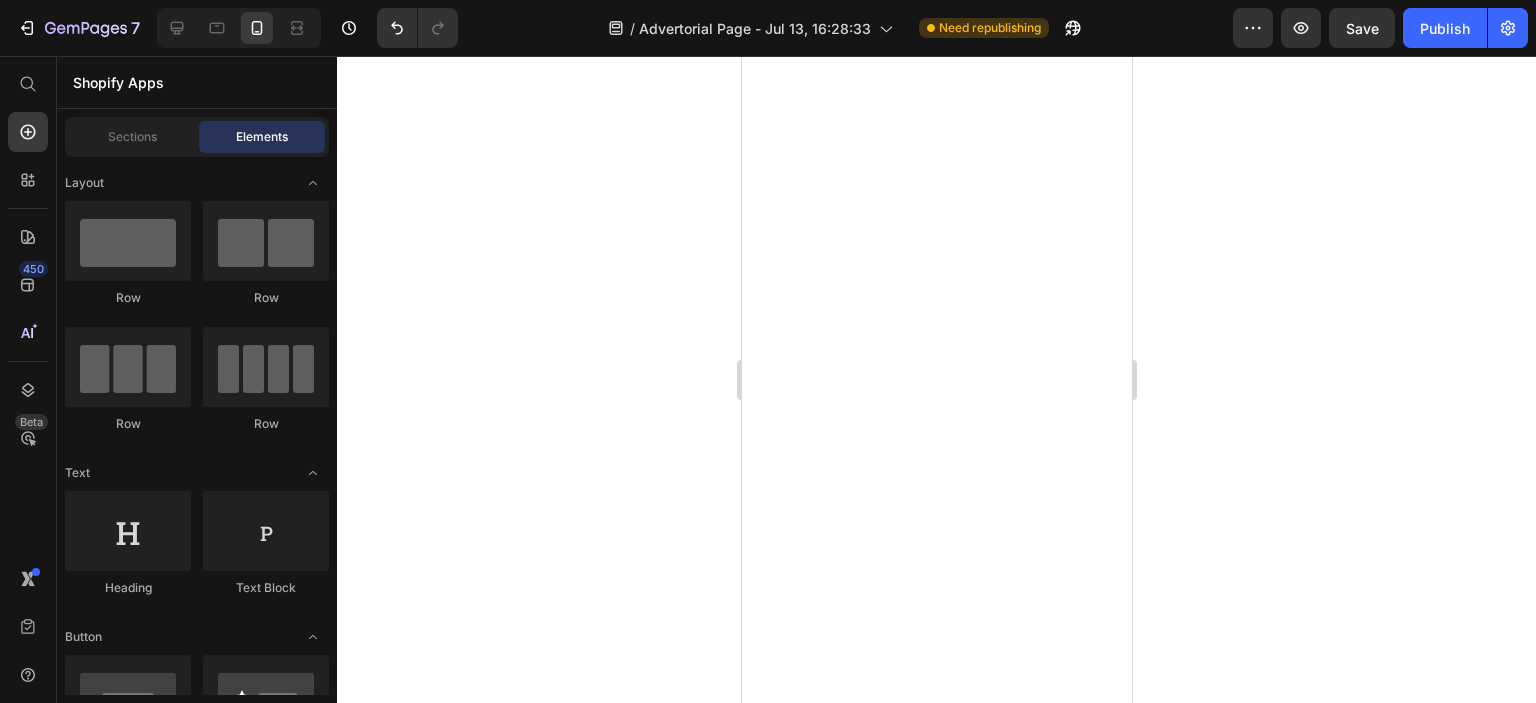 scroll, scrollTop: 0, scrollLeft: 0, axis: both 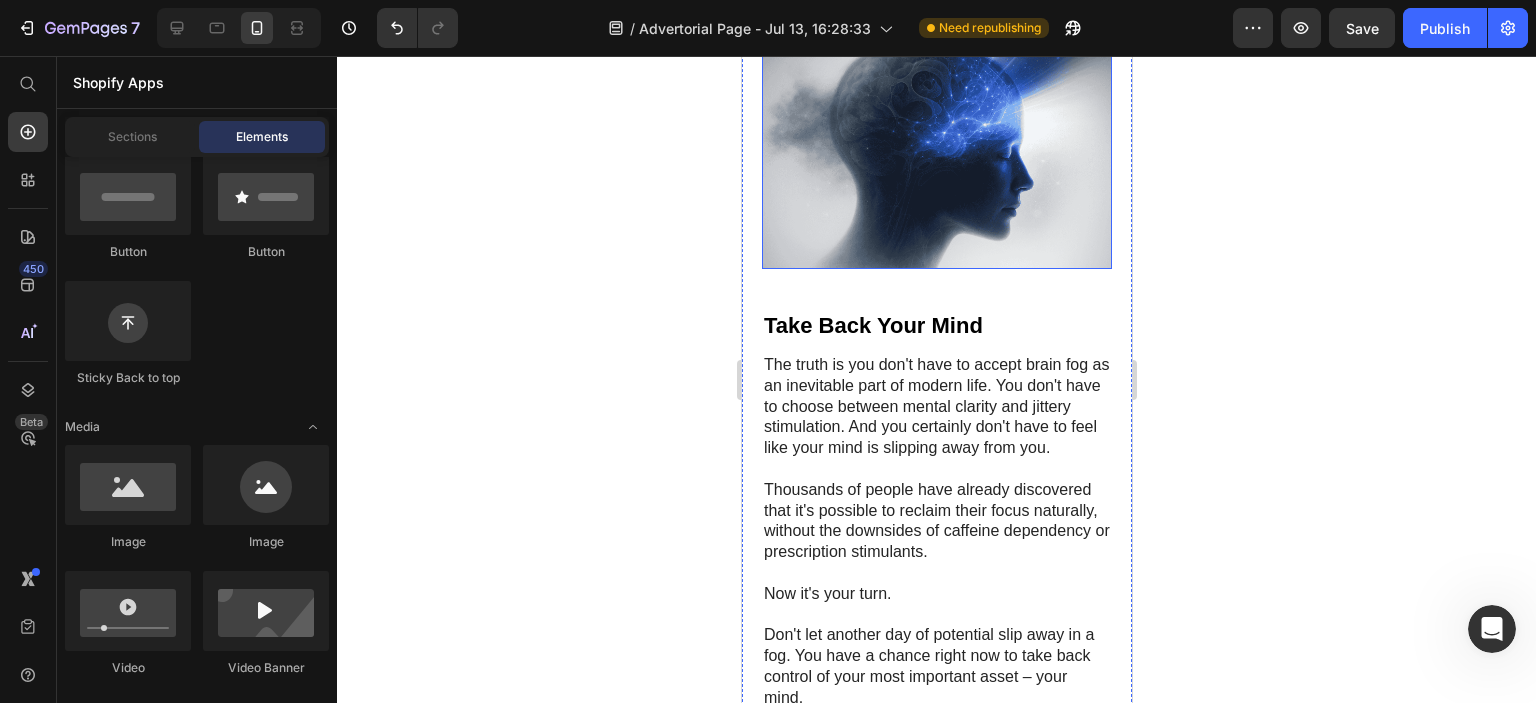 click at bounding box center (936, 152) 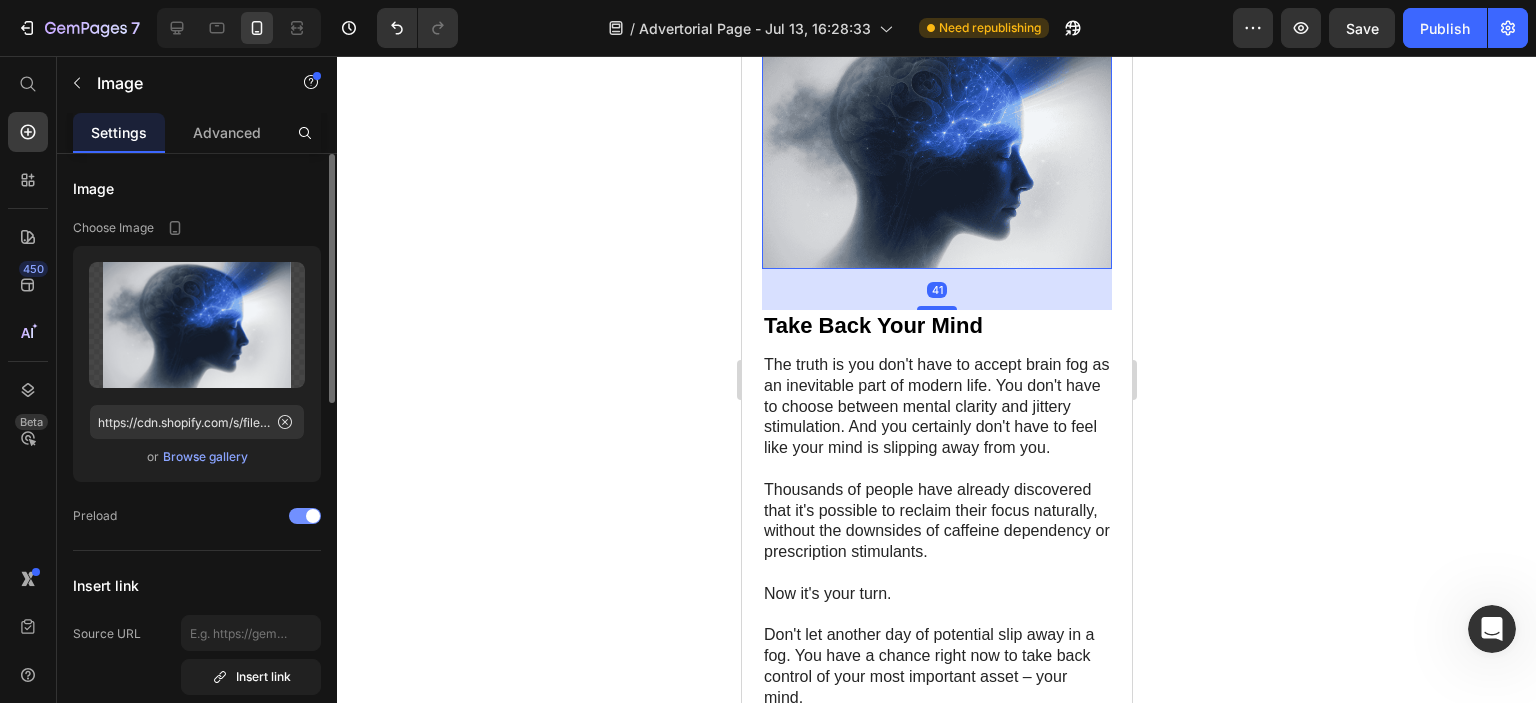 click at bounding box center [305, 516] 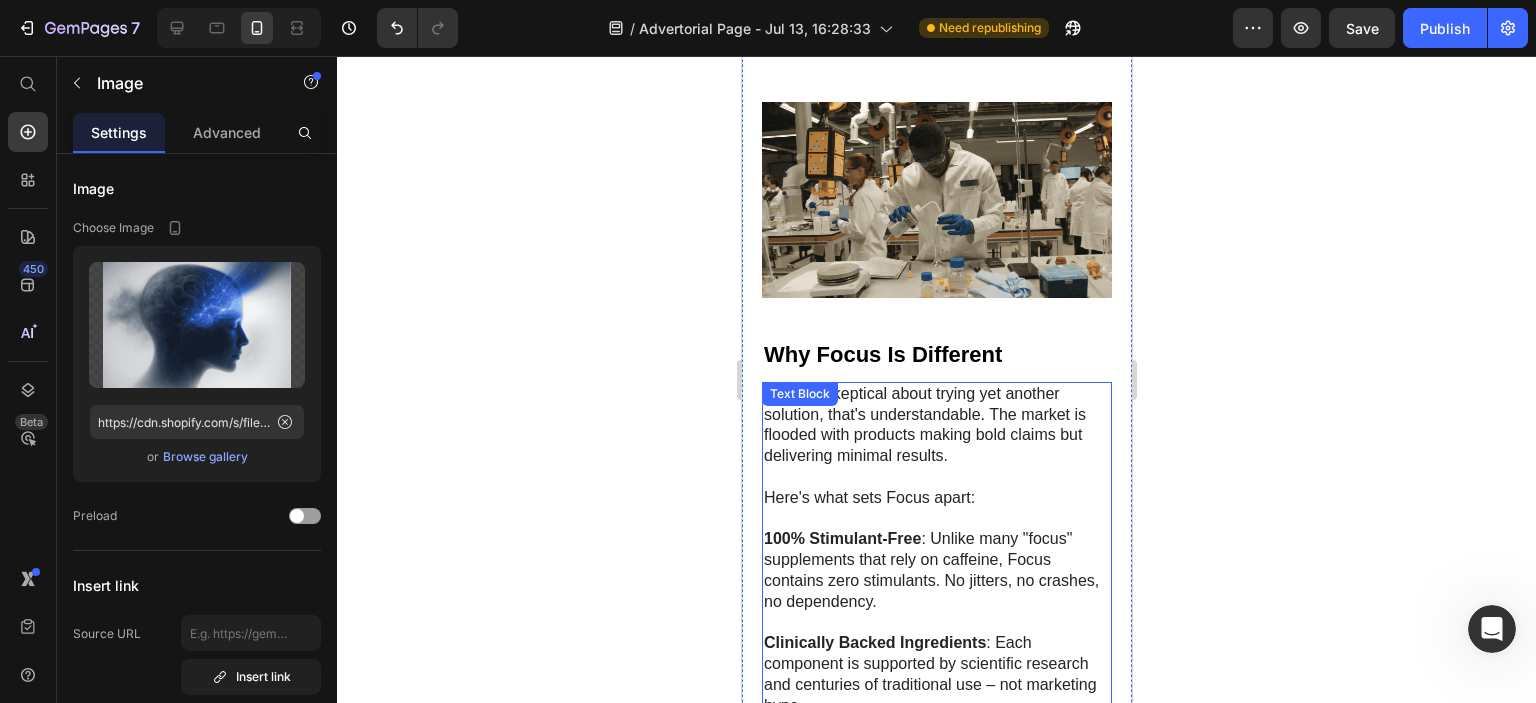 scroll, scrollTop: 10558, scrollLeft: 0, axis: vertical 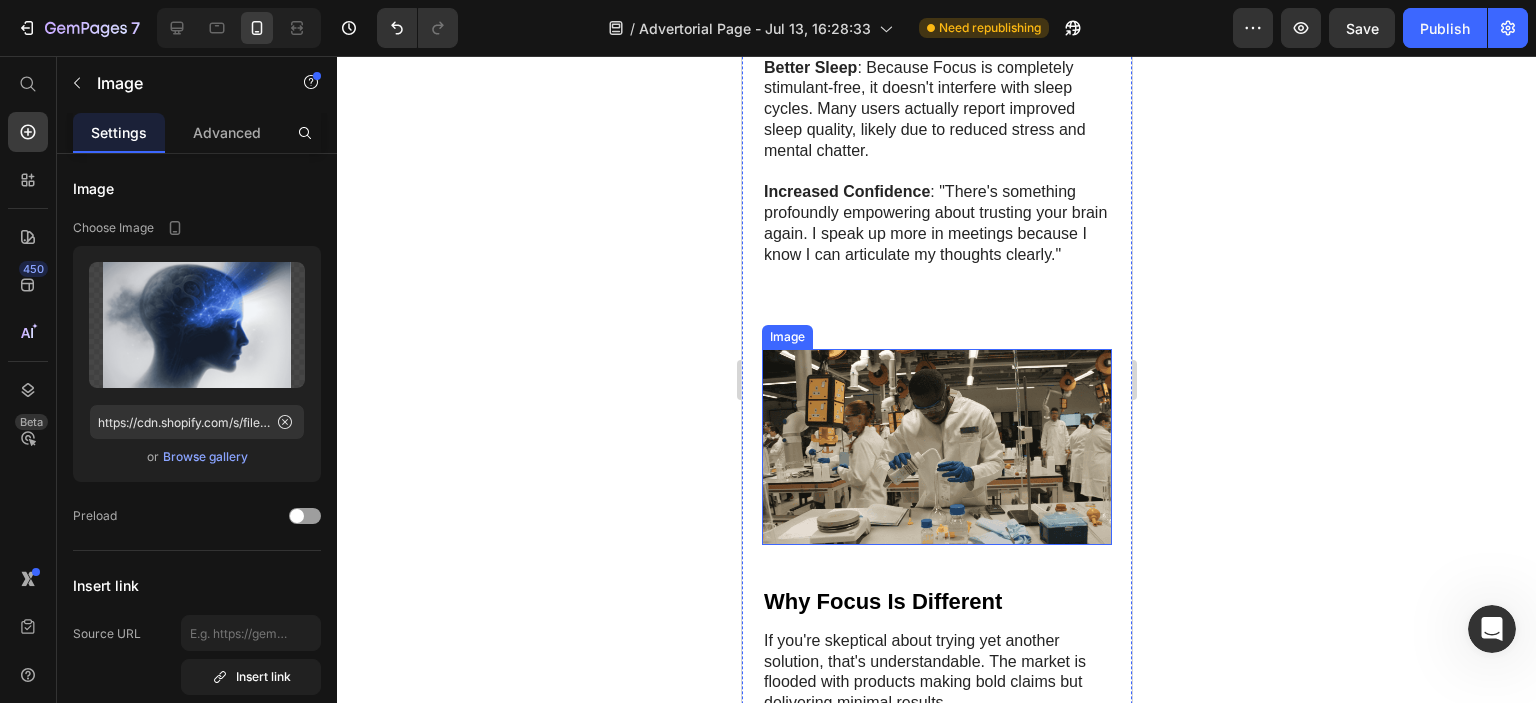 click at bounding box center (936, 447) 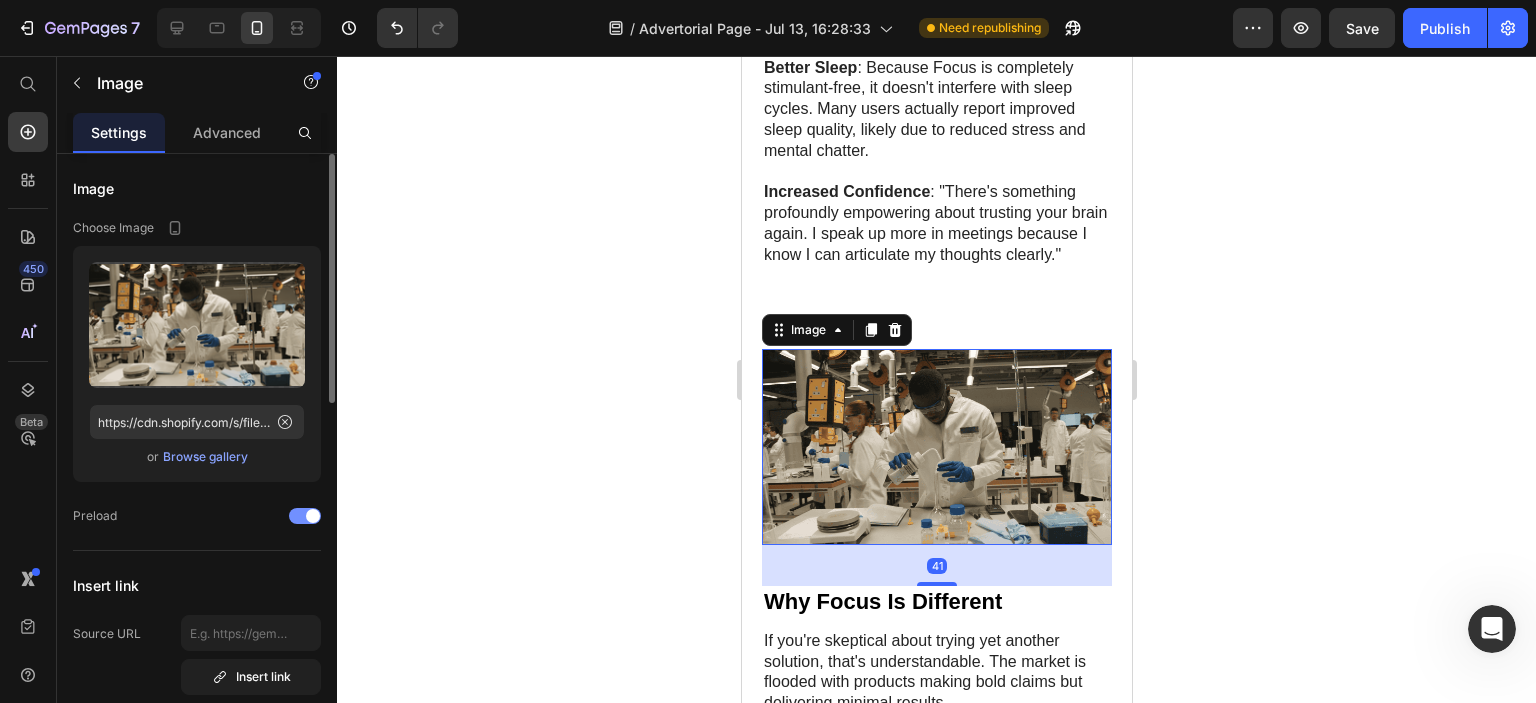 click at bounding box center (313, 516) 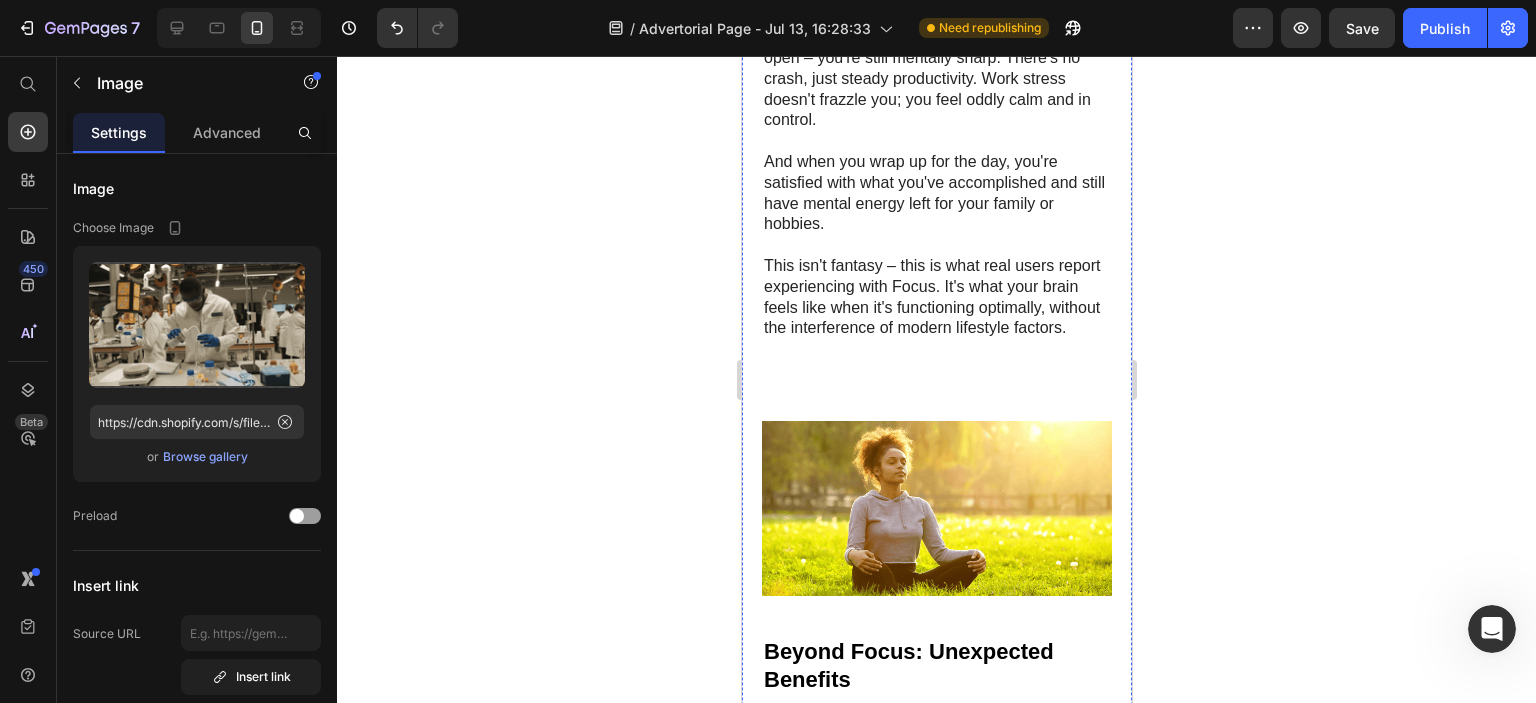 scroll, scrollTop: 9658, scrollLeft: 0, axis: vertical 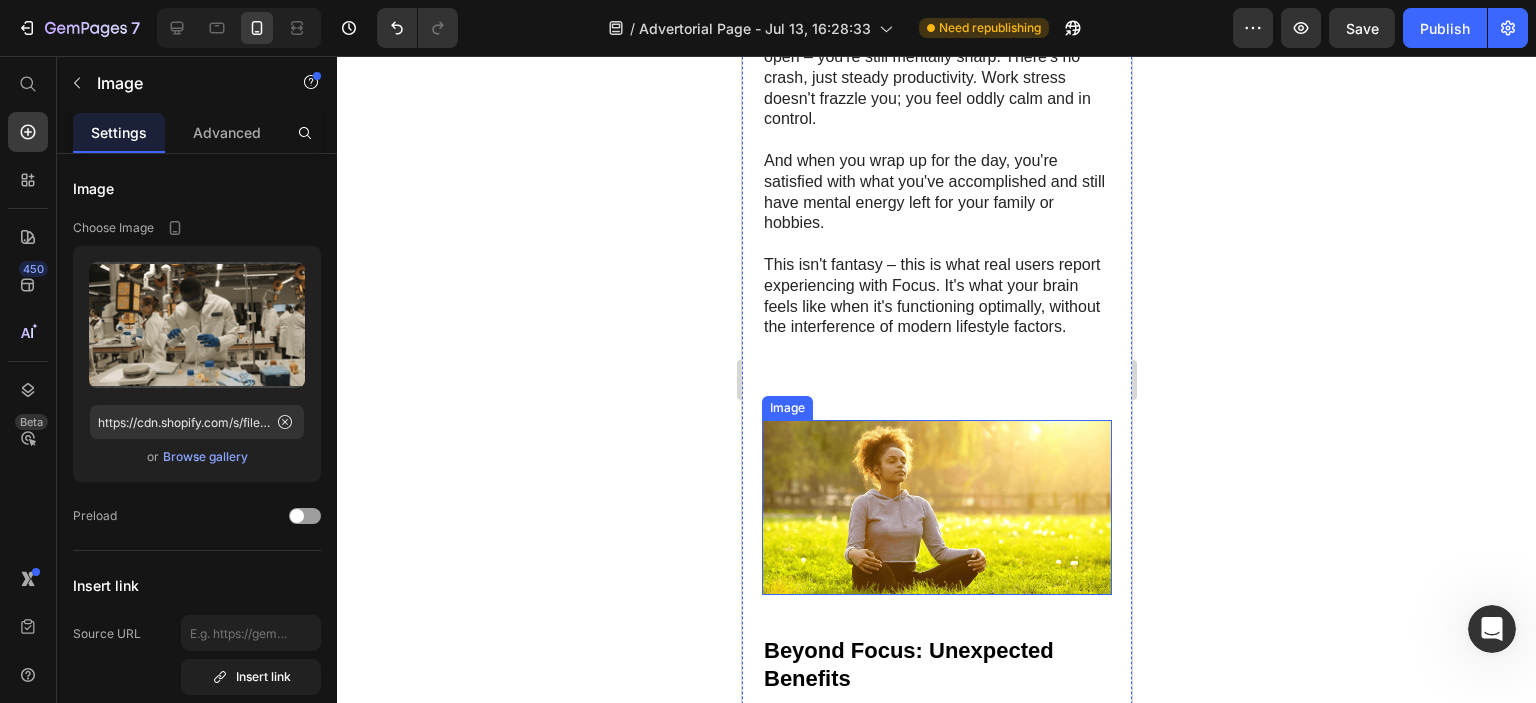 click at bounding box center [936, 507] 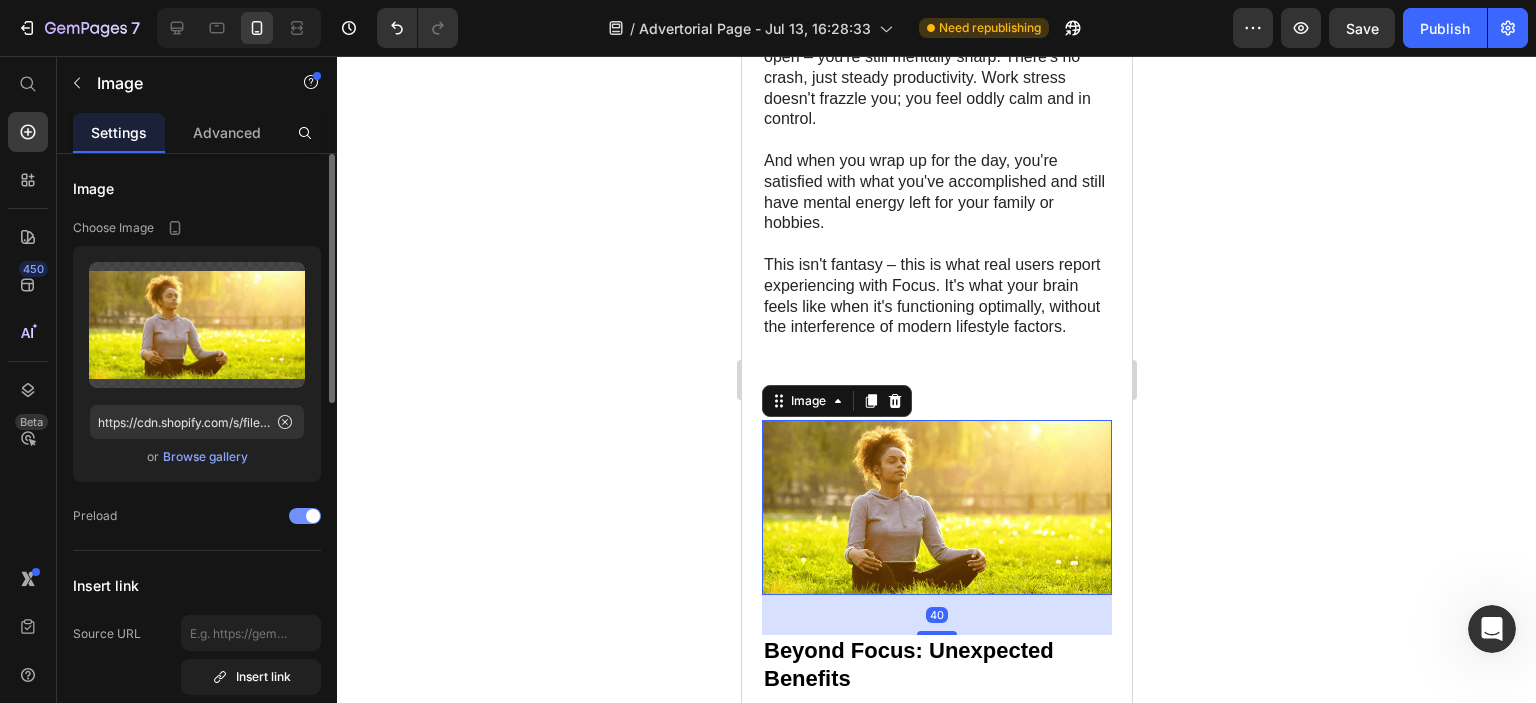 click at bounding box center [305, 516] 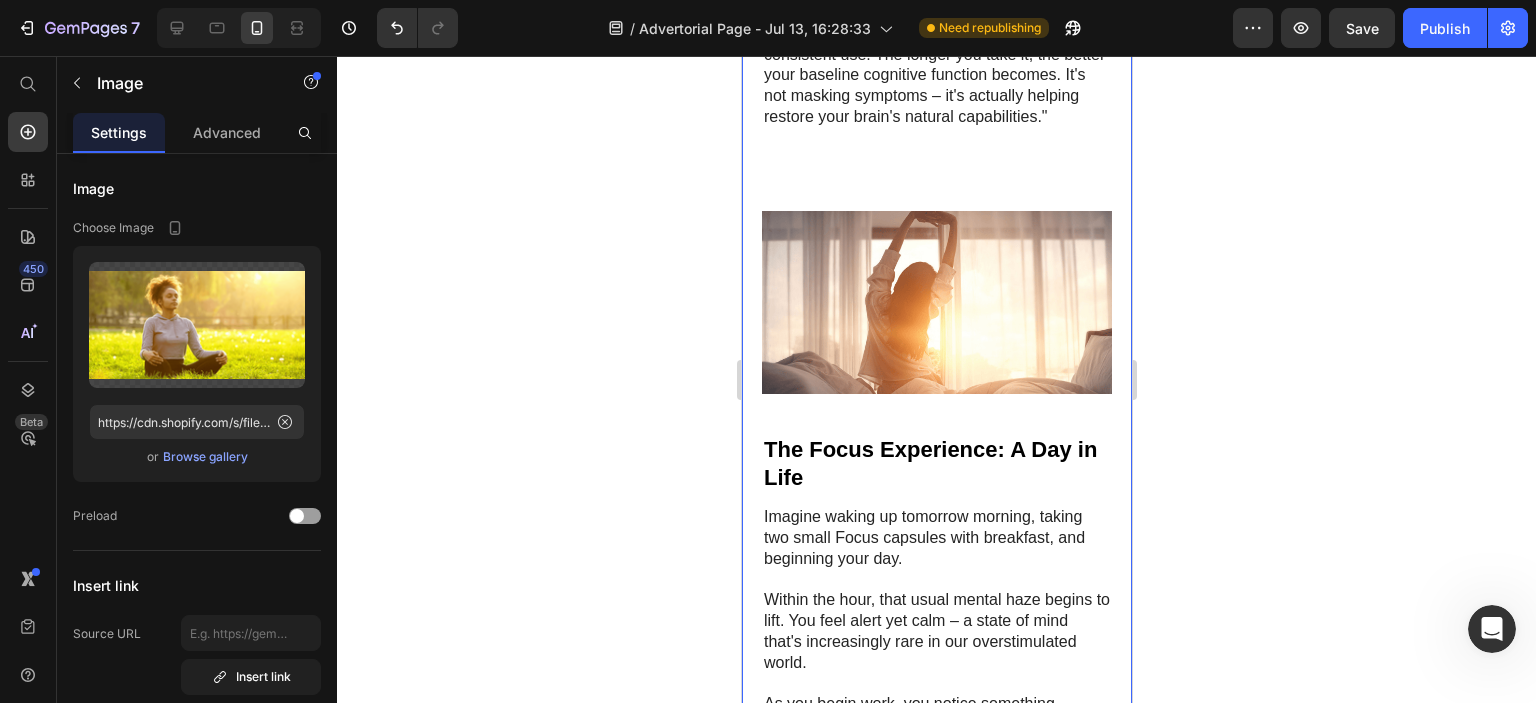 scroll, scrollTop: 8558, scrollLeft: 0, axis: vertical 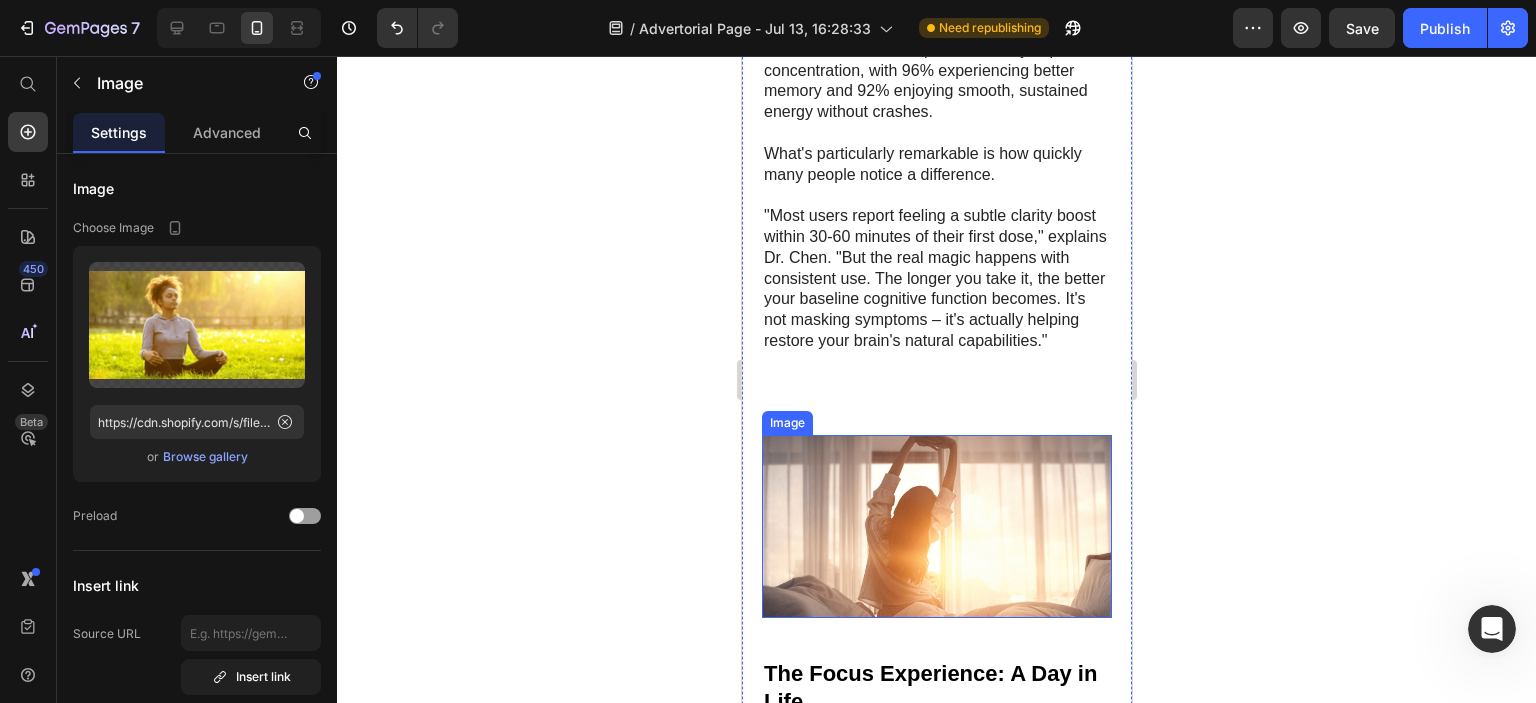 click at bounding box center [936, 526] 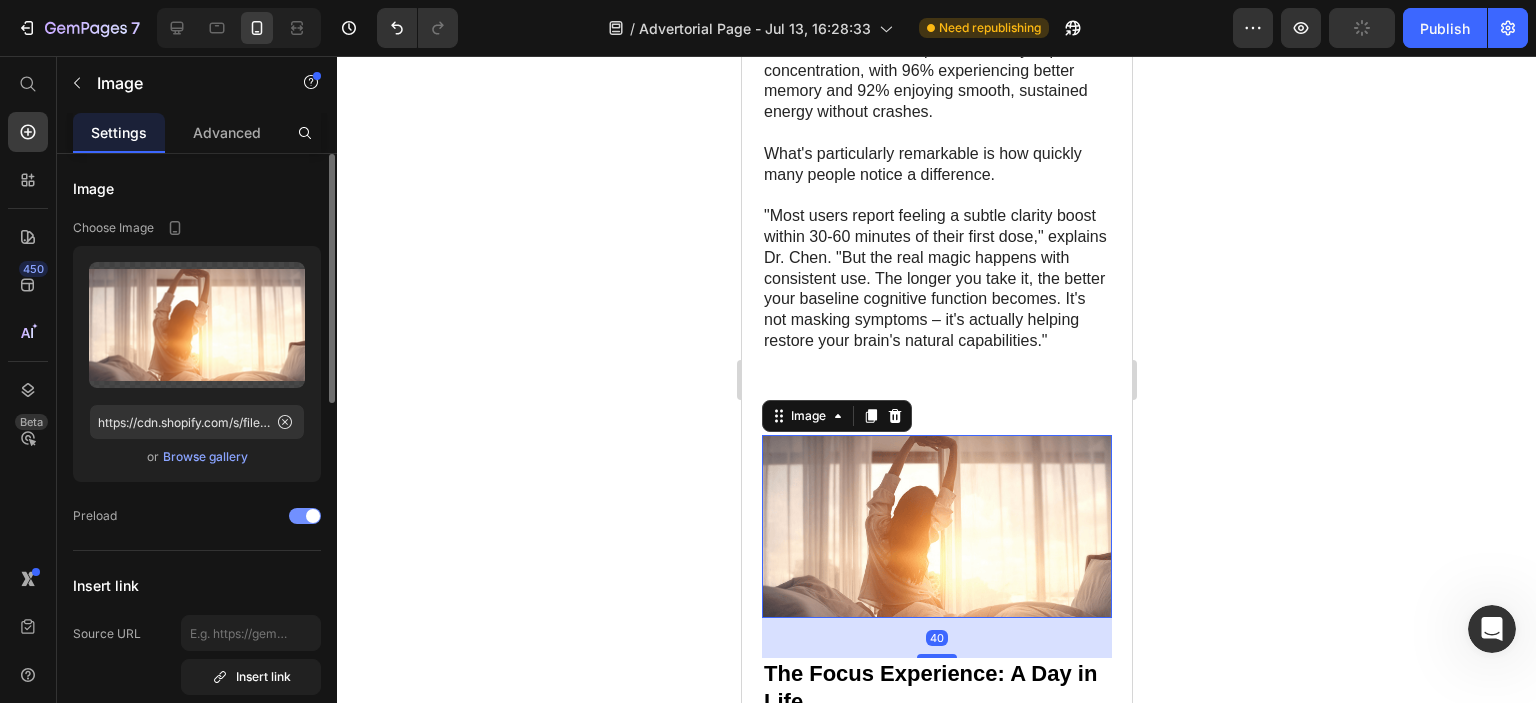 click at bounding box center (313, 516) 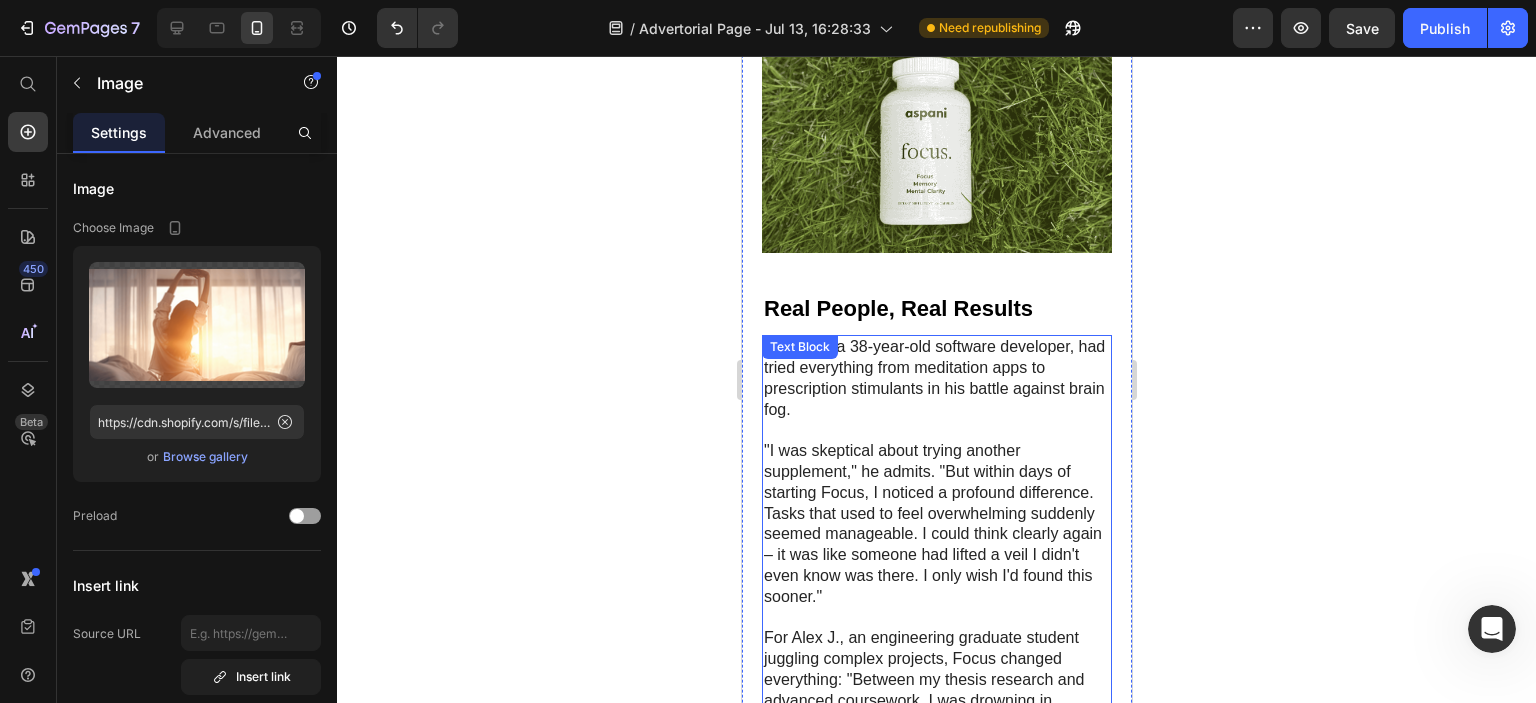 scroll, scrollTop: 7658, scrollLeft: 0, axis: vertical 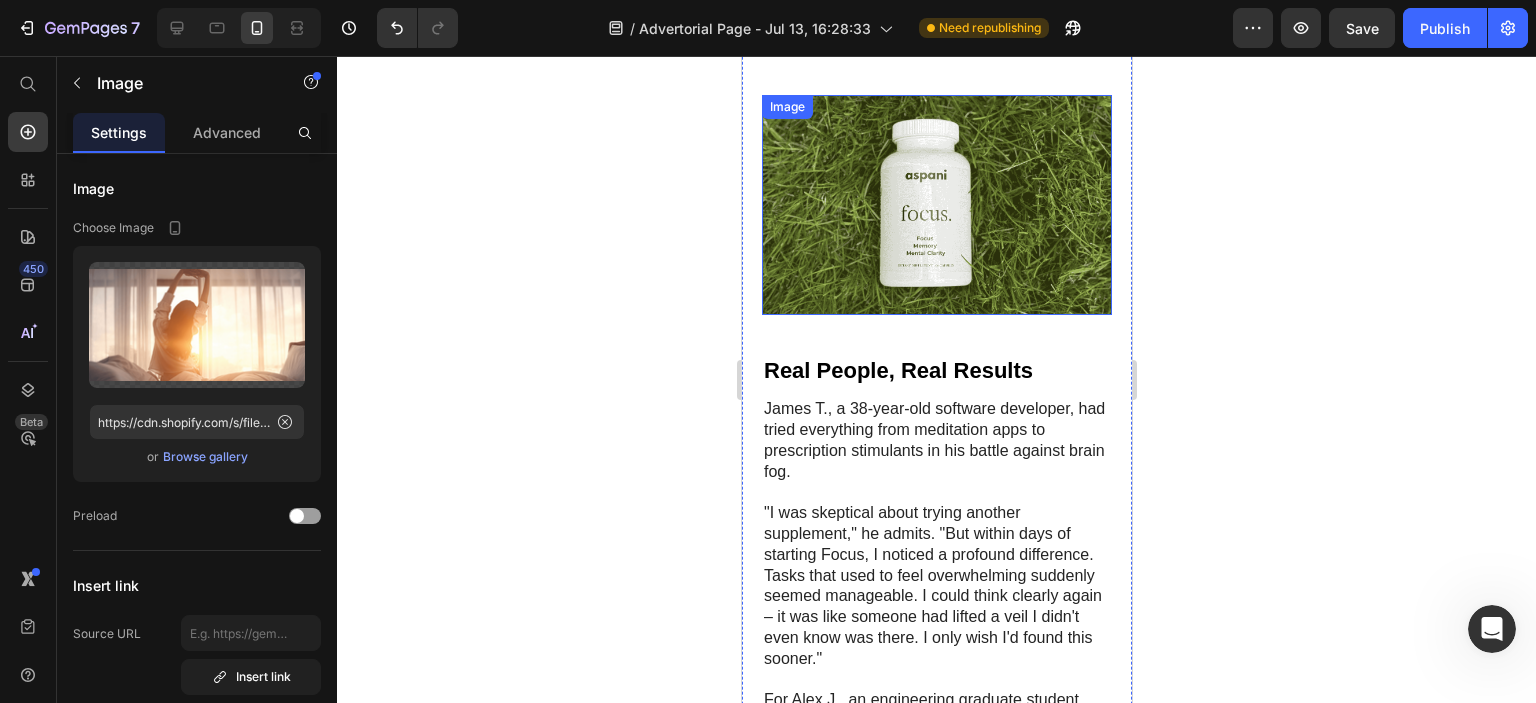 click at bounding box center [936, 205] 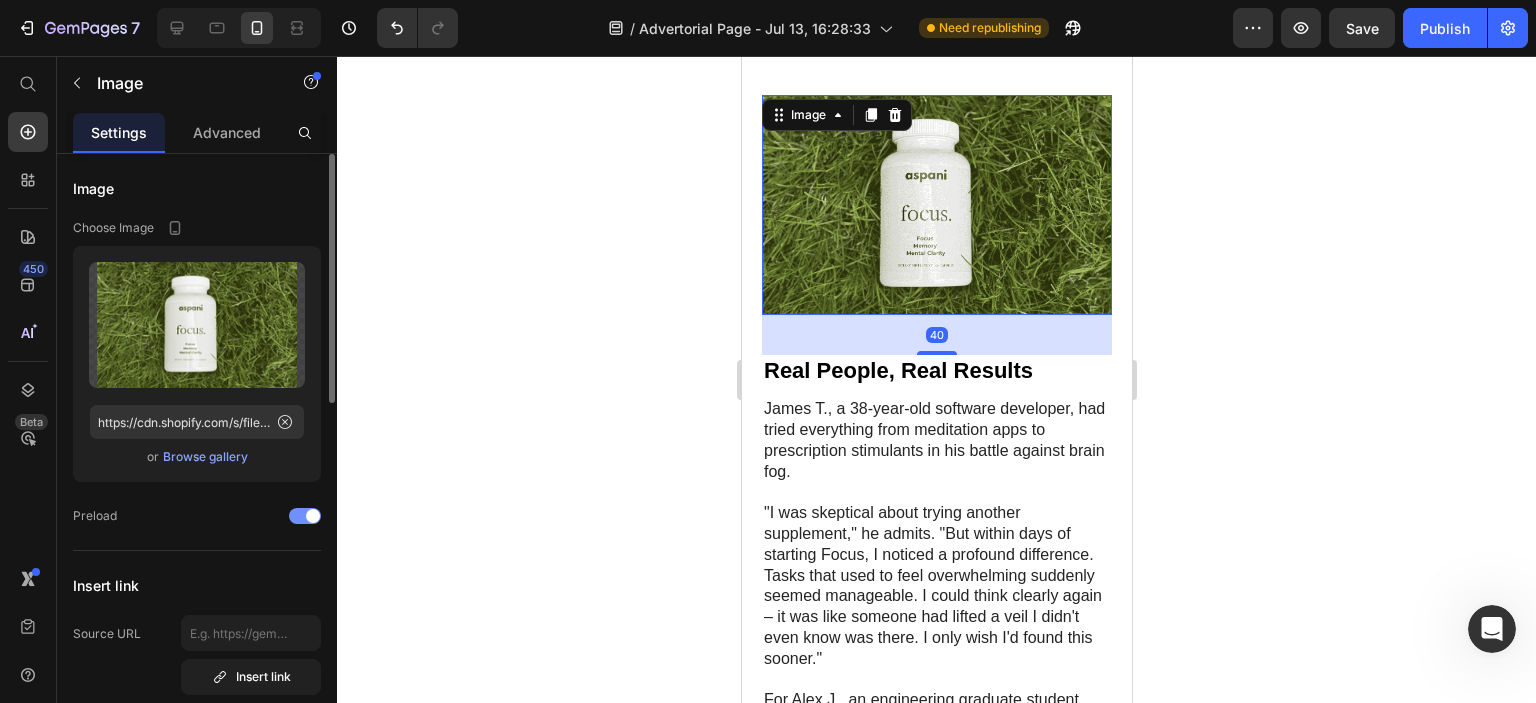click at bounding box center (313, 516) 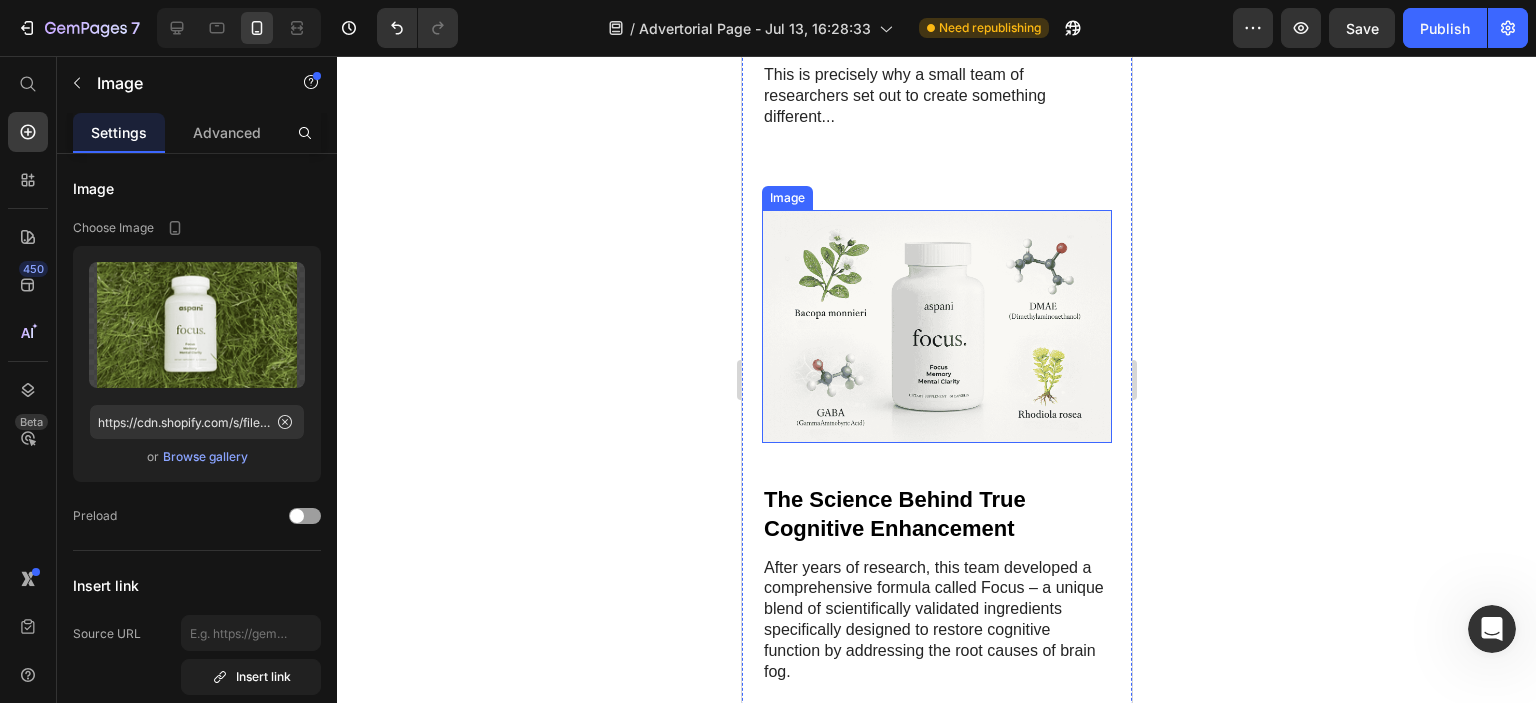 scroll, scrollTop: 5858, scrollLeft: 0, axis: vertical 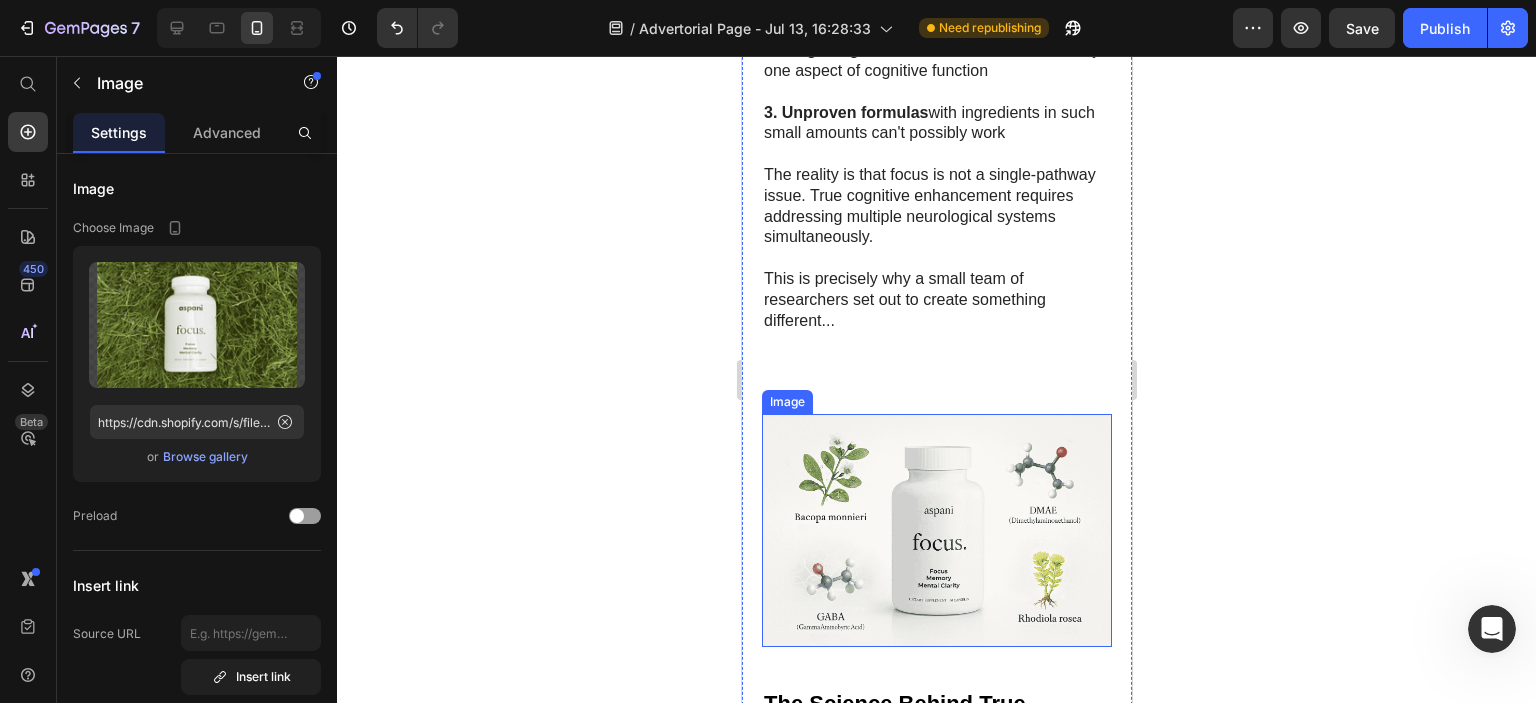 click at bounding box center [936, 530] 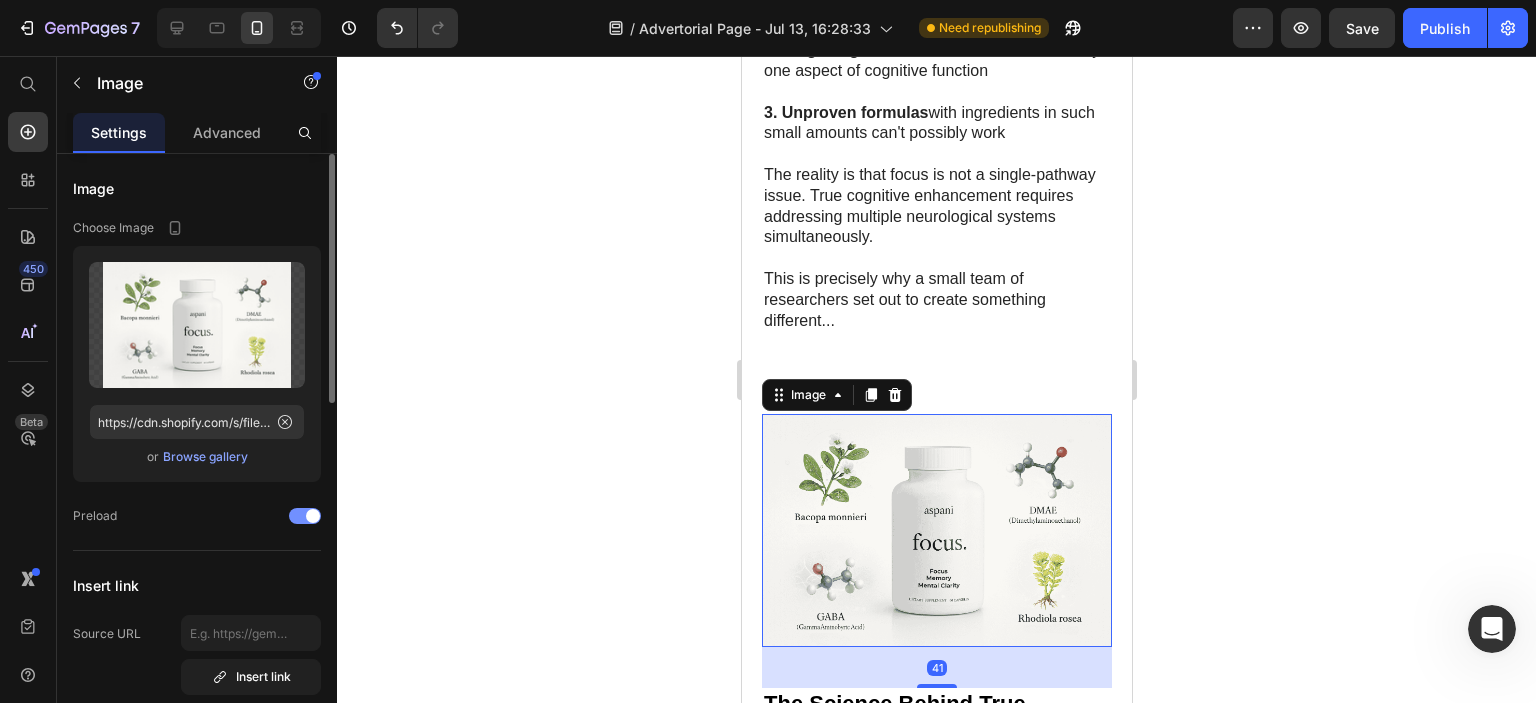 click at bounding box center [313, 516] 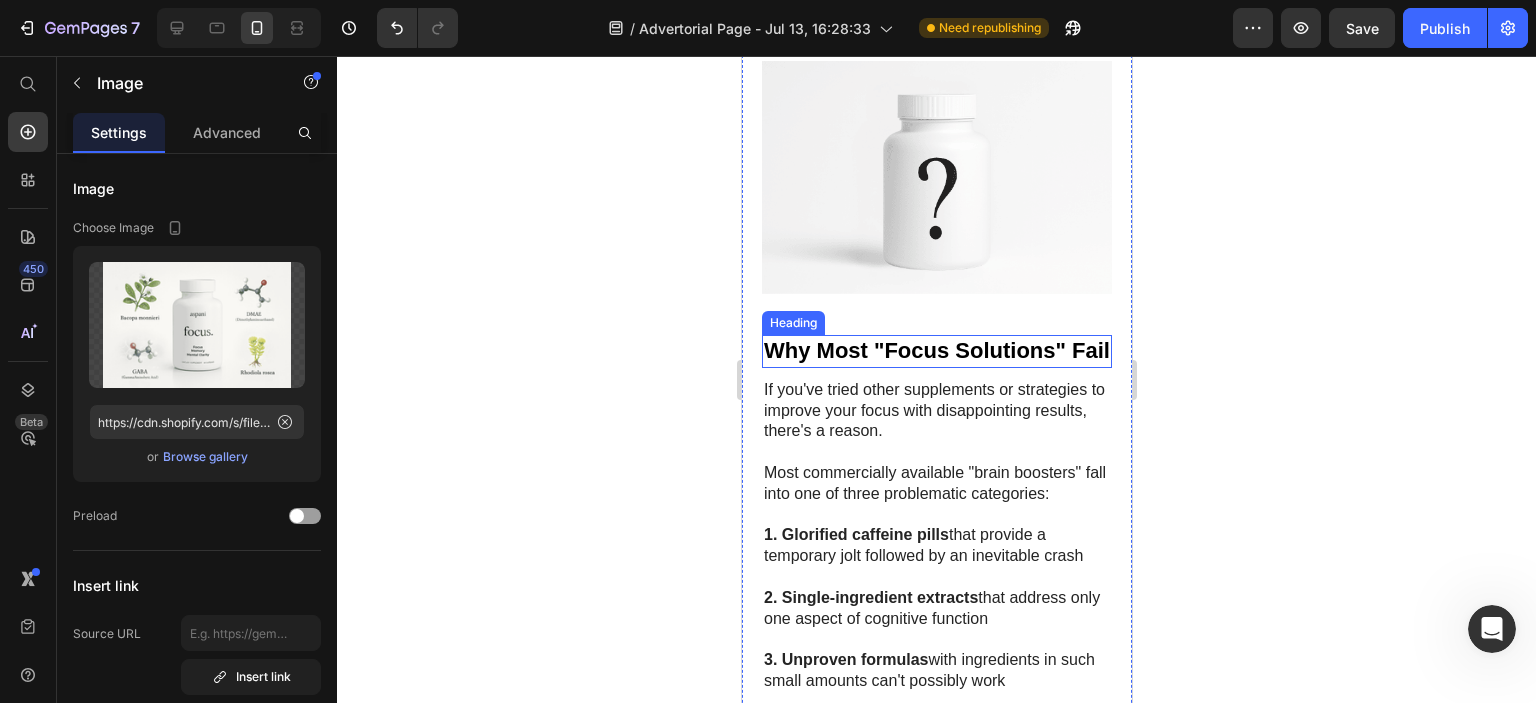 scroll, scrollTop: 4958, scrollLeft: 0, axis: vertical 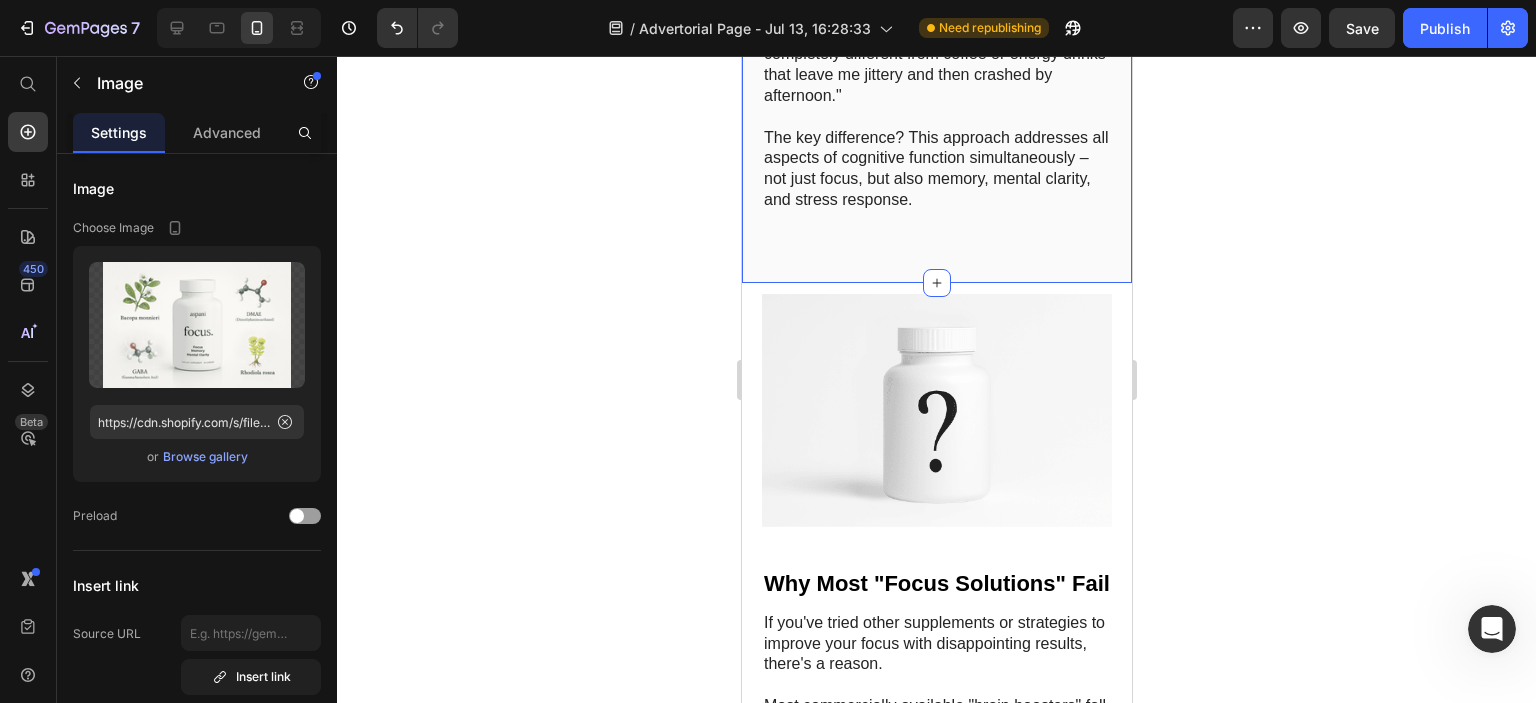 click at bounding box center (936, 410) 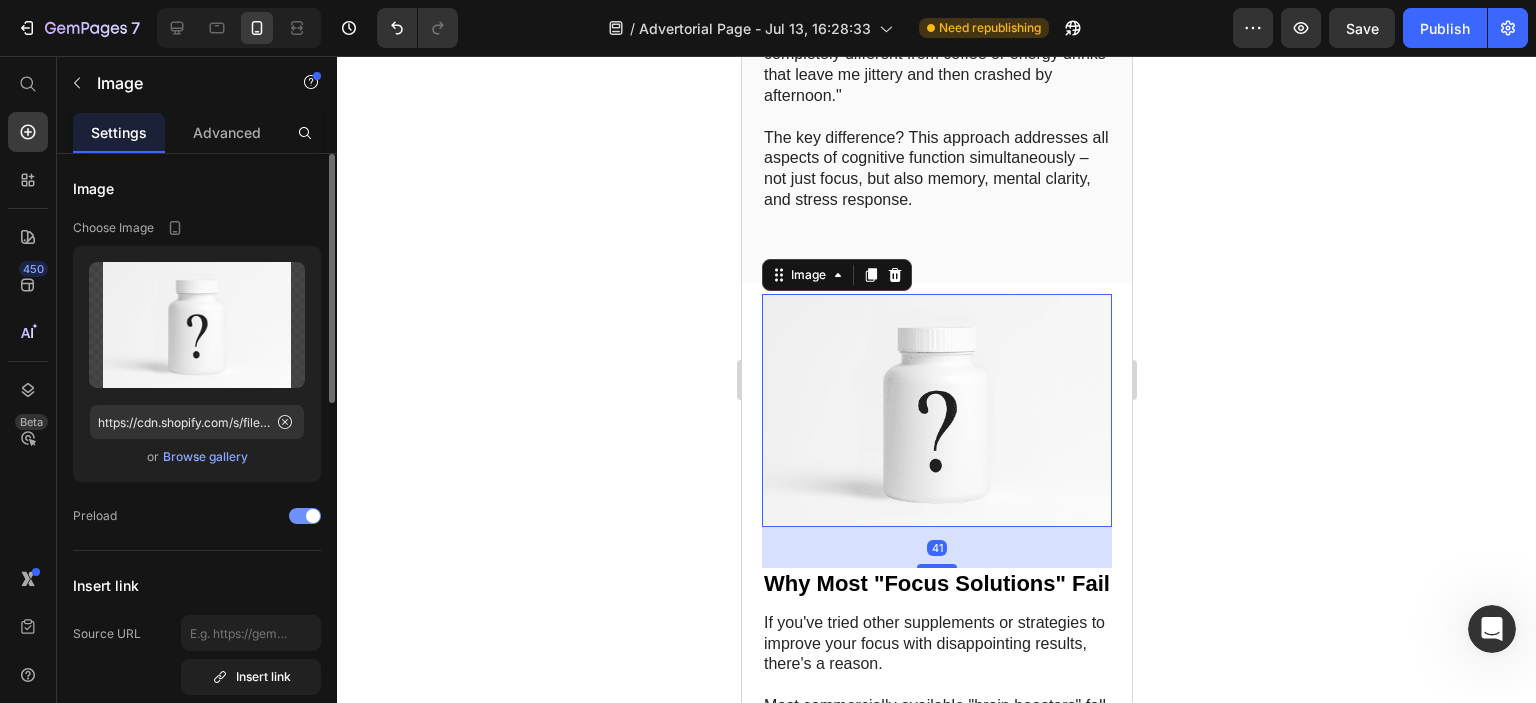 click at bounding box center [313, 516] 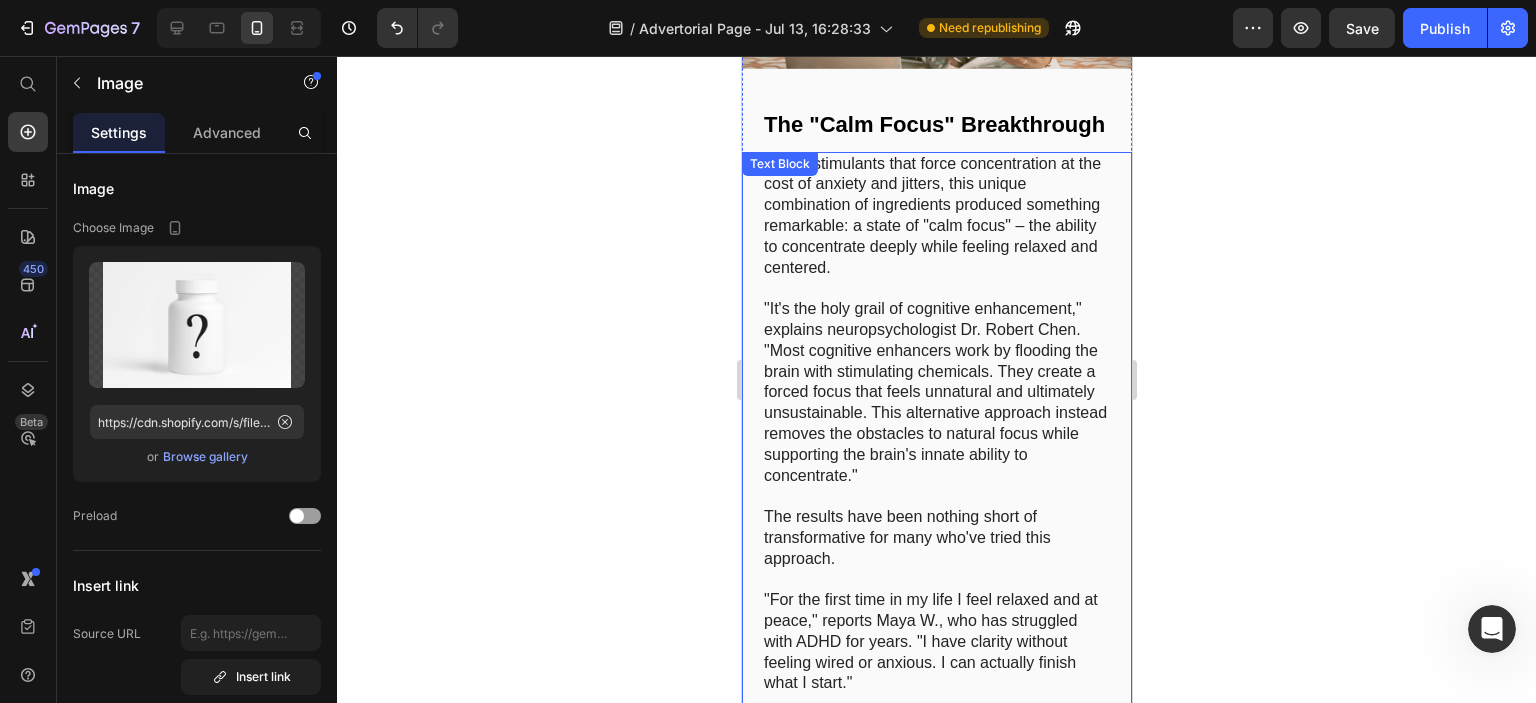 scroll, scrollTop: 4058, scrollLeft: 0, axis: vertical 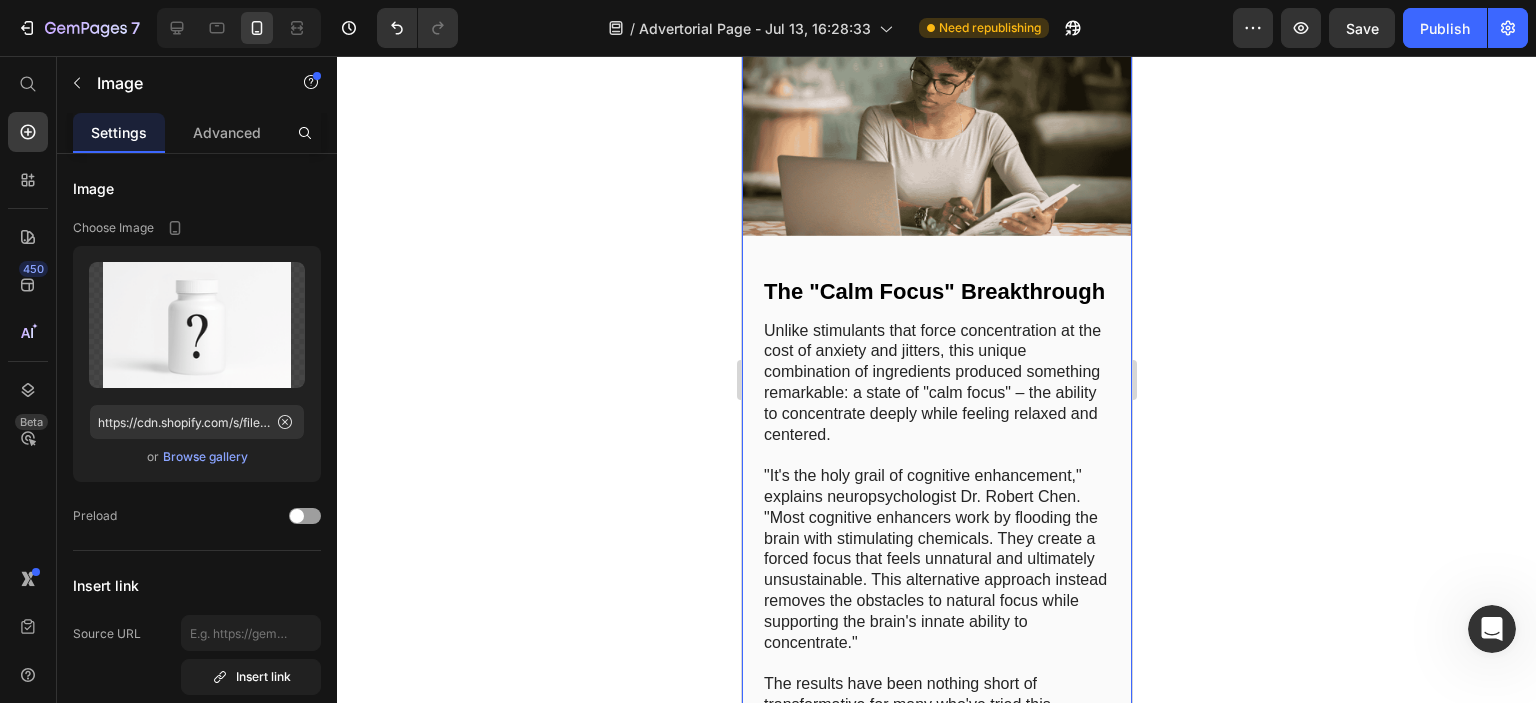 click at bounding box center [936, 126] 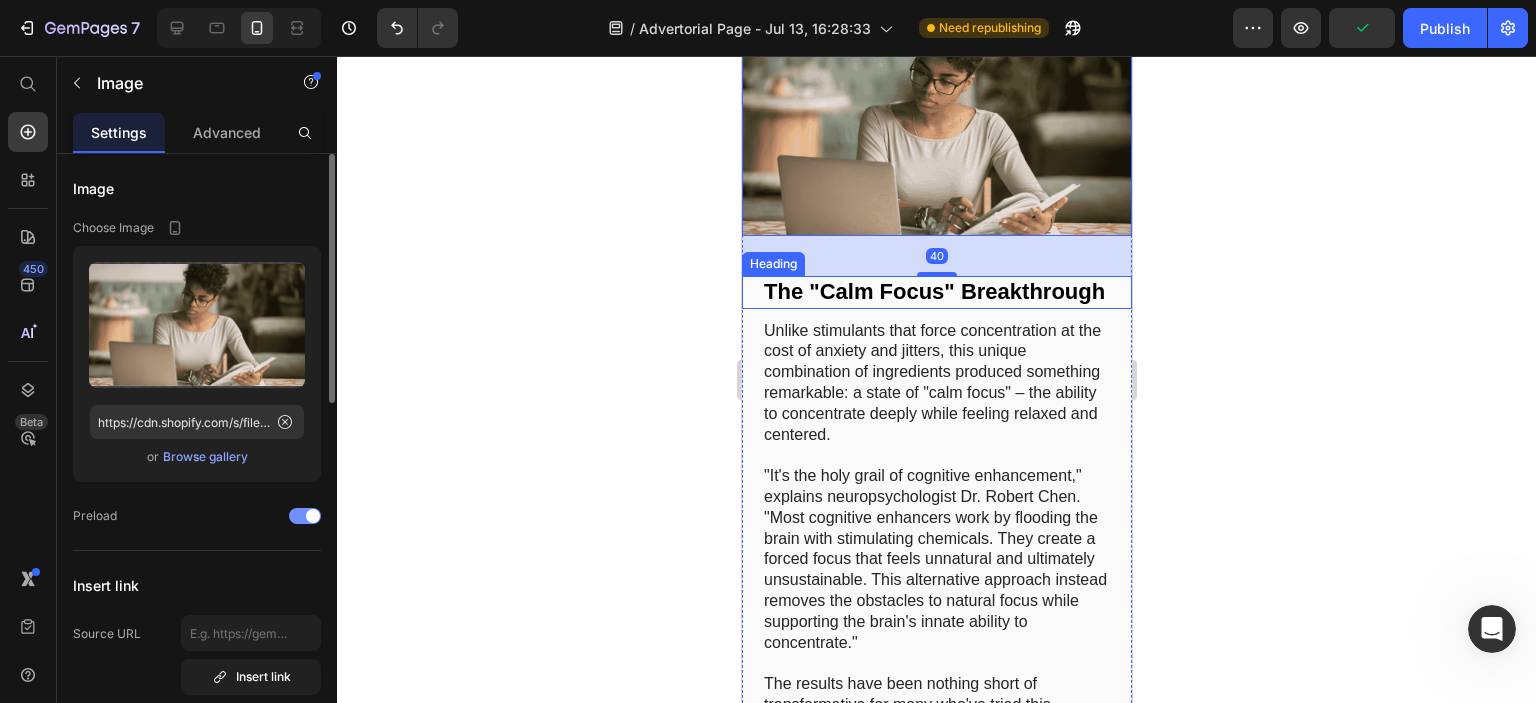 click at bounding box center [313, 516] 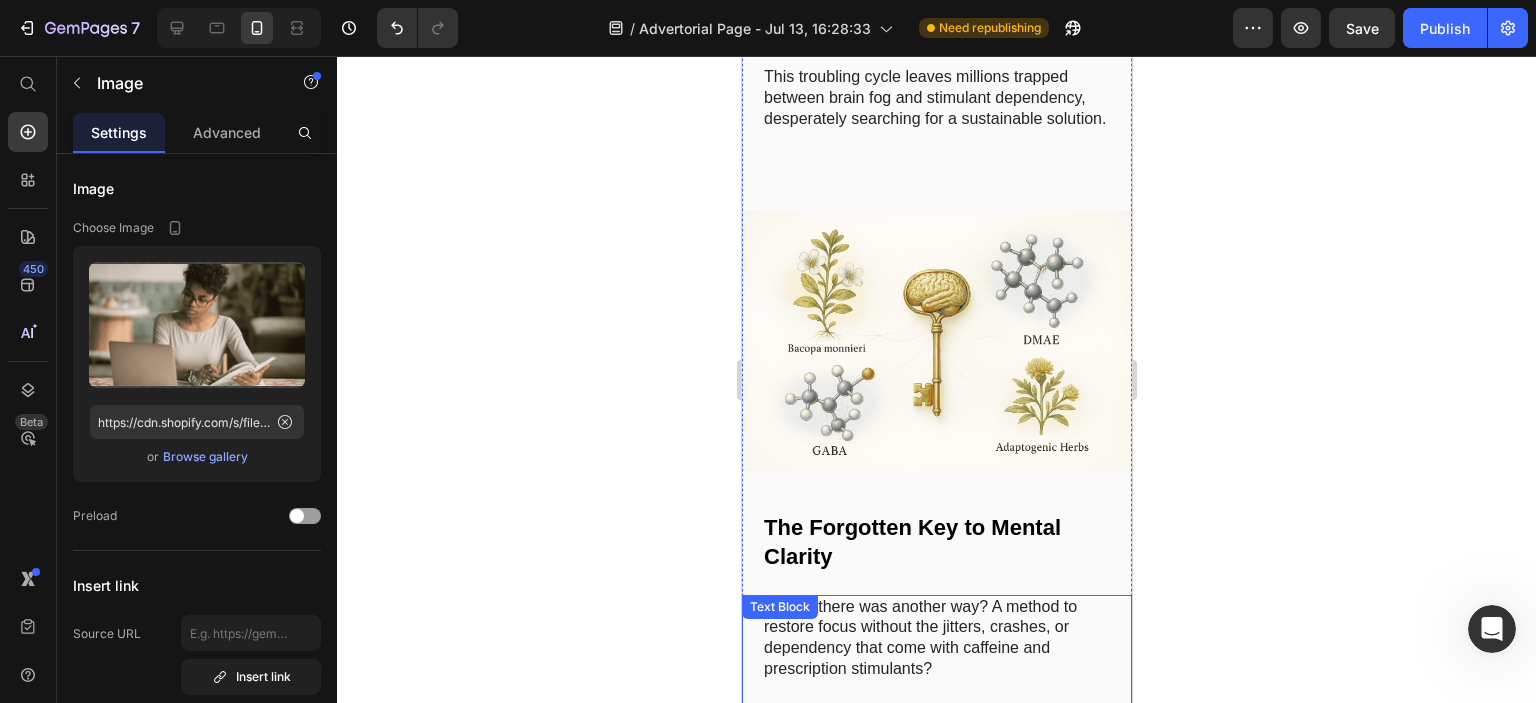 scroll, scrollTop: 2558, scrollLeft: 0, axis: vertical 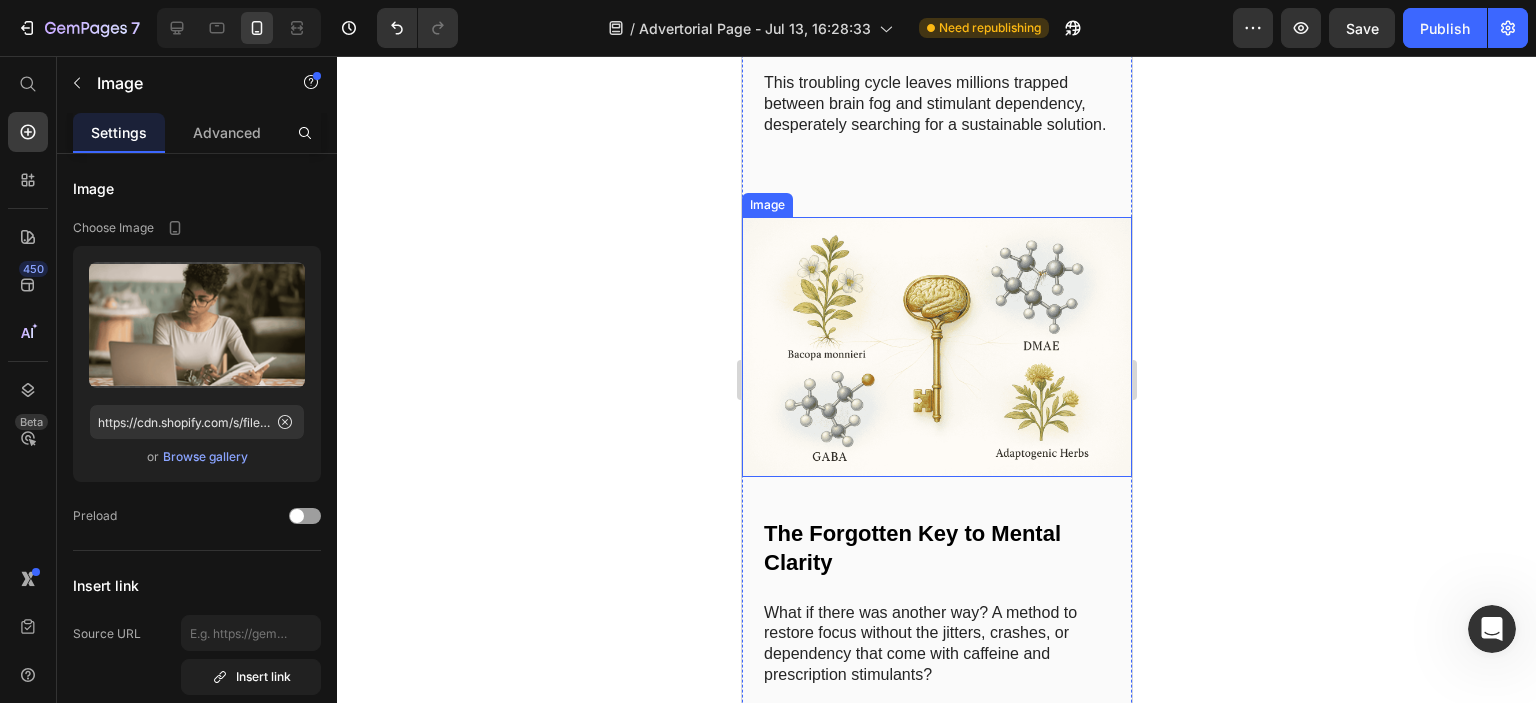 click at bounding box center (936, 347) 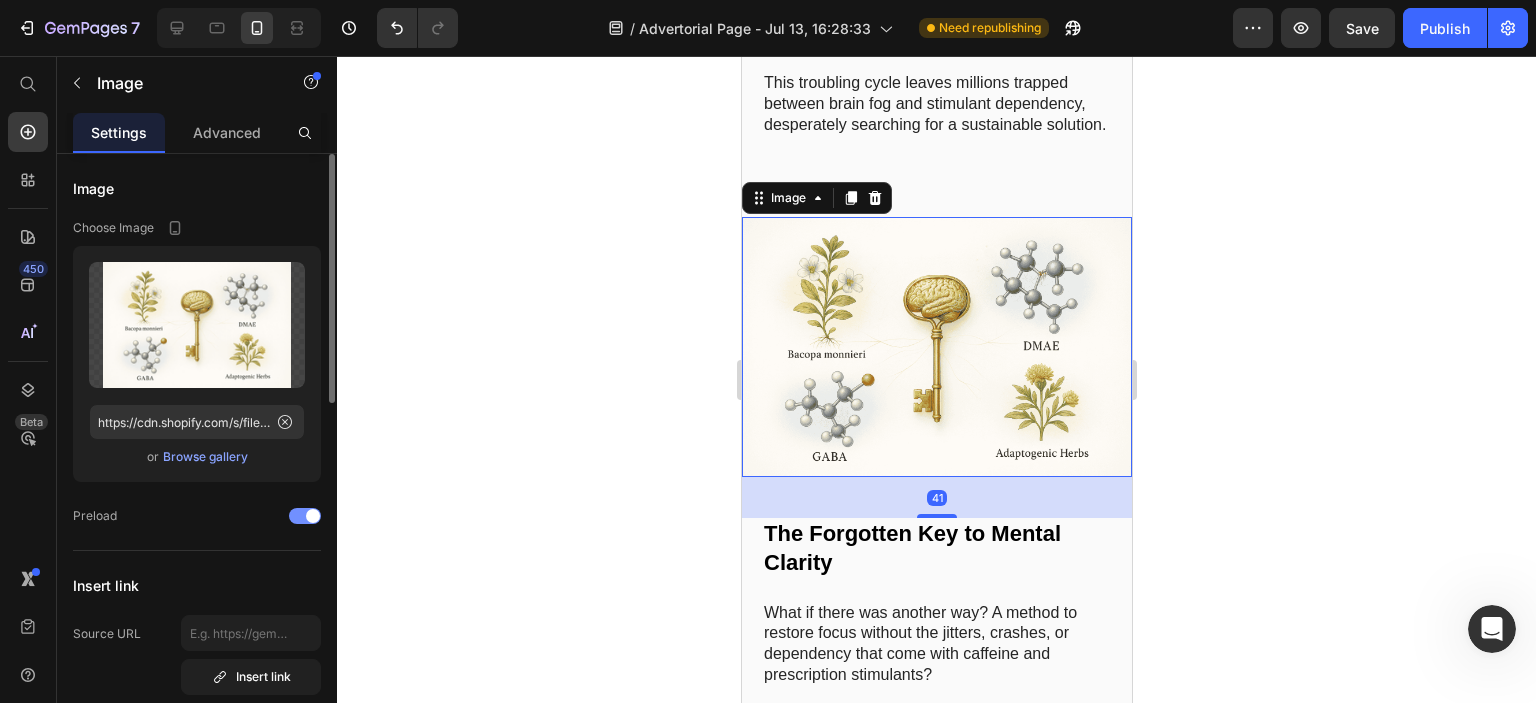 click at bounding box center (305, 516) 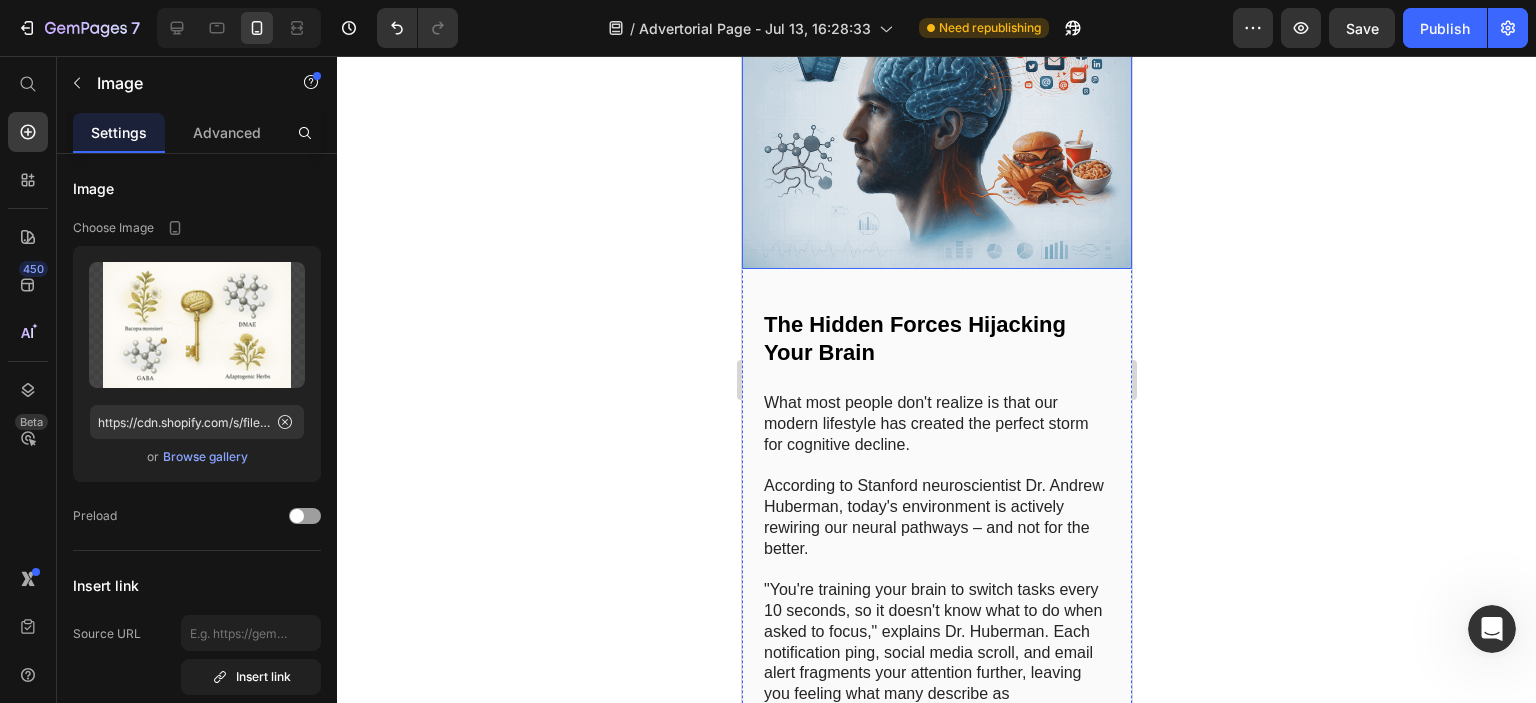 scroll, scrollTop: 1258, scrollLeft: 0, axis: vertical 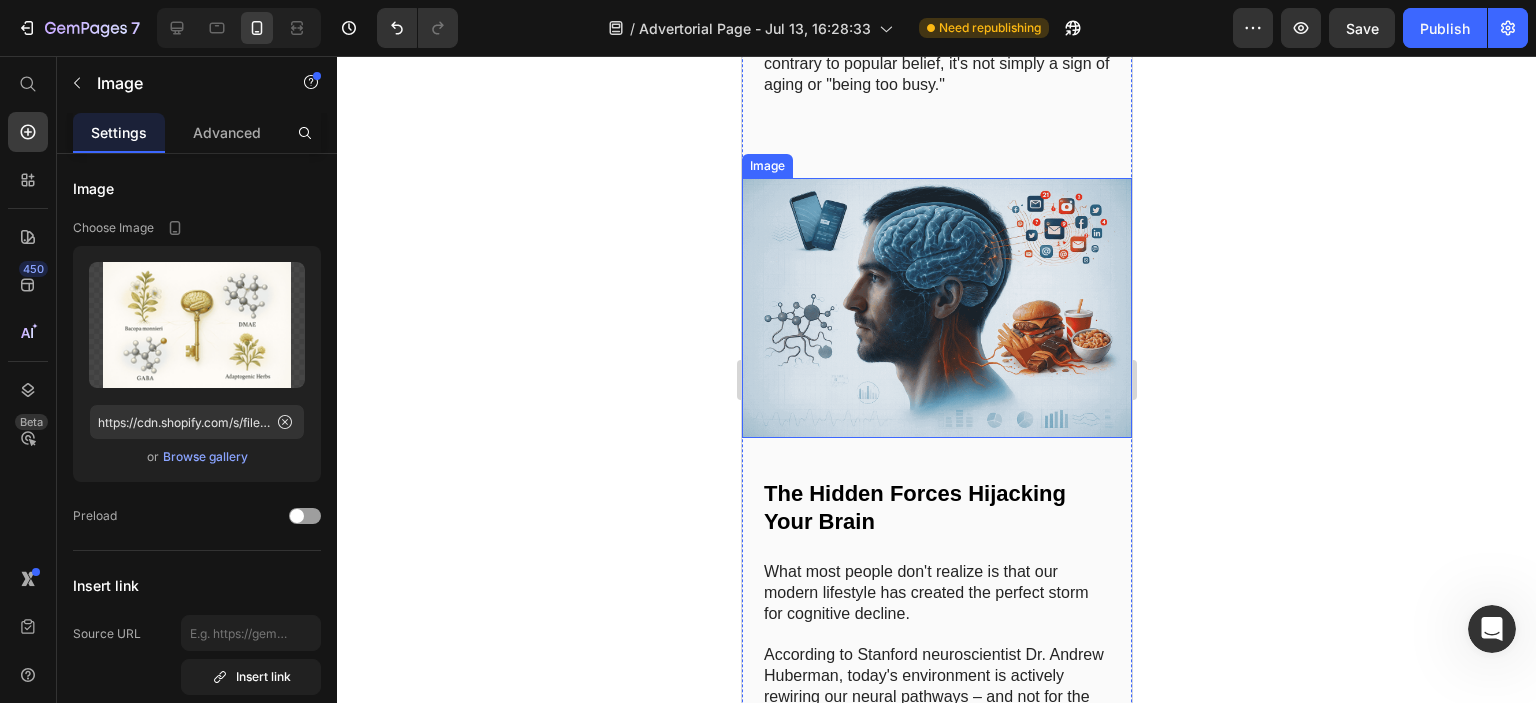 click at bounding box center [936, 308] 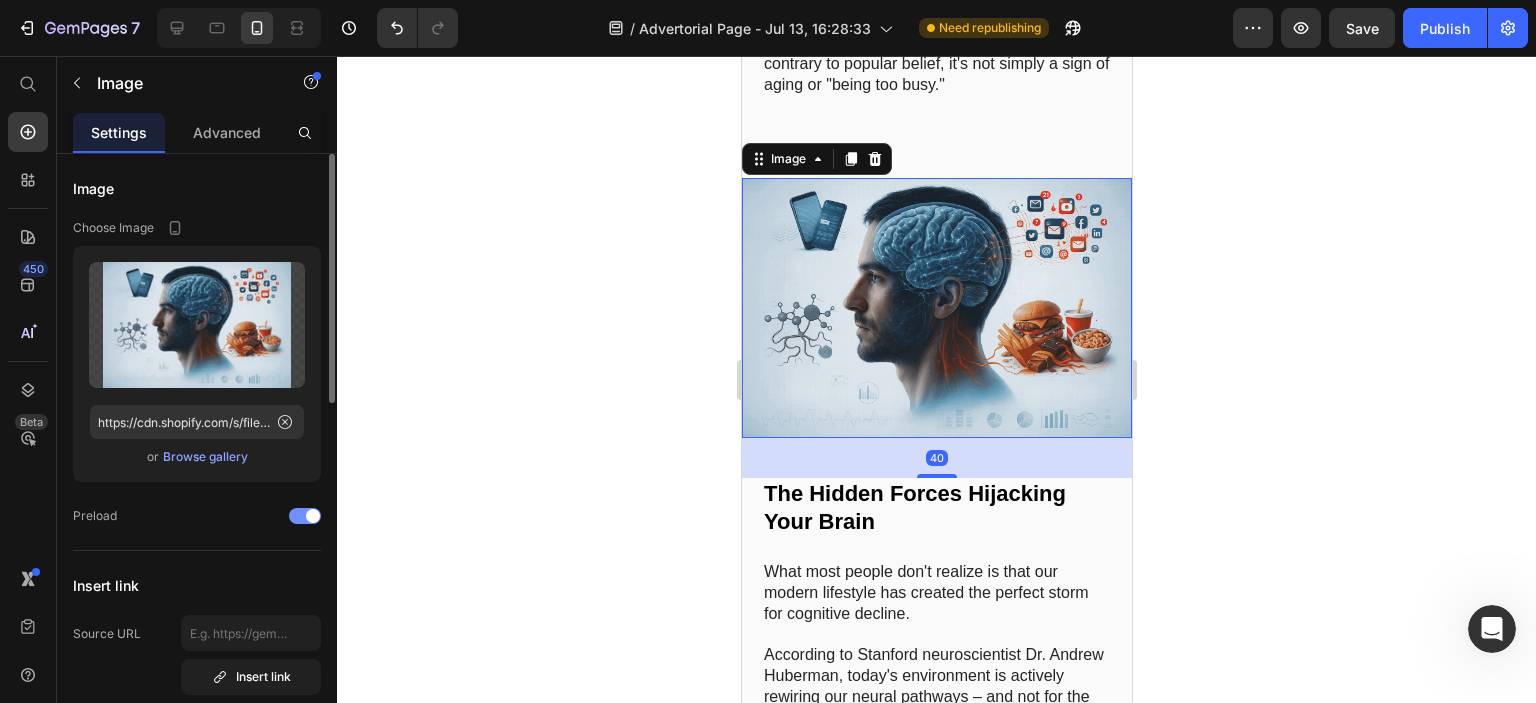 click at bounding box center (305, 516) 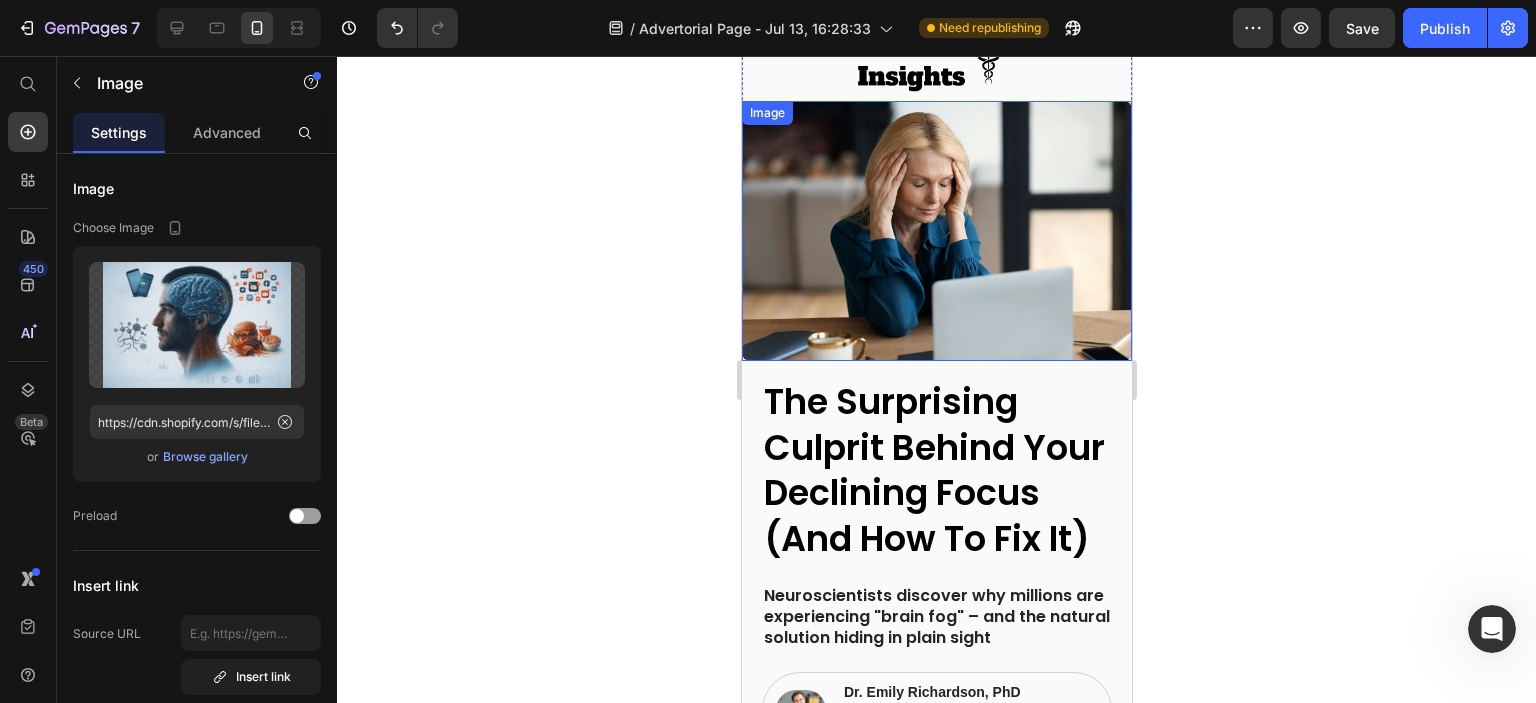 scroll, scrollTop: 0, scrollLeft: 0, axis: both 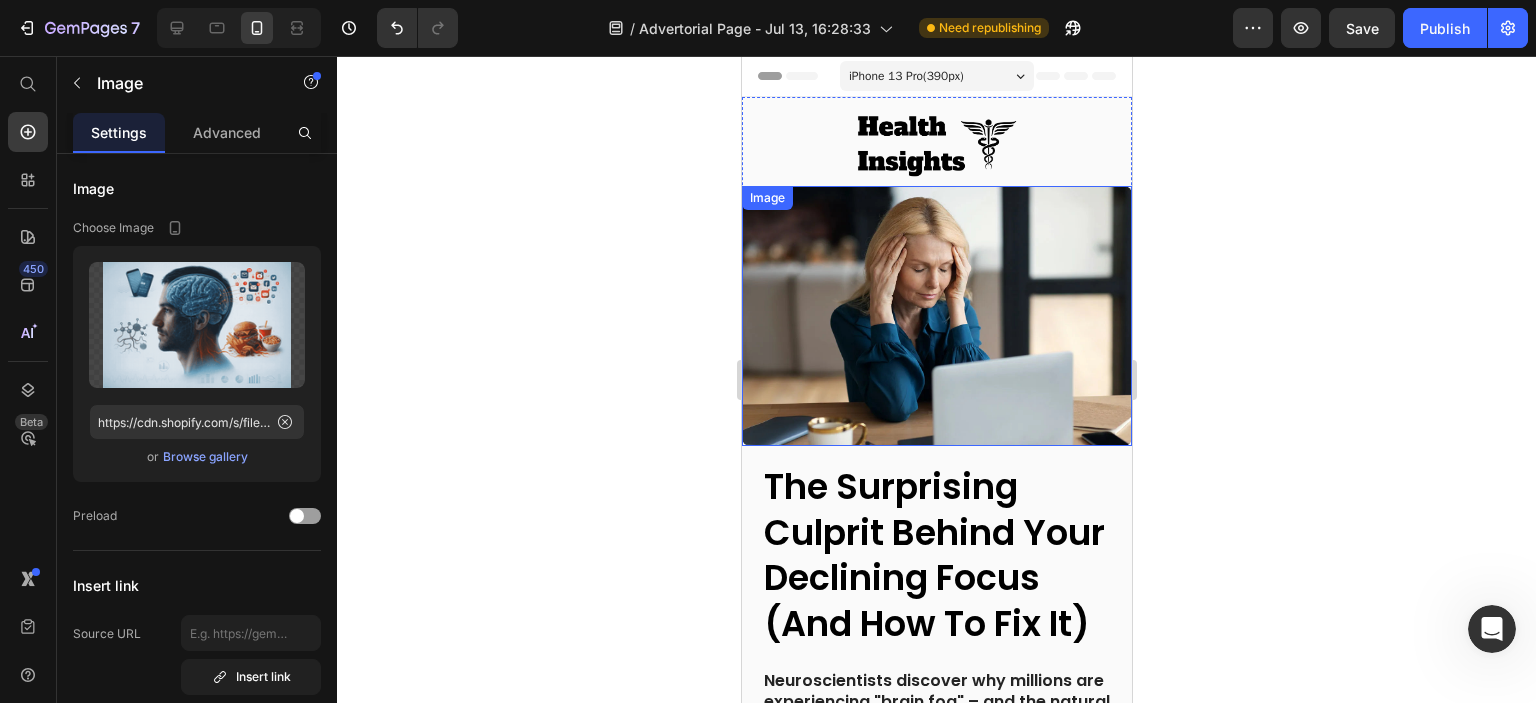 click at bounding box center [936, 316] 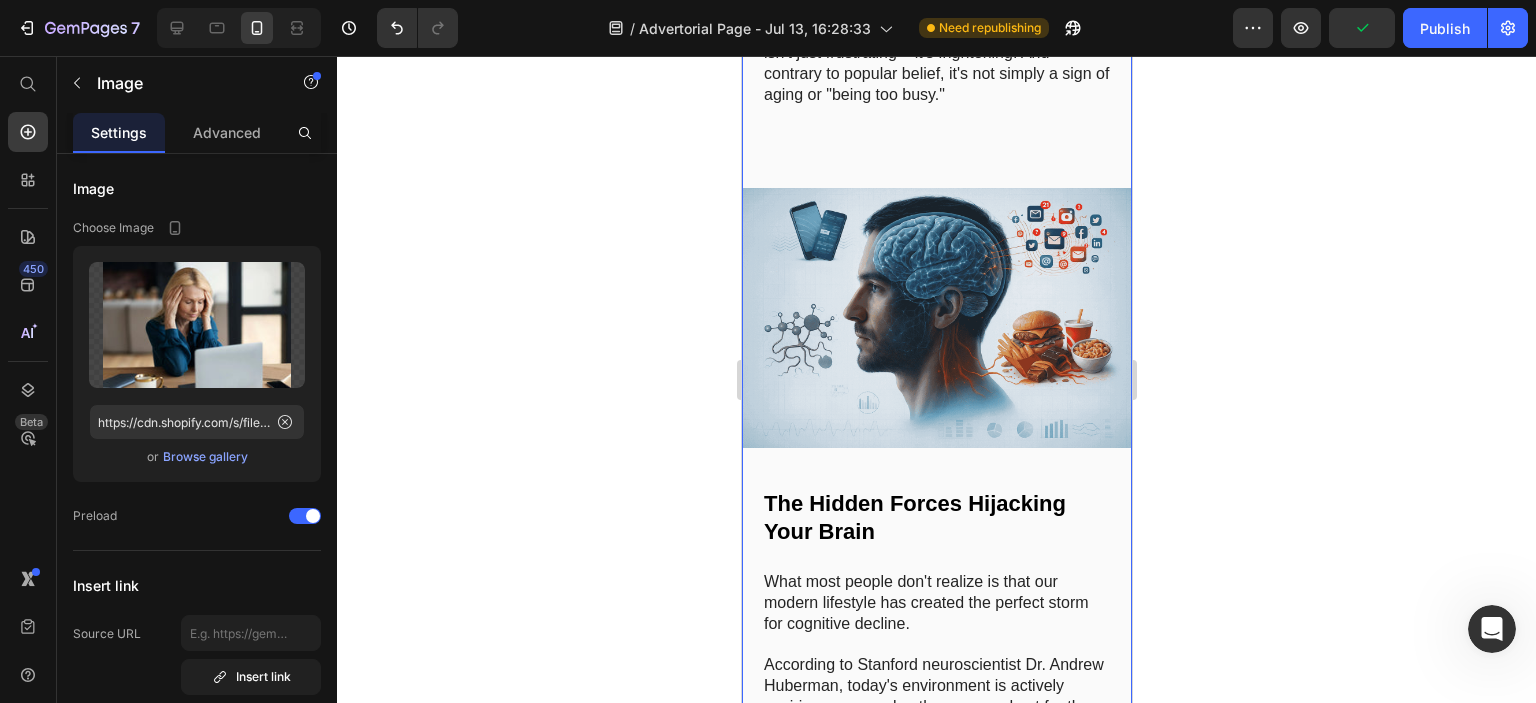 scroll, scrollTop: 1400, scrollLeft: 0, axis: vertical 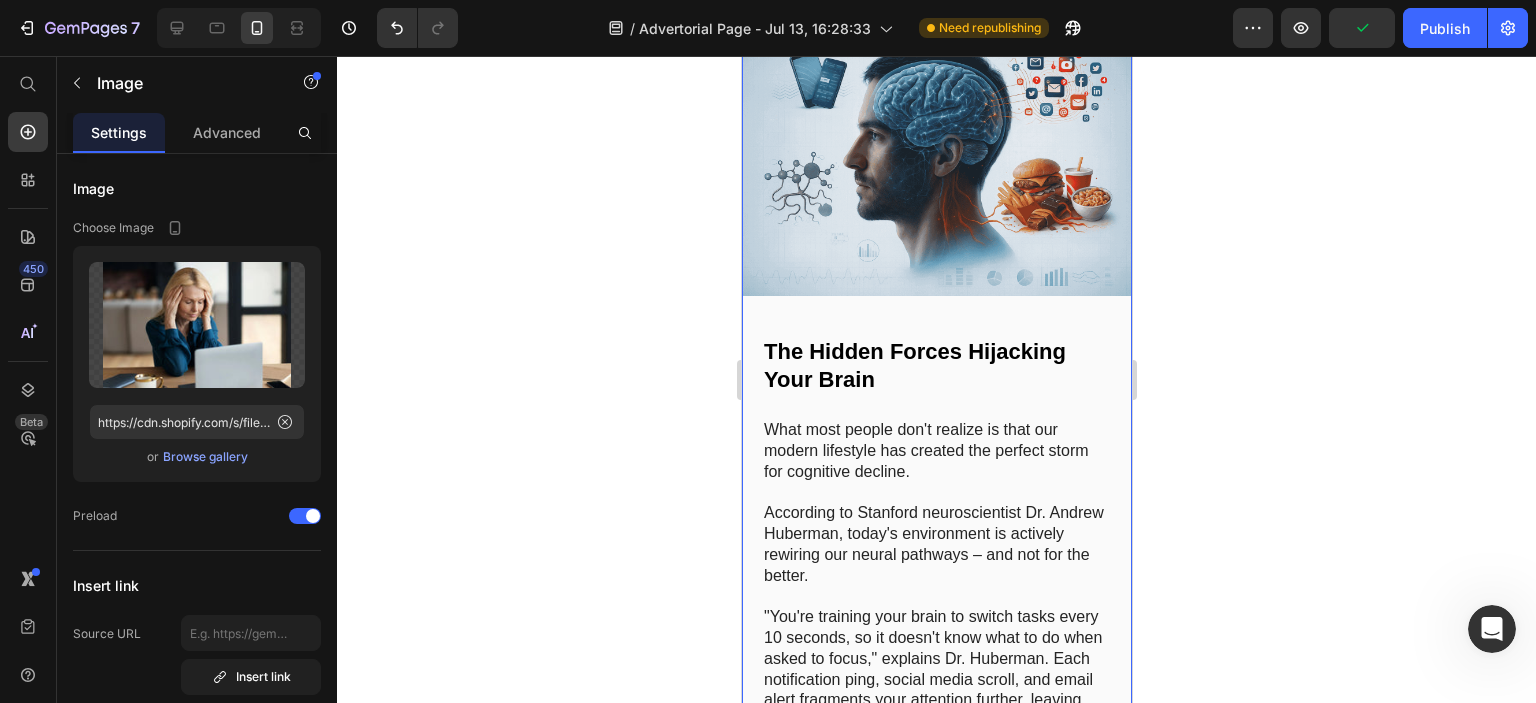 click at bounding box center [936, 166] 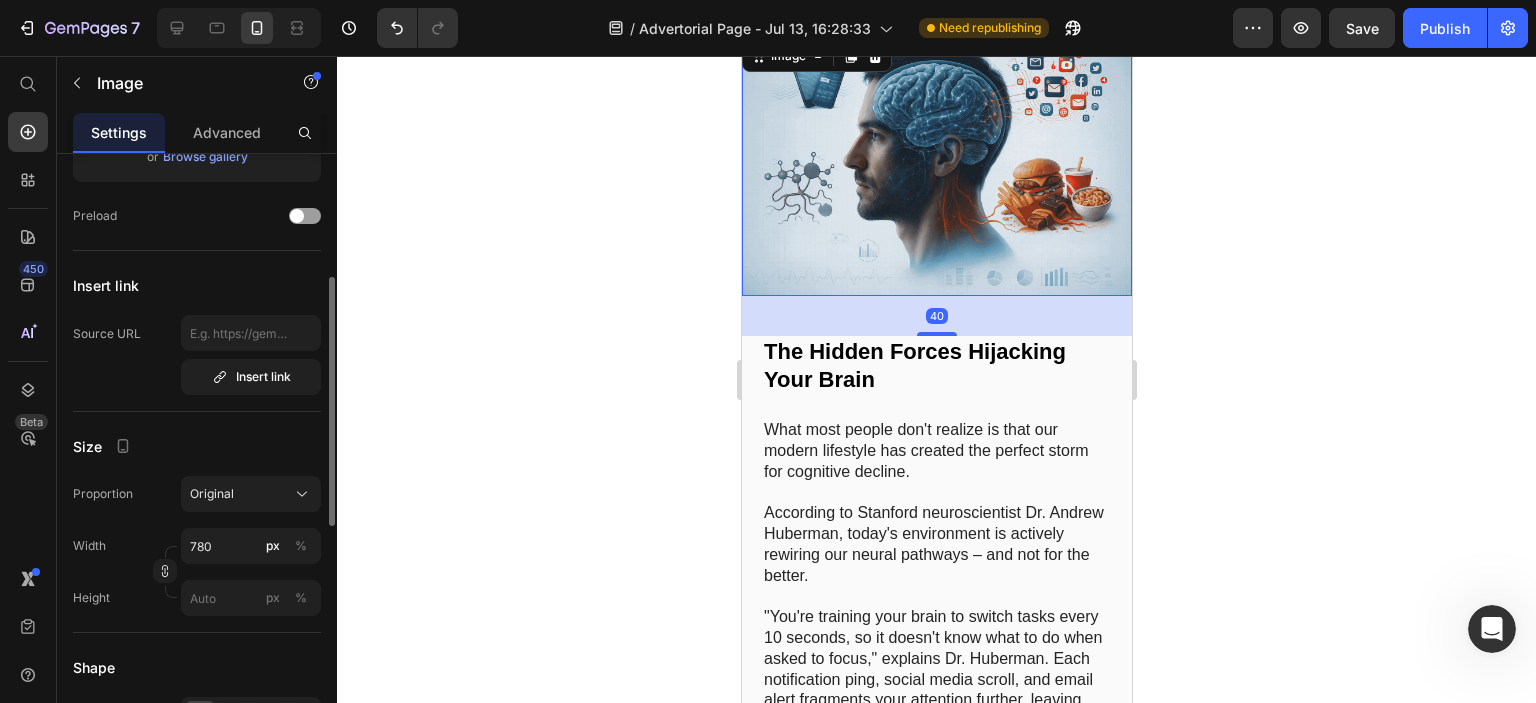 scroll, scrollTop: 600, scrollLeft: 0, axis: vertical 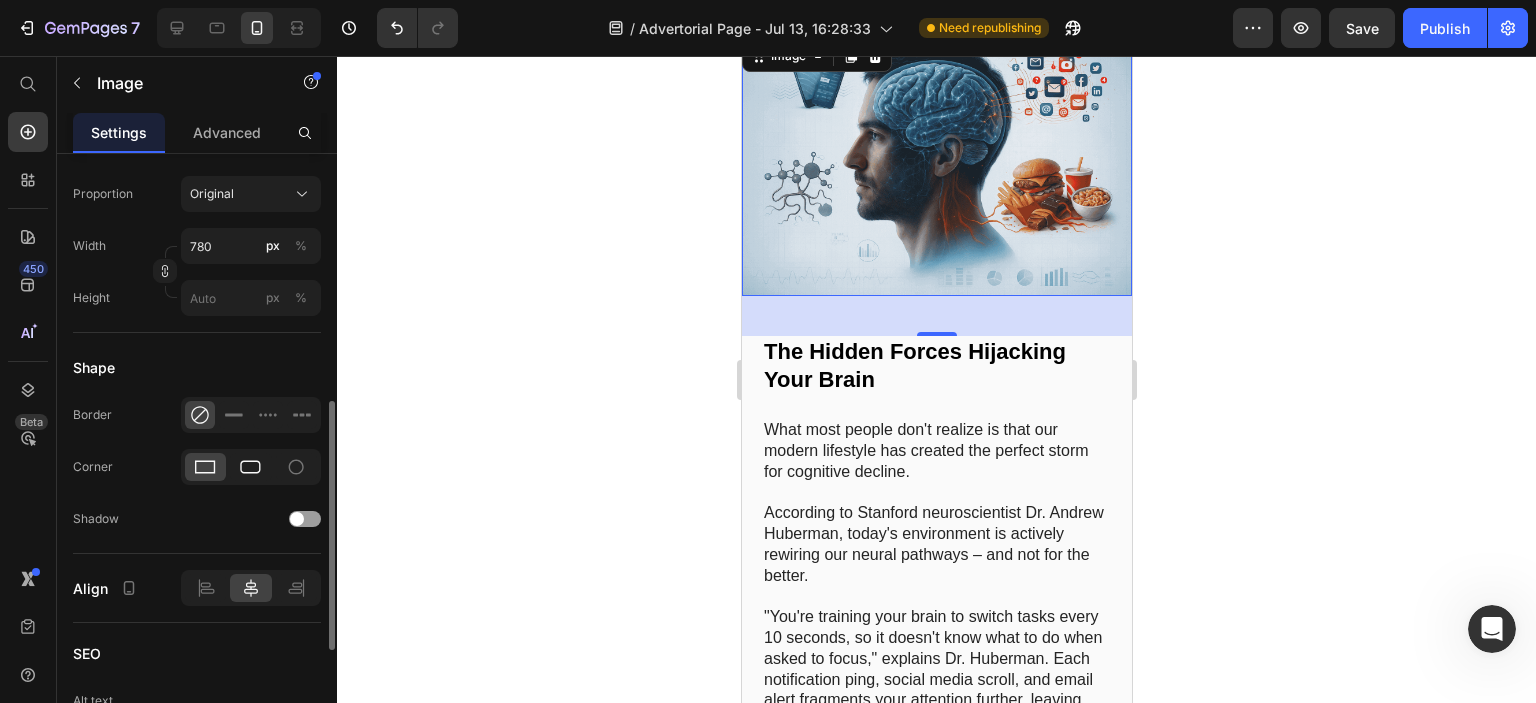 click 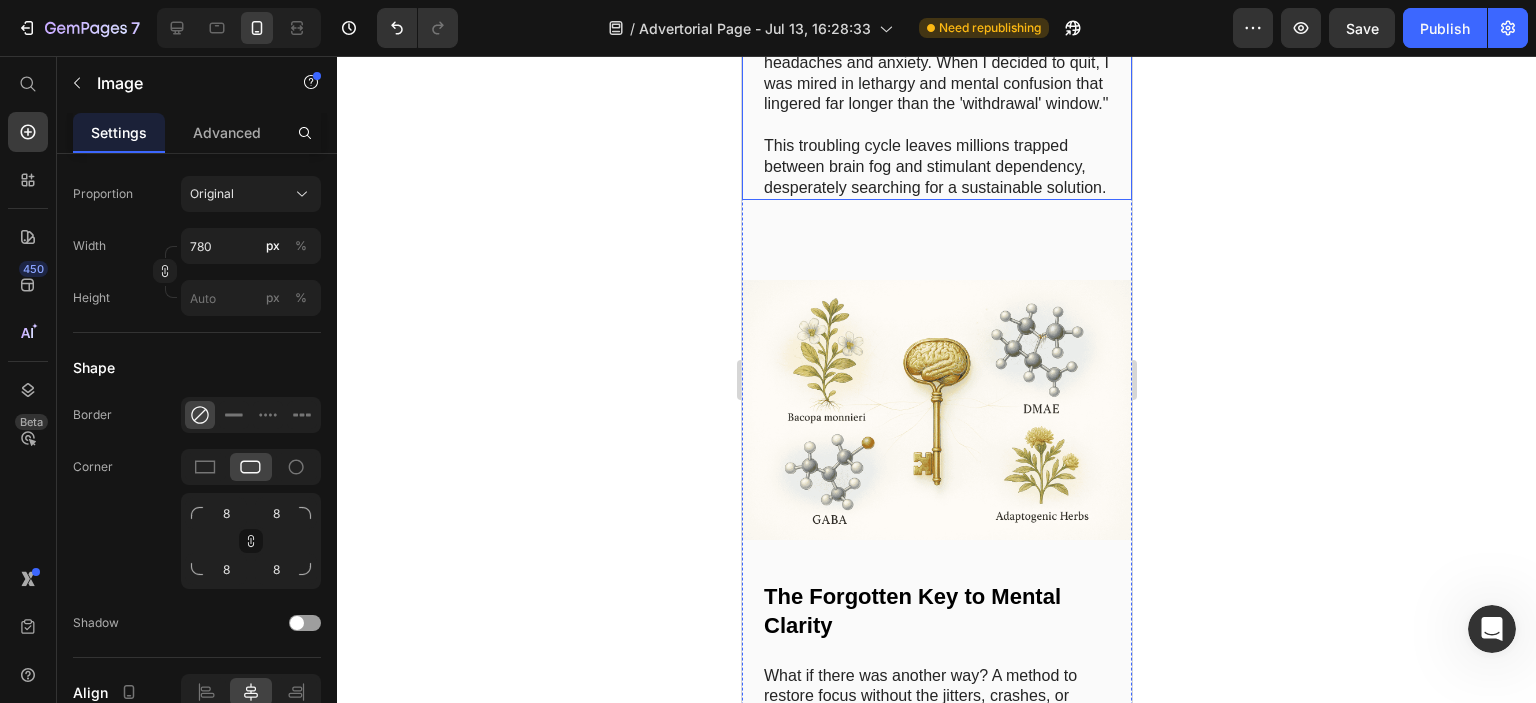 scroll, scrollTop: 2500, scrollLeft: 0, axis: vertical 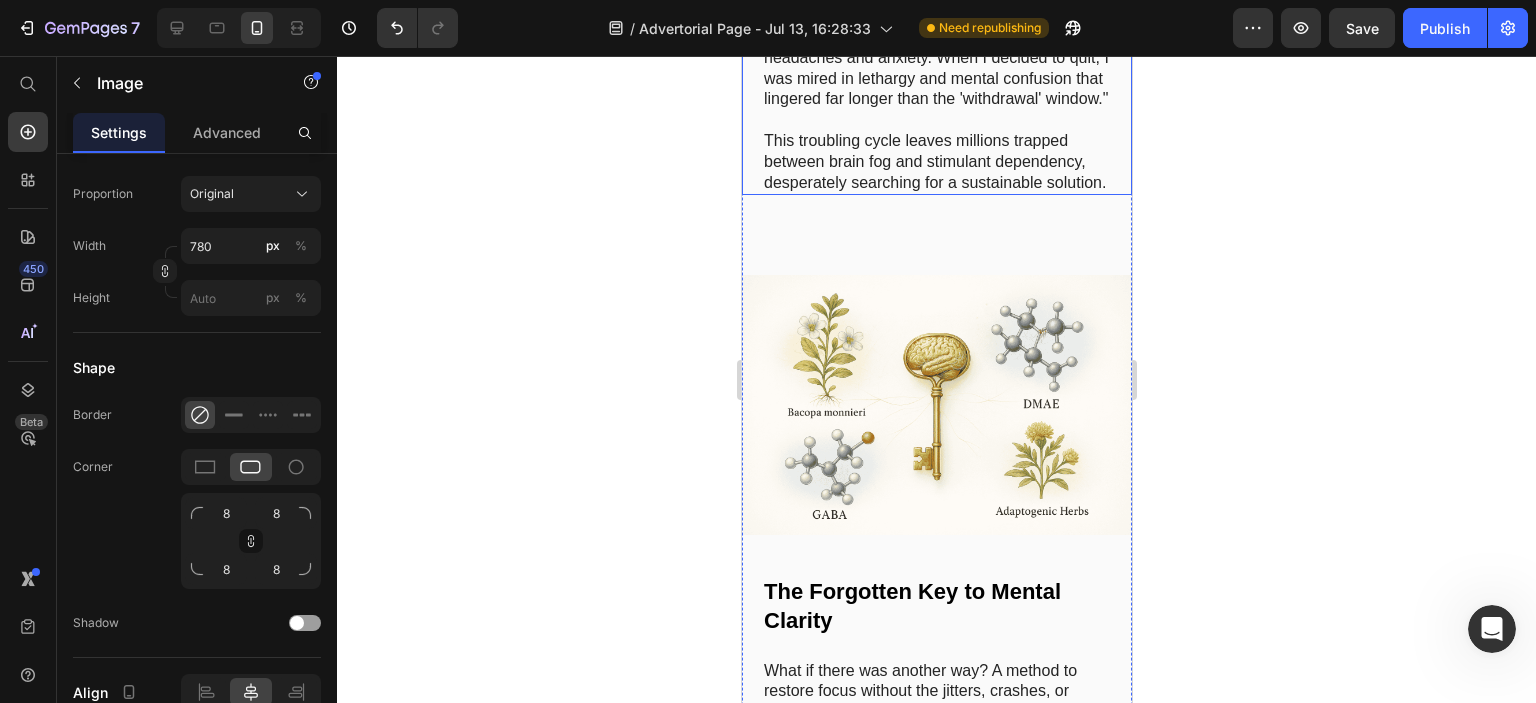click at bounding box center [936, 405] 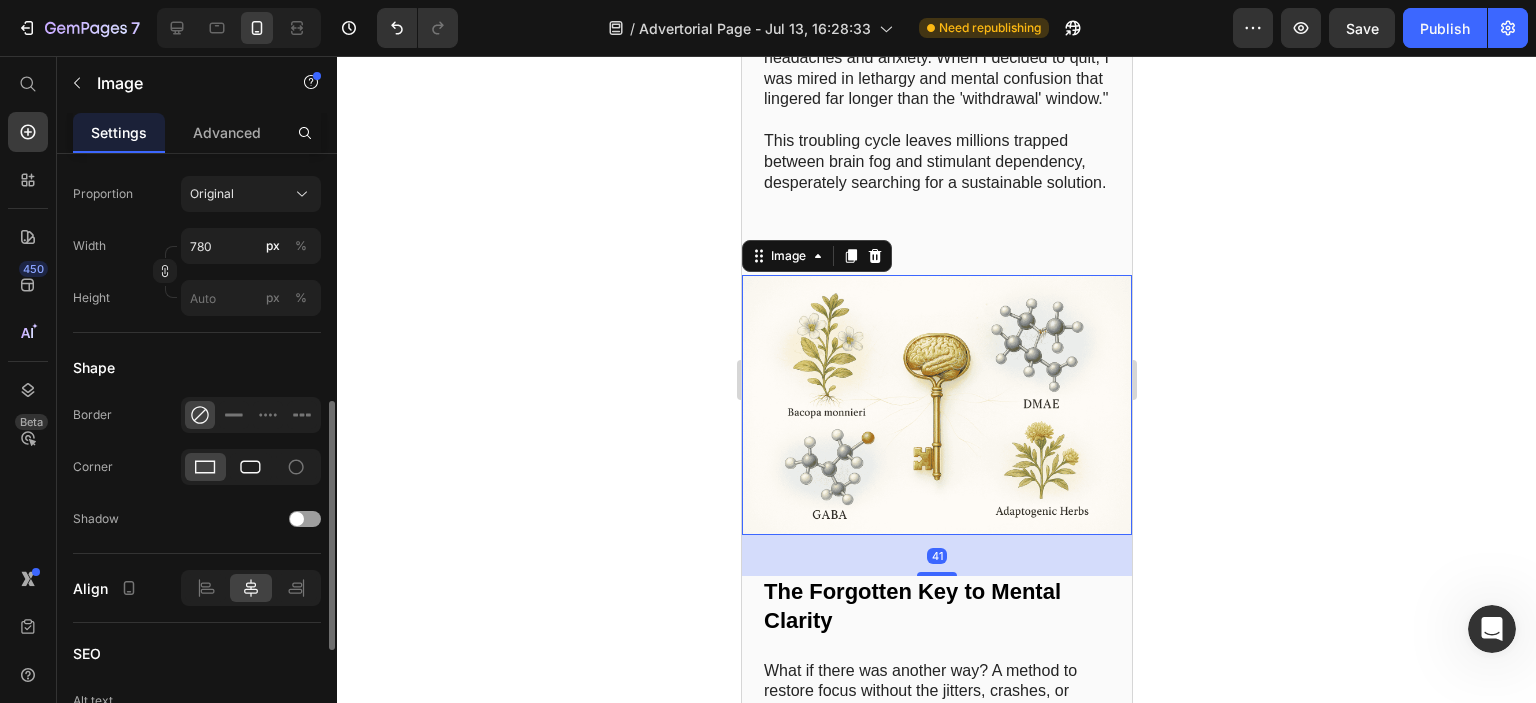 click 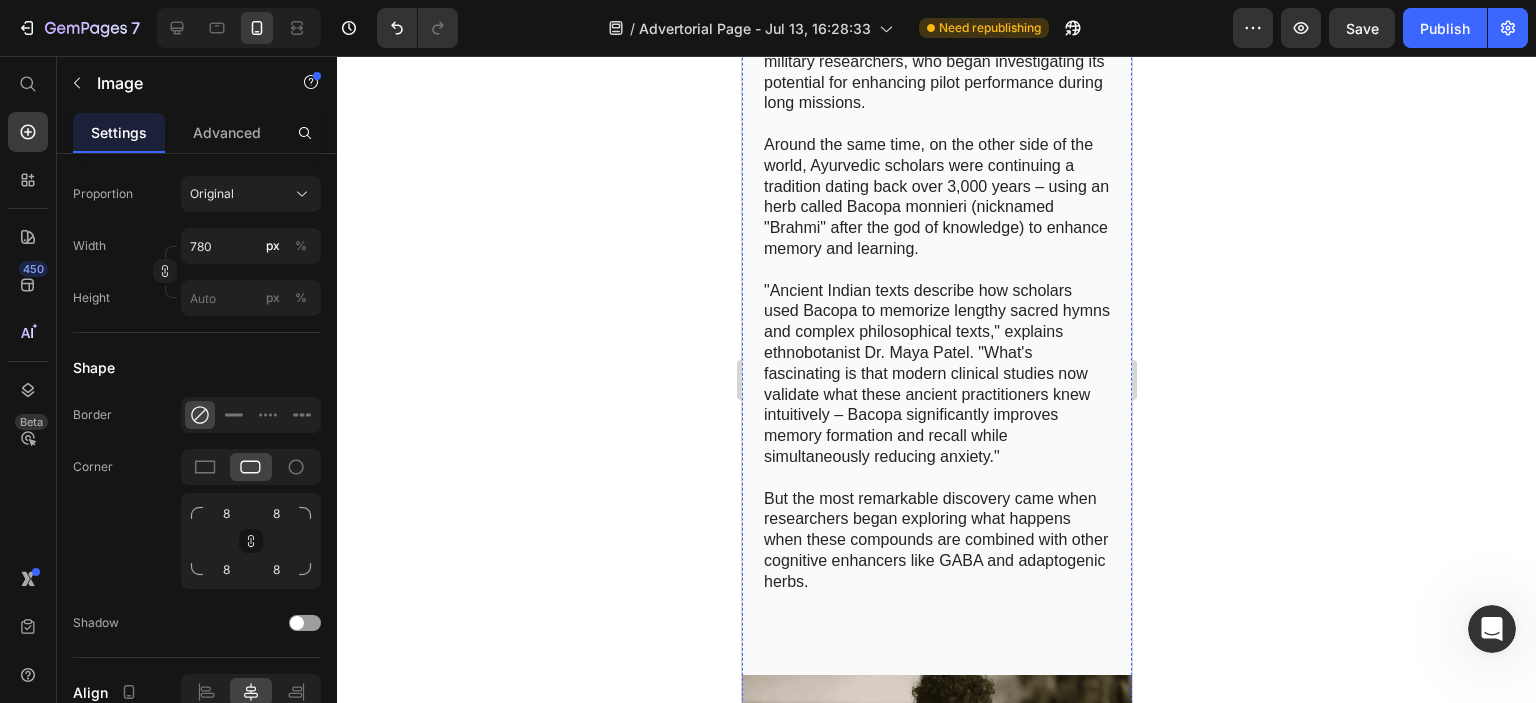 scroll, scrollTop: 4000, scrollLeft: 0, axis: vertical 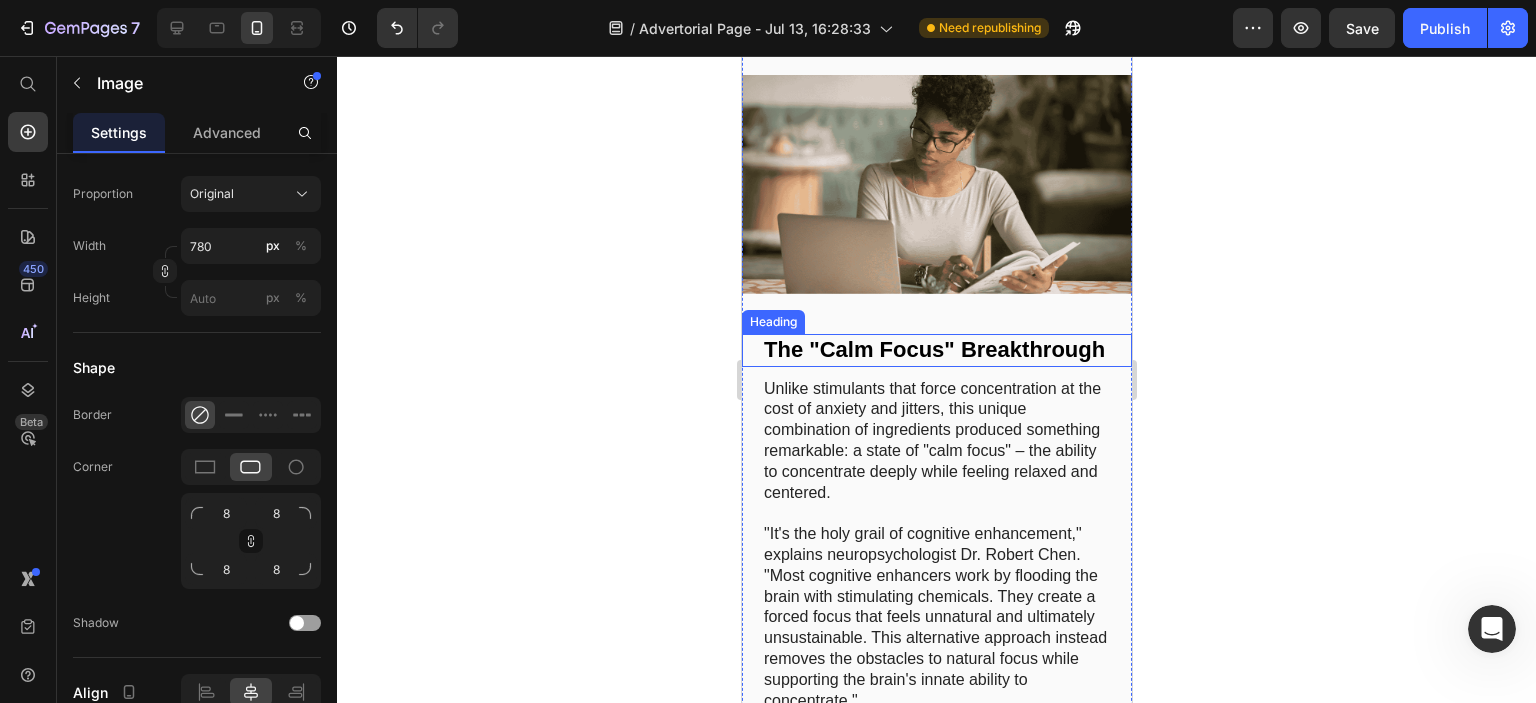click at bounding box center (936, 184) 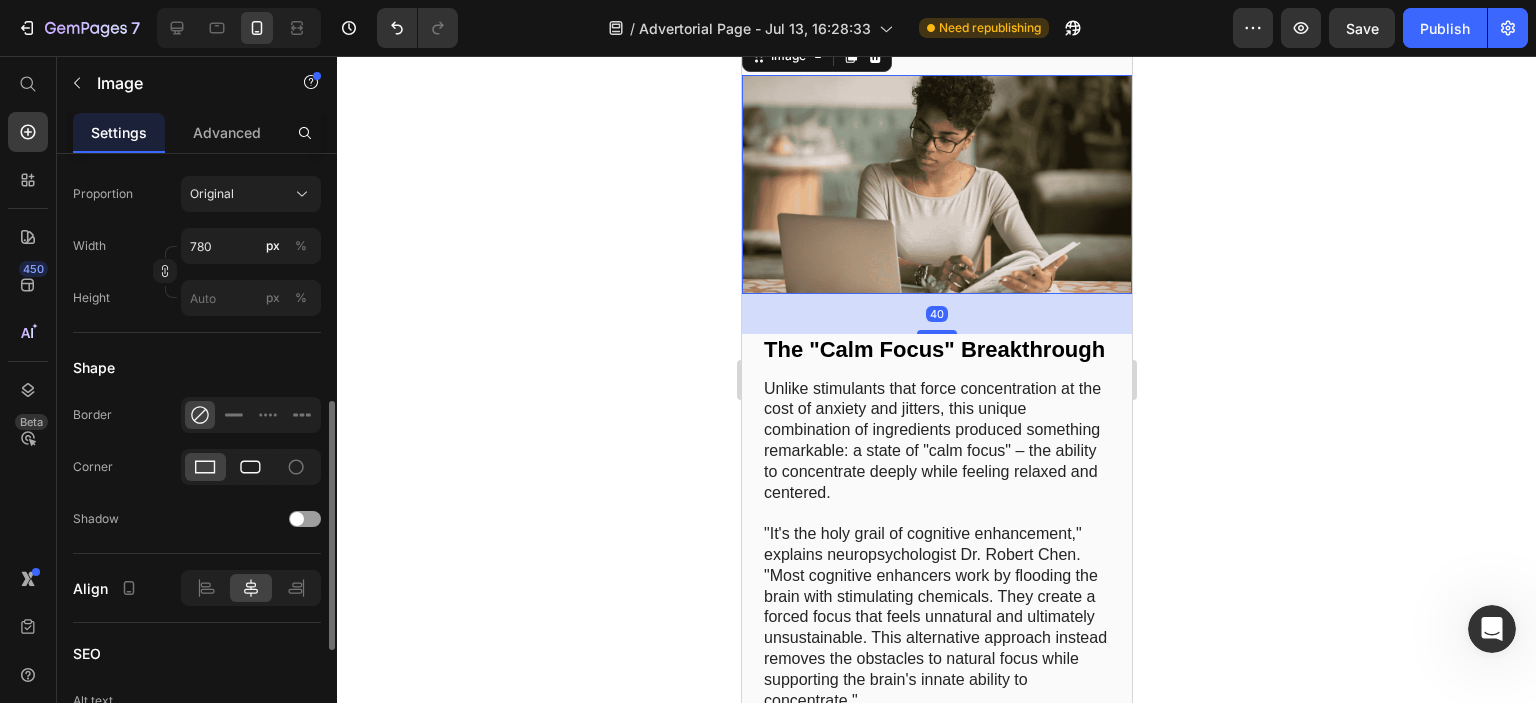 click 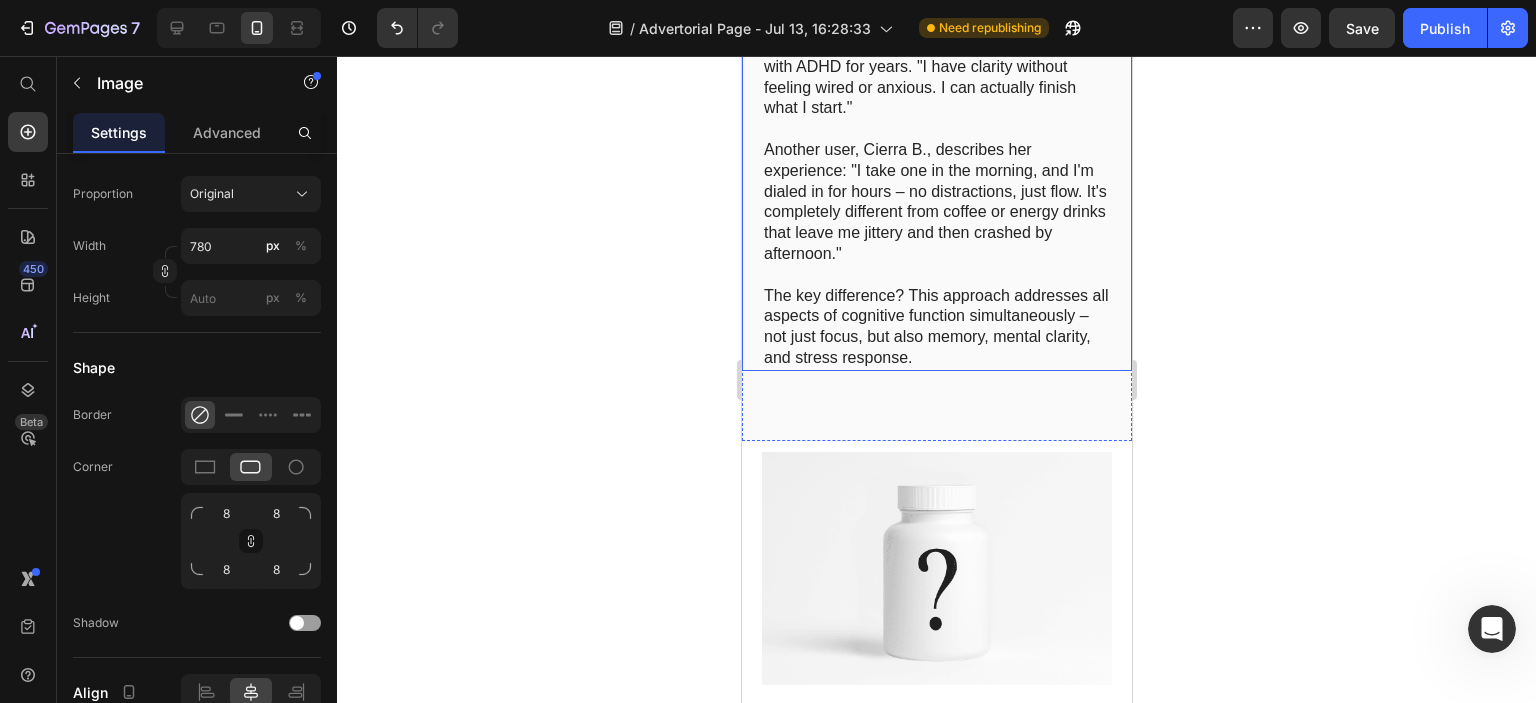 scroll, scrollTop: 5300, scrollLeft: 0, axis: vertical 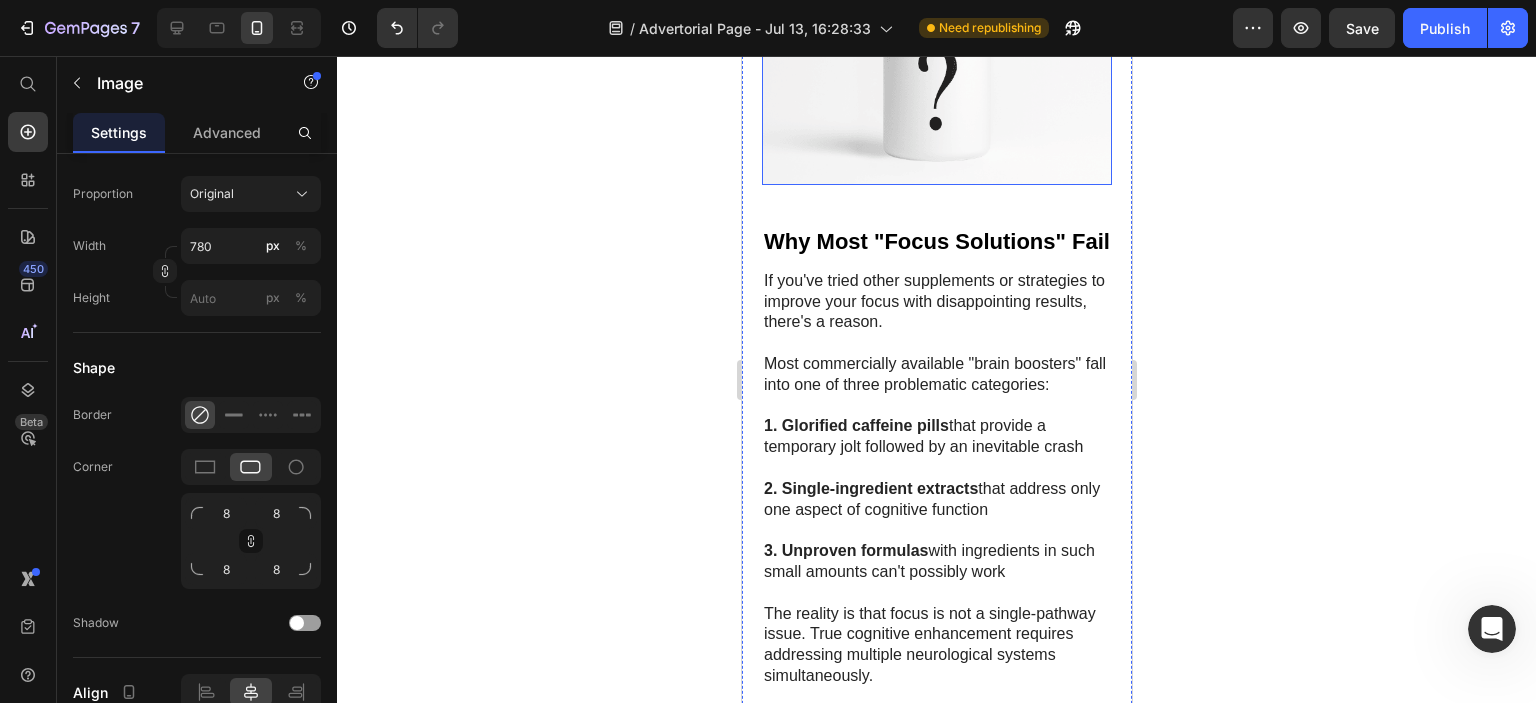 click at bounding box center (936, 68) 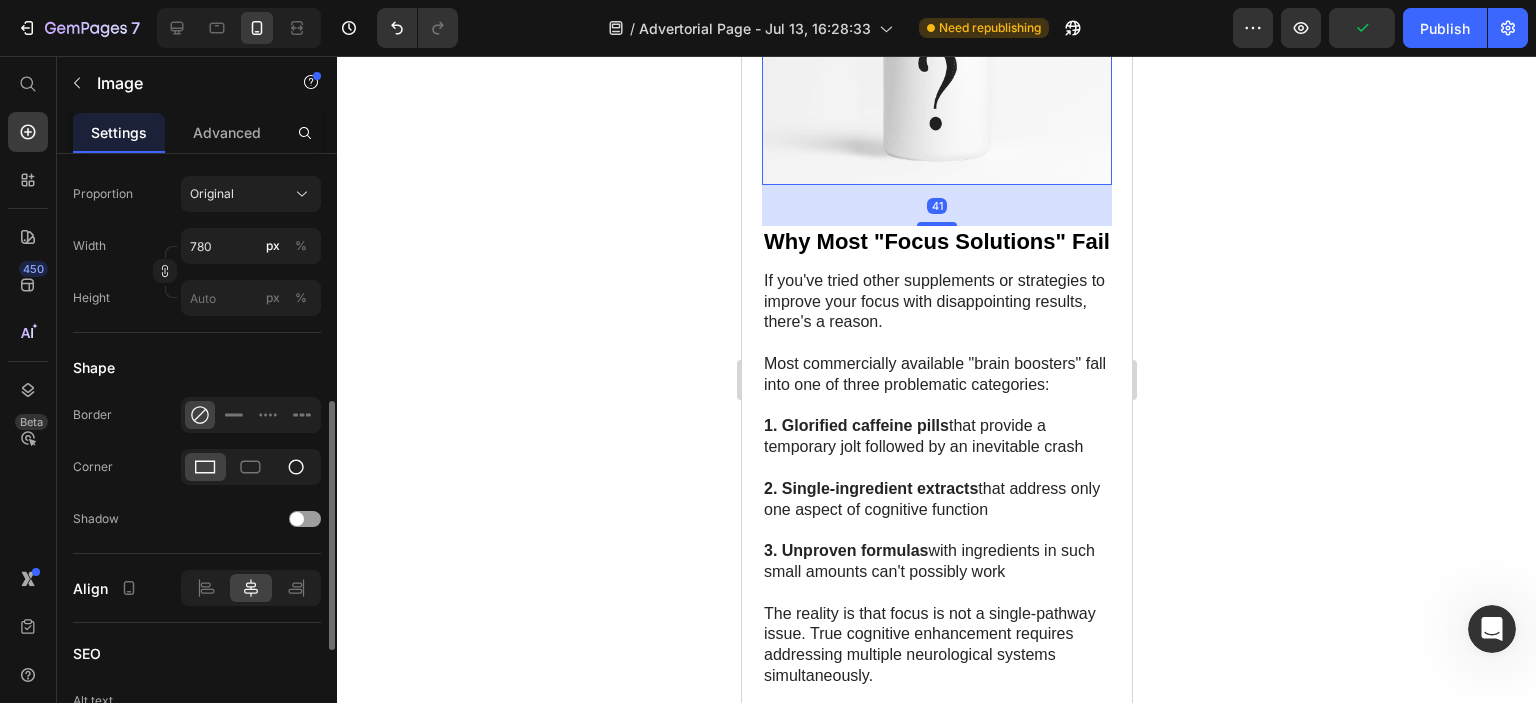 click 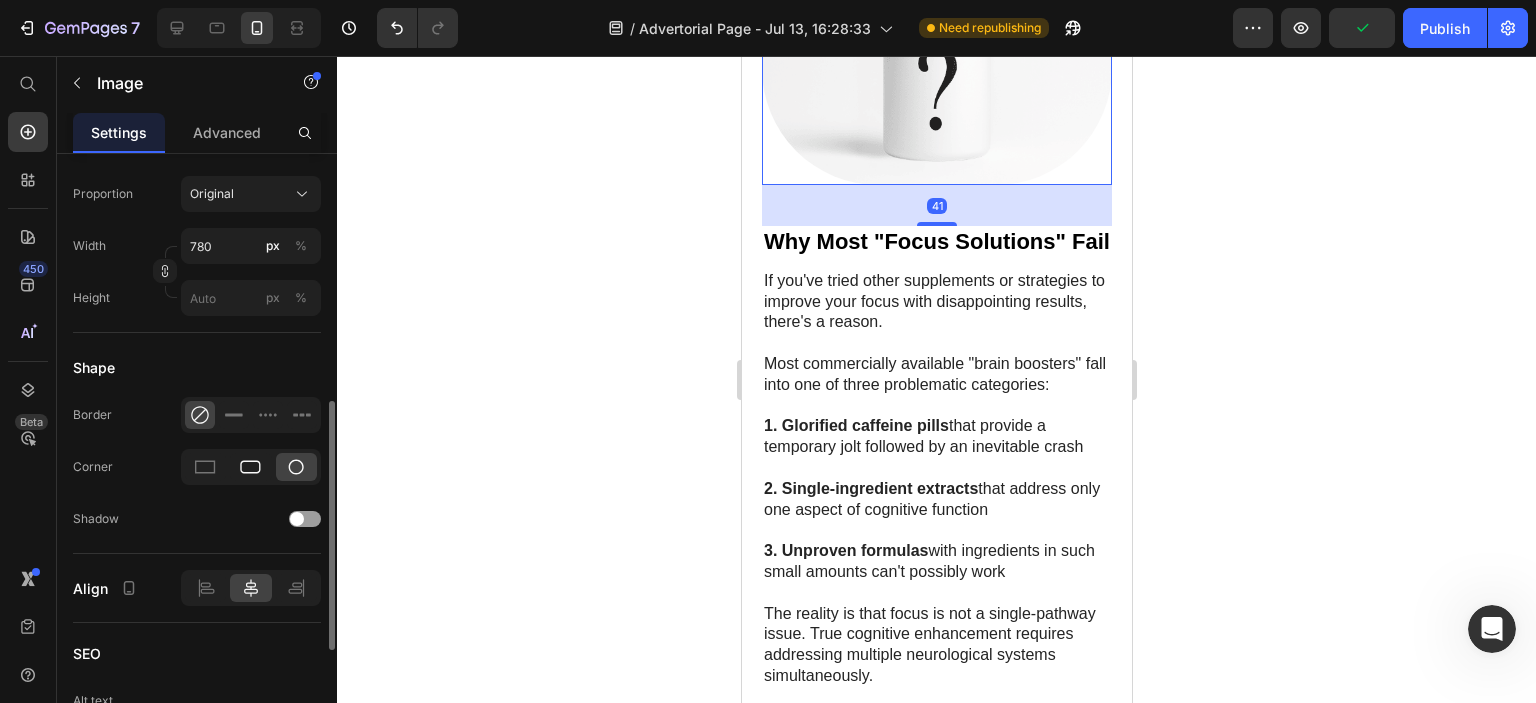 click 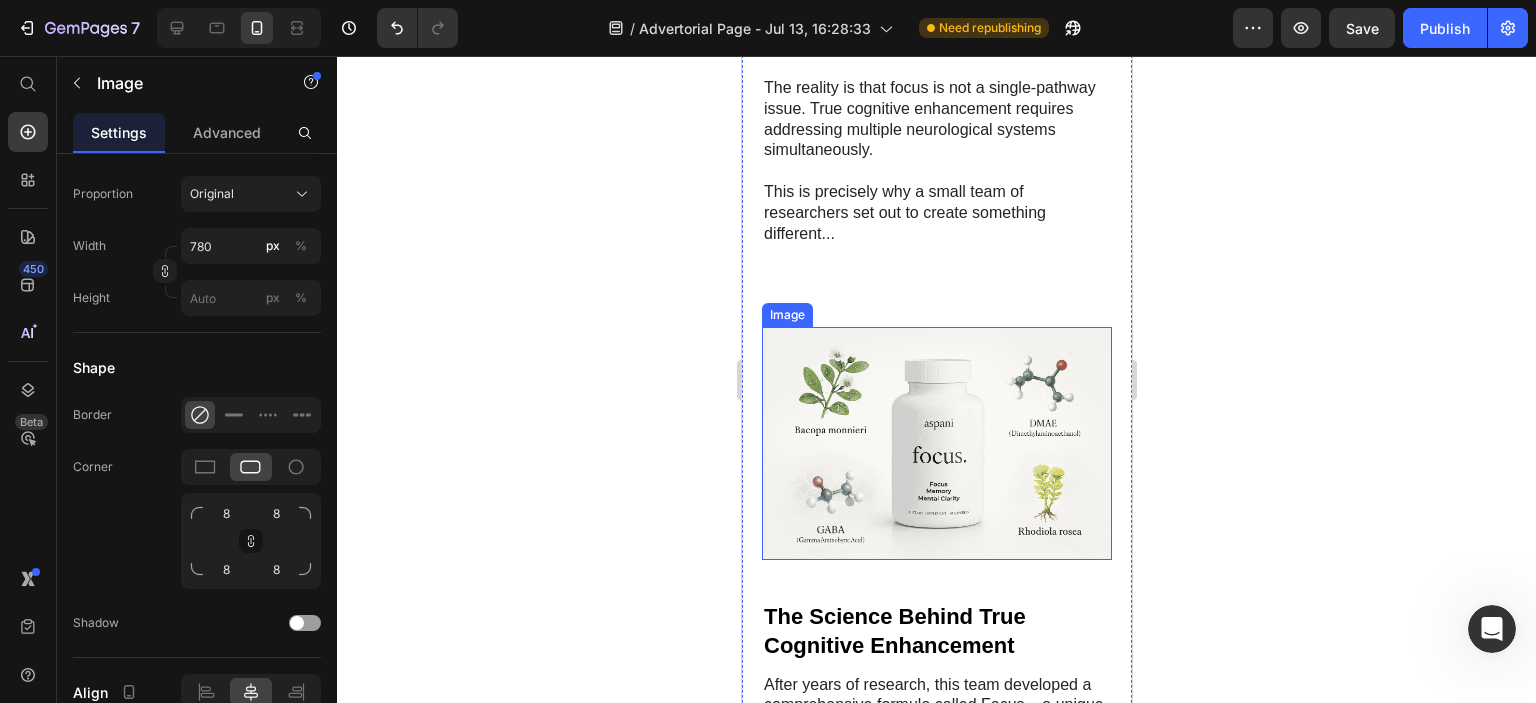 scroll, scrollTop: 6100, scrollLeft: 0, axis: vertical 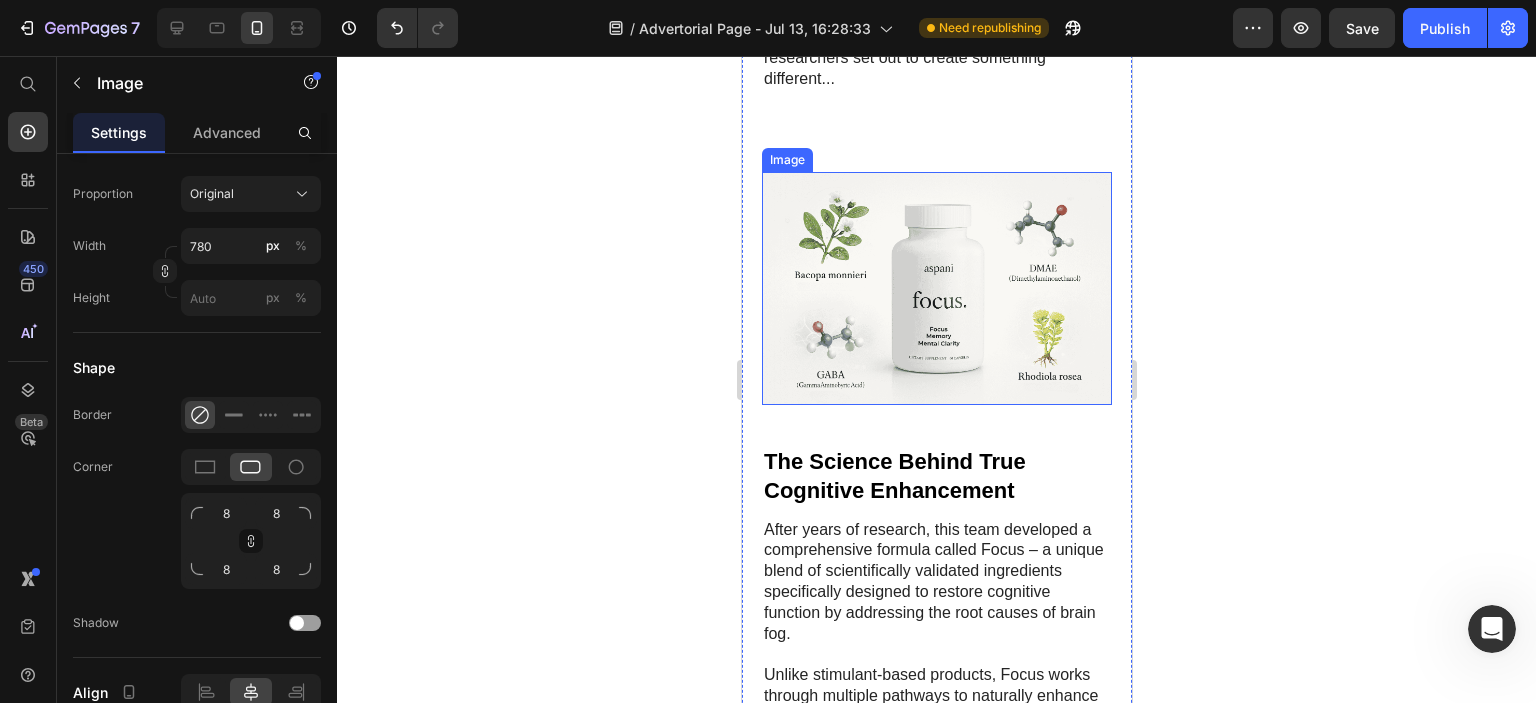 click at bounding box center (936, 288) 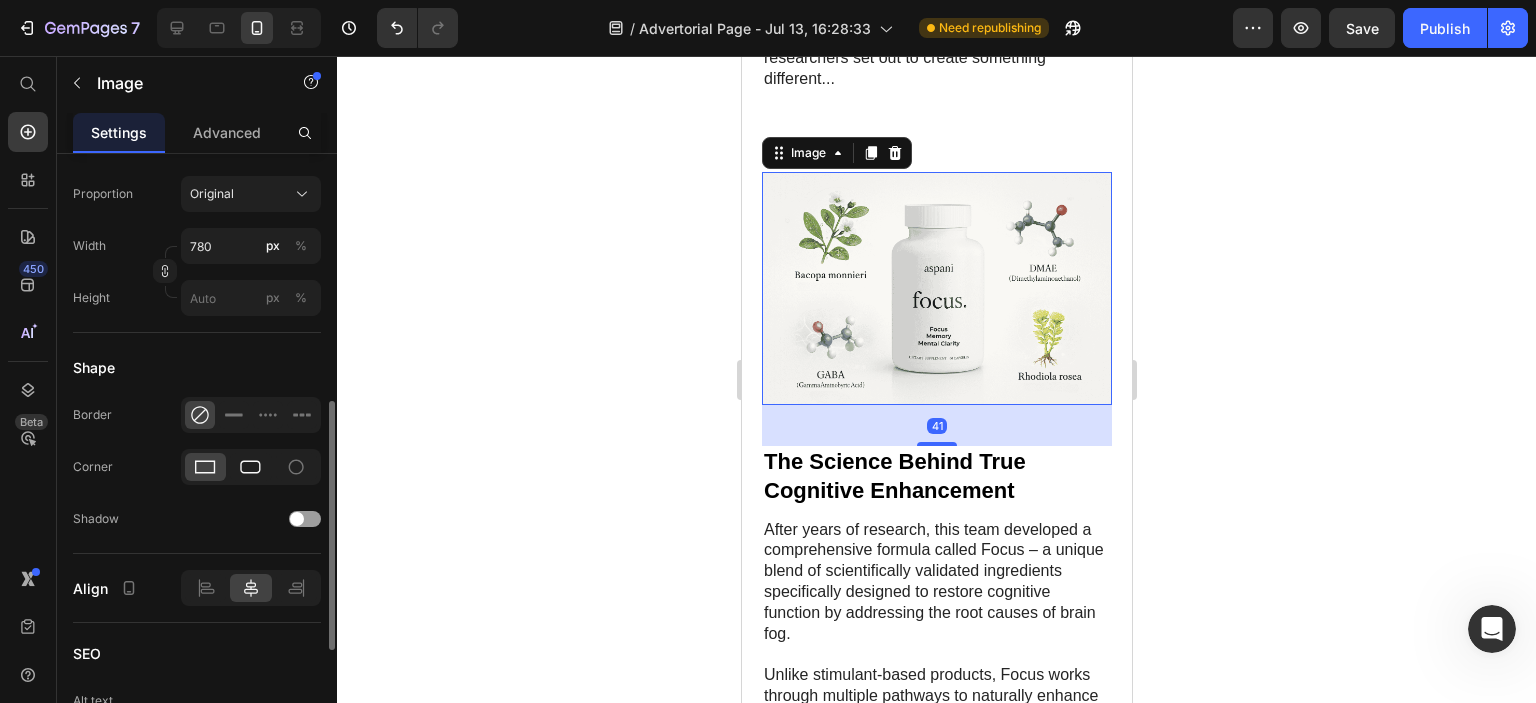 click 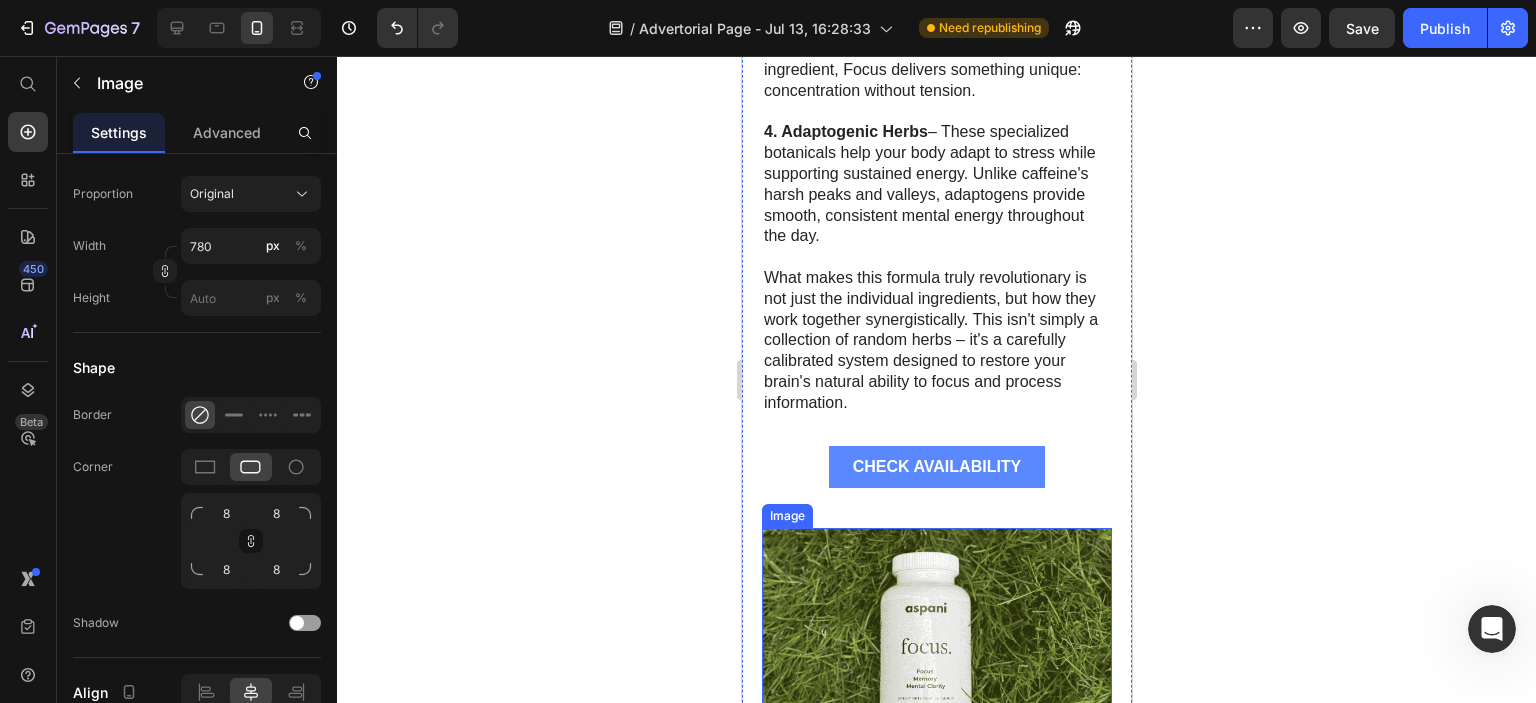 scroll, scrollTop: 7400, scrollLeft: 0, axis: vertical 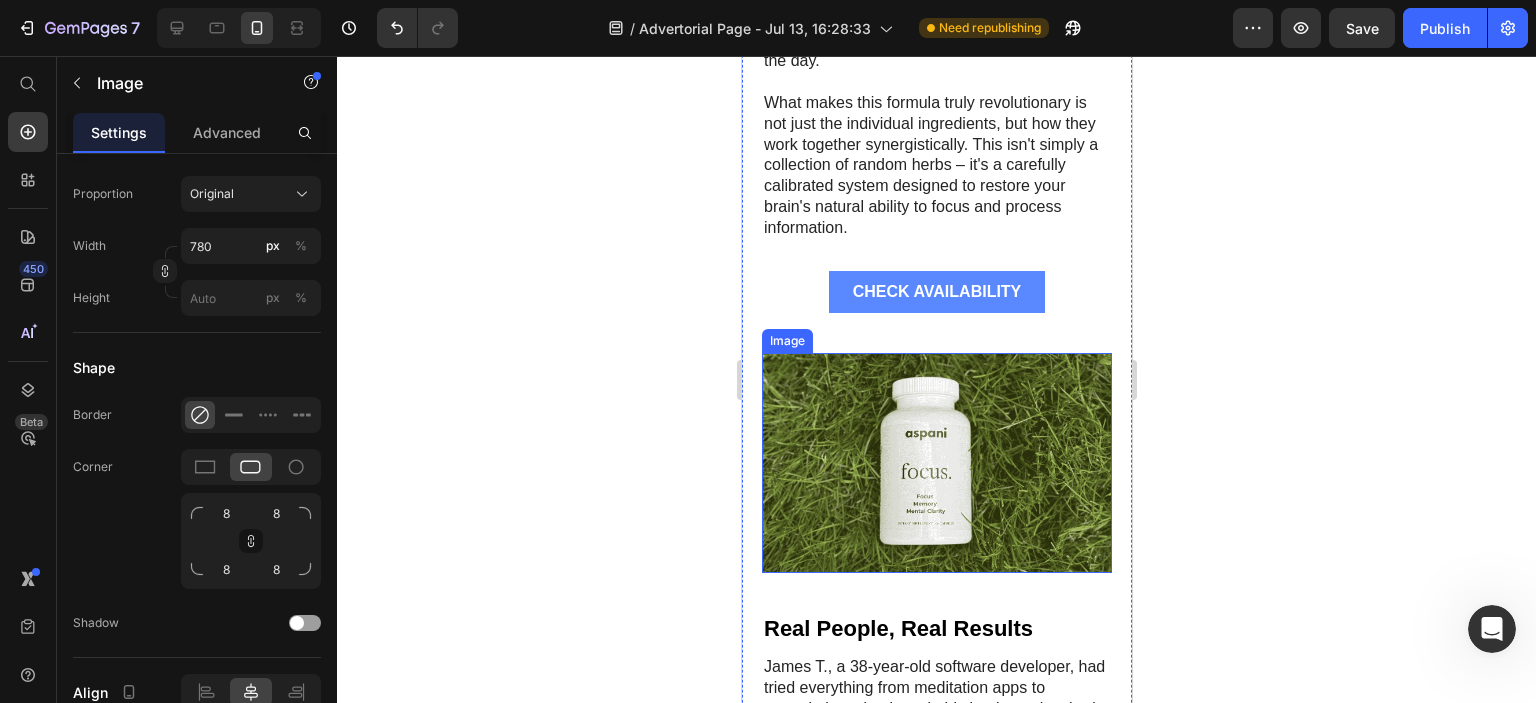 click at bounding box center [936, 463] 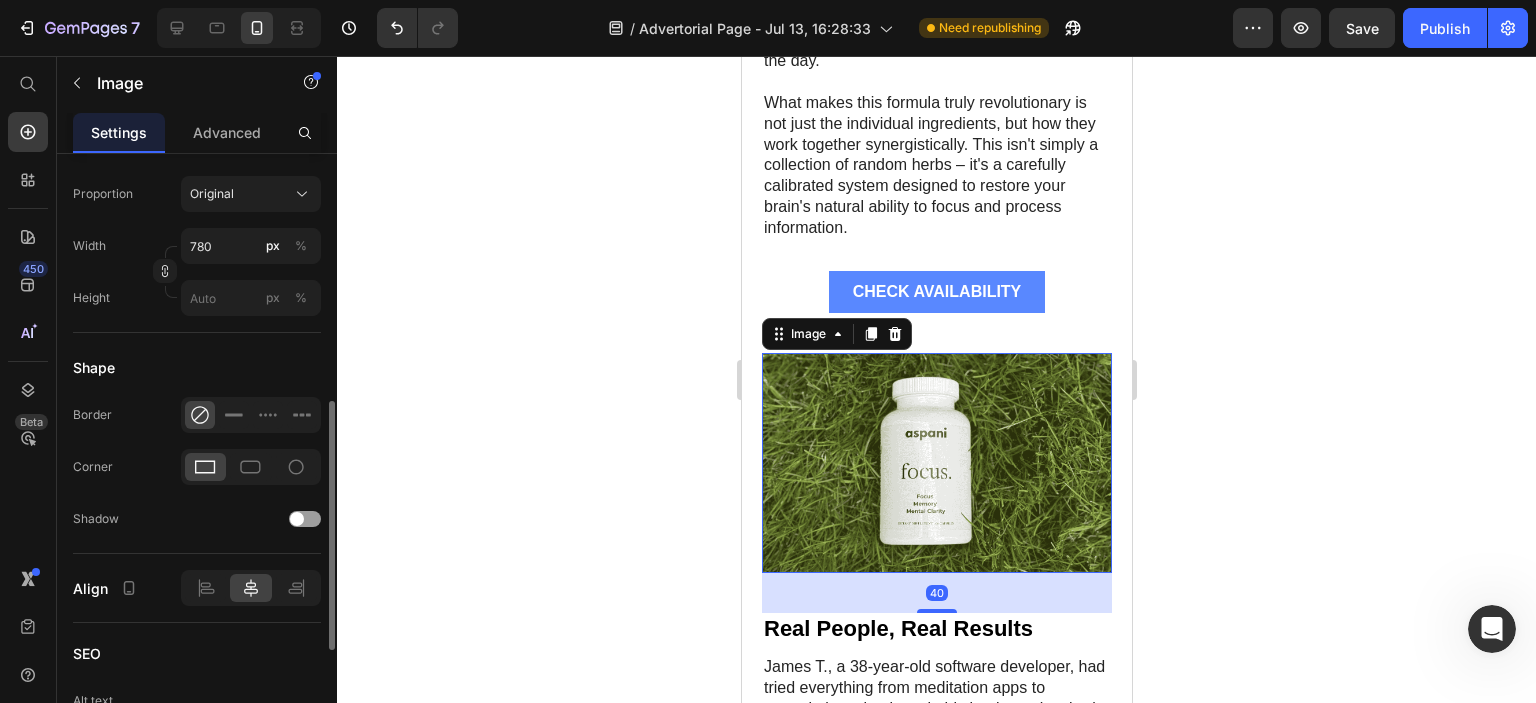 drag, startPoint x: 237, startPoint y: 471, endPoint x: 307, endPoint y: 490, distance: 72.53275 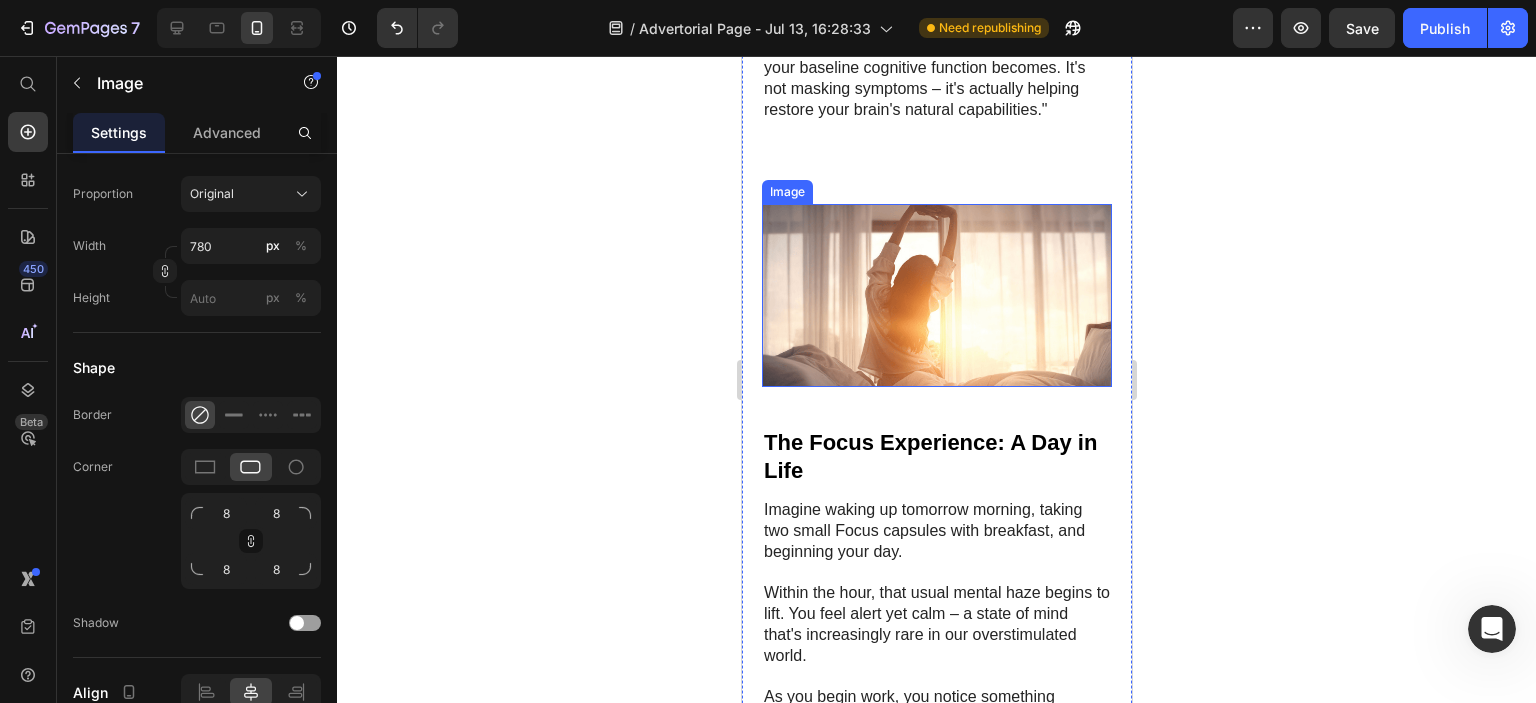 scroll, scrollTop: 9000, scrollLeft: 0, axis: vertical 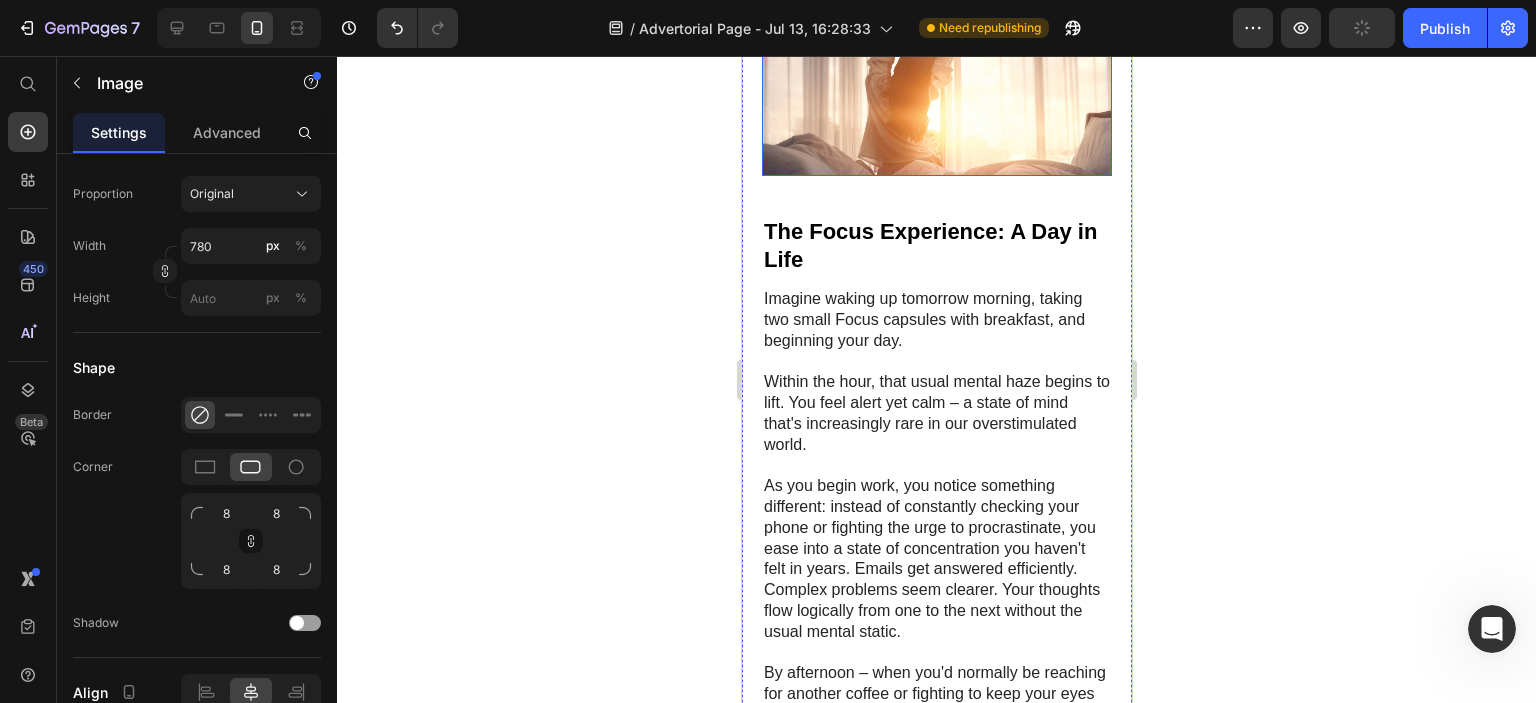 click at bounding box center [936, 84] 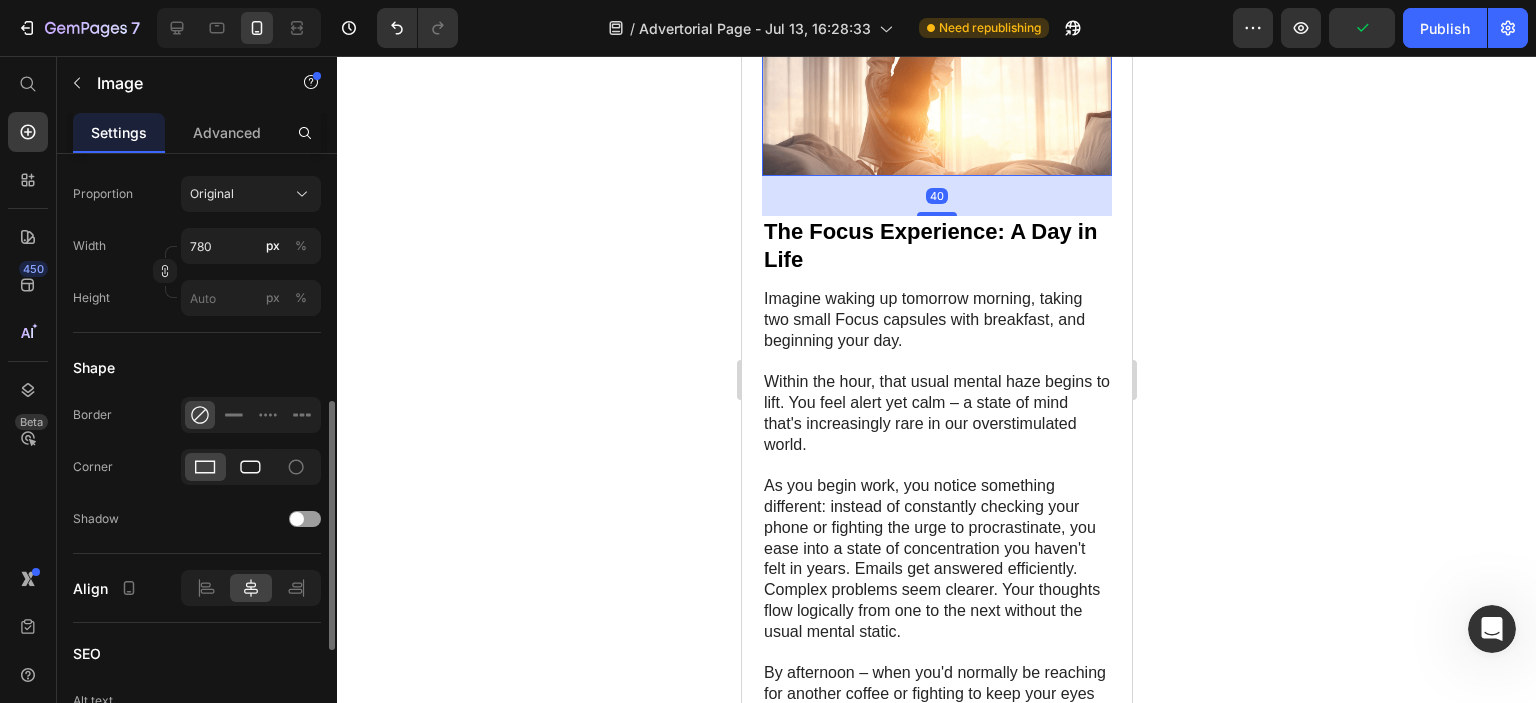 click 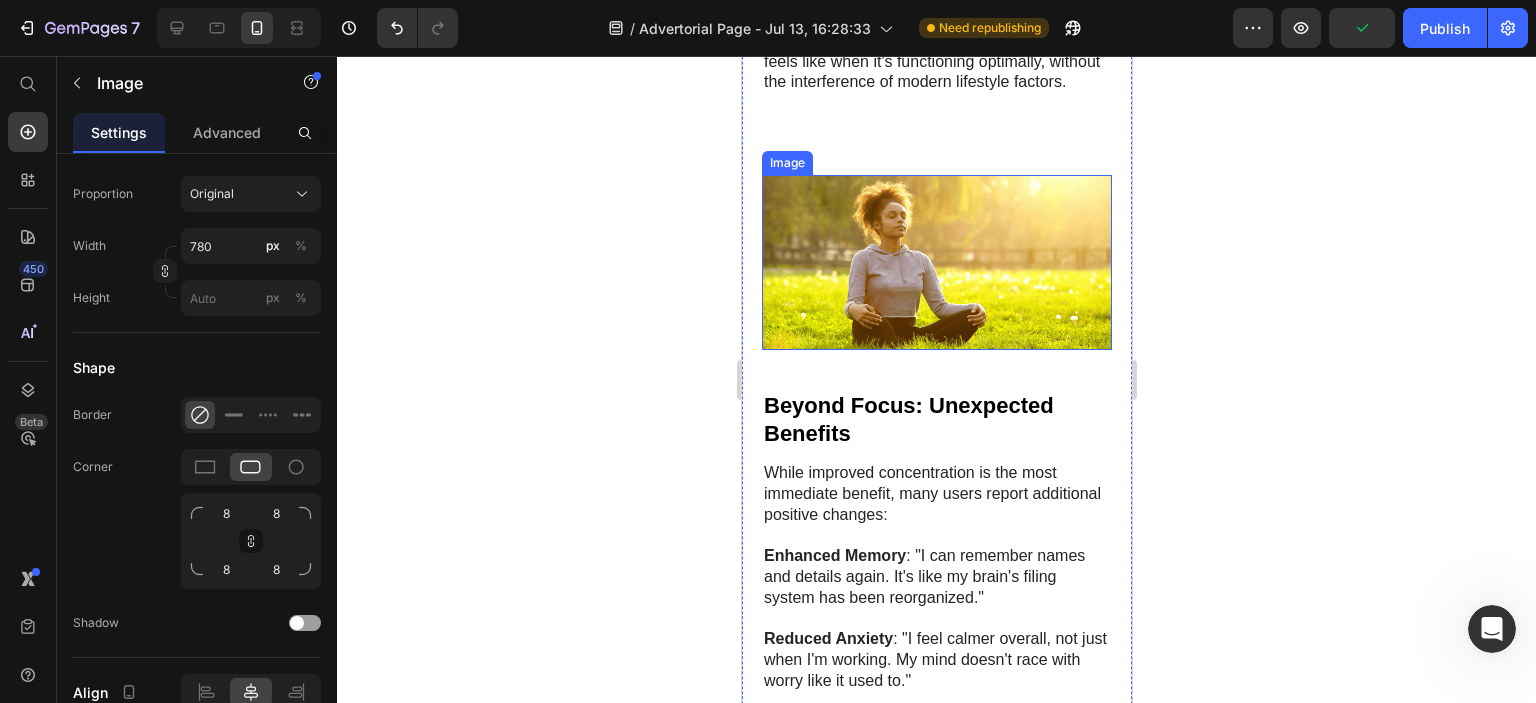 scroll, scrollTop: 10000, scrollLeft: 0, axis: vertical 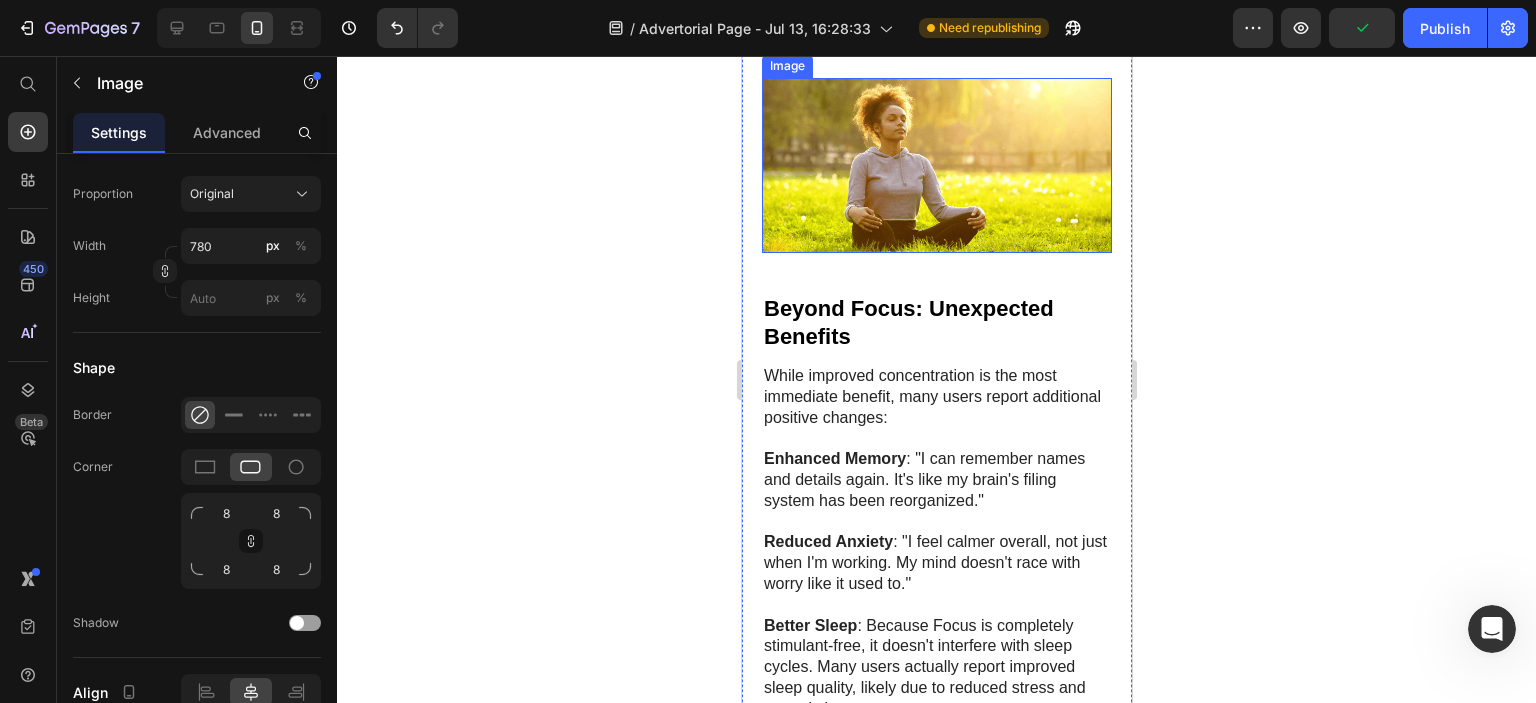 click at bounding box center [936, 165] 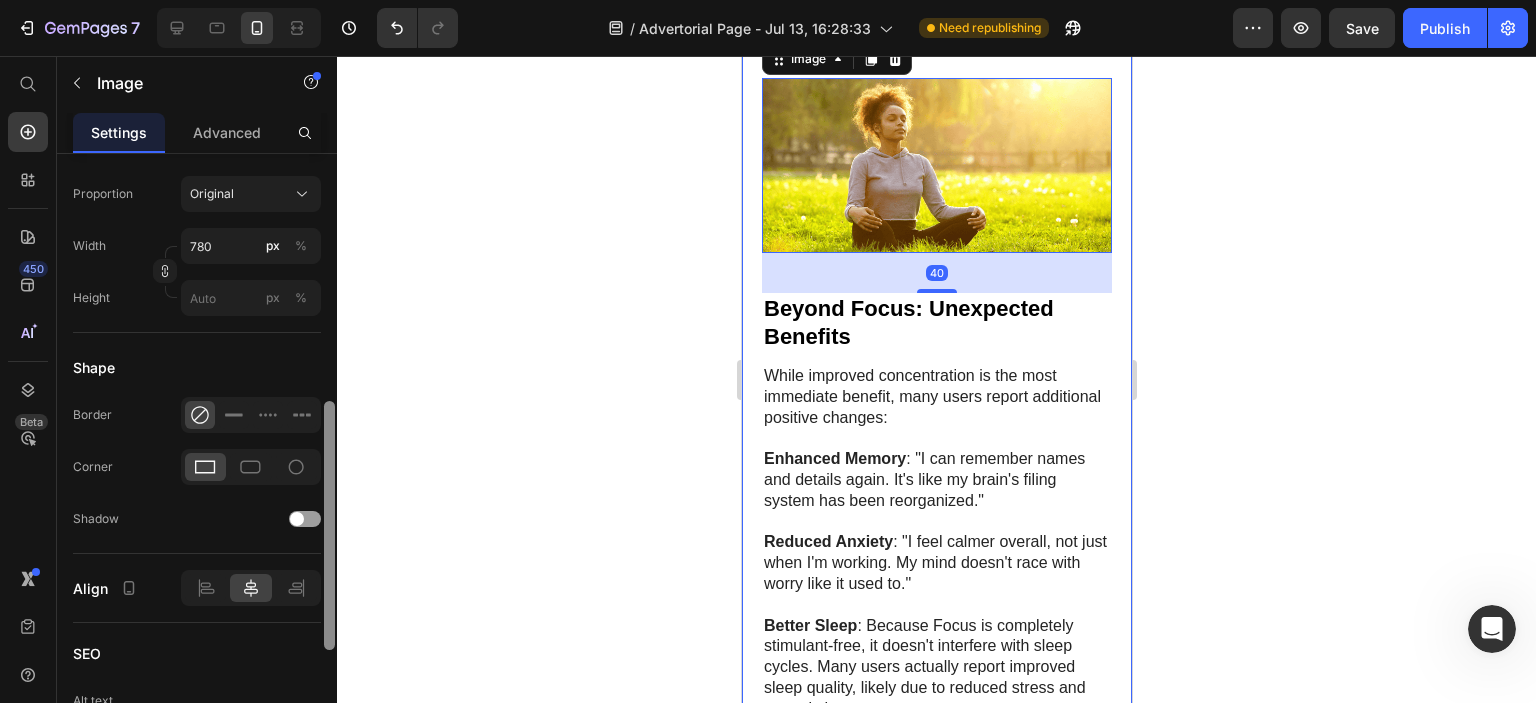 drag, startPoint x: 252, startPoint y: 473, endPoint x: 334, endPoint y: 460, distance: 83.02409 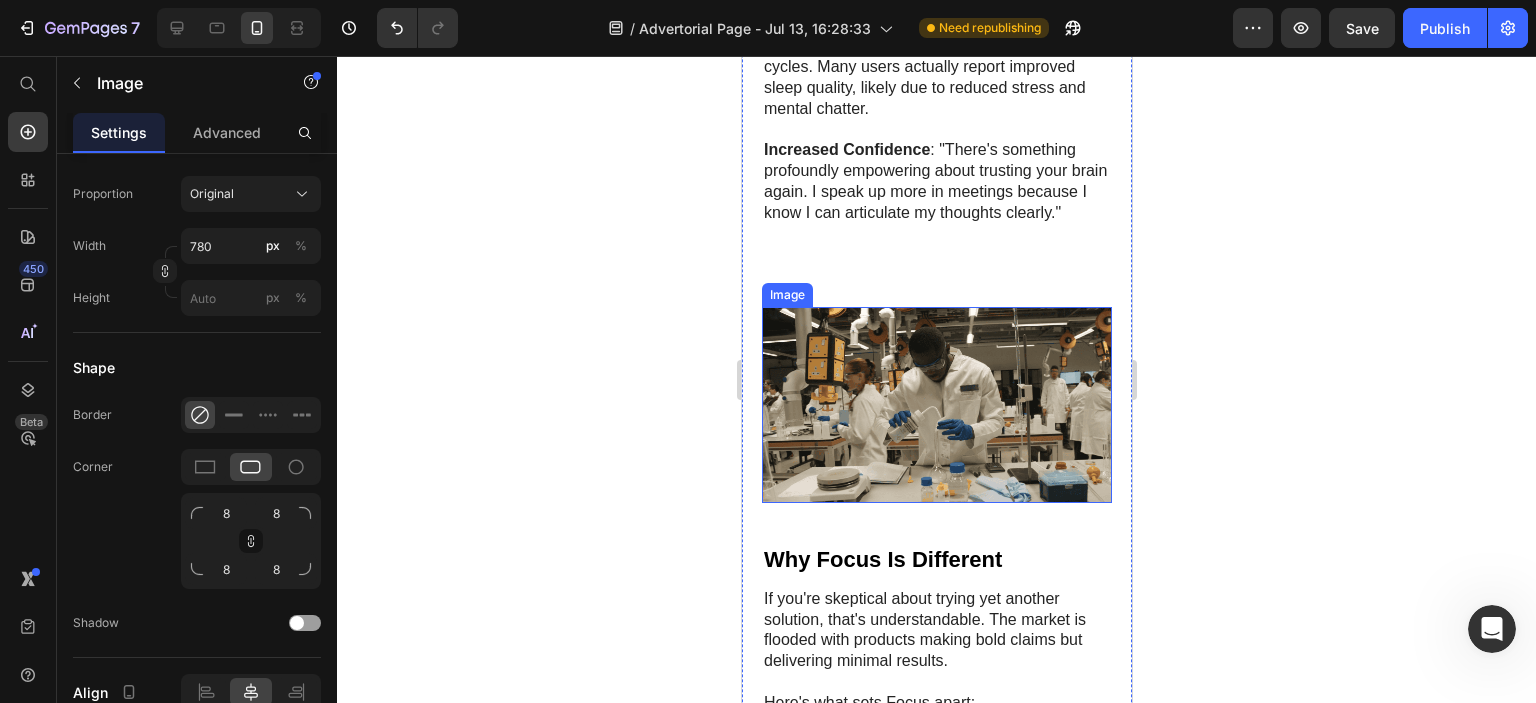 scroll, scrollTop: 10900, scrollLeft: 0, axis: vertical 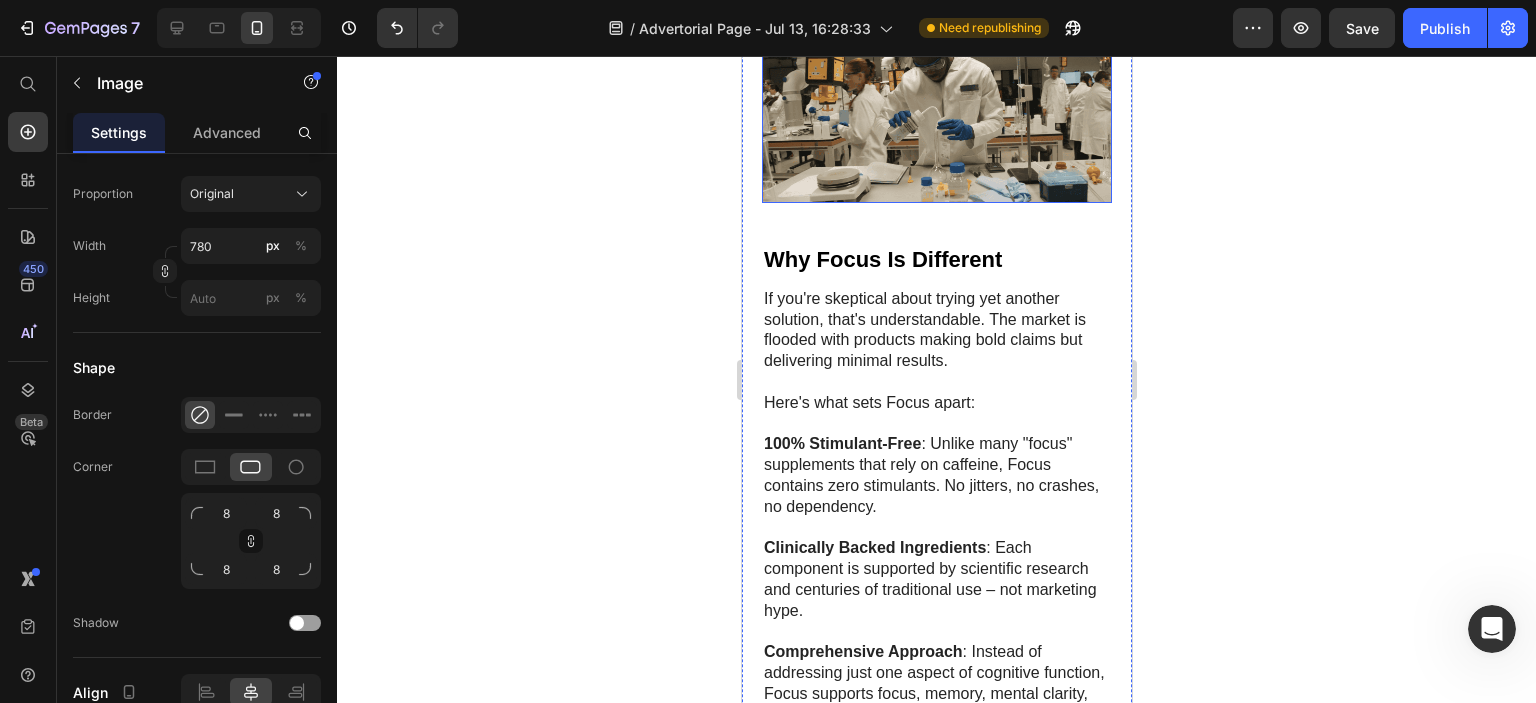 click at bounding box center (936, 105) 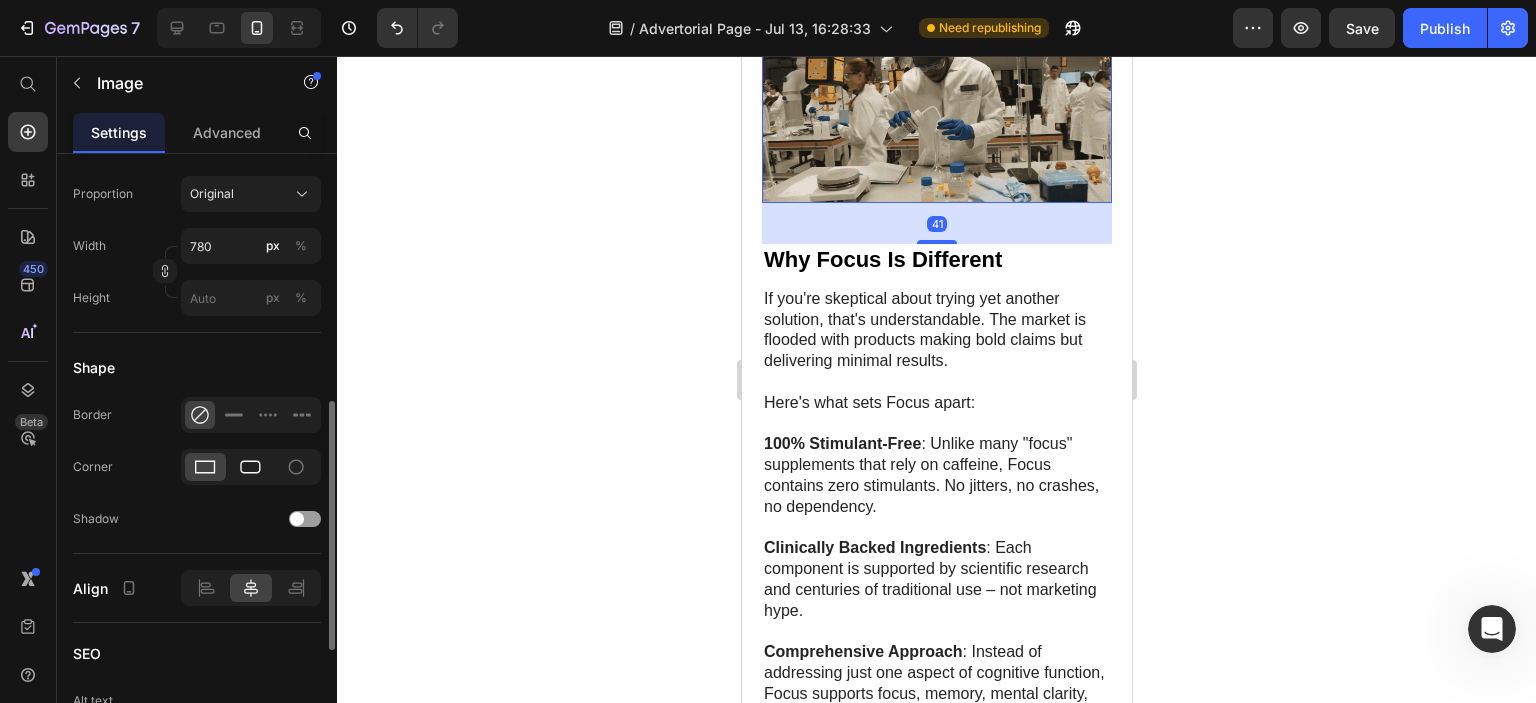 click 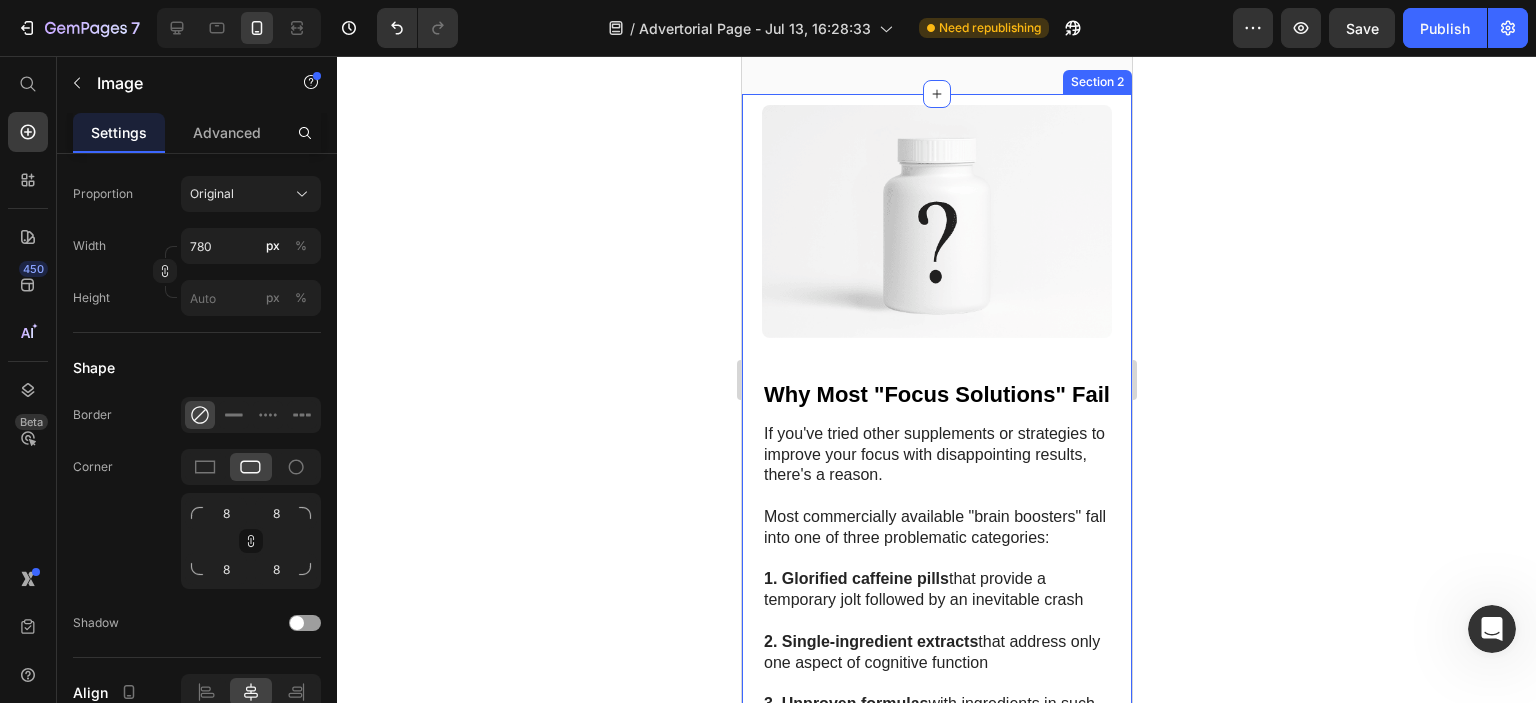 scroll, scrollTop: 5200, scrollLeft: 0, axis: vertical 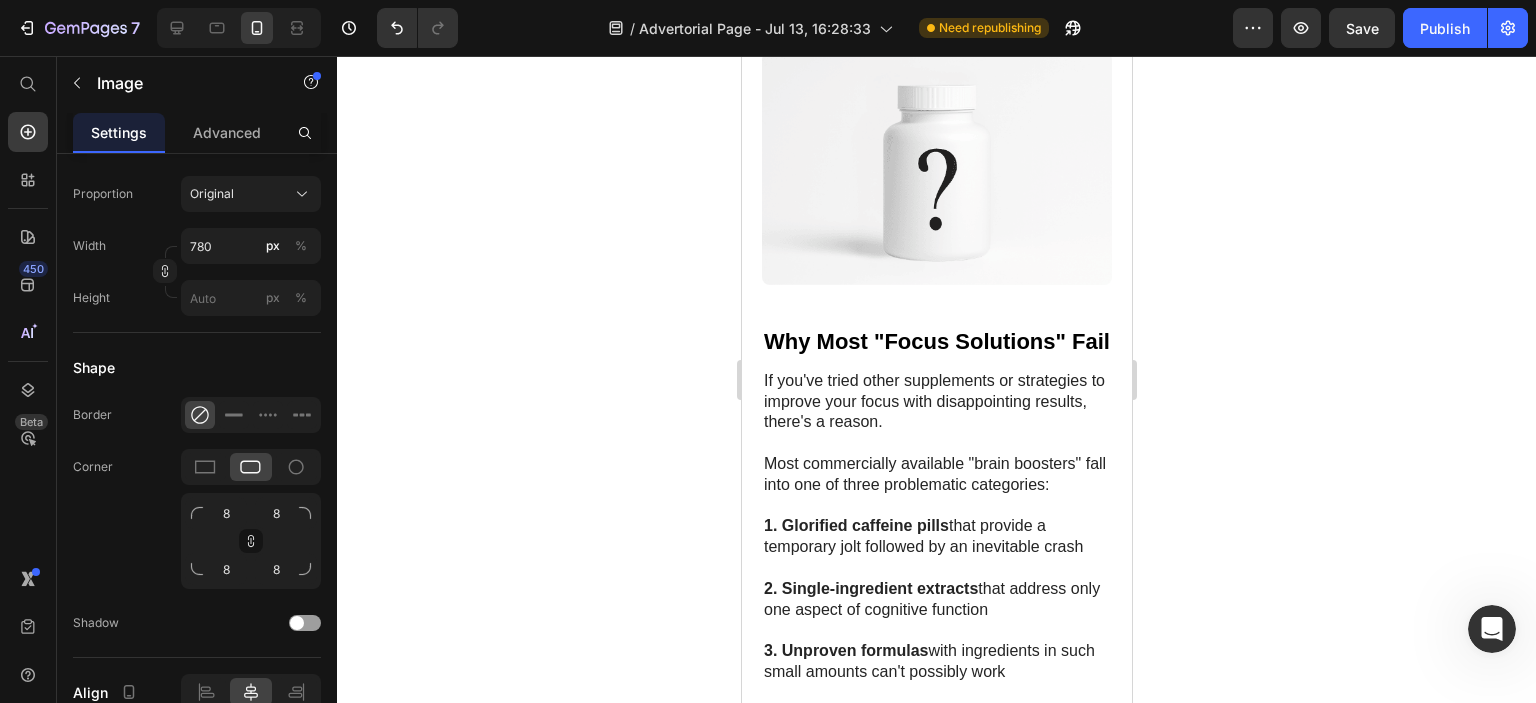 click 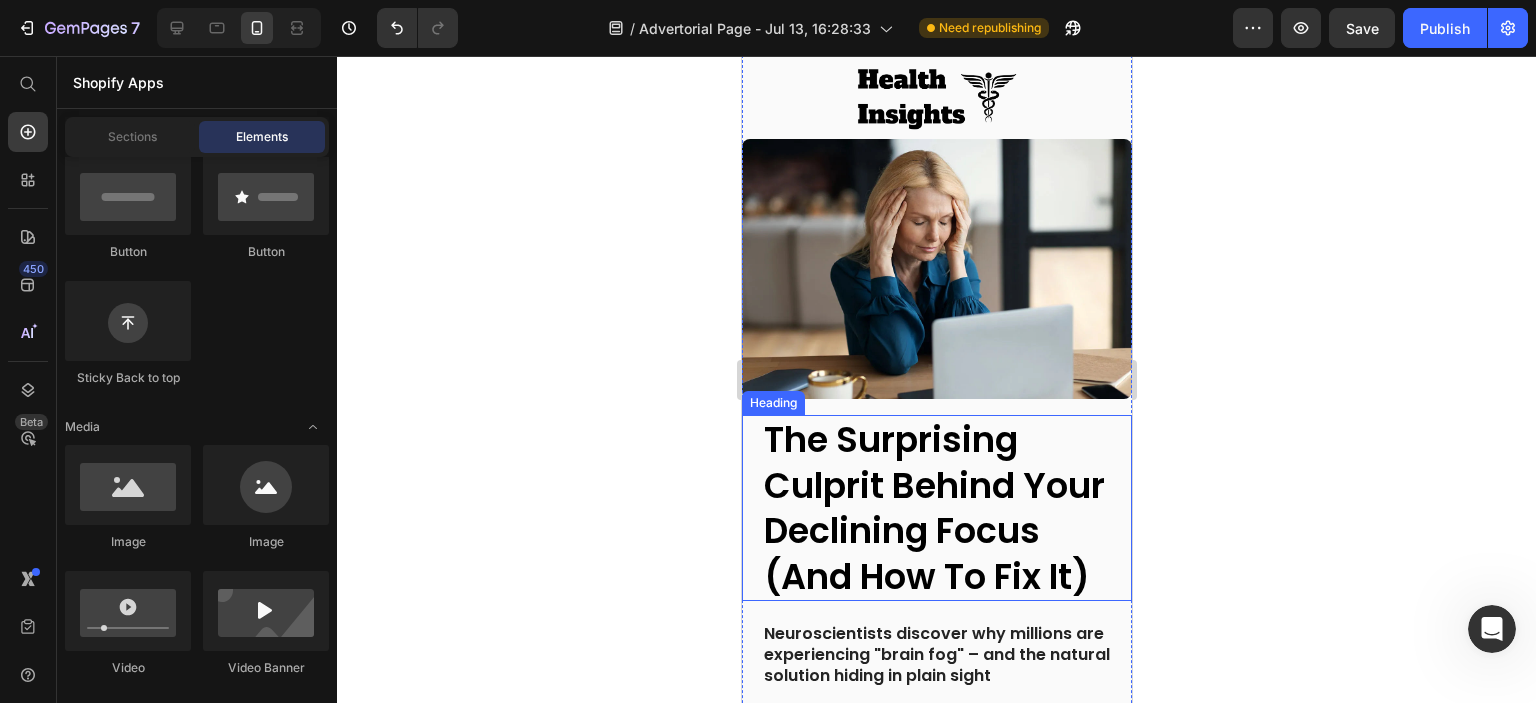 scroll, scrollTop: 0, scrollLeft: 0, axis: both 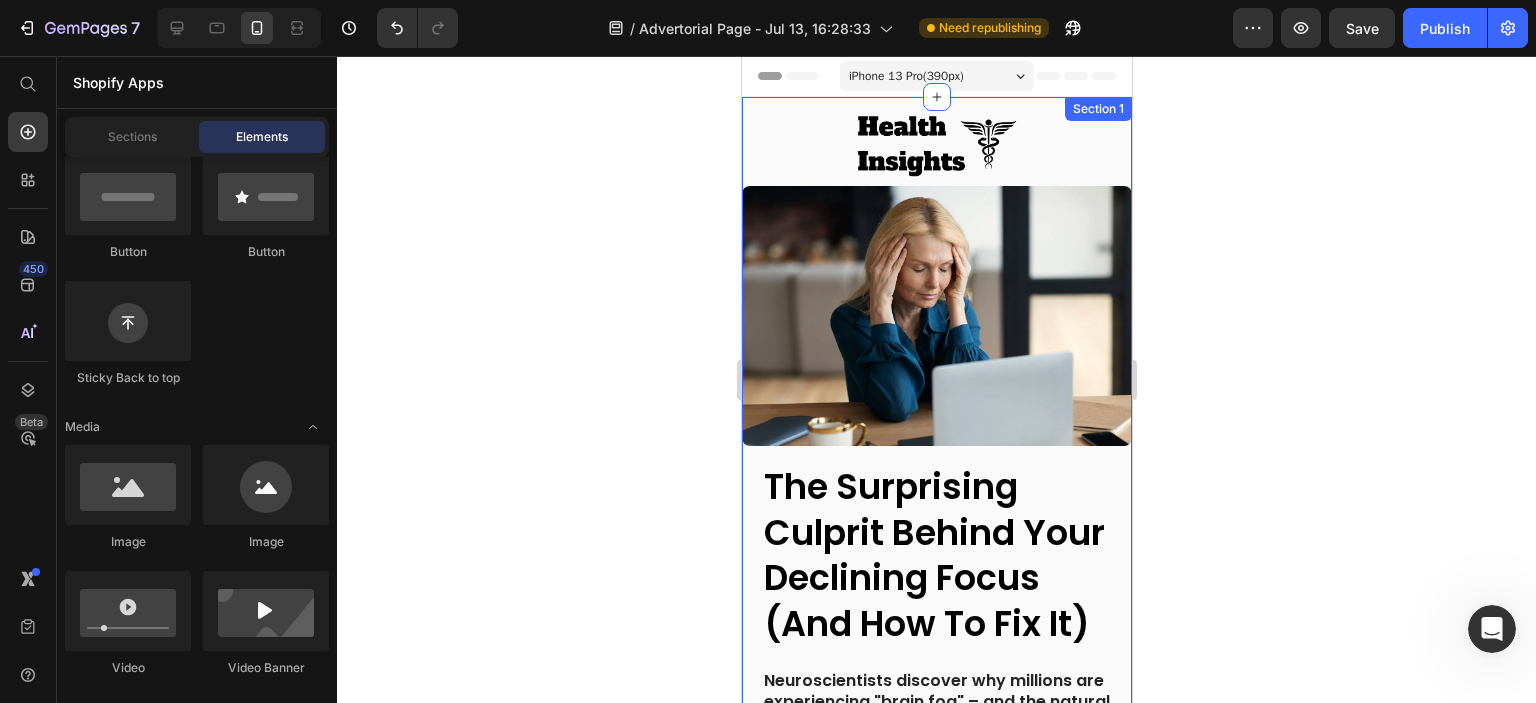 click on "Image Image Row The Surprising Culprit Behind Your Declining Focus (And How To Fix It) Heading Neuroscientists discover why millions are experiencing "brain fog" – and the natural solution hiding in plain sight Text Block Image Dr. Emily Richardson, PhD Neuroscience & Cognitive Health Specialist Text Block Row Row Have you noticed your focus slipping lately?   Maybe you find yourself staring at your computer screen, unable to concentrate on the task at hand. Or perhaps you've experienced that embarrassing moment of walking into a room only to completely forget why you went there in the first place.   If you're experiencing these mental lapses more frequently, you're not alone.   "Brain fog feels like an understatement," shares Michael, a 42-year-old marketing executive. "I'll be in the middle of a sentence and just lose the word I was about to say... it's like my brain hiccups. It's terrifying to feel my mind slipping."   Text Block Image The Hidden Forces Hijacking Your Brain Heading" at bounding box center (936, 2664) 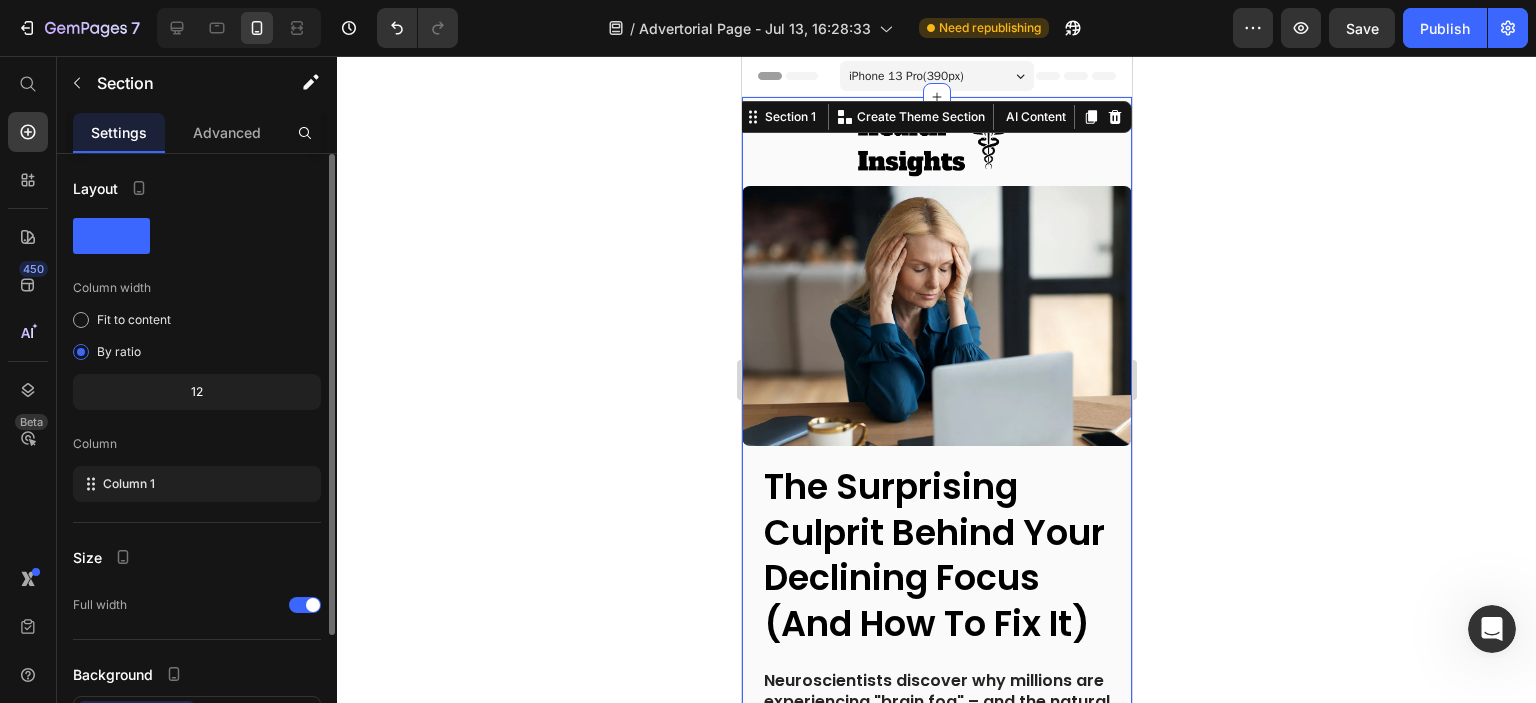 scroll, scrollTop: 156, scrollLeft: 0, axis: vertical 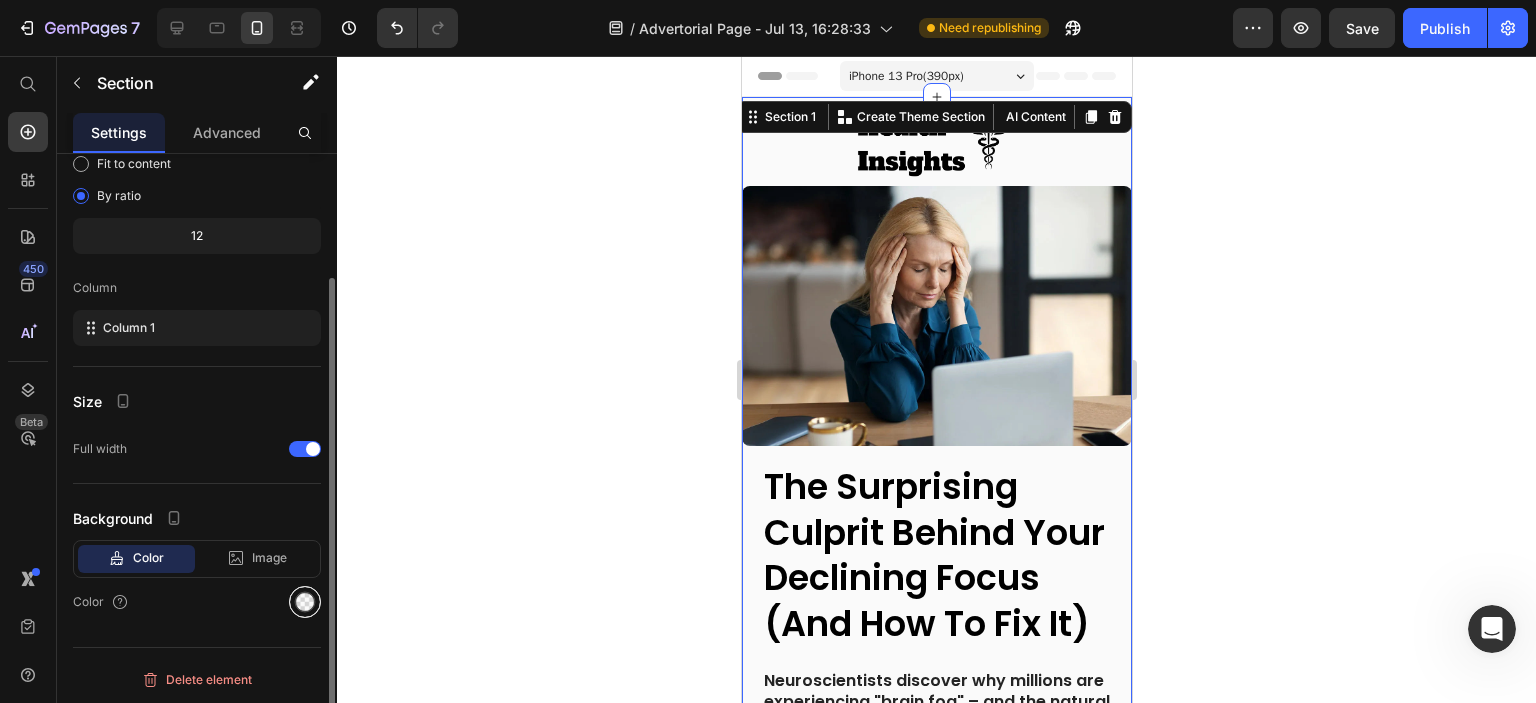 click at bounding box center [305, 602] 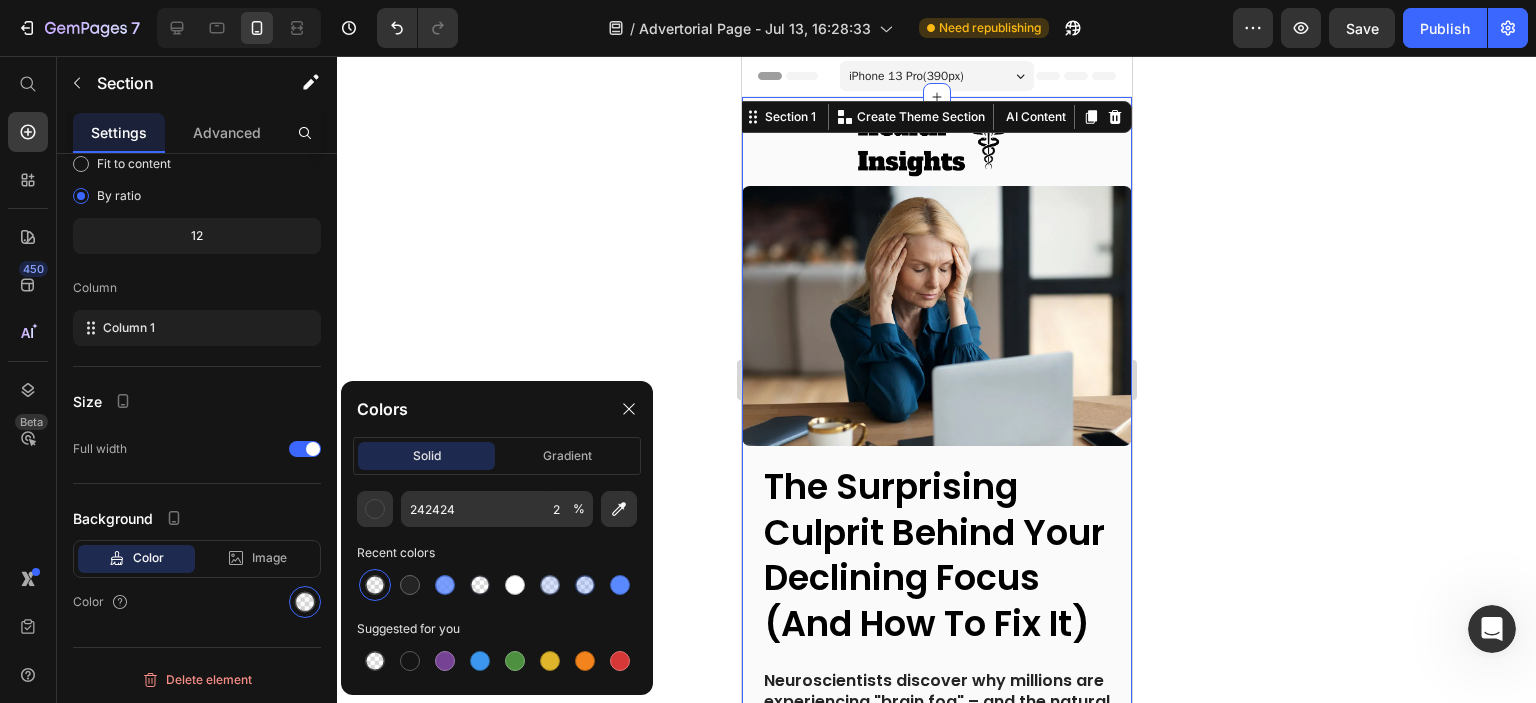 drag, startPoint x: 440, startPoint y: 511, endPoint x: 647, endPoint y: 540, distance: 209.02153 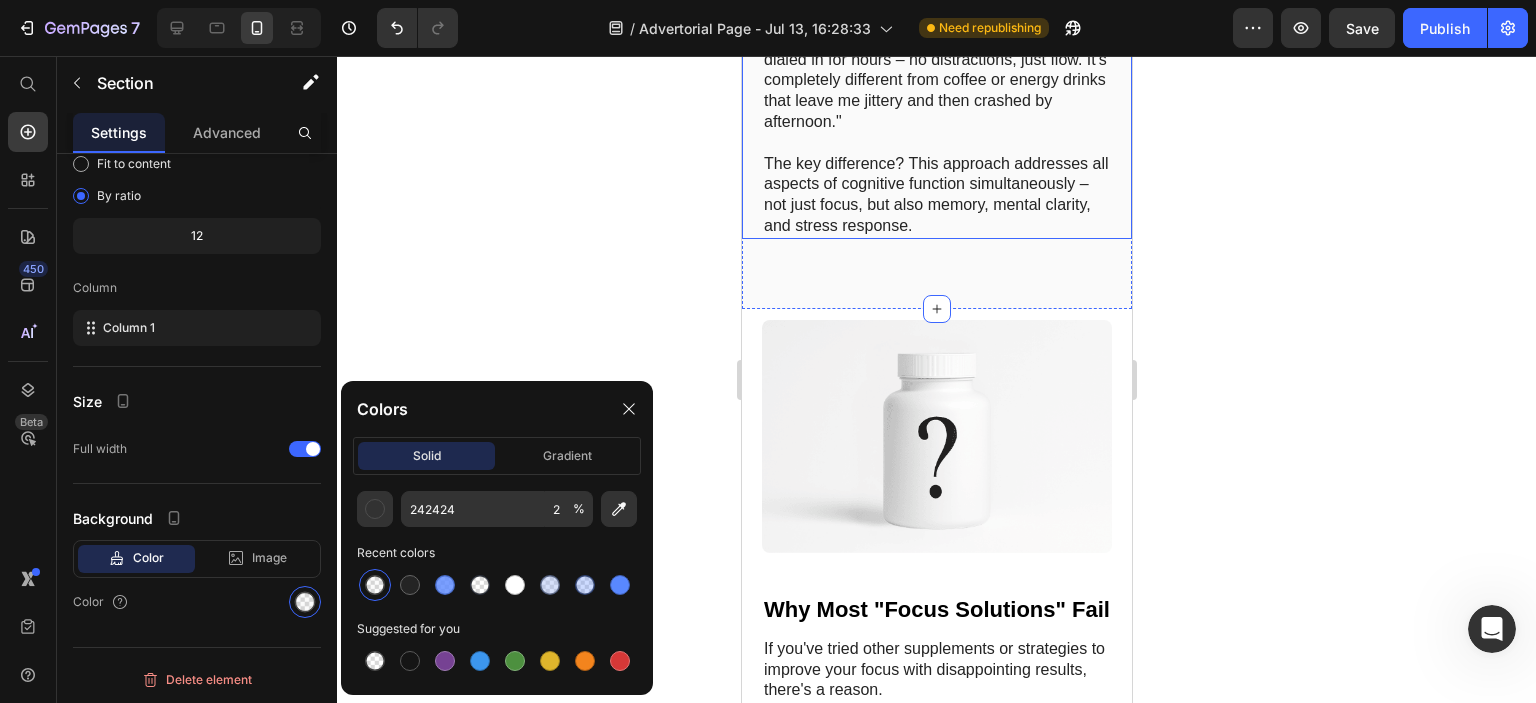 scroll, scrollTop: 5100, scrollLeft: 0, axis: vertical 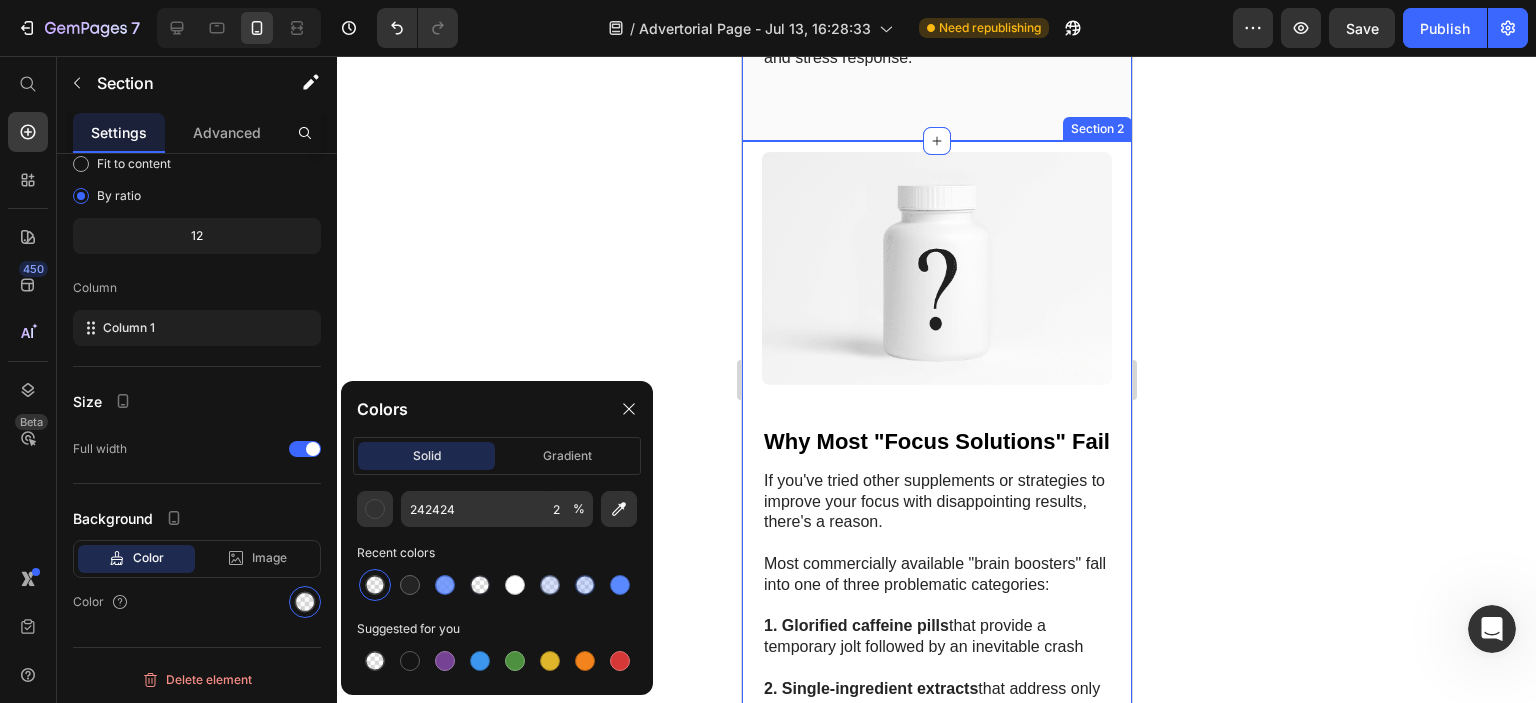 click on "Image Why Most "Focus Solutions" Fail Heading If you've tried other supplements or strategies to improve your focus with disappointing results, there's a reason.   Most commercially available "brain boosters" fall into one of three problematic categories:   1. Glorified caffeine pills  that provide a temporary jolt followed by an inevitable crash   2. Single-ingredient extracts  that address only one aspect of cognitive function   3. Unproven formulas  with ingredients in such small amounts can't possibly work   The reality is that focus is not a single-pathway issue. True cognitive enhancement requires addressing multiple neurological systems simultaneously.   This is precisely why a small team of researchers set out to create something different... Text Block Image The Science Behind True Cognitive Enhancement Heading   Unlike stimulant-based products, Focus works through multiple pathways to naturally enhance your brain's performance:   1. Bacopa Monnieri   2. DMAE (Dimethylaminoethanol)" at bounding box center [936, 4567] 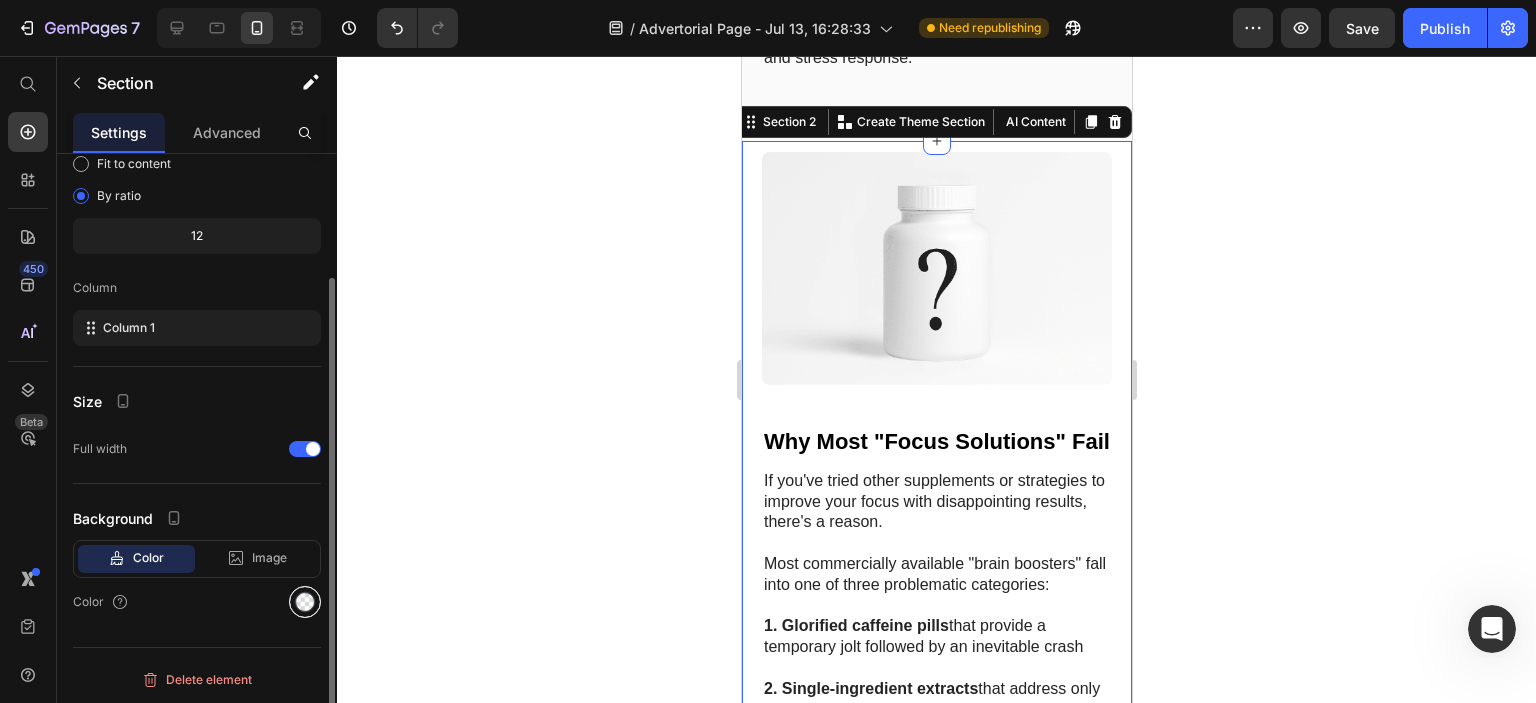 click at bounding box center [305, 602] 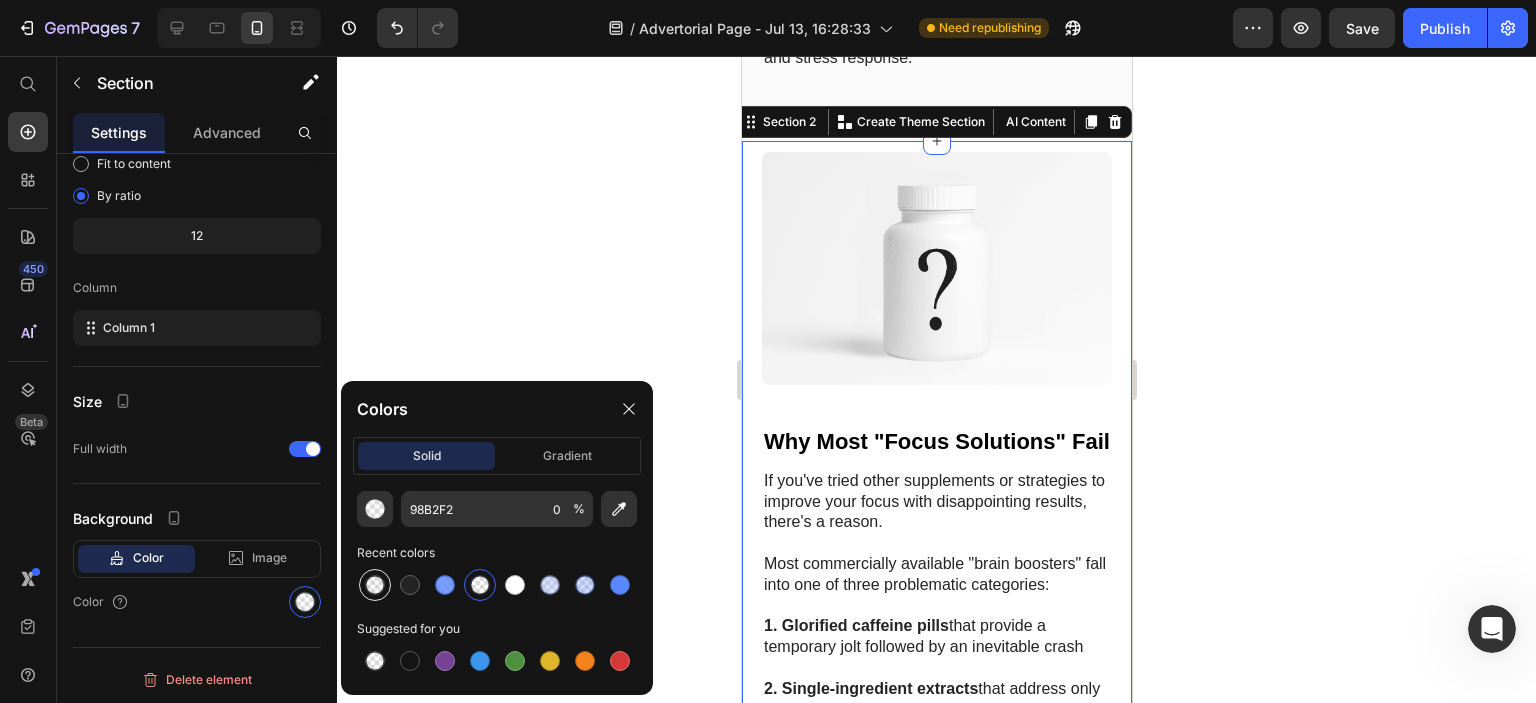 click at bounding box center (375, 585) 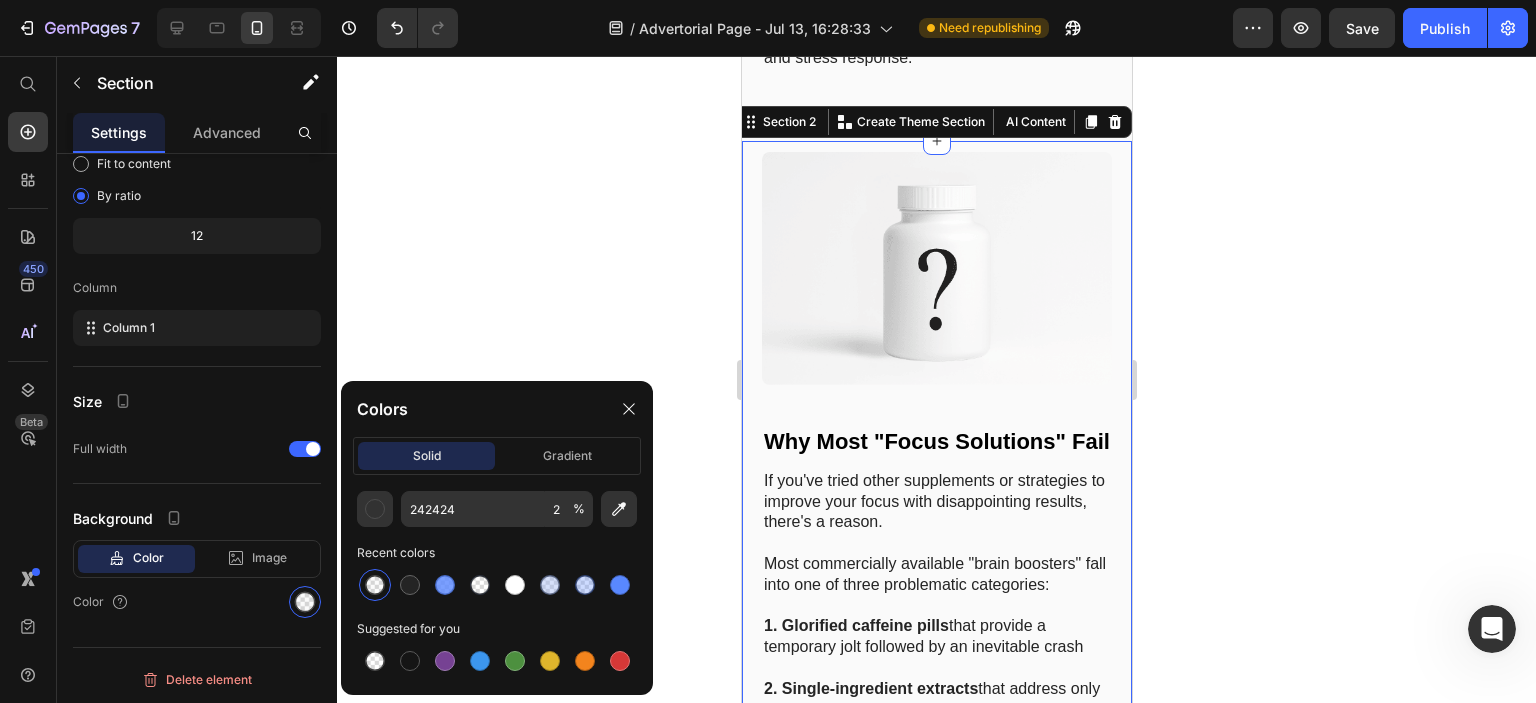 click 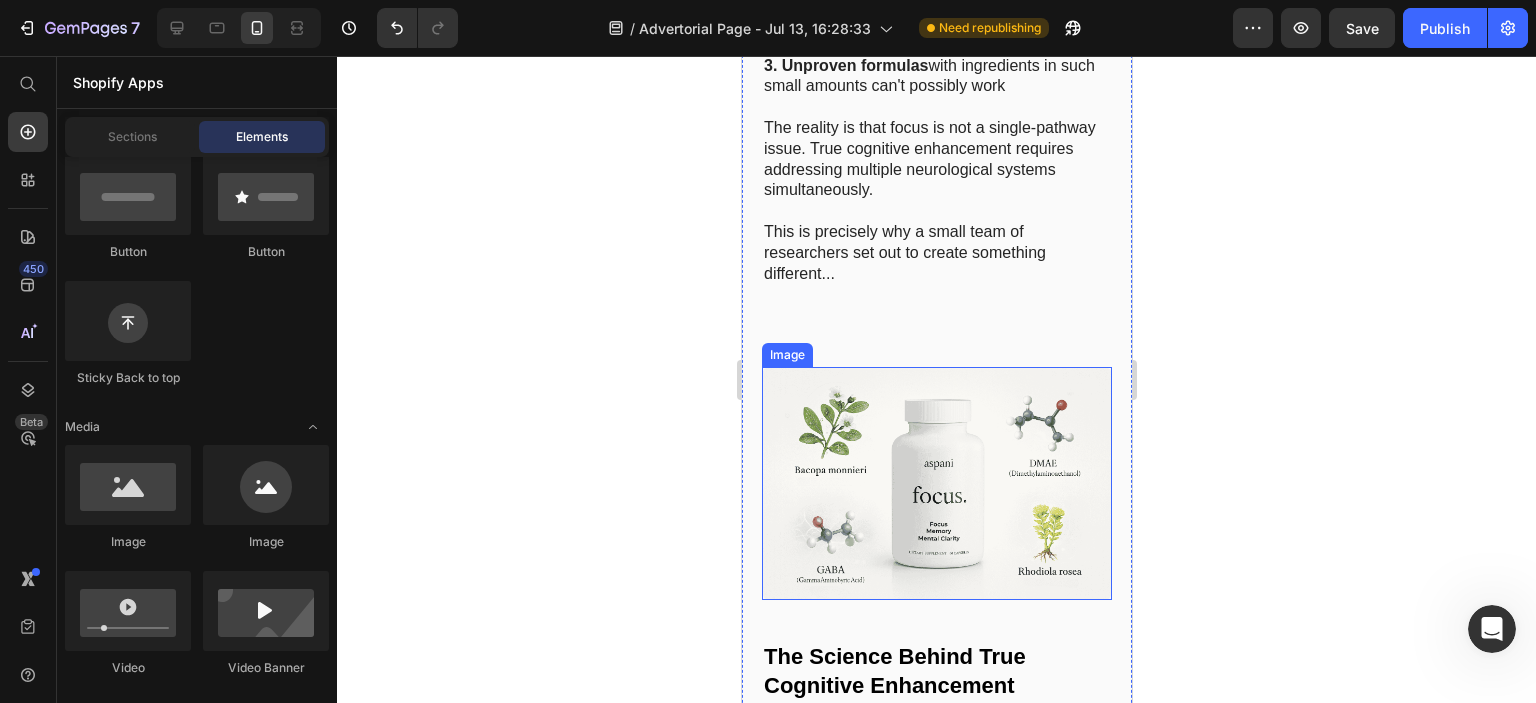 scroll, scrollTop: 5900, scrollLeft: 0, axis: vertical 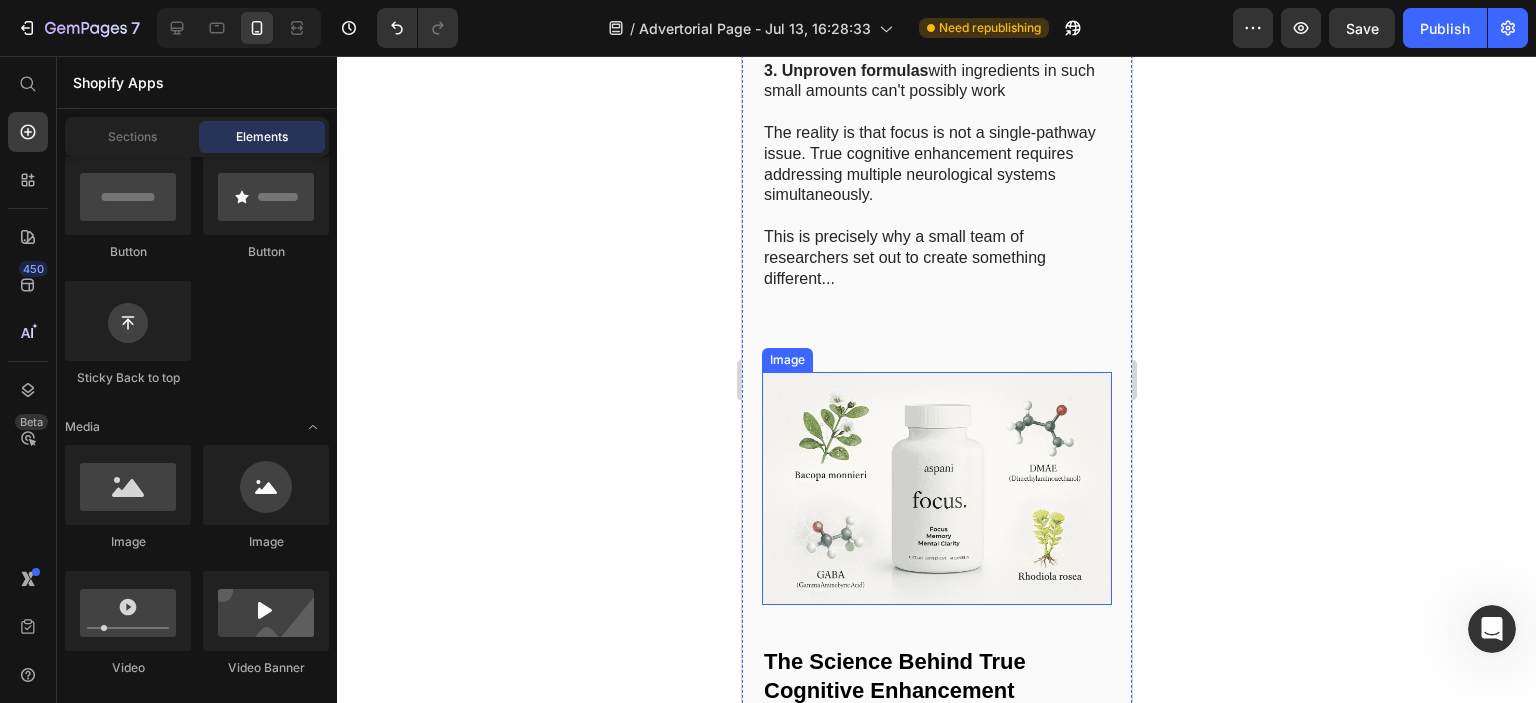 click at bounding box center [936, 488] 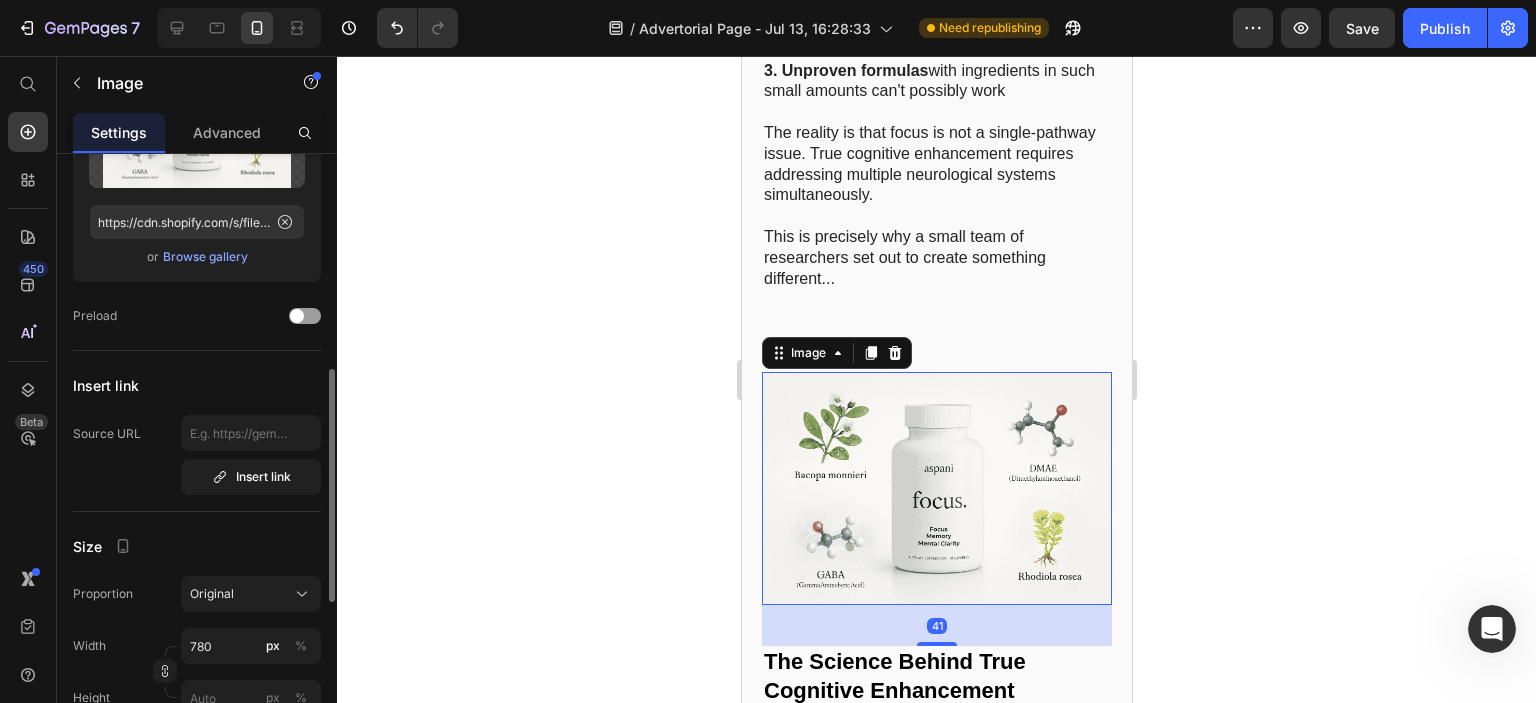 scroll, scrollTop: 300, scrollLeft: 0, axis: vertical 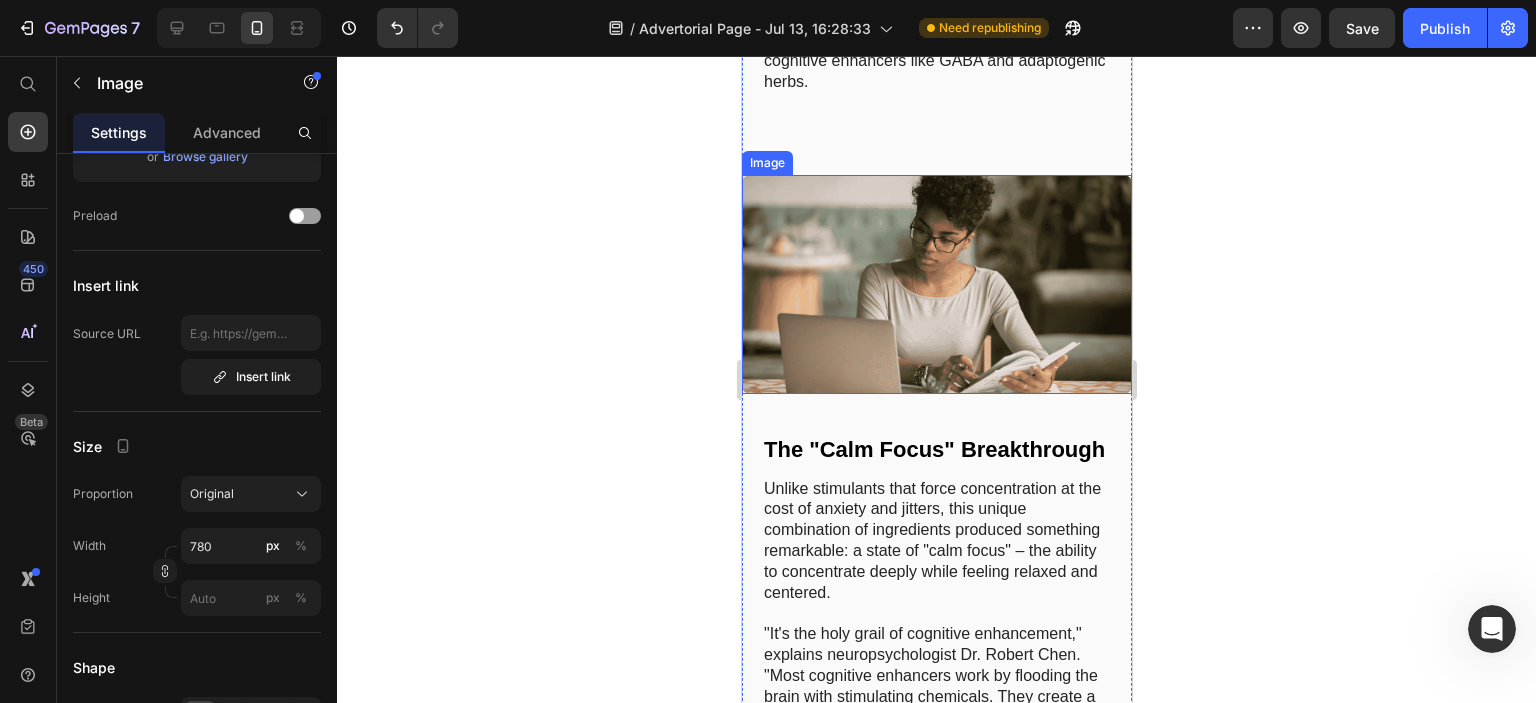click at bounding box center (936, 284) 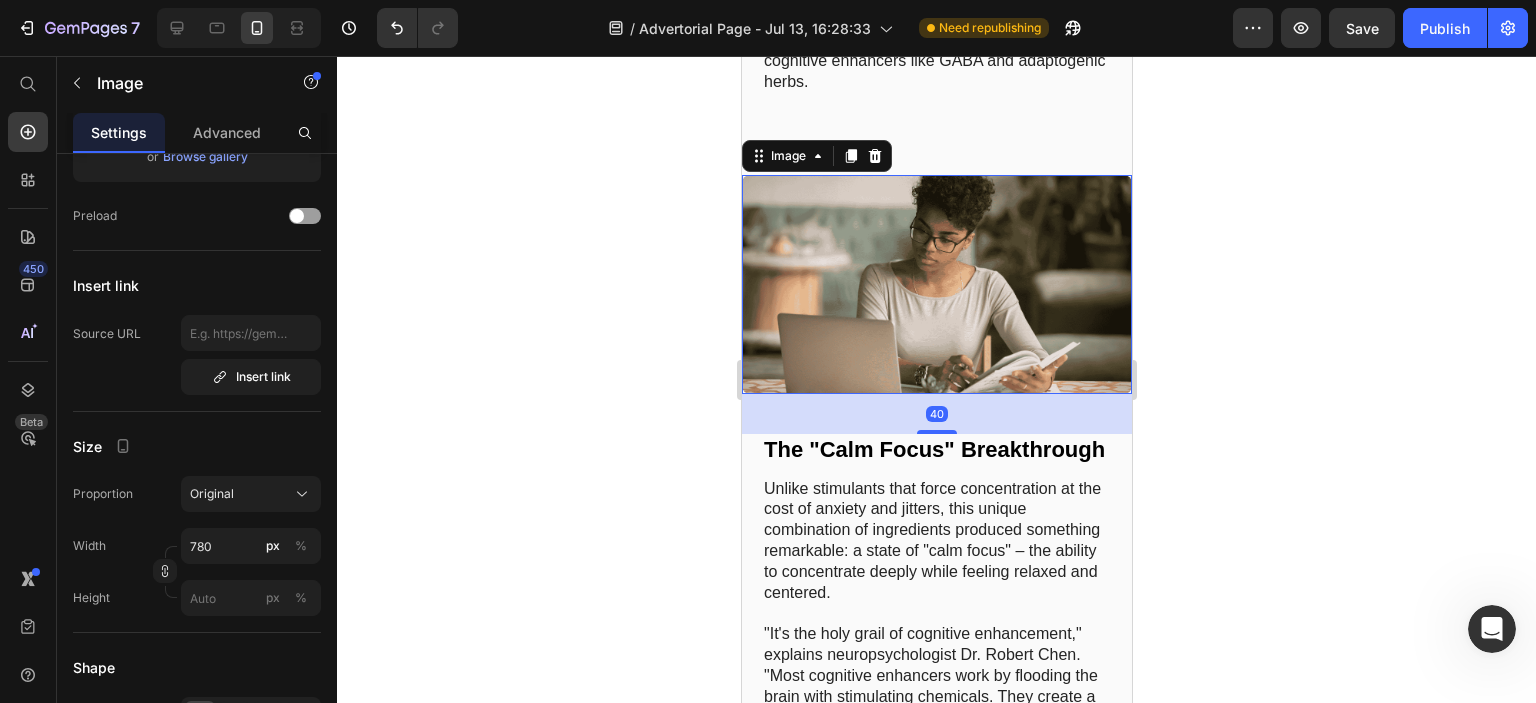 click 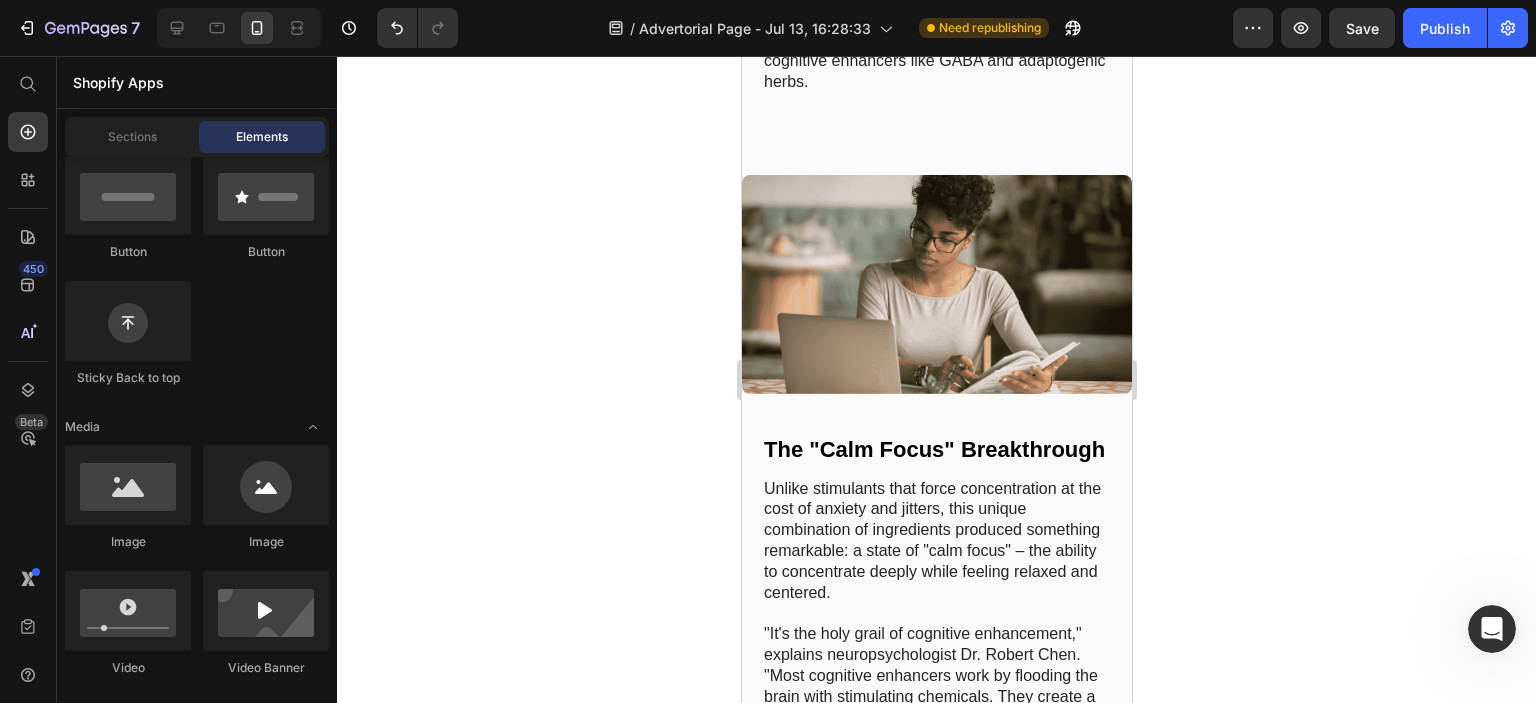 click at bounding box center (936, 284) 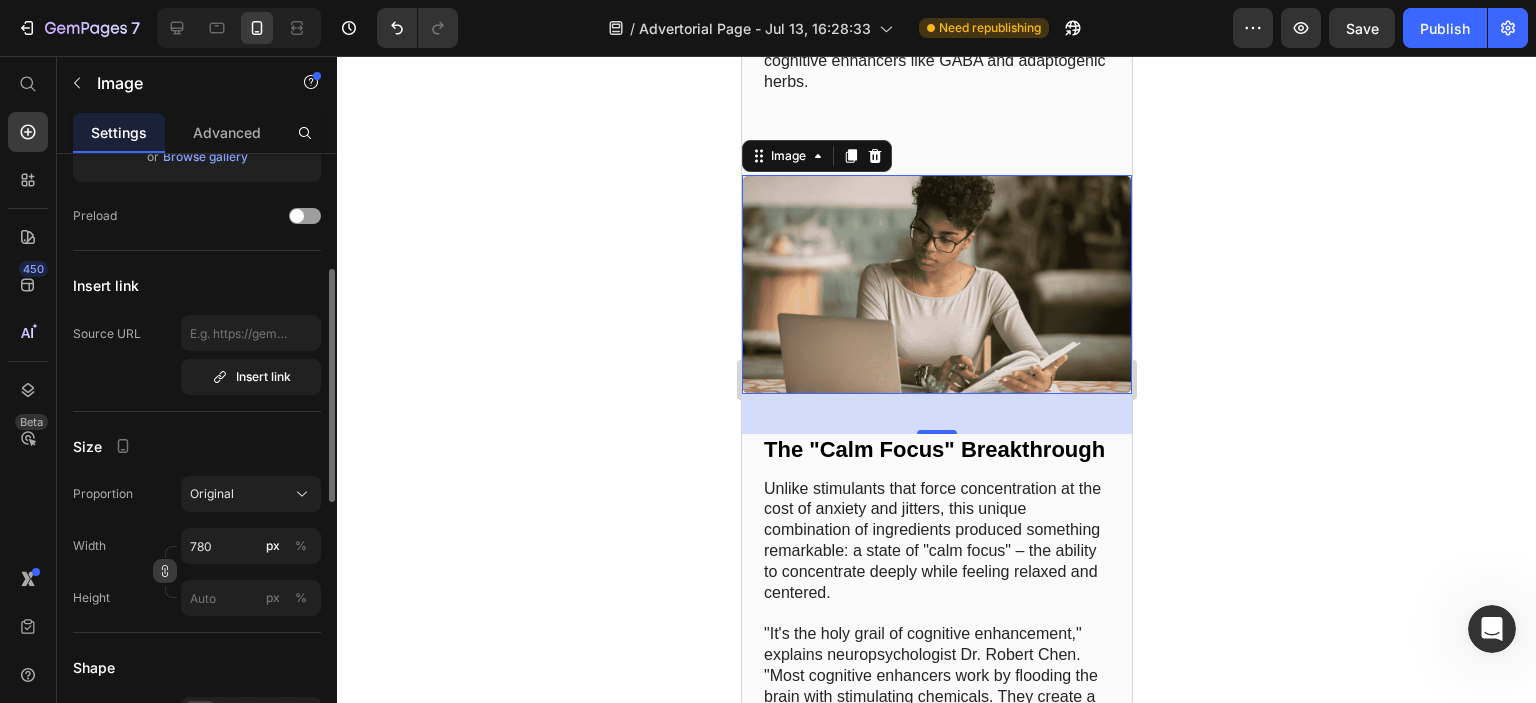 click 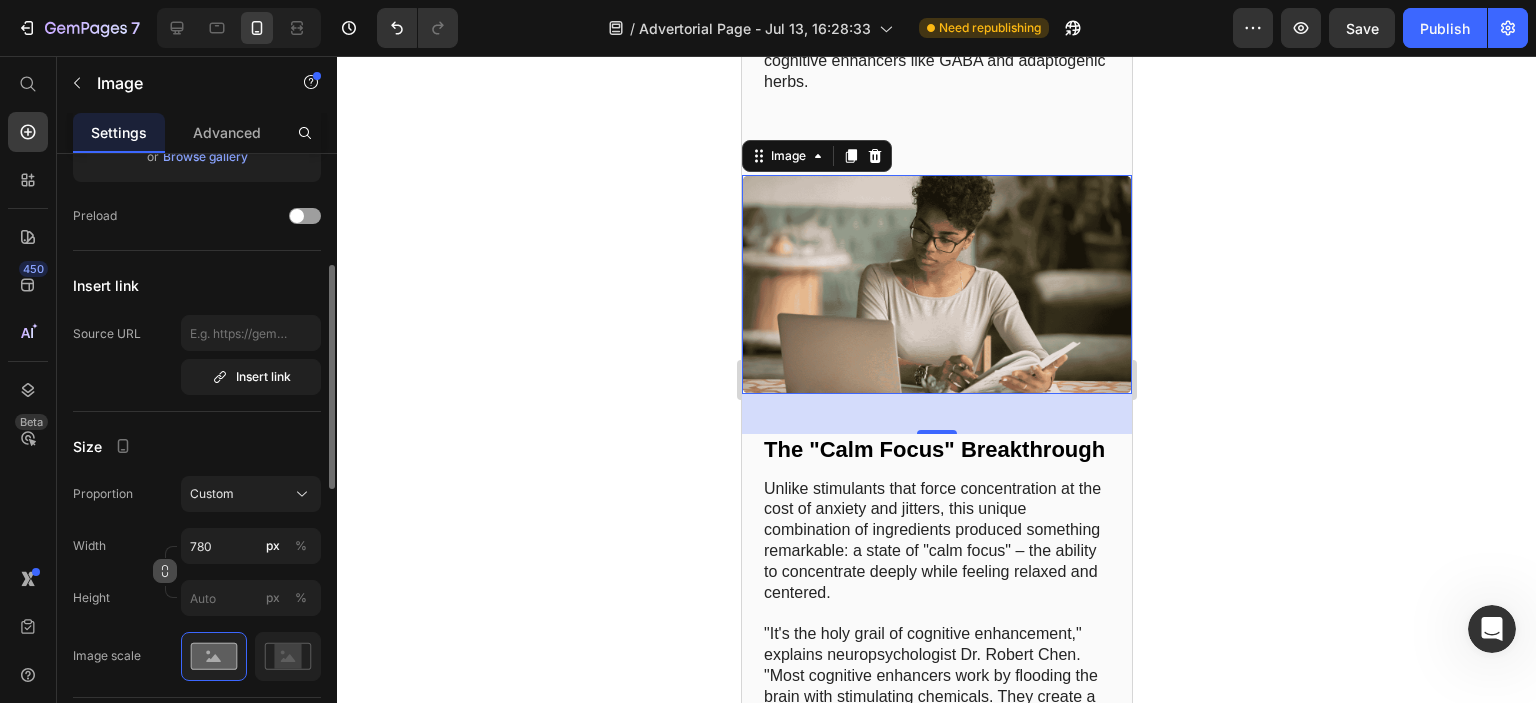 click 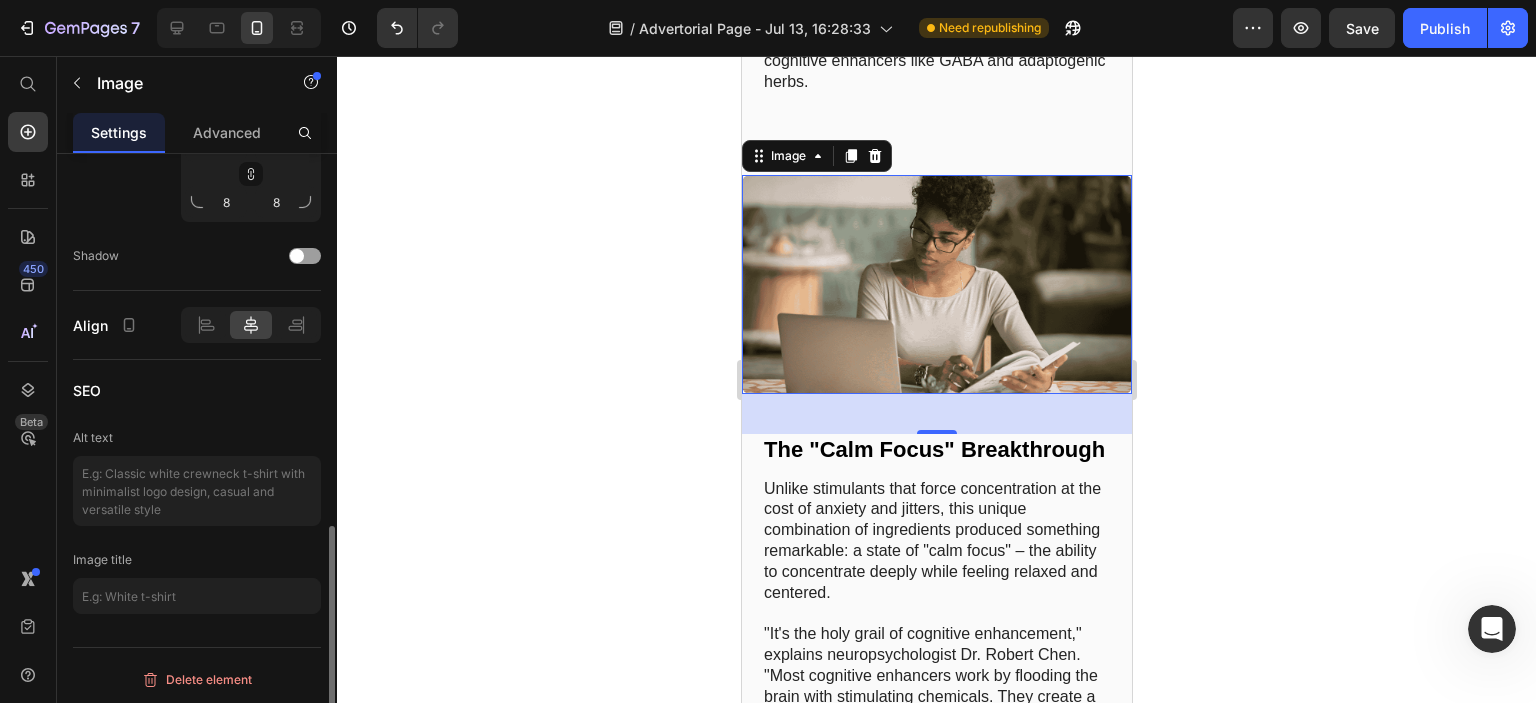 scroll, scrollTop: 367, scrollLeft: 0, axis: vertical 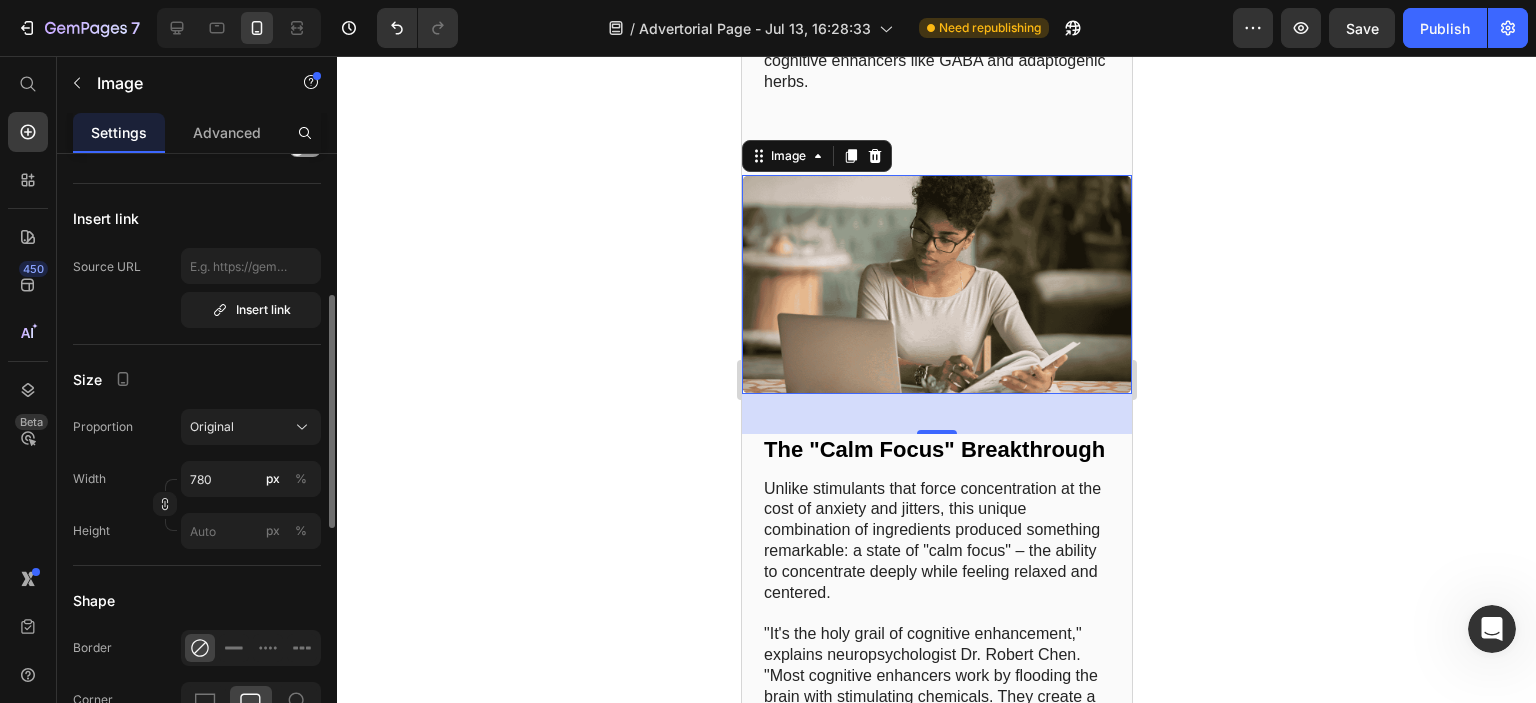 click 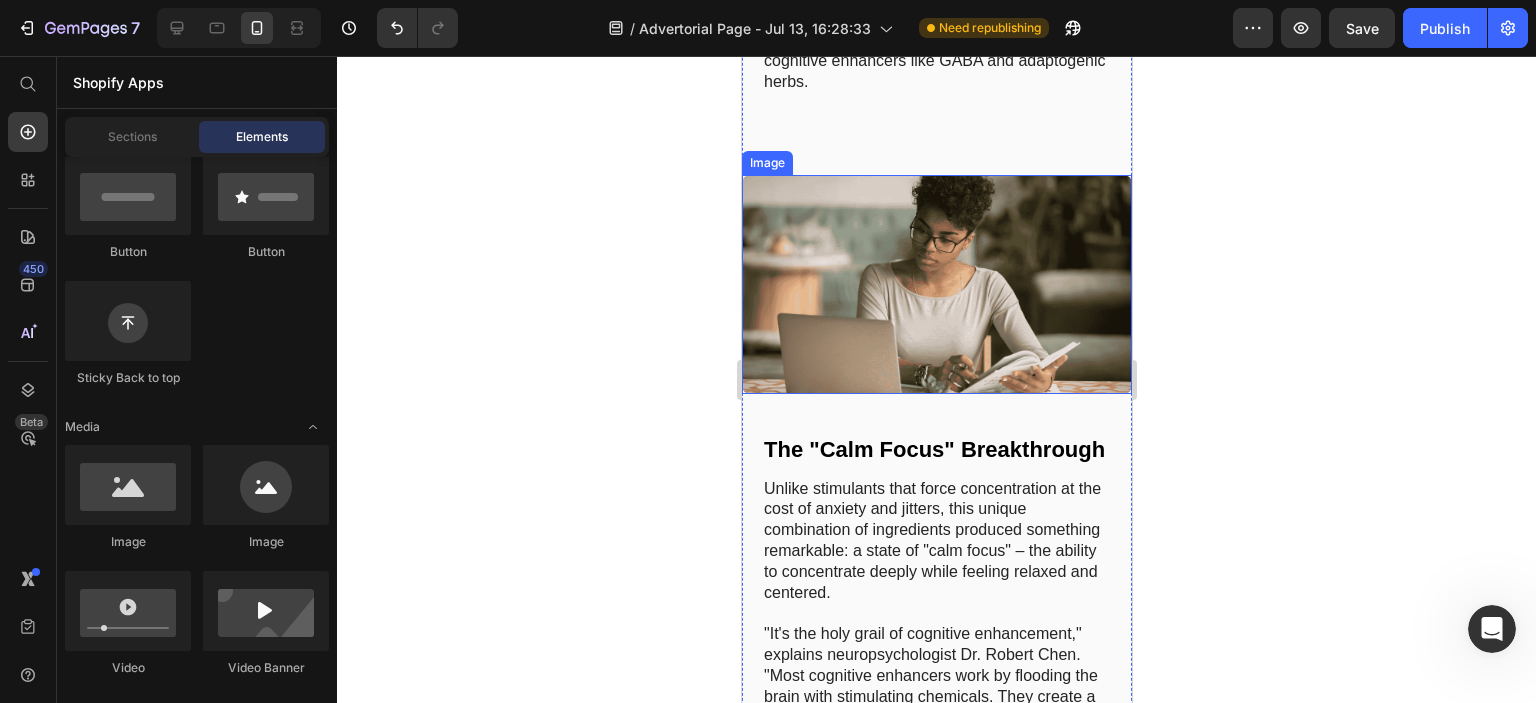 click at bounding box center (936, 284) 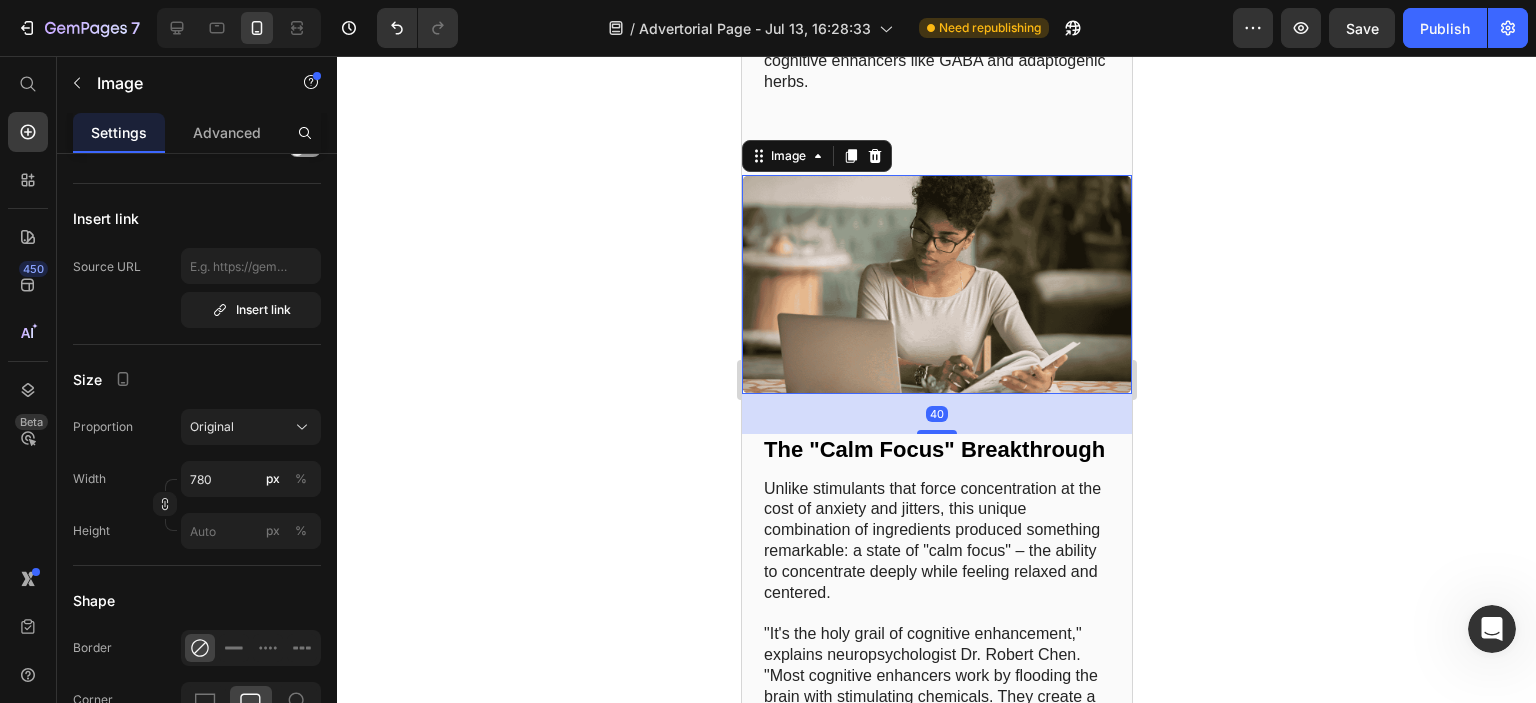 click 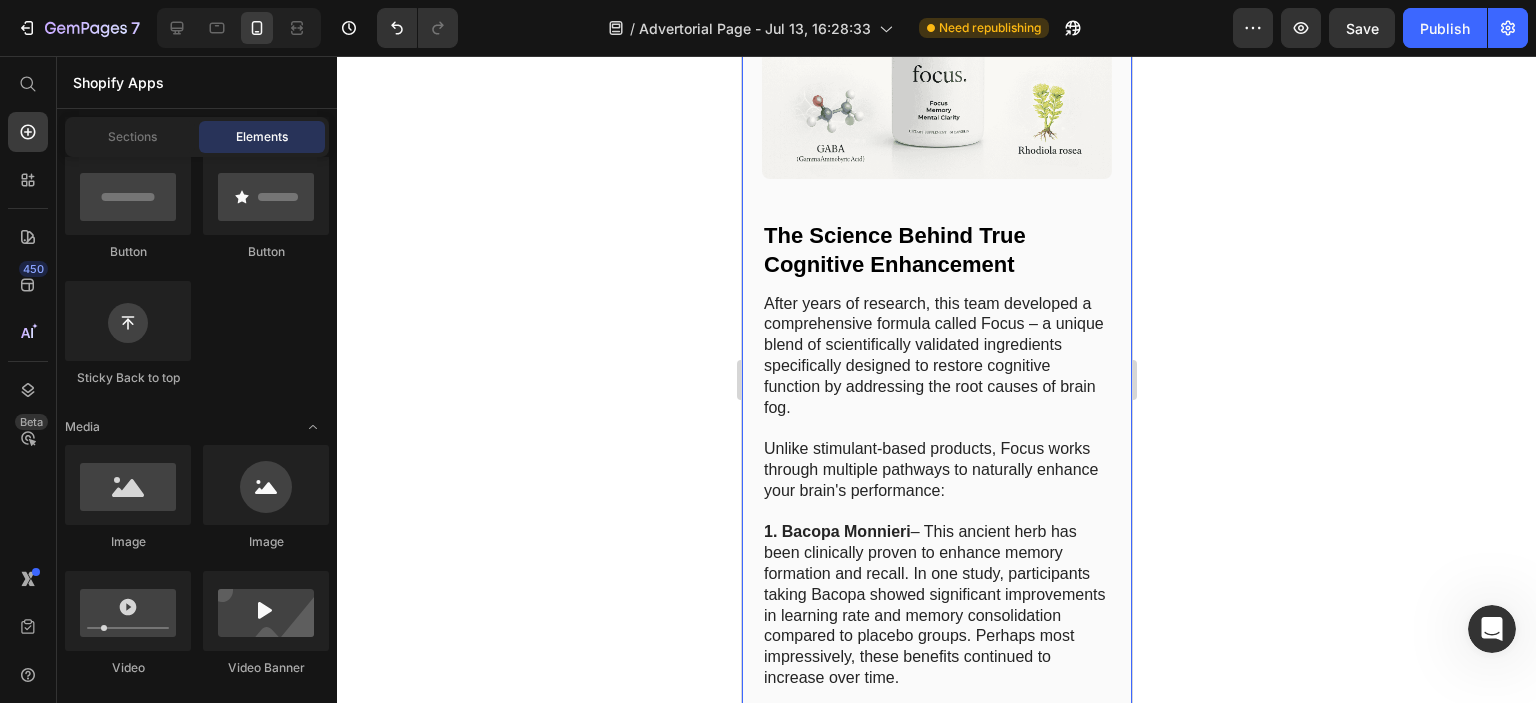 scroll, scrollTop: 6000, scrollLeft: 0, axis: vertical 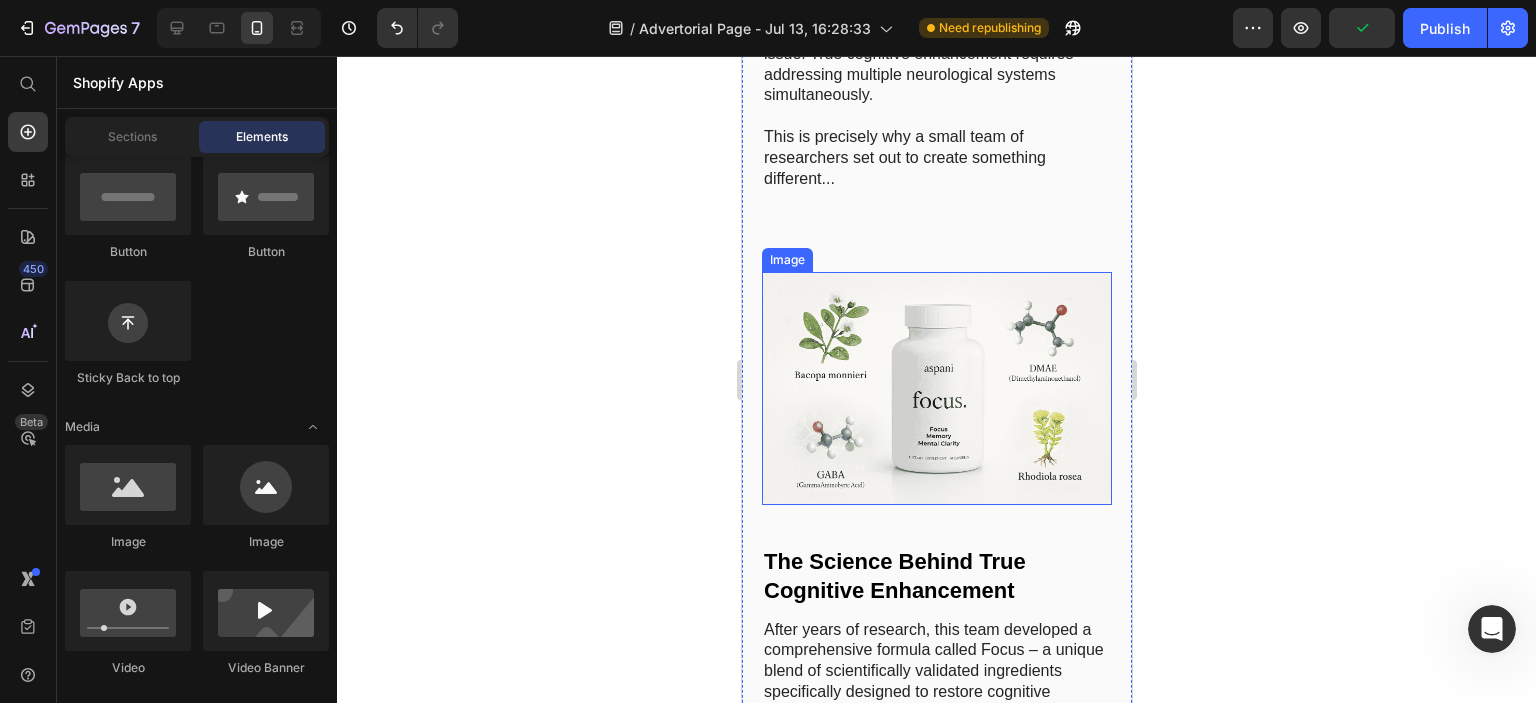 click at bounding box center (936, 388) 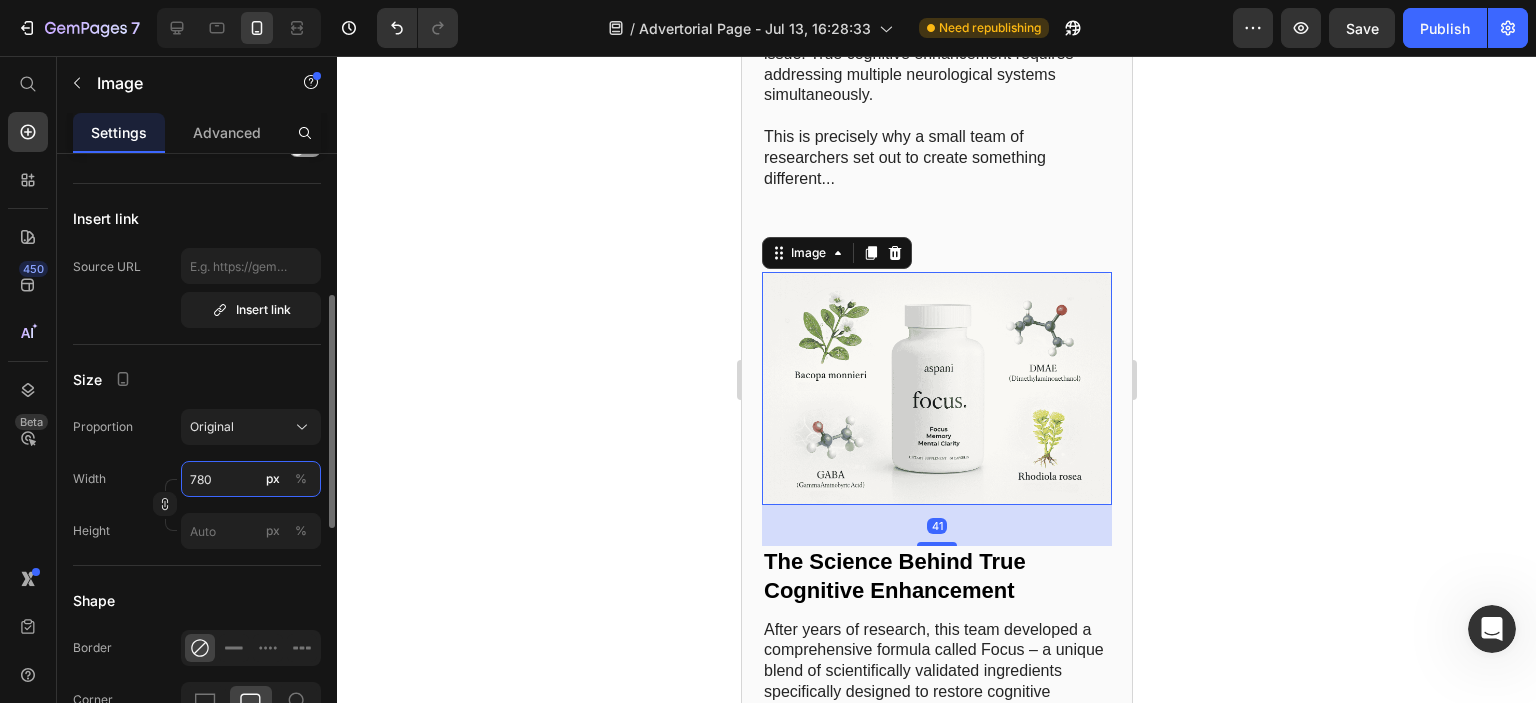 click on "780" at bounding box center [251, 479] 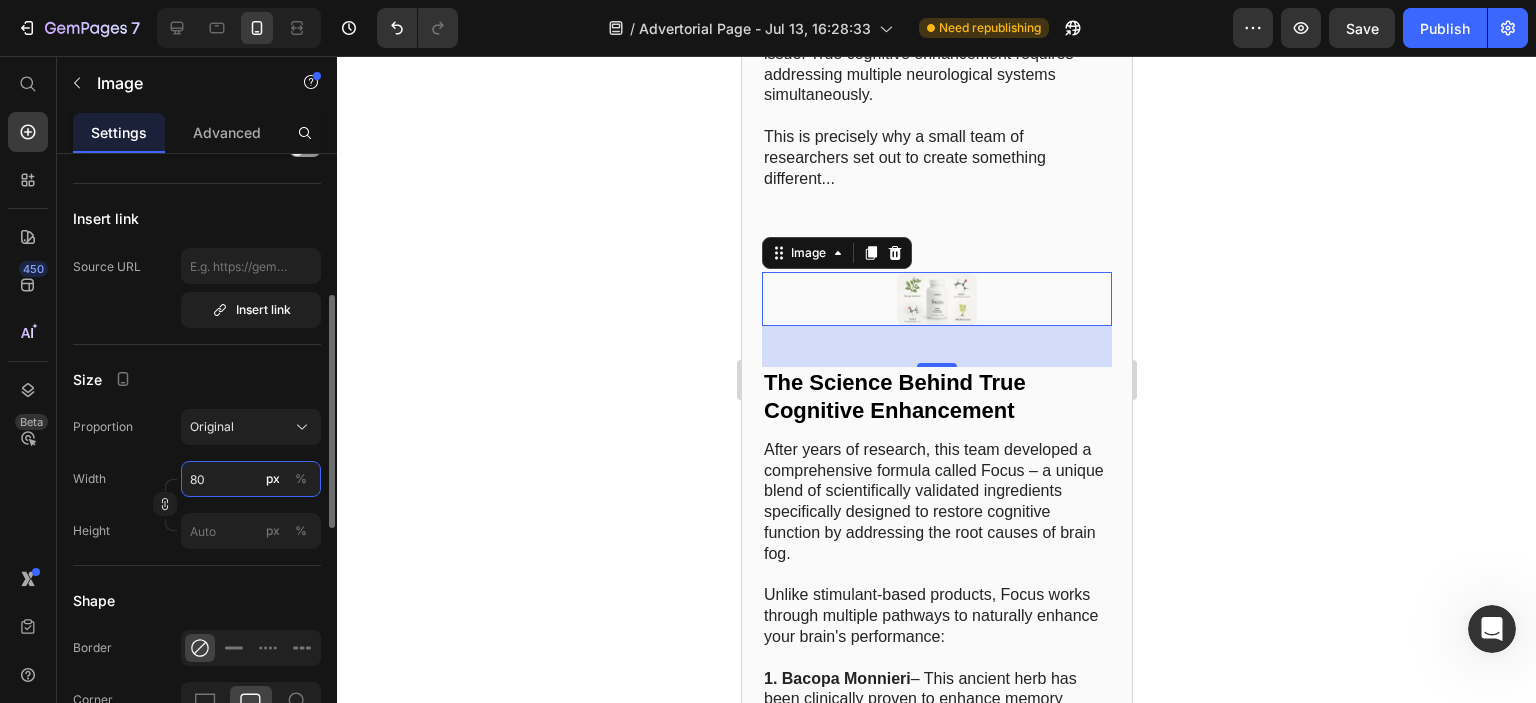 type on "8" 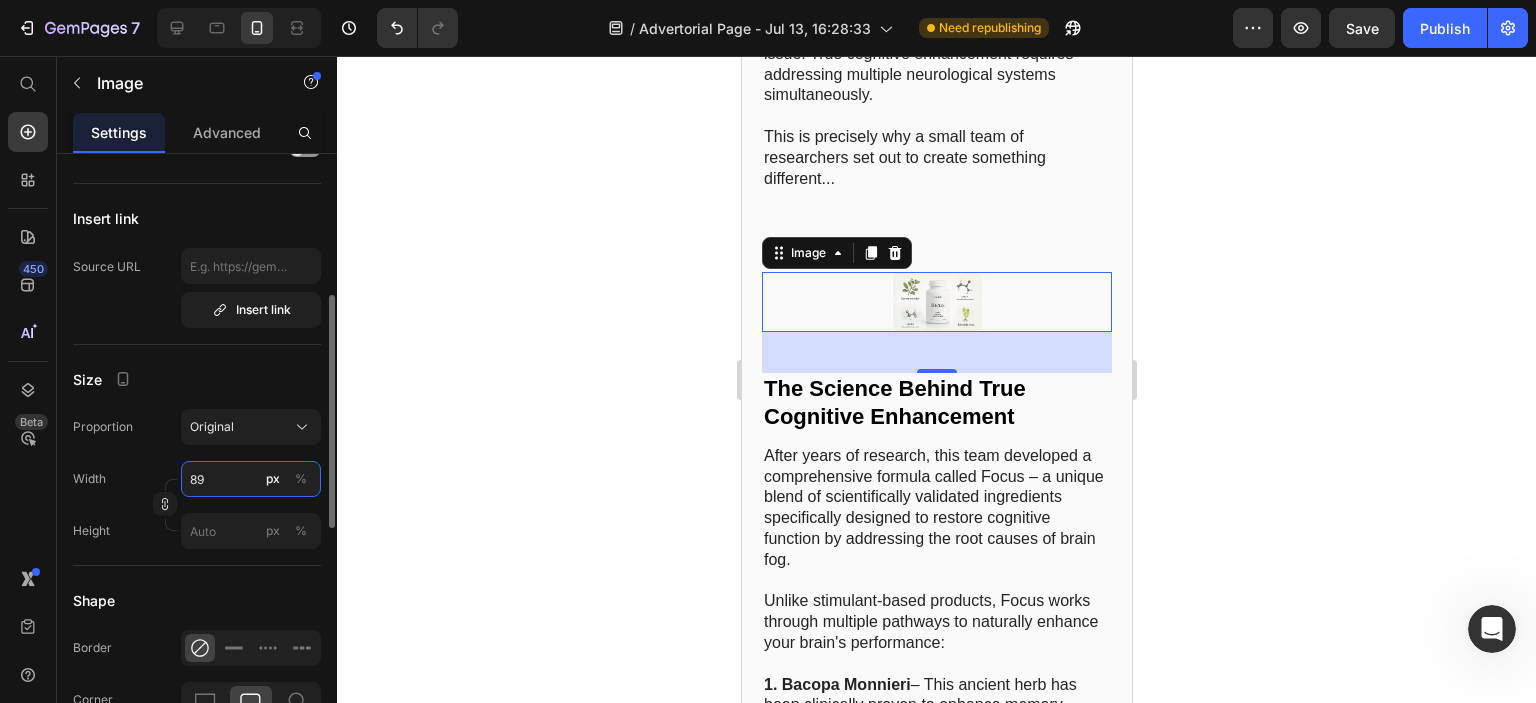 type on "8" 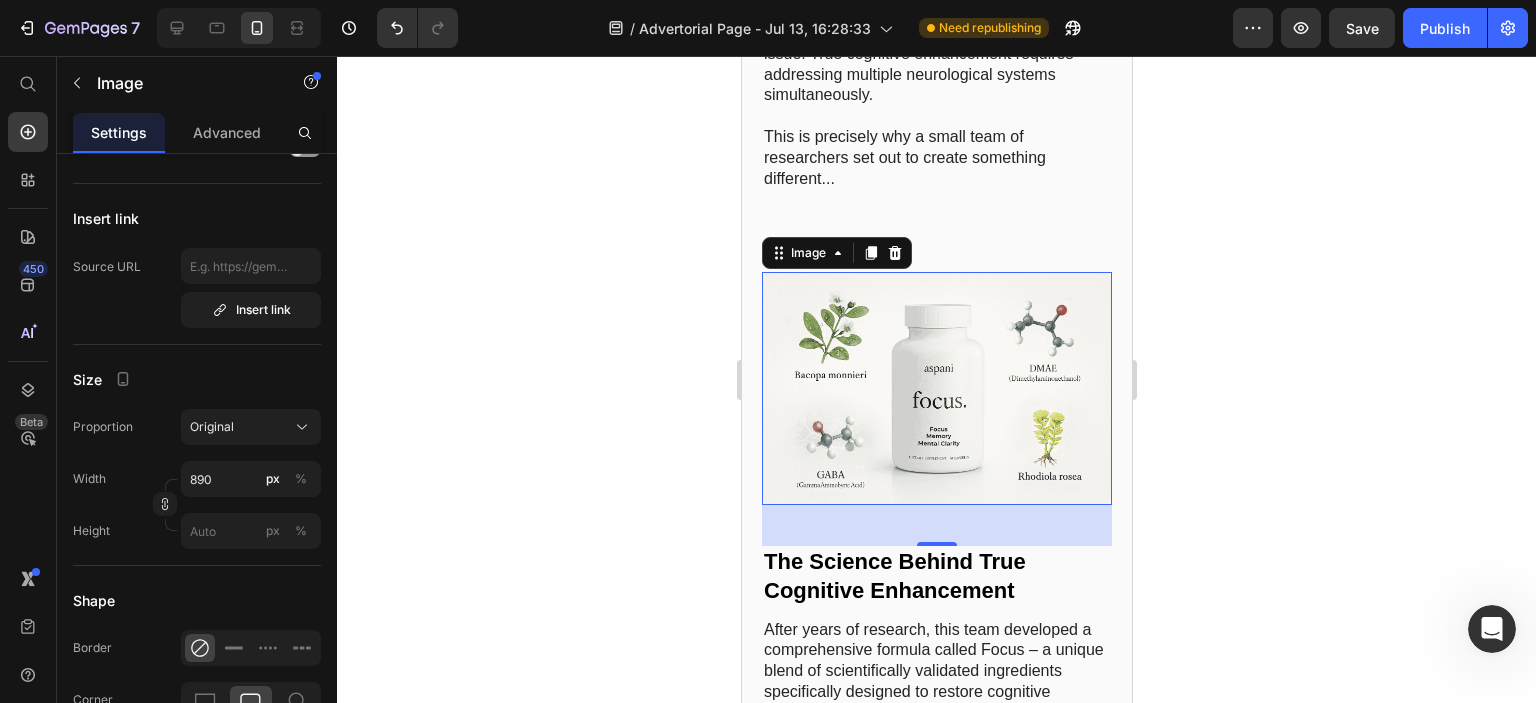 click 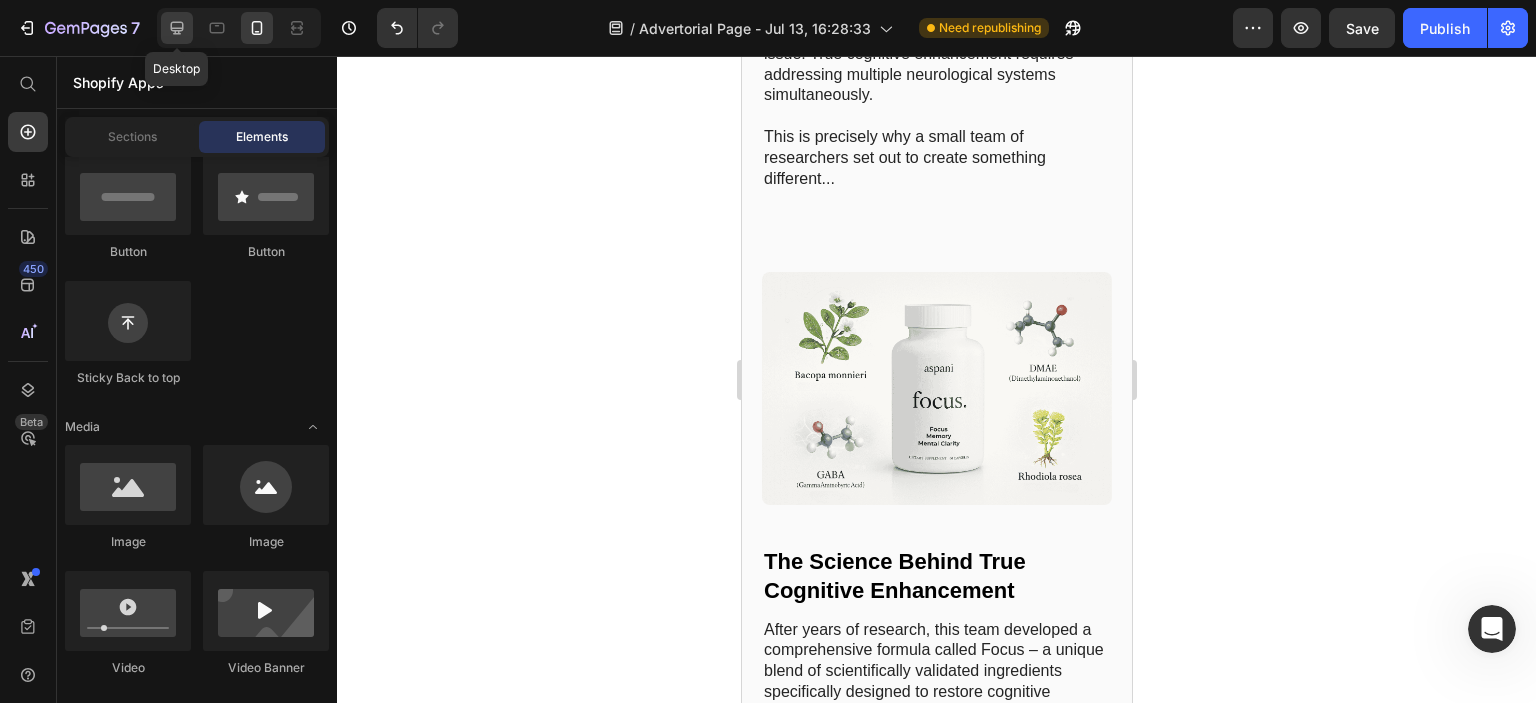 click 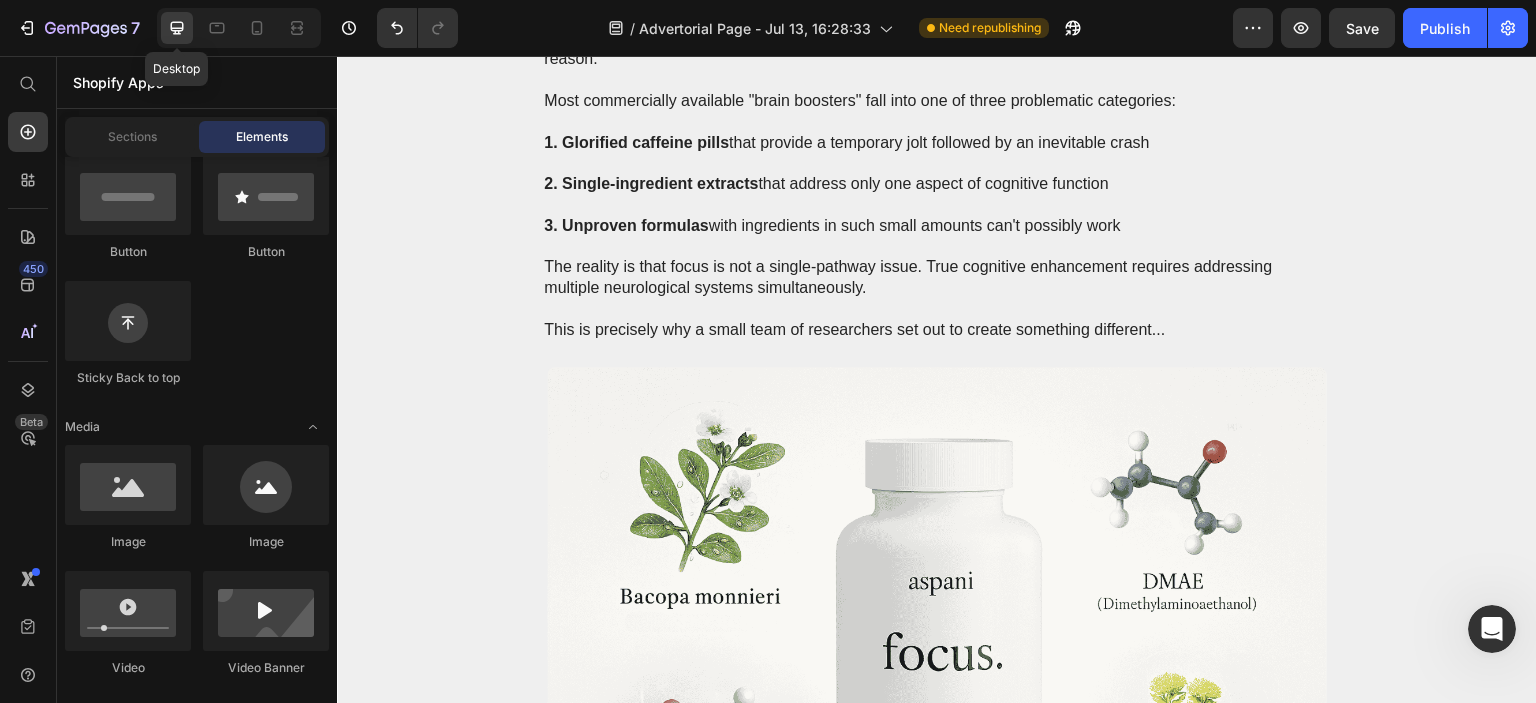 scroll, scrollTop: 6069, scrollLeft: 0, axis: vertical 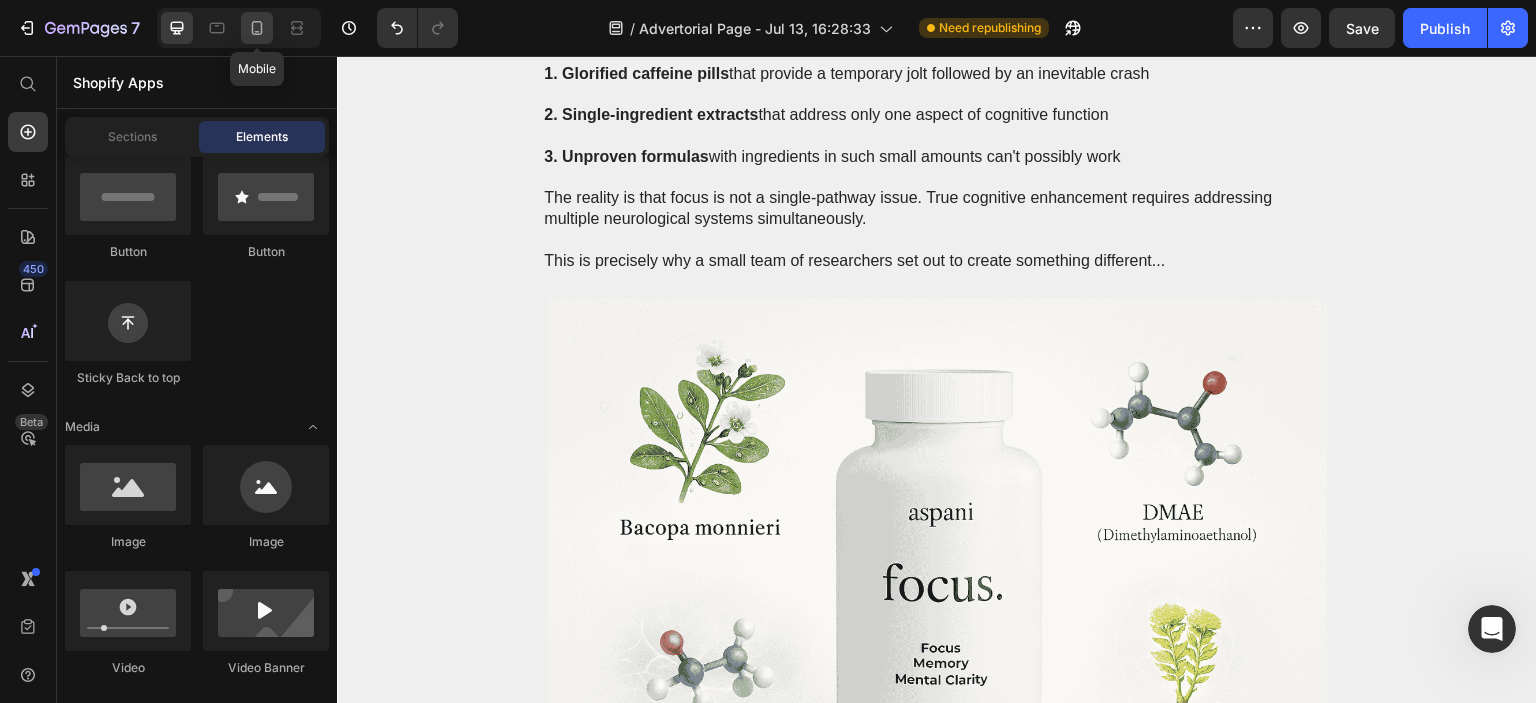 click 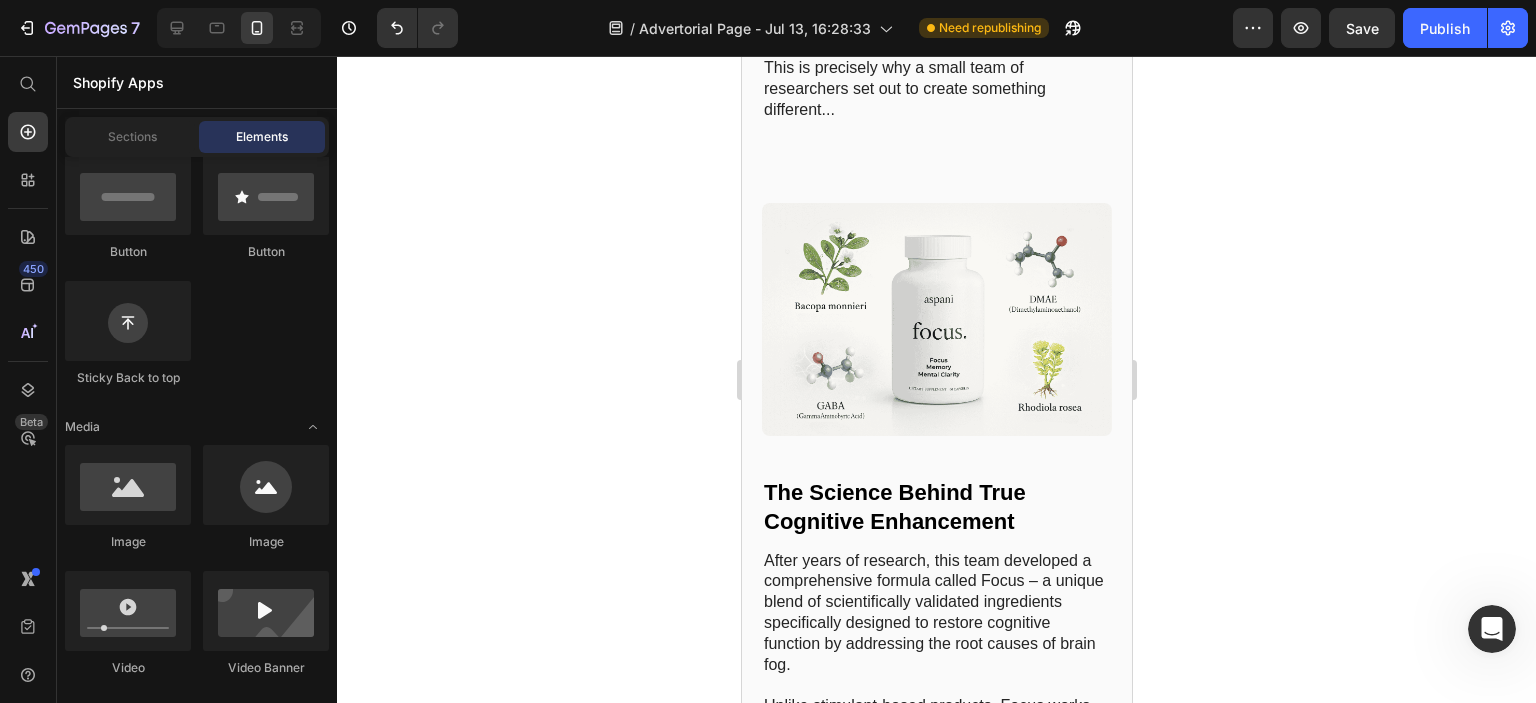 scroll, scrollTop: 6071, scrollLeft: 0, axis: vertical 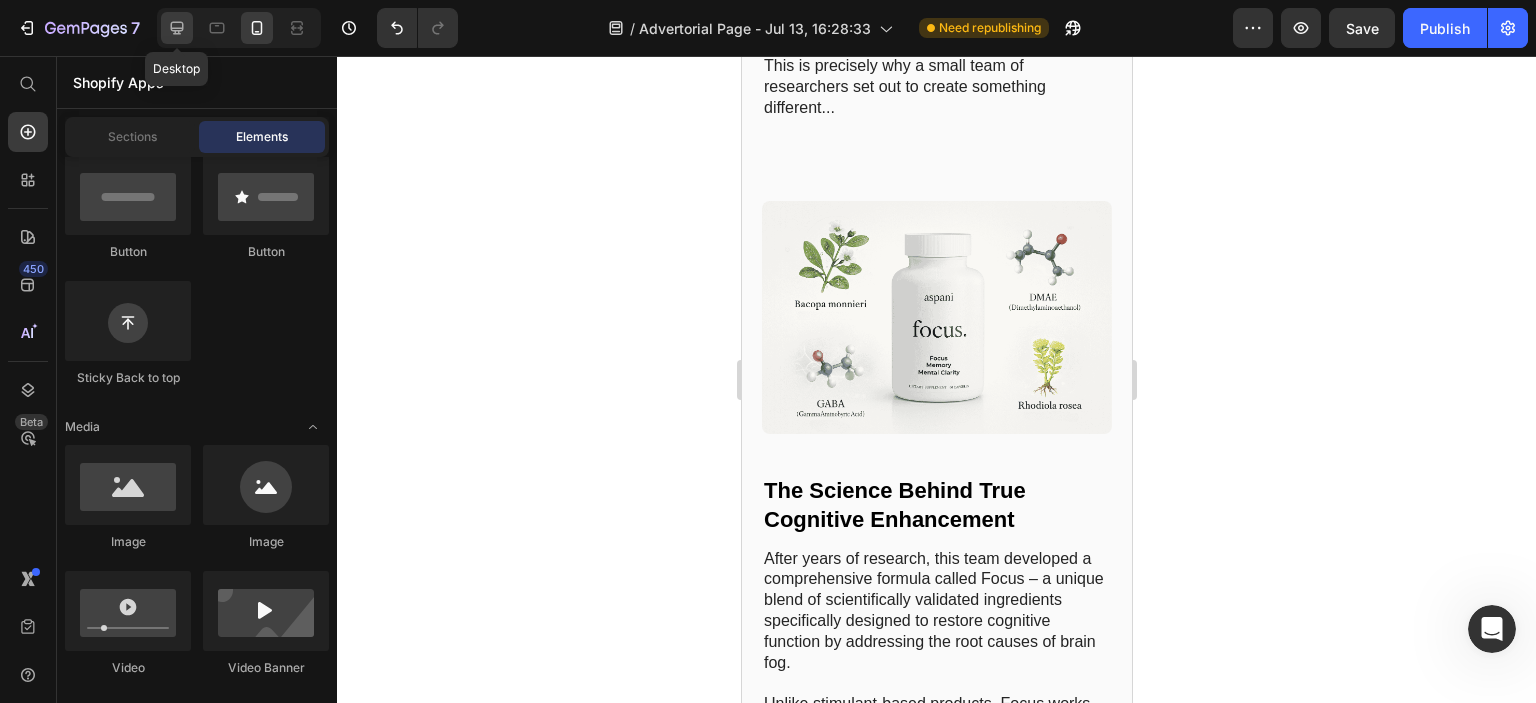 click 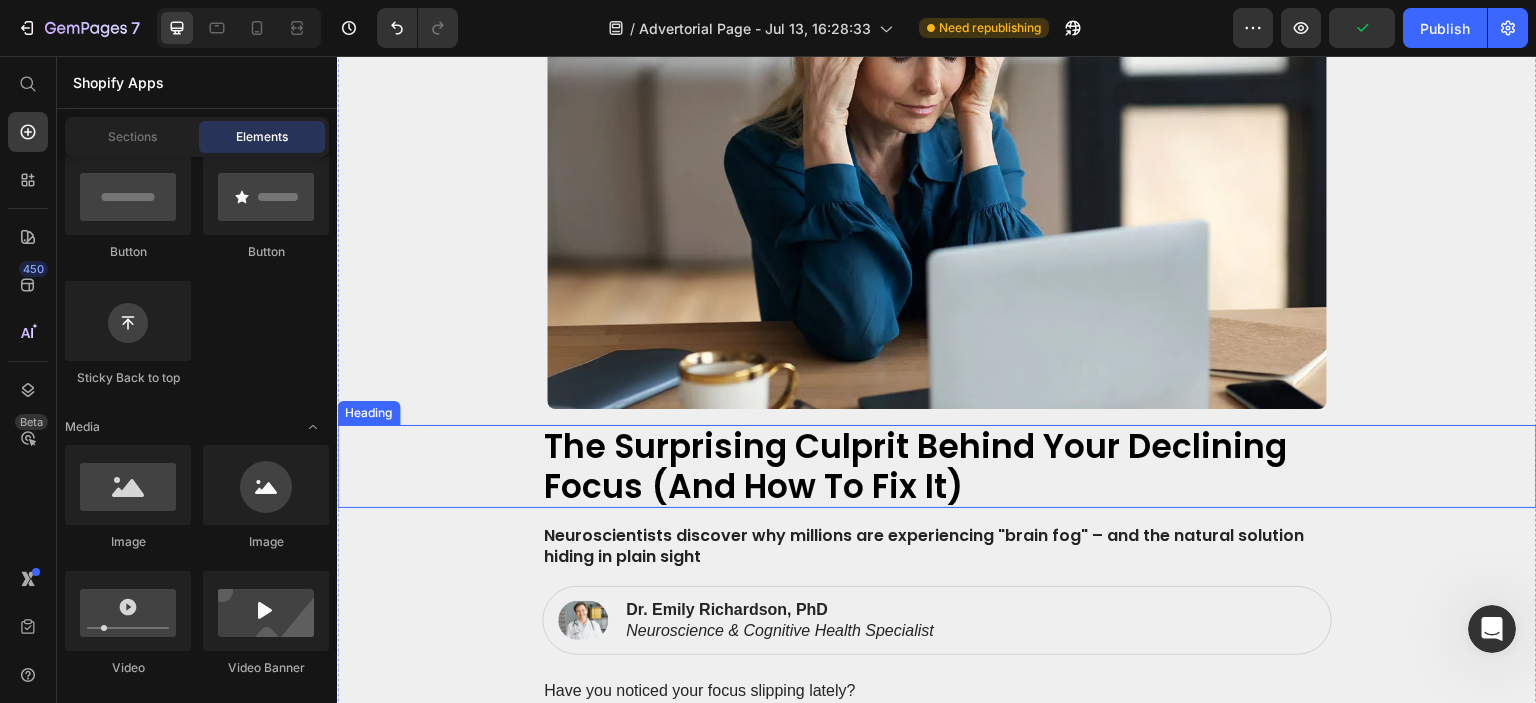 scroll, scrollTop: 0, scrollLeft: 0, axis: both 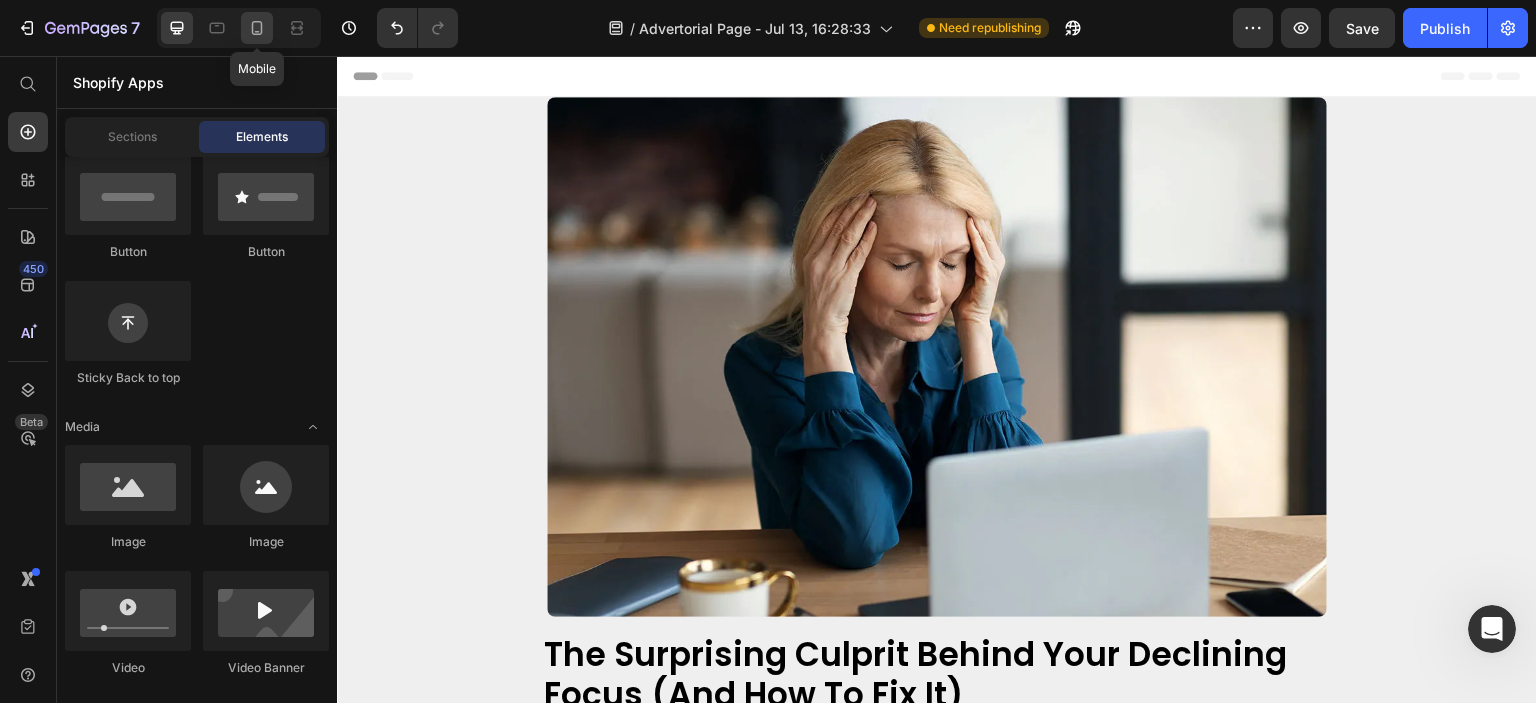 click 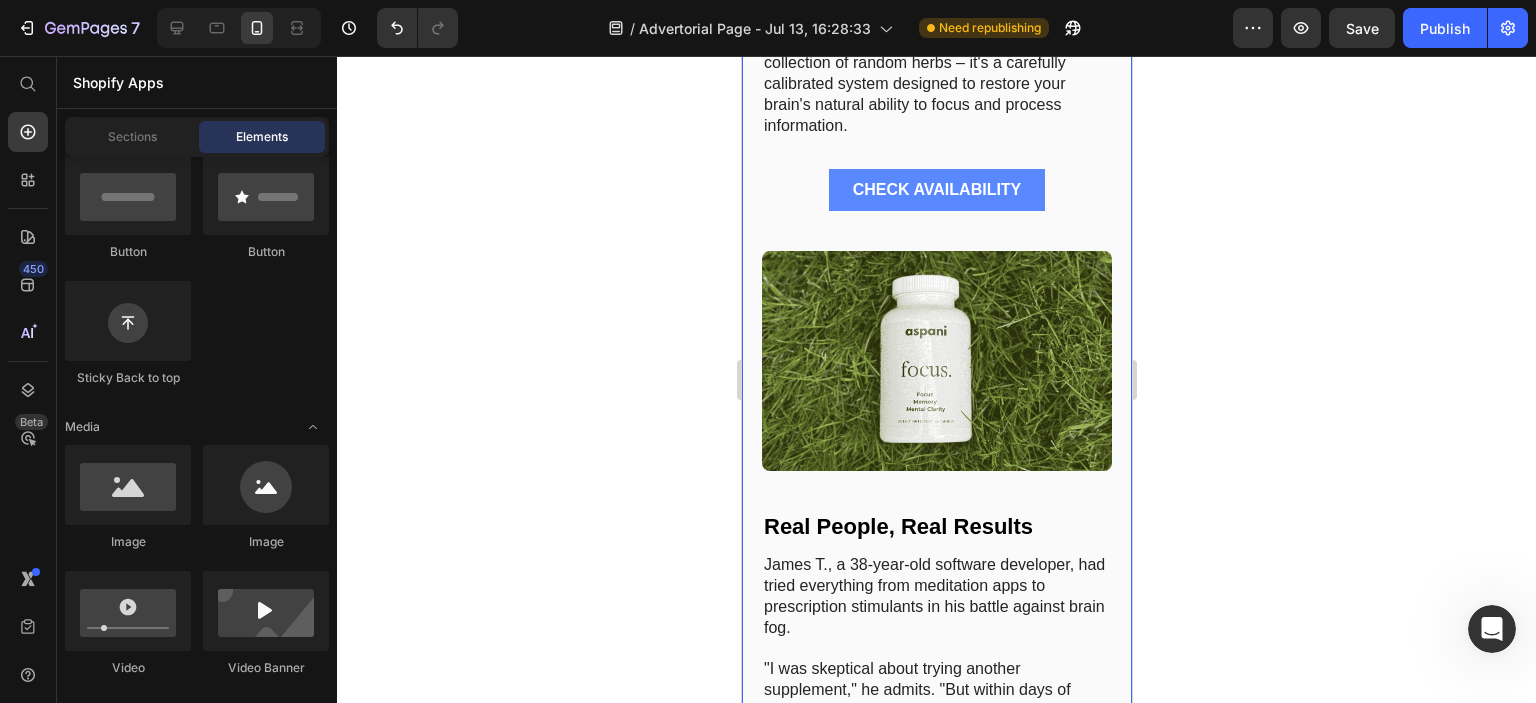 scroll, scrollTop: 7500, scrollLeft: 0, axis: vertical 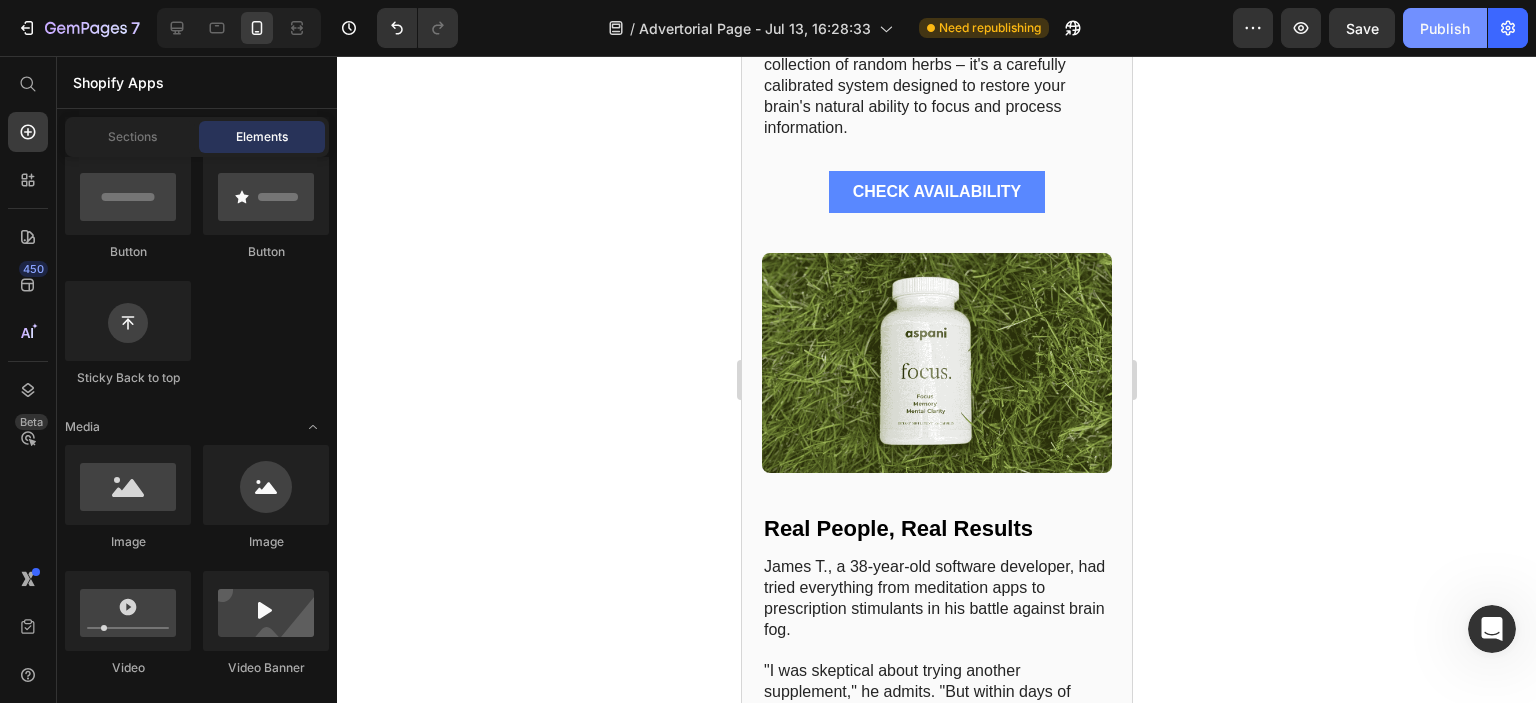 drag, startPoint x: 1447, startPoint y: 30, endPoint x: 1449, endPoint y: 15, distance: 15.132746 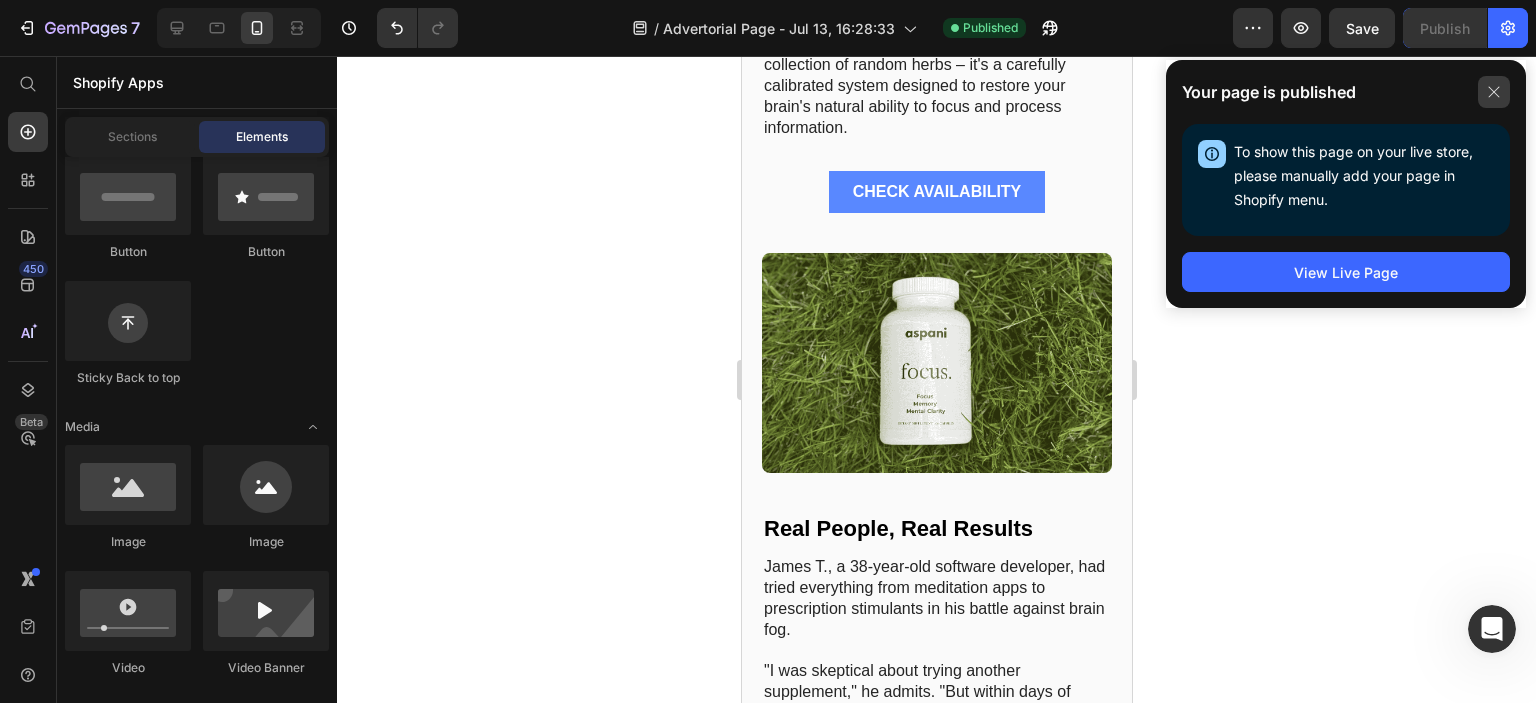 click 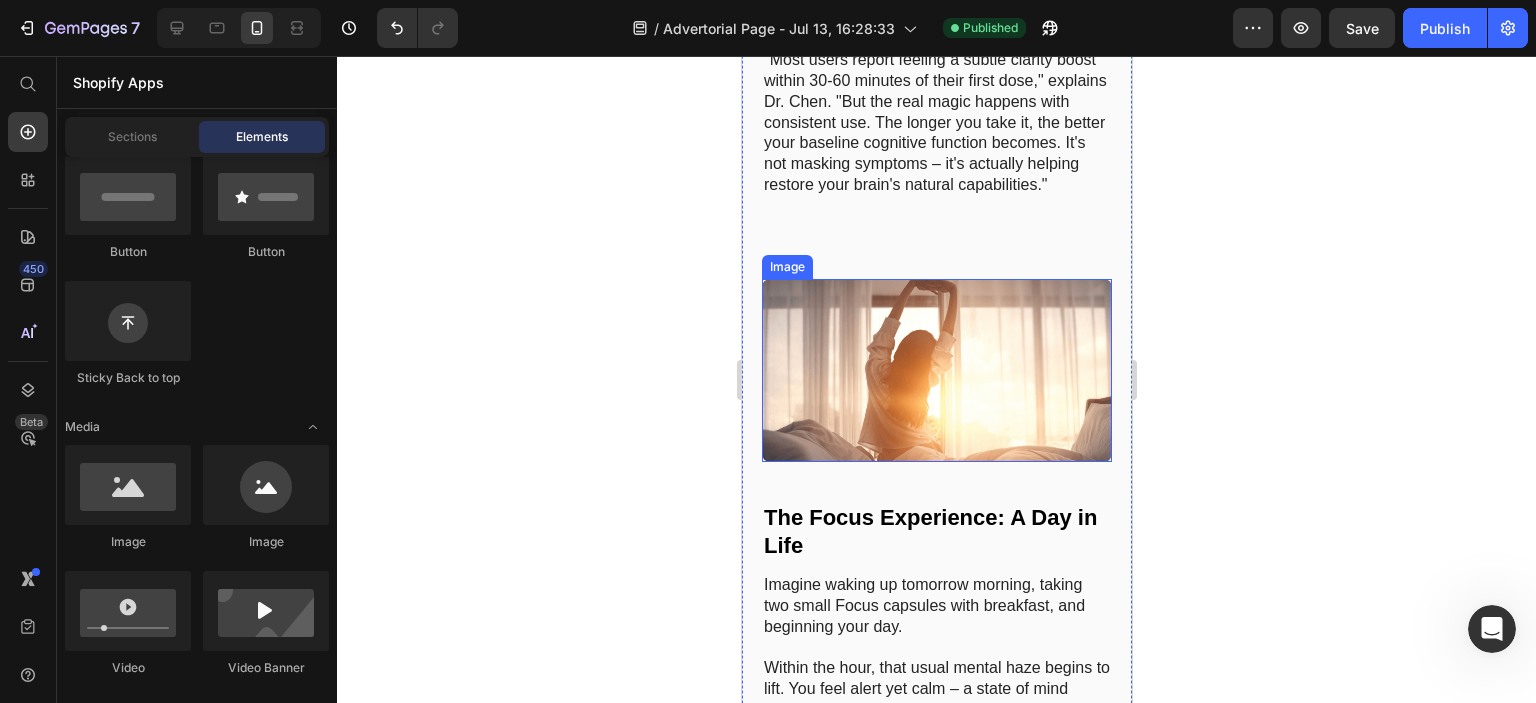 scroll, scrollTop: 8800, scrollLeft: 0, axis: vertical 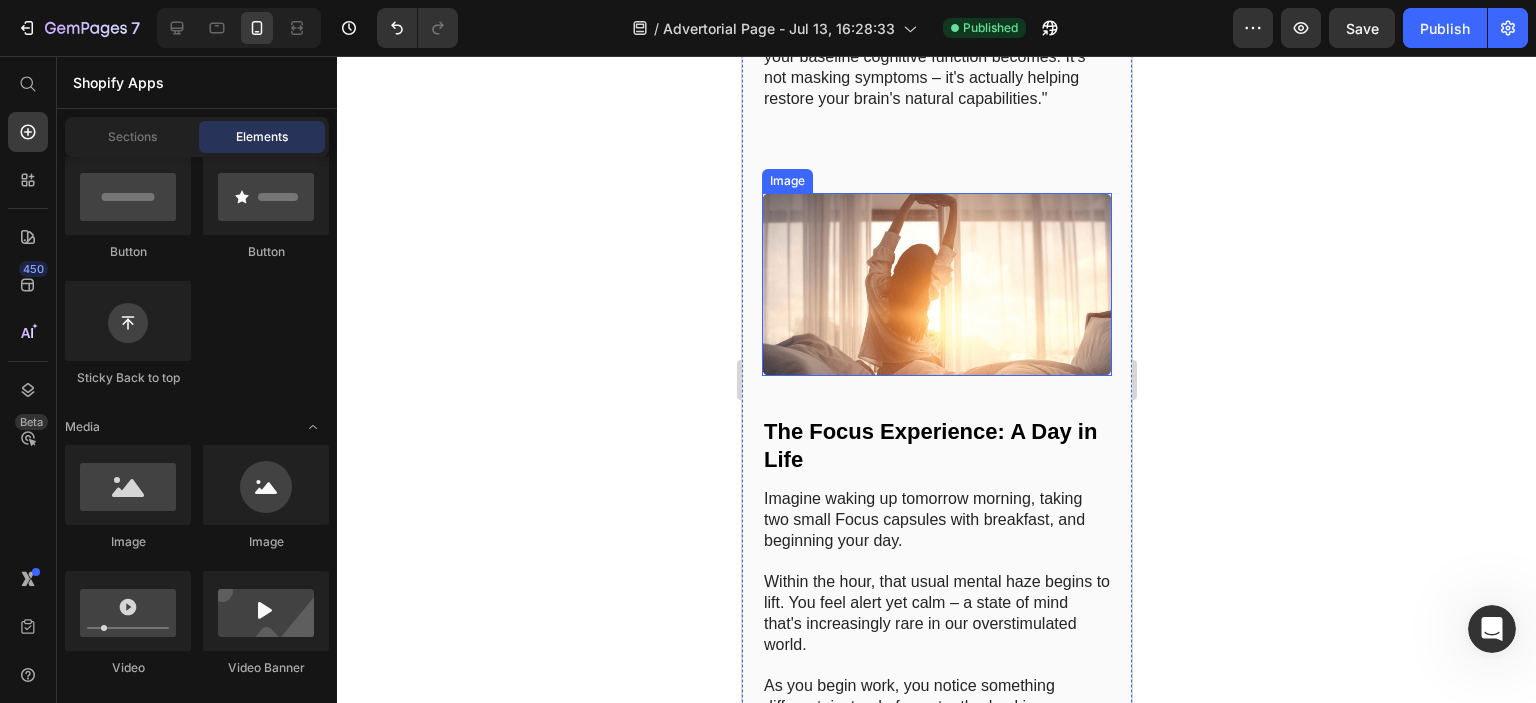 click at bounding box center [936, 284] 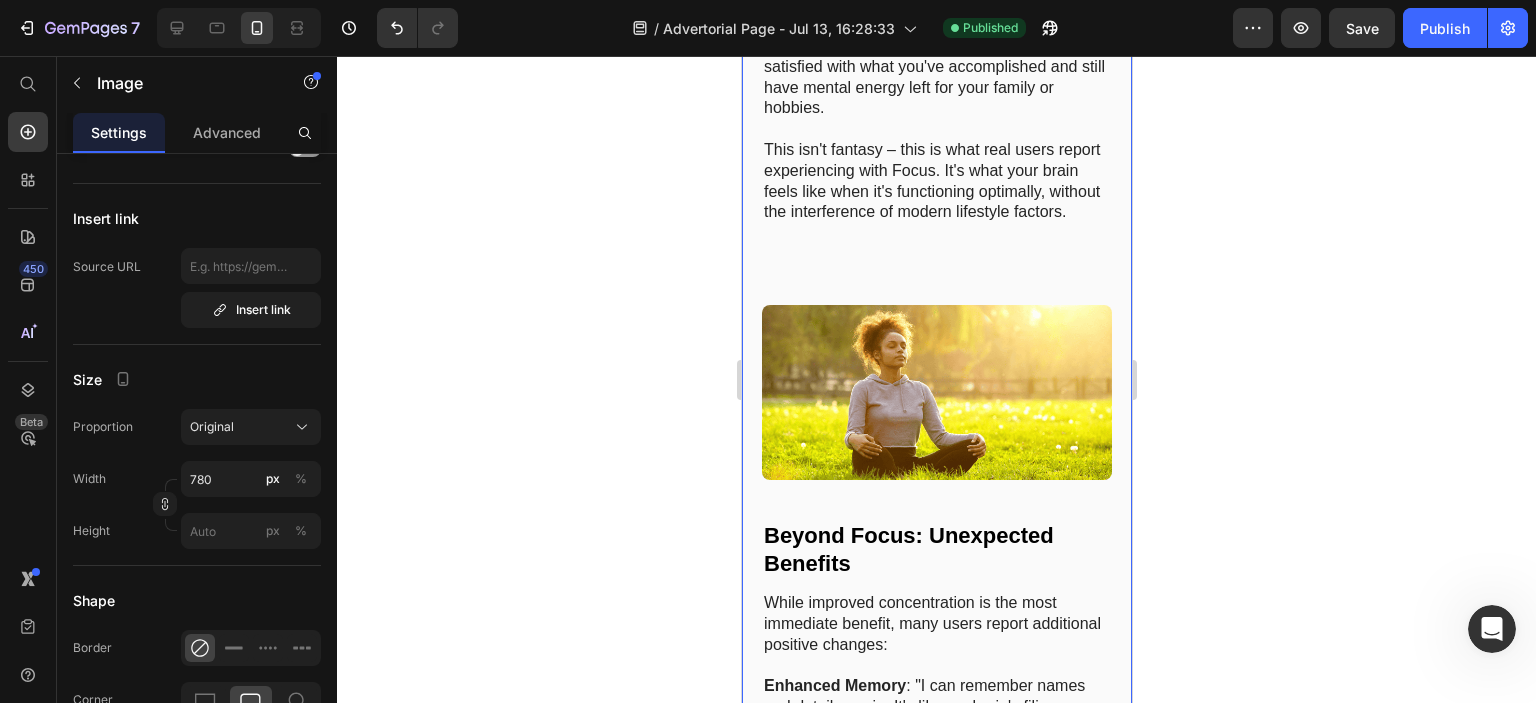 scroll, scrollTop: 9900, scrollLeft: 0, axis: vertical 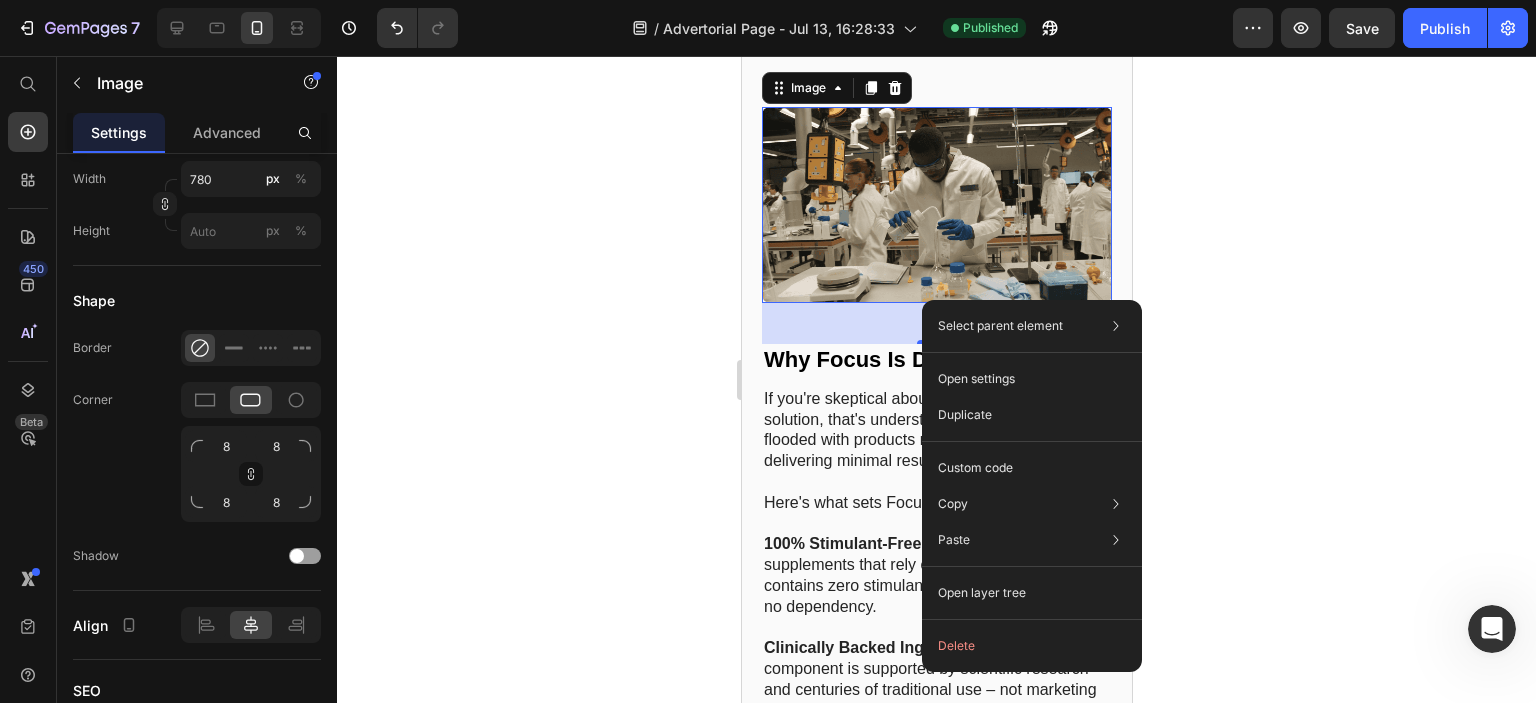 click 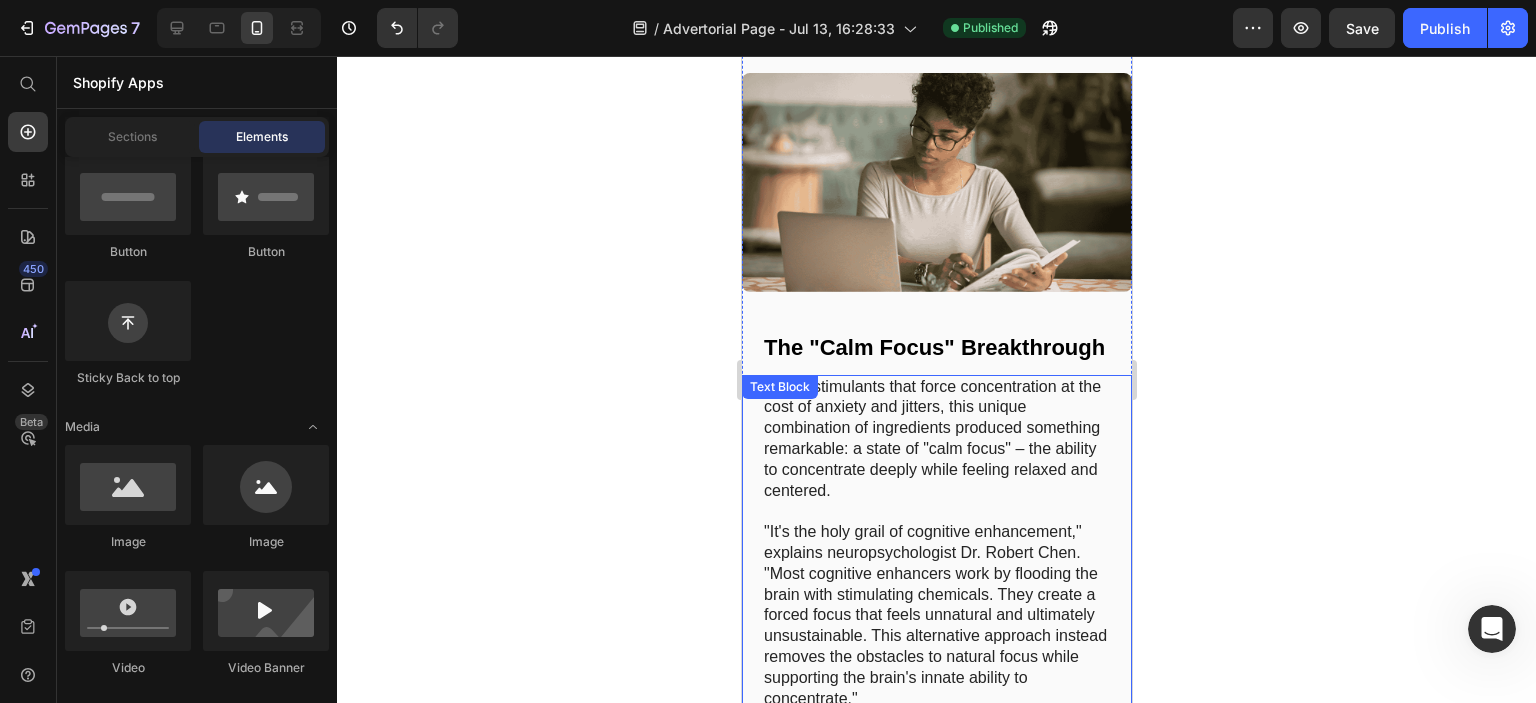 scroll, scrollTop: 3800, scrollLeft: 0, axis: vertical 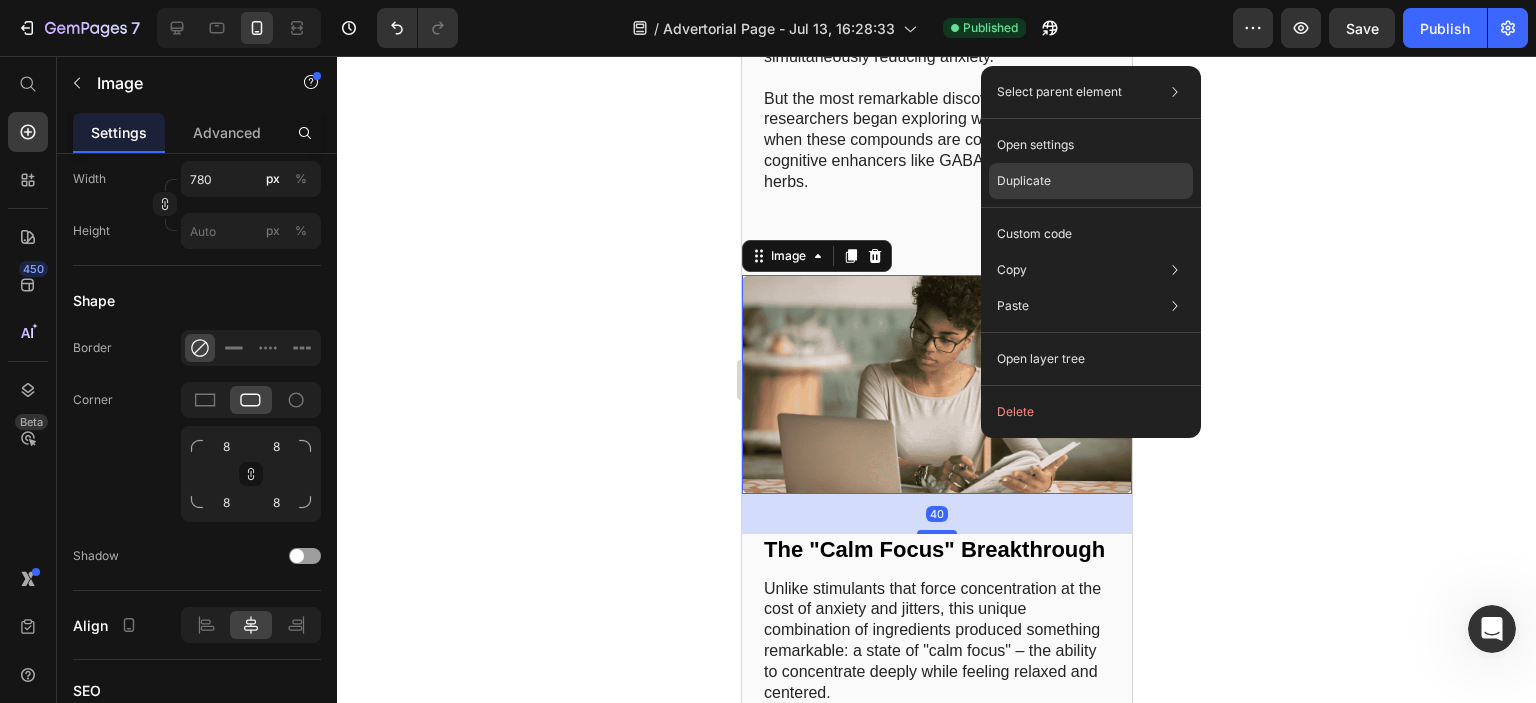 drag, startPoint x: 1038, startPoint y: 180, endPoint x: 295, endPoint y: 139, distance: 744.1304 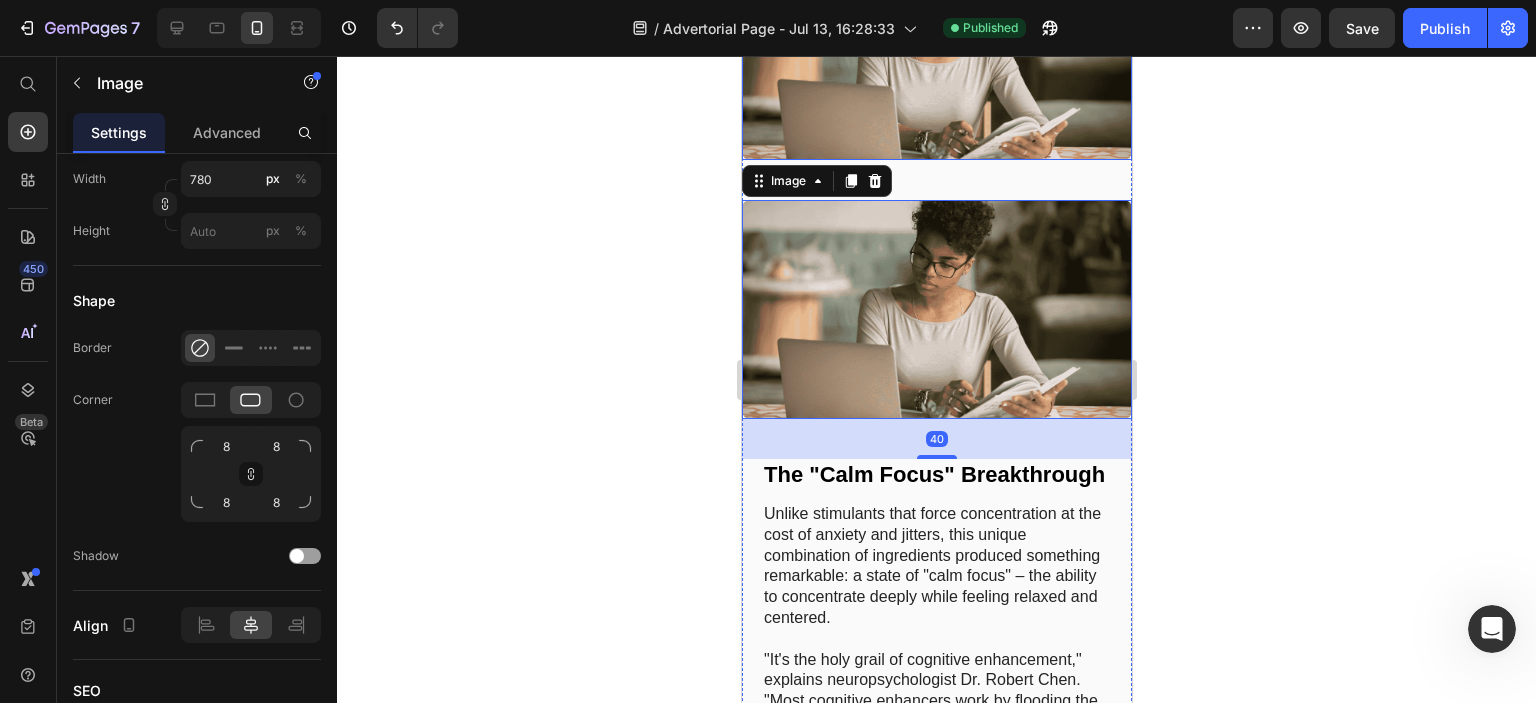 scroll, scrollTop: 4298, scrollLeft: 0, axis: vertical 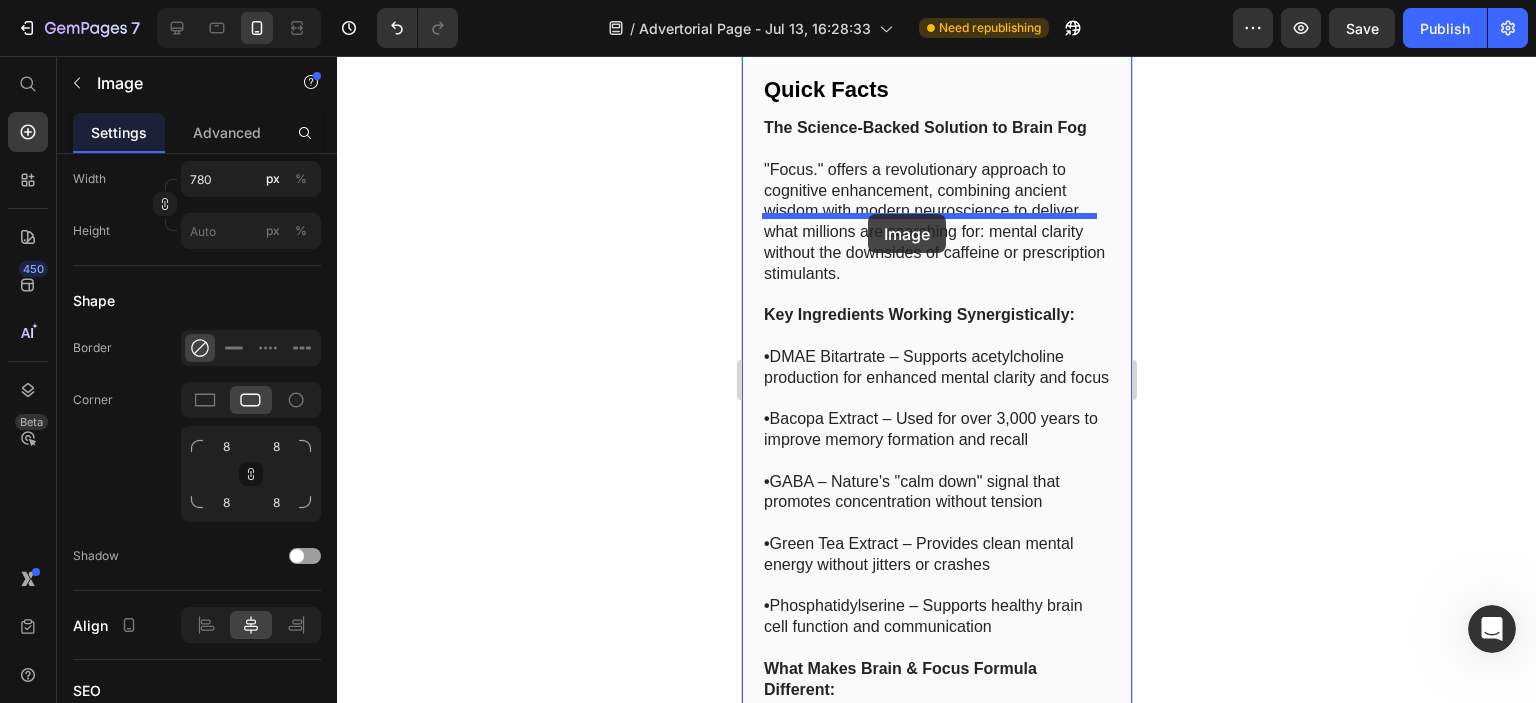 drag, startPoint x: 757, startPoint y: 111, endPoint x: 867, endPoint y: 214, distance: 150.69505 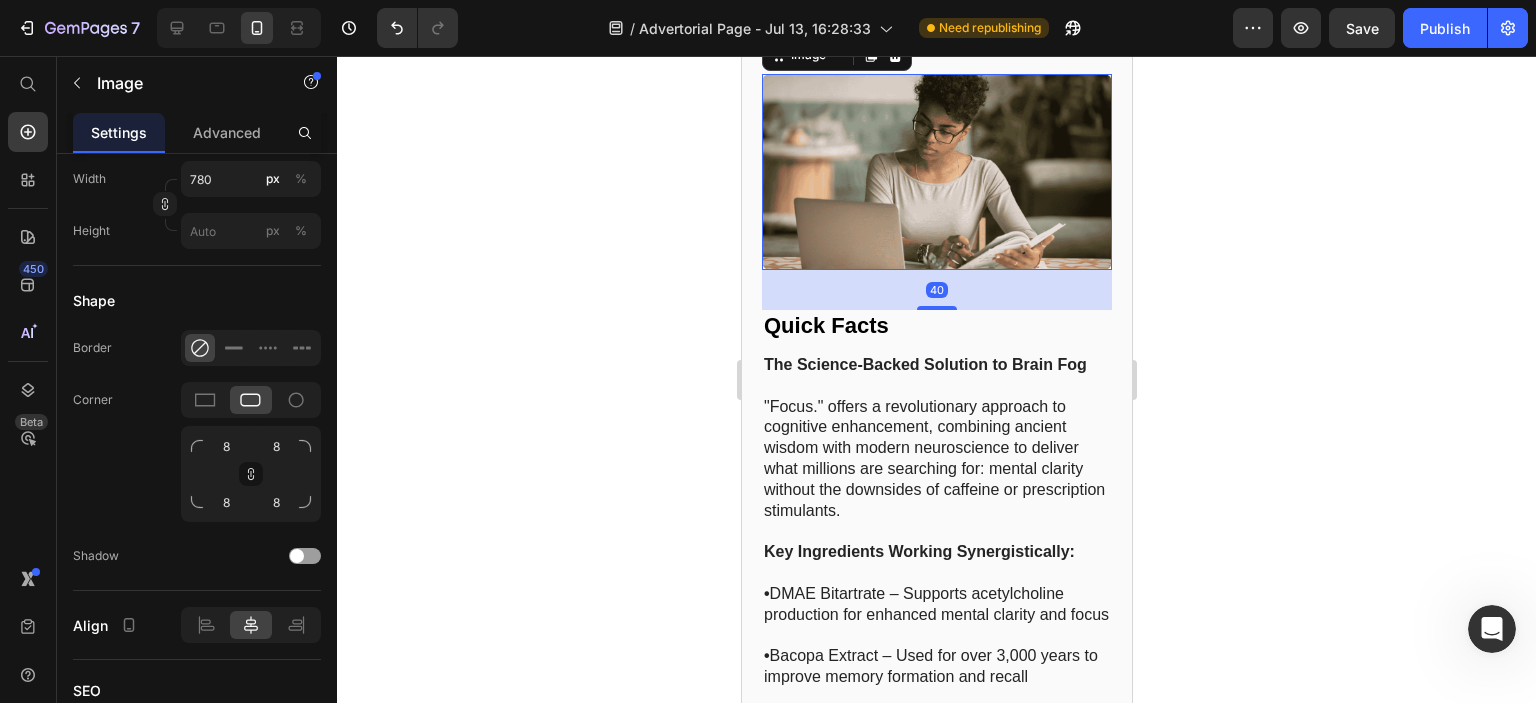 click 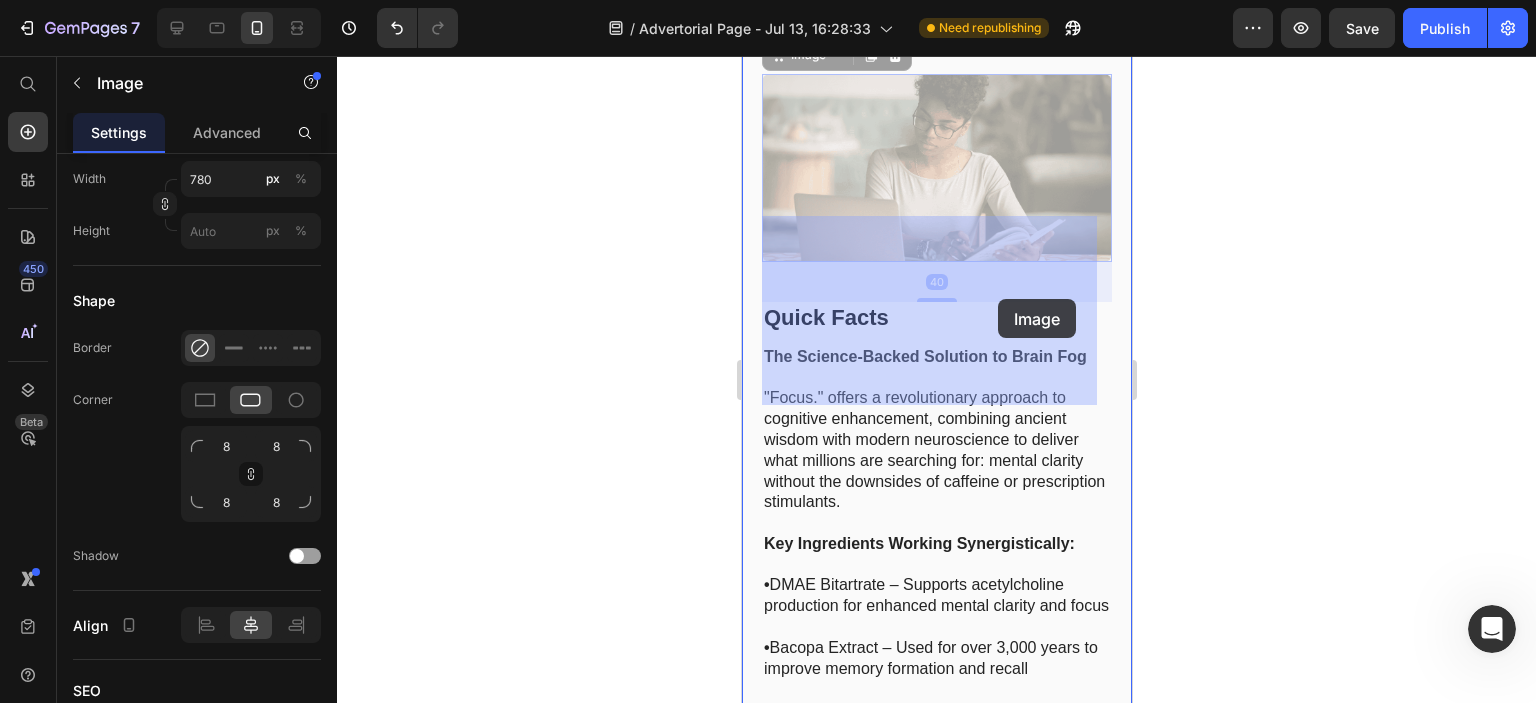 drag, startPoint x: 996, startPoint y: 330, endPoint x: 997, endPoint y: 306, distance: 24.020824 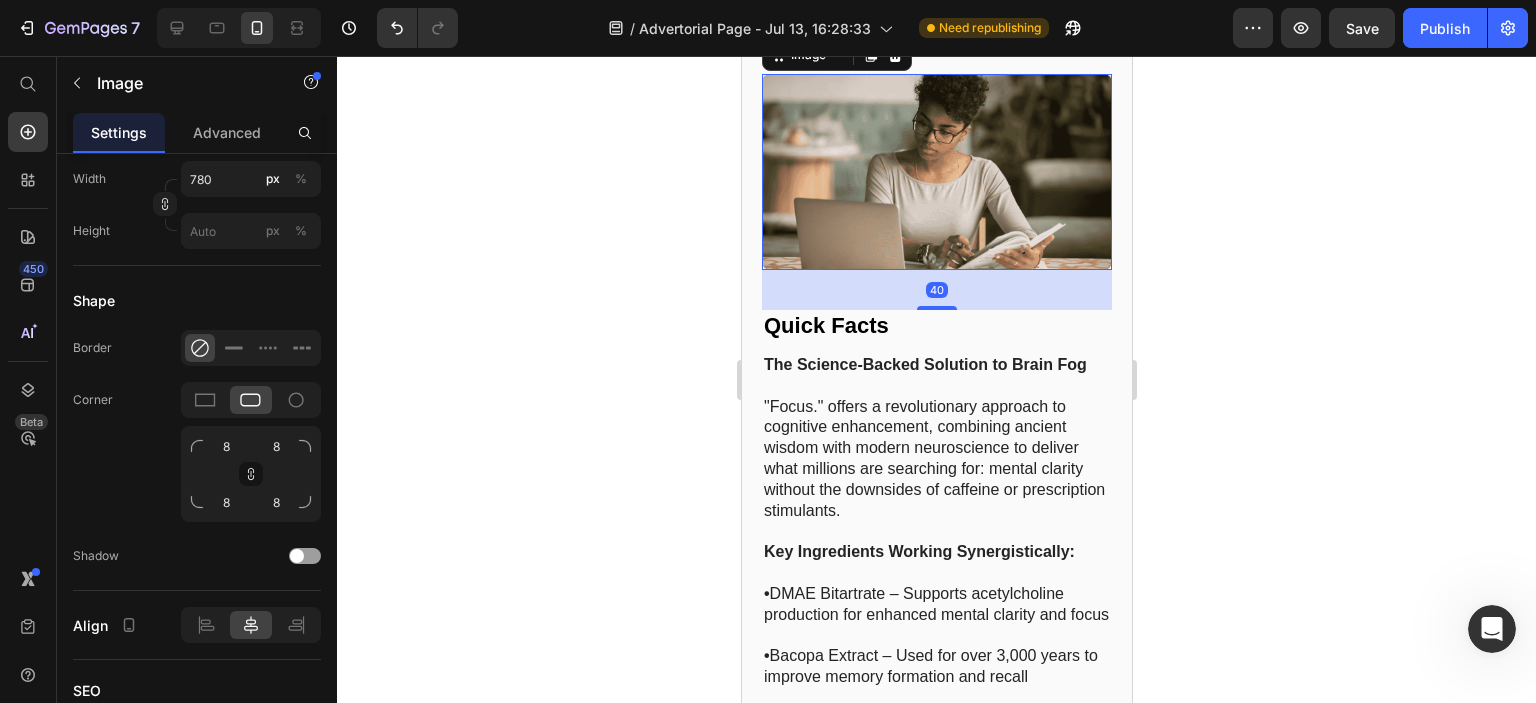 click 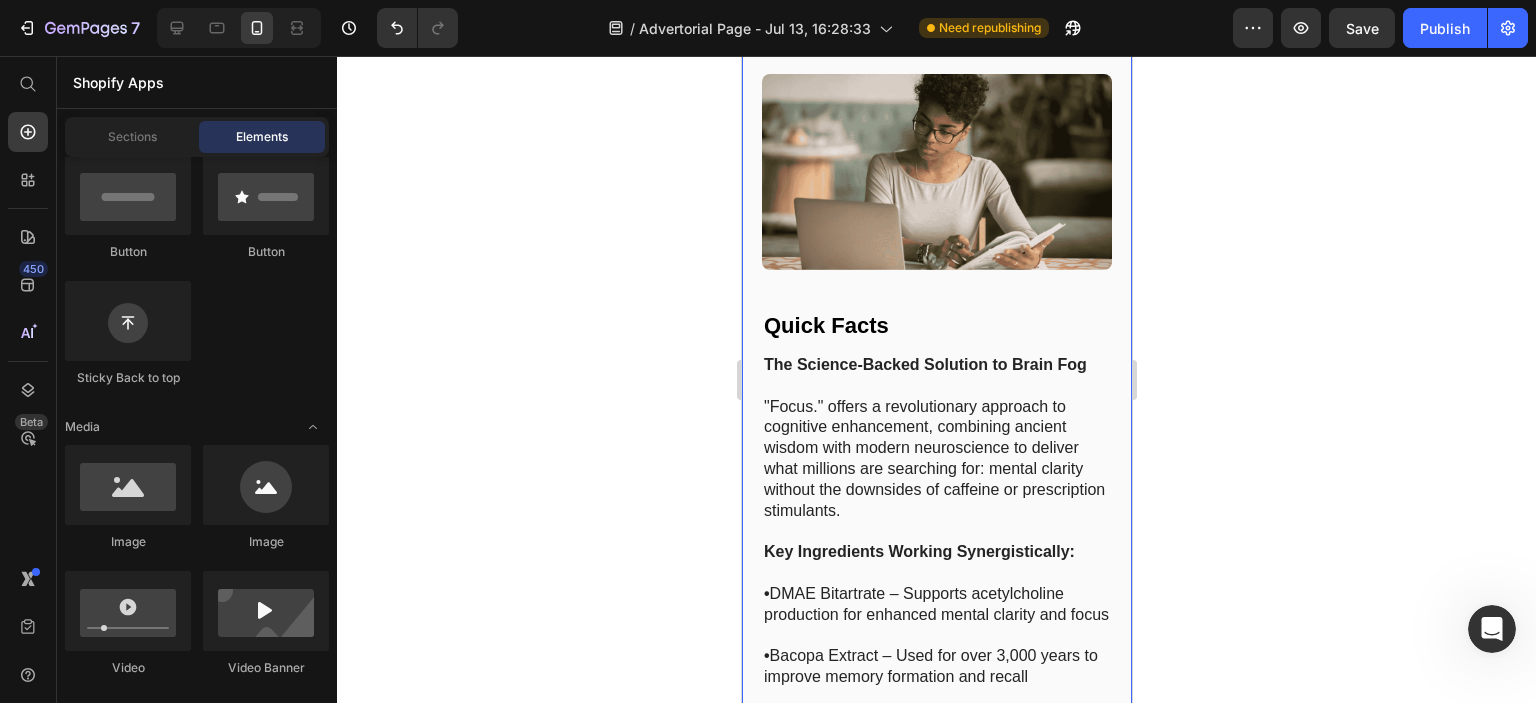 click on "Image Why Most "Focus Solutions" Fail Heading If you've tried other supplements or strategies to improve your focus with disappointing results, there's a reason.   Most commercially available "brain boosters" fall into one of three problematic categories:   1. Glorified caffeine pills  that provide a temporary jolt followed by an inevitable crash   2. Single-ingredient extracts  that address only one aspect of cognitive function   3. Unproven formulas  with ingredients in such small amounts can't possibly work   The reality is that focus is not a single-pathway issue. True cognitive enhancement requires addressing multiple neurological systems simultaneously.   This is precisely why a small team of researchers set out to create something different... Text Block Image The Science Behind True Cognitive Enhancement Heading   Unlike stimulant-based products, Focus works through multiple pathways to naturally enhance your brain's performance:   1. Bacopa Monnieri   2. DMAE (Dimethylaminoethanol)" at bounding box center [936, -2043] 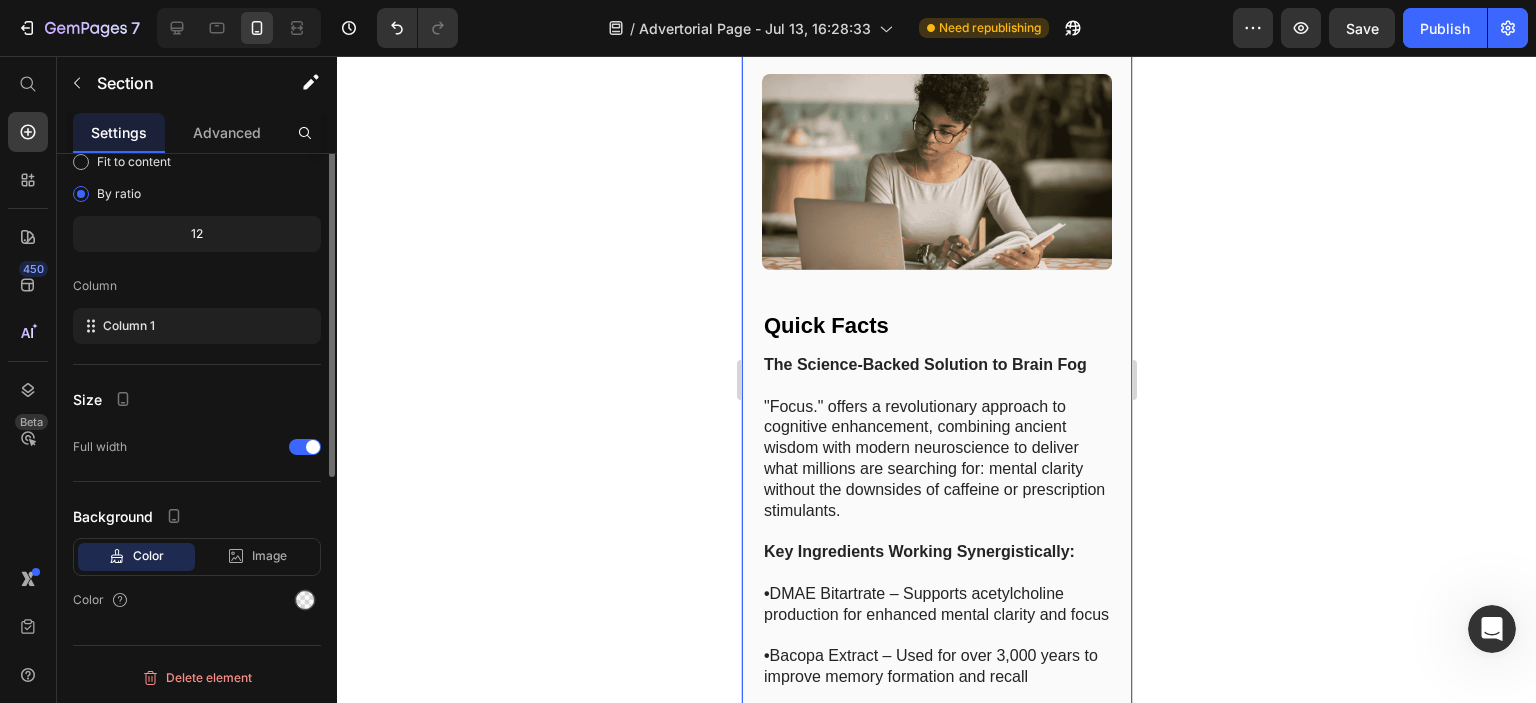 scroll, scrollTop: 0, scrollLeft: 0, axis: both 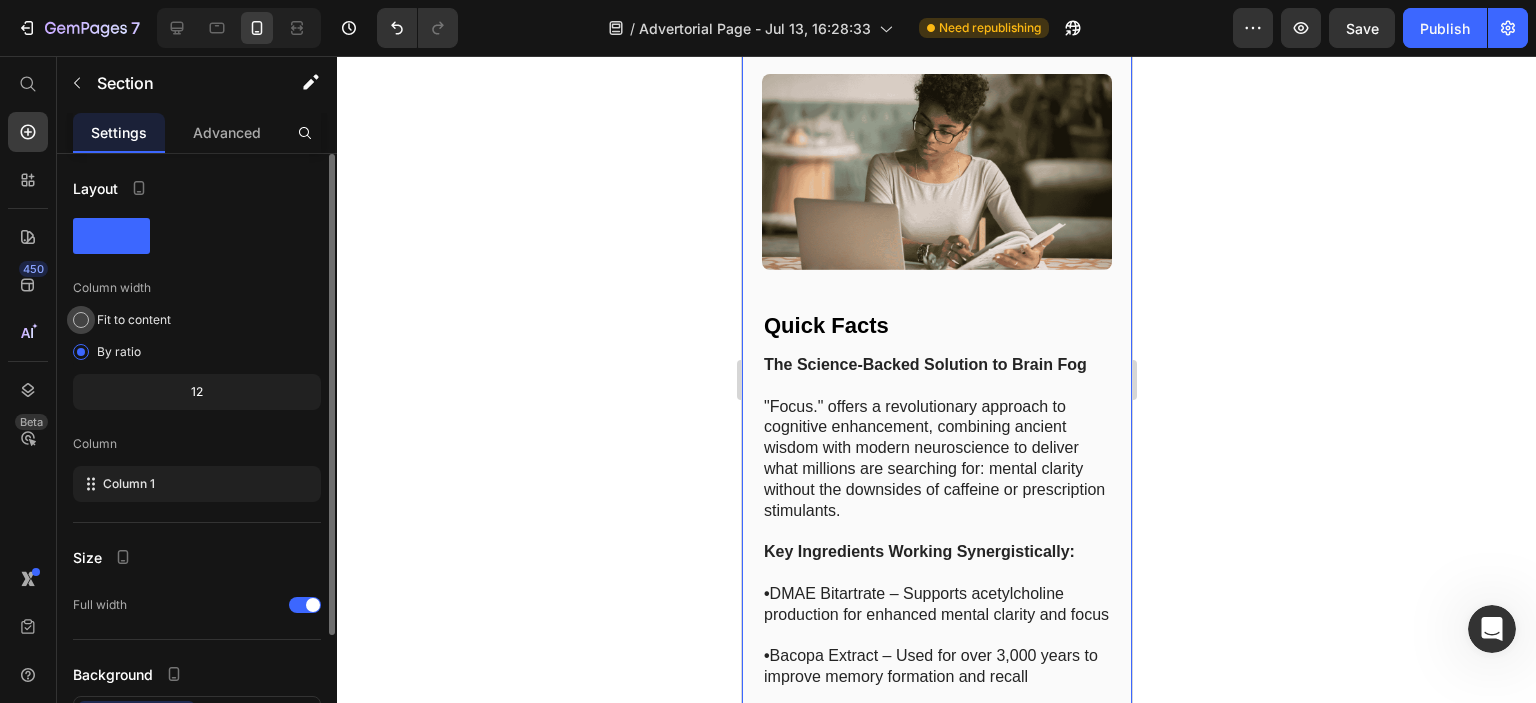 click on "Fit to content" at bounding box center (134, 320) 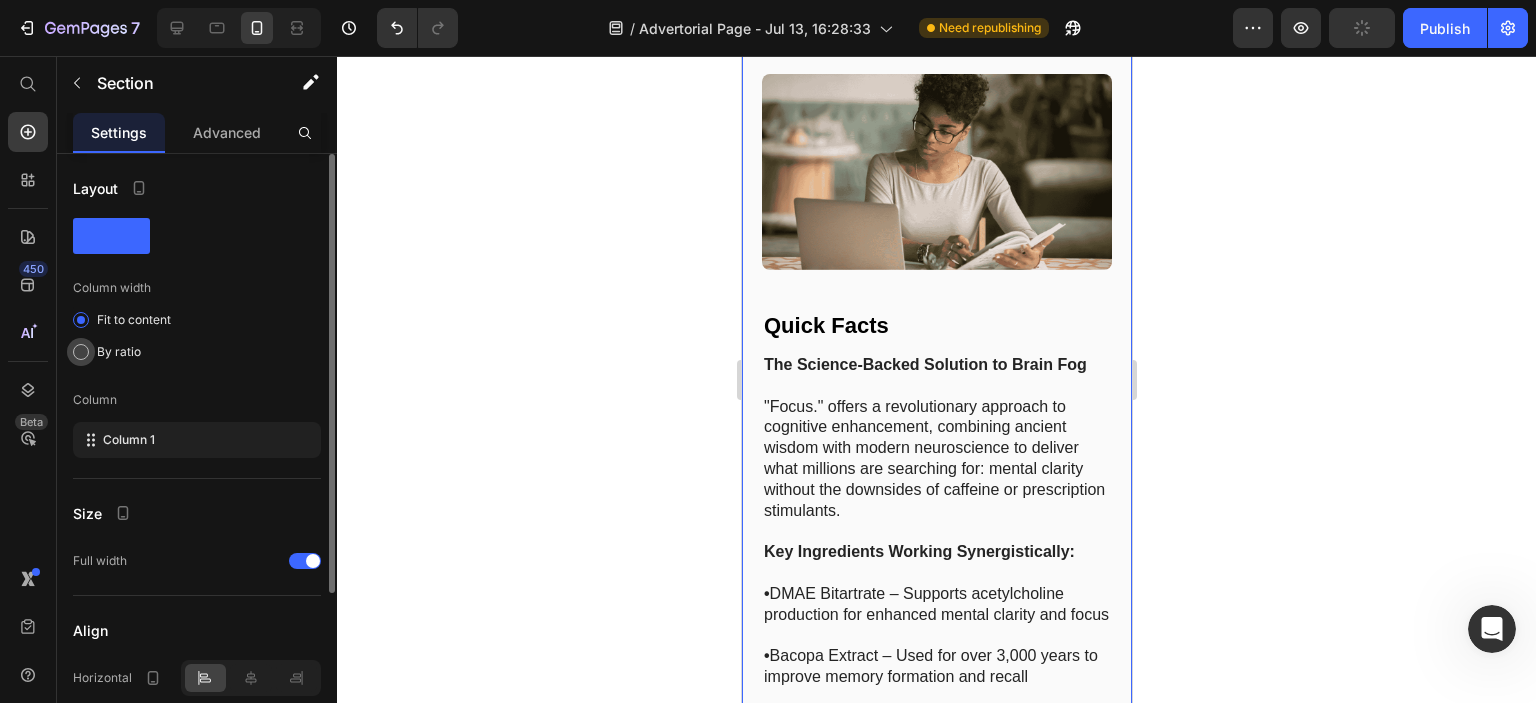 click on "By ratio" at bounding box center [119, 352] 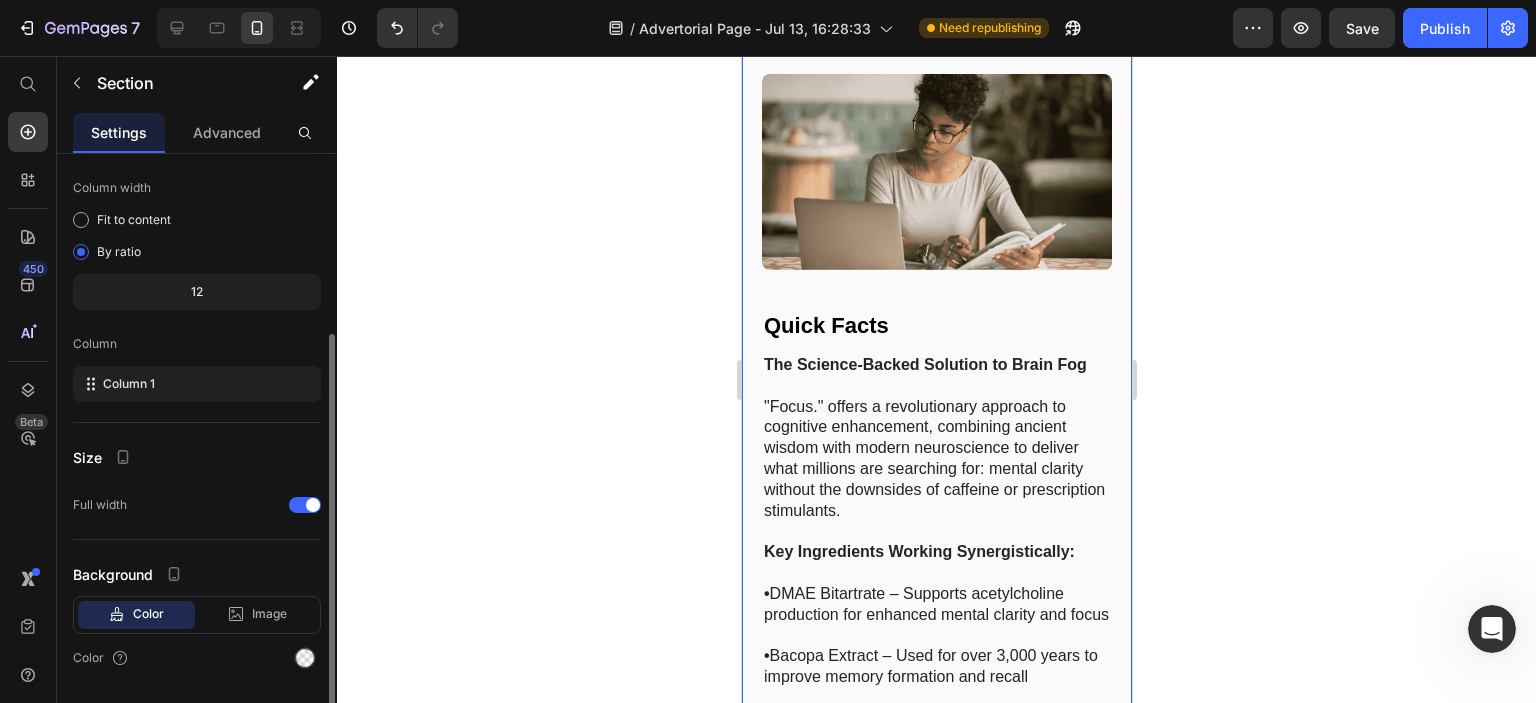 scroll, scrollTop: 156, scrollLeft: 0, axis: vertical 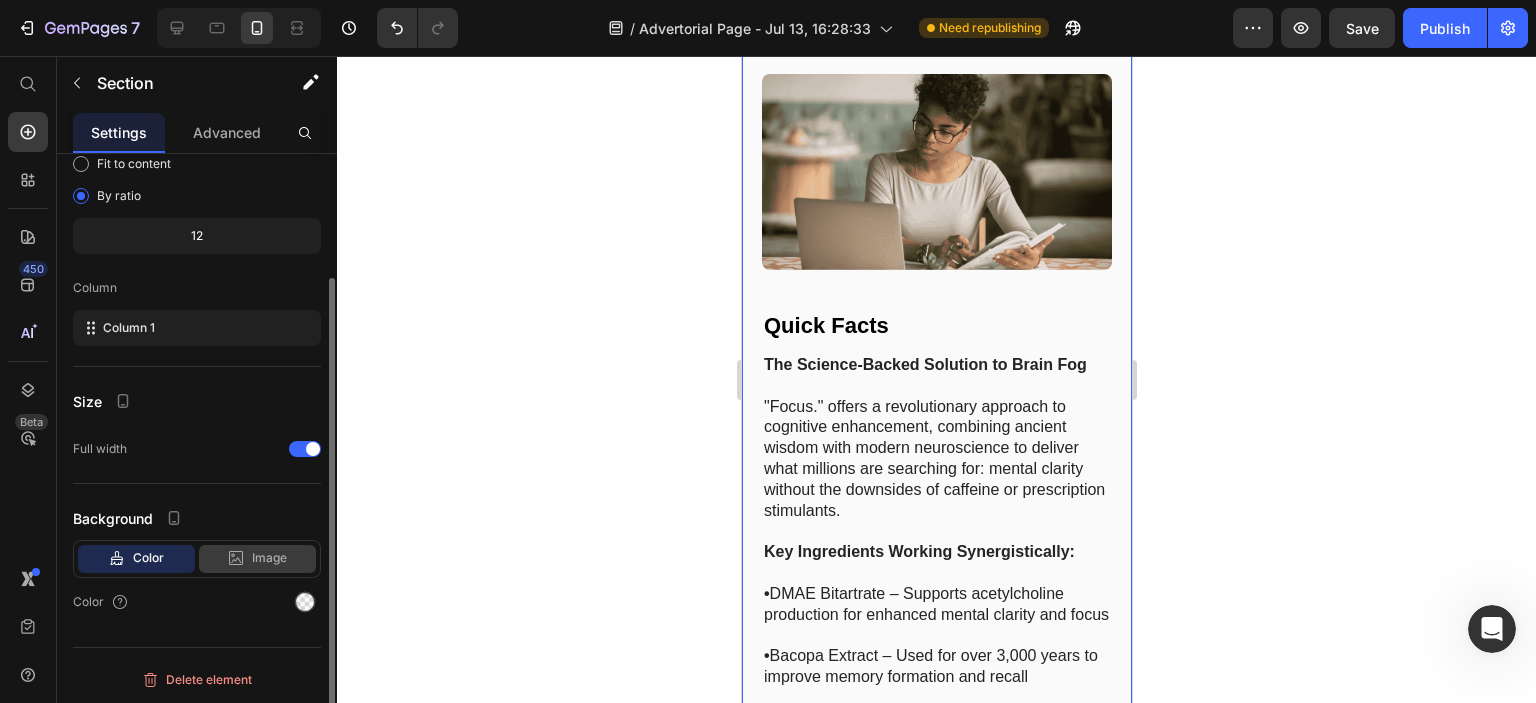 click on "Image" at bounding box center (269, 558) 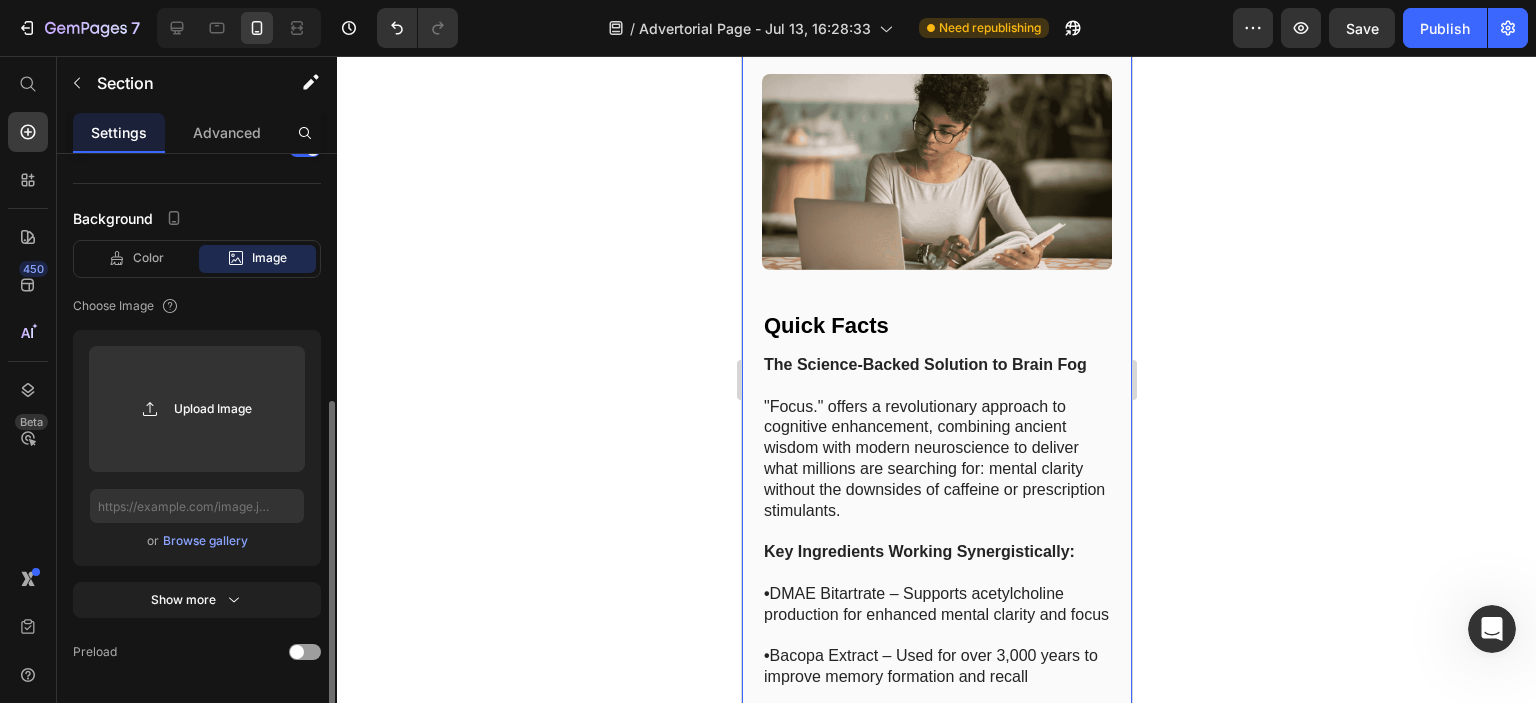 scroll, scrollTop: 156, scrollLeft: 0, axis: vertical 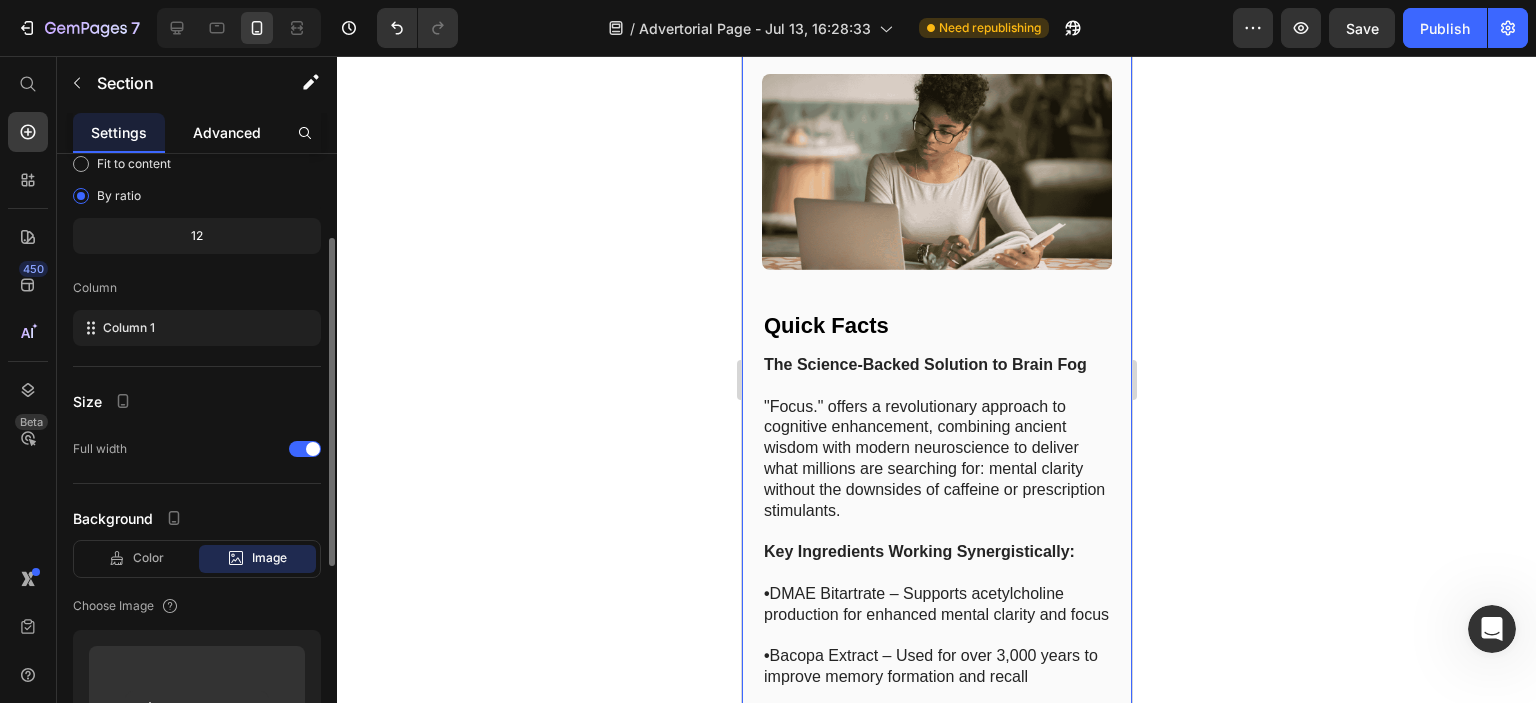 click on "Advanced" at bounding box center (227, 132) 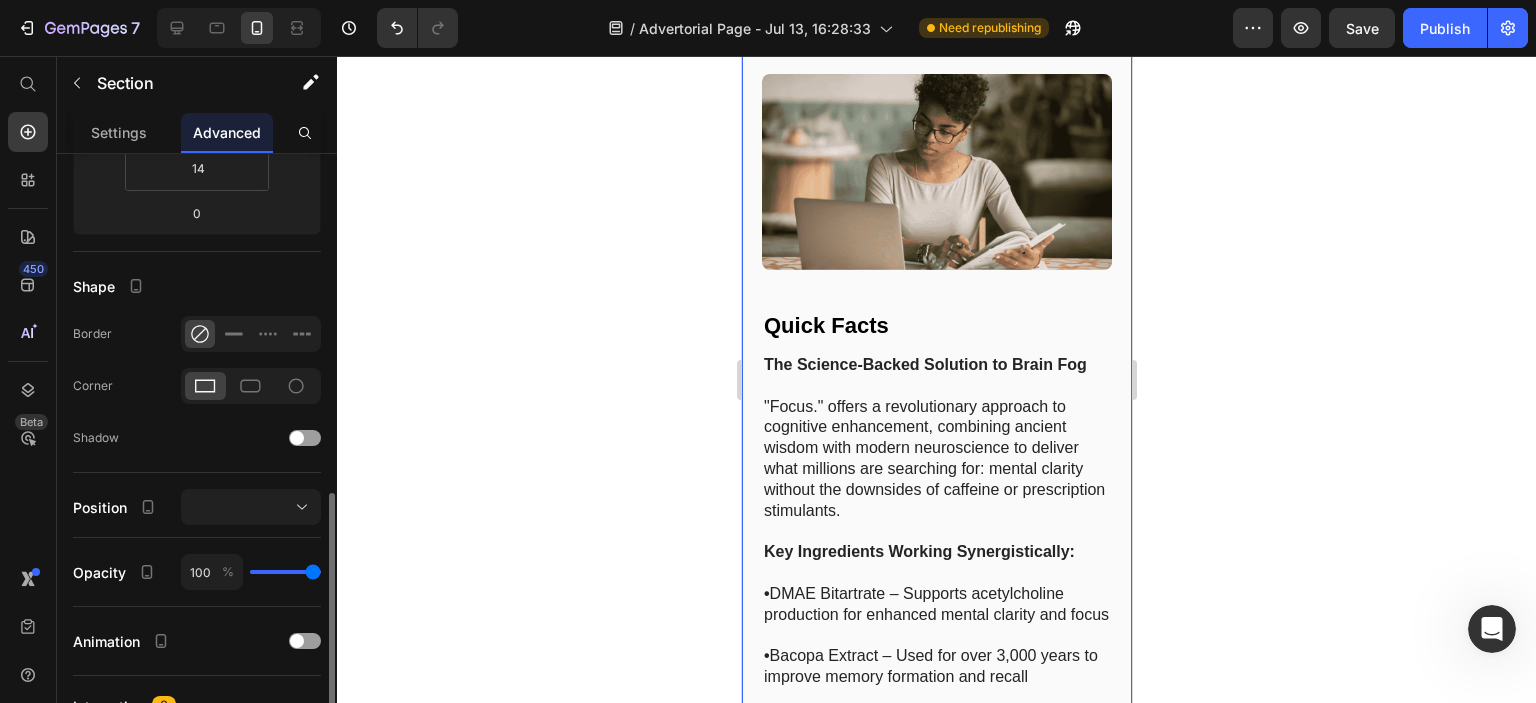 scroll, scrollTop: 500, scrollLeft: 0, axis: vertical 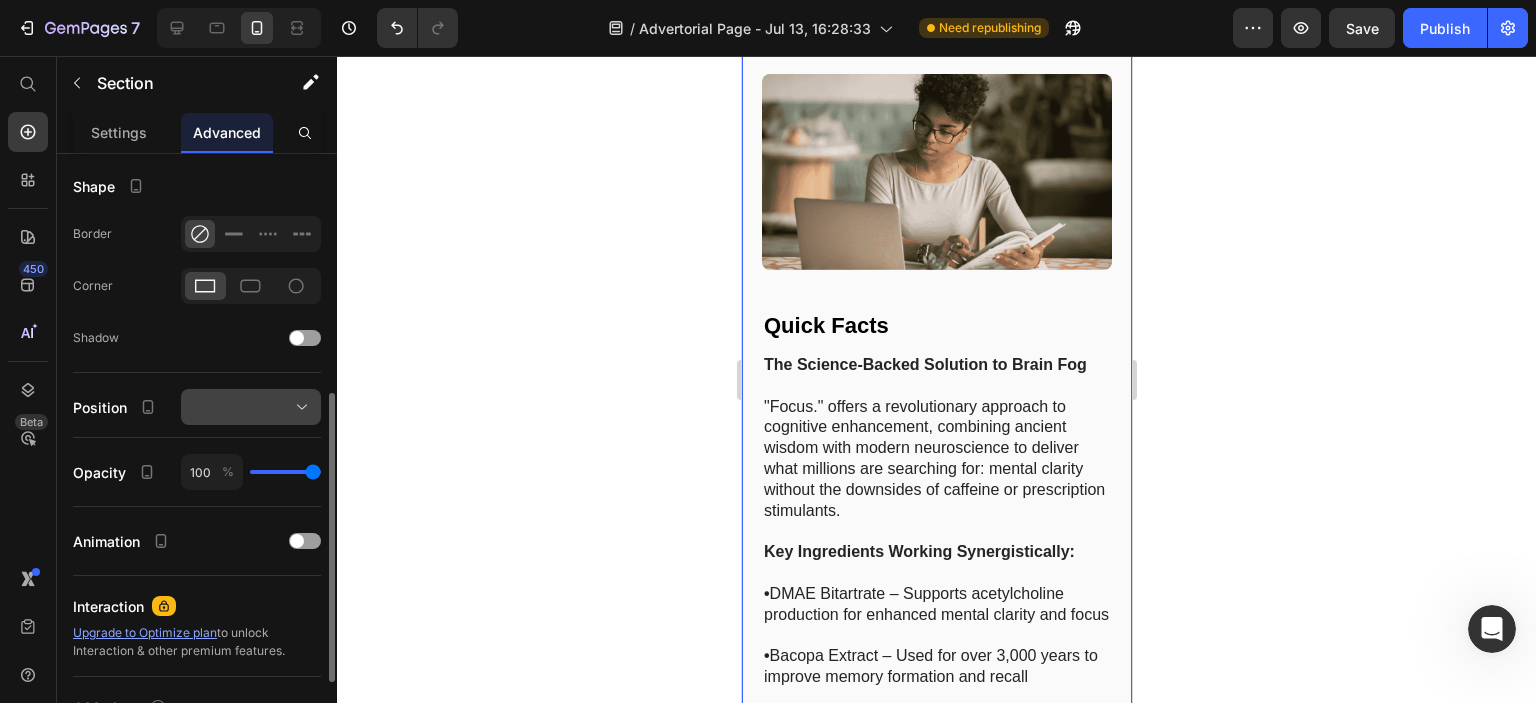click 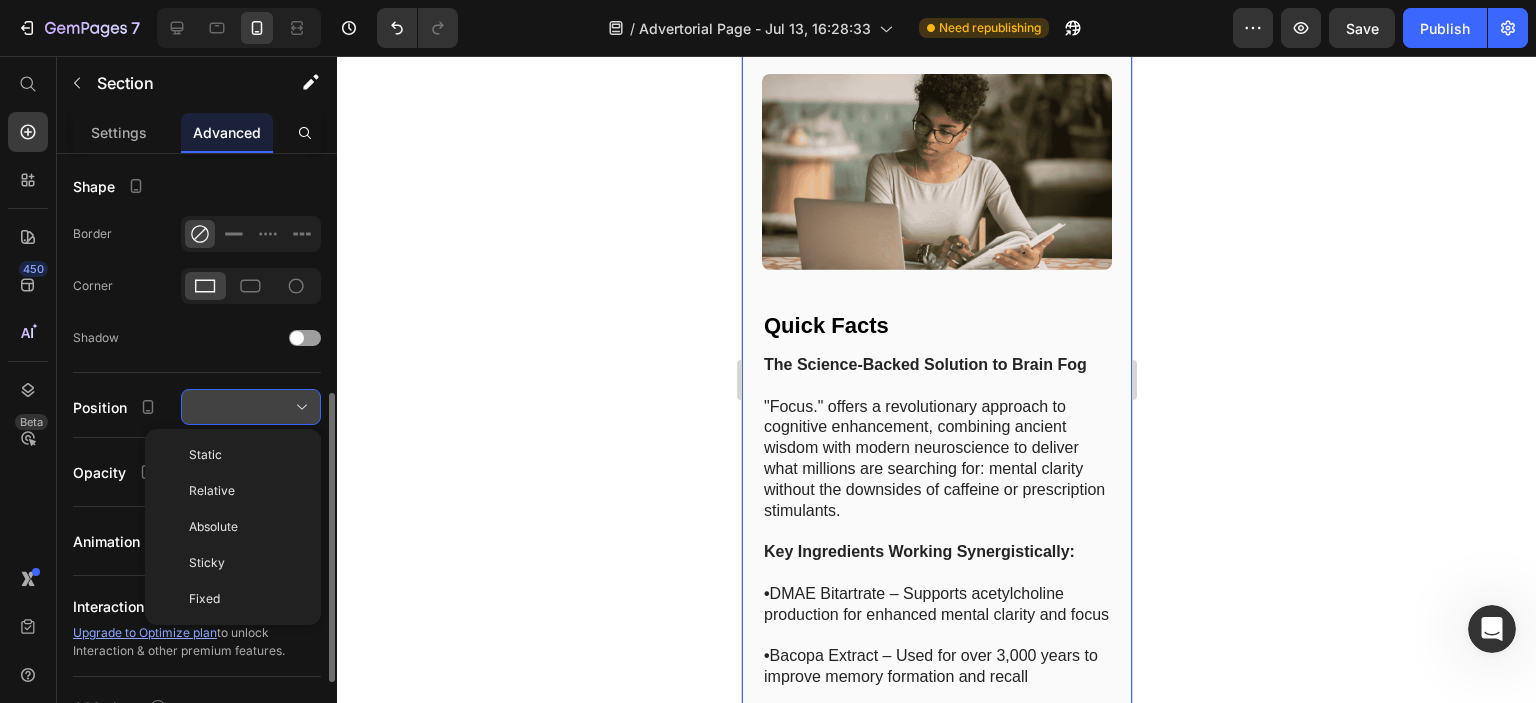 click 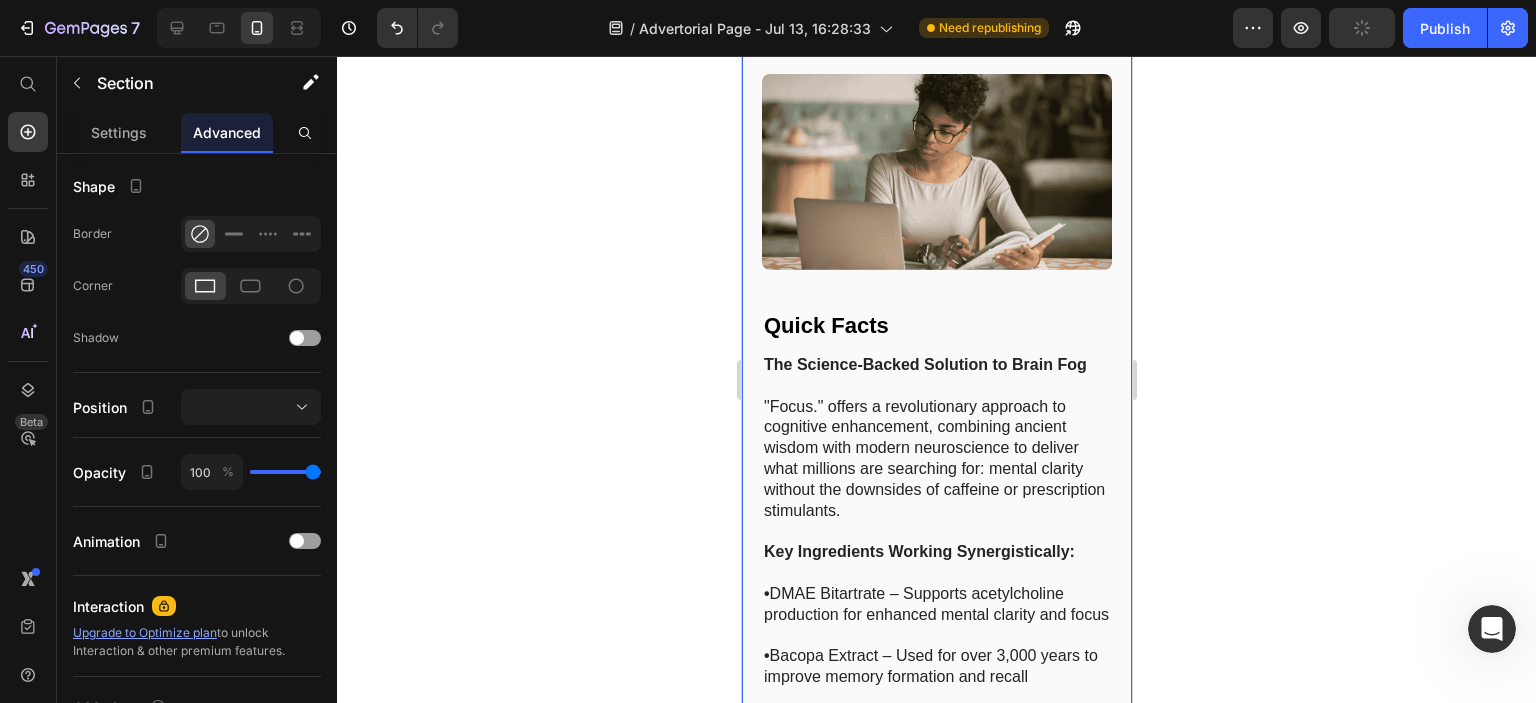 click 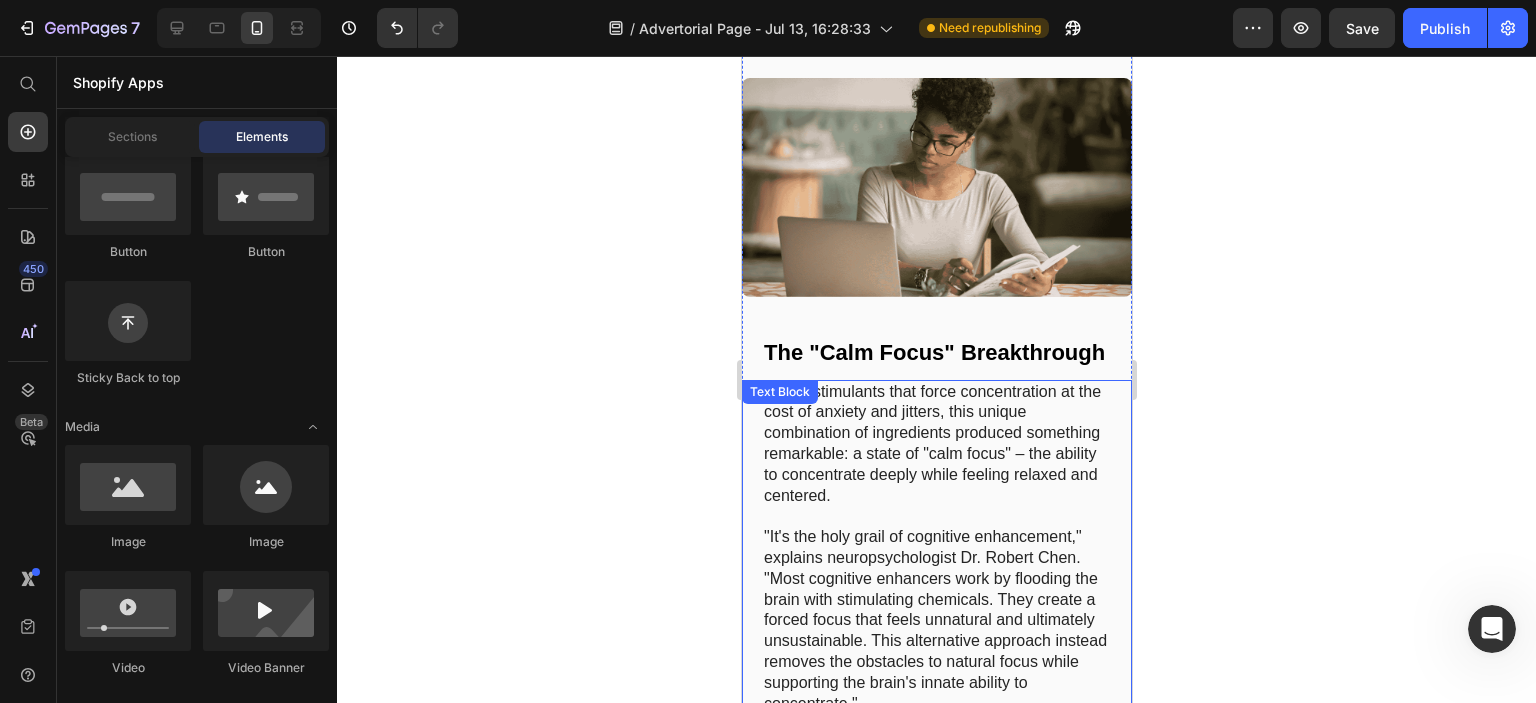 scroll, scrollTop: 3847, scrollLeft: 0, axis: vertical 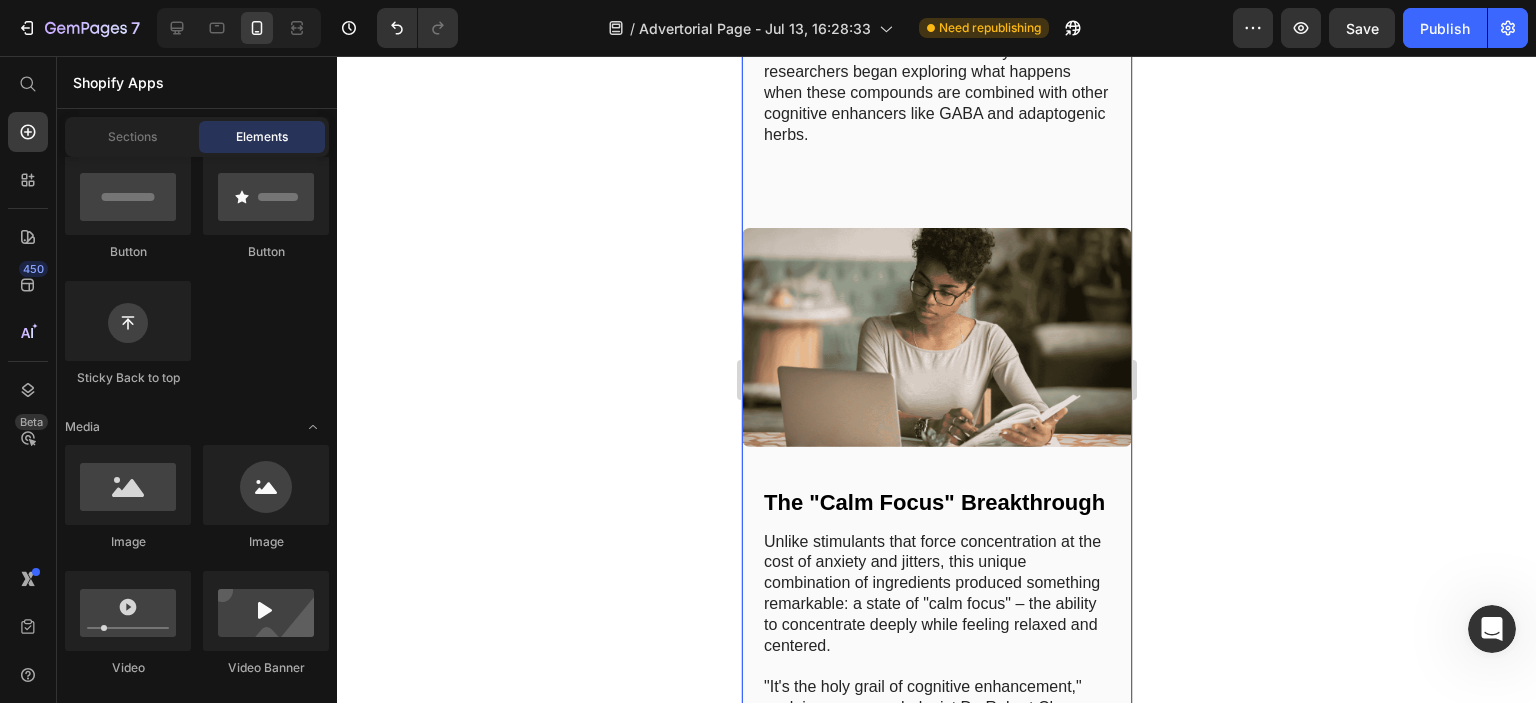 click on "Image Image Row The Surprising Culprit Behind Your Declining Focus (And How To Fix It) Heading Neuroscientists discover why millions are experiencing "brain fog" – and the natural solution hiding in plain sight Text Block Image Dr. Emily Richardson, PhD Neuroscience & Cognitive Health Specialist Text Block Row Row Have you noticed your focus slipping lately?   Maybe you find yourself staring at your computer screen, unable to concentrate on the task at hand. Or perhaps you've experienced that embarrassing moment of walking into a room only to completely forget why you went there in the first place.   If you're experiencing these mental lapses more frequently, you're not alone.   "Brain fog feels like an understatement," shares Michael, a 42-year-old marketing executive. "I'll be in the middle of a sentence and just lose the word I was about to say... it's like my brain hiccups. It's terrifying to feel my mind slipping."   Text Block Image The Hidden Forces Hijacking Your Brain Heading" at bounding box center (936, -1183) 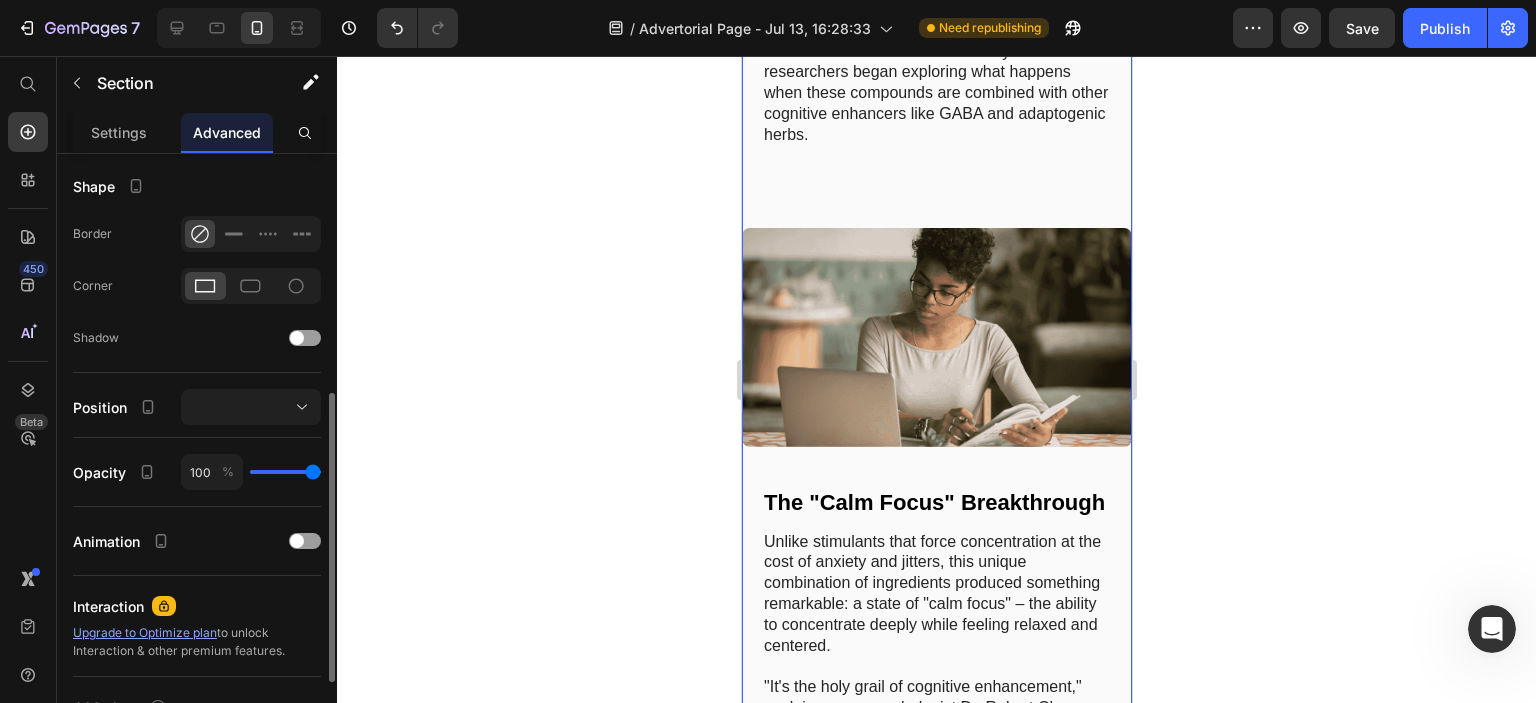 type on "92" 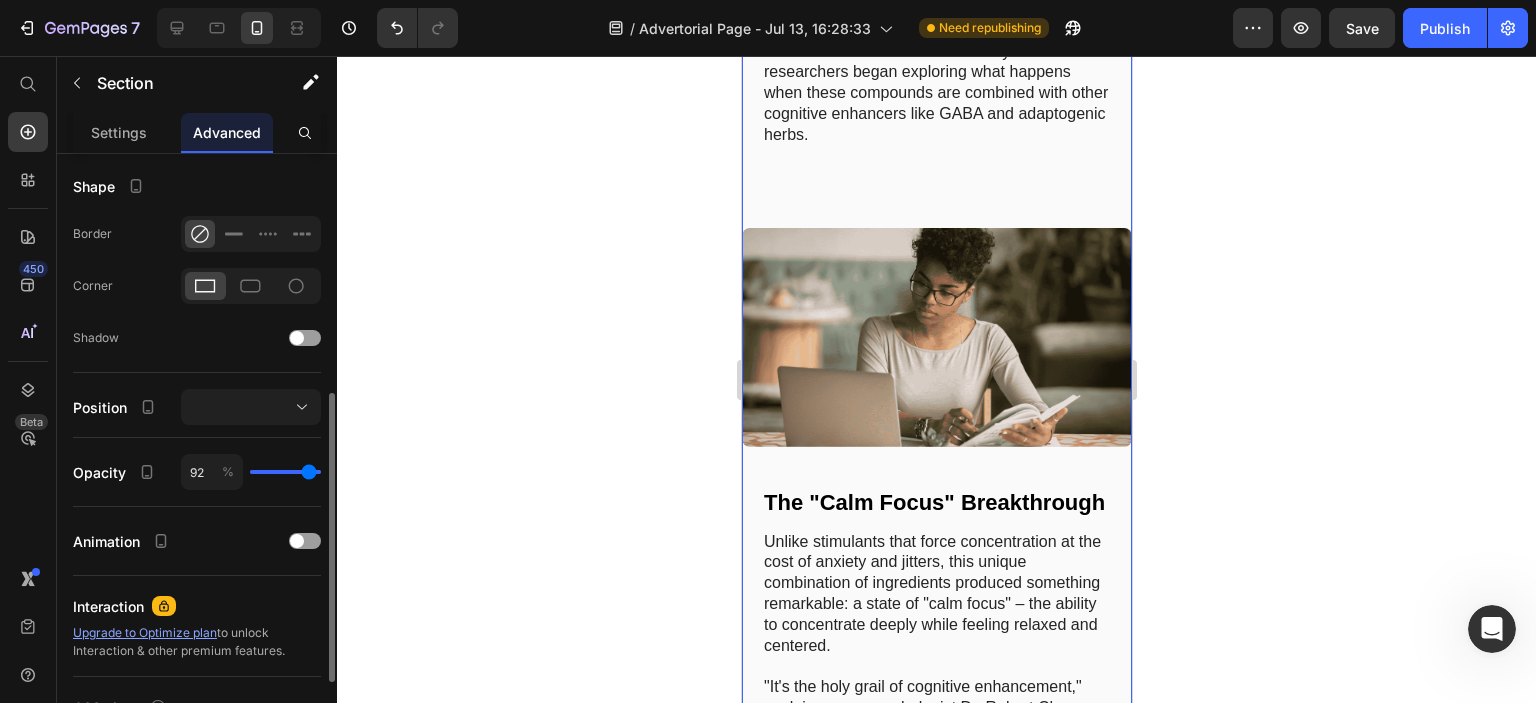 type on "84" 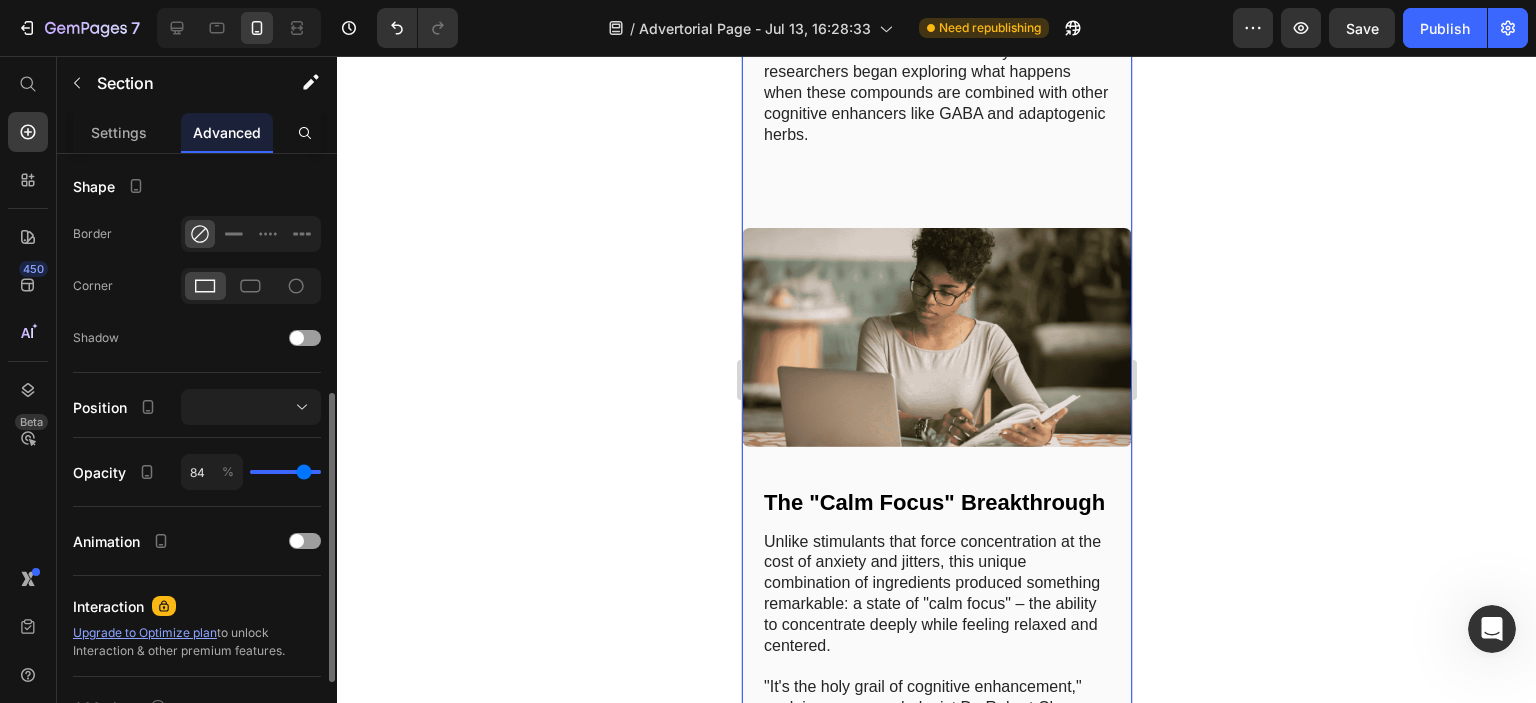 type on "68" 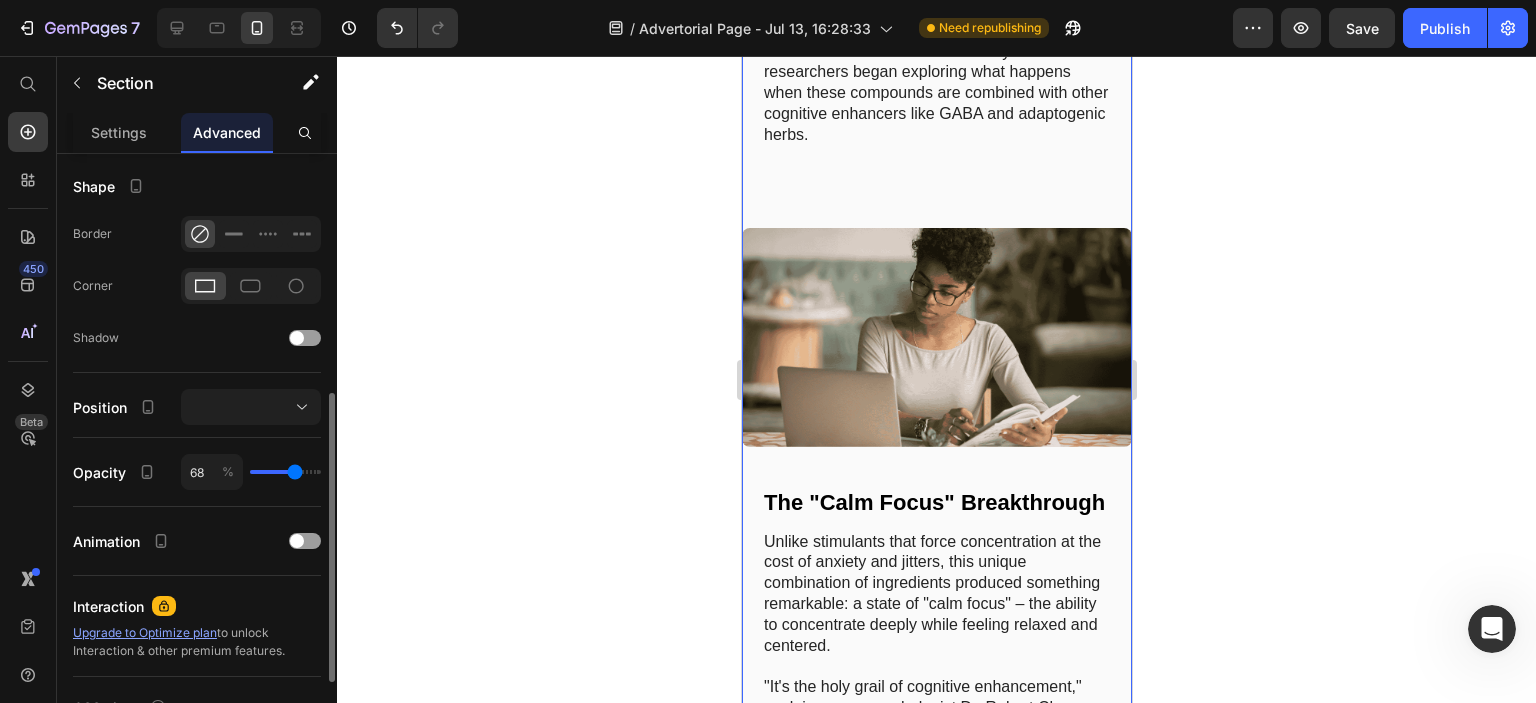 type on "56" 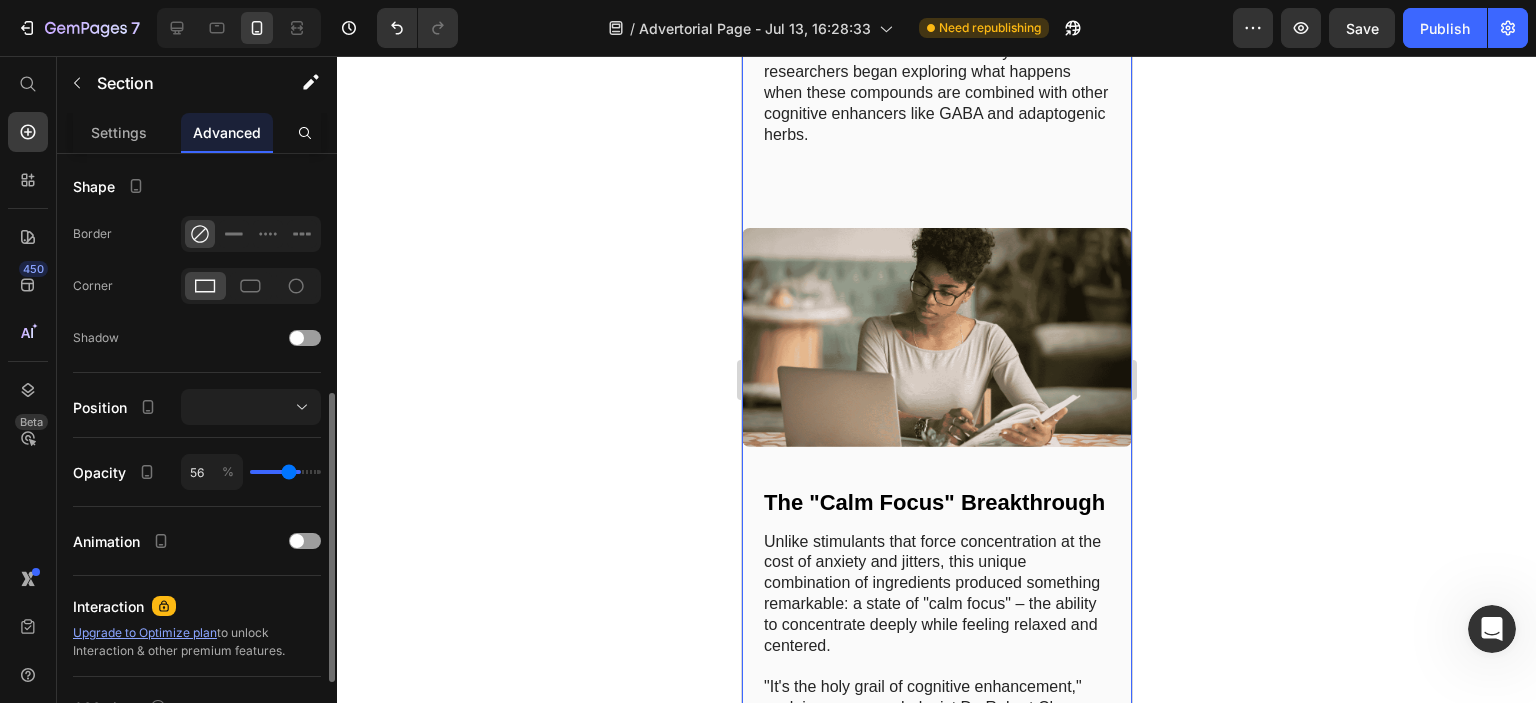 type on "46" 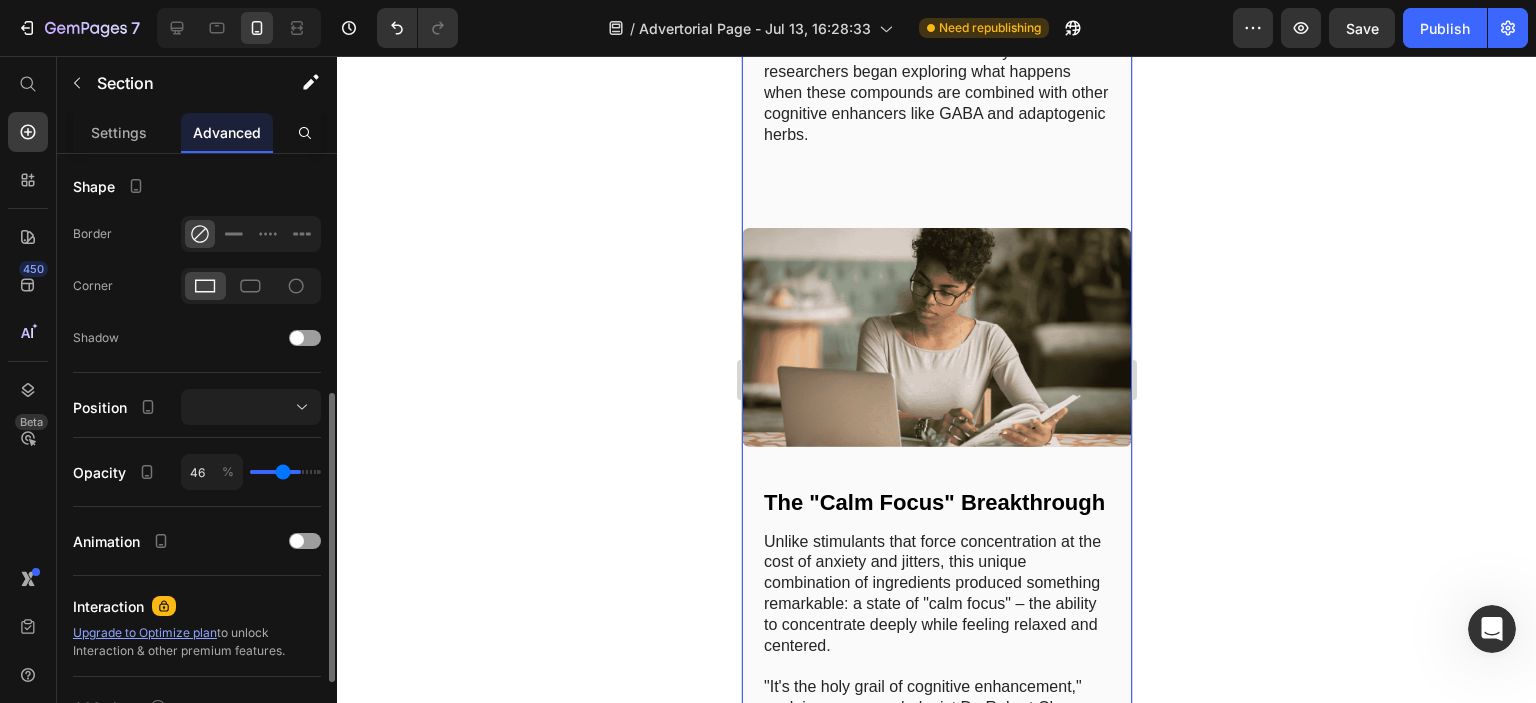 type on "40" 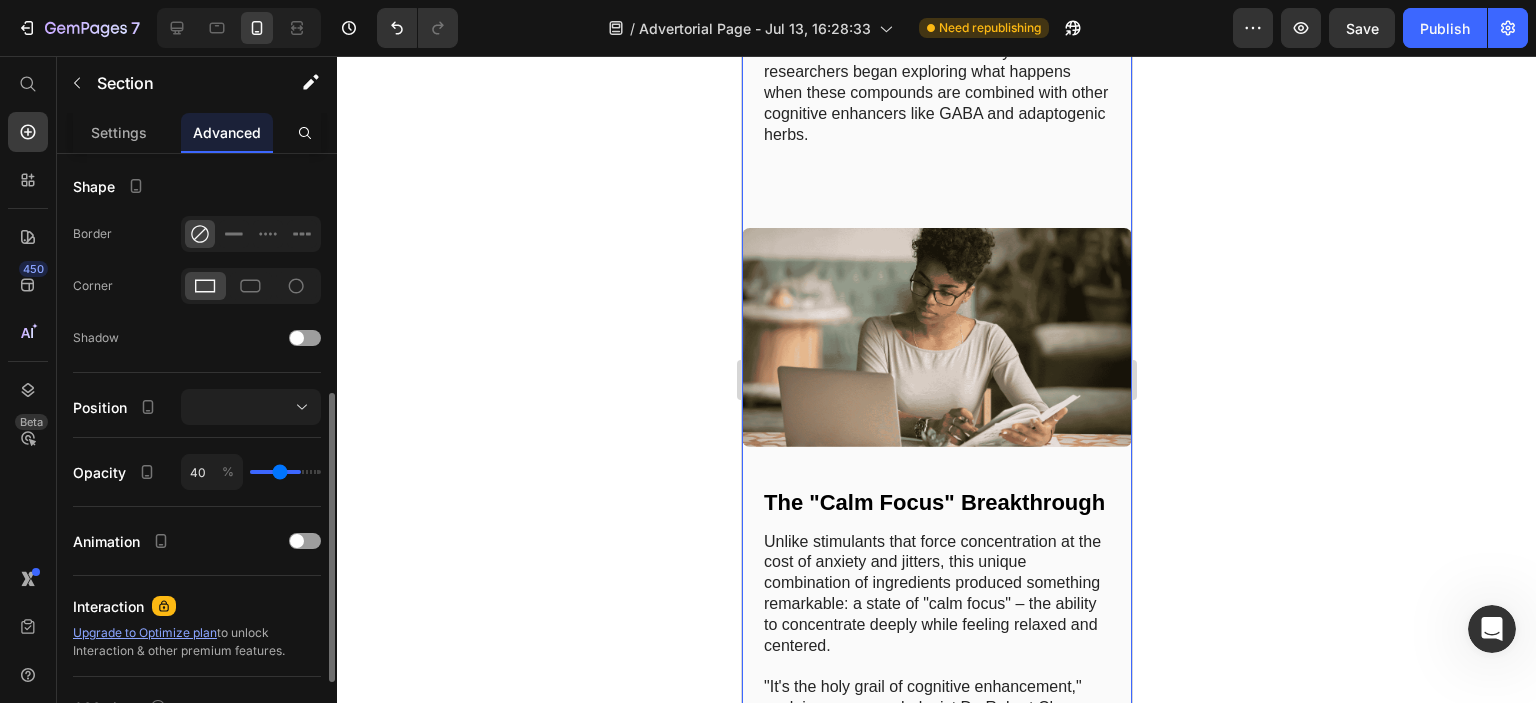 type on "24" 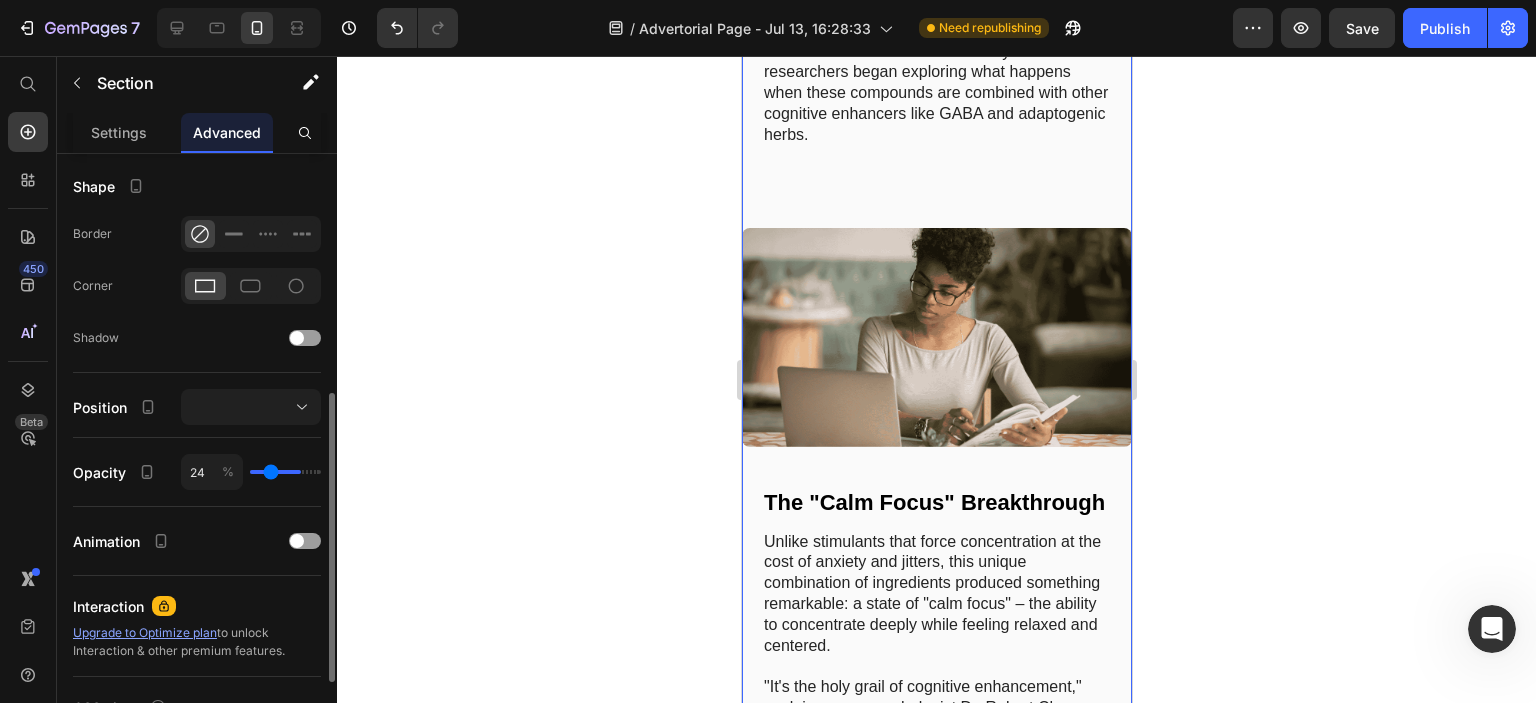 type on "0" 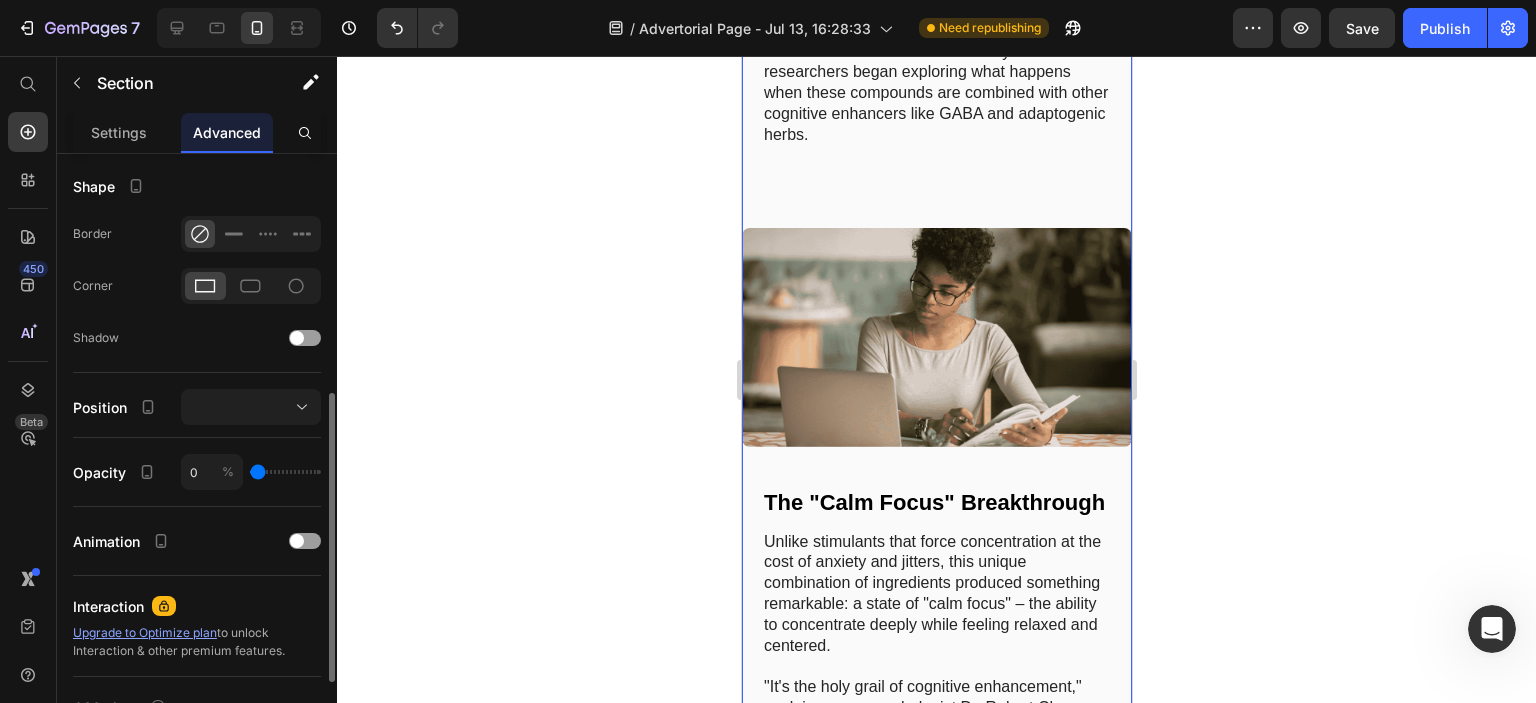 drag, startPoint x: 312, startPoint y: 471, endPoint x: 133, endPoint y: 503, distance: 181.83784 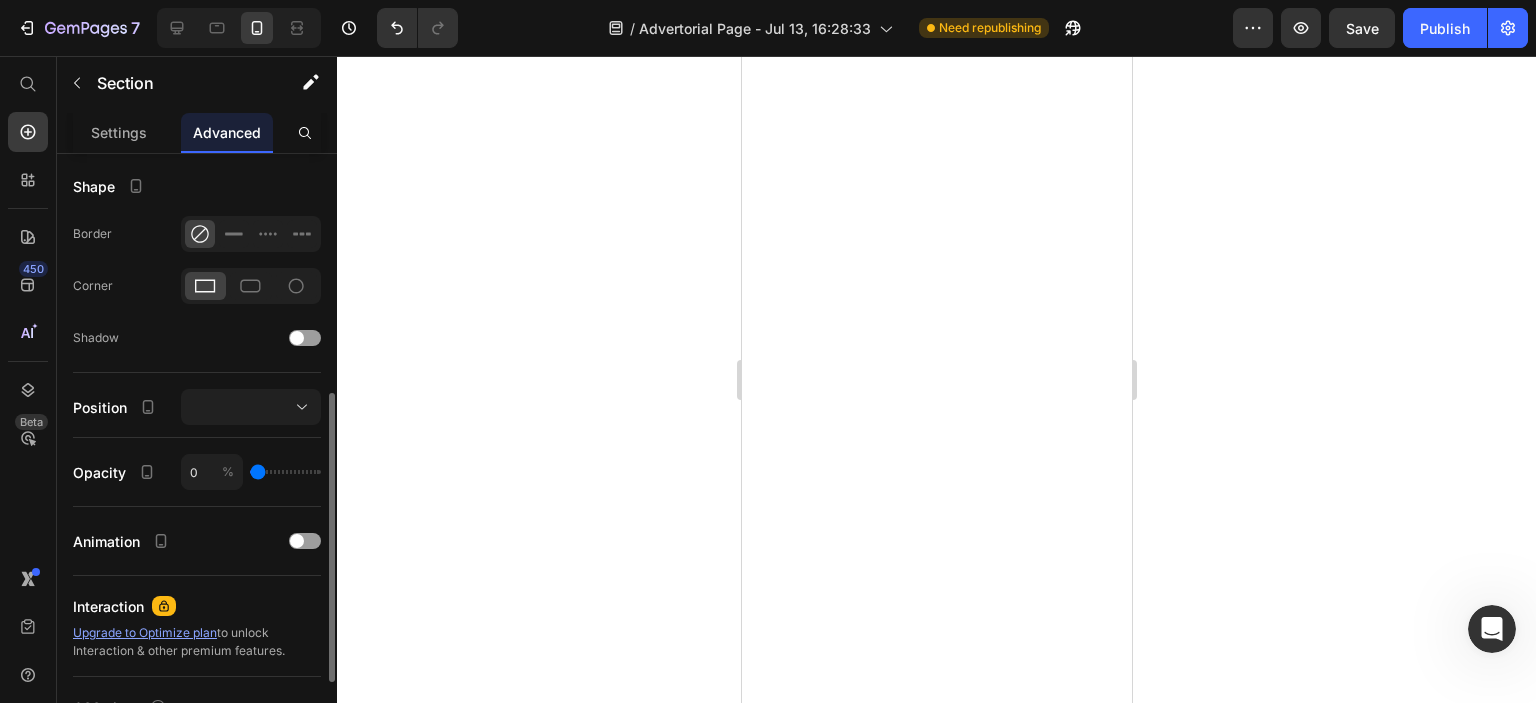type on "100" 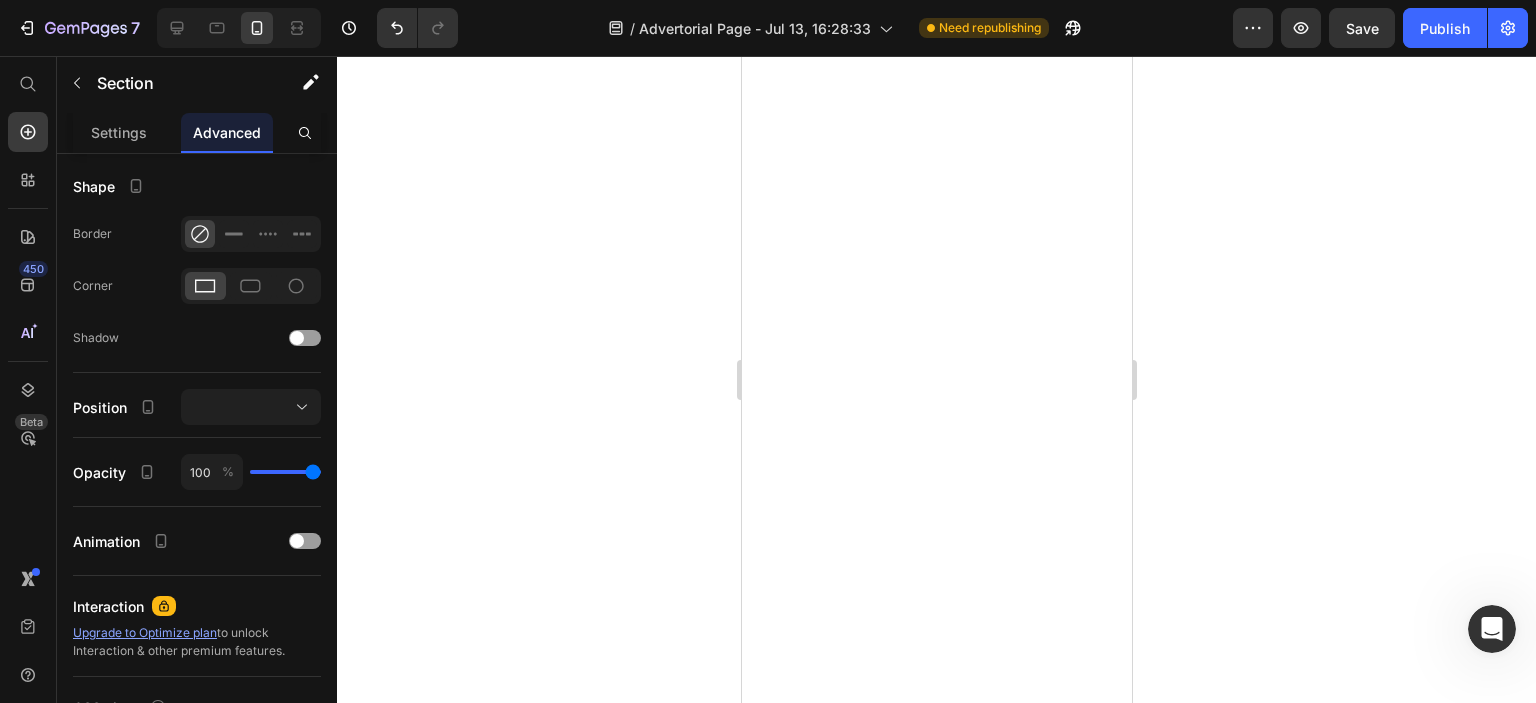 drag, startPoint x: 260, startPoint y: 471, endPoint x: 480, endPoint y: 491, distance: 220.90723 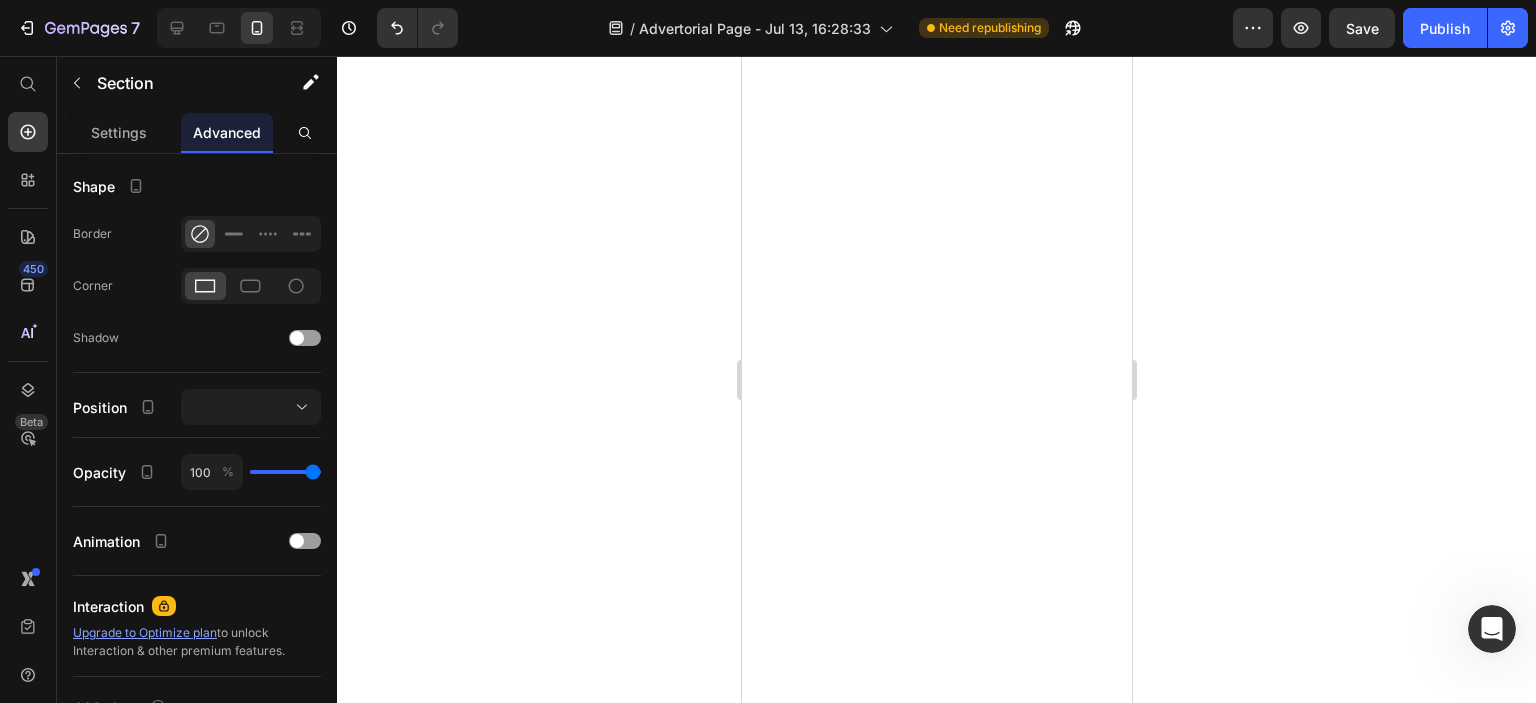 type on "100" 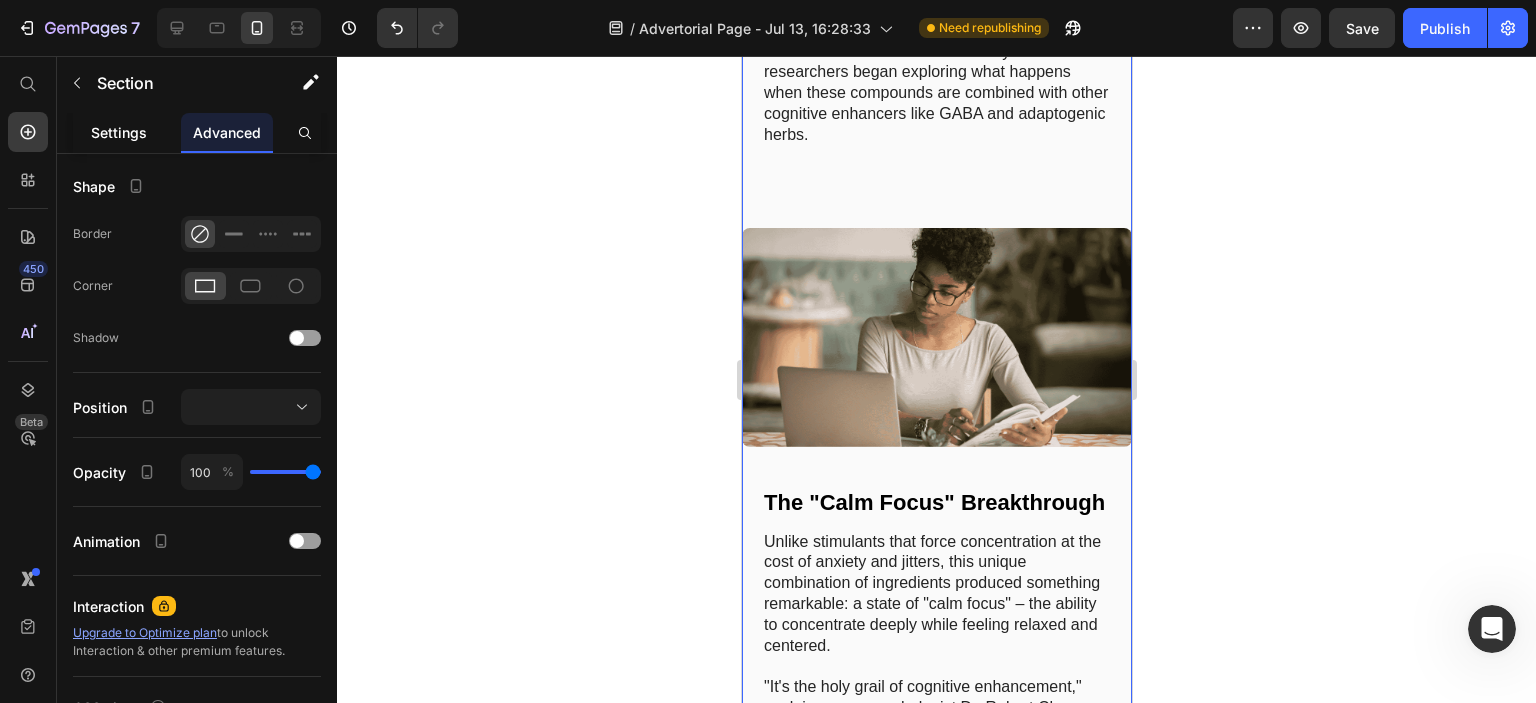 click on "Settings" at bounding box center [119, 132] 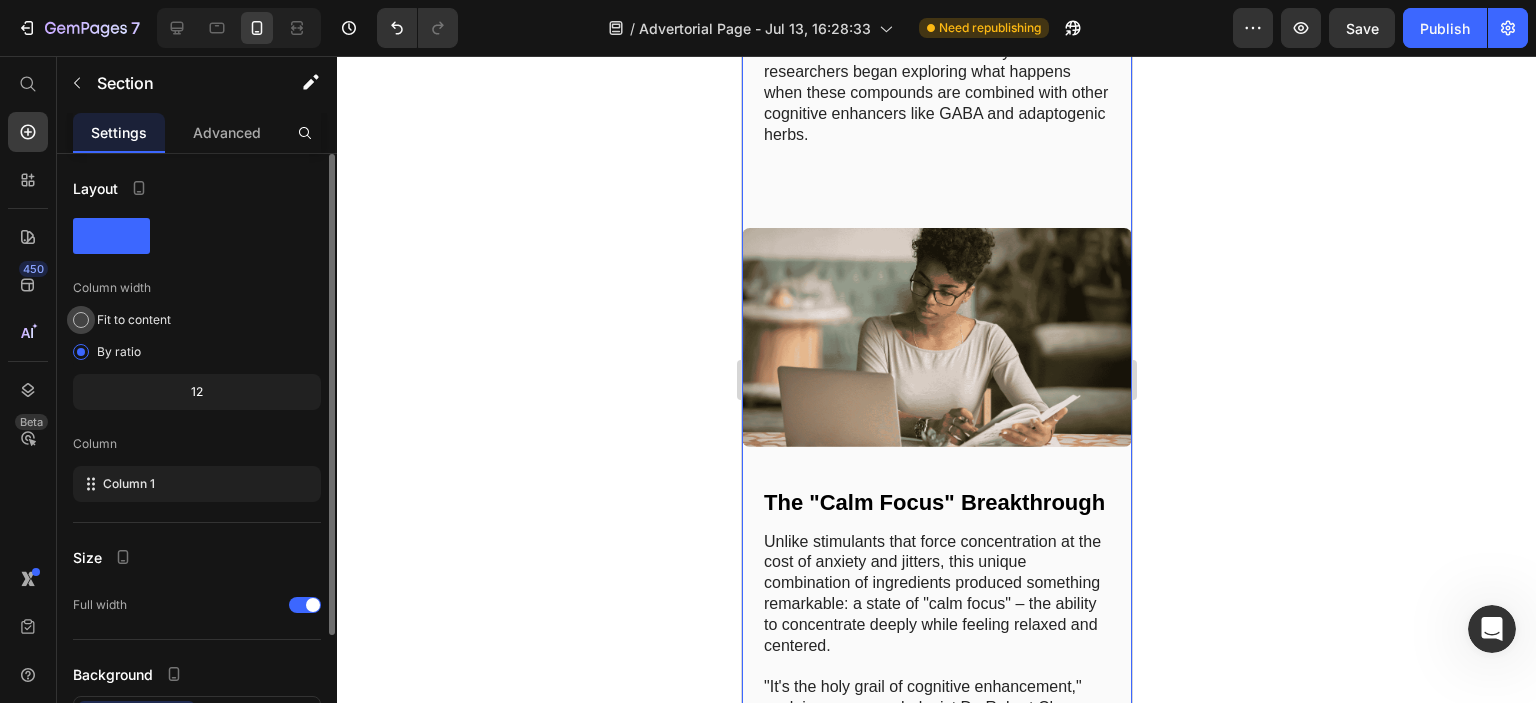 click on "Fit to content" at bounding box center [134, 320] 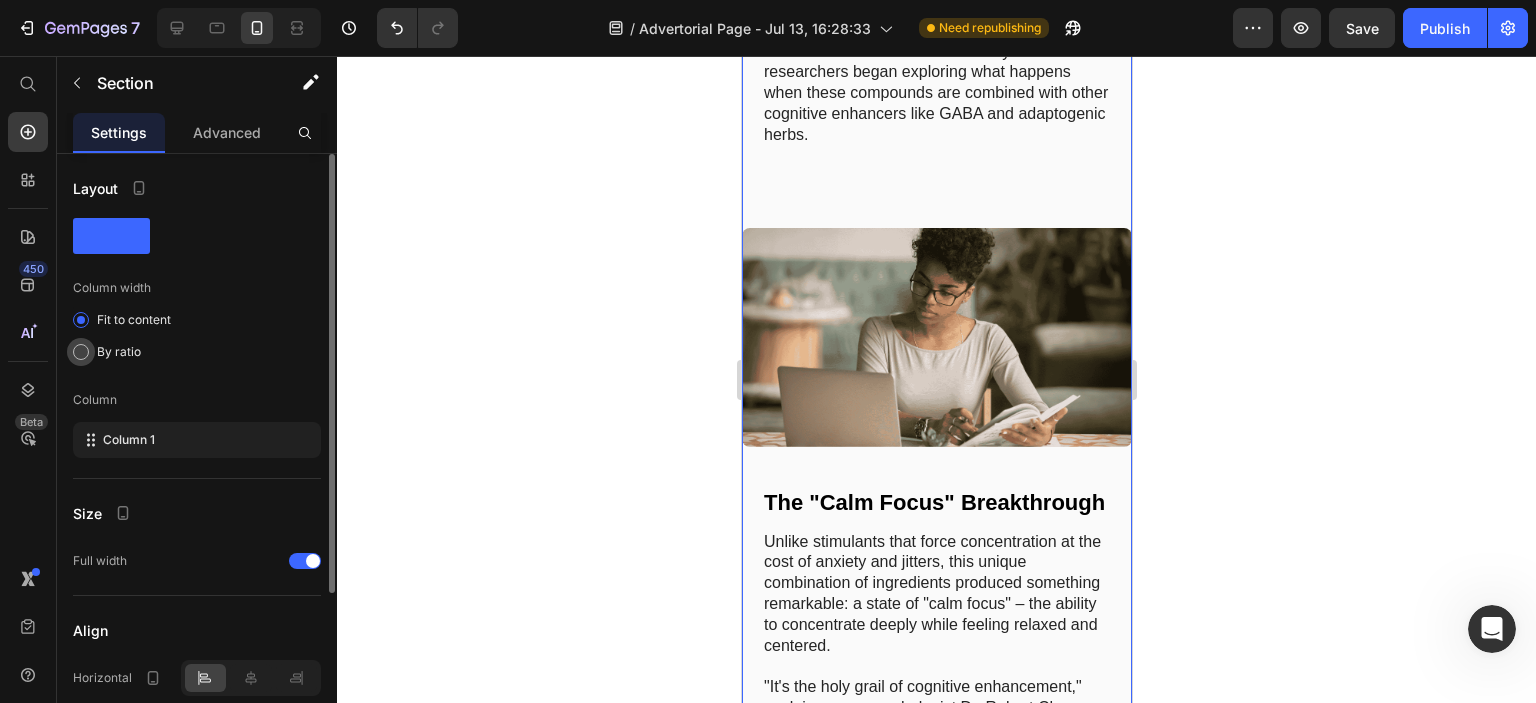 click on "By ratio" 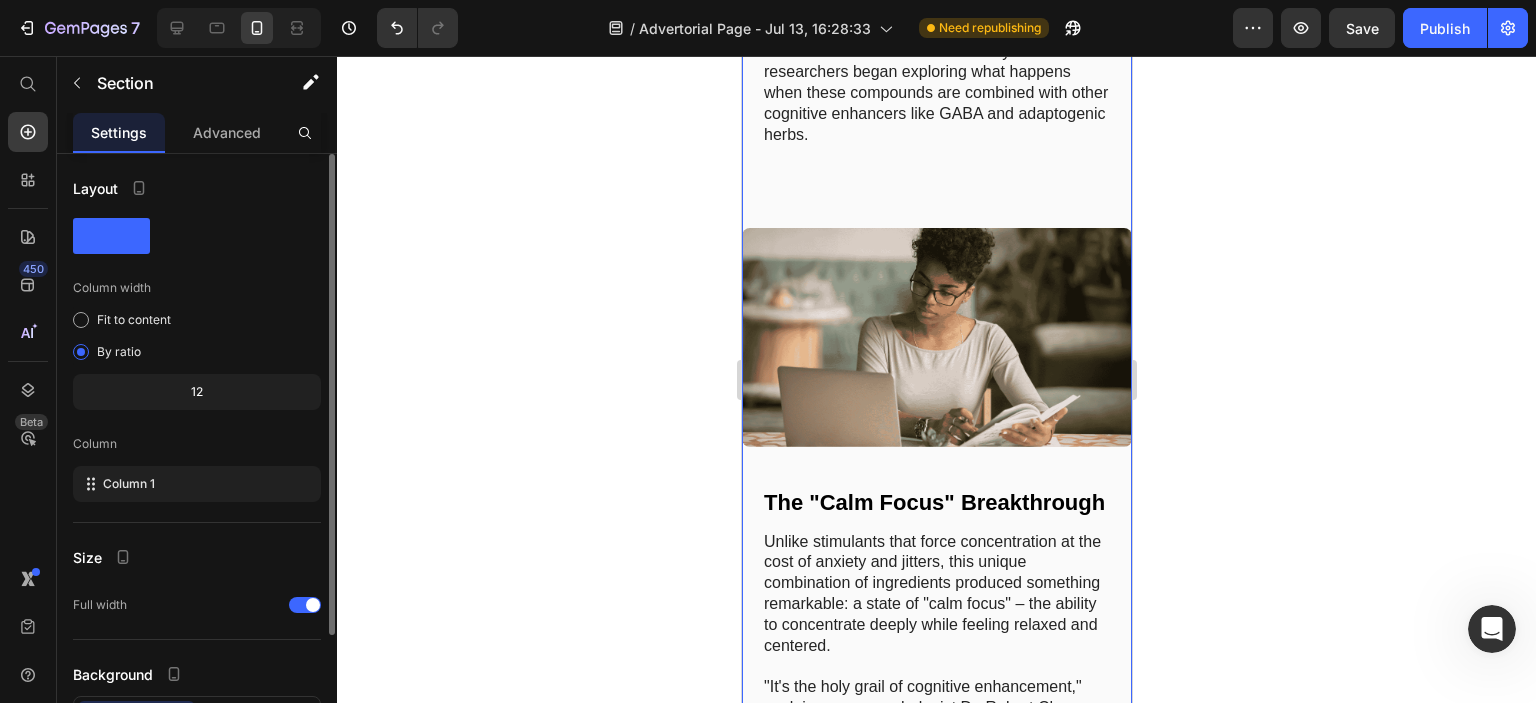 click on "12" 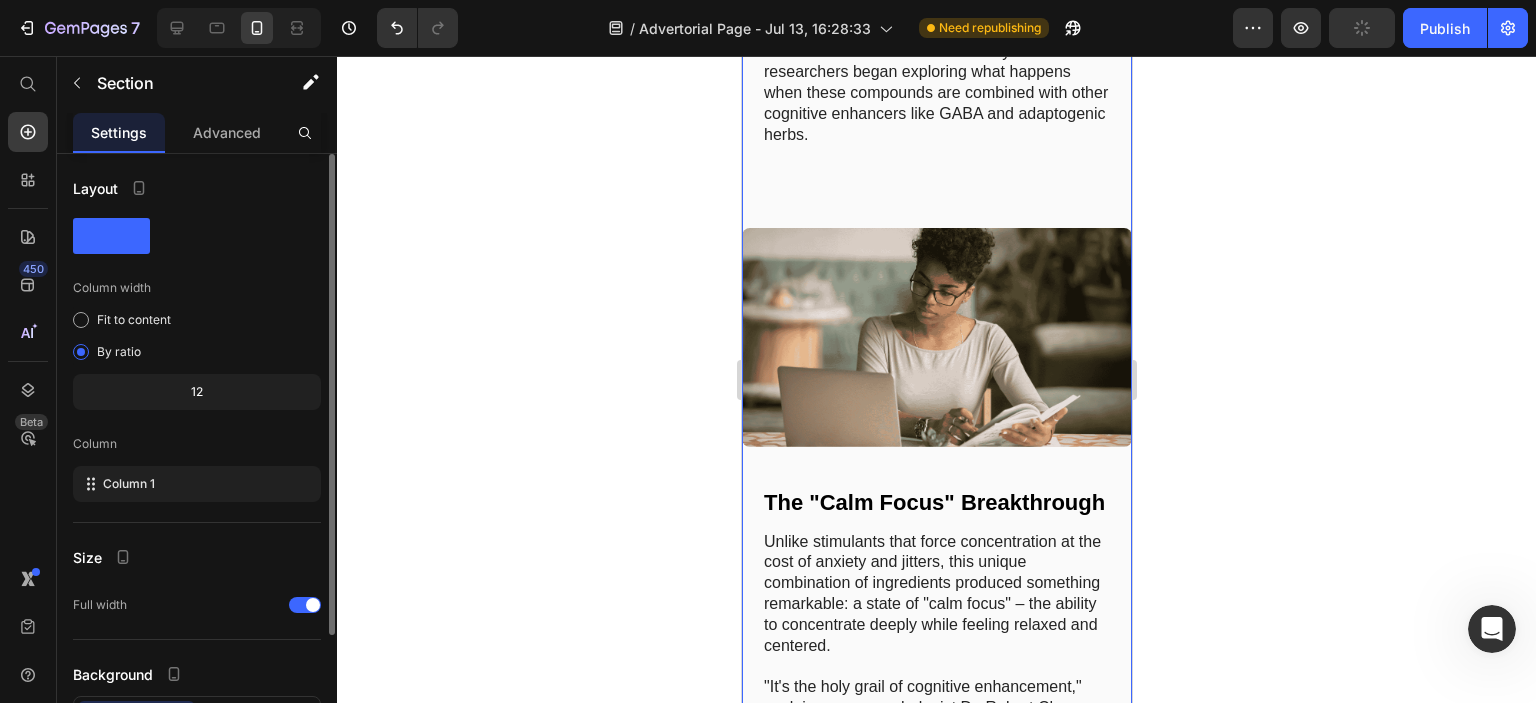 click on "12" 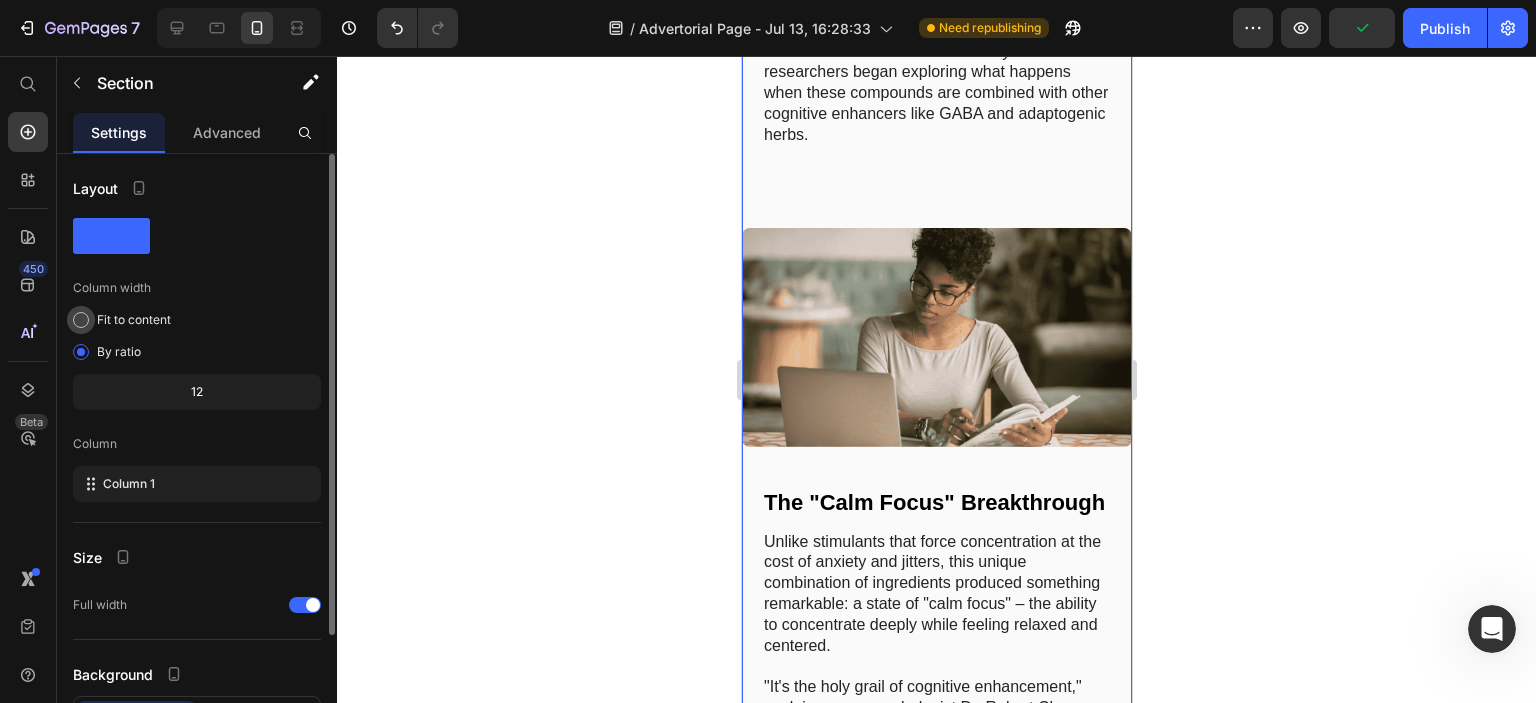 click on "Fit to content" at bounding box center [134, 320] 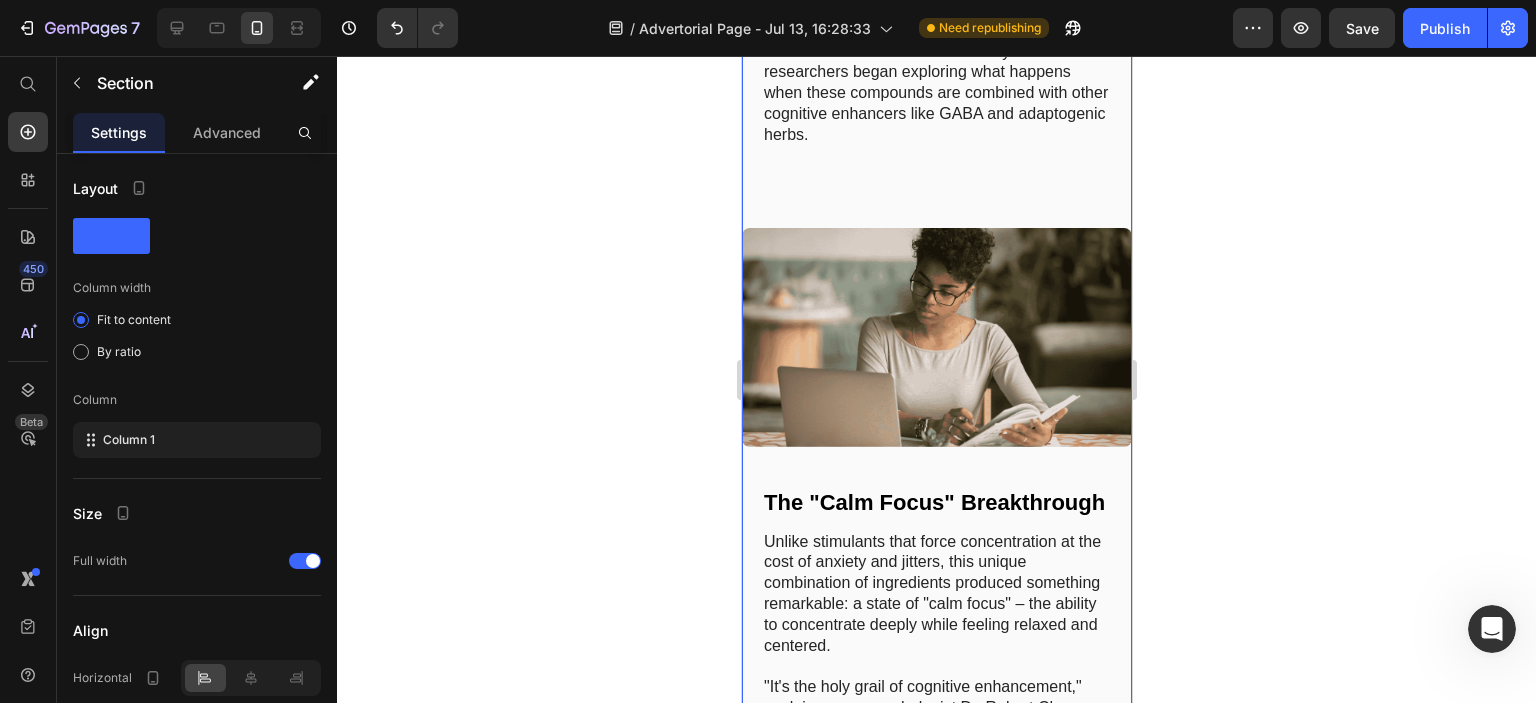 click on "7   /  Advertorial Page - Jul 13, 16:28:33 Need republishing Preview  Save   Publish" 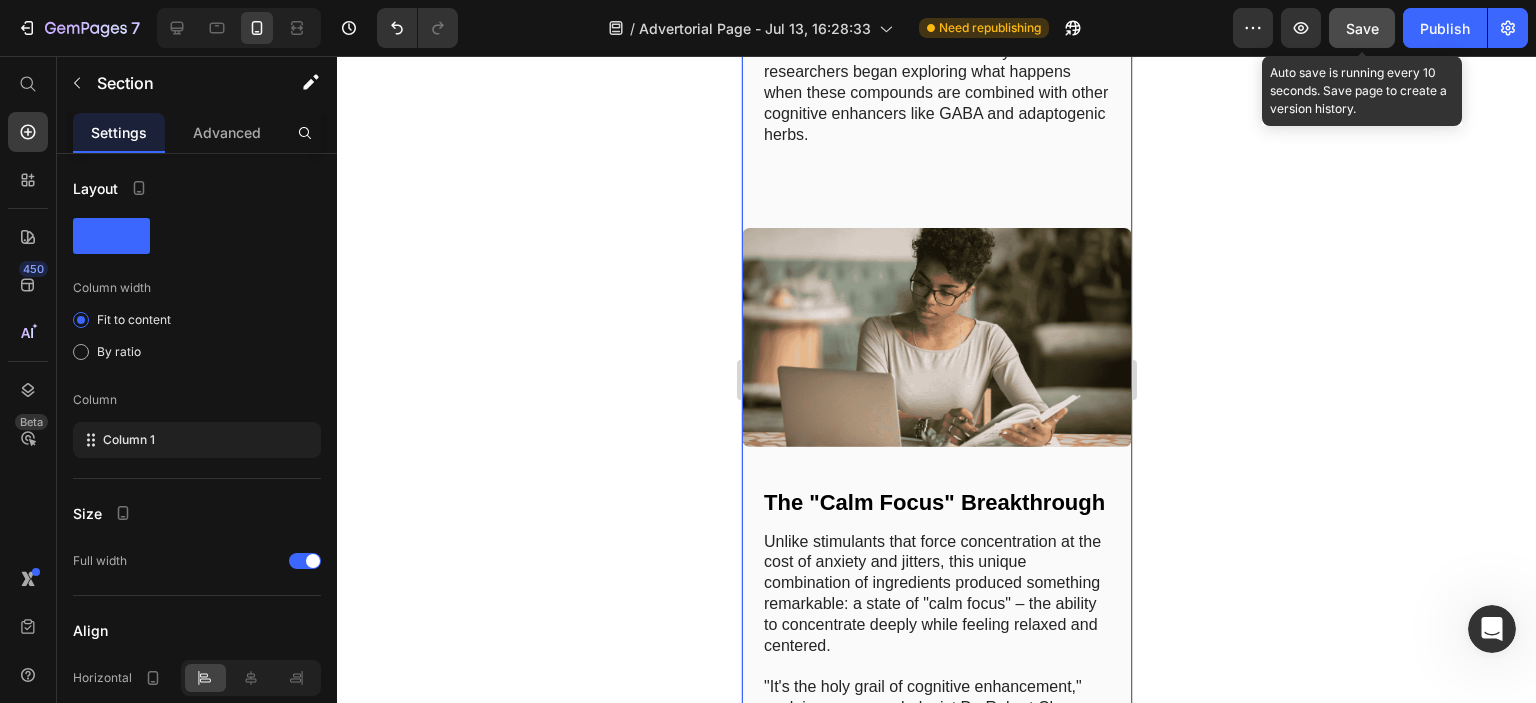 click on "Save" 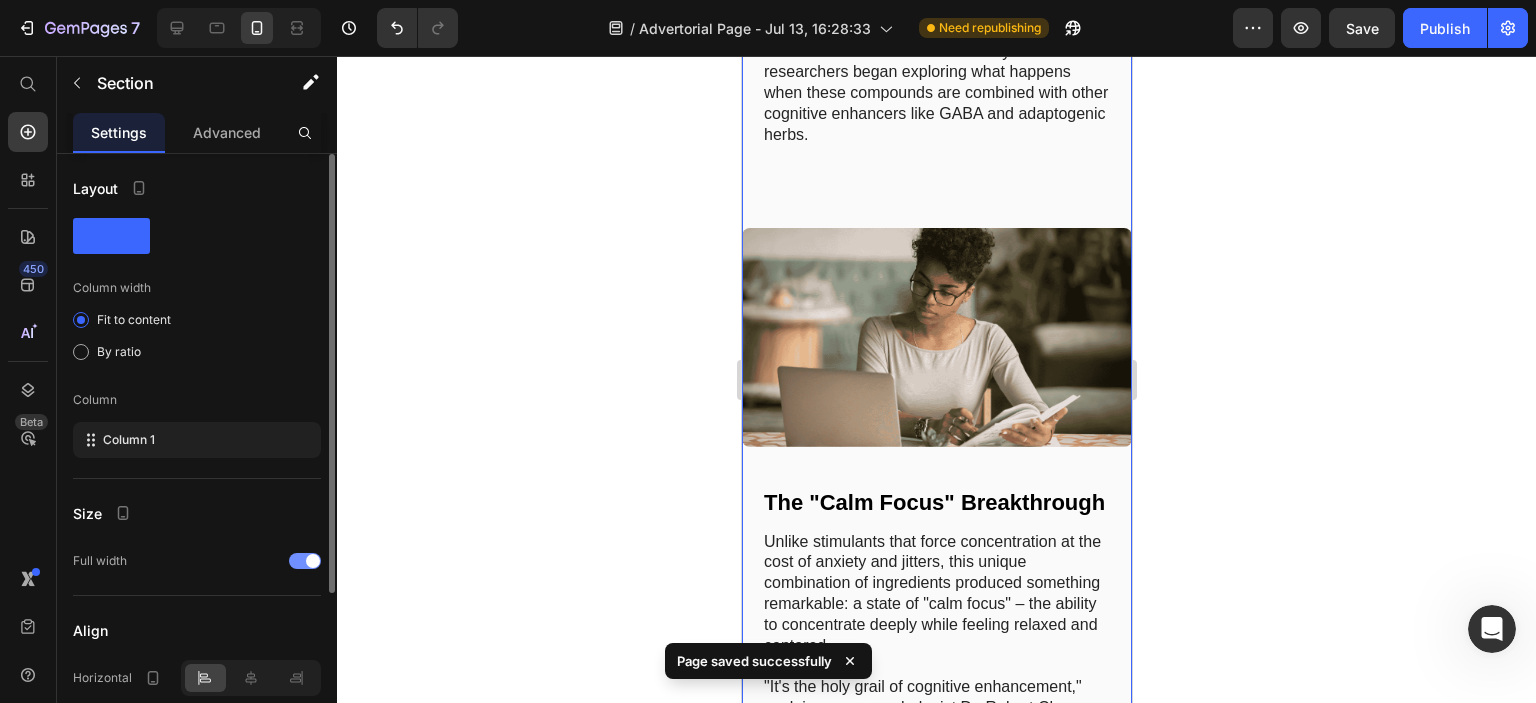 click at bounding box center [313, 561] 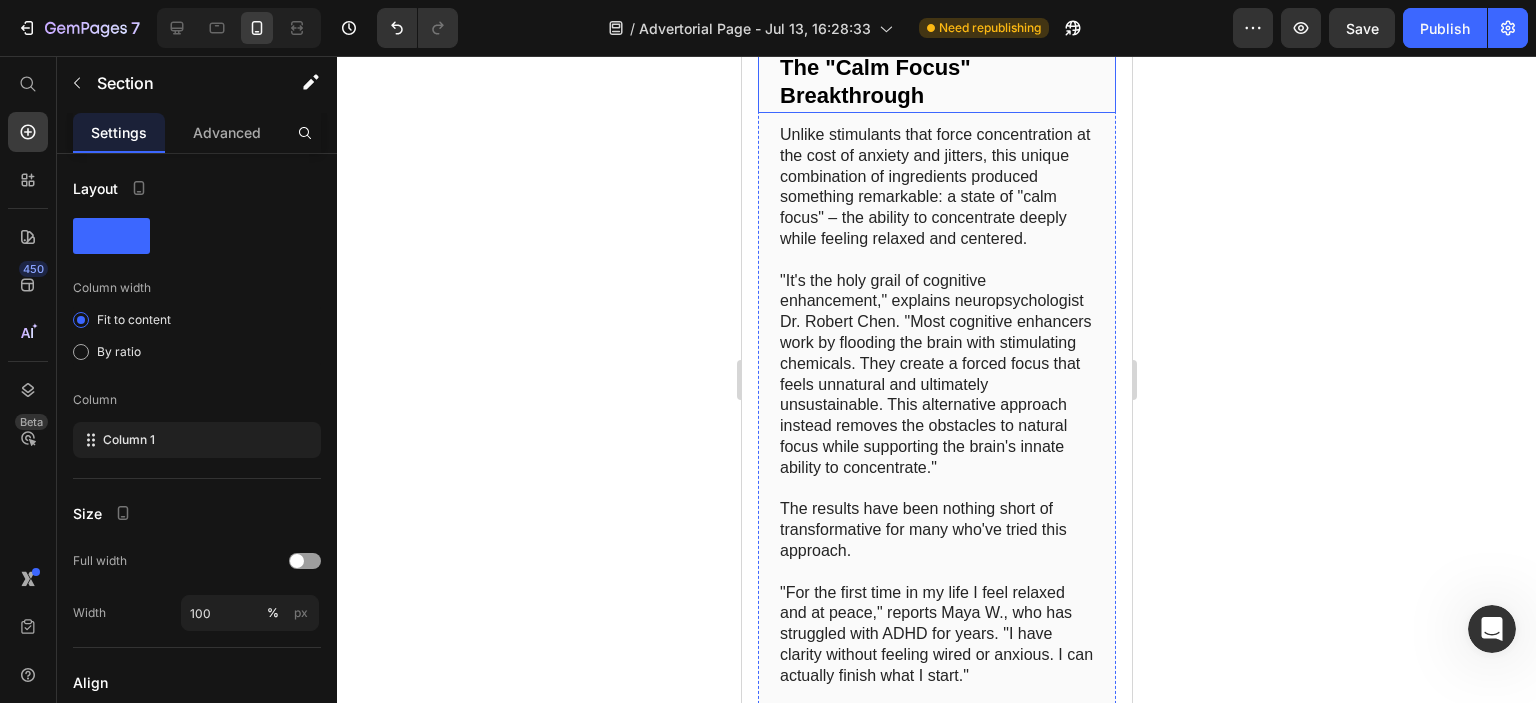 scroll, scrollTop: 4447, scrollLeft: 0, axis: vertical 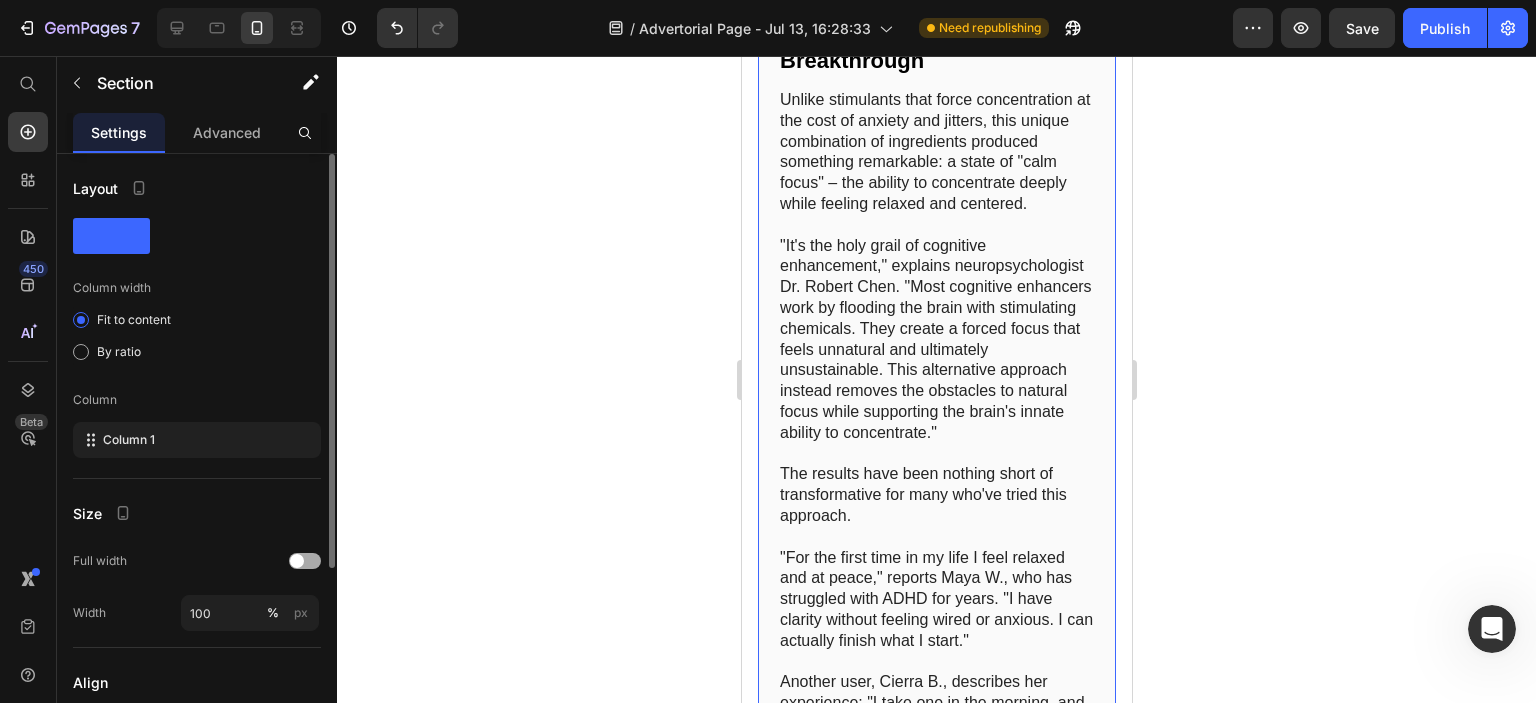 click at bounding box center (297, 561) 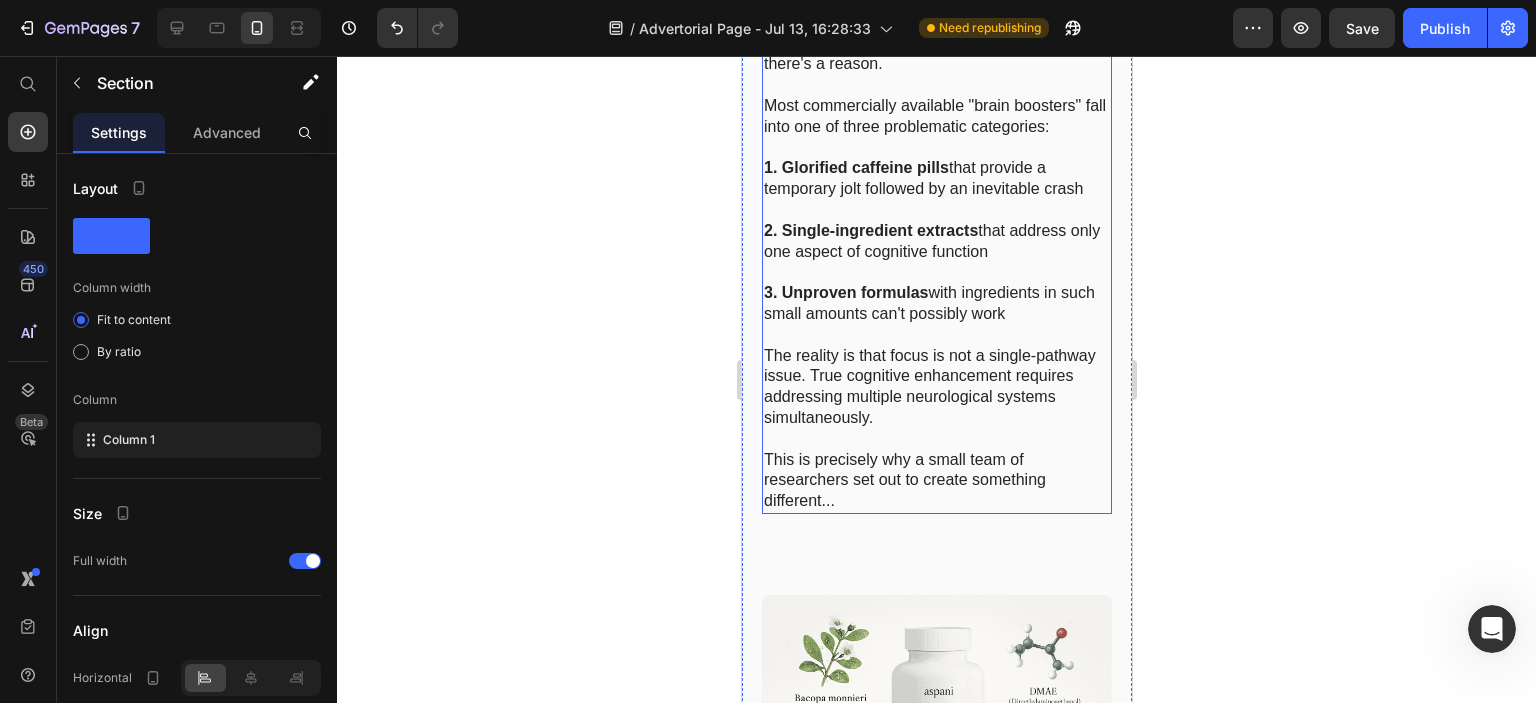 scroll, scrollTop: 5747, scrollLeft: 0, axis: vertical 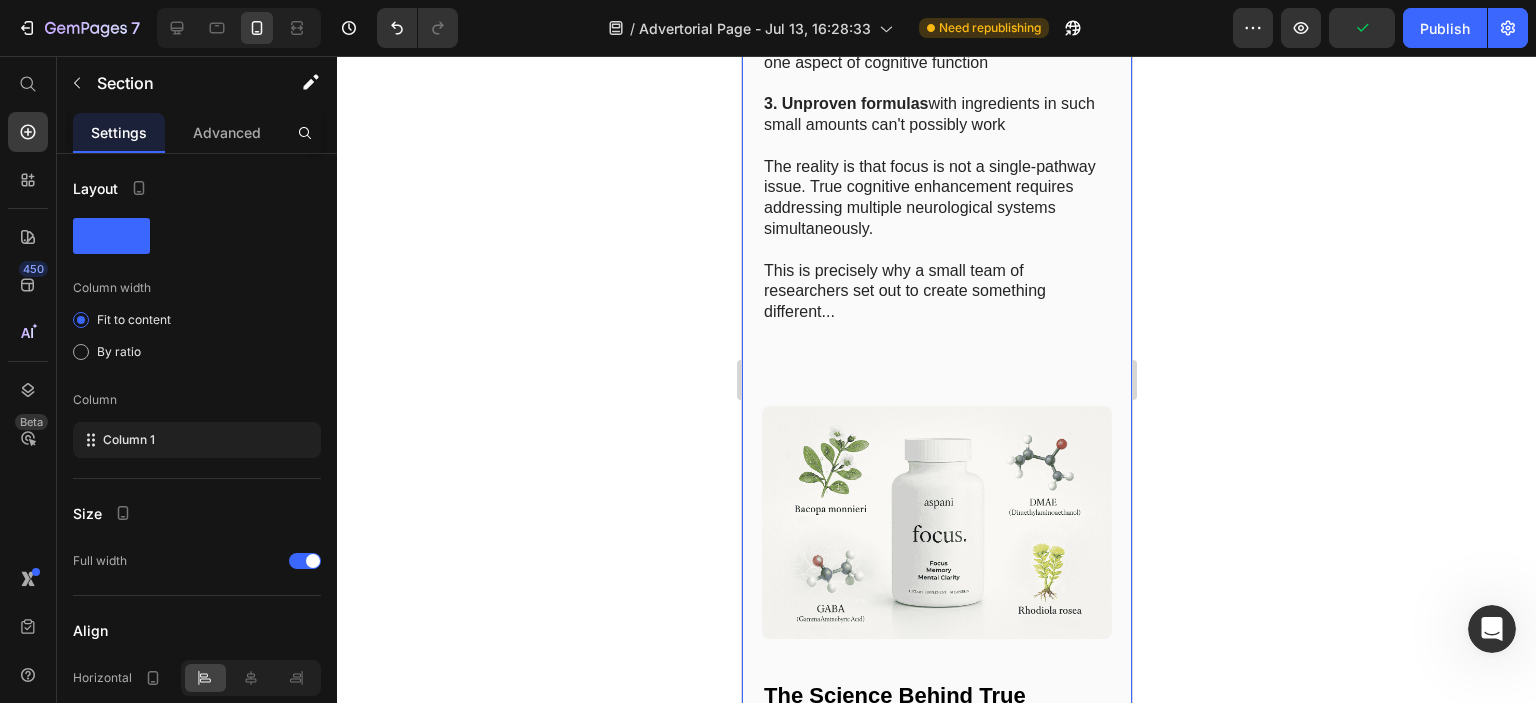 click on "Image Why Most "Focus Solutions" Fail Heading If you've tried other supplements or strategies to improve your focus with disappointing results, there's a reason.   Most commercially available "brain boosters" fall into one of three problematic categories:   1. Glorified caffeine pills  that provide a temporary jolt followed by an inevitable crash   2. Single-ingredient extracts  that address only one aspect of cognitive function   3. Unproven formulas  with ingredients in such small amounts can't possibly work   The reality is that focus is not a single-pathway issue. True cognitive enhancement requires addressing multiple neurological systems simultaneously.   This is precisely why a small team of researchers set out to create something different... Text Block Image The Science Behind True Cognitive Enhancement Heading   Unlike stimulant-based products, Focus works through multiple pathways to naturally enhance your brain's performance:   1. Bacopa Monnieri   2. DMAE (Dimethylaminoethanol)" at bounding box center (936, 4038) 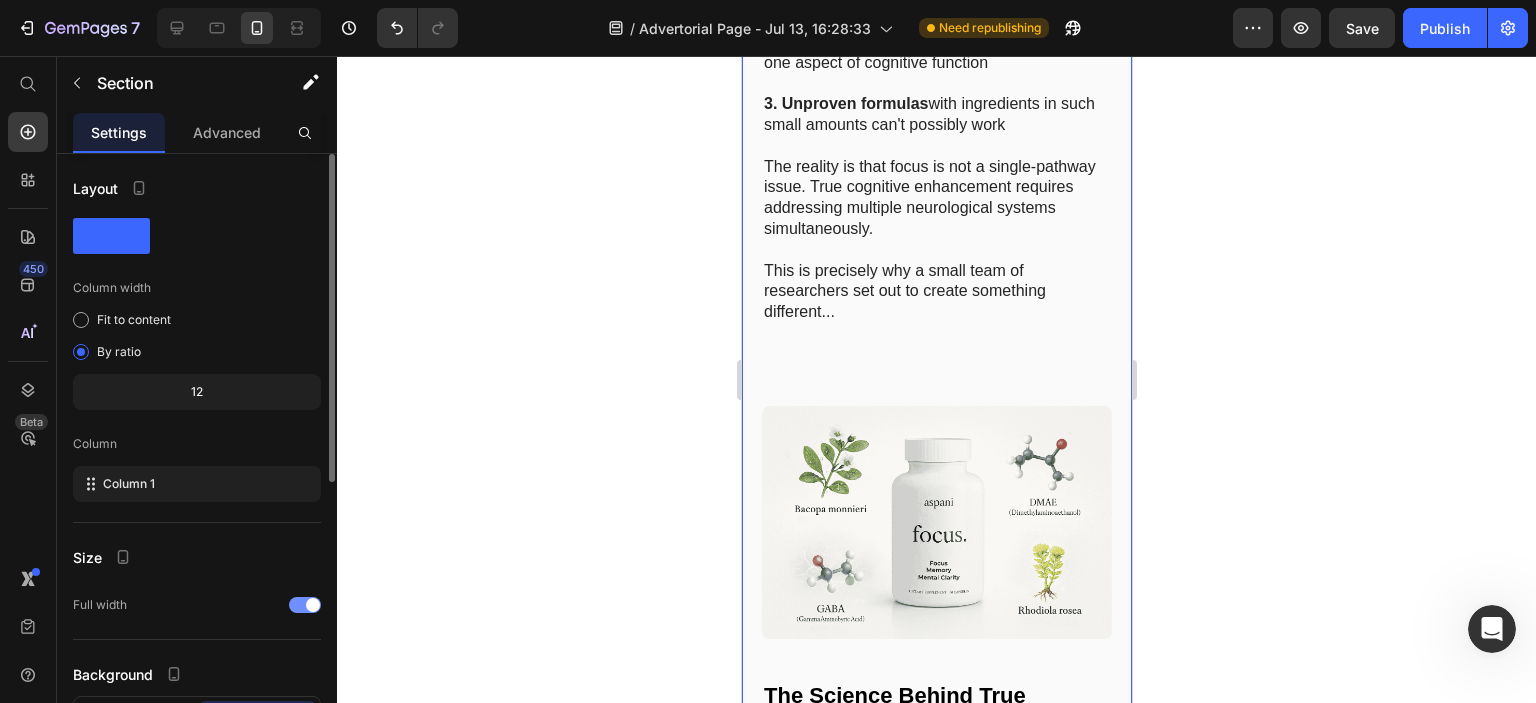 click on "Full width" 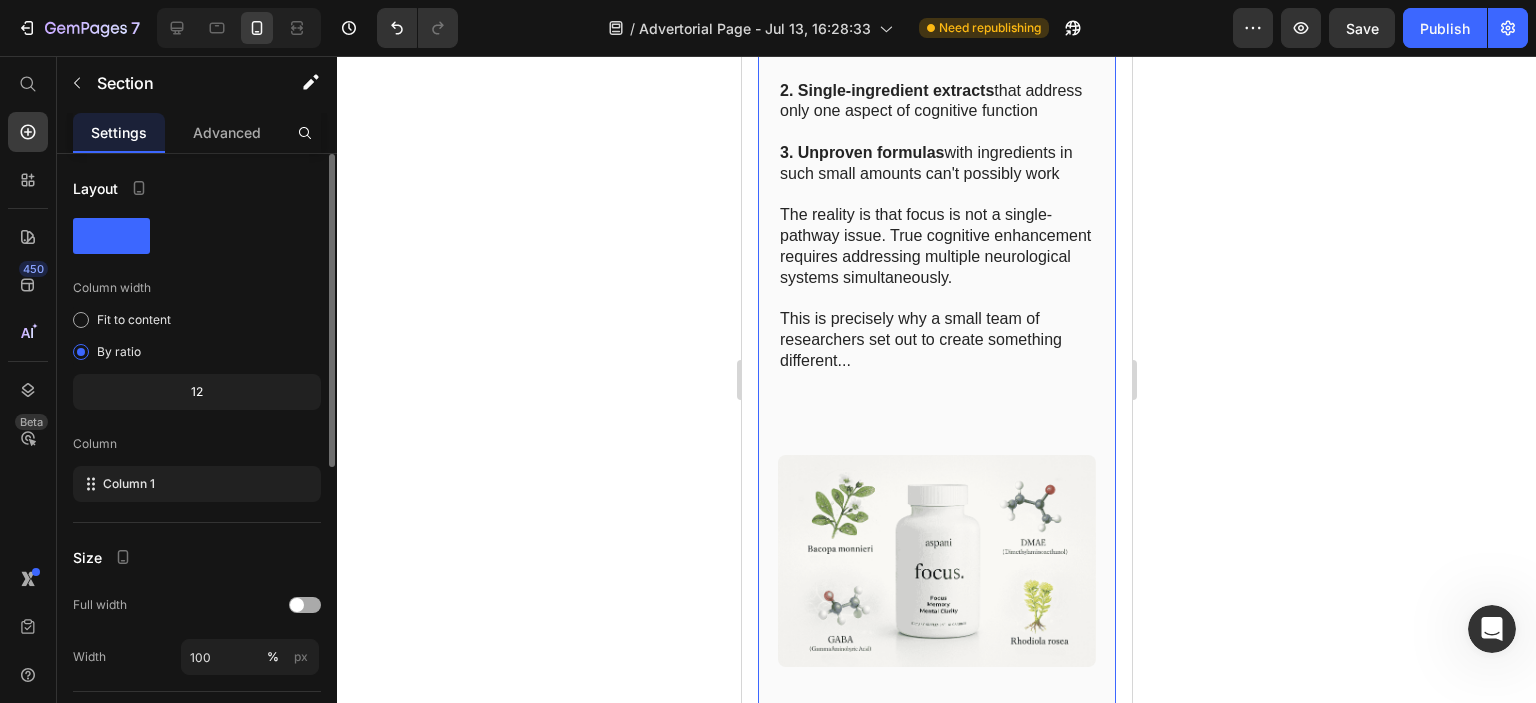 click at bounding box center (297, 605) 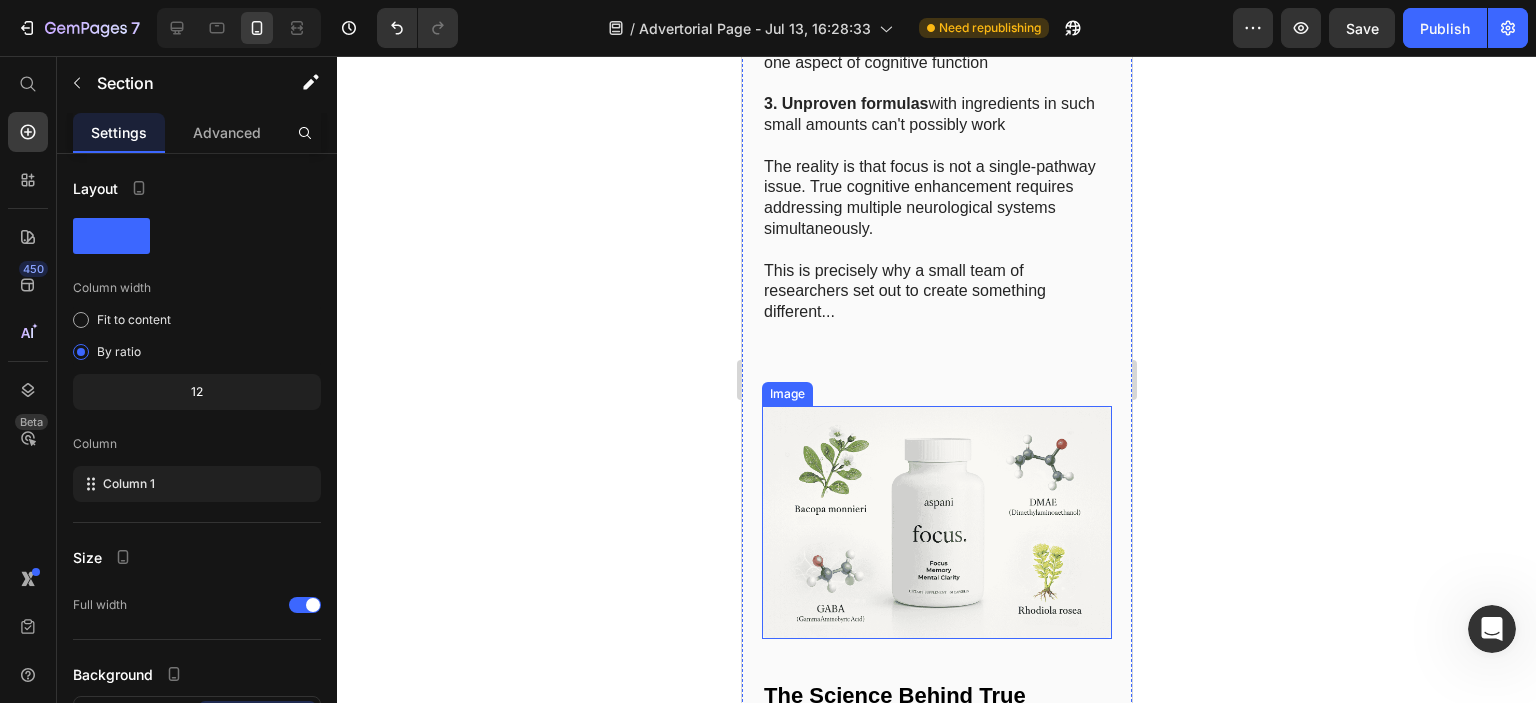 drag, startPoint x: 1300, startPoint y: 523, endPoint x: 1189, endPoint y: 519, distance: 111.07205 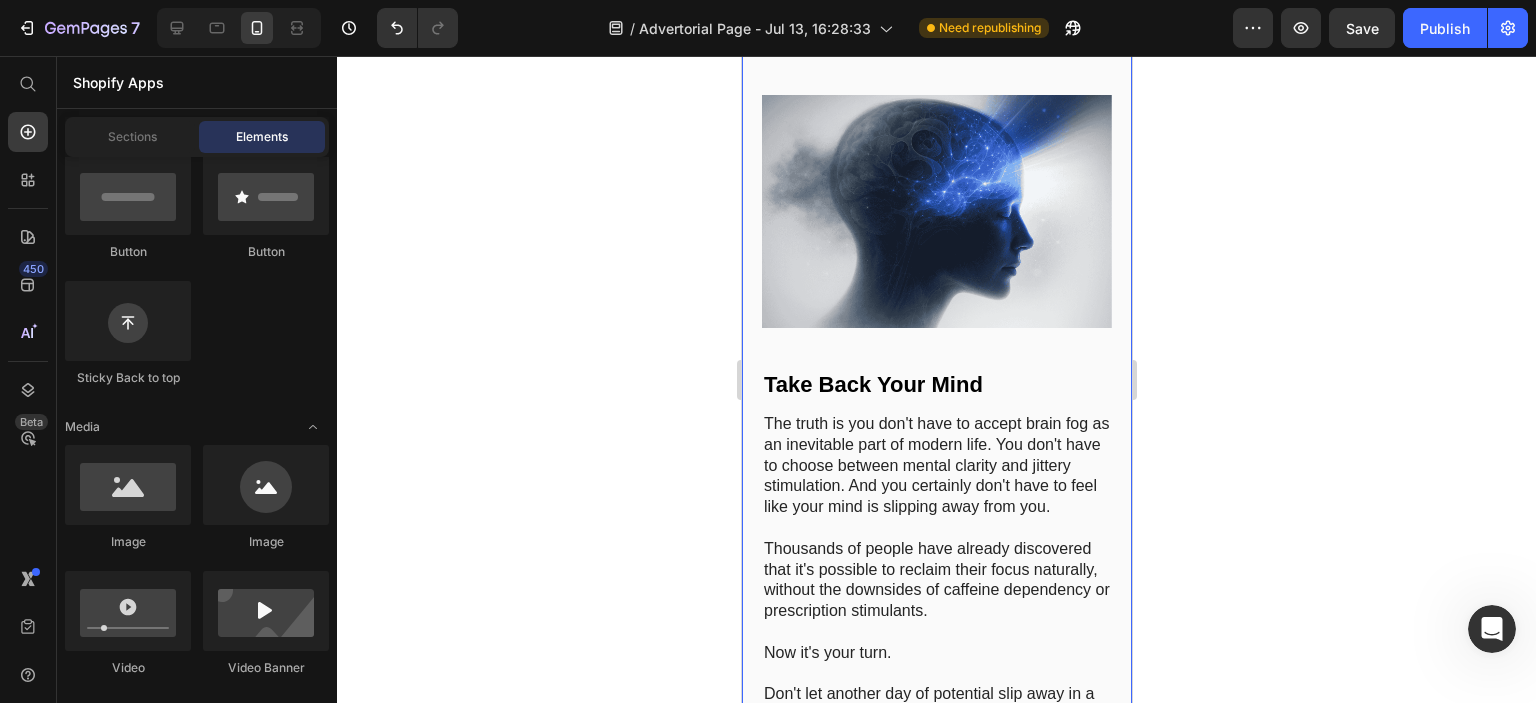 scroll, scrollTop: 13647, scrollLeft: 0, axis: vertical 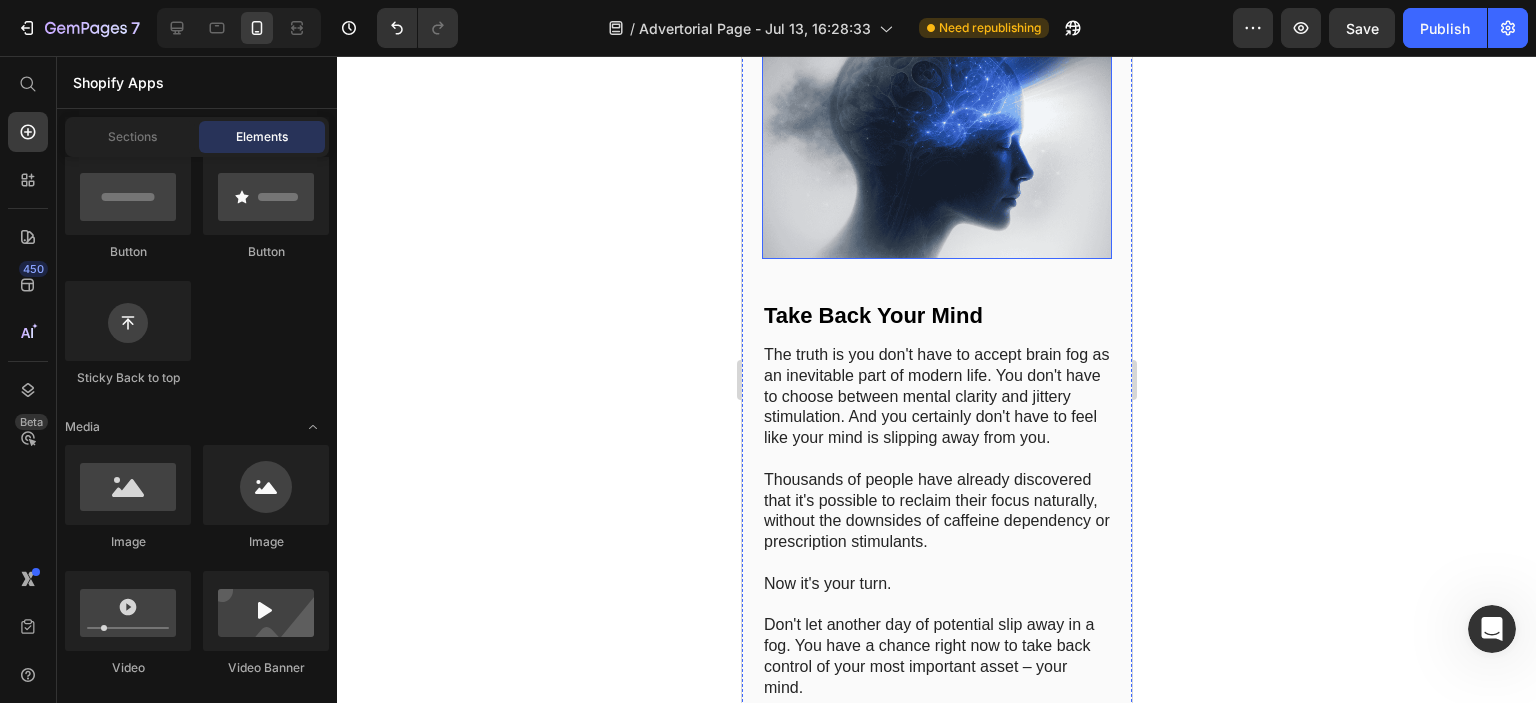 click at bounding box center [936, 142] 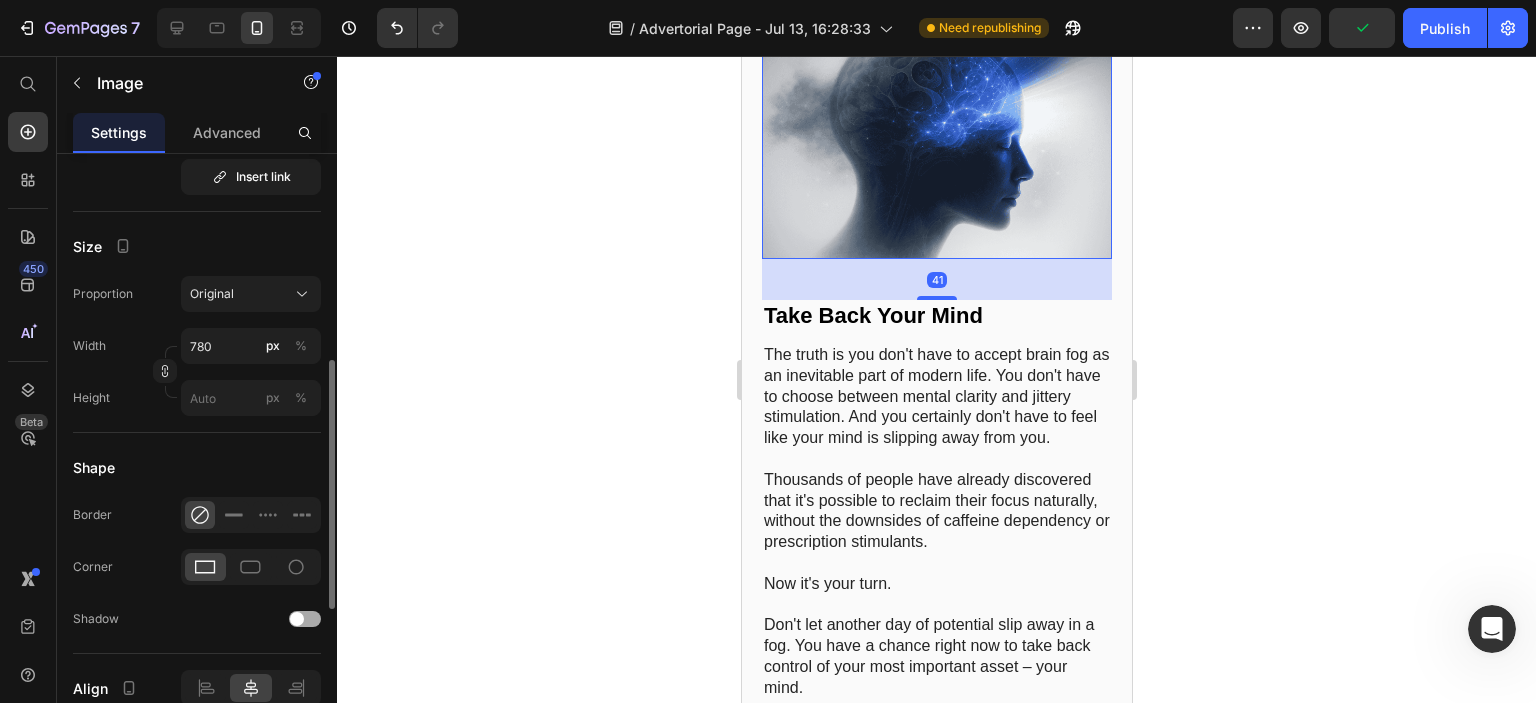 scroll, scrollTop: 600, scrollLeft: 0, axis: vertical 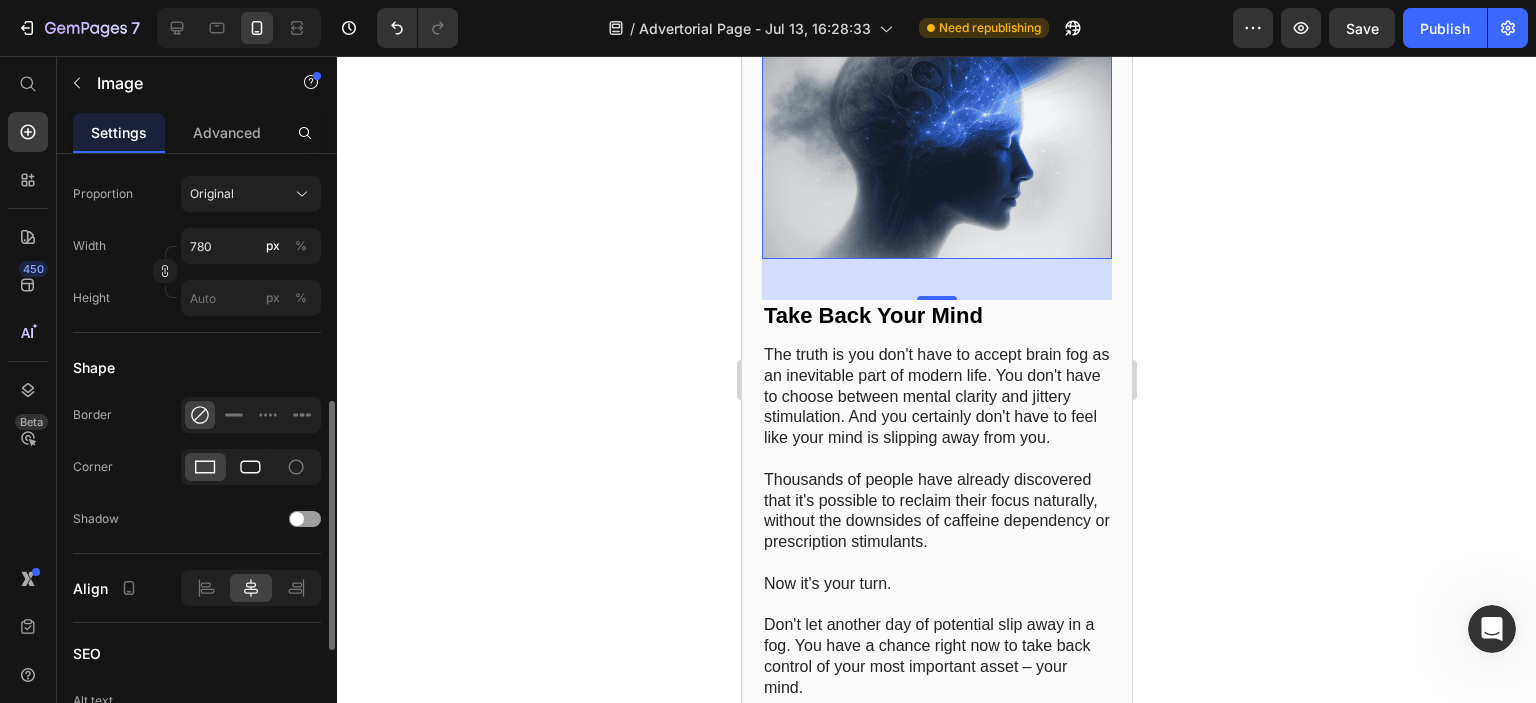 click 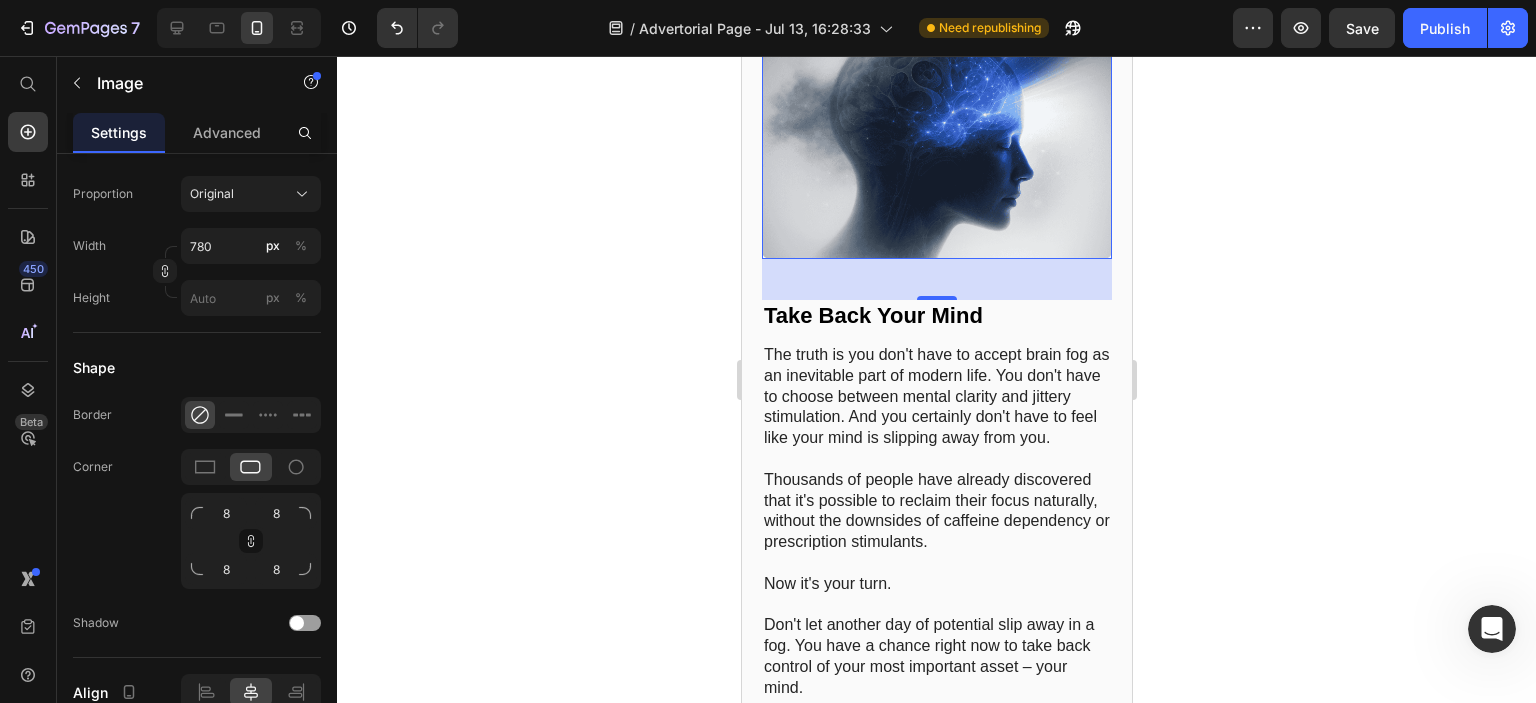 click 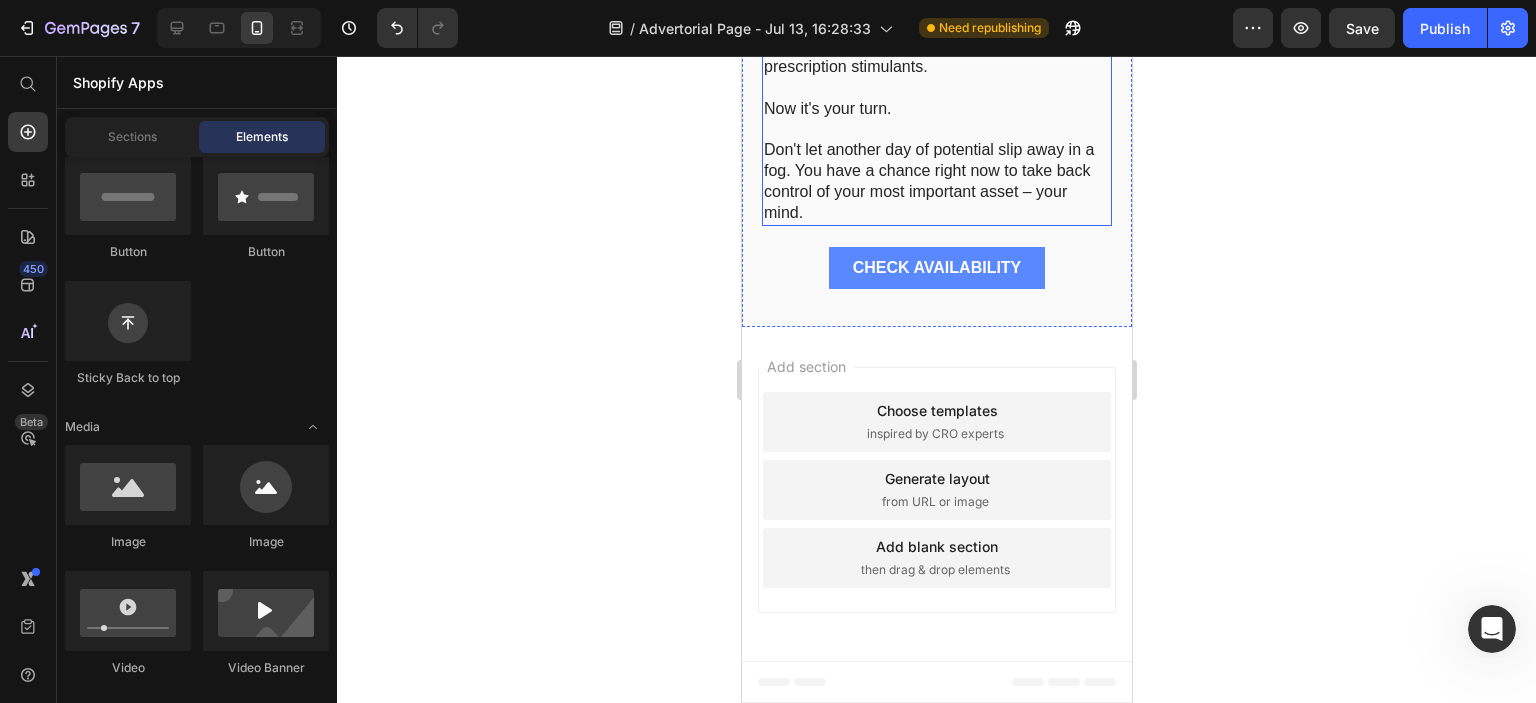 scroll, scrollTop: 14287, scrollLeft: 0, axis: vertical 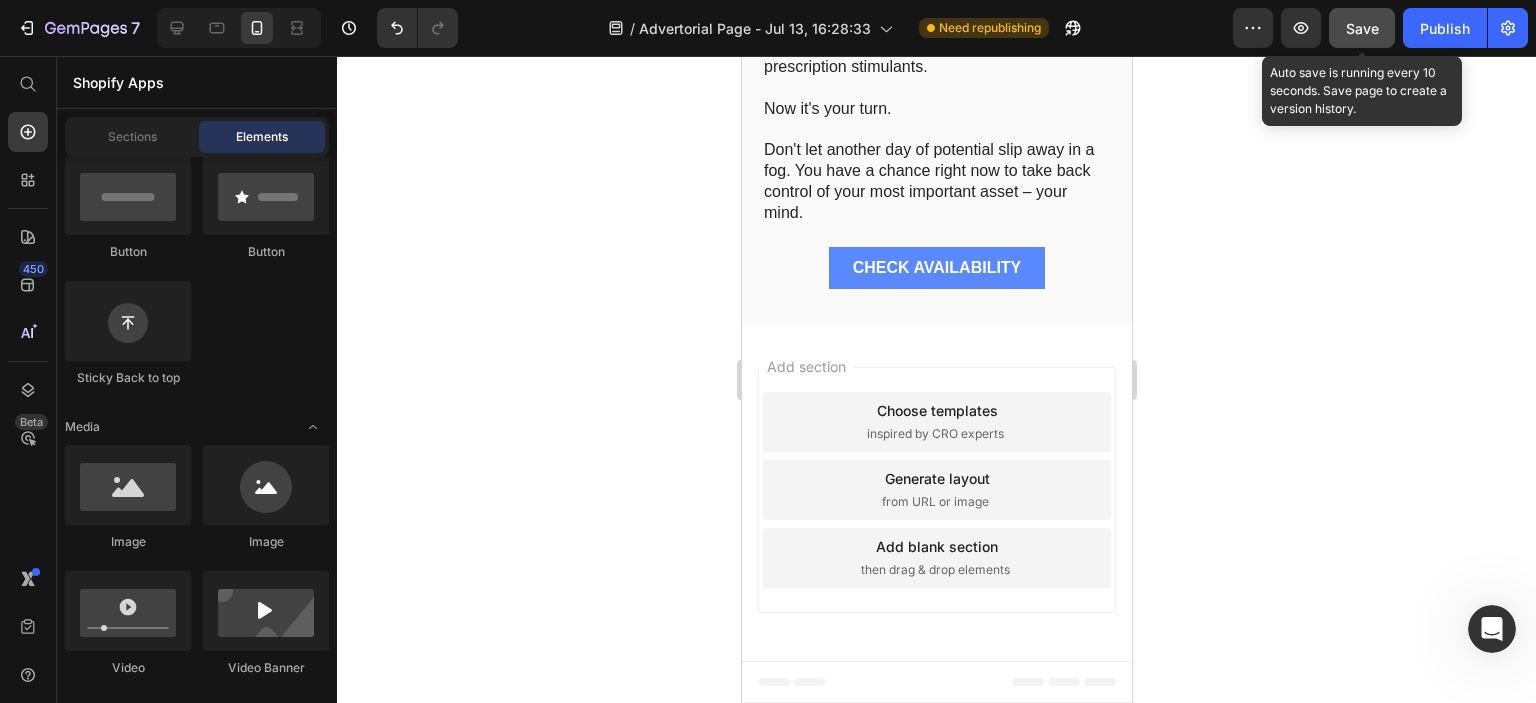 click on "Save" 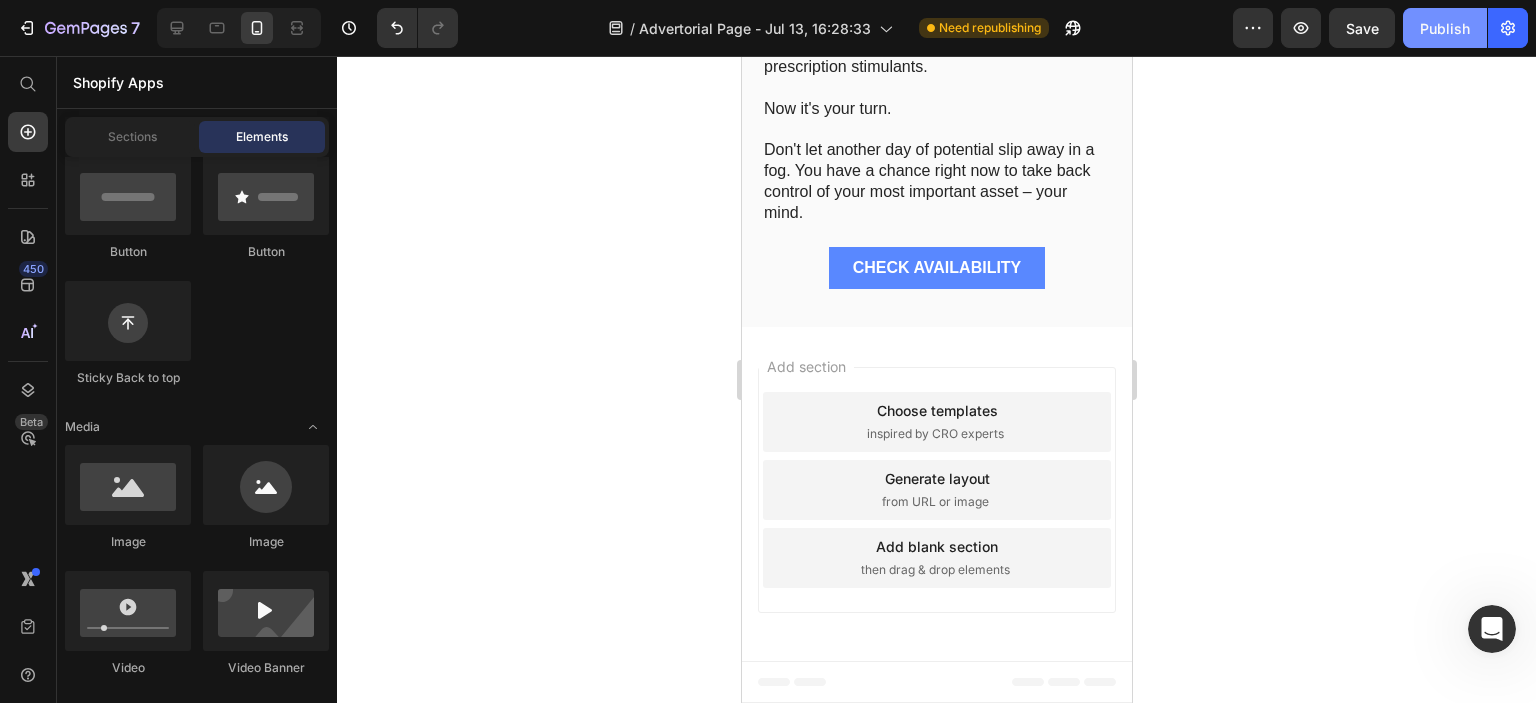 click on "Publish" 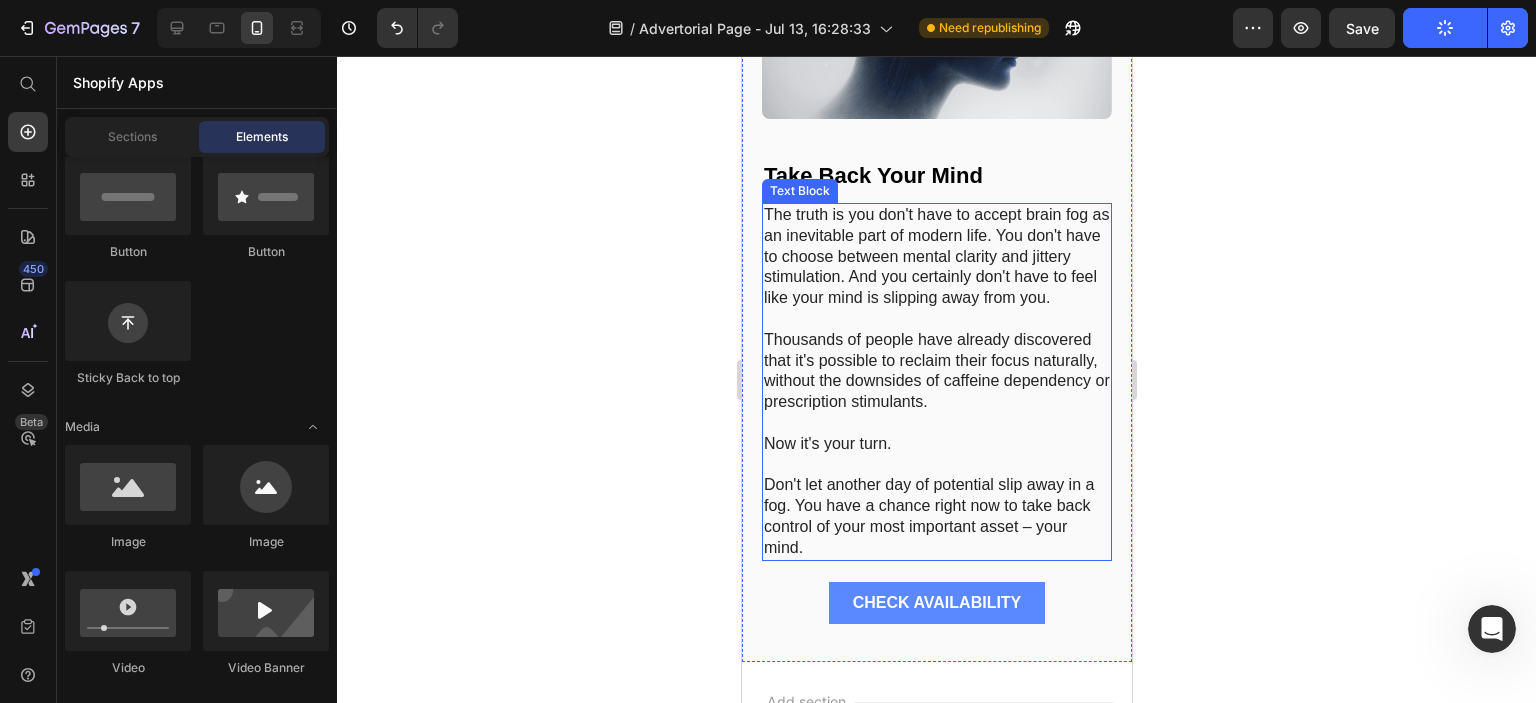 scroll, scrollTop: 13487, scrollLeft: 0, axis: vertical 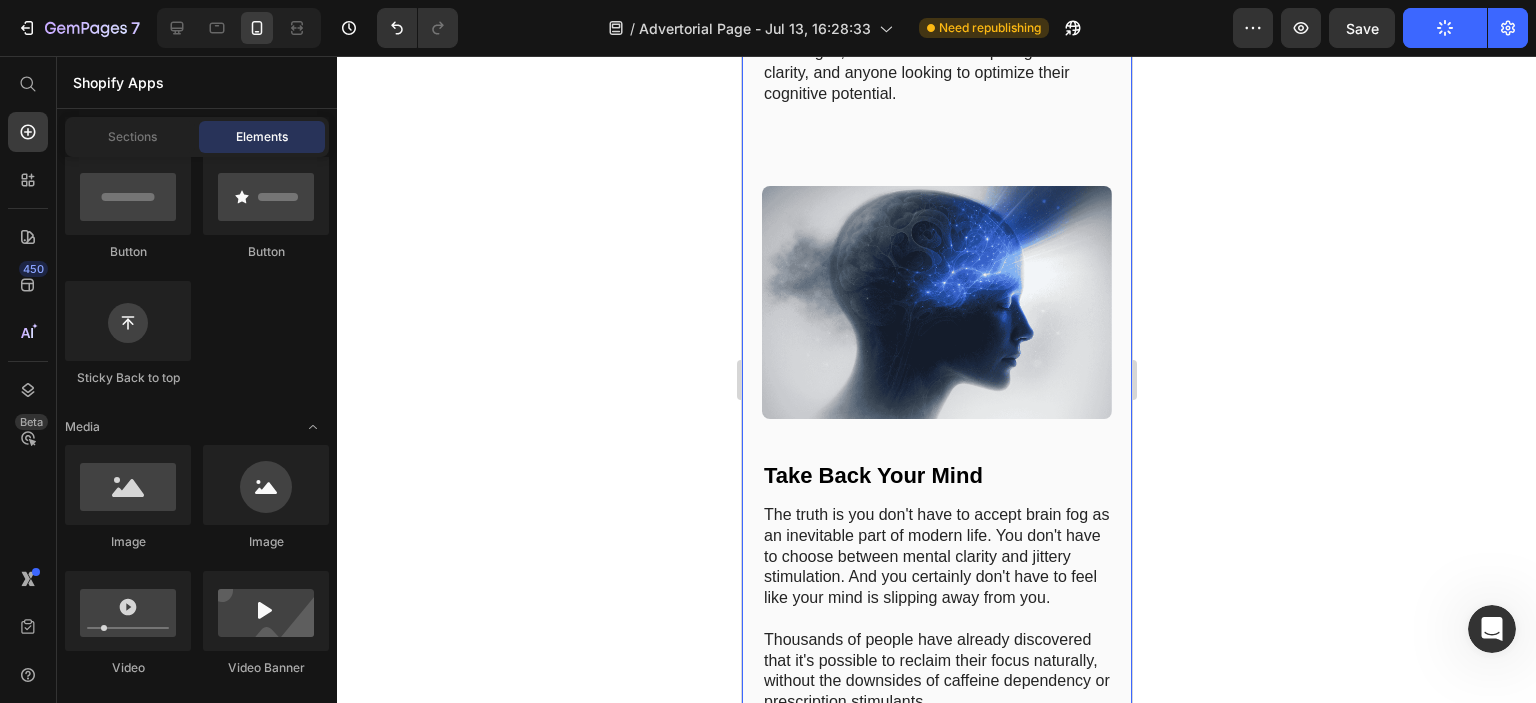 click on "Image Why Most "Focus Solutions" Fail Heading If you've tried other supplements or strategies to improve your focus with disappointing results, there's a reason.   Most commercially available "brain boosters" fall into one of three problematic categories:   1. Glorified caffeine pills  that provide a temporary jolt followed by an inevitable crash   2. Single-ingredient extracts  that address only one aspect of cognitive function   3. Unproven formulas  with ingredients in such small amounts can't possibly work   The reality is that focus is not a single-pathway issue. True cognitive enhancement requires addressing multiple neurological systems simultaneously.   This is precisely why a small team of researchers set out to create something different... Text Block Image The Science Behind True Cognitive Enhancement Heading   Unlike stimulant-based products, Focus works through multiple pathways to naturally enhance your brain's performance:   1. Bacopa Monnieri   2. DMAE (Dimethylaminoethanol)" at bounding box center [936, -3583] 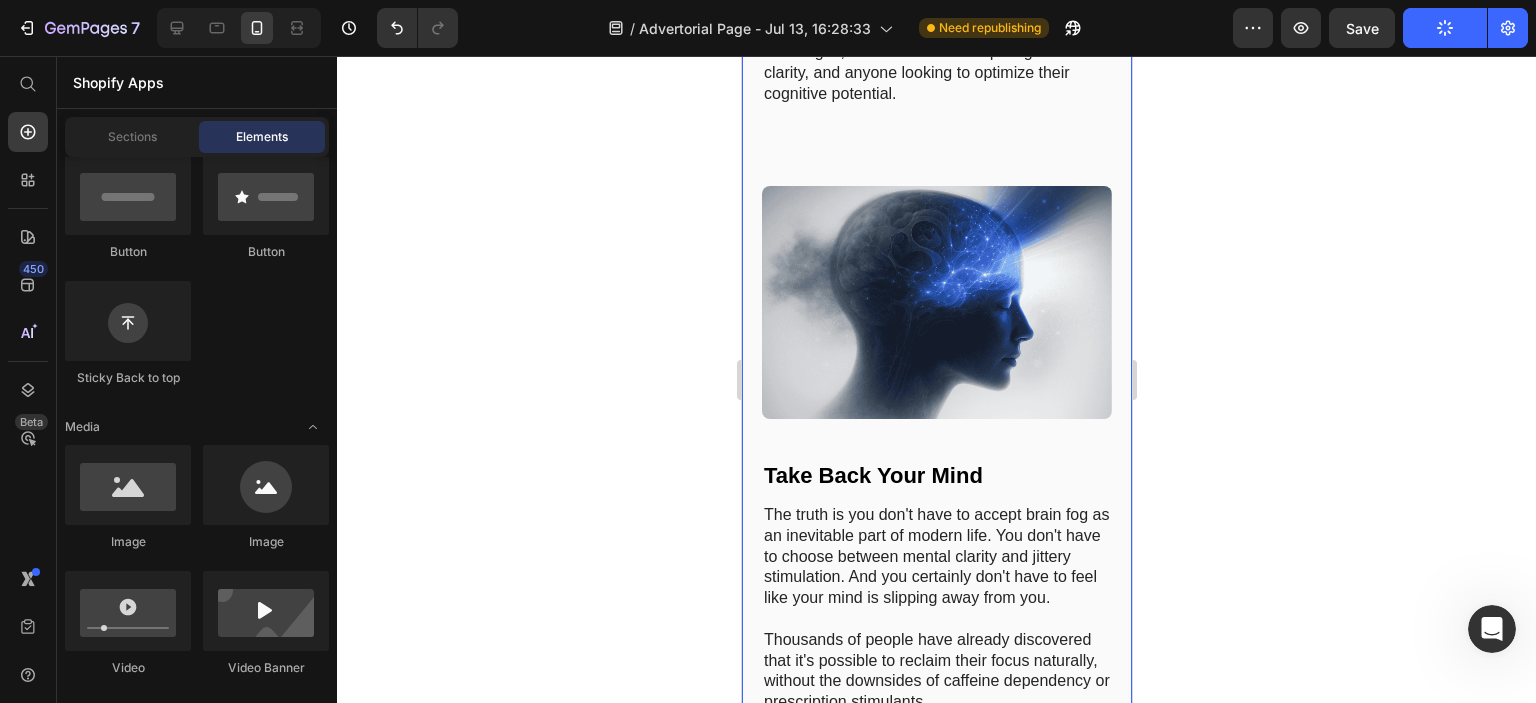 scroll, scrollTop: 0, scrollLeft: 0, axis: both 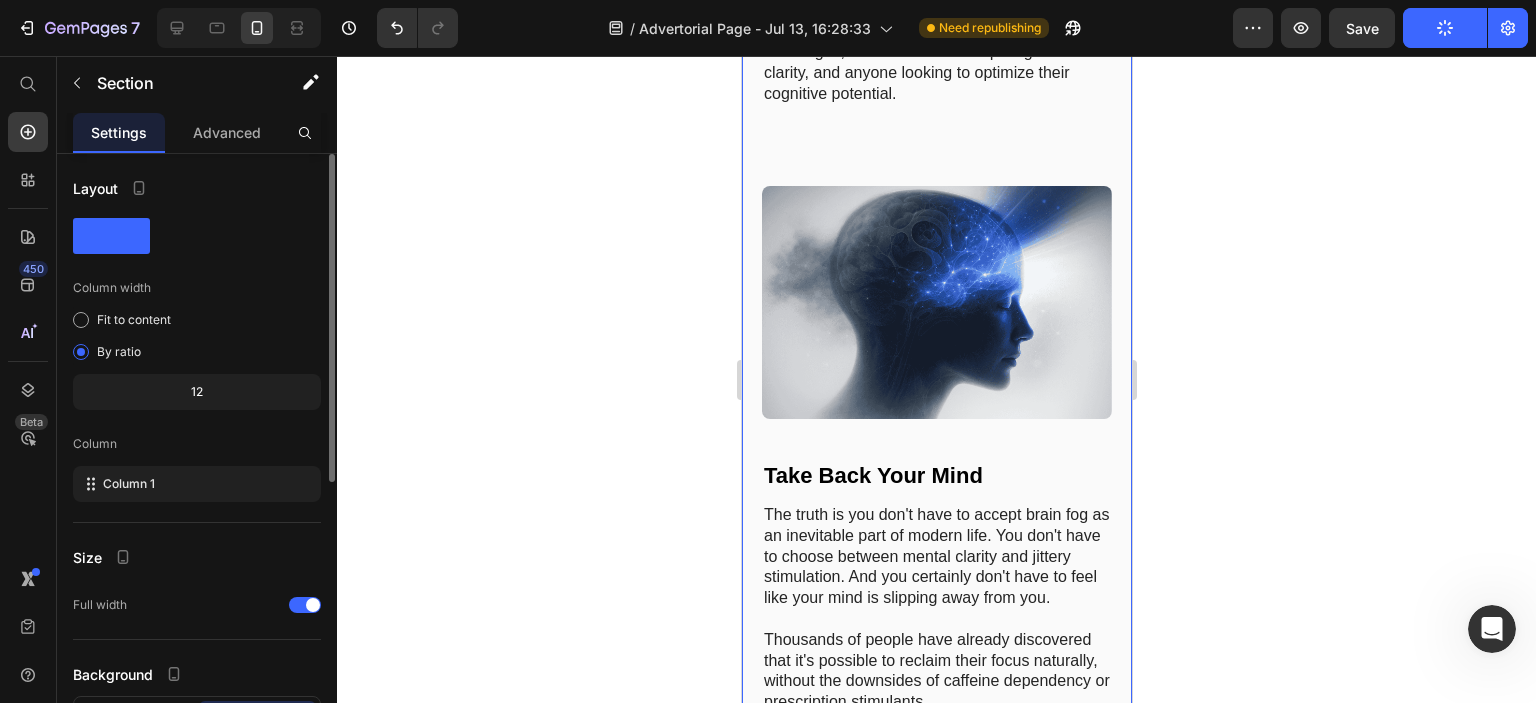 click at bounding box center [936, 302] 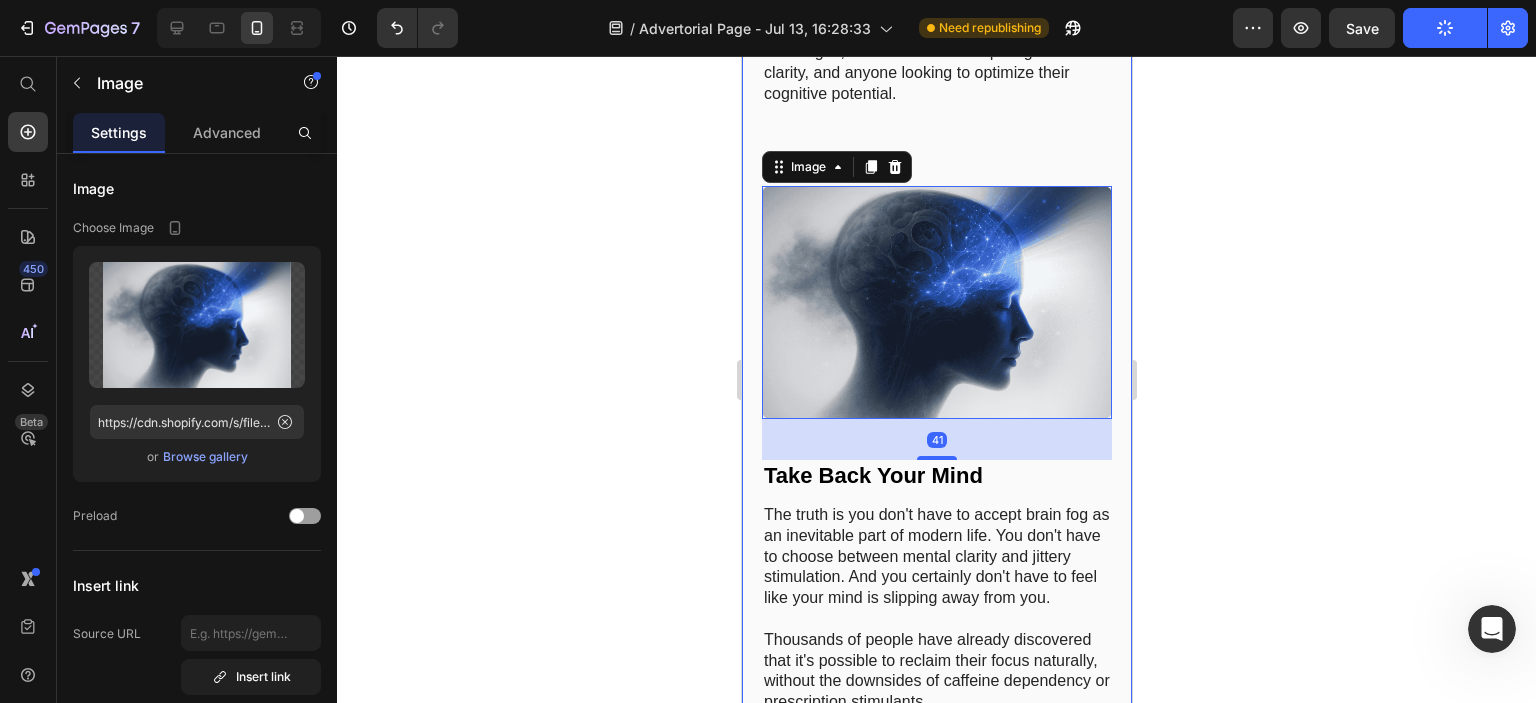 click on "Image Why Most "Focus Solutions" Fail Heading If you've tried other supplements or strategies to improve your focus with disappointing results, there's a reason.   Most commercially available "brain boosters" fall into one of three problematic categories:   1. Glorified caffeine pills  that provide a temporary jolt followed by an inevitable crash   2. Single-ingredient extracts  that address only one aspect of cognitive function   3. Unproven formulas  with ingredients in such small amounts can't possibly work   The reality is that focus is not a single-pathway issue. True cognitive enhancement requires addressing multiple neurological systems simultaneously.   This is precisely why a small team of researchers set out to create something different... Text Block Image The Science Behind True Cognitive Enhancement Heading   Unlike stimulant-based products, Focus works through multiple pathways to naturally enhance your brain's performance:   1. Bacopa Monnieri   2. DMAE (Dimethylaminoethanol)" at bounding box center [936, -3583] 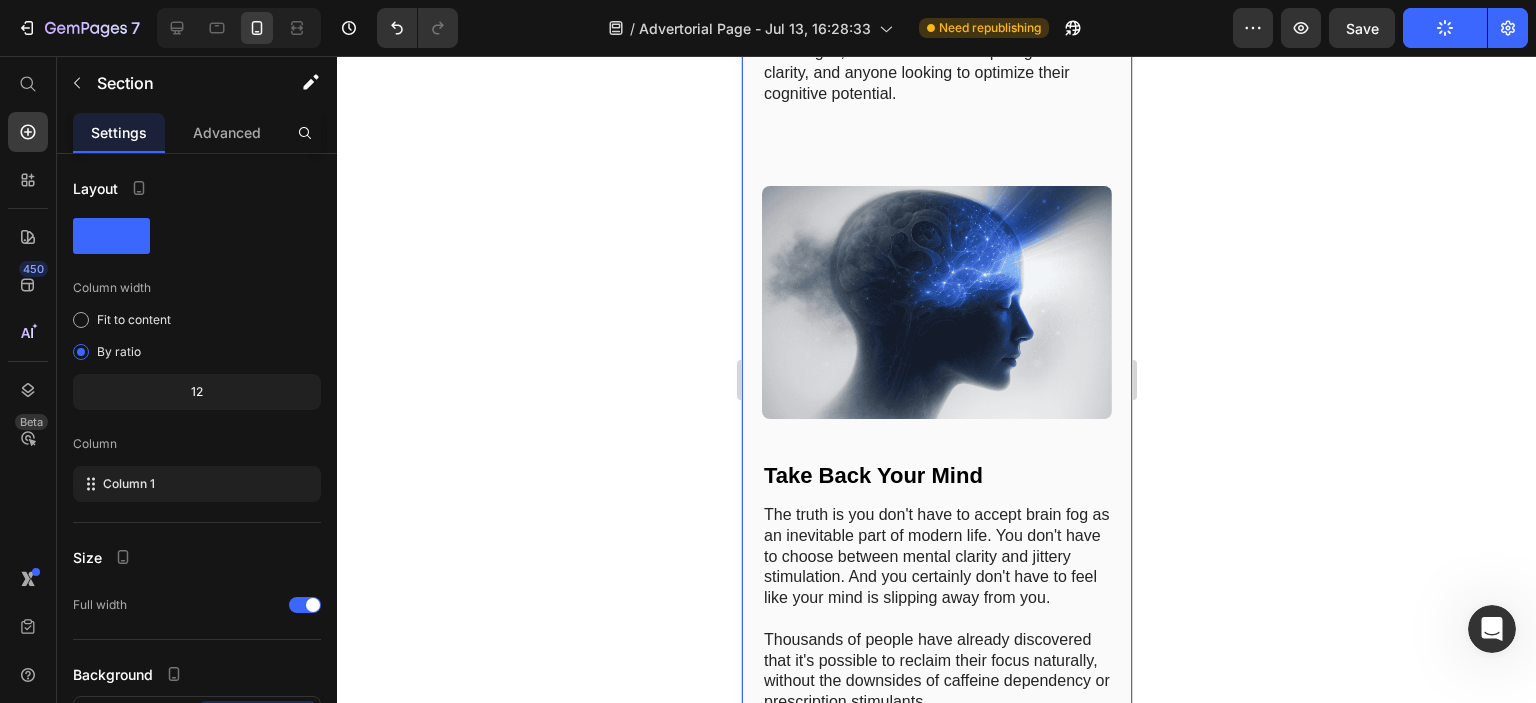 click on "Image Why Most "Focus Solutions" Fail Heading If you've tried other supplements or strategies to improve your focus with disappointing results, there's a reason.   Most commercially available "brain boosters" fall into one of three problematic categories:   1. Glorified caffeine pills  that provide a temporary jolt followed by an inevitable crash   2. Single-ingredient extracts  that address only one aspect of cognitive function   3. Unproven formulas  with ingredients in such small amounts can't possibly work   The reality is that focus is not a single-pathway issue. True cognitive enhancement requires addressing multiple neurological systems simultaneously.   This is precisely why a small team of researchers set out to create something different... Text Block Image The Science Behind True Cognitive Enhancement Heading   Unlike stimulant-based products, Focus works through multiple pathways to naturally enhance your brain's performance:   1. Bacopa Monnieri   2. DMAE (Dimethylaminoethanol)" at bounding box center (936, -3583) 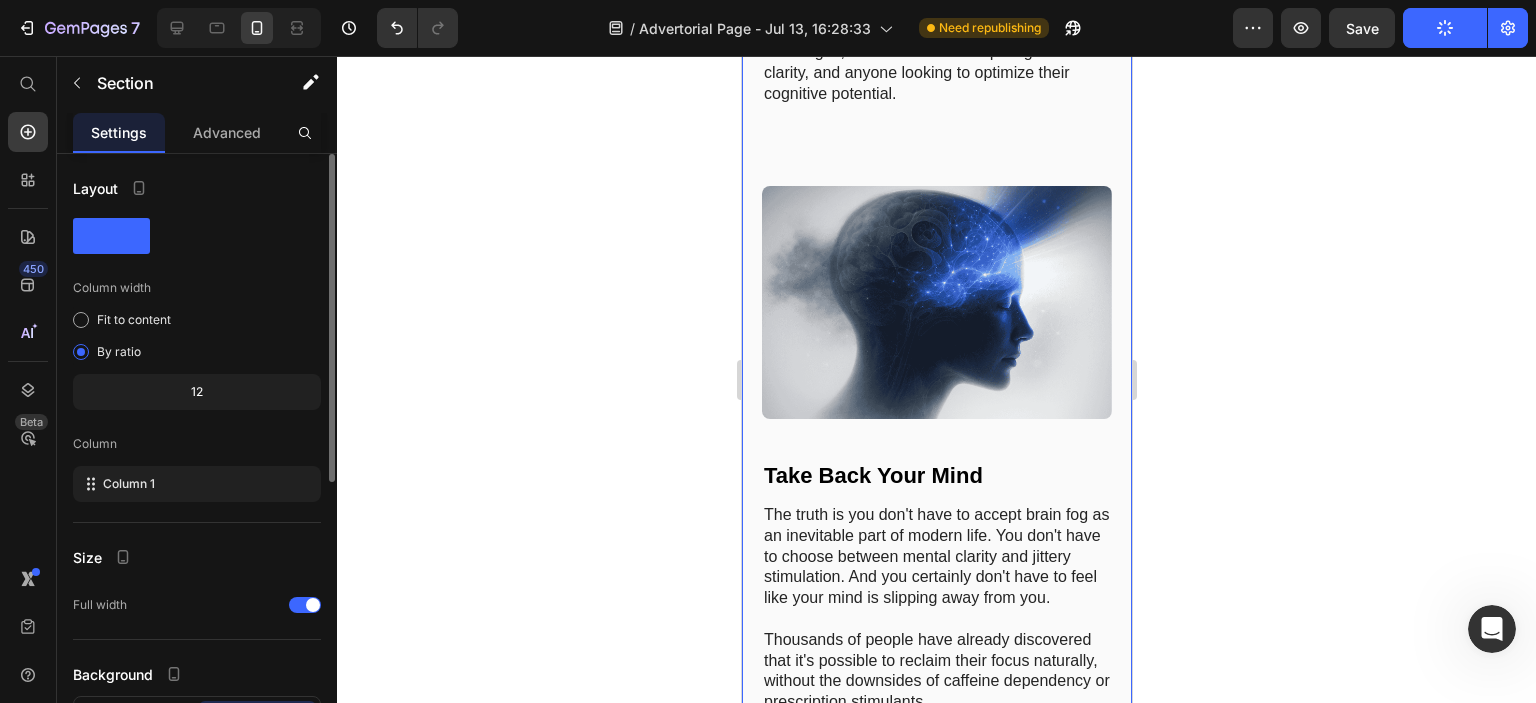 click on "12" 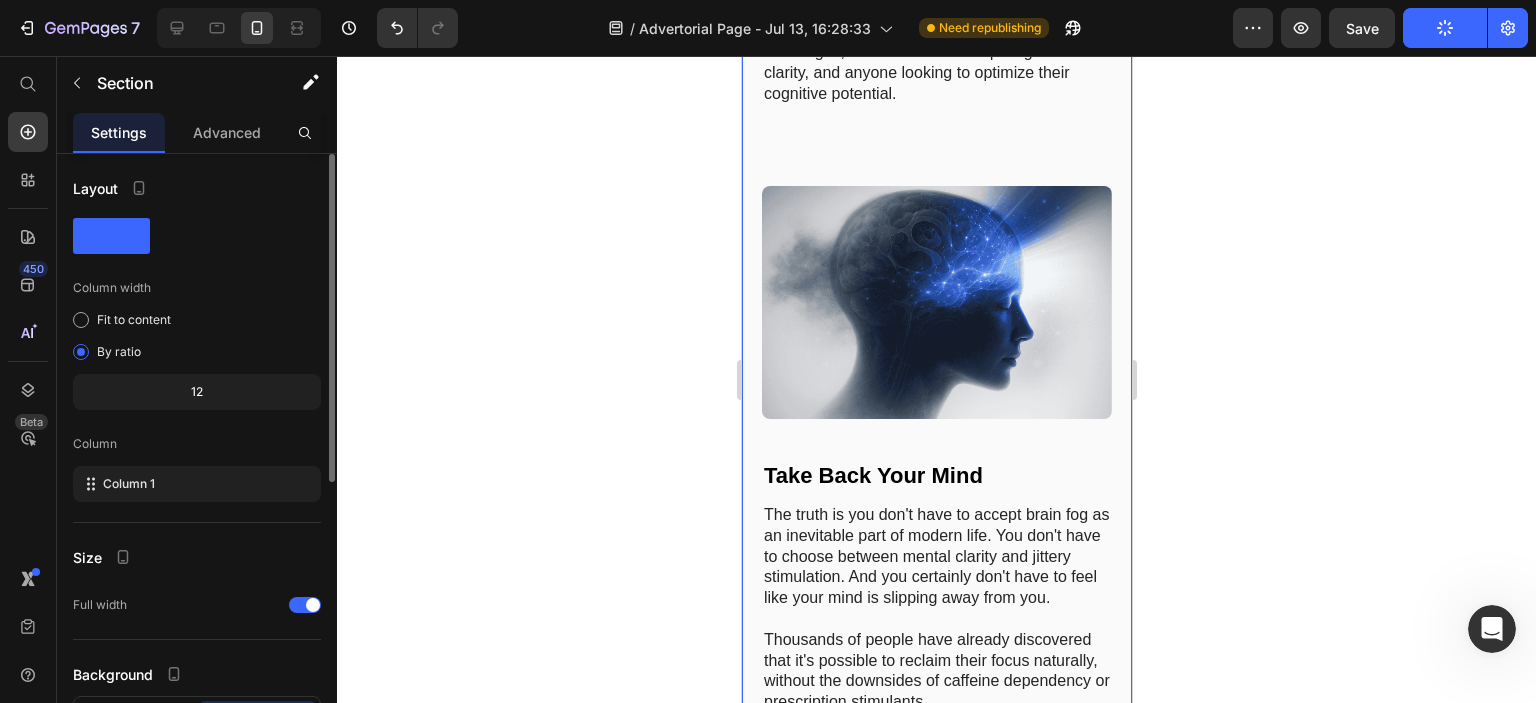 click on "12" 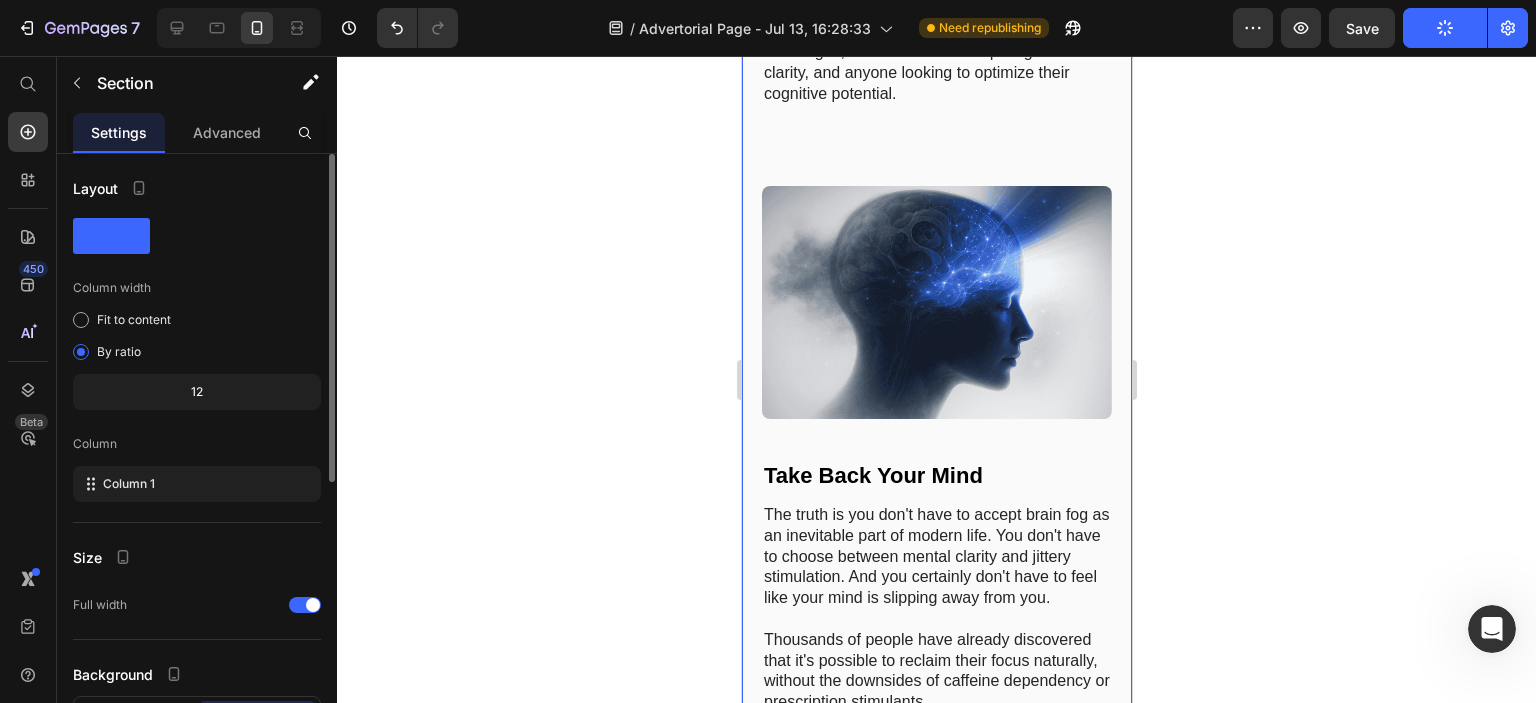 click on "12" 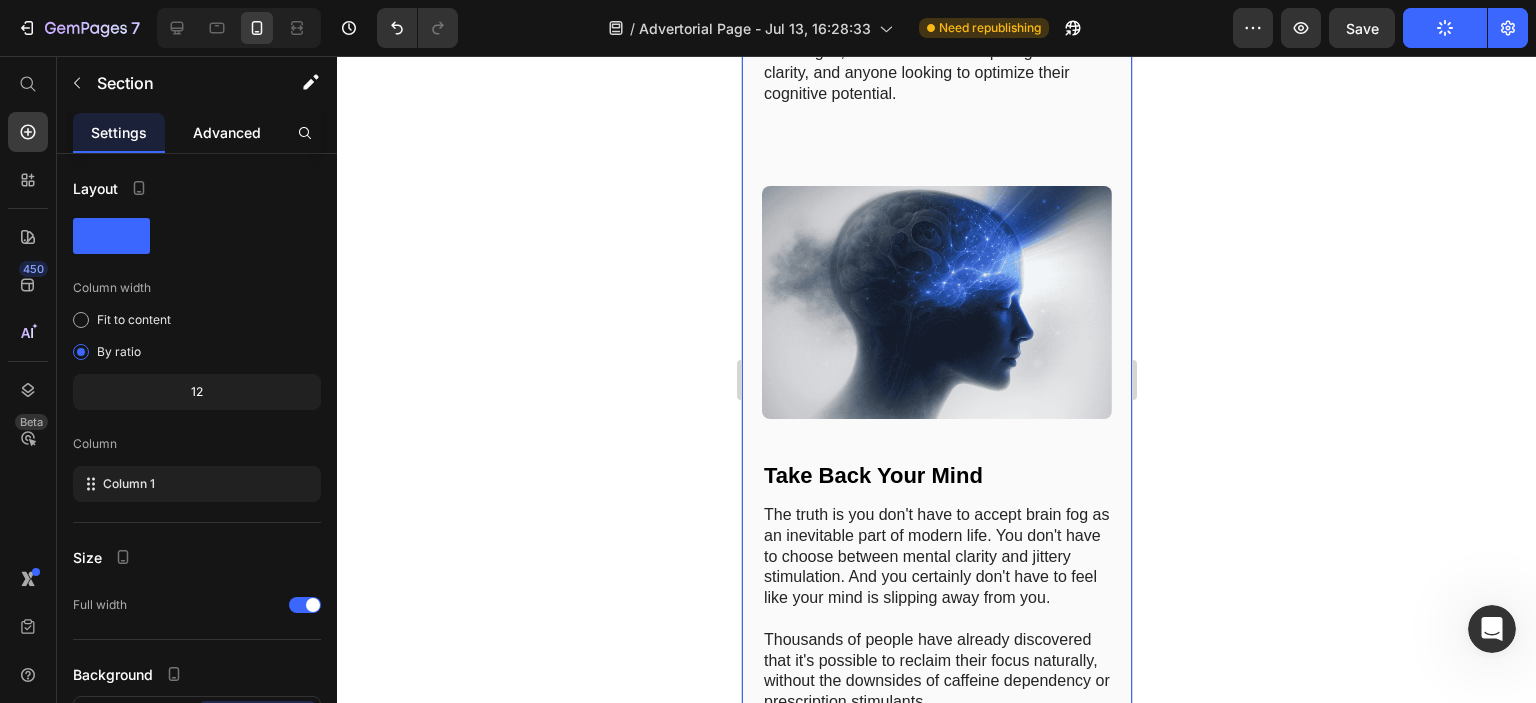click on "Advanced" at bounding box center (227, 132) 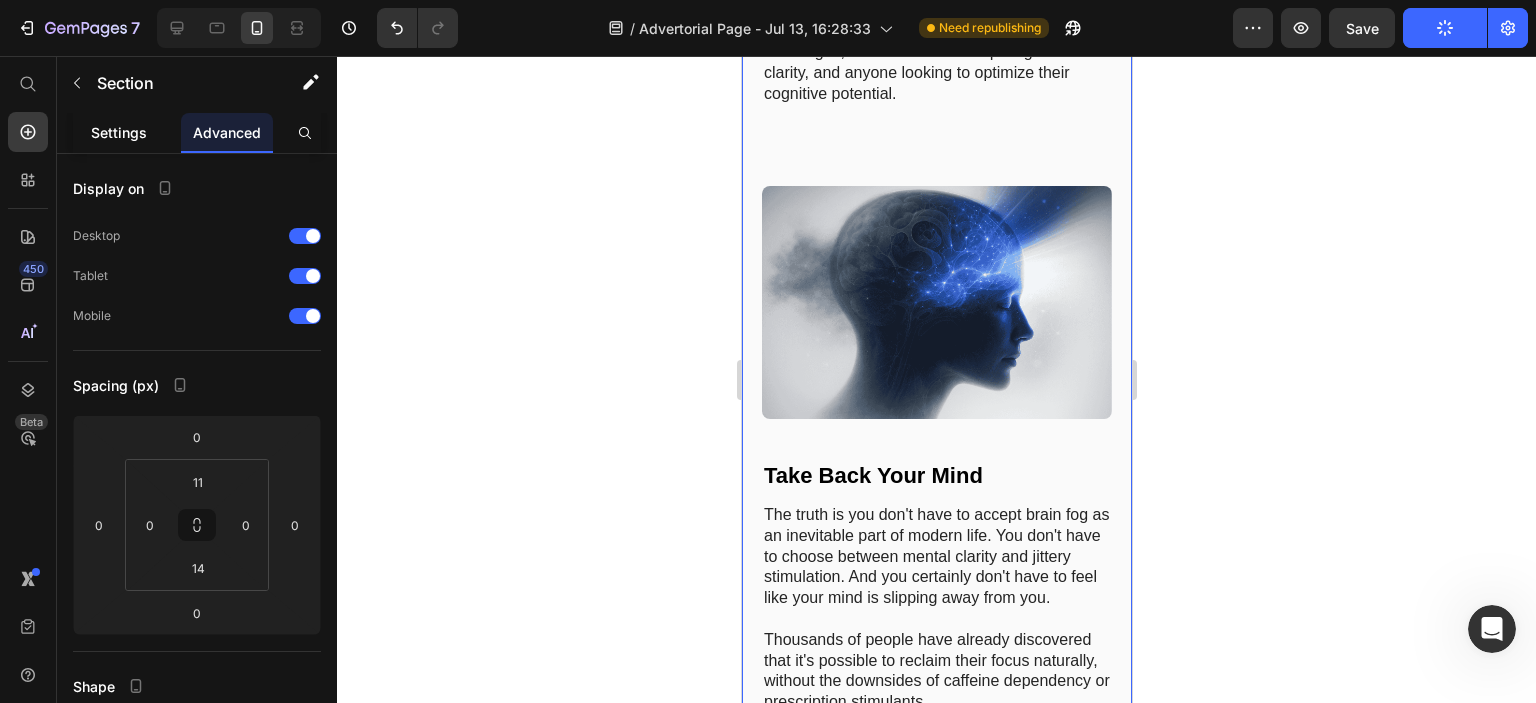 click on "Settings" 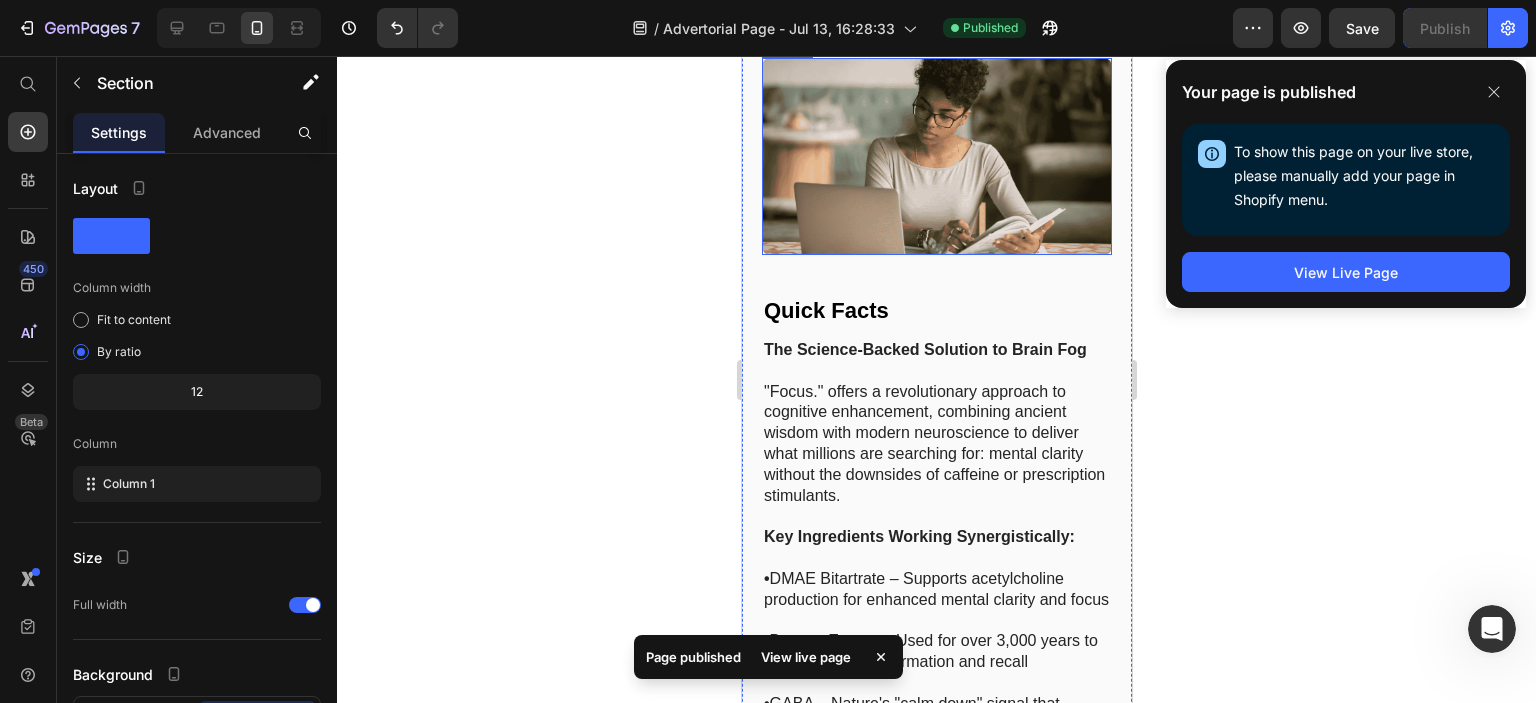 scroll, scrollTop: 11487, scrollLeft: 0, axis: vertical 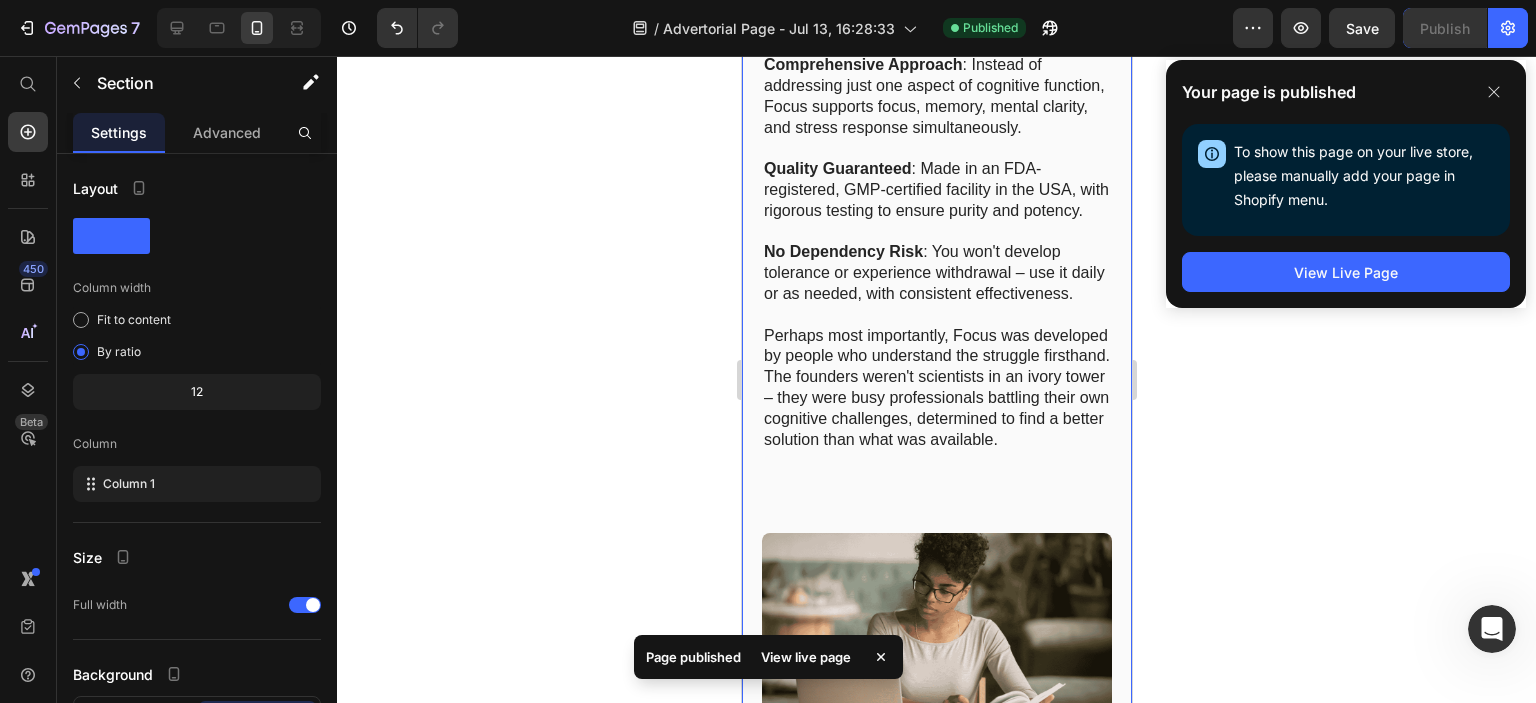 click on "Image Why Most "Focus Solutions" Fail Heading If you've tried other supplements or strategies to improve your focus with disappointing results, there's a reason.   Most commercially available "brain boosters" fall into one of three problematic categories:   1. Glorified caffeine pills  that provide a temporary jolt followed by an inevitable crash   2. Single-ingredient extracts  that address only one aspect of cognitive function   3. Unproven formulas  with ingredients in such small amounts can't possibly work   The reality is that focus is not a single-pathway issue. True cognitive enhancement requires addressing multiple neurological systems simultaneously.   This is precisely why a small team of researchers set out to create something different... Text Block Image The Science Behind True Cognitive Enhancement Heading   Unlike stimulant-based products, Focus works through multiple pathways to naturally enhance your brain's performance:   1. Bacopa Monnieri   2. DMAE (Dimethylaminoethanol)" at bounding box center [936, -1583] 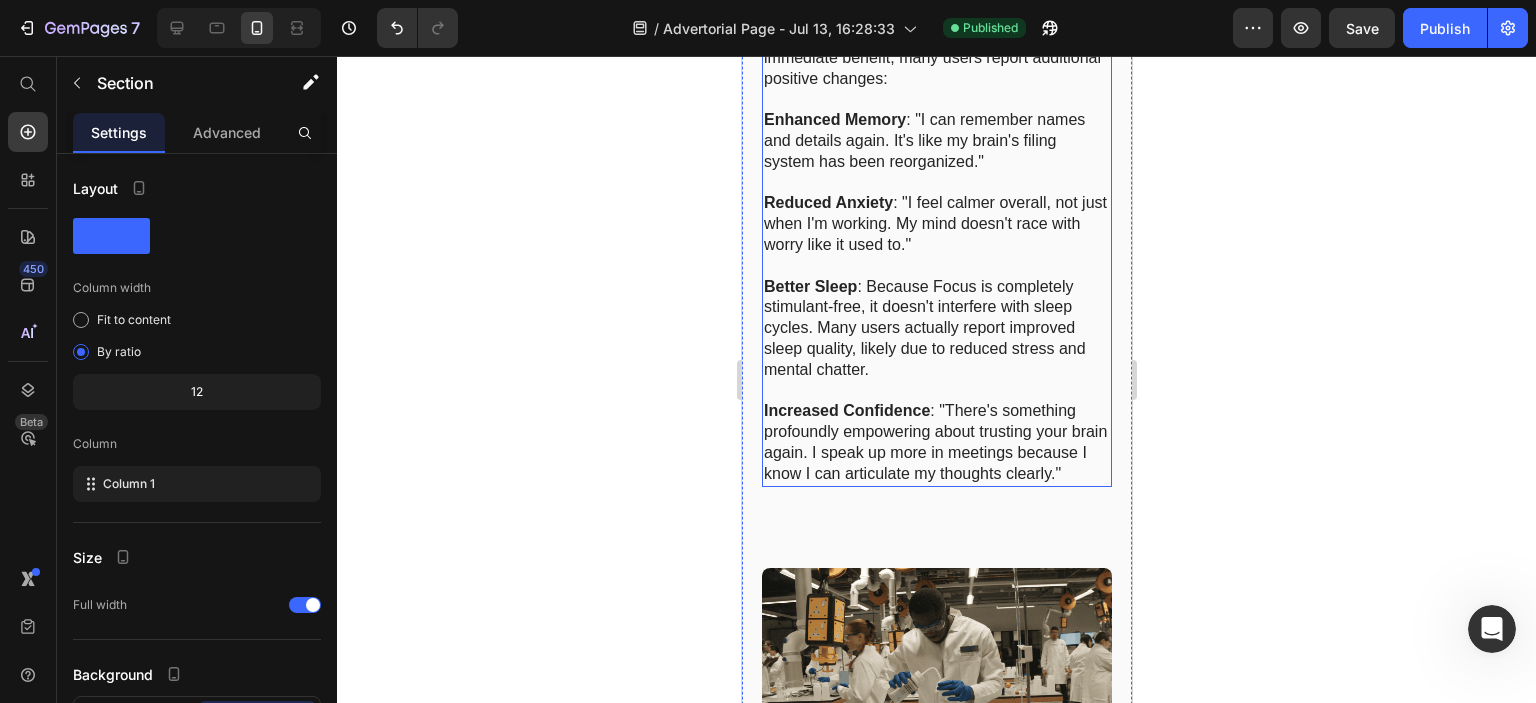 scroll, scrollTop: 10487, scrollLeft: 0, axis: vertical 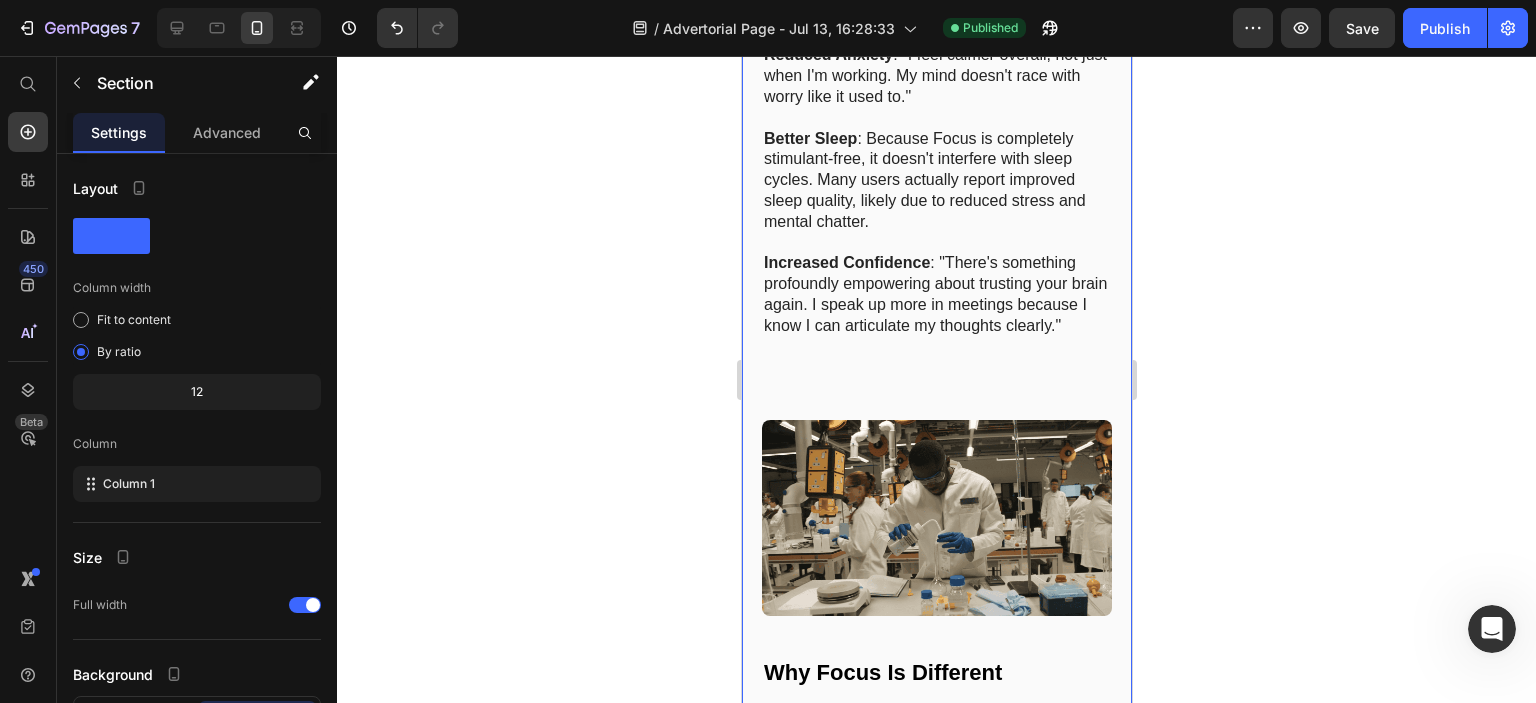 click on "Image Why Most "Focus Solutions" Fail Heading If you've tried other supplements or strategies to improve your focus with disappointing results, there's a reason.   Most commercially available "brain boosters" fall into one of three problematic categories:   1. Glorified caffeine pills  that provide a temporary jolt followed by an inevitable crash   2. Single-ingredient extracts  that address only one aspect of cognitive function   3. Unproven formulas  with ingredients in such small amounts can't possibly work   The reality is that focus is not a single-pathway issue. True cognitive enhancement requires addressing multiple neurological systems simultaneously.   This is precisely why a small team of researchers set out to create something different... Text Block Image The Science Behind True Cognitive Enhancement Heading   Unlike stimulant-based products, Focus works through multiple pathways to naturally enhance your brain's performance:   1. Bacopa Monnieri   2. DMAE (Dimethylaminoethanol)" at bounding box center (936, -584) 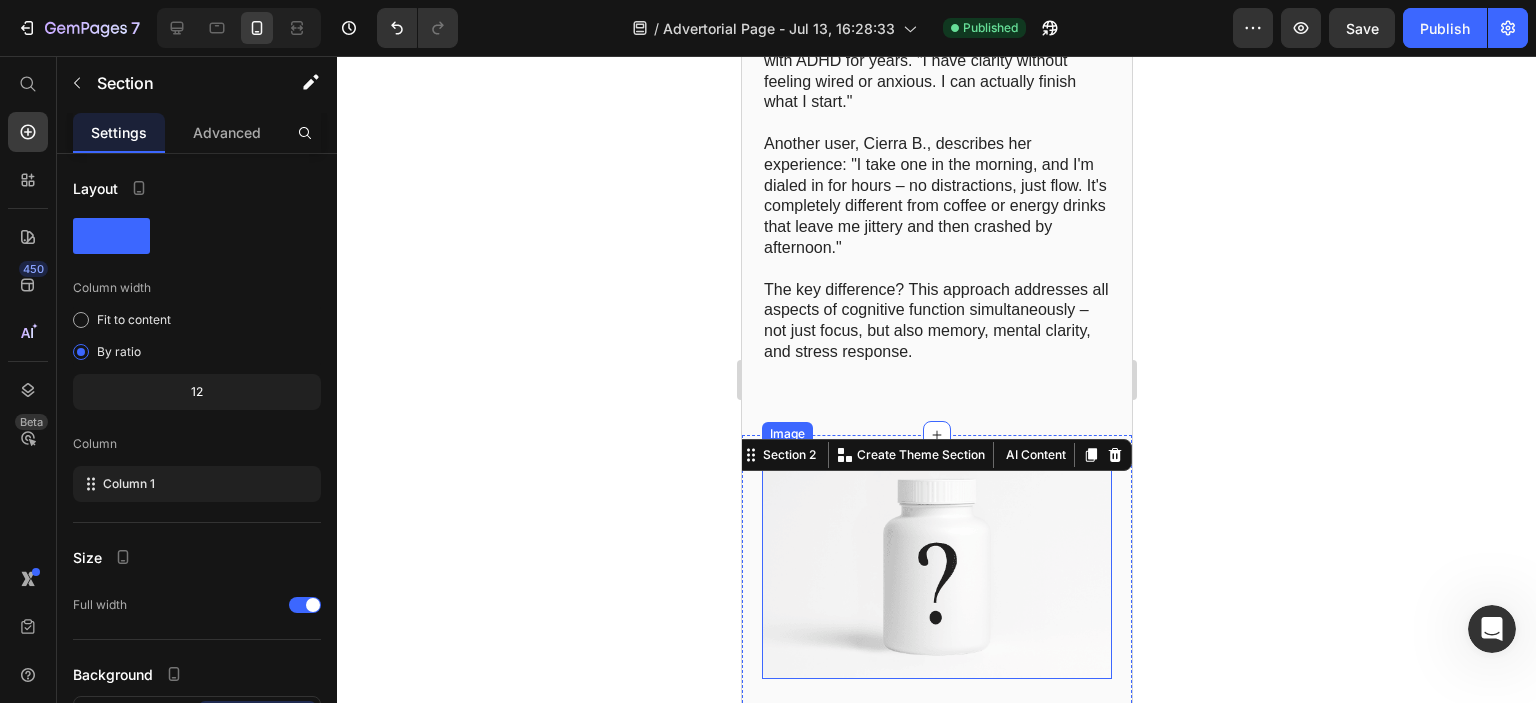 scroll, scrollTop: 4787, scrollLeft: 0, axis: vertical 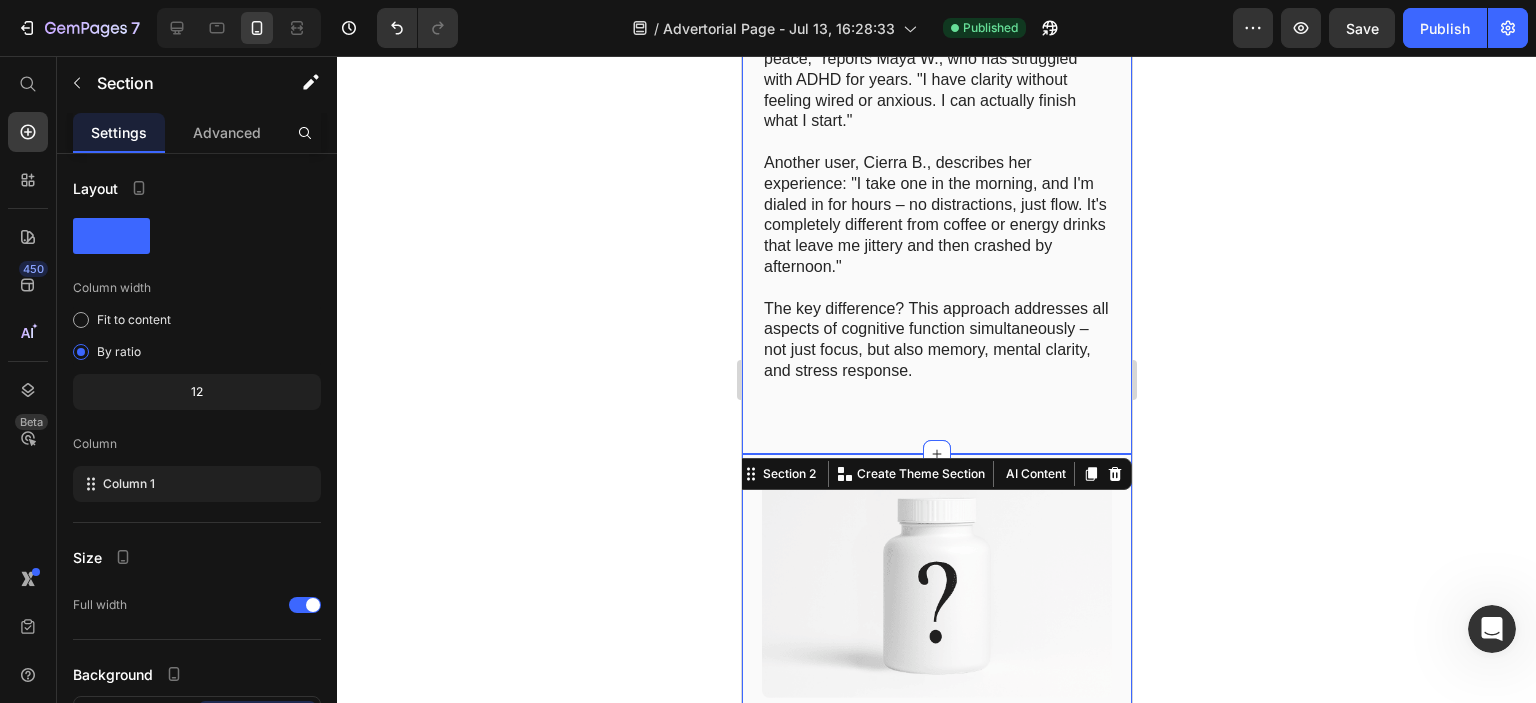 click on "Image Image Row The Surprising Culprit Behind Your Declining Focus (And How To Fix It) Heading Neuroscientists discover why millions are experiencing "brain fog" – and the natural solution hiding in plain sight Text Block Image Dr. Emily Richardson, PhD Neuroscience & Cognitive Health Specialist Text Block Row Row Have you noticed your focus slipping lately?   Maybe you find yourself staring at your computer screen, unable to concentrate on the task at hand. Or perhaps you've experienced that embarrassing moment of walking into a room only to completely forget why you went there in the first place.   If you're experiencing these mental lapses more frequently, you're not alone.   "Brain fog feels like an understatement," shares Michael, a 42-year-old marketing executive. "I'll be in the middle of a sentence and just lose the word I was about to say... it's like my brain hiccups. It's terrifying to feel my mind slipping."   Text Block Image The Hidden Forces Hijacking Your Brain Heading" at bounding box center (936, -2123) 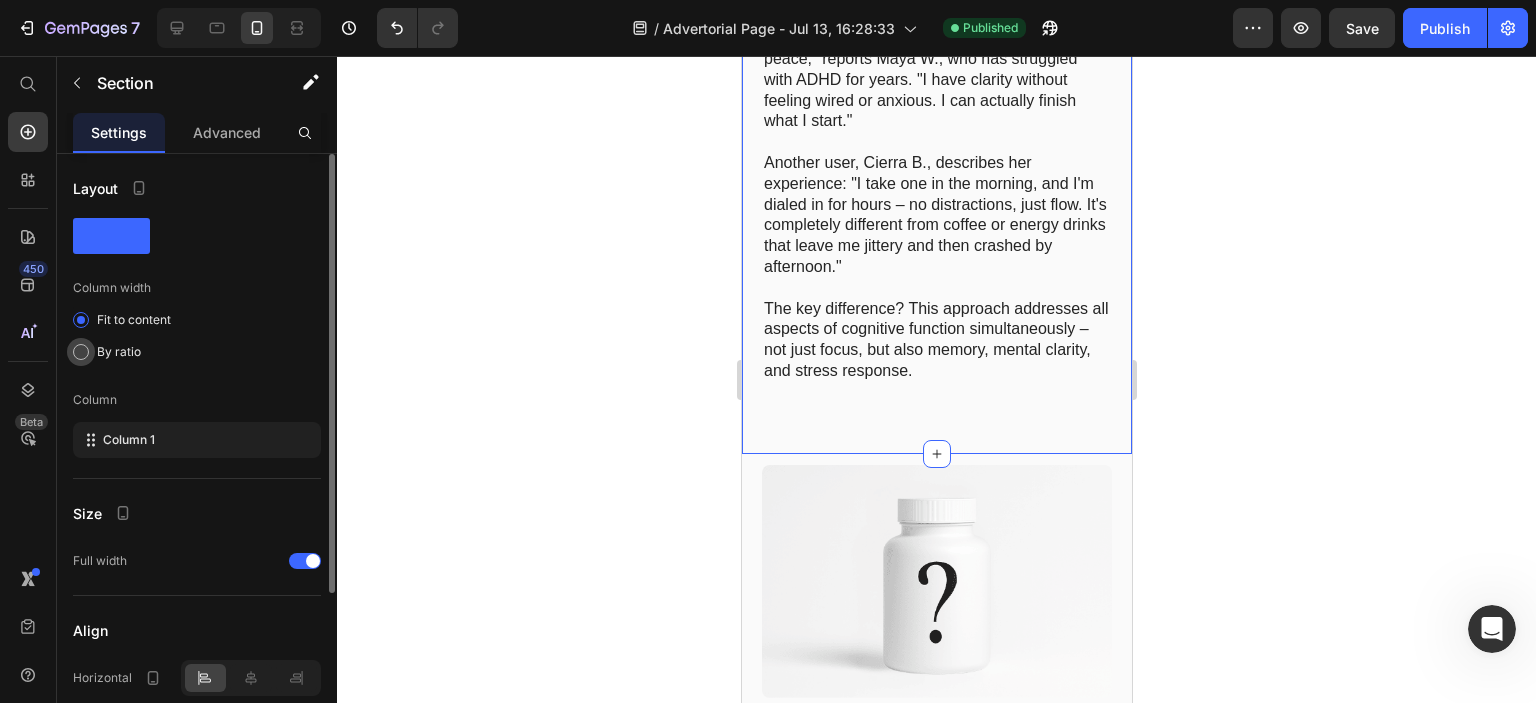 click on "By ratio" 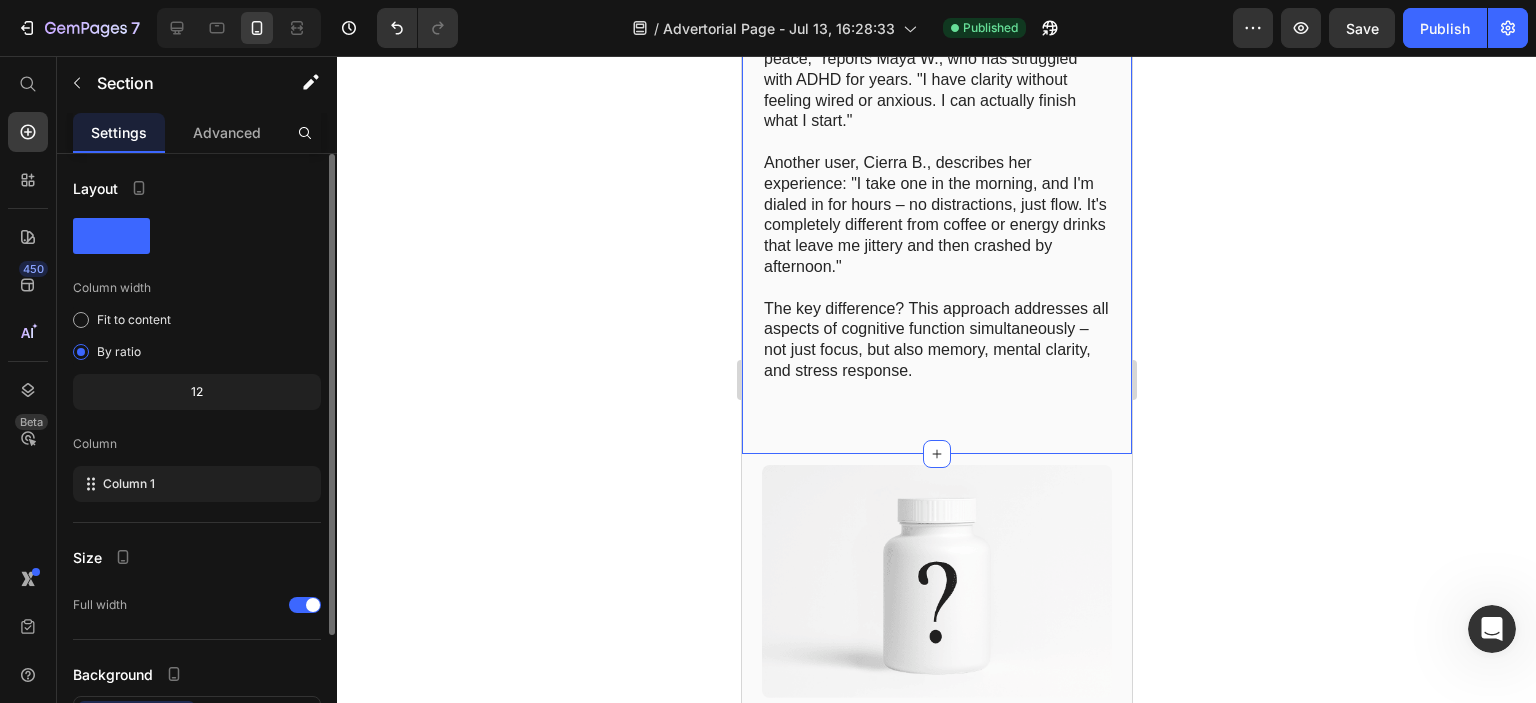 click on "12" 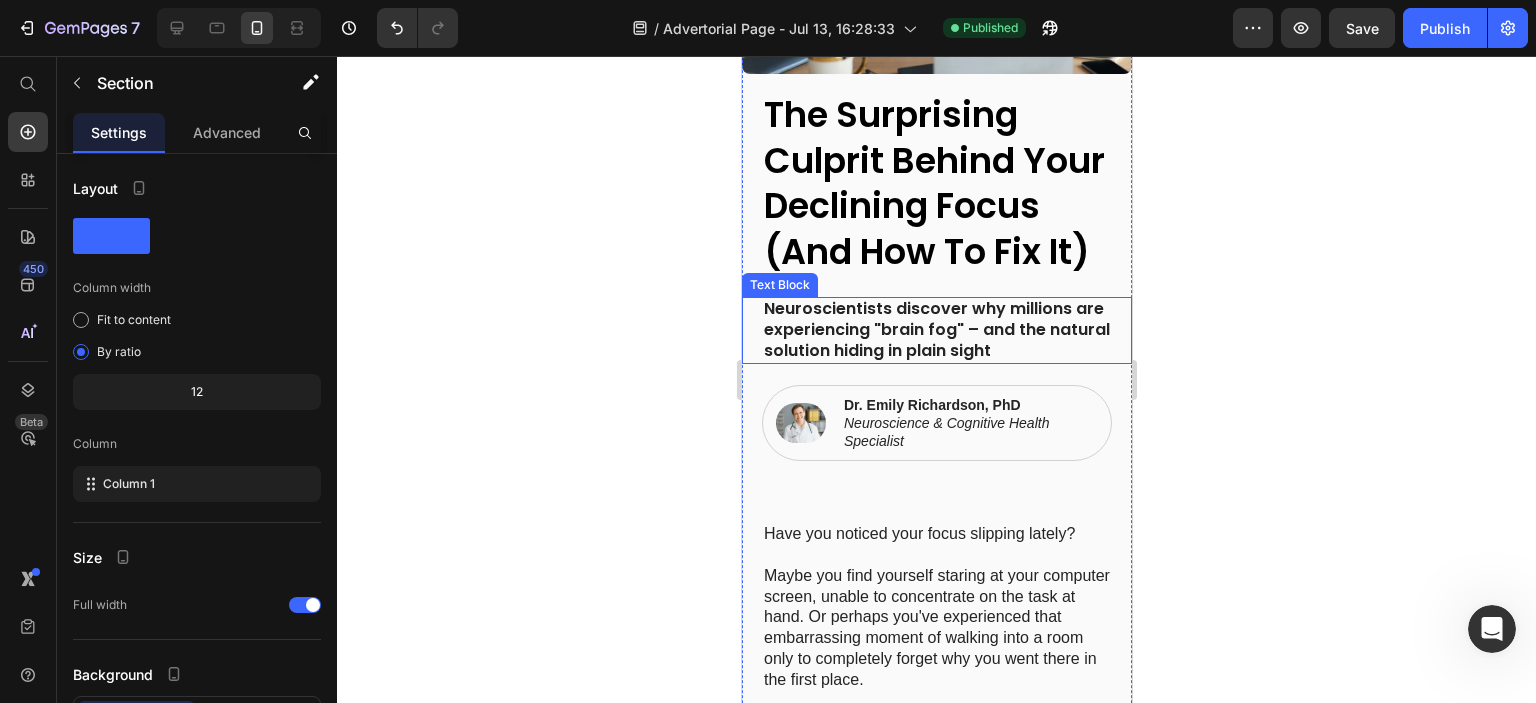 scroll, scrollTop: 87, scrollLeft: 0, axis: vertical 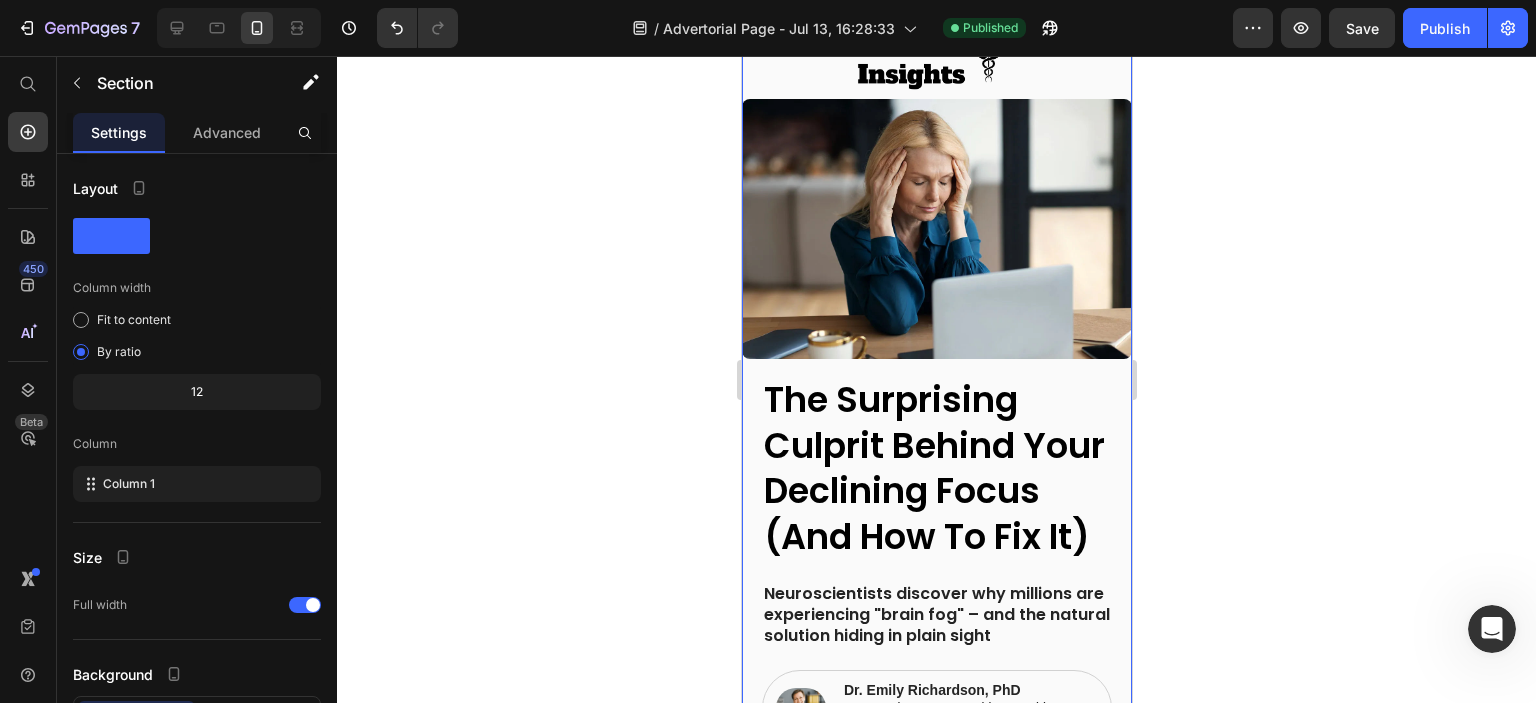 click 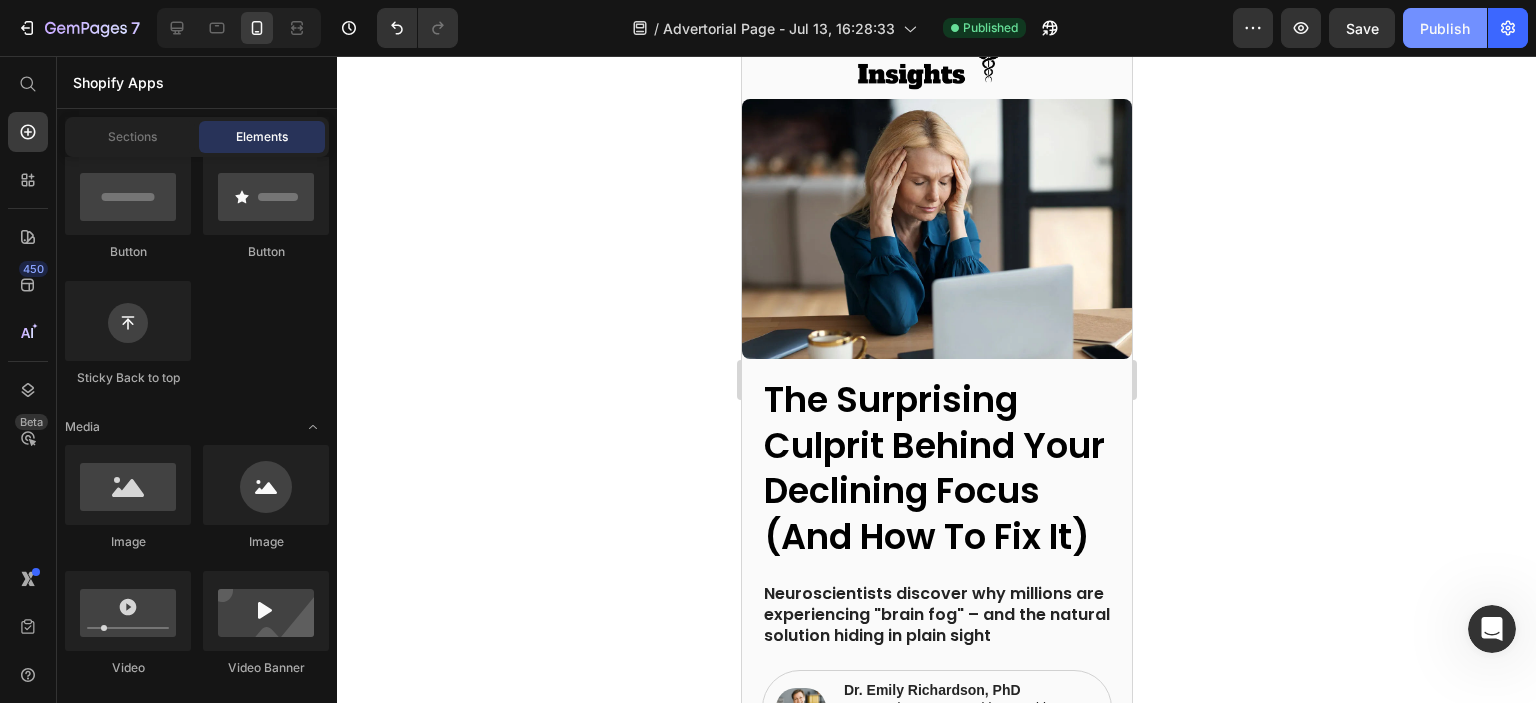click on "Publish" at bounding box center (1445, 28) 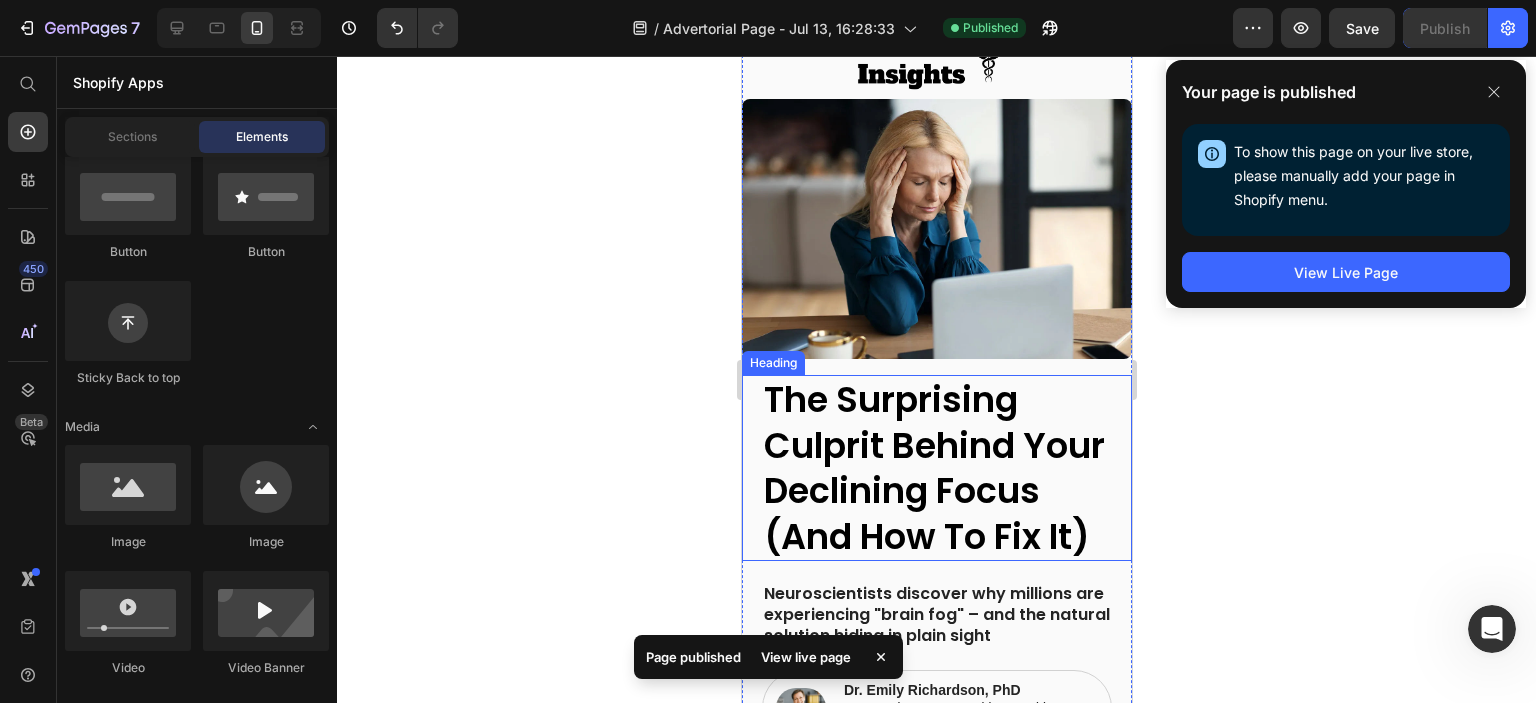 click on "The Surprising Culprit Behind Your Declining Focus (And How To Fix It)" at bounding box center (933, 468) 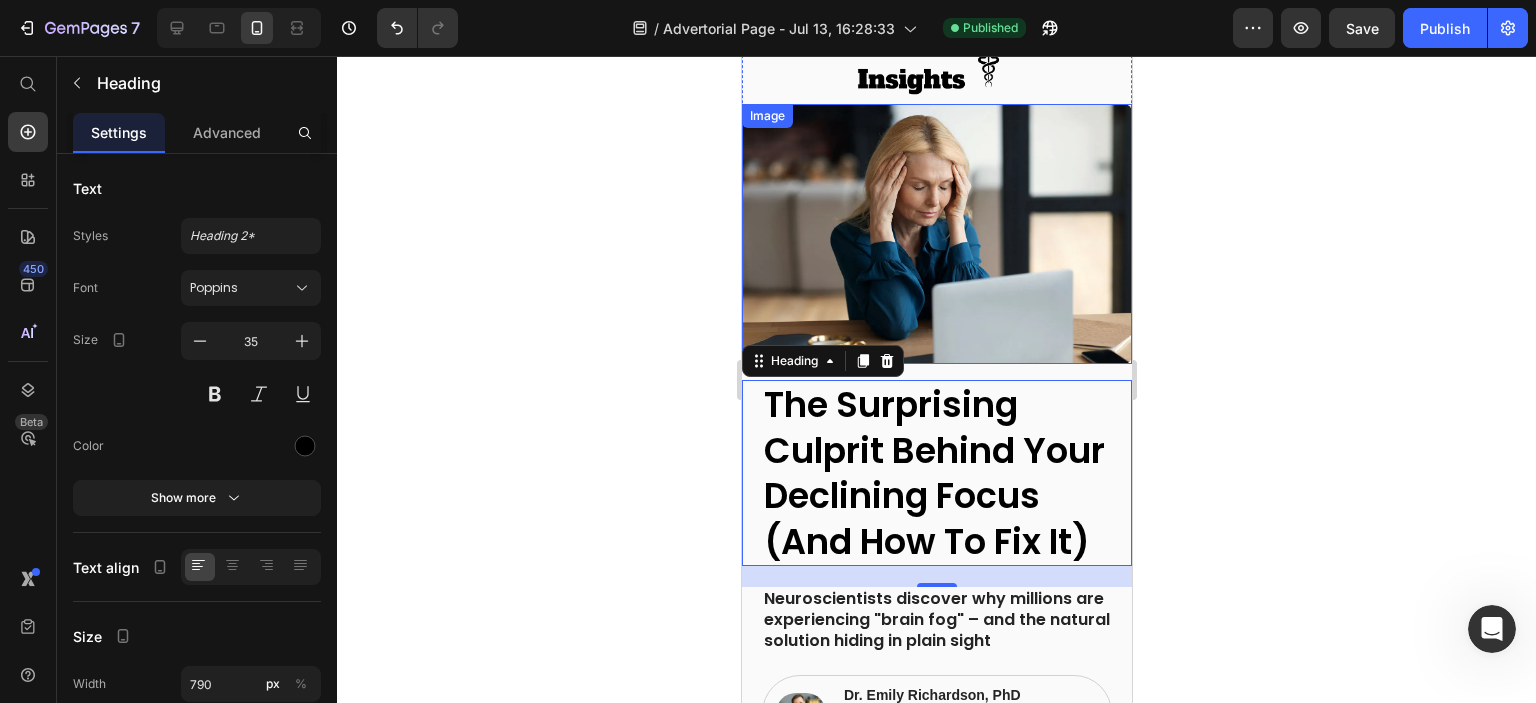 scroll, scrollTop: 0, scrollLeft: 0, axis: both 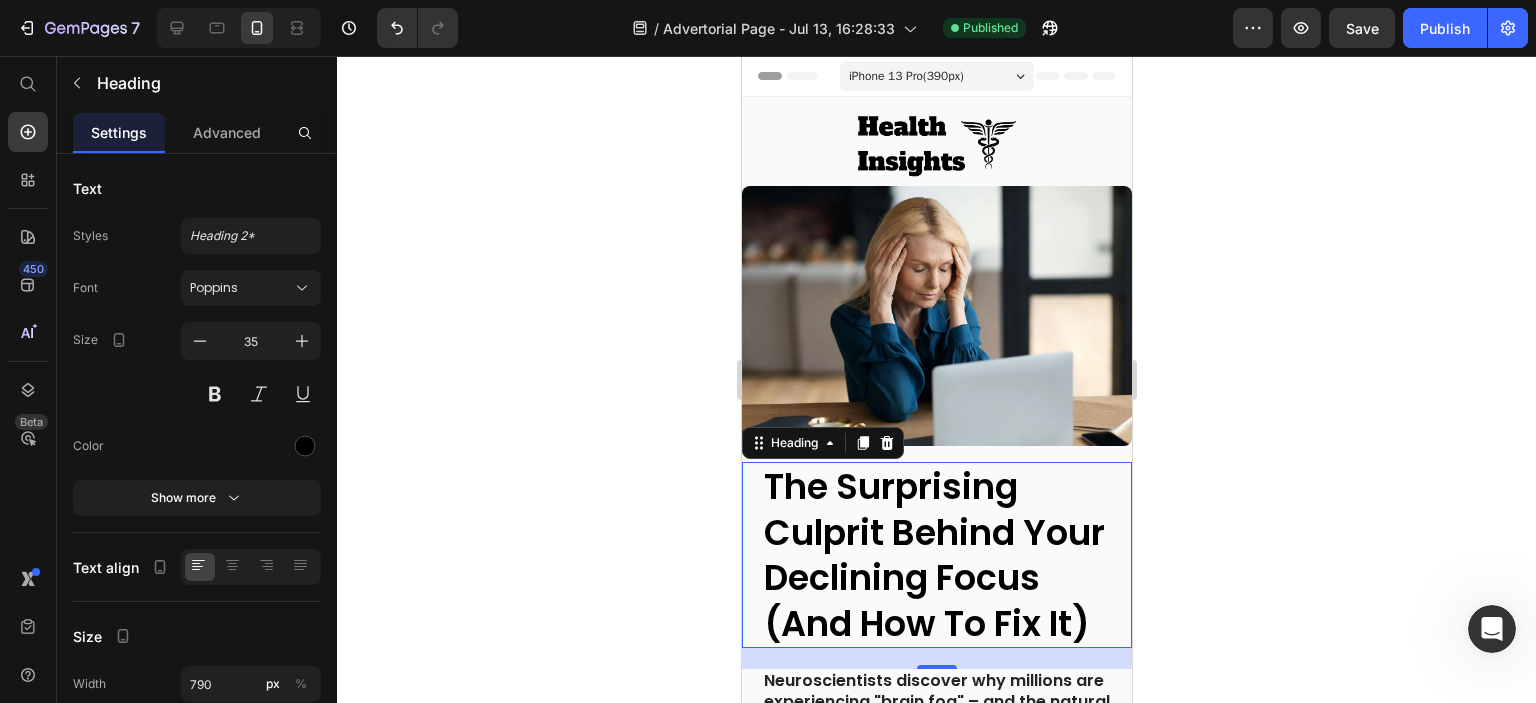 click on "iPhone 13 Pro  ( 390 px)" at bounding box center [936, 76] 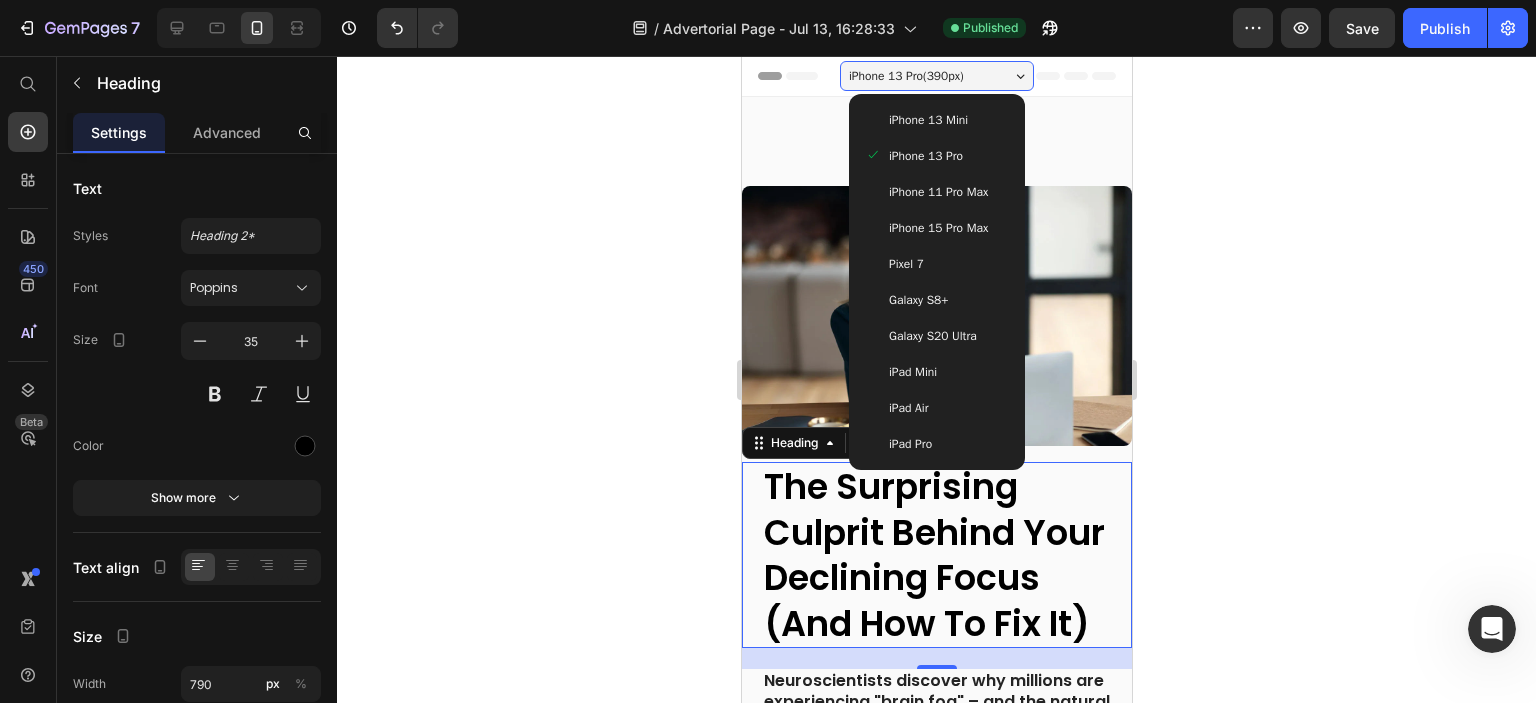 click on "Galaxy S8+" at bounding box center [917, 300] 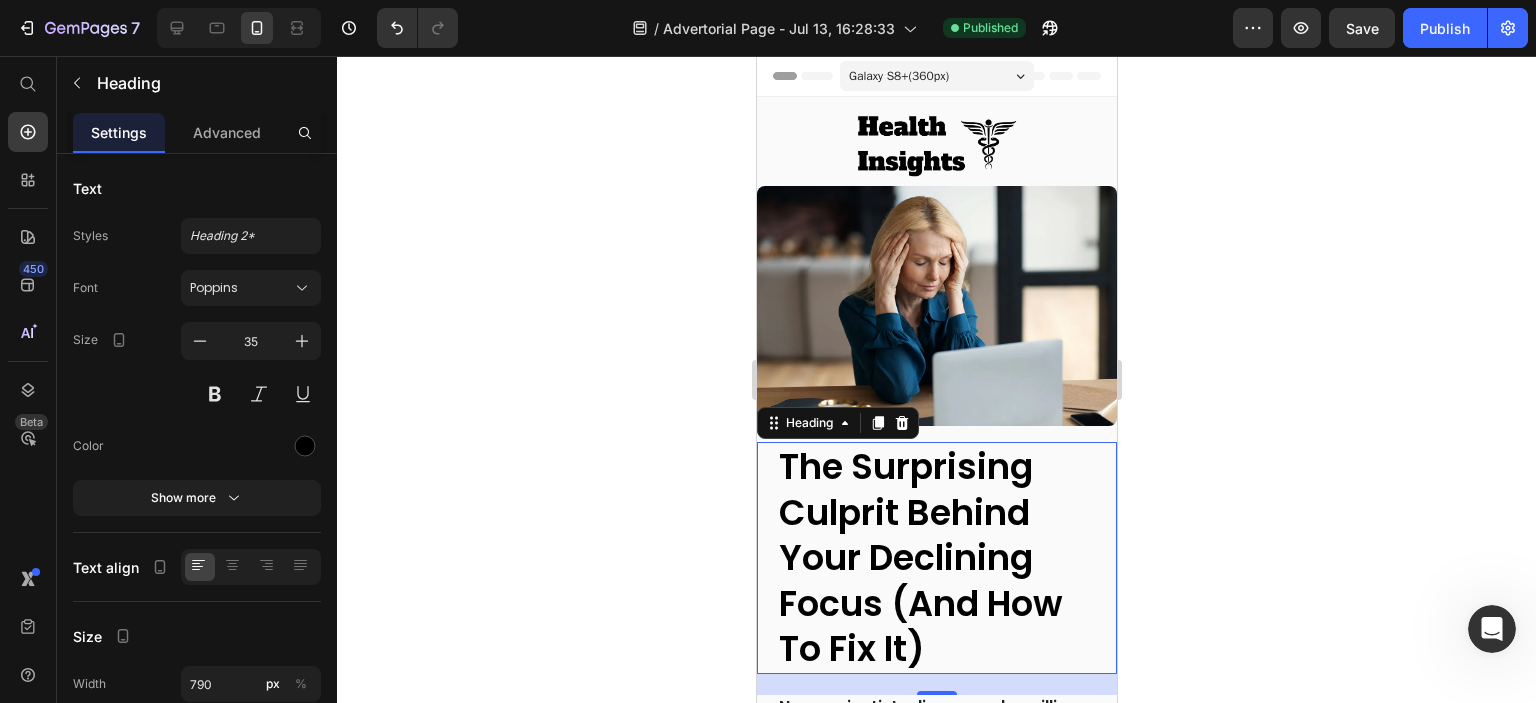click on "Galaxy S8+  ( 360 px)" at bounding box center (936, 76) 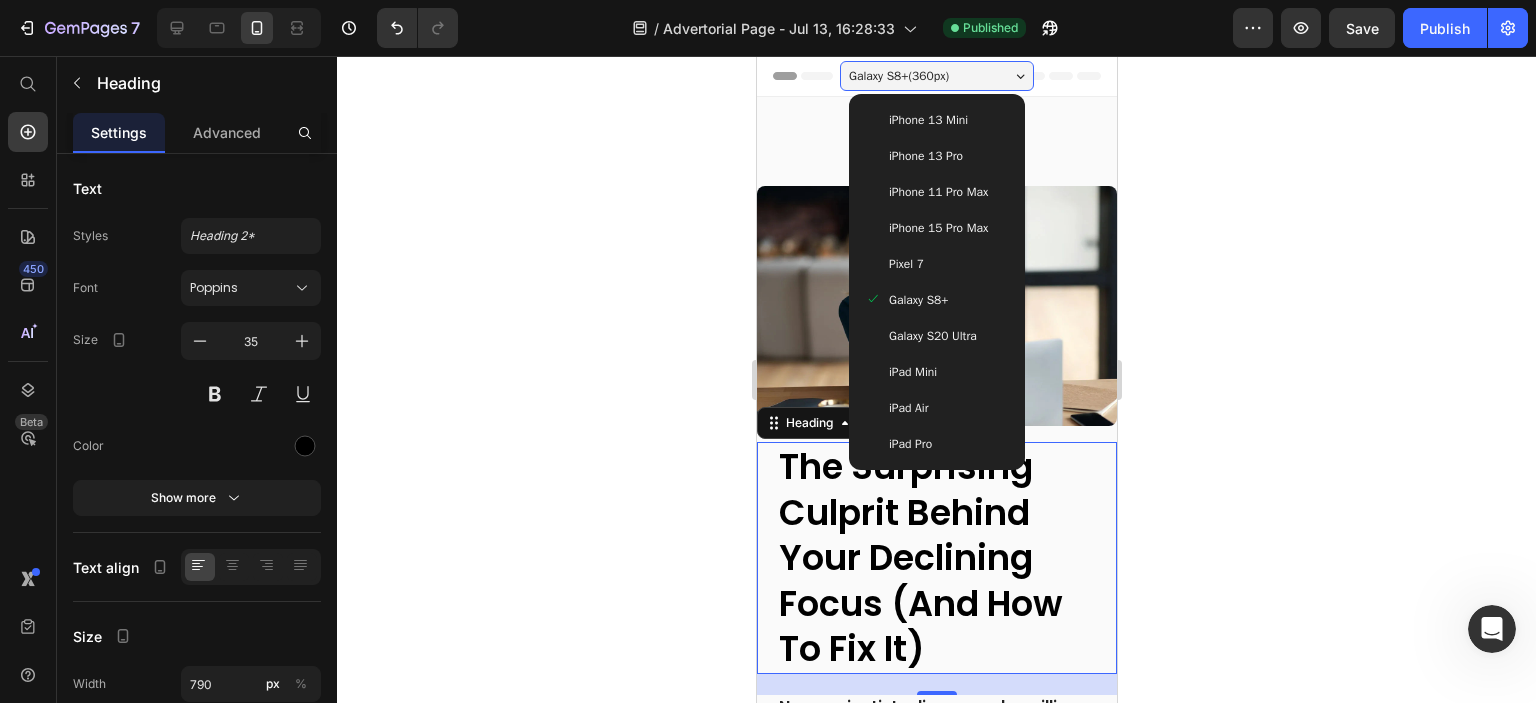 click on "iPhone 15 Pro Max" at bounding box center (937, 228) 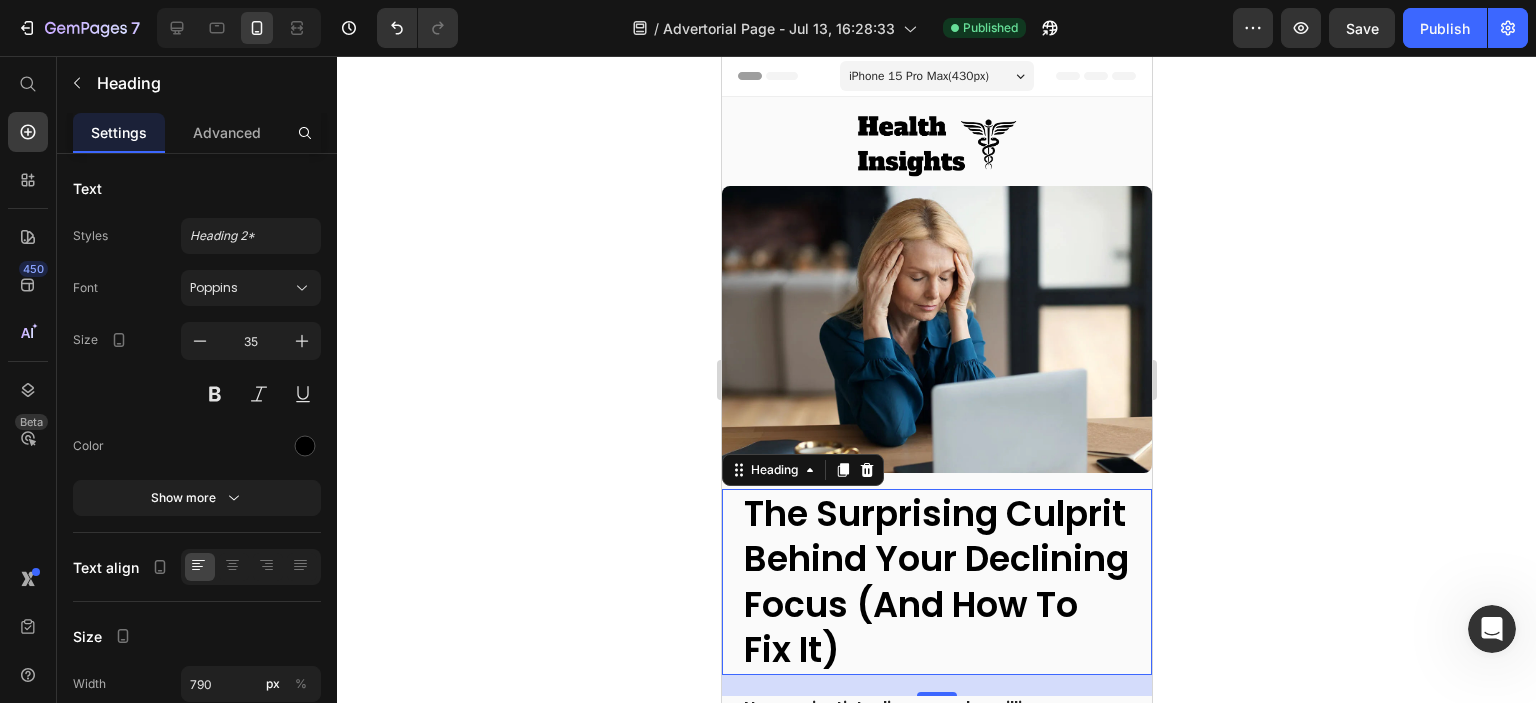 click on "The Surprising Culprit Behind Your Declining Focus (And How To Fix It)" at bounding box center (936, 582) 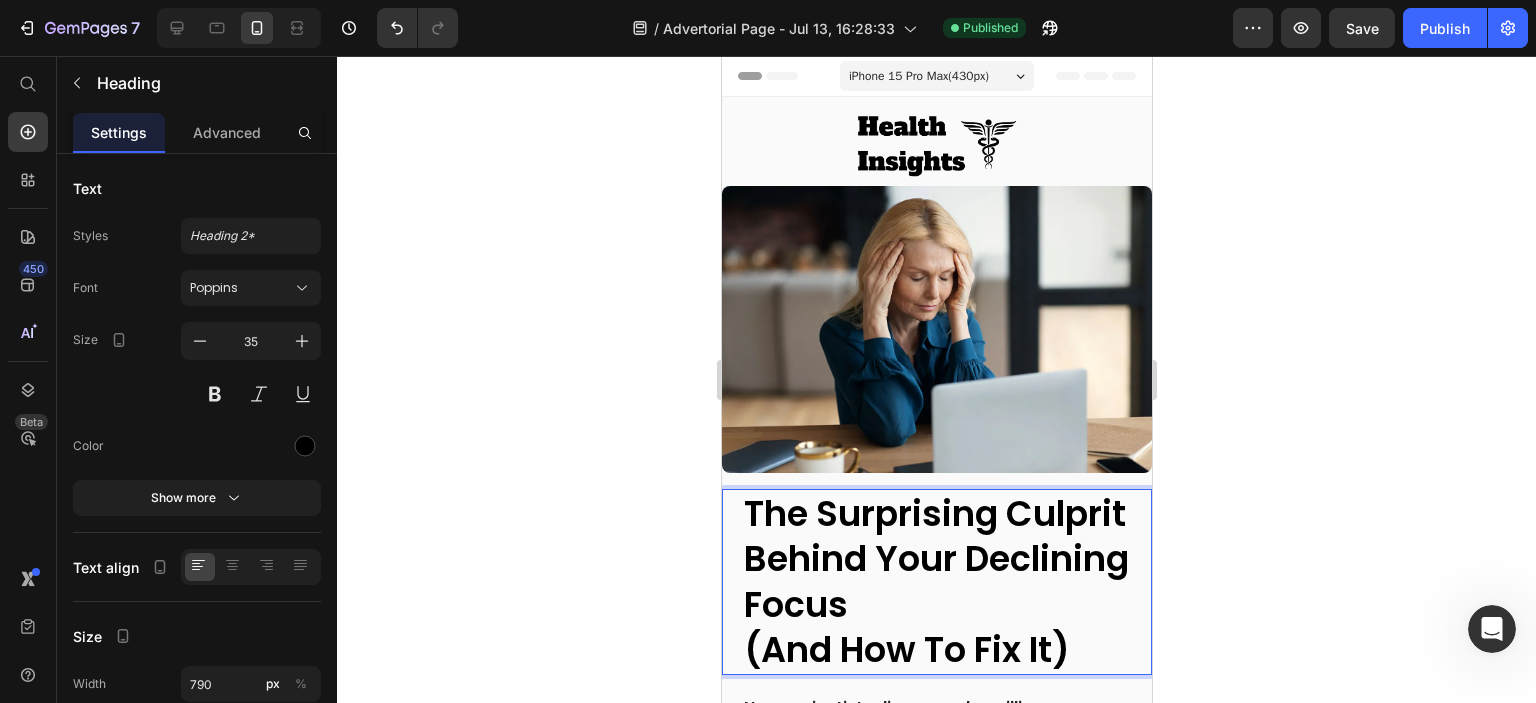 click on "(And How To Fix It)" at bounding box center [906, 649] 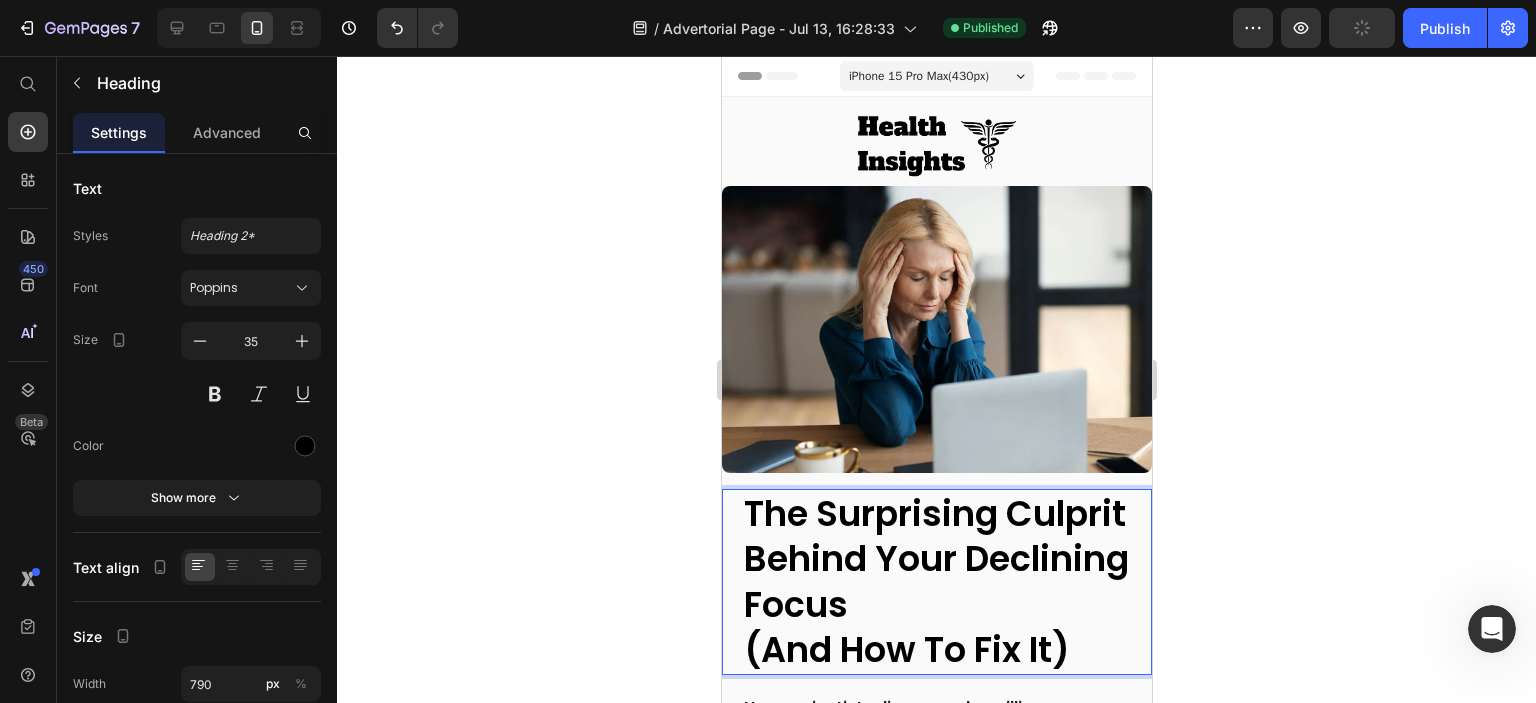click on "The Surprising Culprit Behind Your Declining Focus (And How To Fix It) Heading   21" at bounding box center (936, 582) 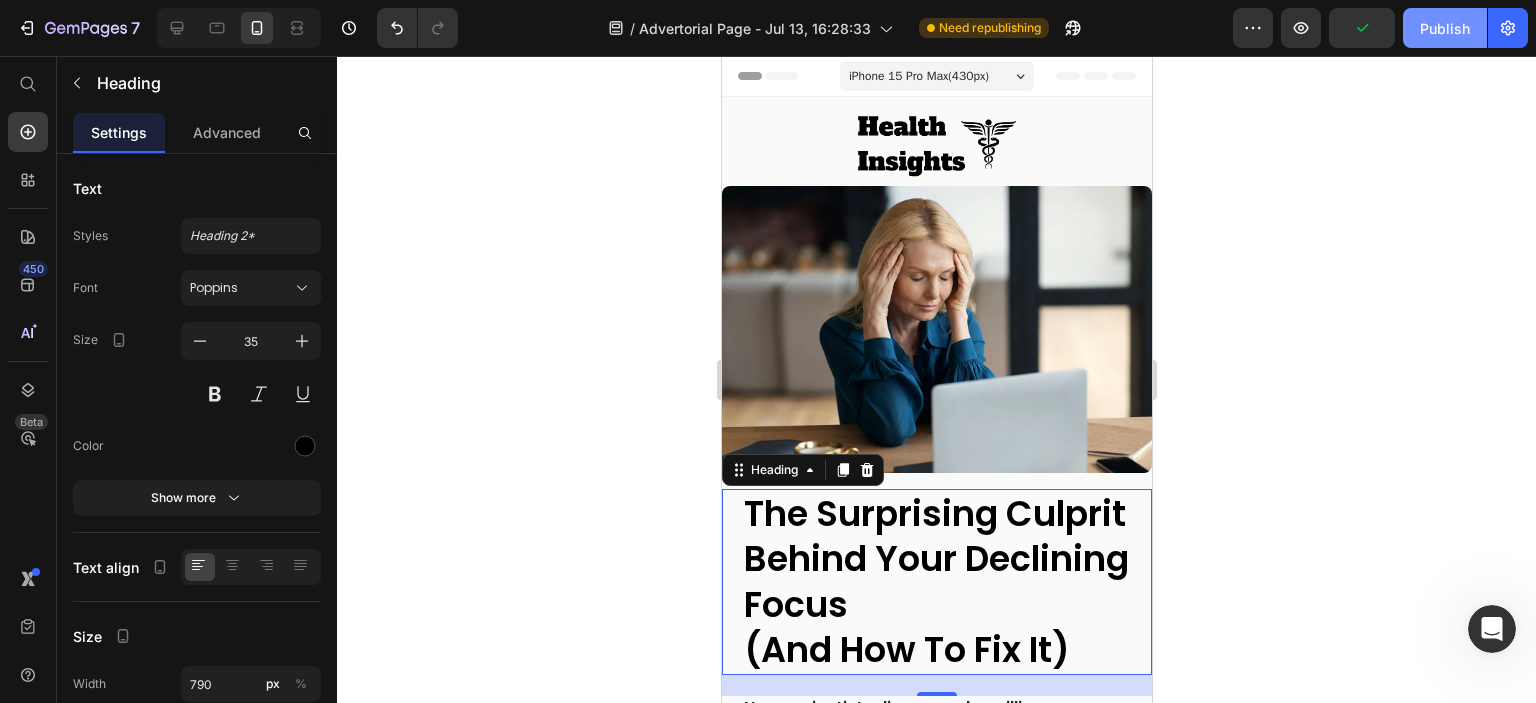 click on "Publish" at bounding box center [1445, 28] 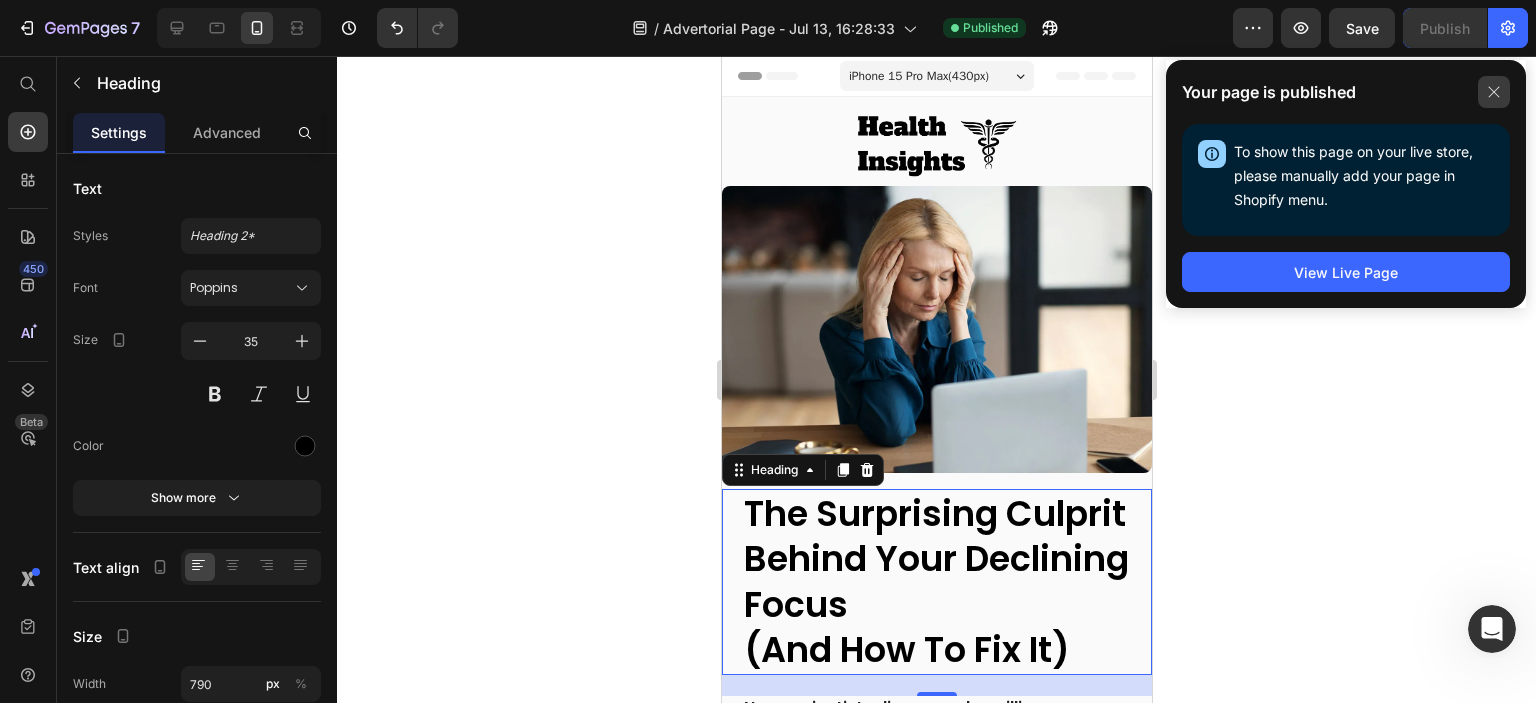 click 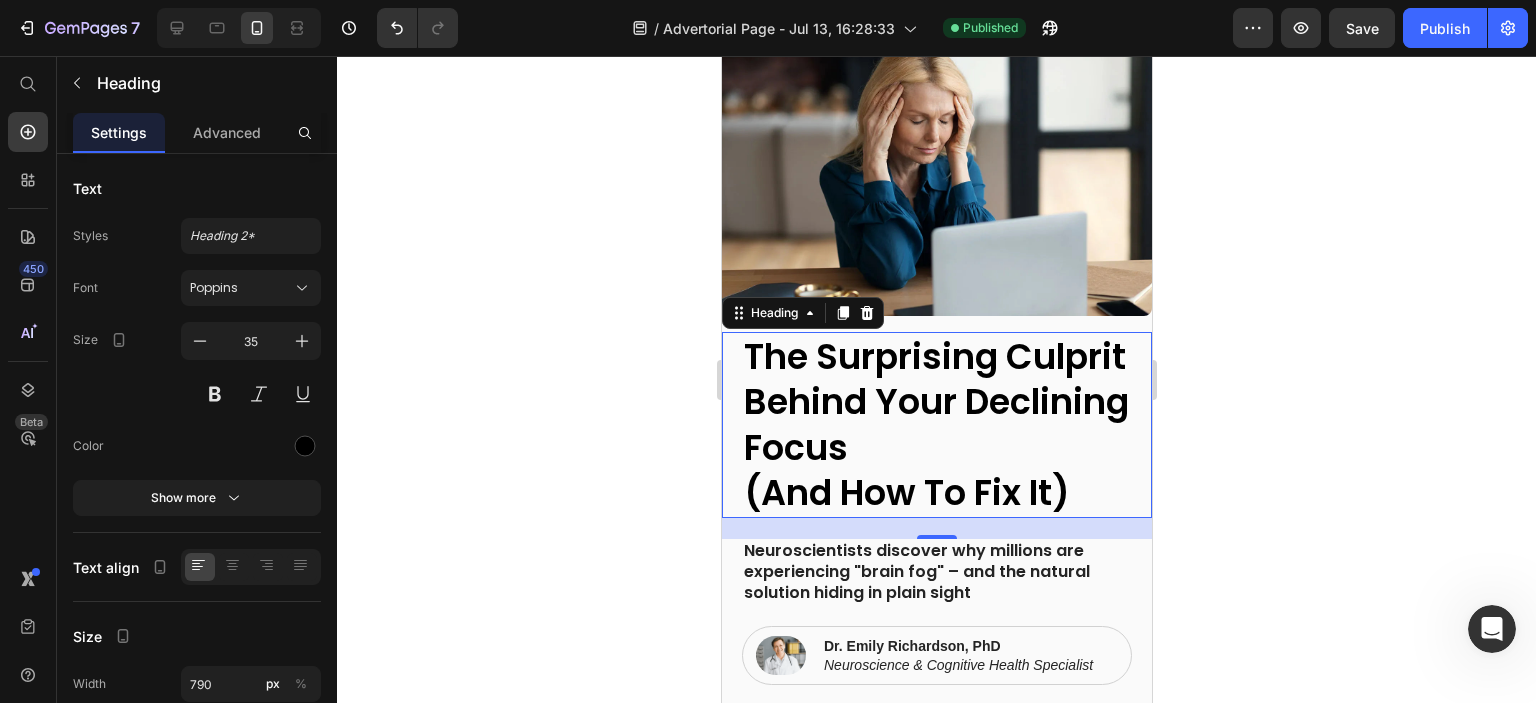 scroll, scrollTop: 300, scrollLeft: 0, axis: vertical 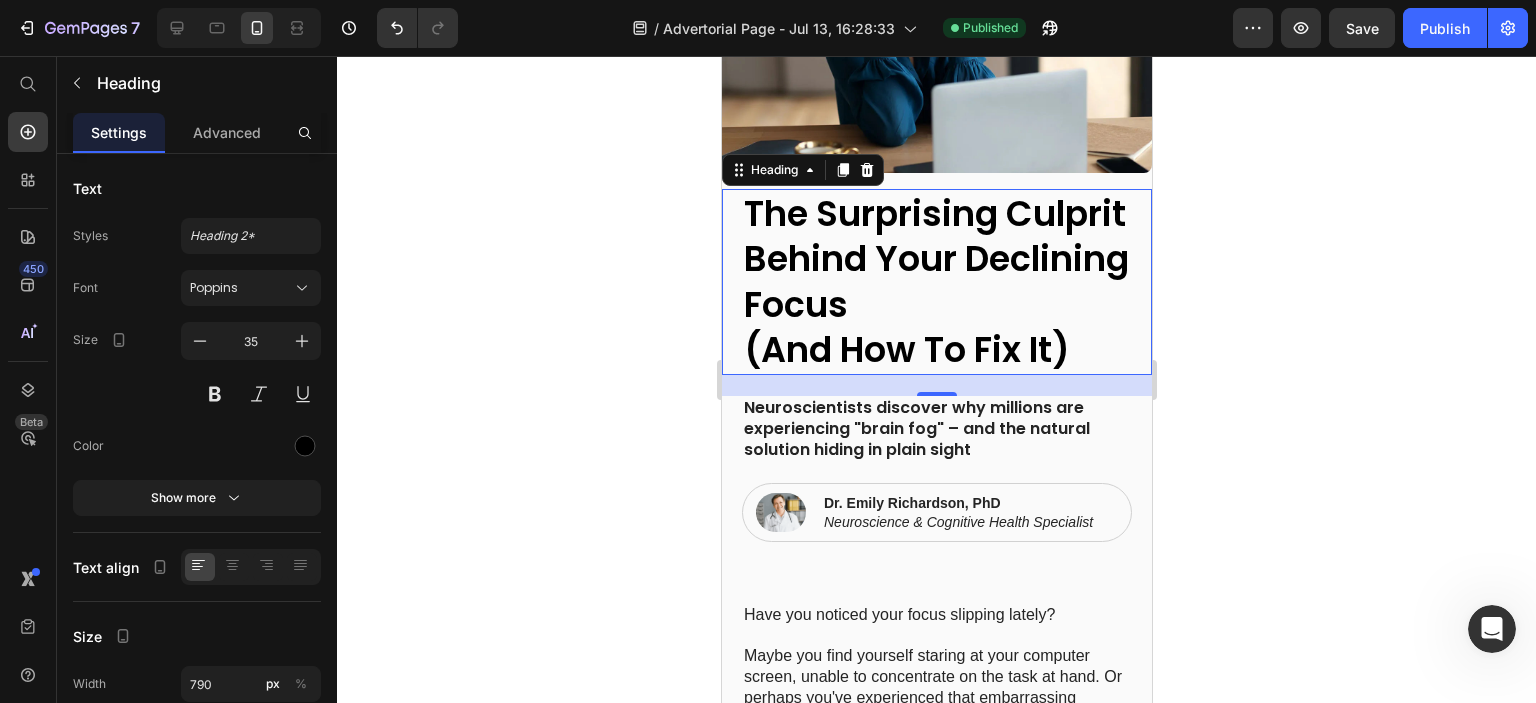 click on "⁠⁠⁠⁠⁠⁠⁠ The Surprising Culprit Behind Your Declining Focus (And How To Fix It) Heading   21" at bounding box center (936, 282) 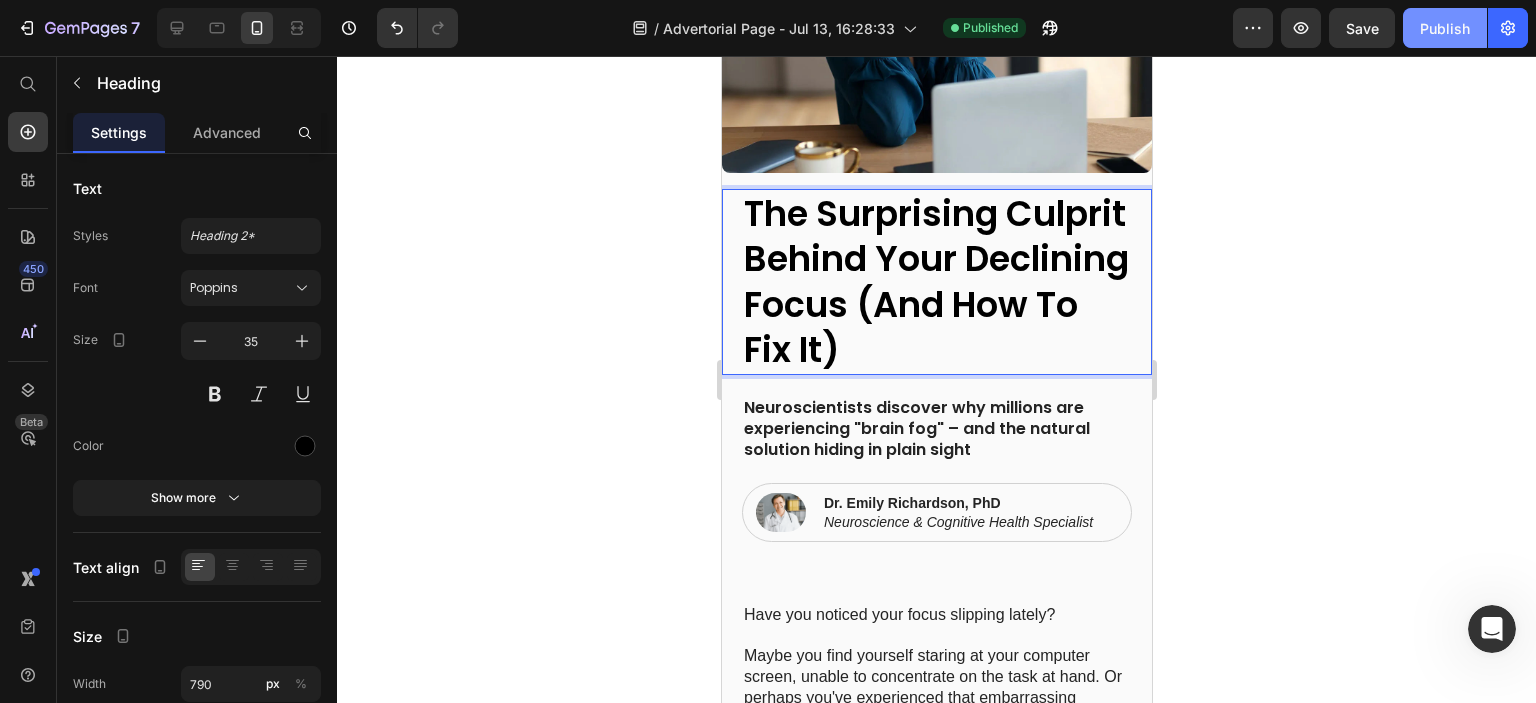 click on "Publish" 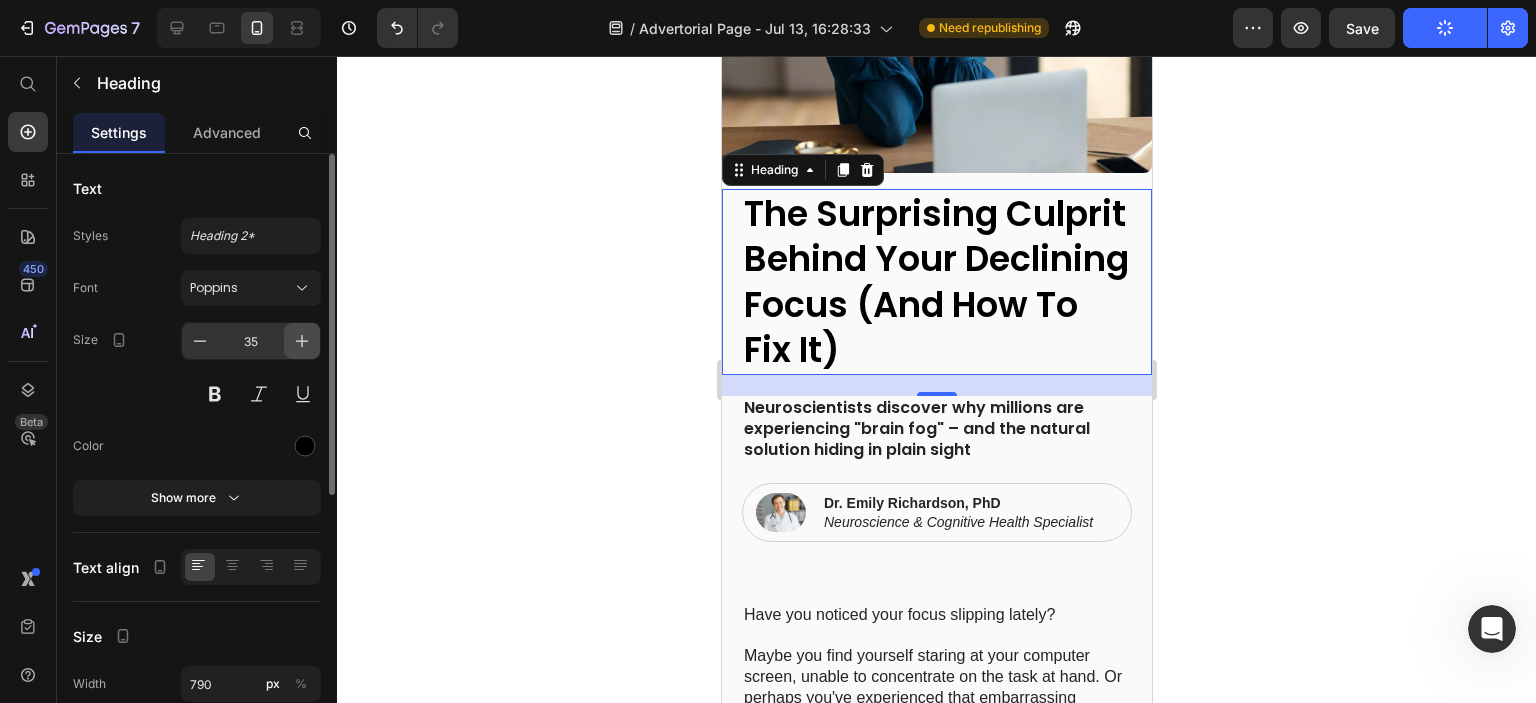 click at bounding box center [302, 341] 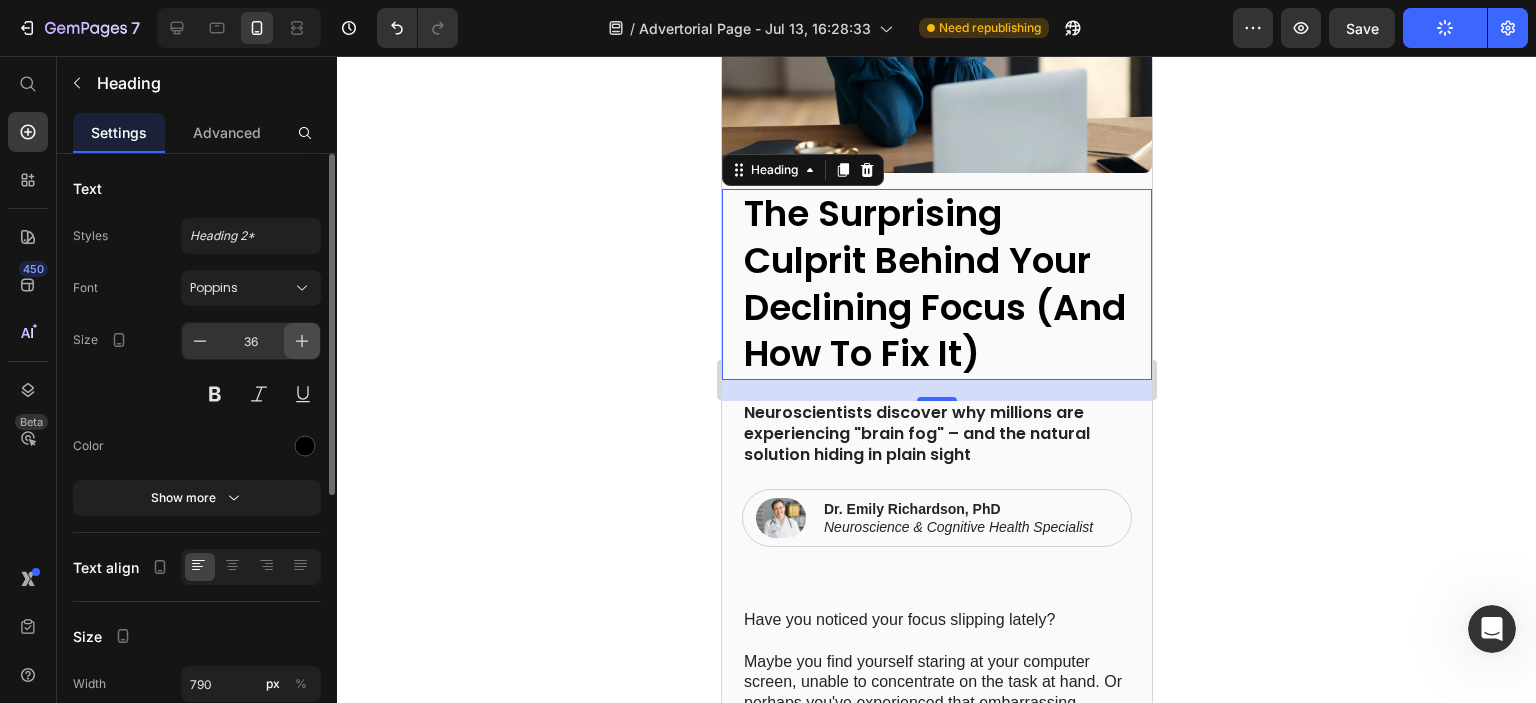 click at bounding box center (302, 341) 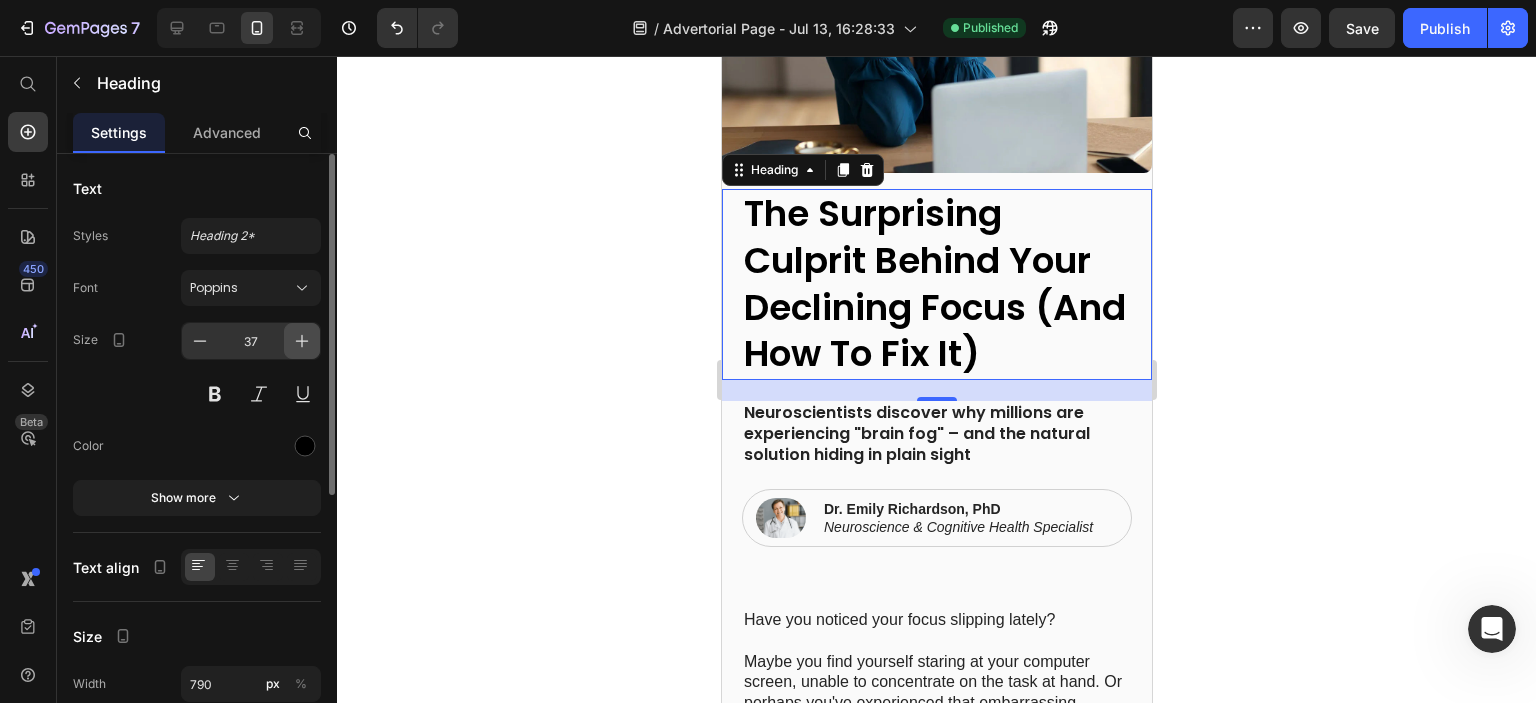 click at bounding box center (302, 341) 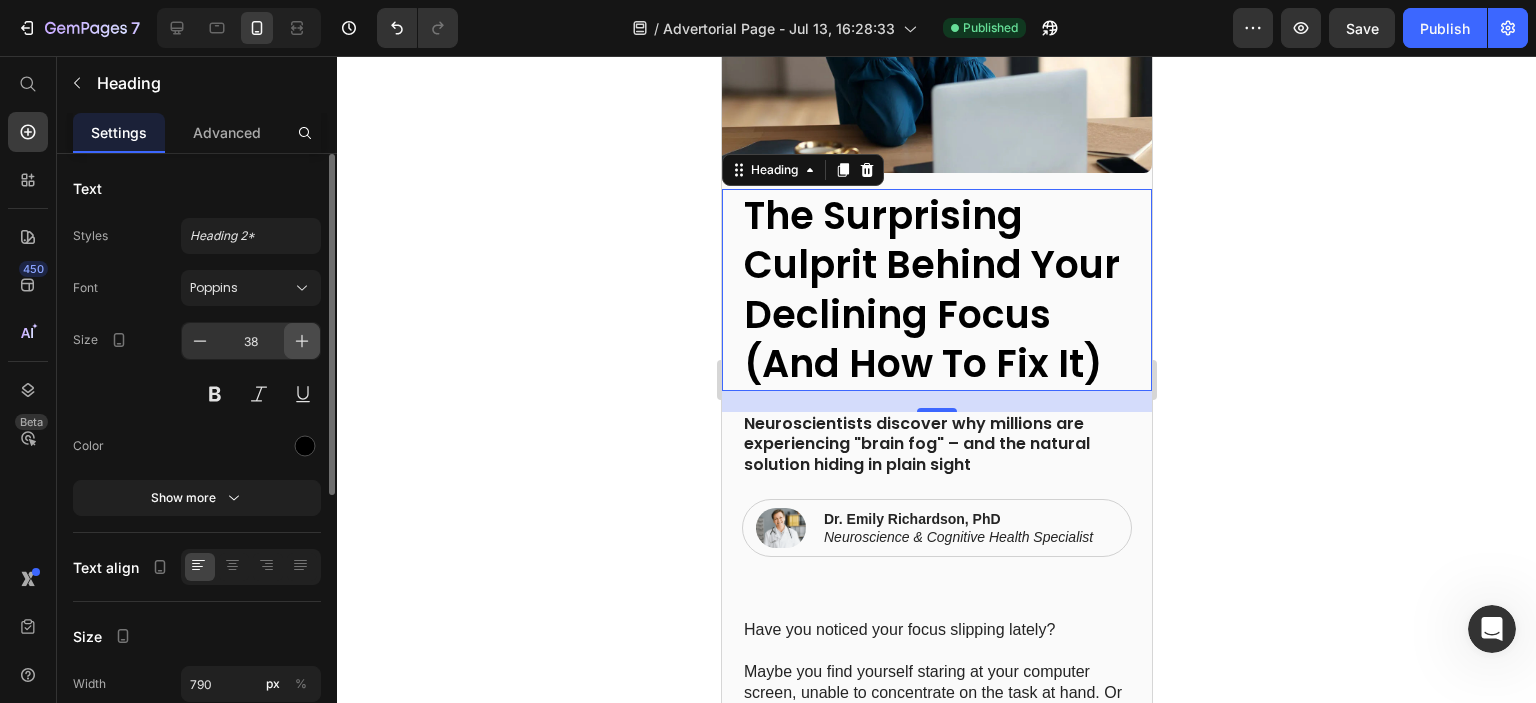 click at bounding box center [302, 341] 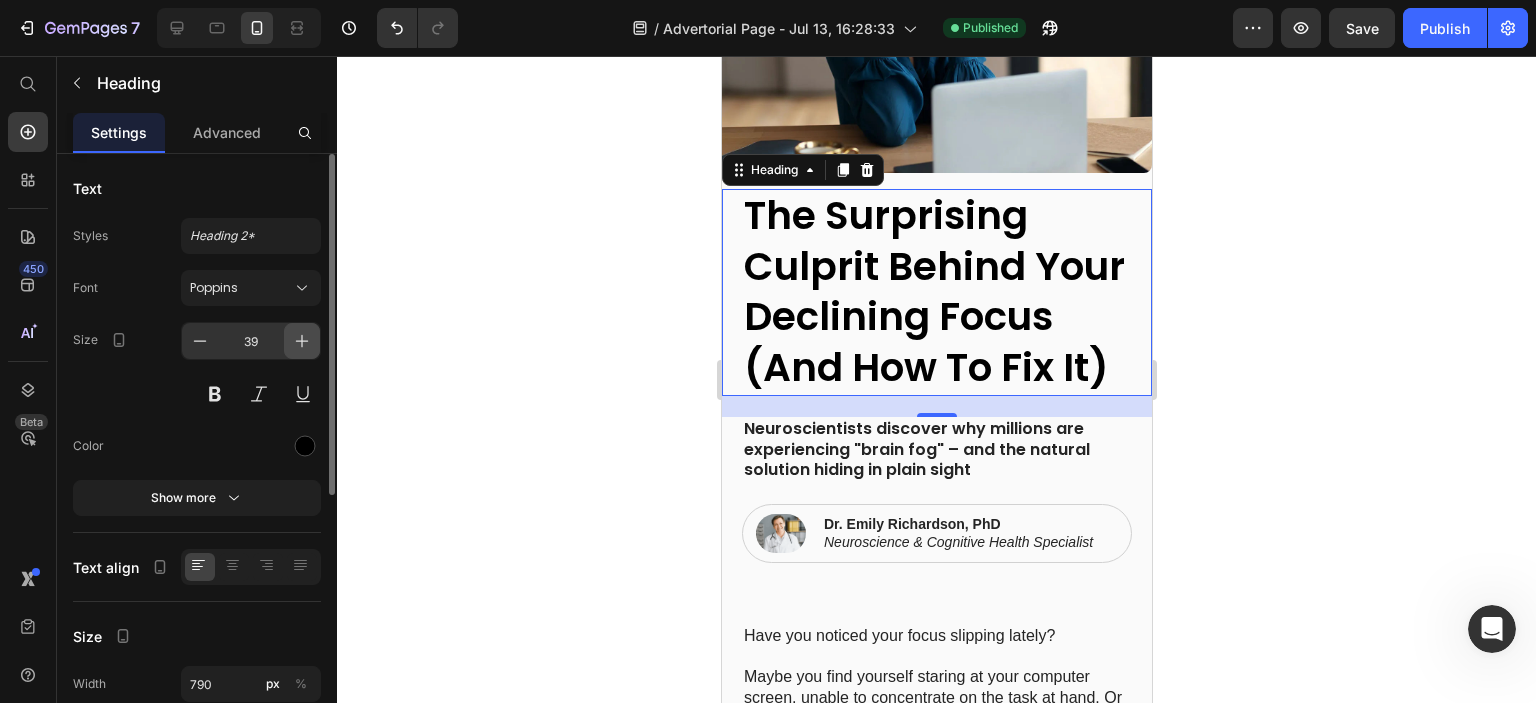 click at bounding box center [302, 341] 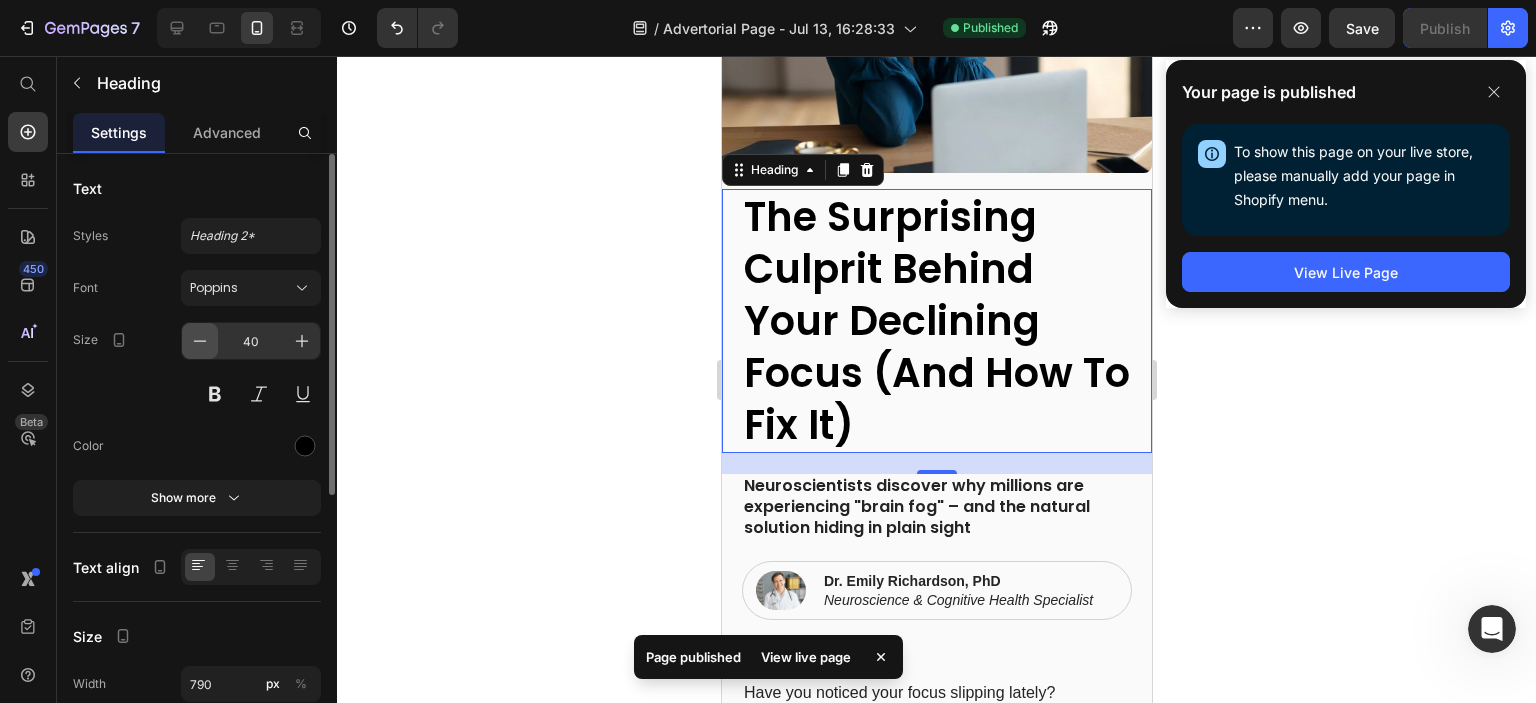 click 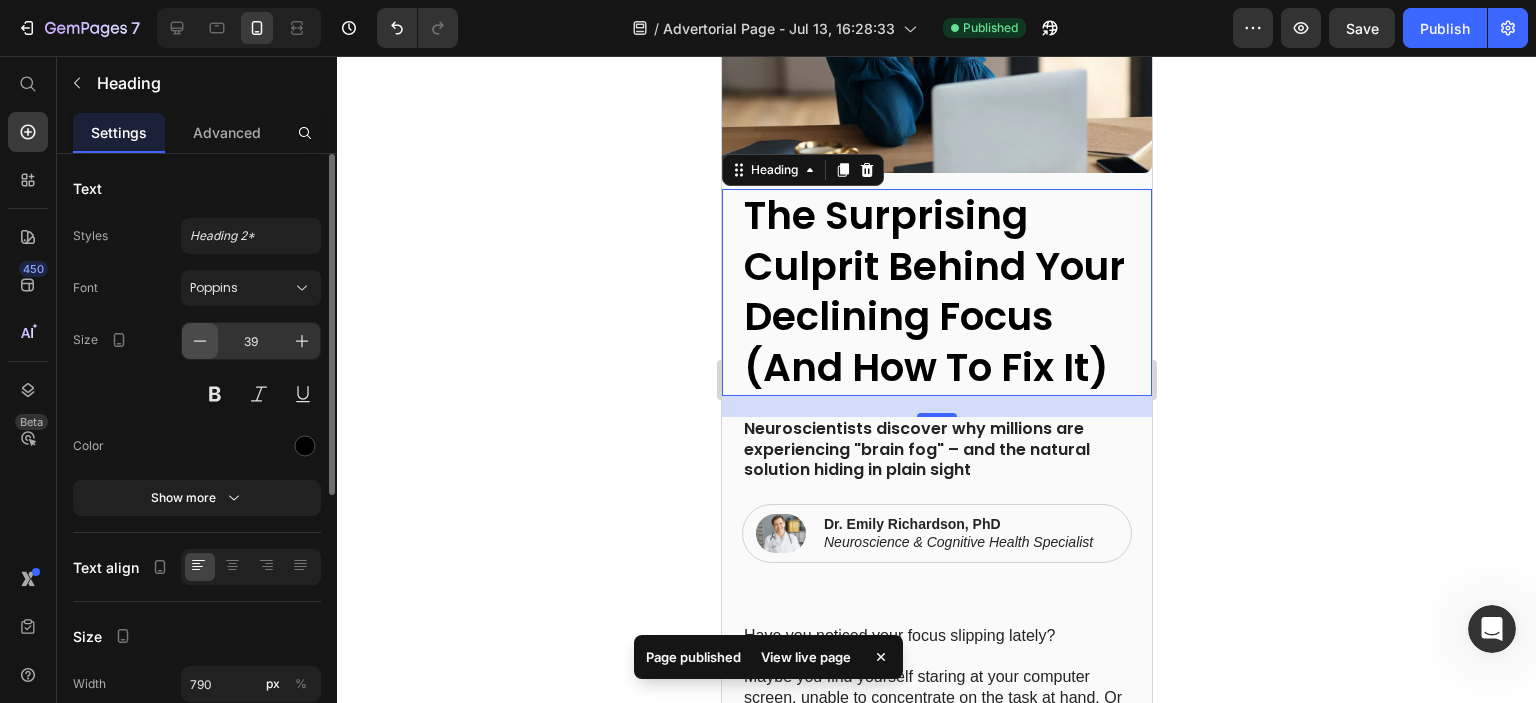 click 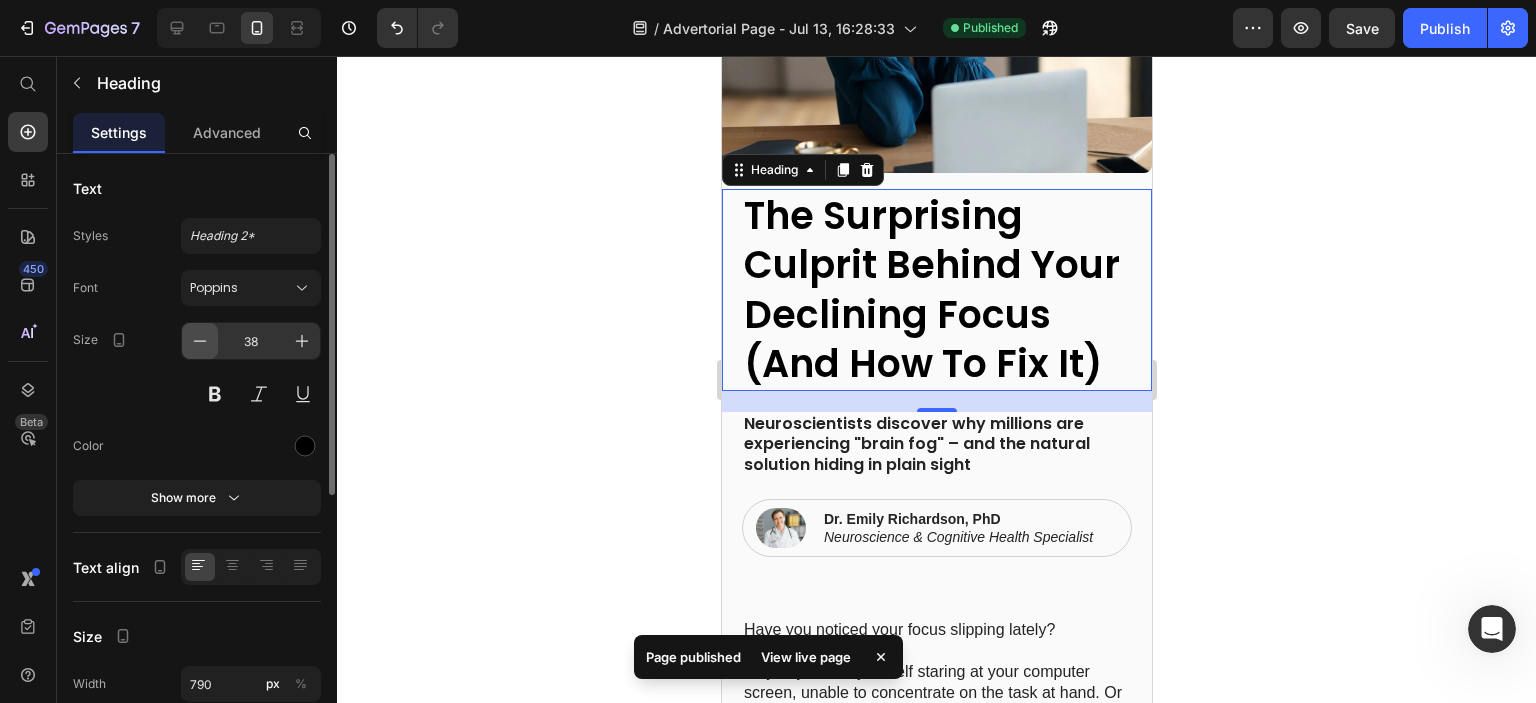 click 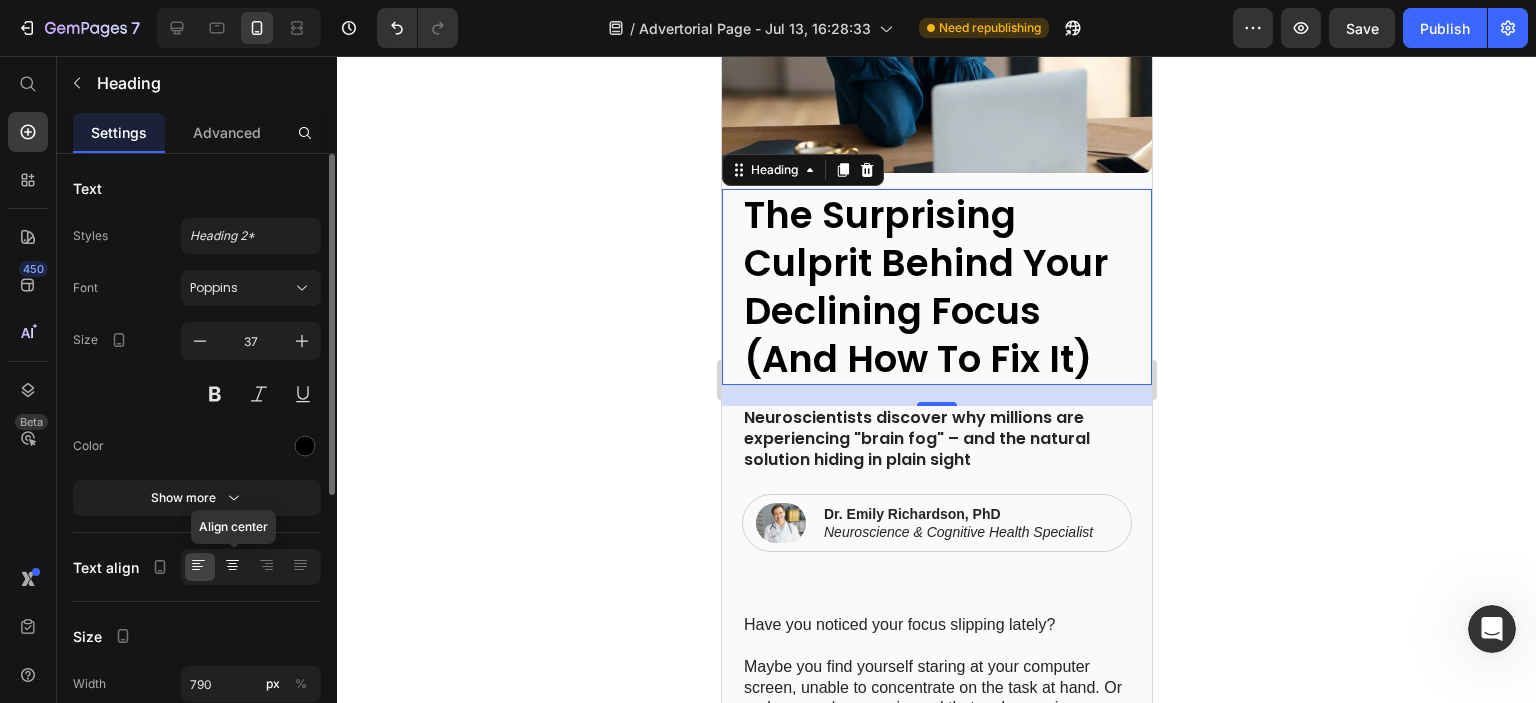 click 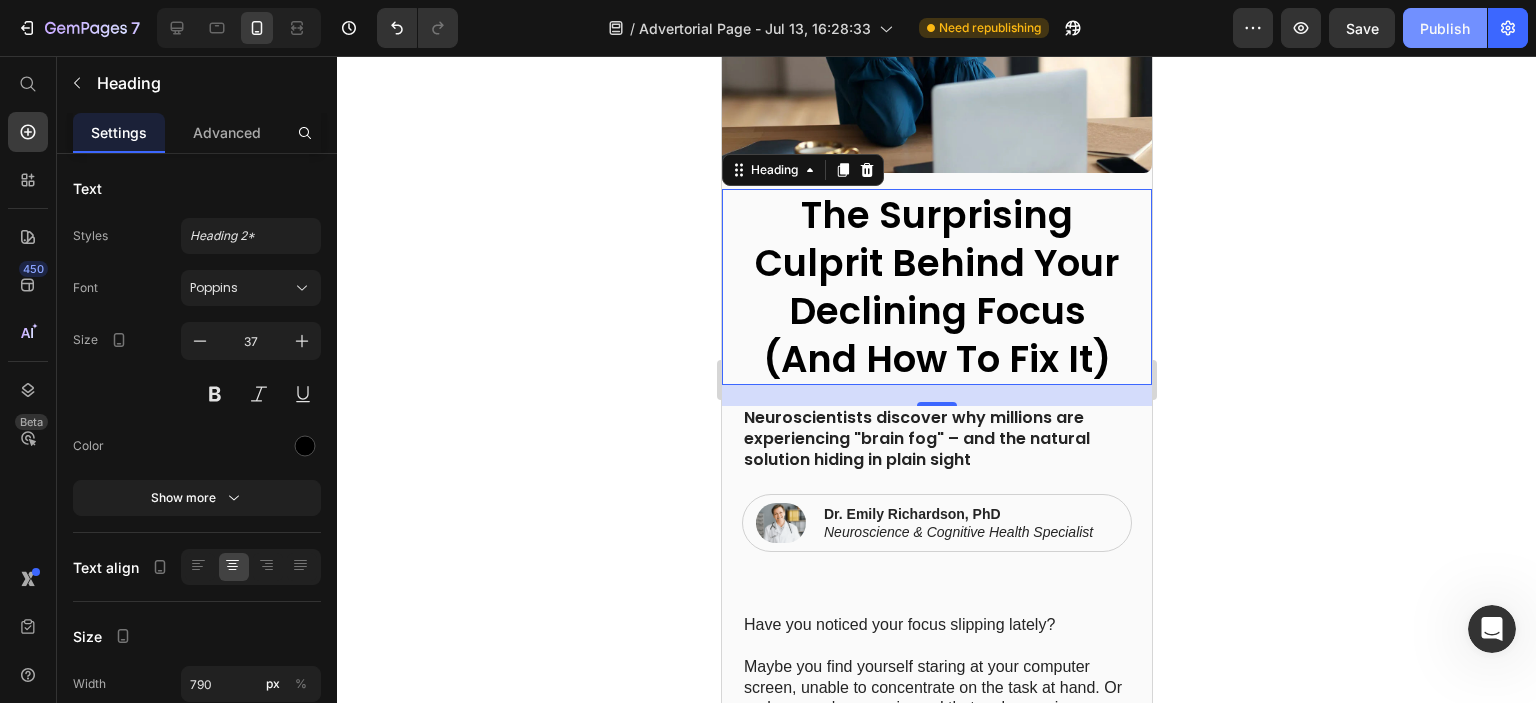 click on "Publish" at bounding box center (1445, 28) 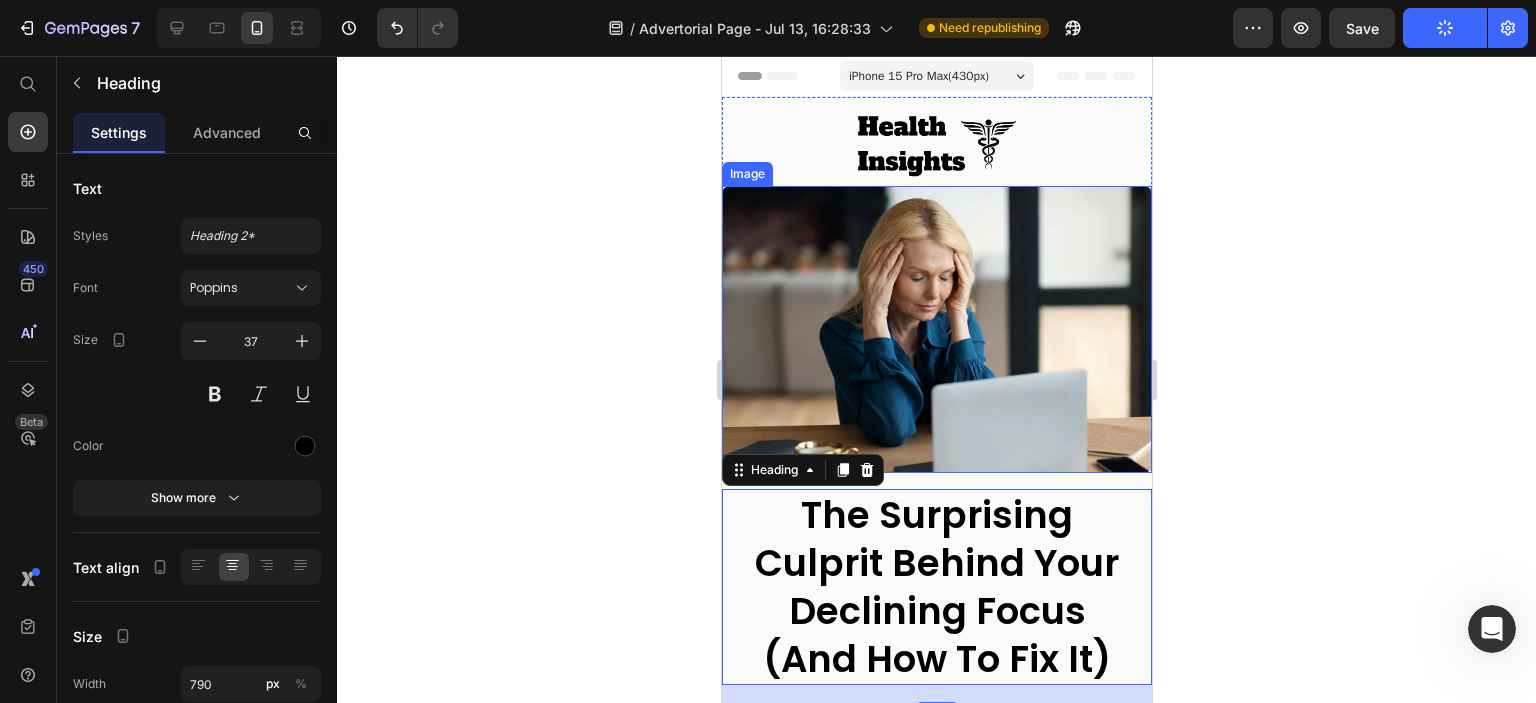 scroll, scrollTop: 100, scrollLeft: 0, axis: vertical 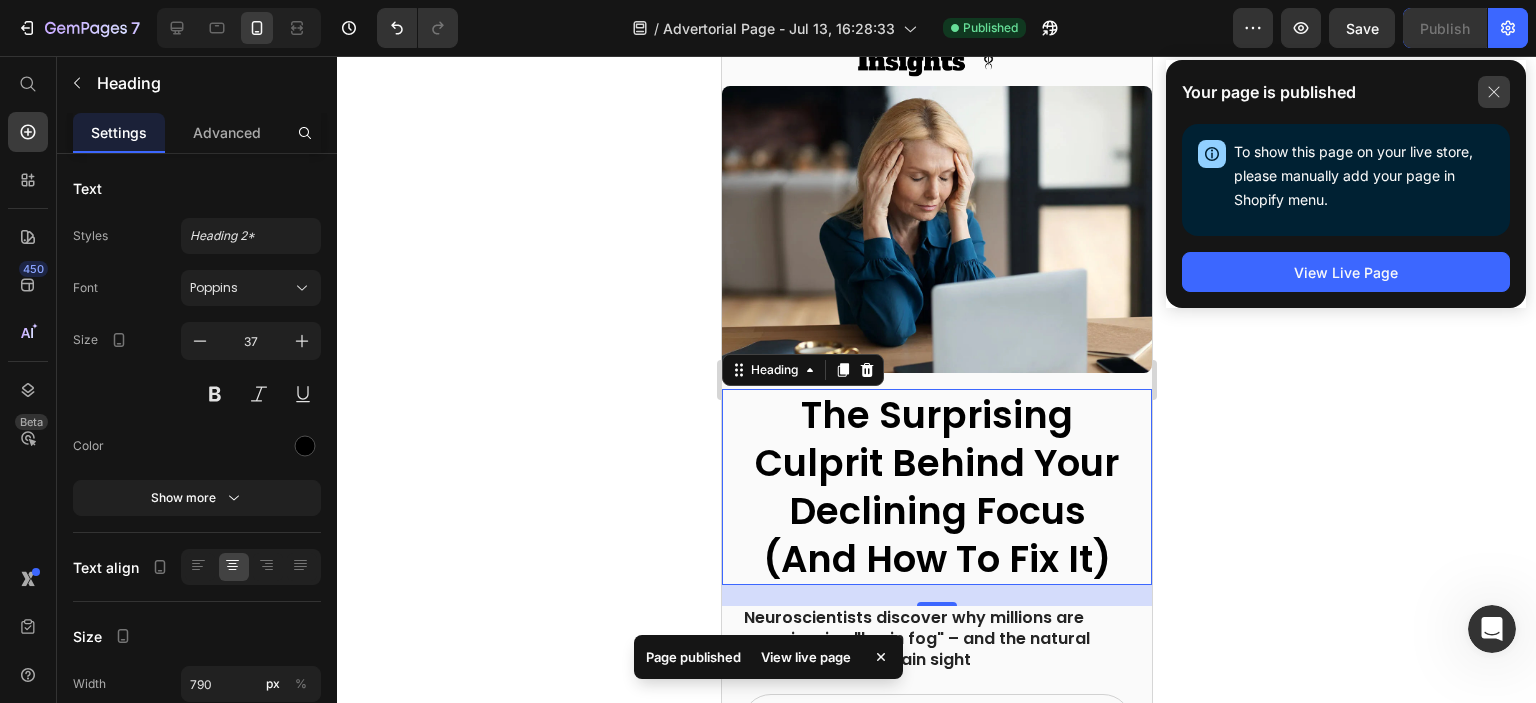 click 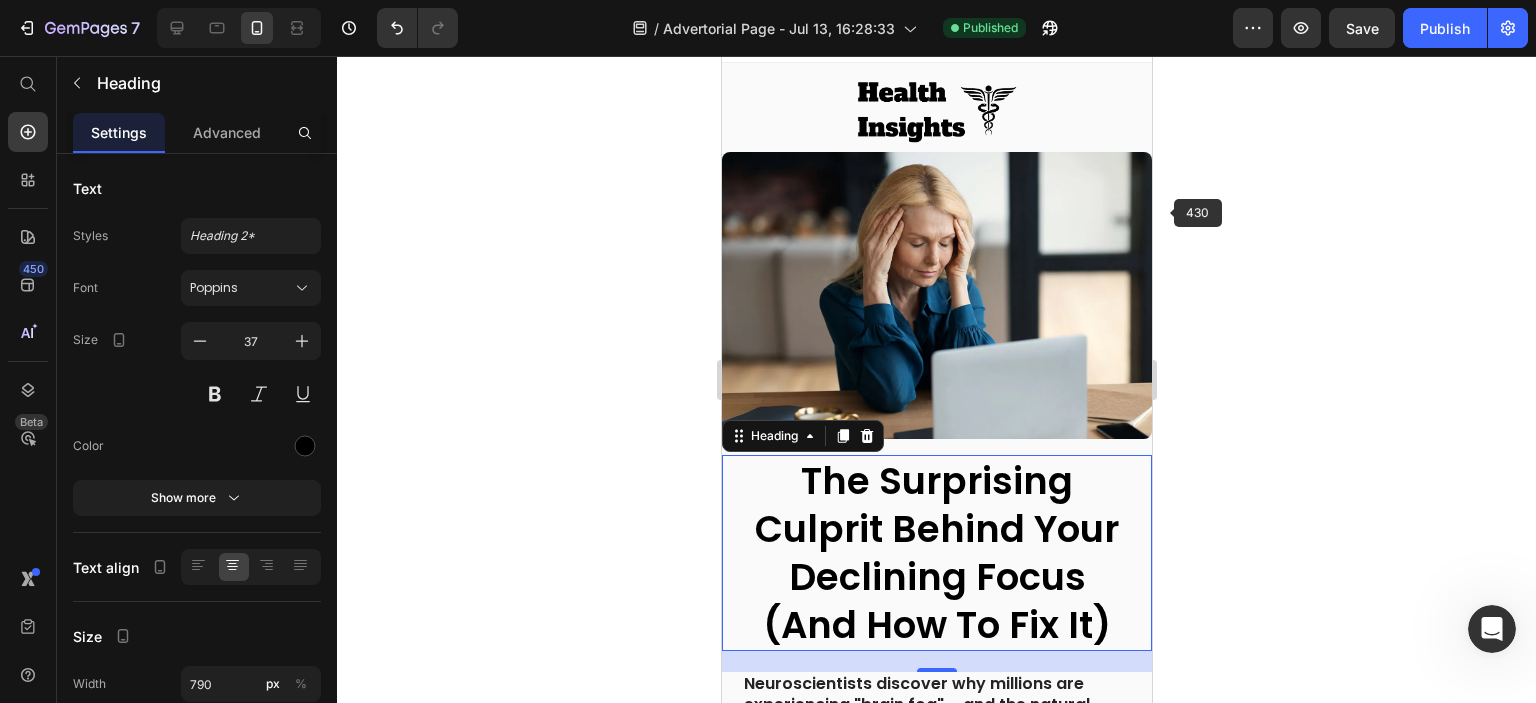 scroll, scrollTop: 0, scrollLeft: 0, axis: both 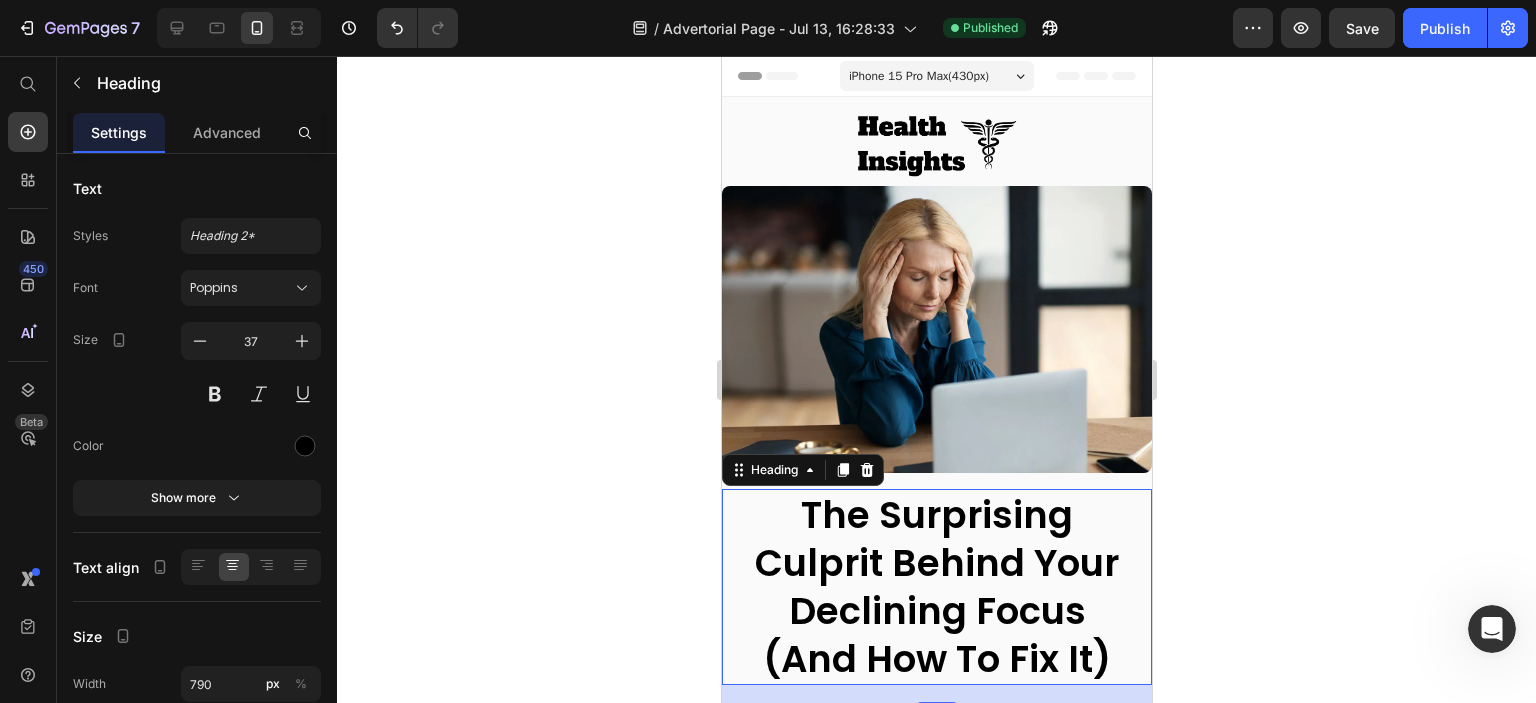click on "iPhone 15 Pro Max  ( 430 px)" at bounding box center [918, 76] 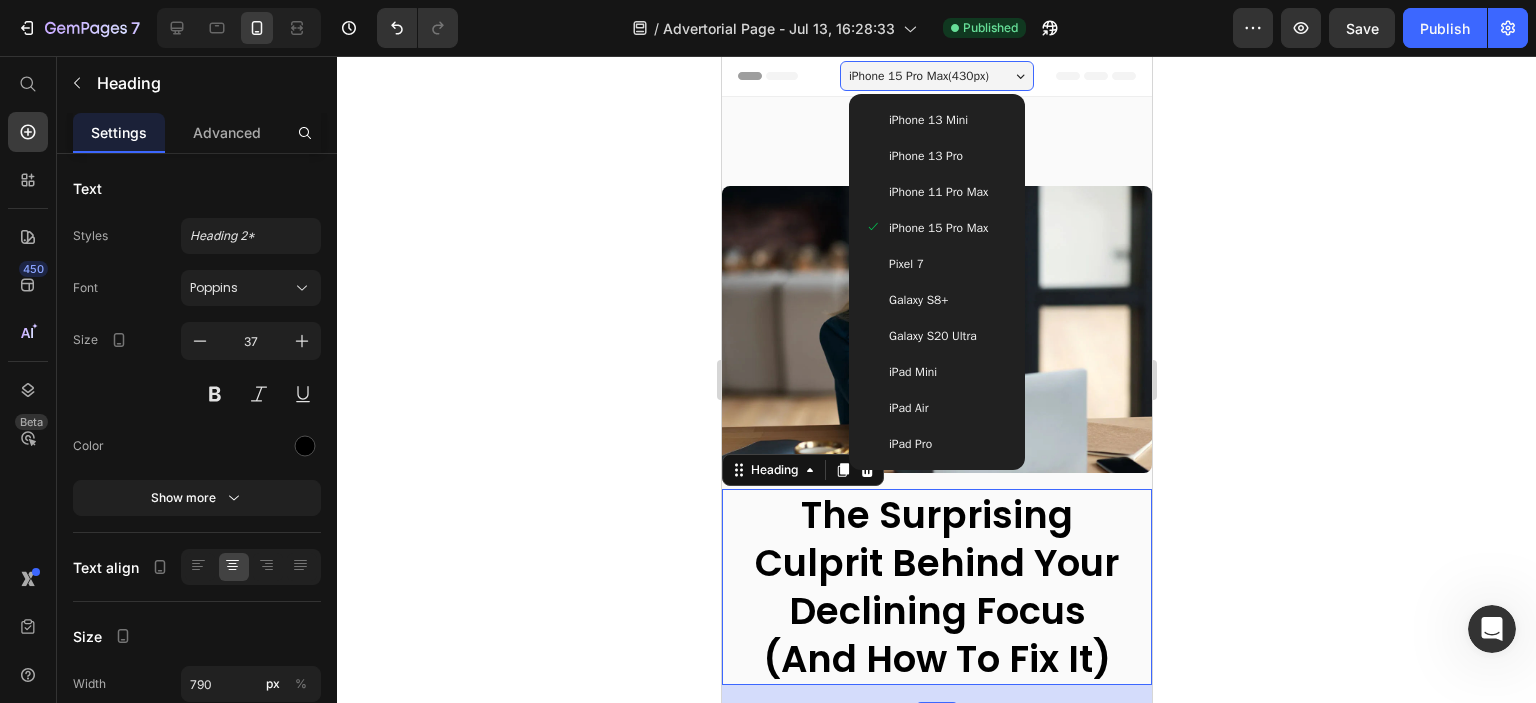 click on "iPhone 11 Pro Max" at bounding box center (937, 192) 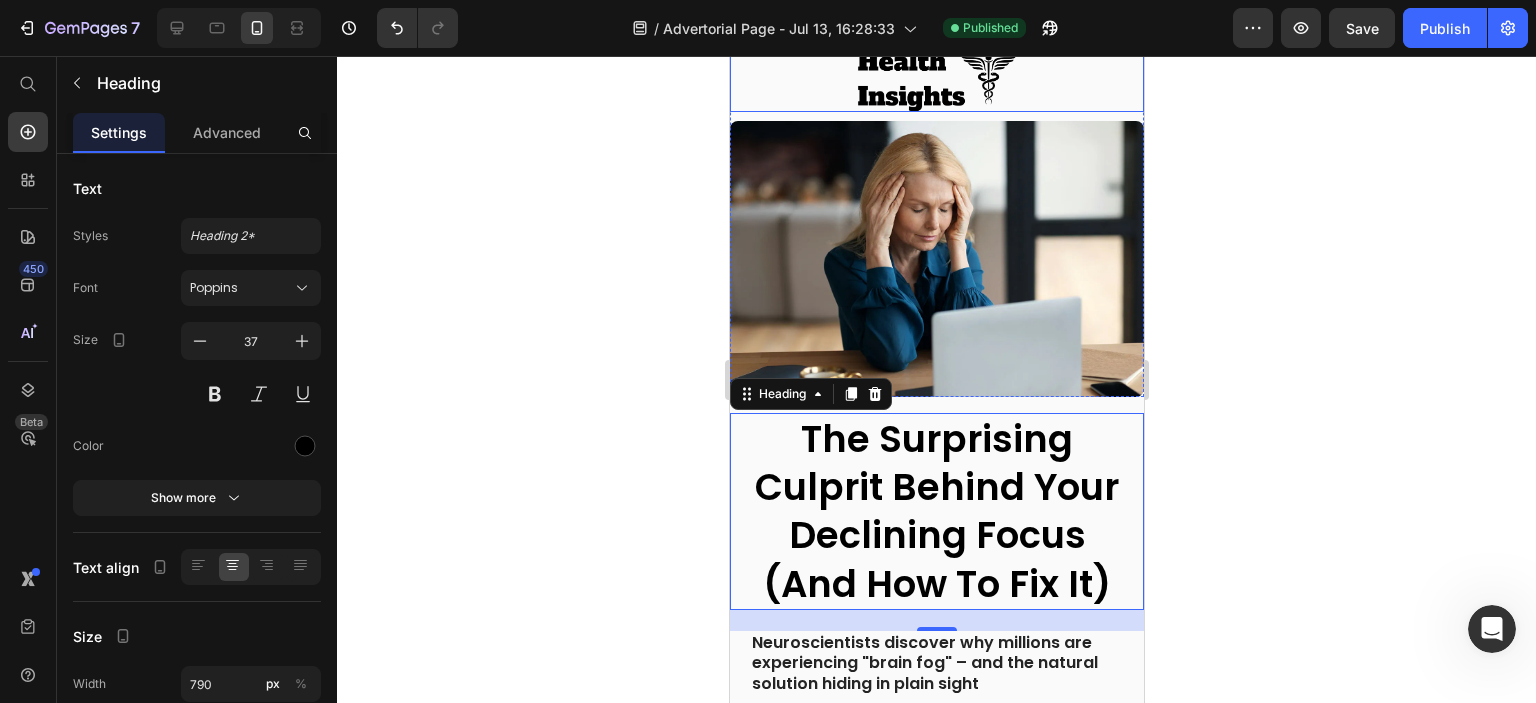scroll, scrollTop: 100, scrollLeft: 0, axis: vertical 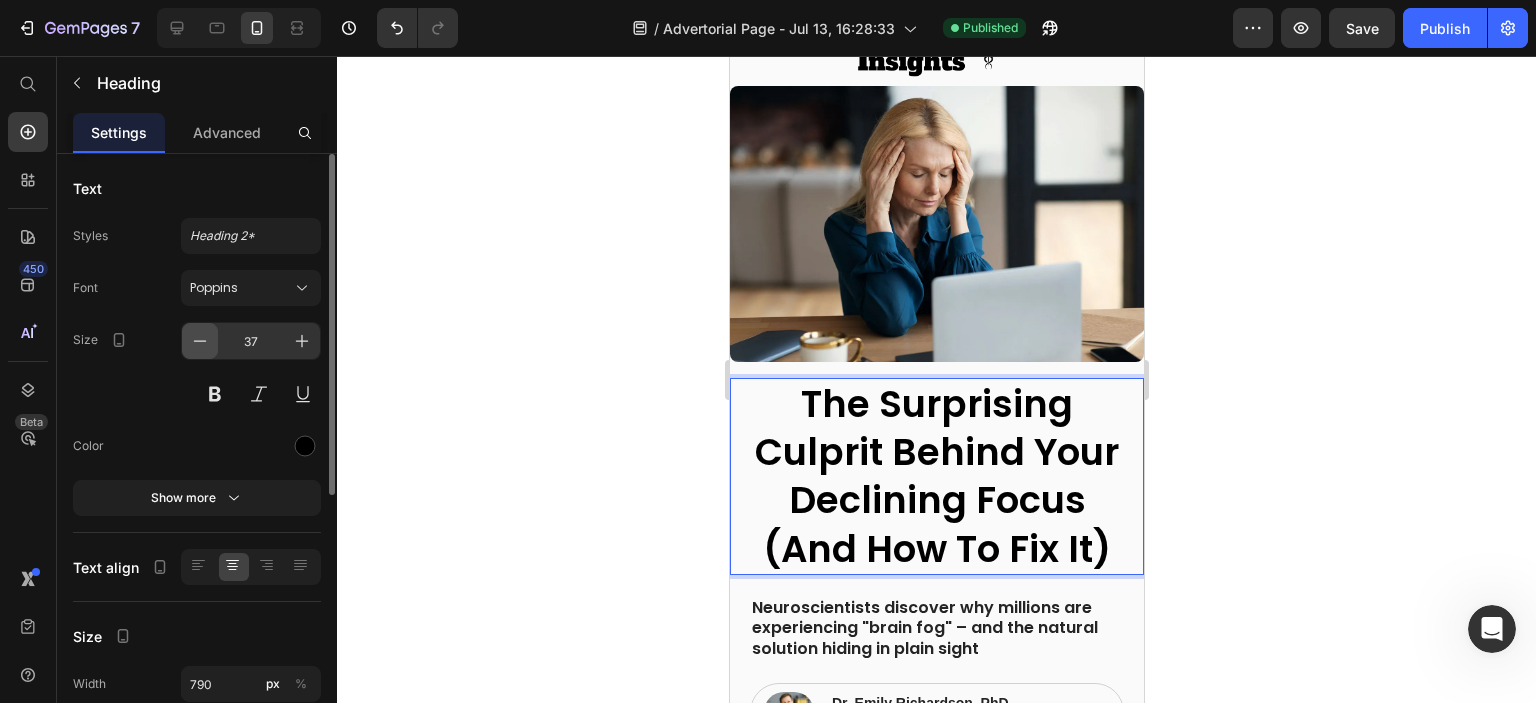 click 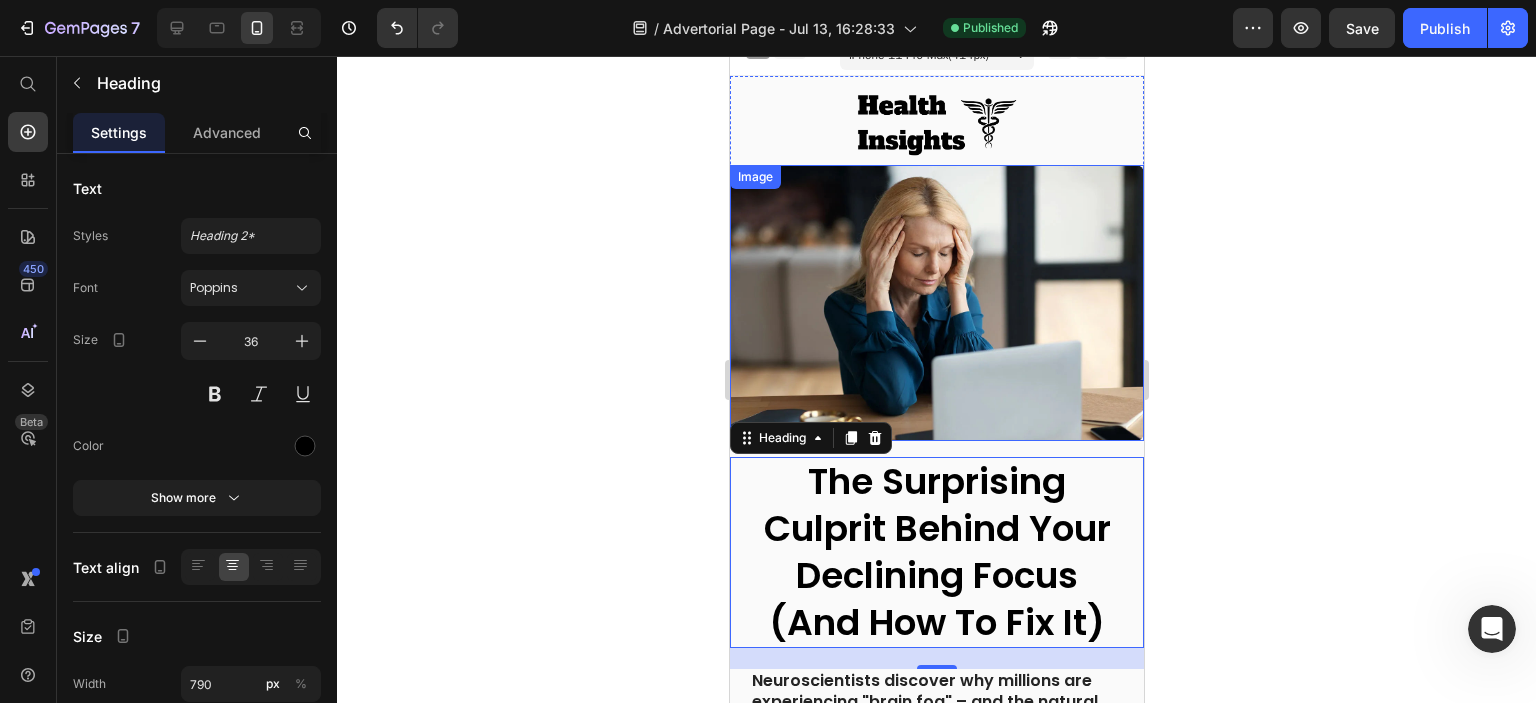 scroll, scrollTop: 0, scrollLeft: 0, axis: both 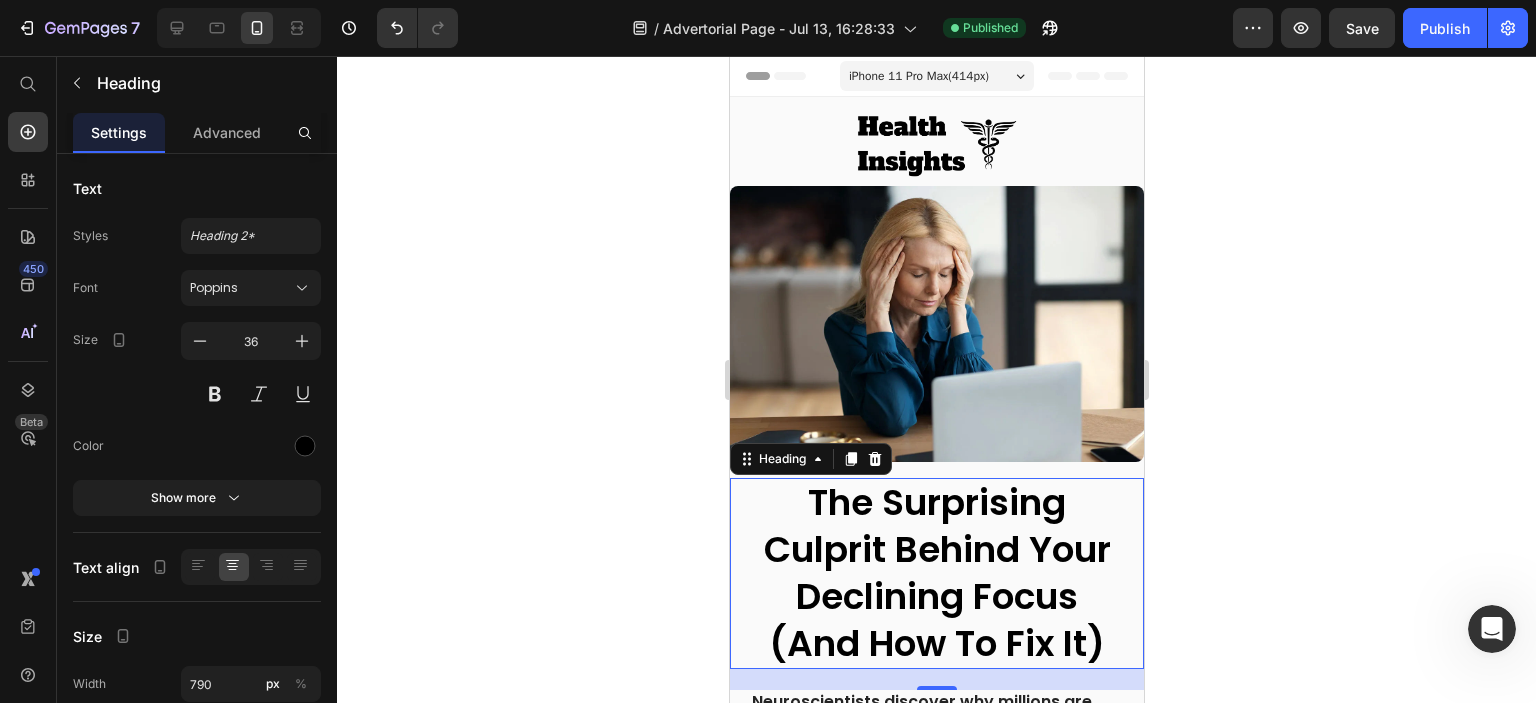 click on "iPhone 11 Pro Max  ( 414 px)" at bounding box center (918, 76) 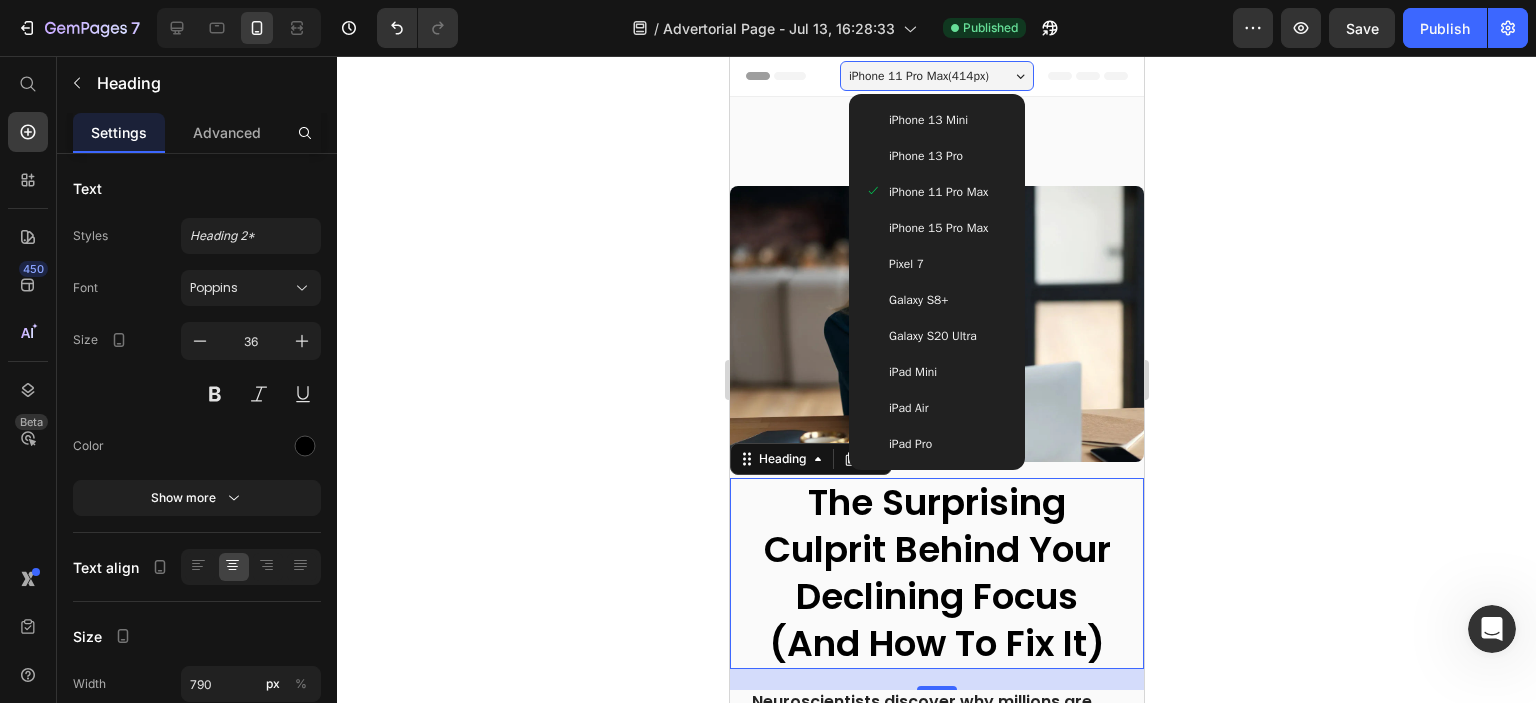 click on "iPhone 13 Pro" at bounding box center (925, 156) 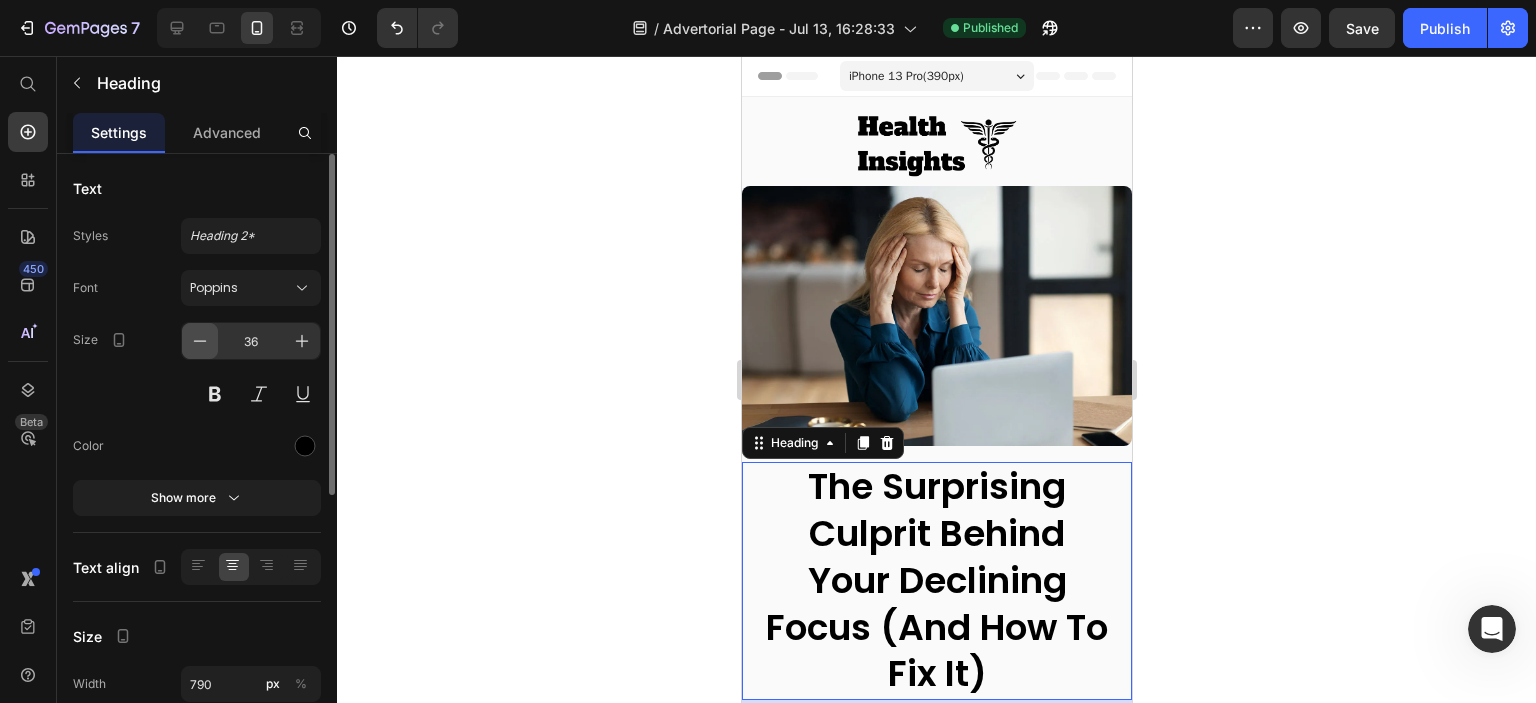click 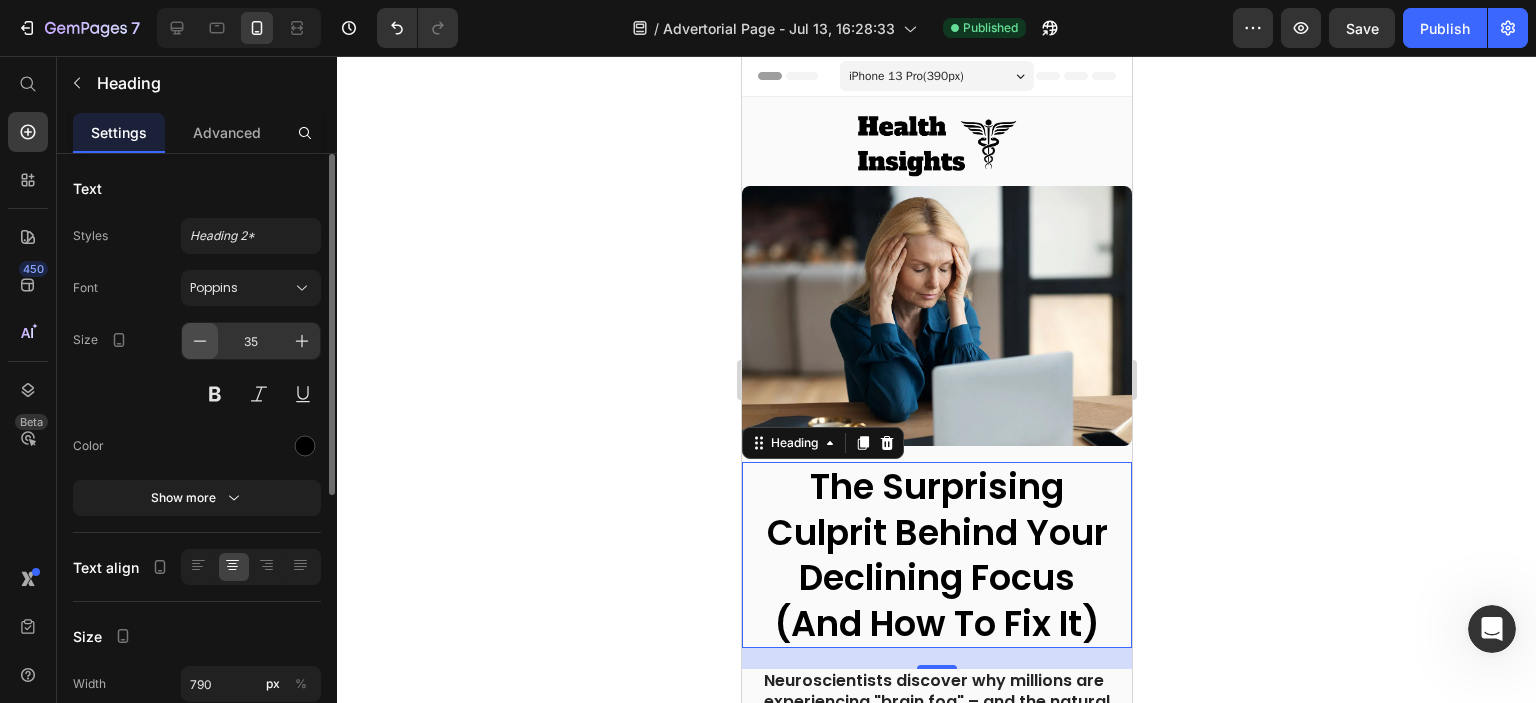 click 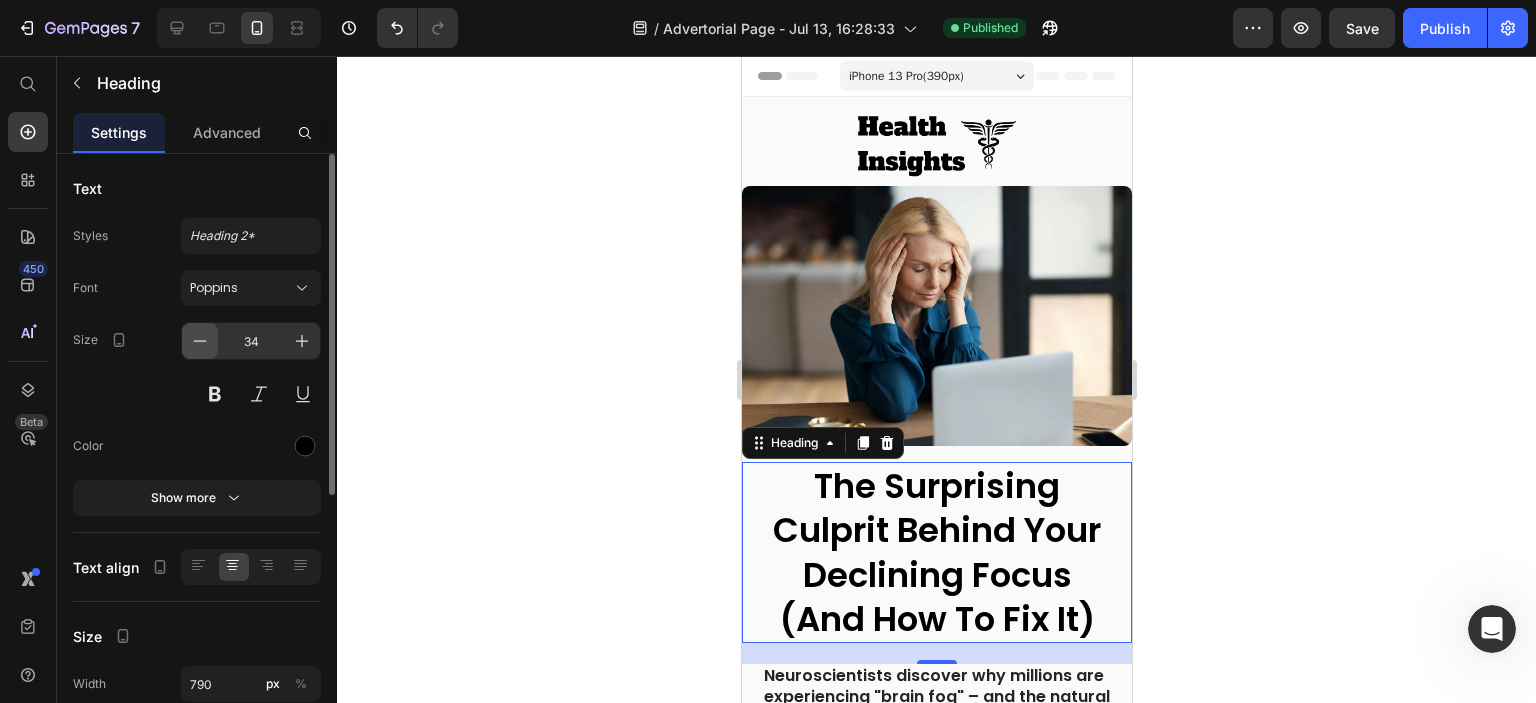 click 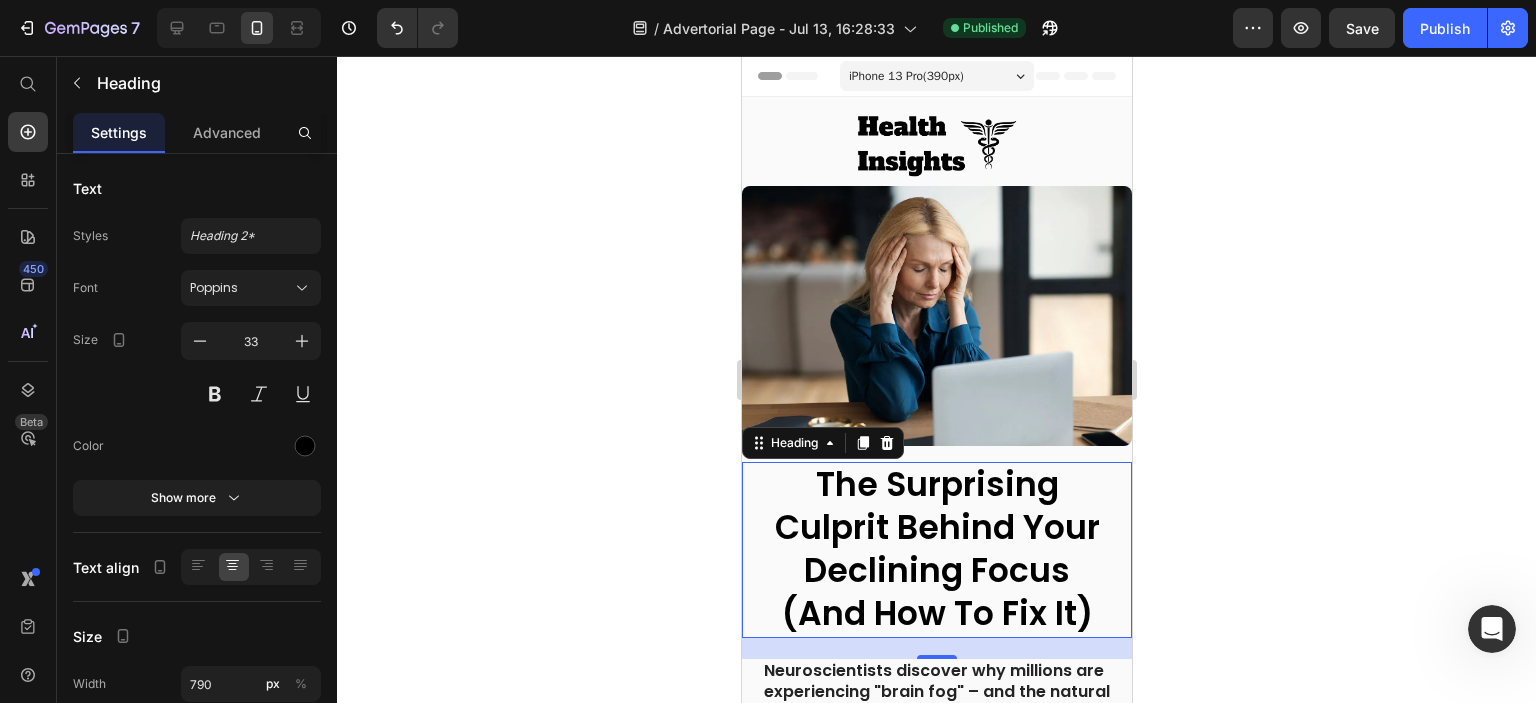 click 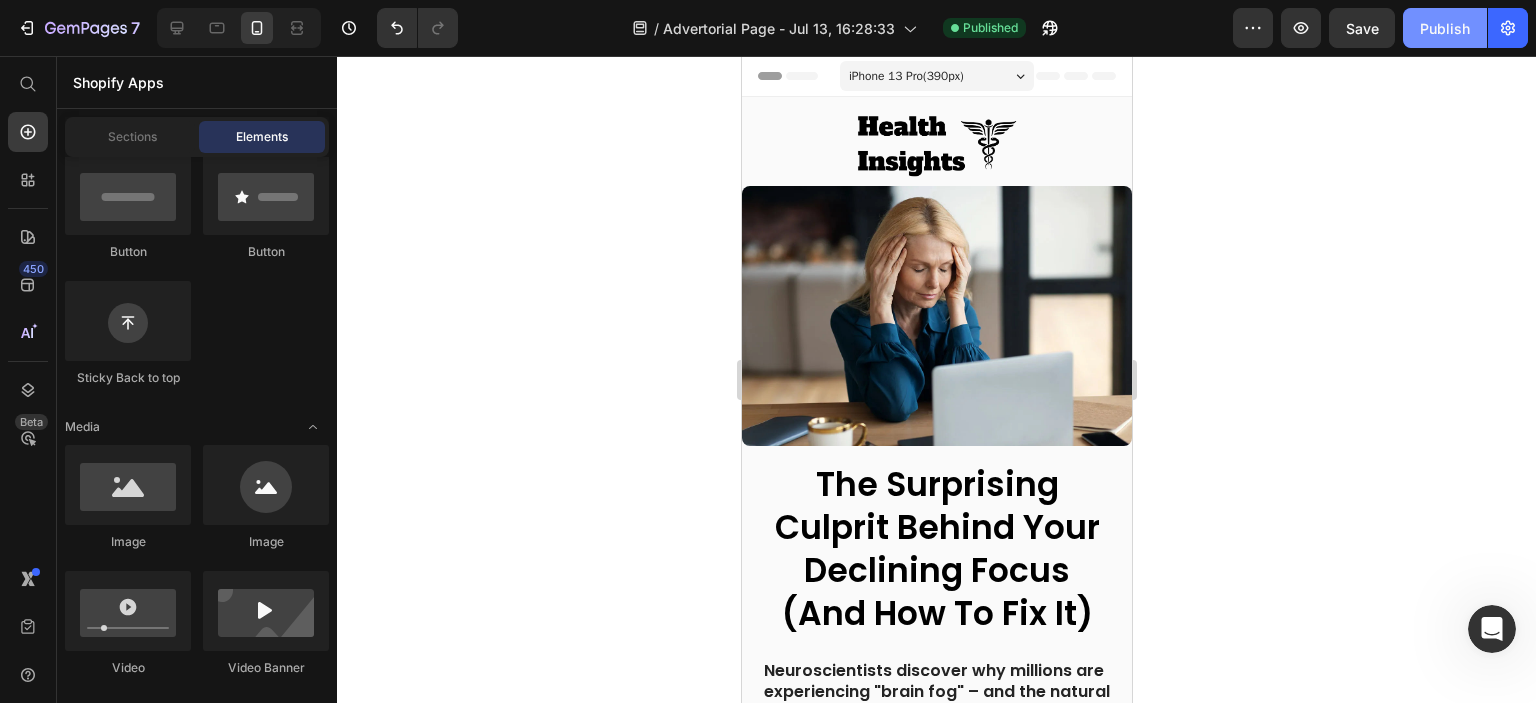 click on "Publish" 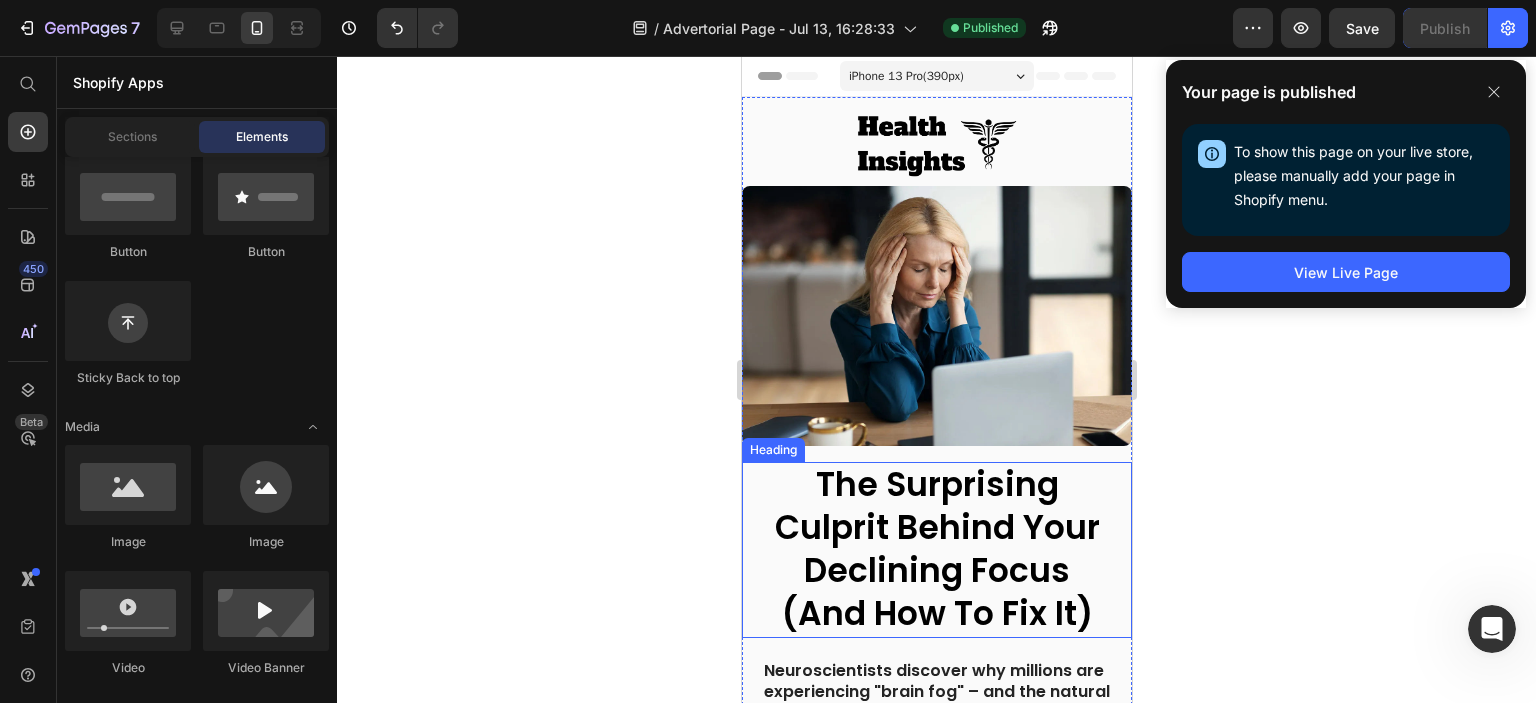 click on "The Surprising Culprit Behind Your Declining Focus (And How To Fix It)" at bounding box center (936, 549) 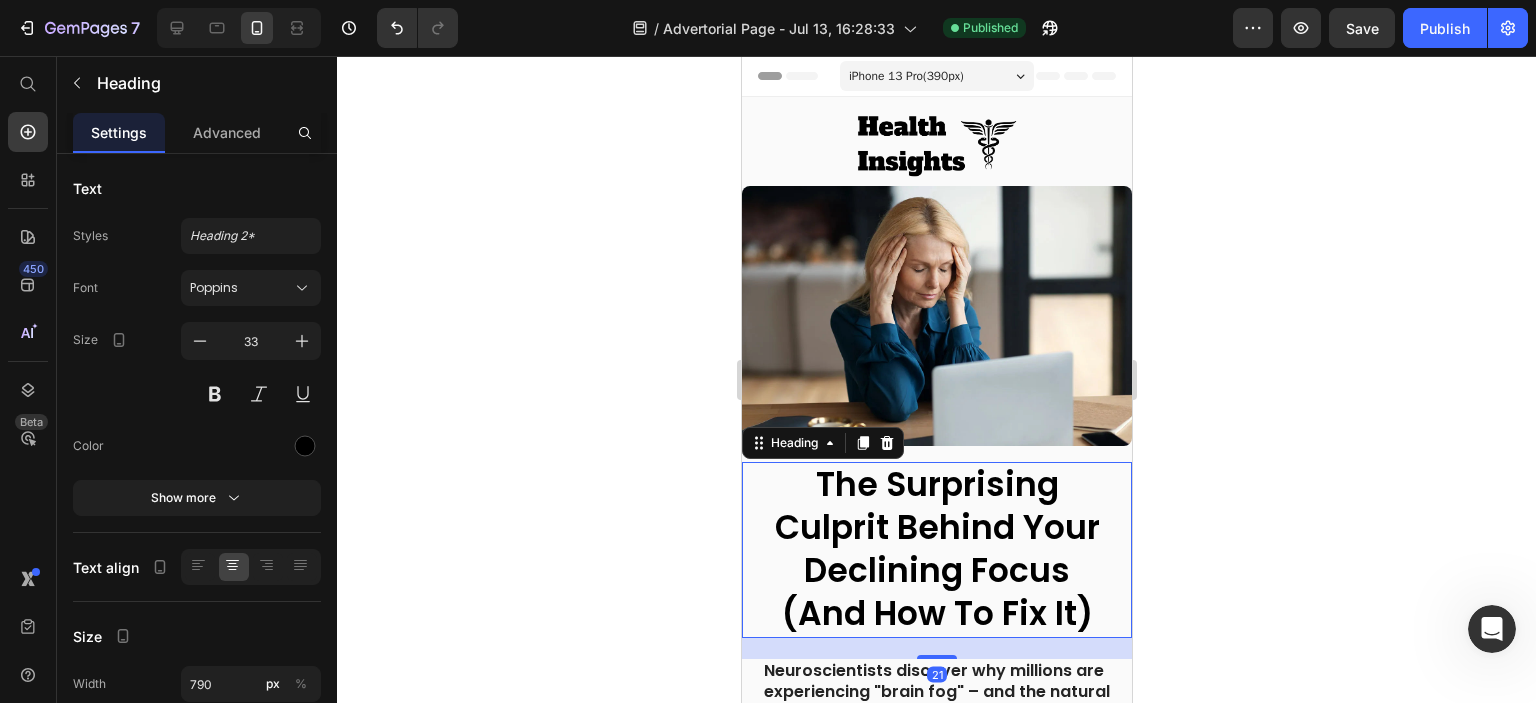 click on "iPhone 13 Pro  ( 390 px)" at bounding box center [905, 76] 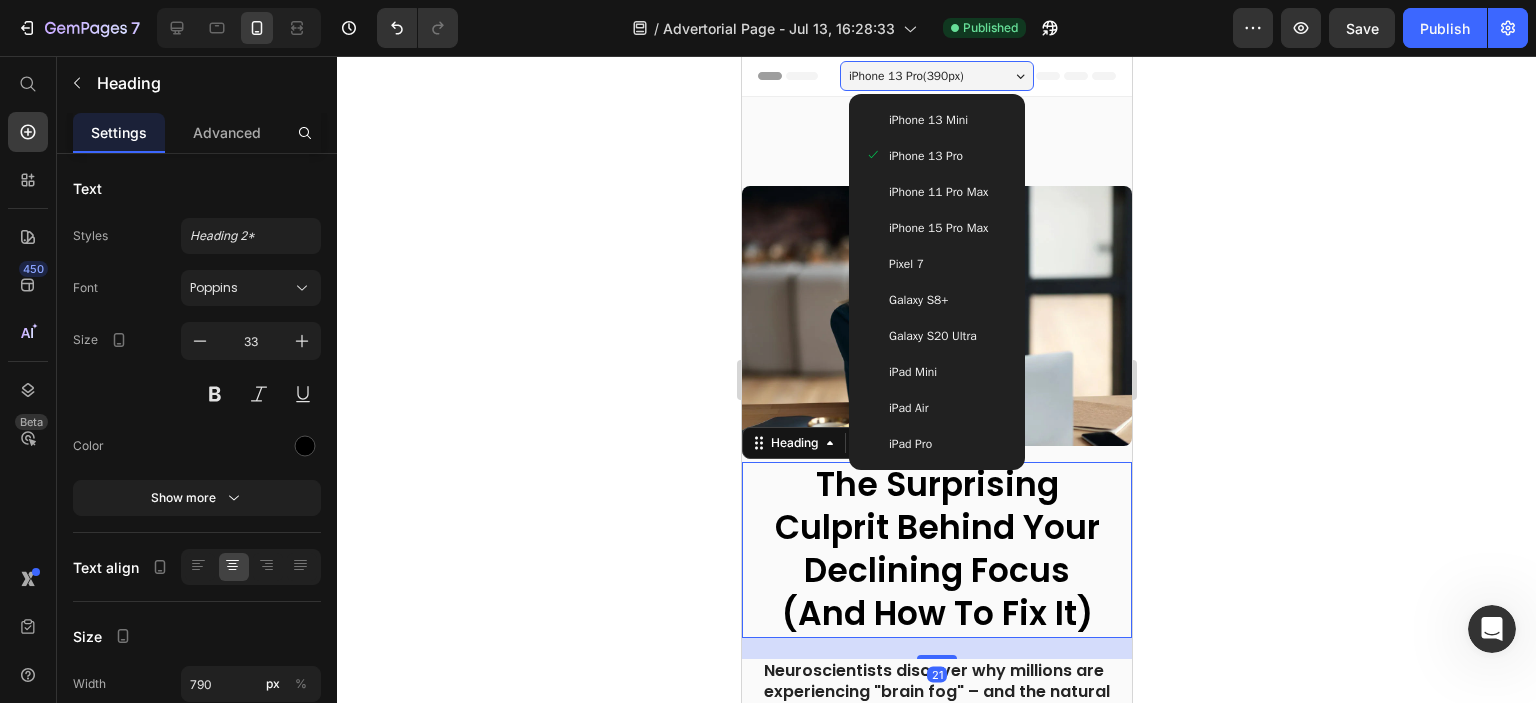 click on "Galaxy S8+" at bounding box center [936, 300] 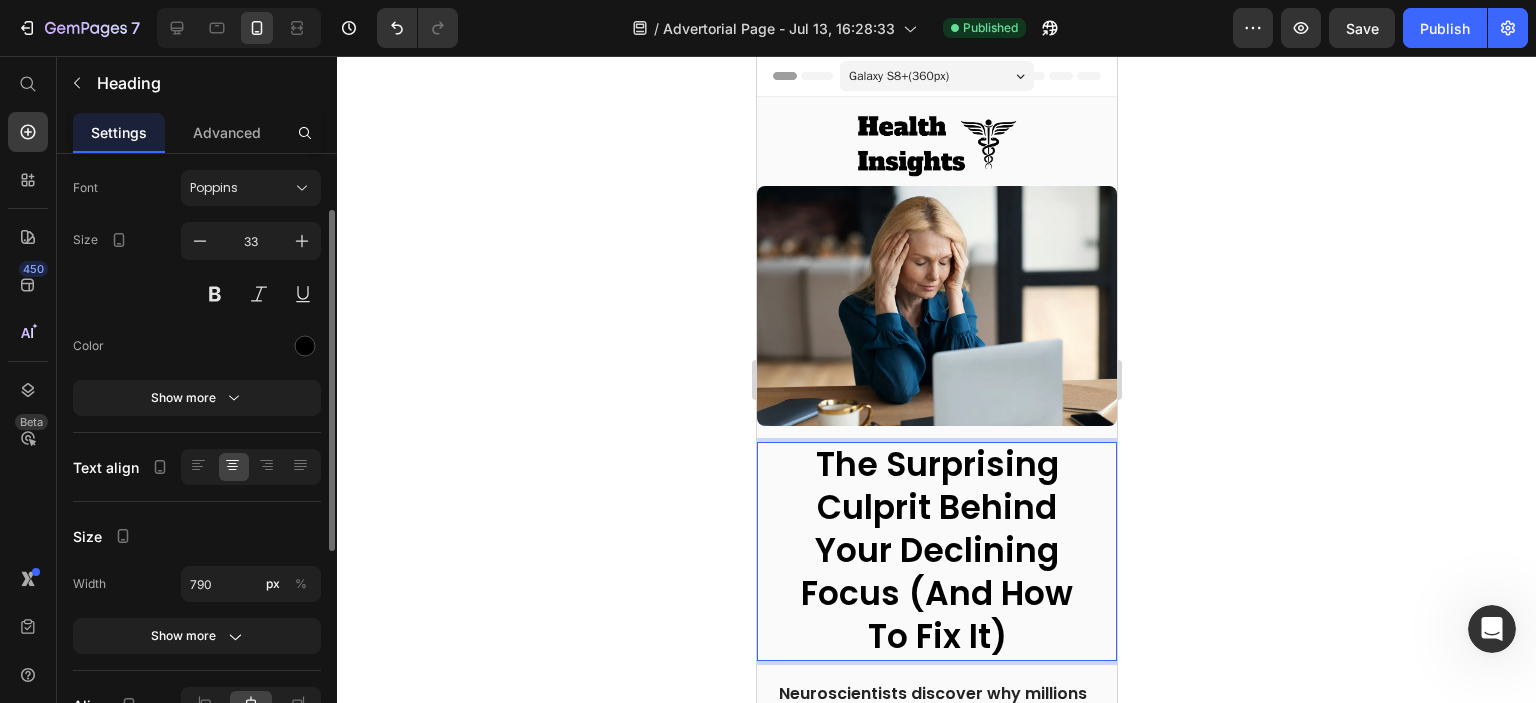 scroll, scrollTop: 200, scrollLeft: 0, axis: vertical 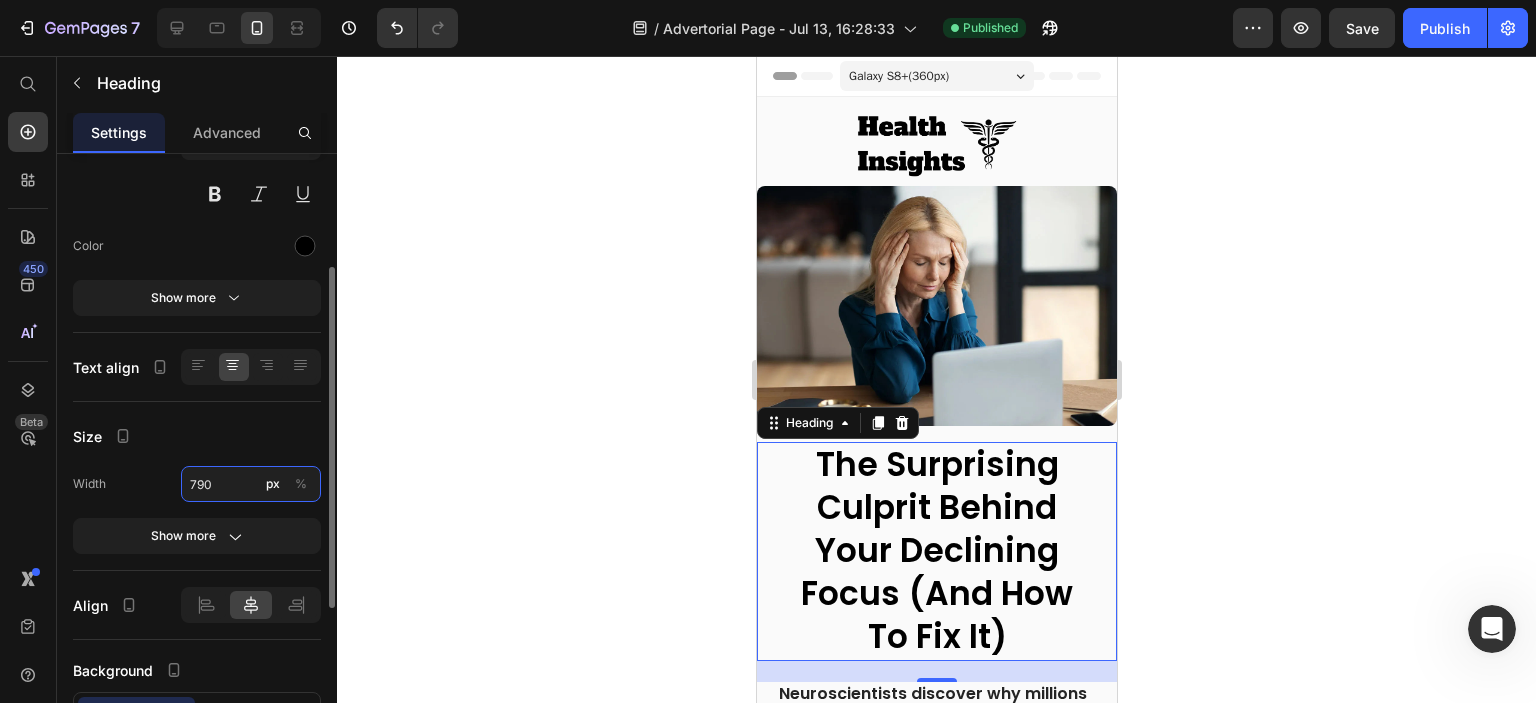 click on "790" at bounding box center (251, 484) 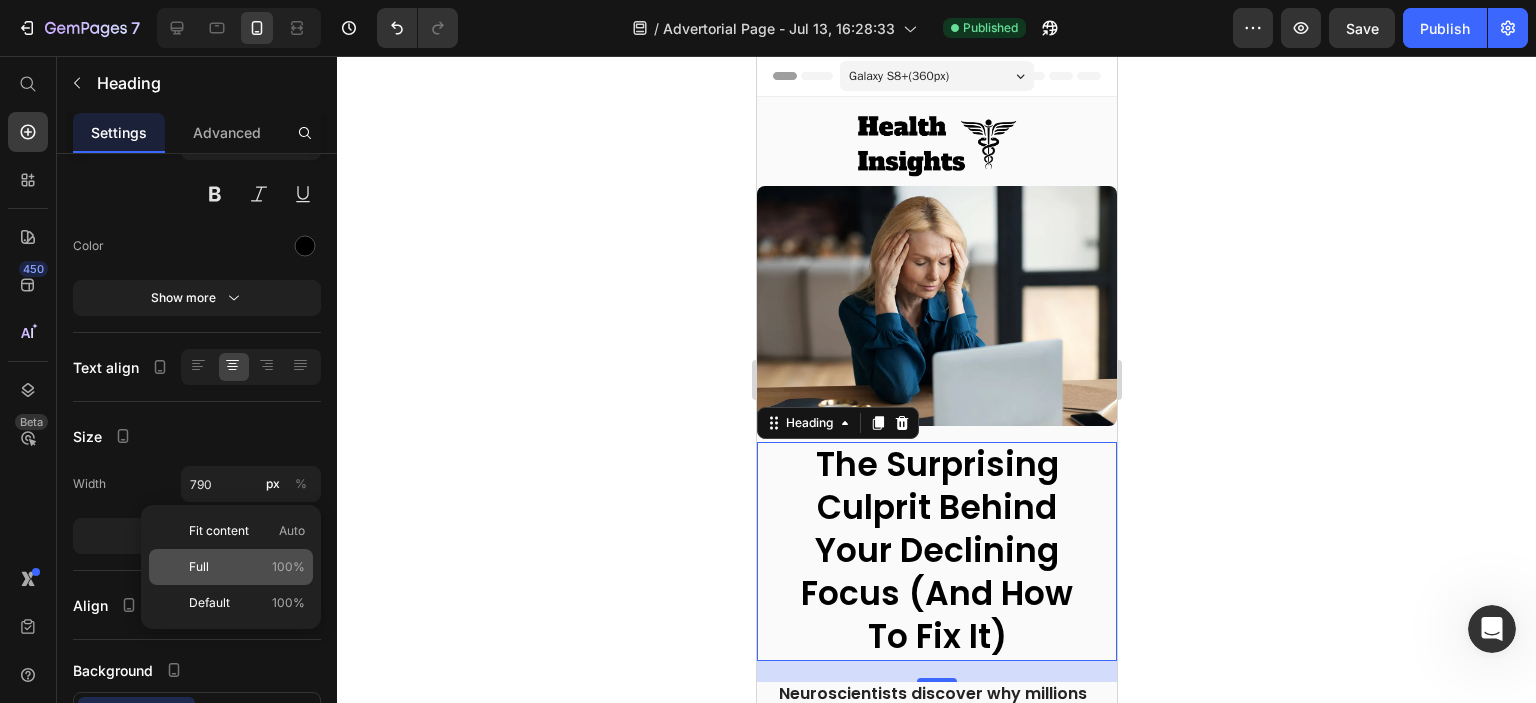 click on "Full 100%" at bounding box center (247, 567) 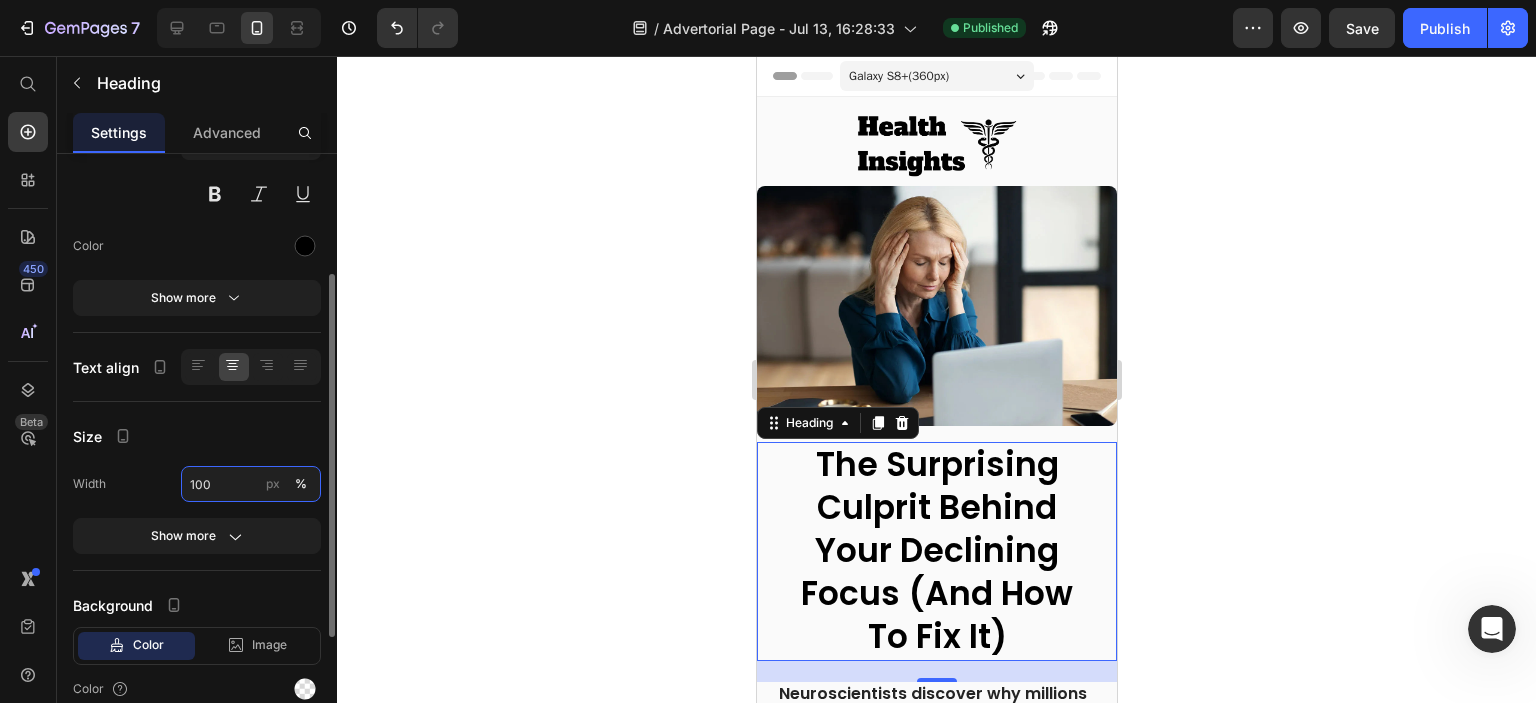 click on "100" at bounding box center [251, 484] 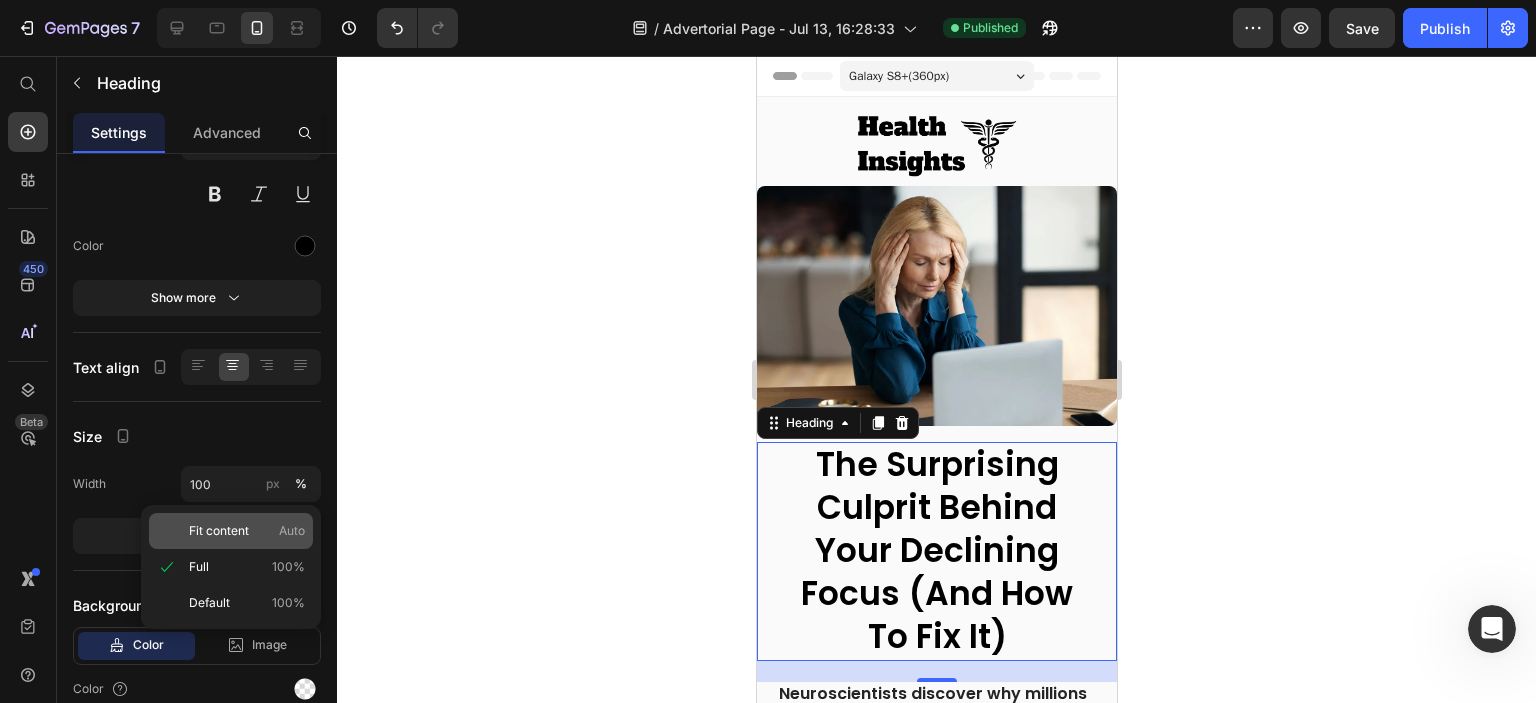 click on "Fit content" at bounding box center (219, 531) 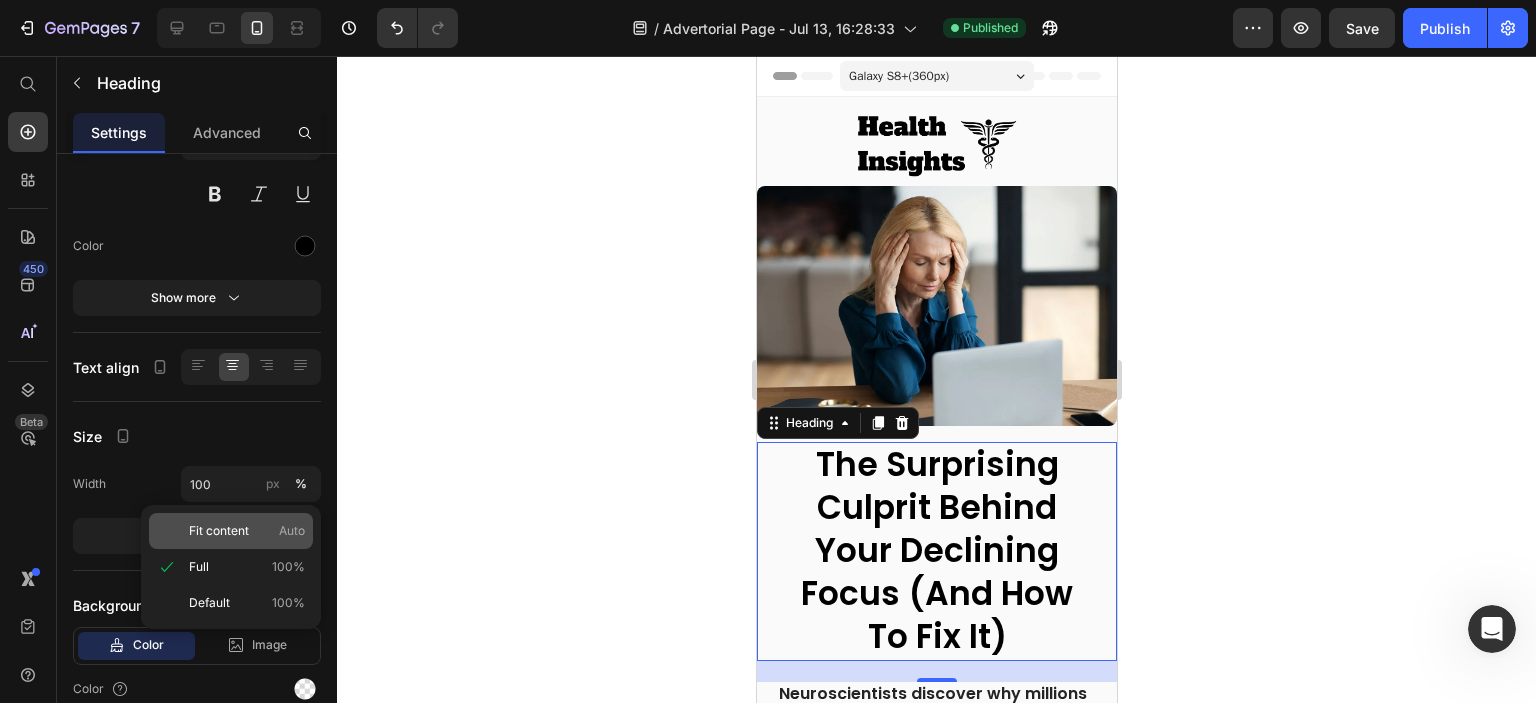 type on "Auto" 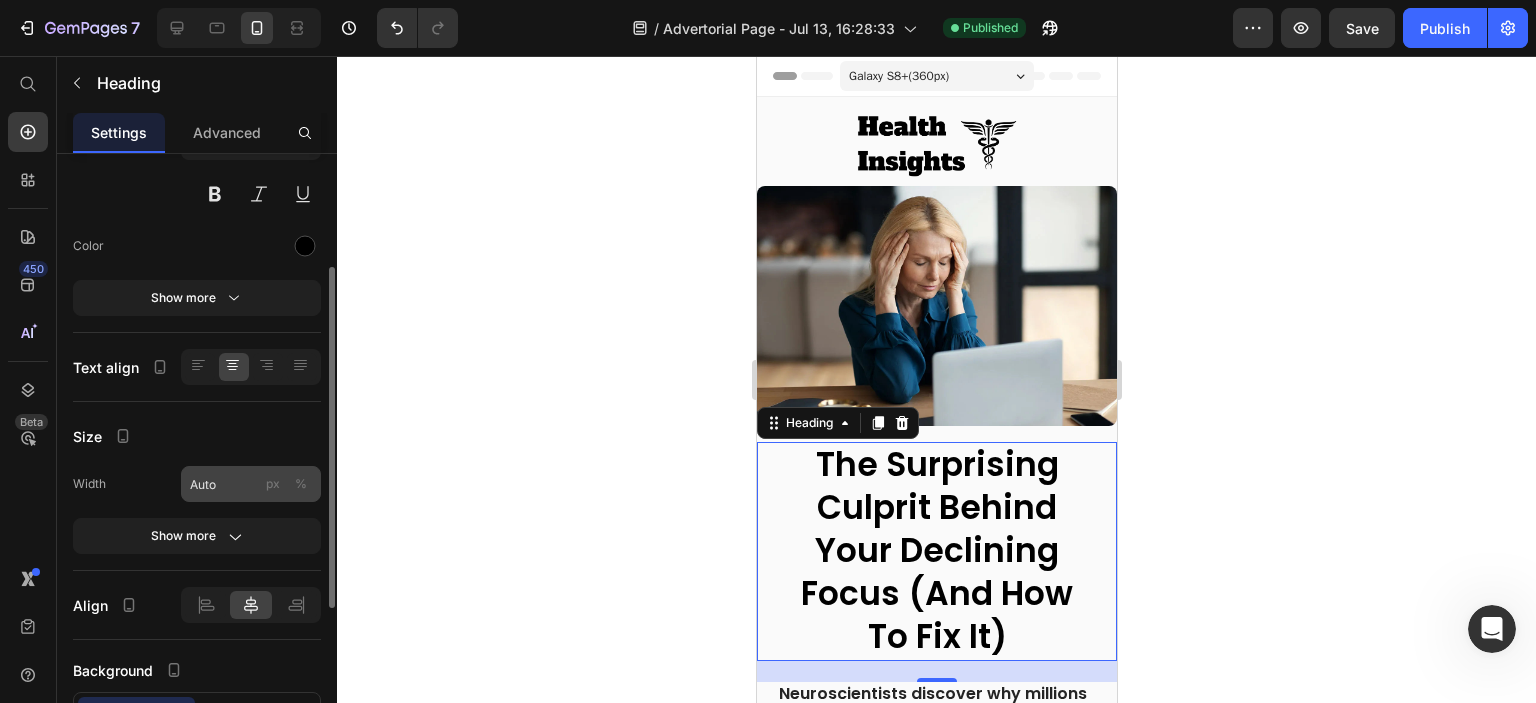 click on "px" 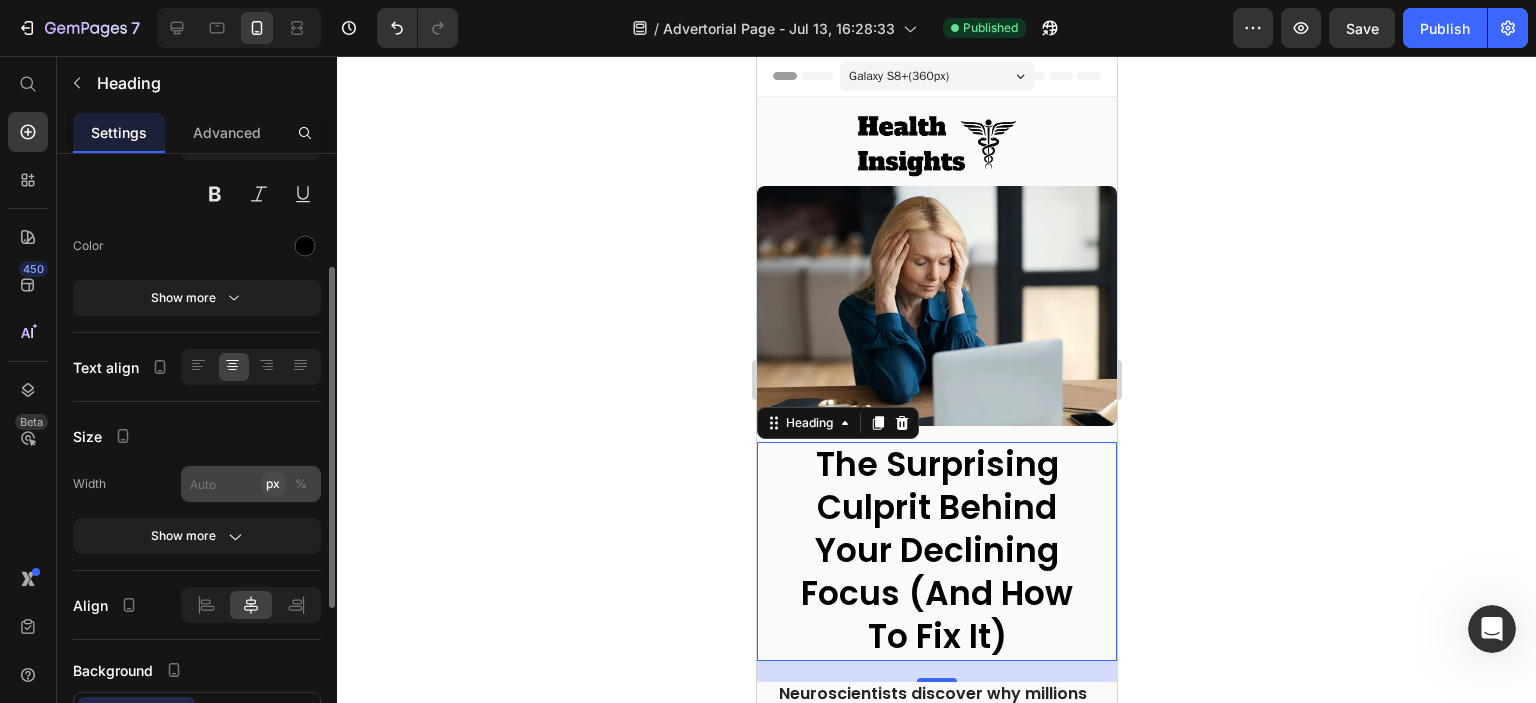 click on "px" 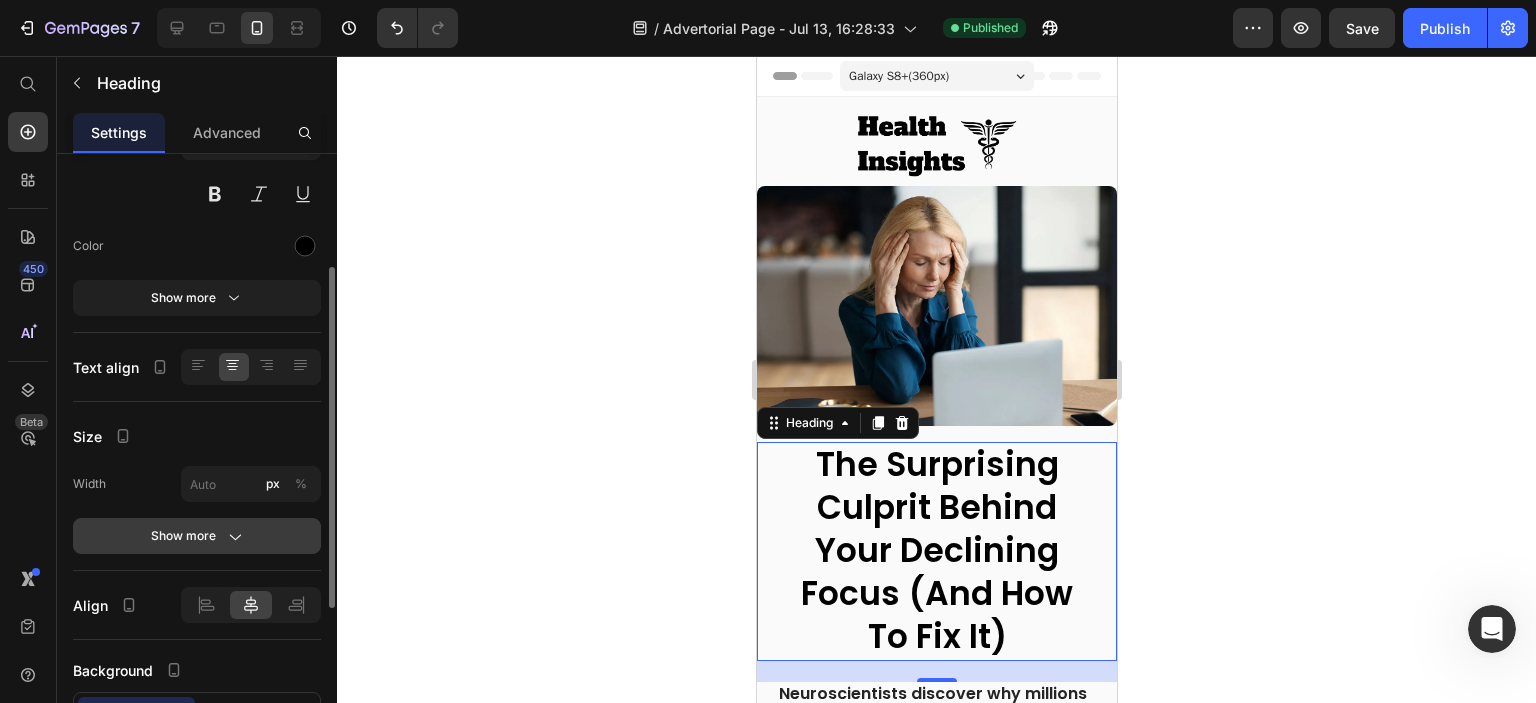 click 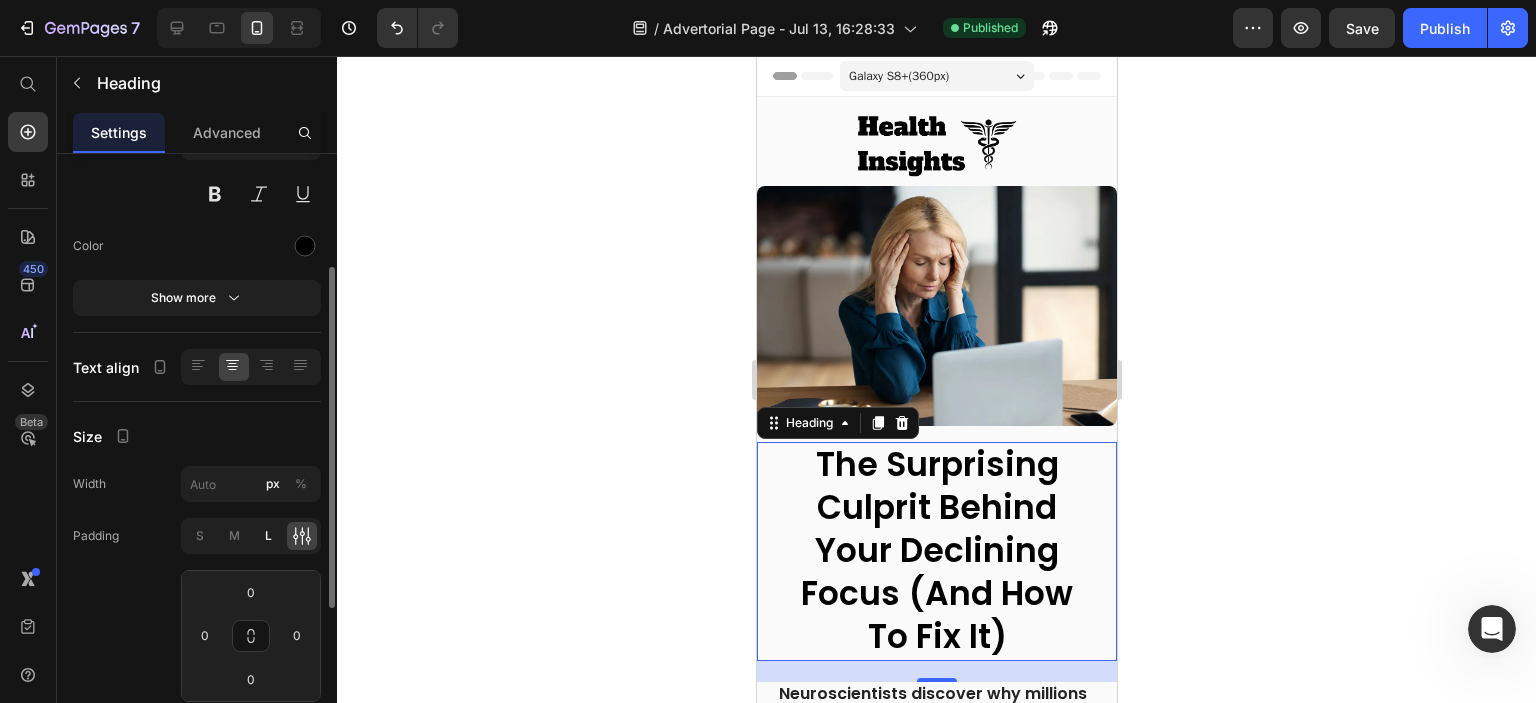 click on "L" 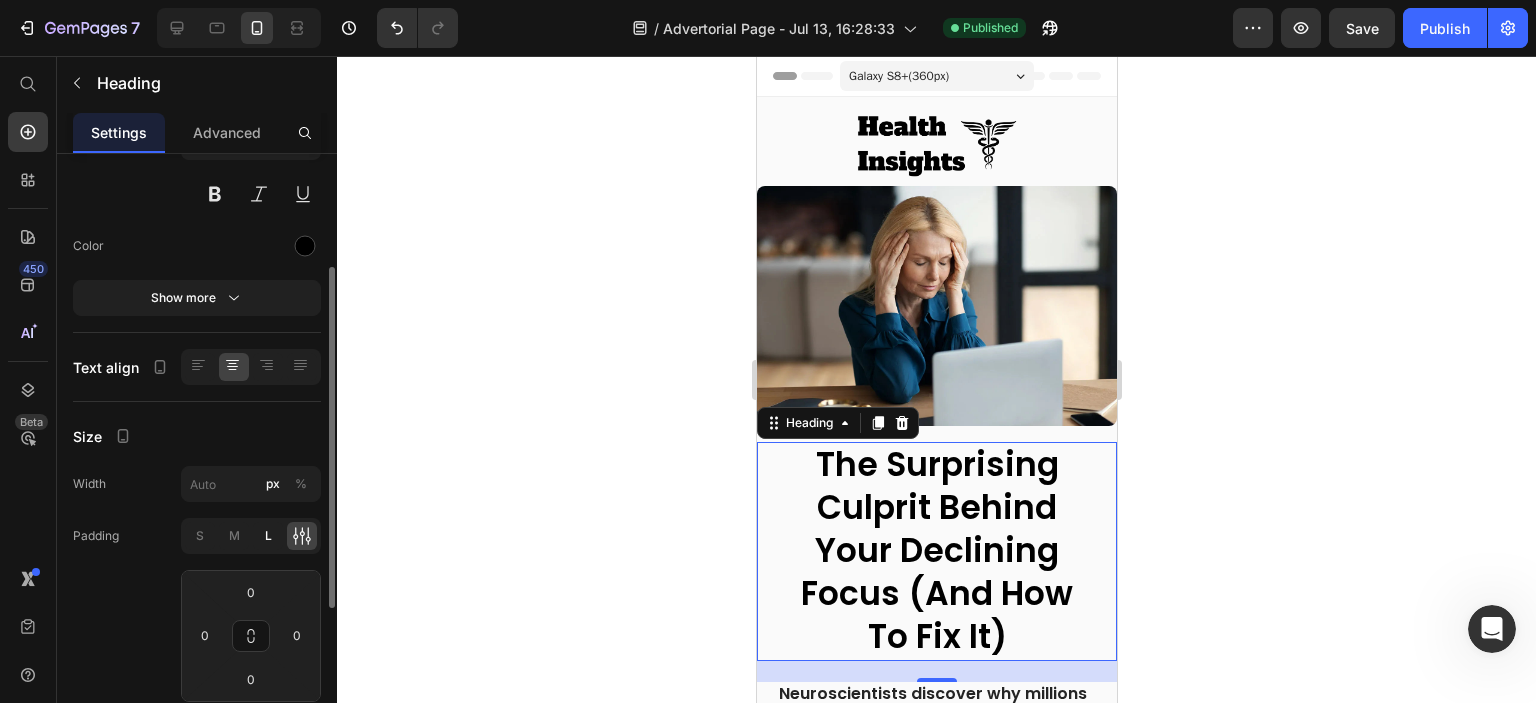 type on "16" 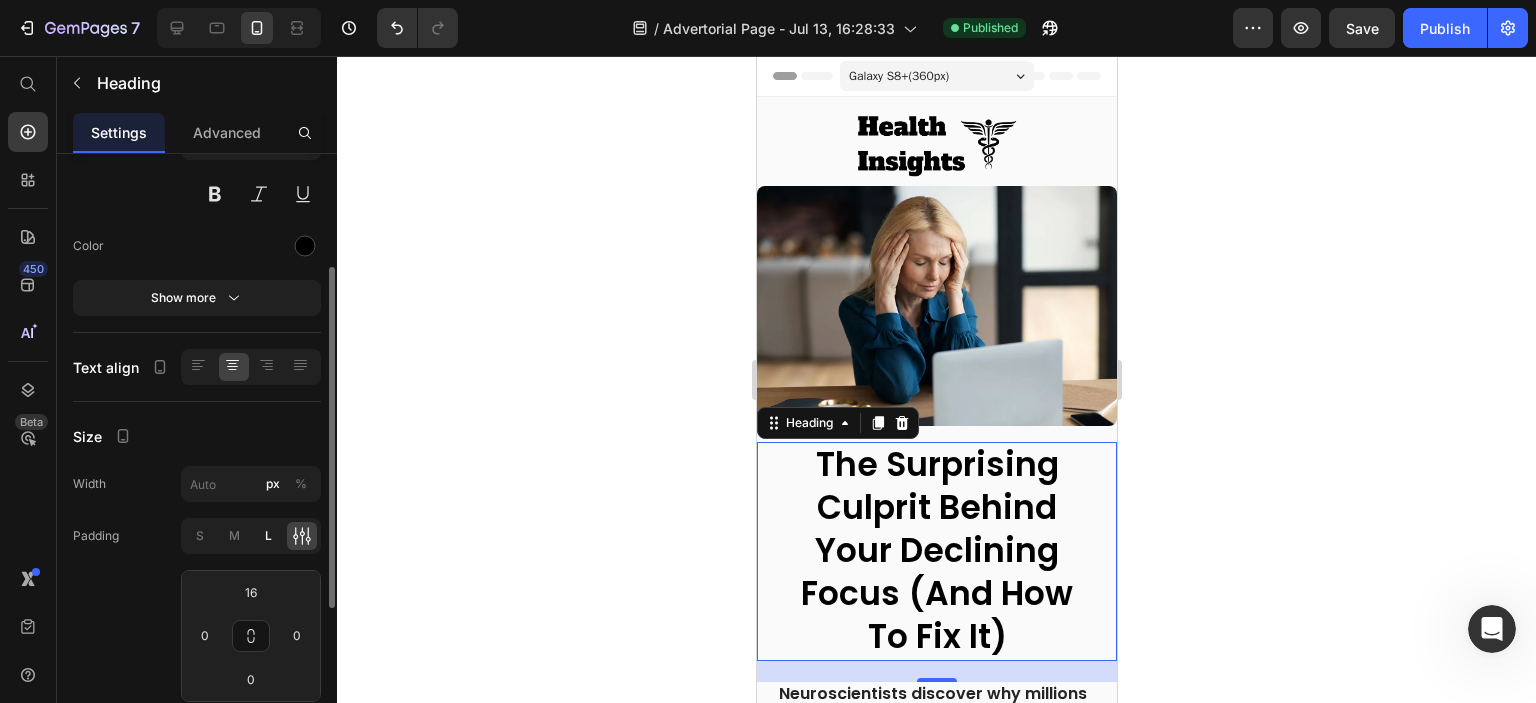 type on "16" 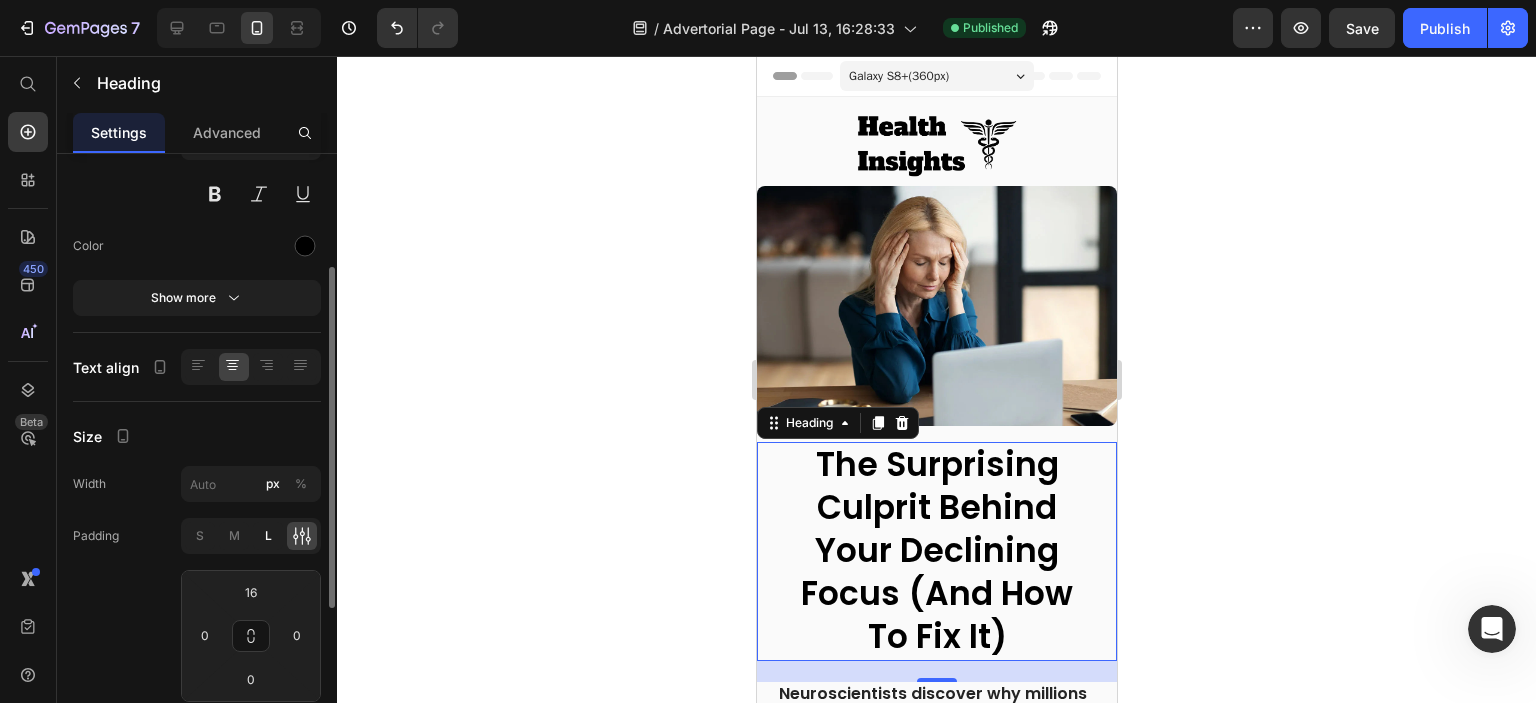 type on "16" 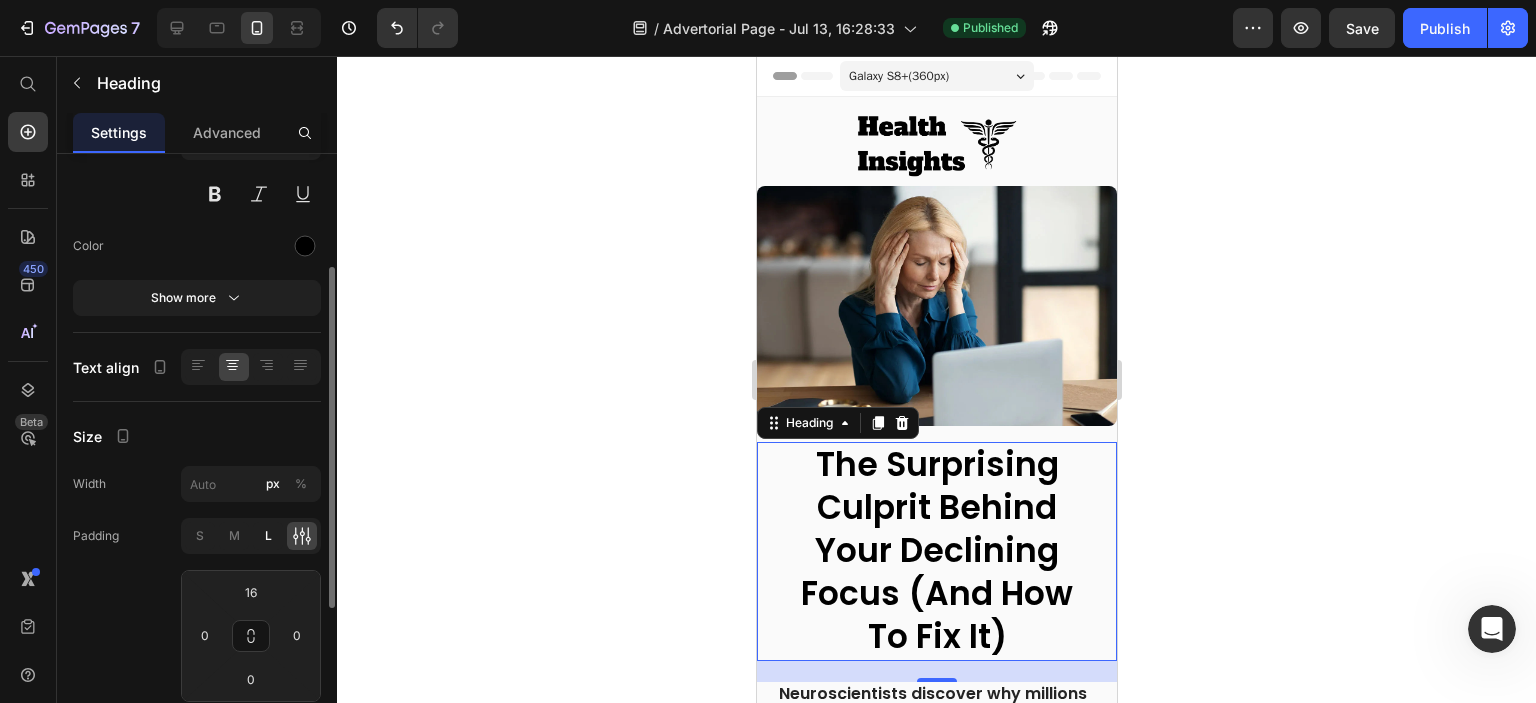type on "16" 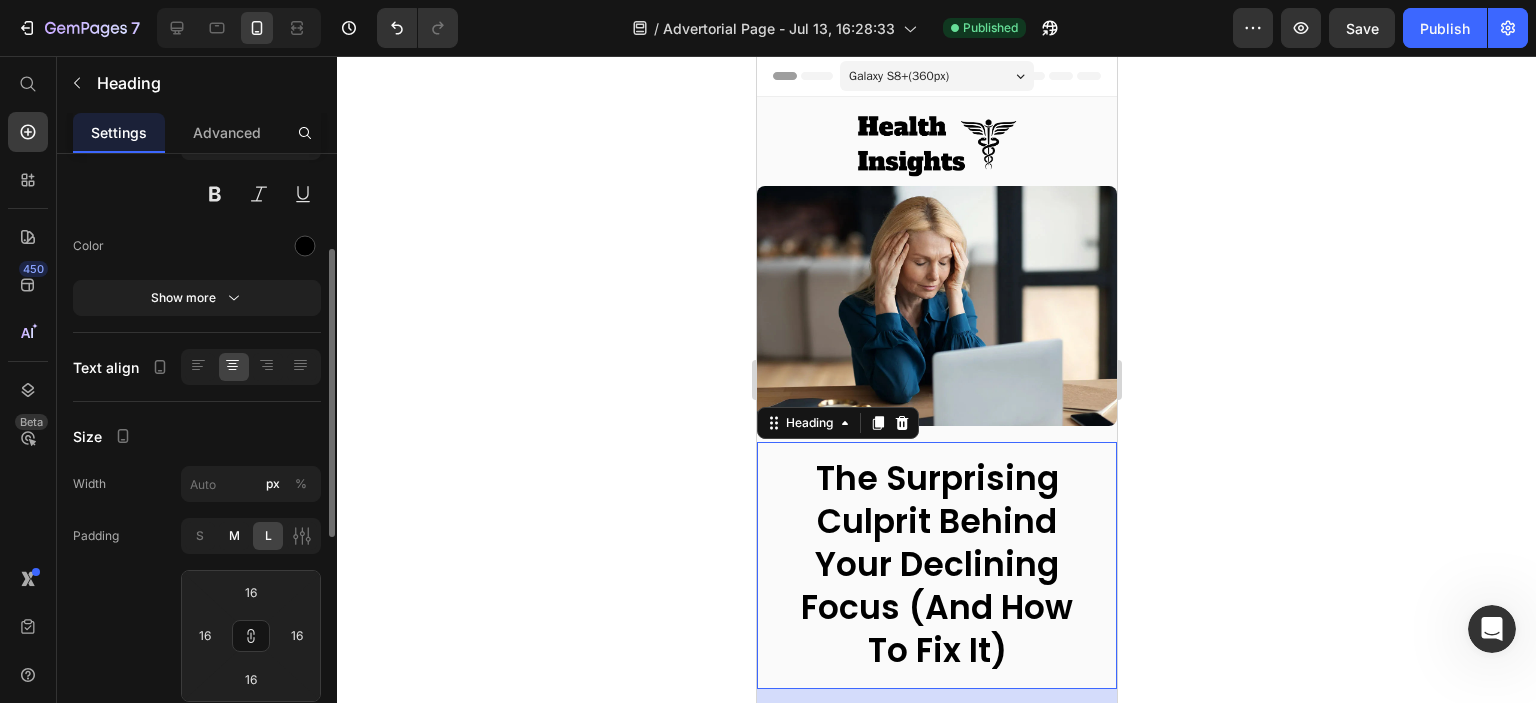 click on "M" 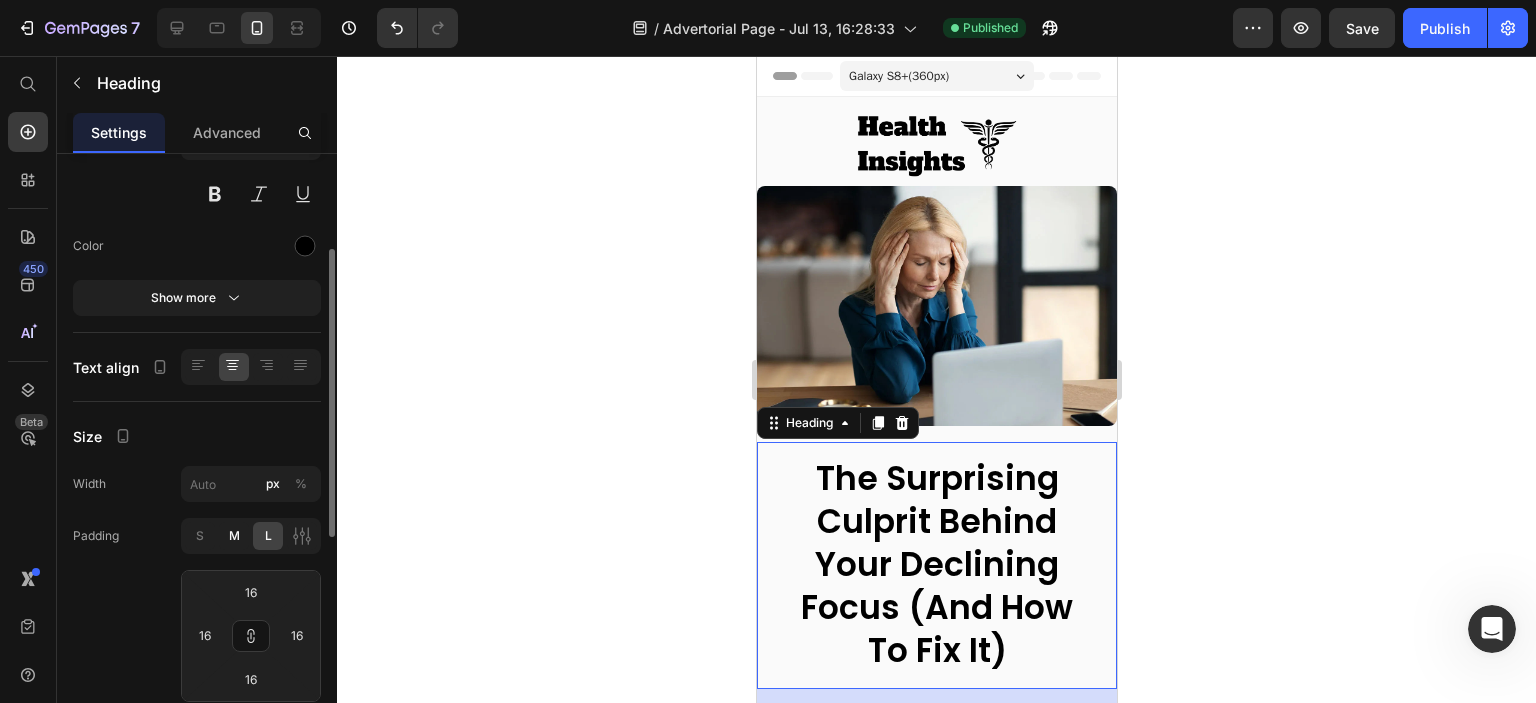 type on "8" 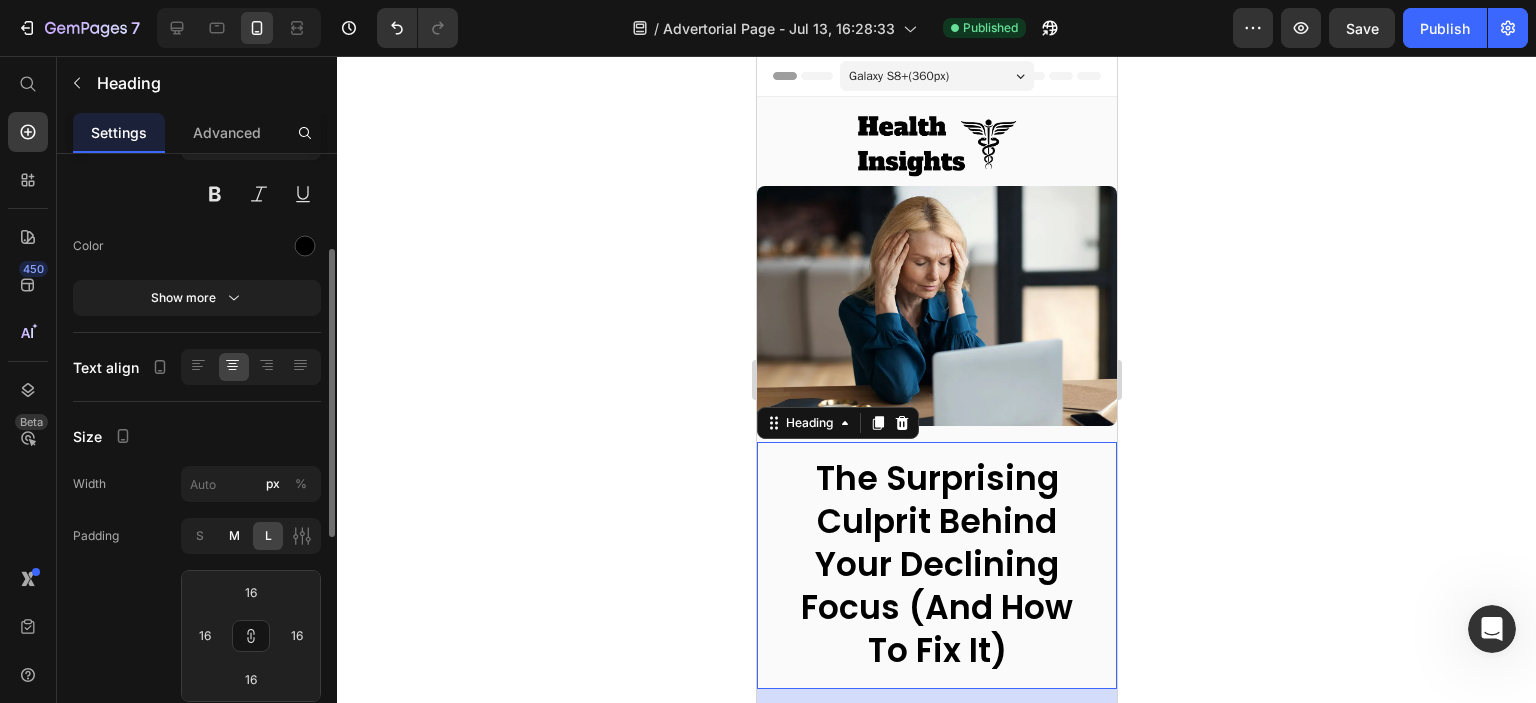 type on "8" 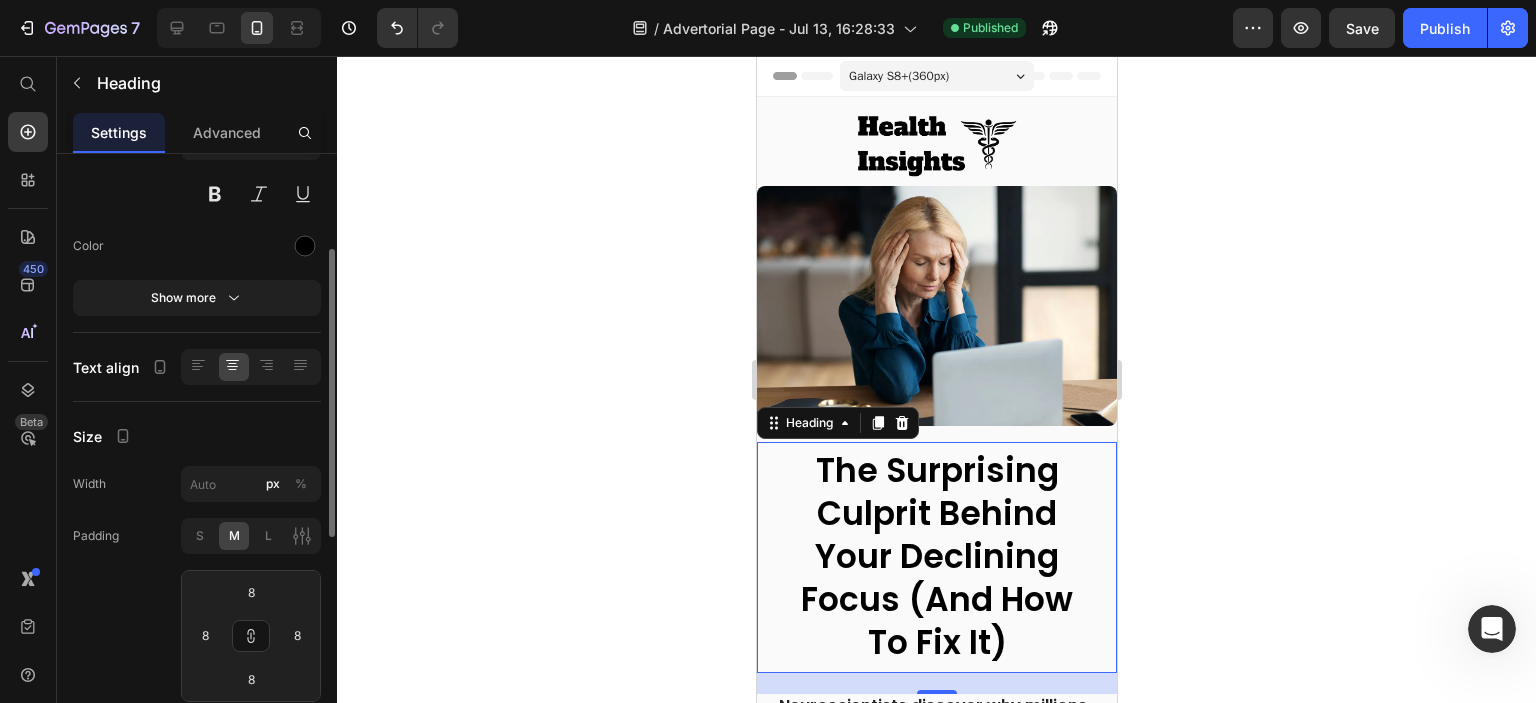 click on "S M L" 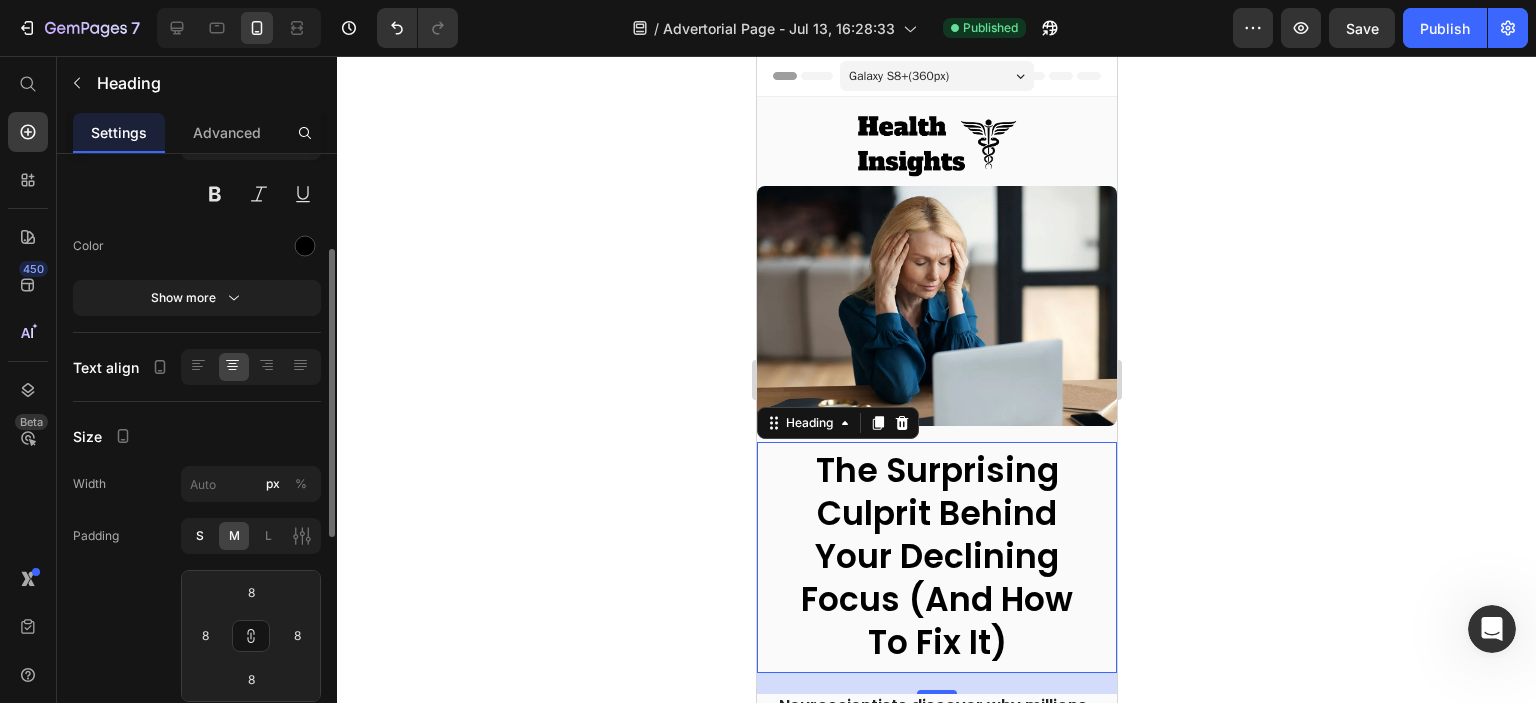 click on "S" 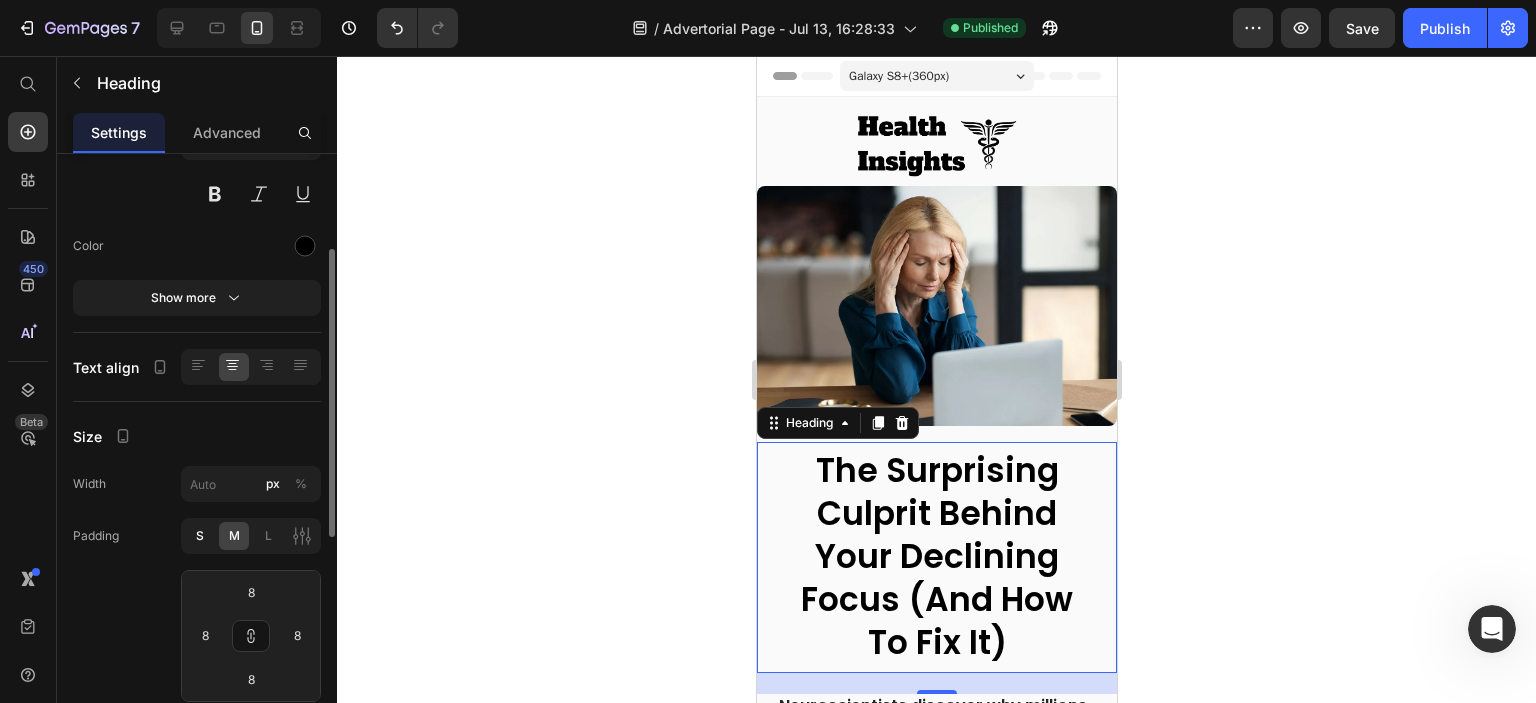 type on "4" 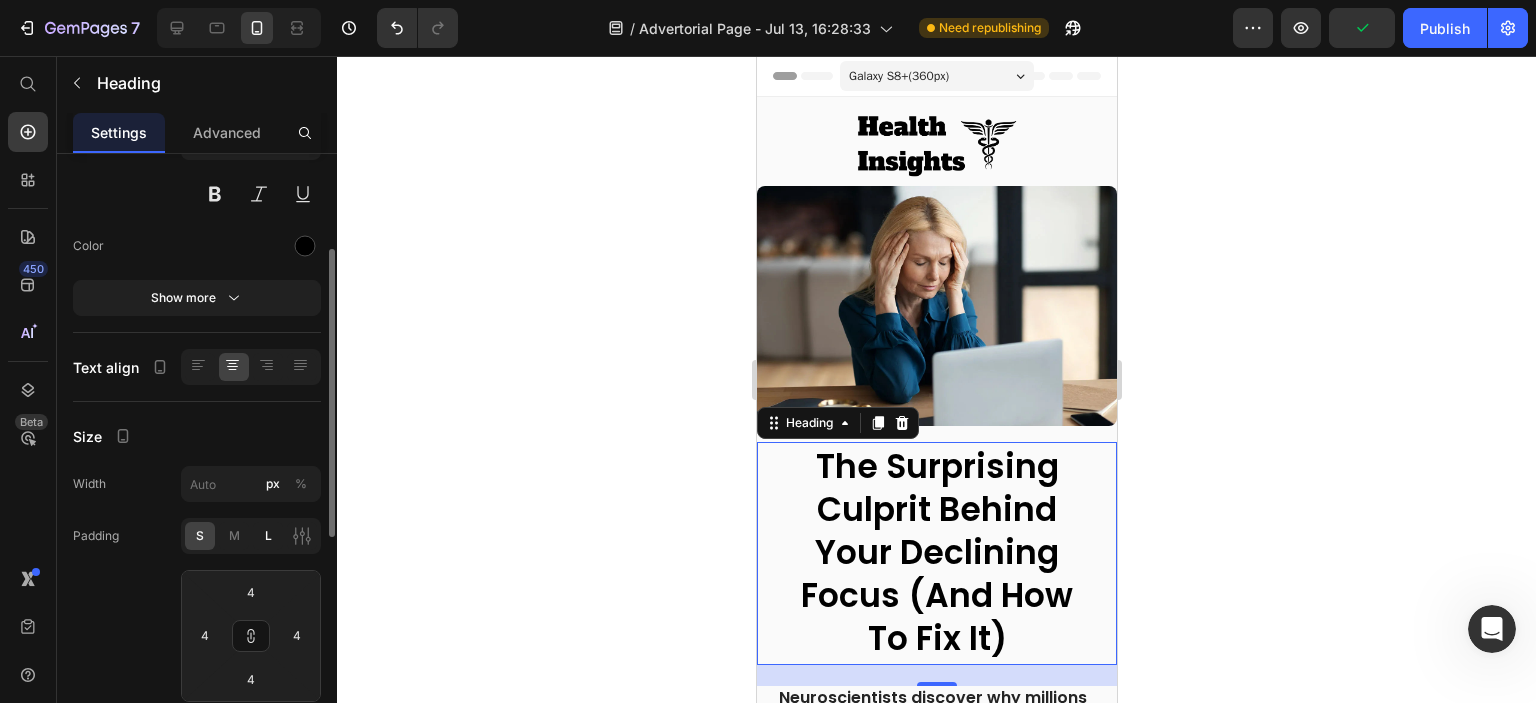 click on "L" 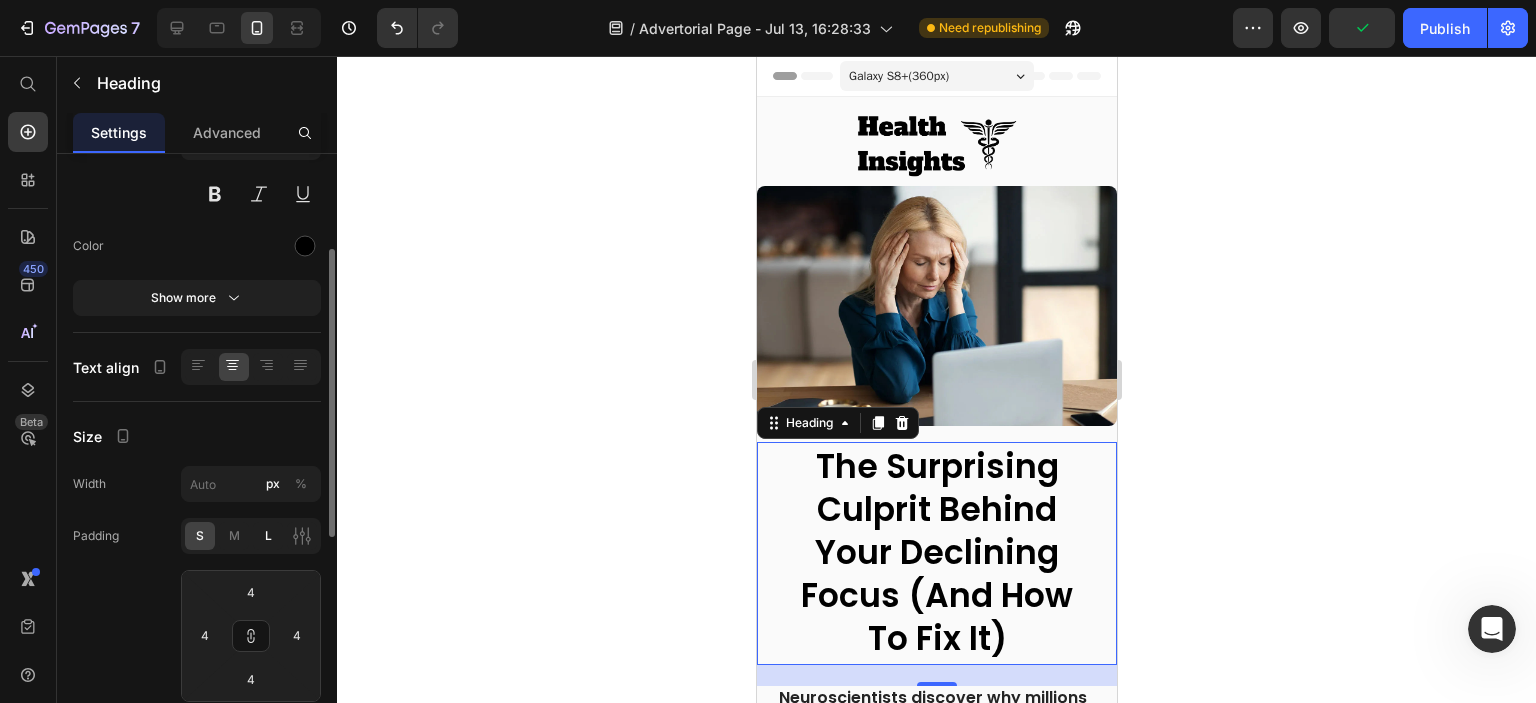 type on "16" 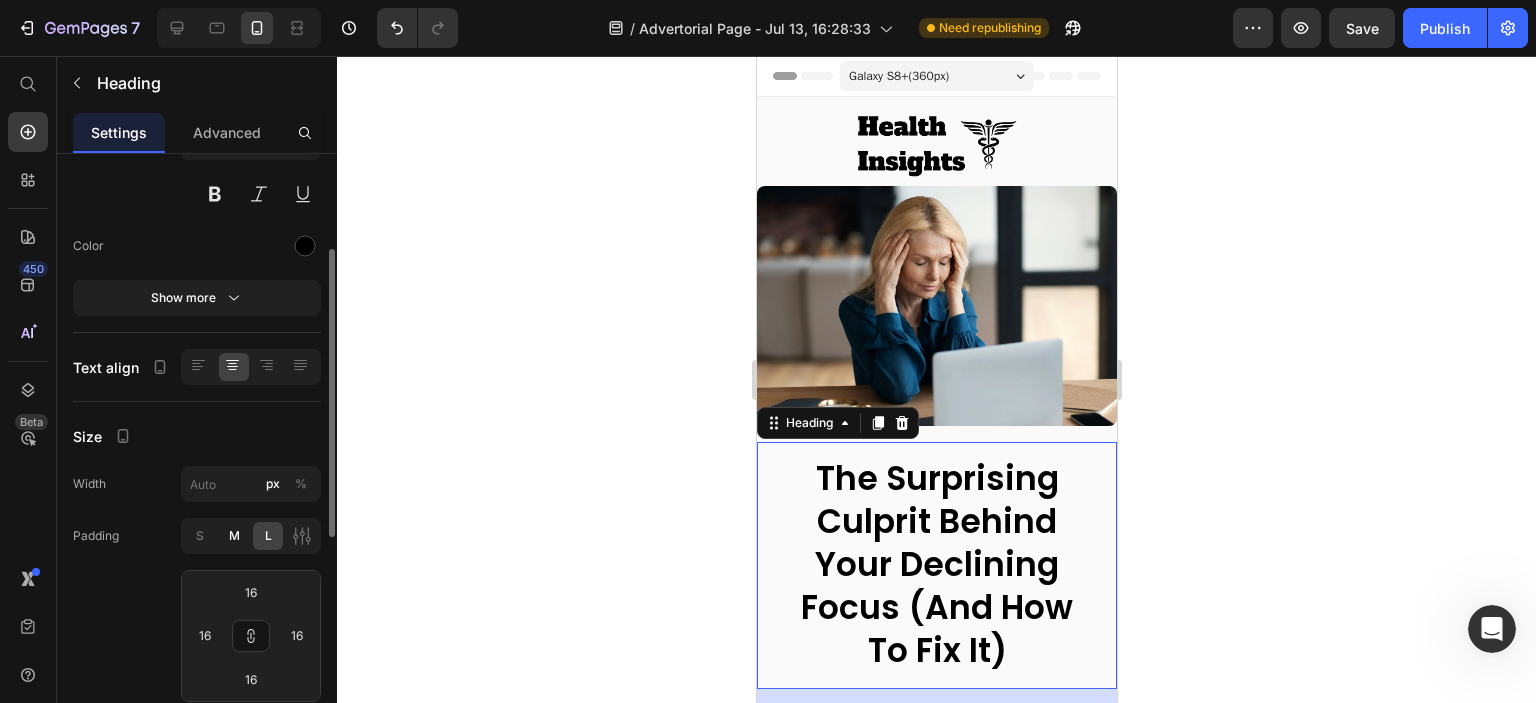 click on "M" 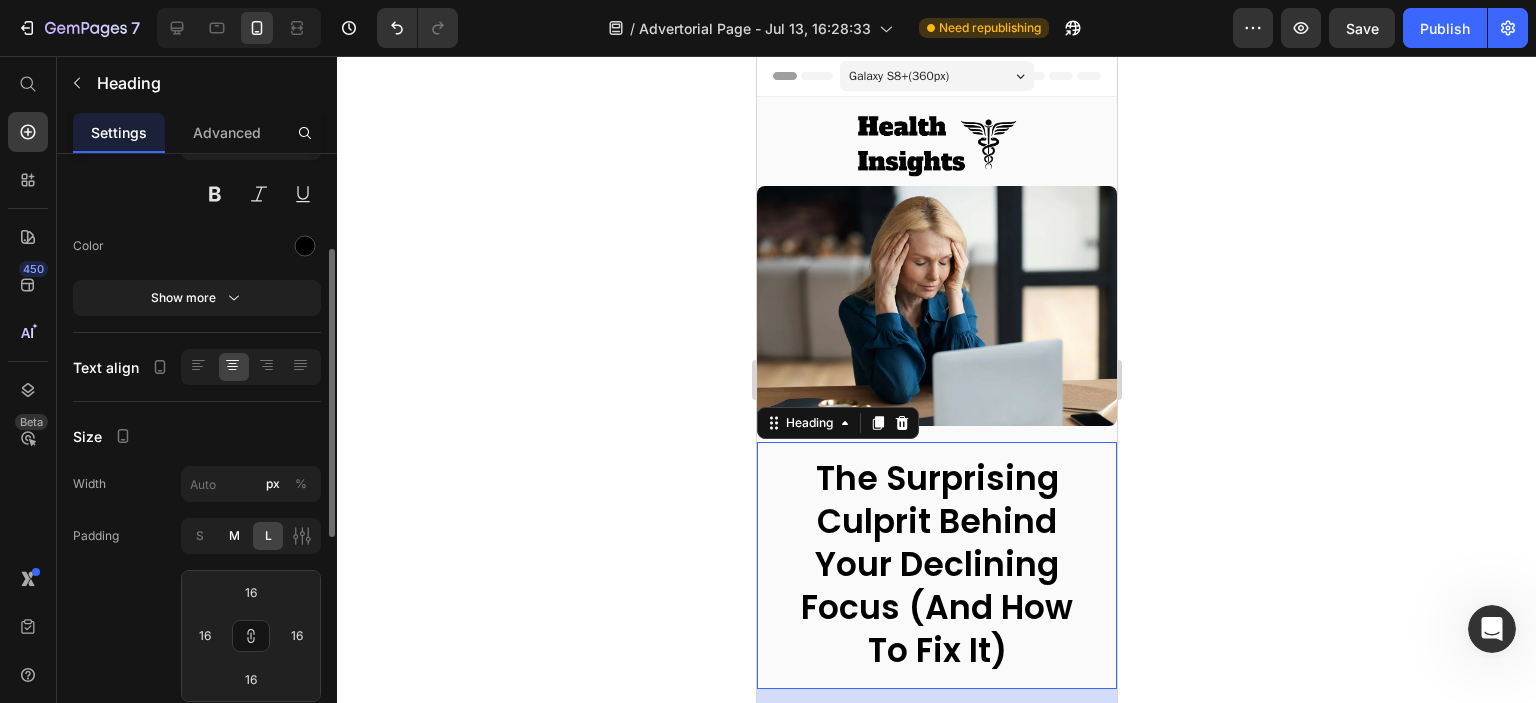 type on "8" 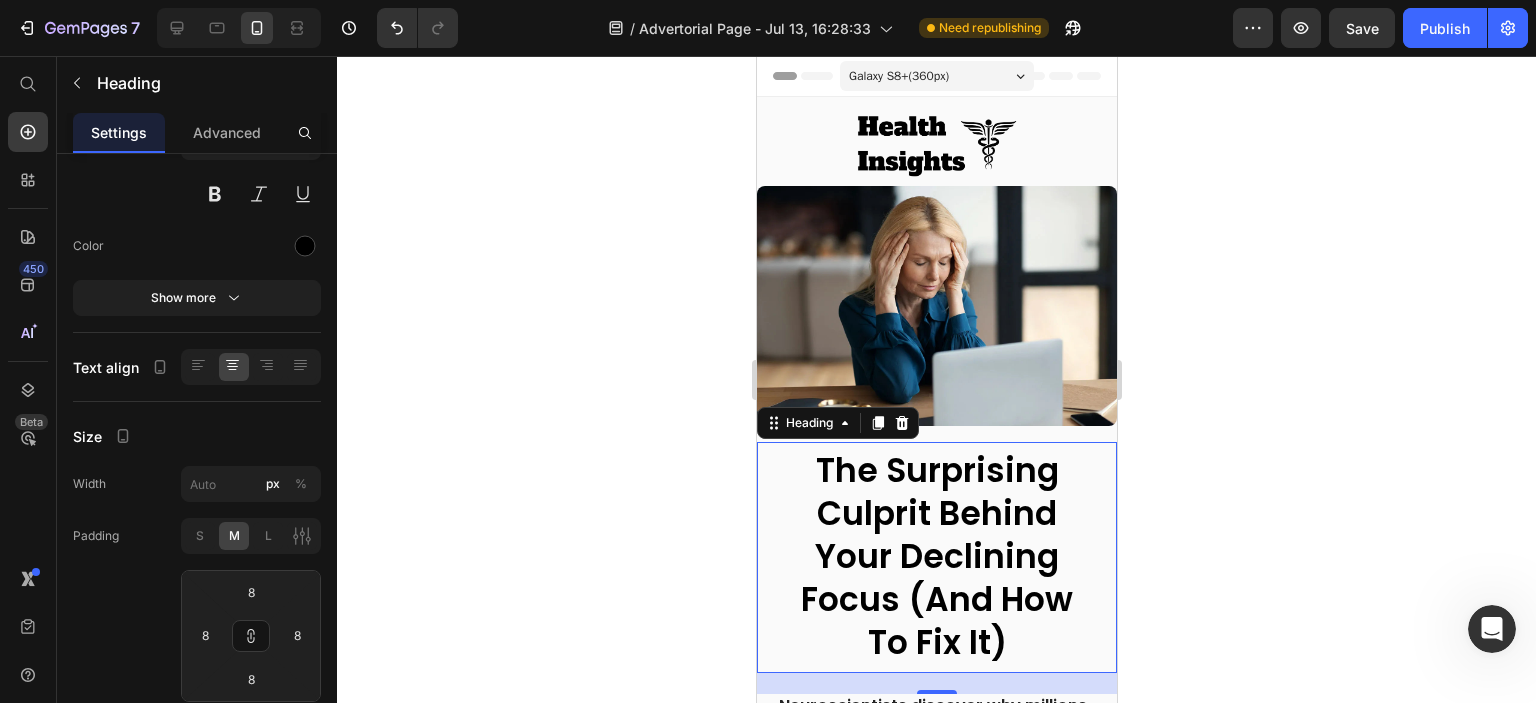 click 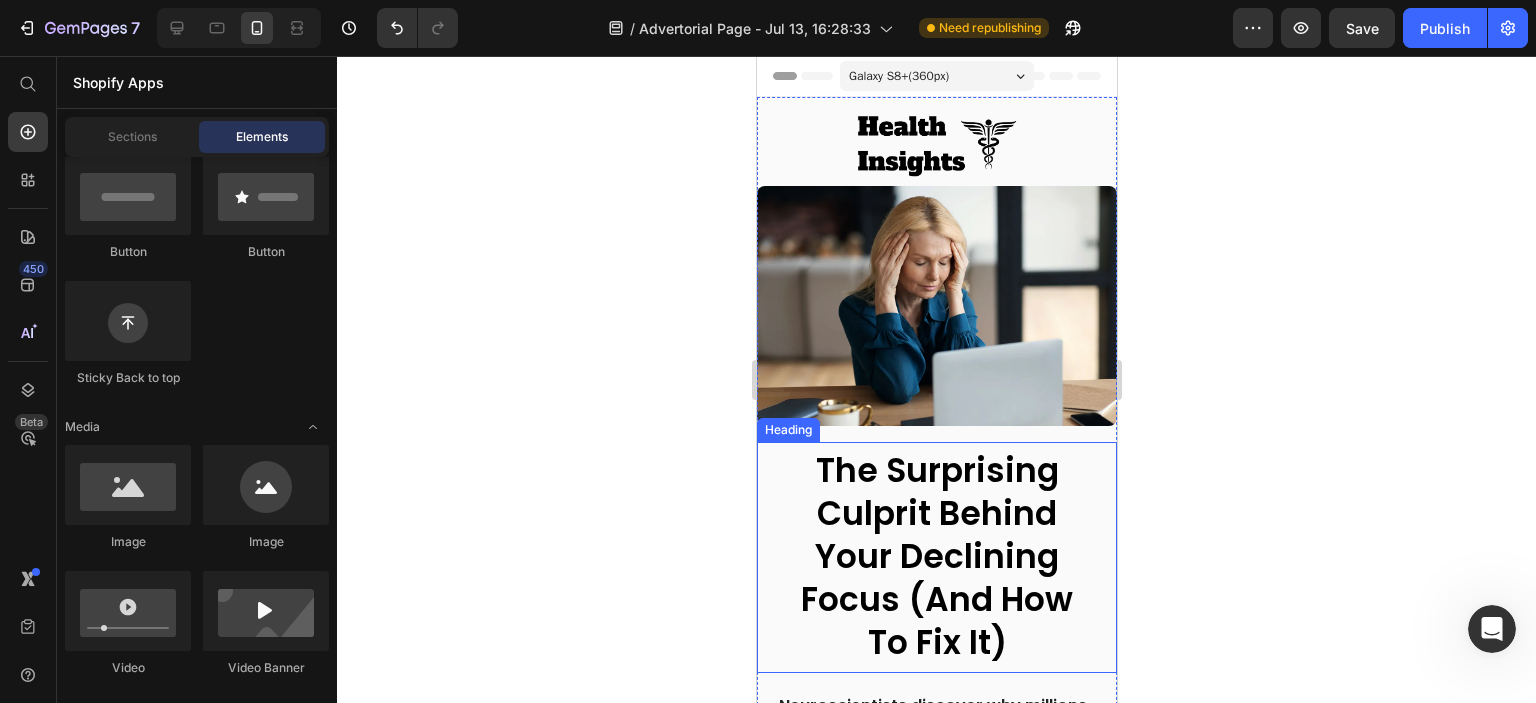 click on "The Surprising Culprit Behind Your Declining Focus (And How To Fix It)" at bounding box center (936, 556) 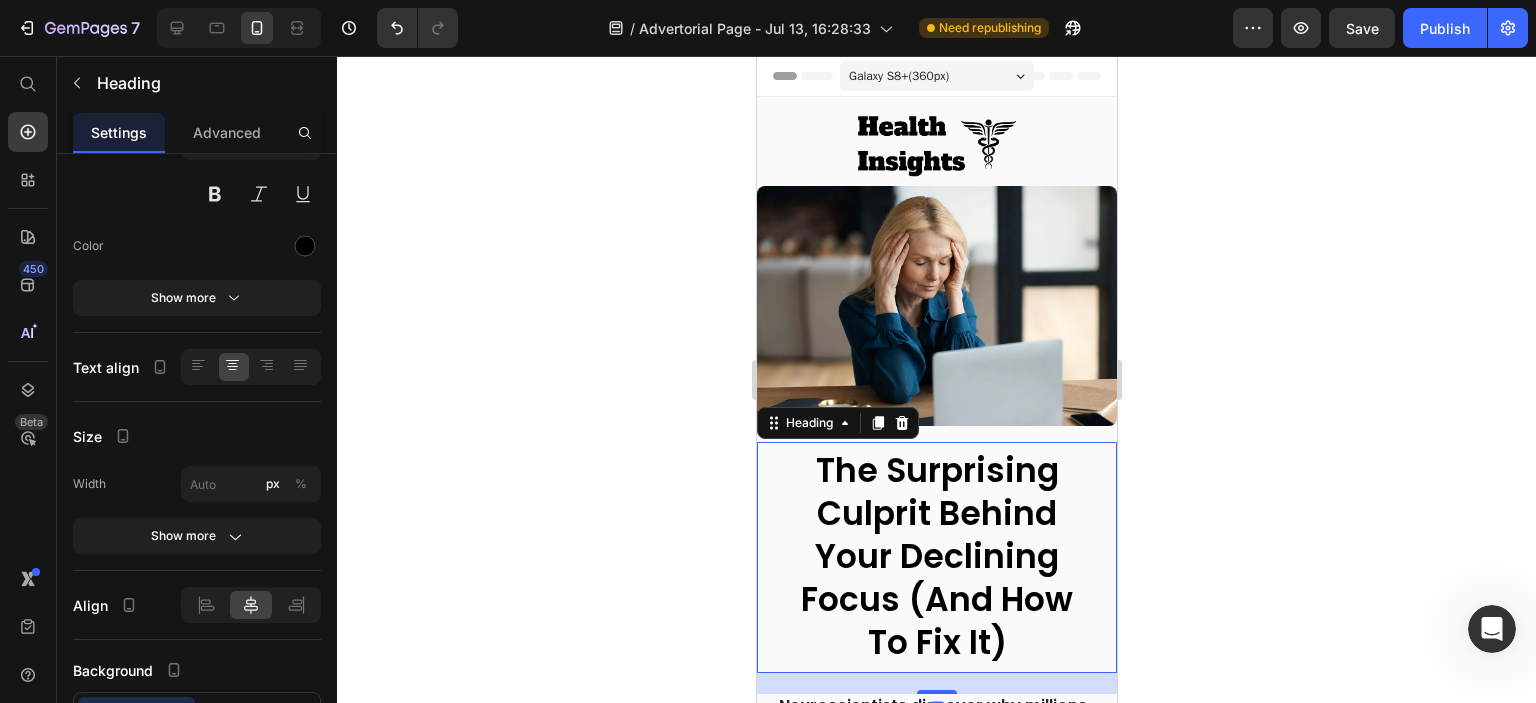 click on "Galaxy S8+  ( 360 px)" at bounding box center [898, 76] 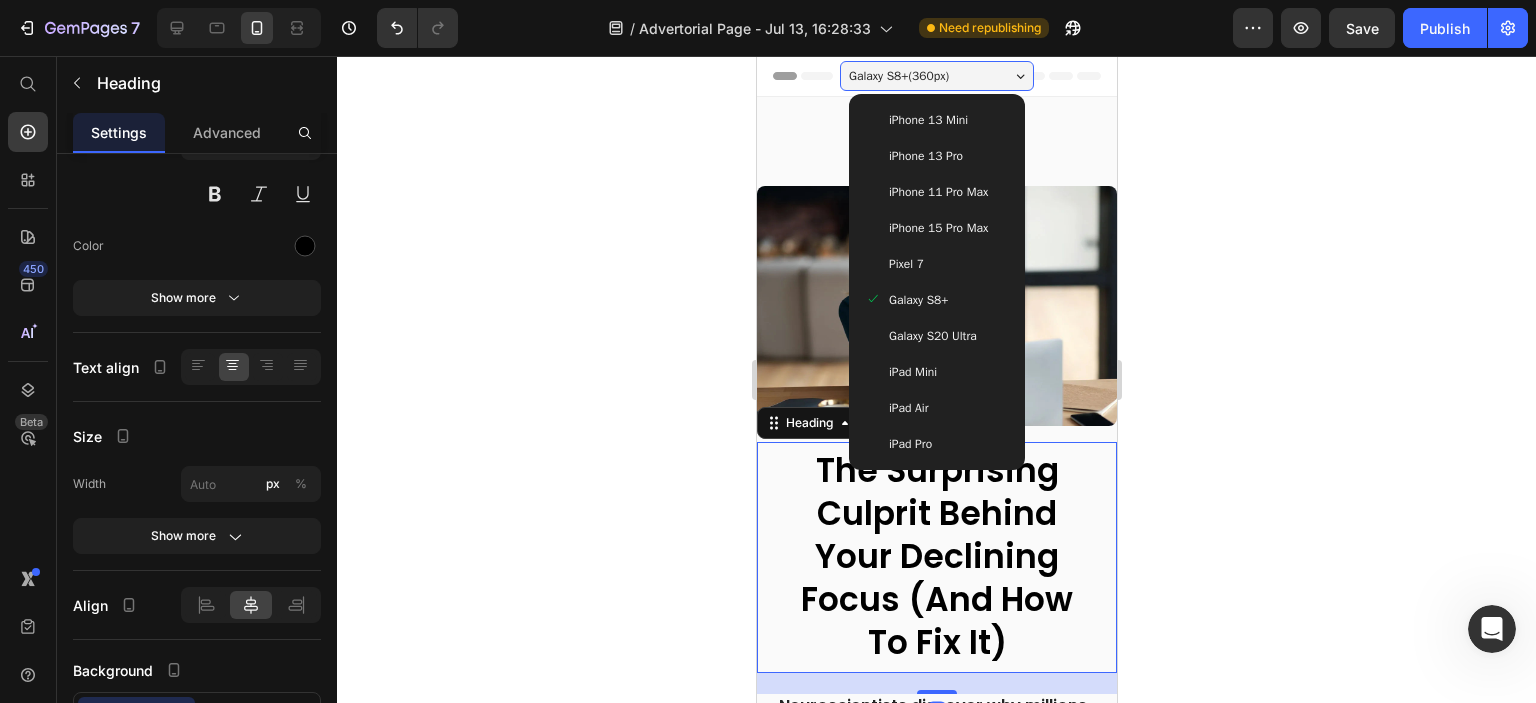 click on "iPhone 15 Pro Max" at bounding box center [937, 228] 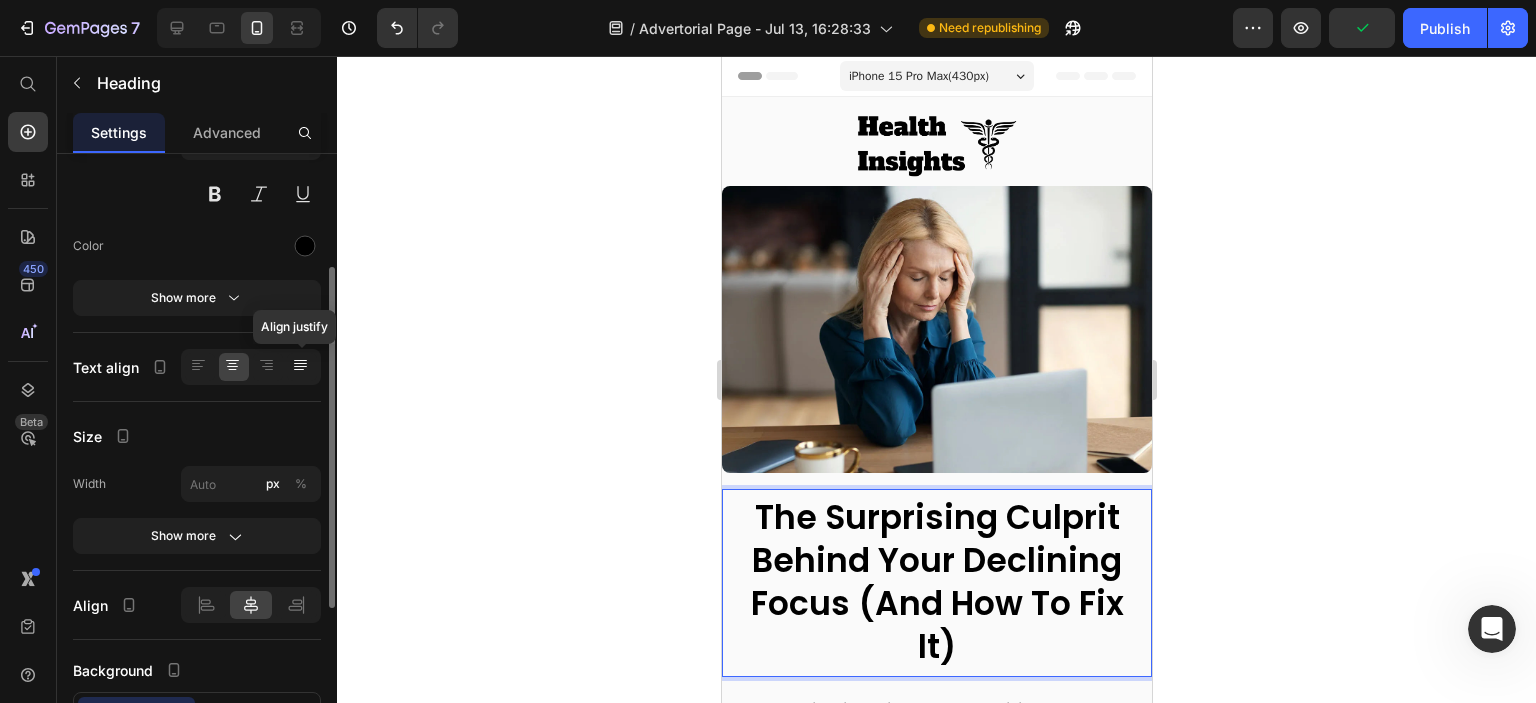 scroll, scrollTop: 0, scrollLeft: 0, axis: both 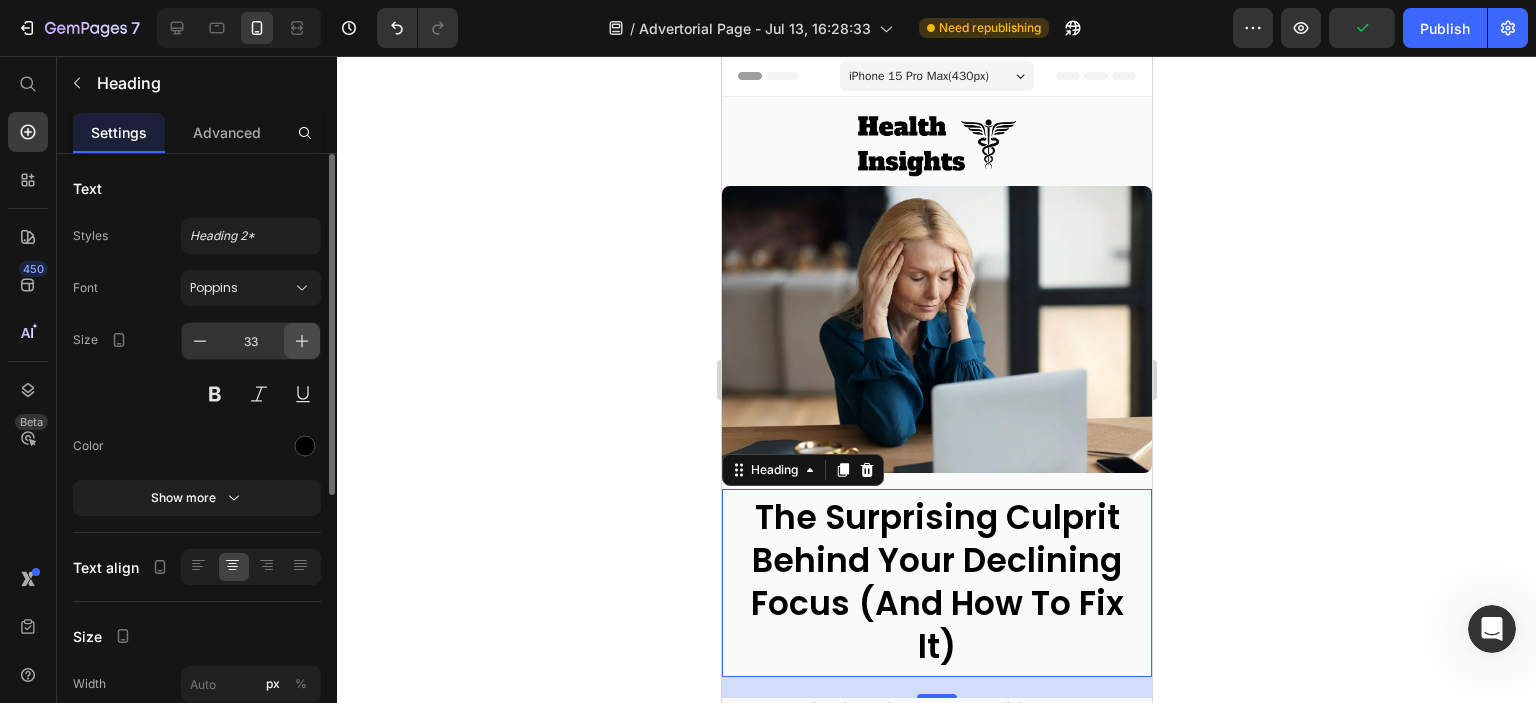 click at bounding box center (302, 341) 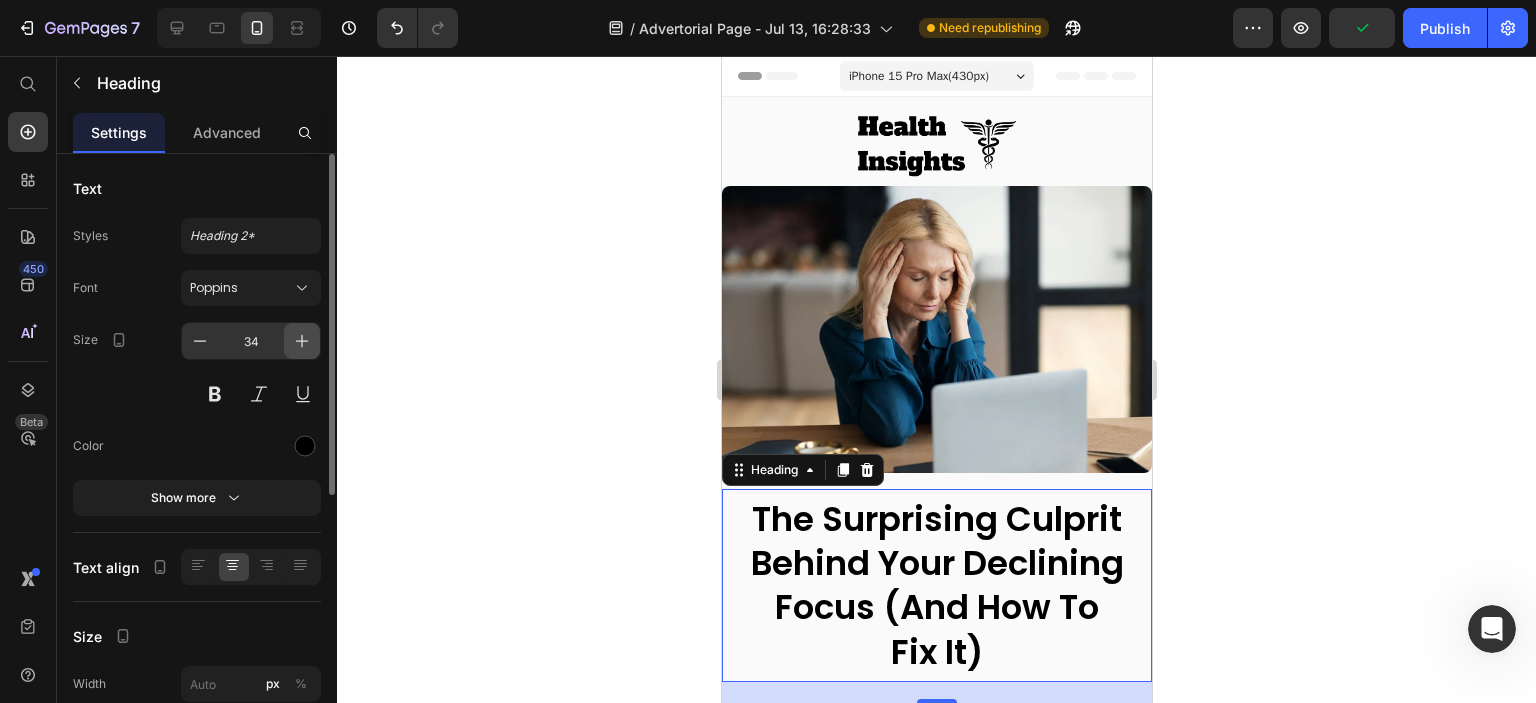 click 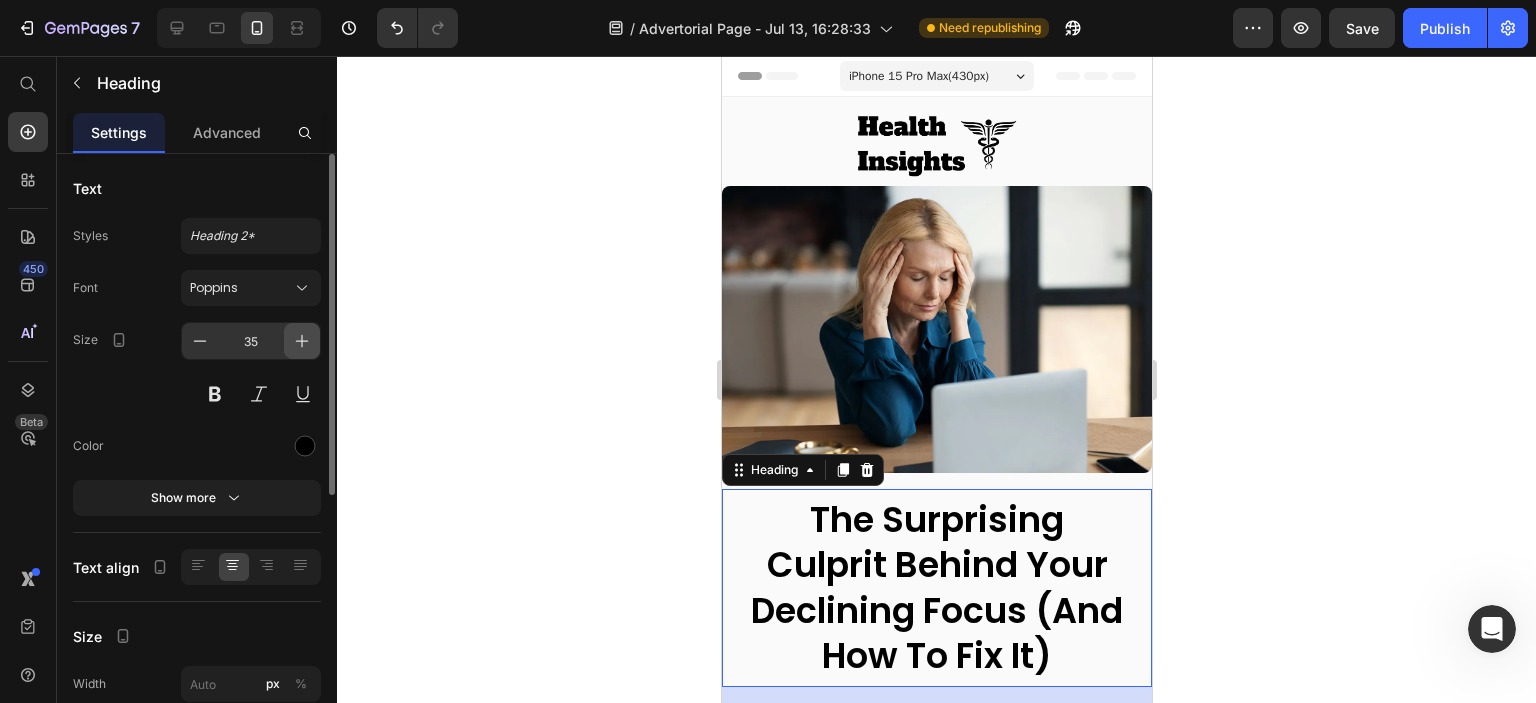 click 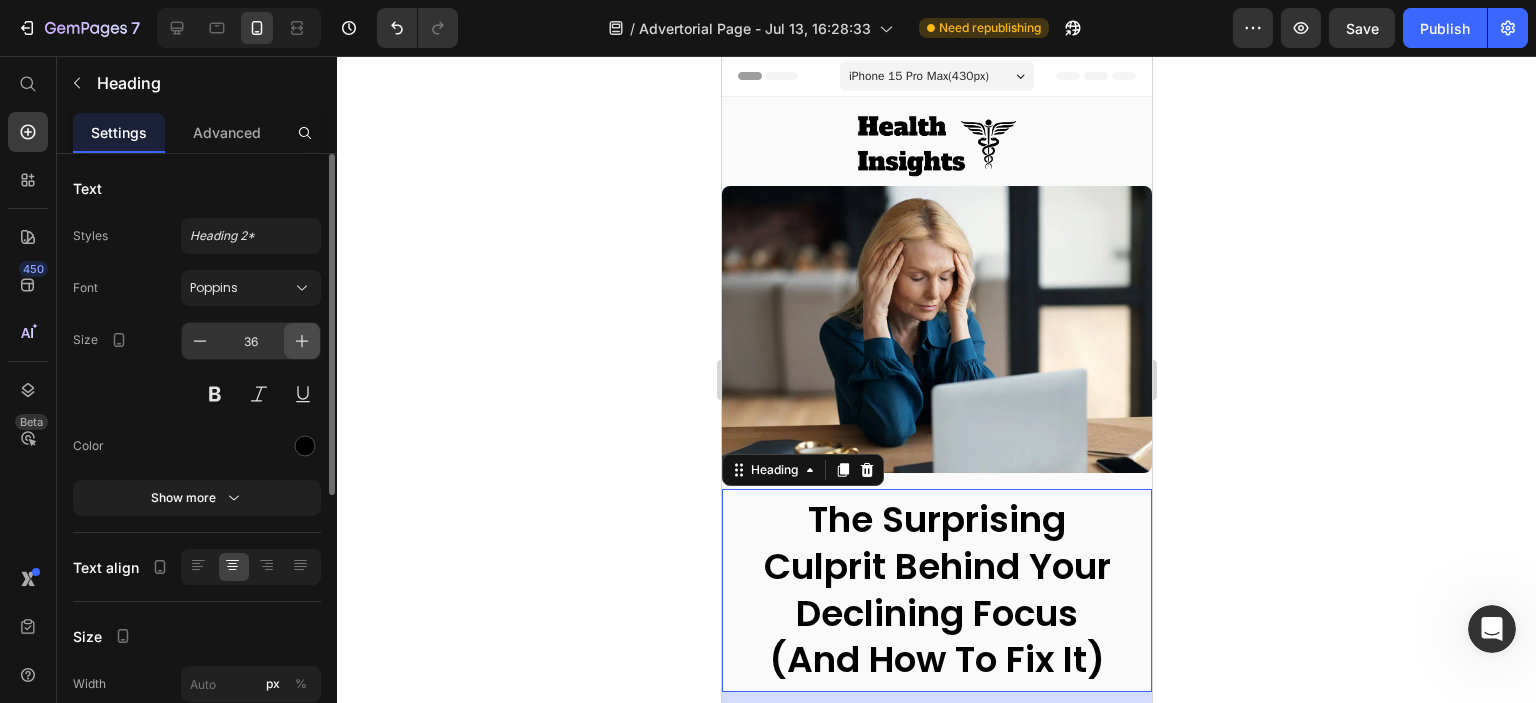 click 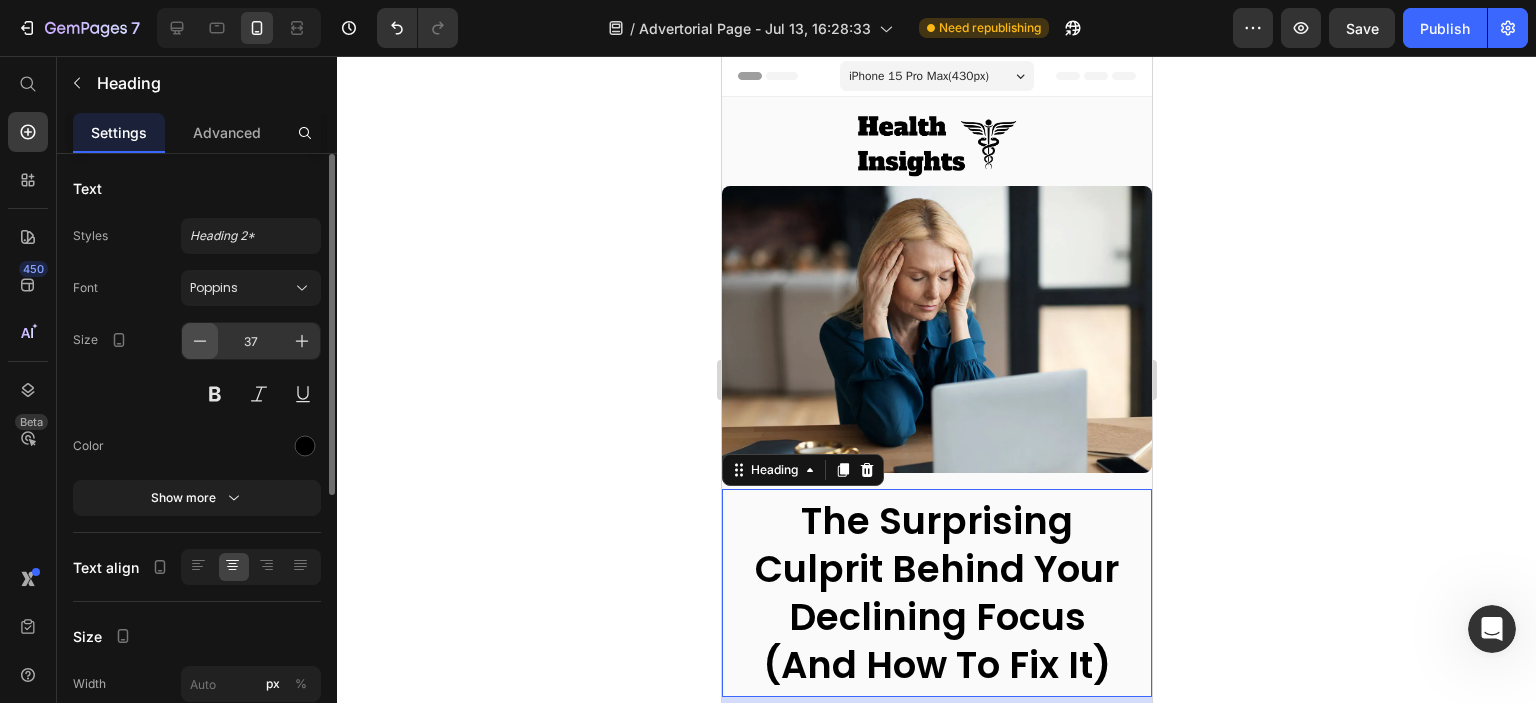 click at bounding box center [200, 341] 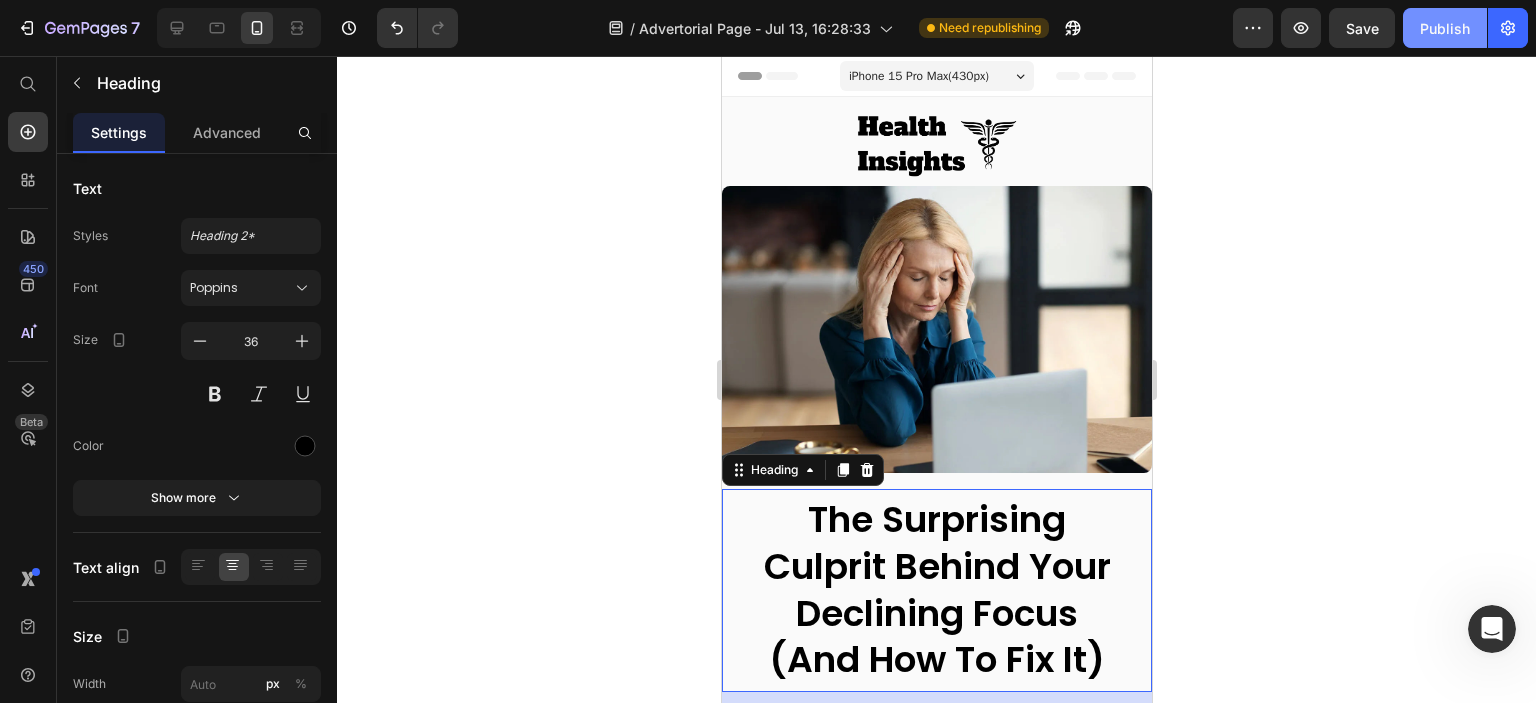 click on "Publish" at bounding box center [1445, 28] 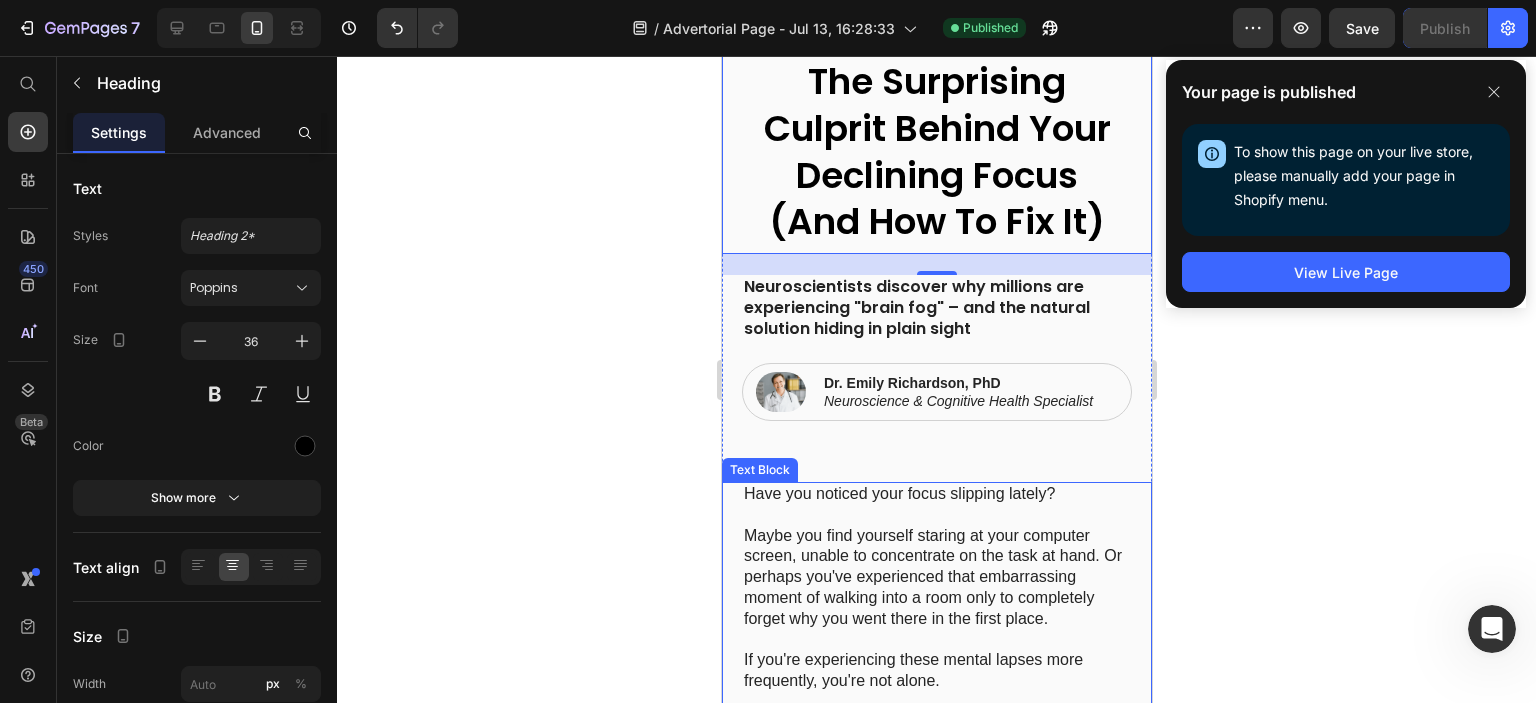 scroll, scrollTop: 600, scrollLeft: 0, axis: vertical 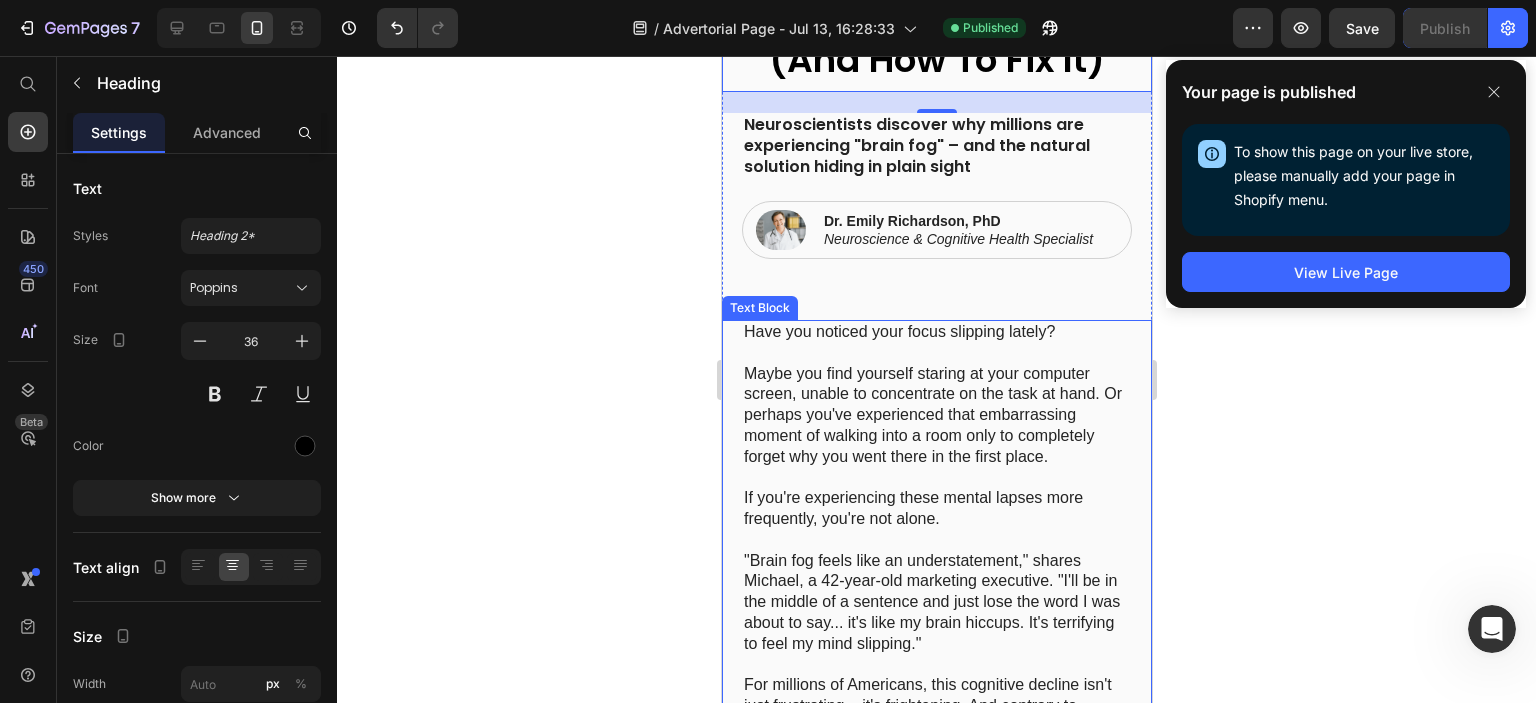 click on "Maybe you find yourself staring at your computer screen, unable to concentrate on the task at hand. Or perhaps you've experienced that embarrassing moment of walking into a room only to completely forget why you went there in the first place." at bounding box center [936, 416] 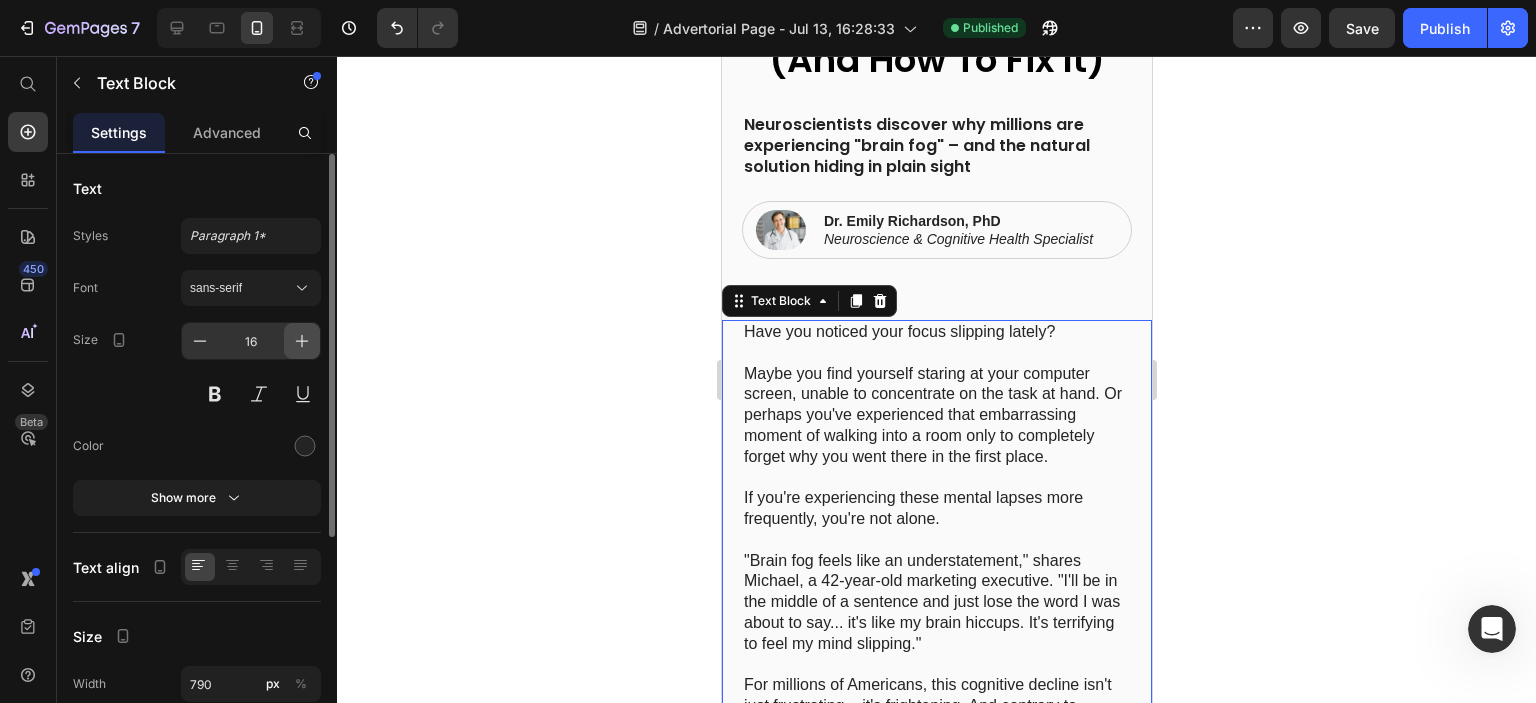 click 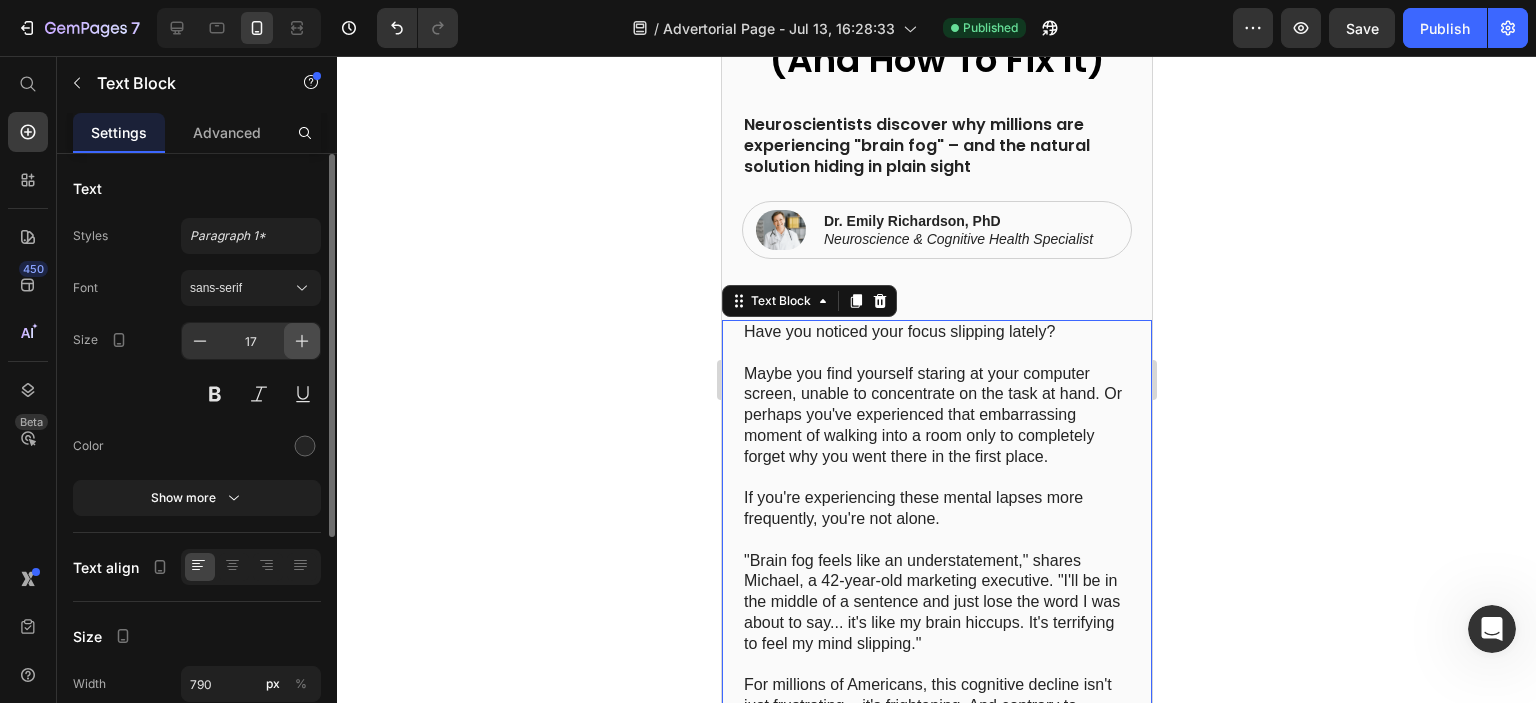 click 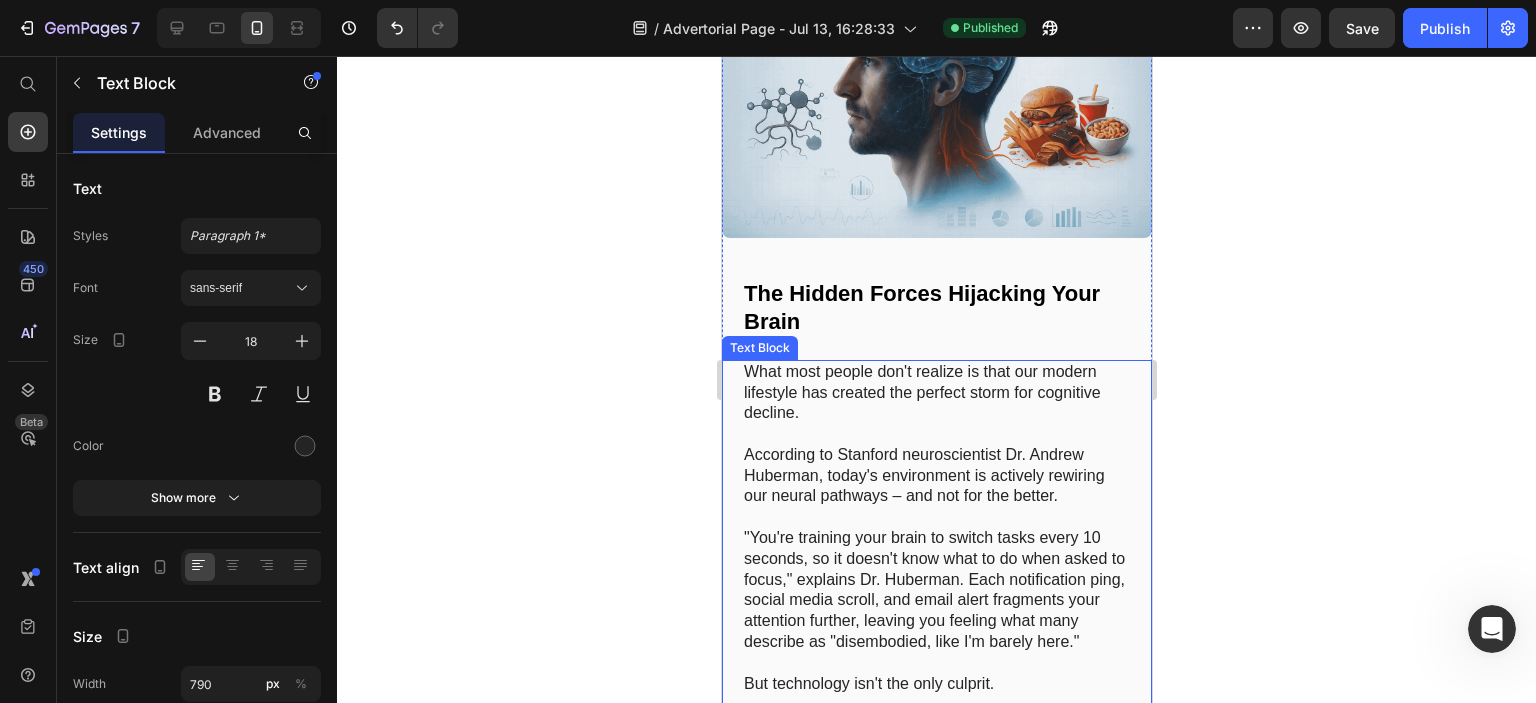 scroll, scrollTop: 1700, scrollLeft: 0, axis: vertical 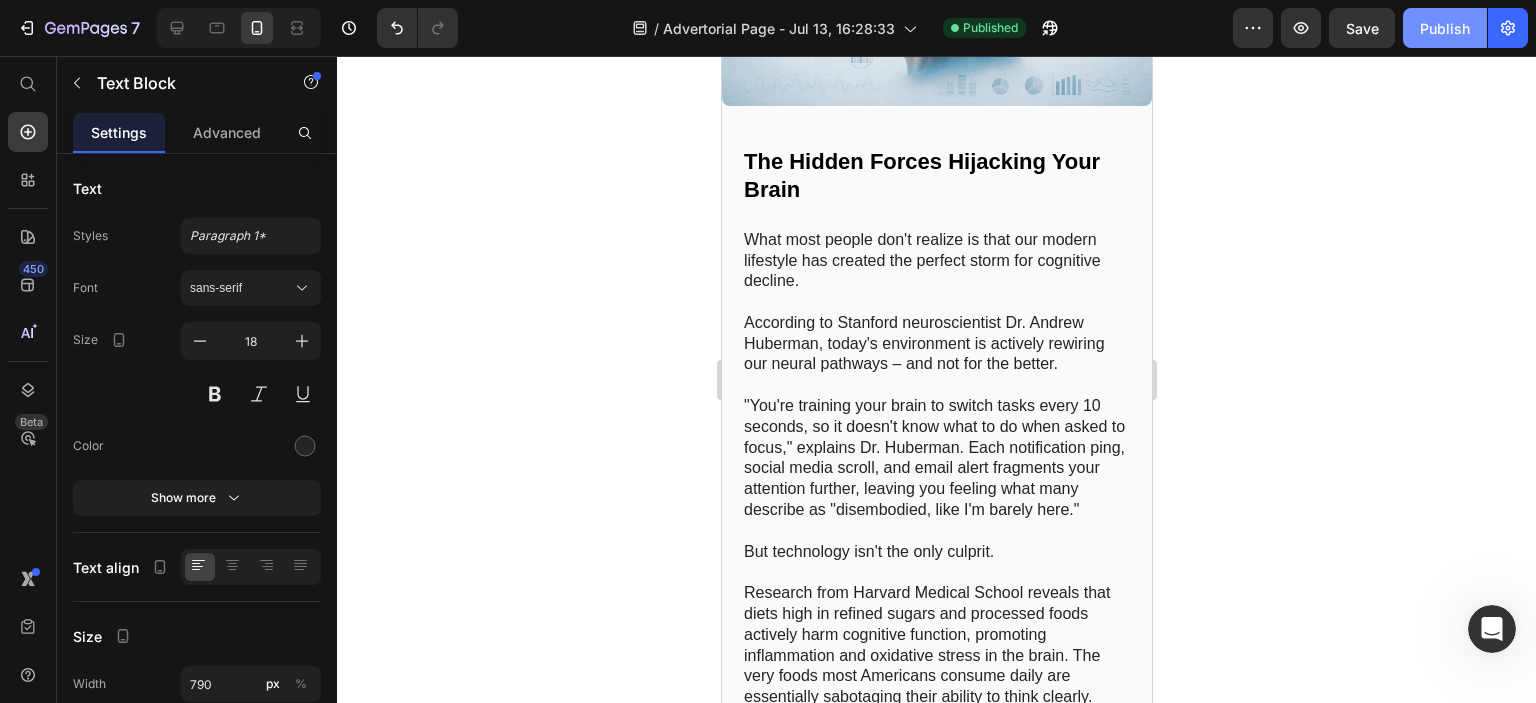 click on "Publish" at bounding box center [1445, 28] 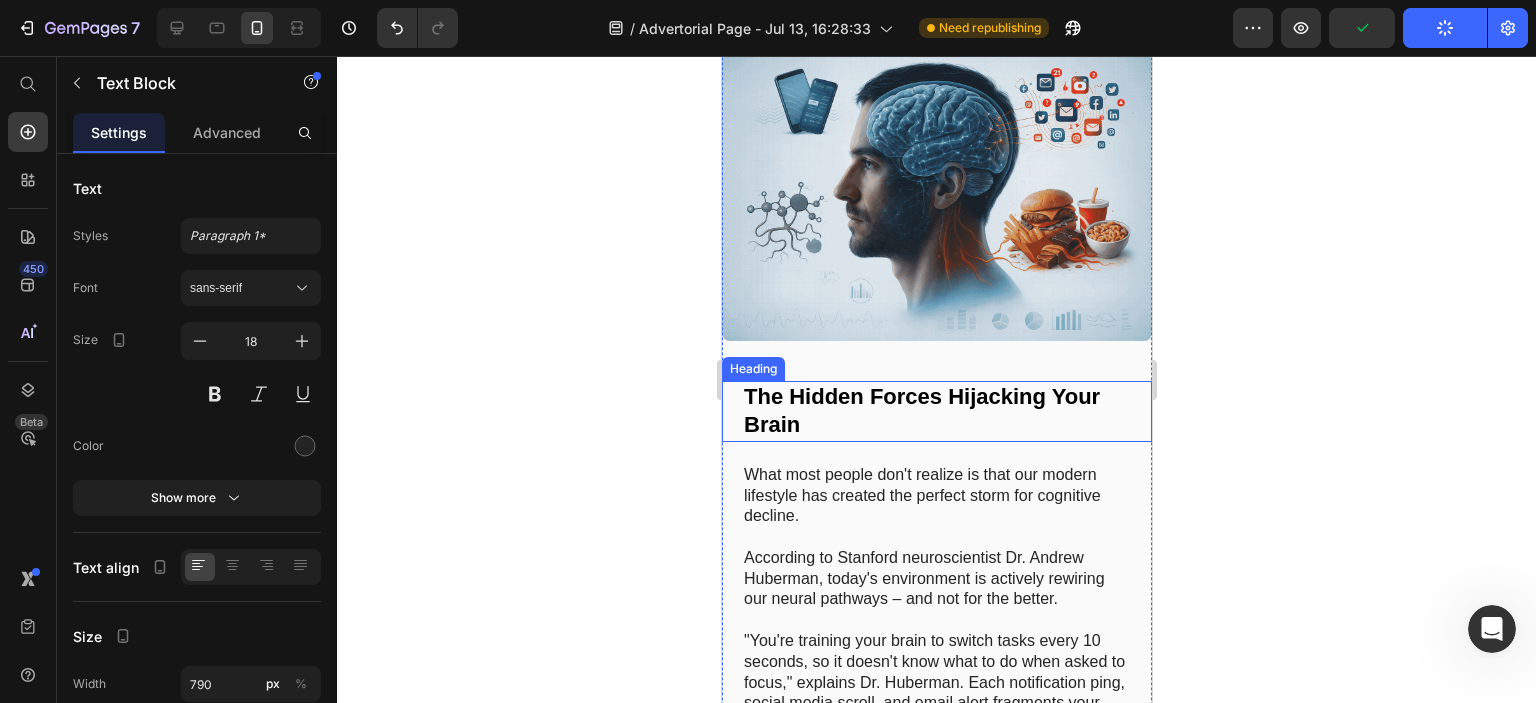 scroll, scrollTop: 1500, scrollLeft: 0, axis: vertical 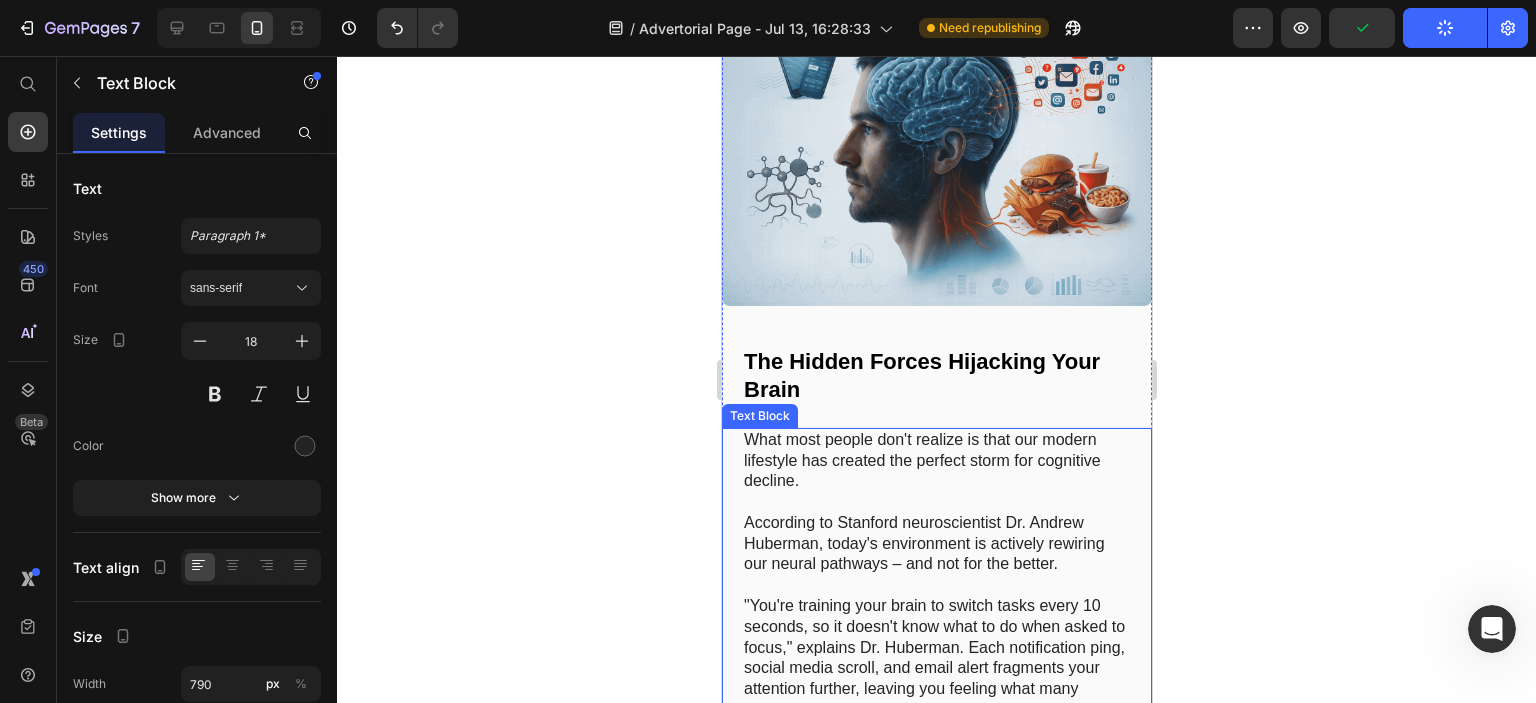 click on "According to Stanford neuroscientist Dr. Andrew Huberman, today's environment is actively rewiring our neural pathways – and not for the better." at bounding box center [936, 544] 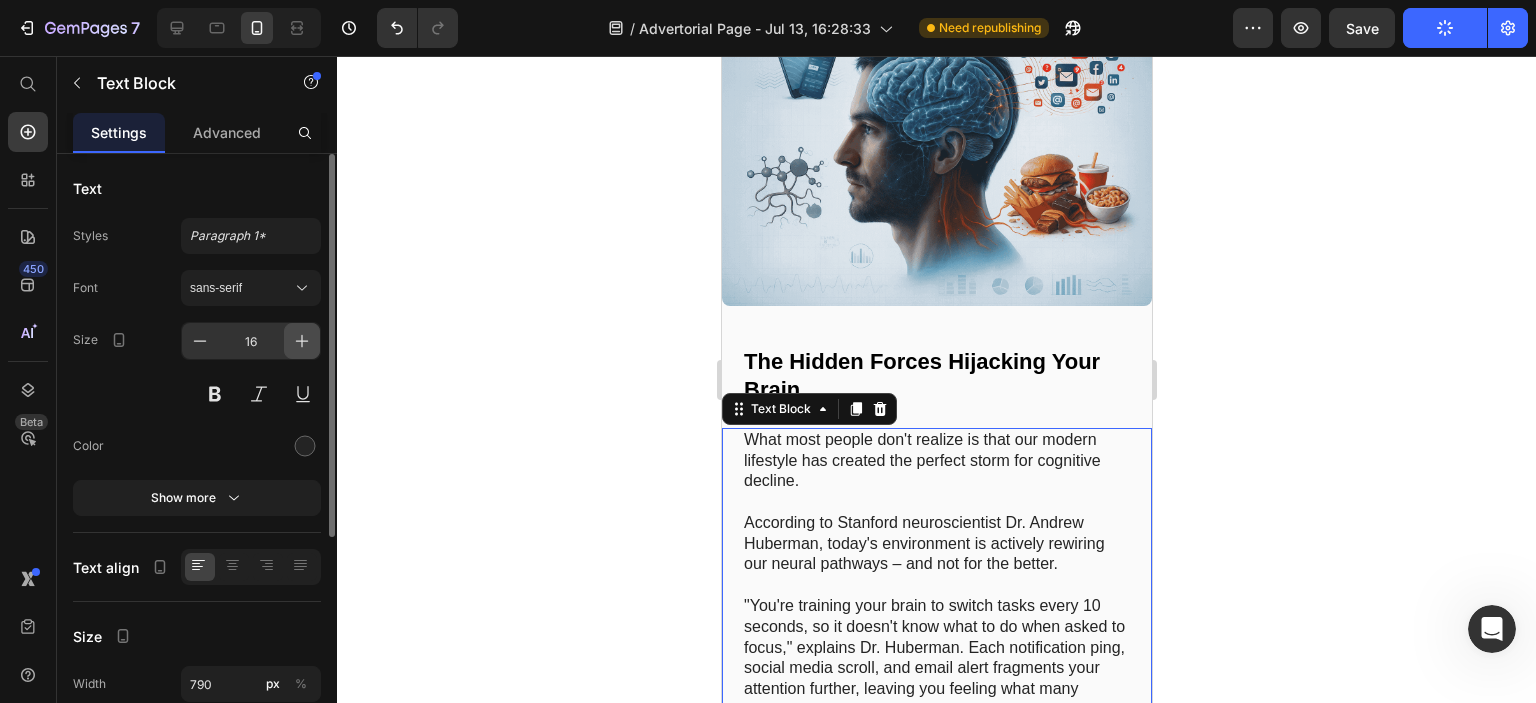 click 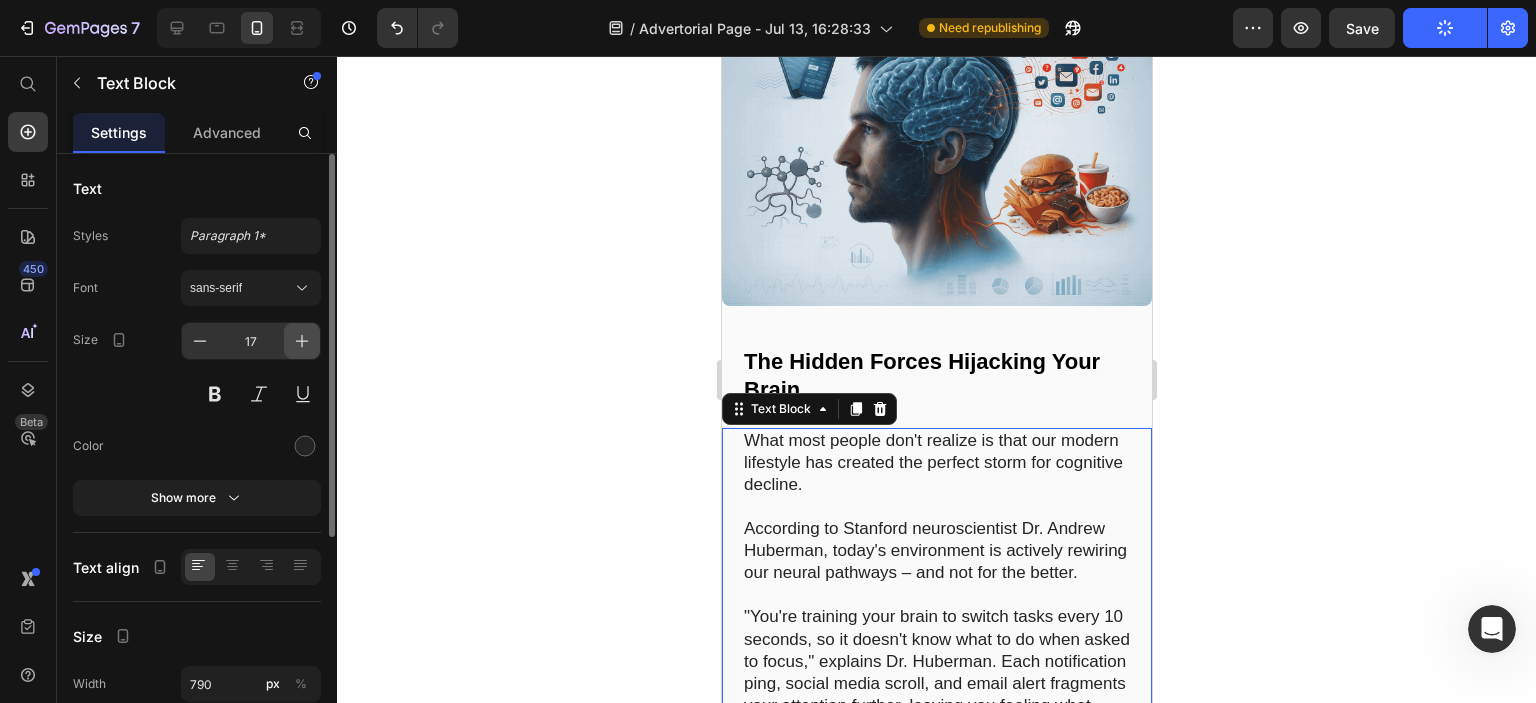 click 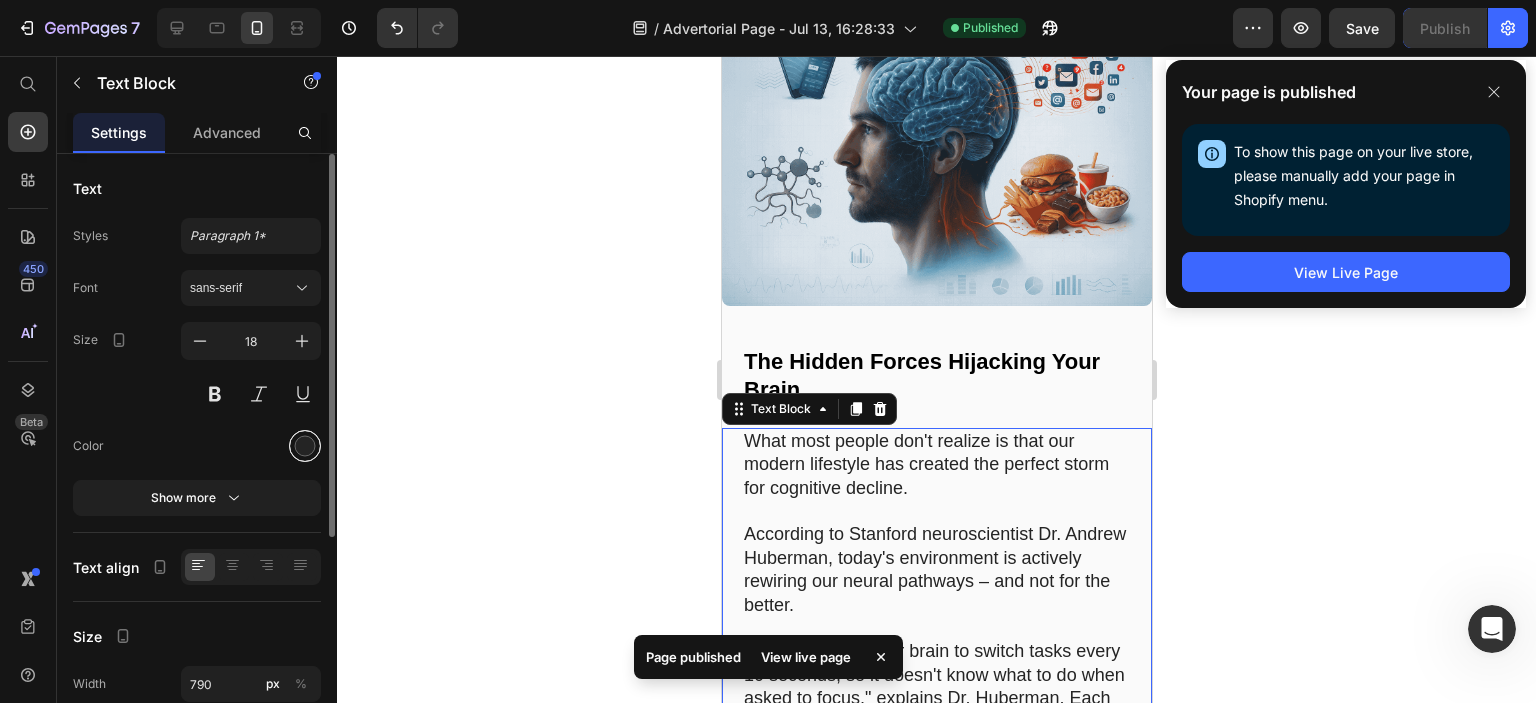 click at bounding box center [305, 446] 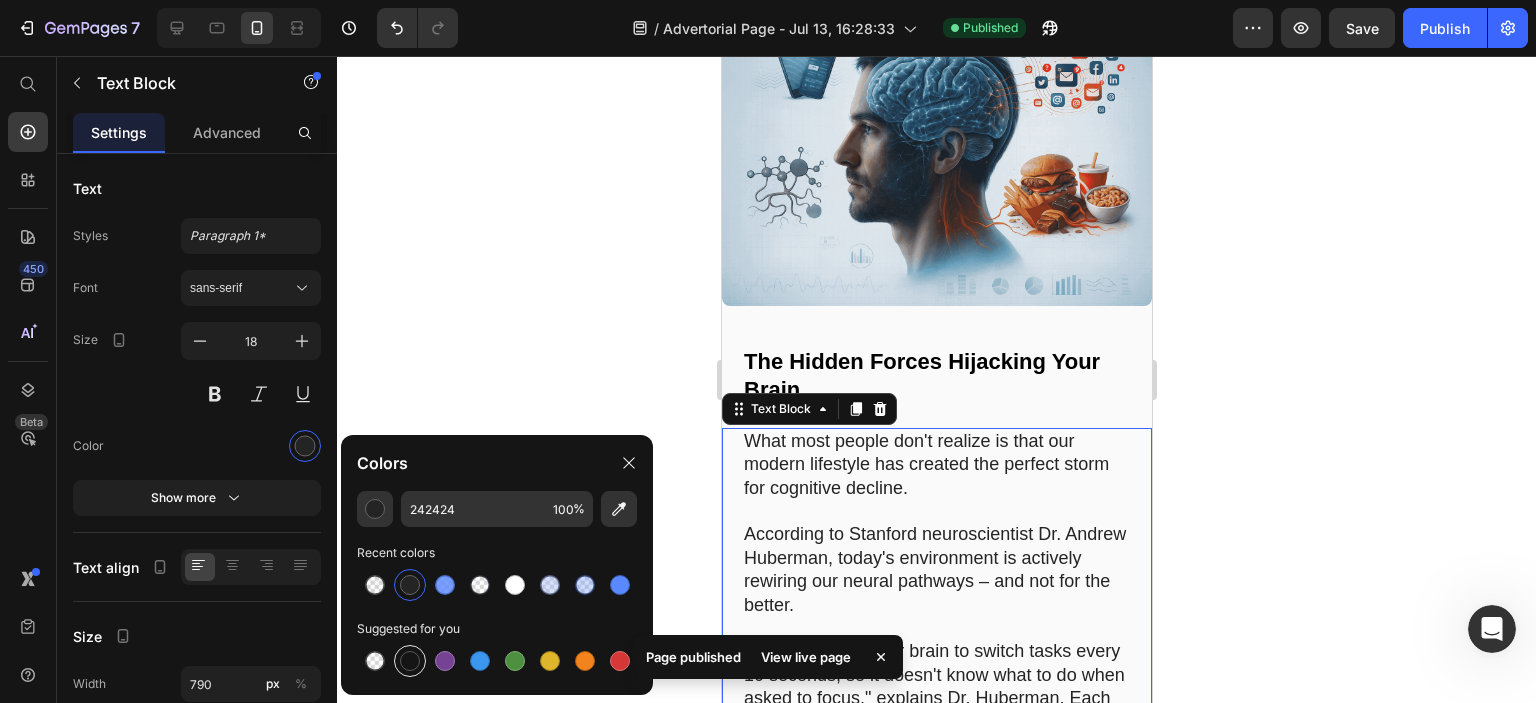 click at bounding box center [410, 661] 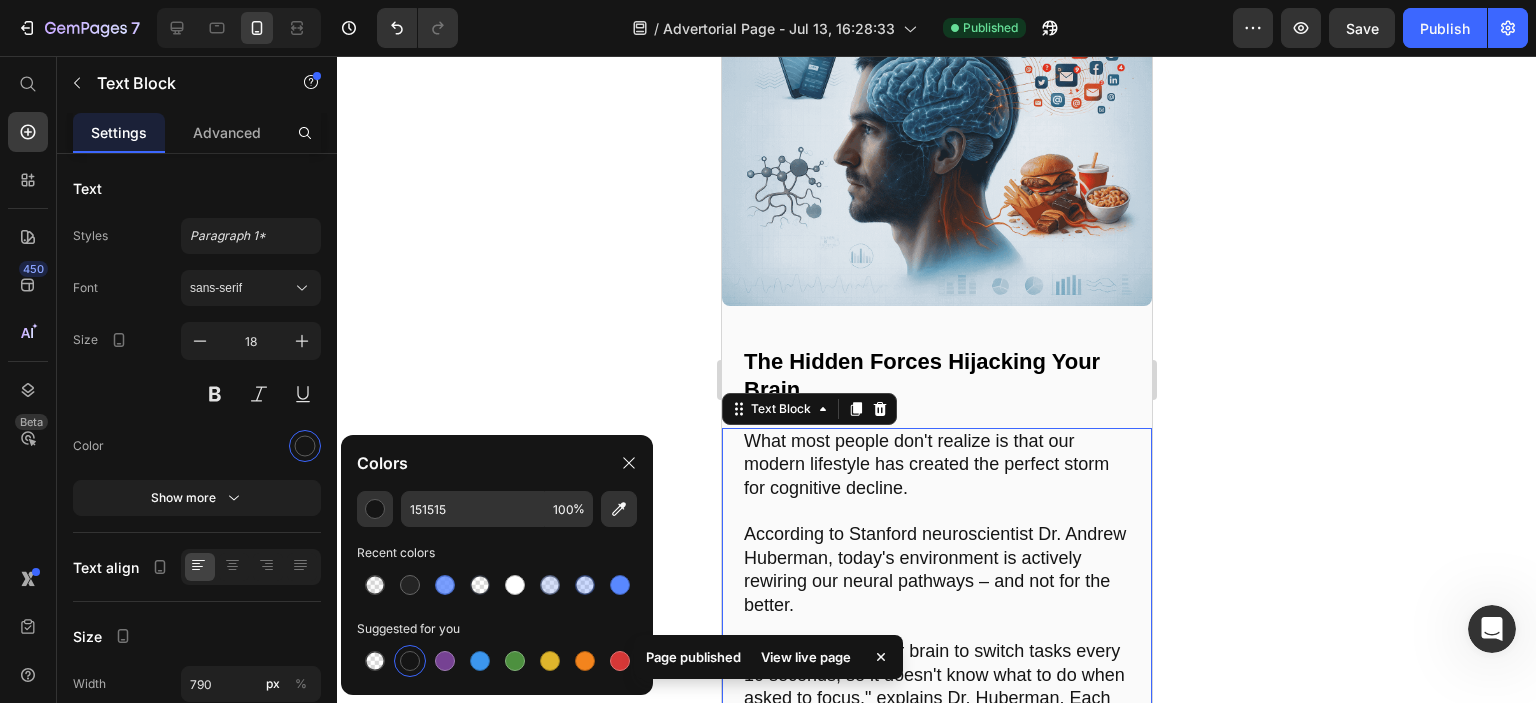 click 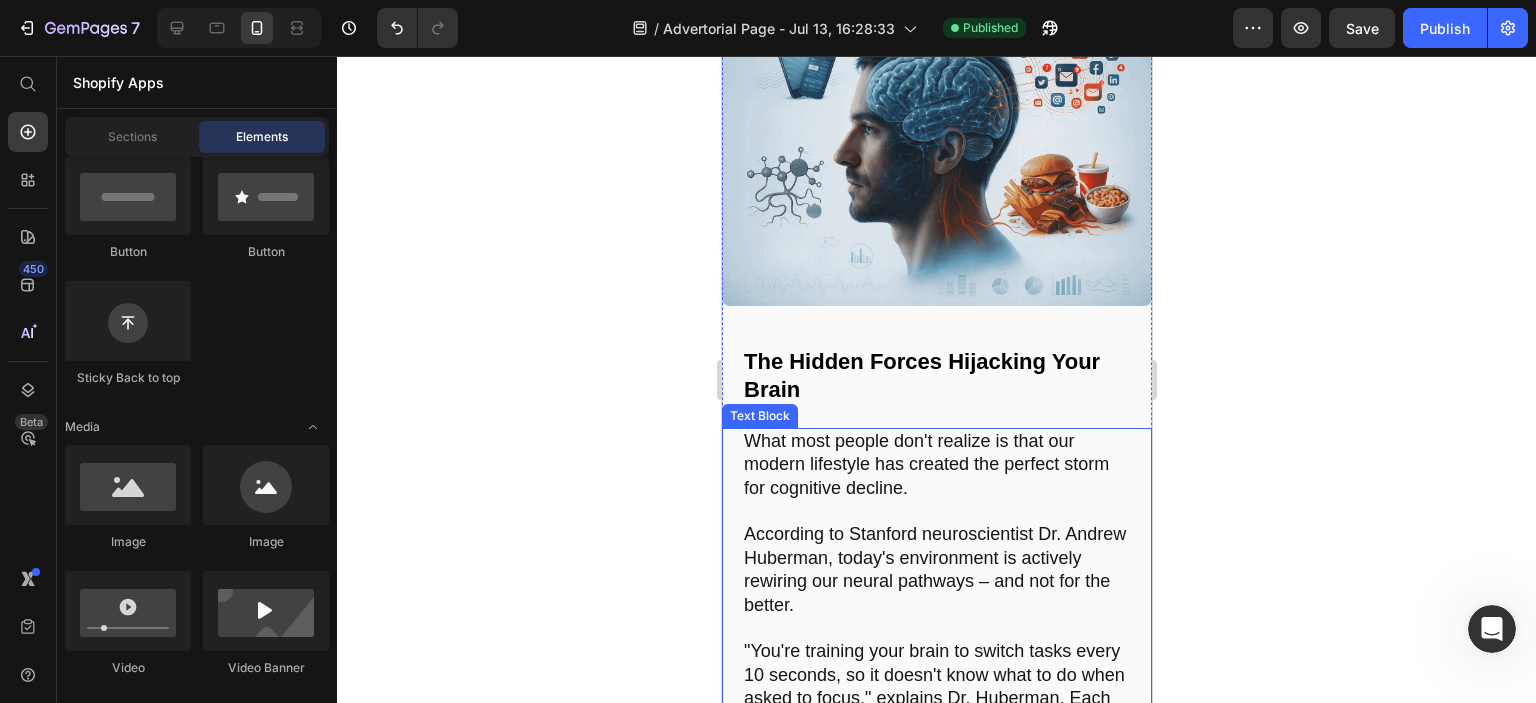 click on "According to Stanford neuroscientist Dr. Andrew Huberman, today's environment is actively rewiring our neural pathways – and not for the better." at bounding box center (936, 570) 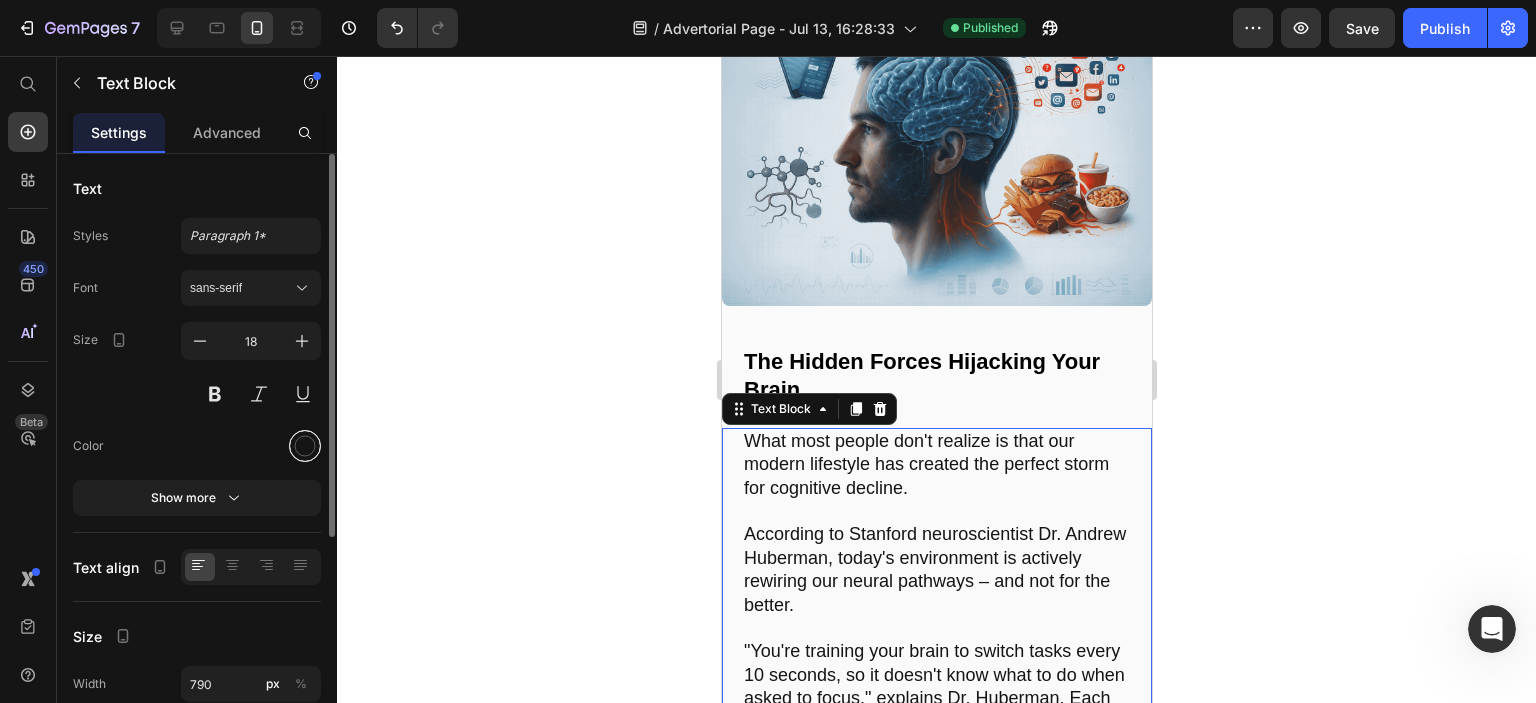 click at bounding box center [305, 446] 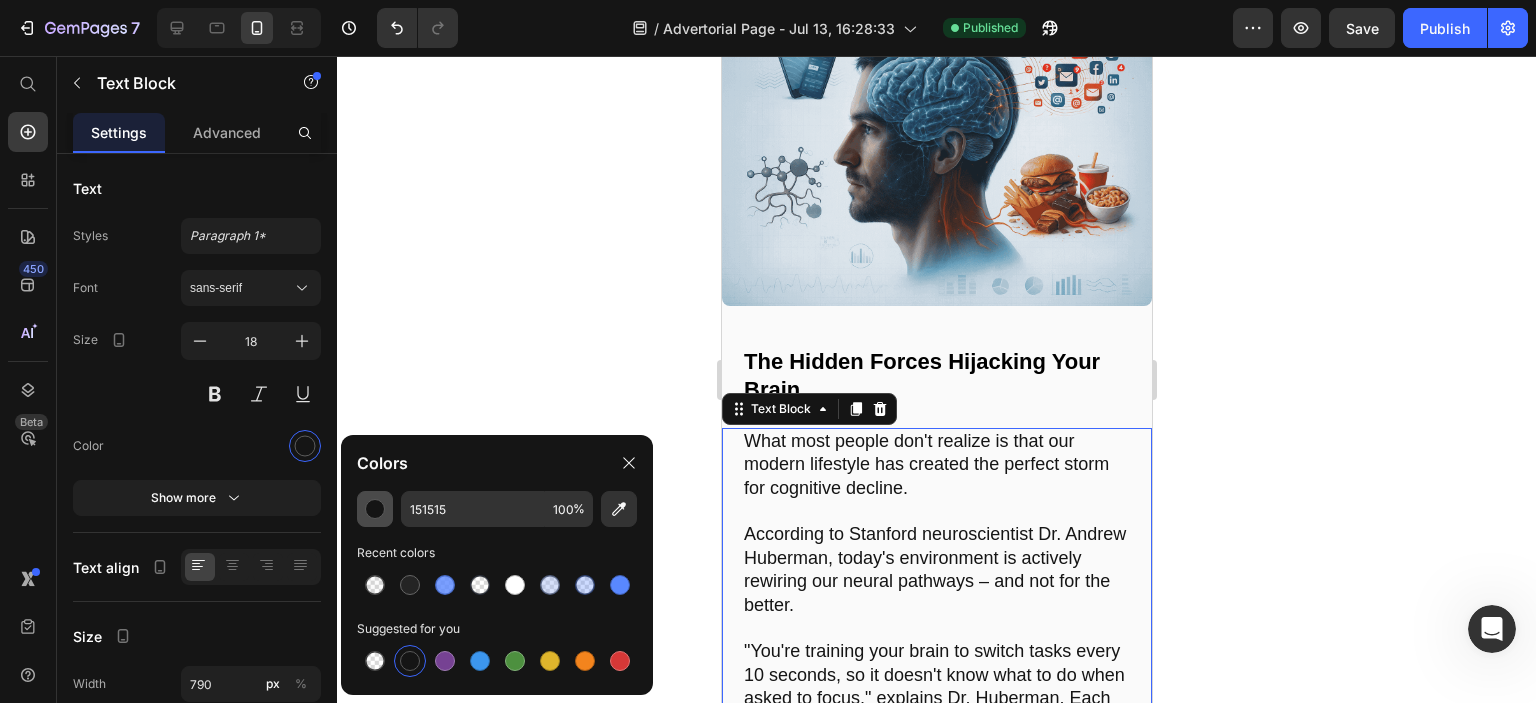 click at bounding box center [375, 509] 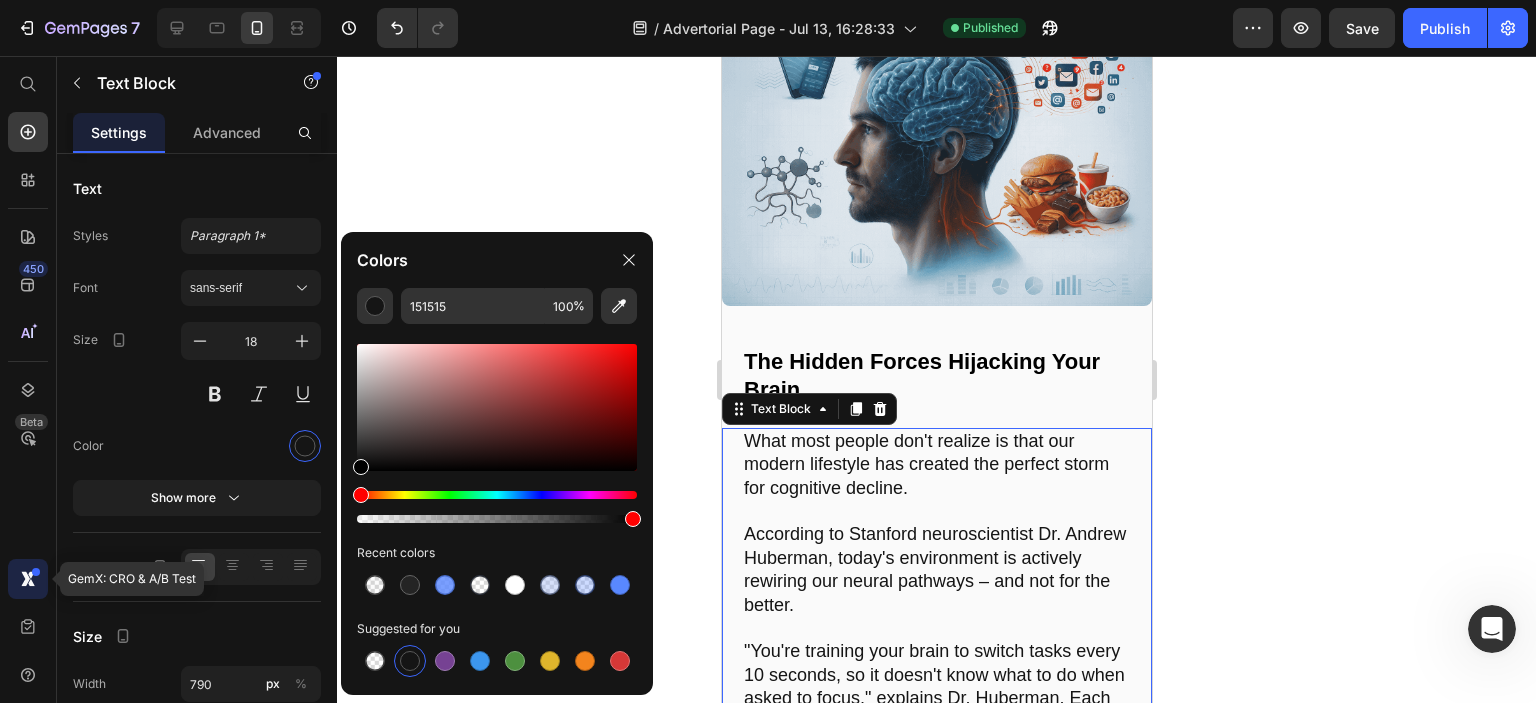 drag, startPoint x: 371, startPoint y: 456, endPoint x: 16, endPoint y: 583, distance: 377.03314 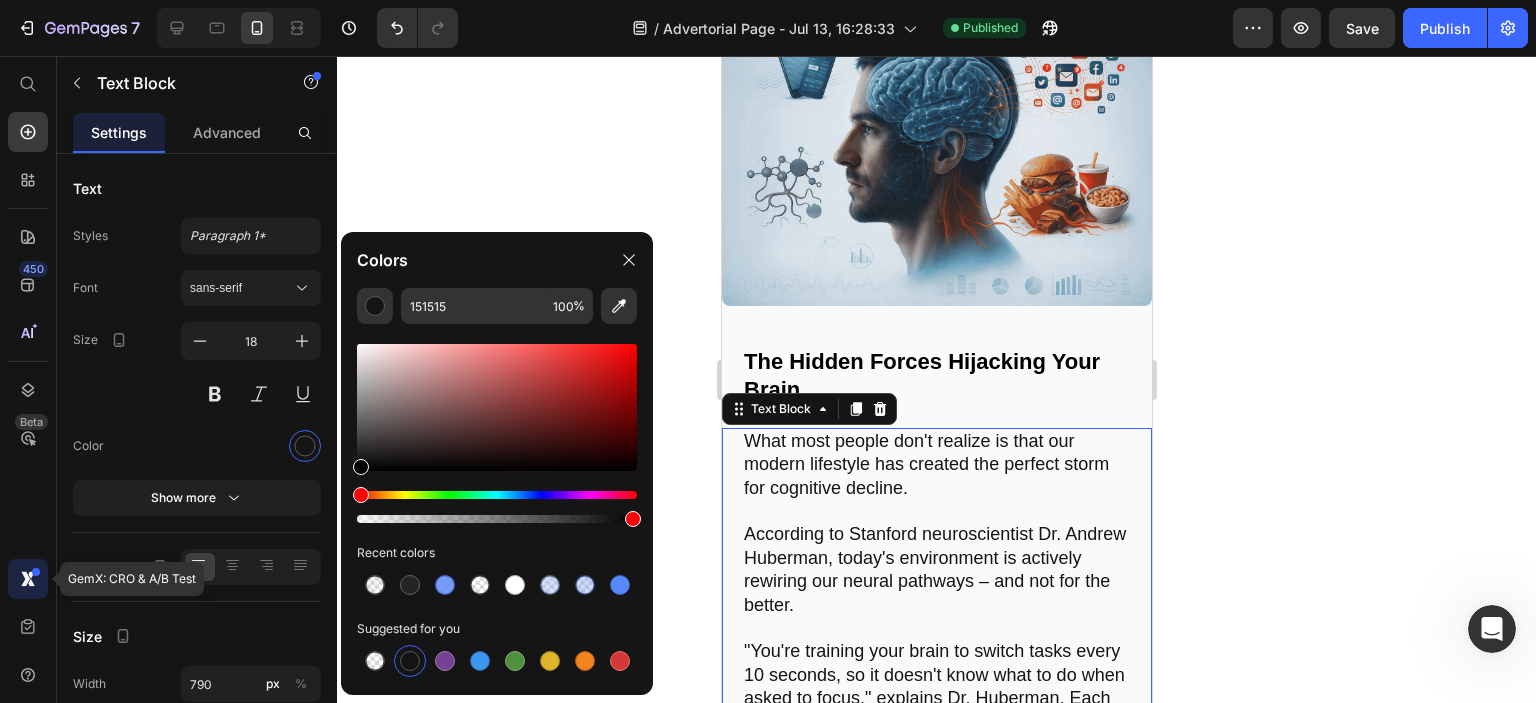 click on "7   /  Advertorial Page - Jul 13, 16:28:33 Published Preview  Save   Publish  450 Beta GemX: CRO & A/B Test Shopify Apps Sections Elements Hero Section Product Detail Brands Trusted Badges Guarantee Product Breakdown How to use Testimonials Compare Bundle FAQs Social Proof Brand Story Product List Collection Blog List Contact Sticky Add to Cart Custom Footer Browse Library 450 Layout
Row
Row
Row
Row Text
Heading
Text Block Button
Button
Button
Sticky Back to top Media
Image Image" at bounding box center (768, 0) 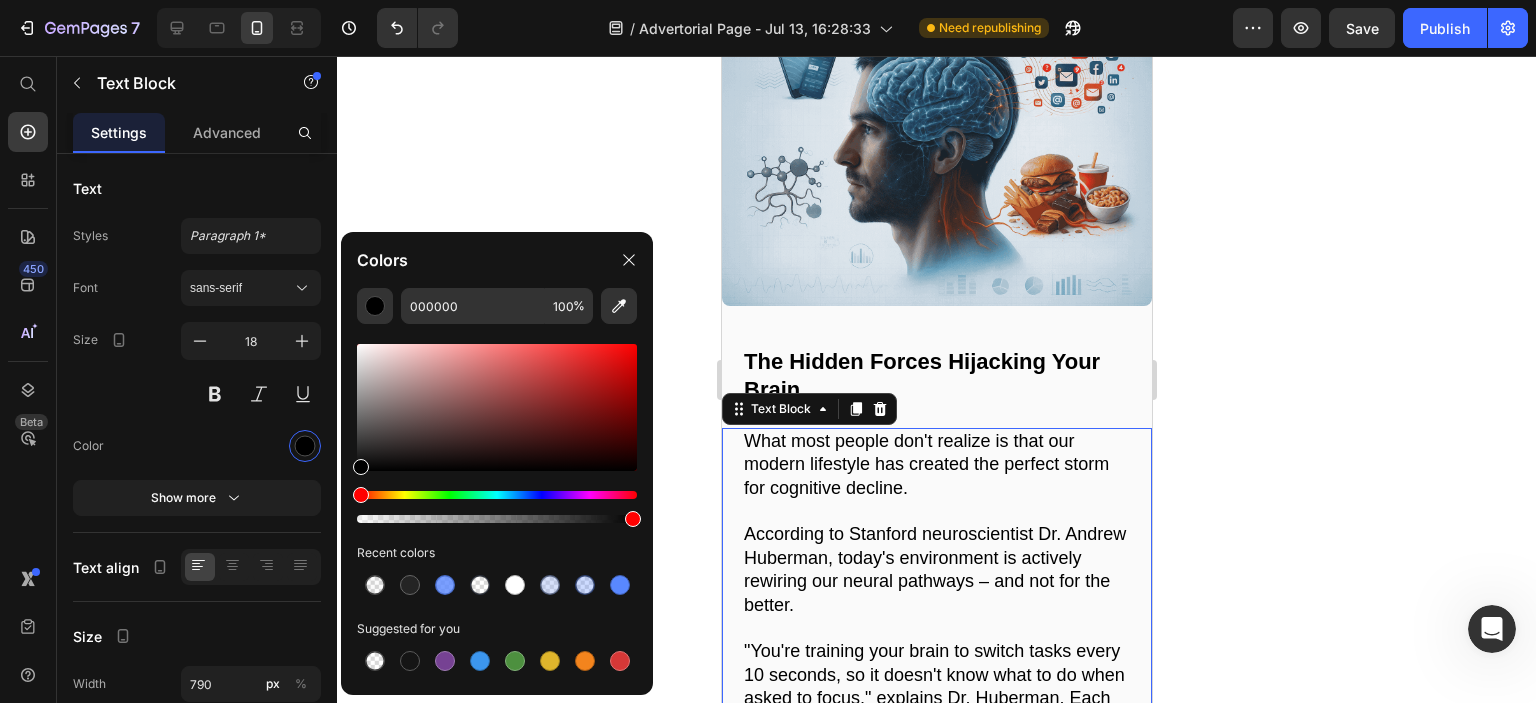click 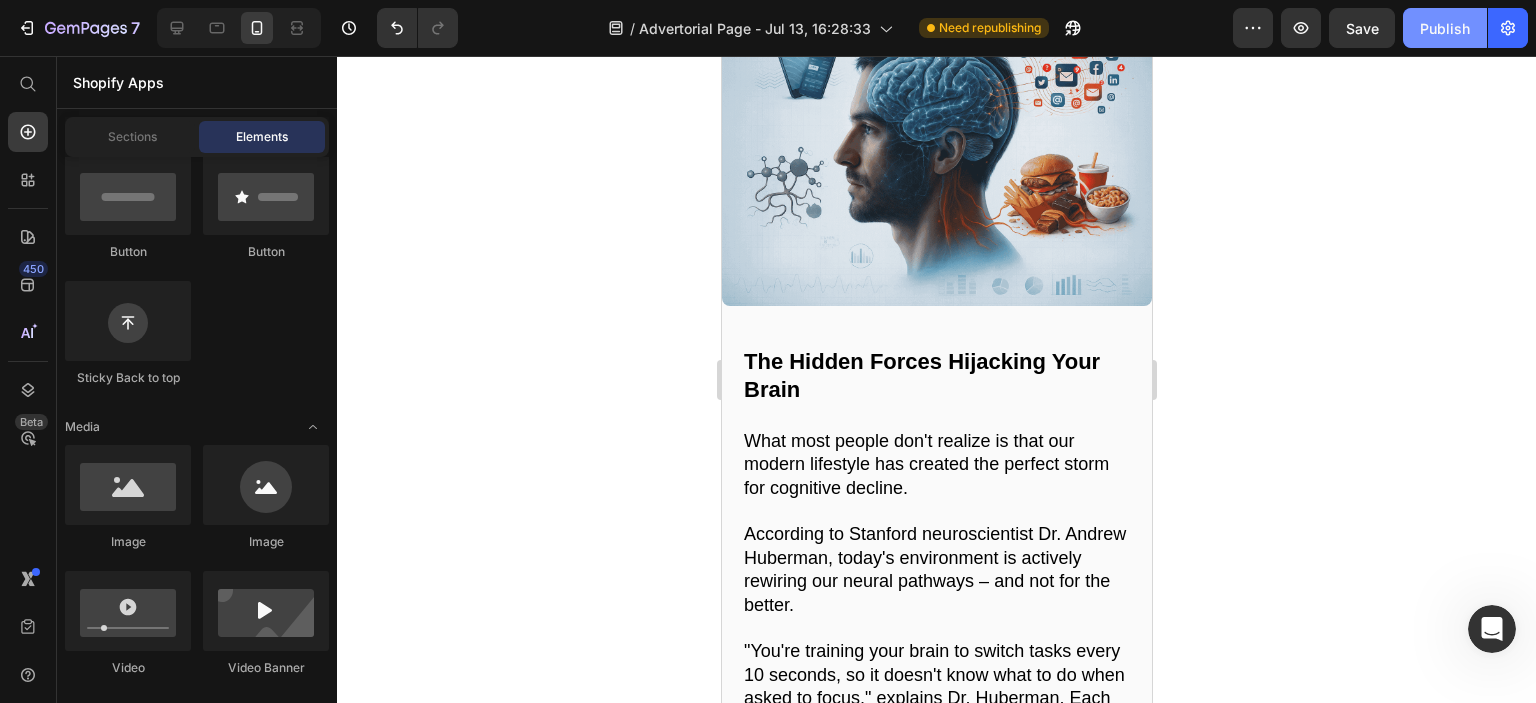 click on "Publish" 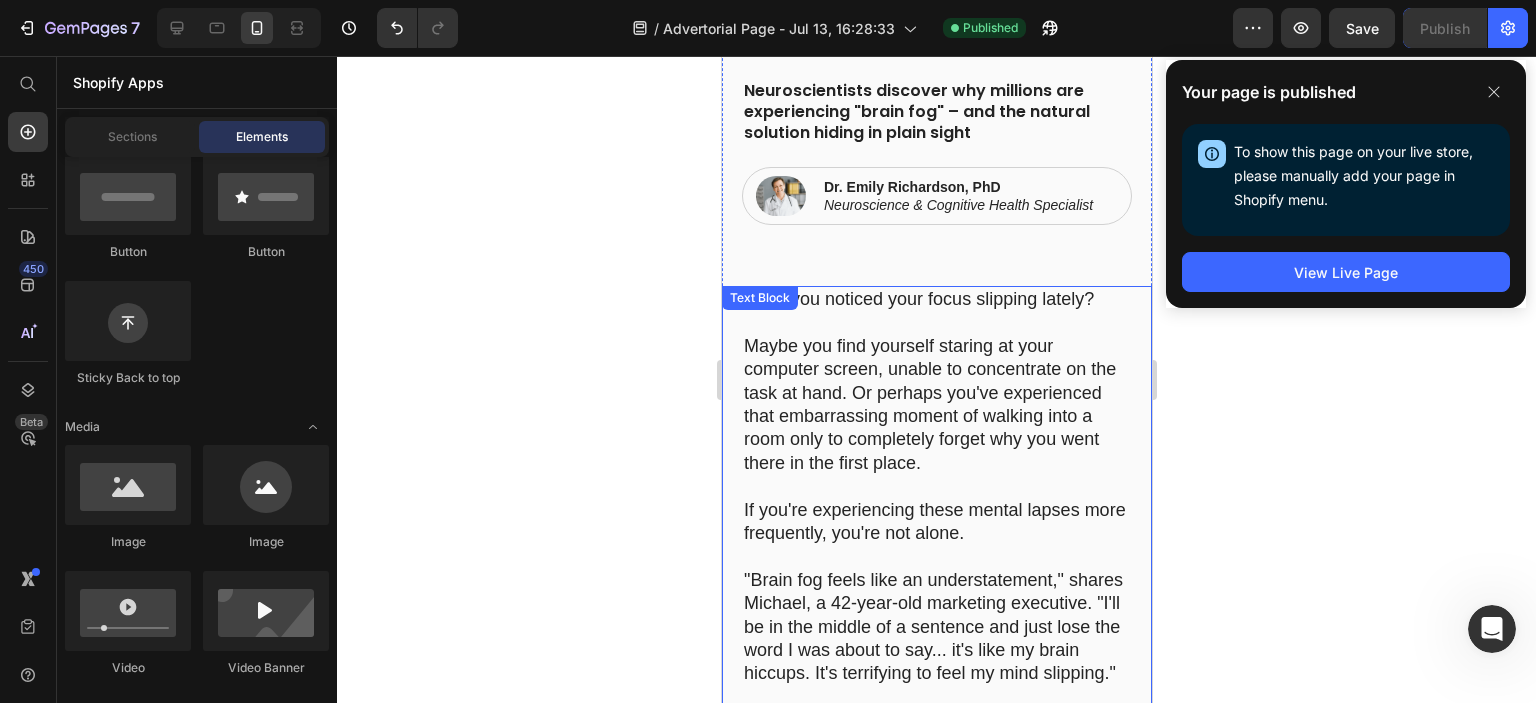 scroll, scrollTop: 600, scrollLeft: 0, axis: vertical 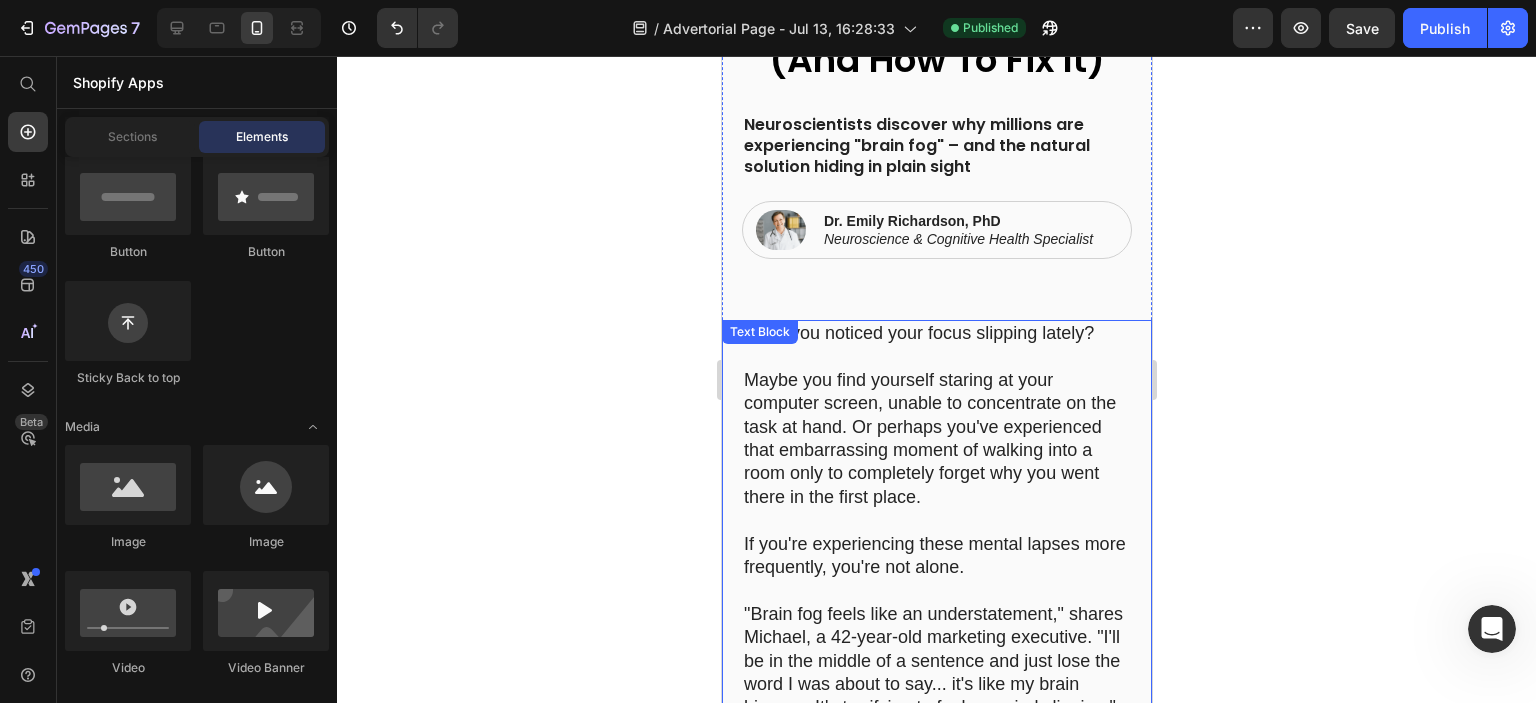 click 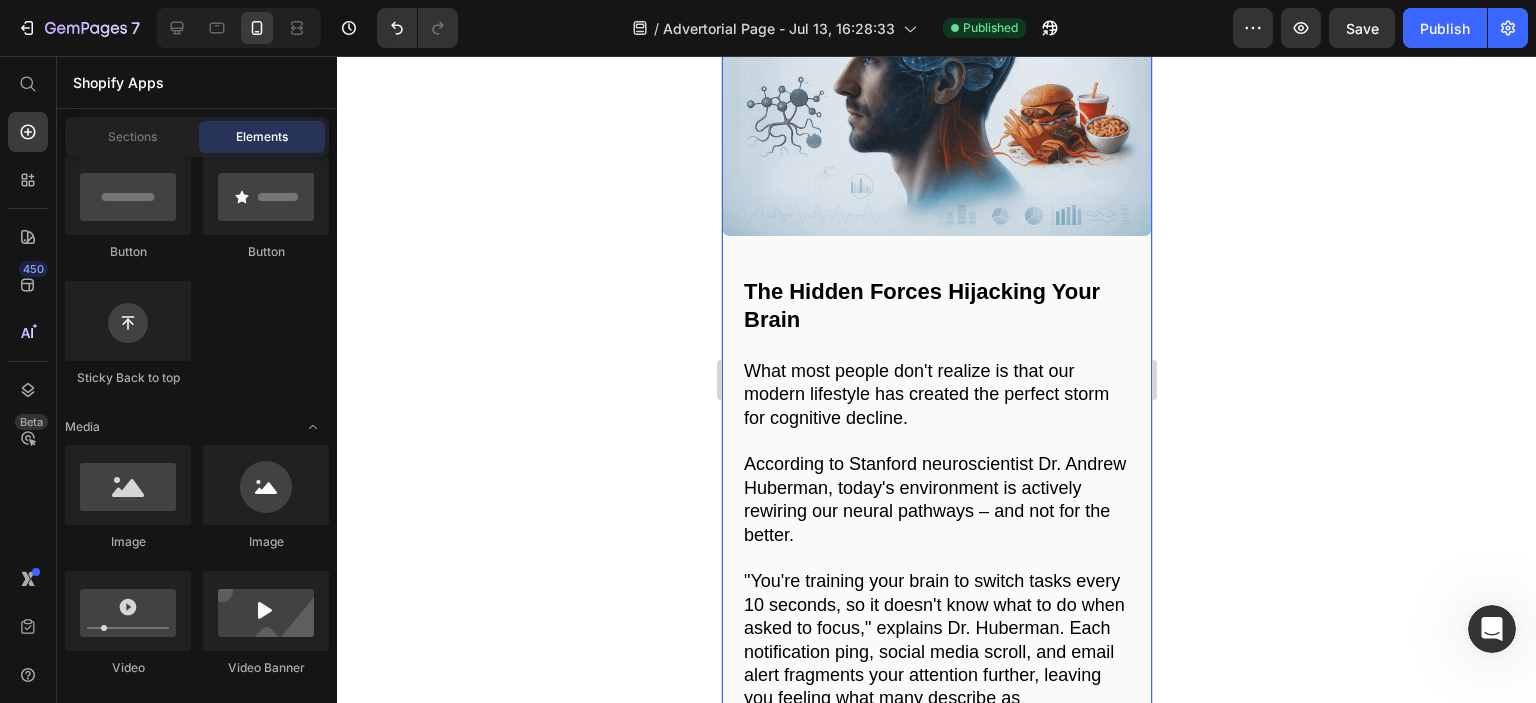 scroll, scrollTop: 1600, scrollLeft: 0, axis: vertical 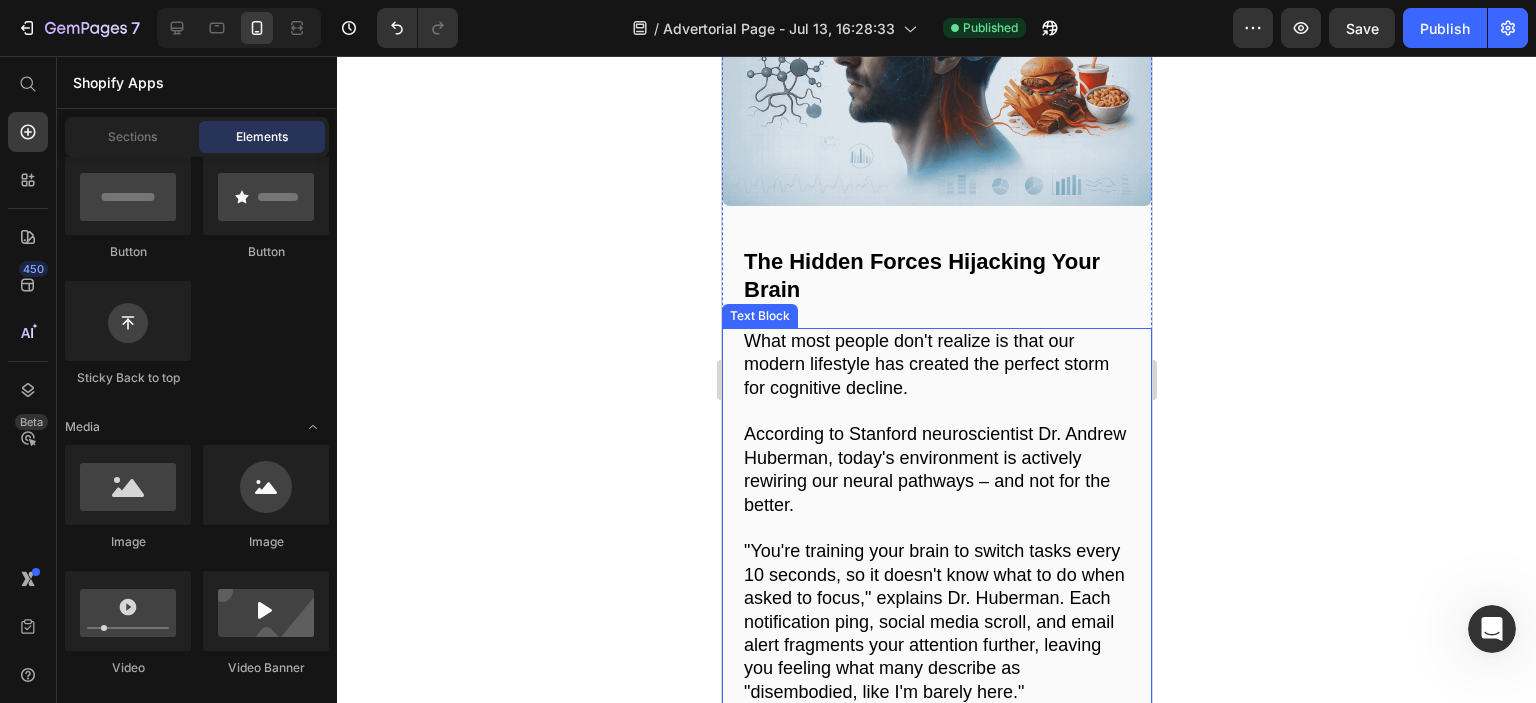 click on "What most people don't realize is that our modern lifestyle has created the perfect storm for cognitive decline." at bounding box center [936, 365] 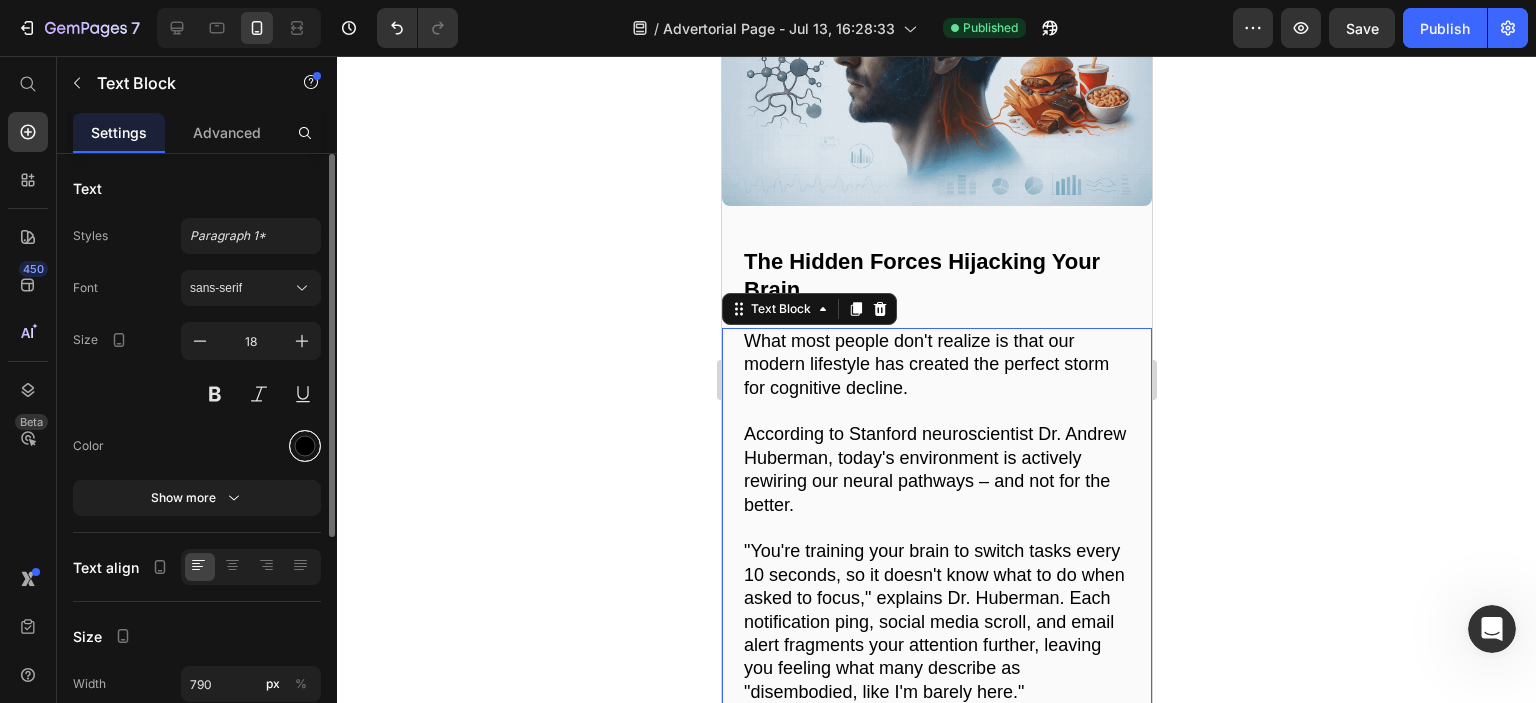 click at bounding box center [305, 446] 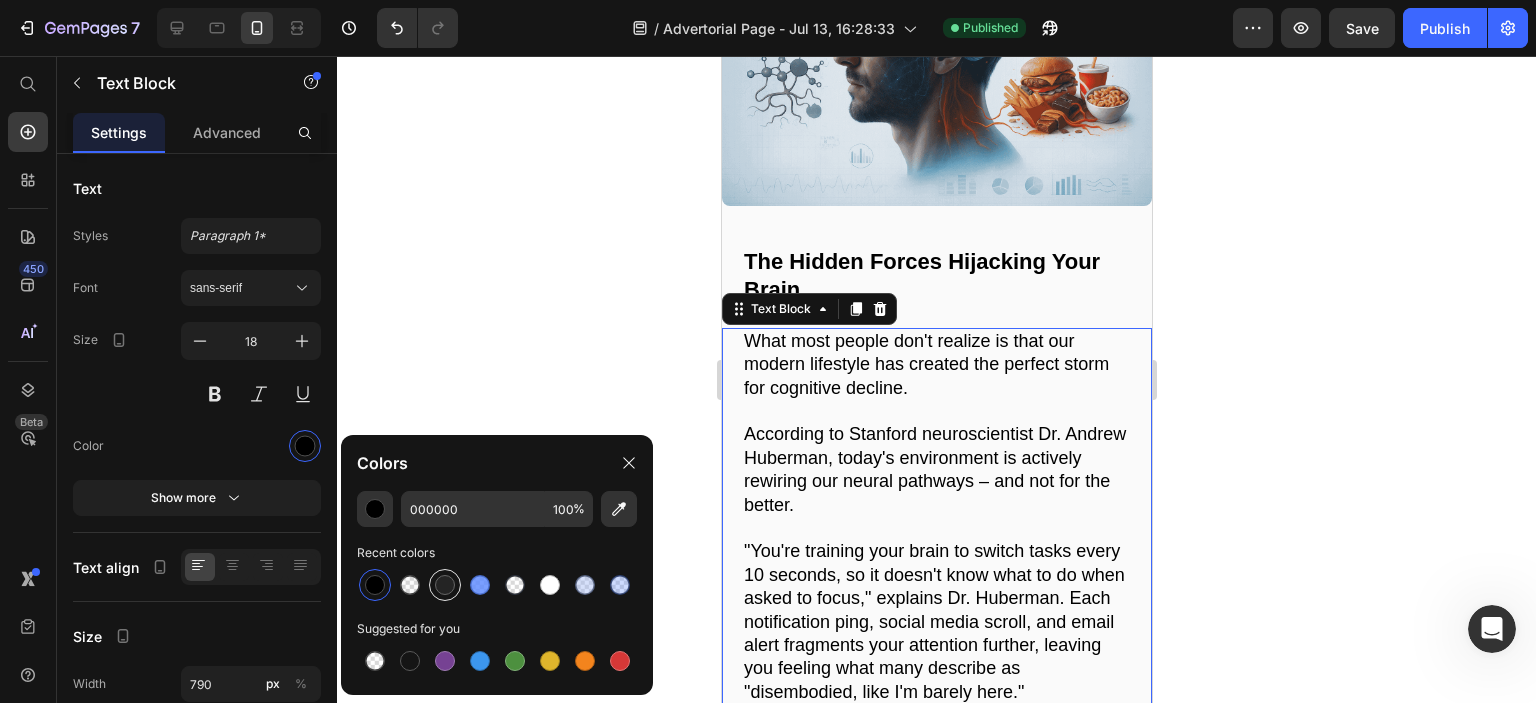 click at bounding box center (445, 585) 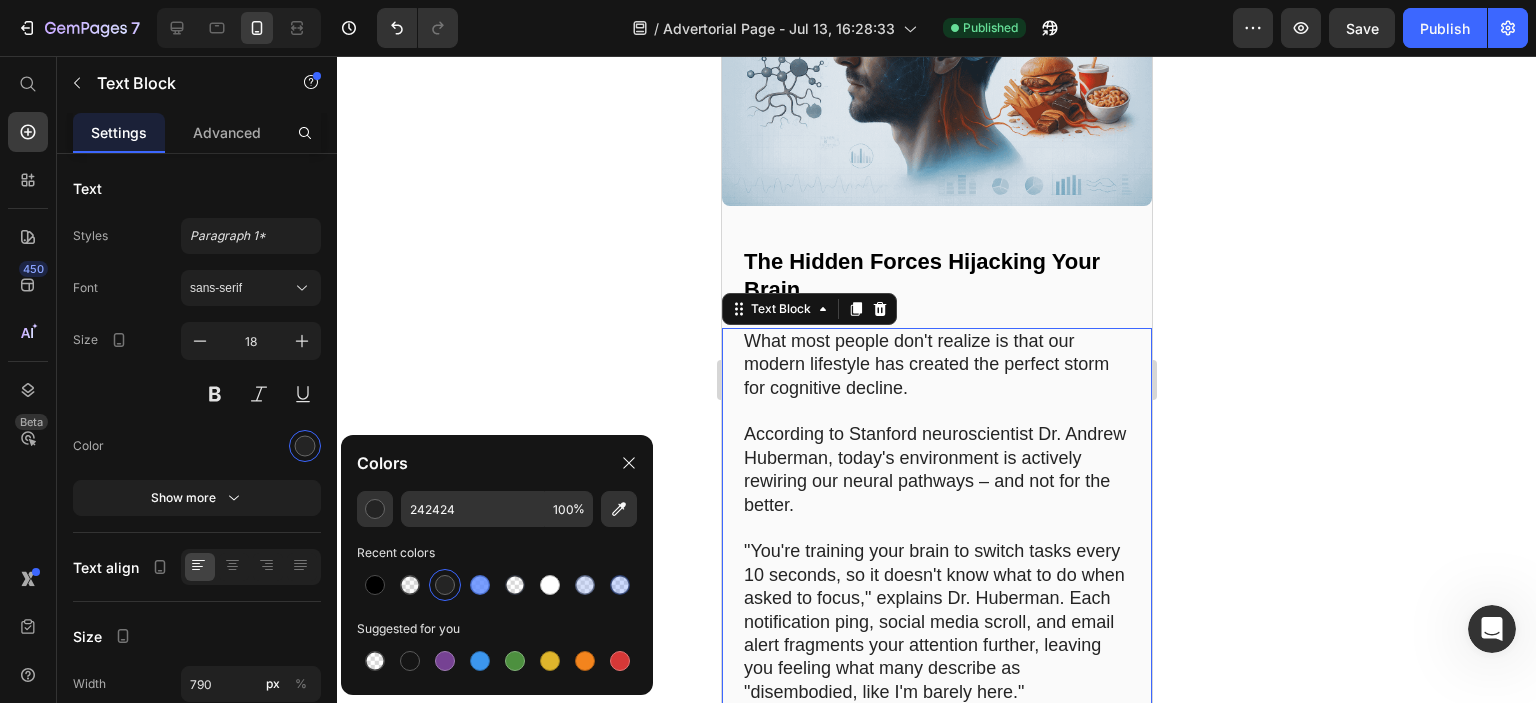 click 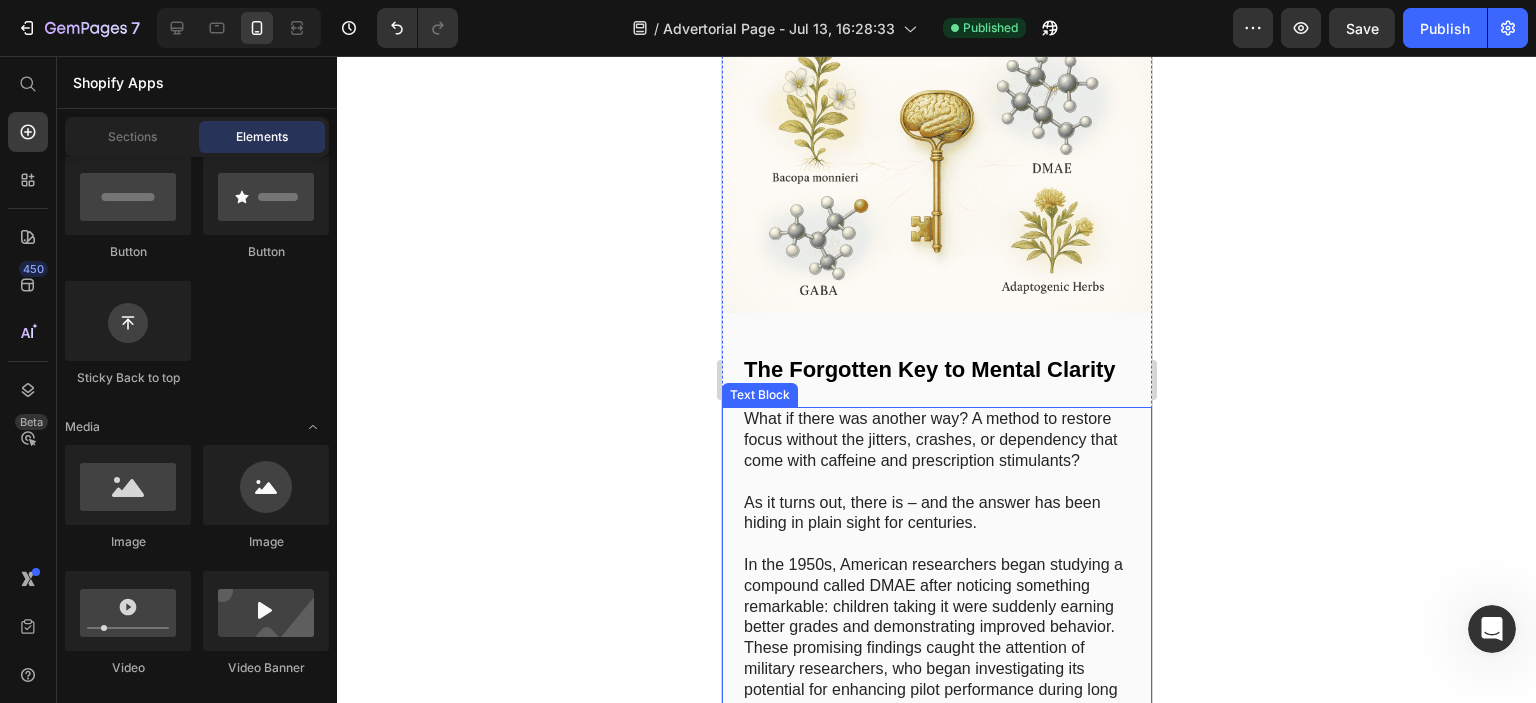 scroll, scrollTop: 3200, scrollLeft: 0, axis: vertical 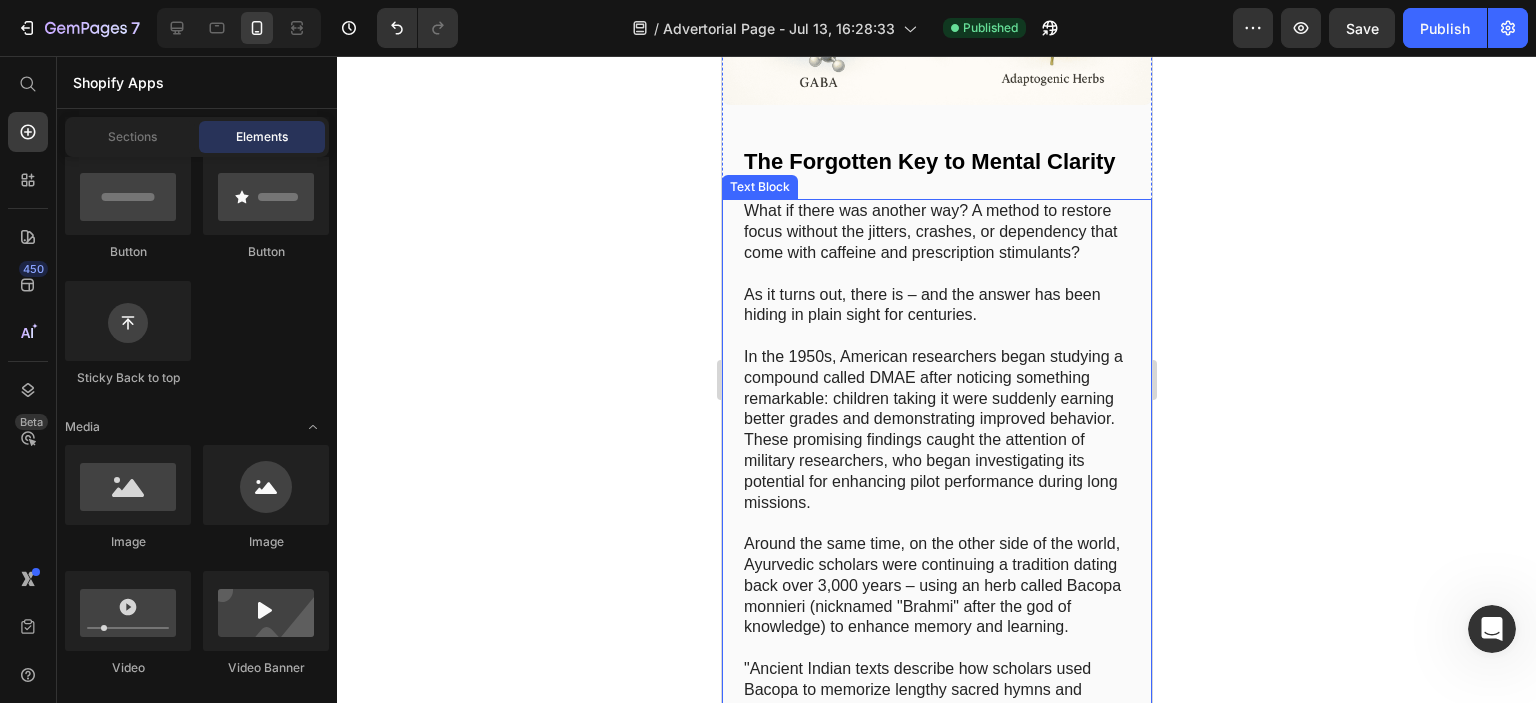 click on "In the 1950s, American researchers began studying a compound called DMAE after noticing something remarkable: children taking it were suddenly earning better grades and demonstrating improved behavior. These promising findings caught the attention of military researchers, who began investigating its potential for enhancing pilot performance during long missions." at bounding box center [936, 430] 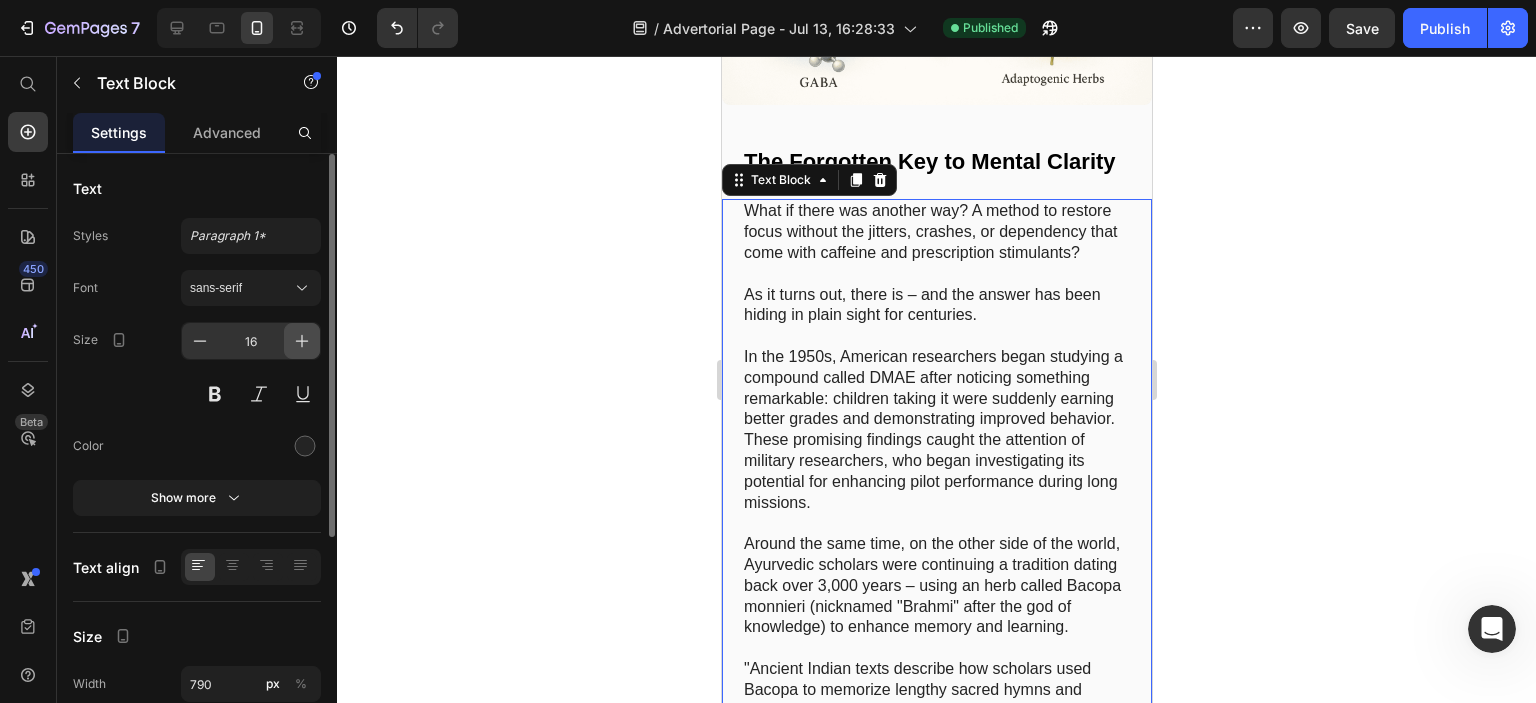 click 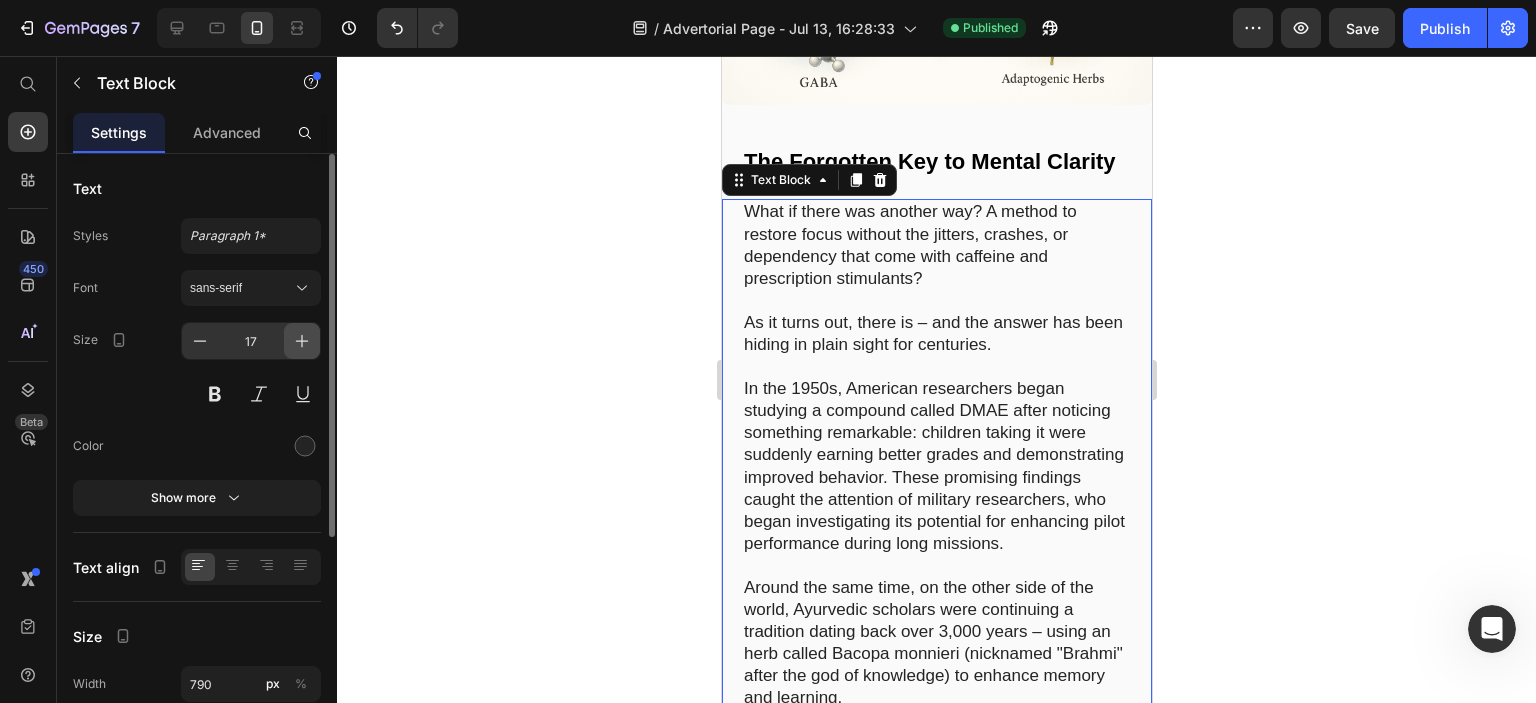 click 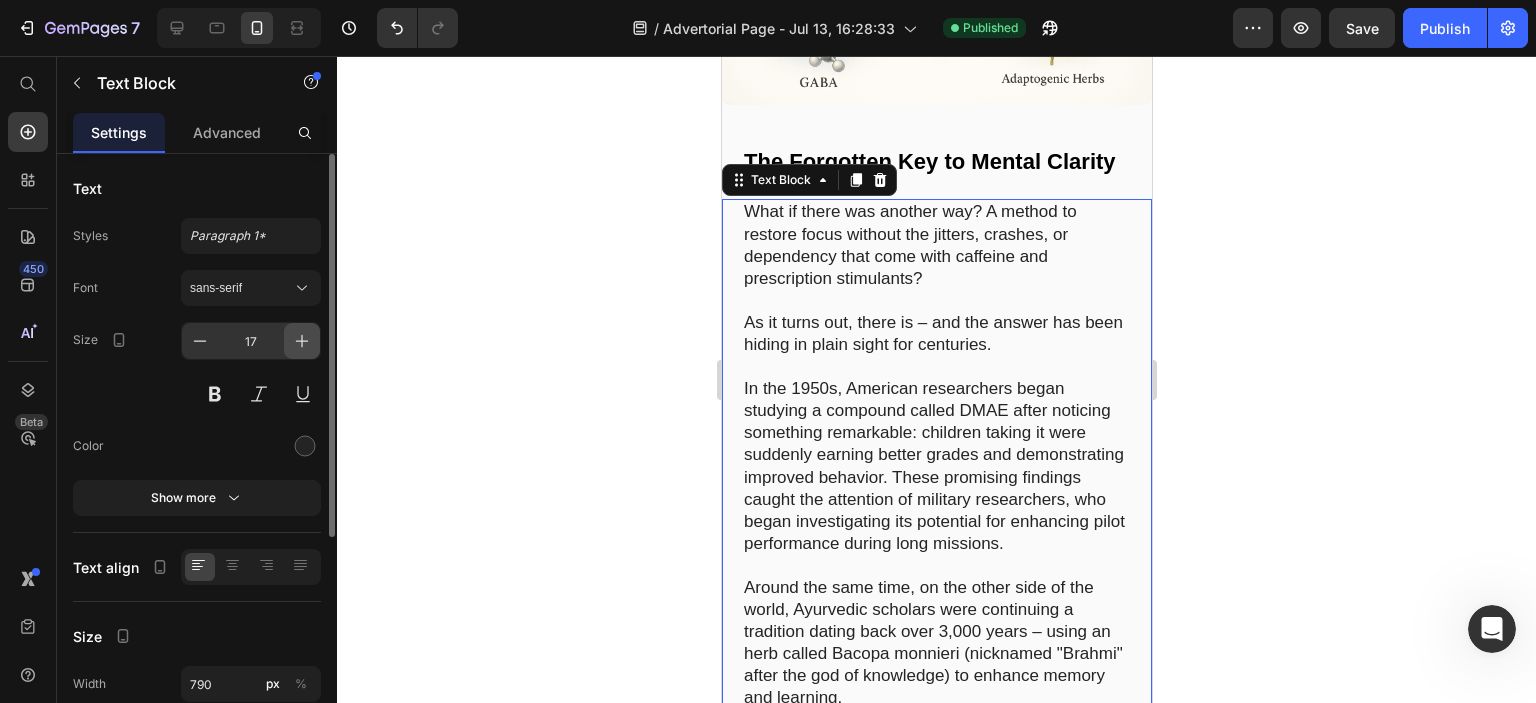 type on "18" 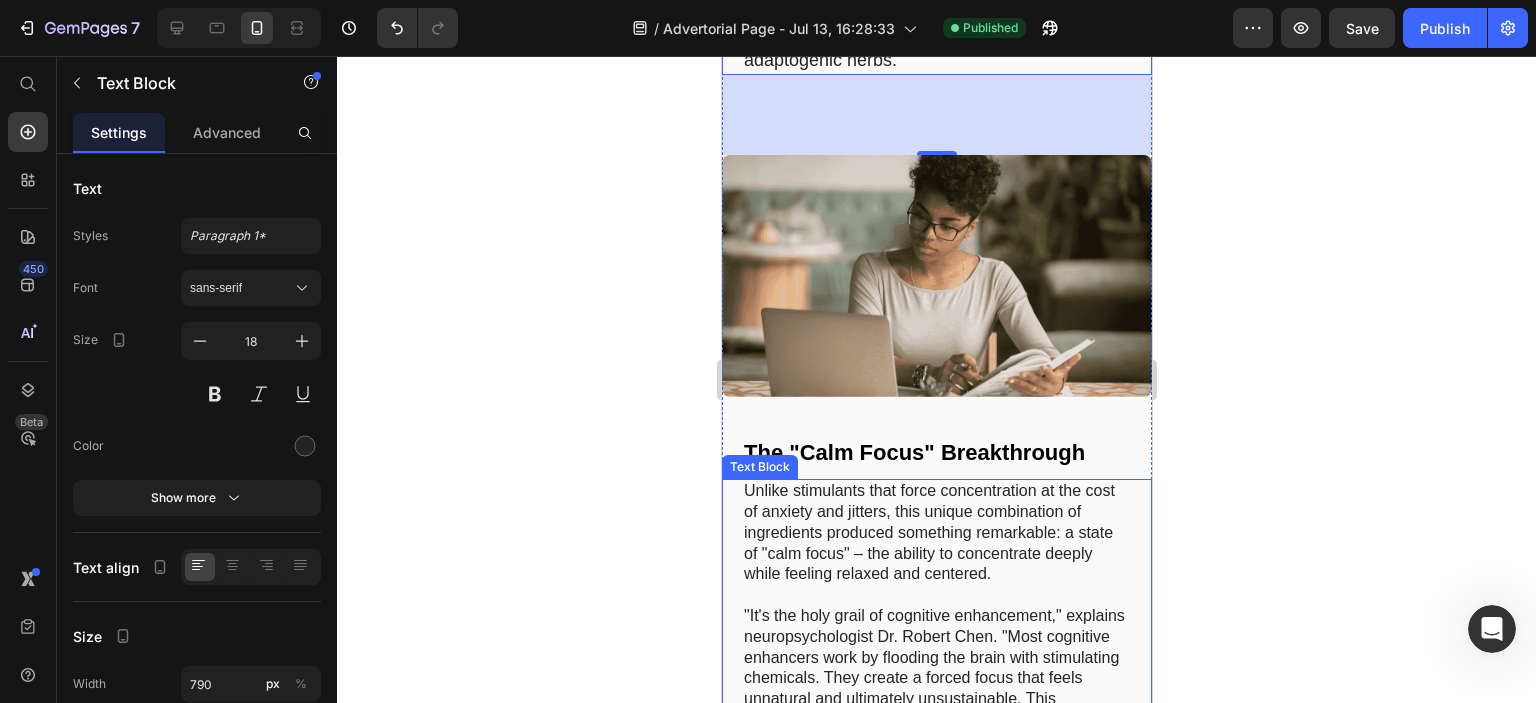 scroll, scrollTop: 4400, scrollLeft: 0, axis: vertical 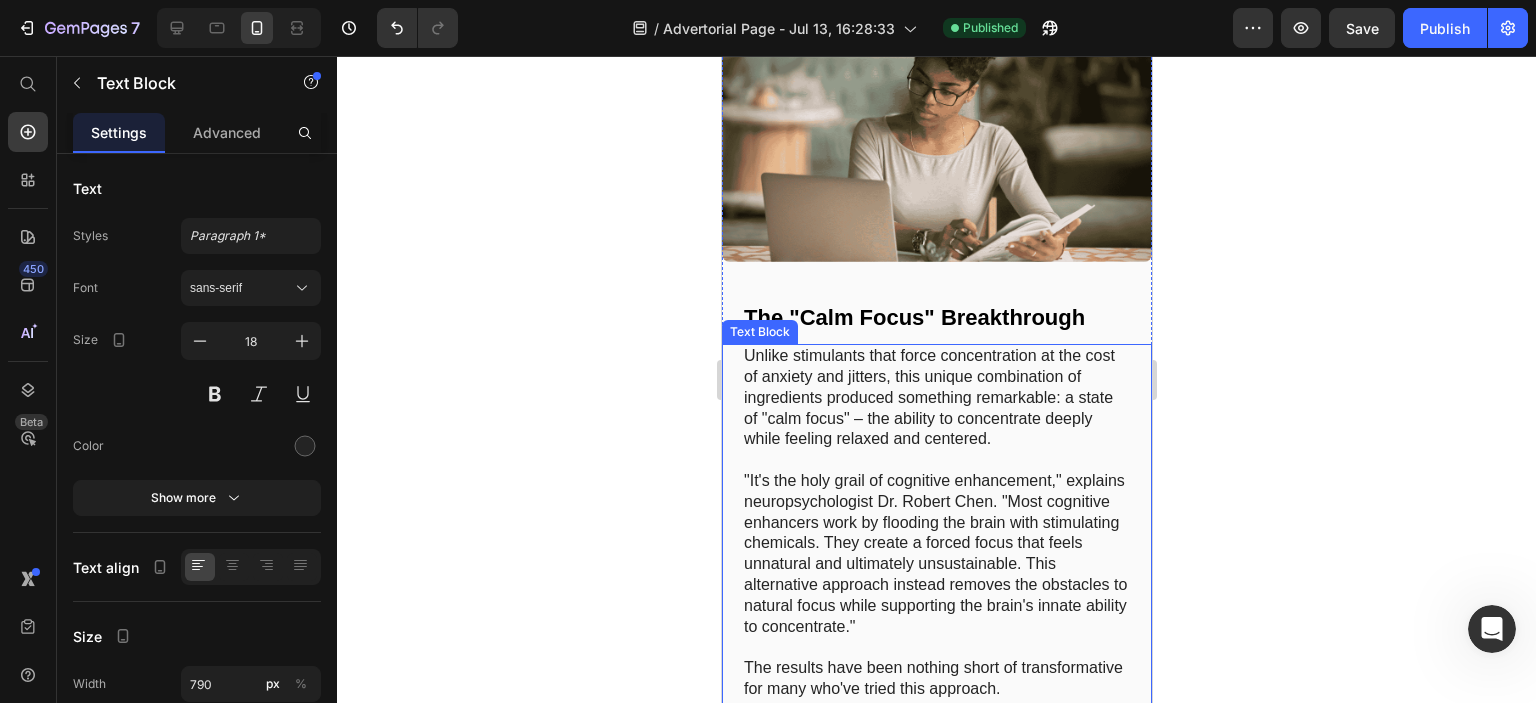 click on "Unlike stimulants that force concentration at the cost of anxiety and jitters, this unique combination of ingredients produced something remarkable: a state of "calm focus" – the ability to concentrate deeply while feeling relaxed and centered." at bounding box center [936, 398] 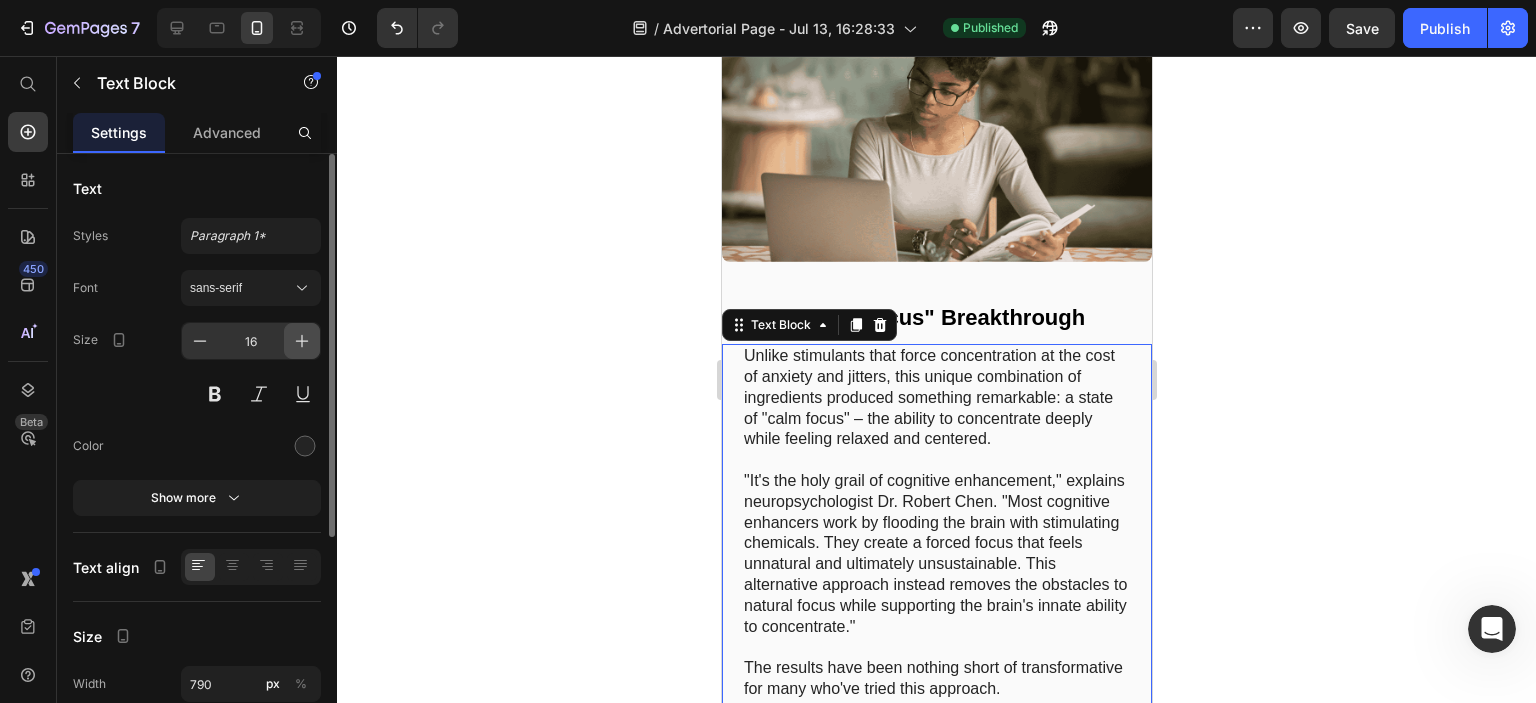click at bounding box center [302, 341] 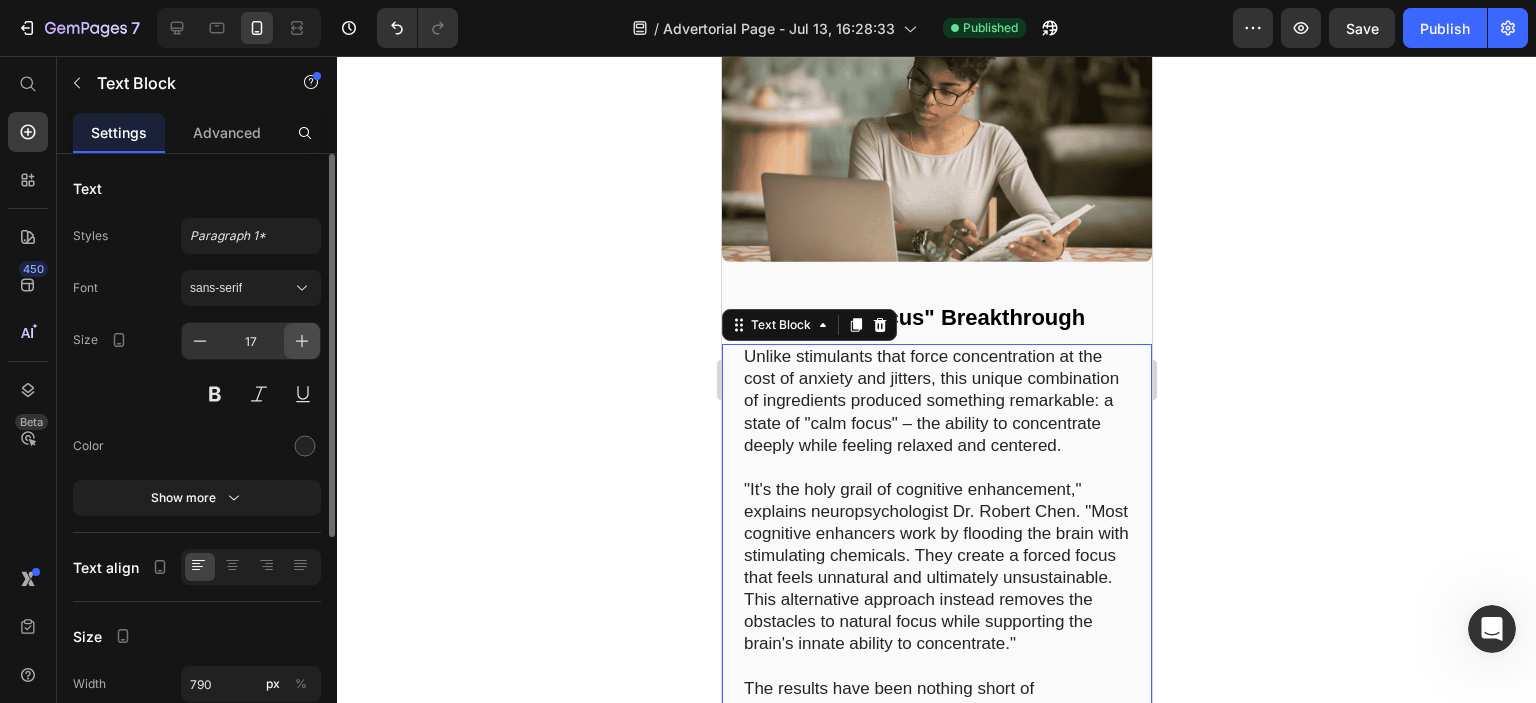click at bounding box center [302, 341] 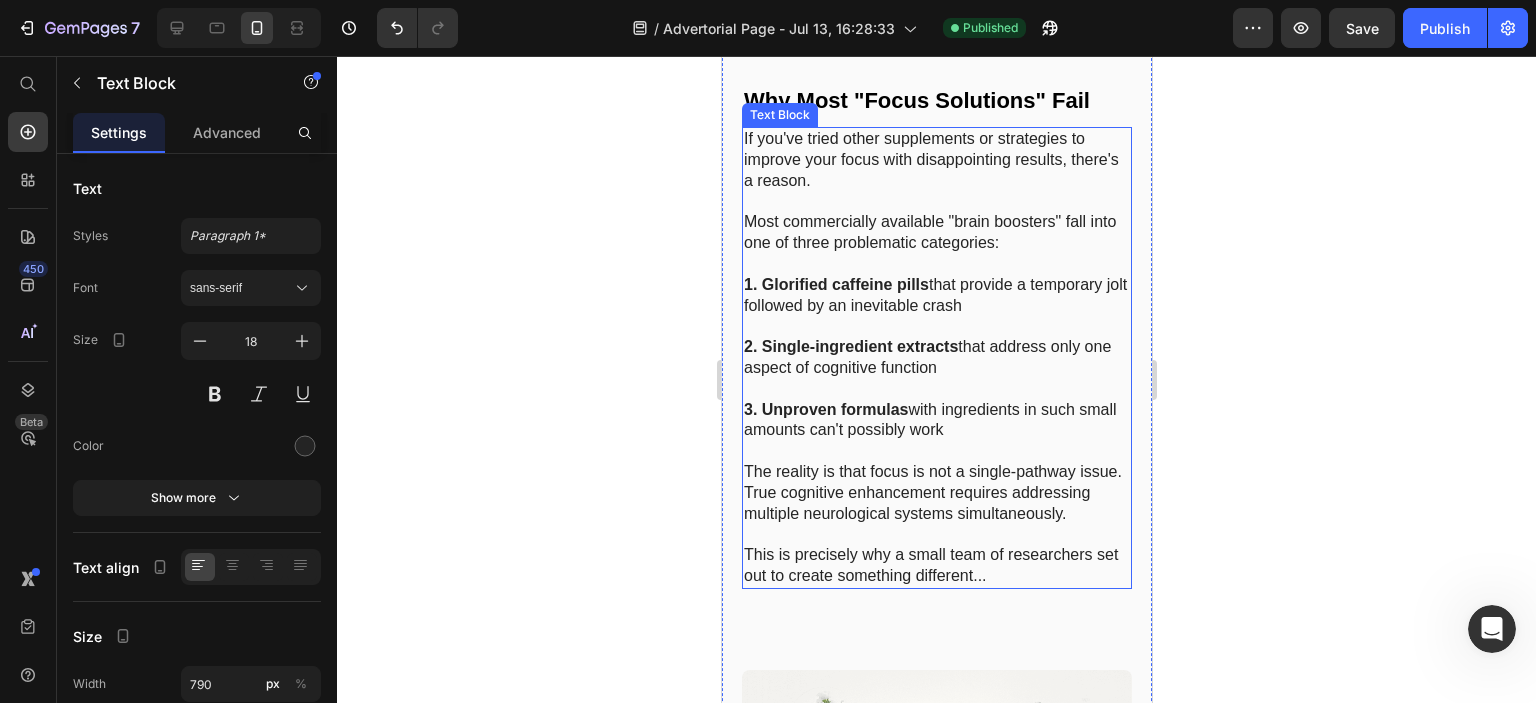 scroll, scrollTop: 6100, scrollLeft: 0, axis: vertical 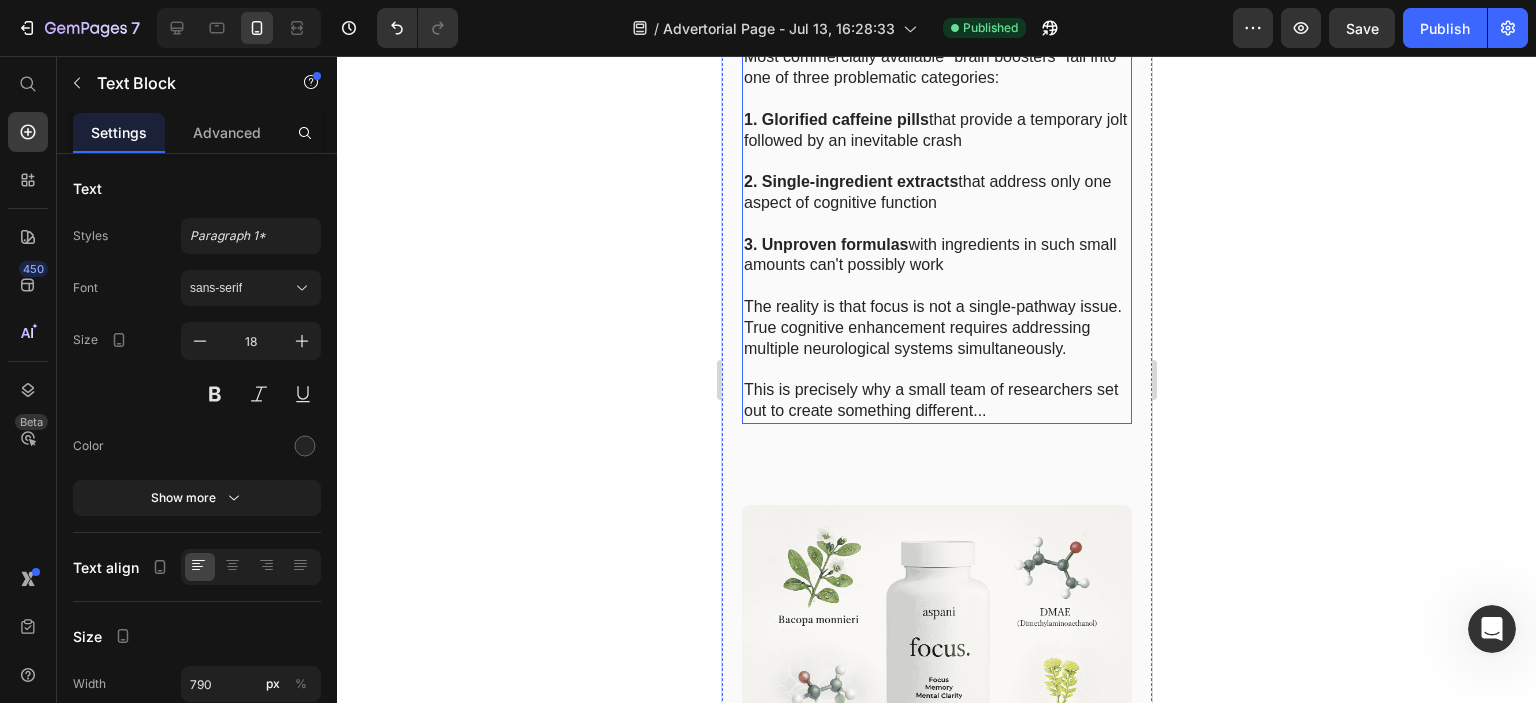 click on "The reality is that focus is not a single-pathway issue. True cognitive enhancement requires addressing multiple neurological systems simultaneously." at bounding box center (936, 328) 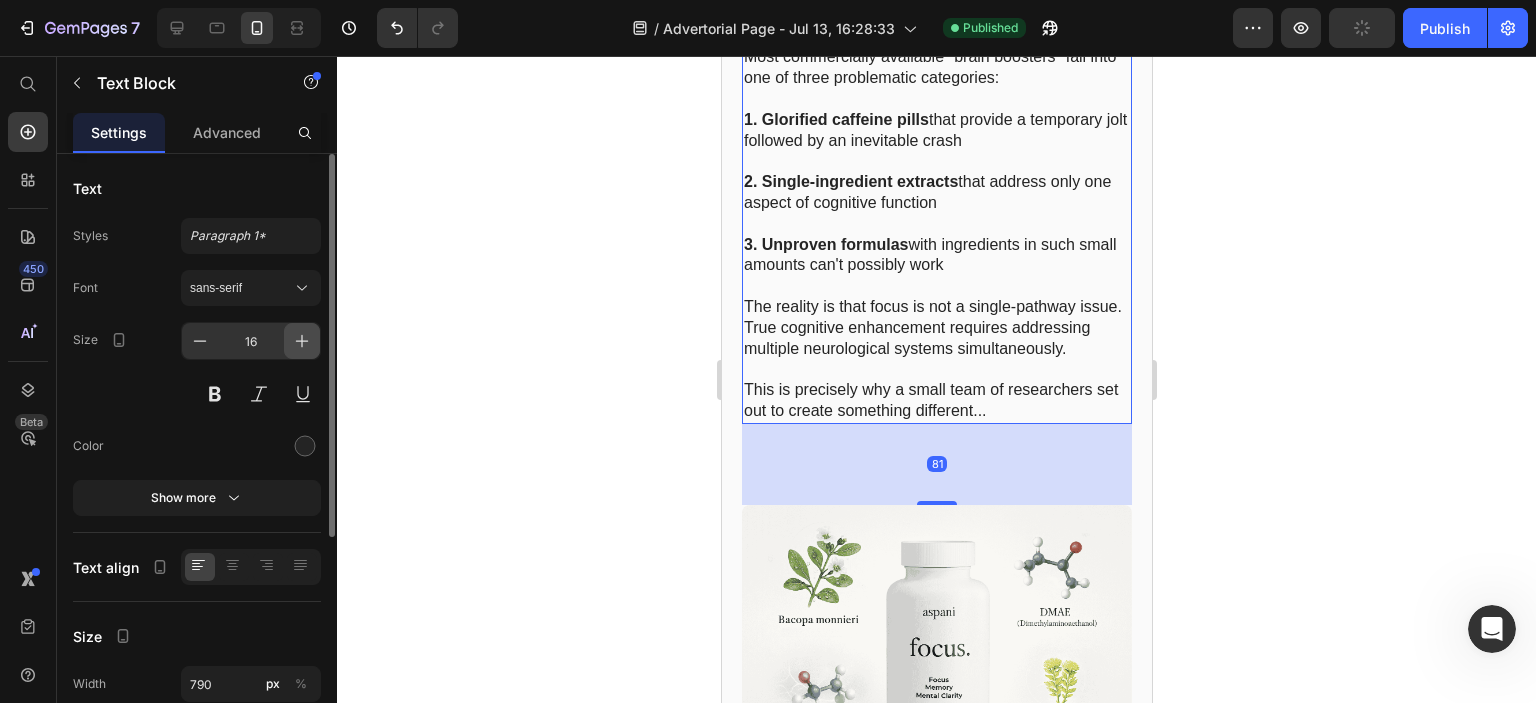 click 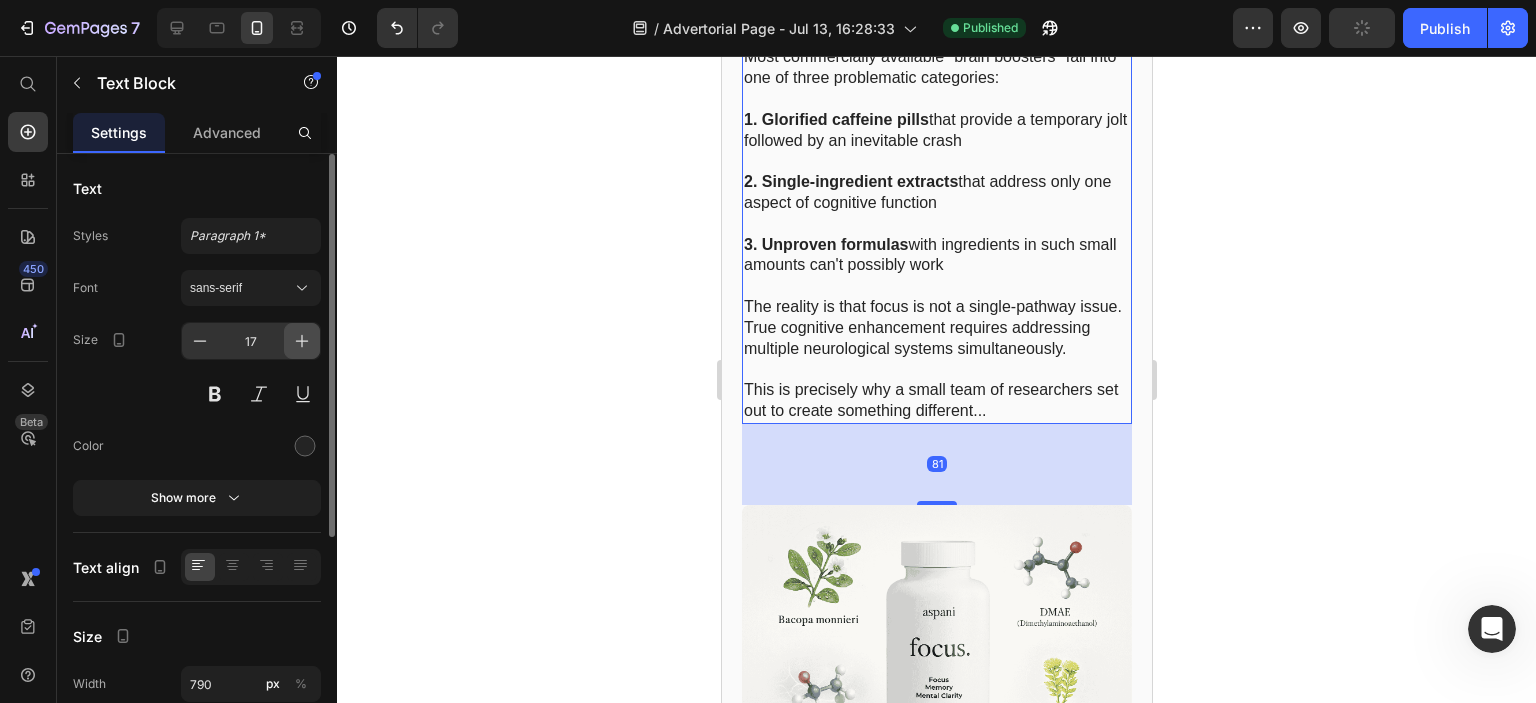click 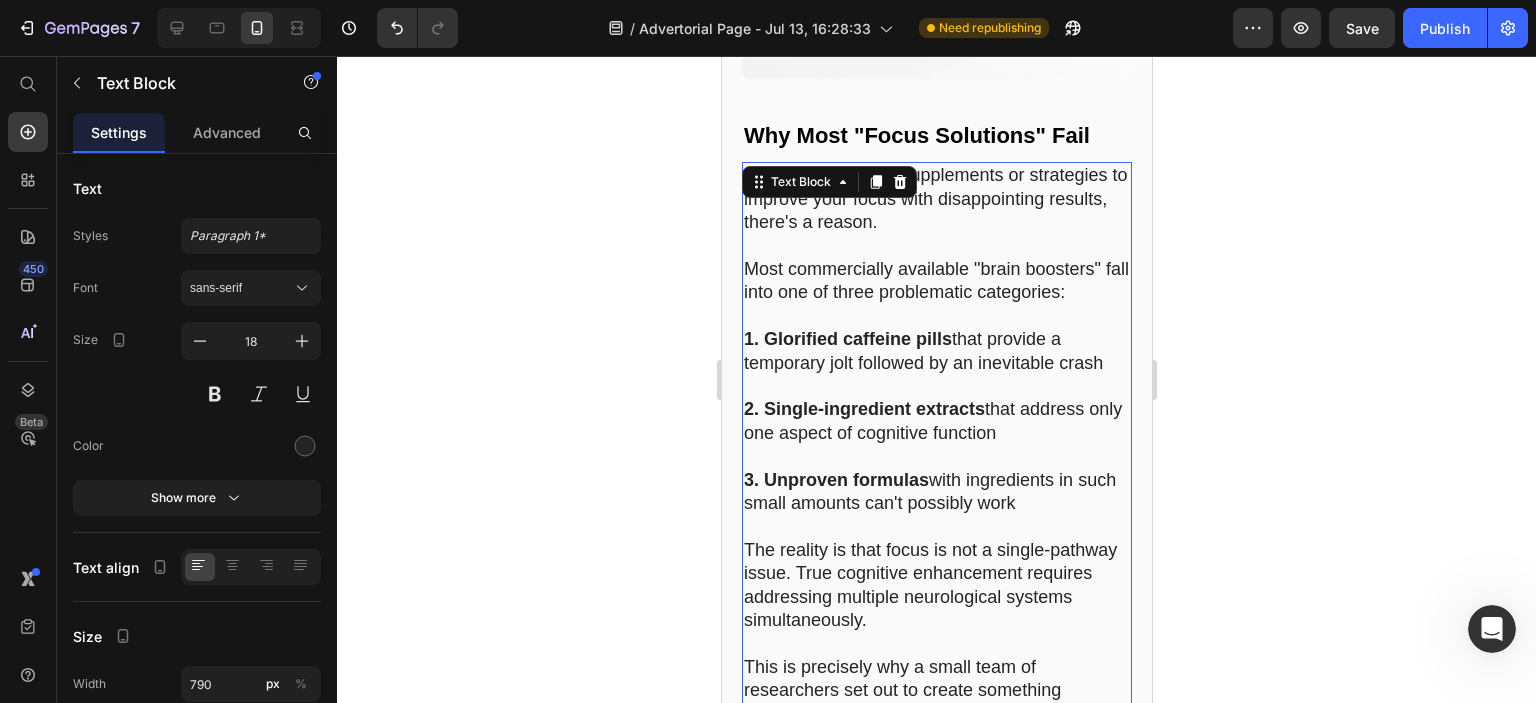 scroll, scrollTop: 5400, scrollLeft: 0, axis: vertical 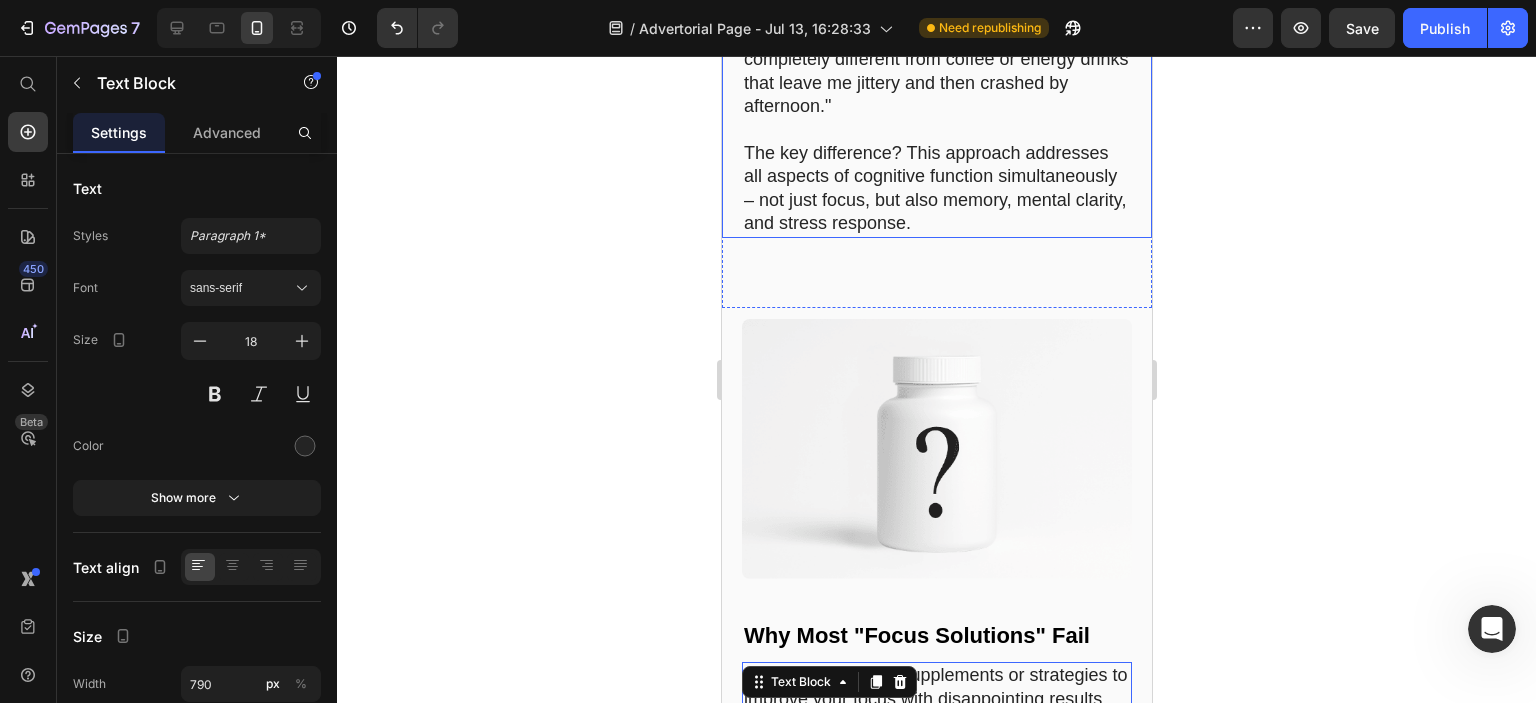 click on "The key difference? This approach addresses all aspects of cognitive function simultaneously – not just focus, but also memory, mental clarity, and stress response." at bounding box center (936, 189) 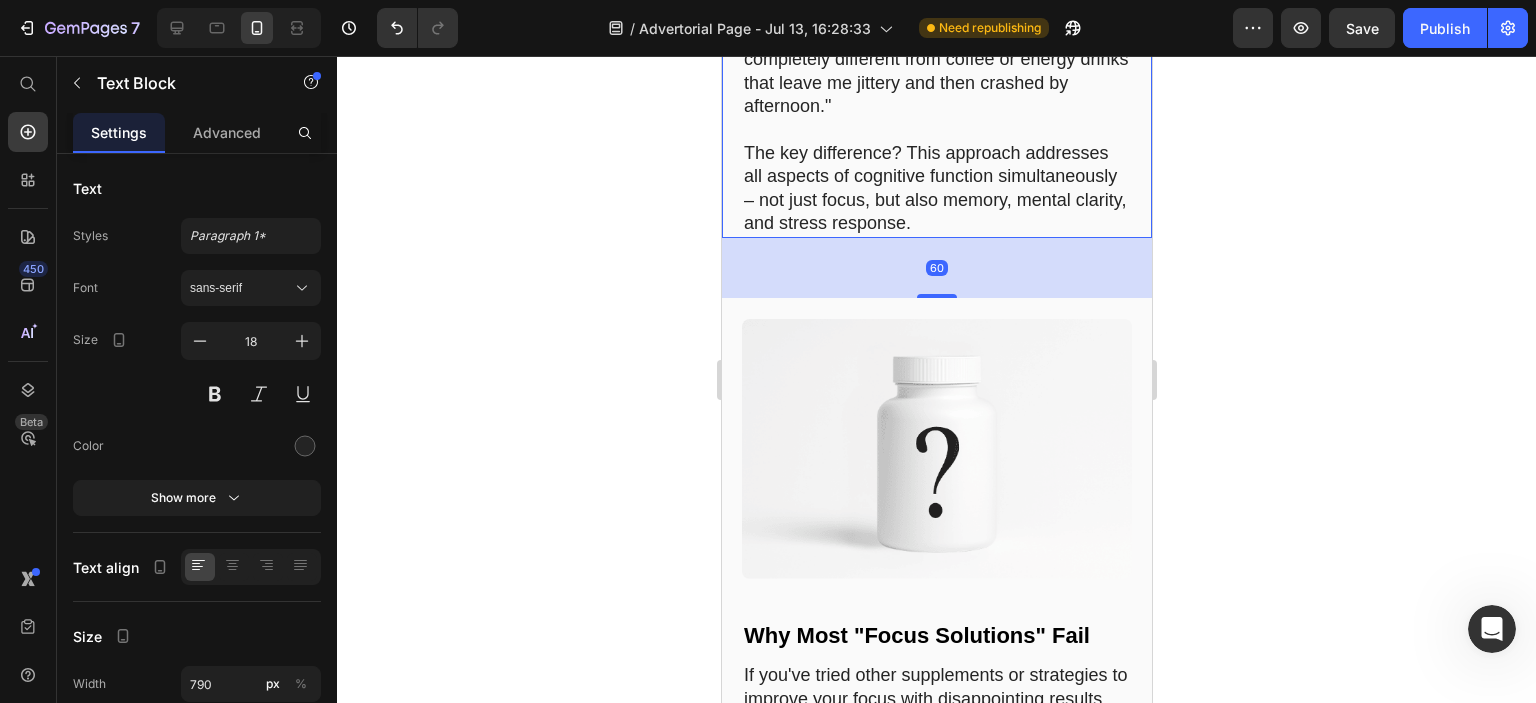 click 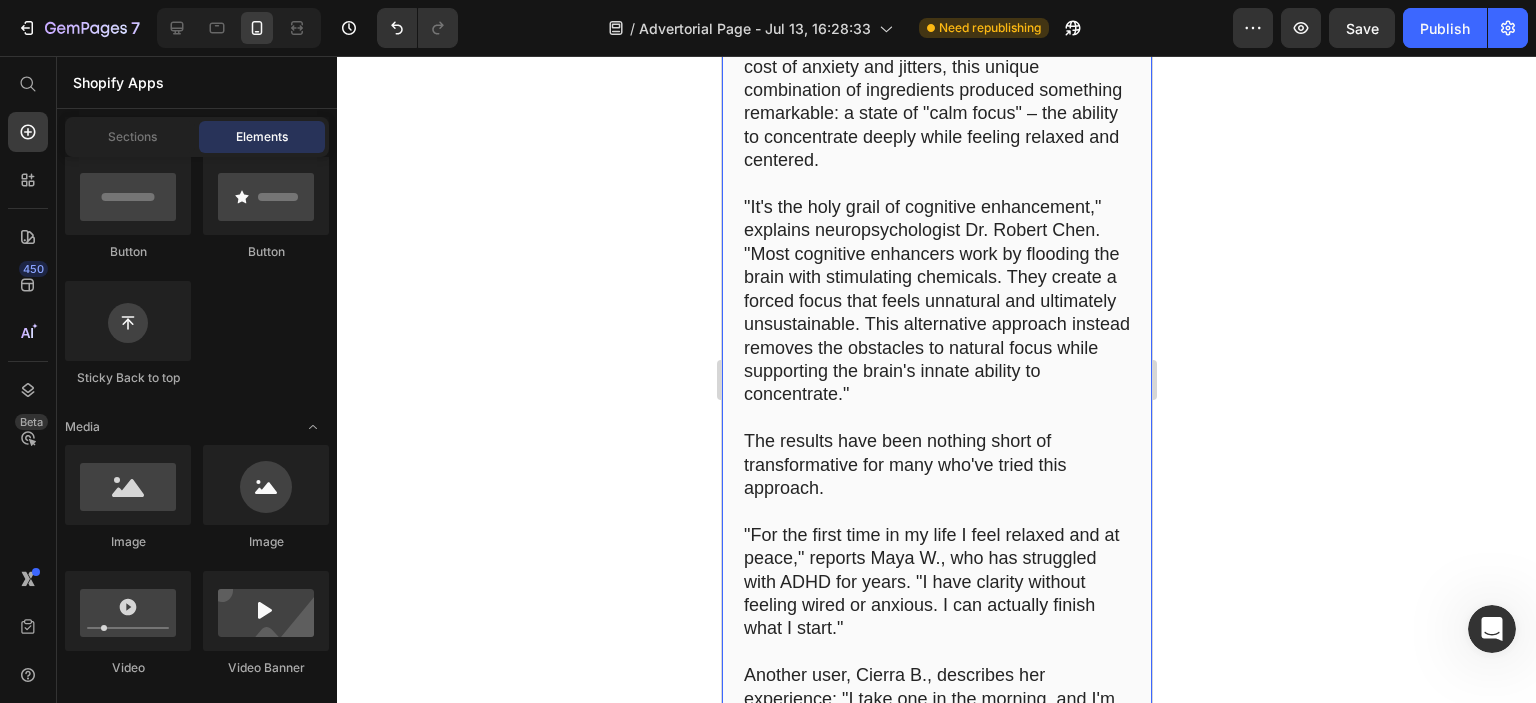 scroll, scrollTop: 4500, scrollLeft: 0, axis: vertical 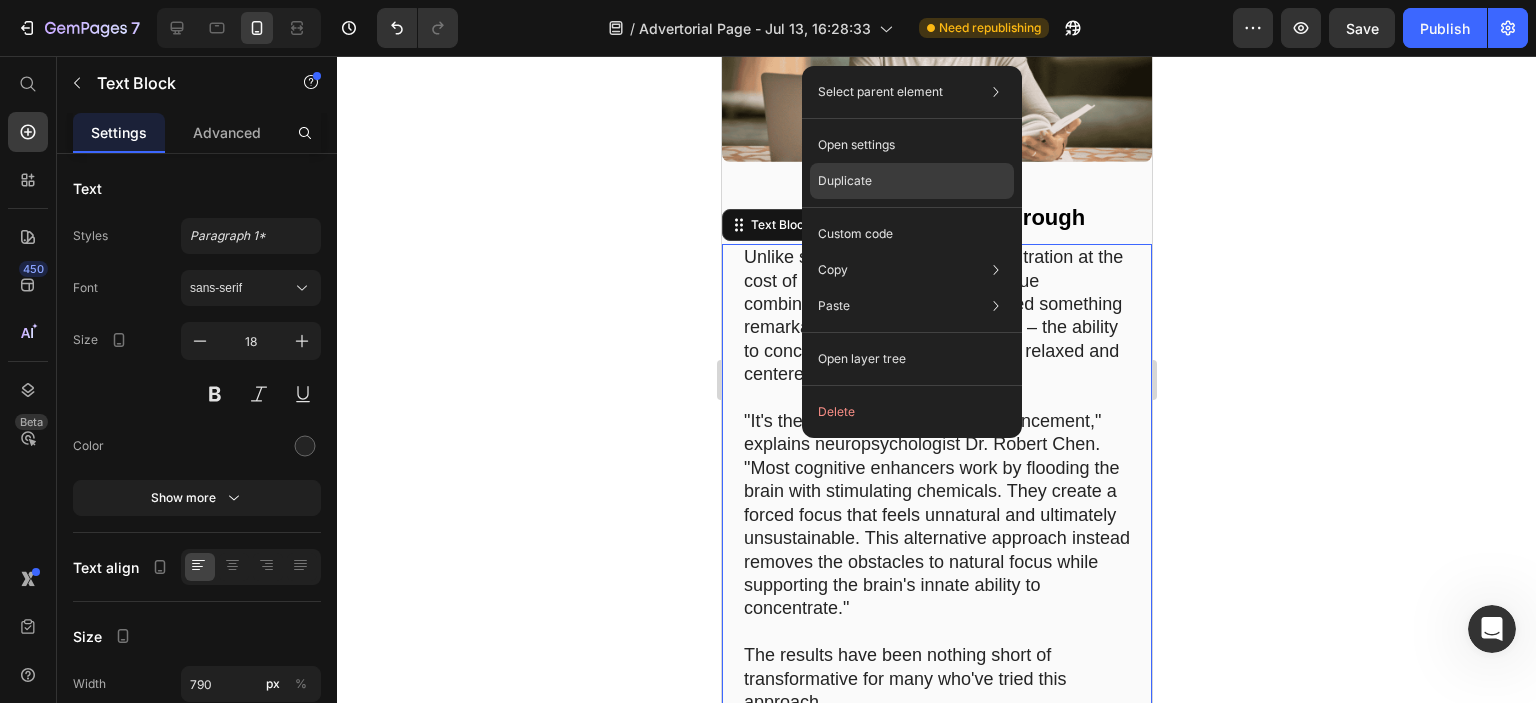 click on "Duplicate" at bounding box center [845, 181] 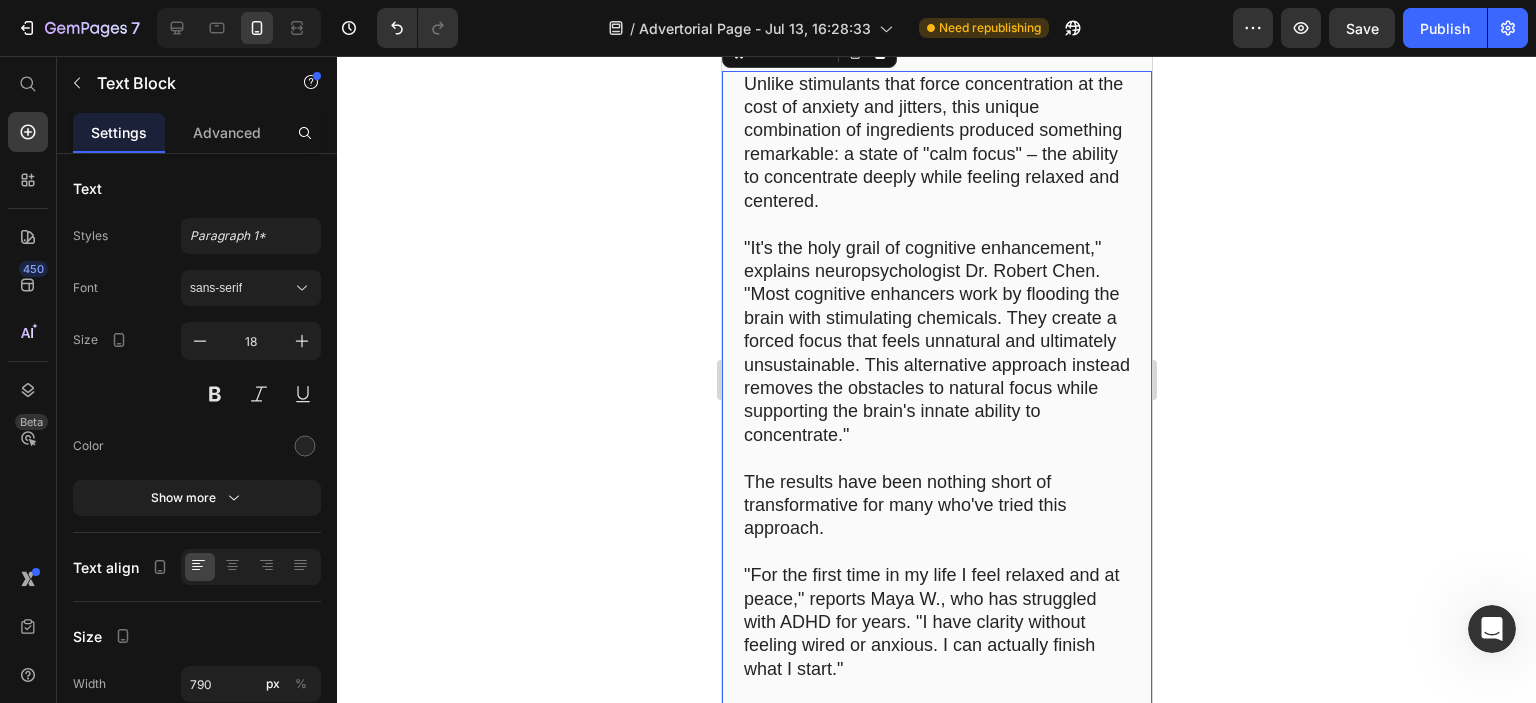scroll, scrollTop: 5631, scrollLeft: 0, axis: vertical 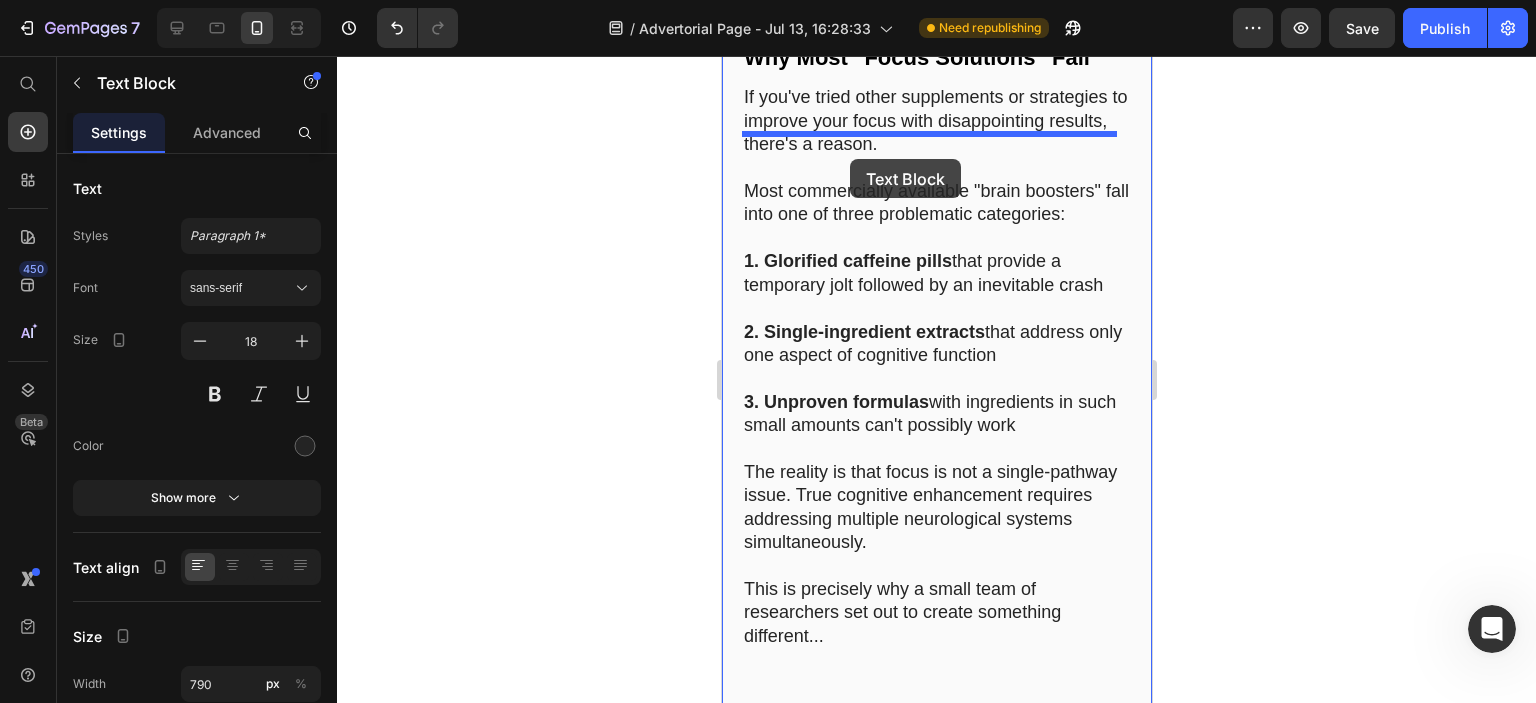 drag, startPoint x: 741, startPoint y: 116, endPoint x: 848, endPoint y: 159, distance: 115.316956 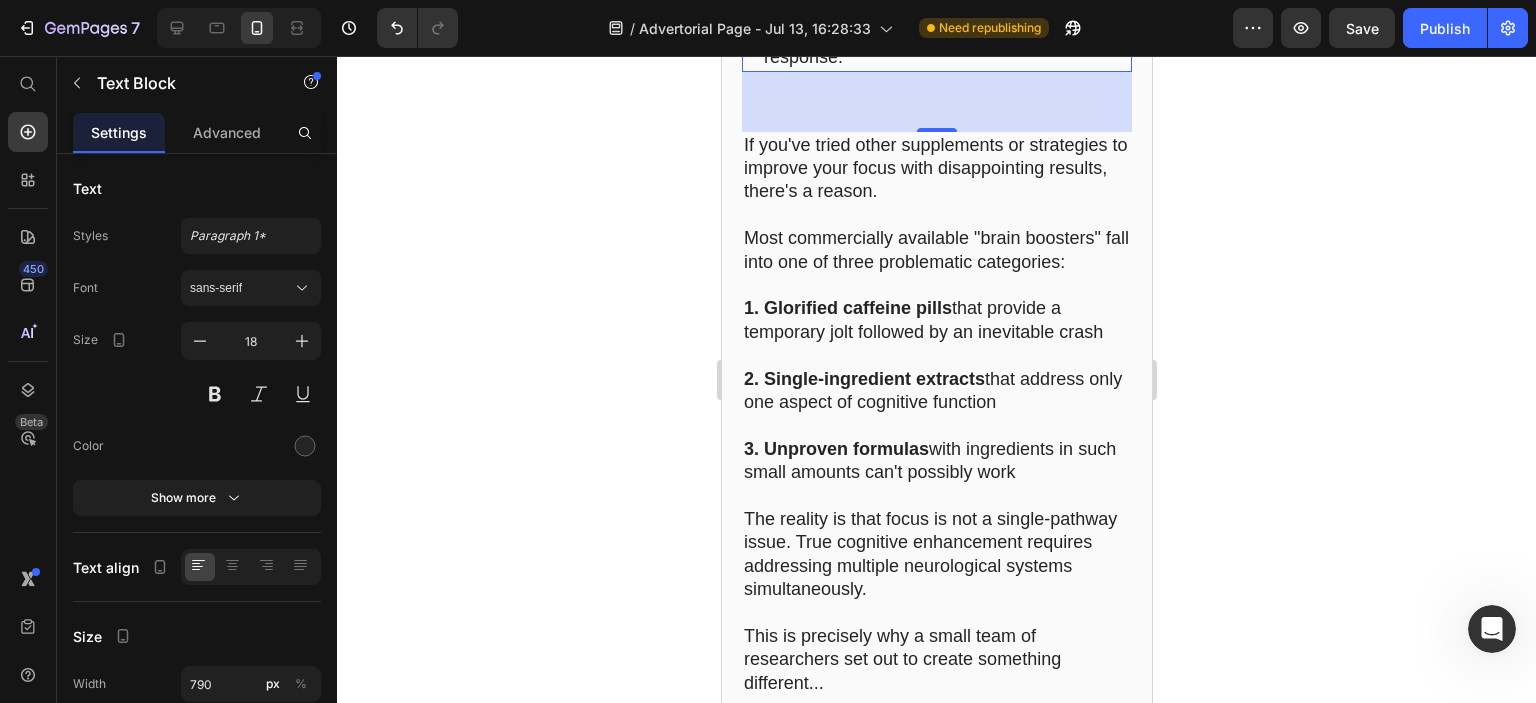 scroll, scrollTop: 5978, scrollLeft: 0, axis: vertical 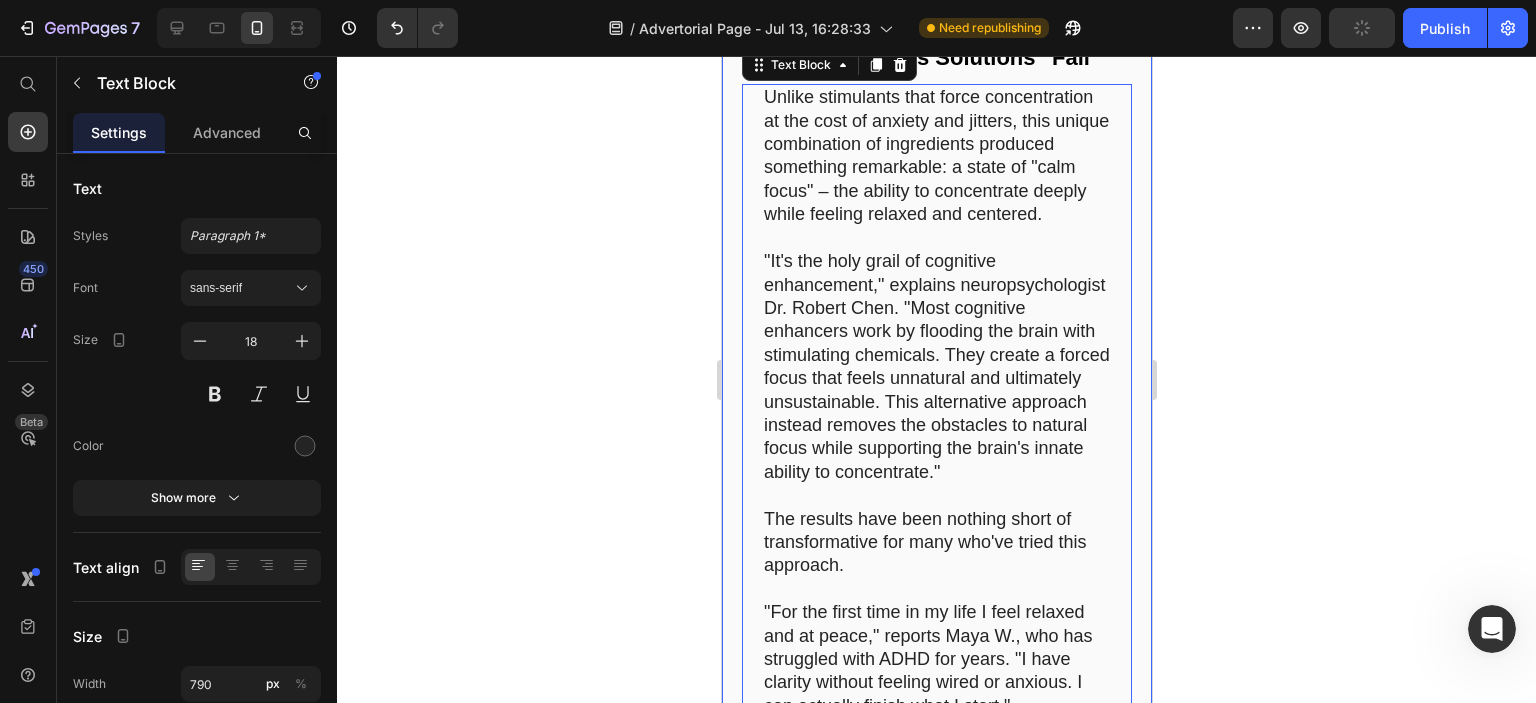 click on "Image Why Most "Focus Solutions" Fail Heading Unlike stimulants that force concentration at the cost of anxiety and jitters, this unique combination of ingredients produced something remarkable: a state of "calm focus" – the ability to concentrate deeply while feeling relaxed and centered.   "It's the holy grail of cognitive enhancement," explains neuropsychologist Dr. Robert Chen. "Most cognitive enhancers work by flooding the brain with stimulating chemicals. They create a forced focus that feels unnatural and ultimately unsustainable. This alternative approach instead removes the obstacles to natural focus while supporting the brain's innate ability to concentrate."   The results have been nothing short of transformative for many who've tried this approach.   "For the first time in my life I feel relaxed and at peace," reports Maya W., who has struggled with ADHD for years. "I have clarity without feeling wired or anxious. I can actually finish what I start."     Text Block   60" at bounding box center [936, 4664] 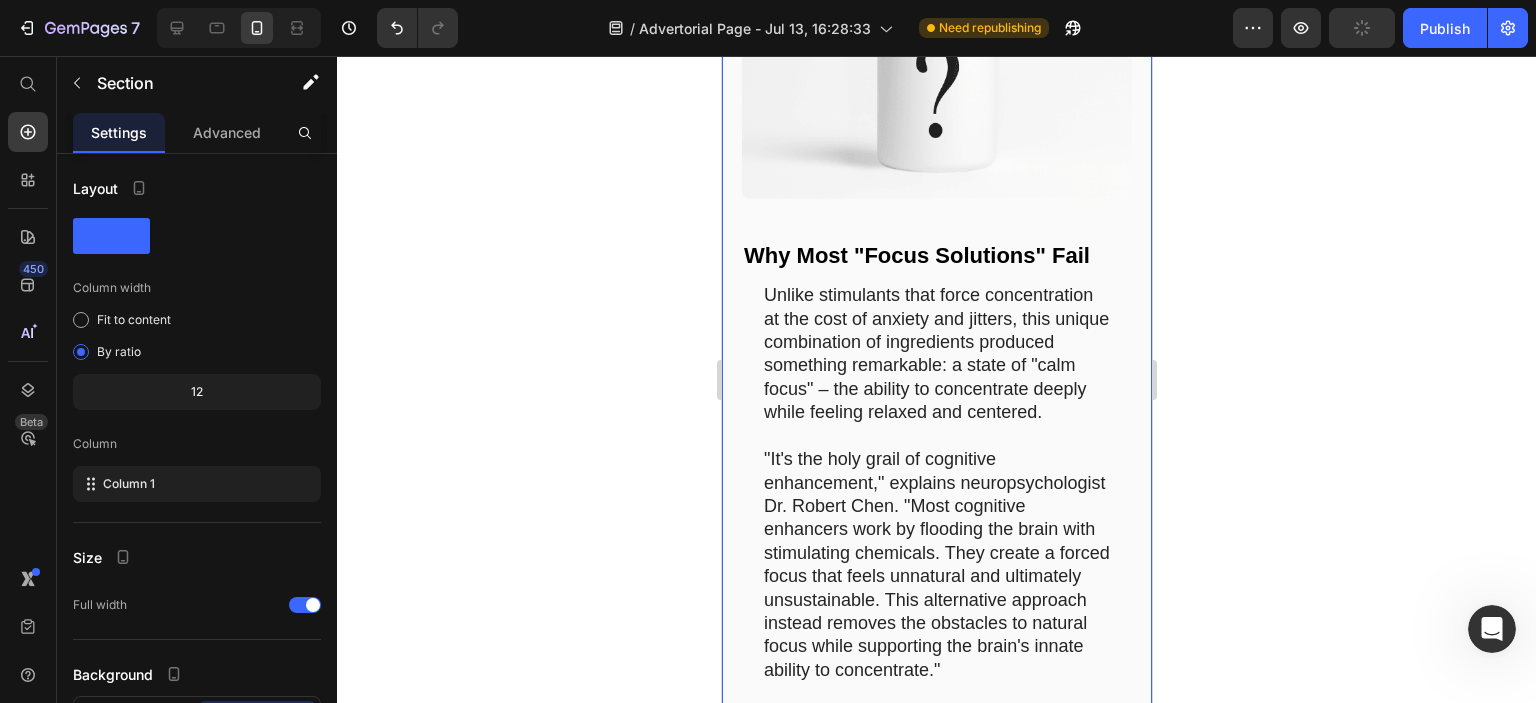scroll, scrollTop: 5778, scrollLeft: 0, axis: vertical 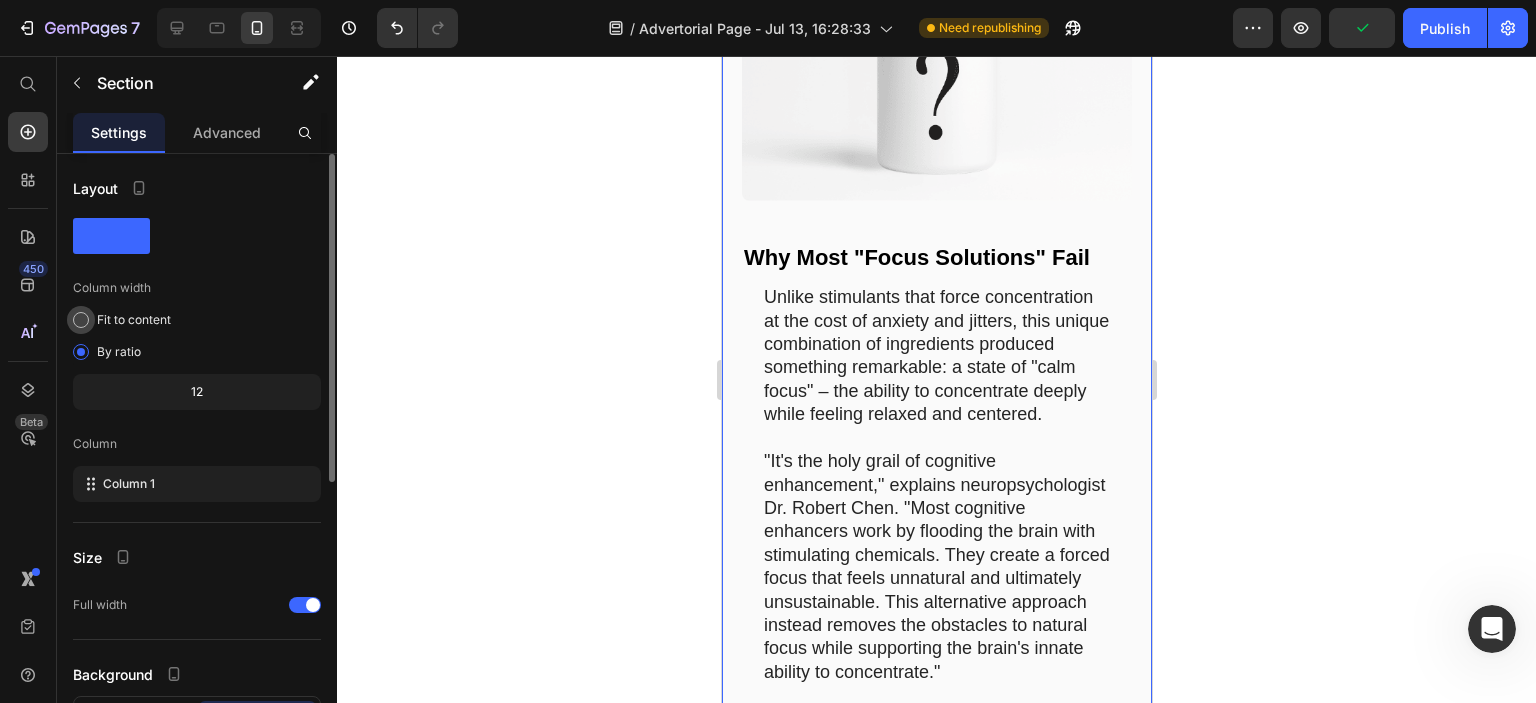click on "Fit to content" at bounding box center (134, 320) 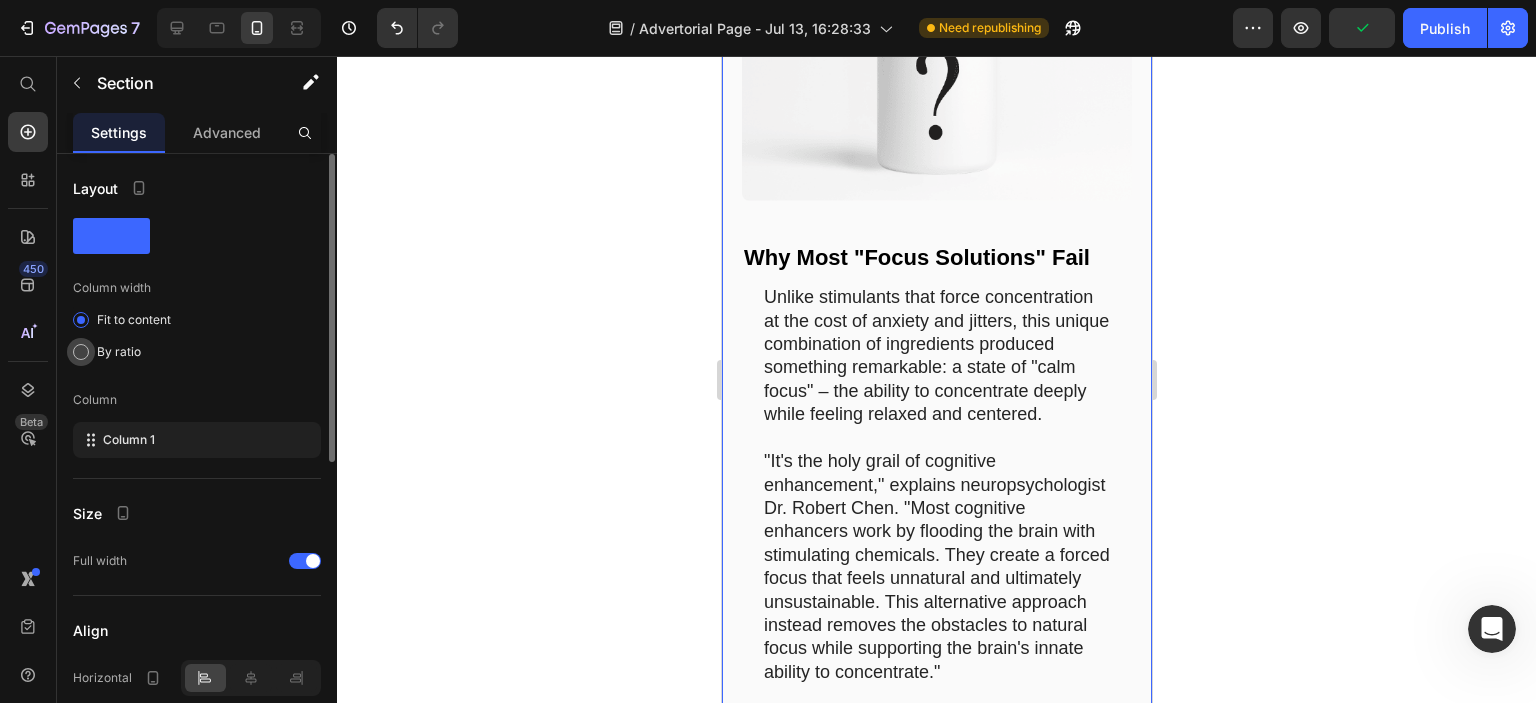 click on "By ratio" at bounding box center [119, 352] 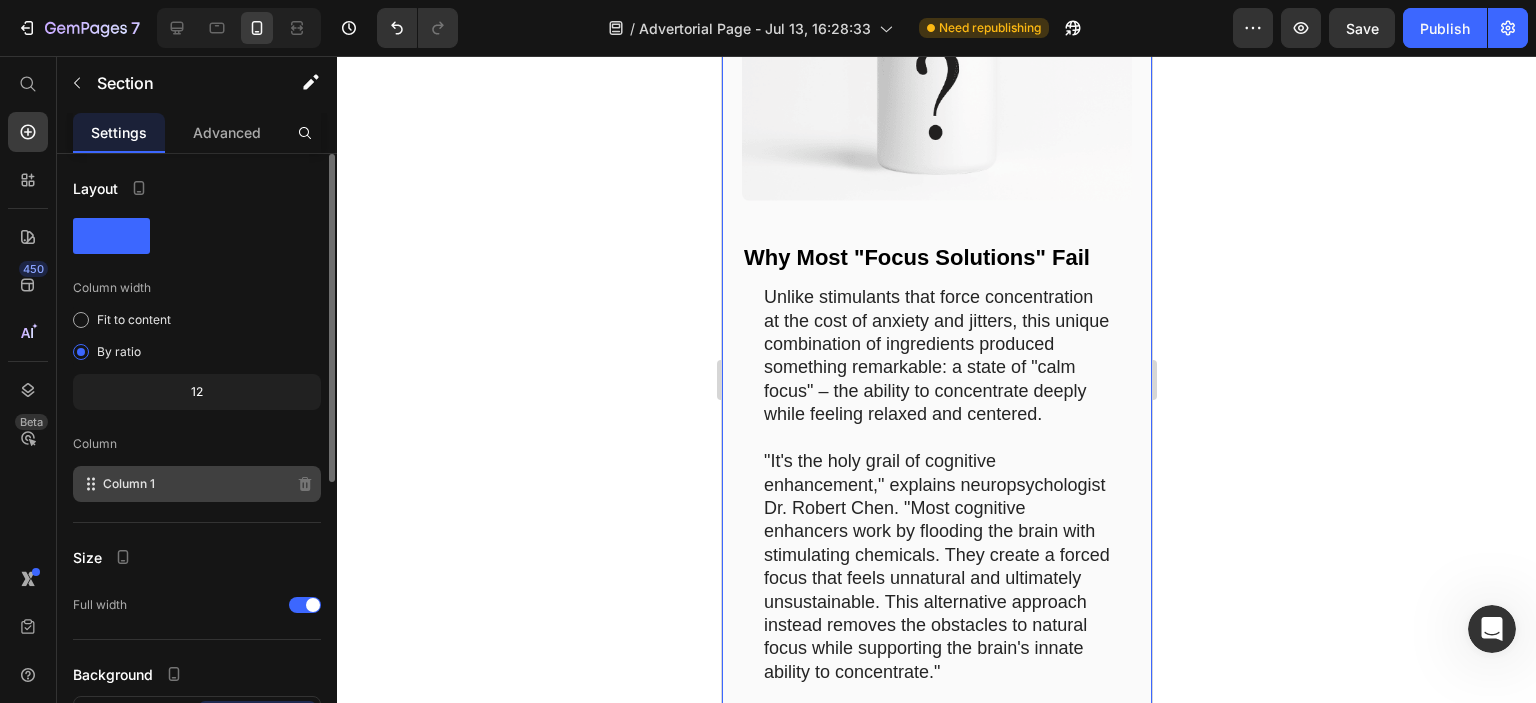 click on "Column 1" 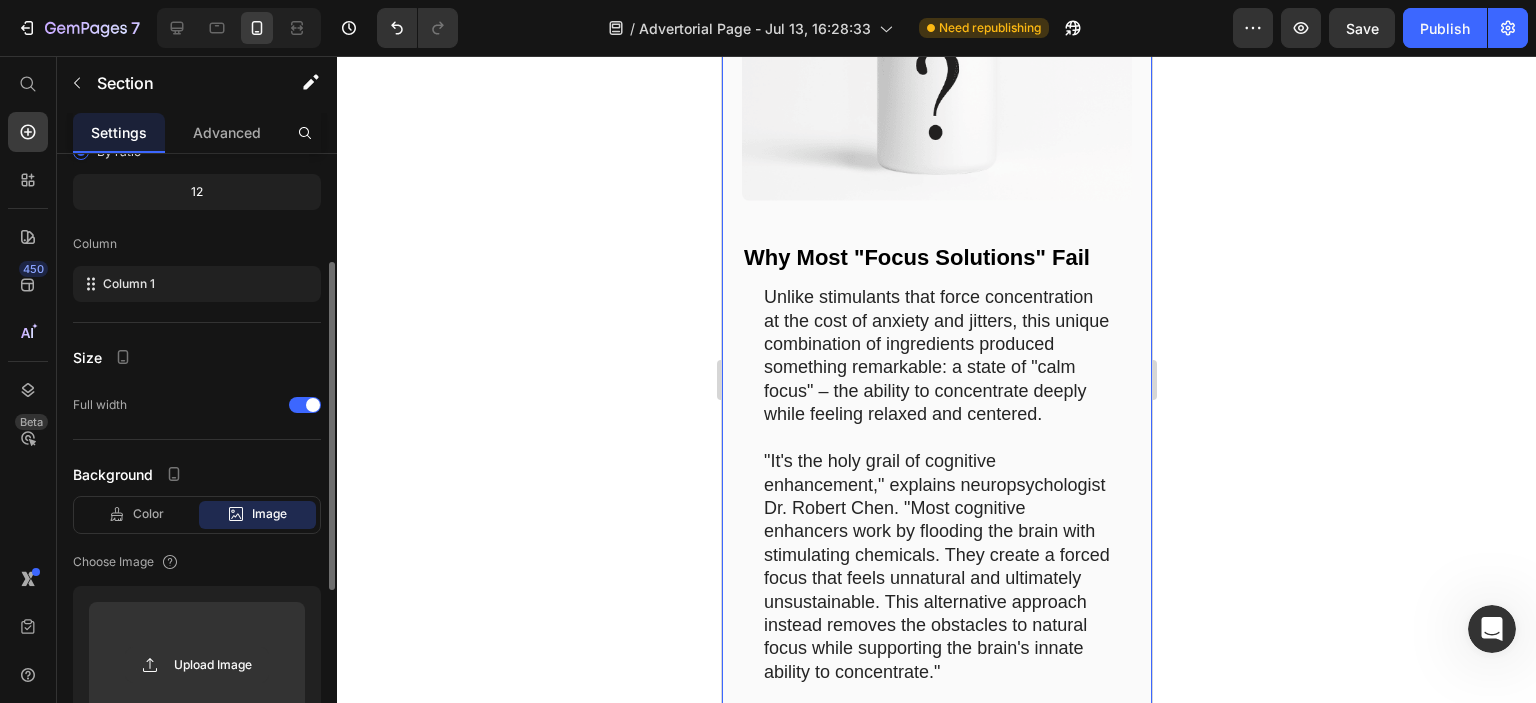 scroll, scrollTop: 500, scrollLeft: 0, axis: vertical 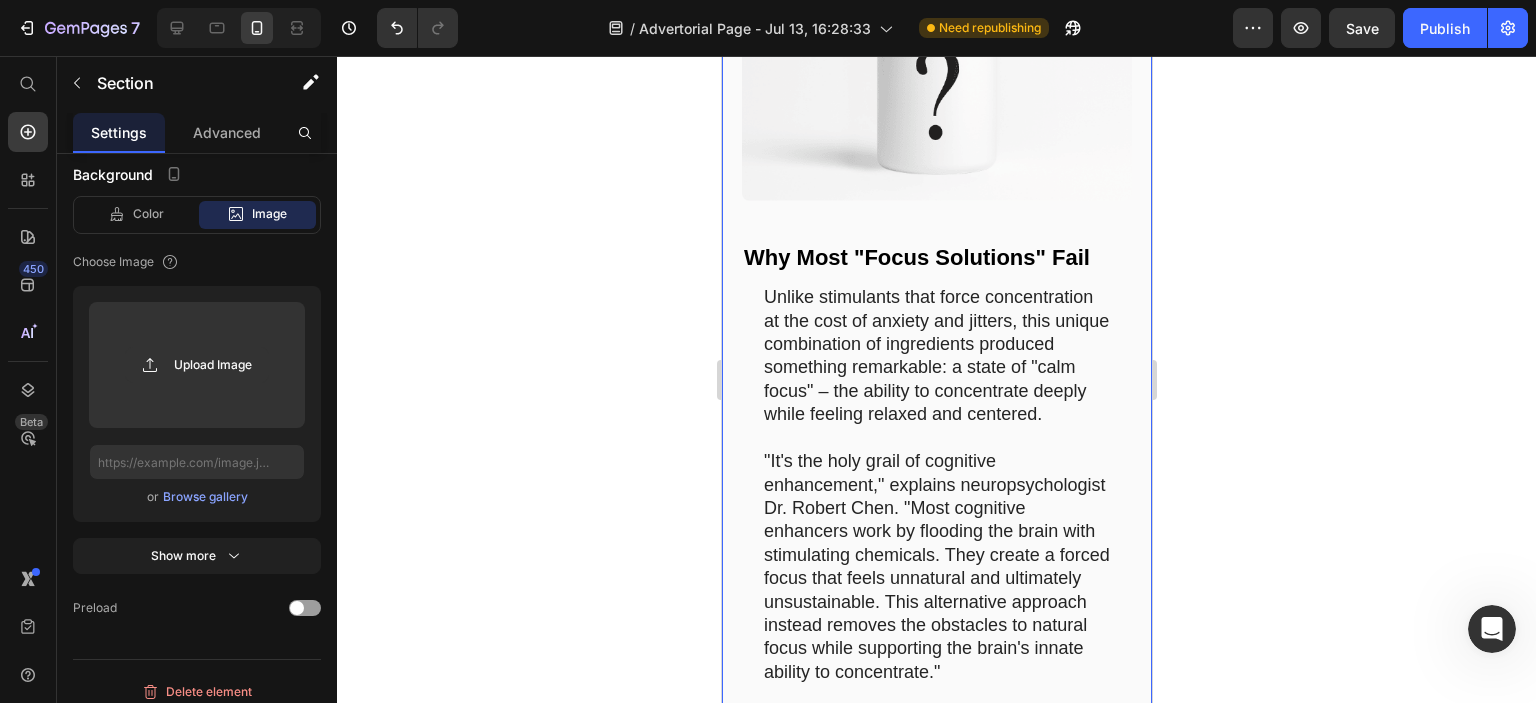 drag, startPoint x: 1246, startPoint y: 459, endPoint x: 1248, endPoint y: 448, distance: 11.18034 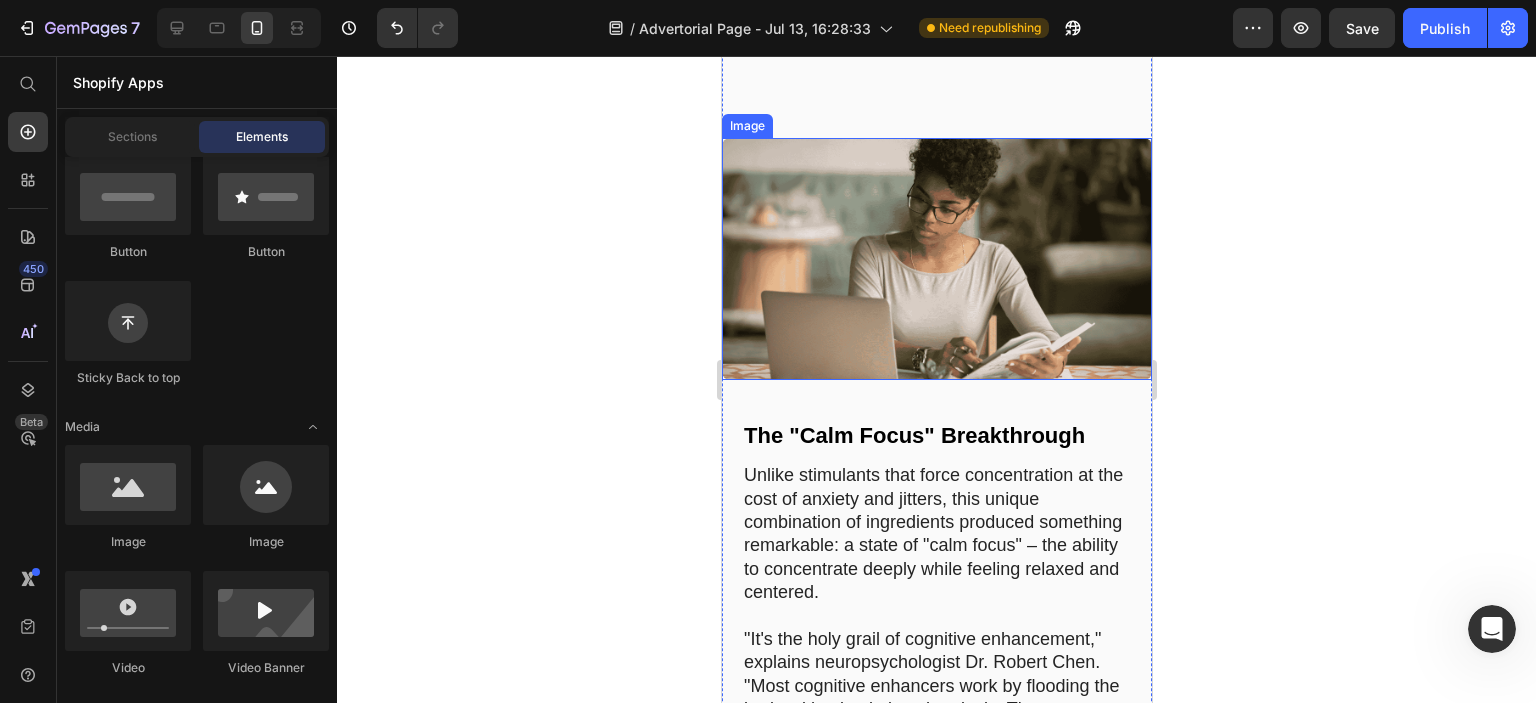 scroll, scrollTop: 4278, scrollLeft: 0, axis: vertical 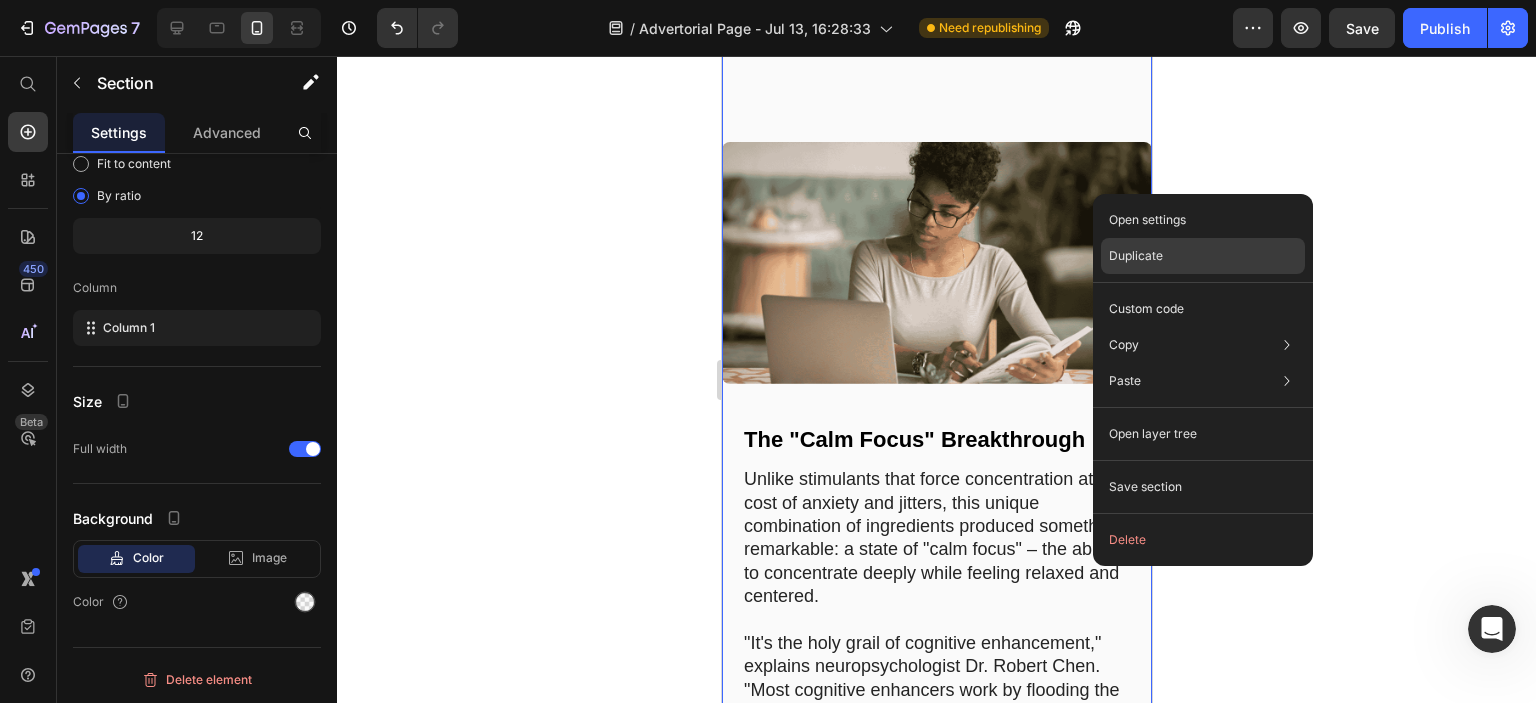 click on "Duplicate" 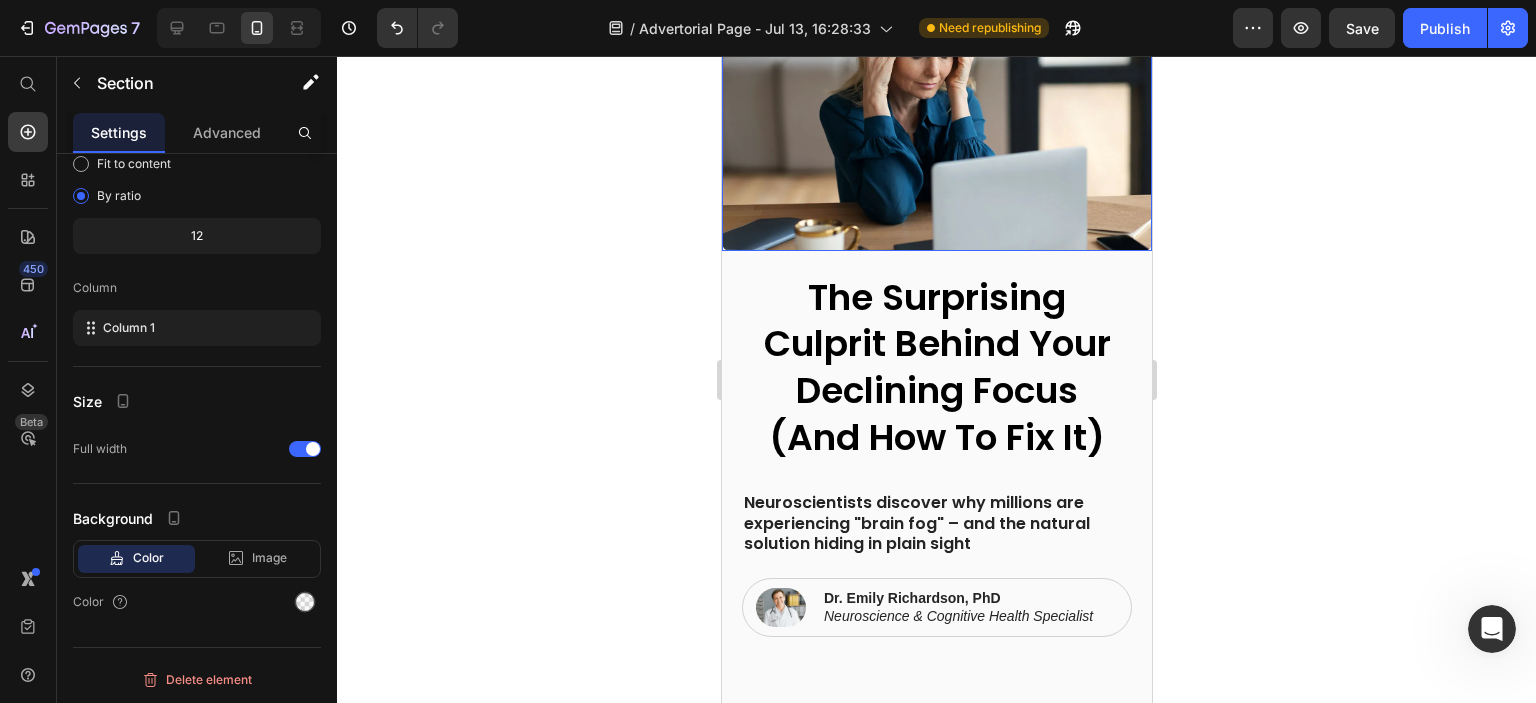 scroll, scrollTop: 5840, scrollLeft: 0, axis: vertical 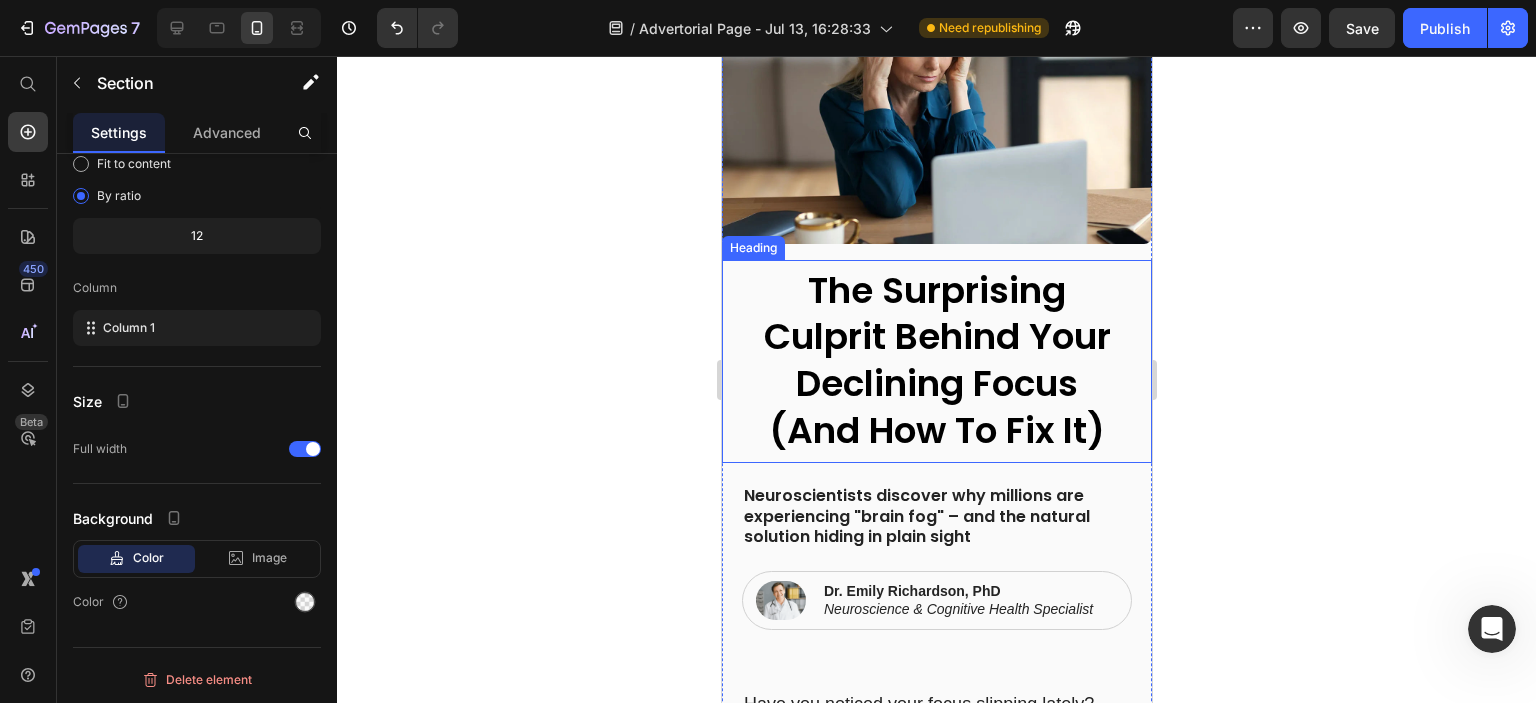 click on "The Surprising Culprit Behind Your Declining Focus (And How To Fix It)" at bounding box center [936, 360] 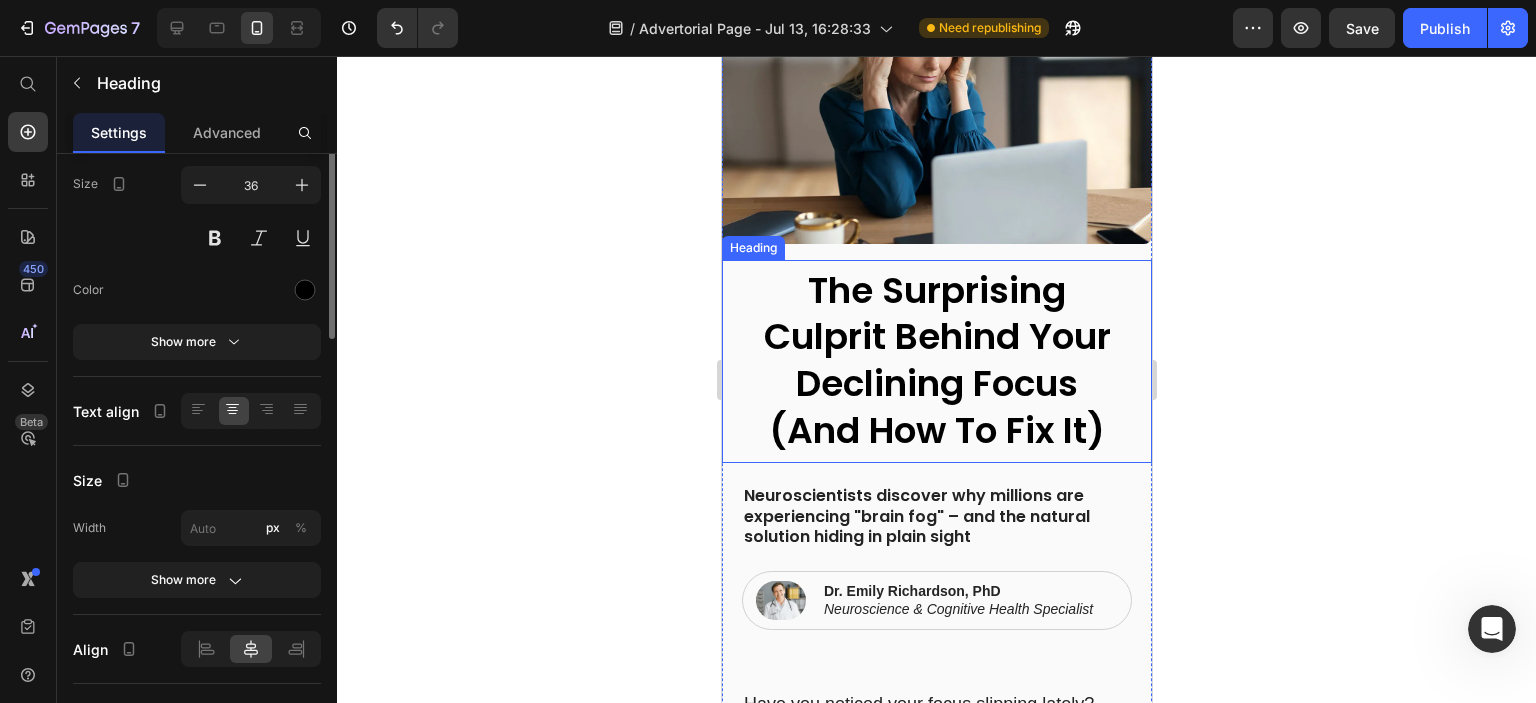 scroll, scrollTop: 0, scrollLeft: 0, axis: both 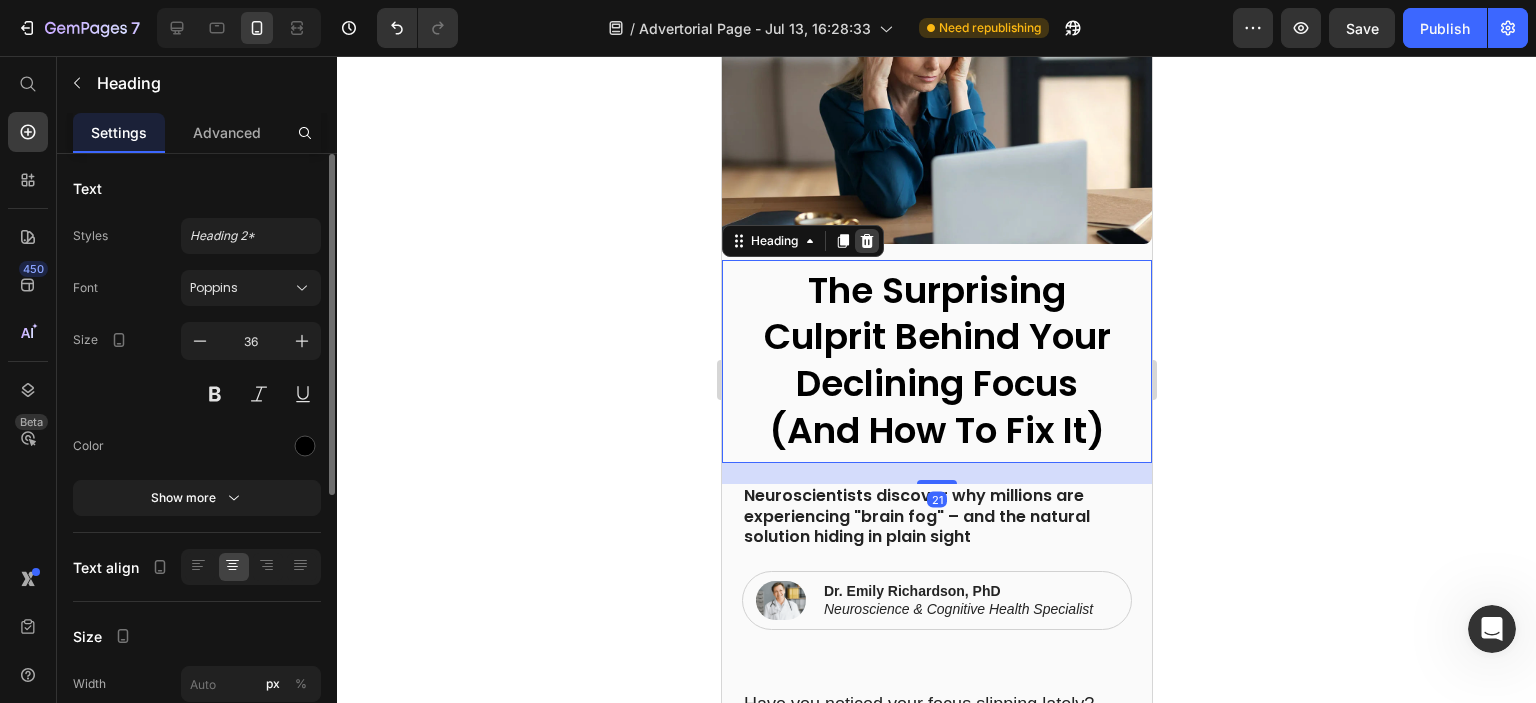 click 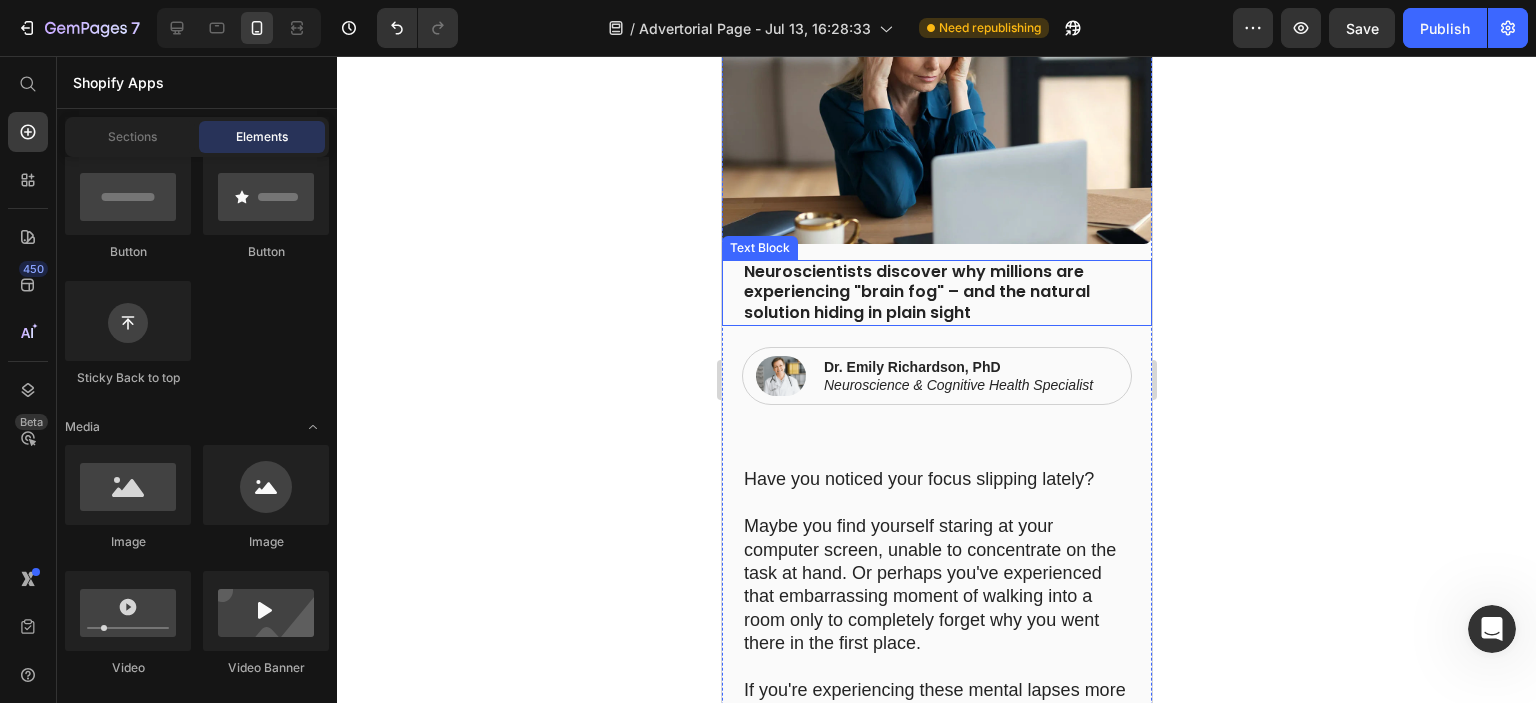 click at bounding box center (936, 100) 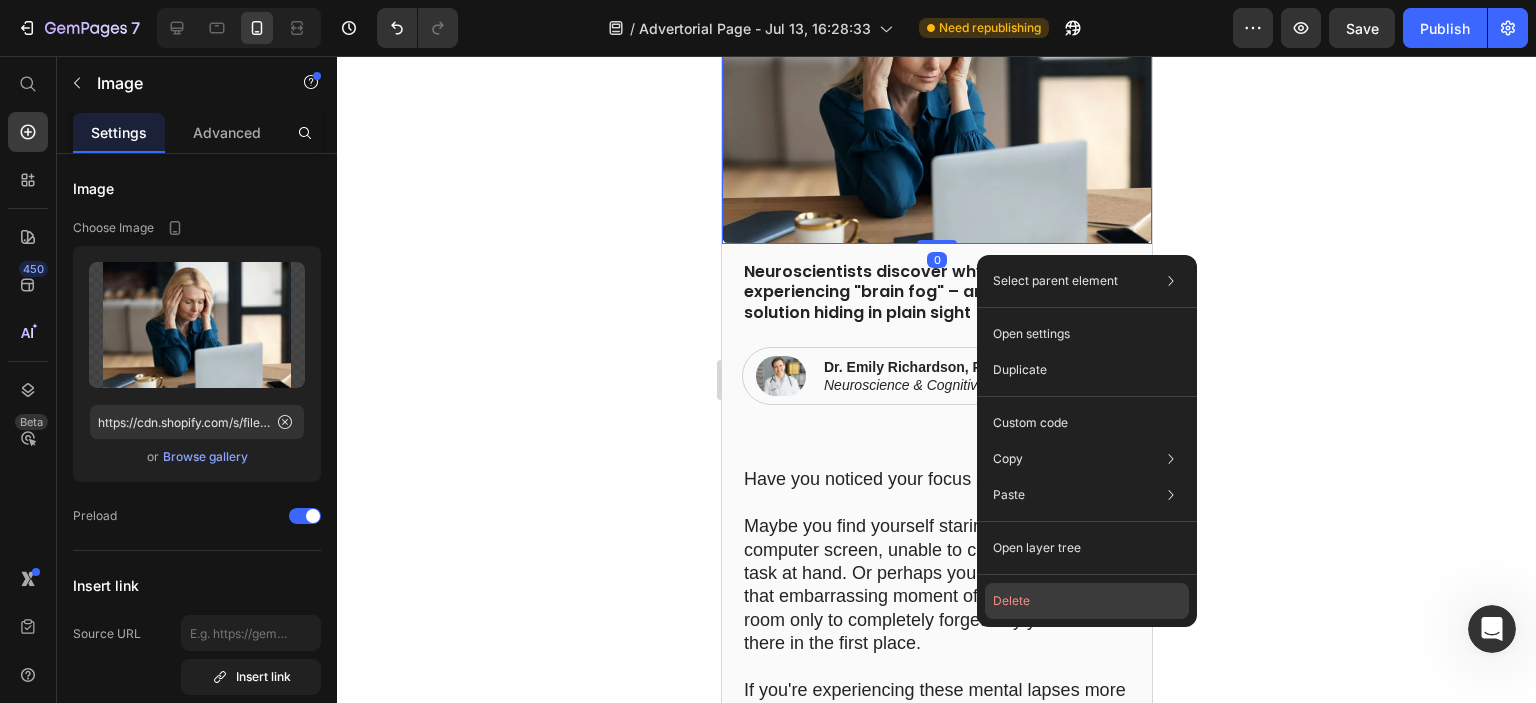 click on "Delete" 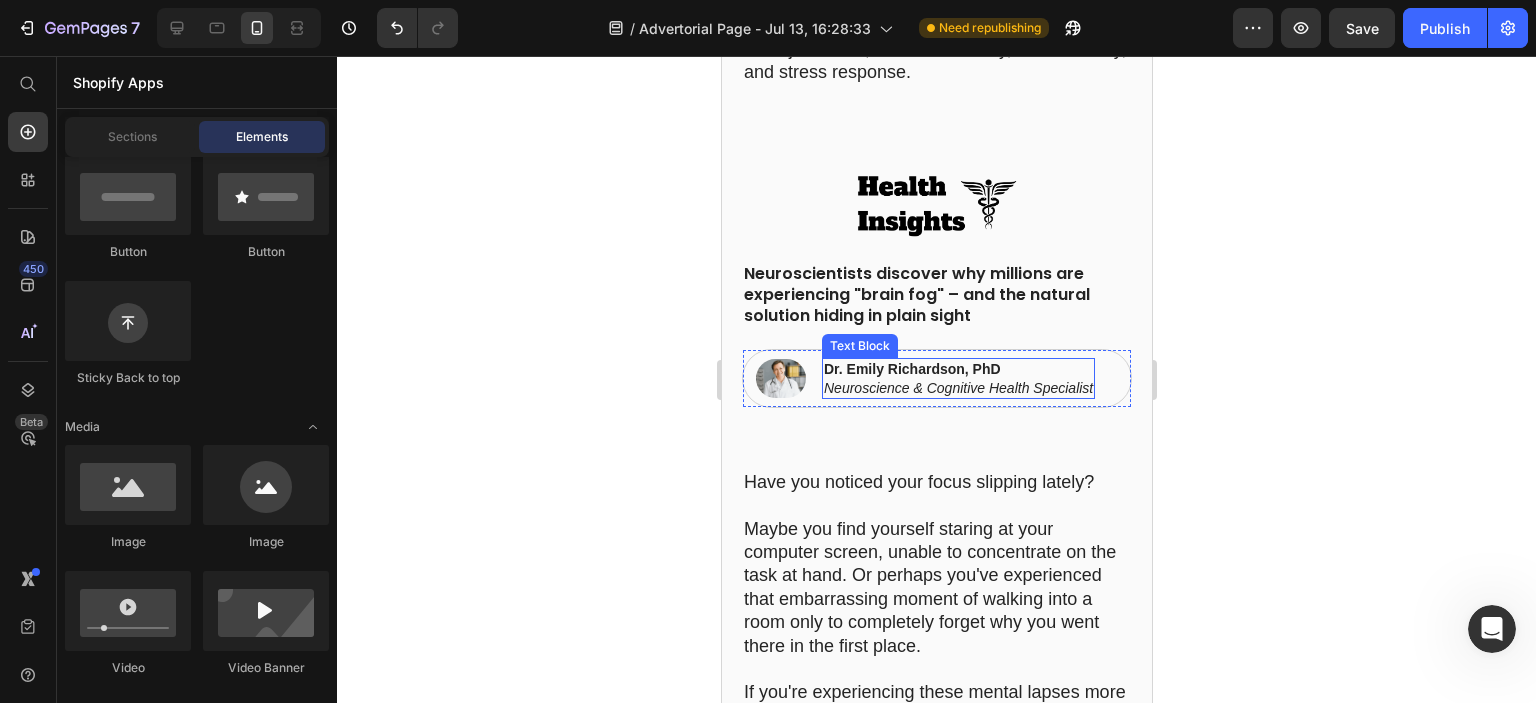 scroll, scrollTop: 5440, scrollLeft: 0, axis: vertical 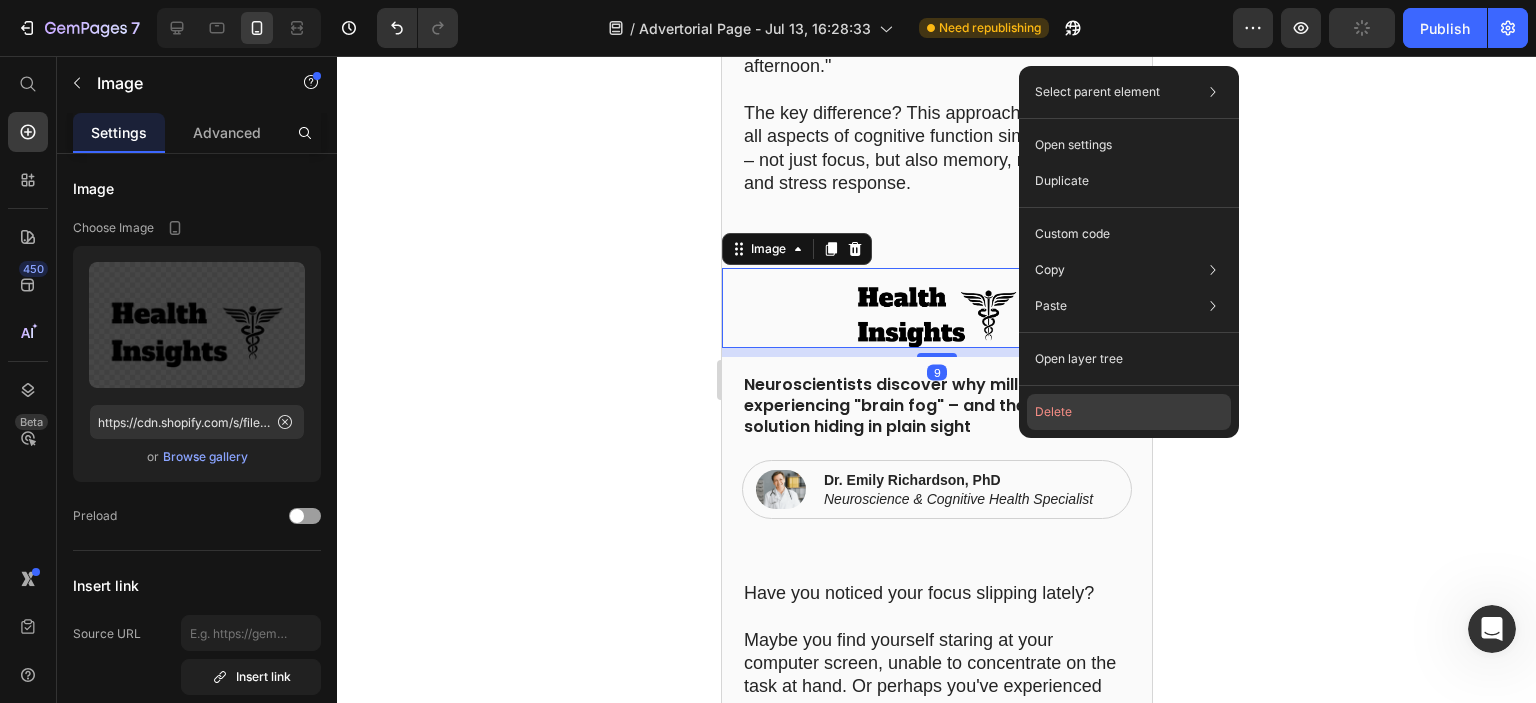 click on "Delete" 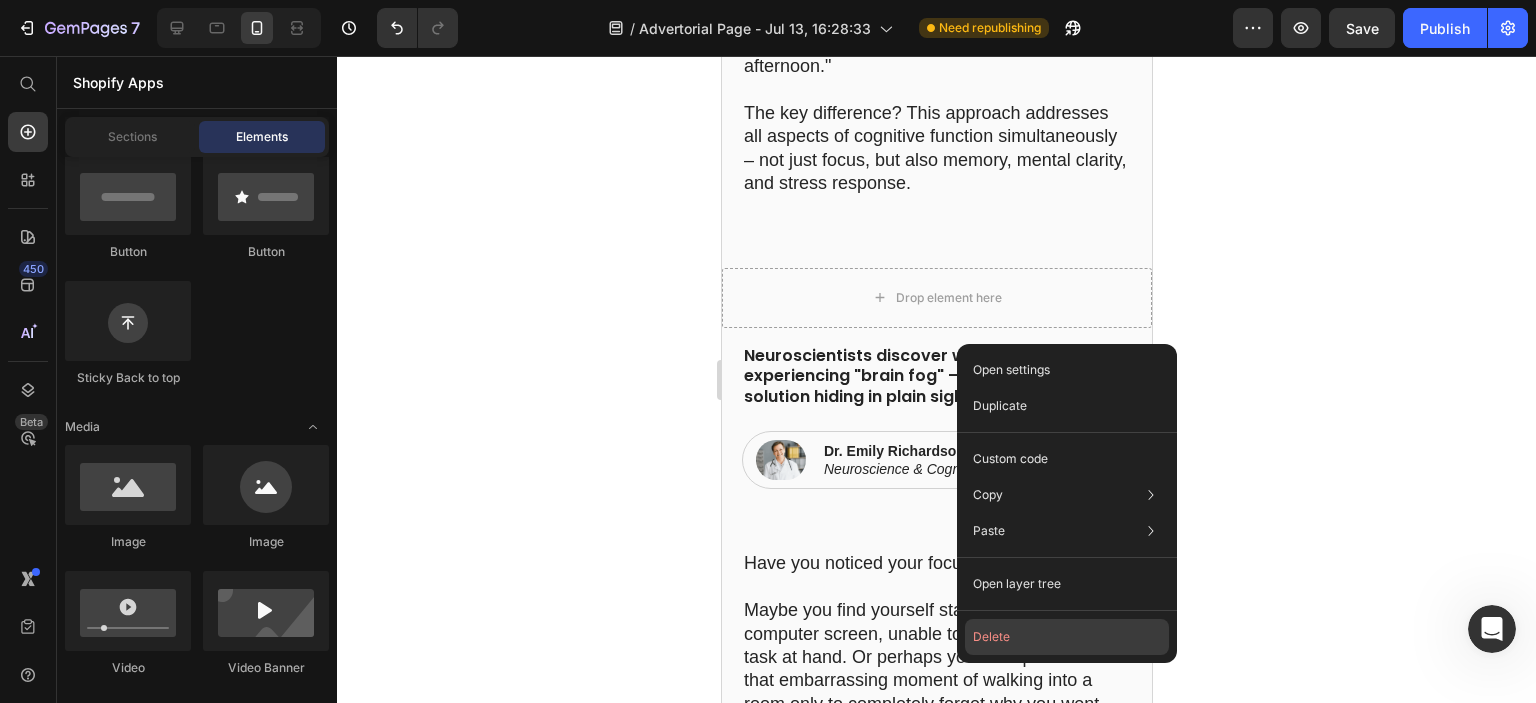 click on "Delete" 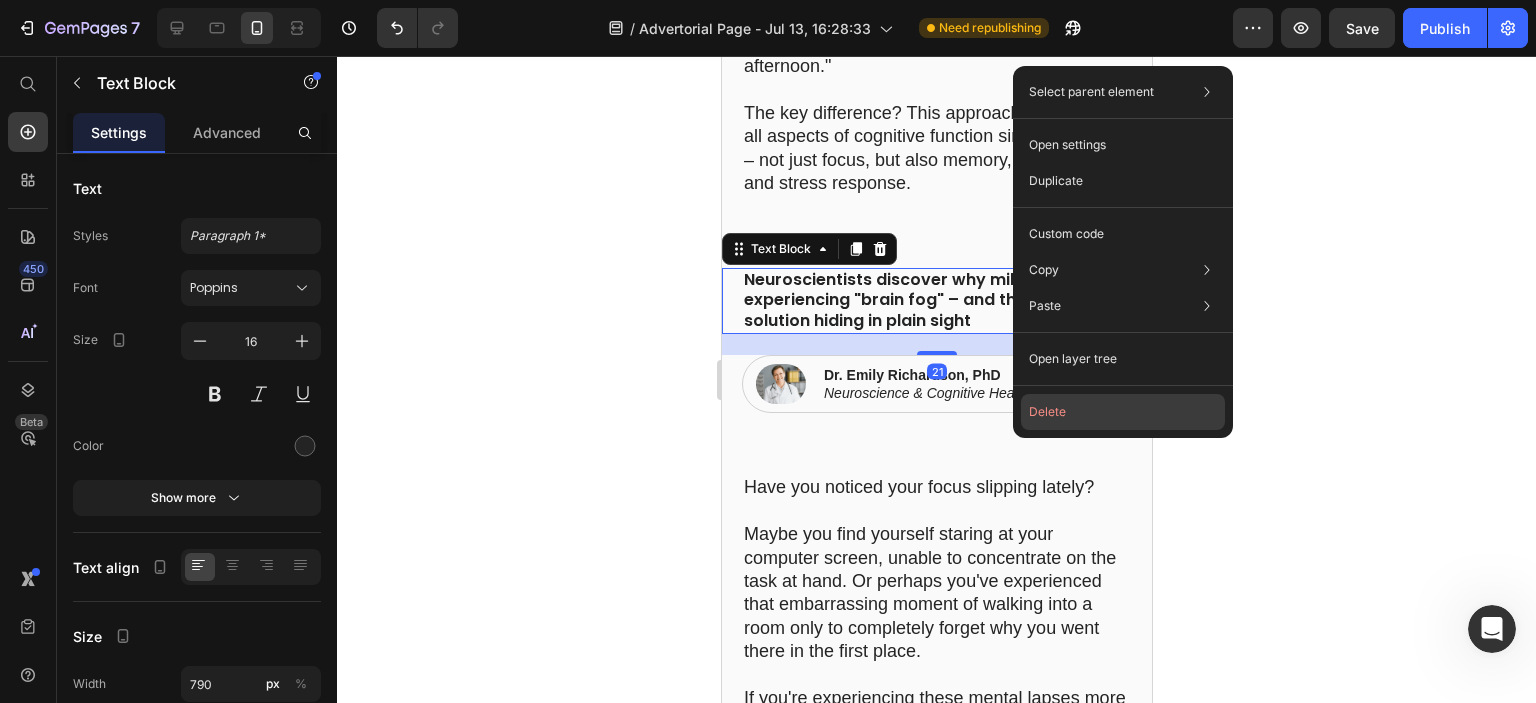 click on "Delete" 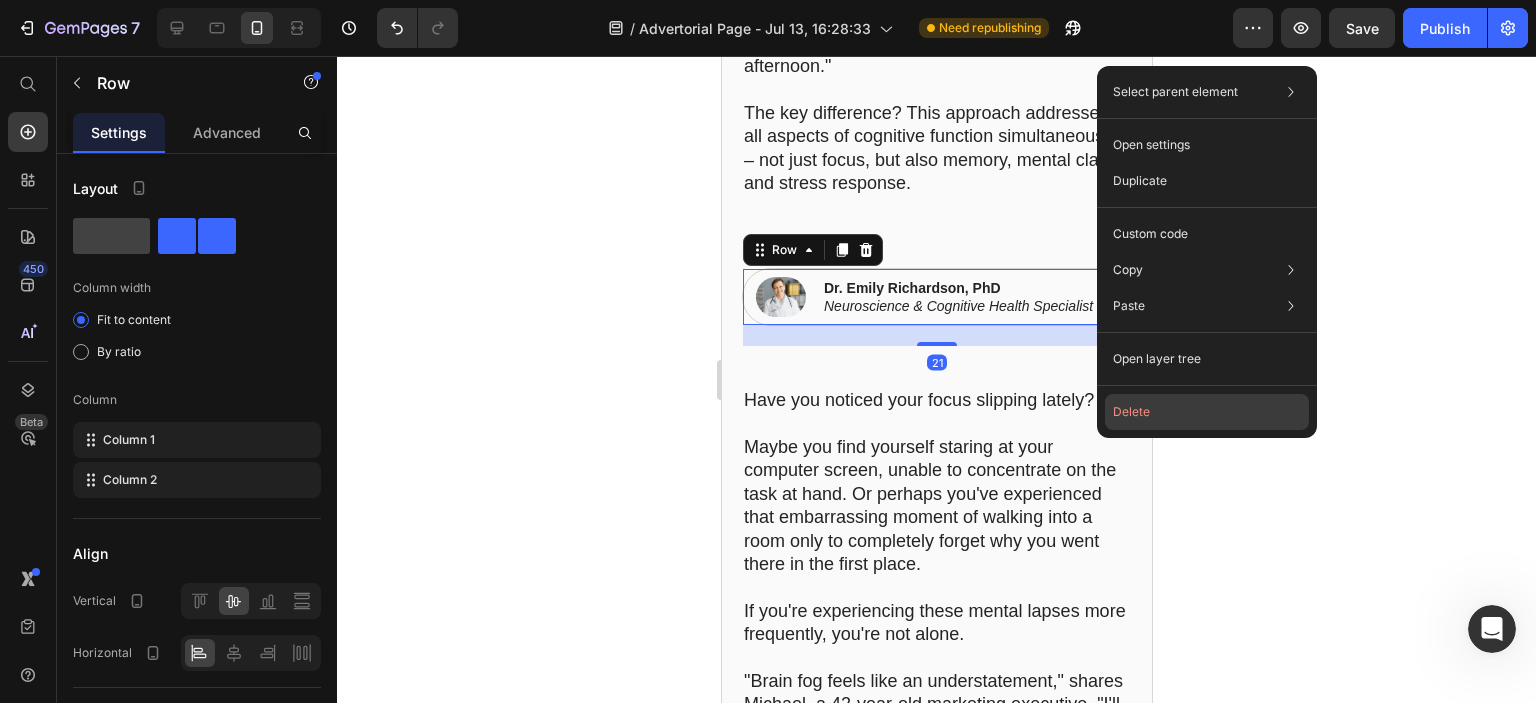 click on "Delete" 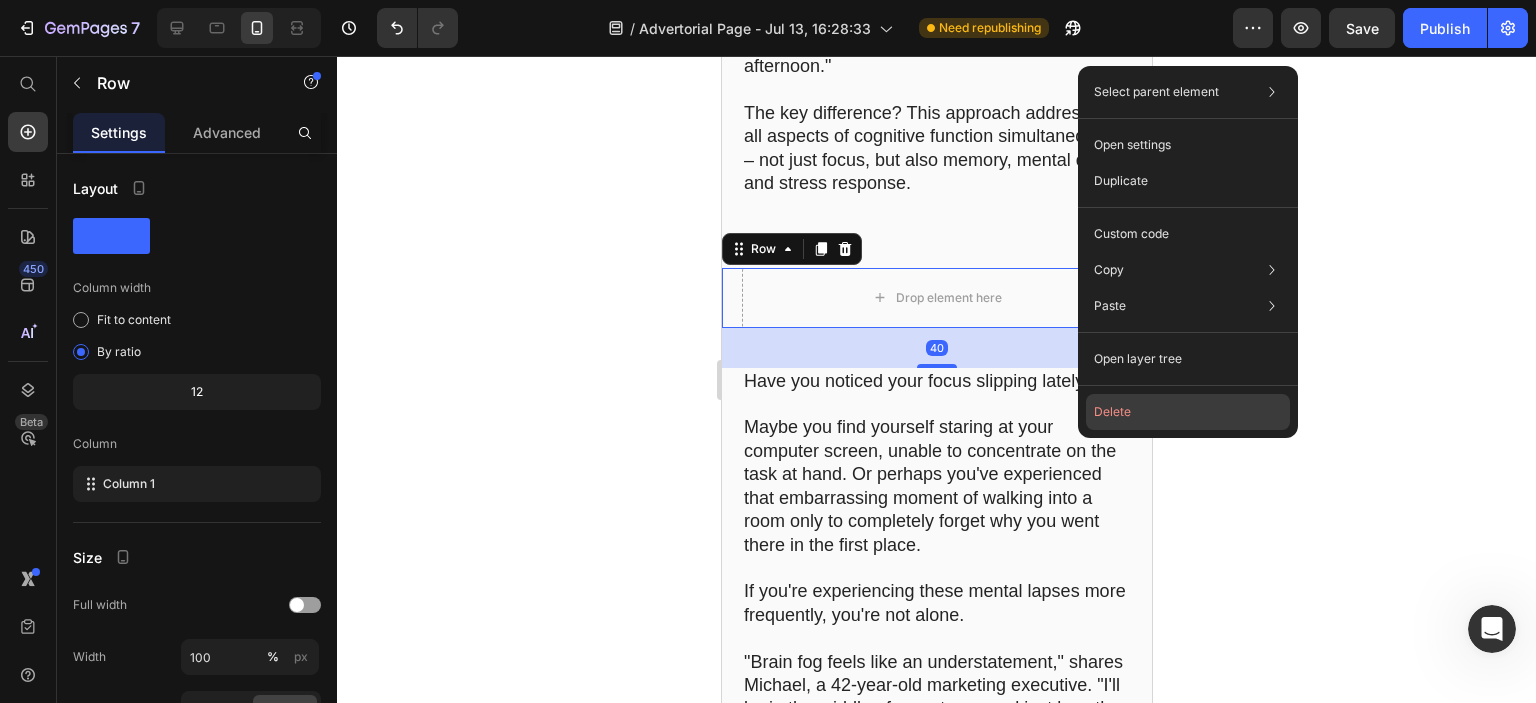 click on "Delete" 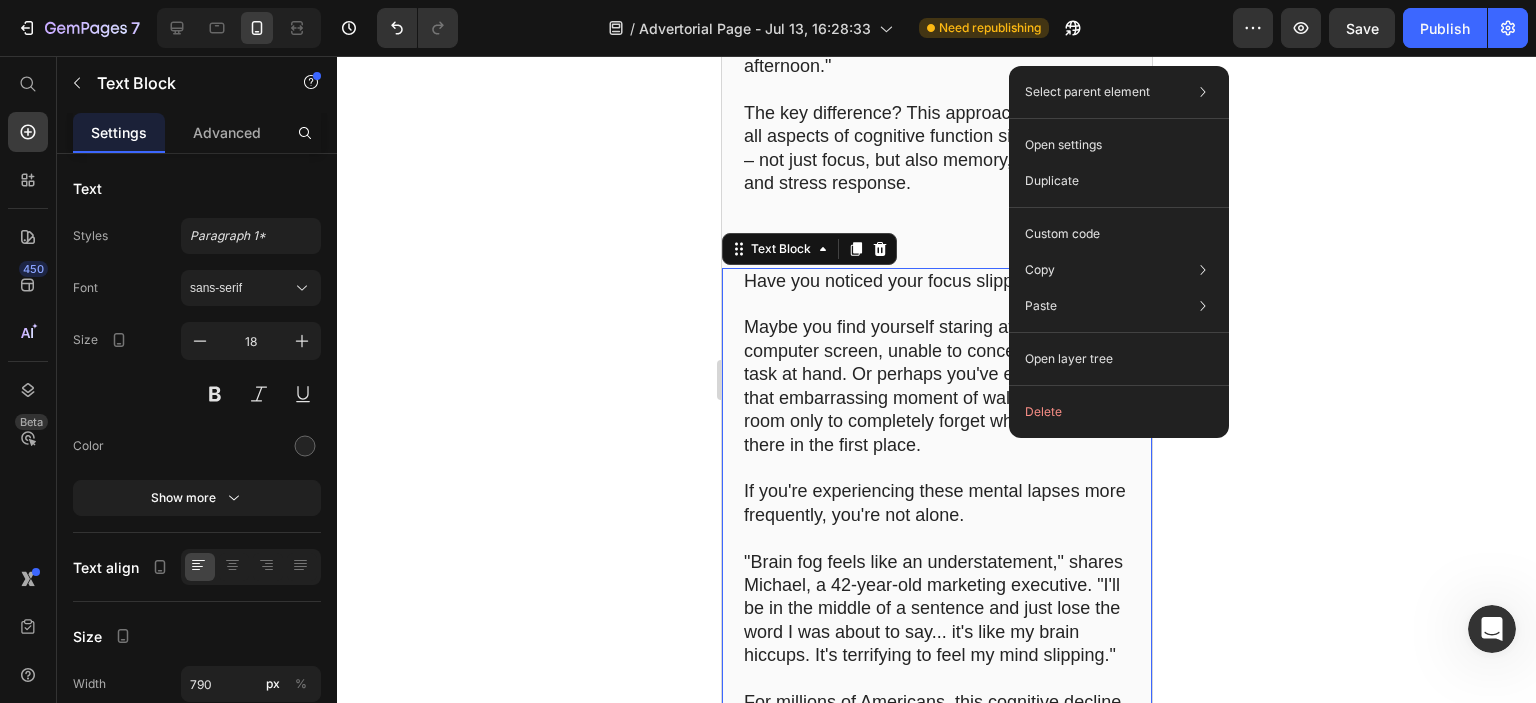click on "Maybe you find yourself staring at your computer screen, unable to concentrate on the task at hand. Or perhaps you've experienced that embarrassing moment of walking into a room only to completely forget why you went there in the first place." at bounding box center [936, 386] 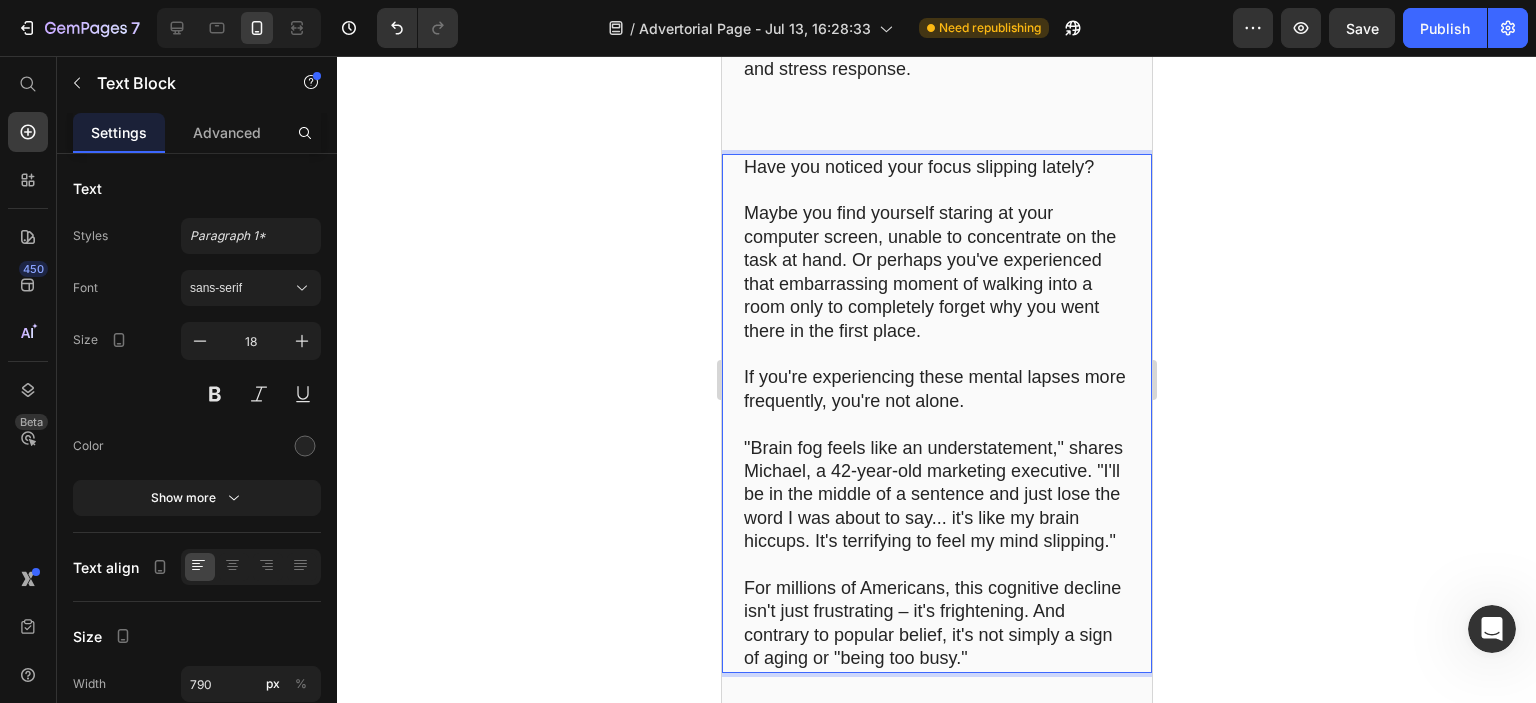 scroll, scrollTop: 5740, scrollLeft: 0, axis: vertical 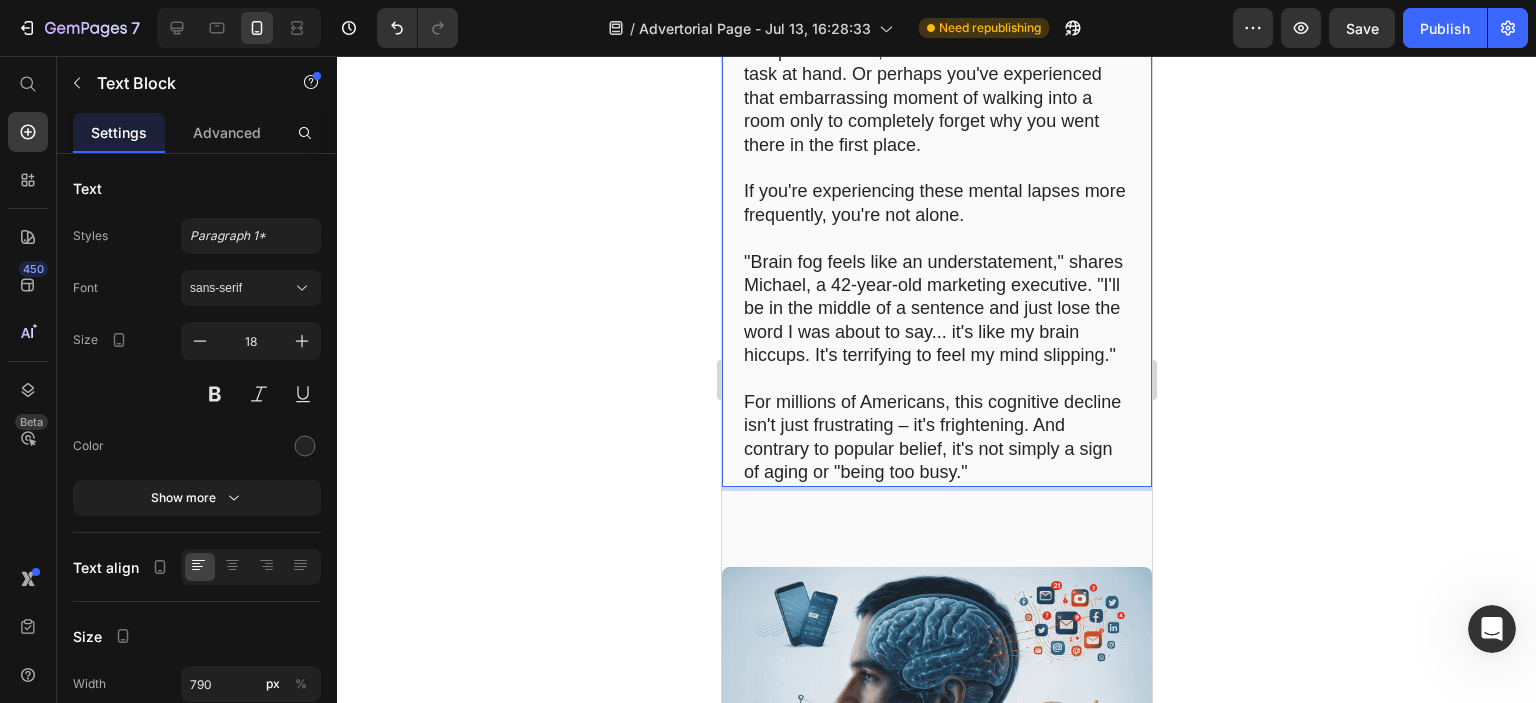 drag, startPoint x: 289, startPoint y: 239, endPoint x: 1254, endPoint y: 316, distance: 968.06714 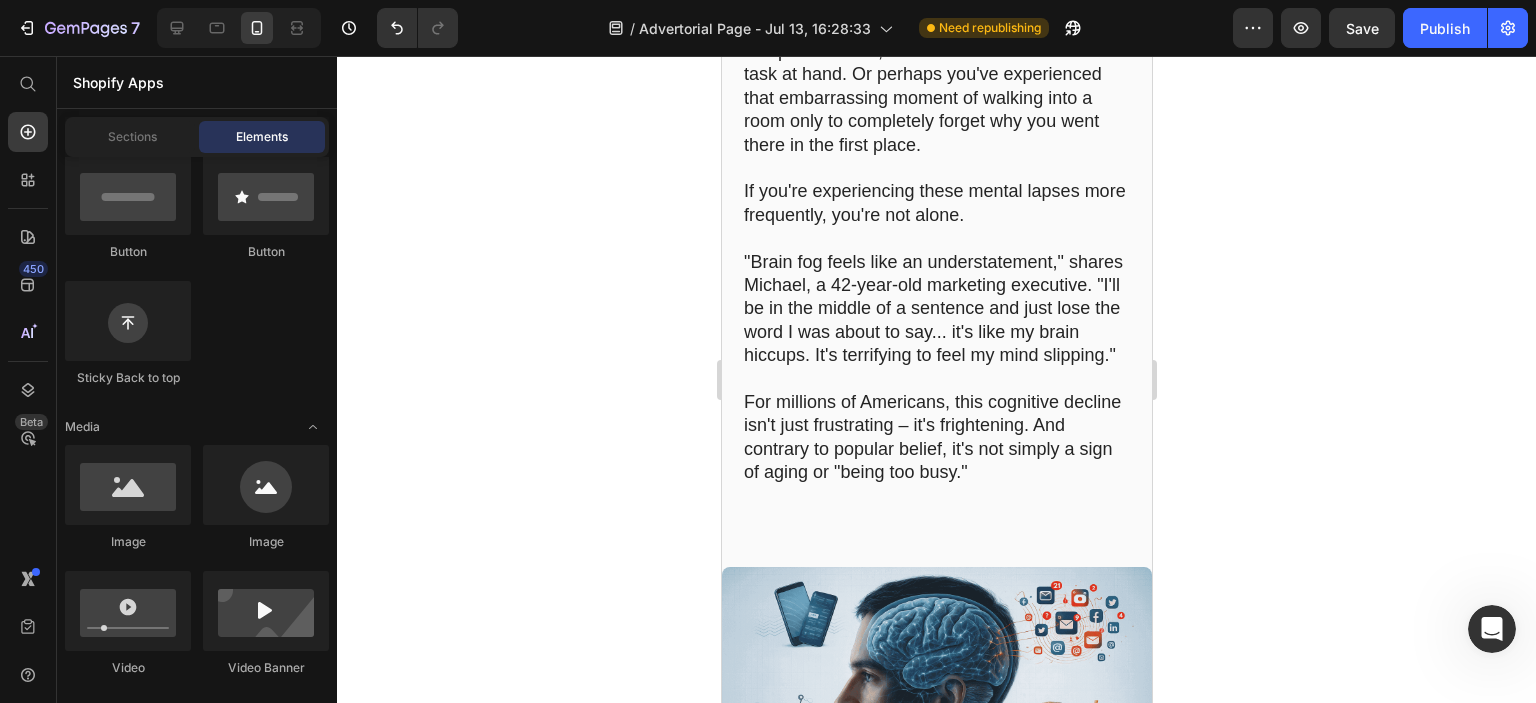 click at bounding box center [936, 238] 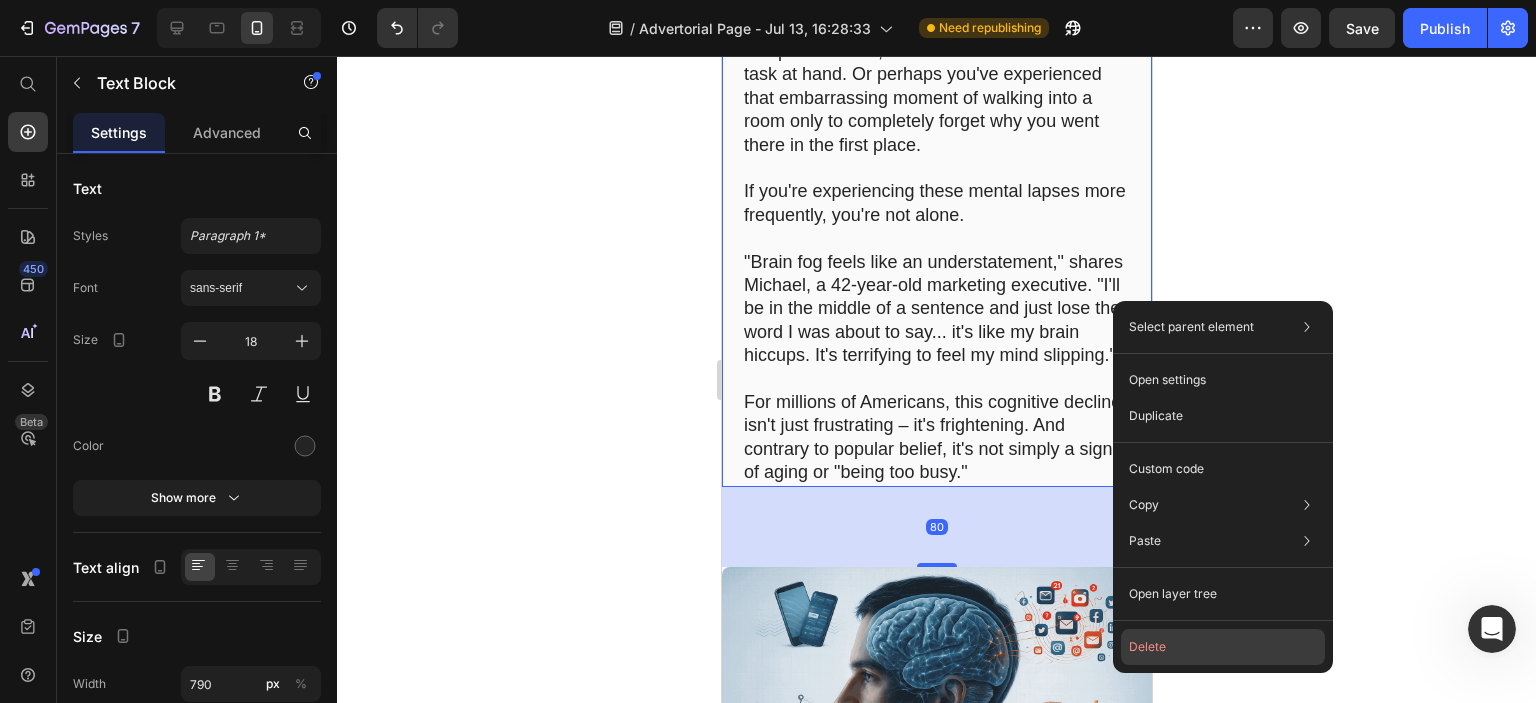 click on "Delete" 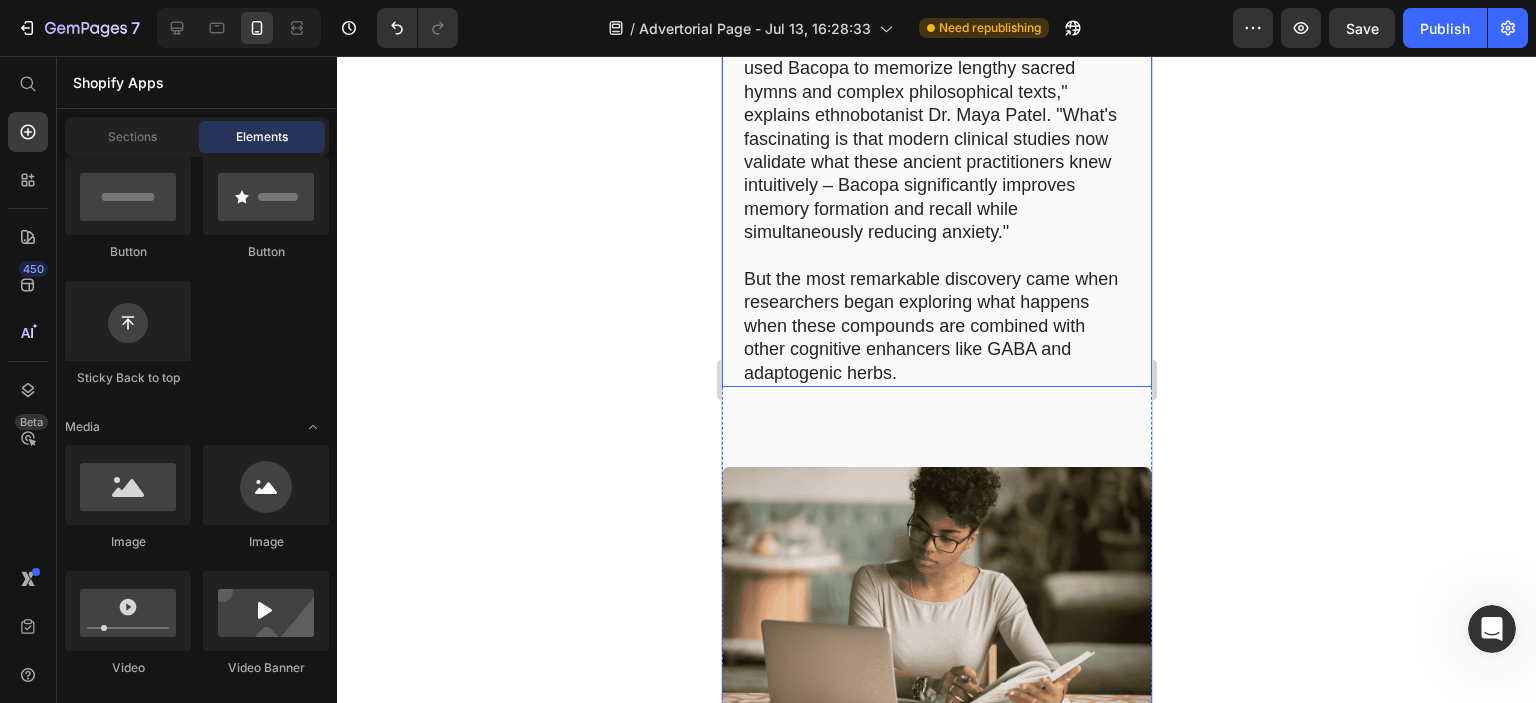 scroll, scrollTop: 8218, scrollLeft: 0, axis: vertical 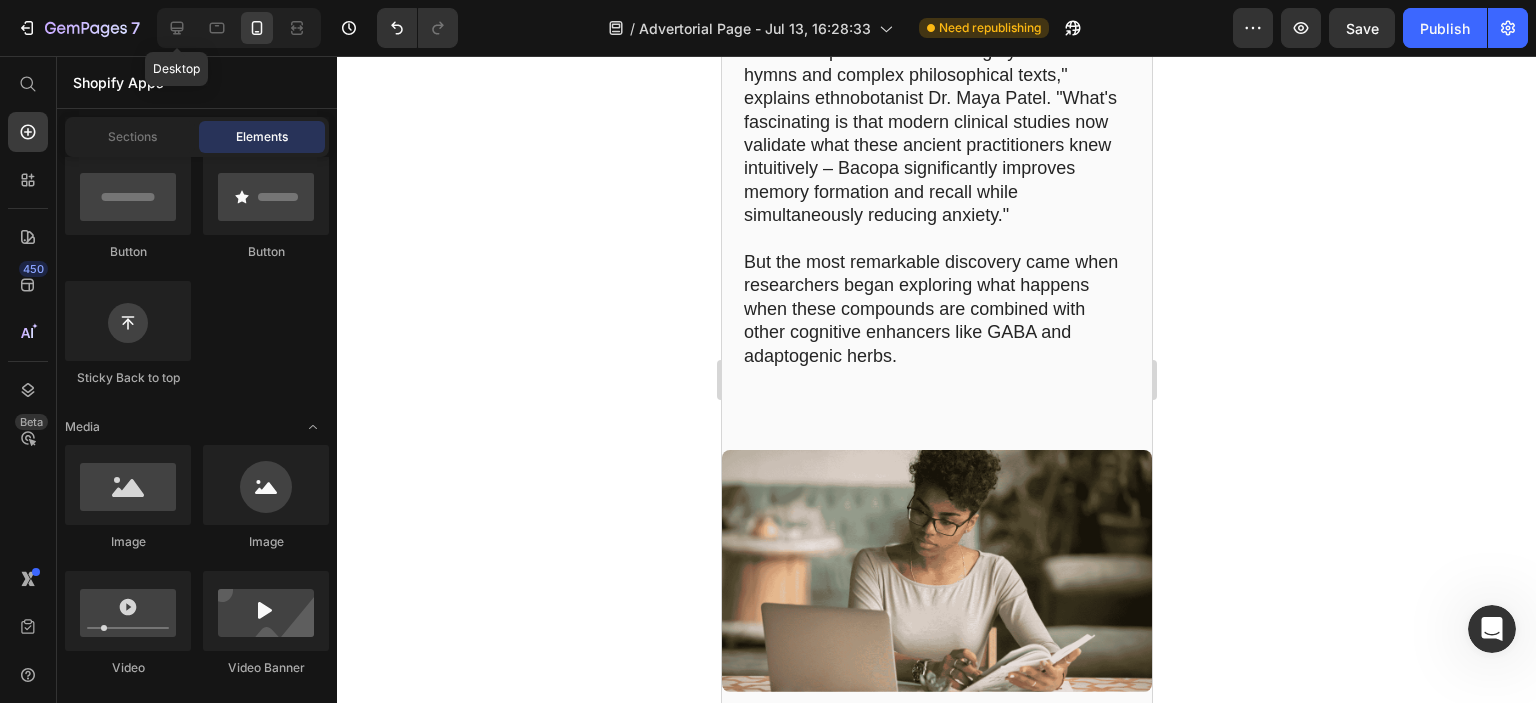 click 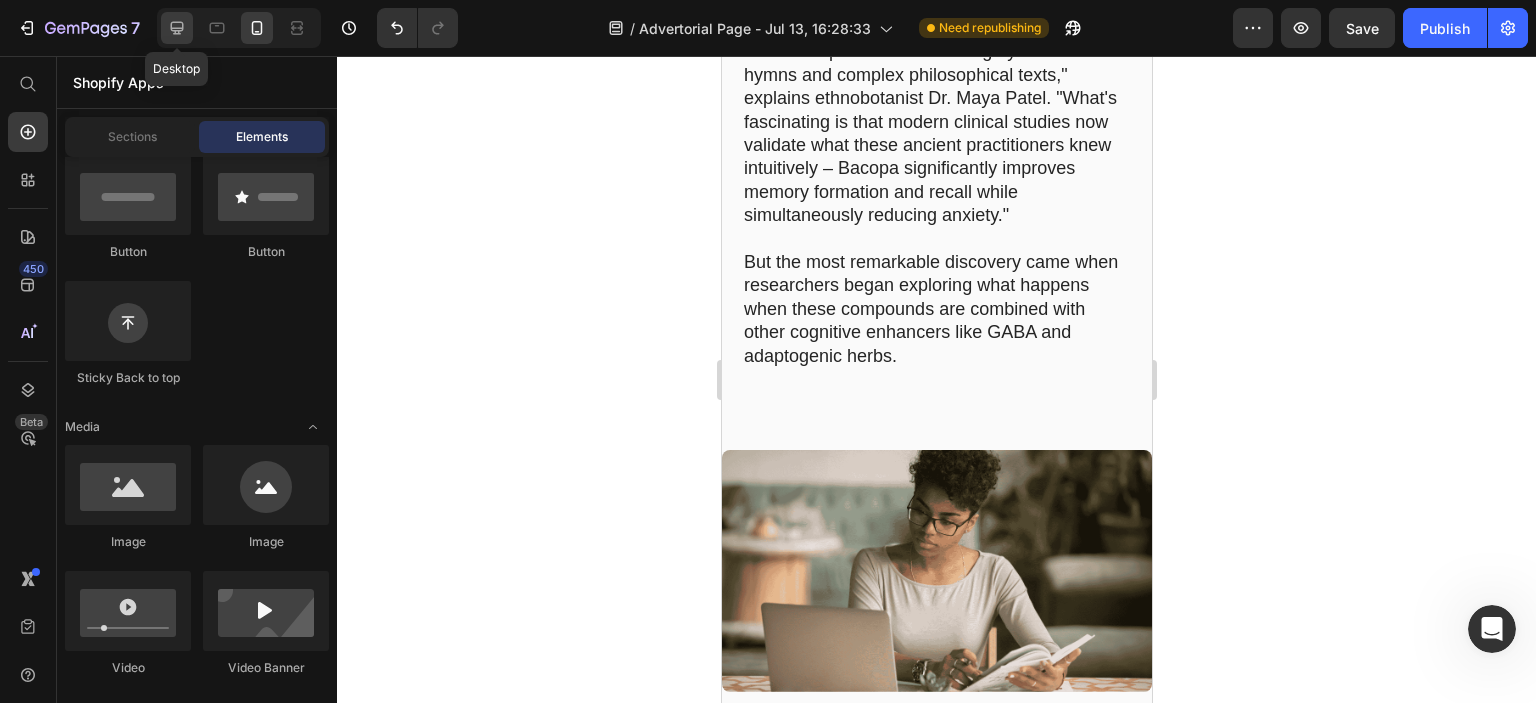 click 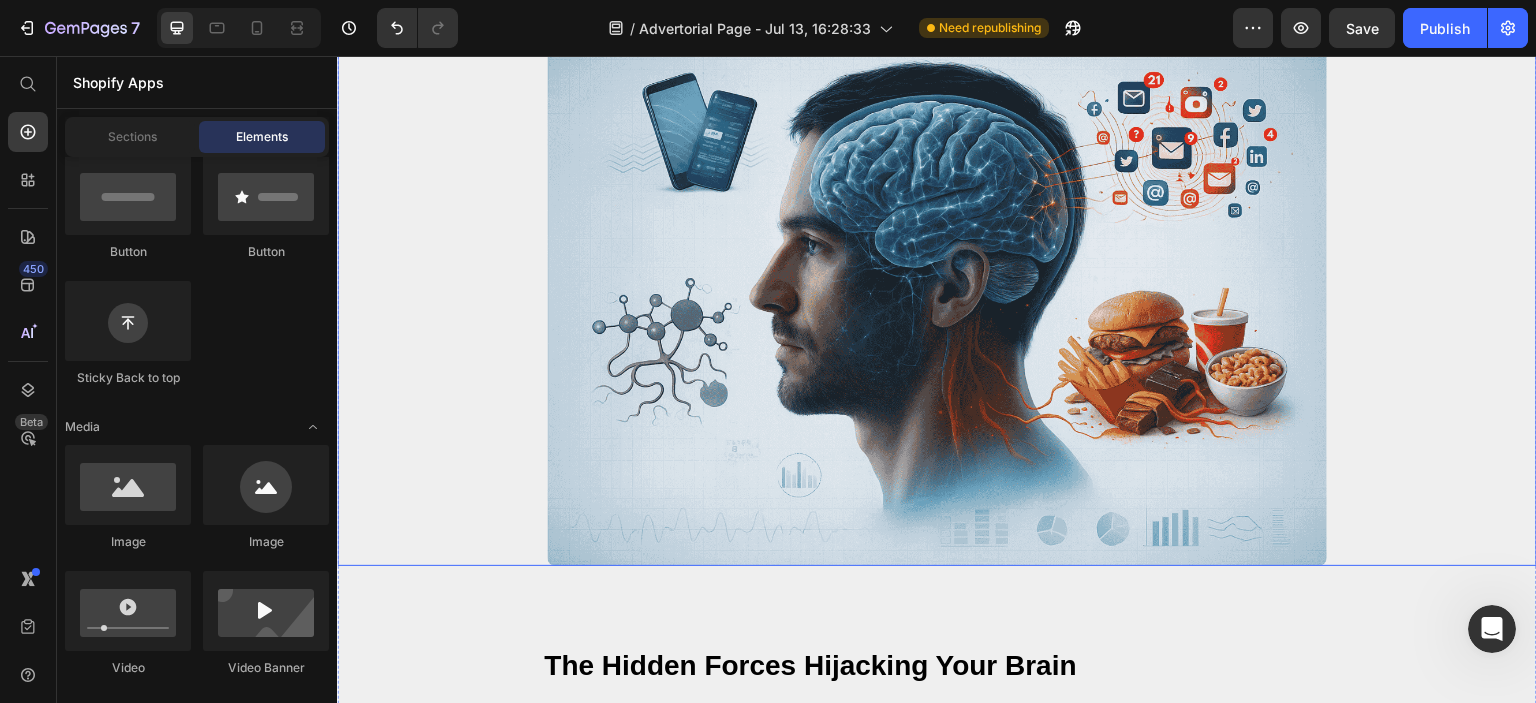 scroll, scrollTop: 4516, scrollLeft: 0, axis: vertical 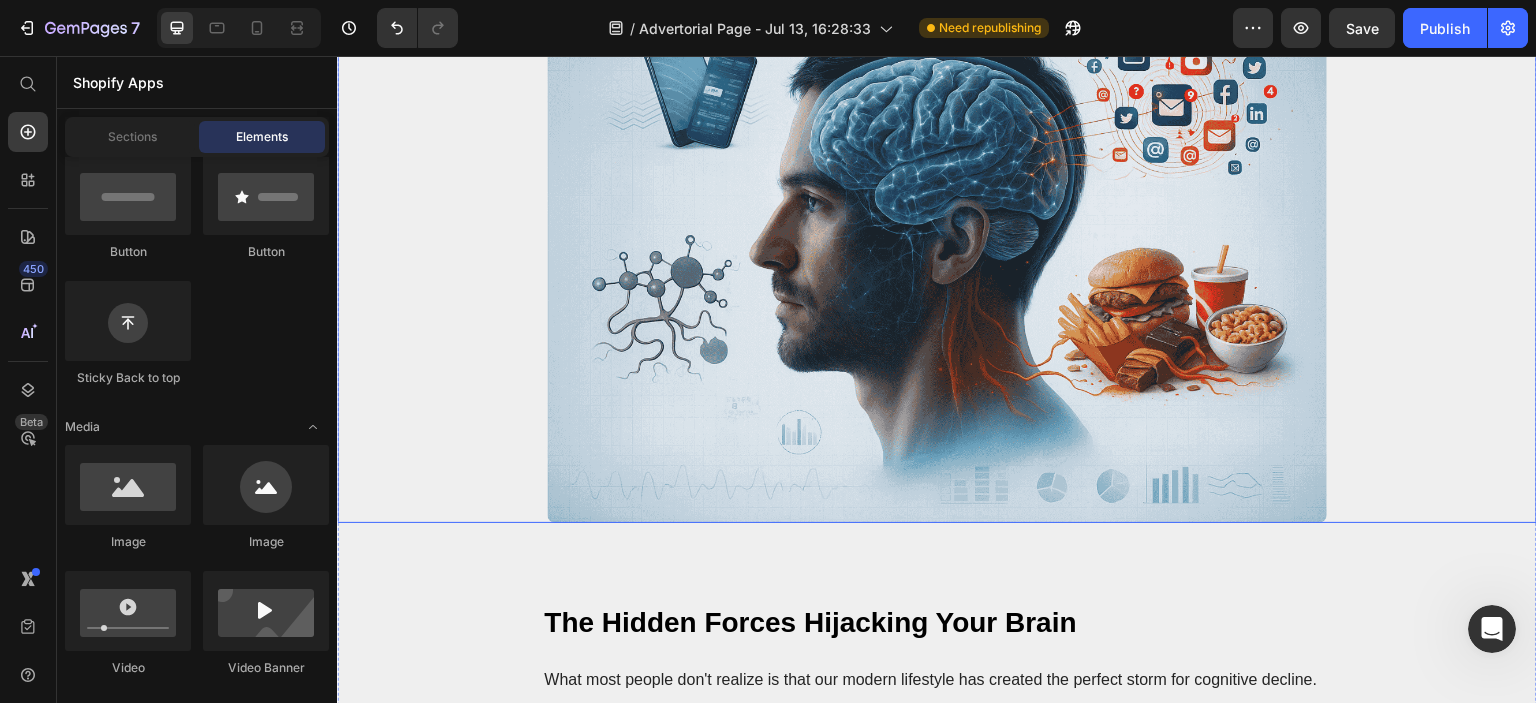 click at bounding box center (937, 263) 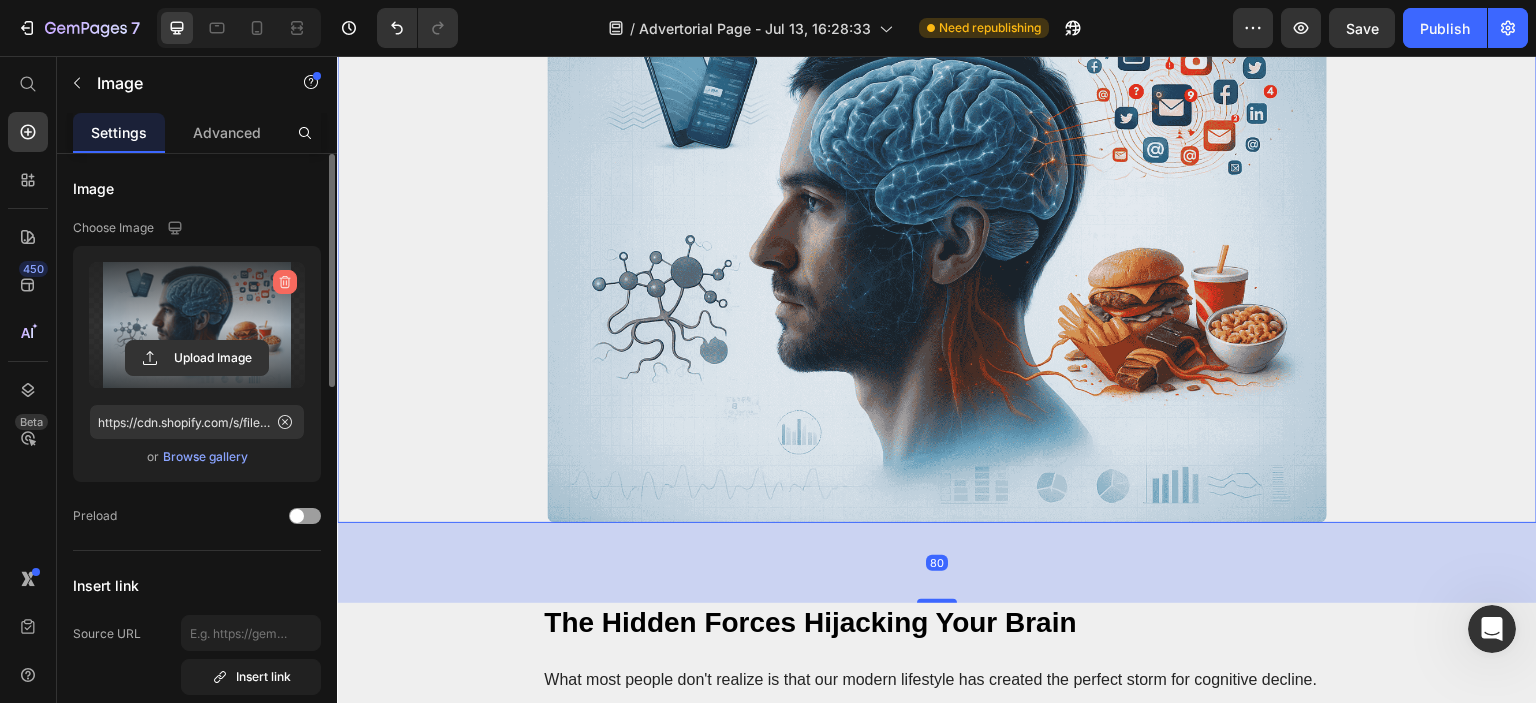 click 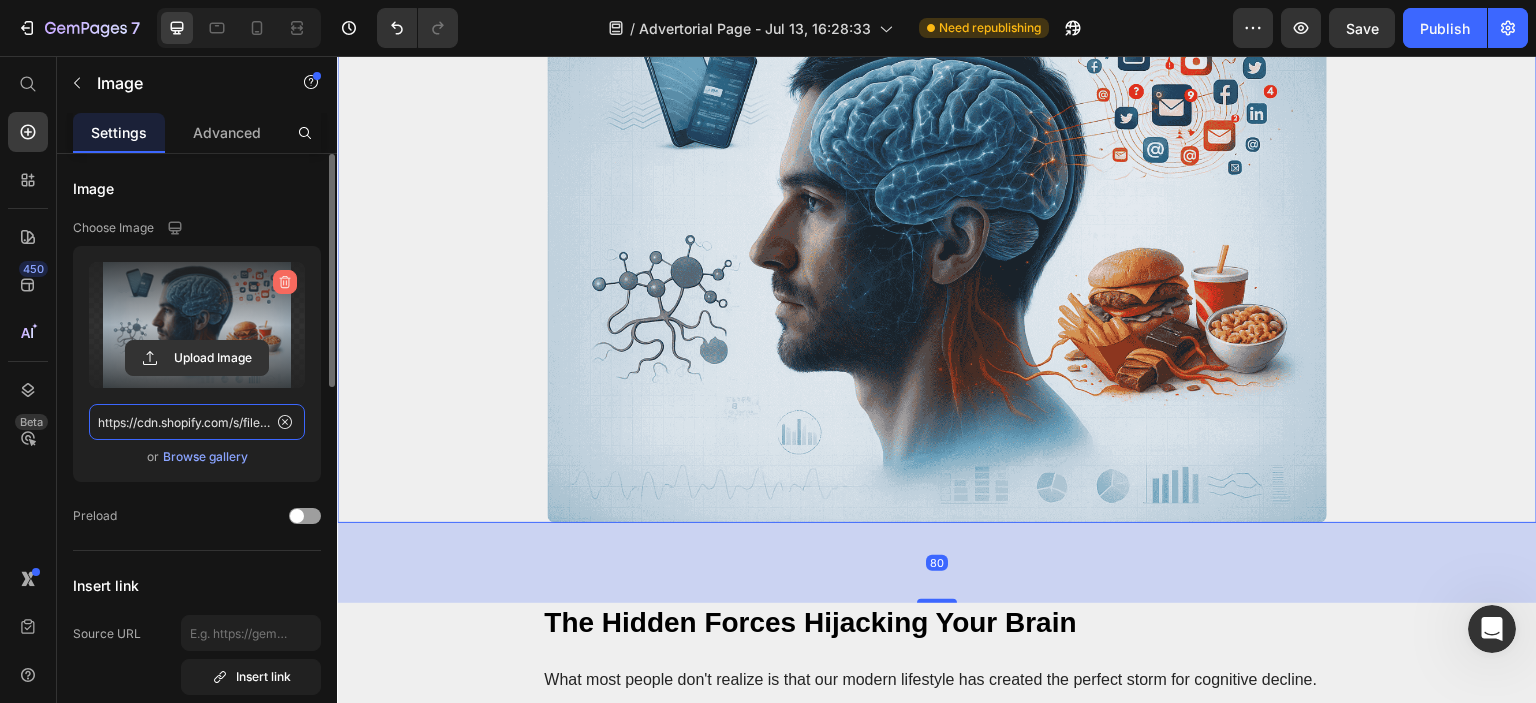 type 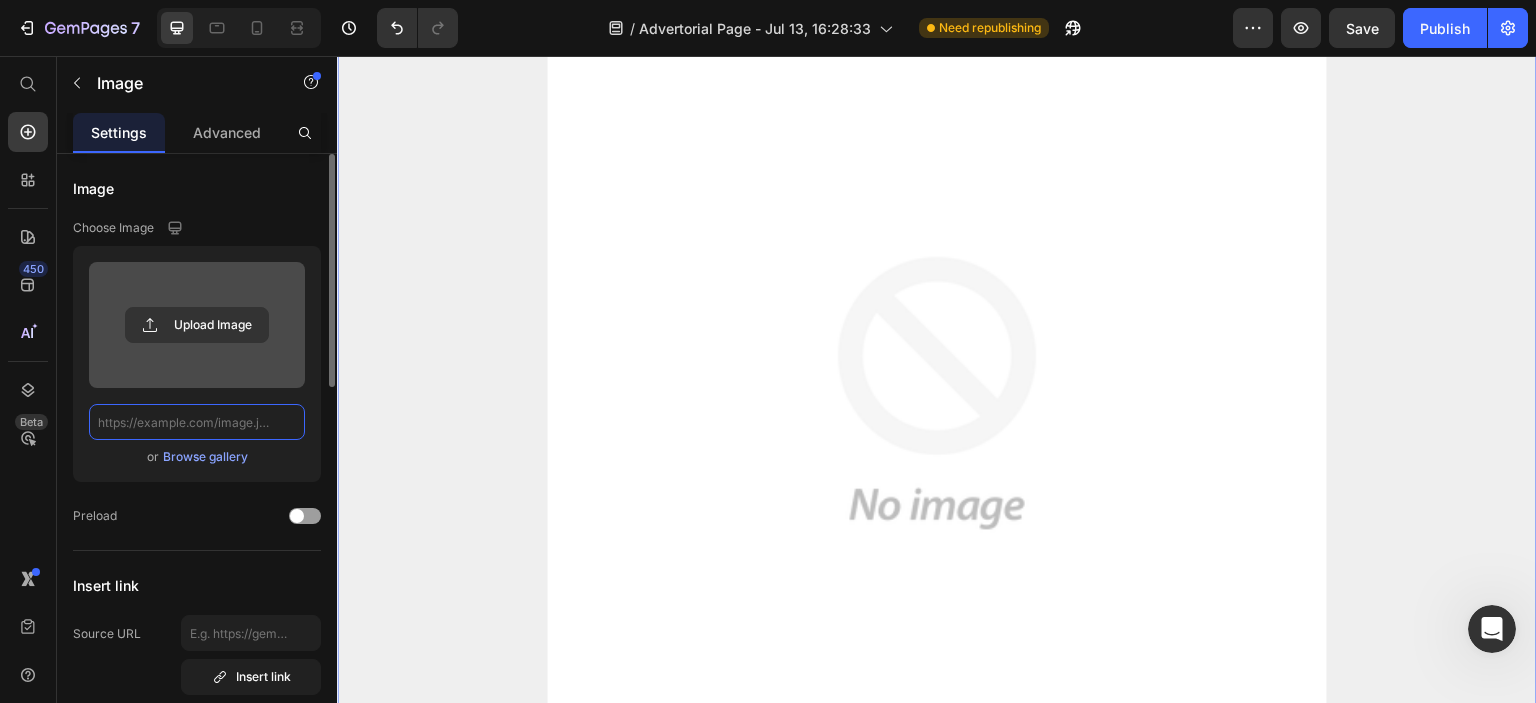 scroll, scrollTop: 0, scrollLeft: 0, axis: both 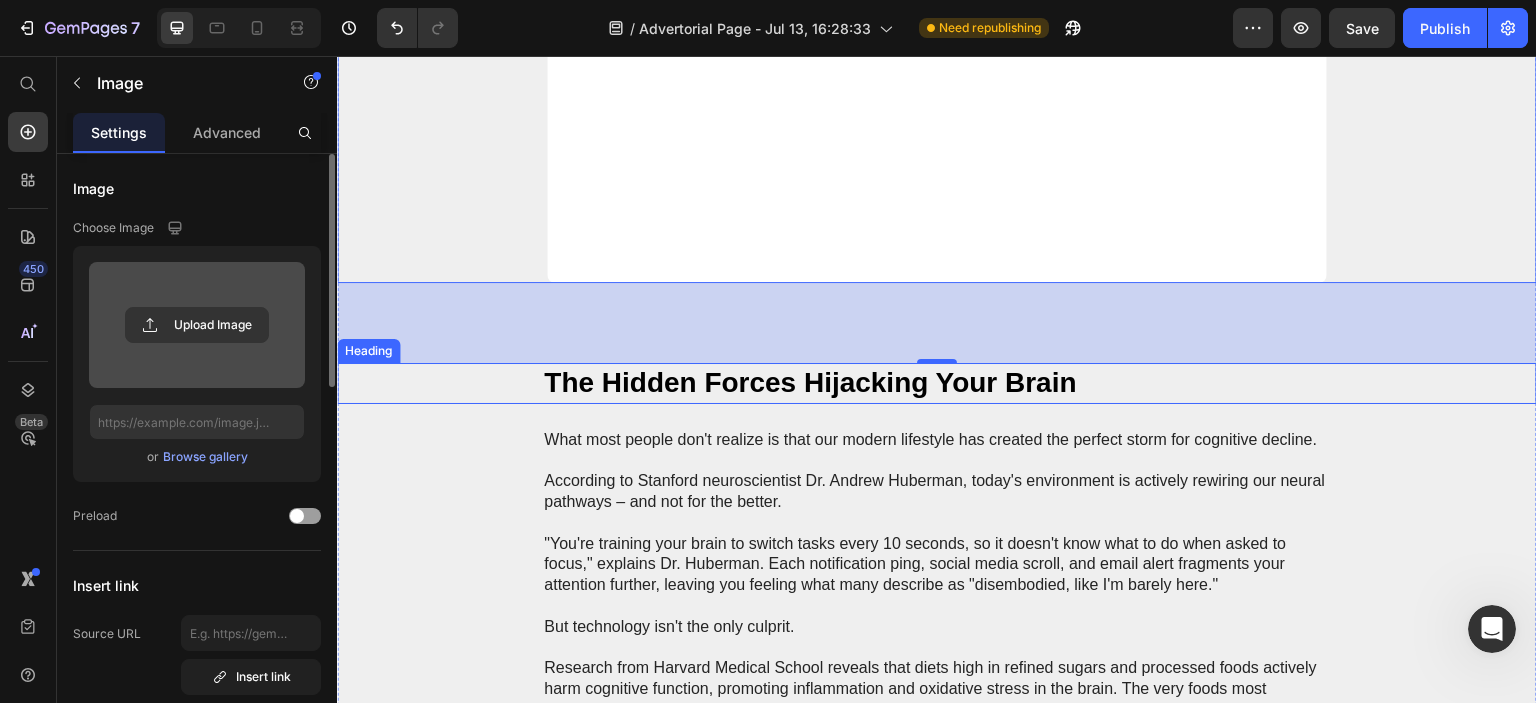 click on "The Hidden Forces Hijacking Your Brain" at bounding box center [810, 382] 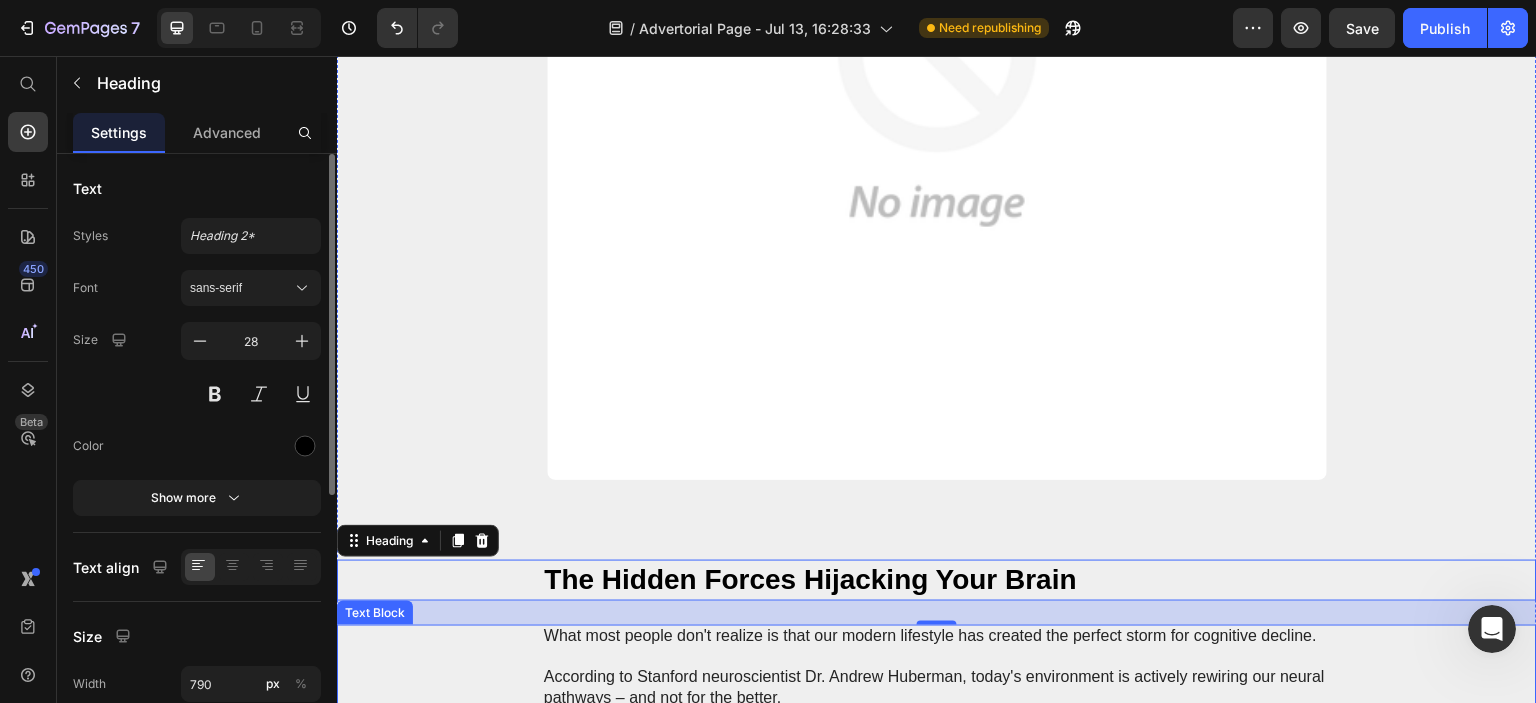 scroll, scrollTop: 5016, scrollLeft: 0, axis: vertical 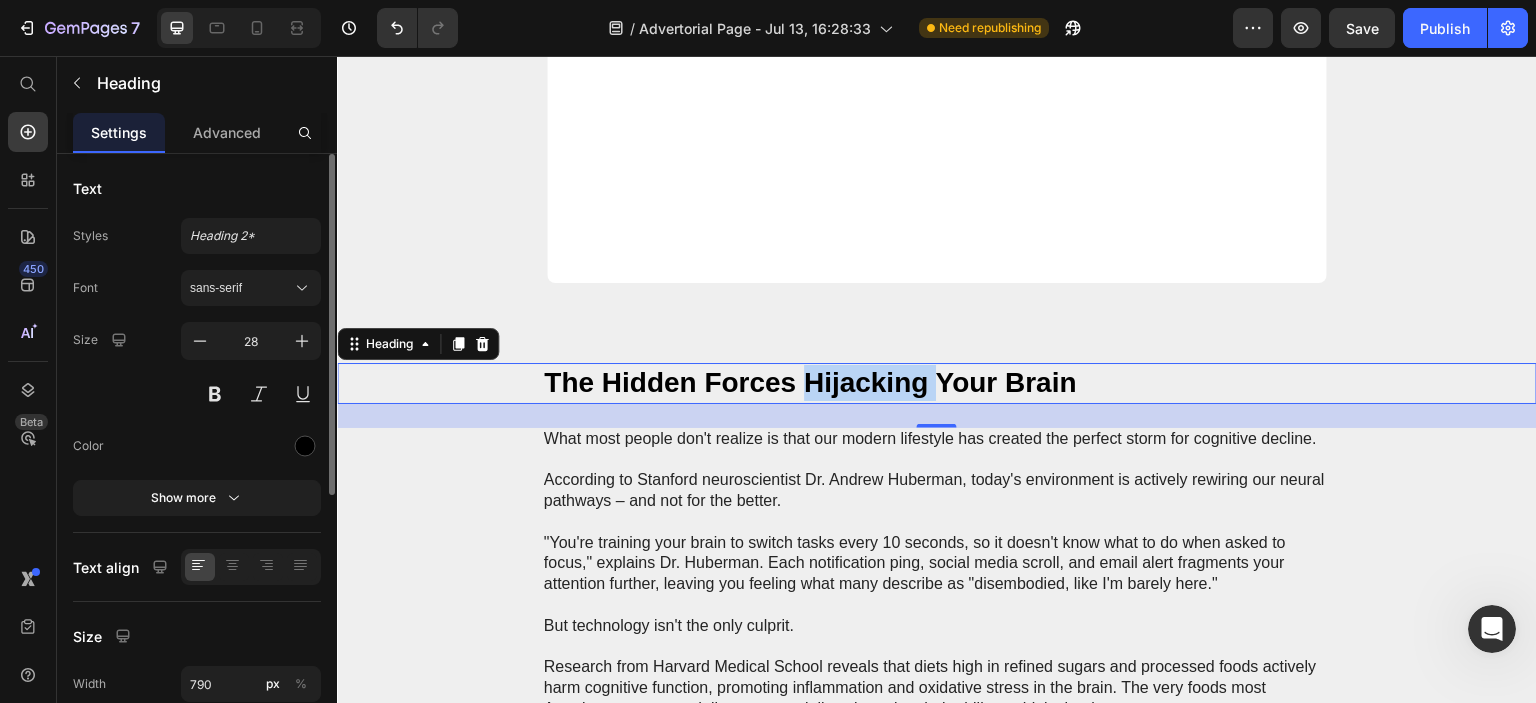 click on "The Hidden Forces Hijacking Your Brain" at bounding box center (810, 382) 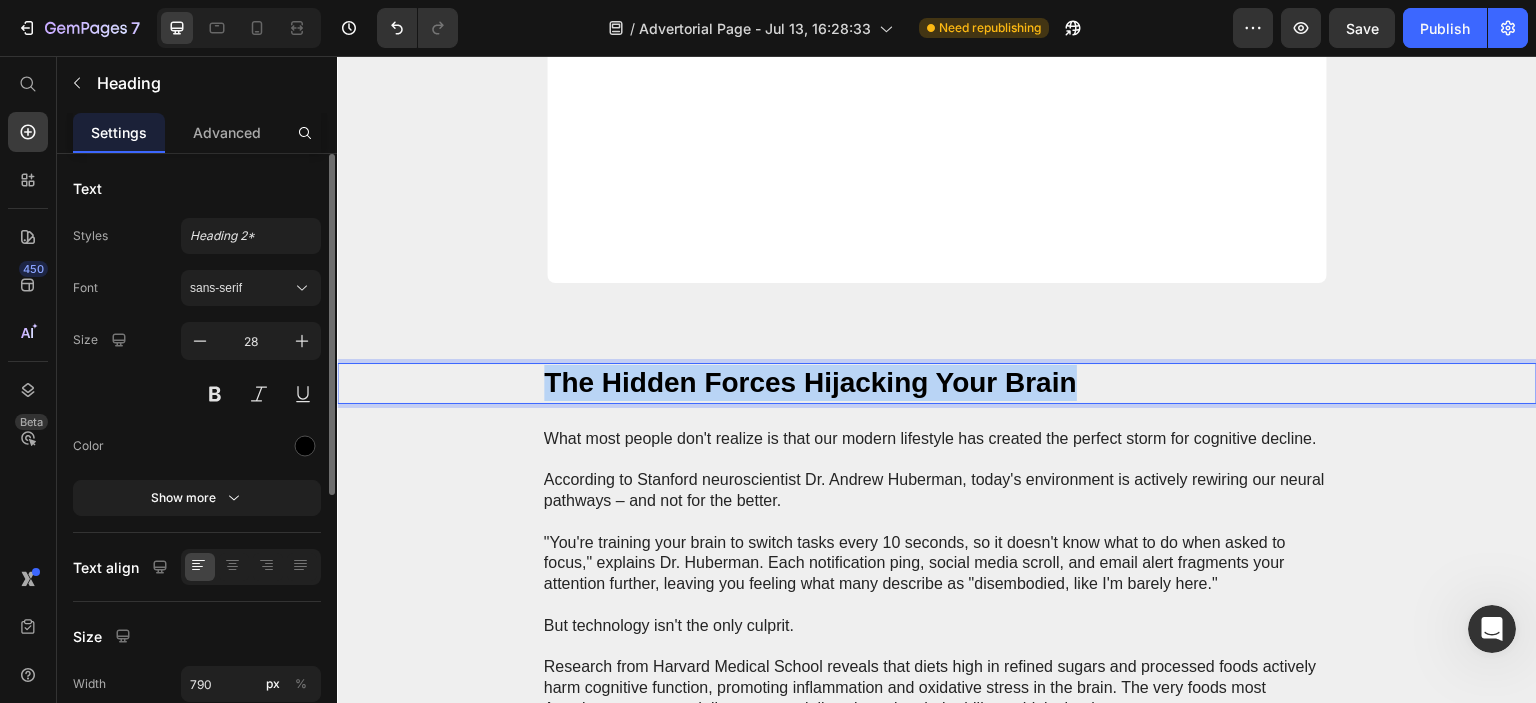 click on "The Hidden Forces Hijacking Your Brain" at bounding box center [810, 382] 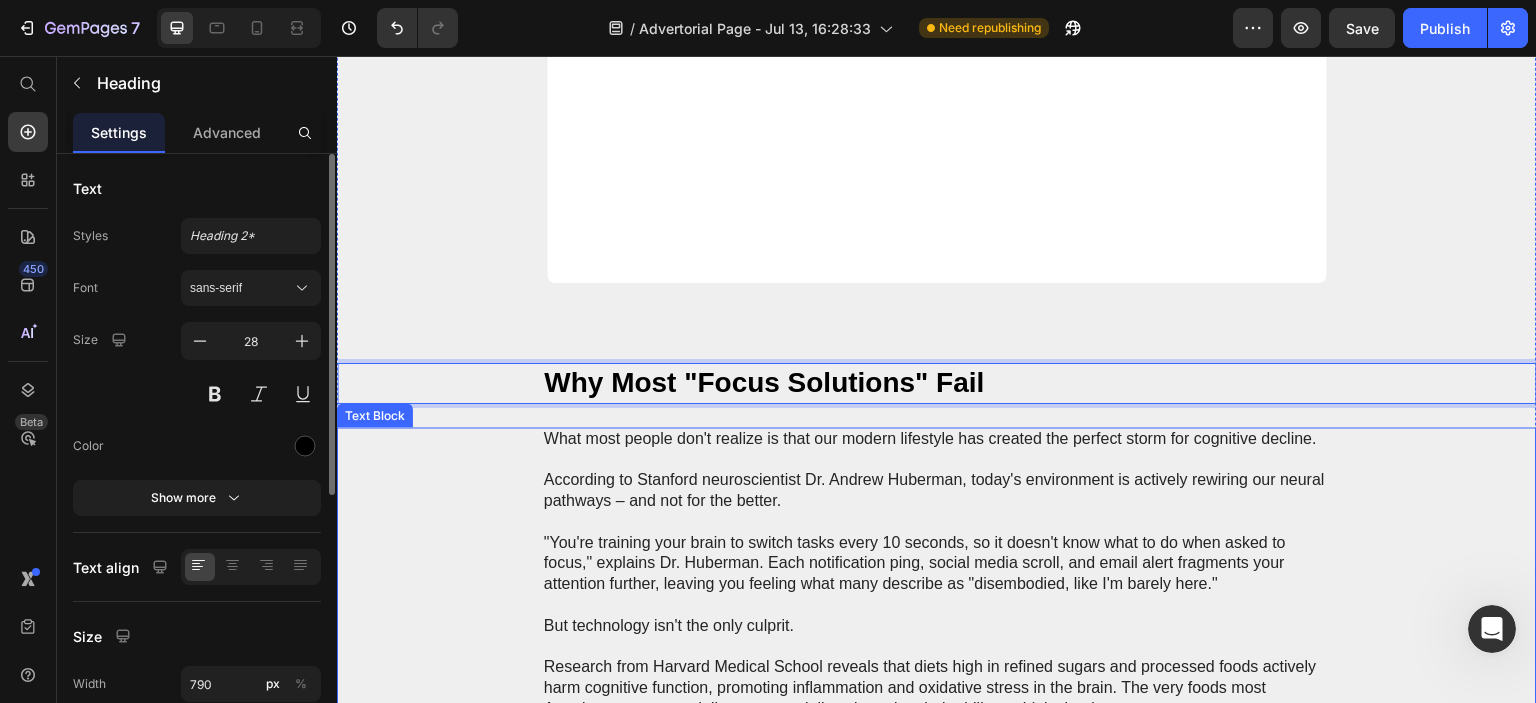 click on "What most people don't realize is that our modern lifestyle has created the perfect storm for cognitive decline." at bounding box center [937, 440] 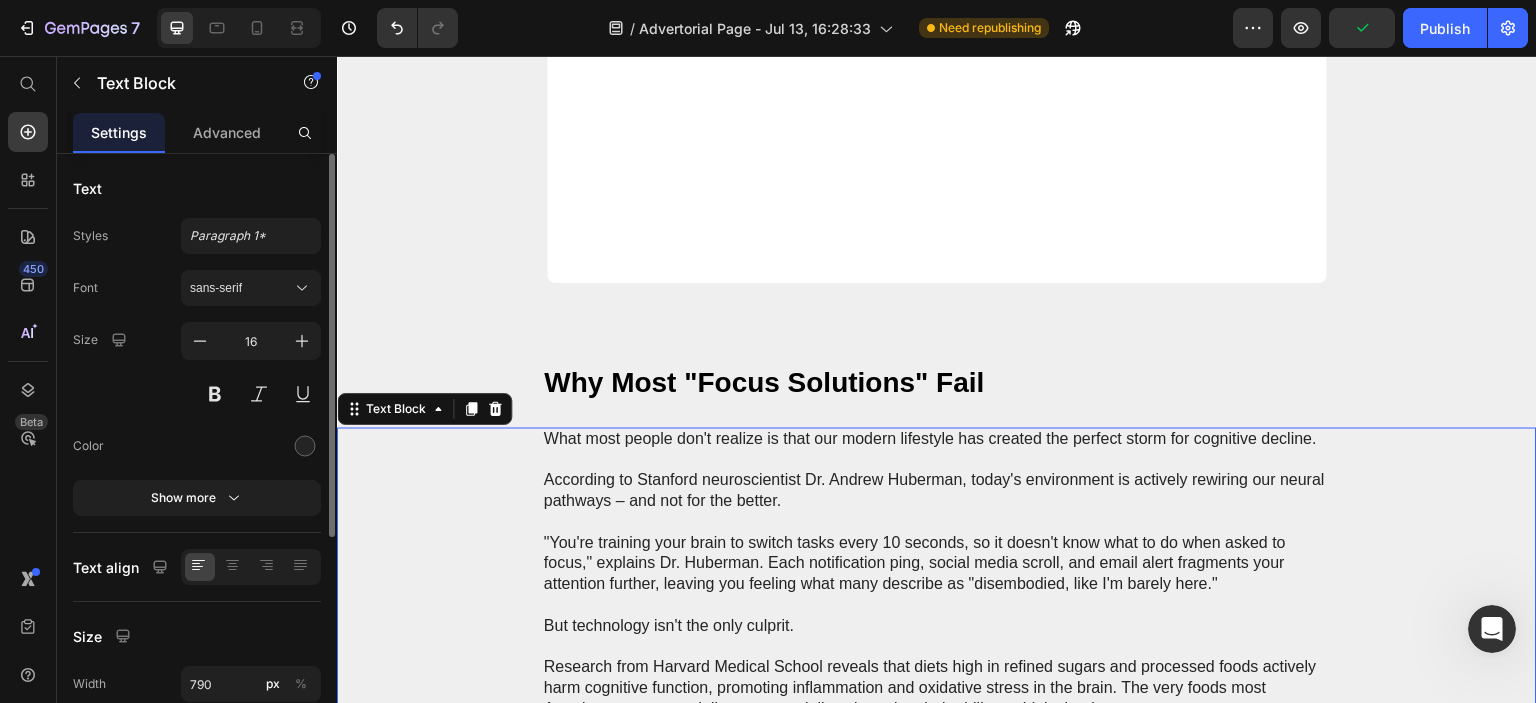 click on "What most people don't realize is that our modern lifestyle has created the perfect storm for cognitive decline." at bounding box center [937, 440] 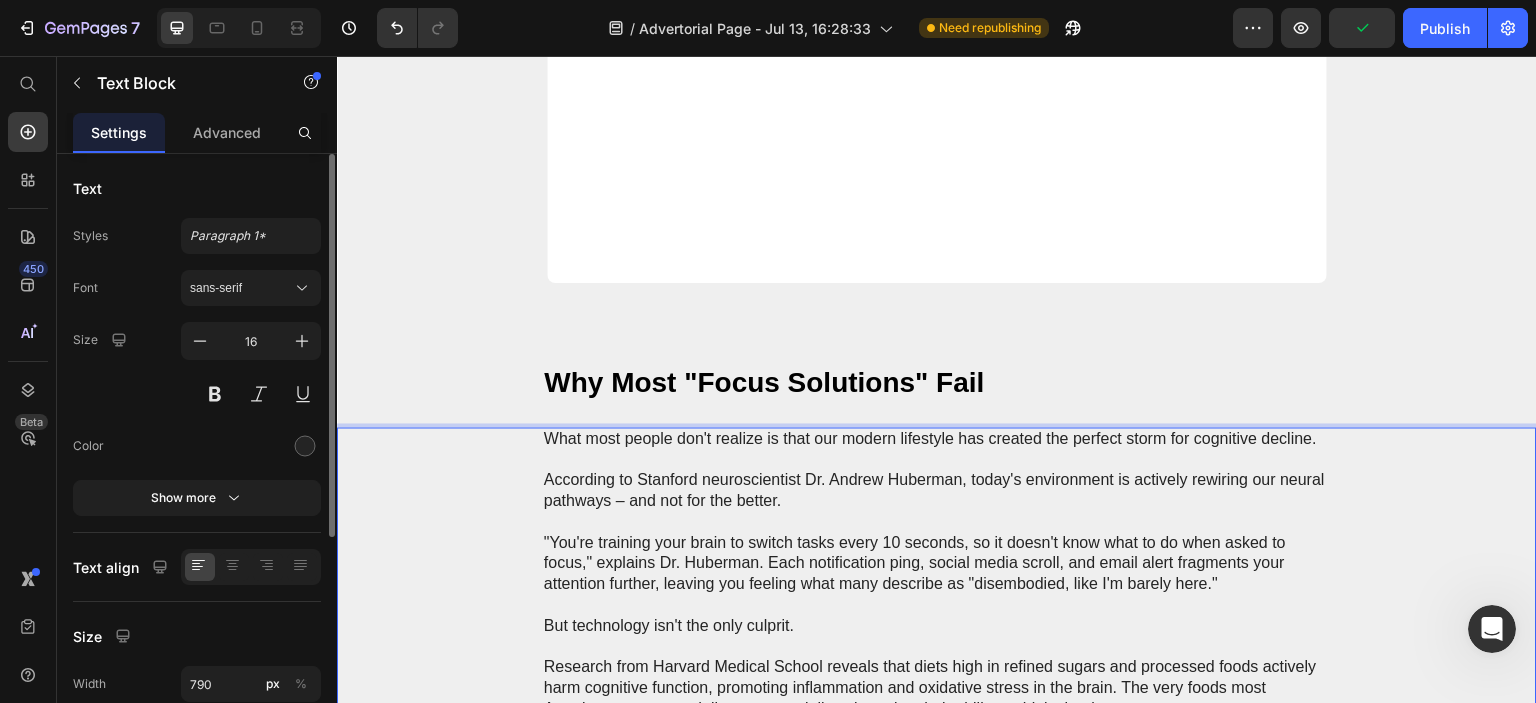 click on "What most people don't realize is that our modern lifestyle has created the perfect storm for cognitive decline." at bounding box center [937, 440] 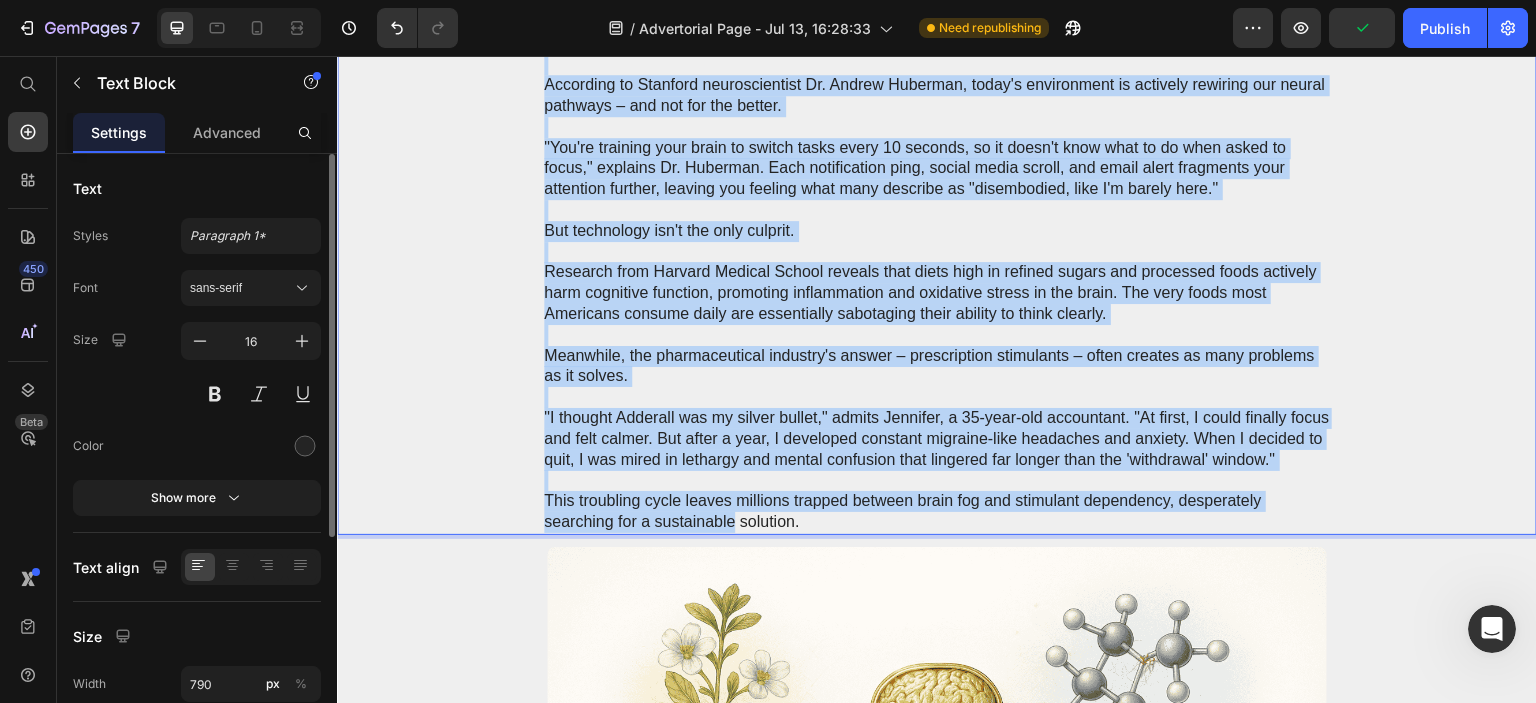 scroll, scrollTop: 5416, scrollLeft: 0, axis: vertical 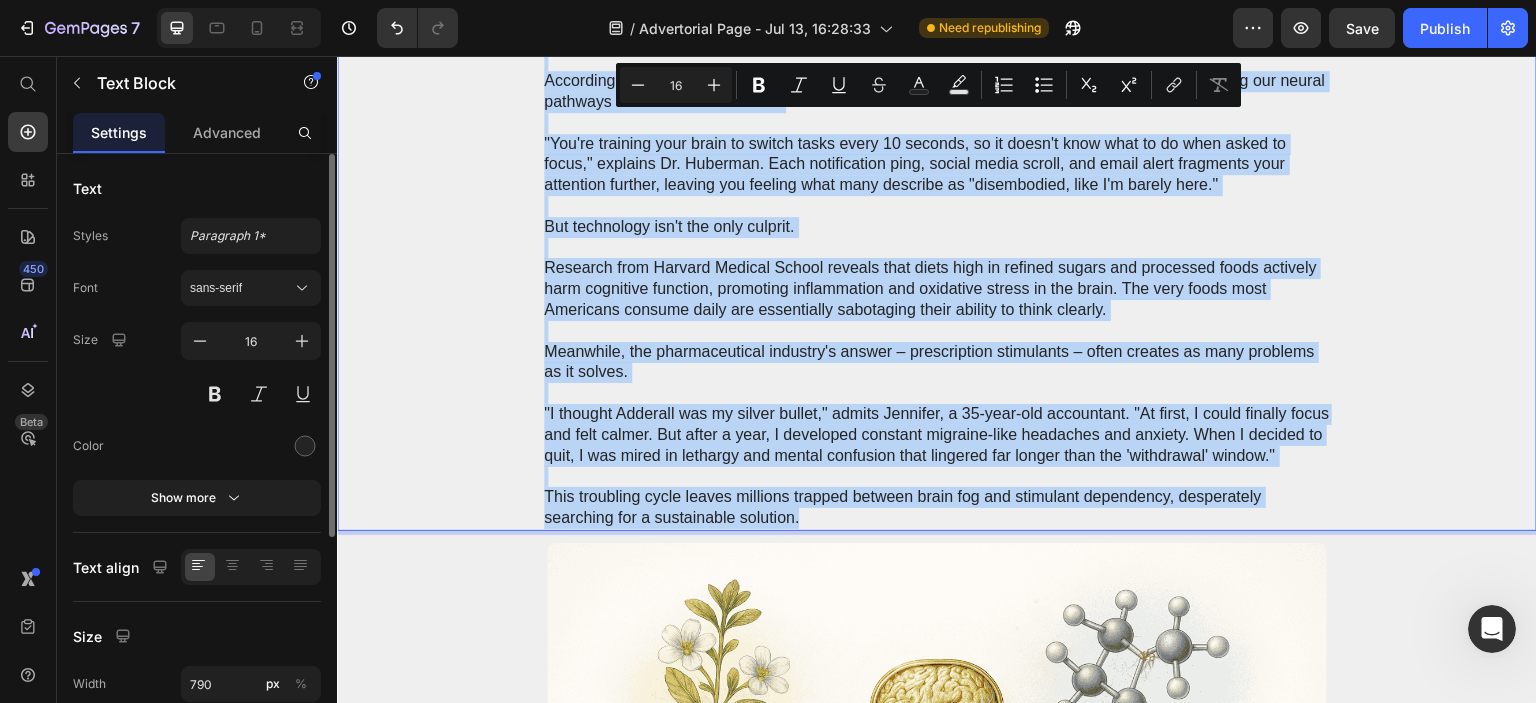 drag, startPoint x: 539, startPoint y: 437, endPoint x: 882, endPoint y: 518, distance: 352.4344 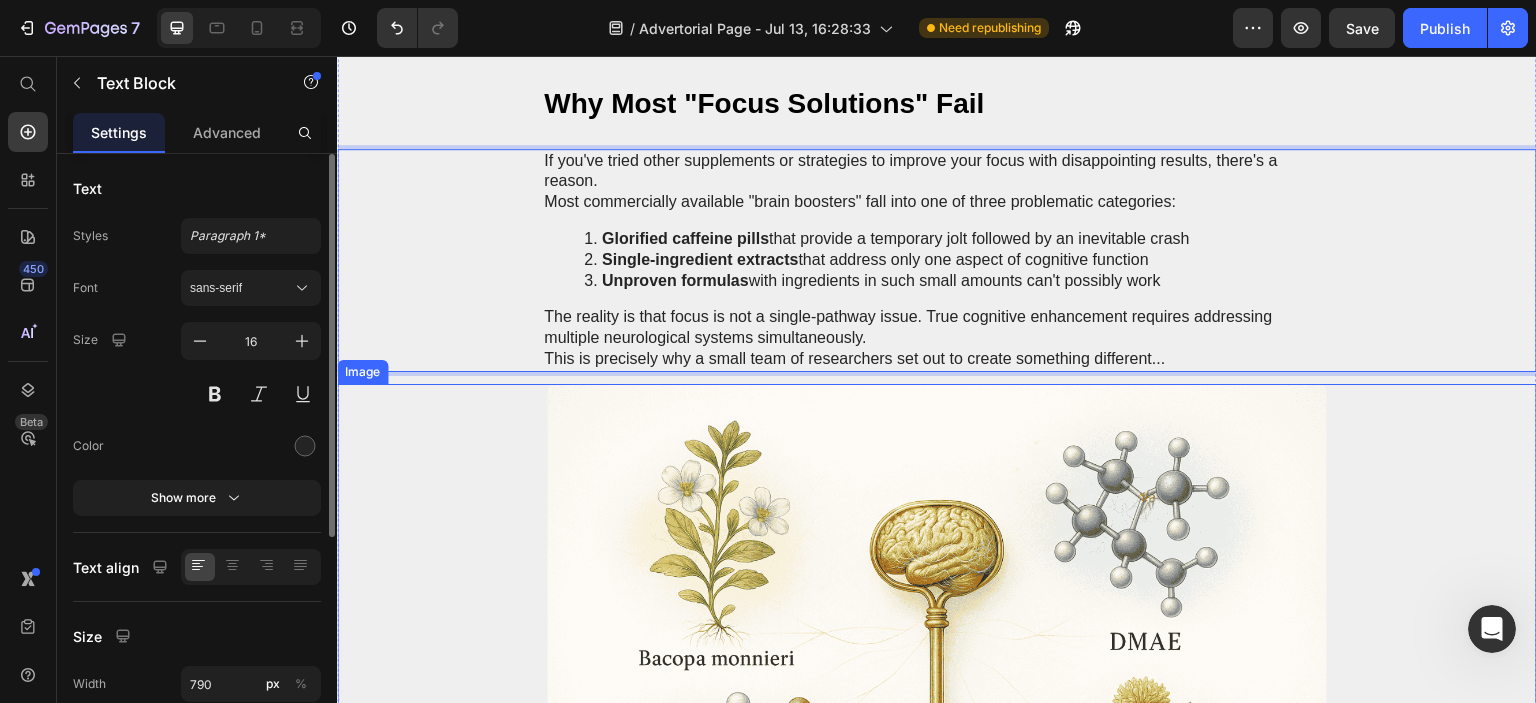 scroll, scrollTop: 5216, scrollLeft: 0, axis: vertical 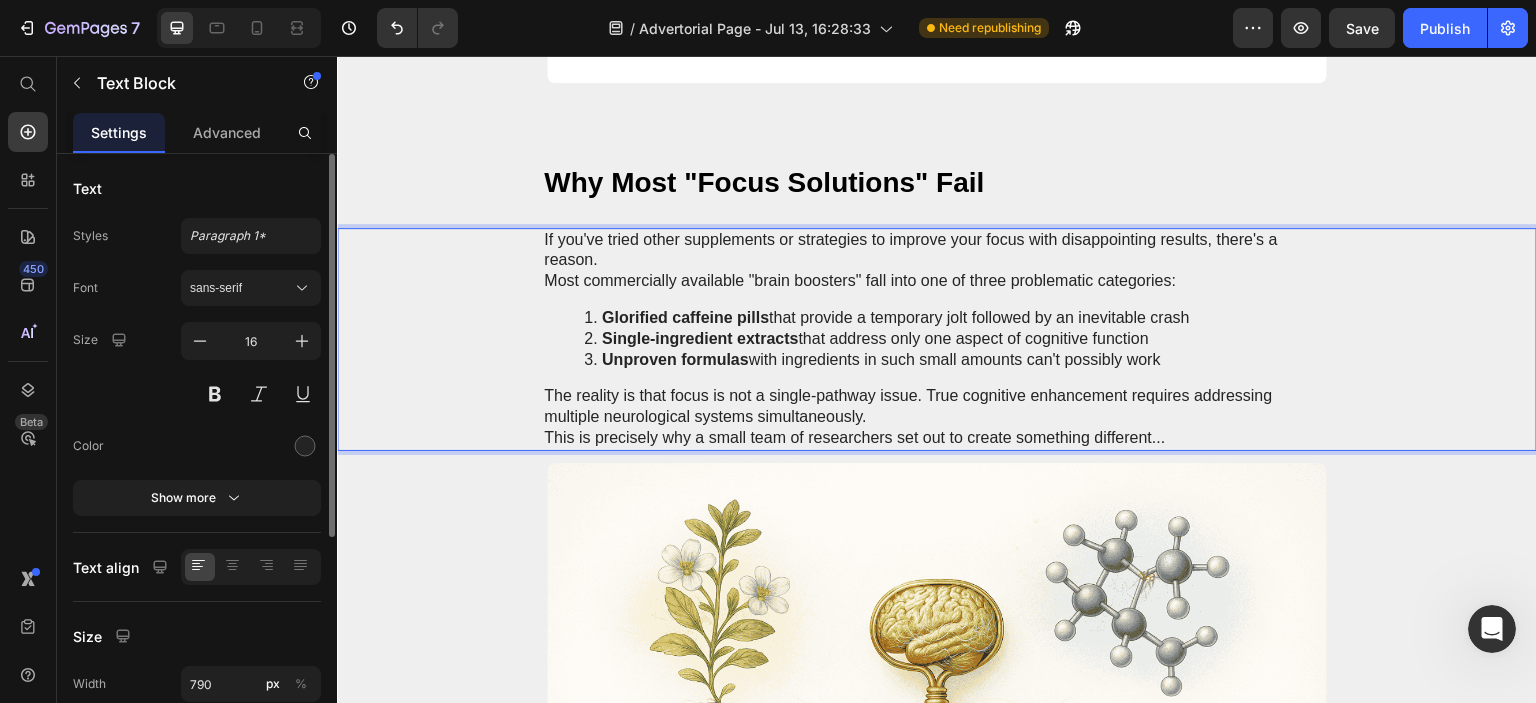 drag, startPoint x: 574, startPoint y: 316, endPoint x: 1167, endPoint y: 365, distance: 595.021 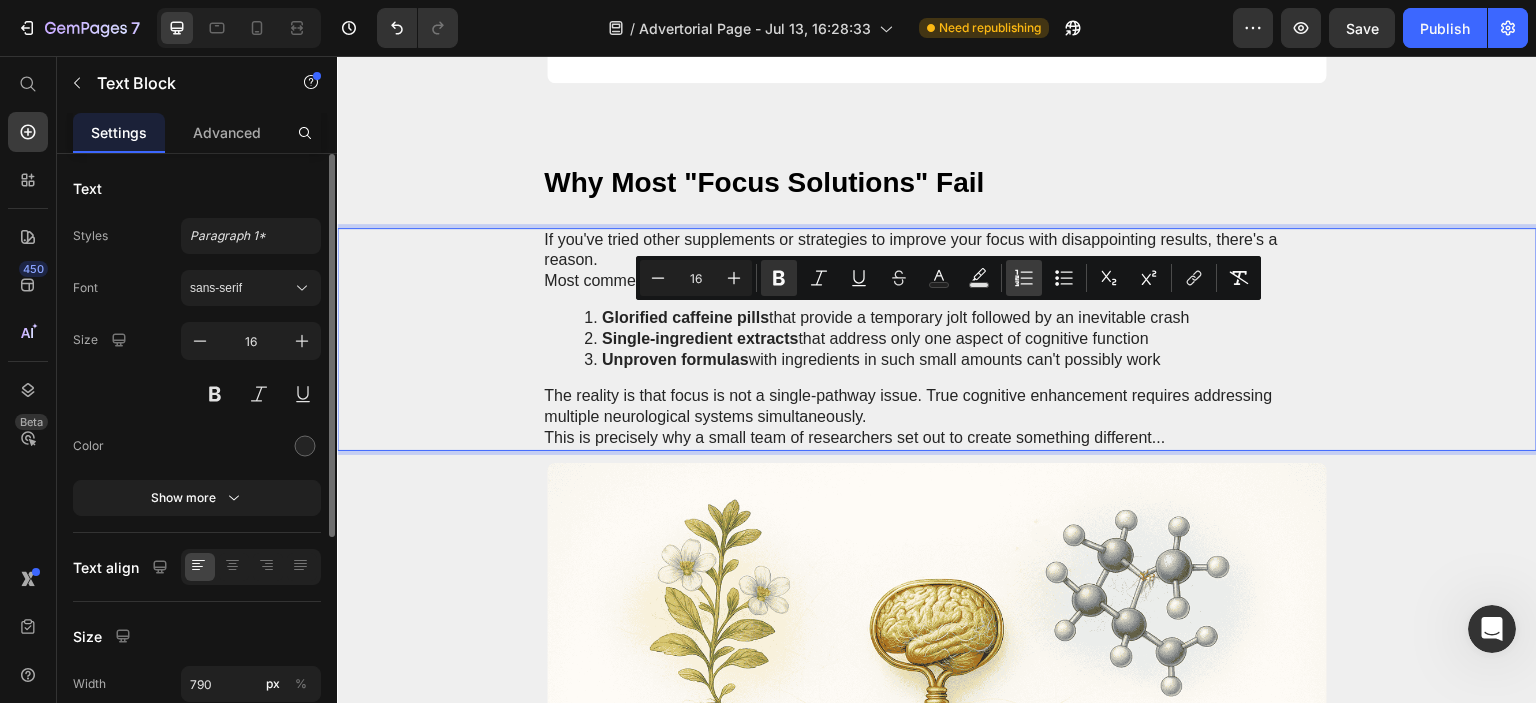 click on "Numbered List" at bounding box center (1024, 278) 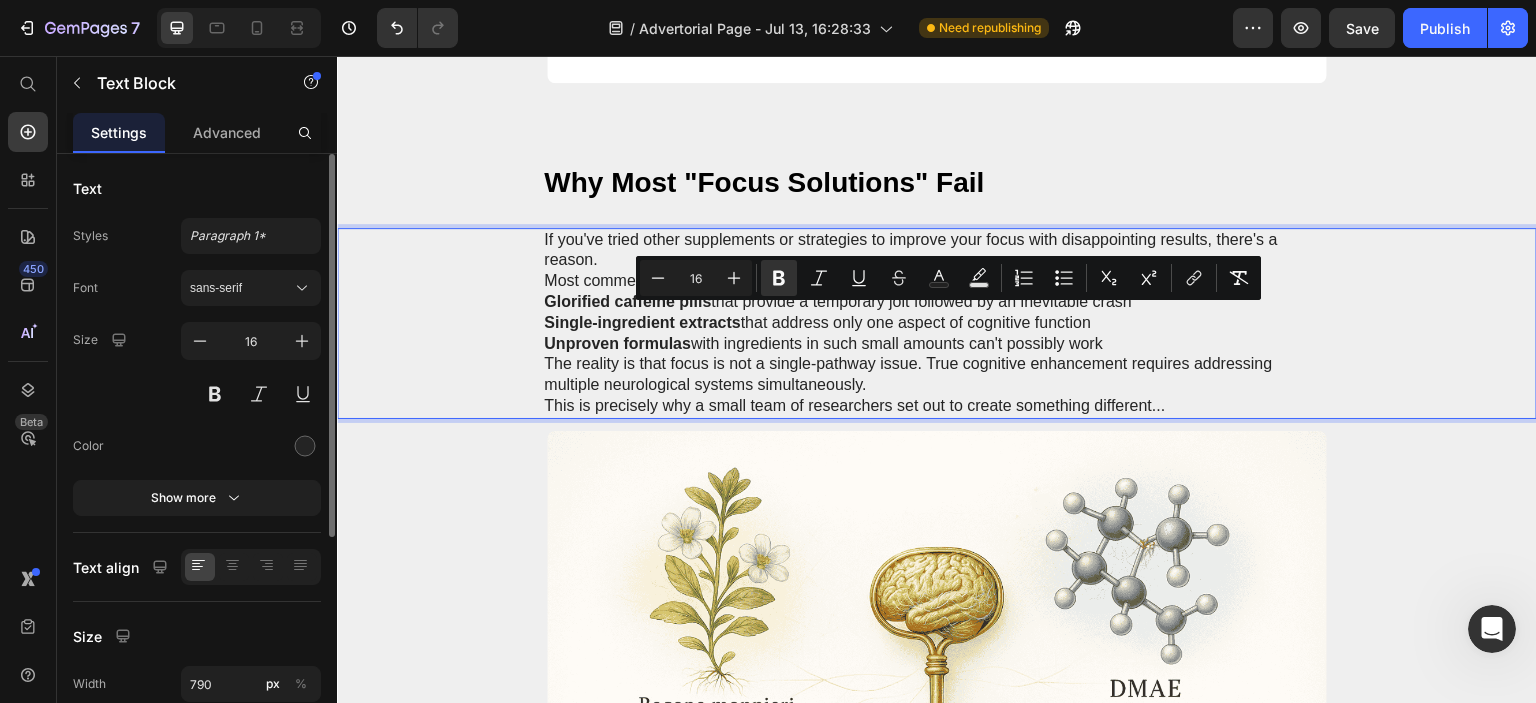 click on "The reality is that focus is not a single-pathway issue. True cognitive enhancement requires addressing multiple neurological systems simultaneously." at bounding box center [937, 375] 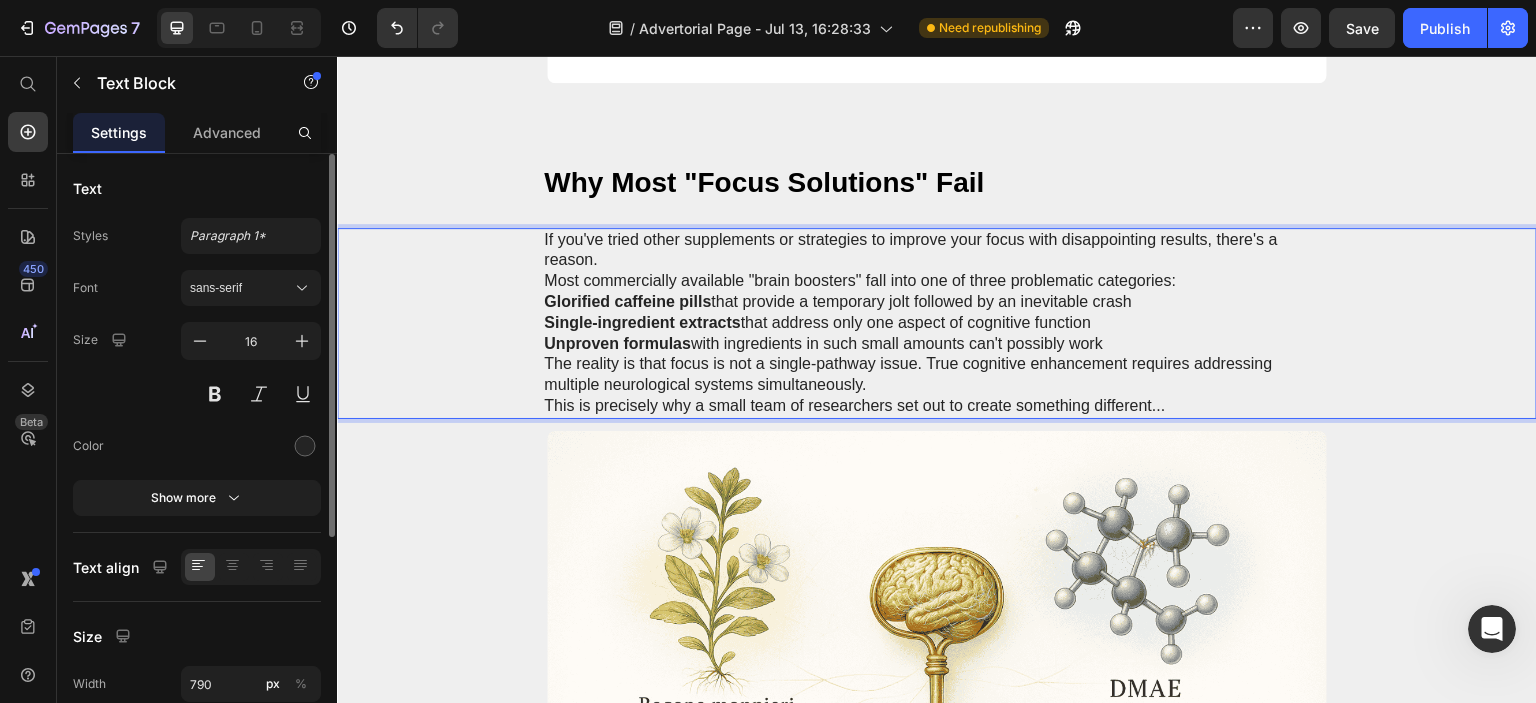 click on "If you've tried other supplements or strategies to improve your focus with disappointing results, there's a reason." at bounding box center [937, 251] 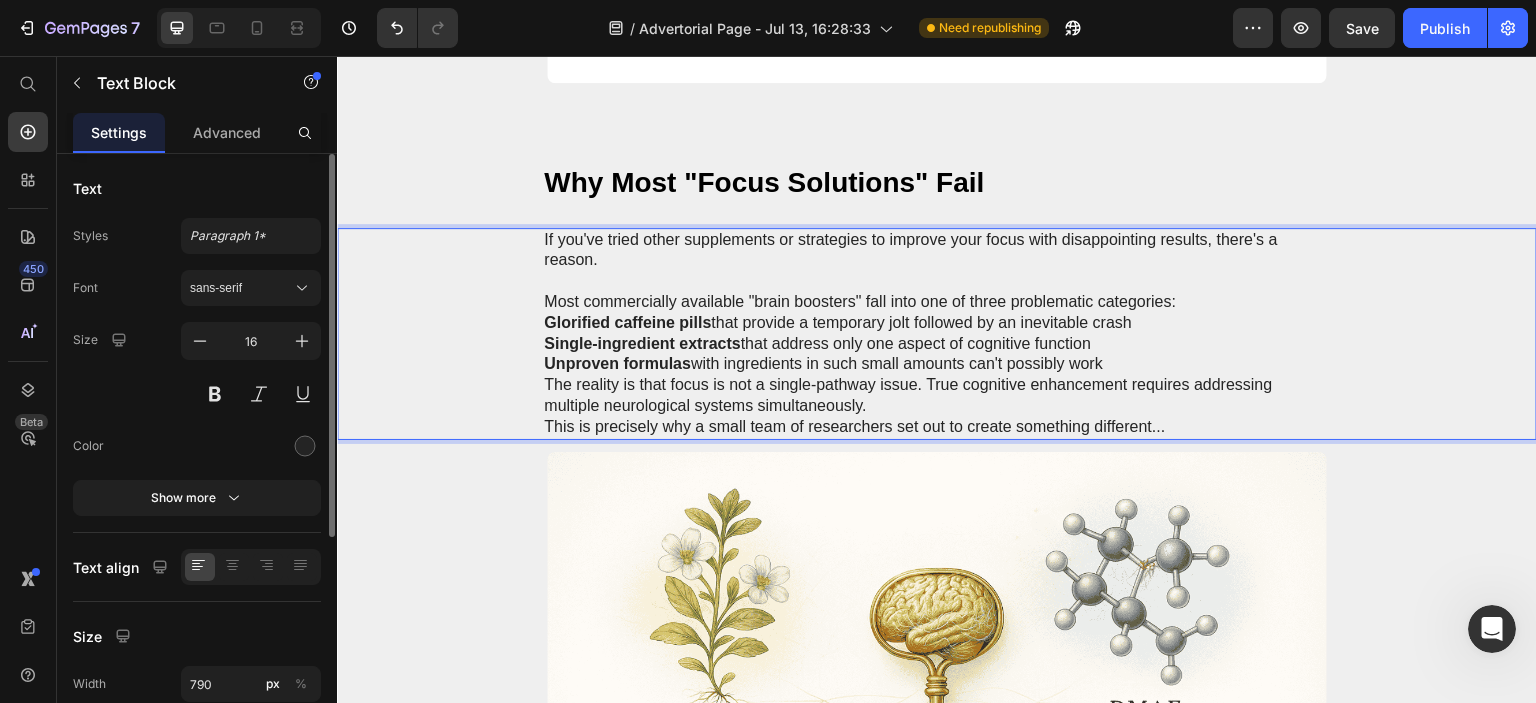 click on "Most commercially available "brain boosters" fall into one of three problematic categories:" at bounding box center [937, 302] 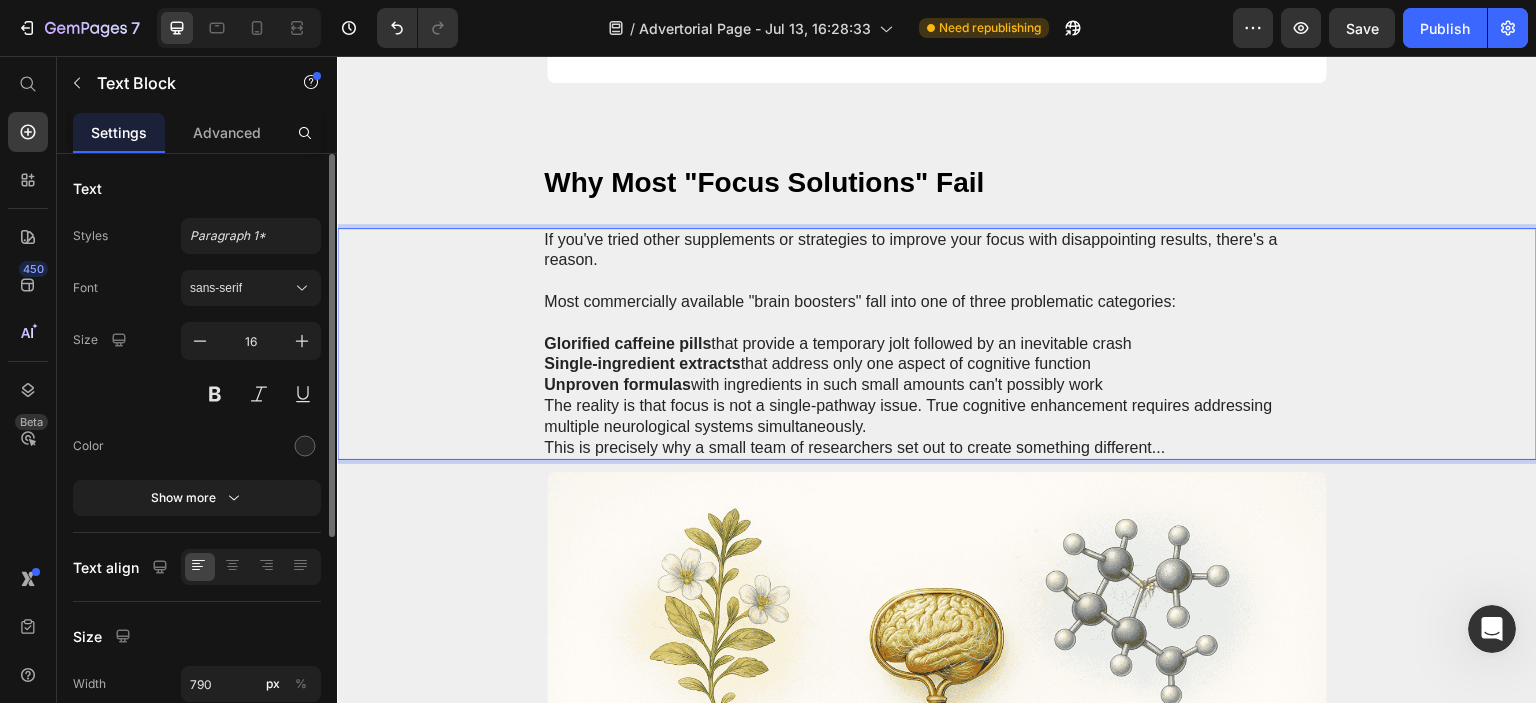 click on "Glorified caffeine pills  that provide a temporary jolt followed by an inevitable crash" at bounding box center (937, 344) 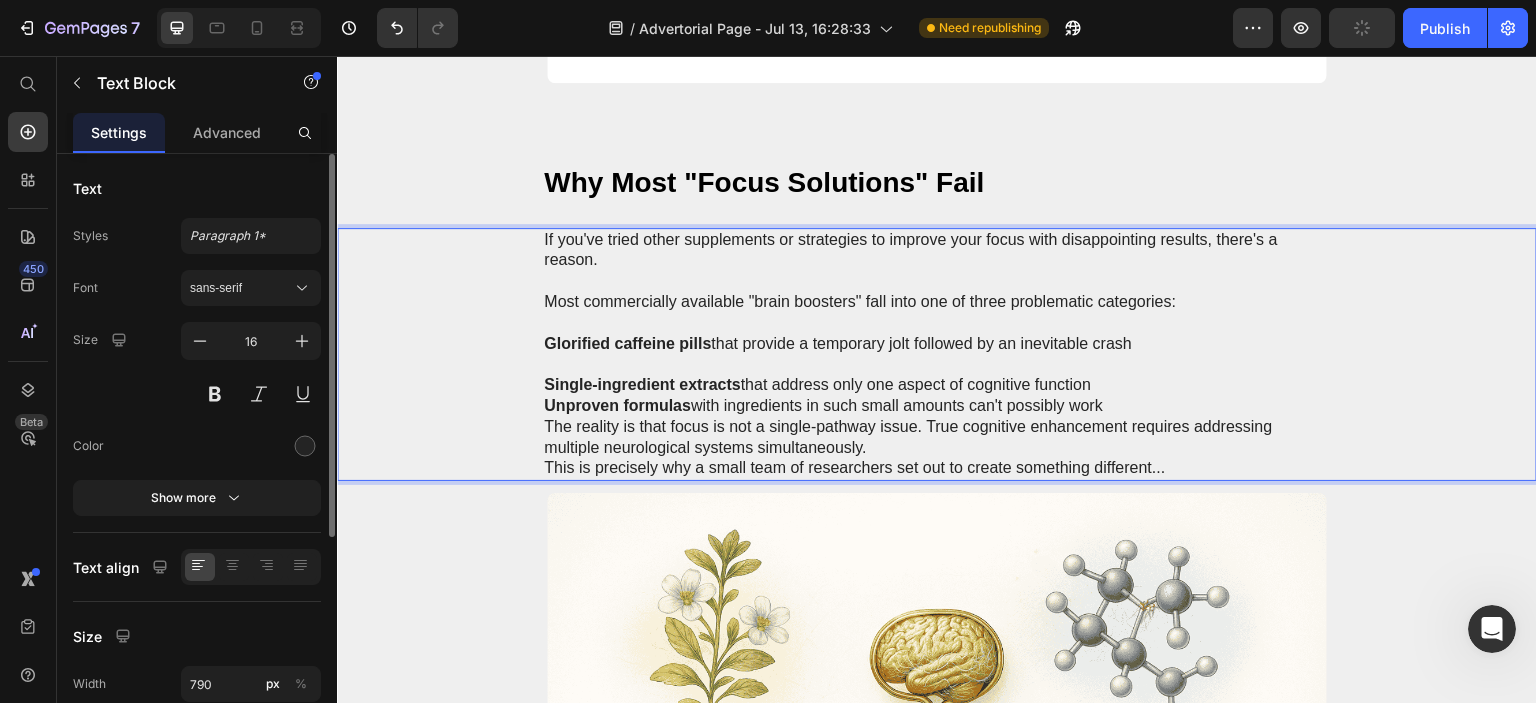 click on "Single-ingredient extracts  that address only one aspect of cognitive function" at bounding box center [937, 385] 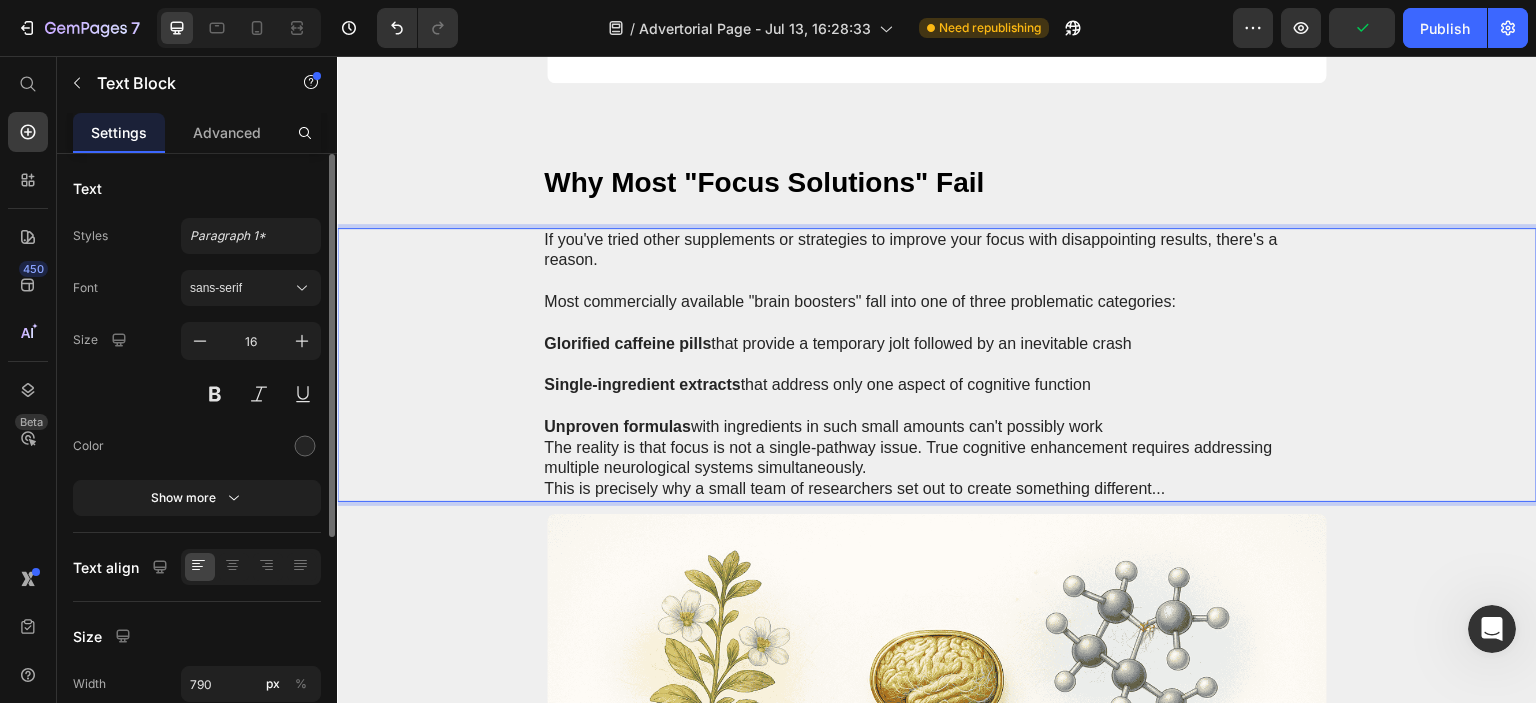 click on "Unproven formulas  with ingredients in such small amounts can't possibly work" at bounding box center (937, 427) 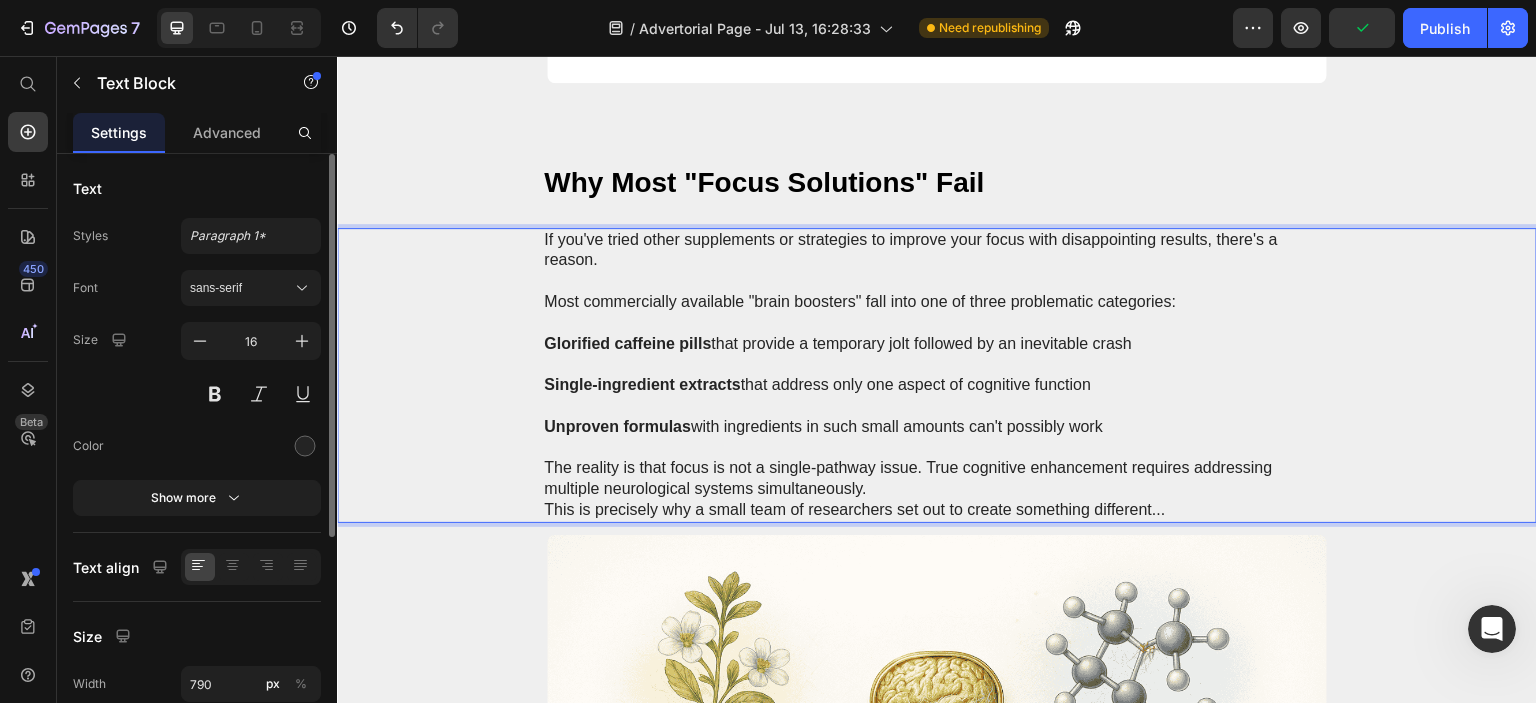click on "This is precisely why a small team of researchers set out to create something different..." at bounding box center [937, 510] 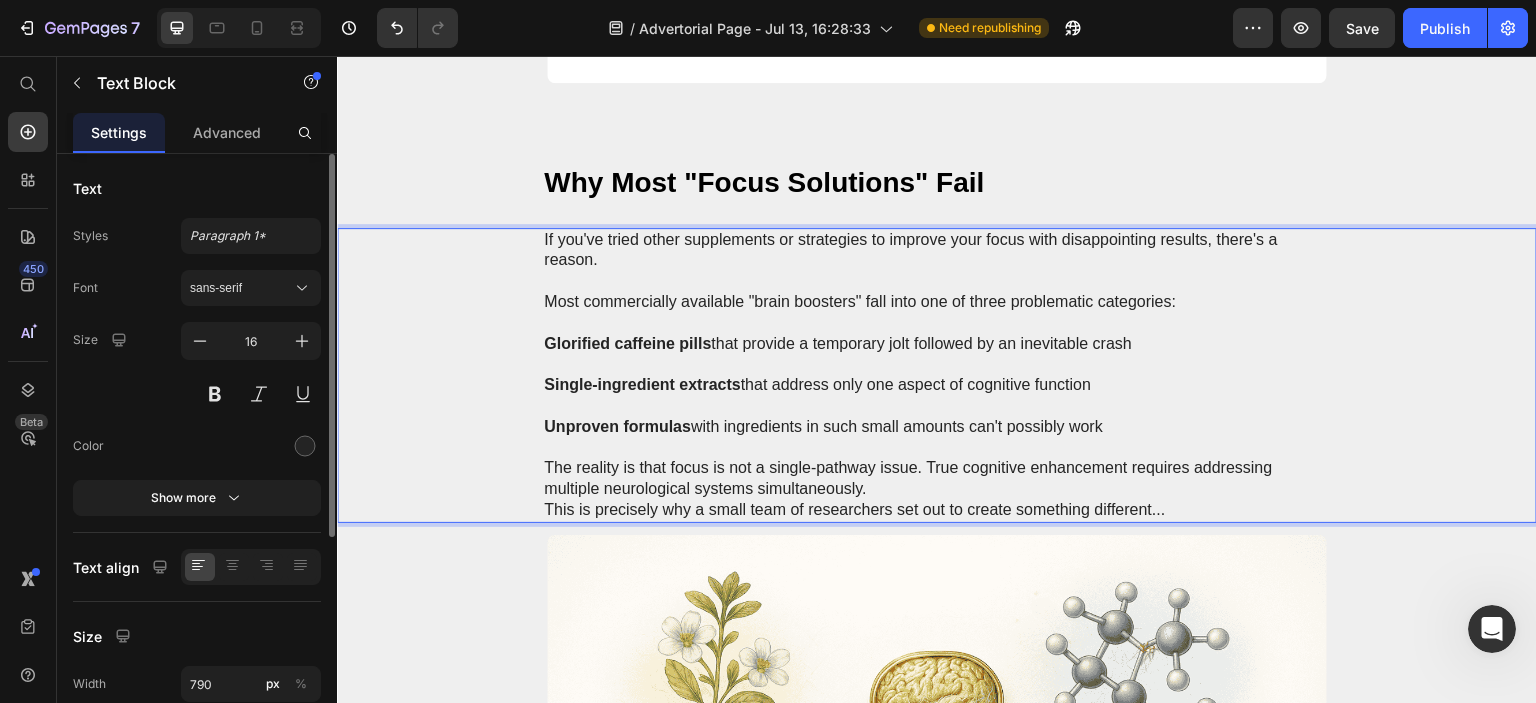 click on "The reality is that focus is not a single-pathway issue. True cognitive enhancement requires addressing multiple neurological systems simultaneously." at bounding box center [937, 479] 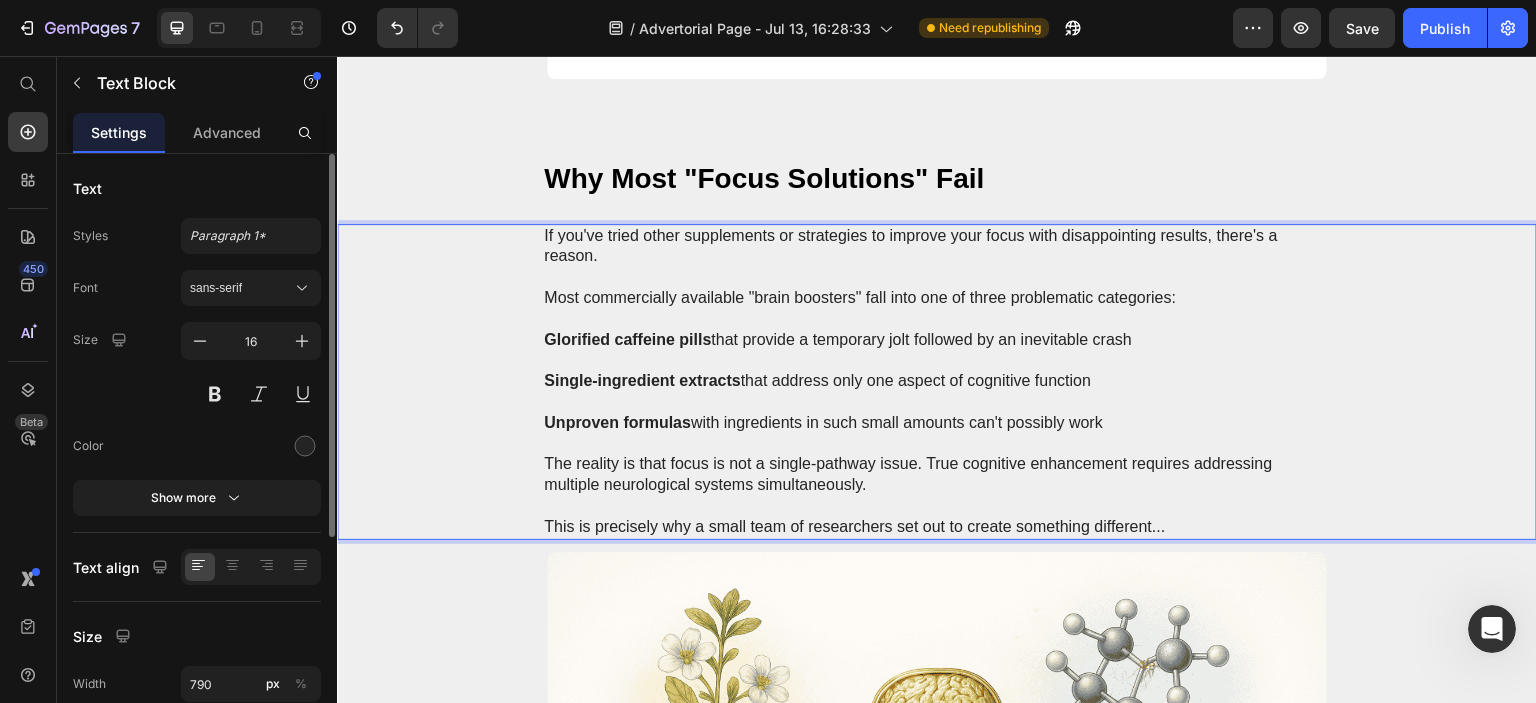scroll, scrollTop: 5216, scrollLeft: 0, axis: vertical 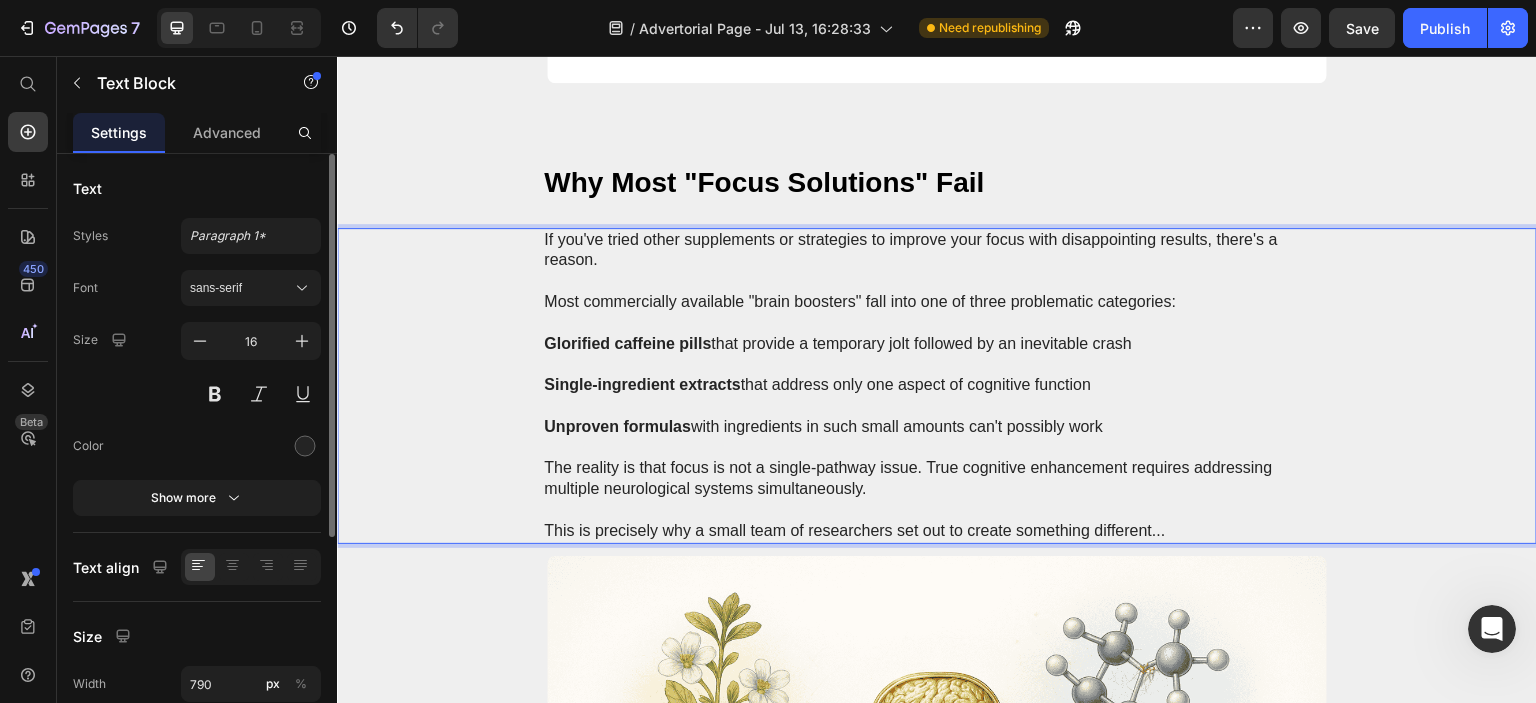 click on "If you've tried other supplements or strategies to improve your focus with disappointing results, there's a reason. Most commercially available "brain boosters" fall into one of three problematic categories: Glorified caffeine pills  that provide a temporary jolt followed by an inevitable crash Single-ingredient extracts  that address only one aspect of cognitive function Unproven formulas  with ingredients in such small amounts can't possibly work The reality is that focus is not a single-pathway issue. True cognitive enhancement requires addressing multiple neurological systems simultaneously. This is precisely why a small team of researchers set out to create something different..." at bounding box center [937, 386] 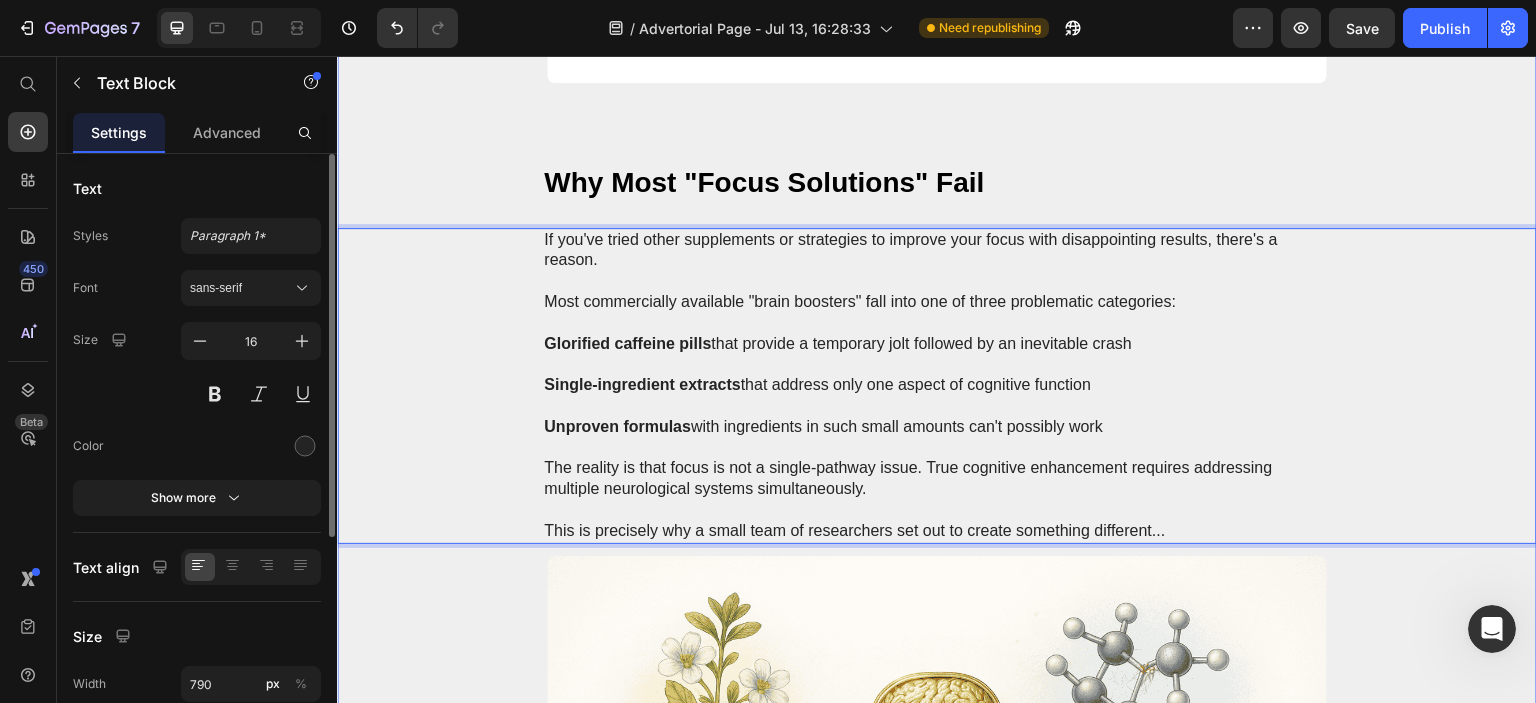 click at bounding box center [937, 816] 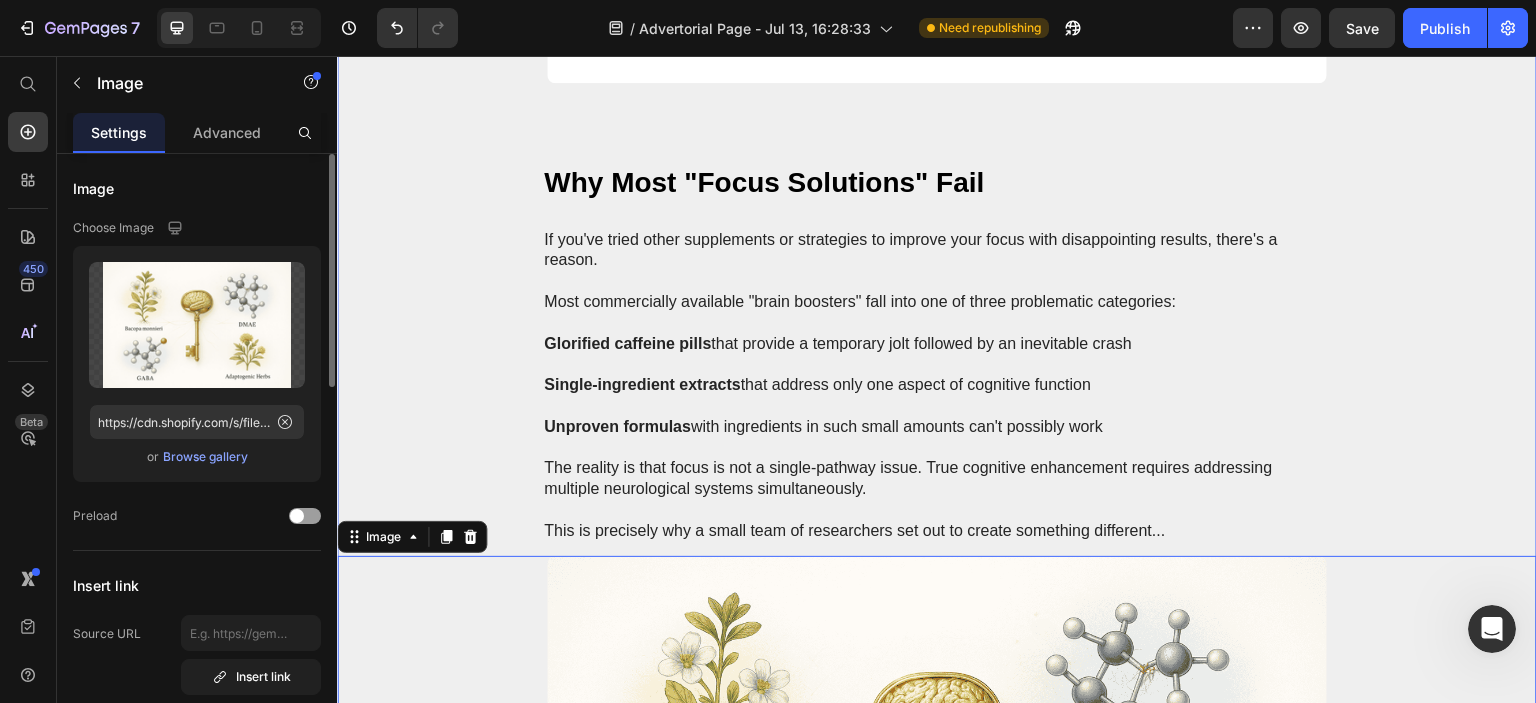 click on "This is precisely why a small team of researchers set out to create something different..." at bounding box center (937, 531) 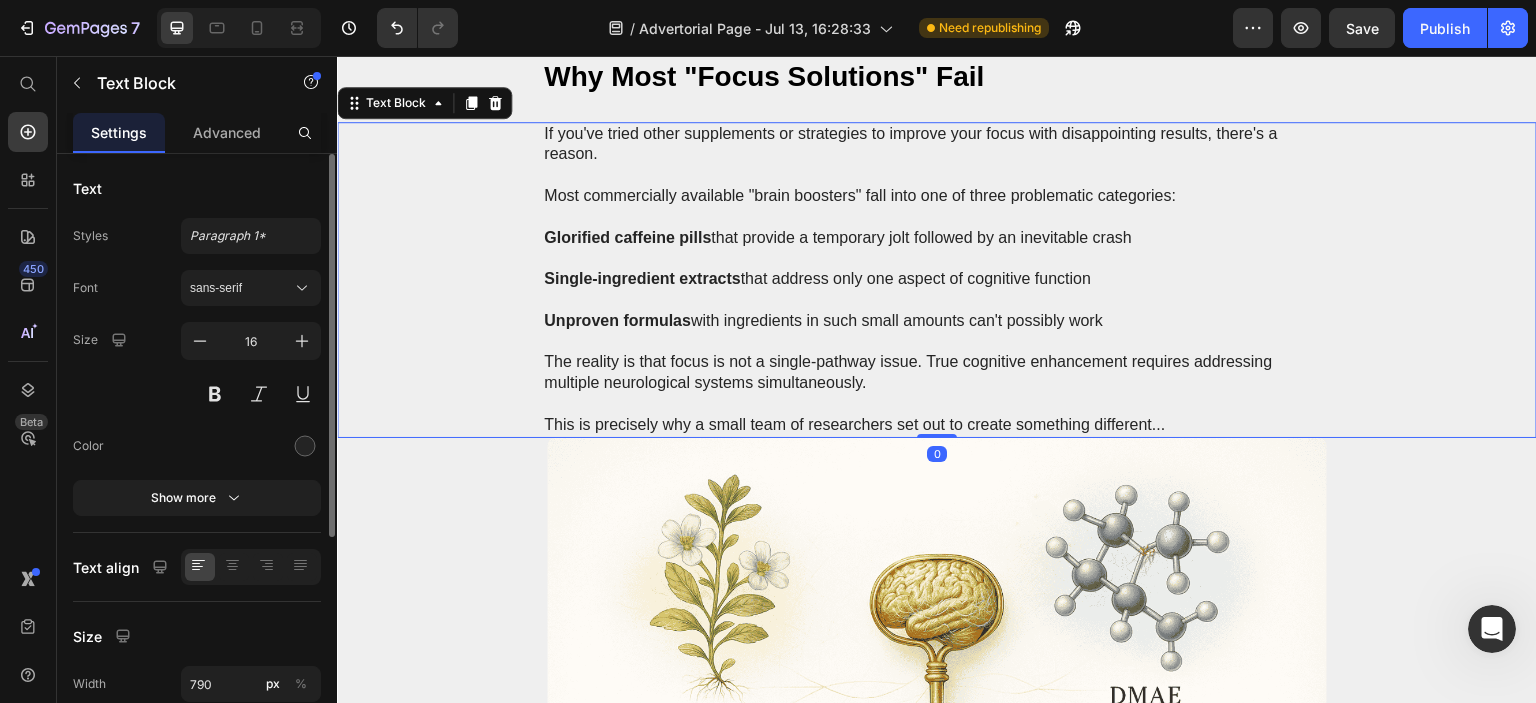 scroll, scrollTop: 5416, scrollLeft: 0, axis: vertical 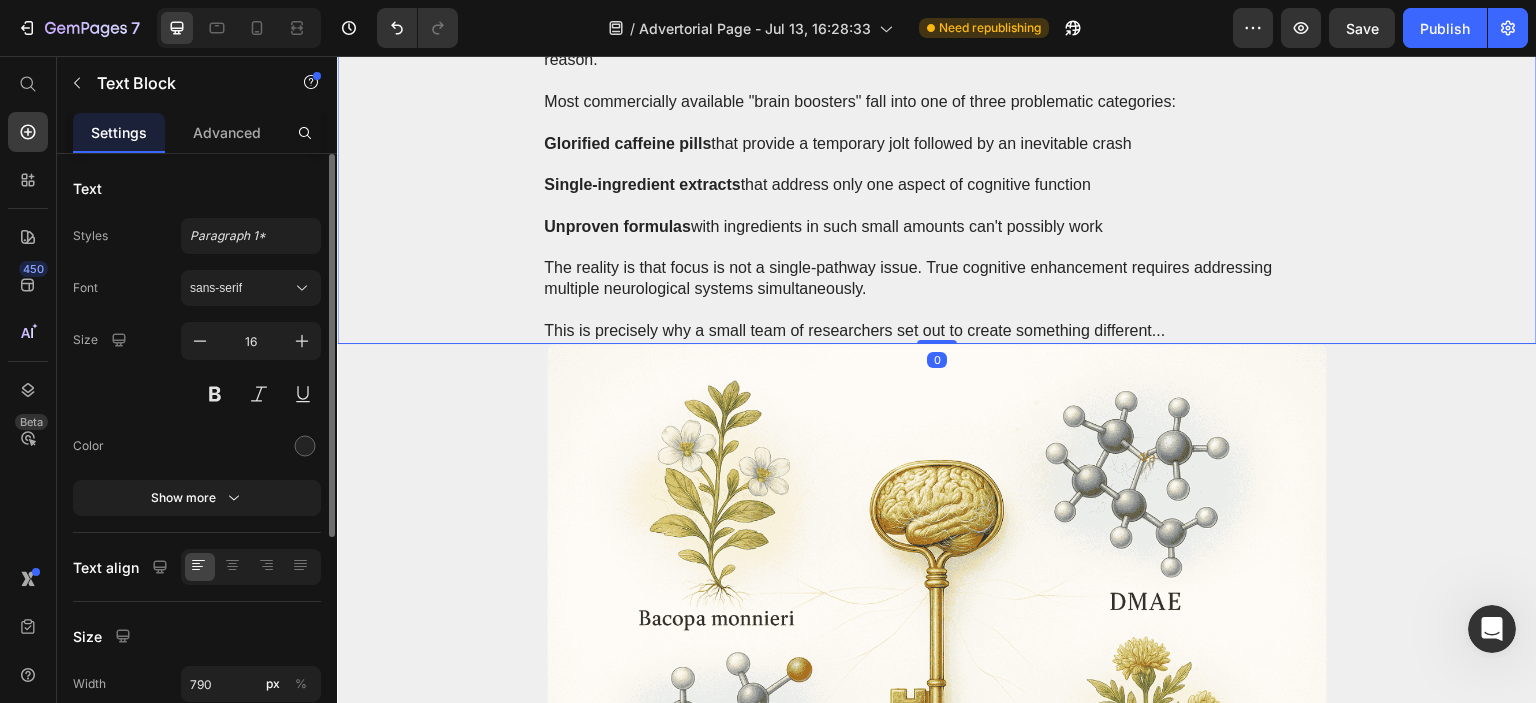 drag, startPoint x: 926, startPoint y: 550, endPoint x: 922, endPoint y: 427, distance: 123.065025 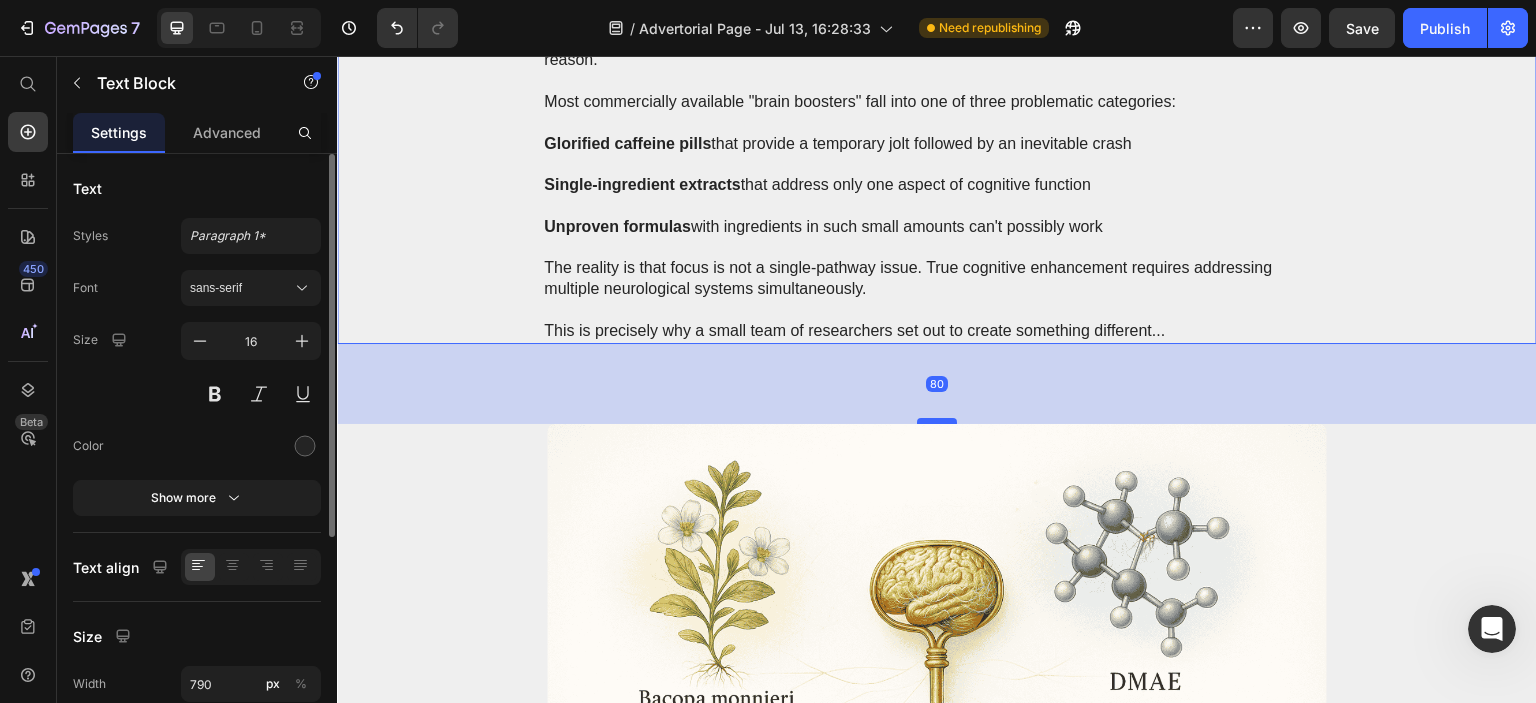 drag, startPoint x: 929, startPoint y: 340, endPoint x: 949, endPoint y: 420, distance: 82.46211 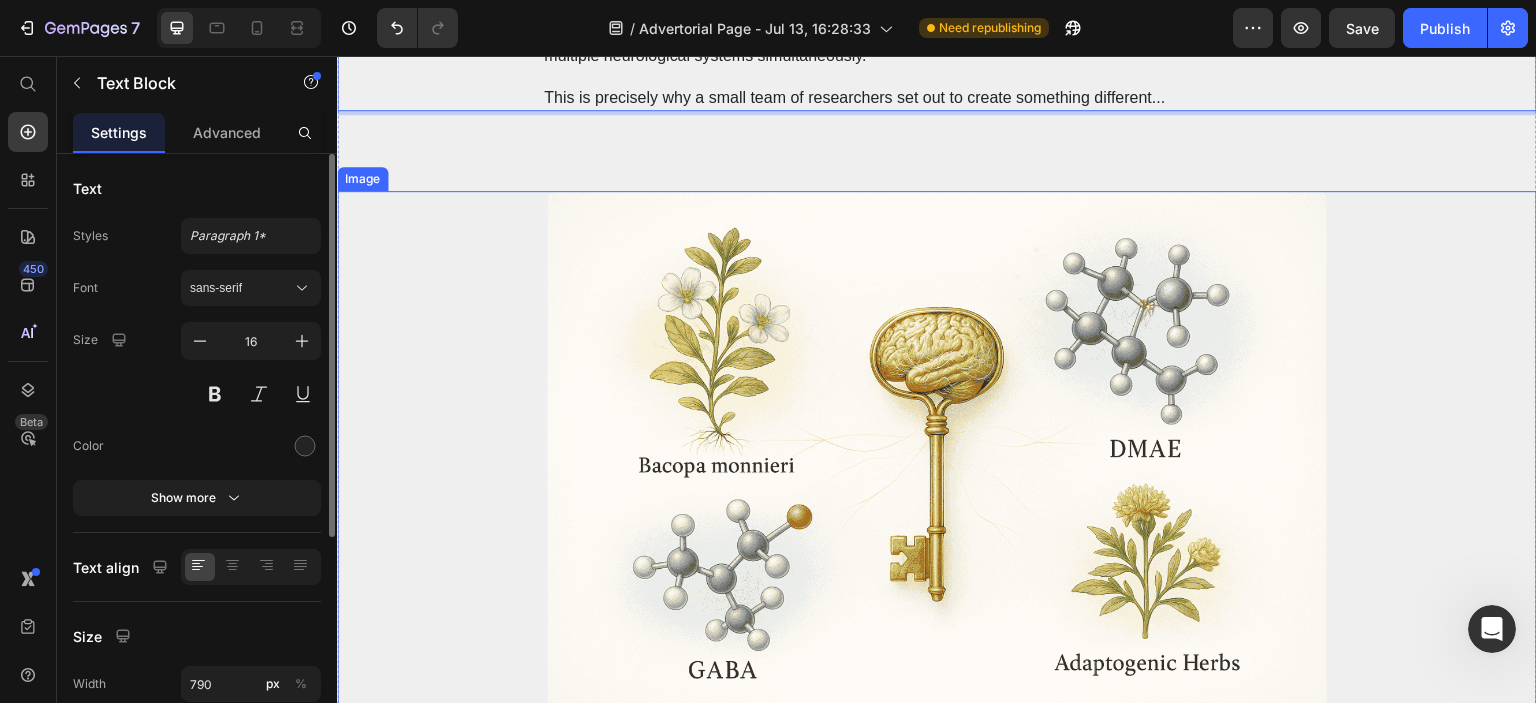 scroll, scrollTop: 5816, scrollLeft: 0, axis: vertical 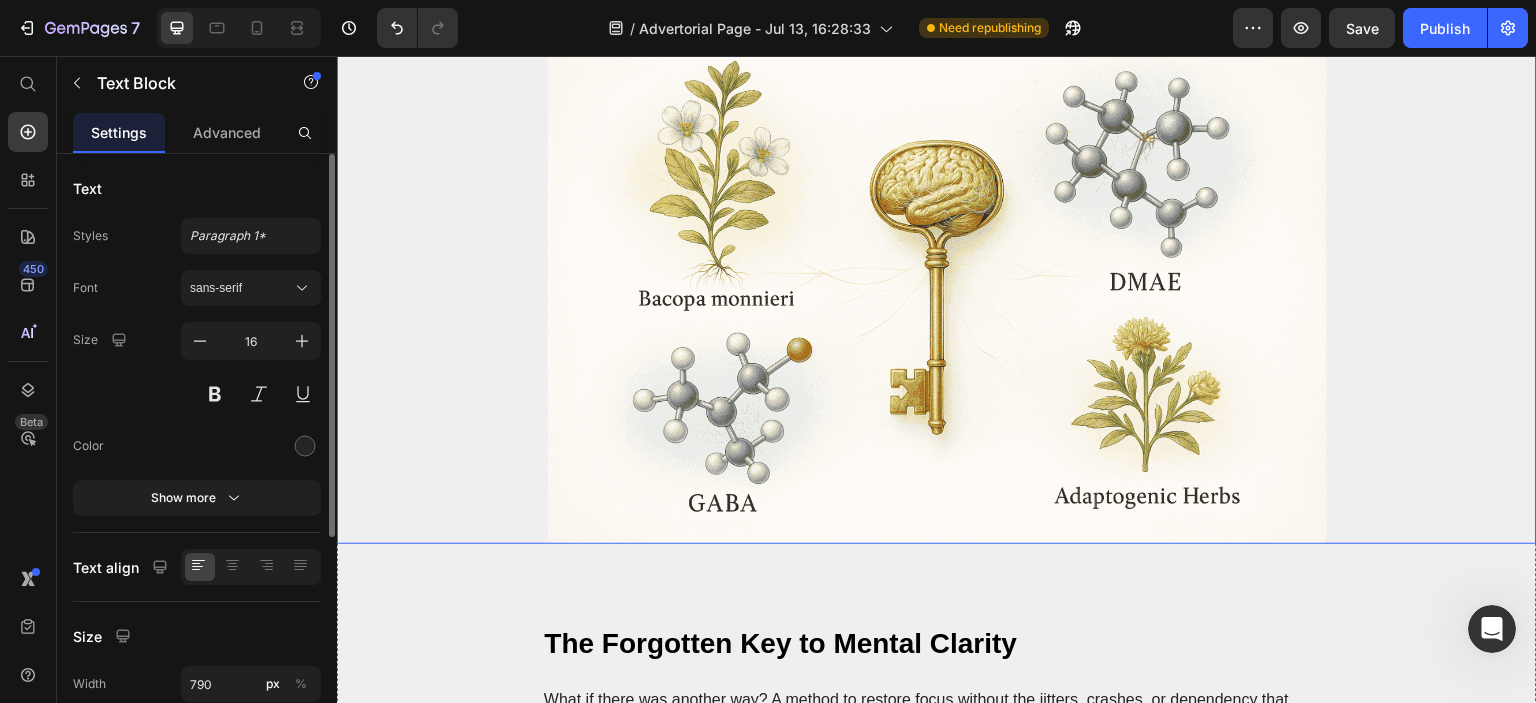 click at bounding box center (937, 284) 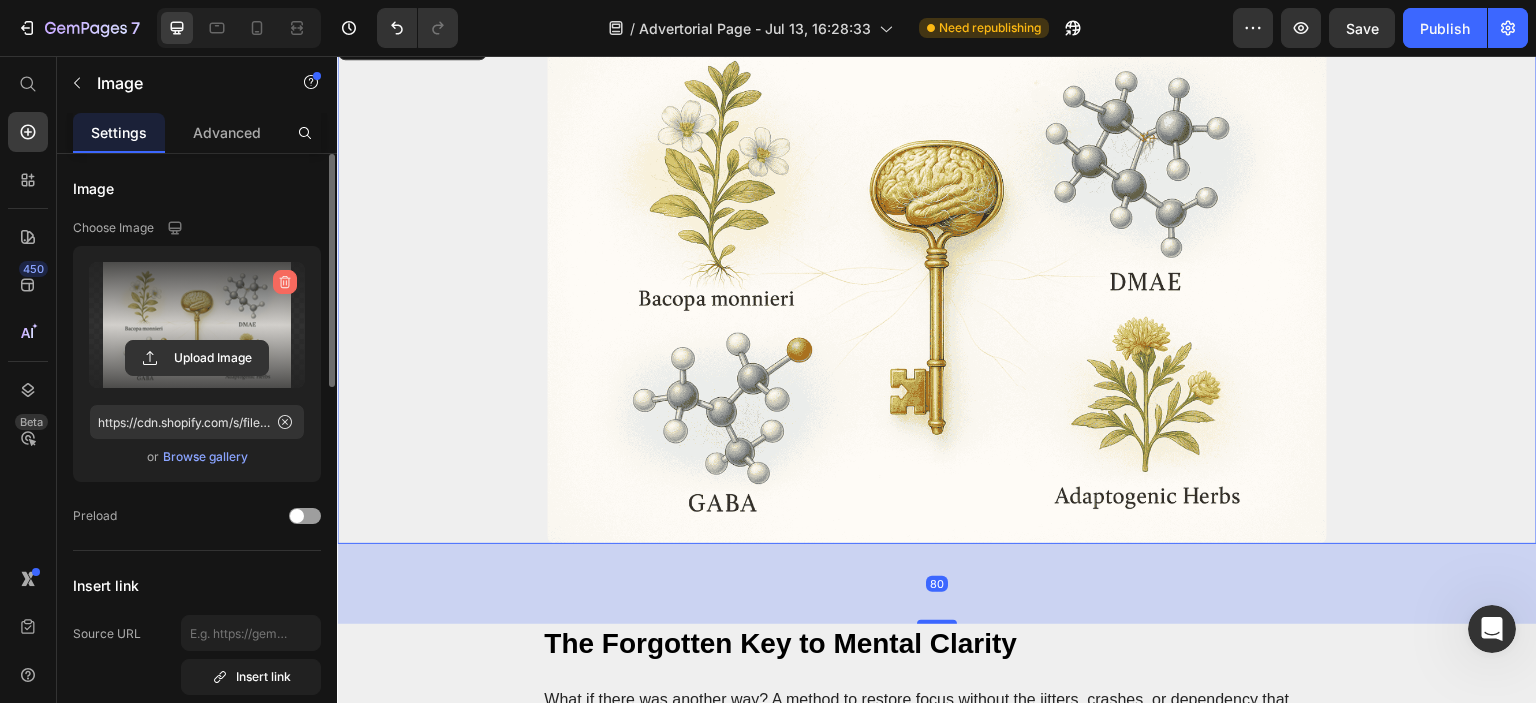 click 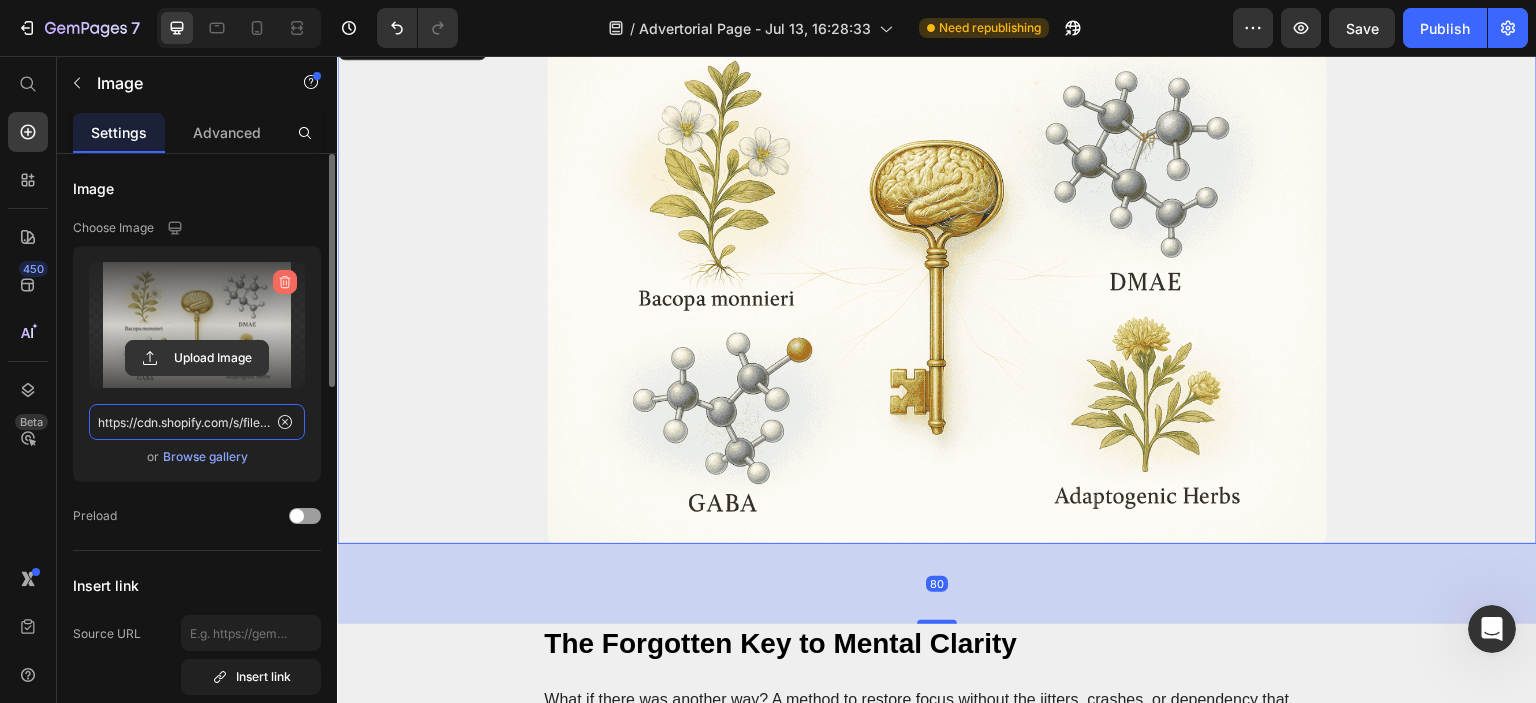 type 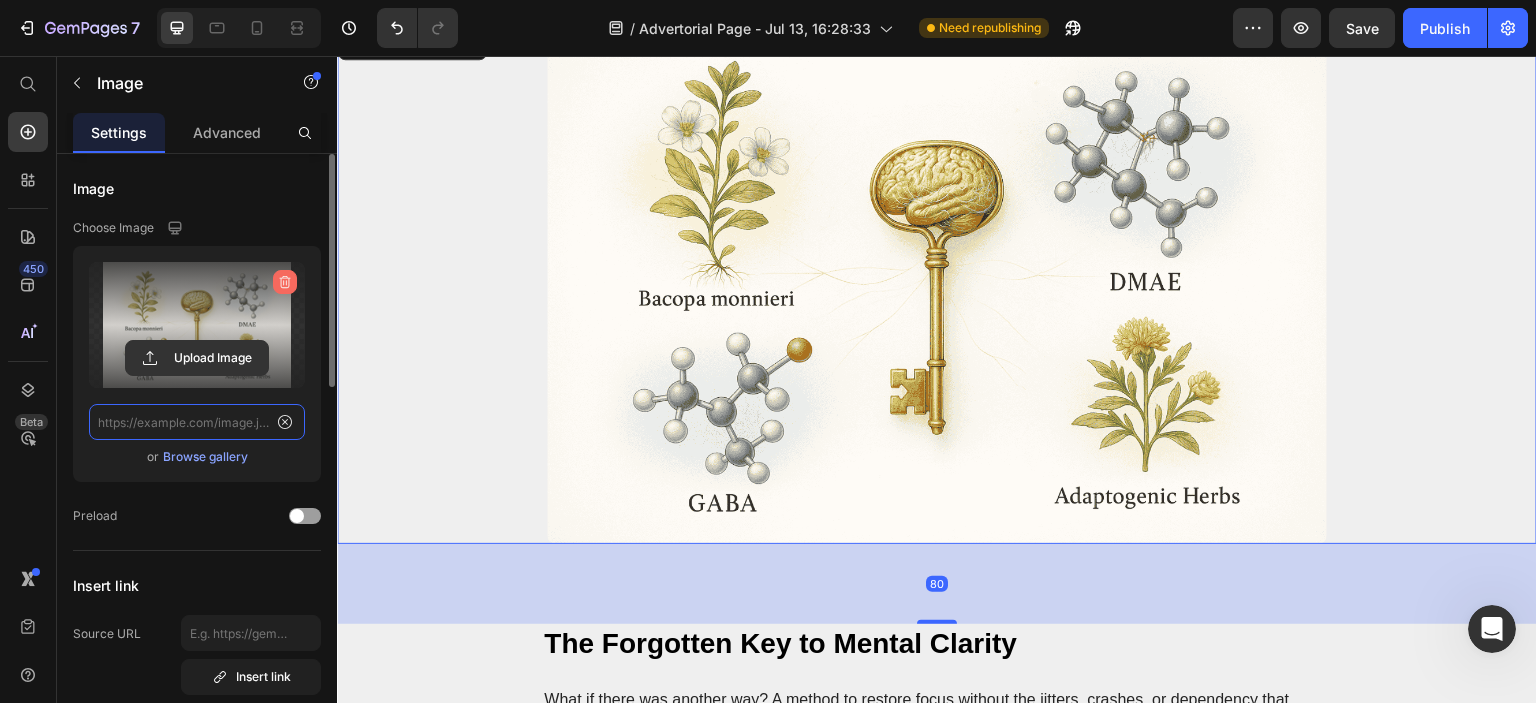 scroll, scrollTop: 0, scrollLeft: 0, axis: both 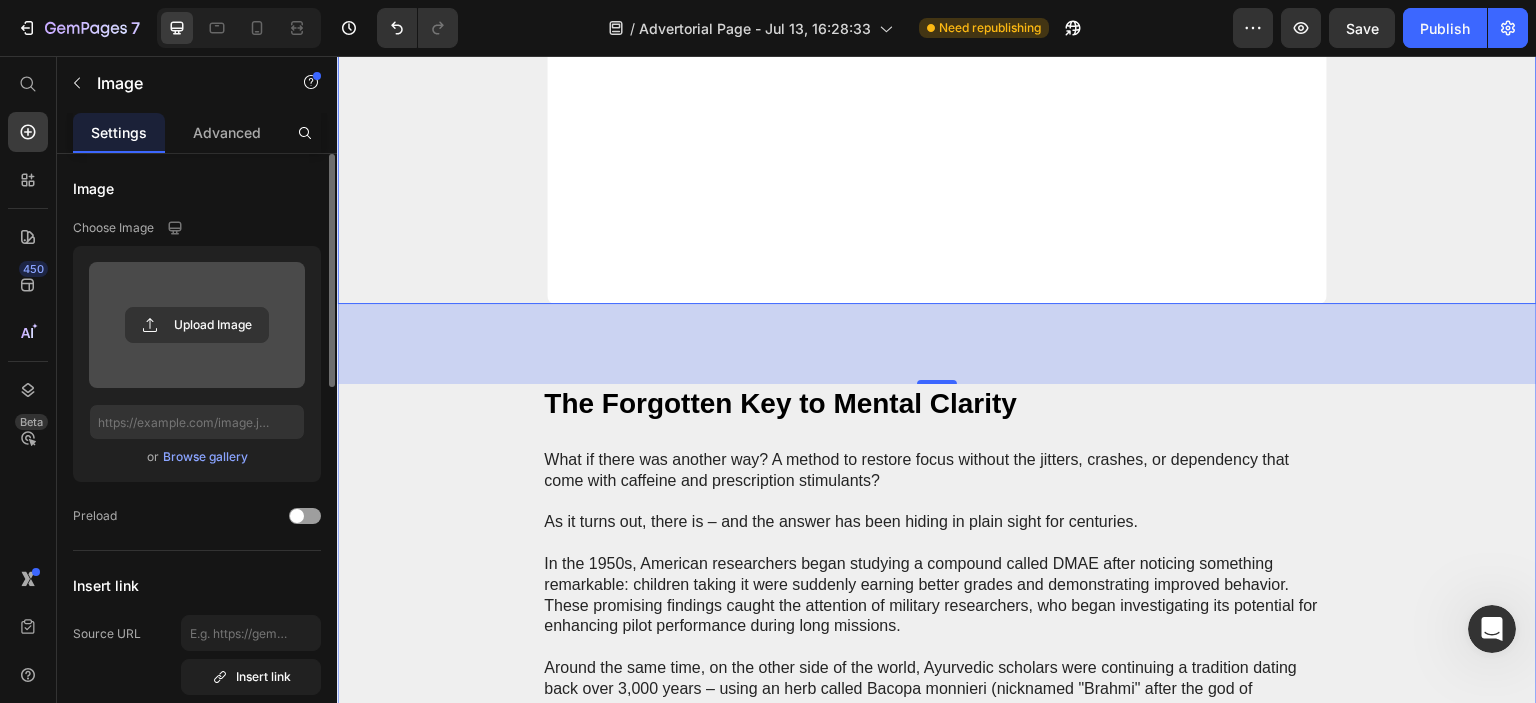 click on "The Forgotten Key to Mental Clarity" at bounding box center [780, 403] 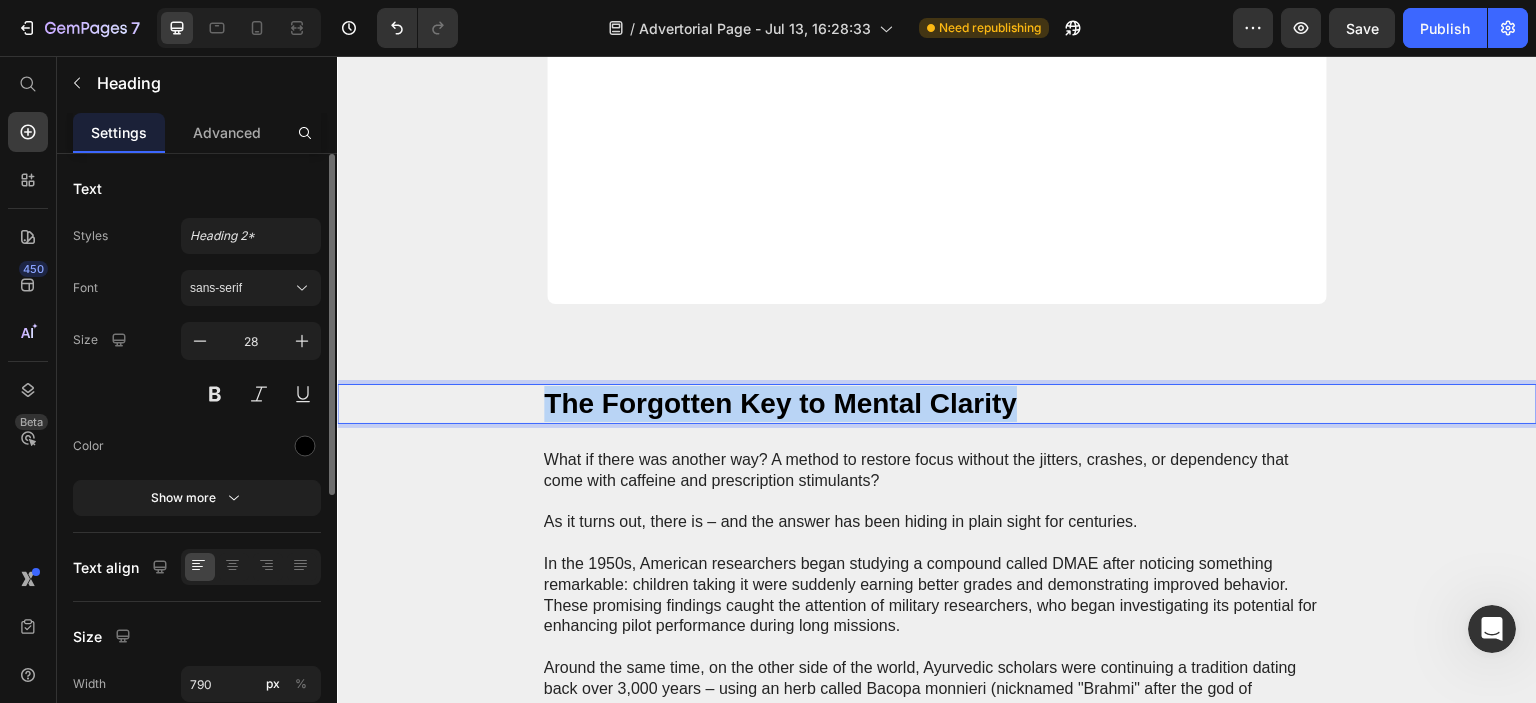 click on "The Forgotten Key to Mental Clarity" at bounding box center [780, 403] 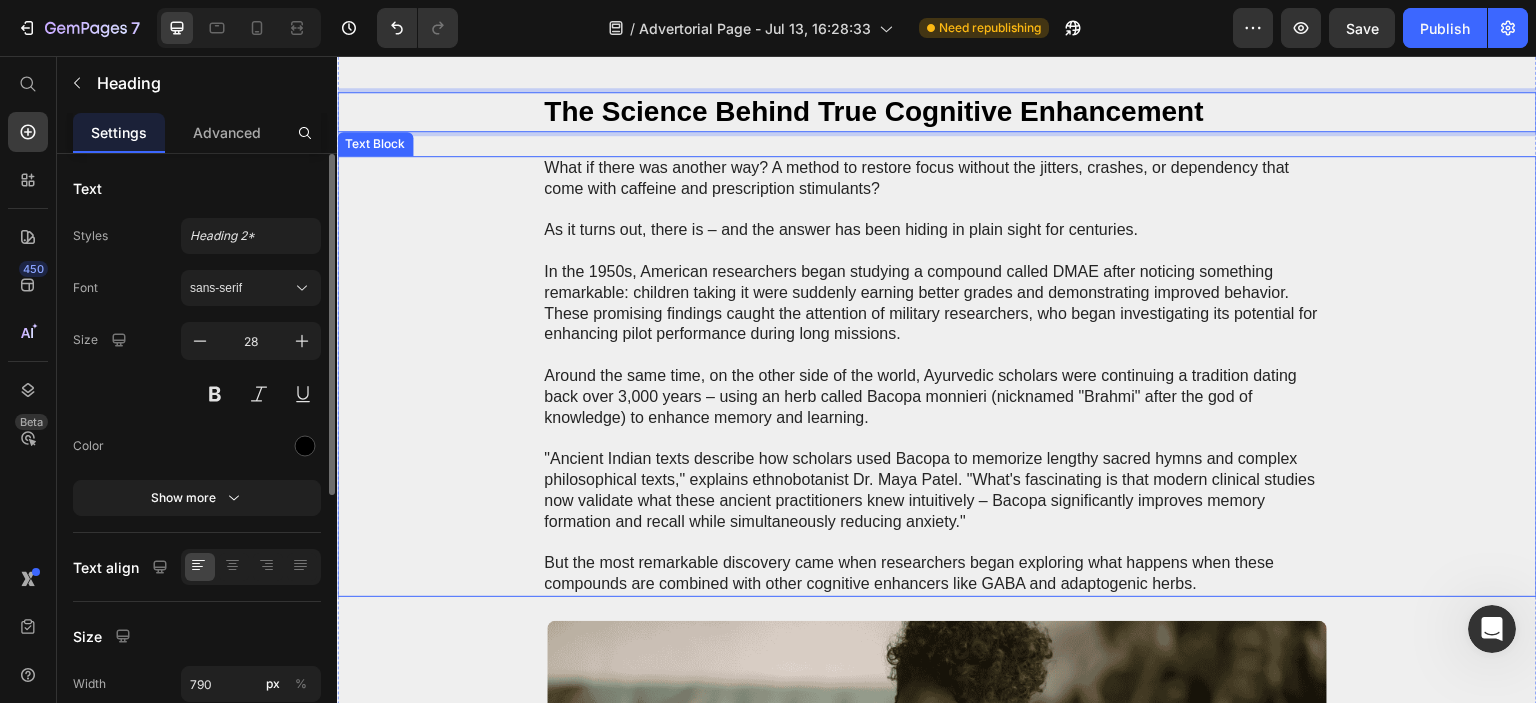 scroll, scrollTop: 6816, scrollLeft: 0, axis: vertical 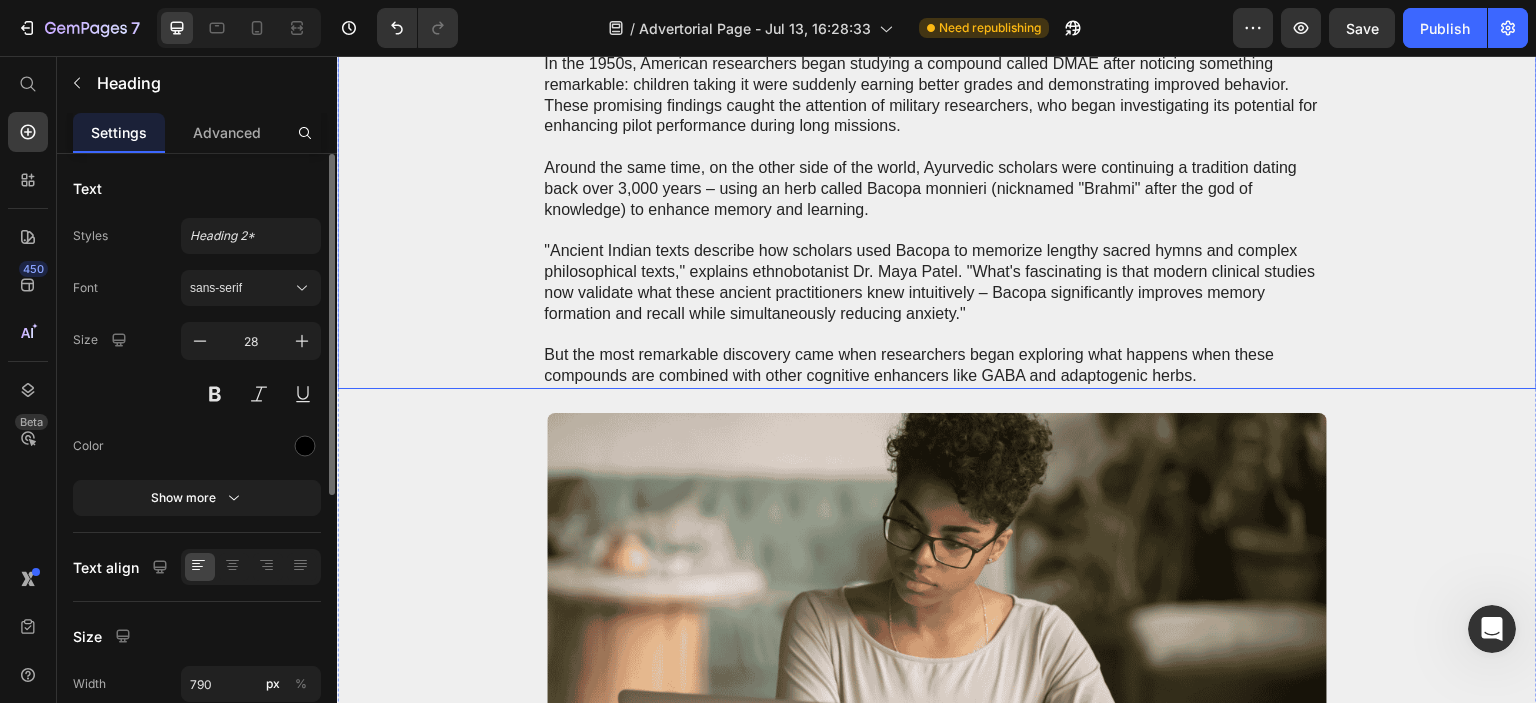 click on "But the most remarkable discovery came when researchers began exploring what happens when these compounds are combined with other cognitive enhancers like GABA and adaptogenic herbs." at bounding box center (937, 366) 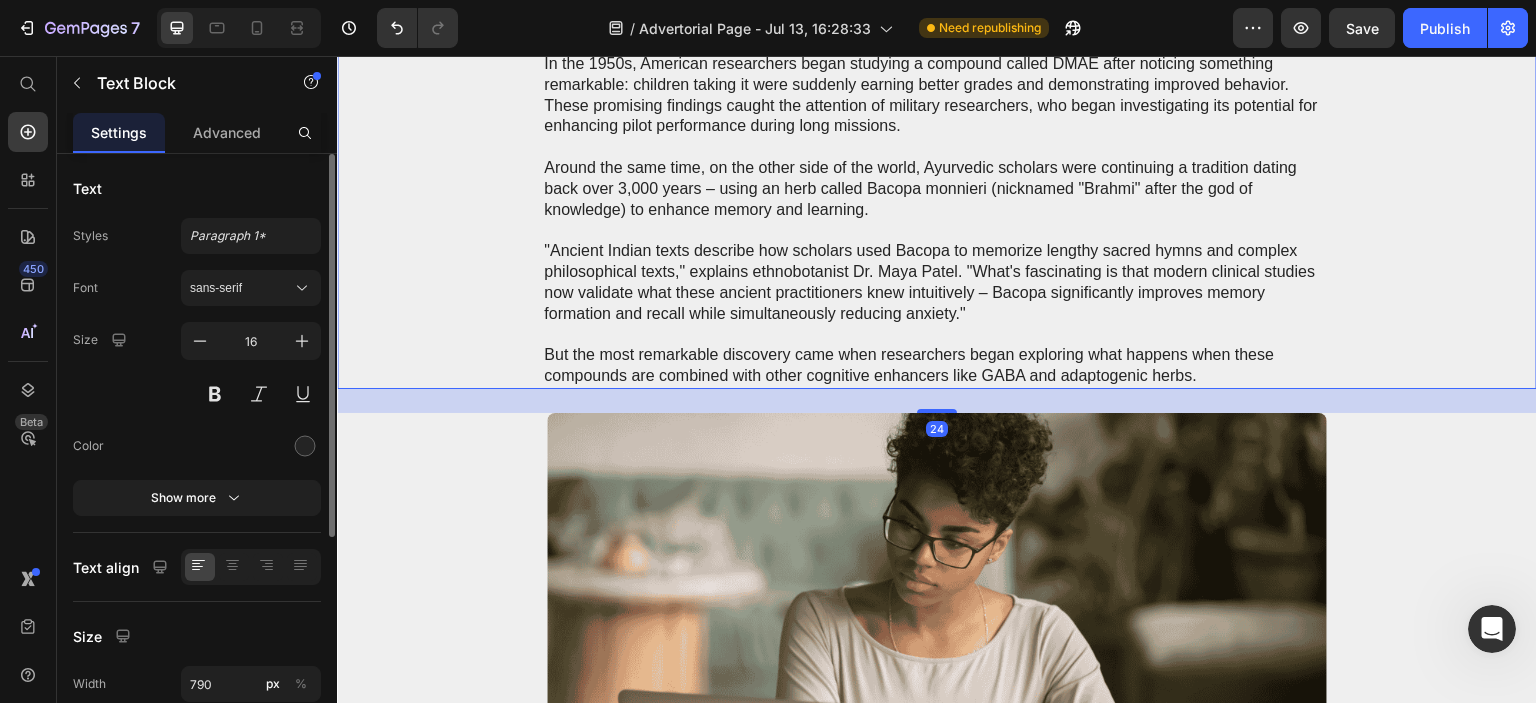 click on "But the most remarkable discovery came when researchers began exploring what happens when these compounds are combined with other cognitive enhancers like GABA and adaptogenic herbs." at bounding box center (937, 366) 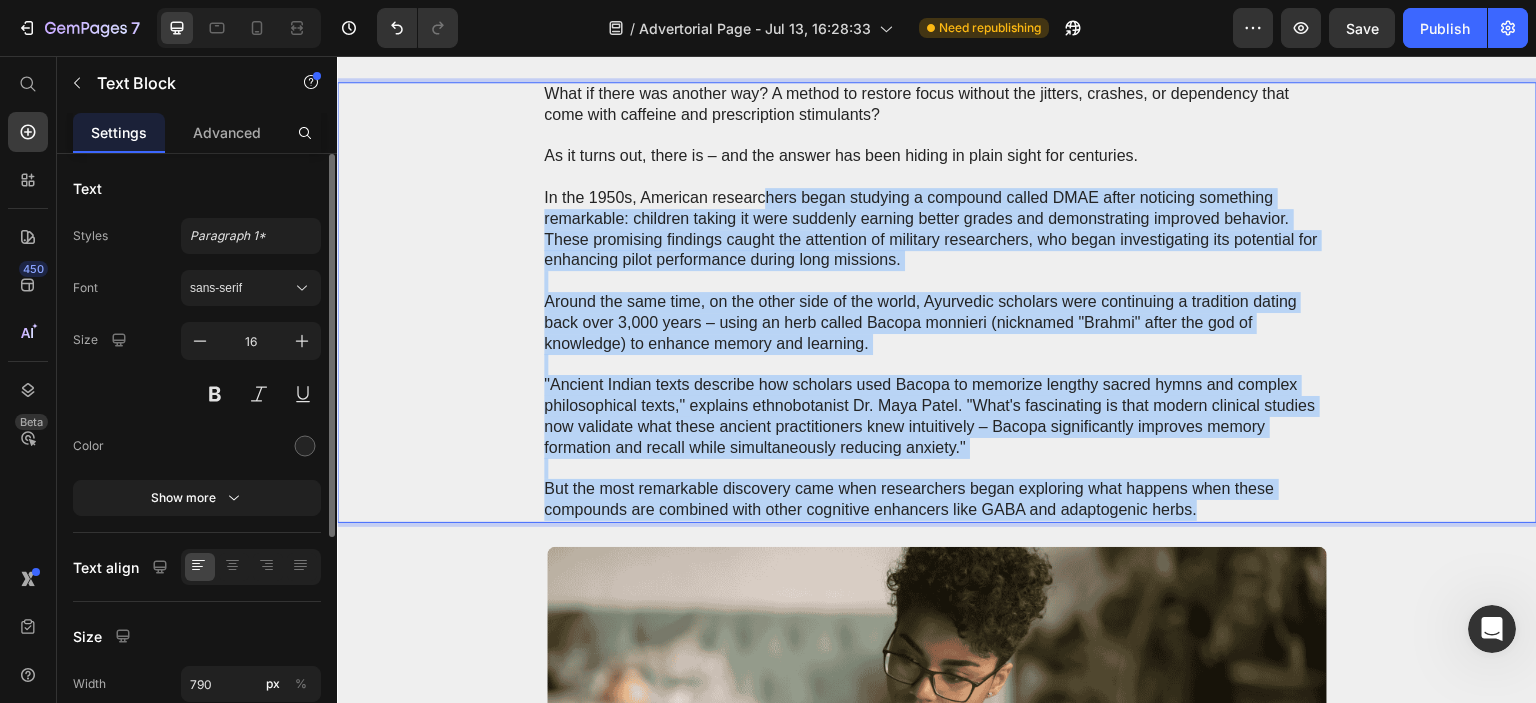 scroll, scrollTop: 6516, scrollLeft: 0, axis: vertical 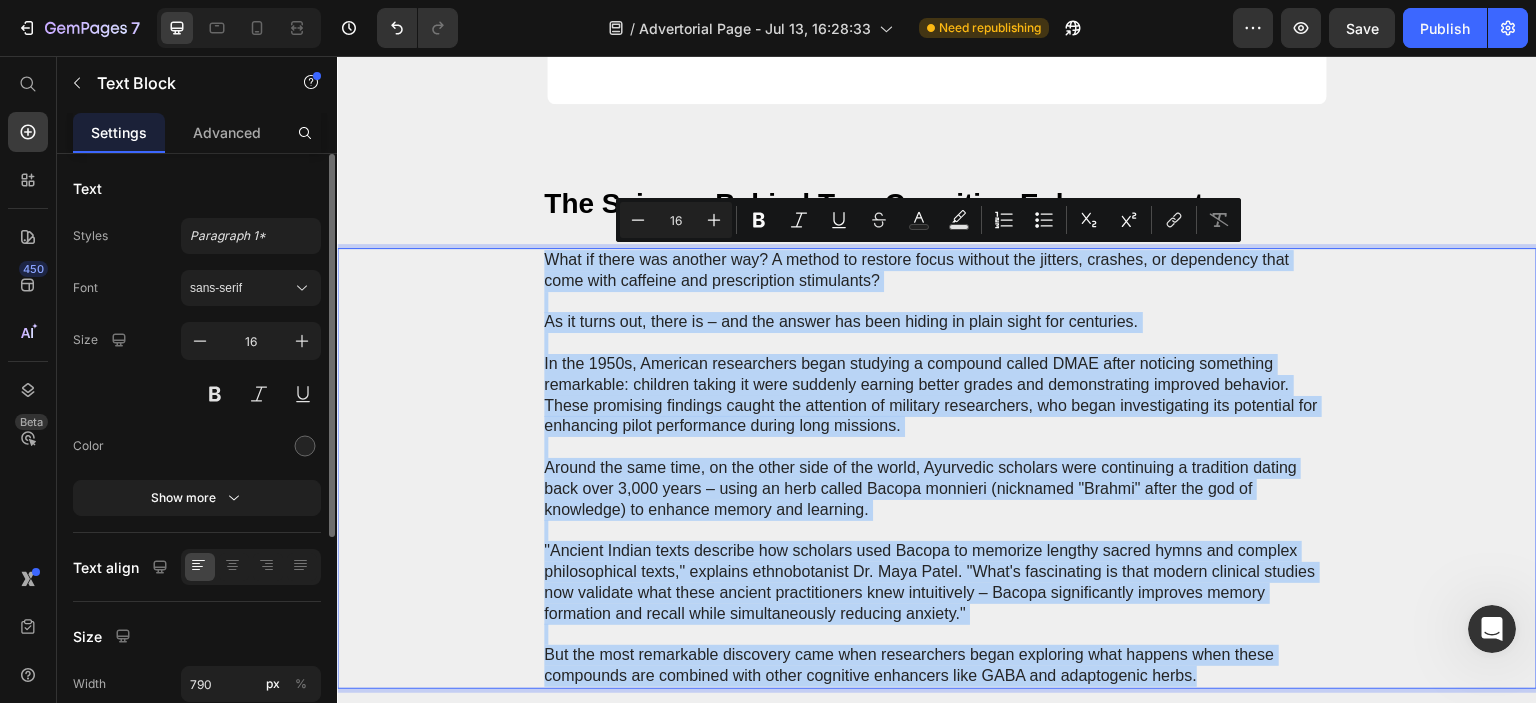 drag, startPoint x: 1221, startPoint y: 376, endPoint x: 500, endPoint y: 267, distance: 729.1927 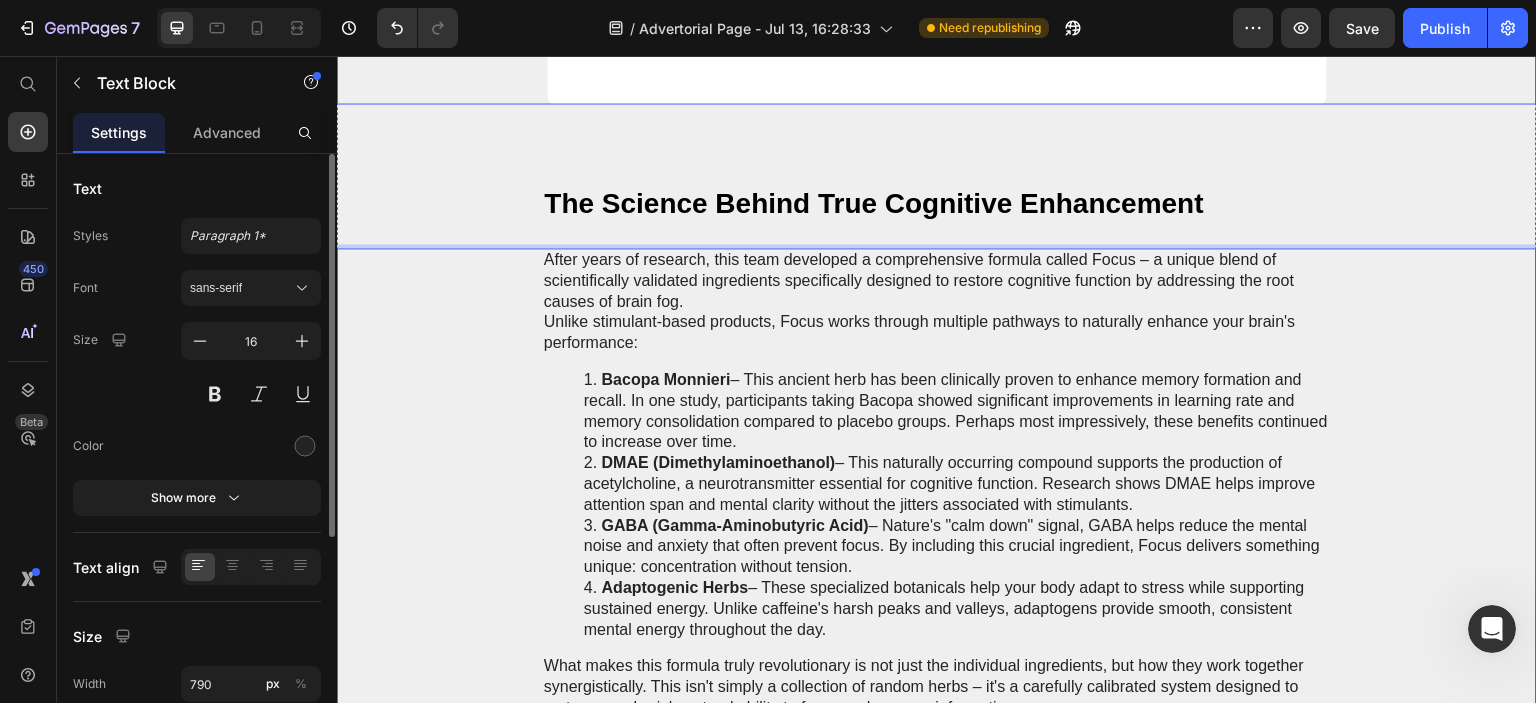 scroll, scrollTop: 6550, scrollLeft: 0, axis: vertical 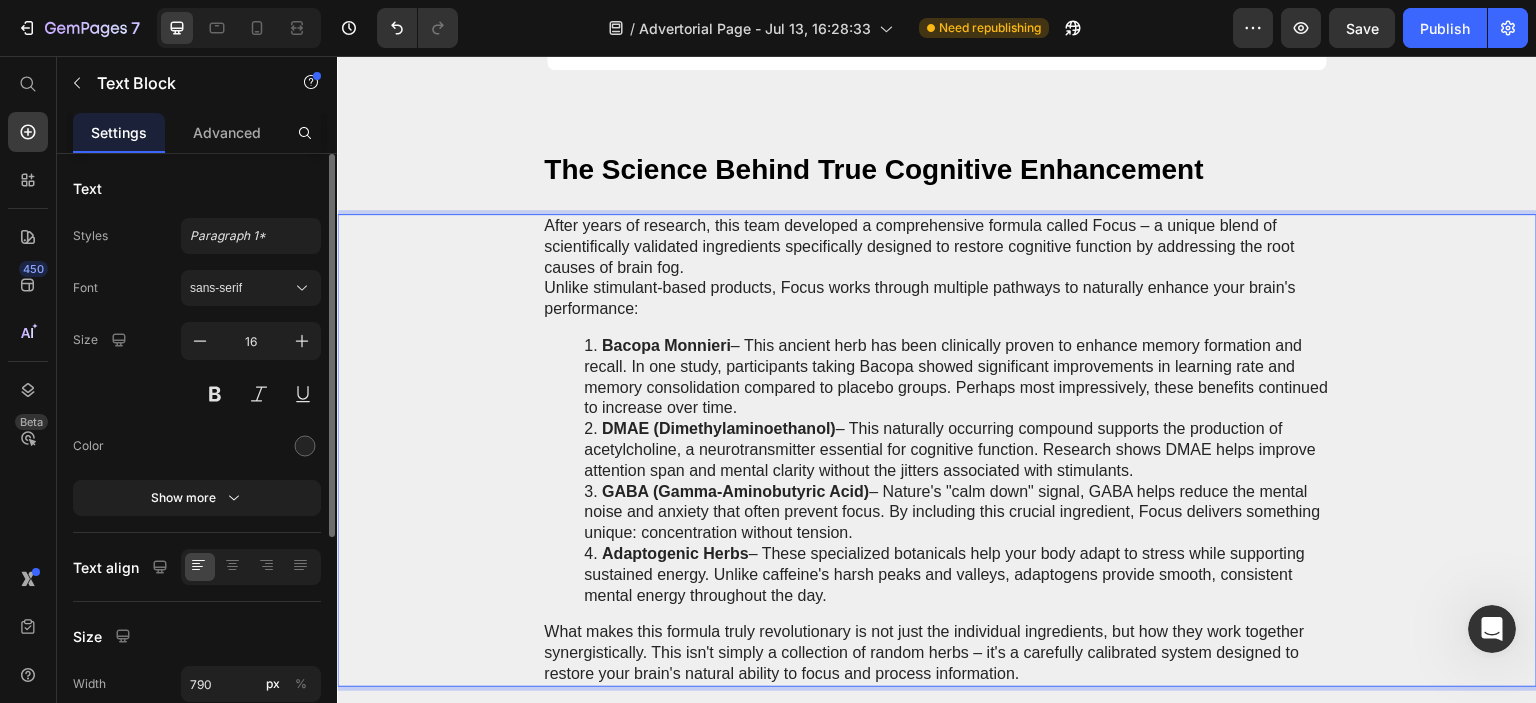 drag, startPoint x: 571, startPoint y: 340, endPoint x: 906, endPoint y: 594, distance: 420.40576 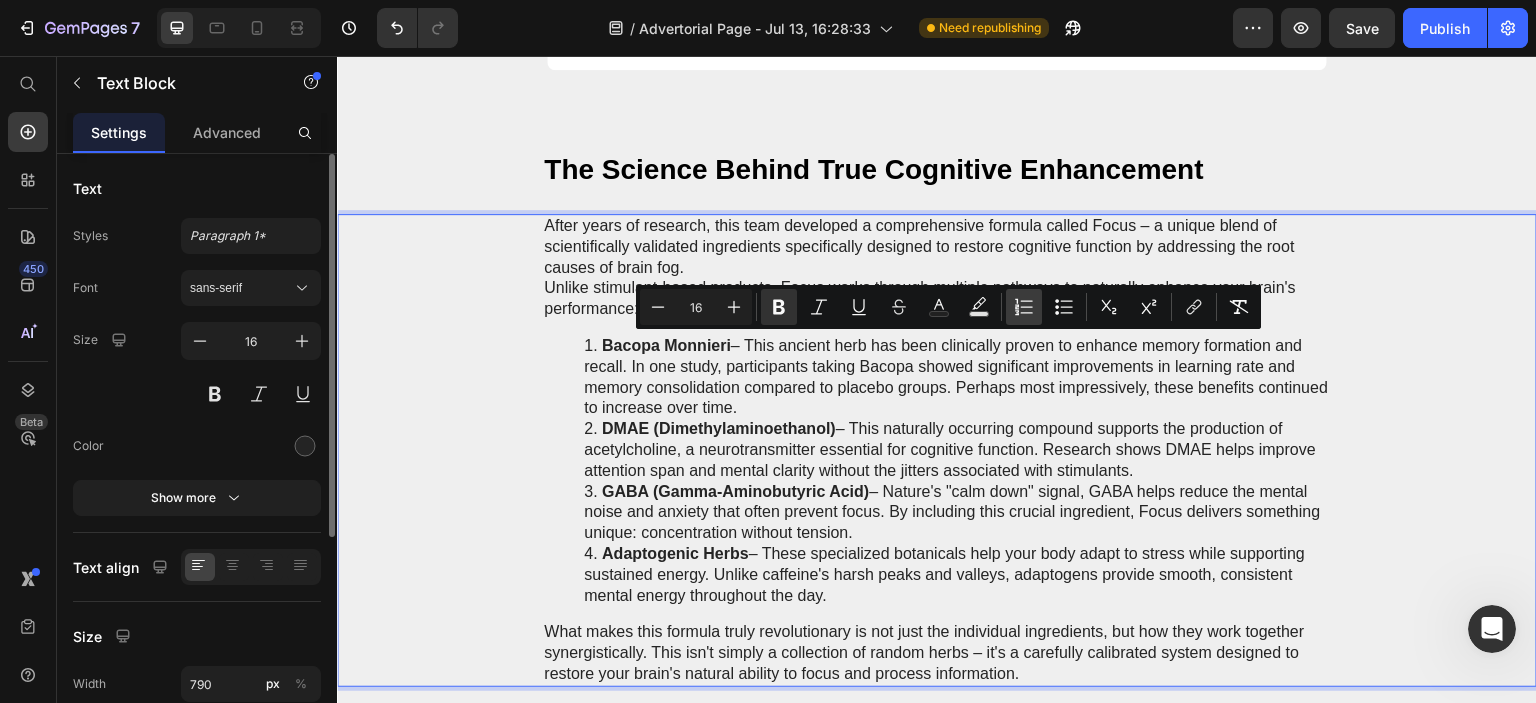 click on "Numbered List" at bounding box center [1024, 307] 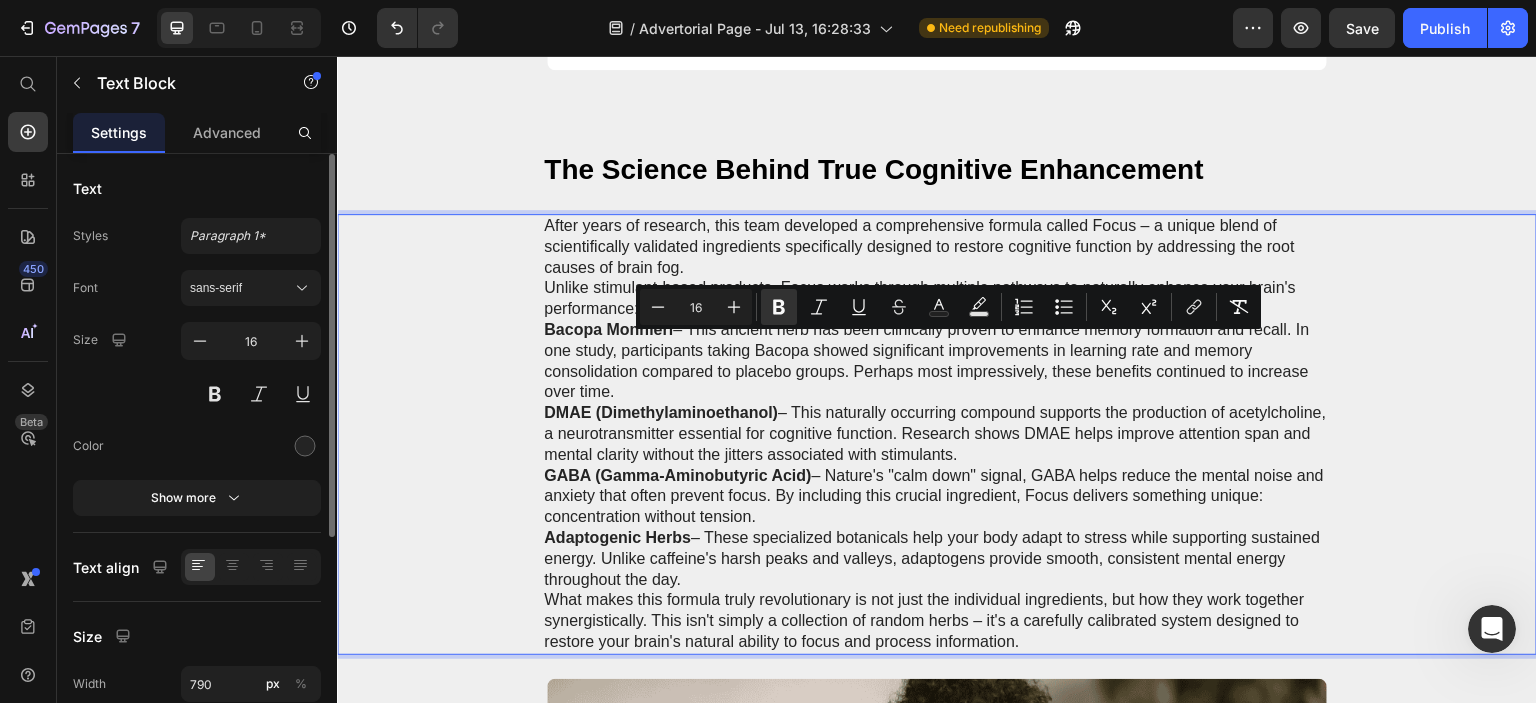 click on "Bacopa Monnieri  – This ancient herb has been clinically proven to enhance memory formation and recall. In one study, participants taking Bacopa showed significant improvements in learning rate and memory consolidation compared to placebo groups. Perhaps most impressively, these benefits continued to increase over time." at bounding box center (937, 361) 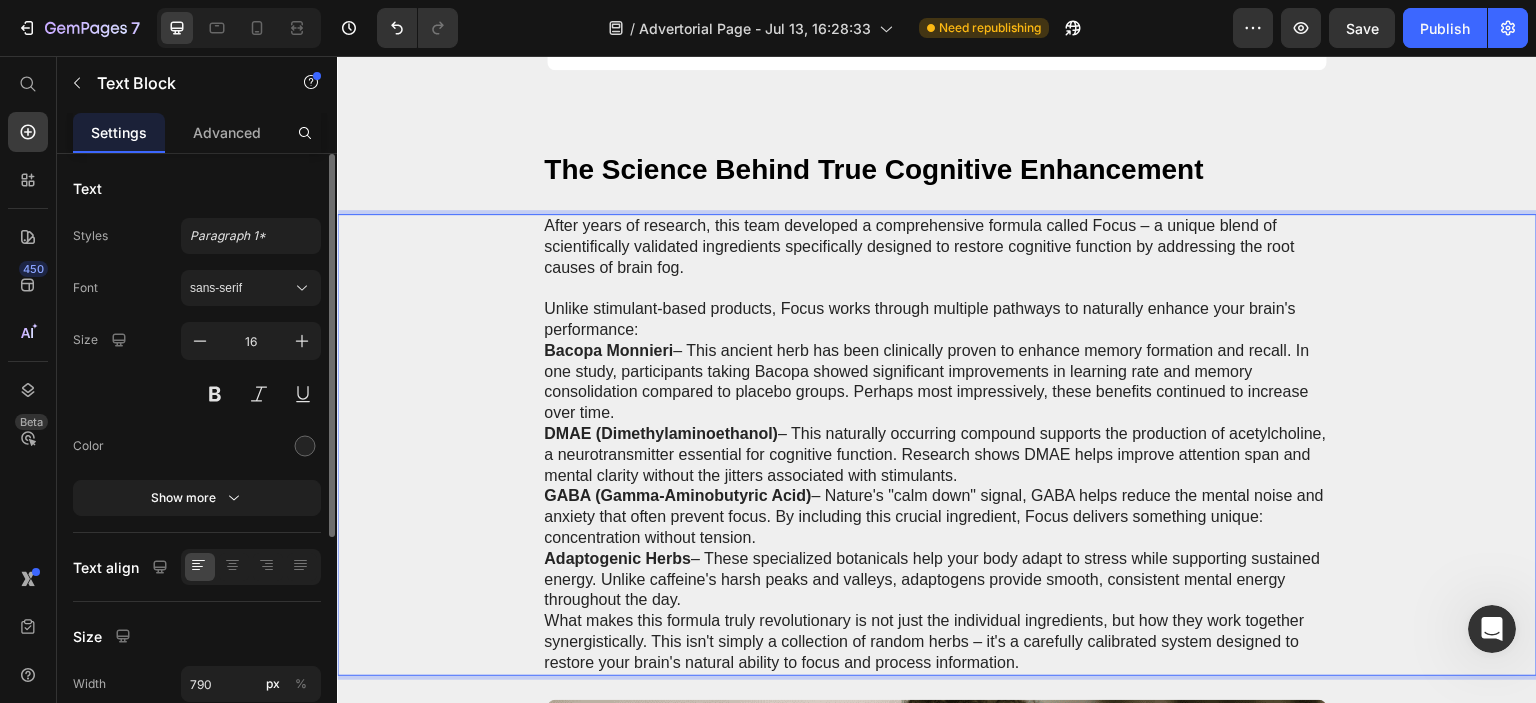 click on "Unlike stimulant-based products, Focus works through multiple pathways to naturally enhance your brain's performance:" at bounding box center [937, 320] 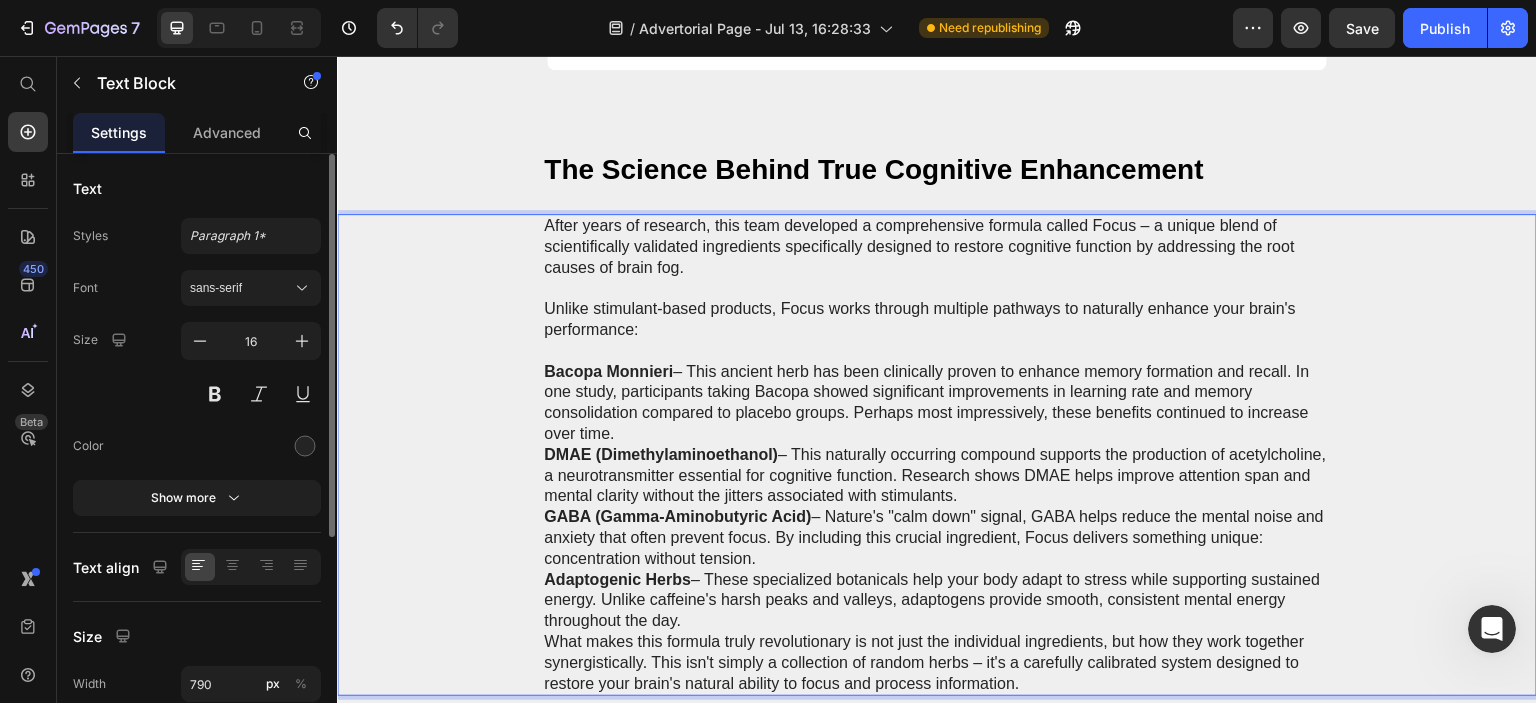 click on "Bacopa Monnieri  – This ancient herb has been clinically proven to enhance memory formation and recall. In one study, participants taking Bacopa showed significant improvements in learning rate and memory consolidation compared to placebo groups. Perhaps most impressively, these benefits continued to increase over time." at bounding box center (937, 403) 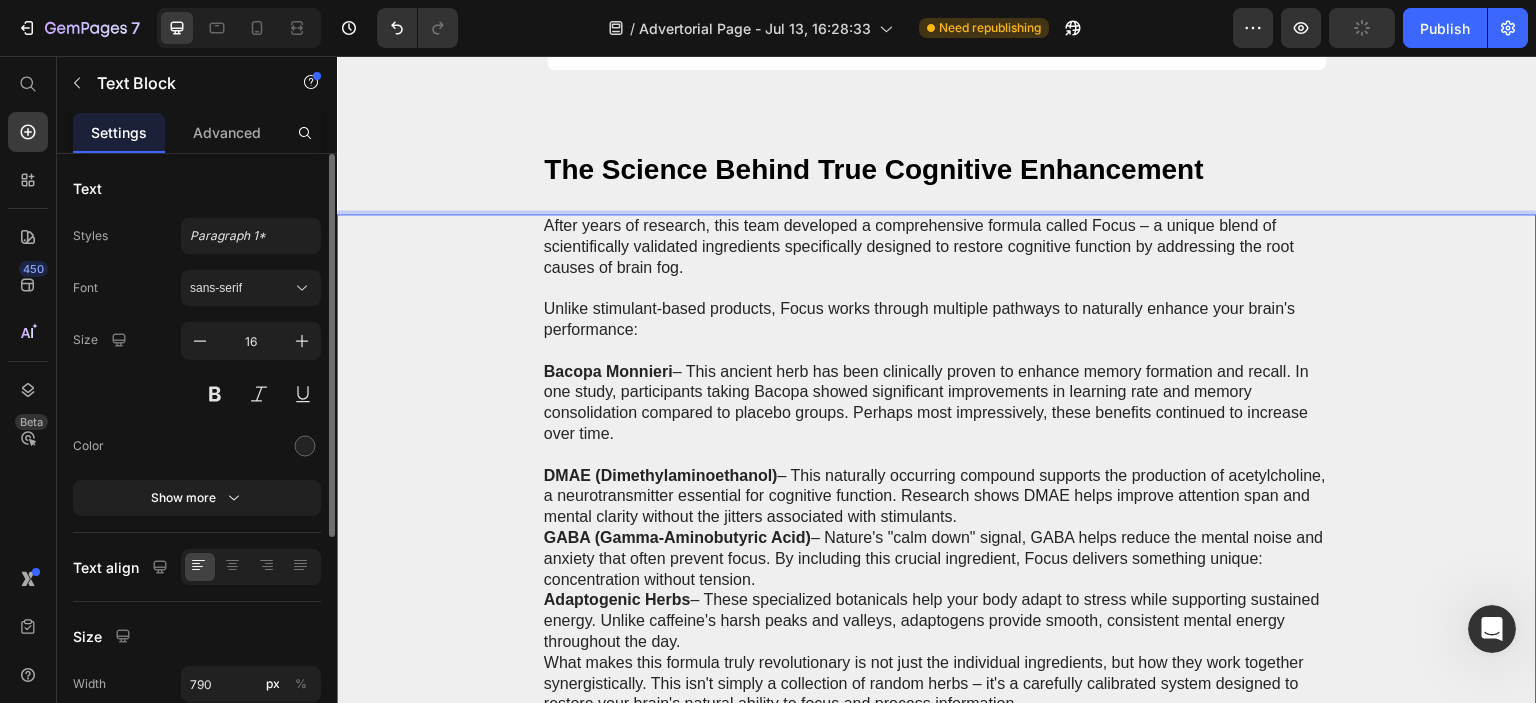 click on "DMAE (Dimethylaminoethanol)  – This naturally occurring compound supports the production of acetylcholine, a neurotransmitter essential for cognitive function. Research shows DMAE helps improve attention span and mental clarity without the jitters associated with stimulants." at bounding box center (937, 497) 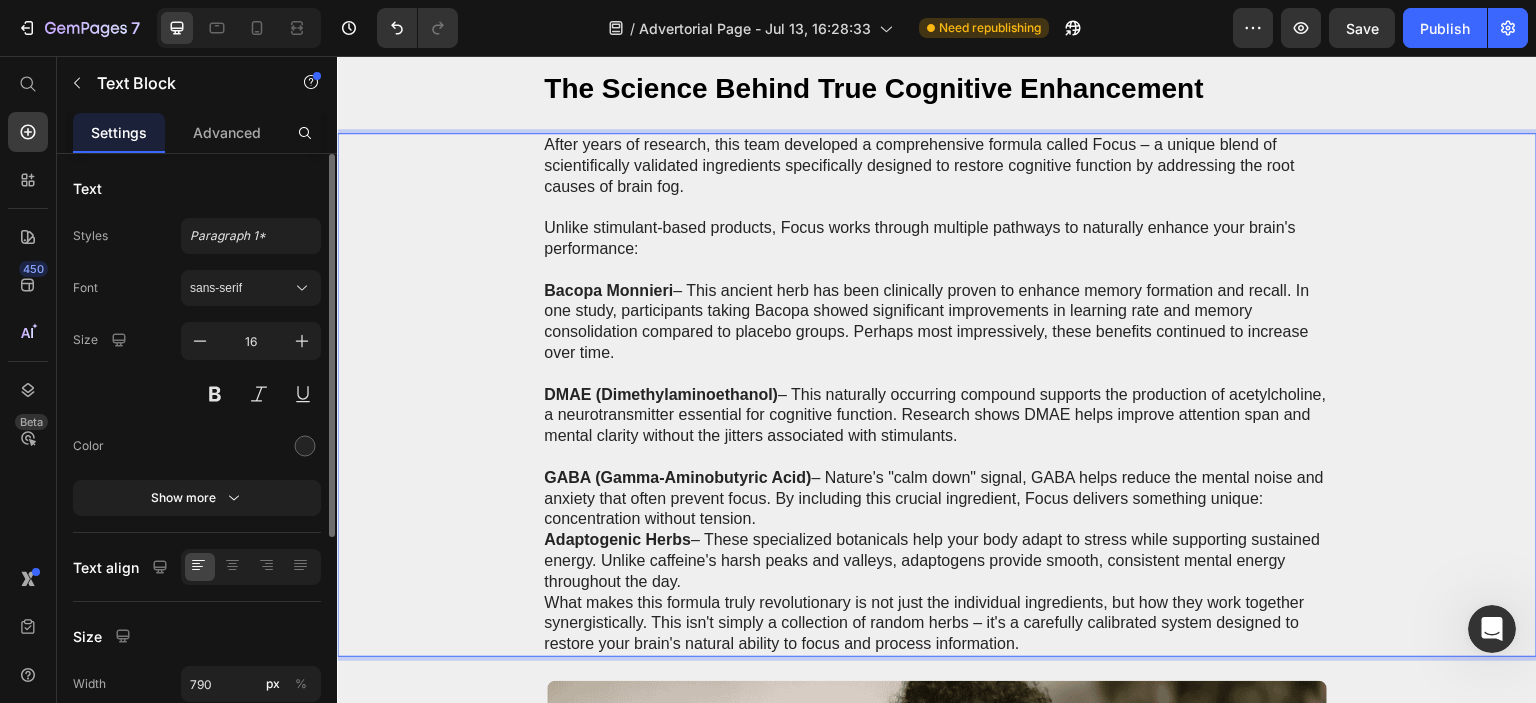 scroll, scrollTop: 6750, scrollLeft: 0, axis: vertical 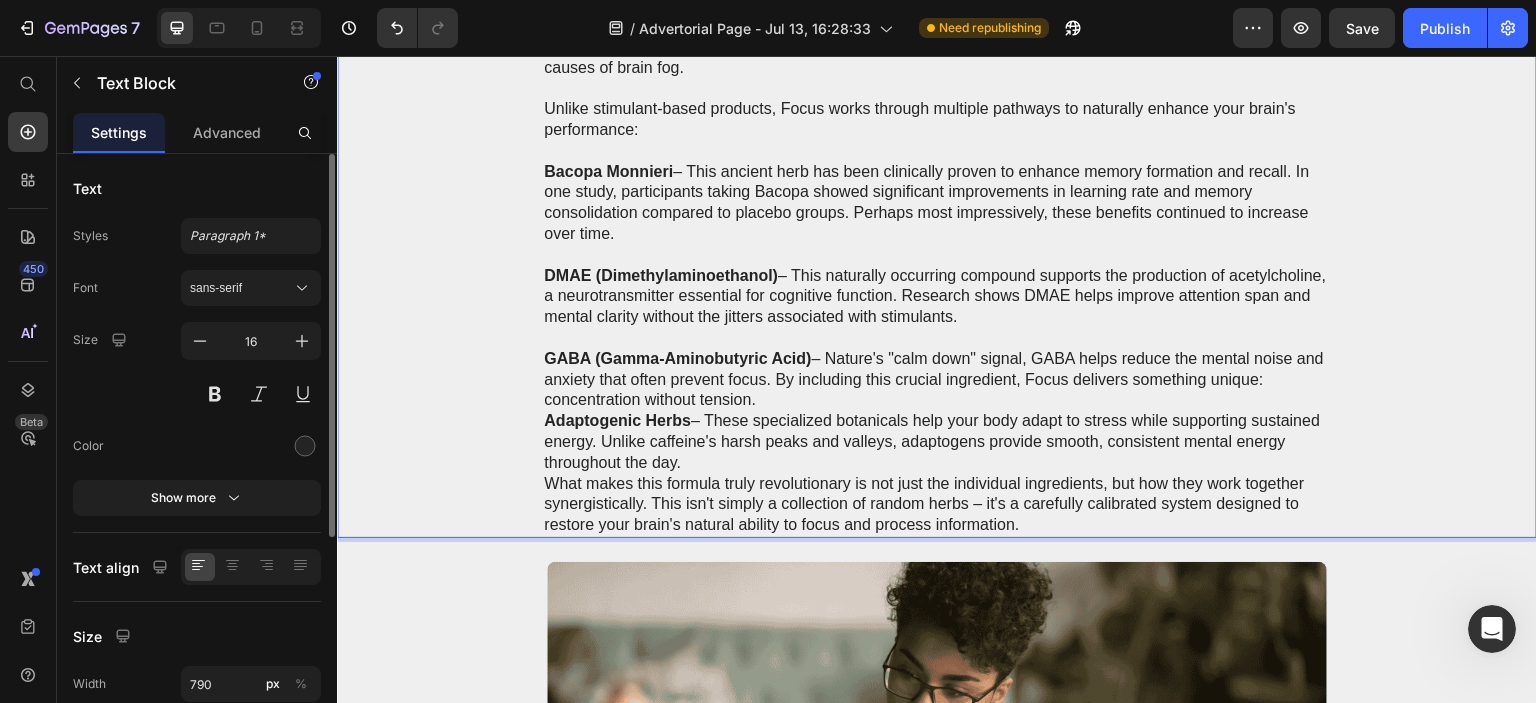 click on "GABA (Gamma-Aminobutyric Acid)  – Nature's "calm down" signal, GABA helps reduce the mental noise and anxiety that often prevent focus. By including this crucial ingredient, Focus delivers something unique: concentration without tension." at bounding box center (937, 380) 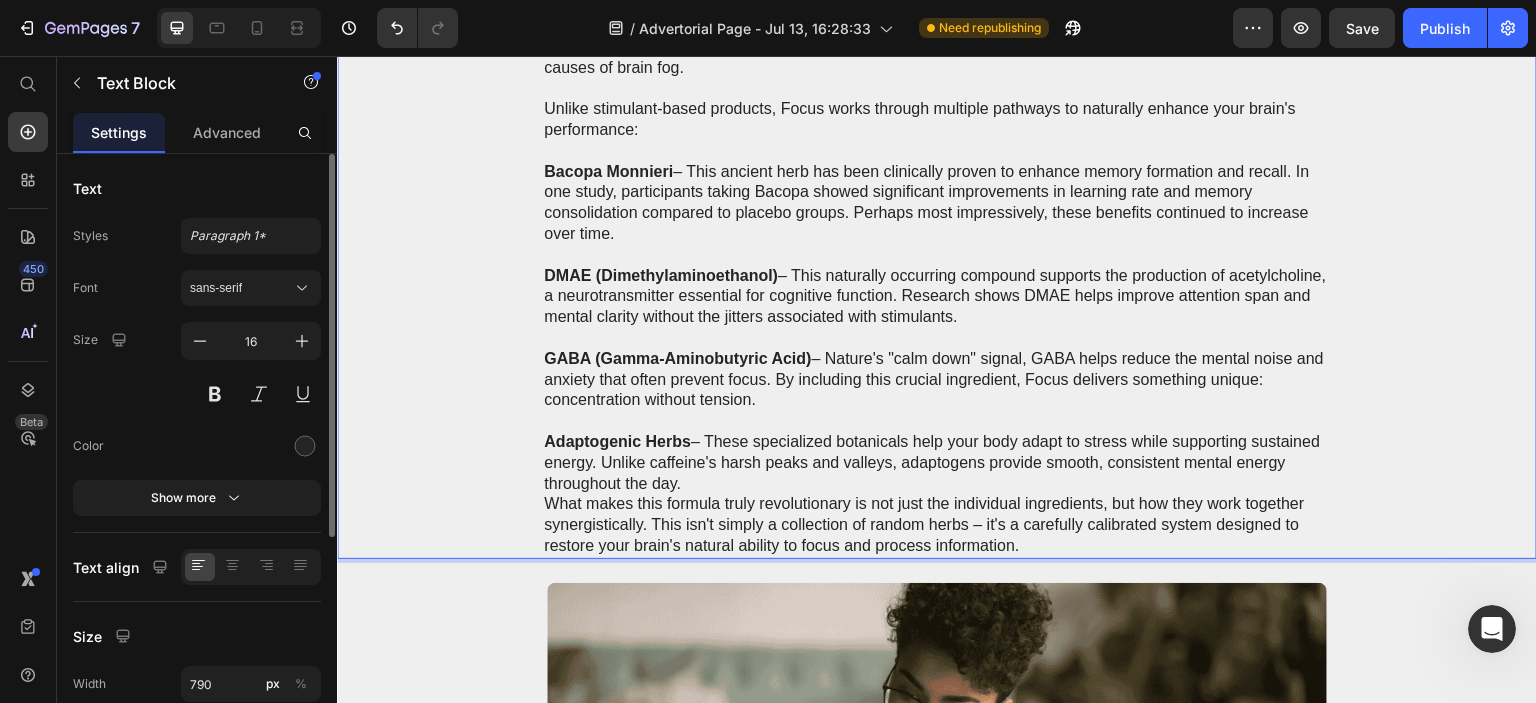 click on "Adaptogenic Herbs  – These specialized botanicals help your body adapt to stress while supporting sustained energy. Unlike caffeine's harsh peaks and valleys, adaptogens provide smooth, consistent mental energy throughout the day." at bounding box center [937, 463] 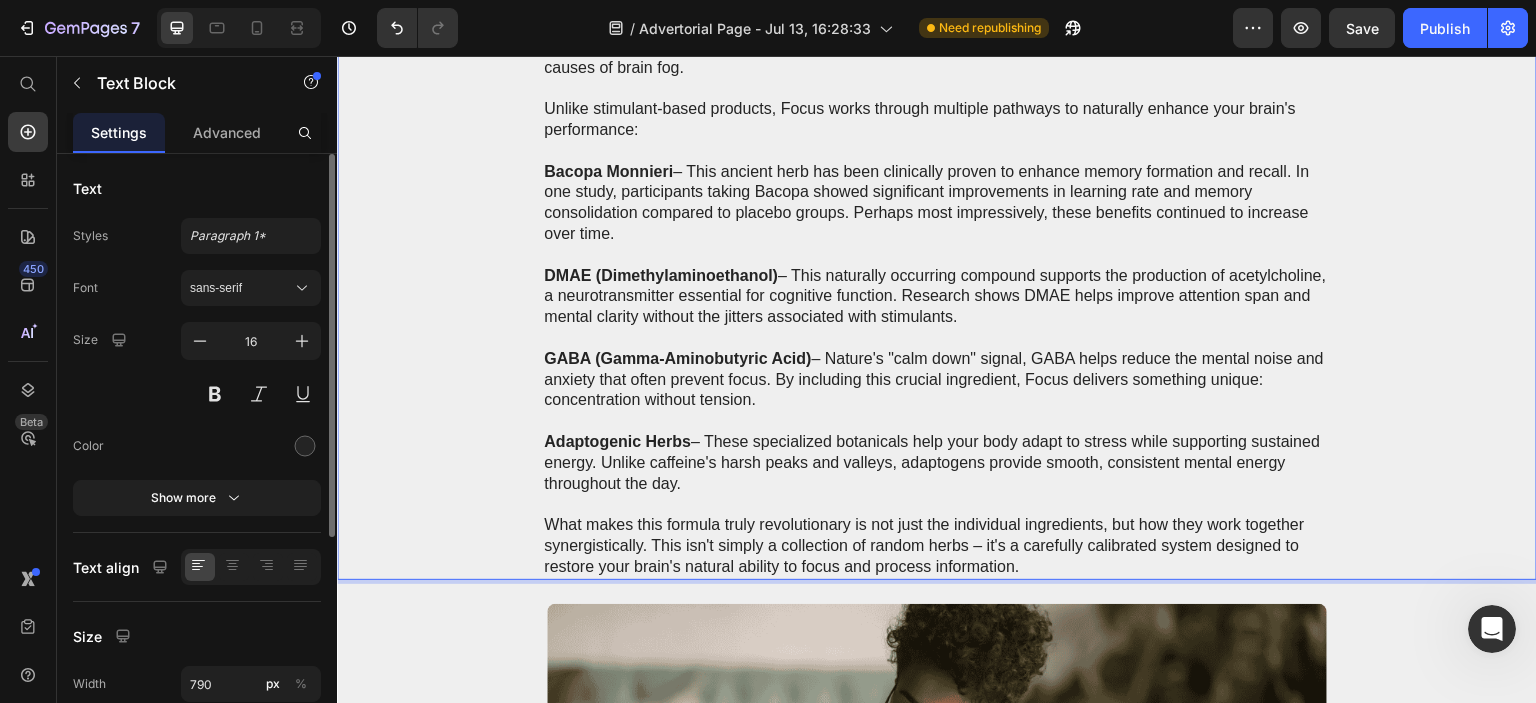 drag, startPoint x: 536, startPoint y: 165, endPoint x: 532, endPoint y: 179, distance: 14.56022 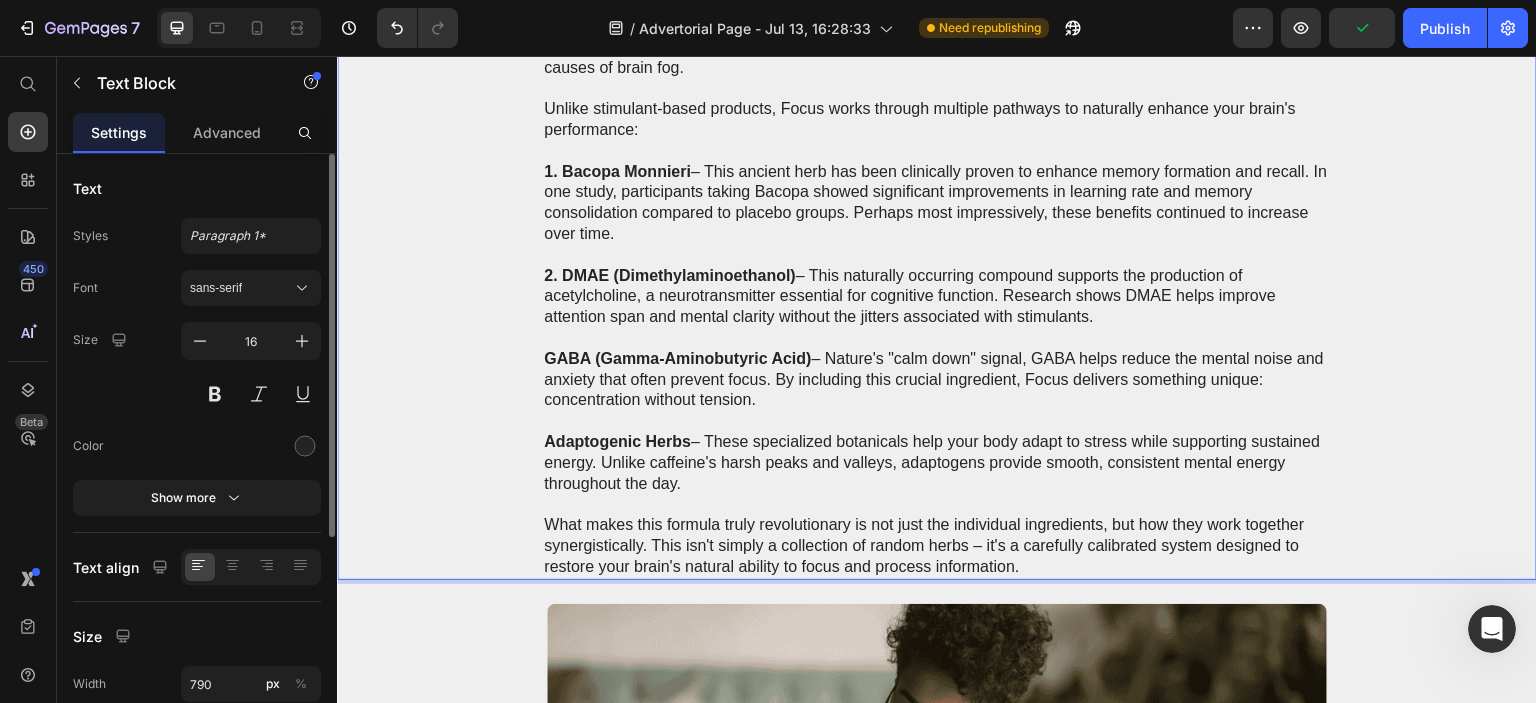 click on "After years of research, this team developed a comprehensive formula called Focus – a unique blend of scientifically validated ingredients specifically designed to restore cognitive function by addressing the root causes of brain fog. Unlike stimulant-based products, Focus works through multiple pathways to naturally enhance your brain's performance: 1. Bacopa Monnieri  – This ancient herb has been clinically proven to enhance memory formation and recall. In one study, participants taking Bacopa showed significant improvements in learning rate and memory consolidation compared to placebo groups. Perhaps most impressively, these benefits continued to increase over time. 2. DMAE (Dimethylaminoethanol)  – This naturally occurring compound supports the production of acetylcholine, a neurotransmitter essential for cognitive function. Research shows DMAE helps improve attention span and mental clarity without the jitters associated with stimulants. GABA (Gamma-Aminobutyric Acid) Adaptogenic Herbs" at bounding box center [937, 297] 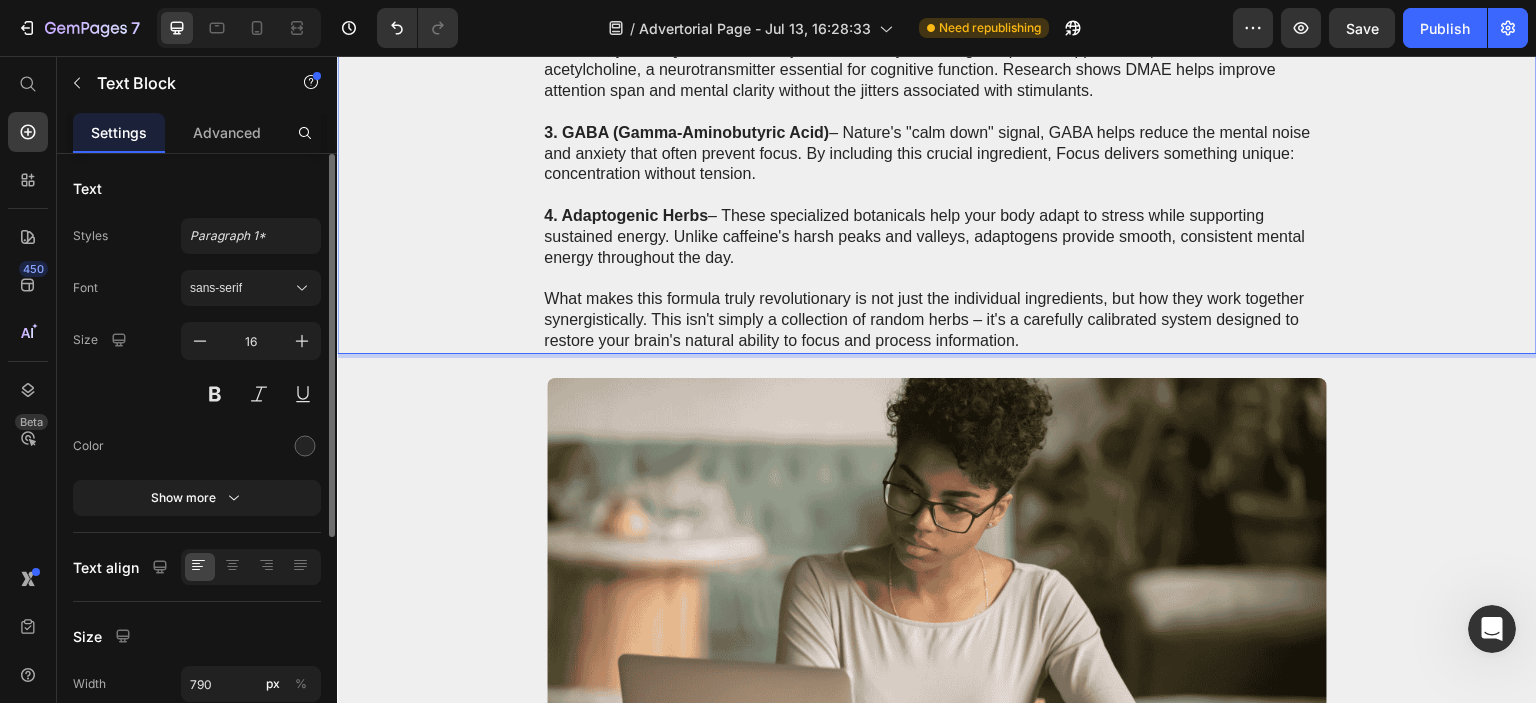 scroll, scrollTop: 7050, scrollLeft: 0, axis: vertical 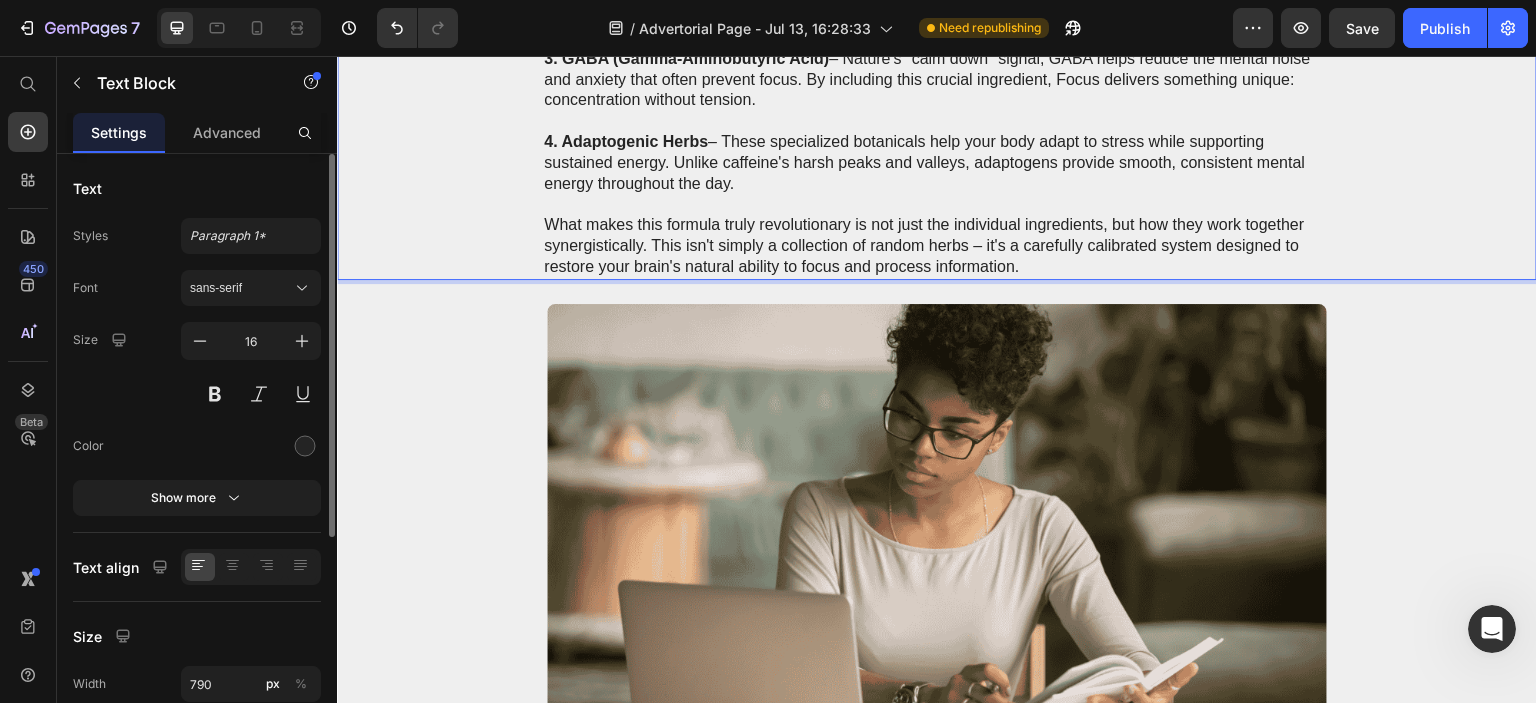 click on "What makes this formula truly revolutionary is not just the individual ingredients, but how they work together synergistically. This isn't simply a collection of random herbs – it's a carefully calibrated system designed to restore your brain's natural ability to focus and process information." at bounding box center [937, 246] 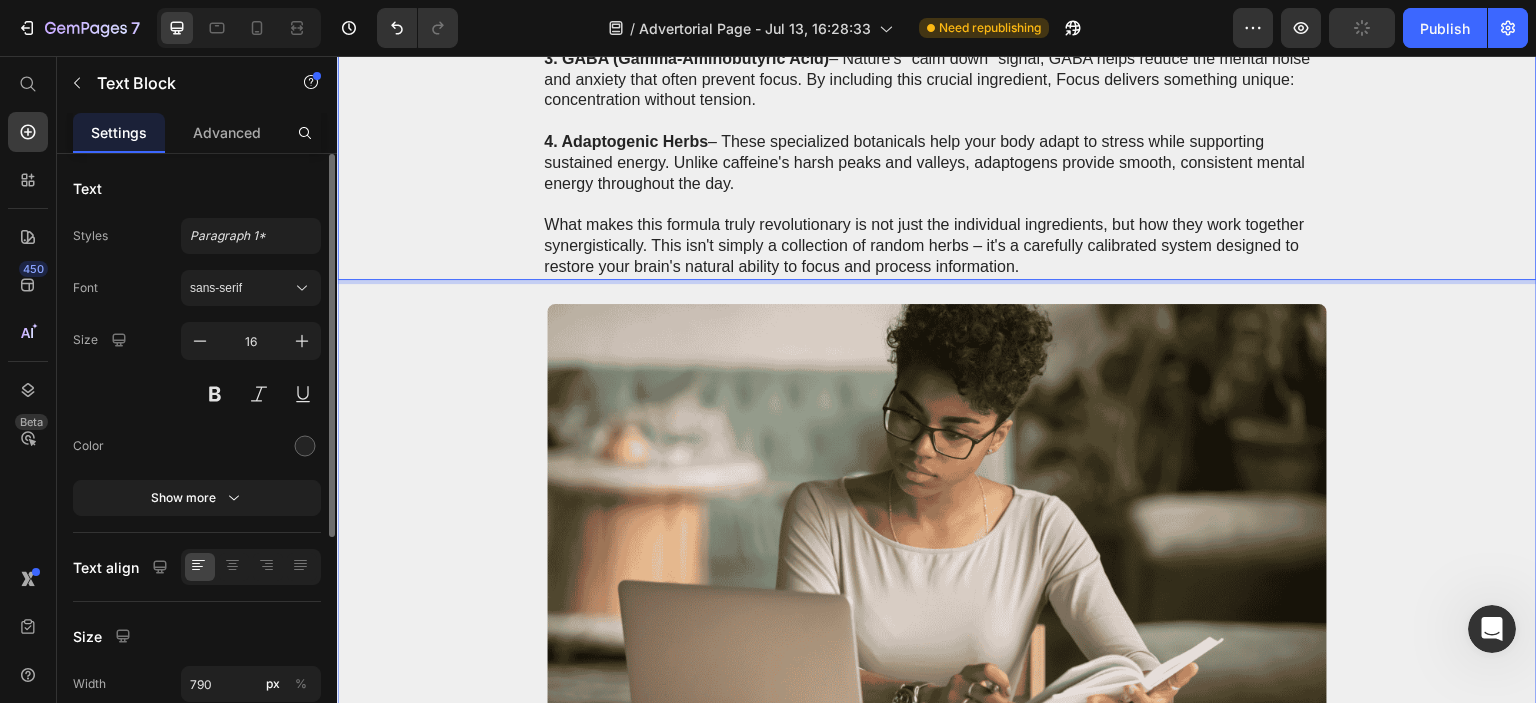 click on "Image ⁠⁠⁠⁠⁠⁠⁠ Why Most "Focus Solutions" Fail Heading If you've tried other supplements or strategies to improve your focus with disappointing results, there's a reason. Most commercially available "brain boosters" fall into one of three problematic categories: Glorified caffeine pills  that provide a temporary jolt followed by an inevitable crash Single-ingredient extracts  that address only one aspect of cognitive function Unproven formulas  with ingredients in such small amounts can't possibly work The reality is that focus is not a single-pathway issue. True cognitive enhancement requires addressing multiple neurological systems simultaneously. This is precisely why a small team of researchers set out to create something different... Text Block Image ⁠⁠⁠⁠⁠⁠⁠ The Science Behind True Cognitive Enhancement Heading Unlike stimulant-based products, Focus works through multiple pathways to naturally enhance your brain's performance: 1. Bacopa Monnieri 2. DMAE (Dimethylaminoethanol)" at bounding box center (937, -618) 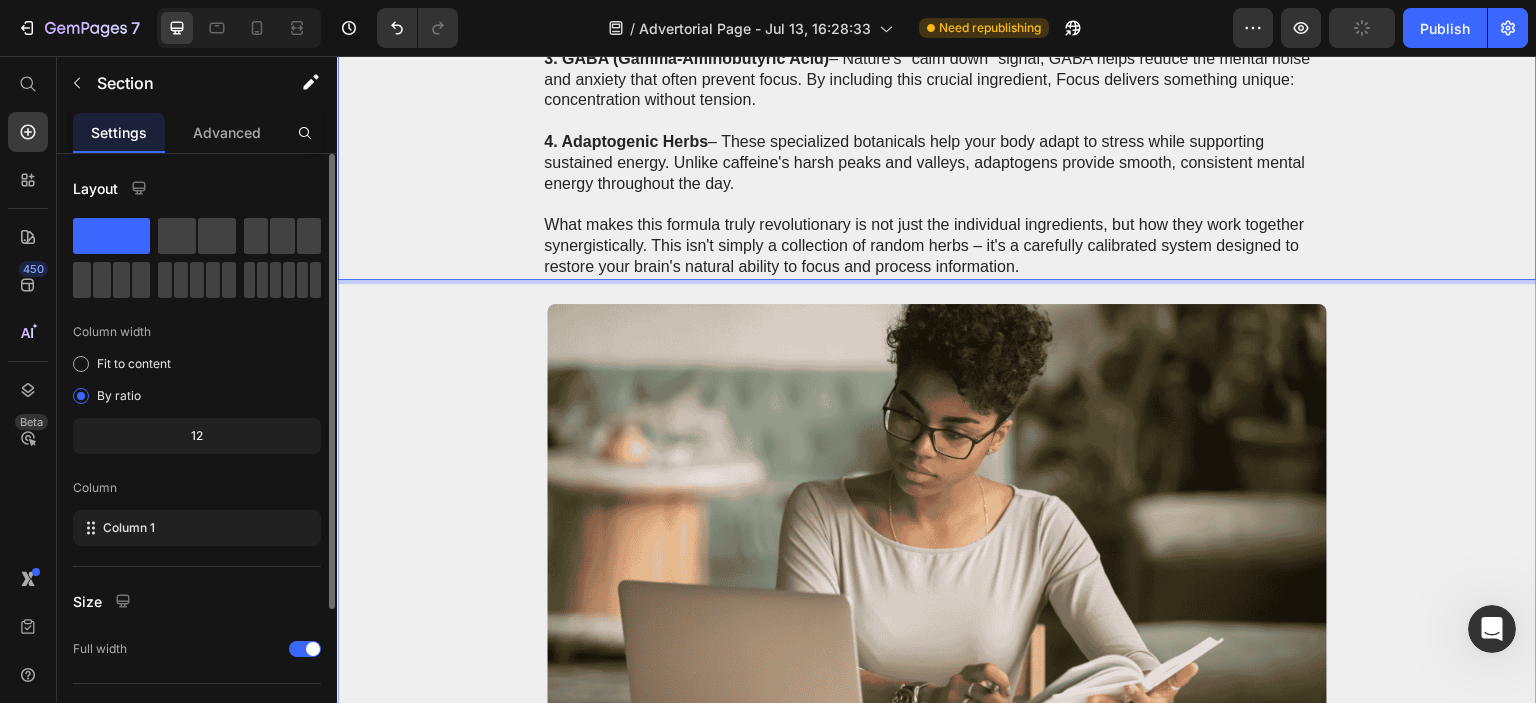 scroll, scrollTop: 0, scrollLeft: 0, axis: both 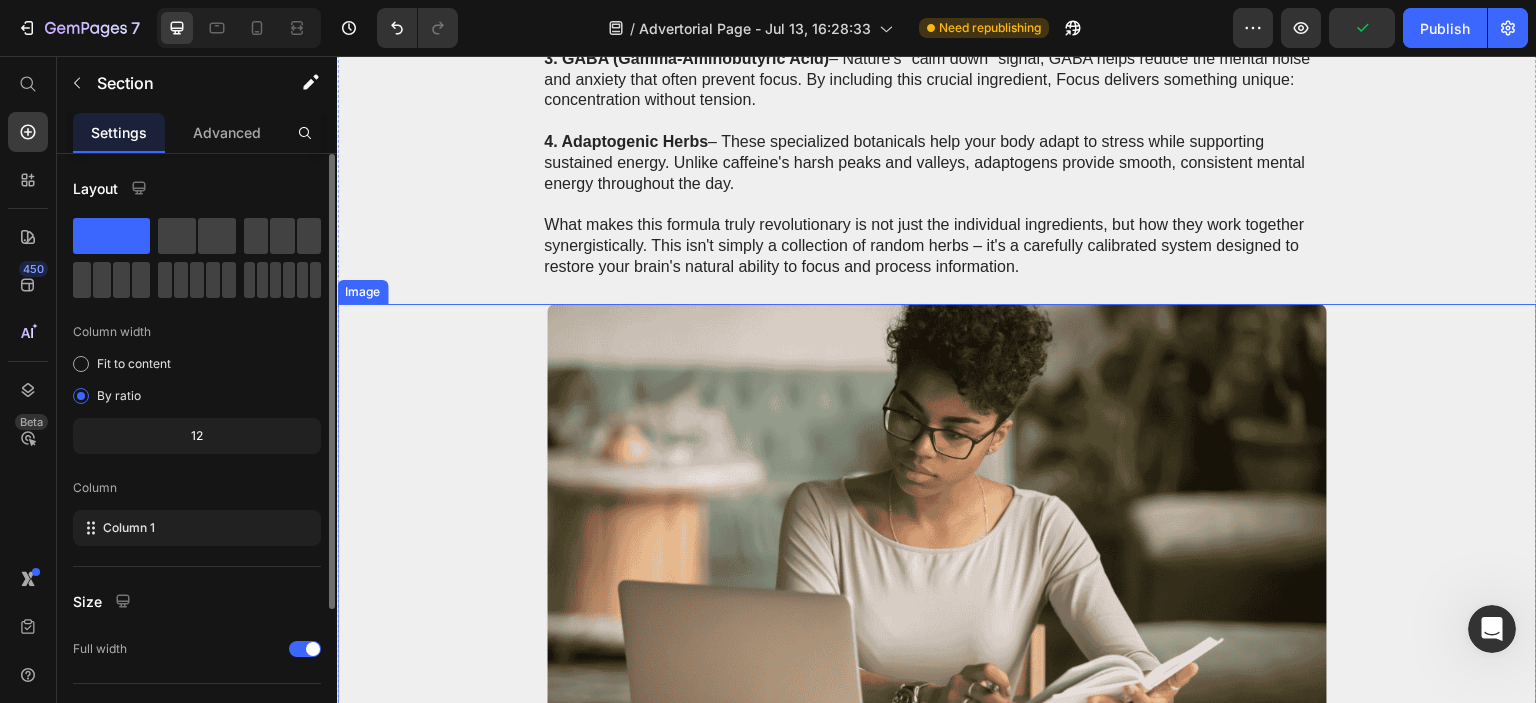 click on "What makes this formula truly revolutionary is not just the individual ingredients, but how they work together synergistically. This isn't simply a collection of random herbs – it's a carefully calibrated system designed to restore your brain's natural ability to focus and process information." at bounding box center [937, 246] 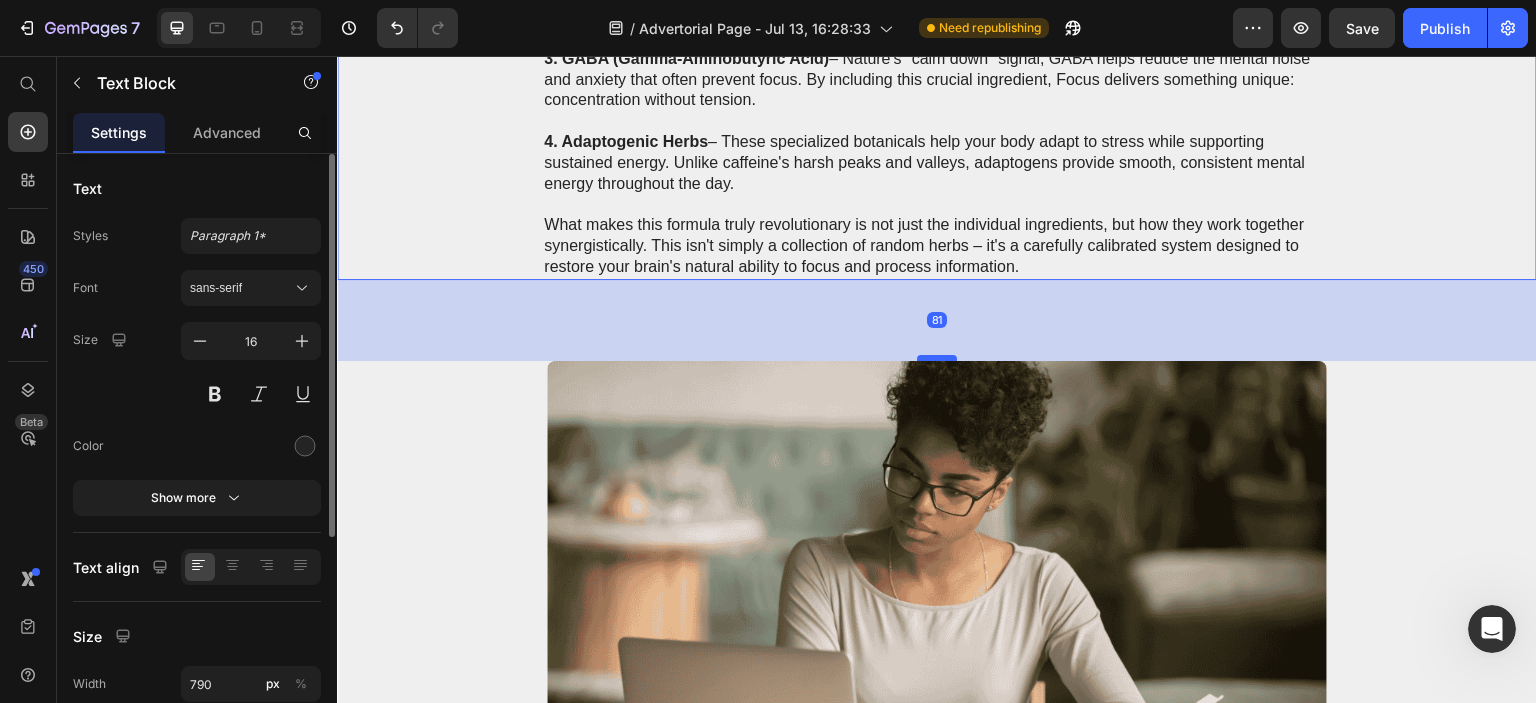drag, startPoint x: 927, startPoint y: 300, endPoint x: 925, endPoint y: 357, distance: 57.035076 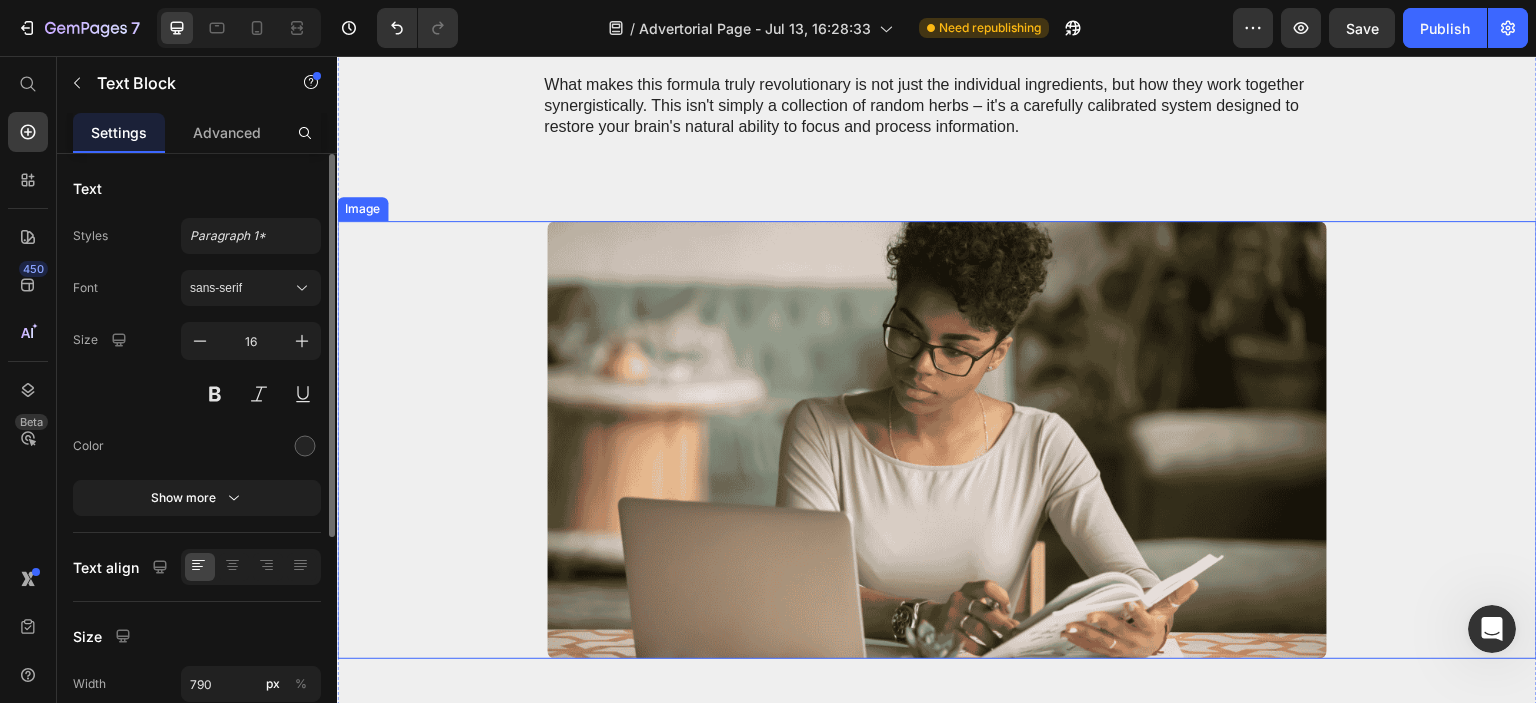 scroll, scrollTop: 7350, scrollLeft: 0, axis: vertical 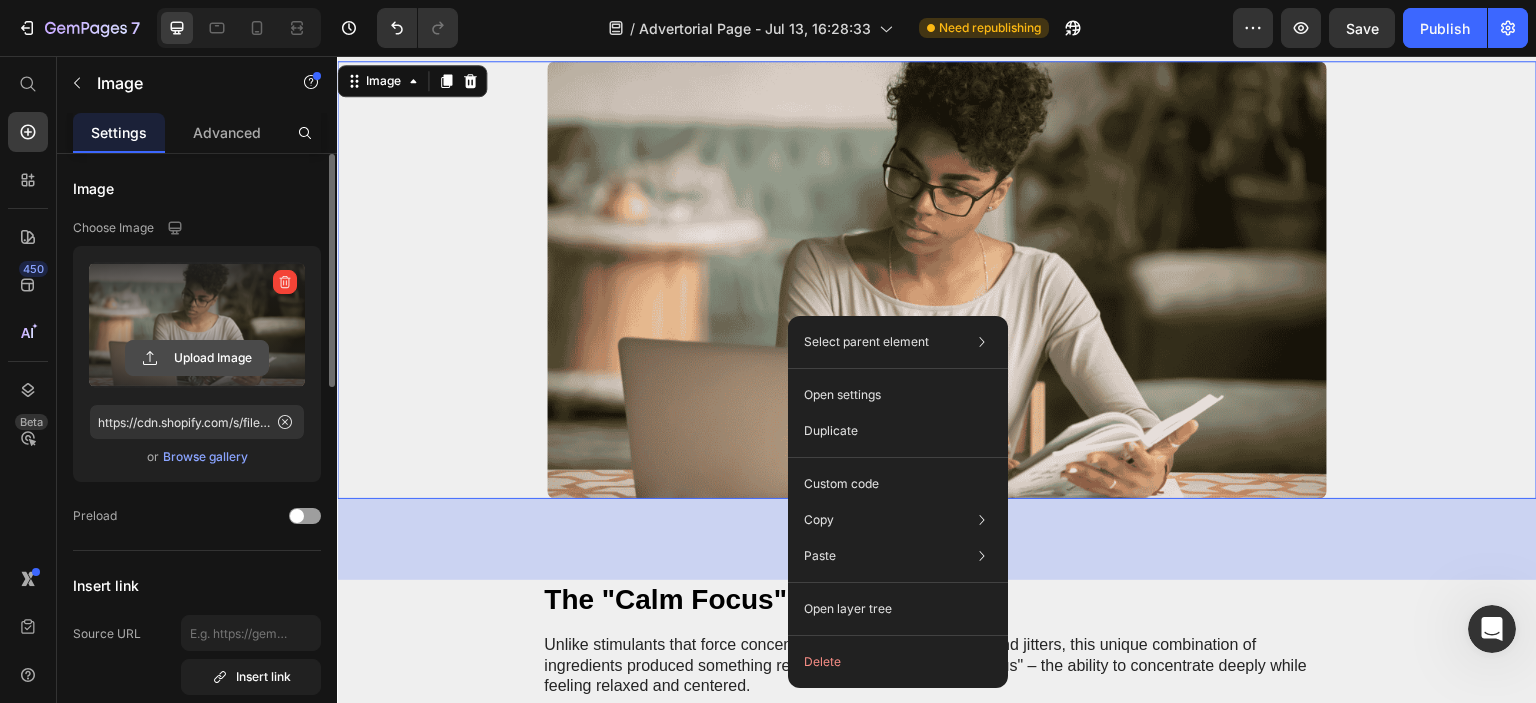 click 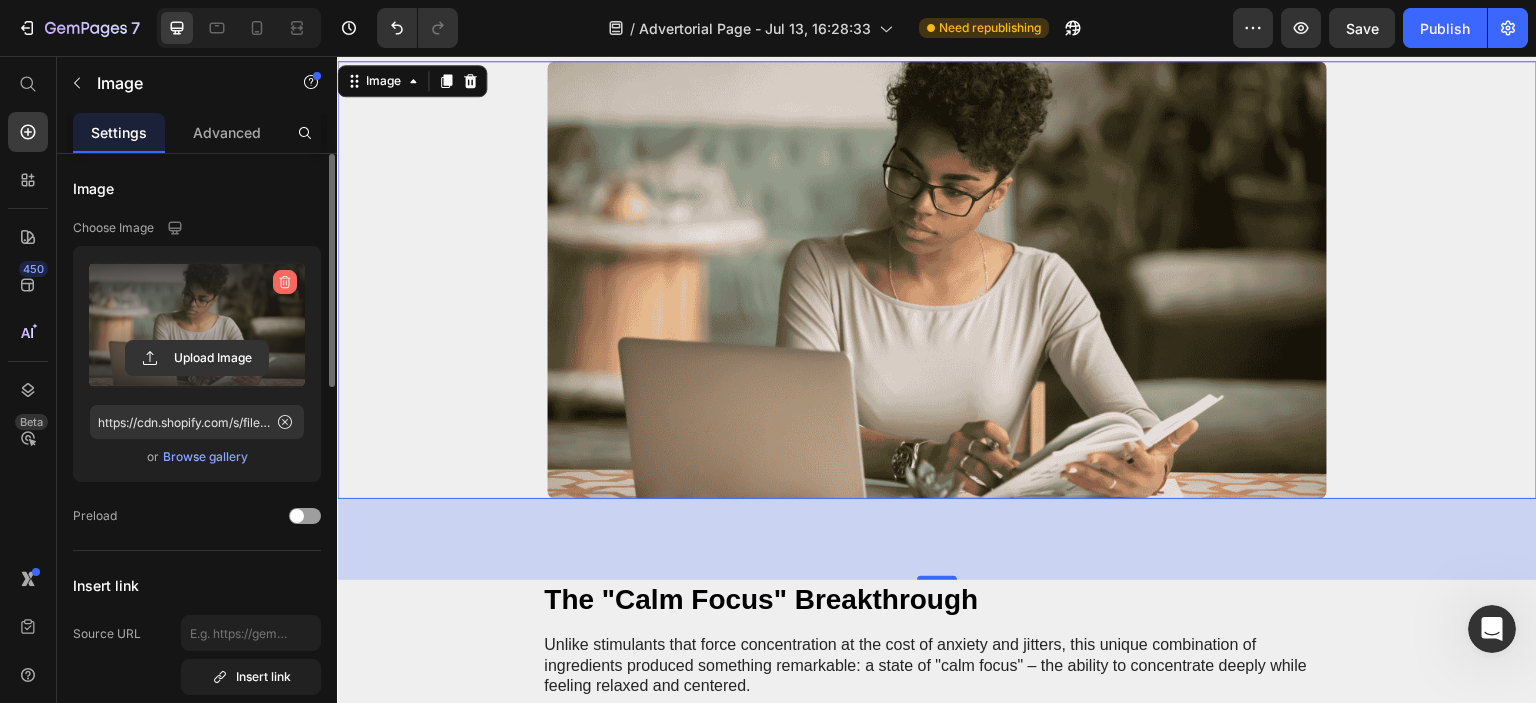 click 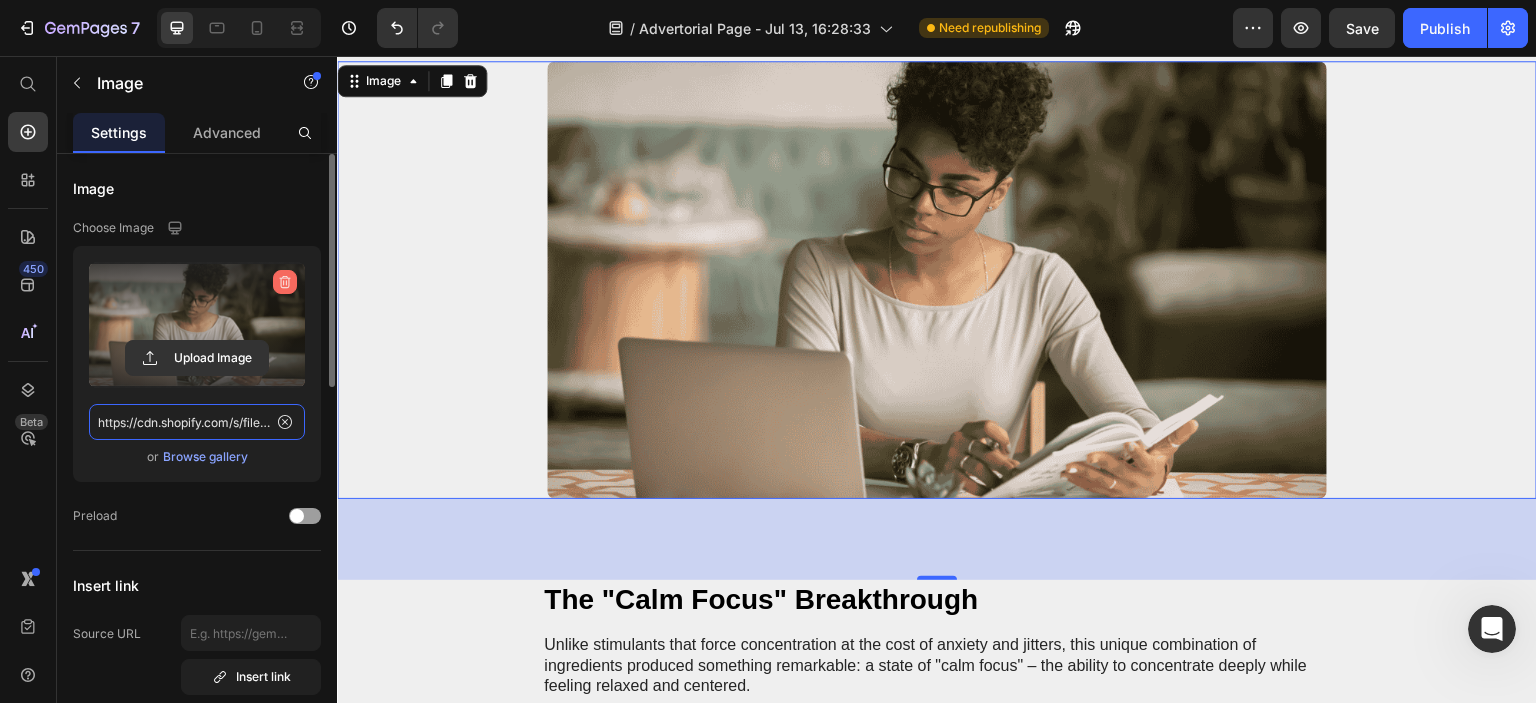 type 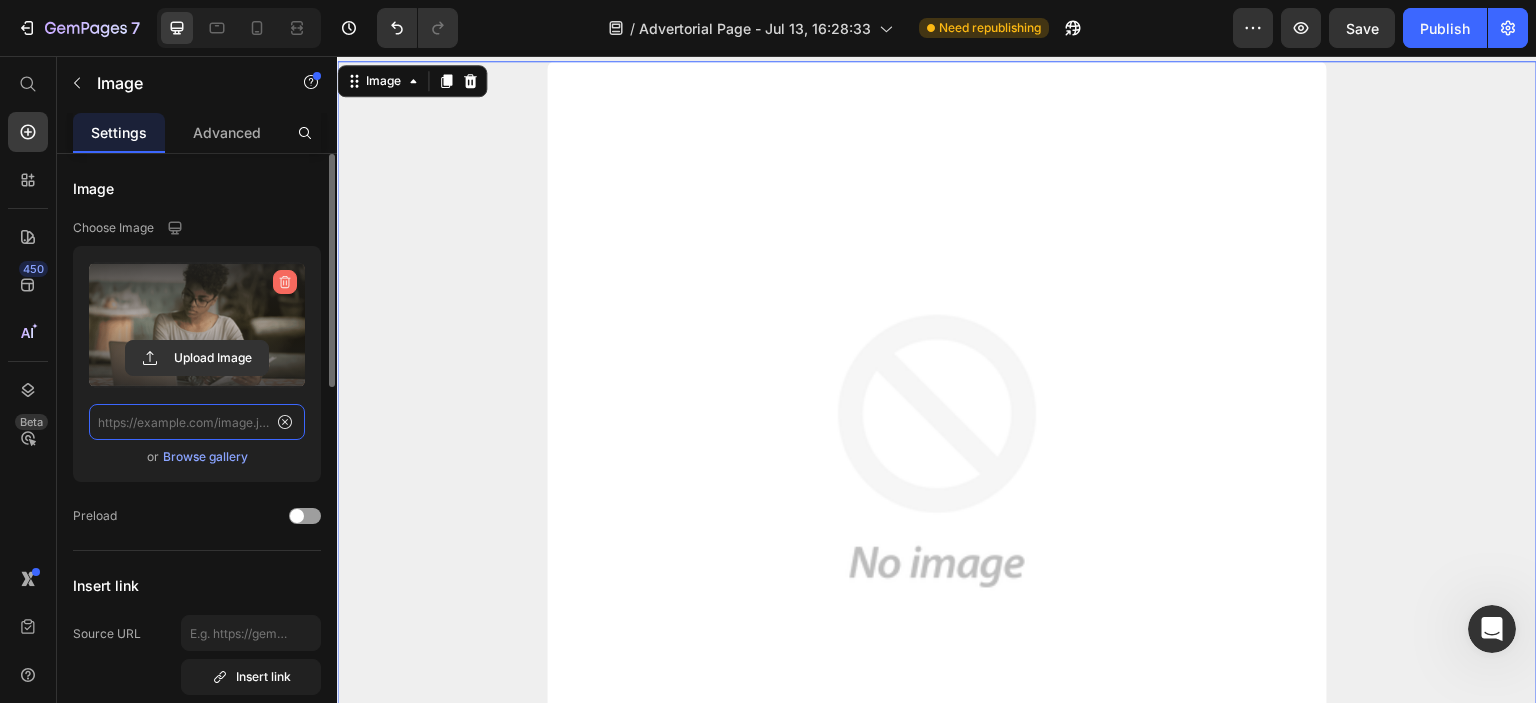 scroll, scrollTop: 0, scrollLeft: 0, axis: both 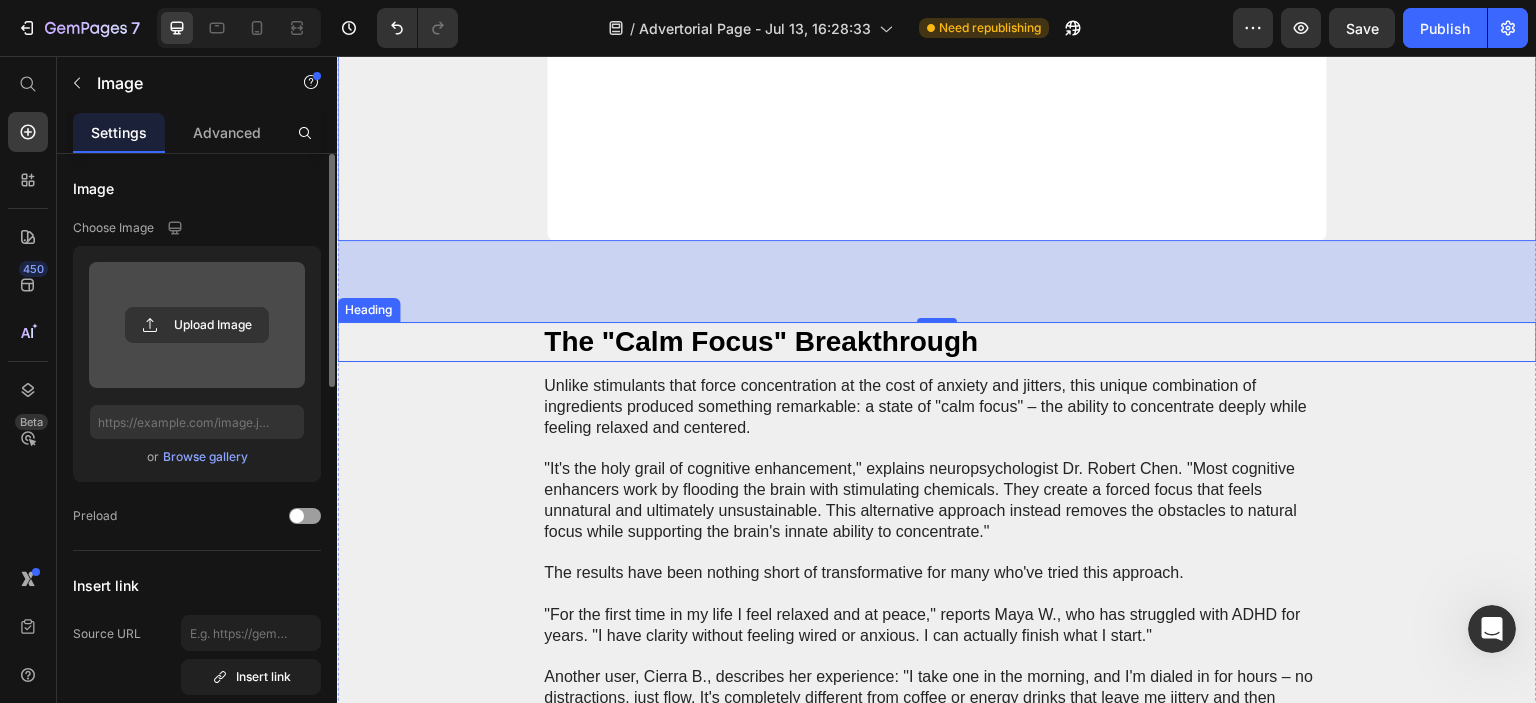 click on "The "Calm Focus" Breakthrough" at bounding box center [761, 341] 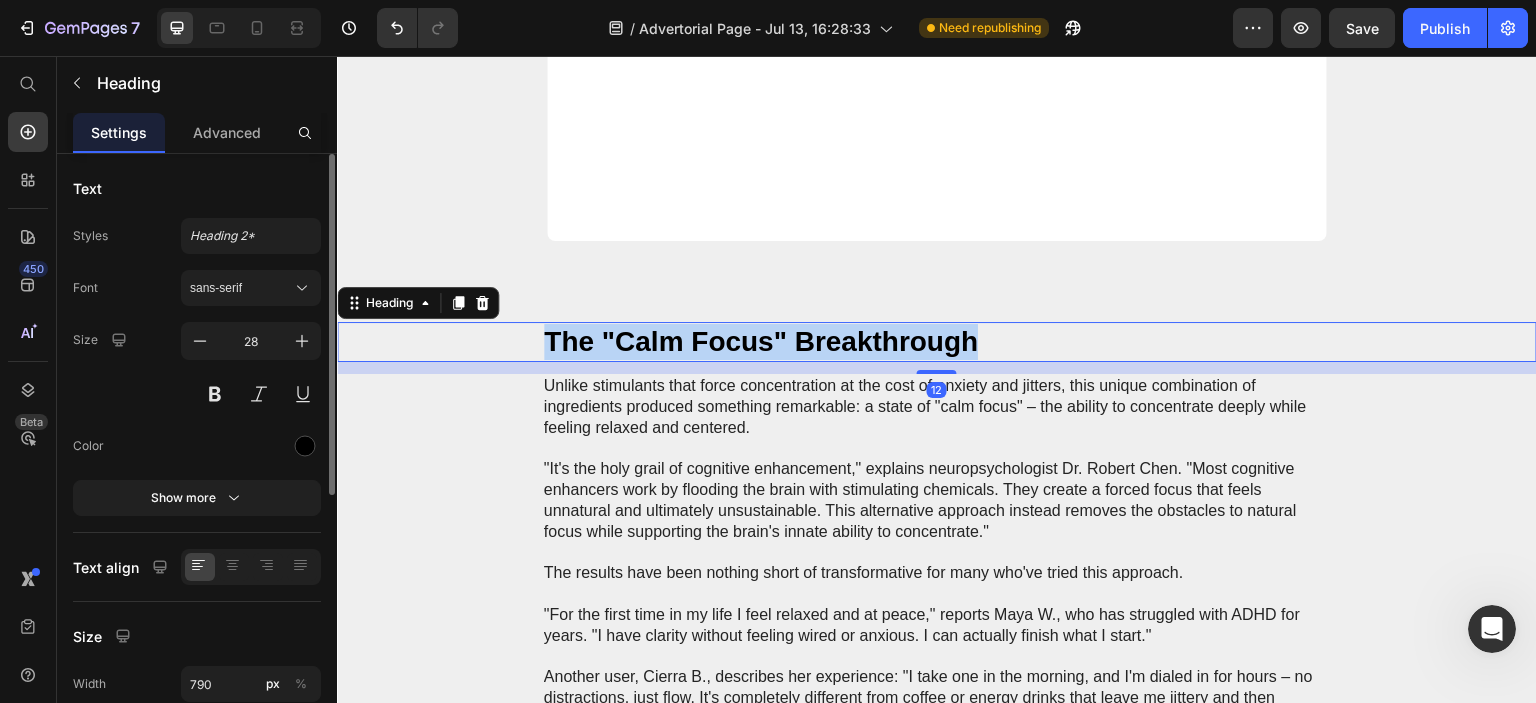 click on "The "Calm Focus" Breakthrough" at bounding box center [761, 341] 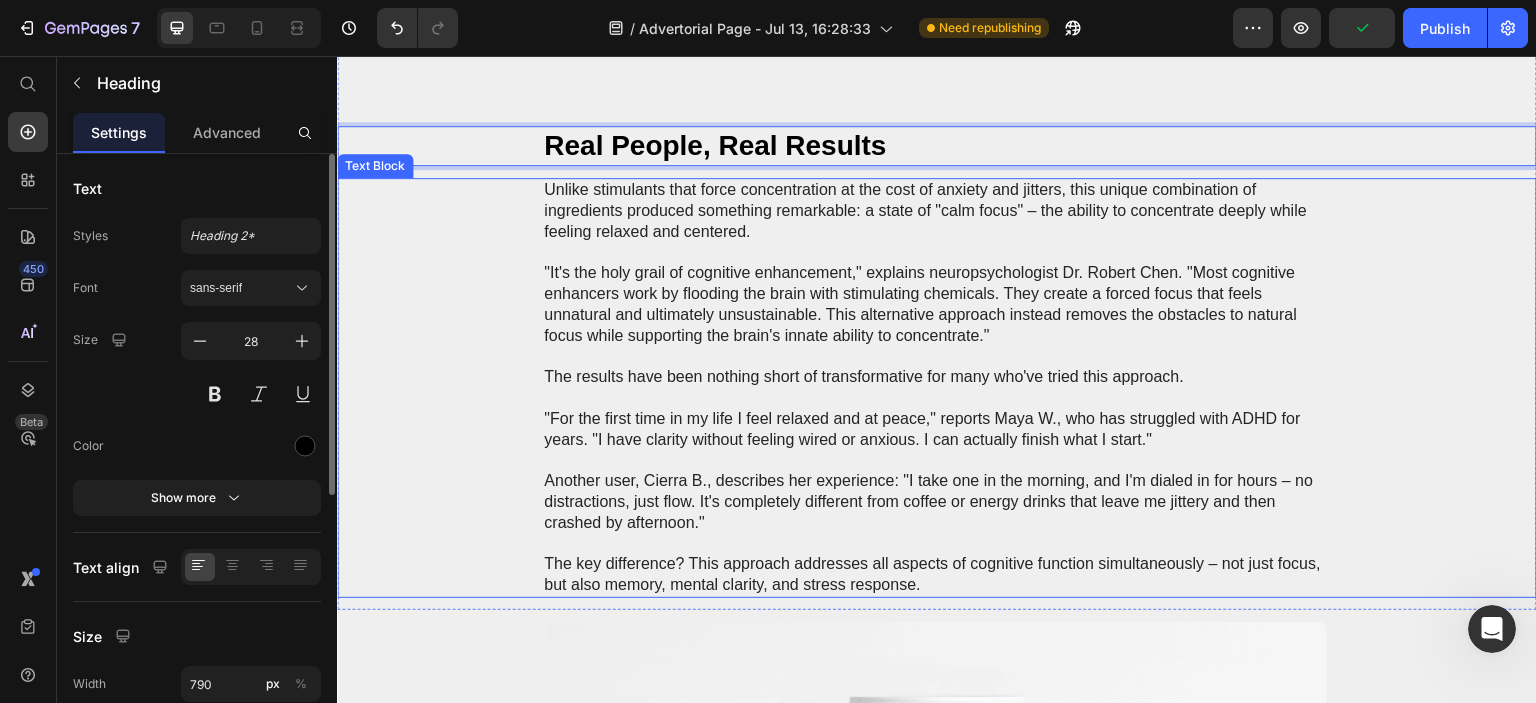 scroll, scrollTop: 8150, scrollLeft: 0, axis: vertical 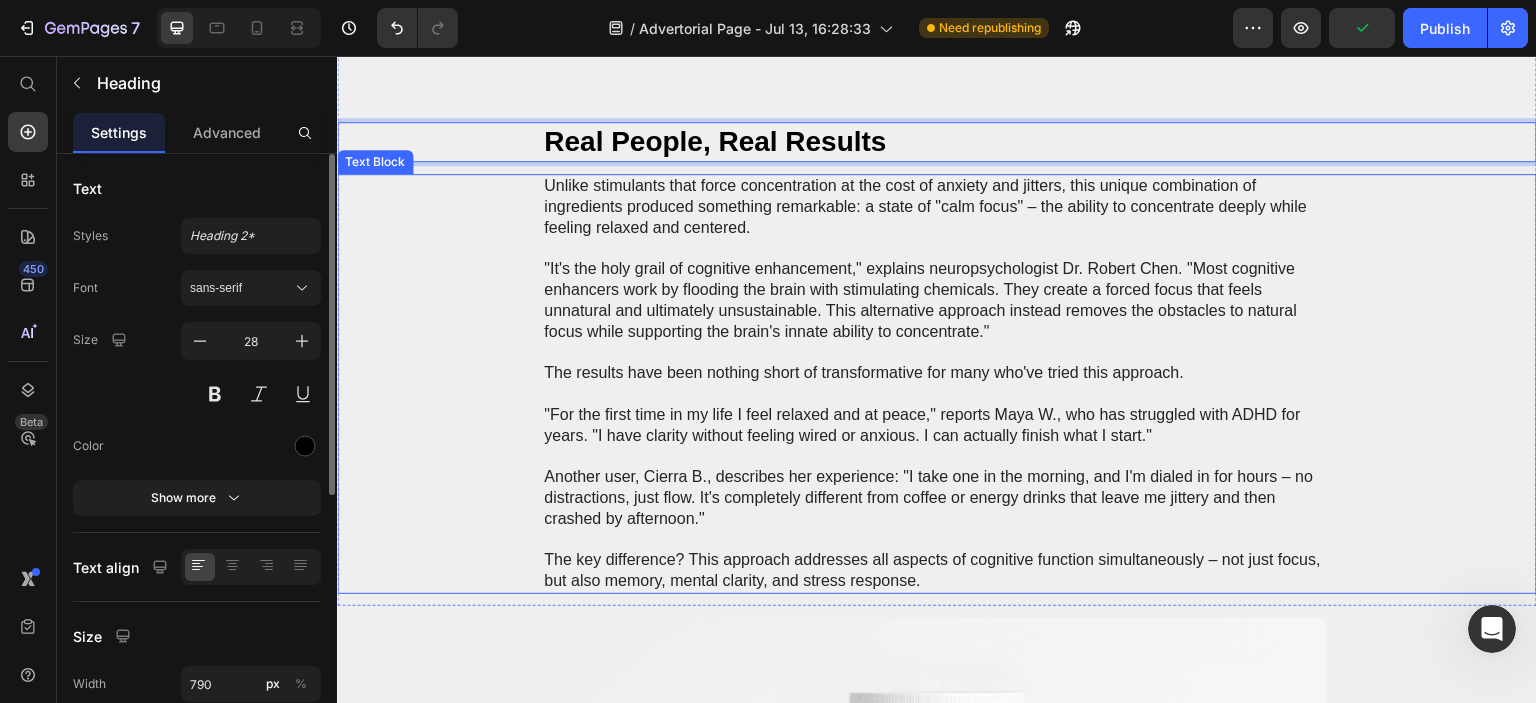 click on "Unlike stimulants that force concentration at the cost of anxiety and jitters, this unique combination of ingredients produced something remarkable: a state of "calm focus" – the ability to concentrate deeply while feeling relaxed and centered." at bounding box center (937, 207) 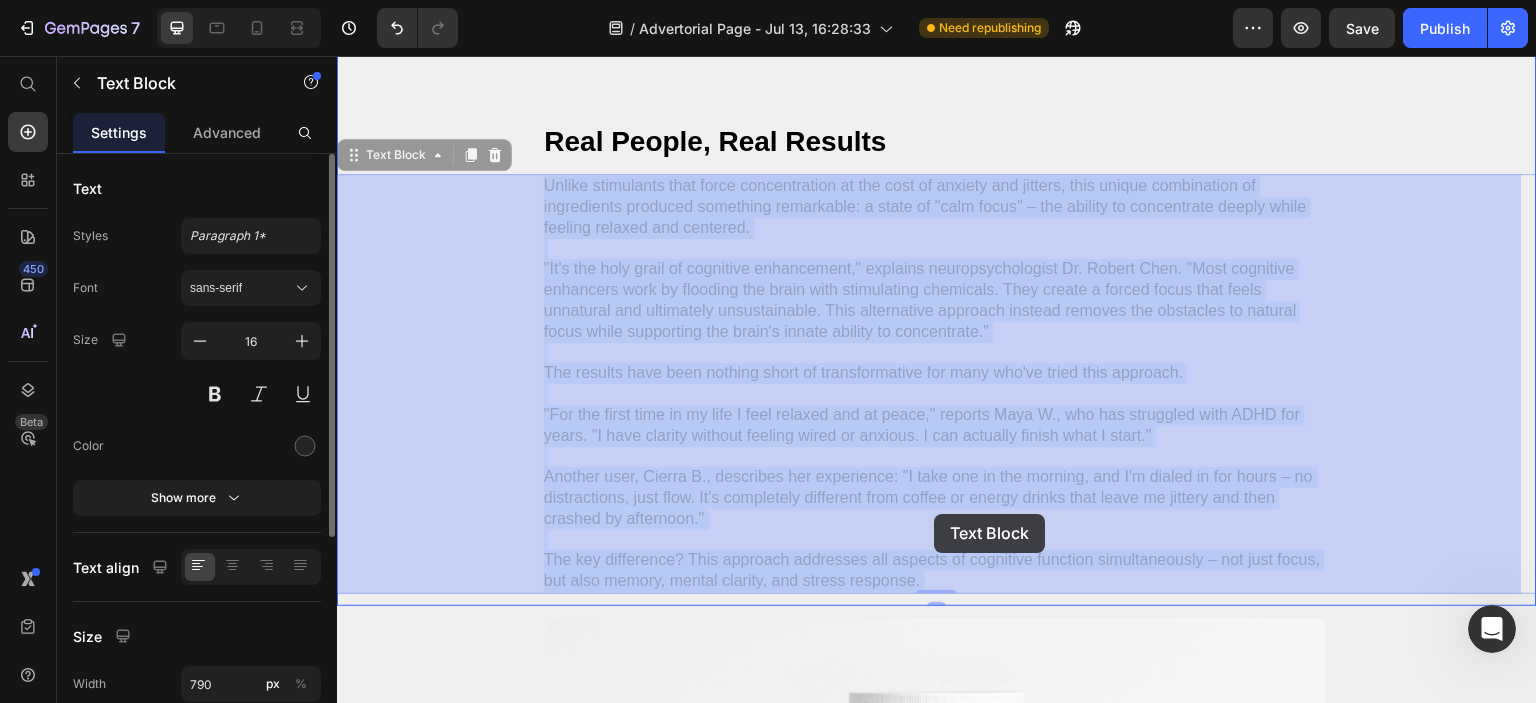 drag, startPoint x: 535, startPoint y: 184, endPoint x: 923, endPoint y: 501, distance: 501.03192 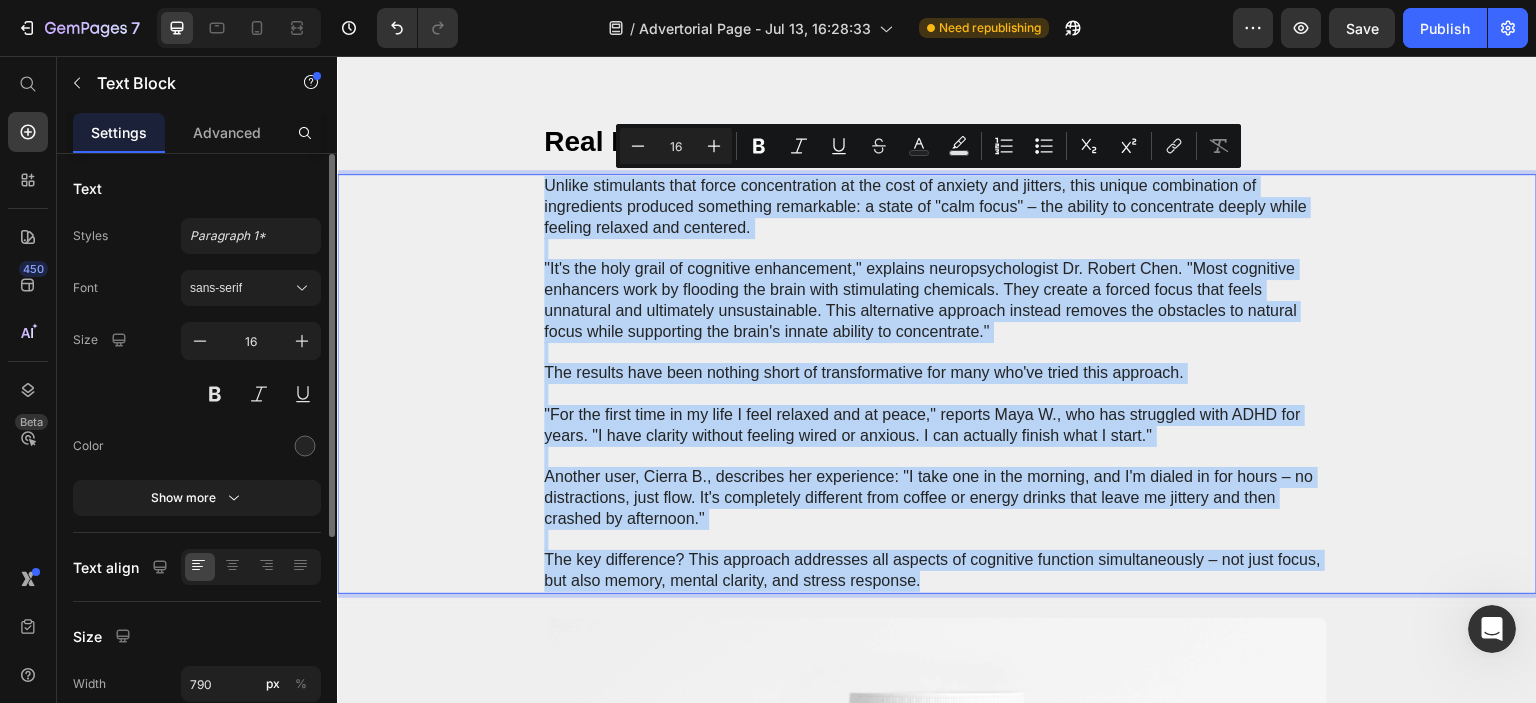 drag, startPoint x: 539, startPoint y: 184, endPoint x: 931, endPoint y: 581, distance: 557.91846 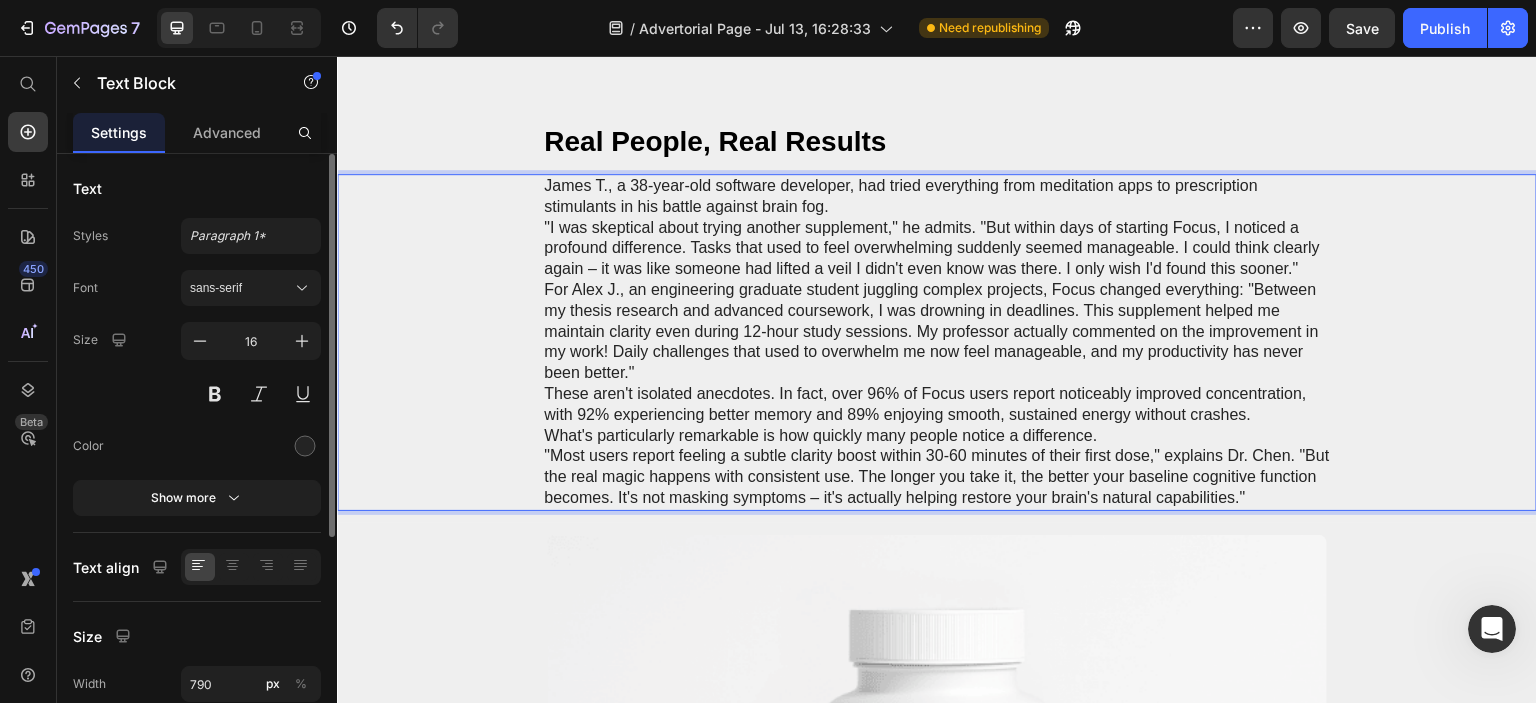 click on "James T., a 38-year-old software developer, had tried everything from meditation apps to prescription stimulants in his battle against brain fog." at bounding box center [937, 197] 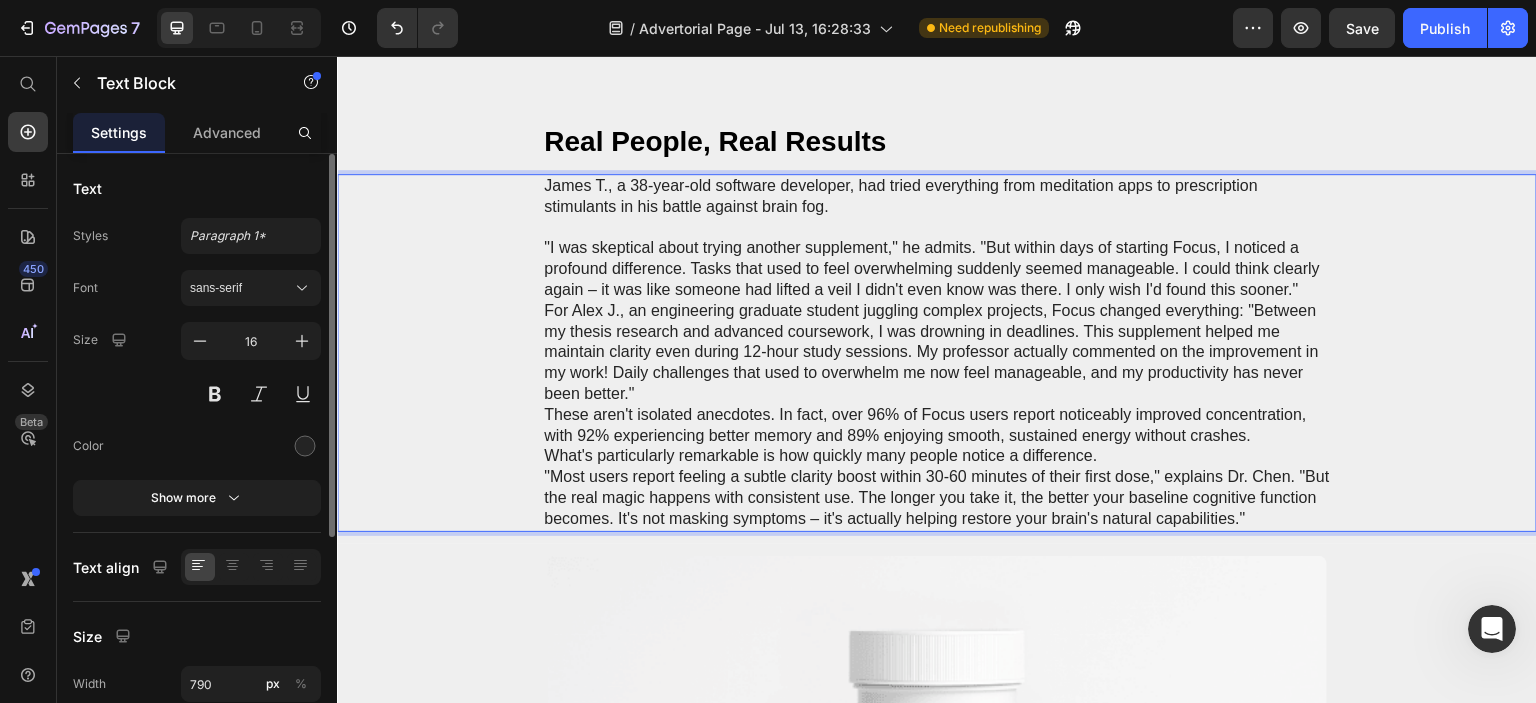 click on "These aren't isolated anecdotes. In fact, over 96% of Focus users report noticeably improved concentration, with 92% experiencing better memory and 89% enjoying smooth, sustained energy without crashes." at bounding box center [937, 426] 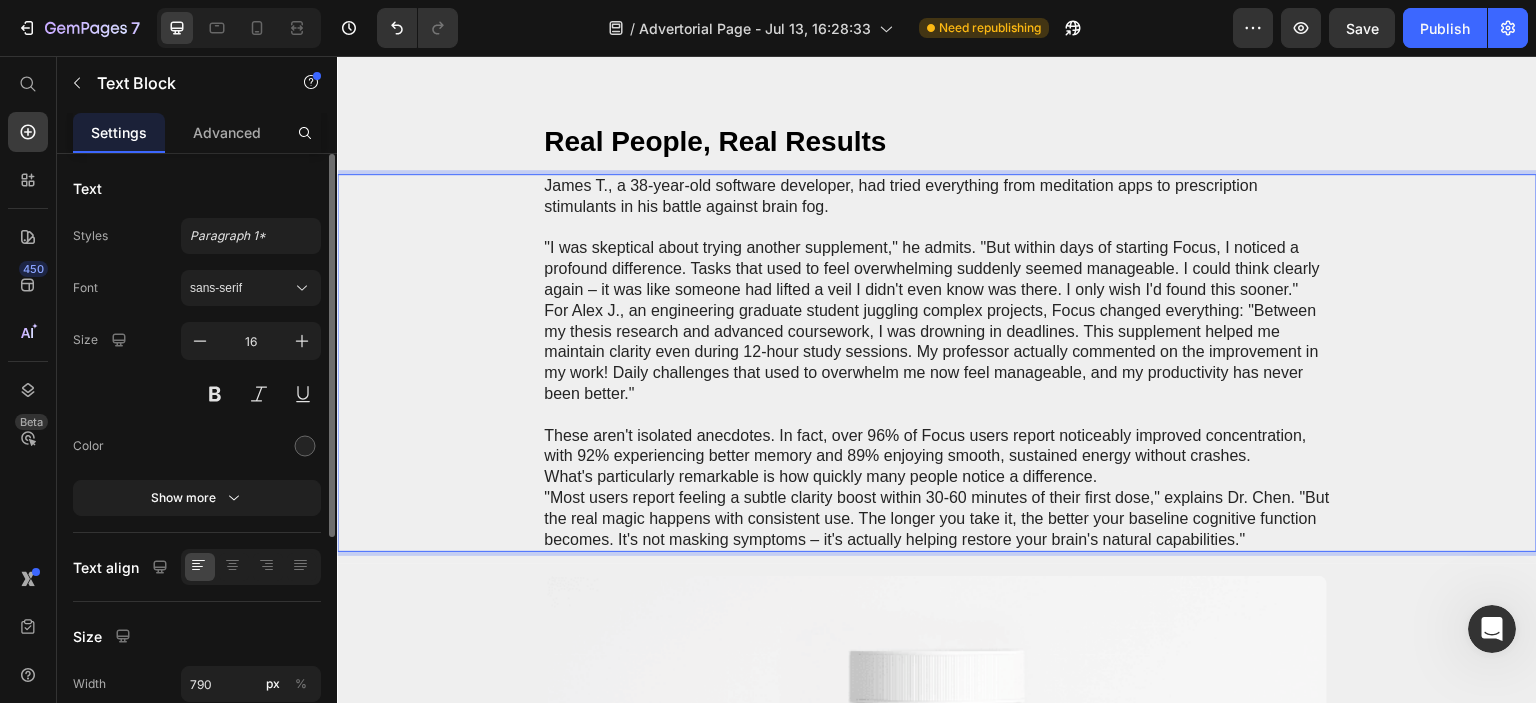 click on "What's particularly remarkable is how quickly many people notice a difference." at bounding box center (937, 477) 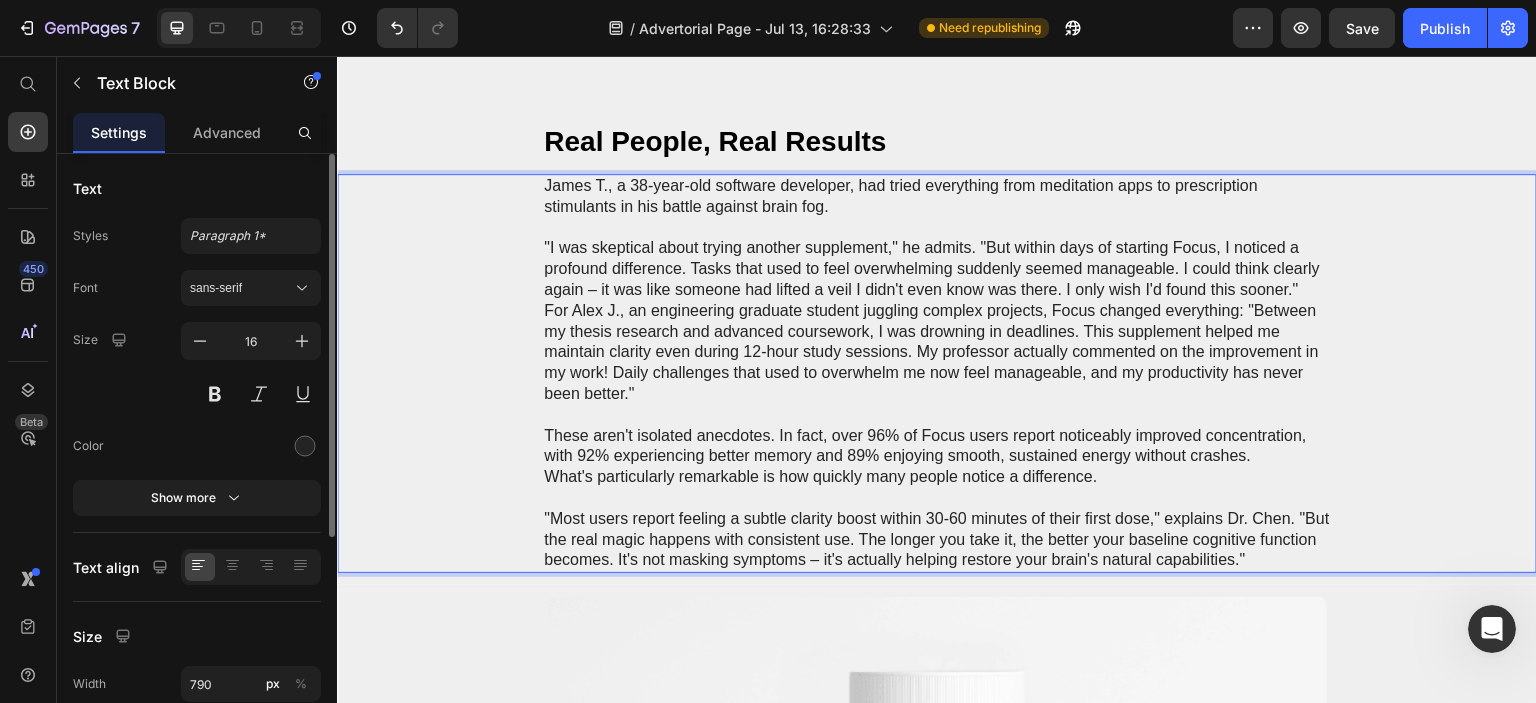 click on "These aren't isolated anecdotes. In fact, over 96% of Focus users report noticeably improved concentration, with 92% experiencing better memory and 89% enjoying smooth, sustained energy without crashes." at bounding box center [937, 447] 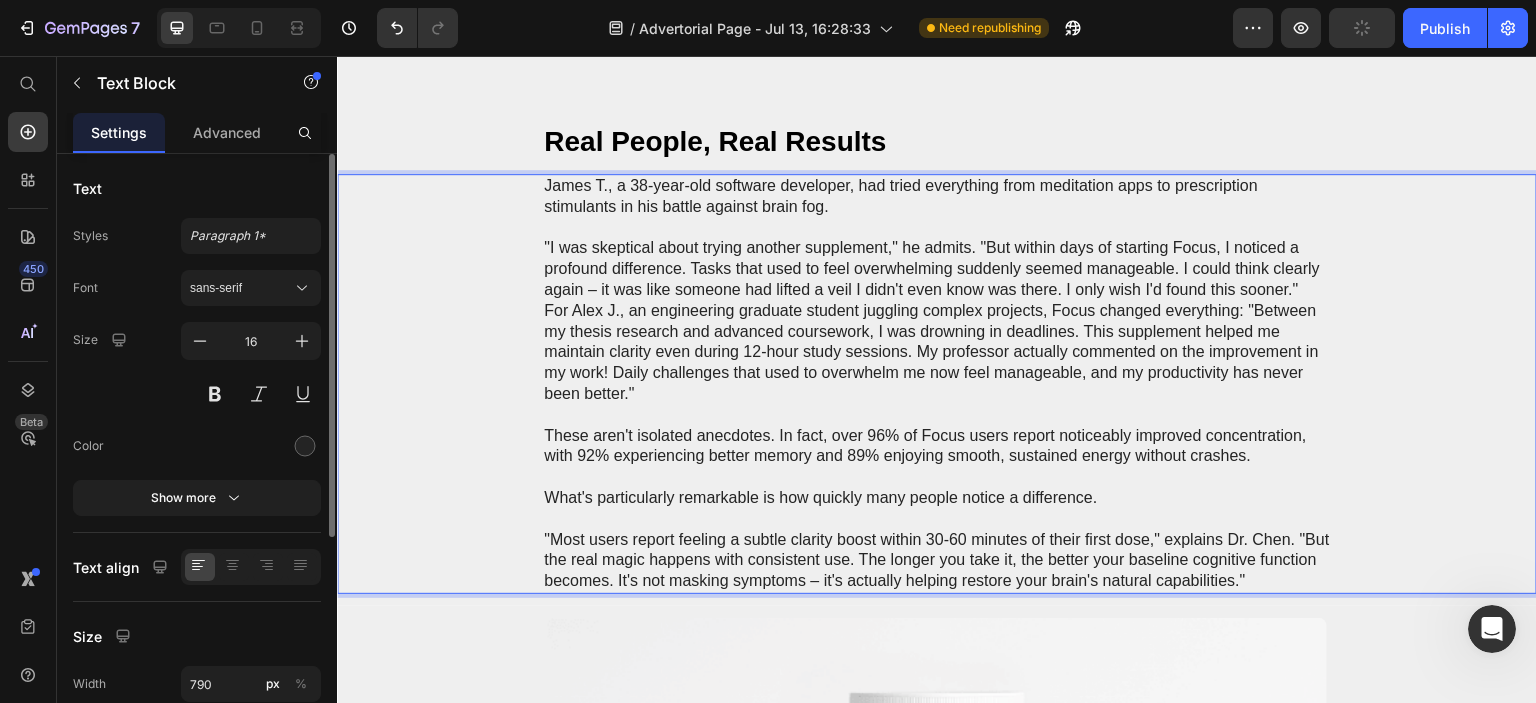 click on ""I was skeptical about trying another supplement," he admits. "But within days of starting Focus, I noticed a profound difference. Tasks that used to feel overwhelming suddenly seemed manageable. I could think clearly again – it was like someone had lifted a veil I didn't even know was there. I only wish I'd found this sooner."" at bounding box center (937, 269) 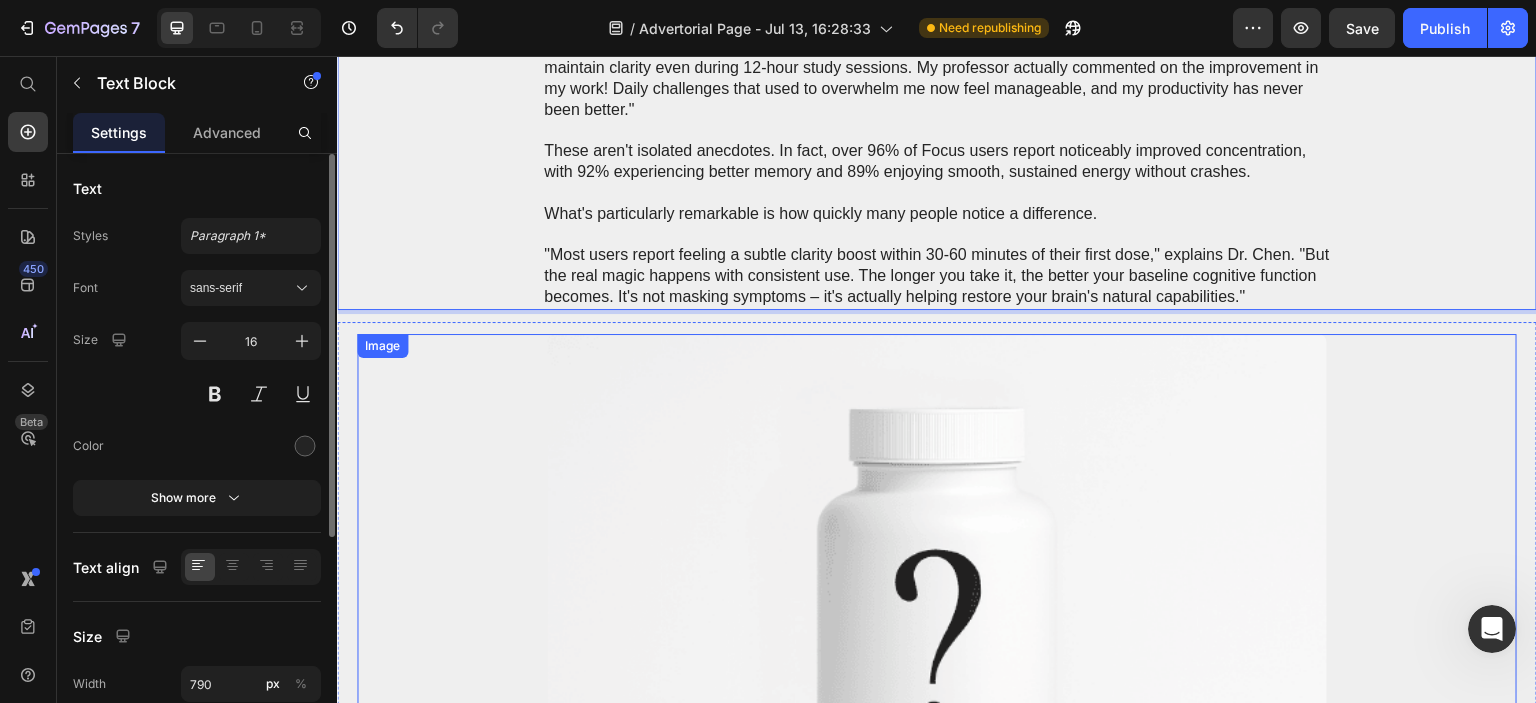 scroll, scrollTop: 8250, scrollLeft: 0, axis: vertical 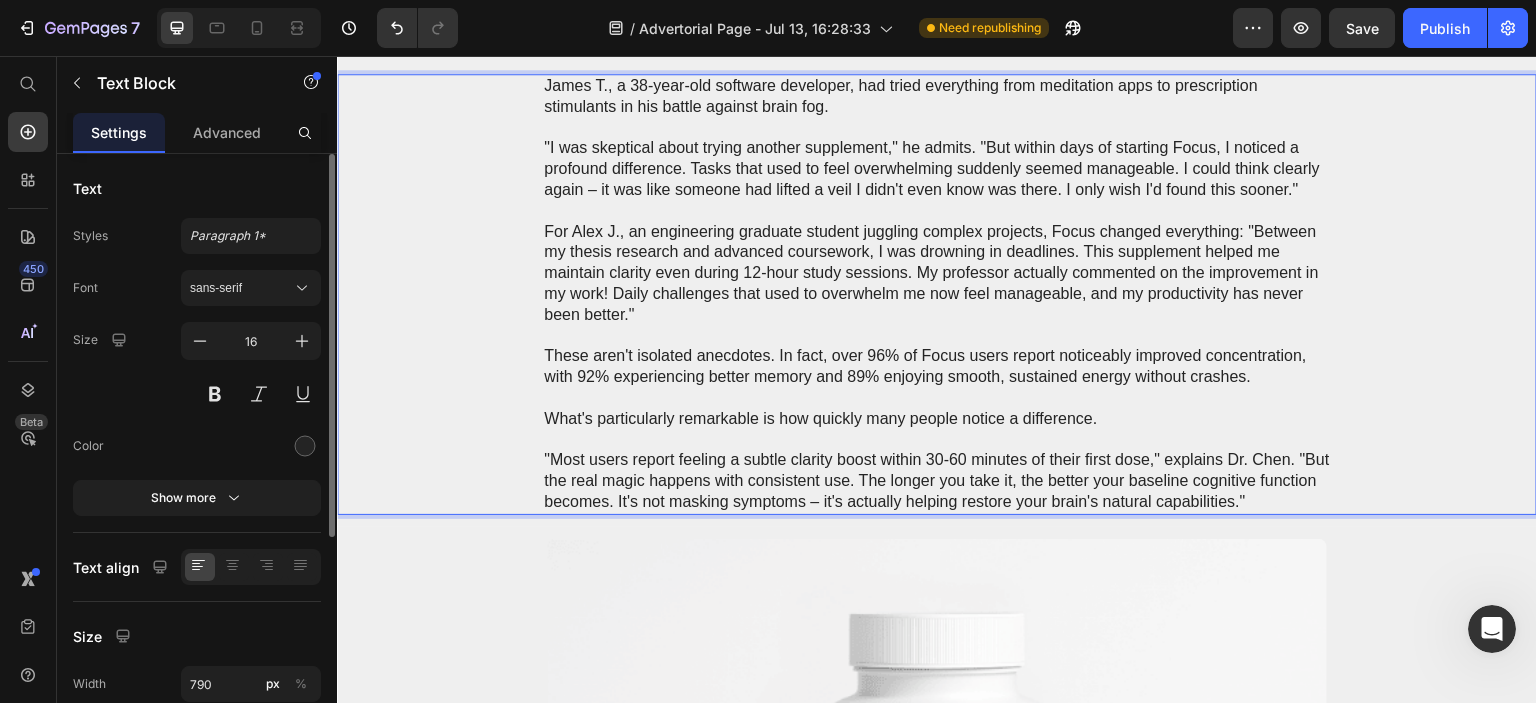 click on "James T., a 38-year-old software developer, had tried everything from meditation apps to prescription stimulants in his battle against brain fog. "I was skeptical about trying another supplement," he admits. "But within days of starting Focus, I noticed a profound difference. Tasks that used to feel overwhelming suddenly seemed manageable. I could think clearly again – it was like someone had lifted a veil I didn't even know was there. I only wish I'd found this sooner." For Alex J., an engineering graduate student juggling complex projects, Focus changed everything: "Between my thesis research and advanced coursework, I was drowning in deadlines. This supplement helped me maintain clarity even during 12-hour study sessions. My professor actually commented on the improvement in my work! Daily challenges that used to overwhelm me now feel manageable, and my productivity has never been better." What's particularly remarkable is how quickly many people notice a difference." at bounding box center [937, 294] 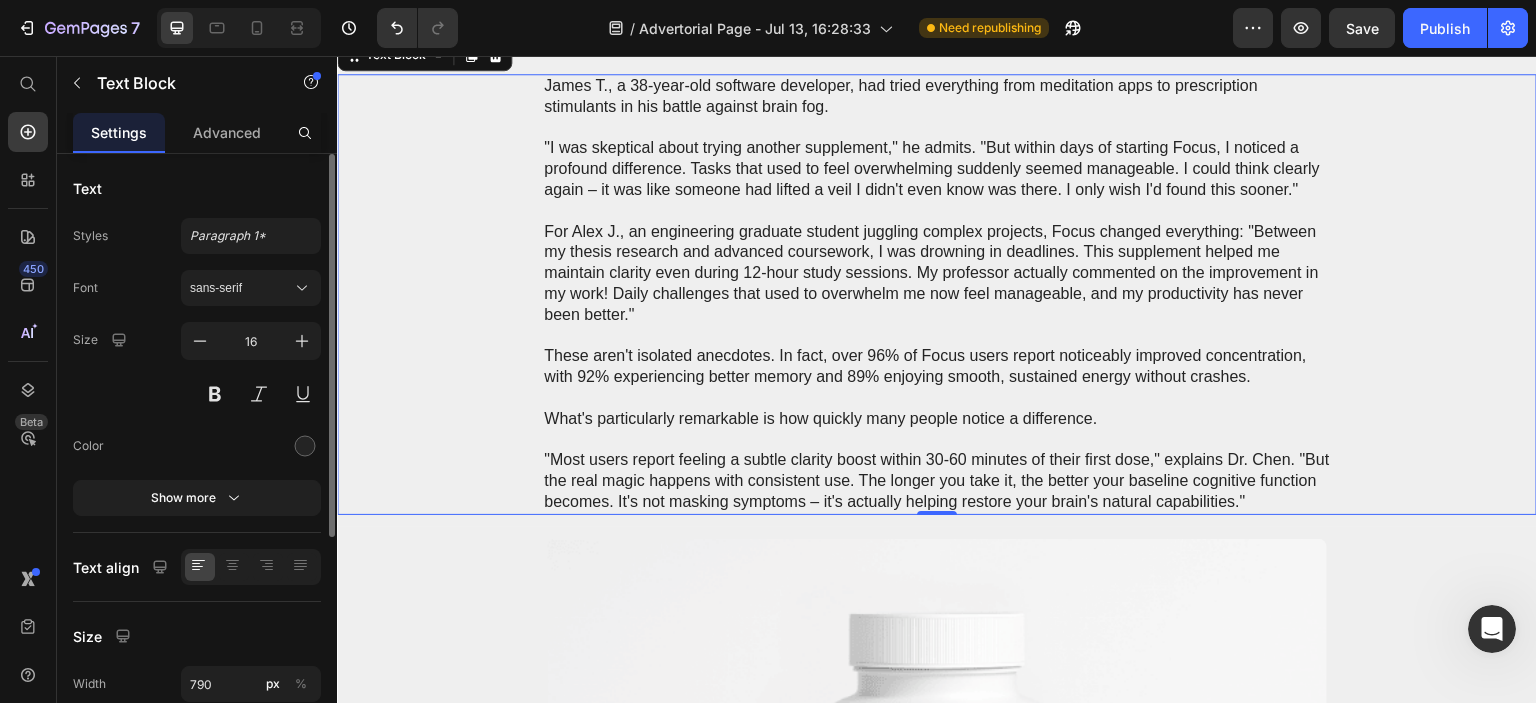 scroll, scrollTop: 8150, scrollLeft: 0, axis: vertical 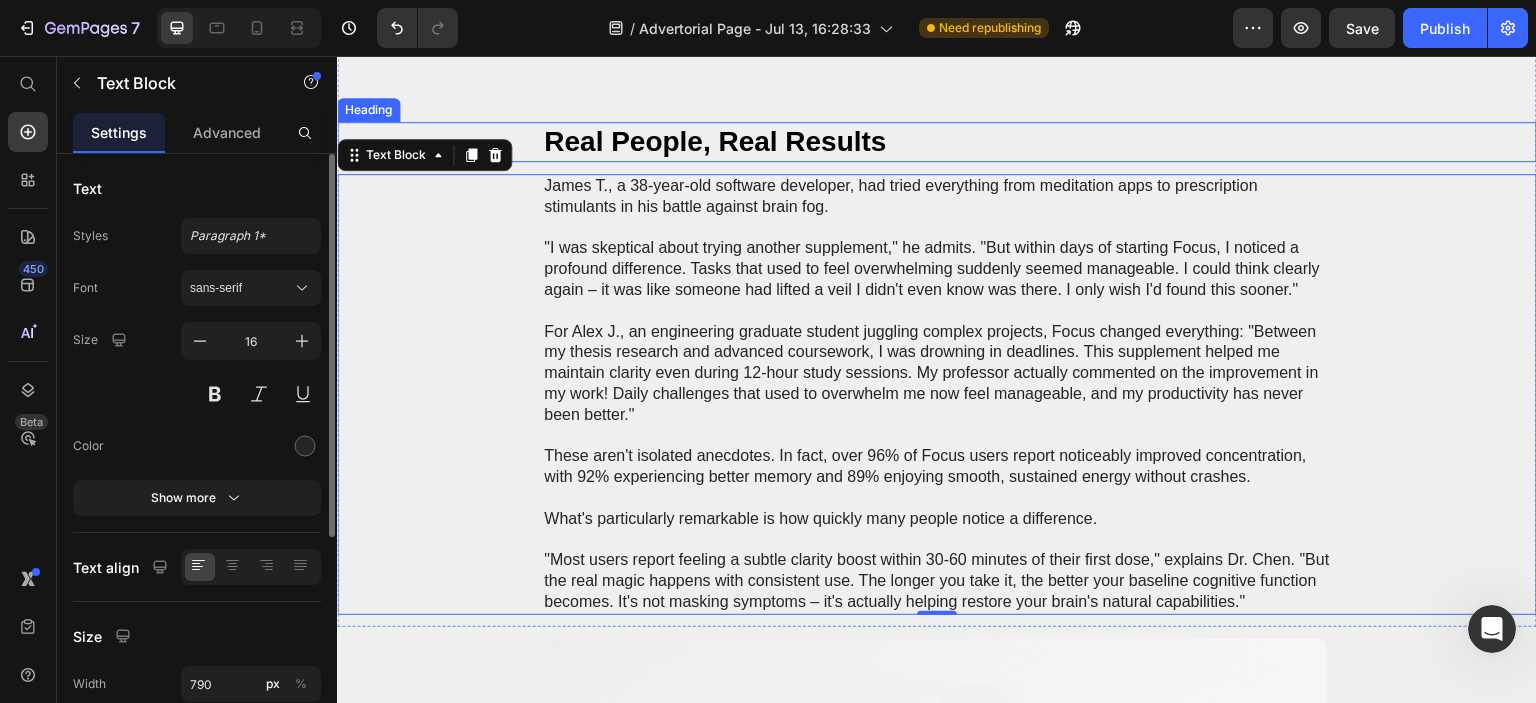 click on "⁠⁠⁠⁠⁠⁠⁠ Real People, Real Results" at bounding box center [937, 142] 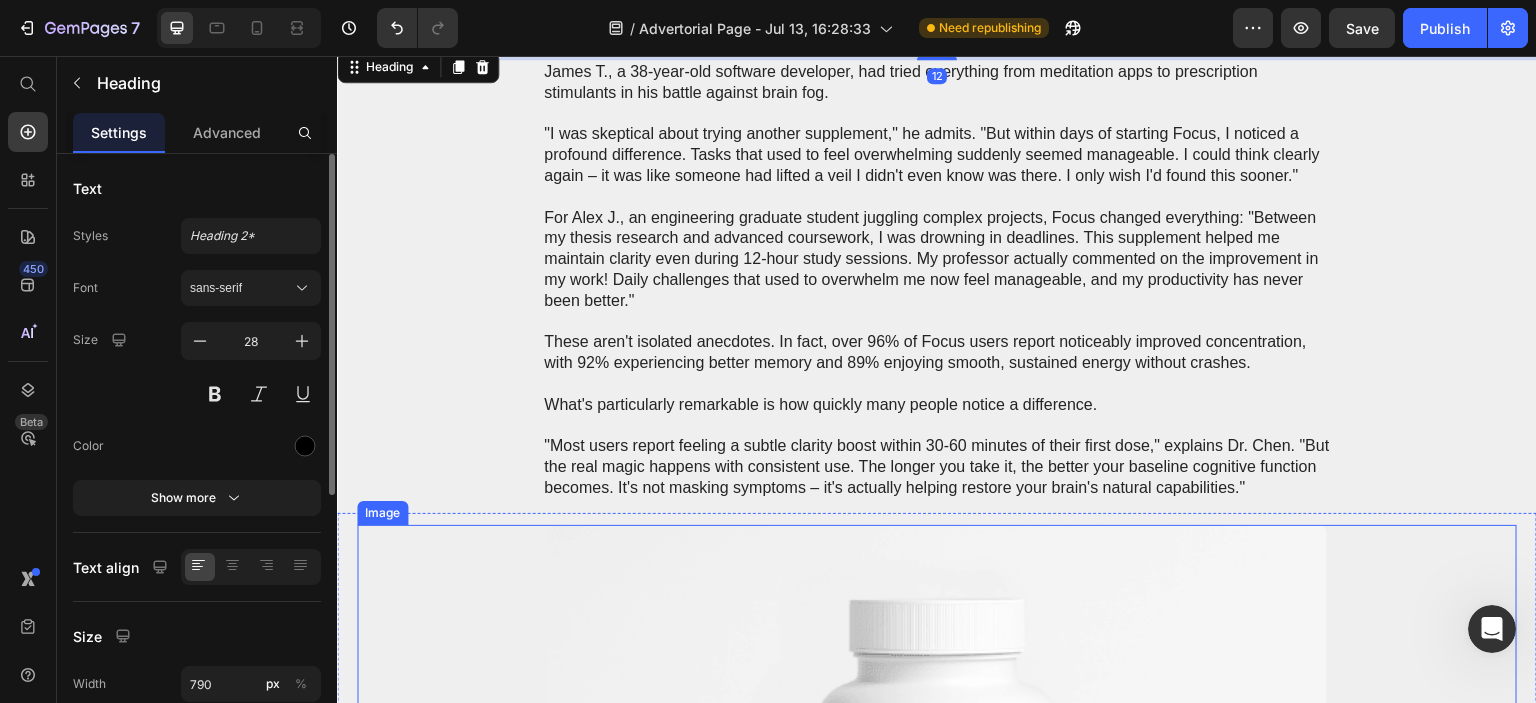 scroll, scrollTop: 8350, scrollLeft: 0, axis: vertical 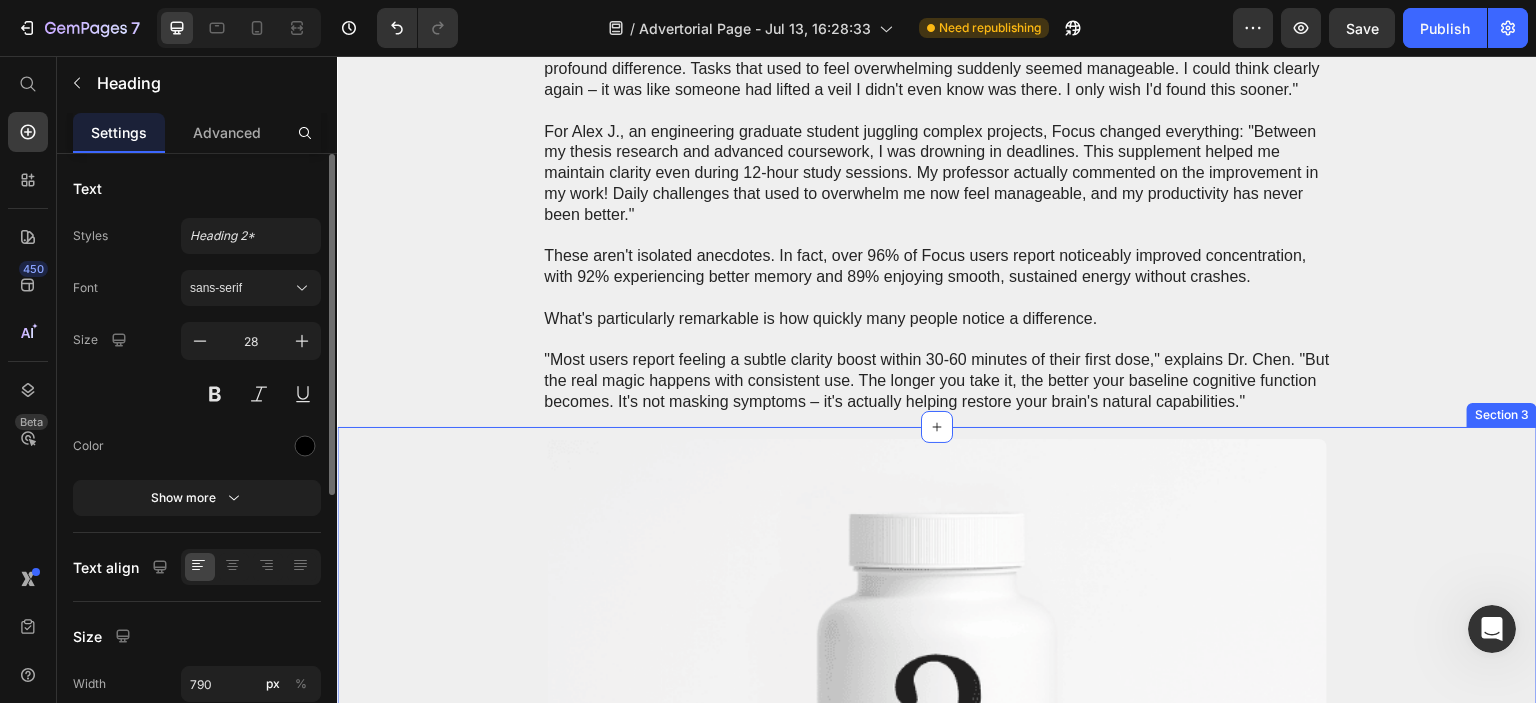 click on "Image Why Most "Focus Solutions" Fail Heading Unlike stimulants that force concentration at the cost of anxiety and jitters, this unique combination of ingredients produced something remarkable: a state of "calm focus" – the ability to concentrate deeply while feeling relaxed and centered.   "It's the holy grail of cognitive enhancement," explains neuropsychologist Dr. Robert Chen. "Most cognitive enhancers work by flooding the brain with stimulating chemicals. They create a forced focus that feels unnatural and ultimately unsustainable. This alternative approach instead removes the obstacles to natural focus while supporting the brain's innate ability to concentrate."   The results have been nothing short of transformative for many who've tried this approach.   "For the first time in my life I feel relaxed and at peace," reports Maya W., who has struggled with ADHD for years. "I have clarity without feeling wired or anxious. I can actually finish what I start."     Text Block             Image" at bounding box center [937, 5030] 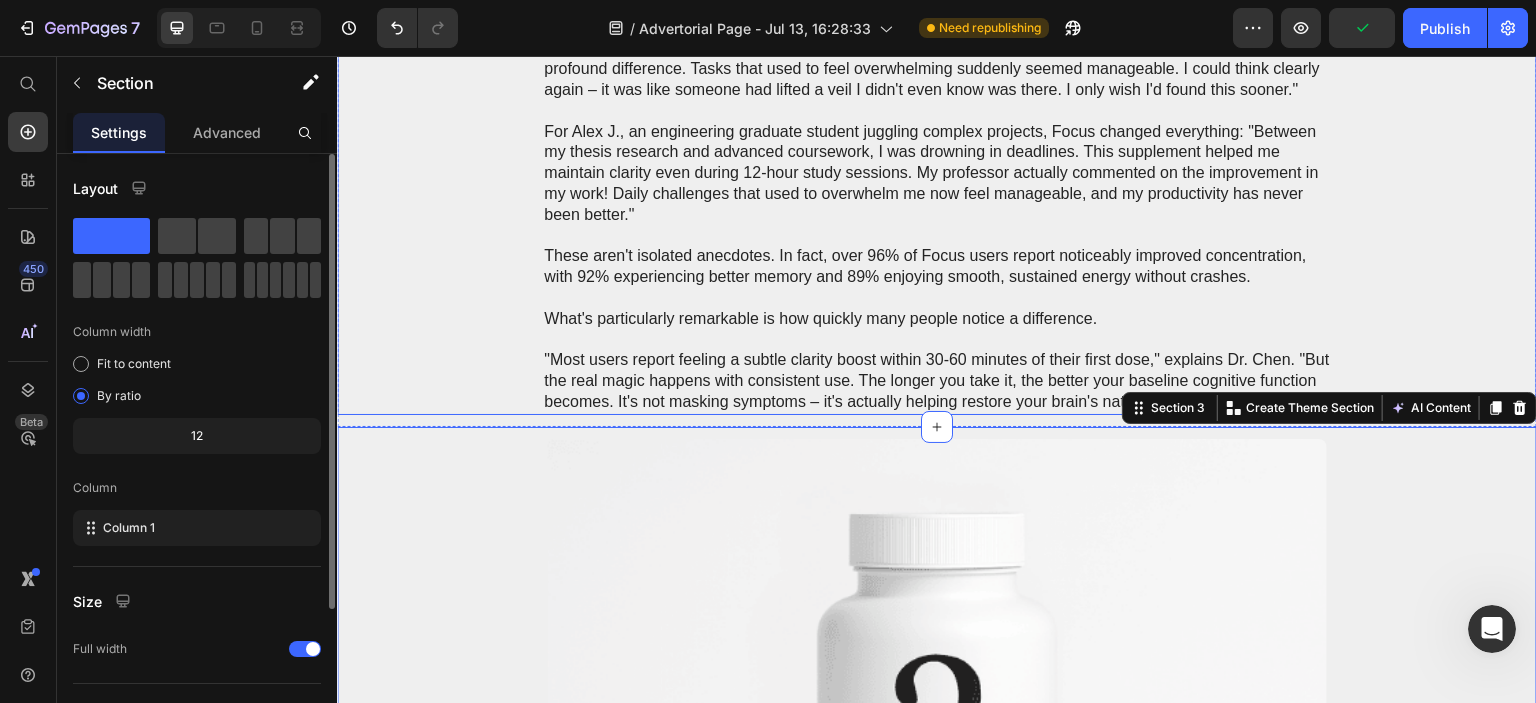 click on "James T., a 38-year-old software developer, had tried everything from meditation apps to prescription stimulants in his battle against brain fog. "I was skeptical about trying another supplement," he admits. "But within days of starting Focus, I noticed a profound difference. Tasks that used to feel overwhelming suddenly seemed manageable. I could think clearly again – it was like someone had lifted a veil I didn't even know was there. I only wish I'd found this sooner." For Alex J., an engineering graduate student juggling complex projects, Focus changed everything: "Between my thesis research and advanced coursework, I was drowning in deadlines. This supplement helped me maintain clarity even during 12-hour study sessions. My professor actually commented on the improvement in my work! Daily challenges that used to overwhelm me now feel manageable, and my productivity has never been better." What's particularly remarkable is how quickly many people notice a difference." at bounding box center [937, 194] 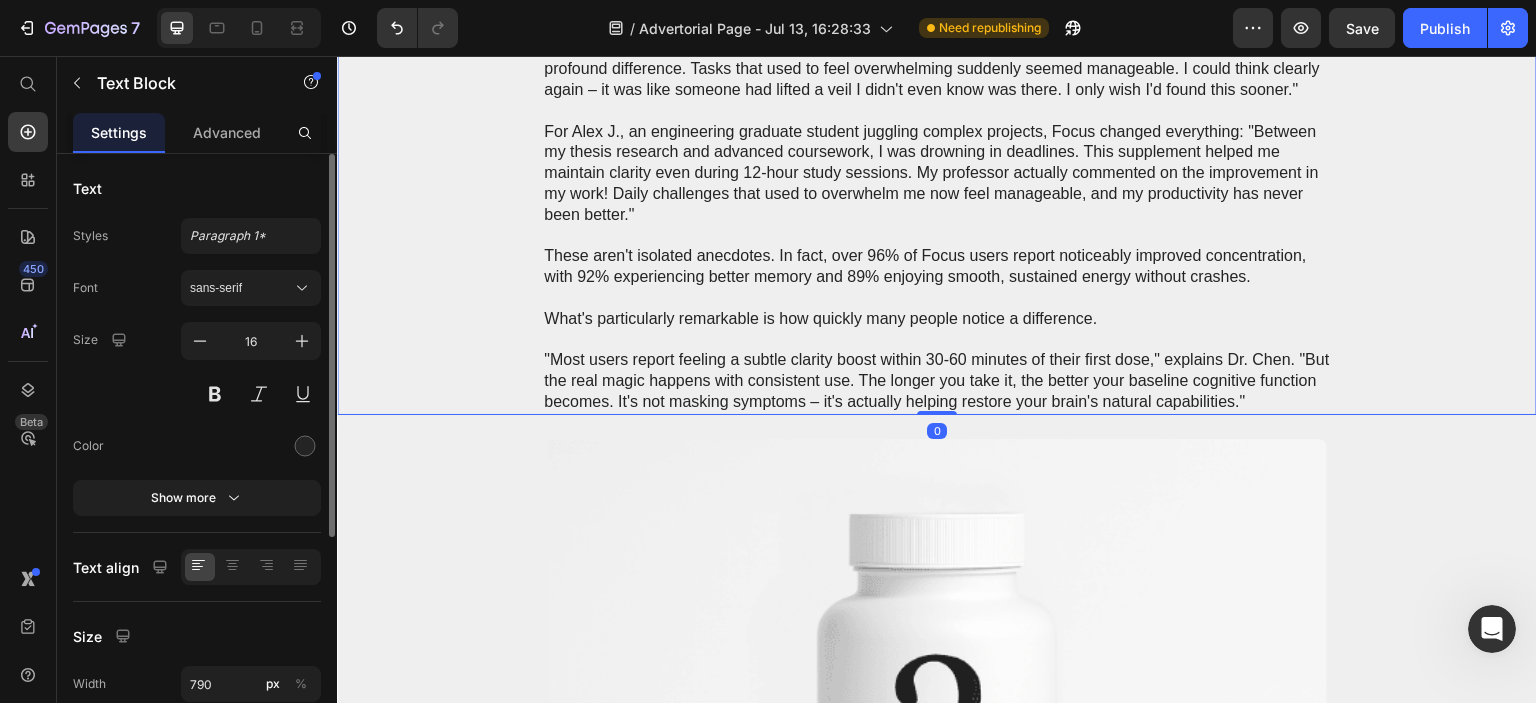 click at bounding box center [239, 28] 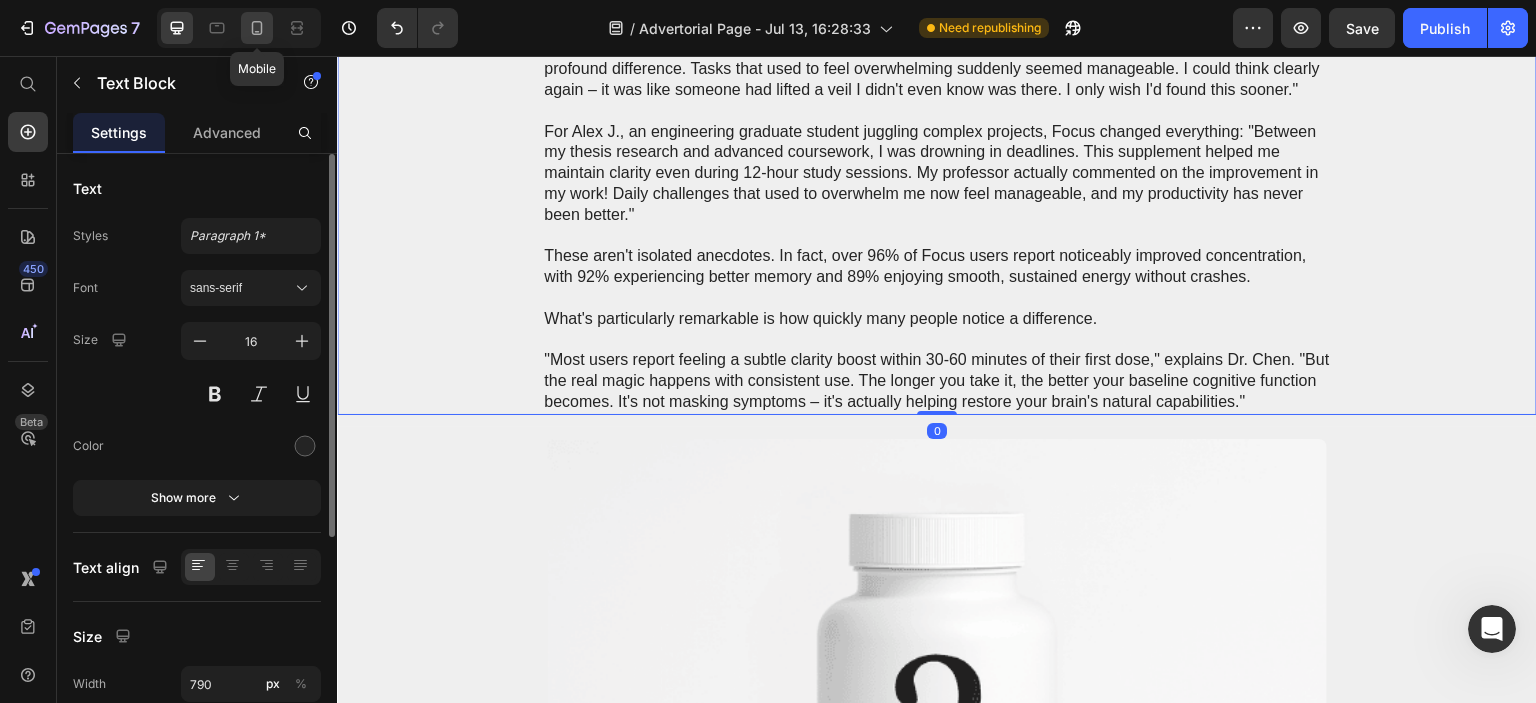 click 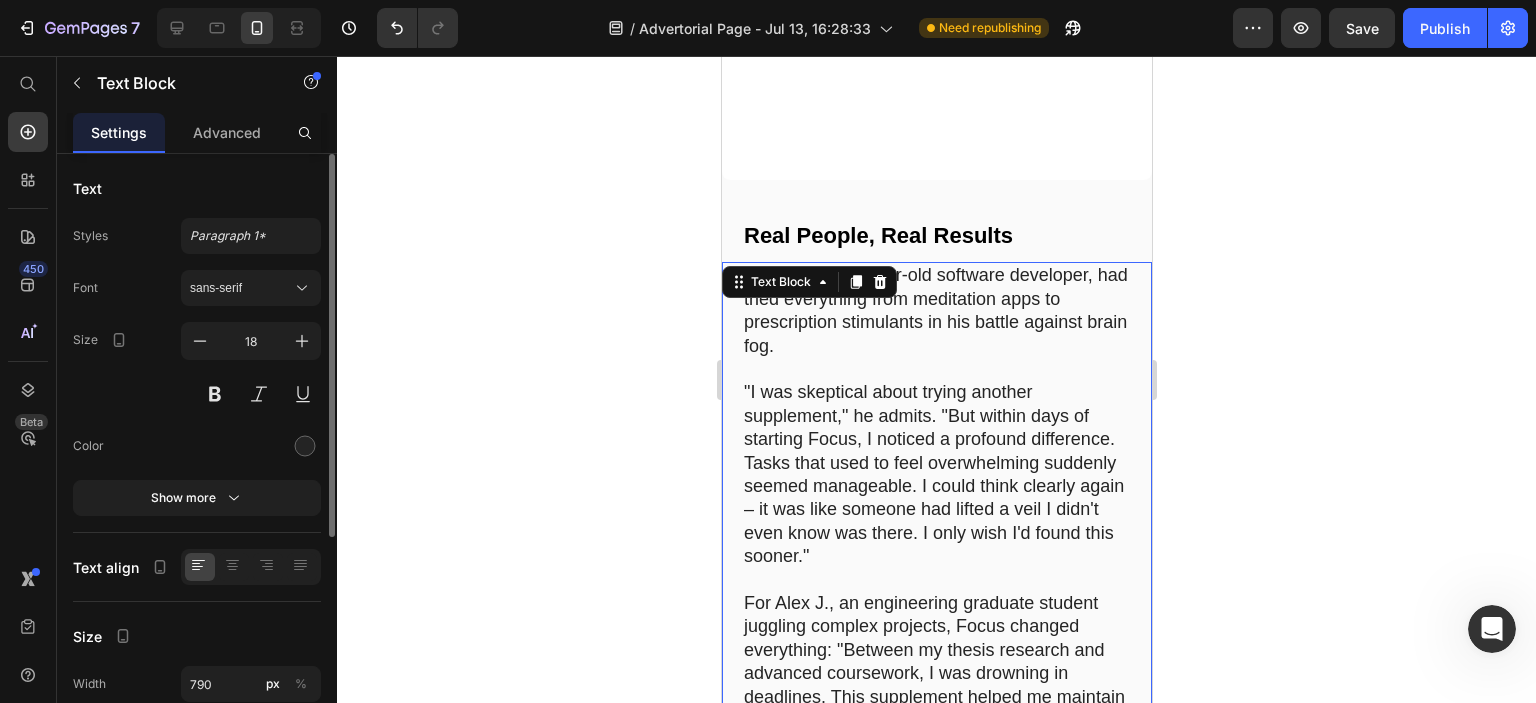 scroll, scrollTop: 7612, scrollLeft: 0, axis: vertical 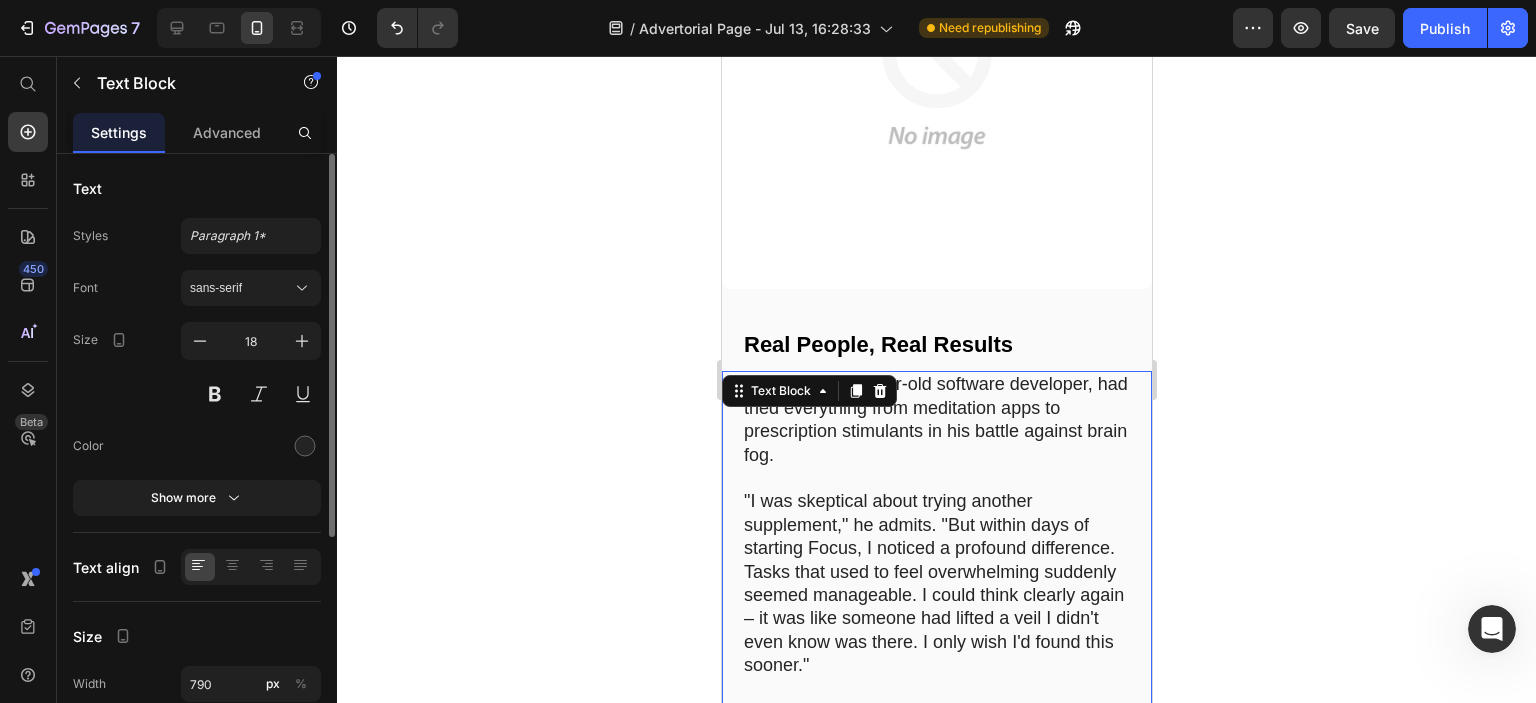 click 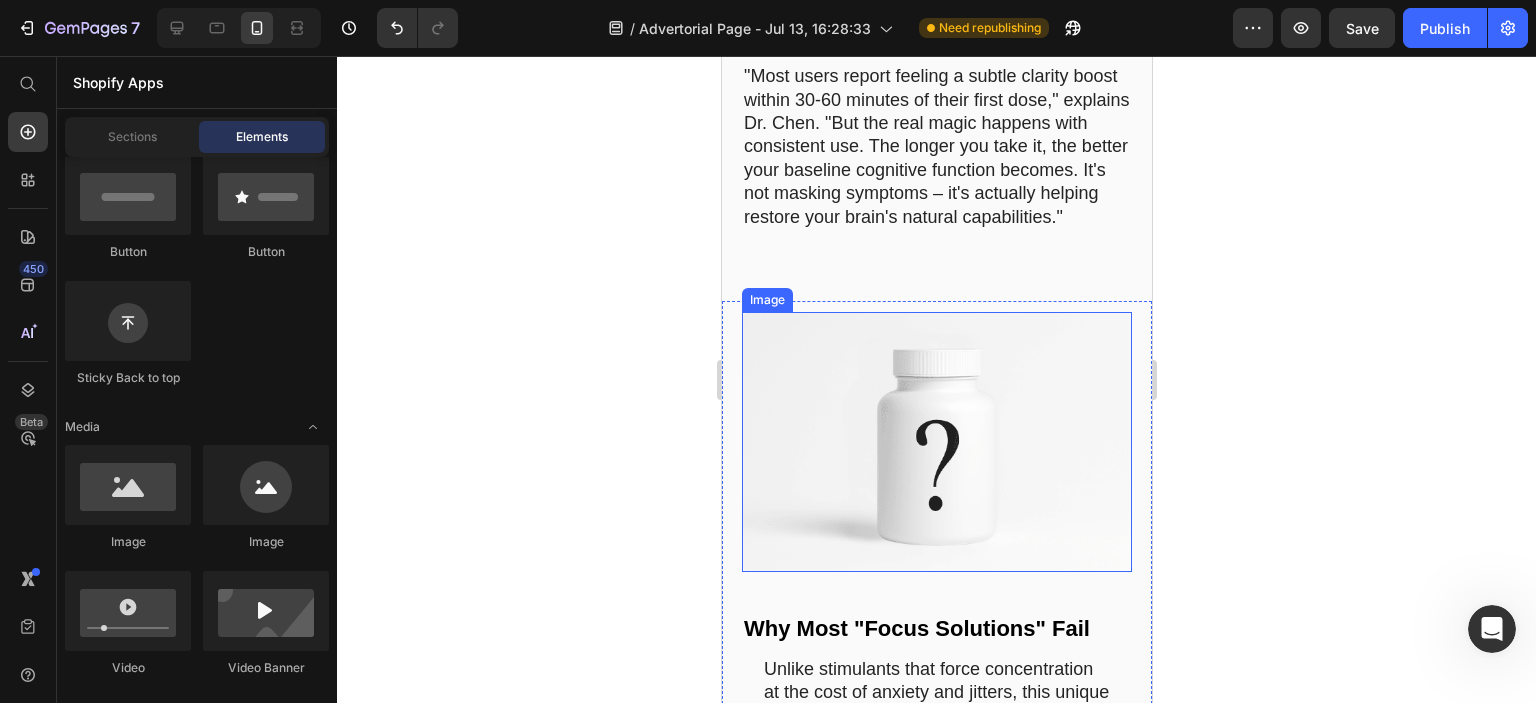 scroll, scrollTop: 8712, scrollLeft: 0, axis: vertical 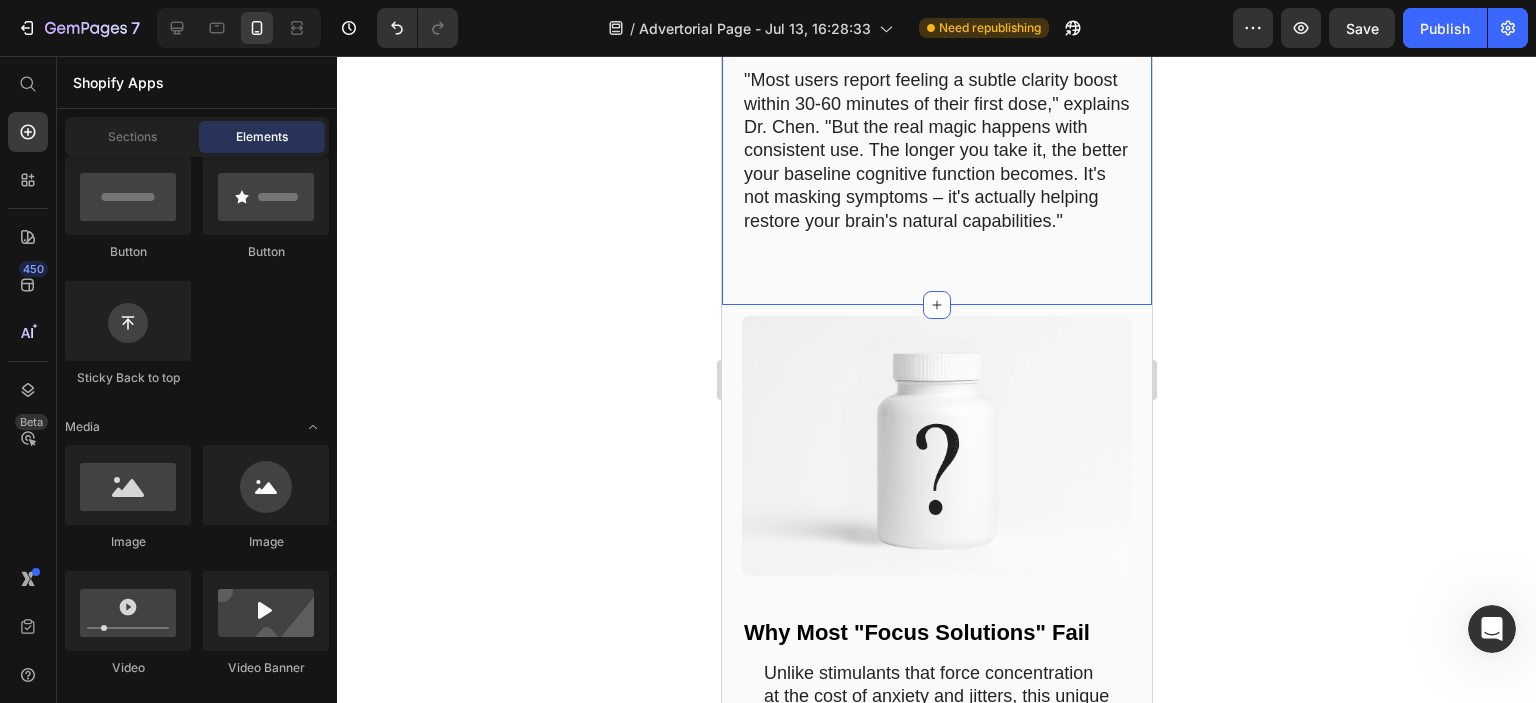click on "Image Why Most "Focus Solutions" Fail Heading If you've tried other supplements or strategies to improve your focus with disappointing results, there's a reason.   Most commercially available "brain boosters" fall into one of three problematic categories:   Glorified caffeine pills  that provide a temporary jolt followed by an inevitable crash   Single-ingredient extracts  that address only one aspect of cognitive function   Unproven formulas  with ingredients in such small amounts can't possibly work   The reality is that focus is not a single-pathway issue. True cognitive enhancement requires addressing multiple neurological systems simultaneously.   This is precisely why a small team of researchers set out to create something different... Text Block Image The Science Behind True Cognitive Enhancement Heading   Unlike stimulant-based products, Focus works through multiple pathways to naturally enhance your brain's performance:   1. Bacopa Monnieri   2. DMAE (Dimethylaminoethanol)       Image" at bounding box center (936, -1950) 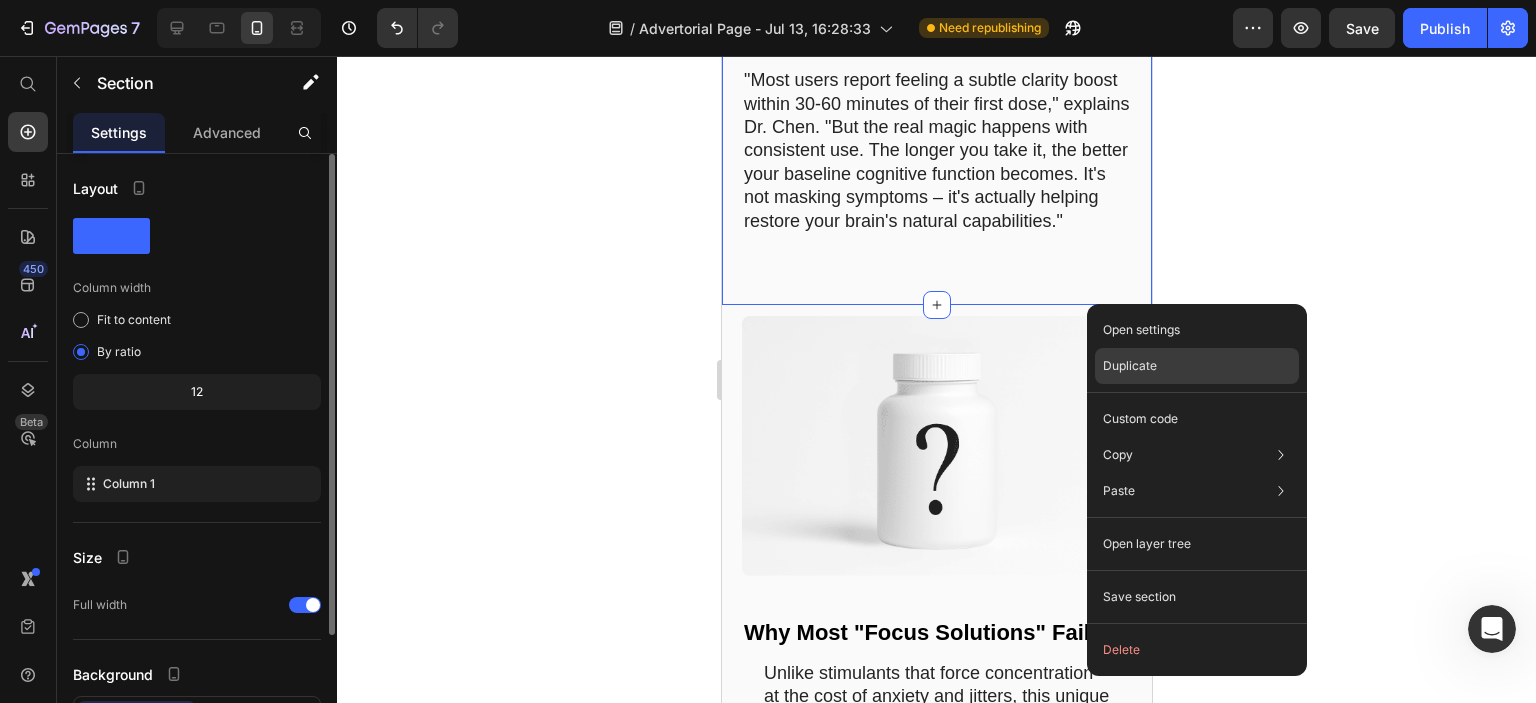 click on "Duplicate" at bounding box center [1130, 366] 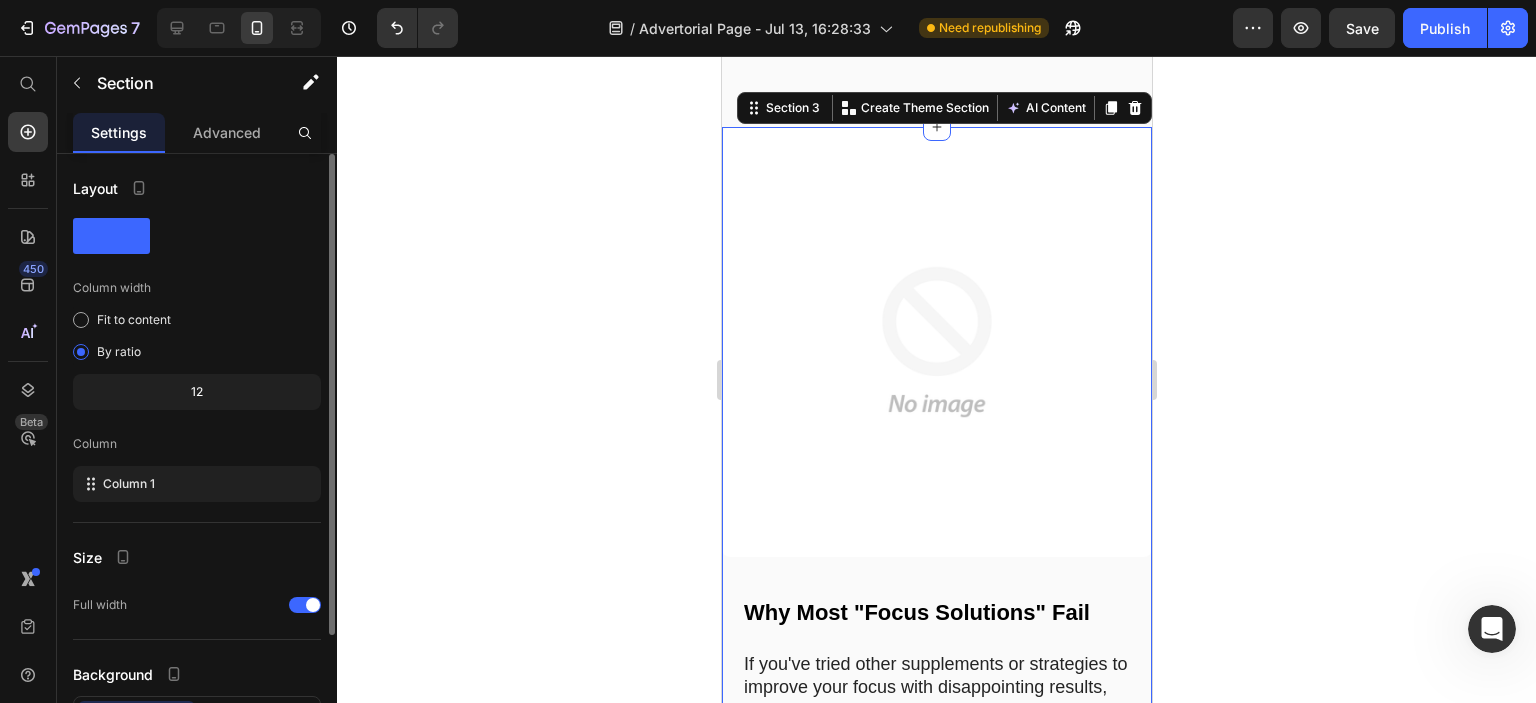 scroll, scrollTop: 8916, scrollLeft: 0, axis: vertical 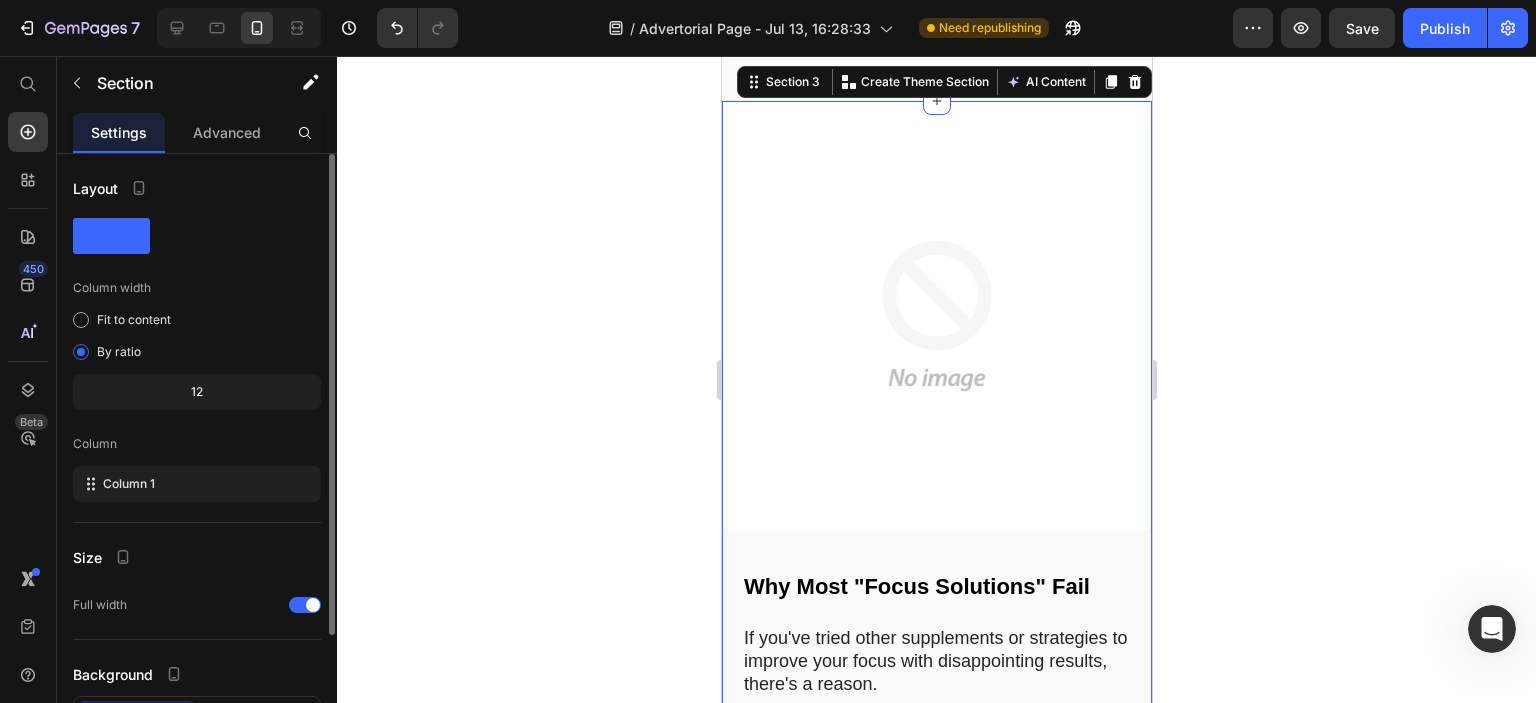 click 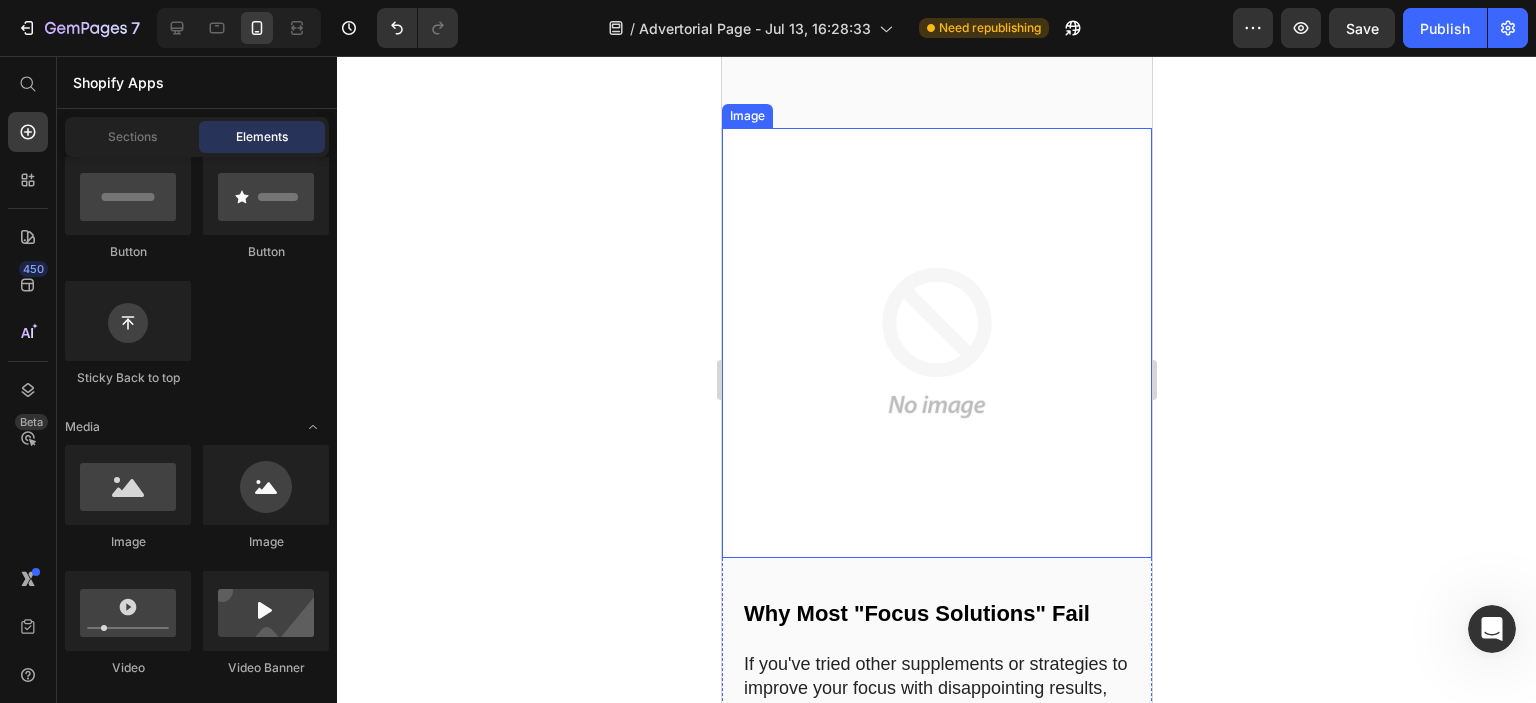 scroll, scrollTop: 5765, scrollLeft: 0, axis: vertical 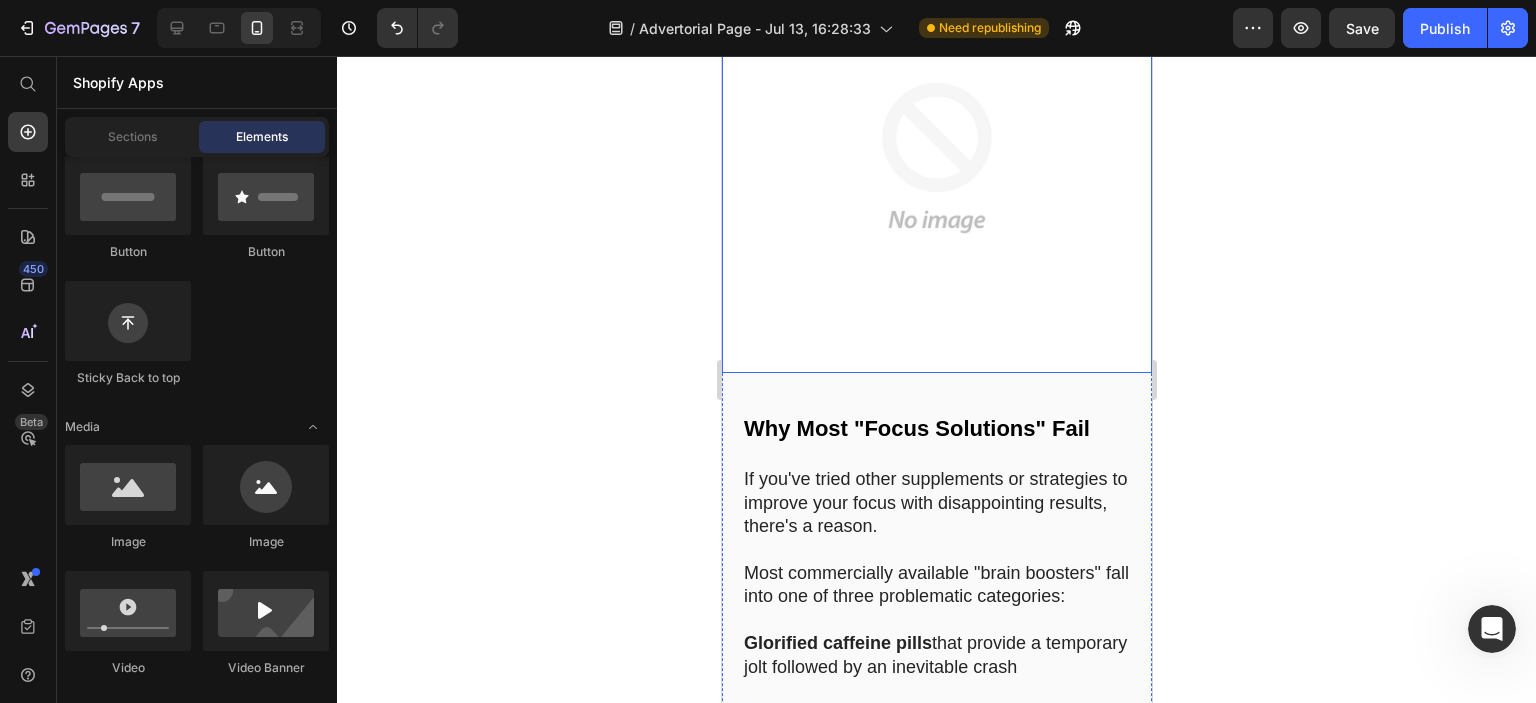 click at bounding box center (936, 158) 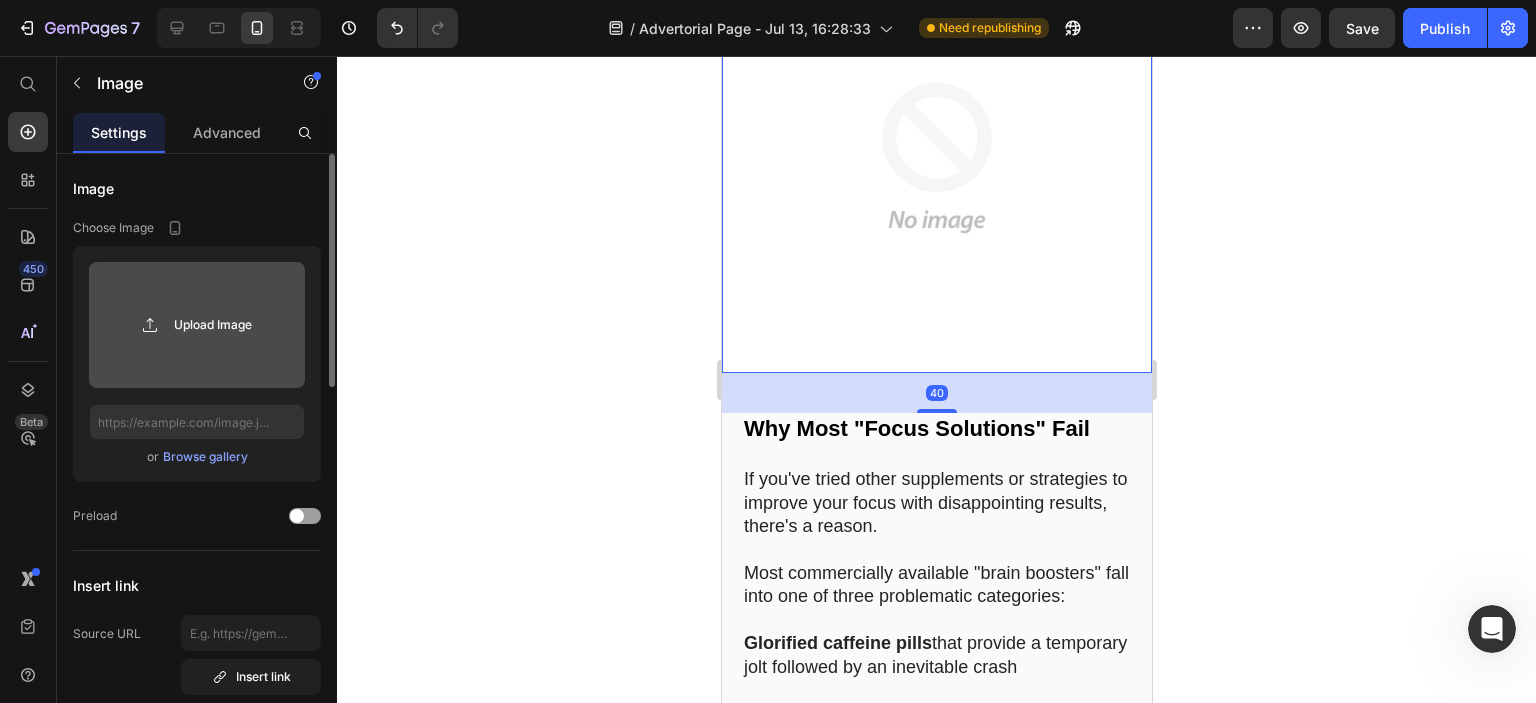 click 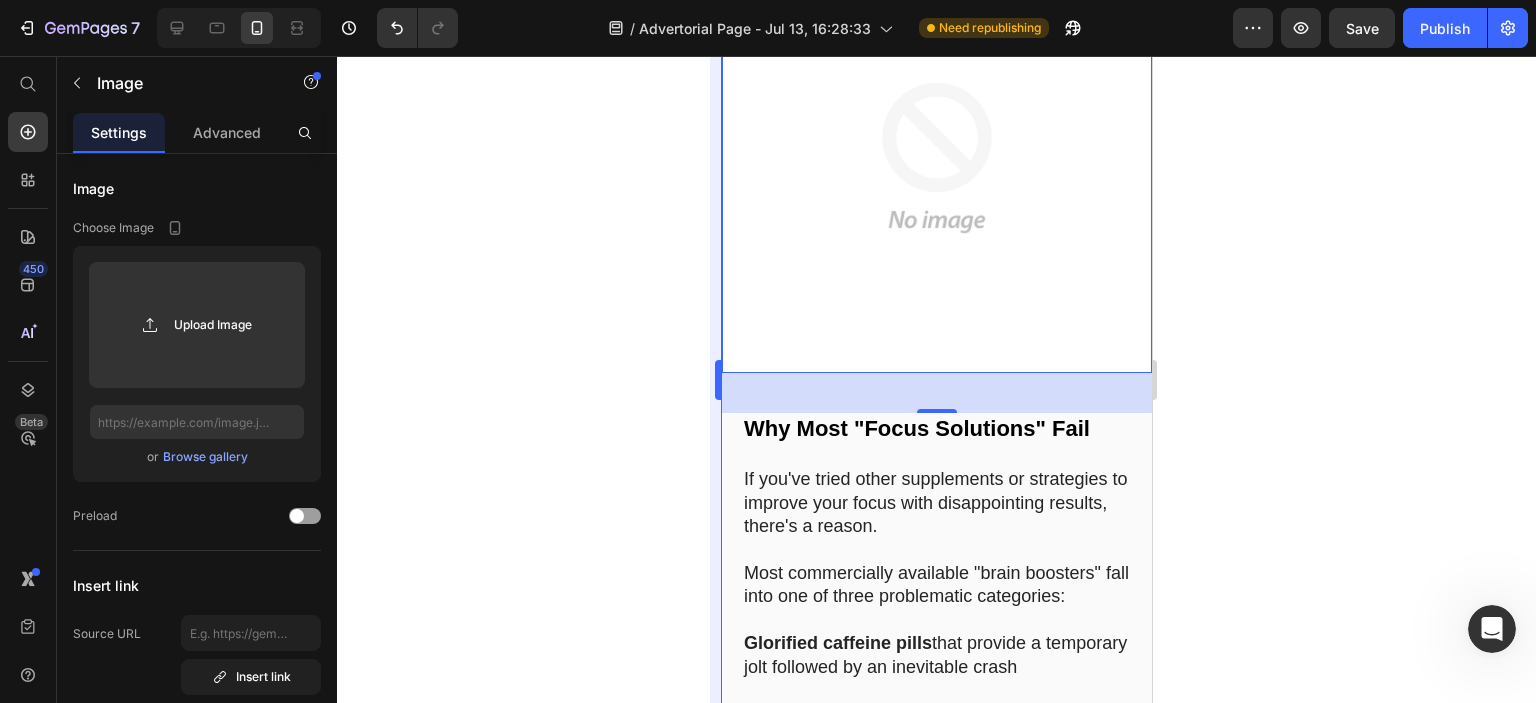 type on "https://cdn.shopify.com/s/files/1/0710/3145/5912/files/gempages_573164479206916870-1bd43147-7bf4-4545-b6c8-3d9e1d77ed73.png" 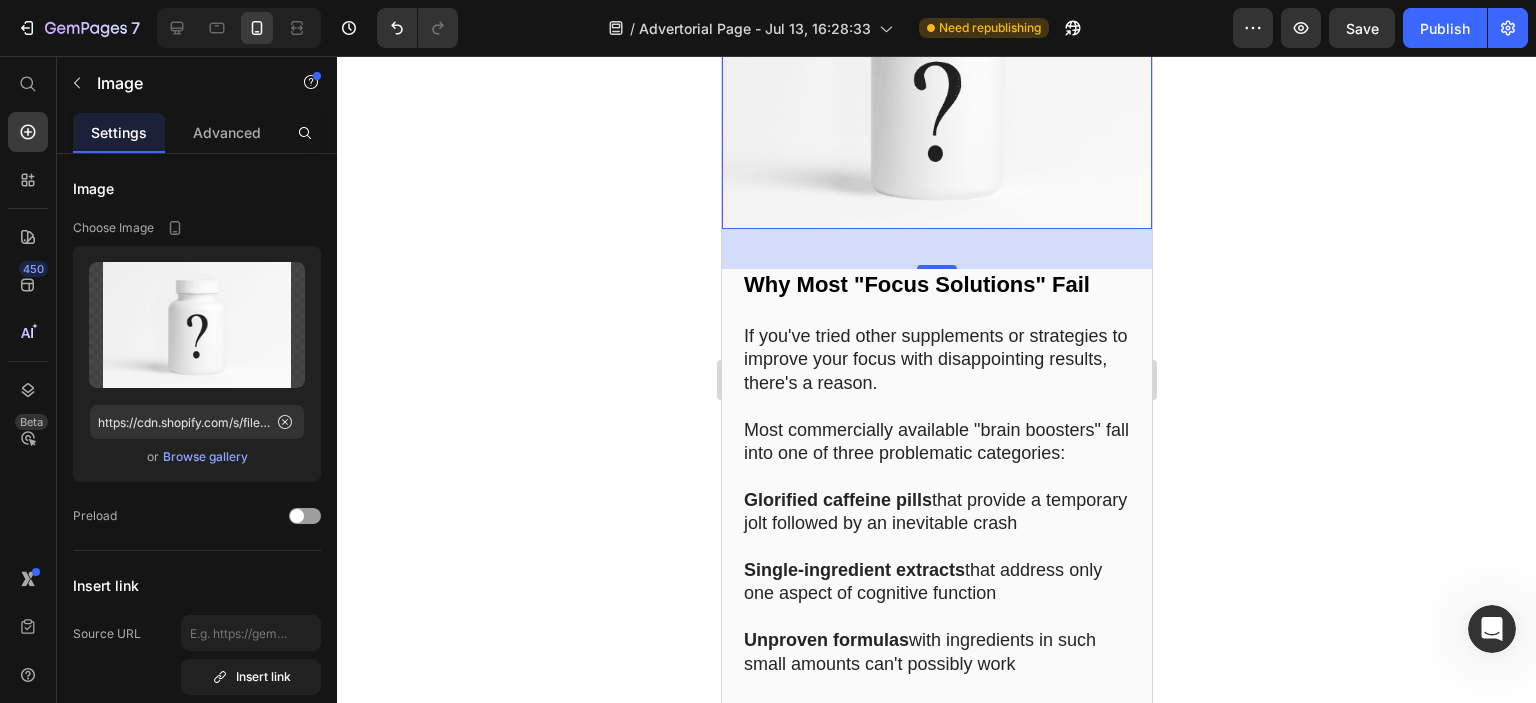 click 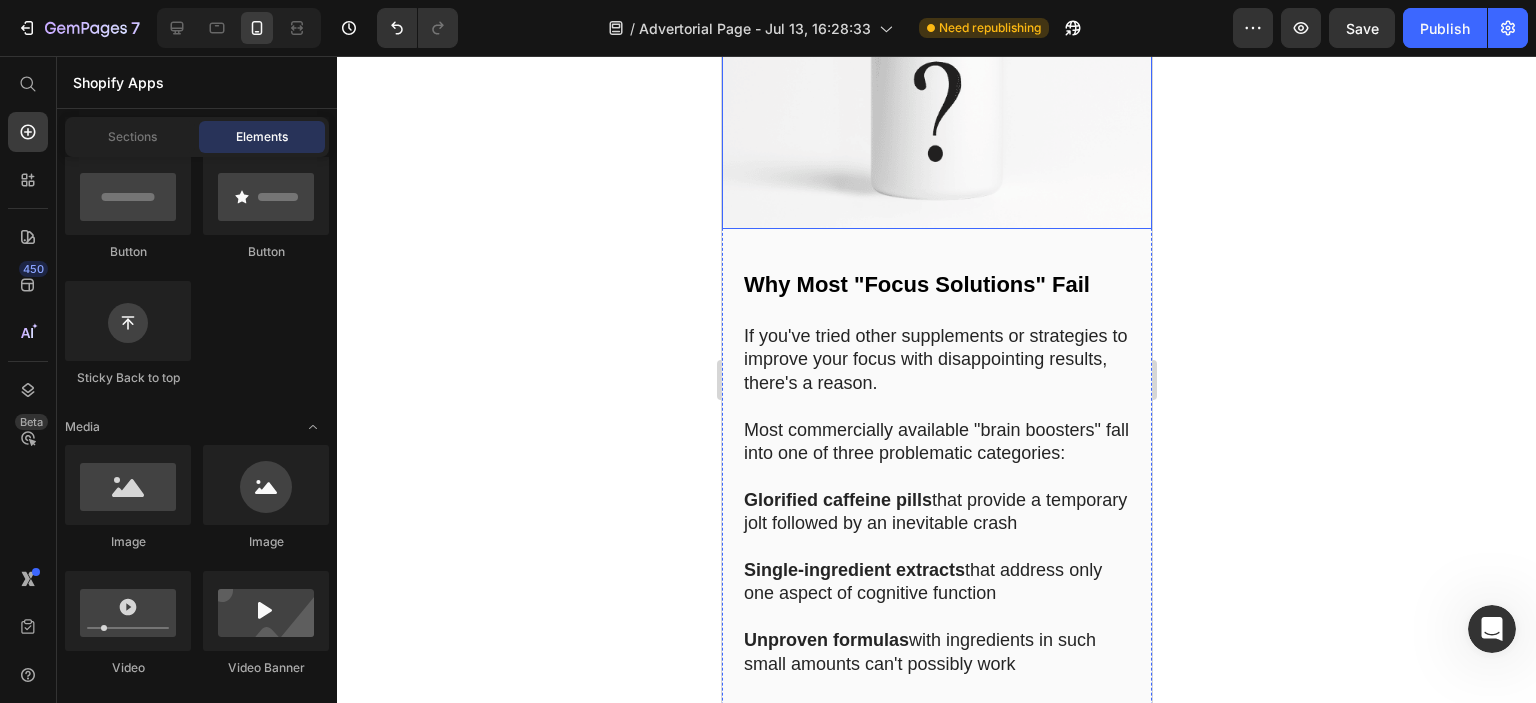 click at bounding box center (936, 86) 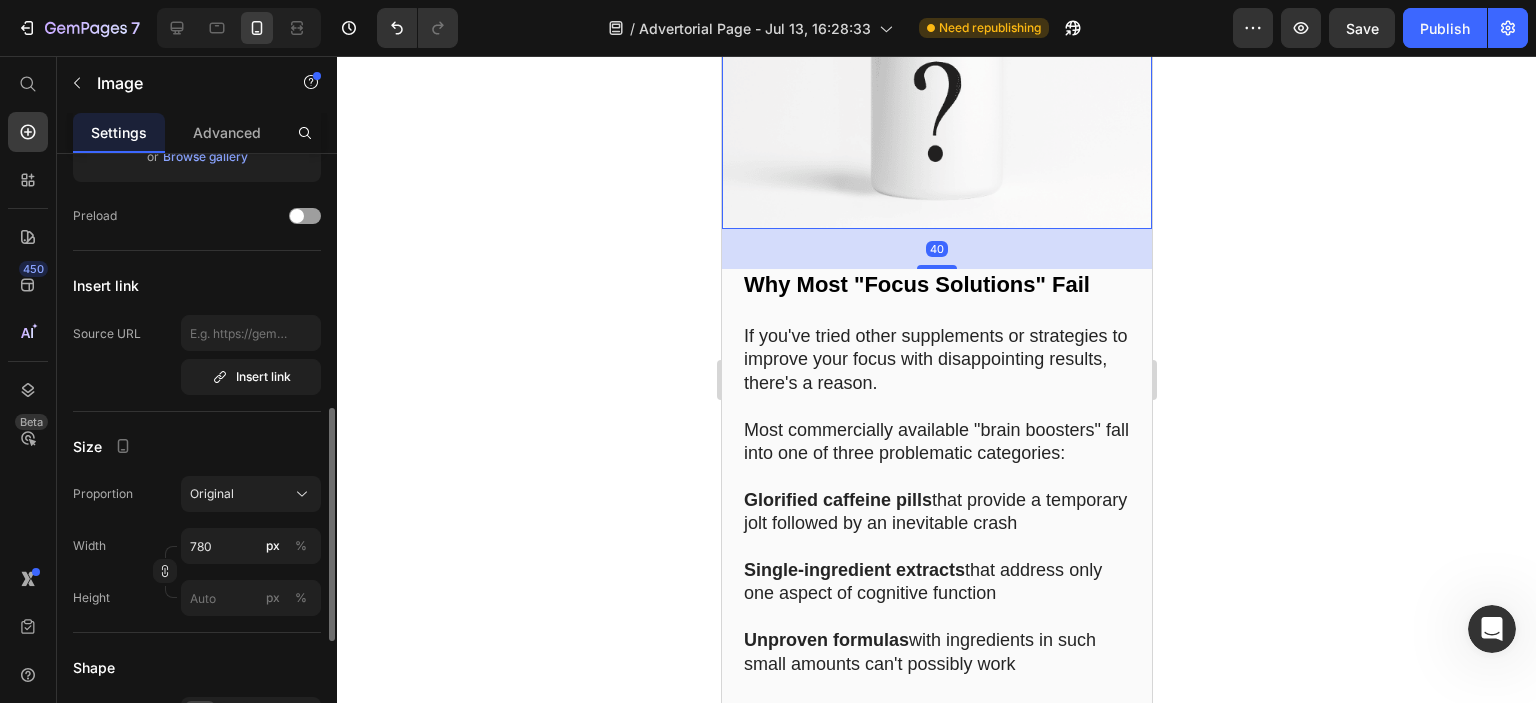 scroll, scrollTop: 400, scrollLeft: 0, axis: vertical 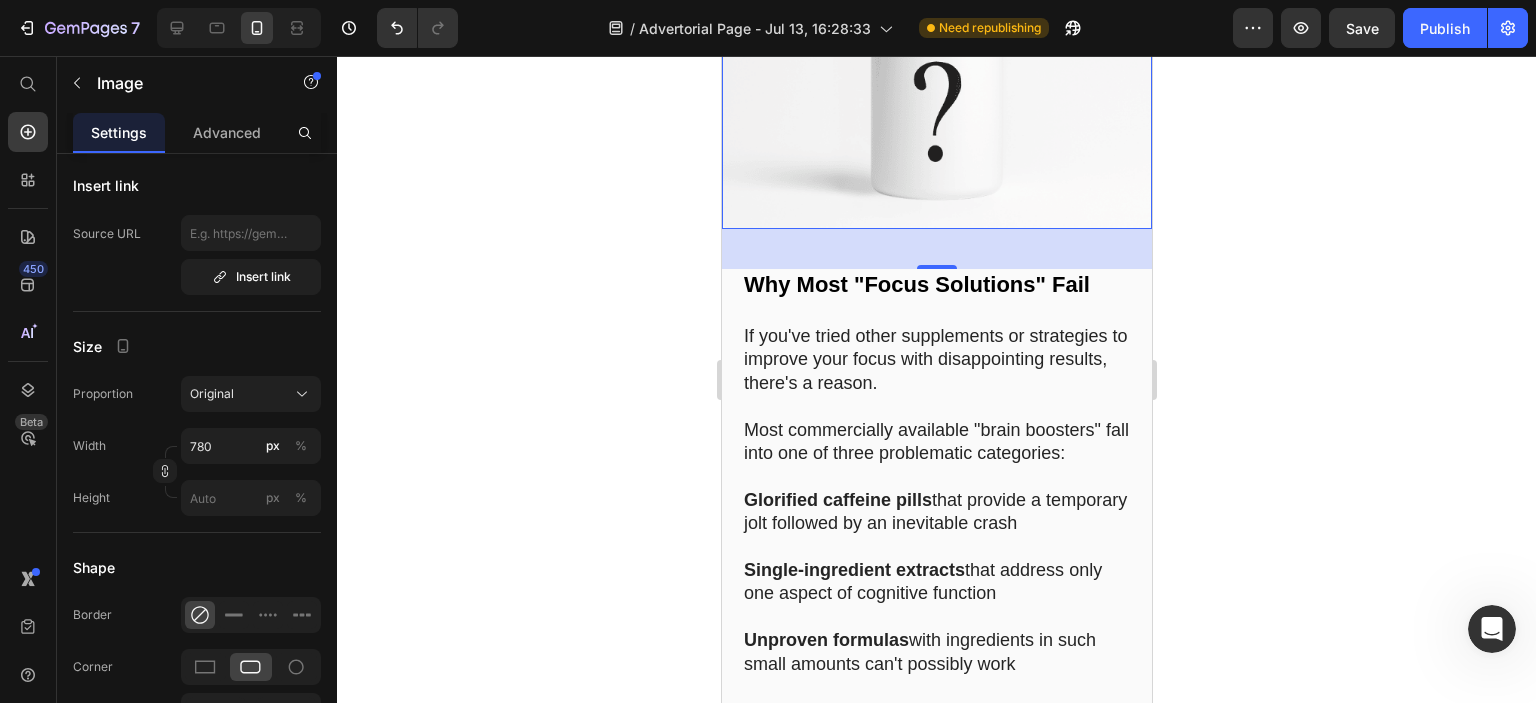 click 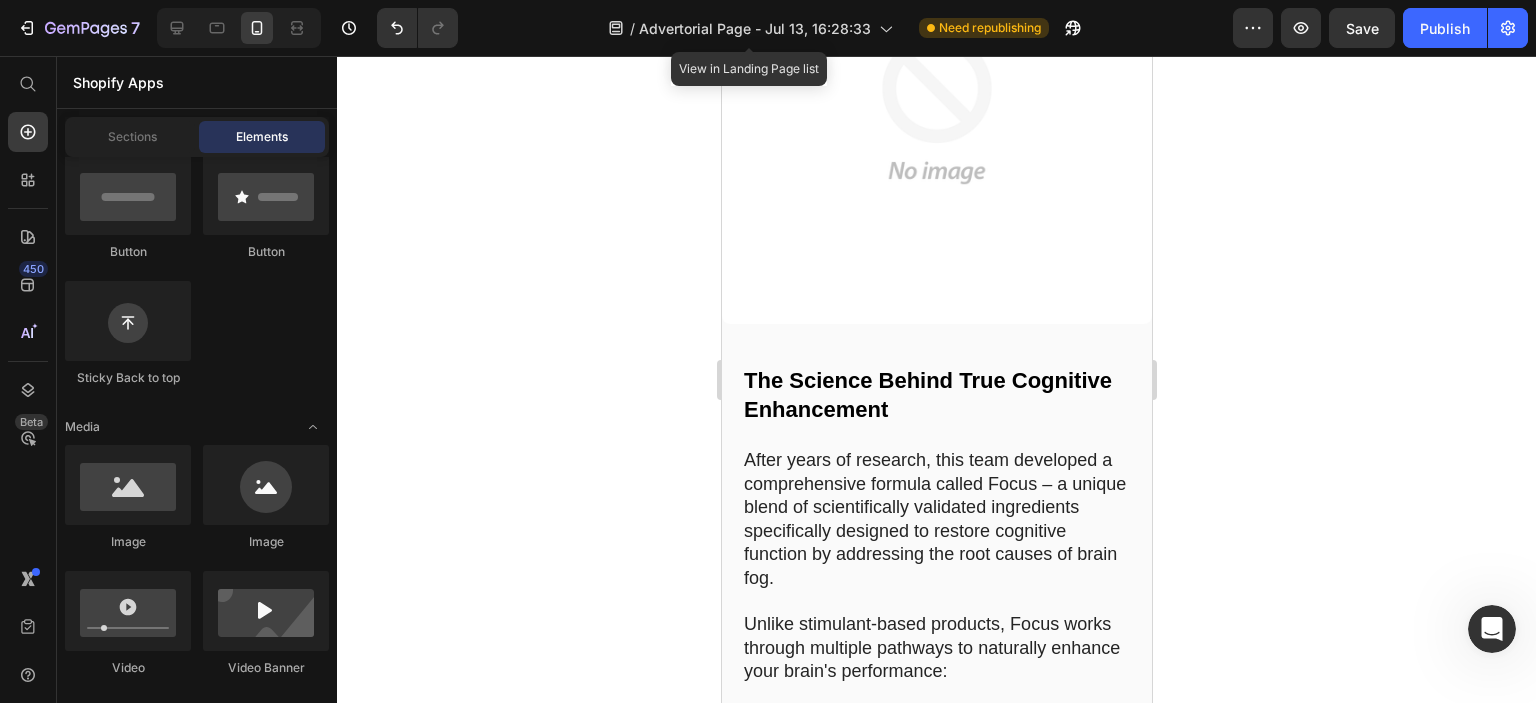 scroll, scrollTop: 6865, scrollLeft: 0, axis: vertical 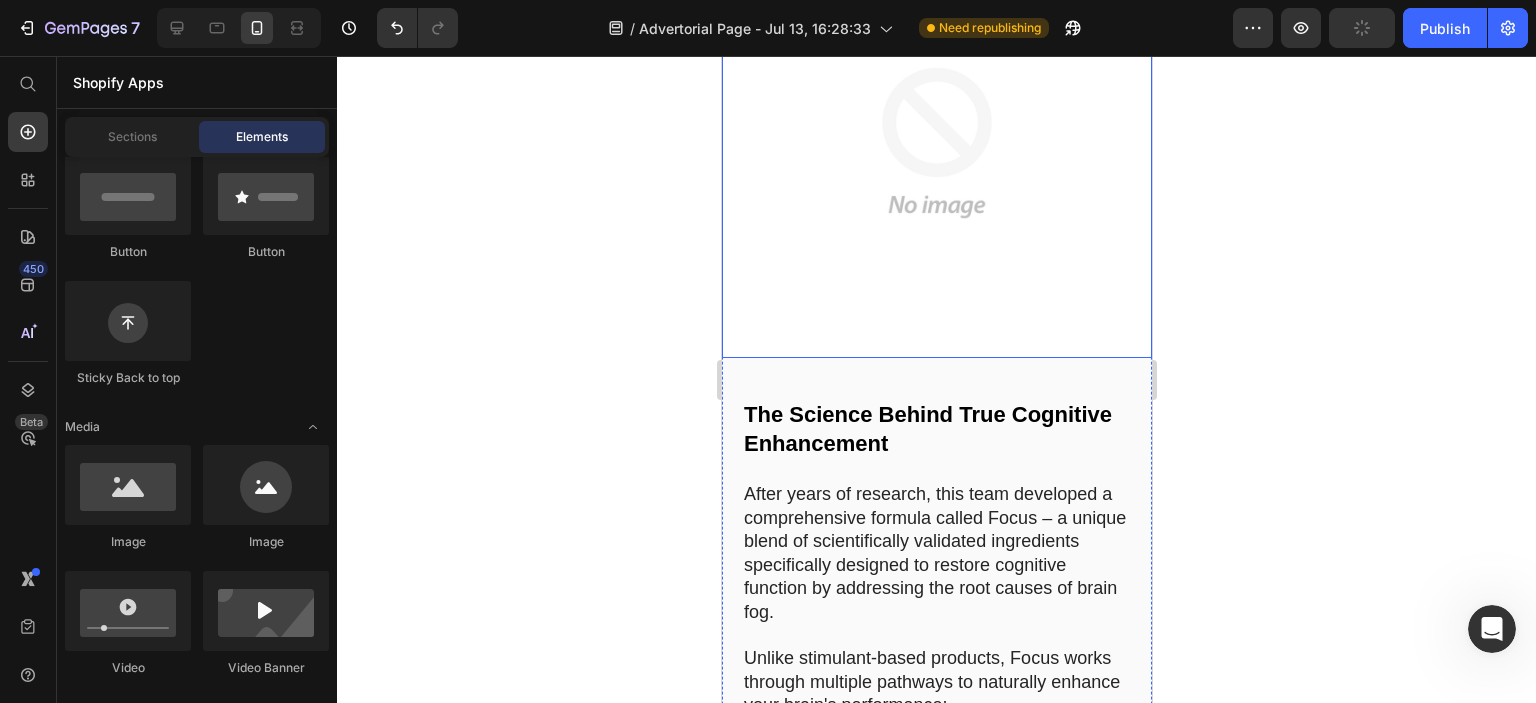 click at bounding box center (936, 143) 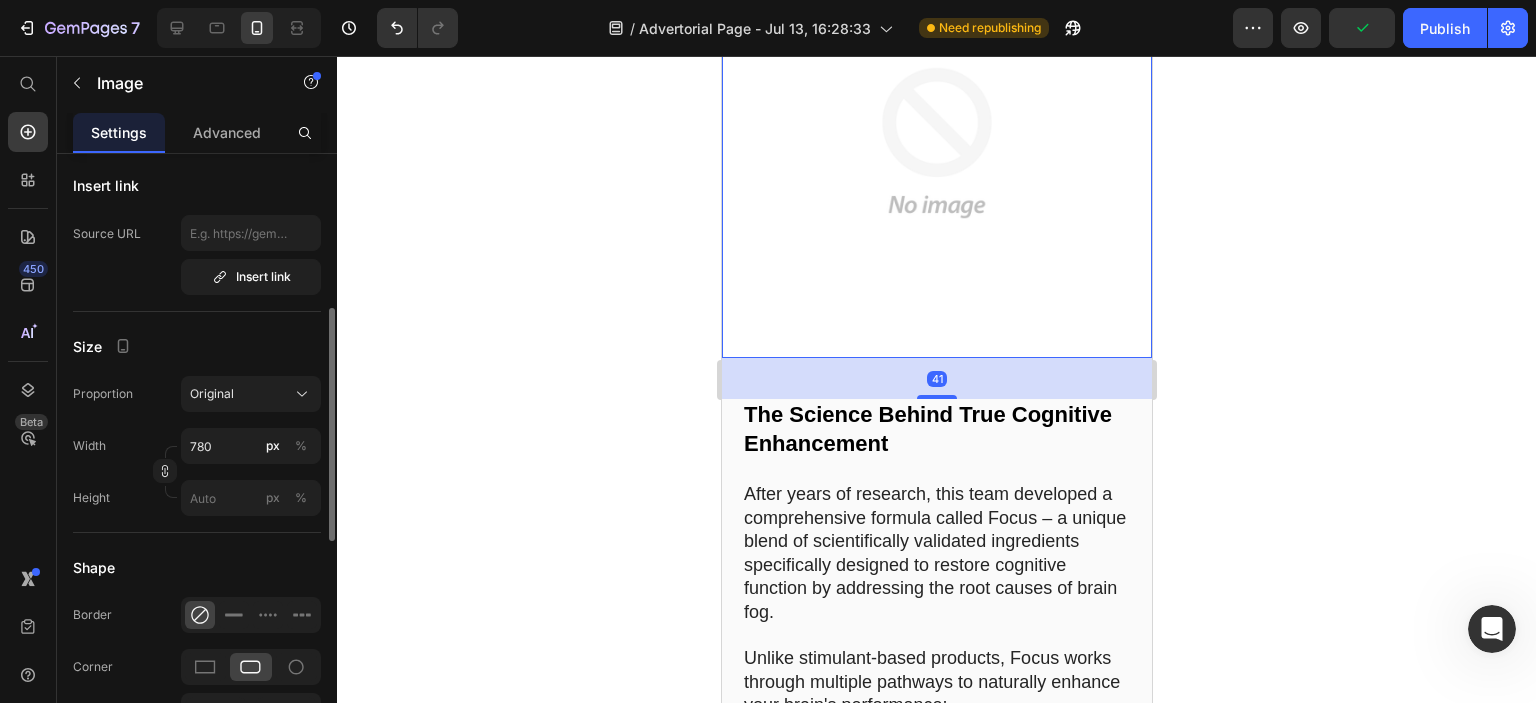scroll, scrollTop: 100, scrollLeft: 0, axis: vertical 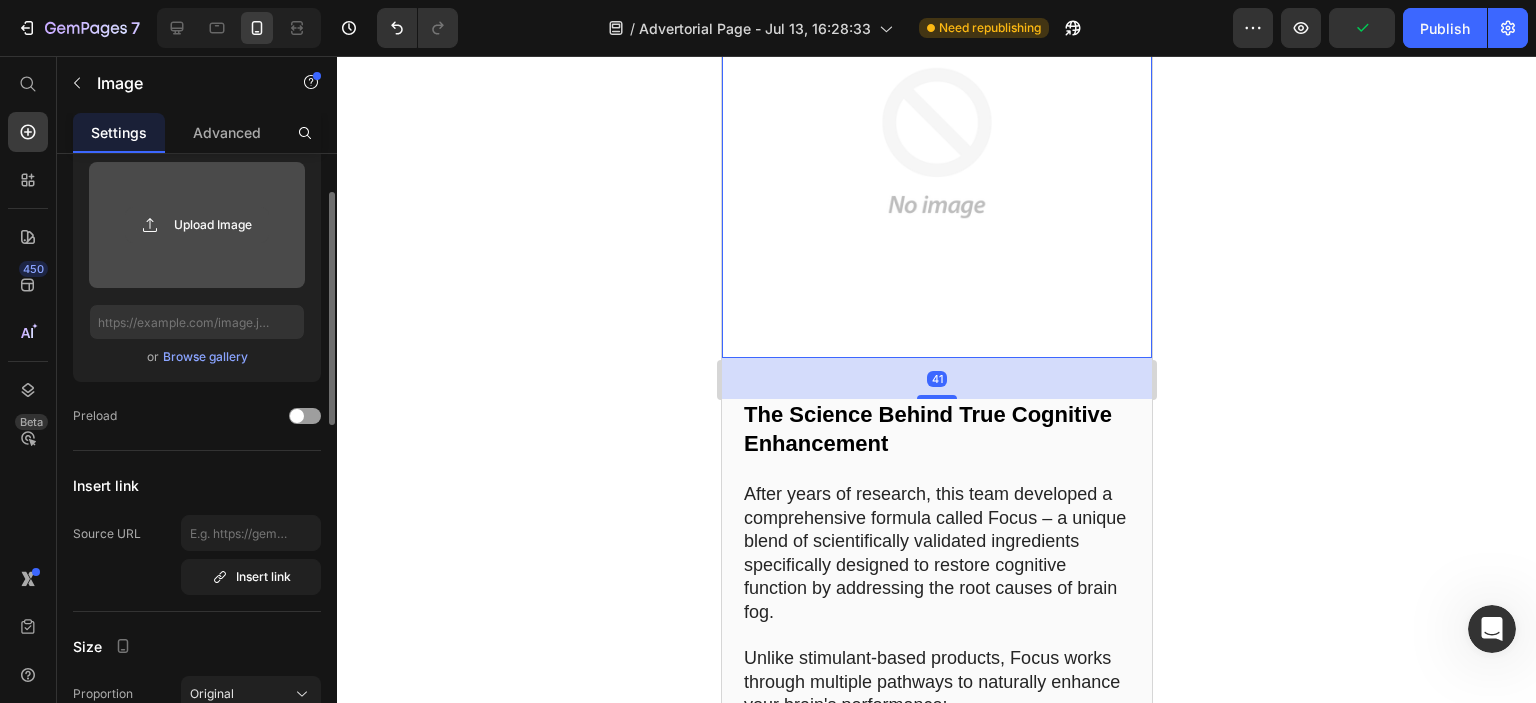 click on "Upload Image" at bounding box center [197, 225] 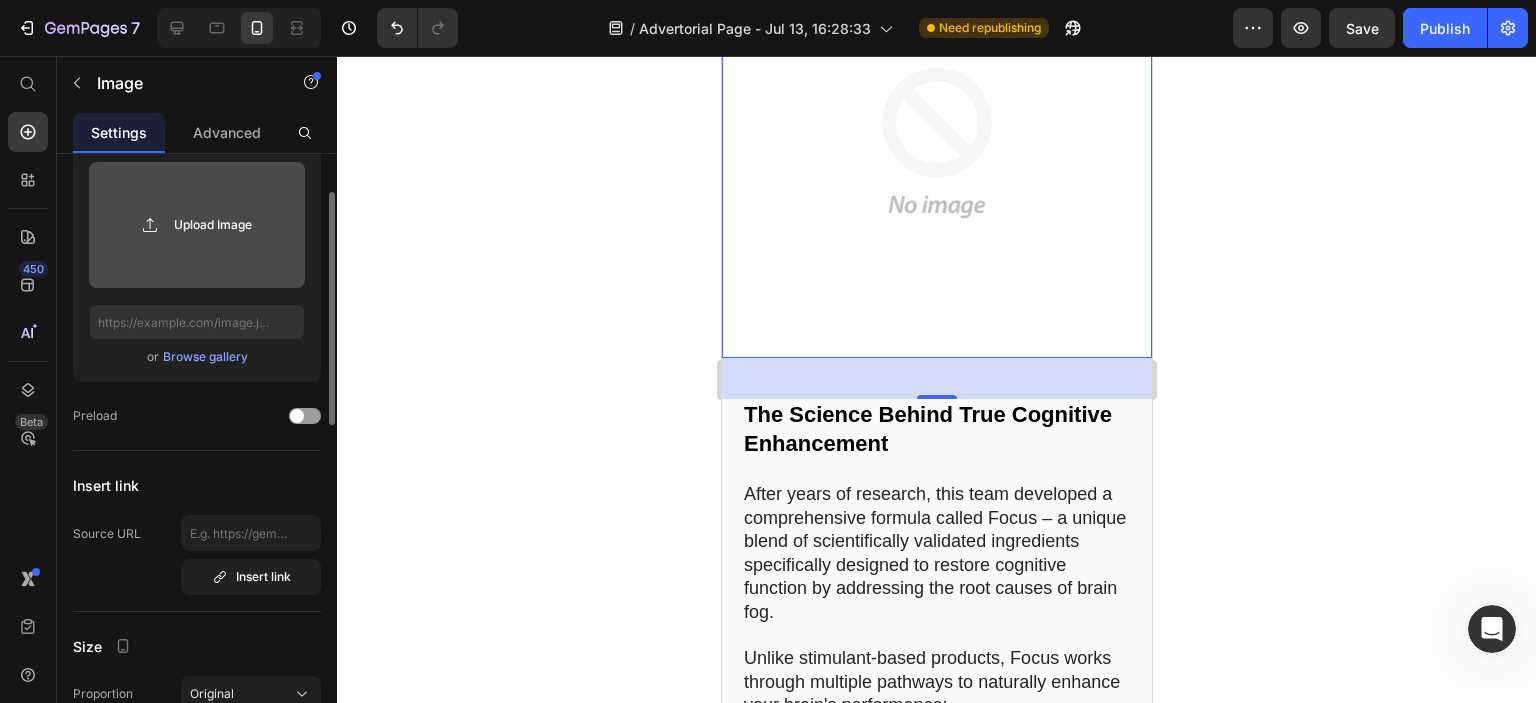 click 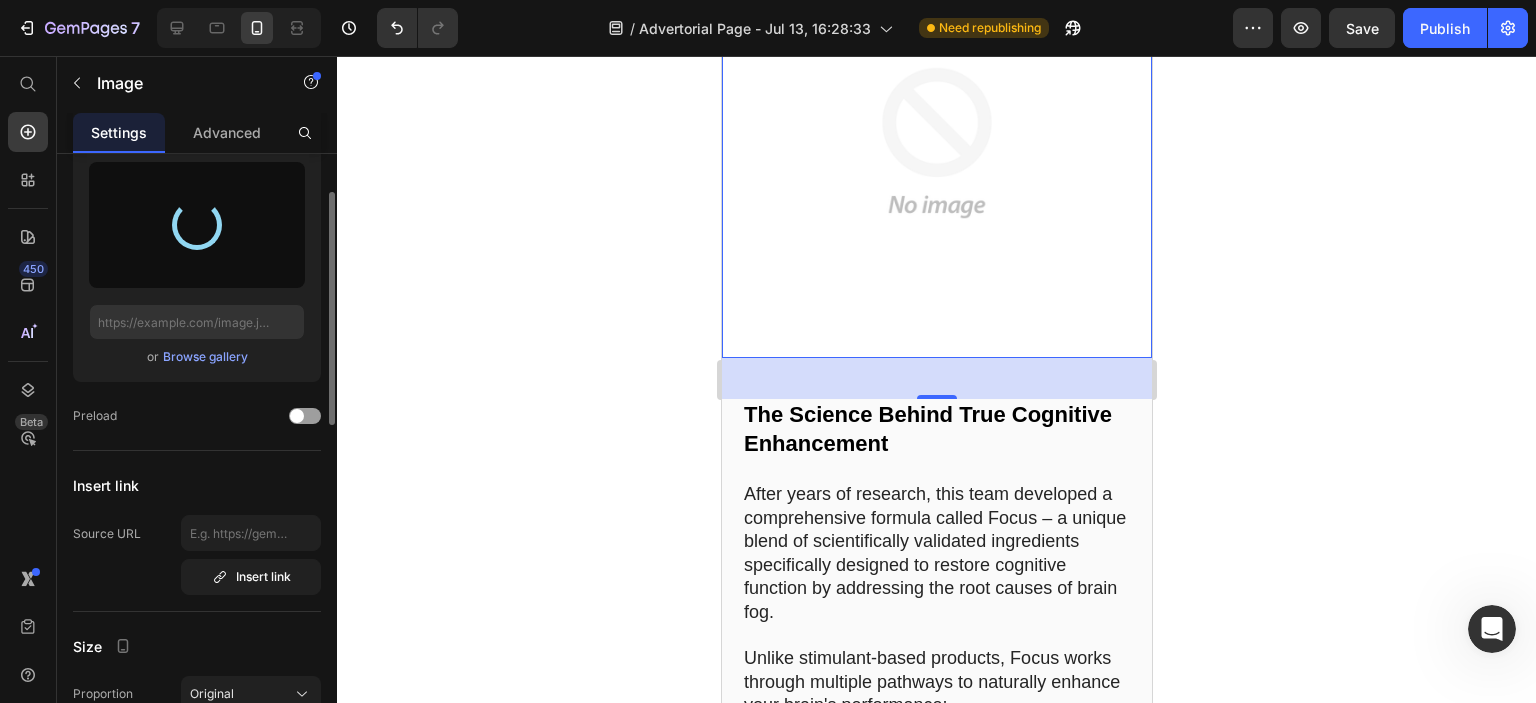 type on "https://cdn.shopify.com/s/files/1/0710/3145/5912/files/gempages_573164479206916870-4f56045e-870f-4ae9-be53-b3dabc170221.png" 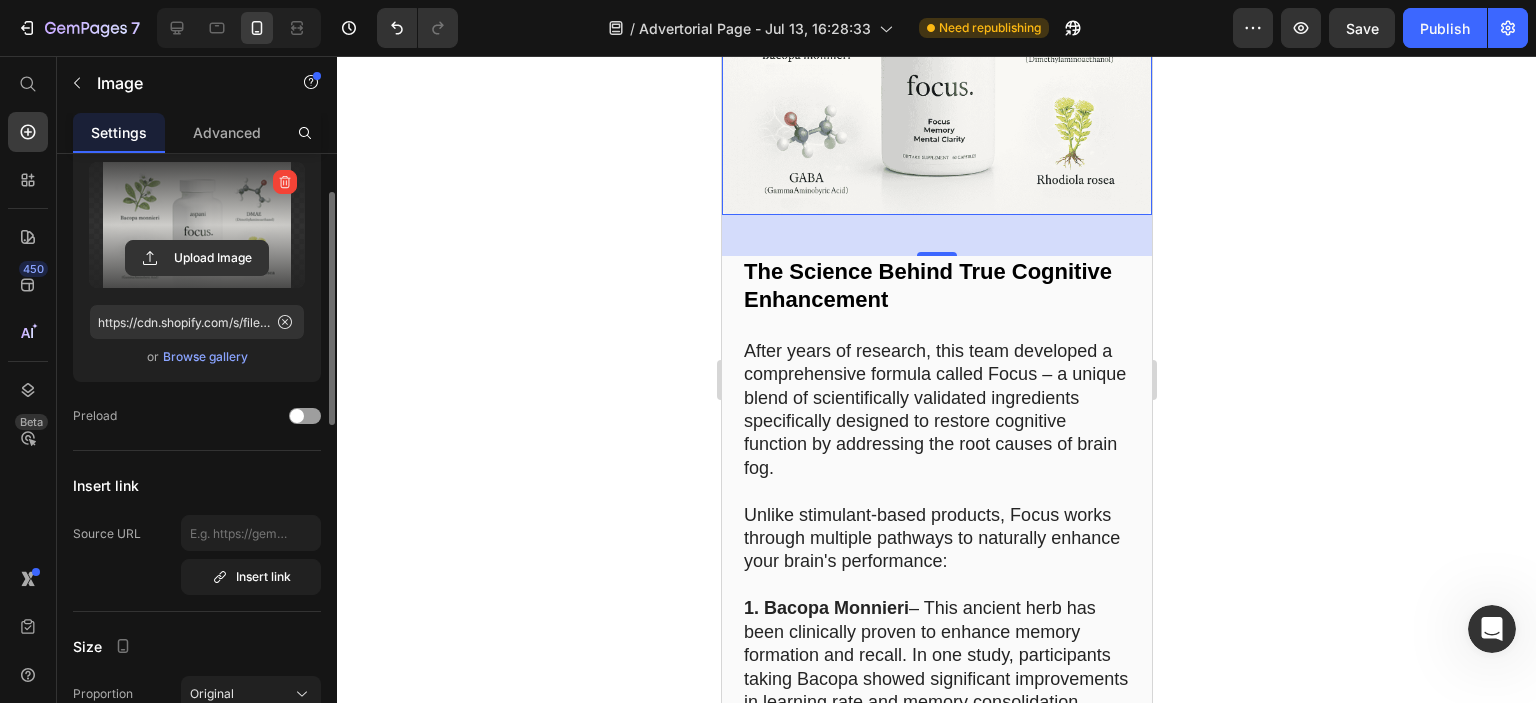 click 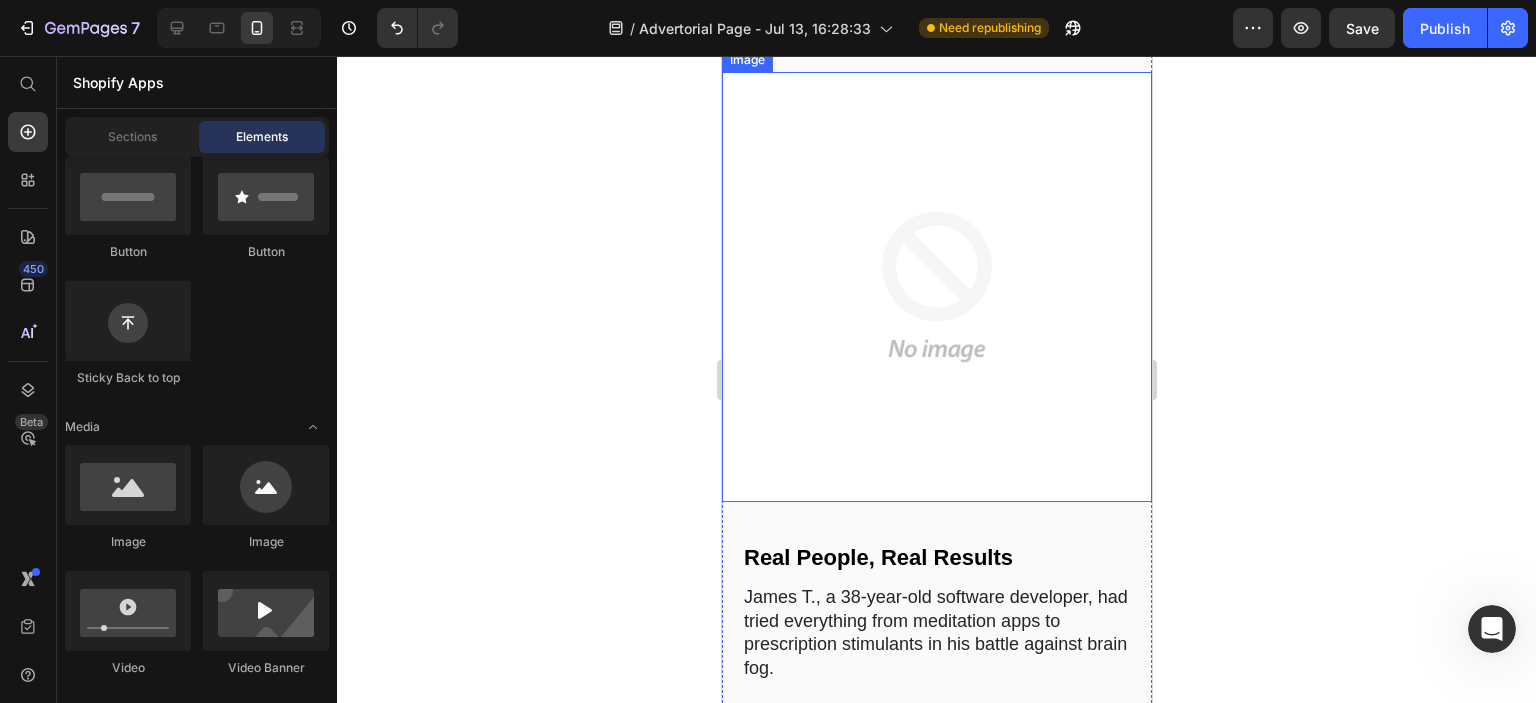 scroll, scrollTop: 8365, scrollLeft: 0, axis: vertical 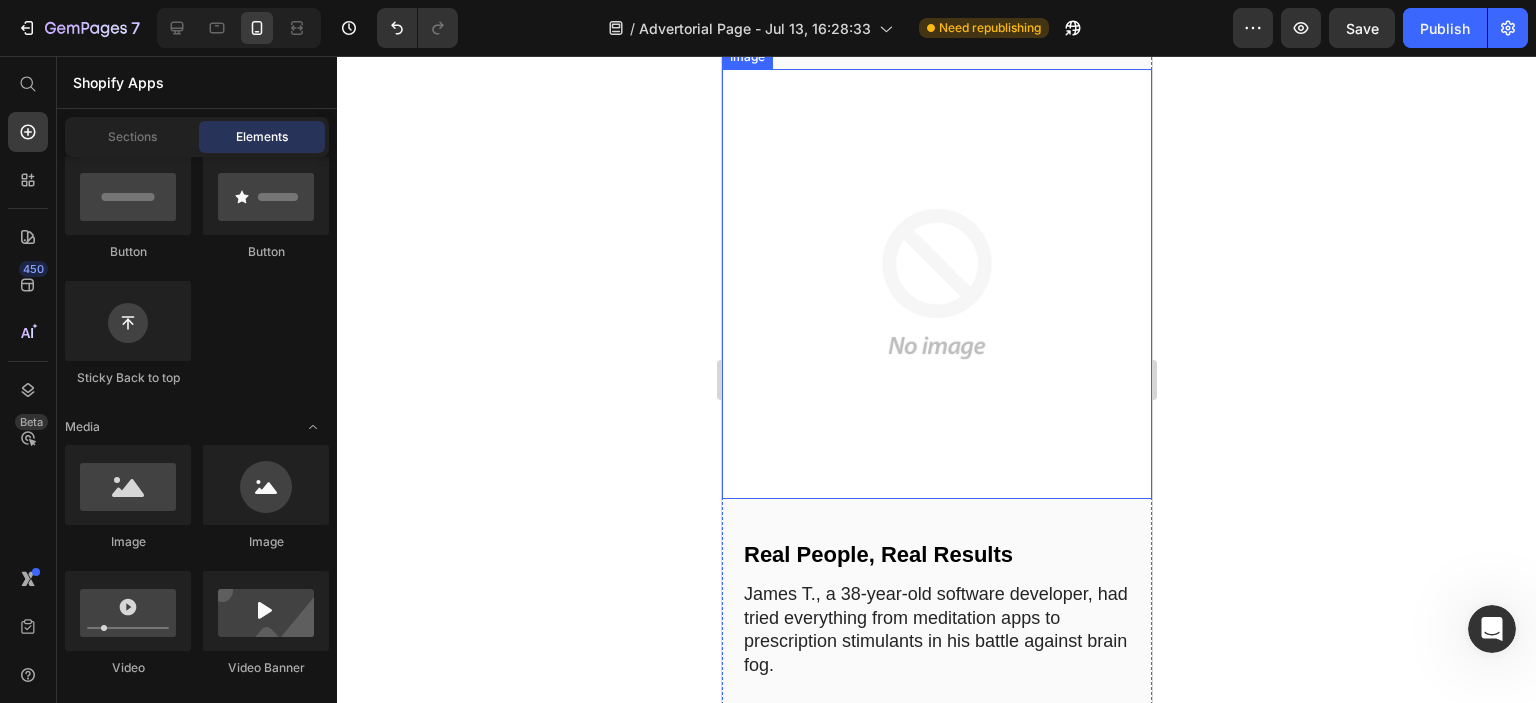 click at bounding box center [936, 284] 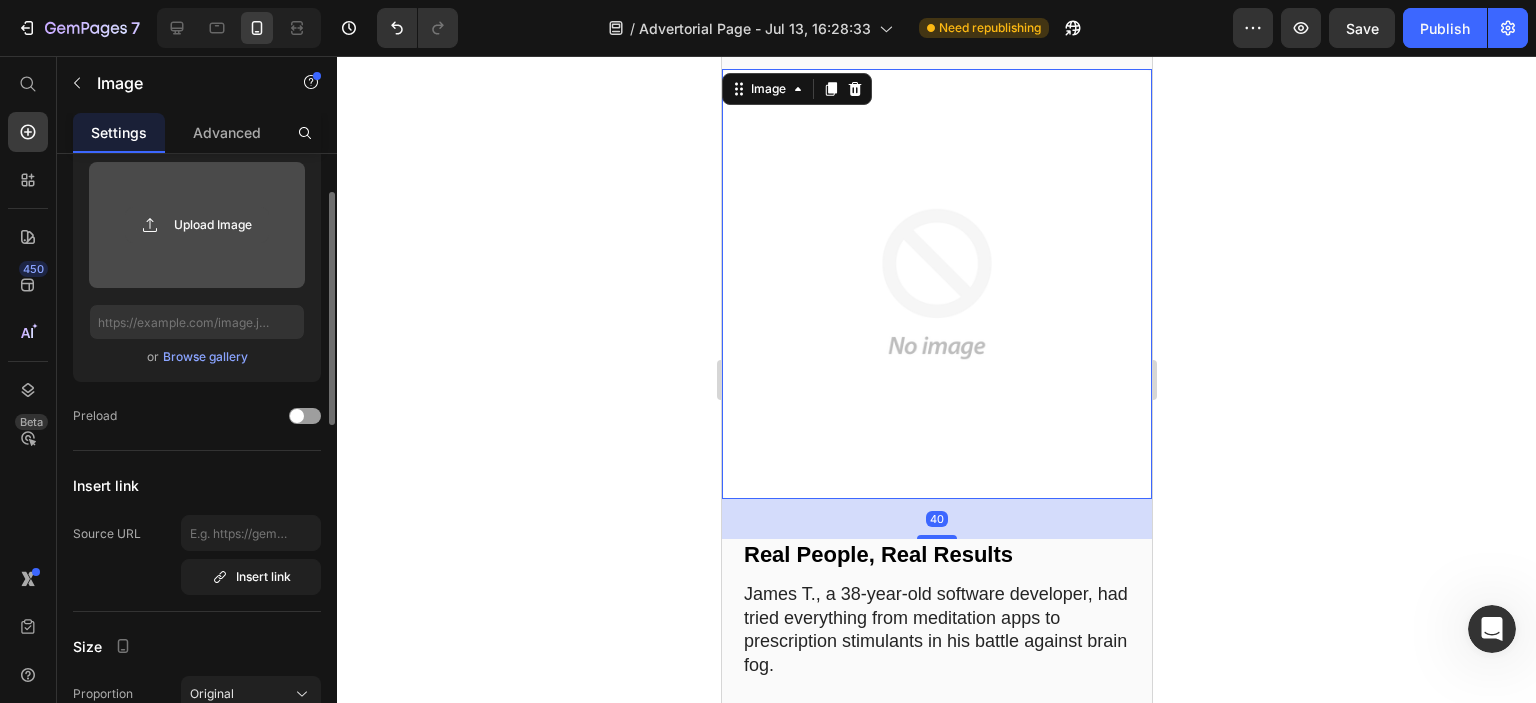 click 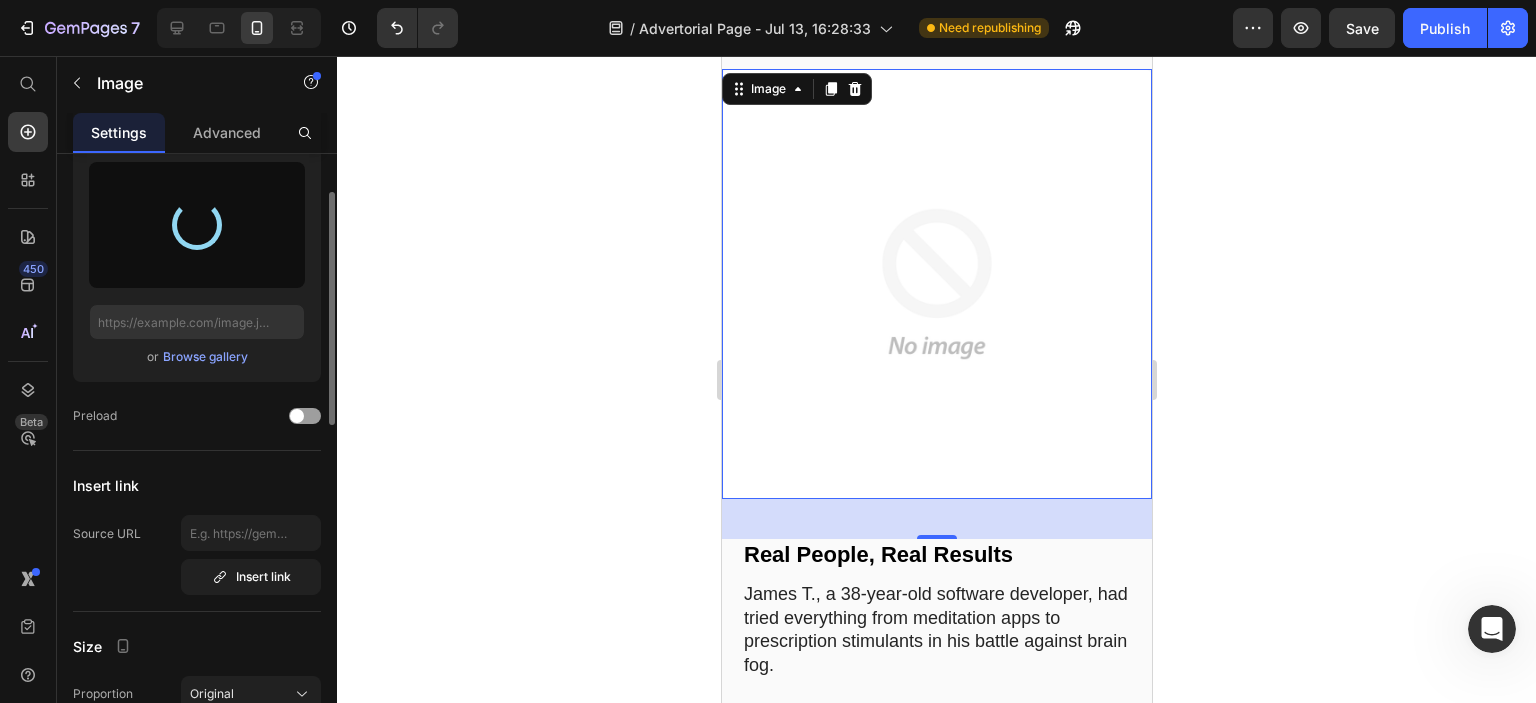 type on "https://cdn.shopify.com/s/files/1/0710/3145/5912/files/gempages_573164479206916870-aa25788a-75ba-46bb-91c2-4f975225b8f2.png" 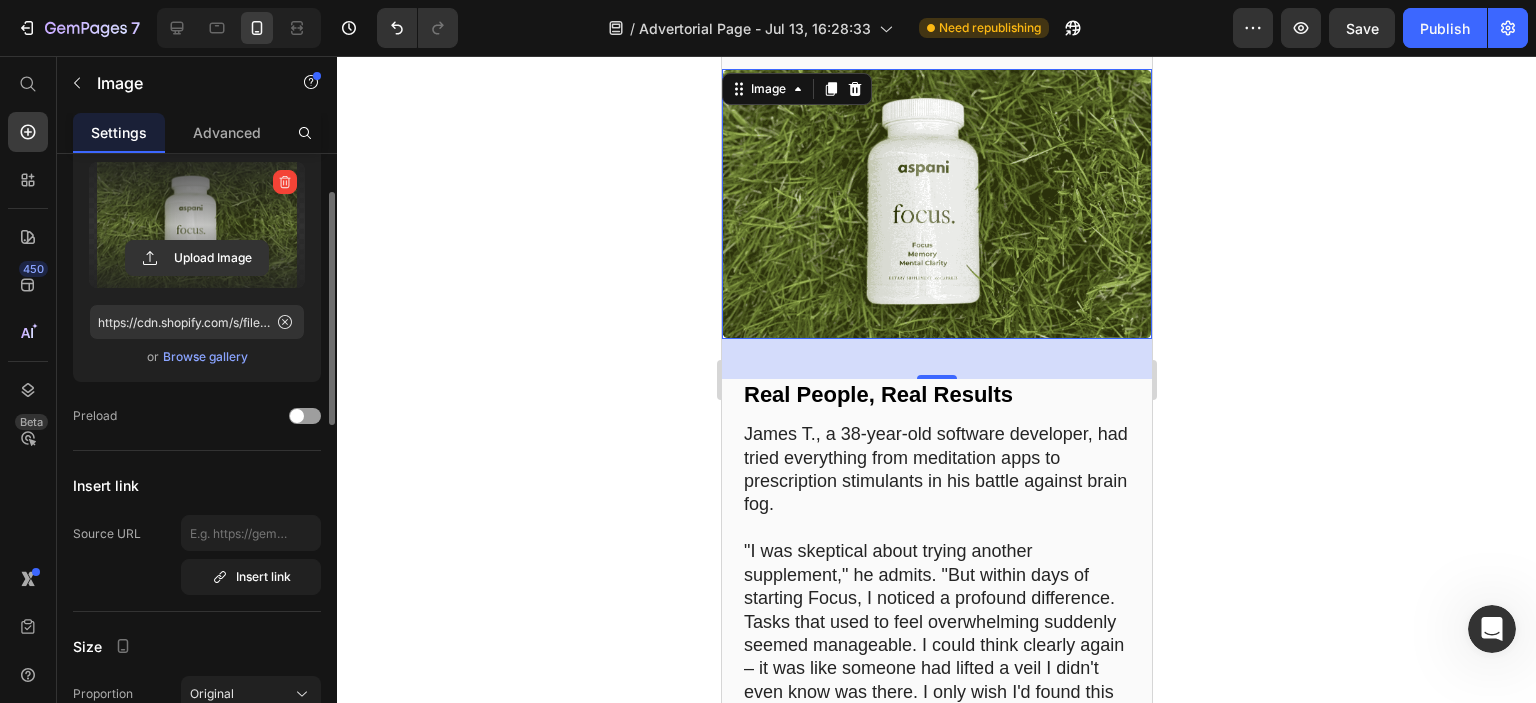 click 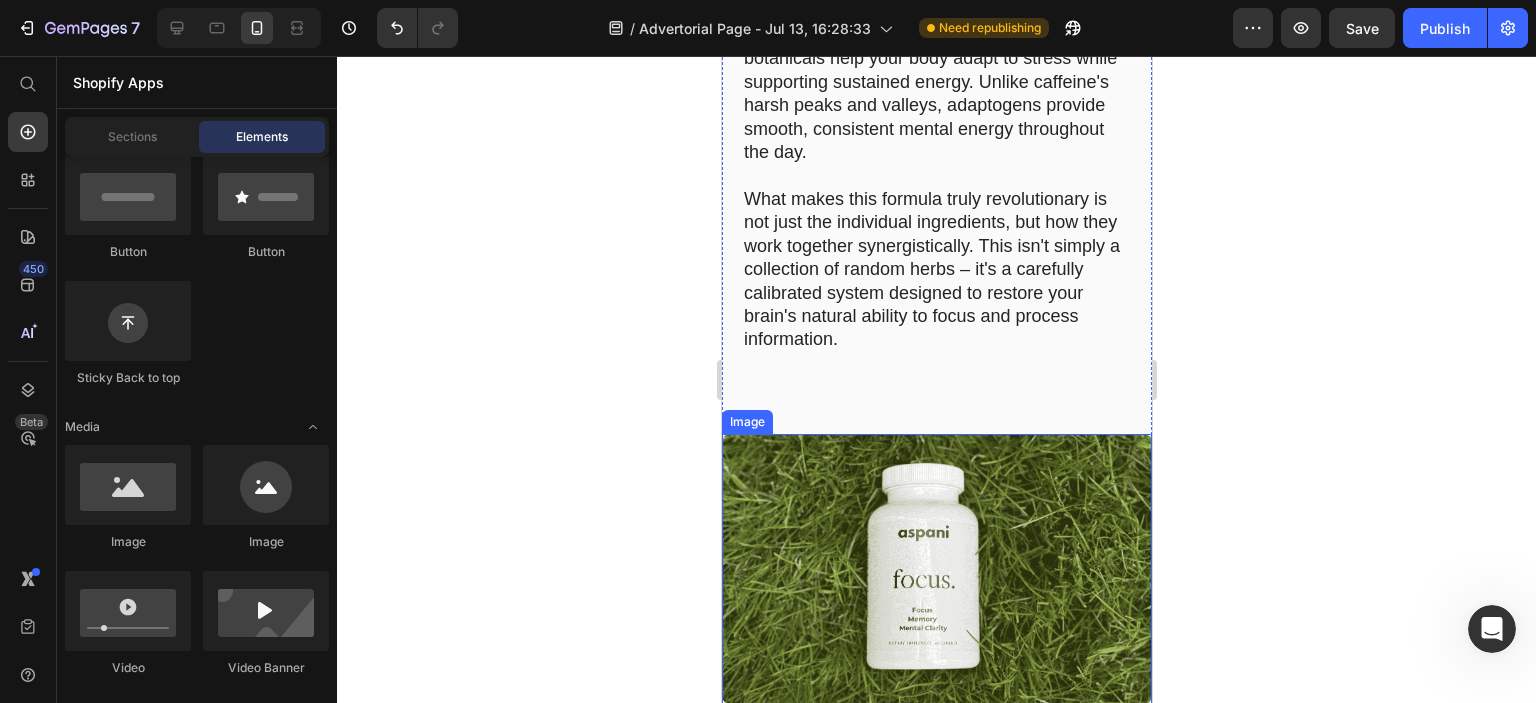 scroll, scrollTop: 7965, scrollLeft: 0, axis: vertical 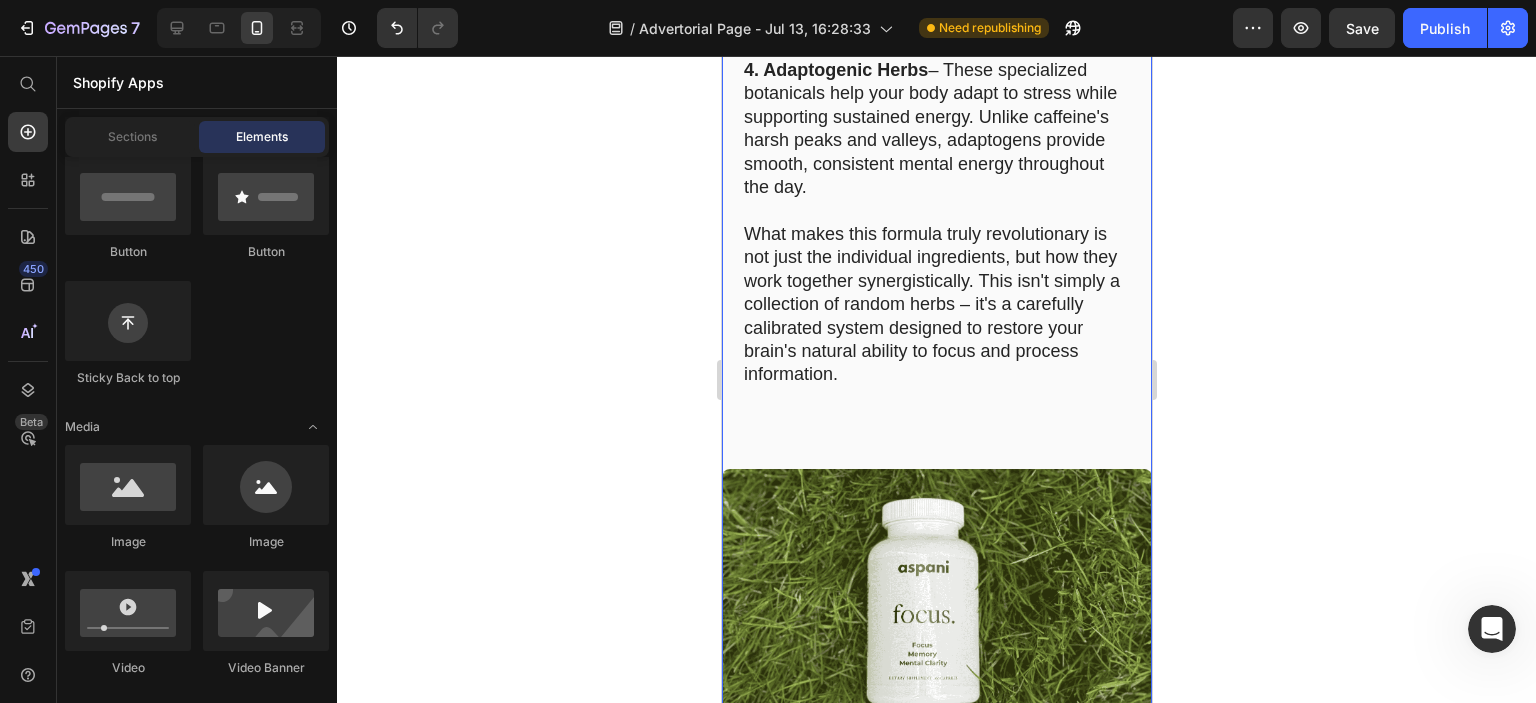 click on "What makes this formula truly revolutionary is not just the individual ingredients, but how they work together synergistically. This isn't simply a collection of random herbs – it's a carefully calibrated system designed to restore your brain's natural ability to focus and process information." at bounding box center [936, 305] 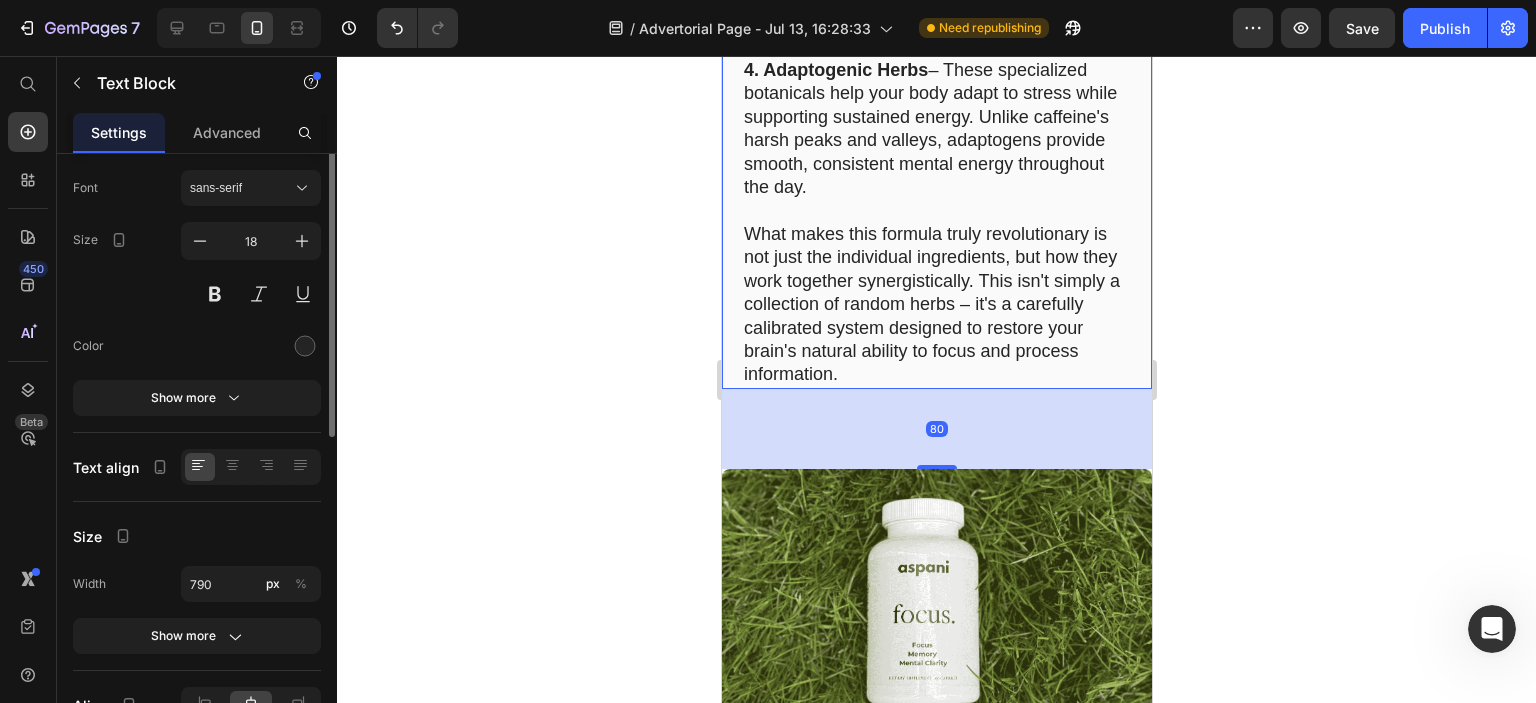 scroll, scrollTop: 0, scrollLeft: 0, axis: both 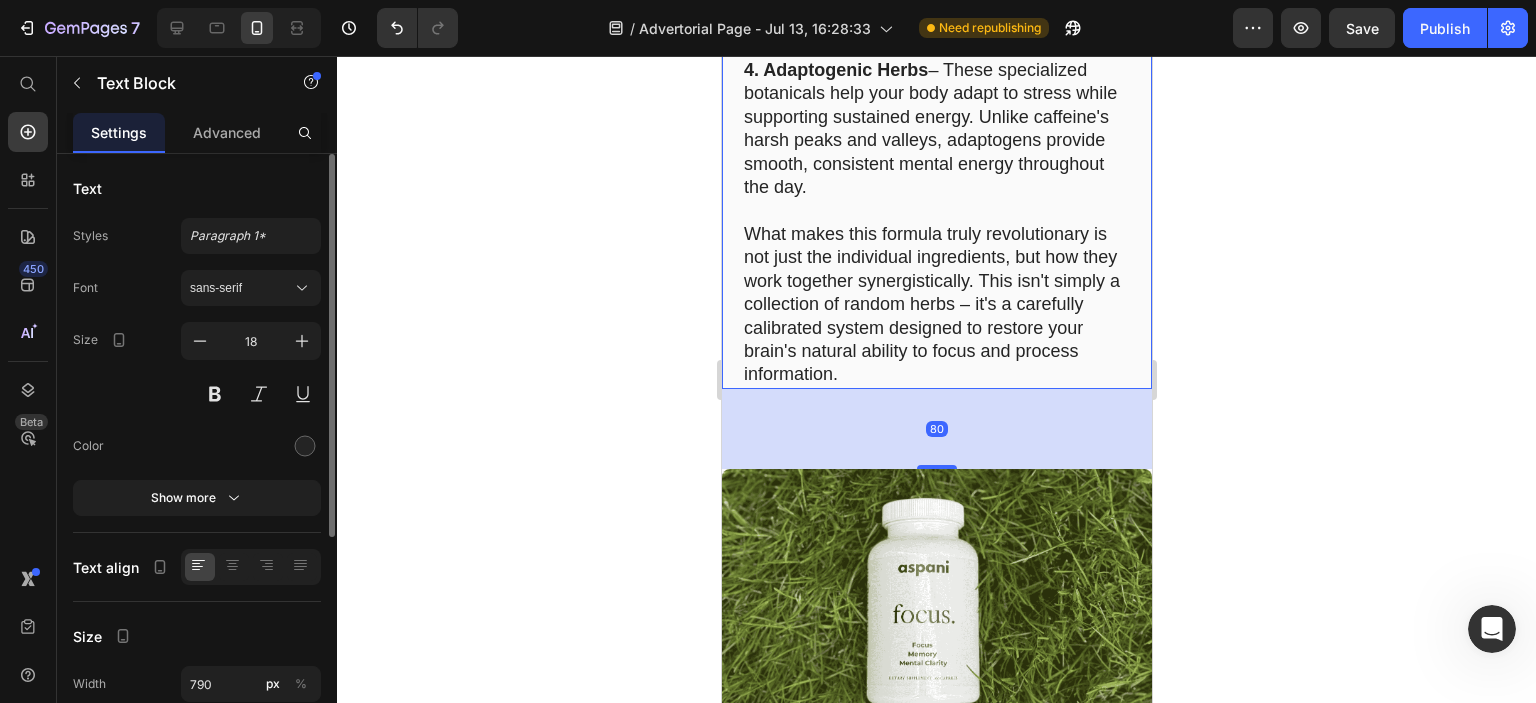 click 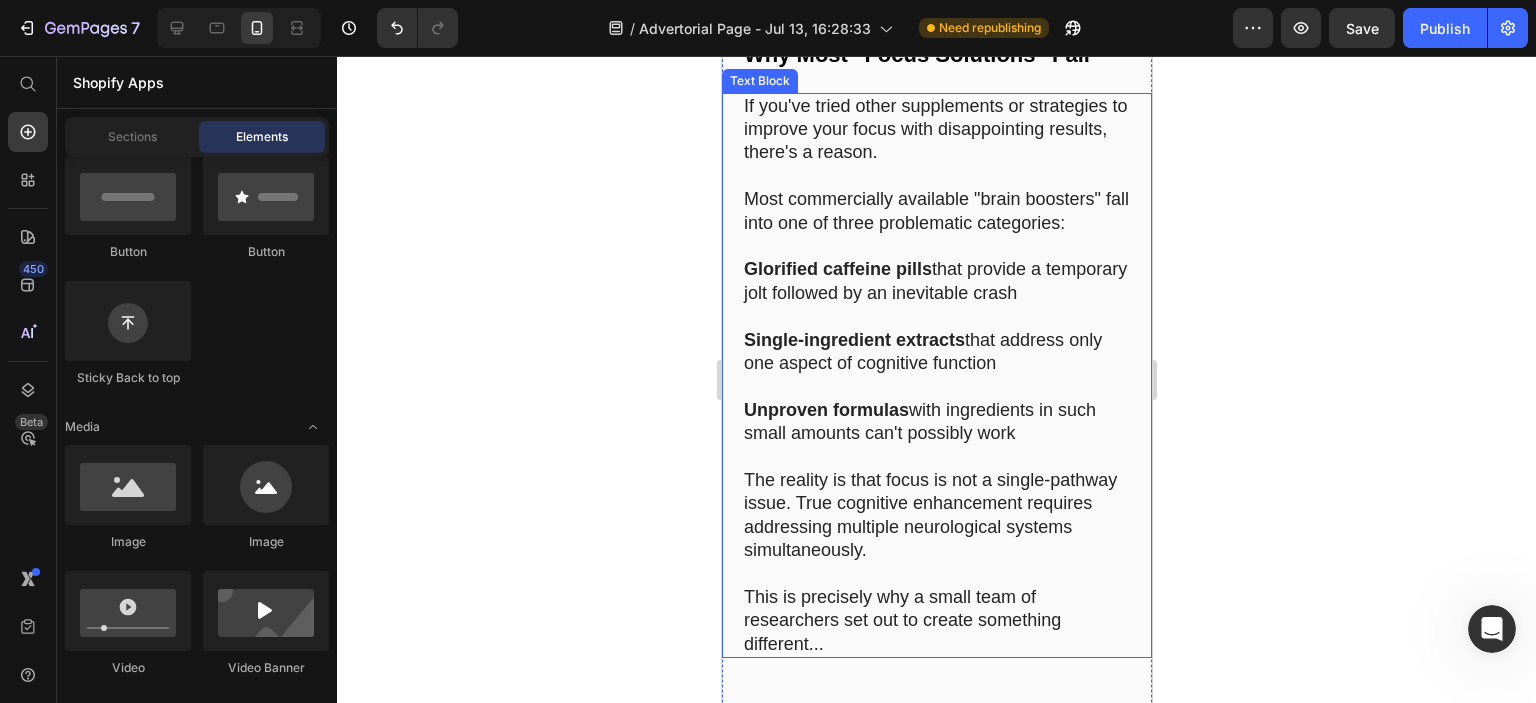 scroll, scrollTop: 10065, scrollLeft: 0, axis: vertical 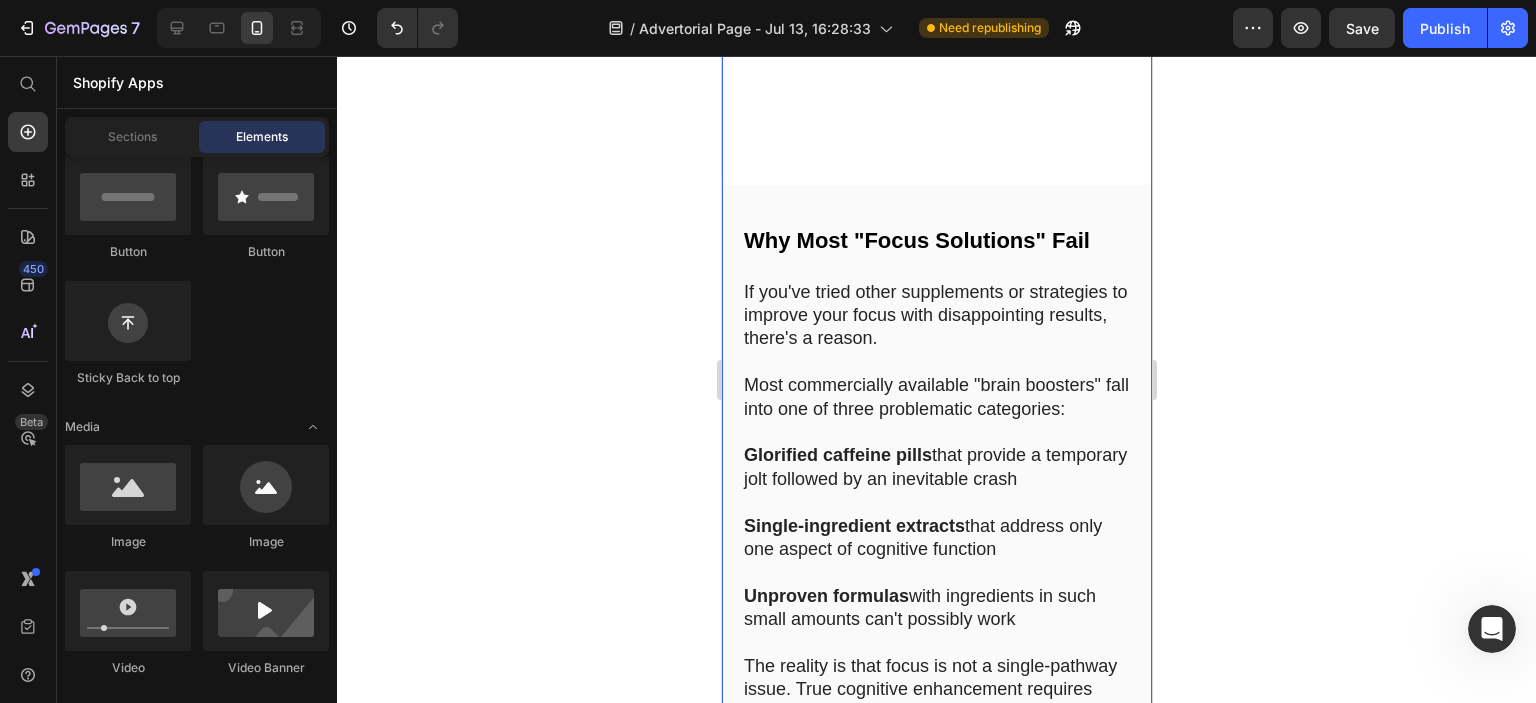 click on "Why Most "Focus Solutions" Fail" at bounding box center (916, 240) 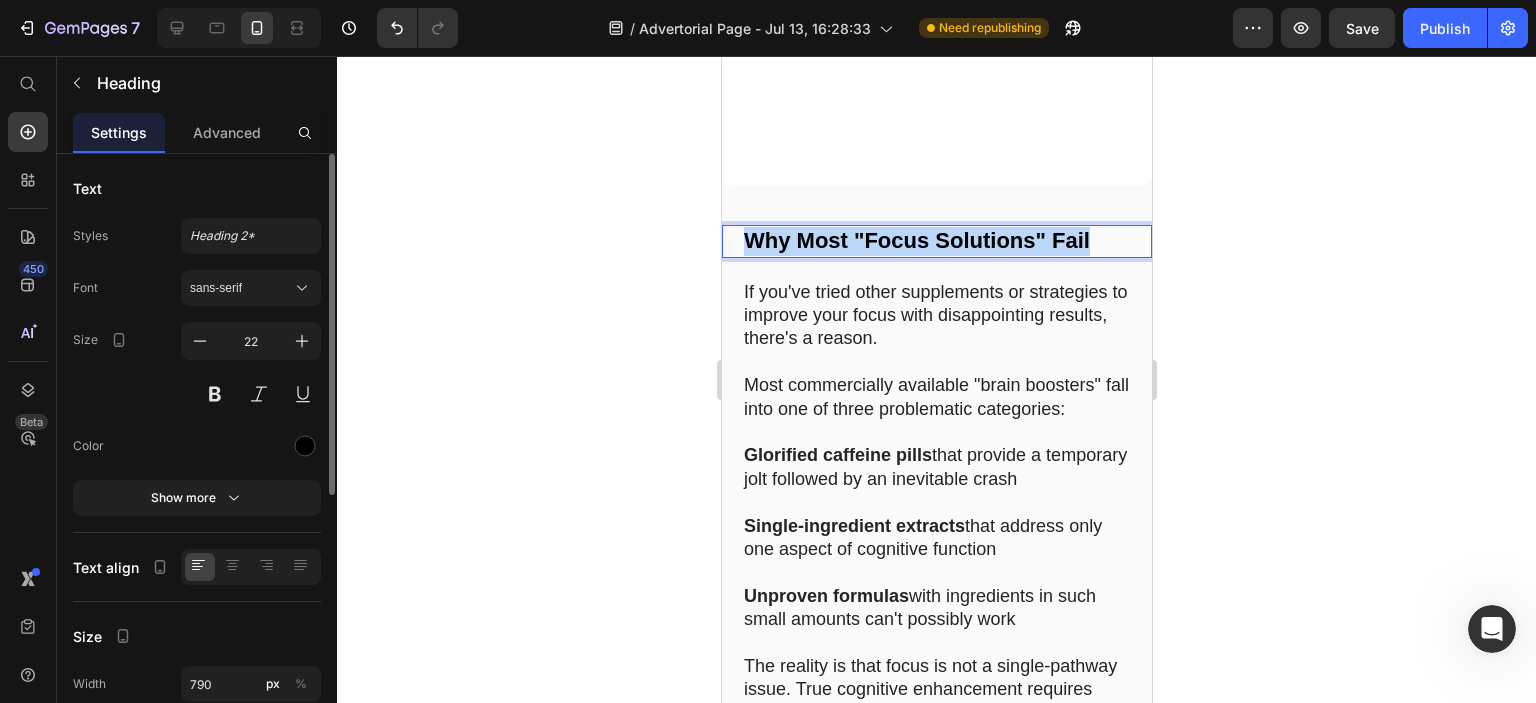 click on "Why Most "Focus Solutions" Fail" at bounding box center (916, 240) 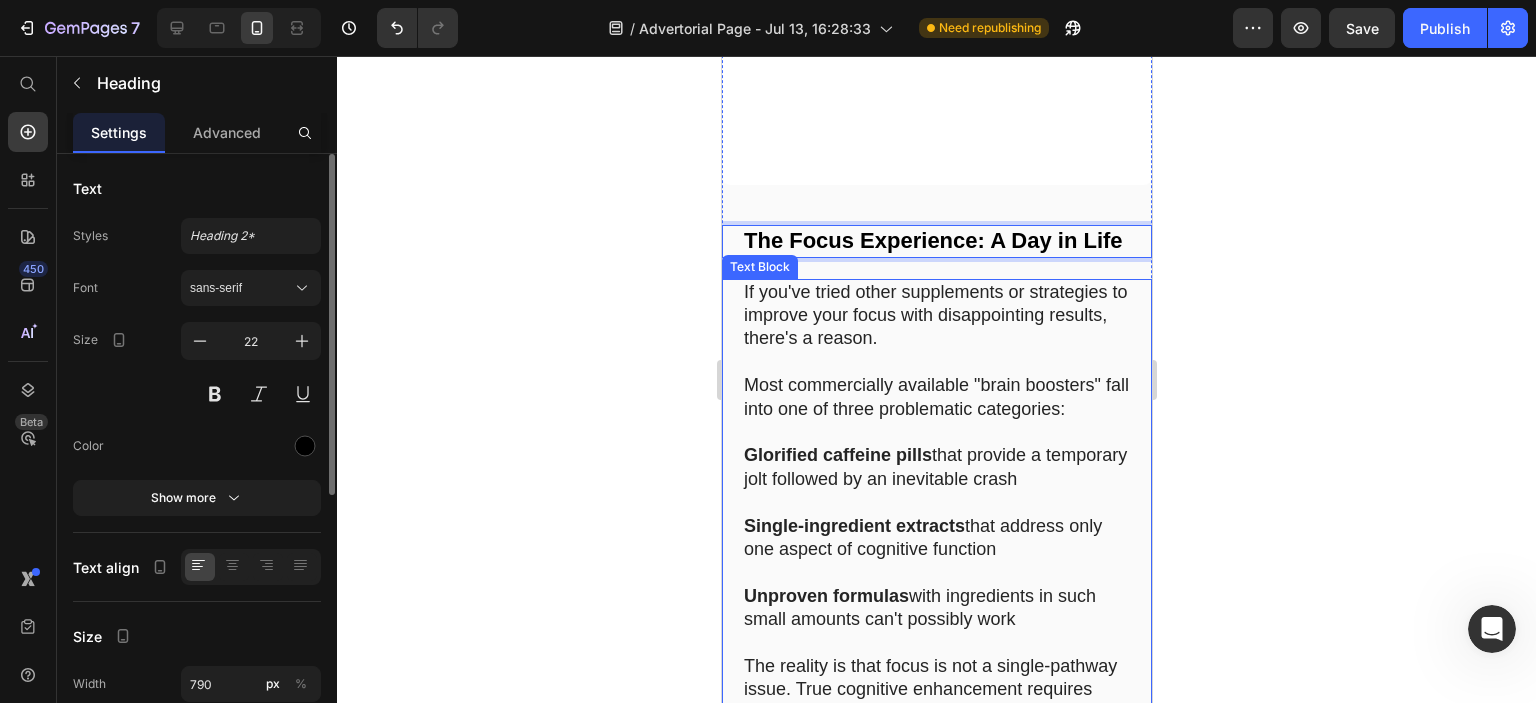 click on "If you've tried other supplements or strategies to improve your focus with disappointing results, there's a reason." at bounding box center [936, 316] 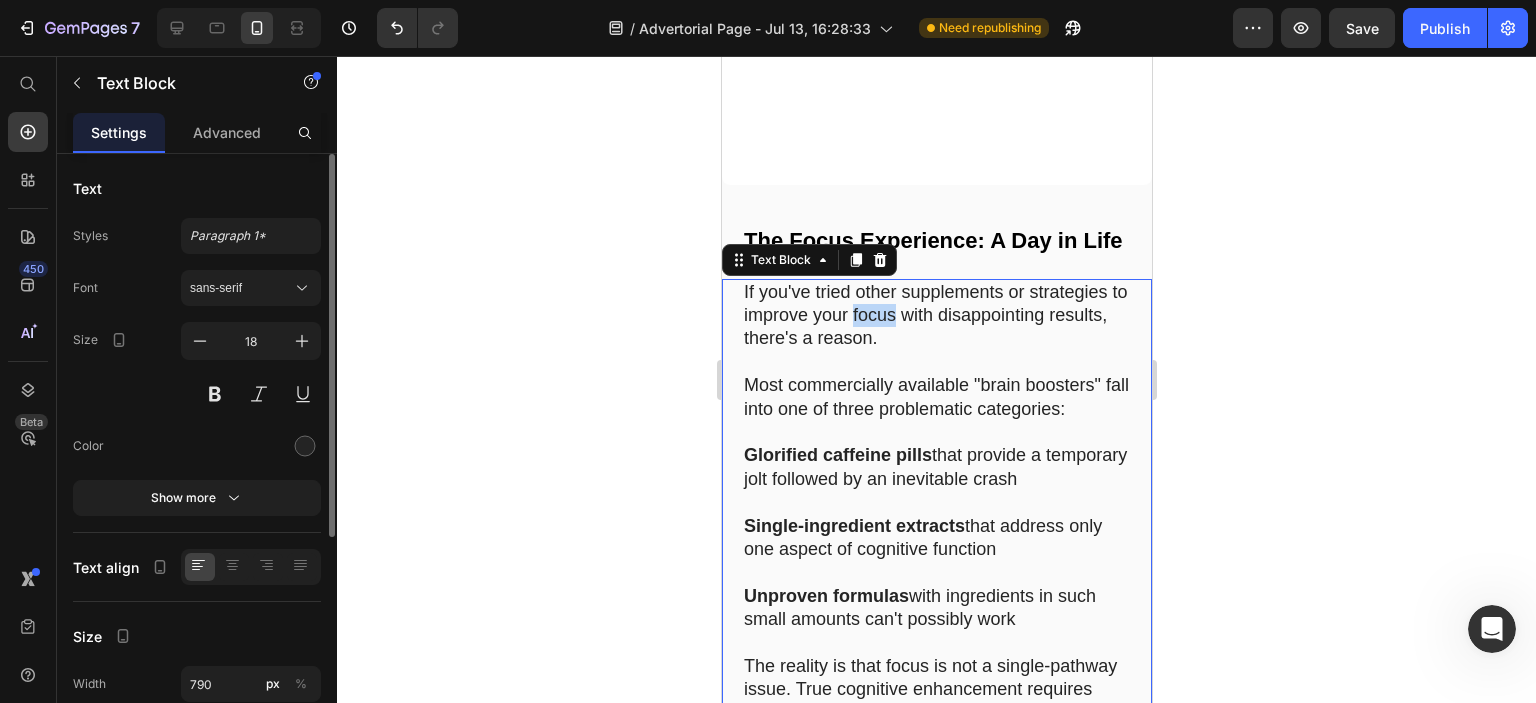 click on "If you've tried other supplements or strategies to improve your focus with disappointing results, there's a reason." at bounding box center [936, 316] 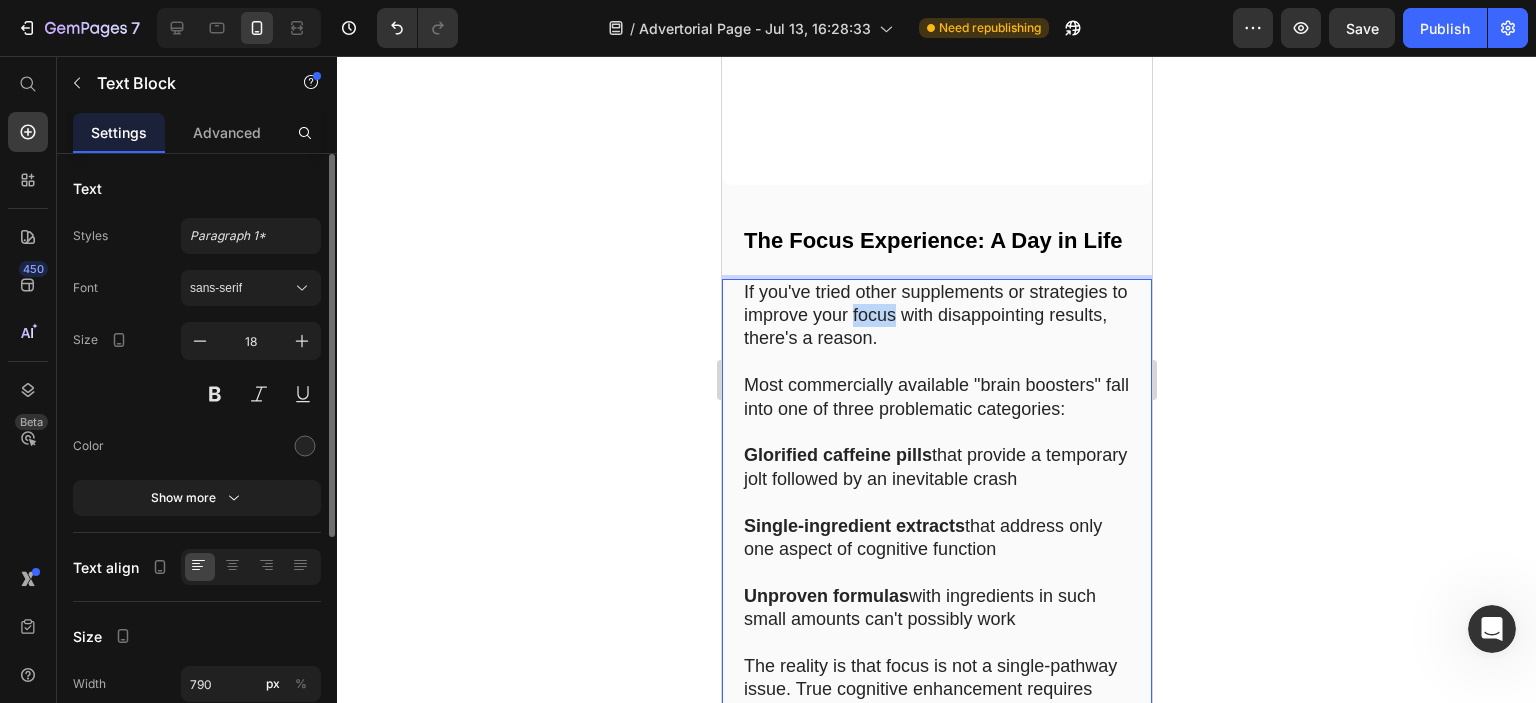 click on "If you've tried other supplements or strategies to improve your focus with disappointing results, there's a reason. Most commercially available "brain boosters" fall into one of three problematic categories: Glorified caffeine pills  that provide a temporary jolt followed by an inevitable crash Single-ingredient extracts  that address only one aspect of cognitive function Unproven formulas  with ingredients in such small amounts can't possibly work The reality is that focus is not a single-pathway issue. True cognitive enhancement requires addressing multiple neurological systems simultaneously. This is precisely why a small team of researchers set out to create something different..." at bounding box center [936, 562] 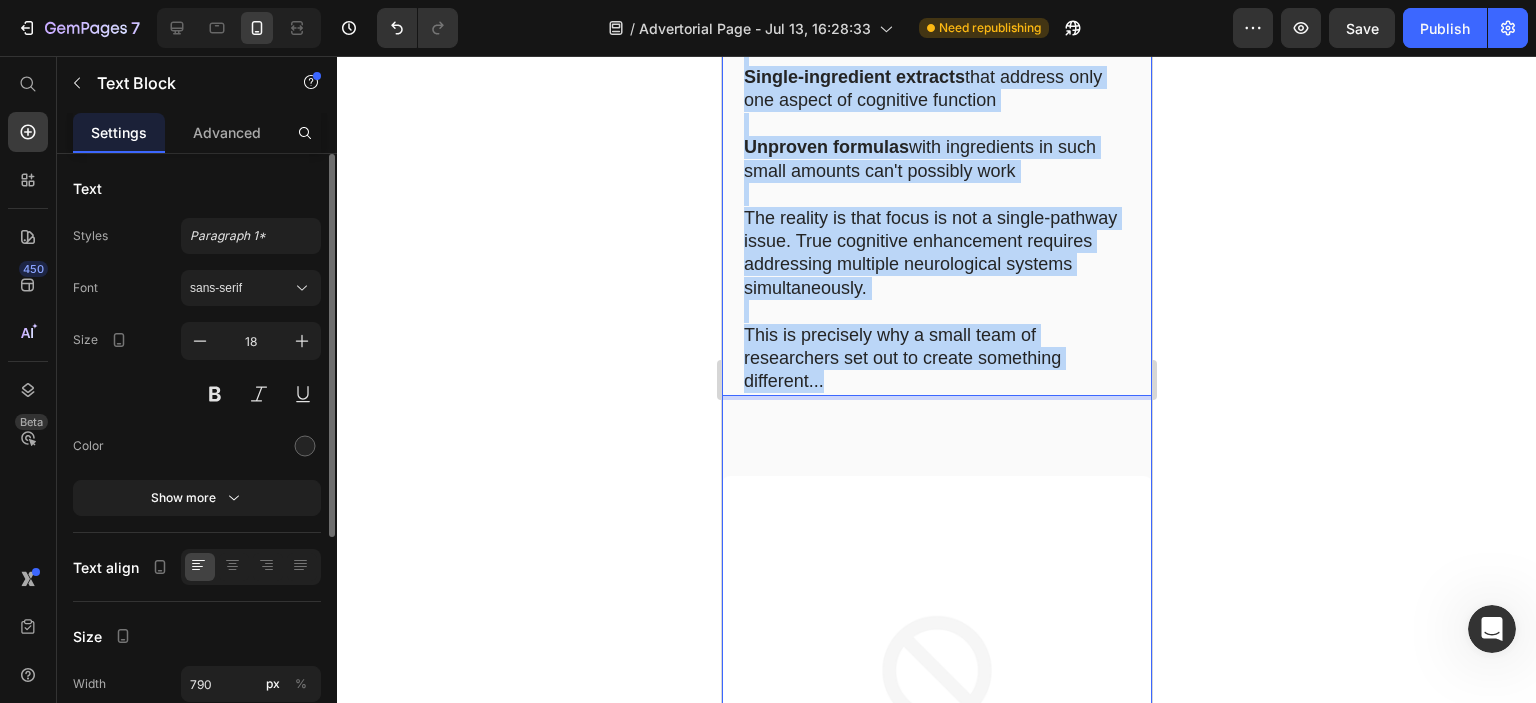 scroll, scrollTop: 10565, scrollLeft: 0, axis: vertical 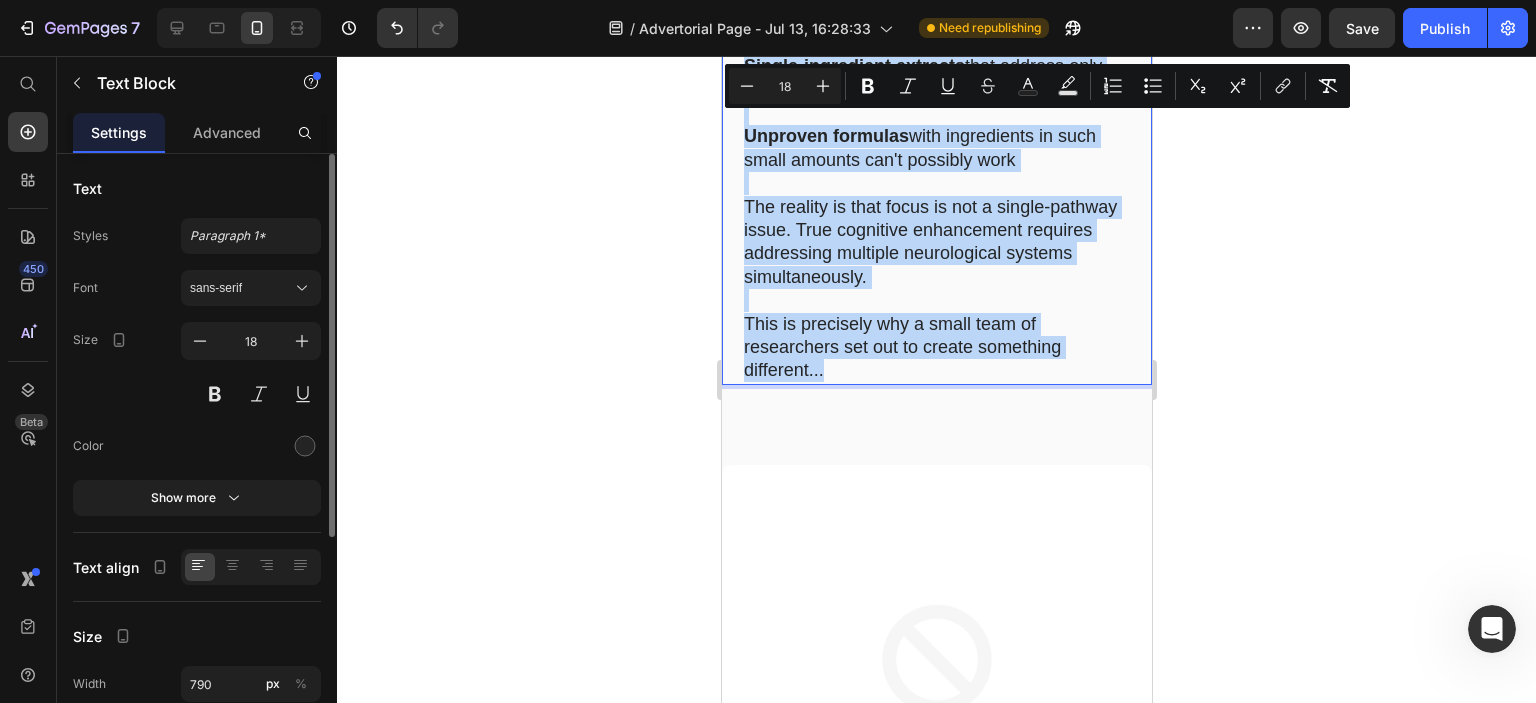 drag, startPoint x: 741, startPoint y: 346, endPoint x: 941, endPoint y: 389, distance: 204.57028 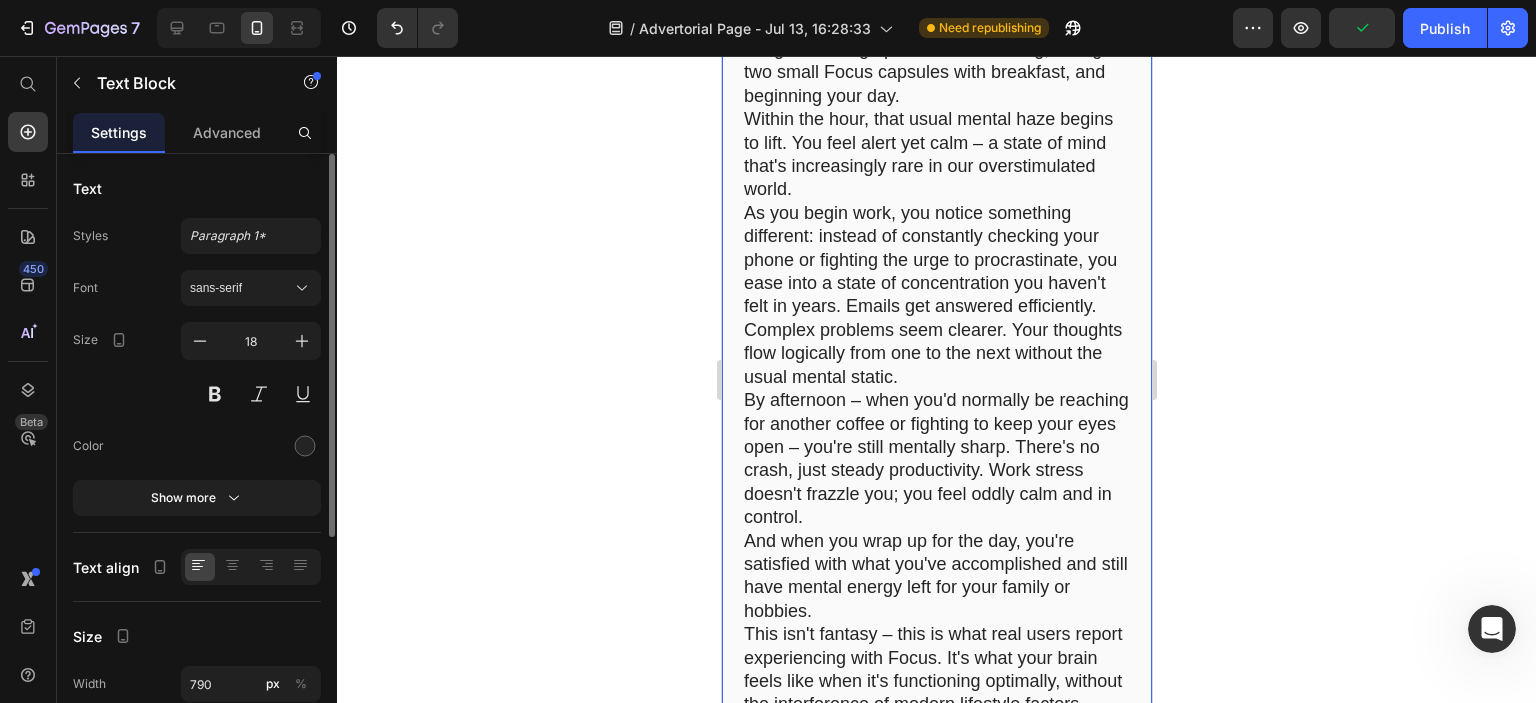 scroll, scrollTop: 10165, scrollLeft: 0, axis: vertical 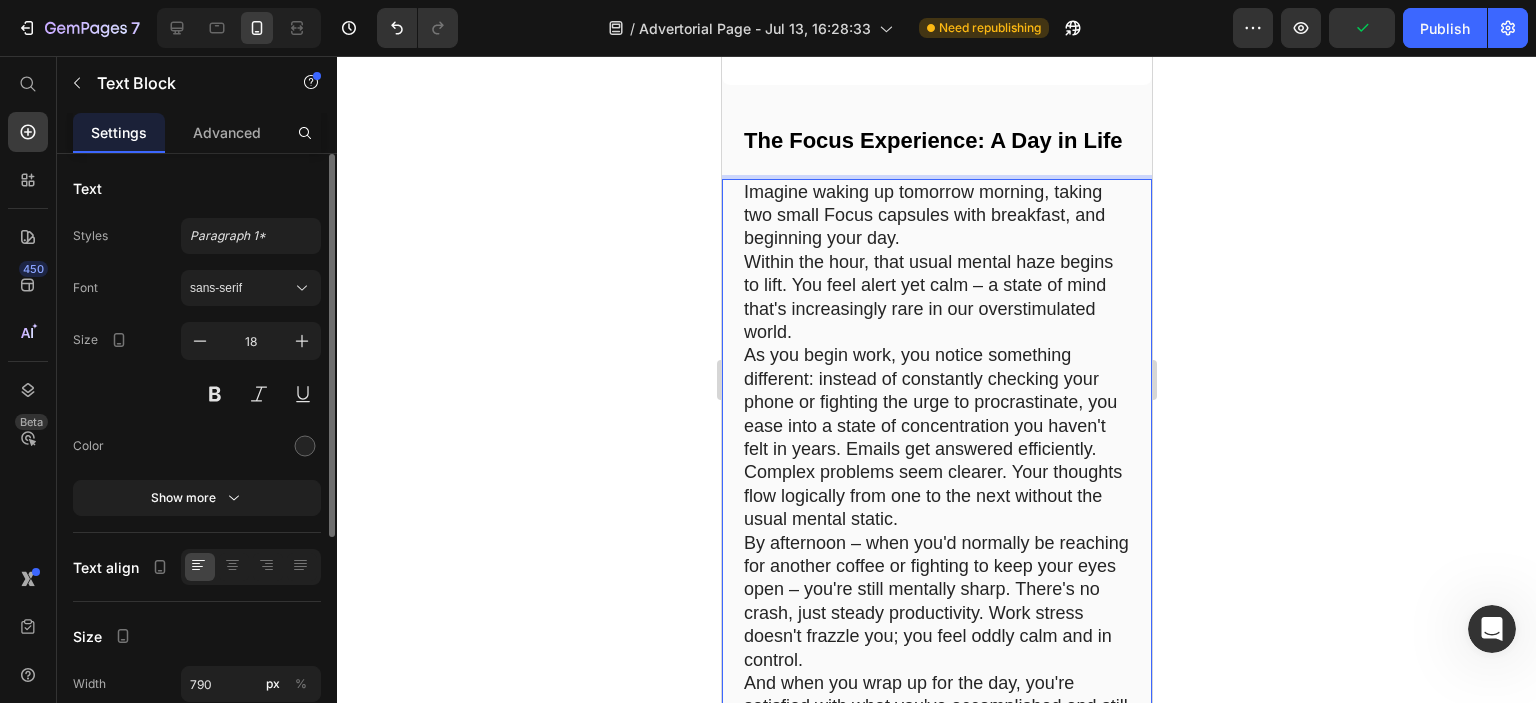 click on "Imagine waking up tomorrow morning, taking two small Focus capsules with breakfast, and beginning your day." at bounding box center [936, 216] 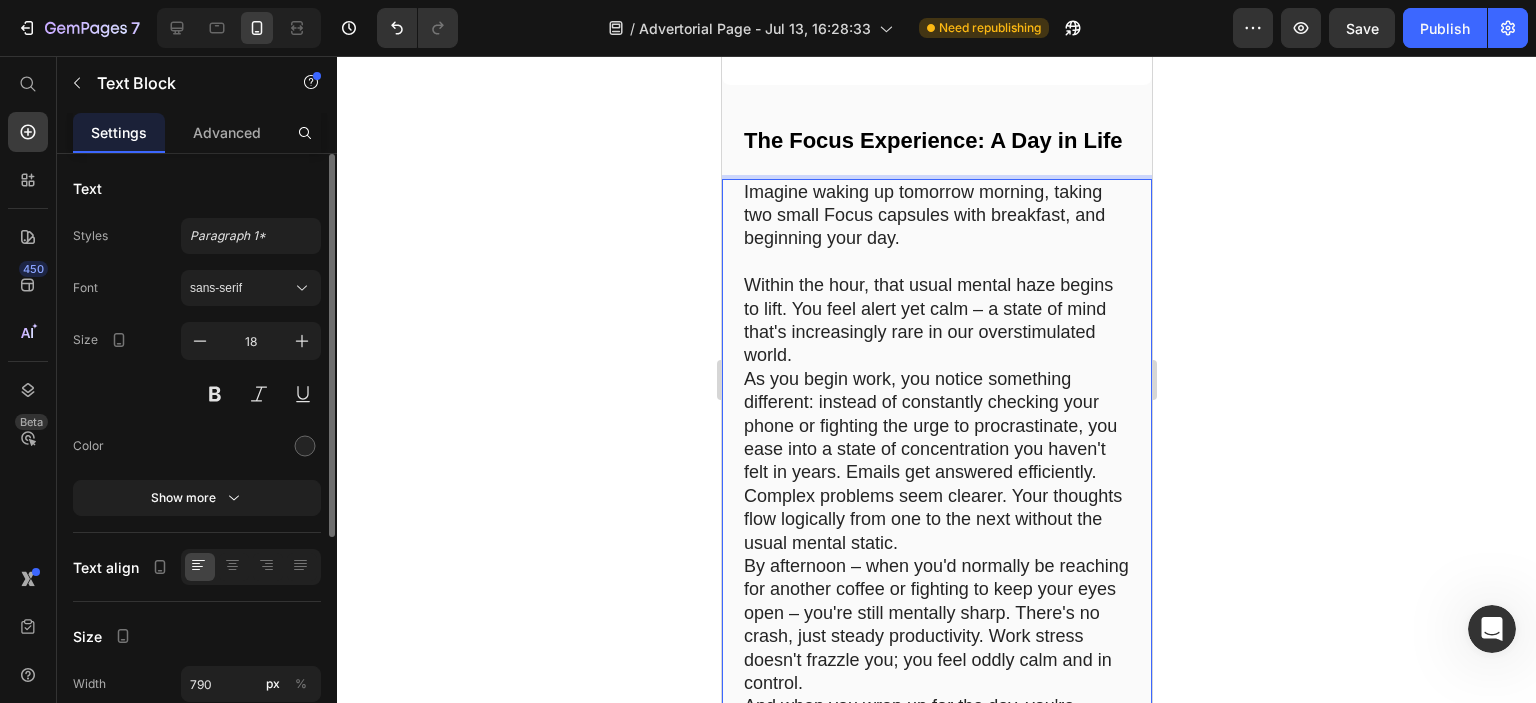 click on "Within the hour, that usual mental haze begins to lift. You feel alert yet calm – a state of mind that's increasingly rare in our overstimulated world." at bounding box center [936, 321] 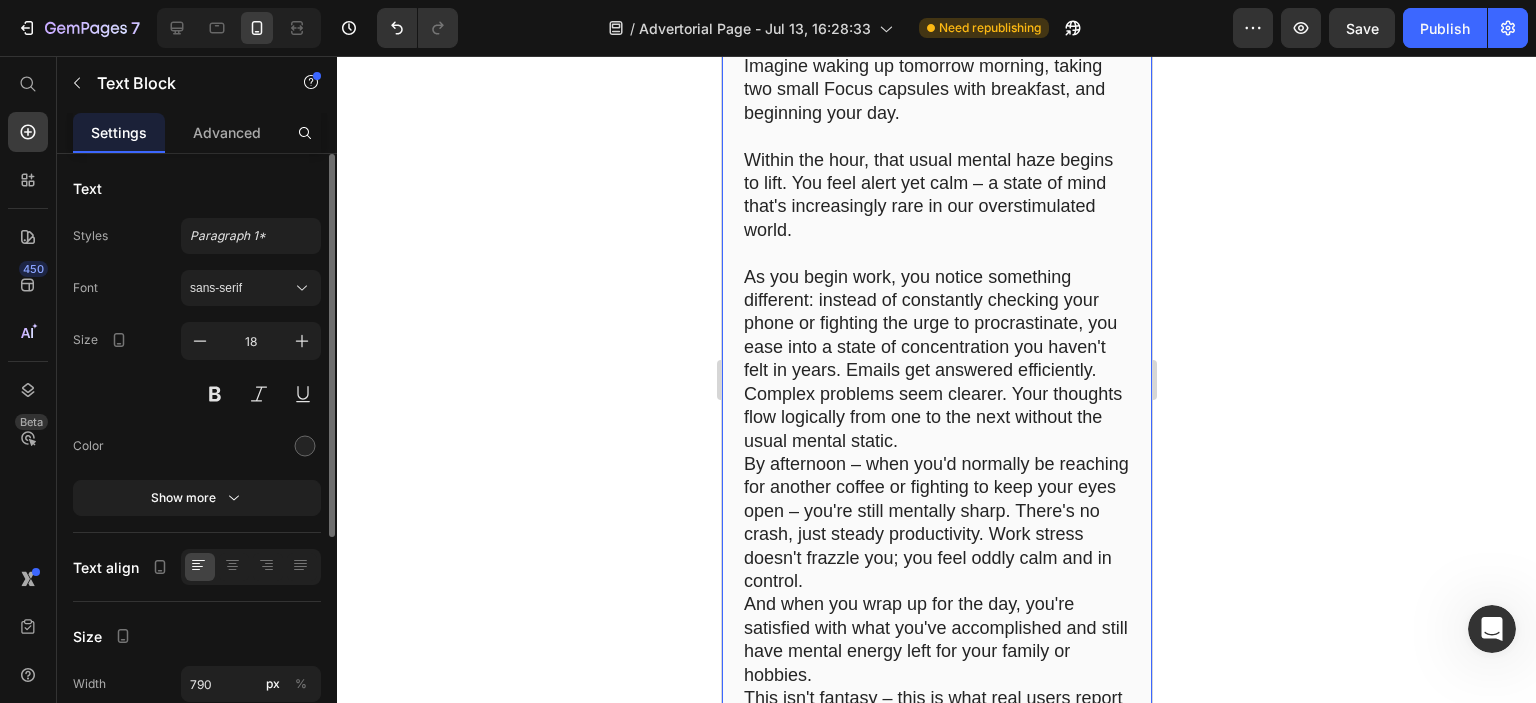 scroll, scrollTop: 10365, scrollLeft: 0, axis: vertical 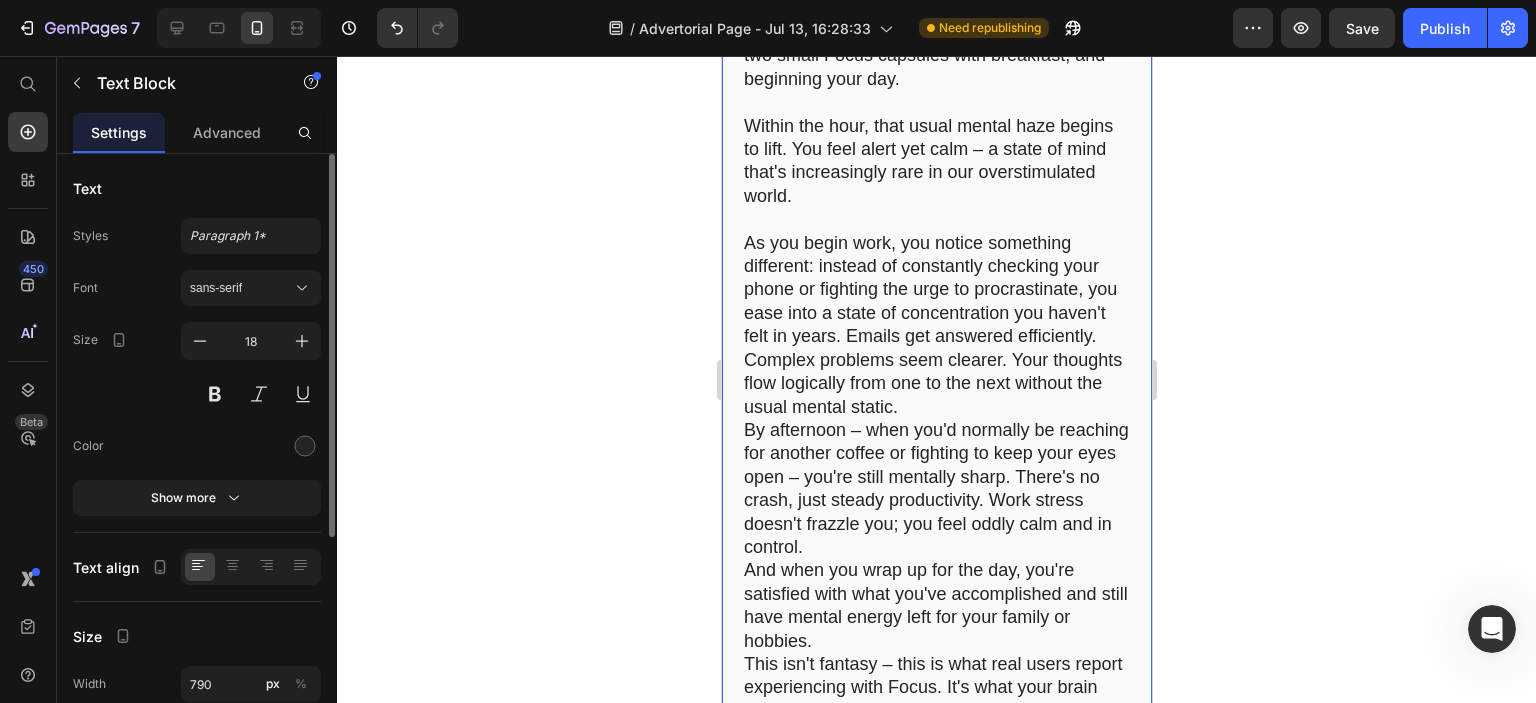 click on "As you begin work, you notice something different: instead of constantly checking your phone or fighting the urge to procrastinate, you ease into a state of concentration you haven't felt in years. Emails get answered efficiently. Complex problems seem clearer. Your thoughts flow logically from one to the next without the usual mental static." at bounding box center [936, 325] 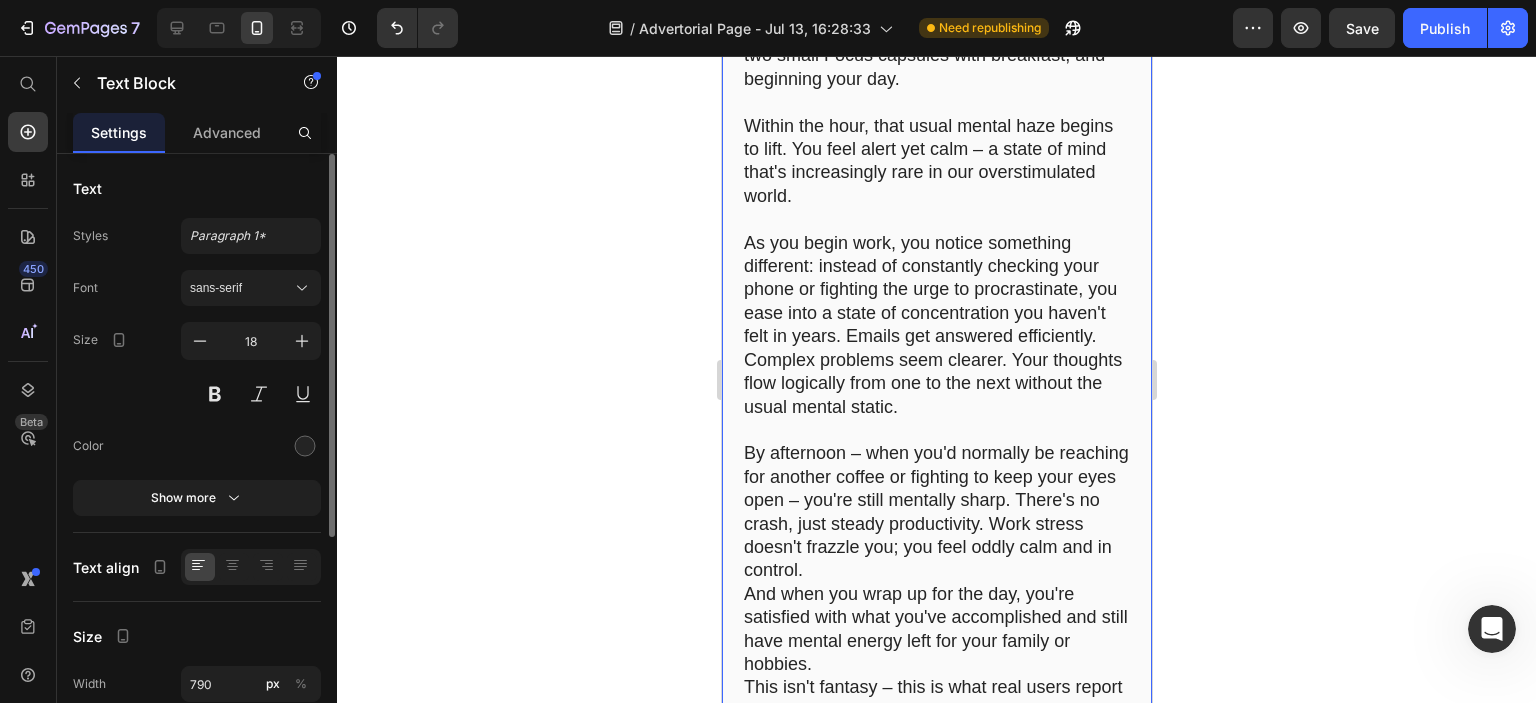 scroll, scrollTop: 10465, scrollLeft: 0, axis: vertical 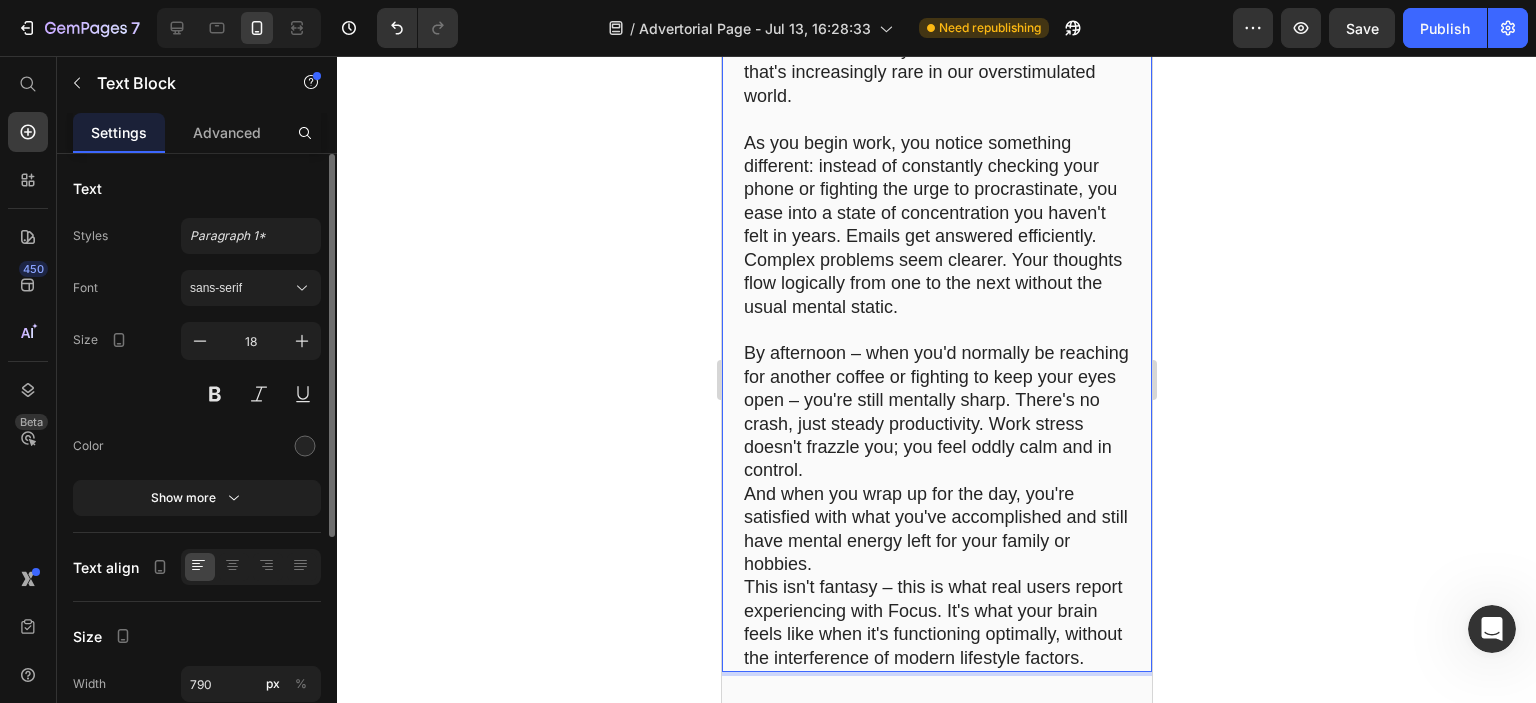 click on "By afternoon – when you'd normally be reaching for another coffee or fighting to keep your eyes open – you're still mentally sharp. There's no crash, just steady productivity. Work stress doesn't frazzle you; you feel oddly calm and in control." at bounding box center [936, 412] 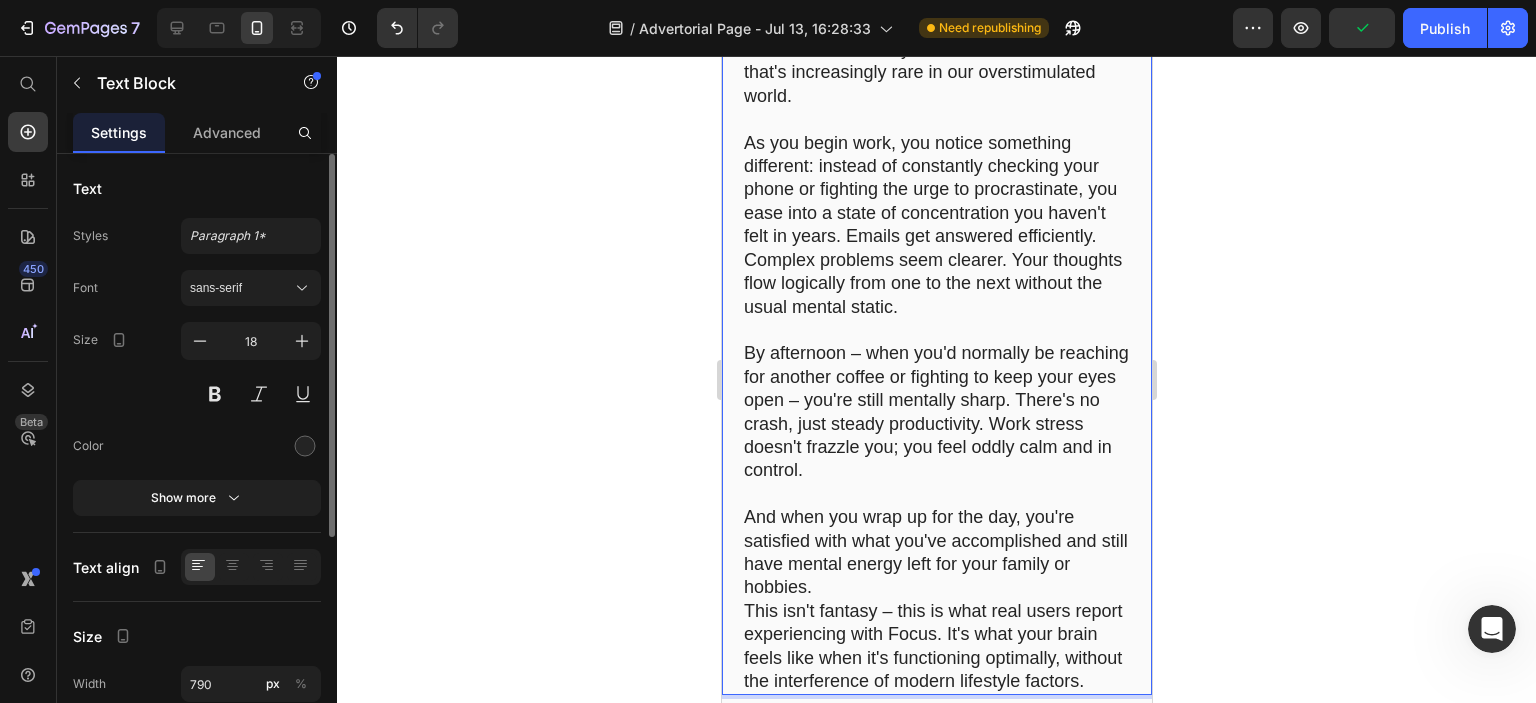 click on "And when you wrap up for the day, you're satisfied with what you've accomplished and still have mental energy left for your family or hobbies." at bounding box center [936, 553] 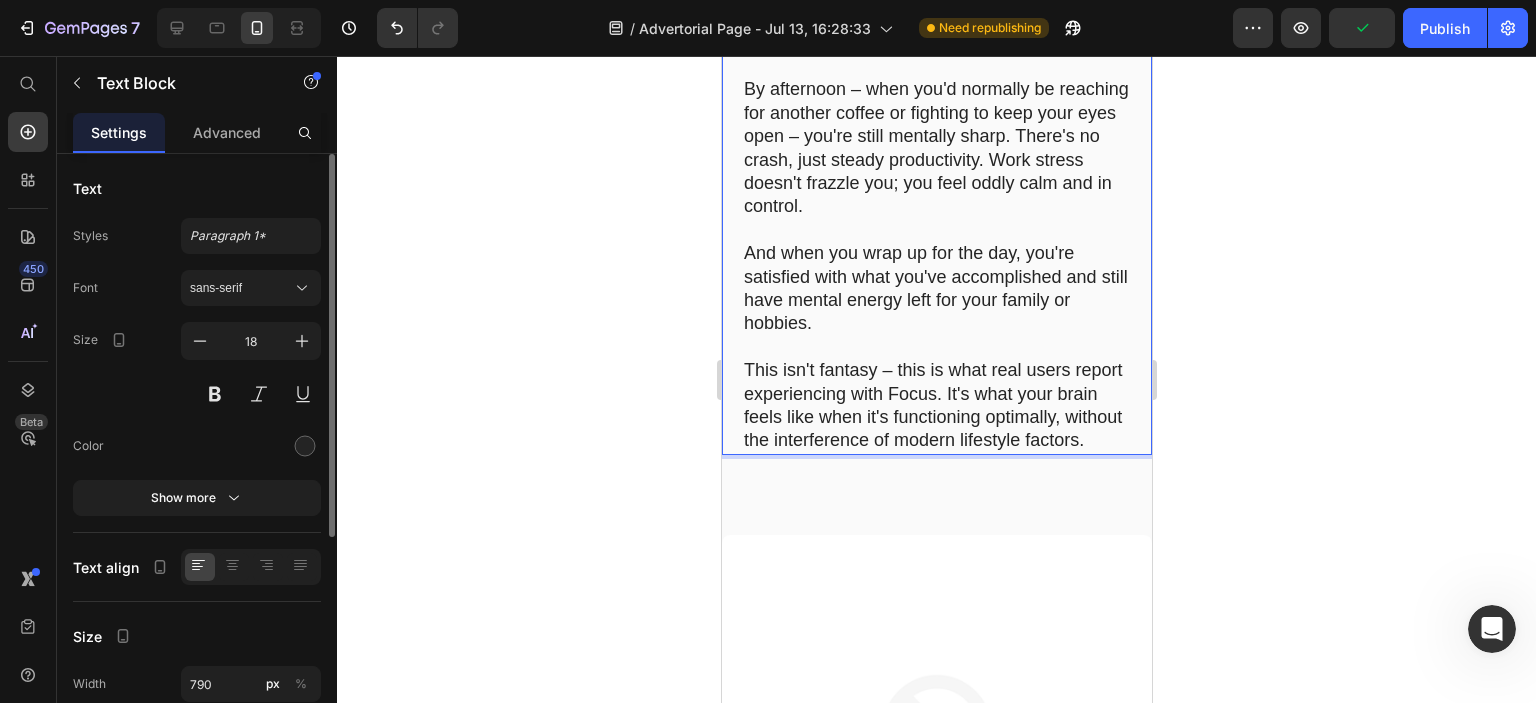 scroll, scrollTop: 10765, scrollLeft: 0, axis: vertical 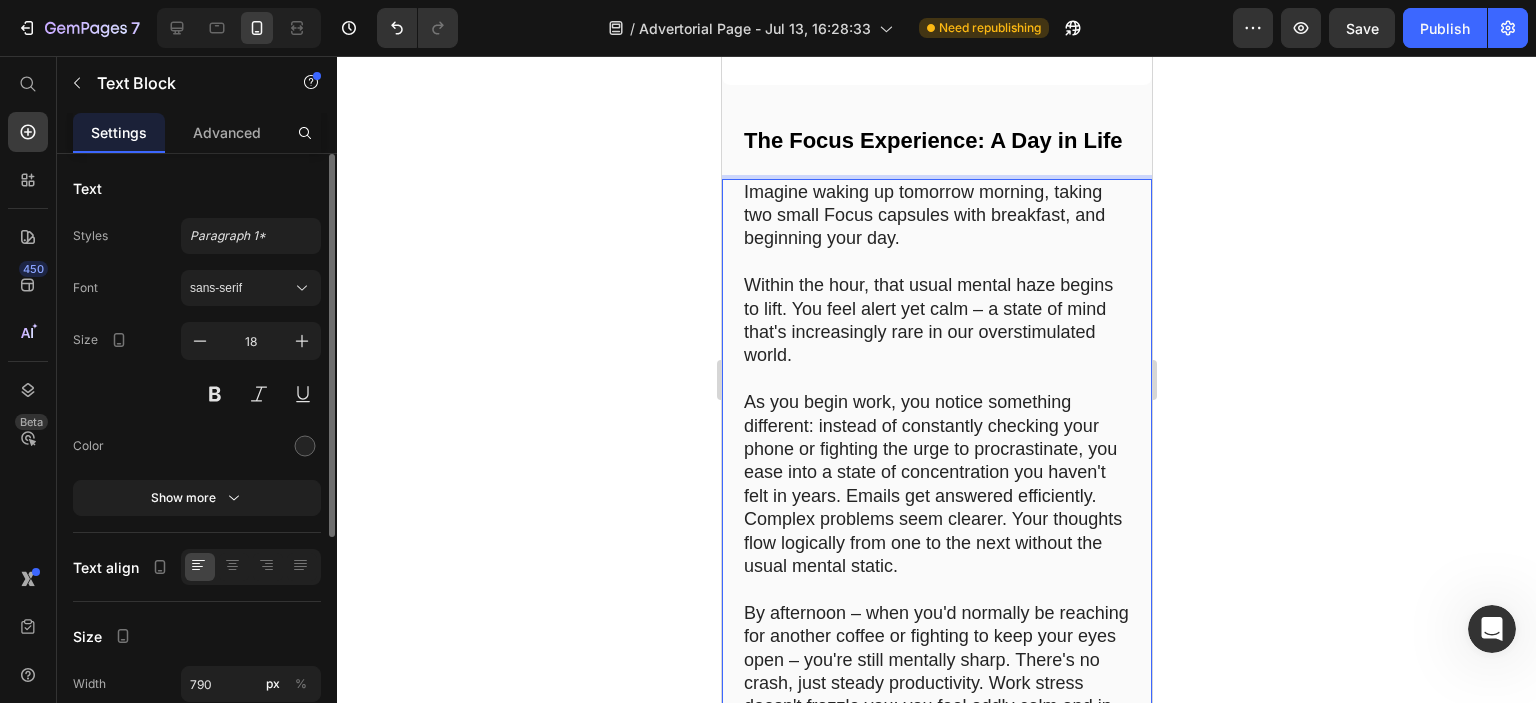click 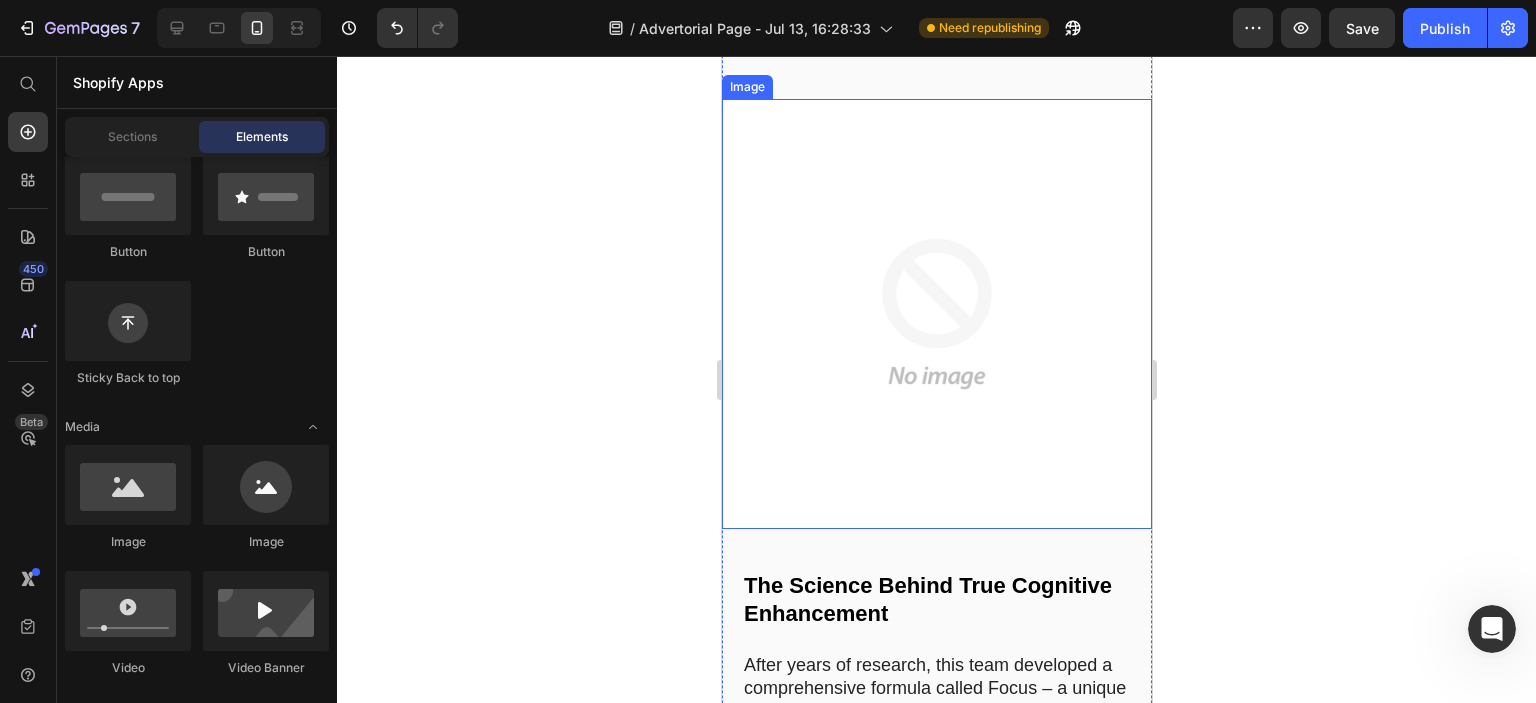 click at bounding box center [936, 314] 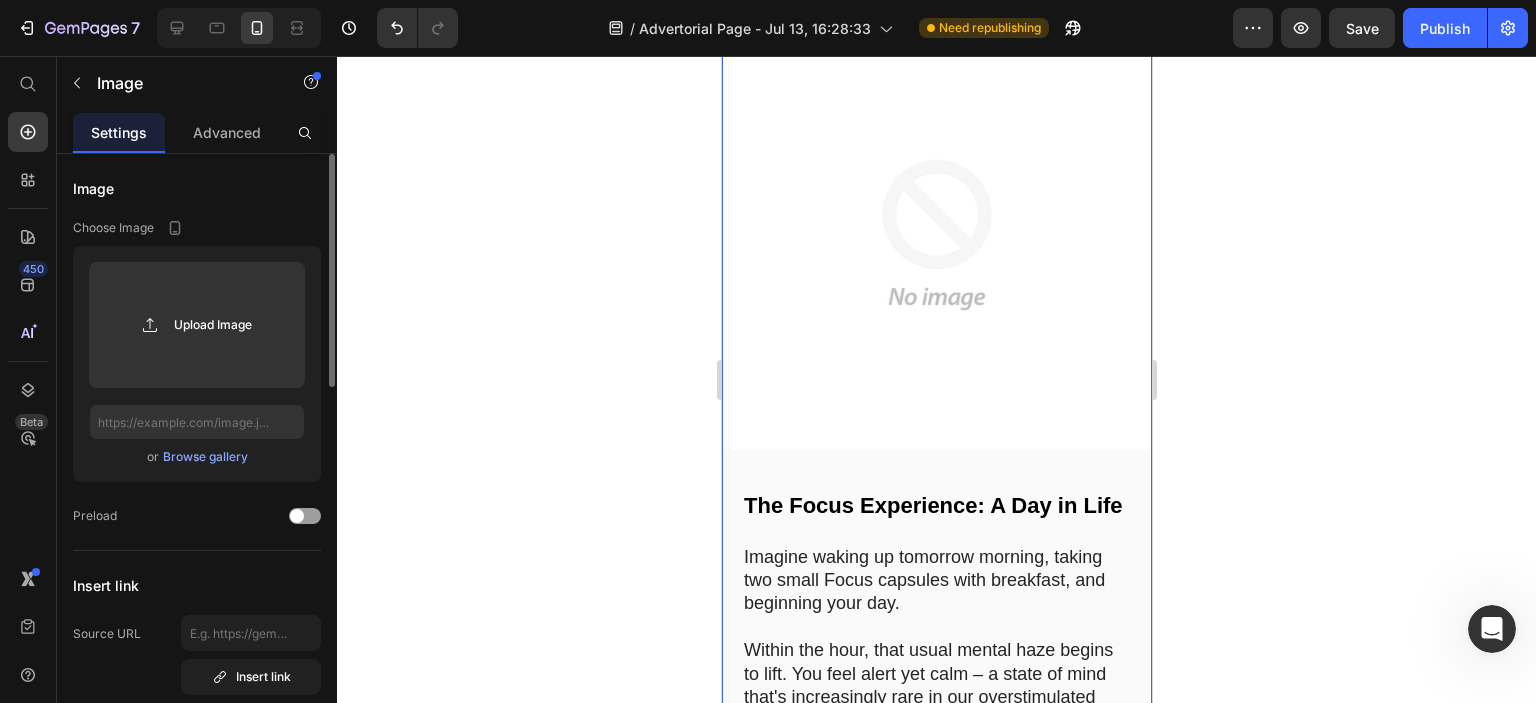 scroll, scrollTop: 9765, scrollLeft: 0, axis: vertical 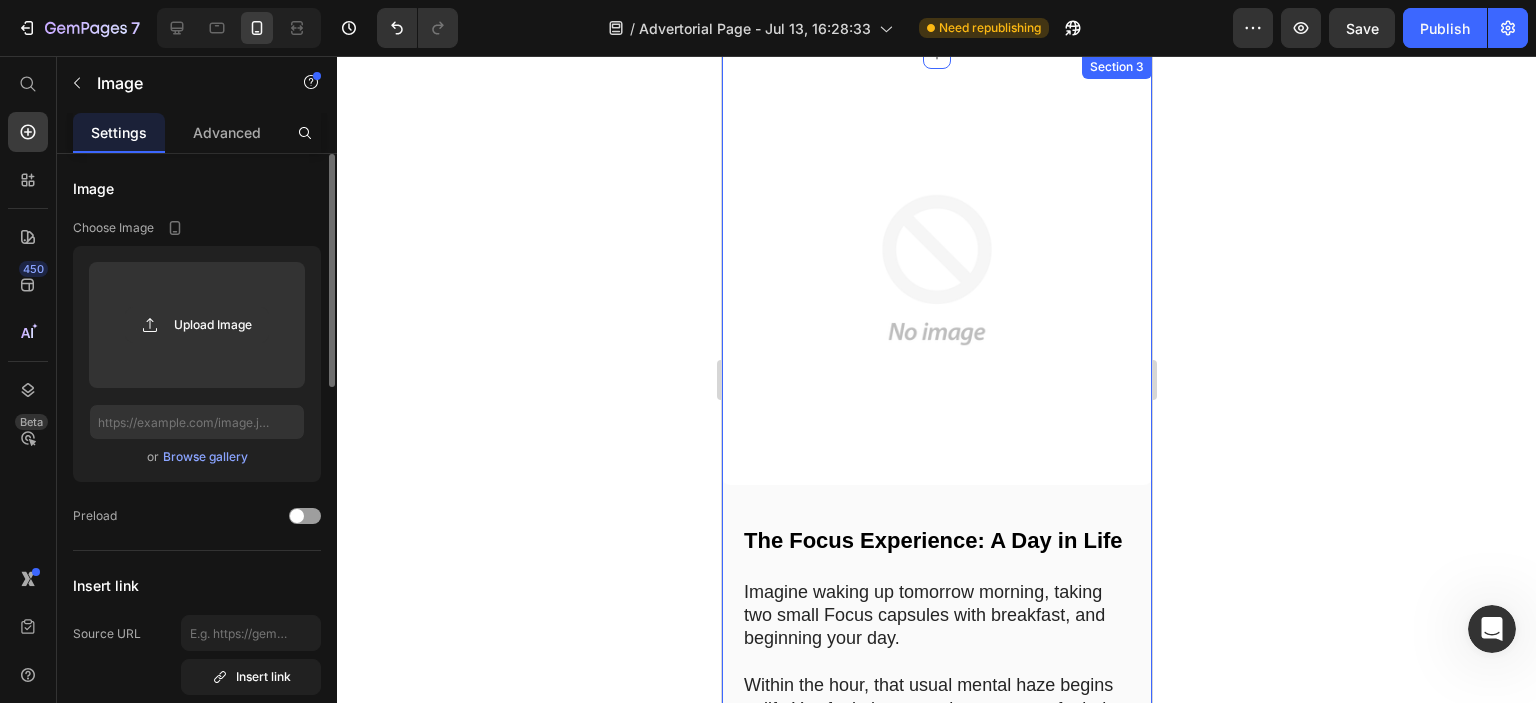 click at bounding box center [936, 270] 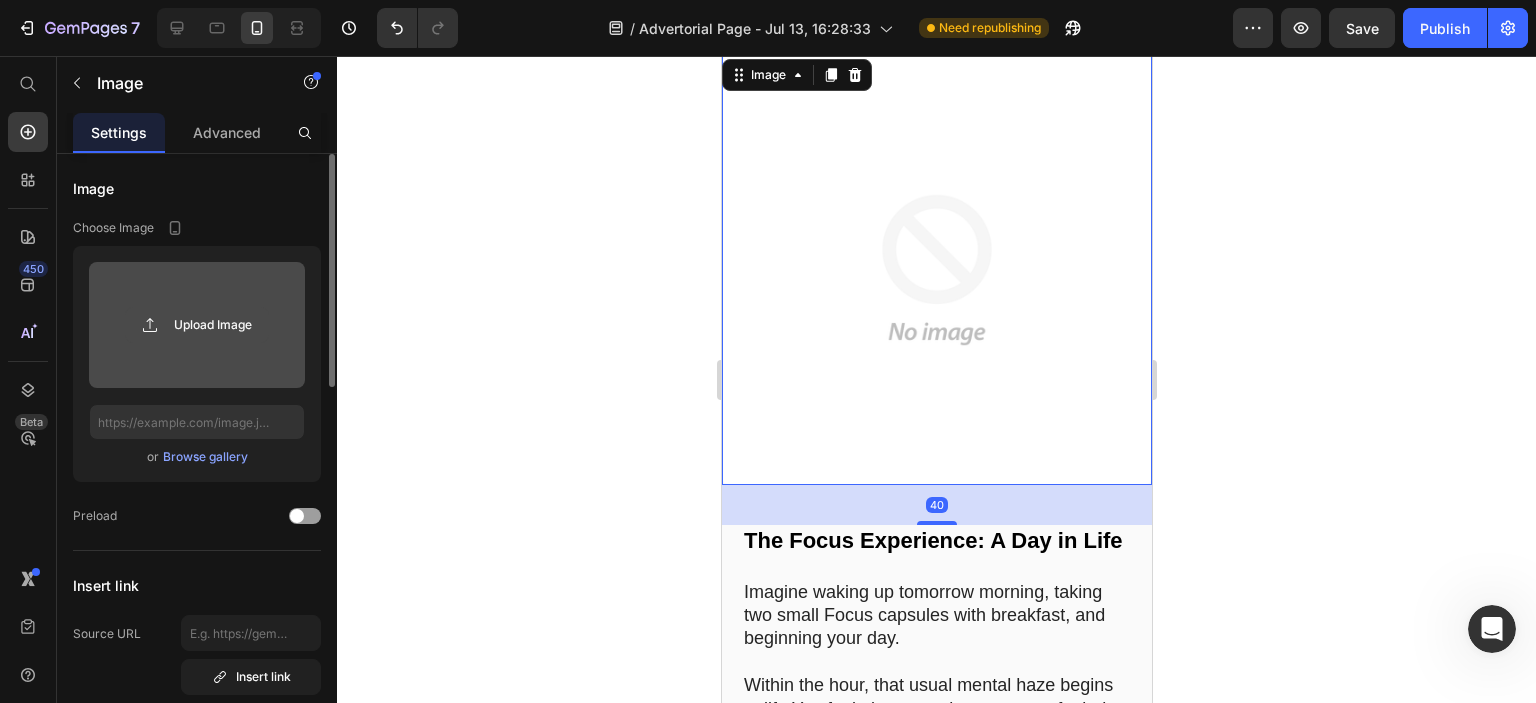 click 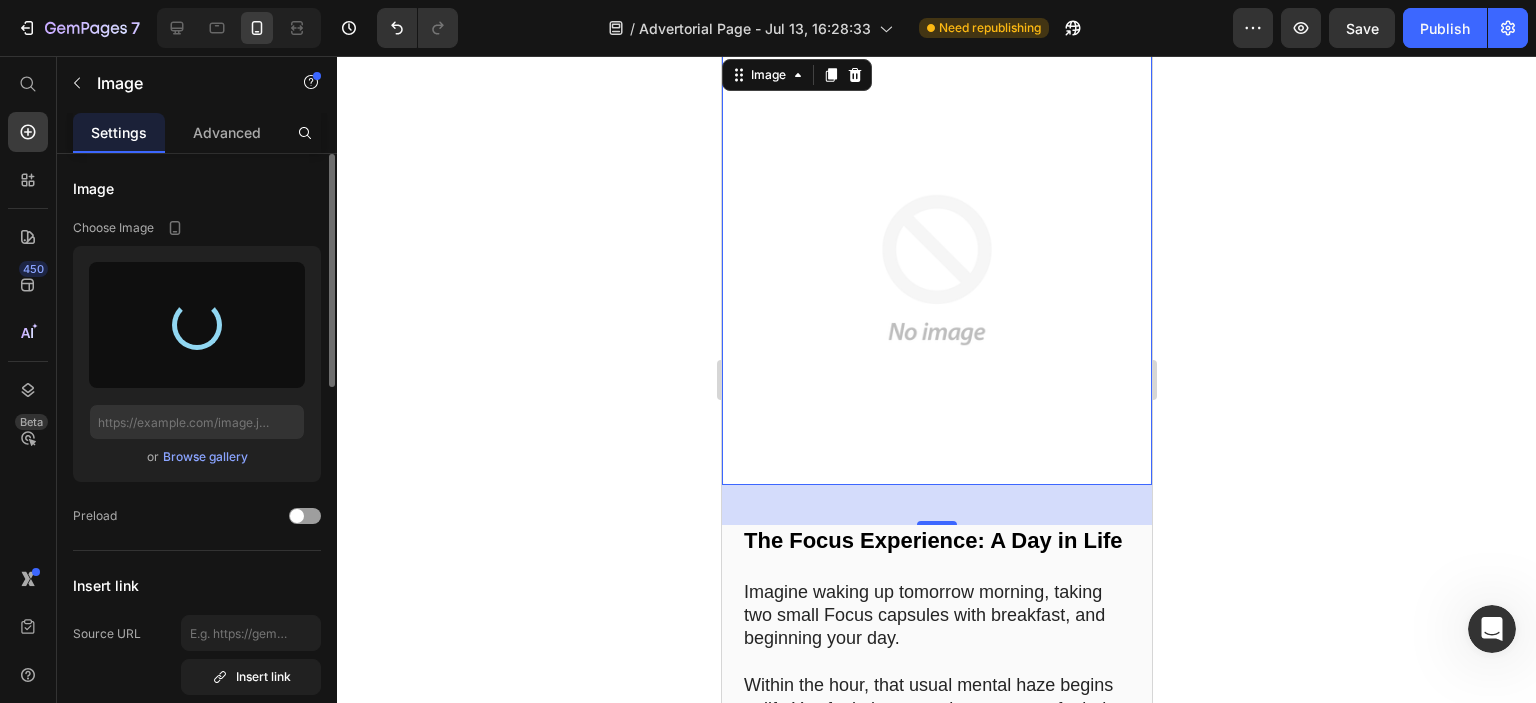 type on "https://cdn.shopify.com/s/files/1/0710/3145/5912/files/gempages_573164479206916870-c2ab2944-79e9-4b12-82a8-6e223a152e86.png" 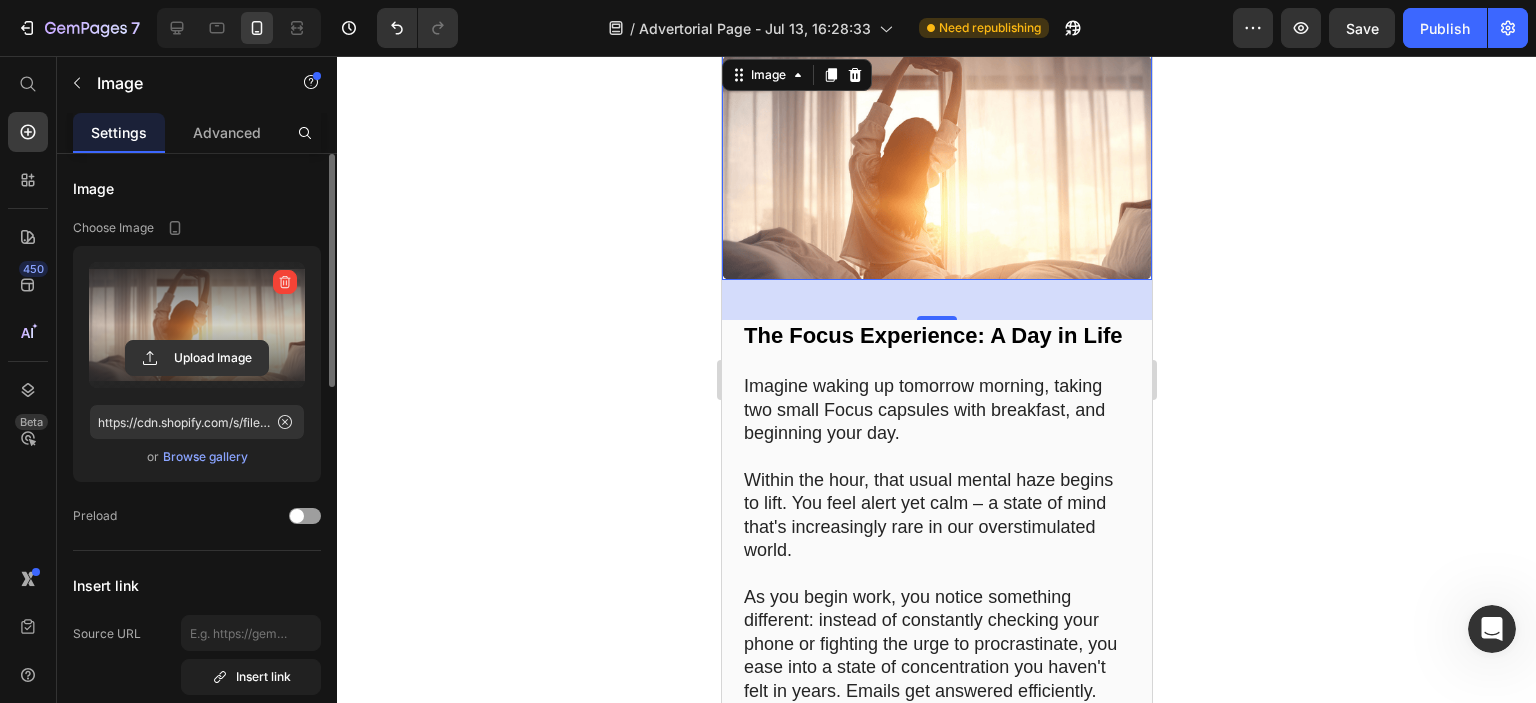 click 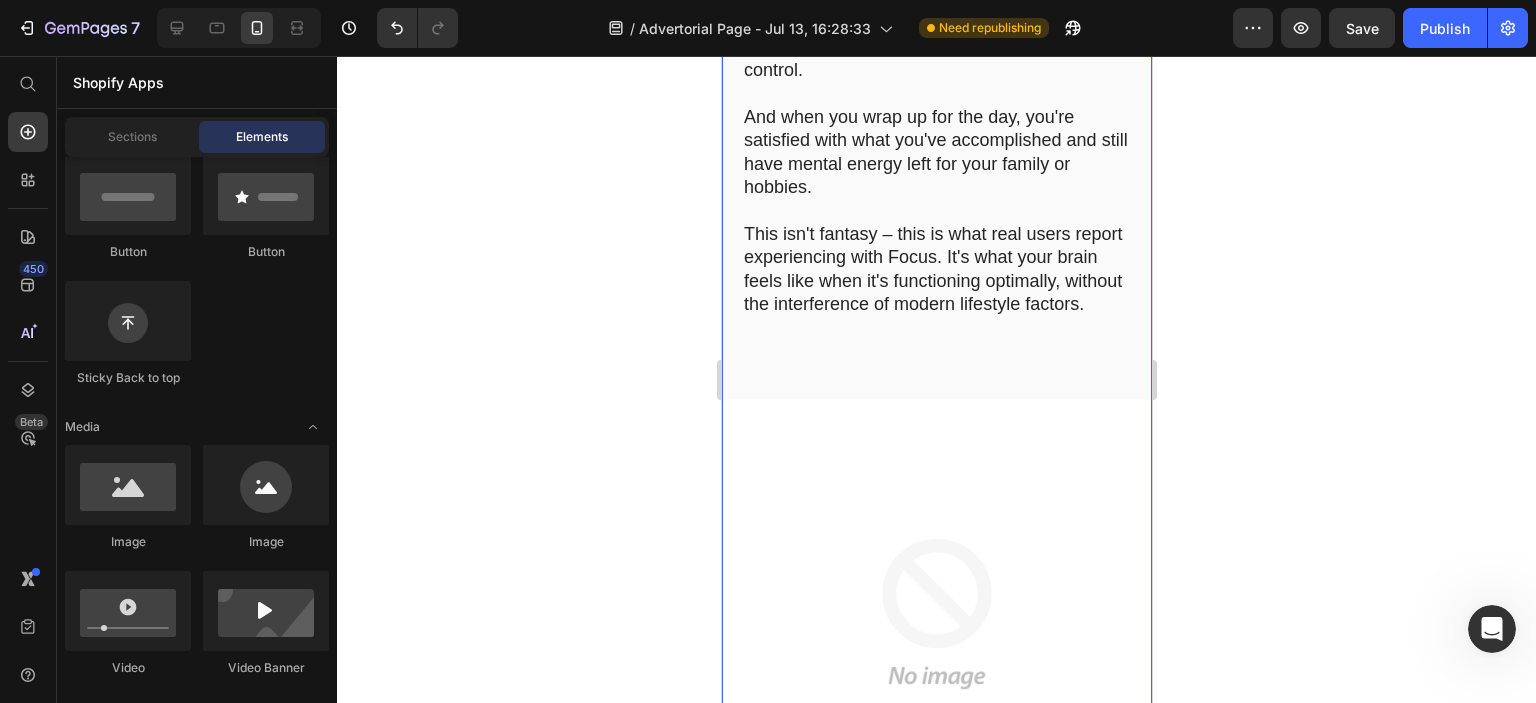 scroll, scrollTop: 10865, scrollLeft: 0, axis: vertical 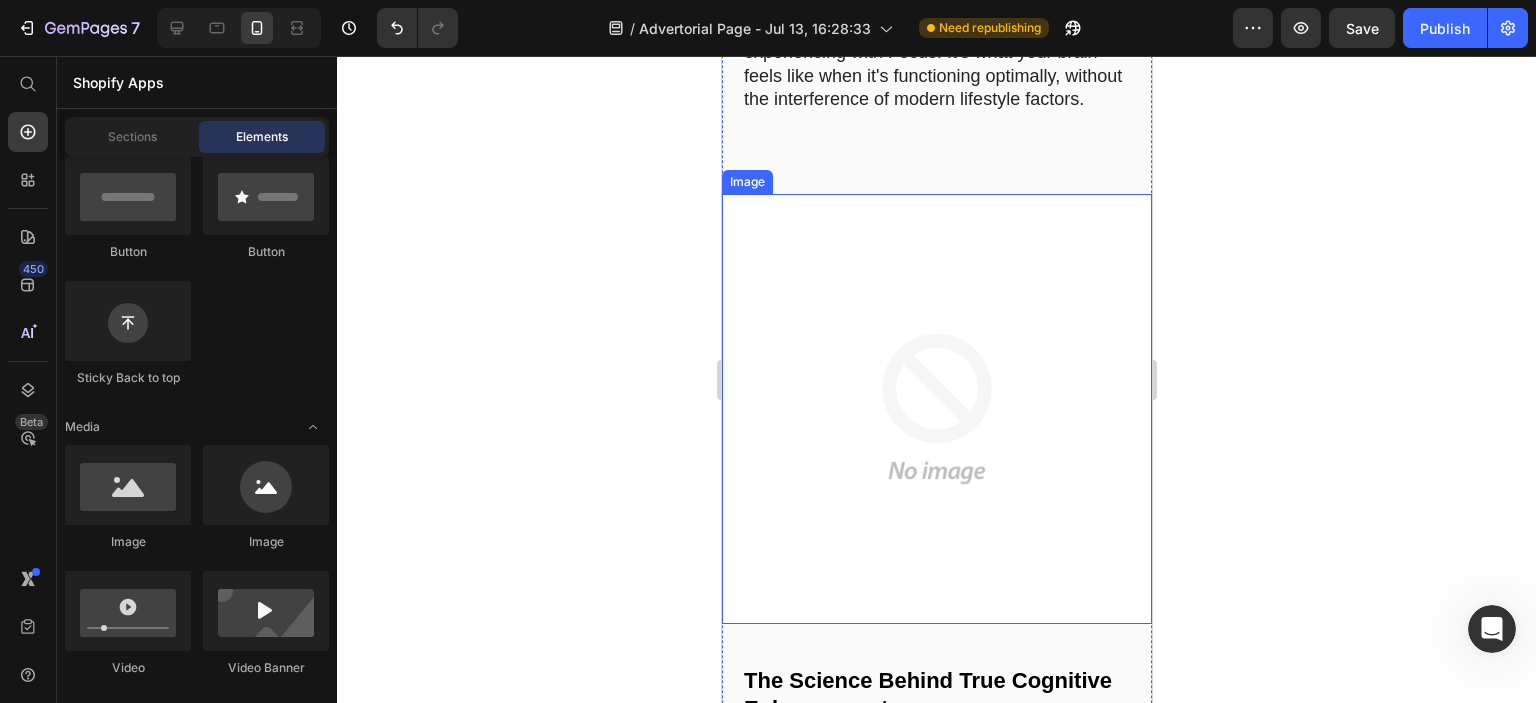 click at bounding box center (936, 409) 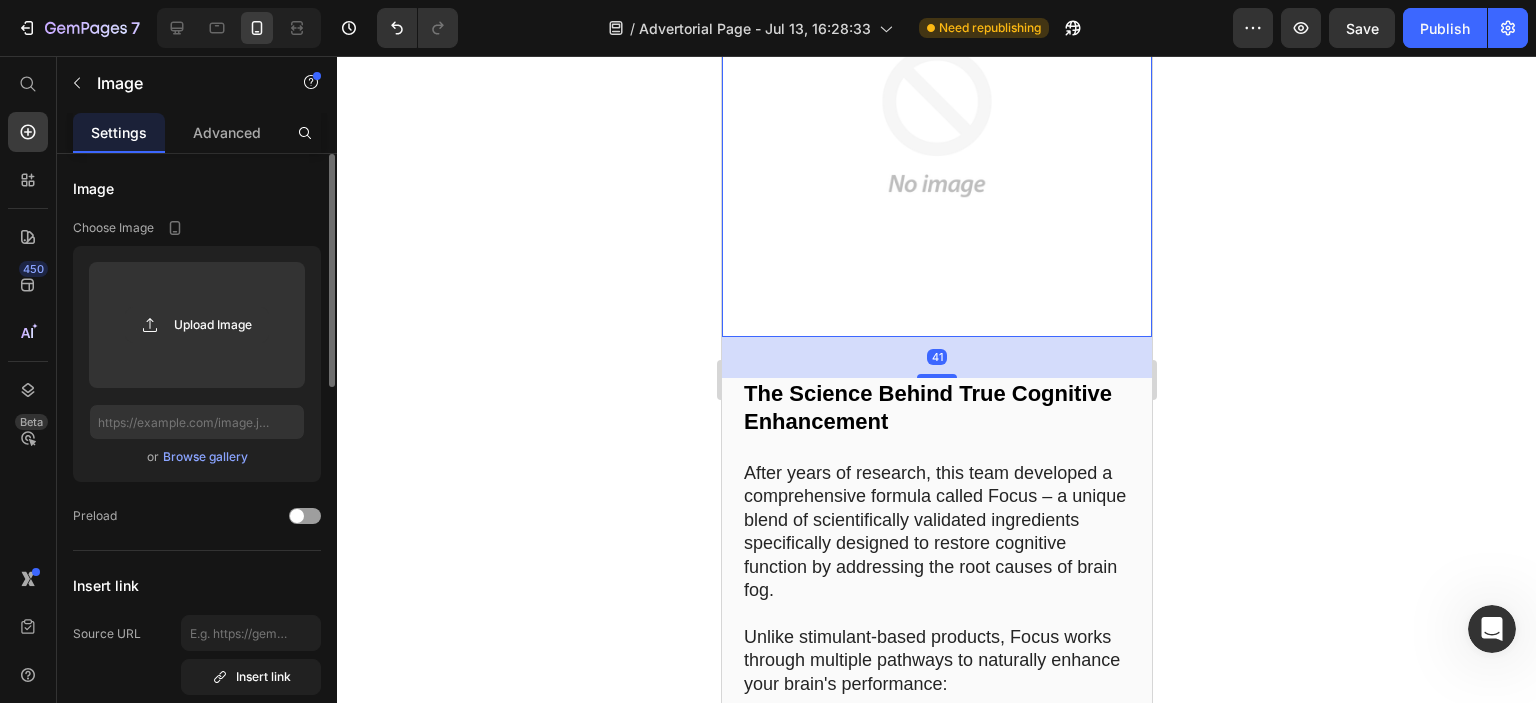 scroll, scrollTop: 11265, scrollLeft: 0, axis: vertical 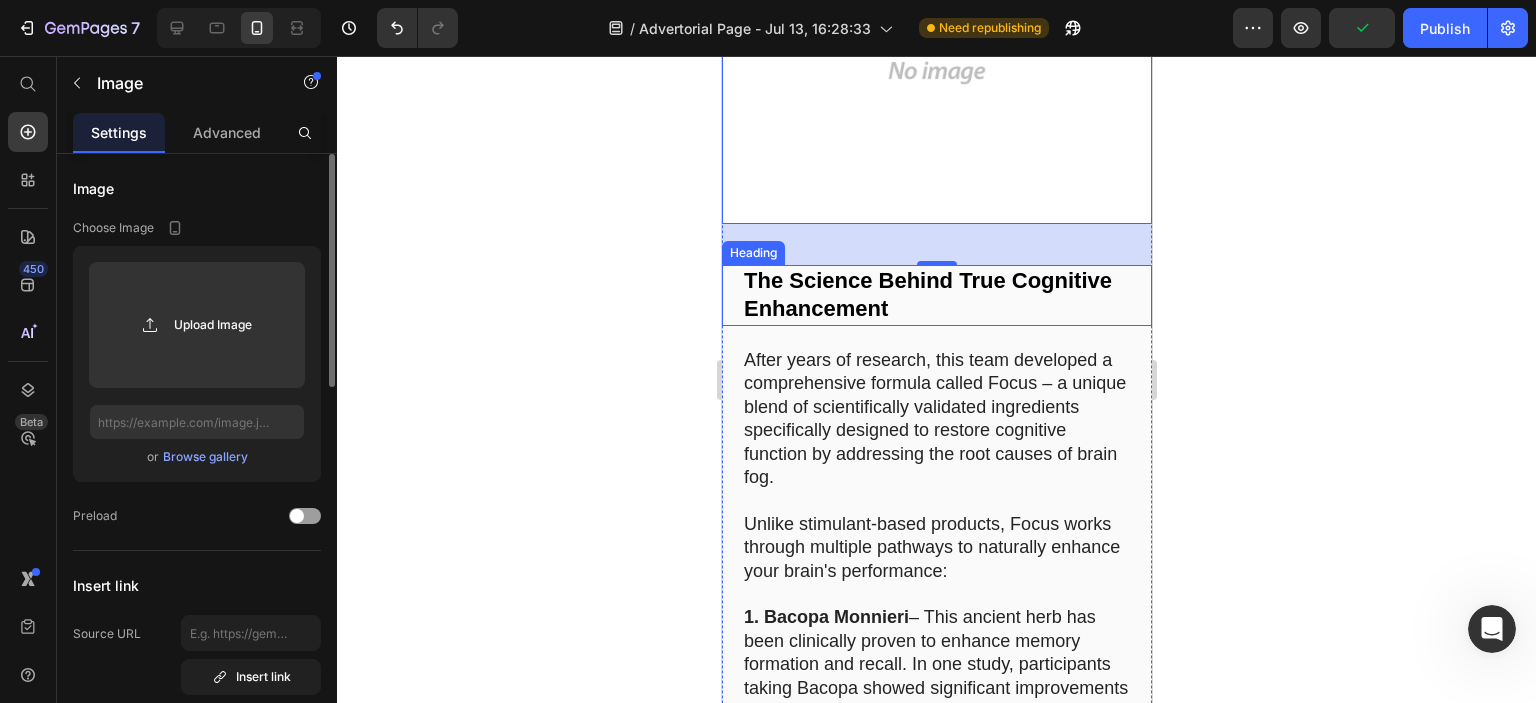 click on "The Science Behind True Cognitive Enhancement" at bounding box center (927, 295) 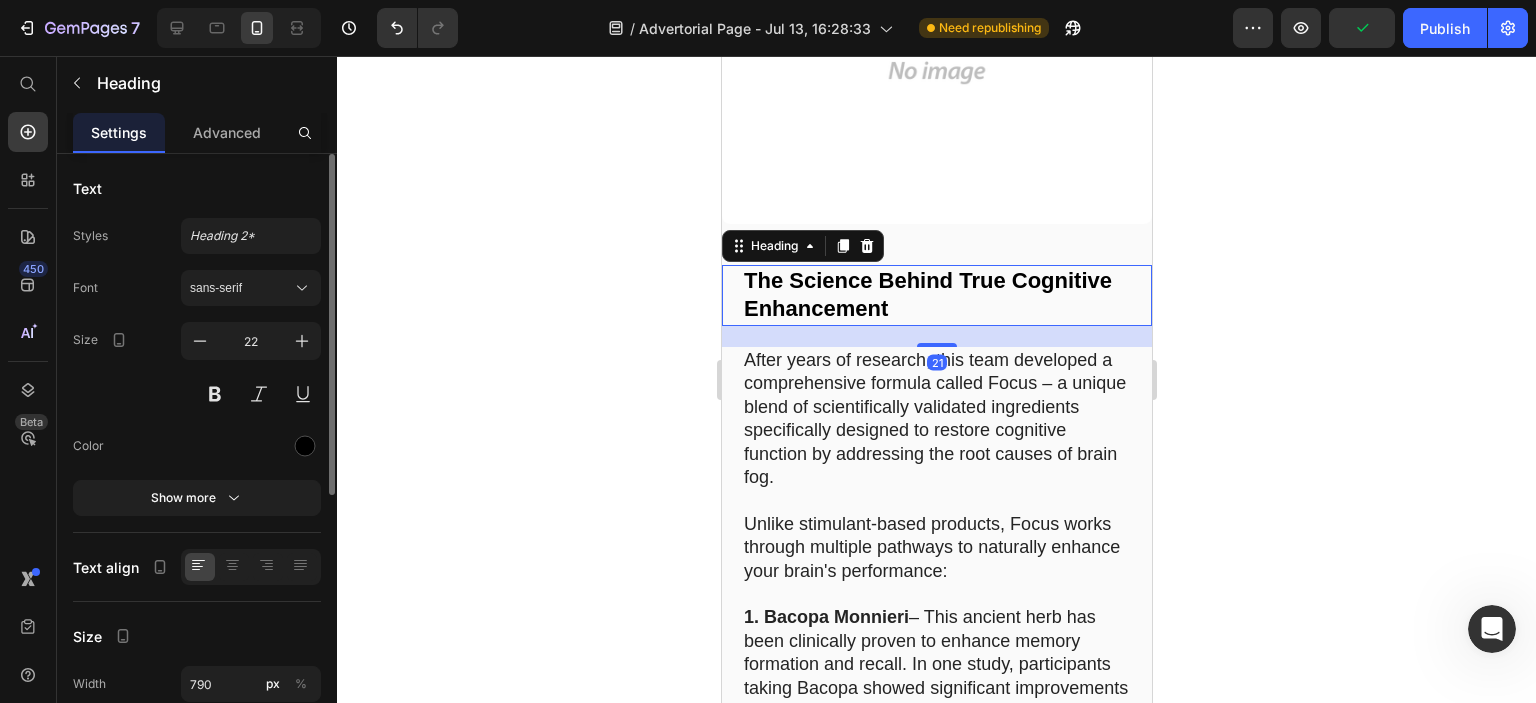 click on "The Science Behind True Cognitive Enhancement" at bounding box center (927, 295) 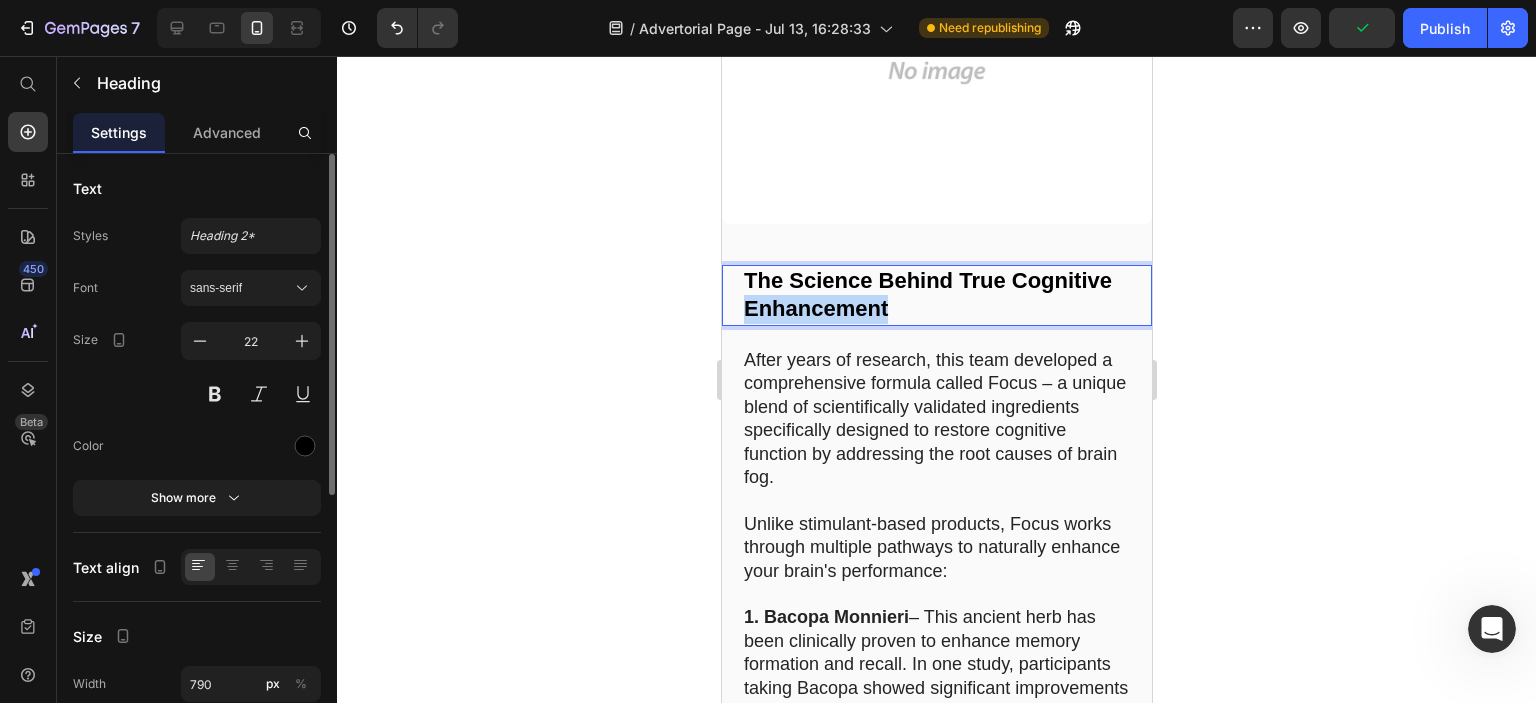 click on "The Science Behind True Cognitive Enhancement" at bounding box center [927, 295] 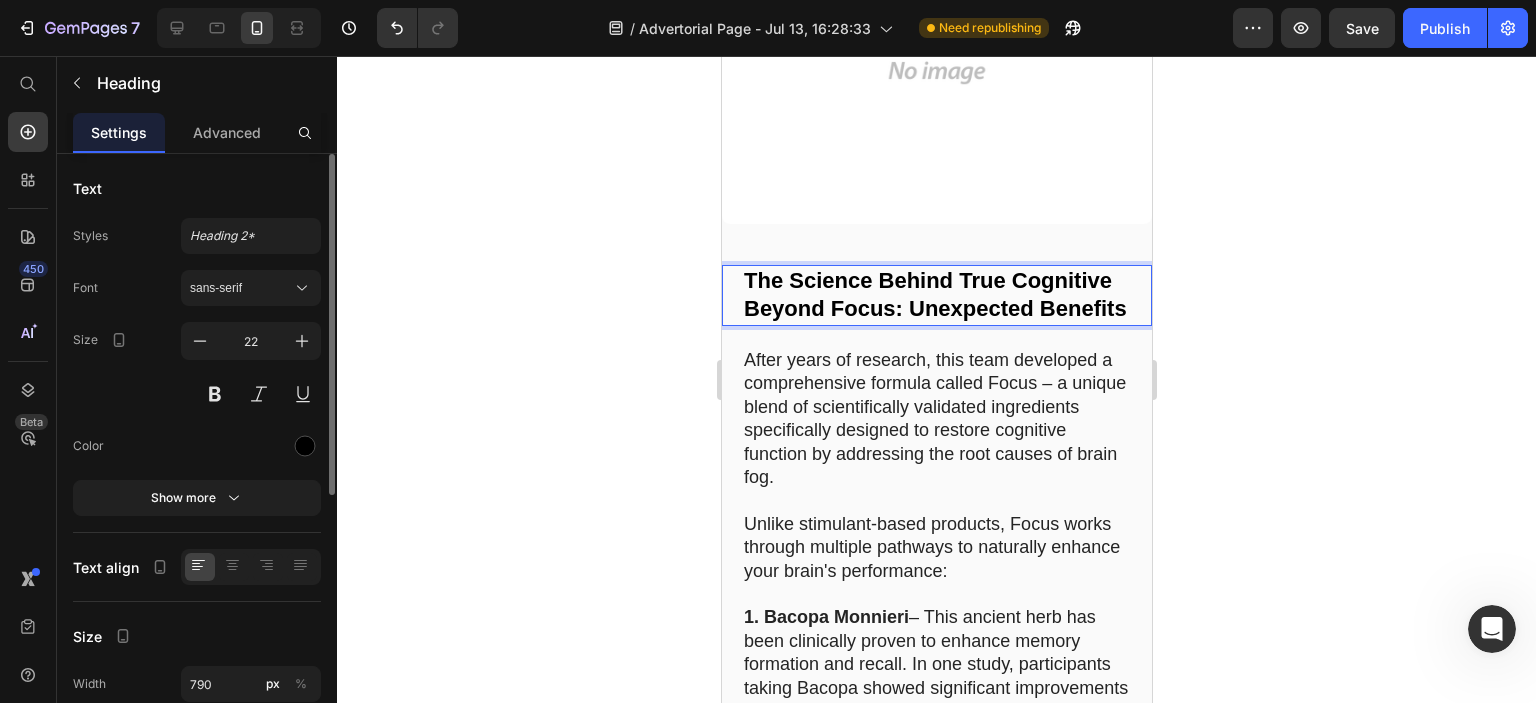 click on "The Science Behind True Cognitive Beyond Focus: Unexpected Benefits" at bounding box center [934, 295] 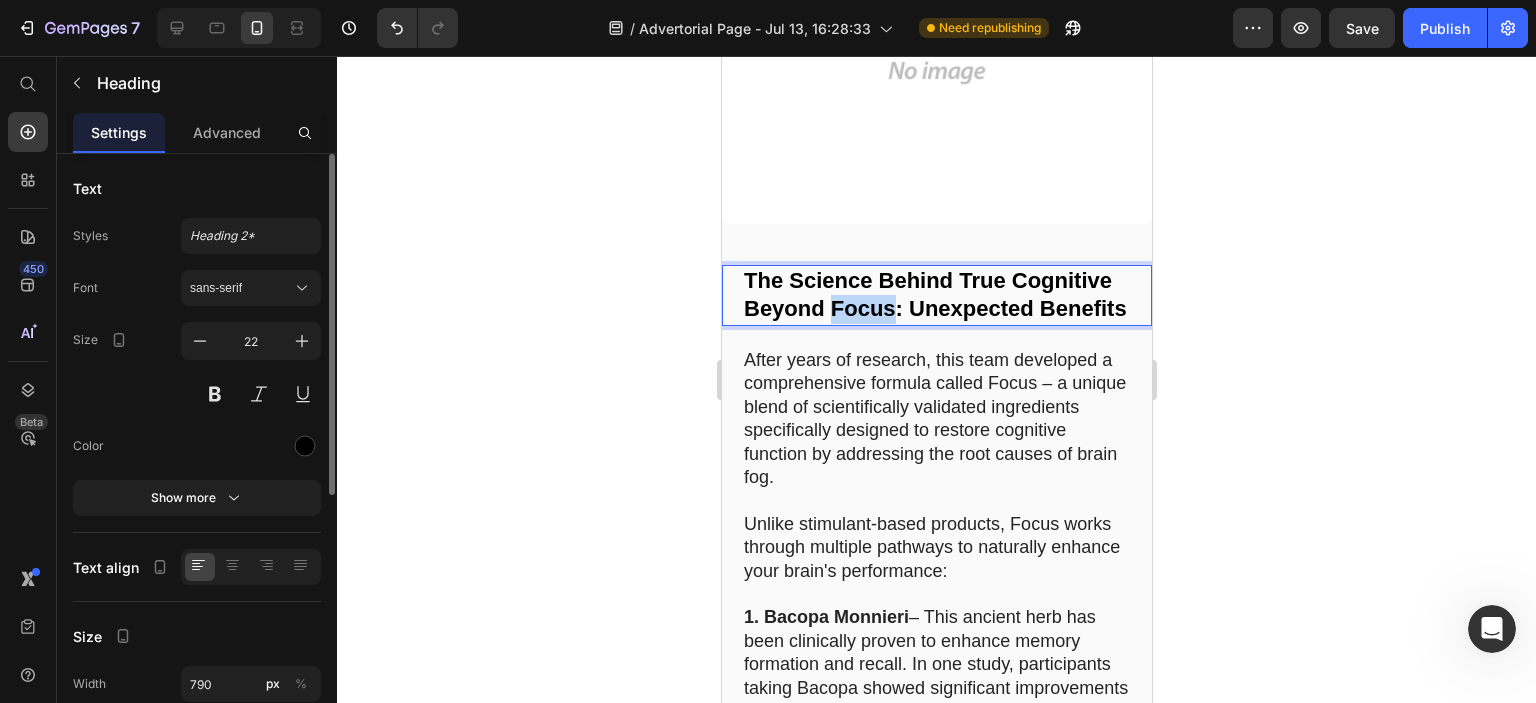 click on "The Science Behind True Cognitive Beyond Focus: Unexpected Benefits" at bounding box center (934, 295) 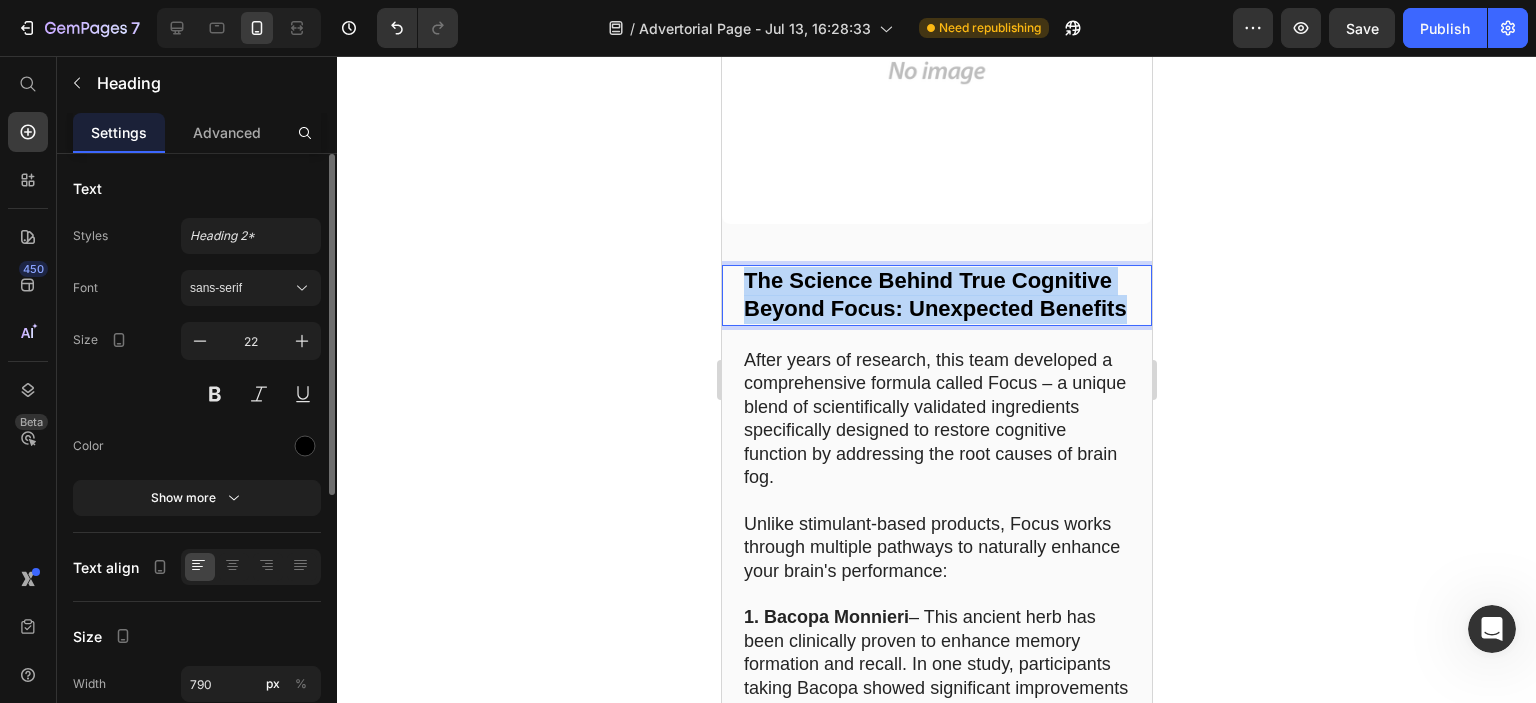 click on "The Science Behind True Cognitive Beyond Focus: Unexpected Benefits" at bounding box center (934, 295) 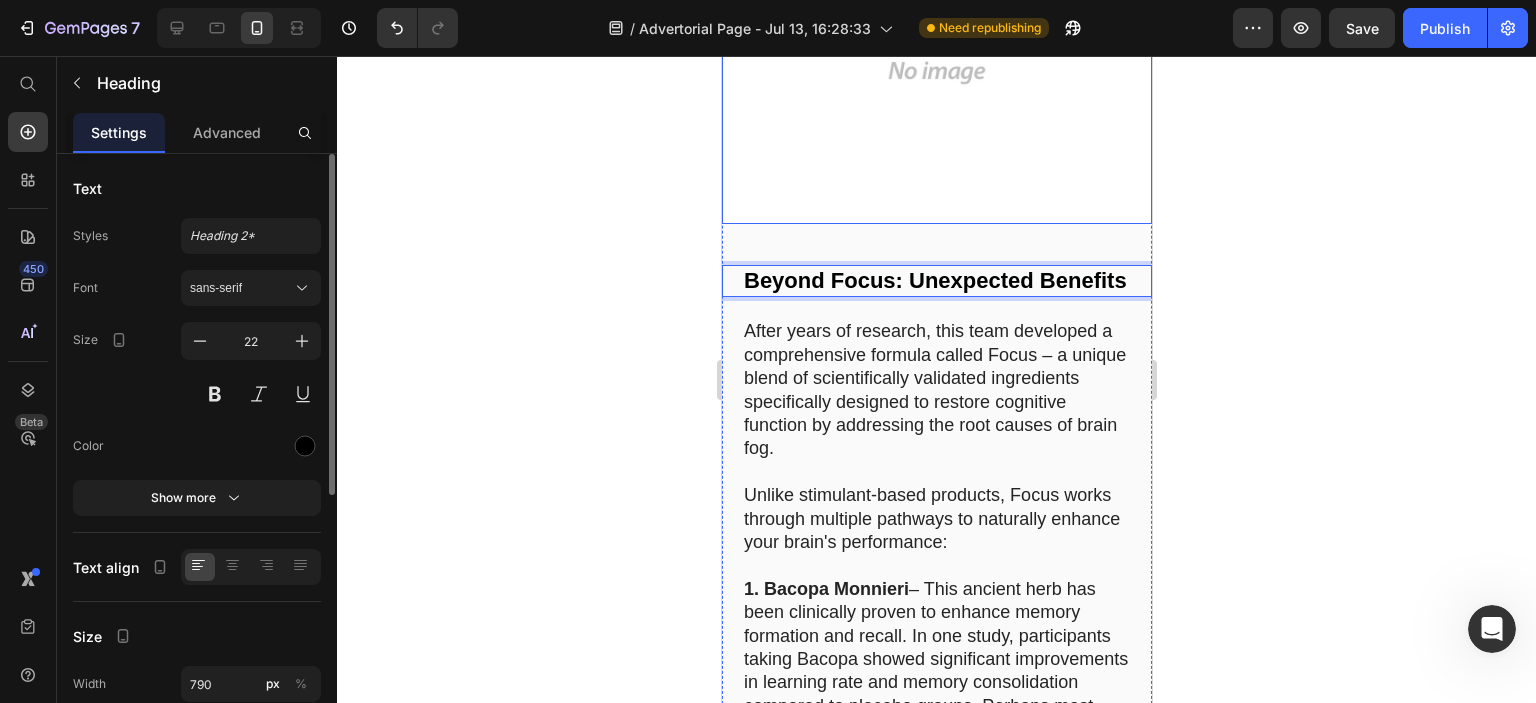 click at bounding box center [936, 9] 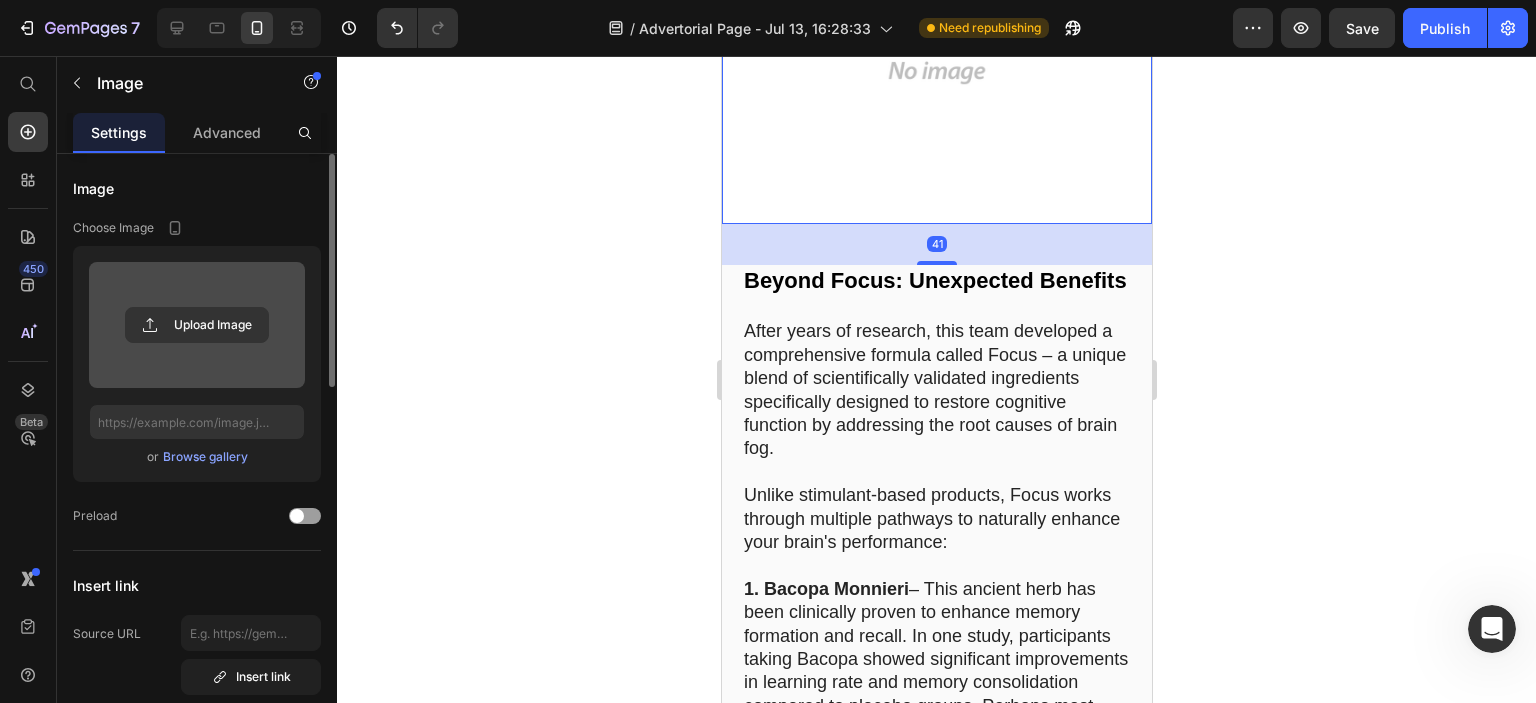 click at bounding box center [197, 325] 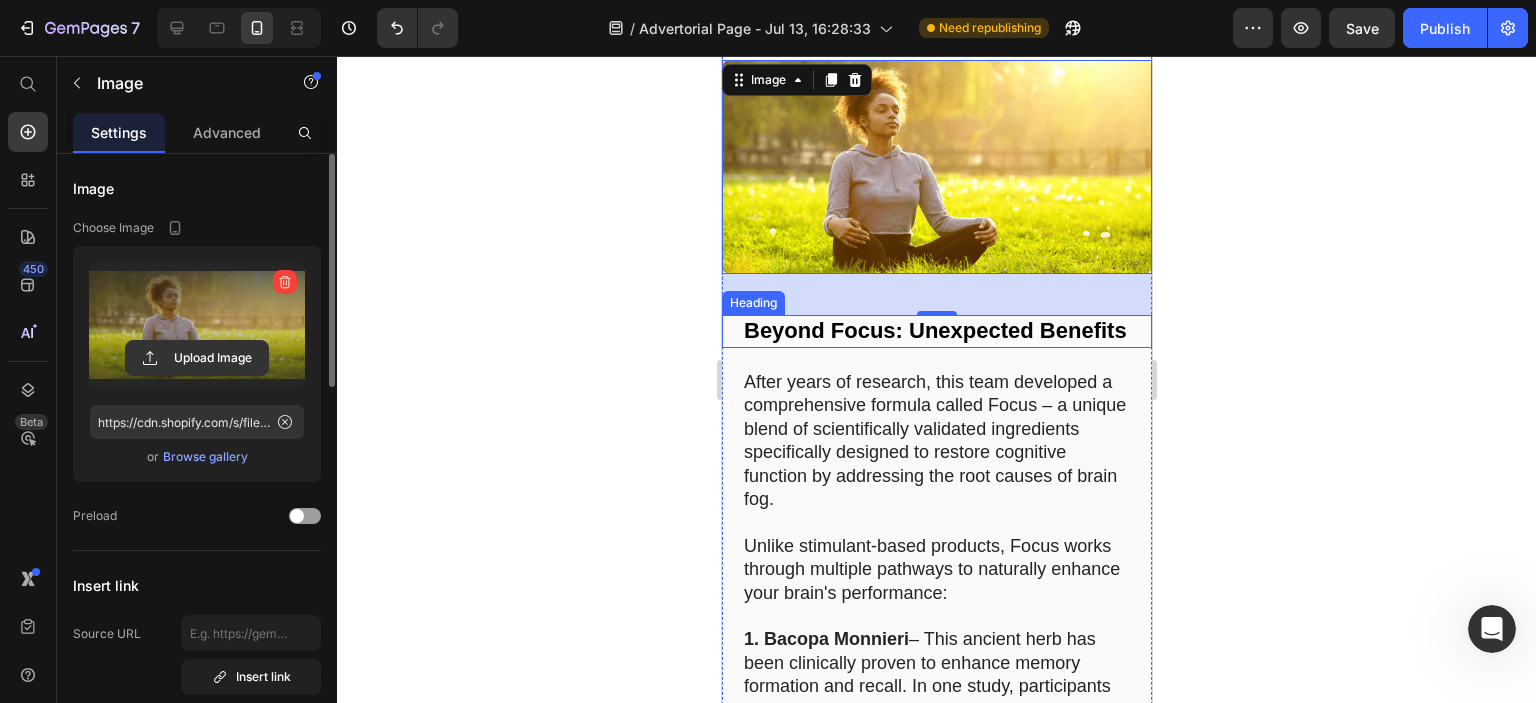 scroll, scrollTop: 10965, scrollLeft: 0, axis: vertical 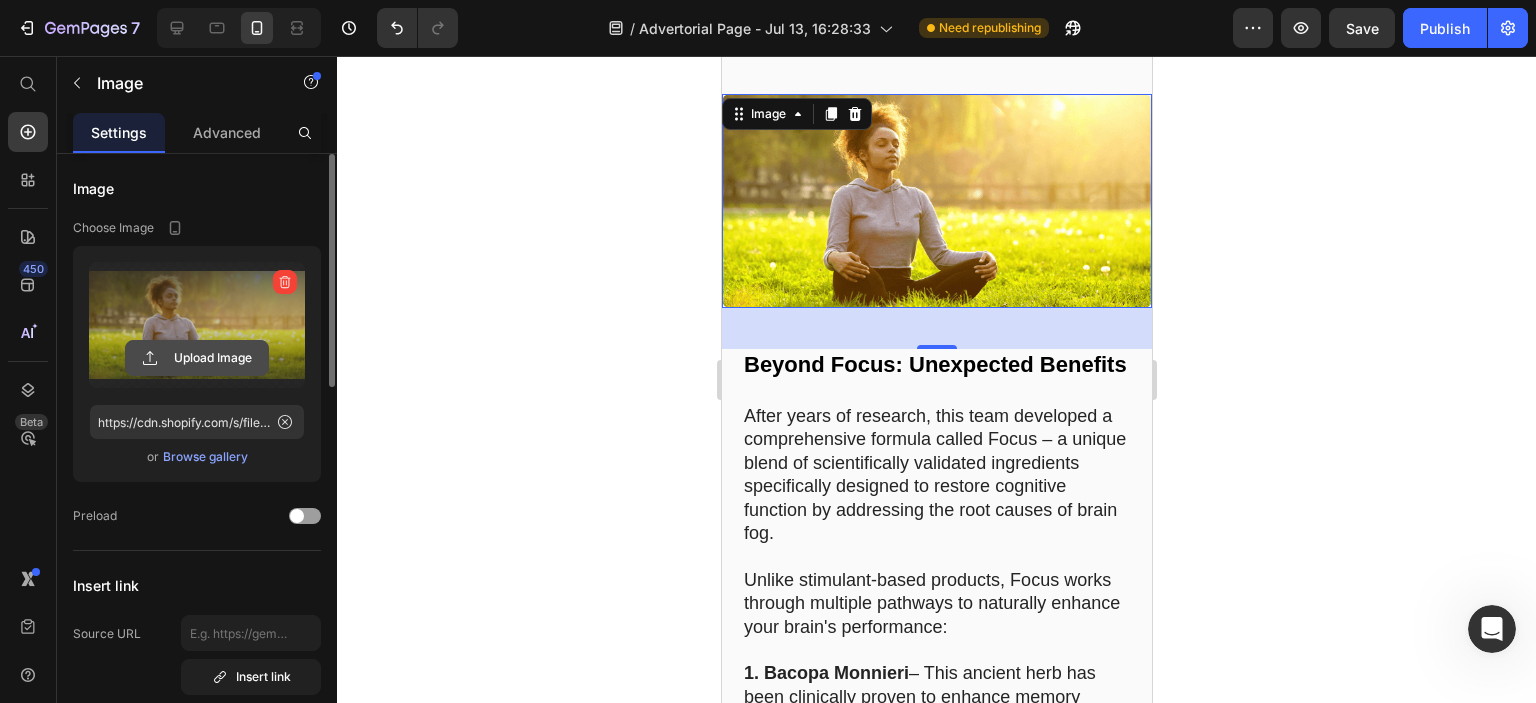 click 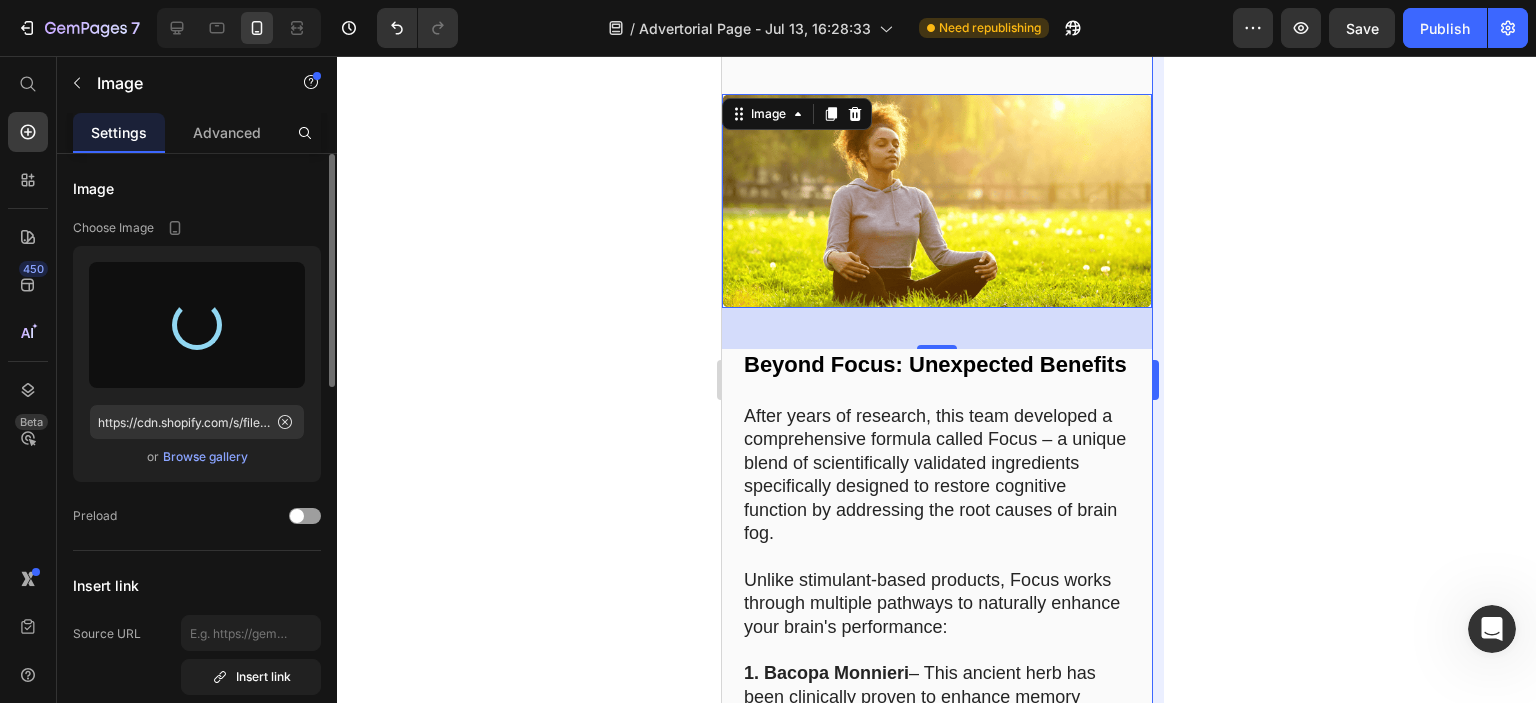 type on "https://cdn.shopify.com/s/files/1/0710/3145/5912/files/gempages_573164479206916870-f334c972-eb24-4618-9a96-e5797e5ffa19.png" 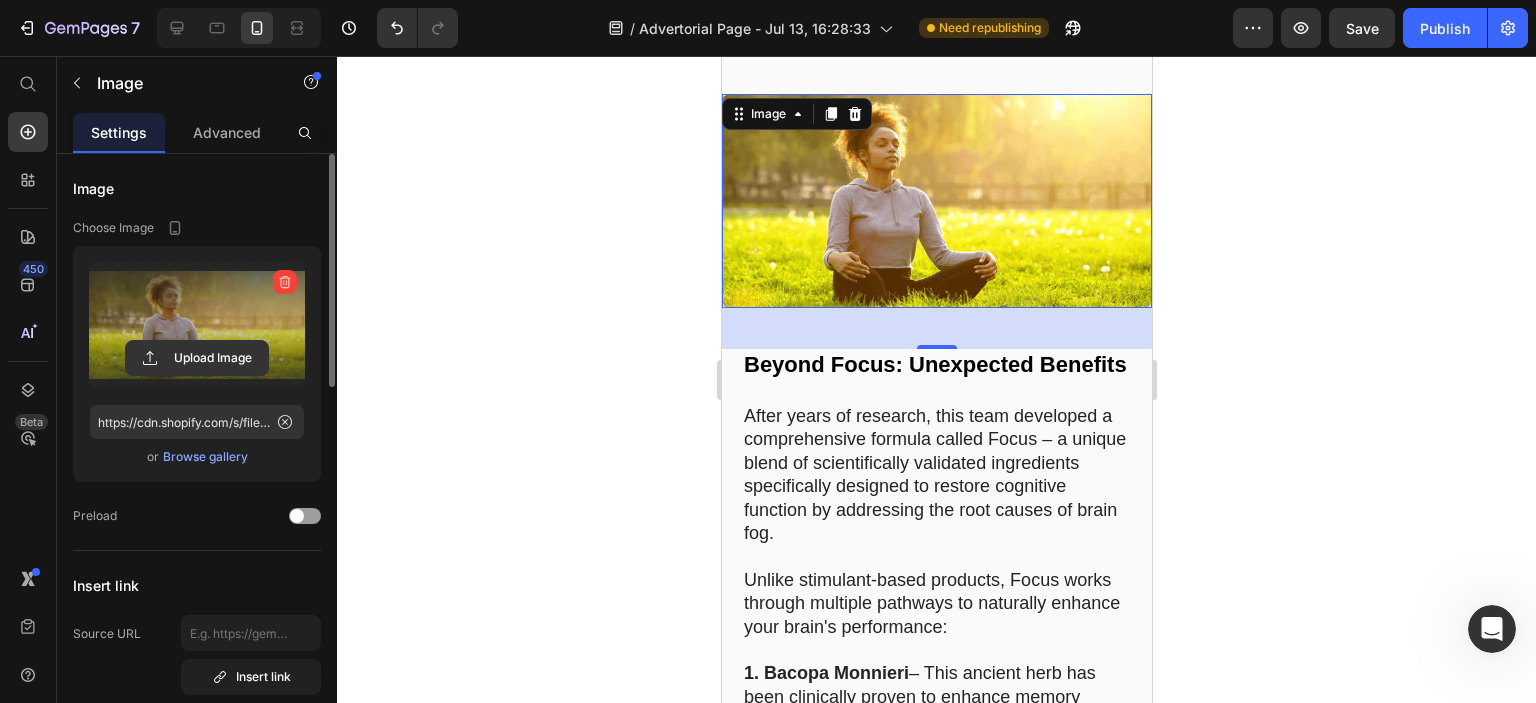 click 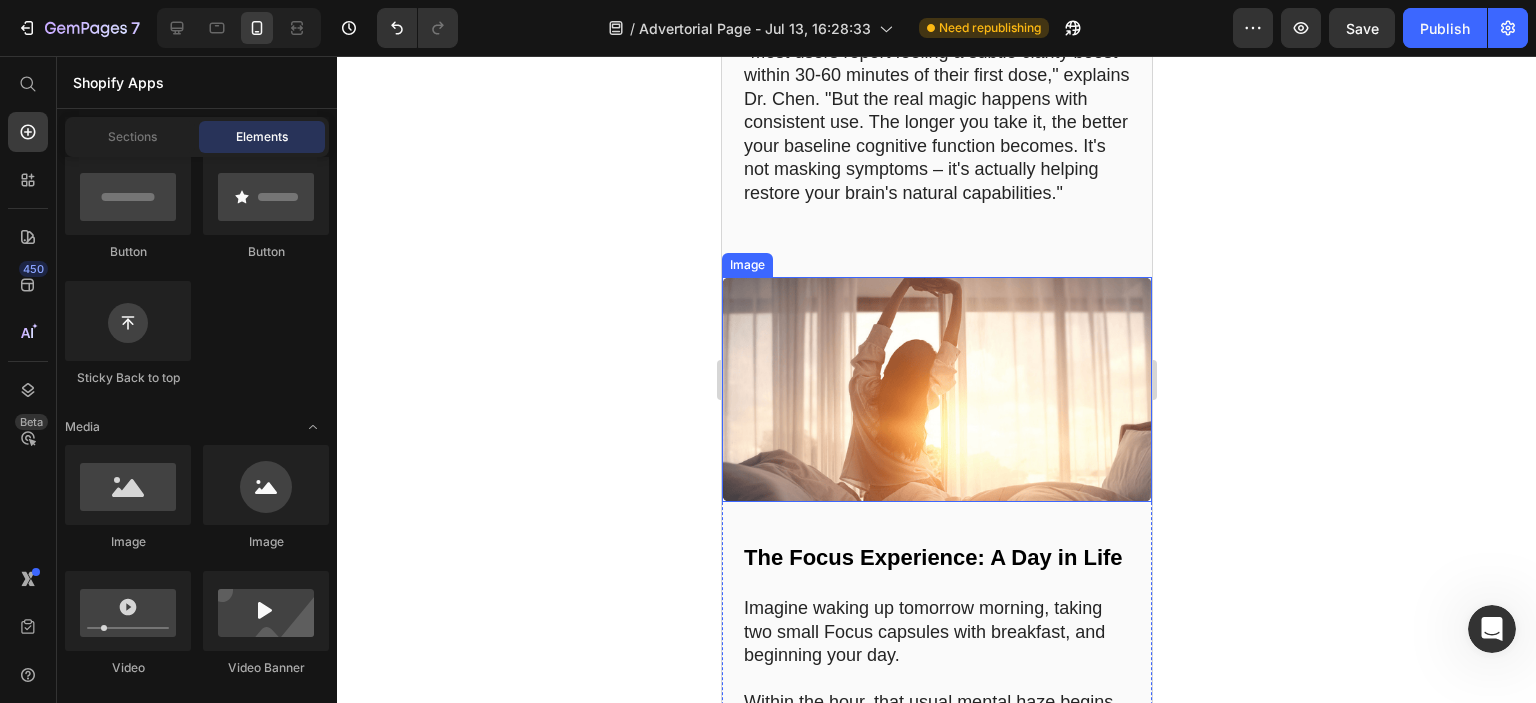 scroll, scrollTop: 9665, scrollLeft: 0, axis: vertical 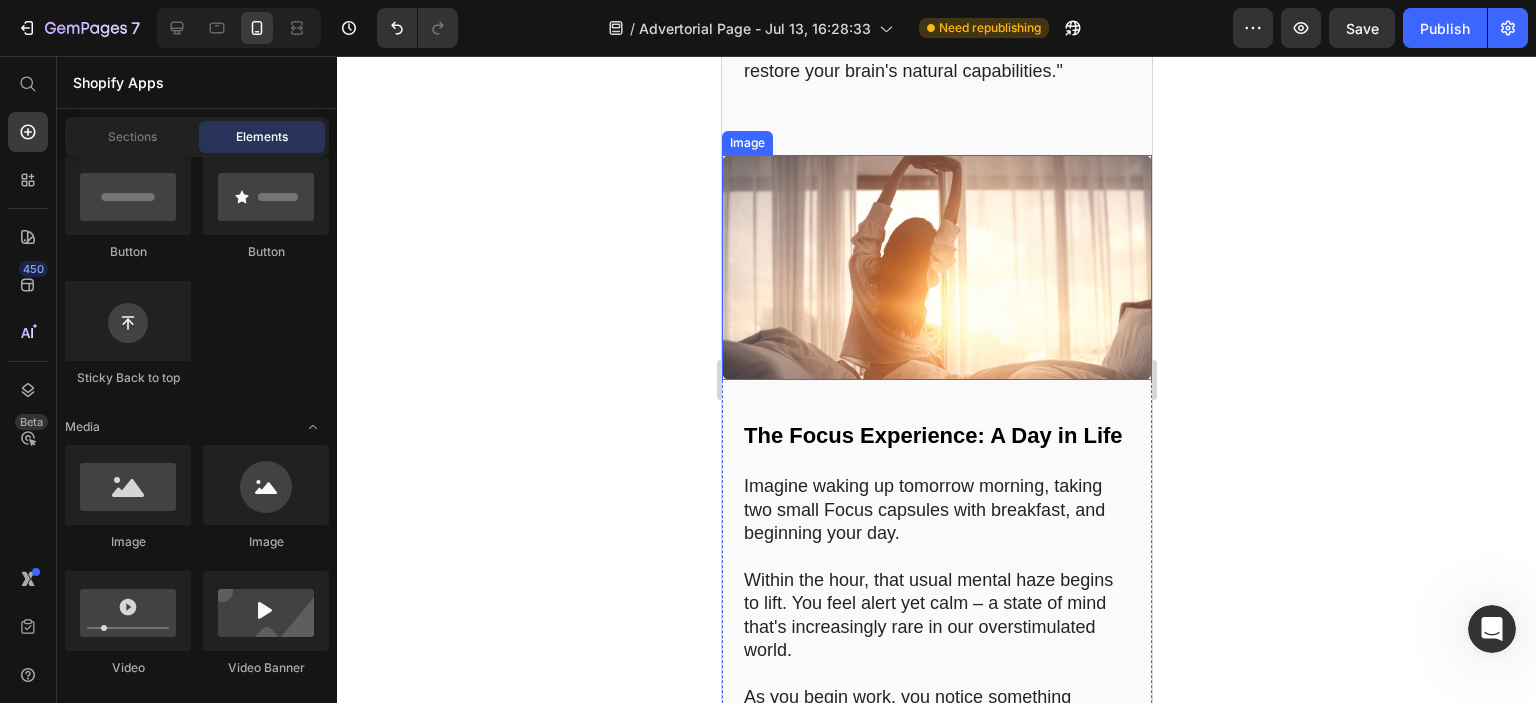 click at bounding box center (936, 267) 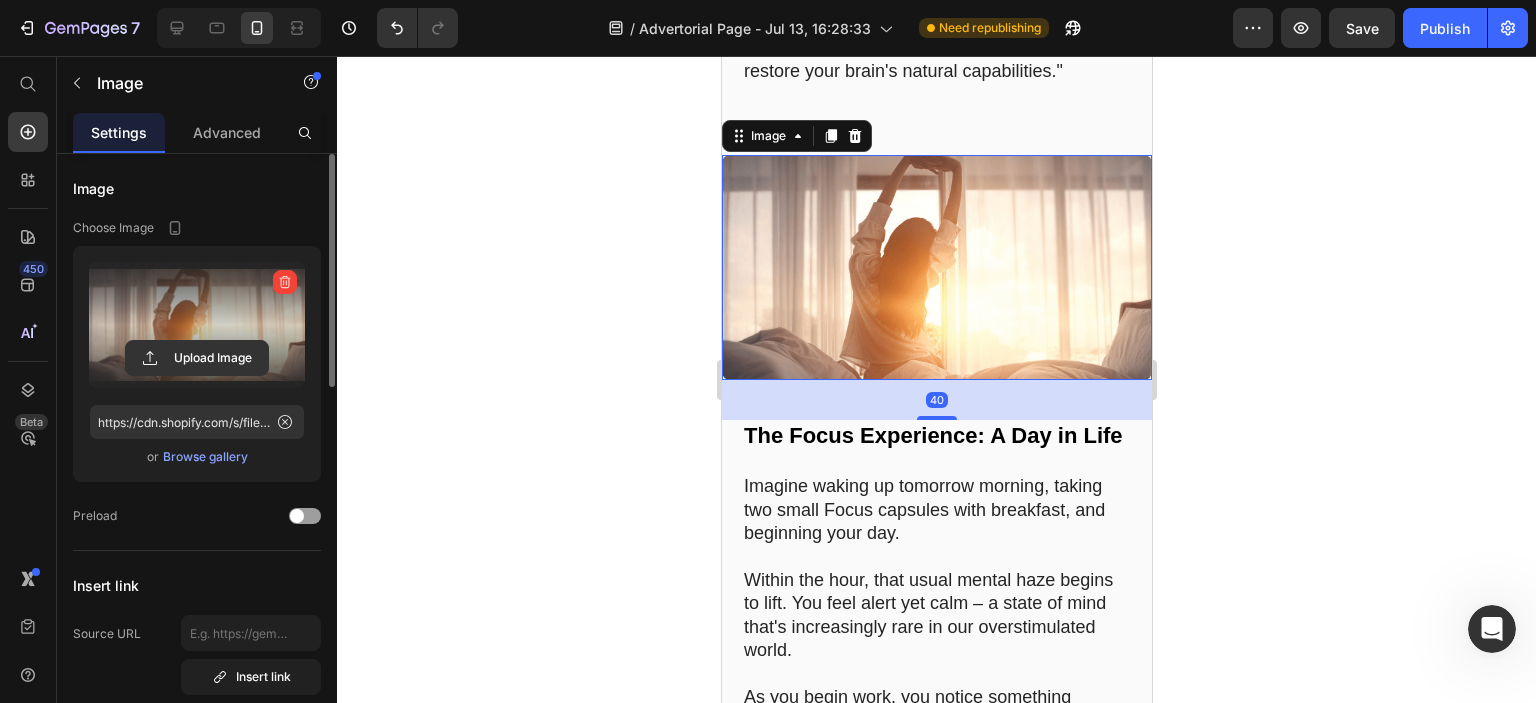click at bounding box center (197, 325) 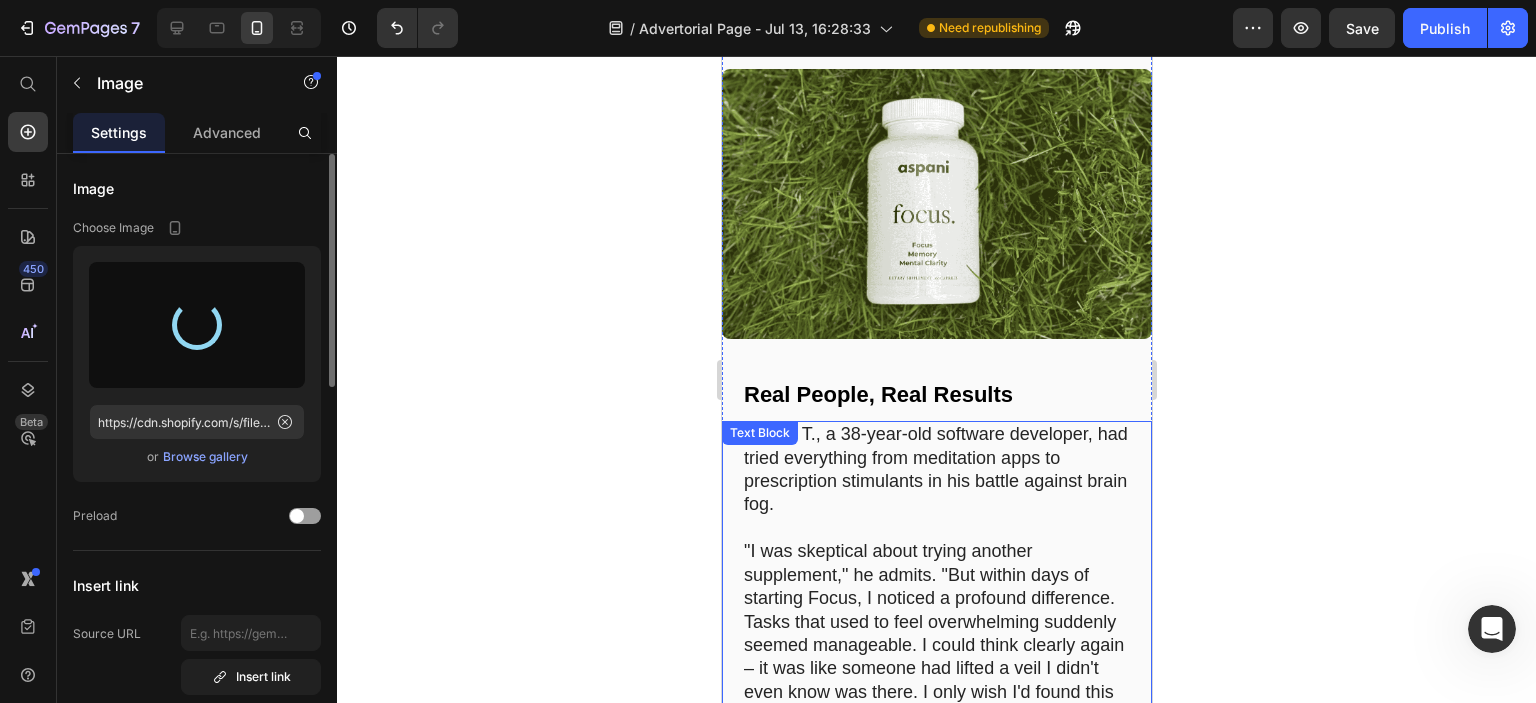 scroll, scrollTop: 8165, scrollLeft: 0, axis: vertical 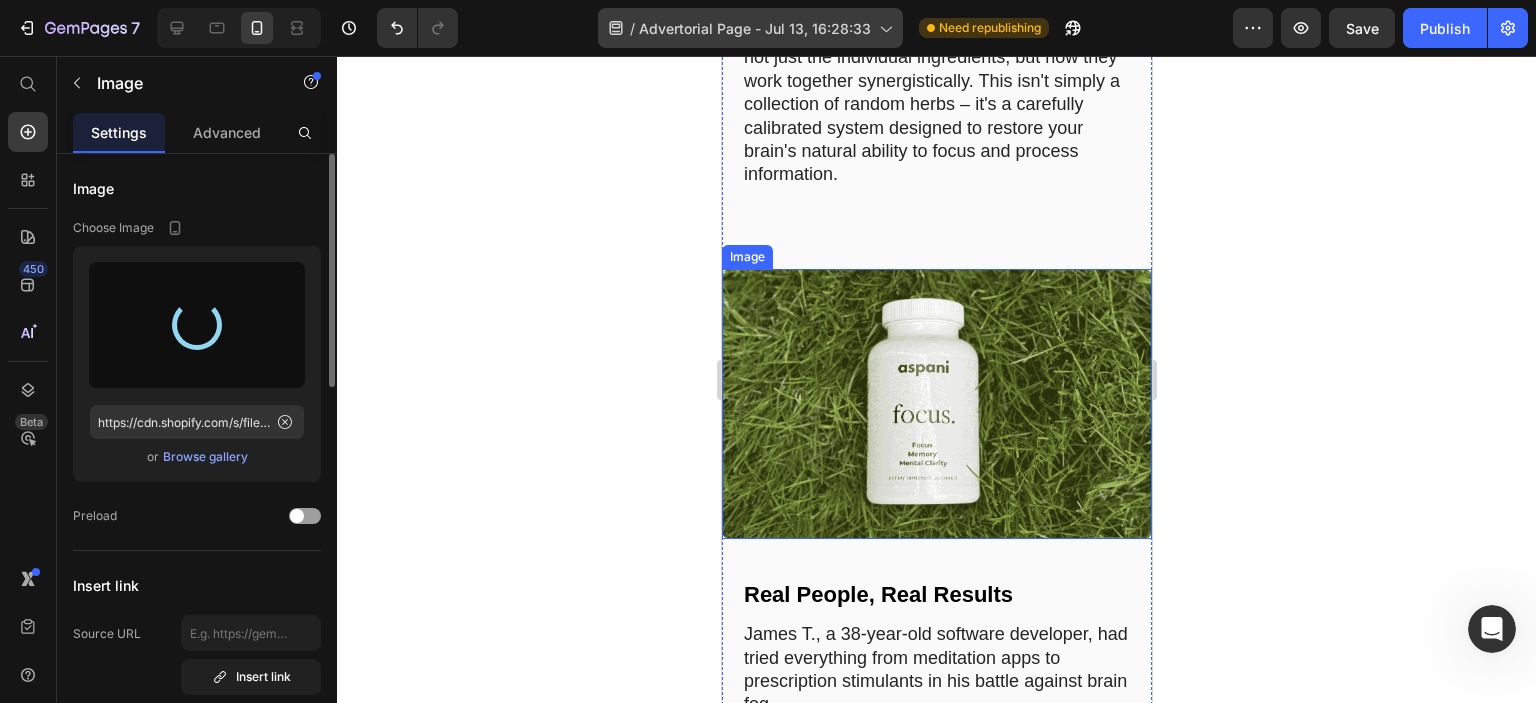 type on "https://cdn.shopify.com/s/files/1/0710/3145/5912/files/gempages_573164479206916870-6aeb7895-6477-406e-9c46-155a7b17a0b9.png" 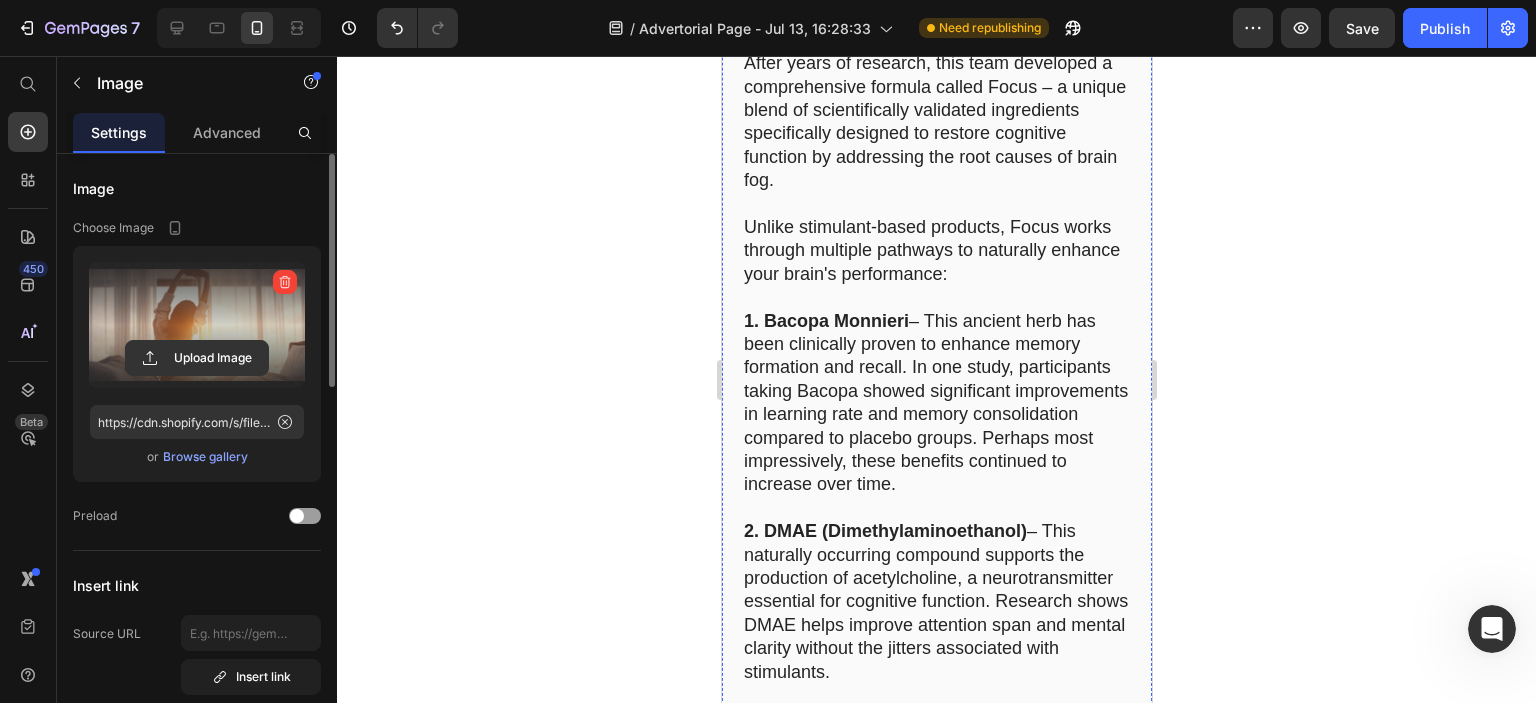 scroll, scrollTop: 11265, scrollLeft: 0, axis: vertical 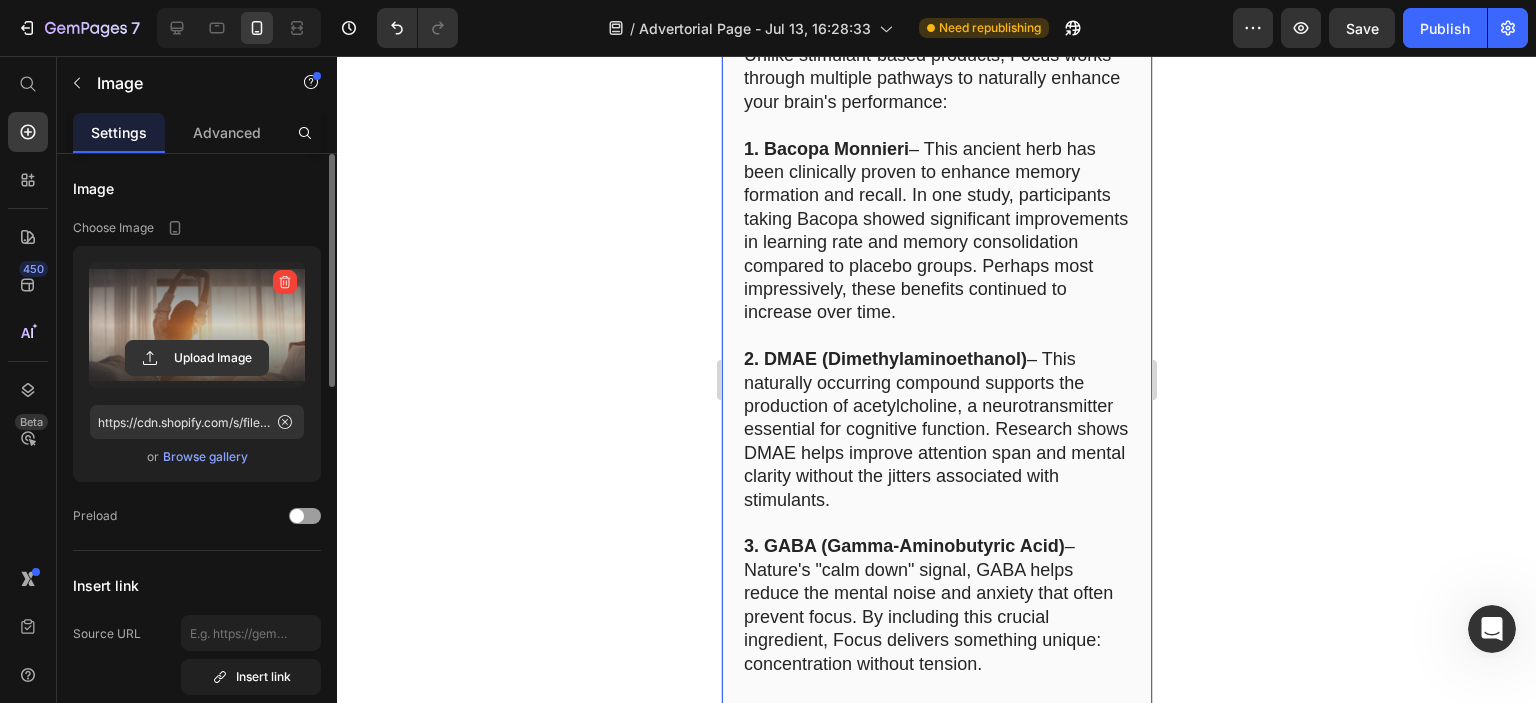 click on "Unlike stimulant-based products, Focus works through multiple pathways to naturally enhance your brain's performance:" at bounding box center [936, 79] 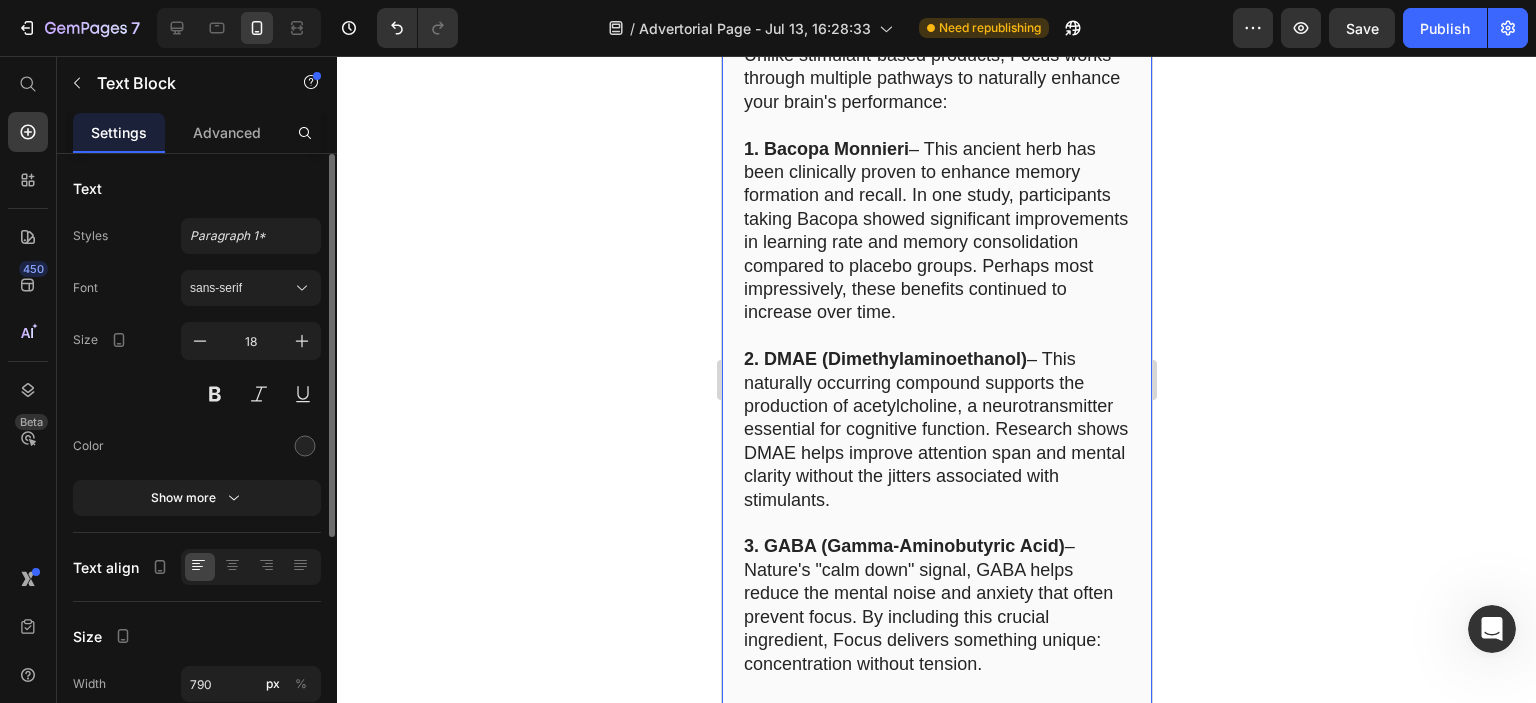 click on "After years of research, this team developed a comprehensive formula called Focus – a unique blend of scientifically validated ingredients specifically designed to restore cognitive function by addressing the root causes of brain fog." at bounding box center (936, -50) 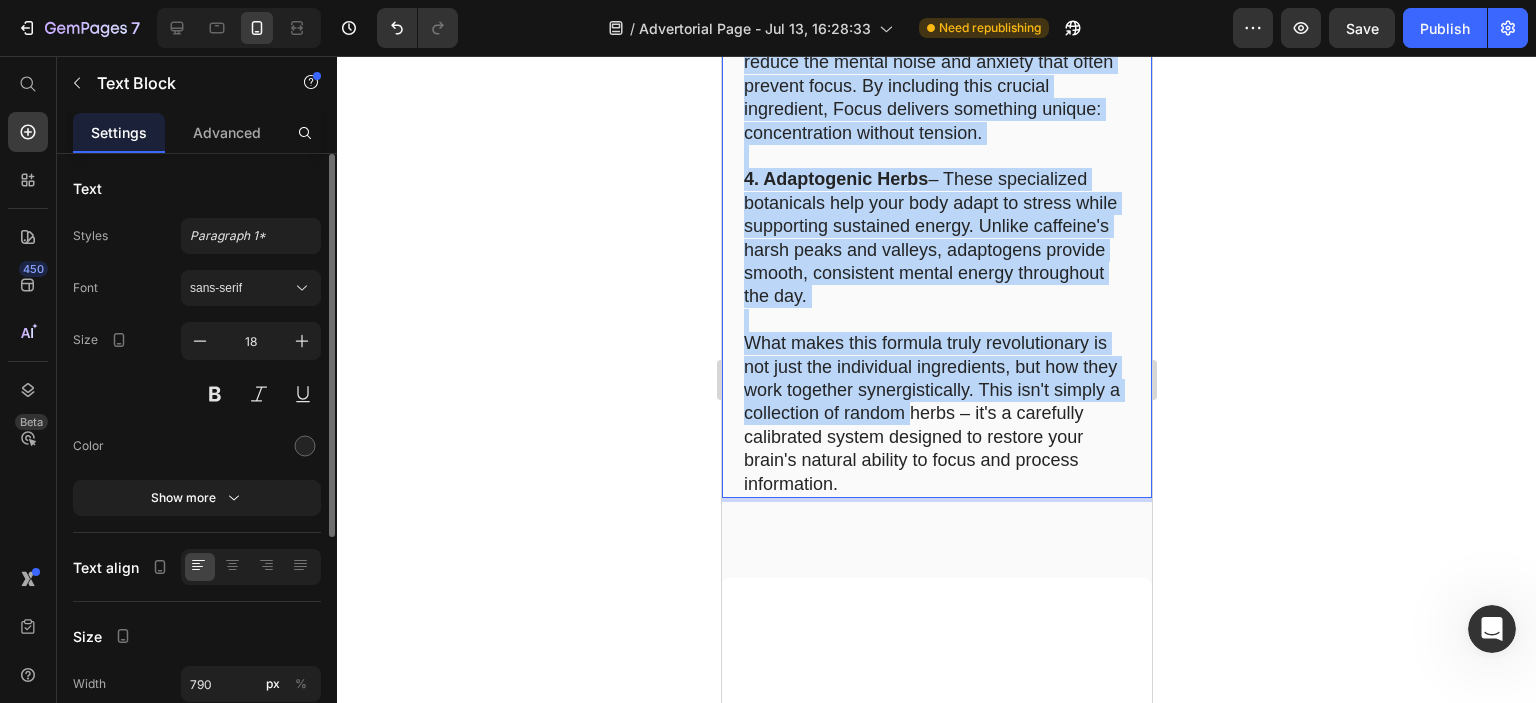 scroll, scrollTop: 12065, scrollLeft: 0, axis: vertical 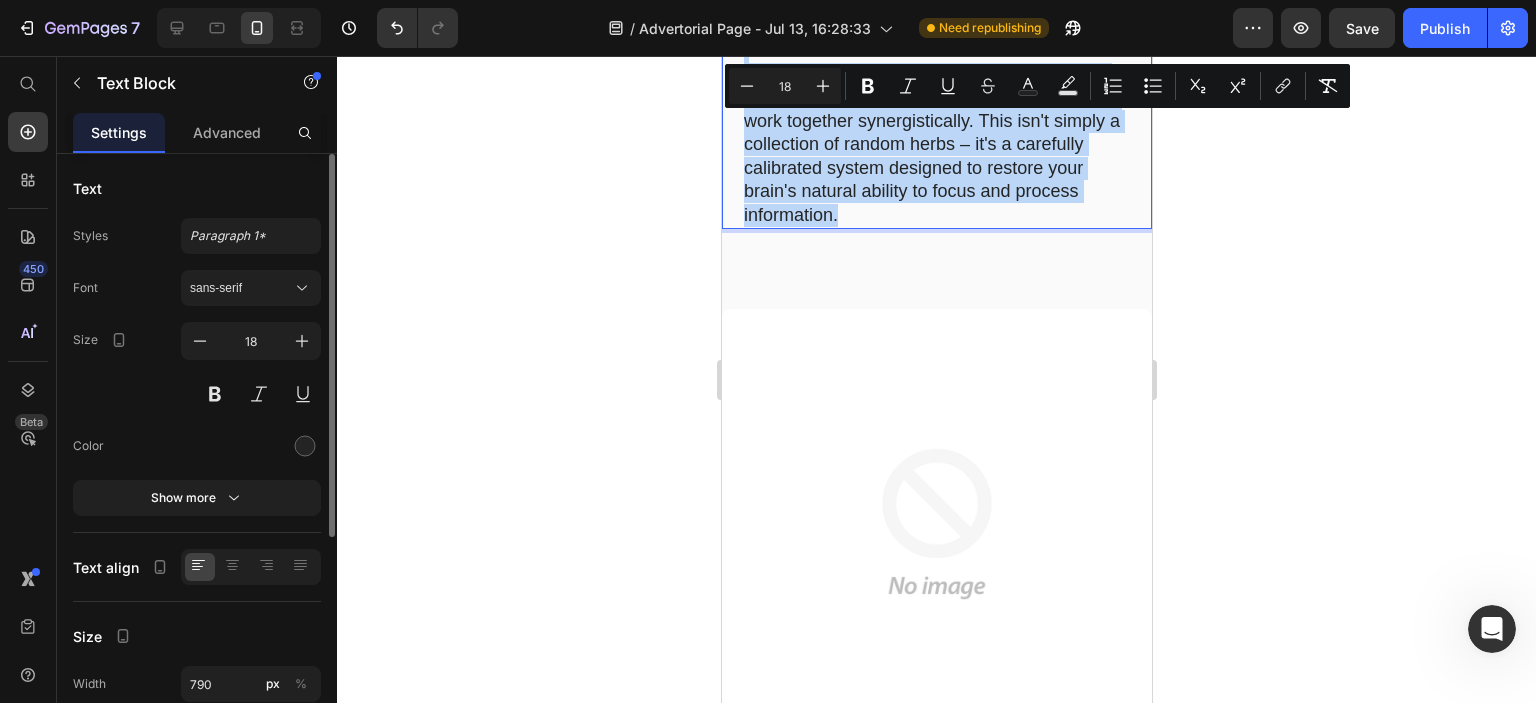 drag, startPoint x: 741, startPoint y: 177, endPoint x: 988, endPoint y: 502, distance: 408.20828 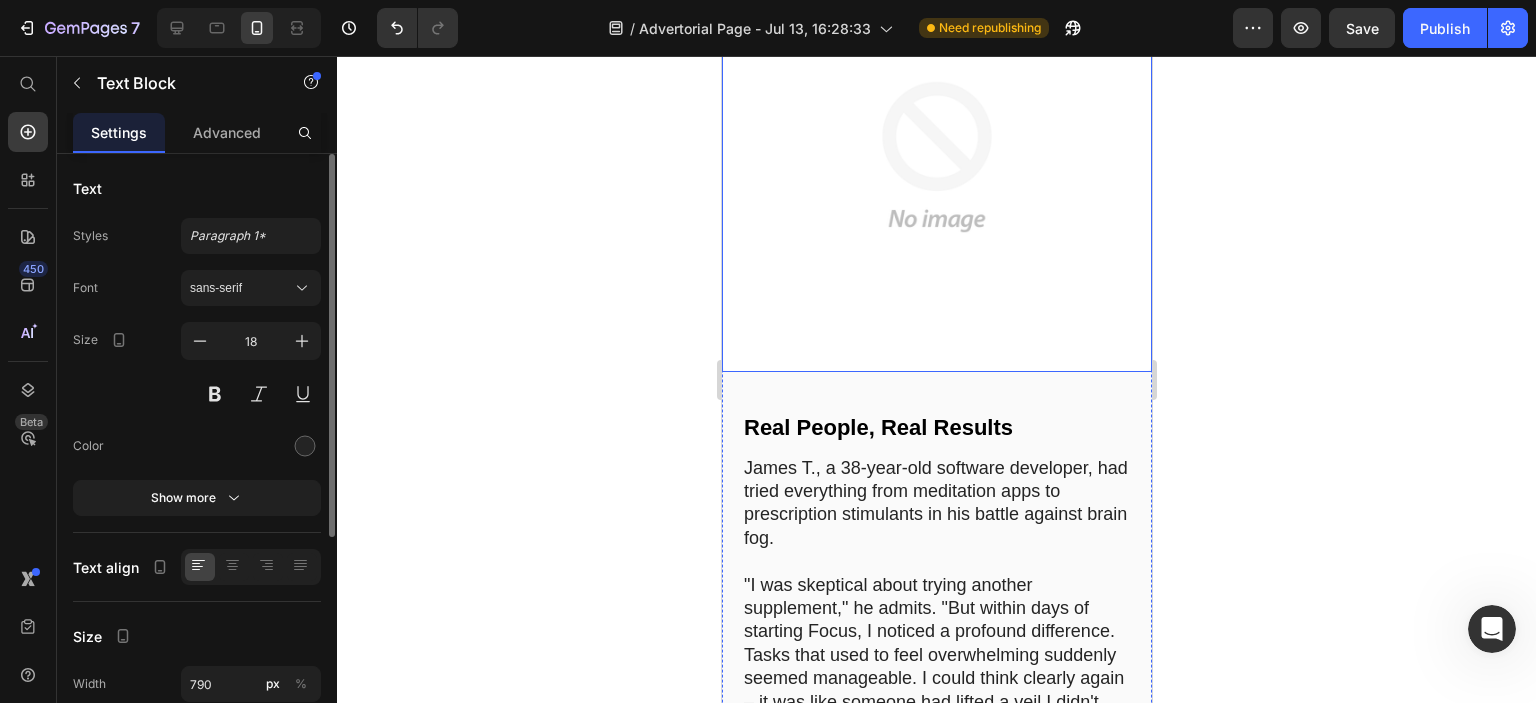 scroll, scrollTop: 12265, scrollLeft: 0, axis: vertical 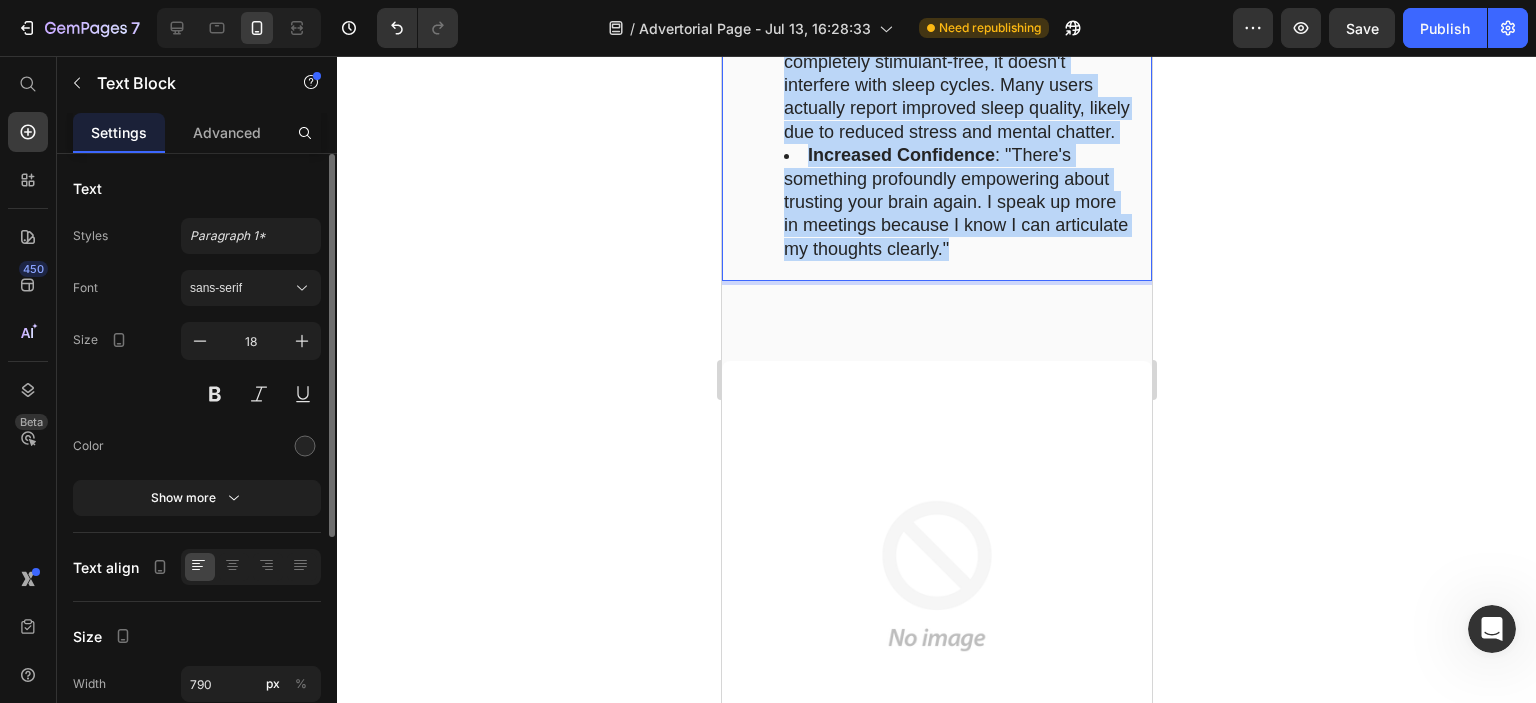 drag, startPoint x: 776, startPoint y: 364, endPoint x: 1034, endPoint y: 584, distance: 339.06342 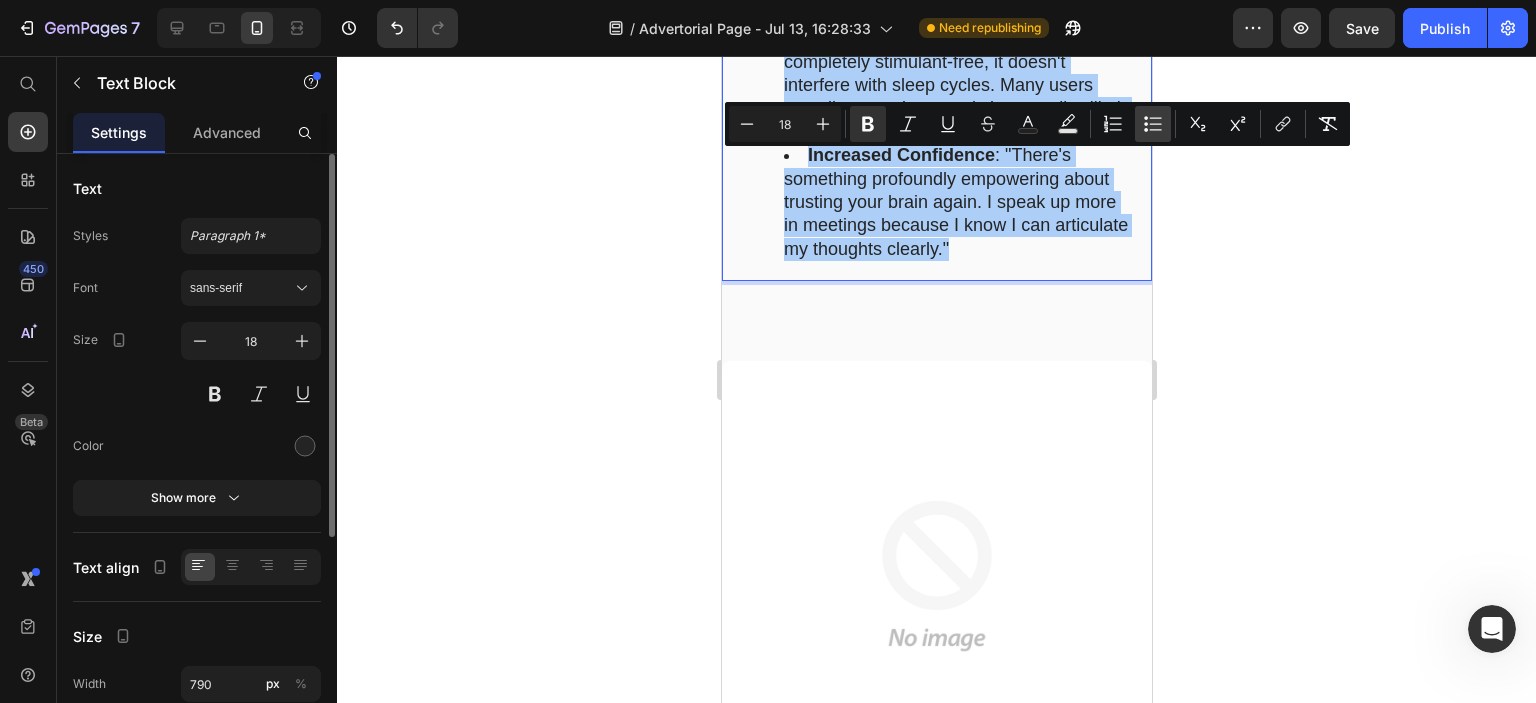 click on "Bulleted List" at bounding box center (1153, 124) 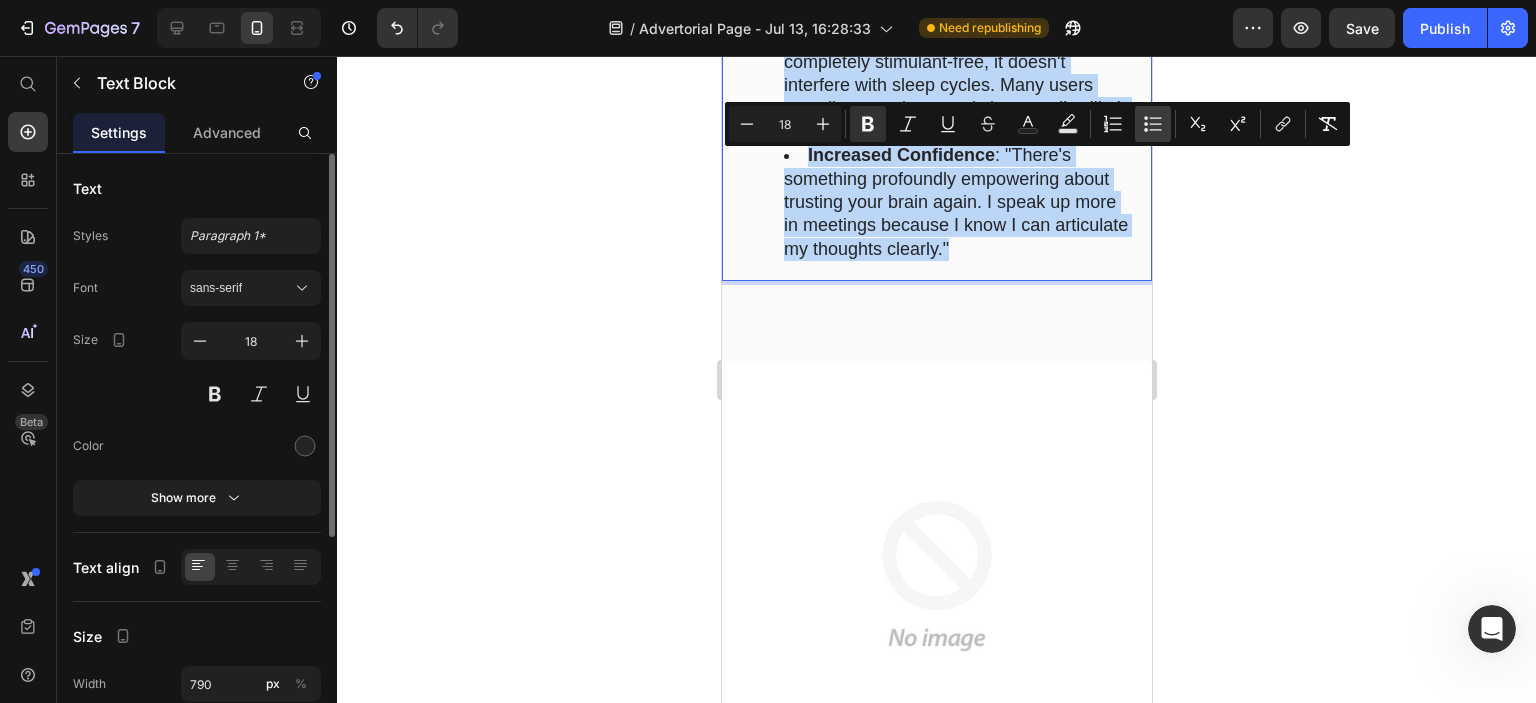type on "18" 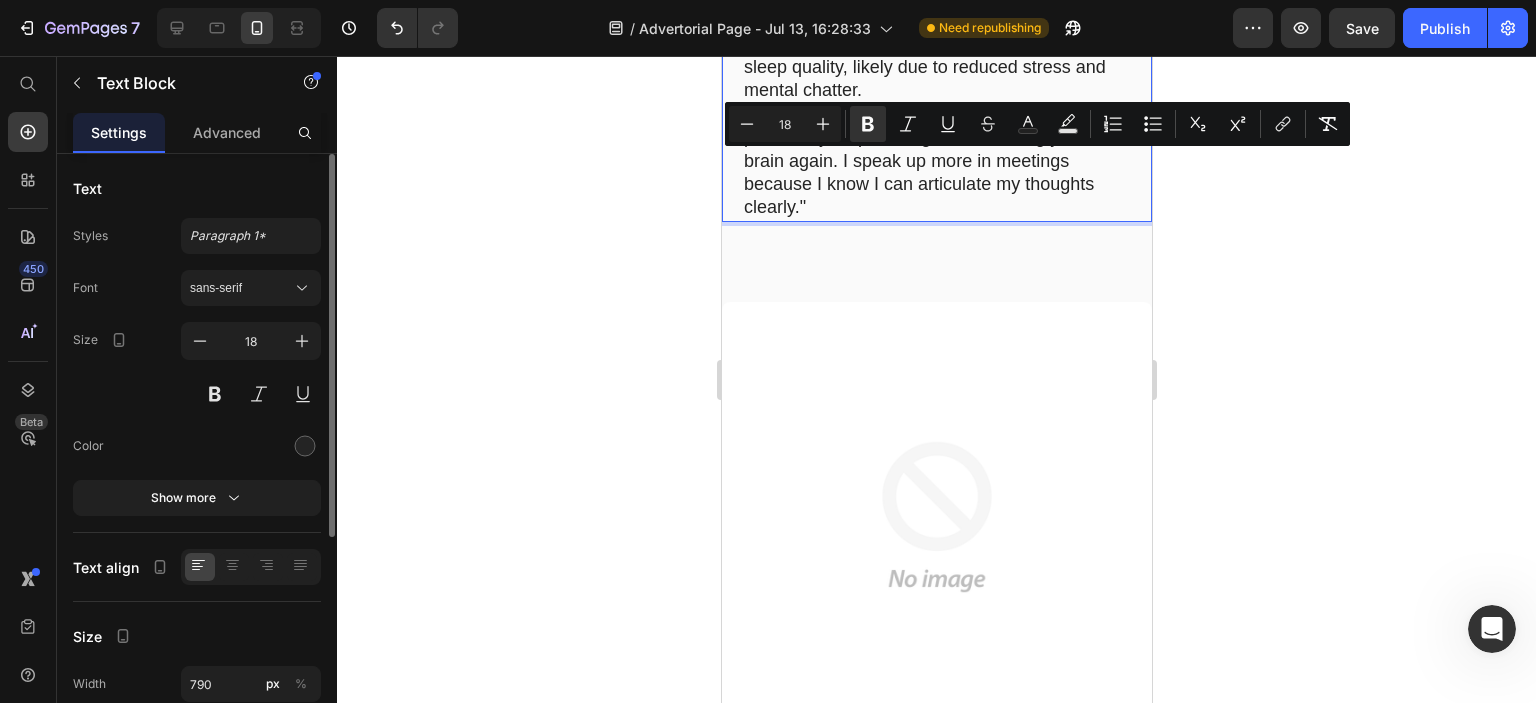 click on "Better Sleep" at bounding box center [795, -3] 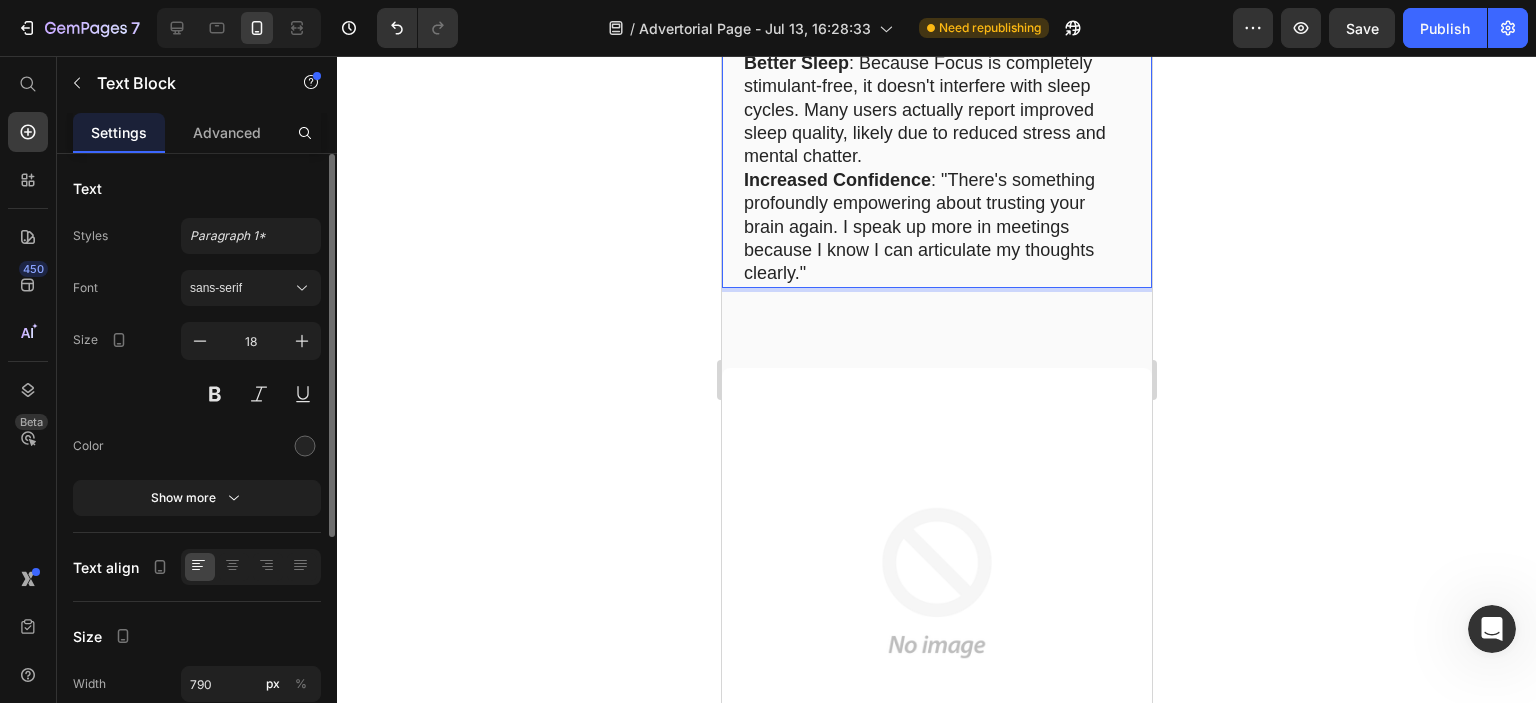 scroll, scrollTop: 11270, scrollLeft: 0, axis: vertical 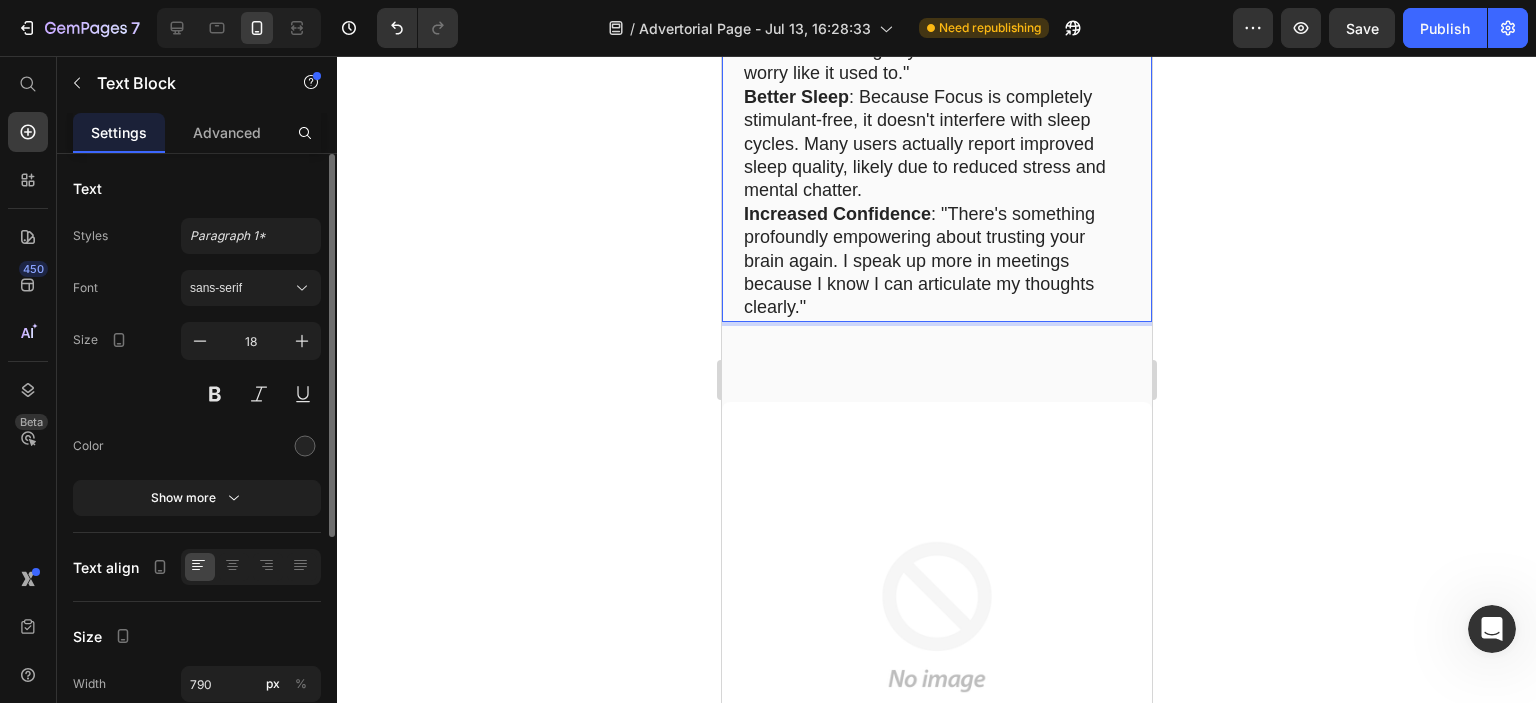 click on "Enhanced Memory : "I can remember names and details again. It's like my brain's filing system has been reorganized."" at bounding box center (936, -20) 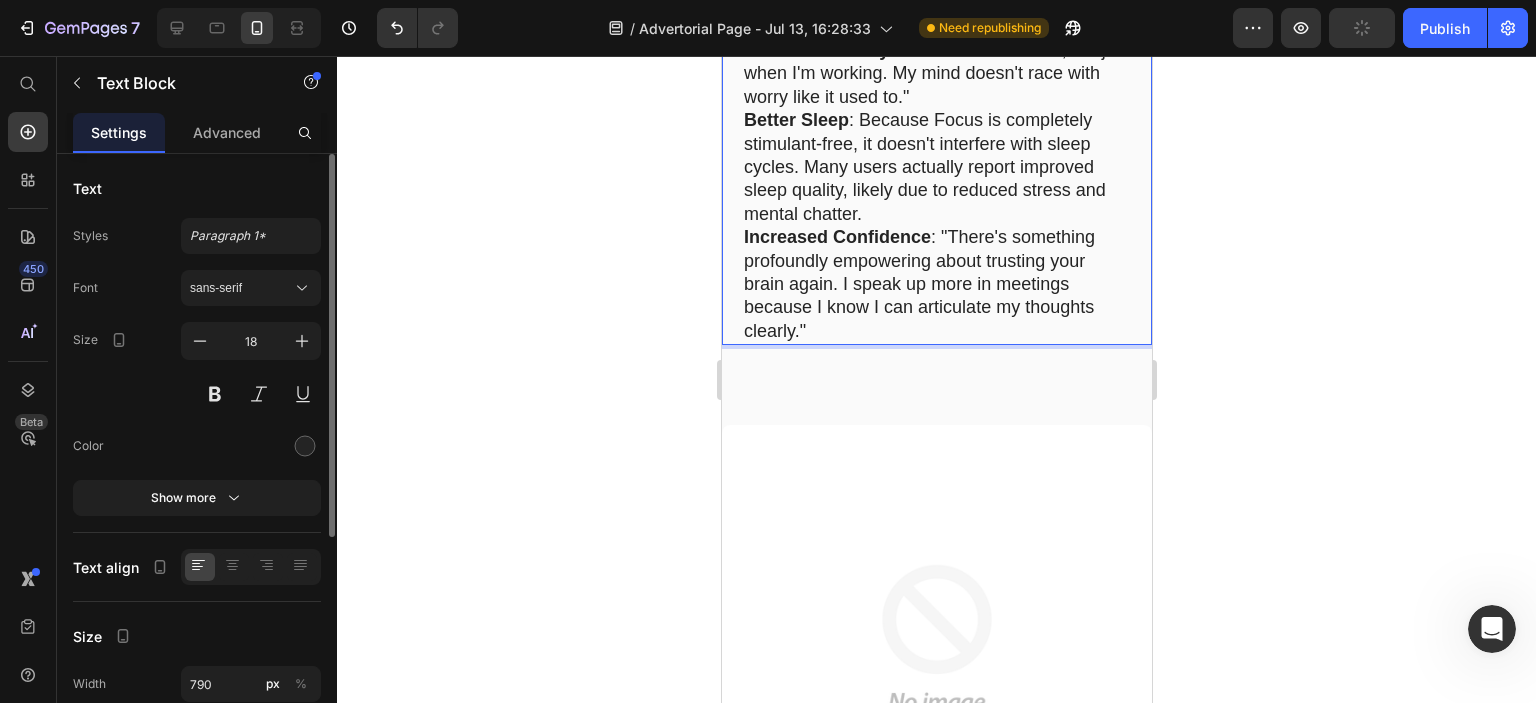 click on "Enhanced Memory : "I can remember names and details again. It's like my brain's filing system has been reorganized."" at bounding box center (936, 4) 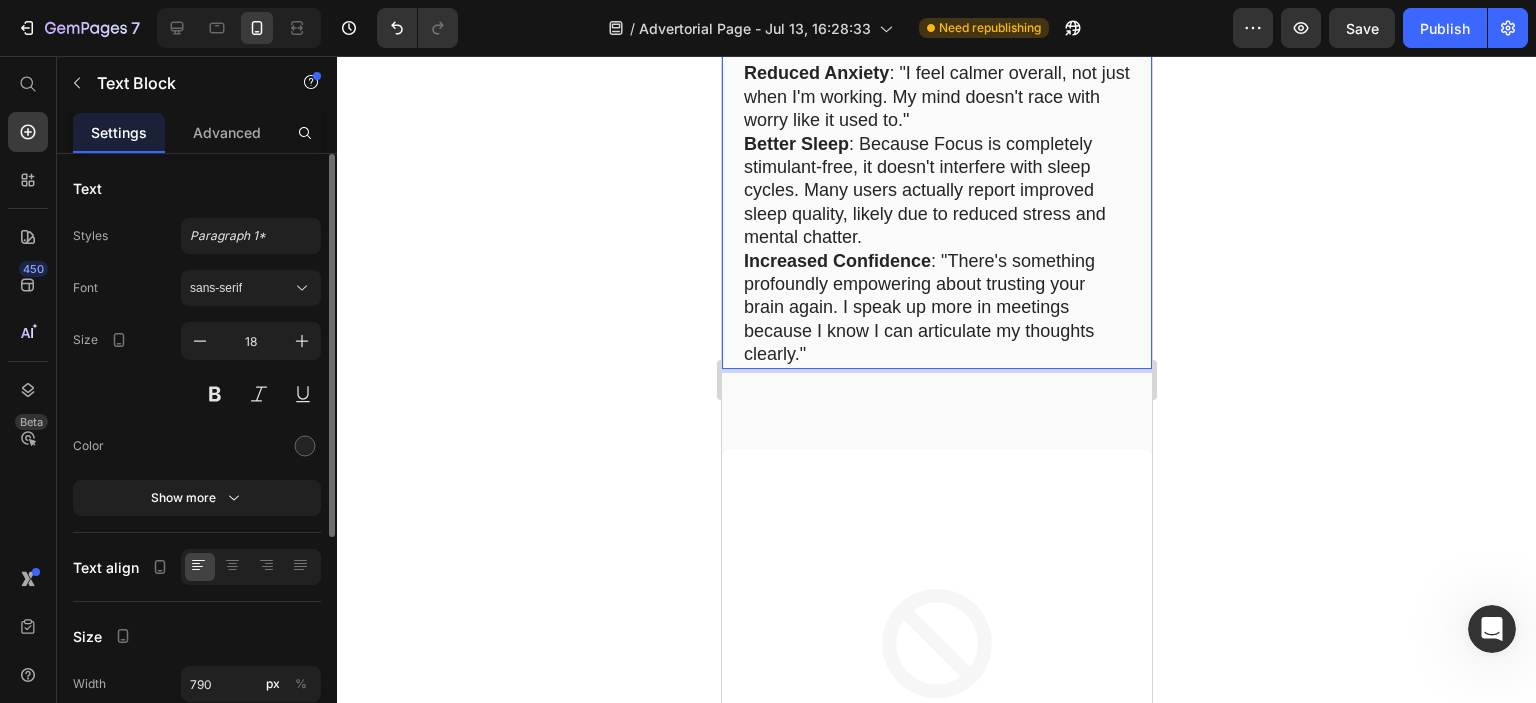 click on "Reduced Anxiety : "I feel calmer overall, not just when I'm working. My mind doesn't race with worry like it used to."" at bounding box center [936, 97] 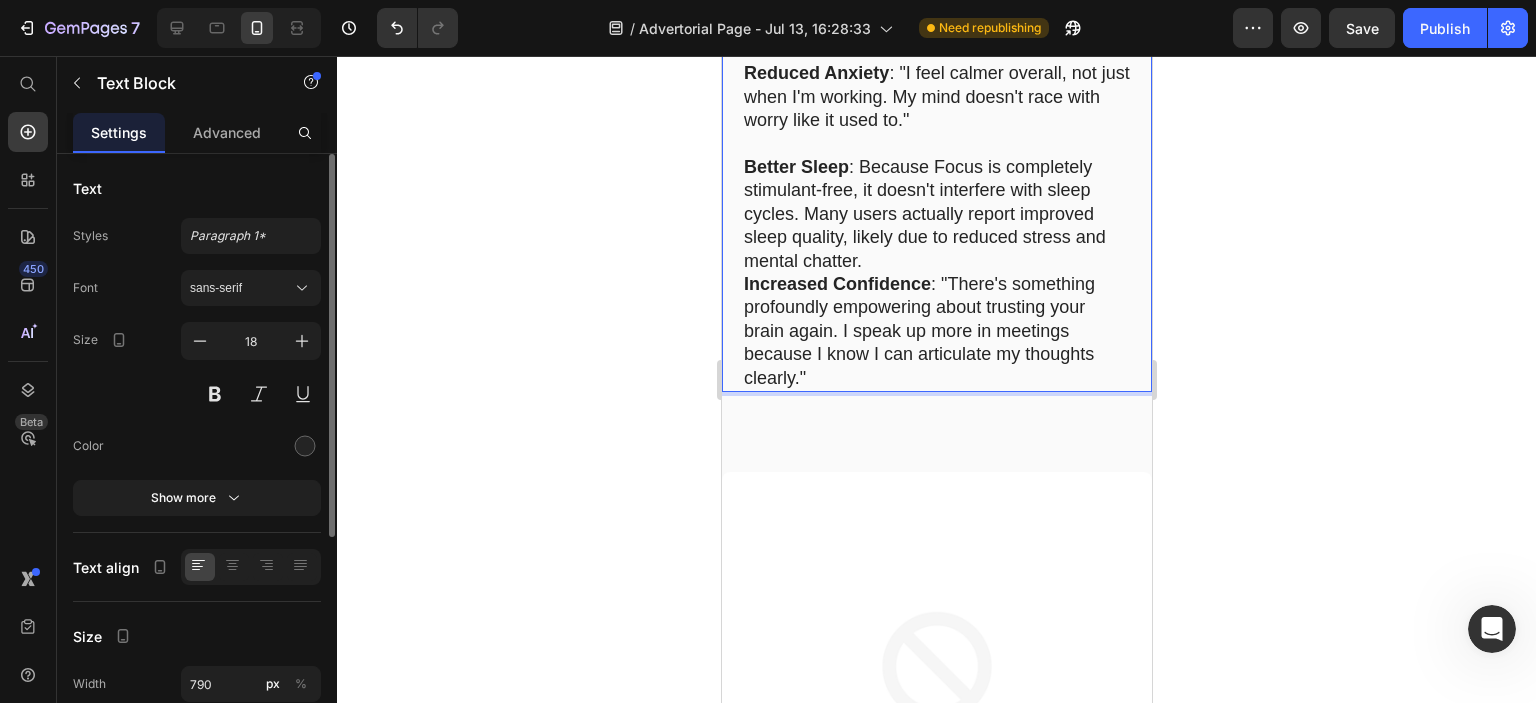 click on "Better Sleep : Because Focus is completely stimulant-free, it doesn't interfere with sleep cycles. Many users actually report improved sleep quality, likely due to reduced stress and mental chatter." at bounding box center [936, 214] 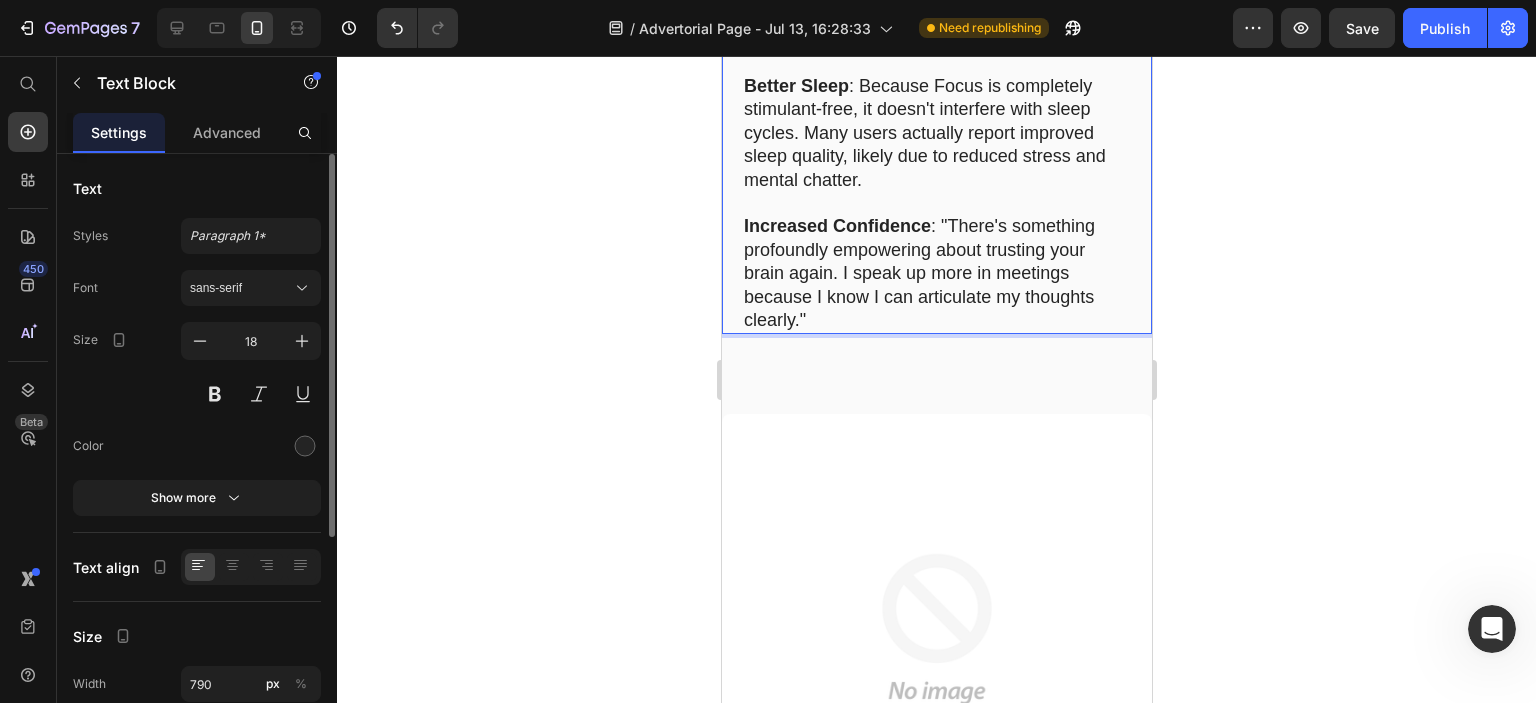 scroll, scrollTop: 11470, scrollLeft: 0, axis: vertical 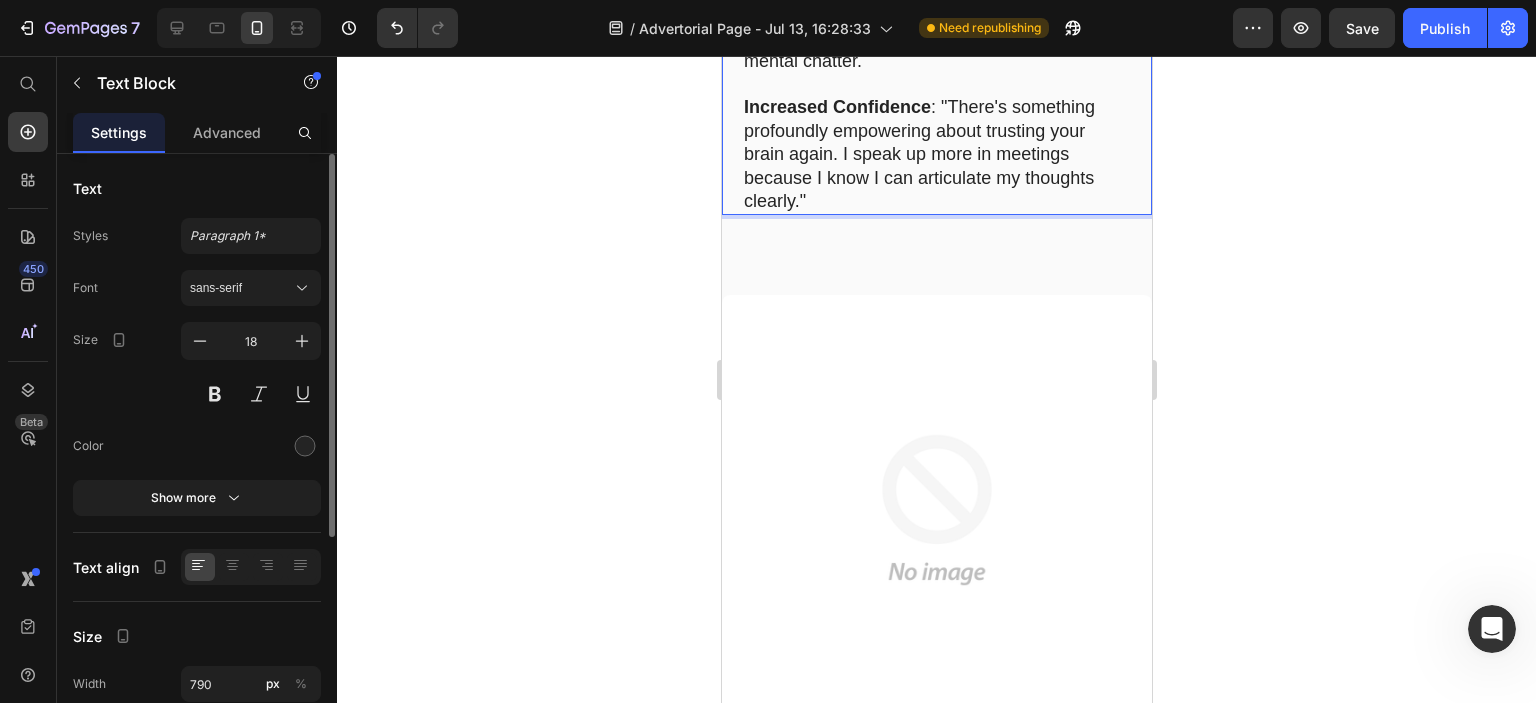 click on "Increased Confidence" at bounding box center (836, 107) 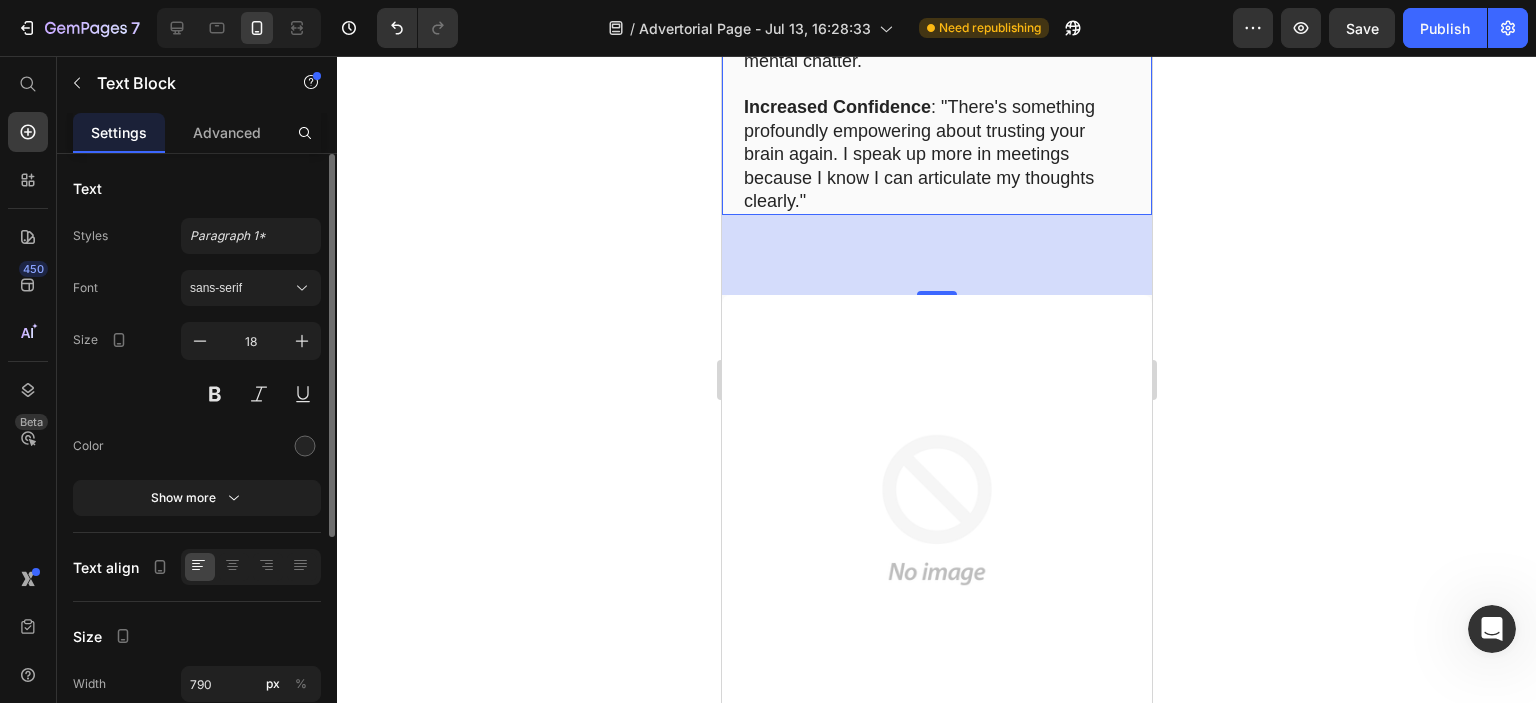 click at bounding box center (936, 84) 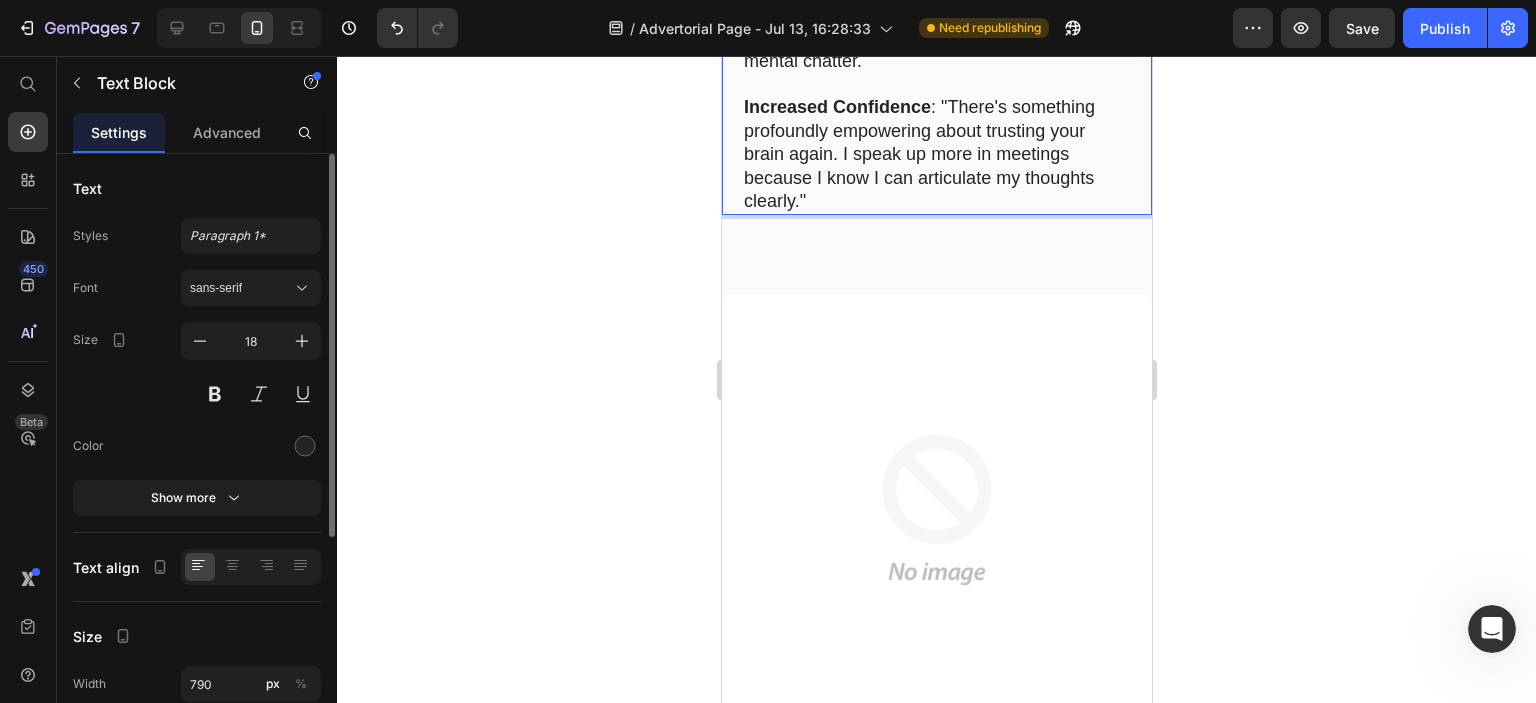 click on "While improved concentration is the most immediate benefit, many users report additional positive changes: Enhanced Memory : "I can remember names and details again. It's like my brain's filing system has been reorganized." Reduced Anxiety : "I feel calmer overall, not just when I'm working. My mind doesn't race with worry like it used to." Better Sleep : Because Focus is completely stimulant-free, it doesn't interfere with sleep cycles. Many users actually report improved sleep quality, likely due to reduced stress and mental chatter. Increased Confidence : "There's something profoundly empowering about trusting your brain again. I speak up more in meetings because I know I can articulate my thoughts clearly." Text Block   80" at bounding box center [936, -56] 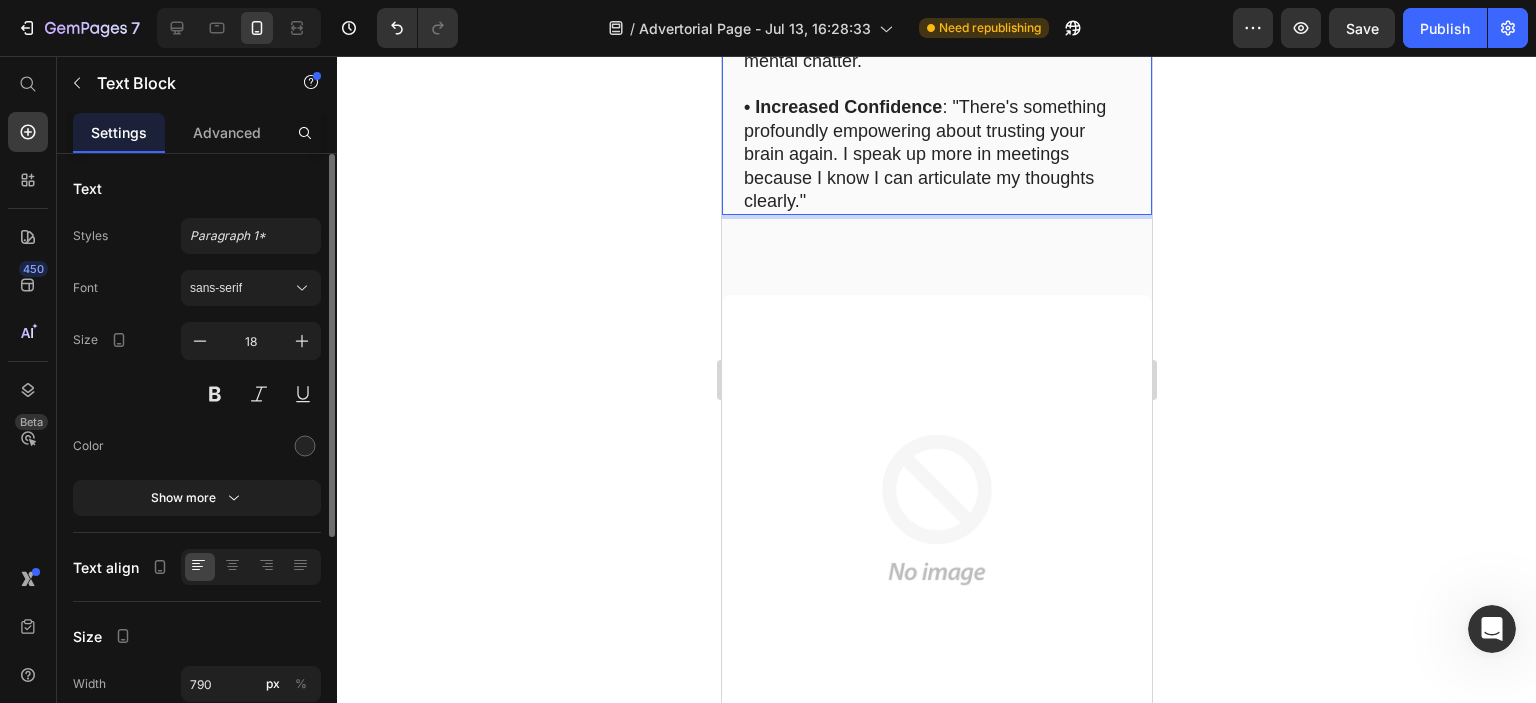 click on "While improved concentration is the most immediate benefit, many users report additional positive changes: Enhanced Memory : "I can remember names and details again. It's like my brain's filing system has been reorganized." Reduced Anxiety : "I feel calmer overall, not just when I'm working. My mind doesn't race with worry like it used to." • Better Sleep : Because Focus is completely stimulant-free, it doesn't interfere with sleep cycles. Many users actually report improved sleep quality, likely due to reduced stress and mental chatter. • Increased Confidence : "There's something profoundly empowering about trusting your brain again. I speak up more in meetings because I know I can articulate my thoughts clearly."" at bounding box center [936, -56] 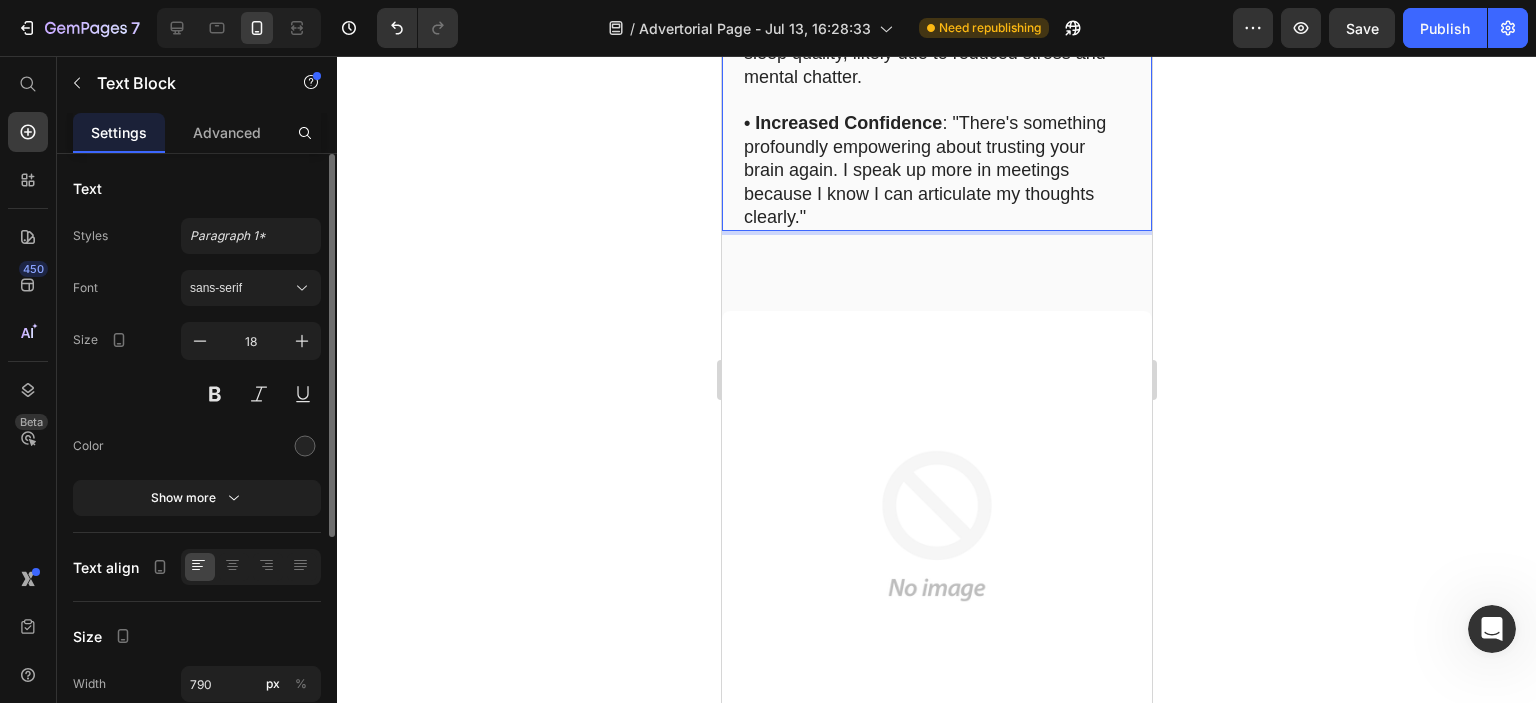 click 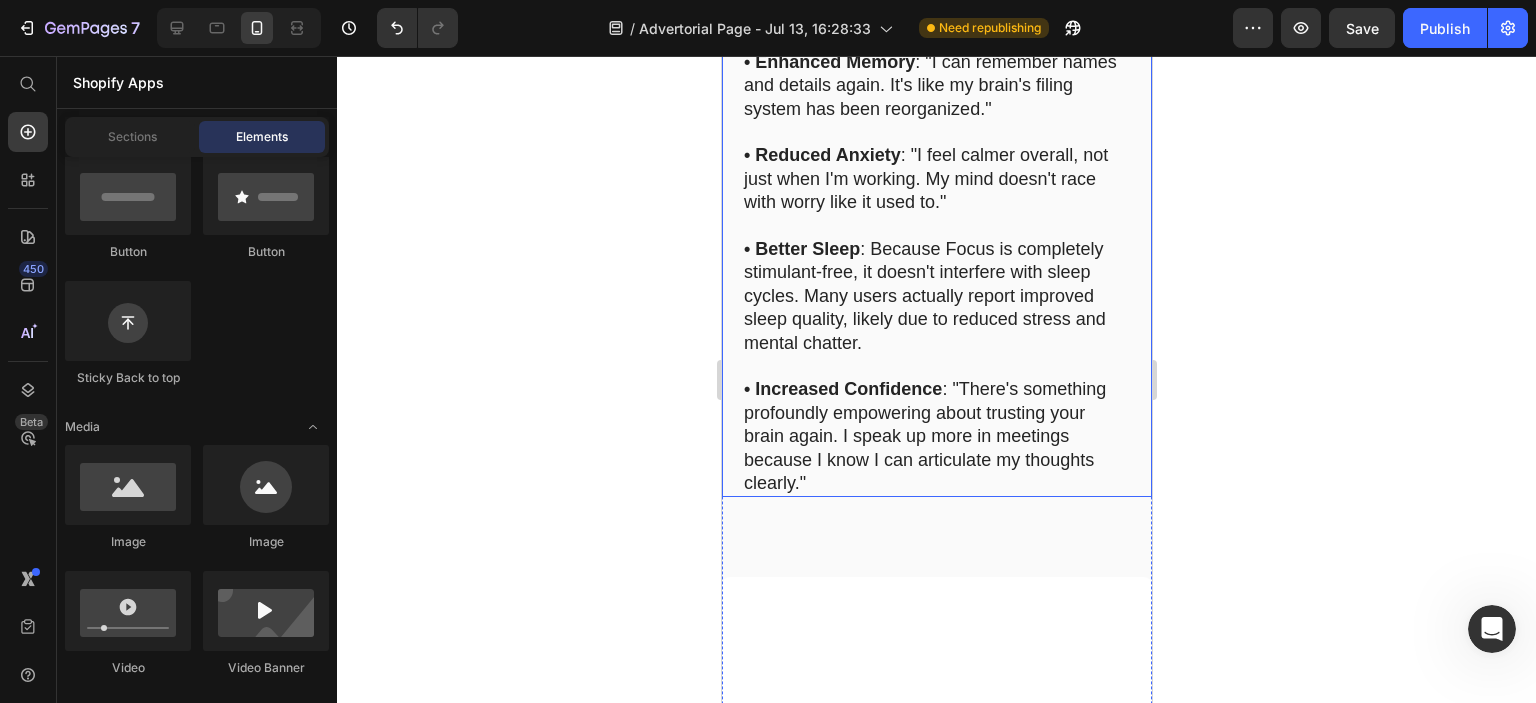 scroll, scrollTop: 11154, scrollLeft: 0, axis: vertical 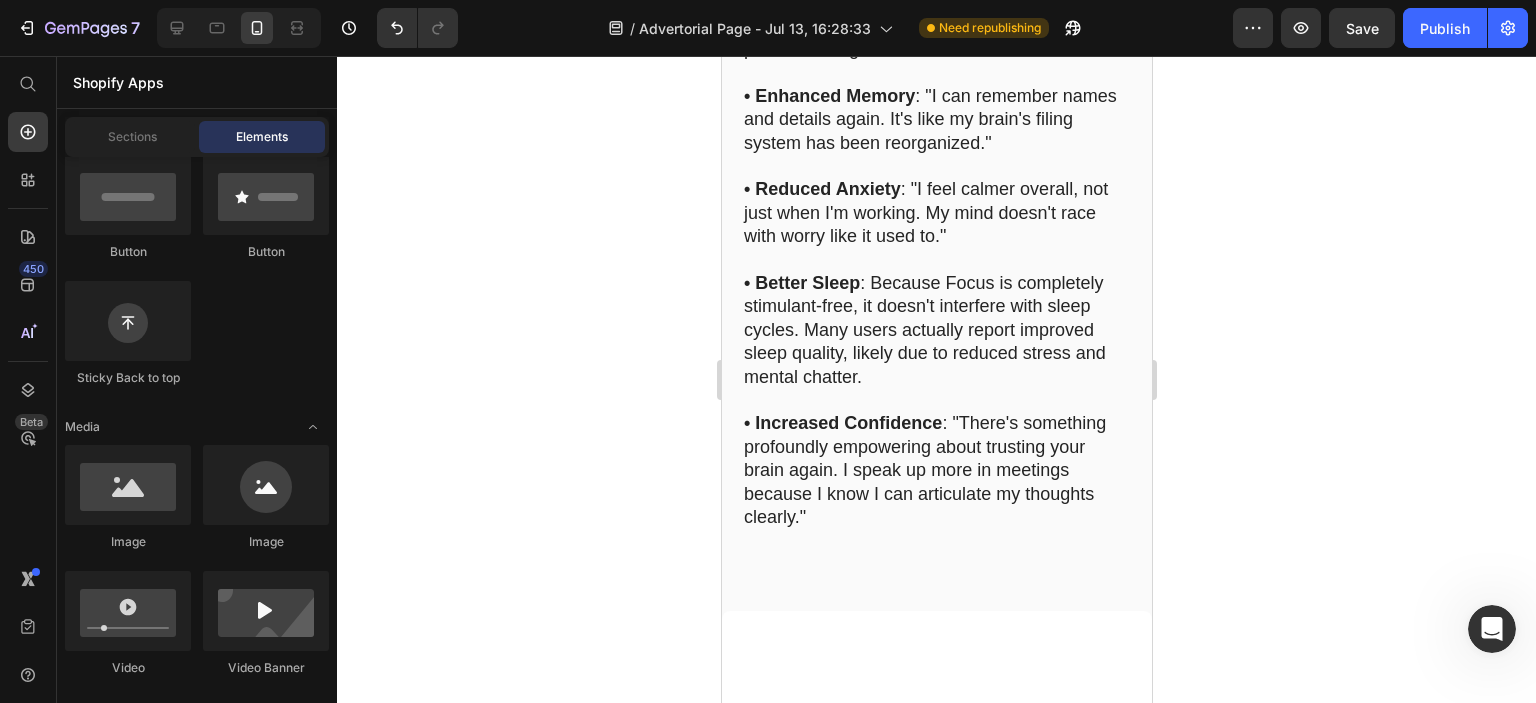 click 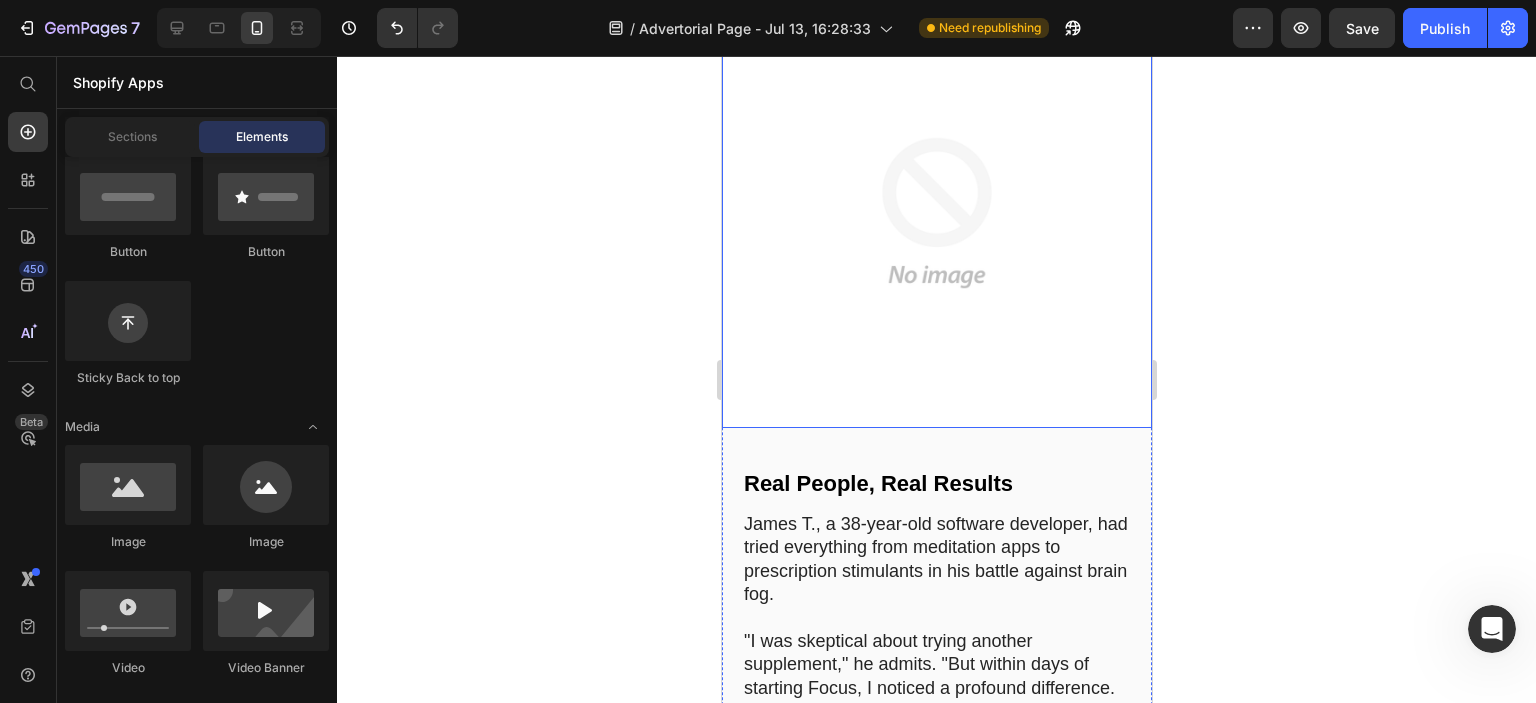 scroll, scrollTop: 11754, scrollLeft: 0, axis: vertical 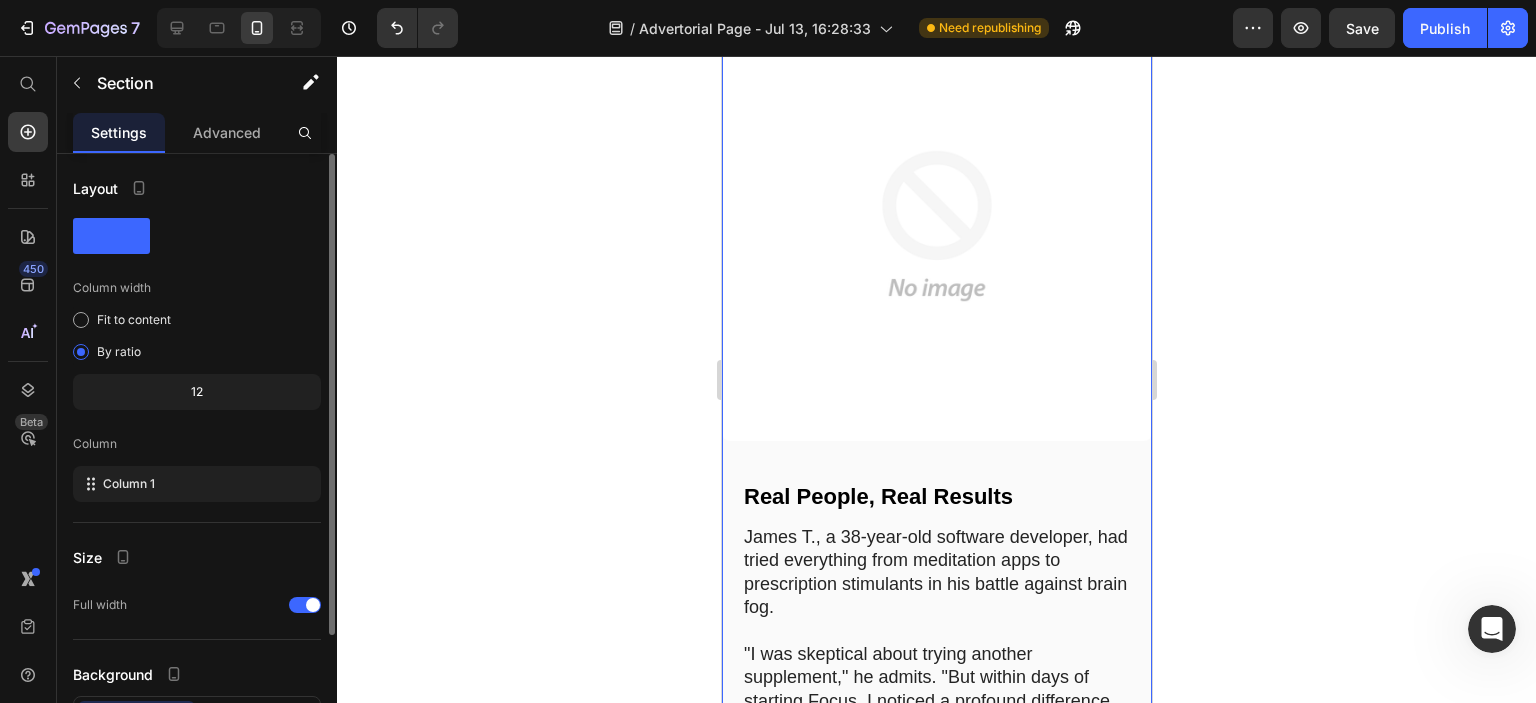 click on "Image The Focus Experience: A Day in Life Heading Imagine waking up tomorrow morning, taking two small Focus capsules with breakfast, and beginning your day.   Within the hour, that usual mental haze begins to lift. You feel alert yet calm – a state of mind that's increasingly rare in our overstimulated world.   As you begin work, you notice something different: instead of constantly checking your phone or fighting the urge to procrastinate, you ease into a state of concentration you haven't felt in years. Emails get answered efficiently. Complex problems seem clearer. Your thoughts flow logically from one to the next without the usual mental static.   By afternoon – when you'd normally be reaching for another coffee or fighting to keep your eyes open – you're still mentally sharp. There's no crash, just steady productivity. Work stress doesn't frazzle you; you feel oddly calm and in control.     Text Block Image Beyond Focus: Unexpected Benefits Heading • Enhanced Memory • Reduced Anxiety" at bounding box center [936, -174] 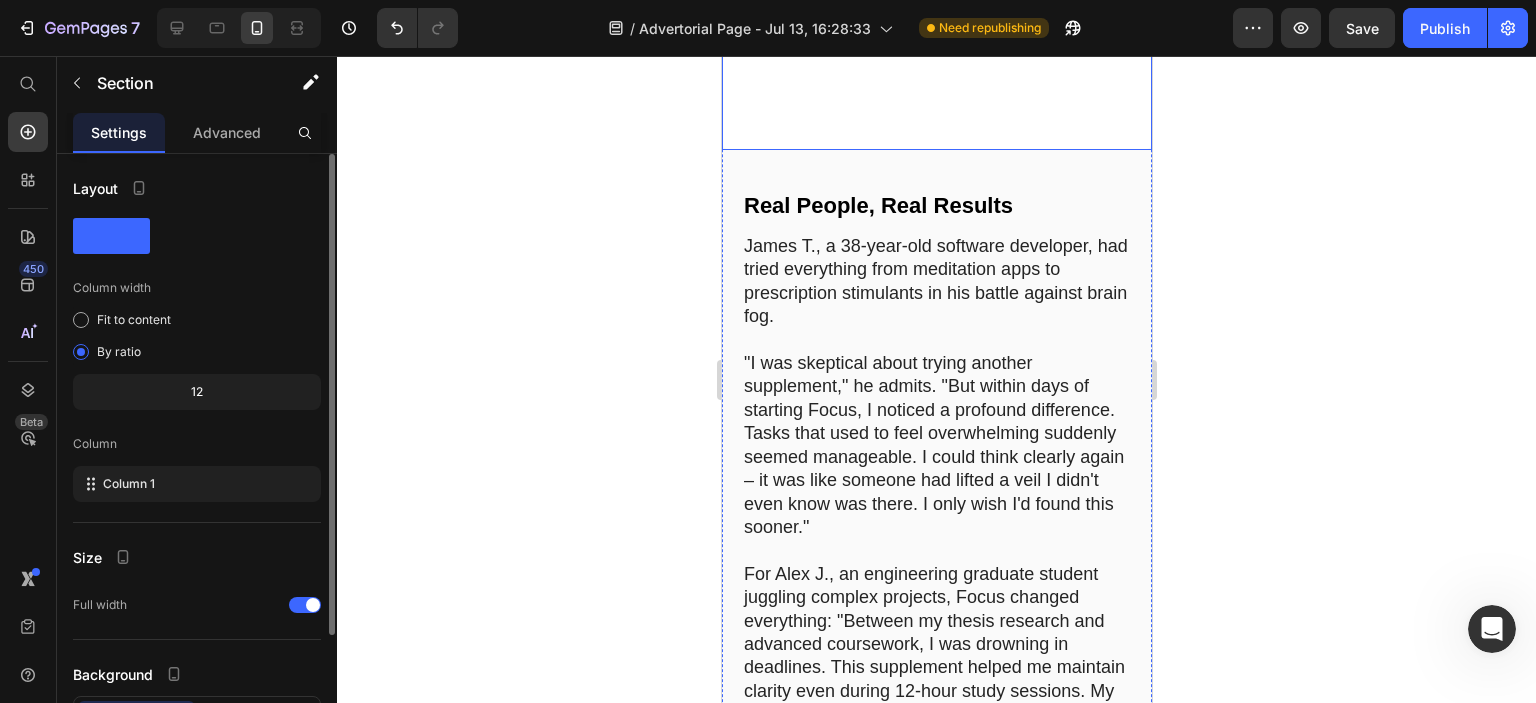 scroll, scrollTop: 12054, scrollLeft: 0, axis: vertical 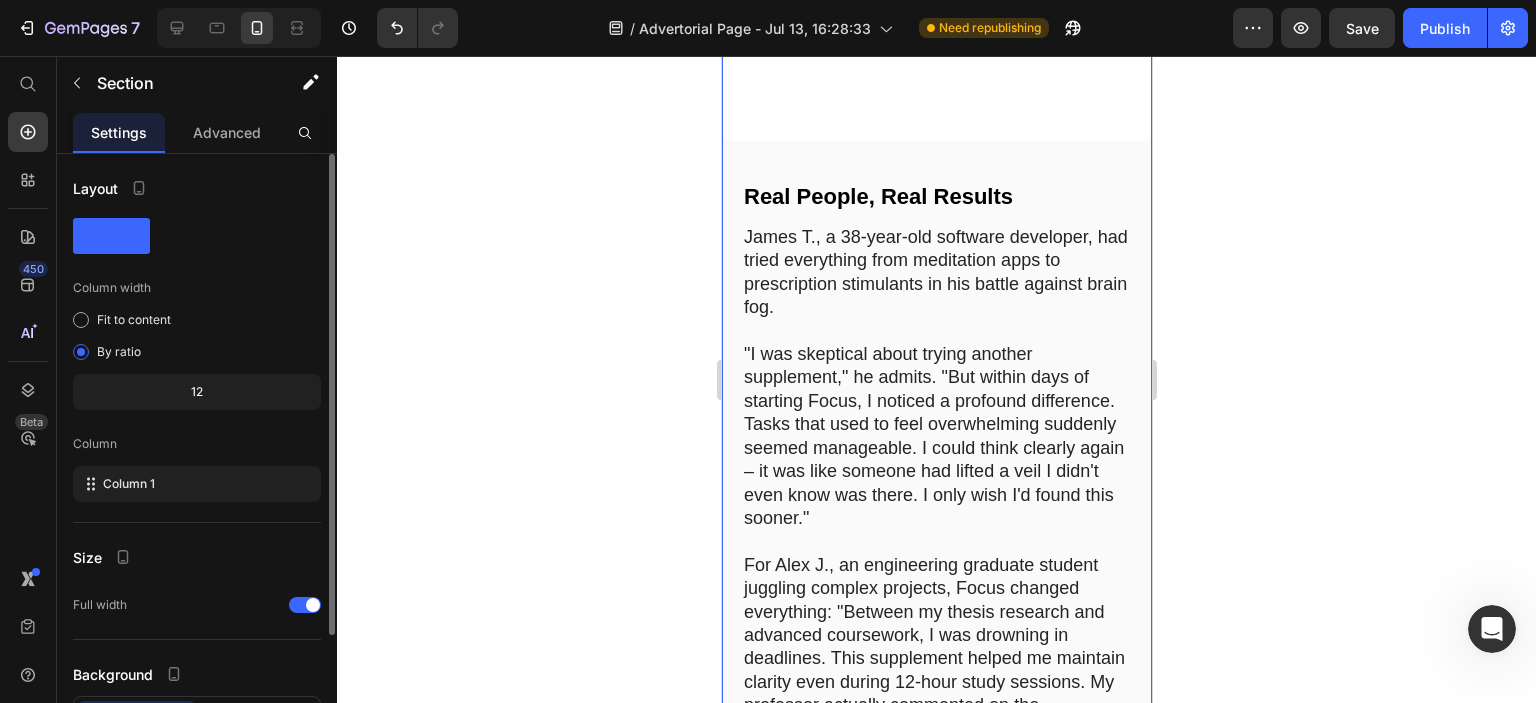 click on "Real People, Real Results" at bounding box center [877, 196] 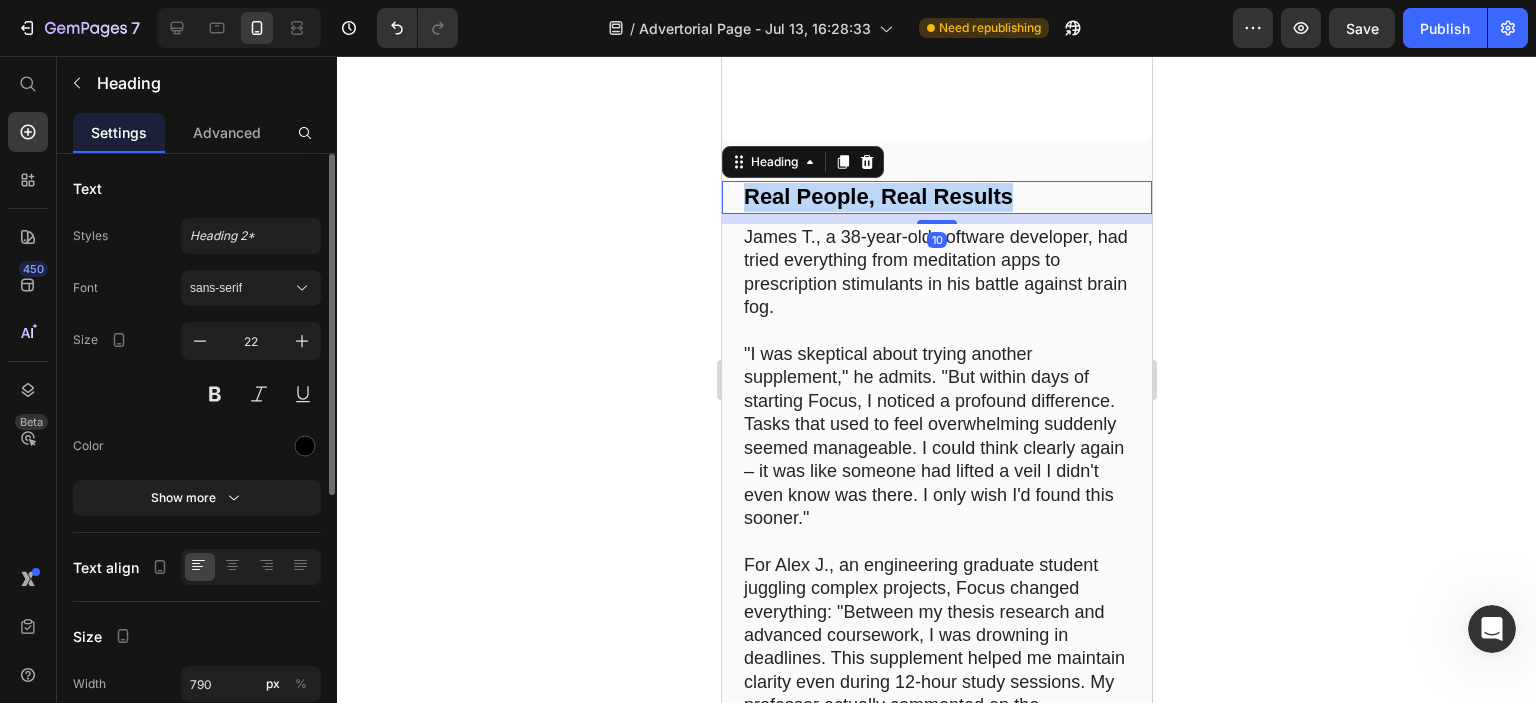 click on "Real People, Real Results" at bounding box center (877, 196) 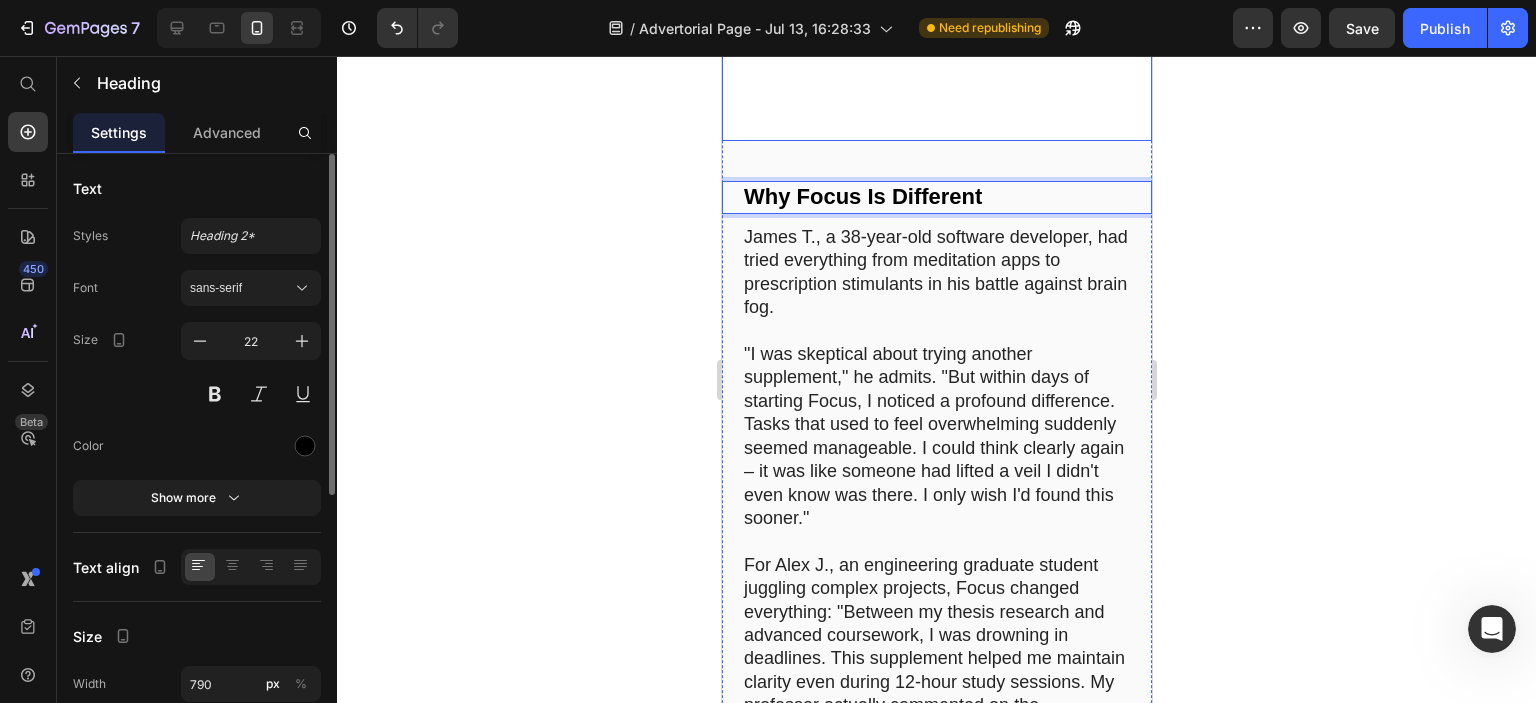 click at bounding box center (936, -74) 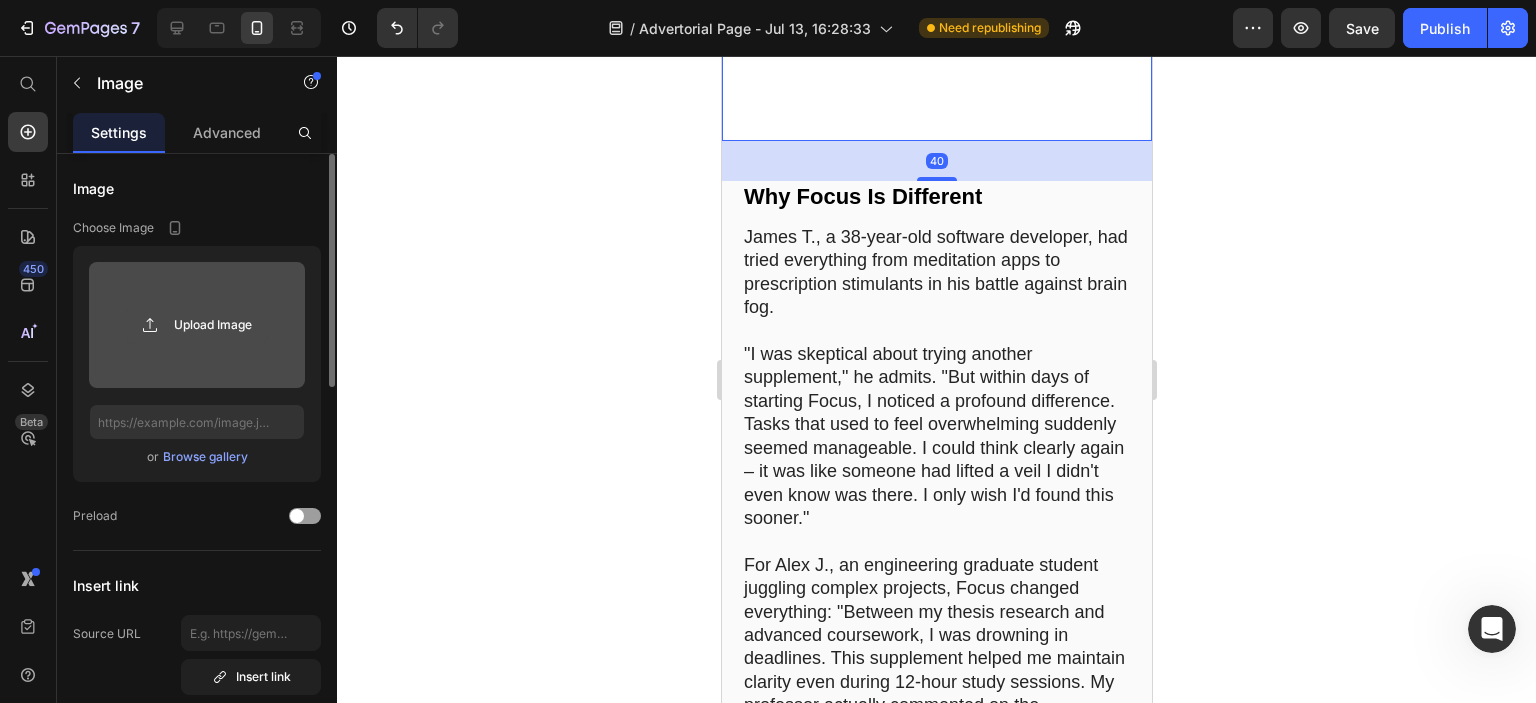 click 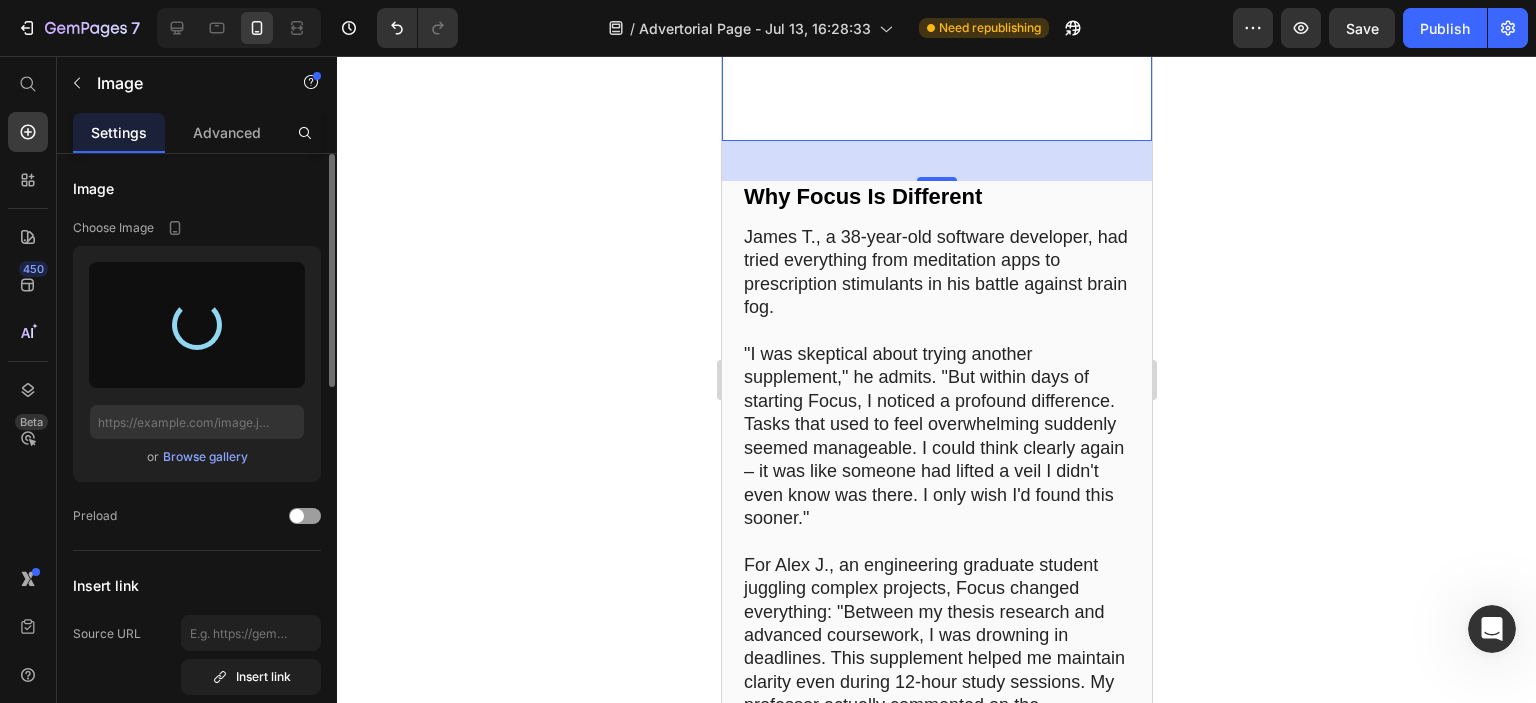 type on "https://cdn.shopify.com/s/files/1/0710/3145/5912/files/gempages_573164479206916870-135ace1b-dbf1-4e39-9c3c-ef4149e3b542.png" 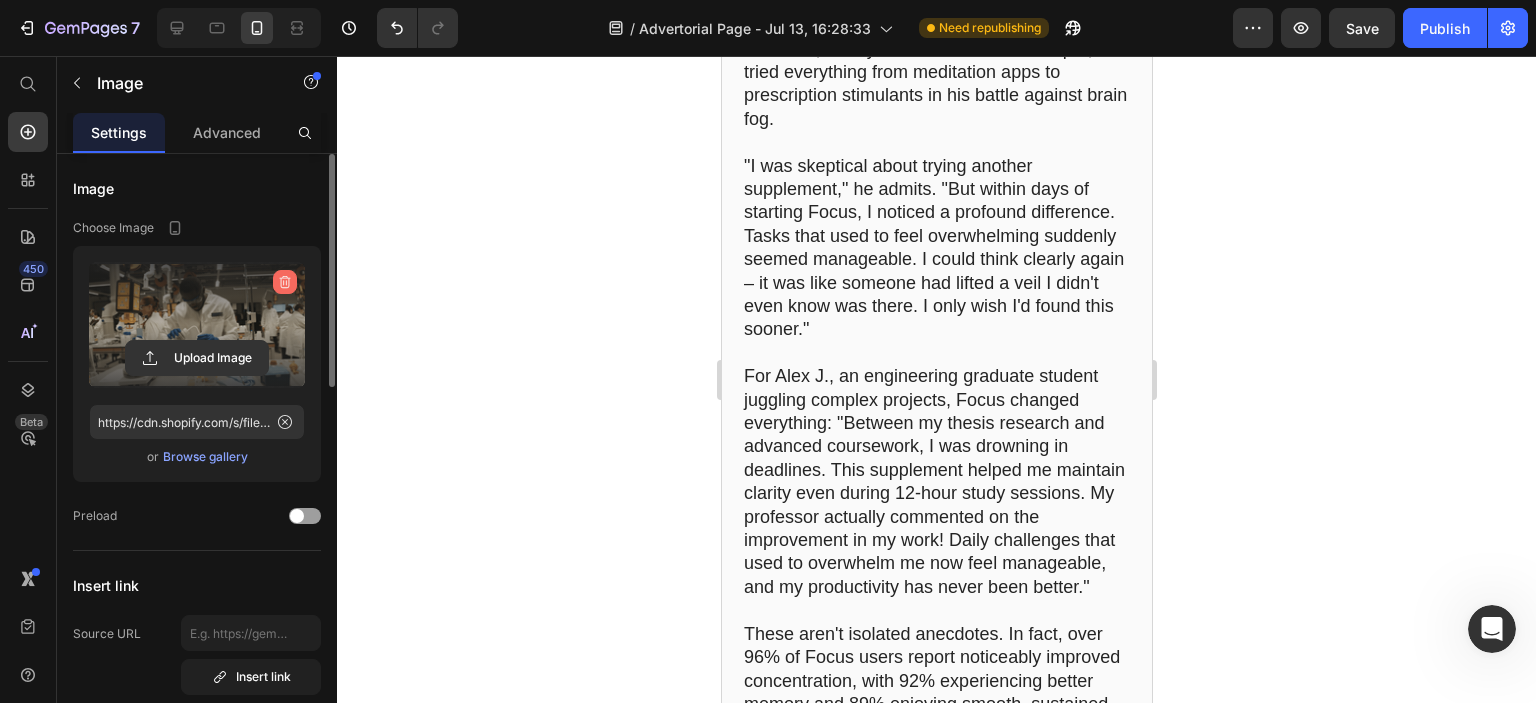 click 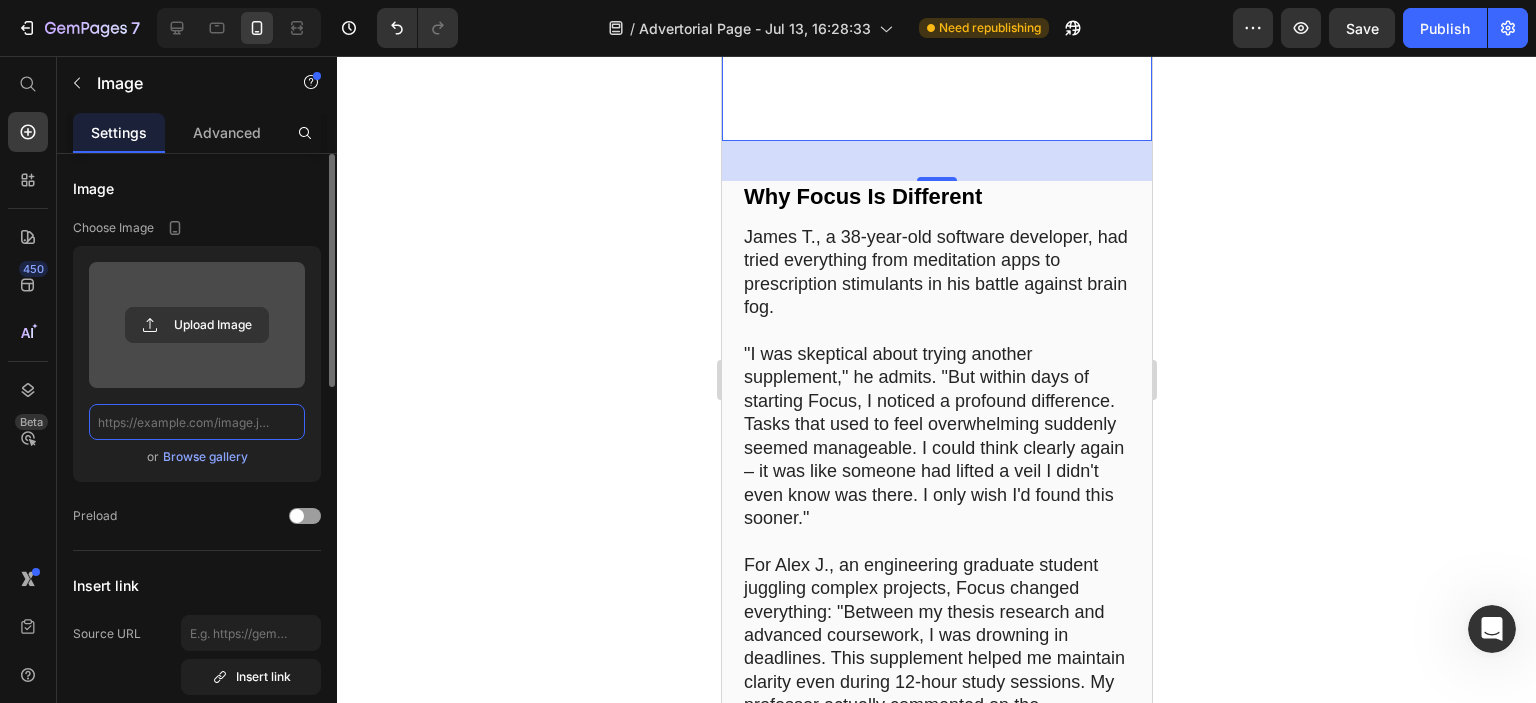 scroll, scrollTop: 0, scrollLeft: 0, axis: both 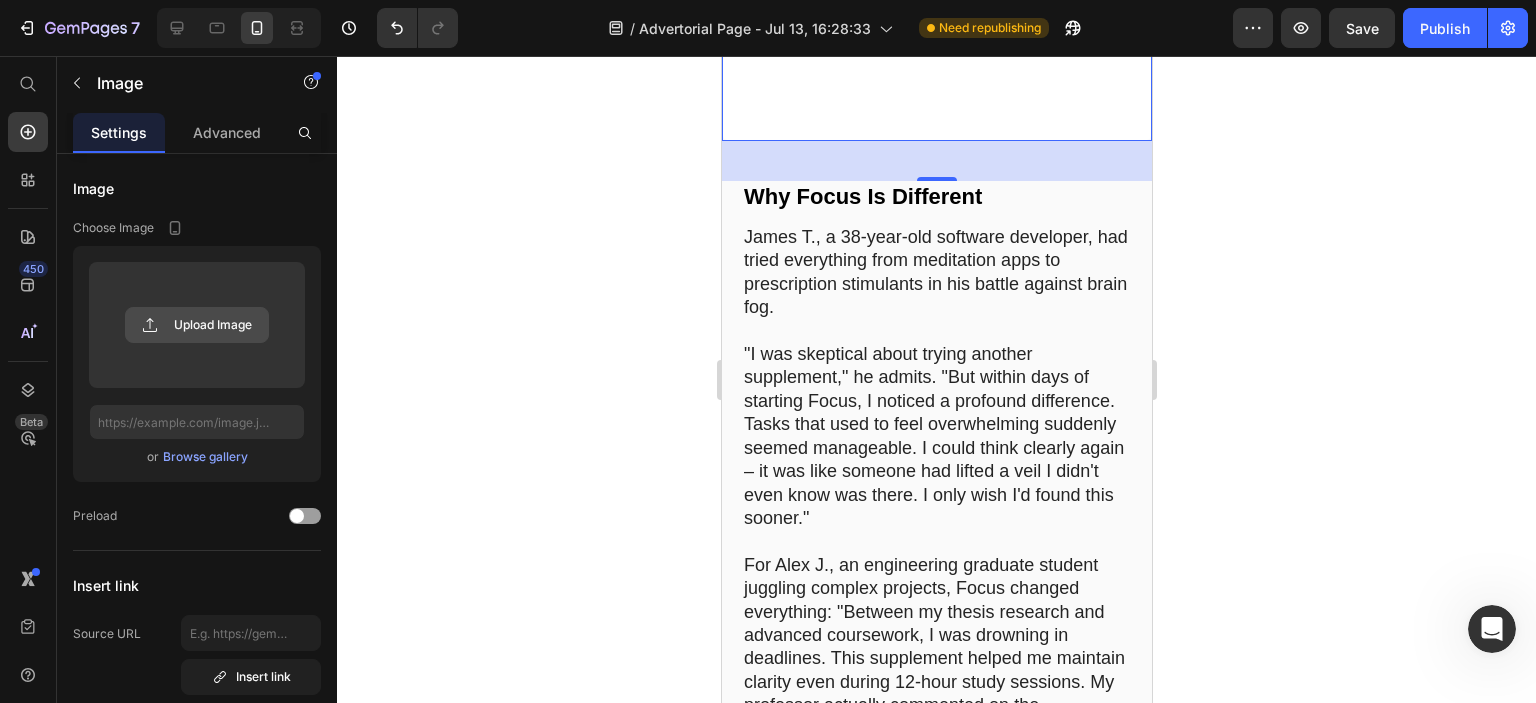 click 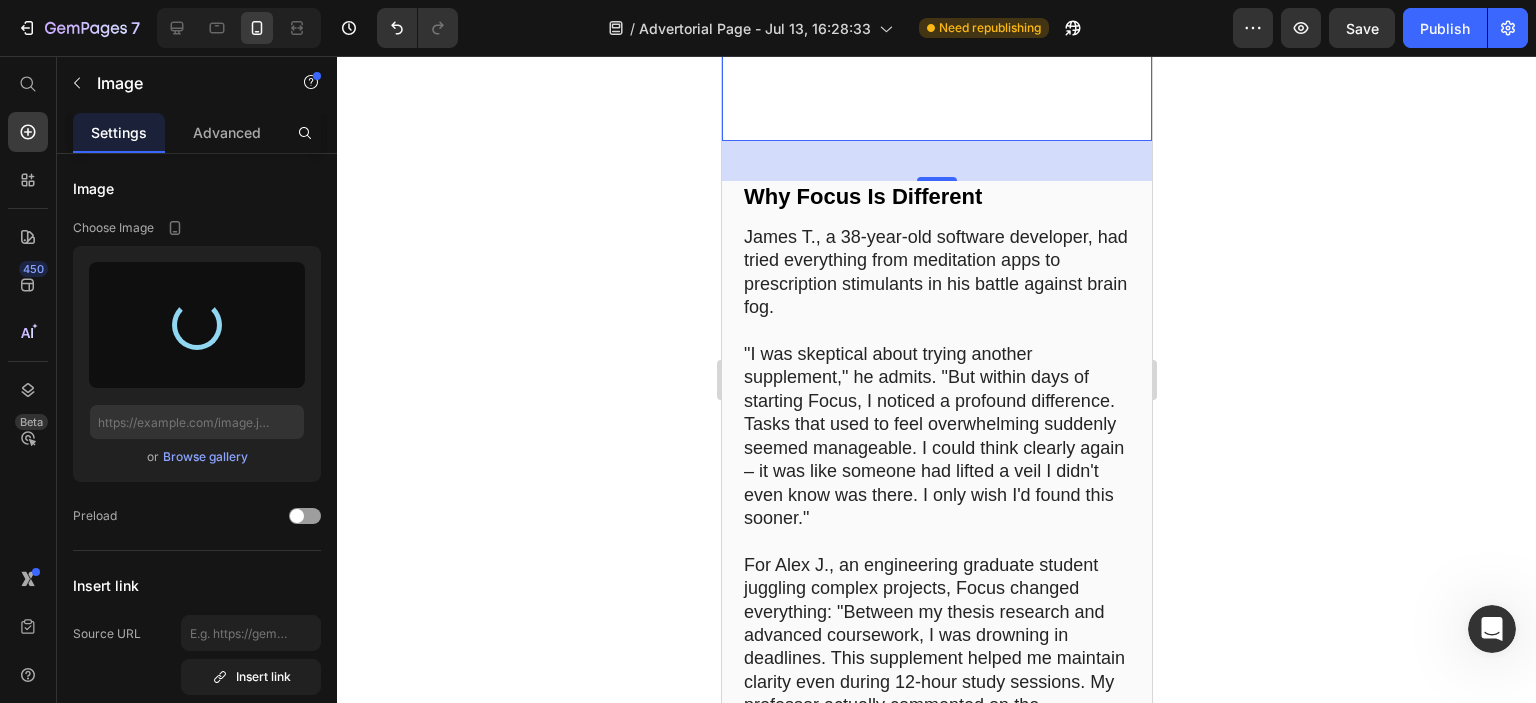 type on "https://cdn.shopify.com/s/files/1/0710/3145/5912/files/gempages_573164479206916870-07e2e2a5-891d-4abb-a58c-95935e70ffe8.png" 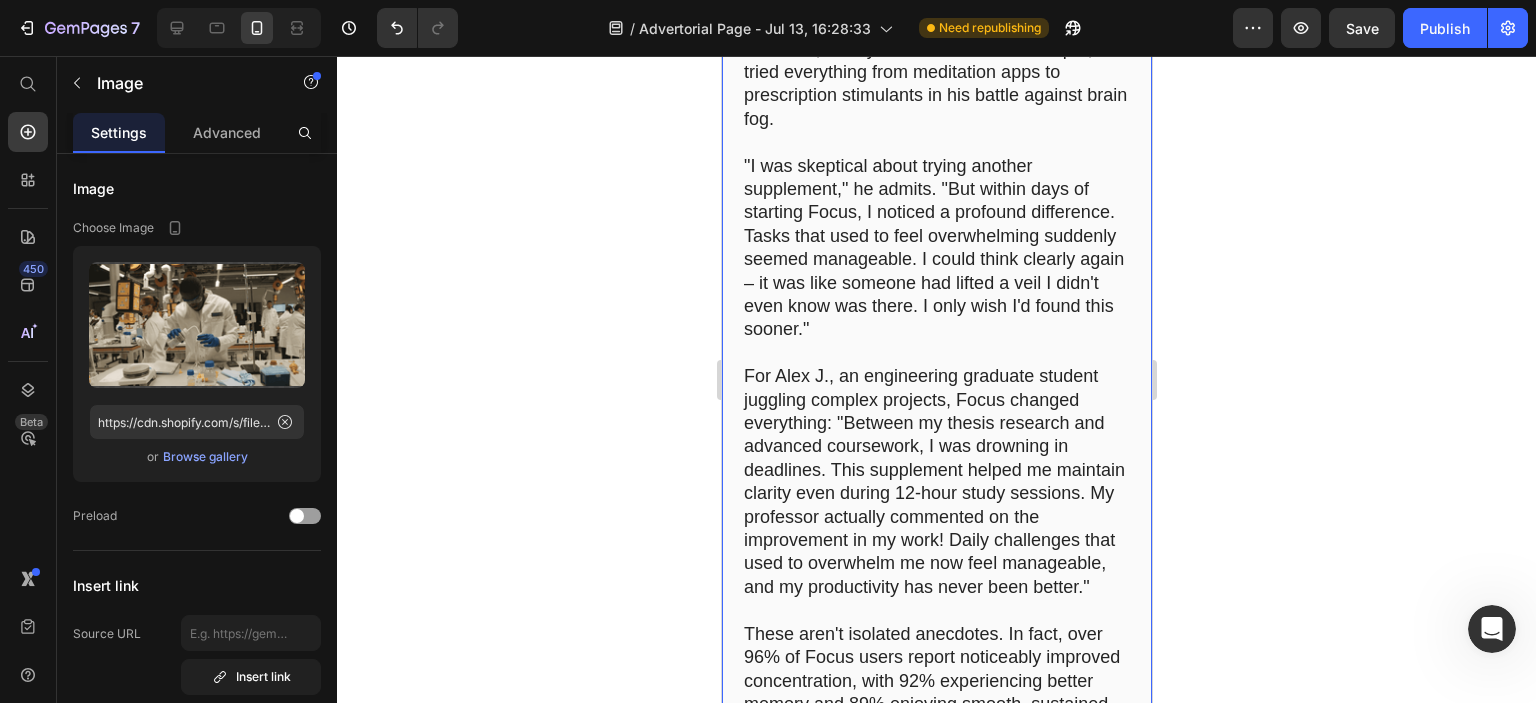 click on "James T., a 38-year-old software developer, had tried everything from meditation apps to prescription stimulants in his battle against brain fog." at bounding box center [936, 85] 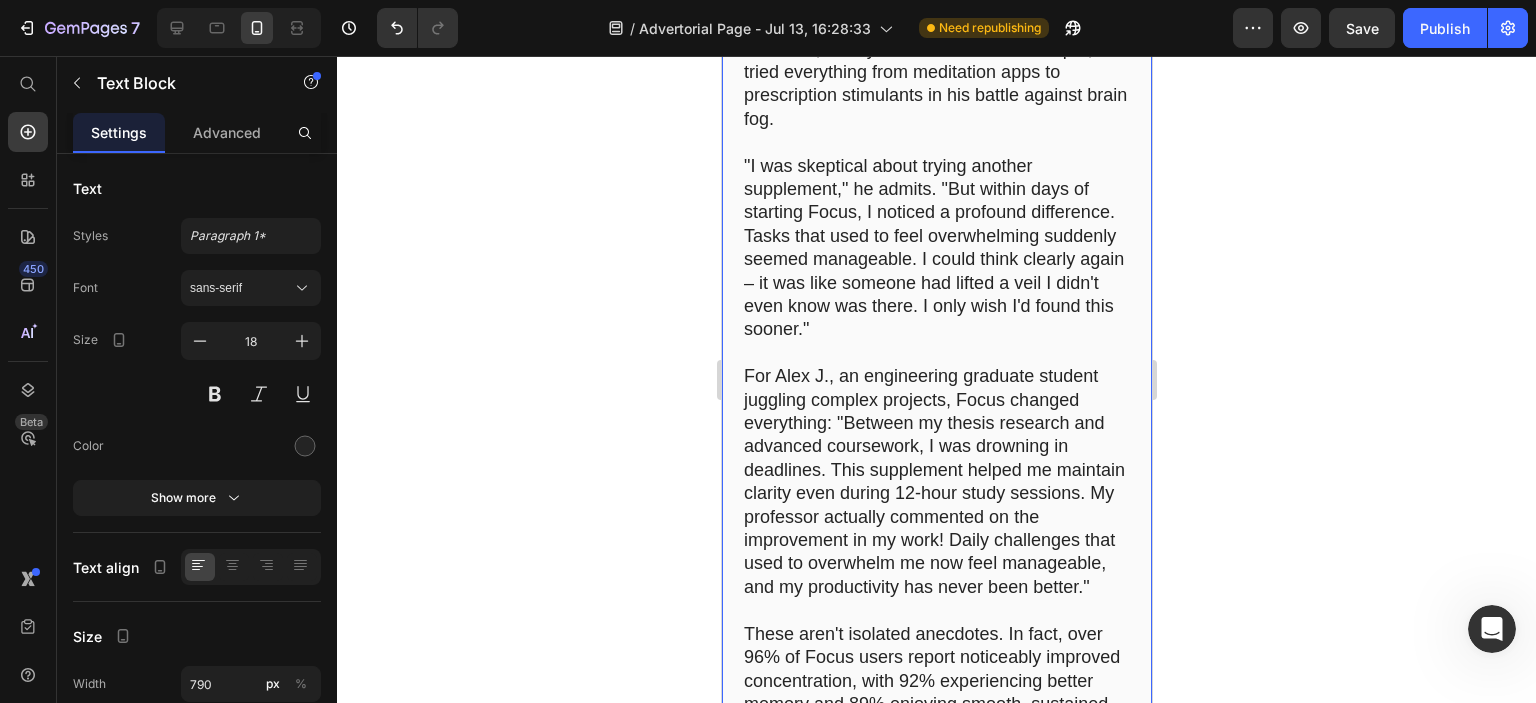 click on "James T., a 38-year-old software developer, had tried everything from meditation apps to prescription stimulants in his battle against brain fog." at bounding box center (936, 85) 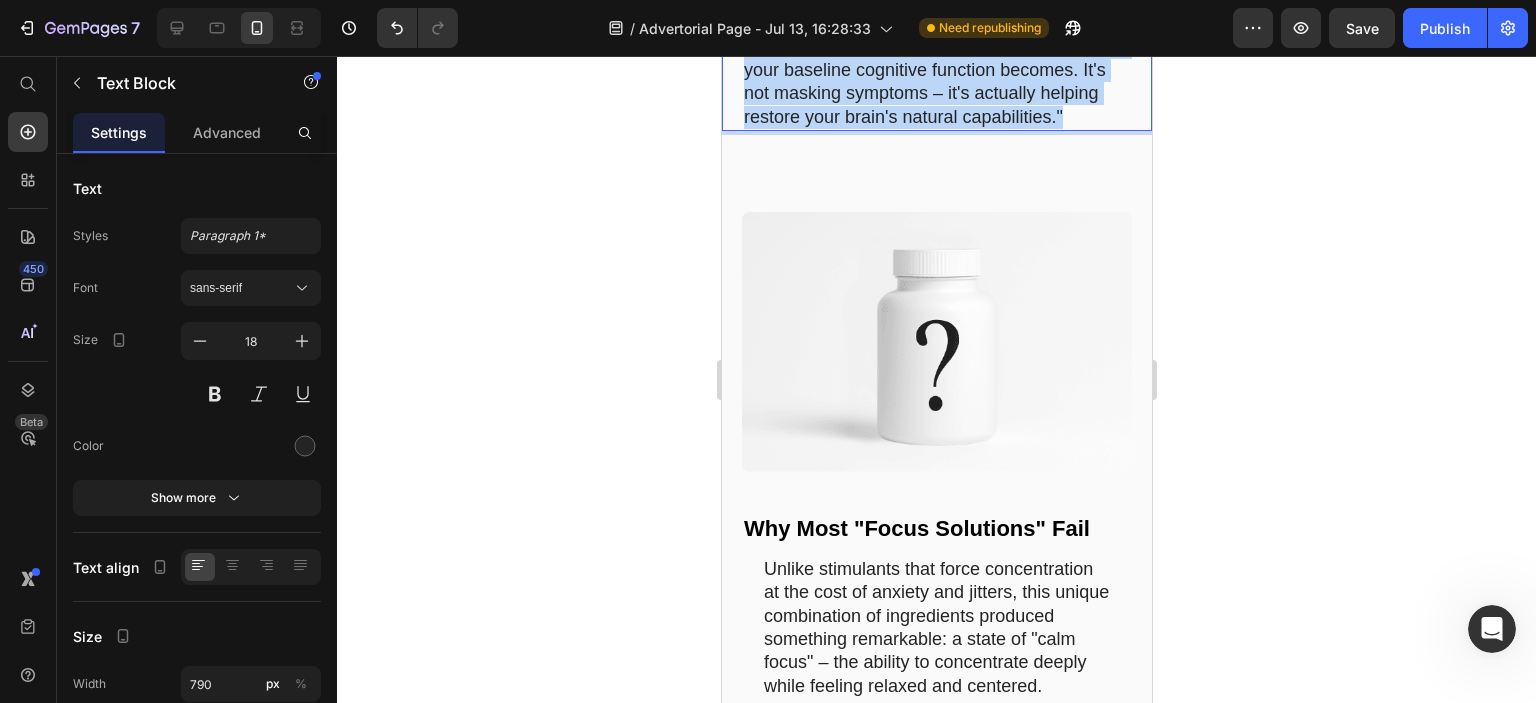 scroll, scrollTop: 12954, scrollLeft: 0, axis: vertical 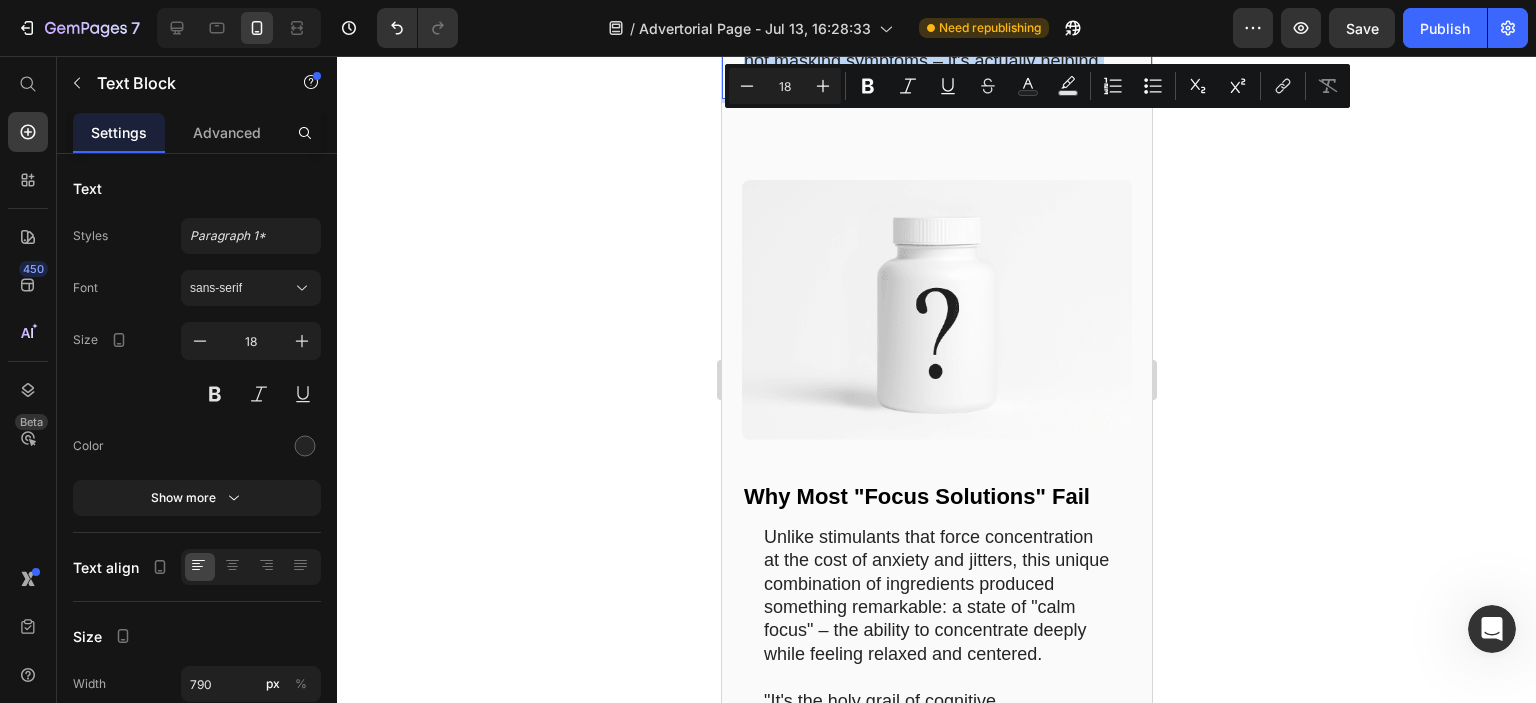 drag, startPoint x: 741, startPoint y: 323, endPoint x: 918, endPoint y: 439, distance: 211.62466 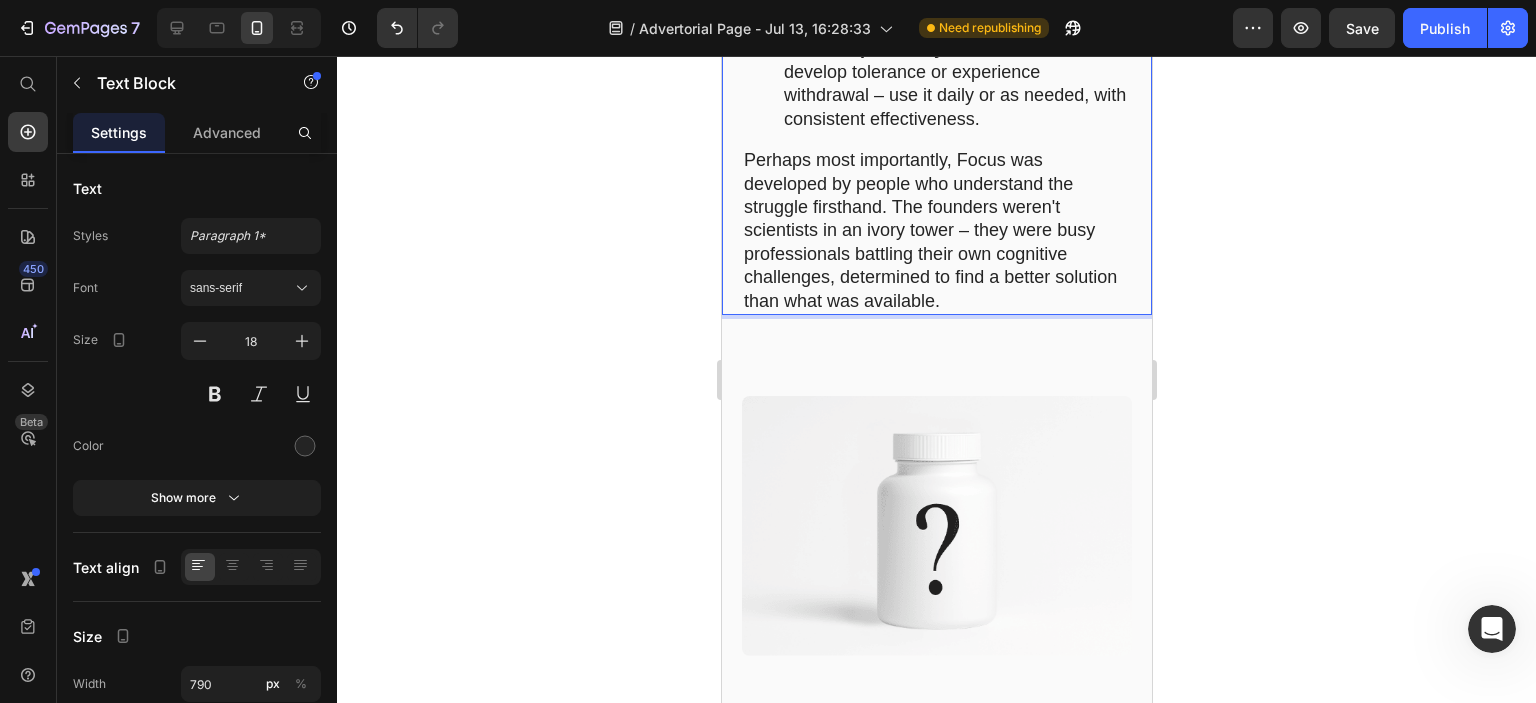 scroll, scrollTop: 12454, scrollLeft: 0, axis: vertical 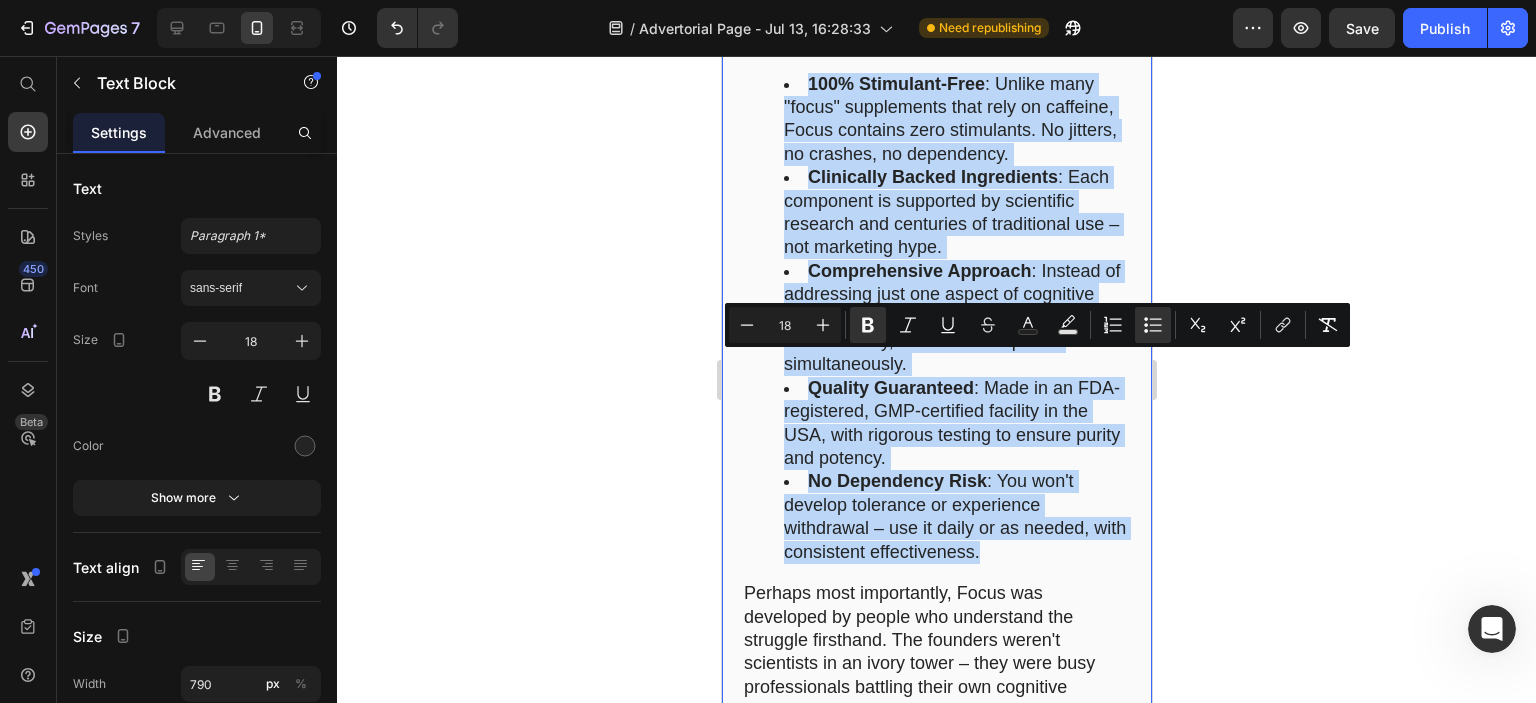 drag, startPoint x: 1027, startPoint y: 528, endPoint x: 776, endPoint y: 368, distance: 297.6592 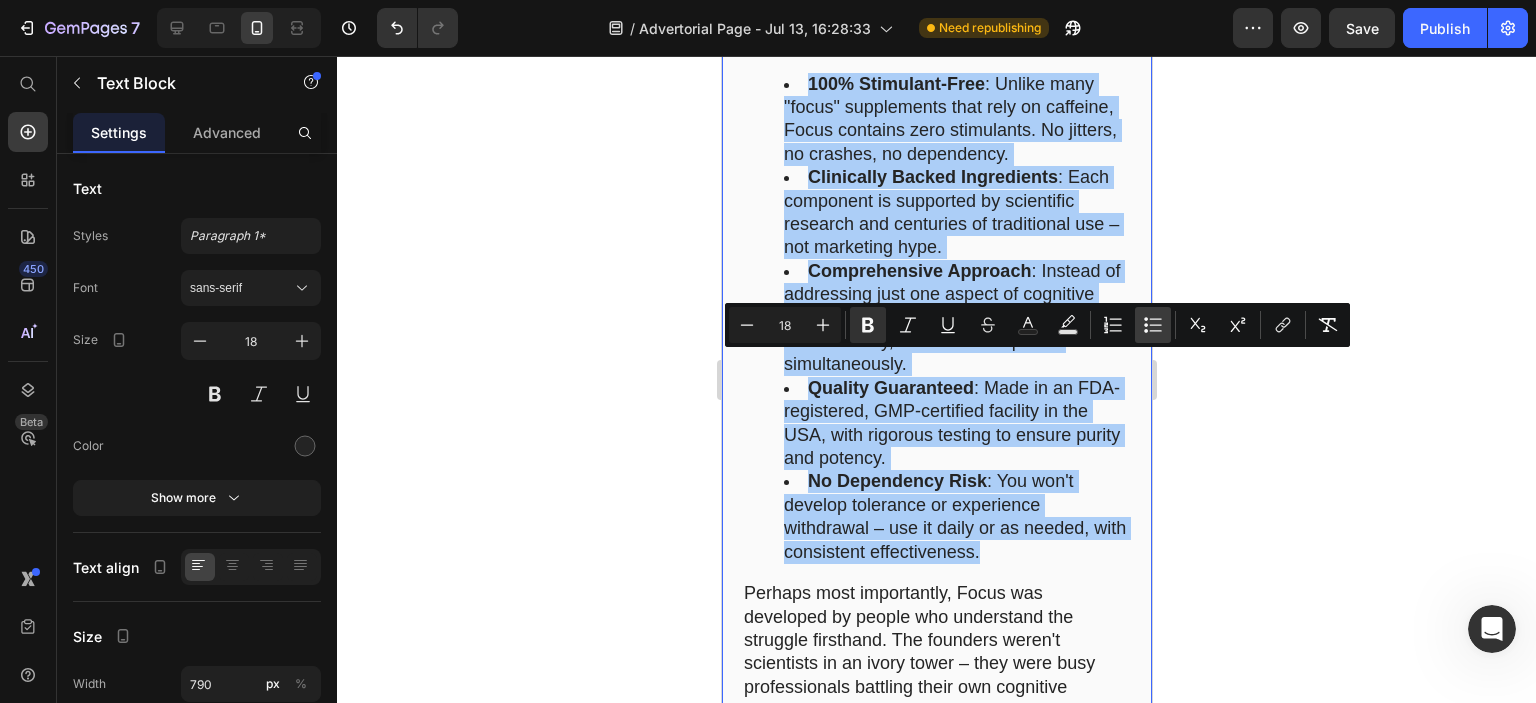 click 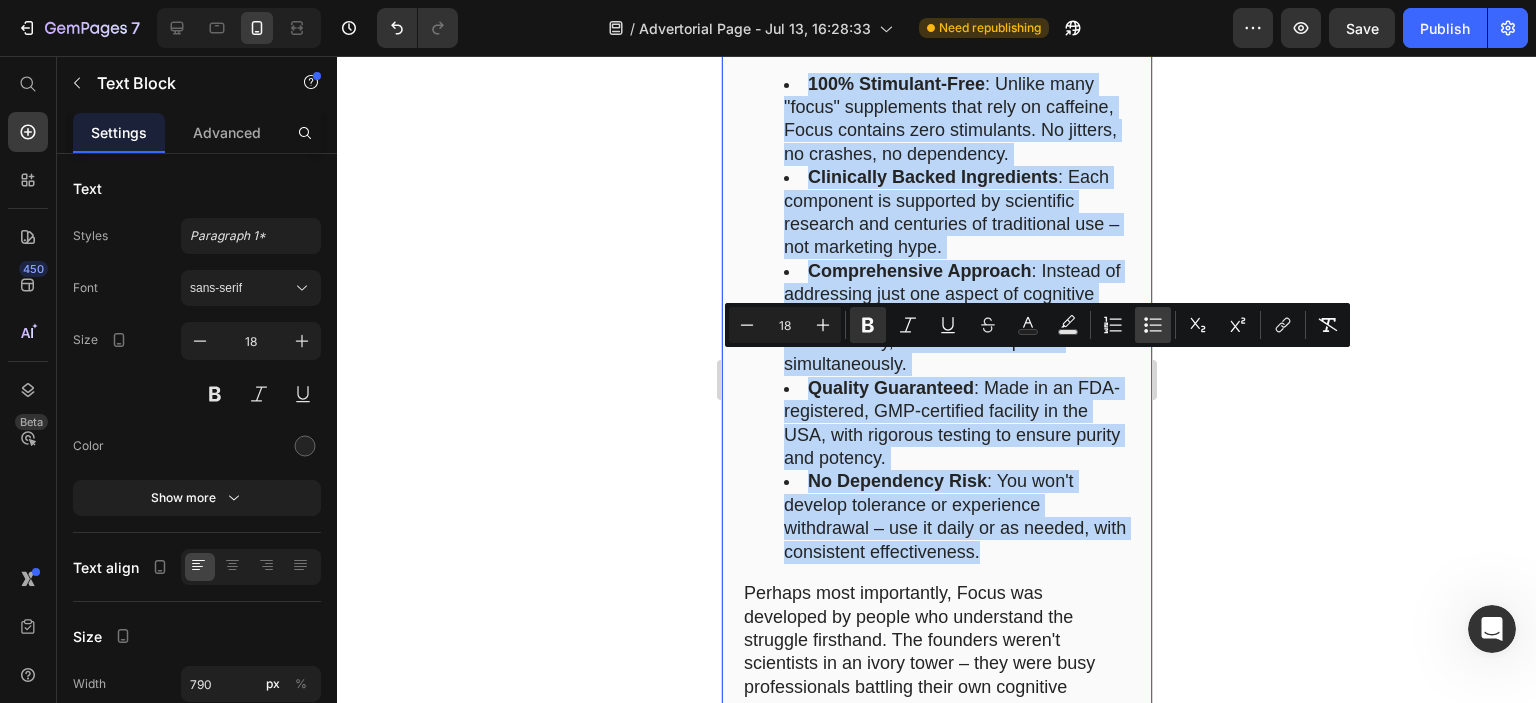 type on "18" 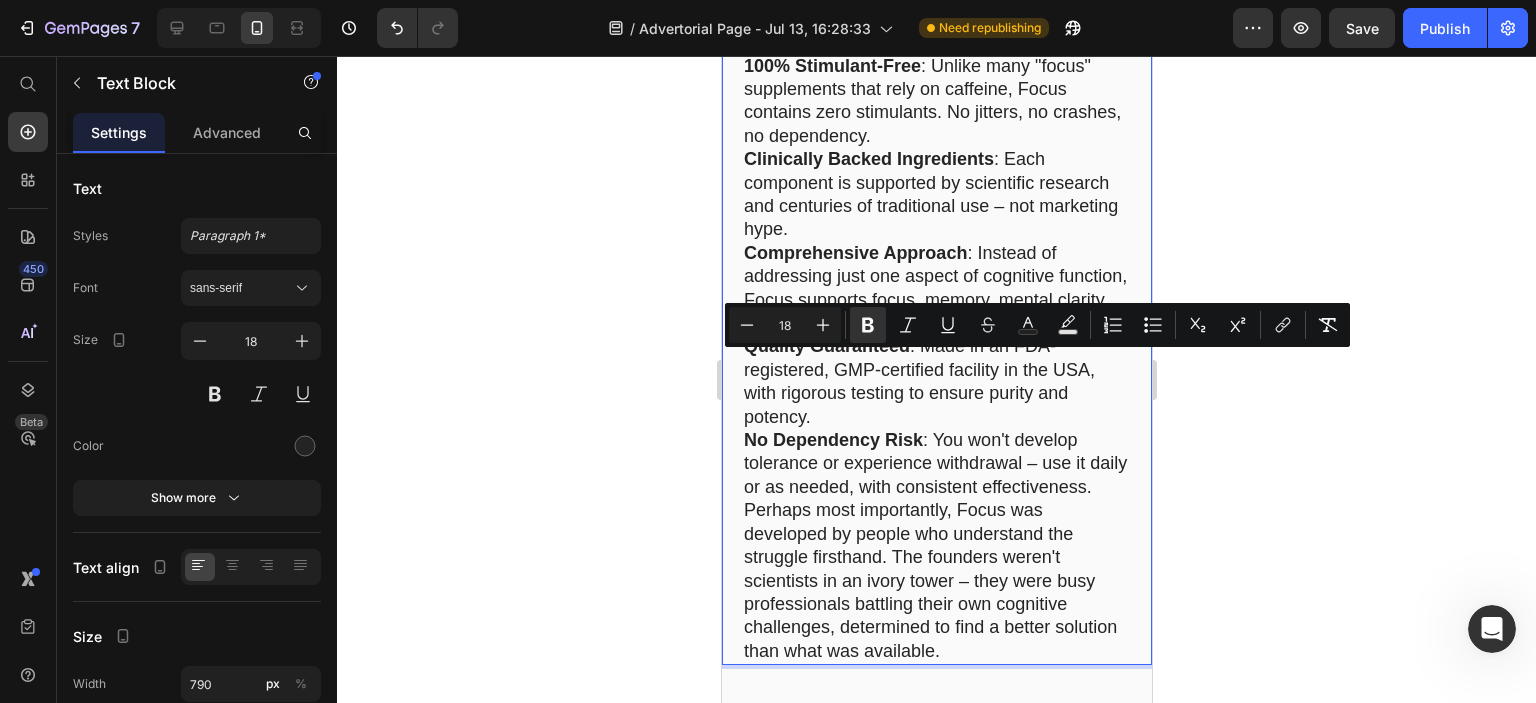 click on "100% Stimulant-Free : Unlike many "focus" supplements that rely on caffeine, Focus contains zero stimulants. No jitters, no crashes, no dependency." at bounding box center (936, 102) 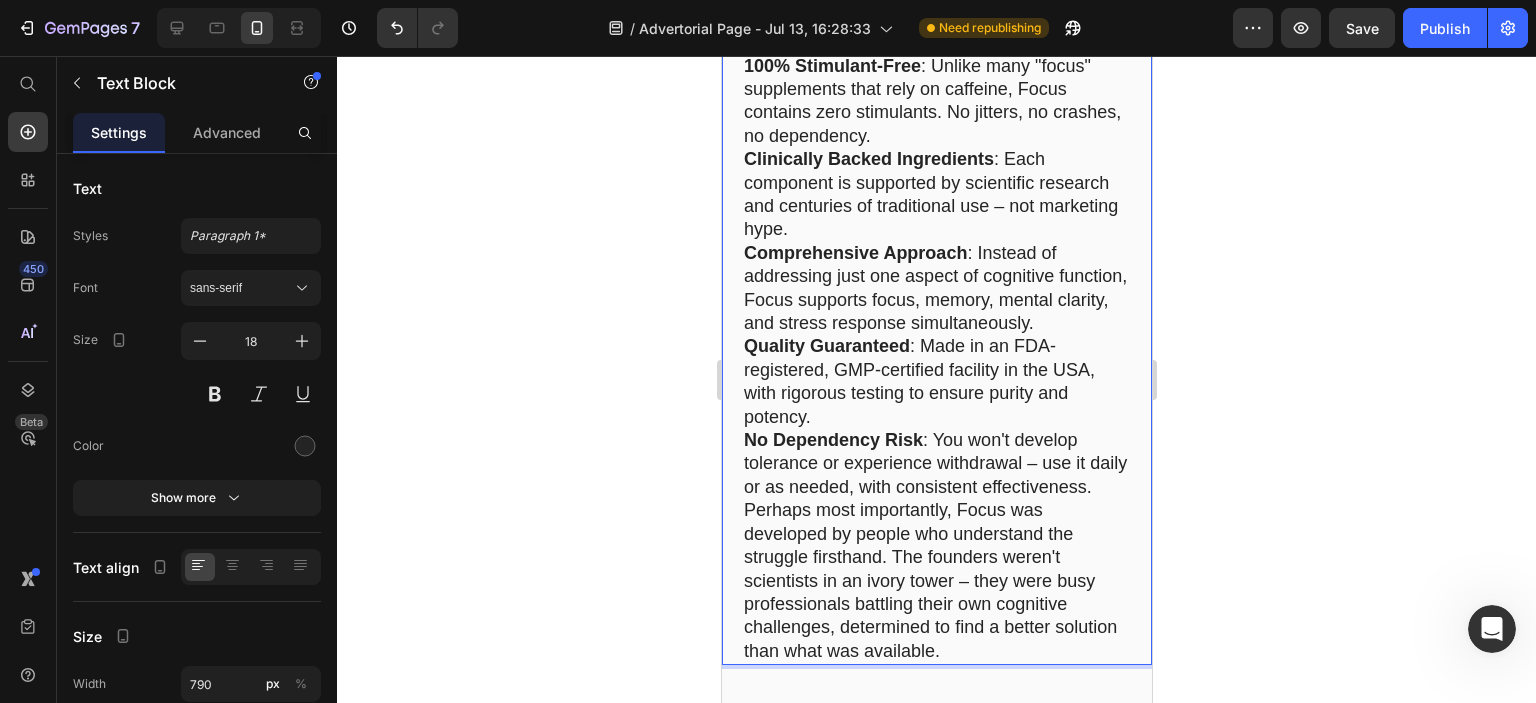 click on "If you're skeptical about trying yet another solution, that's understandable. The market is flooded with products making bold claims but delivering minimal results." at bounding box center (936, -15) 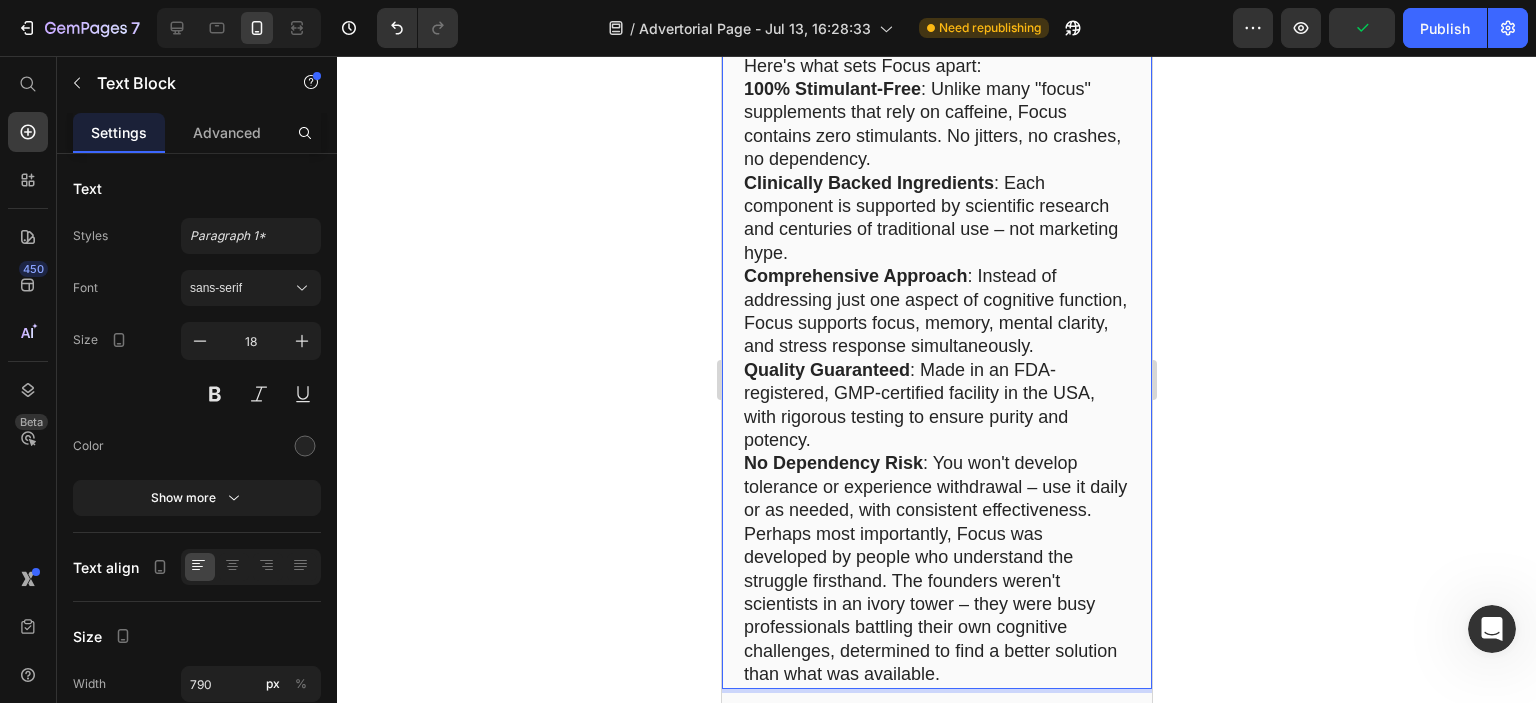 click on "Here's what sets Focus apart:" at bounding box center [936, 66] 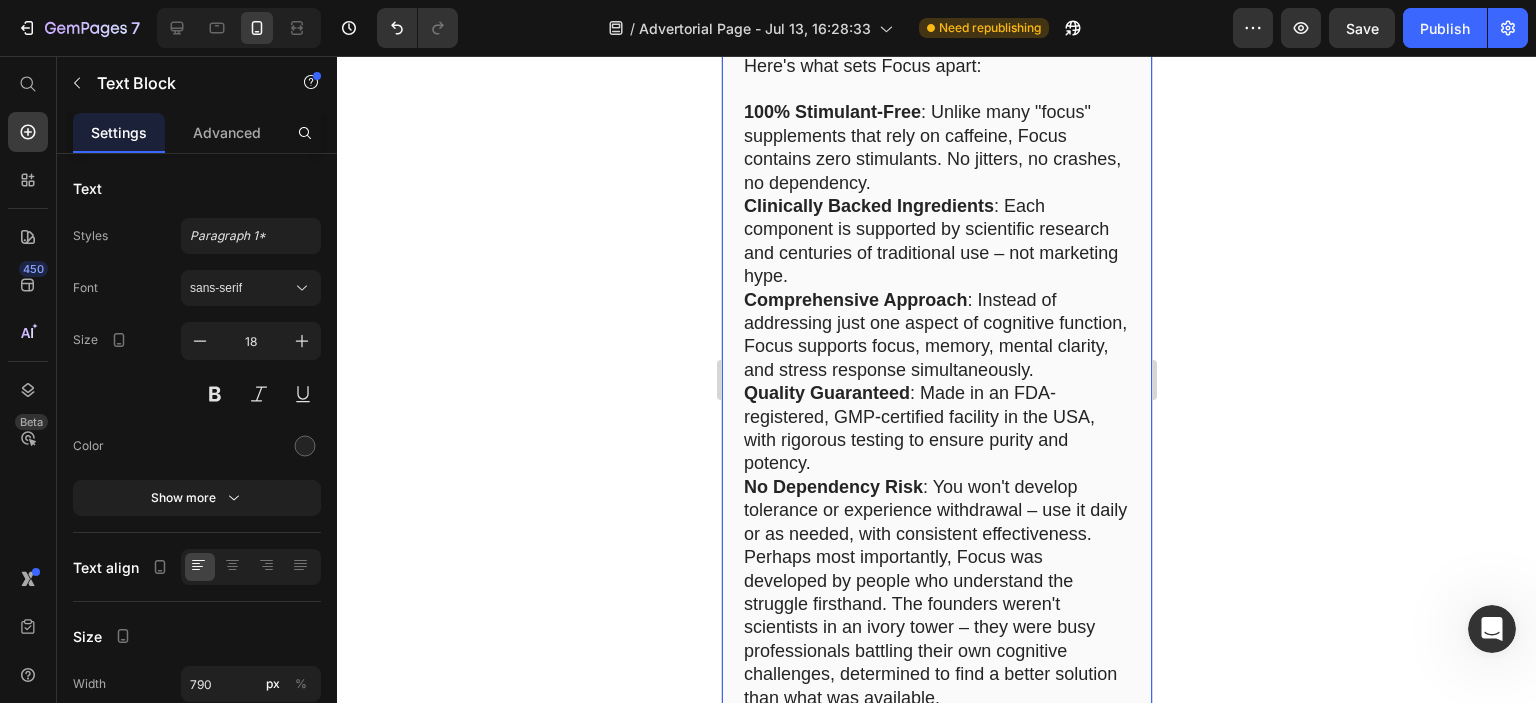 click on "100% Stimulant-Free" at bounding box center (831, 112) 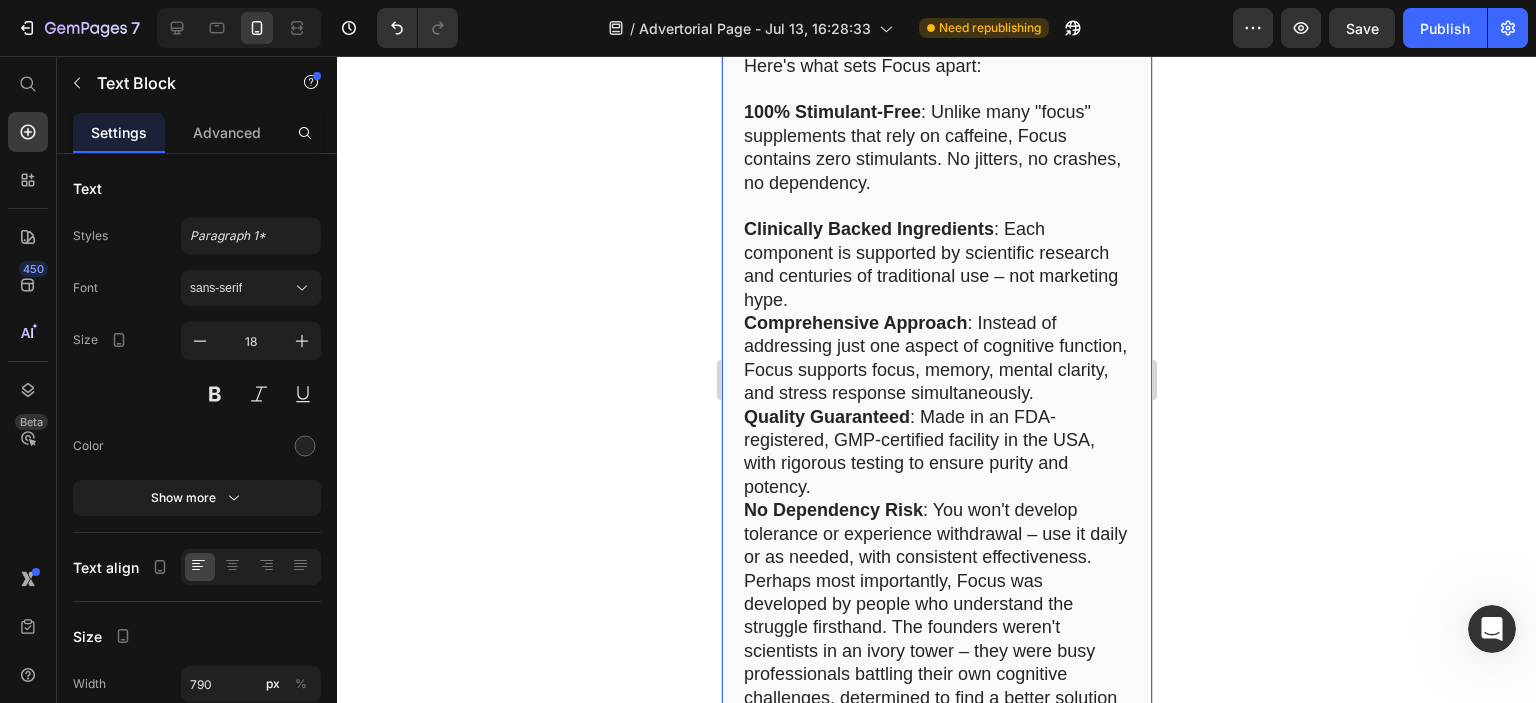 click on "Clinically Backed Ingredients : Each component is supported by scientific research and centuries of traditional use – not marketing hype." at bounding box center [936, 265] 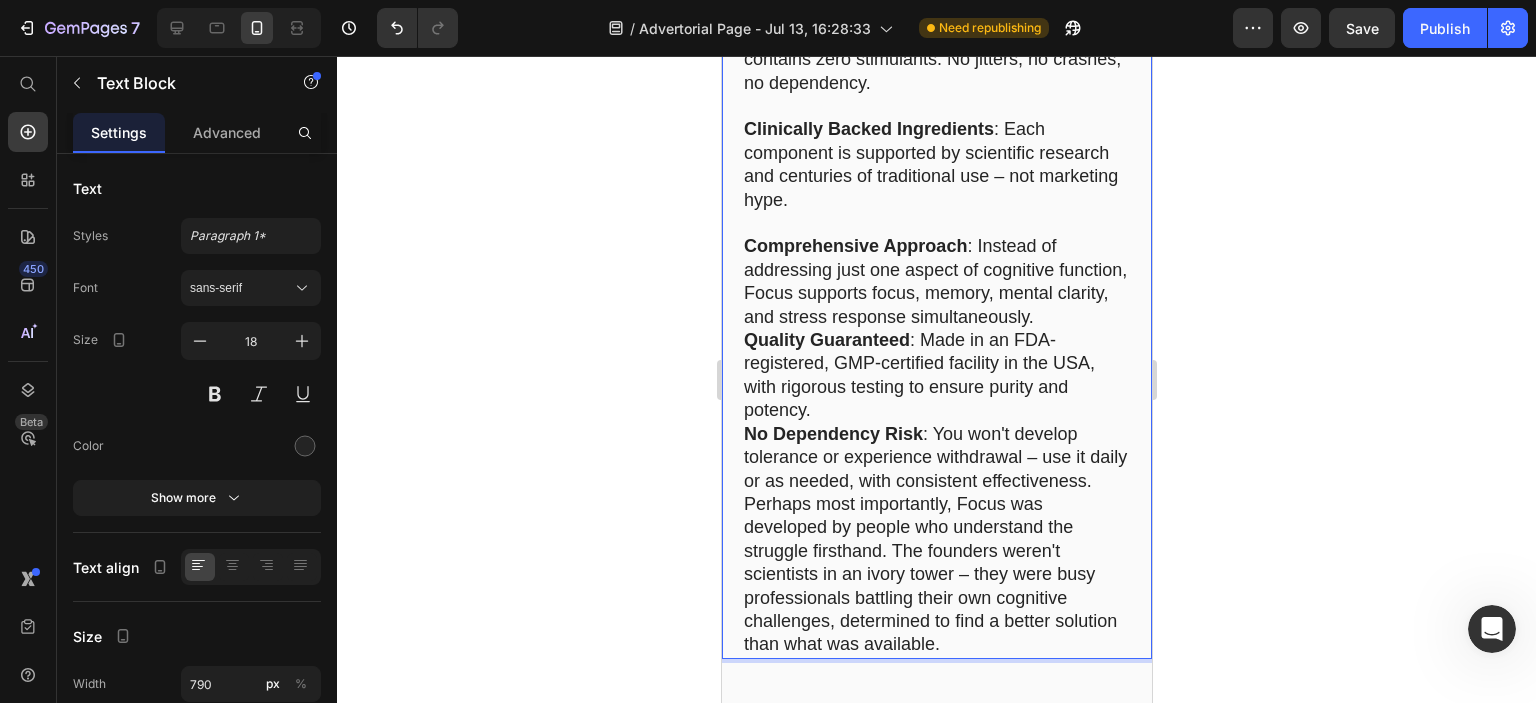 click on "Comprehensive Approach : Instead of addressing just one aspect of cognitive function, Focus supports focus, memory, mental clarity, and stress response simultaneously." at bounding box center (936, 282) 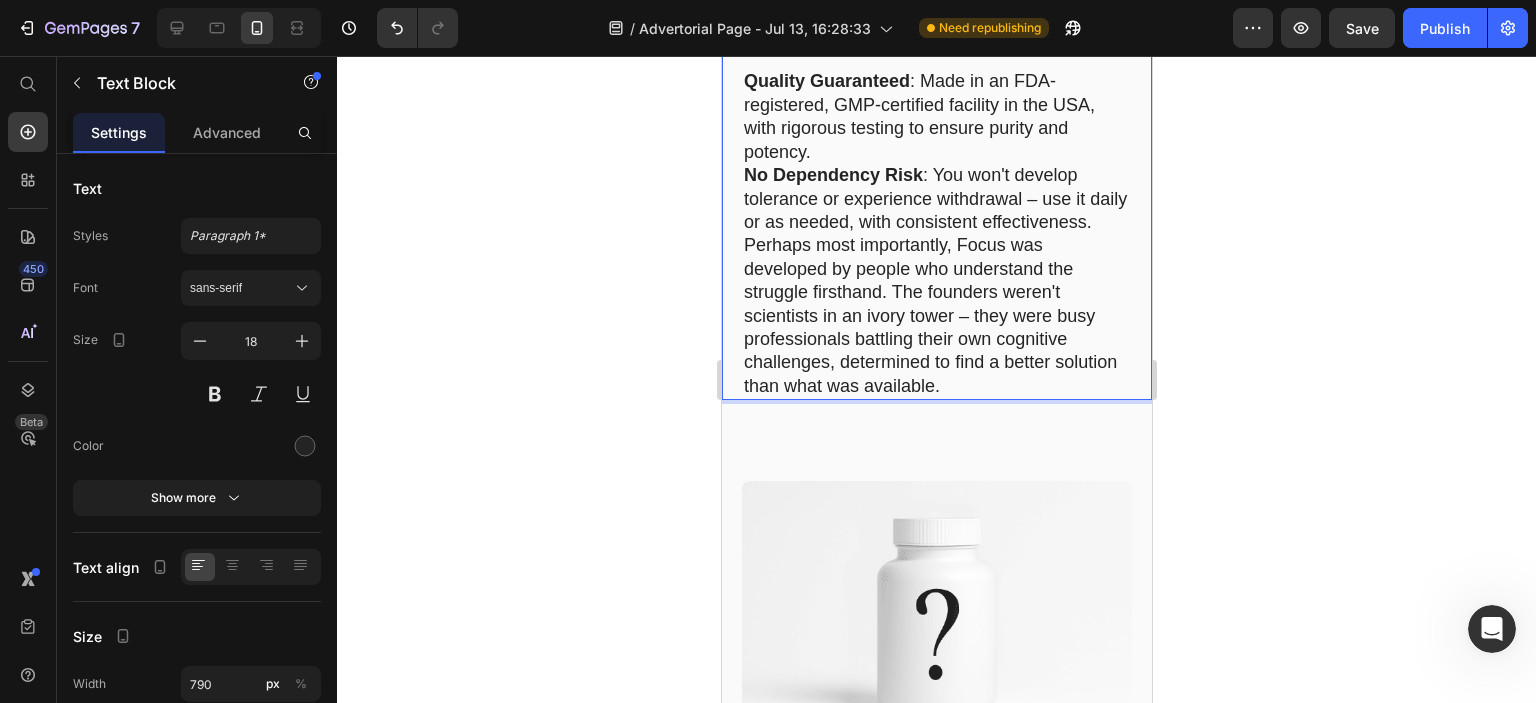 scroll, scrollTop: 12554, scrollLeft: 0, axis: vertical 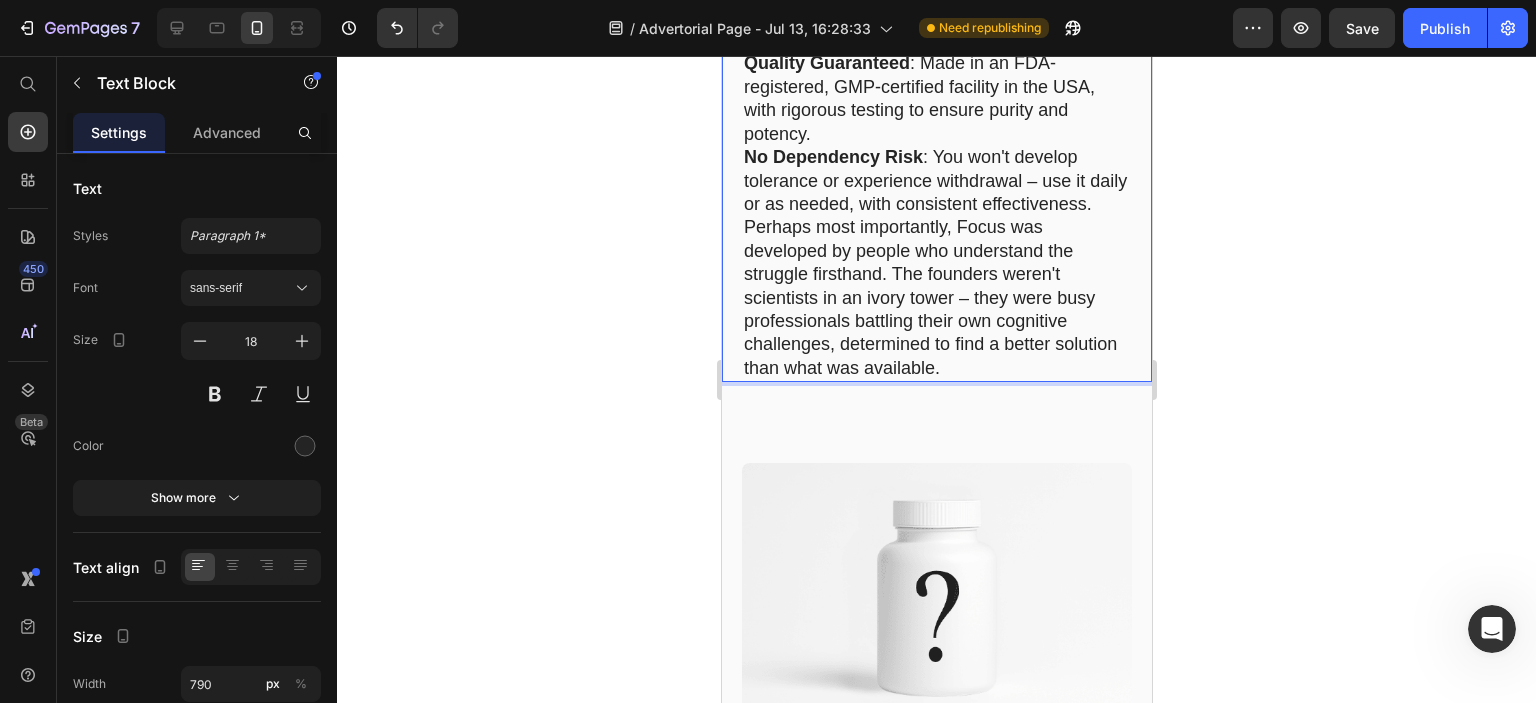 click on "Quality Guaranteed : Made in an FDA-registered, GMP-certified facility in the USA, with rigorous testing to ensure purity and potency." at bounding box center (936, 99) 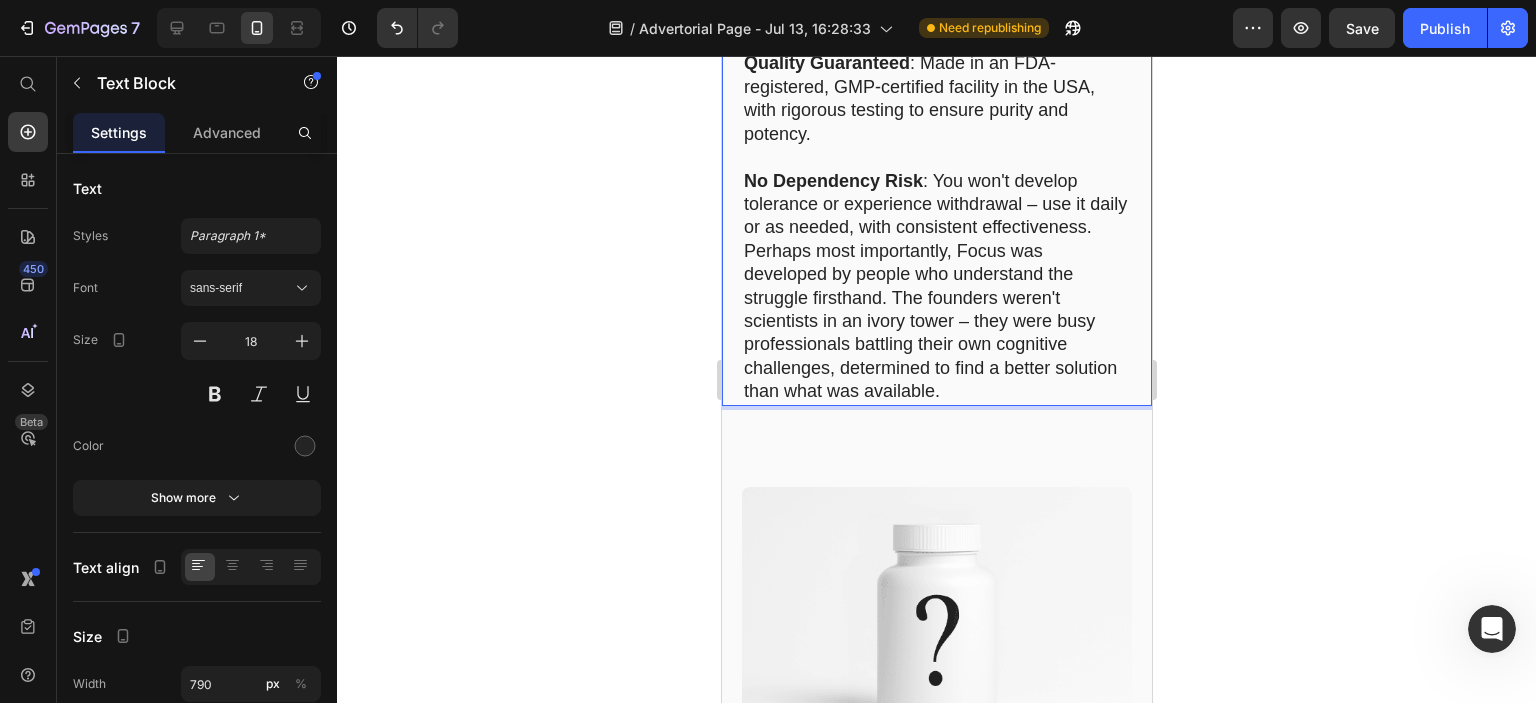 click on "No Dependency Risk : You won't develop tolerance or experience withdrawal – use it daily or as needed, with consistent effectiveness." at bounding box center (936, 205) 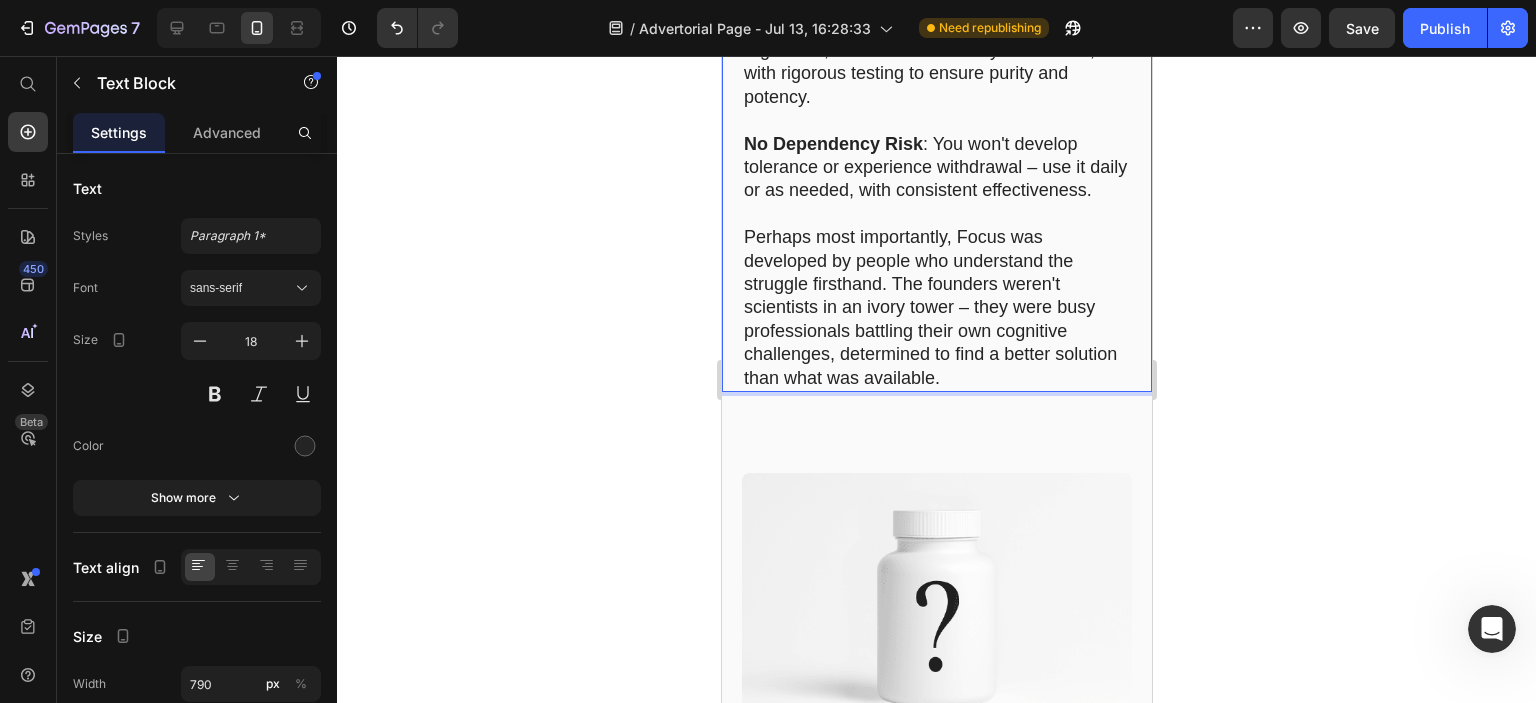 scroll, scrollTop: 12654, scrollLeft: 0, axis: vertical 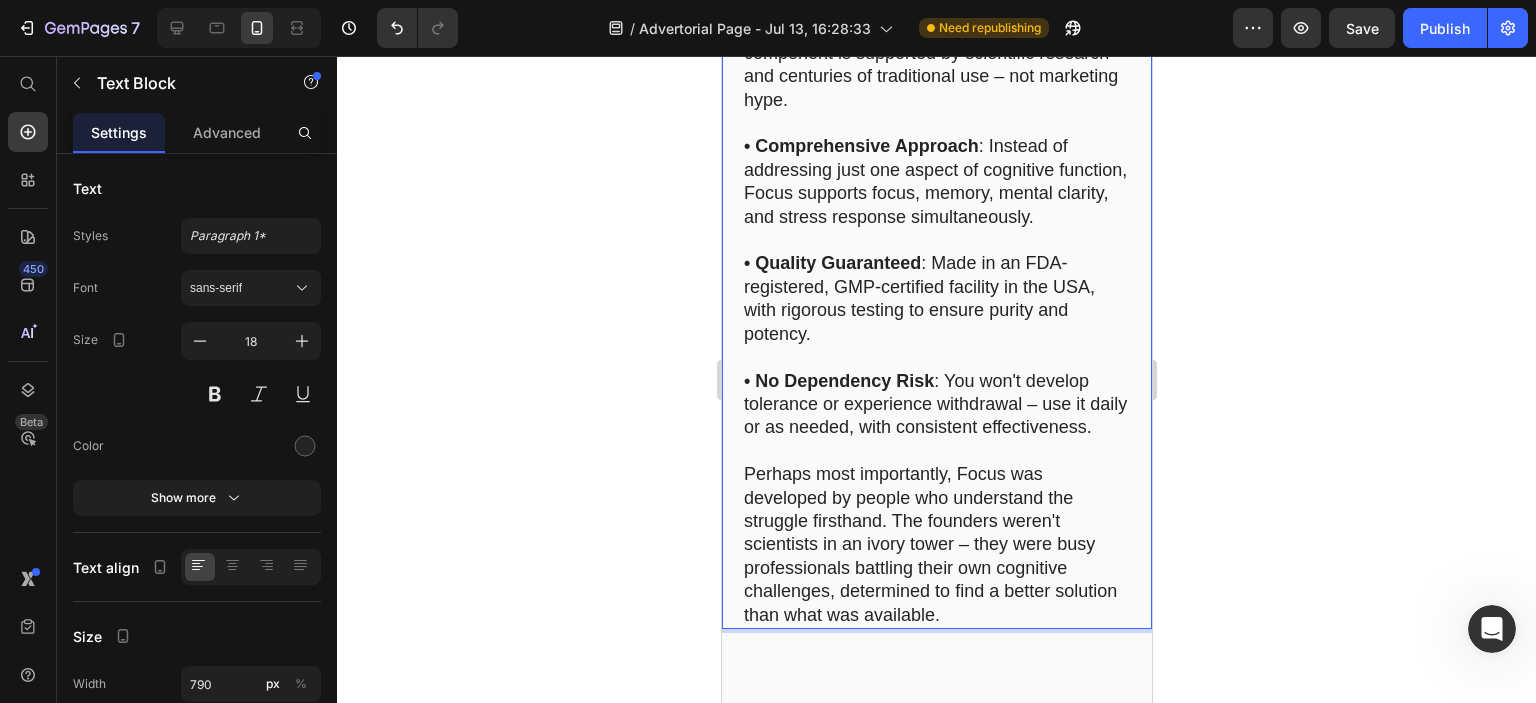 click 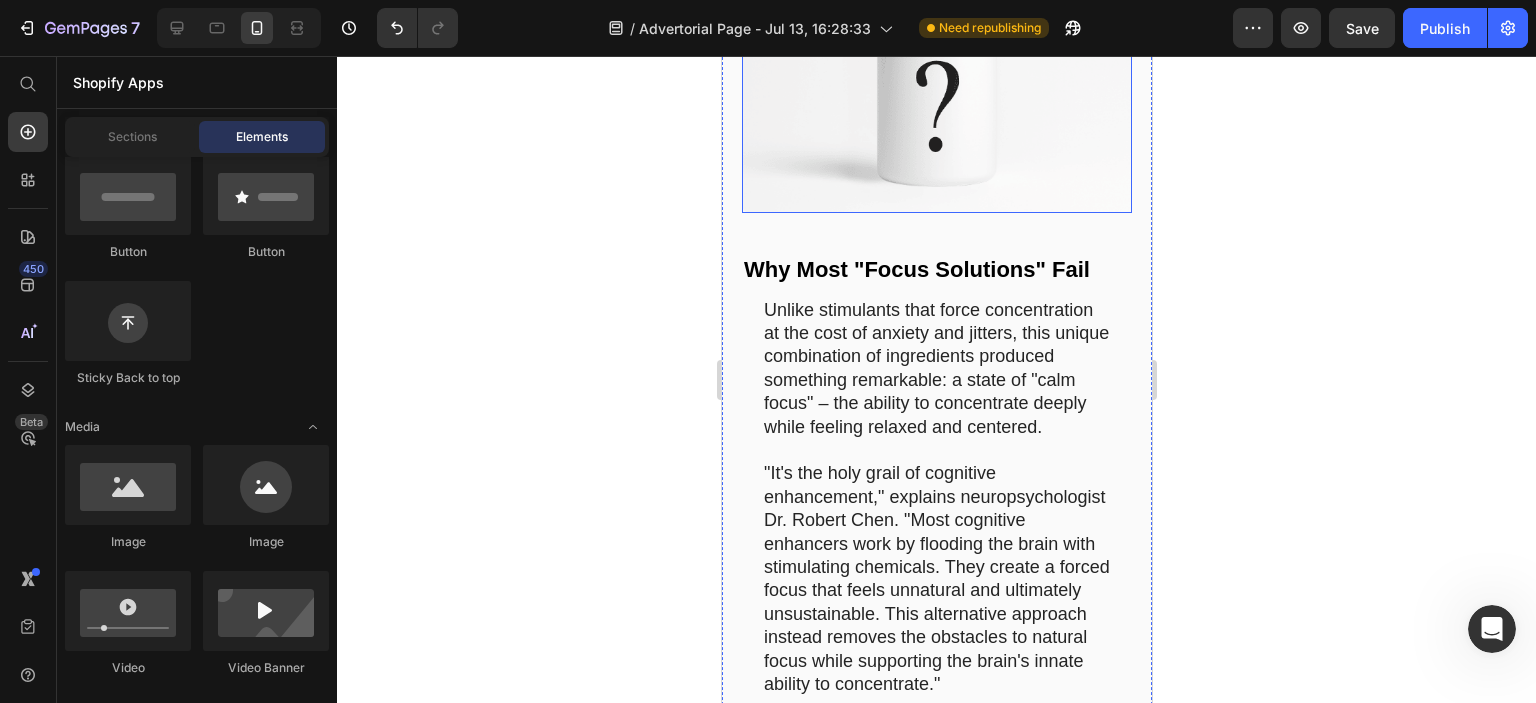 scroll, scrollTop: 12954, scrollLeft: 0, axis: vertical 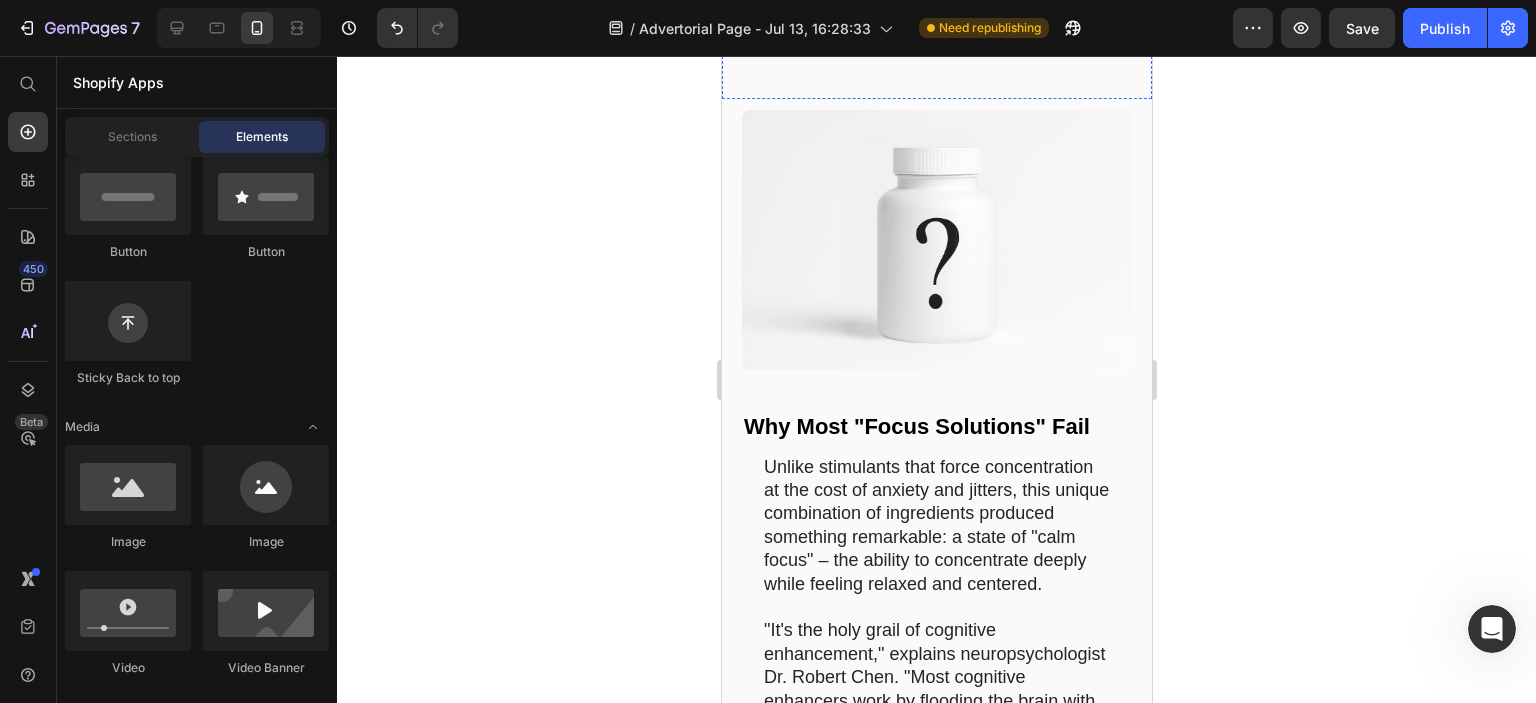 click on "Perhaps most importantly, Focus was developed by people who understand the struggle firsthand. The founders weren't scientists in an ivory tower – they were busy professionals battling their own cognitive challenges, determined to find a better solution than what was available." at bounding box center (936, -55) 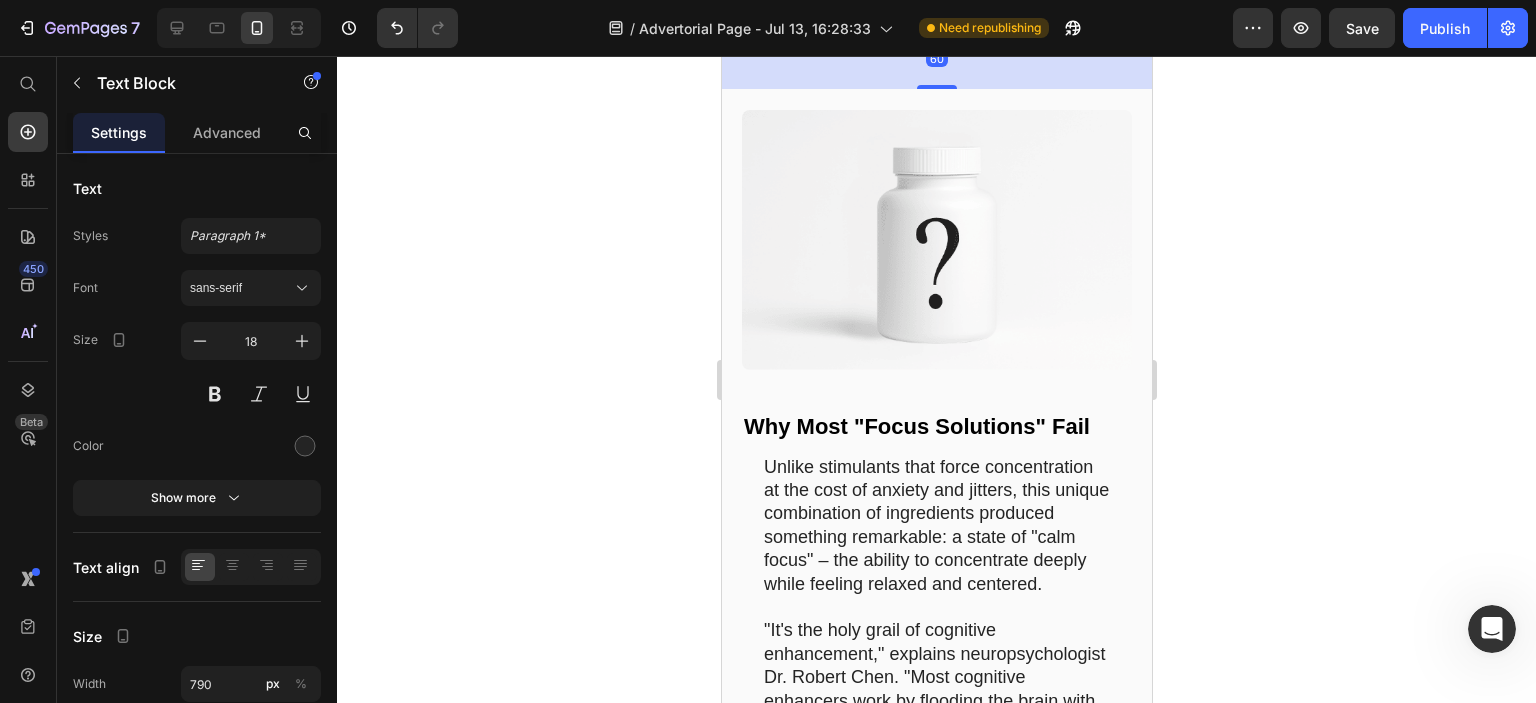 click 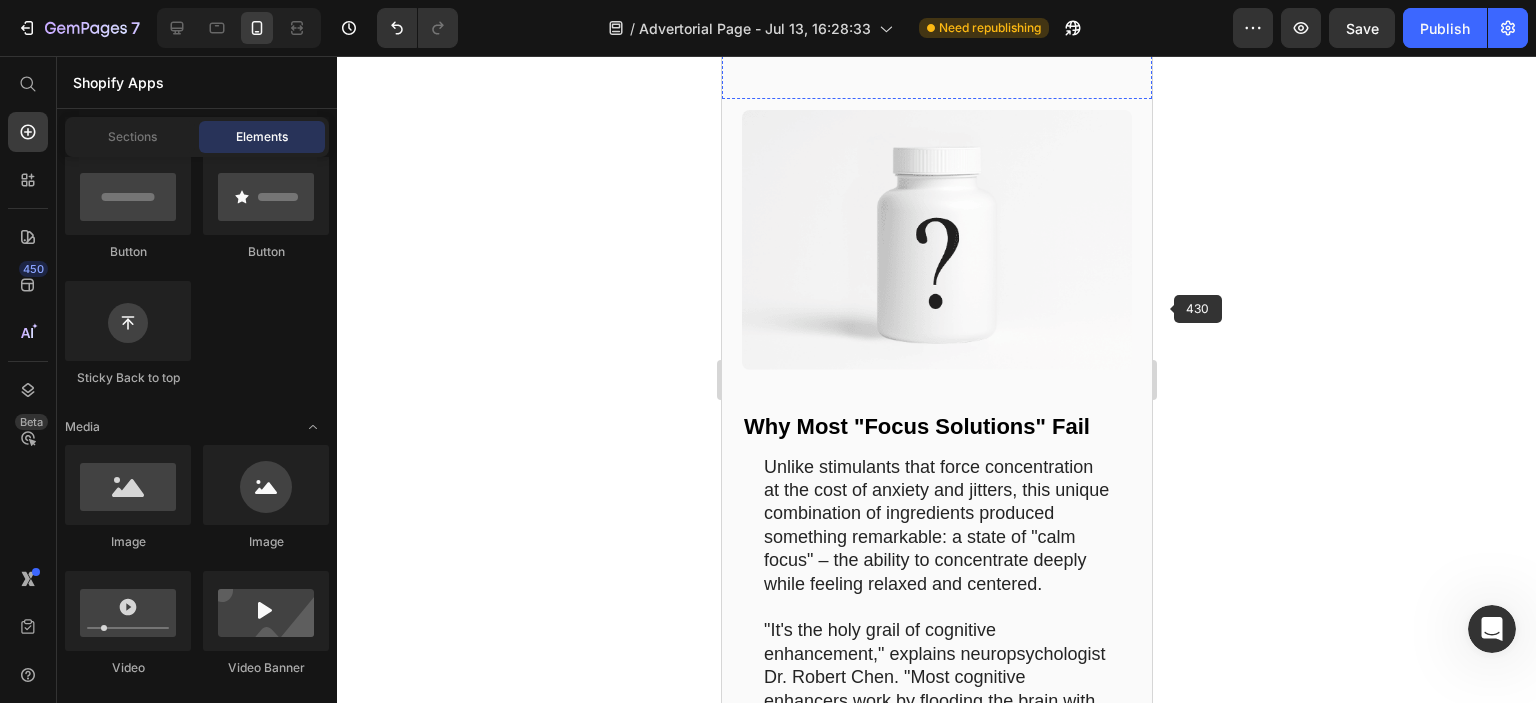 click on "Perhaps most importantly, Focus was developed by people who understand the struggle firsthand. The founders weren't scientists in an ivory tower – they were busy professionals battling their own cognitive challenges, determined to find a better solution than what was available." at bounding box center (936, -55) 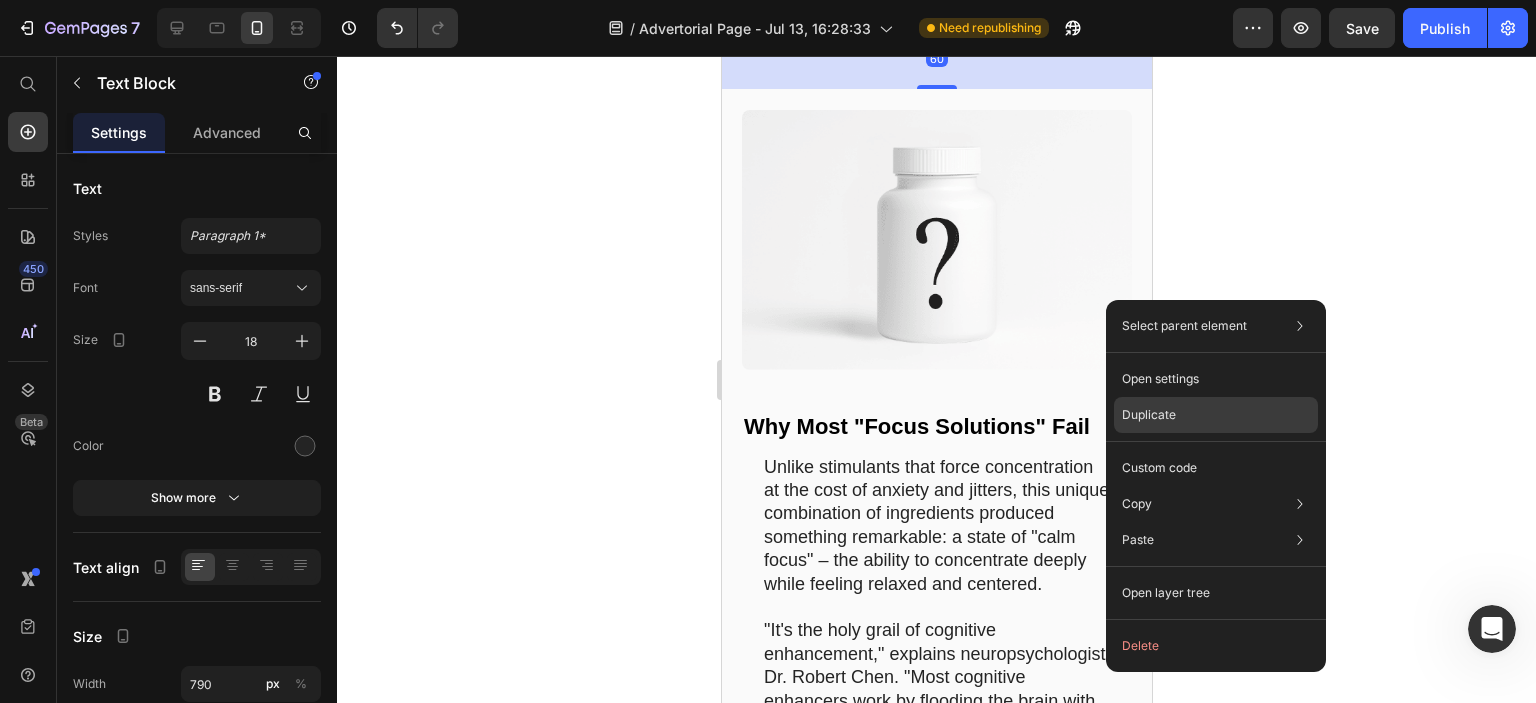click on "Duplicate" at bounding box center [1149, 415] 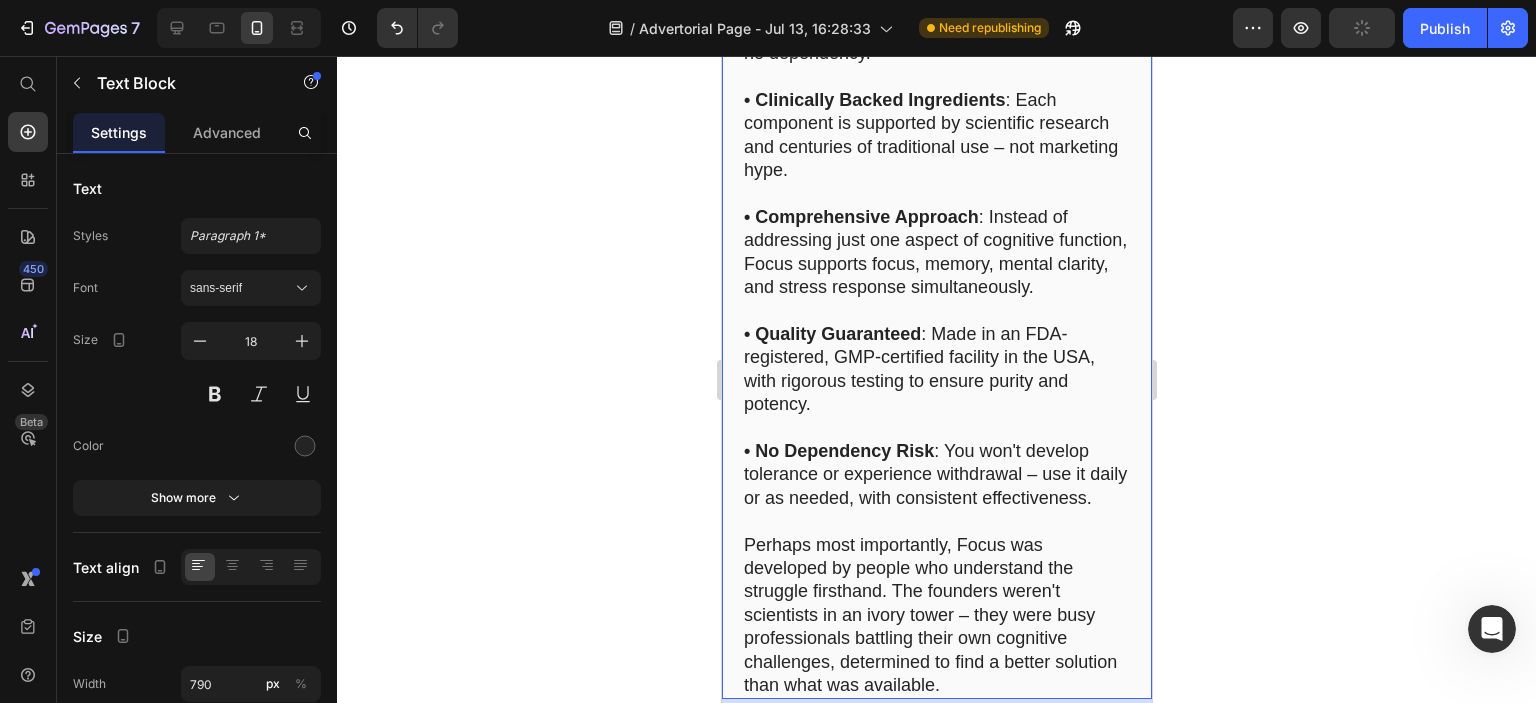 scroll, scrollTop: 13244, scrollLeft: 0, axis: vertical 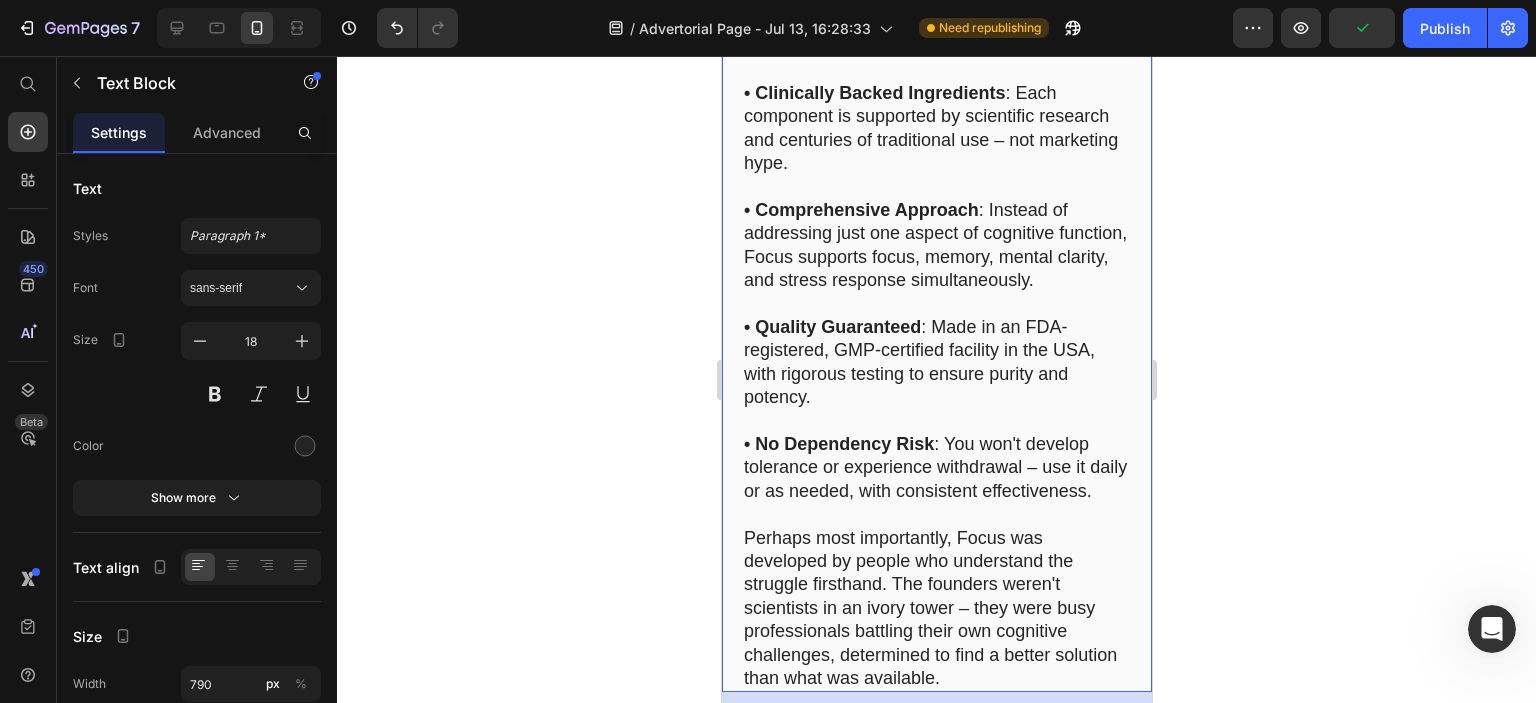 click 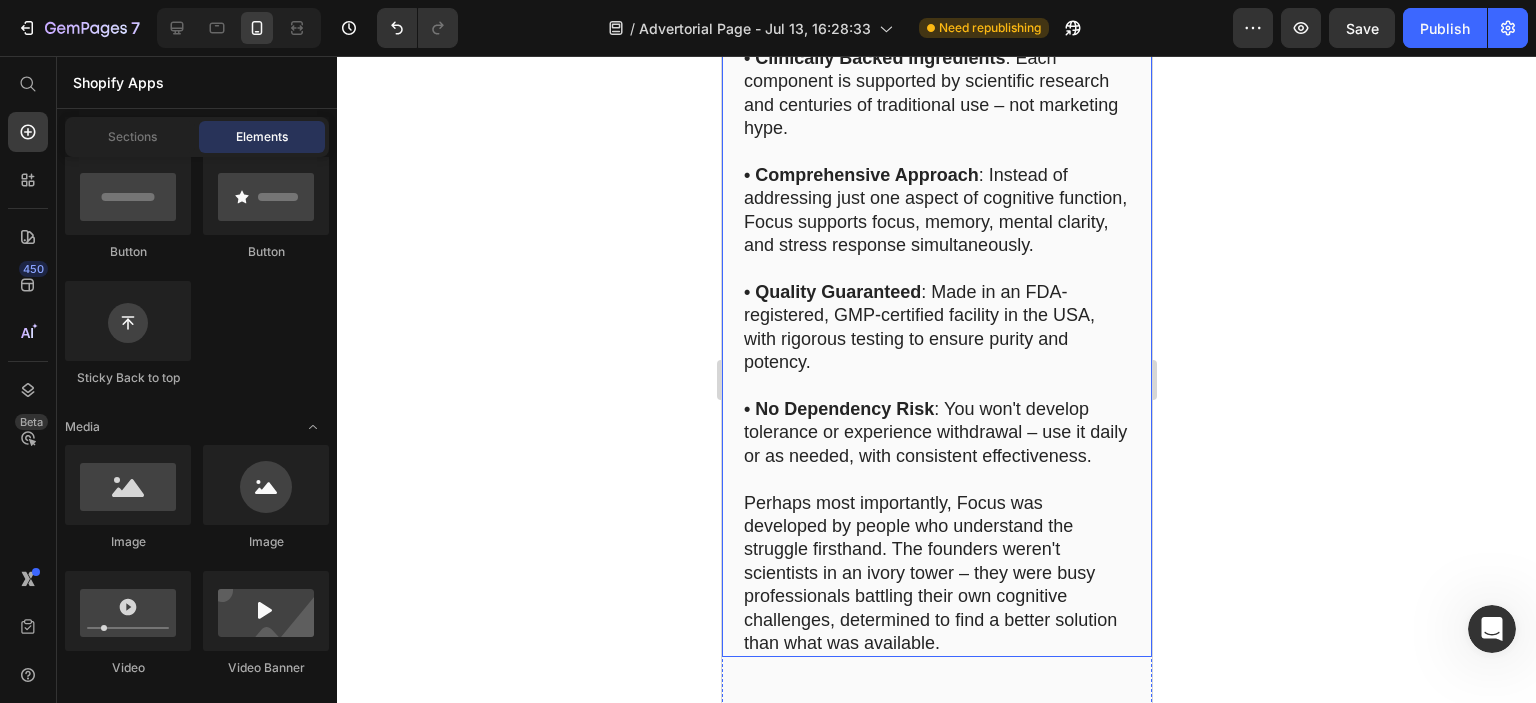scroll, scrollTop: 13244, scrollLeft: 0, axis: vertical 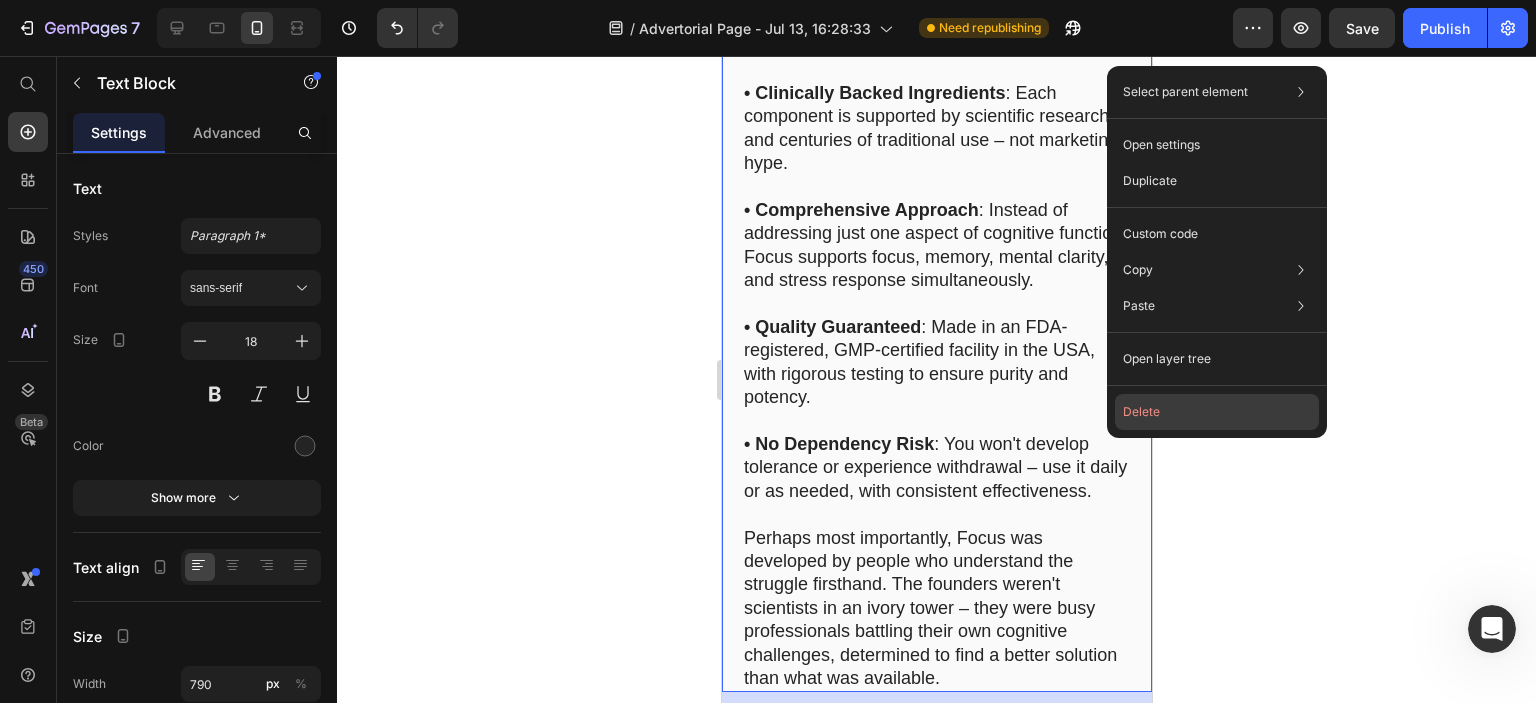 click on "Delete" 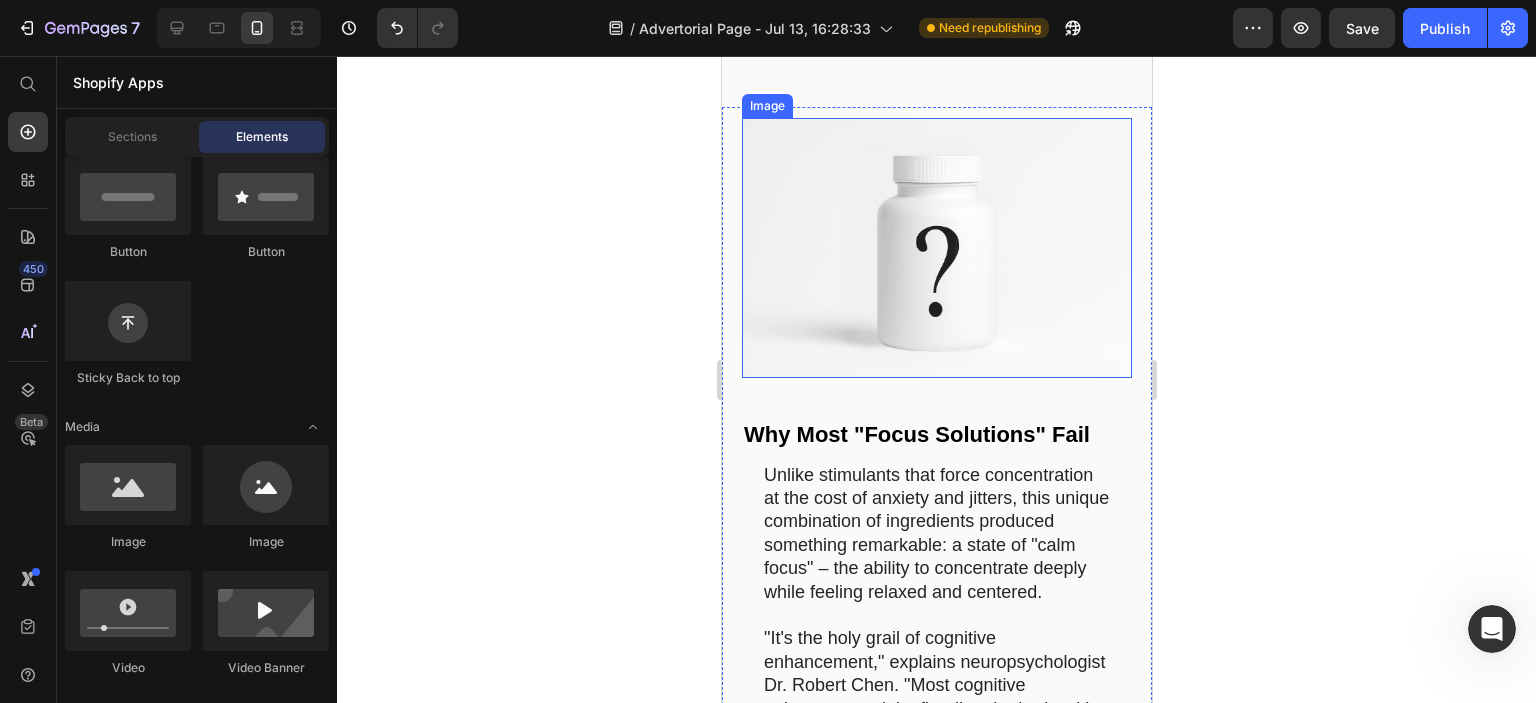 scroll, scrollTop: 12944, scrollLeft: 0, axis: vertical 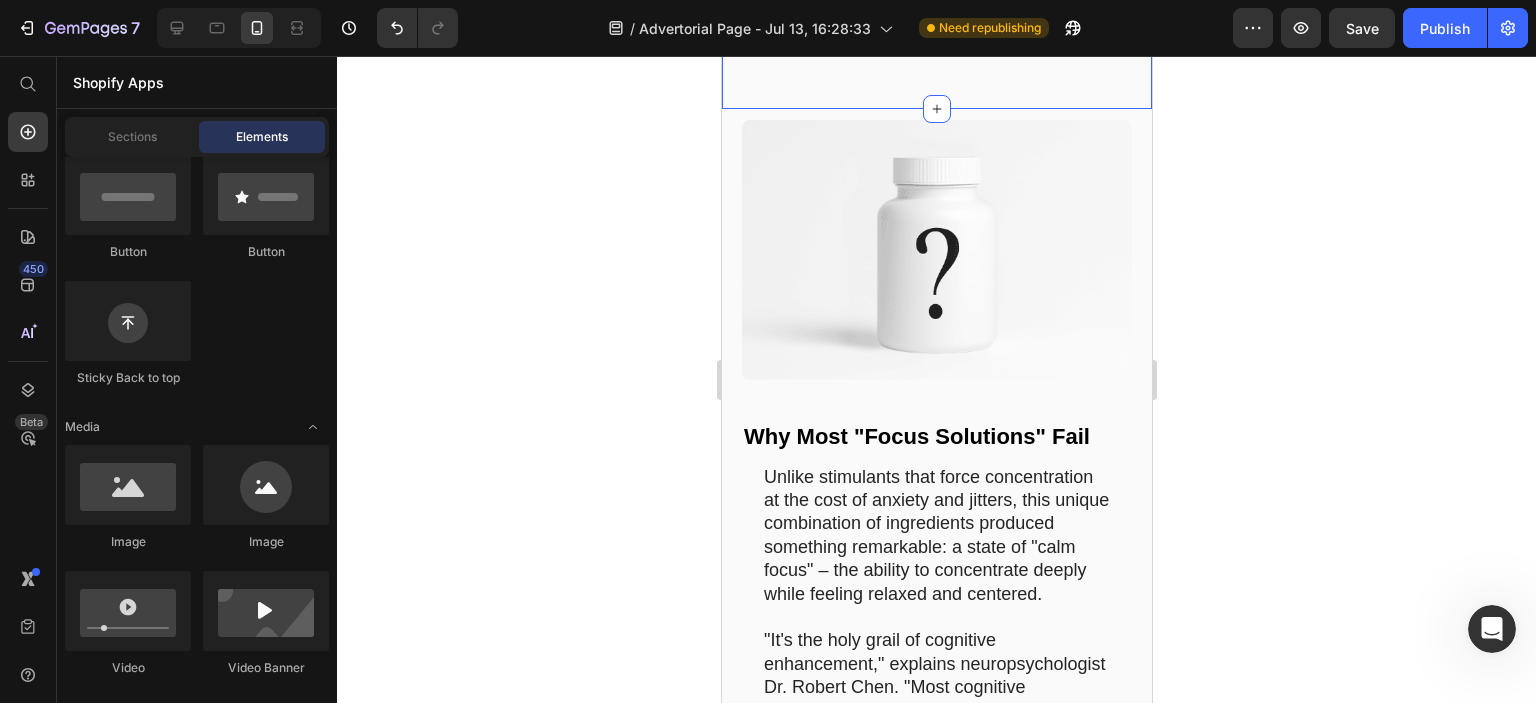 click on "Image The Focus Experience: A Day in Life Heading Imagine waking up tomorrow morning, taking two small Focus capsules with breakfast, and beginning your day.   Within the hour, that usual mental haze begins to lift. You feel alert yet calm – a state of mind that's increasingly rare in our overstimulated world.   As you begin work, you notice something different: instead of constantly checking your phone or fighting the urge to procrastinate, you ease into a state of concentration you haven't felt in years. Emails get answered efficiently. Complex problems seem clearer. Your thoughts flow logically from one to the next without the usual mental static.   By afternoon – when you'd normally be reaching for another coffee or fighting to keep your eyes open – you're still mentally sharp. There's no crash, just steady productivity. Work stress doesn't frazzle you; you feel oddly calm and in control.     Text Block Image Beyond Focus: Unexpected Benefits Heading • Enhanced Memory • Reduced Anxiety" at bounding box center (936, -1493) 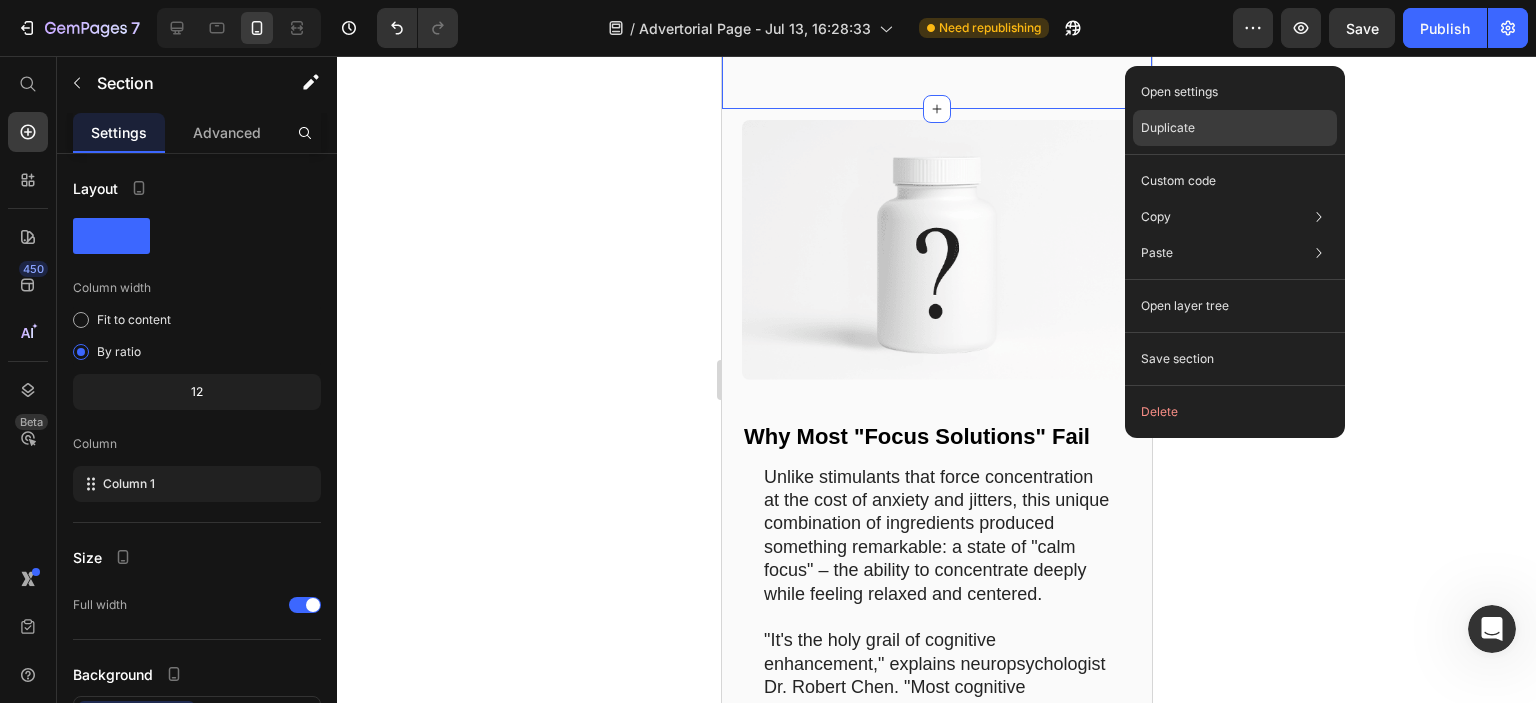 click on "Duplicate" at bounding box center [1168, 128] 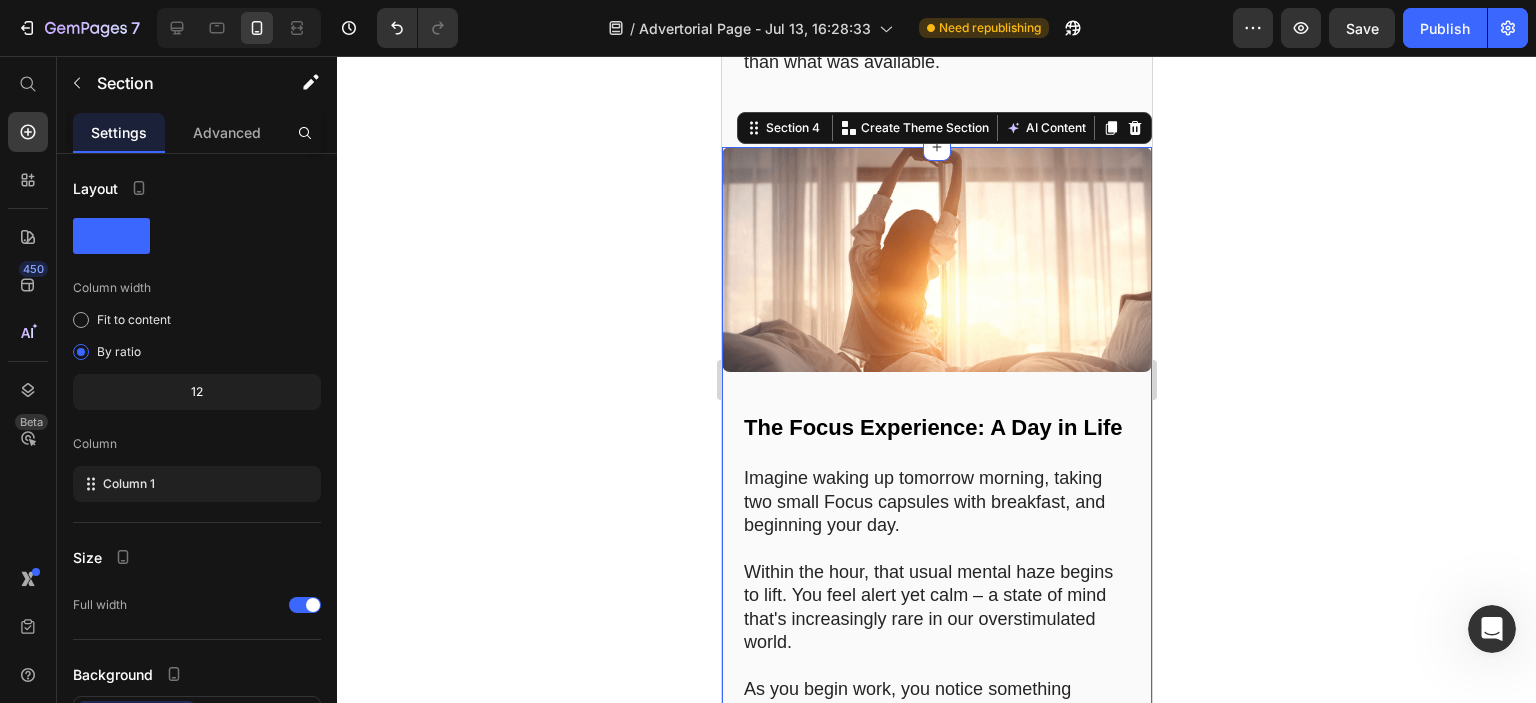 scroll, scrollTop: 13255, scrollLeft: 0, axis: vertical 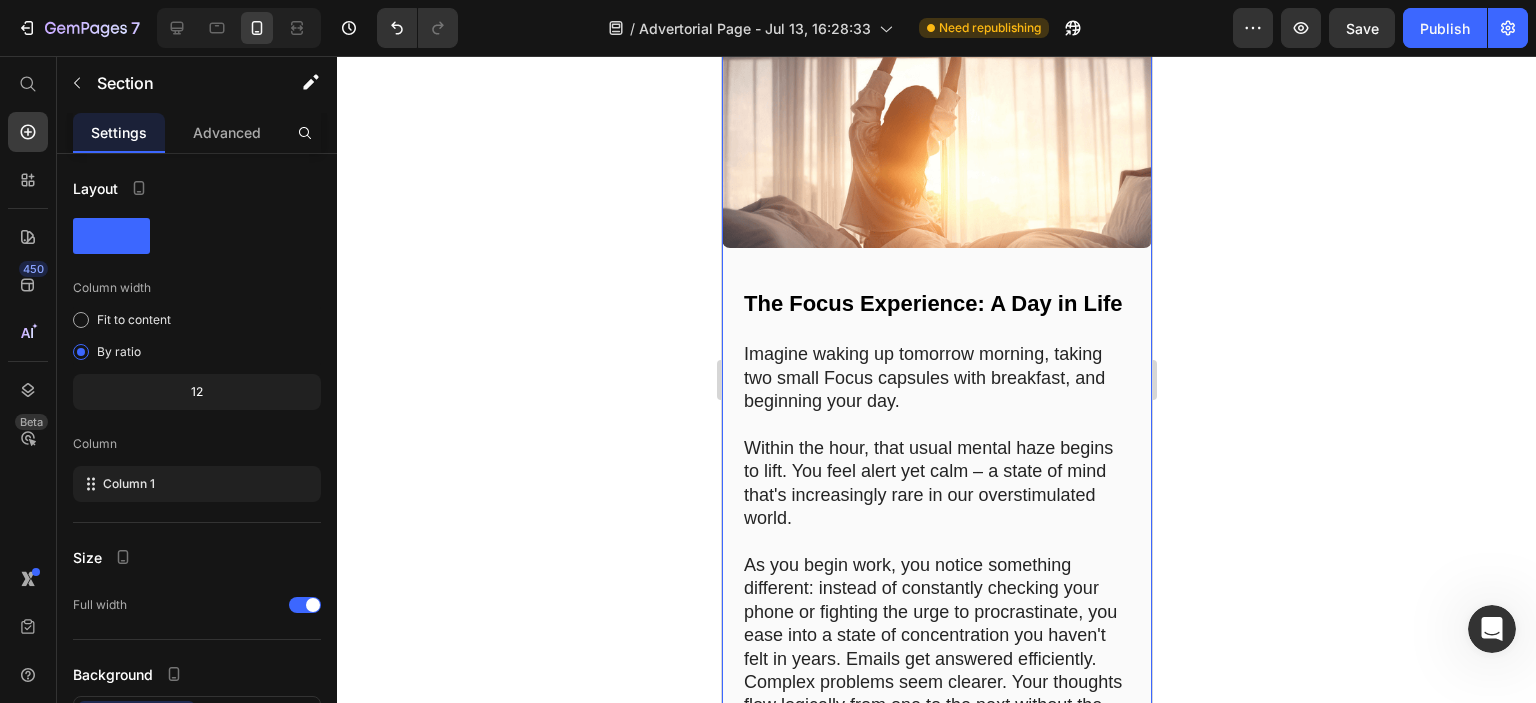 click 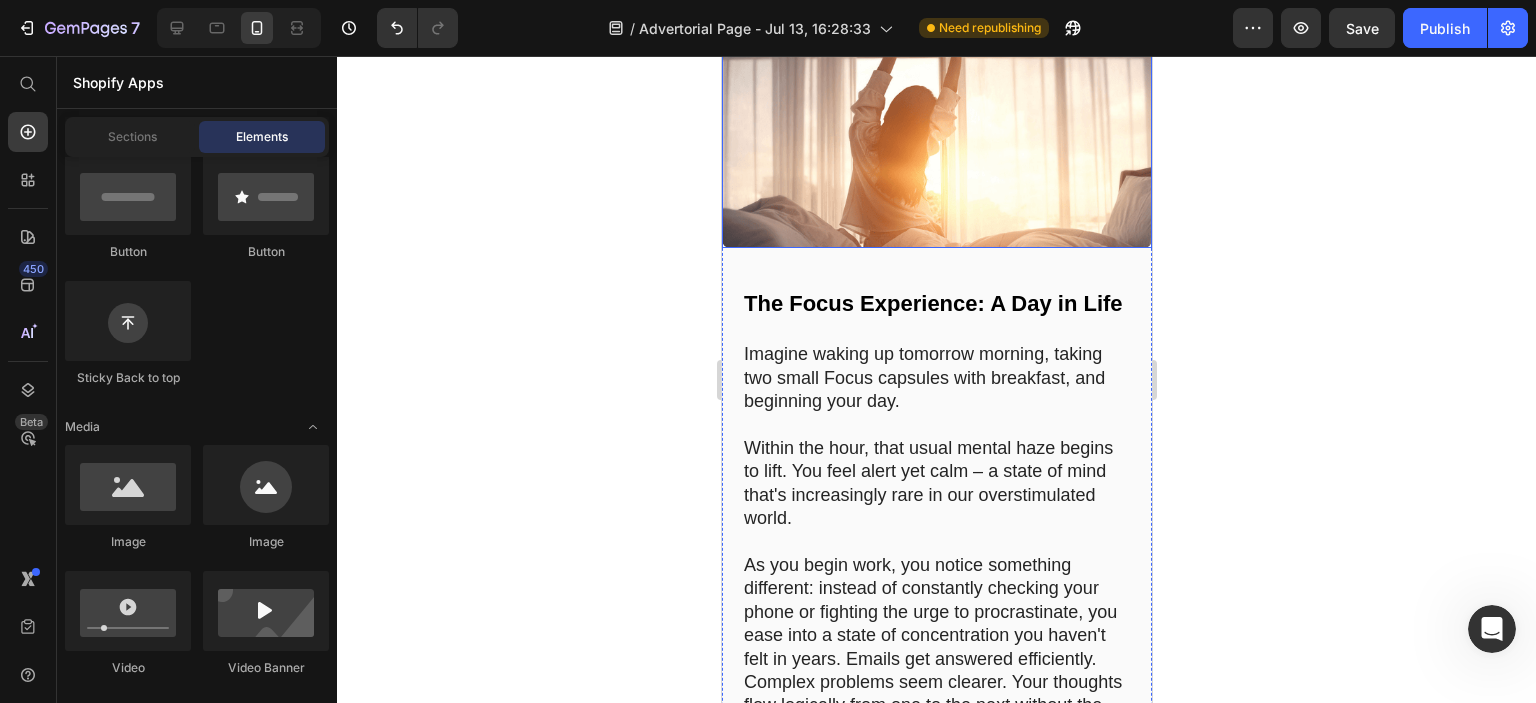 click at bounding box center [936, 135] 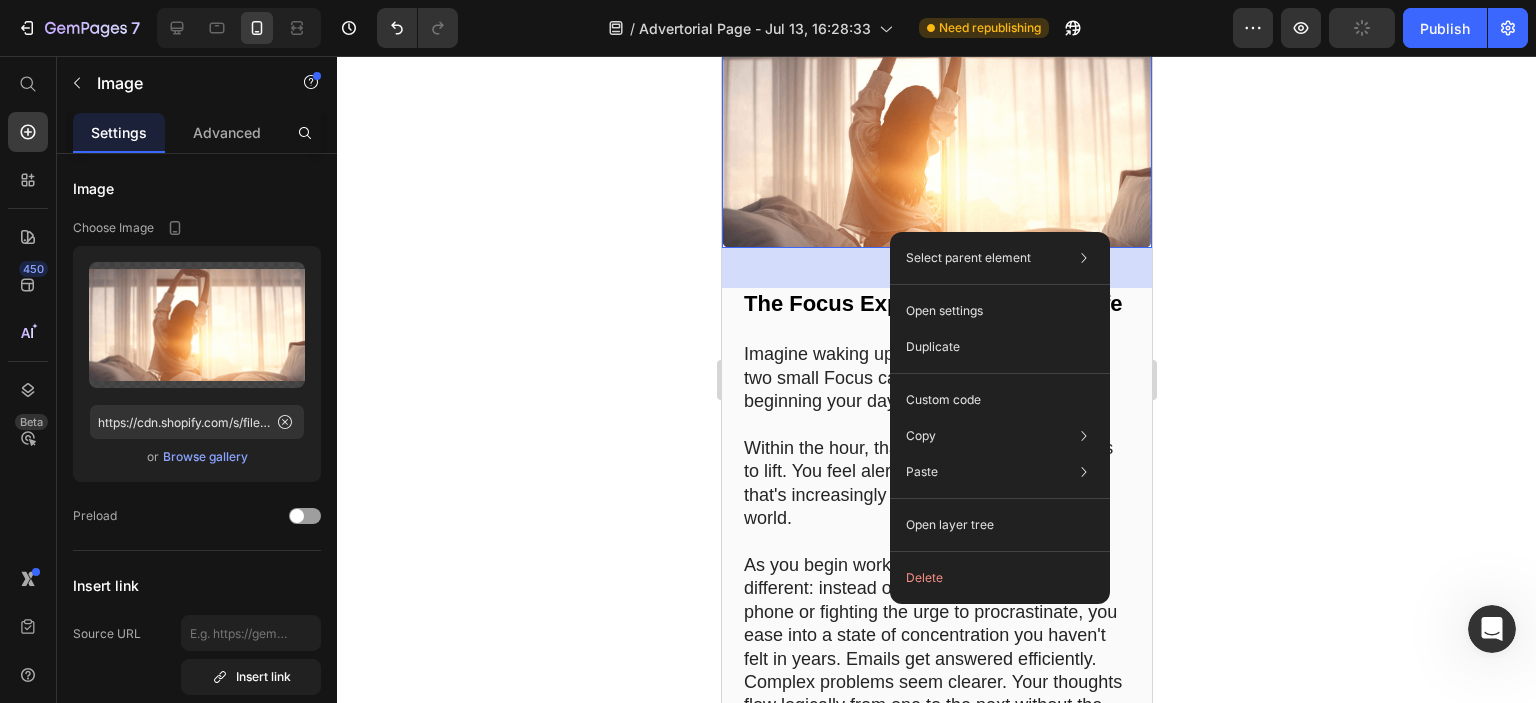 click on "Select parent element Section Image Open settings Duplicate Custom code Copy Copy element  Ctrl + C Copy style  Copy class  .gTccBSlZtv Paste Paste element  Ctrl + V Paste style  Ctrl + Shift + V  Please allow access tp clipboard to paste content from other pages  Allow Access Open layer tree  Delete" at bounding box center (1000, 418) 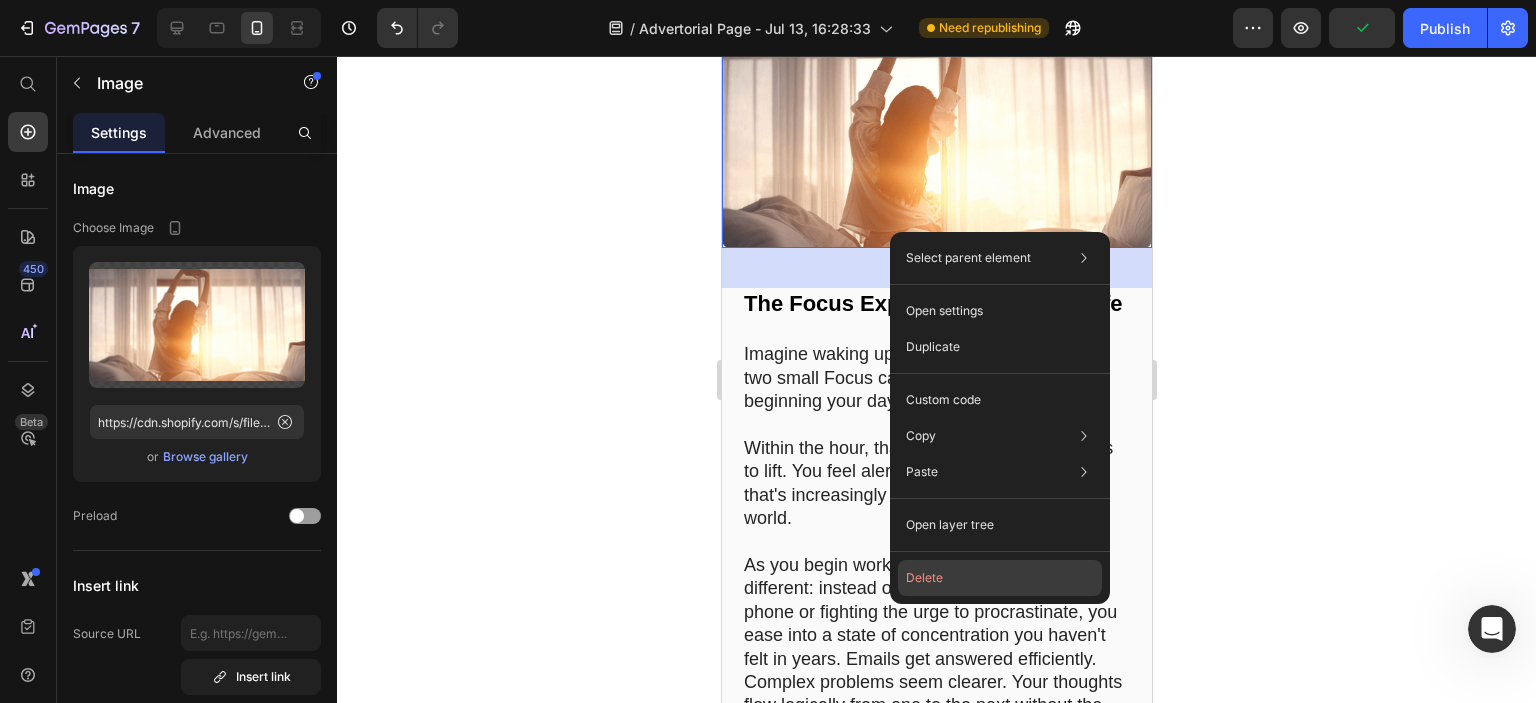 click on "Delete" 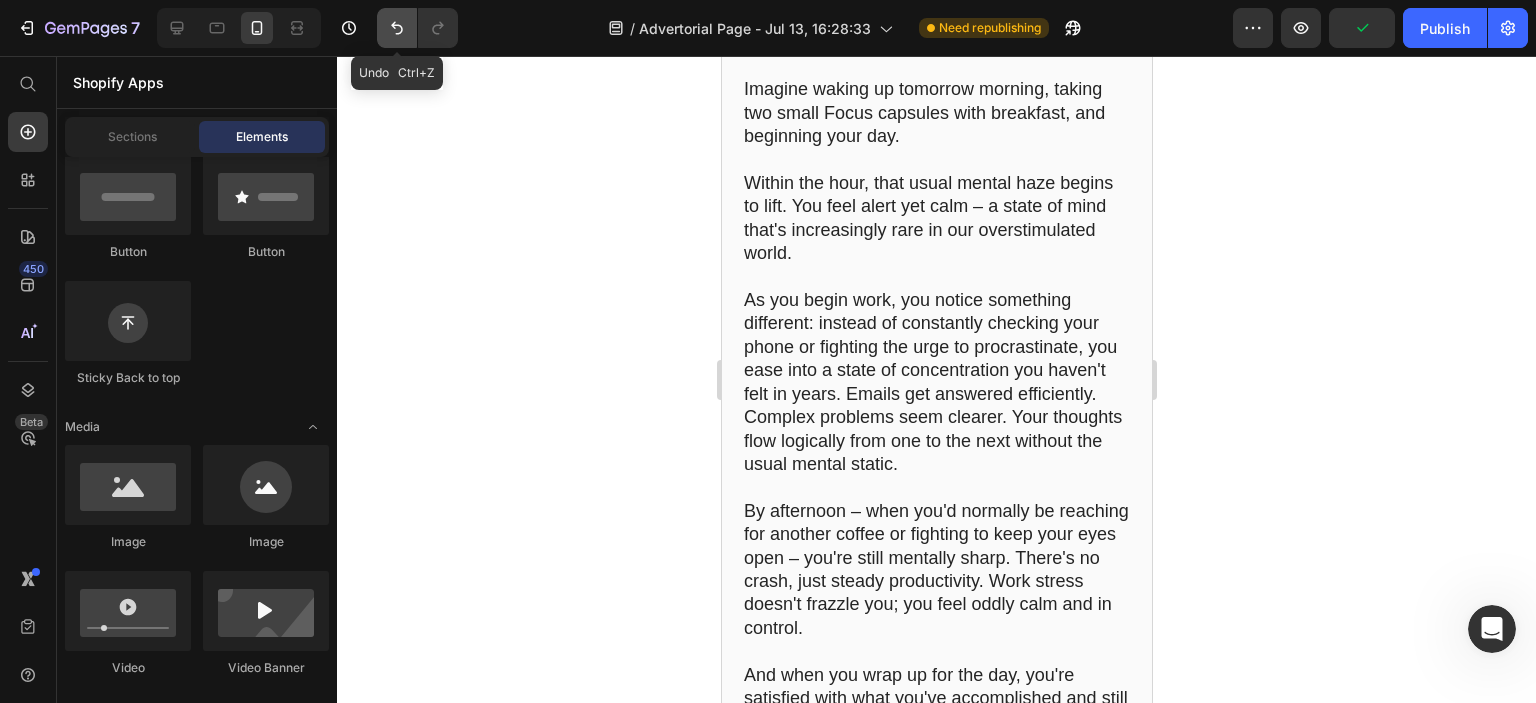 click 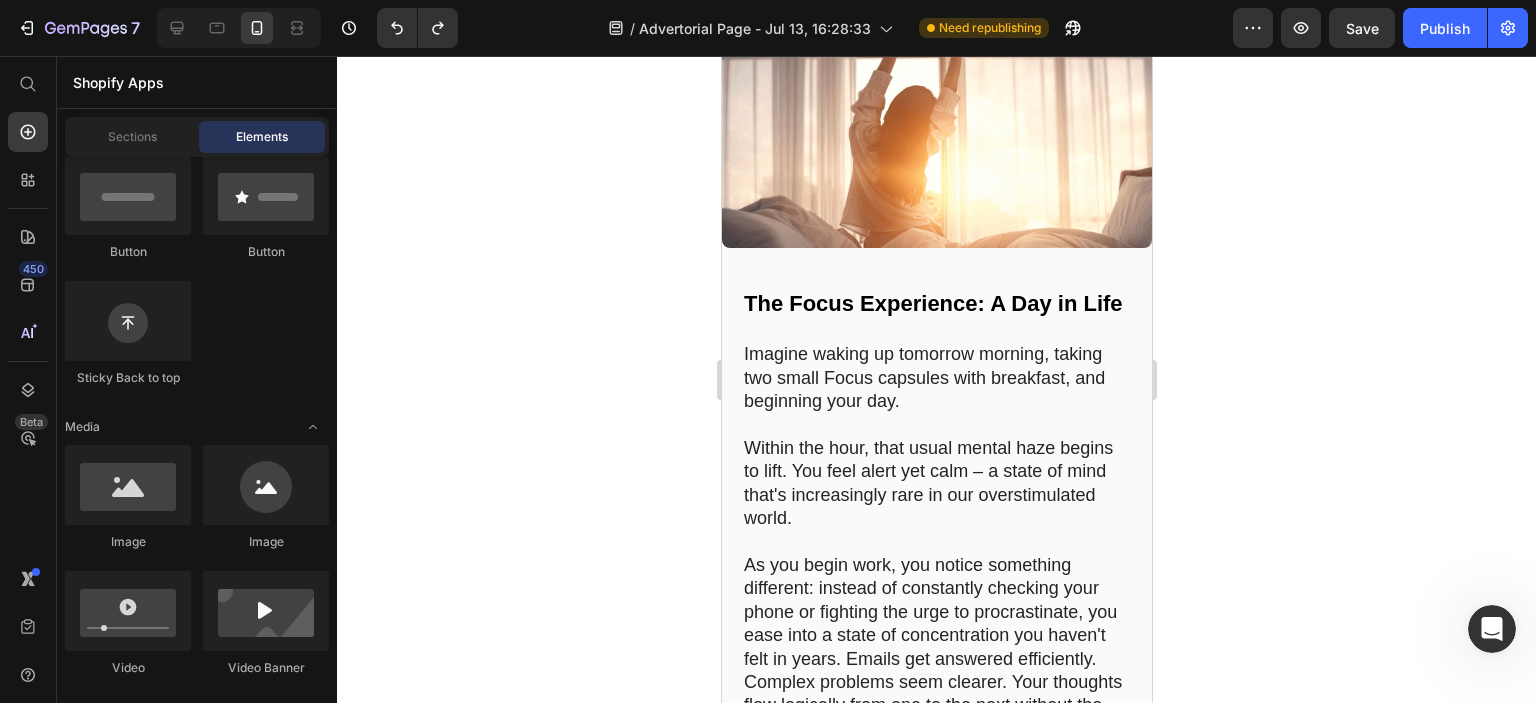 click at bounding box center (936, 135) 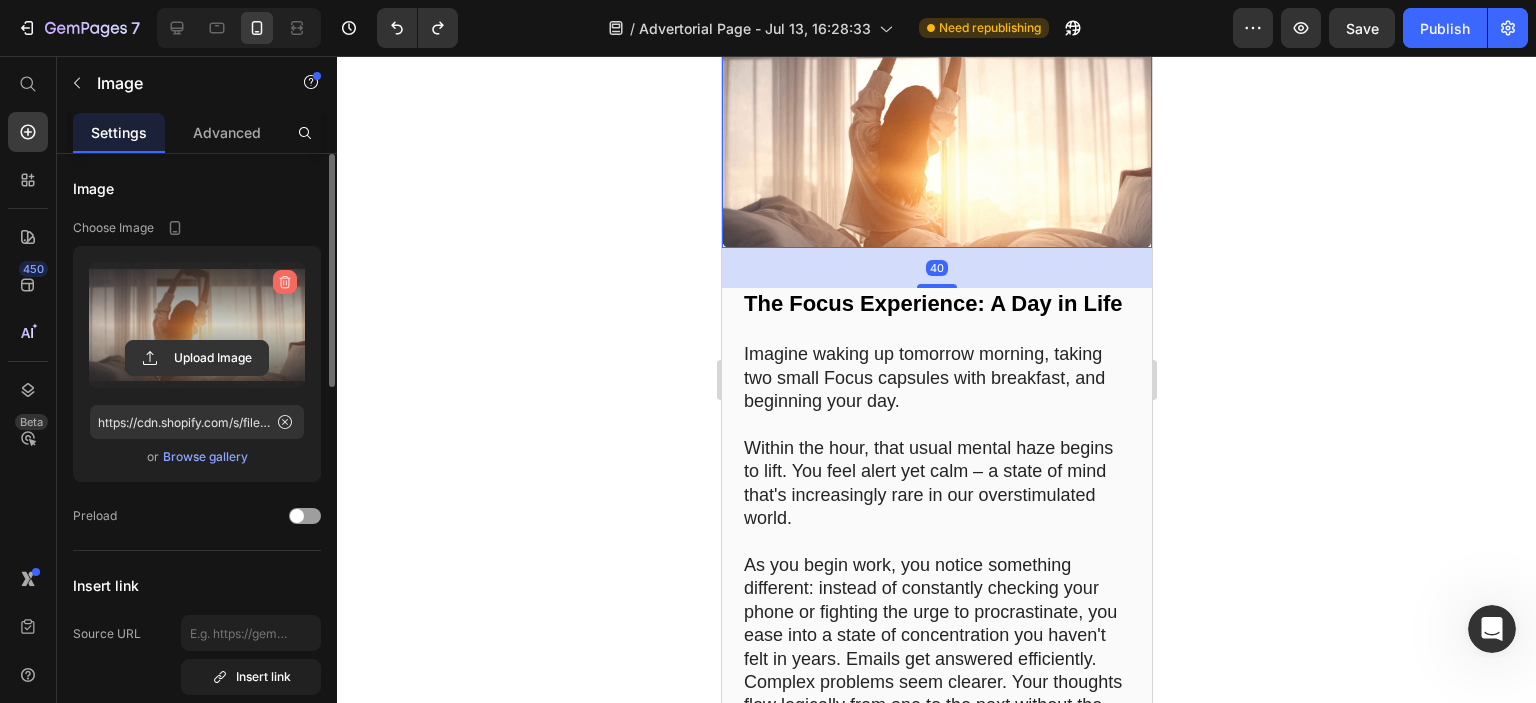 click 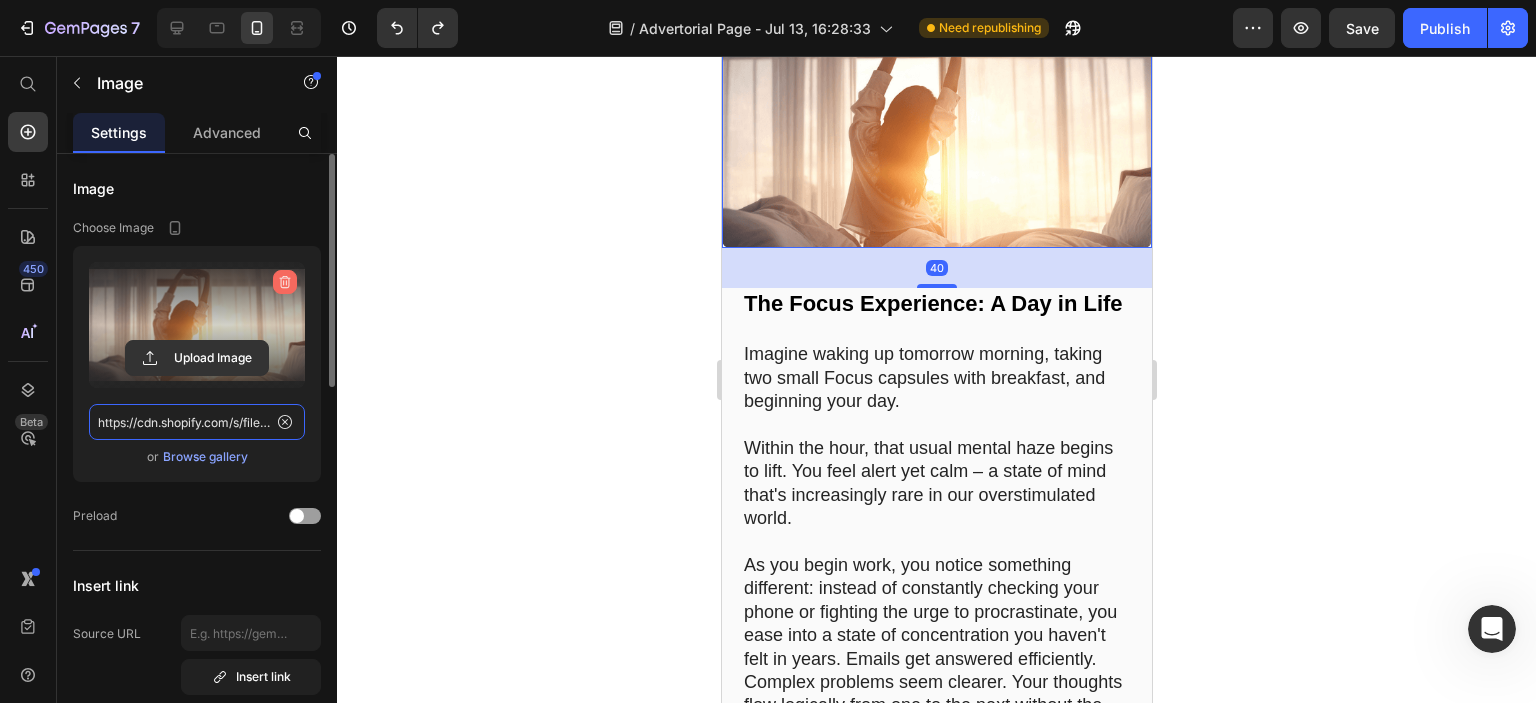 type 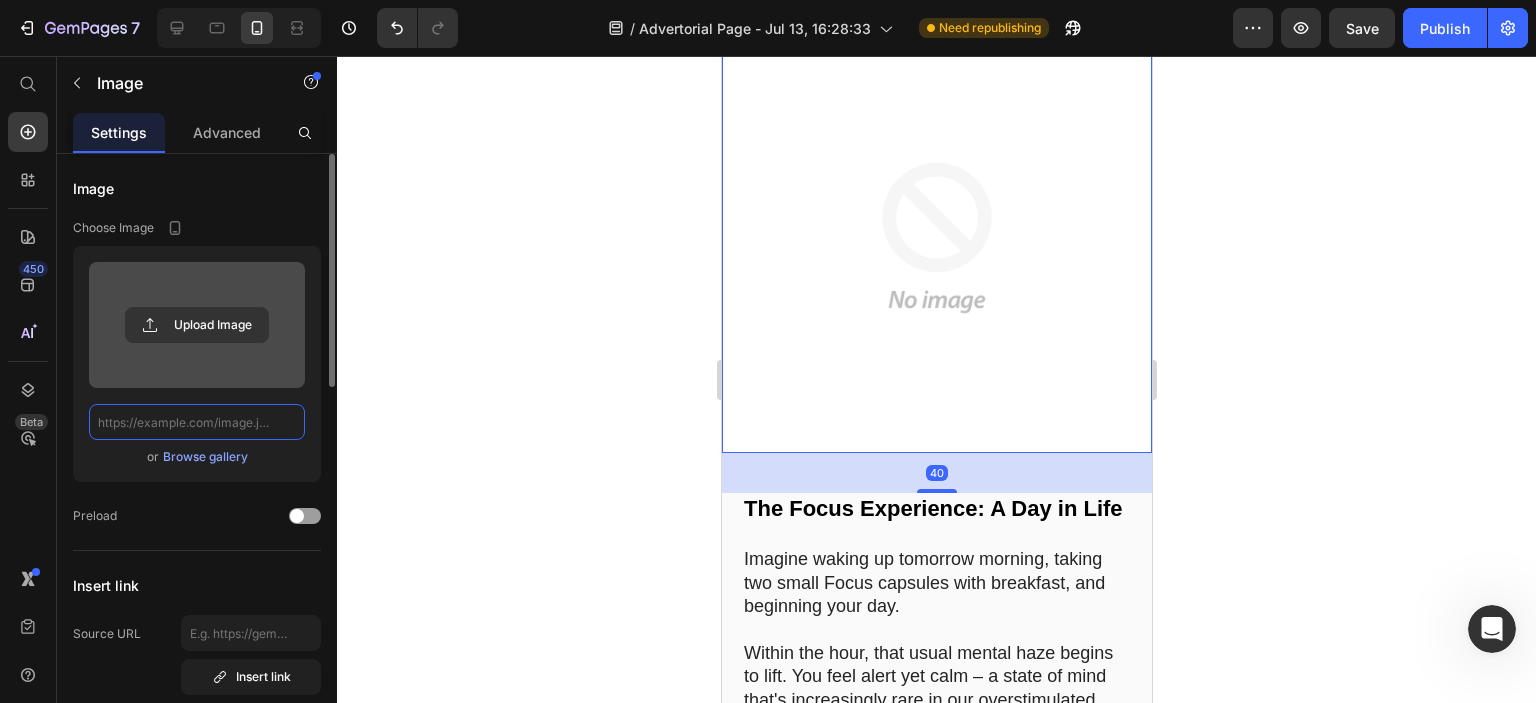 scroll, scrollTop: 0, scrollLeft: 0, axis: both 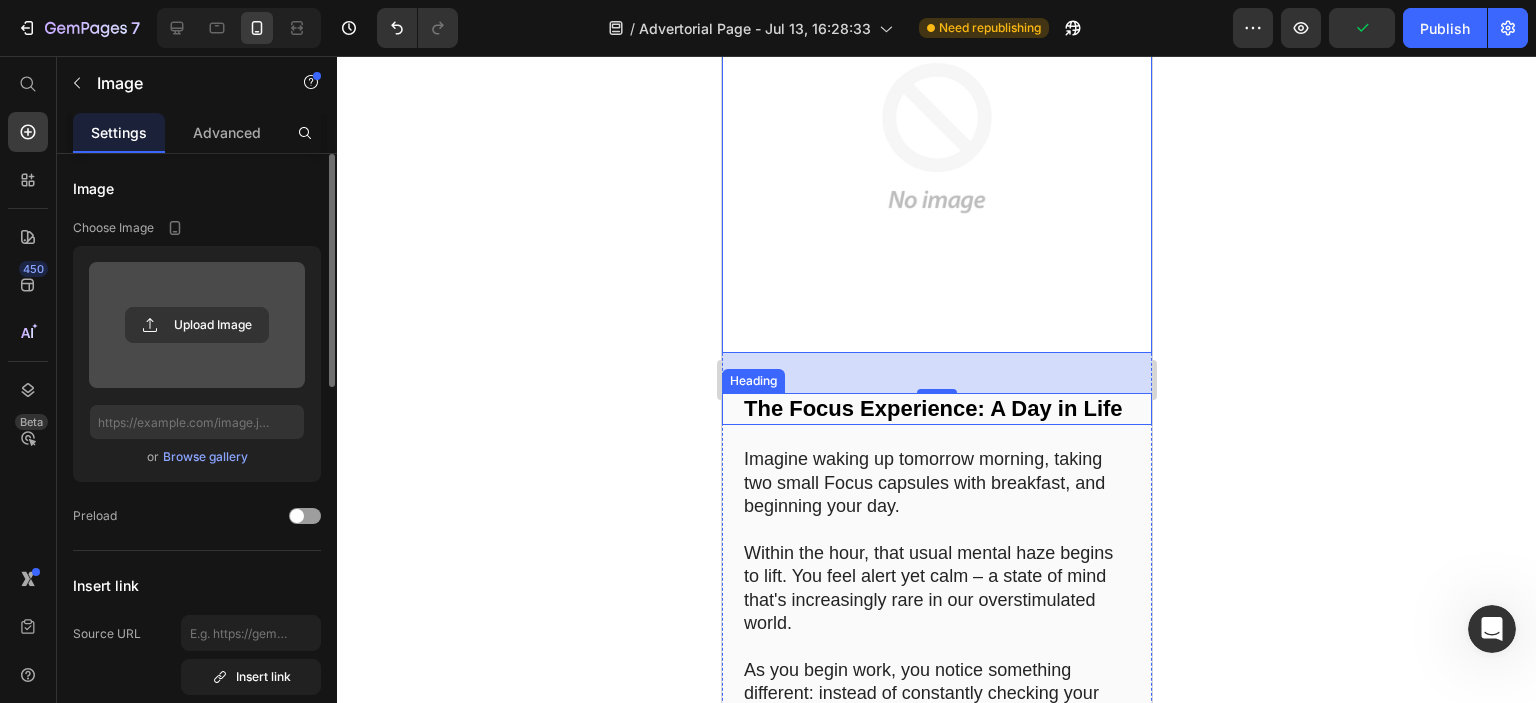click on "The Focus Experience: A Day in Life" at bounding box center (932, 408) 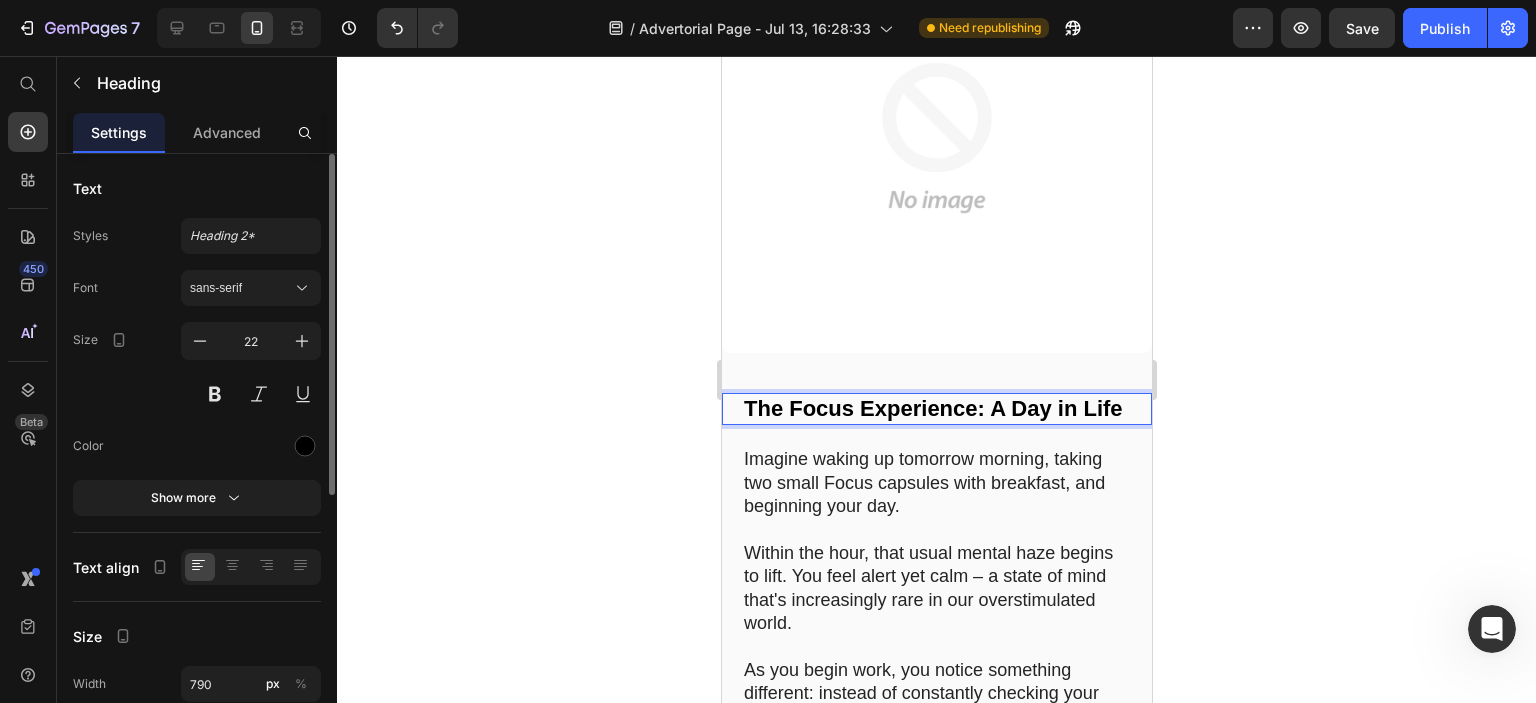 click on "The Focus Experience: A Day in Life" at bounding box center [932, 408] 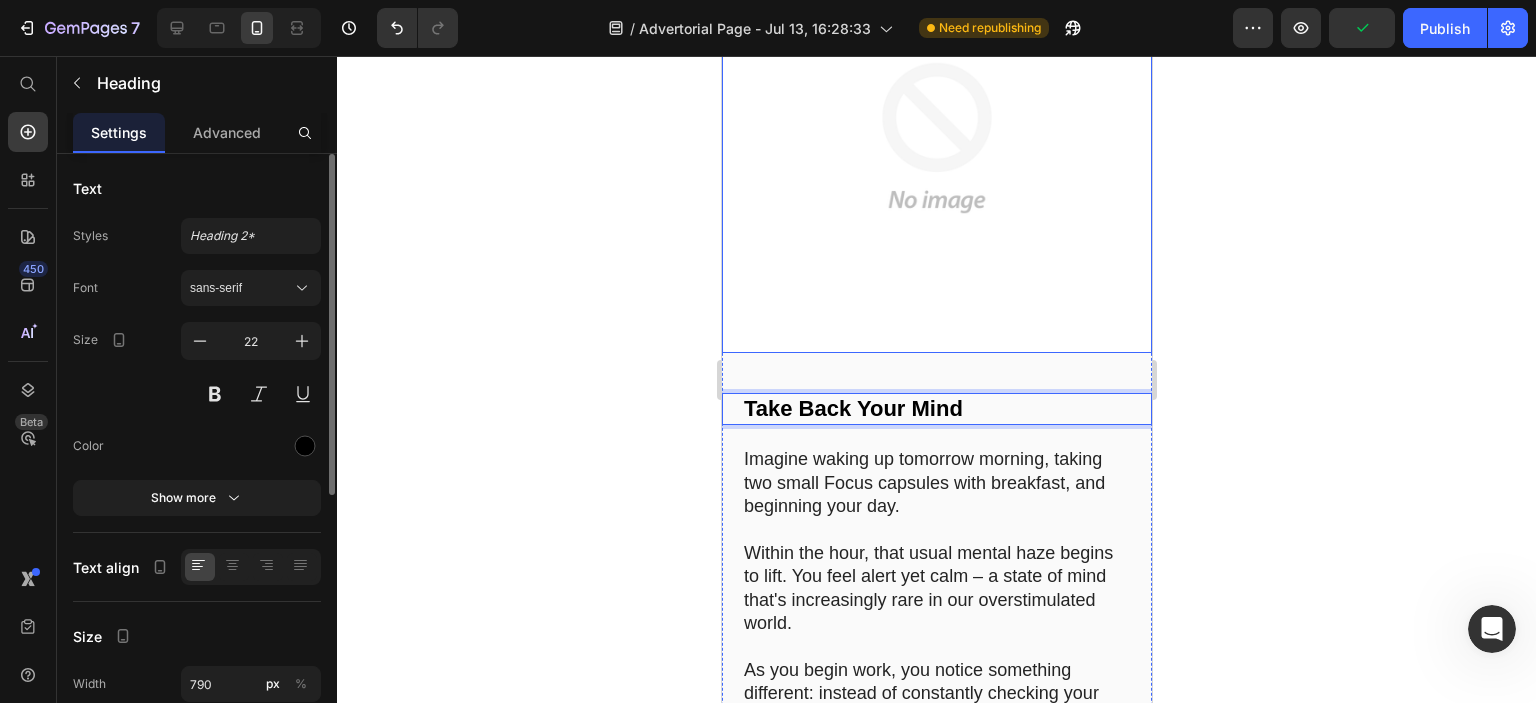 click at bounding box center (936, 138) 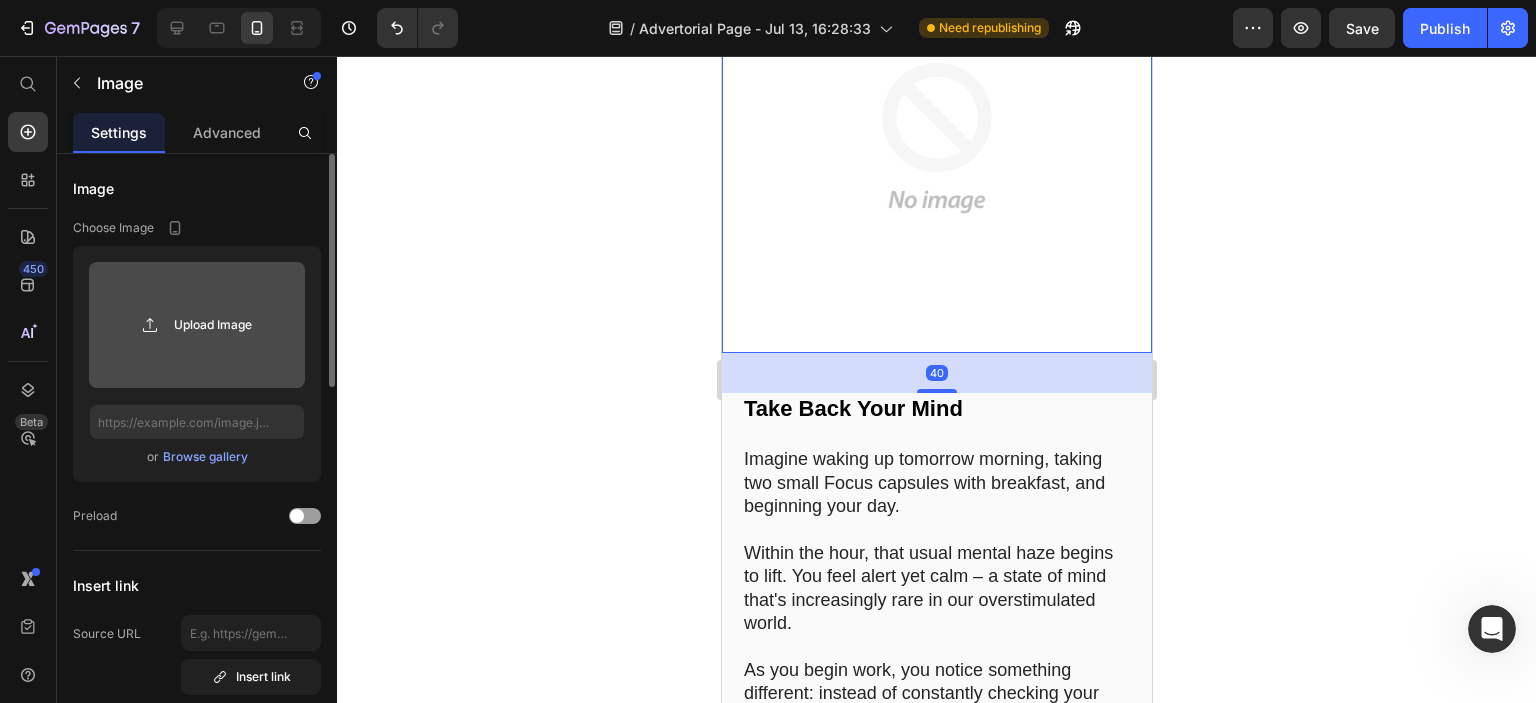 click 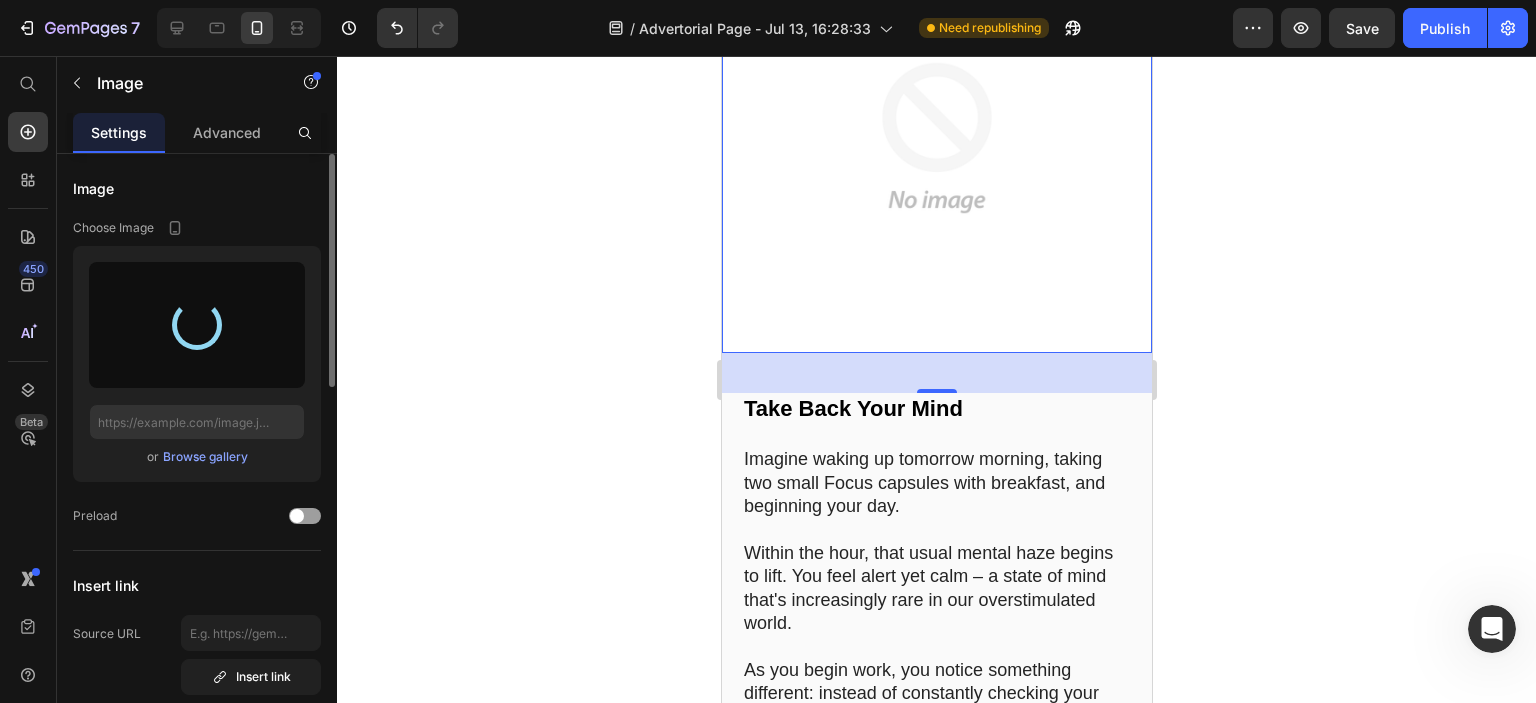 type on "https://cdn.shopify.com/s/files/1/0710/3145/5912/files/gempages_573164479206916870-a3f81db6-bda5-4a6f-b856-7646635c4ba0.png" 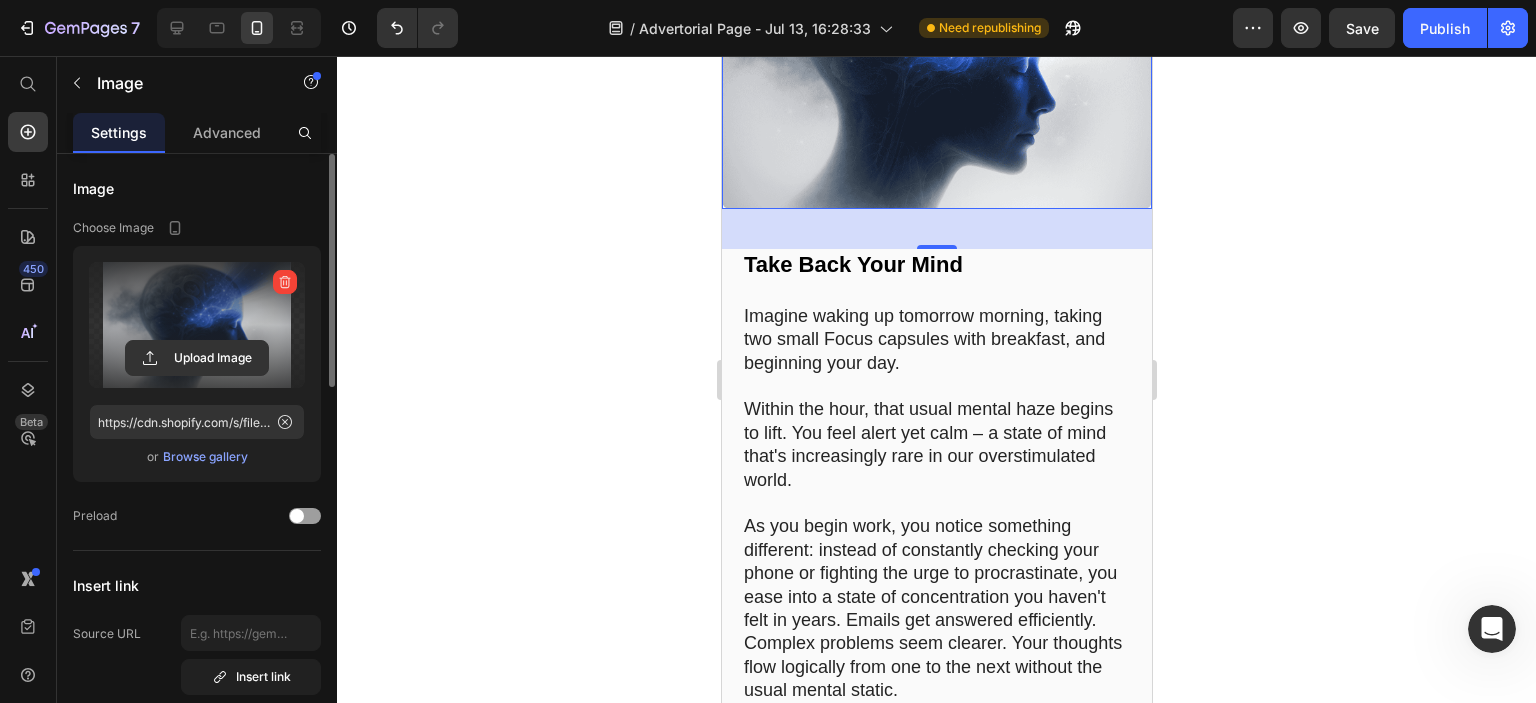 click 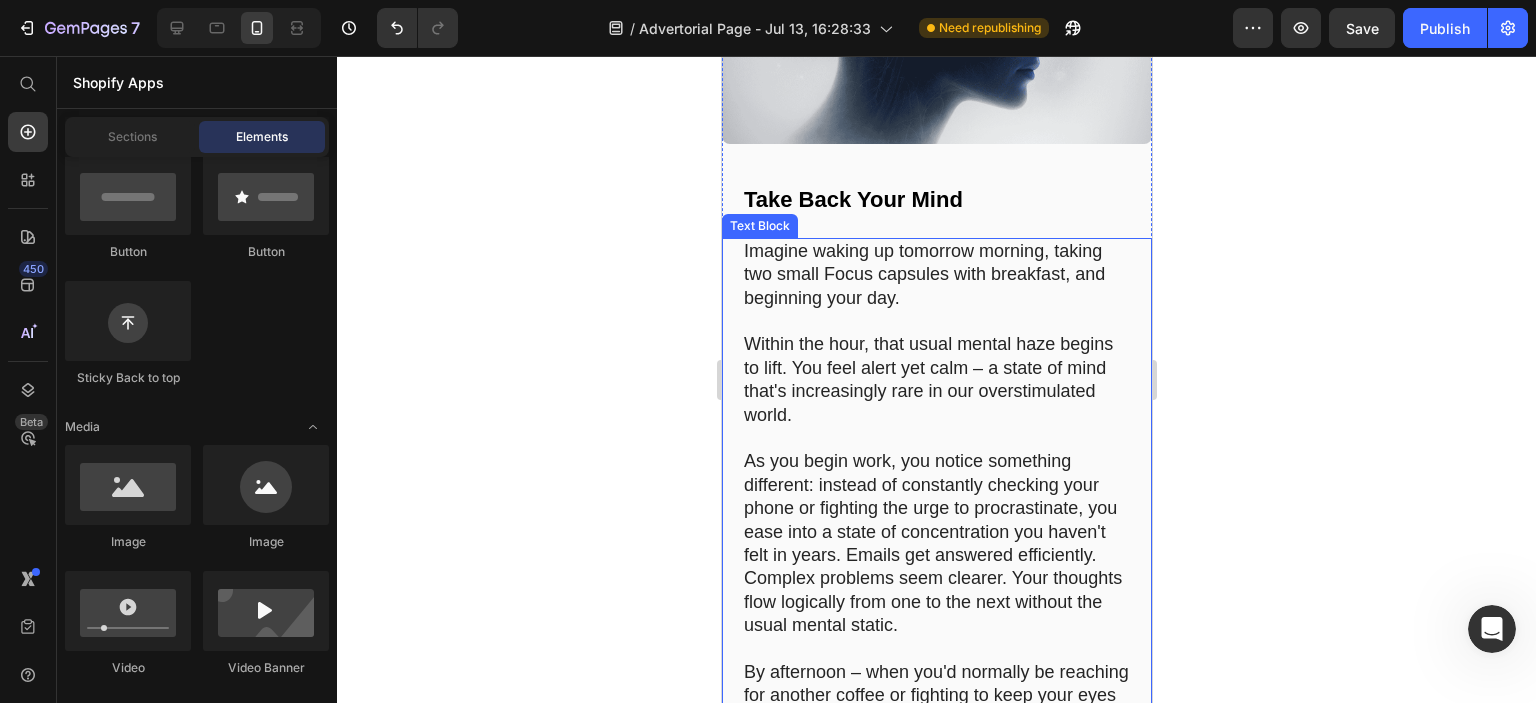 scroll, scrollTop: 13455, scrollLeft: 0, axis: vertical 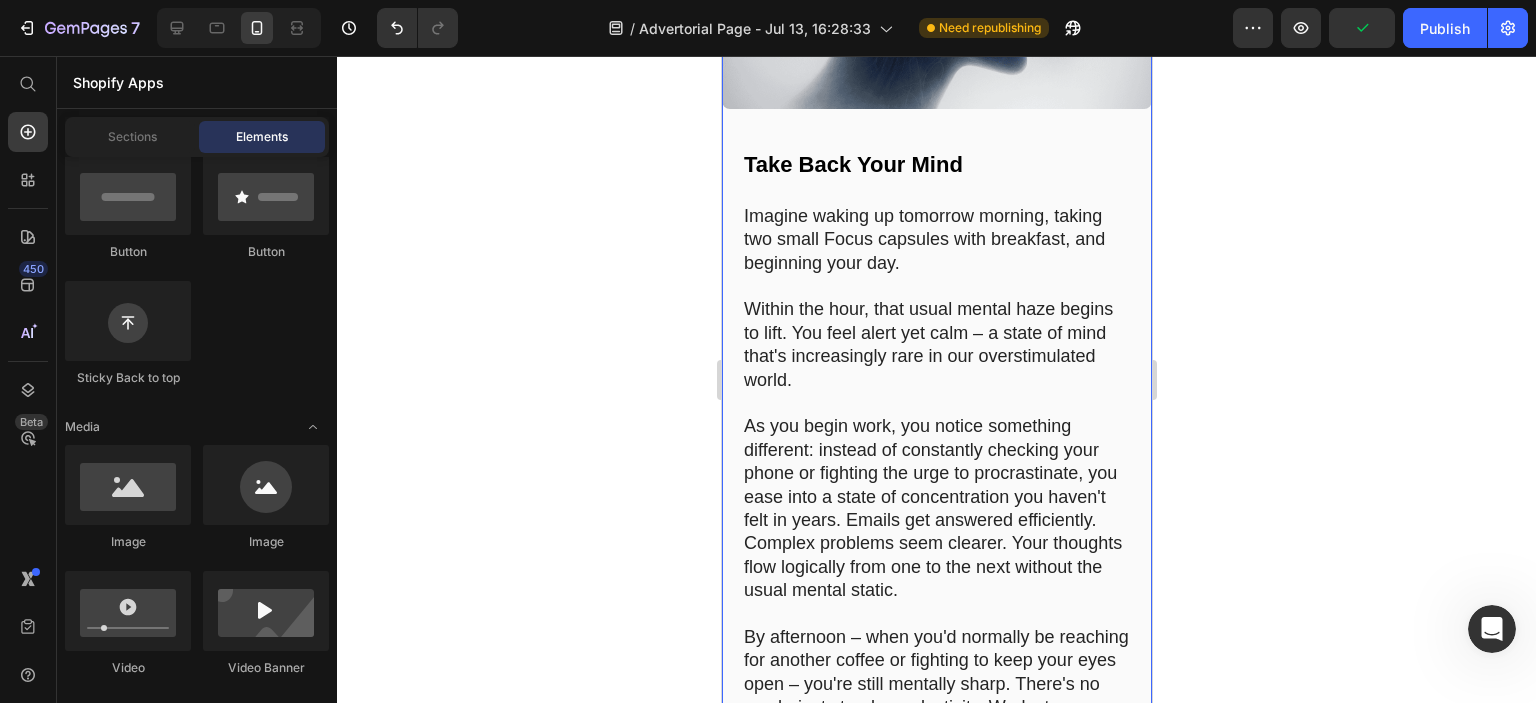click on "Imagine waking up tomorrow morning, taking two small Focus capsules with breakfast, and beginning your day." at bounding box center [936, 240] 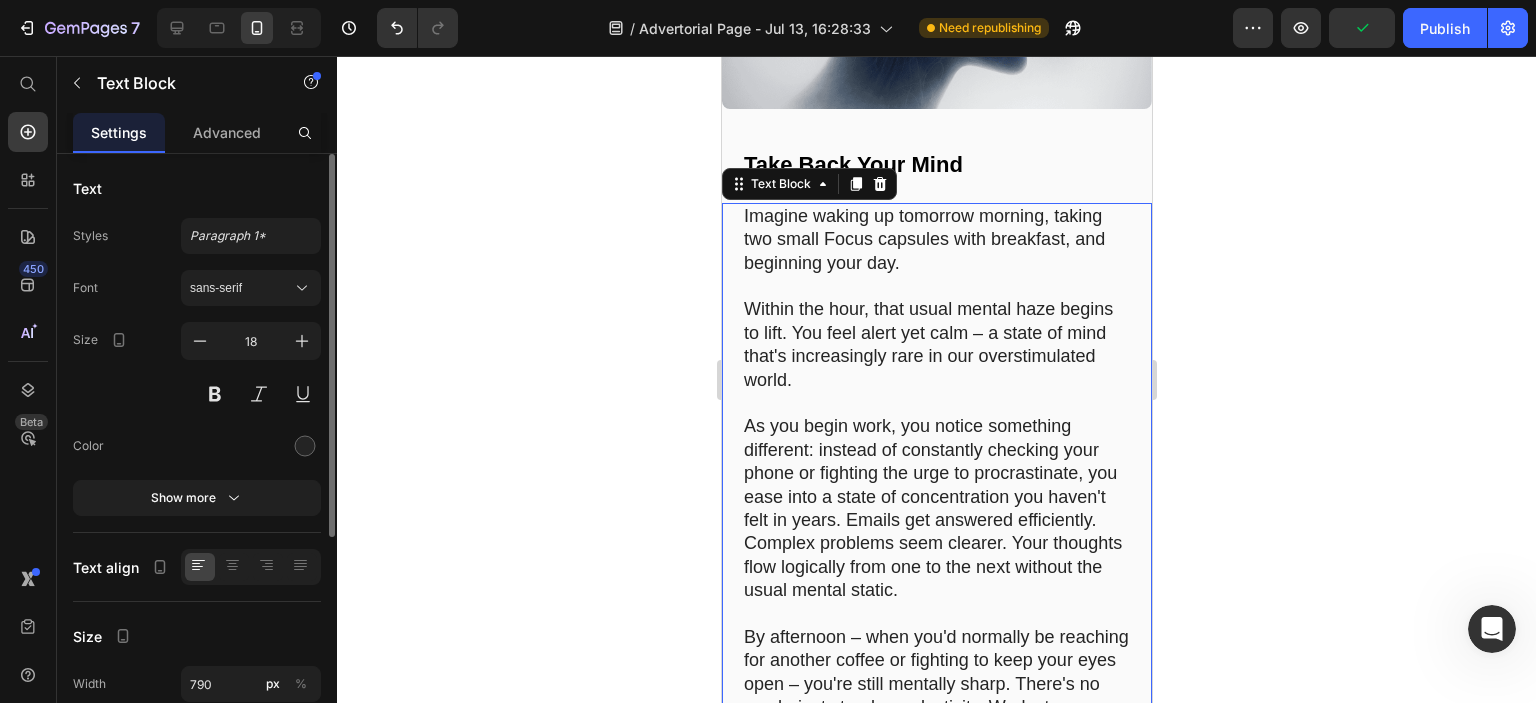 click on "Imagine waking up tomorrow morning, taking two small Focus capsules with breakfast, and beginning your day." at bounding box center (936, 240) 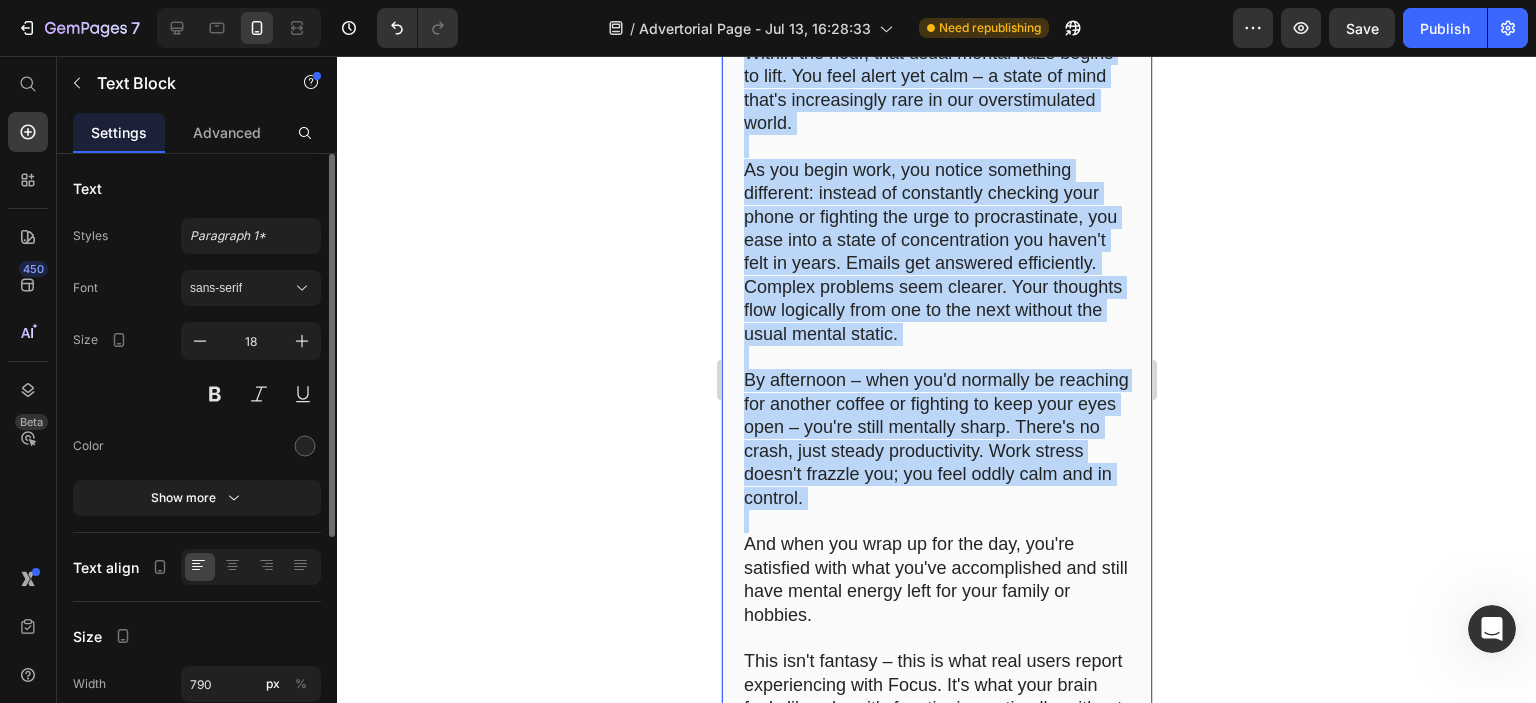 scroll, scrollTop: 13955, scrollLeft: 0, axis: vertical 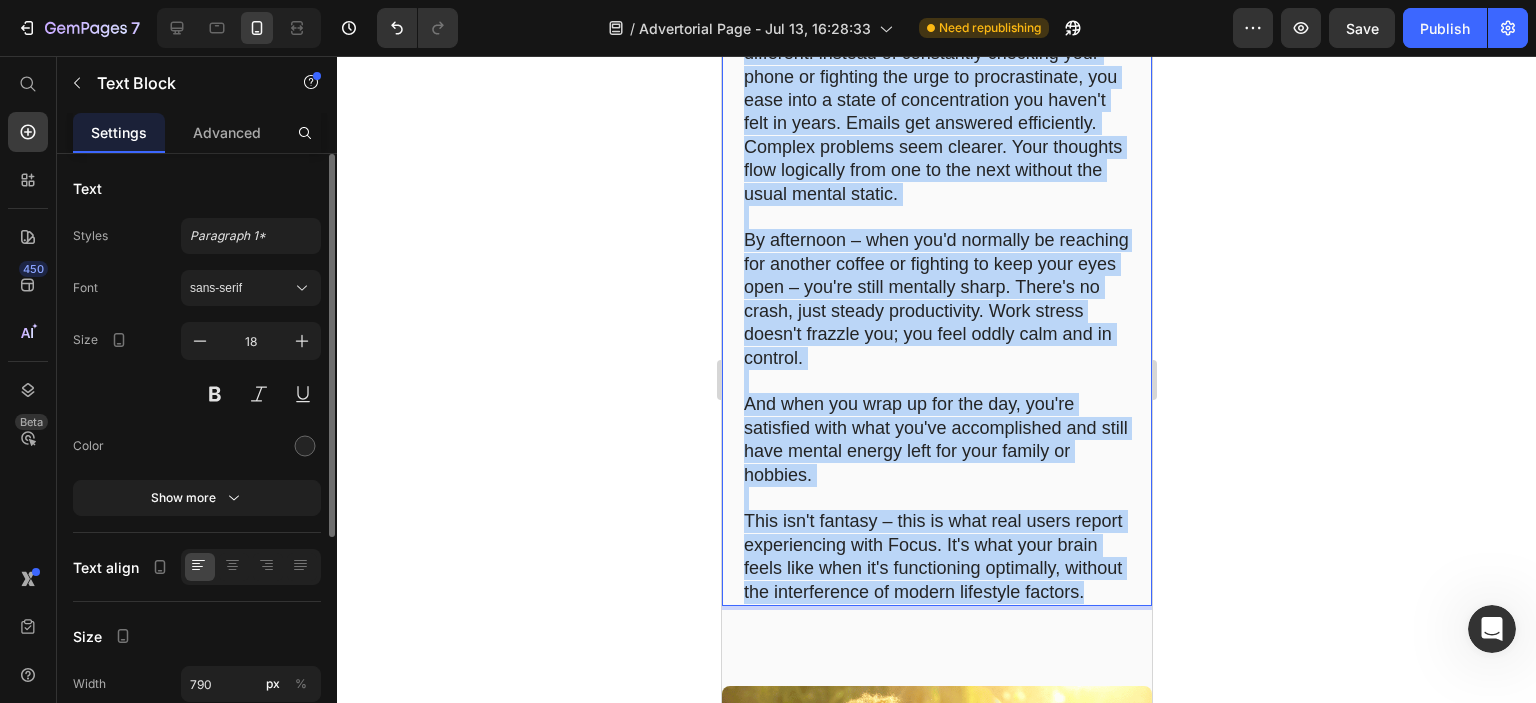 drag, startPoint x: 745, startPoint y: 305, endPoint x: 905, endPoint y: 605, distance: 340 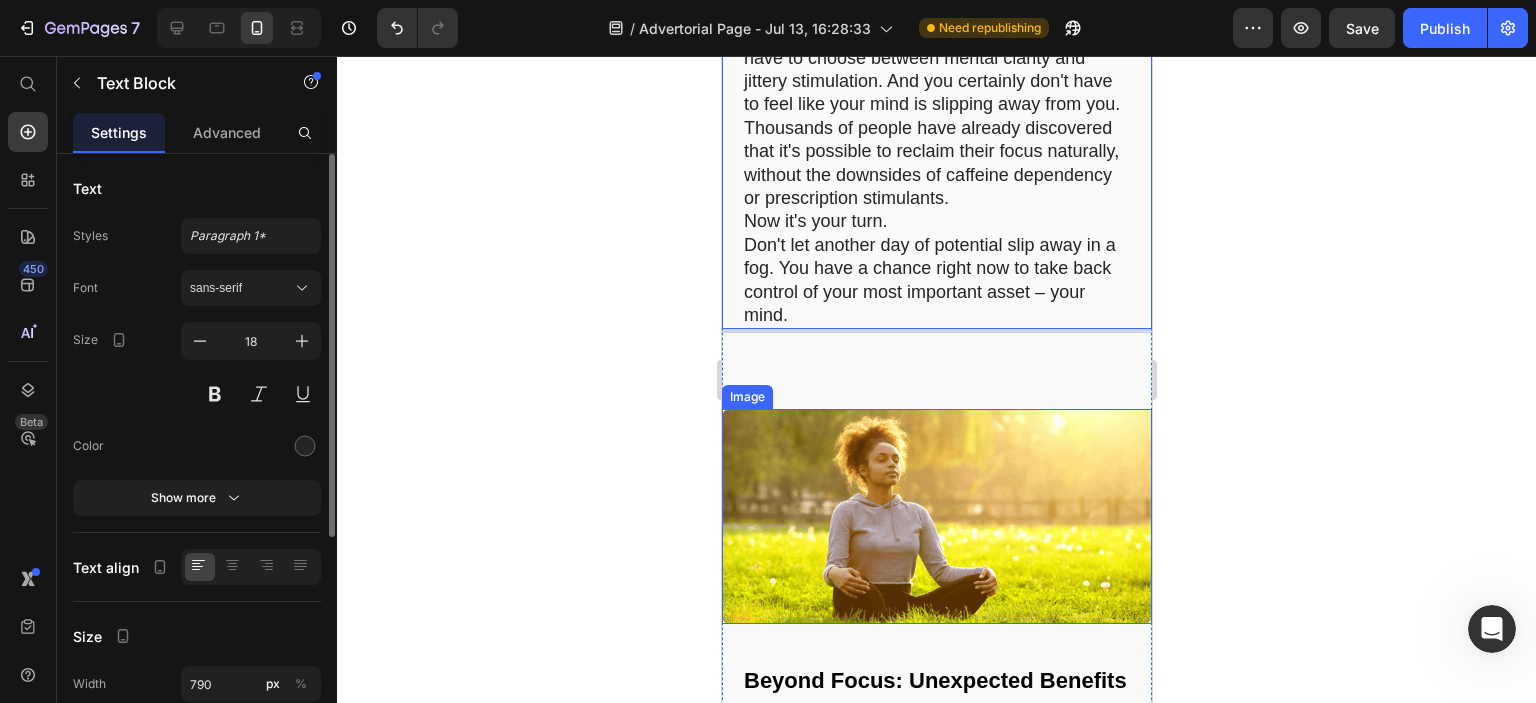 scroll, scrollTop: 13555, scrollLeft: 0, axis: vertical 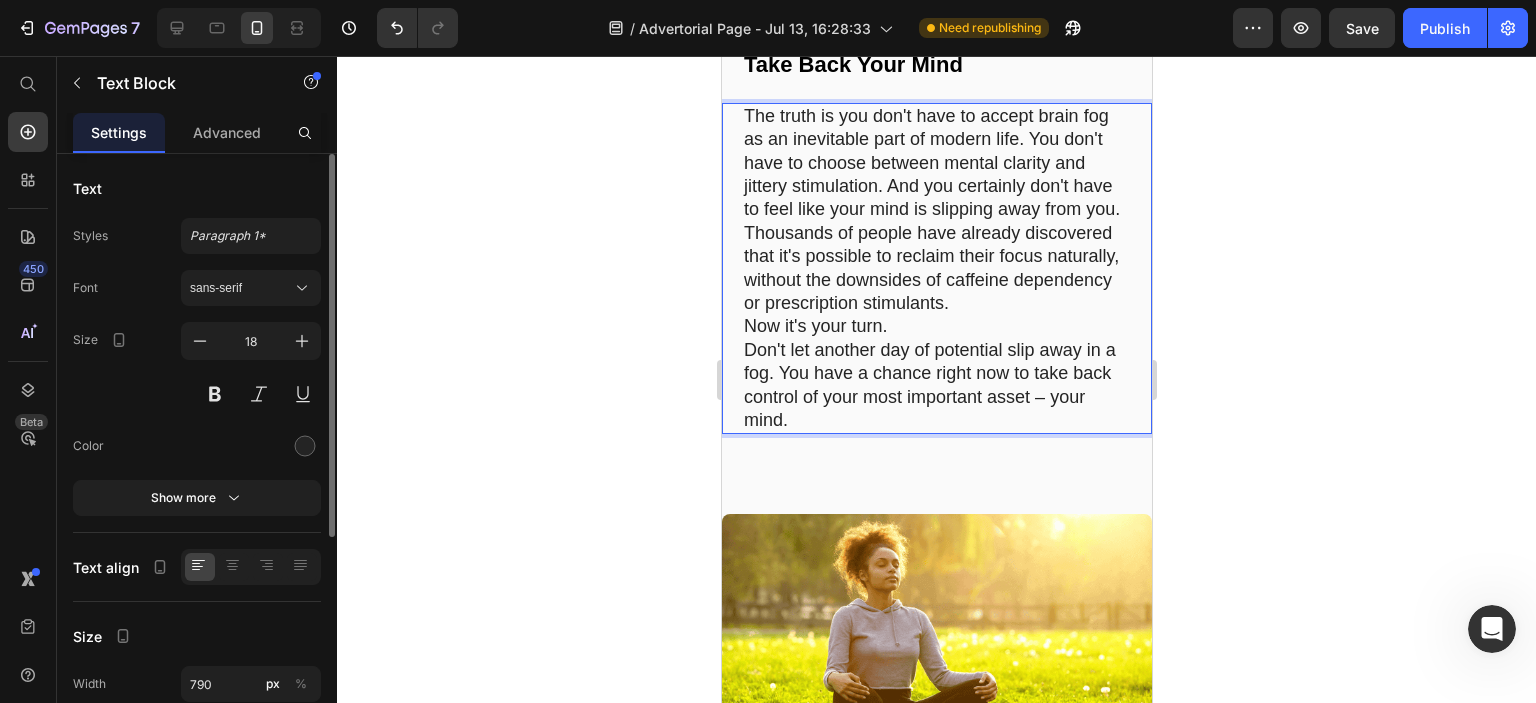 click on "The truth is you don't have to accept brain fog as an inevitable part of modern life. You don't have to choose between mental clarity and jittery stimulation. And you certainly don't have to feel like your mind is slipping away from you." at bounding box center [936, 163] 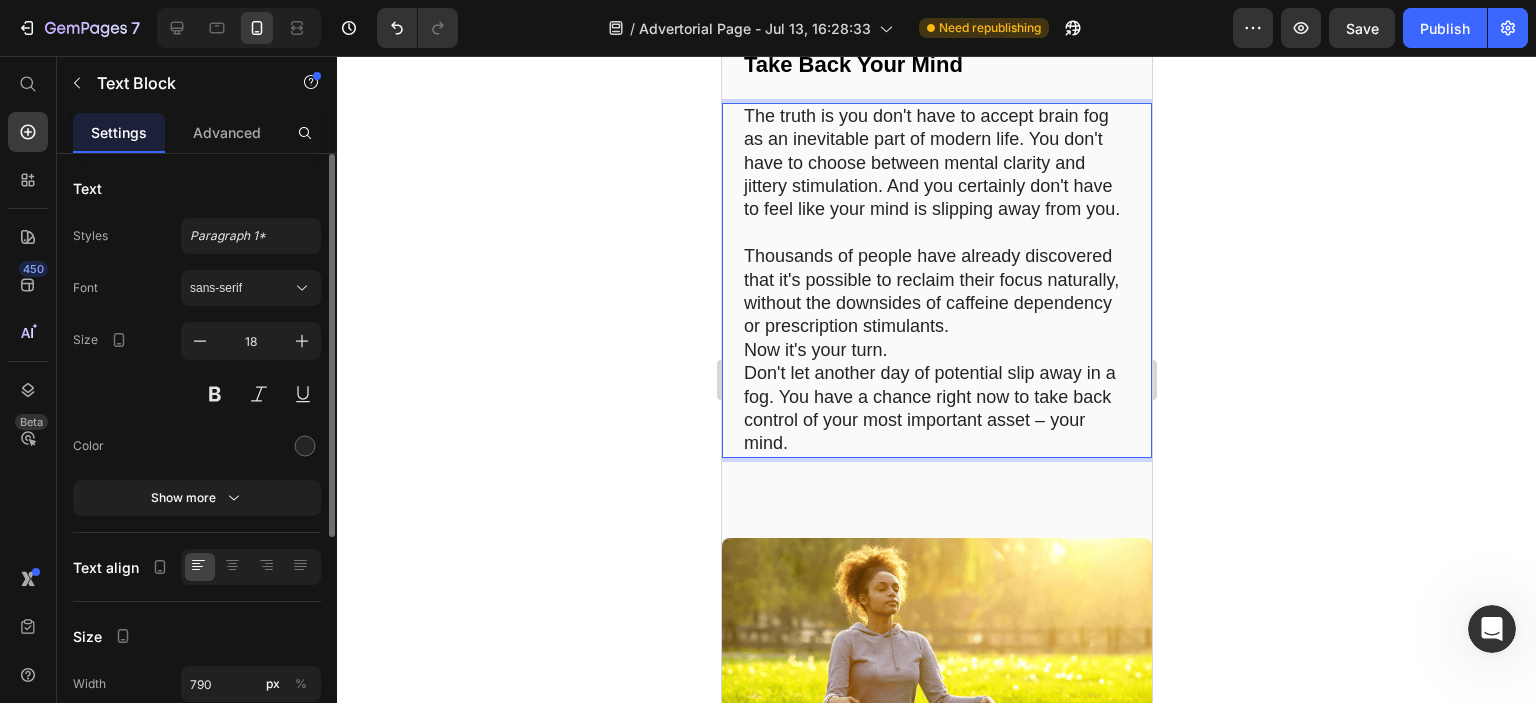 click on "Now it's your turn." at bounding box center (936, 350) 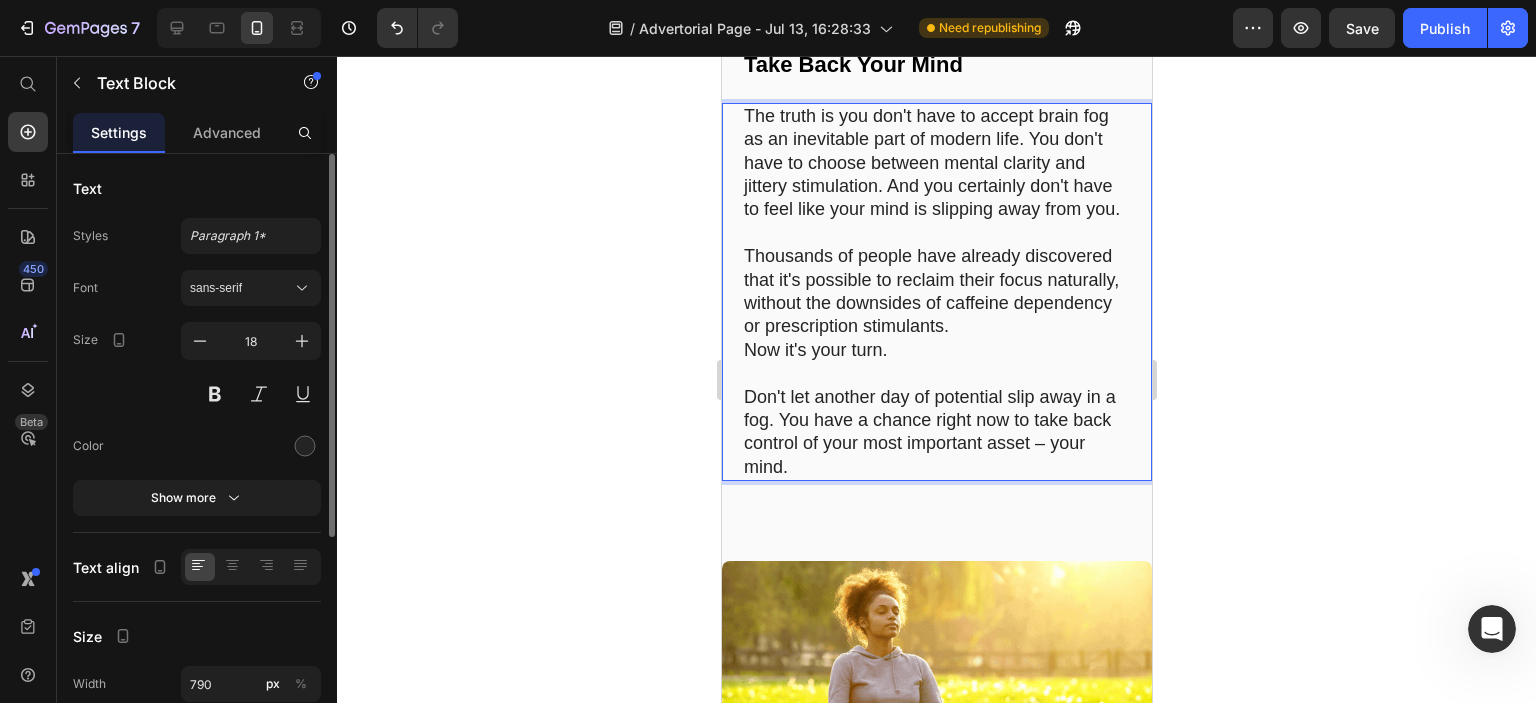 click on "Now it's your turn." at bounding box center (936, 350) 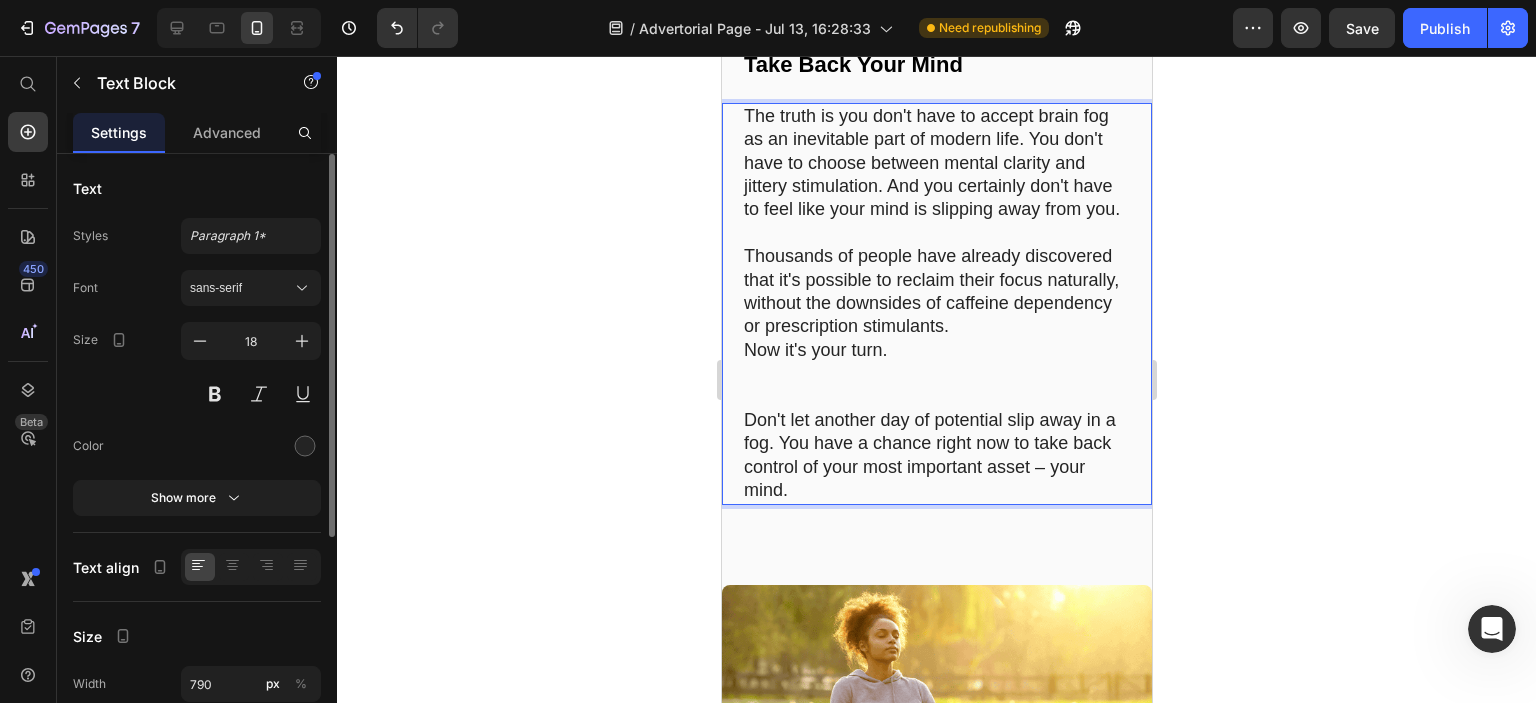click 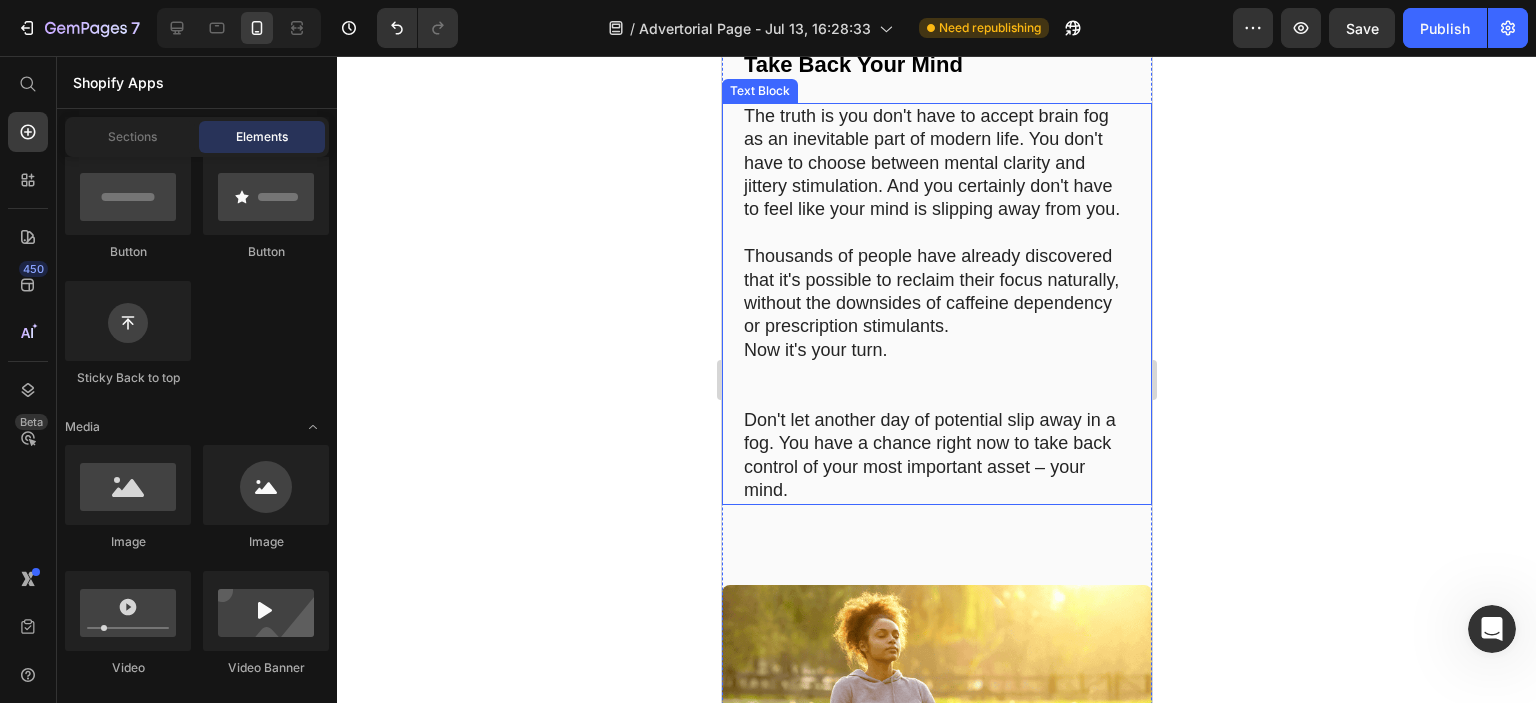 click on "Now it's your turn." at bounding box center (936, 350) 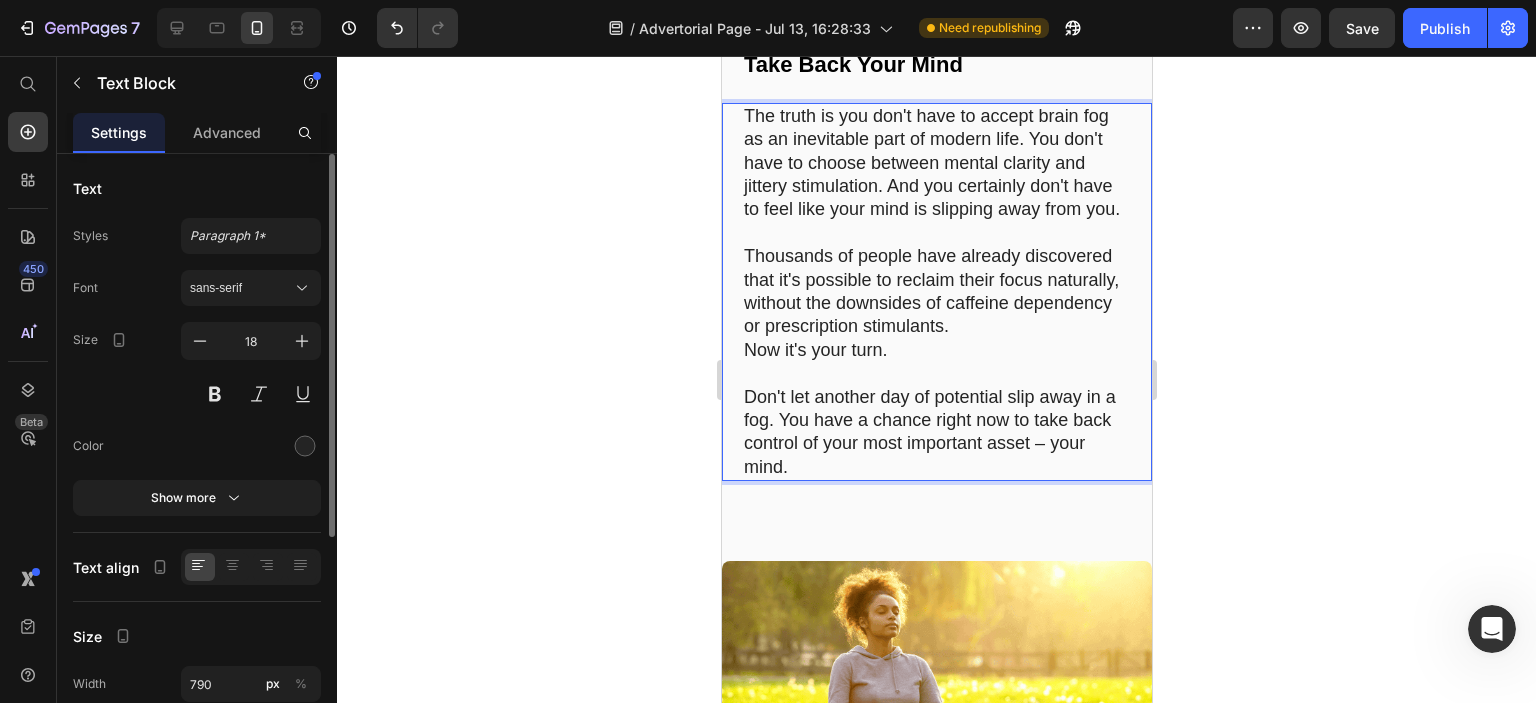 click on "Thousands of people have already discovered that it's possible to reclaim their focus naturally, without the downsides of caffeine dependency or prescription stimulants." at bounding box center (936, 292) 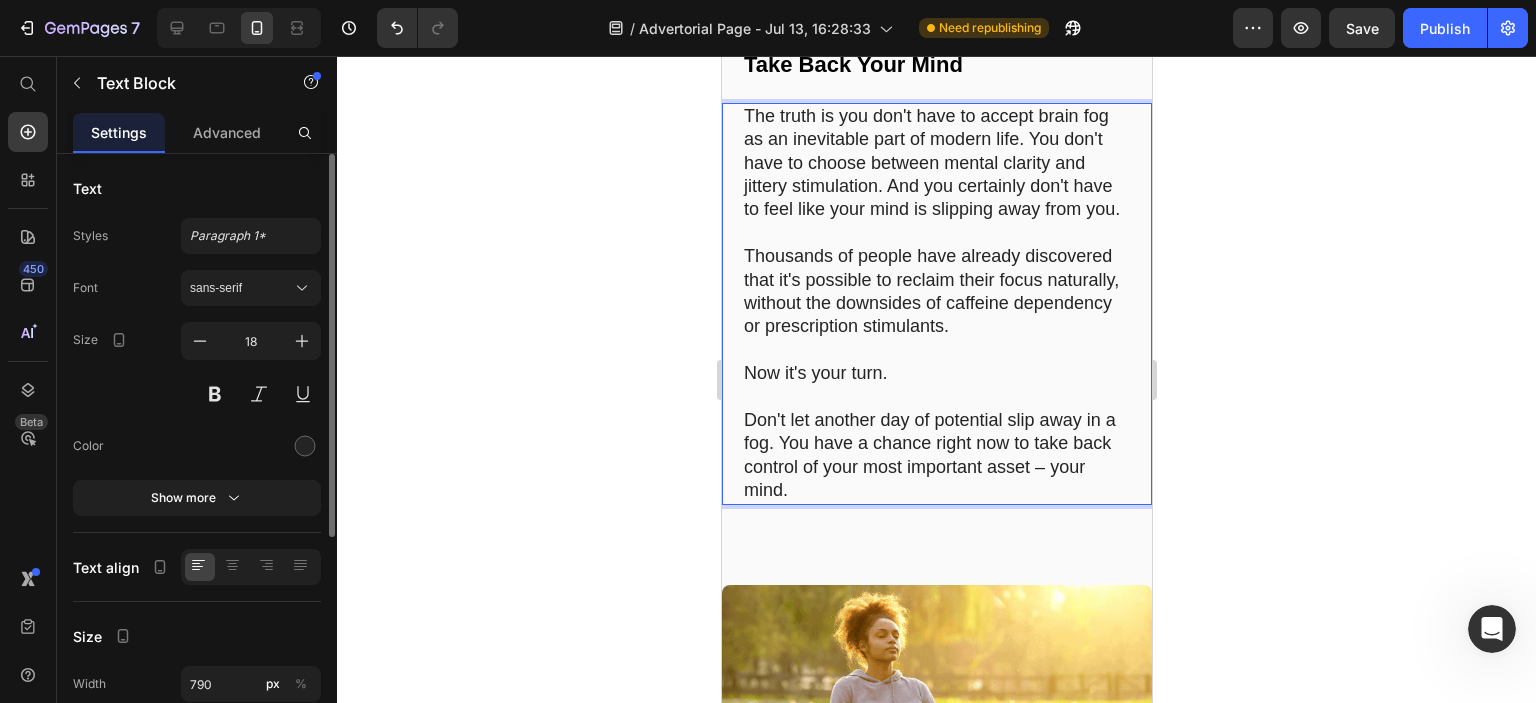 click 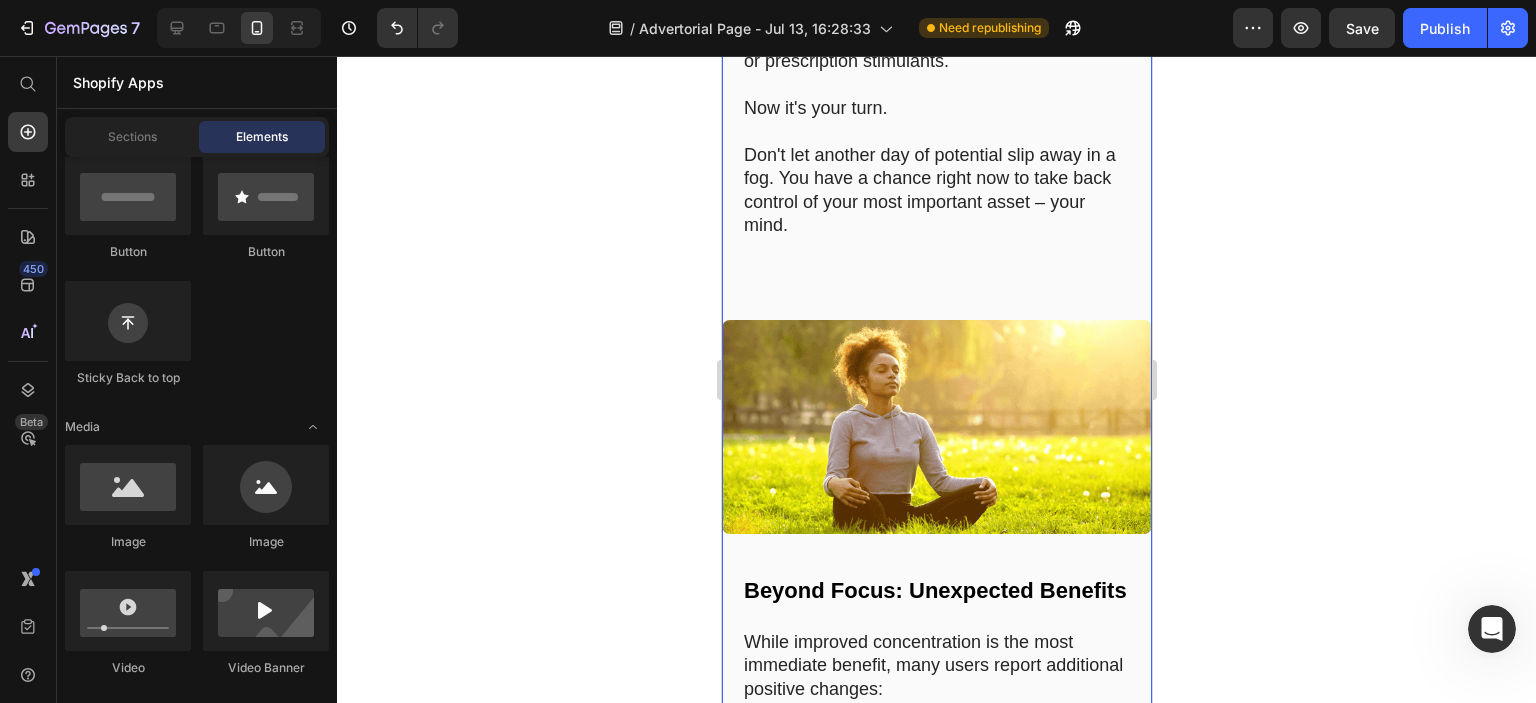 scroll, scrollTop: 13855, scrollLeft: 0, axis: vertical 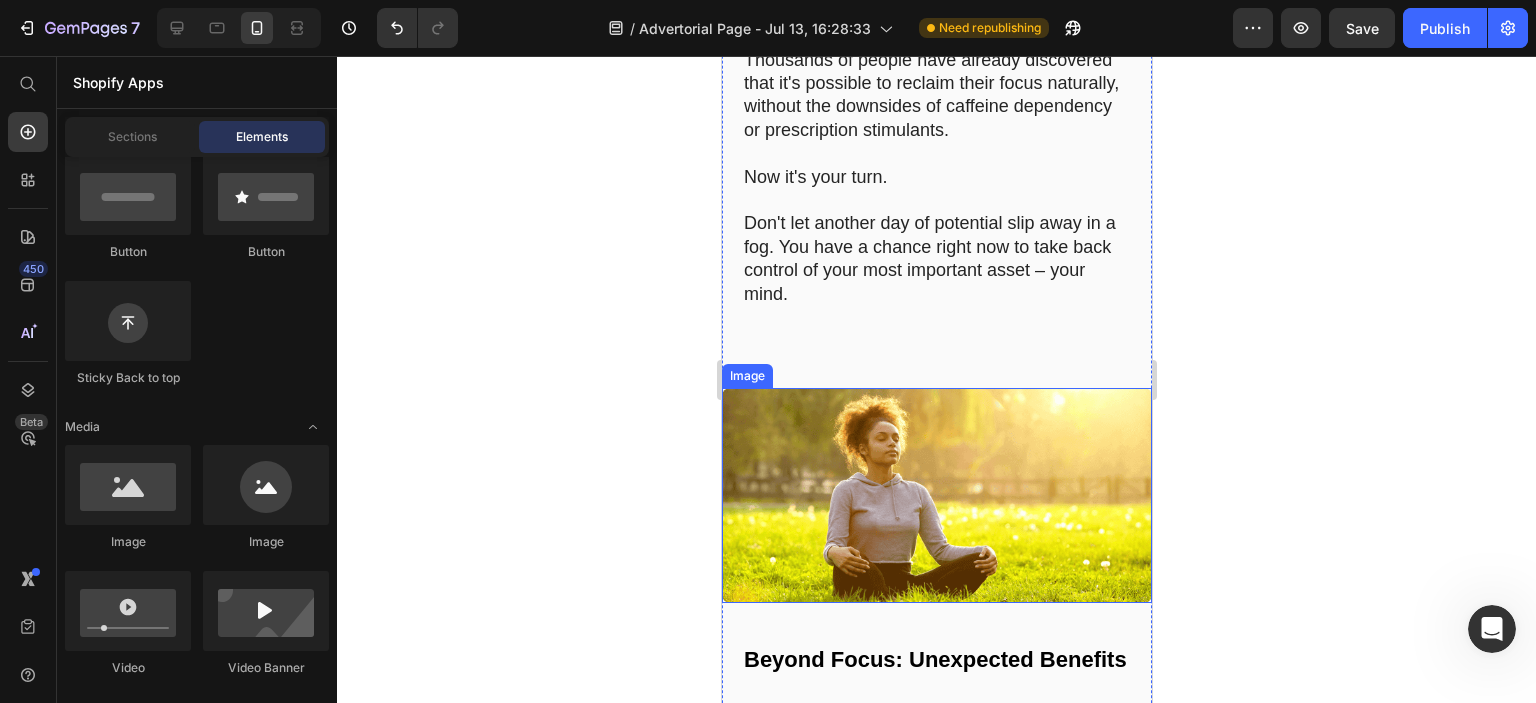 click at bounding box center [936, 495] 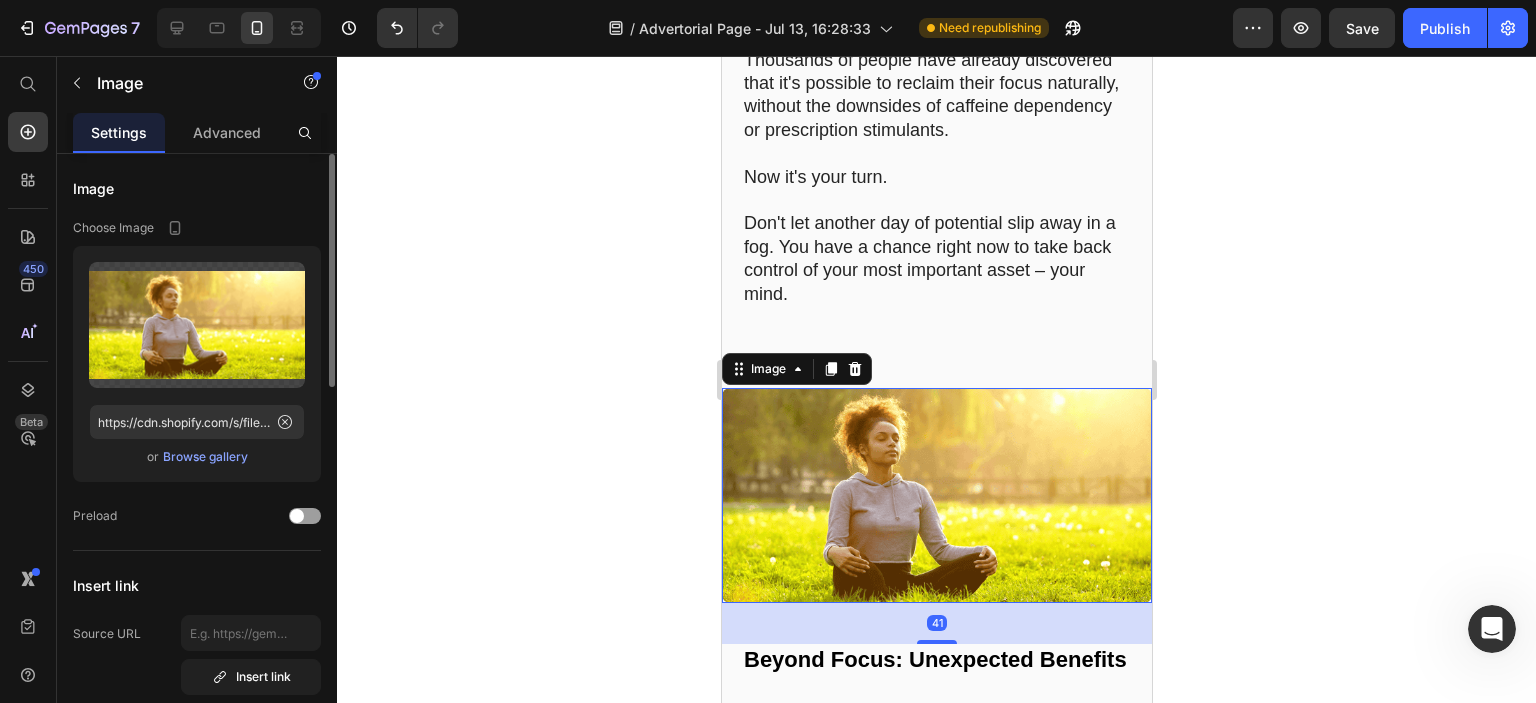 click 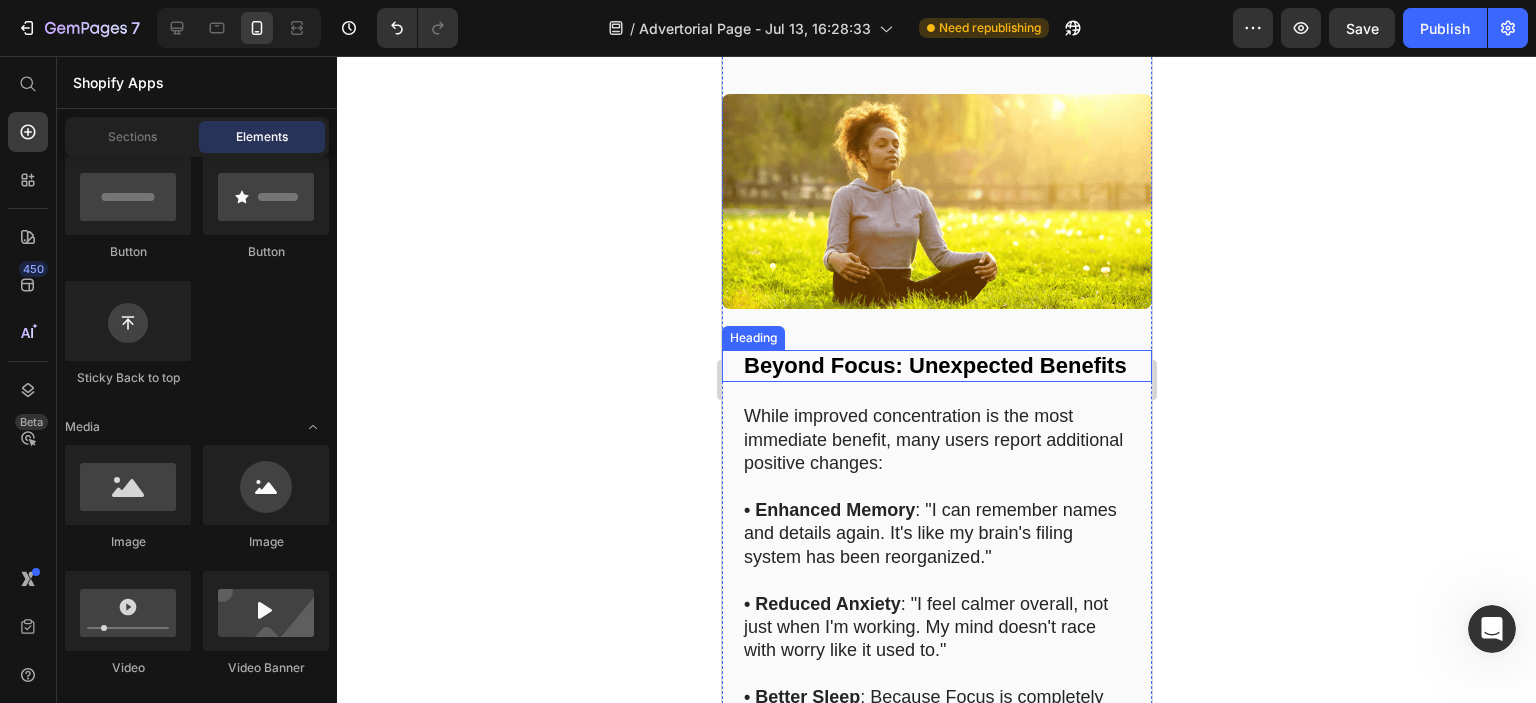 scroll, scrollTop: 14155, scrollLeft: 0, axis: vertical 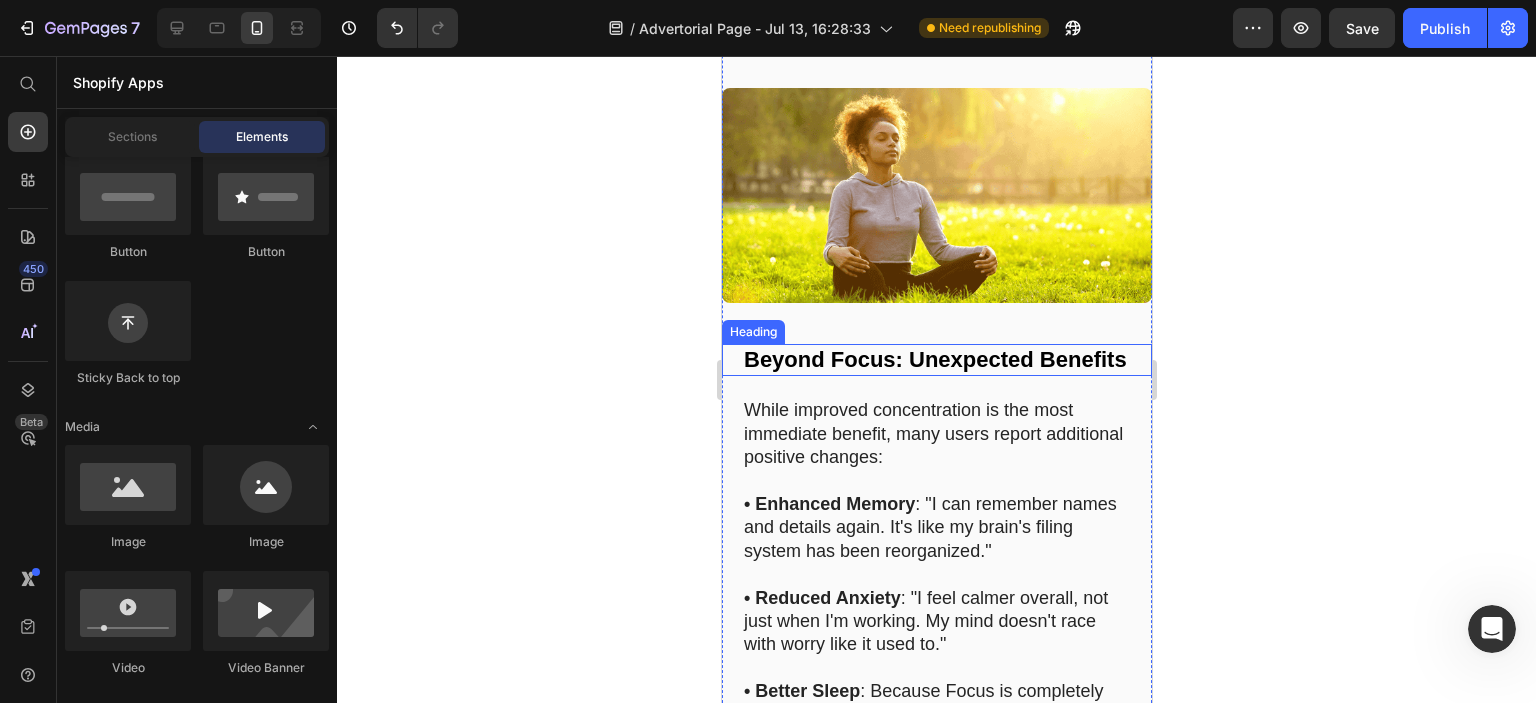 click on "Beyond Focus: Unexpected Benefits" at bounding box center (936, 360) 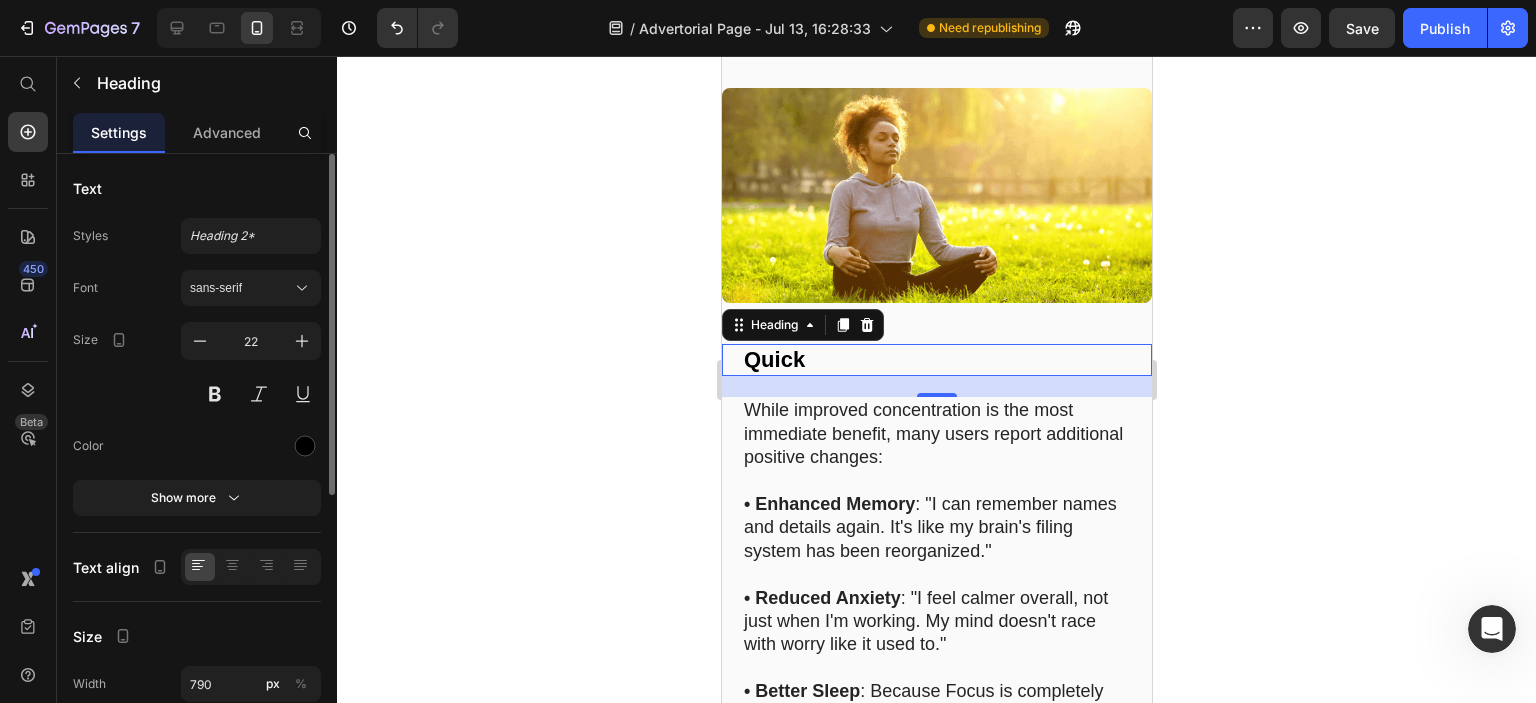 click on "Quick" at bounding box center [936, 360] 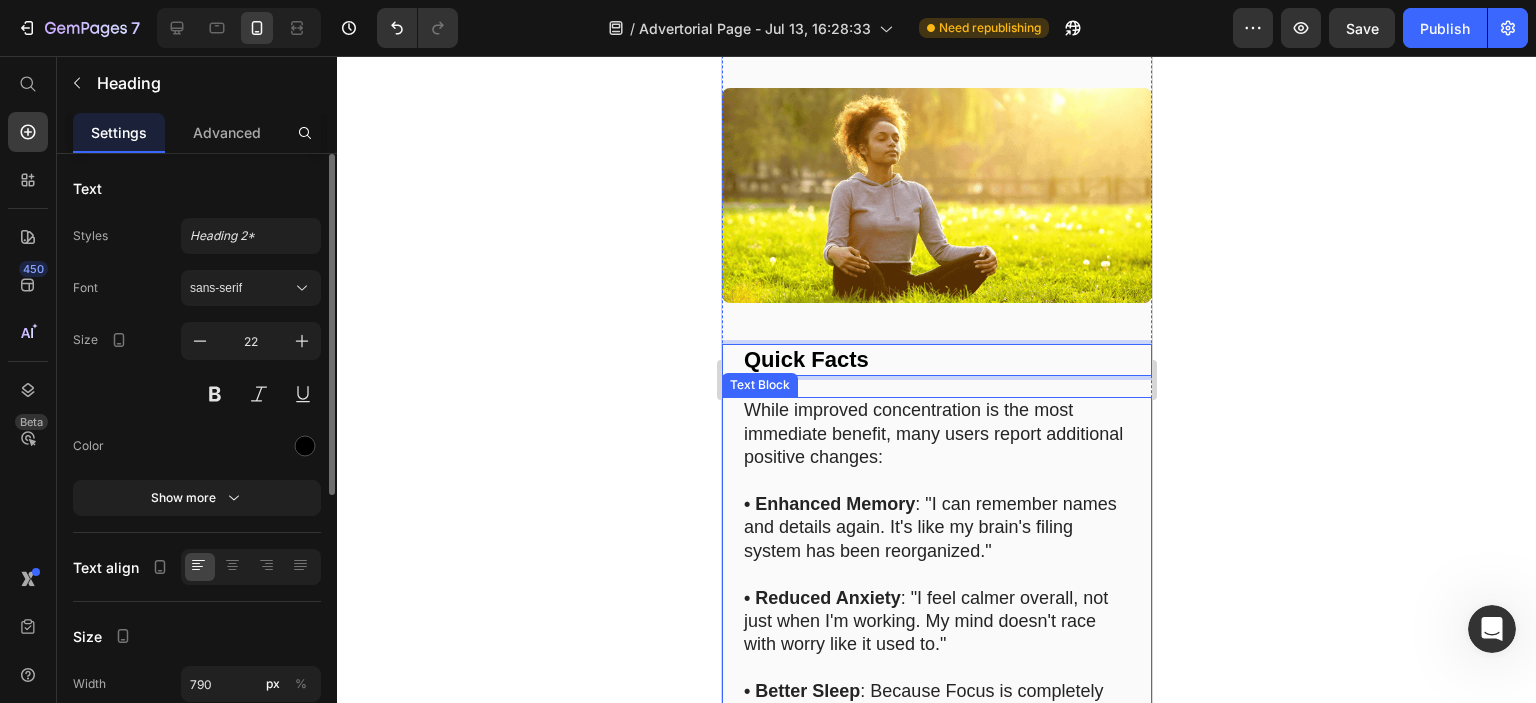 click on "While improved concentration is the most immediate benefit, many users report additional positive changes:" at bounding box center (936, 434) 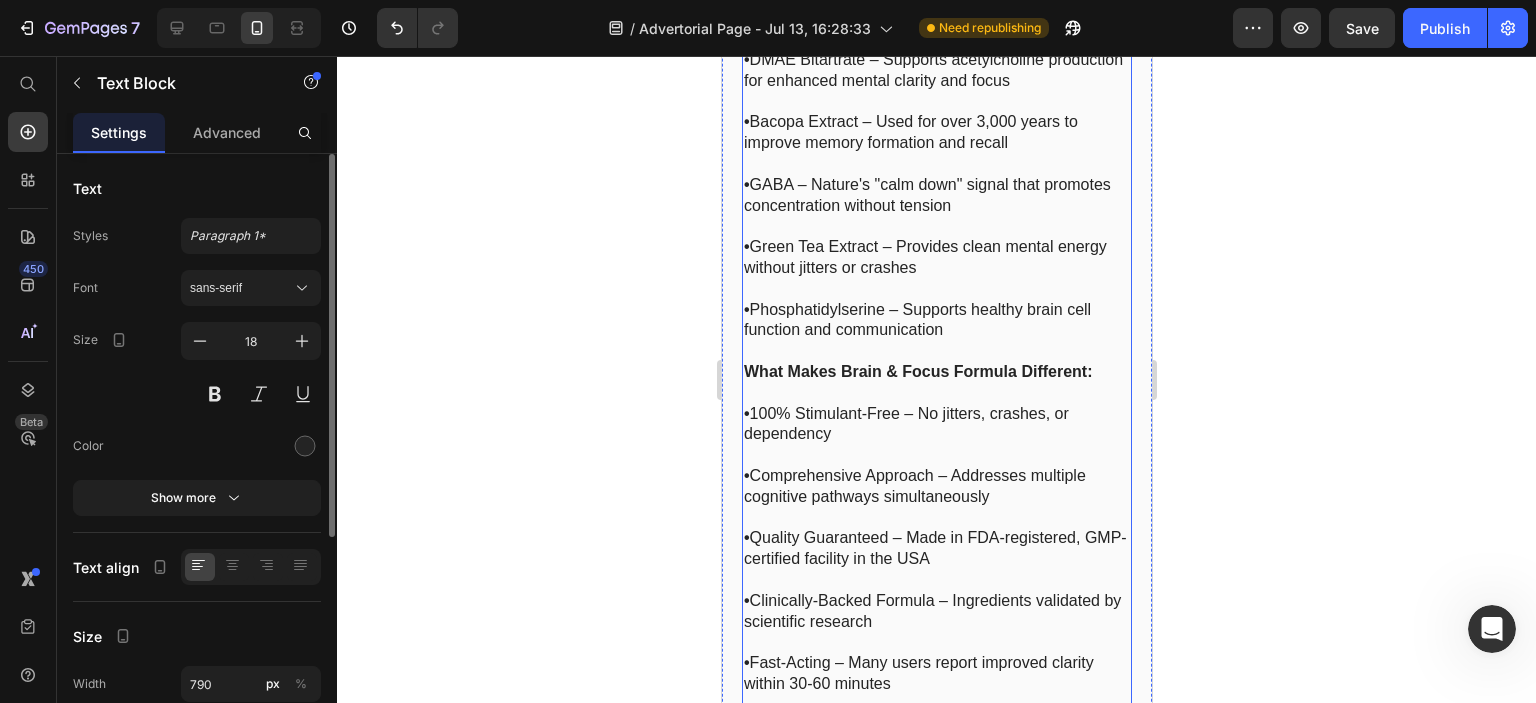 scroll, scrollTop: 24355, scrollLeft: 0, axis: vertical 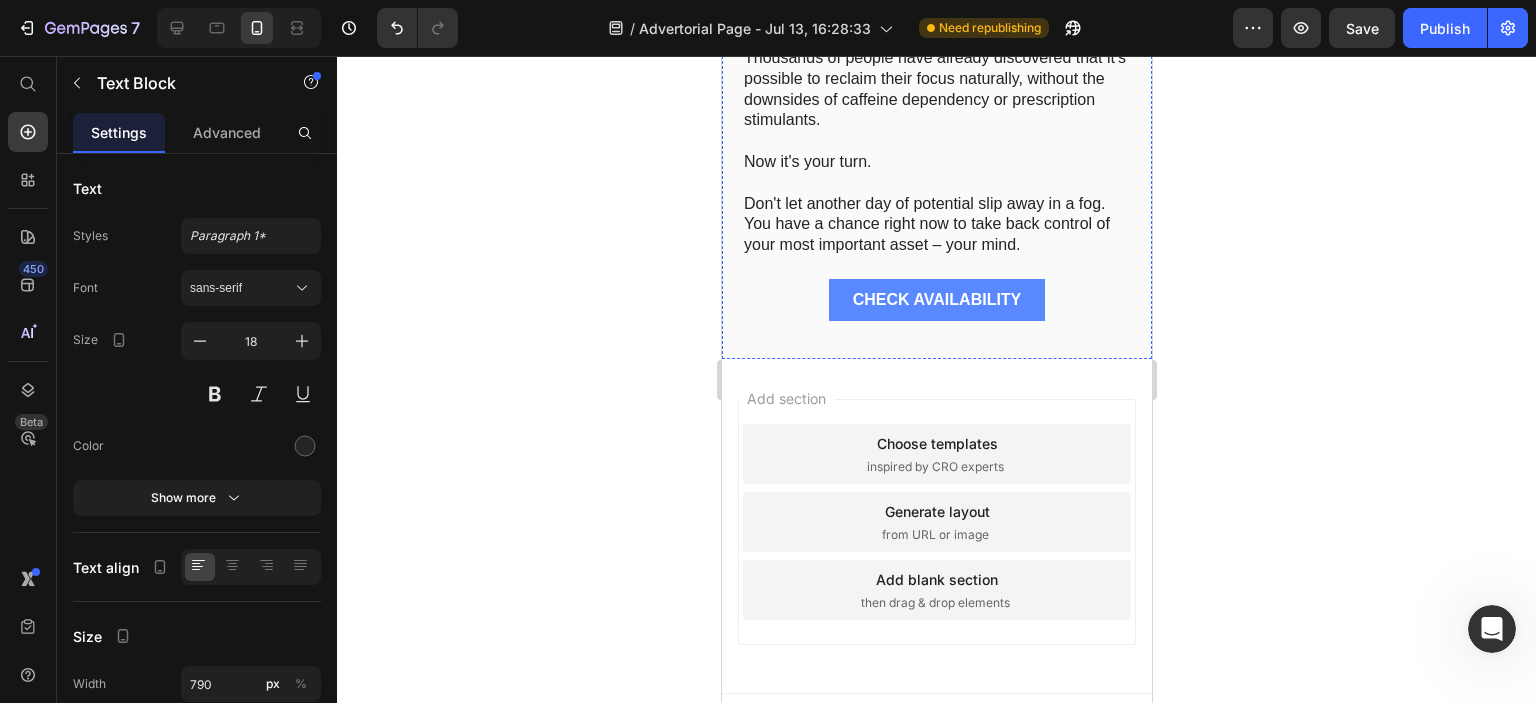 click on "The Science-Backed Solution to Brain Fog" at bounding box center [904, -1442] 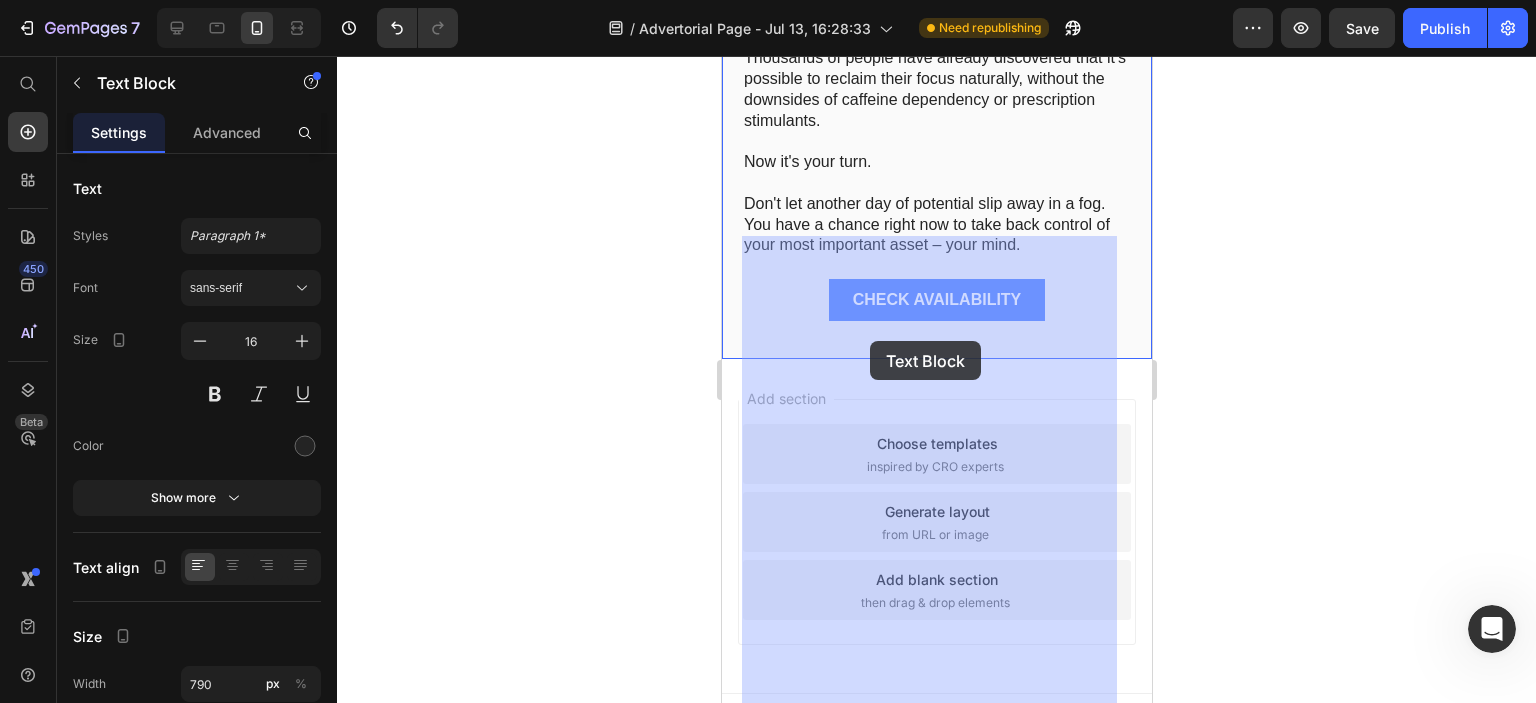 drag, startPoint x: 748, startPoint y: 250, endPoint x: 869, endPoint y: 341, distance: 151.40013 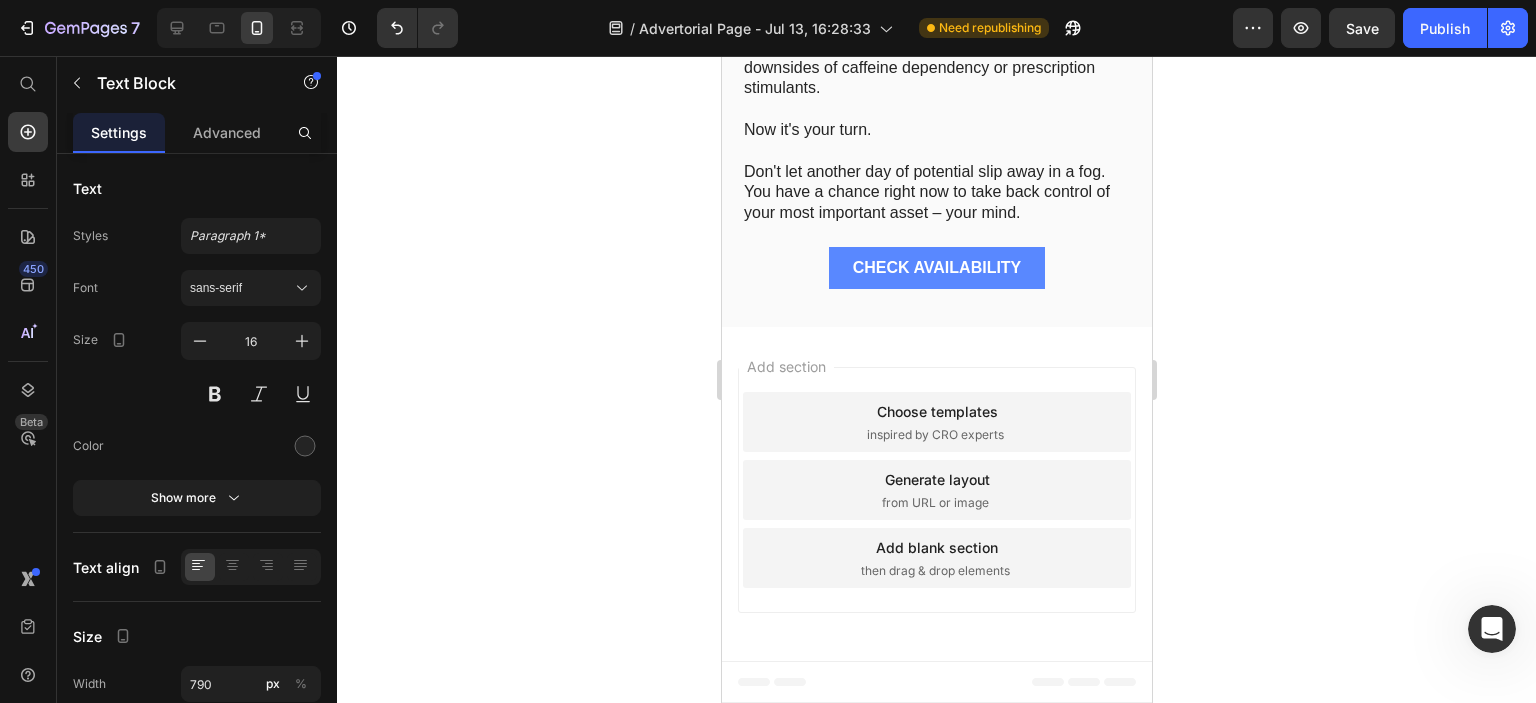 scroll, scrollTop: 25055, scrollLeft: 0, axis: vertical 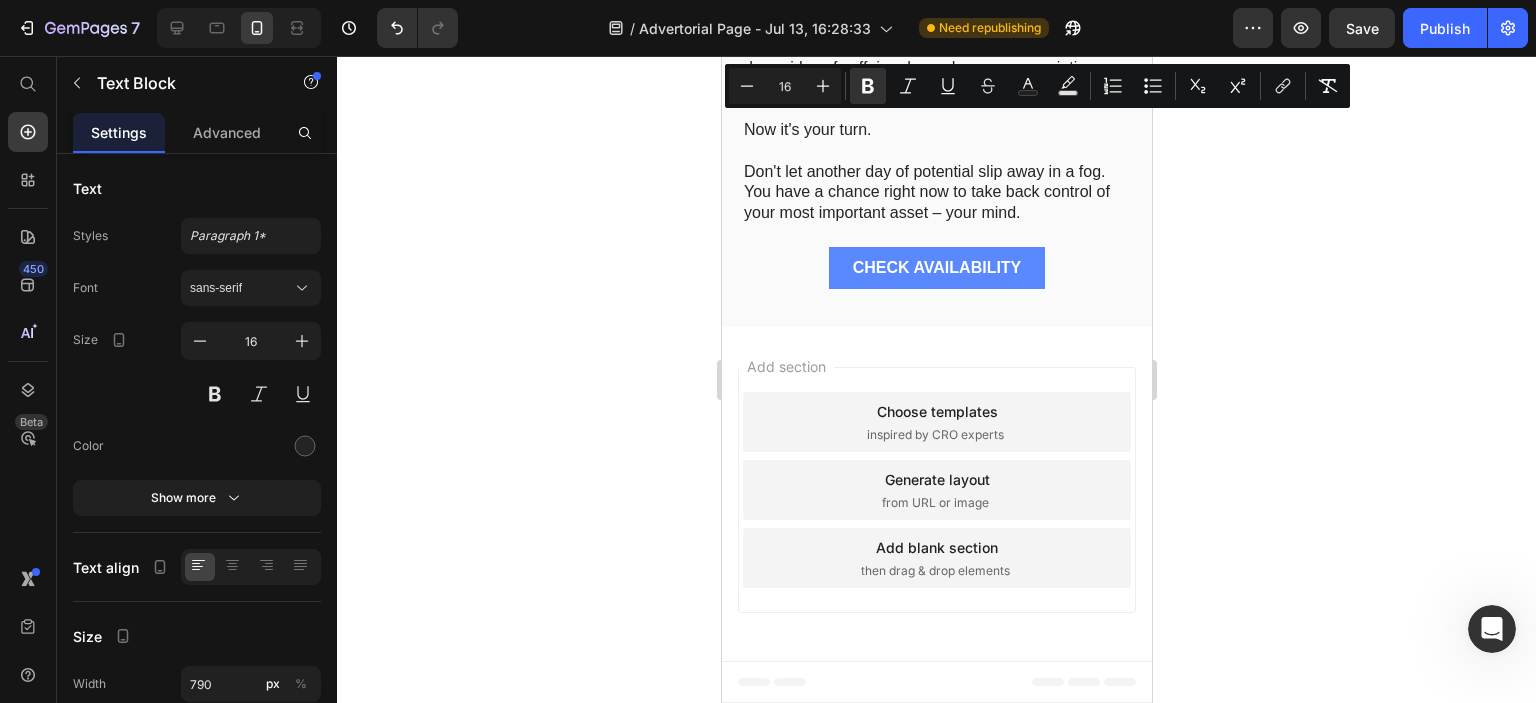 drag, startPoint x: 746, startPoint y: 251, endPoint x: 1107, endPoint y: 534, distance: 458.7047 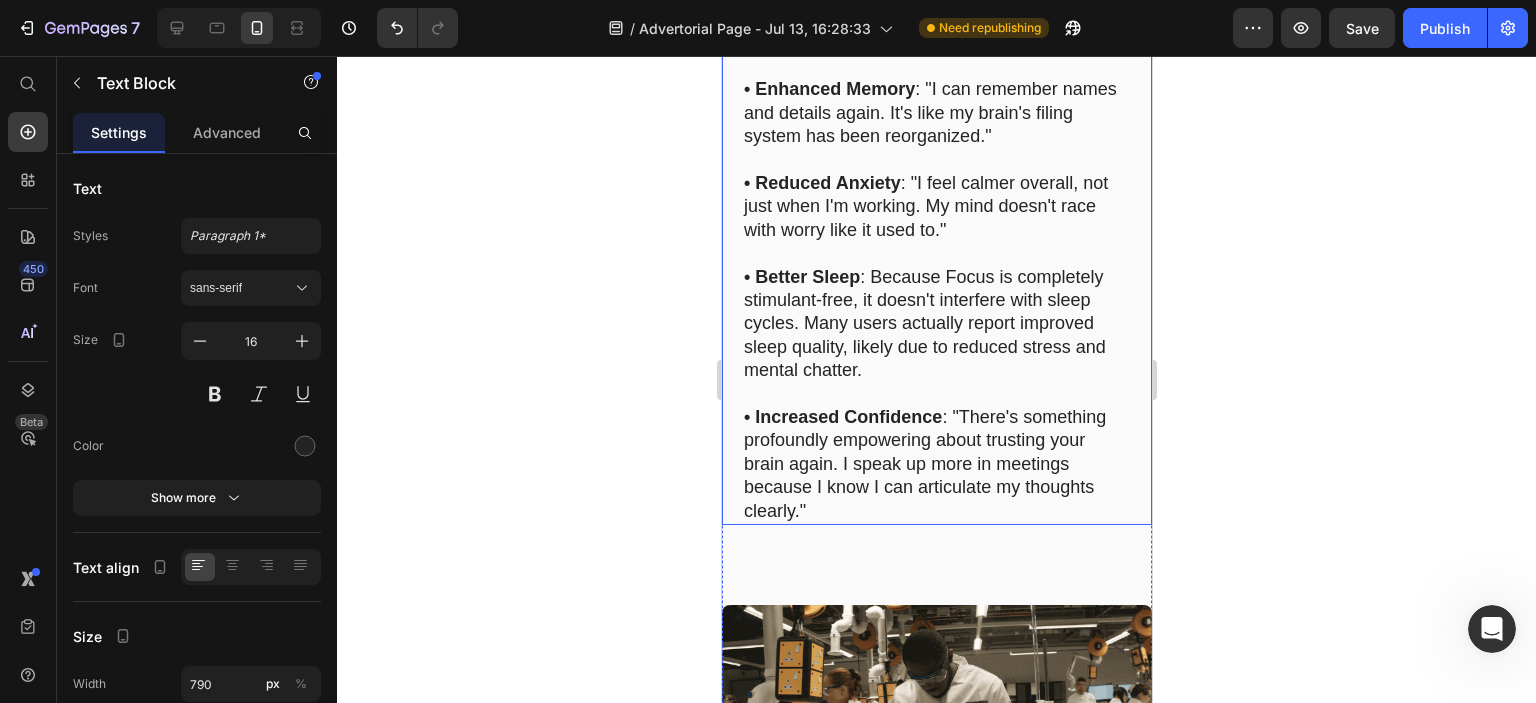 click on "• Reduced Anxiety : "I feel calmer overall, not just when I'm working. My mind doesn't race with worry like it used to."" at bounding box center [936, 207] 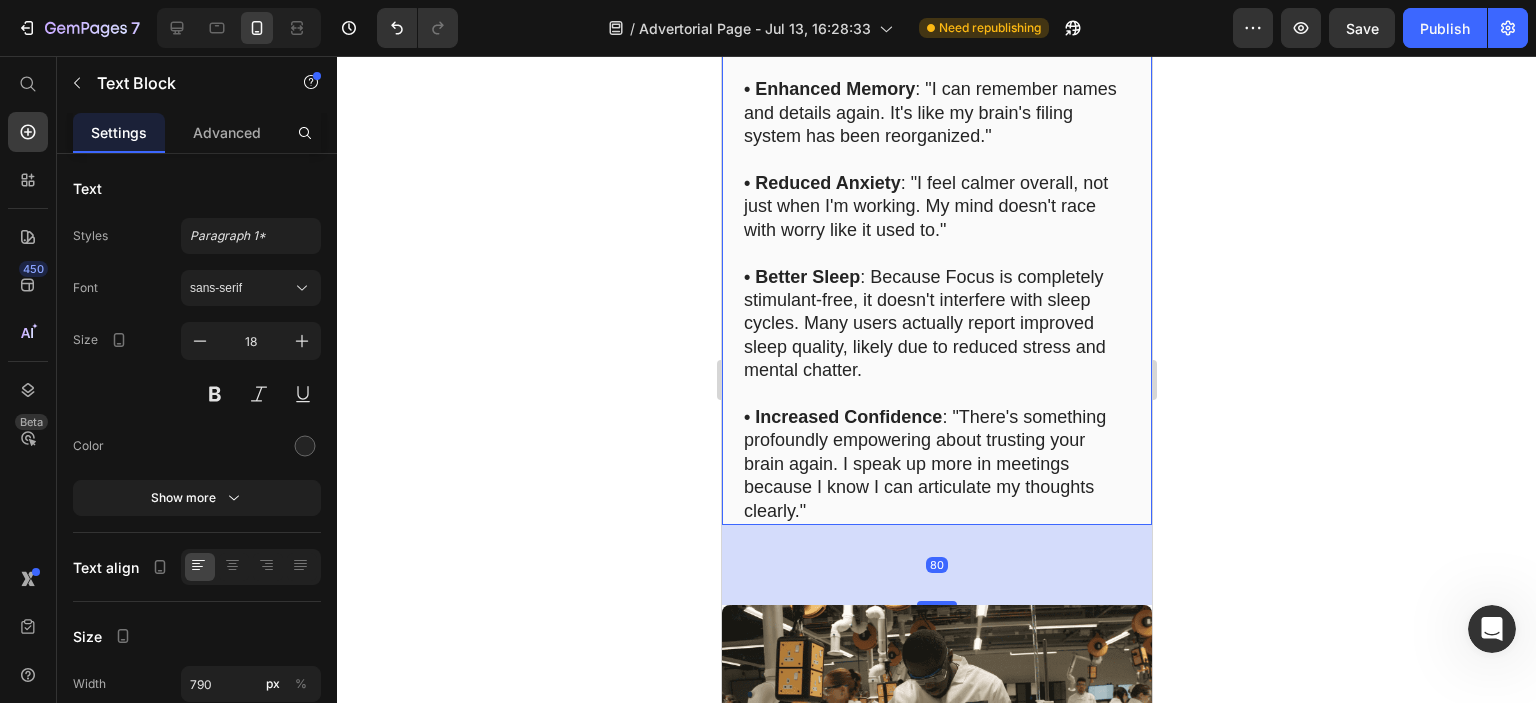 scroll, scrollTop: 14655, scrollLeft: 0, axis: vertical 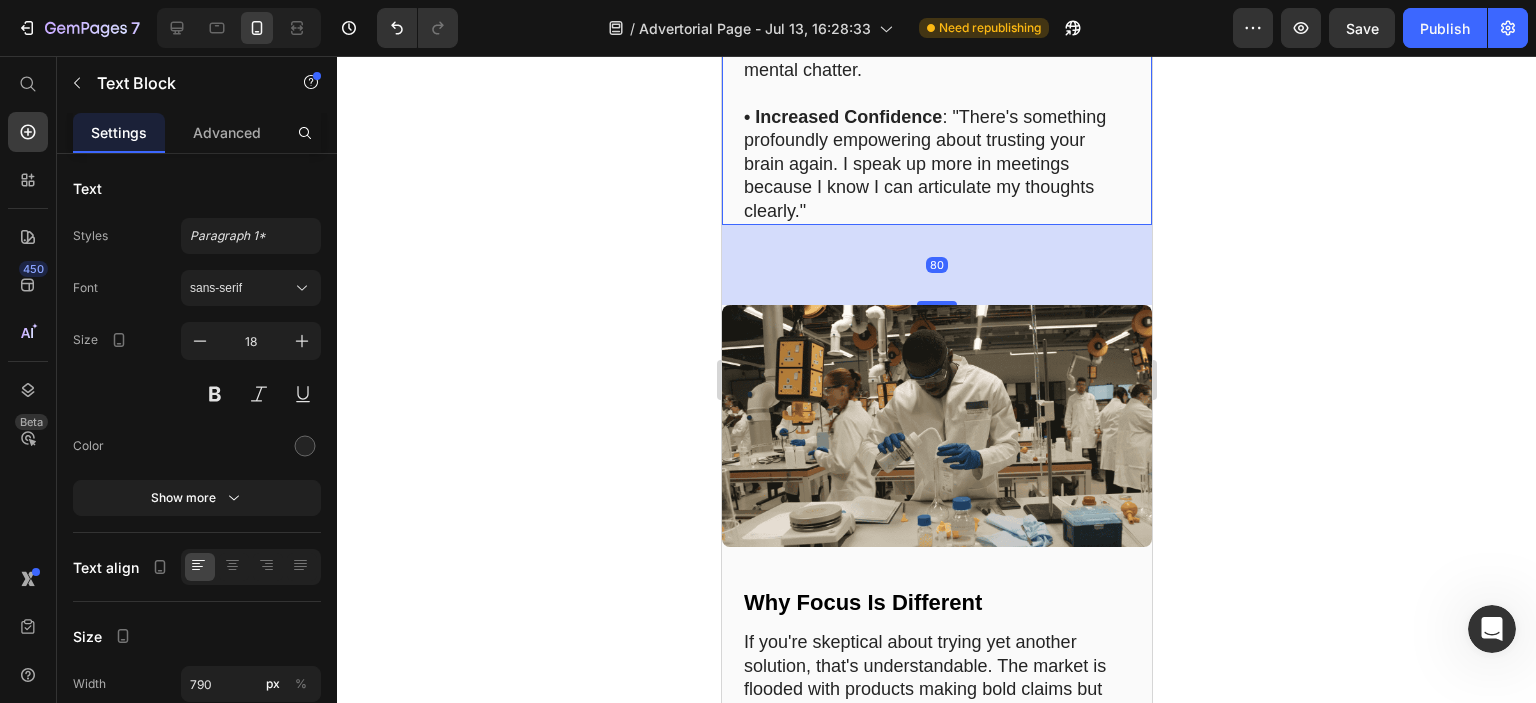 click on "• Increased Confidence : "There's something profoundly empowering about trusting your brain again. I speak up more in meetings because I know I can articulate my thoughts clearly."" at bounding box center [936, 164] 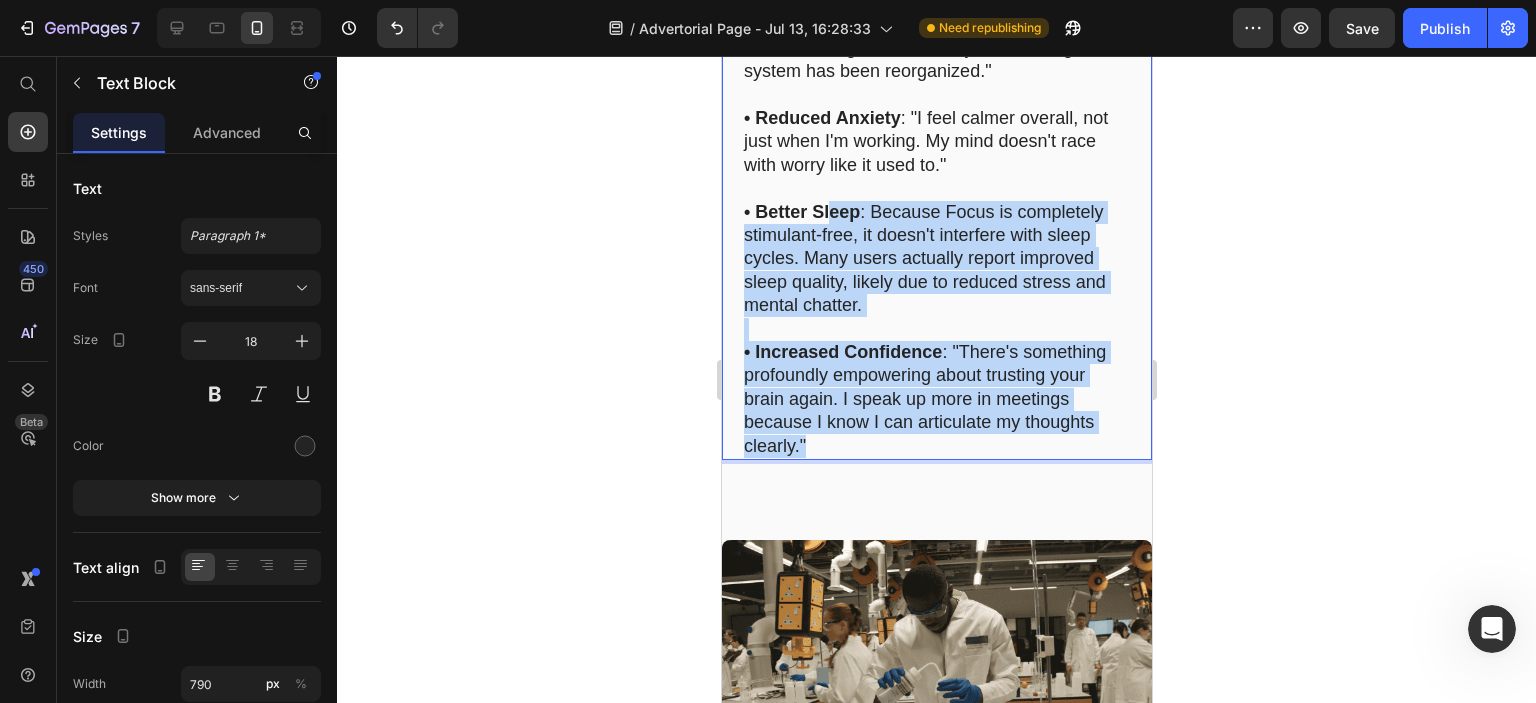 scroll, scrollTop: 14255, scrollLeft: 0, axis: vertical 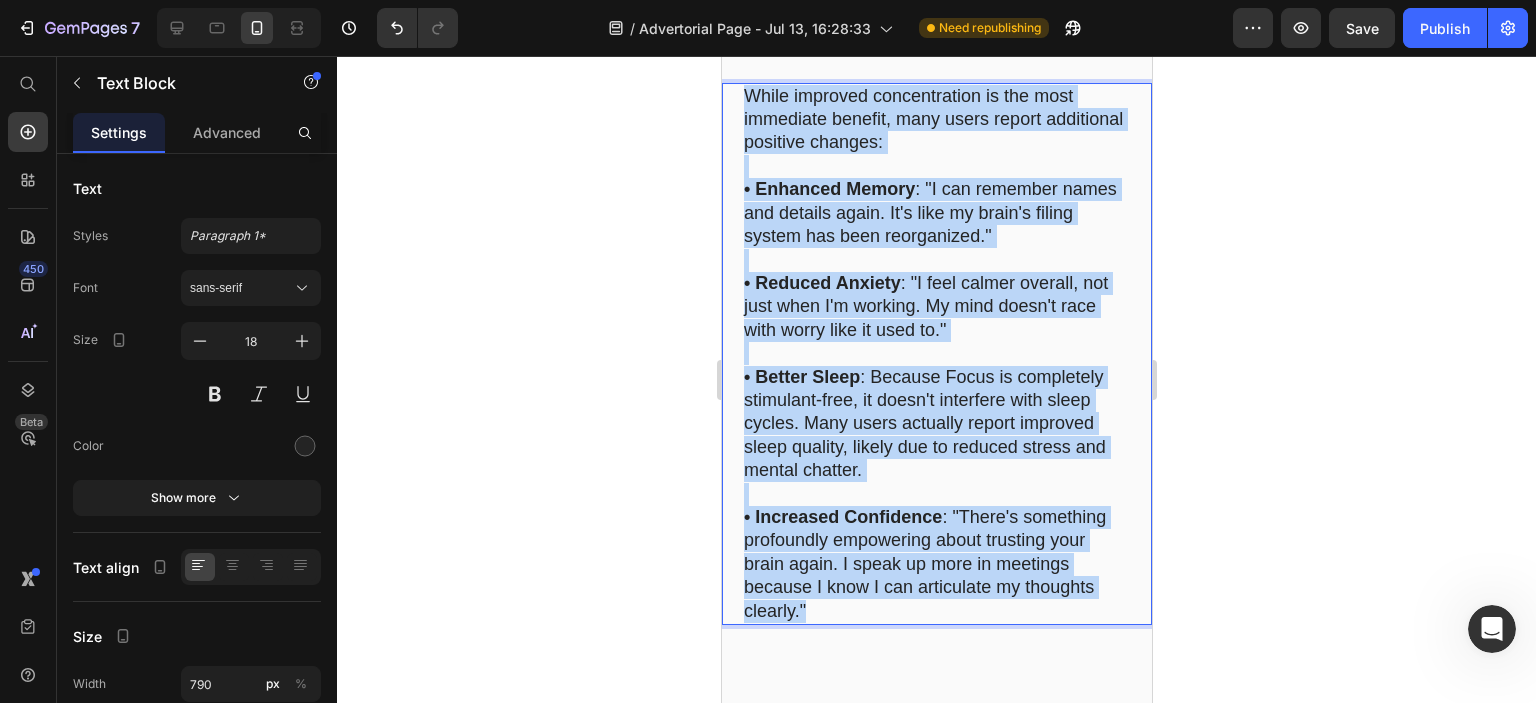 drag, startPoint x: 856, startPoint y: 429, endPoint x: 728, endPoint y: 318, distance: 169.4255 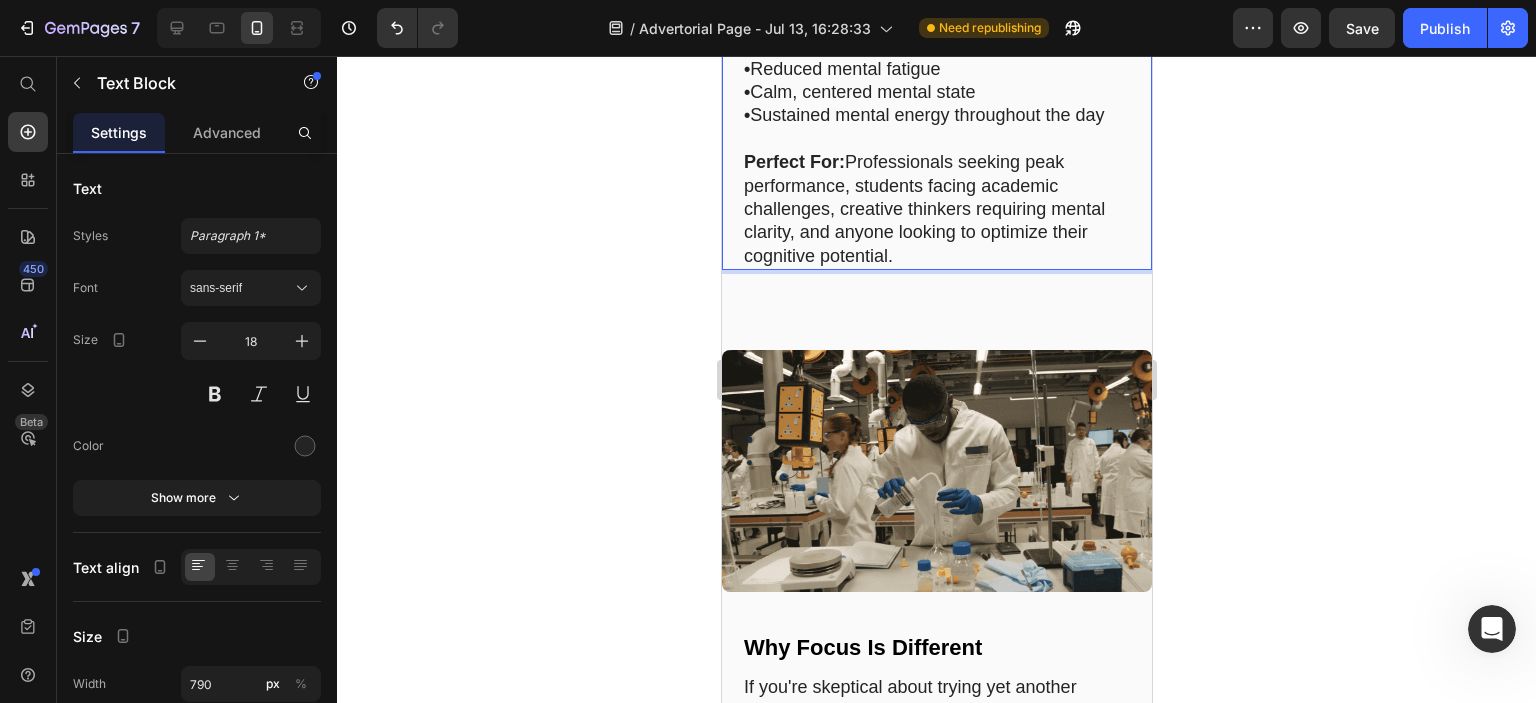 scroll, scrollTop: 15549, scrollLeft: 0, axis: vertical 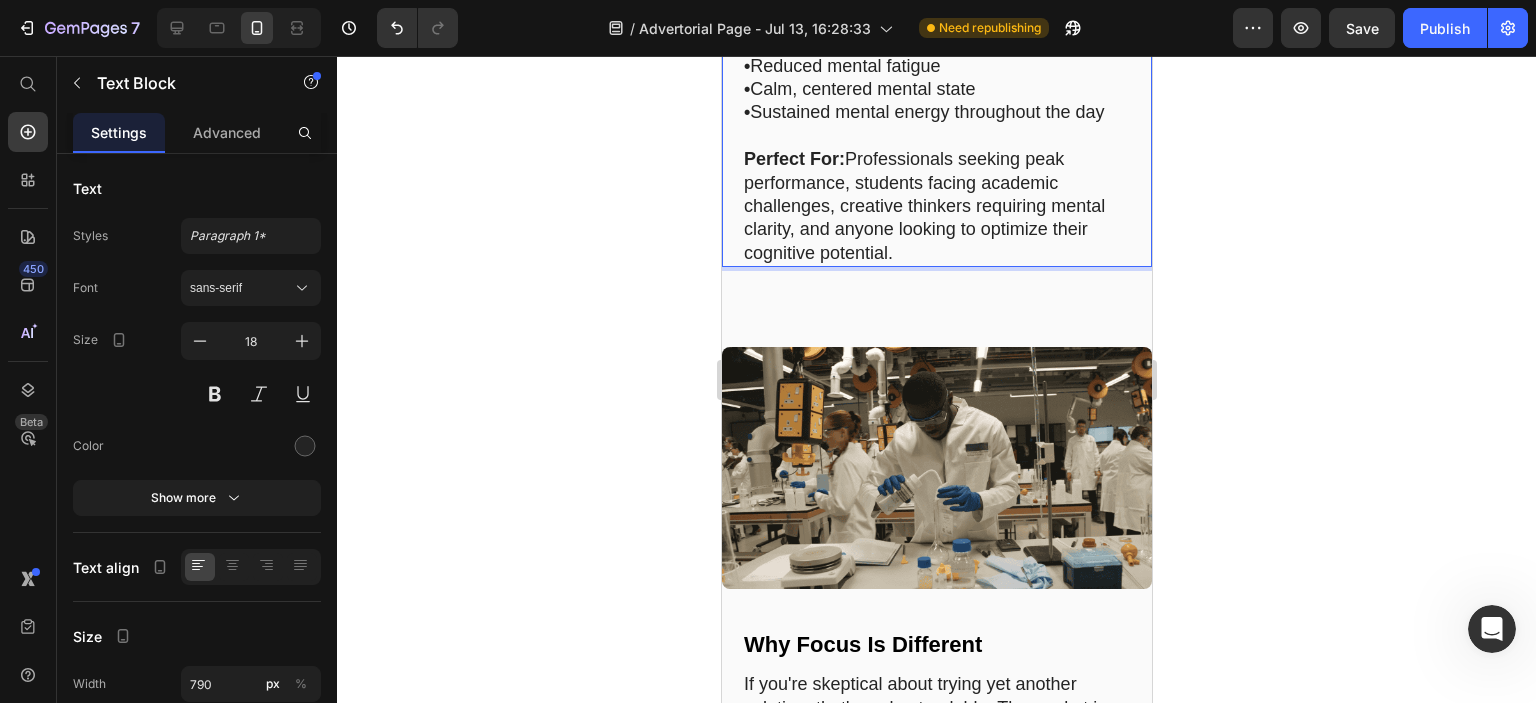 click 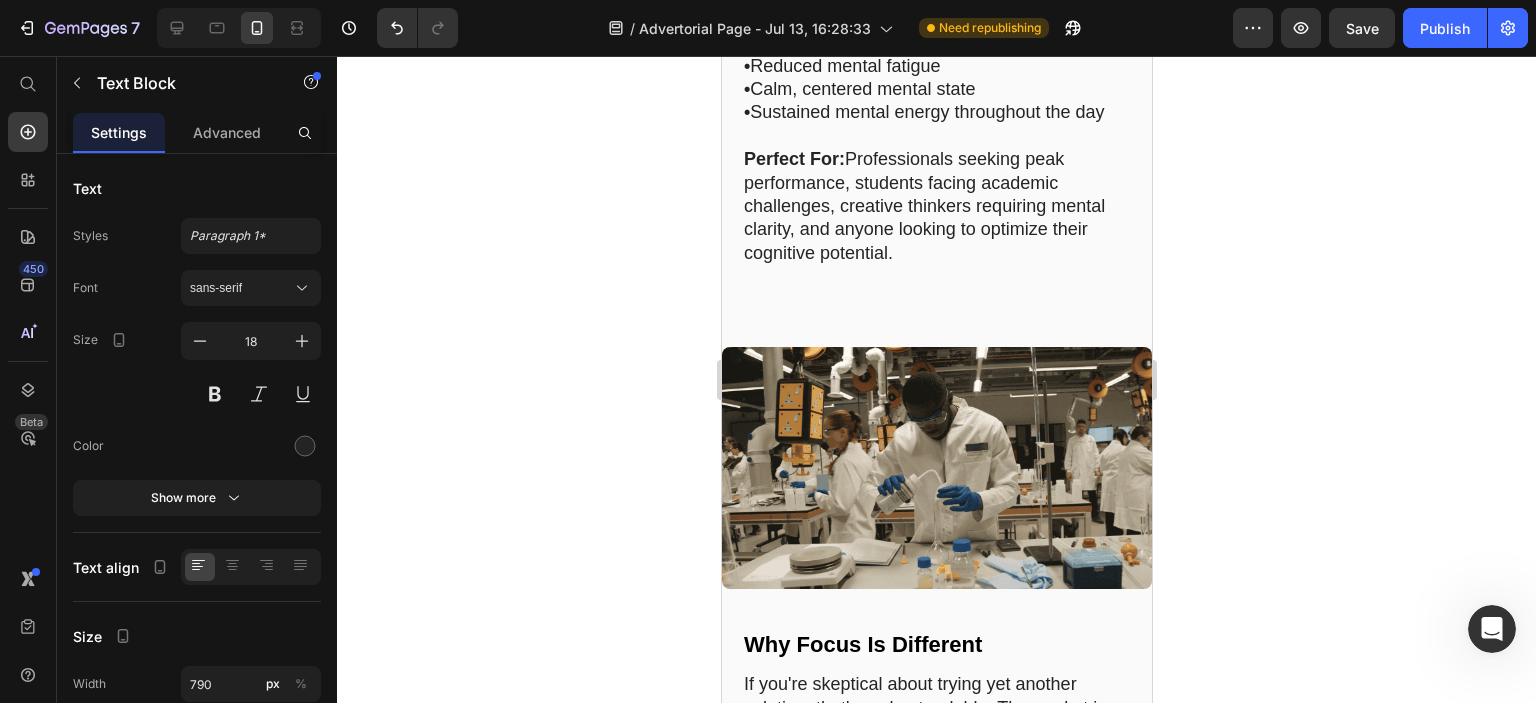 scroll, scrollTop: 0, scrollLeft: 0, axis: both 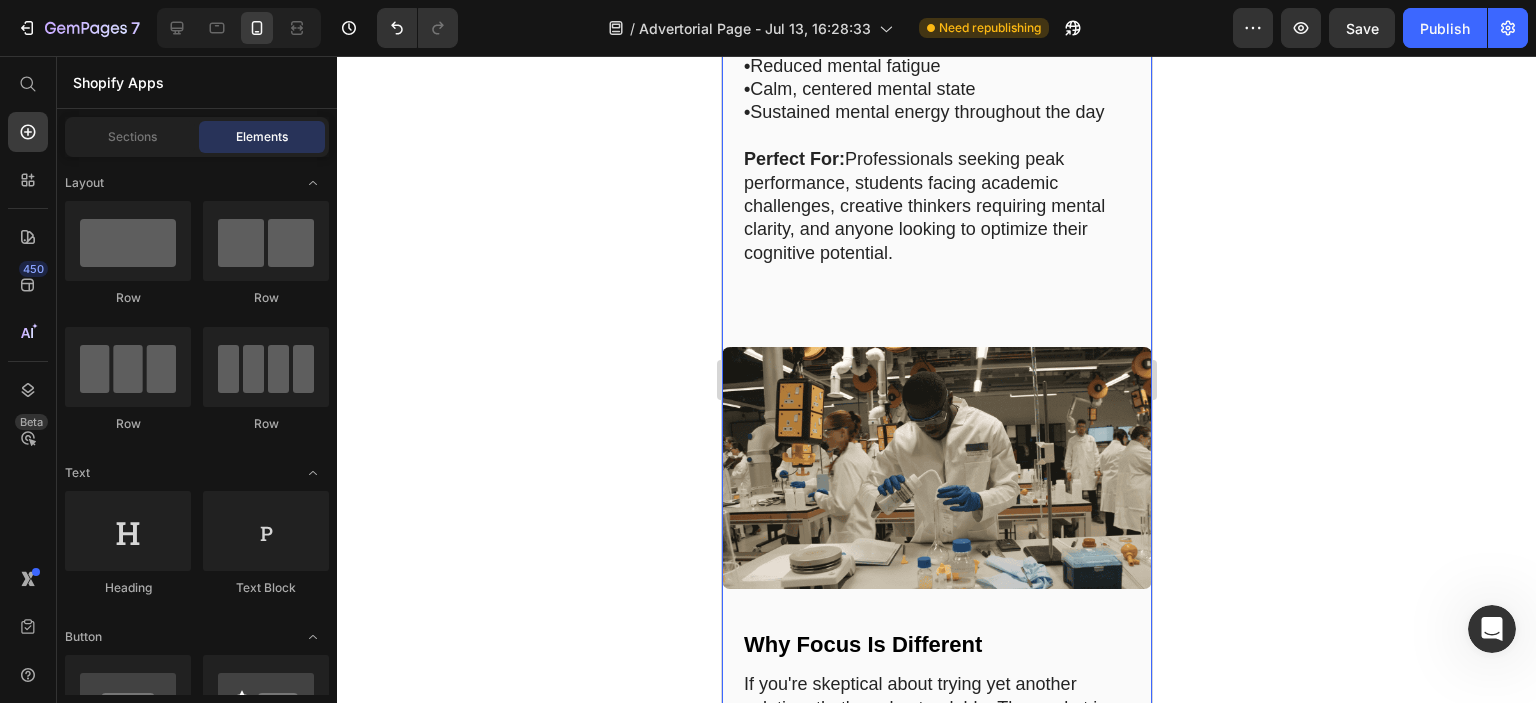 click on "Image Take Back Your Mind Heading The truth is you don't have to accept brain fog as an inevitable part of modern life. You don't have to choose between mental clarity and jittery stimulation. And you certainly don't have to feel like your mind is slipping away from you.   Thousands of people have already discovered that it's possible to reclaim their focus naturally, without the downsides of caffeine dependency or prescription stimulants.   Now it's your turn.   Don't let another day of potential slip away in a fog. You have a chance right now to take back control of your most important asset – your mind. Text Block Image Quick Facts Heading The Science-Backed Solution to Brain Fog "Focus." offers a revolutionary approach to cognitive enhancement, combining ancient wisdom with modern neuroscience to deliver what millions are searching for: mental clarity without the downsides of caffeine or prescription stimulants. Key Ingredients Working Synergistically: •  •  •  •  •  •  •  •  •" at bounding box center (936, -272) 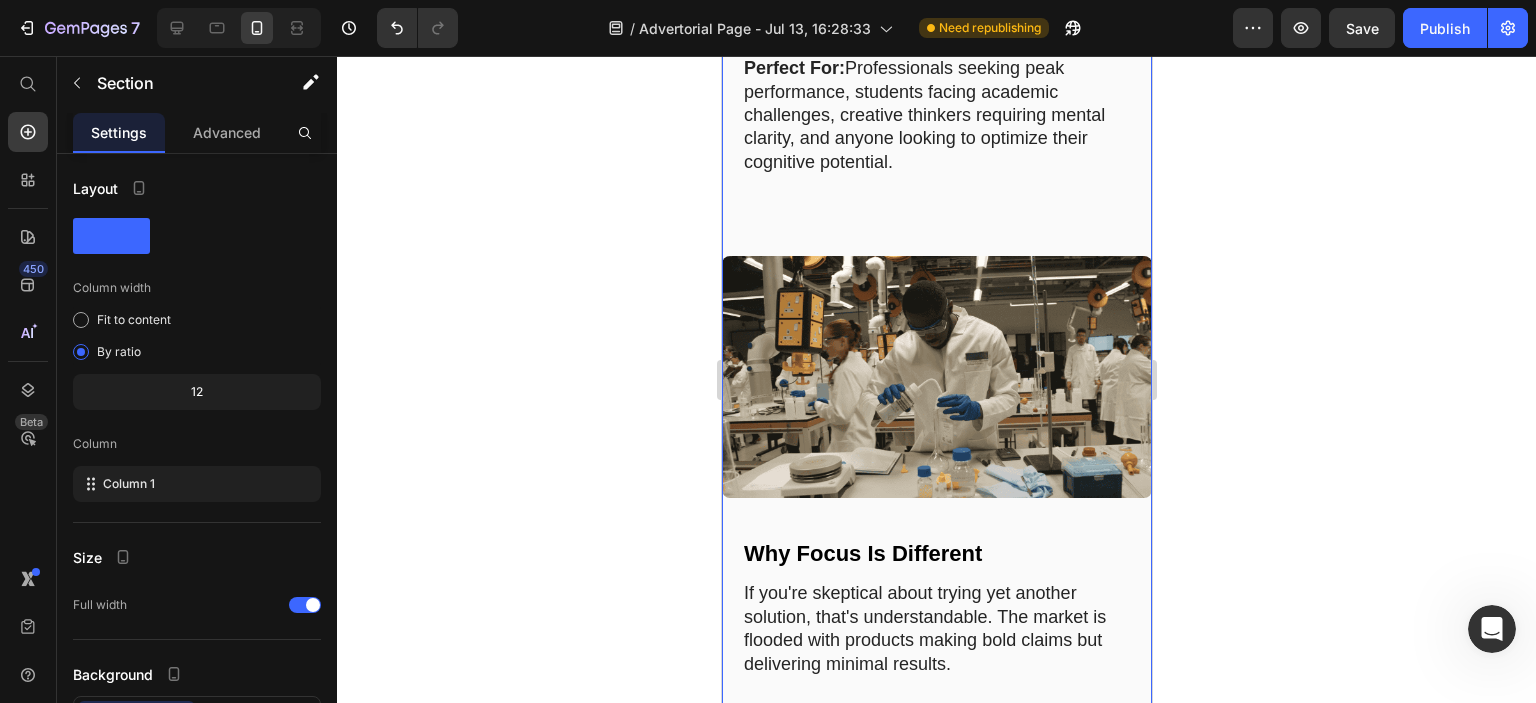 scroll, scrollTop: 15749, scrollLeft: 0, axis: vertical 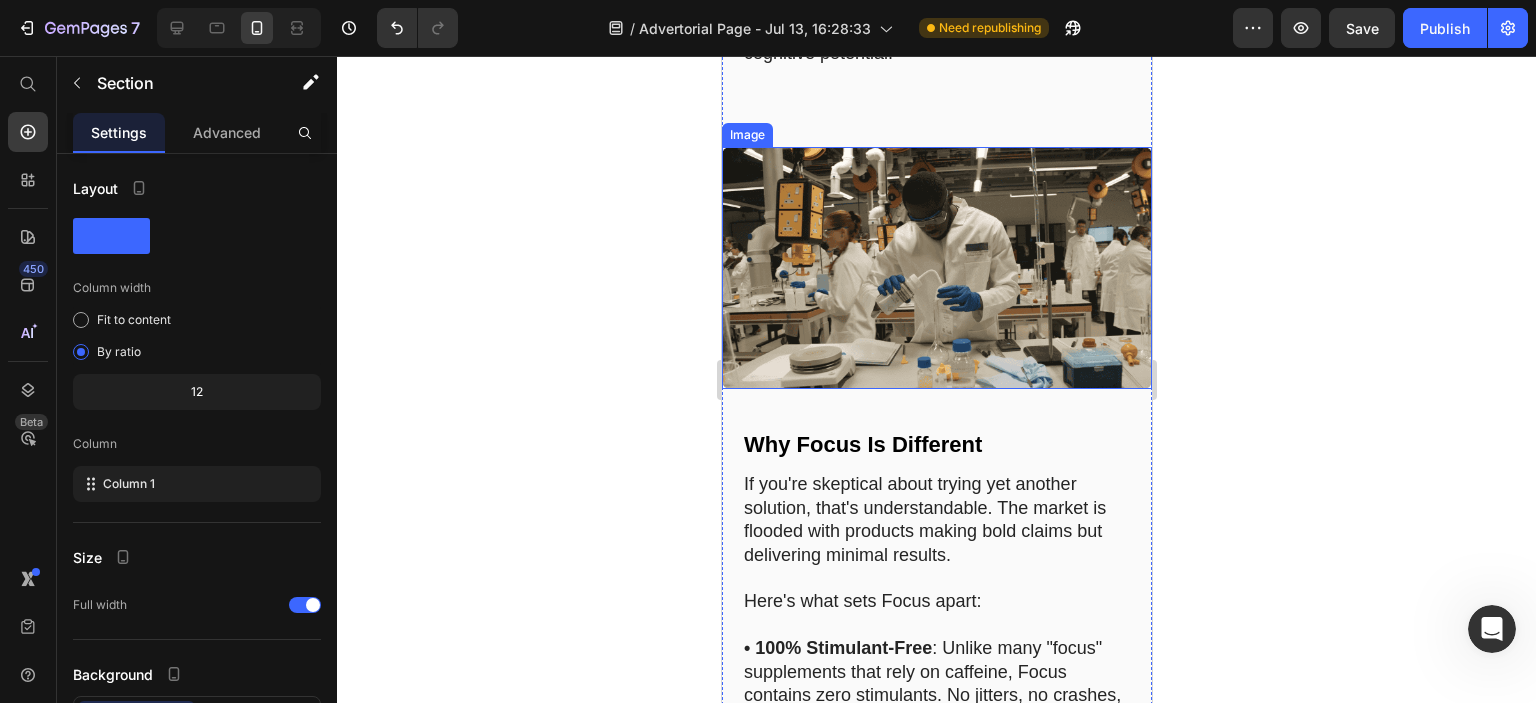 drag, startPoint x: 995, startPoint y: 462, endPoint x: 1009, endPoint y: 461, distance: 14.035668 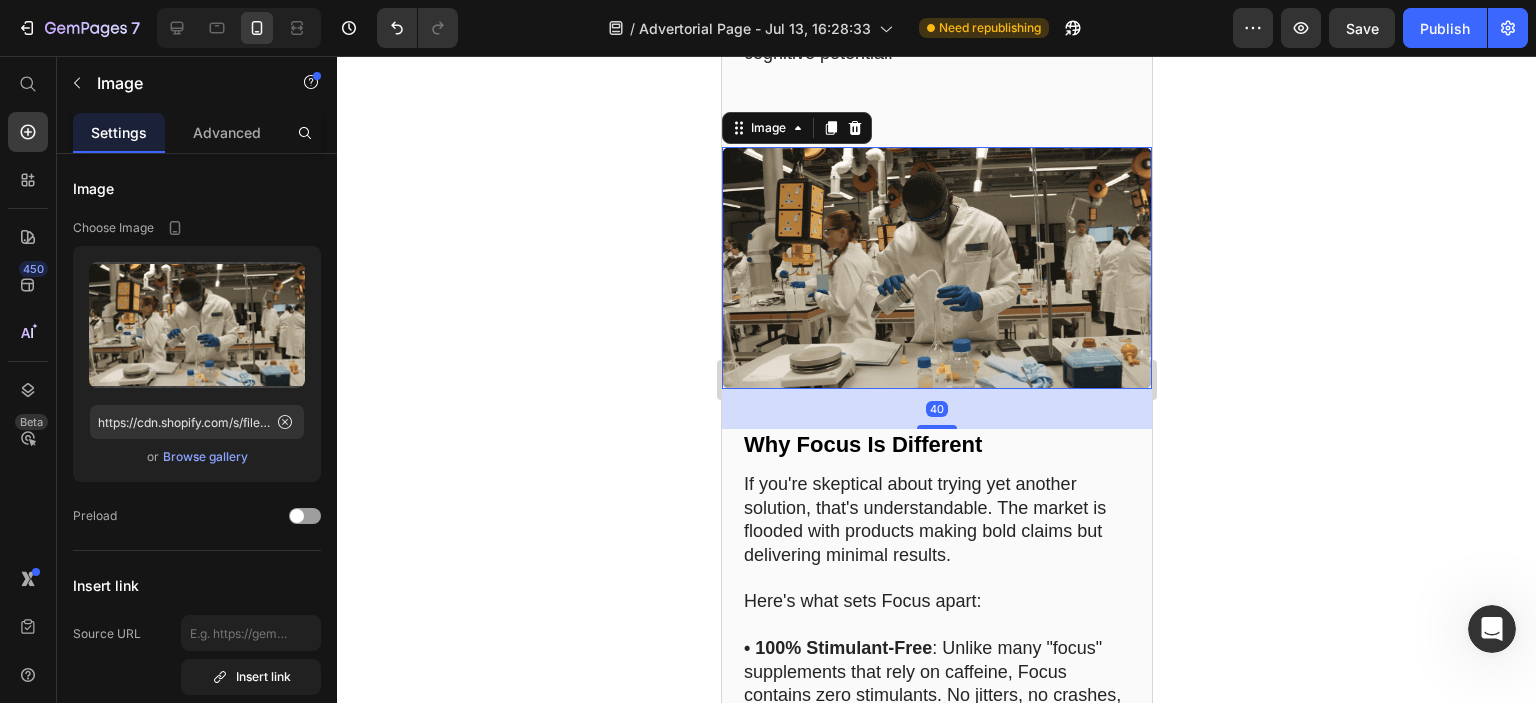 click 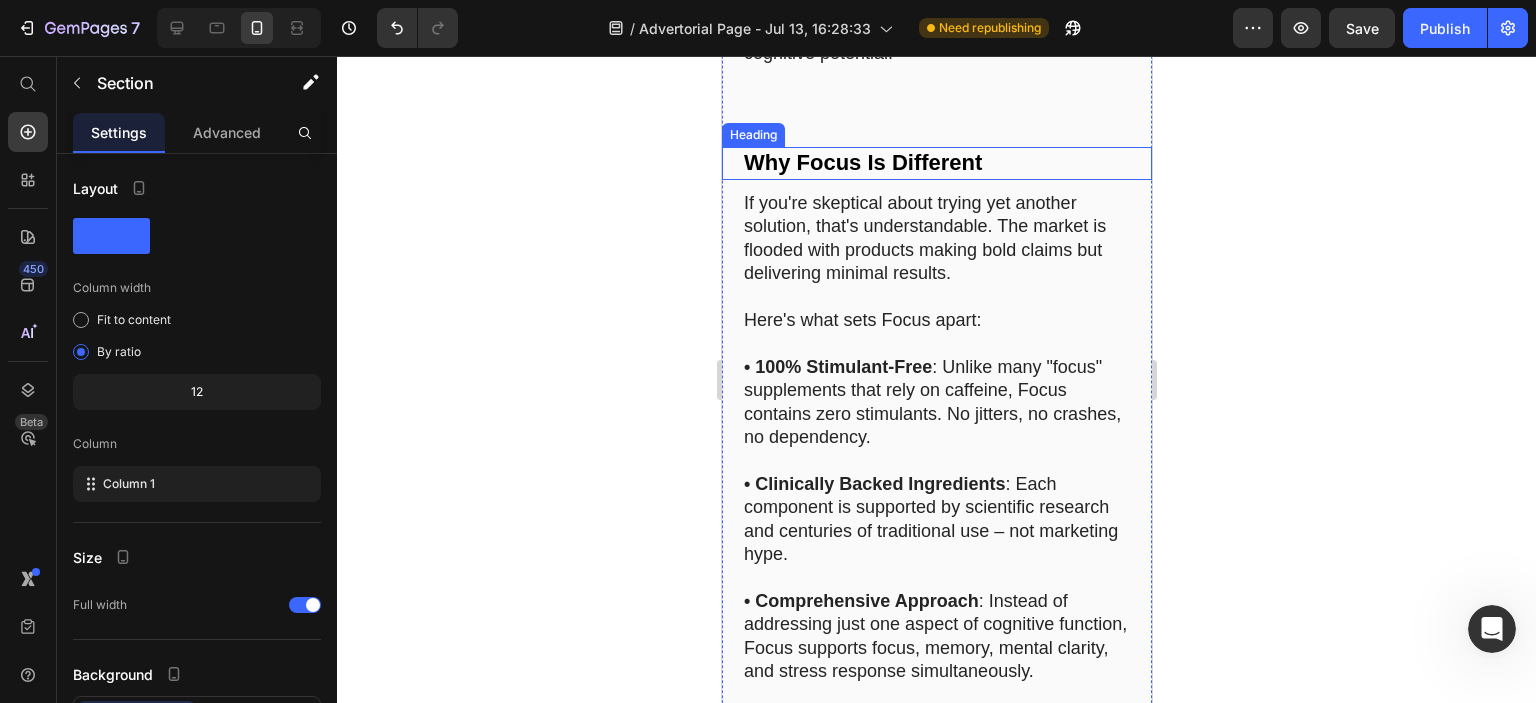 click on "Image Take Back Your Mind Heading The truth is you don't have to accept brain fog as an inevitable part of modern life. You don't have to choose between mental clarity and jittery stimulation. And you certainly don't have to feel like your mind is slipping away from you.   Thousands of people have already discovered that it's possible to reclaim their focus naturally, without the downsides of caffeine dependency or prescription stimulants.   Now it's your turn.   Don't let another day of potential slip away in a fog. You have a chance right now to take back control of your most important asset – your mind. Text Block Image Quick Facts Heading The Science-Backed Solution to Brain Fog "Focus." offers a revolutionary approach to cognitive enhancement, combining ancient wisdom with modern neuroscience to deliver what millions are searching for: mental clarity without the downsides of caffeine or prescription stimulants. Key Ingredients Working Synergistically: •  •  •  •  •  •  •  •  •" at bounding box center (936, -613) 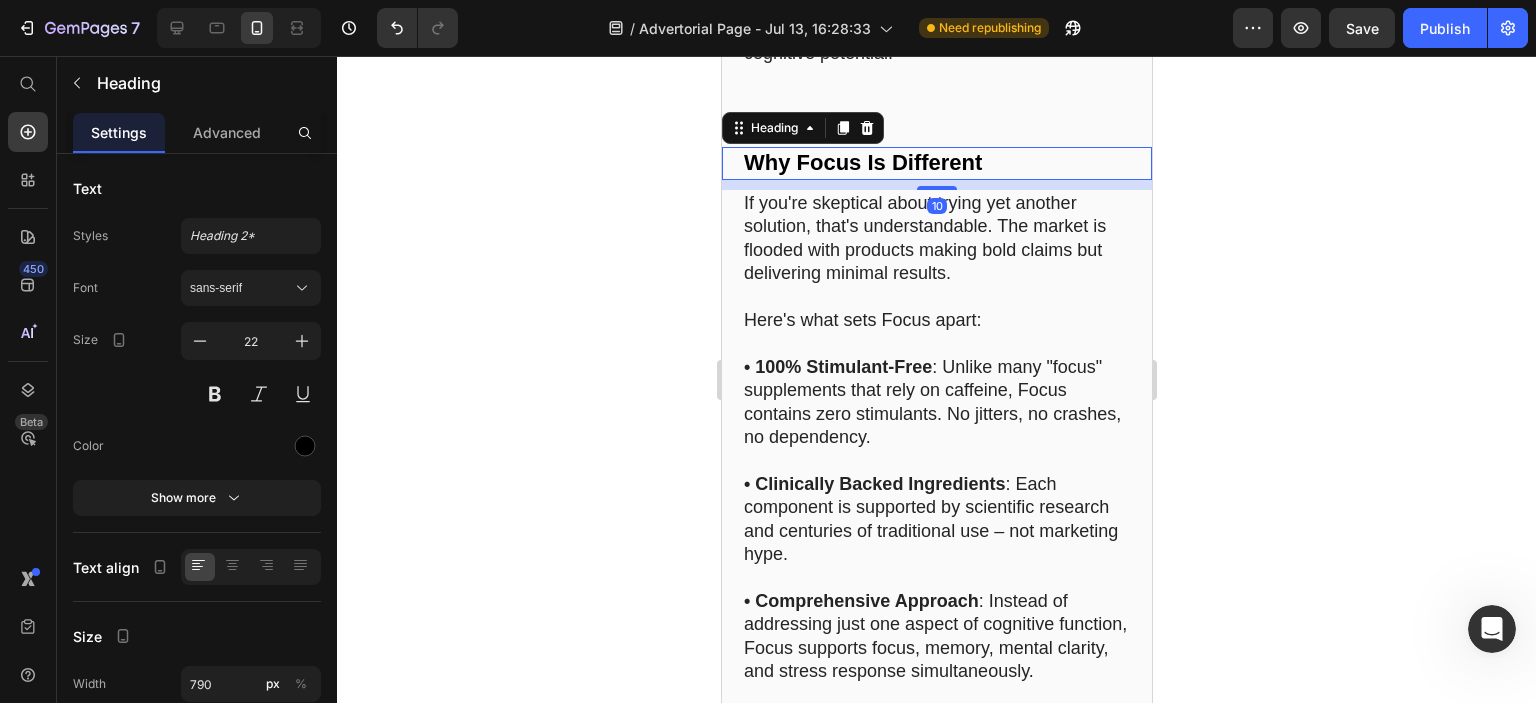 click on "Heading" at bounding box center [802, 128] 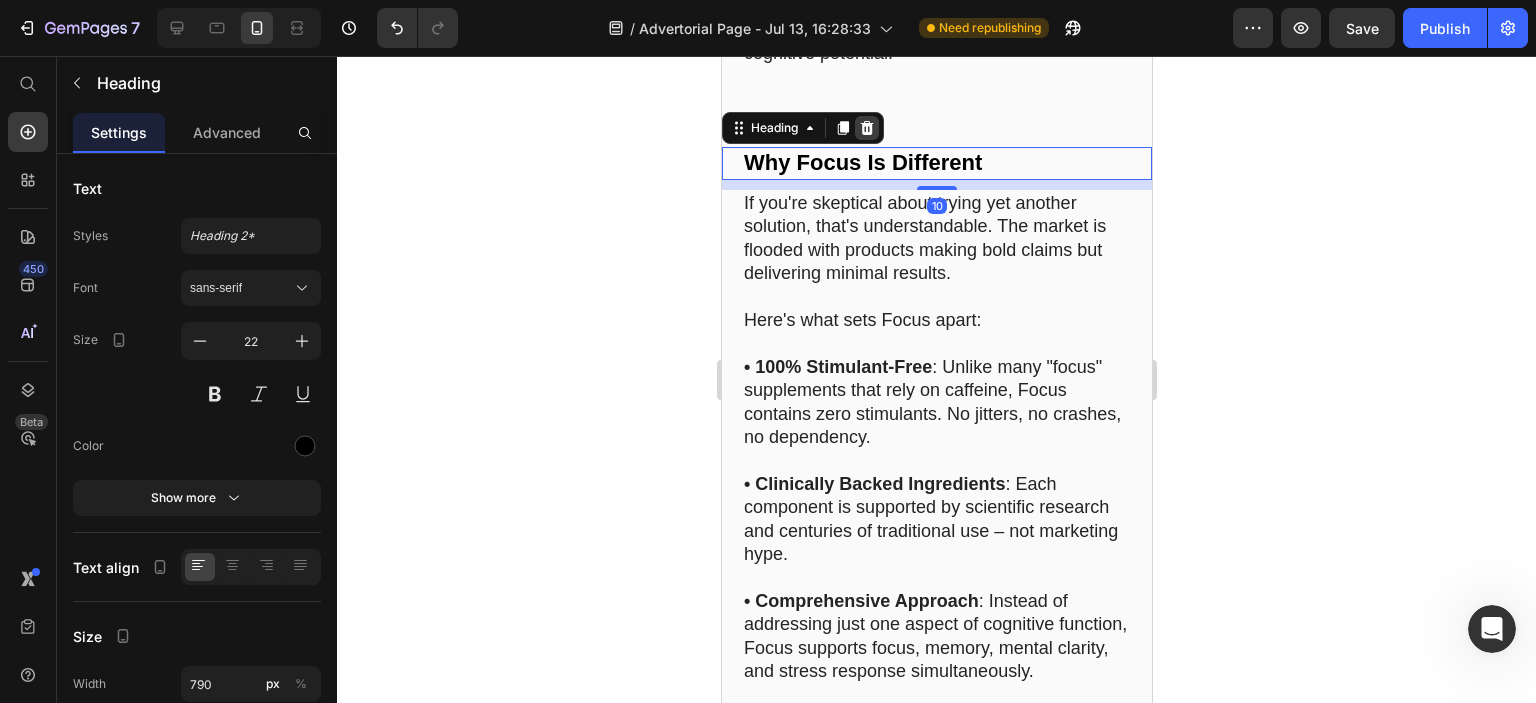click 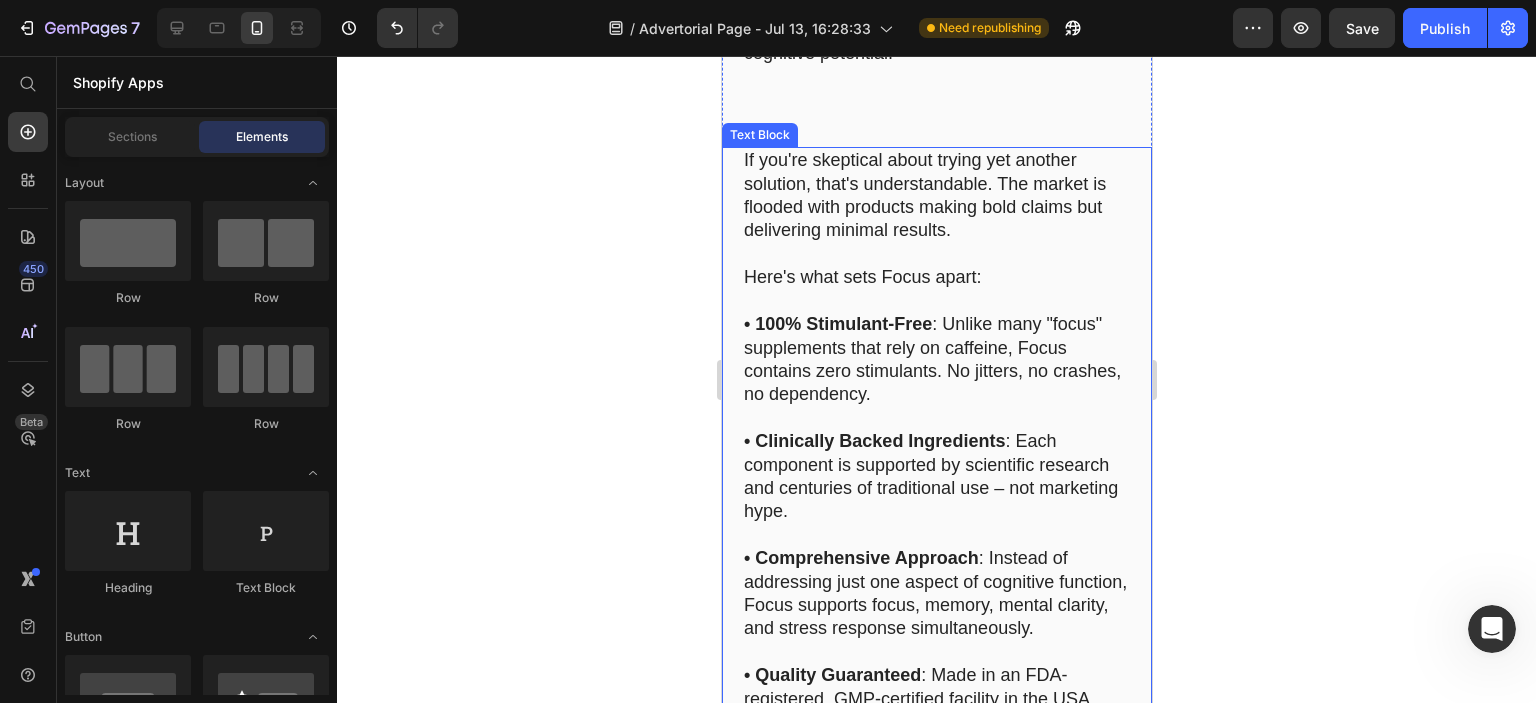 click on "If you're skeptical about trying yet another solution, that's understandable. The market is flooded with products making bold claims but delivering minimal results." at bounding box center [936, 196] 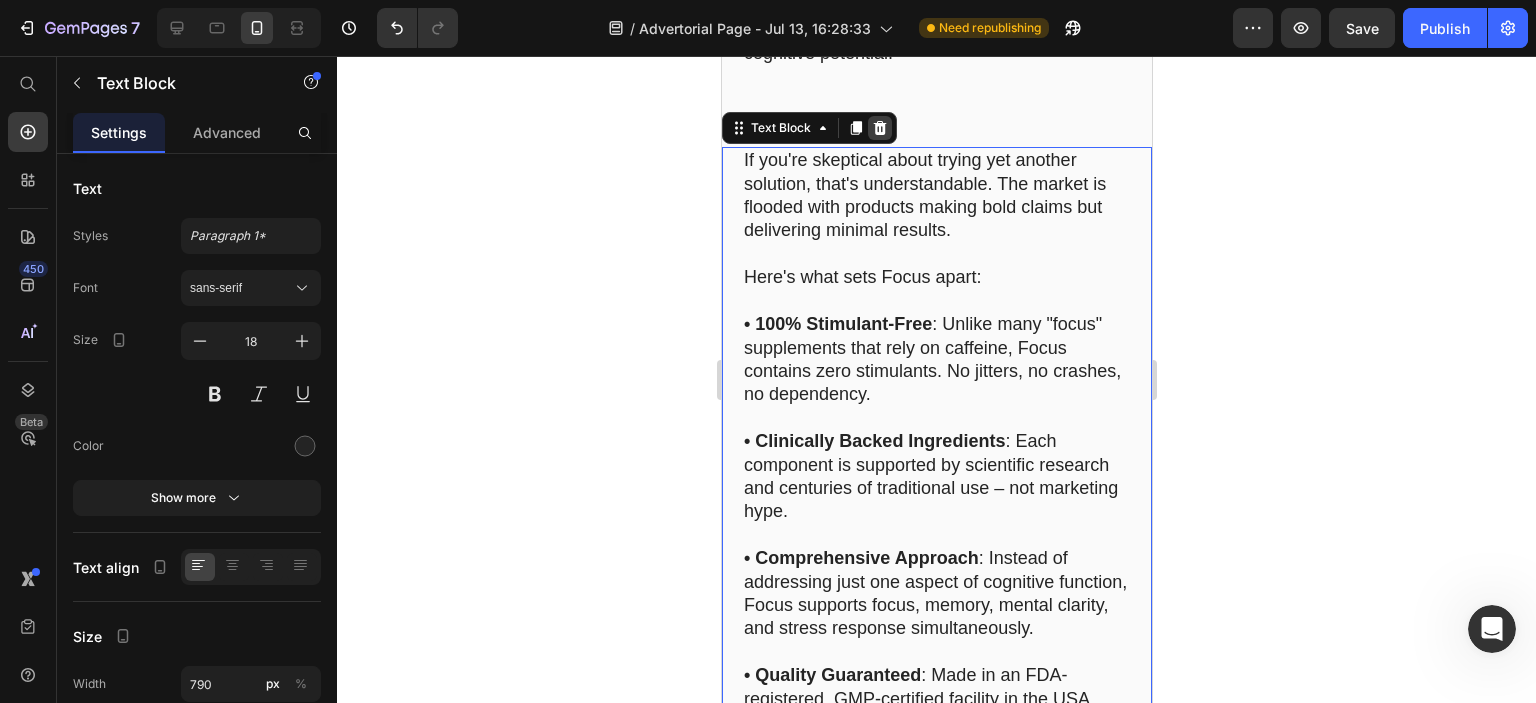 click 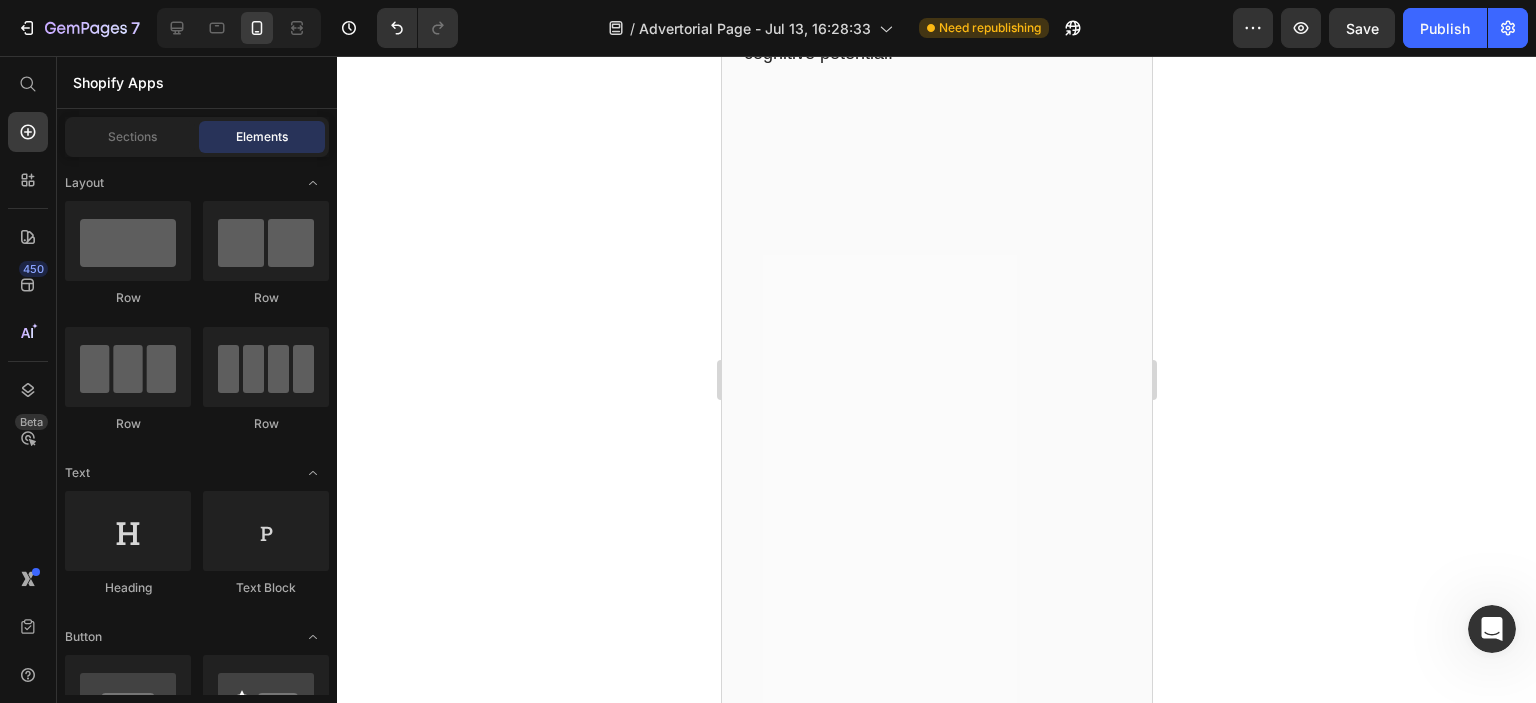 click on "Image Take Back Your Mind Heading The truth is you don't have to accept brain fog as an inevitable part of modern life. You don't have to choose between mental clarity and jittery stimulation. And you certainly don't have to feel like your mind is slipping away from you.   Thousands of people have already discovered that it's possible to reclaim their focus naturally, without the downsides of caffeine dependency or prescription stimulants.   Now it's your turn.   Don't let another day of potential slip away in a fog. You have a chance right now to take back control of your most important asset – your mind. Text Block Image Quick Facts Heading The Science-Backed Solution to Brain Fog "Focus." offers a revolutionary approach to cognitive enhancement, combining ancient wisdom with modern neuroscience to deliver what millions are searching for: mental clarity without the downsides of caffeine or prescription stimulants. Key Ingredients Working Synergistically: •  •  •  •  •  •  •  •  •" at bounding box center [936, -1106] 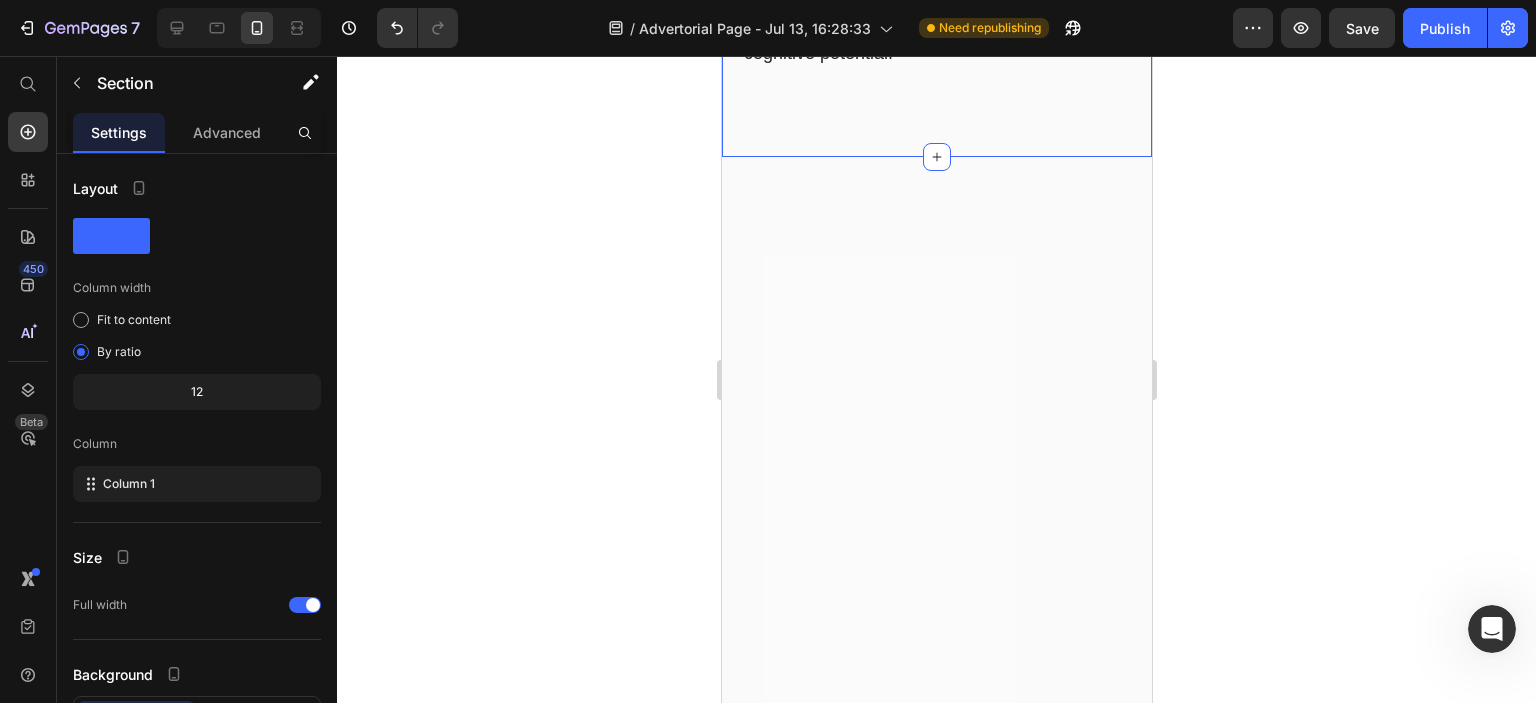 click at bounding box center (936, 5129) 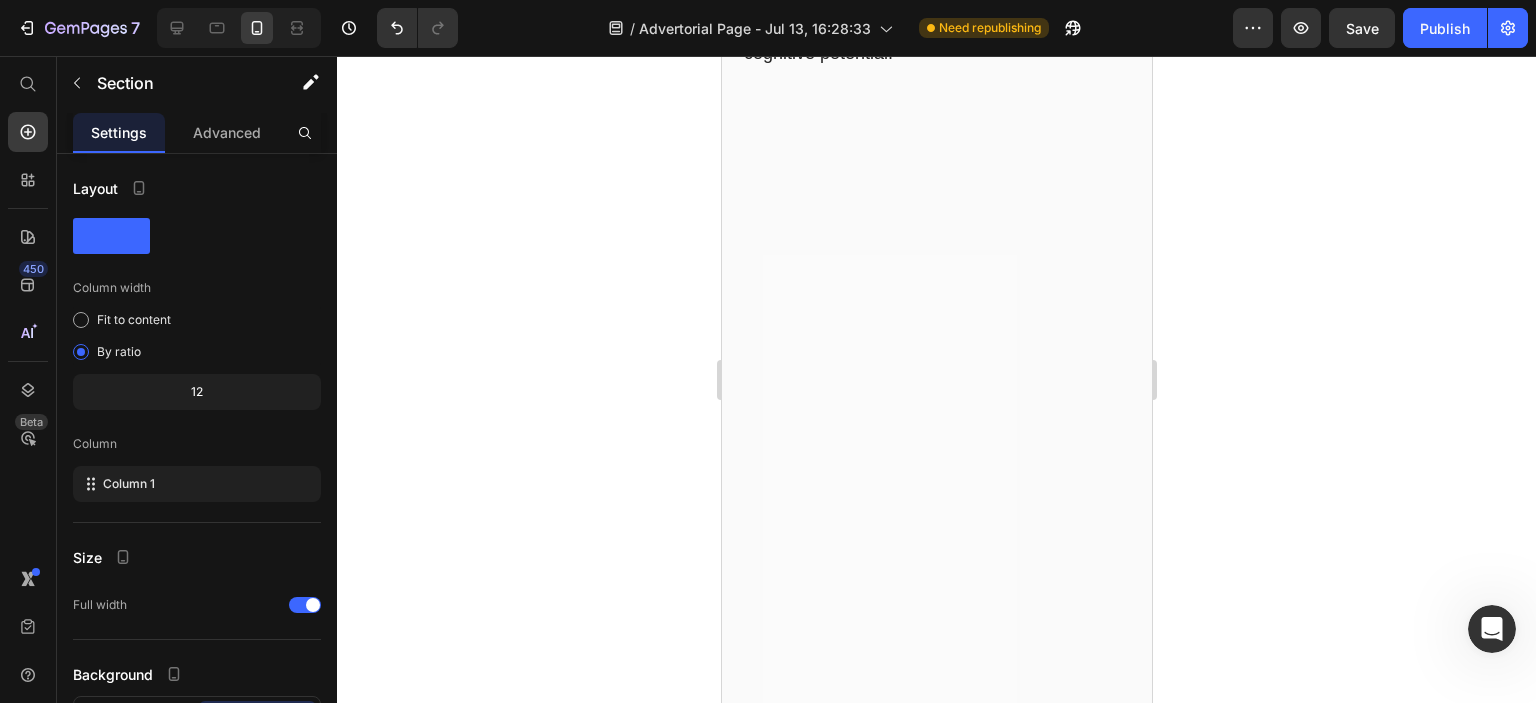 click at bounding box center (936, 5129) 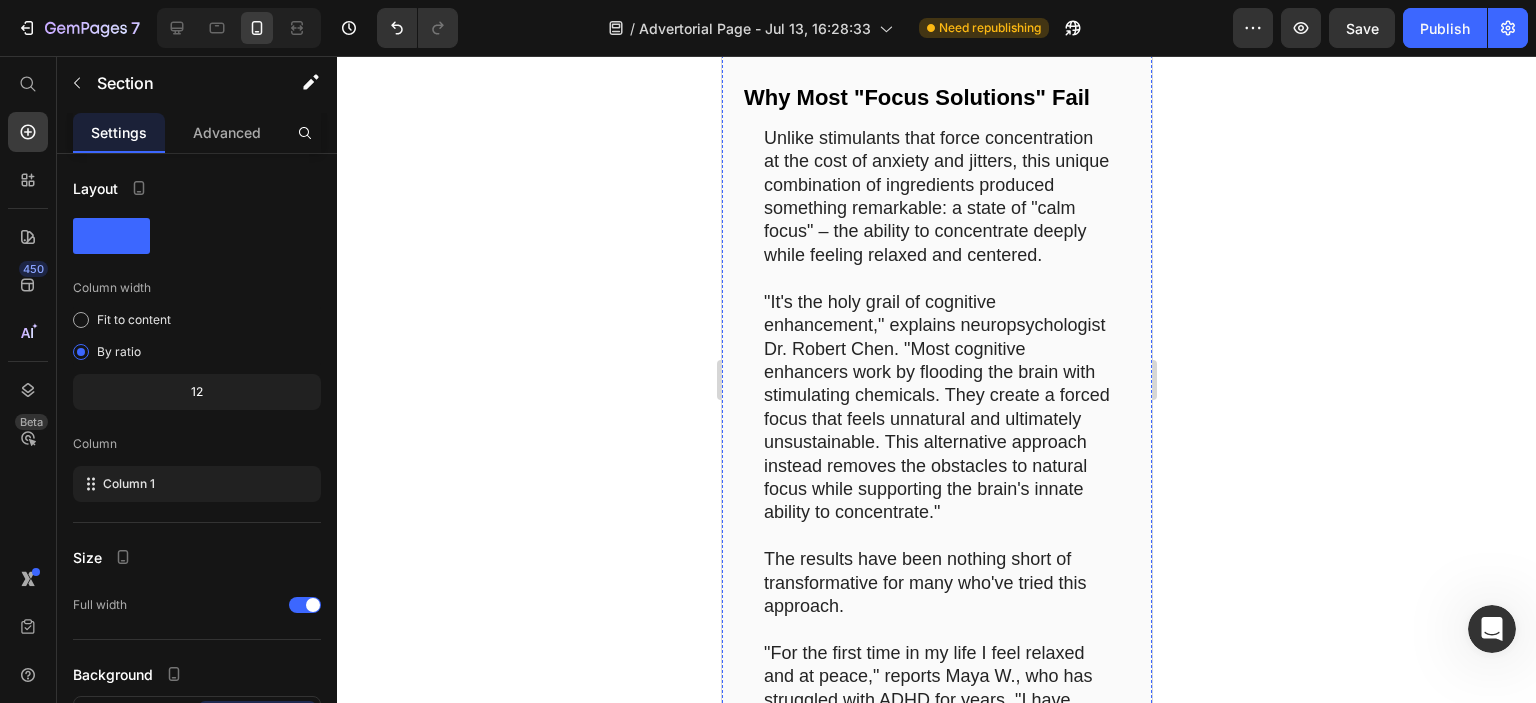 scroll, scrollTop: 15949, scrollLeft: 0, axis: vertical 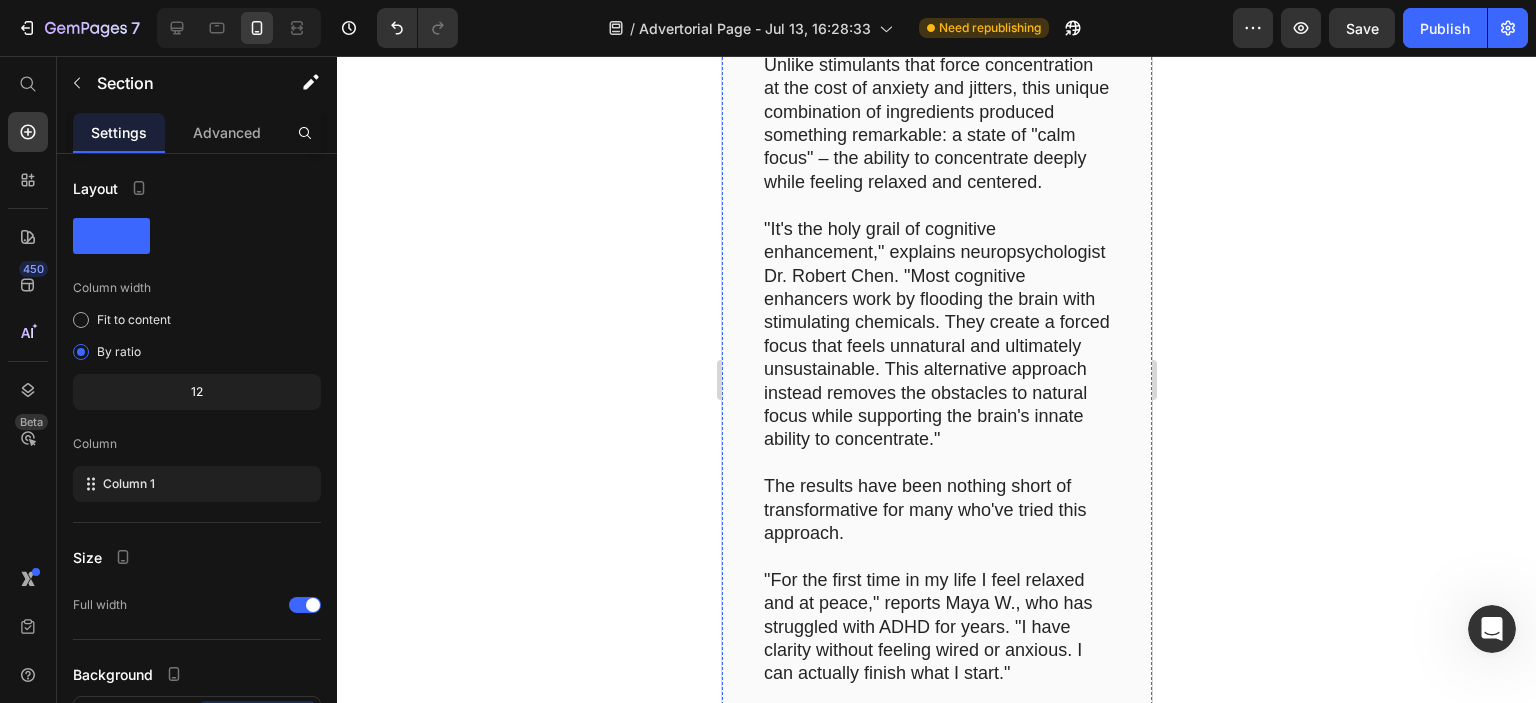 click at bounding box center (936, -32) 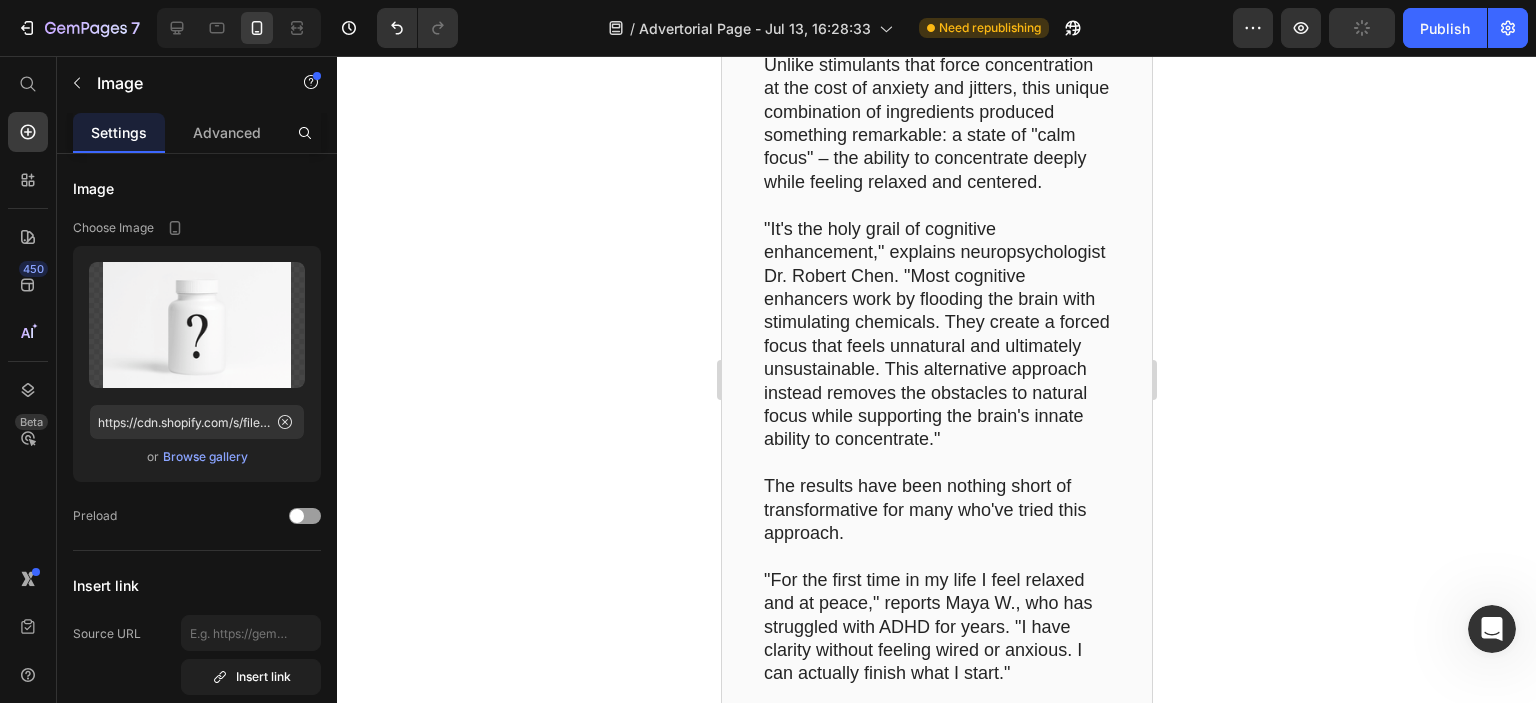 click 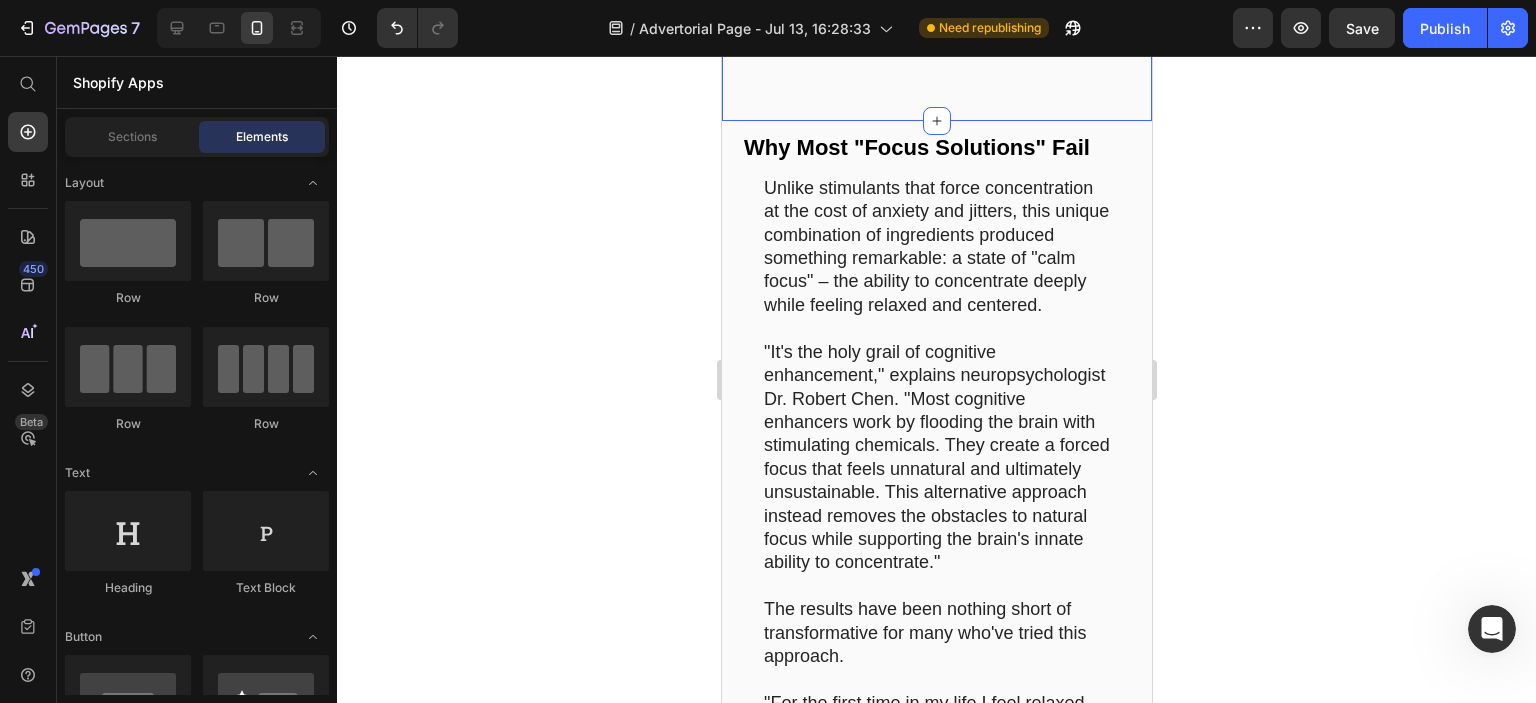 scroll, scrollTop: 15749, scrollLeft: 0, axis: vertical 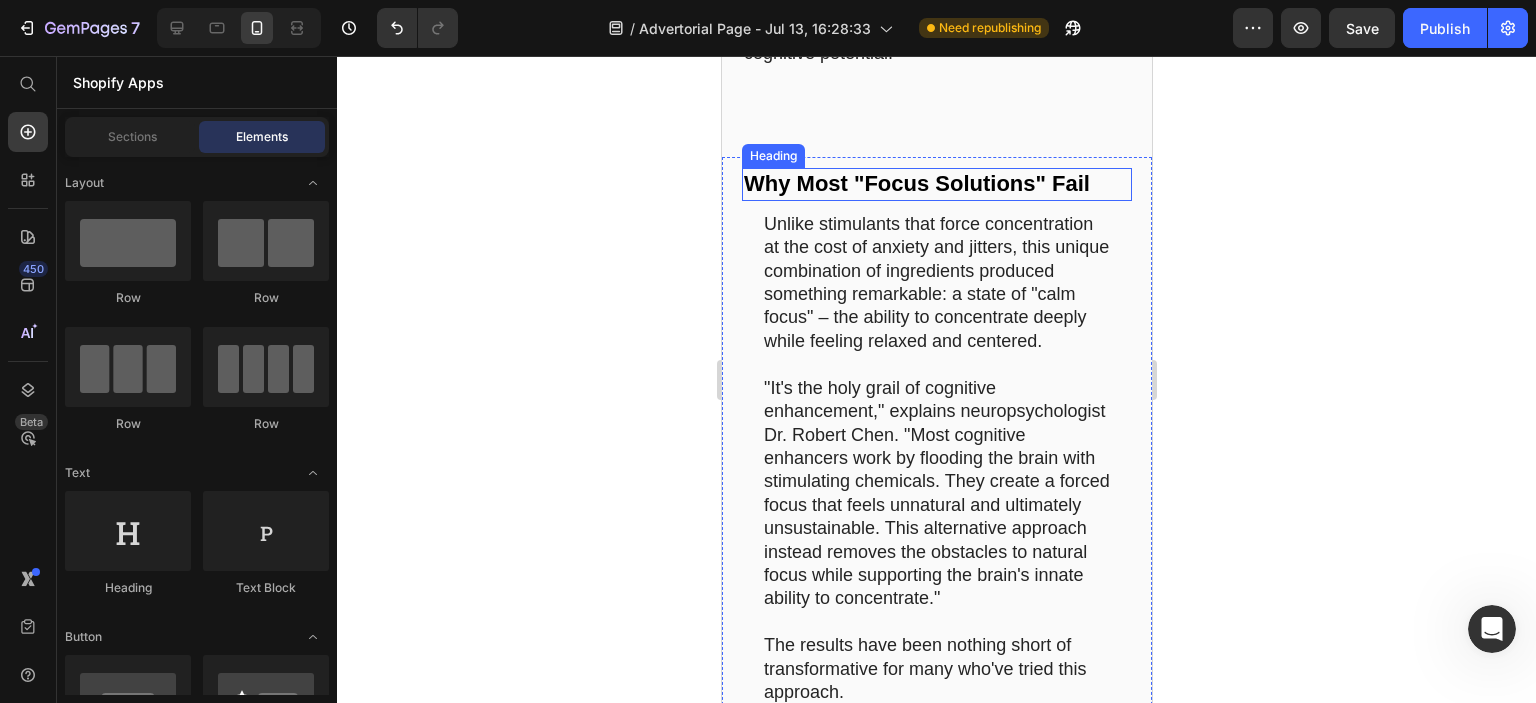 click on "Why Most "Focus Solutions" Fail" at bounding box center (936, 184) 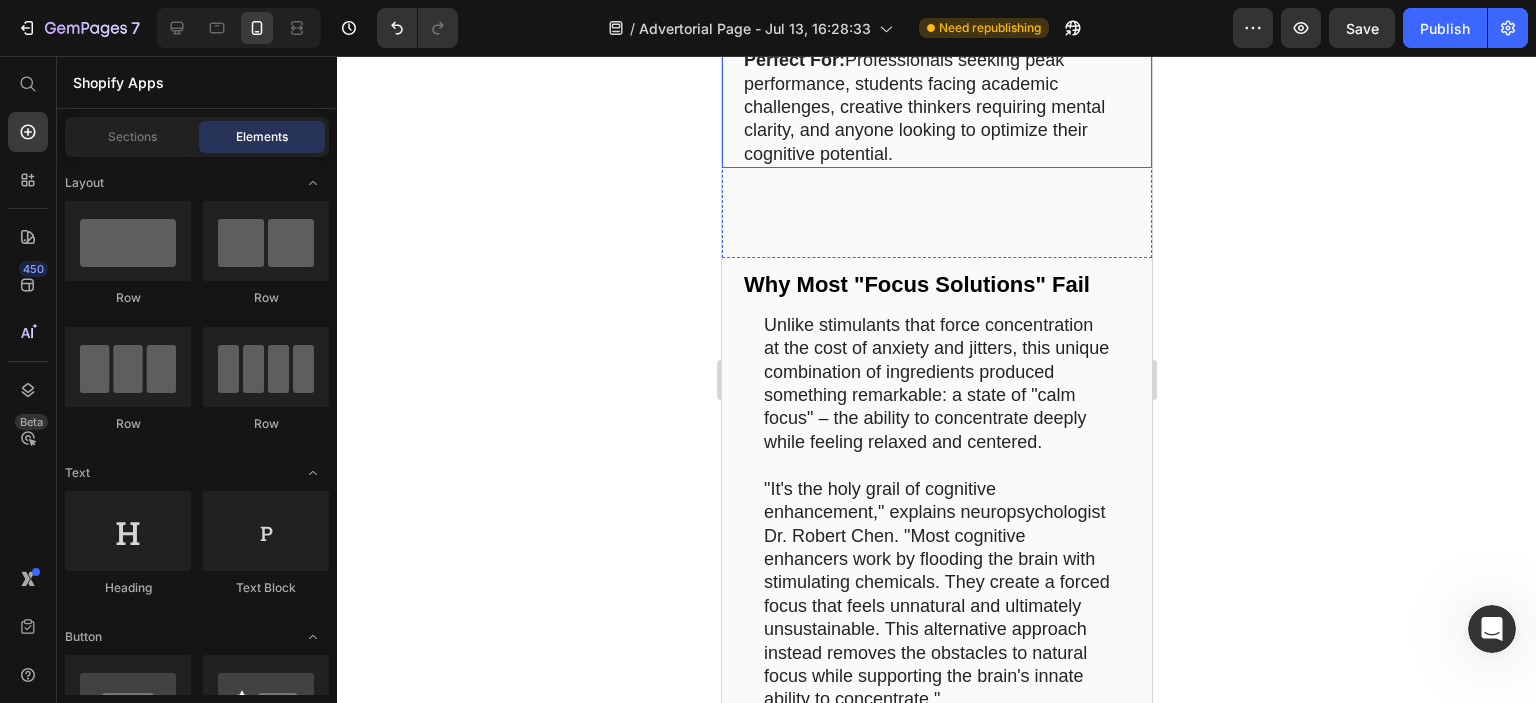scroll, scrollTop: 15684, scrollLeft: 0, axis: vertical 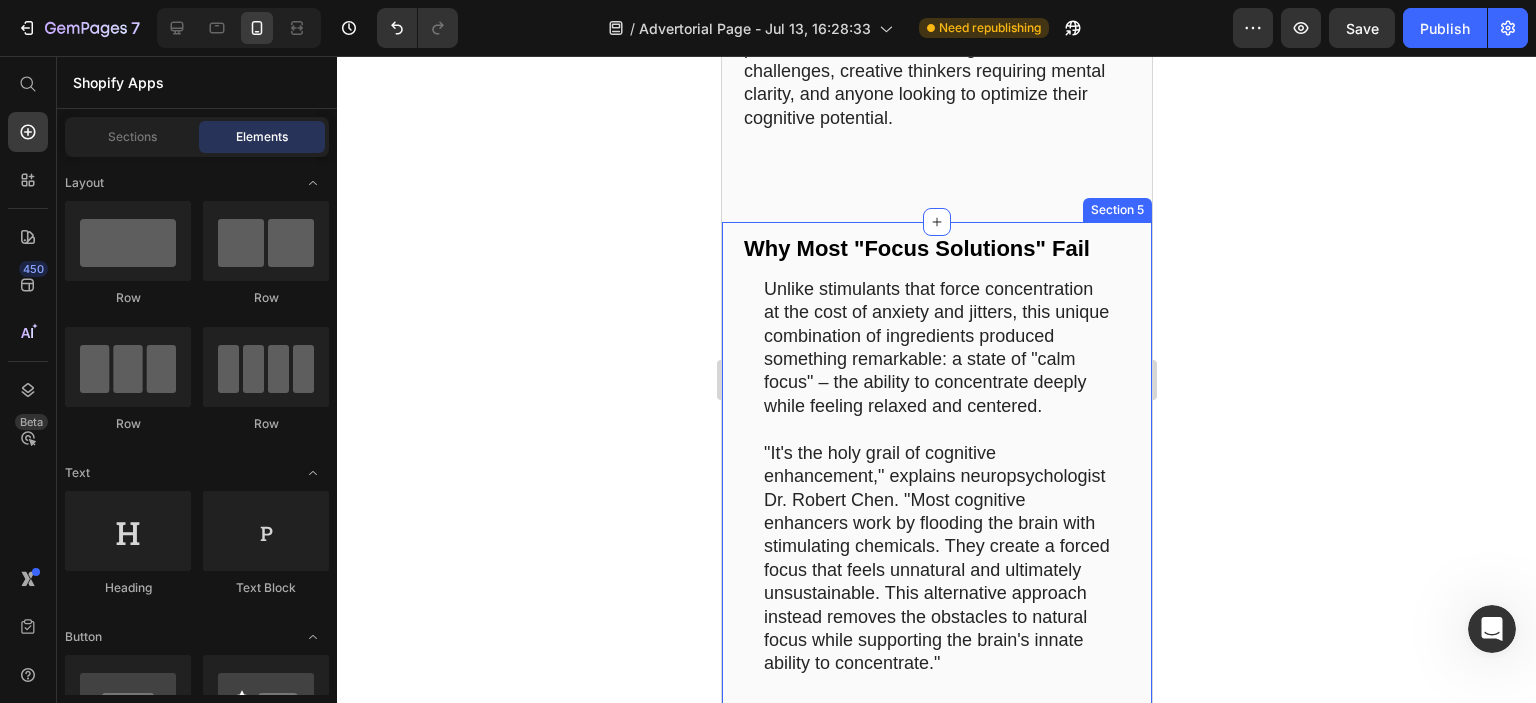 click on "Why Most "Focus Solutions" Fail Heading Unlike stimulants that force concentration at the cost of anxiety and jitters, this unique combination of ingredients produced something remarkable: a state of "calm focus" – the ability to concentrate deeply while feeling relaxed and centered.   "It's the holy grail of cognitive enhancement," explains neuropsychologist Dr. Robert Chen. "Most cognitive enhancers work by flooding the brain with stimulating chemicals. They create a forced focus that feels unnatural and ultimately unsustainable. This alternative approach instead removes the obstacles to natural focus while supporting the brain's innate ability to concentrate."   The results have been nothing short of transformative for many who've tried this approach.   "For the first time in my life I feel relaxed and at peace," reports Maya W., who has struggled with ADHD for years. "I have clarity without feeling wired or anxious. I can actually finish what I start."     Text Block             Text Block" at bounding box center (936, 4457) 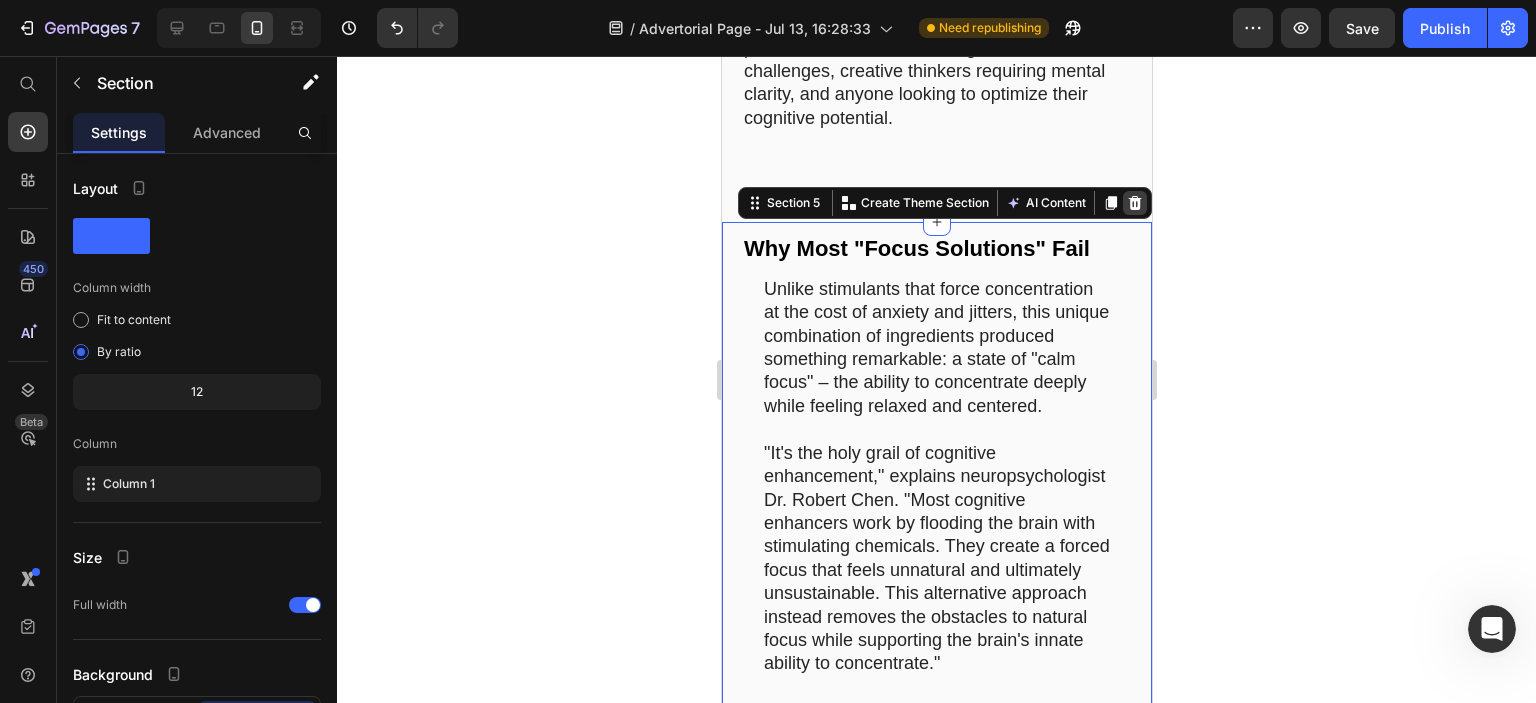 click 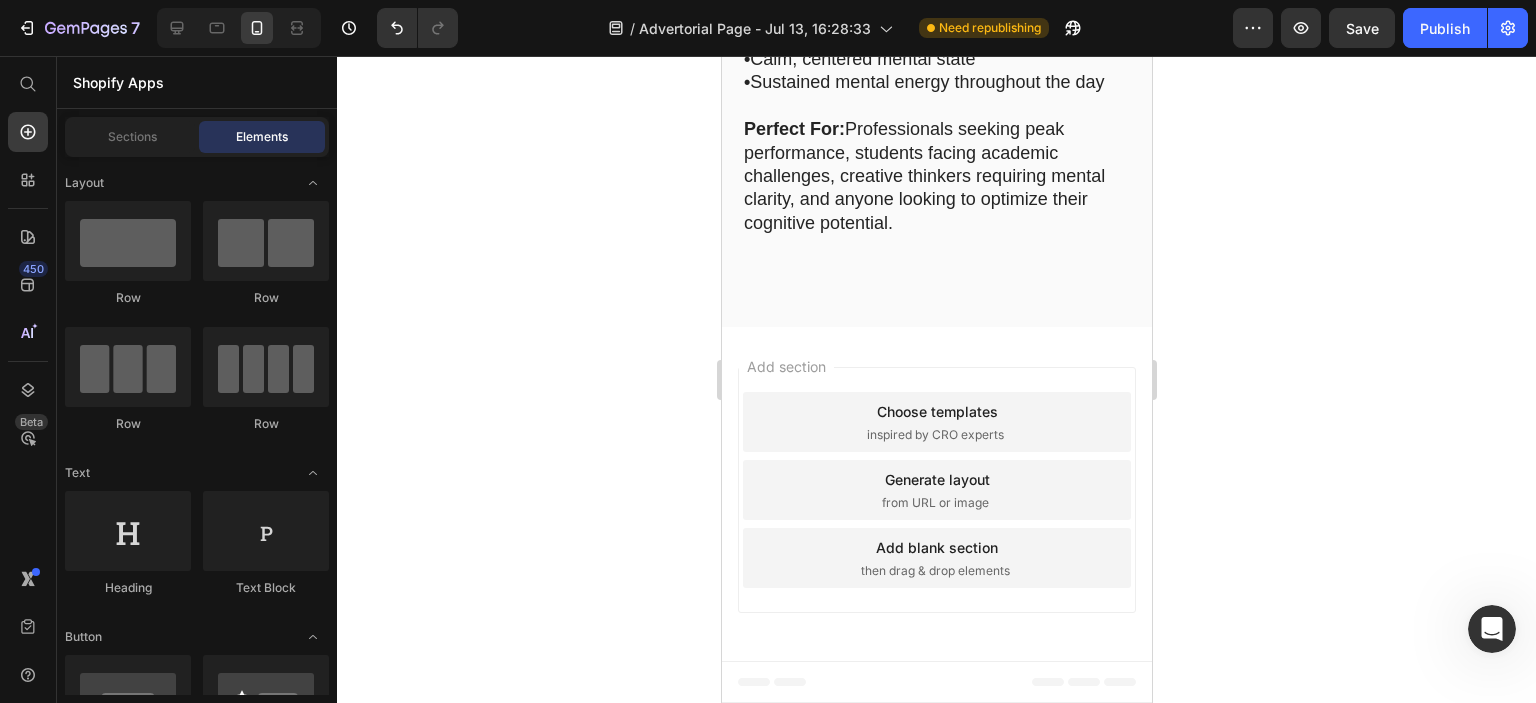 click 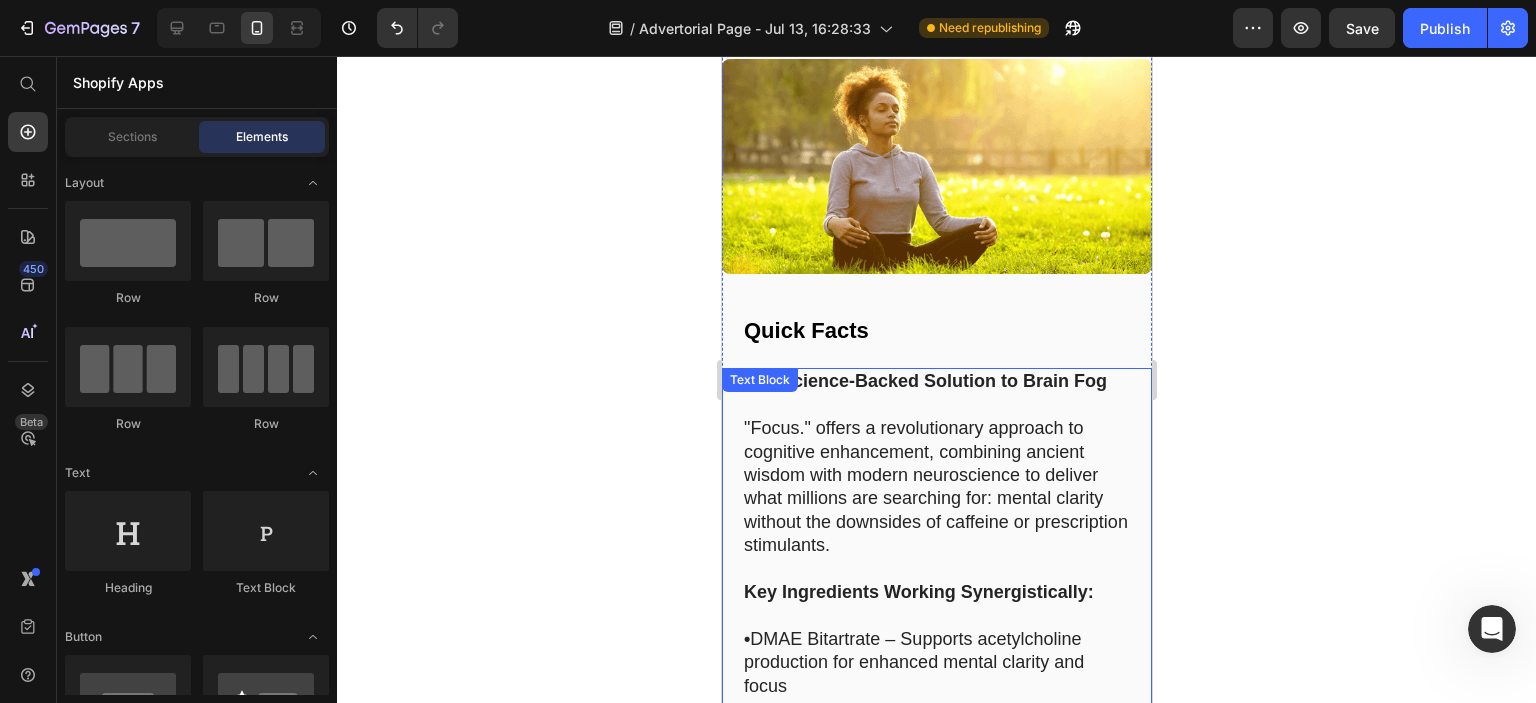 scroll, scrollTop: 13984, scrollLeft: 0, axis: vertical 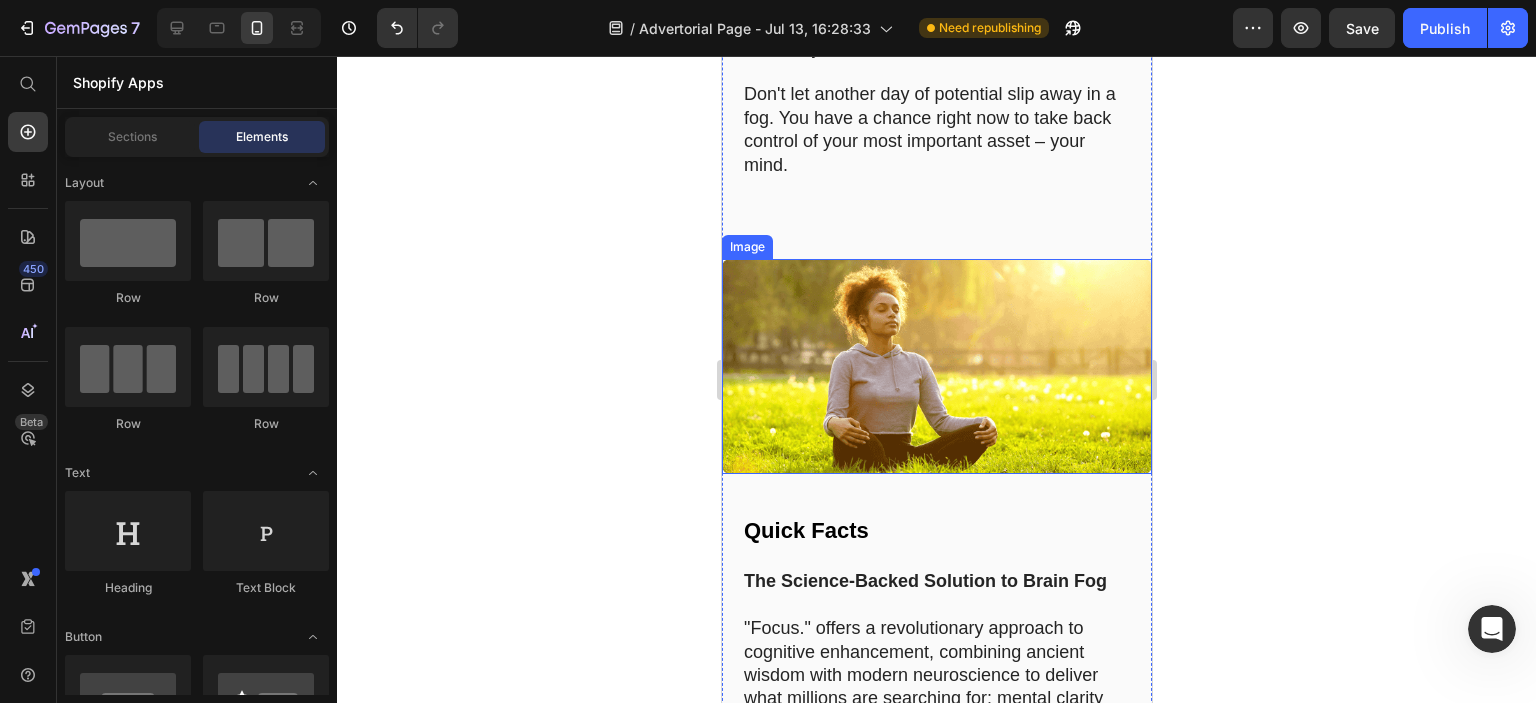 click at bounding box center (936, 366) 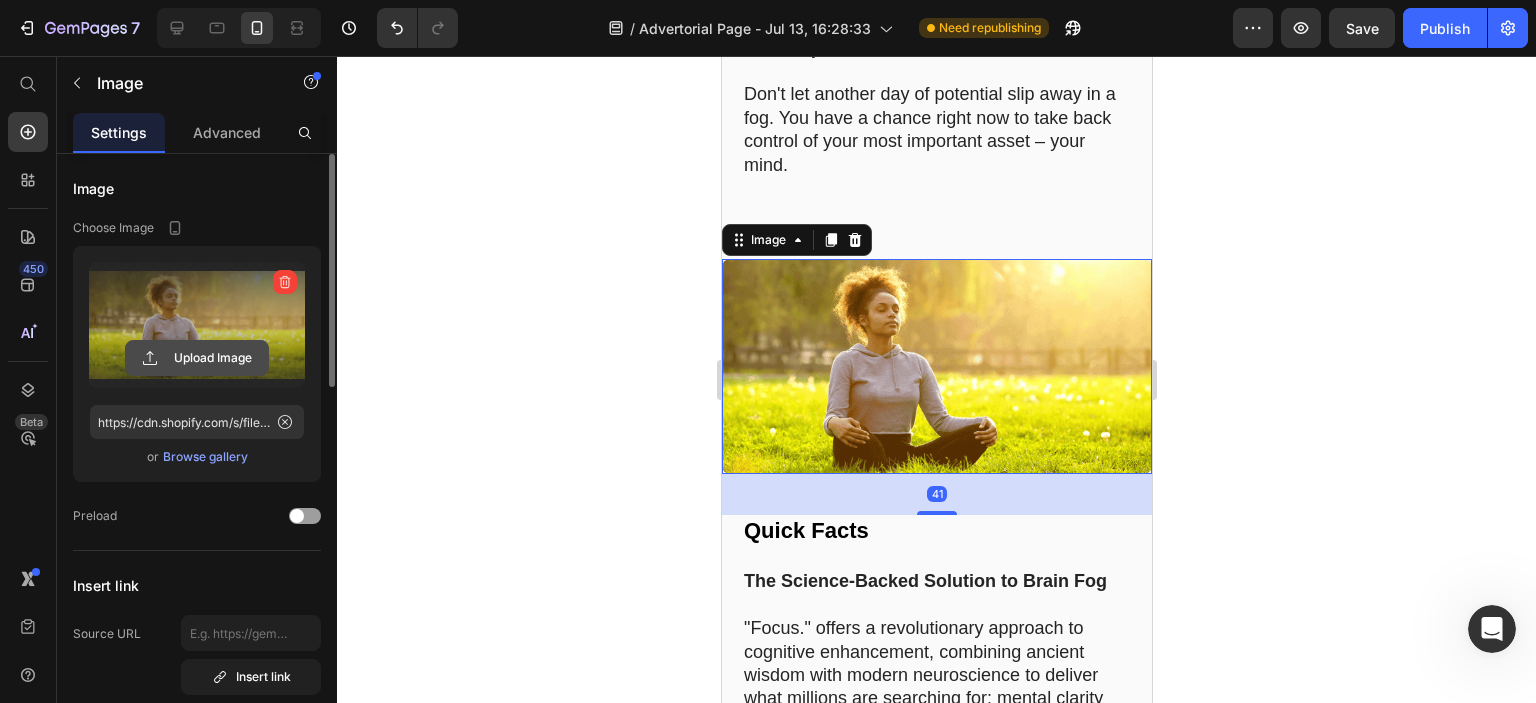click 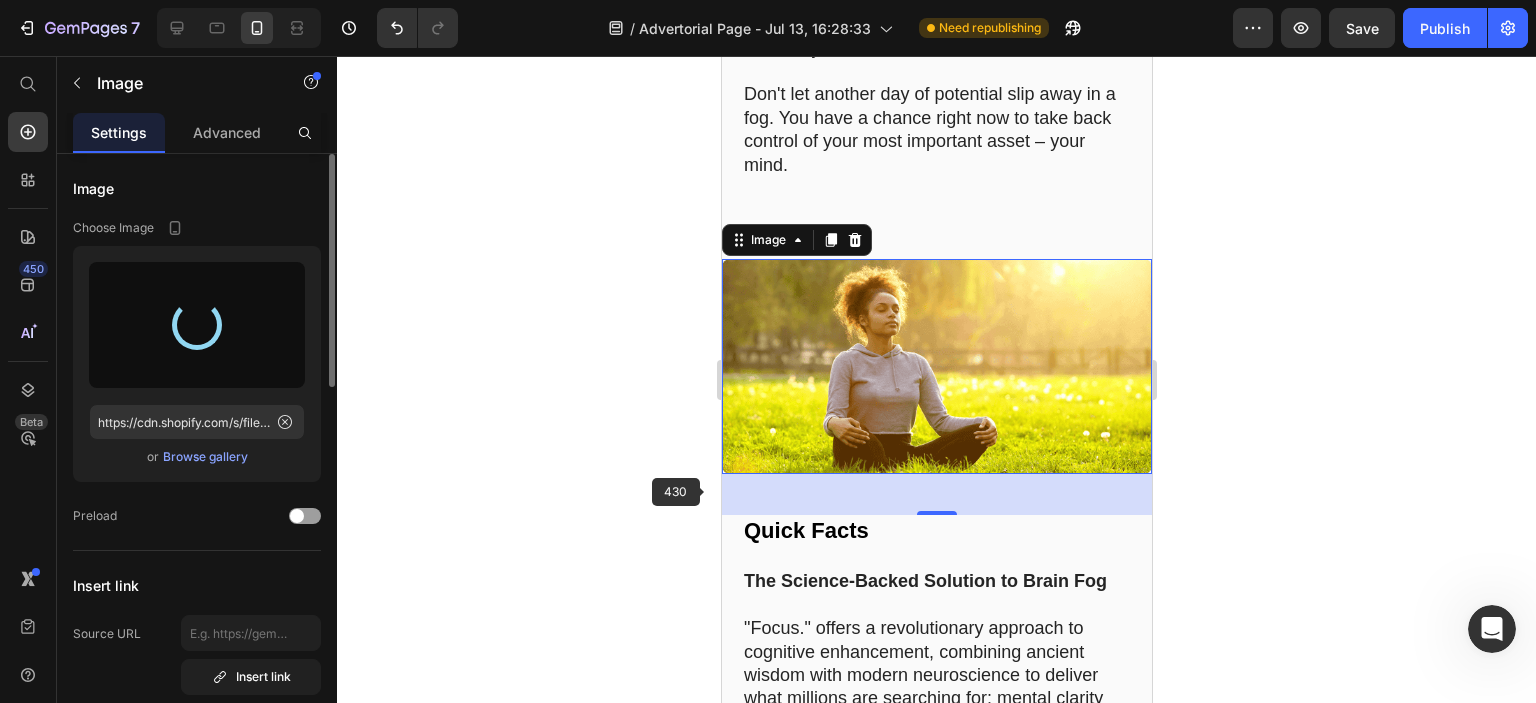 type on "https://cdn.shopify.com/s/files/1/0710/3145/5912/files/gempages_573164479206916870-7ddfc2c0-a022-4b32-852a-cb50fb391111.png" 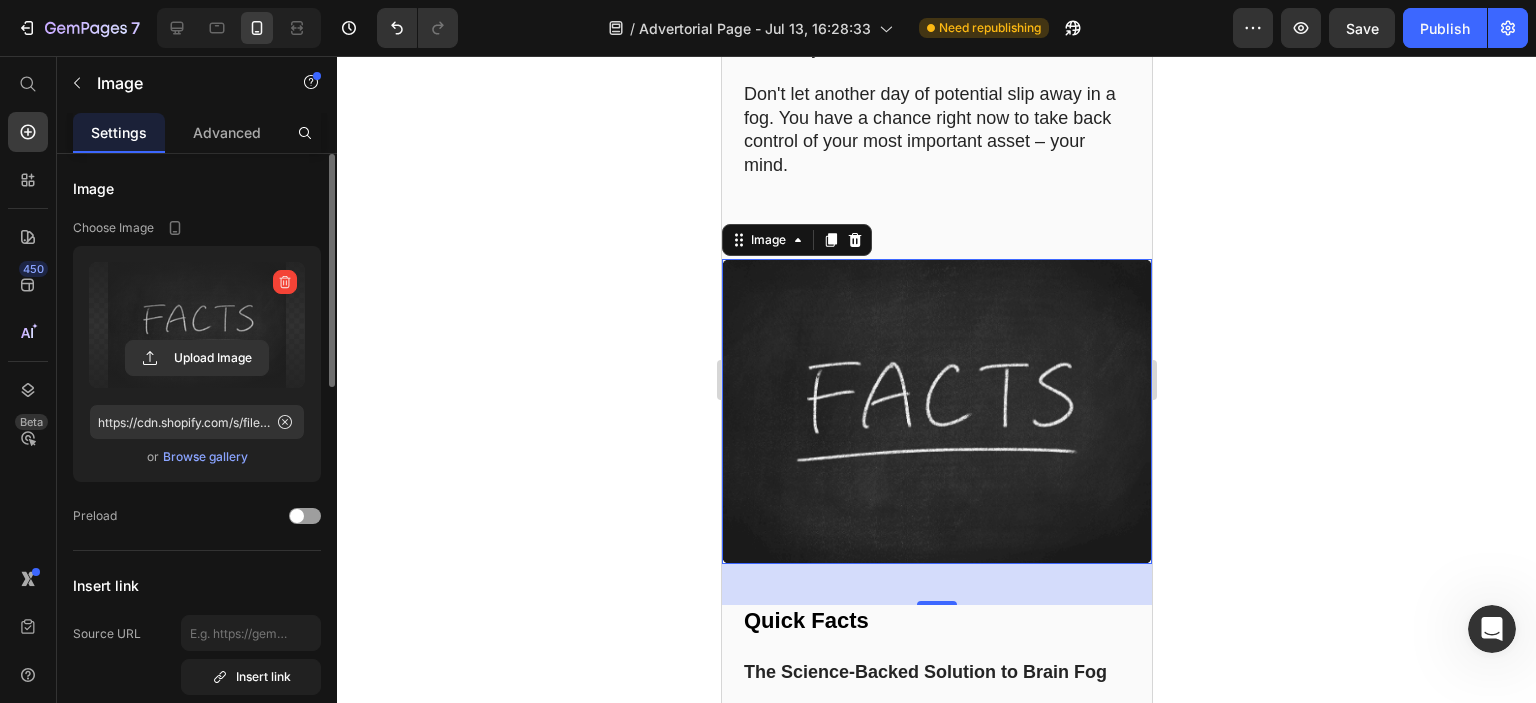 click 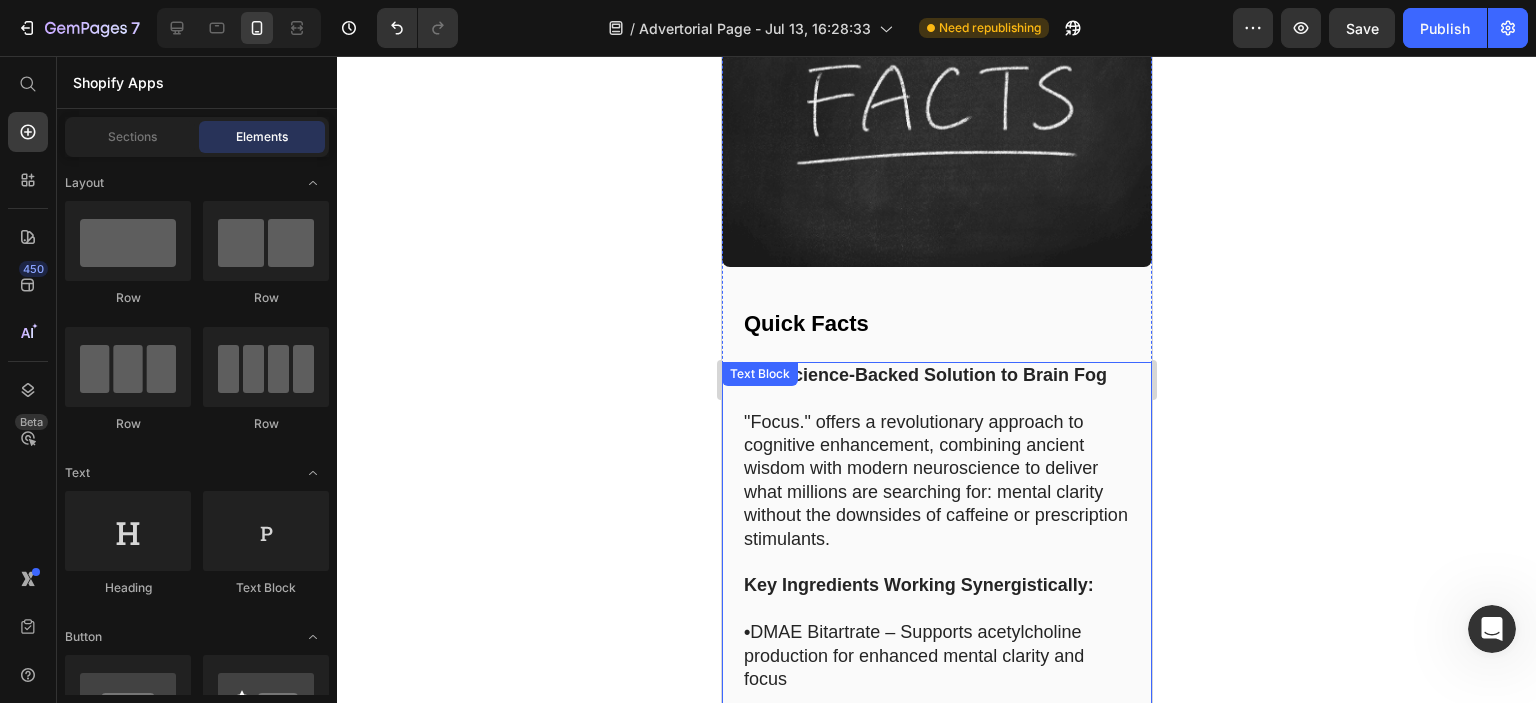 scroll, scrollTop: 13985, scrollLeft: 0, axis: vertical 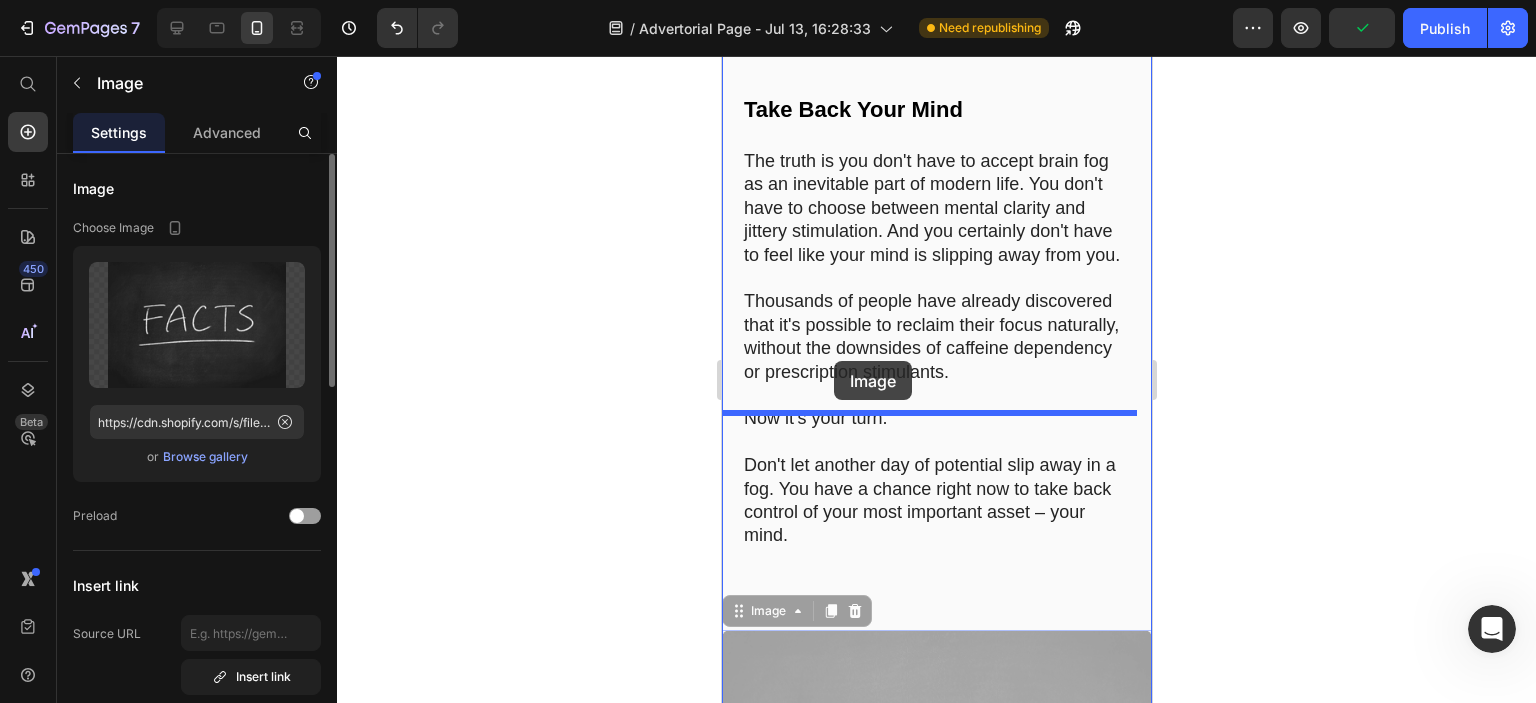 drag, startPoint x: 793, startPoint y: 312, endPoint x: 837, endPoint y: 370, distance: 72.8011 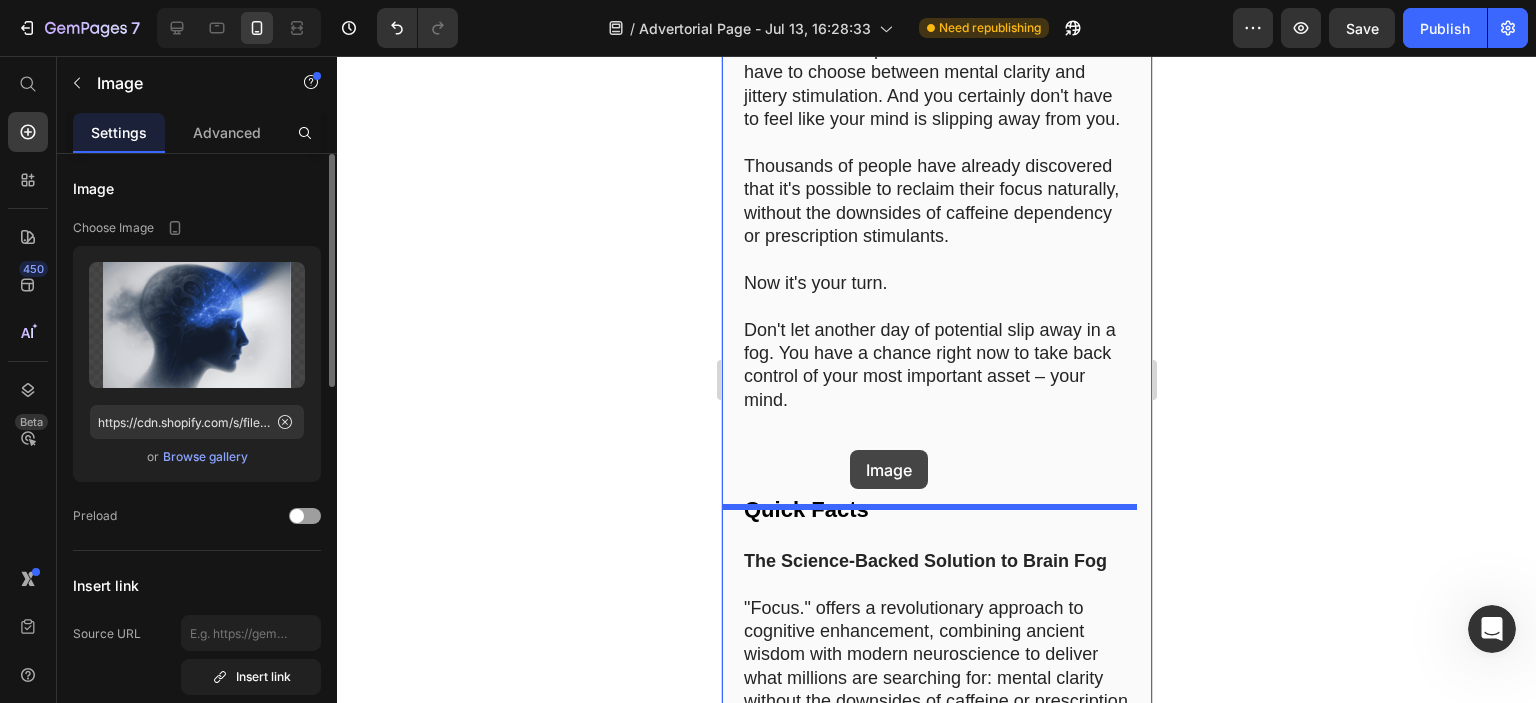 drag, startPoint x: 848, startPoint y: 263, endPoint x: 845, endPoint y: 470, distance: 207.02174 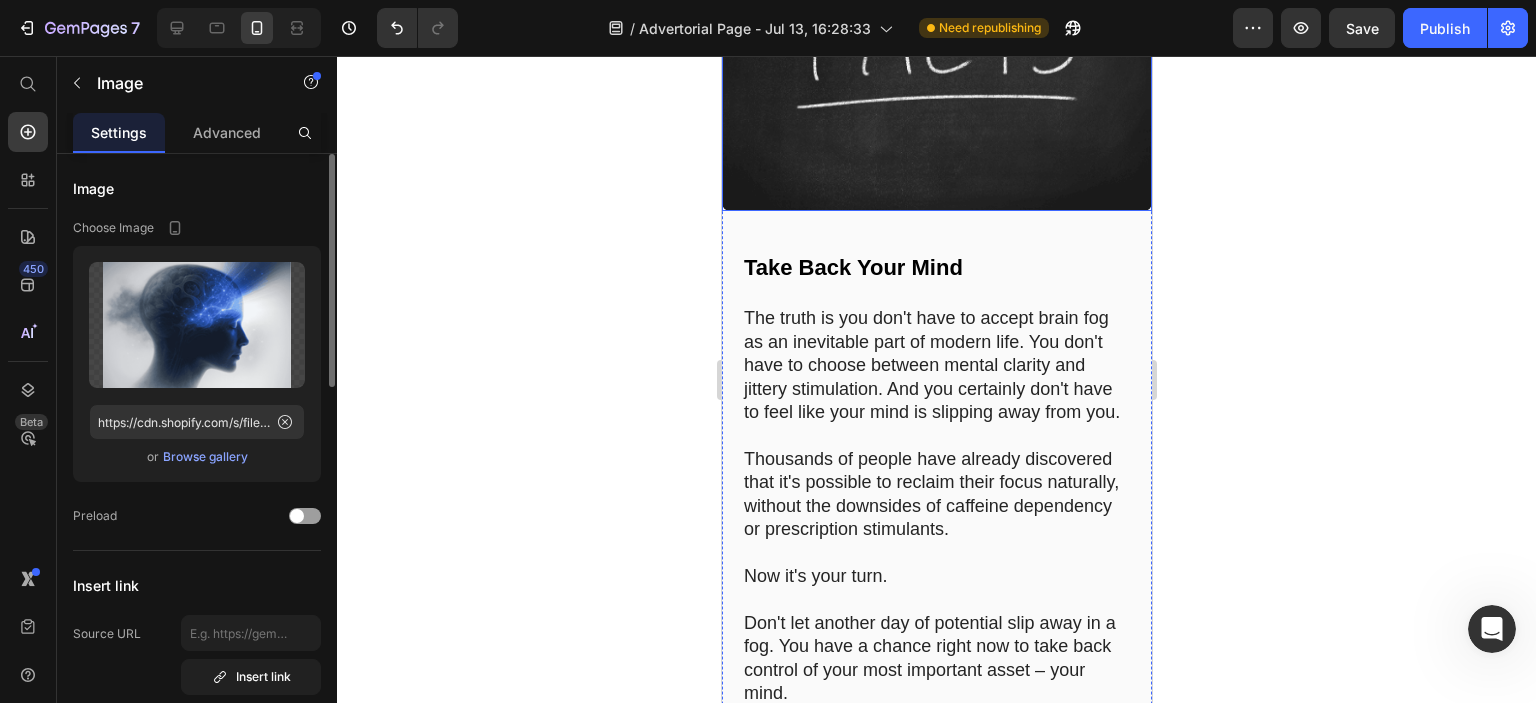 scroll, scrollTop: 13368, scrollLeft: 0, axis: vertical 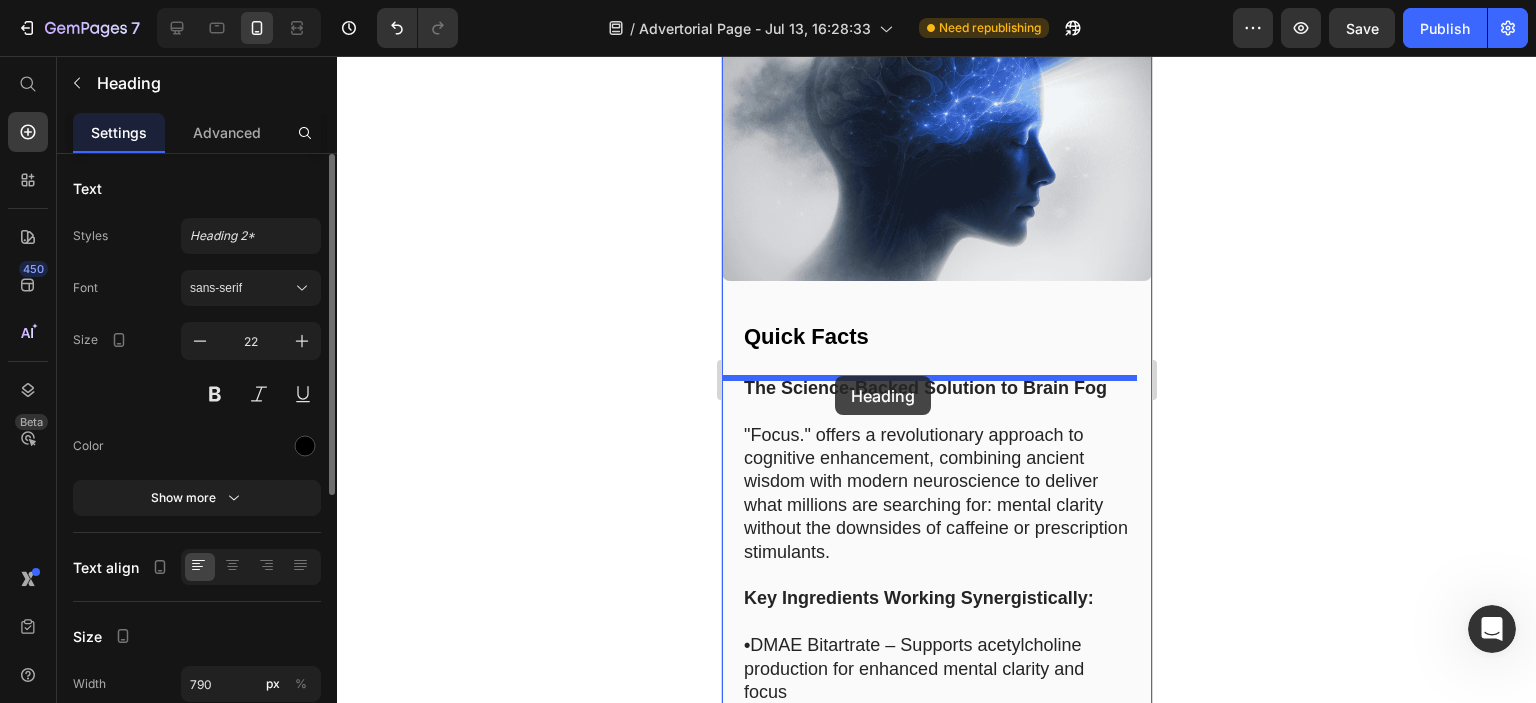 drag, startPoint x: 854, startPoint y: 358, endPoint x: 834, endPoint y: 376, distance: 26.907248 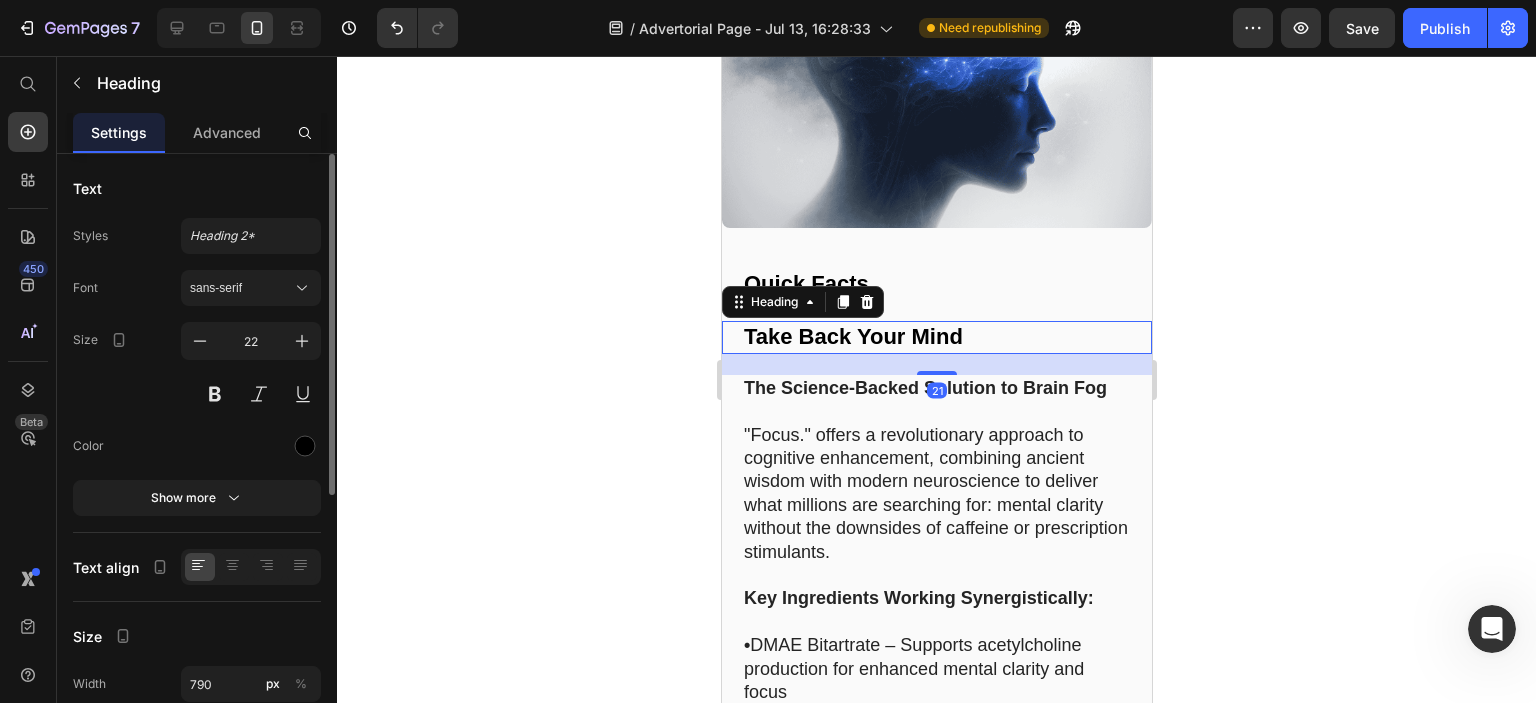 scroll, scrollTop: 14215, scrollLeft: 0, axis: vertical 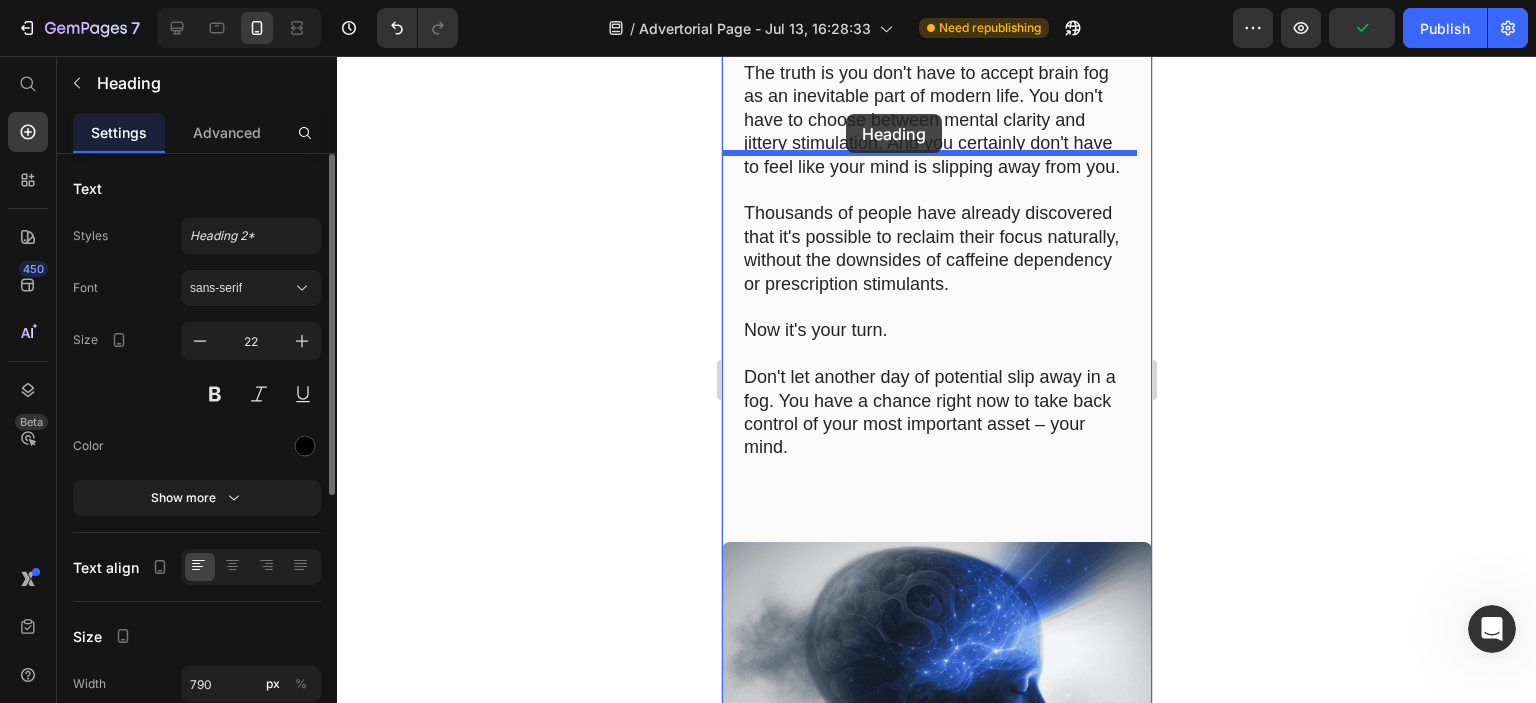 drag, startPoint x: 909, startPoint y: 346, endPoint x: 845, endPoint y: 114, distance: 240.66574 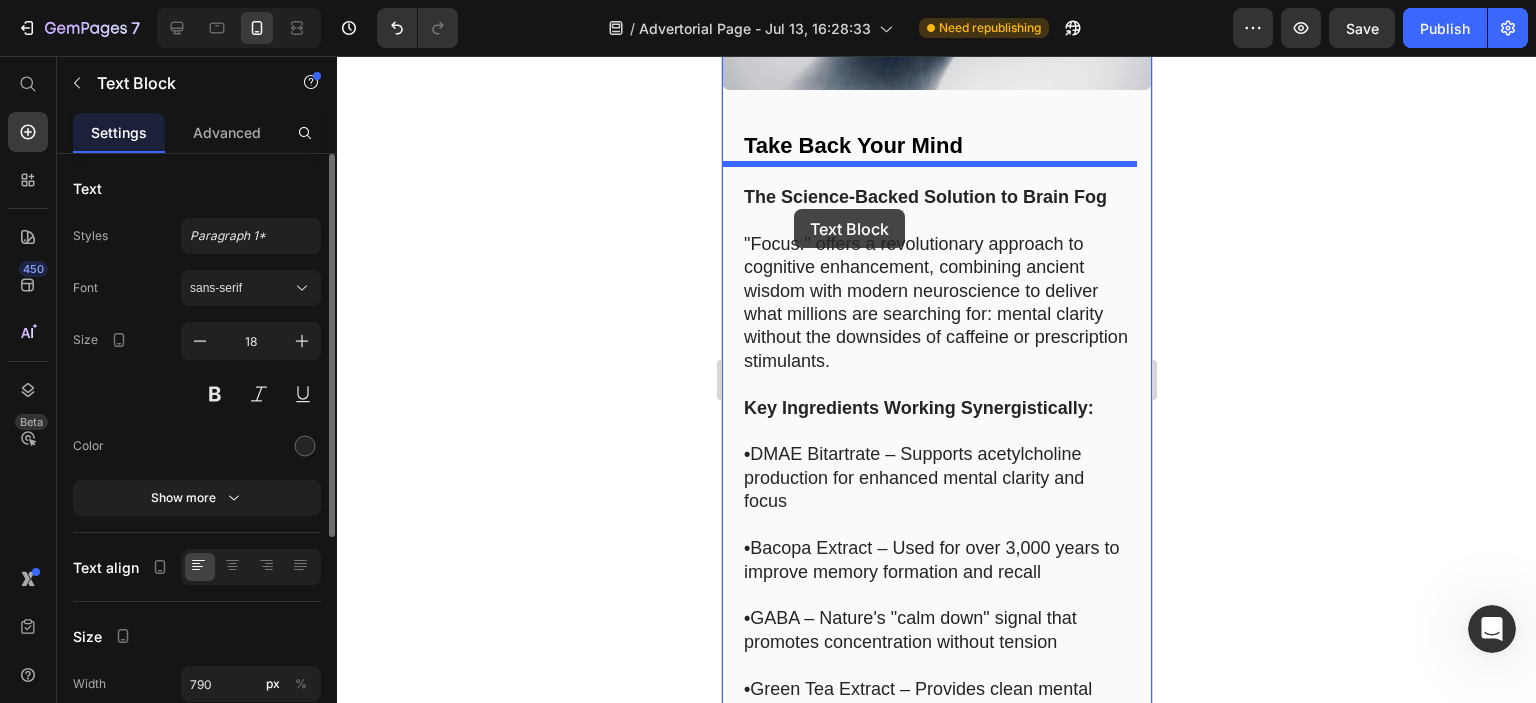 drag, startPoint x: 858, startPoint y: 248, endPoint x: 797, endPoint y: 189, distance: 84.8646 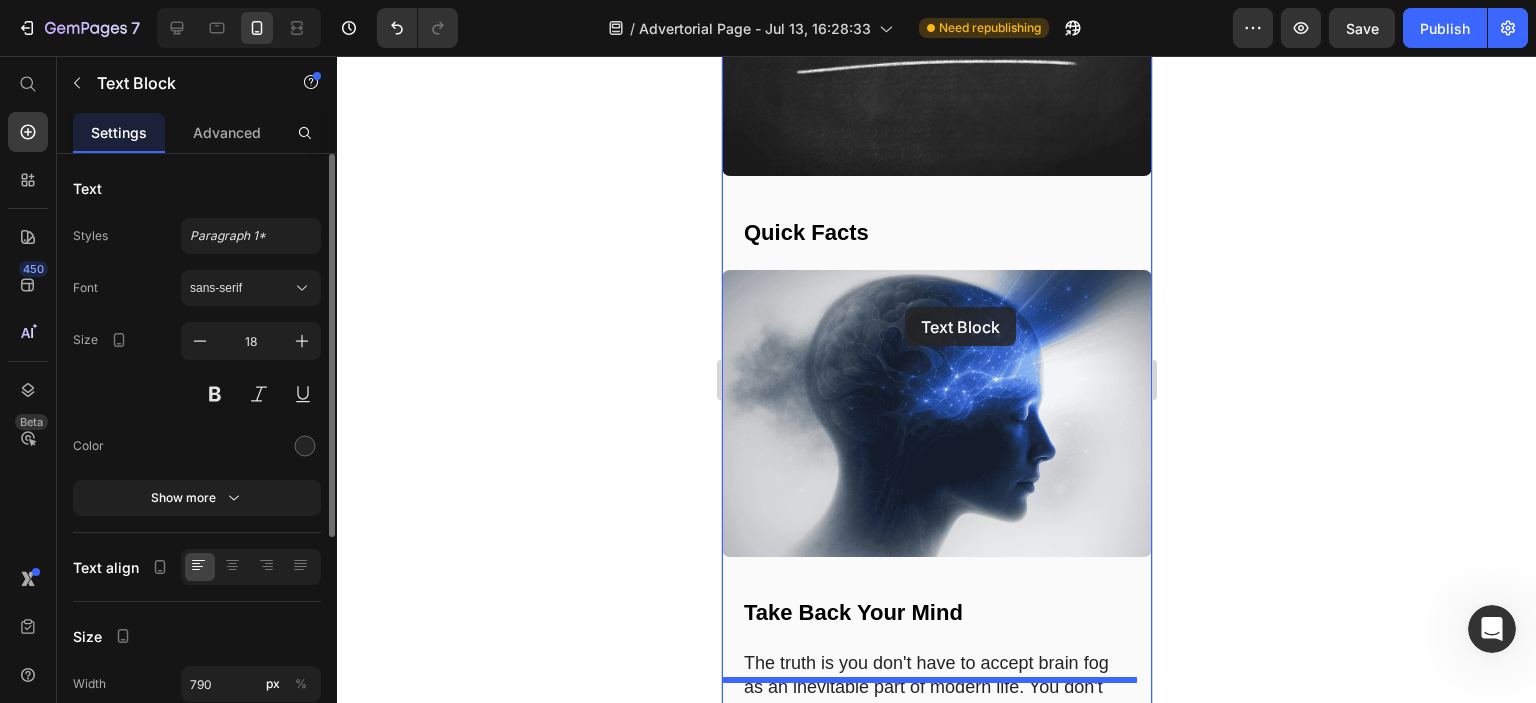scroll, scrollTop: 13377, scrollLeft: 0, axis: vertical 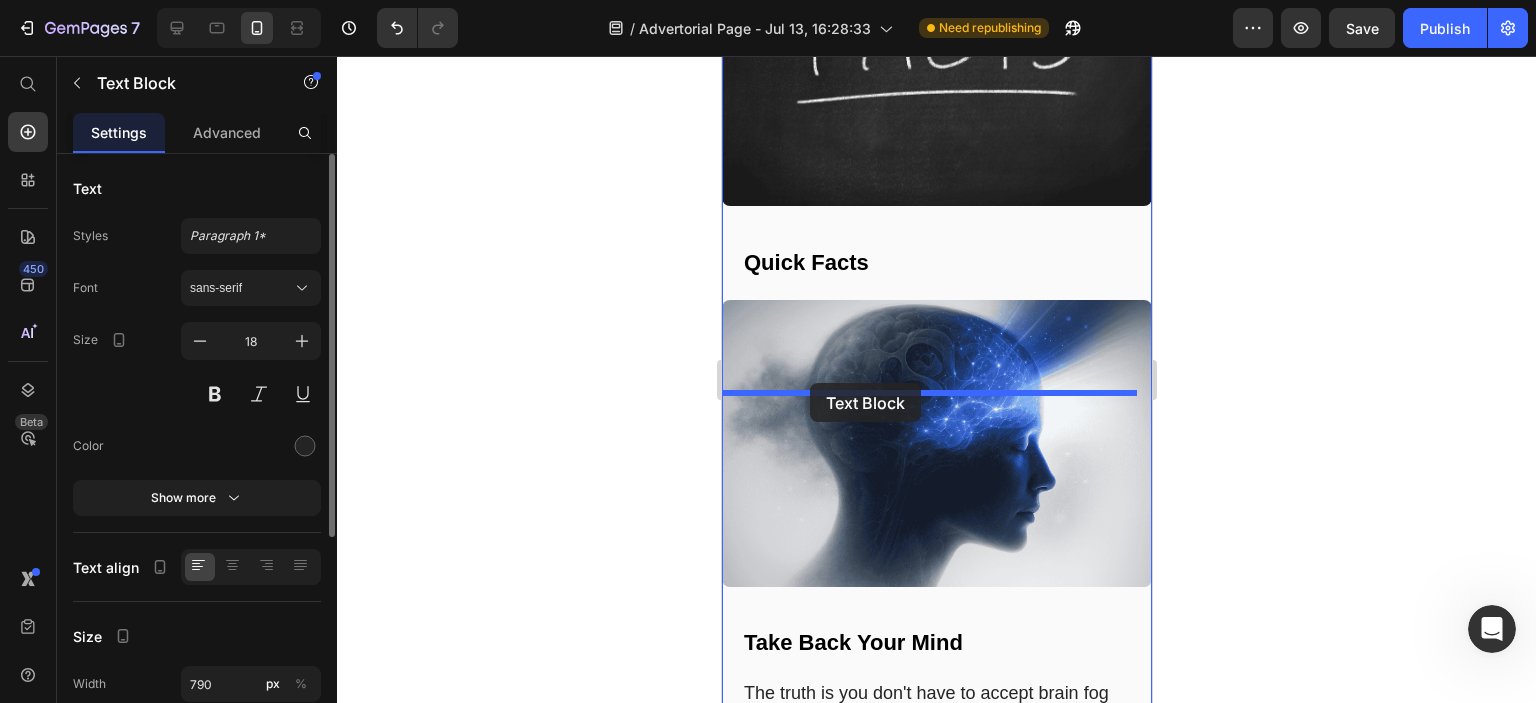 drag, startPoint x: 836, startPoint y: 431, endPoint x: 809, endPoint y: 383, distance: 55.072678 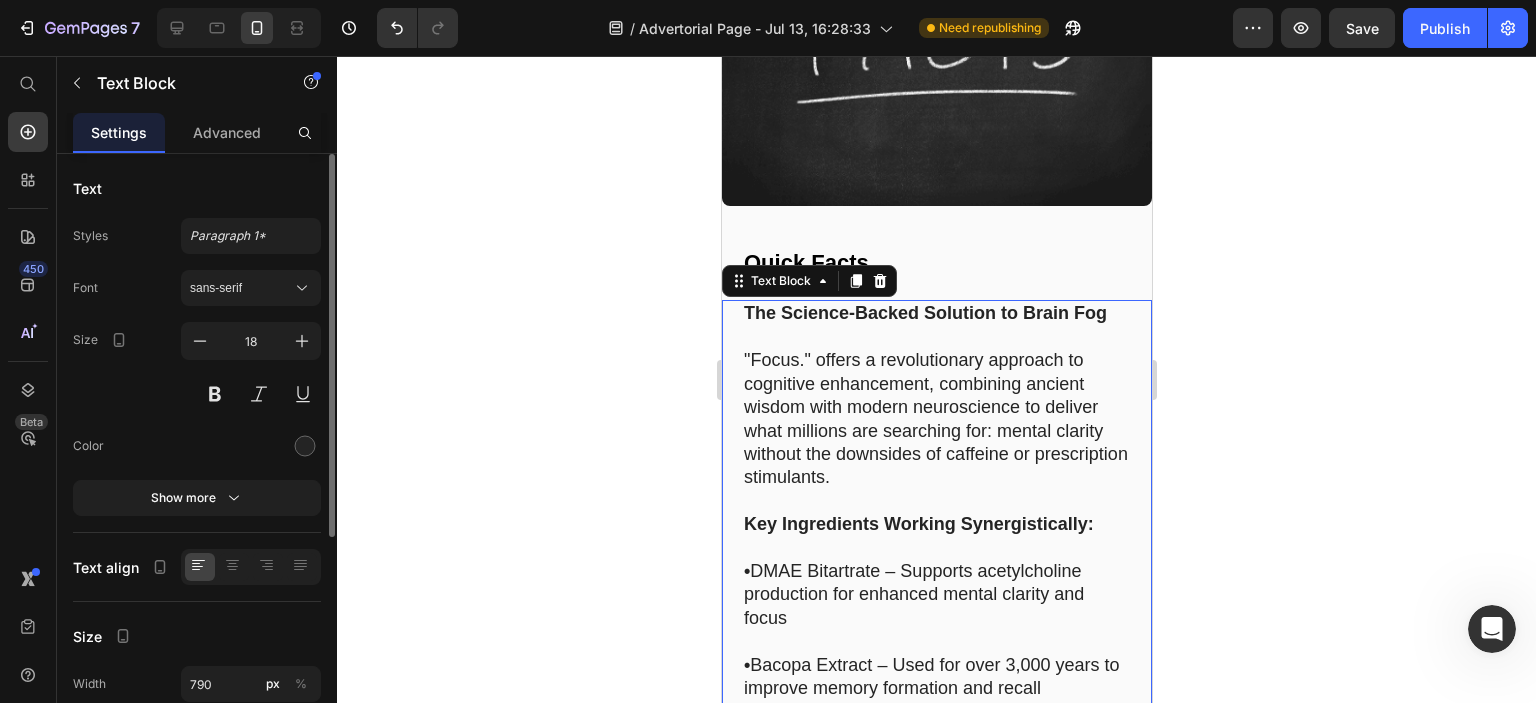 click 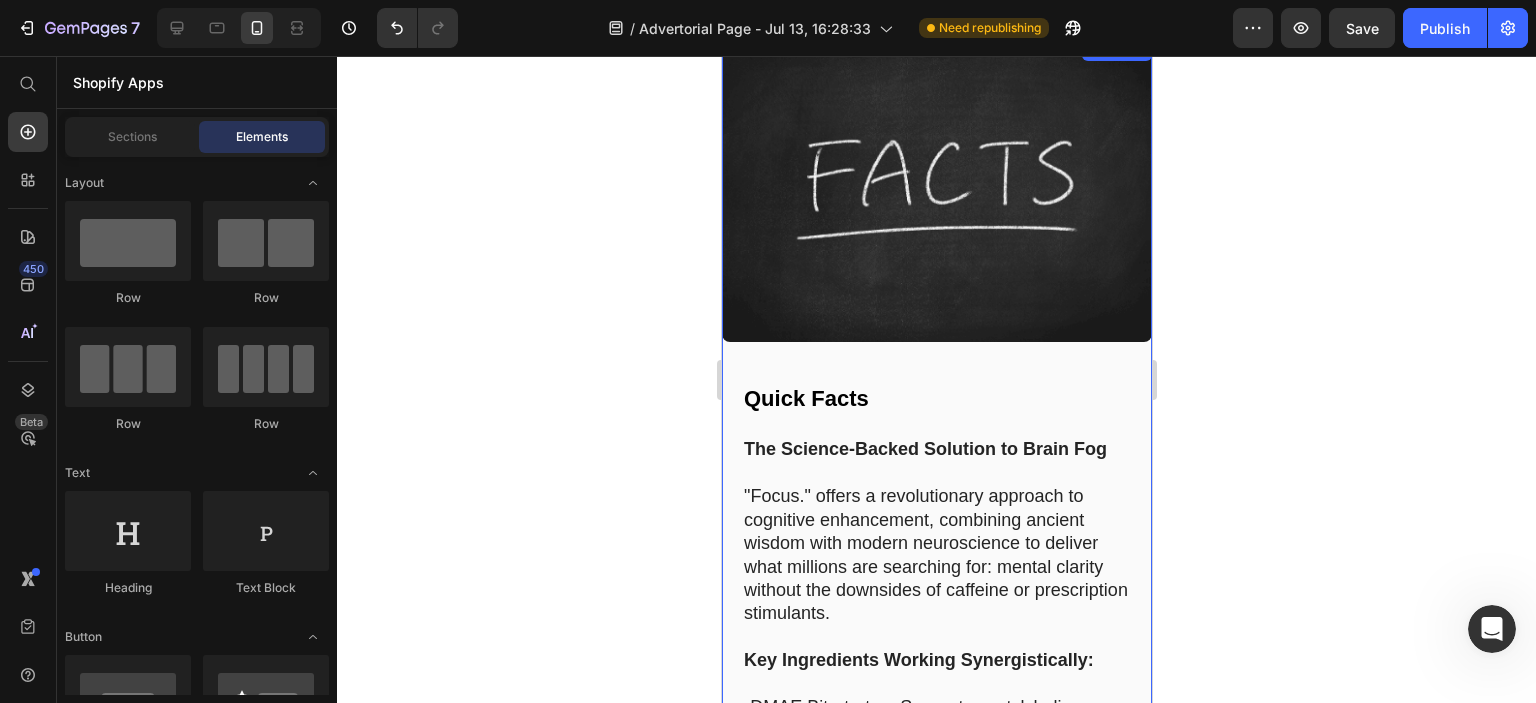 scroll, scrollTop: 13177, scrollLeft: 0, axis: vertical 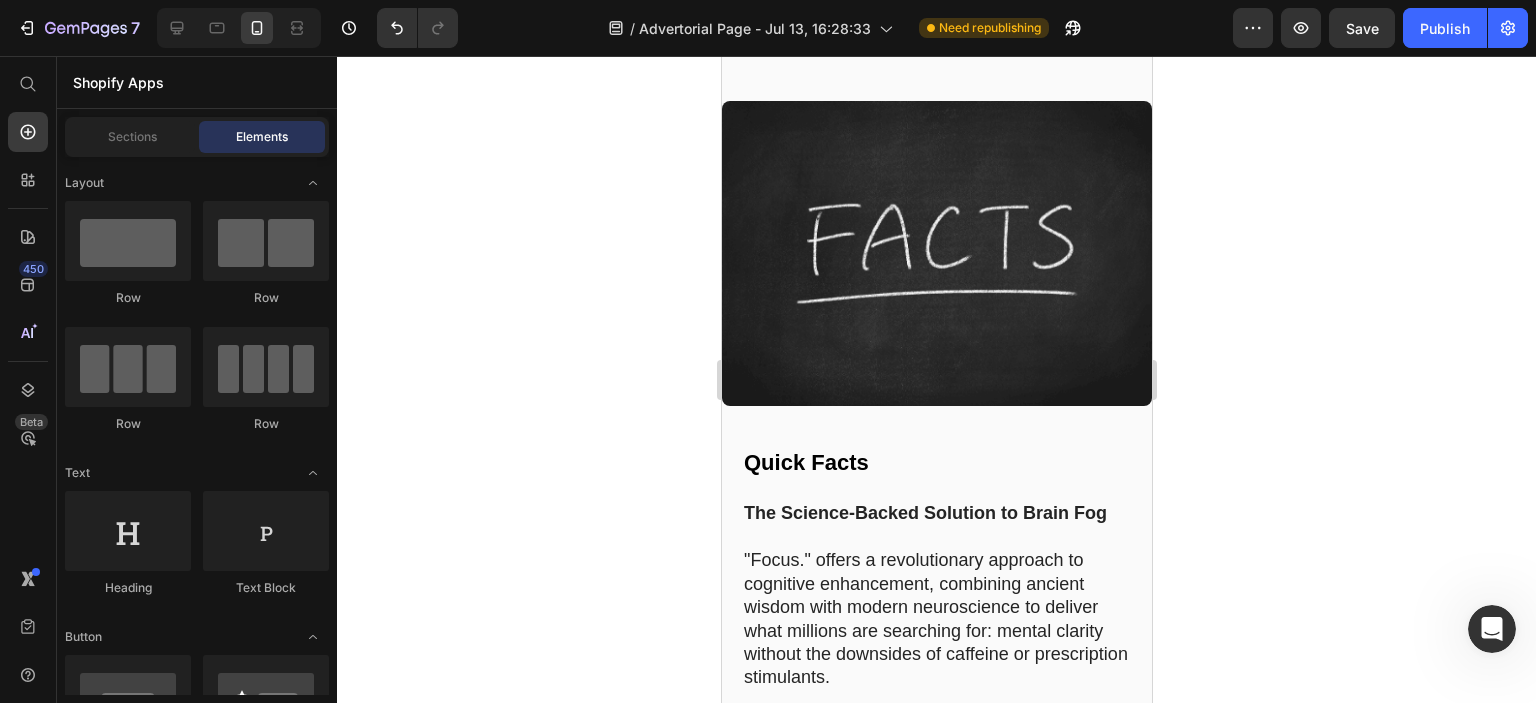click 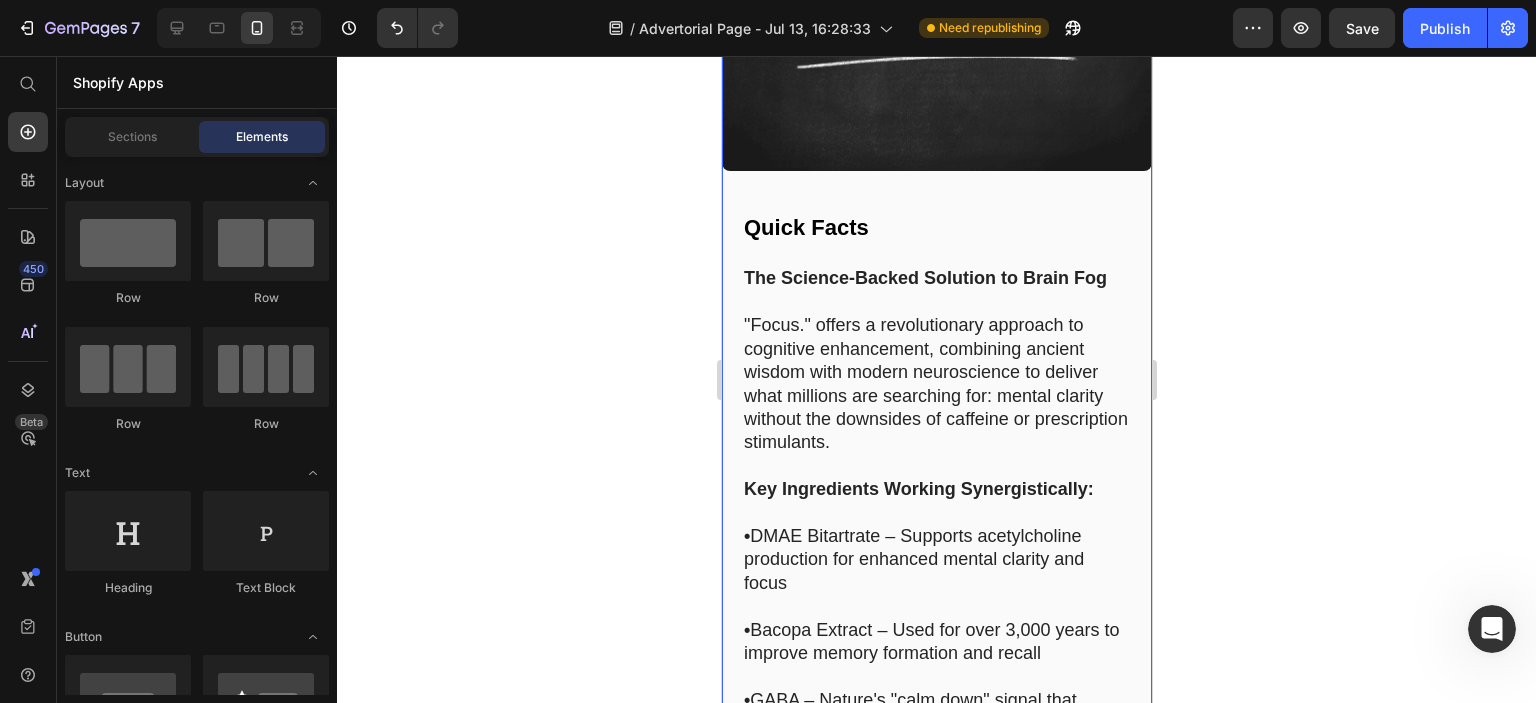 scroll, scrollTop: 13377, scrollLeft: 0, axis: vertical 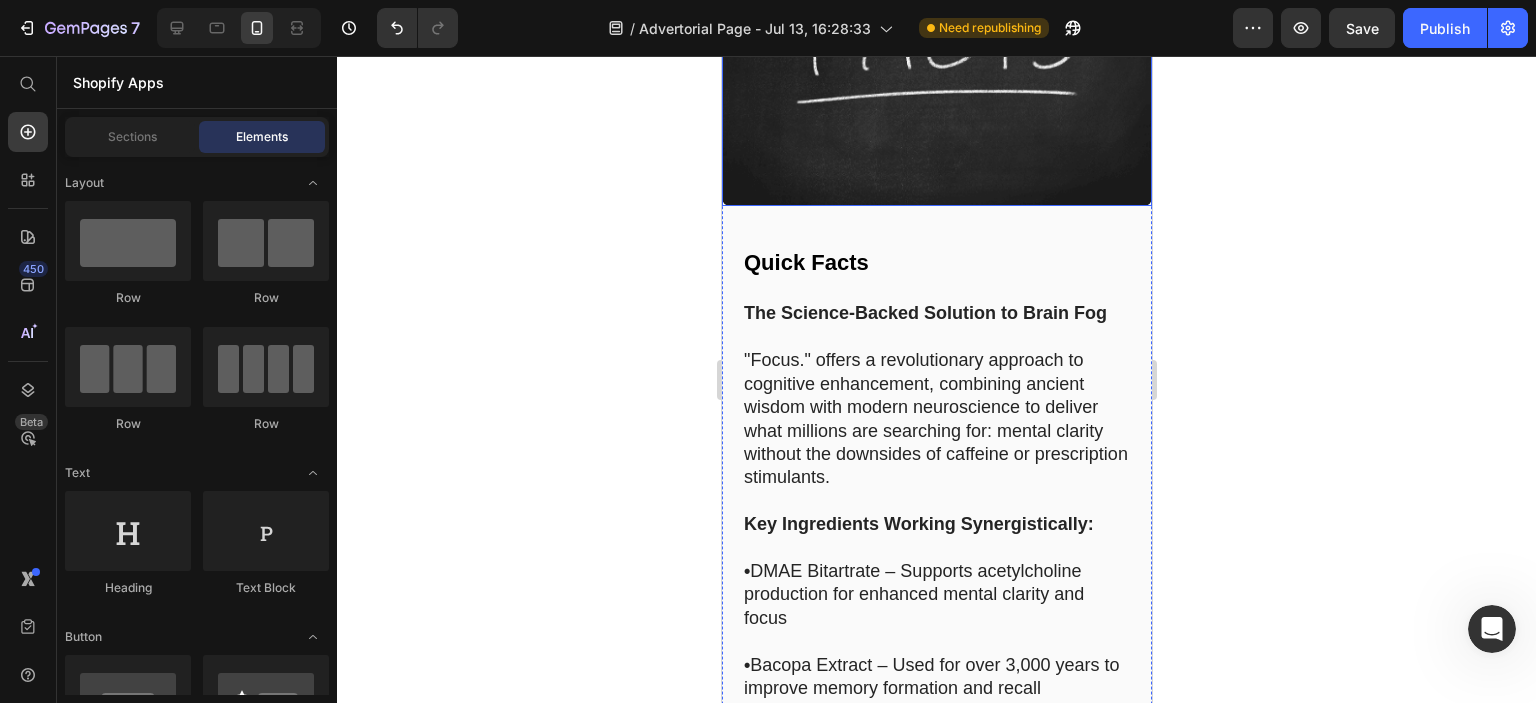 click at bounding box center [936, 53] 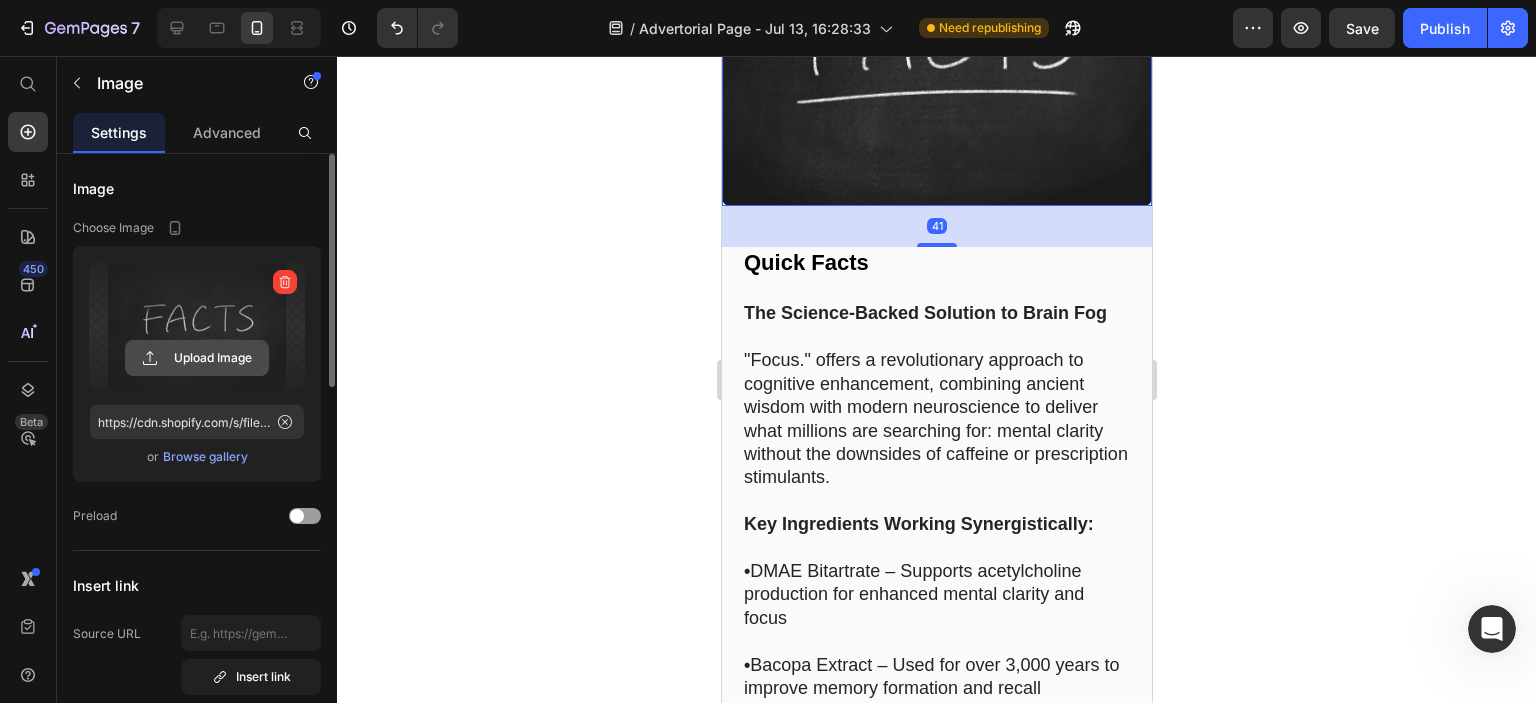 click 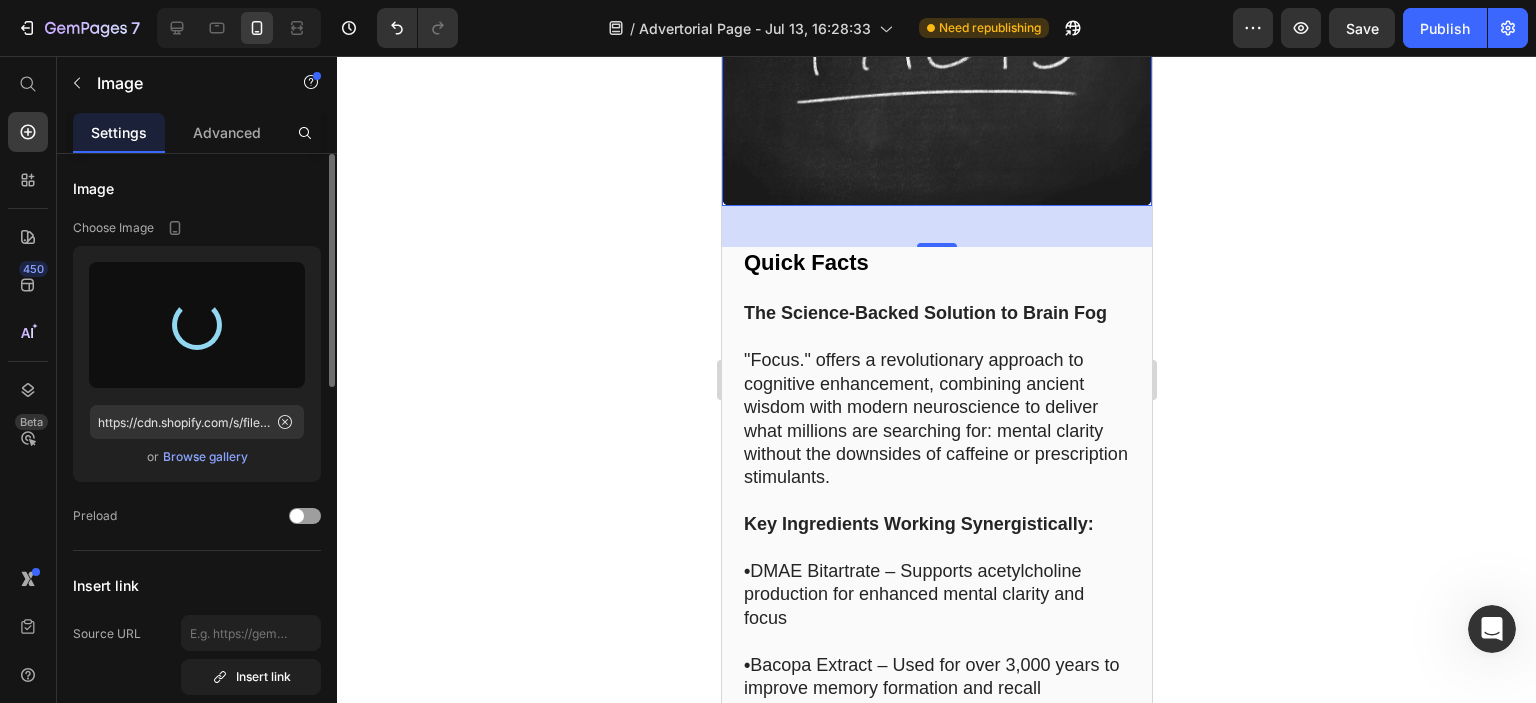 type on "https://cdn.shopify.com/s/files/1/0710/3145/5912/files/gempages_573164479206916870-0c89d289-8273-485b-becd-116a78b3dc20.png" 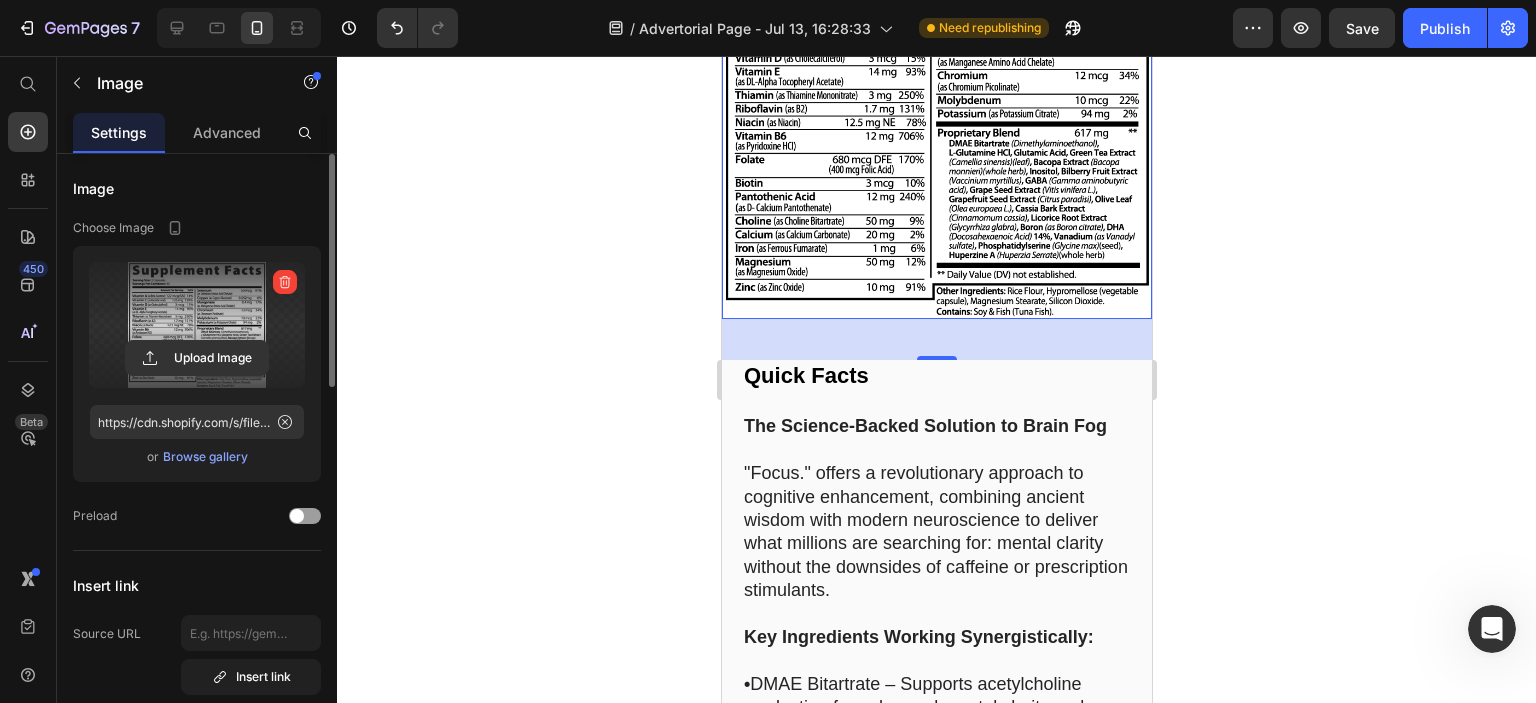 scroll, scrollTop: 13177, scrollLeft: 0, axis: vertical 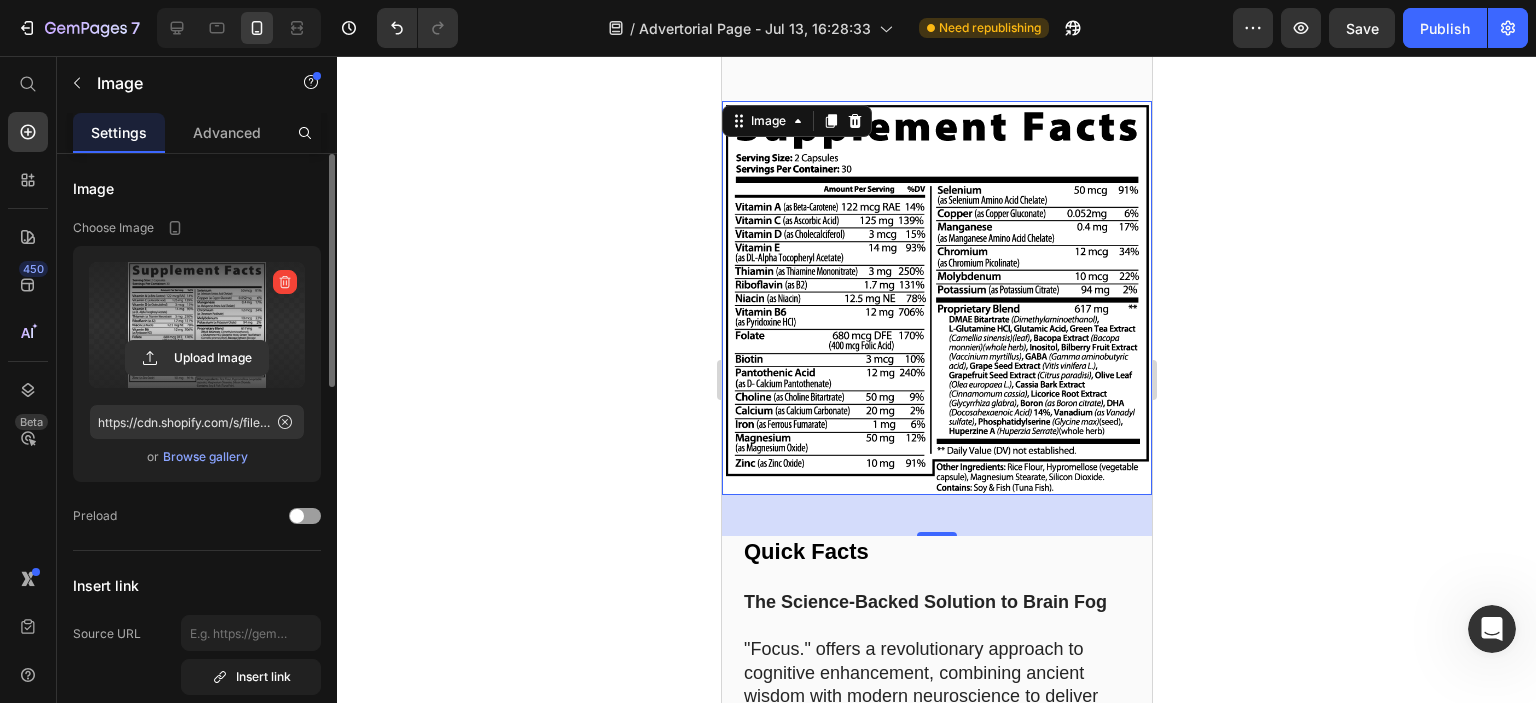 click 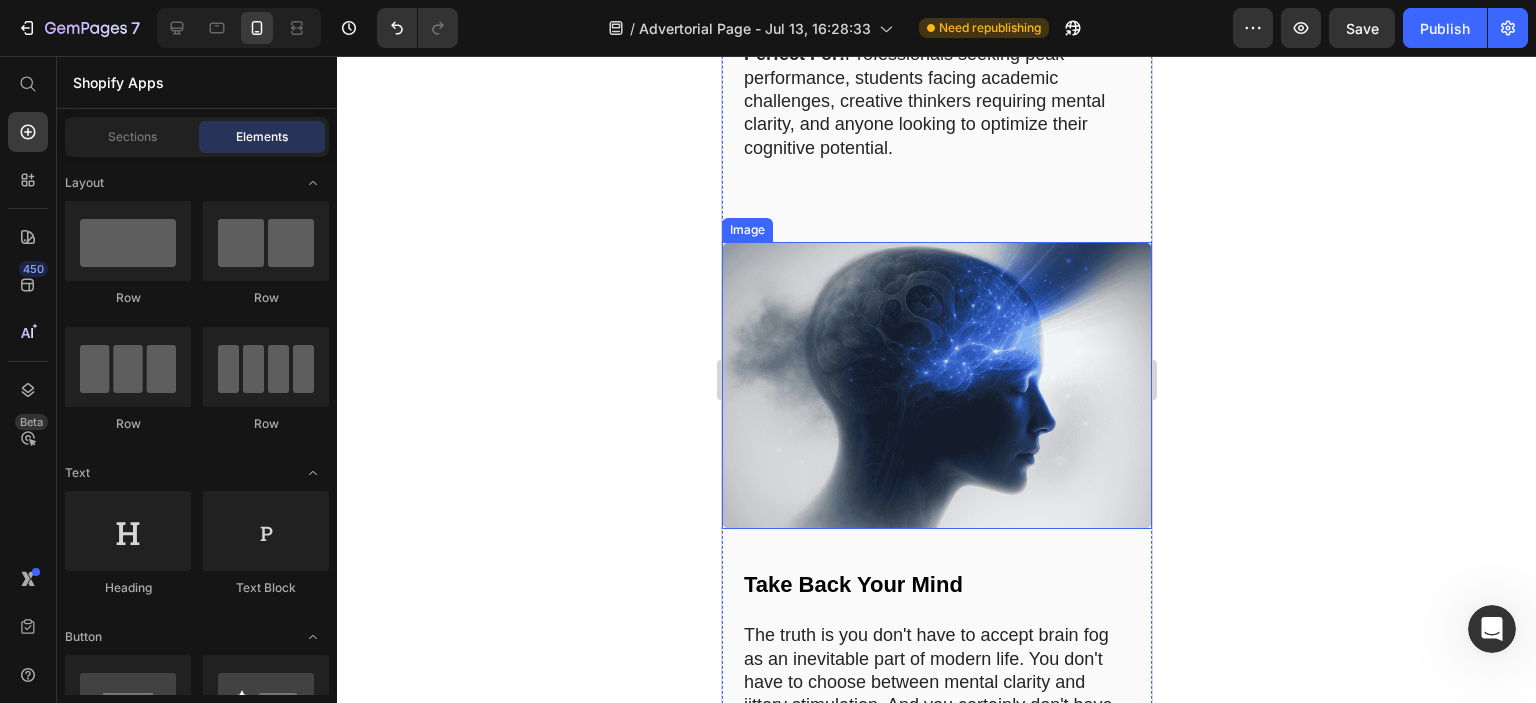 scroll, scrollTop: 15177, scrollLeft: 0, axis: vertical 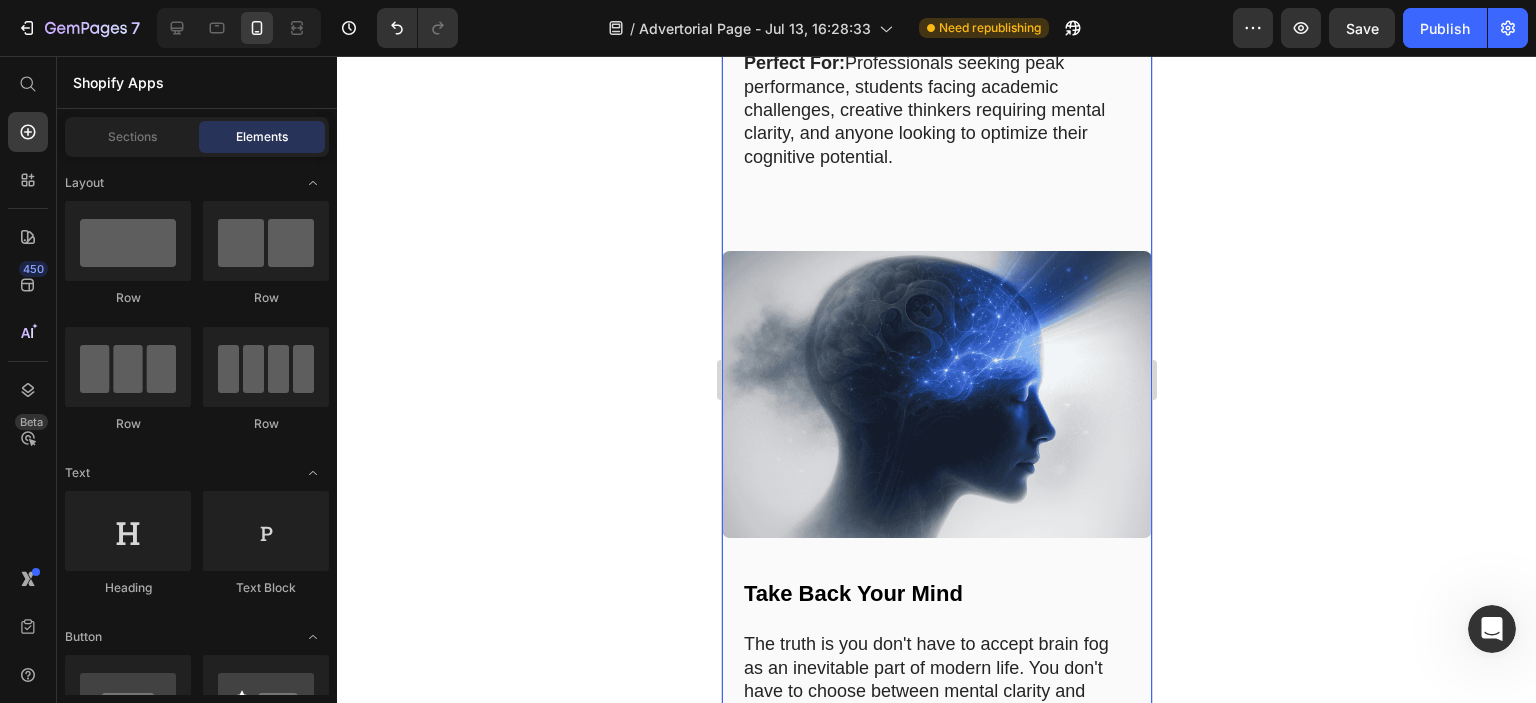click on "Image Quick Facts Heading The Science-Backed Solution to Brain Fog "Focus." offers a revolutionary approach to cognitive enhancement, combining ancient wisdom with modern neuroscience to deliver what millions are searching for: mental clarity without the downsides of caffeine or prescription stimulants. Key Ingredients Working Synergistically: •  DMAE Bitartrate – Supports acetylcholine production for enhanced mental clarity and focus •  Bacopa Extract – Used for over 3,000 years to improve memory formation and recall •  GABA – Nature's "calm down" signal that promotes concentration without tension •  Green Tea Extract – Provides clean mental energy without jitters or crashes •  Phosphatidylserine – Supports healthy brain cell function and communication What Makes Brain & Focus Formula Different: •  100% Stimulant-Free – No jitters, crashes, or dependency •  Comprehensive Approach – Addresses multiple cognitive pathways simultaneously •  •  •  Simple Daily Protocol: •  •" at bounding box center [936, -342] 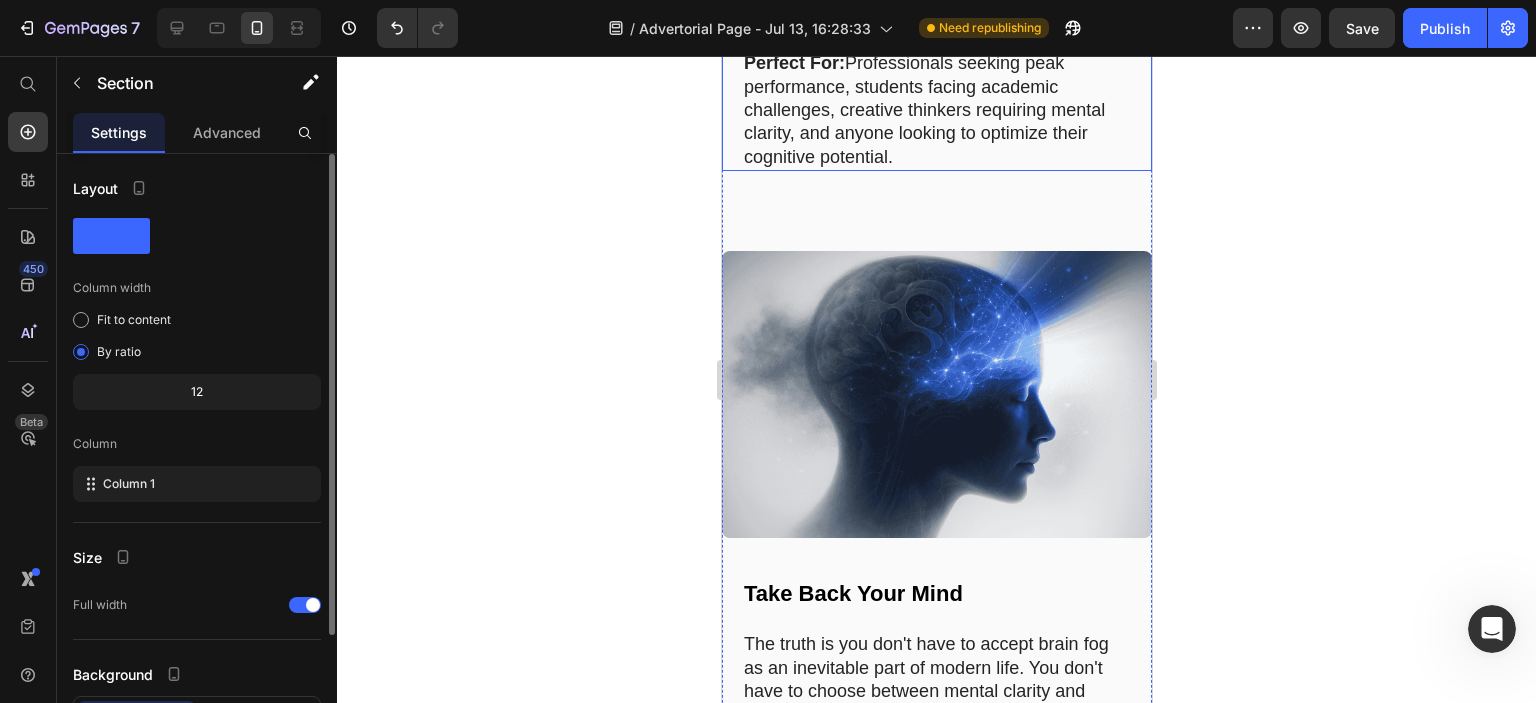 click on "Perfect For:  Professionals seeking peak performance, students facing academic challenges, creative thinkers requiring mental clarity, and anyone looking to optimize their cognitive potential." at bounding box center [936, 110] 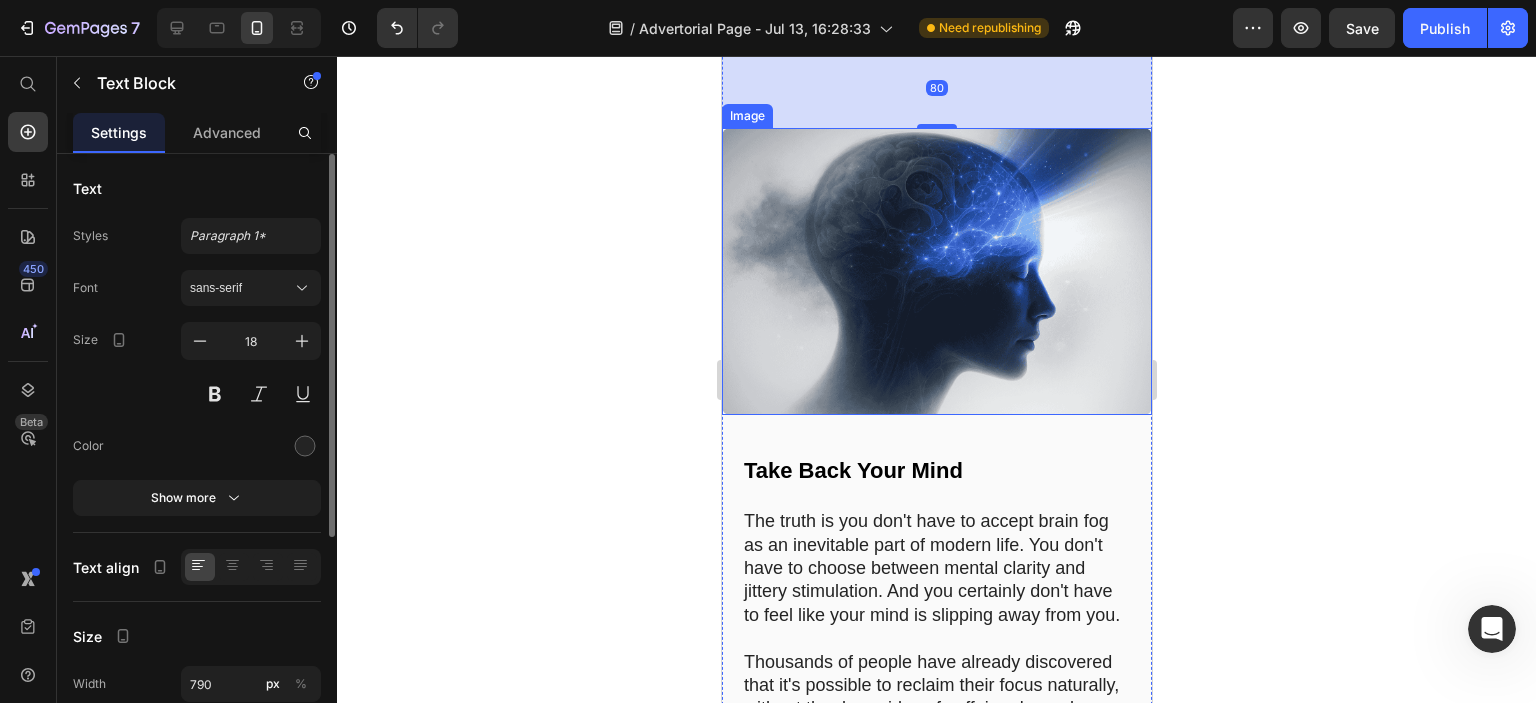 scroll, scrollTop: 15477, scrollLeft: 0, axis: vertical 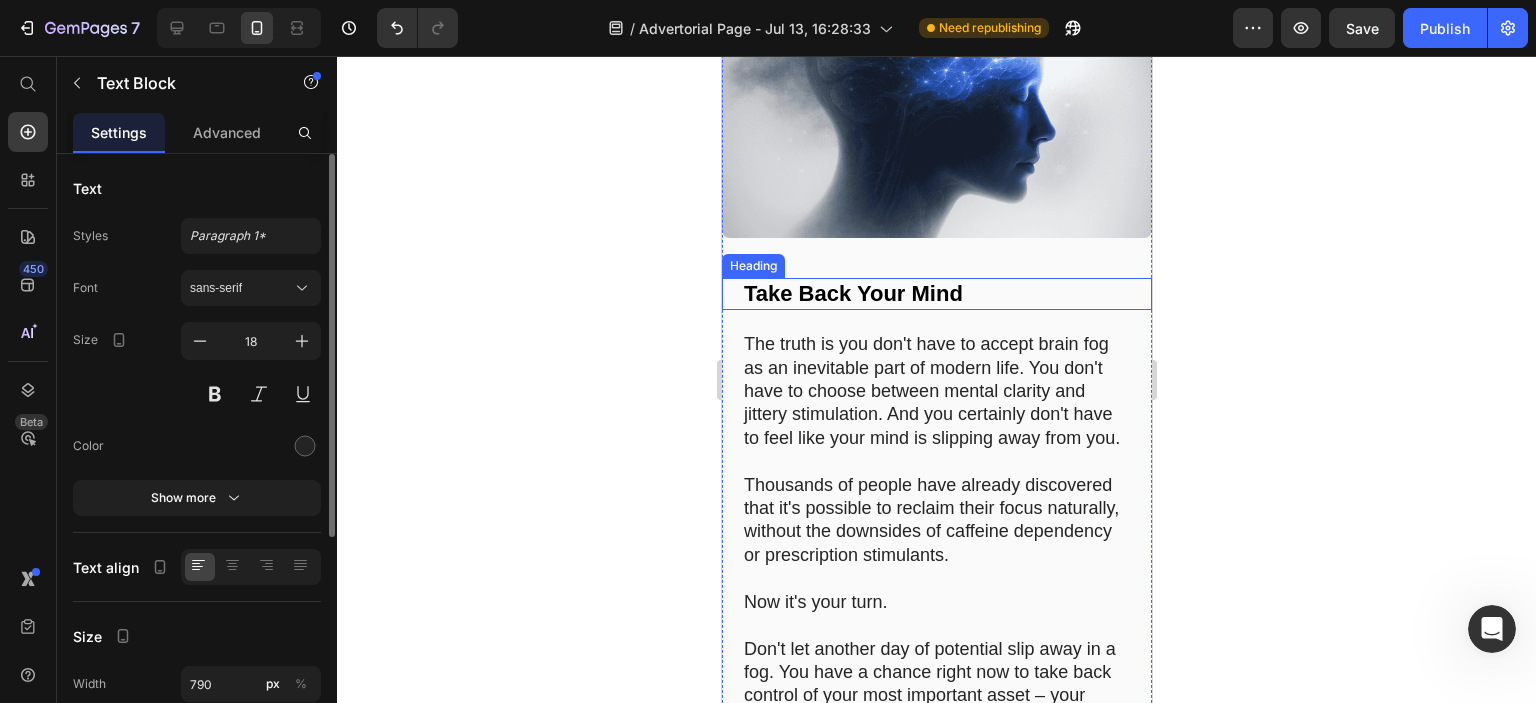 click on "Take Back Your Mind" at bounding box center (936, 294) 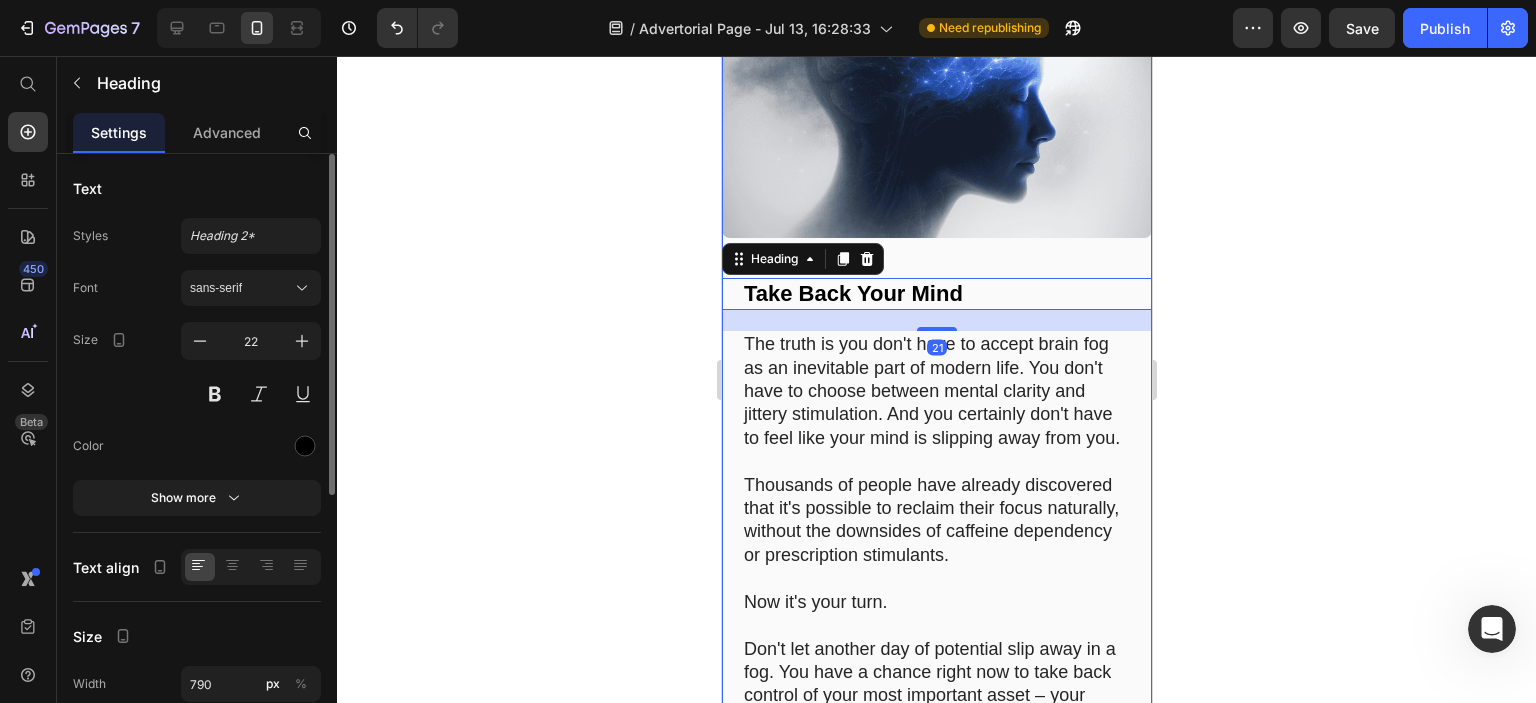 click on "Image Quick Facts Heading The Science-Backed Solution to Brain Fog "Focus." offers a revolutionary approach to cognitive enhancement, combining ancient wisdom with modern neuroscience to deliver what millions are searching for: mental clarity without the downsides of caffeine or prescription stimulants. Key Ingredients Working Synergistically: •  DMAE Bitartrate – Supports acetylcholine production for enhanced mental clarity and focus •  Bacopa Extract – Used for over 3,000 years to improve memory formation and recall •  GABA – Nature's "calm down" signal that promotes concentration without tension •  Green Tea Extract – Provides clean mental energy without jitters or crashes •  Phosphatidylserine – Supports healthy brain cell function and communication What Makes Brain & Focus Formula Different: •  100% Stimulant-Free – No jitters, crashes, or dependency •  Comprehensive Approach – Addresses multiple cognitive pathways simultaneously •  •  •  Simple Daily Protocol: •  •" at bounding box center (936, -642) 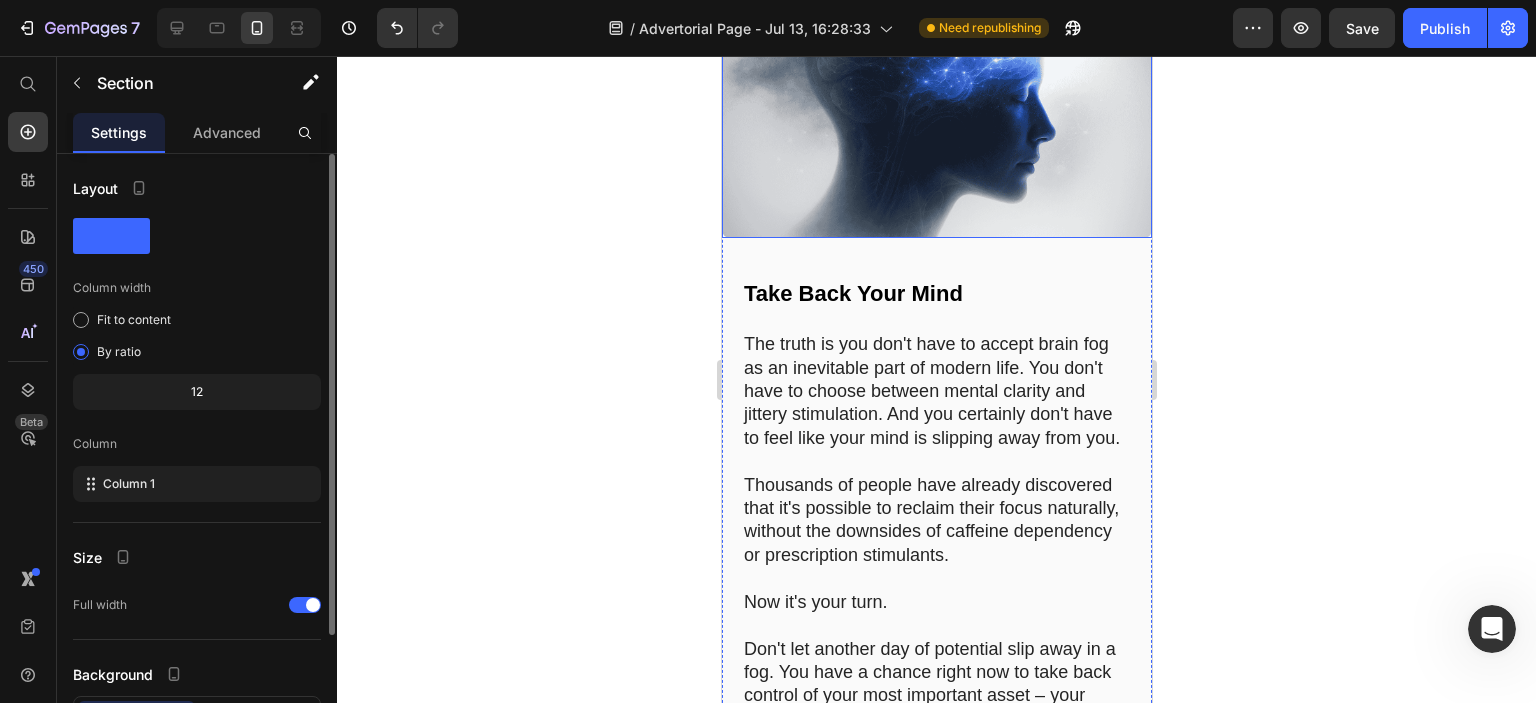 click at bounding box center (936, 94) 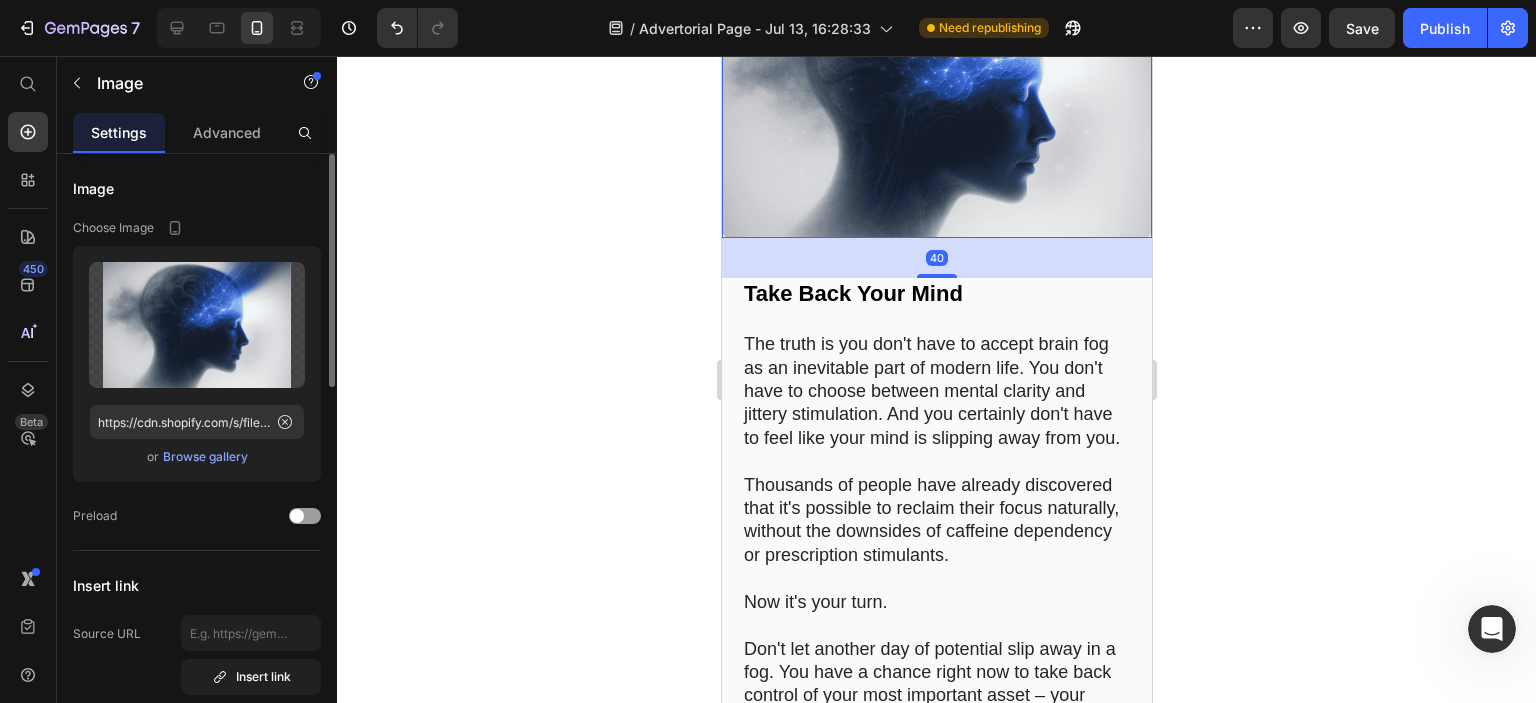 click 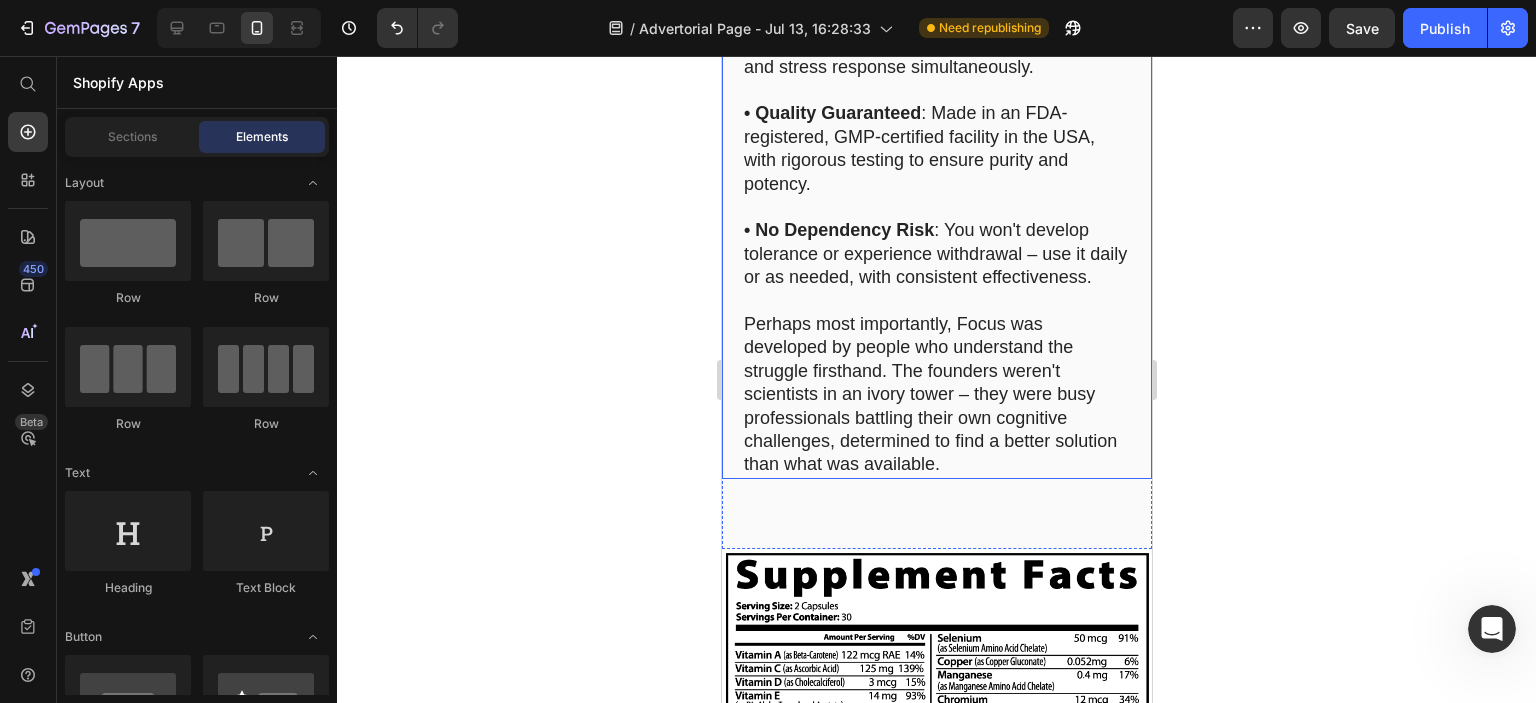 scroll, scrollTop: 12977, scrollLeft: 0, axis: vertical 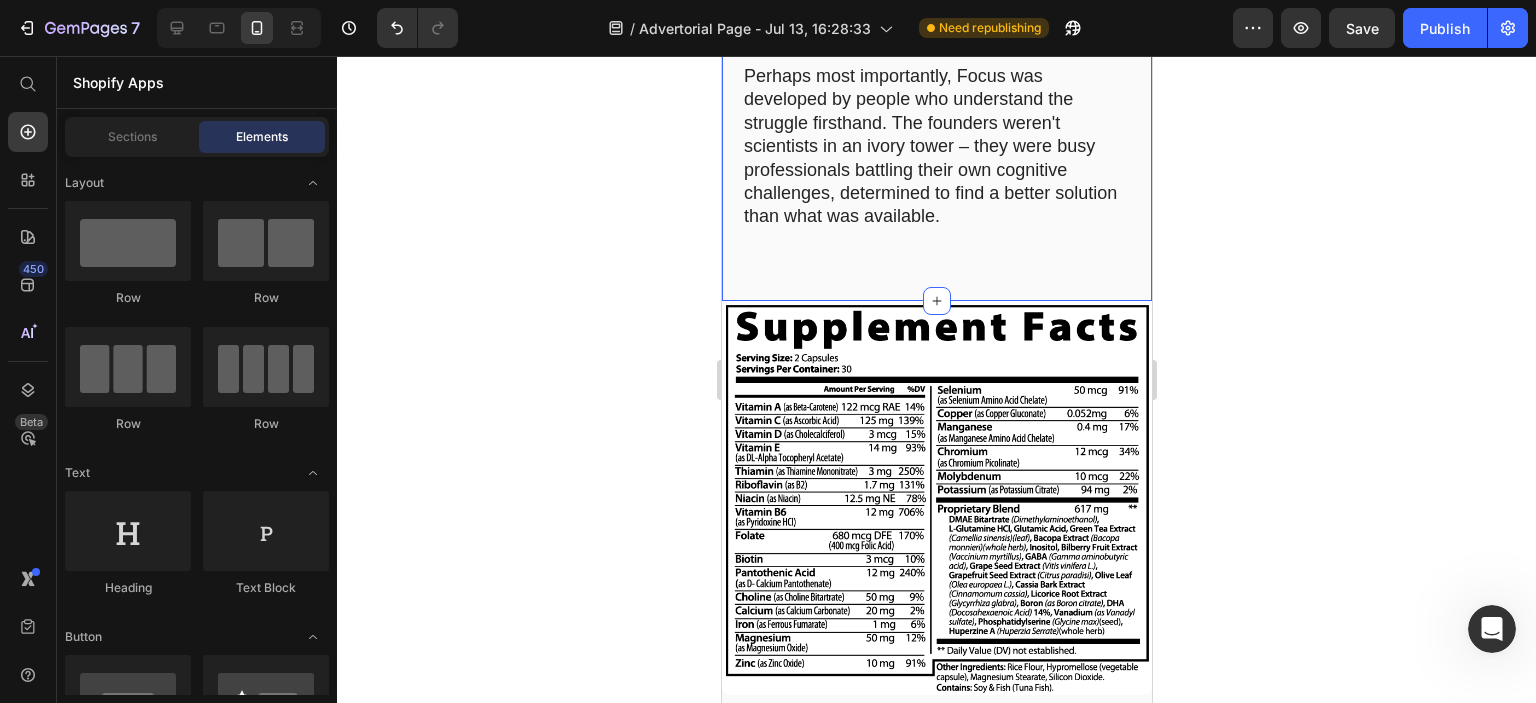 click on "Image The Focus Experience: A Day in Life Heading Imagine waking up tomorrow morning, taking two small Focus capsules with breakfast, and beginning your day.   Within the hour, that usual mental haze begins to lift. You feel alert yet calm – a state of mind that's increasingly rare in our overstimulated world.   As you begin work, you notice something different: instead of constantly checking your phone or fighting the urge to procrastinate, you ease into a state of concentration you haven't felt in years. Emails get answered efficiently. Complex problems seem clearer. Your thoughts flow logically from one to the next without the usual mental static.   By afternoon – when you'd normally be reaching for another coffee or fighting to keep your eyes open – you're still mentally sharp. There's no crash, just steady productivity. Work stress doesn't frazzle you; you feel oddly calm and in control.     Text Block Image Beyond Focus: Unexpected Benefits Heading   • Enhanced Memory       Text Block" at bounding box center (936, -1414) 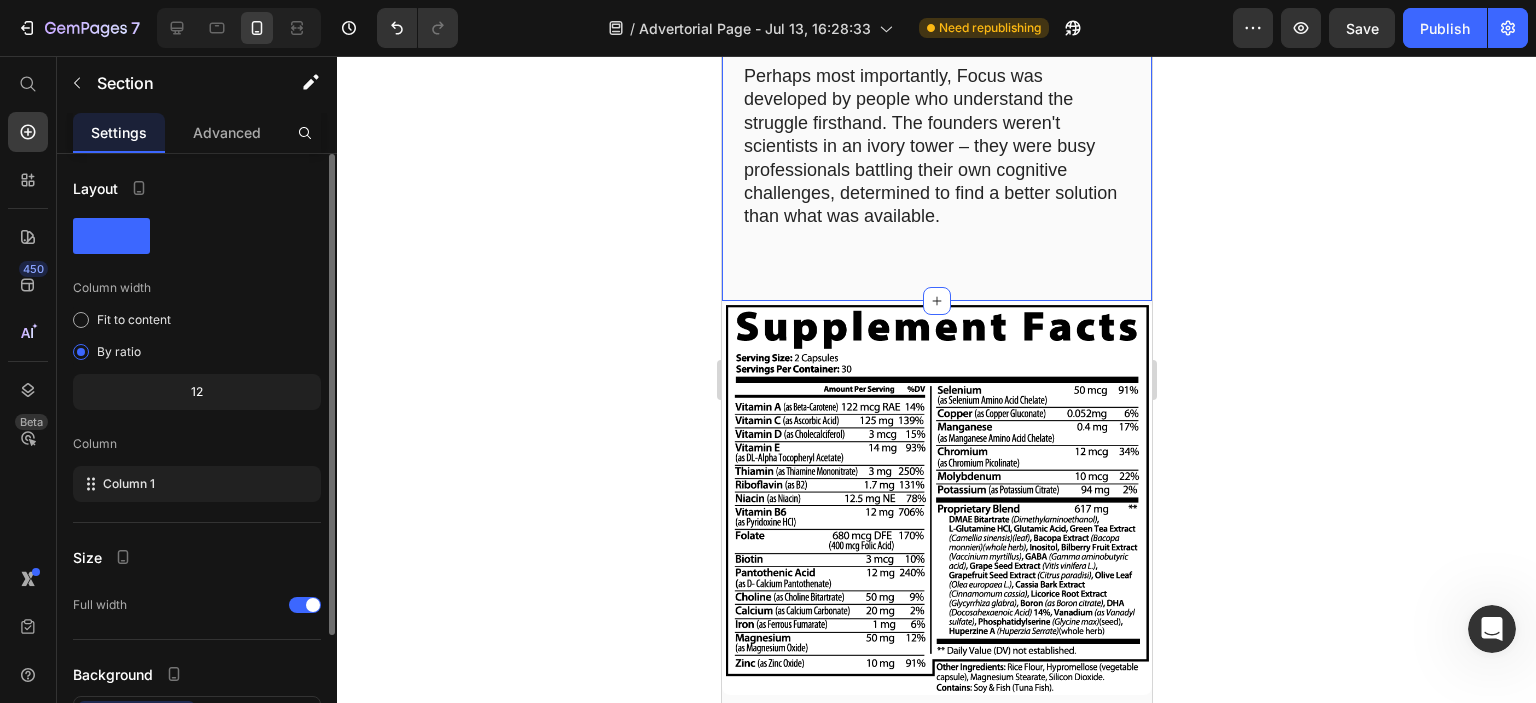 click on "Perhaps most importantly, Focus was developed by people who understand the struggle firsthand. The founders weren't scientists in an ivory tower – they were busy professionals battling their own cognitive challenges, determined to find a better solution than what was available." at bounding box center [936, 147] 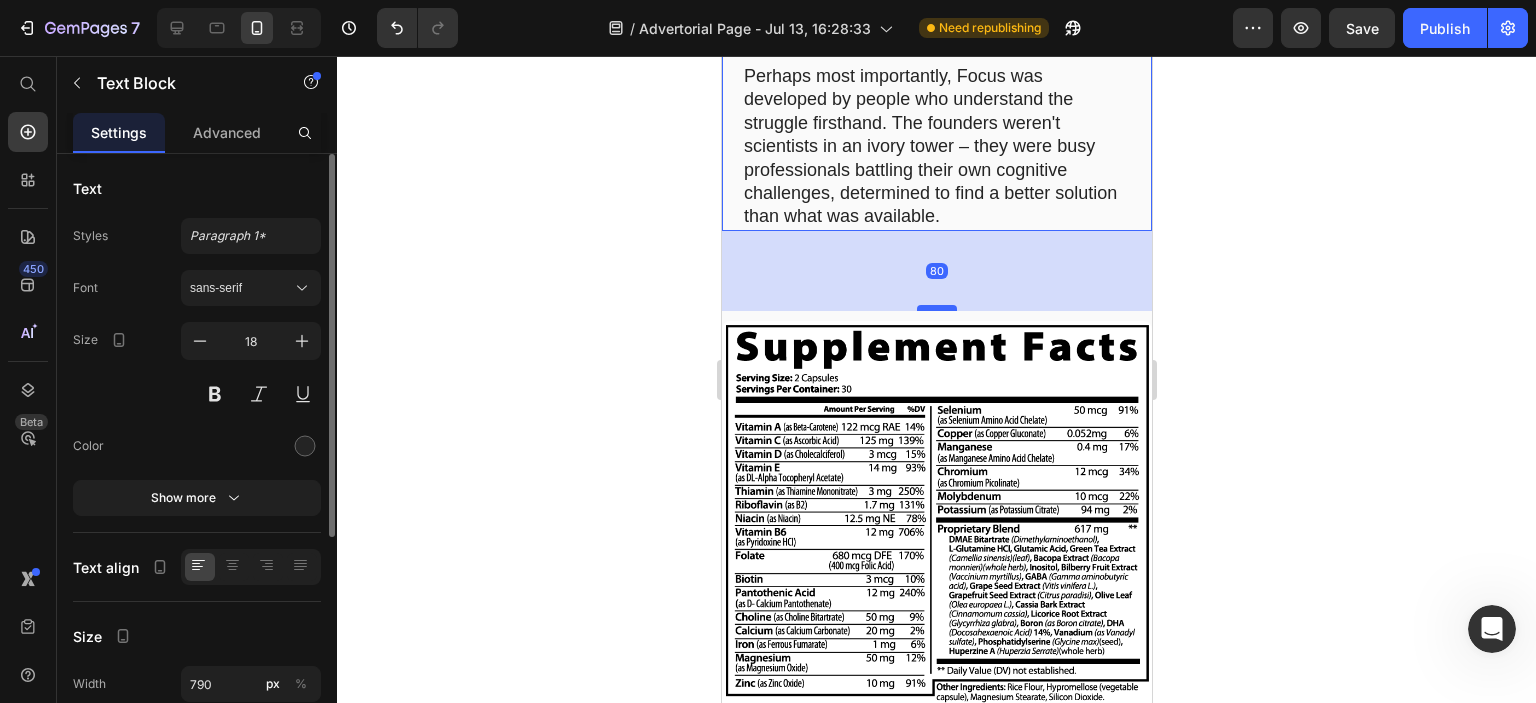 drag, startPoint x: 937, startPoint y: 390, endPoint x: 941, endPoint y: 410, distance: 20.396078 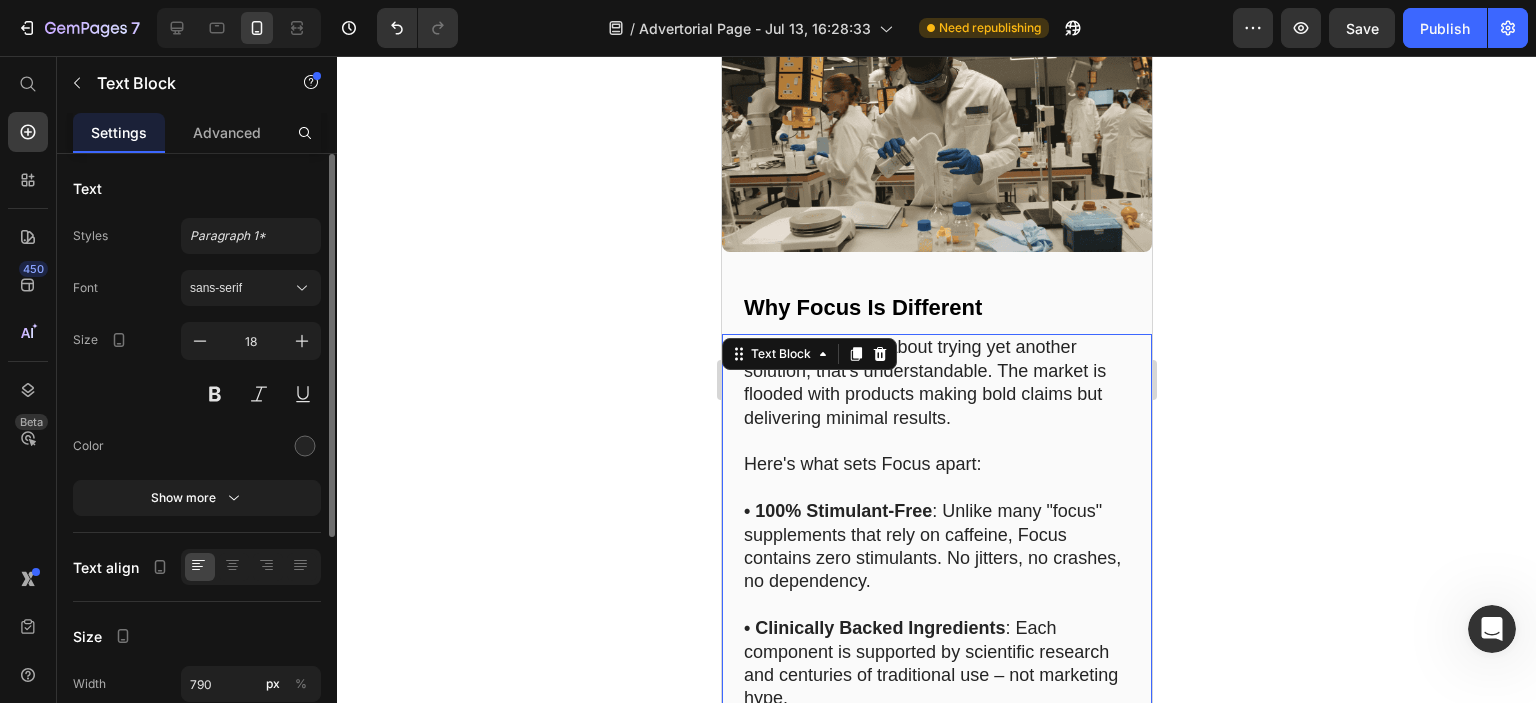 scroll, scrollTop: 11977, scrollLeft: 0, axis: vertical 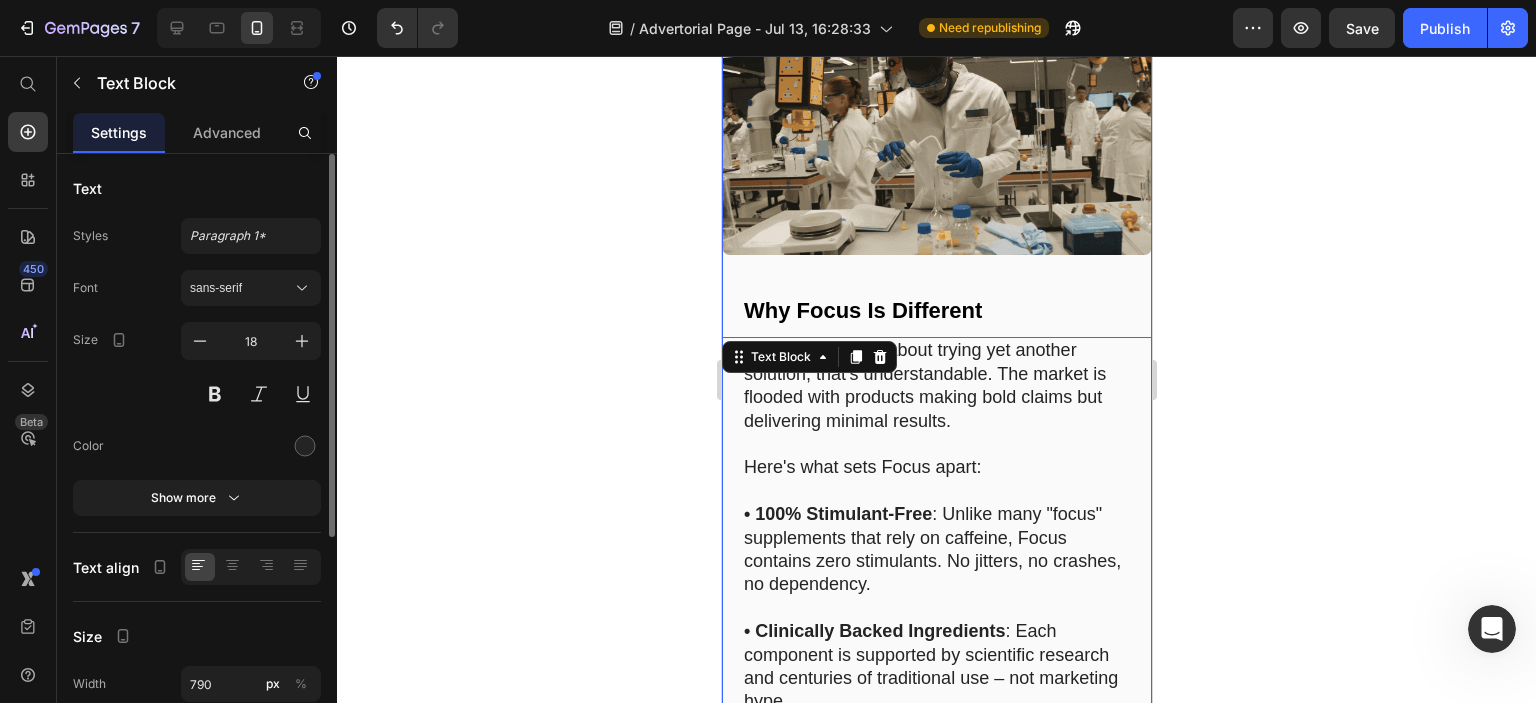 click at bounding box center [936, 134] 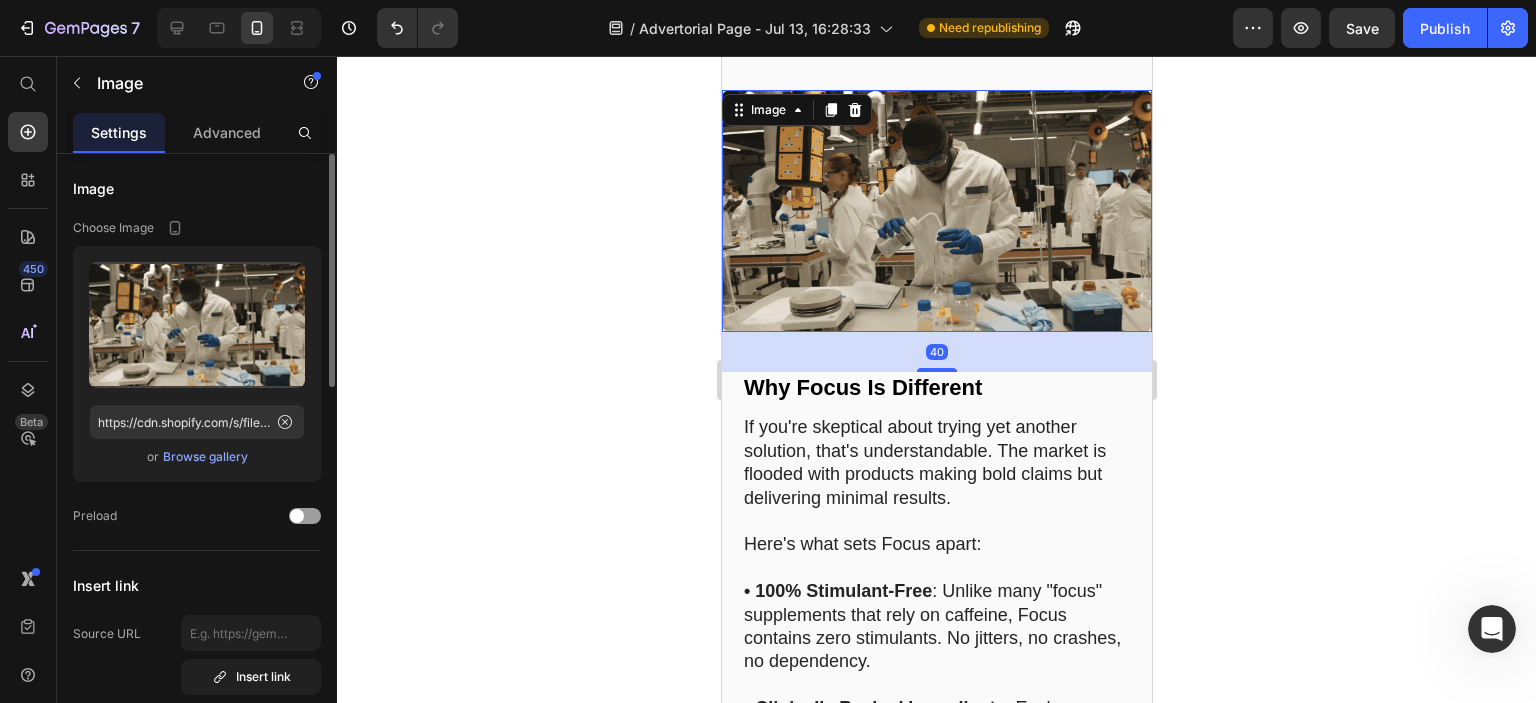 scroll, scrollTop: 11777, scrollLeft: 0, axis: vertical 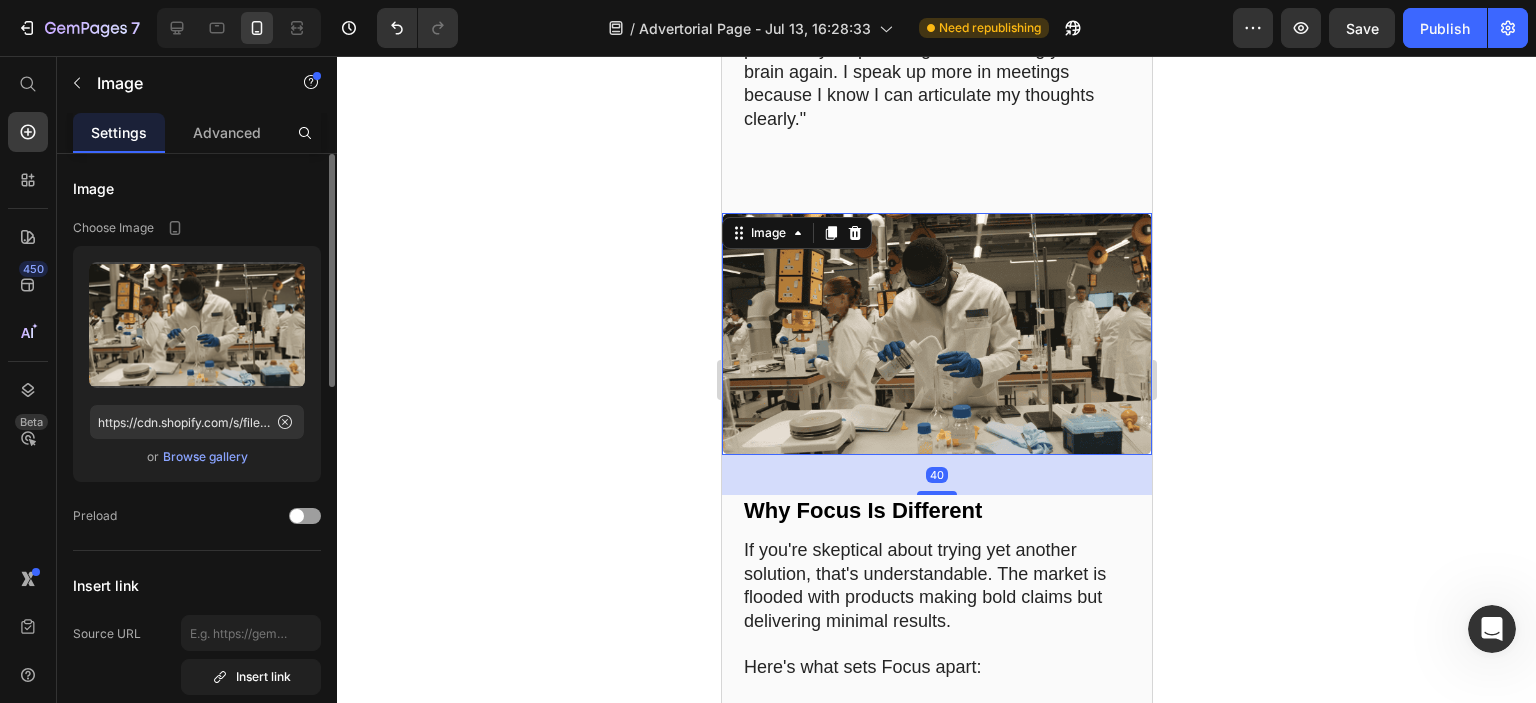 click on "Image The Focus Experience: A Day in Life Heading Imagine waking up tomorrow morning, taking two small Focus capsules with breakfast, and beginning your day.   Within the hour, that usual mental haze begins to lift. You feel alert yet calm – a state of mind that's increasingly rare in our overstimulated world.   As you begin work, you notice something different: instead of constantly checking your phone or fighting the urge to procrastinate, you ease into a state of concentration you haven't felt in years. Emails get answered efficiently. Complex problems seem clearer. Your thoughts flow logically from one to the next without the usual mental static.   By afternoon – when you'd normally be reaching for another coffee or fighting to keep your eyes open – you're still mentally sharp. There's no crash, just steady productivity. Work stress doesn't frazzle you; you feel oddly calm and in control.     Text Block Image Beyond Focus: Unexpected Benefits Heading   • Enhanced Memory       Text Block" at bounding box center [936, -204] 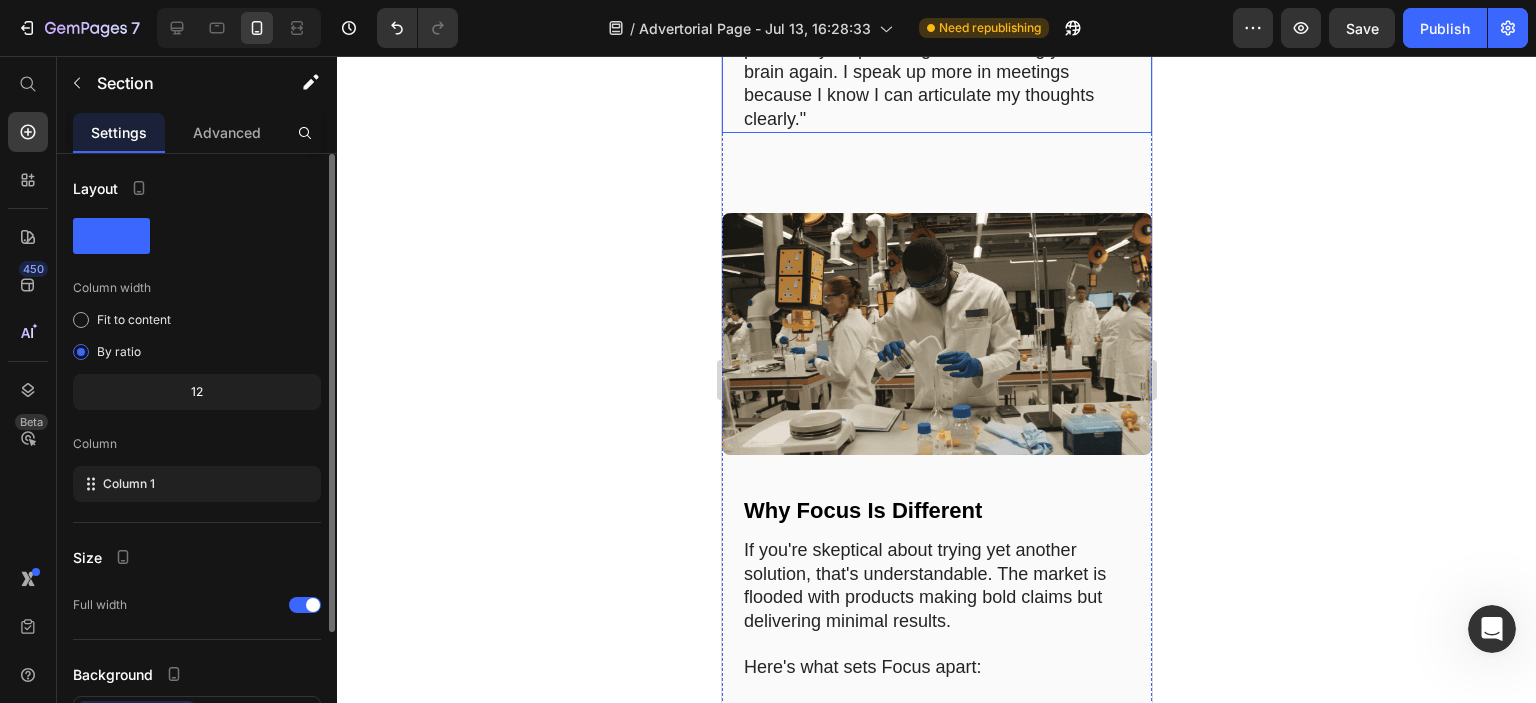 click on "• Increased Confidence : "There's something profoundly empowering about trusting your brain again. I speak up more in meetings because I know I can articulate my thoughts clearly."" at bounding box center [936, 72] 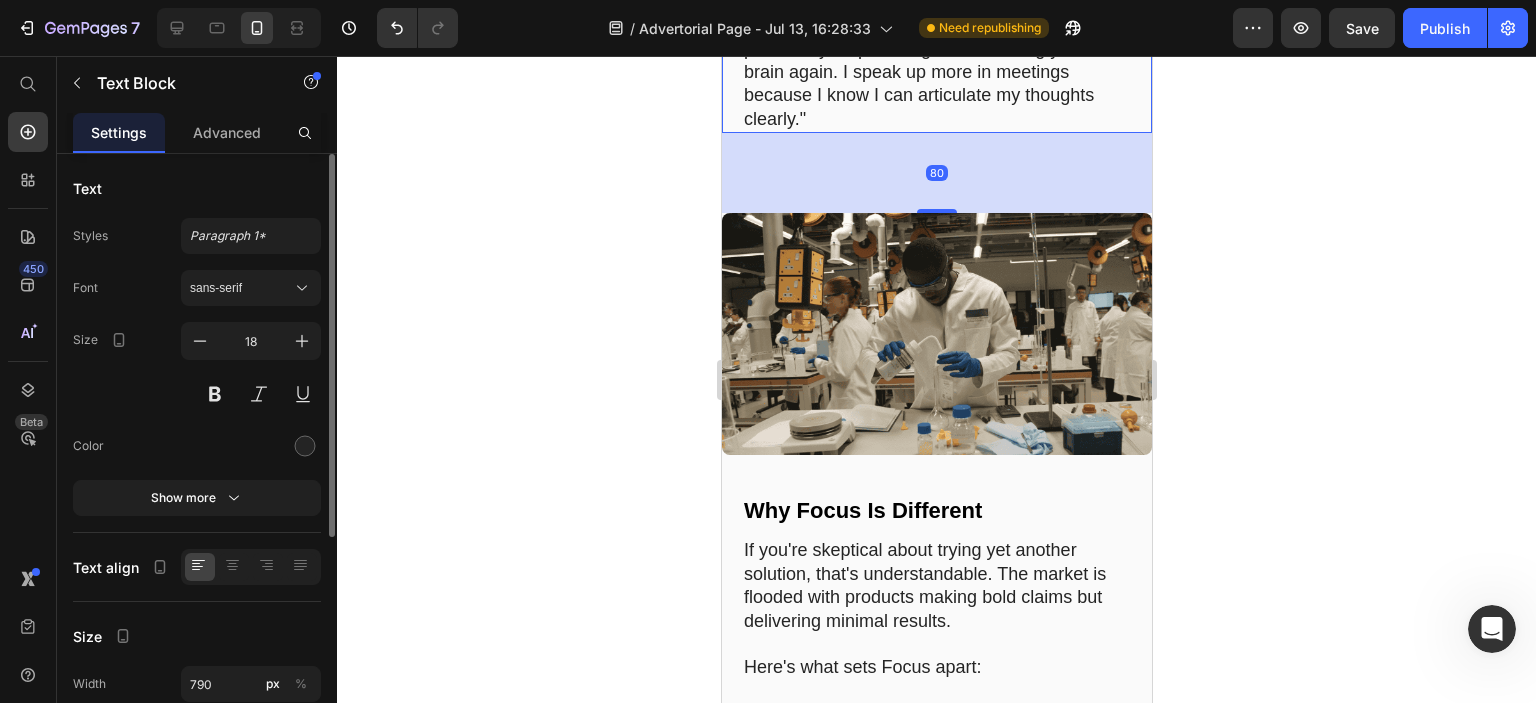 click 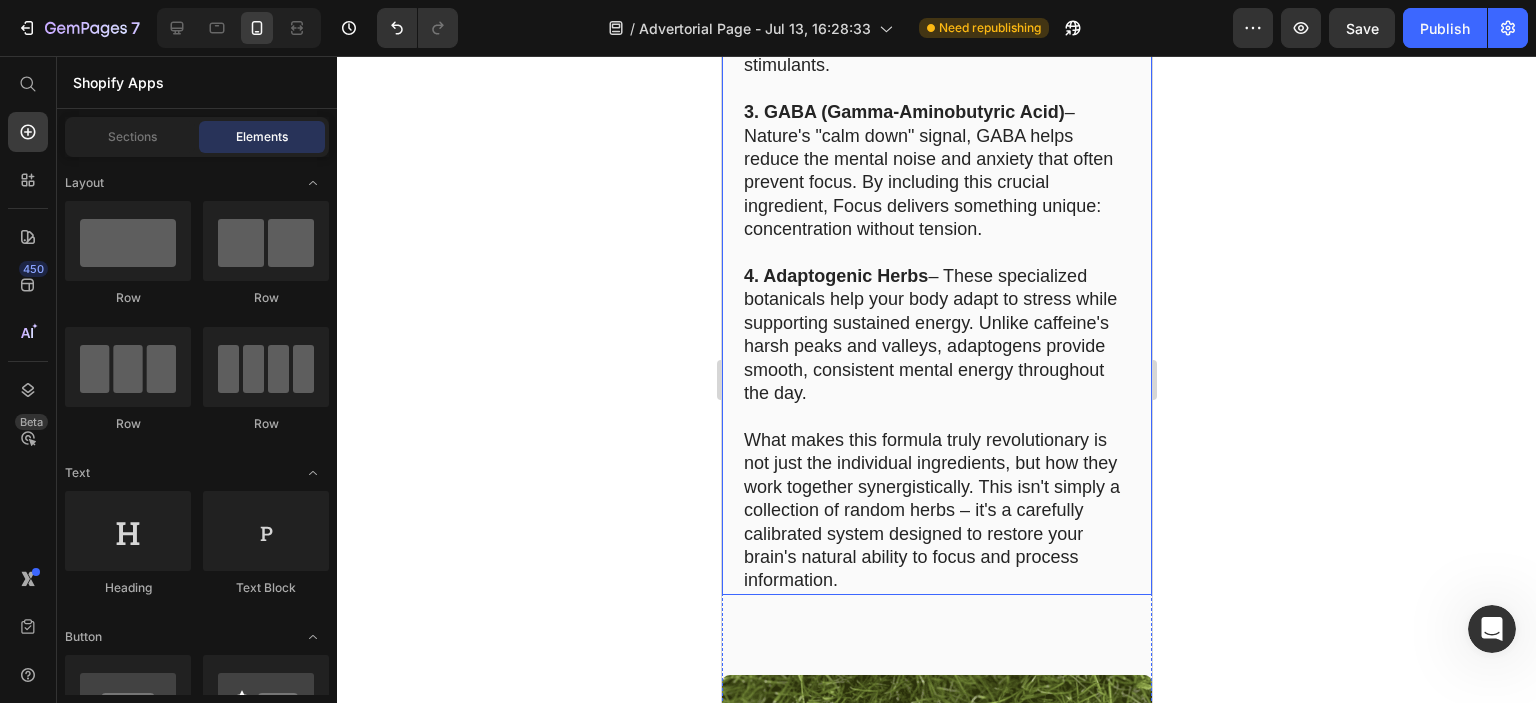 scroll, scrollTop: 7777, scrollLeft: 0, axis: vertical 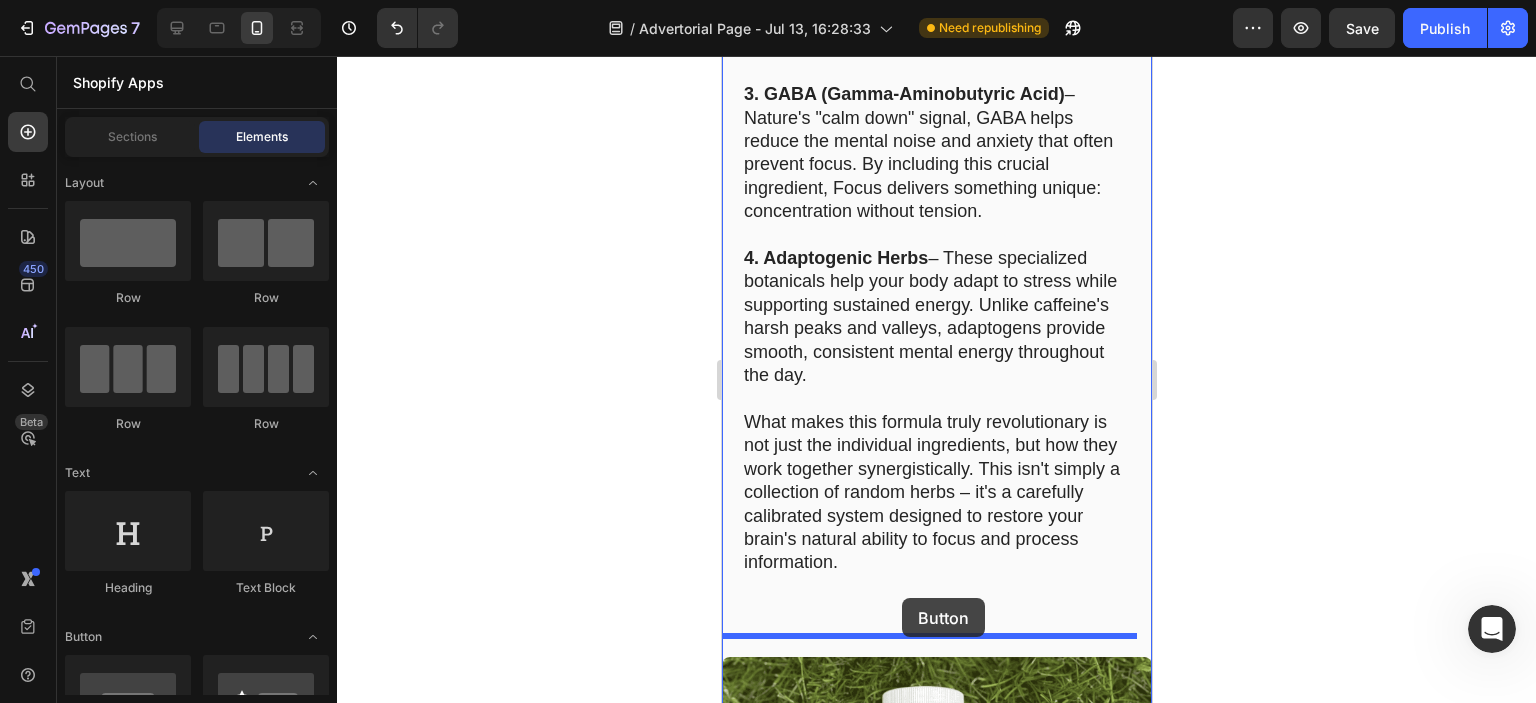 drag, startPoint x: 853, startPoint y: 271, endPoint x: 901, endPoint y: 598, distance: 330.50415 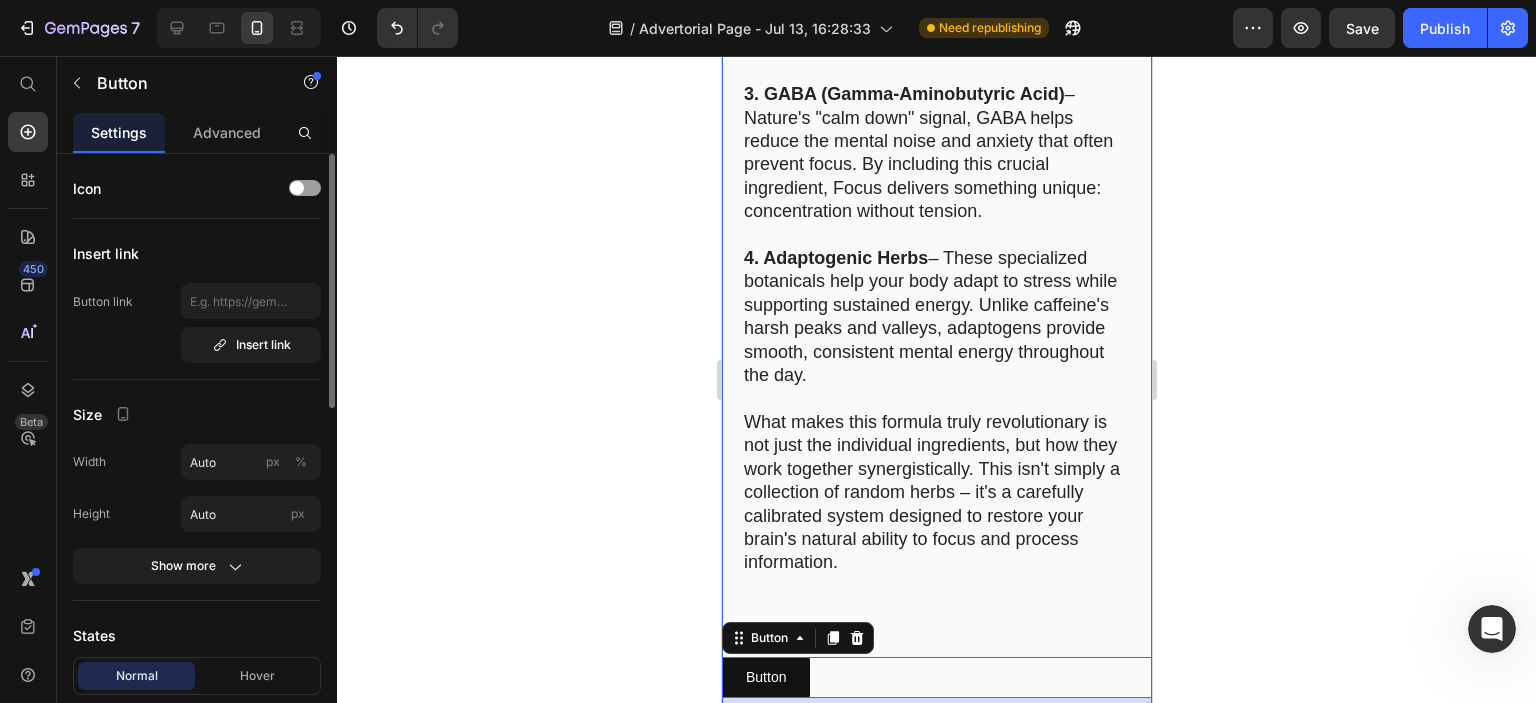click 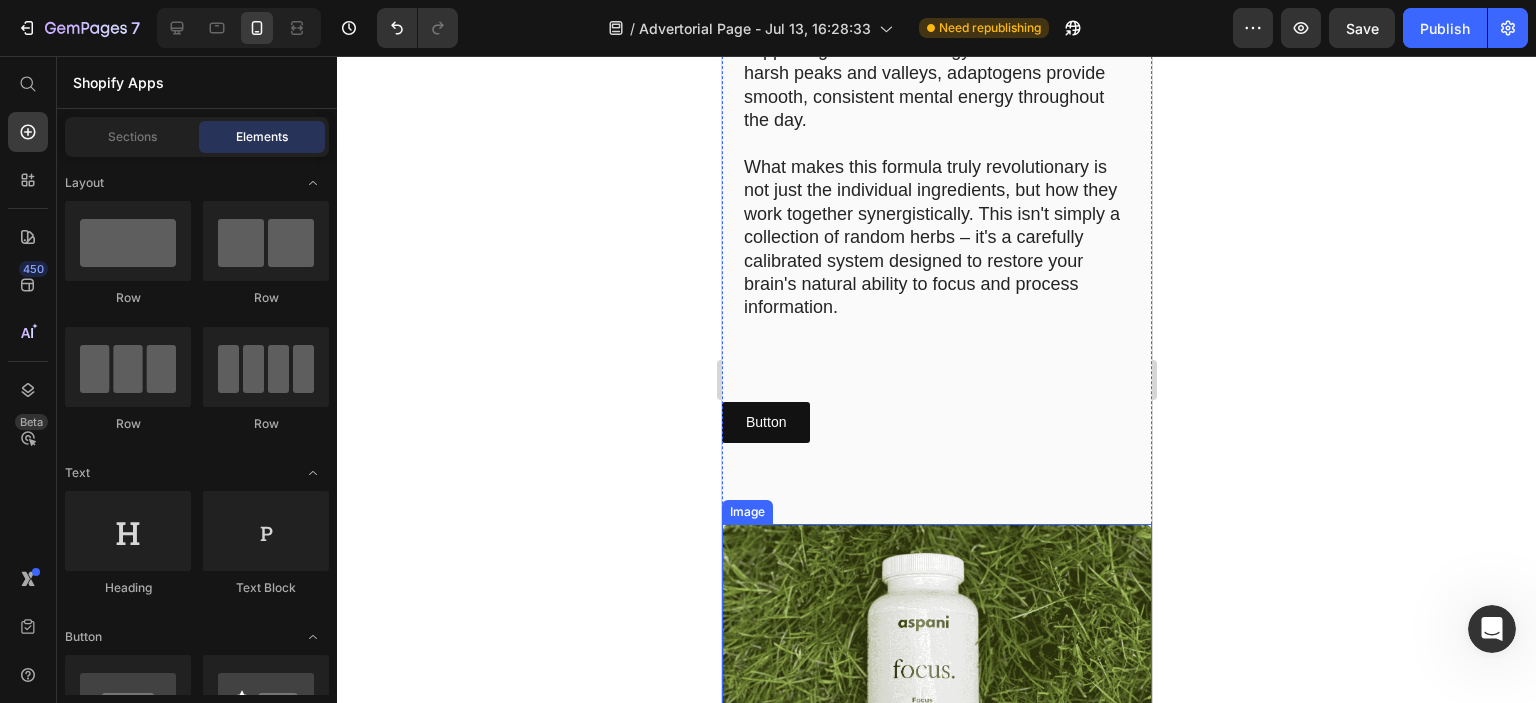 scroll, scrollTop: 8077, scrollLeft: 0, axis: vertical 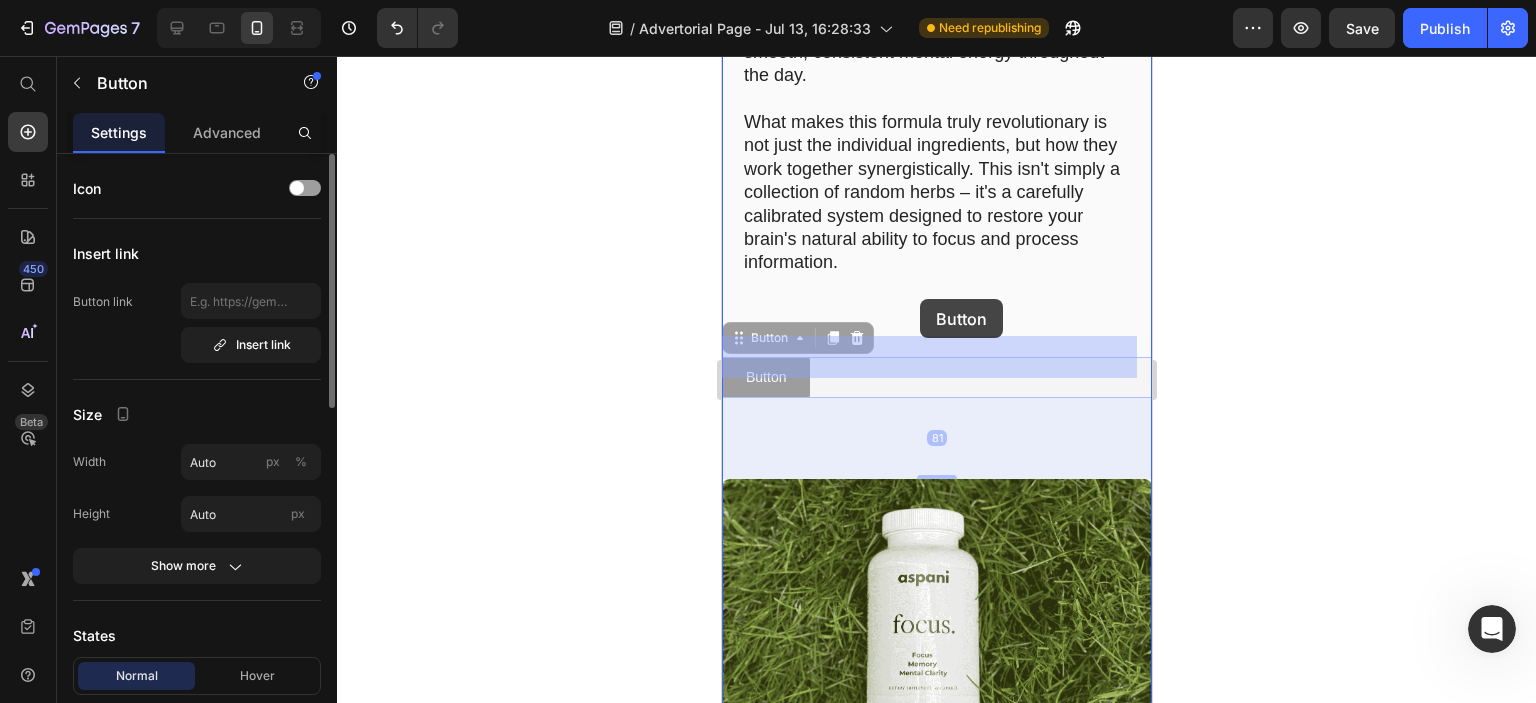 drag, startPoint x: 839, startPoint y: 361, endPoint x: 919, endPoint y: 299, distance: 101.21265 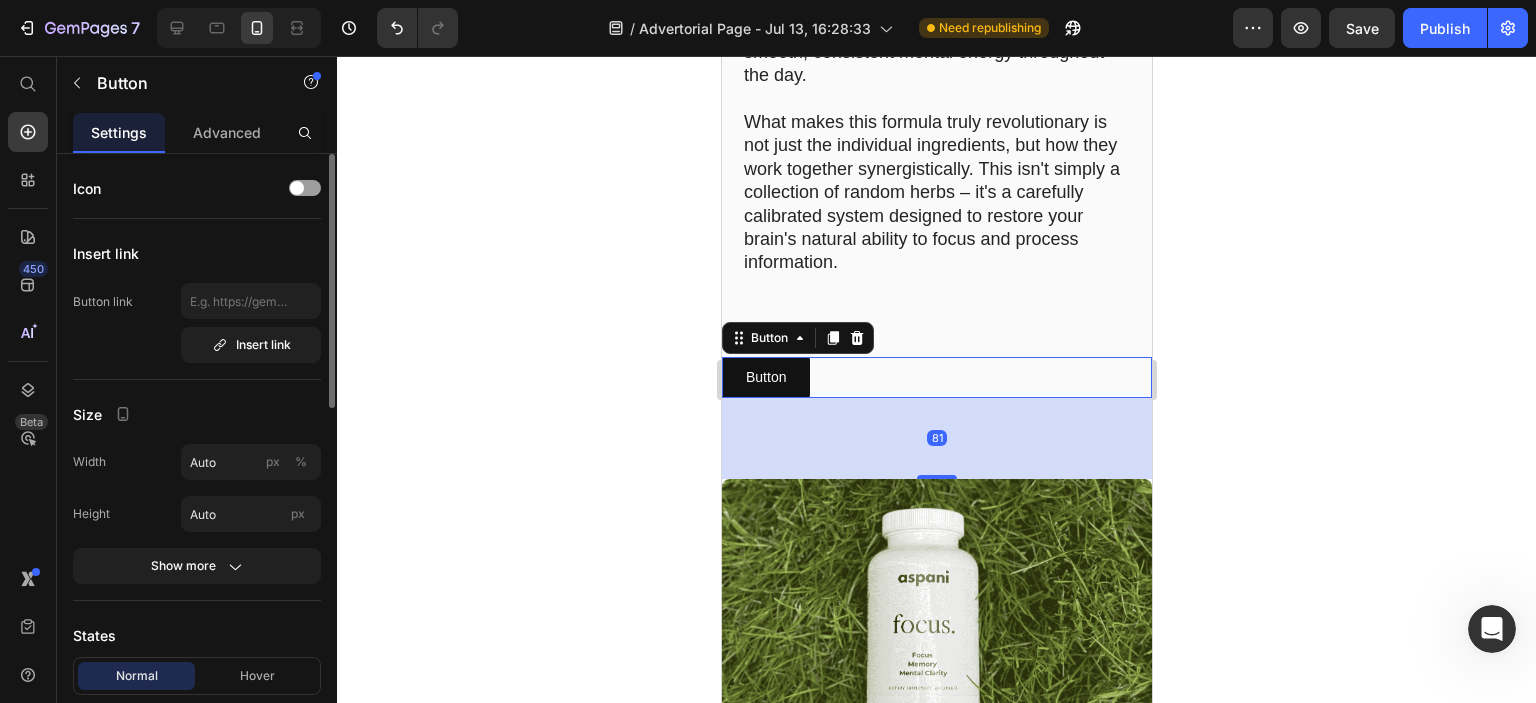 click 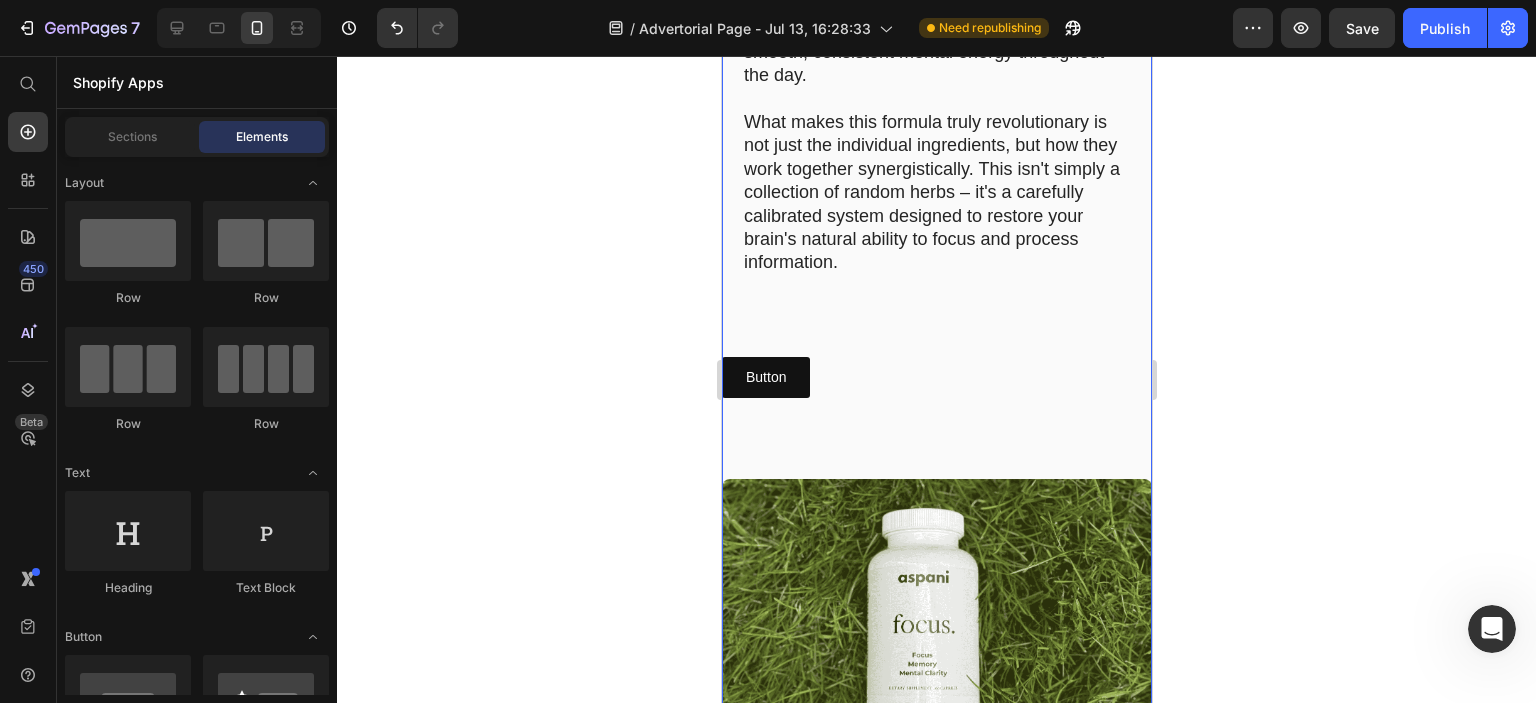 click on "Image Why Most "Focus Solutions" Fail Heading If you've tried other supplements or strategies to improve your focus with disappointing results, there's a reason.   Most commercially available "brain boosters" fall into one of three problematic categories:   Glorified caffeine pills  that provide a temporary jolt followed by an inevitable crash   Single-ingredient extracts  that address only one aspect of cognitive function   Unproven formulas  with ingredients in such small amounts can't possibly work   The reality is that focus is not a single-pathway issue. True cognitive enhancement requires addressing multiple neurological systems simultaneously.   This is precisely why a small team of researchers set out to create something different... Text Block Image The Science Behind True Cognitive Enhancement Heading   Unlike stimulant-based products, Focus works through multiple pathways to naturally enhance your brain's performance:   1. Bacopa Monnieri   2. DMAE (Dimethylaminoethanol)       Button" at bounding box center (936, -228) 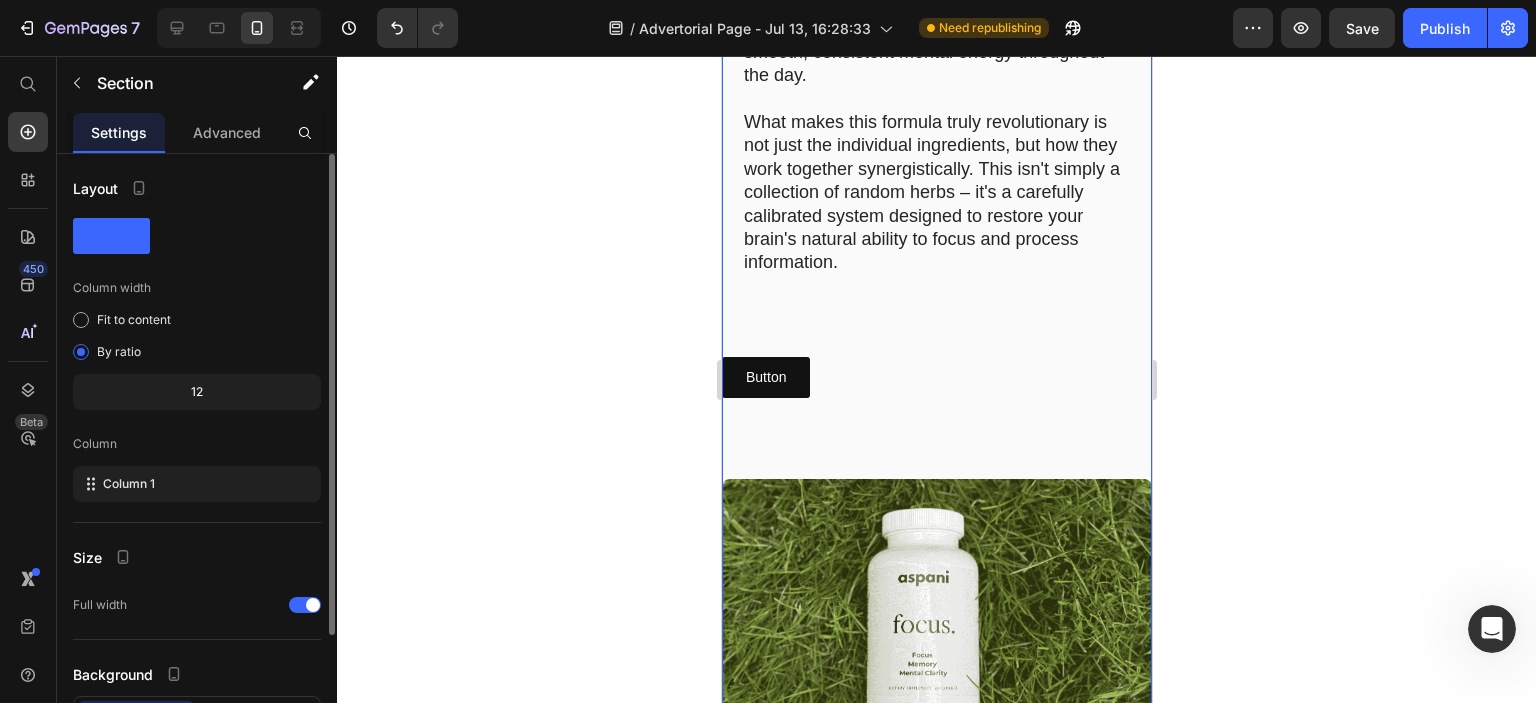 click on "Image Why Most "Focus Solutions" Fail Heading If you've tried other supplements or strategies to improve your focus with disappointing results, there's a reason.   Most commercially available "brain boosters" fall into one of three problematic categories:   Glorified caffeine pills  that provide a temporary jolt followed by an inevitable crash   Single-ingredient extracts  that address only one aspect of cognitive function   Unproven formulas  with ingredients in such small amounts can't possibly work   The reality is that focus is not a single-pathway issue. True cognitive enhancement requires addressing multiple neurological systems simultaneously.   This is precisely why a small team of researchers set out to create something different... Text Block Image The Science Behind True Cognitive Enhancement Heading   Unlike stimulant-based products, Focus works through multiple pathways to naturally enhance your brain's performance:   1. Bacopa Monnieri   2. DMAE (Dimethylaminoethanol)       Button" at bounding box center [936, -228] 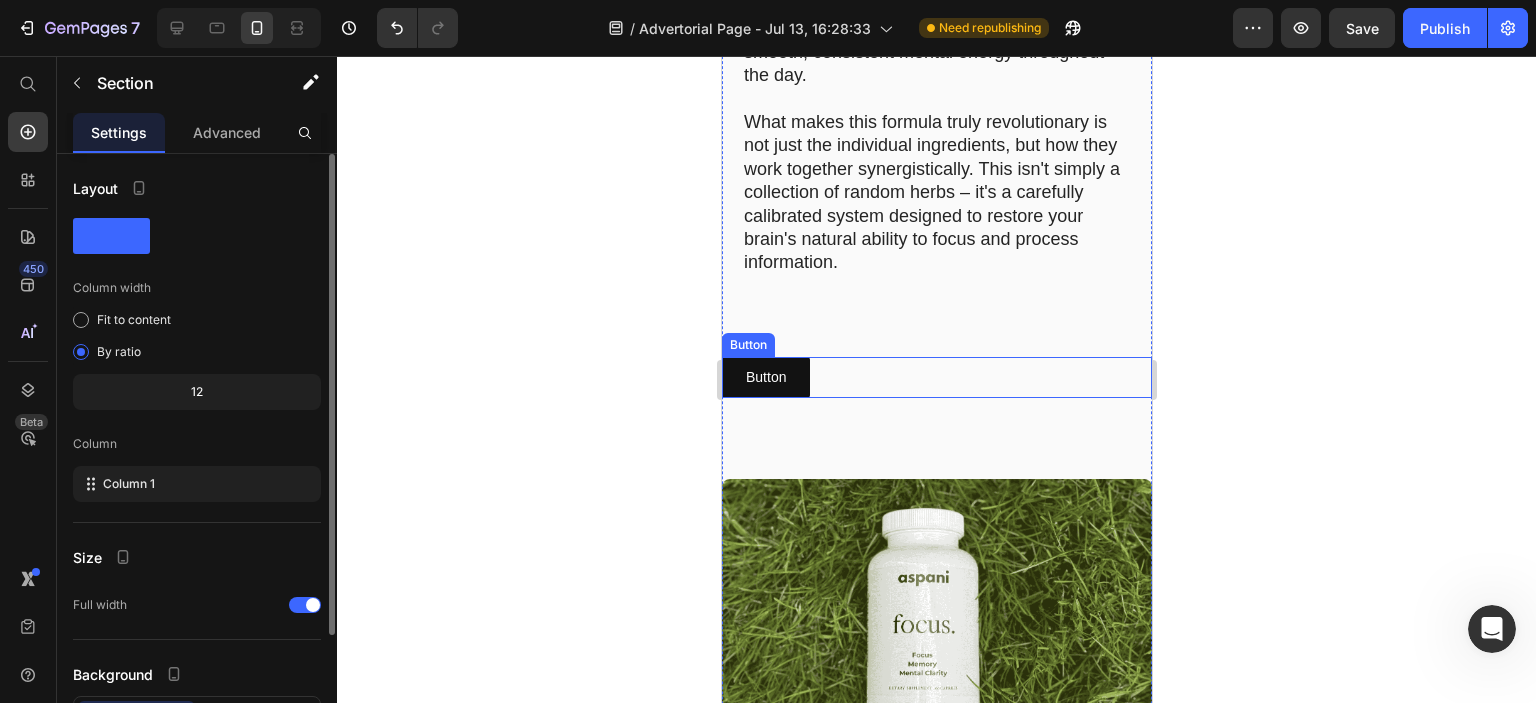 click on "Button Button" at bounding box center [936, 377] 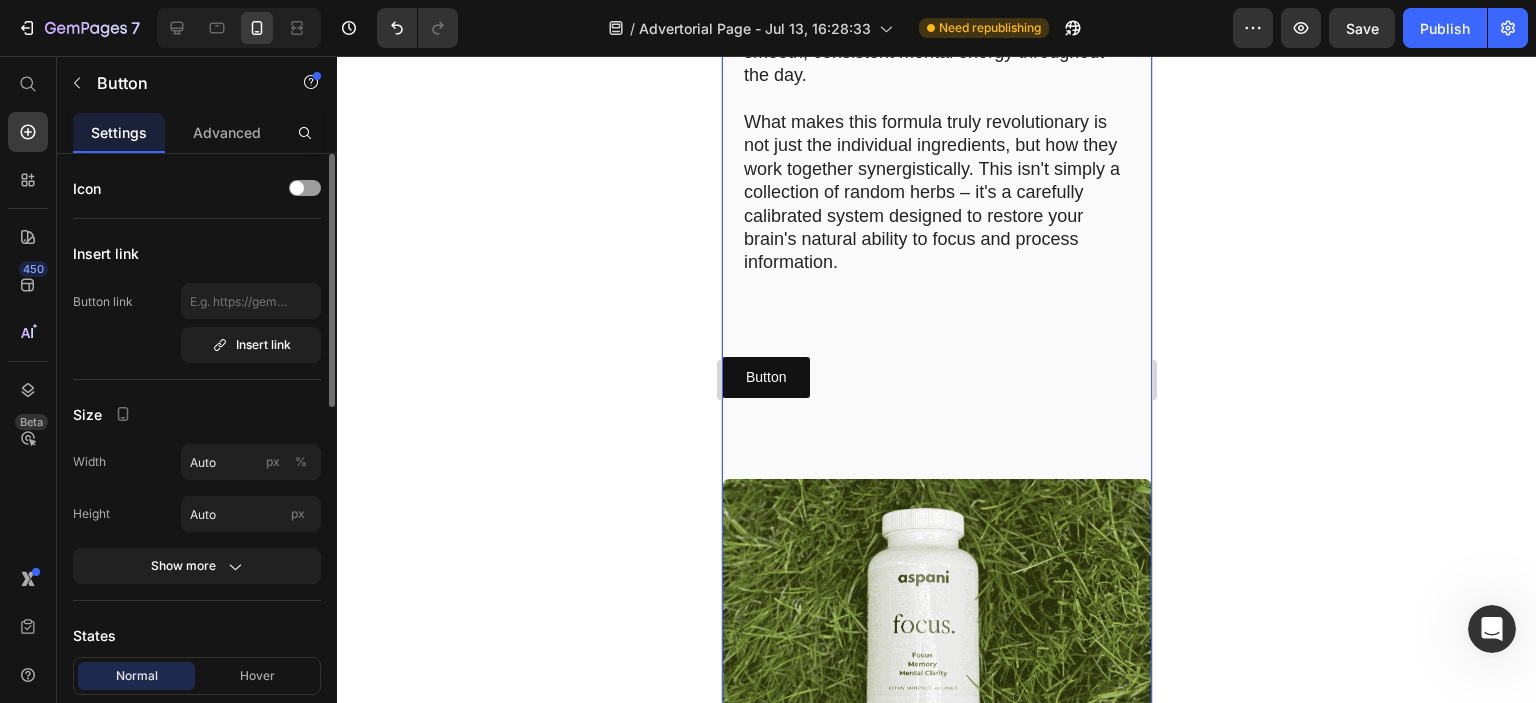 click on "Image Why Most "Focus Solutions" Fail Heading If you've tried other supplements or strategies to improve your focus with disappointing results, there's a reason.   Most commercially available "brain boosters" fall into one of three problematic categories:   Glorified caffeine pills  that provide a temporary jolt followed by an inevitable crash   Single-ingredient extracts  that address only one aspect of cognitive function   Unproven formulas  with ingredients in such small amounts can't possibly work   The reality is that focus is not a single-pathway issue. True cognitive enhancement requires addressing multiple neurological systems simultaneously.   This is precisely why a small team of researchers set out to create something different... Text Block Image The Science Behind True Cognitive Enhancement Heading   Unlike stimulant-based products, Focus works through multiple pathways to naturally enhance your brain's performance:   1. Bacopa Monnieri   2. DMAE (Dimethylaminoethanol)       Button" at bounding box center [936, -228] 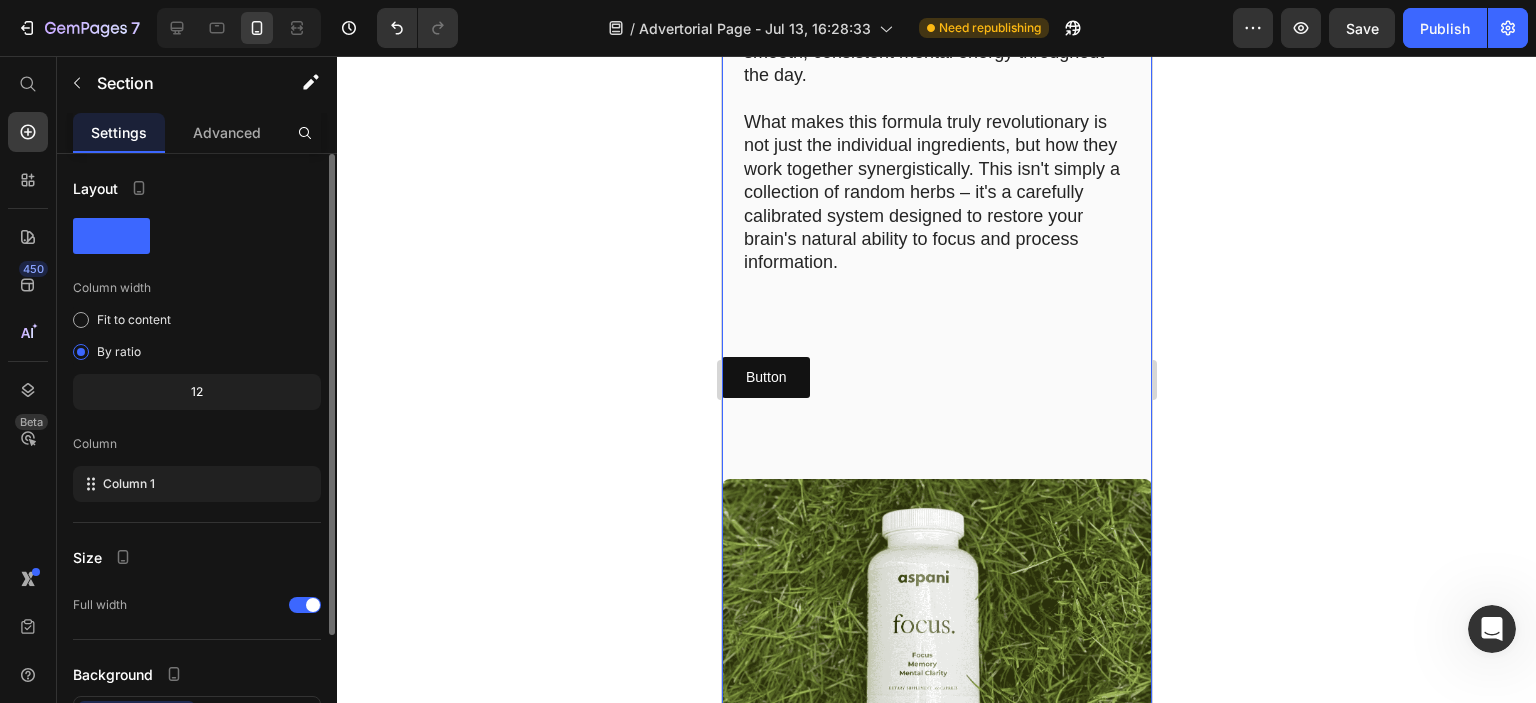 click on "Image Why Most "Focus Solutions" Fail Heading If you've tried other supplements or strategies to improve your focus with disappointing results, there's a reason.   Most commercially available "brain boosters" fall into one of three problematic categories:   Glorified caffeine pills  that provide a temporary jolt followed by an inevitable crash   Single-ingredient extracts  that address only one aspect of cognitive function   Unproven formulas  with ingredients in such small amounts can't possibly work   The reality is that focus is not a single-pathway issue. True cognitive enhancement requires addressing multiple neurological systems simultaneously.   This is precisely why a small team of researchers set out to create something different... Text Block Image The Science Behind True Cognitive Enhancement Heading   Unlike stimulant-based products, Focus works through multiple pathways to naturally enhance your brain's performance:   1. Bacopa Monnieri   2. DMAE (Dimethylaminoethanol)       Button" at bounding box center (936, -228) 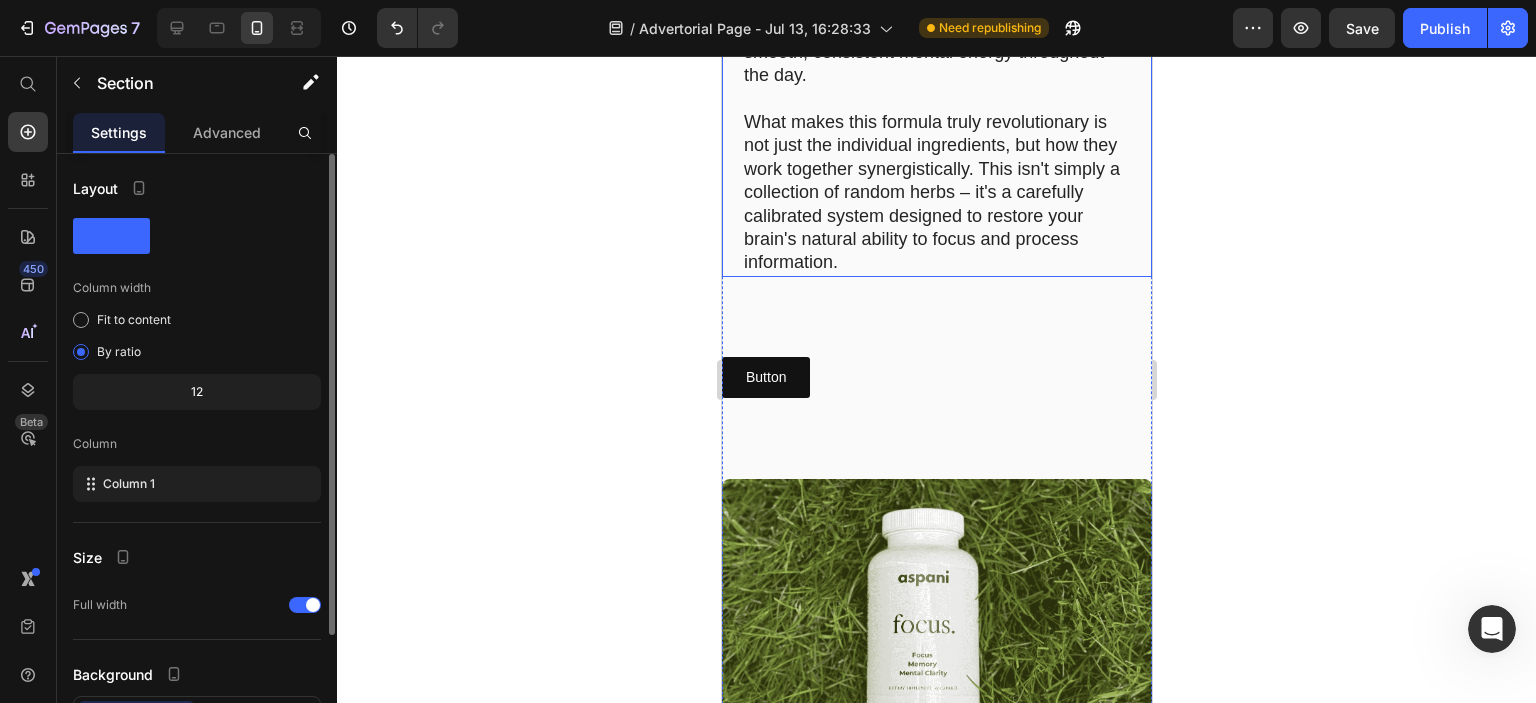 click on "What makes this formula truly revolutionary is not just the individual ingredients, but how they work together synergistically. This isn't simply a collection of random herbs – it's a carefully calibrated system designed to restore your brain's natural ability to focus and process information." at bounding box center [936, 193] 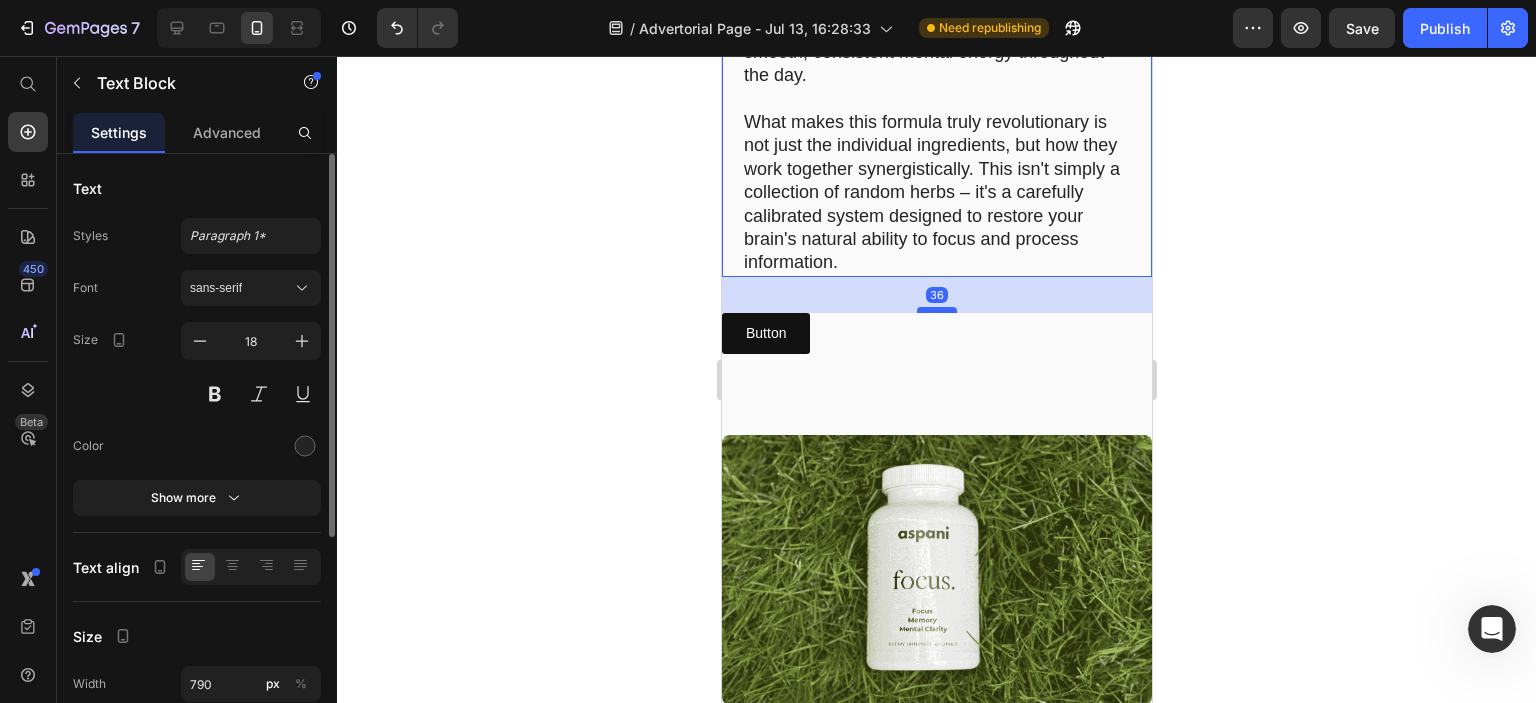 drag, startPoint x: 934, startPoint y: 331, endPoint x: 933, endPoint y: 287, distance: 44.011364 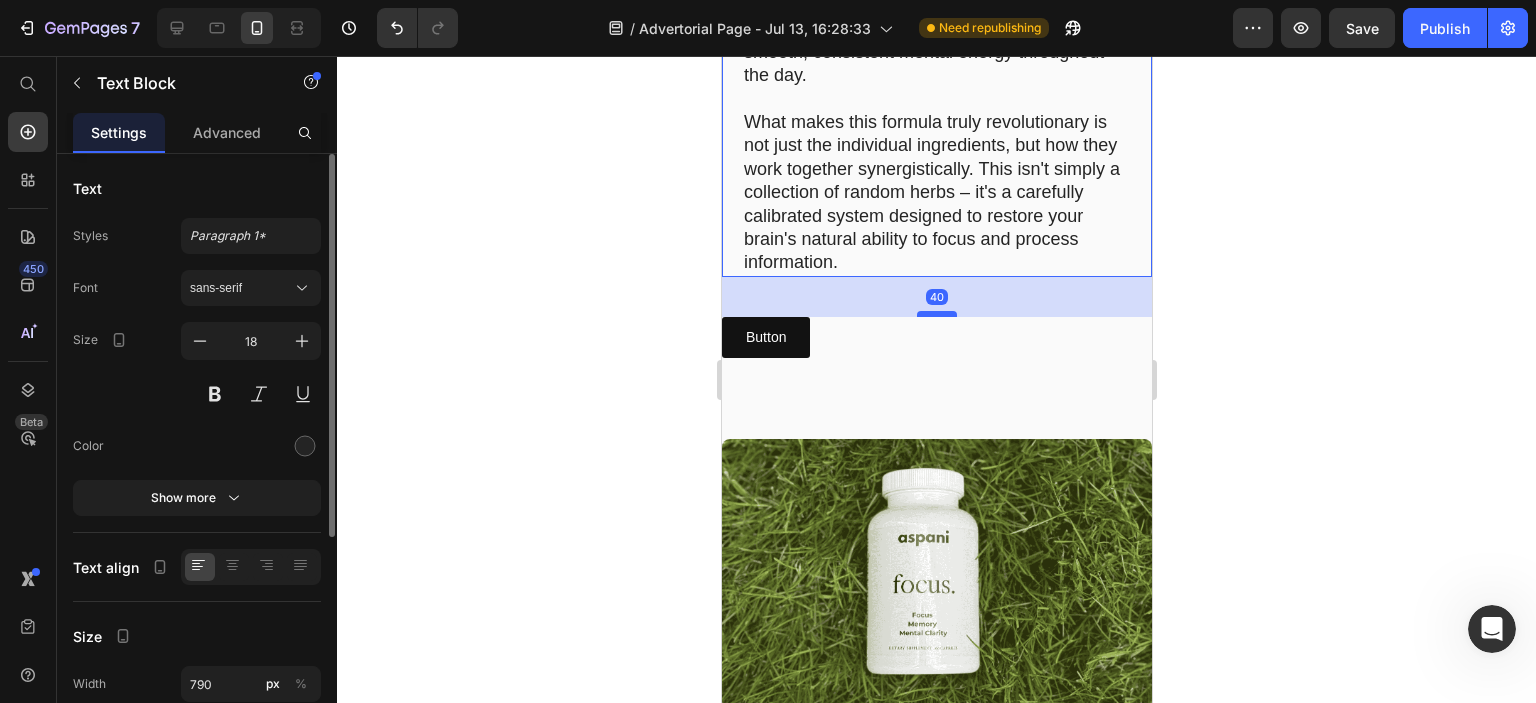 click at bounding box center [936, 314] 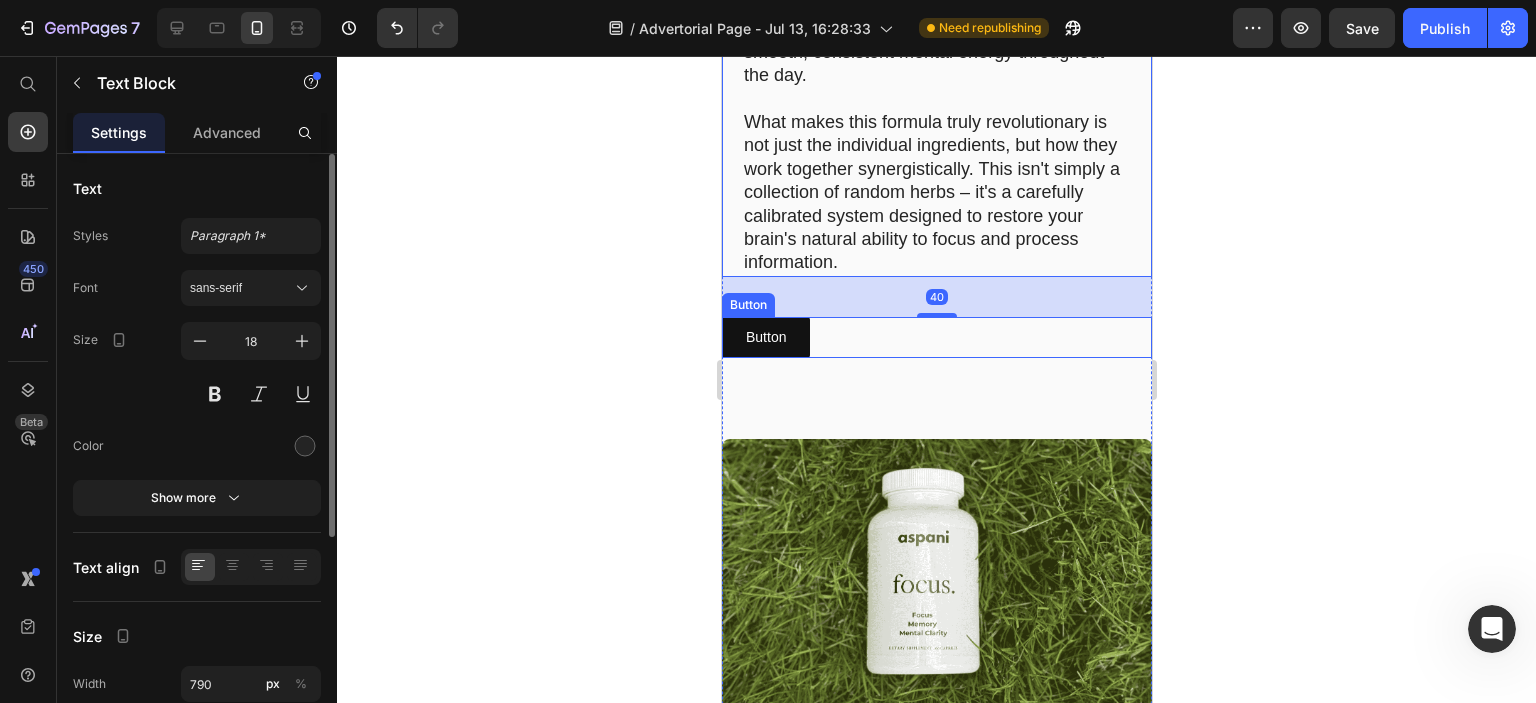 click 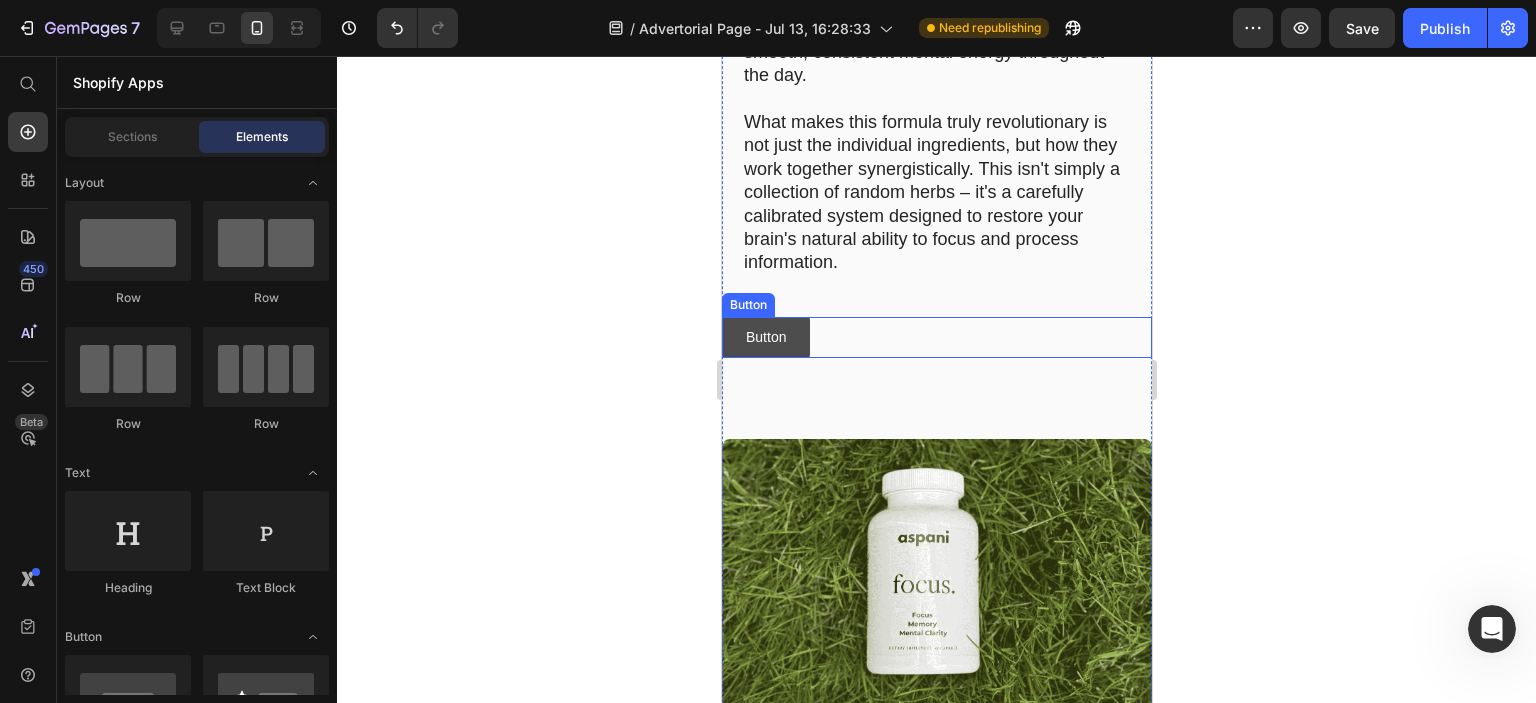click on "Button" at bounding box center [765, 337] 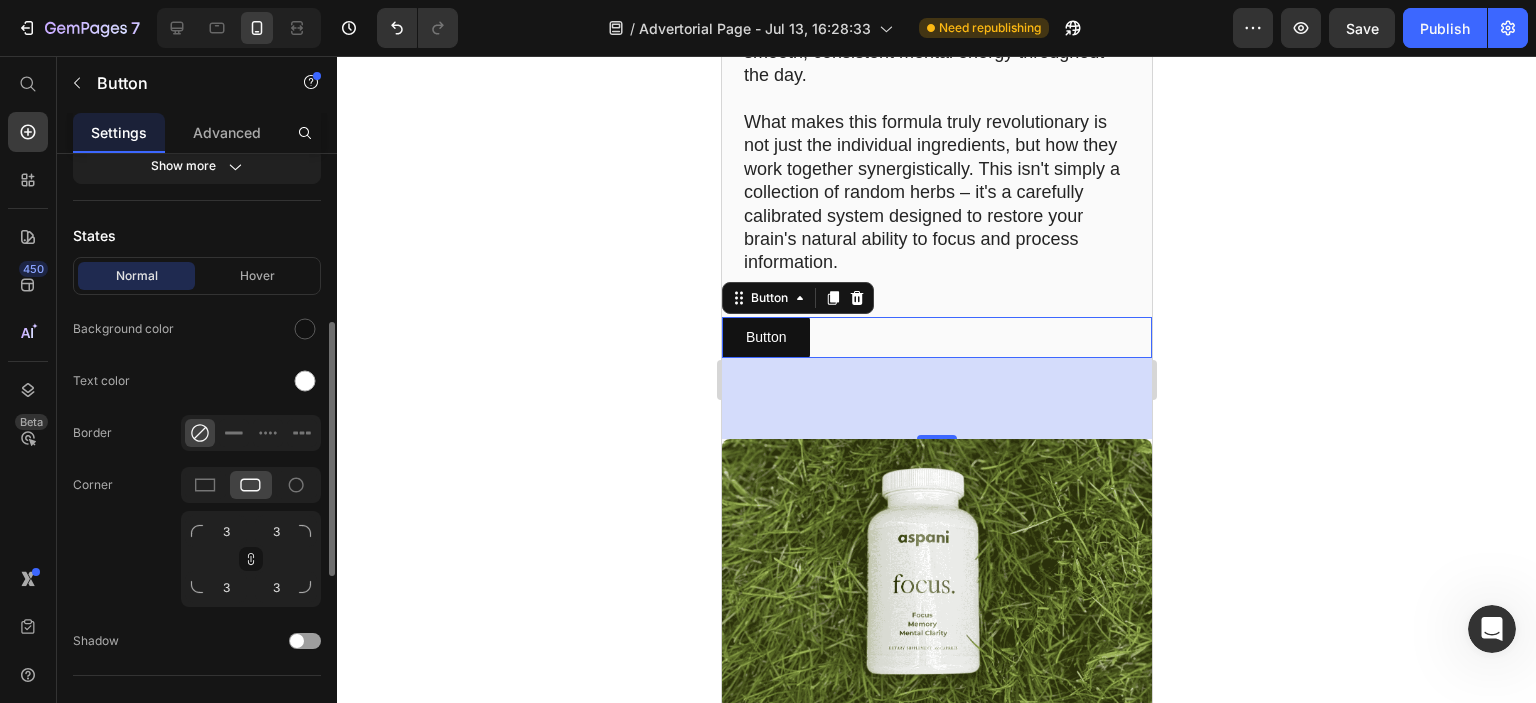 scroll, scrollTop: 700, scrollLeft: 0, axis: vertical 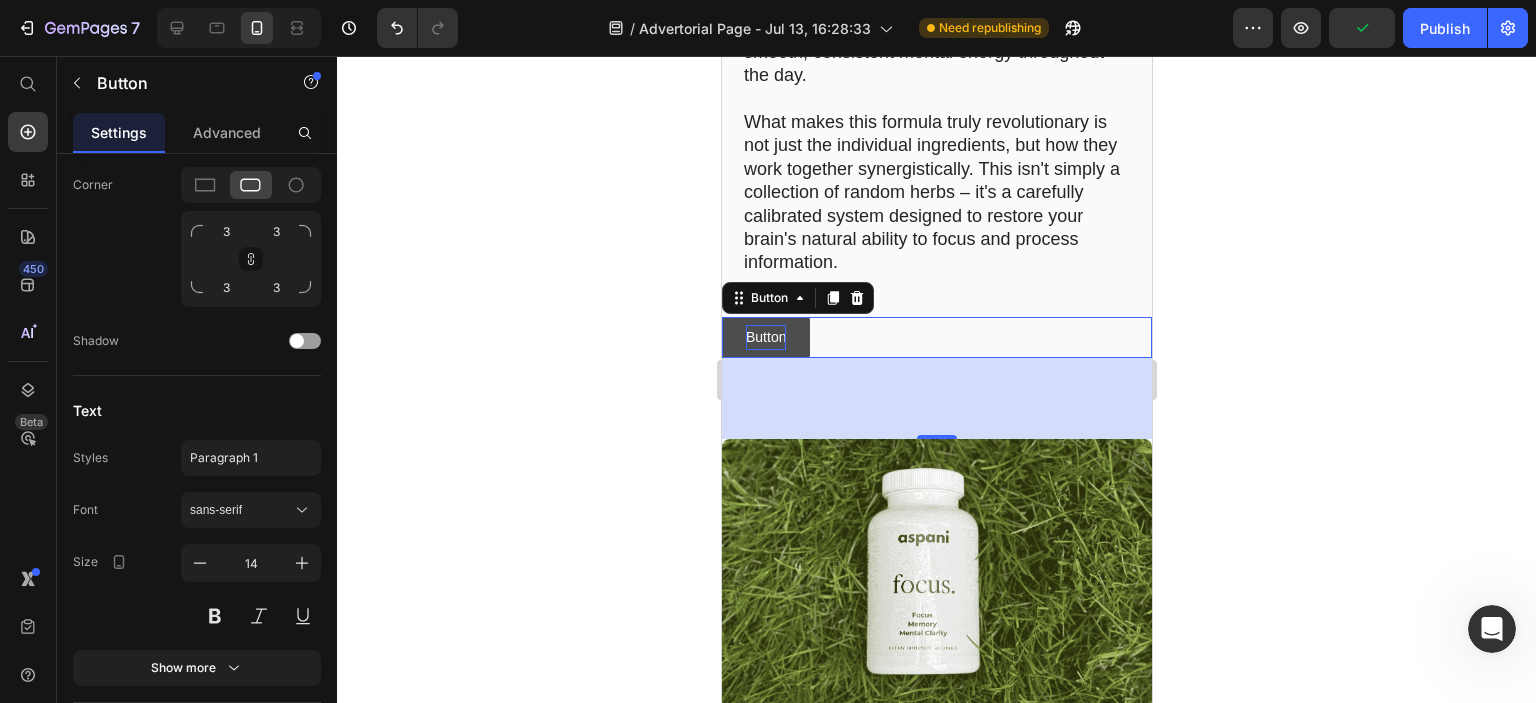 click on "Button" at bounding box center [765, 337] 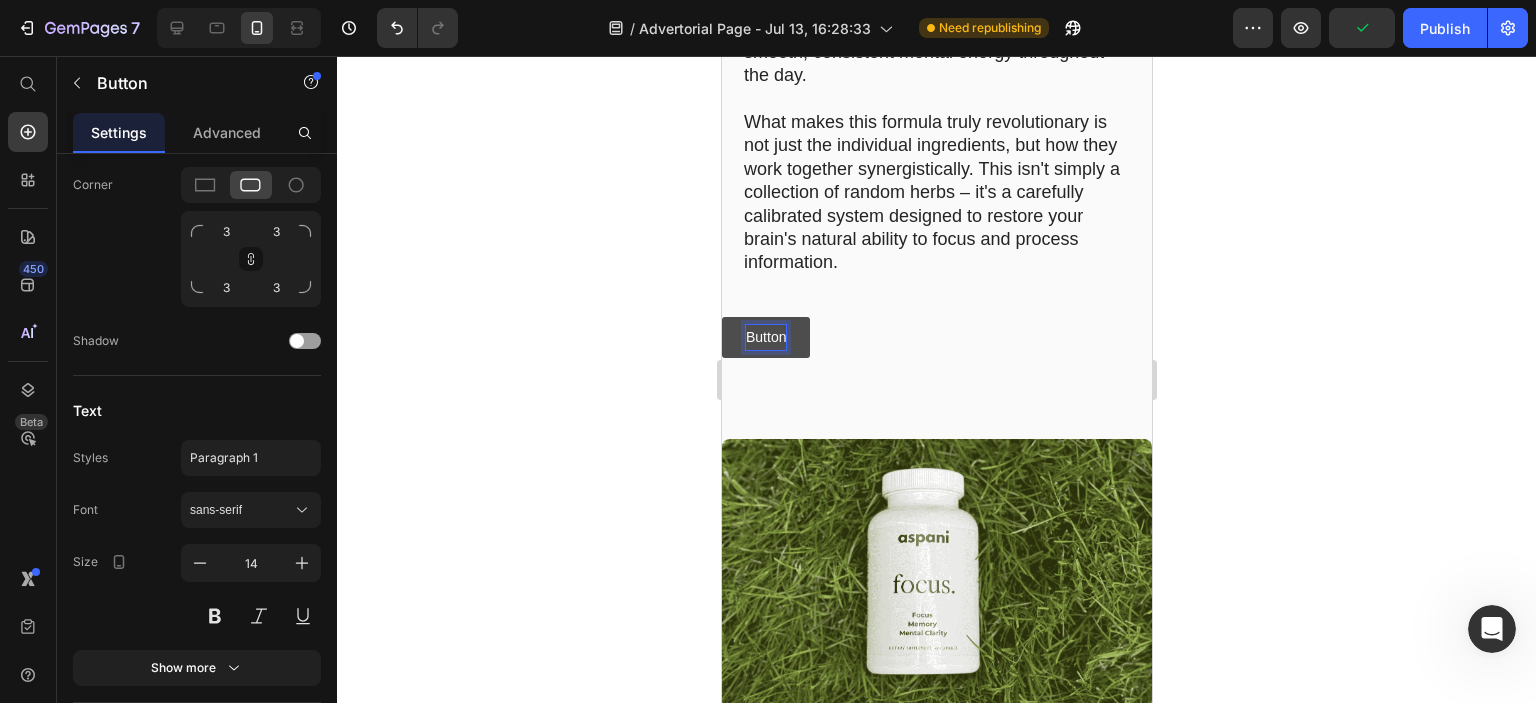 click on "Button" at bounding box center (765, 337) 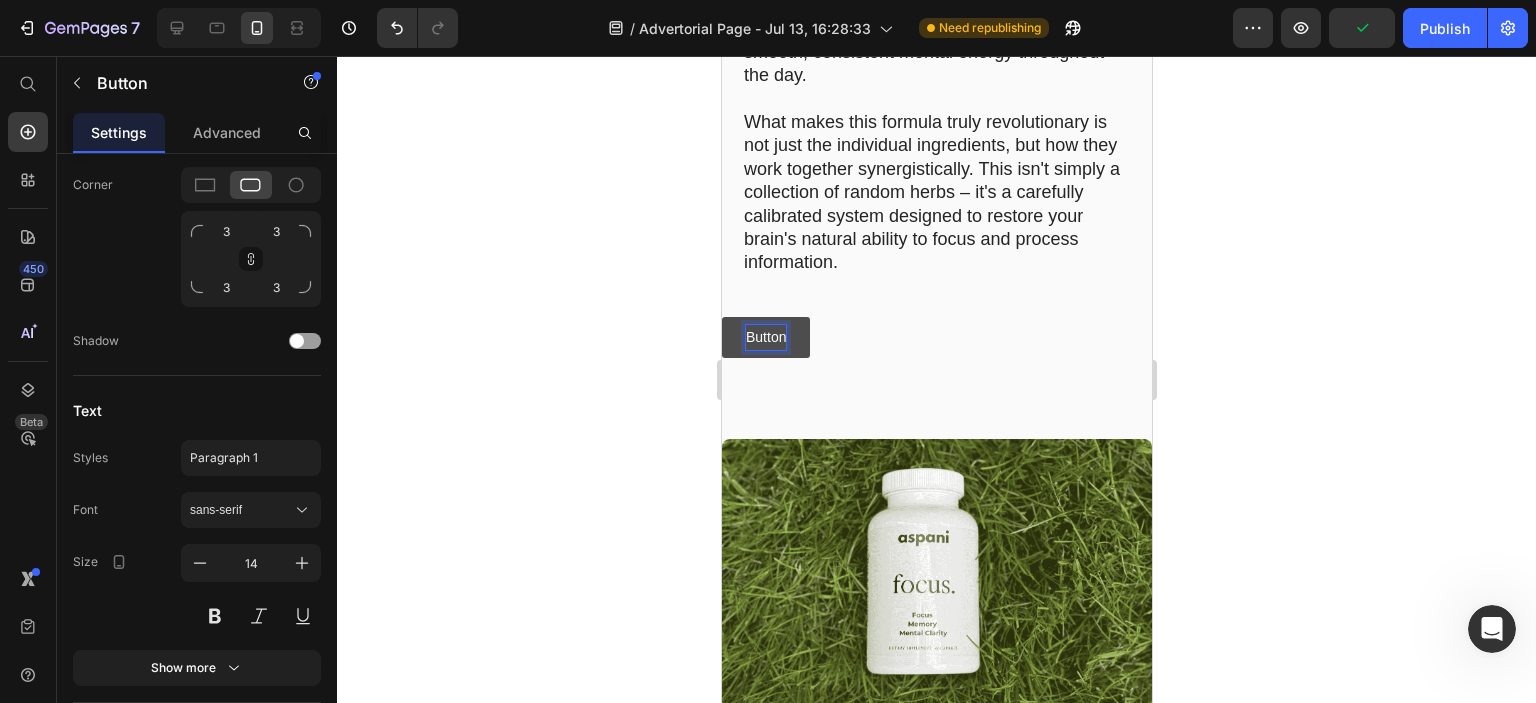 click on "Button" at bounding box center (765, 337) 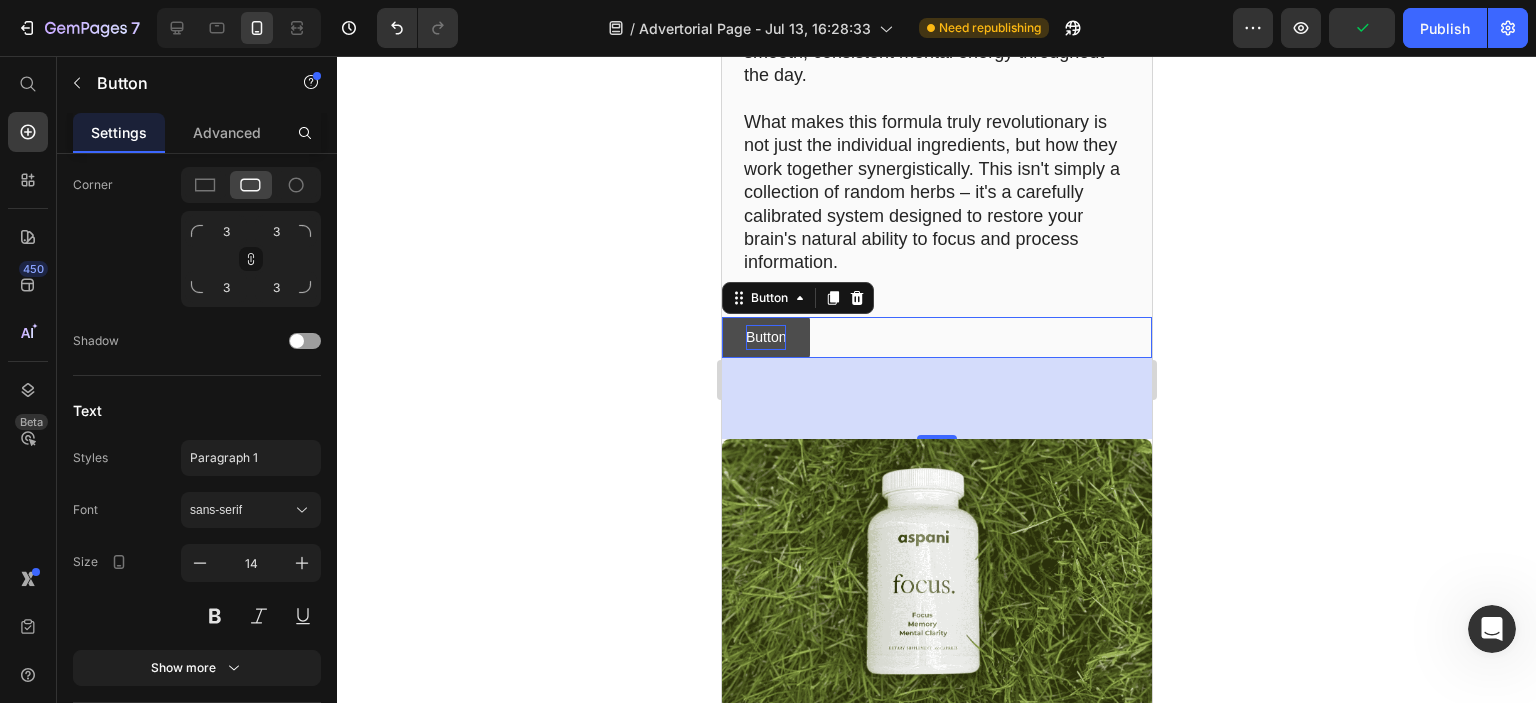click on "Button" at bounding box center [765, 337] 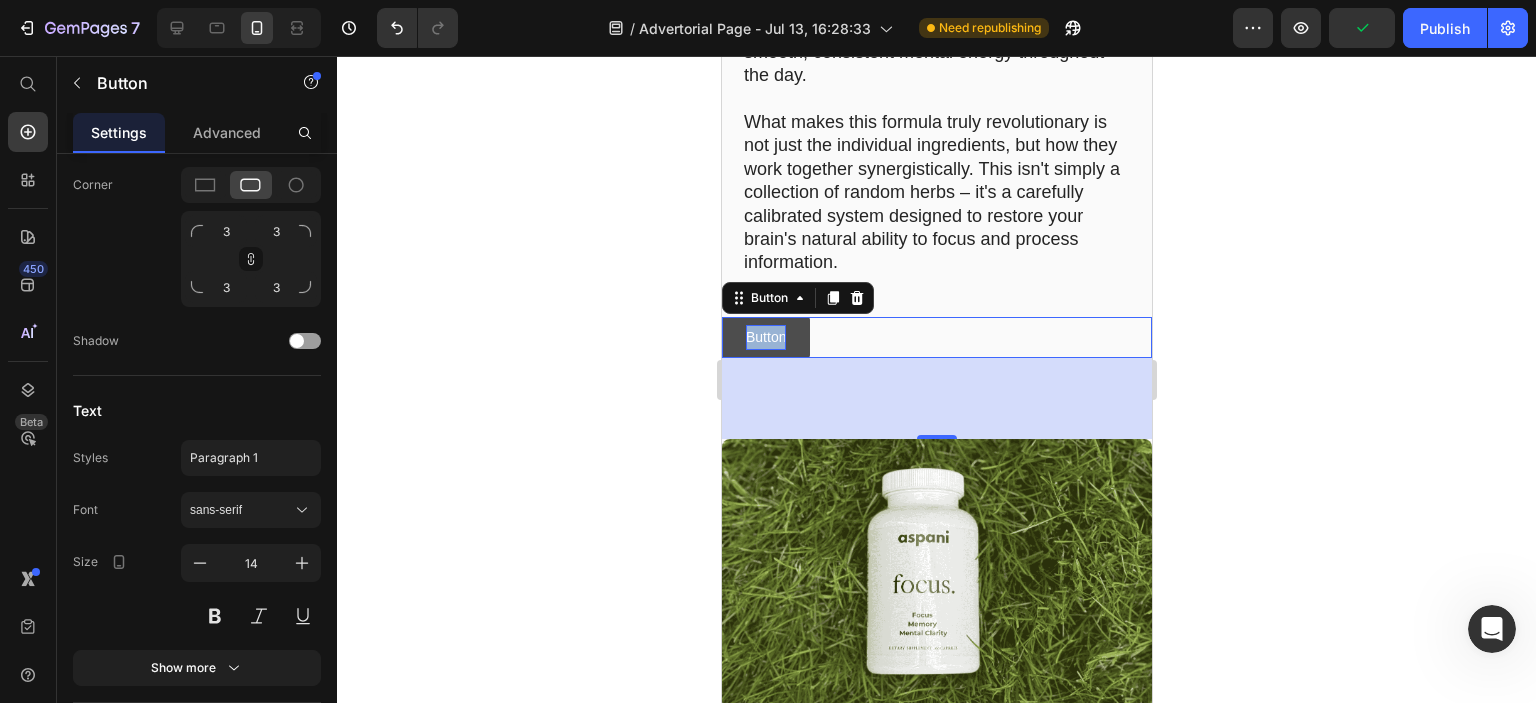 click on "Button" at bounding box center (765, 337) 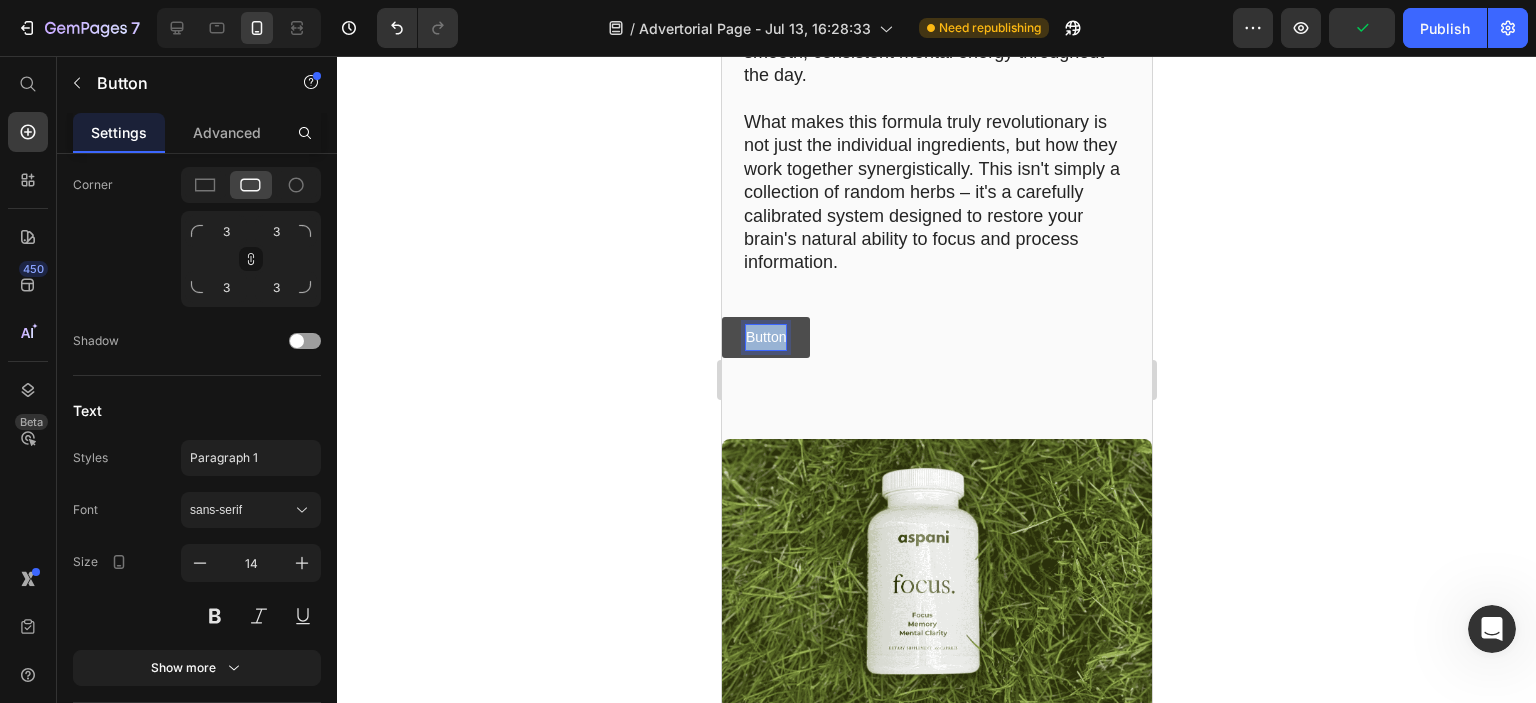 click on "Button" at bounding box center (765, 337) 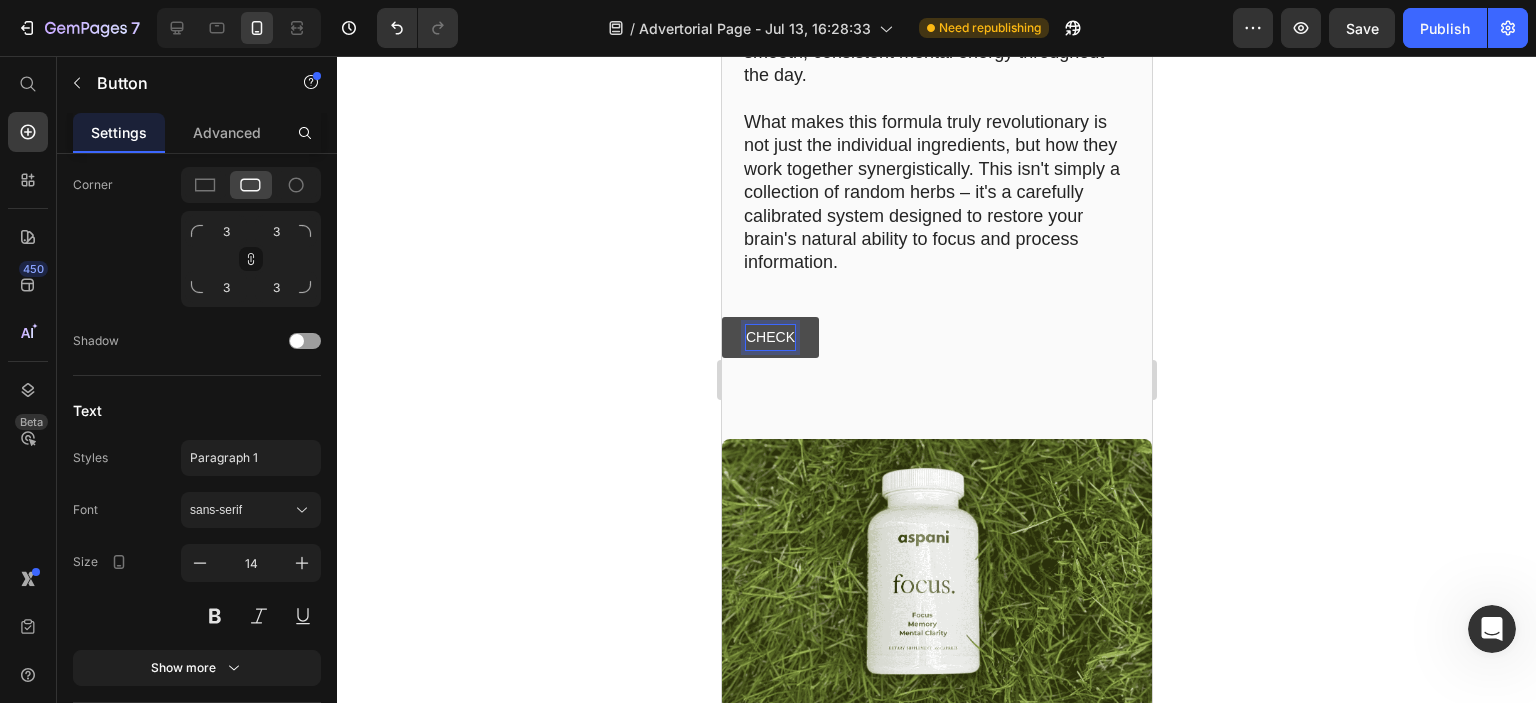 click on "CHECK" at bounding box center (769, 337) 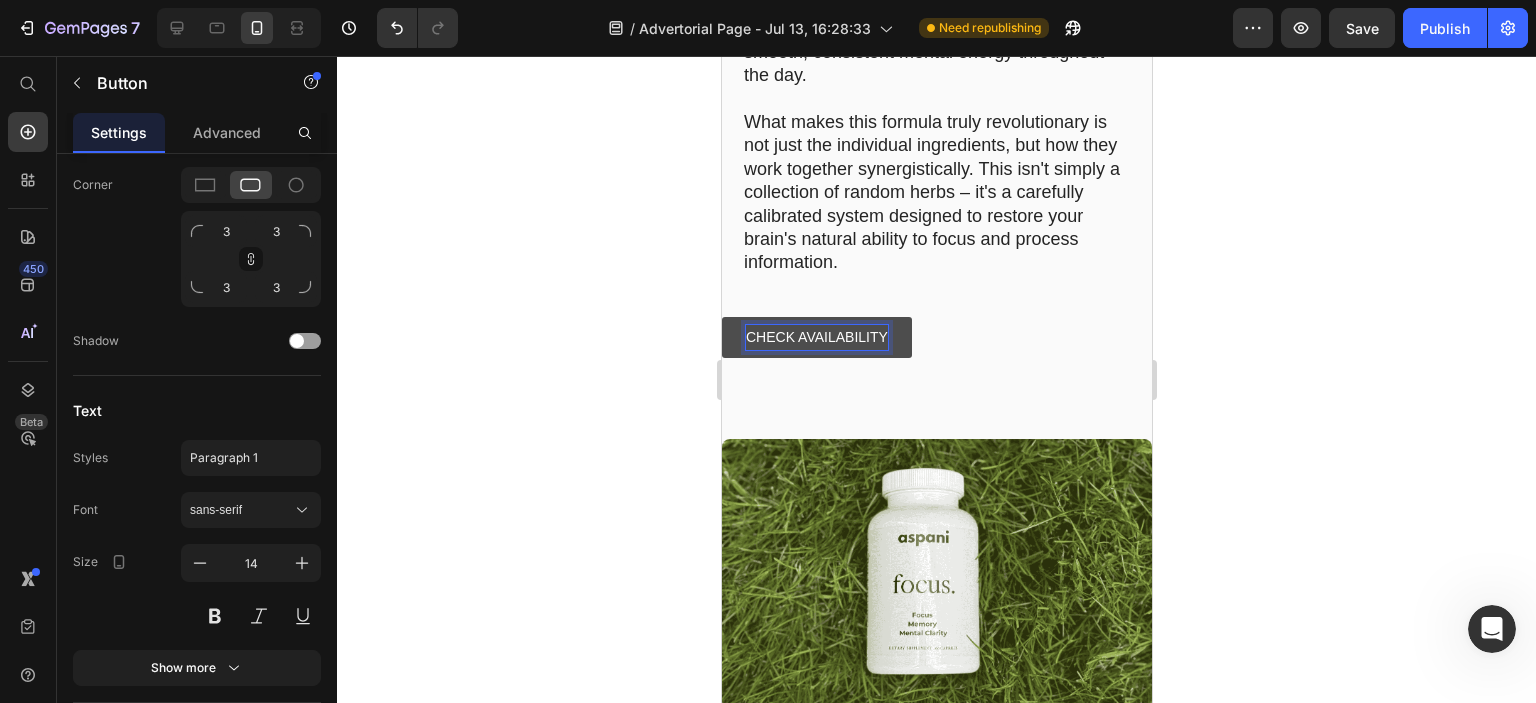 click on "CHECK AVAILABILITY" at bounding box center (816, 337) 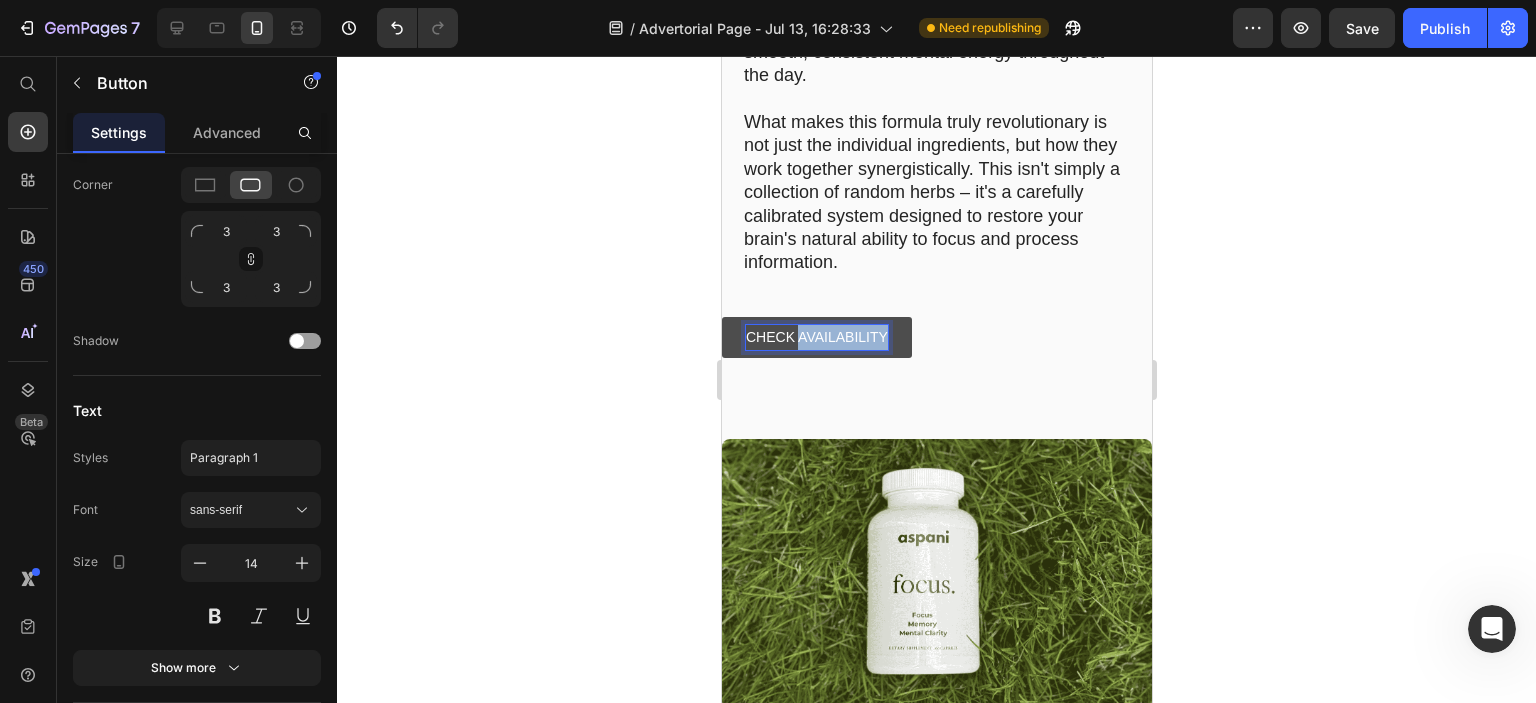 click on "CHECK AVAILABILITY" at bounding box center (816, 337) 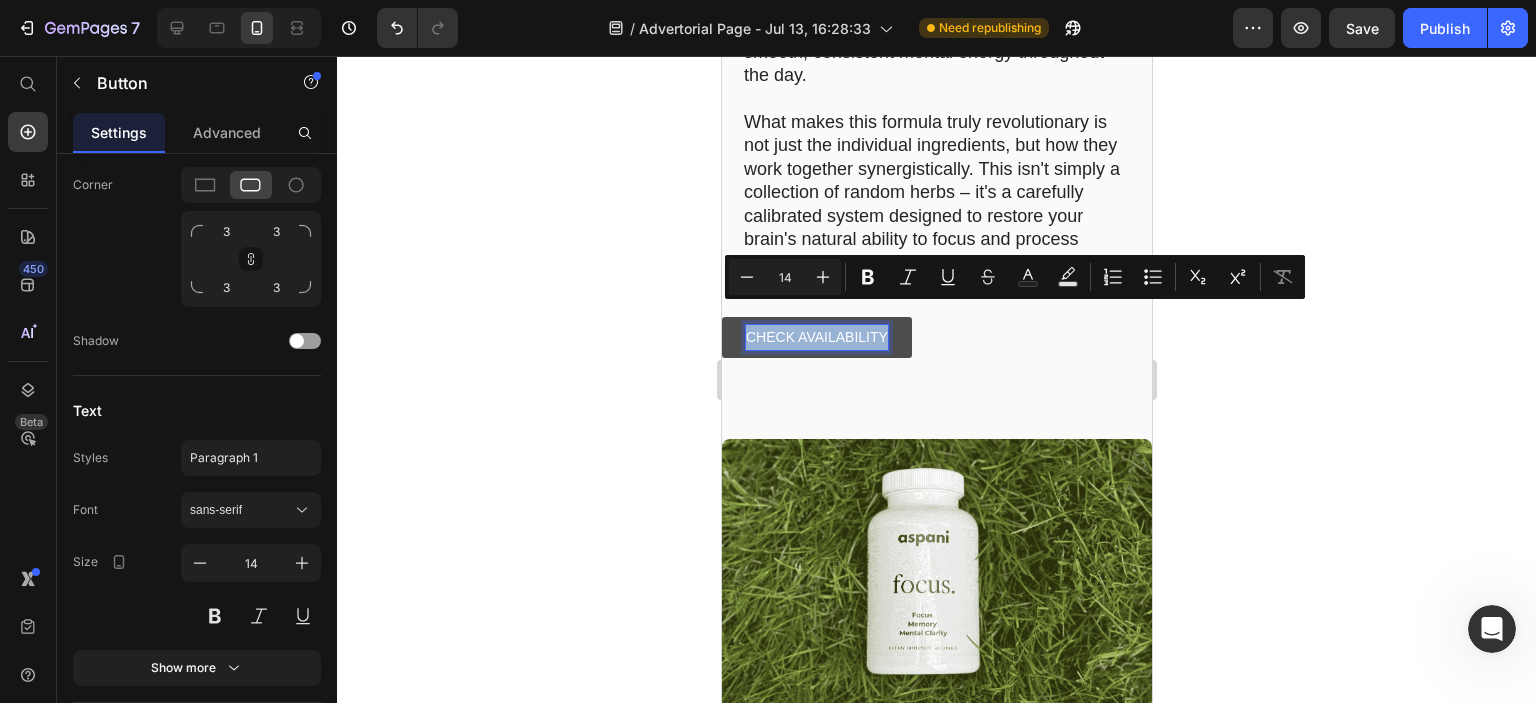 click on "CHECK AVAILABILITY" at bounding box center [816, 337] 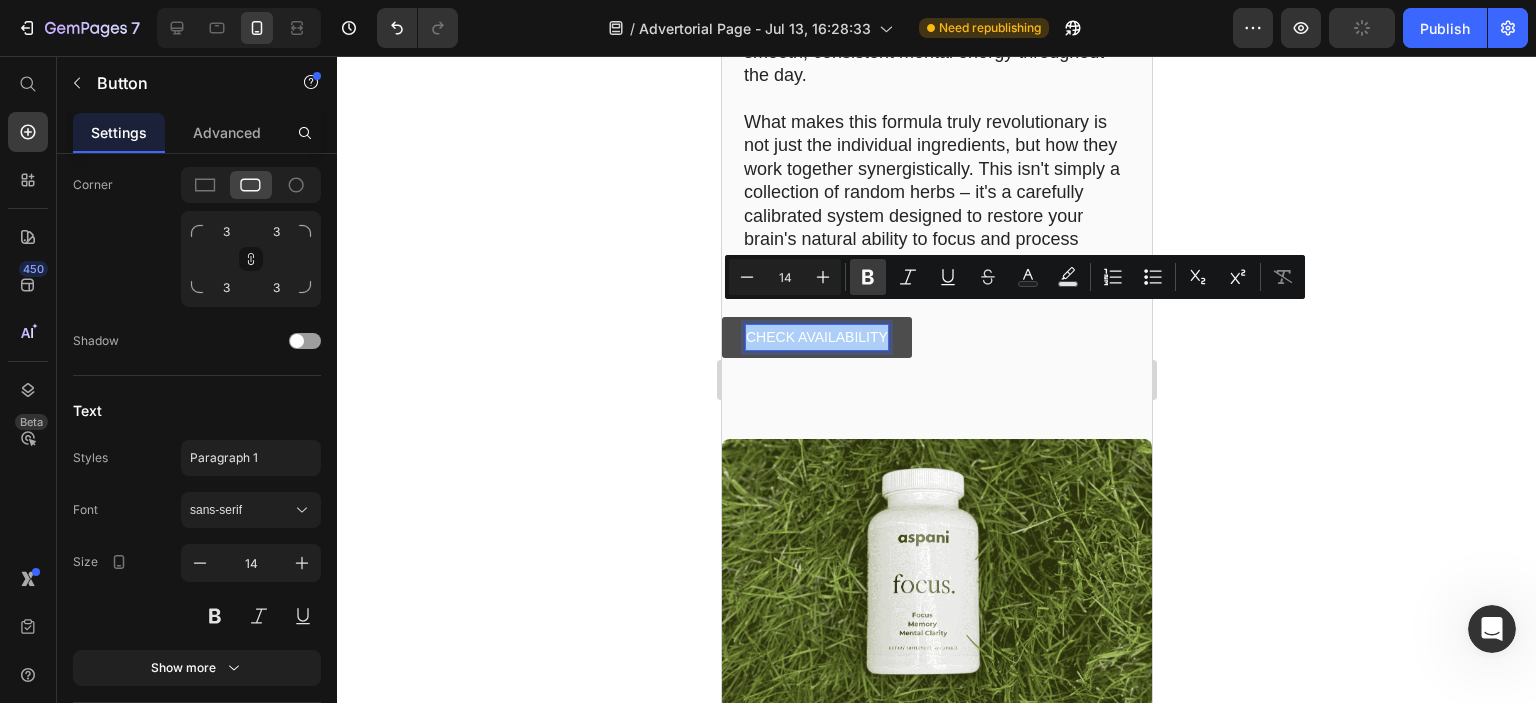 click 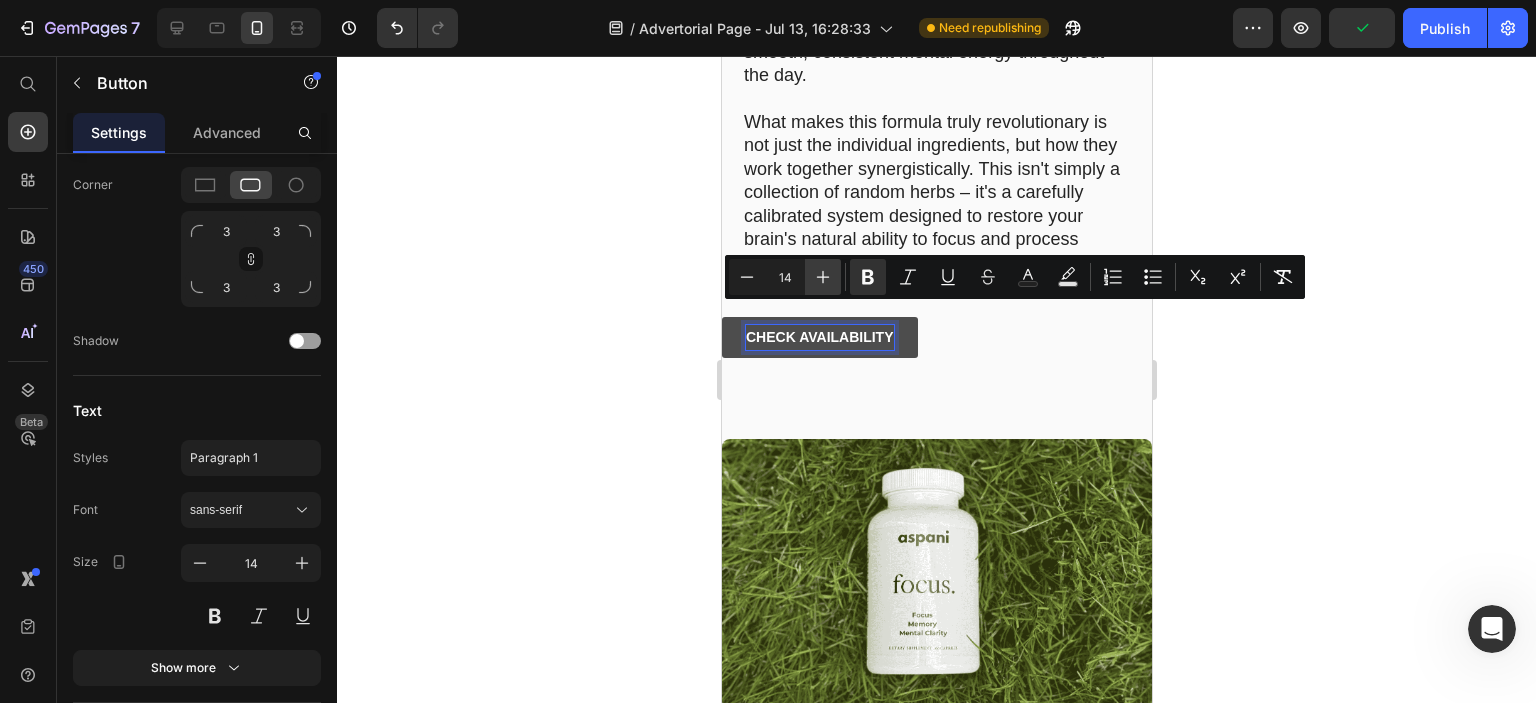 click 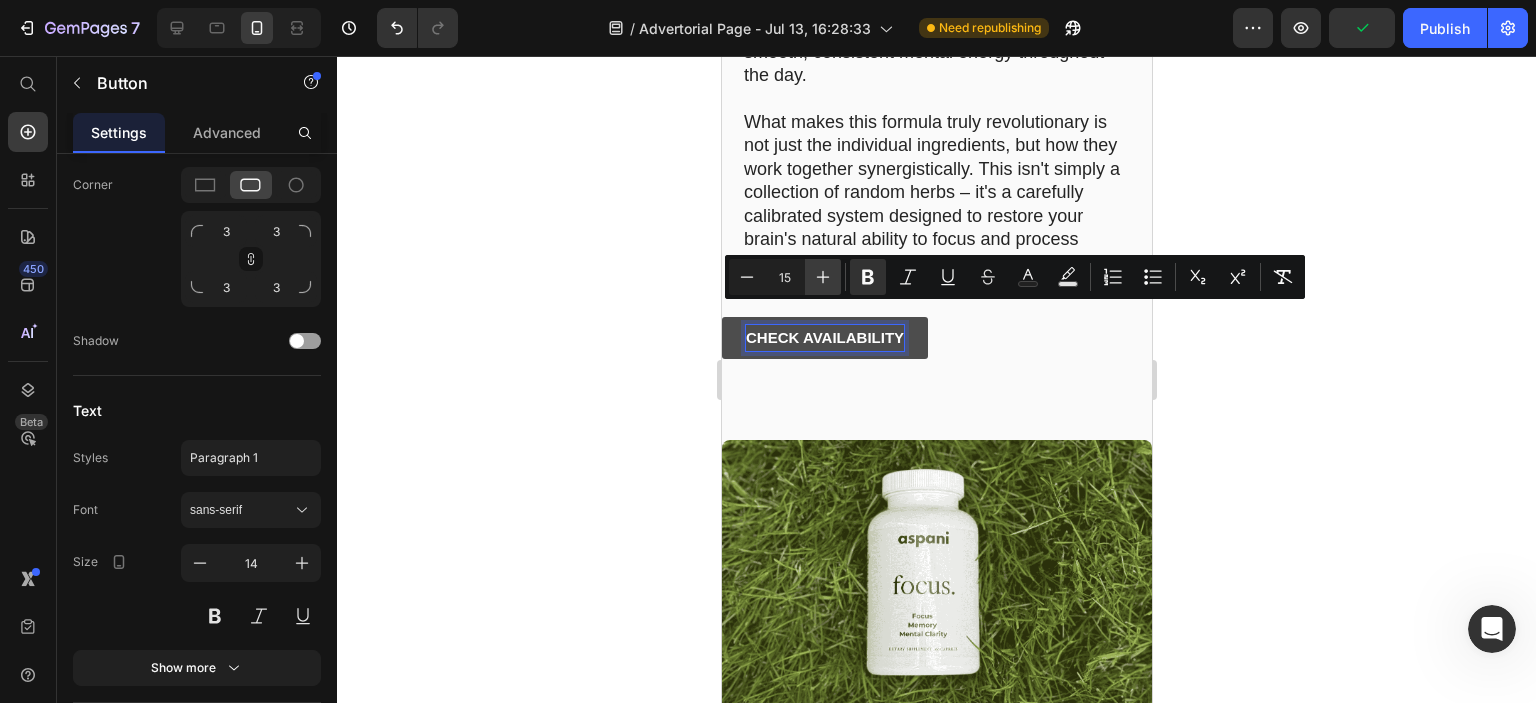 click 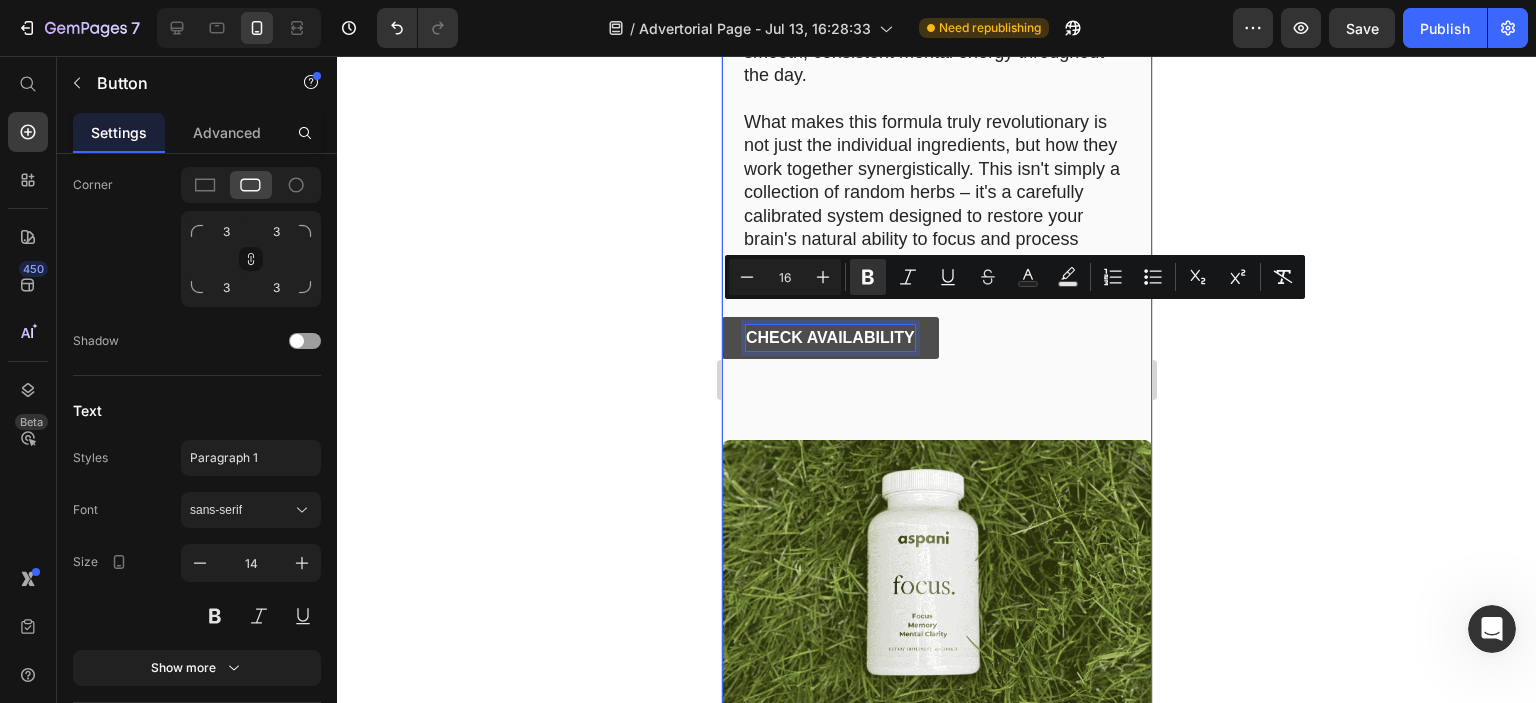 click 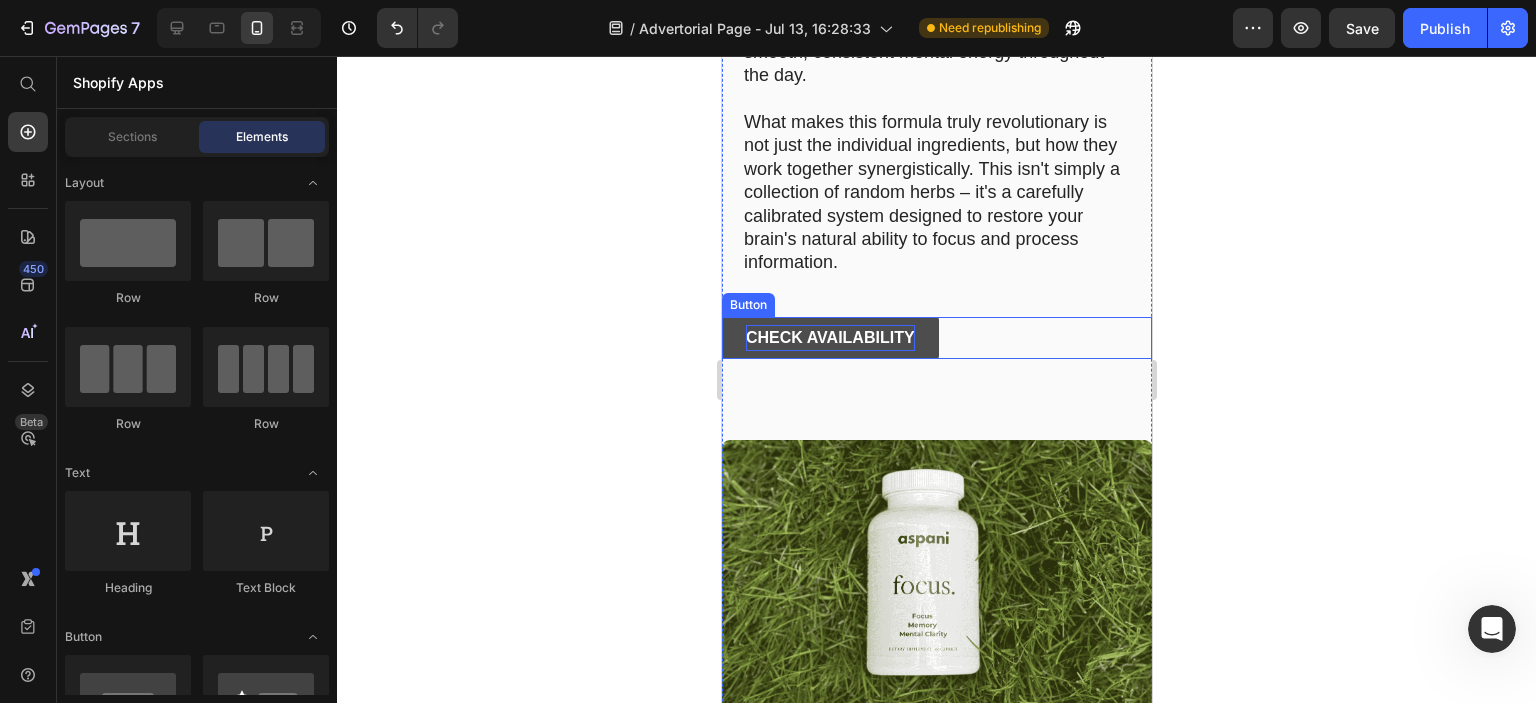 click on "CHECK AVAILABILITY Button" at bounding box center (936, 338) 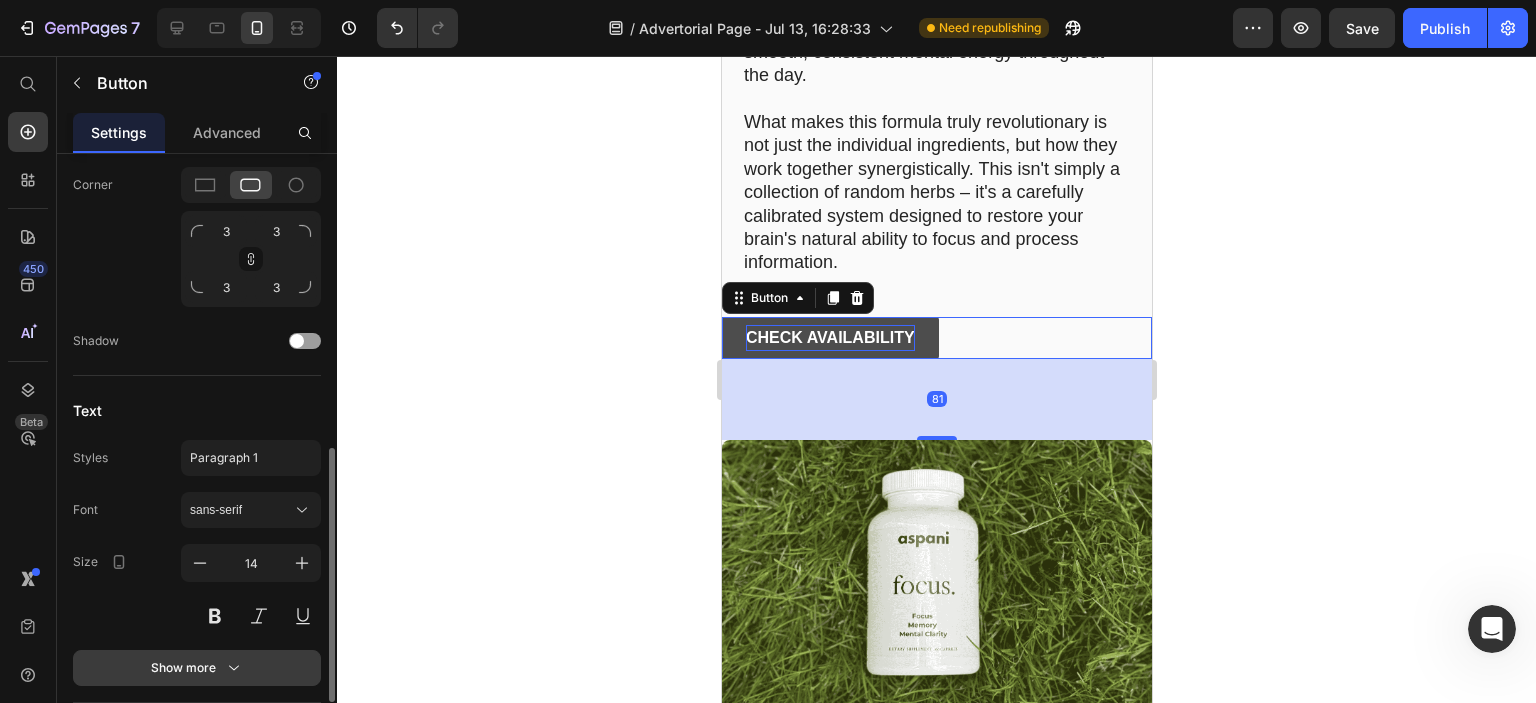 scroll, scrollTop: 836, scrollLeft: 0, axis: vertical 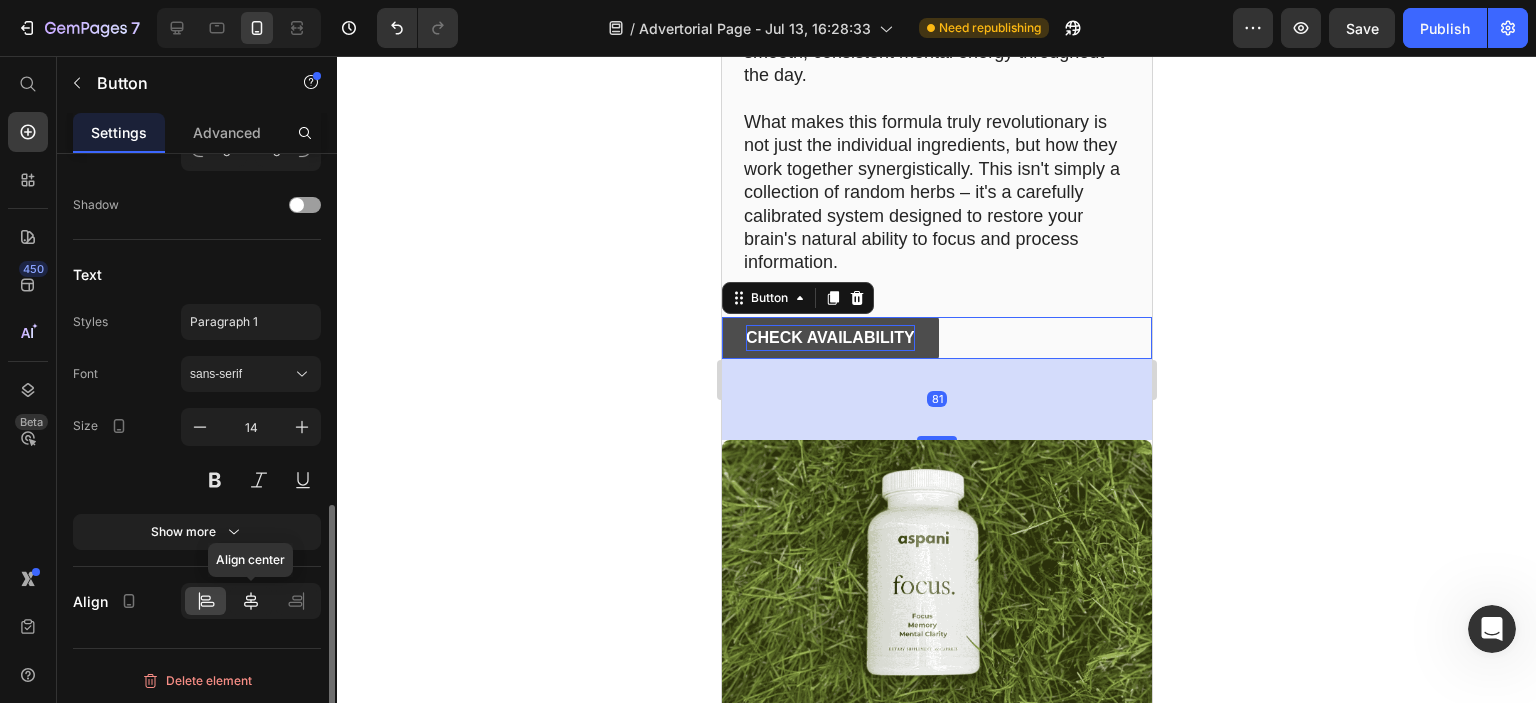 click 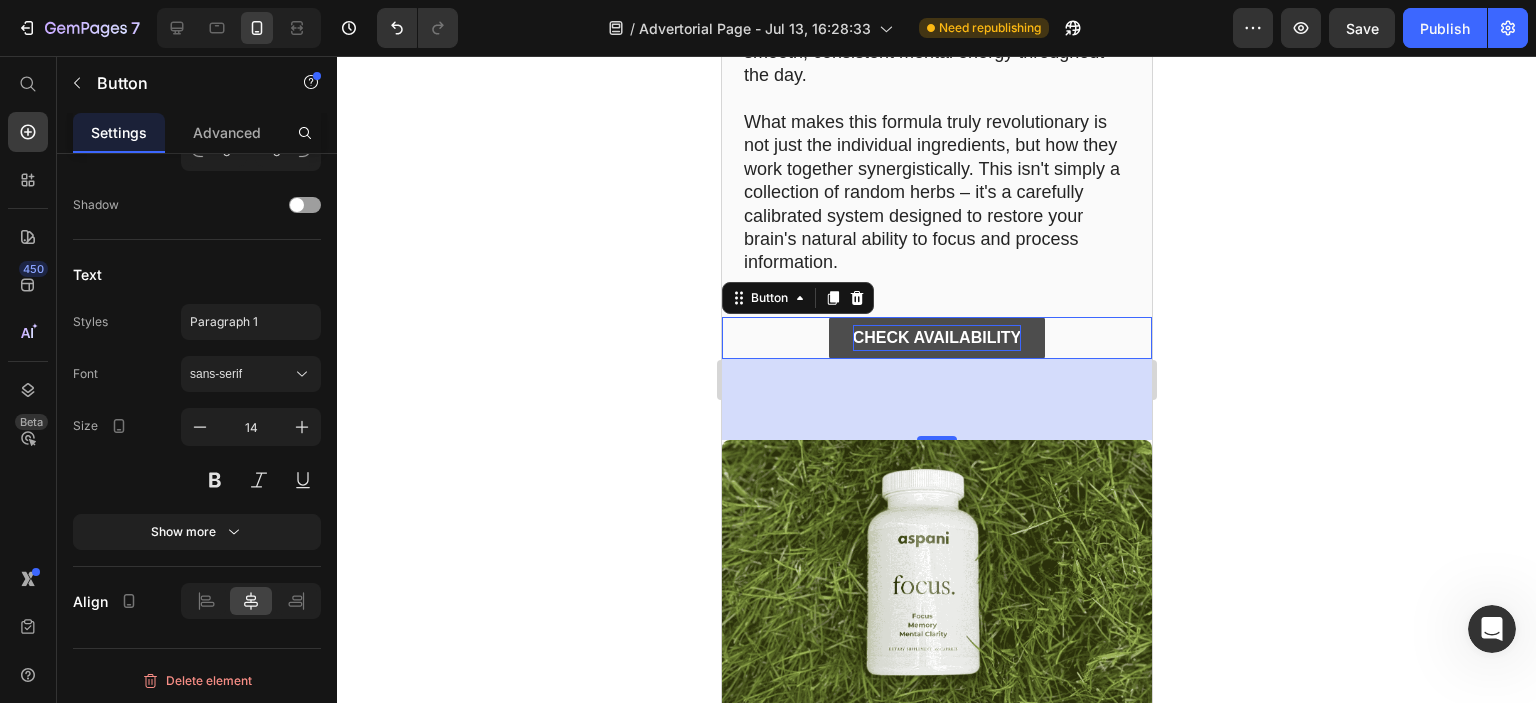 click 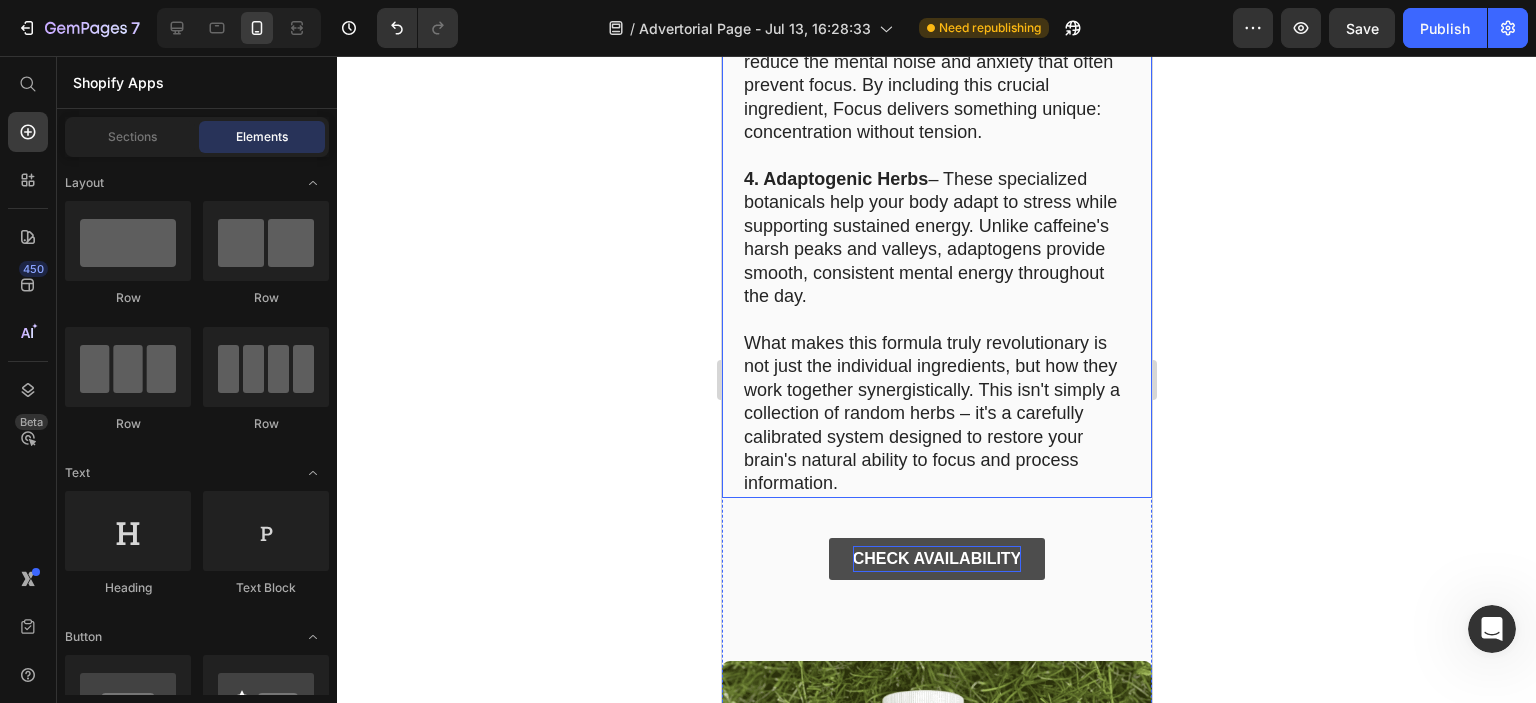 scroll, scrollTop: 7877, scrollLeft: 0, axis: vertical 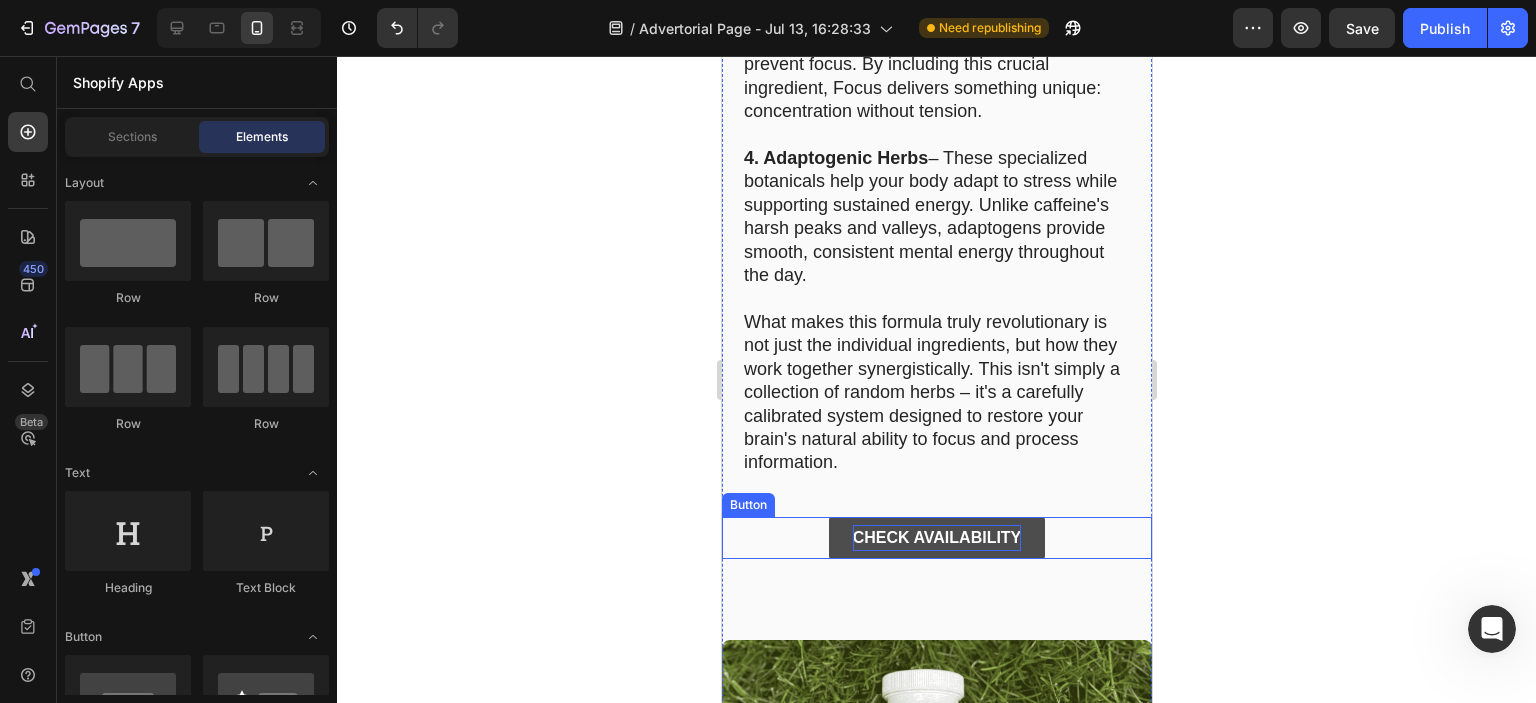 click on "CHECK AVAILABILITY" at bounding box center [936, 538] 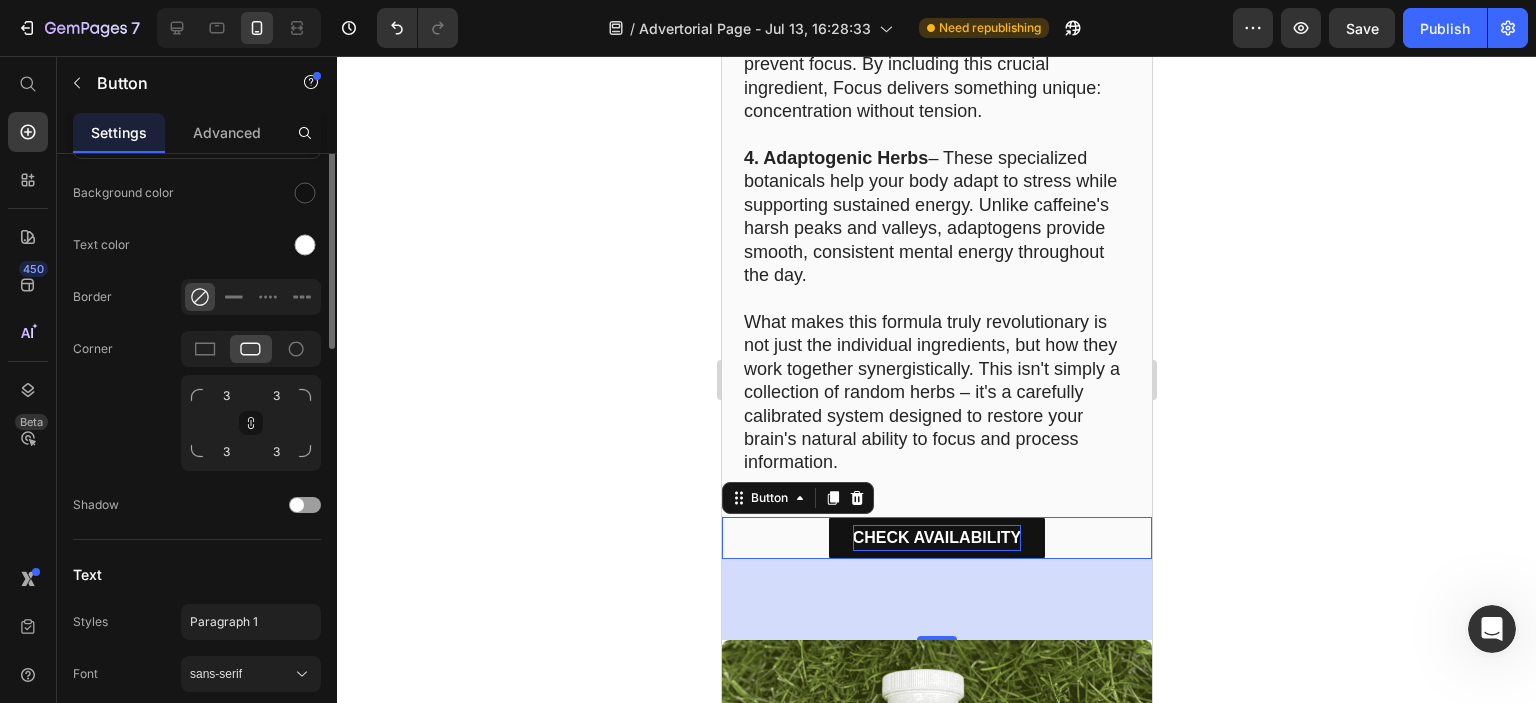 scroll, scrollTop: 236, scrollLeft: 0, axis: vertical 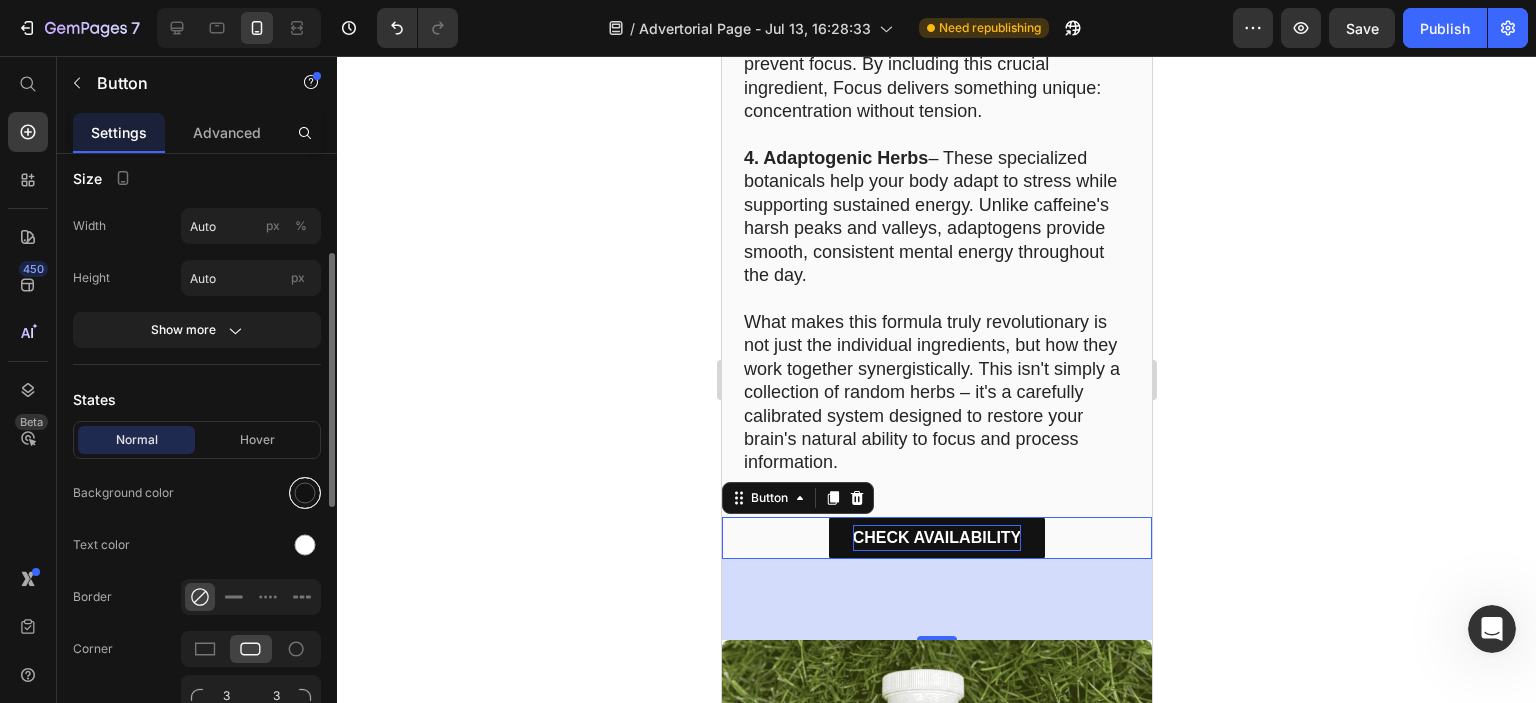 click at bounding box center (305, 493) 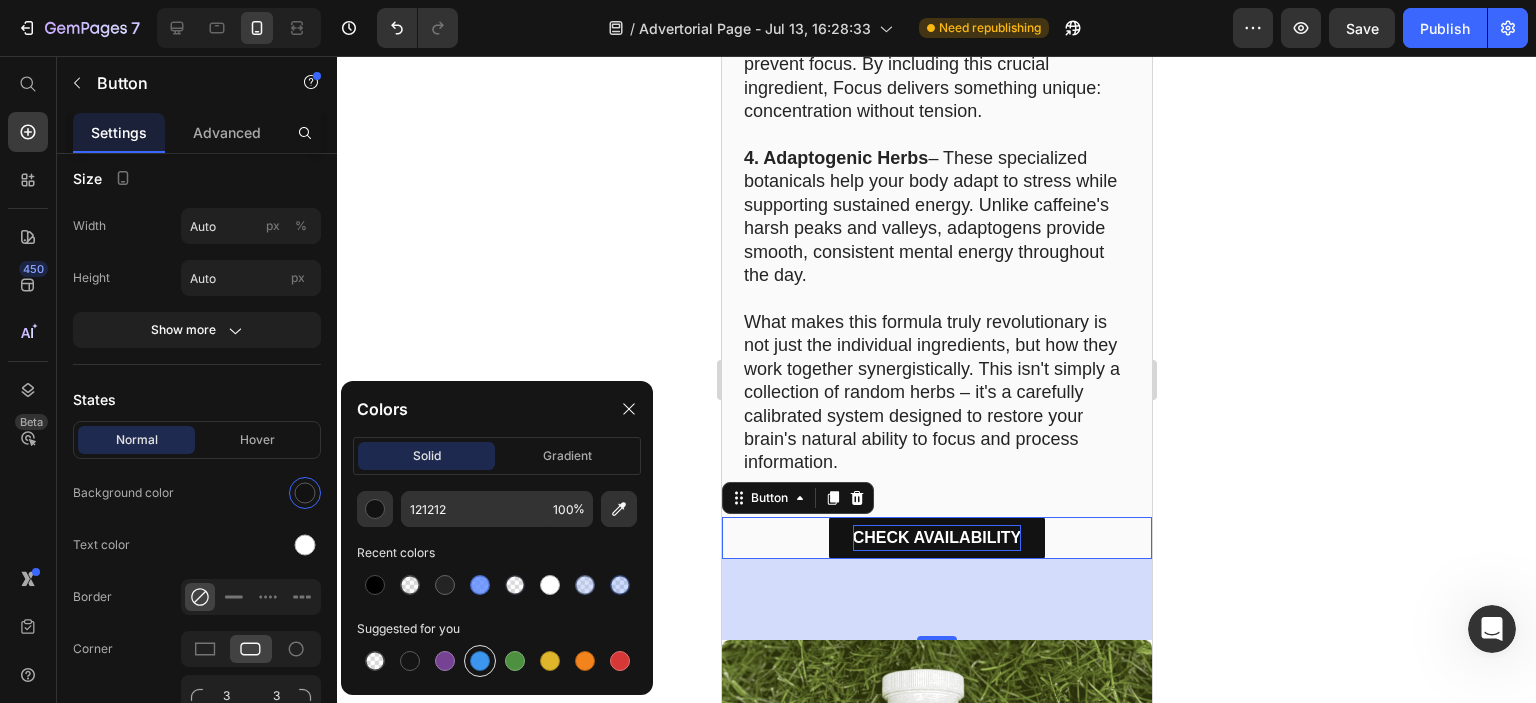 click at bounding box center [480, 661] 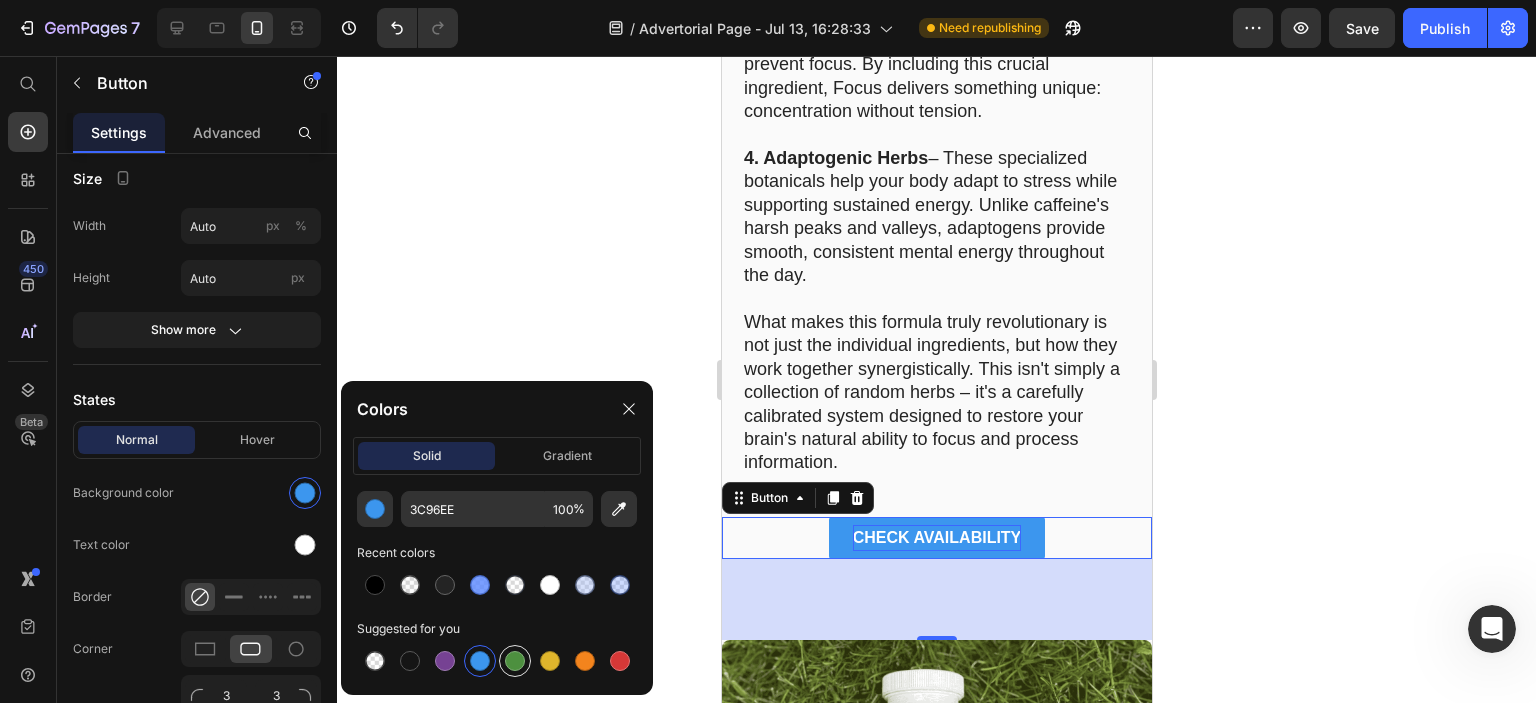 click at bounding box center (515, 661) 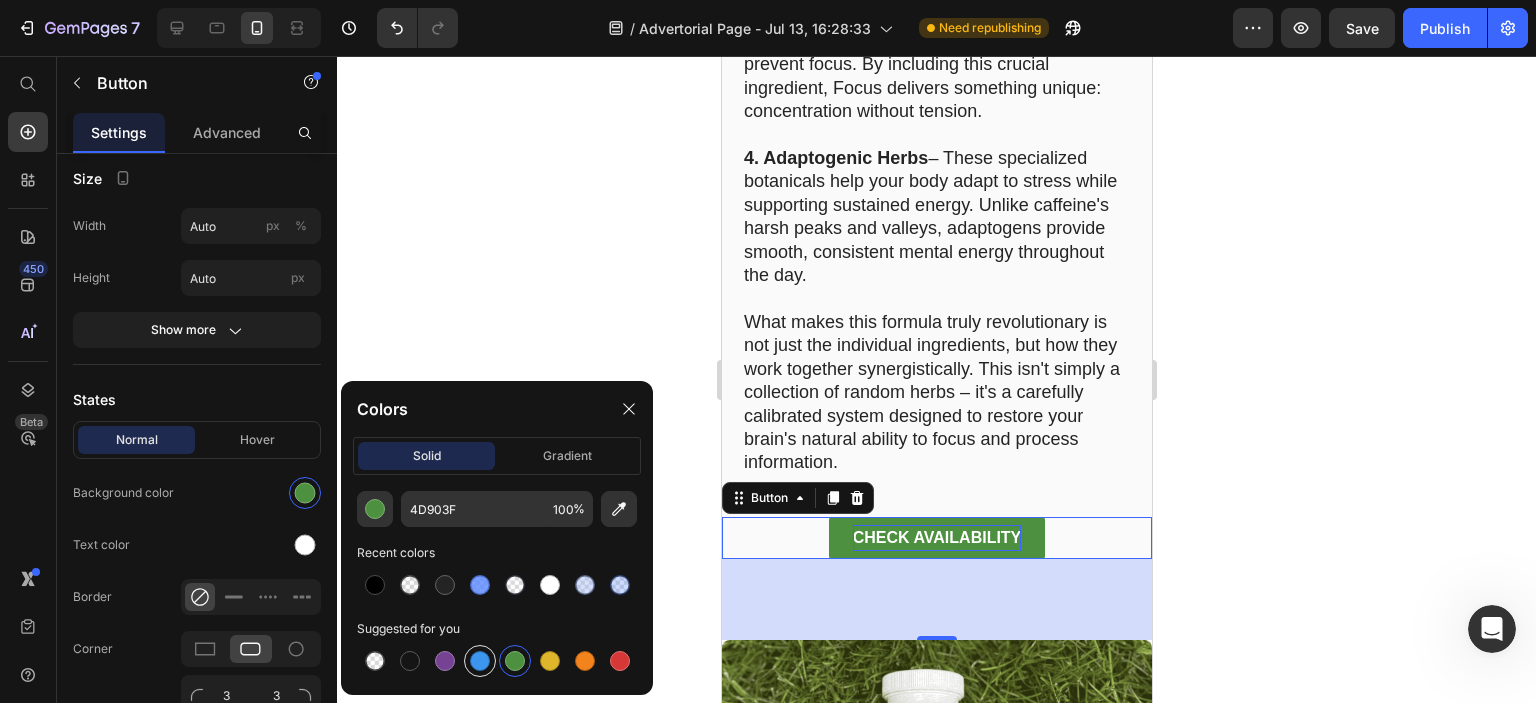 click at bounding box center [480, 661] 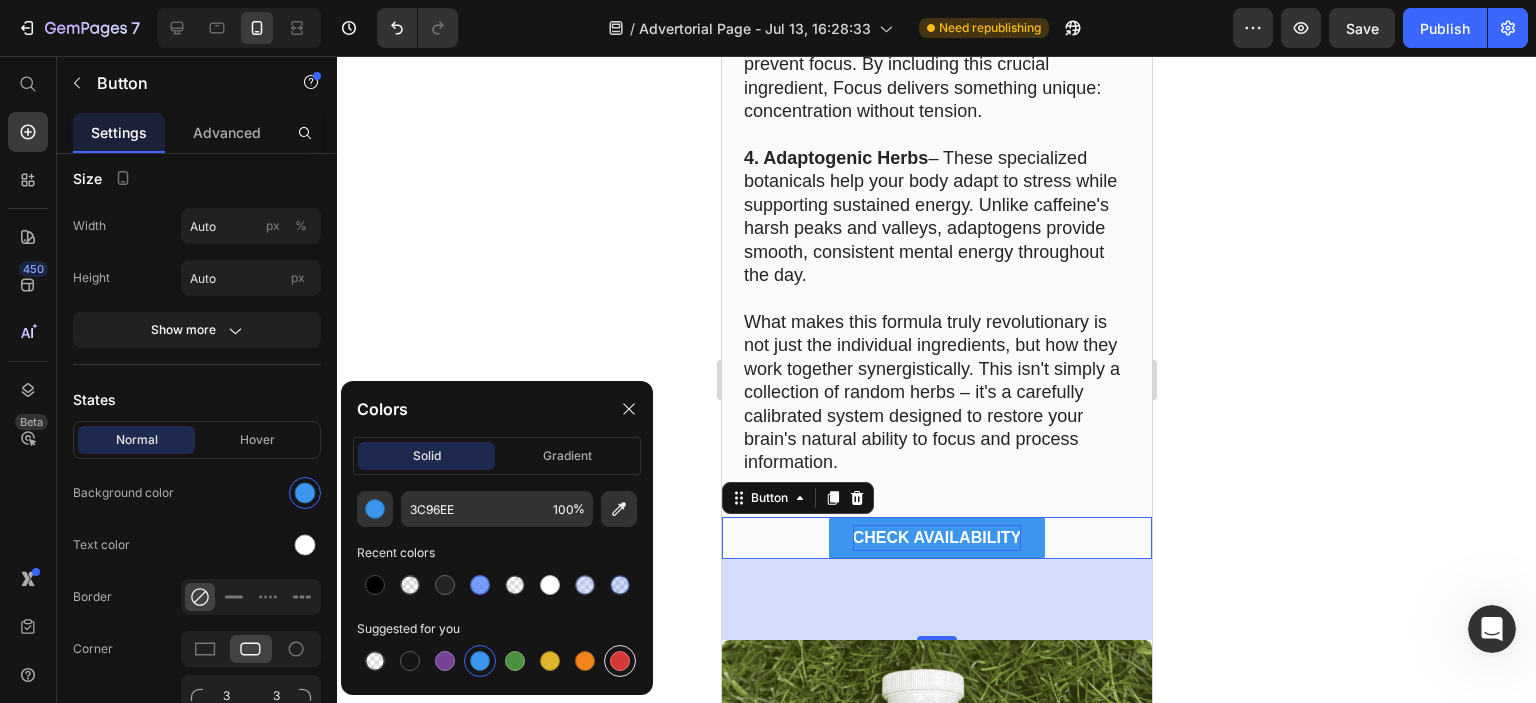 click at bounding box center [620, 661] 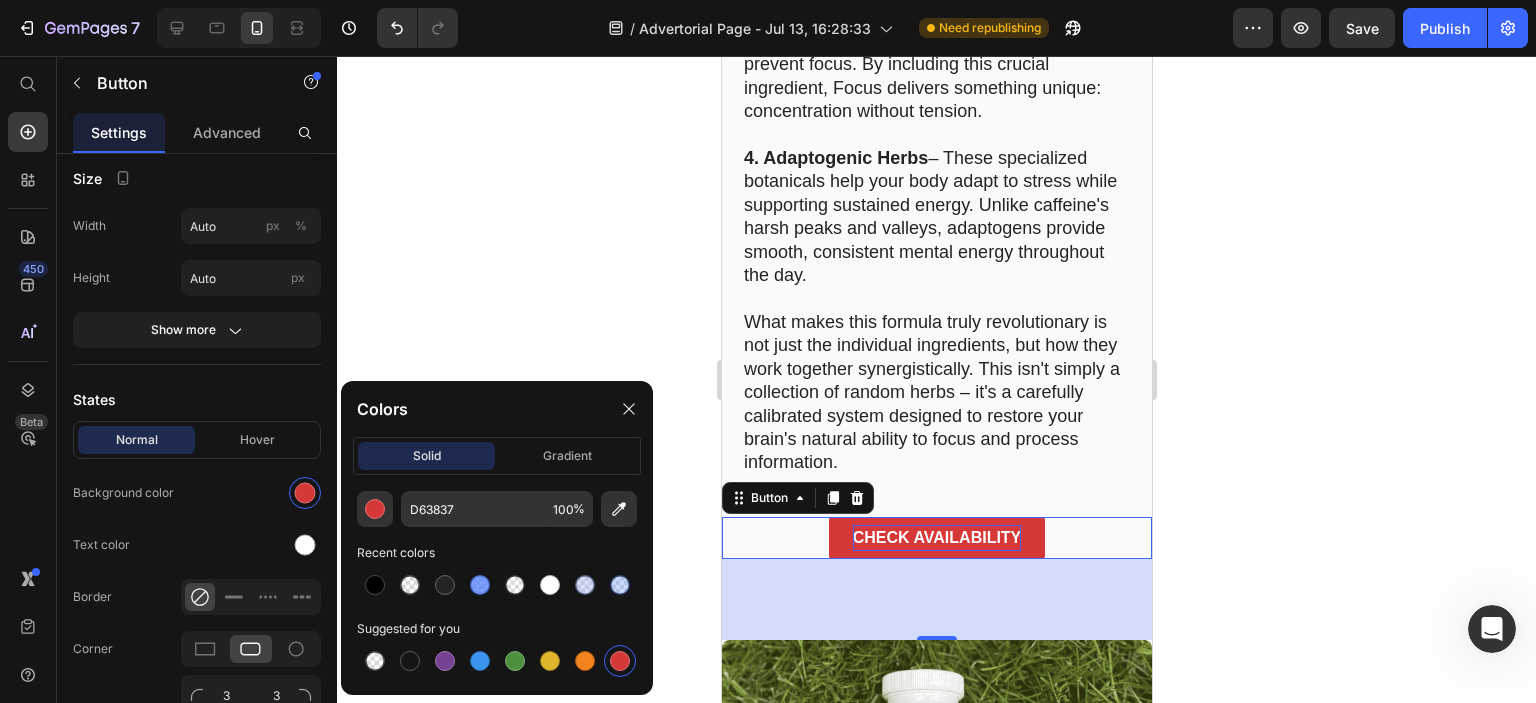 click 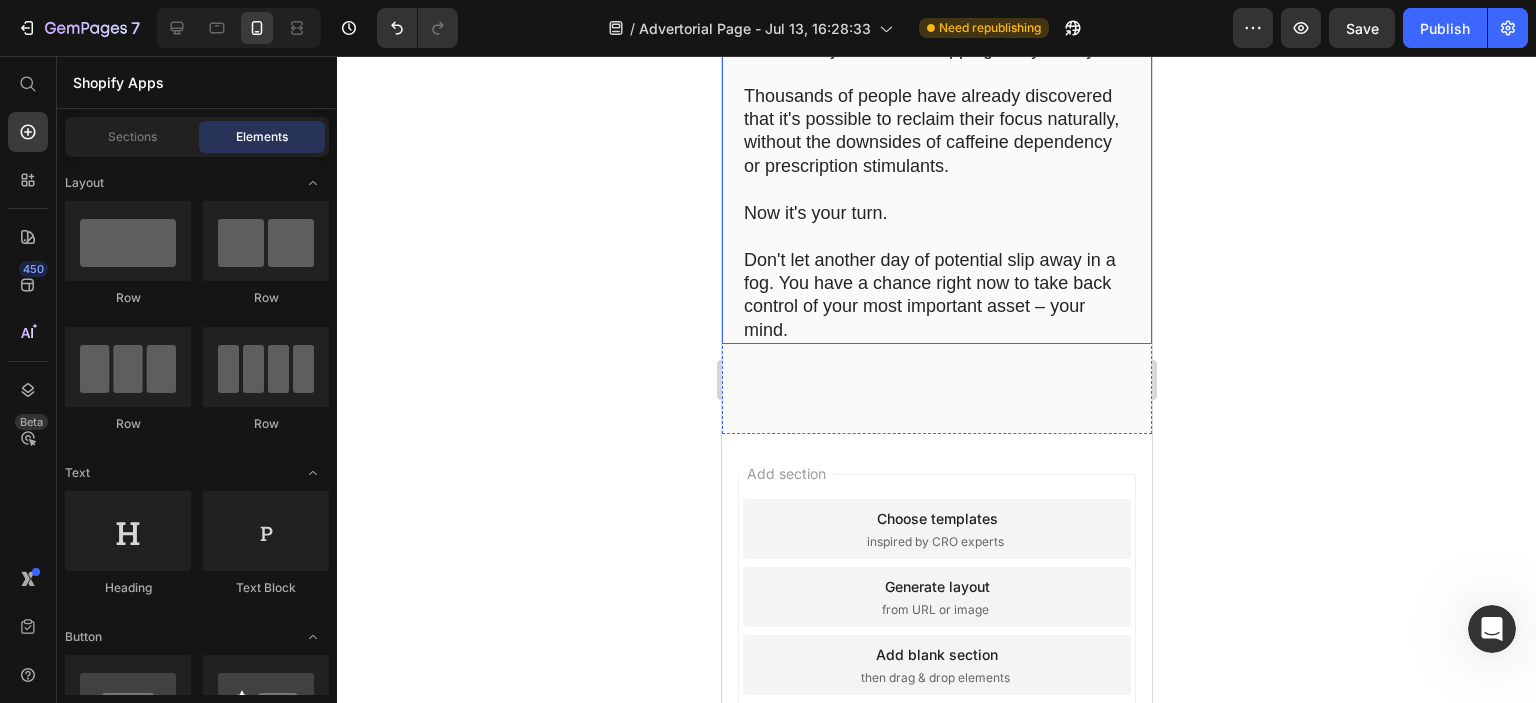 scroll, scrollTop: 16074, scrollLeft: 0, axis: vertical 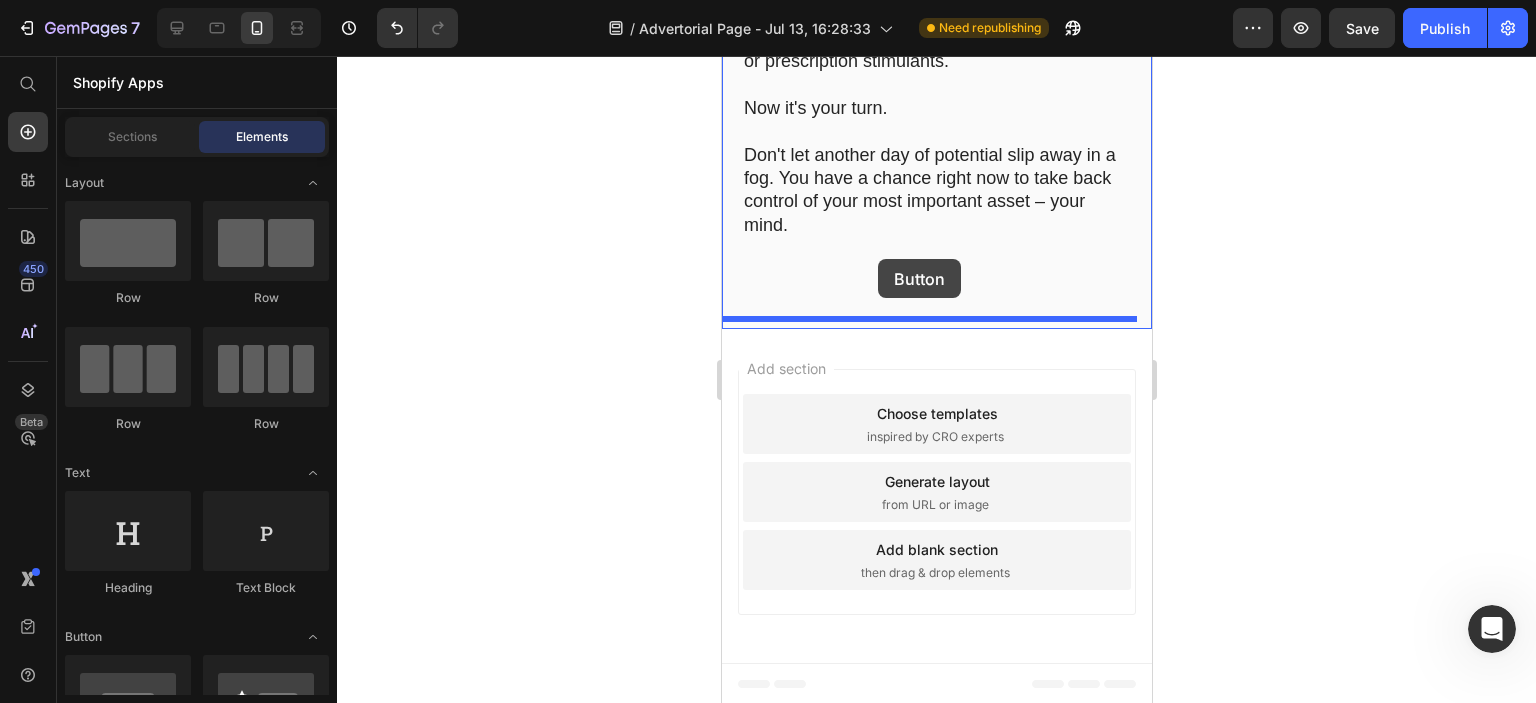 drag, startPoint x: 871, startPoint y: 273, endPoint x: 881, endPoint y: 270, distance: 10.440307 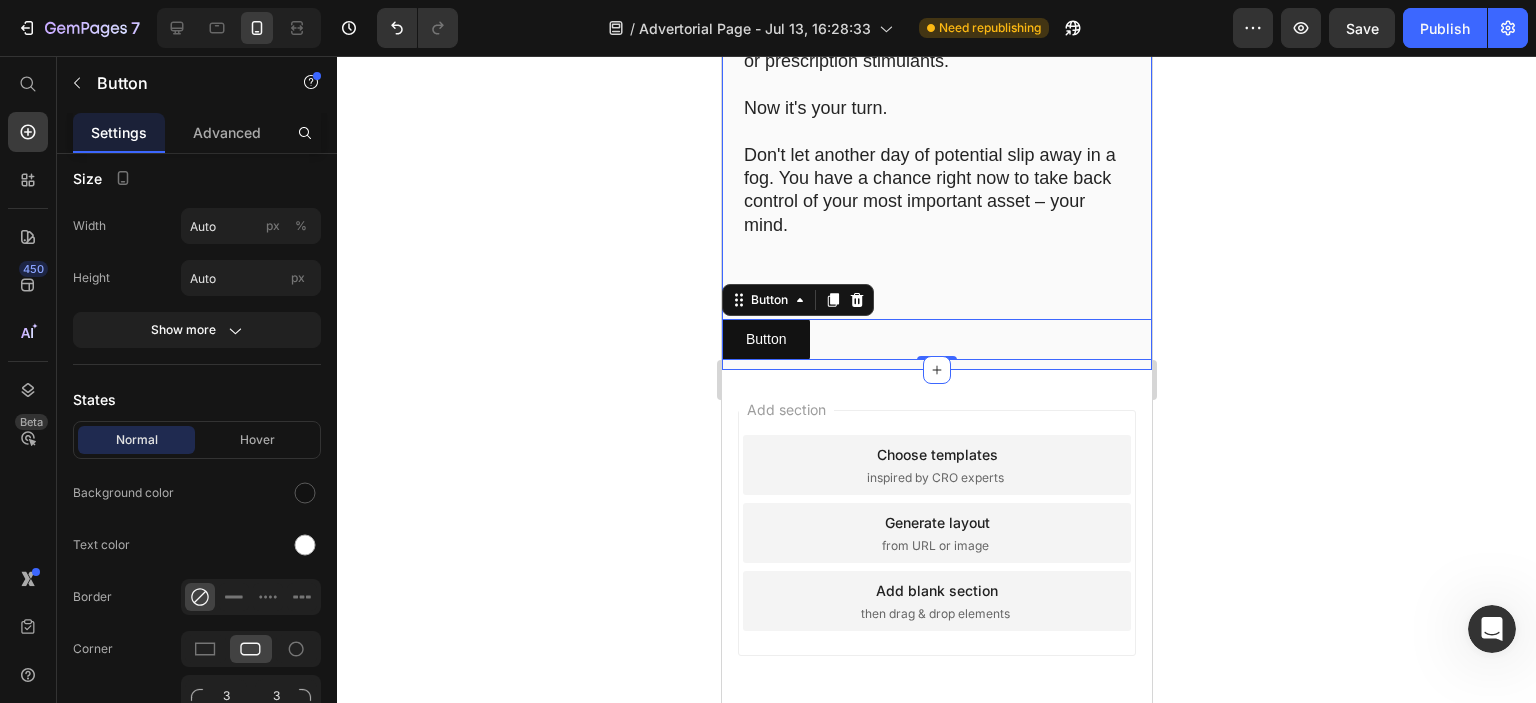 click on "Image Quick Facts Heading The Science-Backed Solution to Brain Fog   "Focus." offers a revolutionary approach to cognitive enhancement, combining ancient wisdom with modern neuroscience to deliver what millions are searching for: mental clarity without the downsides of caffeine or prescription stimulants.   Key Ingredients Working Synergistically: •  DMAE Bitartrate – Supports acetylcholine production for enhanced mental clarity and focus   •  Bacopa Extract – Used for over 3,000 years to improve memory formation and recall   •  GABA – Nature's "calm down" signal that promotes concentration without tension   •  Green Tea Extract – Provides clean mental energy without jitters or crashes   •  Phosphatidylserine – Supports healthy brain cell function and communication   What Makes Brain & Focus Formula Different:   •  100% Stimulant-Free – No jitters, crashes, or dependency   •  Comprehensive Approach – Addresses multiple cognitive pathways simultaneously   •    •" at bounding box center (936, -1115) 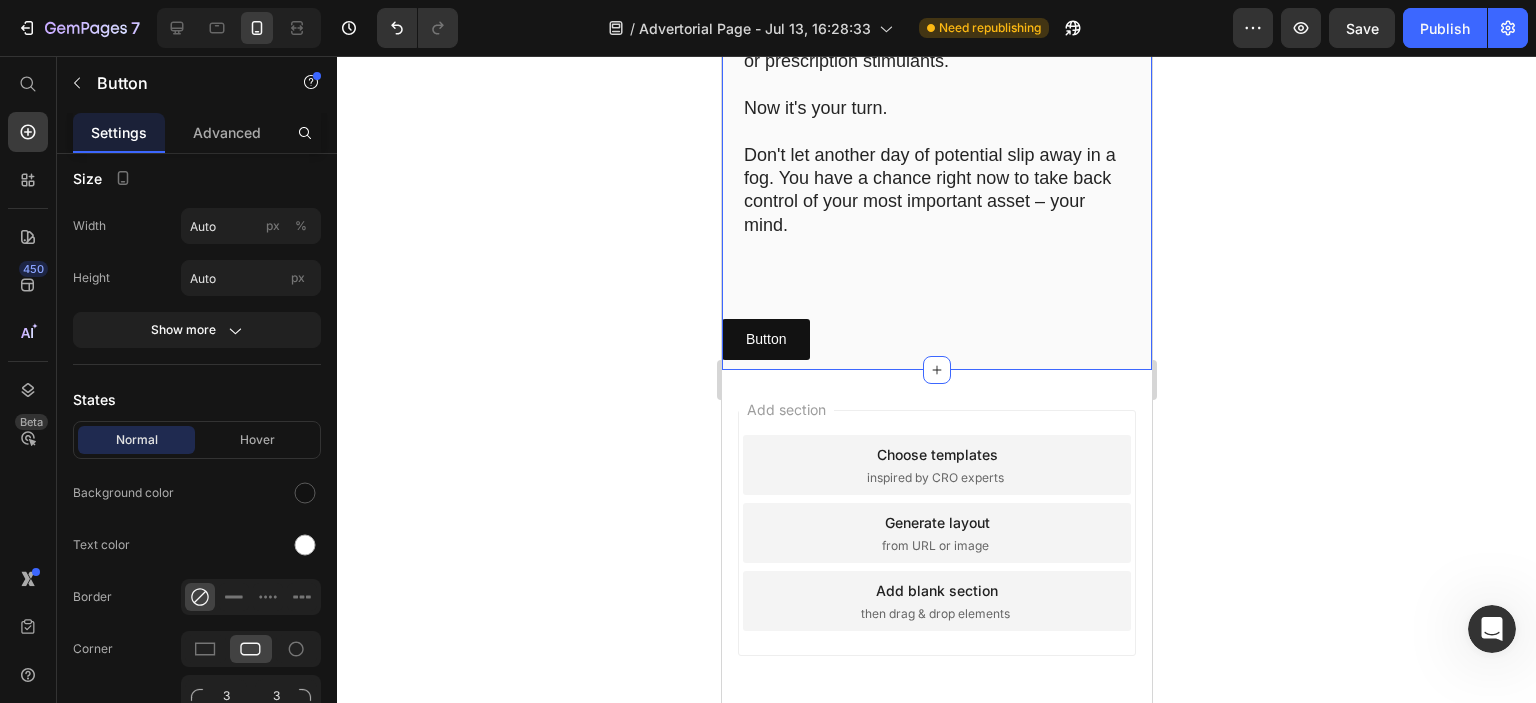 scroll, scrollTop: 0, scrollLeft: 0, axis: both 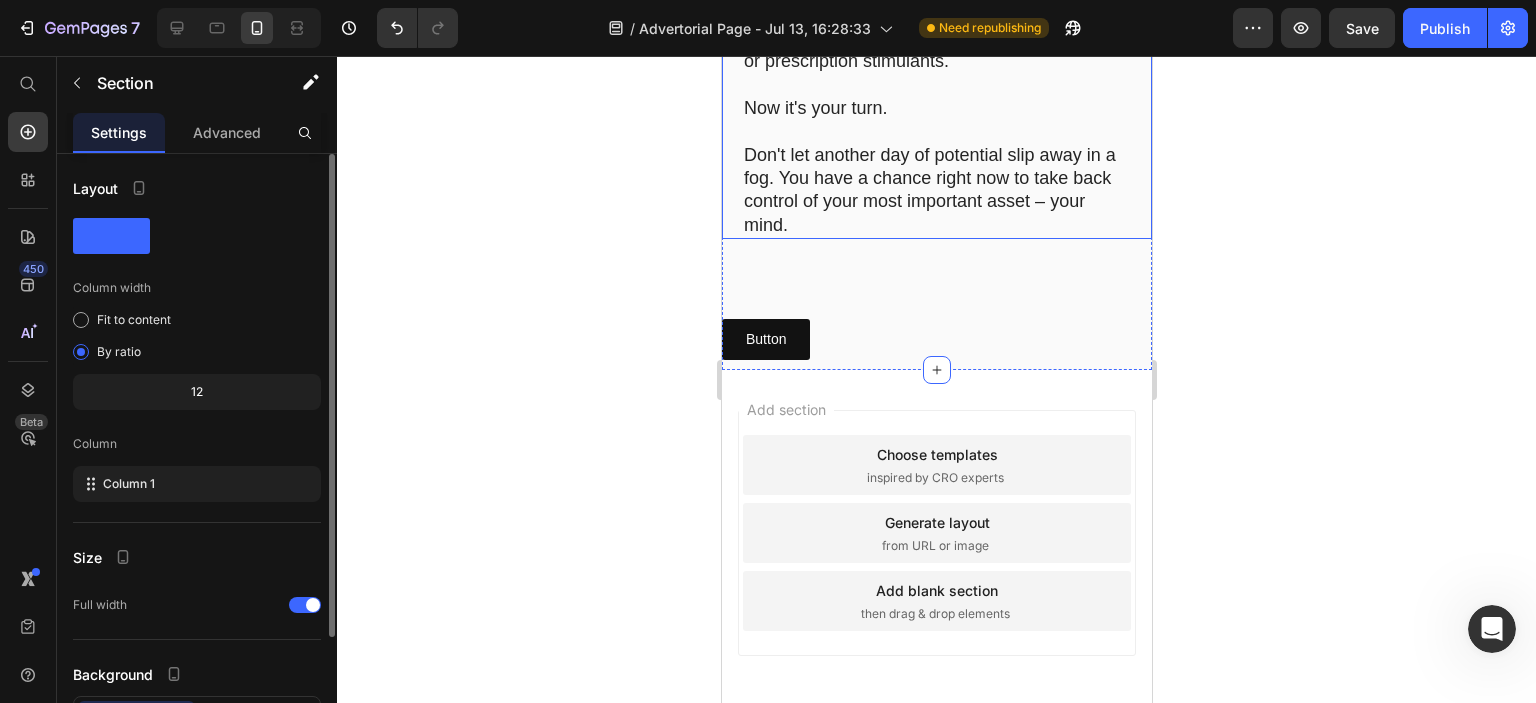 click on "Don't let another day of potential slip away in a fog. You have a chance right now to take back control of your most important asset – your mind." at bounding box center [936, 191] 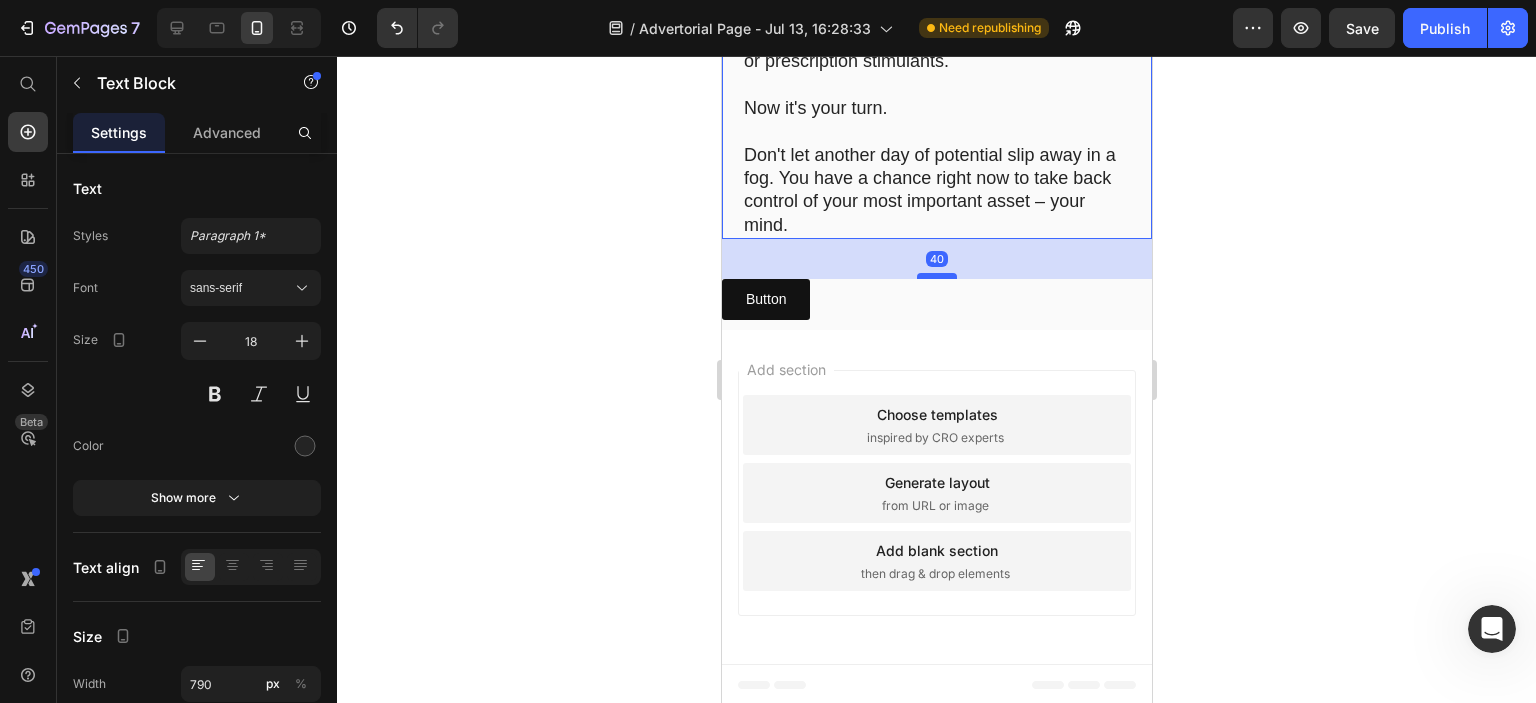 drag, startPoint x: 937, startPoint y: 315, endPoint x: 931, endPoint y: 275, distance: 40.4475 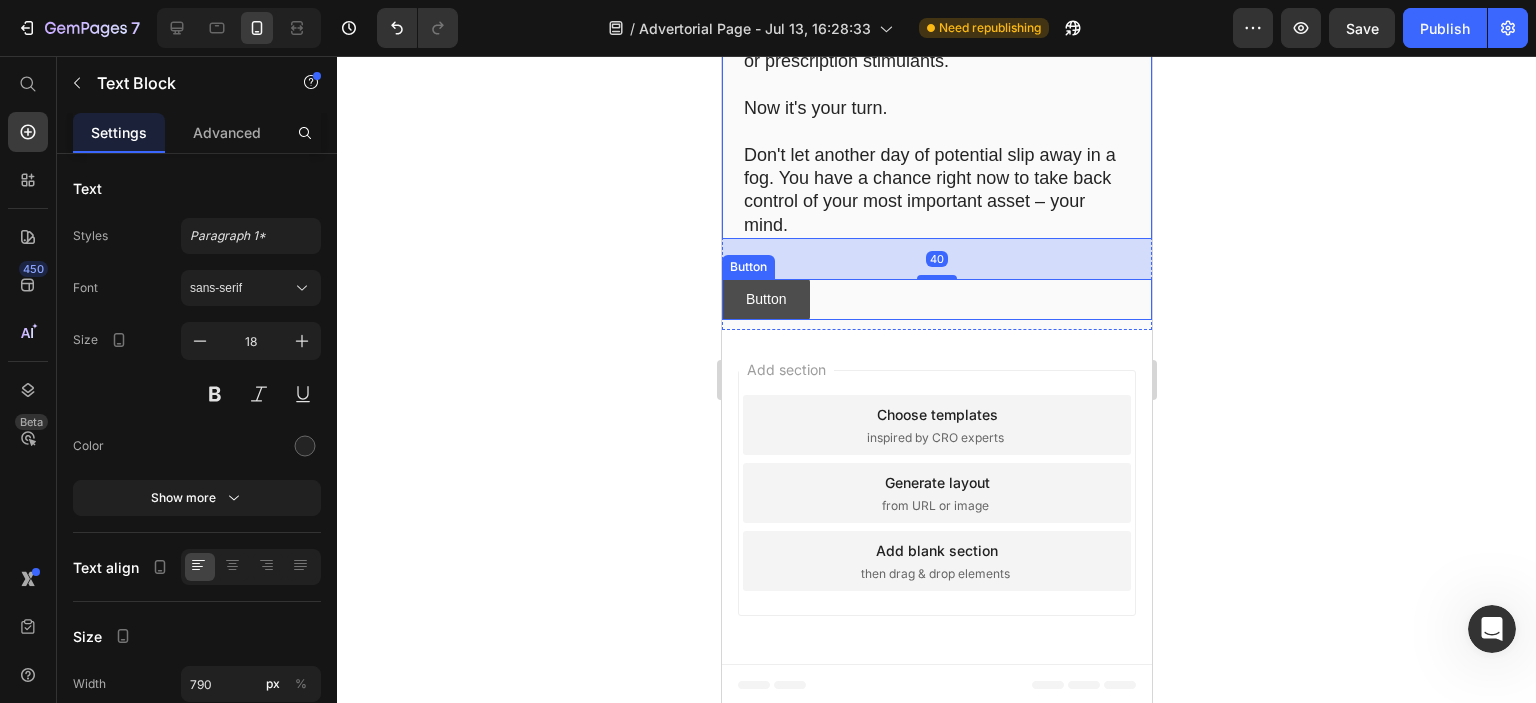 click on "Button" at bounding box center [765, 299] 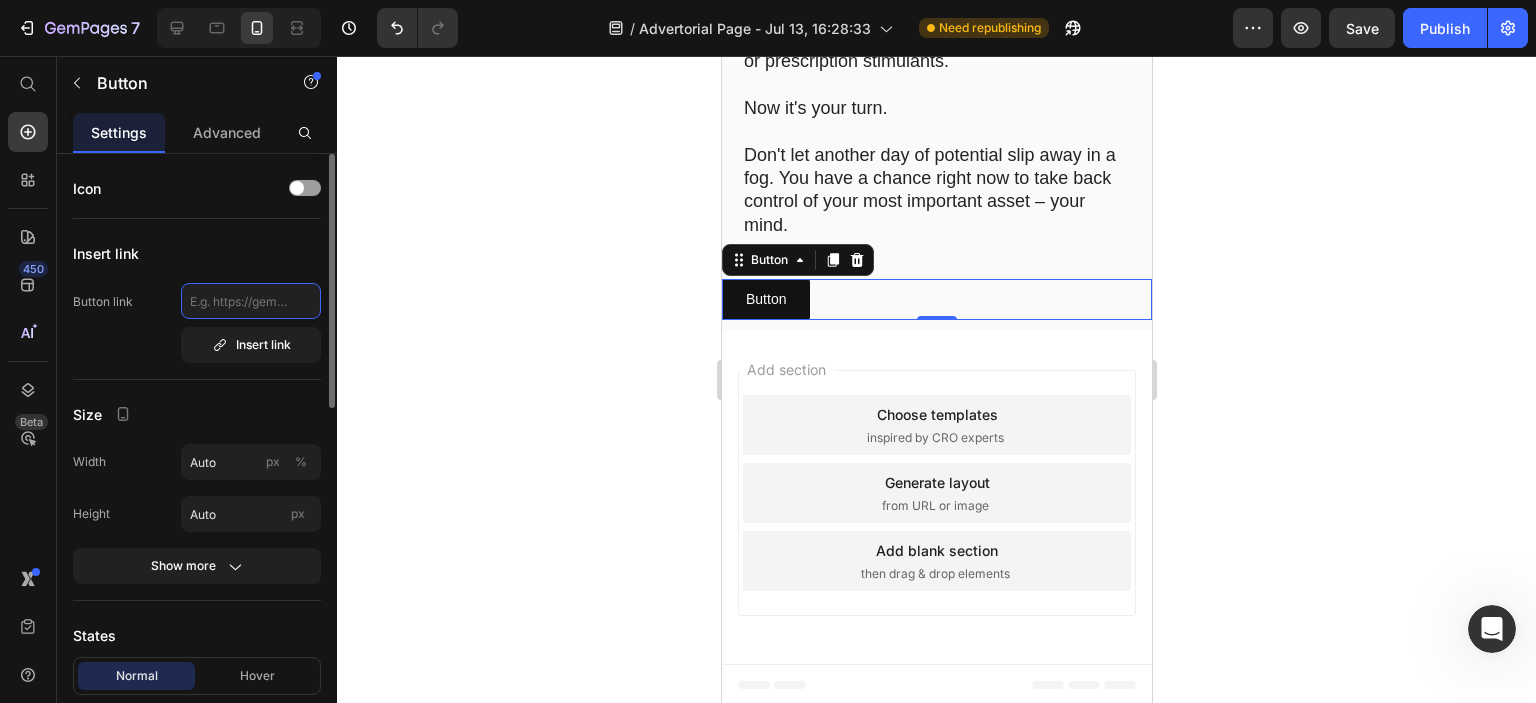 click 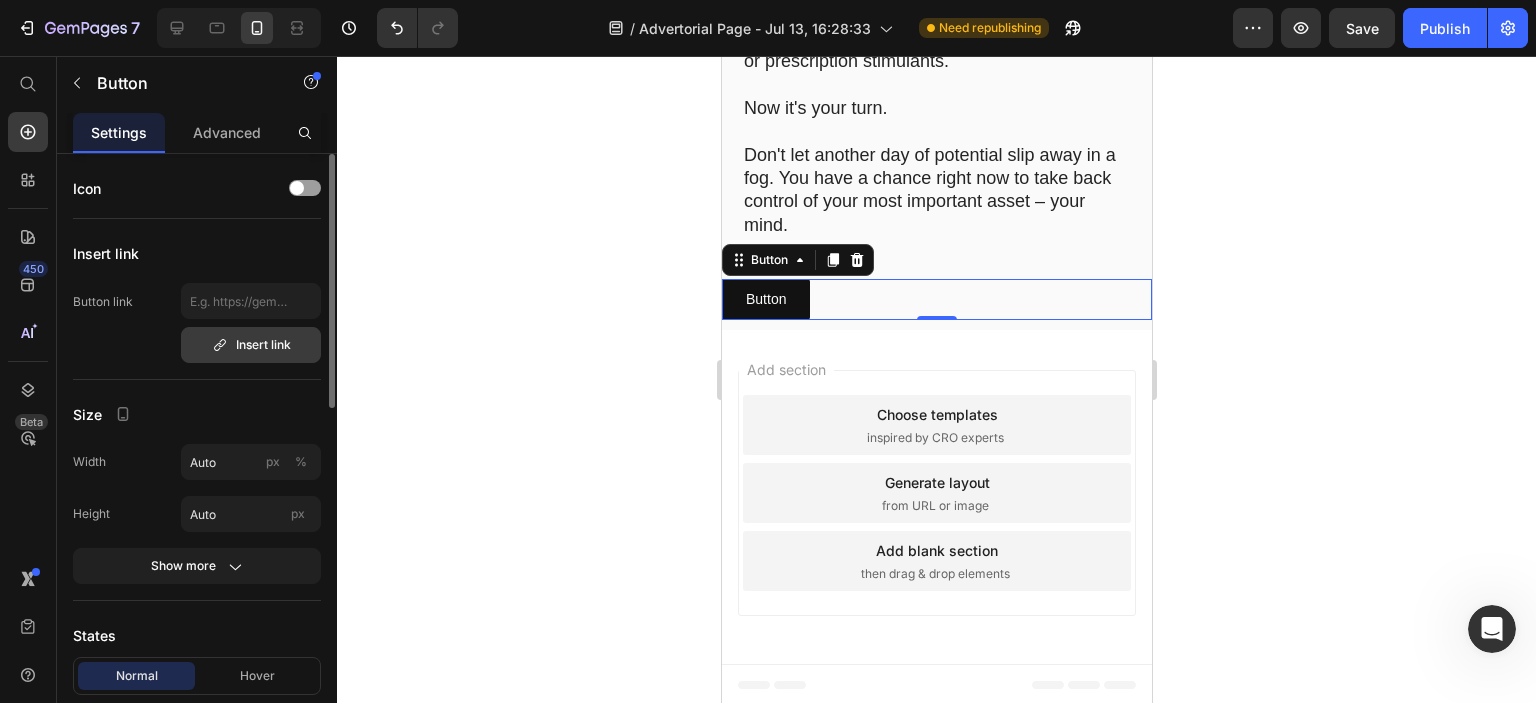 click on "Insert link" at bounding box center [251, 345] 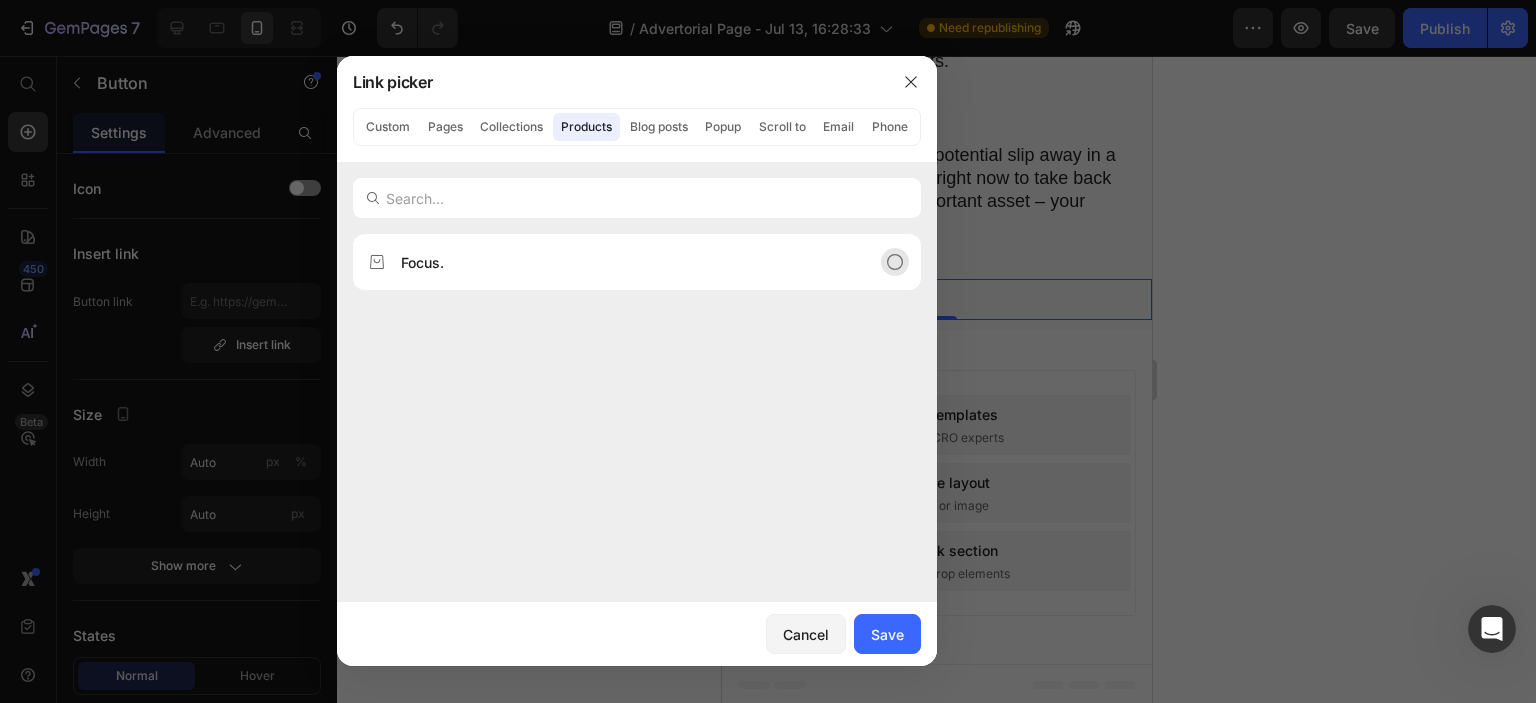 click on "Focus." at bounding box center (621, 262) 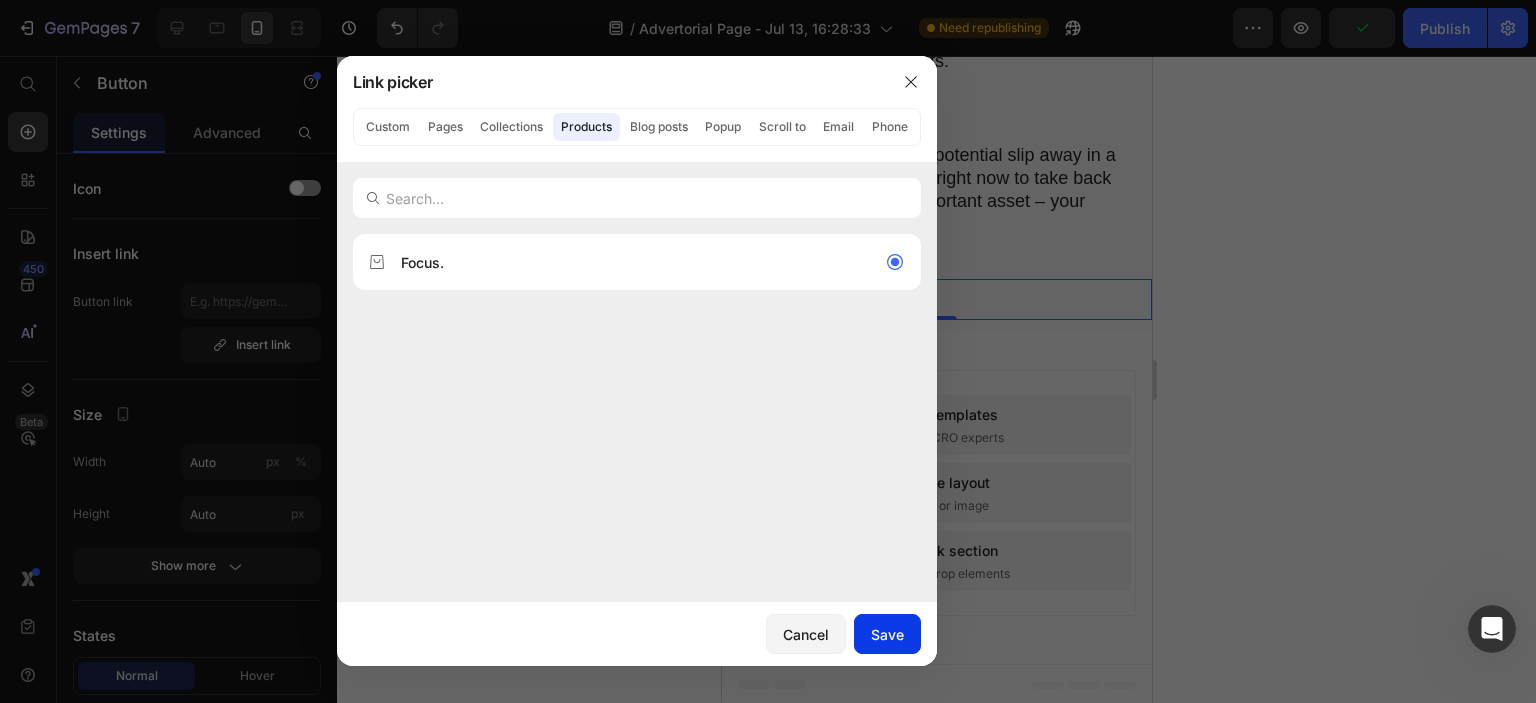 click on "Save" at bounding box center [887, 634] 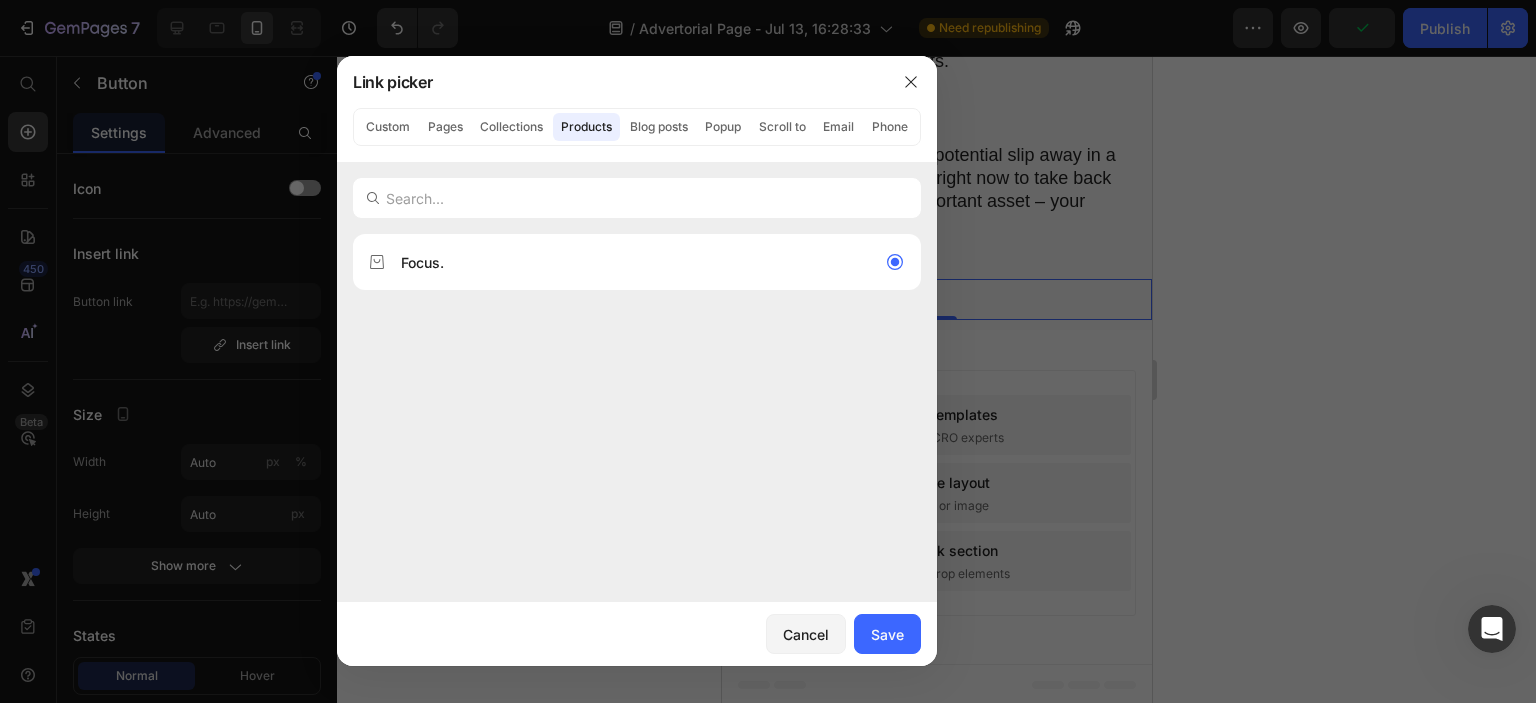 type on "/products/focus" 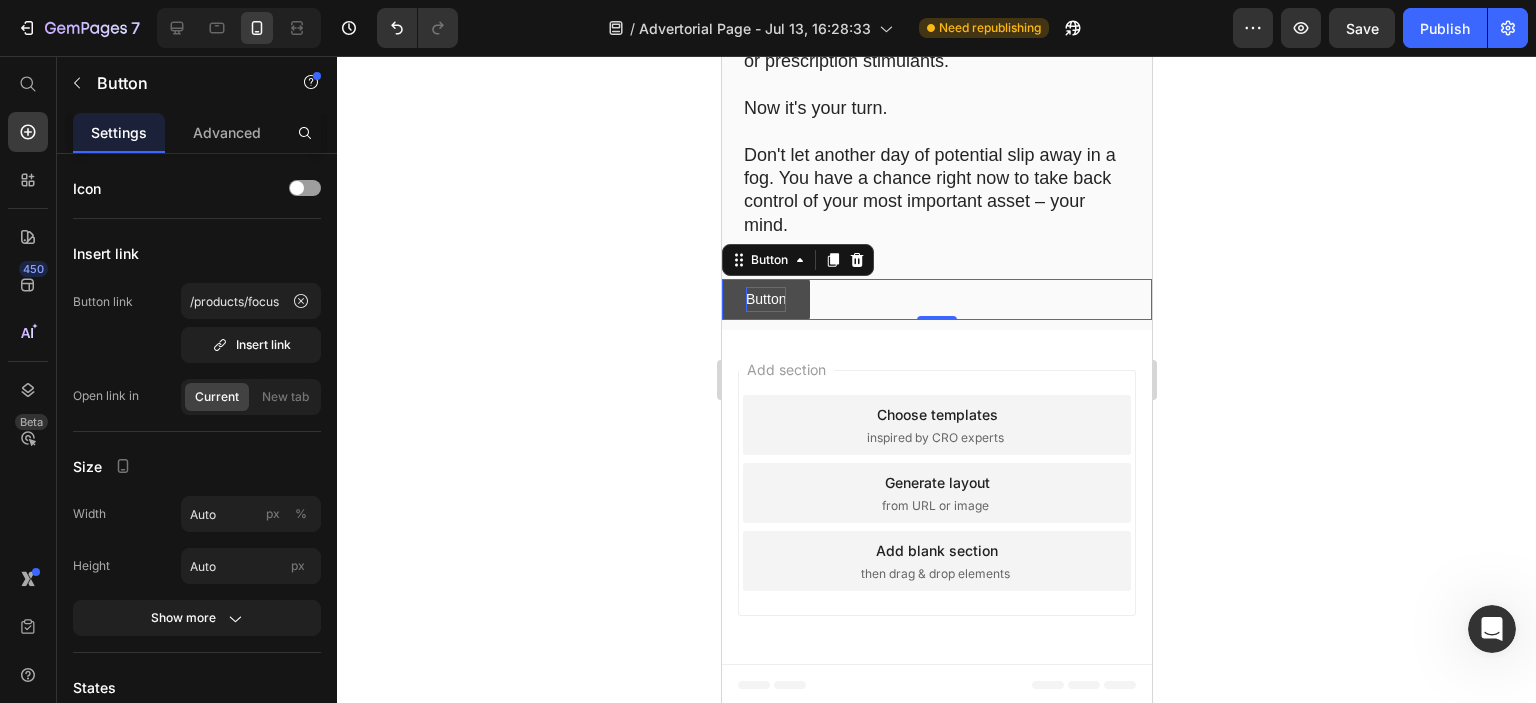 click on "Button" at bounding box center [765, 299] 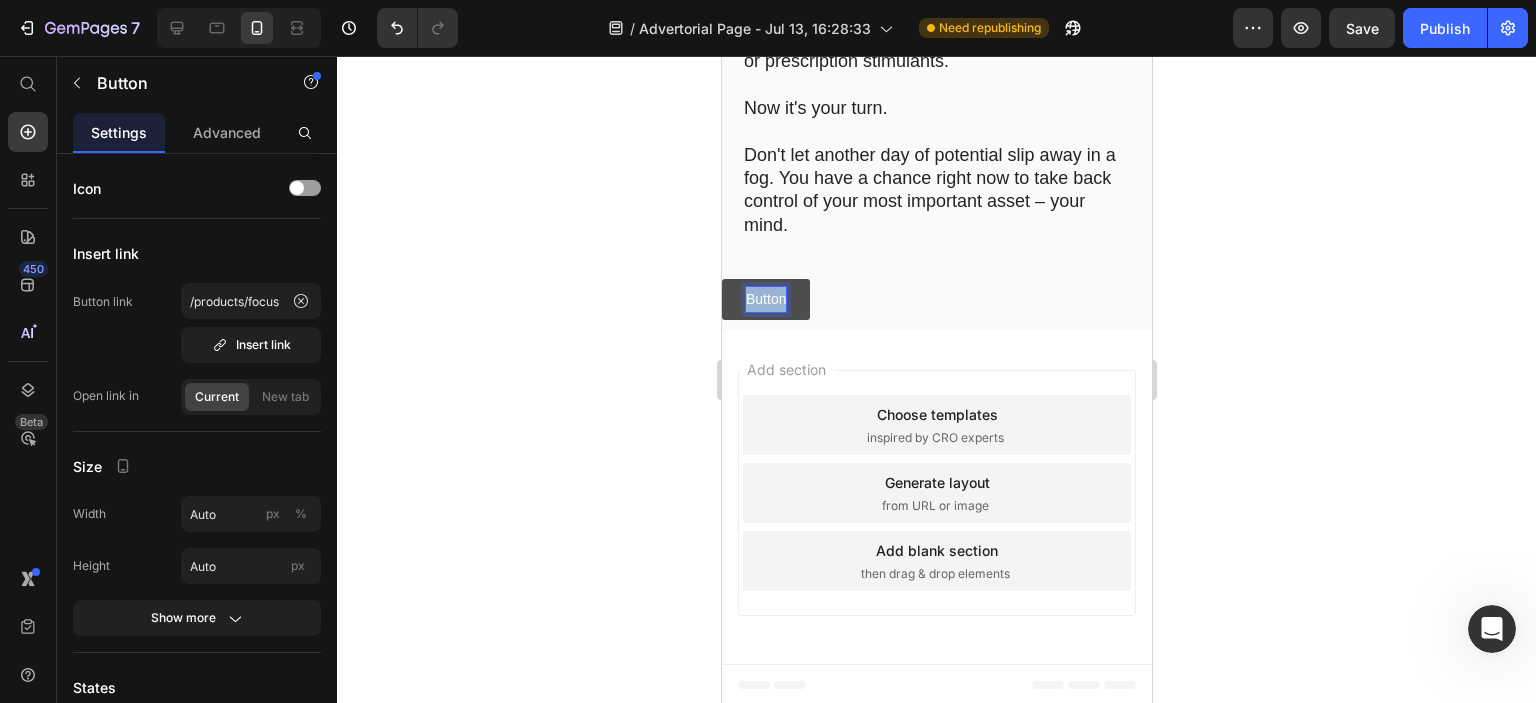click on "Button" at bounding box center (765, 299) 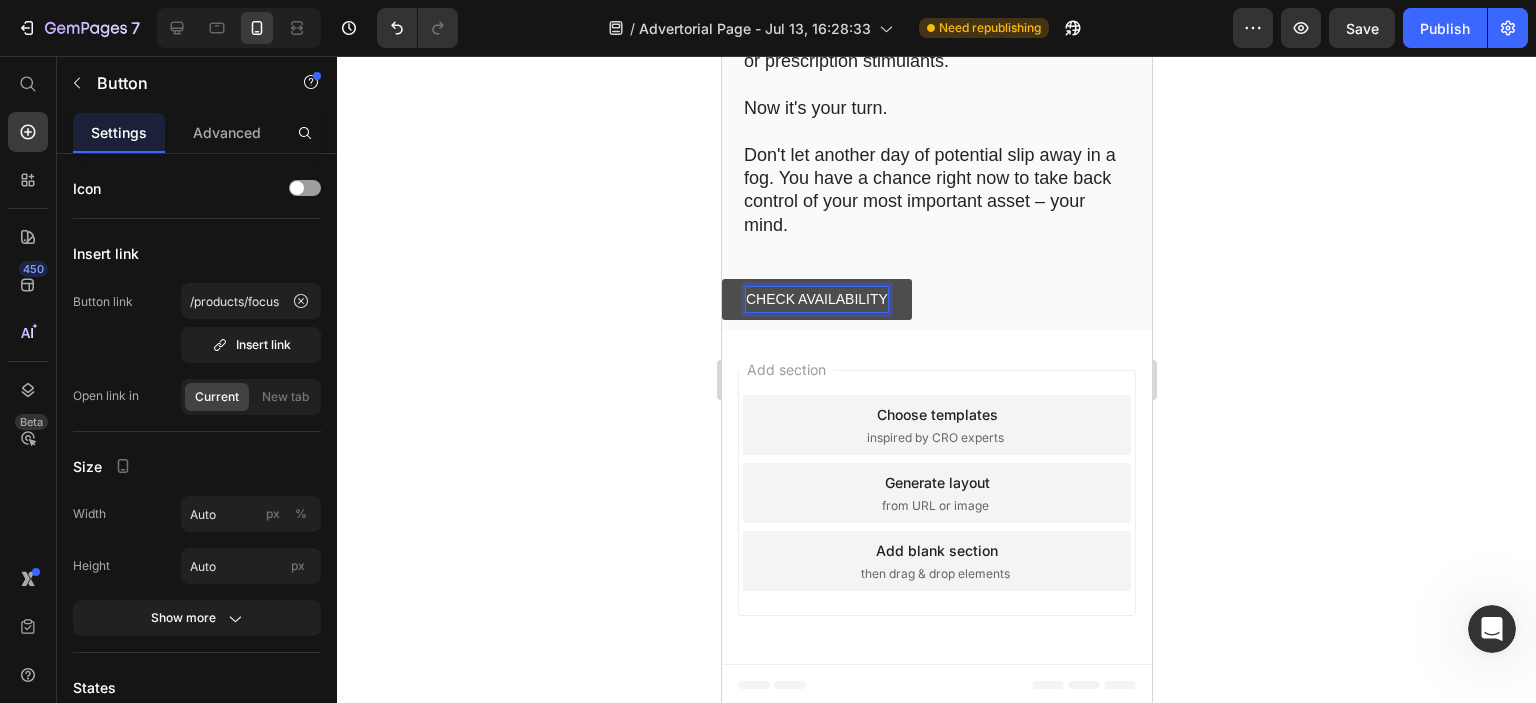 click on "CHECK AVAILABILITY" at bounding box center [816, 299] 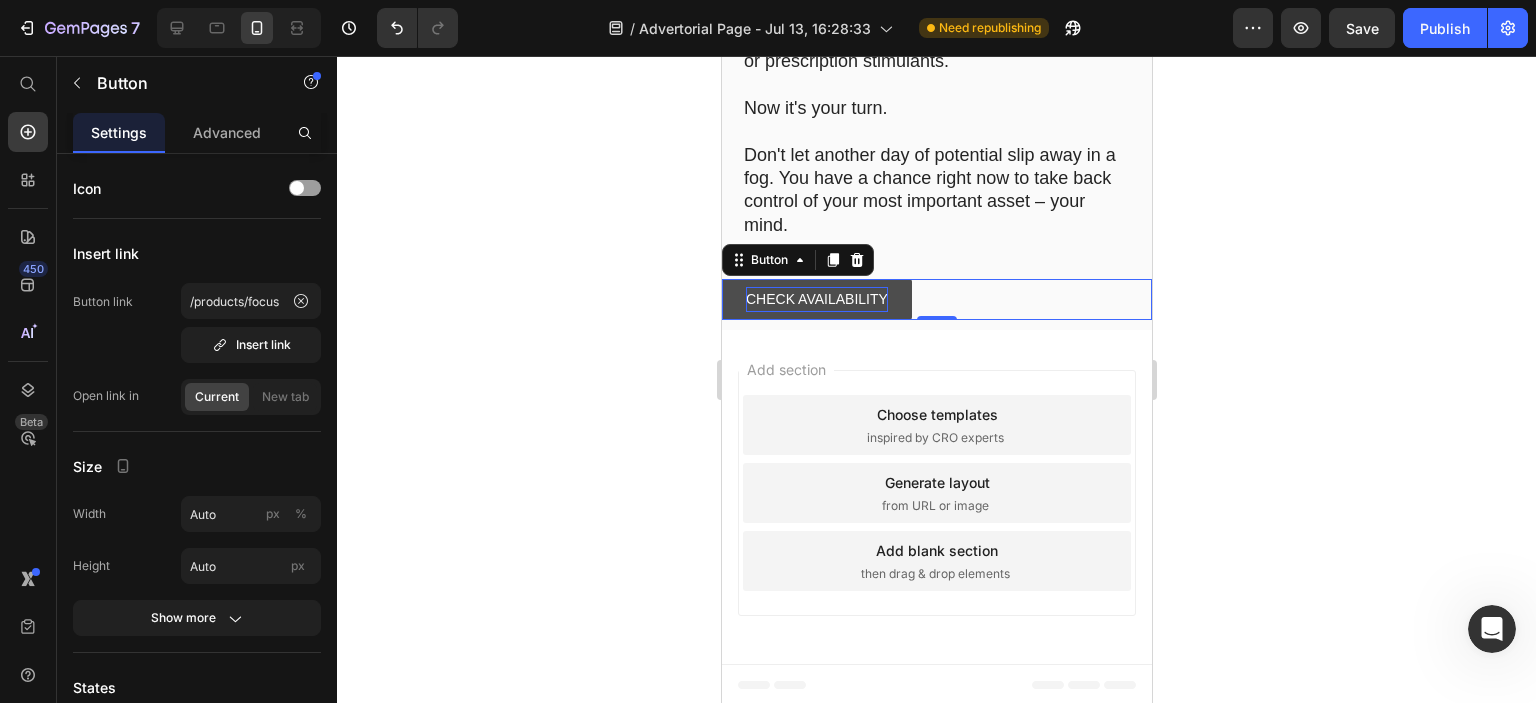 click on "CHECK AVAILABILITY" at bounding box center (816, 299) 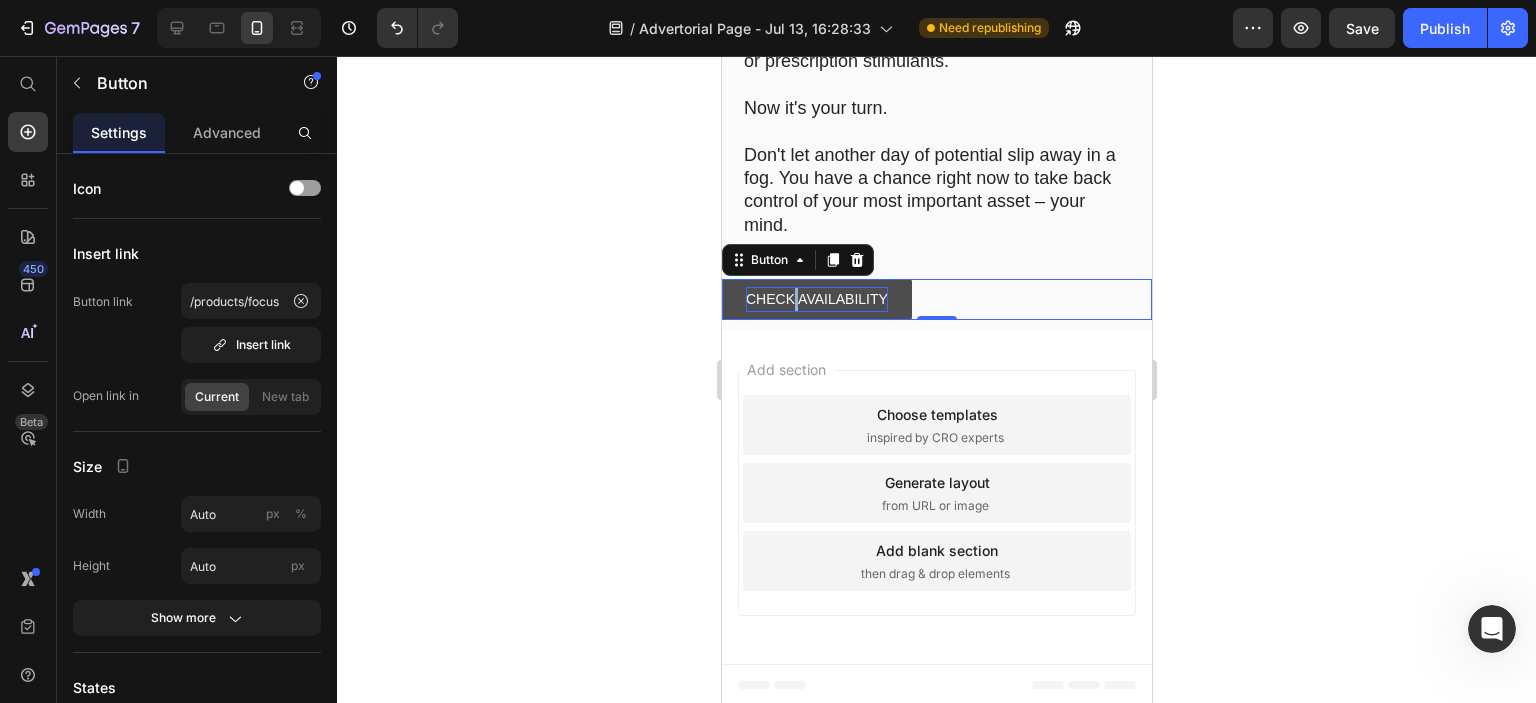 click on "CHECK AVAILABILITY" at bounding box center [816, 299] 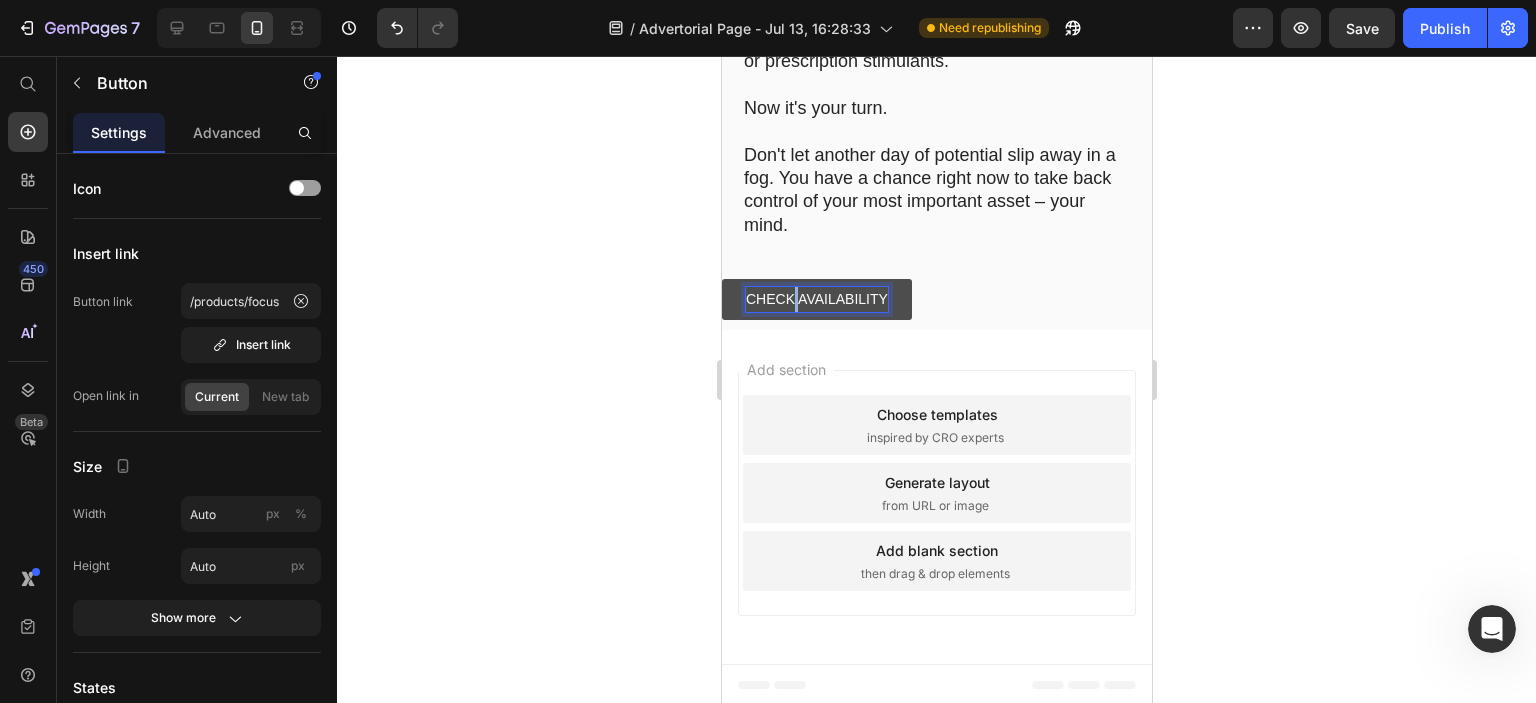 click on "CHECK AVAILABILITY" at bounding box center (816, 299) 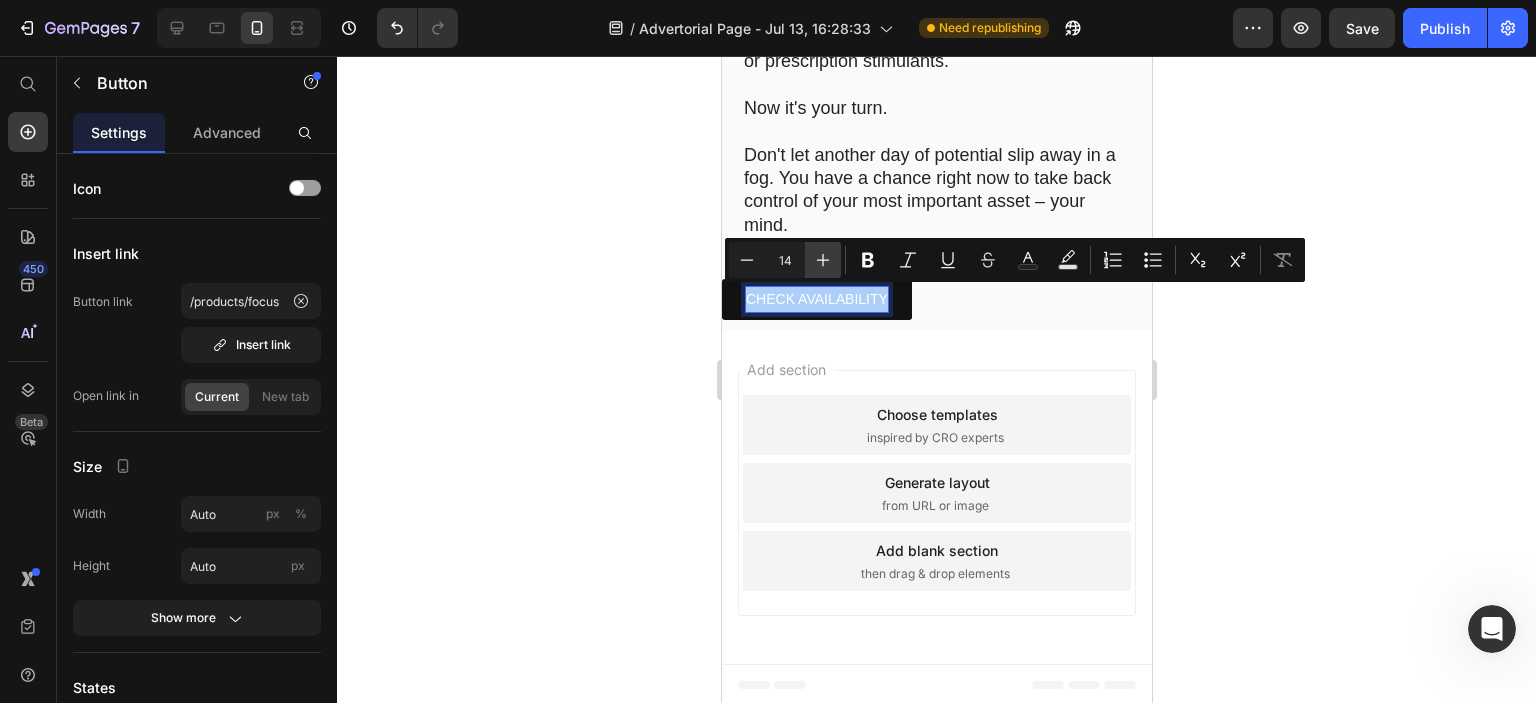 click on "Plus" at bounding box center (823, 260) 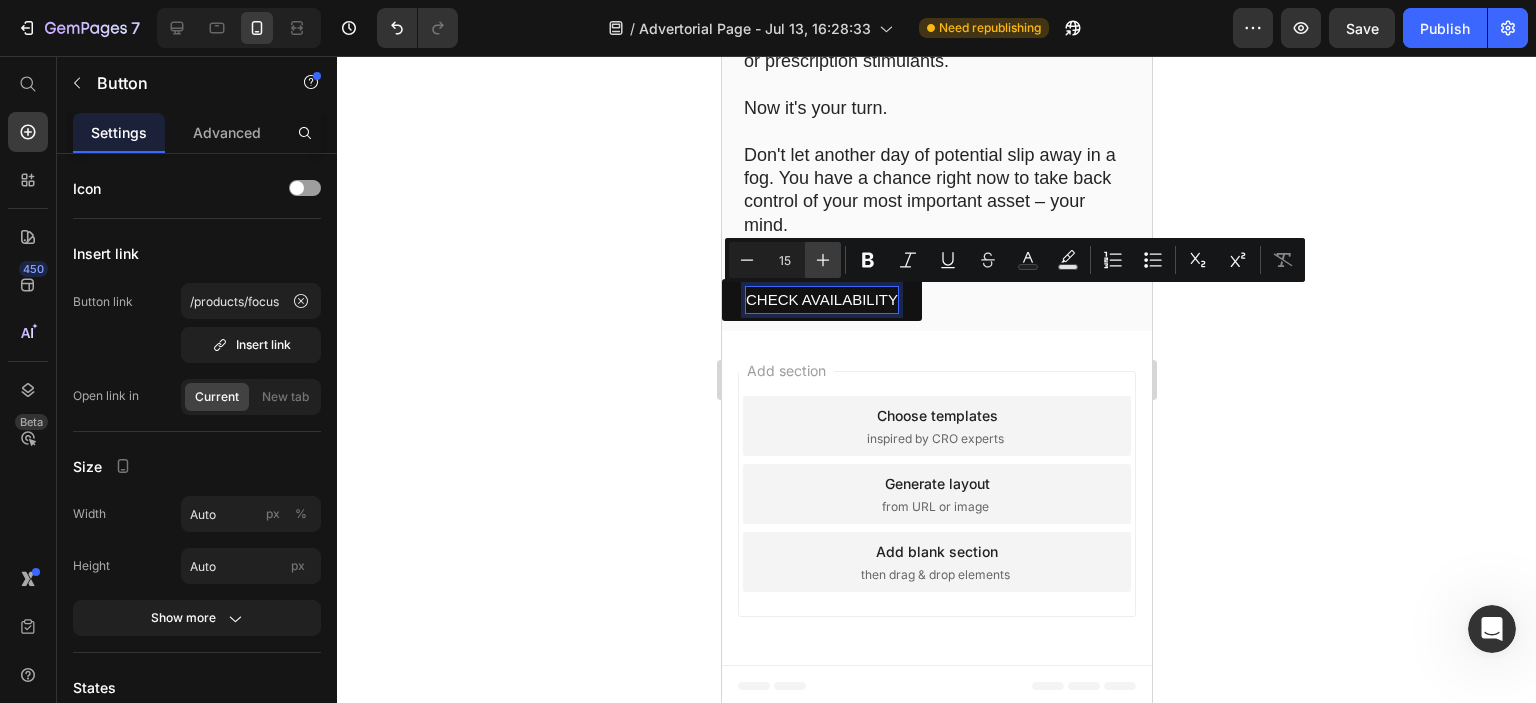 click on "Plus" at bounding box center (823, 260) 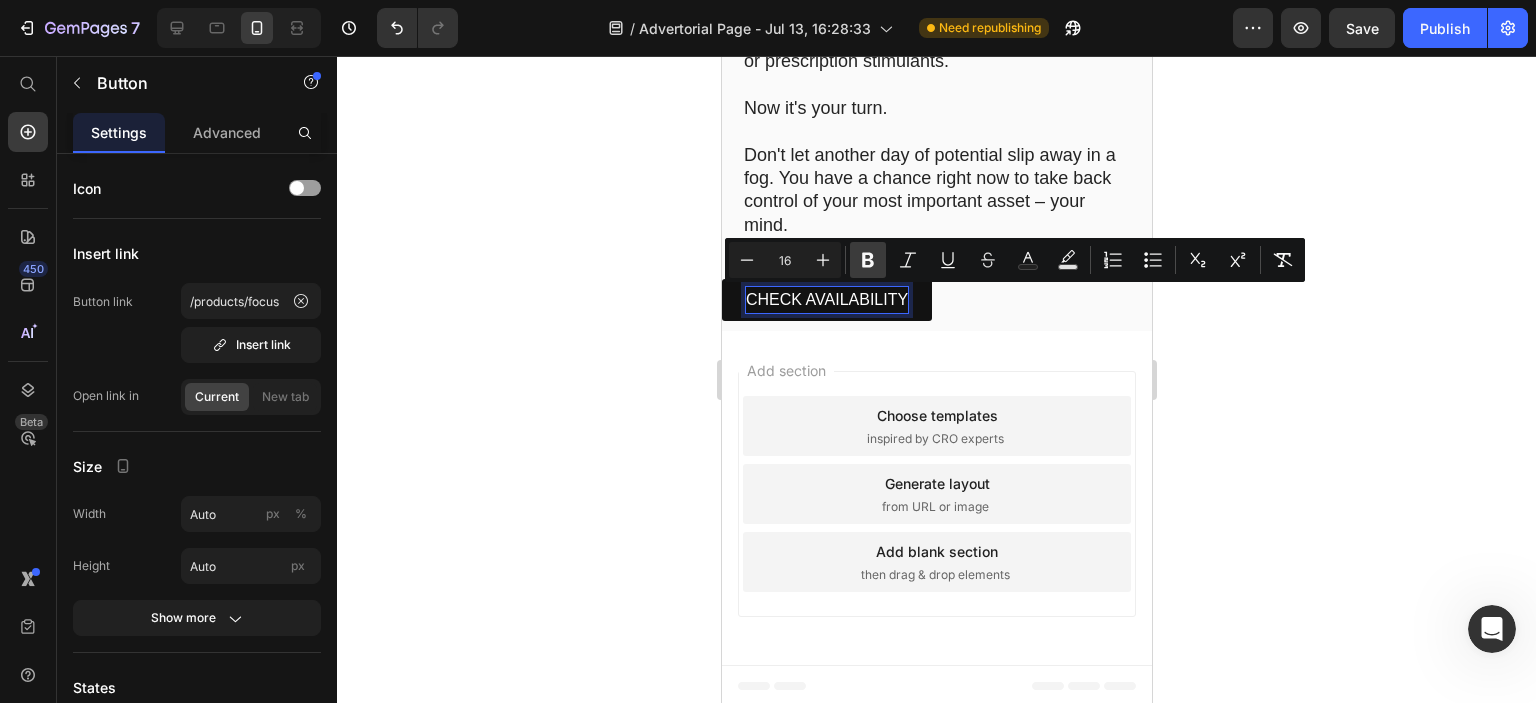 click 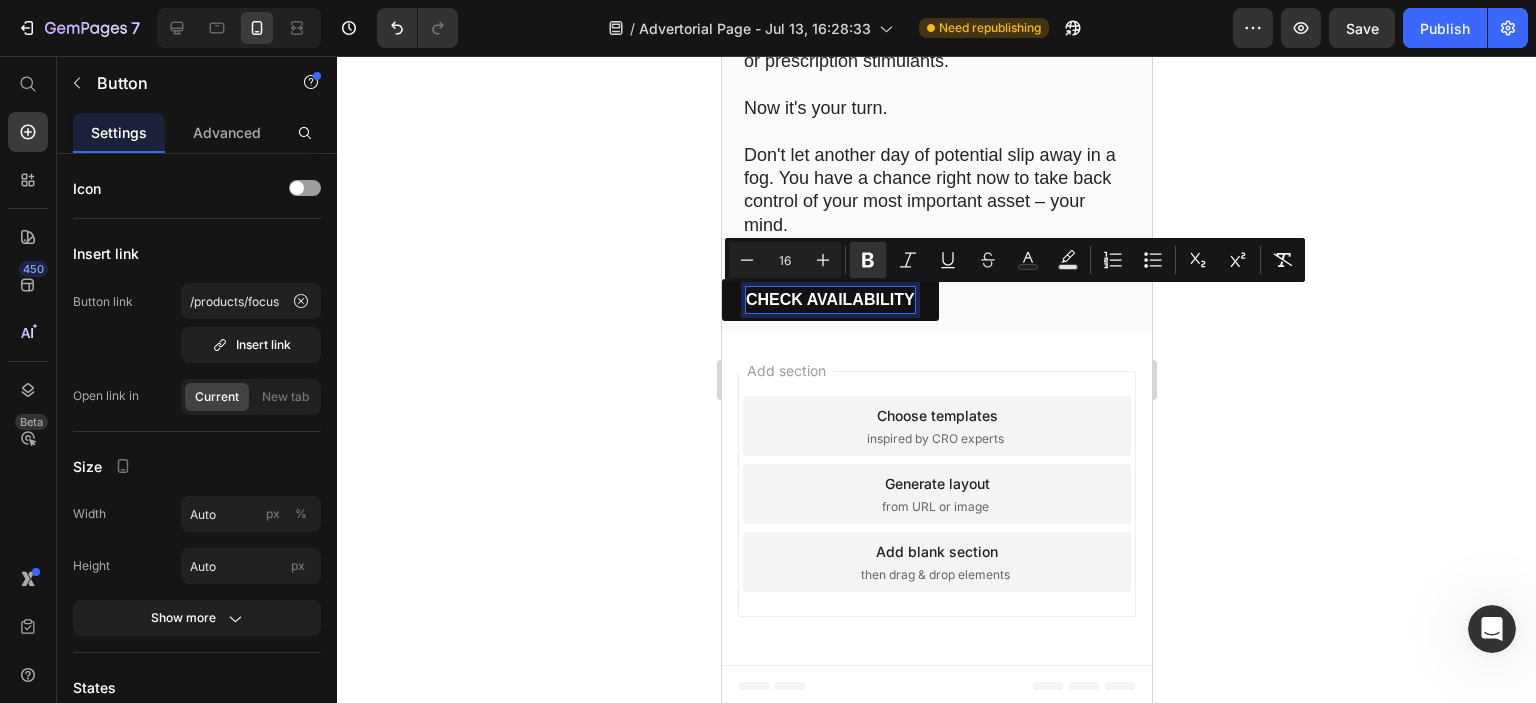 drag, startPoint x: 1188, startPoint y: 357, endPoint x: 419, endPoint y: 299, distance: 771.18414 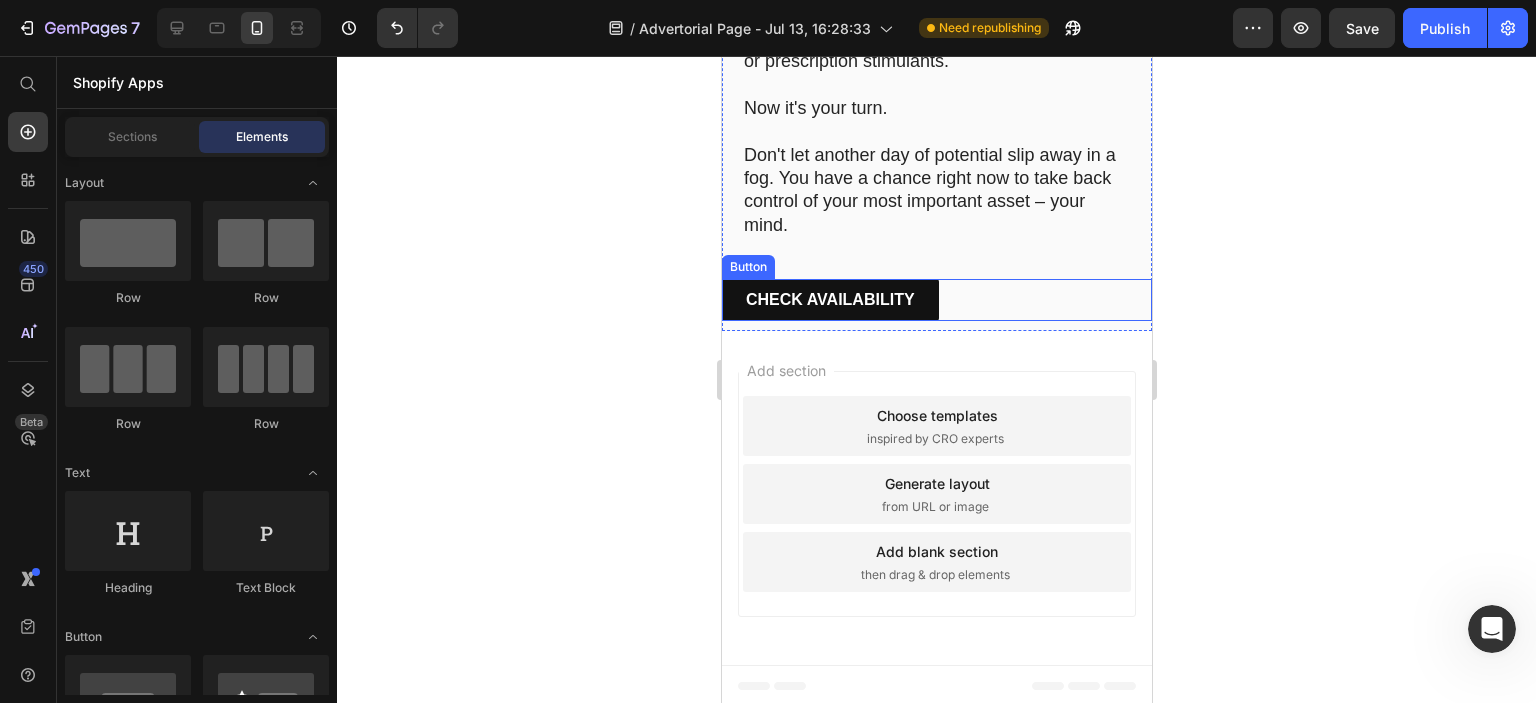 click on "CHECK AVAILABILITY Button" at bounding box center (936, 300) 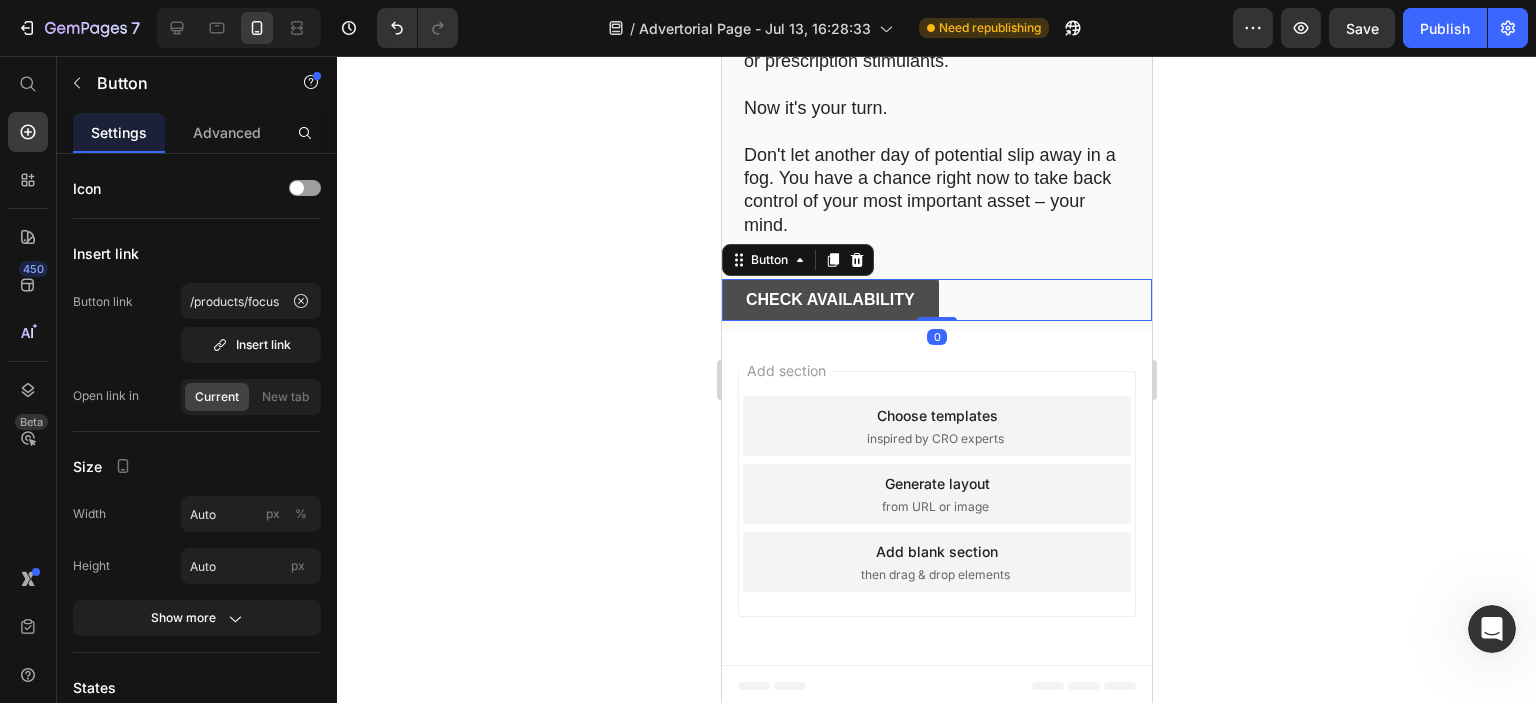 click on "CHECK AVAILABILITY" at bounding box center [829, 300] 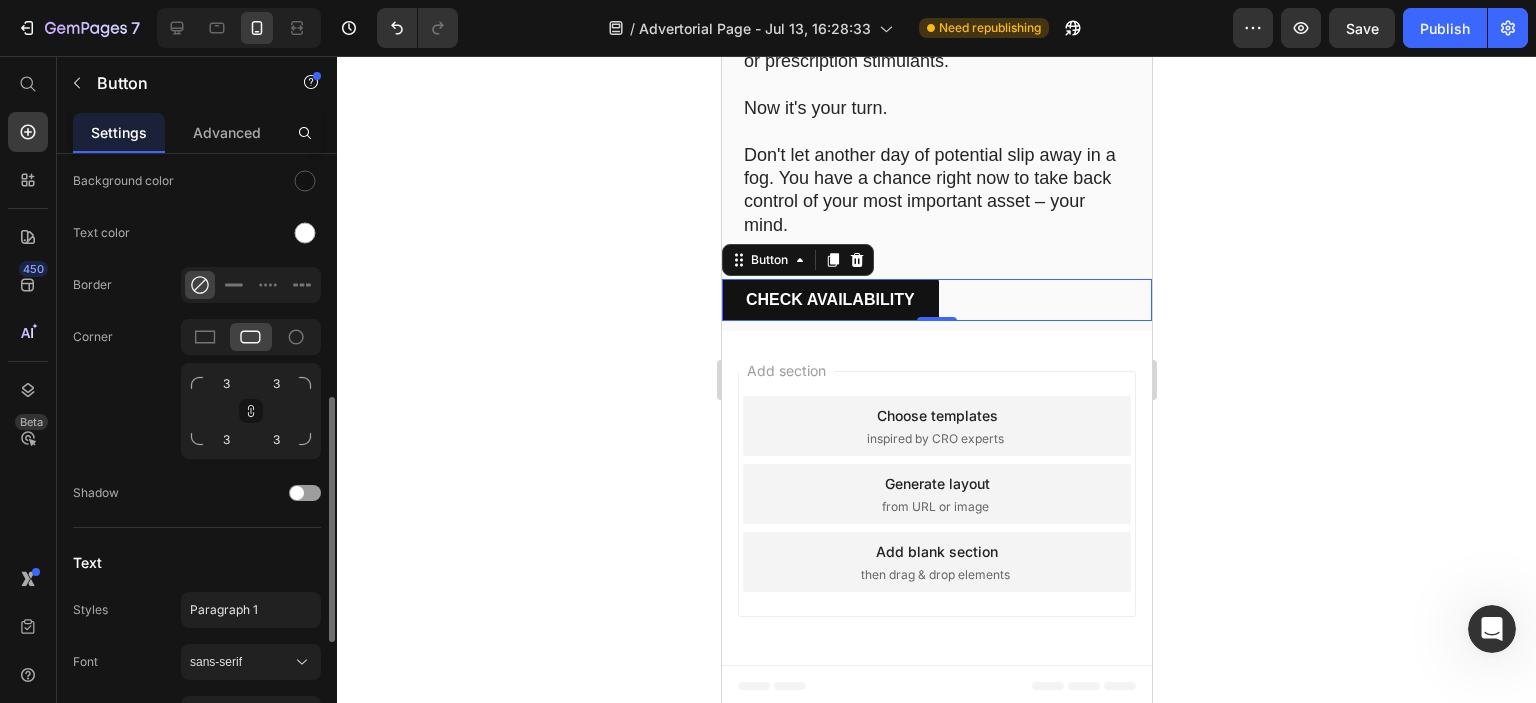 scroll, scrollTop: 888, scrollLeft: 0, axis: vertical 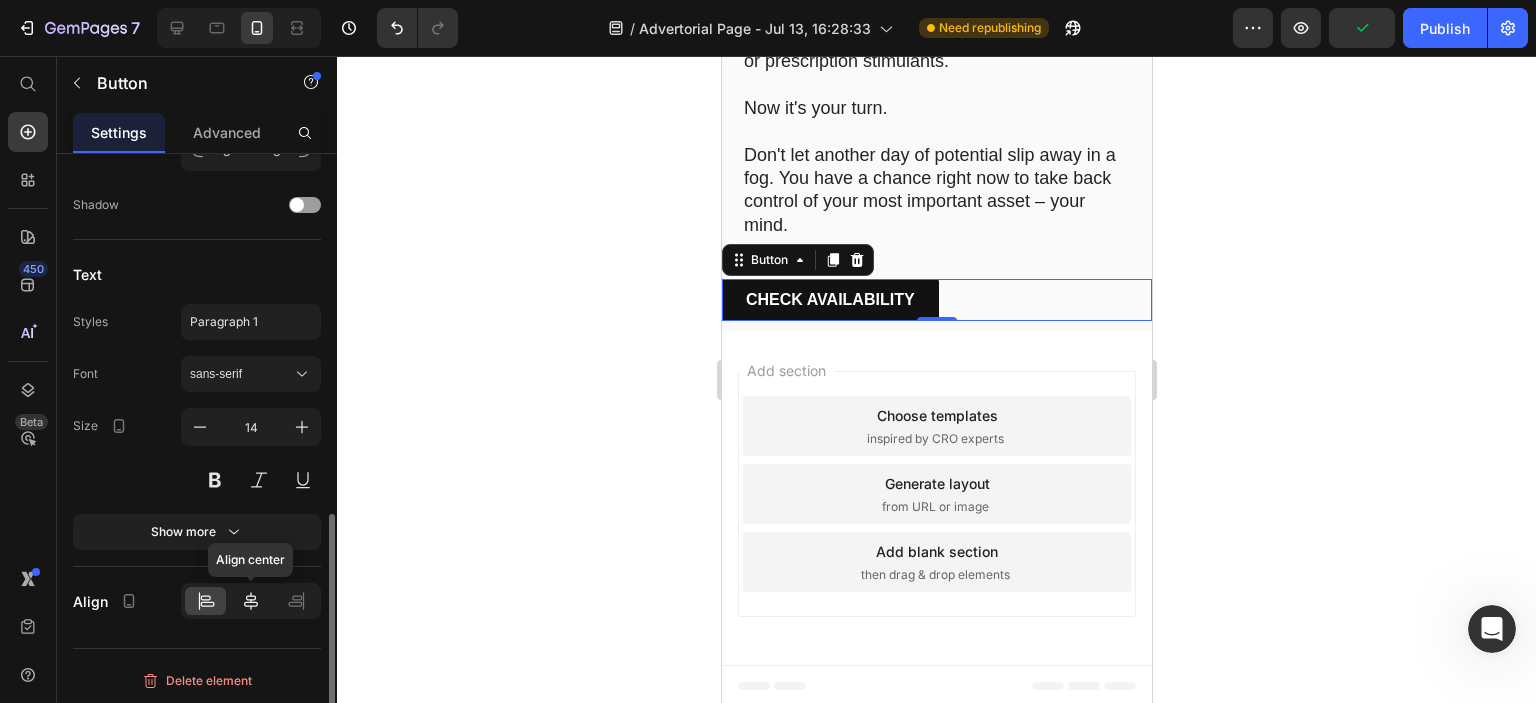 click 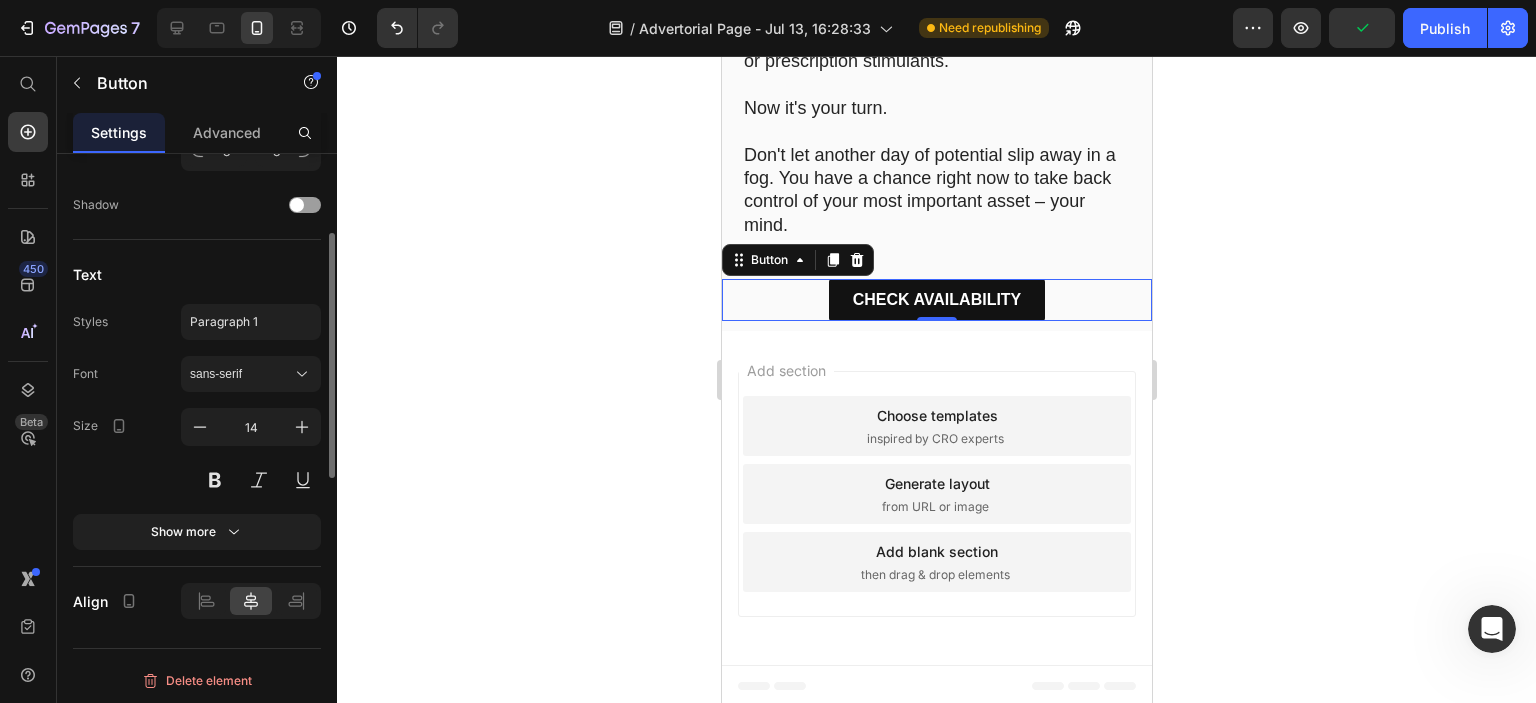 scroll, scrollTop: 588, scrollLeft: 0, axis: vertical 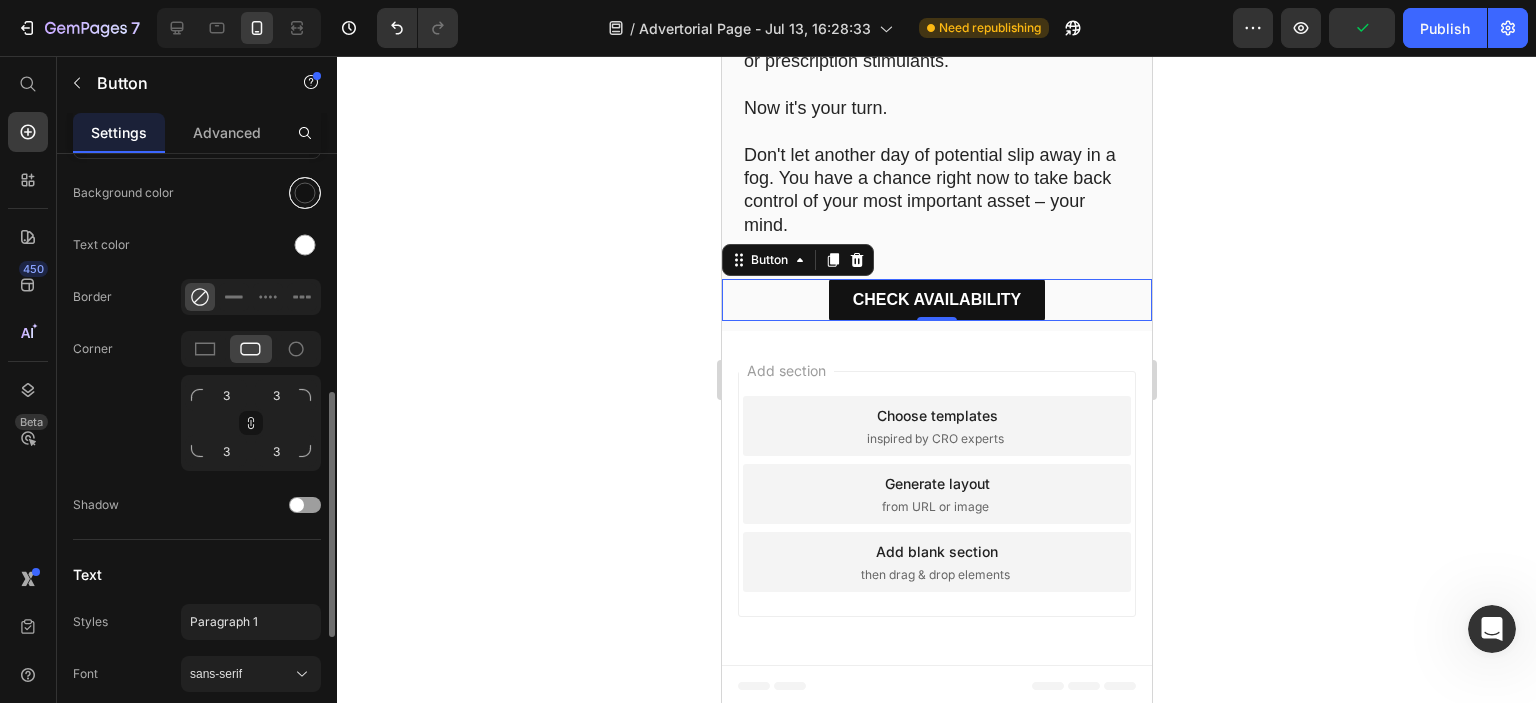 click at bounding box center (305, 193) 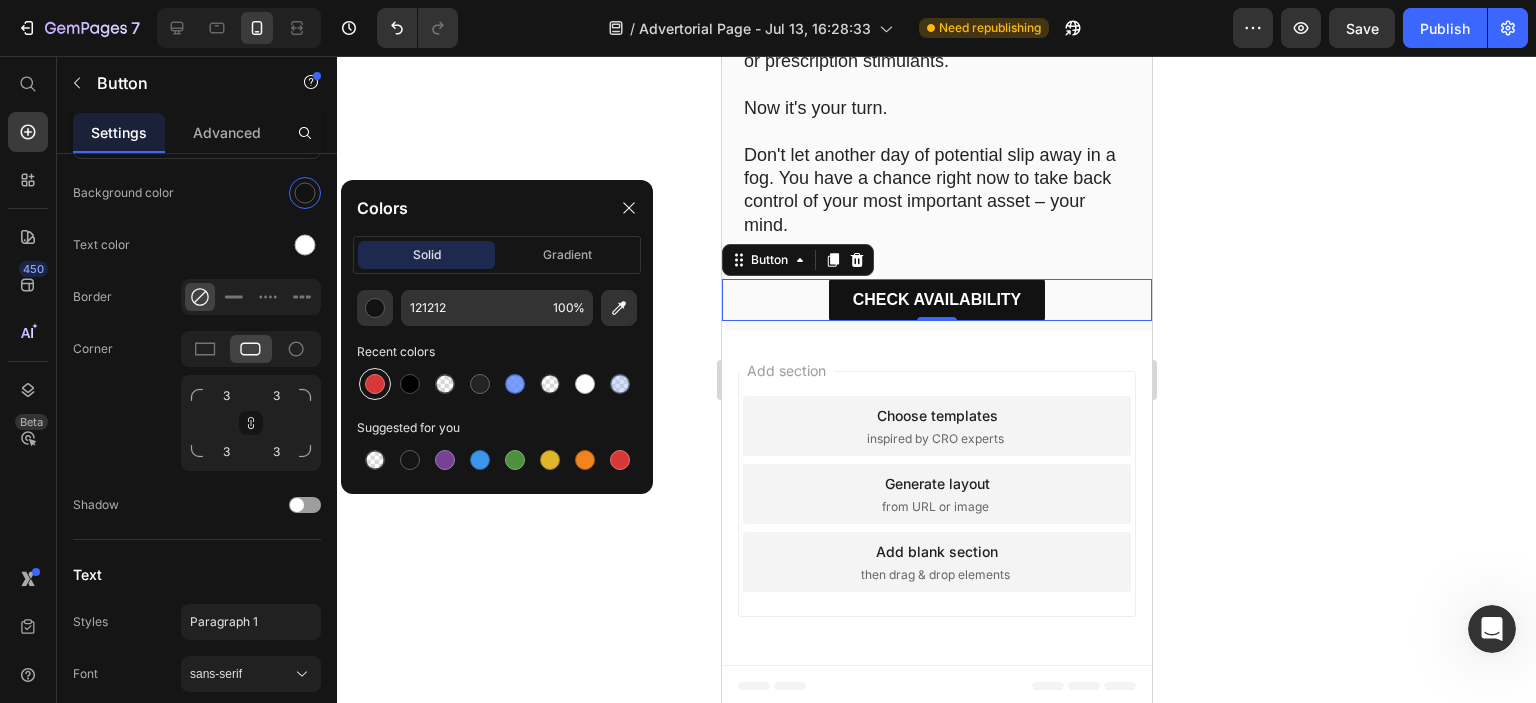 click at bounding box center (375, 384) 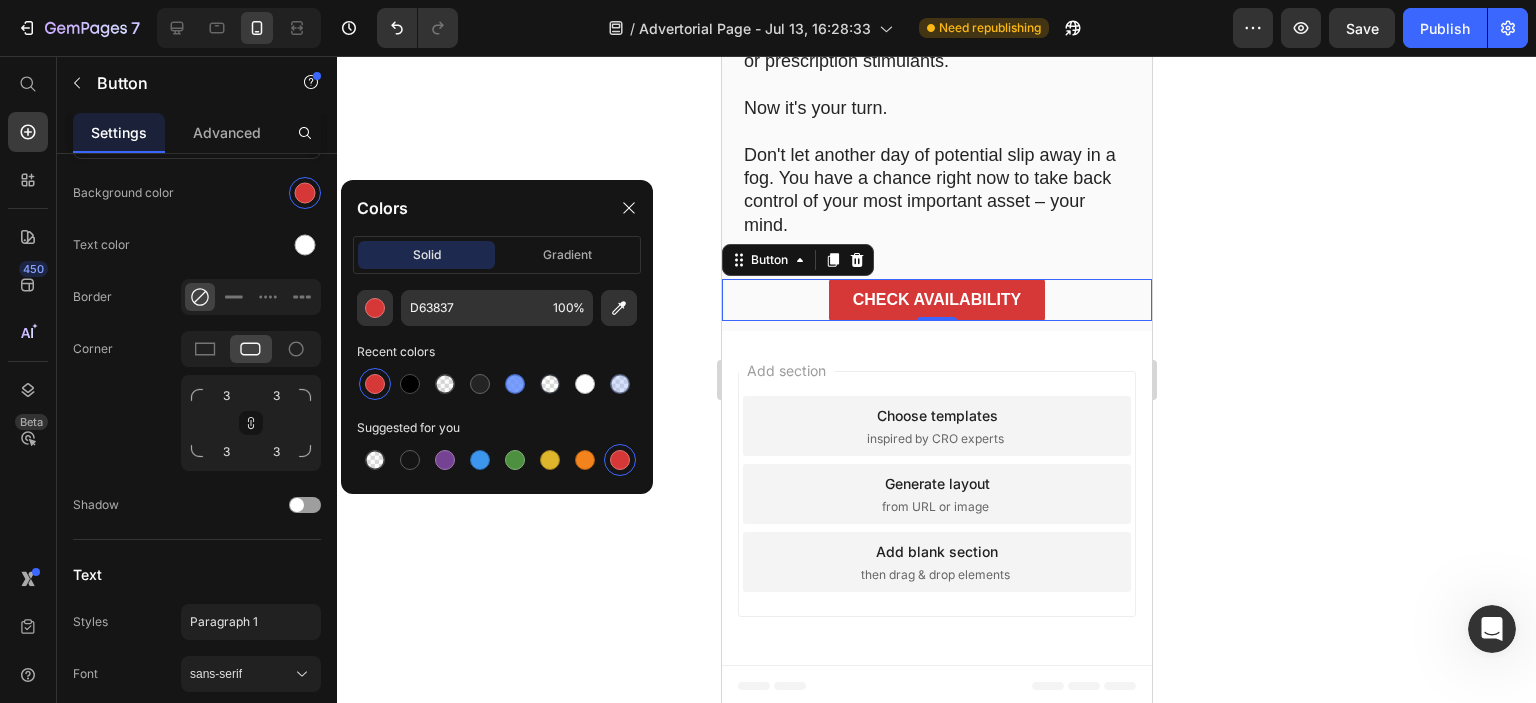 click 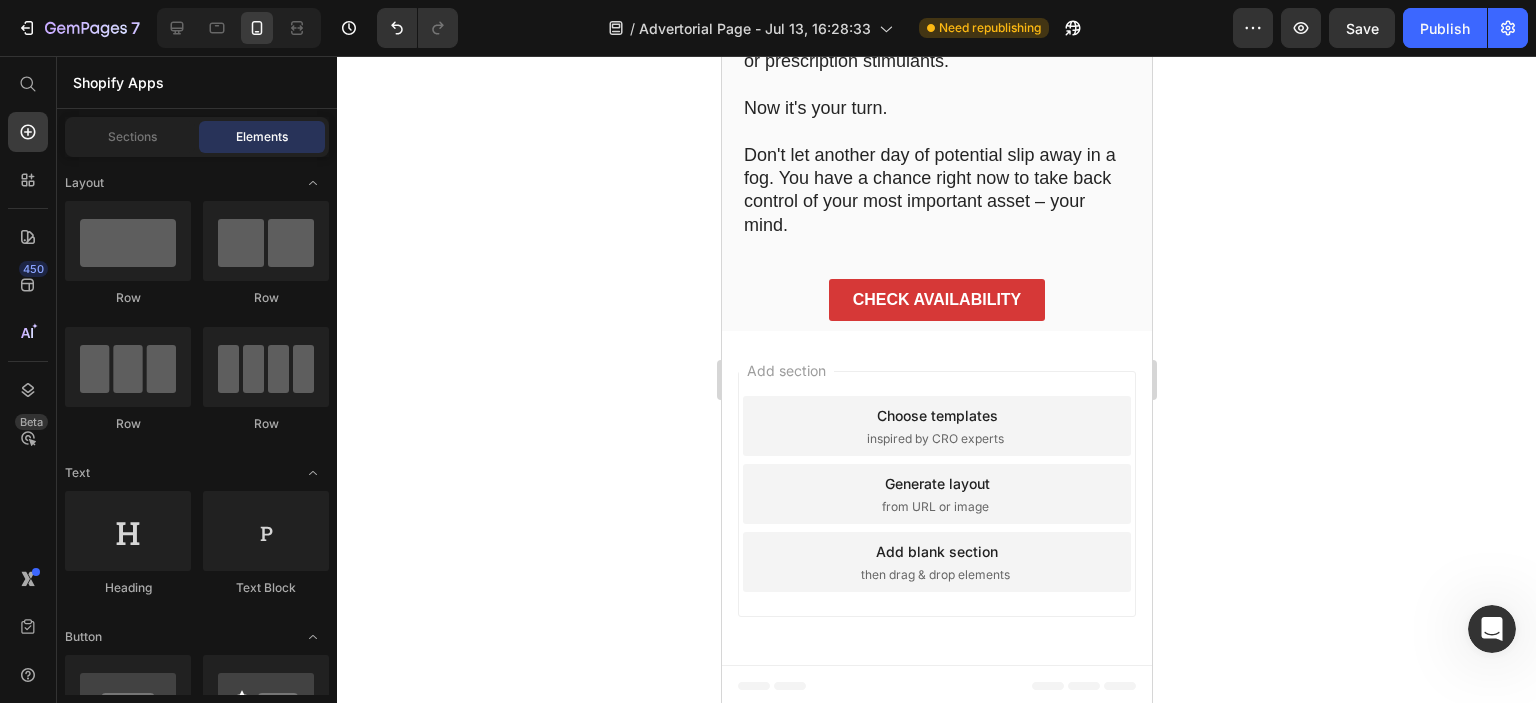 click 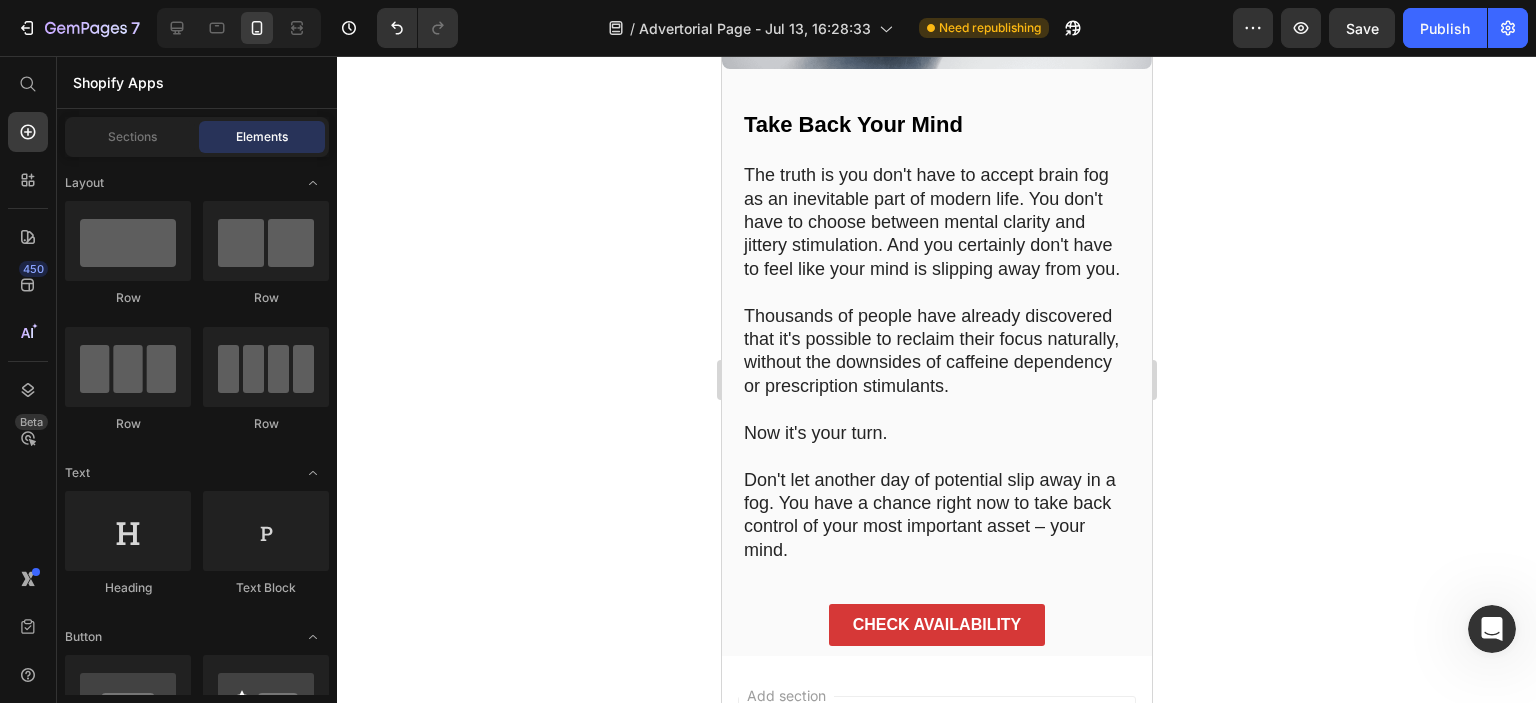 scroll, scrollTop: 15574, scrollLeft: 0, axis: vertical 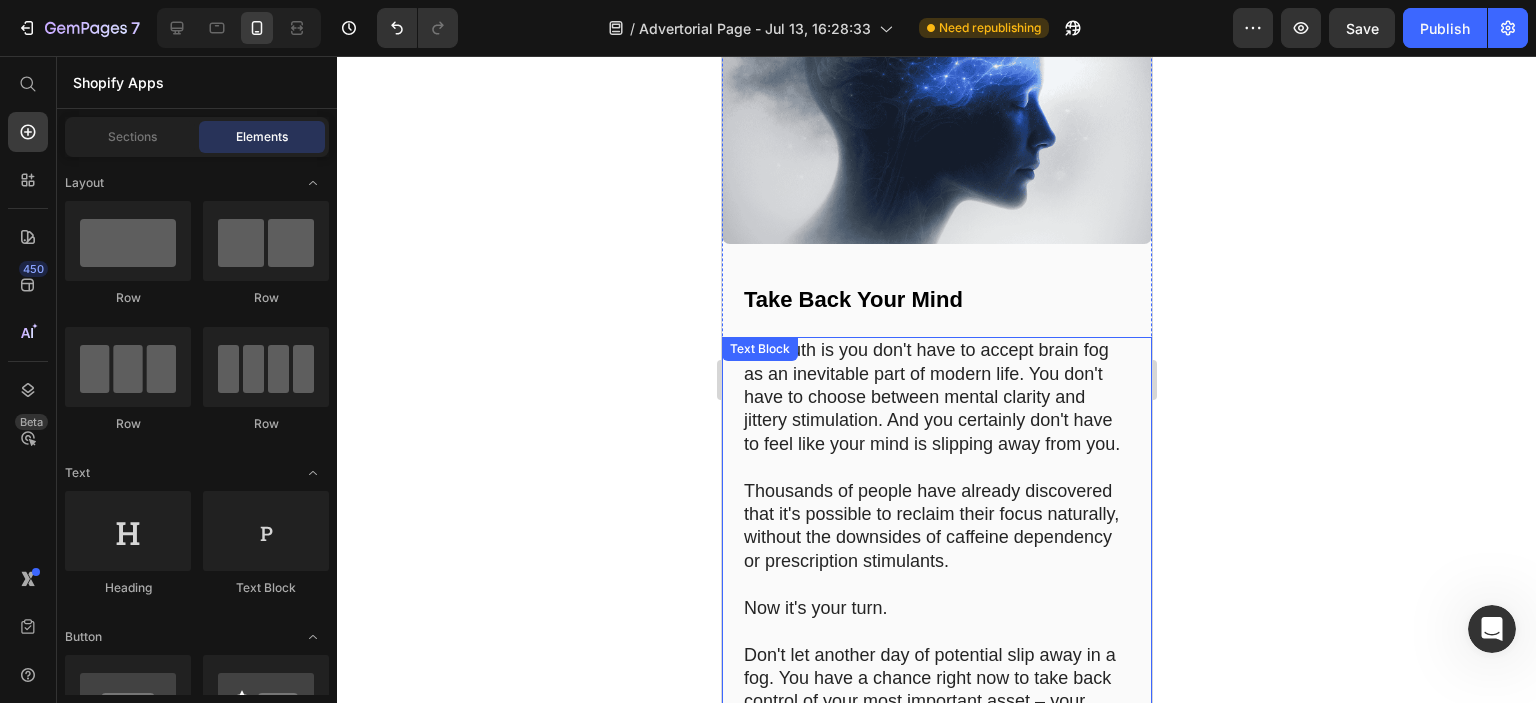 click at bounding box center (936, 467) 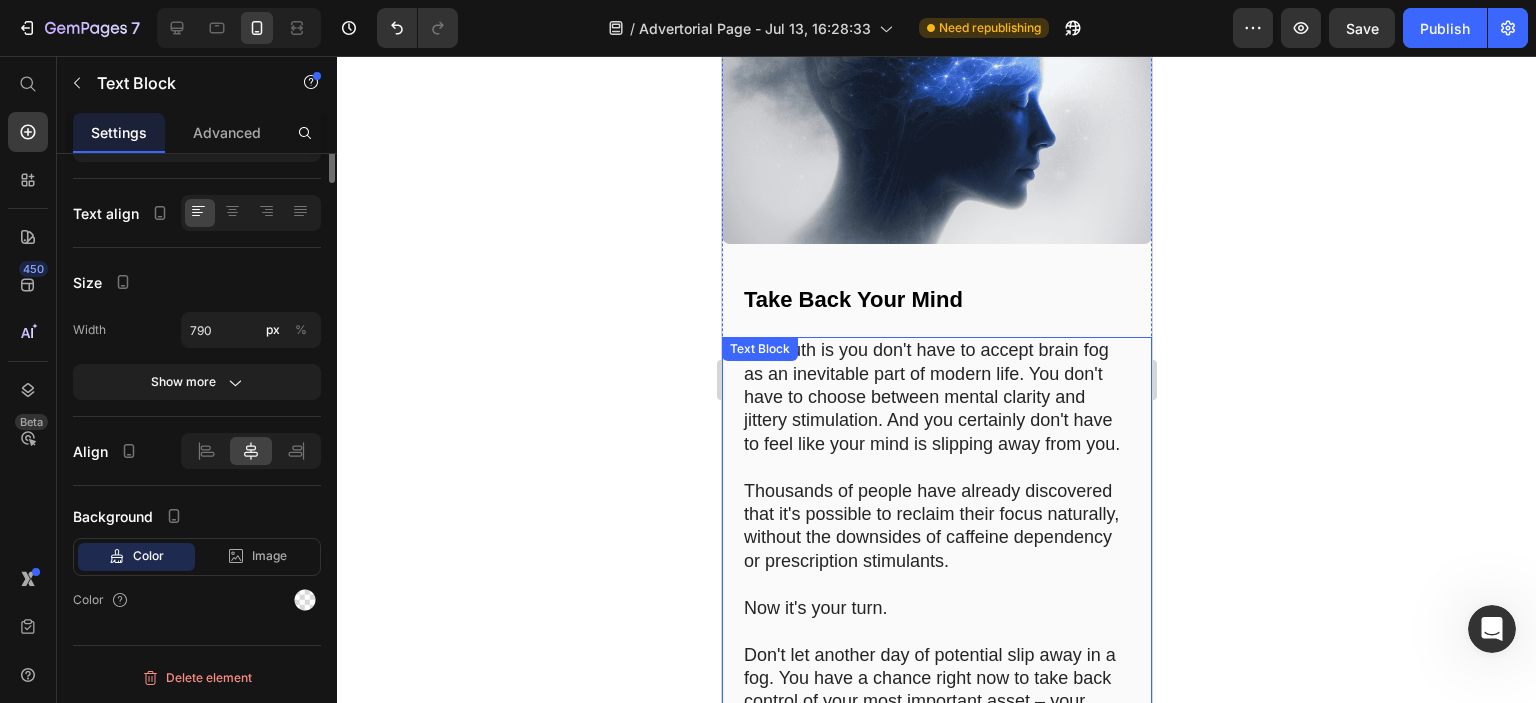 scroll, scrollTop: 0, scrollLeft: 0, axis: both 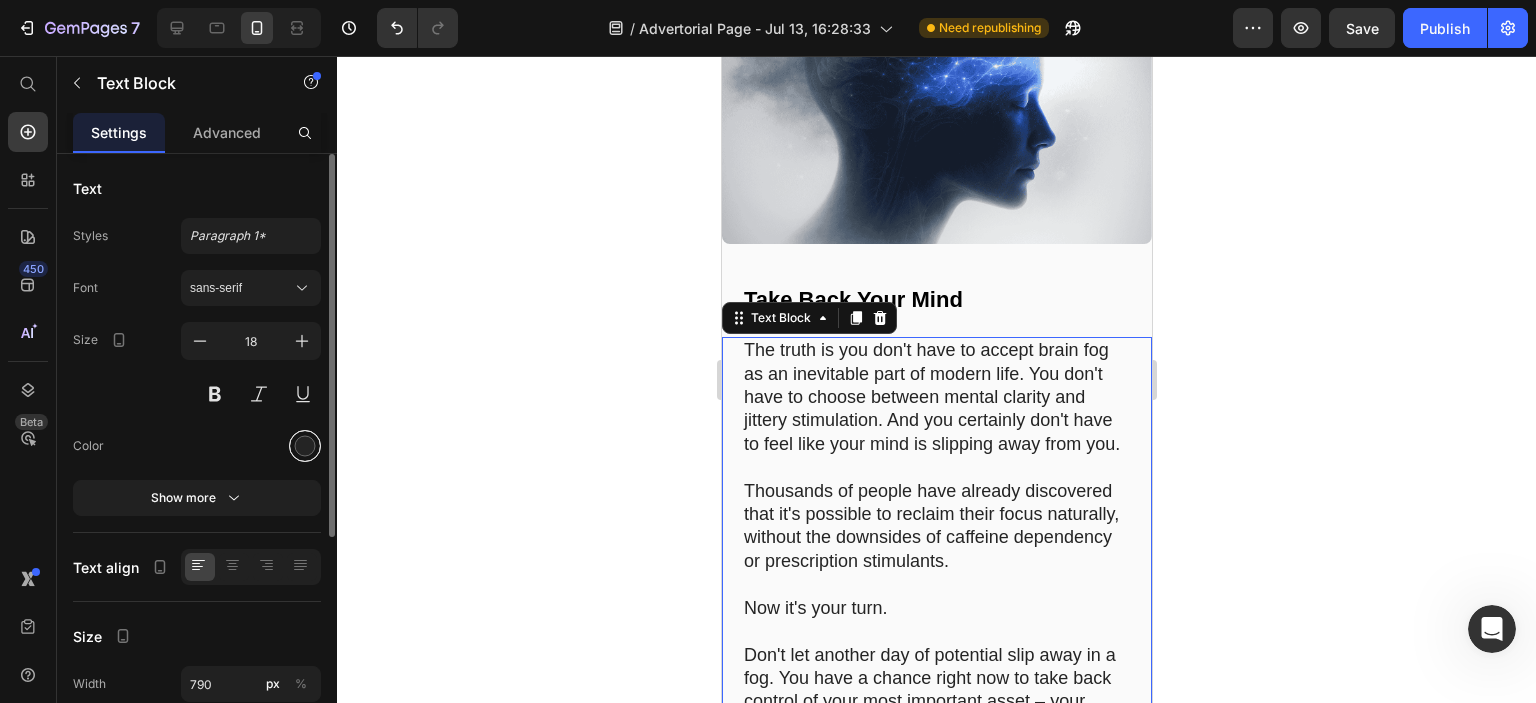 click at bounding box center (305, 446) 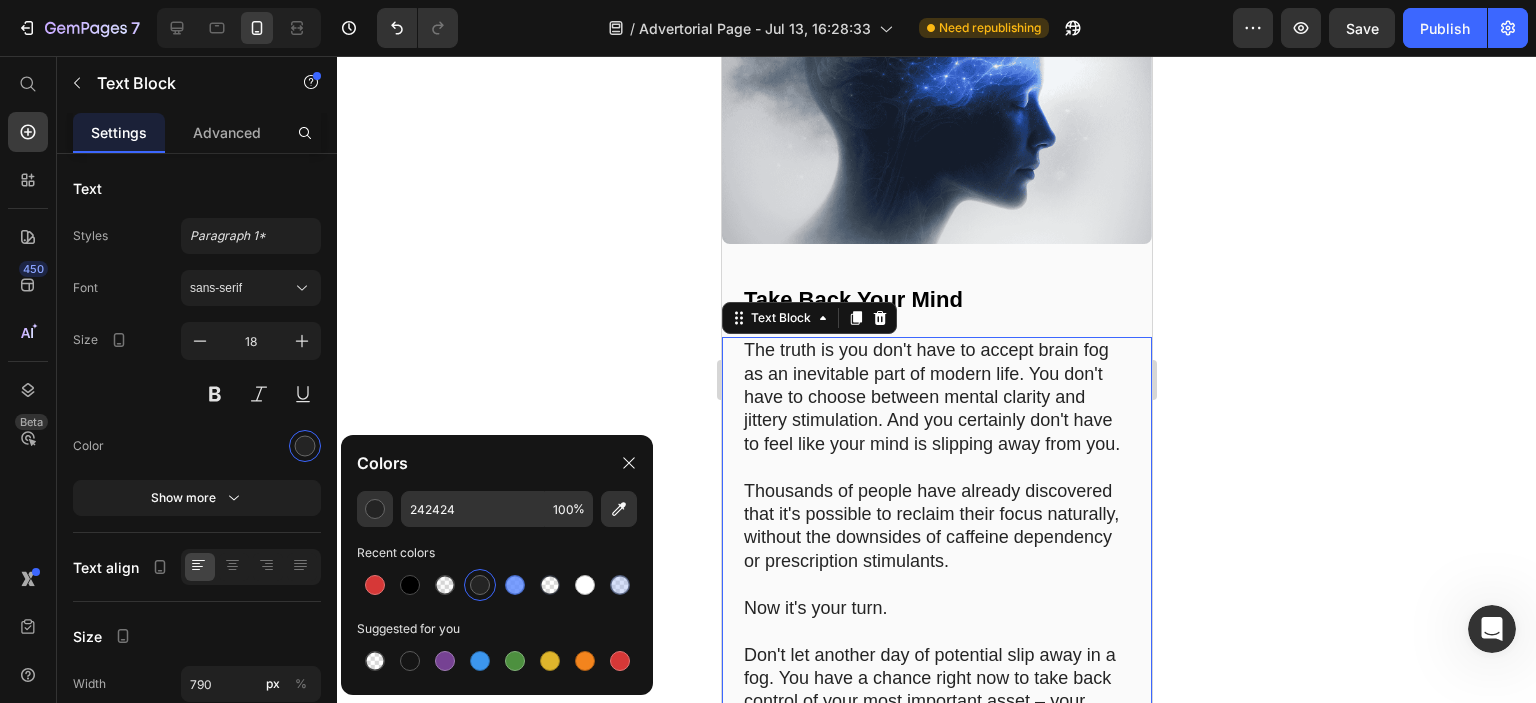 click 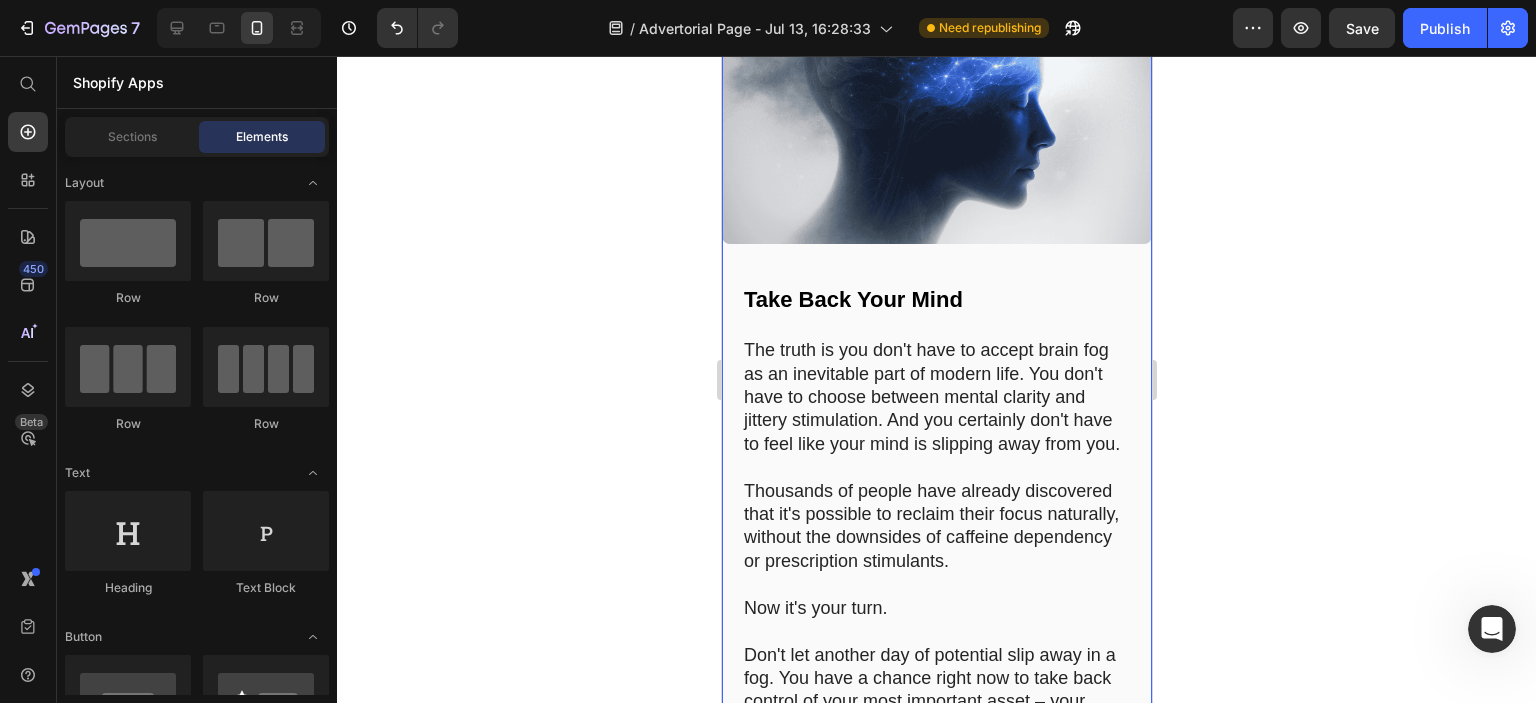click on "Take Back Your Mind" at bounding box center [852, 299] 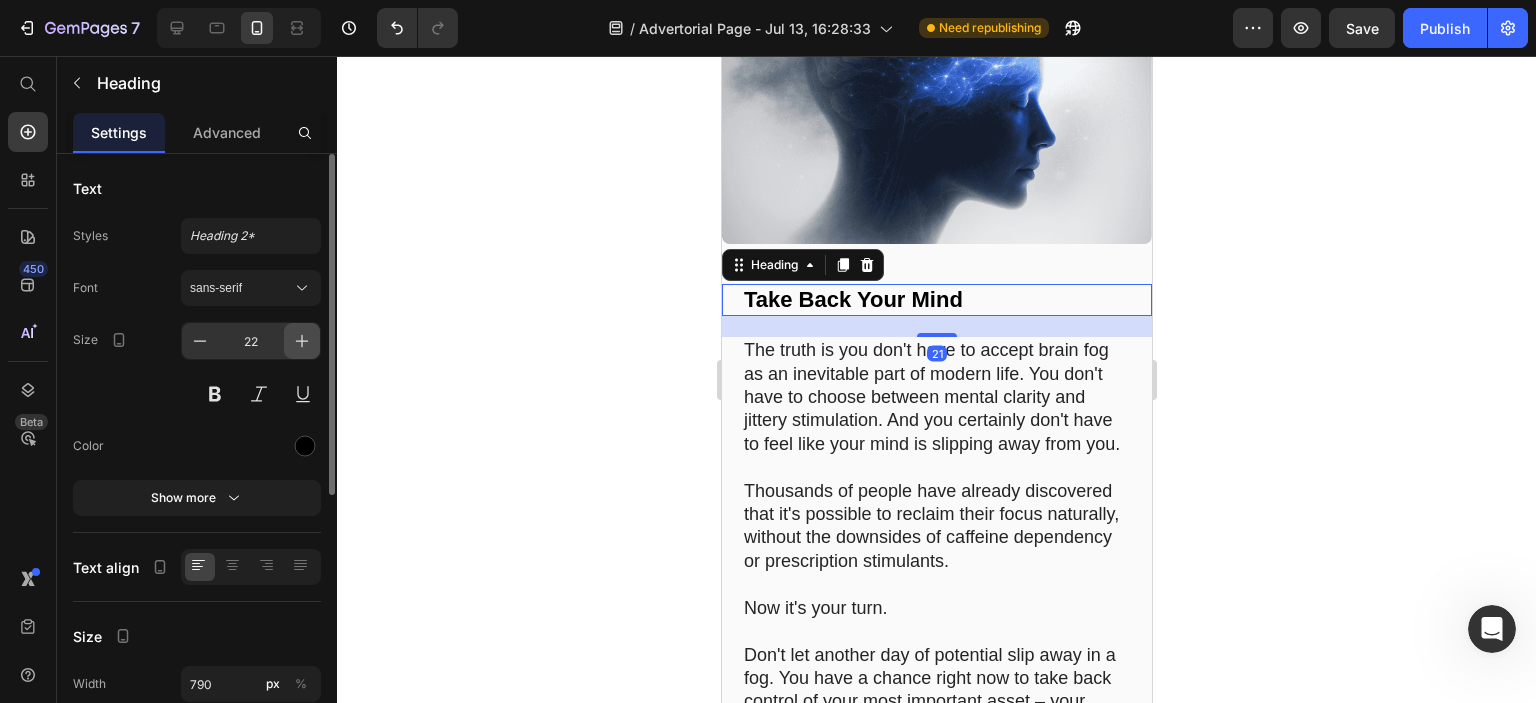 click 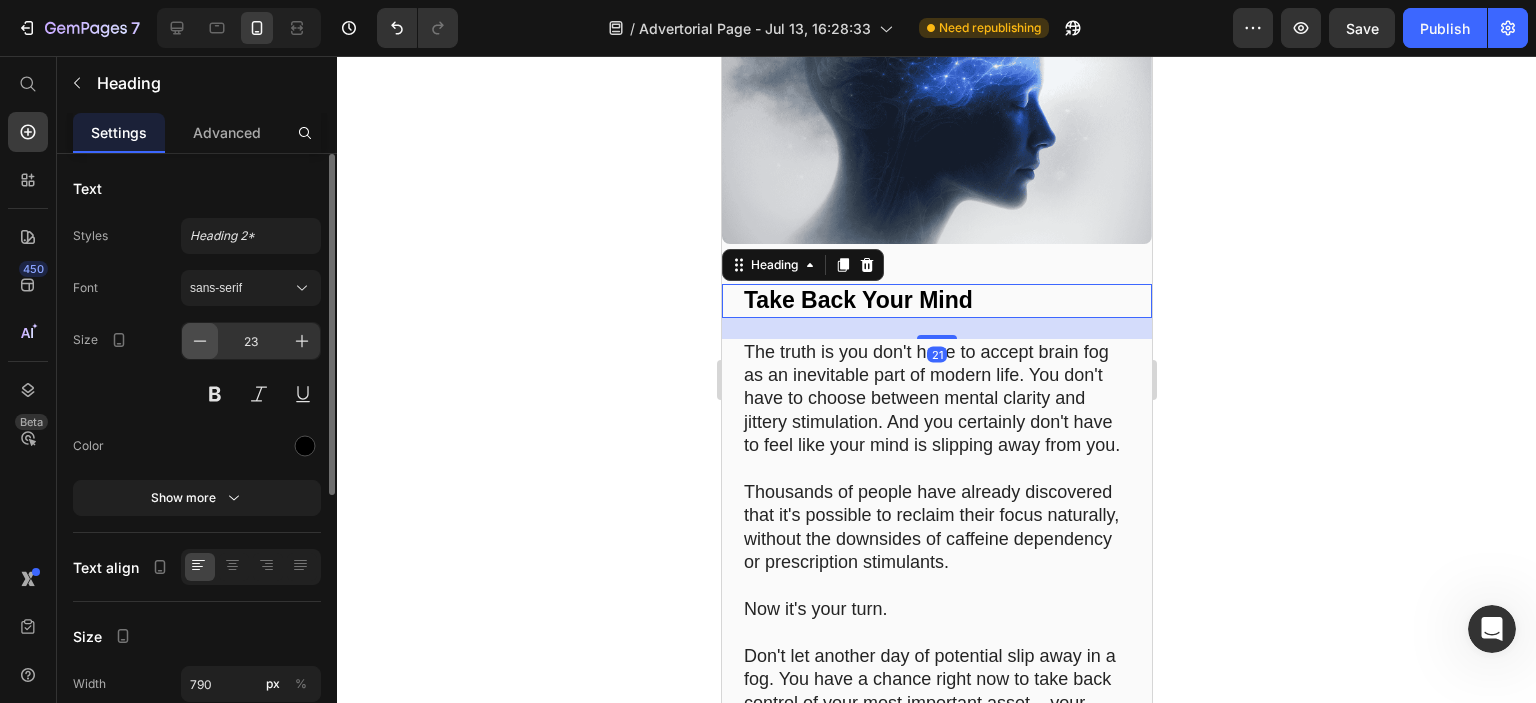 click 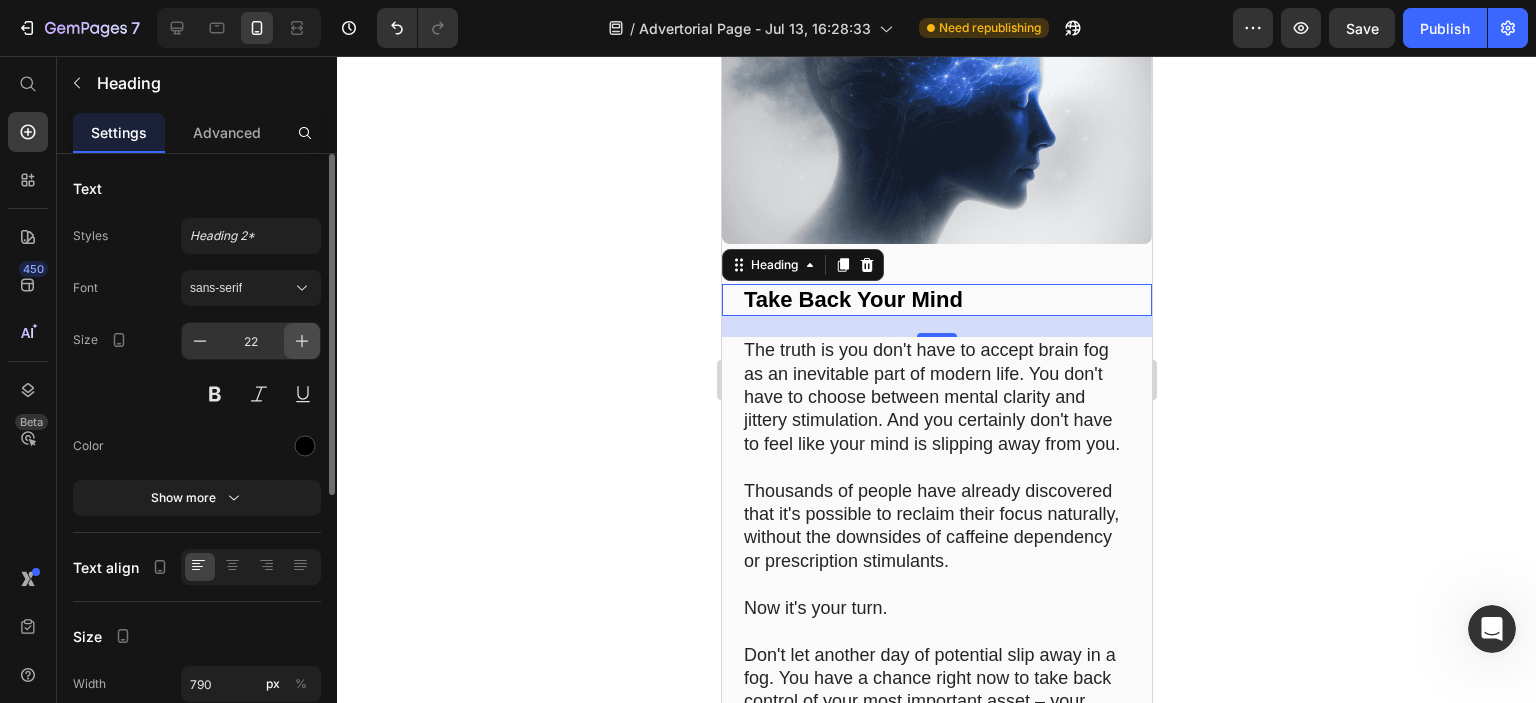click at bounding box center [302, 341] 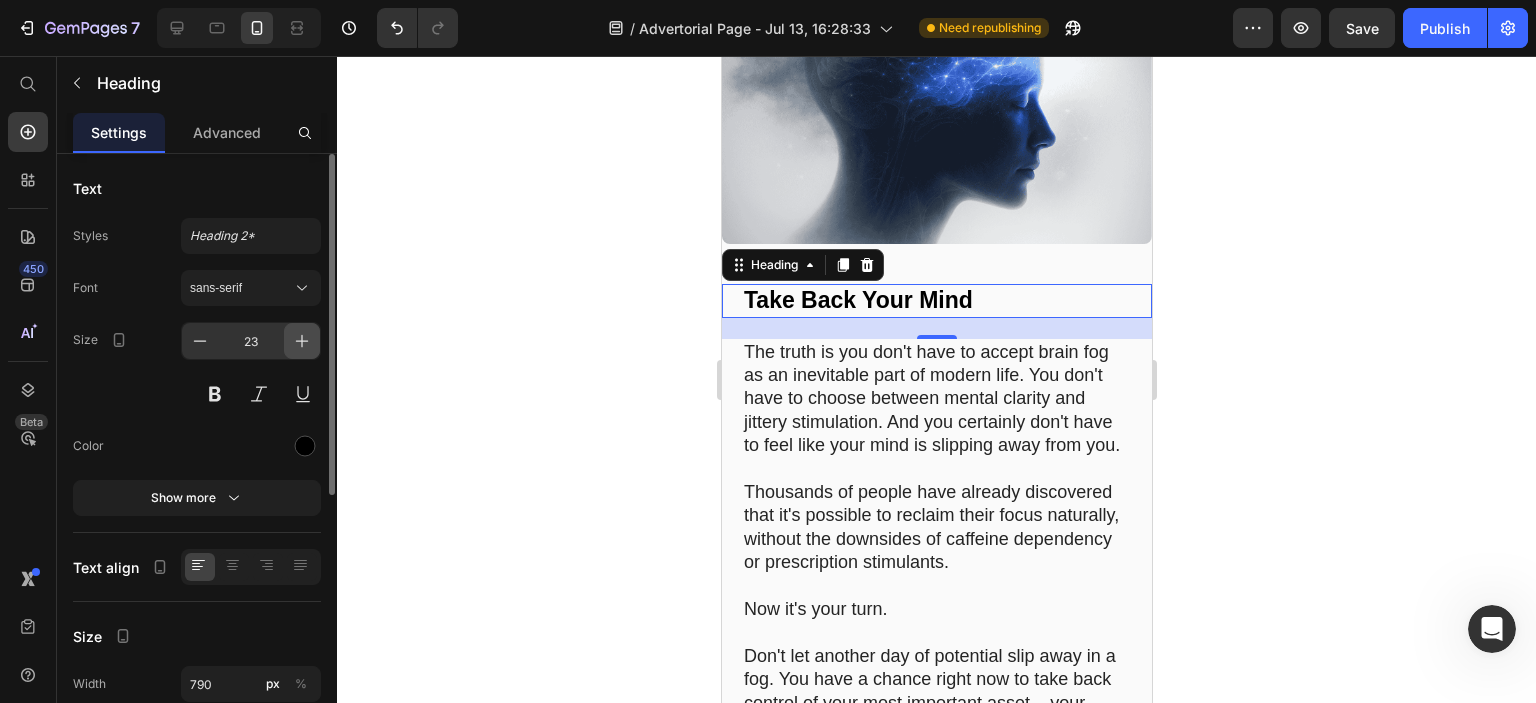 click at bounding box center (302, 341) 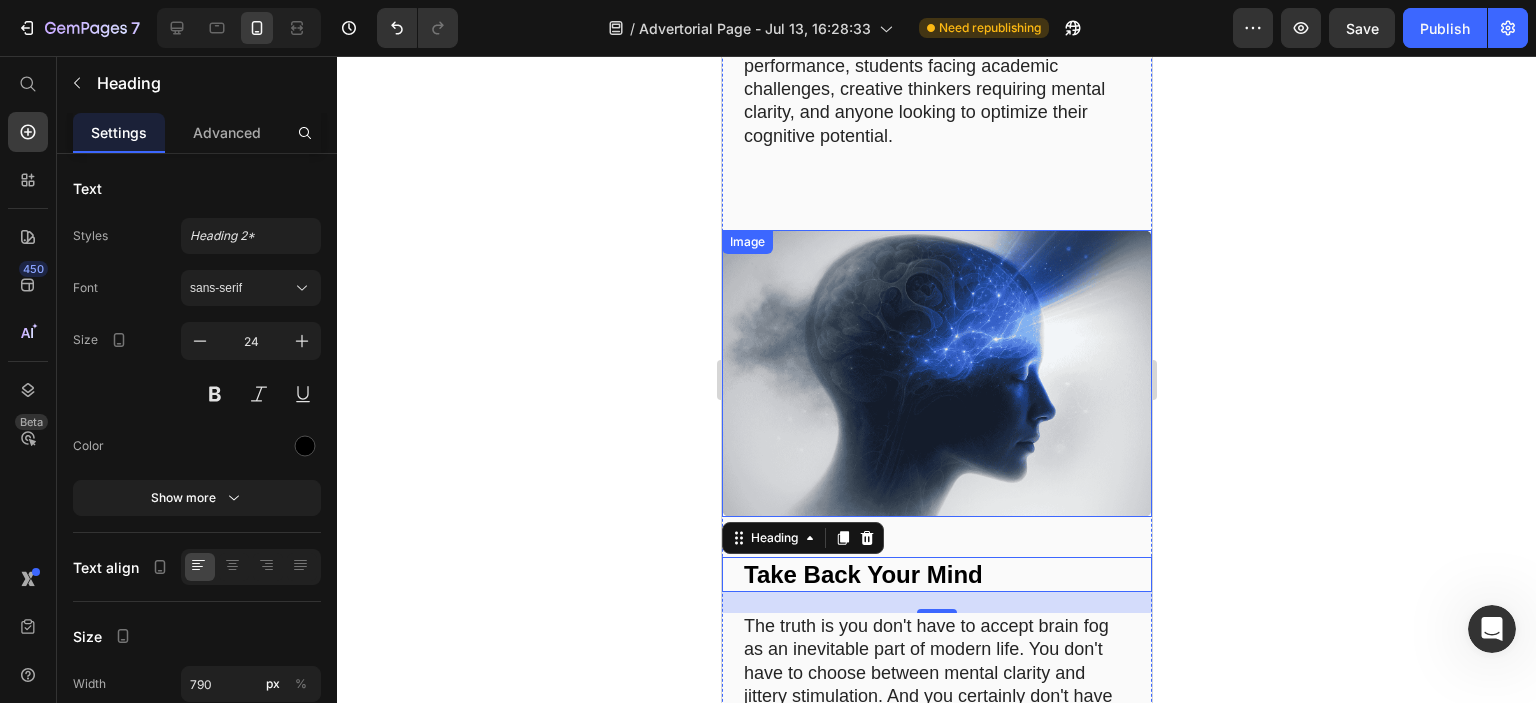 scroll, scrollTop: 15274, scrollLeft: 0, axis: vertical 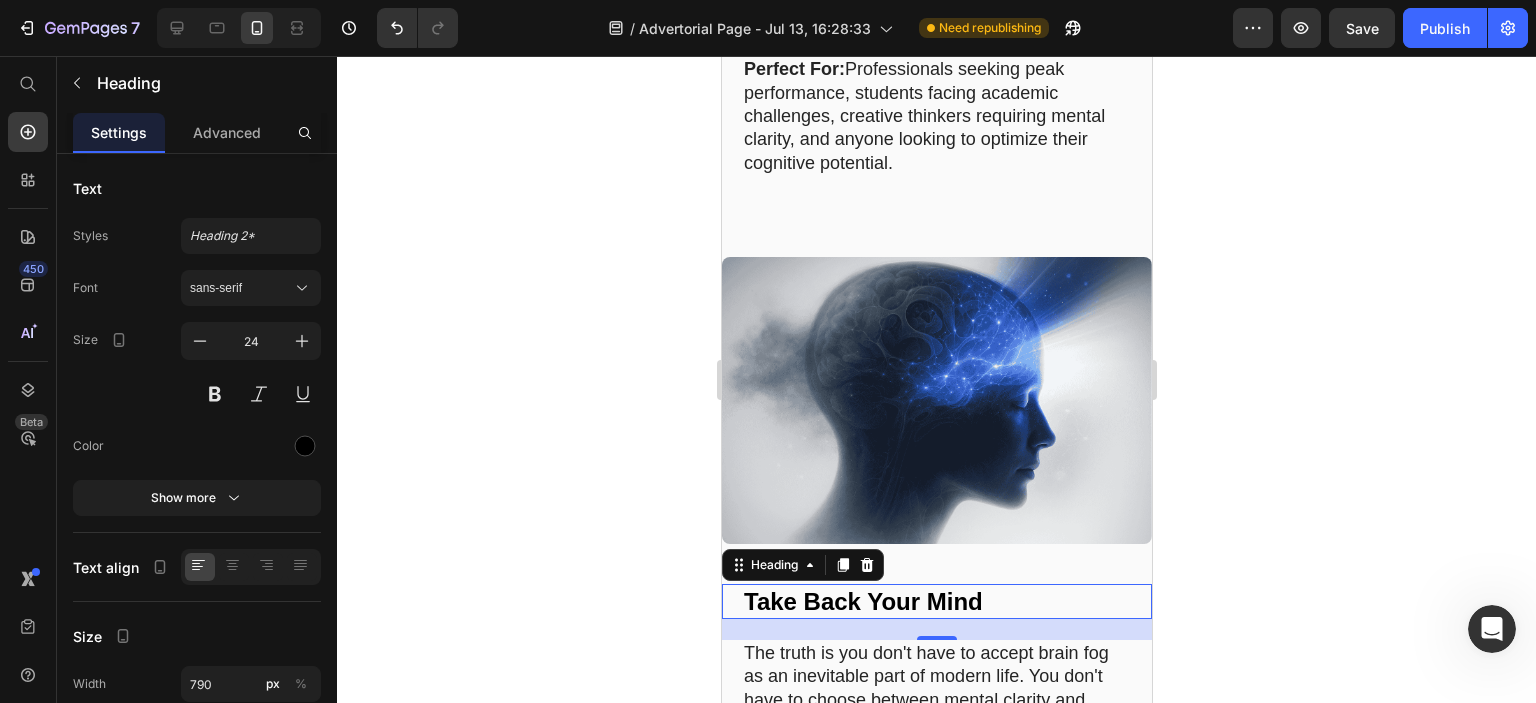 click 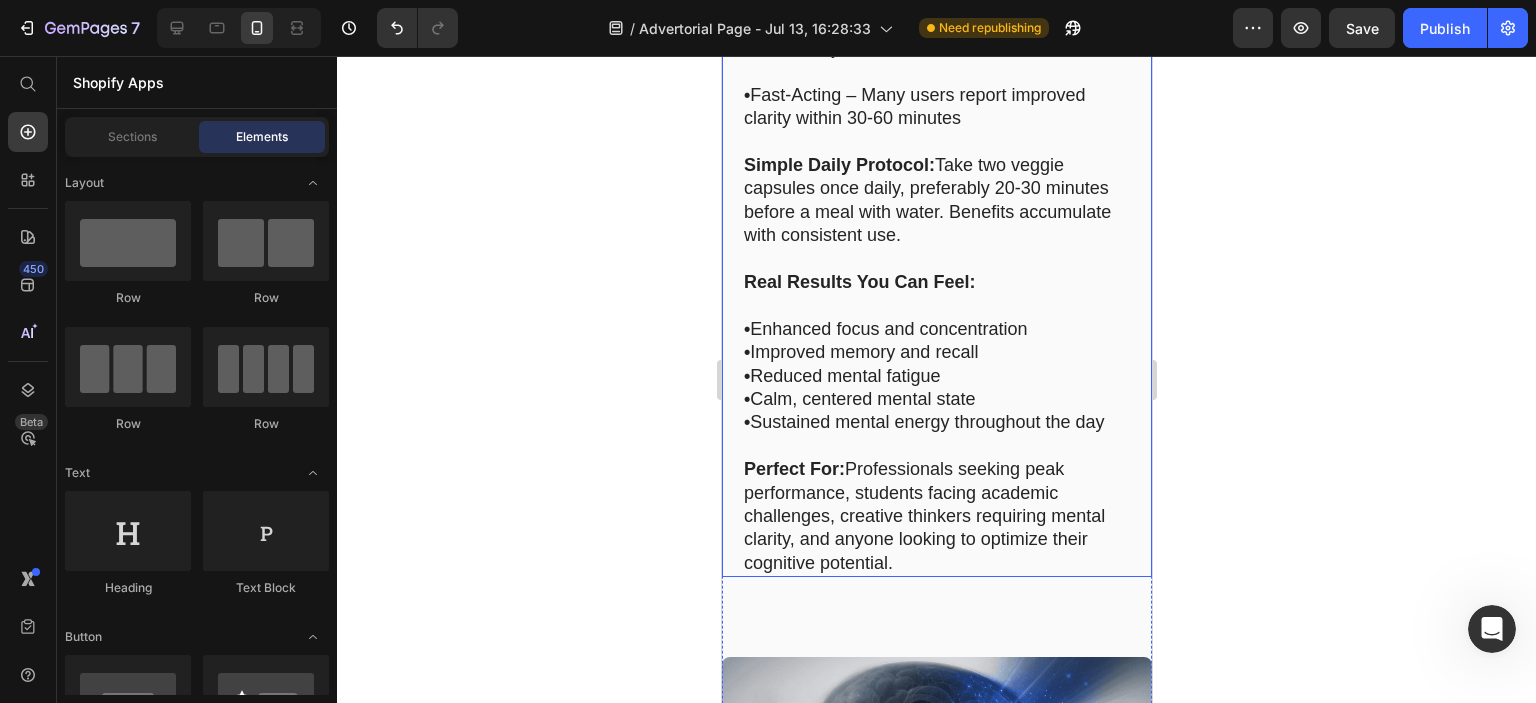 click on "•  Calm, centered mental state" at bounding box center [936, 399] 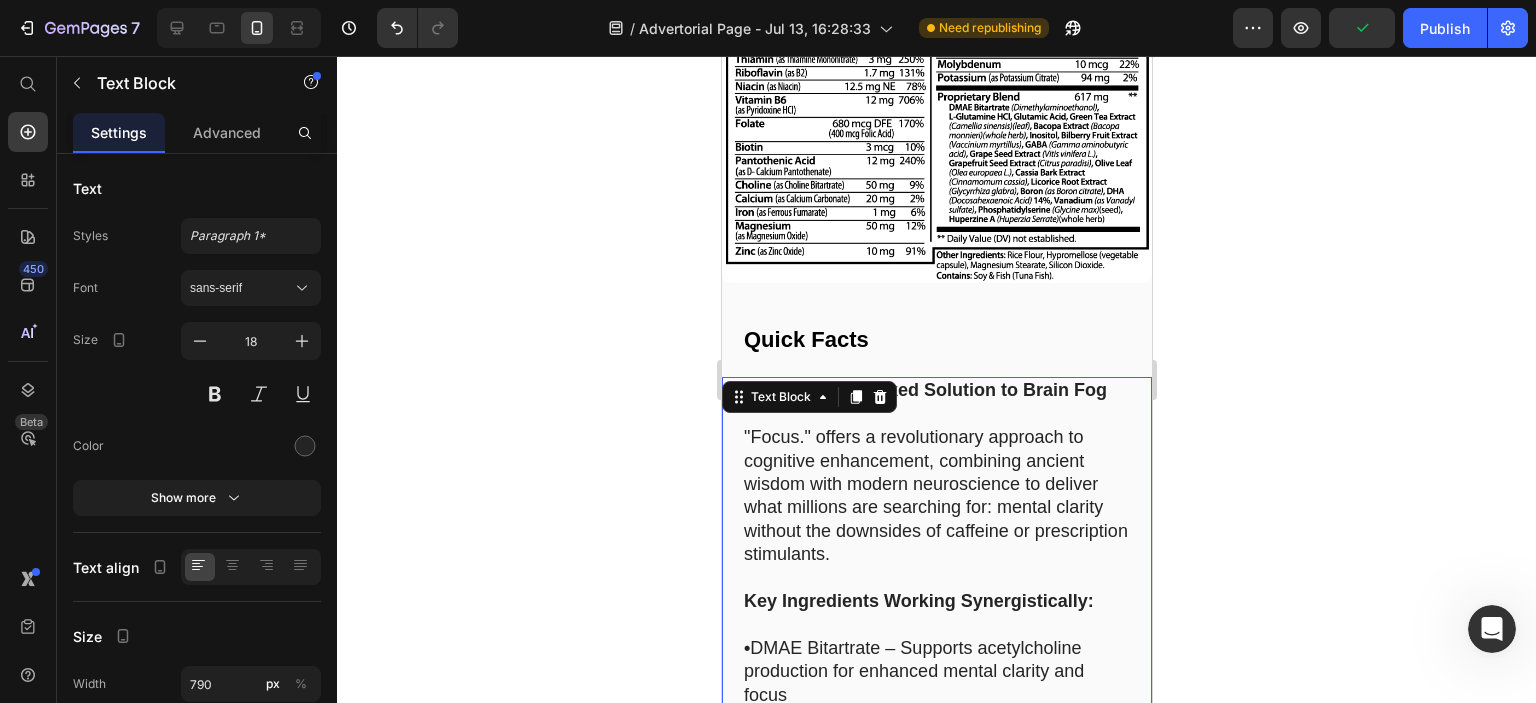 scroll, scrollTop: 13474, scrollLeft: 0, axis: vertical 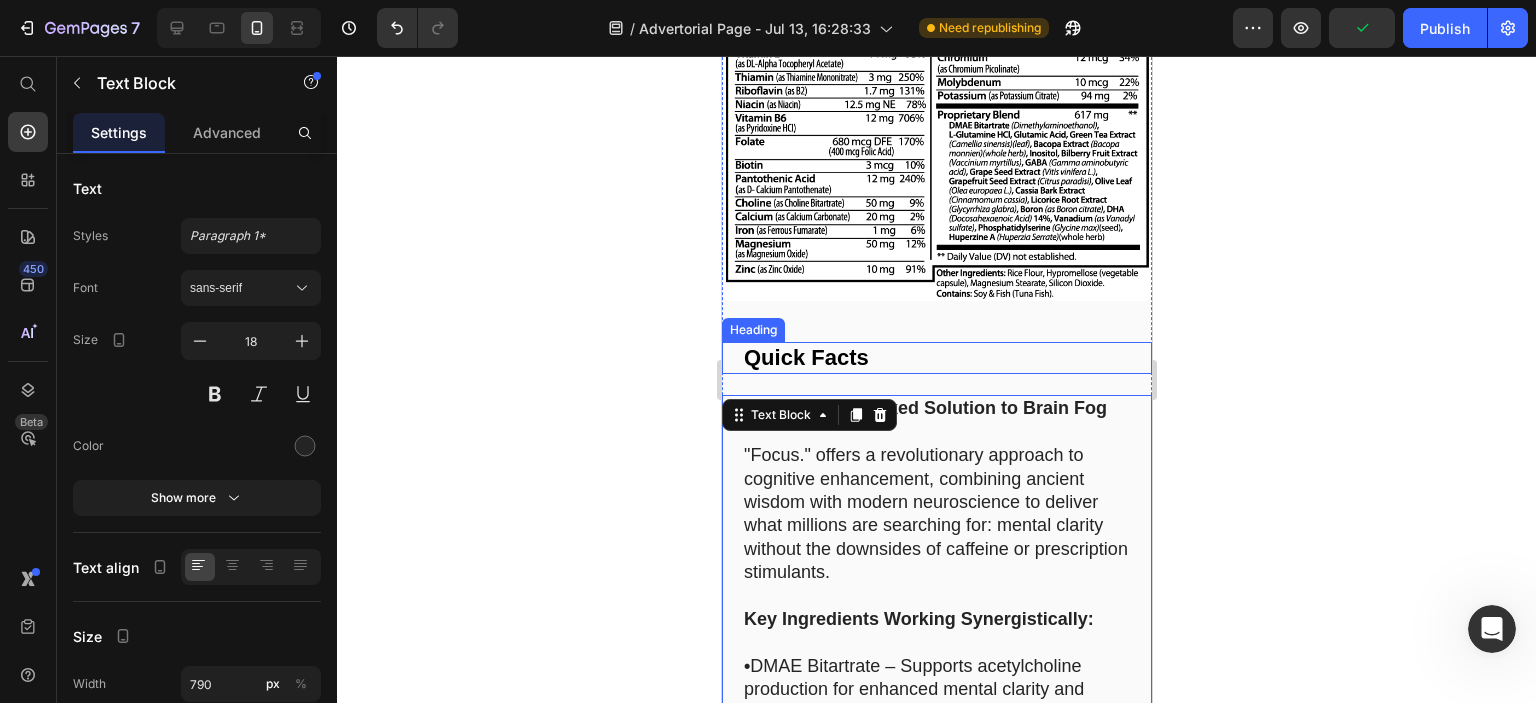 click on "Quick Facts" at bounding box center [936, 358] 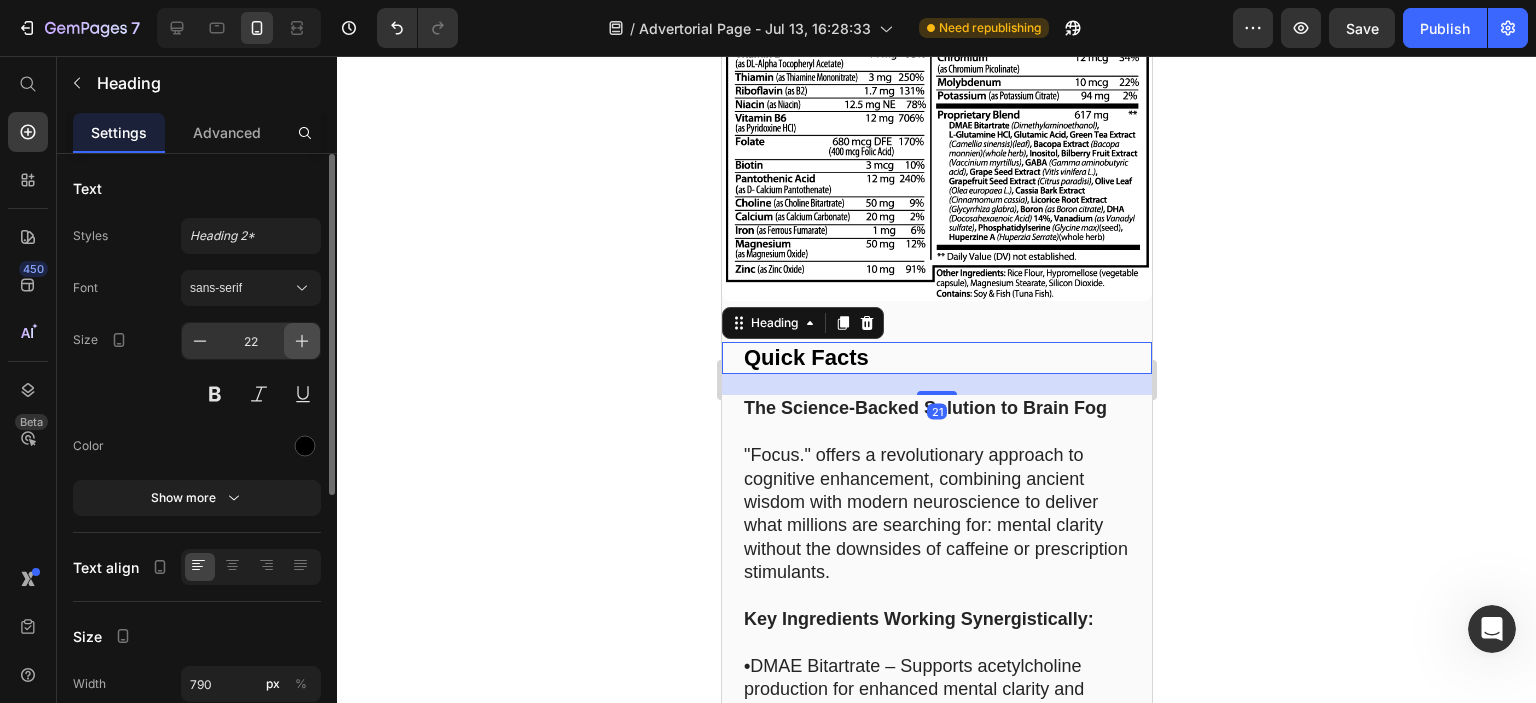click 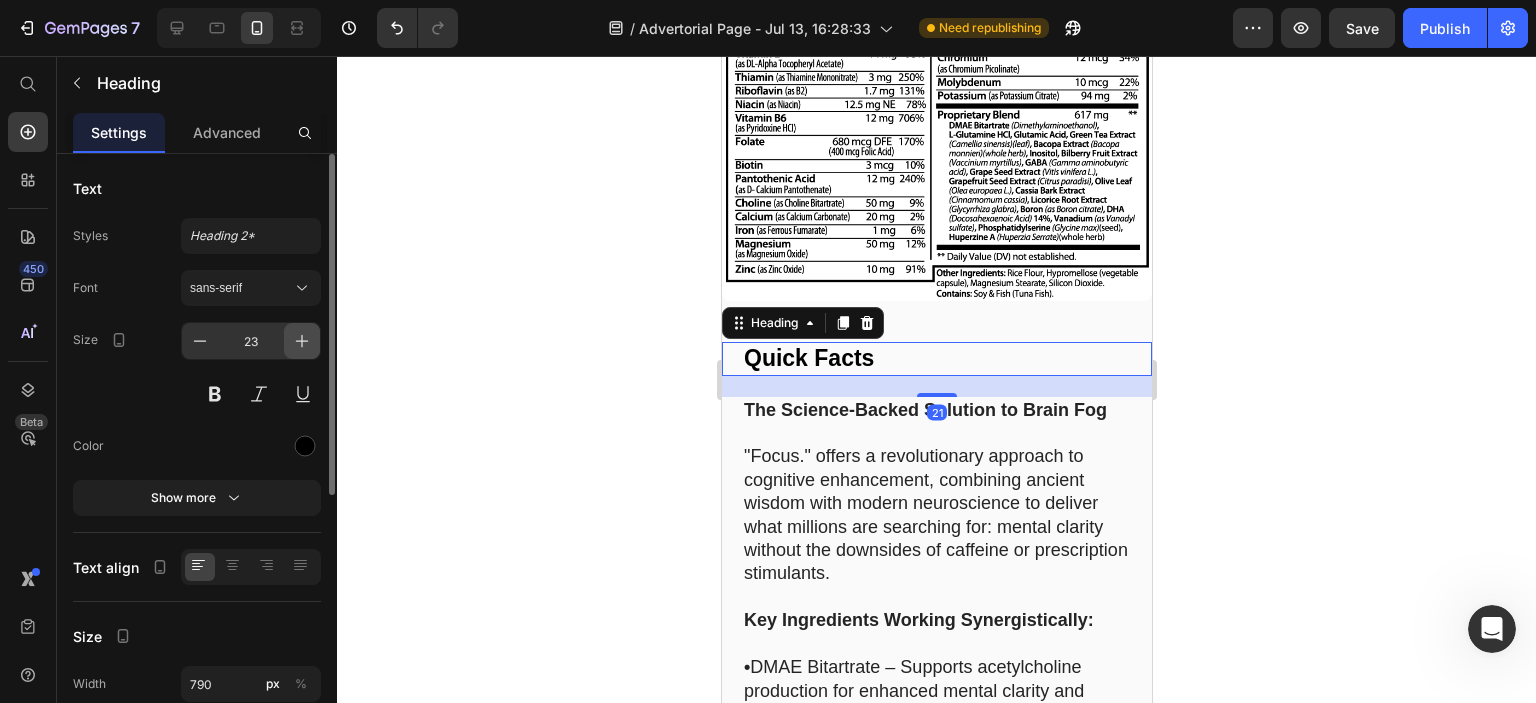 click 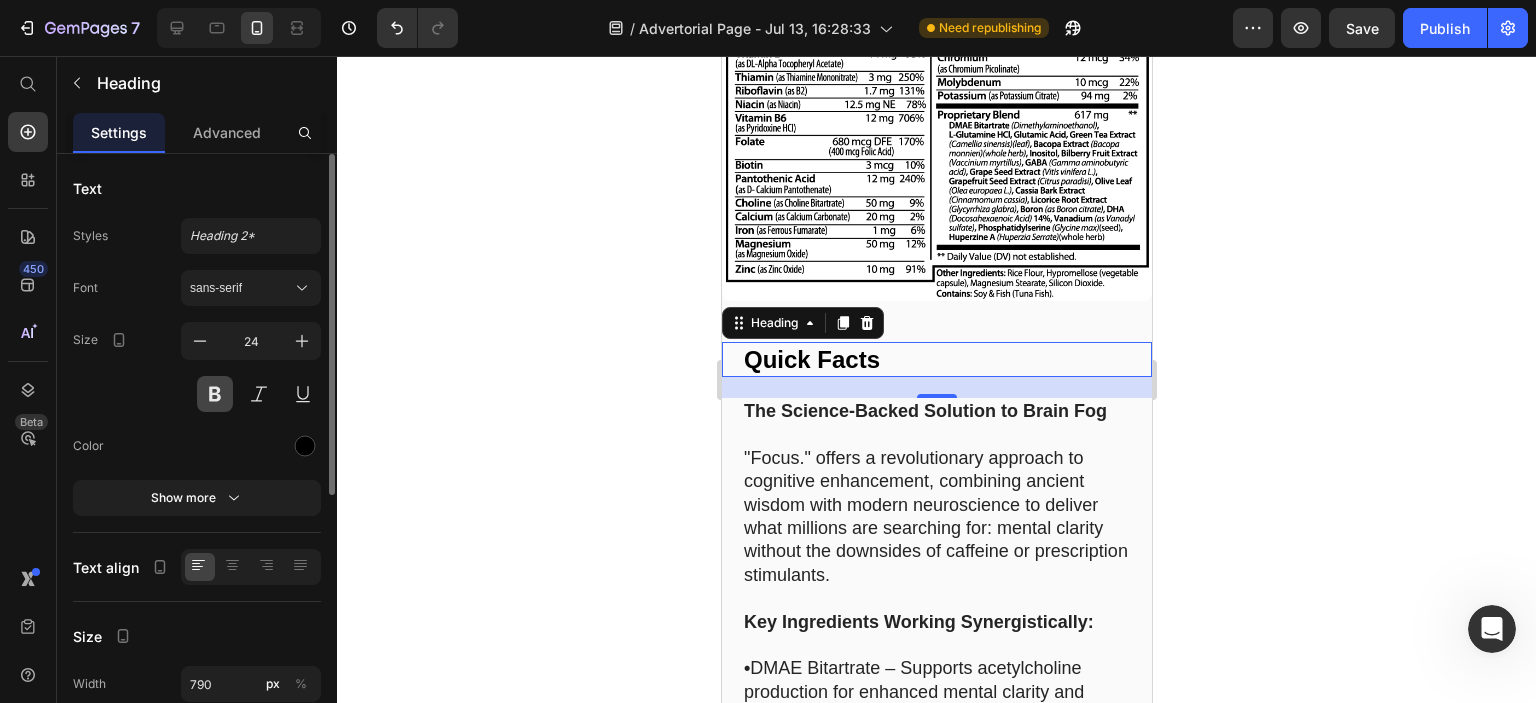 click at bounding box center (215, 394) 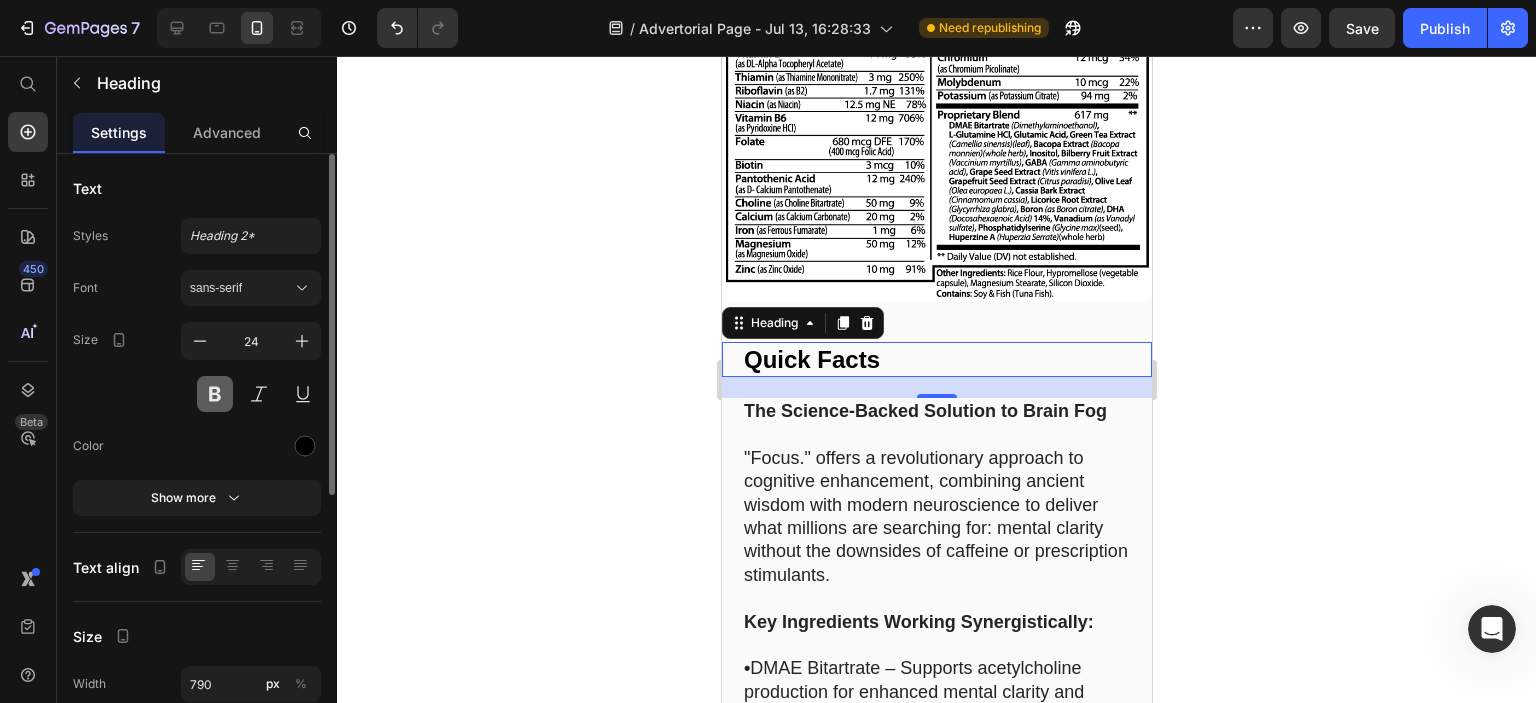 click at bounding box center (215, 394) 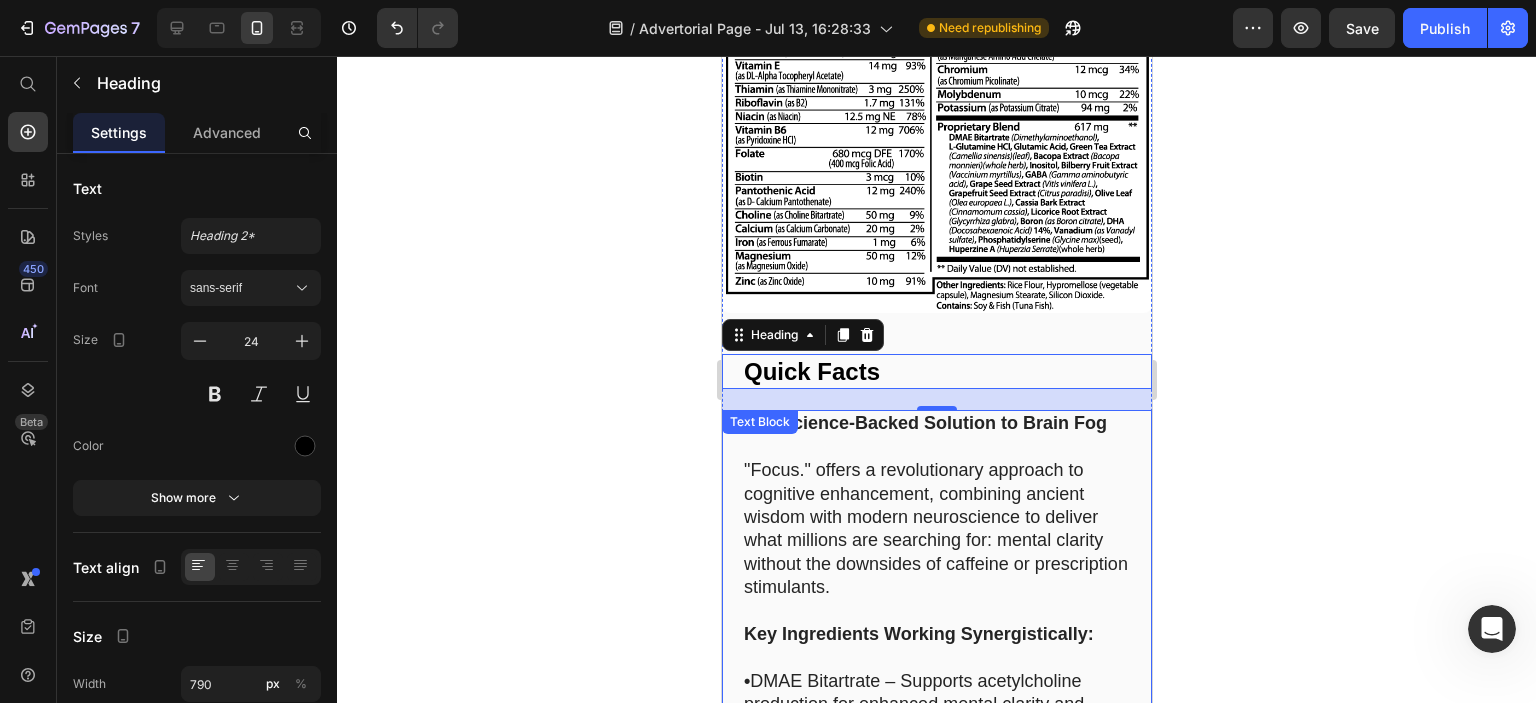 scroll, scrollTop: 13374, scrollLeft: 0, axis: vertical 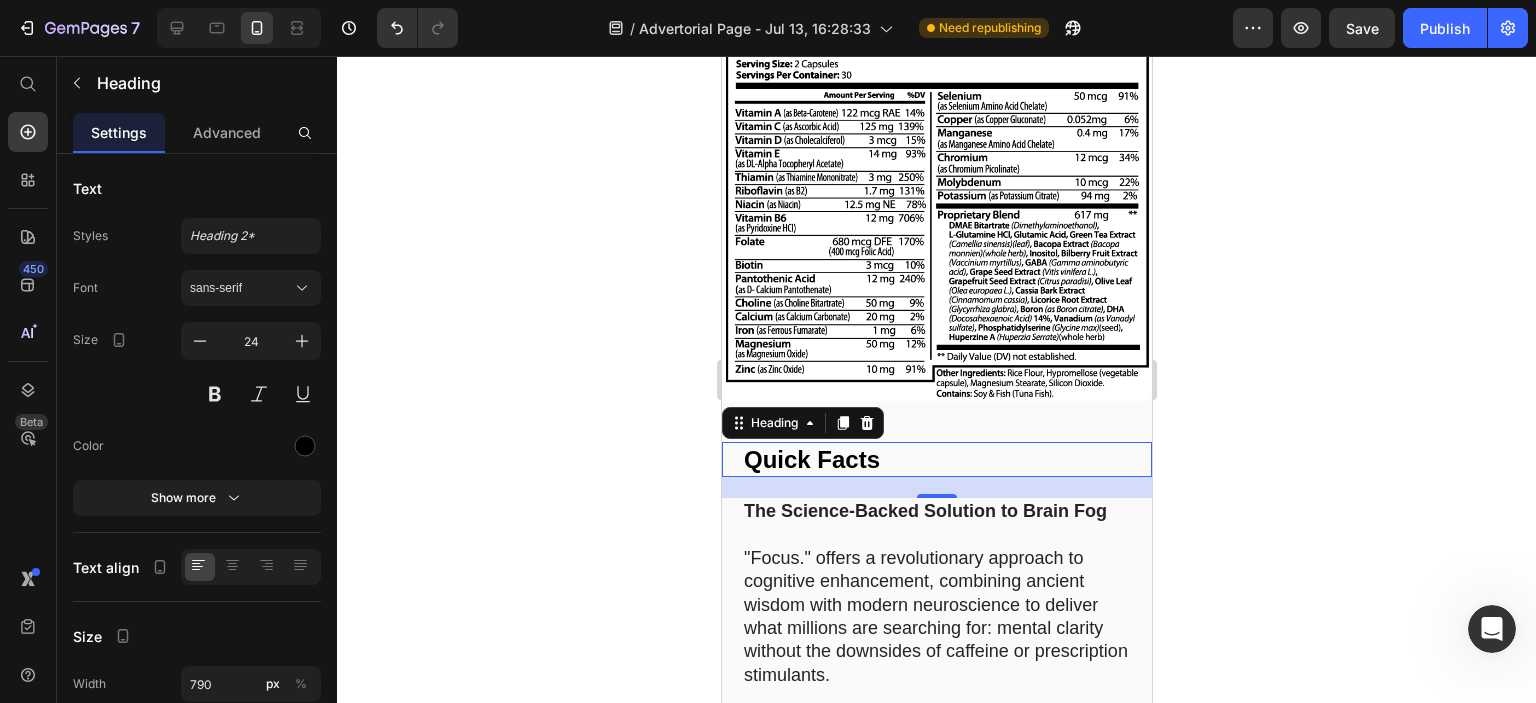 click 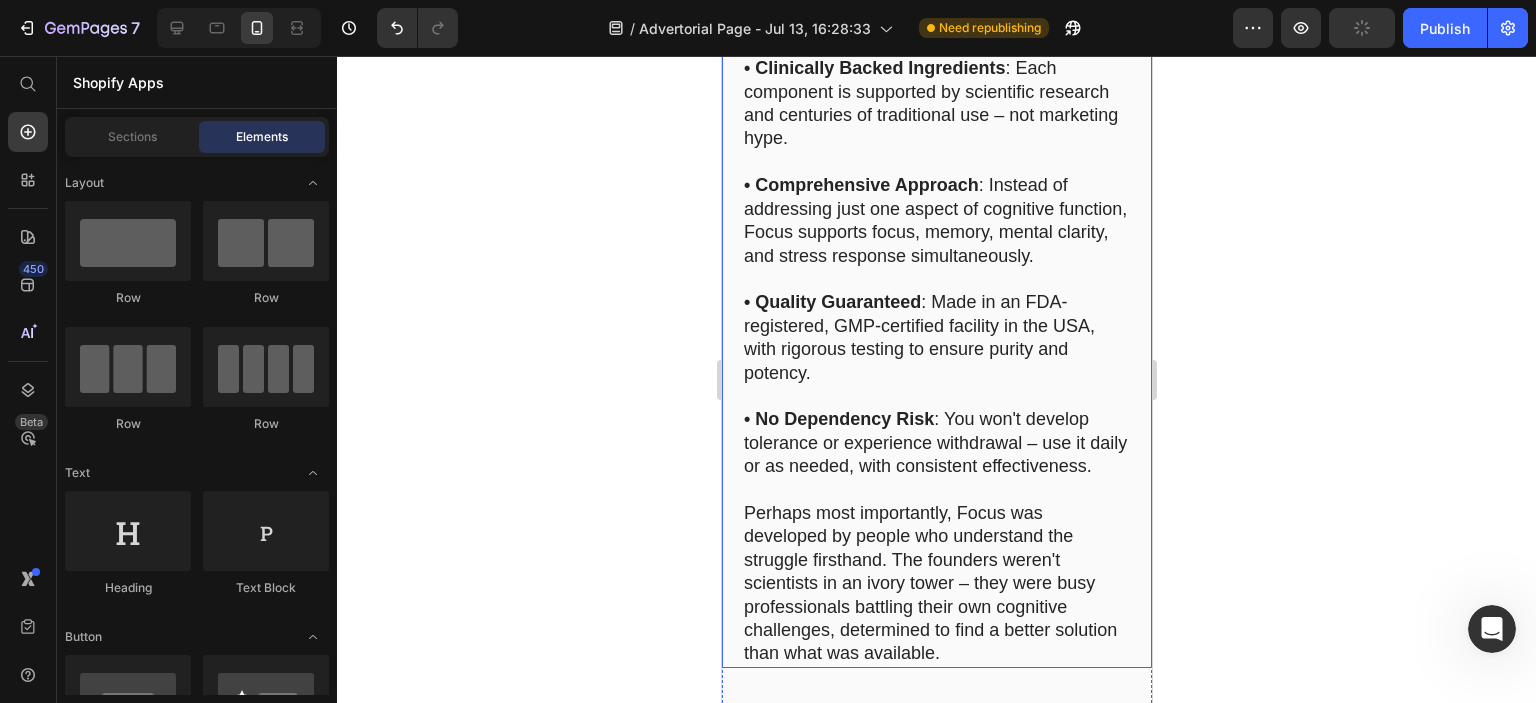 scroll, scrollTop: 12474, scrollLeft: 0, axis: vertical 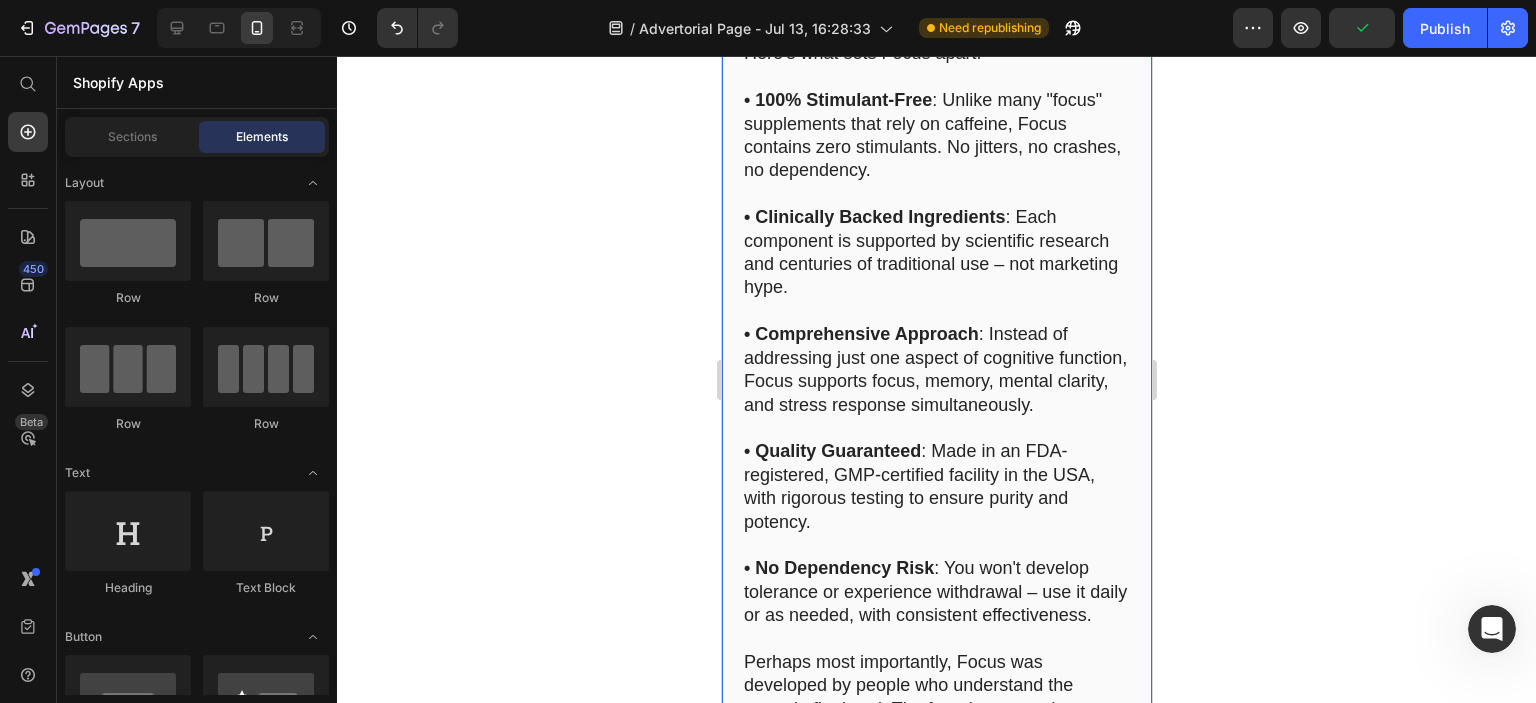 click on "• Comprehensive Approach : Instead of addressing just one aspect of cognitive function, Focus supports focus, memory, mental clarity, and stress response simultaneously." at bounding box center (936, 370) 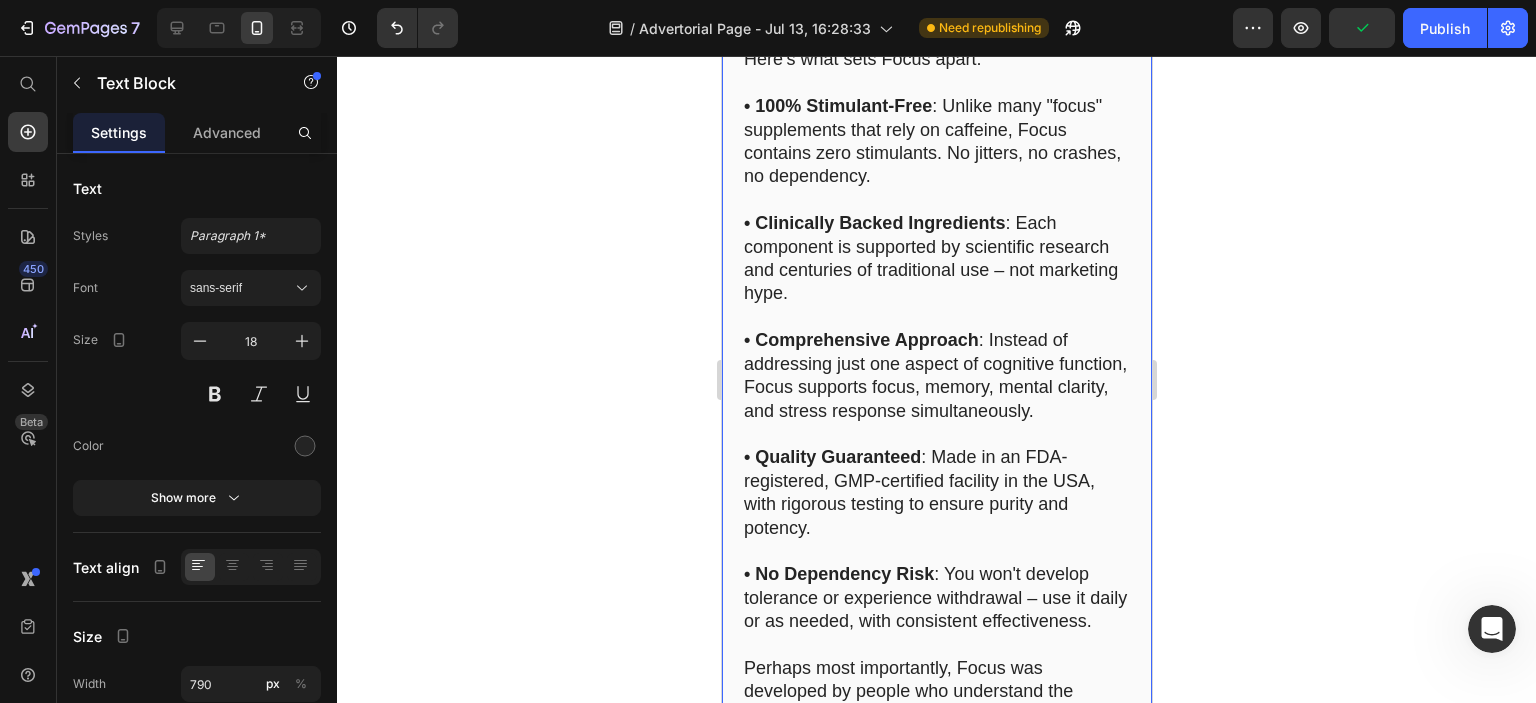 scroll, scrollTop: 12174, scrollLeft: 0, axis: vertical 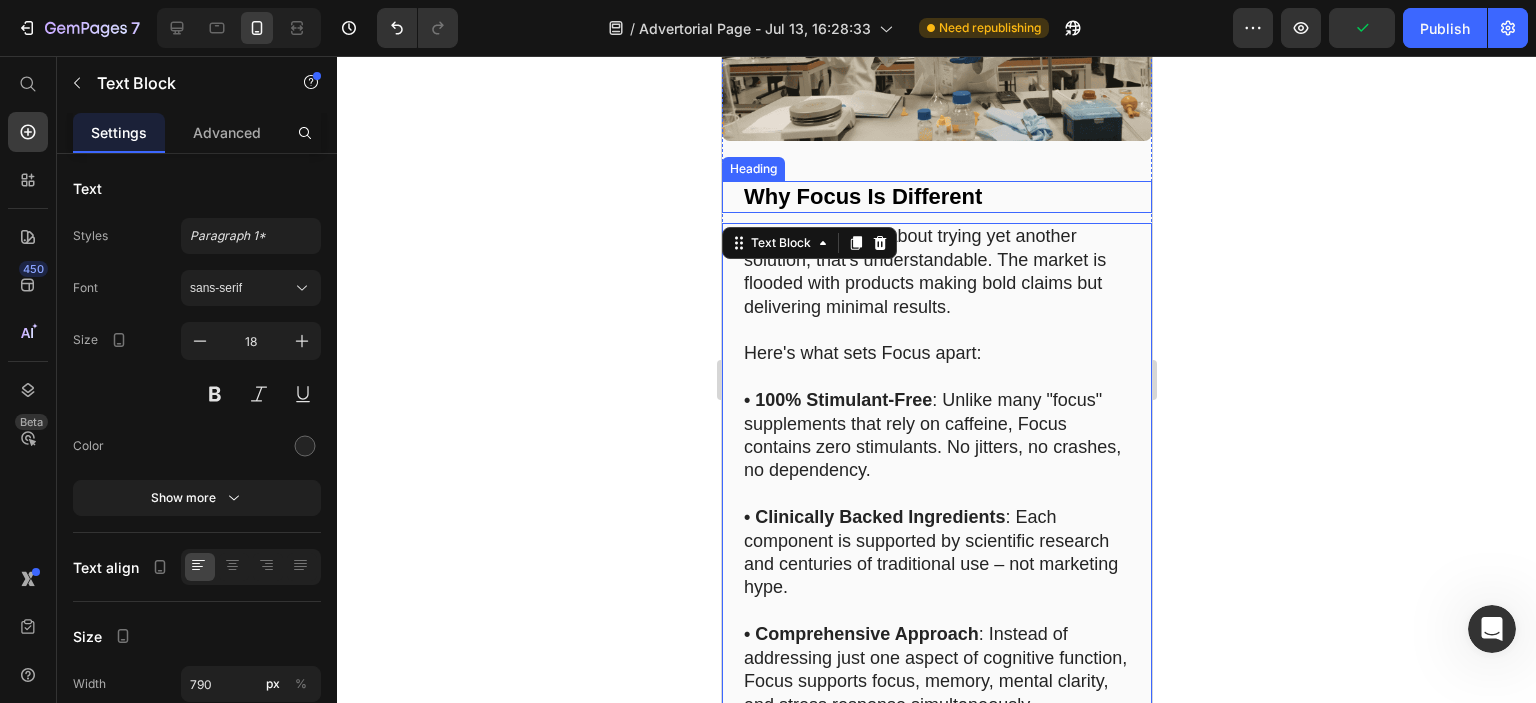 click on "Why Focus Is Different" at bounding box center (862, 196) 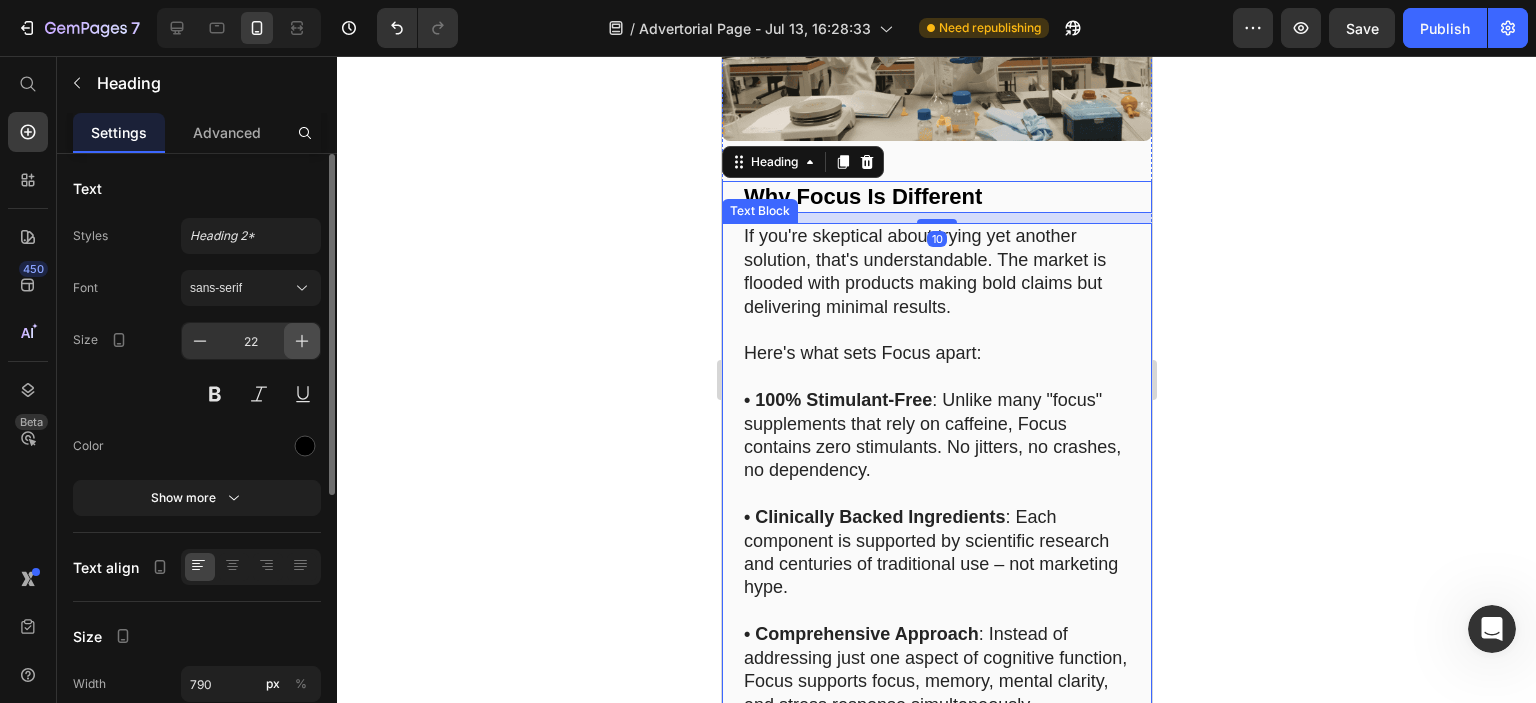 click at bounding box center (302, 341) 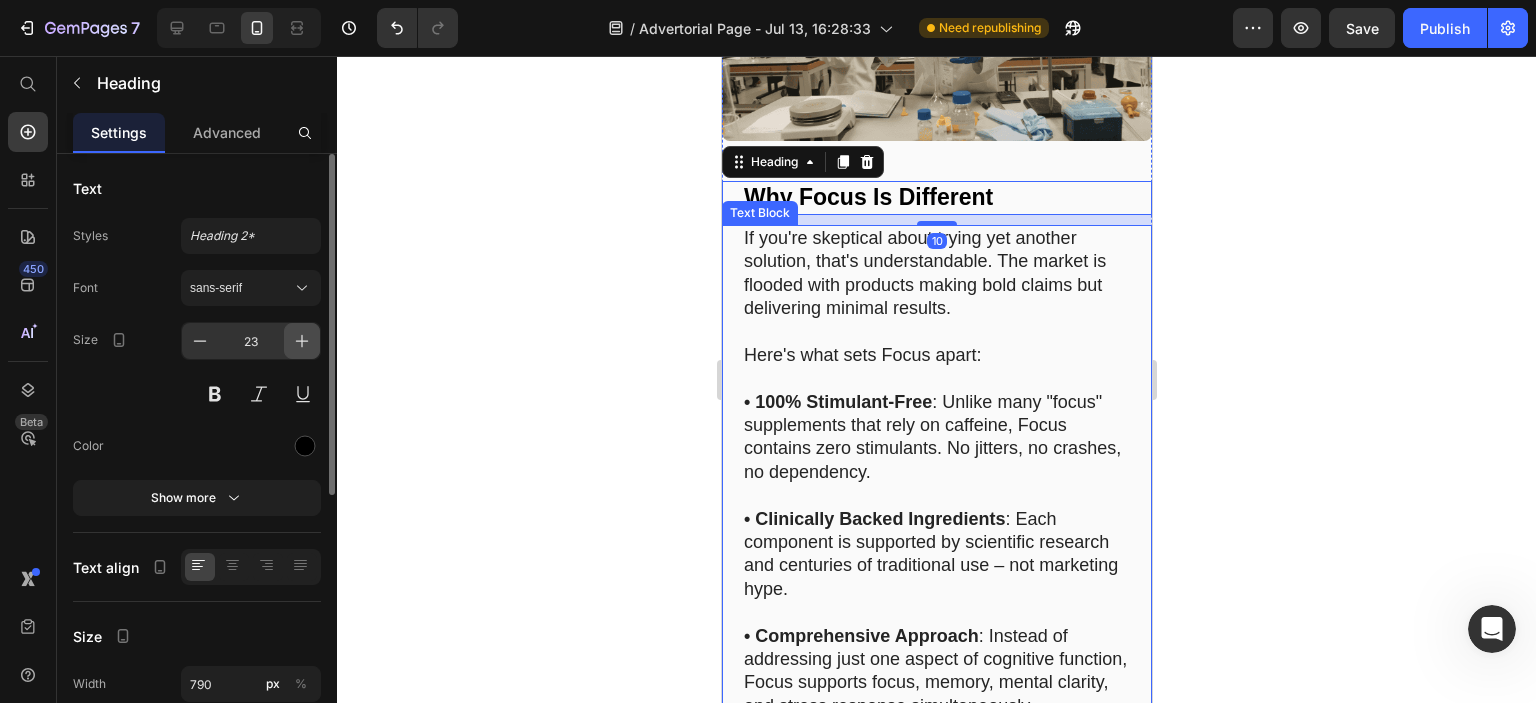 click at bounding box center (302, 341) 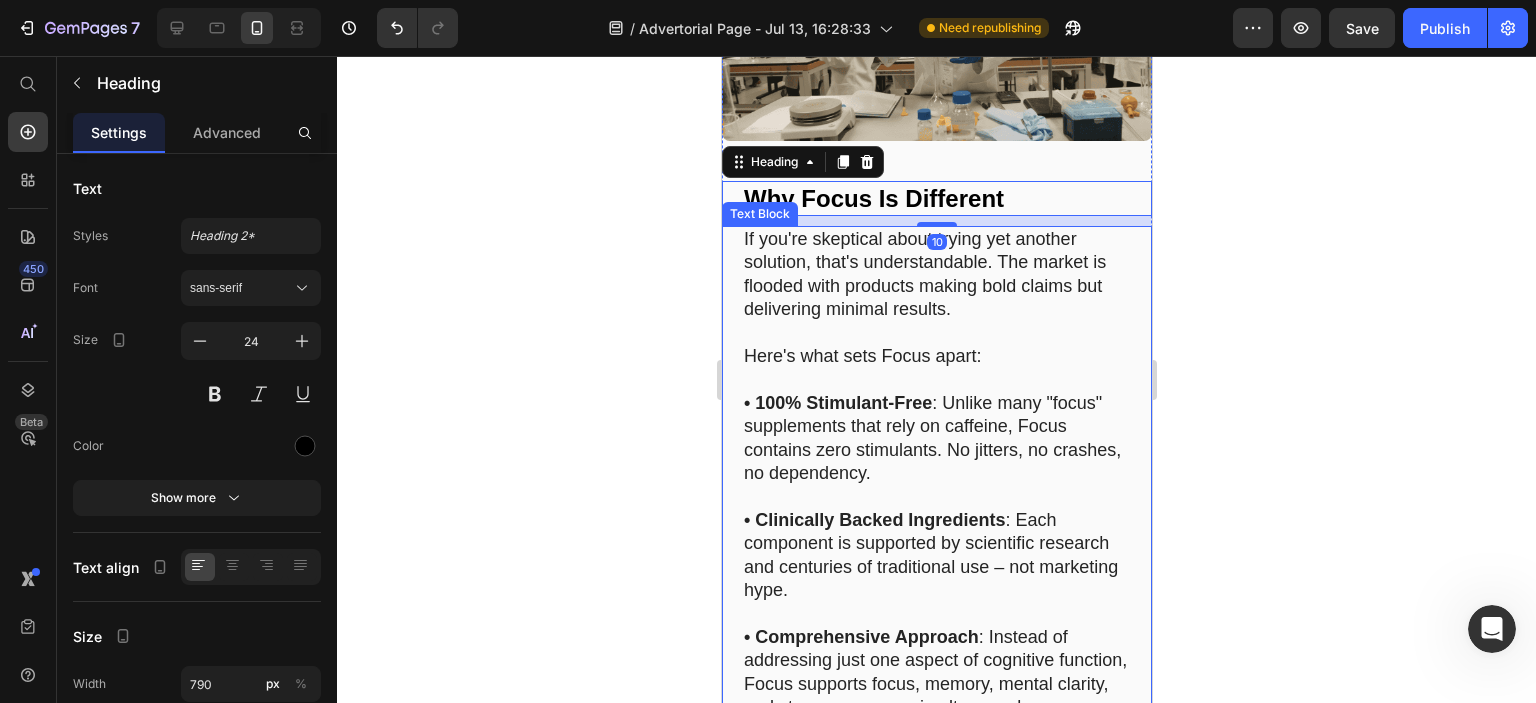 click on "If you're skeptical about trying yet another solution, that's understandable. The market is flooded with products making bold claims but delivering minimal results." at bounding box center [936, 275] 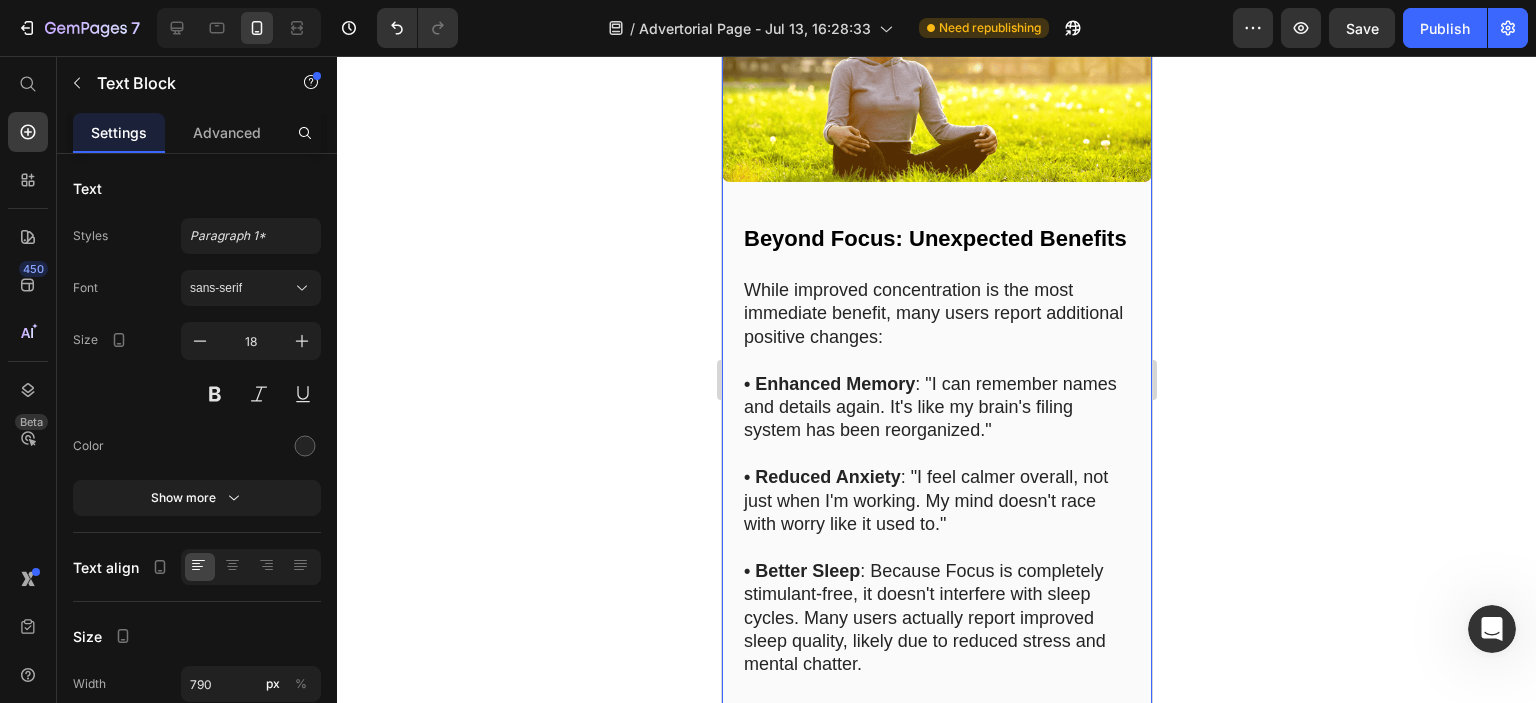 click on "While improved concentration is the most immediate benefit, many users report additional positive changes:" at bounding box center (936, 314) 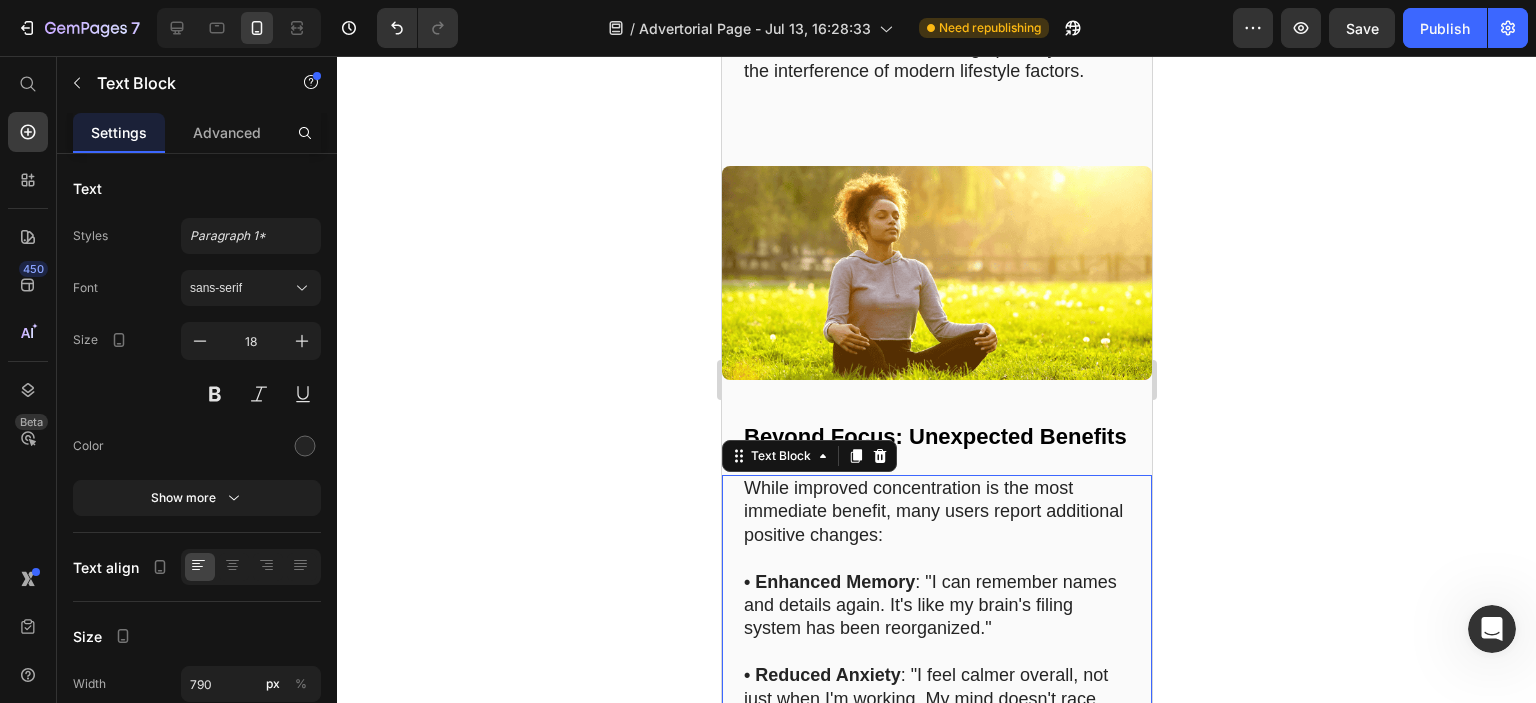 scroll, scrollTop: 10974, scrollLeft: 0, axis: vertical 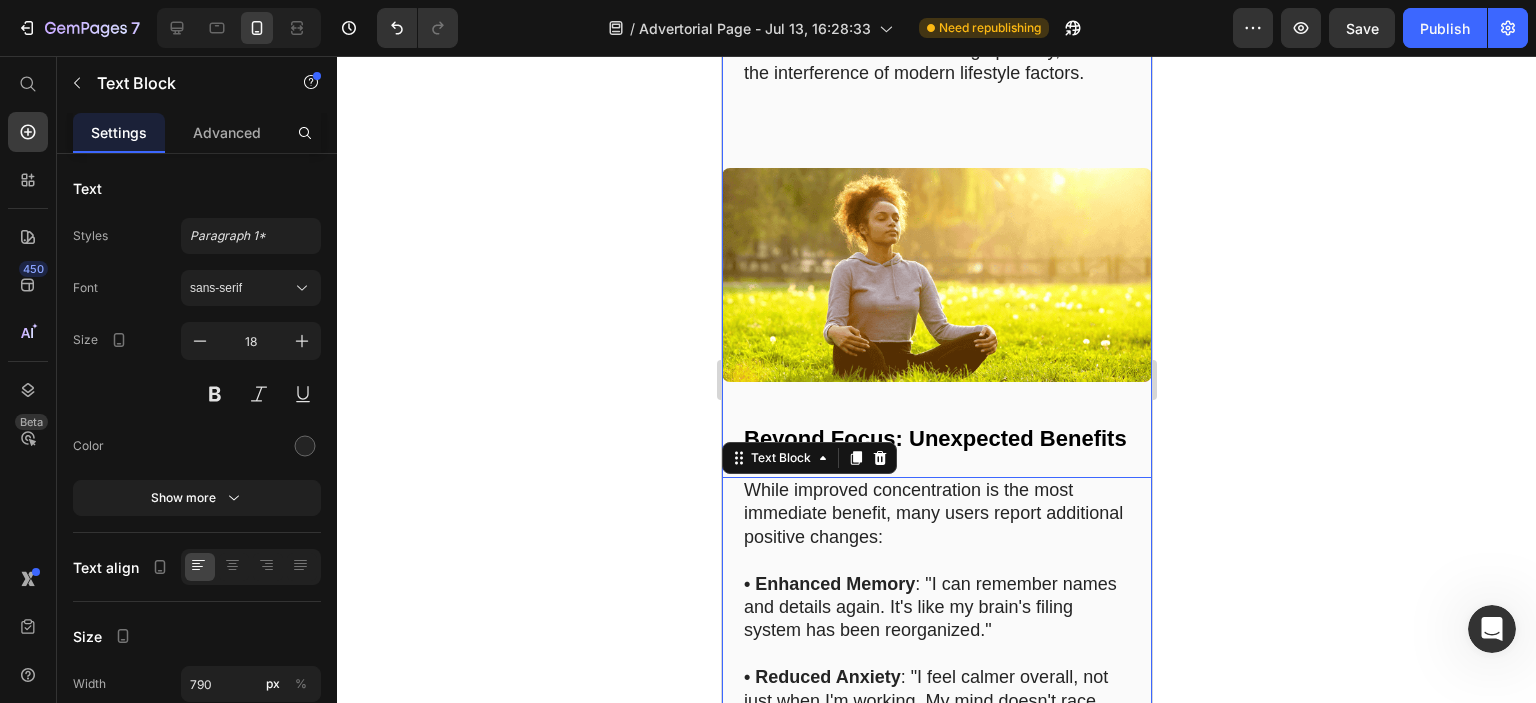 click on "Image The Focus Experience: A Day in Life Heading Imagine waking up tomorrow morning, taking two small Focus capsules with breakfast, and beginning your day.   Within the hour, that usual mental haze begins to lift. You feel alert yet calm – a state of mind that's increasingly rare in our overstimulated world.   As you begin work, you notice something different: instead of constantly checking your phone or fighting the urge to procrastinate, you ease into a state of concentration you haven't felt in years. Emails get answered efficiently. Complex problems seem clearer. Your thoughts flow logically from one to the next without the usual mental static.   By afternoon – when you'd normally be reaching for another coffee or fighting to keep your eyes open – you're still mentally sharp. There's no crash, just steady productivity. Work stress doesn't frazzle you; you feel oddly calm and in control.     Text Block Image Beyond Focus: Unexpected Benefits Heading   • Enhanced Memory       Text Block" at bounding box center [936, 684] 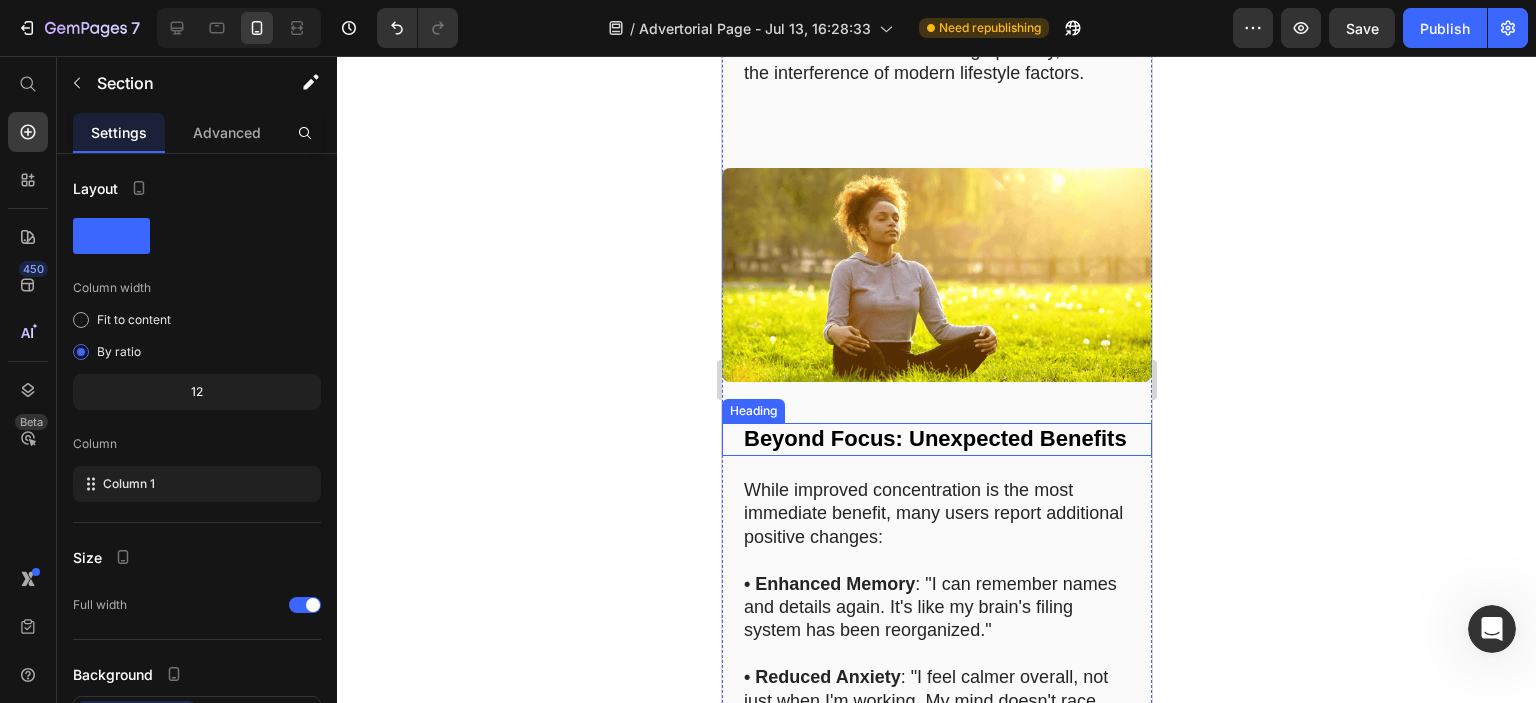 click on "Beyond Focus: Unexpected Benefits" at bounding box center (934, 438) 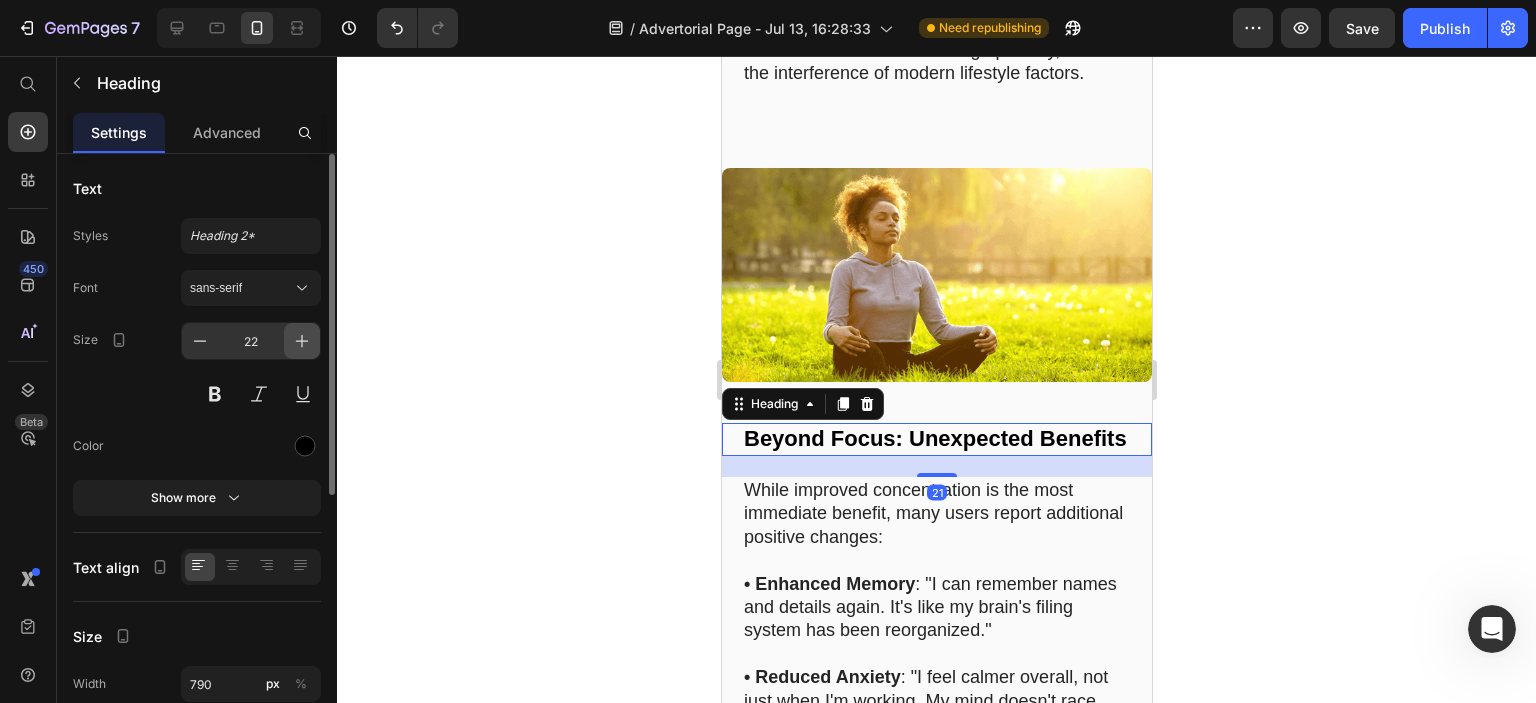 click 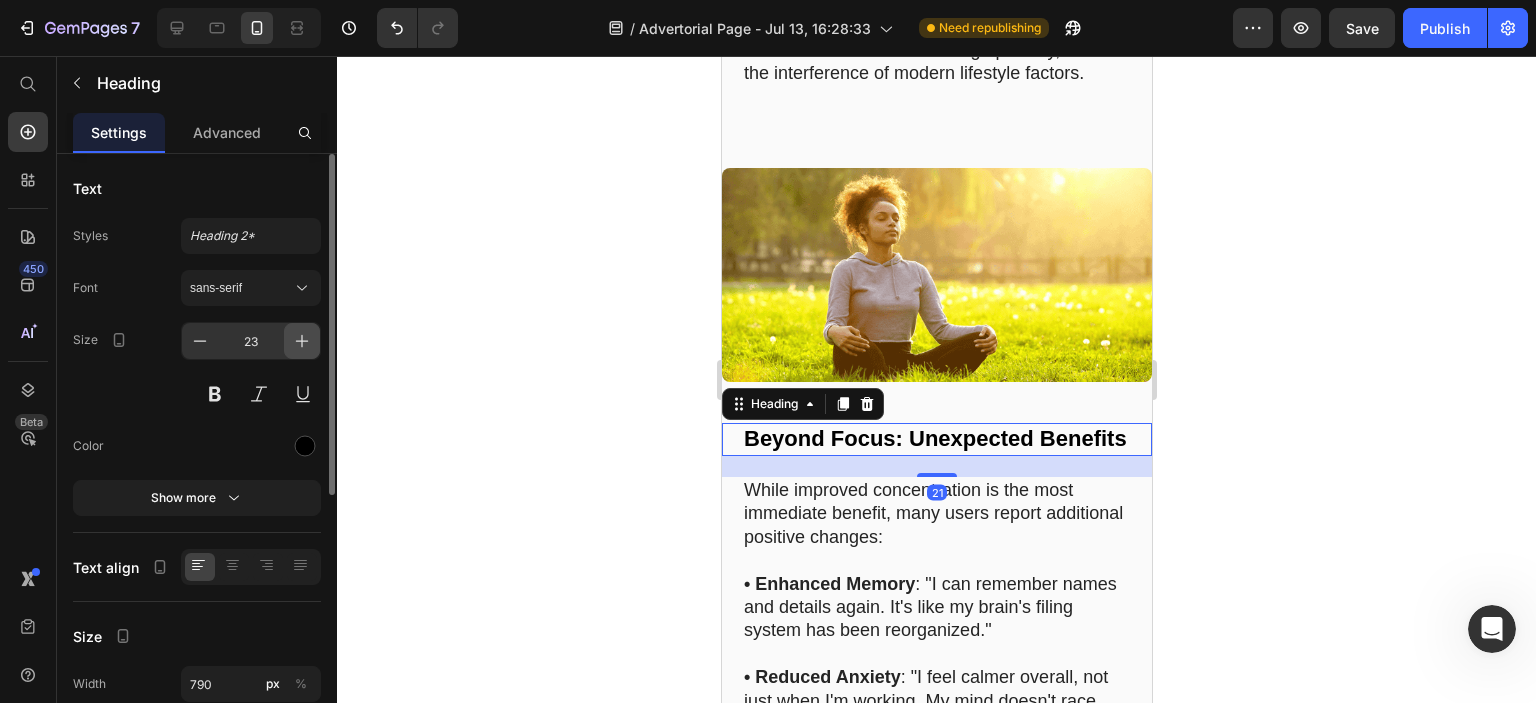 click 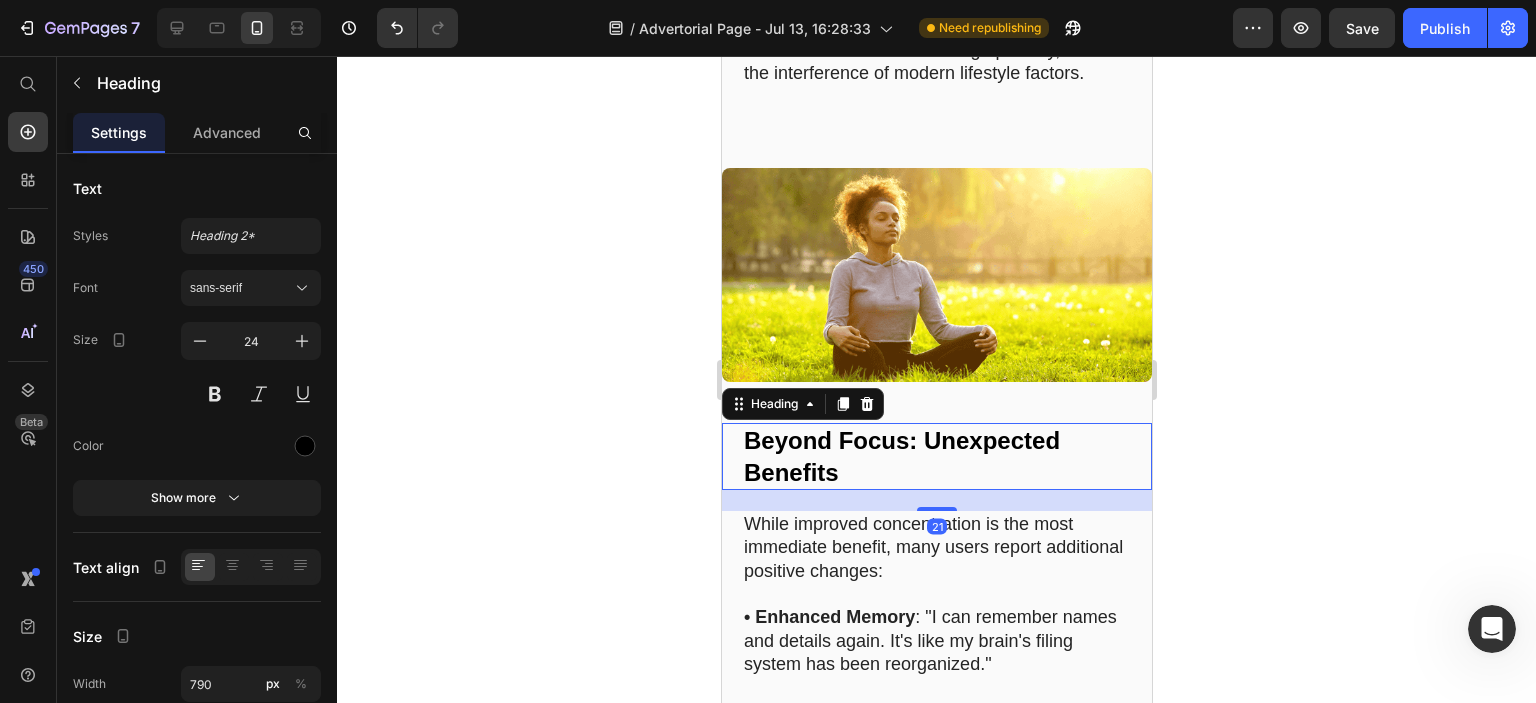click 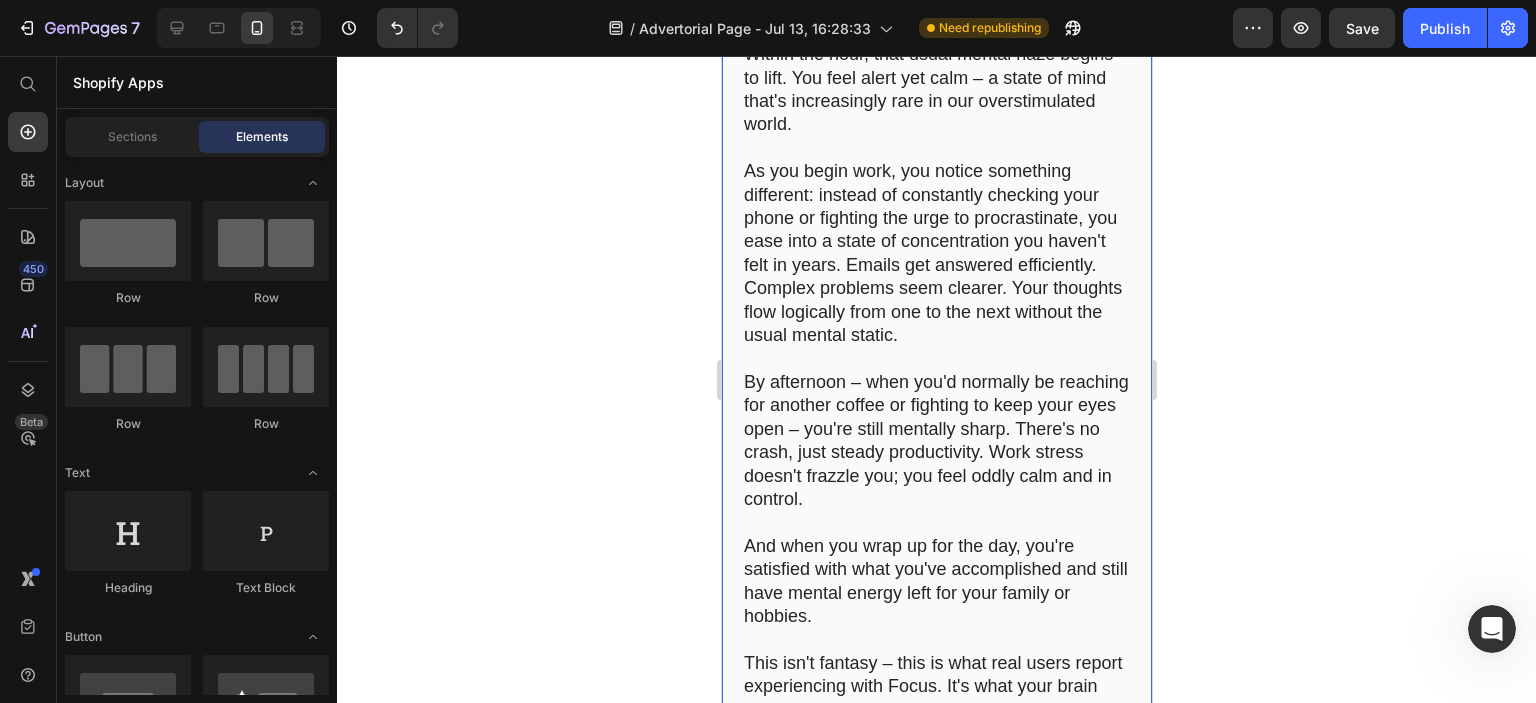 click at bounding box center [936, 358] 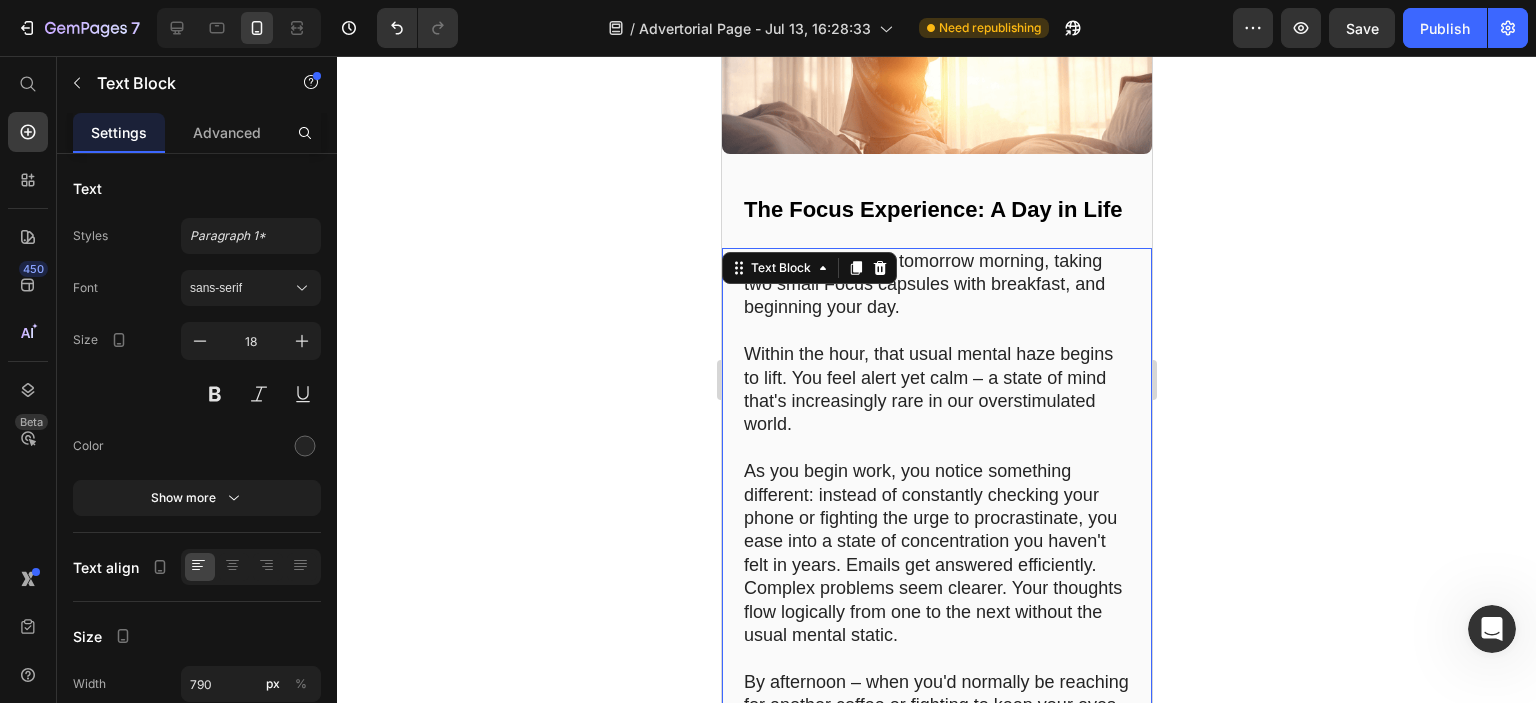 scroll, scrollTop: 9774, scrollLeft: 0, axis: vertical 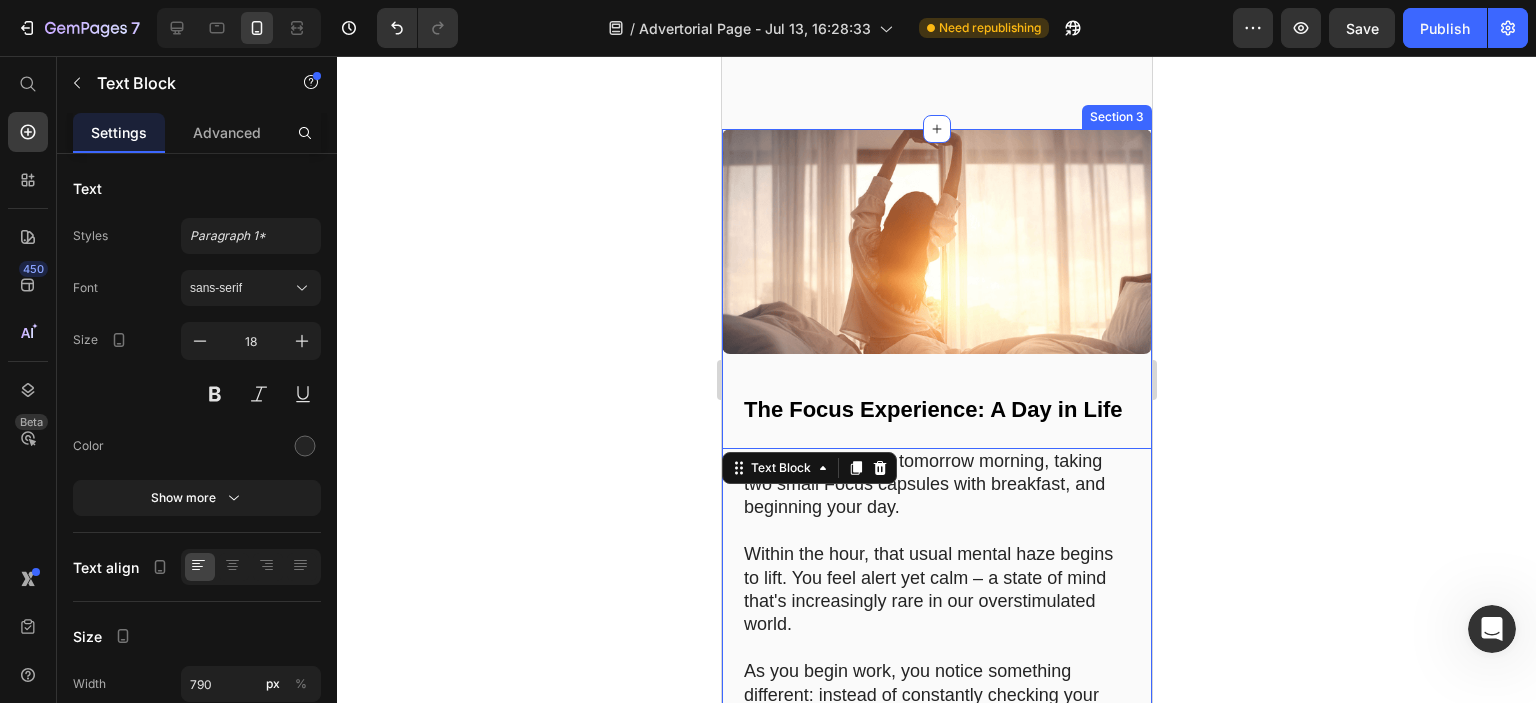 click on "The Focus Experience: A Day in Life" at bounding box center (936, 410) 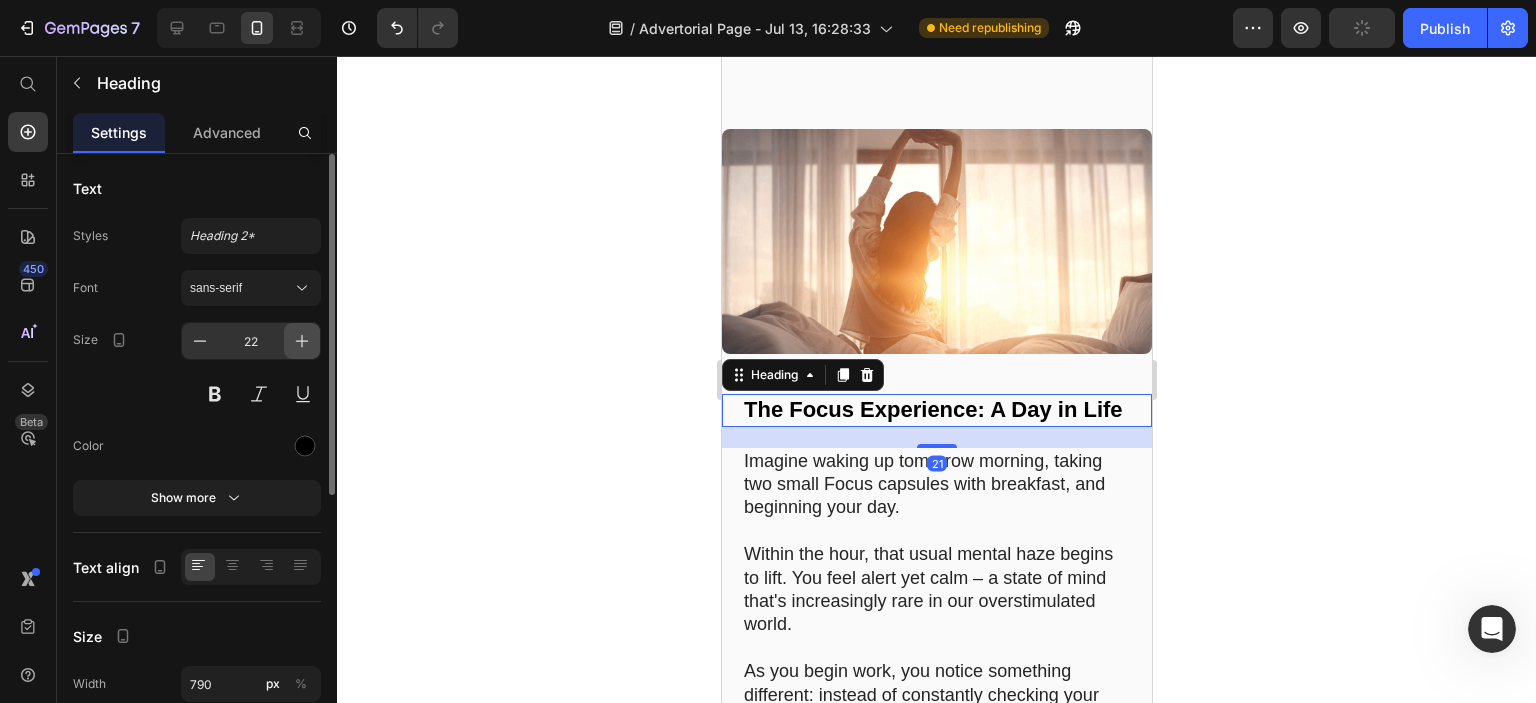 click 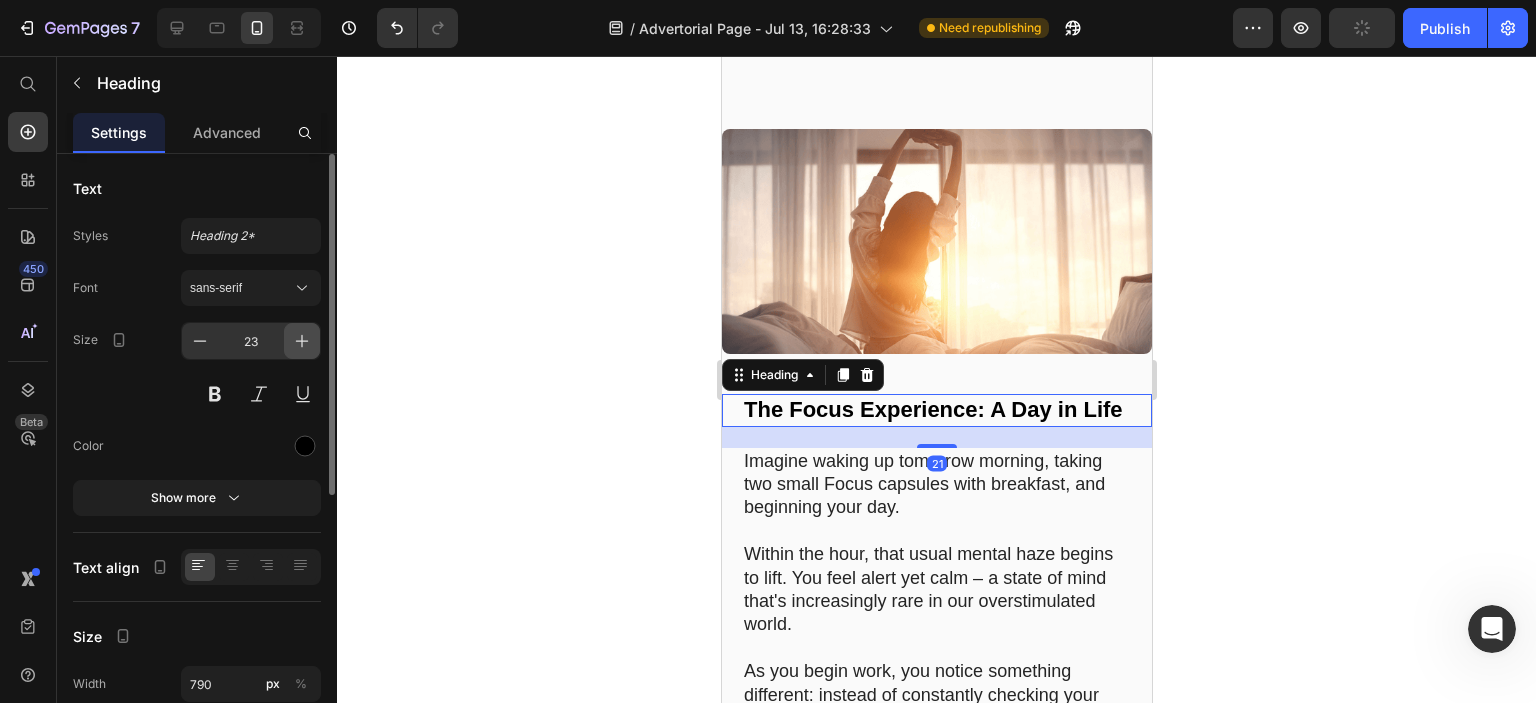 click 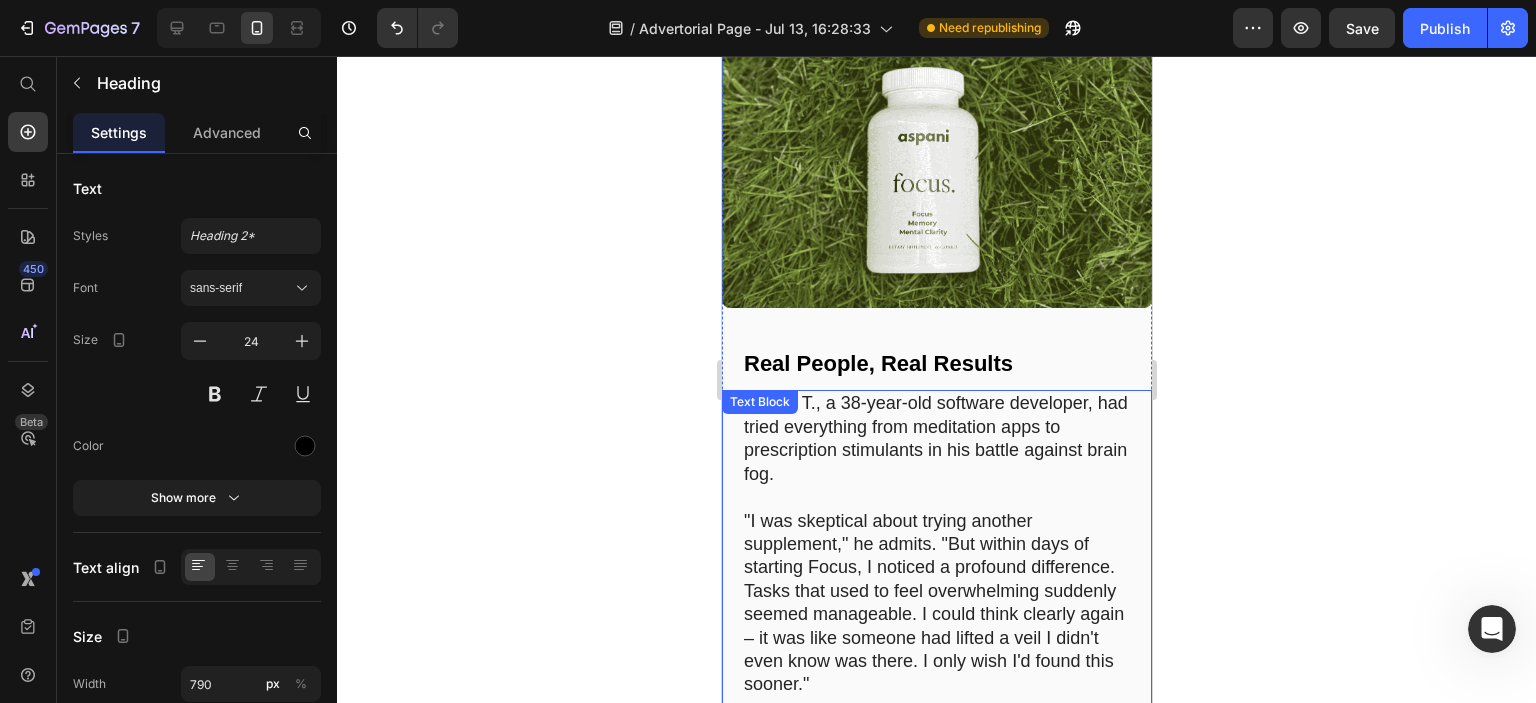 scroll, scrollTop: 8474, scrollLeft: 0, axis: vertical 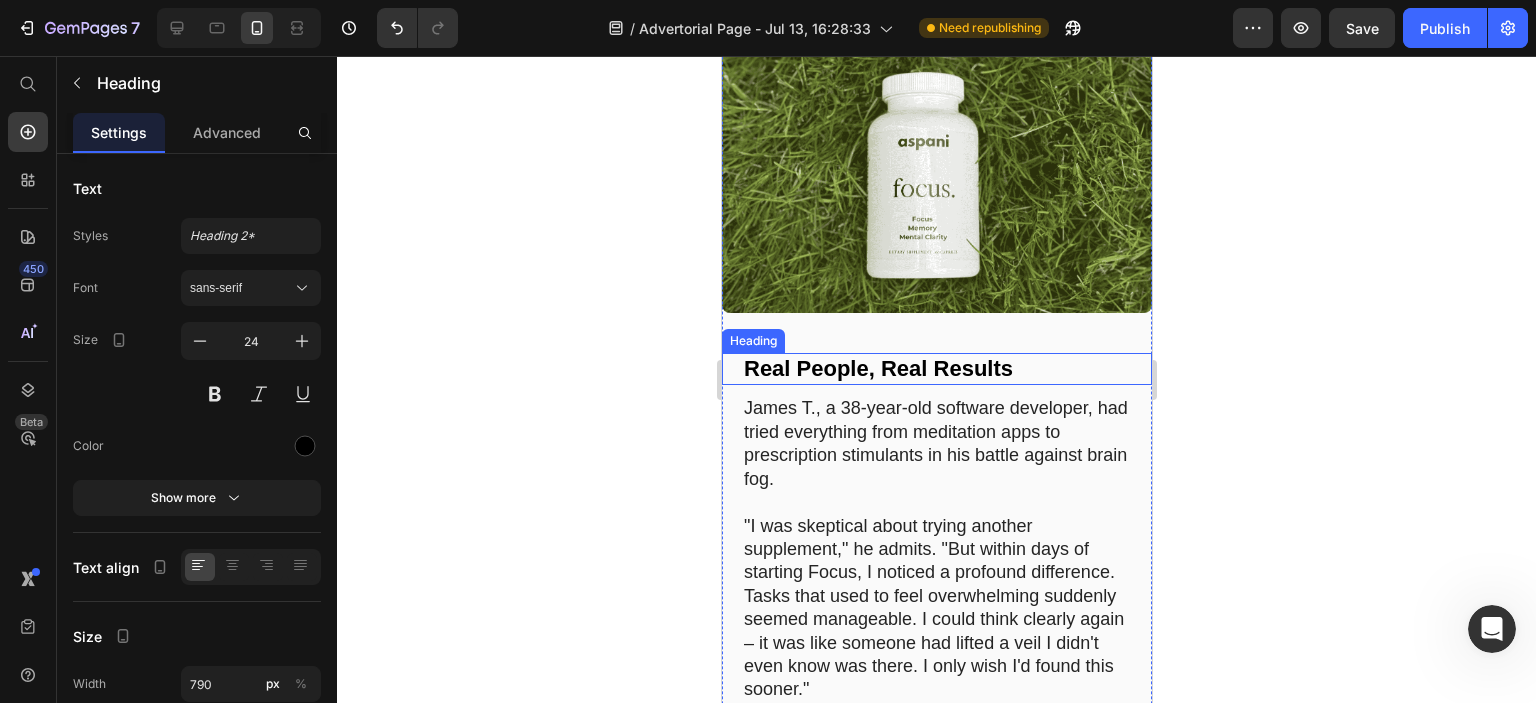 click on "Real People, Real Results" at bounding box center [877, 368] 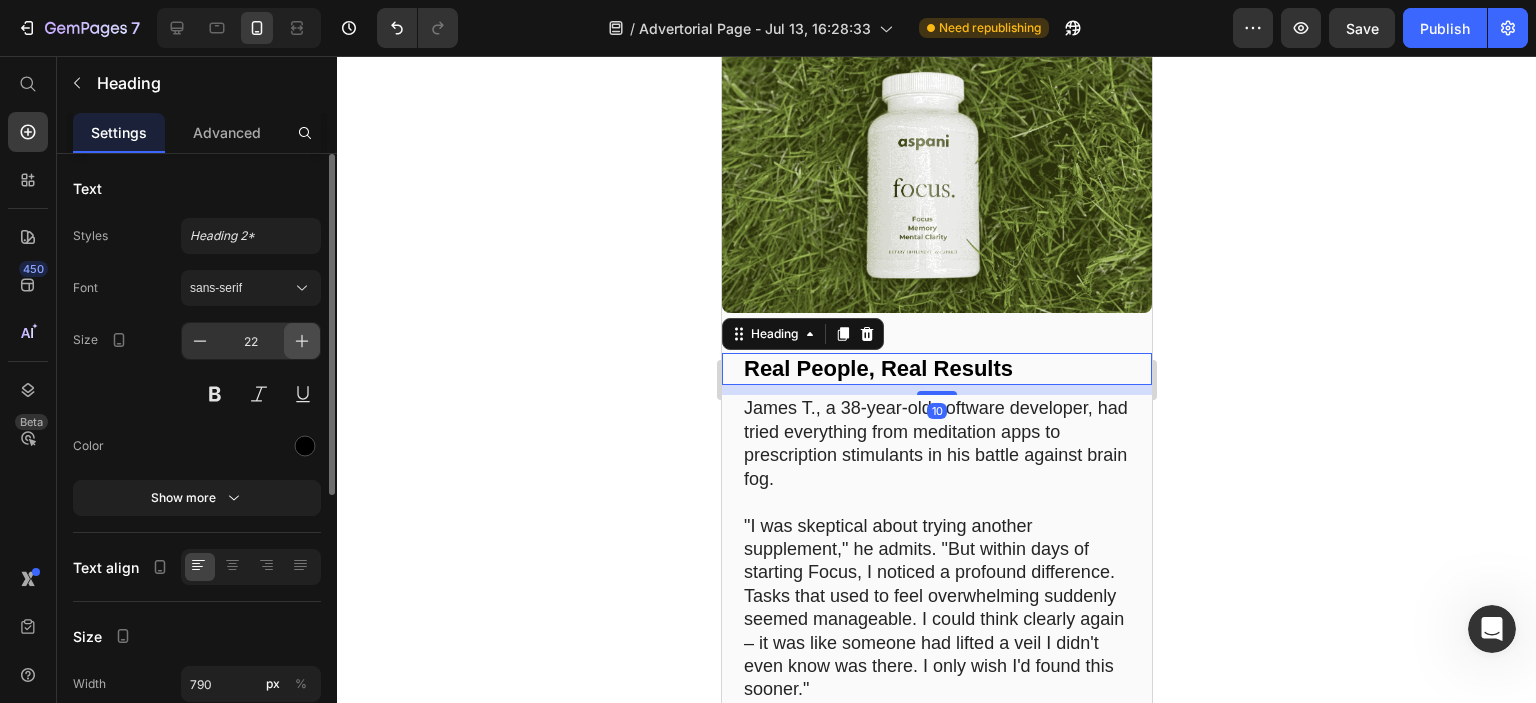 click 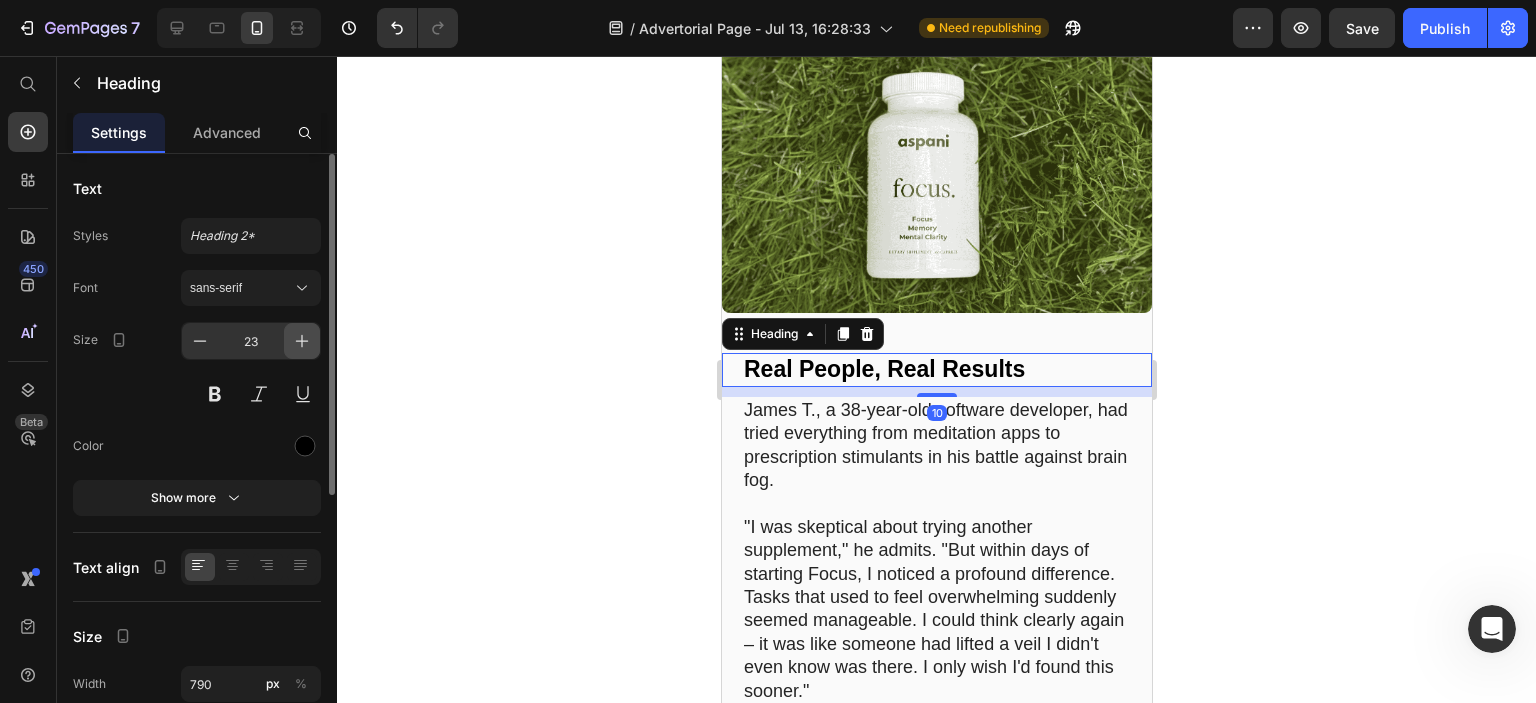 click 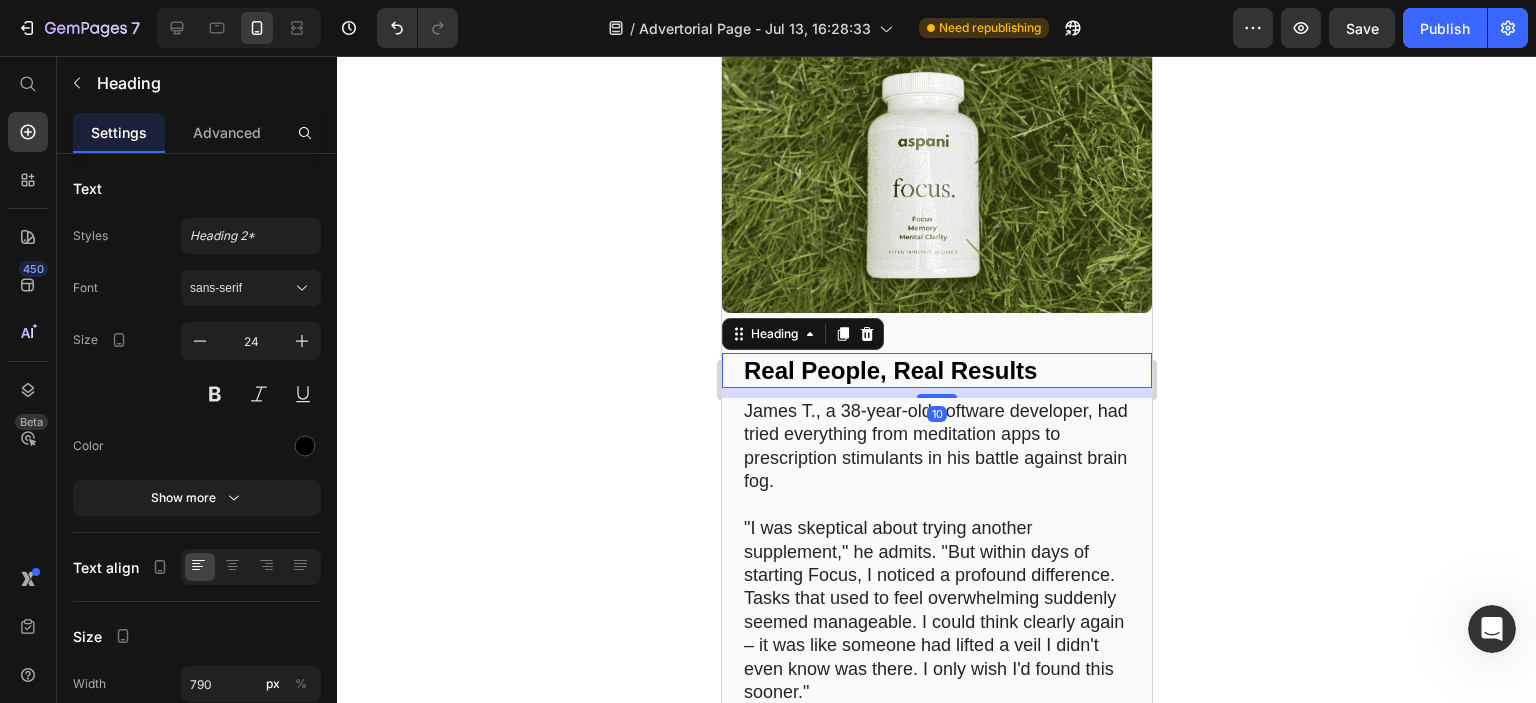 click on "James T., a 38-year-old software developer, had tried everything from meditation apps to prescription stimulants in his battle against brain fog." at bounding box center (936, 447) 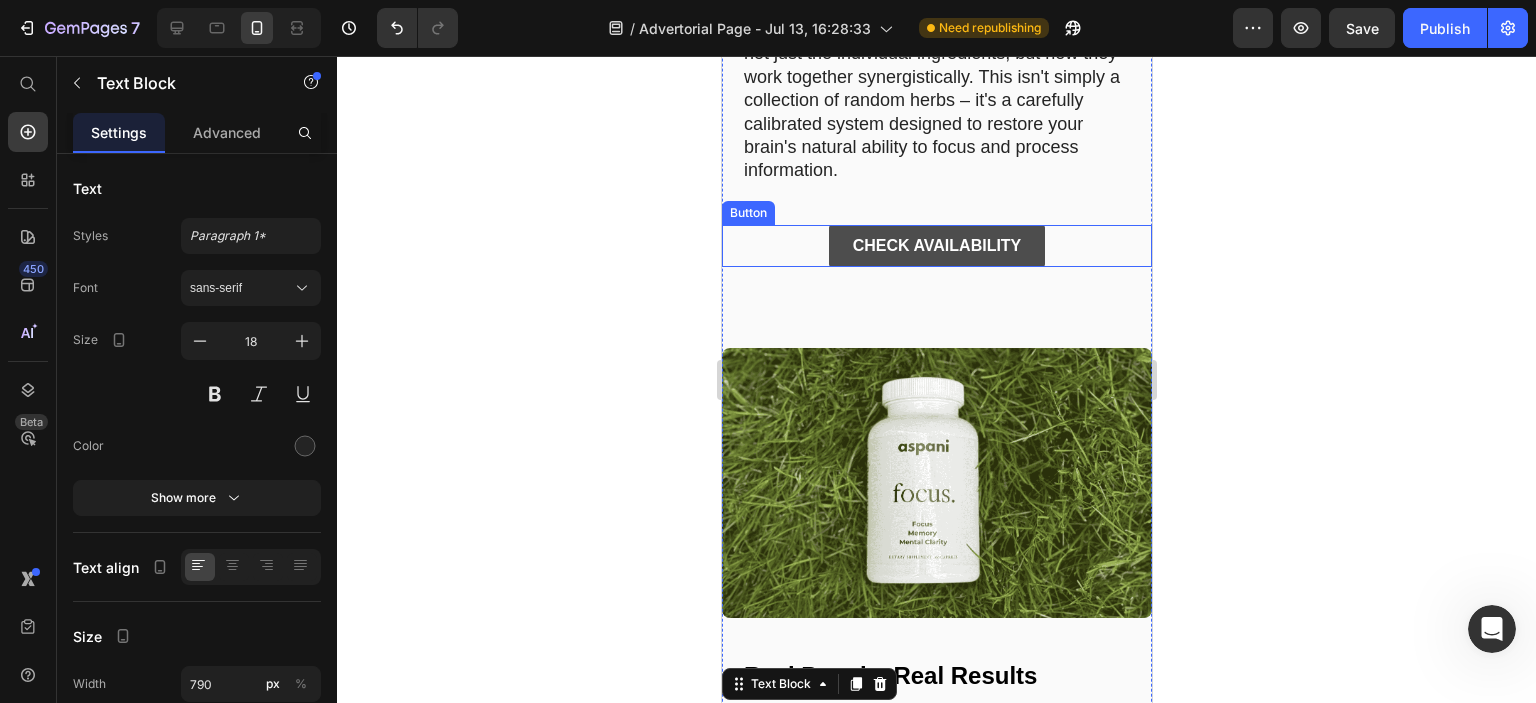 scroll, scrollTop: 8174, scrollLeft: 0, axis: vertical 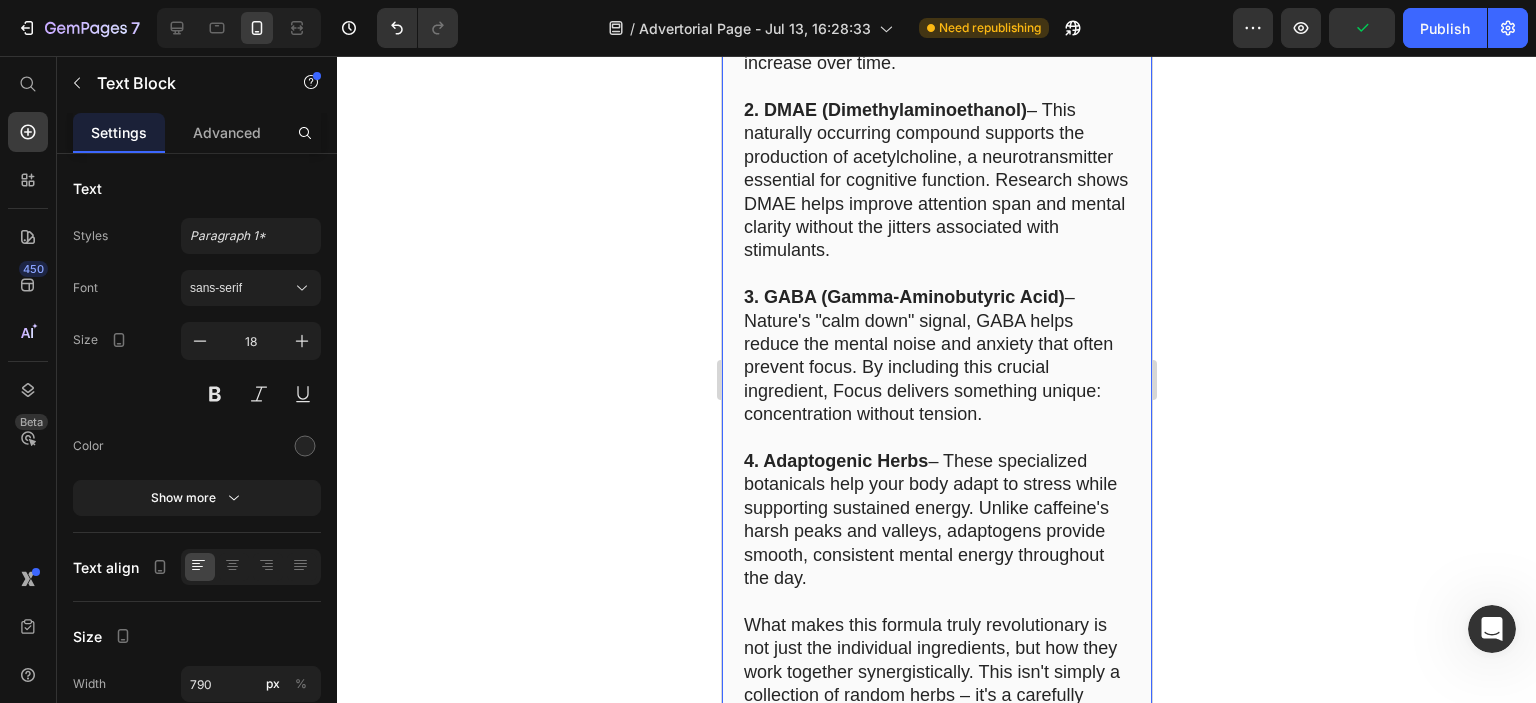 click on "3. GABA (Gamma-Aminobutyric Acid)  – Nature's "calm down" signal, GABA helps reduce the mental noise and anxiety that often prevent focus. By including this crucial ingredient, Focus delivers something unique: concentration without tension." at bounding box center (936, 356) 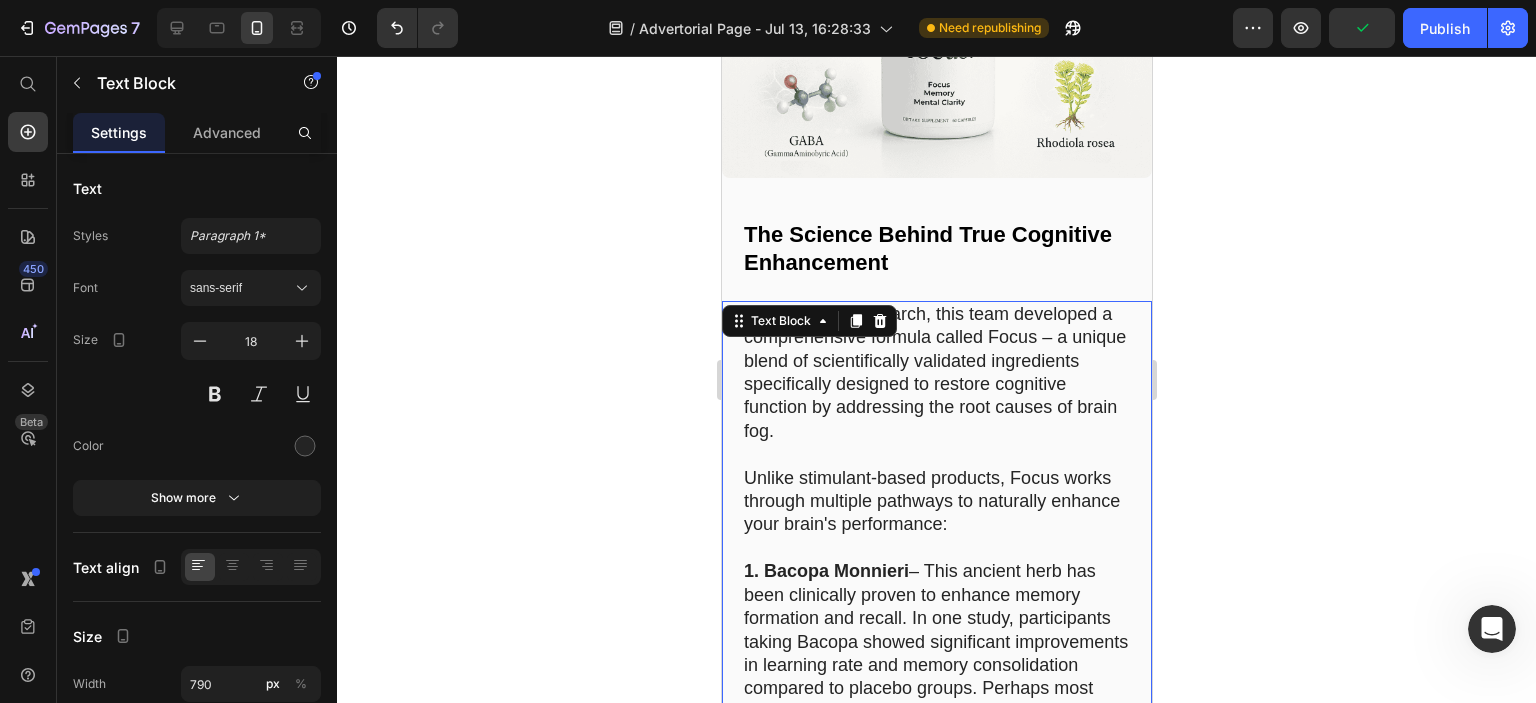scroll, scrollTop: 6874, scrollLeft: 0, axis: vertical 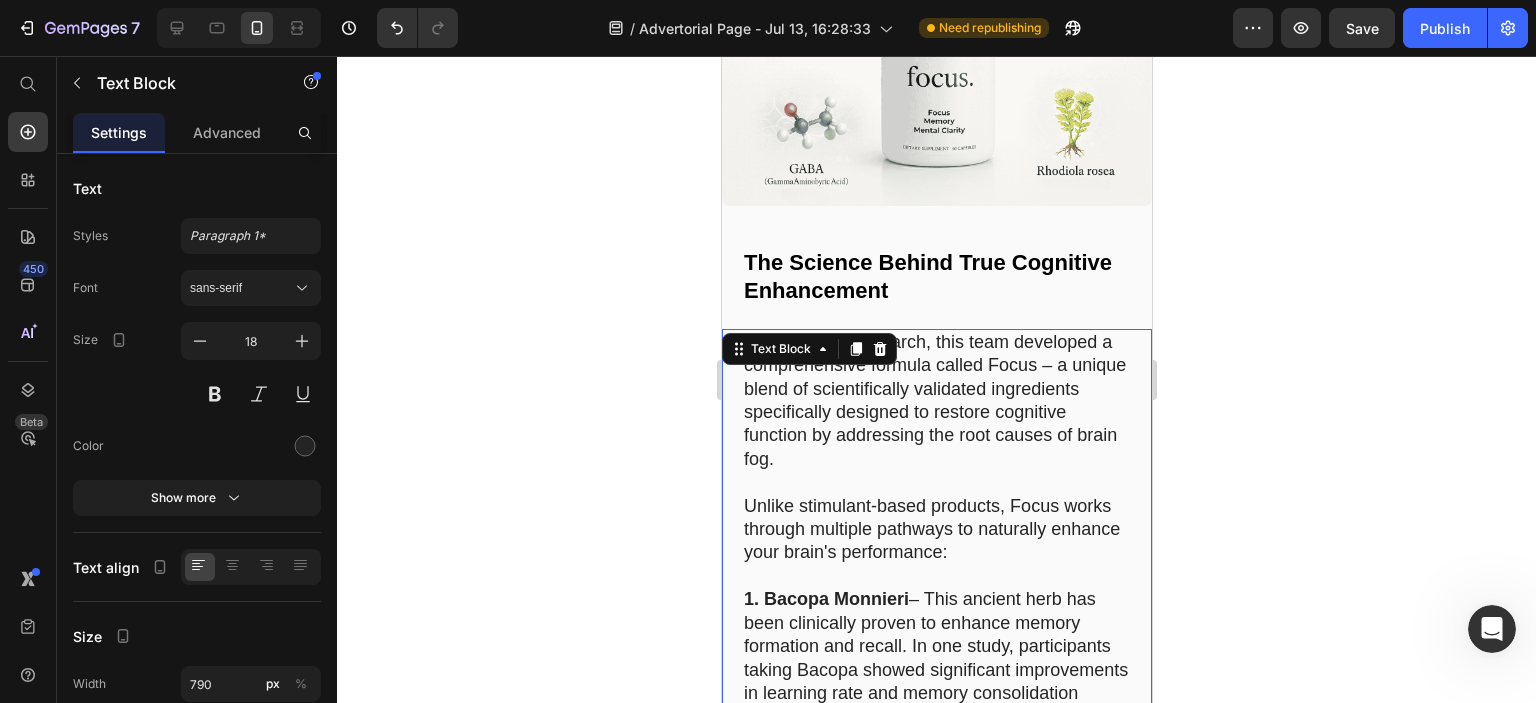 click on "After years of research, this team developed a comprehensive formula called Focus – a unique blend of scientifically validated ingredients specifically designed to restore cognitive function by addressing the root causes of brain fog." at bounding box center [936, 401] 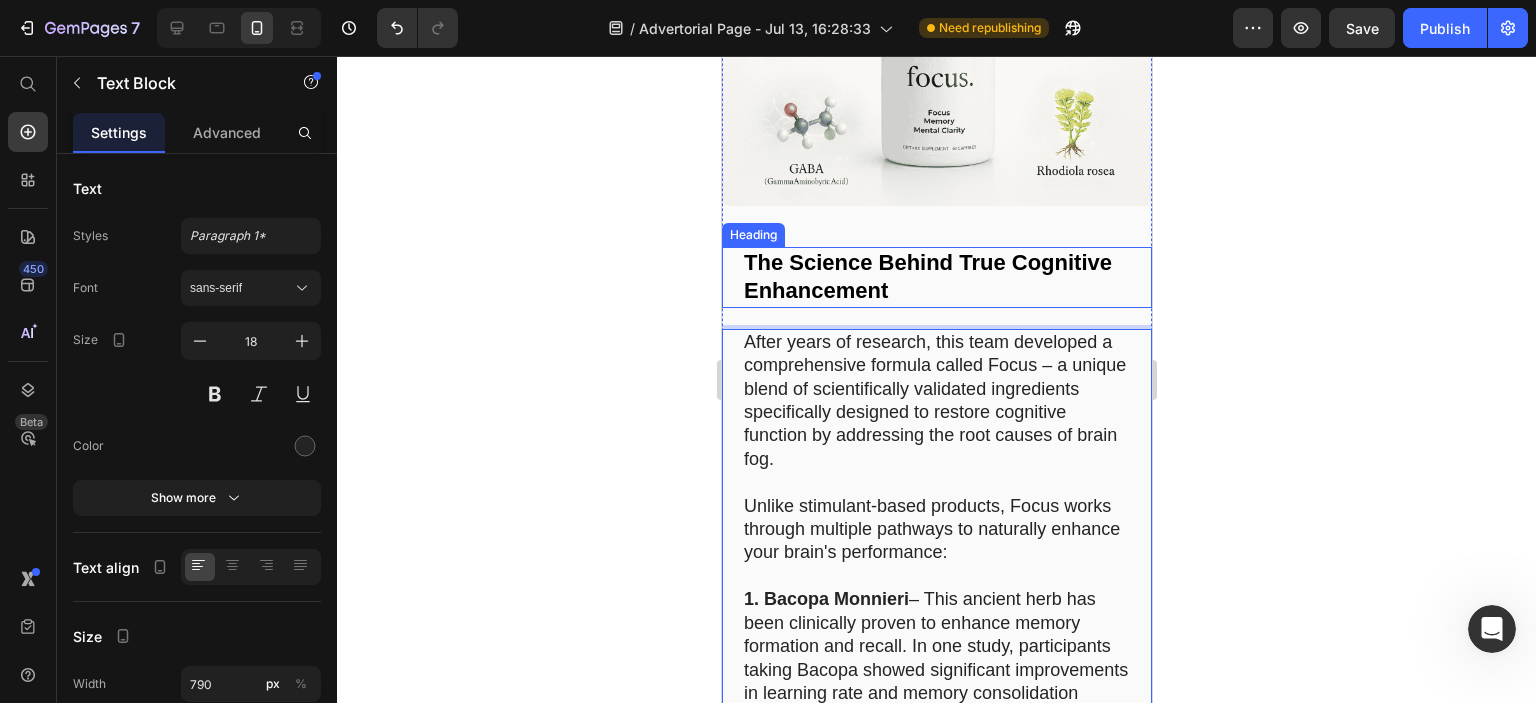 click on "The Science Behind True Cognitive Enhancement" at bounding box center (927, 277) 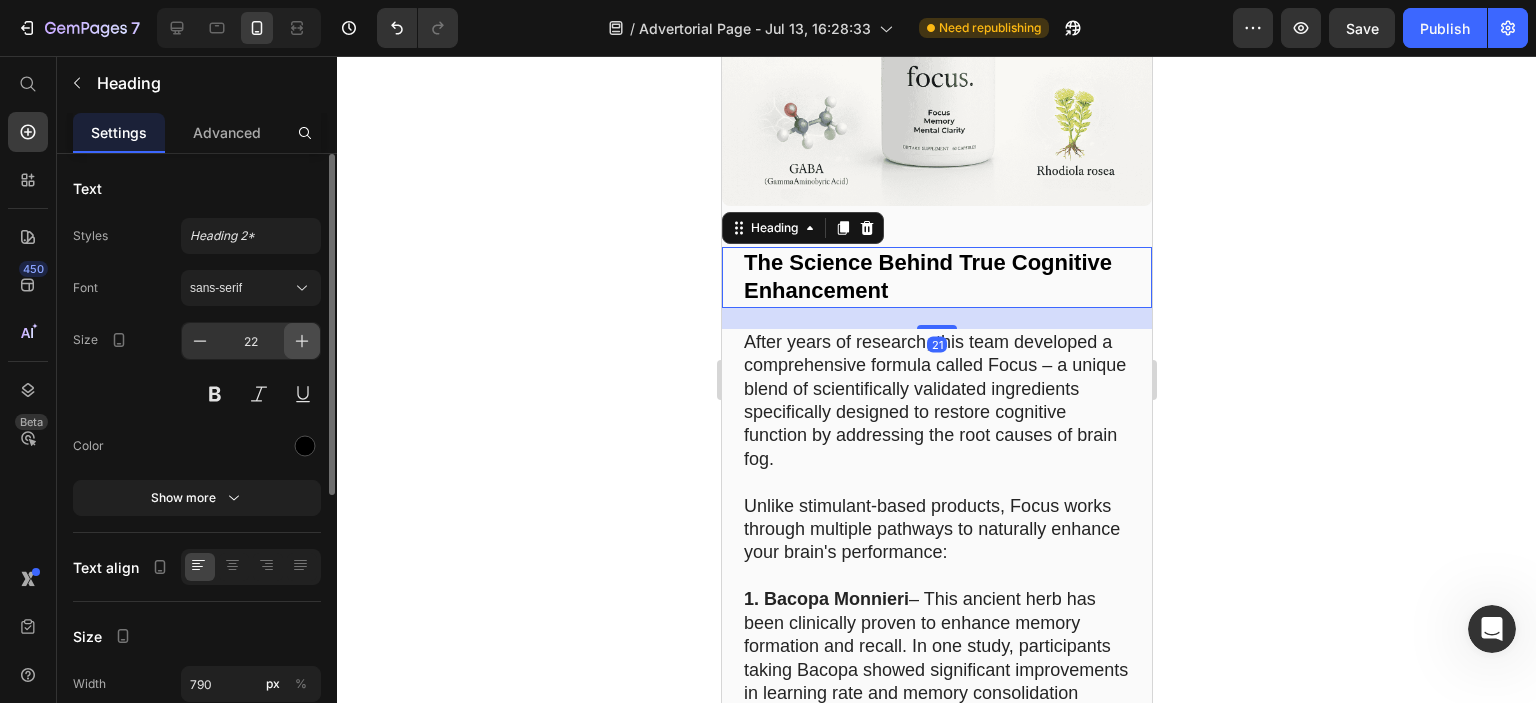 click at bounding box center (302, 341) 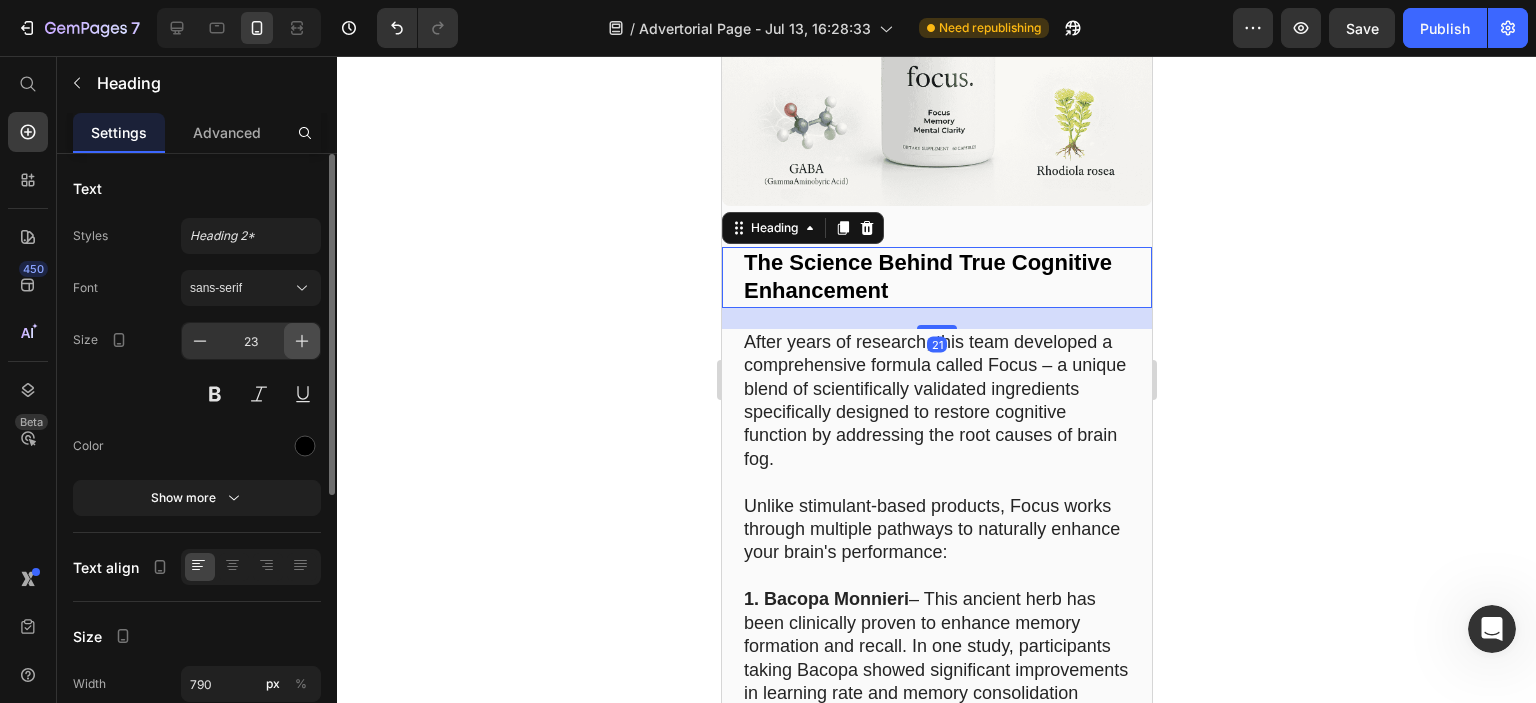 click at bounding box center [302, 341] 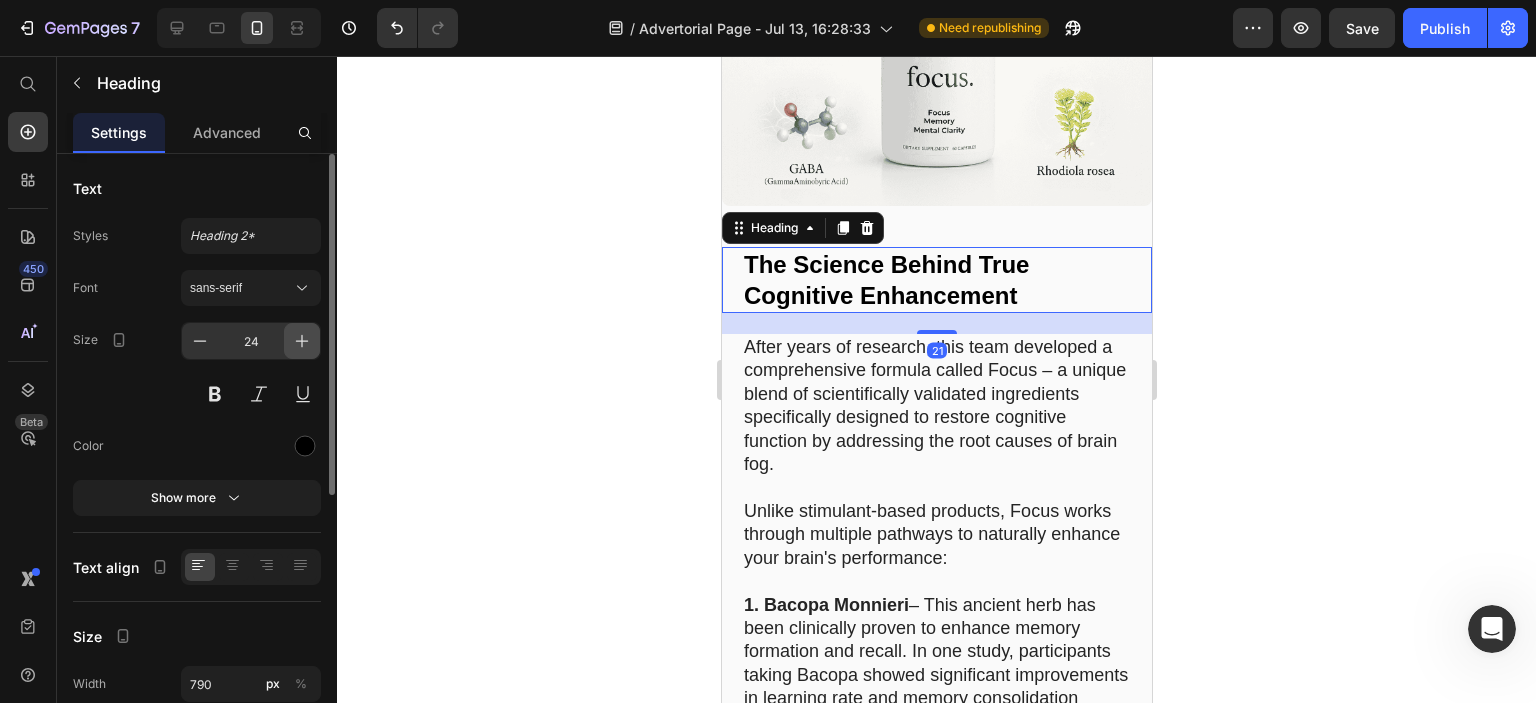 click at bounding box center (302, 341) 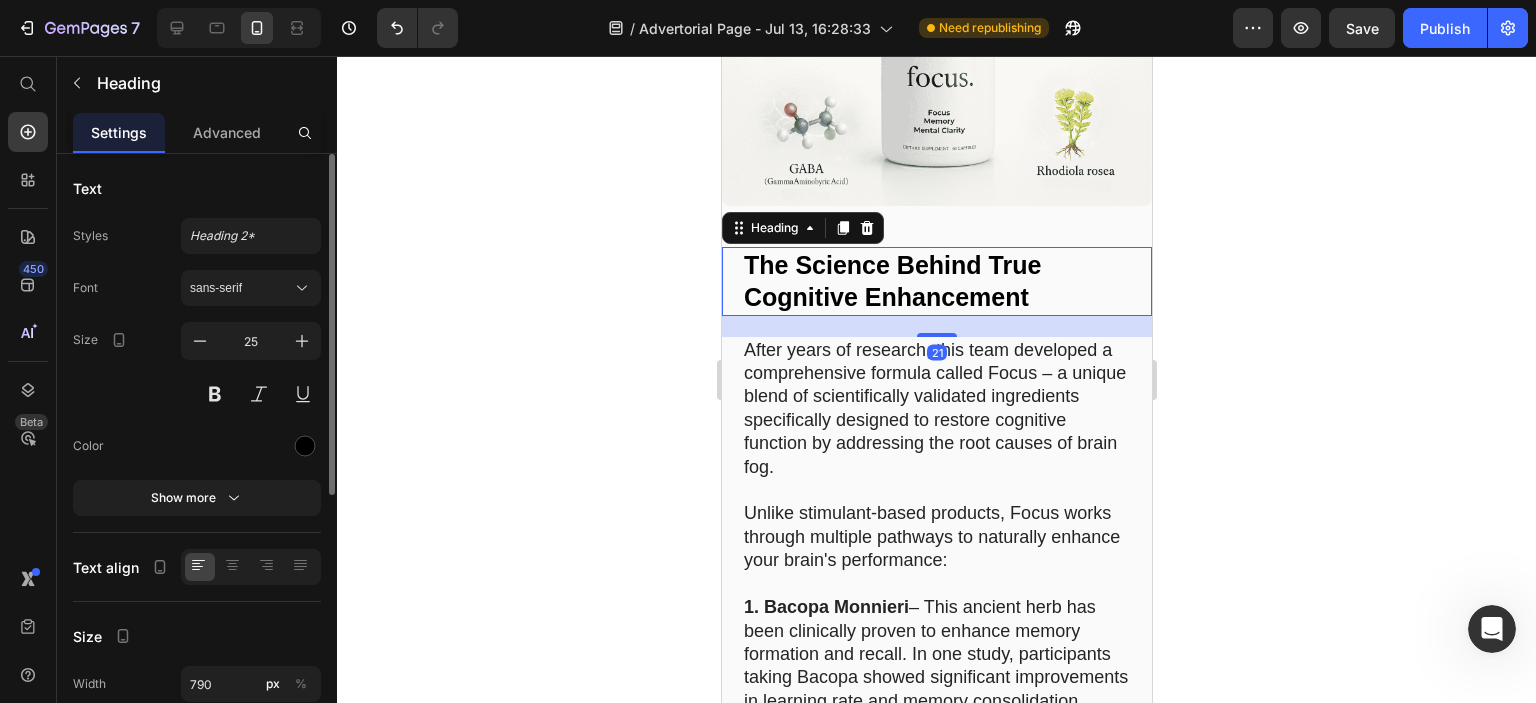 click on "Size 25" at bounding box center (197, 367) 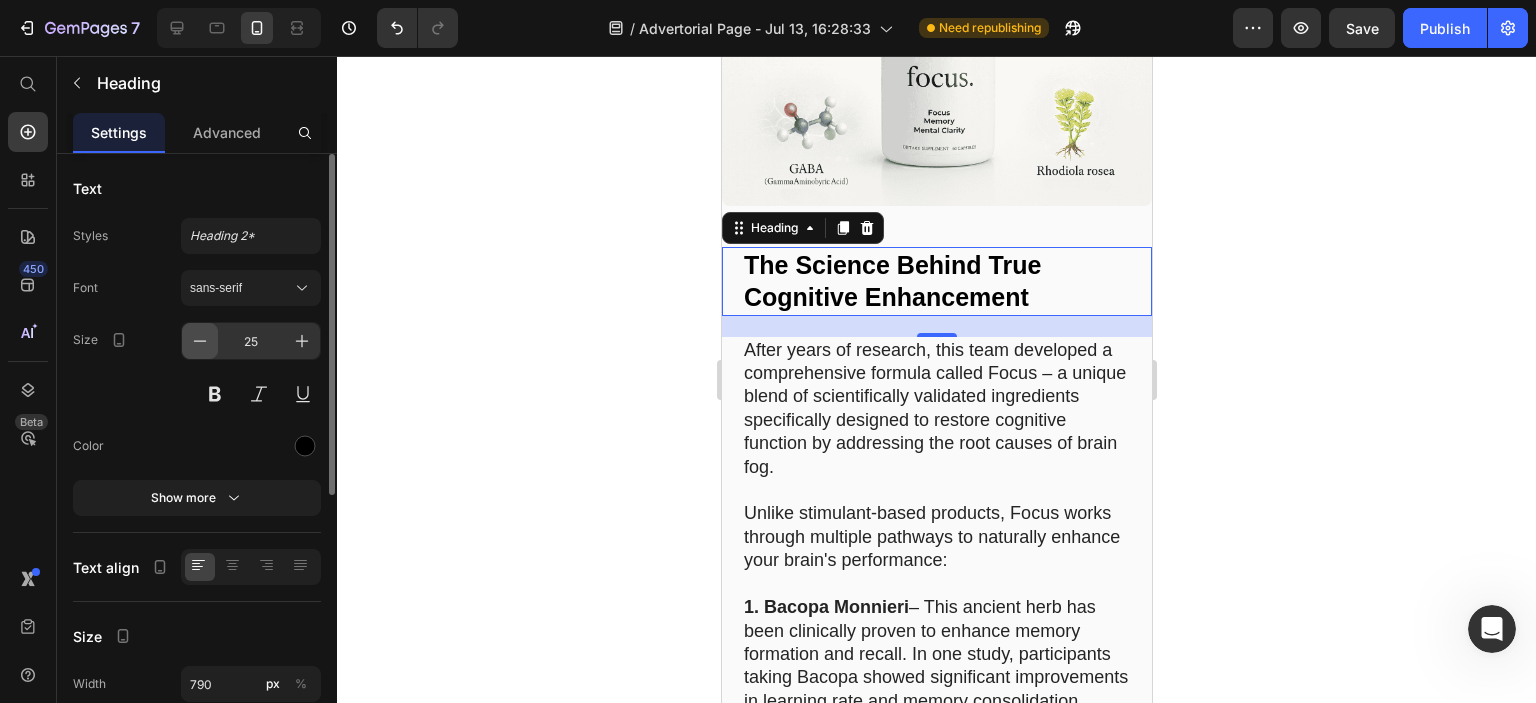 click 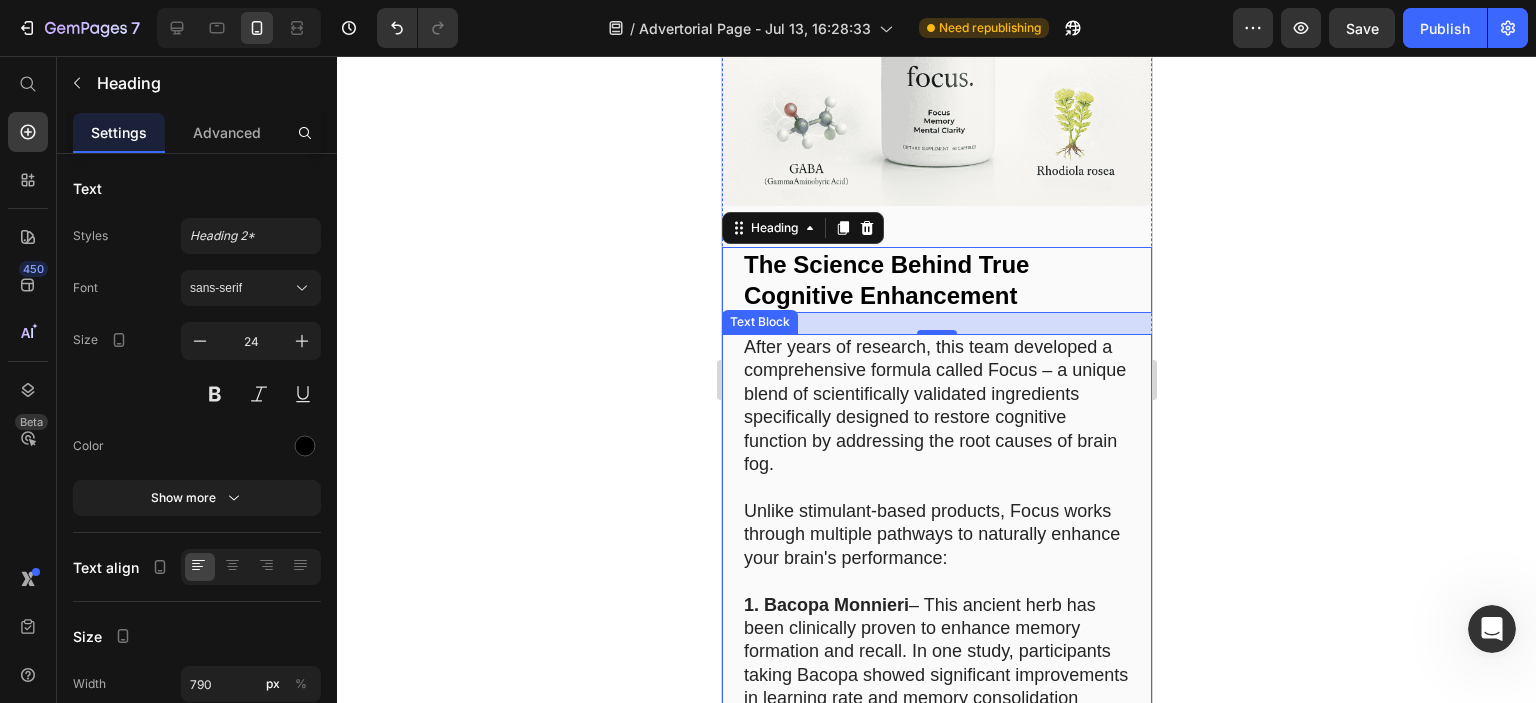 click on "After years of research, this team developed a comprehensive formula called Focus – a unique blend of scientifically validated ingredients specifically designed to restore cognitive function by addressing the root causes of brain fog." at bounding box center (936, 406) 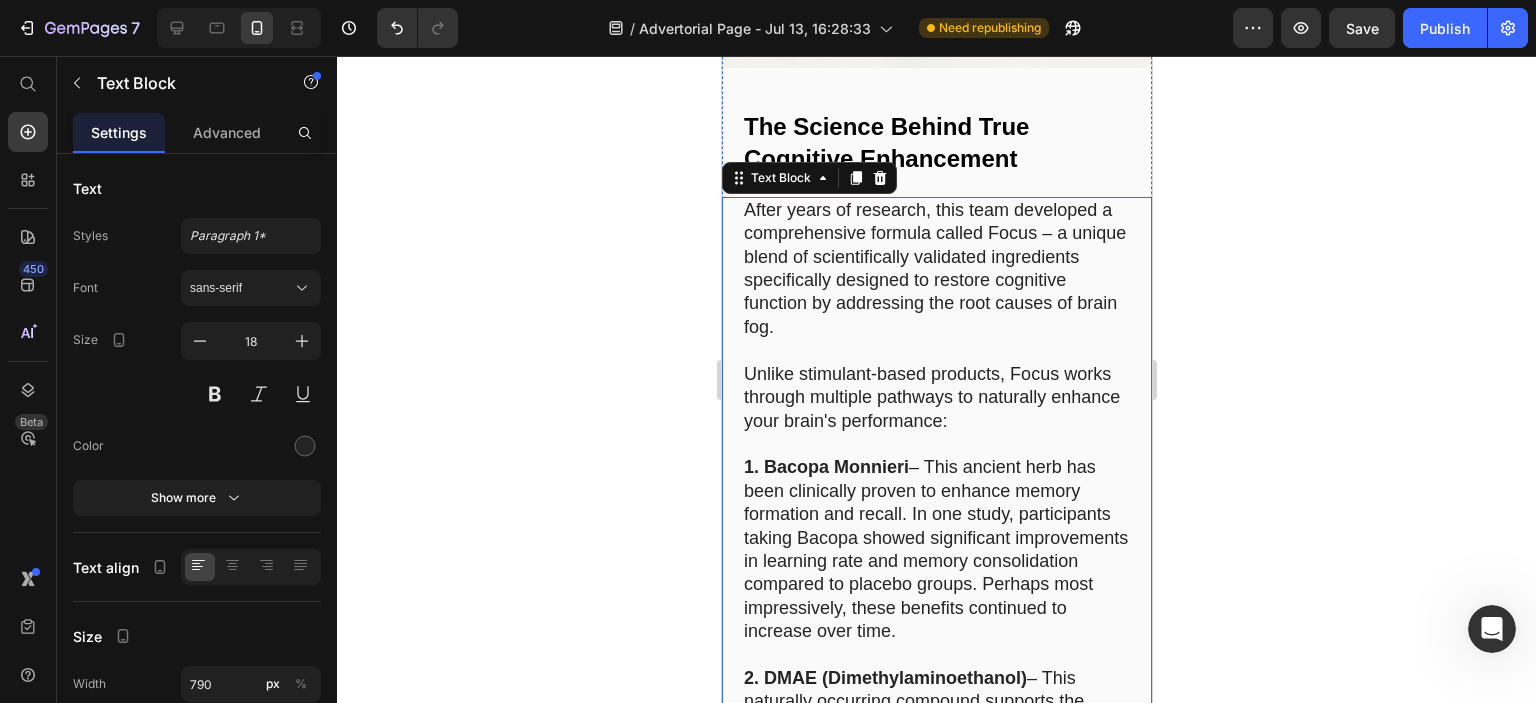 scroll, scrollTop: 5774, scrollLeft: 0, axis: vertical 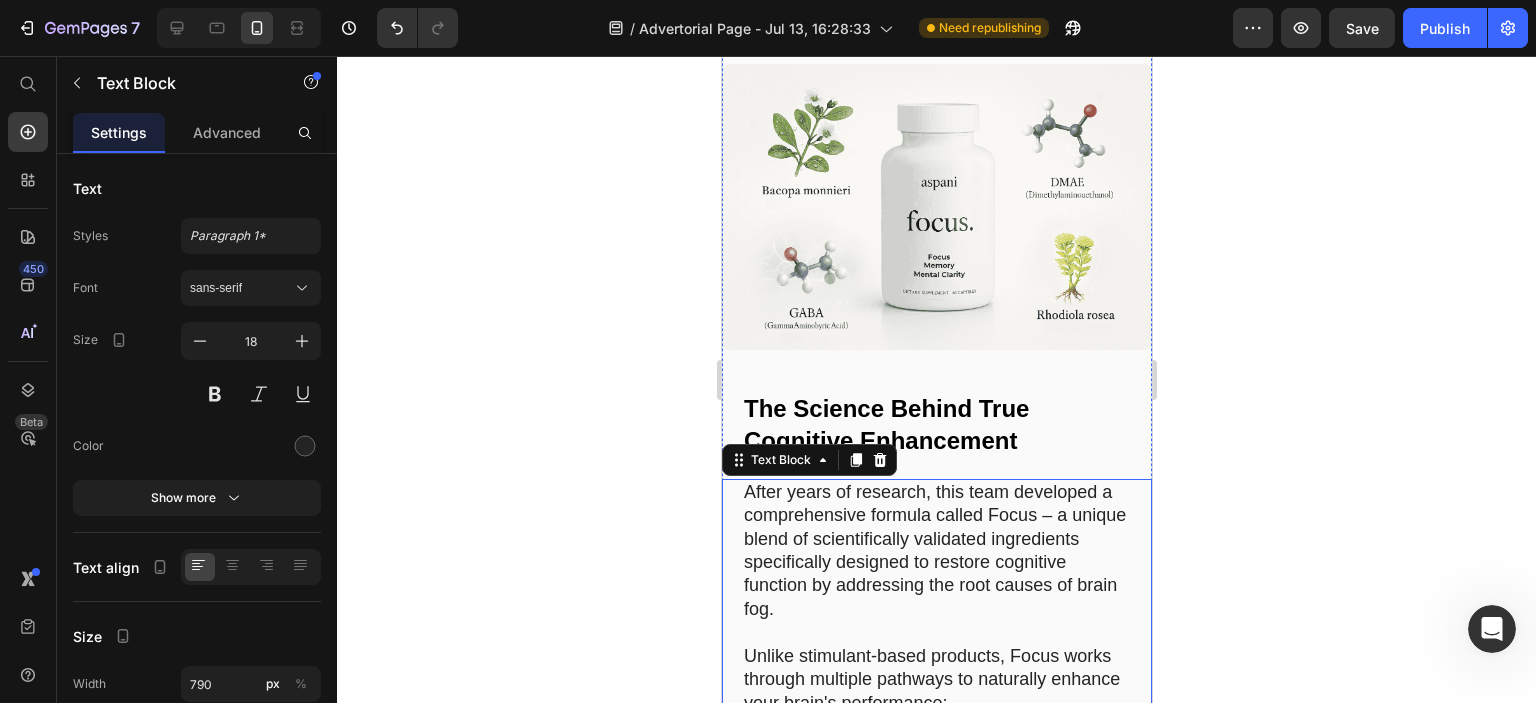 click on "Why Most "Focus Solutions" Fail" at bounding box center (916, -620) 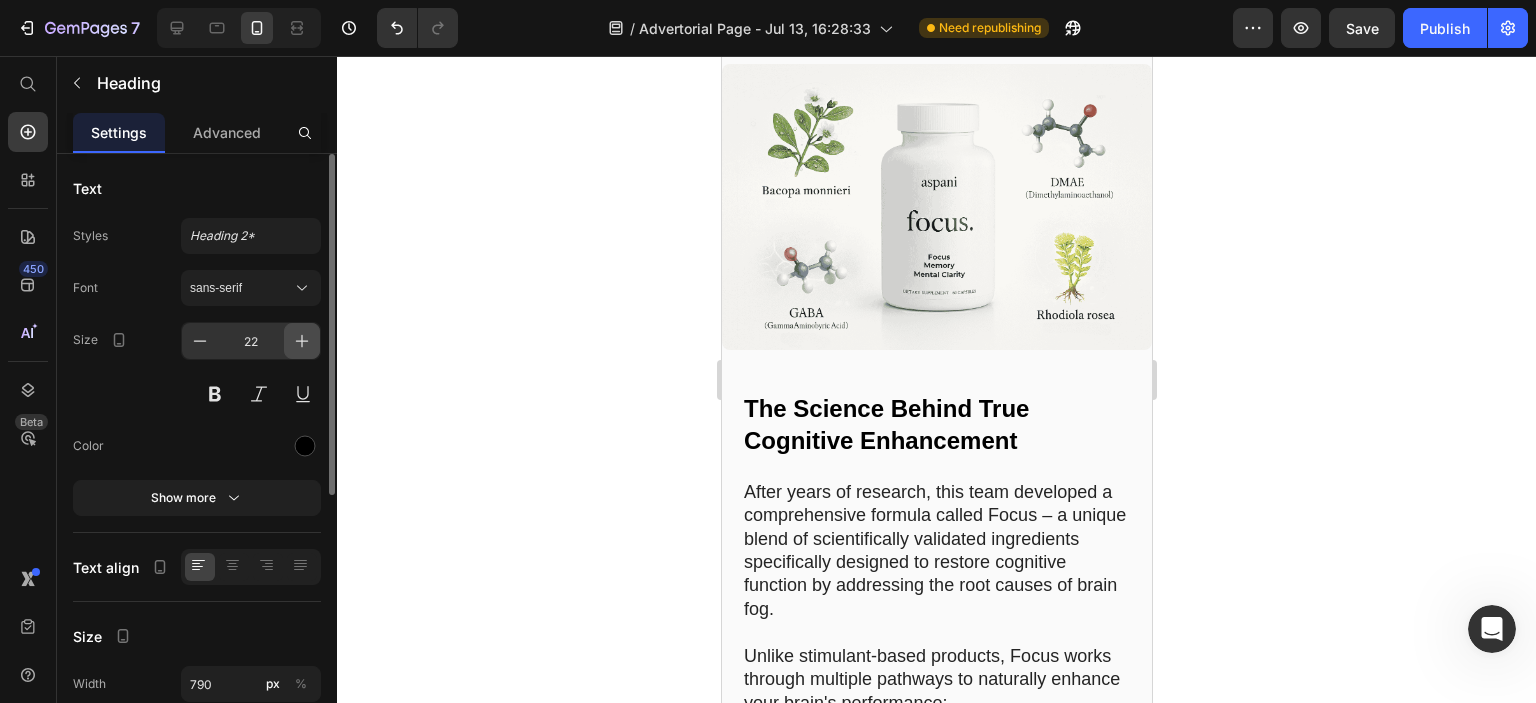 click 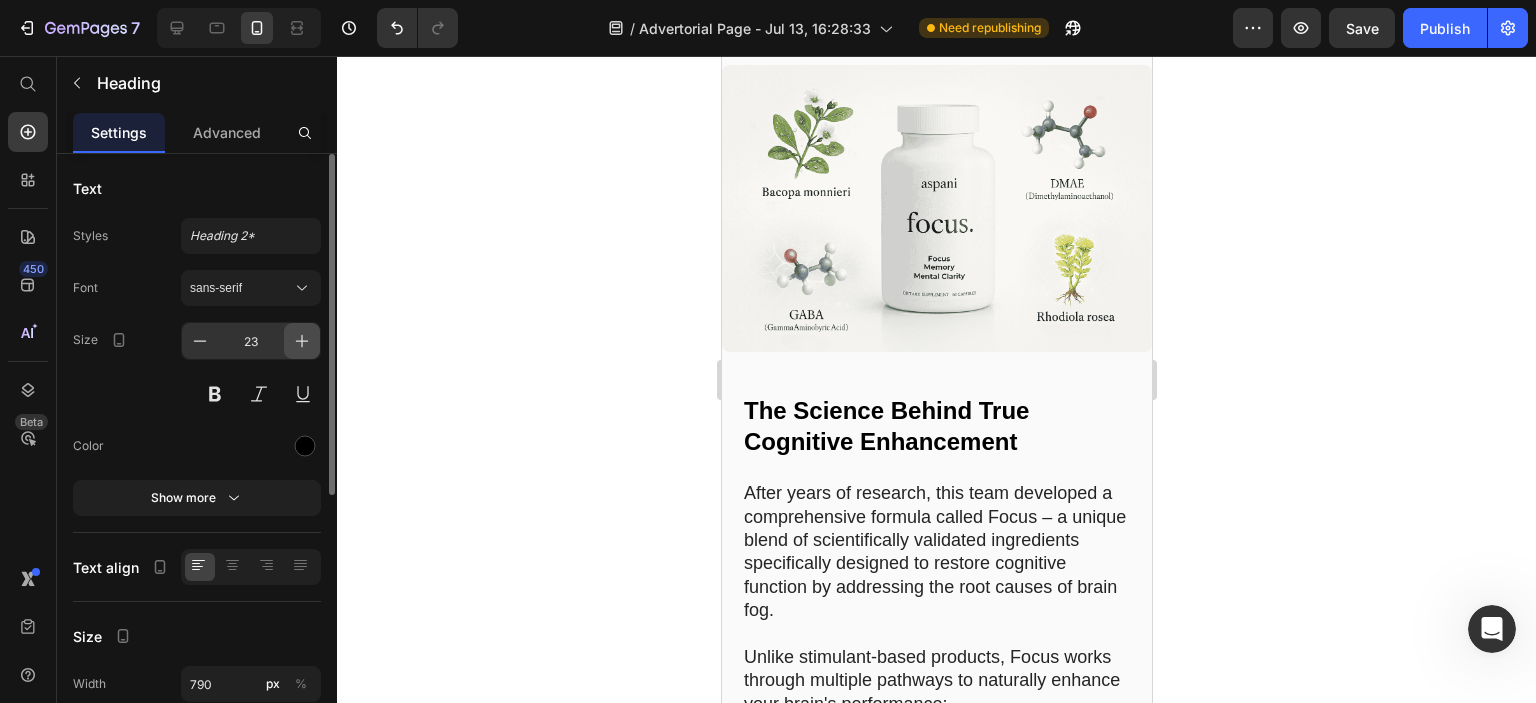 click 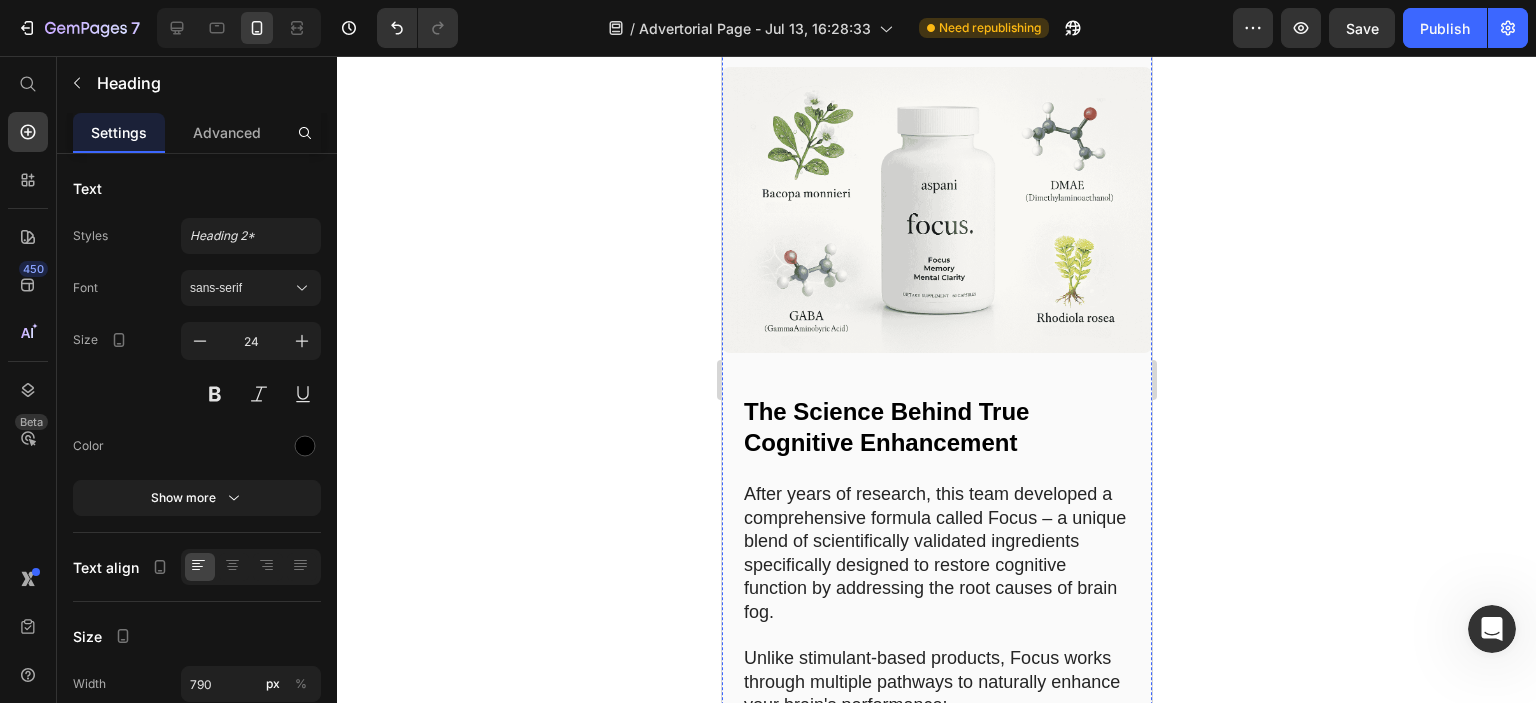 click on "Most commercially available "brain boosters" fall into one of three problematic categories:" at bounding box center [936, -460] 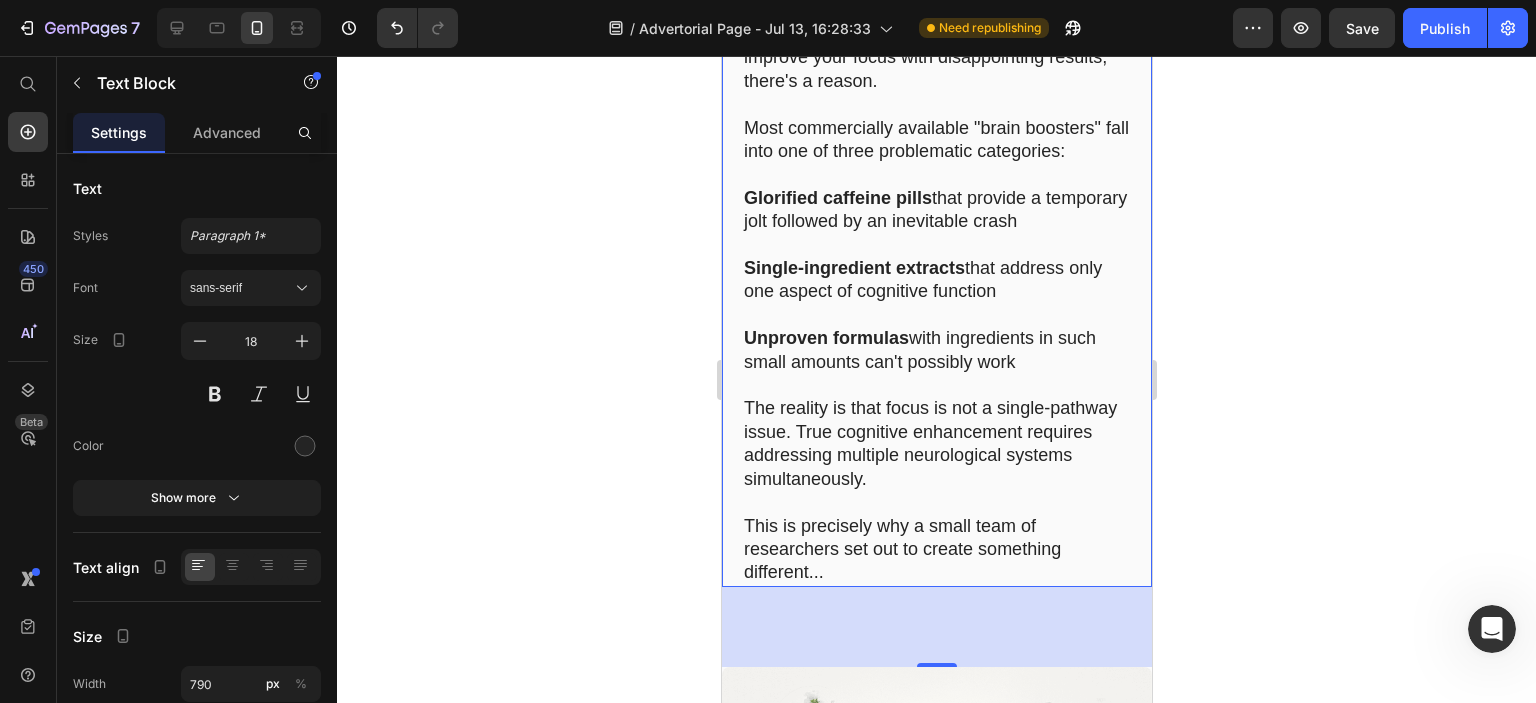 click on "Another user, Cierra B., describes her experience: "I take one in the morning, and I'm dialed in for hours – no distractions, just flow. It's completely different from coffee or energy drinks that leave me jittery and then crashed by afternoon."" at bounding box center (936, -621) 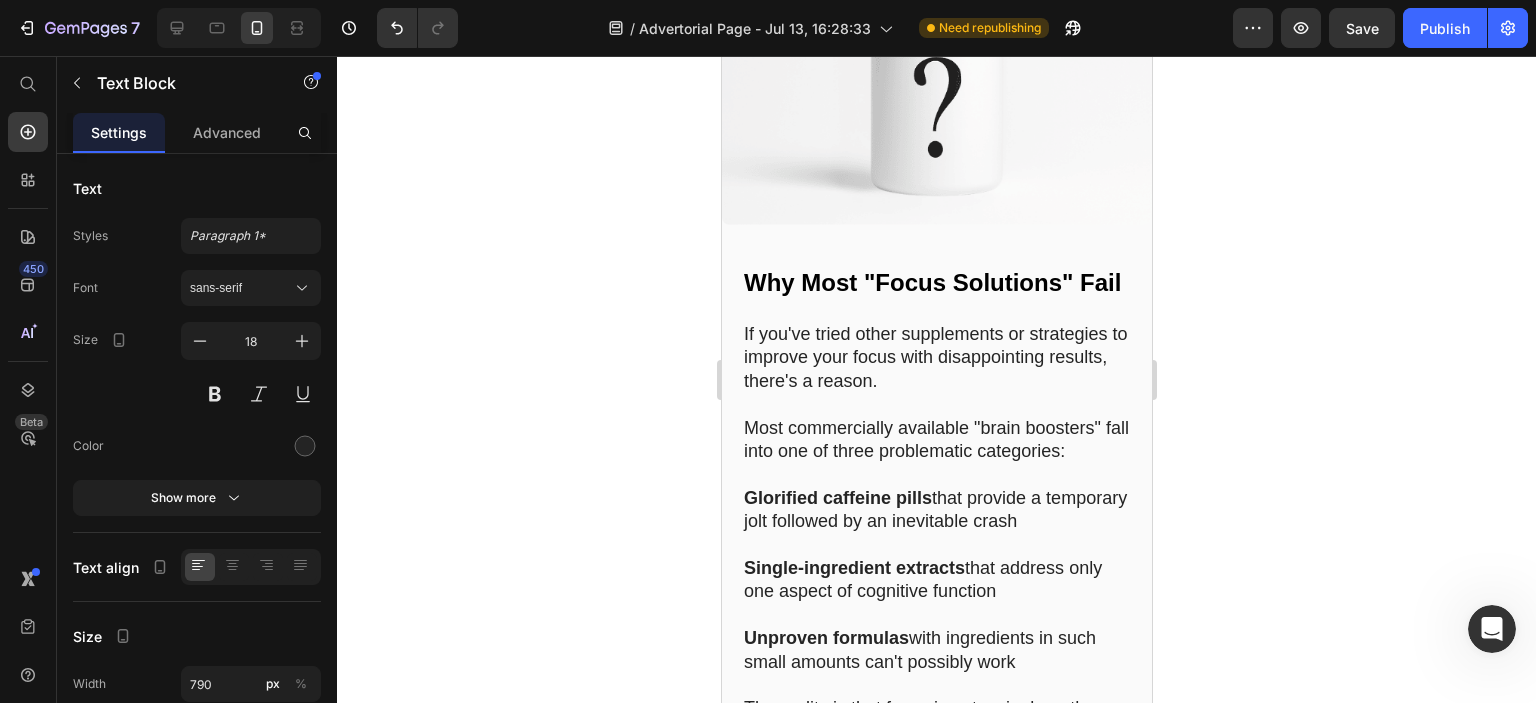 click on "The results have been nothing short of transformative for many who've tried this approach." at bounding box center (936, -590) 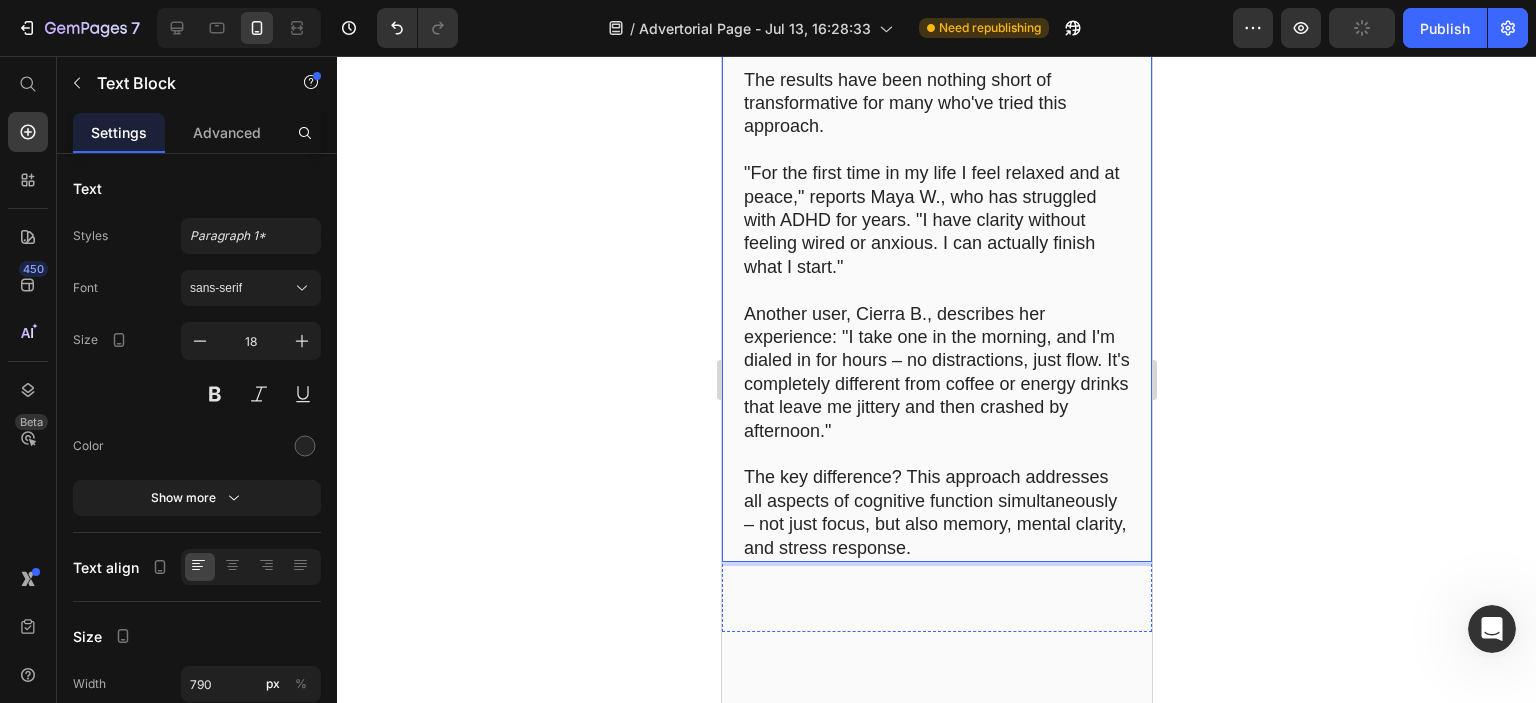 scroll, scrollTop: 4374, scrollLeft: 0, axis: vertical 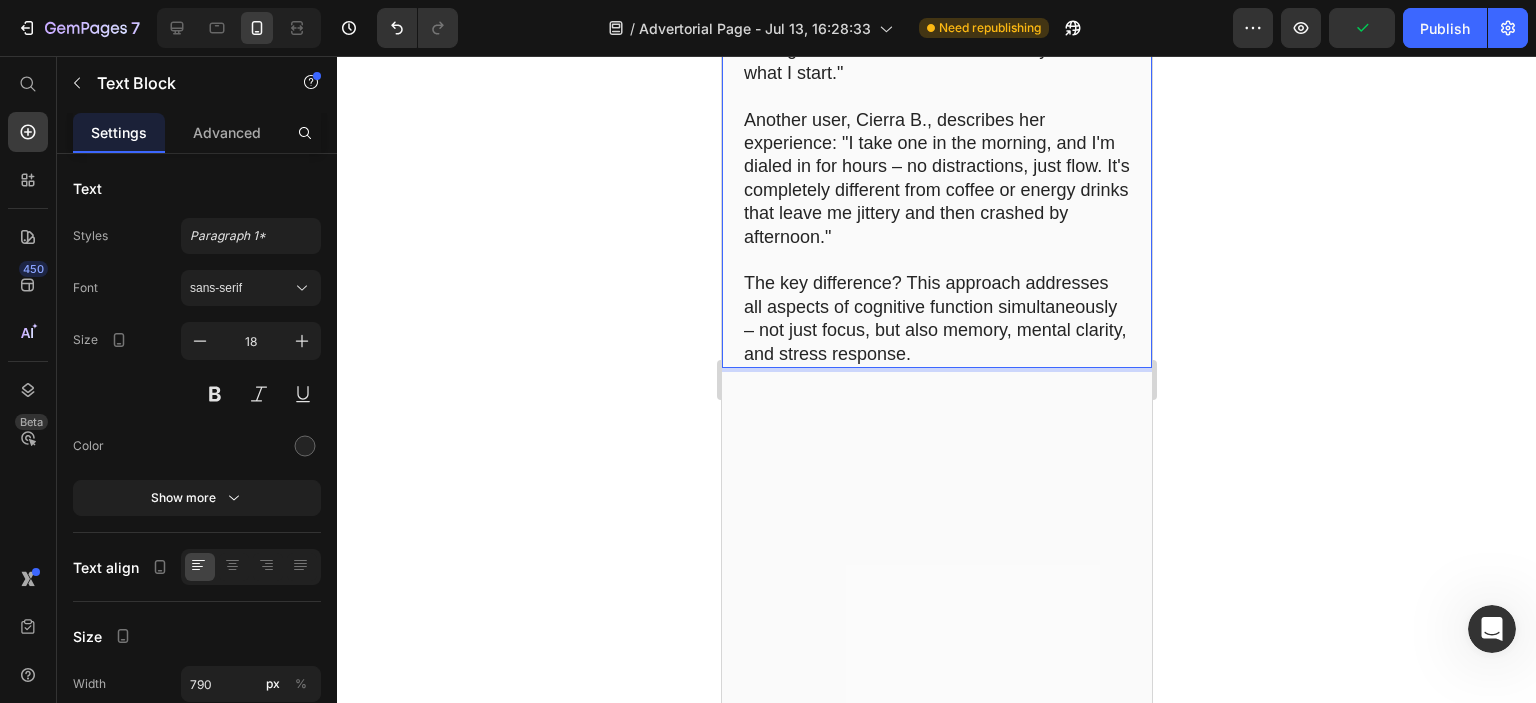 click on "The "Calm Focus" Breakthrough" at bounding box center (913, -553) 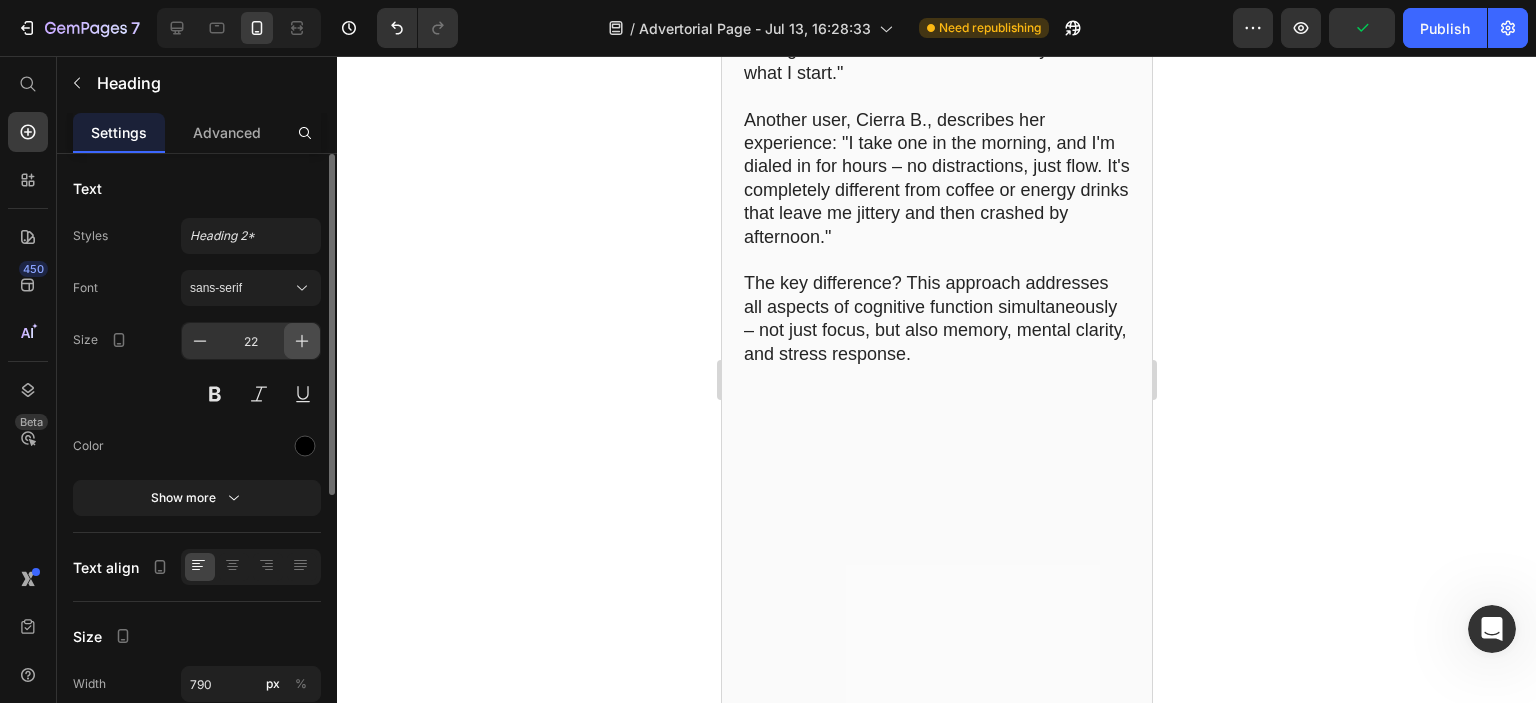 click 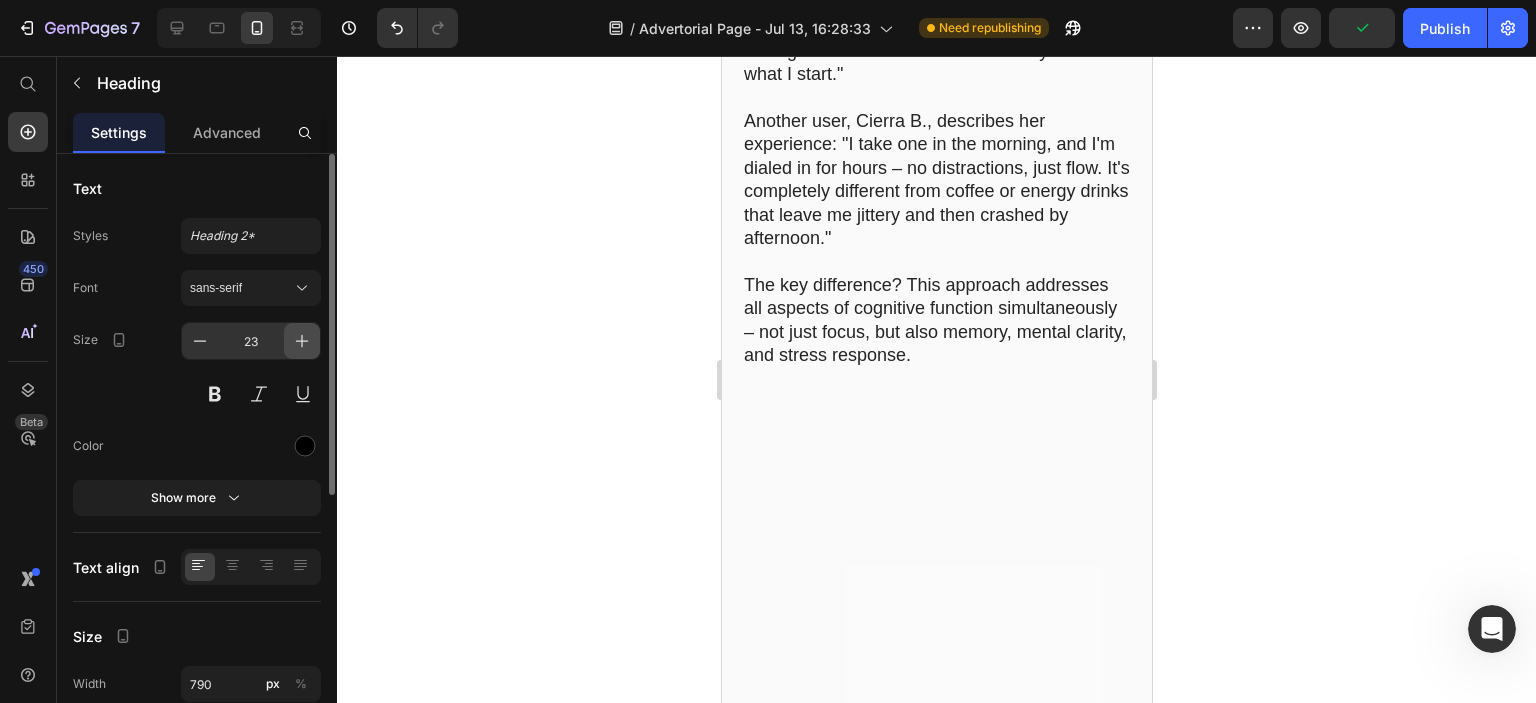click 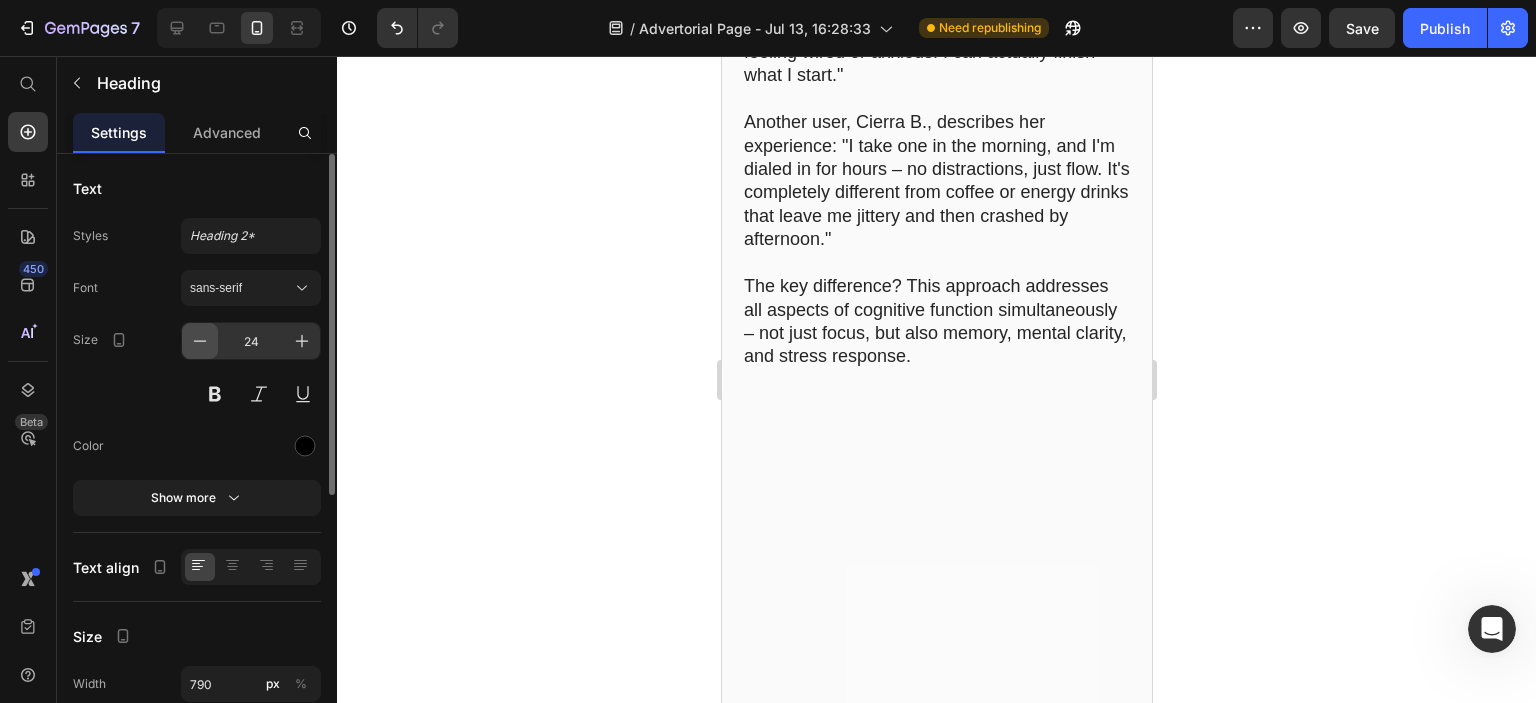 click 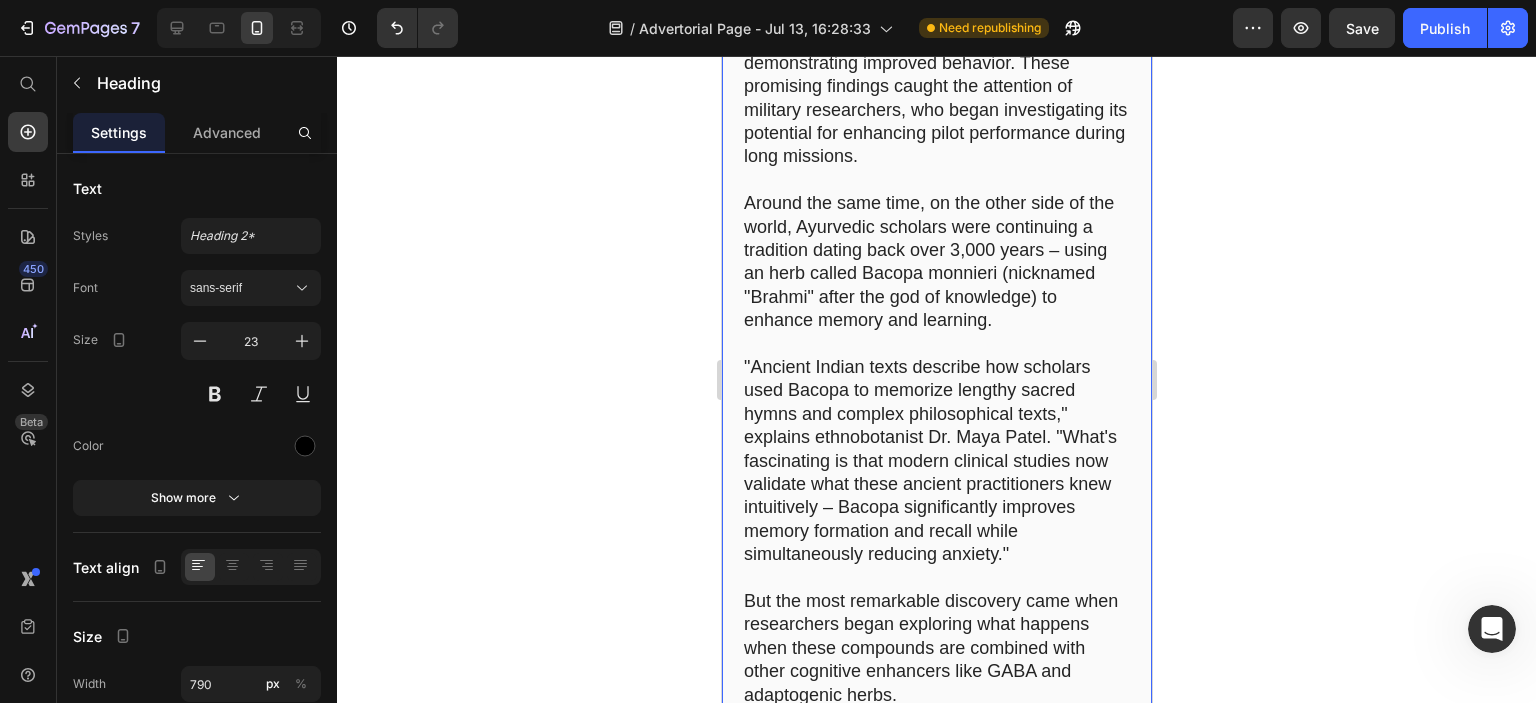scroll, scrollTop: 2974, scrollLeft: 0, axis: vertical 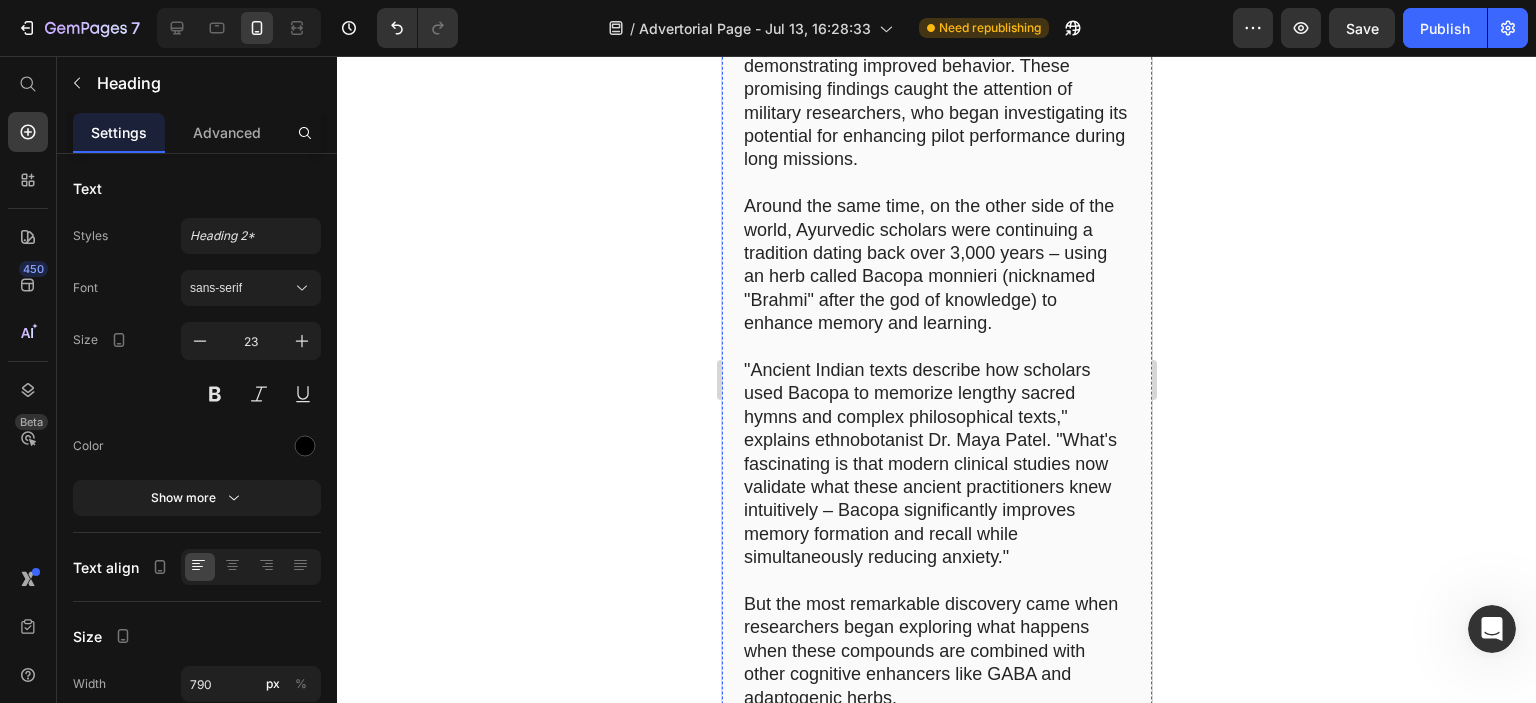 click on "The Forgotten Key to Mental Clarity" at bounding box center (929, -267) 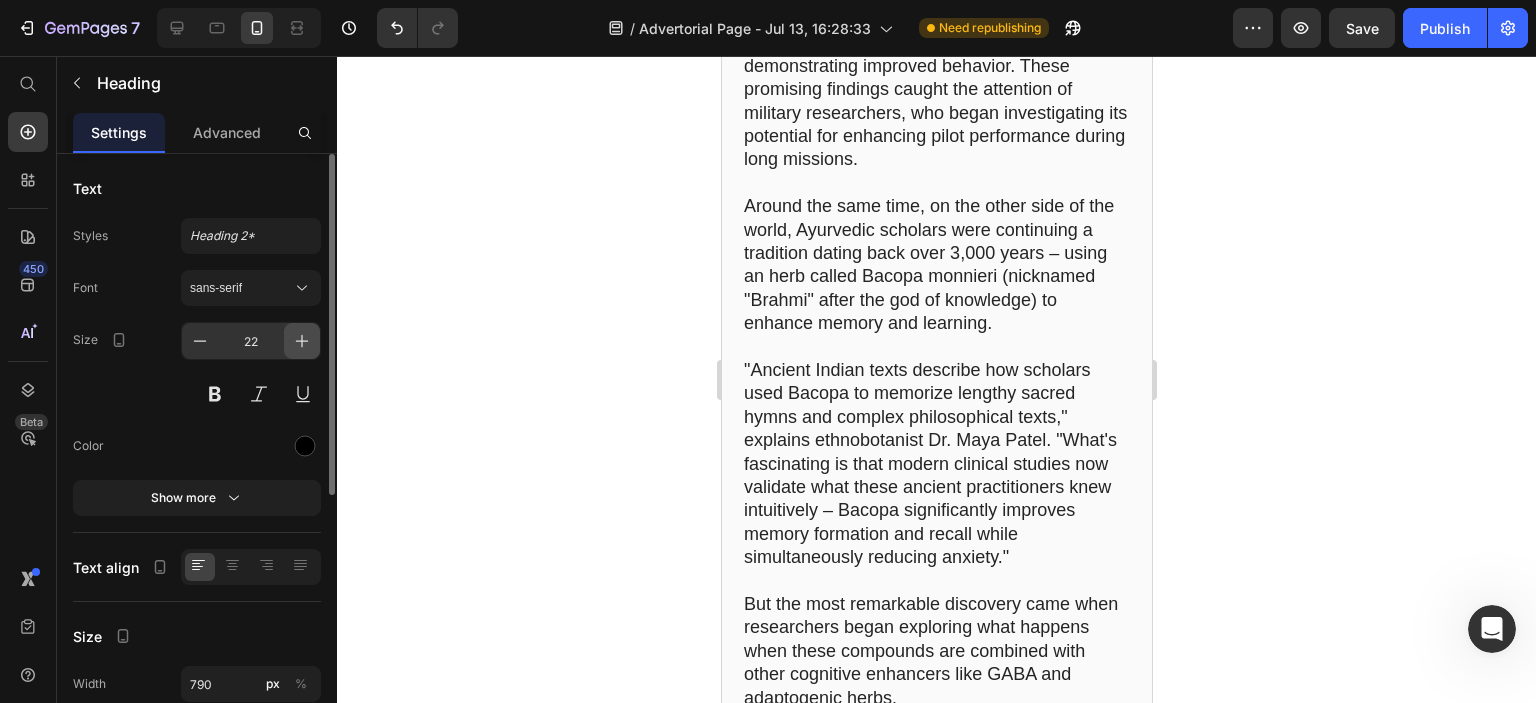 click 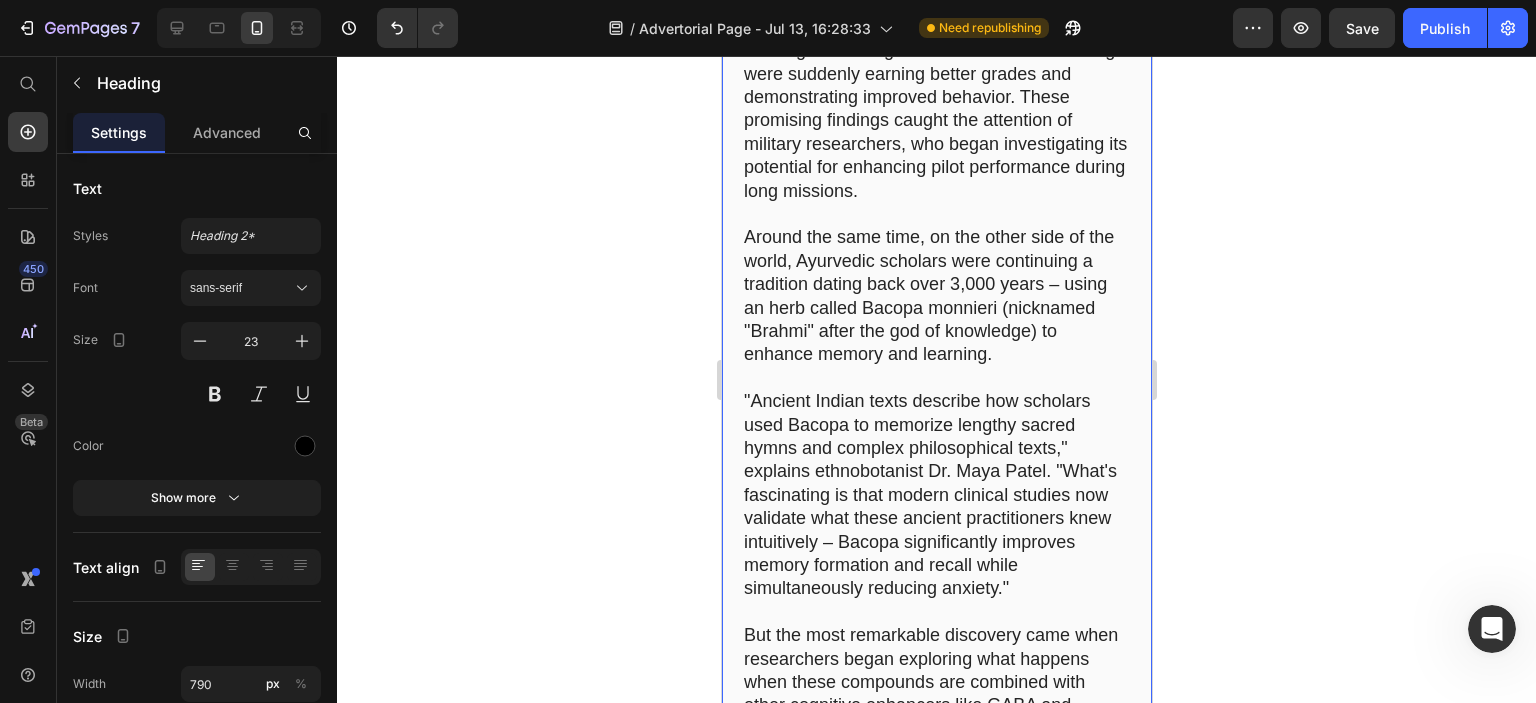 click at bounding box center (936, -90) 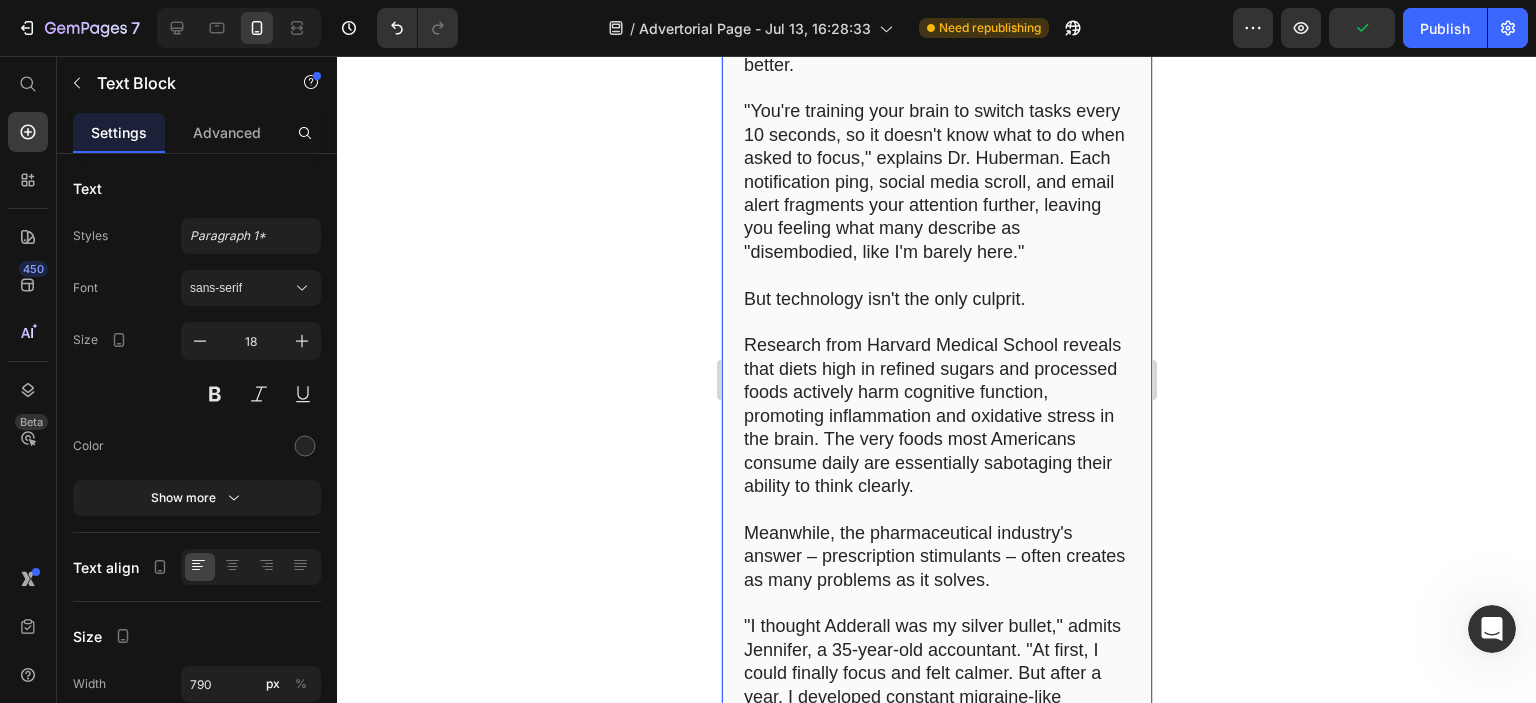 scroll, scrollTop: 1574, scrollLeft: 0, axis: vertical 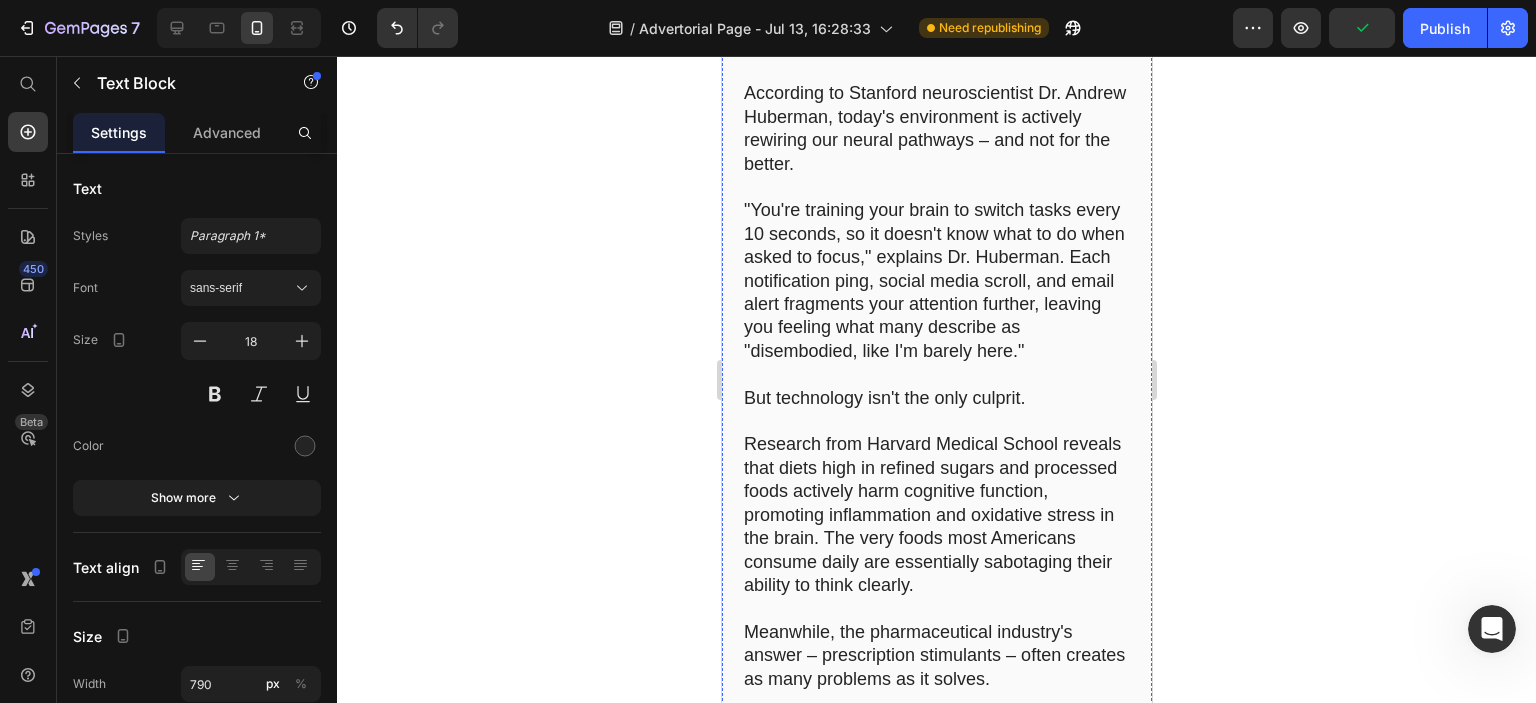 click on "The Hidden Forces Hijacking Your Brain" at bounding box center (936, -65) 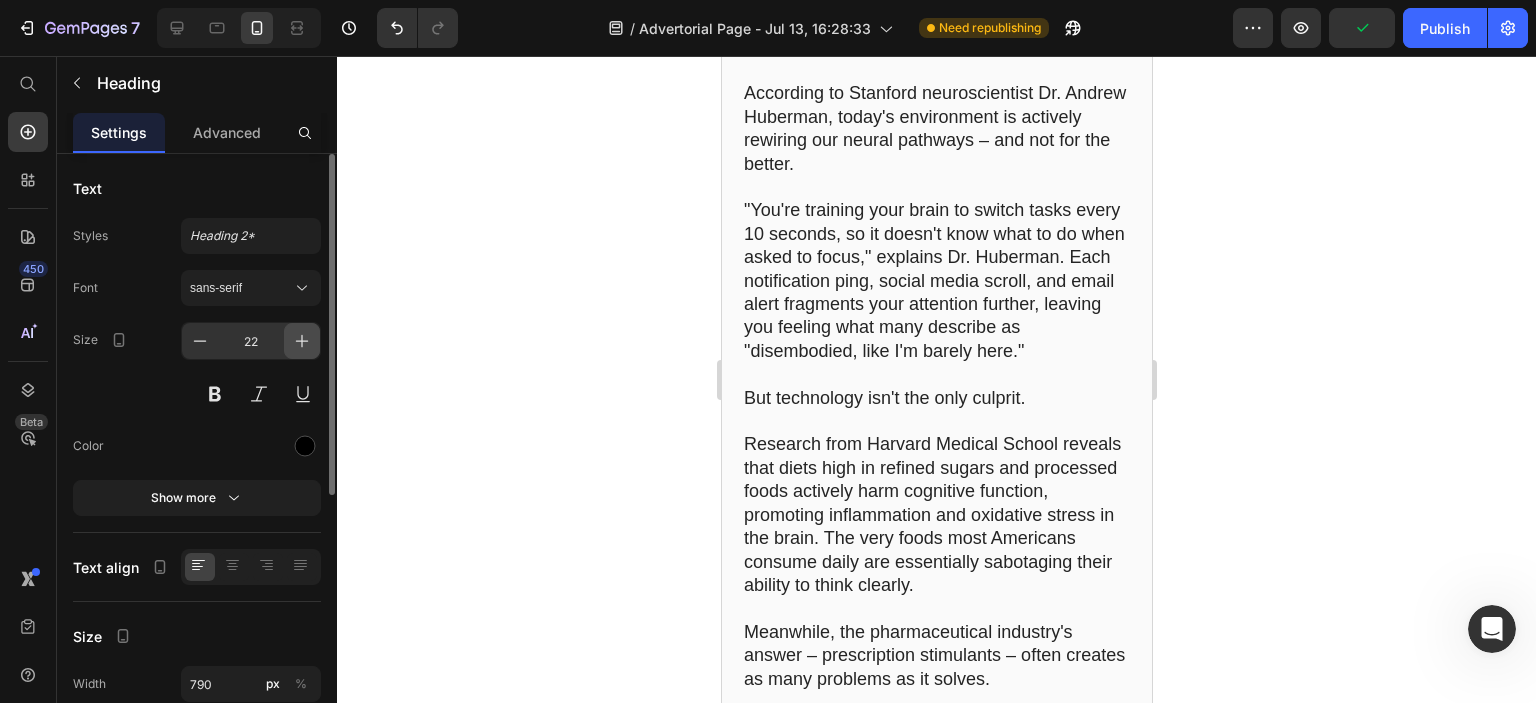 click 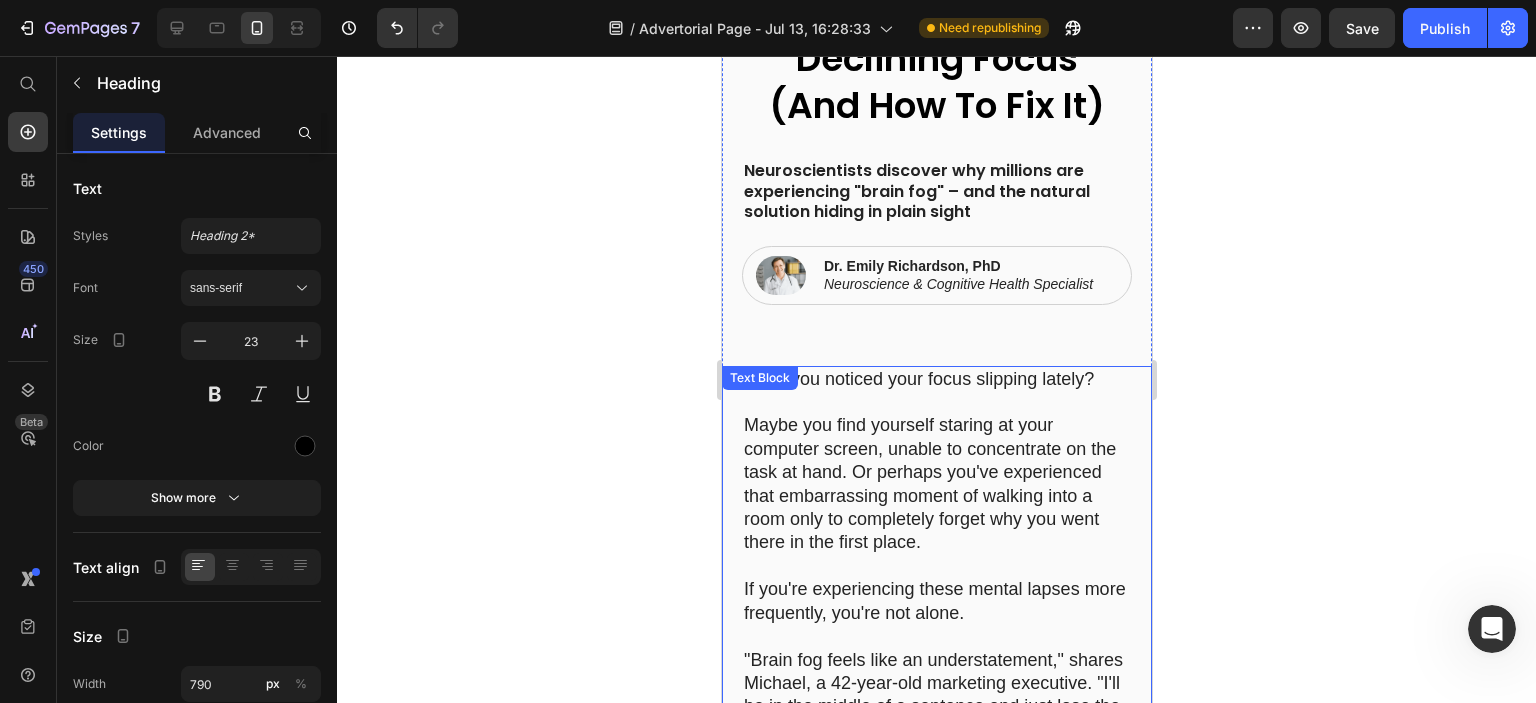 scroll, scrollTop: 174, scrollLeft: 0, axis: vertical 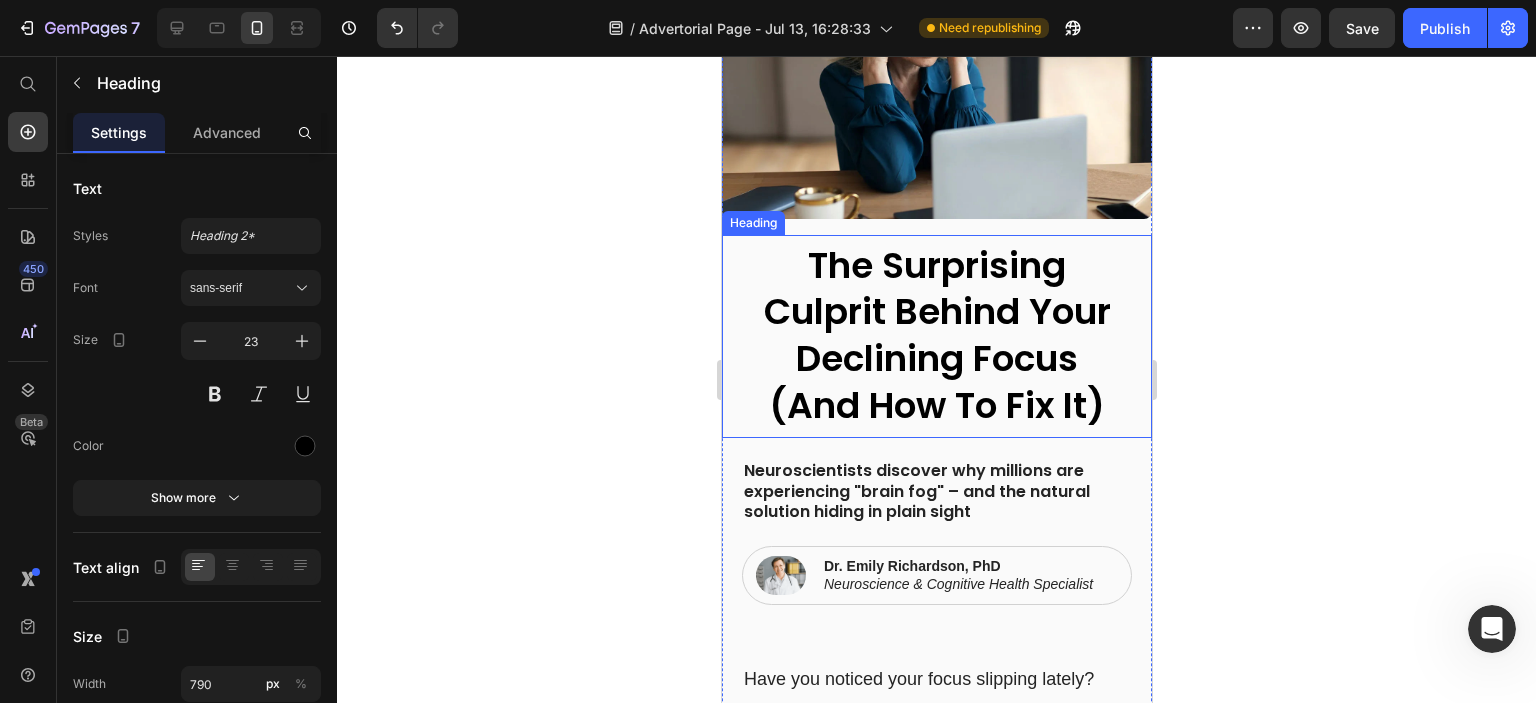 click on "The Surprising Culprit Behind Your Declining Focus (And How To Fix It)" at bounding box center [936, 335] 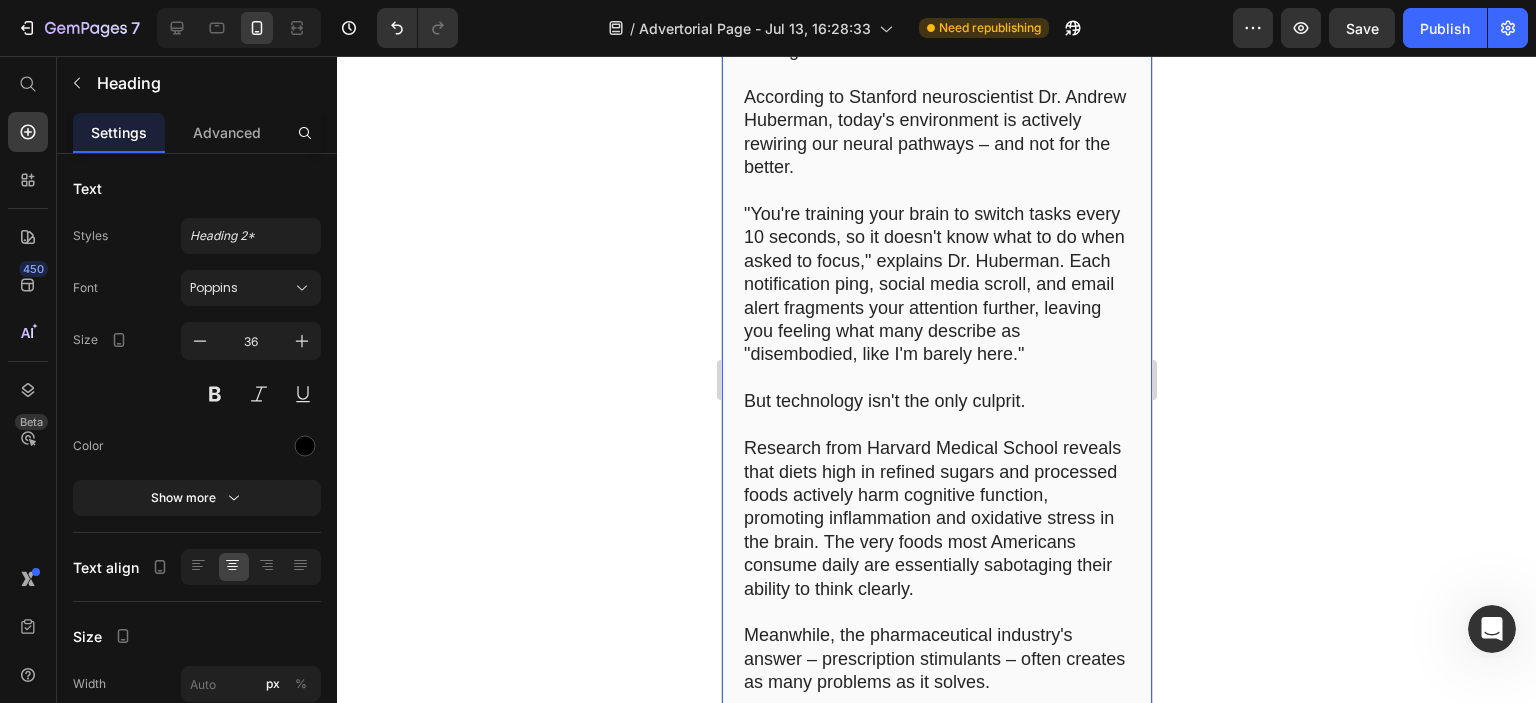 scroll, scrollTop: 1574, scrollLeft: 0, axis: vertical 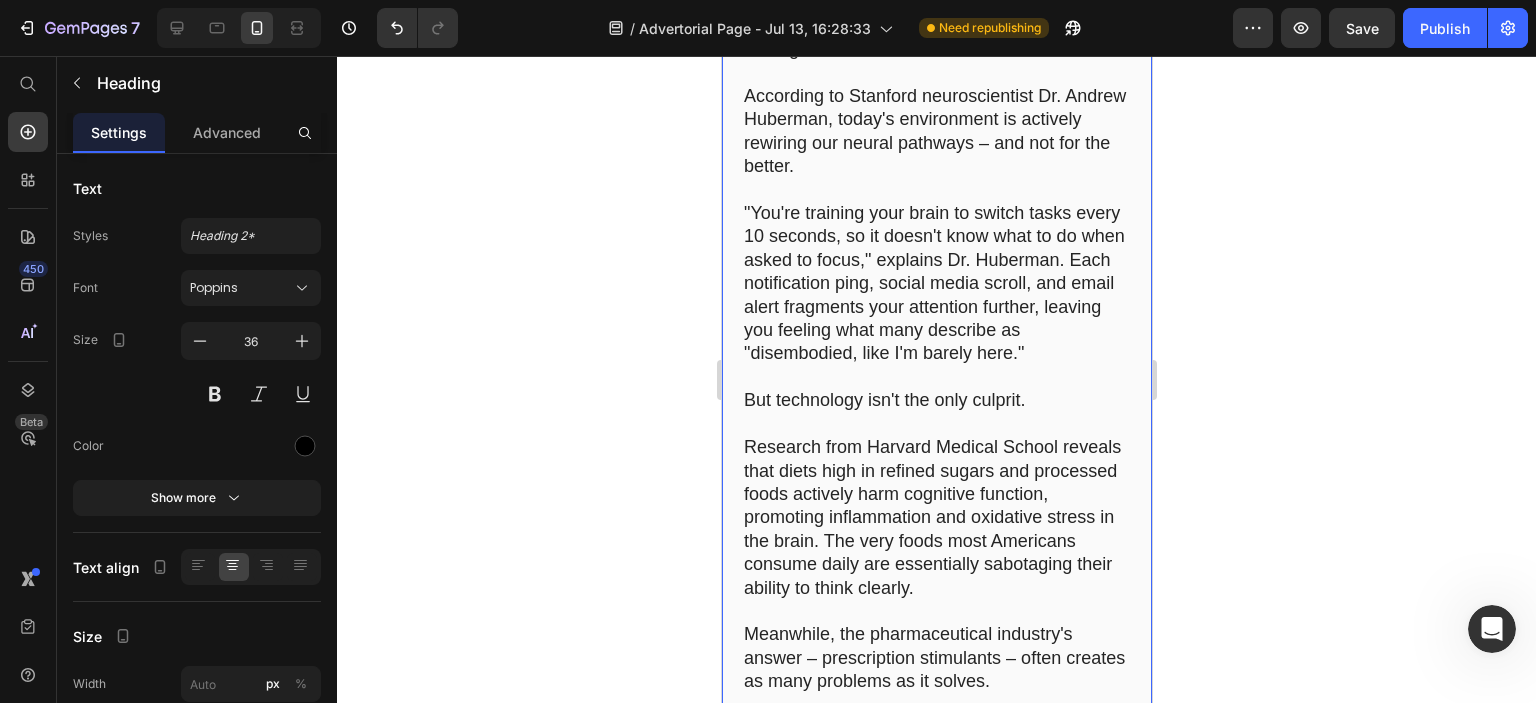 click on "According to Stanford neuroscientist Dr. Andrew Huberman, today's environment is actively rewiring our neural pathways – and not for the better." at bounding box center (936, 132) 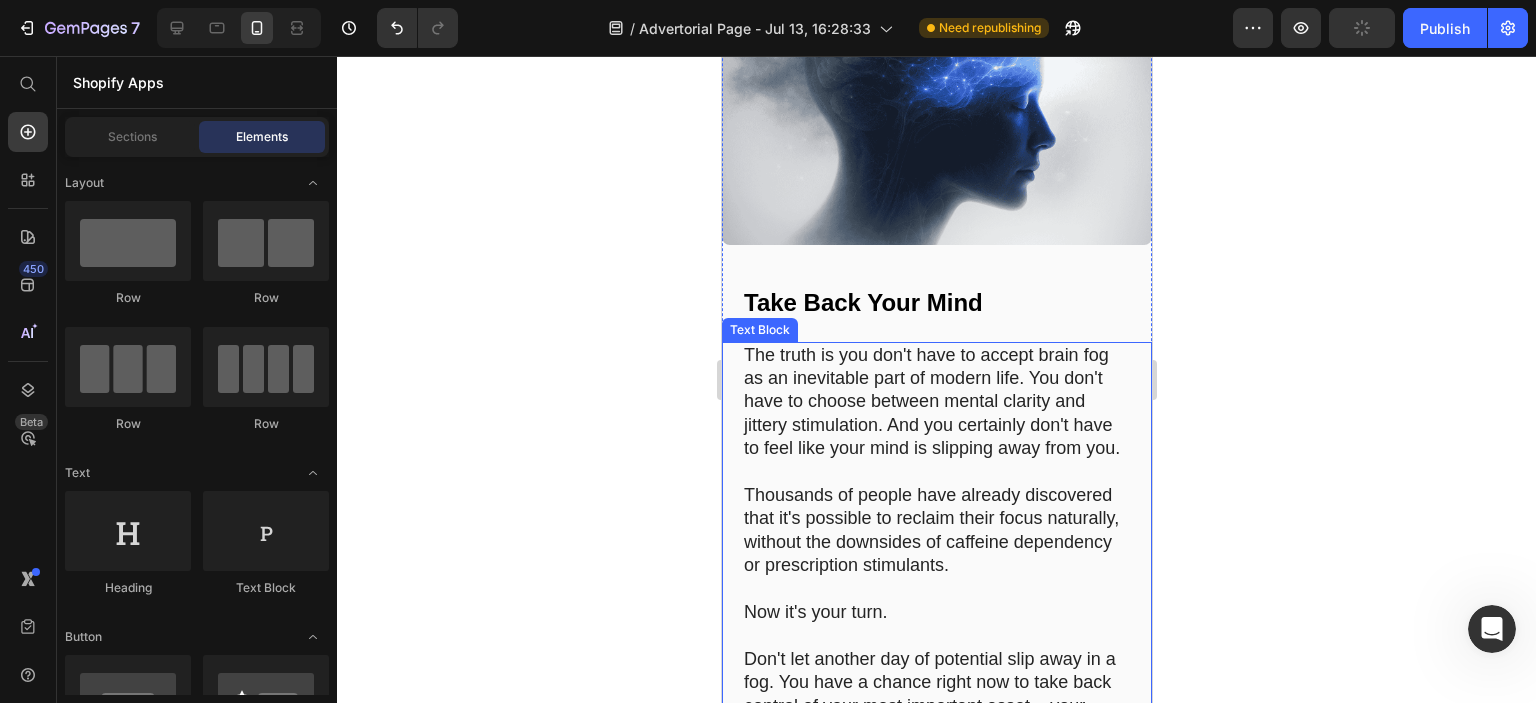 scroll, scrollTop: 15542, scrollLeft: 0, axis: vertical 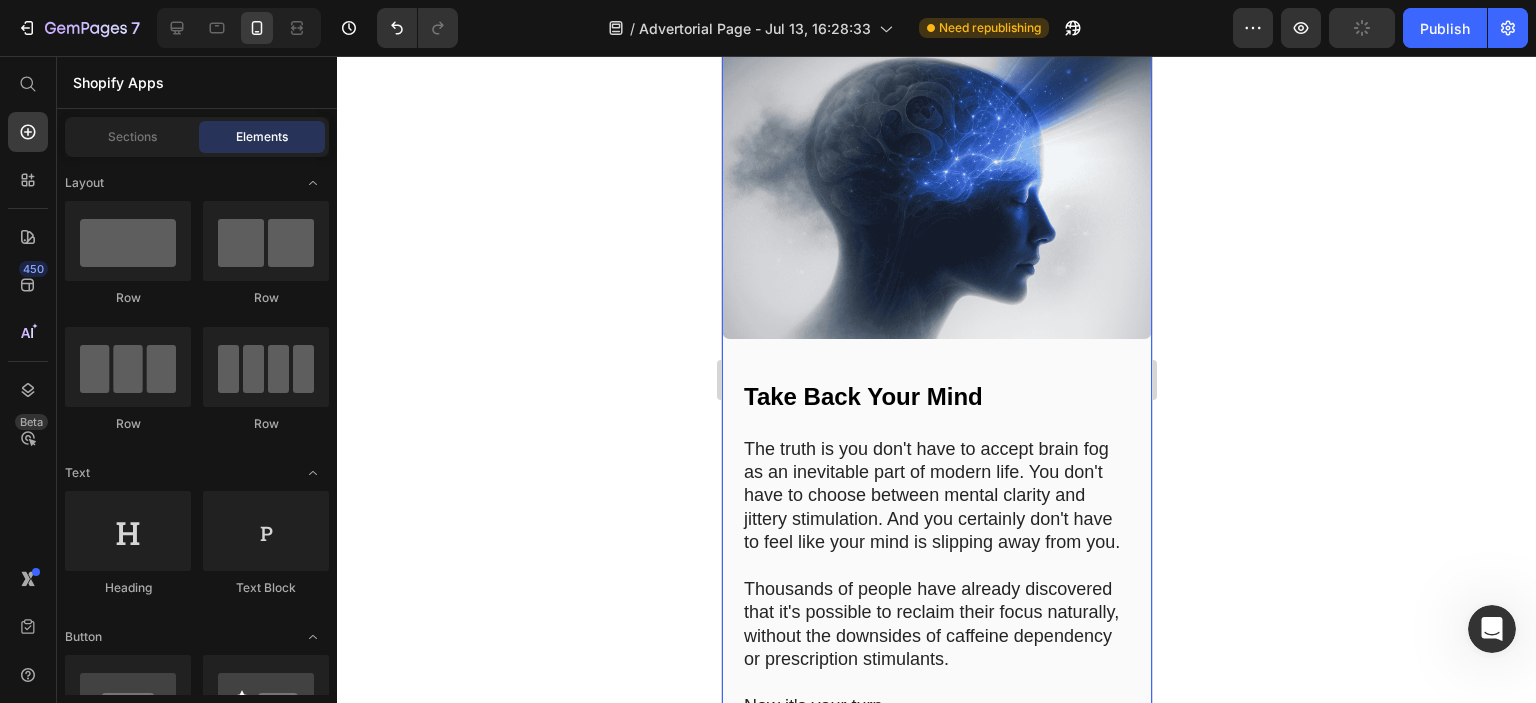 click on "Take Back Your Mind" at bounding box center (862, 396) 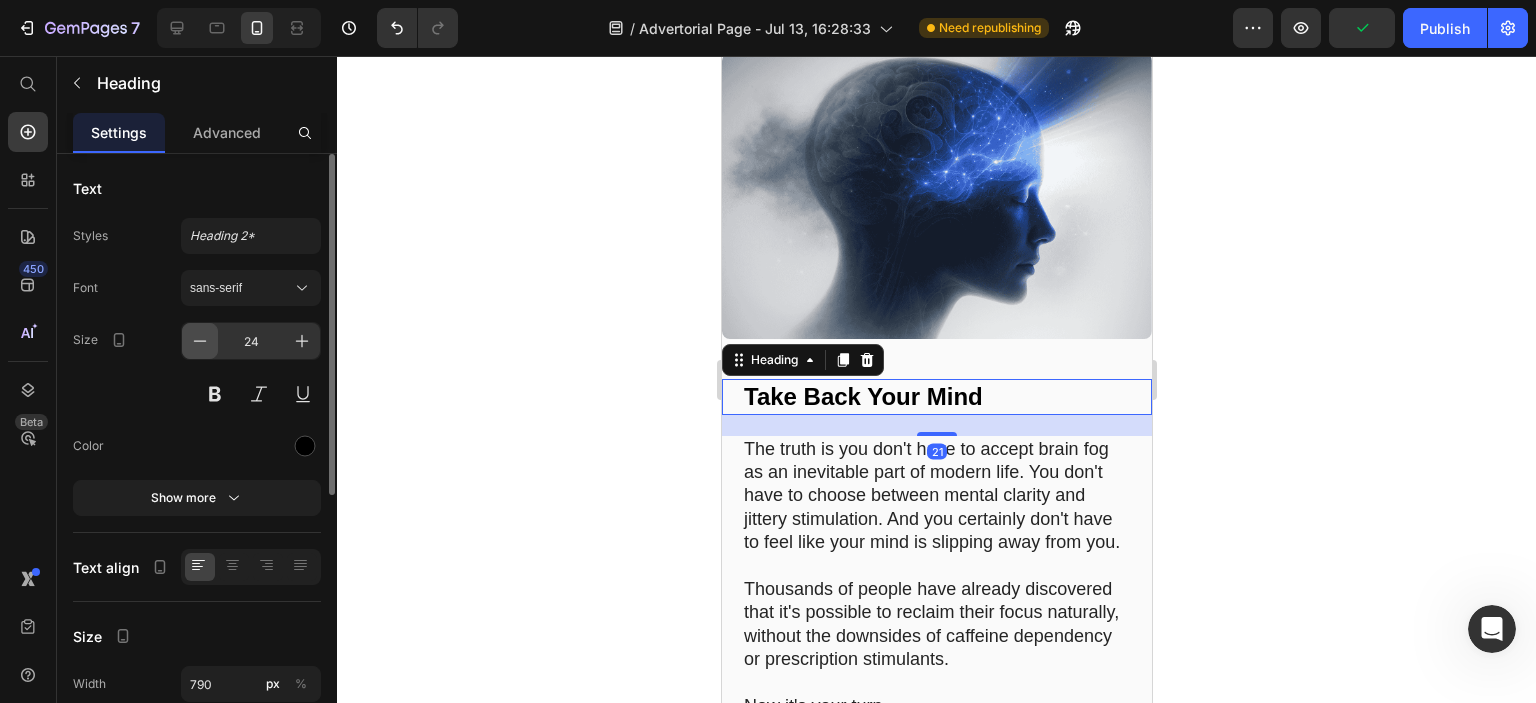 click 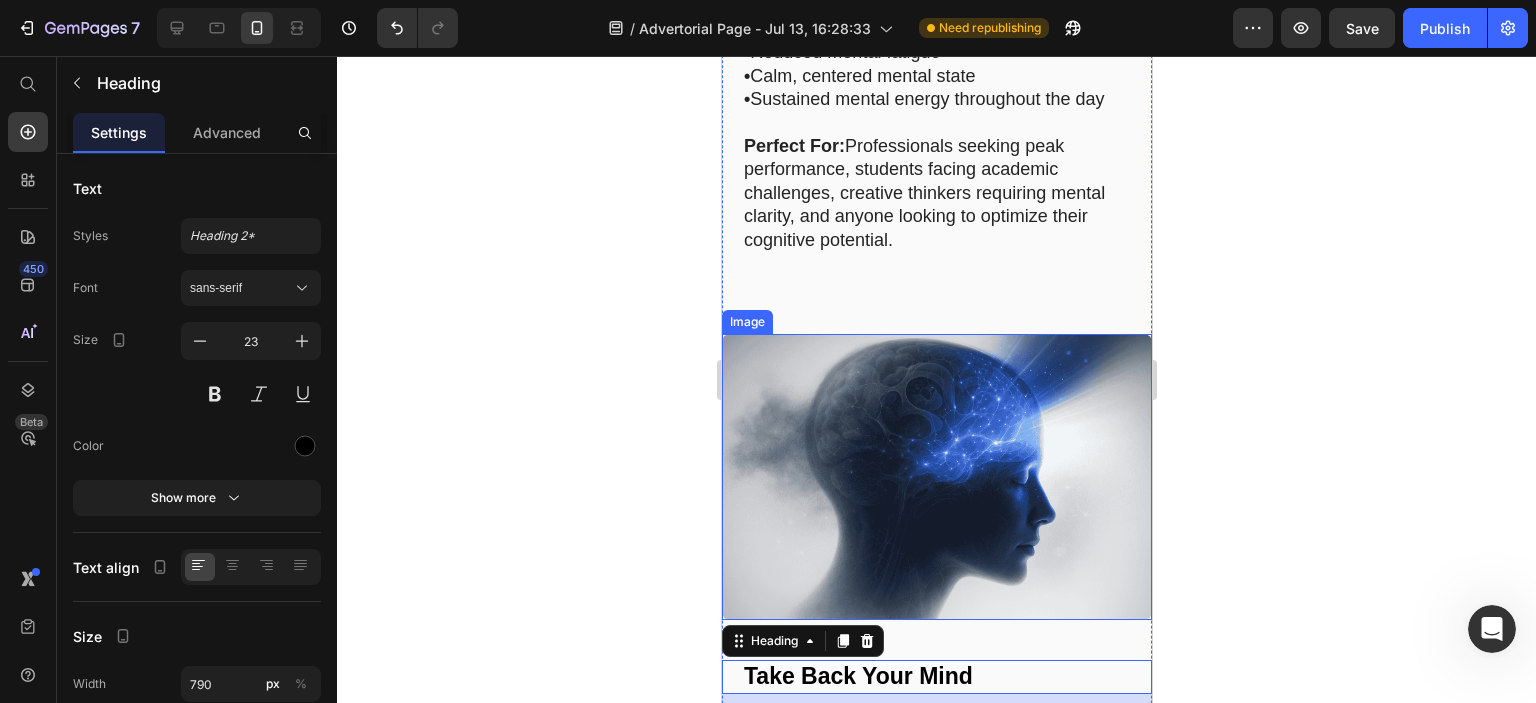 scroll, scrollTop: 15342, scrollLeft: 0, axis: vertical 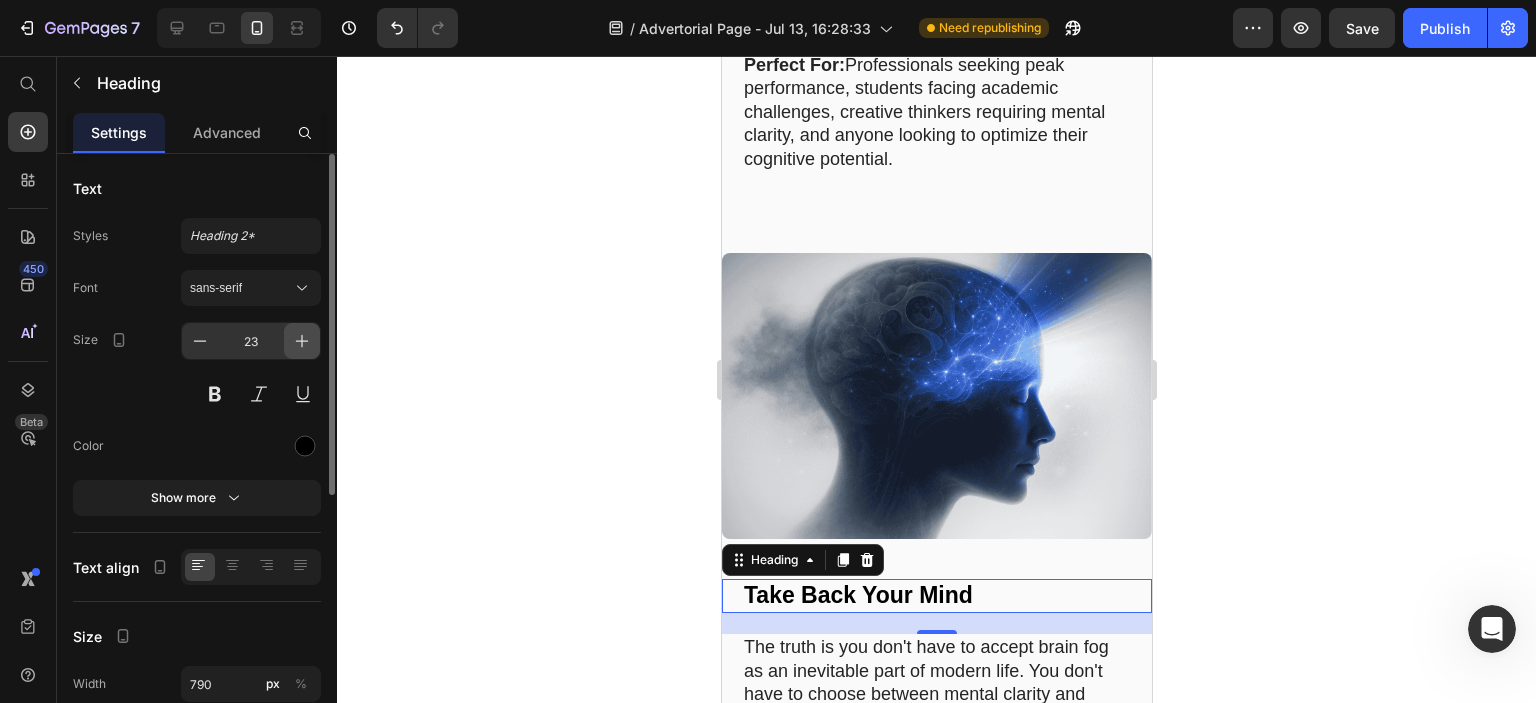 click 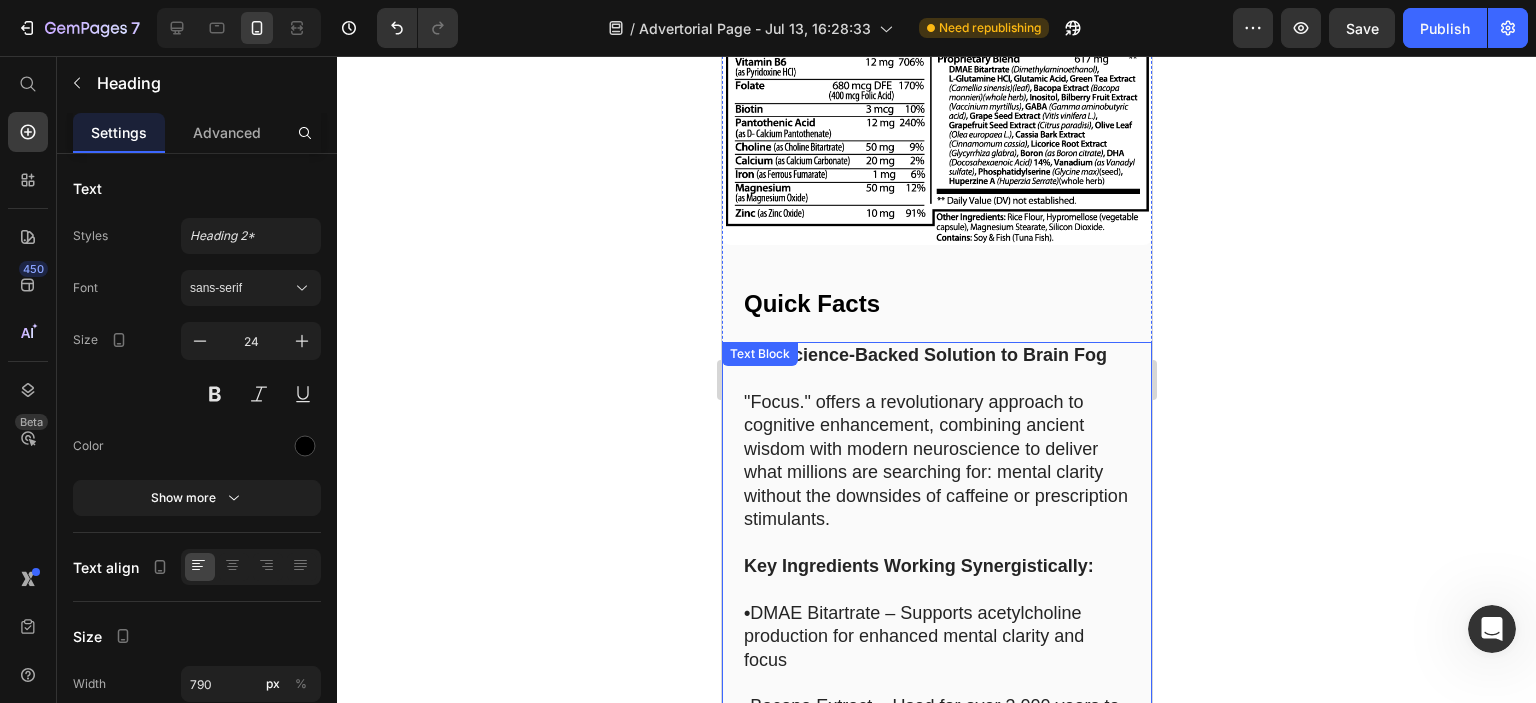 scroll, scrollTop: 13642, scrollLeft: 0, axis: vertical 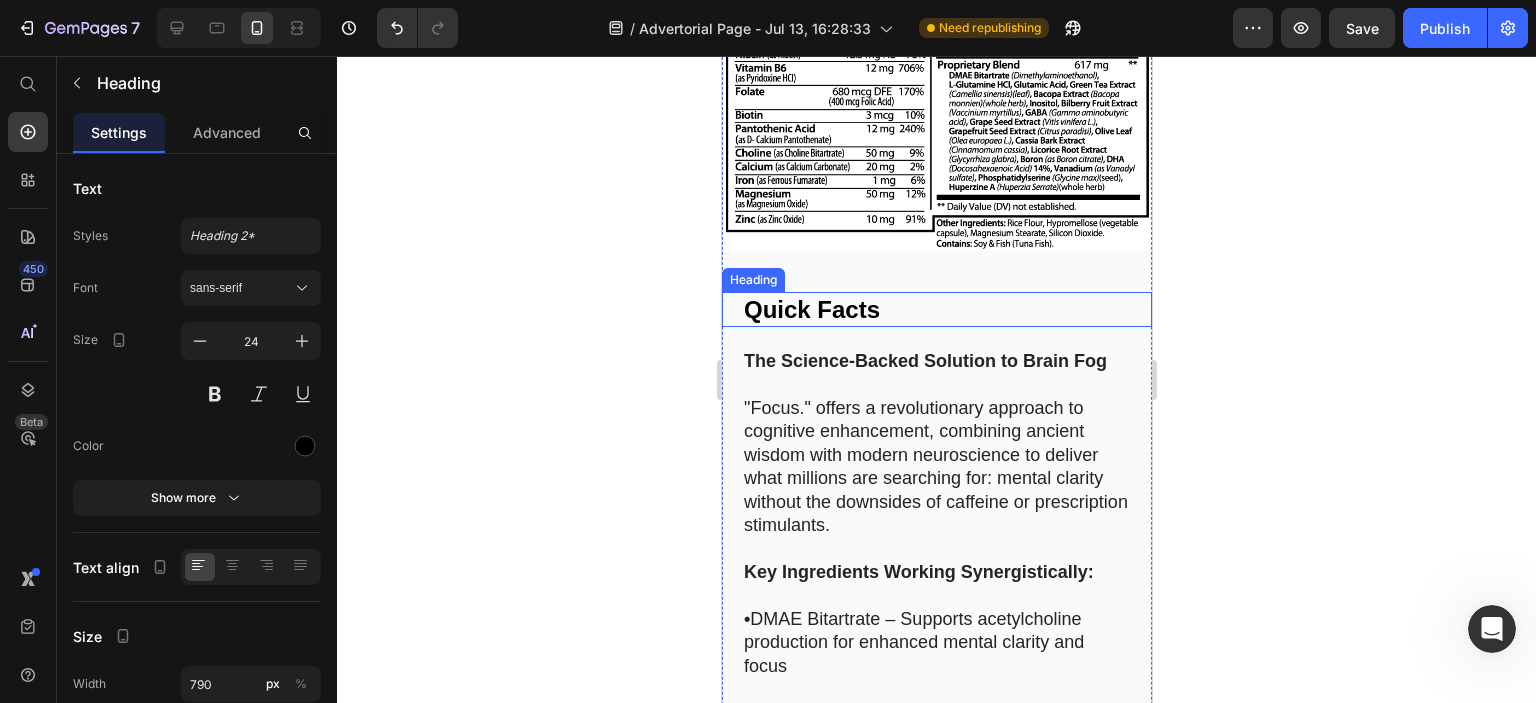 click on "Quick Facts" at bounding box center (811, 309) 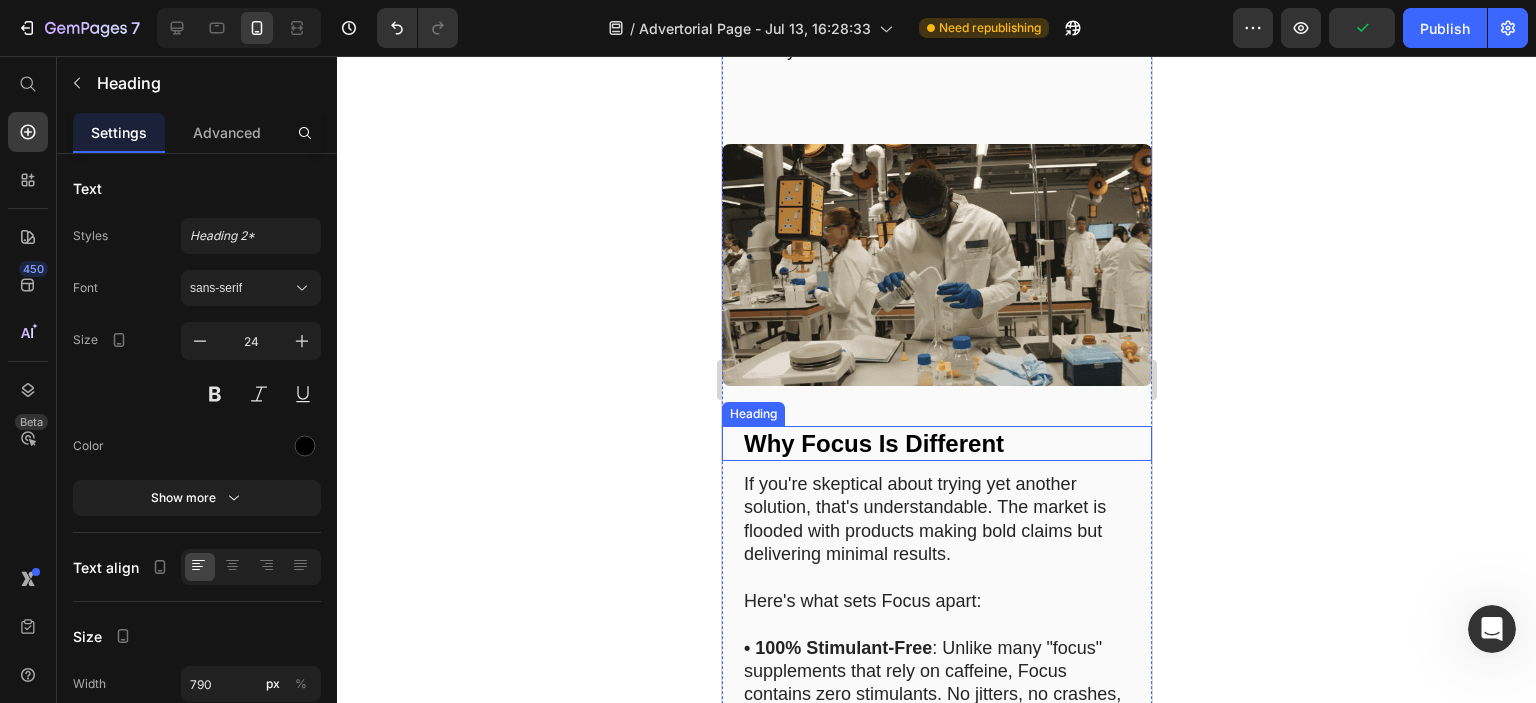 scroll, scrollTop: 12042, scrollLeft: 0, axis: vertical 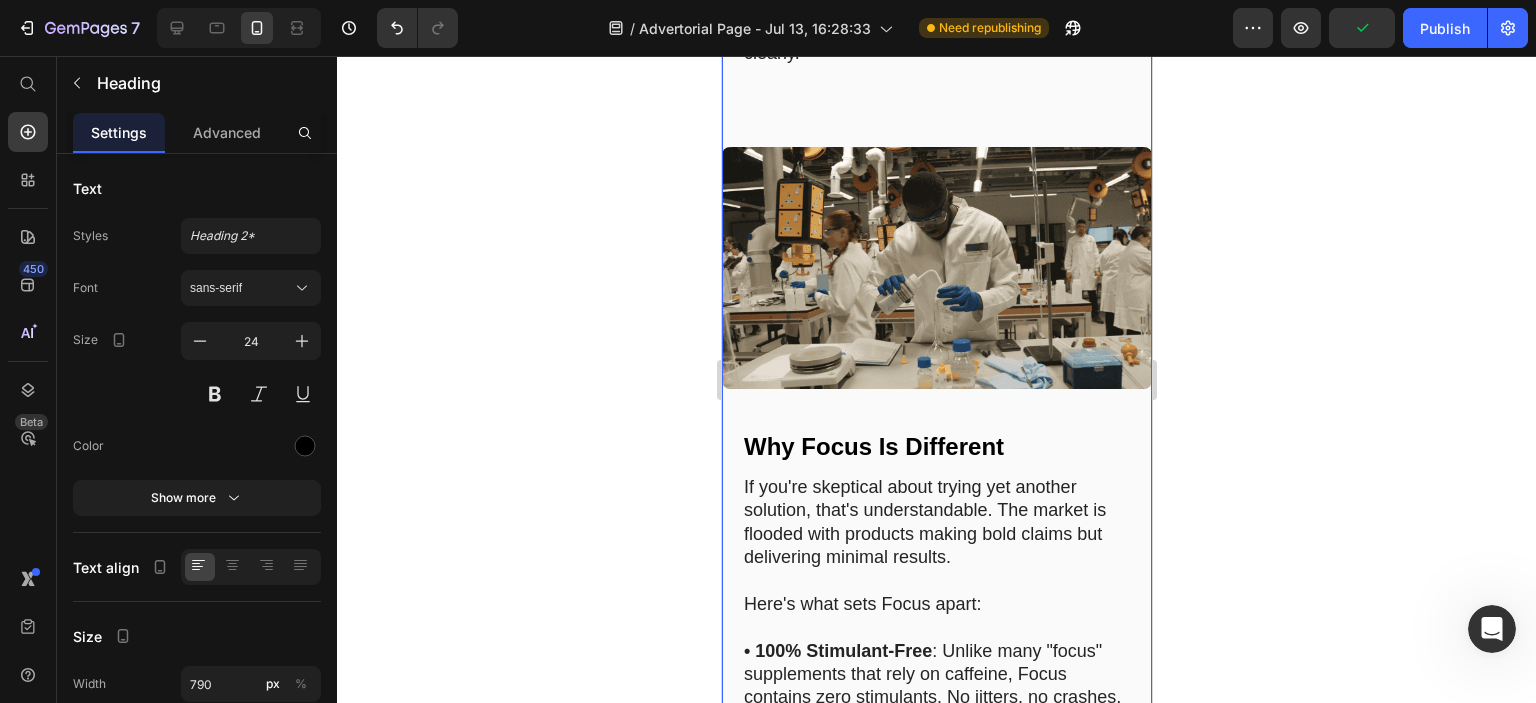 click on "Image The Focus Experience: A Day in Life Heading Imagine waking up tomorrow morning, taking two small Focus capsules with breakfast, and beginning your day.   Within the hour, that usual mental haze begins to lift. You feel alert yet calm – a state of mind that's increasingly rare in our overstimulated world.   As you begin work, you notice something different: instead of constantly checking your phone or fighting the urge to procrastinate, you ease into a state of concentration you haven't felt in years. Emails get answered efficiently. Complex problems seem clearer. Your thoughts flow logically from one to the next without the usual mental static.   By afternoon – when you'd normally be reaching for another coffee or fighting to keep your eyes open – you're still mentally sharp. There's no crash, just steady productivity. Work stress doesn't frazzle you; you feel oddly calm and in control.     Text Block Image Beyond Focus: Unexpected Benefits Heading   • Enhanced Memory       Text Block" at bounding box center [936, -301] 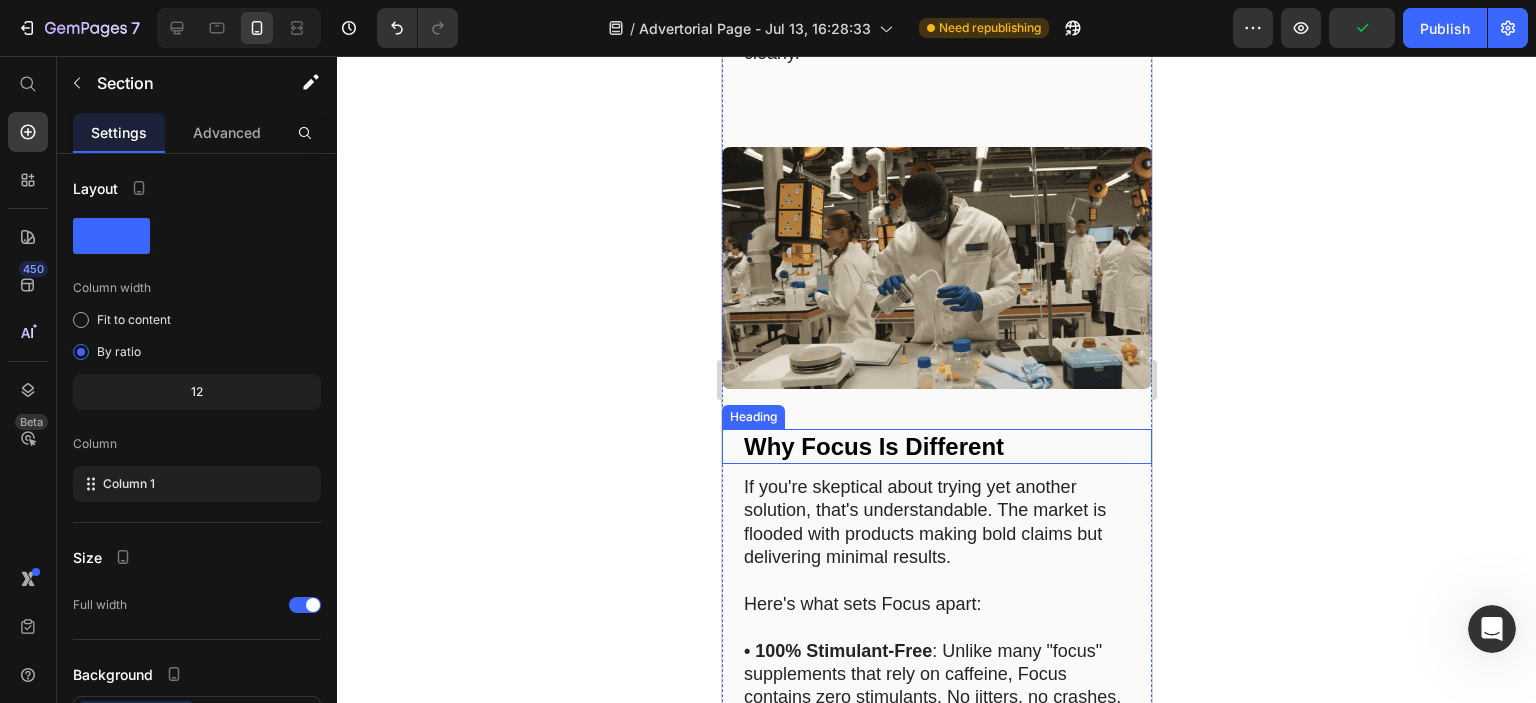 click on "Why Focus Is Different" at bounding box center [873, 446] 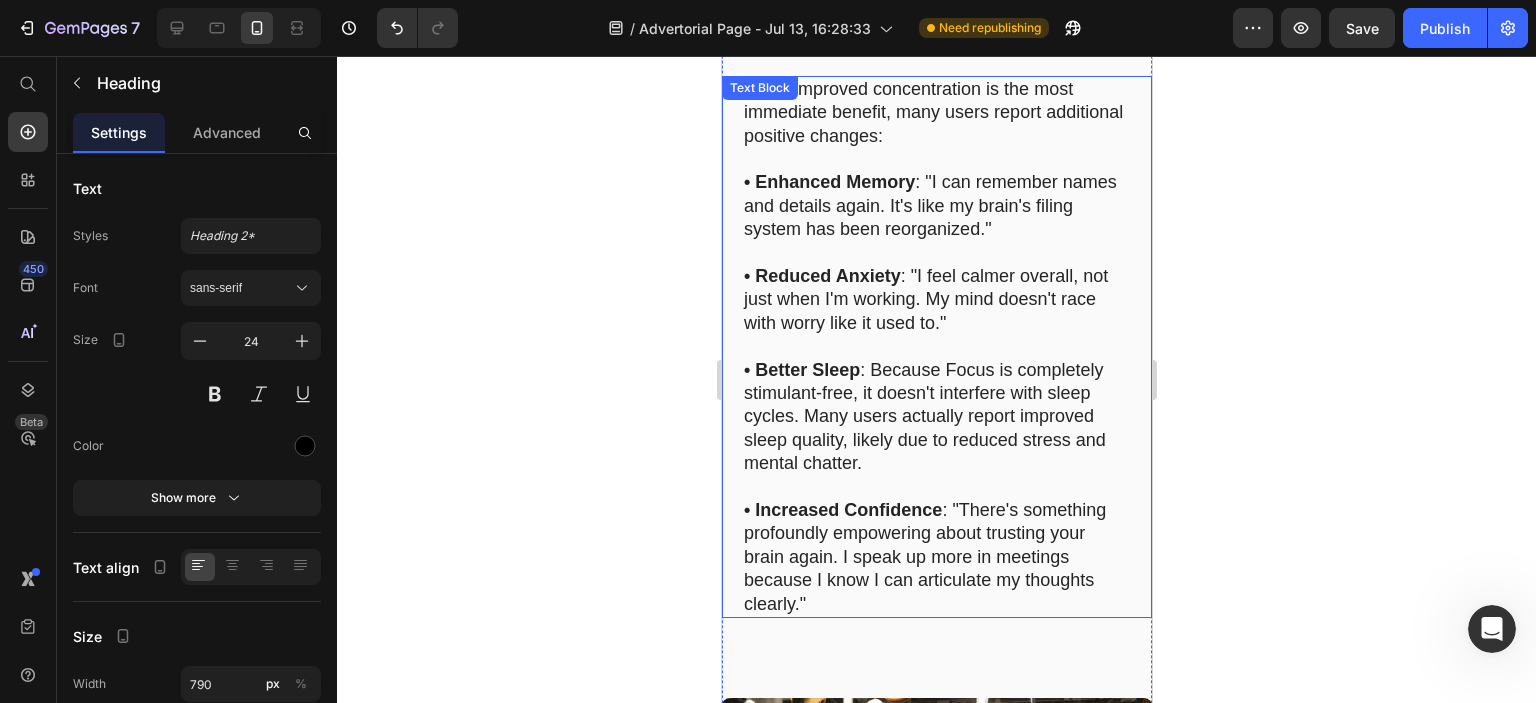scroll, scrollTop: 11242, scrollLeft: 0, axis: vertical 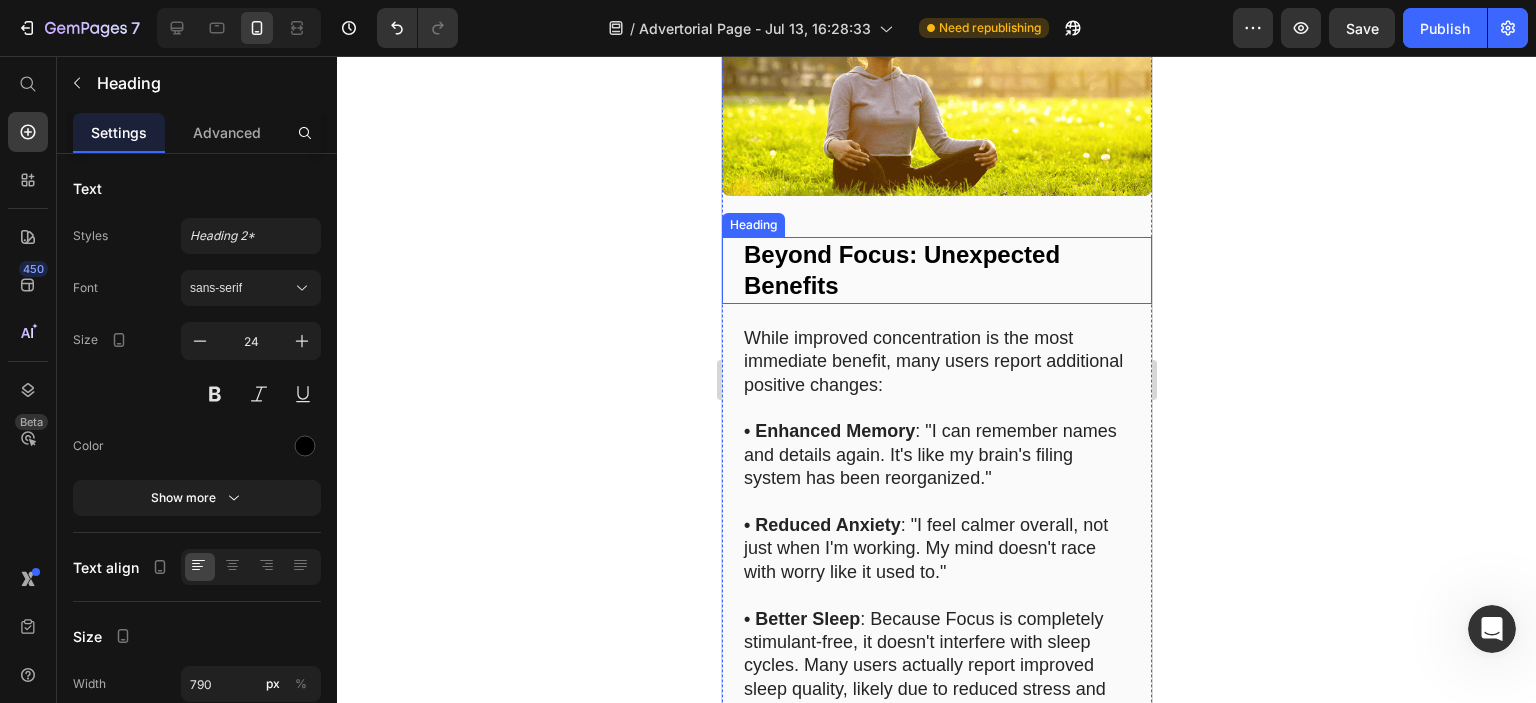 click on "Beyond Focus: Unexpected Benefits" at bounding box center [936, 270] 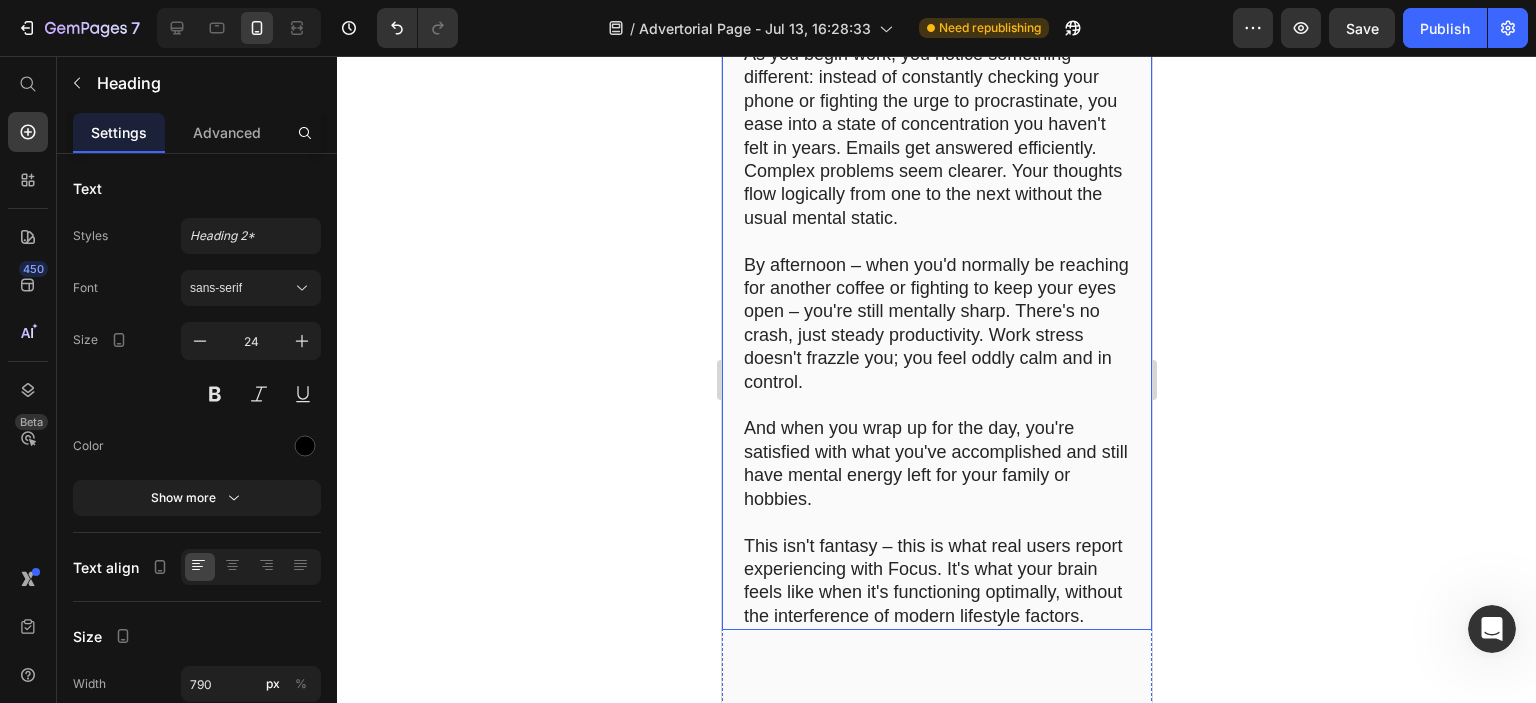 scroll, scrollTop: 10042, scrollLeft: 0, axis: vertical 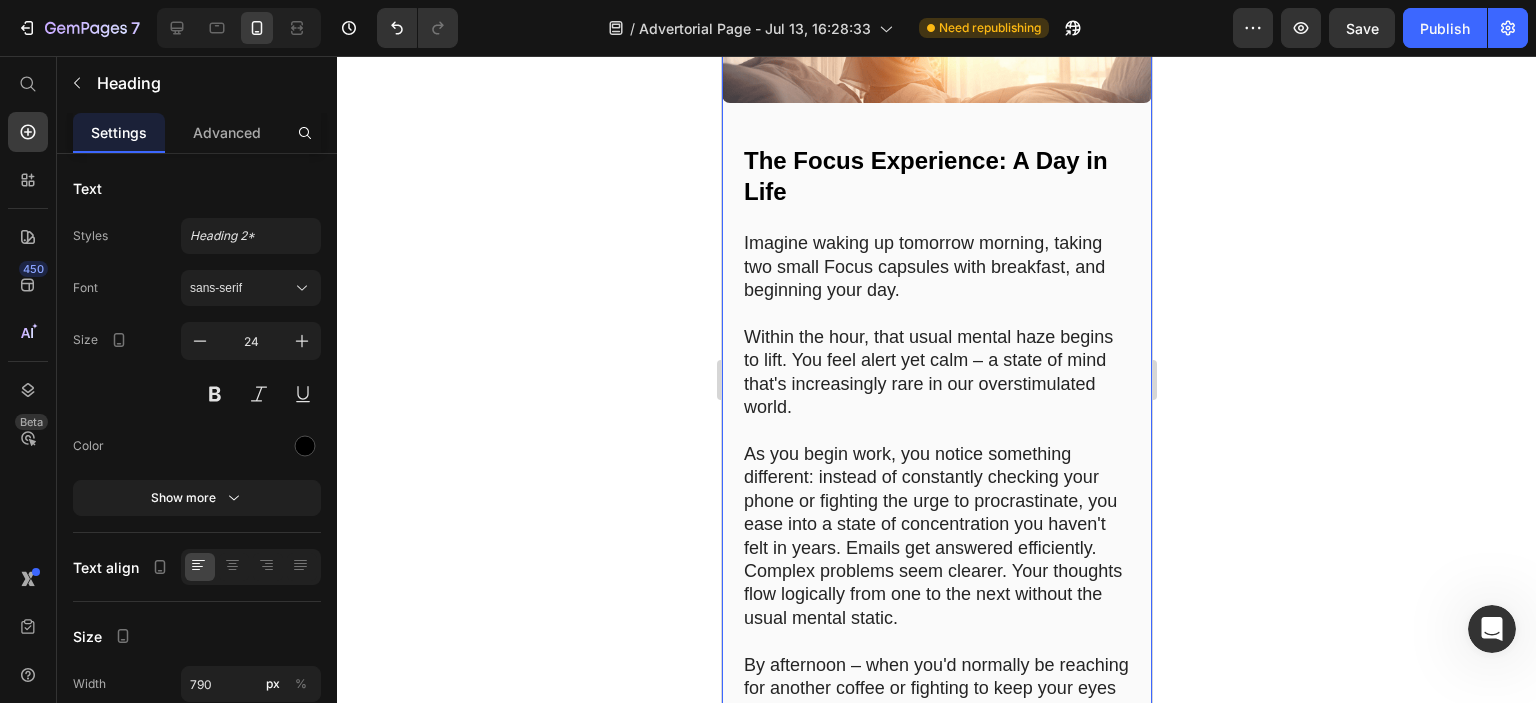 click on "The Focus Experience: A Day in Life" at bounding box center (936, 176) 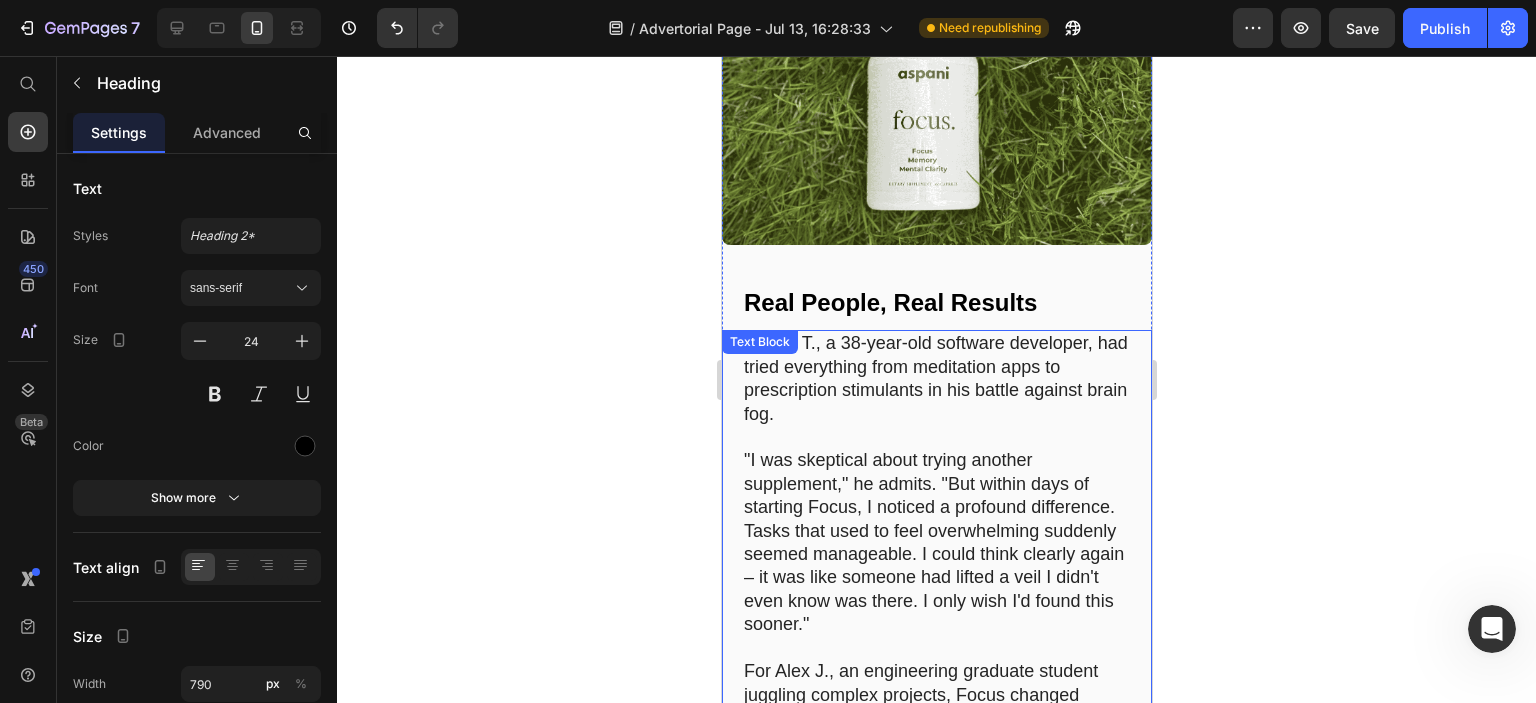 scroll, scrollTop: 8442, scrollLeft: 0, axis: vertical 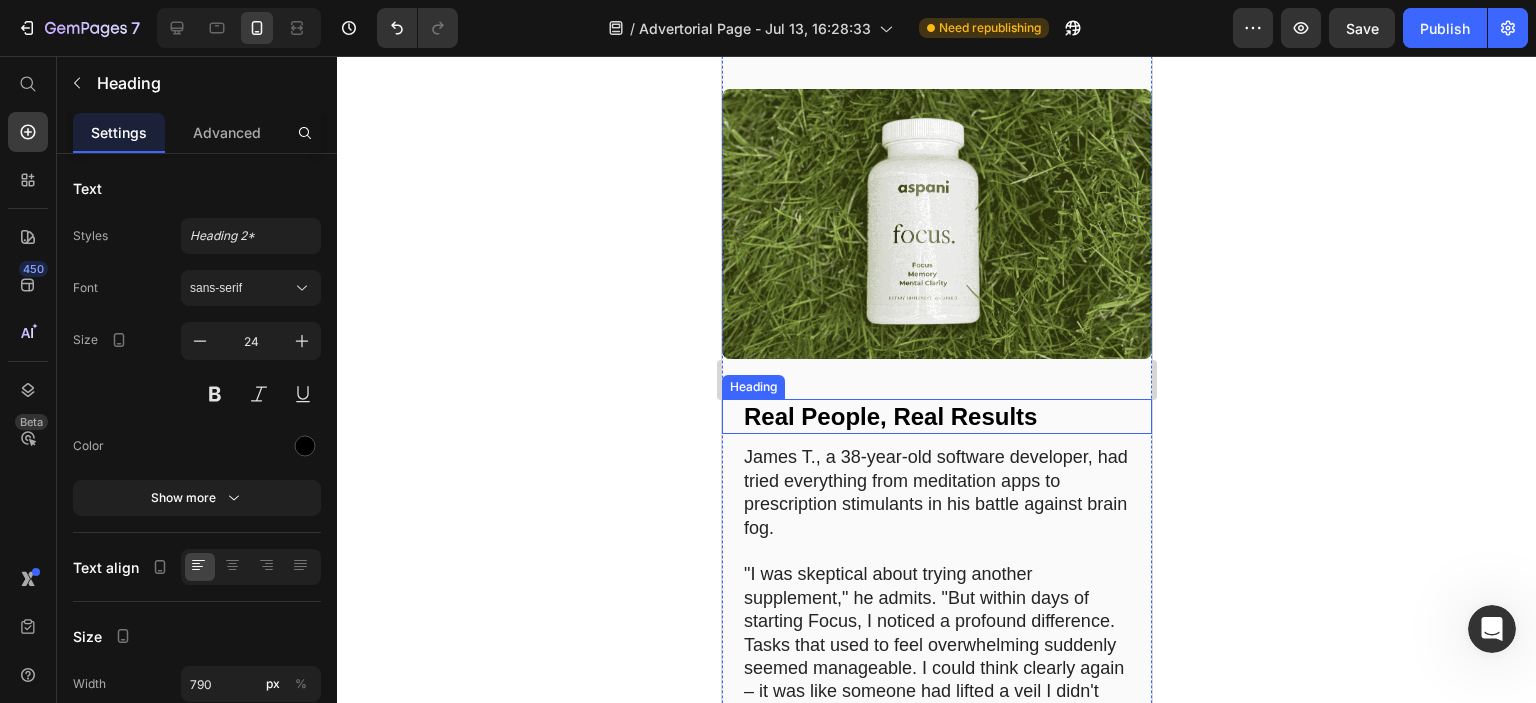 click on "Real People, Real Results" at bounding box center (889, 416) 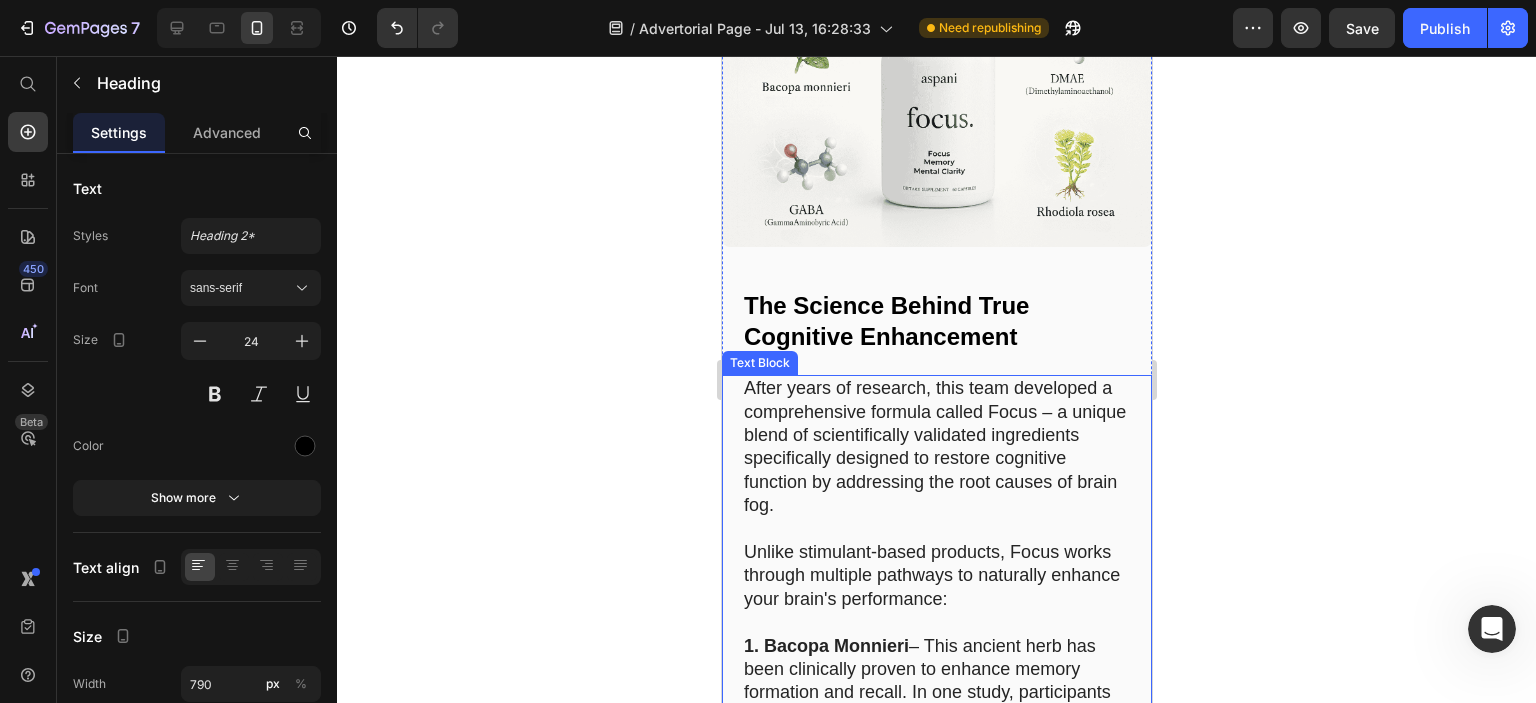 click on "The Science Behind True Cognitive Enhancement" at bounding box center [936, 321] 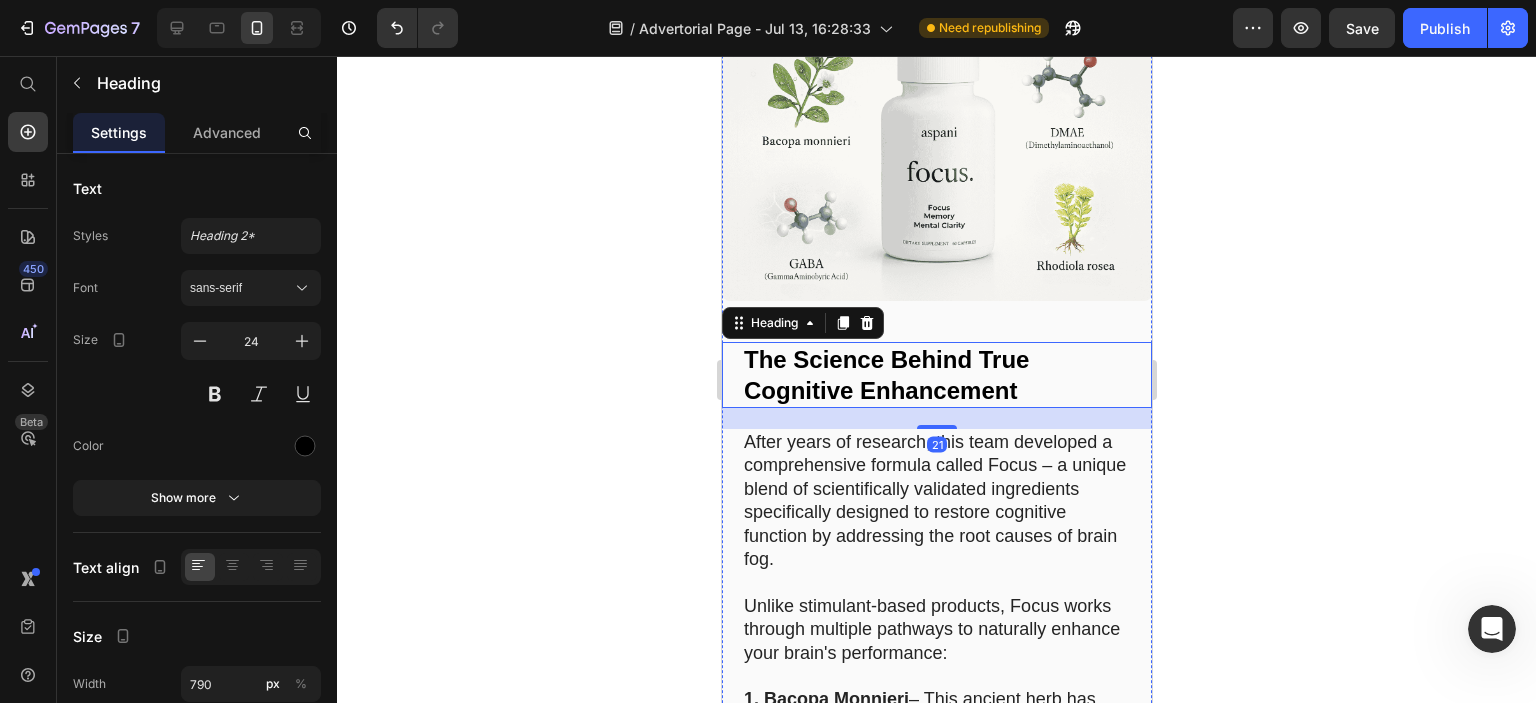 scroll, scrollTop: 5642, scrollLeft: 0, axis: vertical 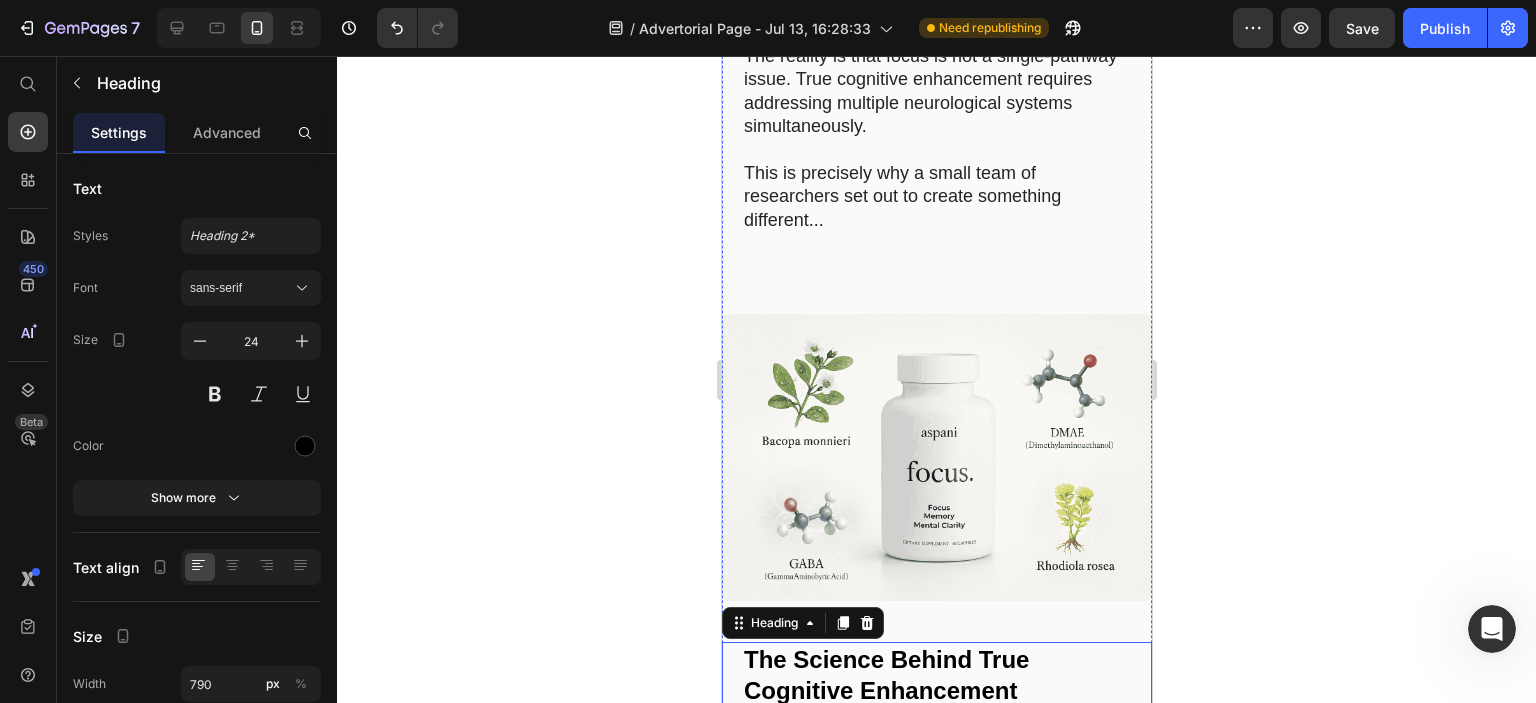 click on "Why Most "Focus Solutions" Fail" at bounding box center [931, -371] 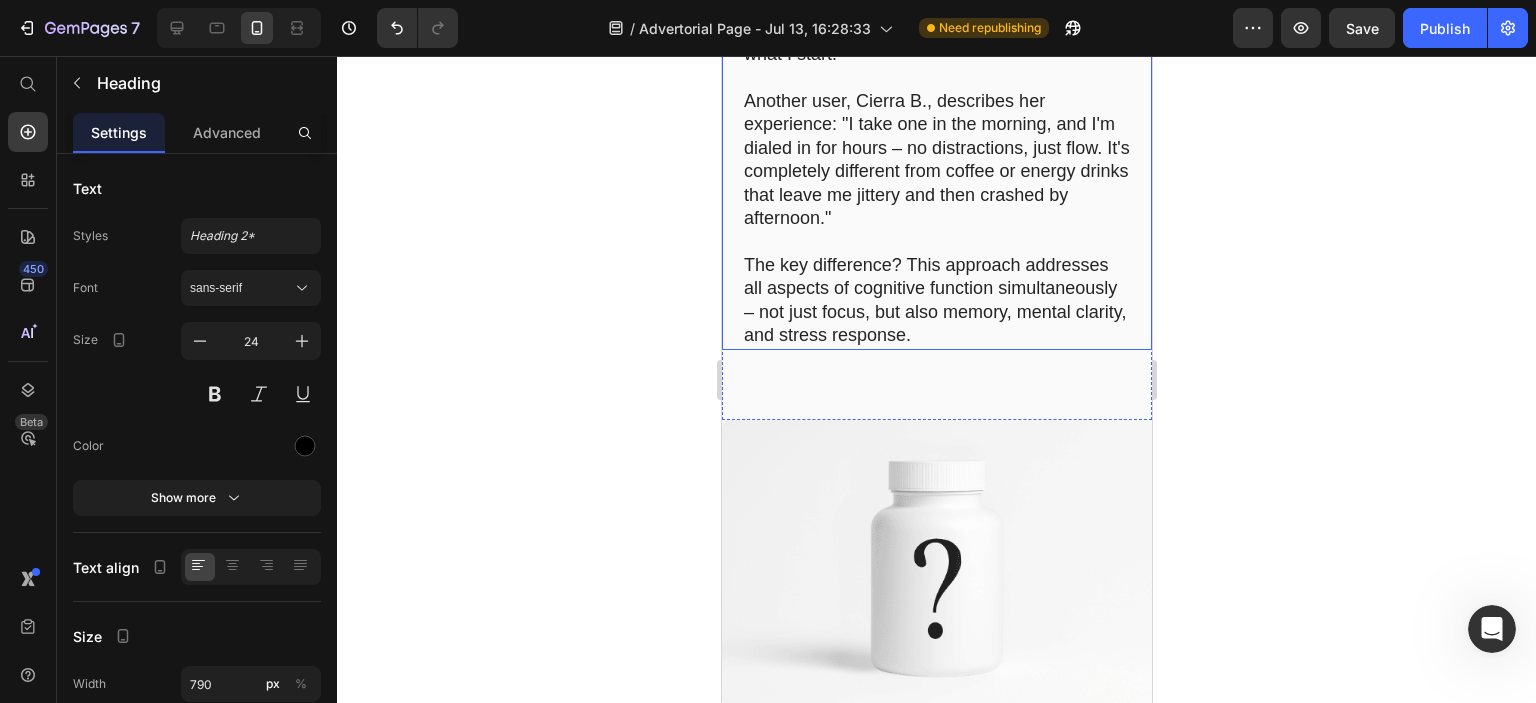 scroll, scrollTop: 4342, scrollLeft: 0, axis: vertical 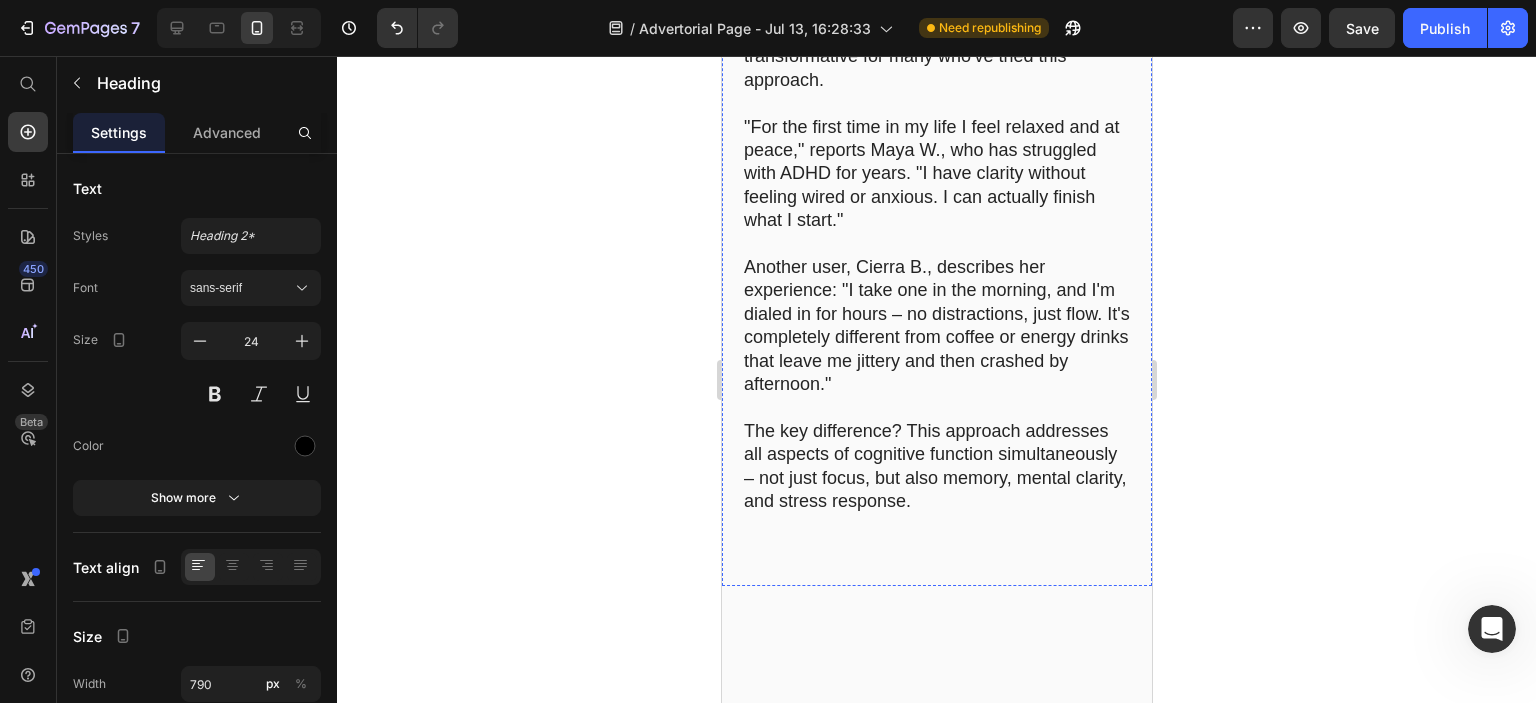 click on "The "Calm Focus" Breakthrough" at bounding box center (921, -406) 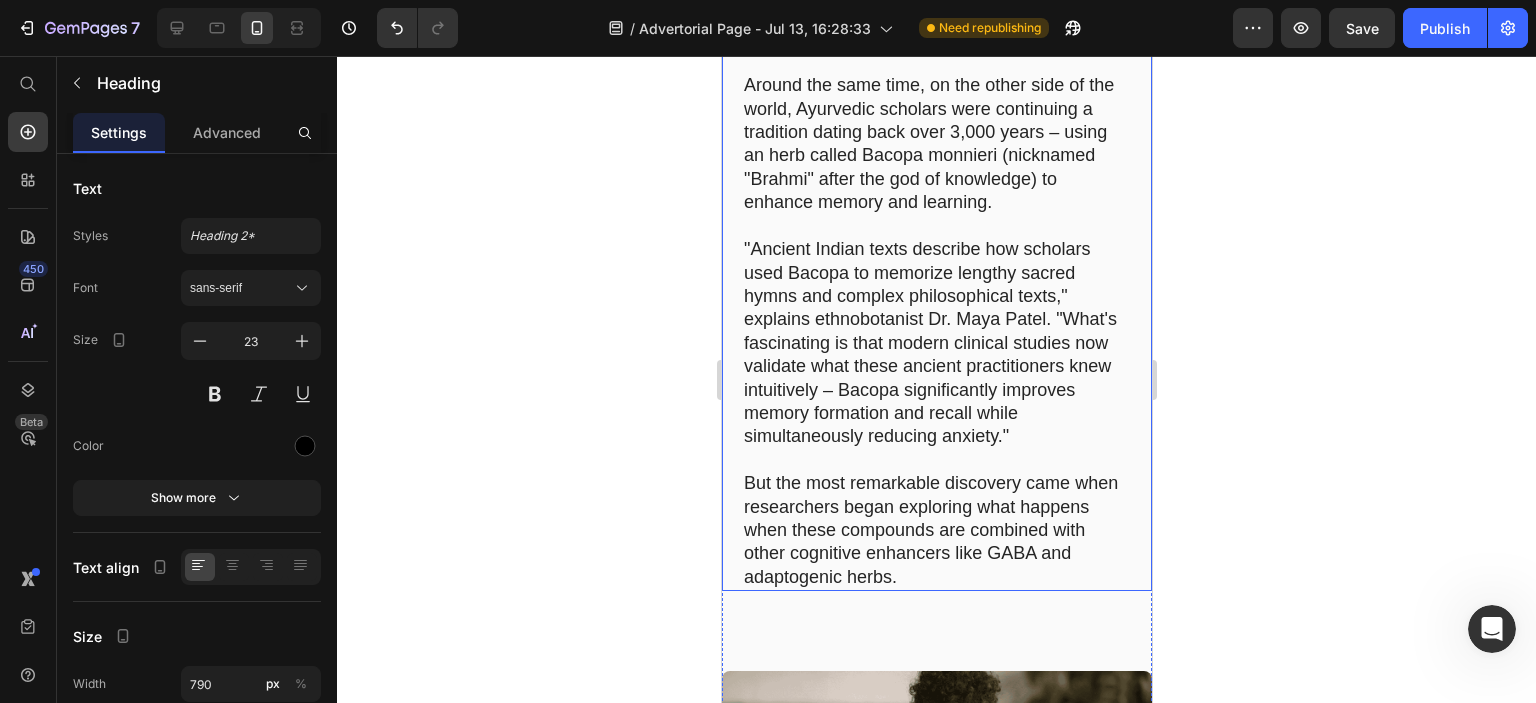 scroll, scrollTop: 3042, scrollLeft: 0, axis: vertical 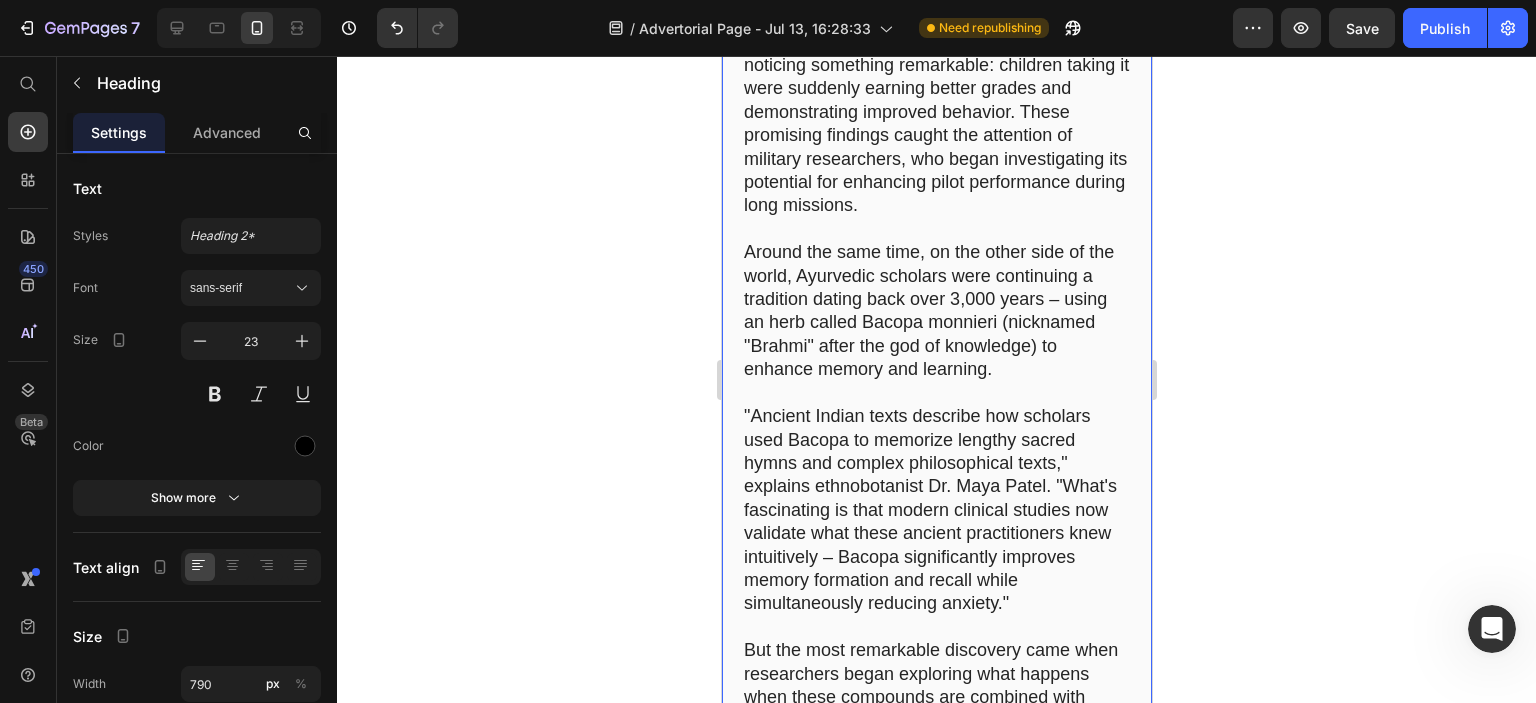 click on "The Forgotten Key to Mental Clarity" at bounding box center (936, -235) 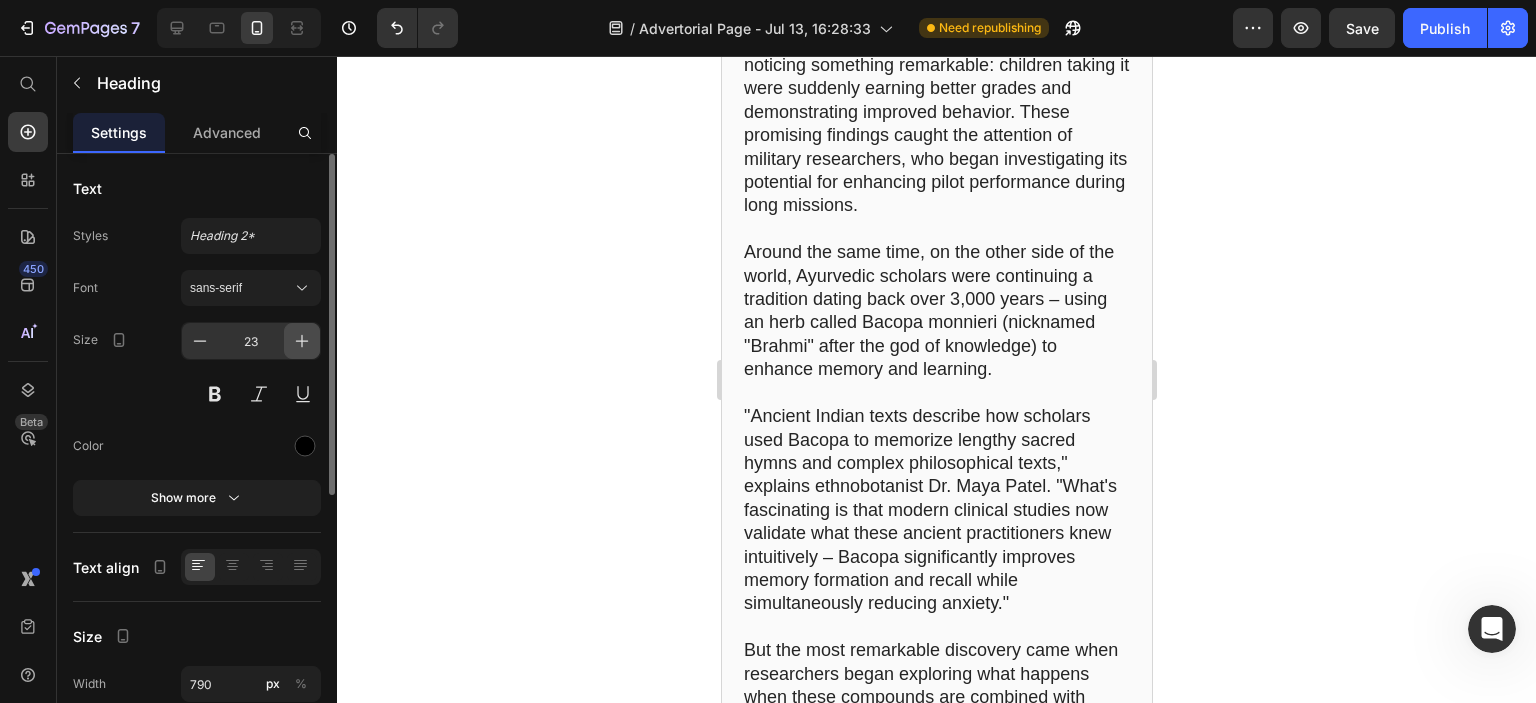 click at bounding box center [302, 341] 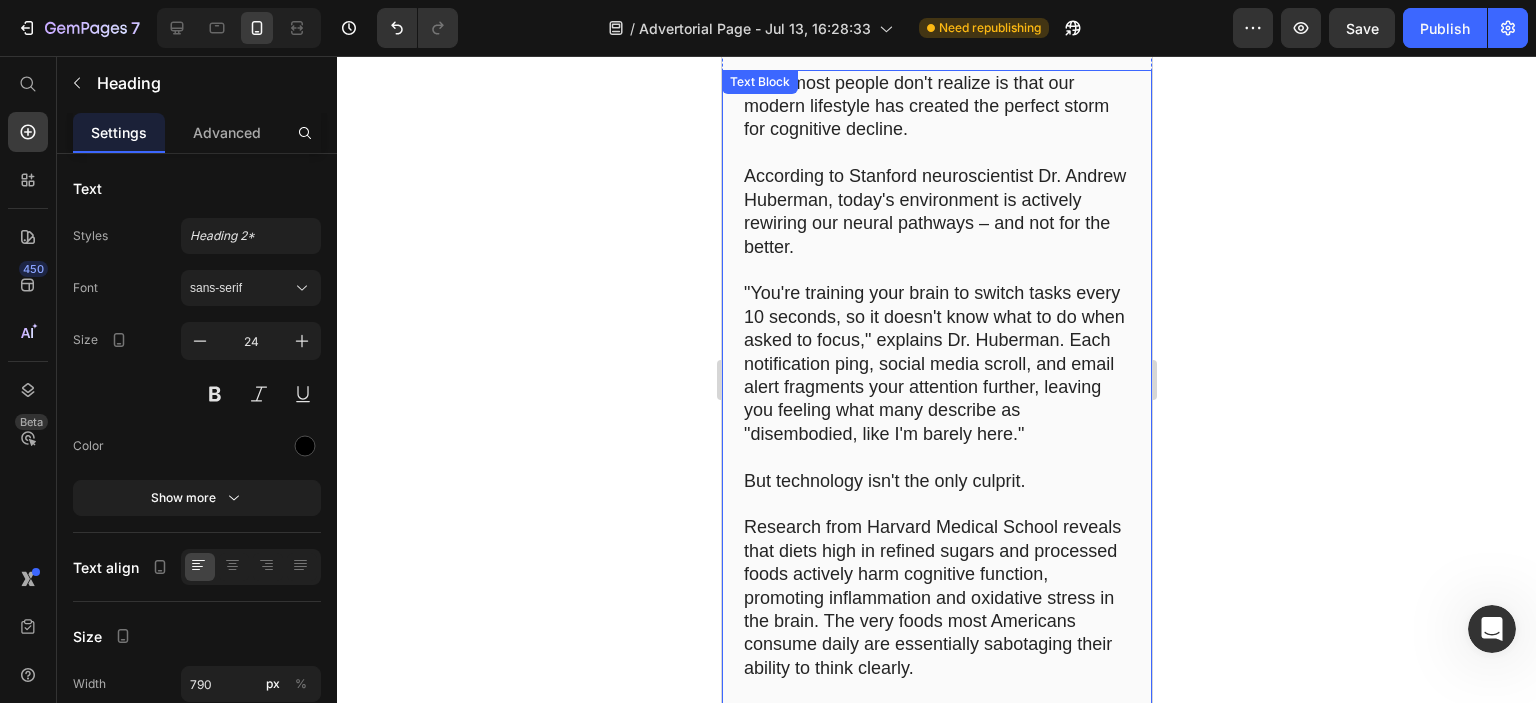 scroll, scrollTop: 1542, scrollLeft: 0, axis: vertical 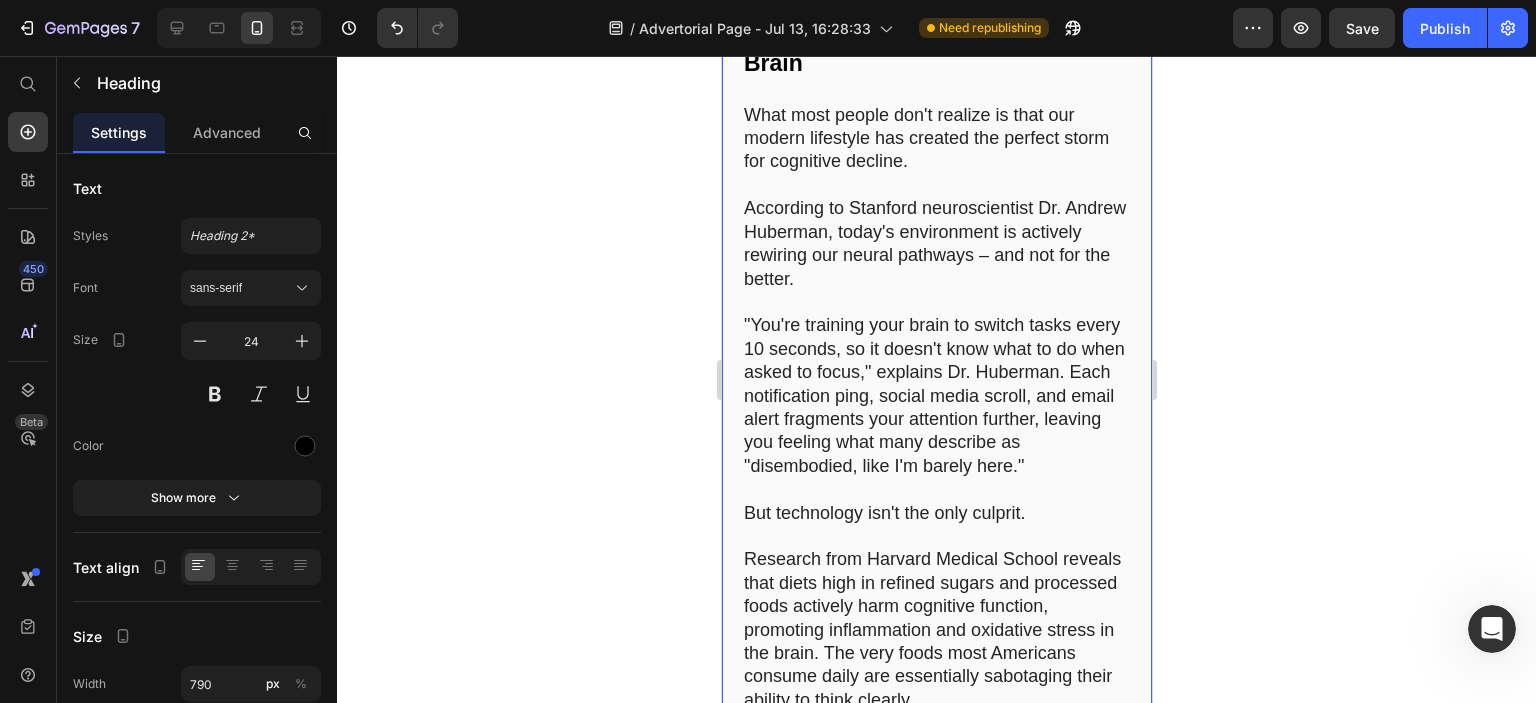 click on "The Hidden Forces Hijacking Your Brain" at bounding box center [936, 49] 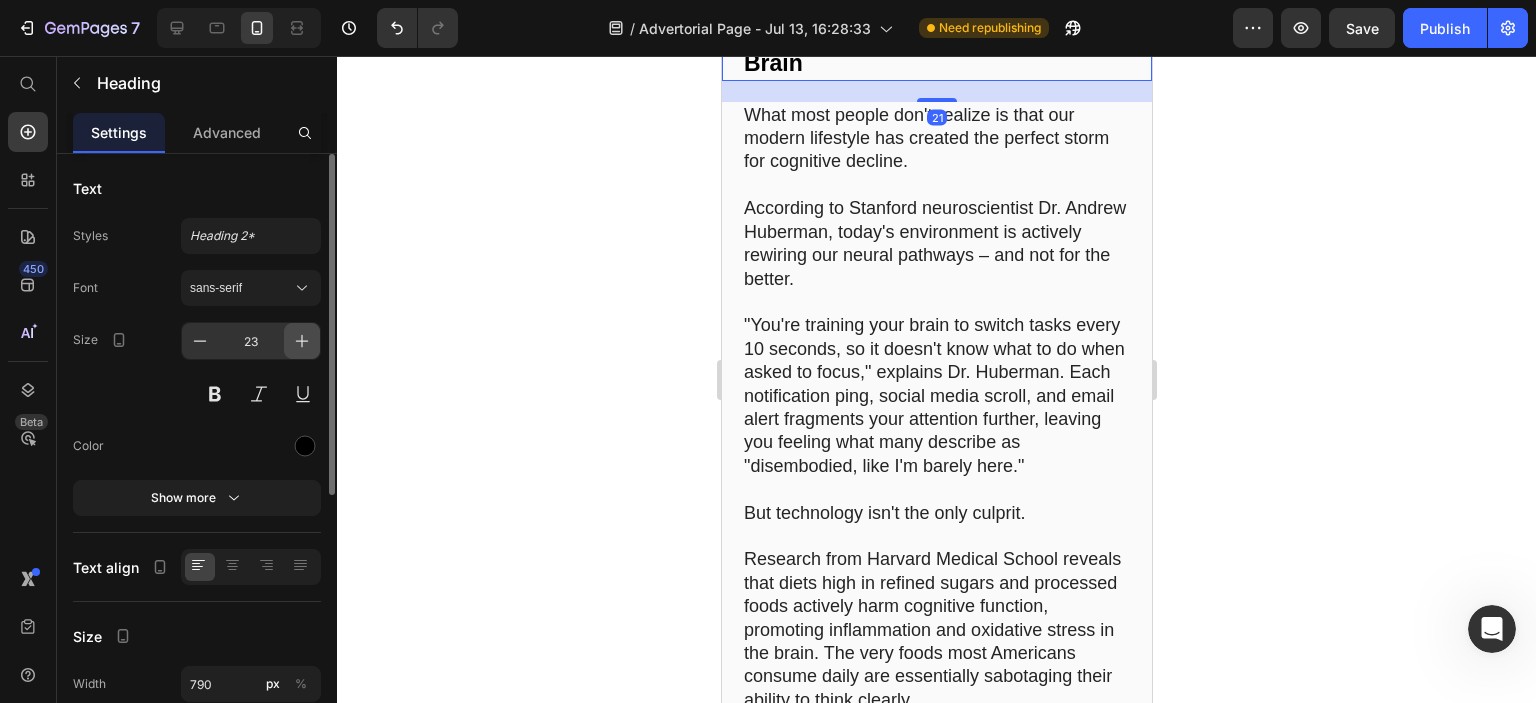 click 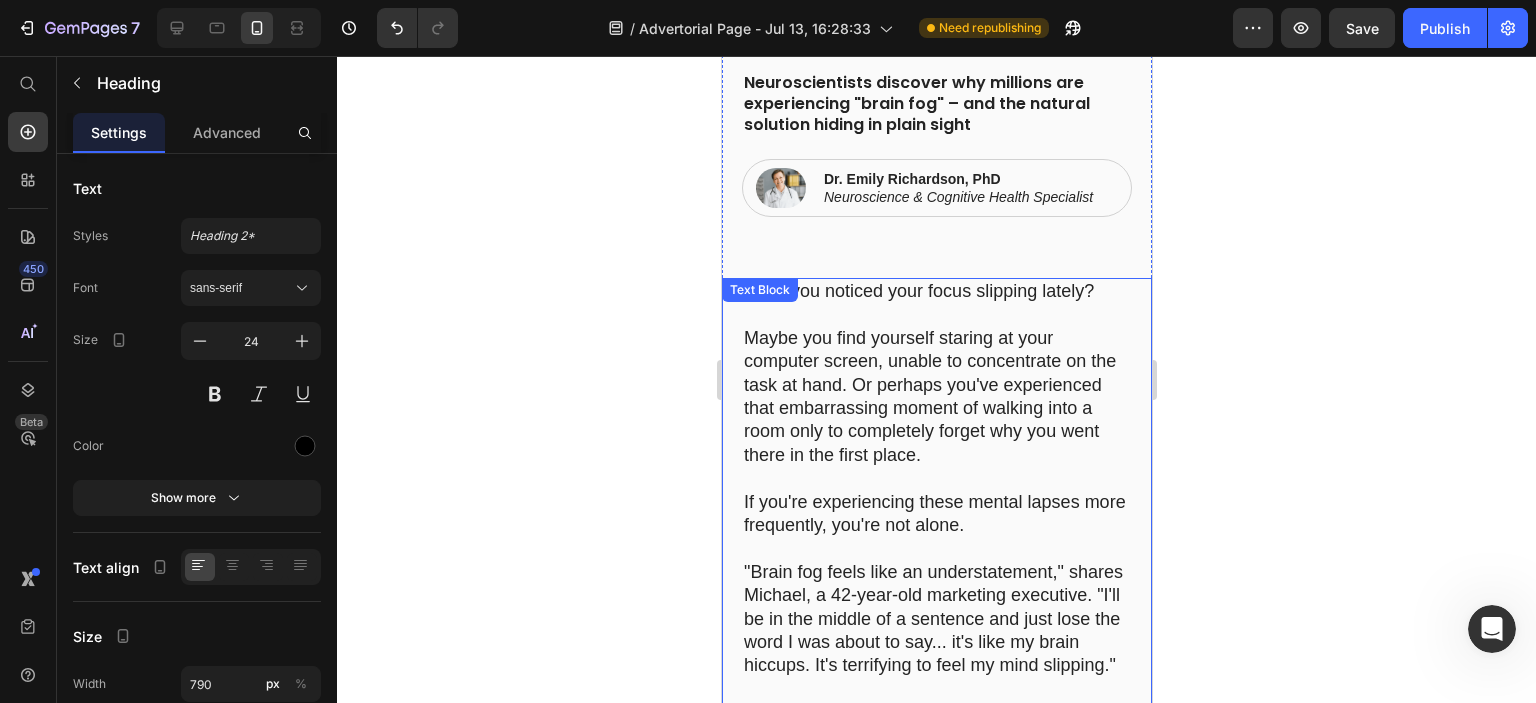 click 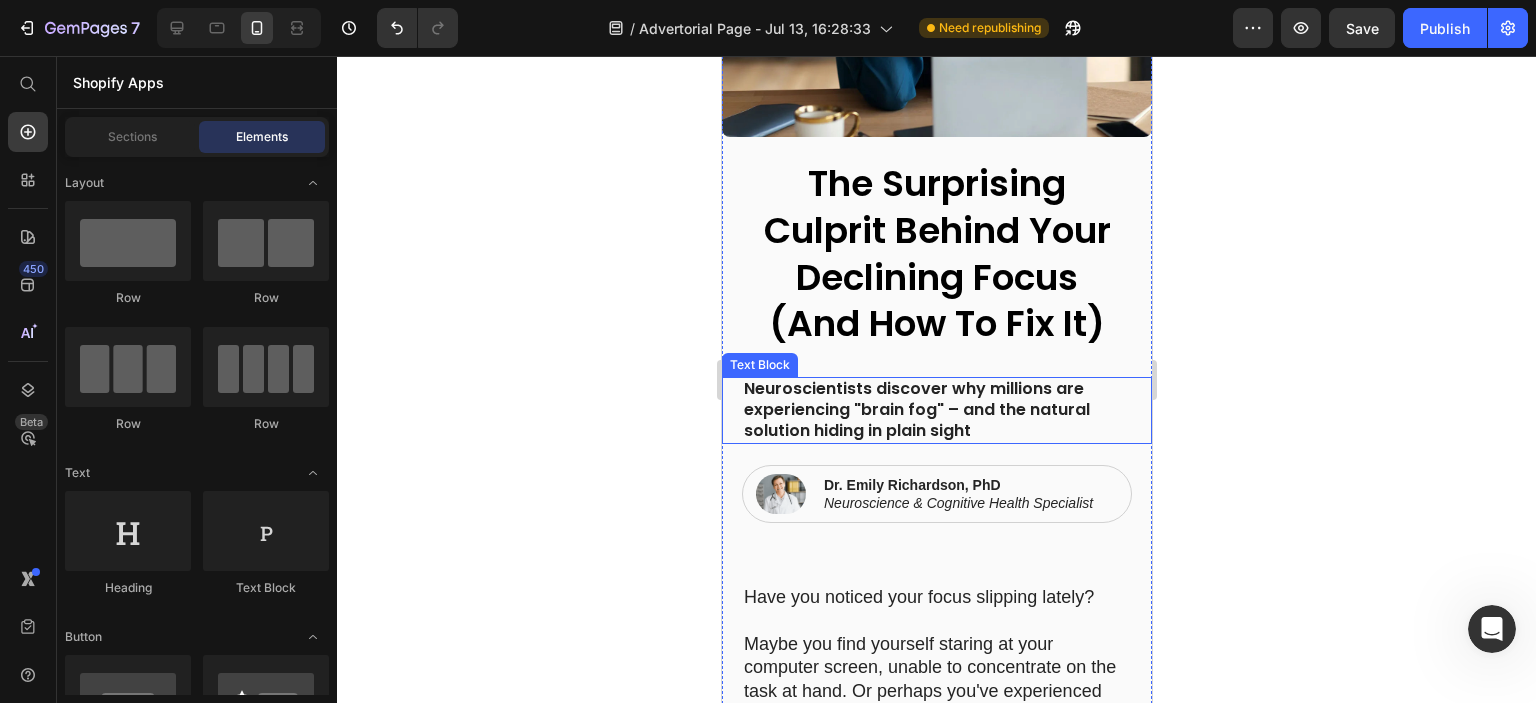 scroll, scrollTop: 442, scrollLeft: 0, axis: vertical 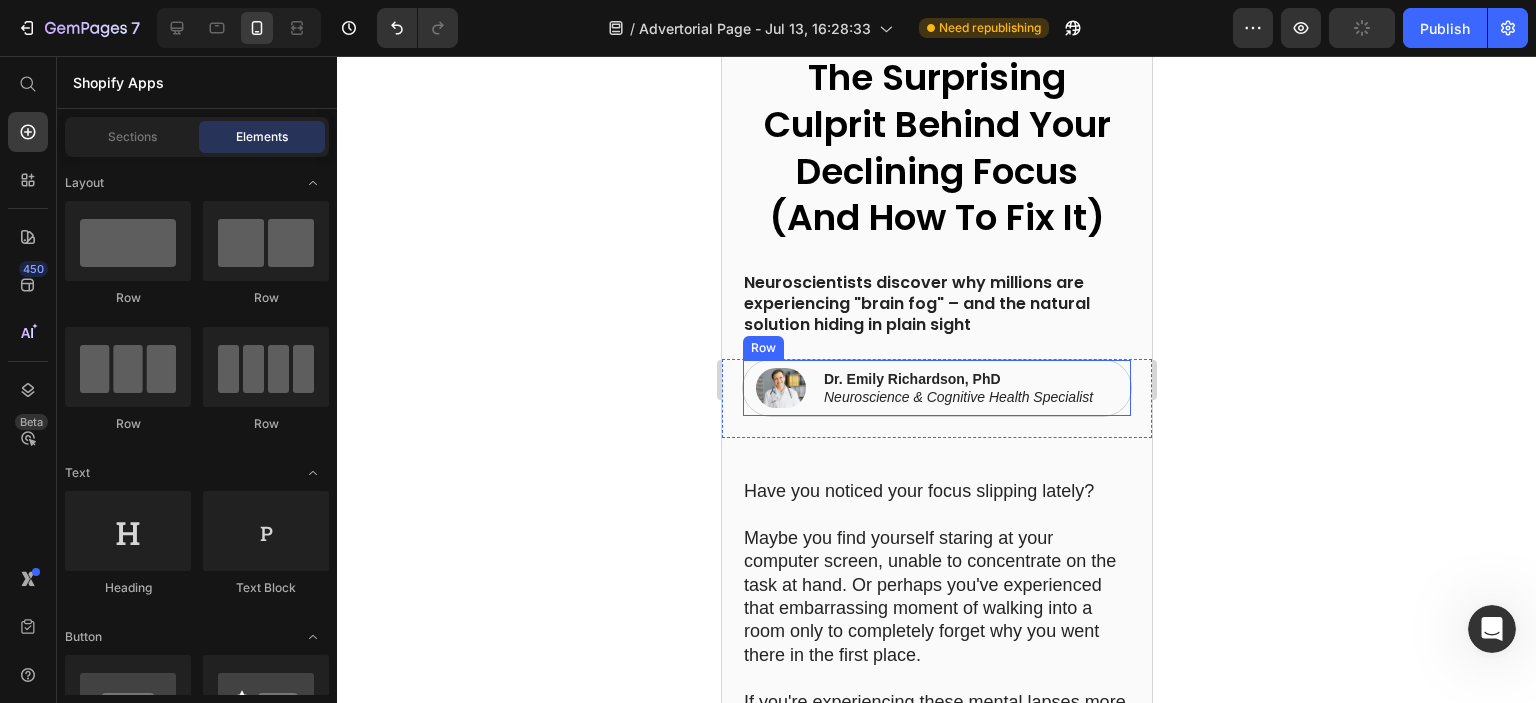 click on "Image Dr. Emily Richardson, PhD Neuroscience & Cognitive Health Specialist Text Block Row" at bounding box center [936, 388] 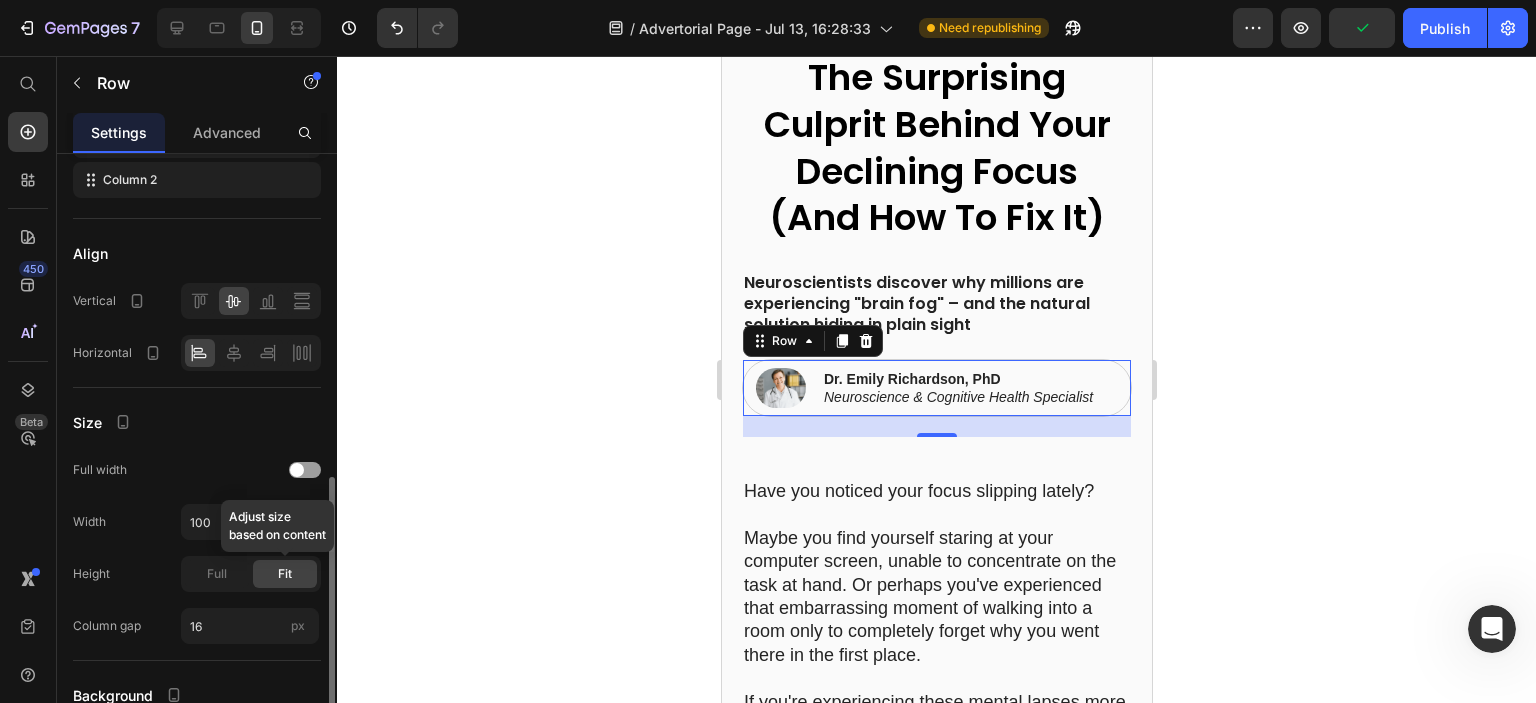 scroll, scrollTop: 476, scrollLeft: 0, axis: vertical 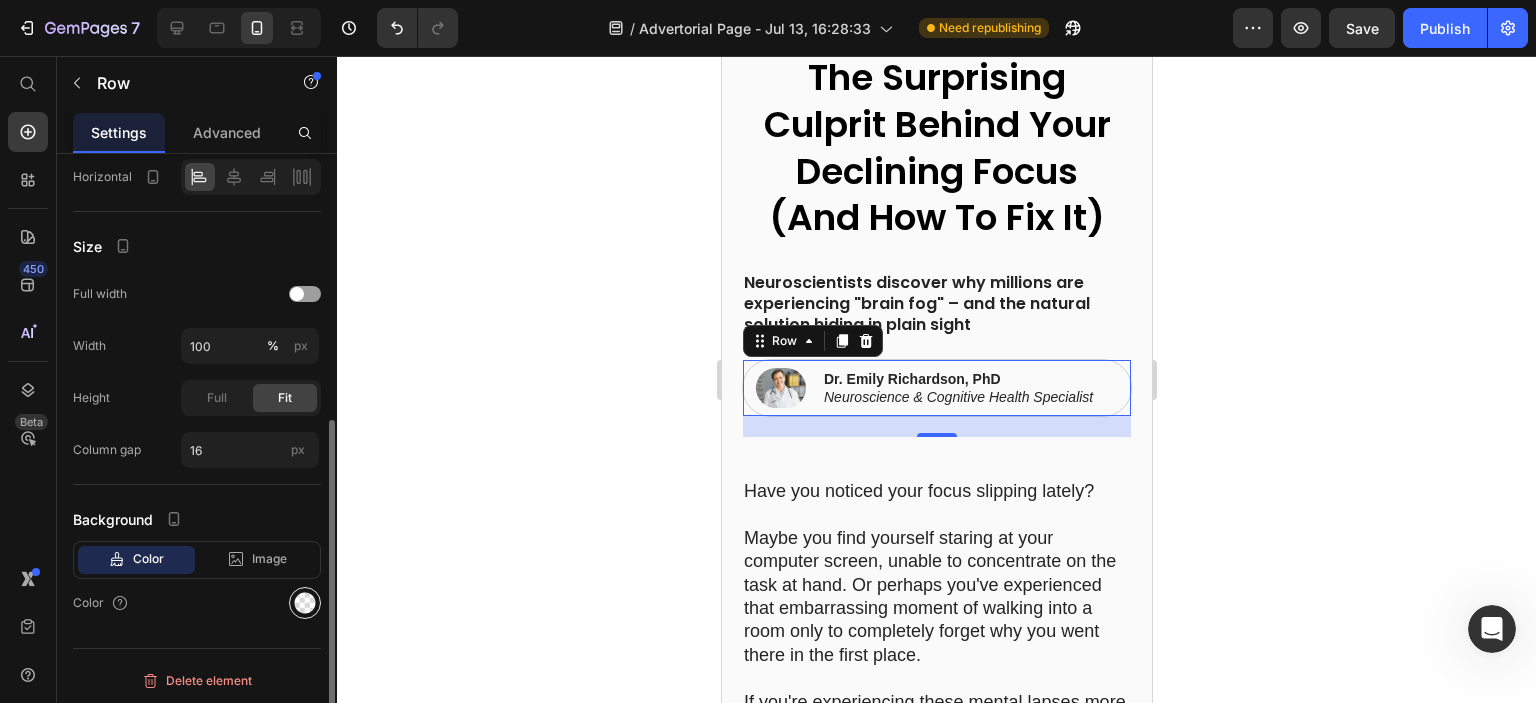 click at bounding box center (305, 603) 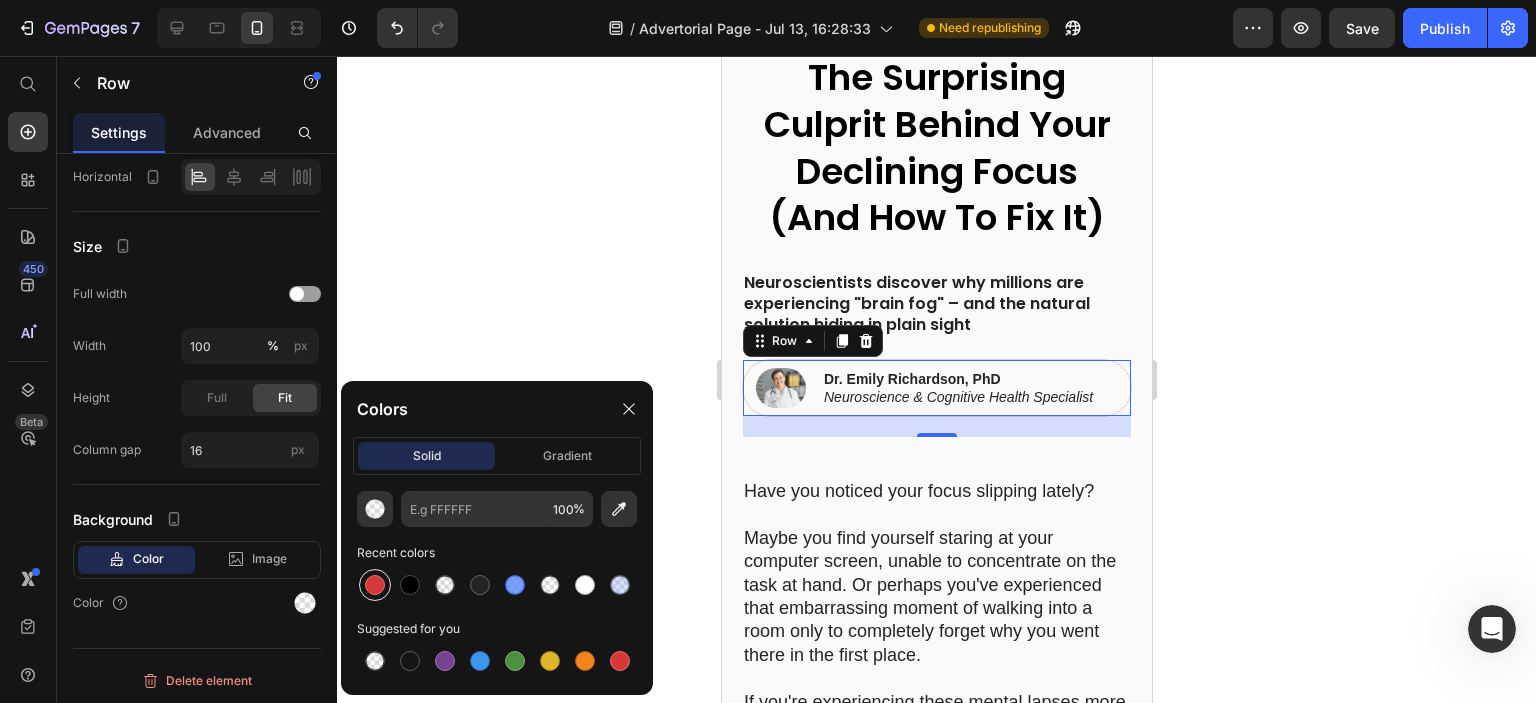 click at bounding box center (375, 585) 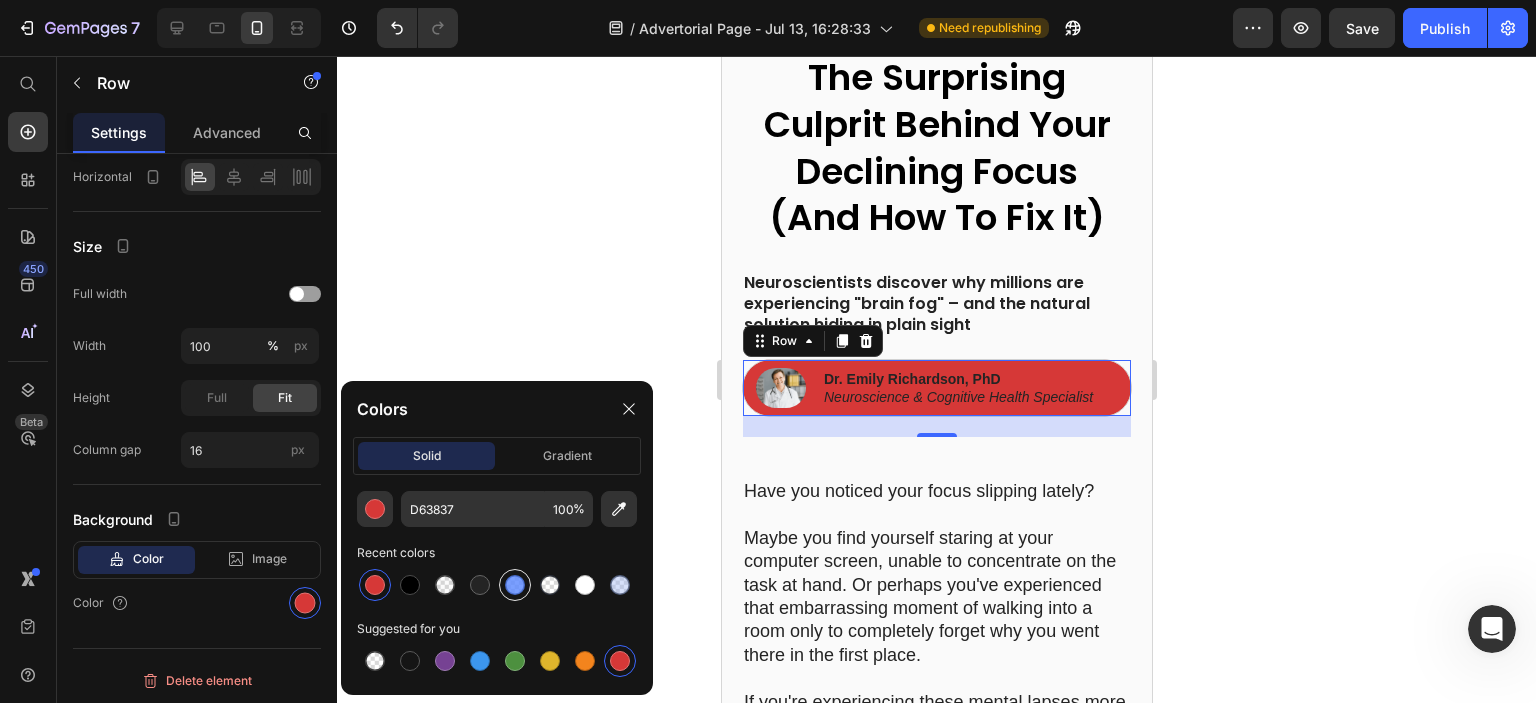 click at bounding box center (515, 585) 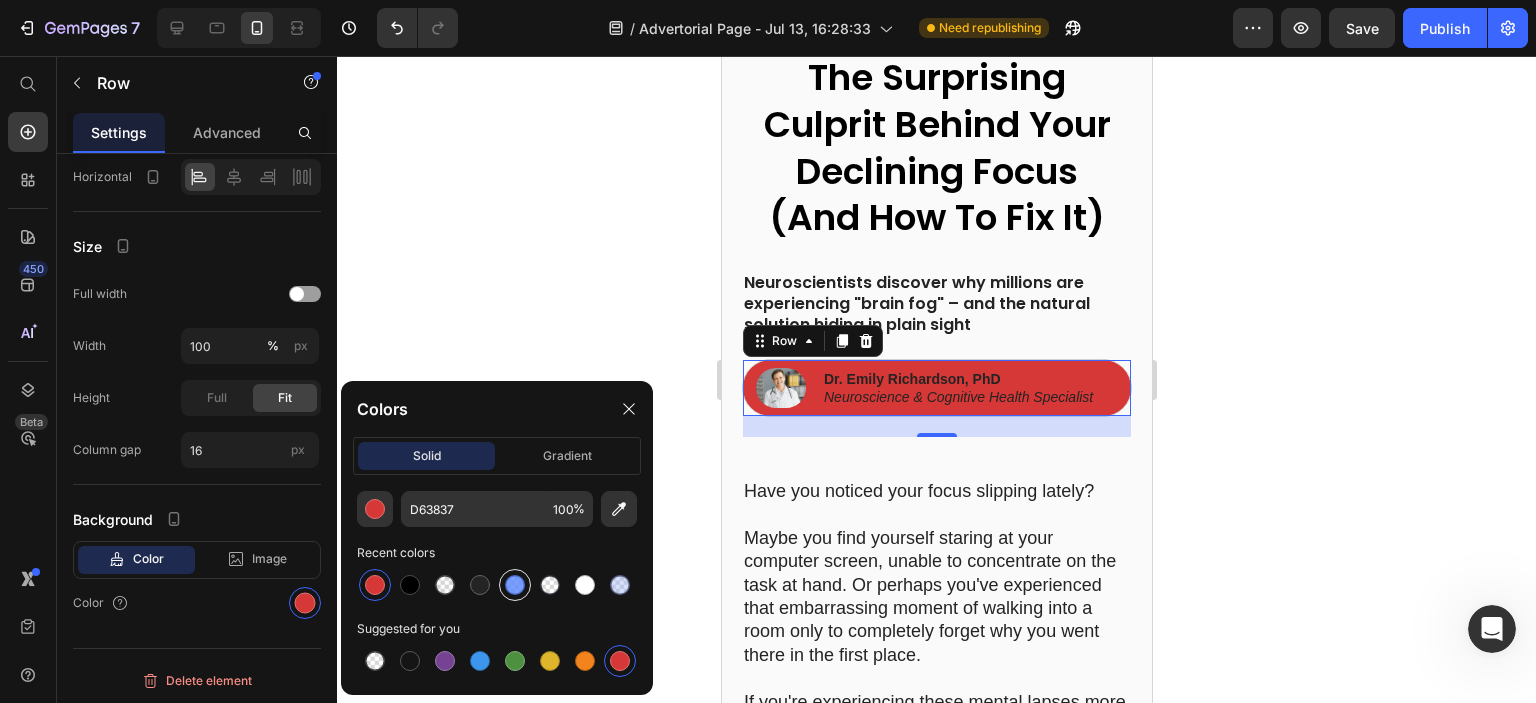 type on "5988FF" 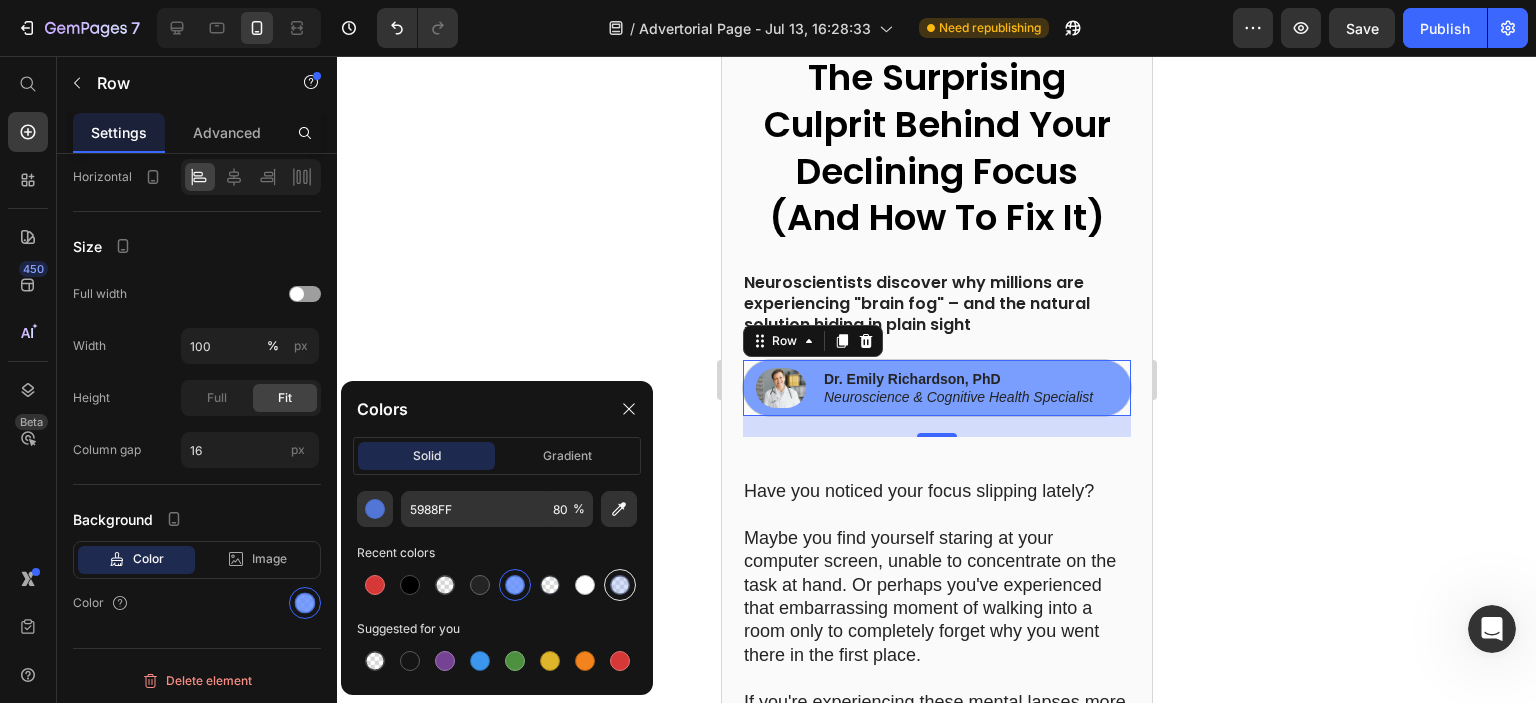 click at bounding box center (620, 585) 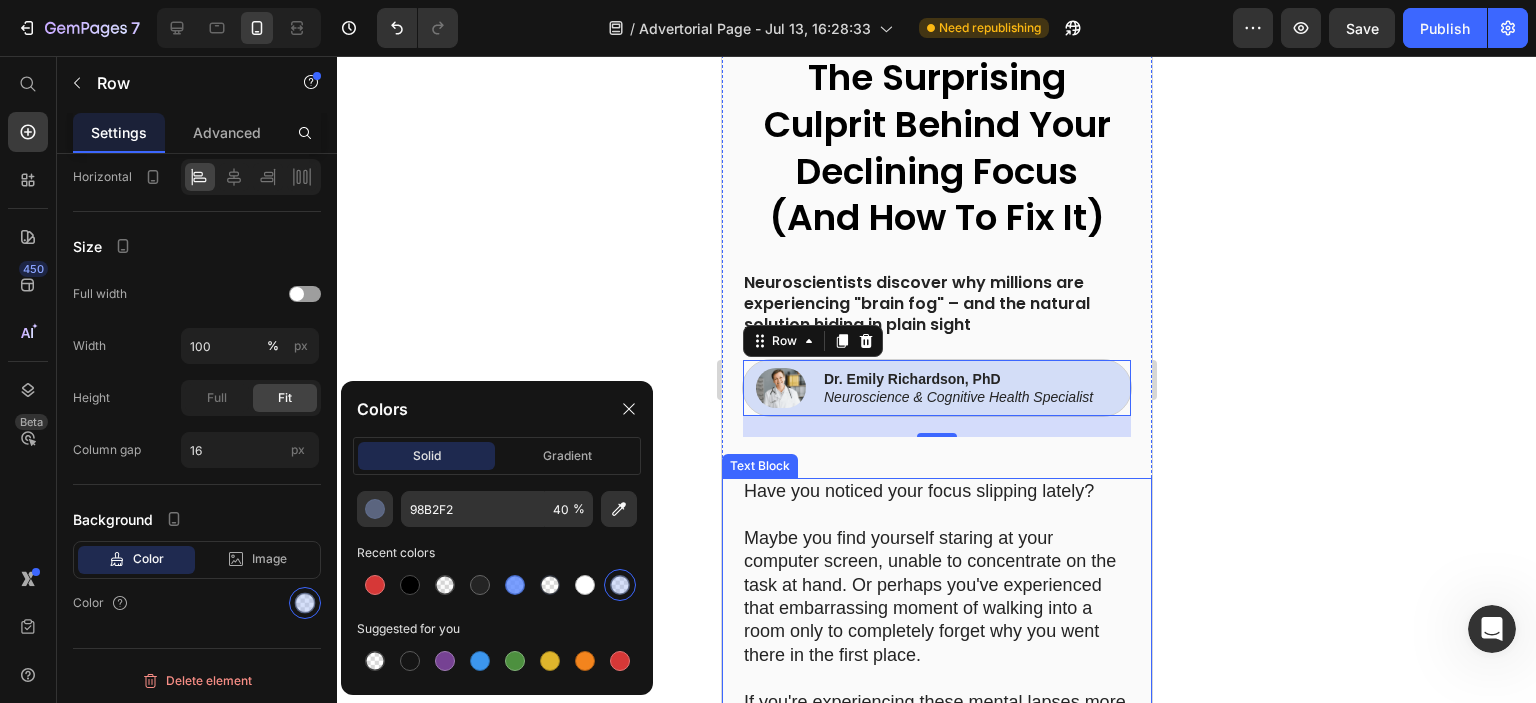 click 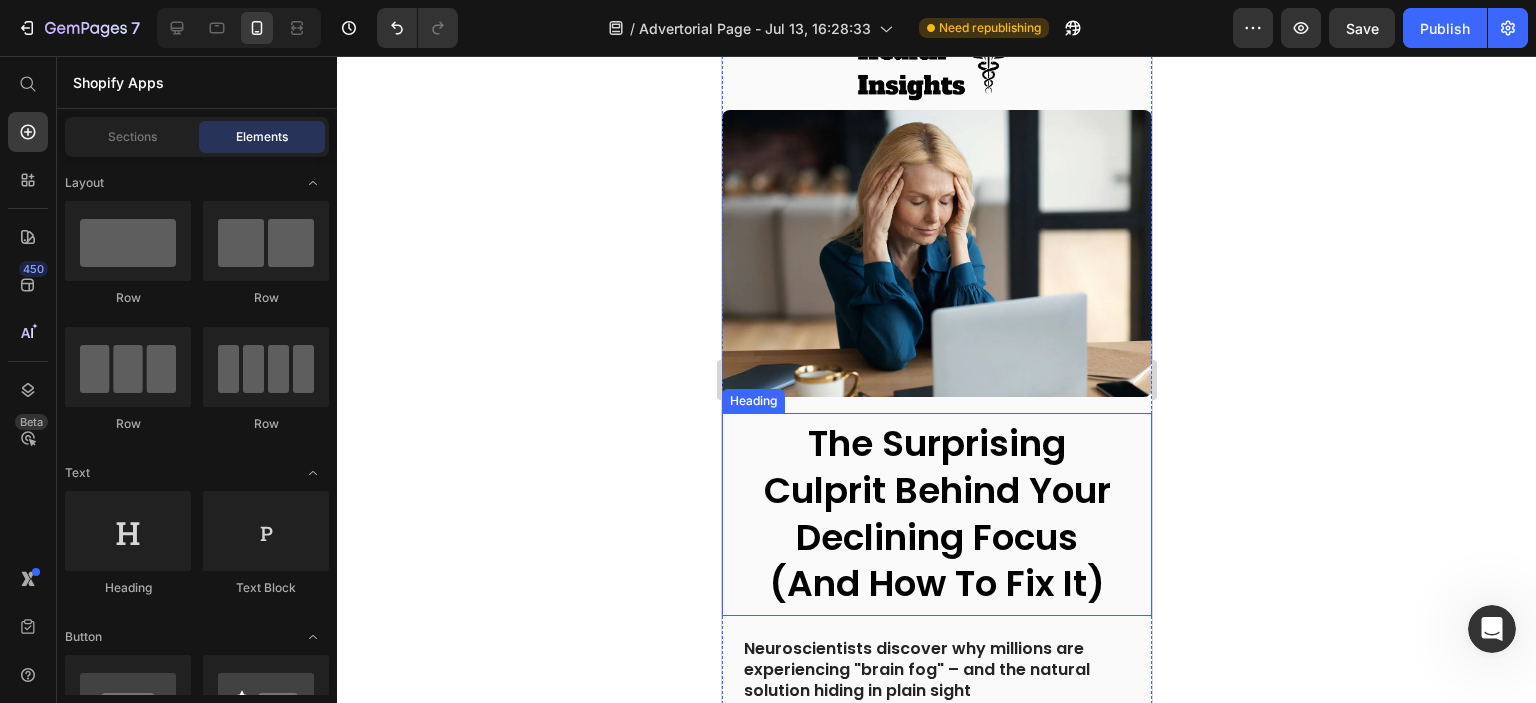 scroll, scrollTop: 0, scrollLeft: 0, axis: both 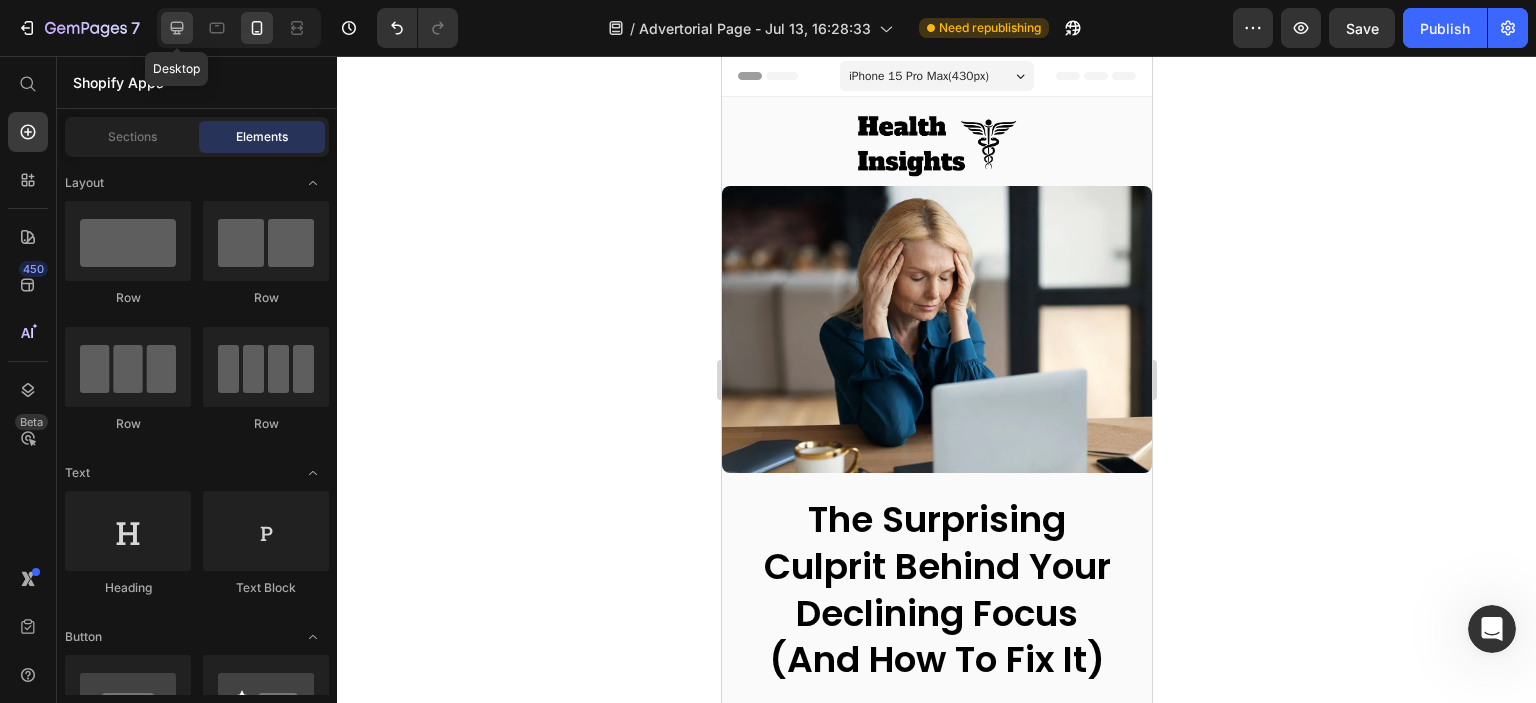 click 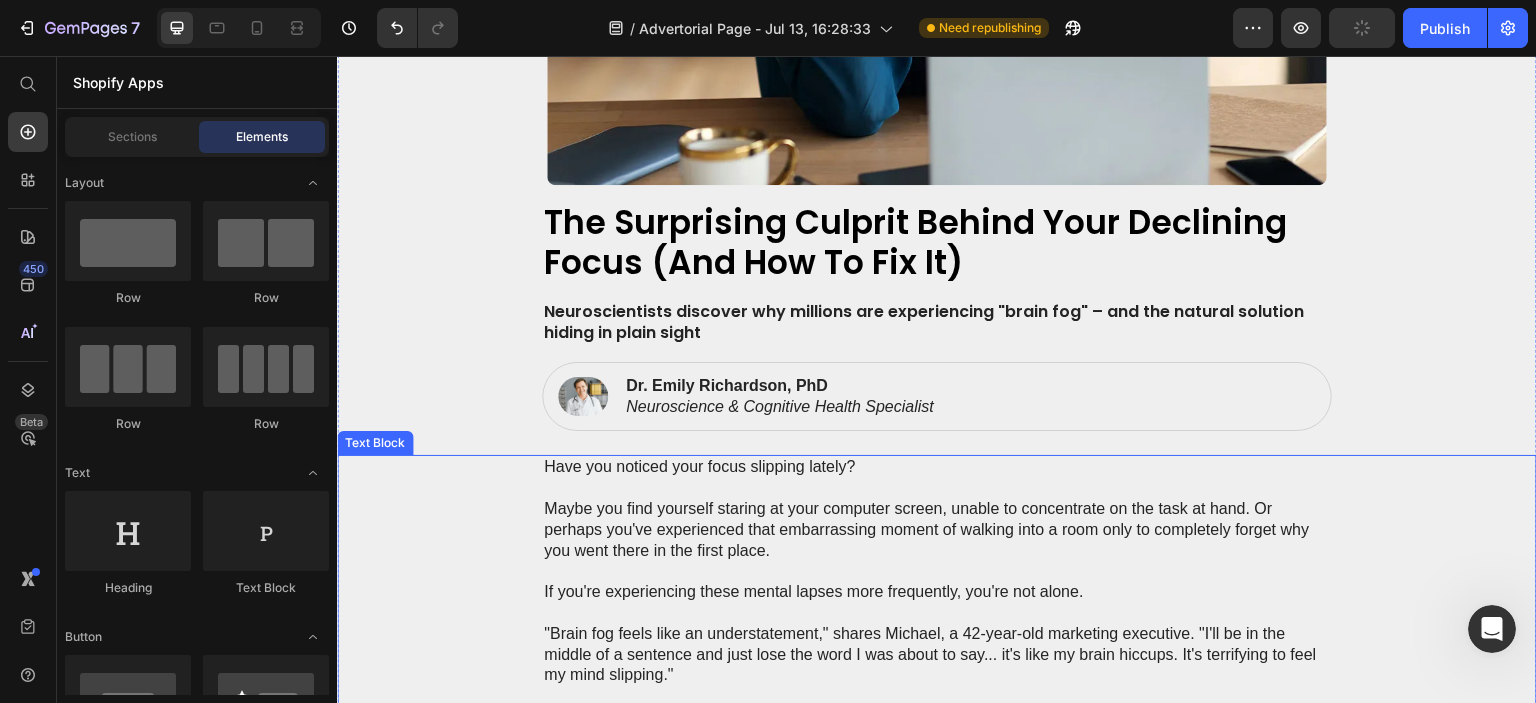 scroll, scrollTop: 700, scrollLeft: 0, axis: vertical 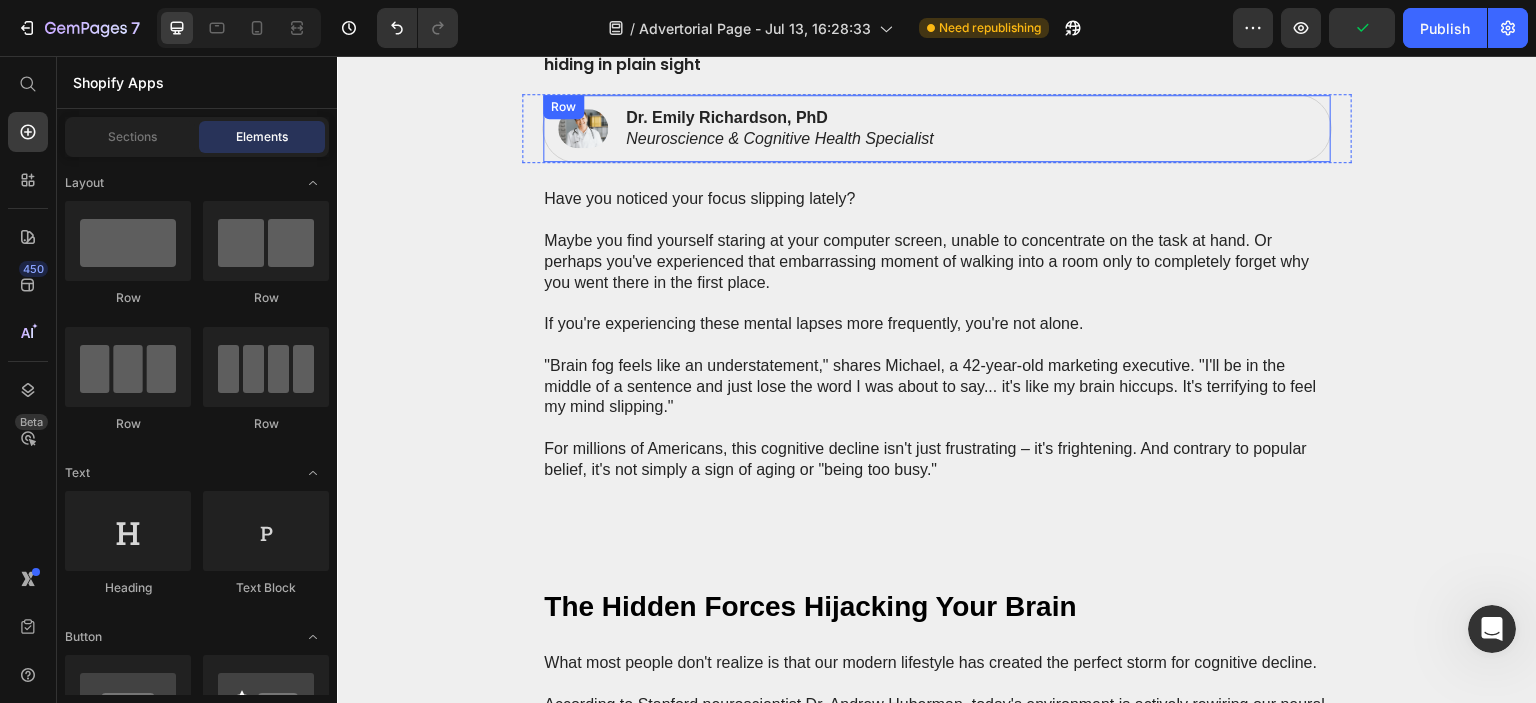 click on "Image Dr. Emily Richardson, PhD Neuroscience & Cognitive Health Specialist Text Block Row" at bounding box center (937, 129) 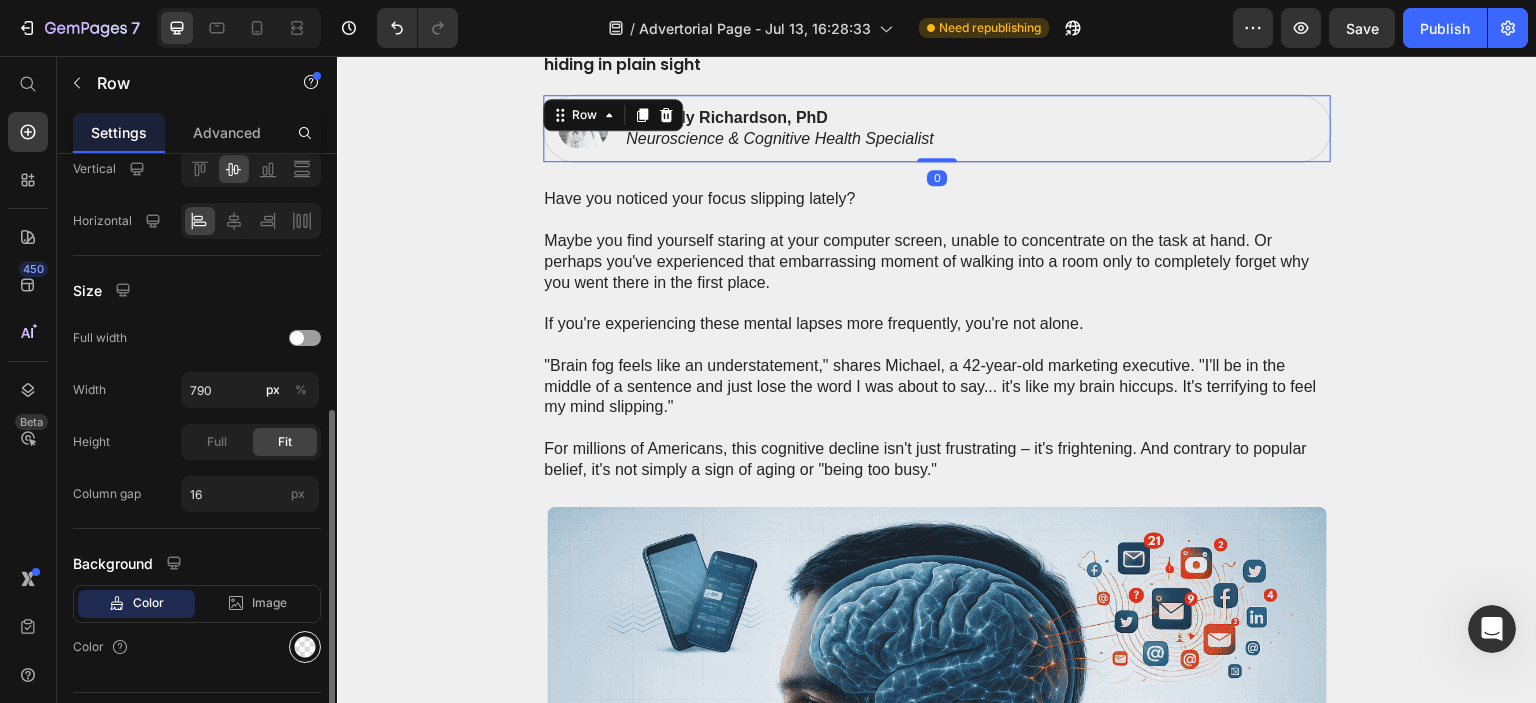 click 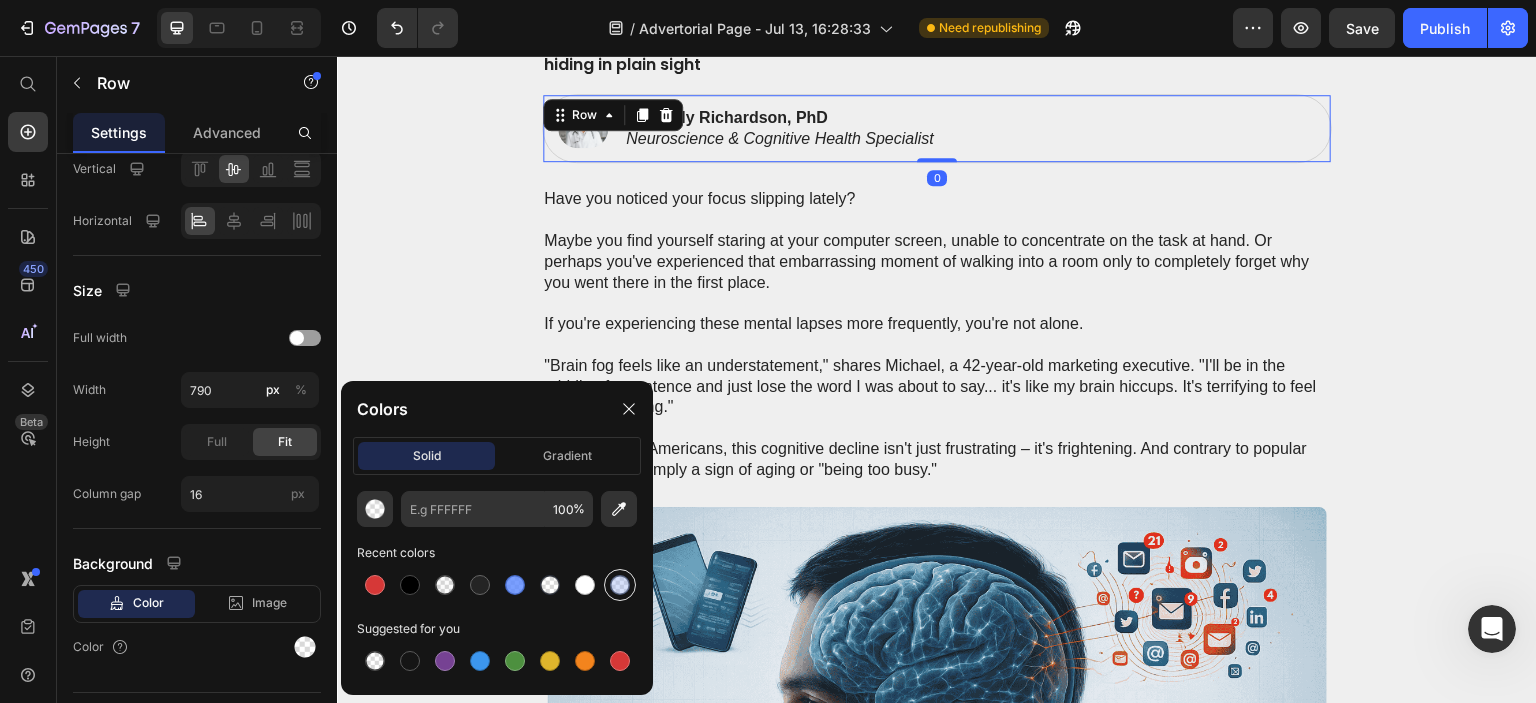 click at bounding box center (620, 585) 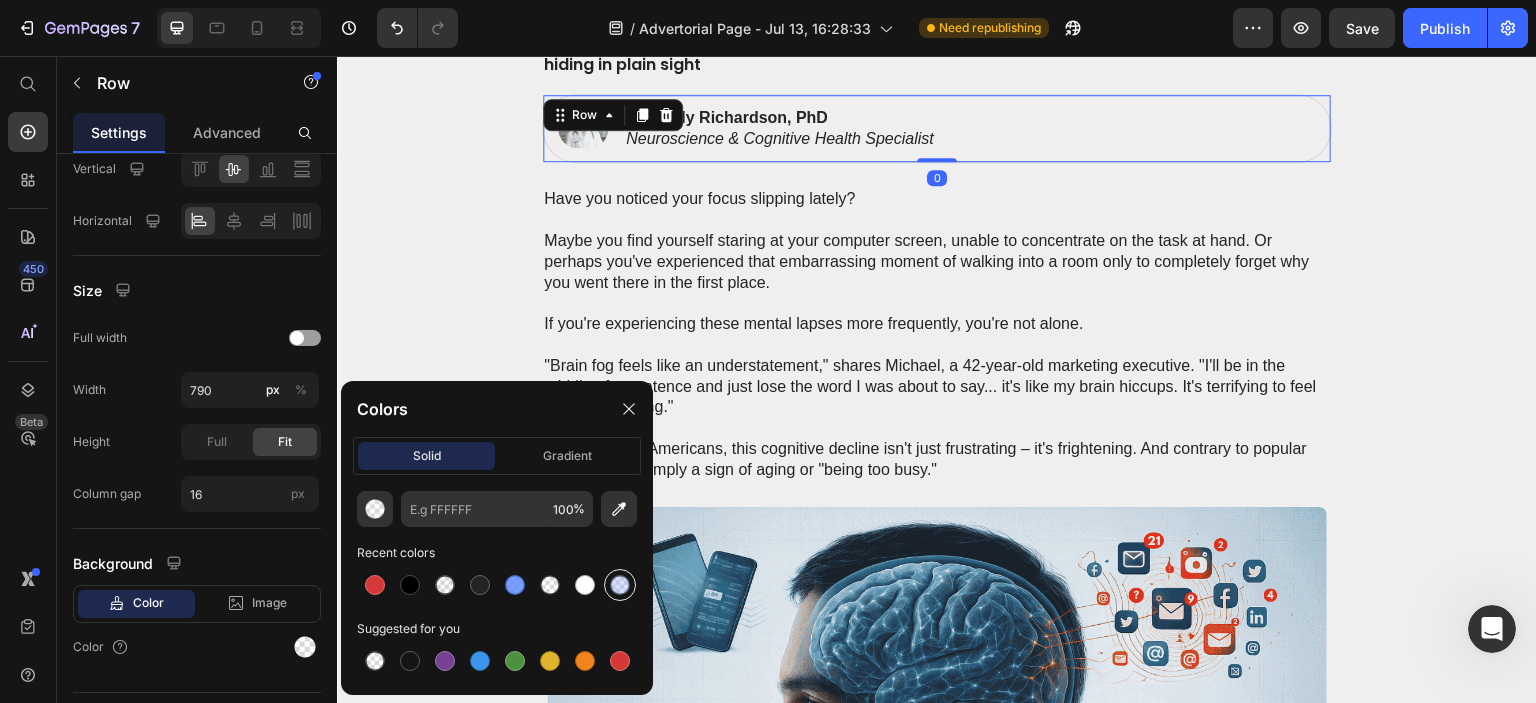 type on "98B2F2" 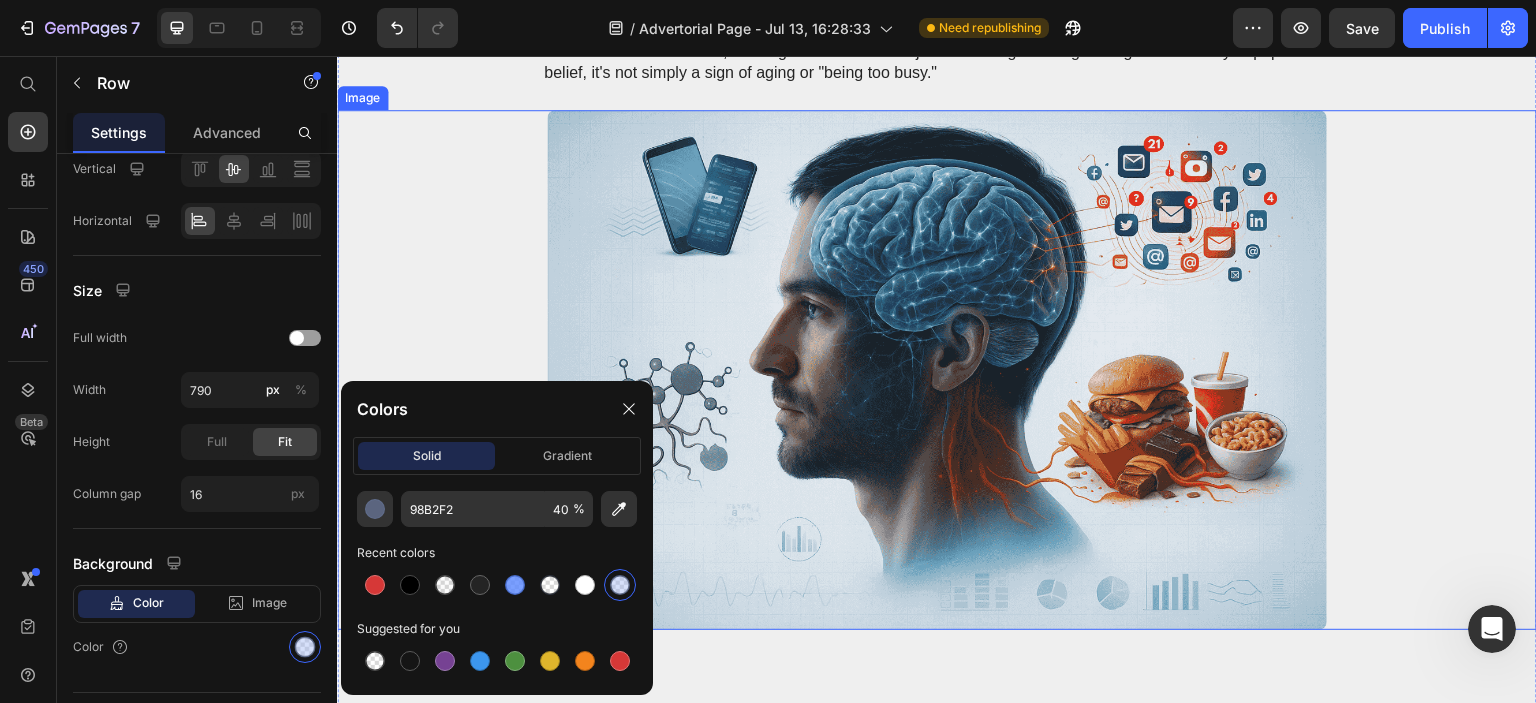 scroll, scrollTop: 1100, scrollLeft: 0, axis: vertical 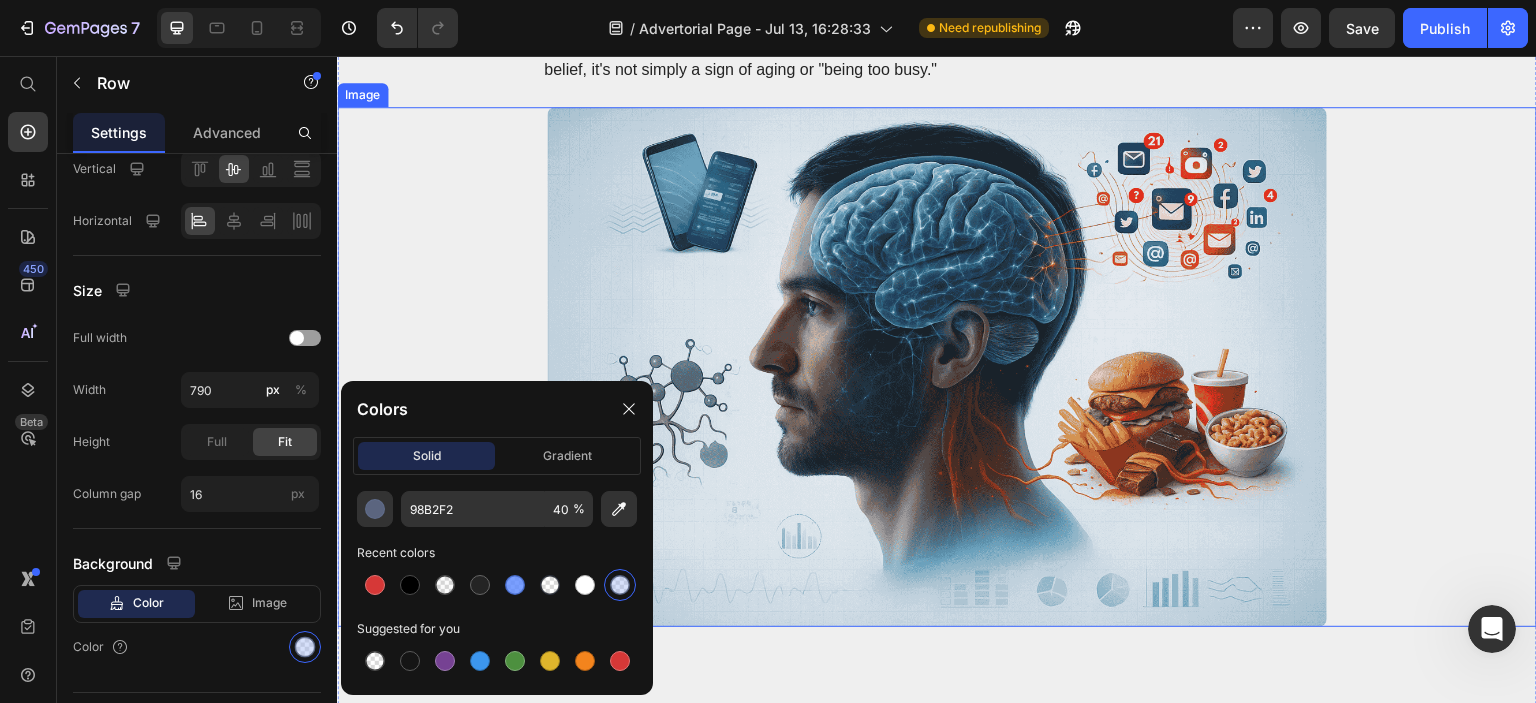 click at bounding box center (937, 367) 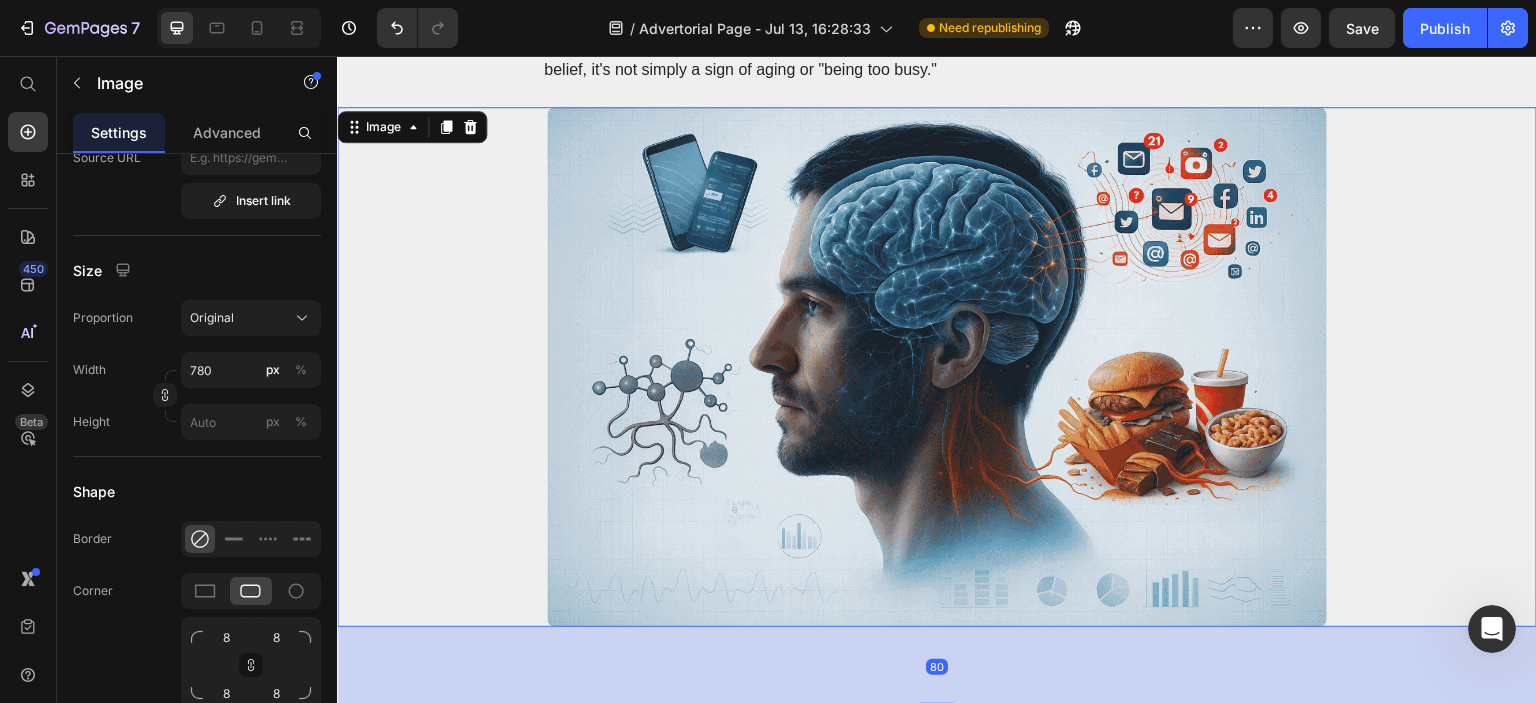 scroll, scrollTop: 0, scrollLeft: 0, axis: both 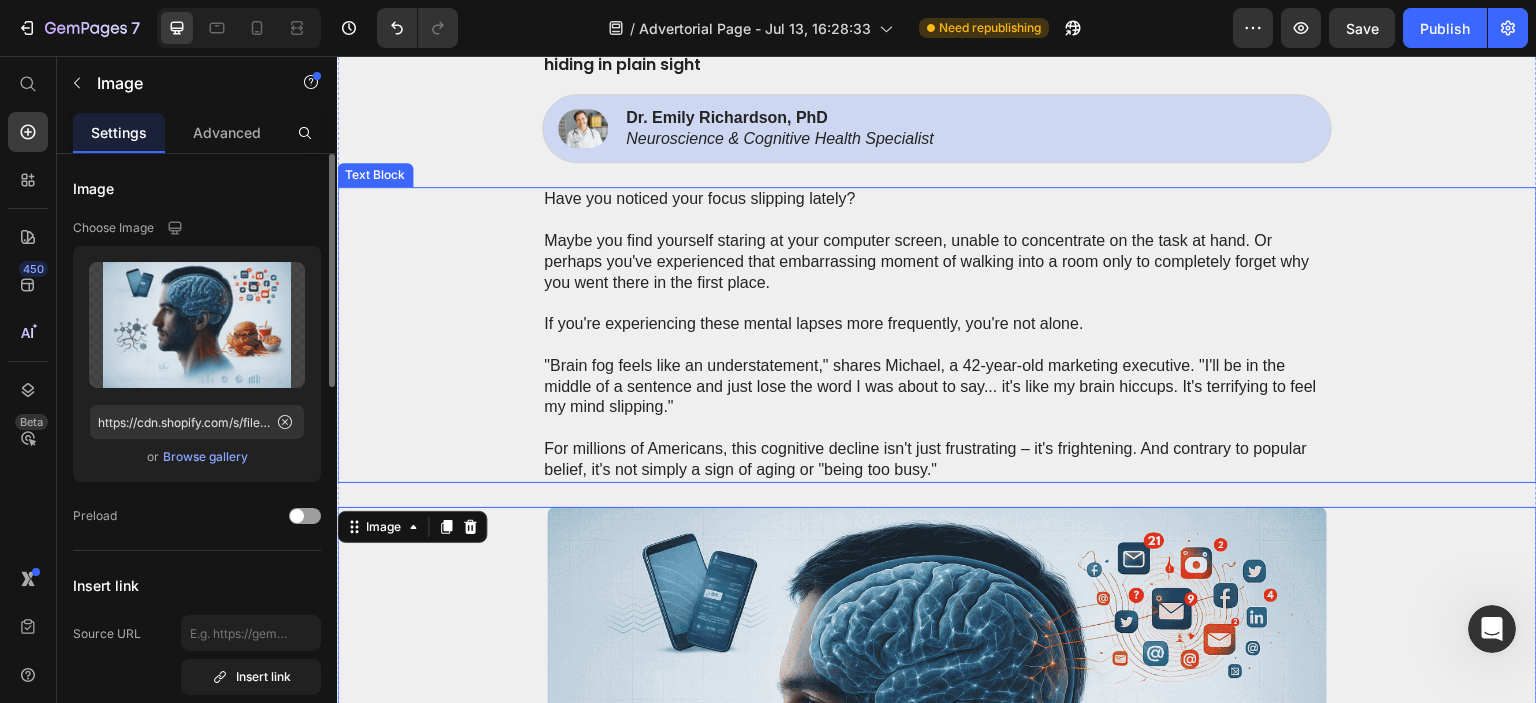 click on ""Brain fog feels like an understatement," shares Michael, a 42-year-old marketing executive. "I'll be in the middle of a sentence and just lose the word I was about to say... it's like my brain hiccups. It's terrifying to feel my mind slipping."" at bounding box center [937, 387] 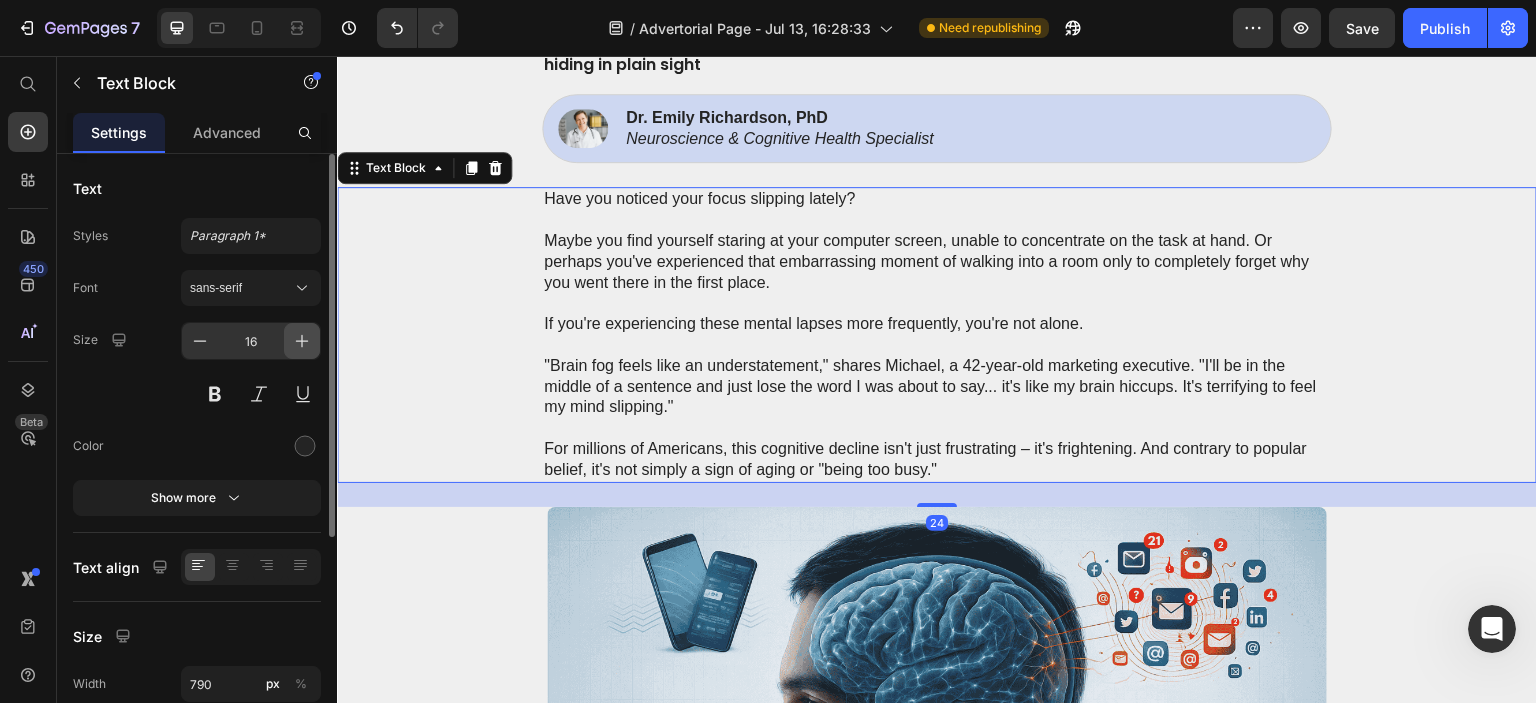 click 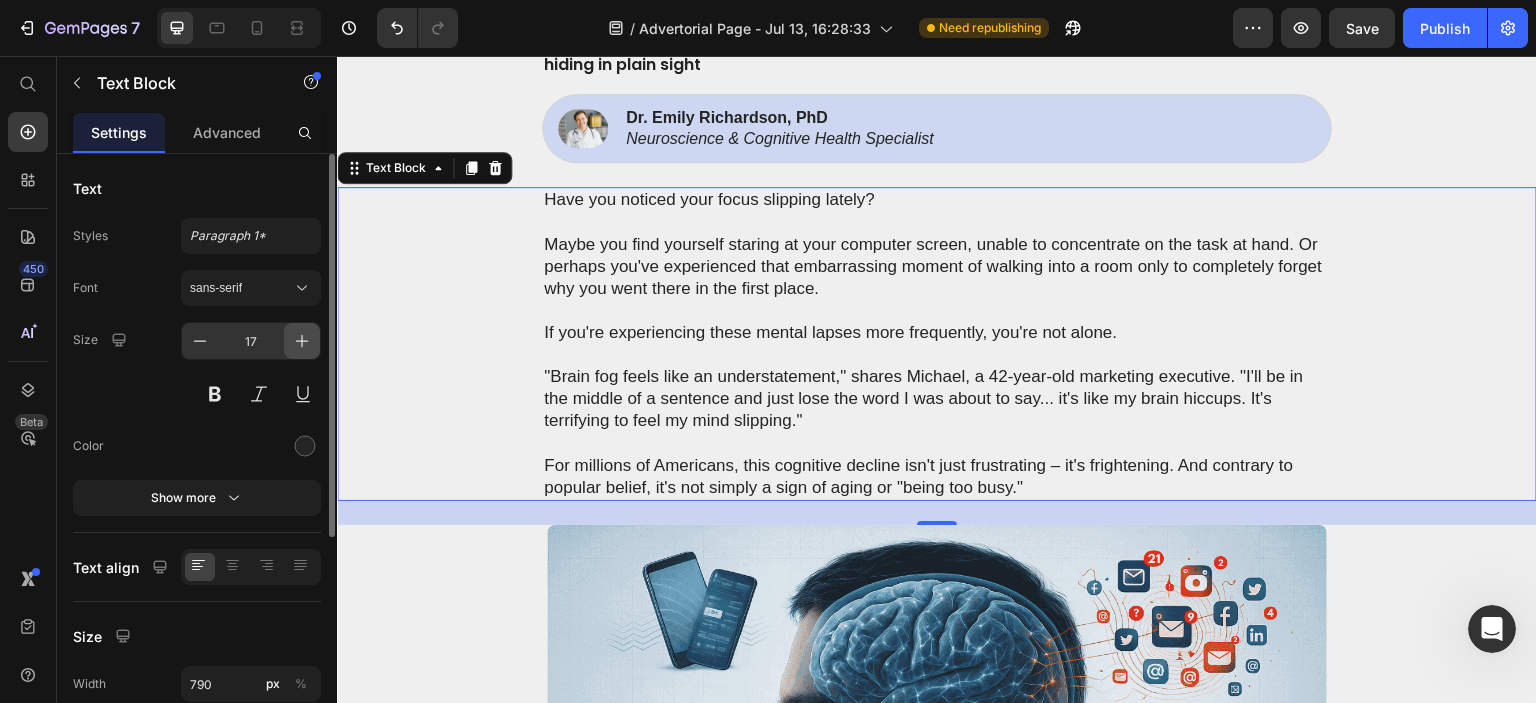 click 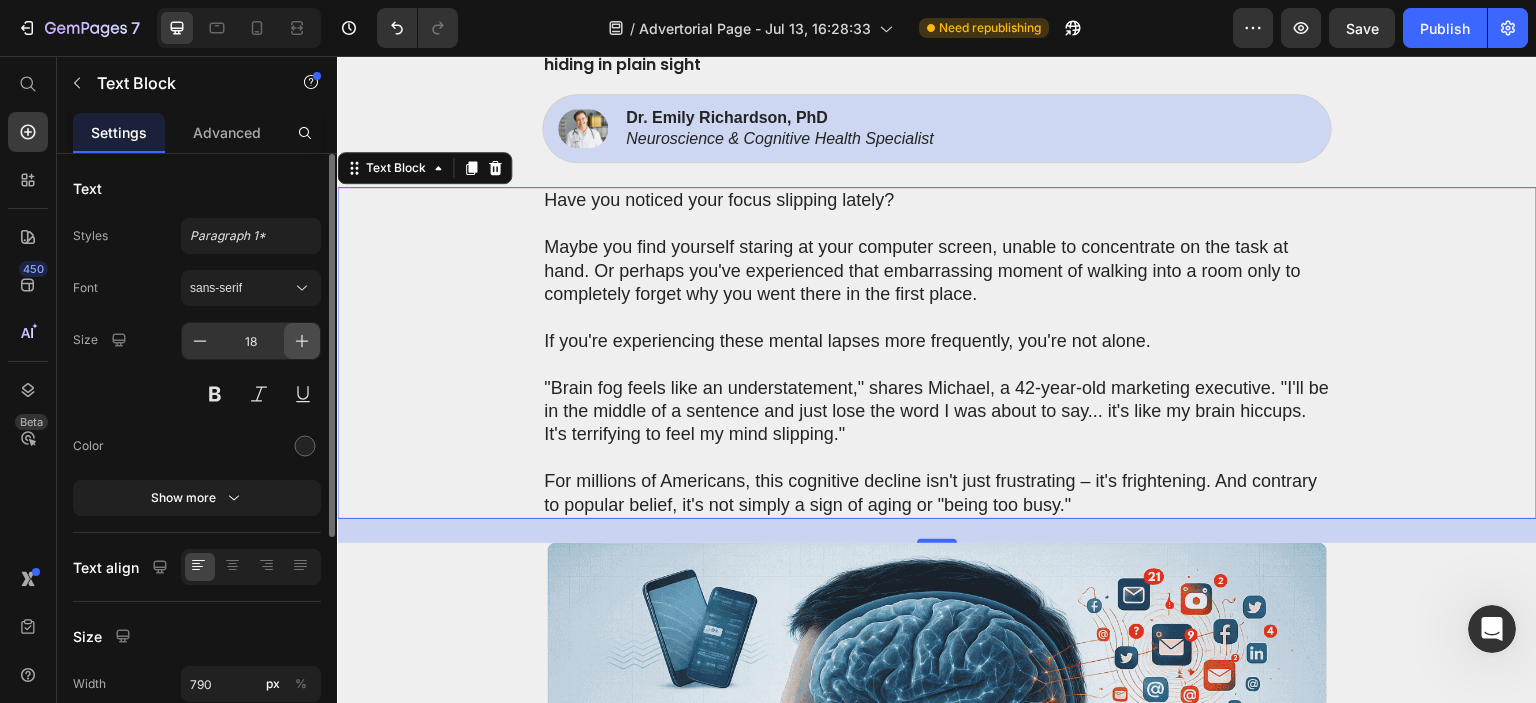 click 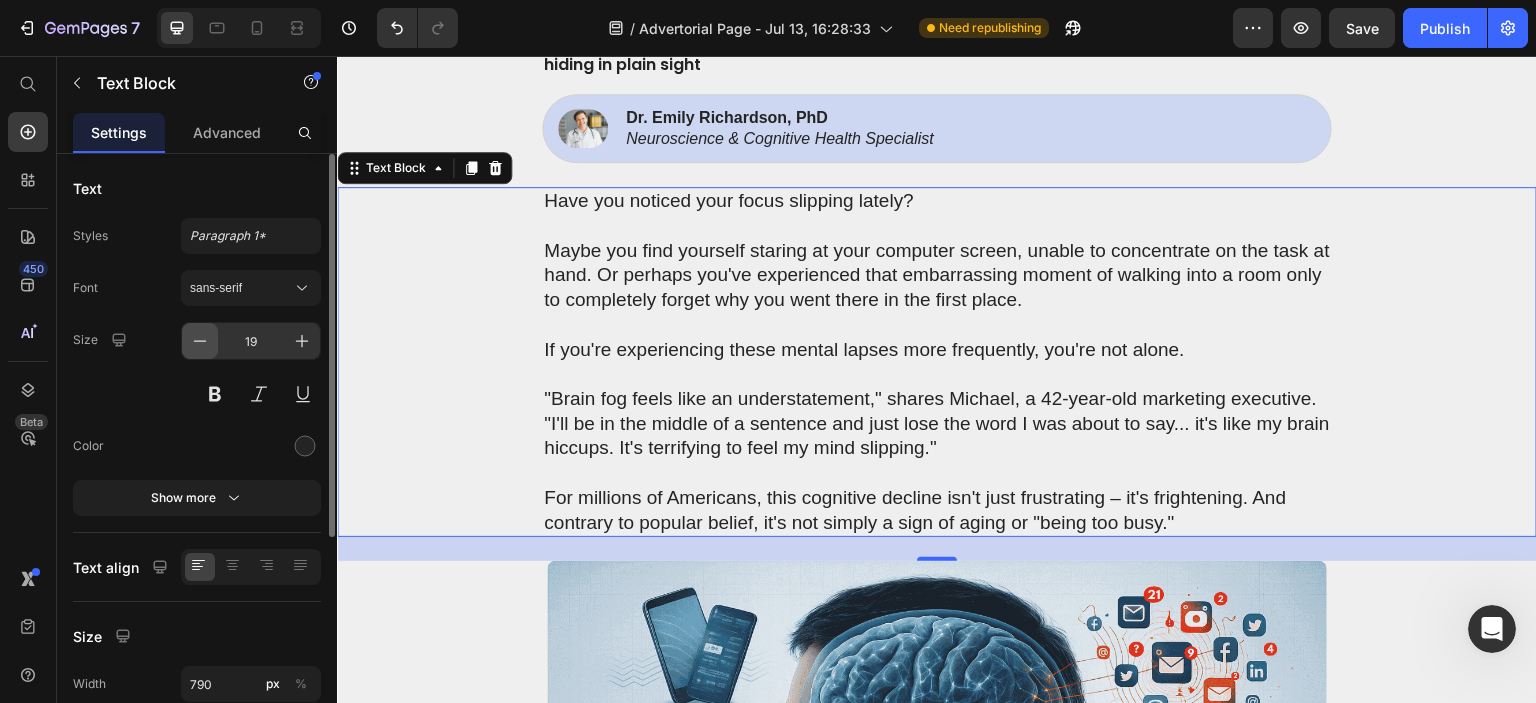 click at bounding box center [200, 341] 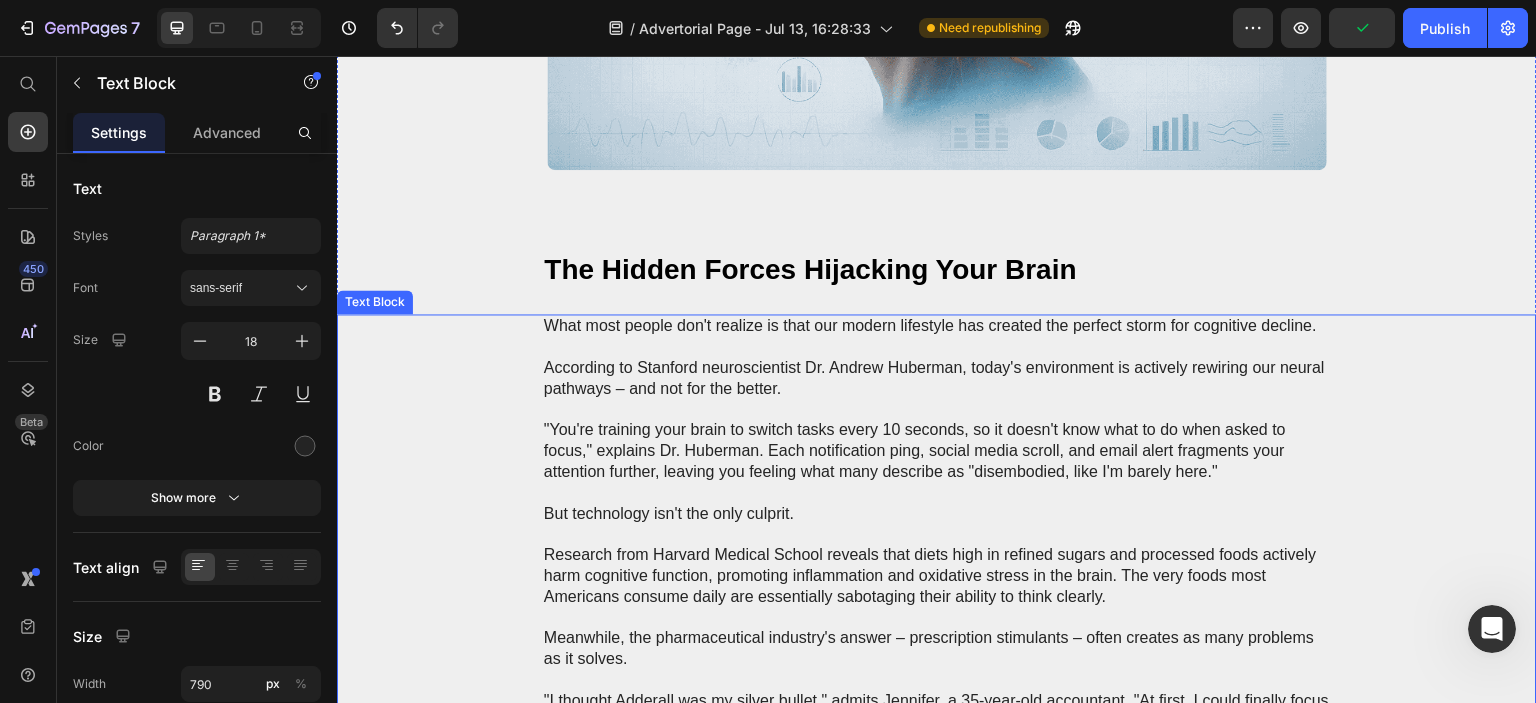 scroll, scrollTop: 1600, scrollLeft: 0, axis: vertical 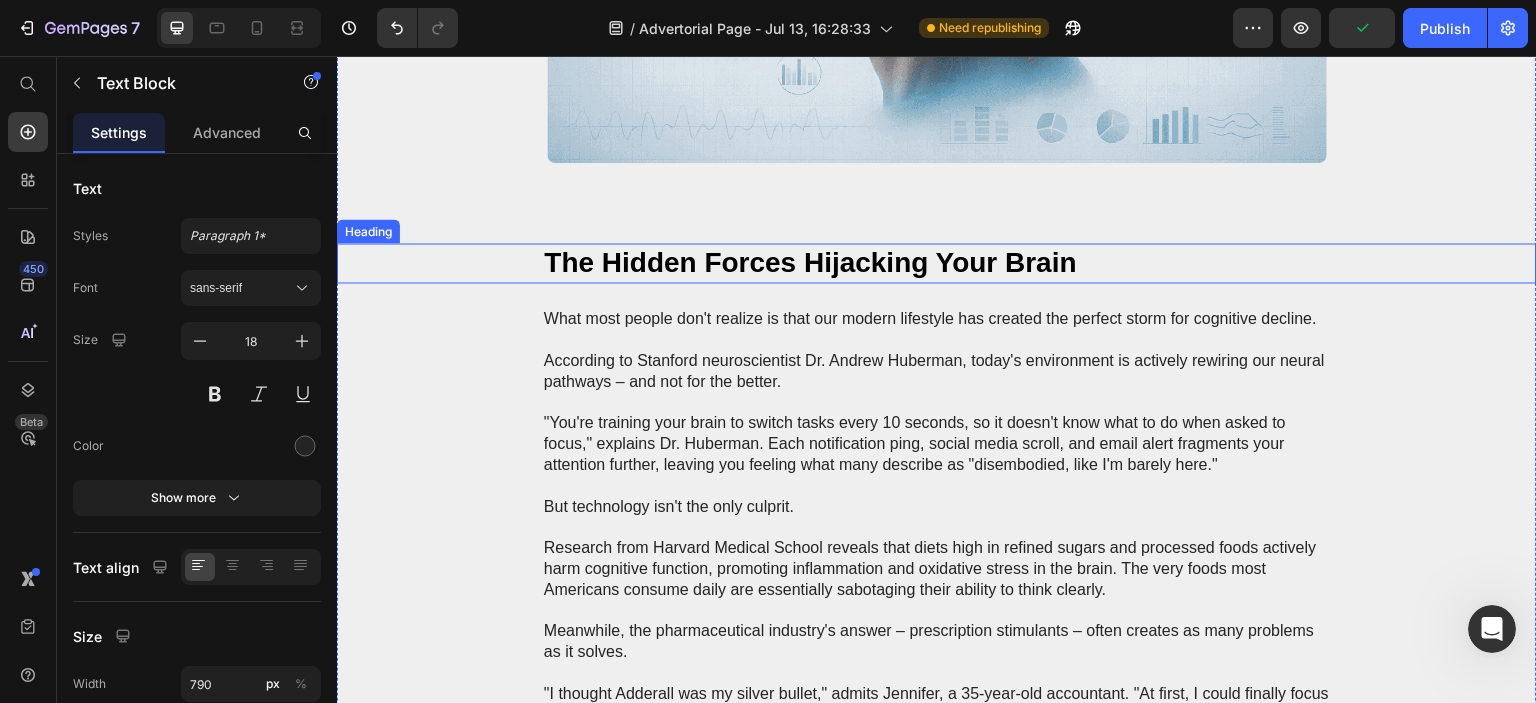 click on "The Hidden Forces Hijacking Your Brain" at bounding box center (810, 262) 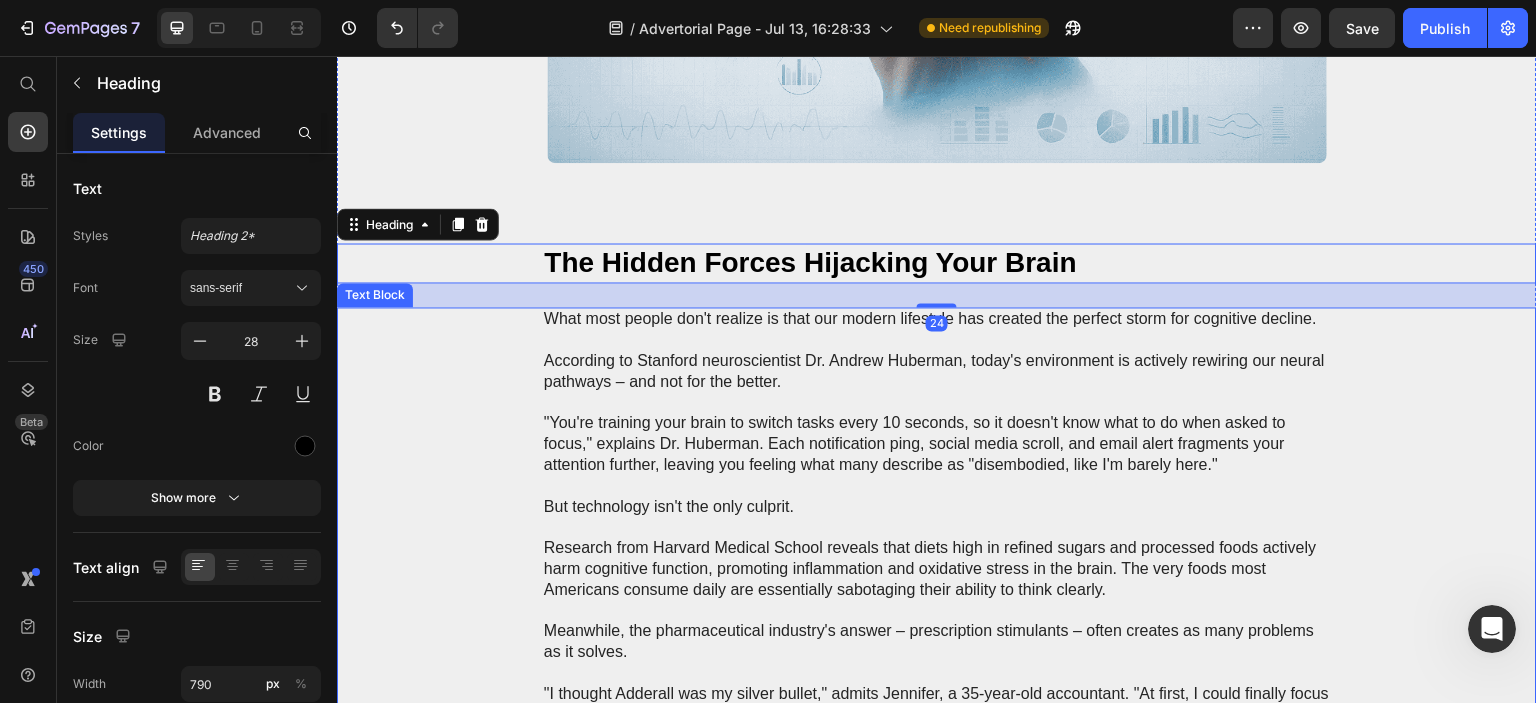 click on ""You're training your brain to switch tasks every 10 seconds, so it doesn't know what to do when asked to focus," explains Dr. Huberman. Each notification ping, social media scroll, and email alert fragments your attention further, leaving you feeling what many describe as "disembodied, like I'm barely here."" at bounding box center (937, 444) 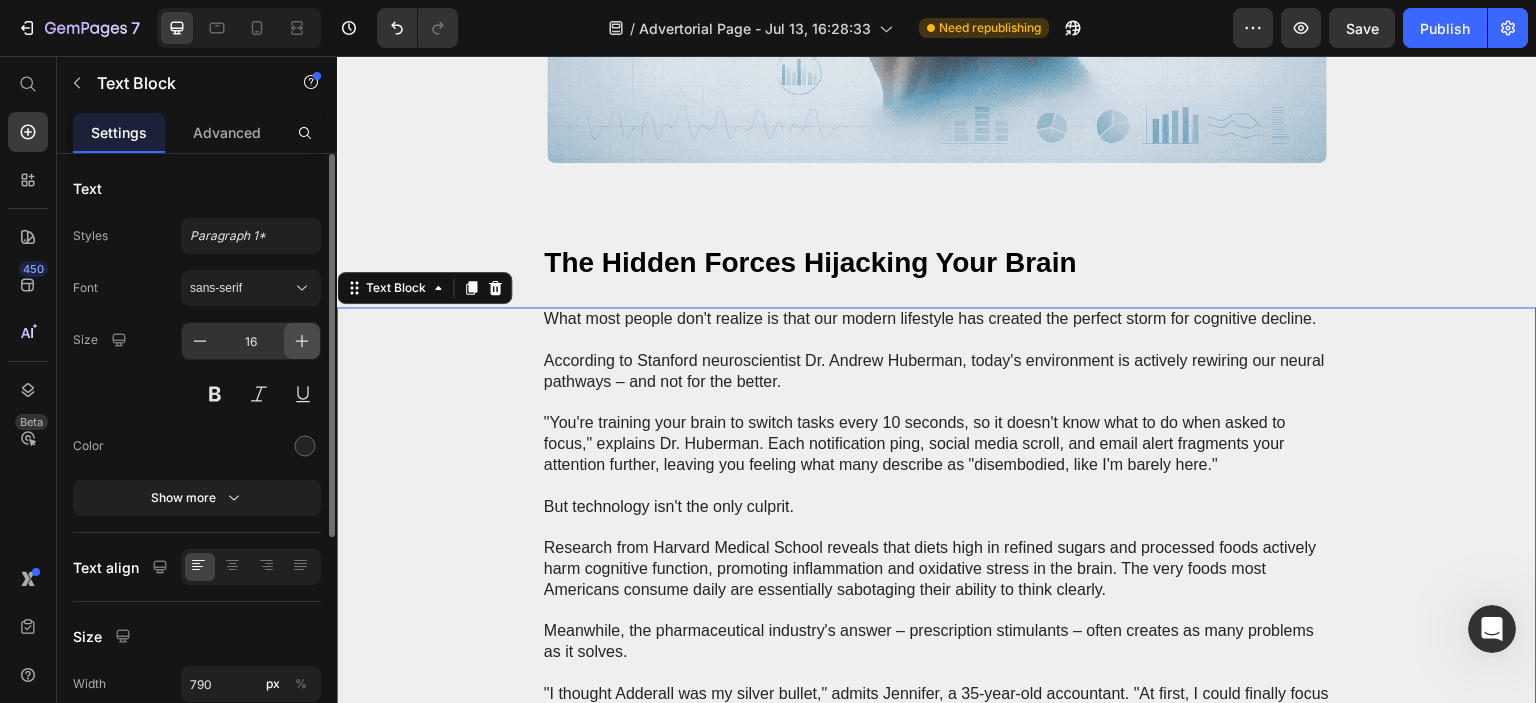 click 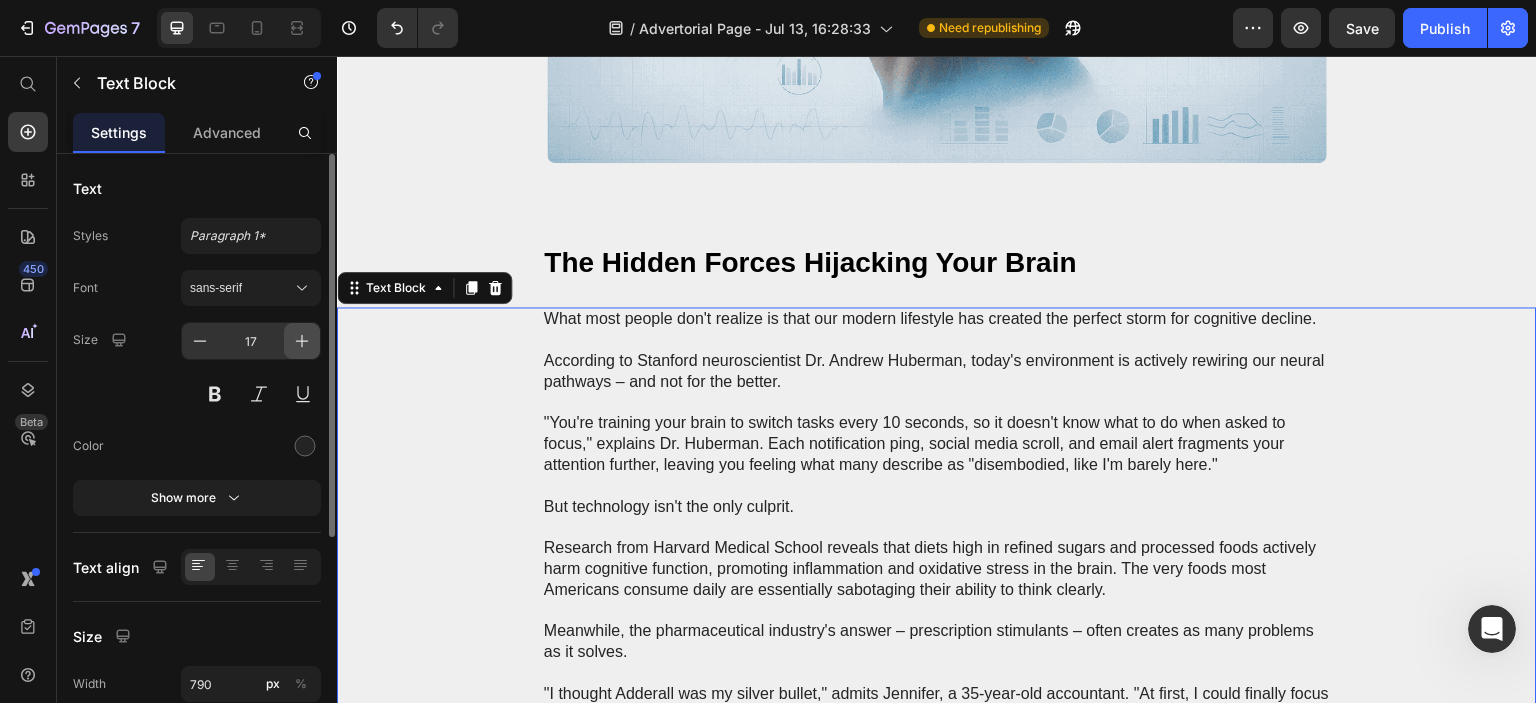 click 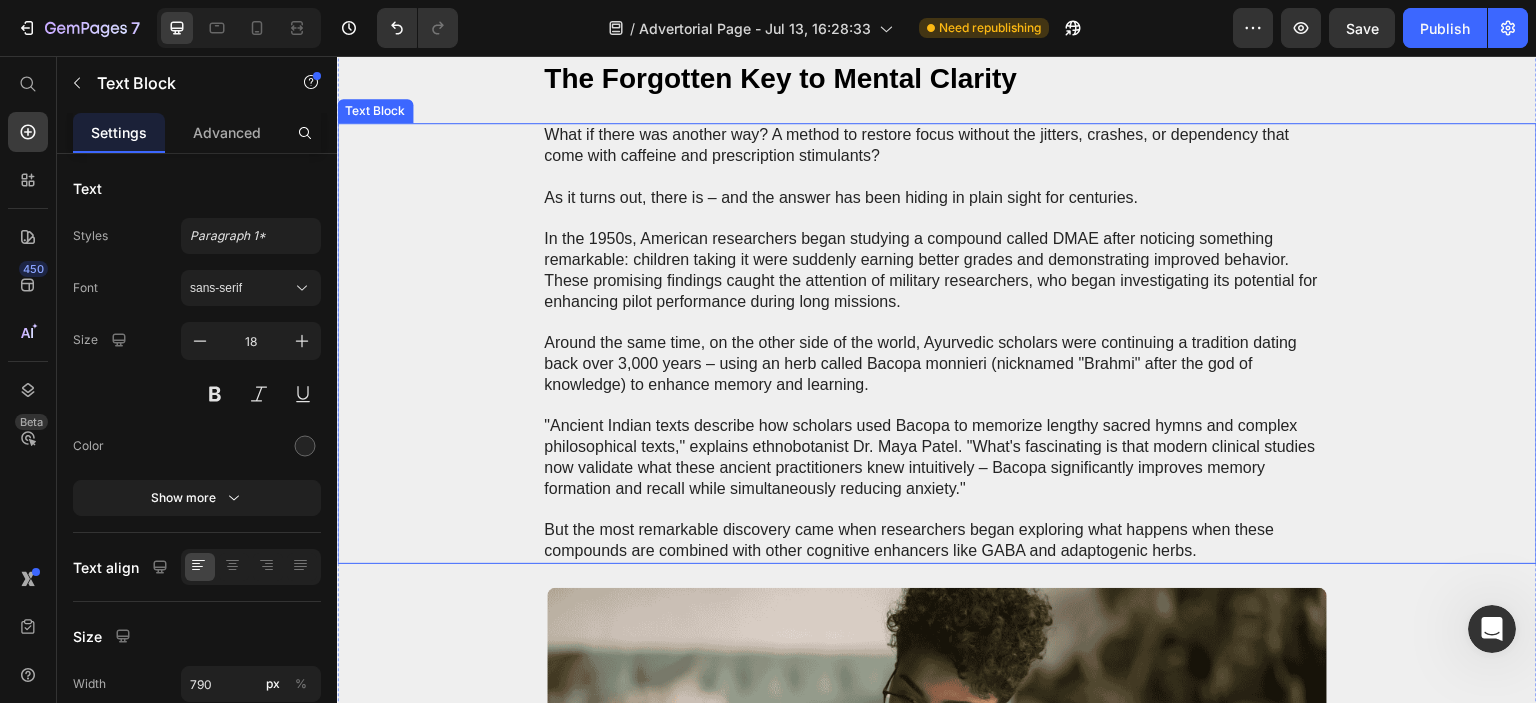 scroll, scrollTop: 2800, scrollLeft: 0, axis: vertical 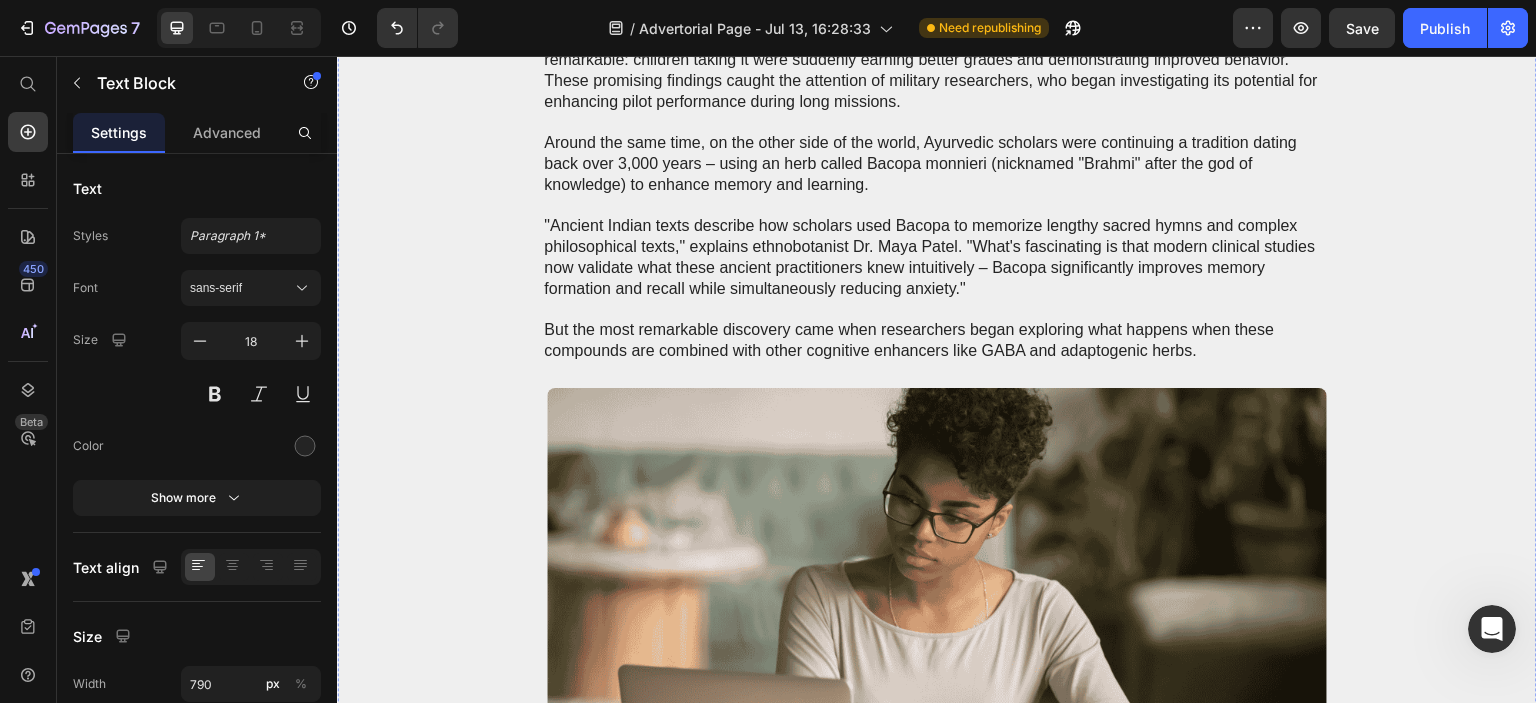 click on "As it turns out, there is – and the answer has been hiding in plain sight for centuries." at bounding box center [937, -2] 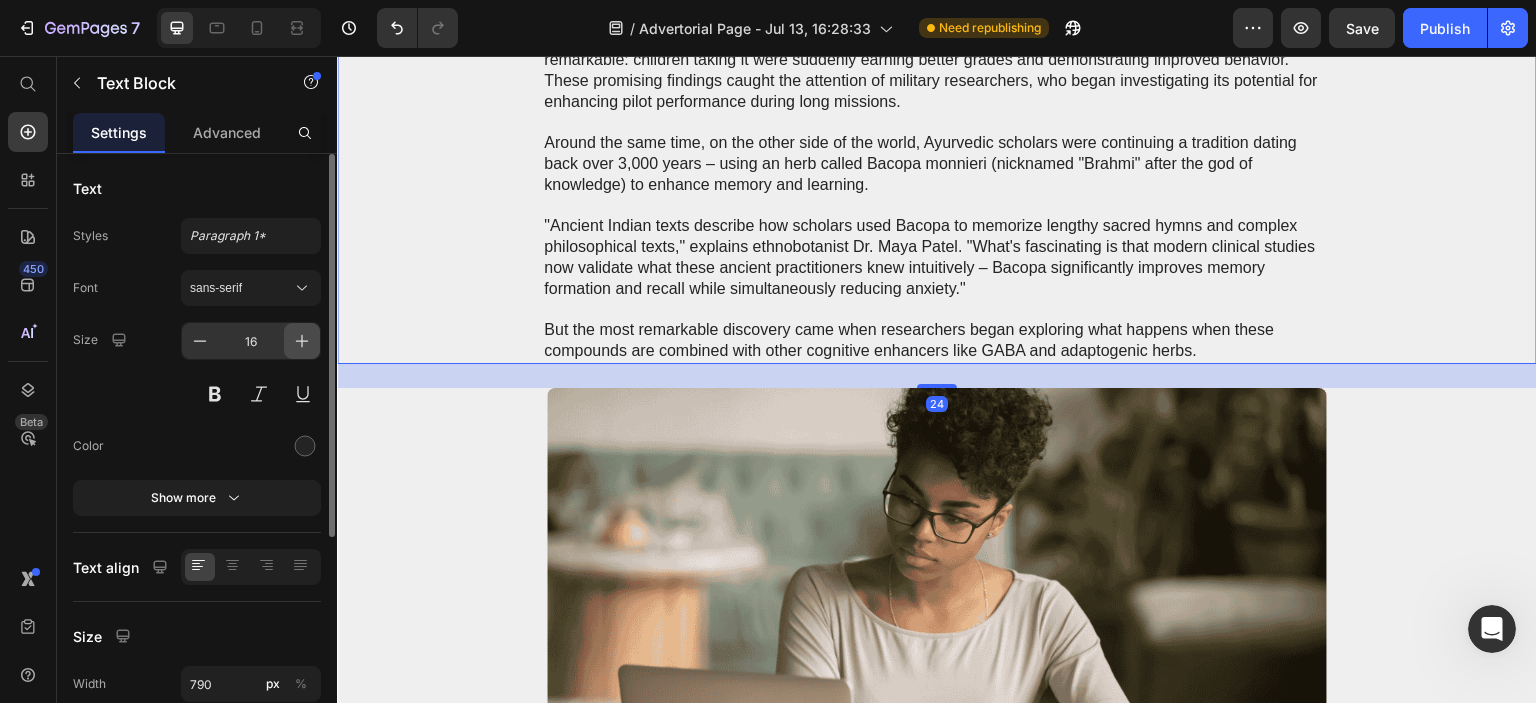 click 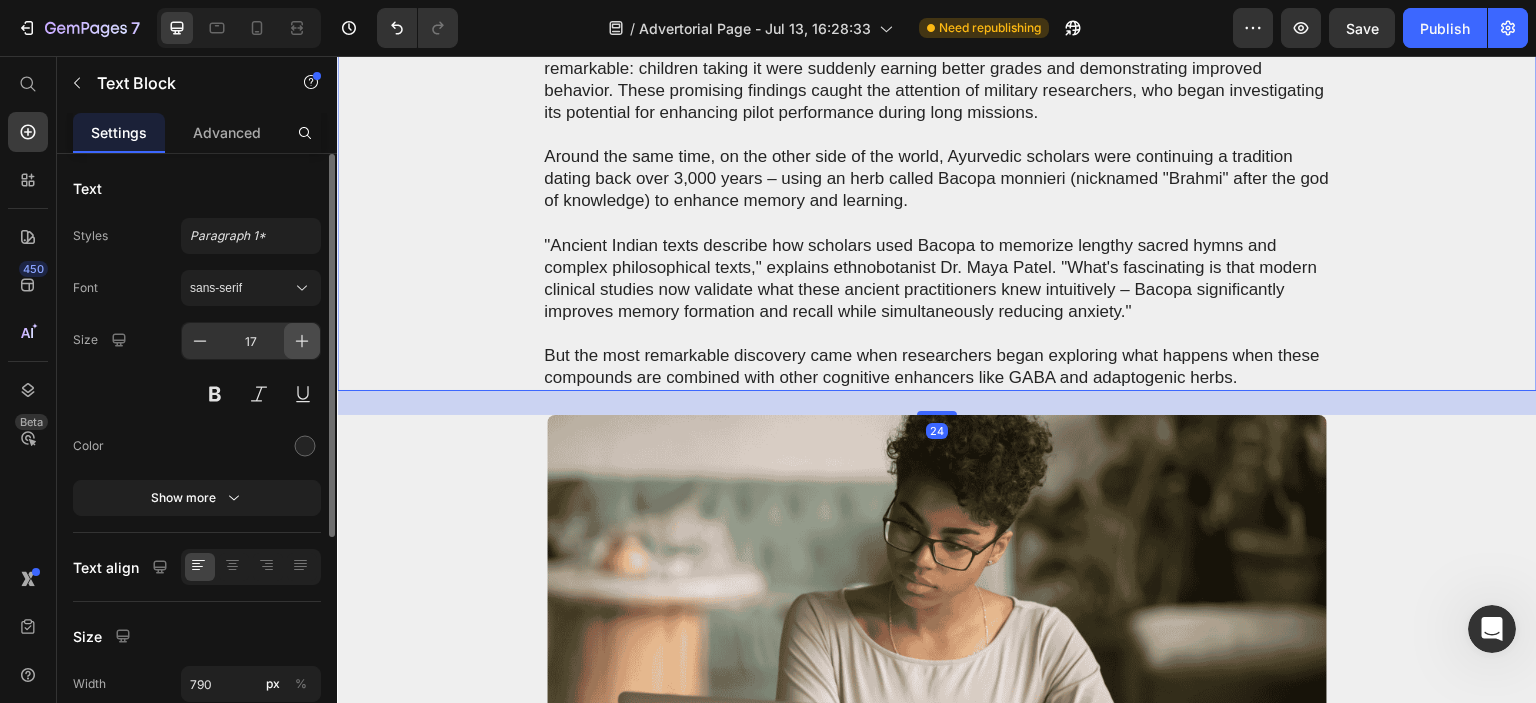 click 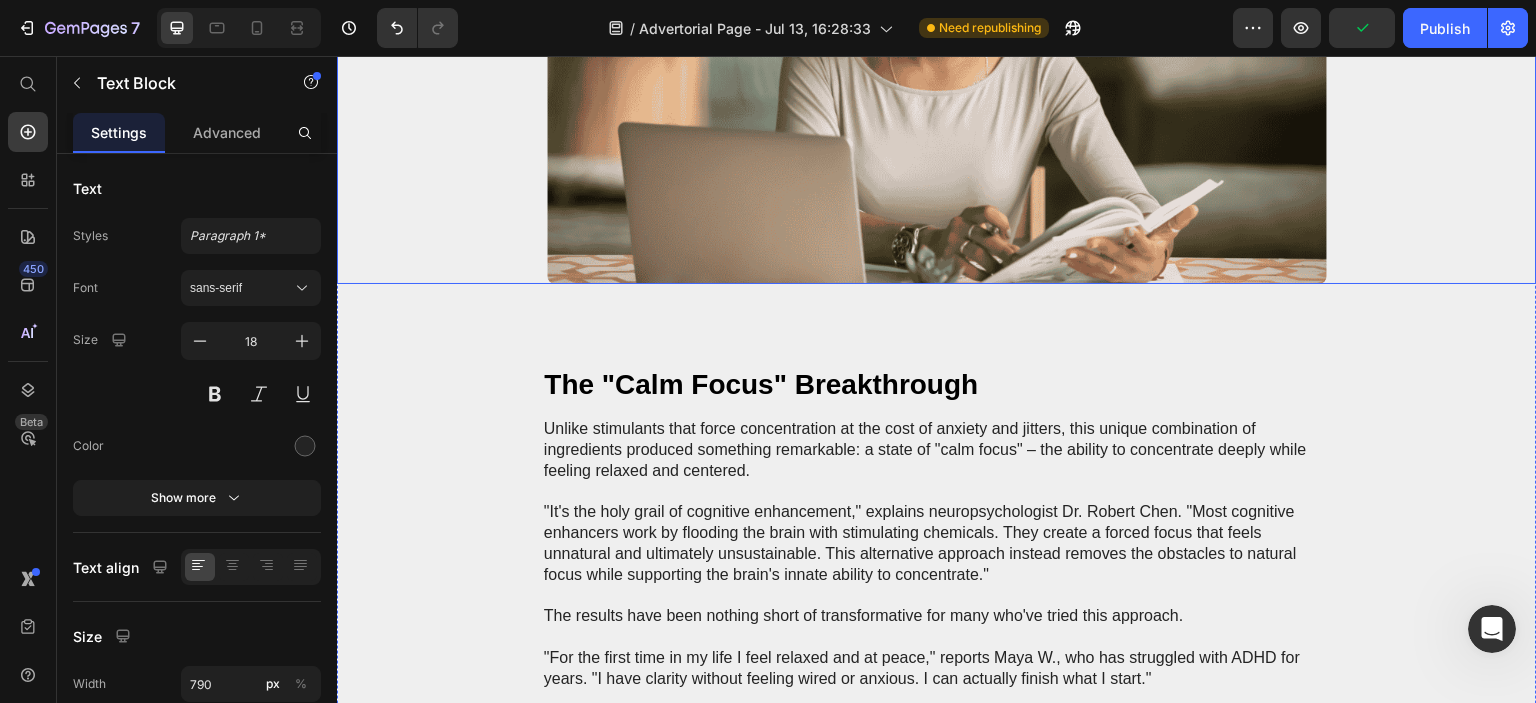 scroll, scrollTop: 2900, scrollLeft: 0, axis: vertical 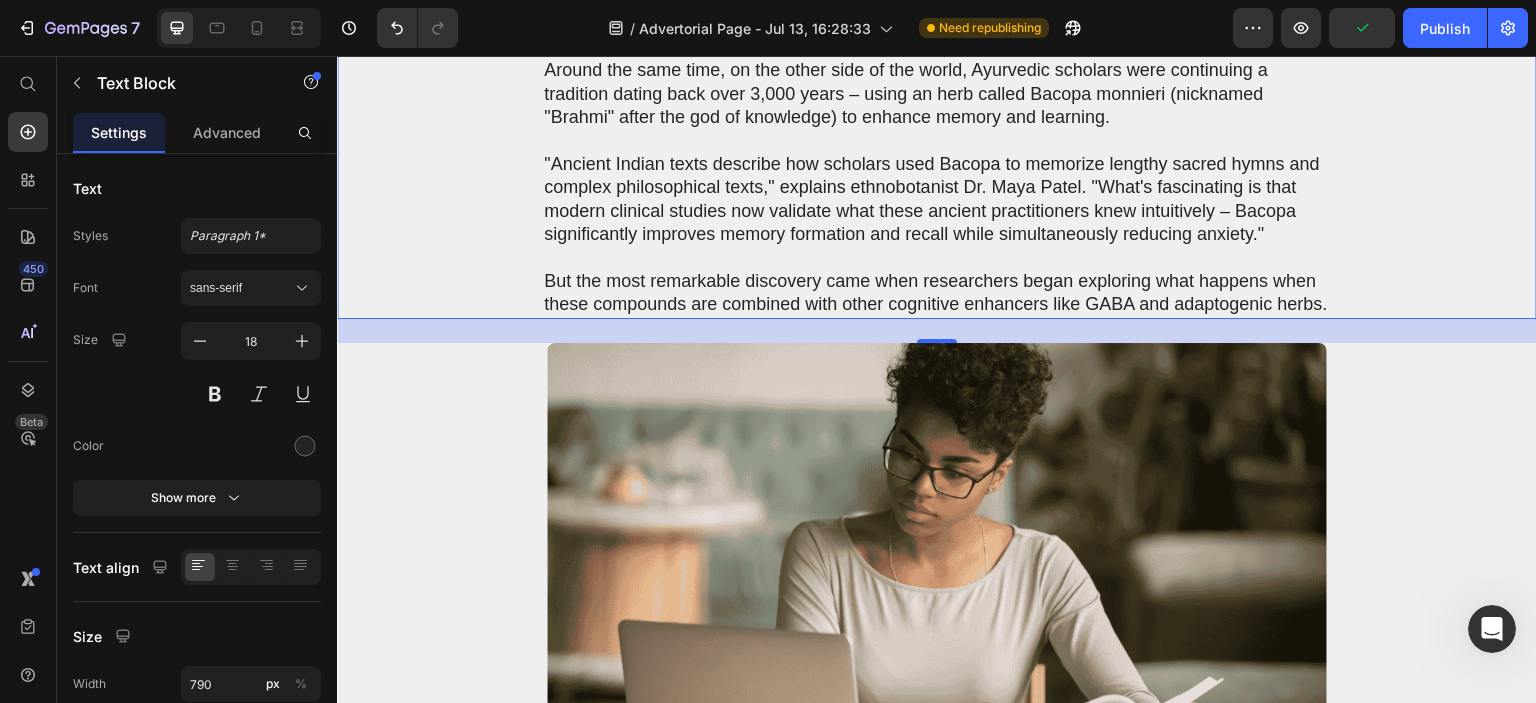 click on "In the 1950s, American researchers began studying a compound called DMAE after noticing something remarkable: children taking it were suddenly earning better grades and demonstrating improved behavior. These promising findings caught the attention of military researchers, who began investigating its potential for enhancing pilot performance during long missions." at bounding box center (937, -11) 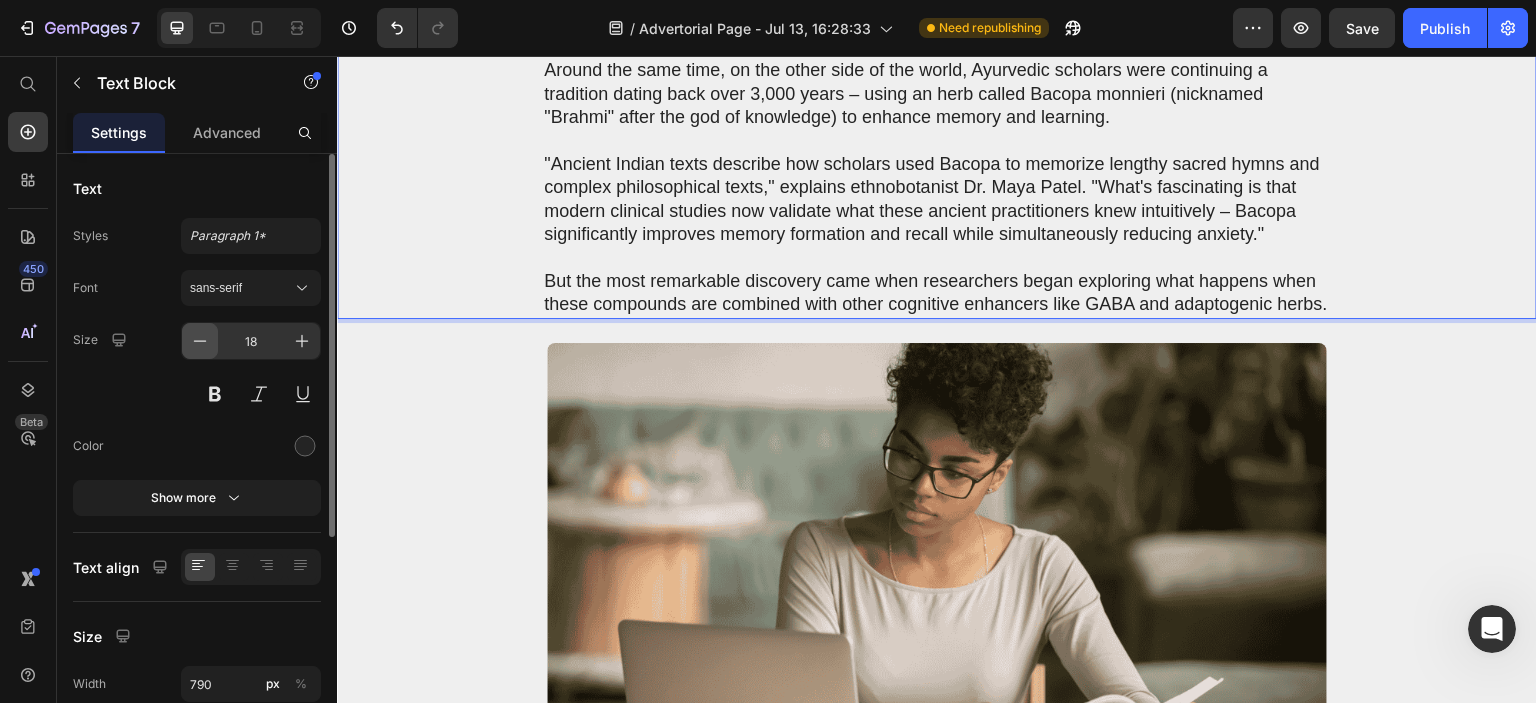 click at bounding box center (200, 341) 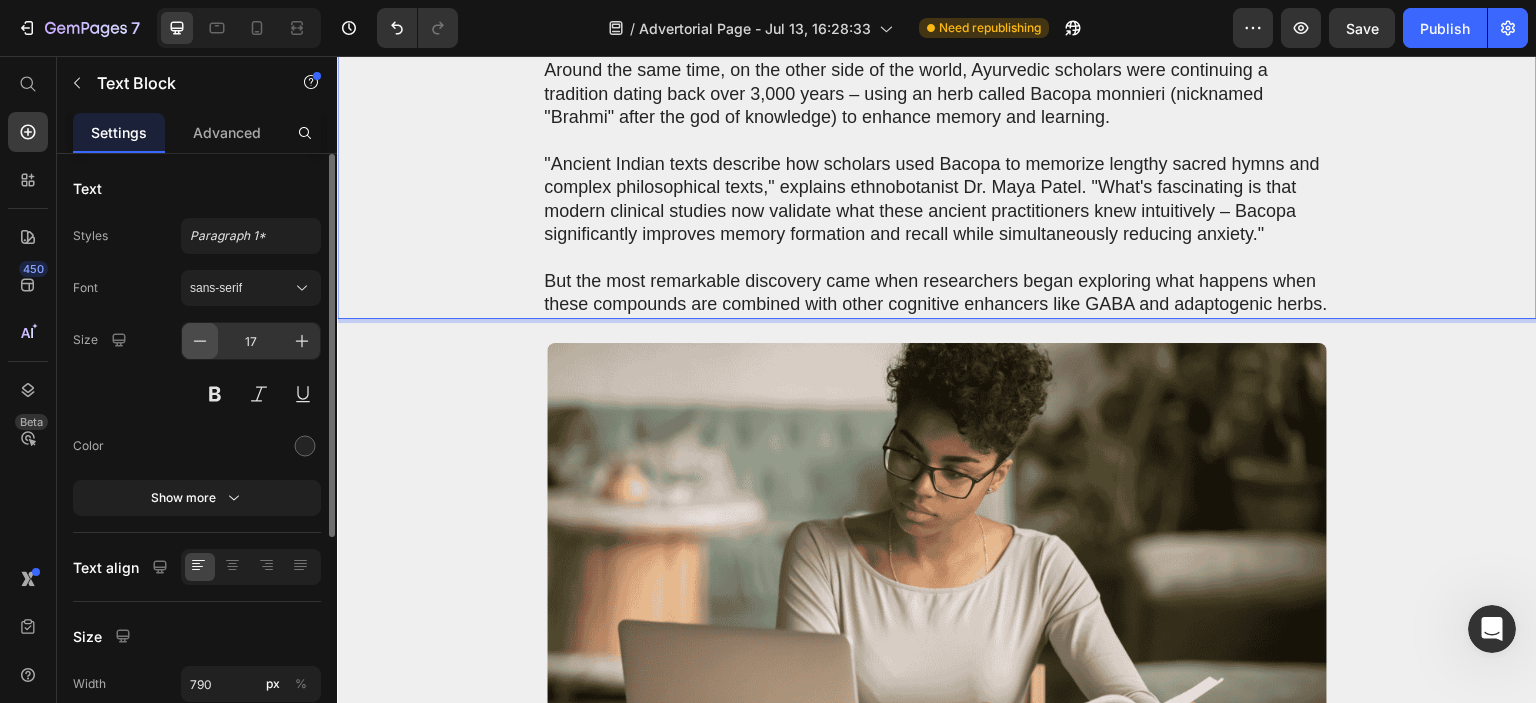 click at bounding box center [200, 341] 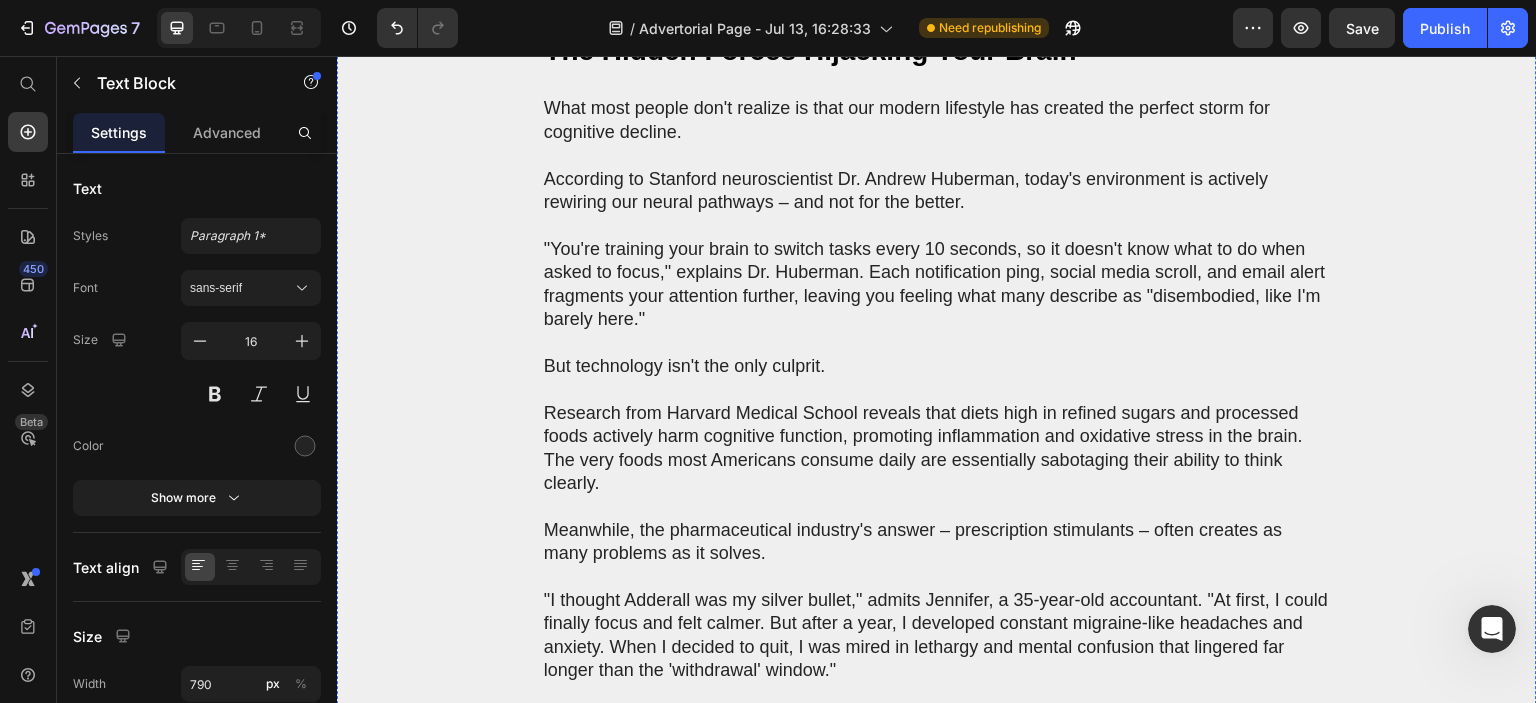 scroll, scrollTop: 1800, scrollLeft: 0, axis: vertical 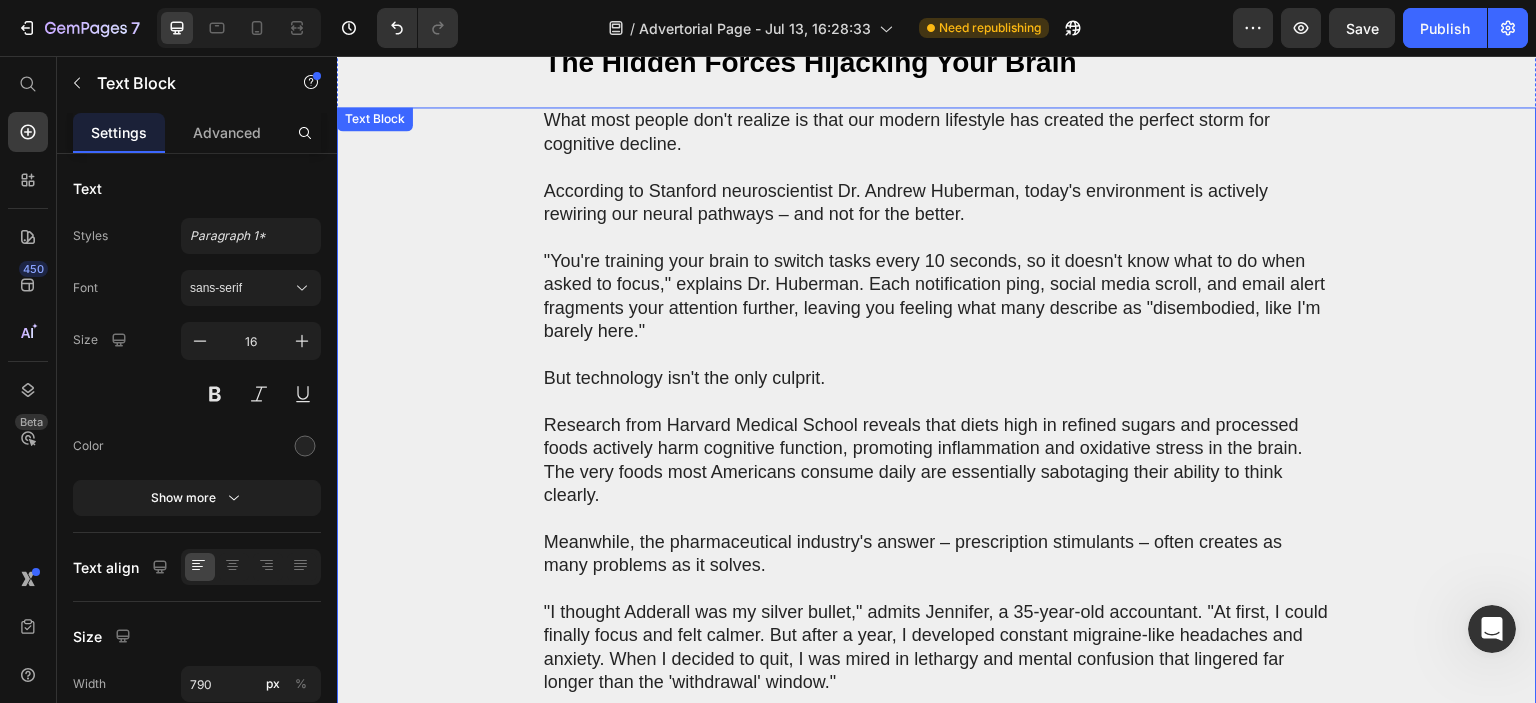 click on "But technology isn't the only culprit." at bounding box center (937, 378) 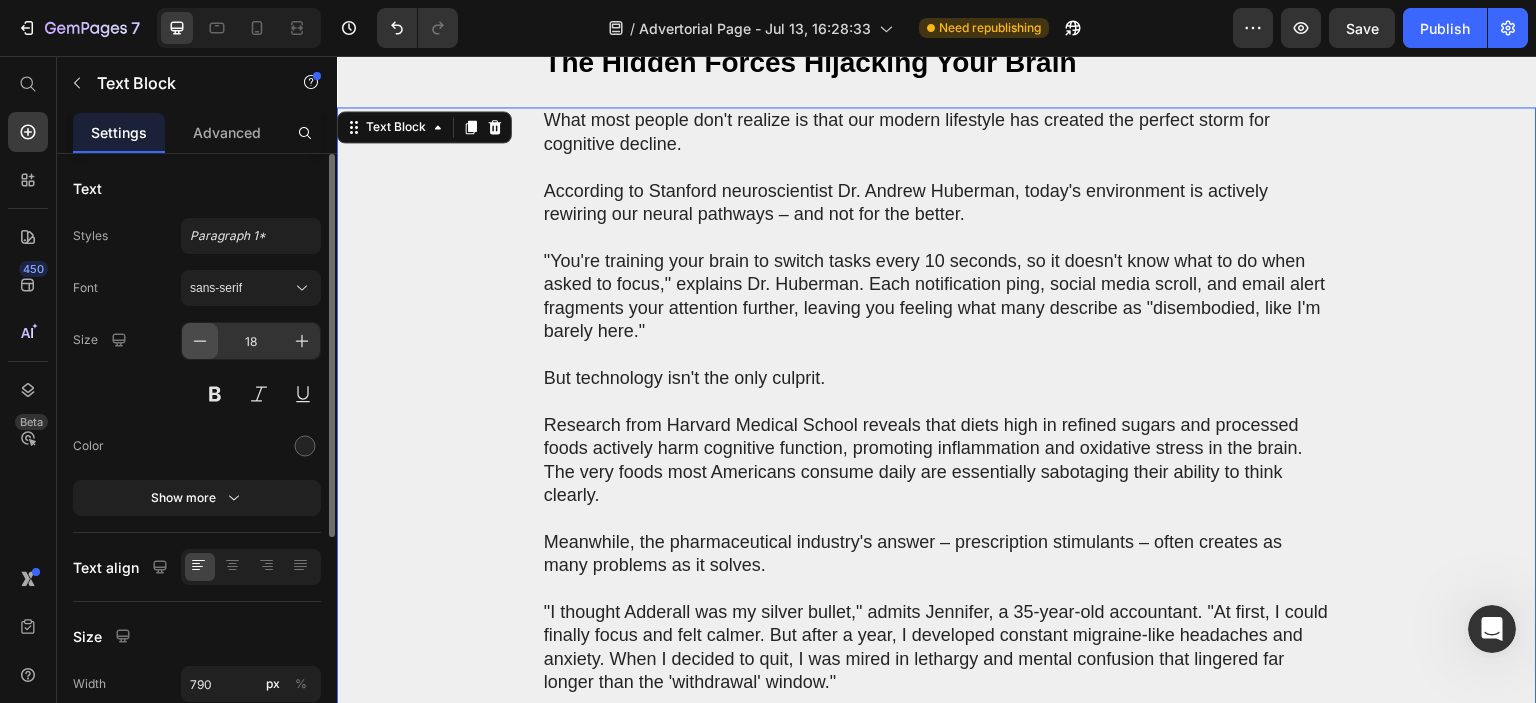 click 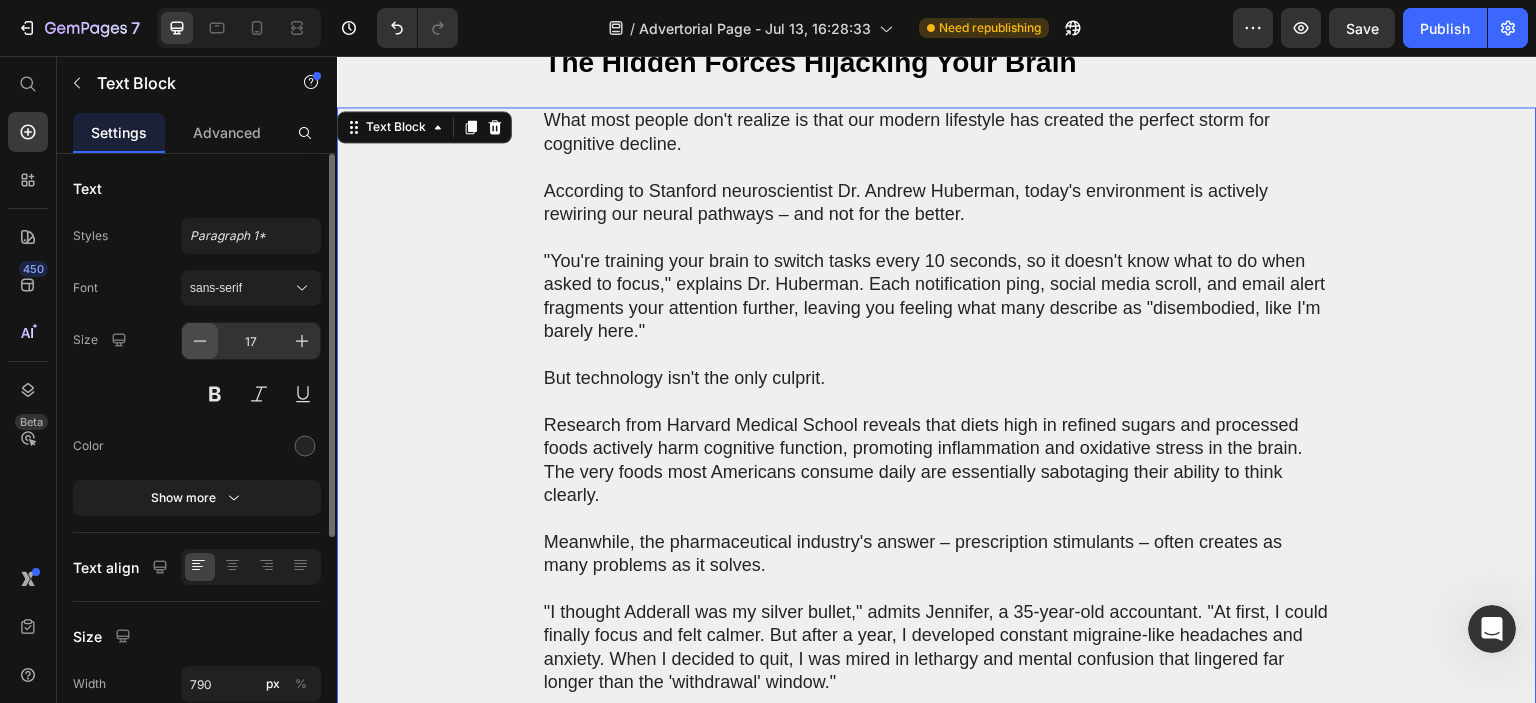 click 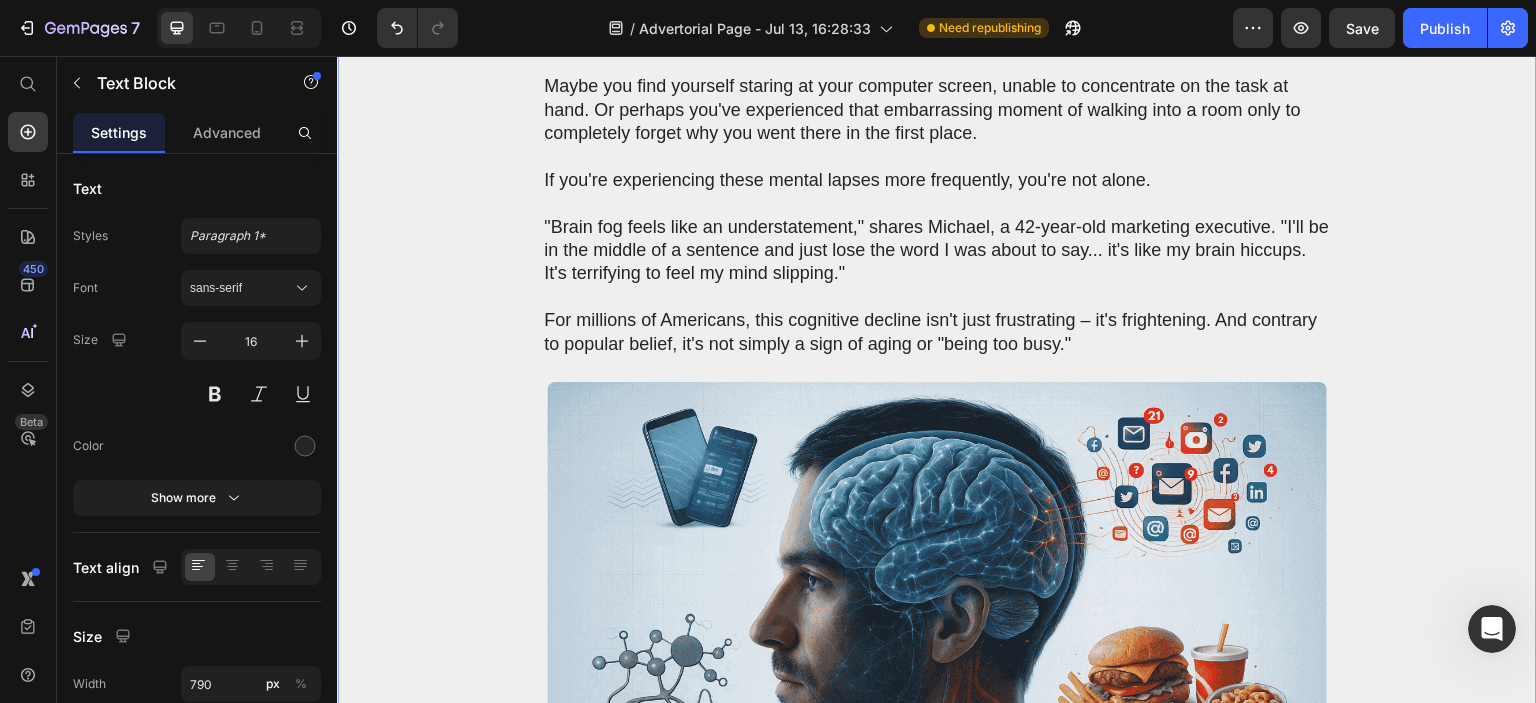 scroll, scrollTop: 700, scrollLeft: 0, axis: vertical 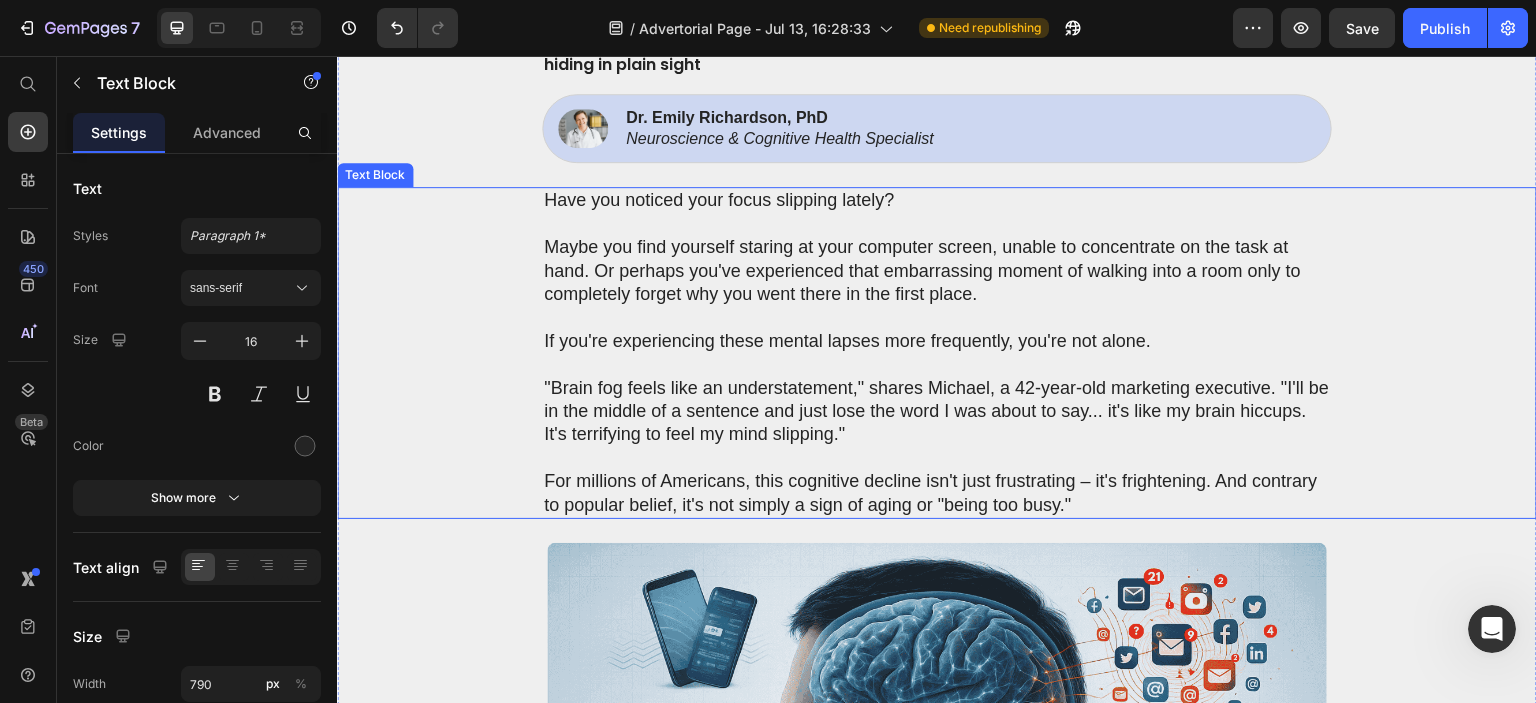 click on ""Brain fog feels like an understatement," shares Michael, a 42-year-old marketing executive. "I'll be in the middle of a sentence and just lose the word I was about to say... it's like my brain hiccups. It's terrifying to feel my mind slipping."" at bounding box center [937, 412] 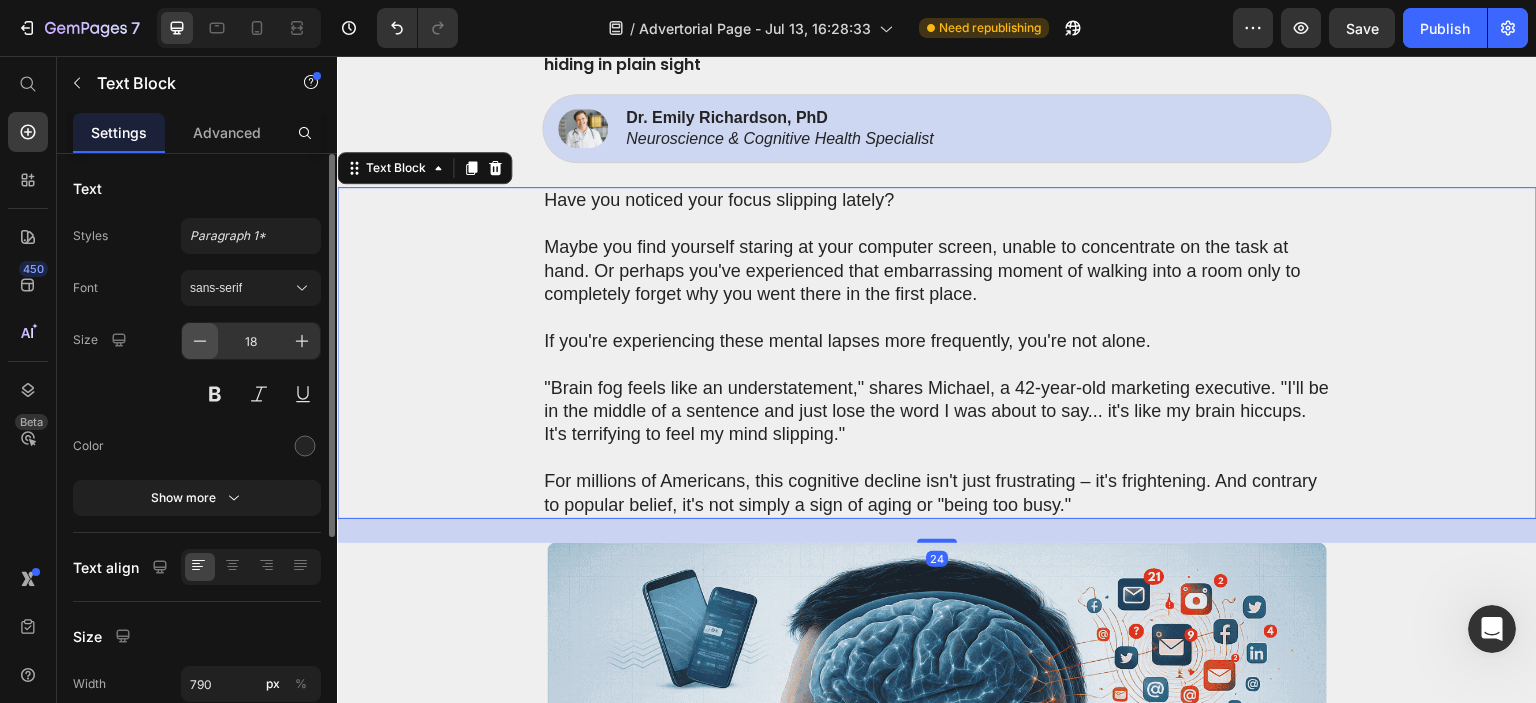 click at bounding box center (200, 341) 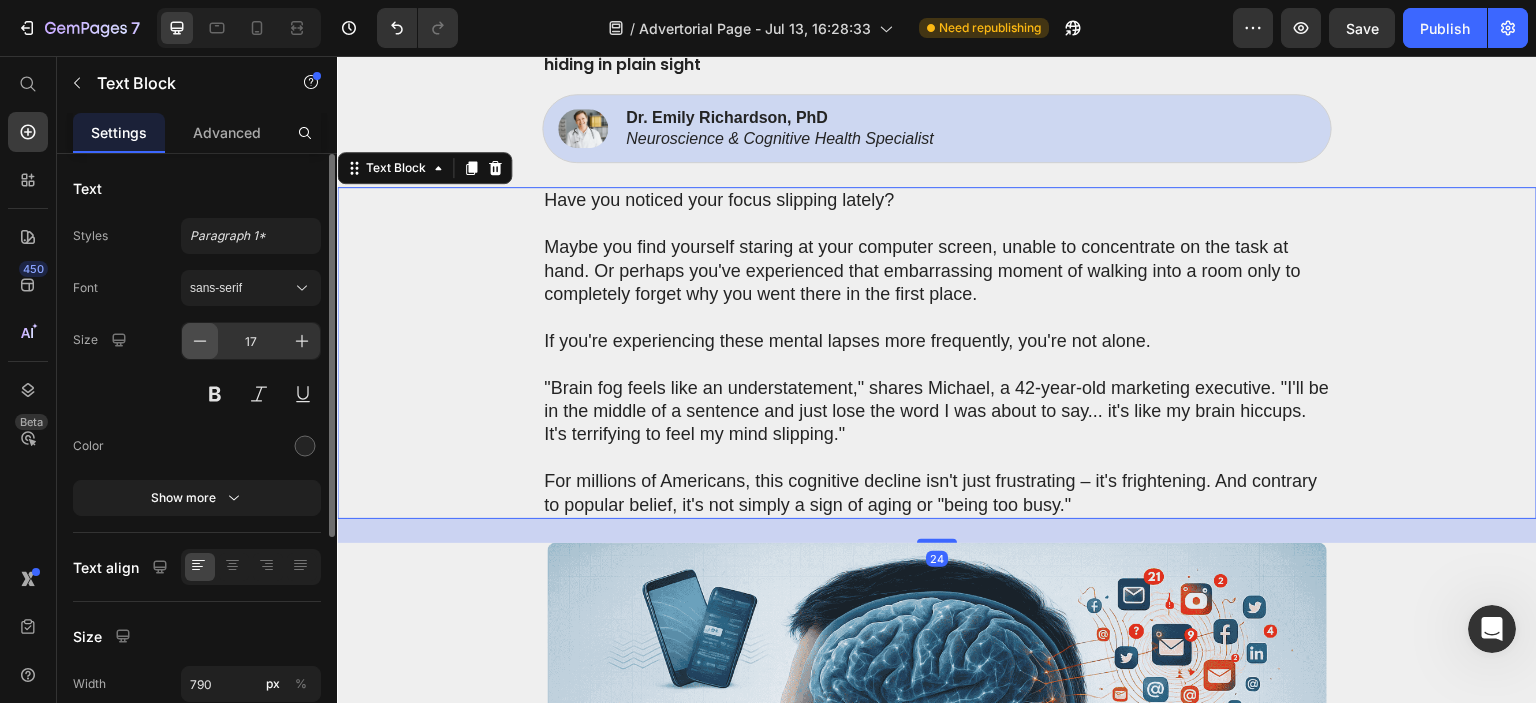 click at bounding box center (200, 341) 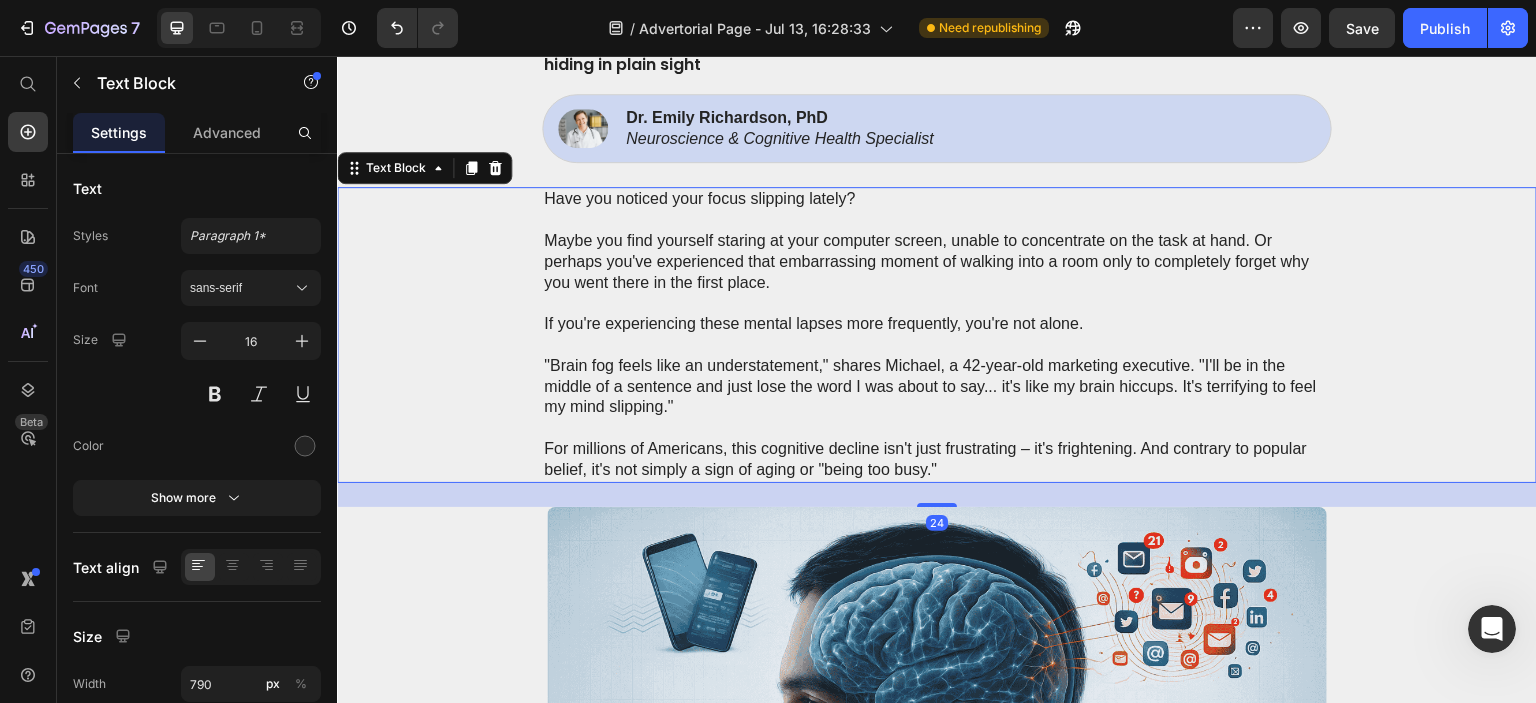 click on ""Brain fog feels like an understatement," shares Michael, a 42-year-old marketing executive. "I'll be in the middle of a sentence and just lose the word I was about to say... it's like my brain hiccups. It's terrifying to feel my mind slipping."" at bounding box center (937, 387) 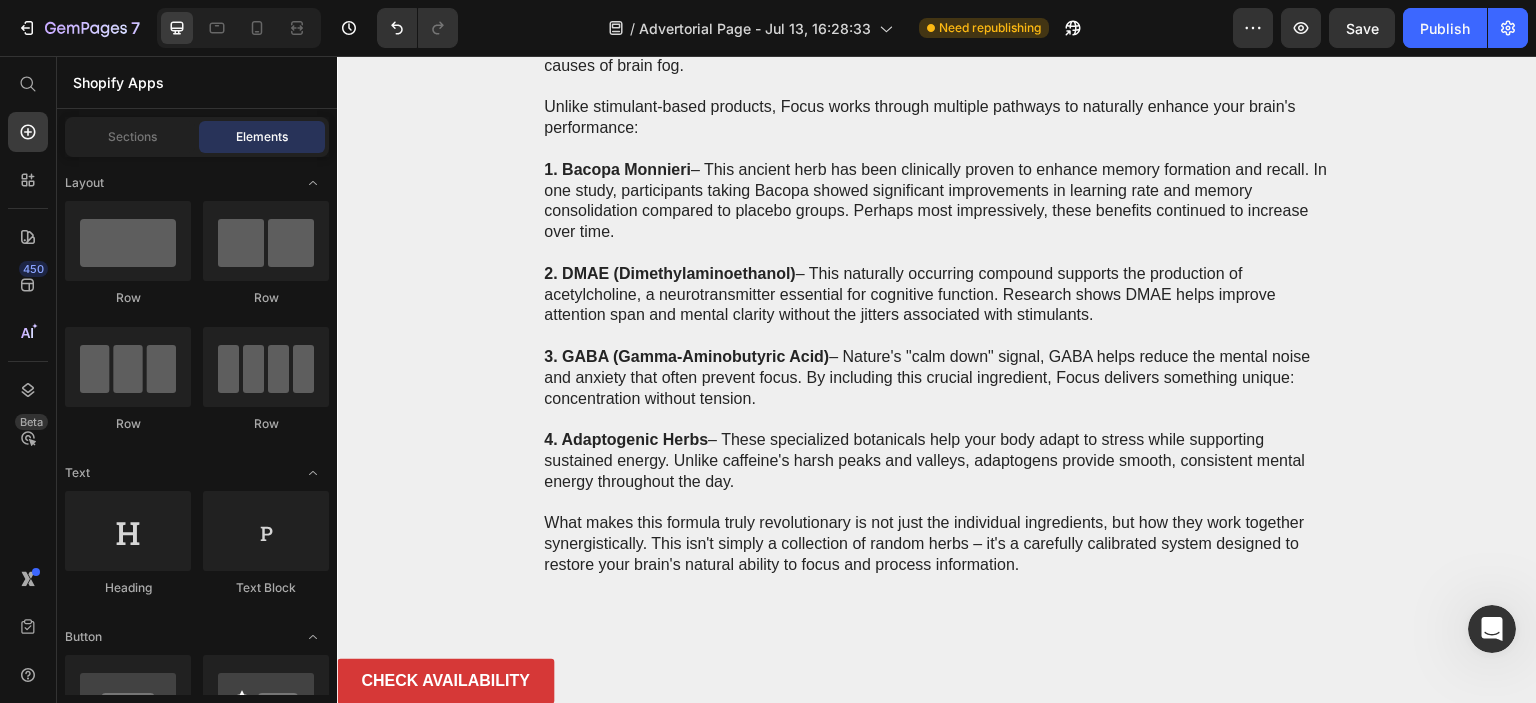 scroll, scrollTop: 4712, scrollLeft: 0, axis: vertical 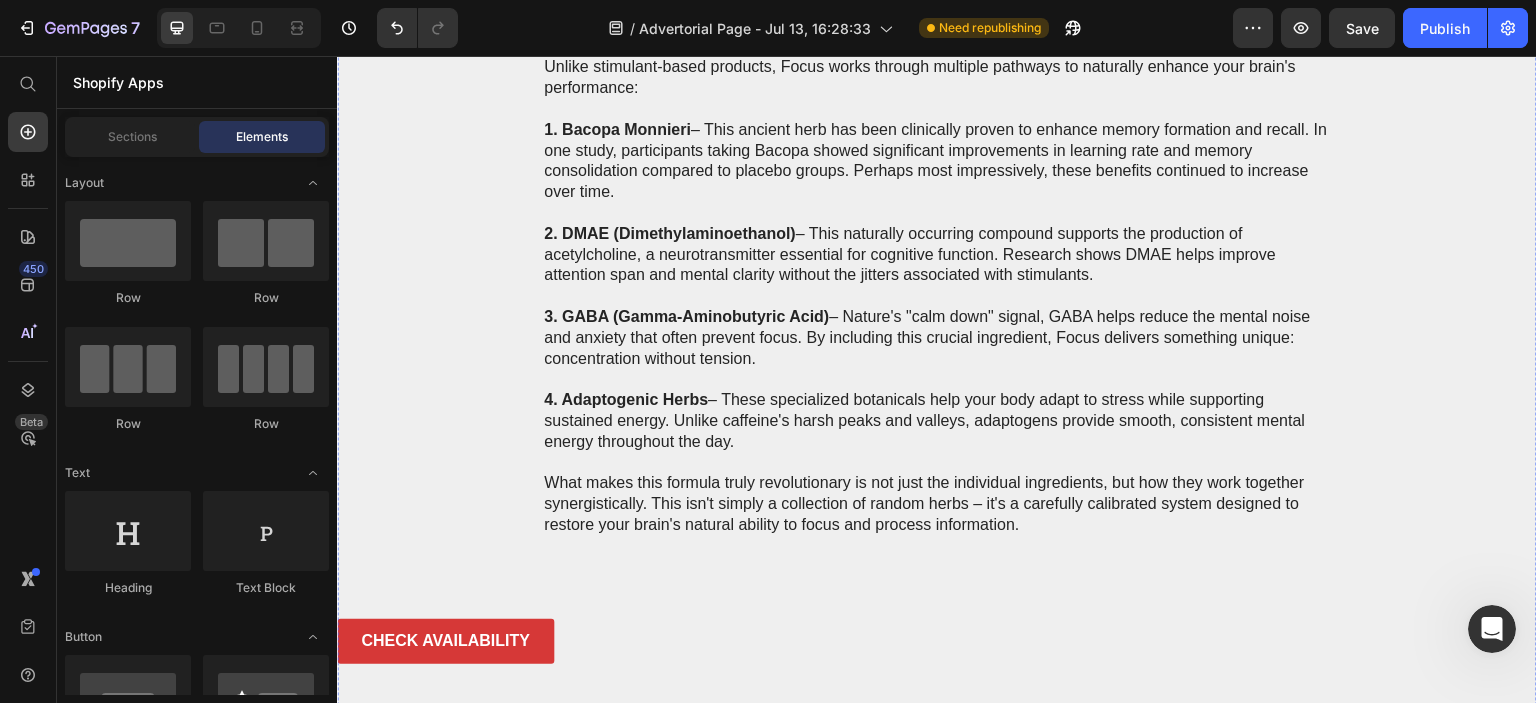click at bounding box center [937, -713] 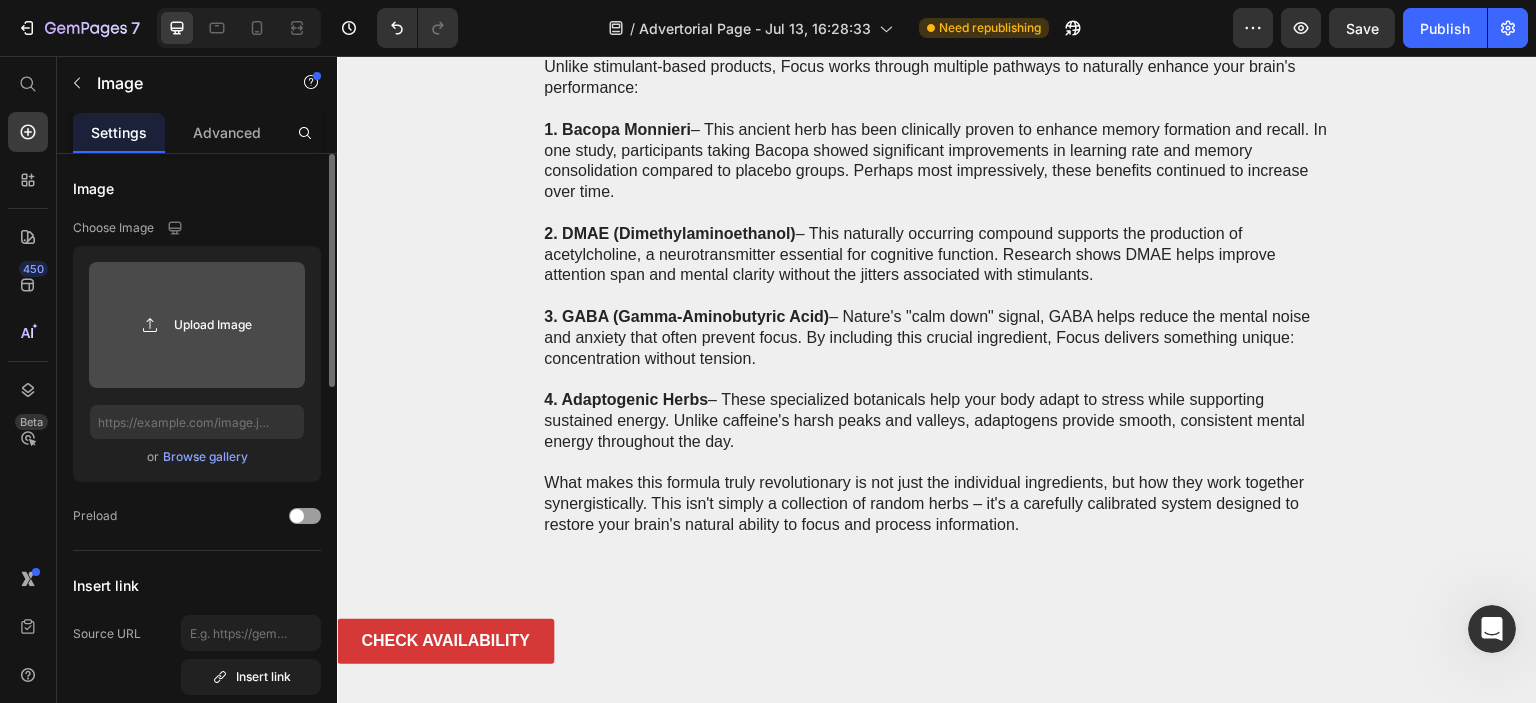 click 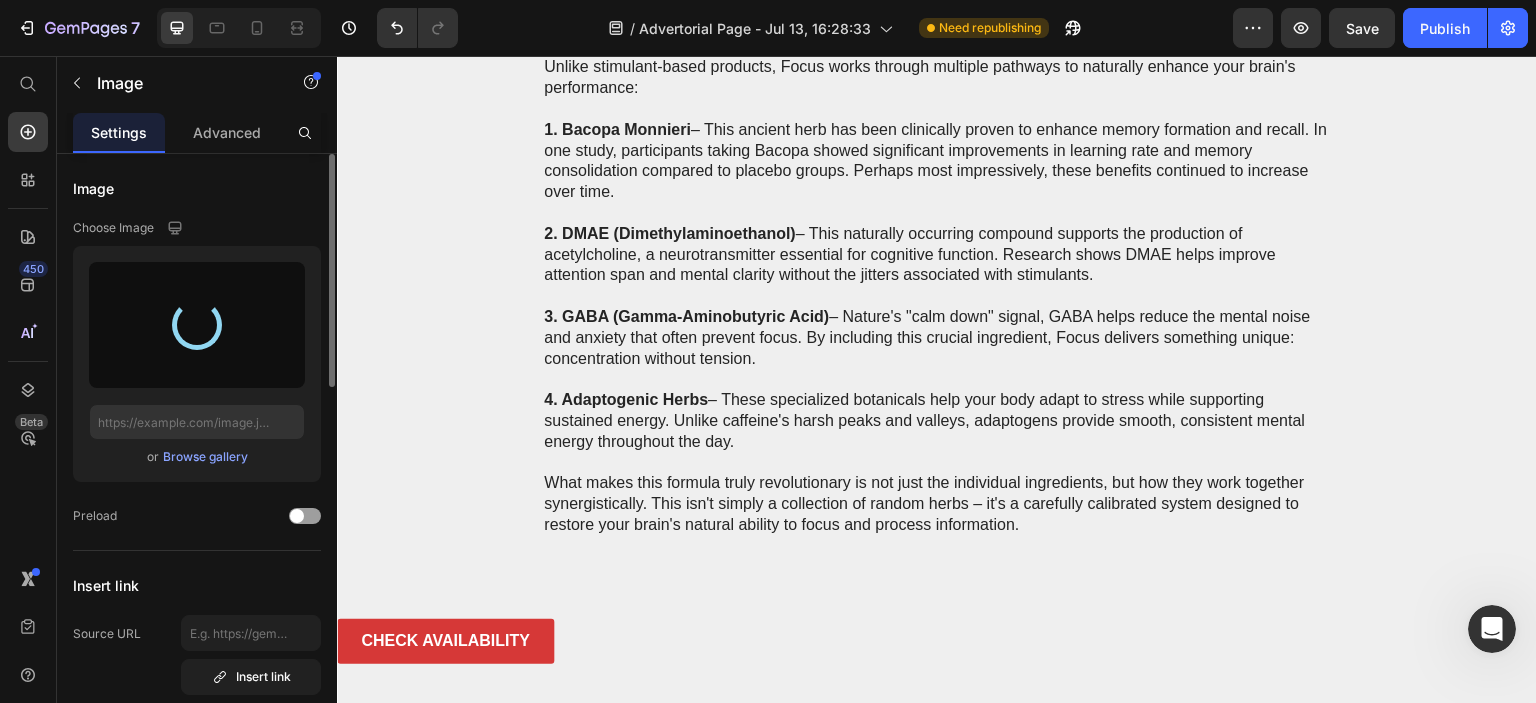type on "https://cdn.shopify.com/s/files/1/0710/3145/5912/files/gempages_573164479206916870-1bd43147-7bf4-4545-b6c8-3d9e1d77ed73.png" 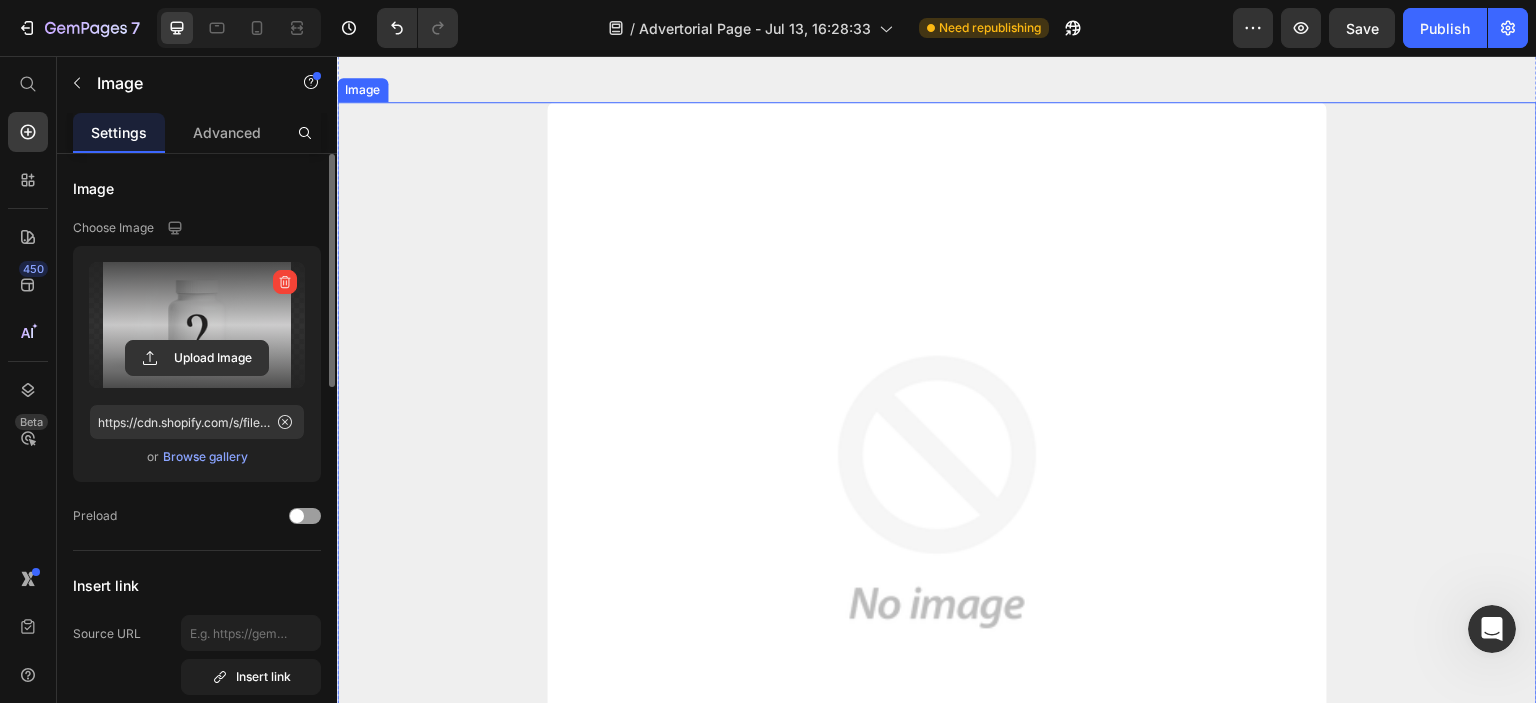 scroll, scrollTop: 5512, scrollLeft: 0, axis: vertical 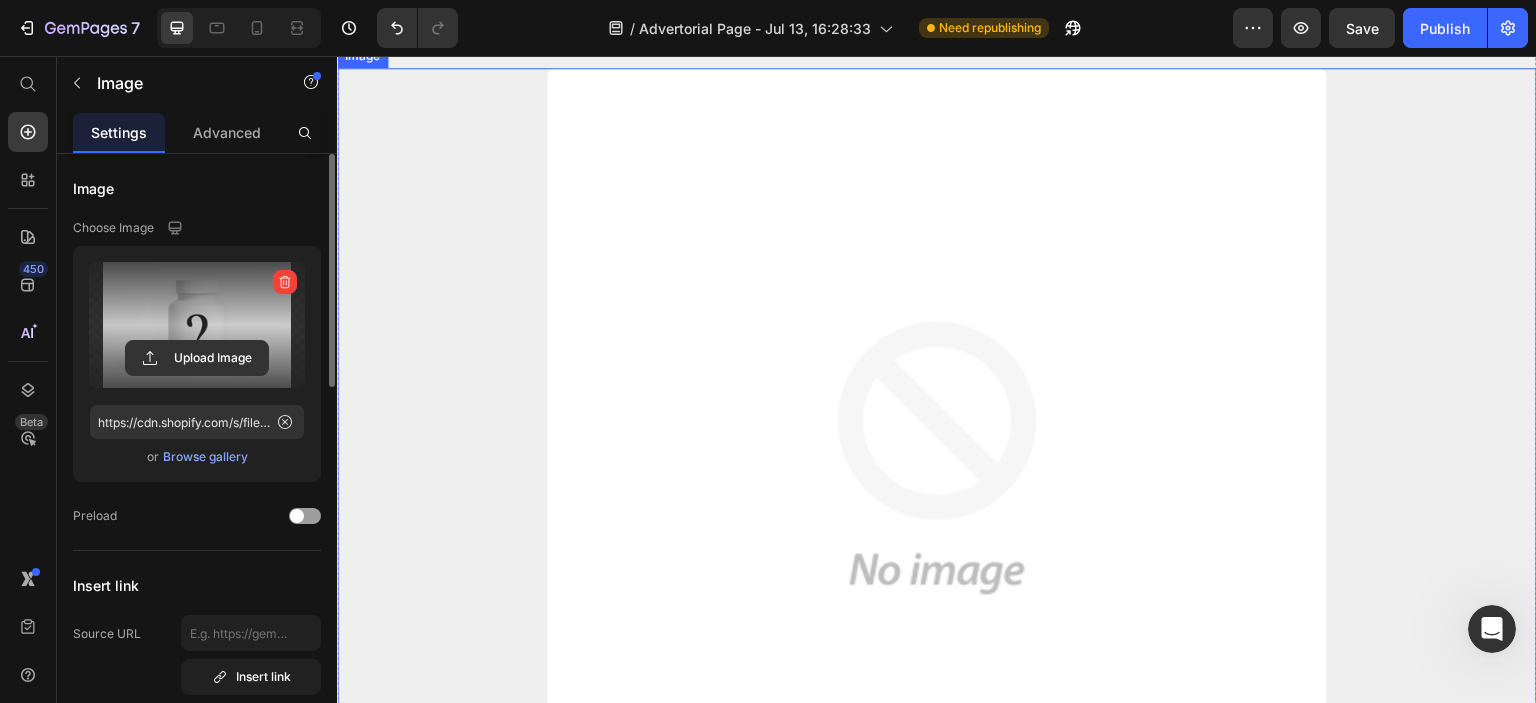 click at bounding box center [937, 458] 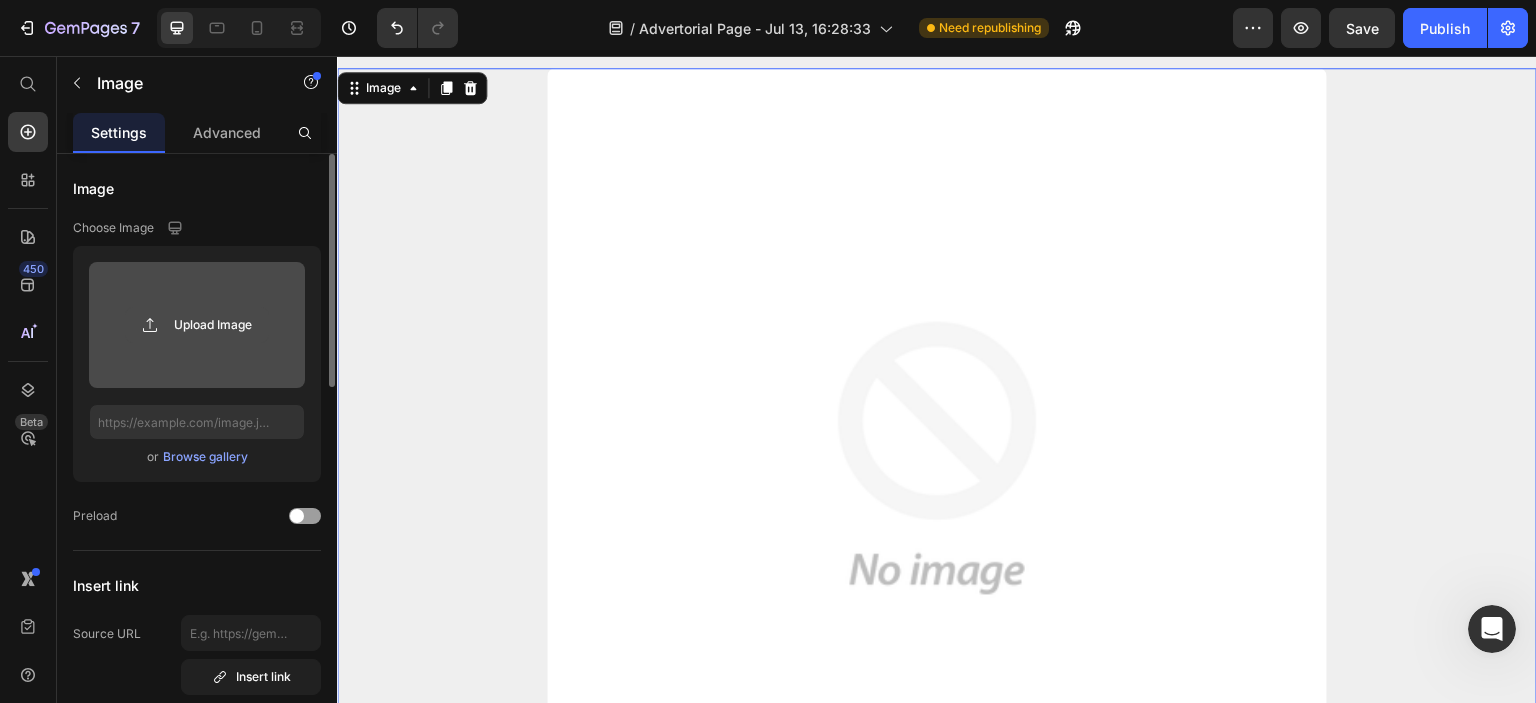 click 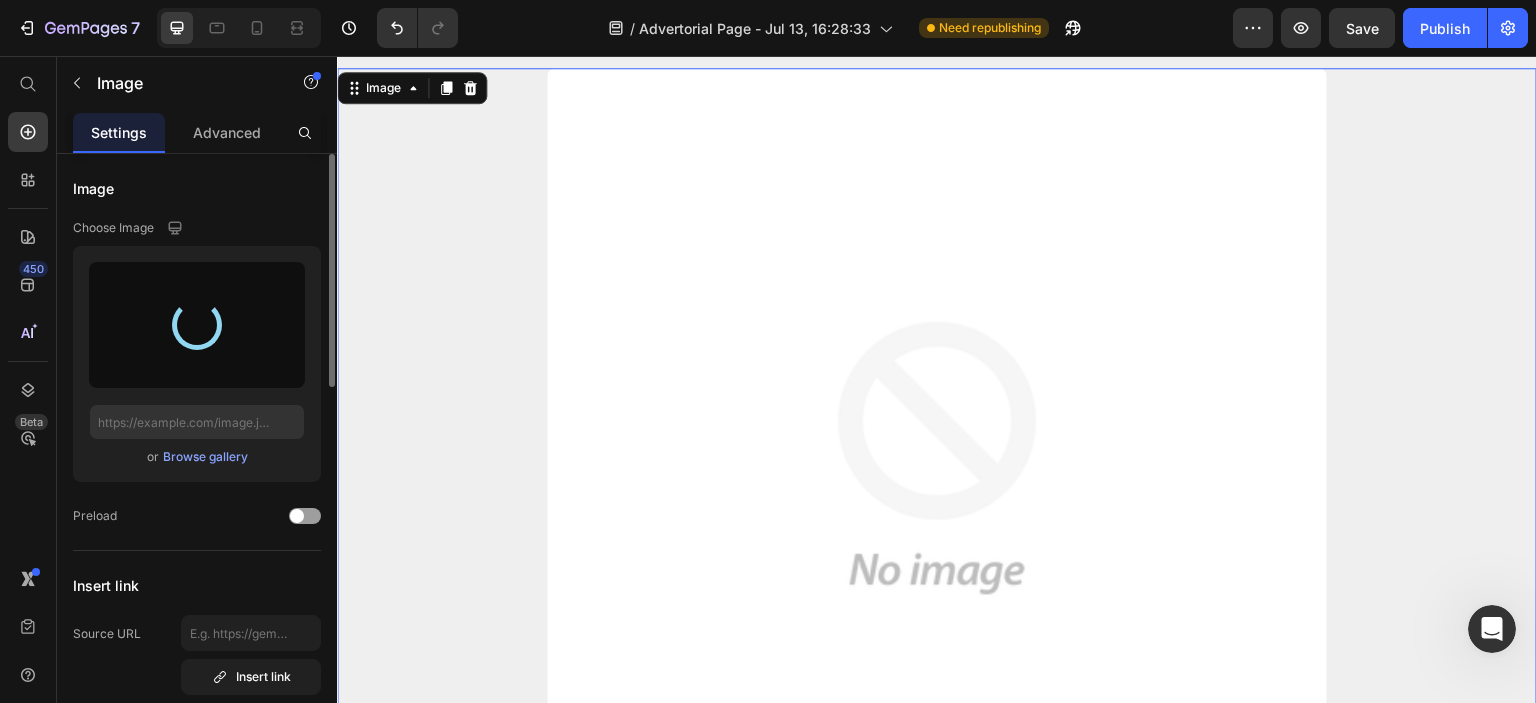 type on "https://cdn.shopify.com/s/files/1/0710/3145/5912/files/gempages_573164479206916870-4f56045e-870f-4ae9-be53-b3dabc170221.png" 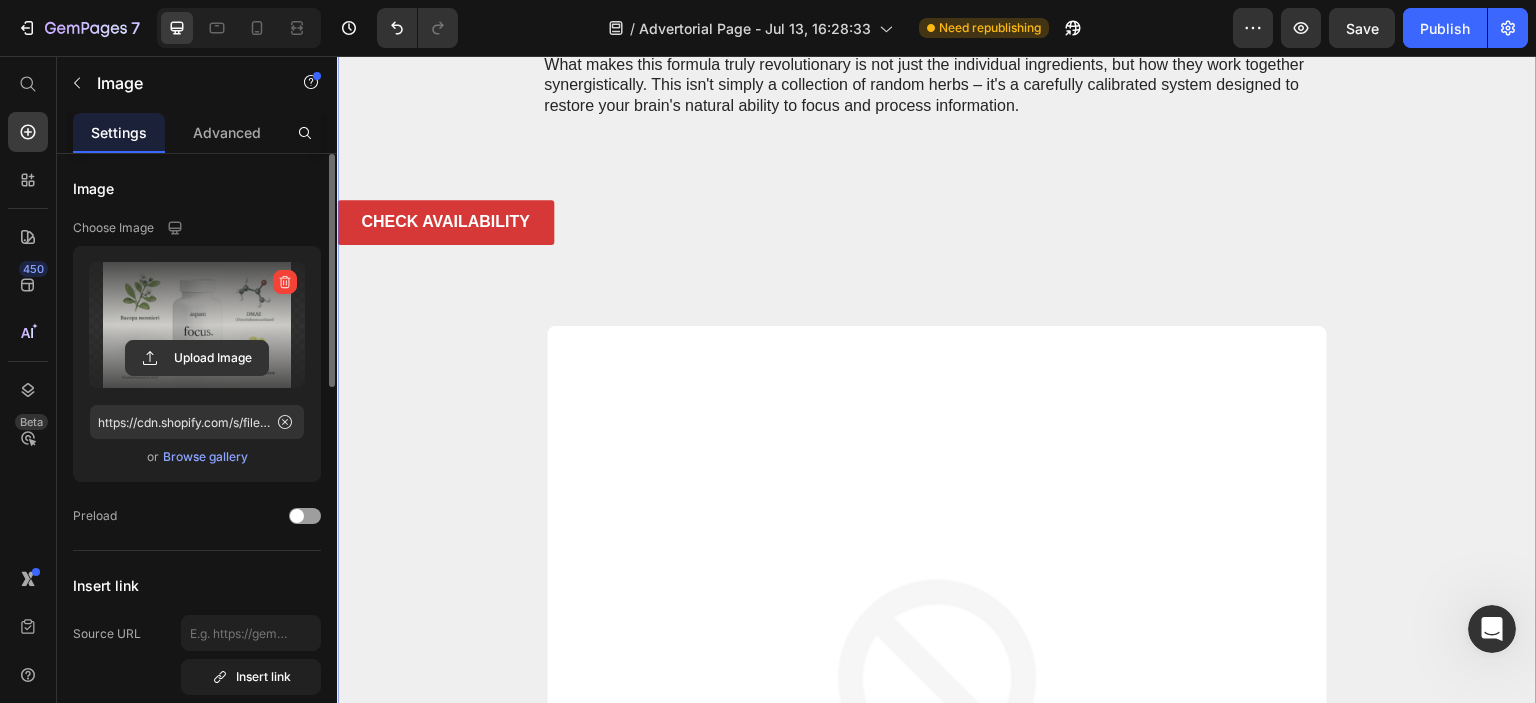 scroll, scrollTop: 6712, scrollLeft: 0, axis: vertical 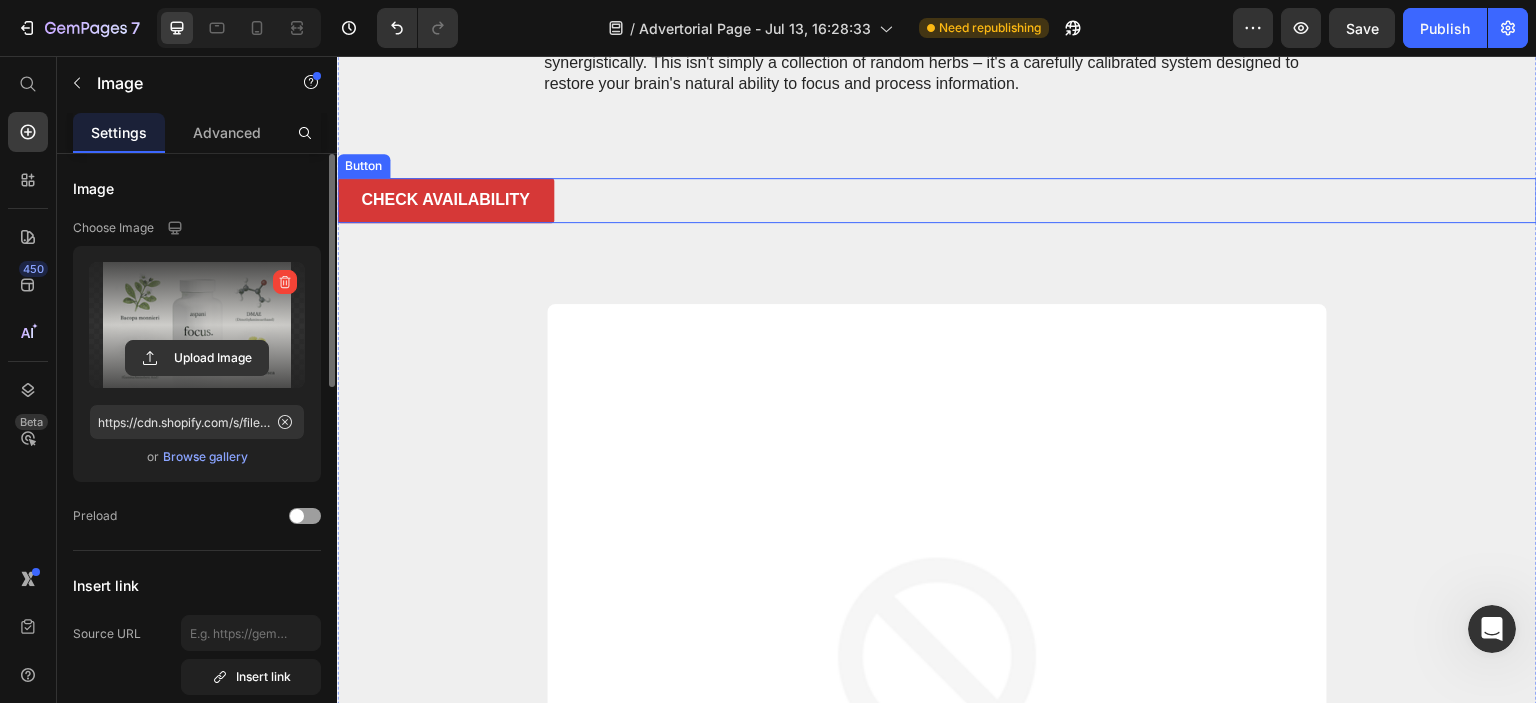 click on "CHECK AVAILABILITY Button" at bounding box center [937, 200] 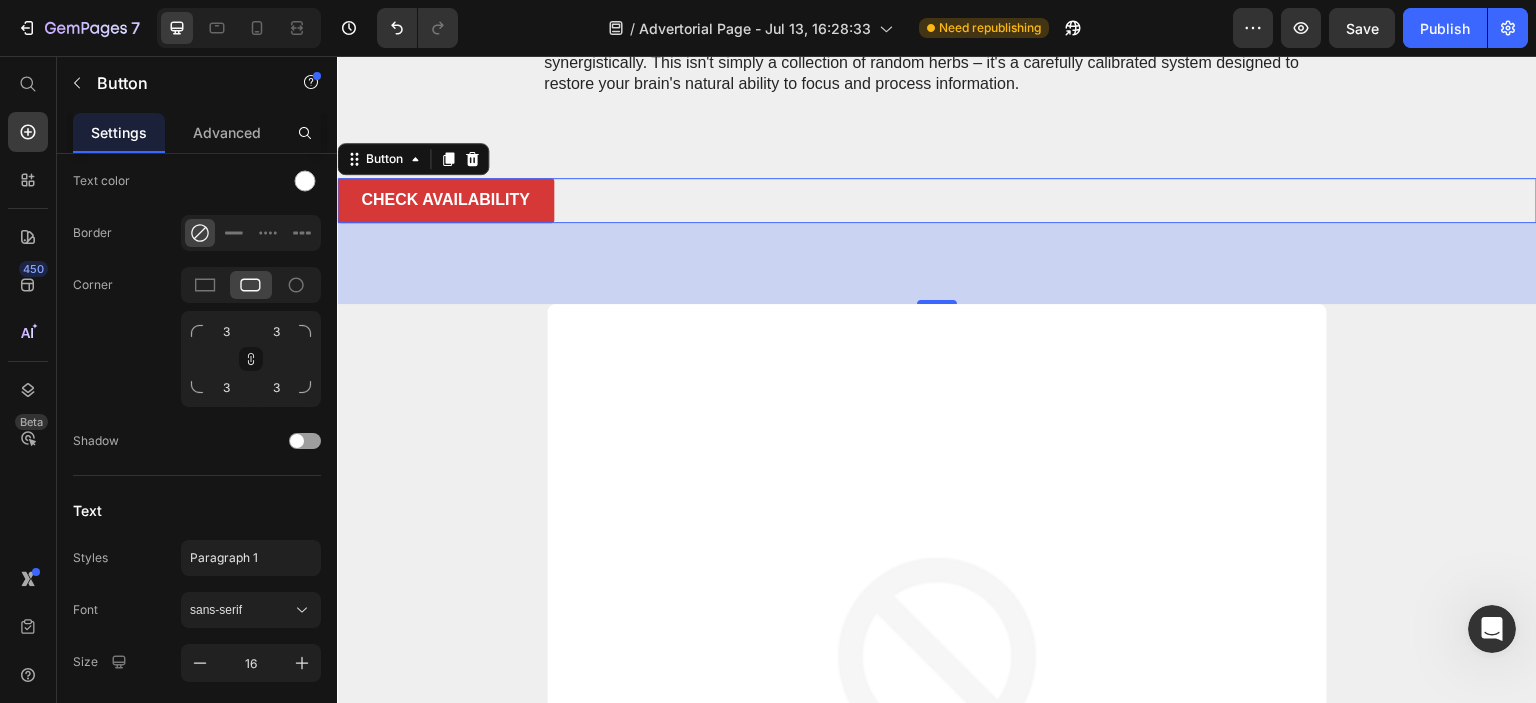 scroll, scrollTop: 836, scrollLeft: 0, axis: vertical 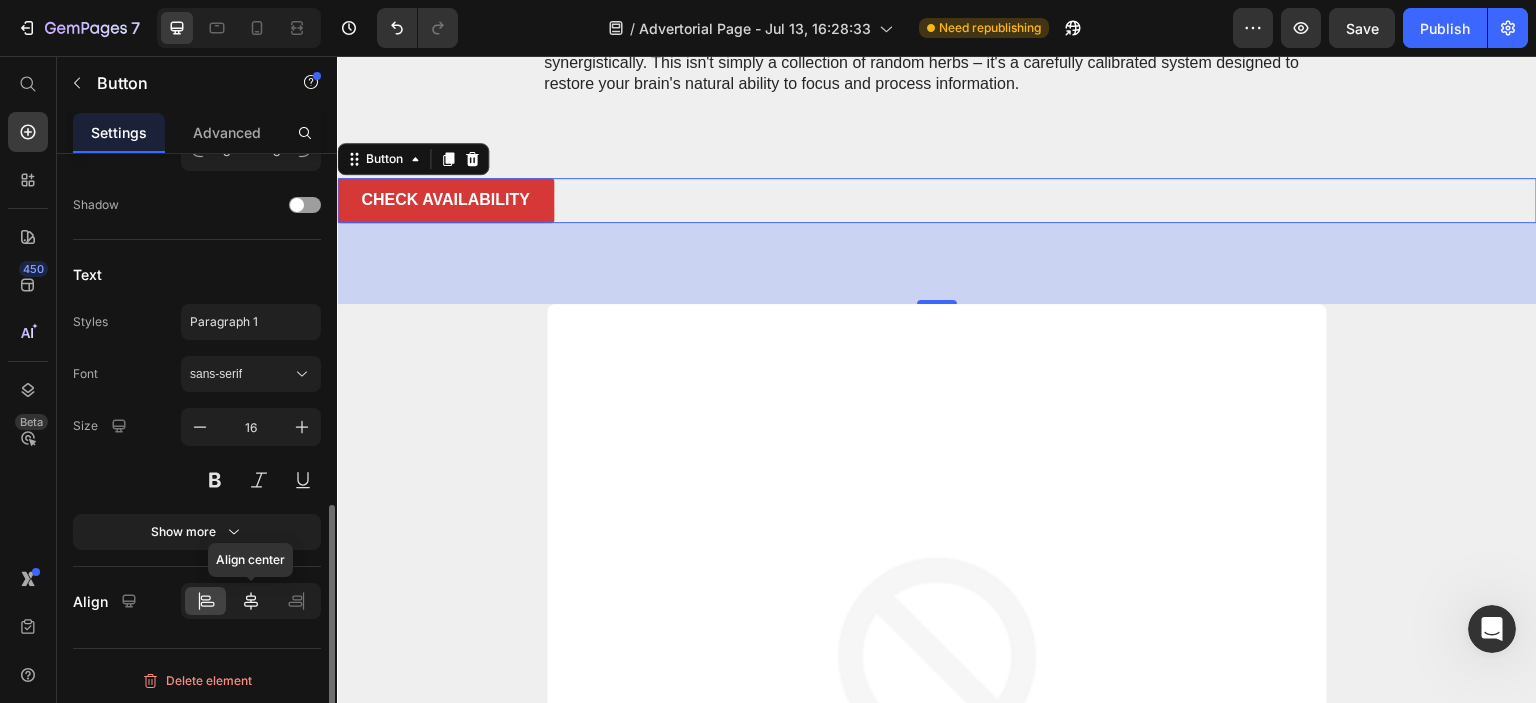 click 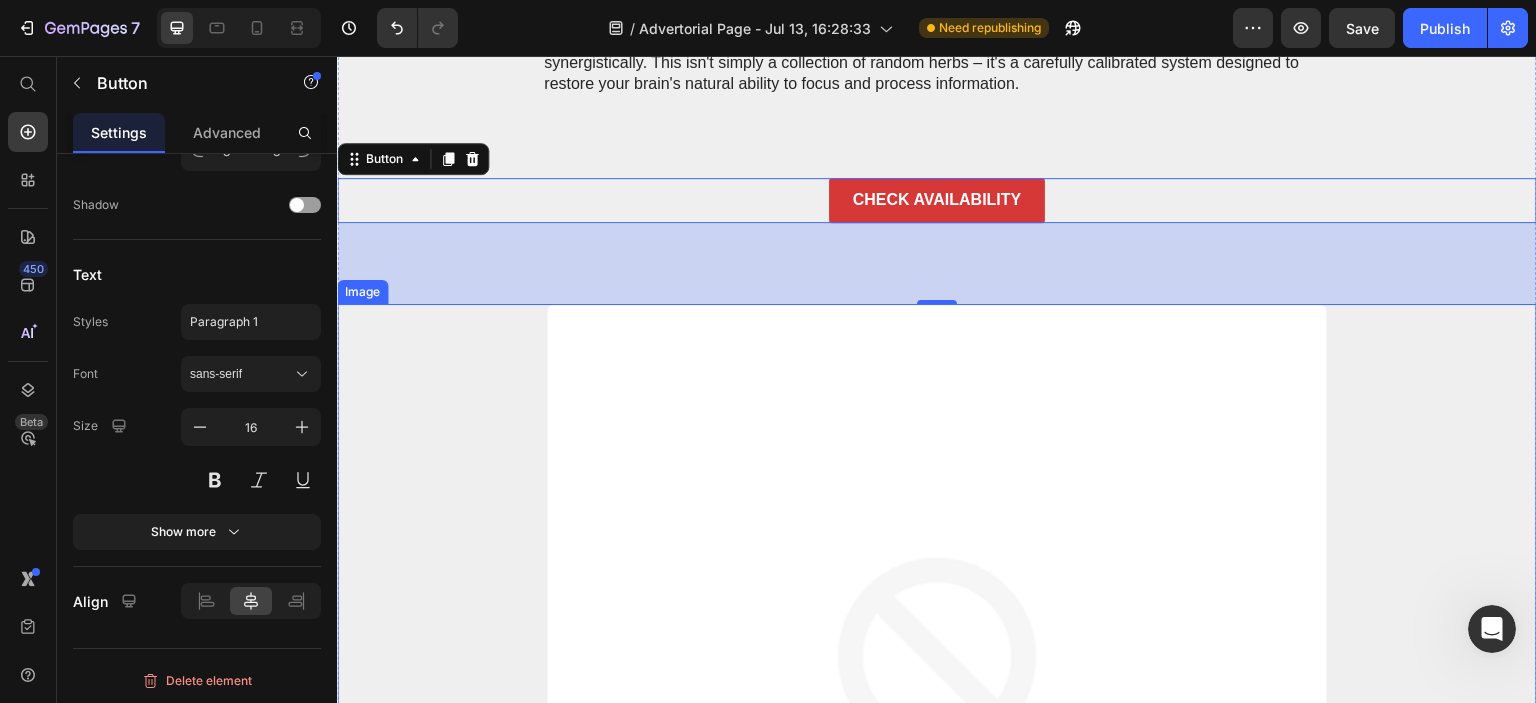 click at bounding box center (937, 694) 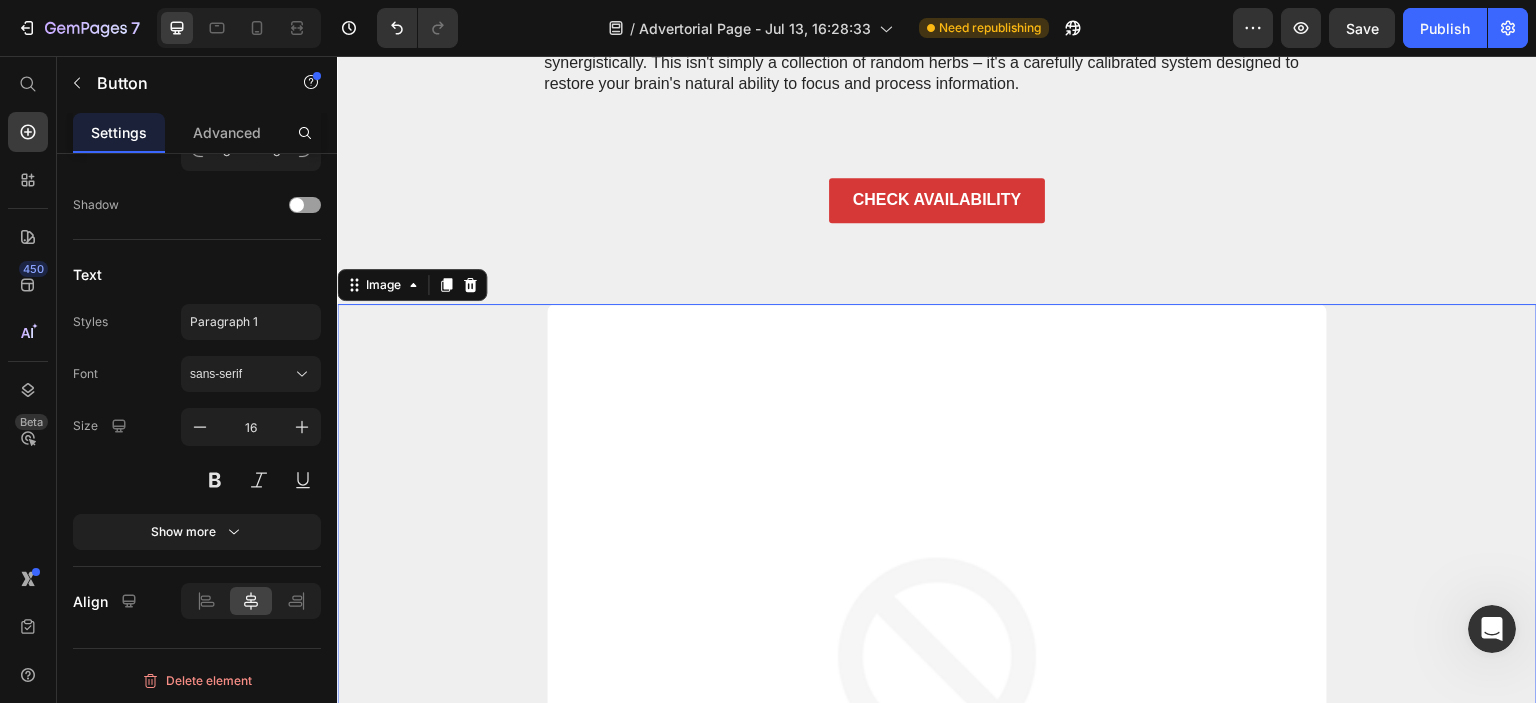 scroll, scrollTop: 0, scrollLeft: 0, axis: both 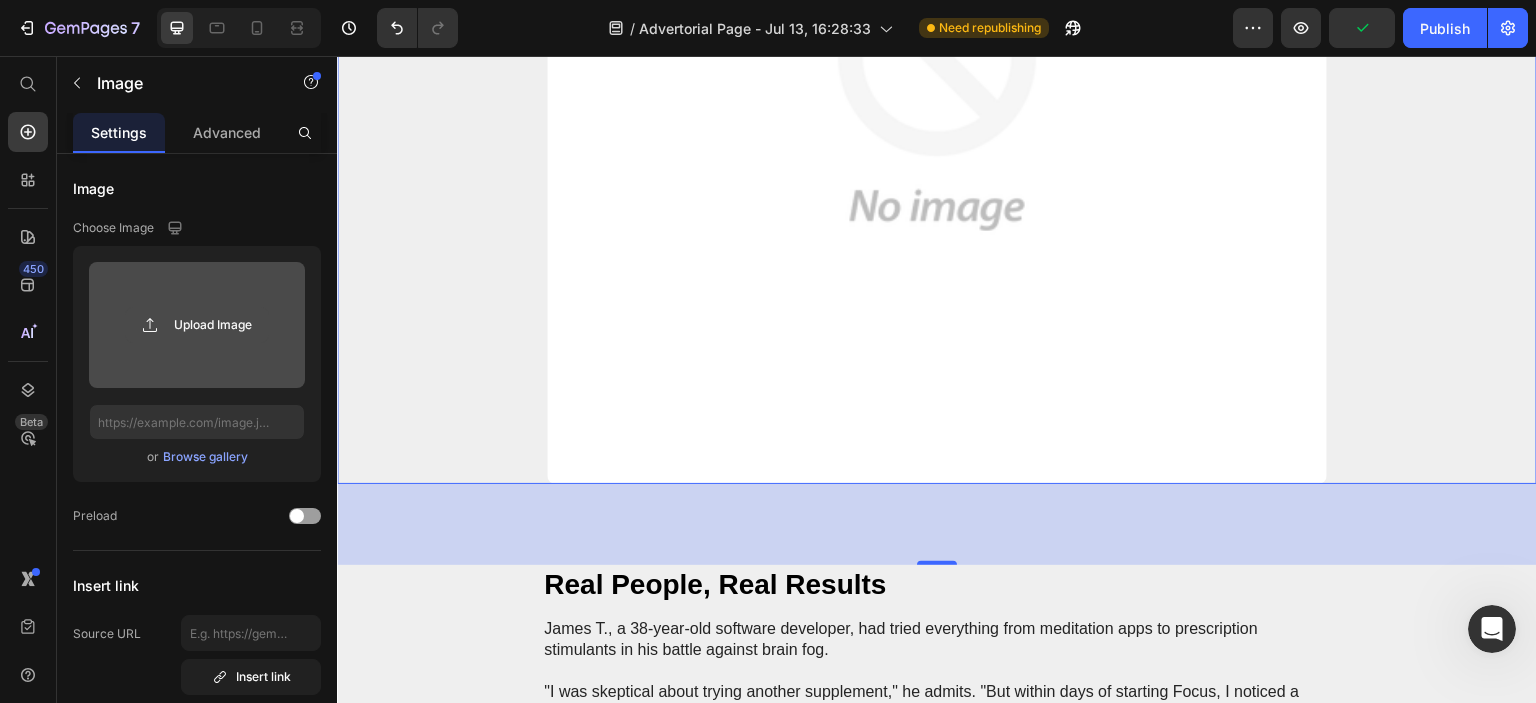 click 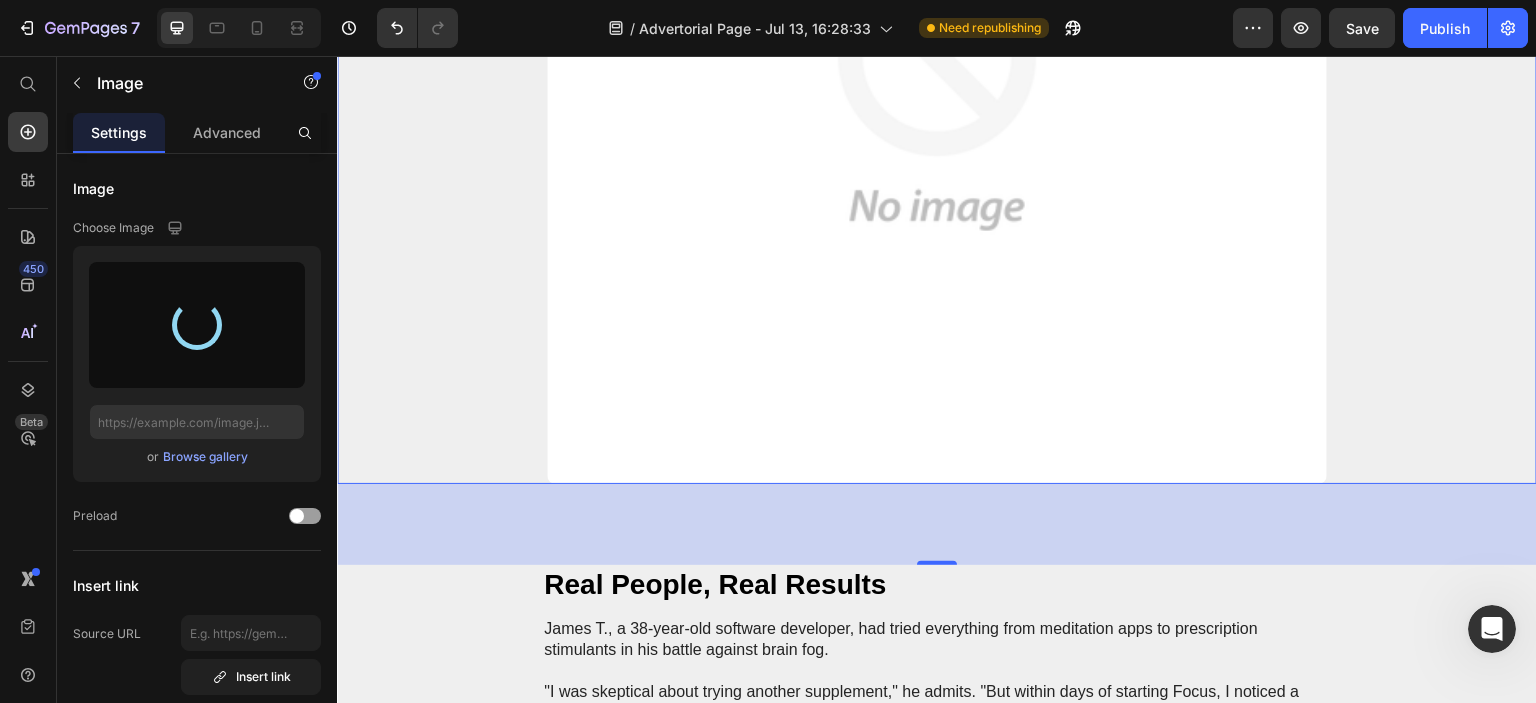 type on "https://cdn.shopify.com/s/files/1/0710/3145/5912/files/gempages_573164479206916870-aa25788a-75ba-46bb-91c2-4f975225b8f2.png" 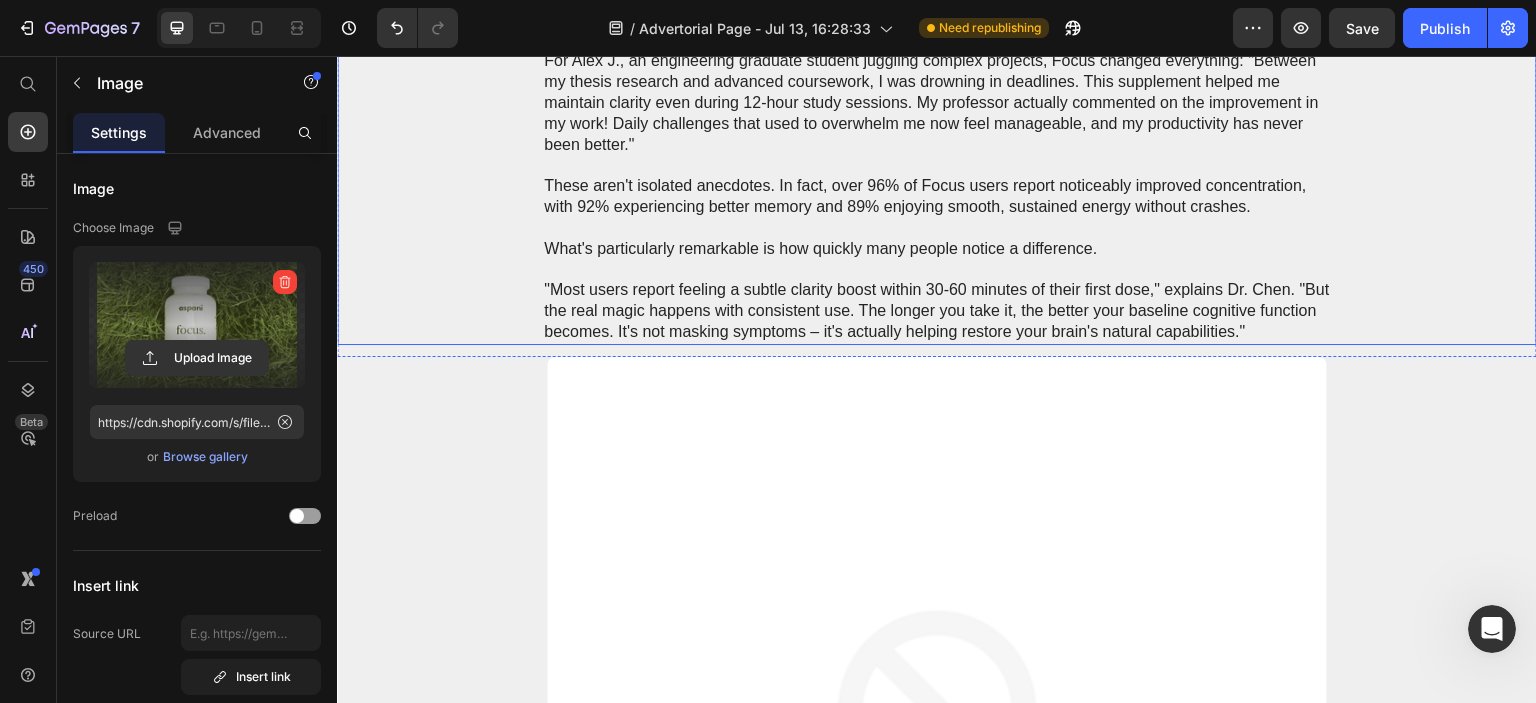 scroll, scrollTop: 7912, scrollLeft: 0, axis: vertical 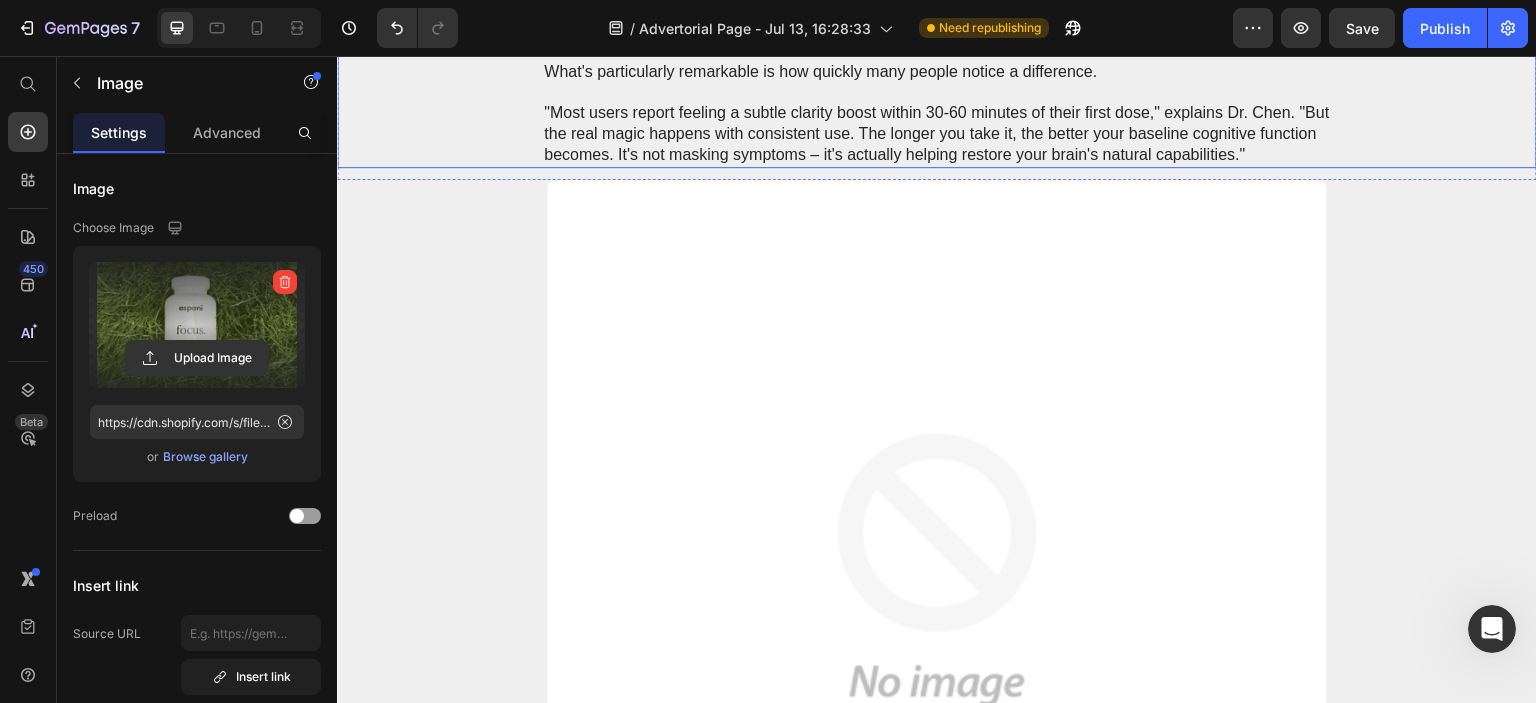click at bounding box center [937, 570] 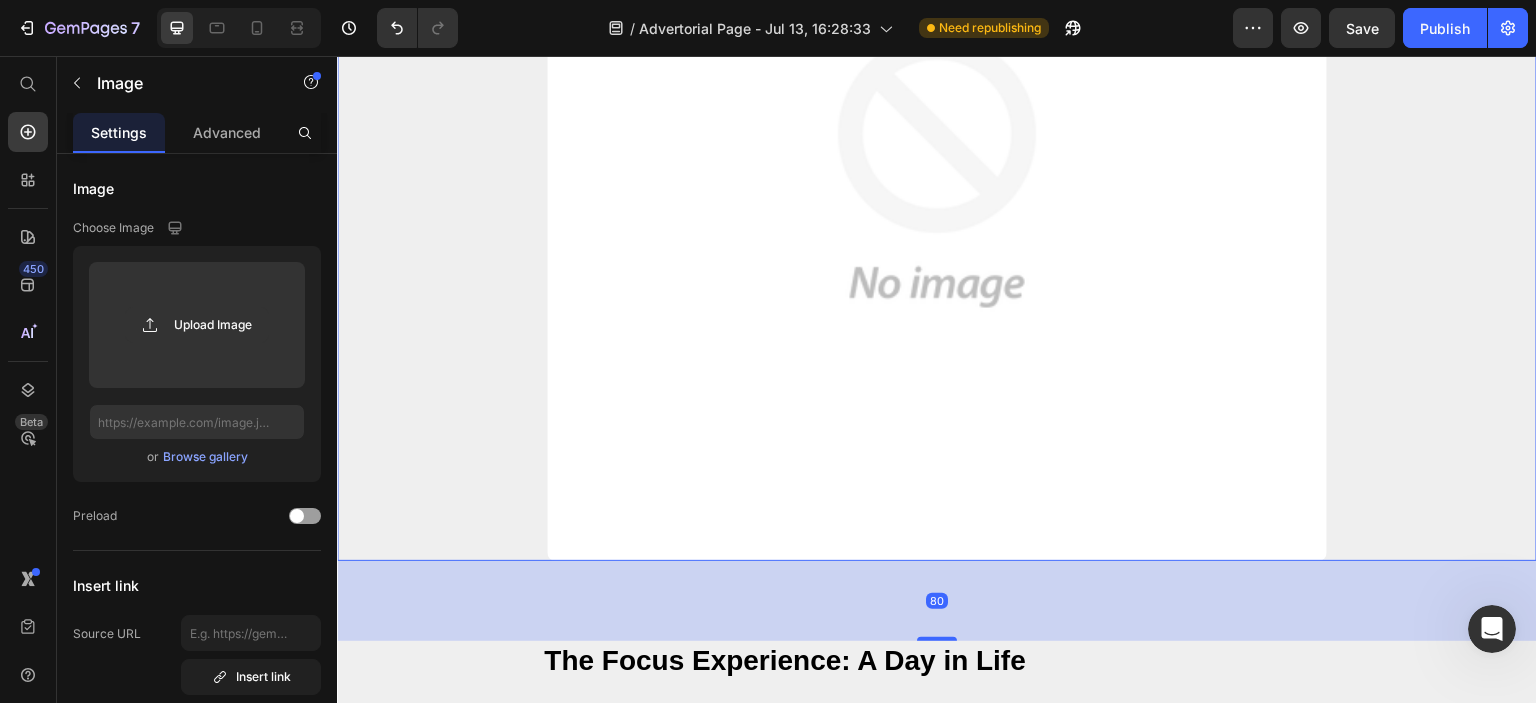 scroll, scrollTop: 8312, scrollLeft: 0, axis: vertical 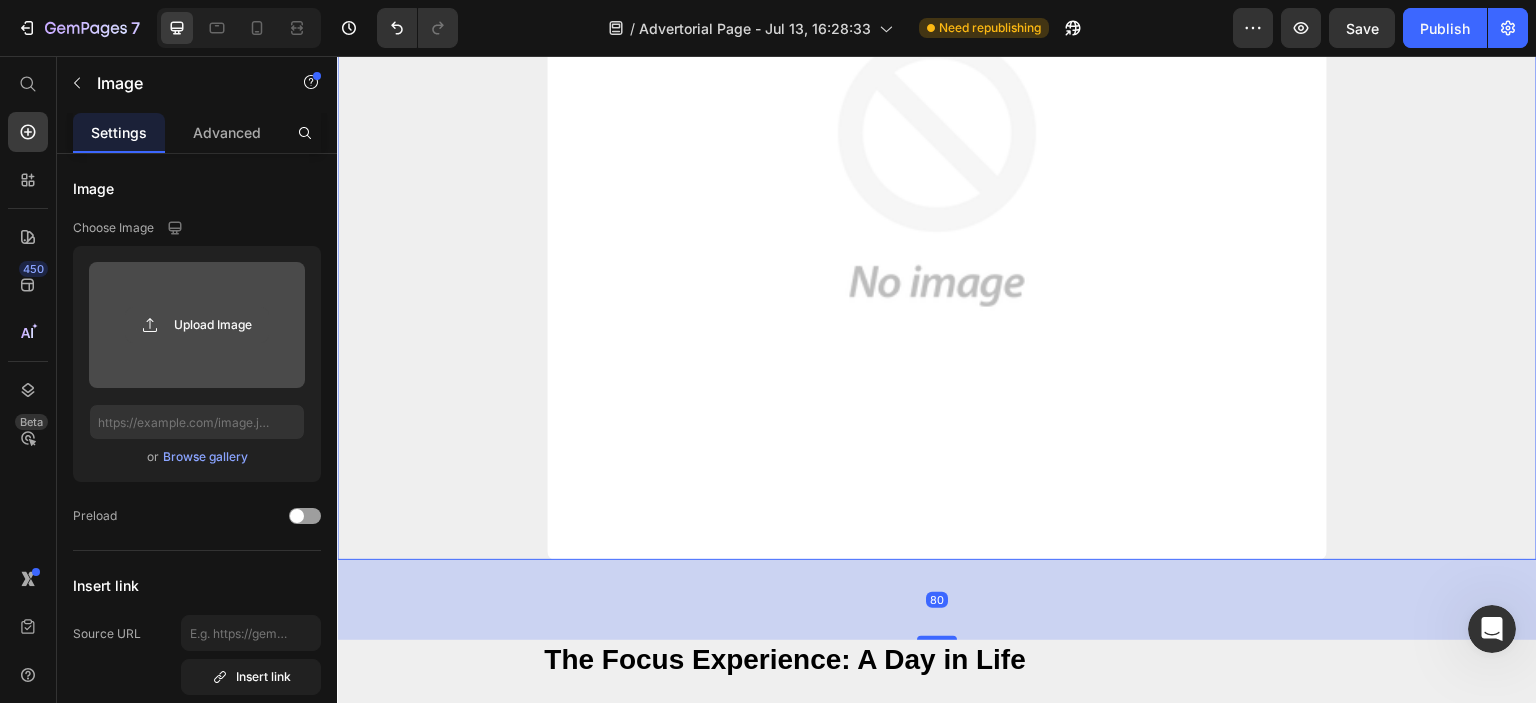 click 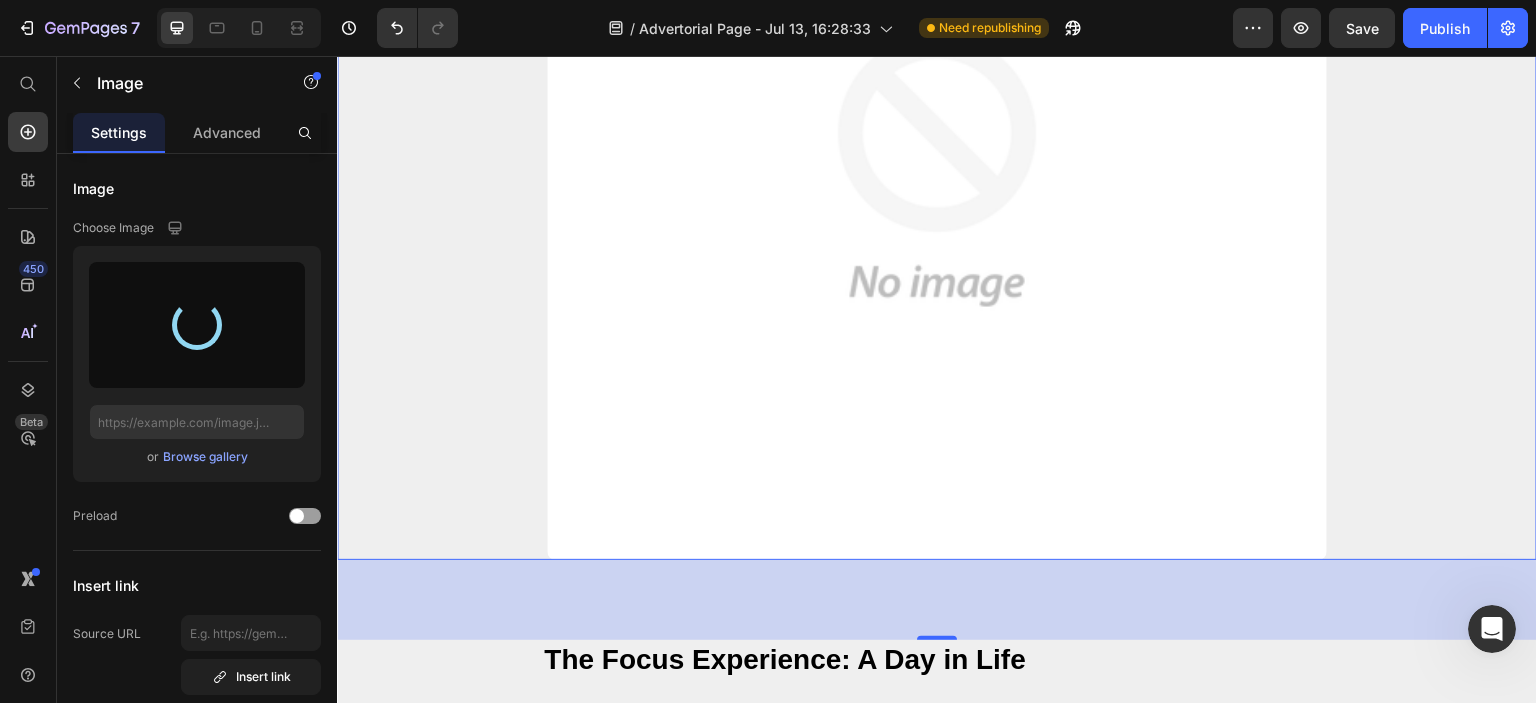 type on "https://cdn.shopify.com/s/files/1/0710/3145/5912/files/gempages_573164479206916870-6aeb7895-6477-406e-9c46-155a7b17a0b9.png" 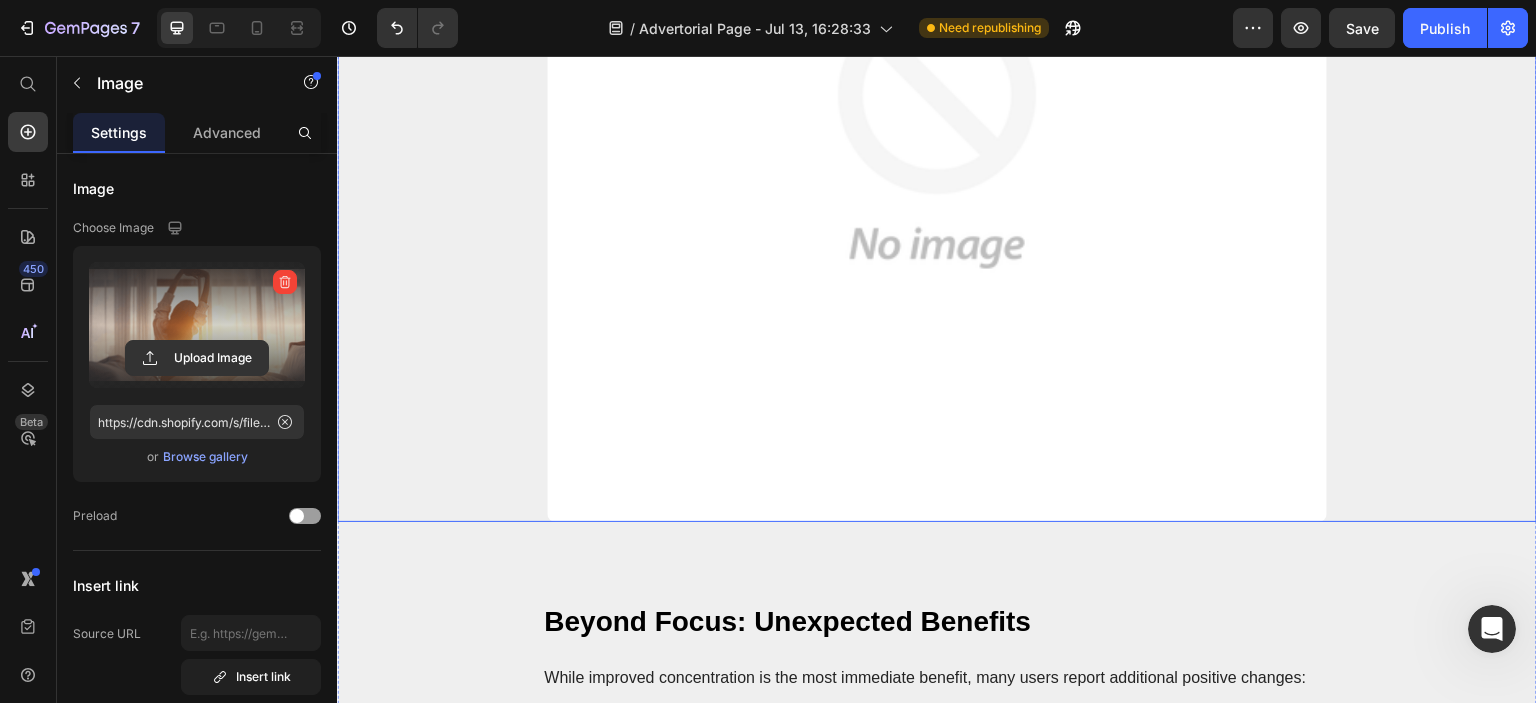 scroll, scrollTop: 9512, scrollLeft: 0, axis: vertical 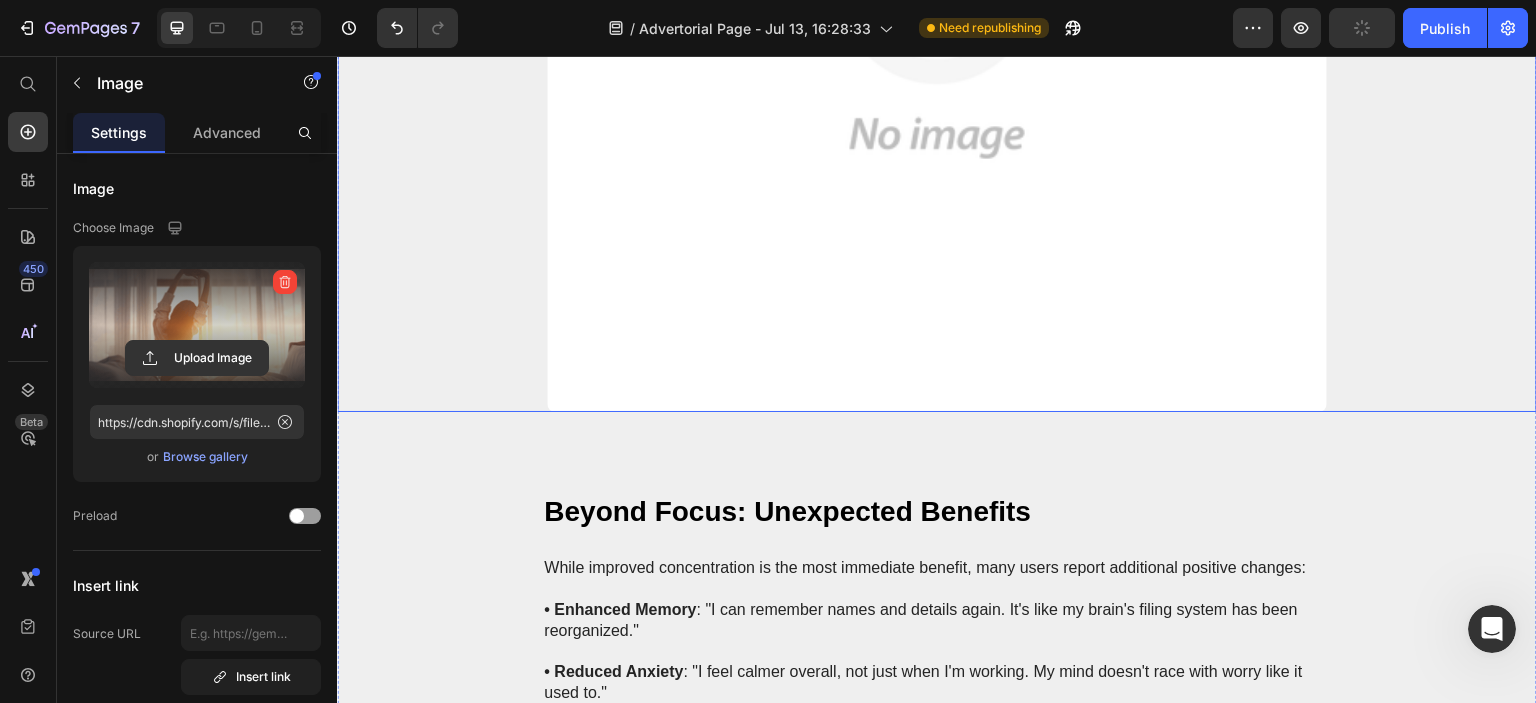 click at bounding box center (937, 22) 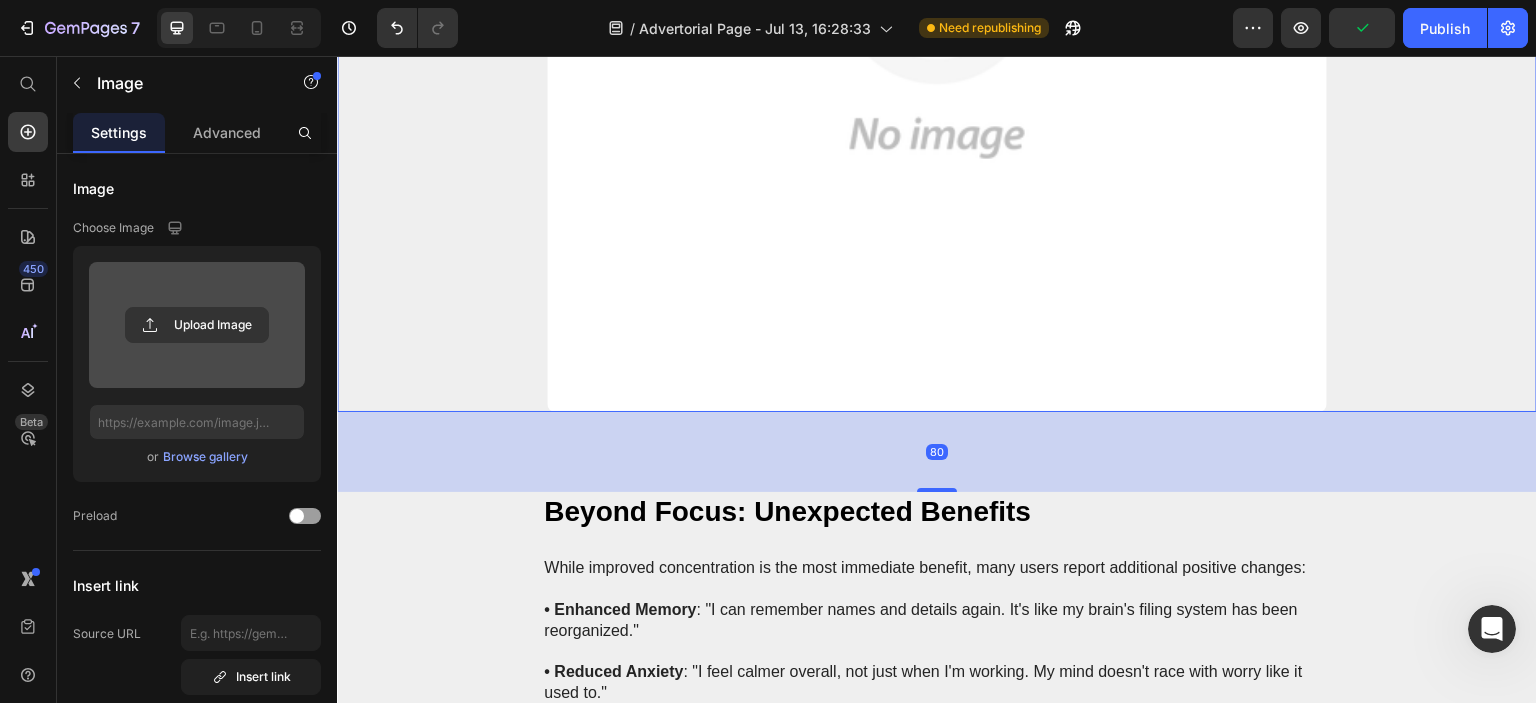 click at bounding box center [197, 325] 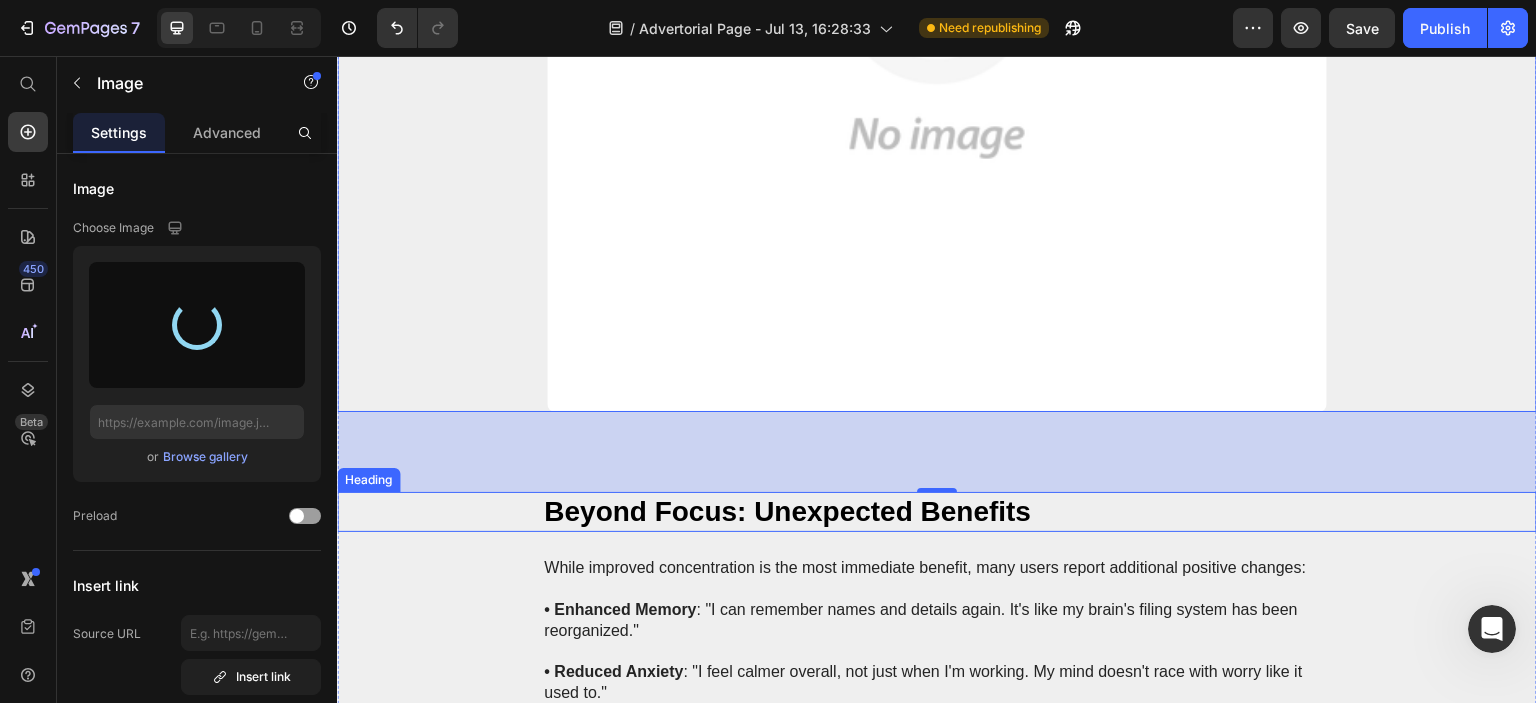 type on "https://cdn.shopify.com/s/files/1/0710/3145/5912/files/gempages_573164479206916870-f334c972-eb24-4618-9a96-e5797e5ffa19.png" 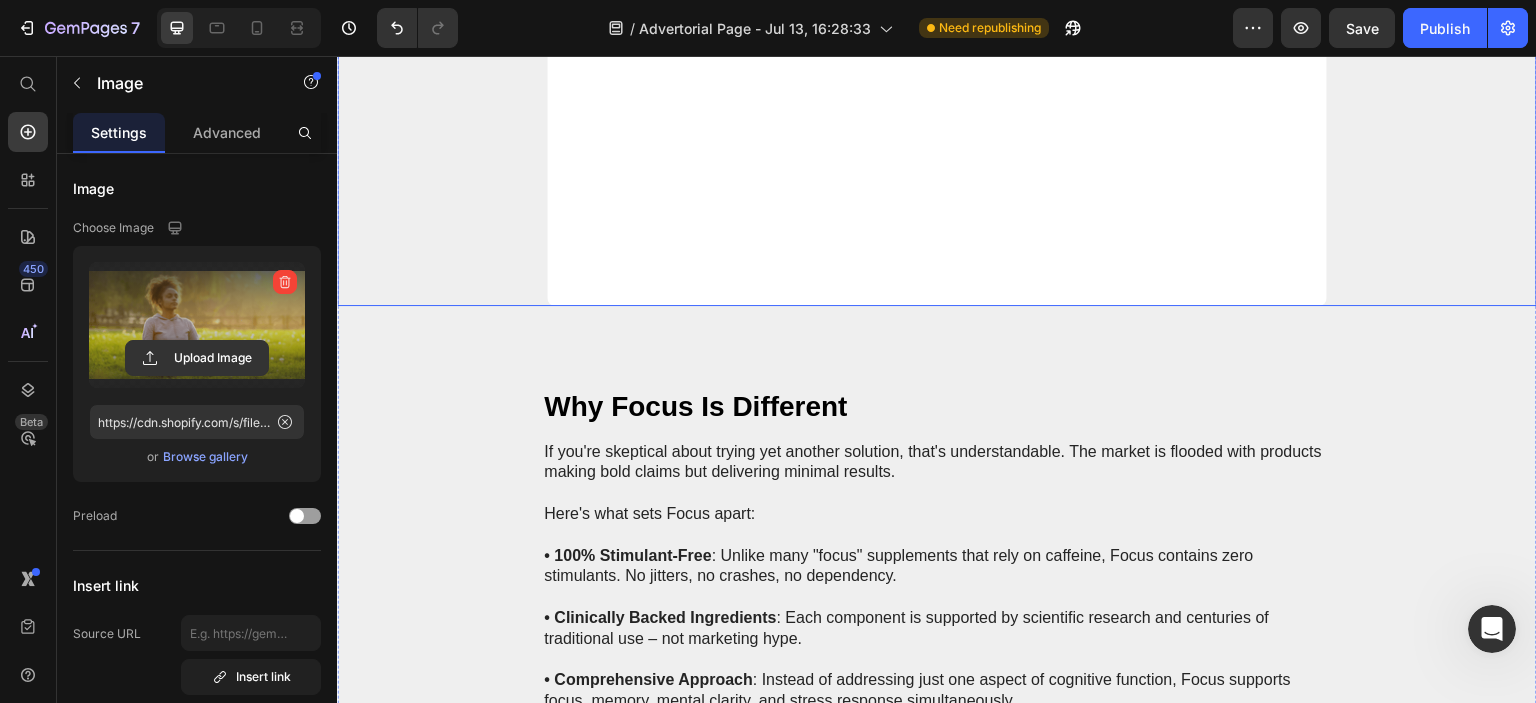 scroll, scrollTop: 10512, scrollLeft: 0, axis: vertical 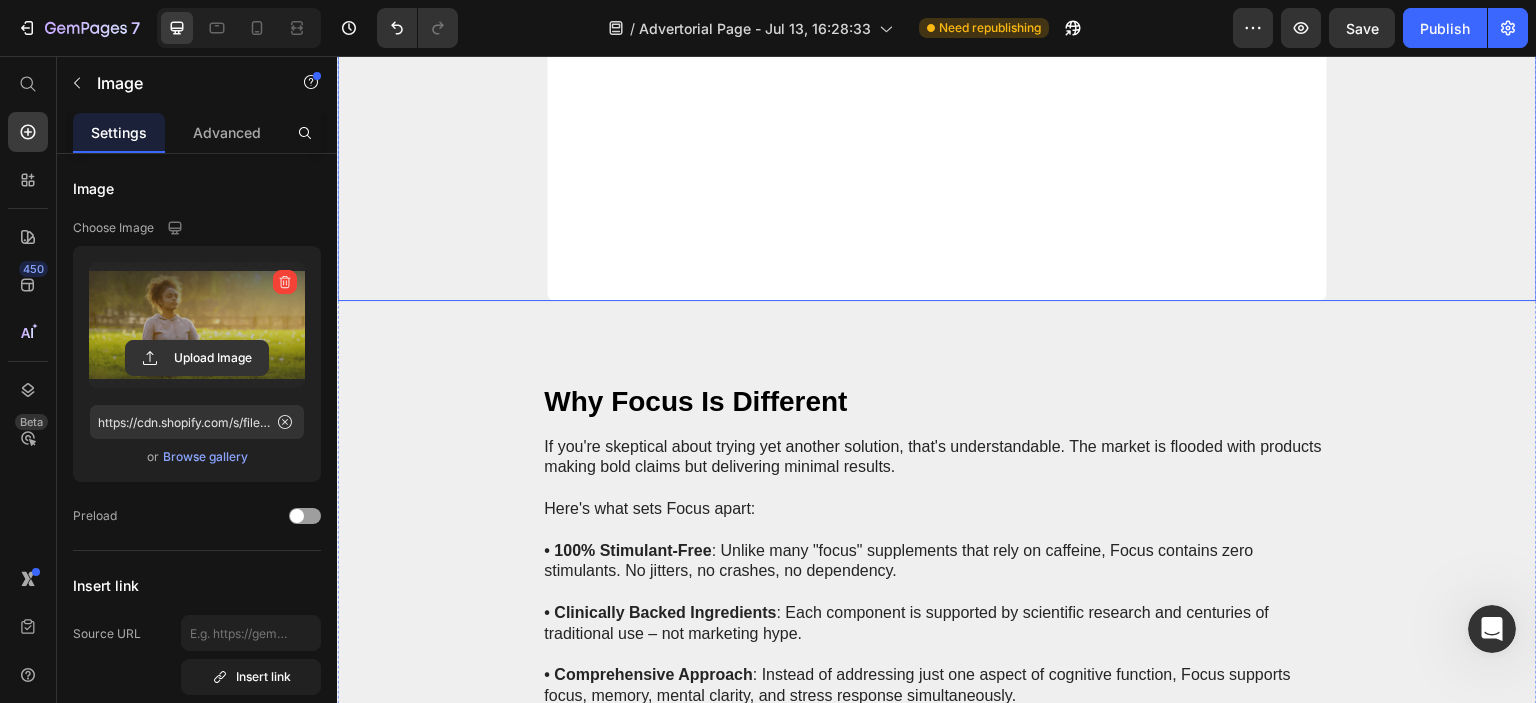 click at bounding box center [937, -89] 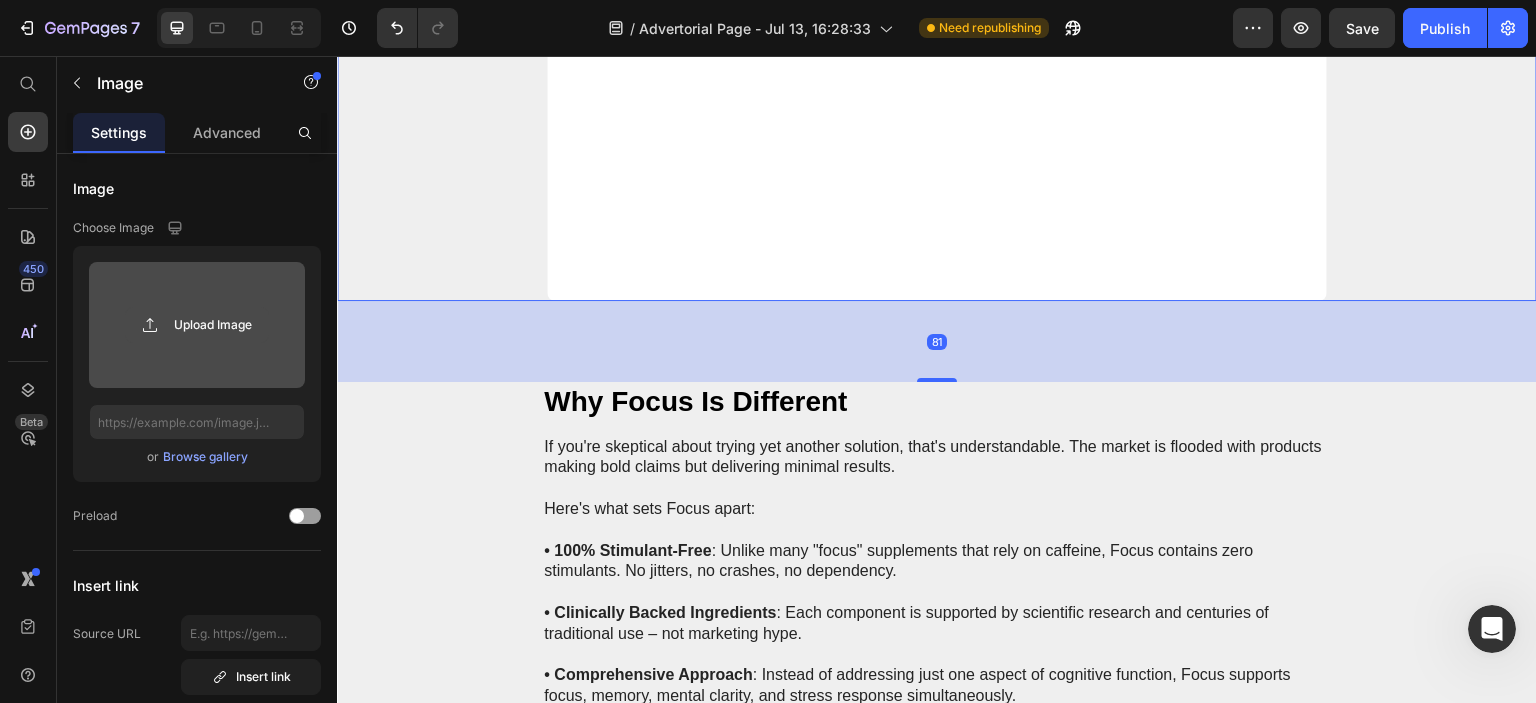 click 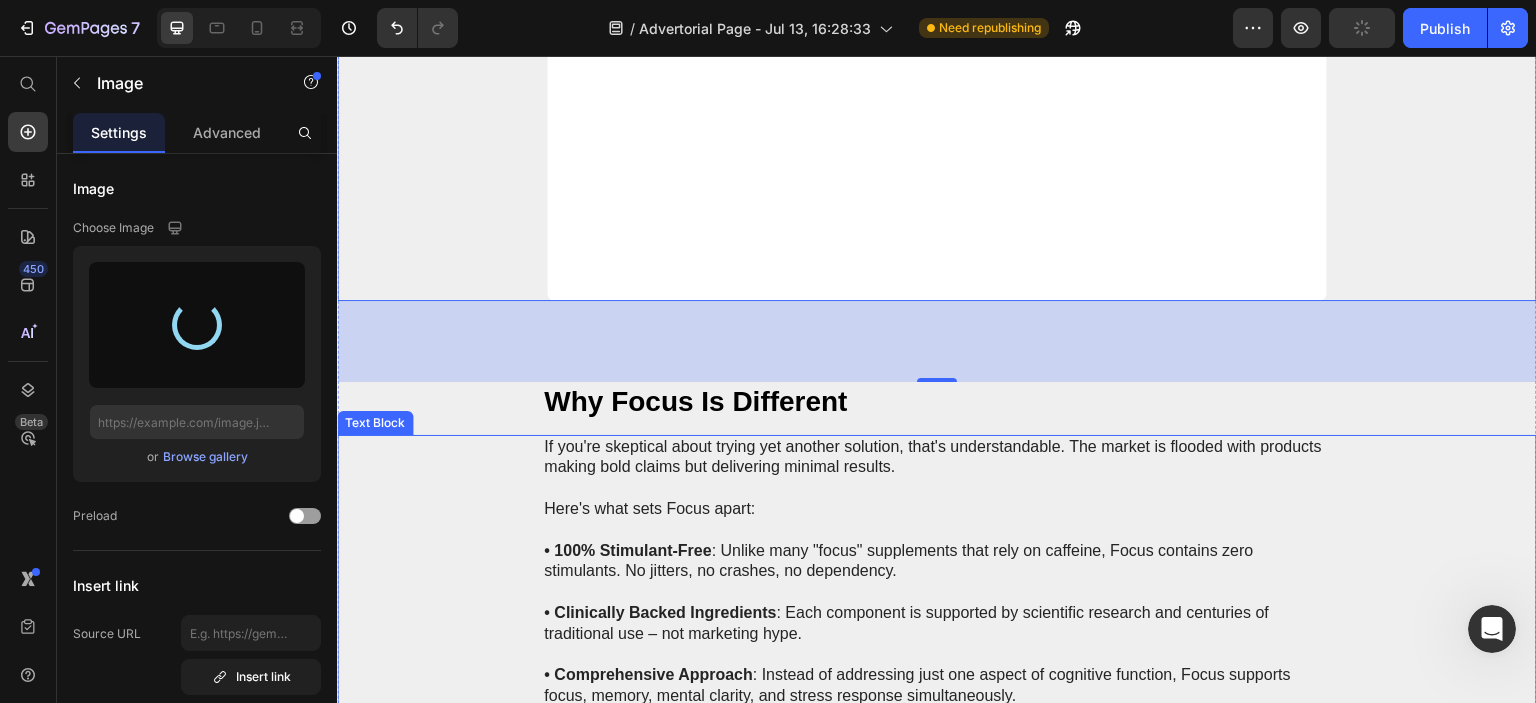 type on "https://cdn.shopify.com/s/files/1/0710/3145/5912/files/gempages_573164479206916870-07e2e2a5-891d-4abb-a58c-95935e70ffe8.png" 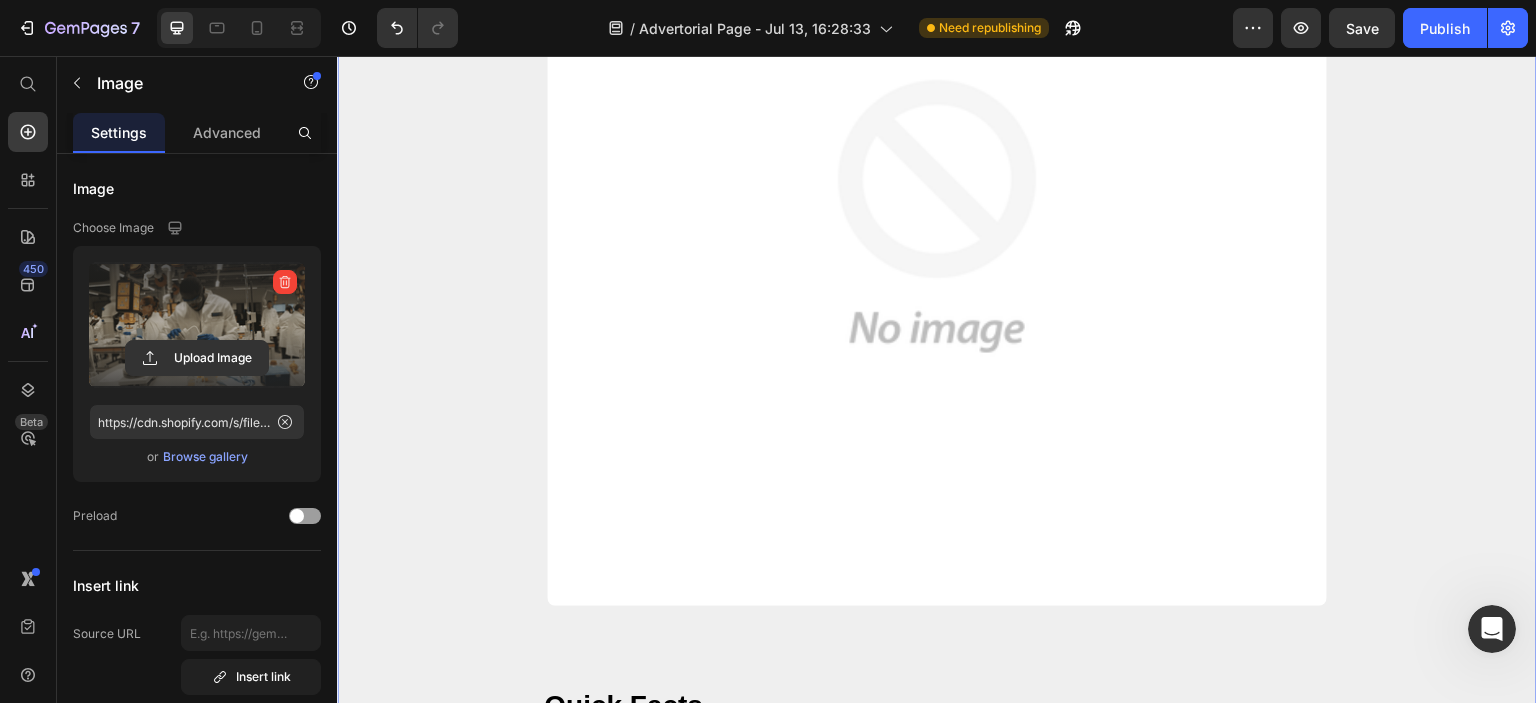 scroll, scrollTop: 11512, scrollLeft: 0, axis: vertical 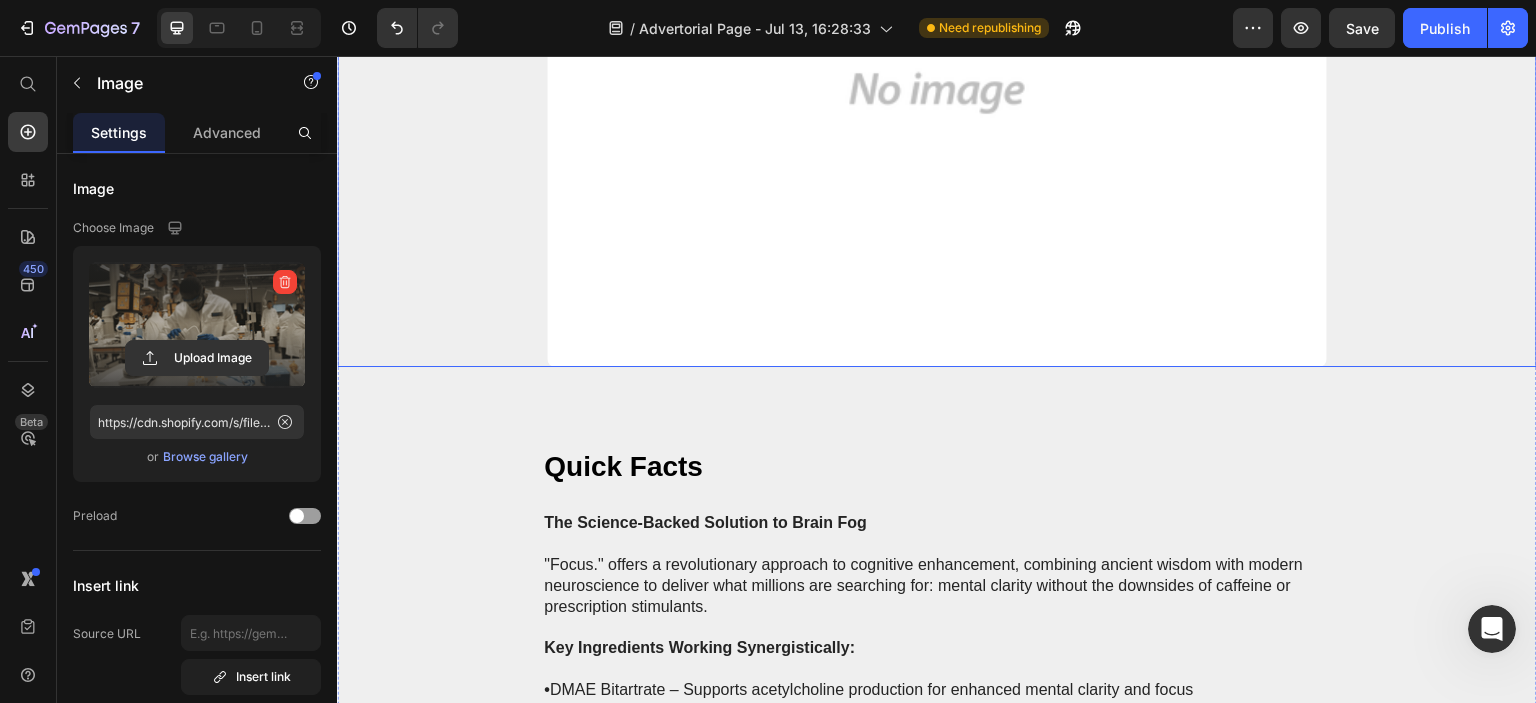 click at bounding box center (937, -23) 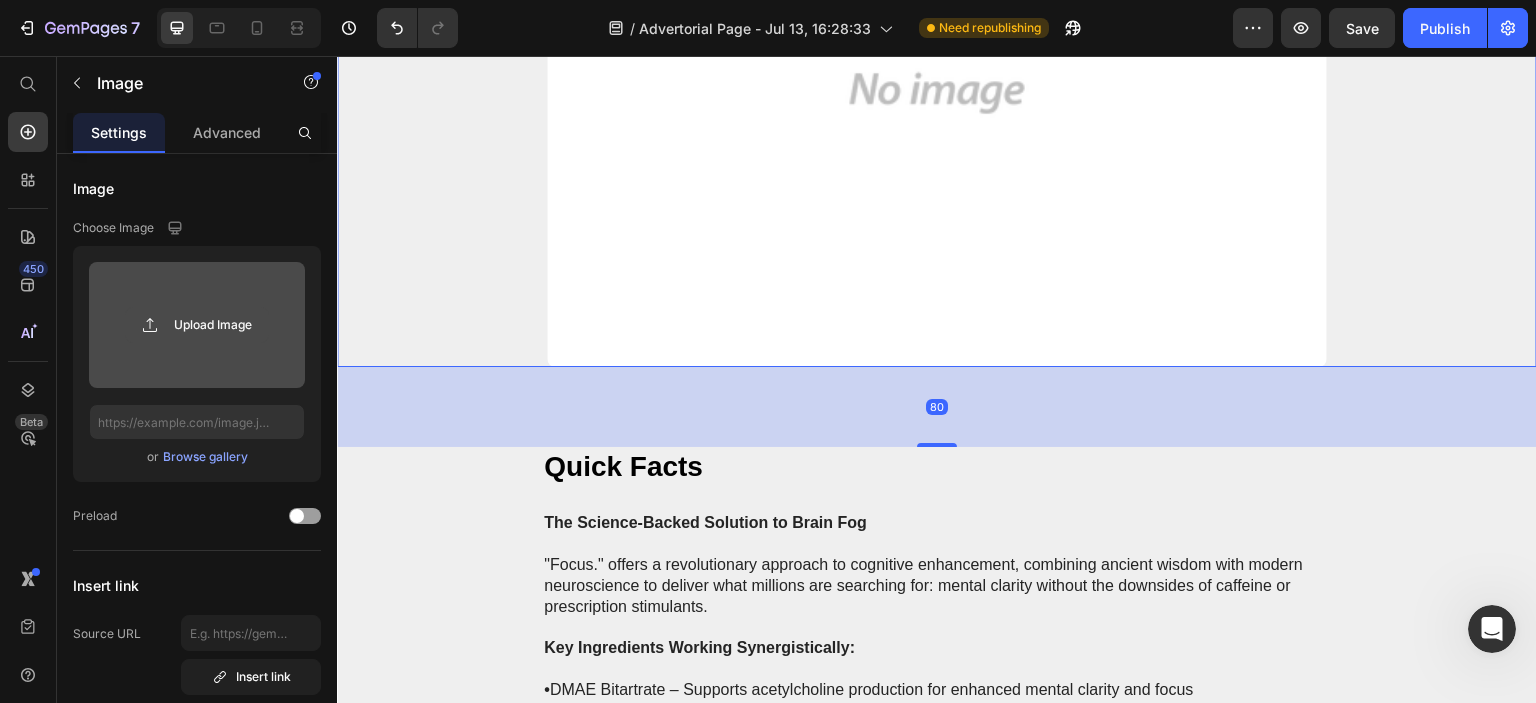 click 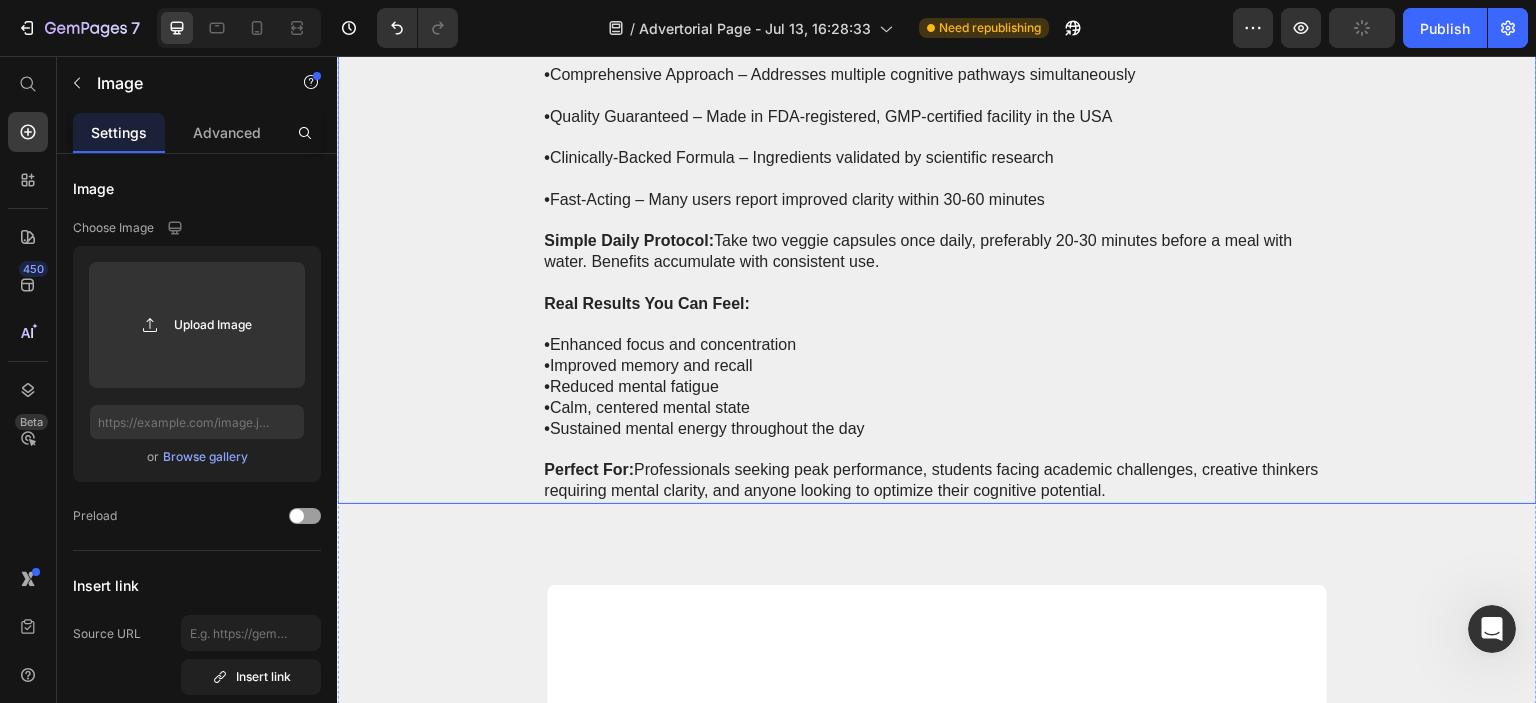 scroll, scrollTop: 12812, scrollLeft: 0, axis: vertical 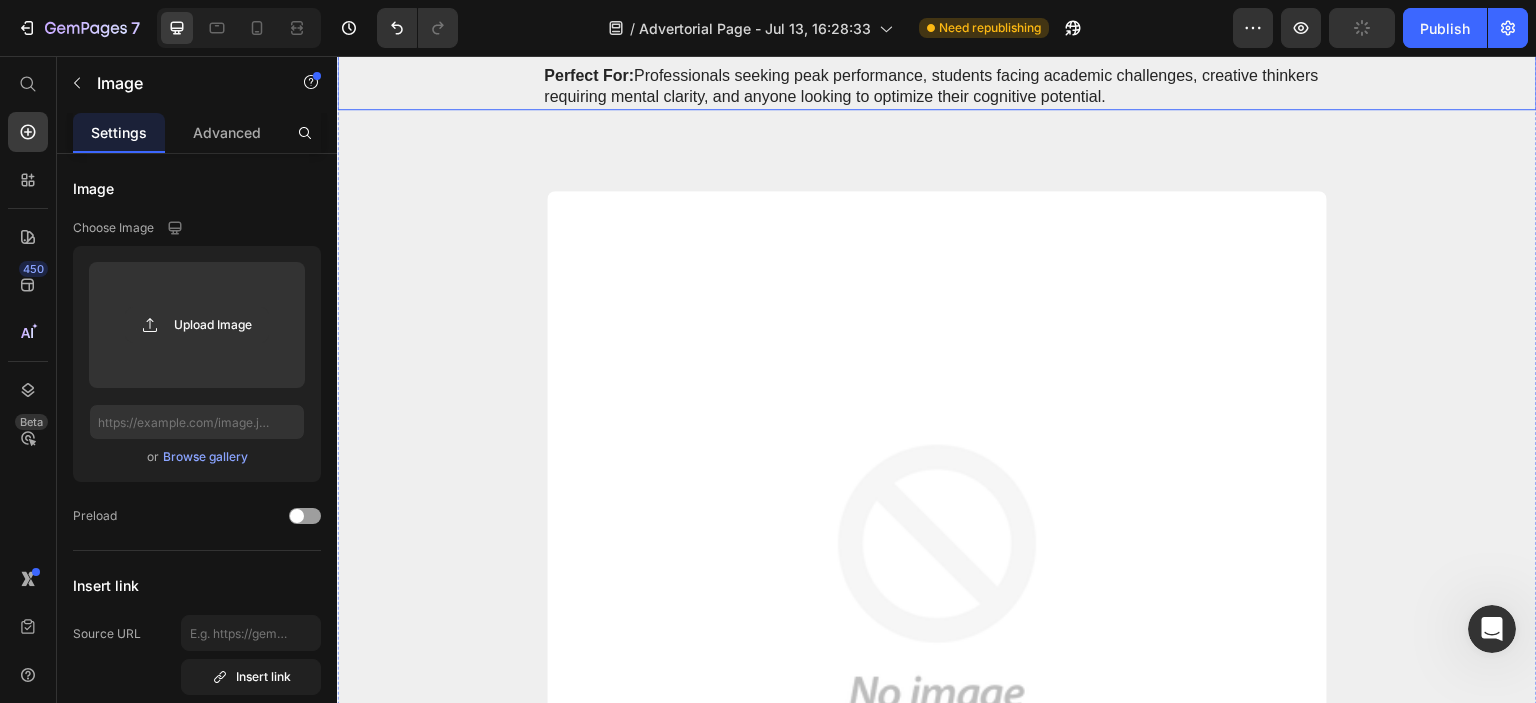 click at bounding box center [937, 581] 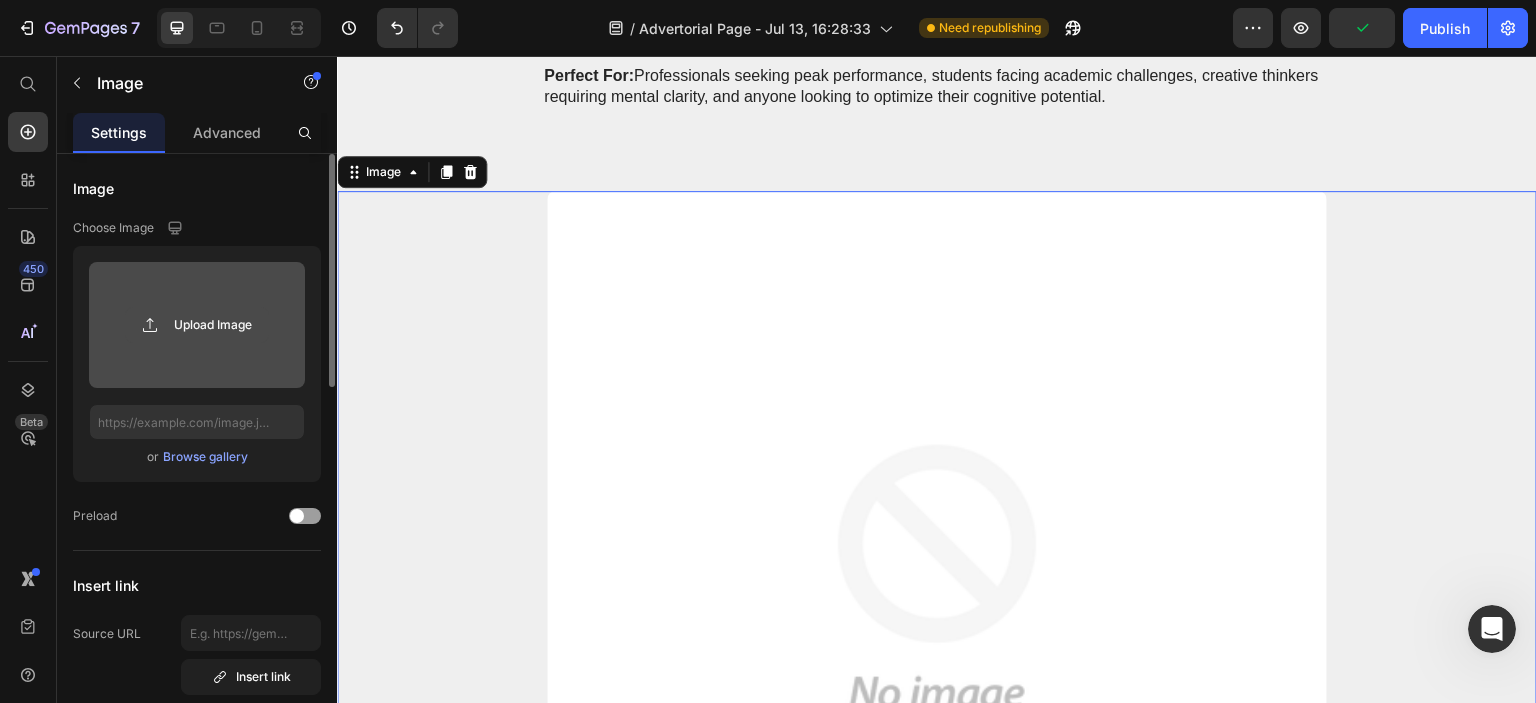 click 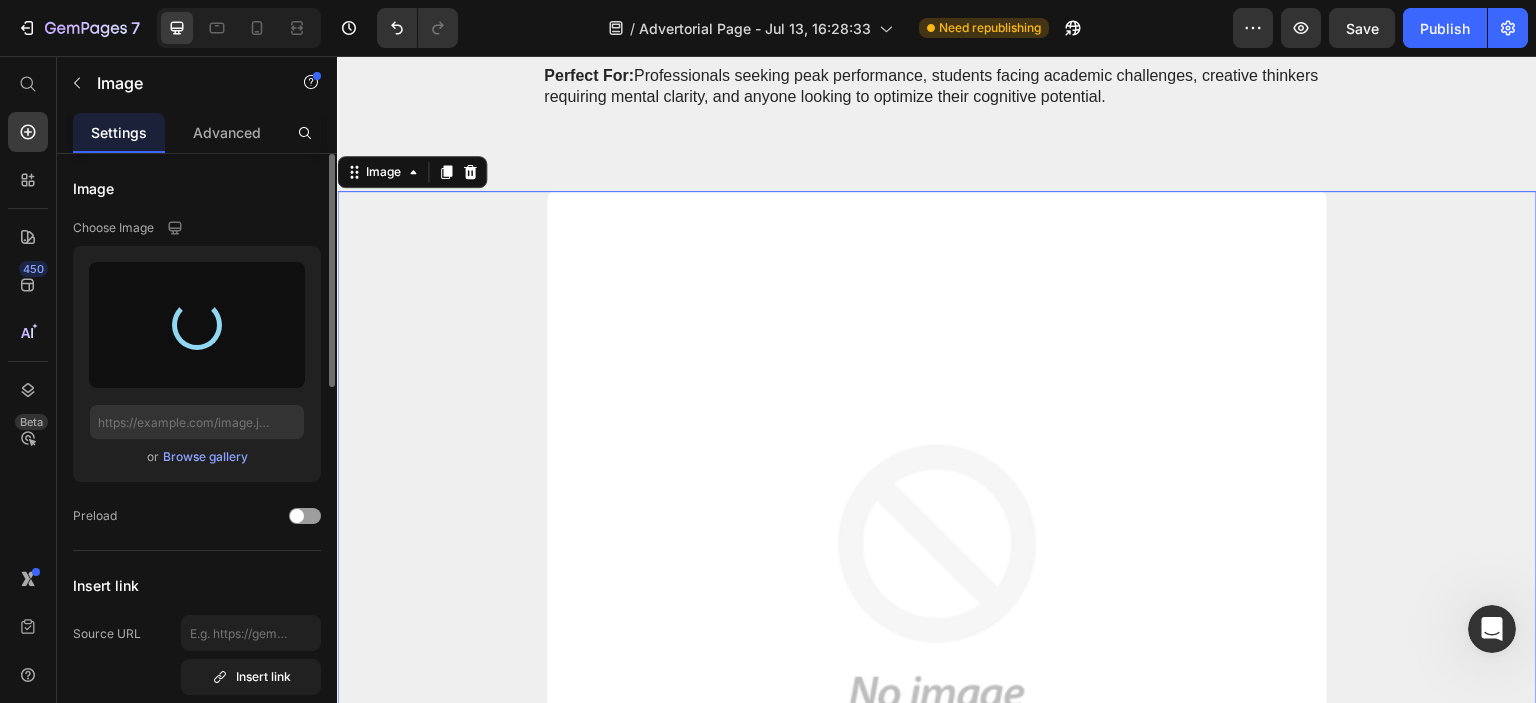 type on "https://cdn.shopify.com/s/files/1/0710/3145/5912/files/gempages_573164479206916870-a3f81db6-bda5-4a6f-b856-7646635c4ba0.png" 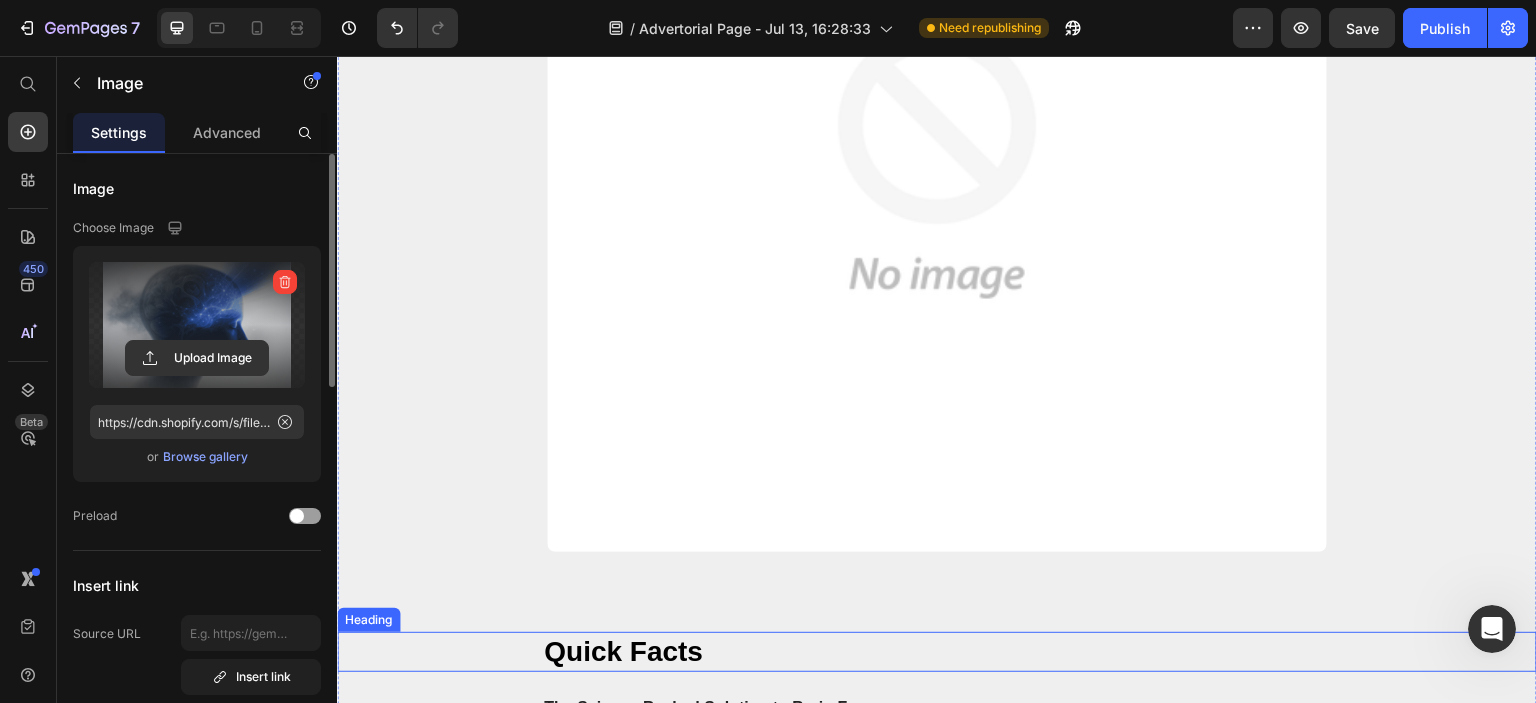 scroll, scrollTop: 11212, scrollLeft: 0, axis: vertical 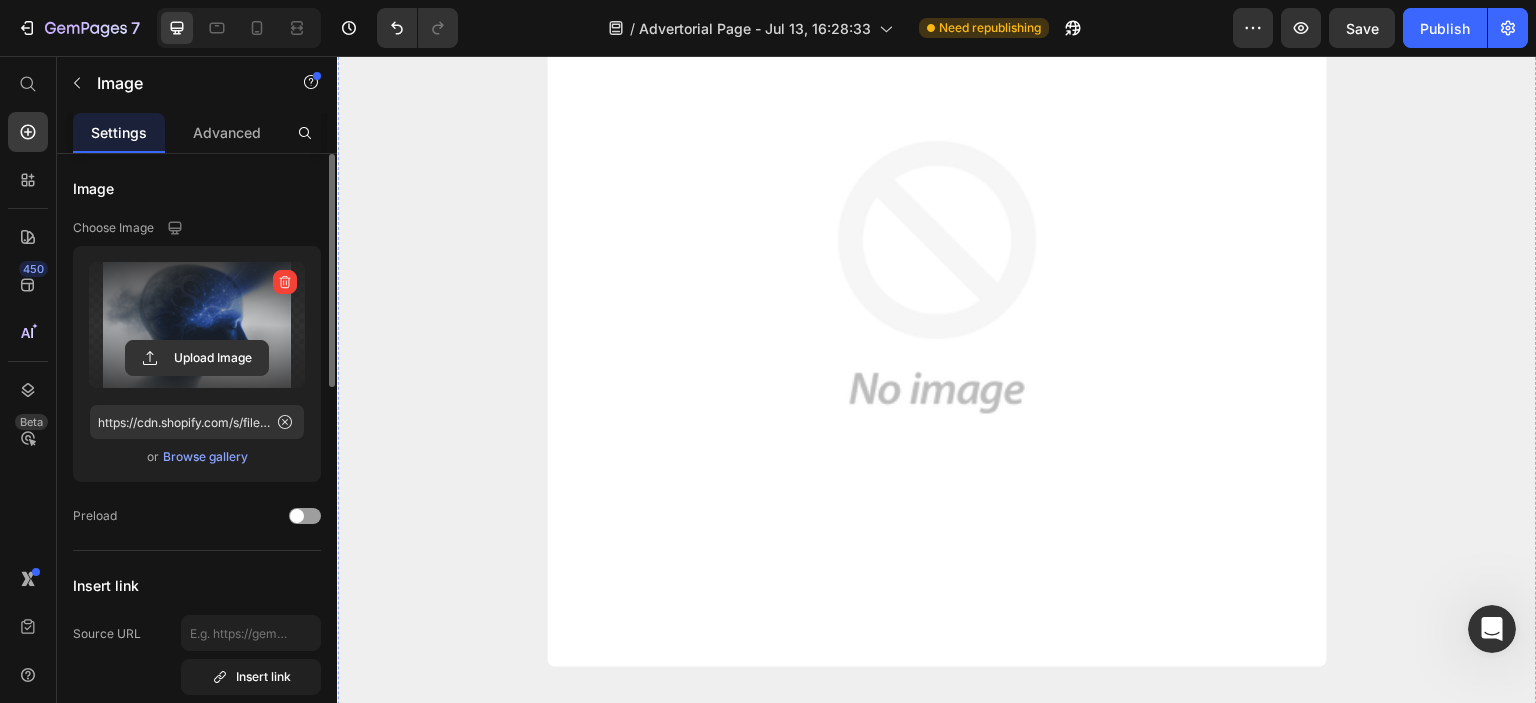 click at bounding box center [937, 277] 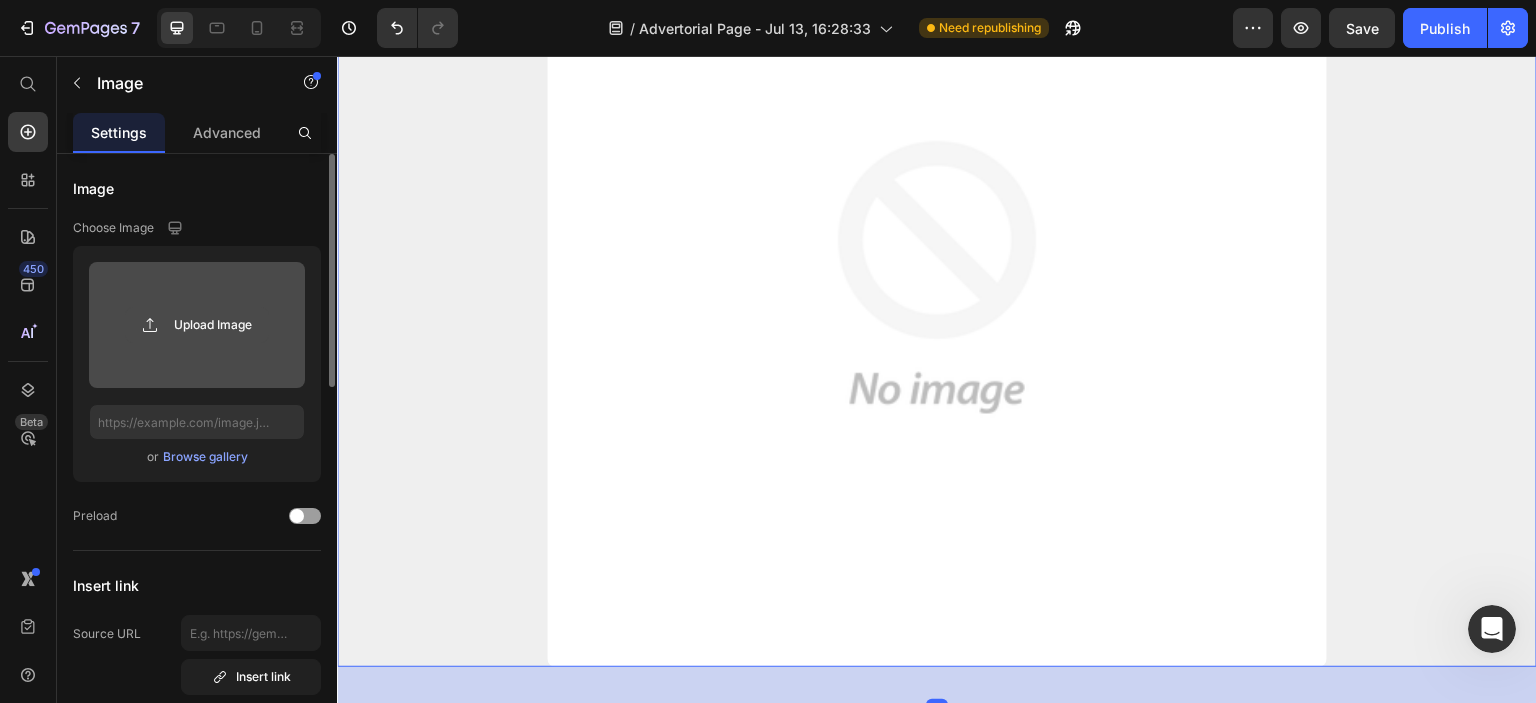 click 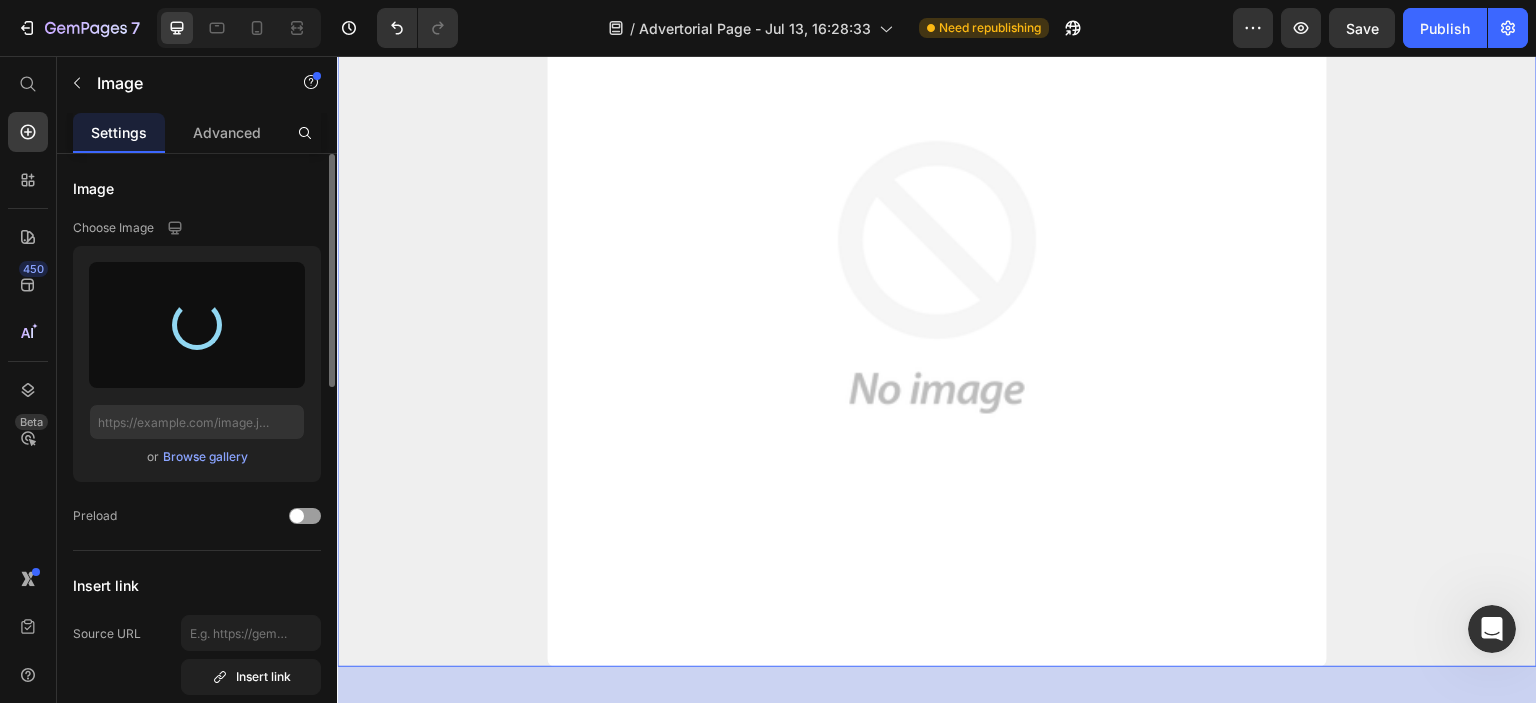 type on "https://cdn.shopify.com/s/files/1/0710/3145/5912/files/gempages_573164479206916870-0c89d289-8273-485b-becd-116a78b3dc20.png" 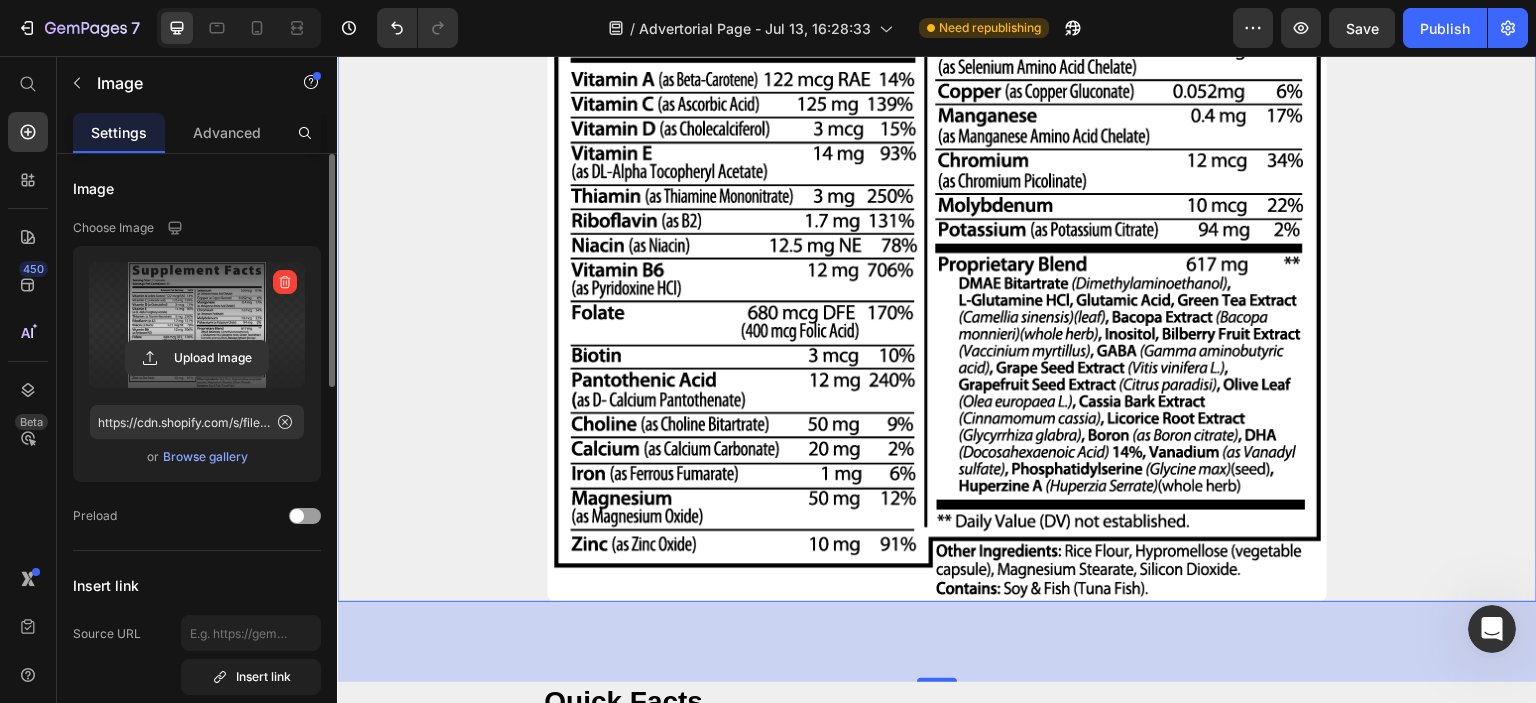 click on "80" at bounding box center [937, 642] 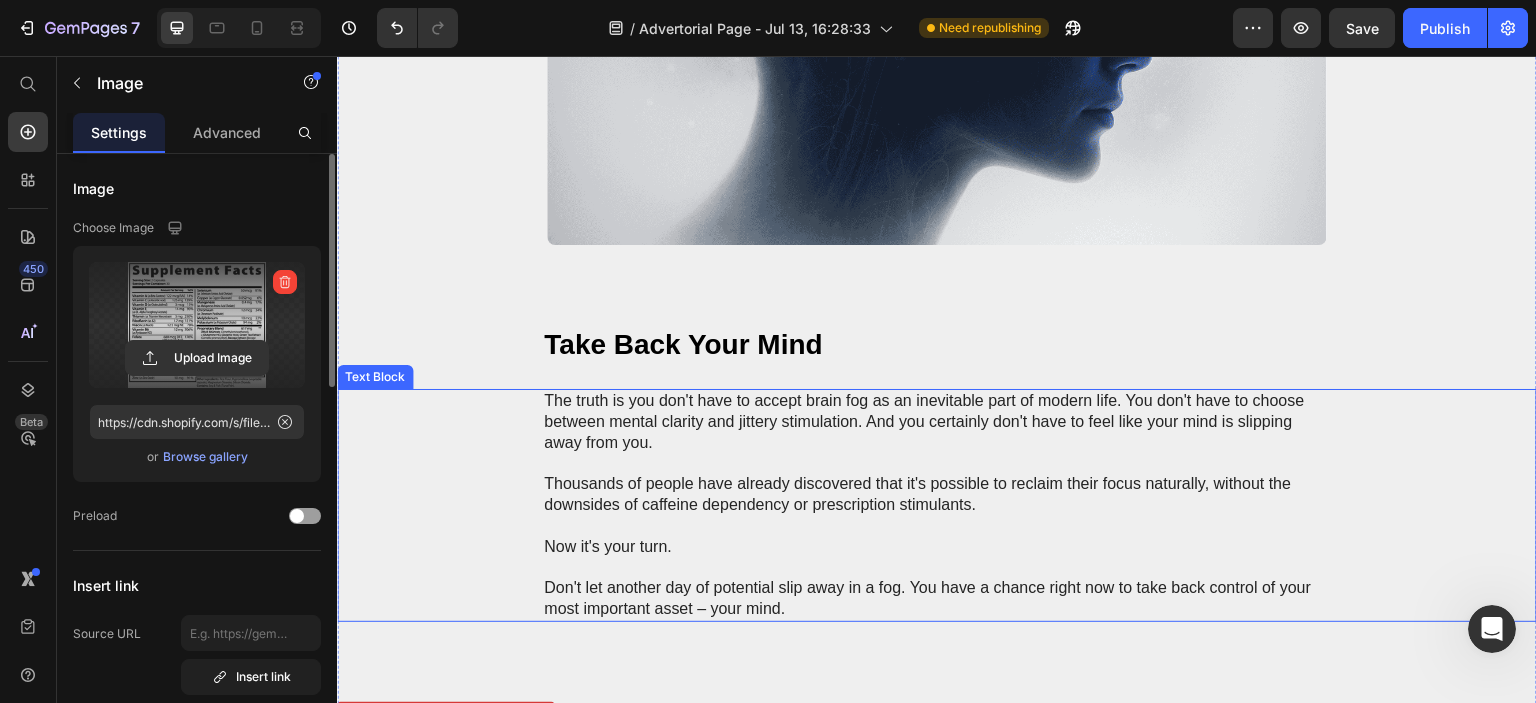 scroll, scrollTop: 13506, scrollLeft: 0, axis: vertical 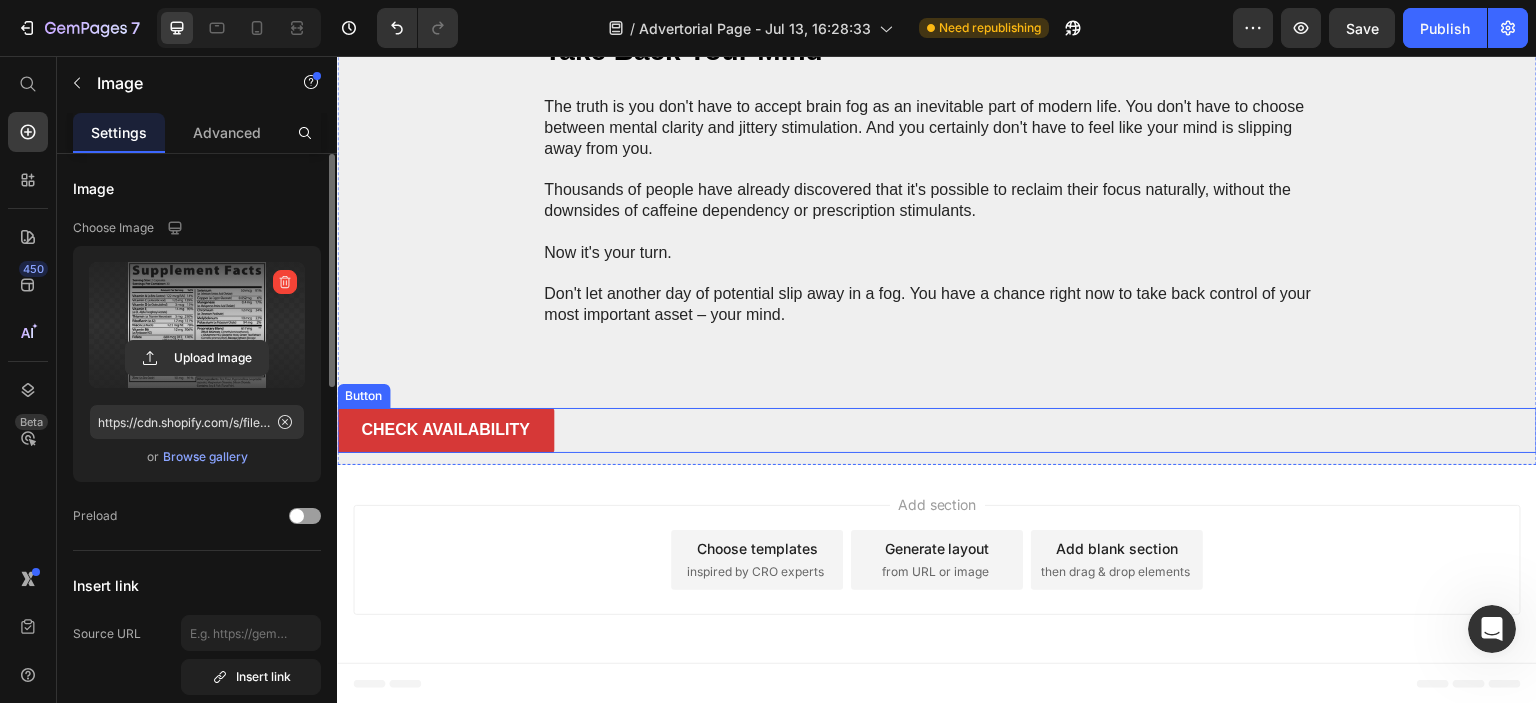 click on "CHECK AVAILABILITY Button" at bounding box center (937, 430) 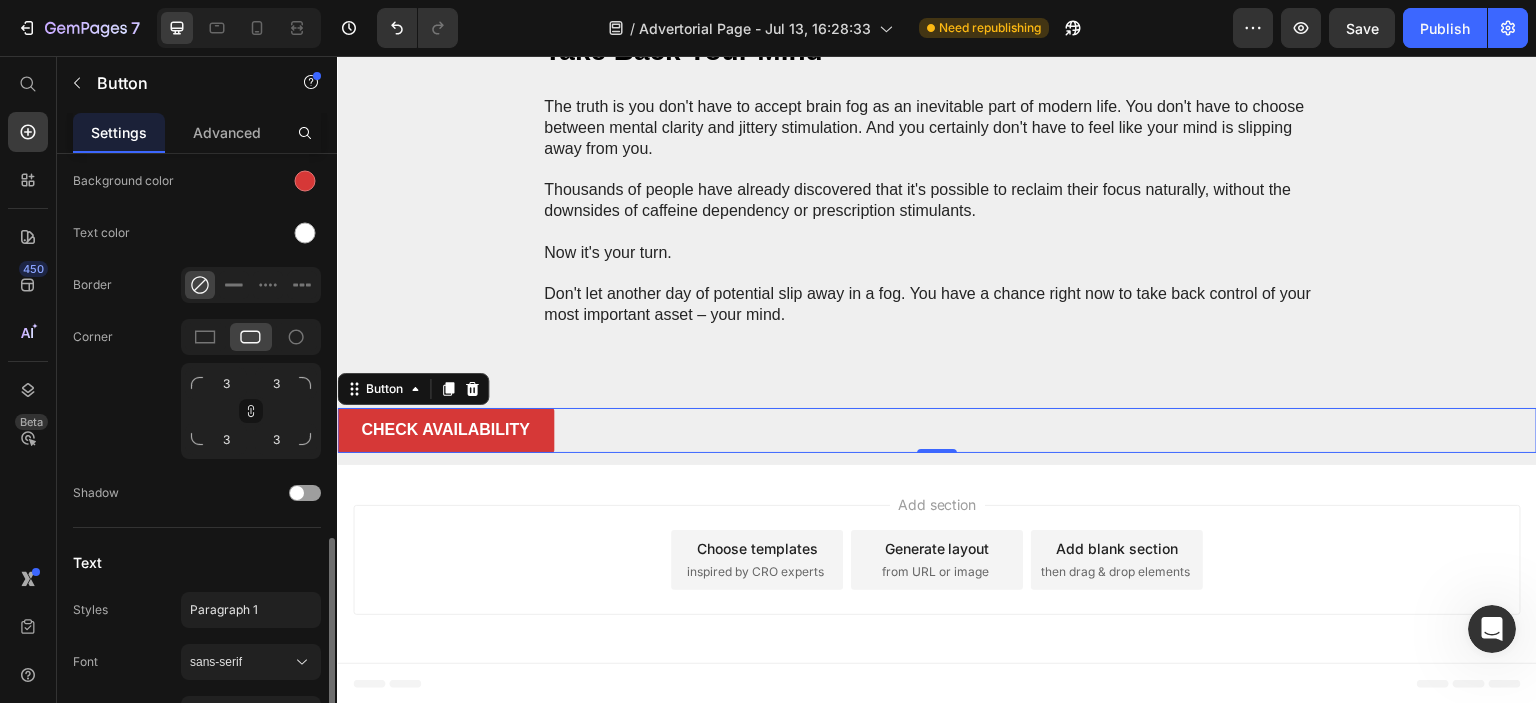 scroll, scrollTop: 800, scrollLeft: 0, axis: vertical 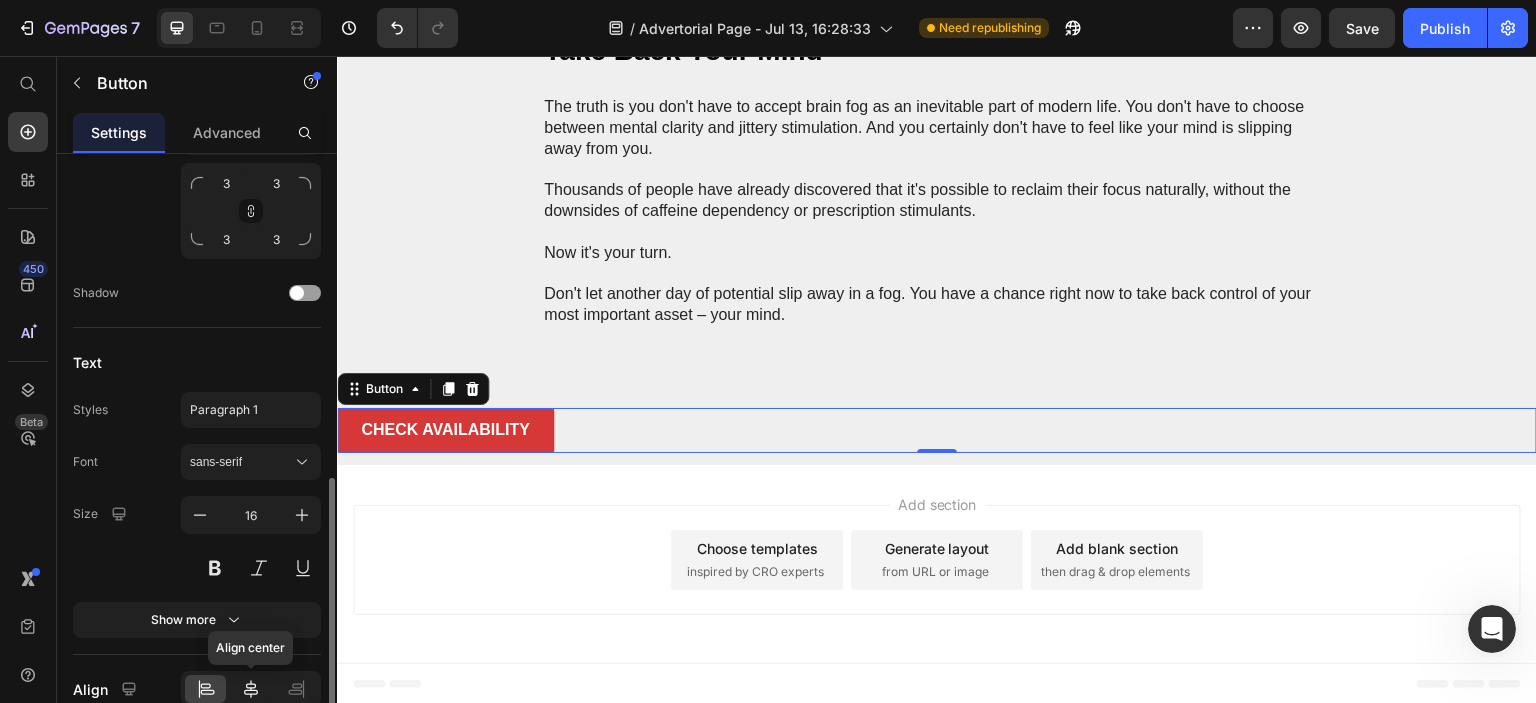 click 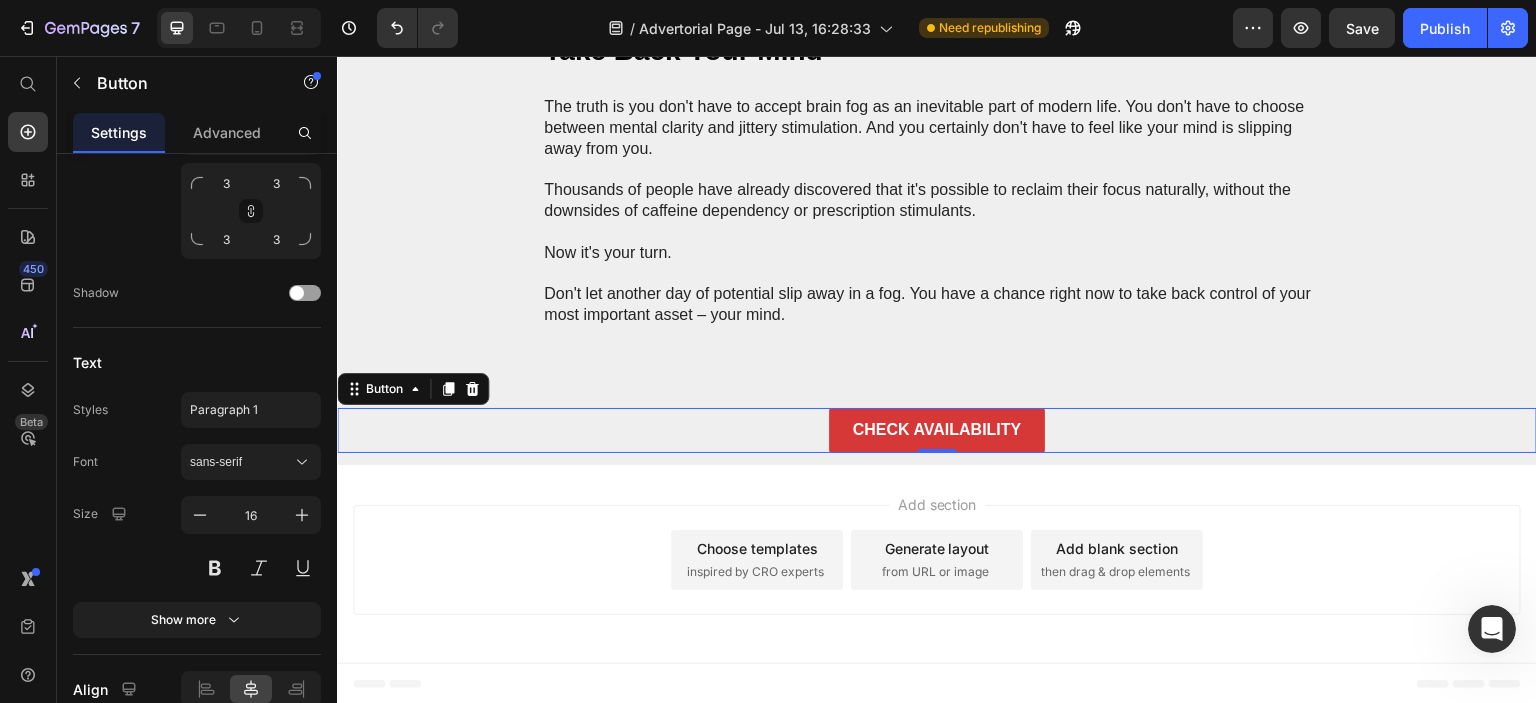 click on "Add section Choose templates inspired by CRO experts Generate layout from URL or image Add blank section then drag & drop elements" at bounding box center [937, 560] 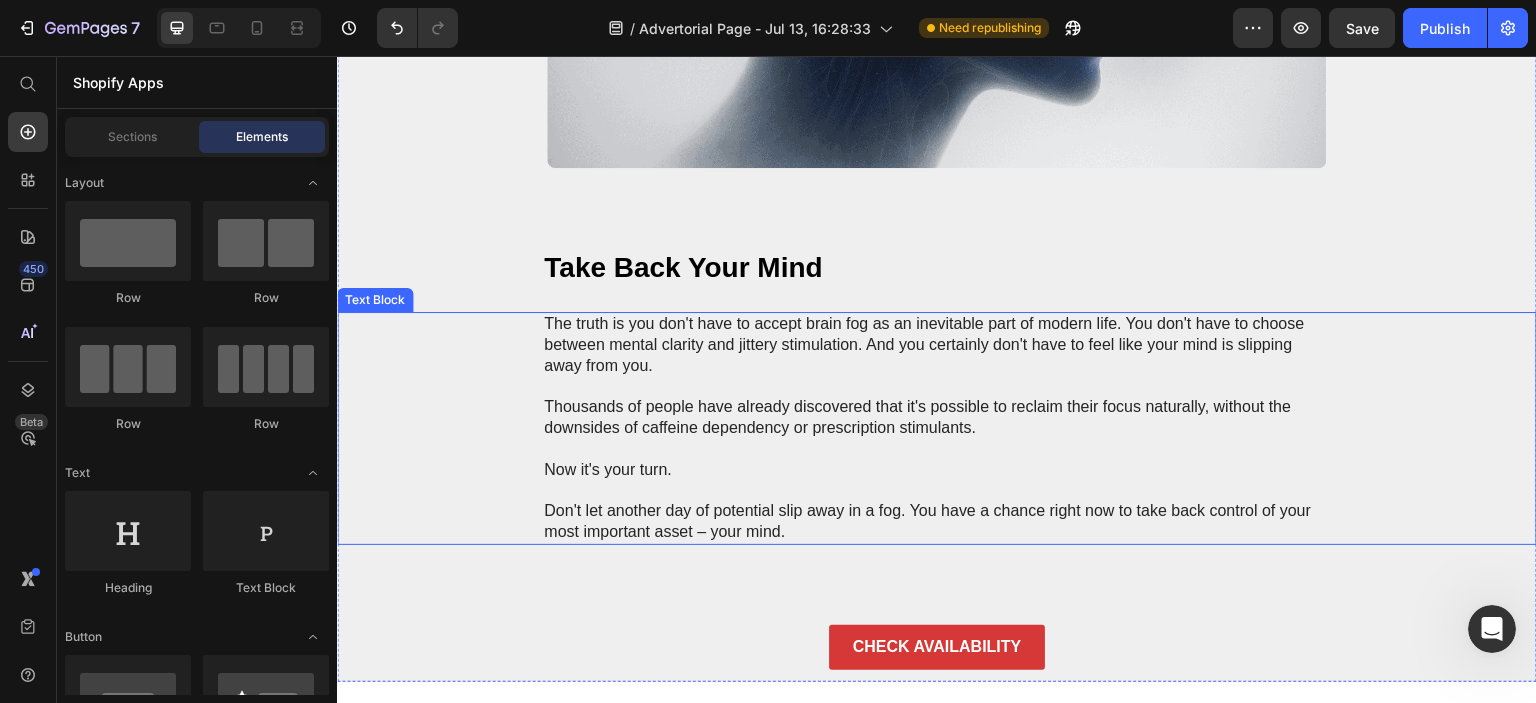scroll, scrollTop: 13406, scrollLeft: 0, axis: vertical 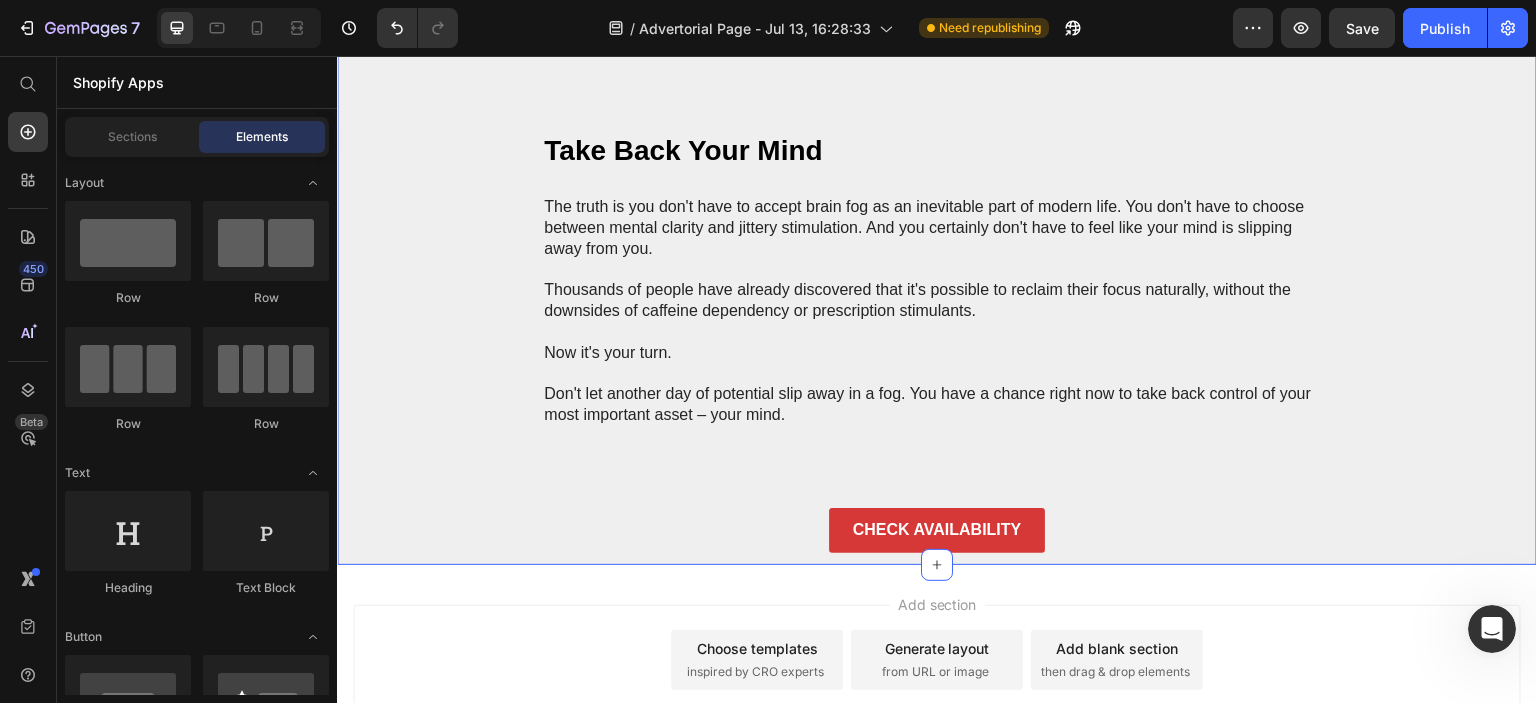 click on "Don't let another day of potential slip away in a fog. You have a chance right now to take back control of your most important asset – your mind." at bounding box center (937, 405) 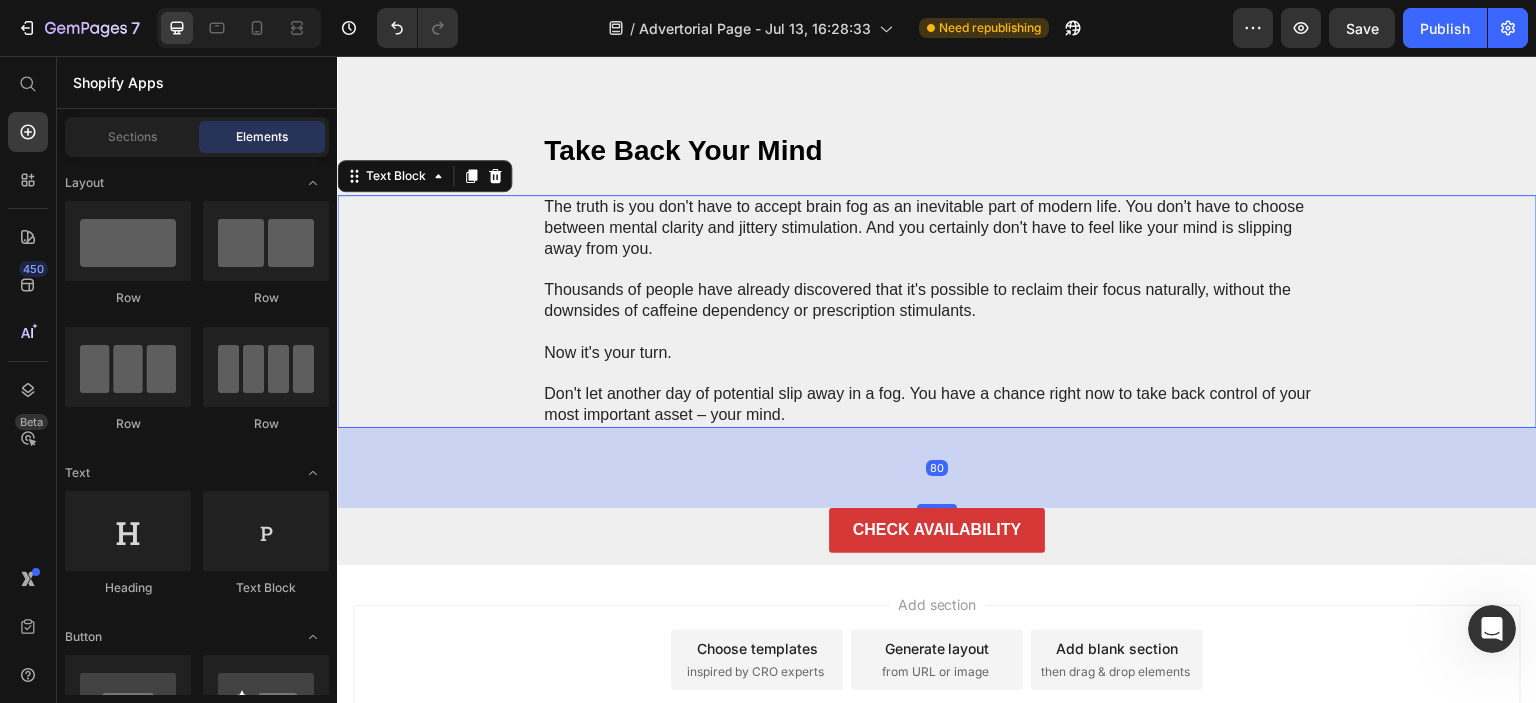 scroll, scrollTop: 0, scrollLeft: 0, axis: both 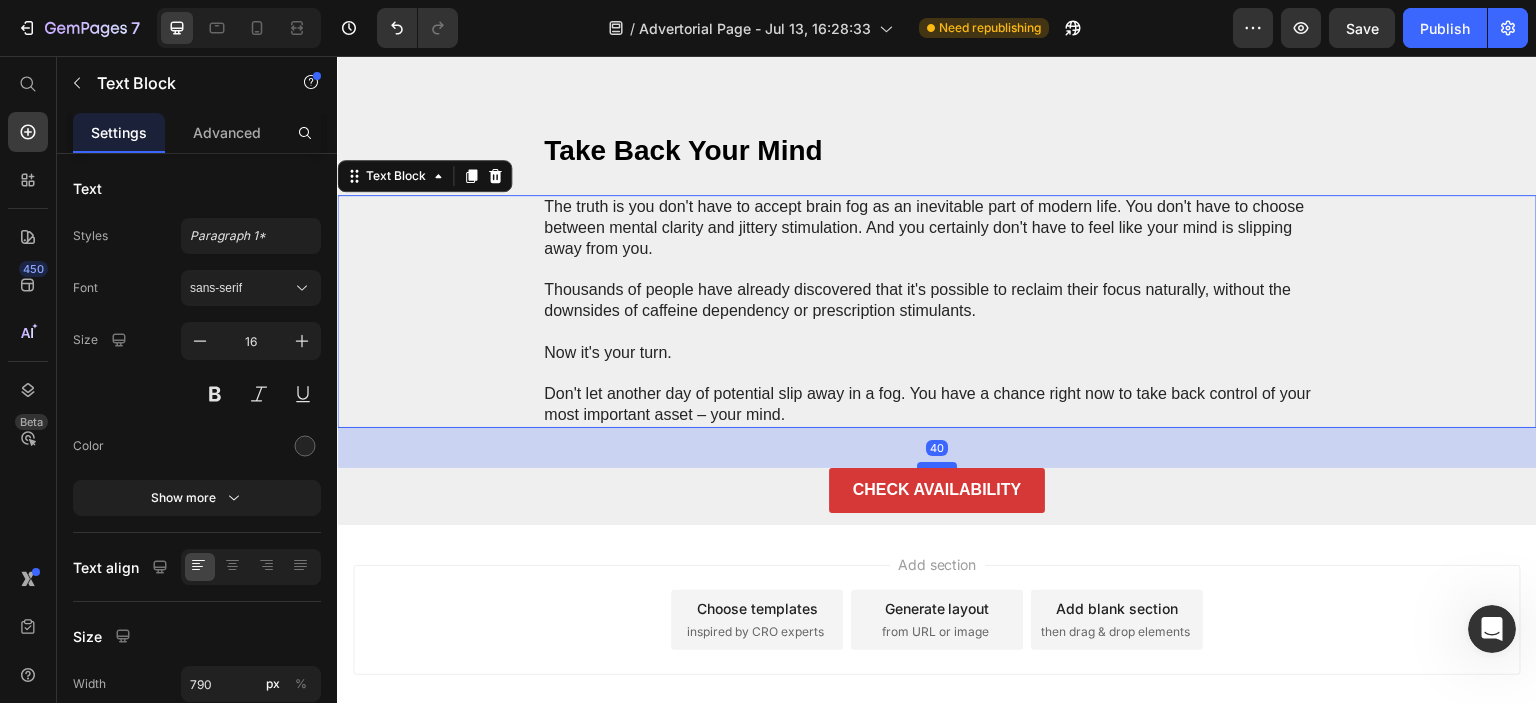 drag, startPoint x: 936, startPoint y: 504, endPoint x: 944, endPoint y: 464, distance: 40.792156 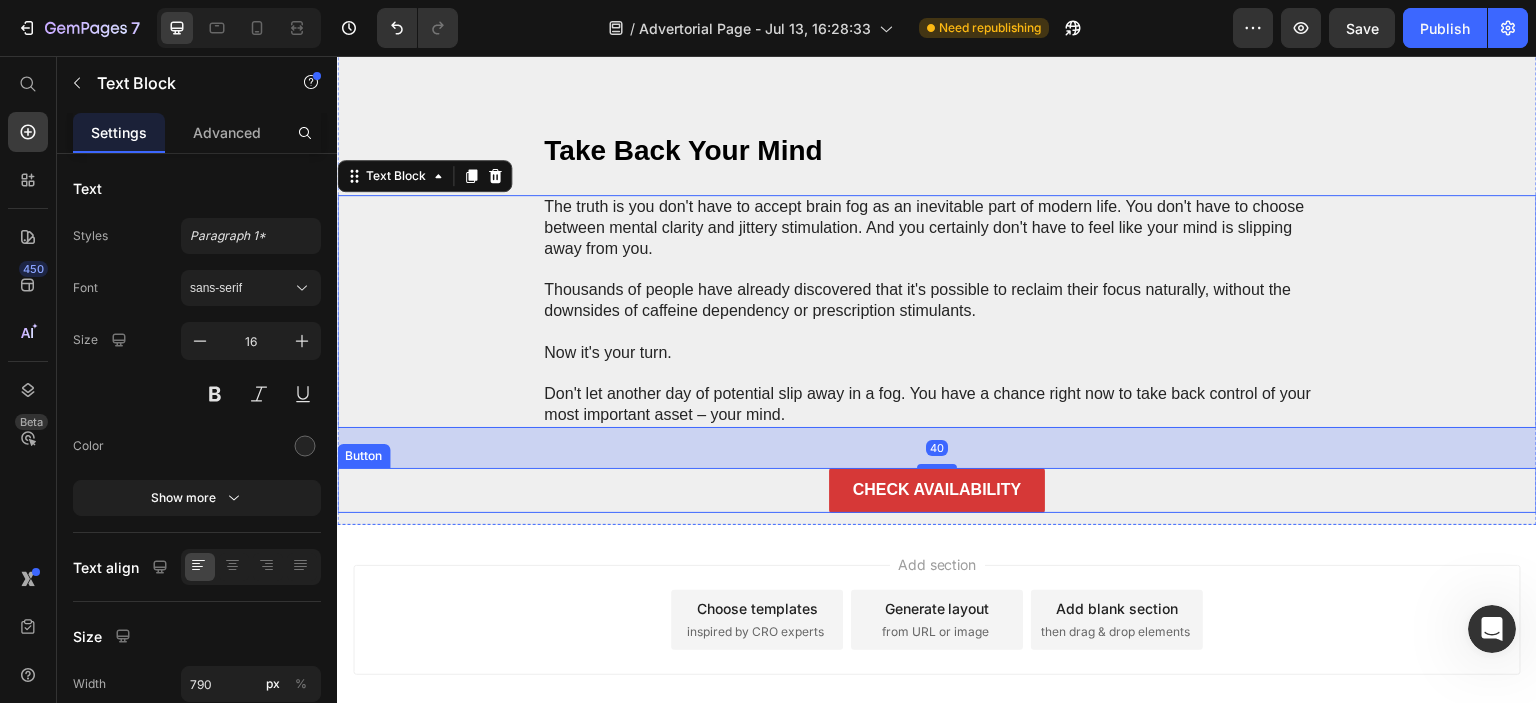 click on "Add section Choose templates inspired by CRO experts Generate layout from URL or image Add blank section then drag & drop elements" at bounding box center (937, 624) 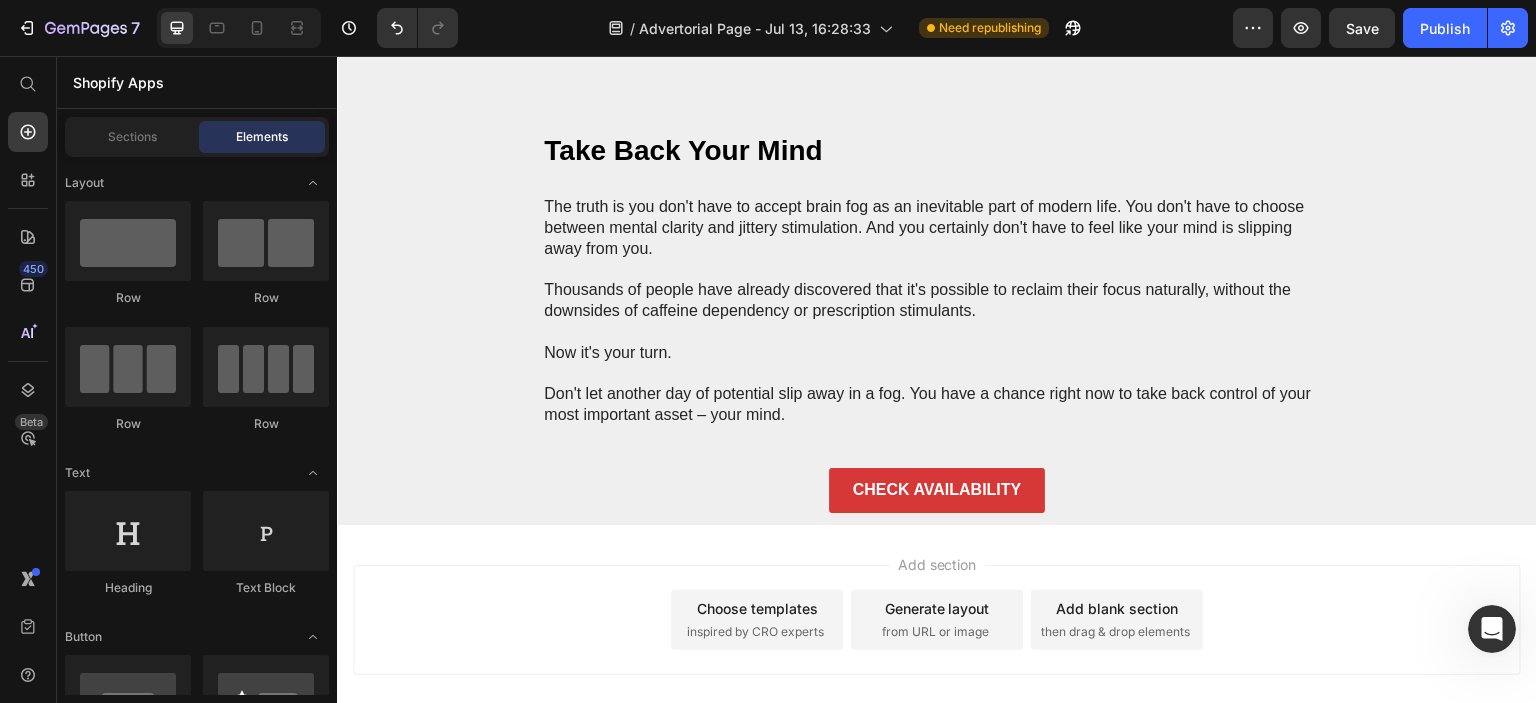 click on "Add section Choose templates inspired by CRO experts Generate layout from URL or image Add blank section then drag & drop elements" at bounding box center [937, 624] 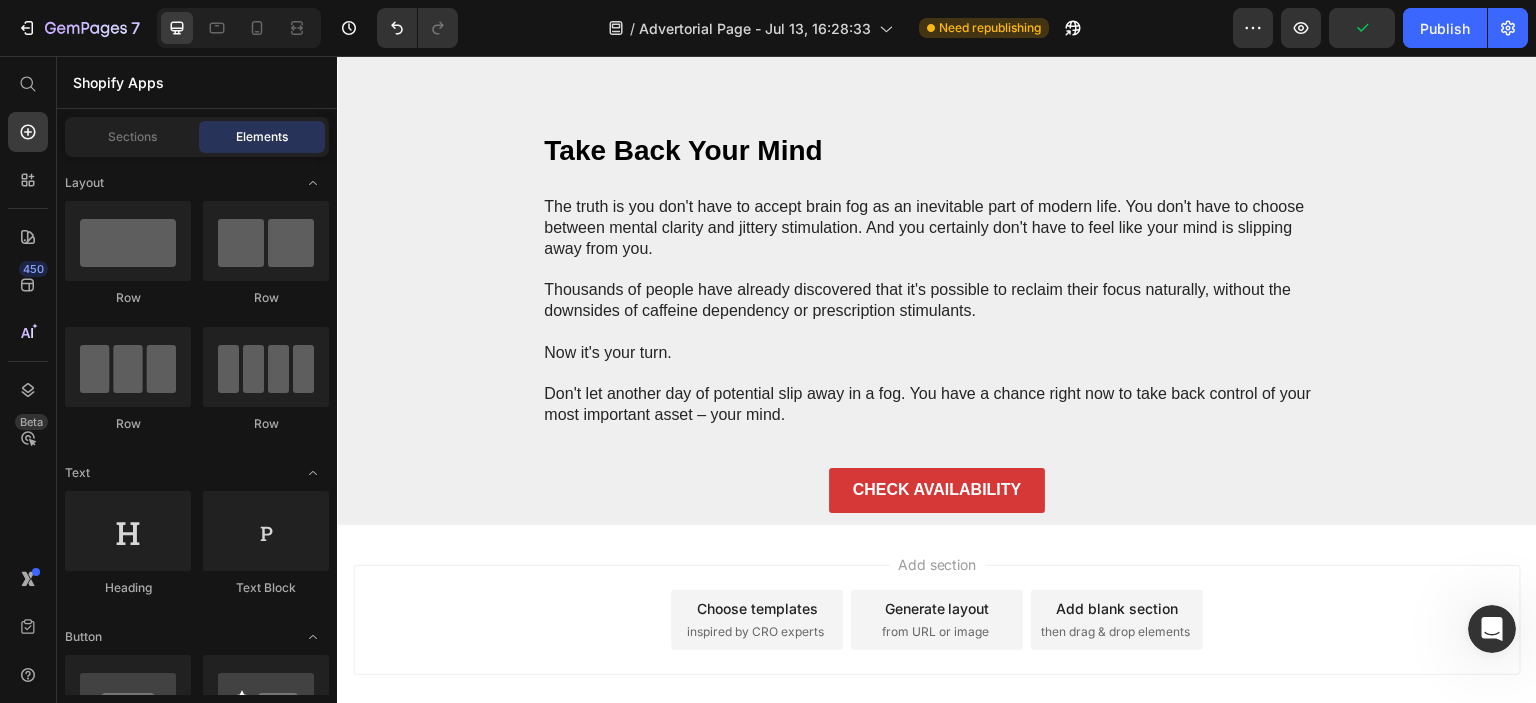 click on "Add blank section" at bounding box center [1117, 608] 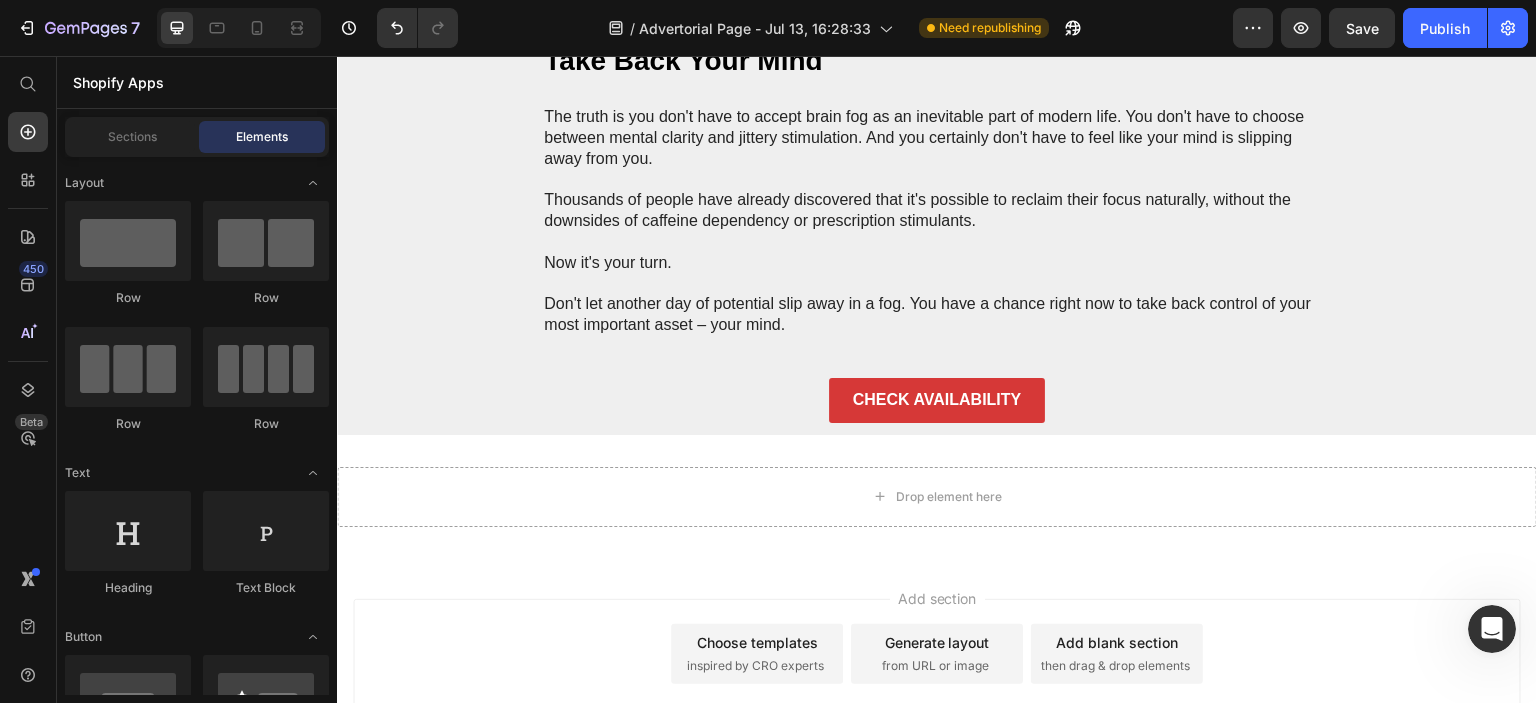 scroll, scrollTop: 13590, scrollLeft: 0, axis: vertical 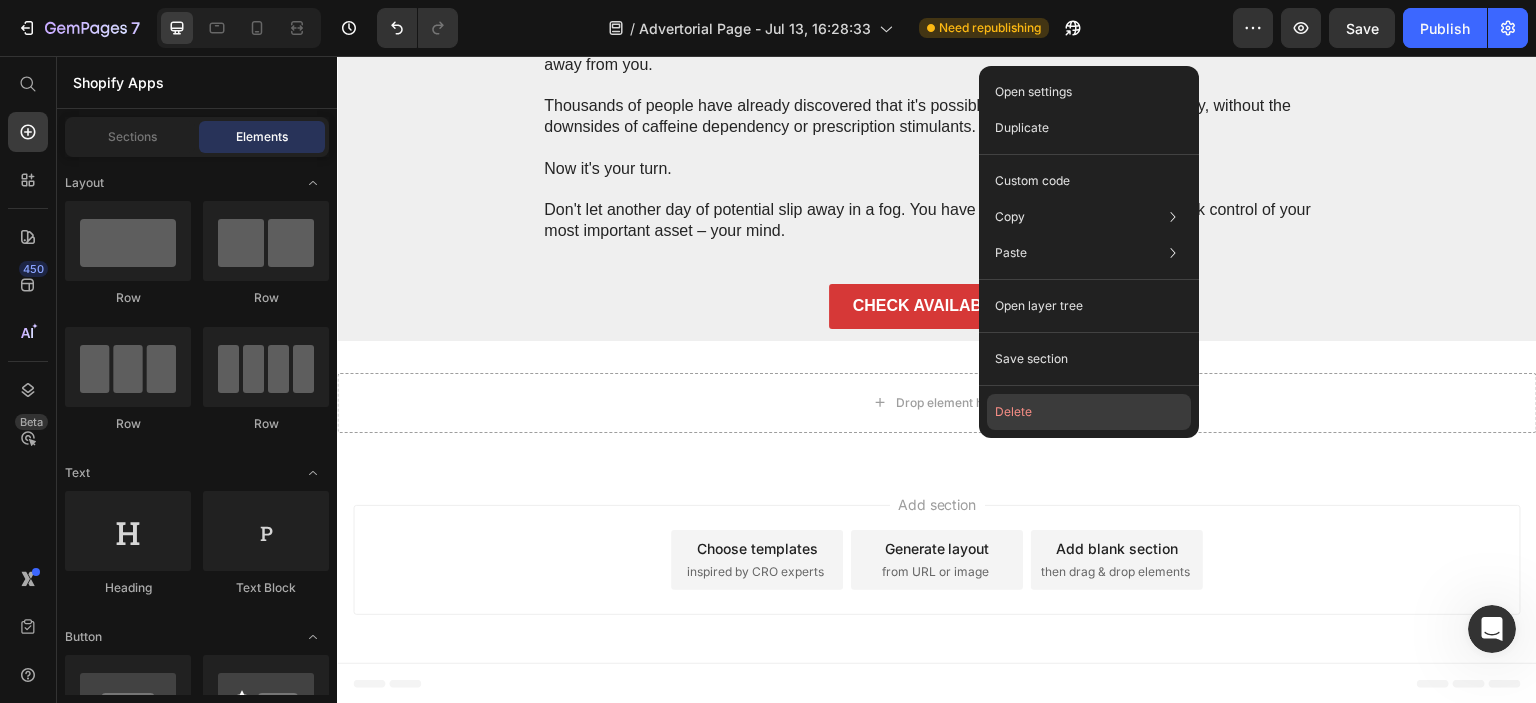 click on "Delete" 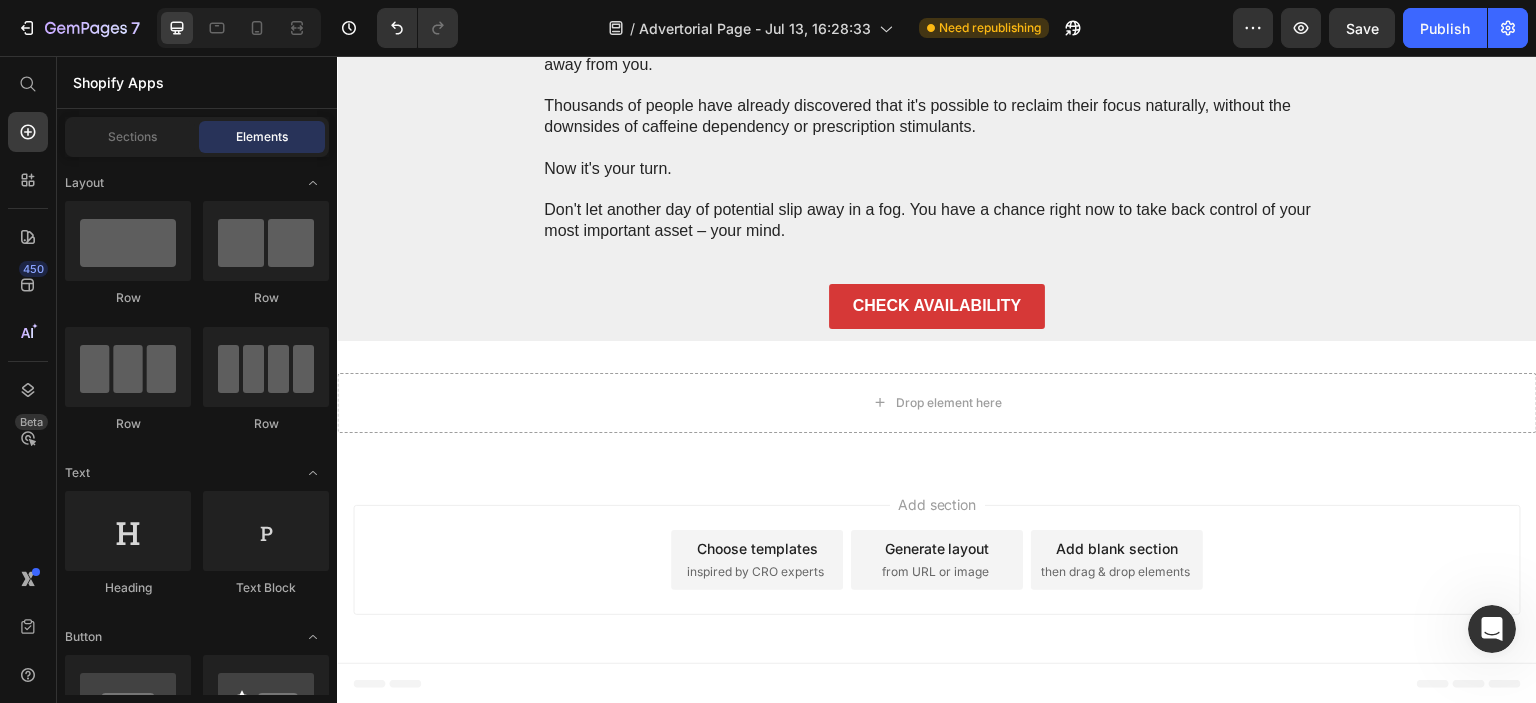 scroll, scrollTop: 13466, scrollLeft: 0, axis: vertical 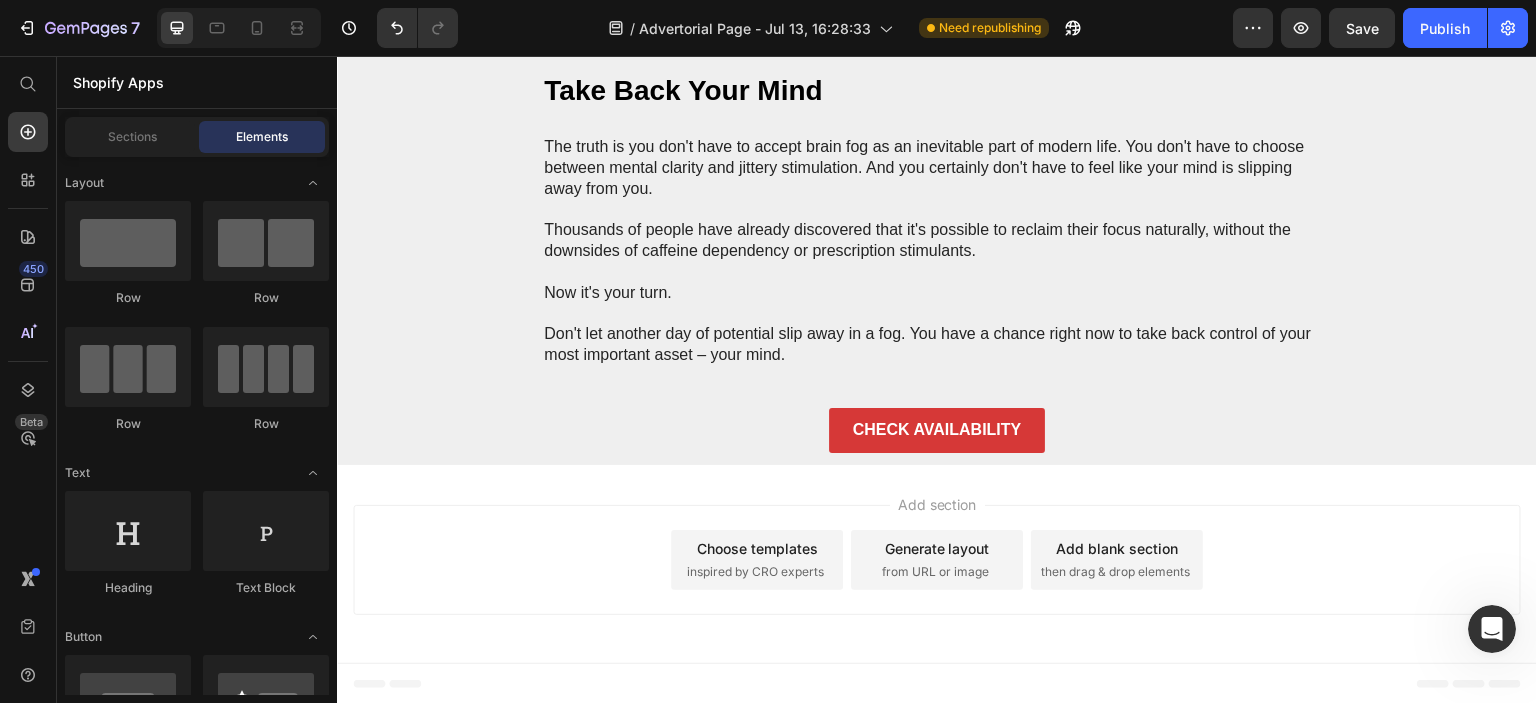click on "inspired by CRO experts" at bounding box center [755, 572] 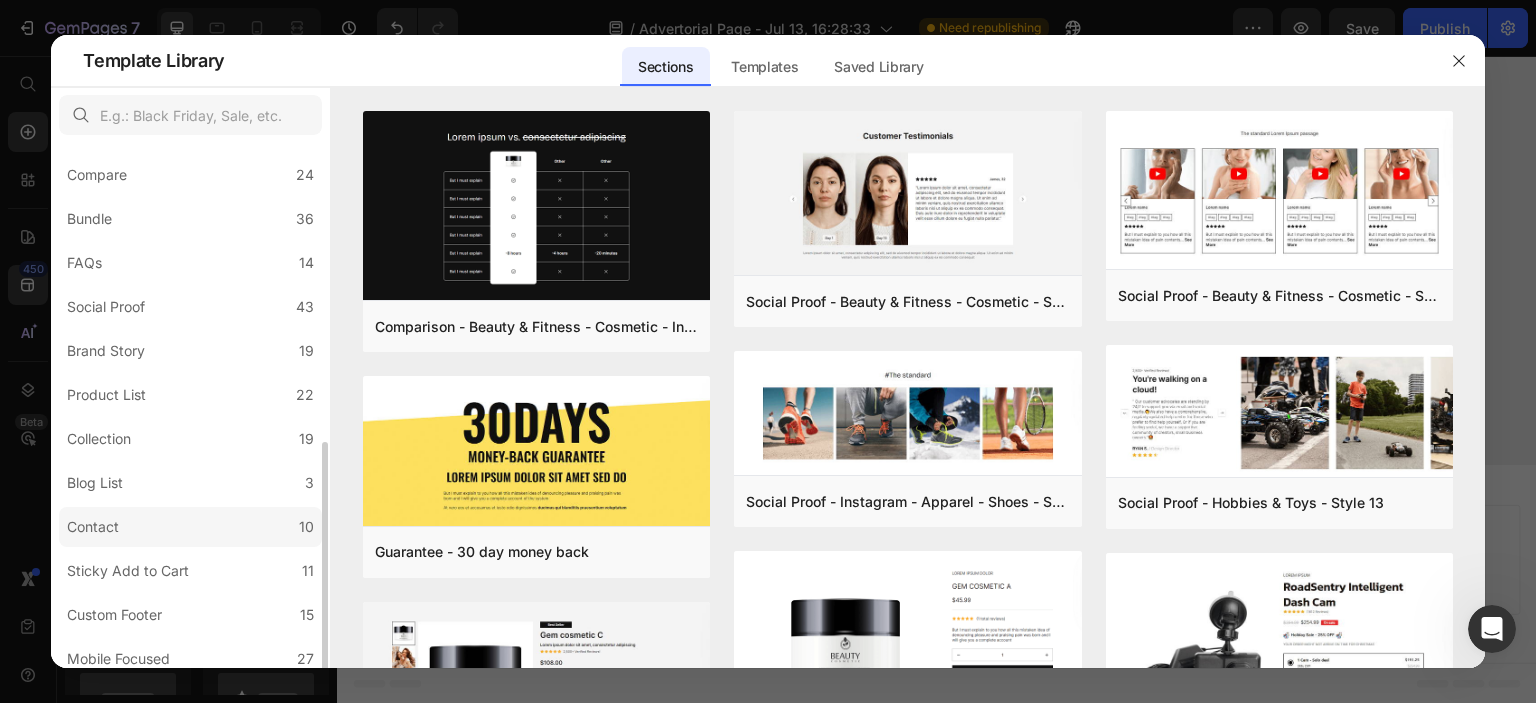 scroll, scrollTop: 455, scrollLeft: 0, axis: vertical 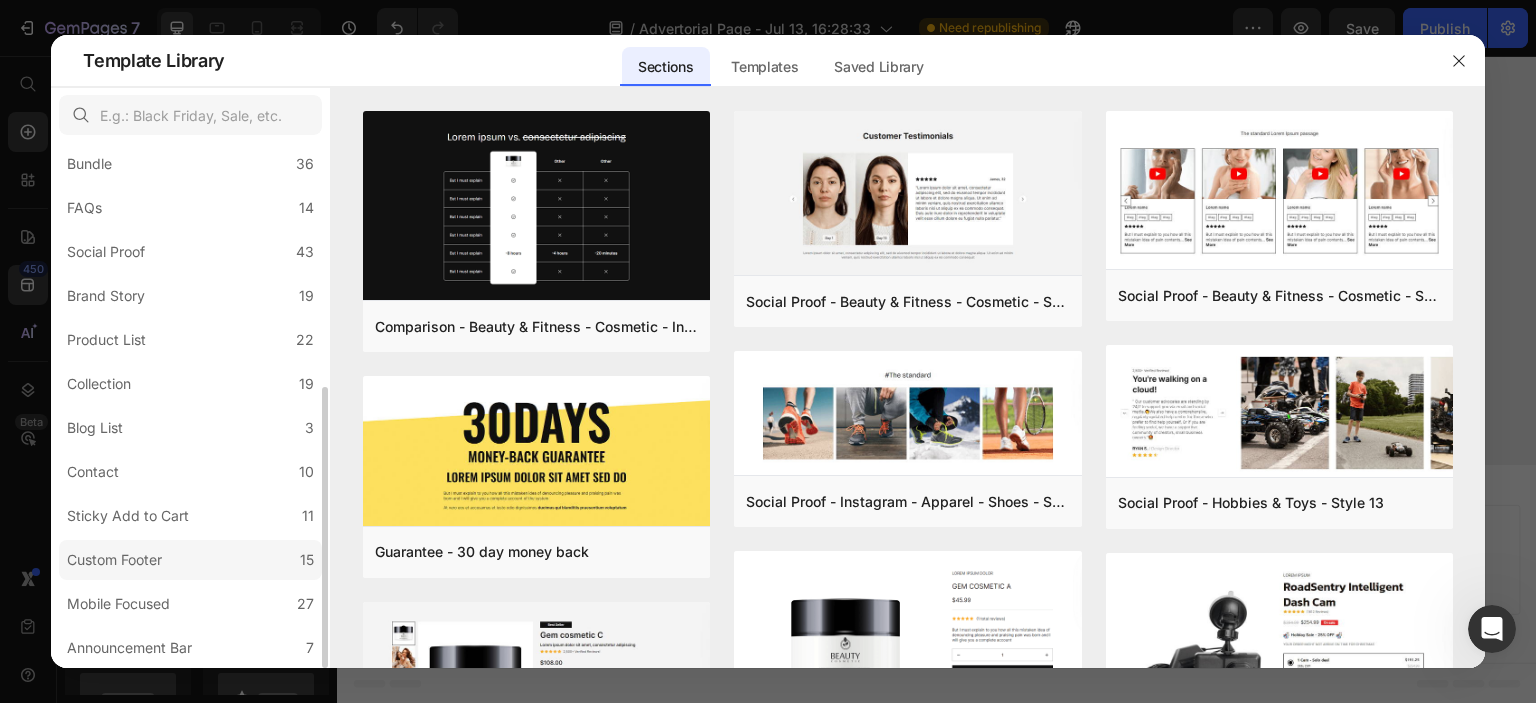 click on "Custom Footer 15" 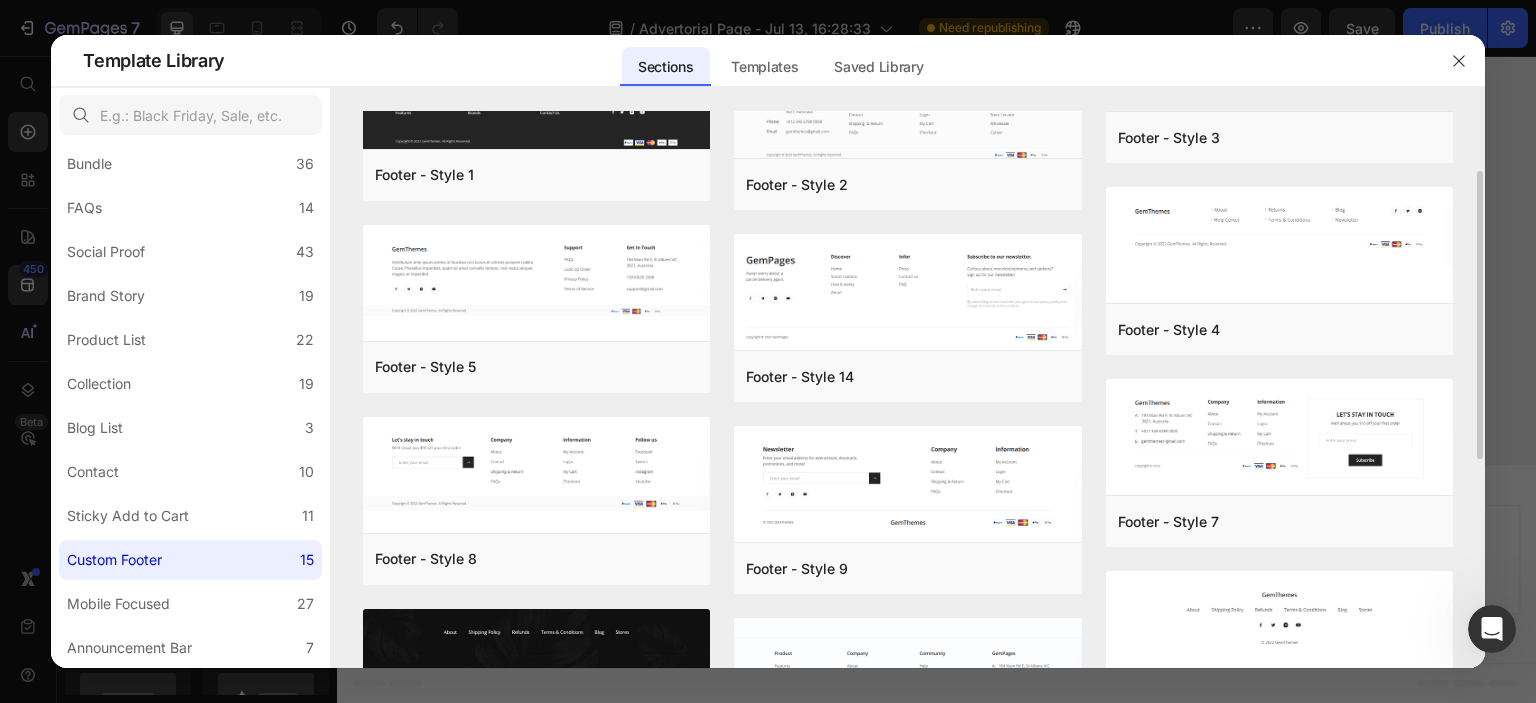 scroll, scrollTop: 416, scrollLeft: 0, axis: vertical 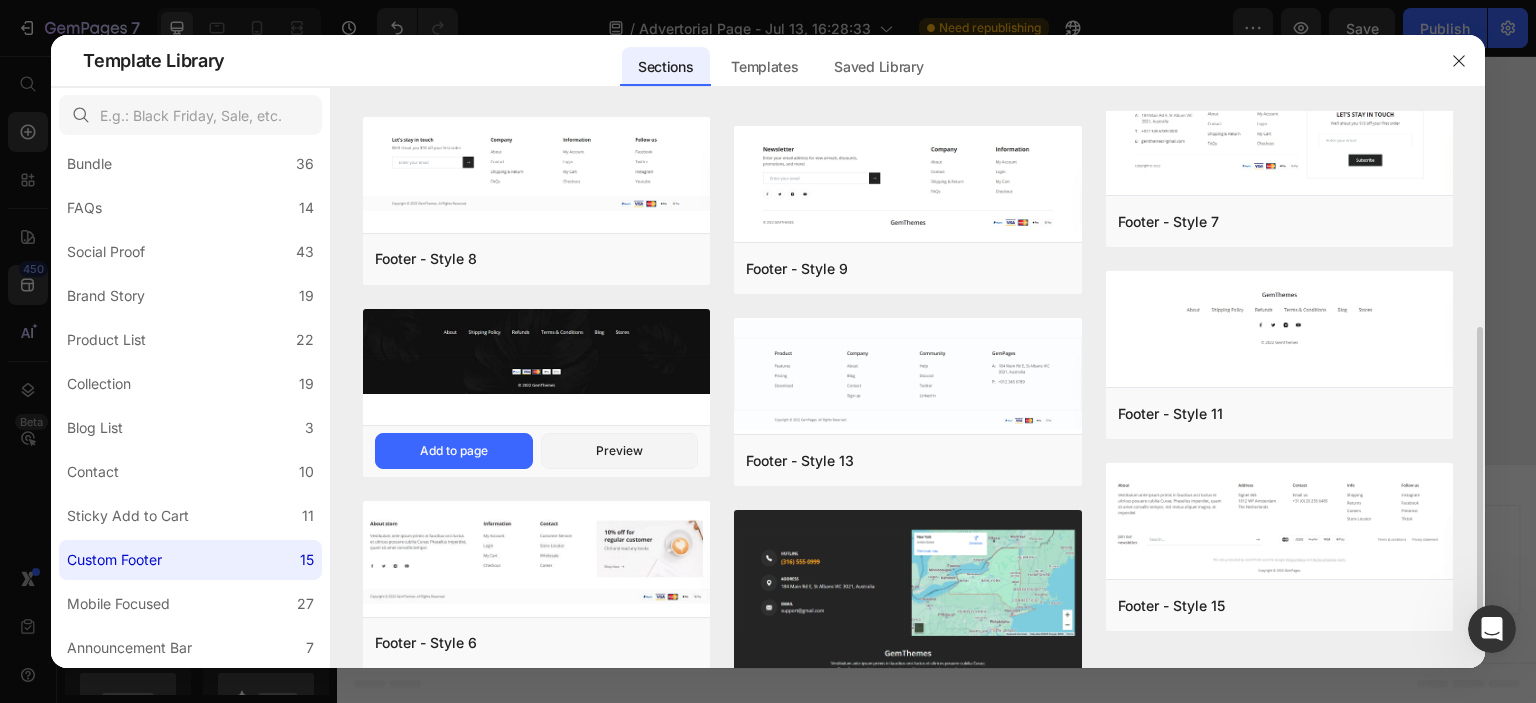 click at bounding box center [536, 351] 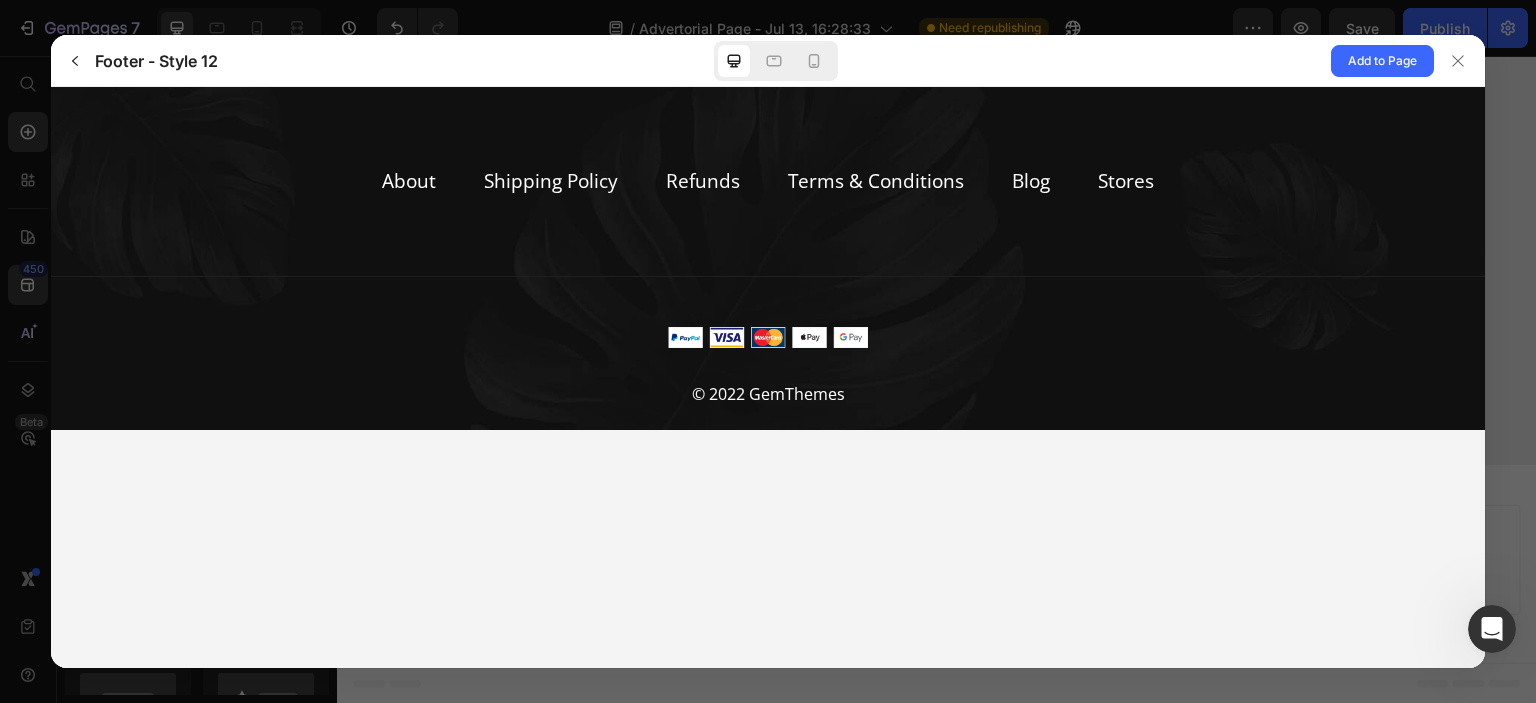 scroll, scrollTop: 0, scrollLeft: 0, axis: both 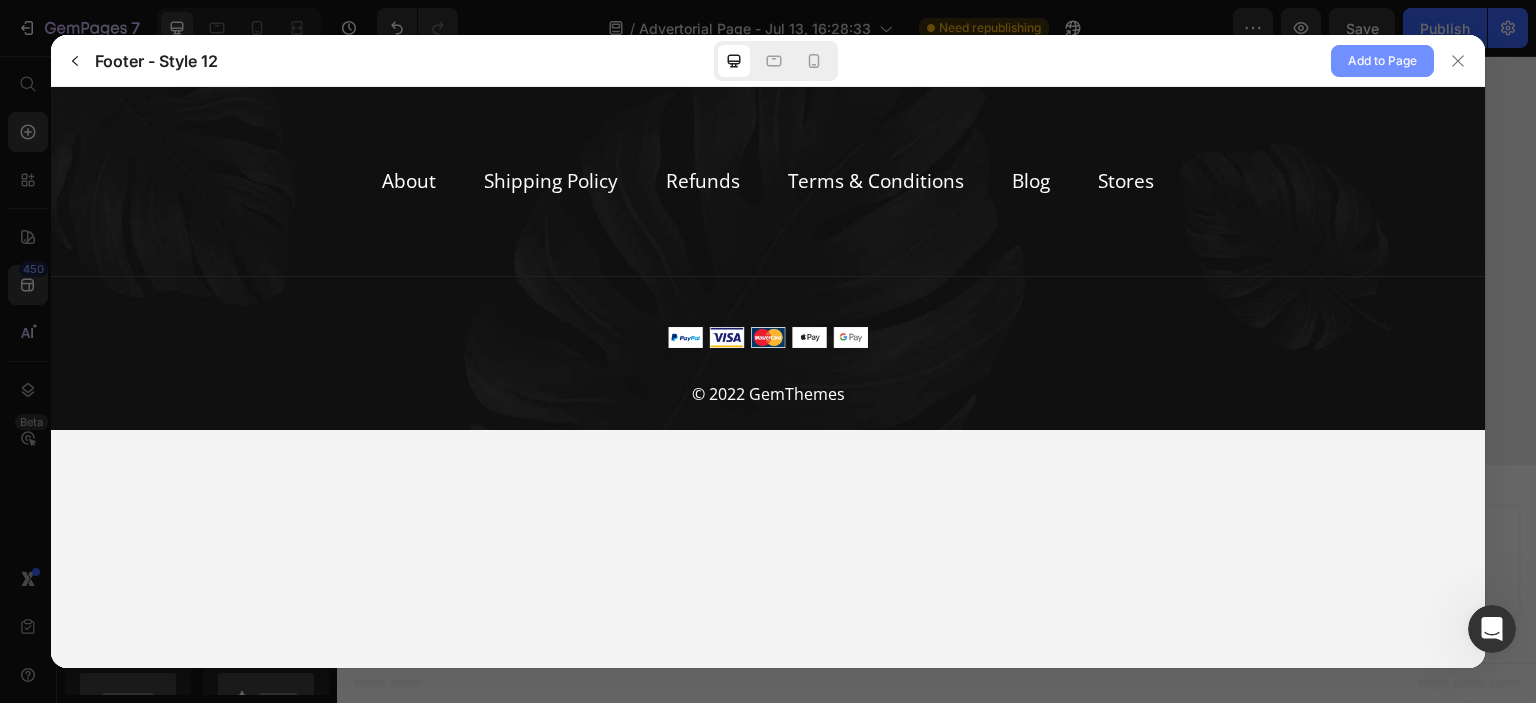 click on "Add to Page" 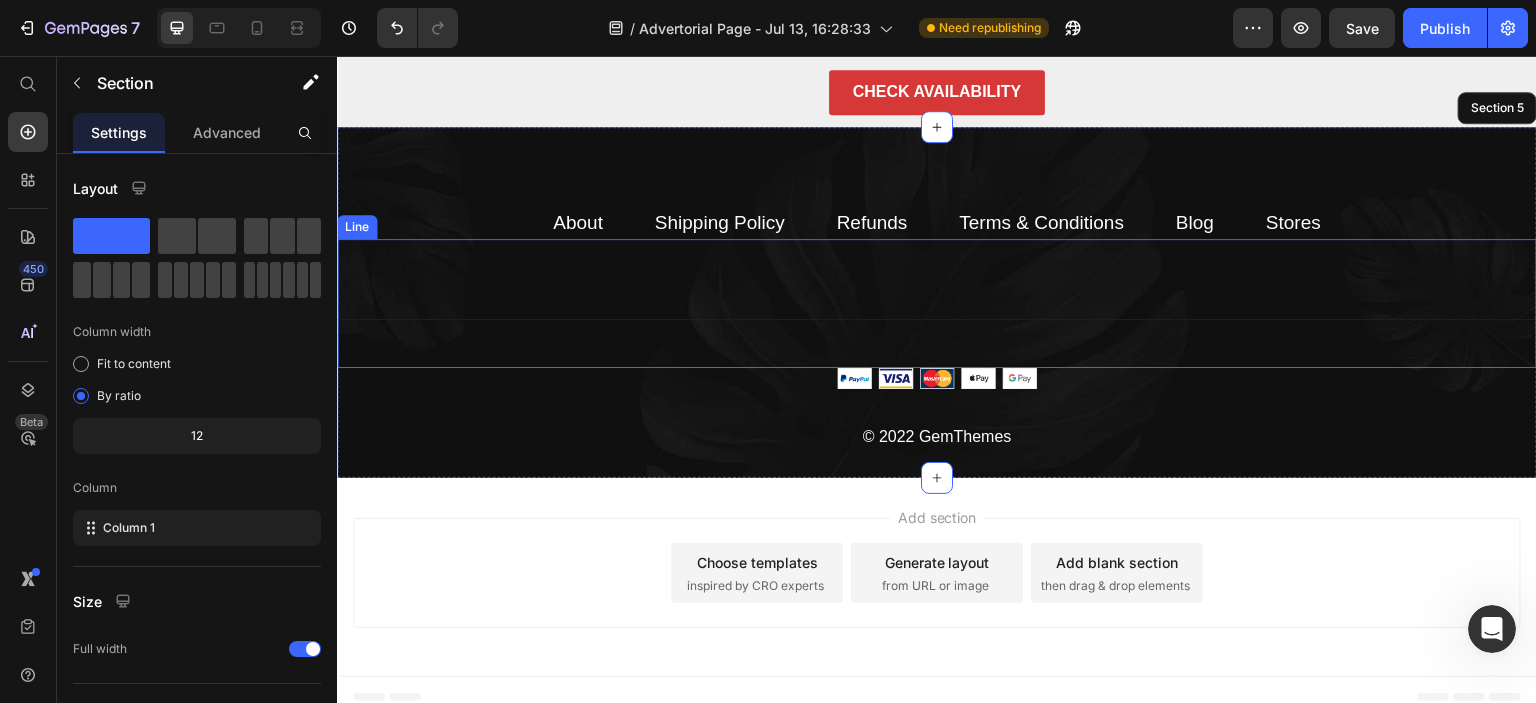 scroll, scrollTop: 13817, scrollLeft: 0, axis: vertical 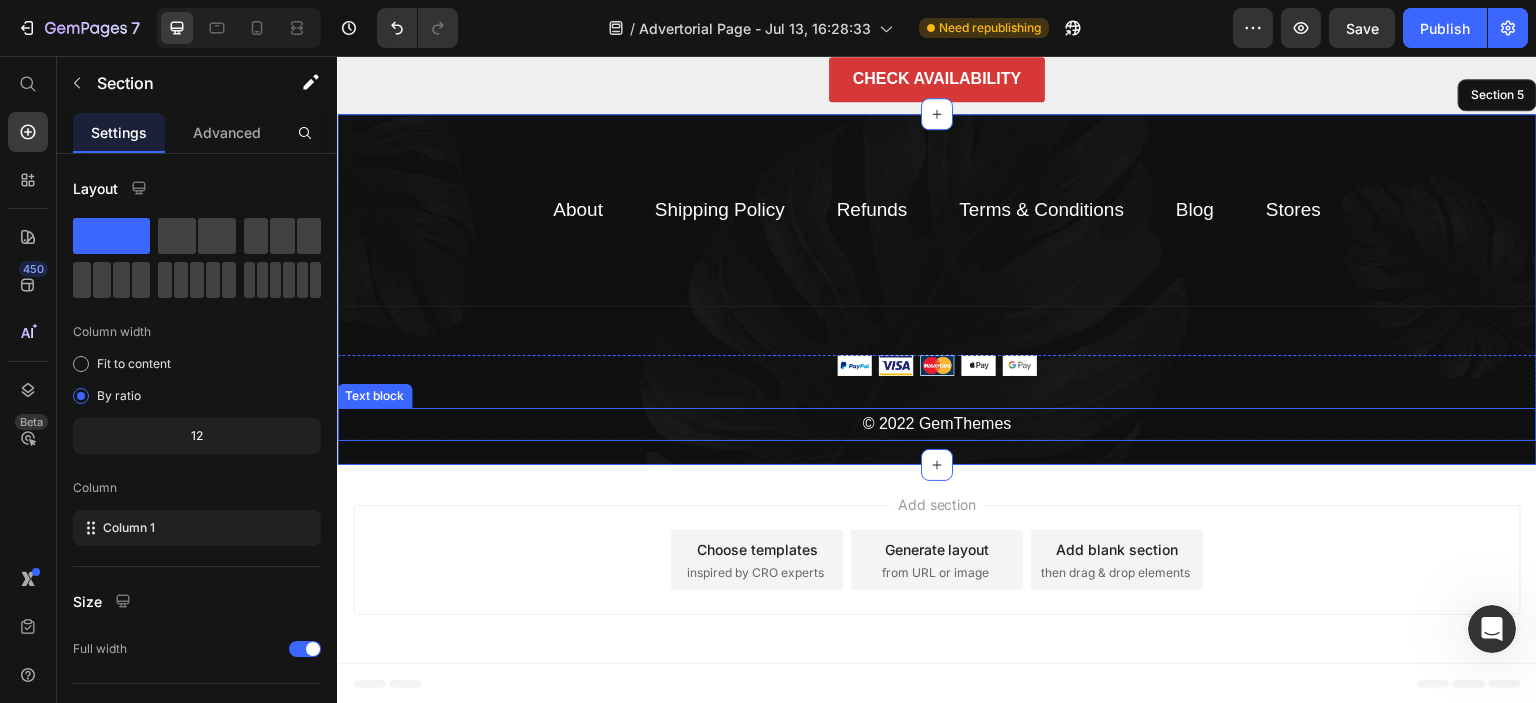 click on "© 2022 GemThemes" at bounding box center (937, 424) 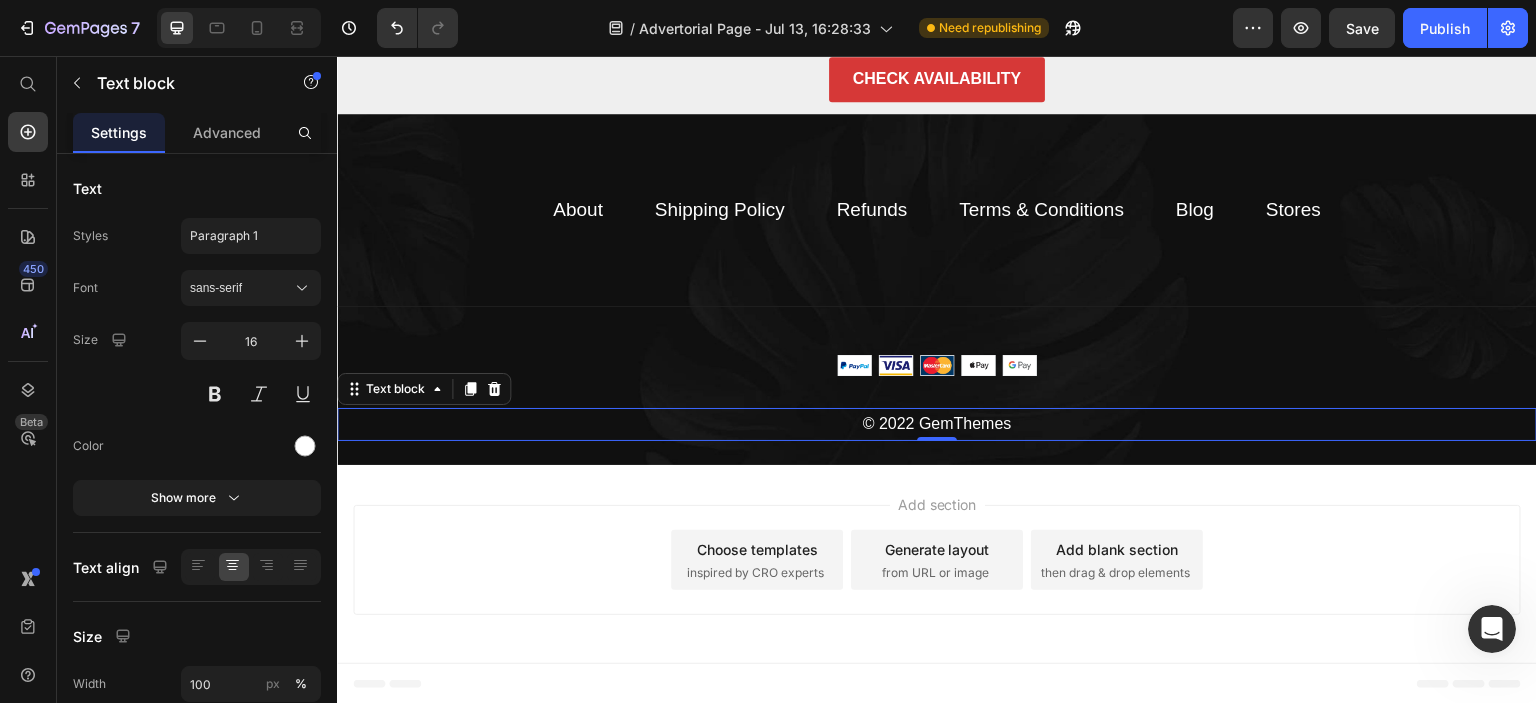 click on "© 2022 GemThemes" at bounding box center (937, 424) 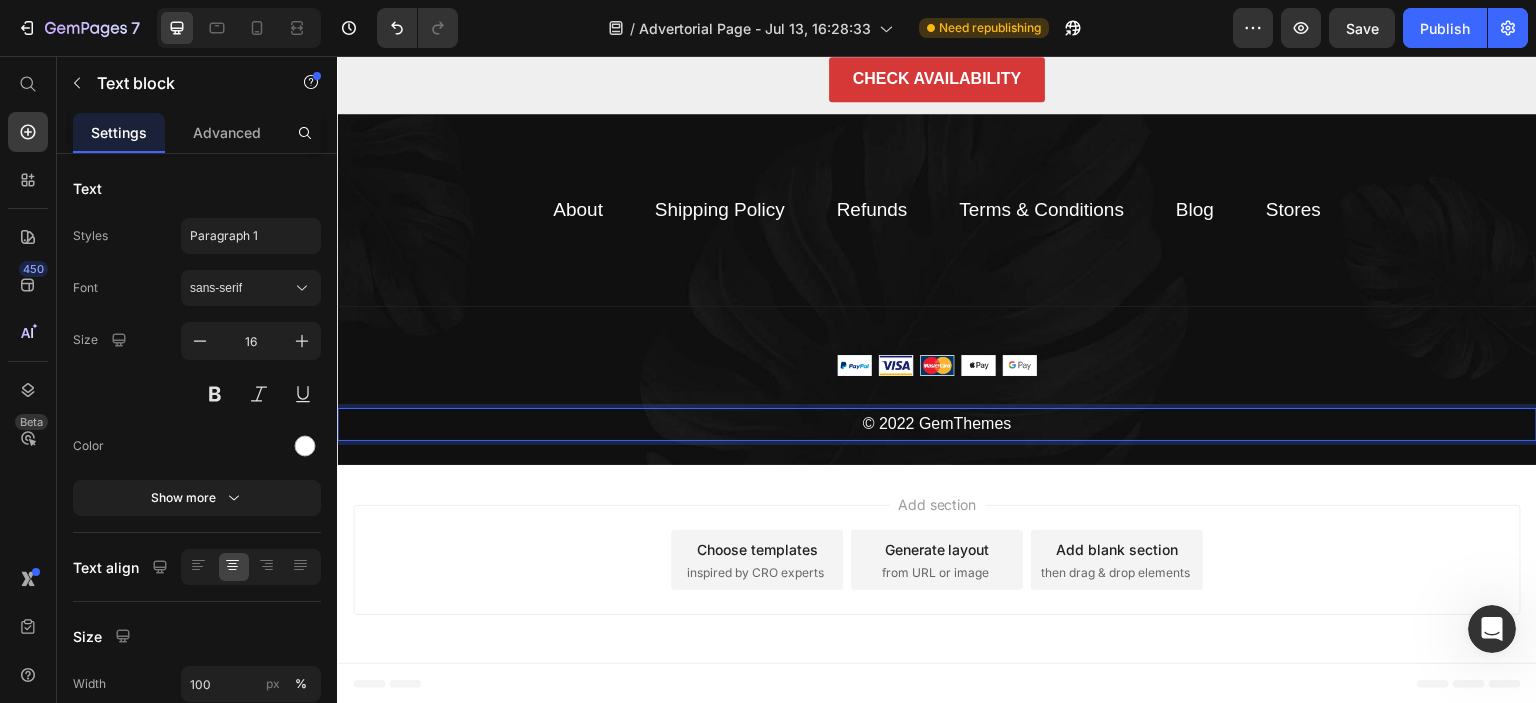click on "© 2022 GemThemes" at bounding box center (937, 424) 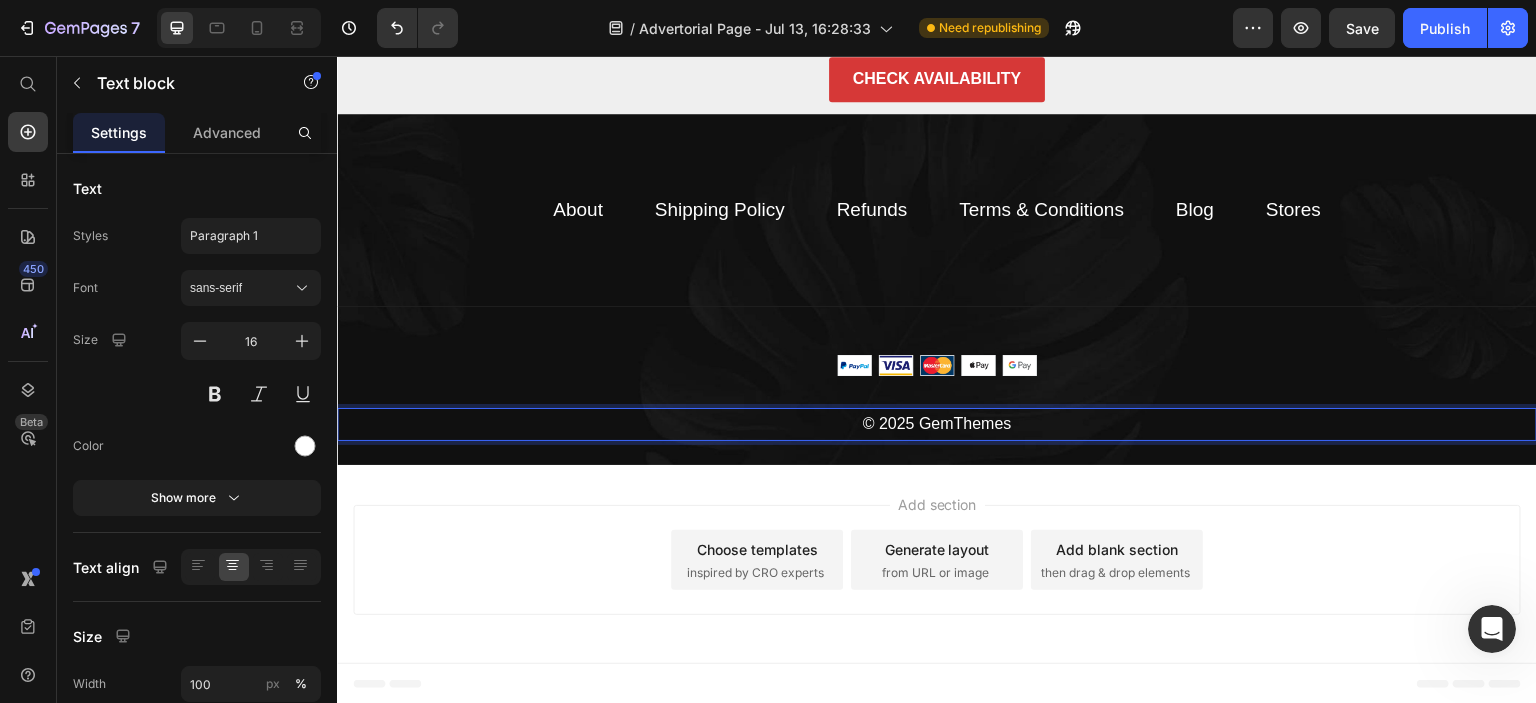 click on "© 2025 GemThemes" at bounding box center [937, 424] 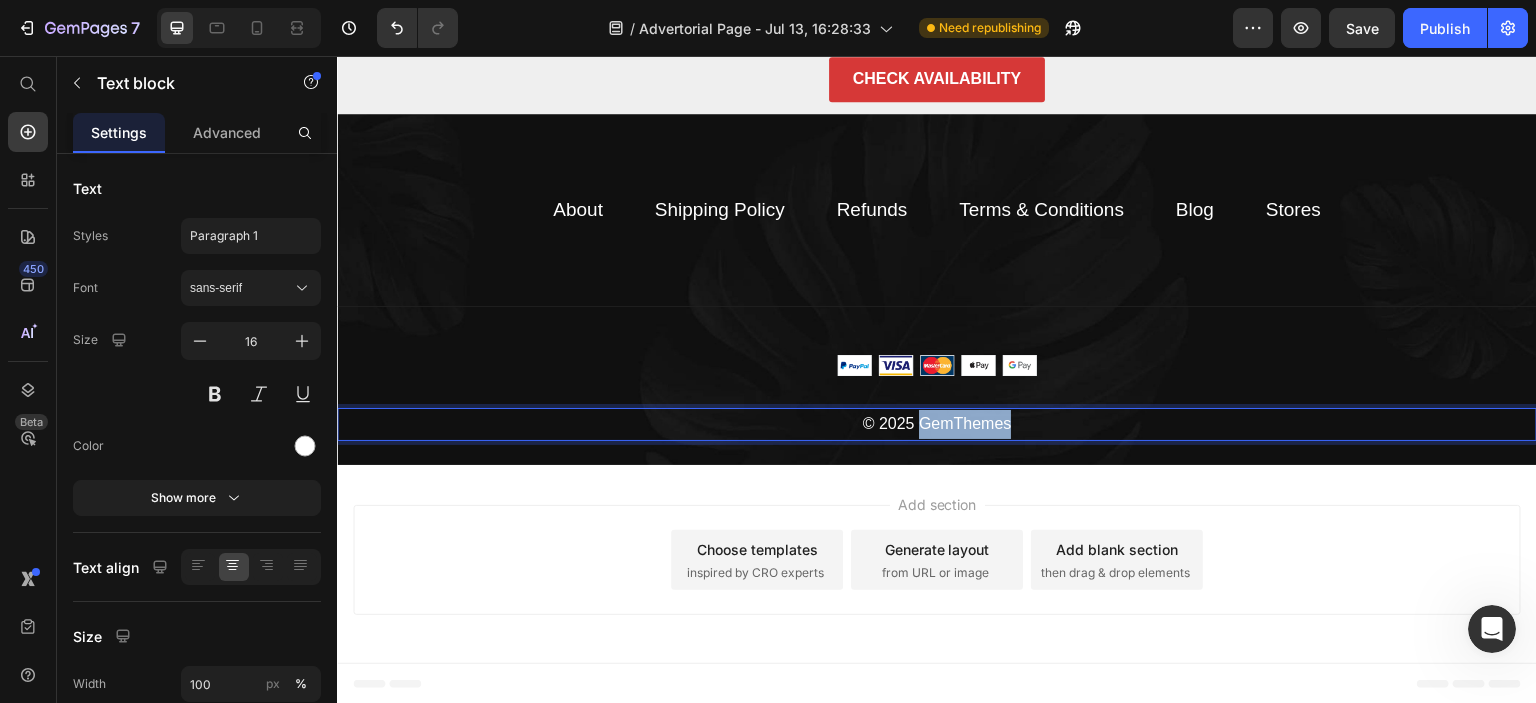 click on "© 2025 GemThemes" at bounding box center (937, 424) 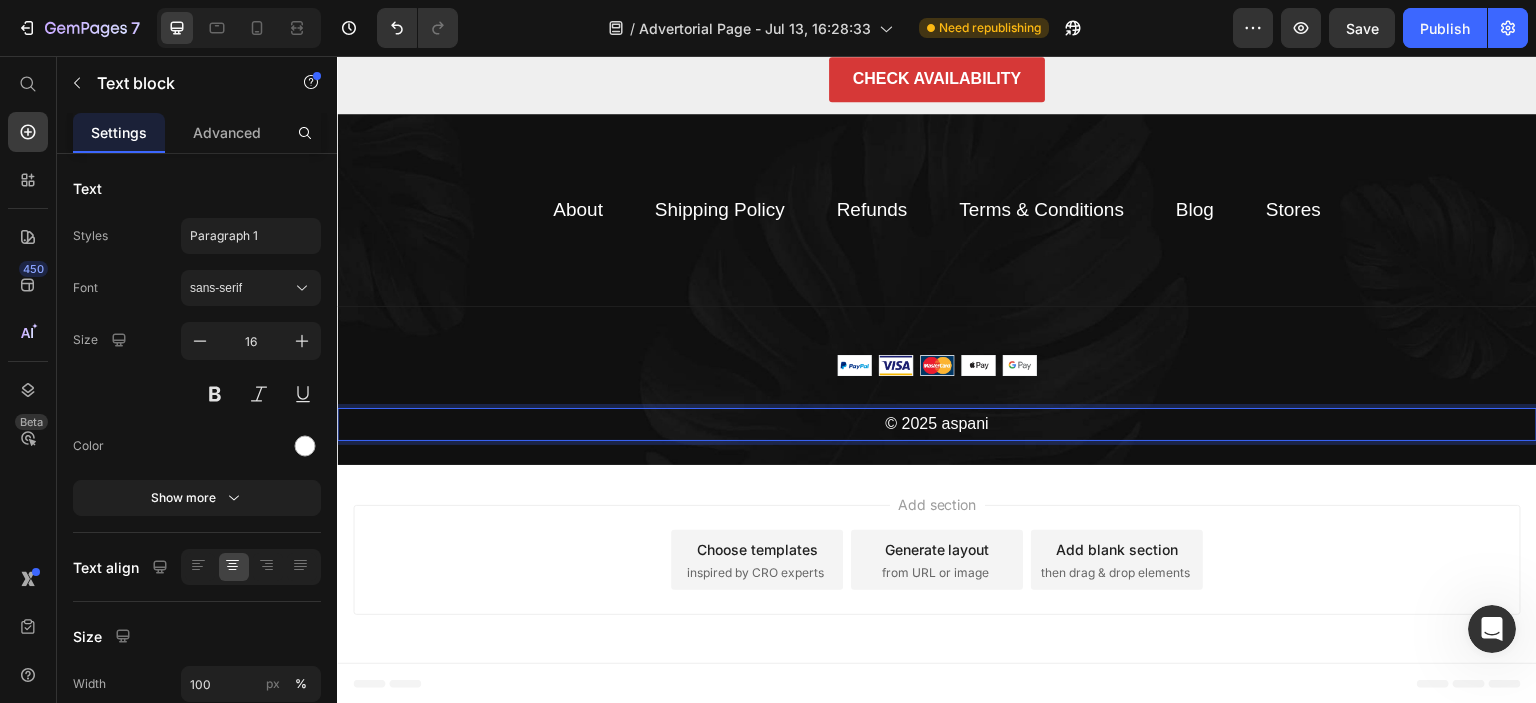 click on "Add section Choose templates inspired by CRO experts Generate layout from URL or image Add blank section then drag & drop elements" at bounding box center [937, 564] 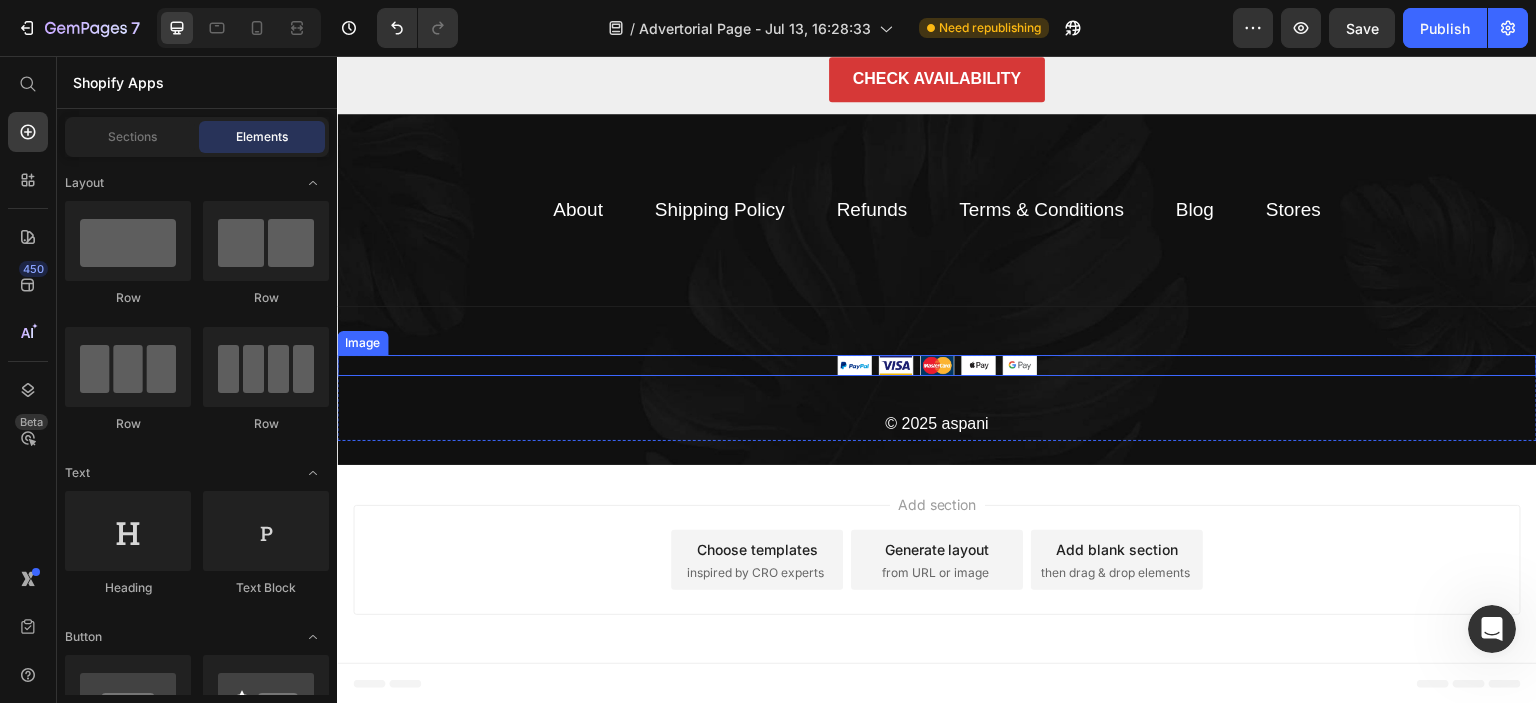 click at bounding box center (937, 365) 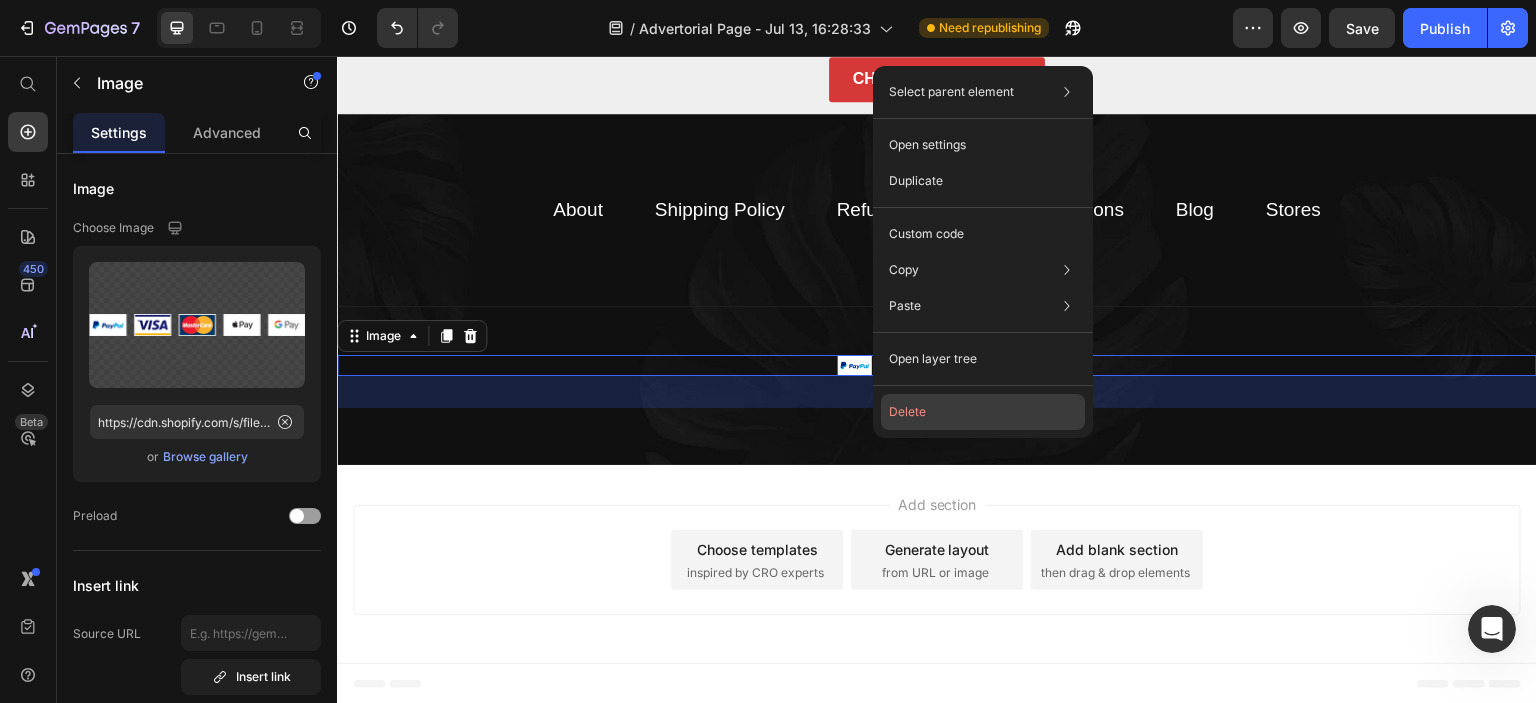 click on "Delete" 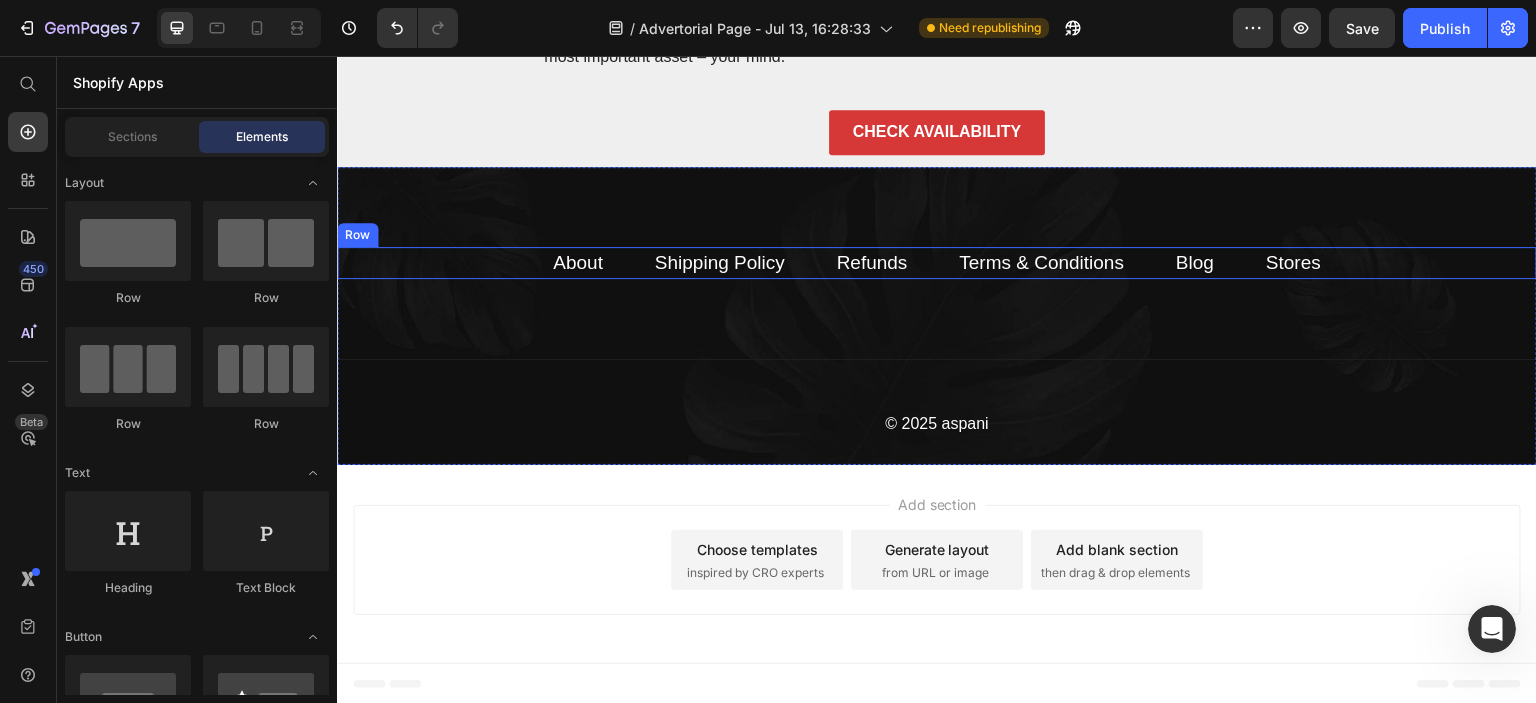 click on "About Text block Shipping Policy Text block Refunds Text block Terms & Conditions Text block Blog Text block Stores Text block Row" at bounding box center [937, 263] 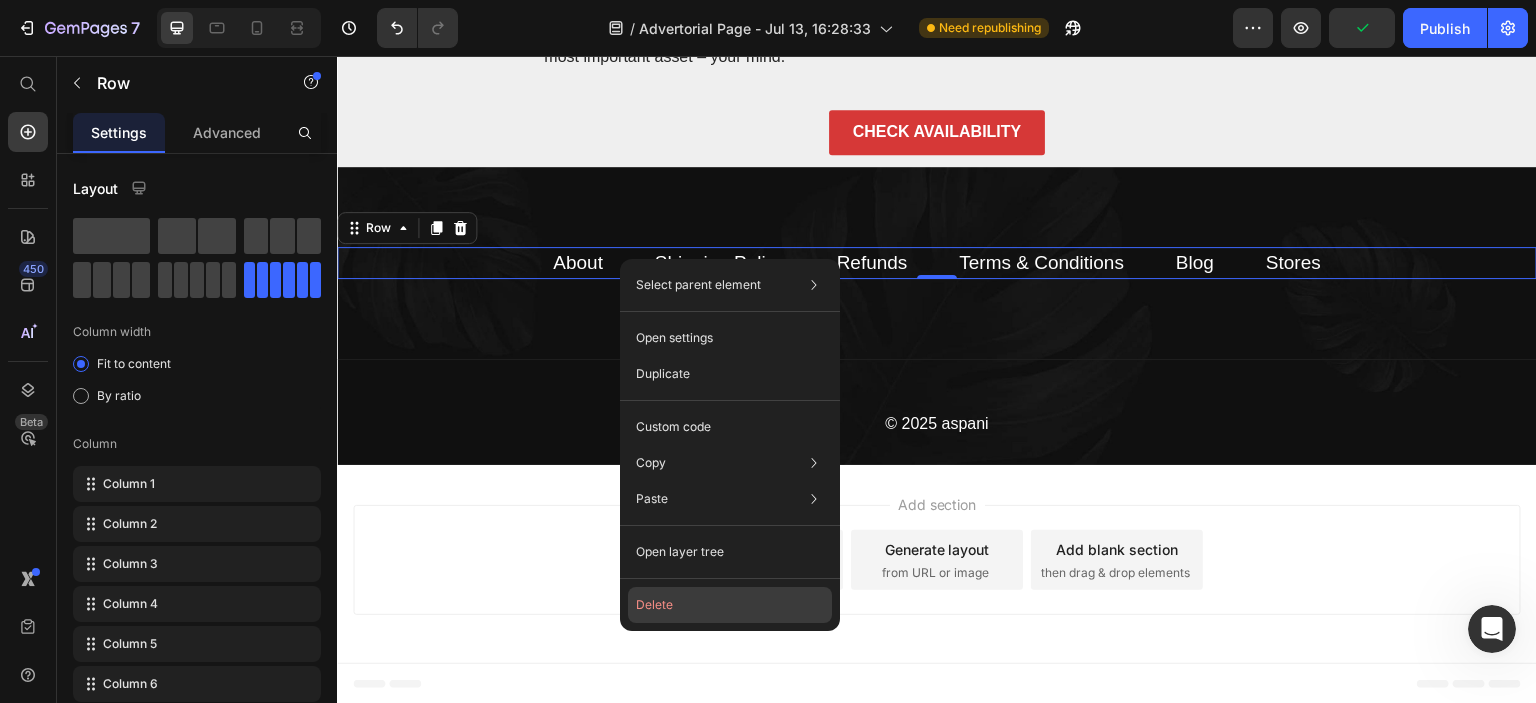 click on "Delete" 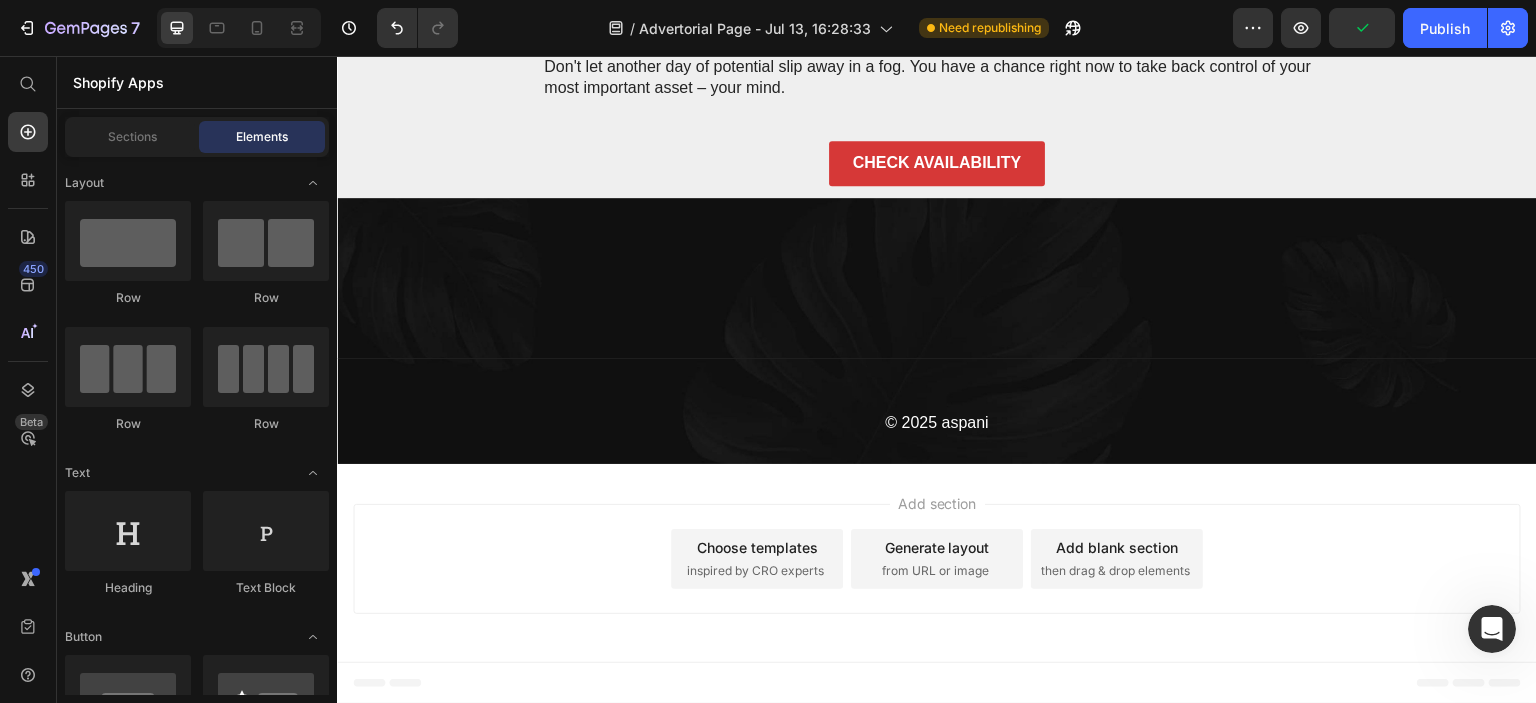 scroll, scrollTop: 13732, scrollLeft: 0, axis: vertical 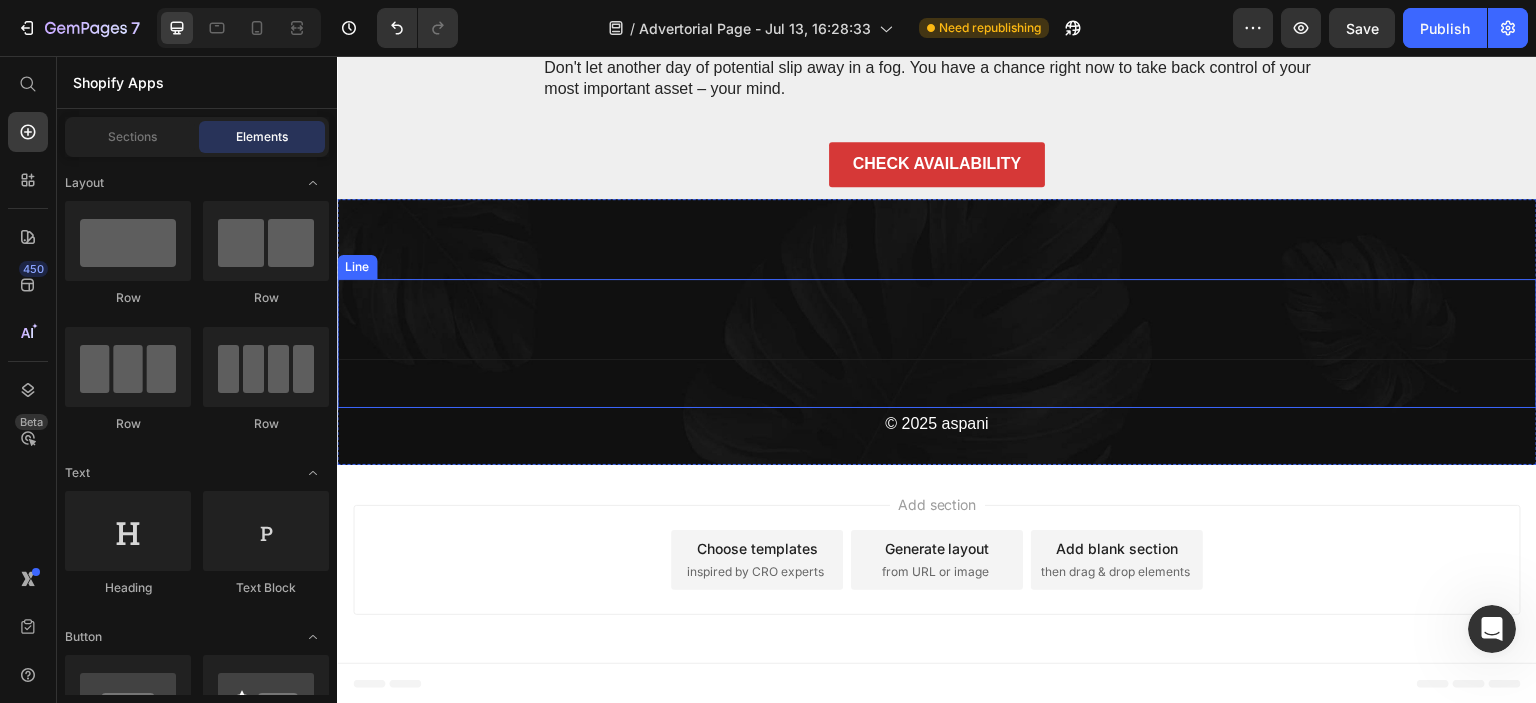 click on "Title Line" at bounding box center [937, 343] 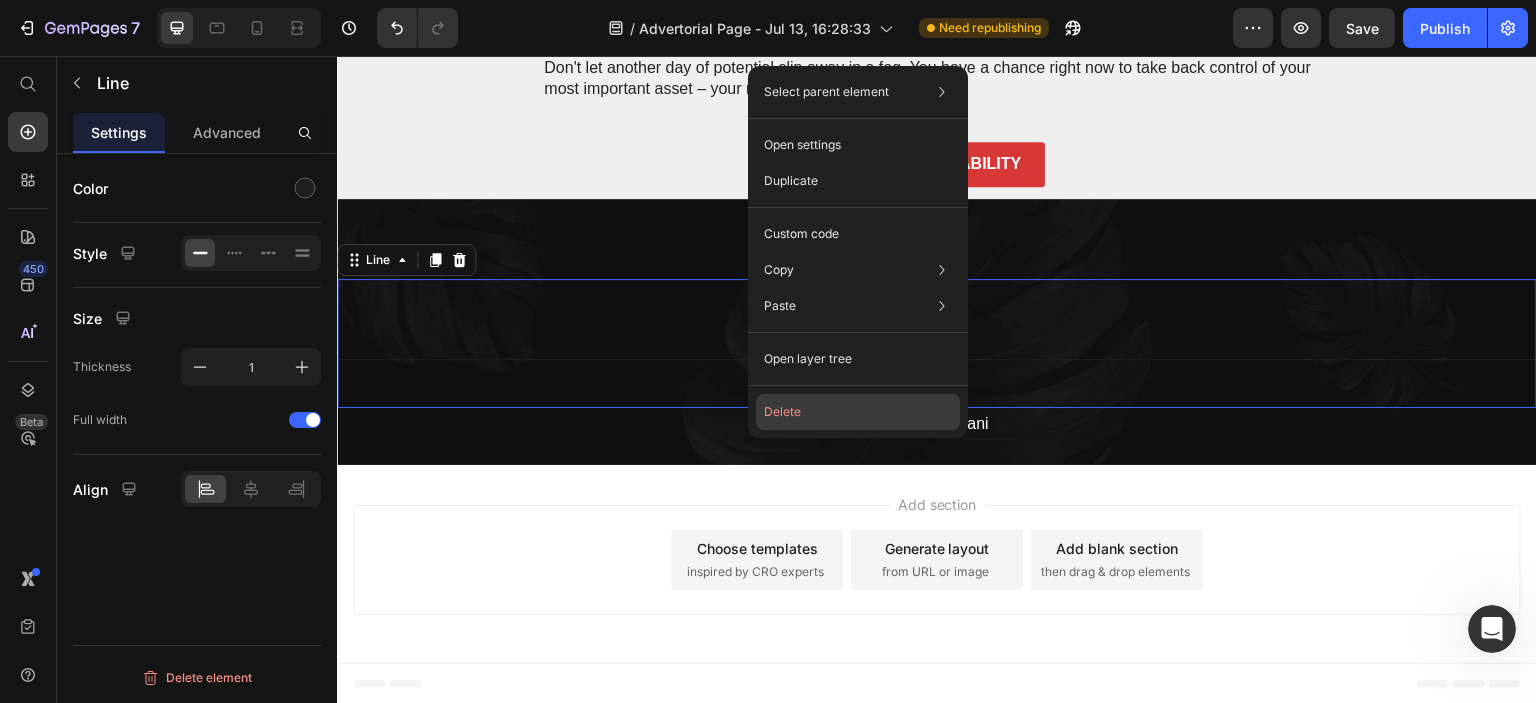 click on "Delete" 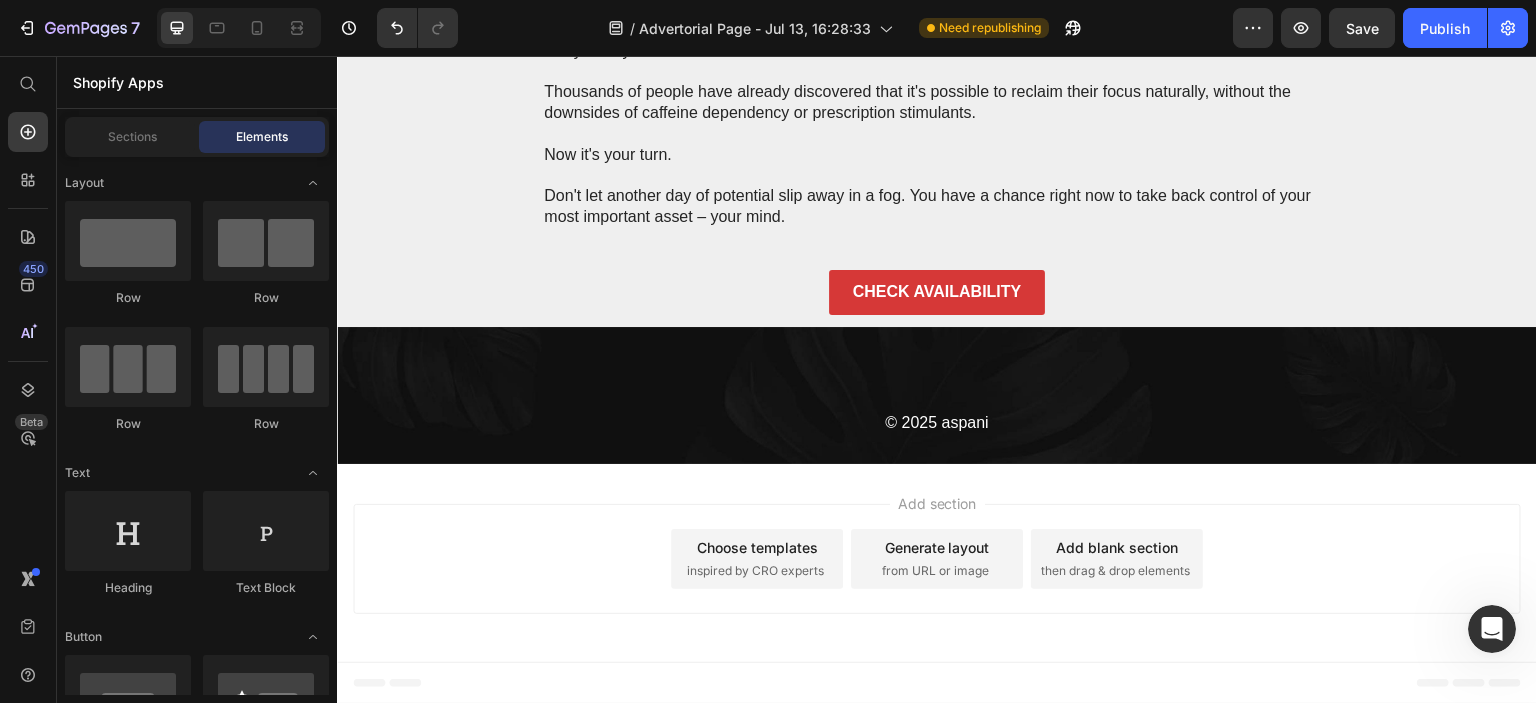 scroll, scrollTop: 13603, scrollLeft: 0, axis: vertical 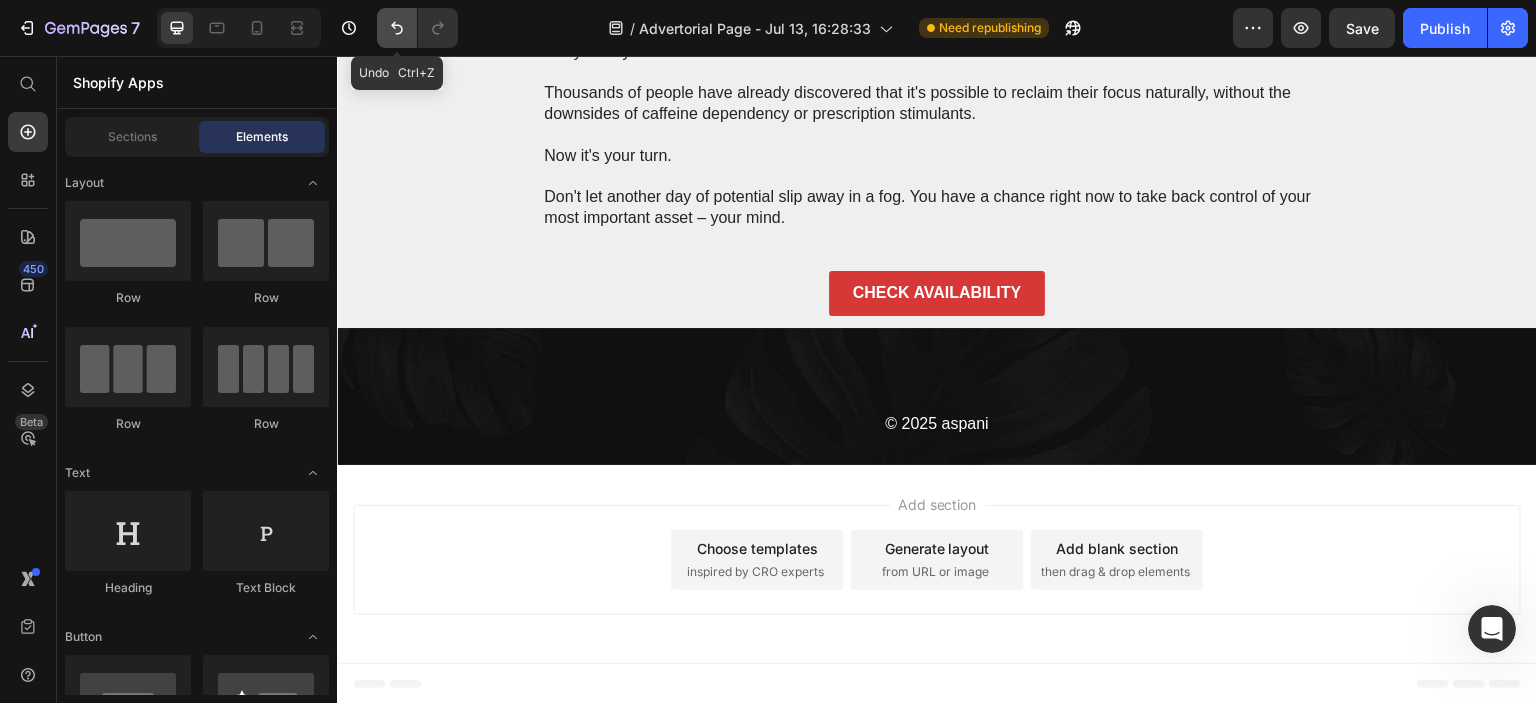 click 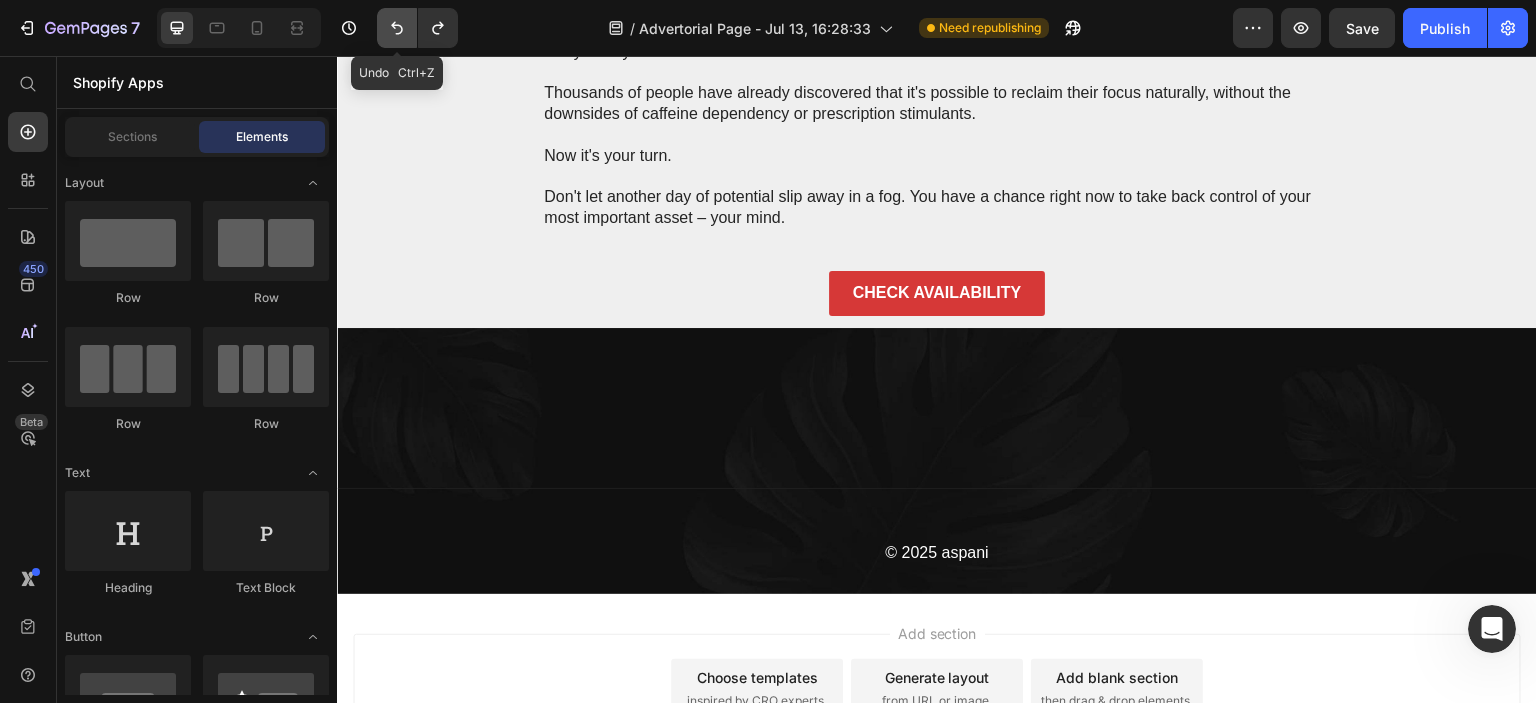 scroll, scrollTop: 13732, scrollLeft: 0, axis: vertical 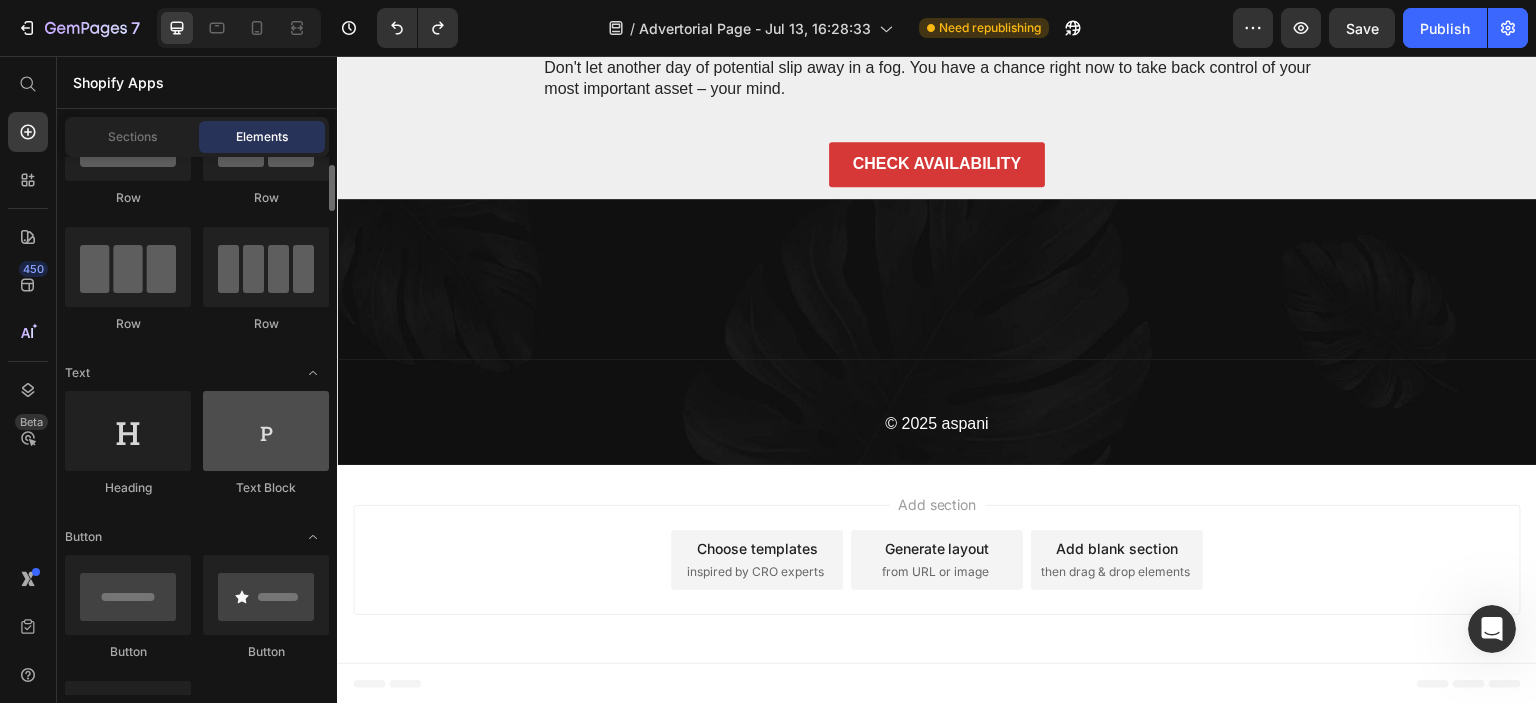 click at bounding box center (266, 431) 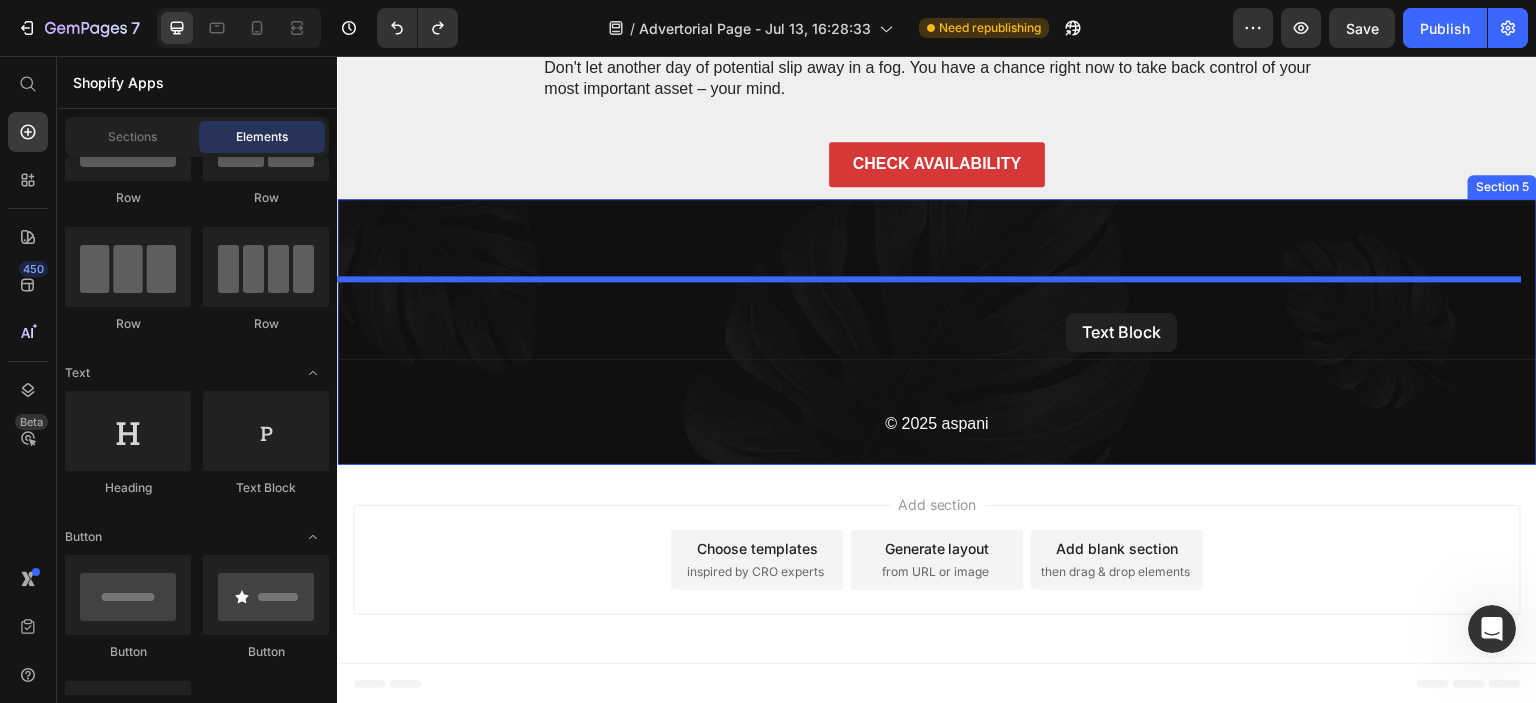 drag, startPoint x: 611, startPoint y: 495, endPoint x: 1117, endPoint y: 307, distance: 539.79626 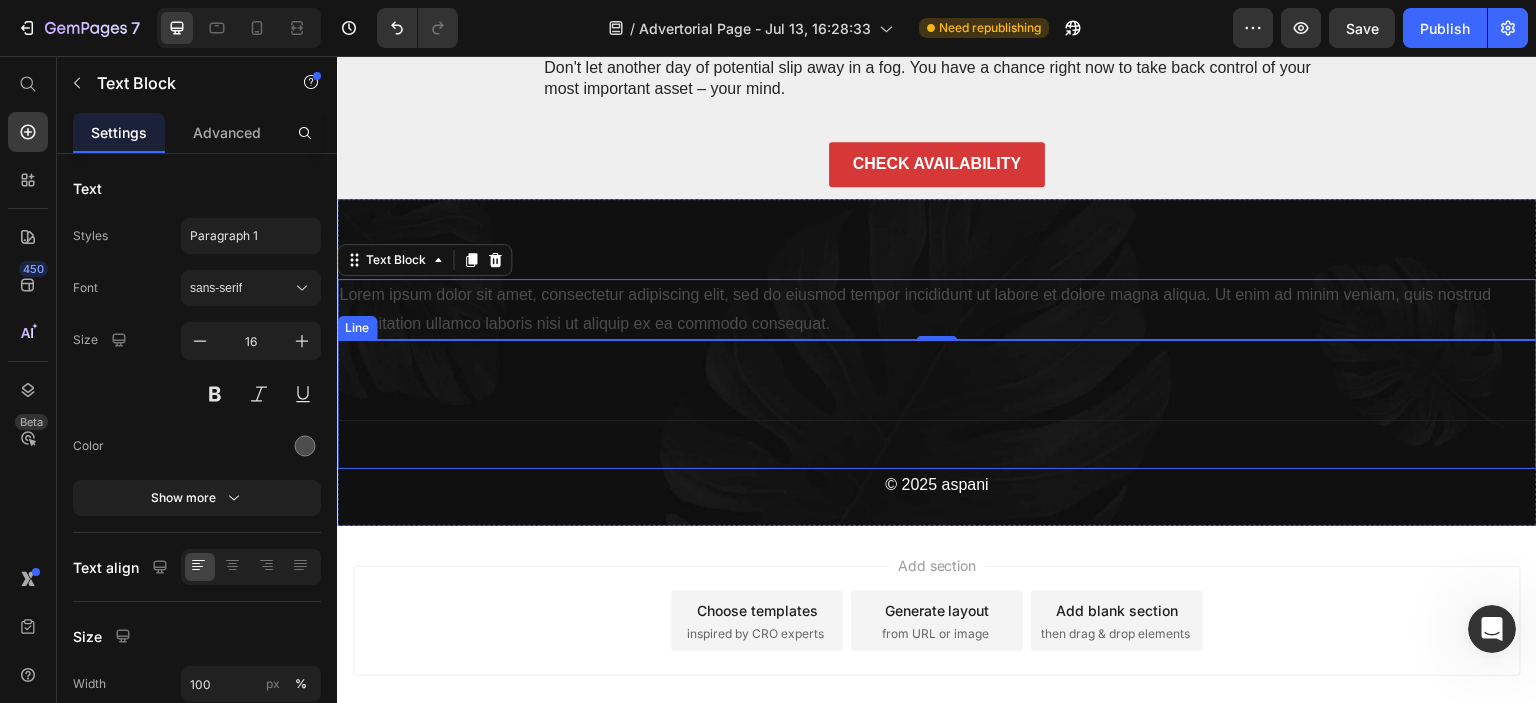 scroll, scrollTop: 13793, scrollLeft: 0, axis: vertical 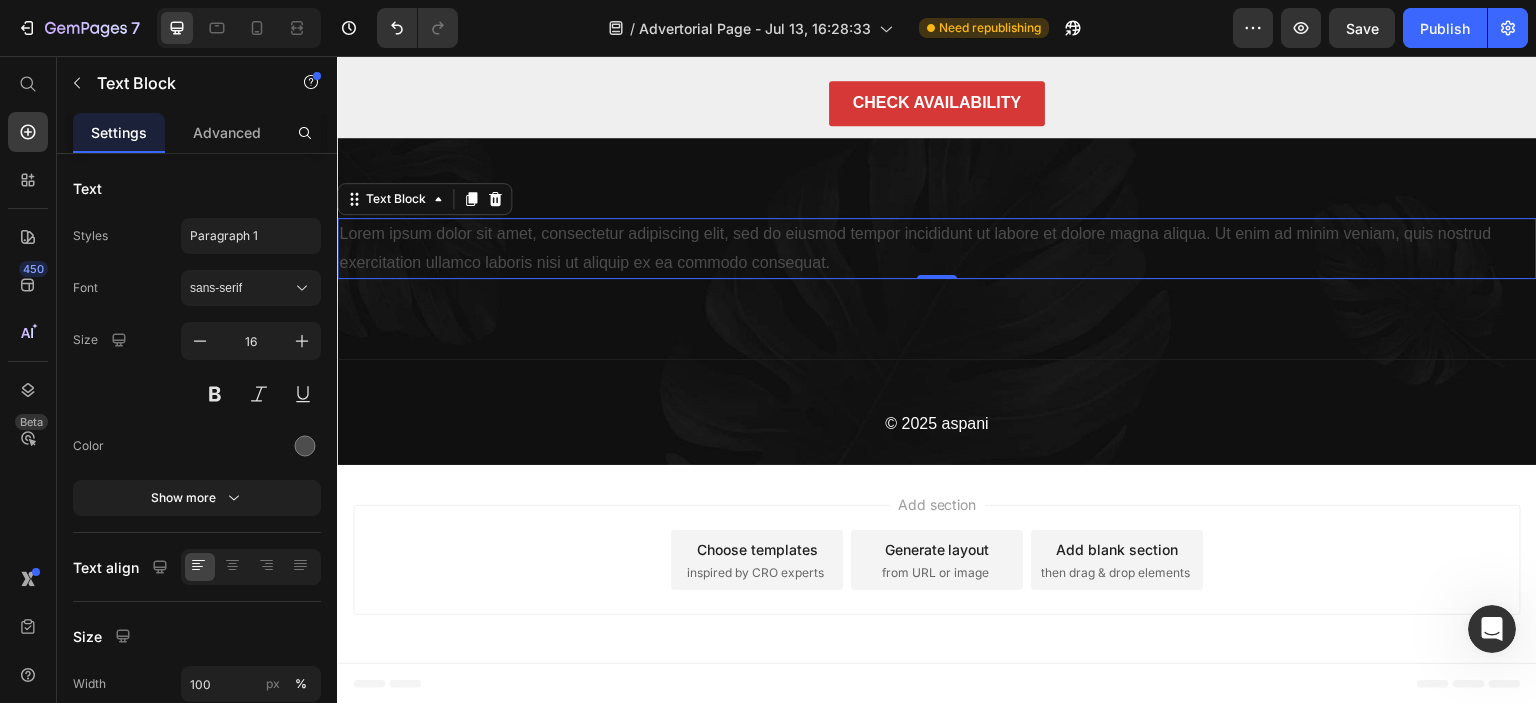 click on "Lorem ipsum dolor sit amet, consectetur adipiscing elit, sed do eiusmod tempor incididunt ut labore et dolore magna aliqua. Ut enim ad minim veniam, quis nostrud exercitation ullamco laboris nisi ut aliquip ex ea commodo consequat." at bounding box center (937, 249) 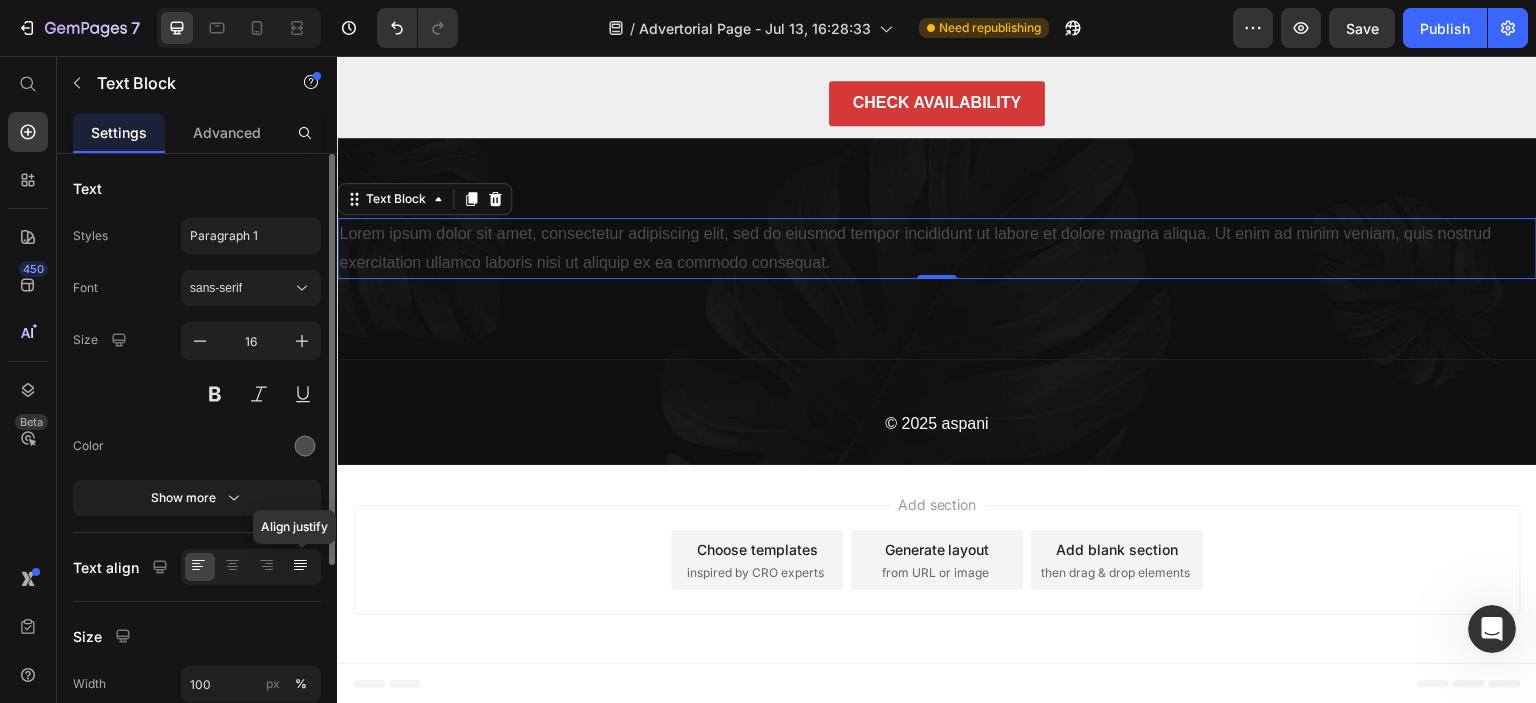 click 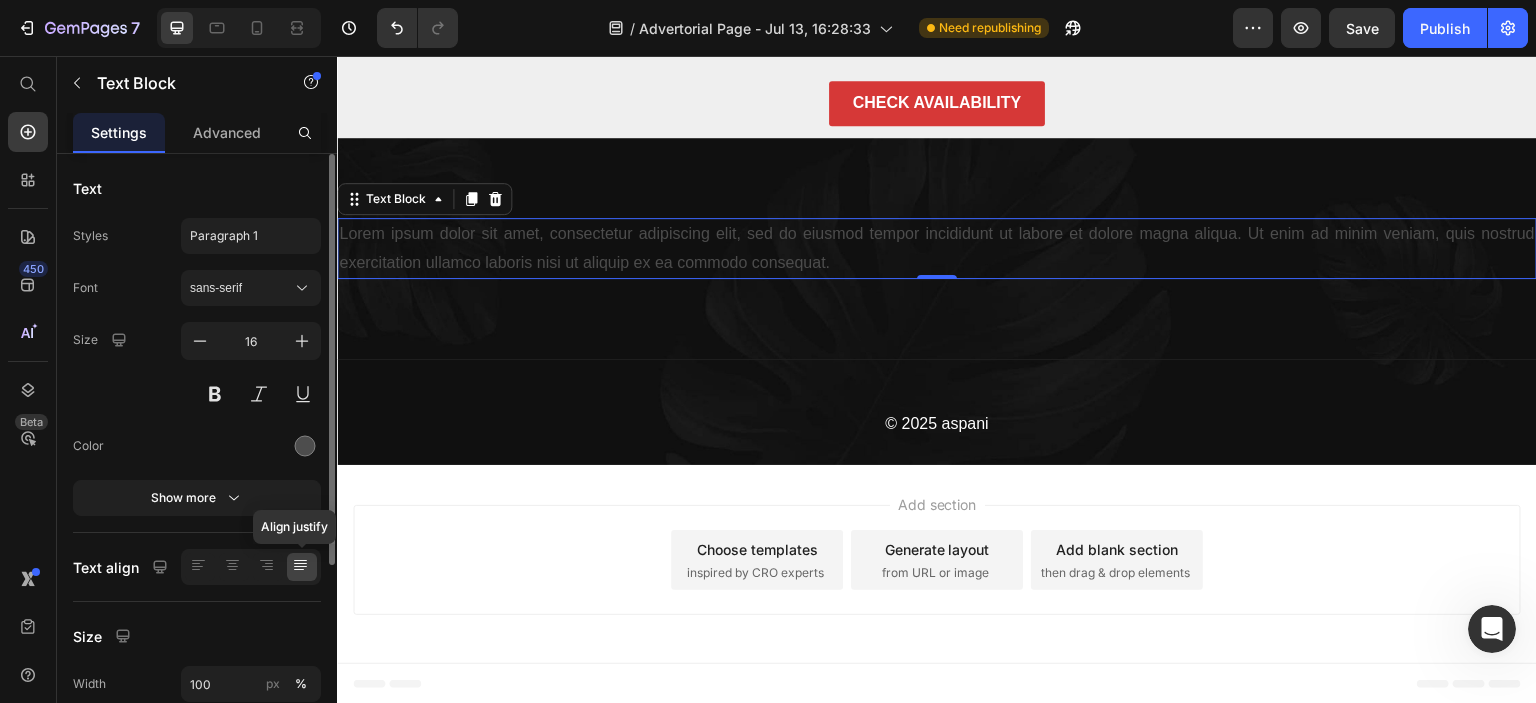 click 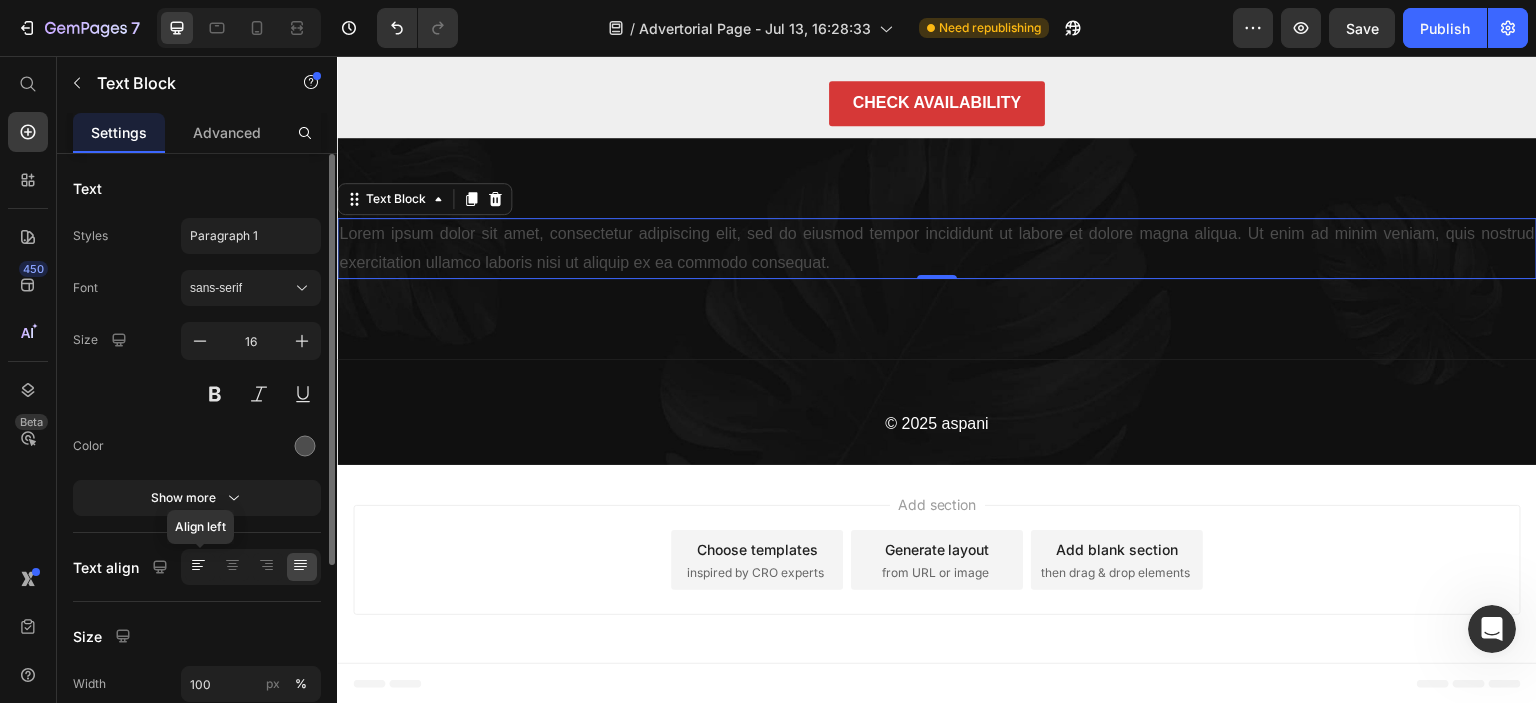 click 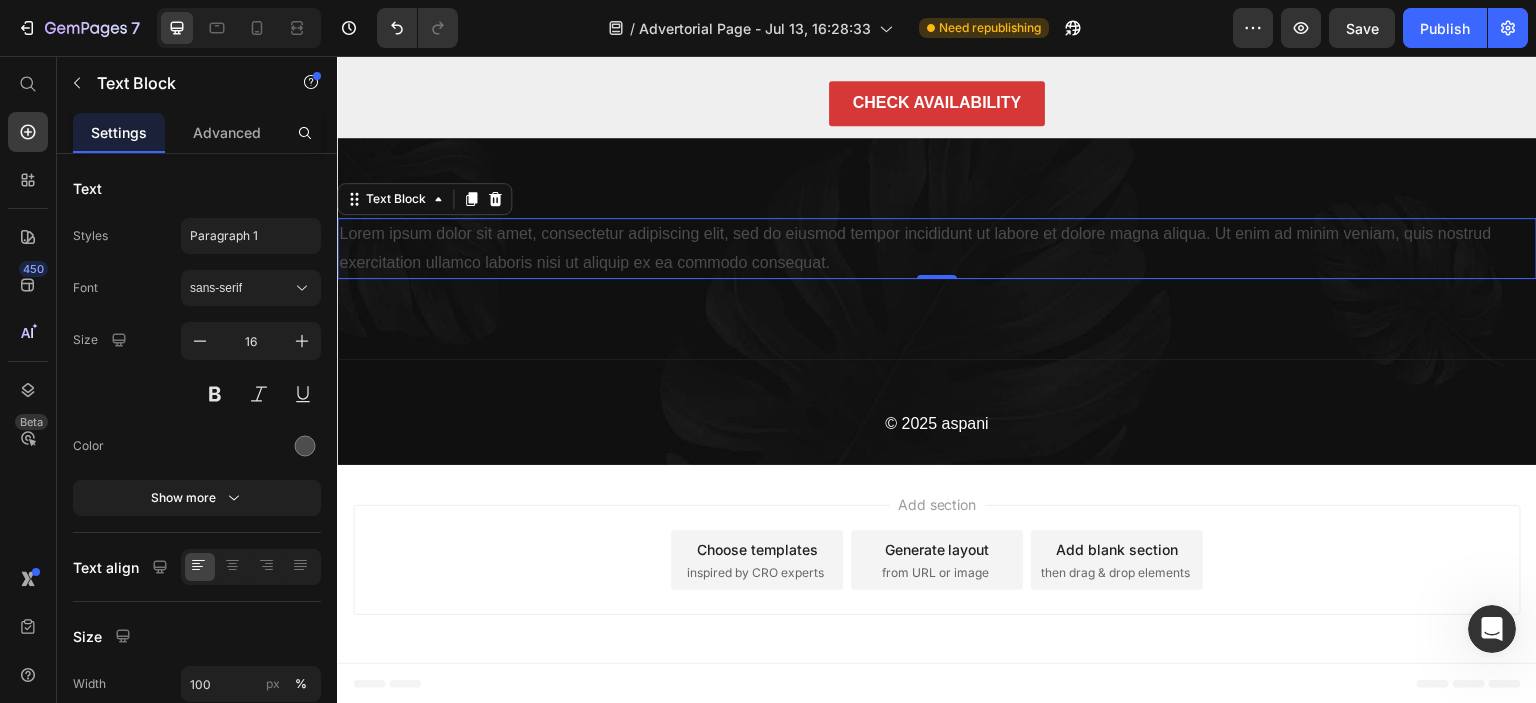 click on "Lorem ipsum dolor sit amet, consectetur adipiscing elit, sed do eiusmod tempor incididunt ut labore et dolore magna aliqua. Ut enim ad minim veniam, quis nostrud exercitation ullamco laboris nisi ut aliquip ex ea commodo consequat." at bounding box center [937, 249] 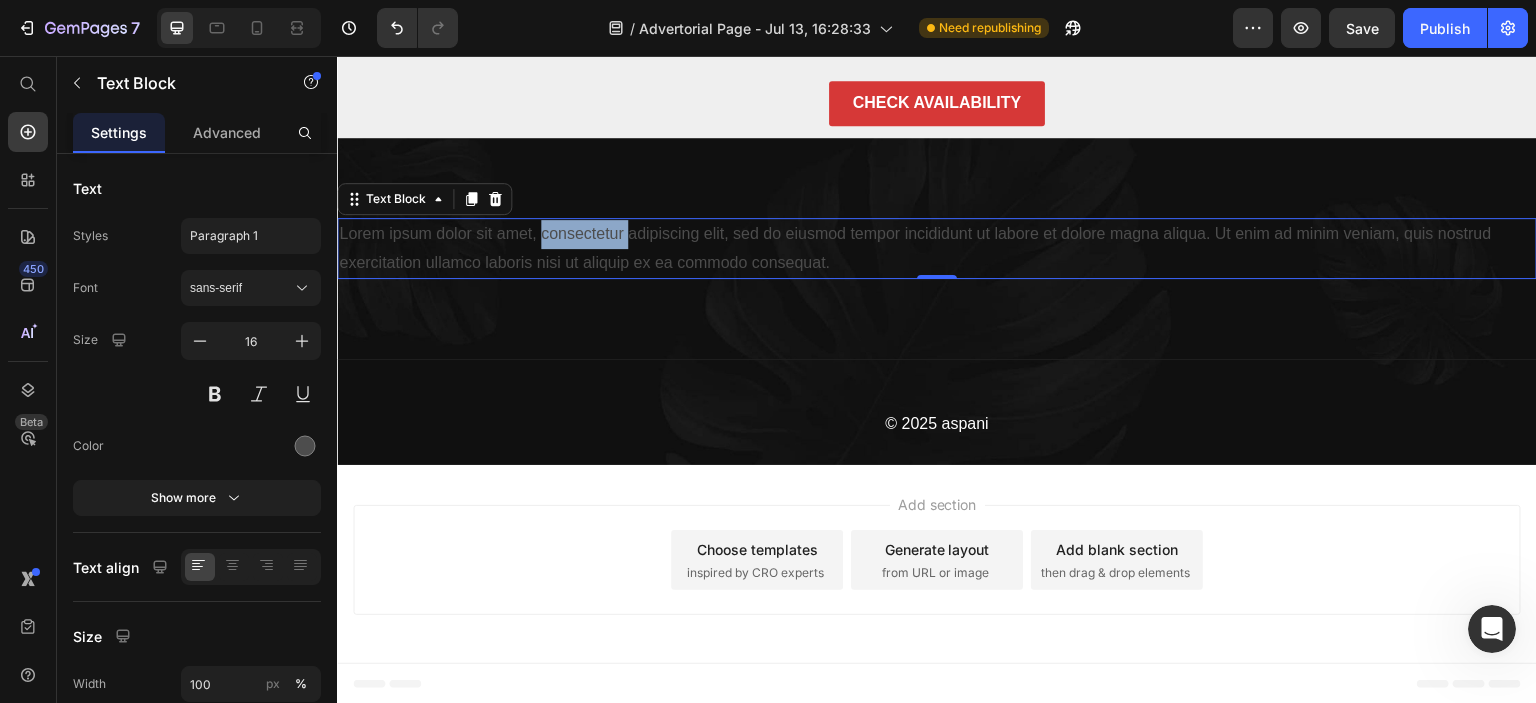 click on "Lorem ipsum dolor sit amet, consectetur adipiscing elit, sed do eiusmod tempor incididunt ut labore et dolore magna aliqua. Ut enim ad minim veniam, quis nostrud exercitation ullamco laboris nisi ut aliquip ex ea commodo consequat." at bounding box center [937, 249] 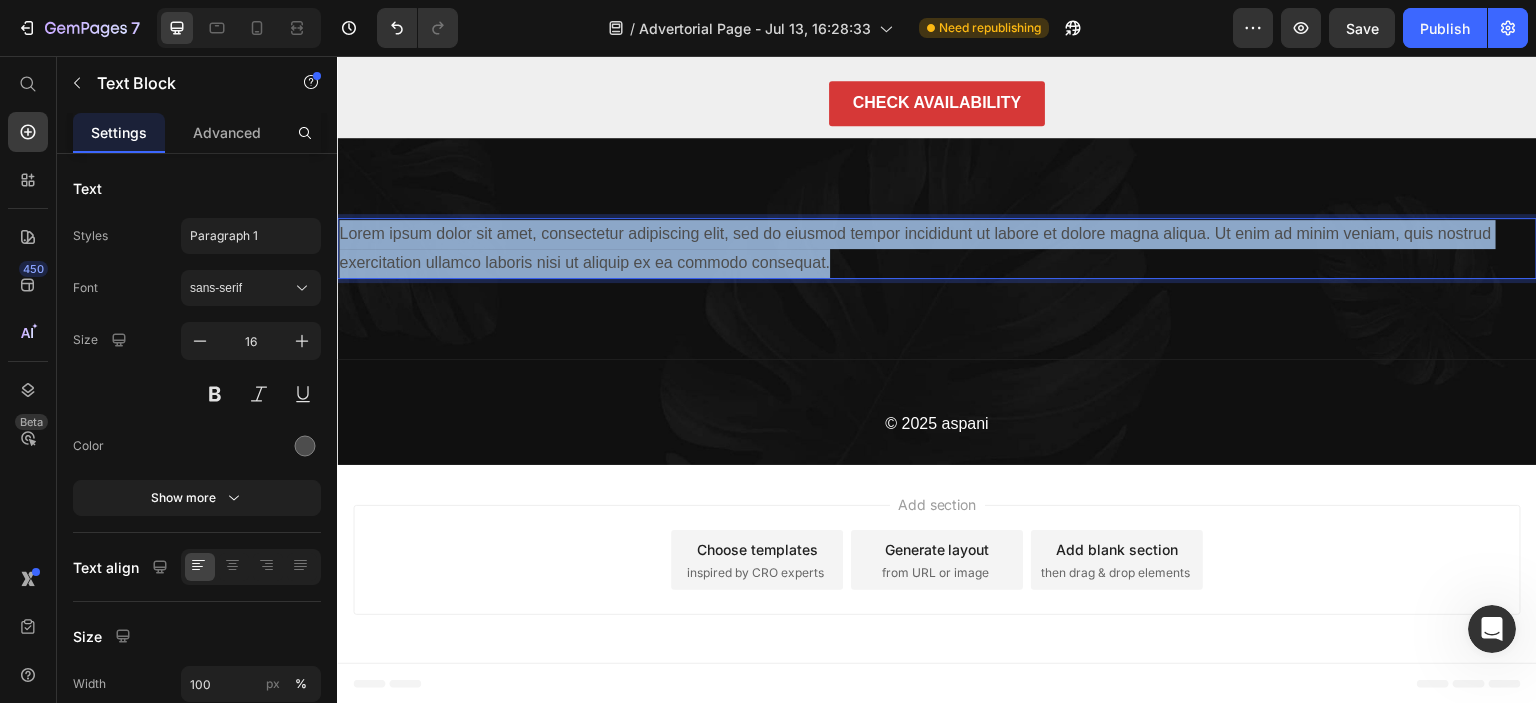 click on "Lorem ipsum dolor sit amet, consectetur adipiscing elit, sed do eiusmod tempor incididunt ut labore et dolore magna aliqua. Ut enim ad minim veniam, quis nostrud exercitation ullamco laboris nisi ut aliquip ex ea commodo consequat." at bounding box center [937, 249] 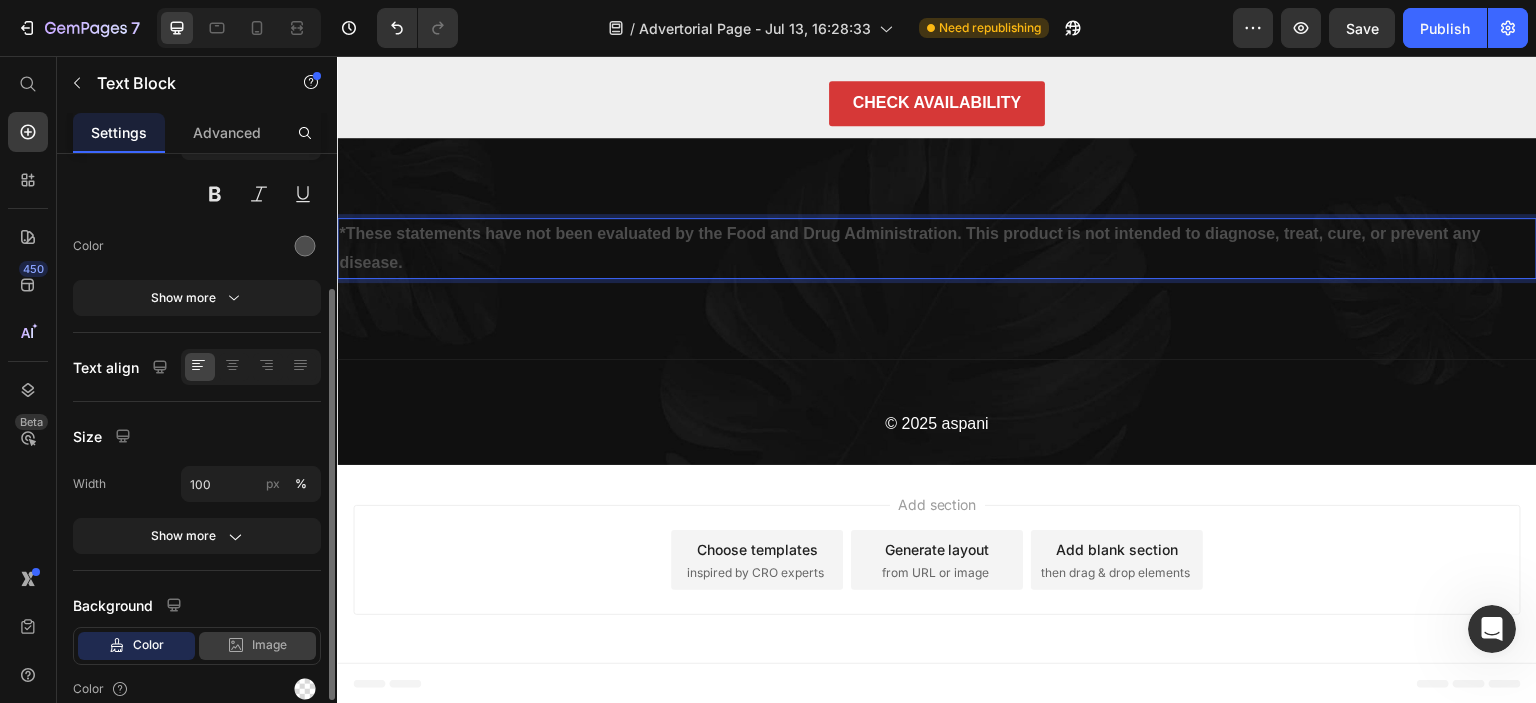 scroll, scrollTop: 286, scrollLeft: 0, axis: vertical 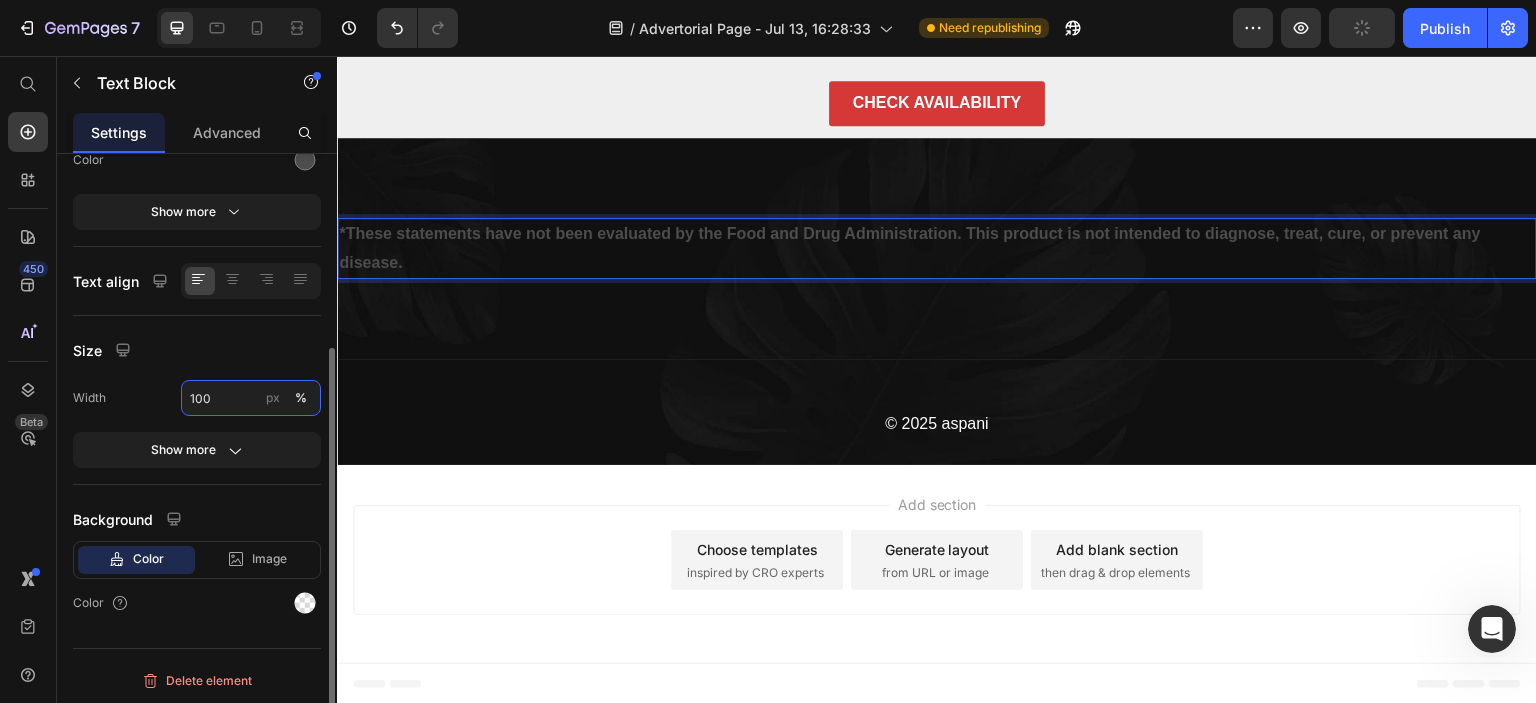 click on "100" at bounding box center (251, 398) 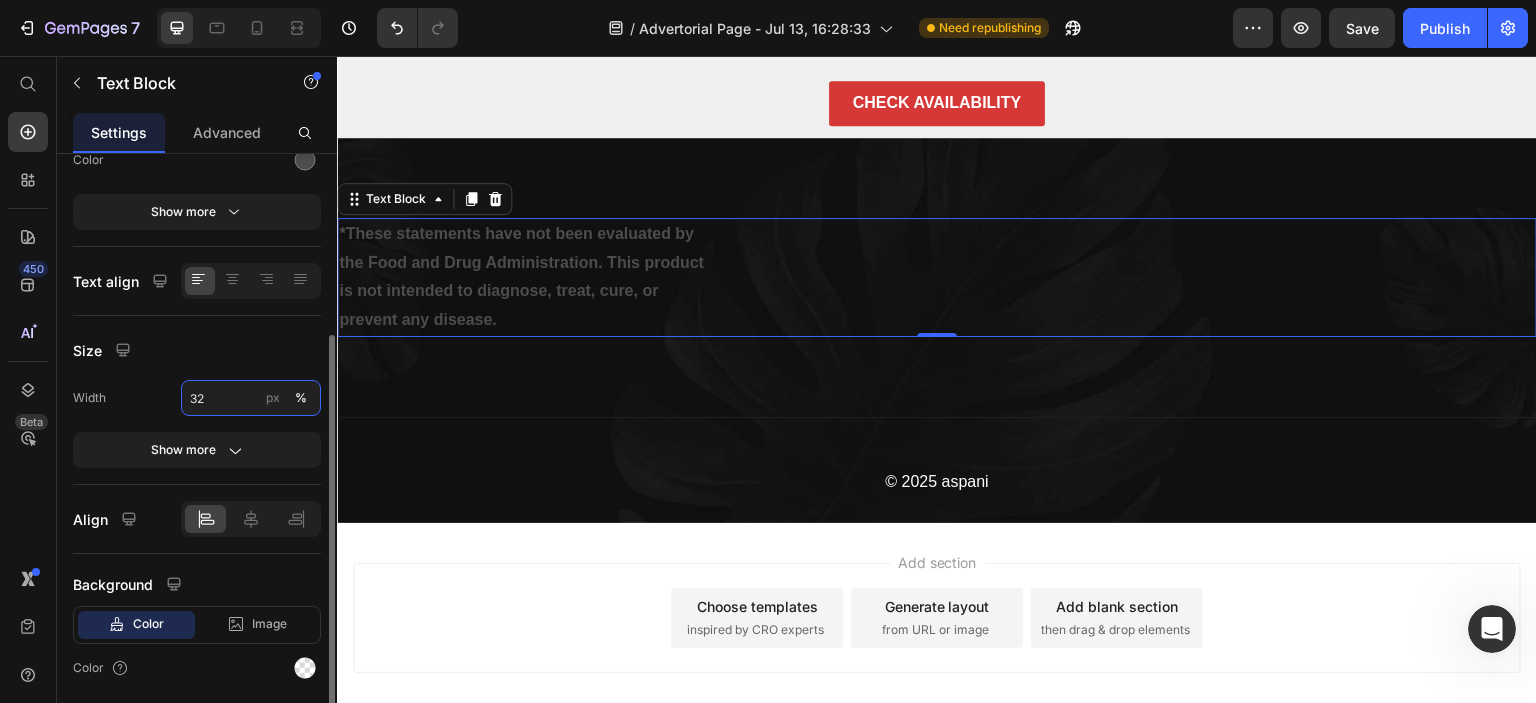 type on "3" 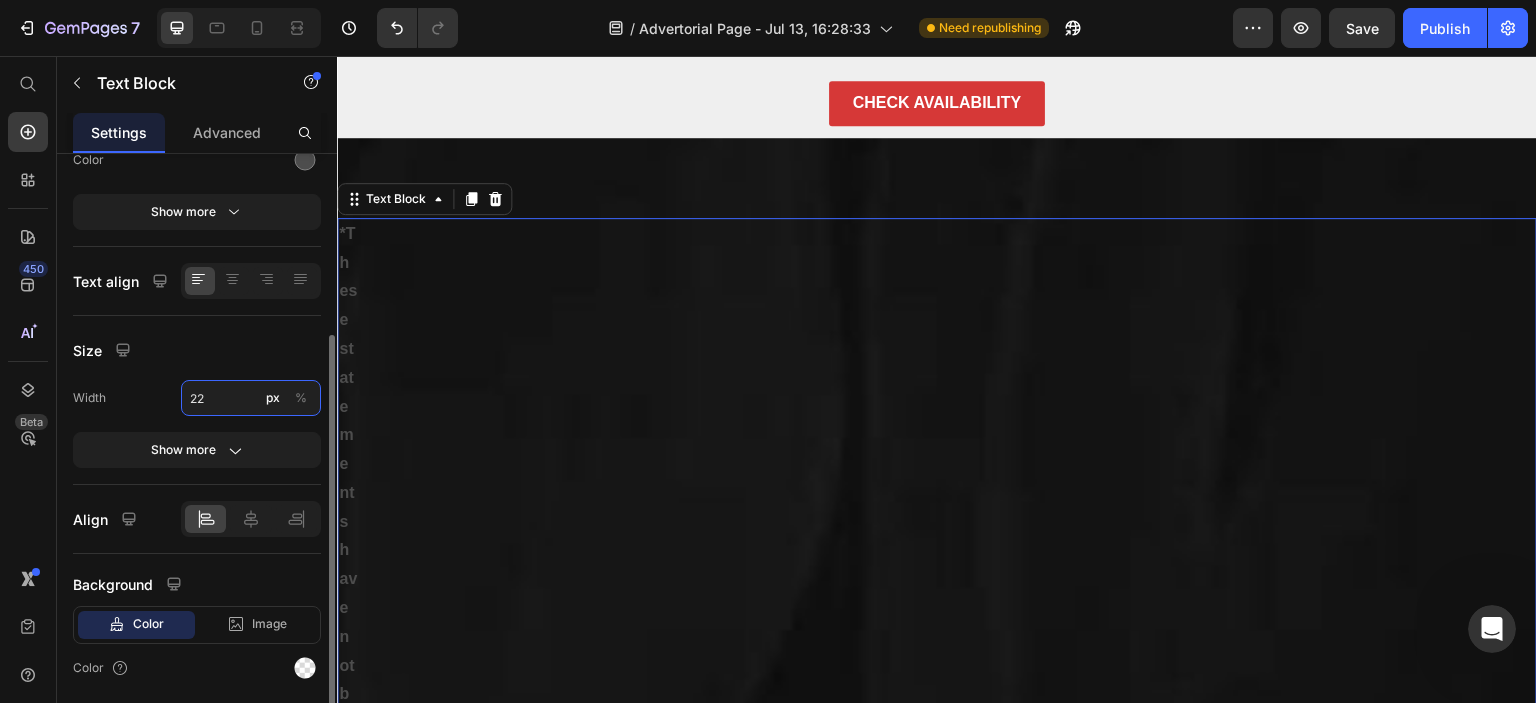type on "225" 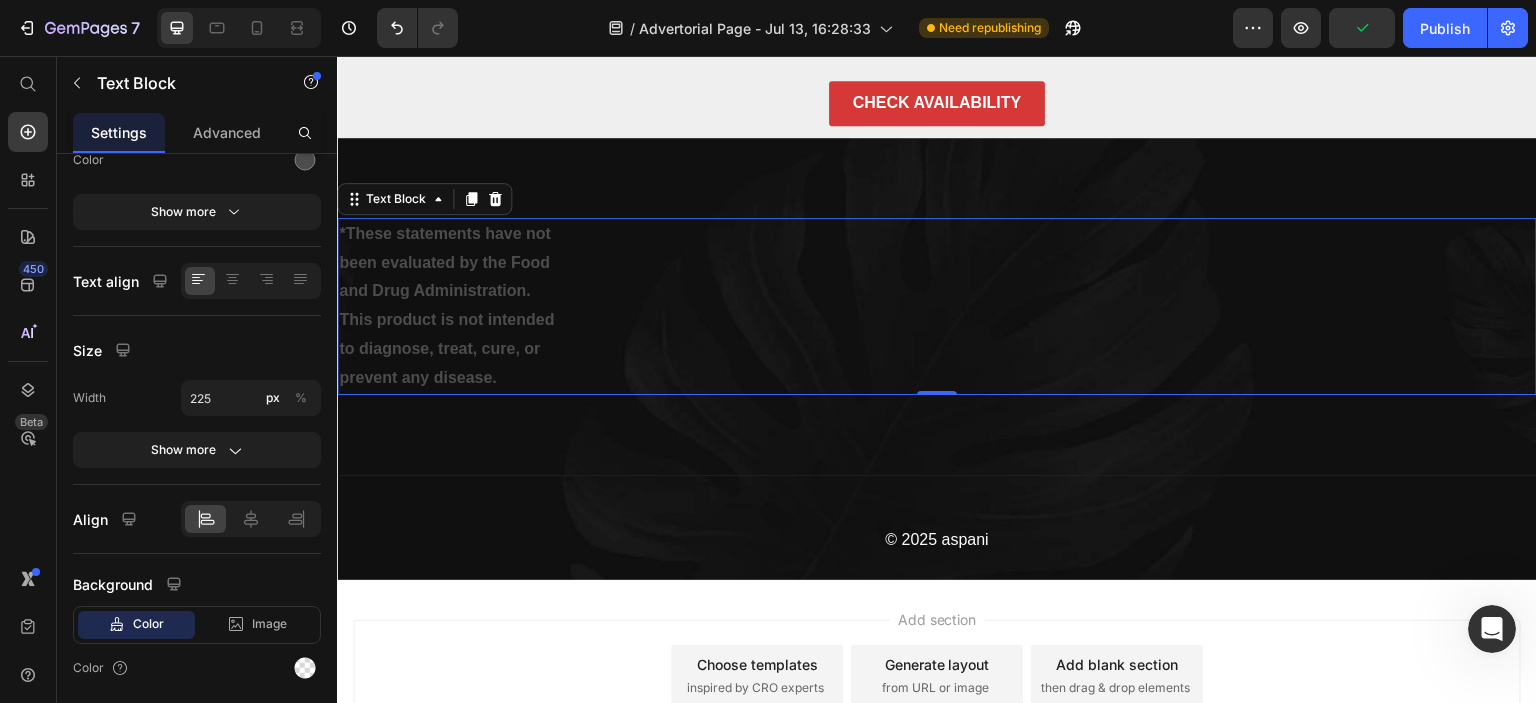 click on "Add section Choose templates inspired by CRO experts Generate layout from URL or image Add blank section then drag & drop elements" at bounding box center (937, 679) 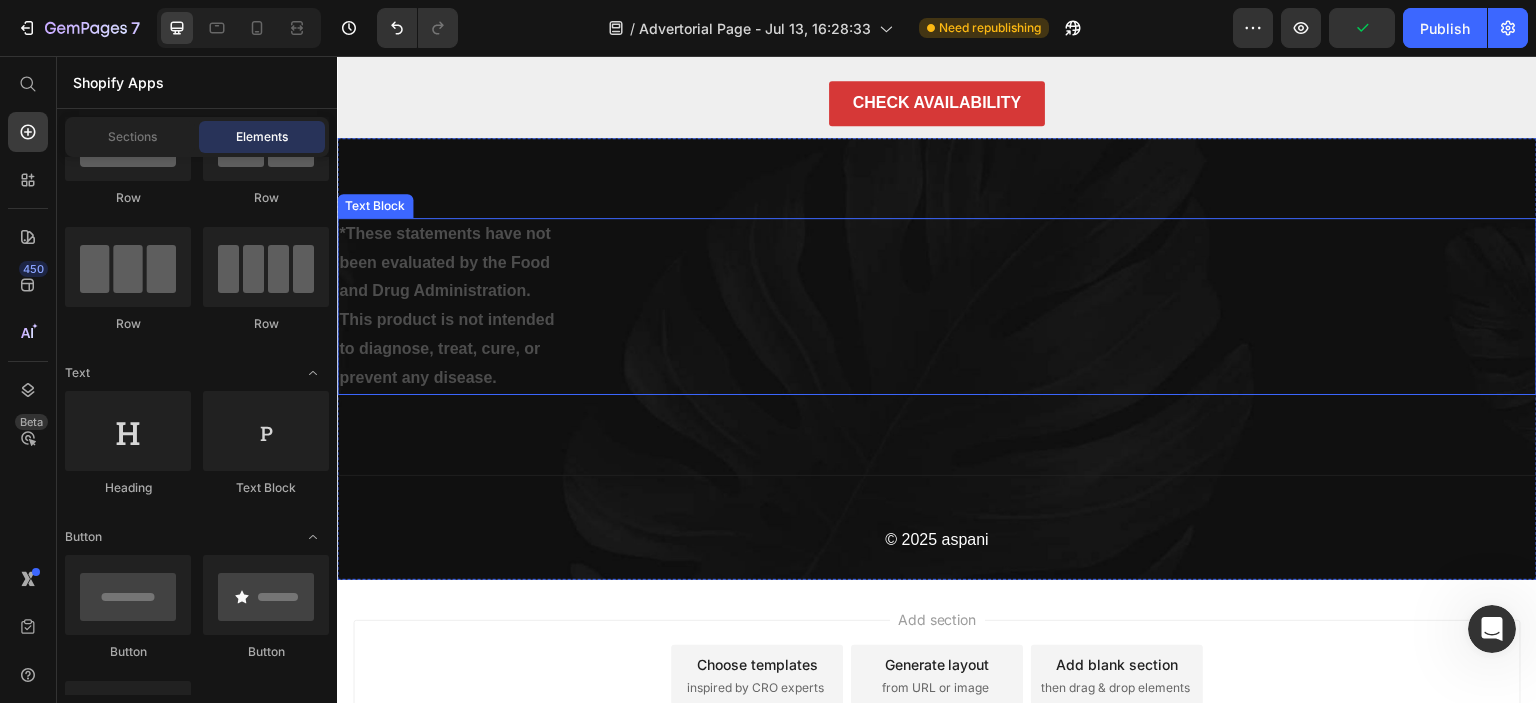 click on "*These statements have not been evaluated by the Food and Drug Administration. This product is not intended to diagnose, treat, cure, or prevent any disease." at bounding box center (937, 306) 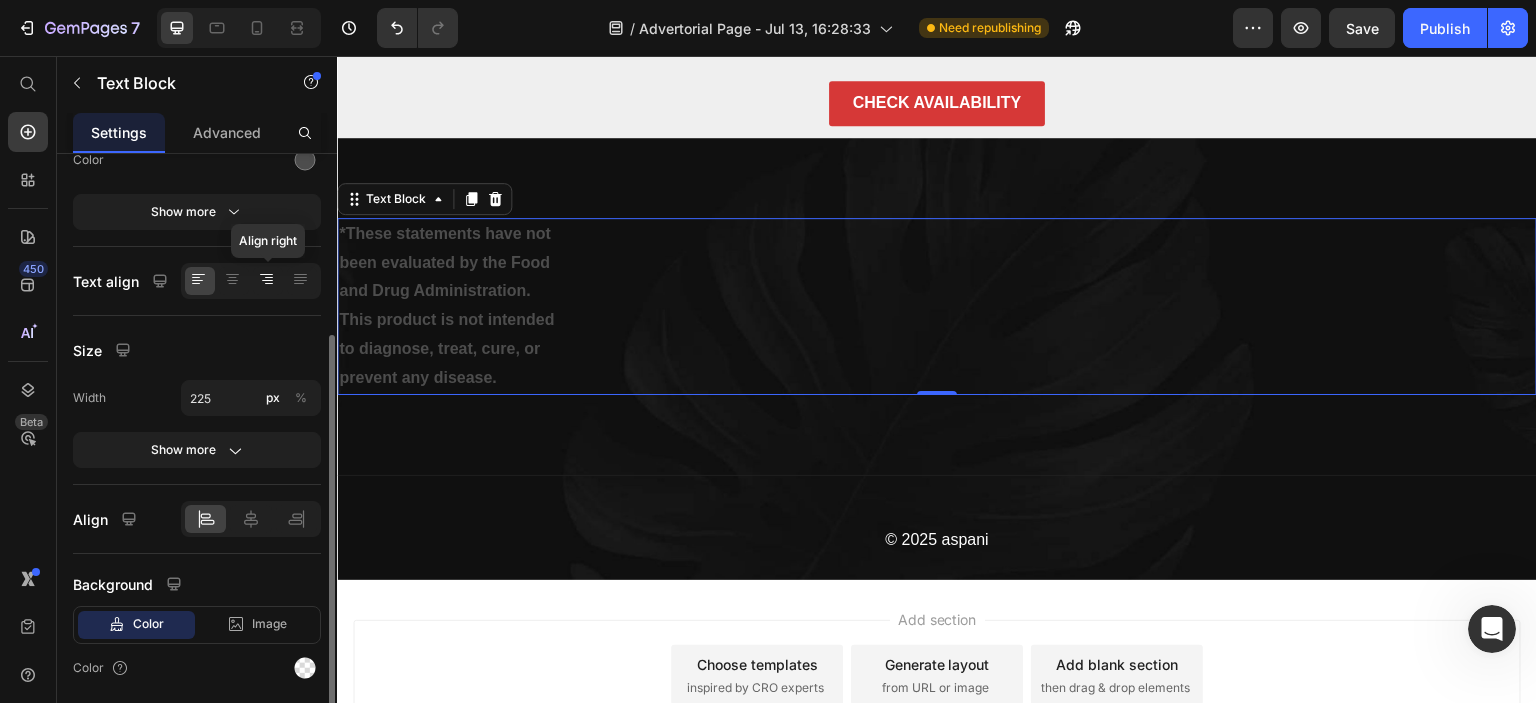 click 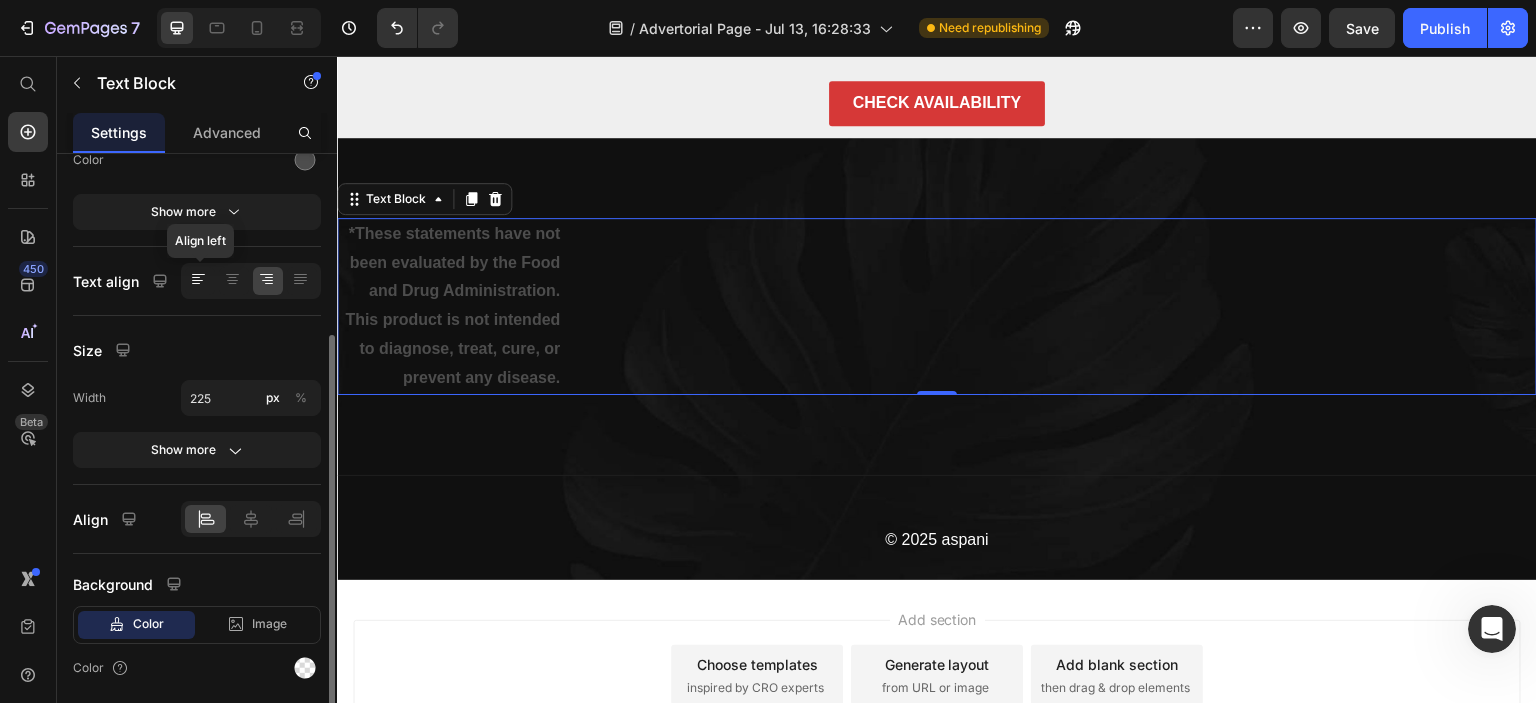 click 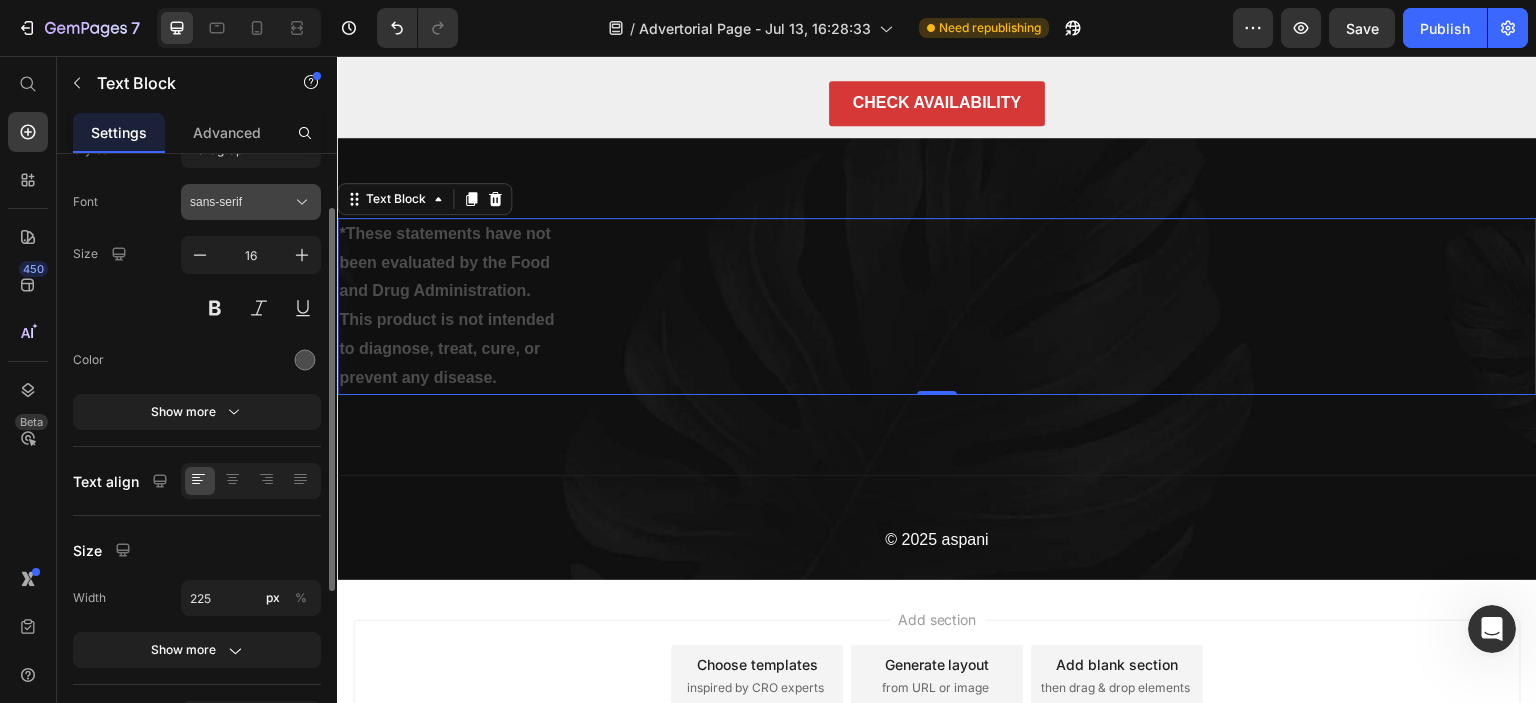 scroll, scrollTop: 0, scrollLeft: 0, axis: both 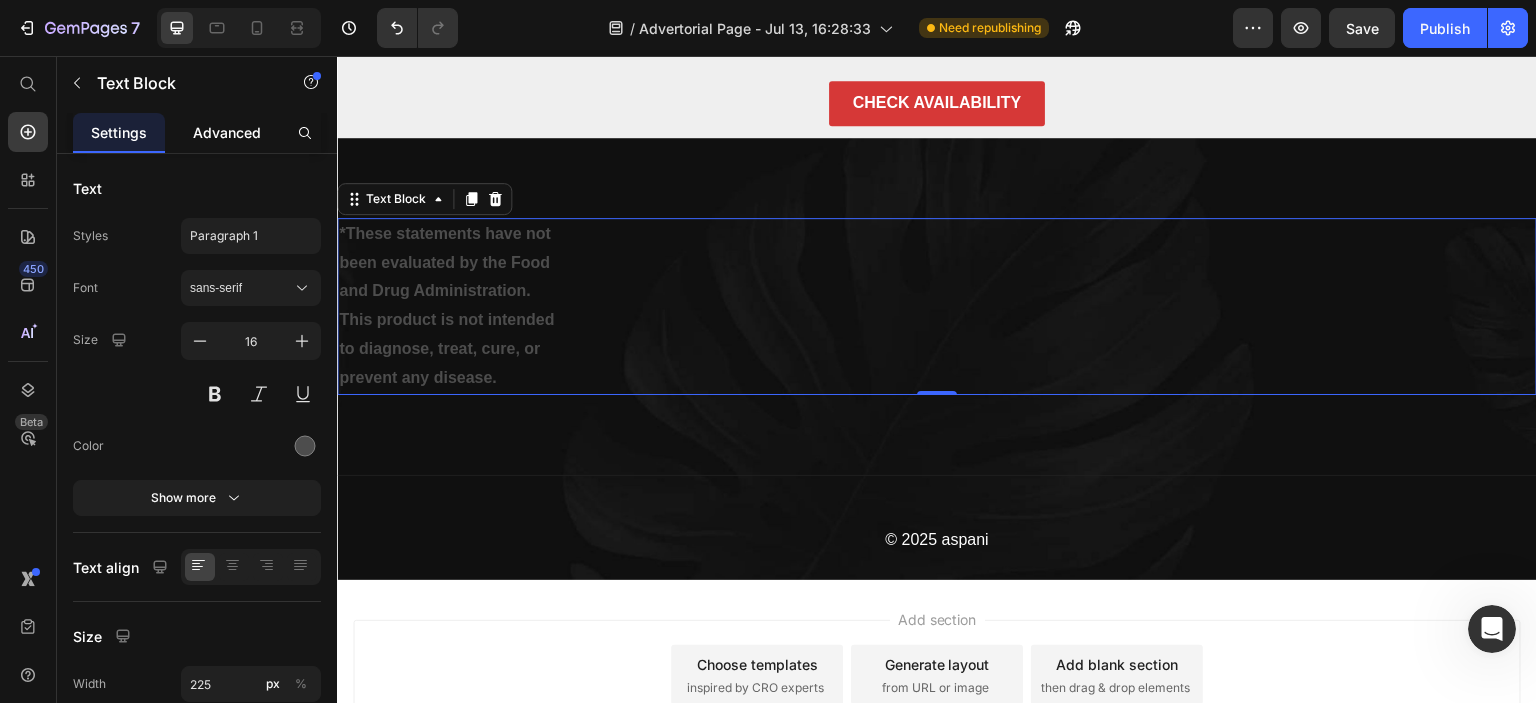 click on "Advanced" at bounding box center [227, 132] 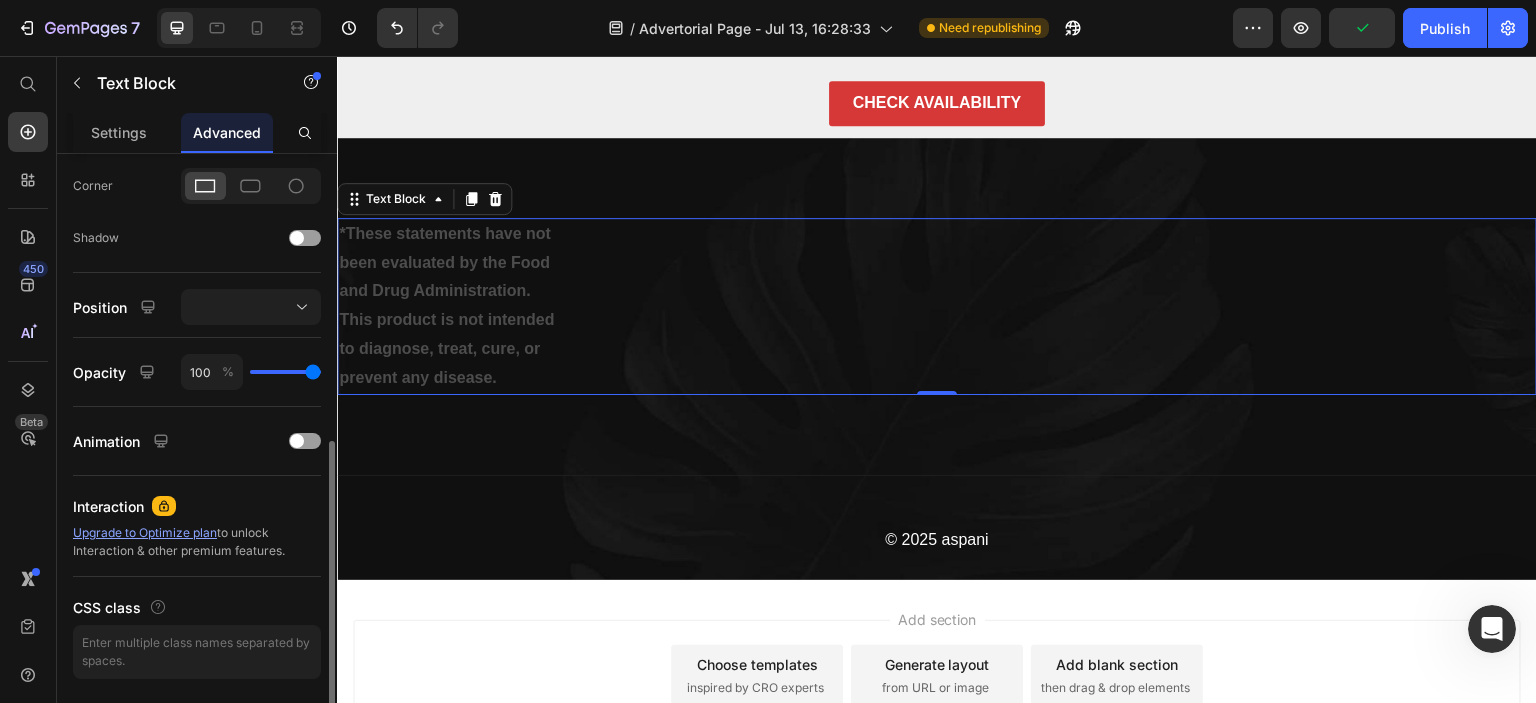 scroll, scrollTop: 200, scrollLeft: 0, axis: vertical 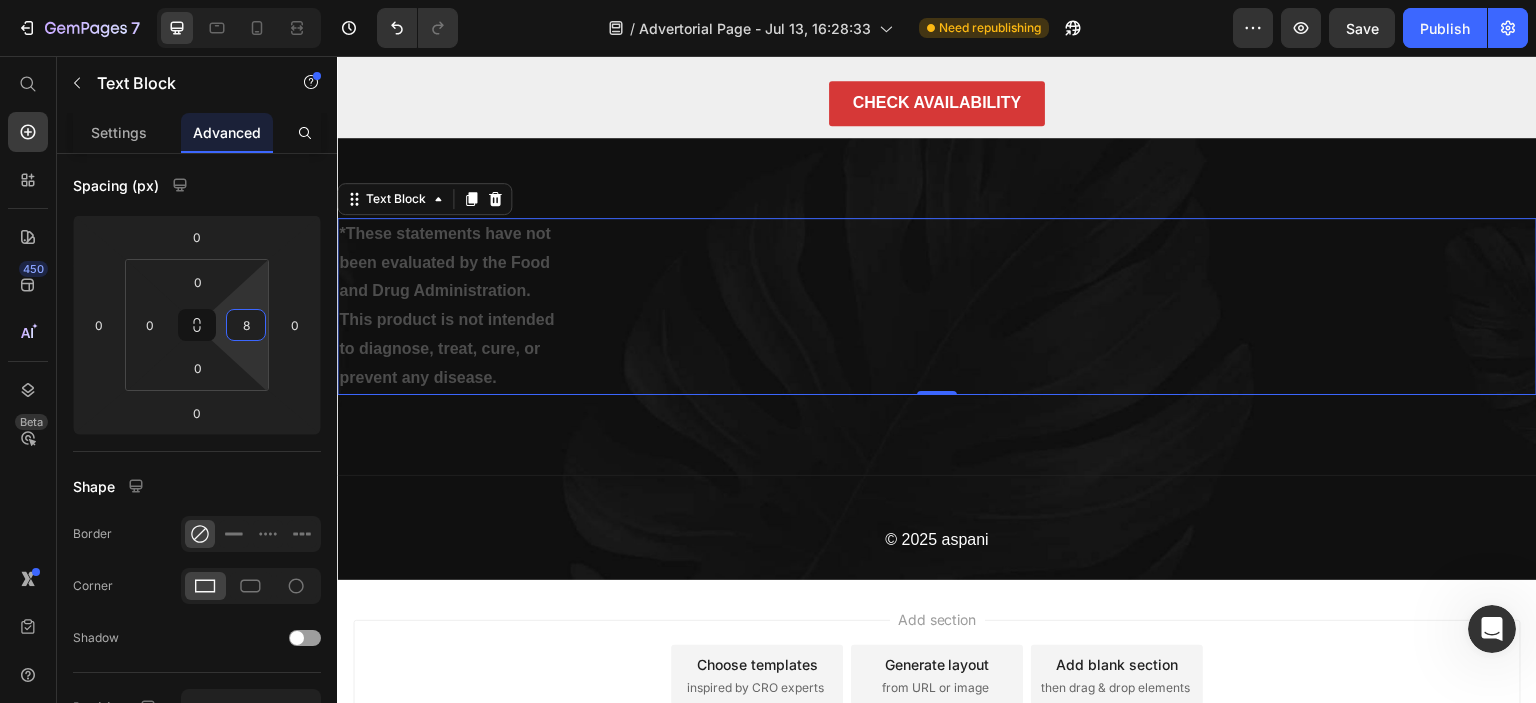 type on "0" 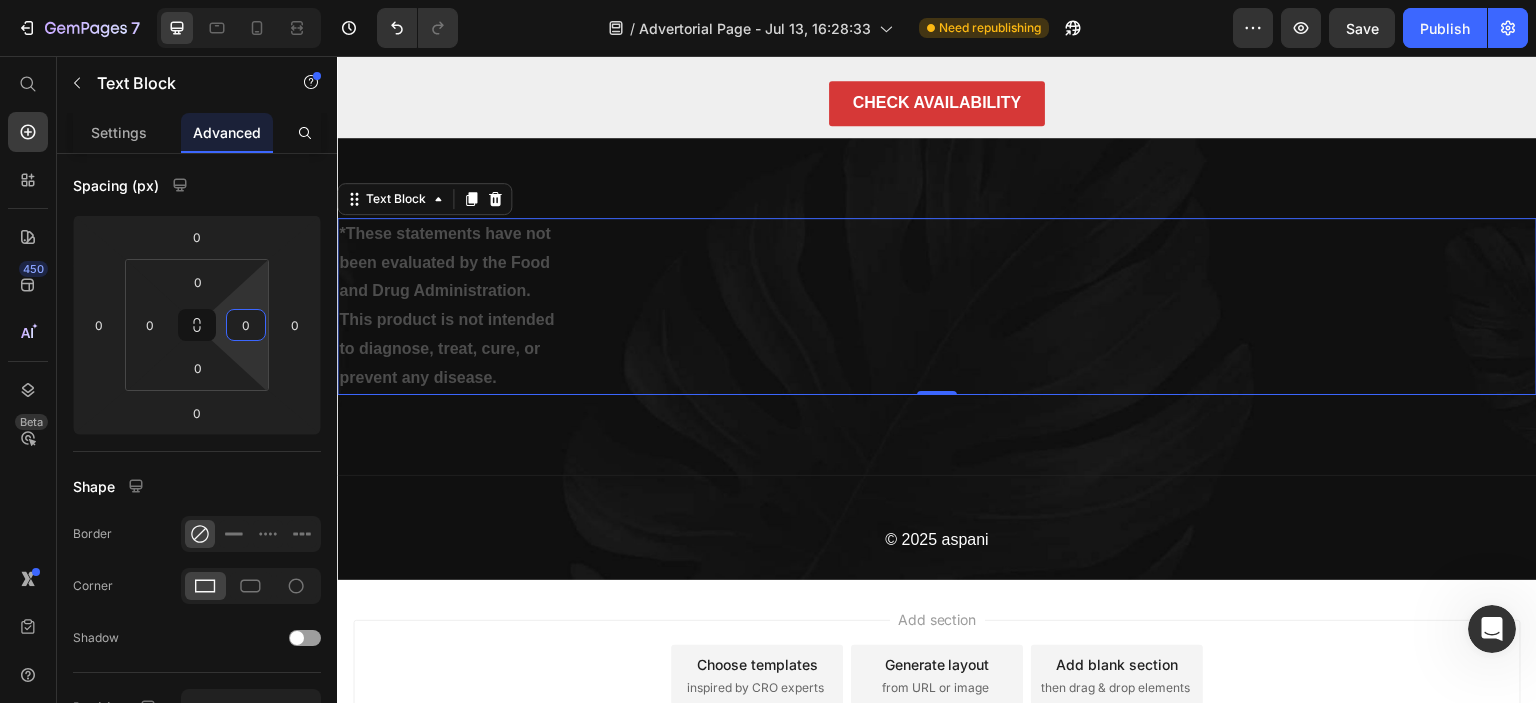 drag, startPoint x: 267, startPoint y: 319, endPoint x: 272, endPoint y: 342, distance: 23.537205 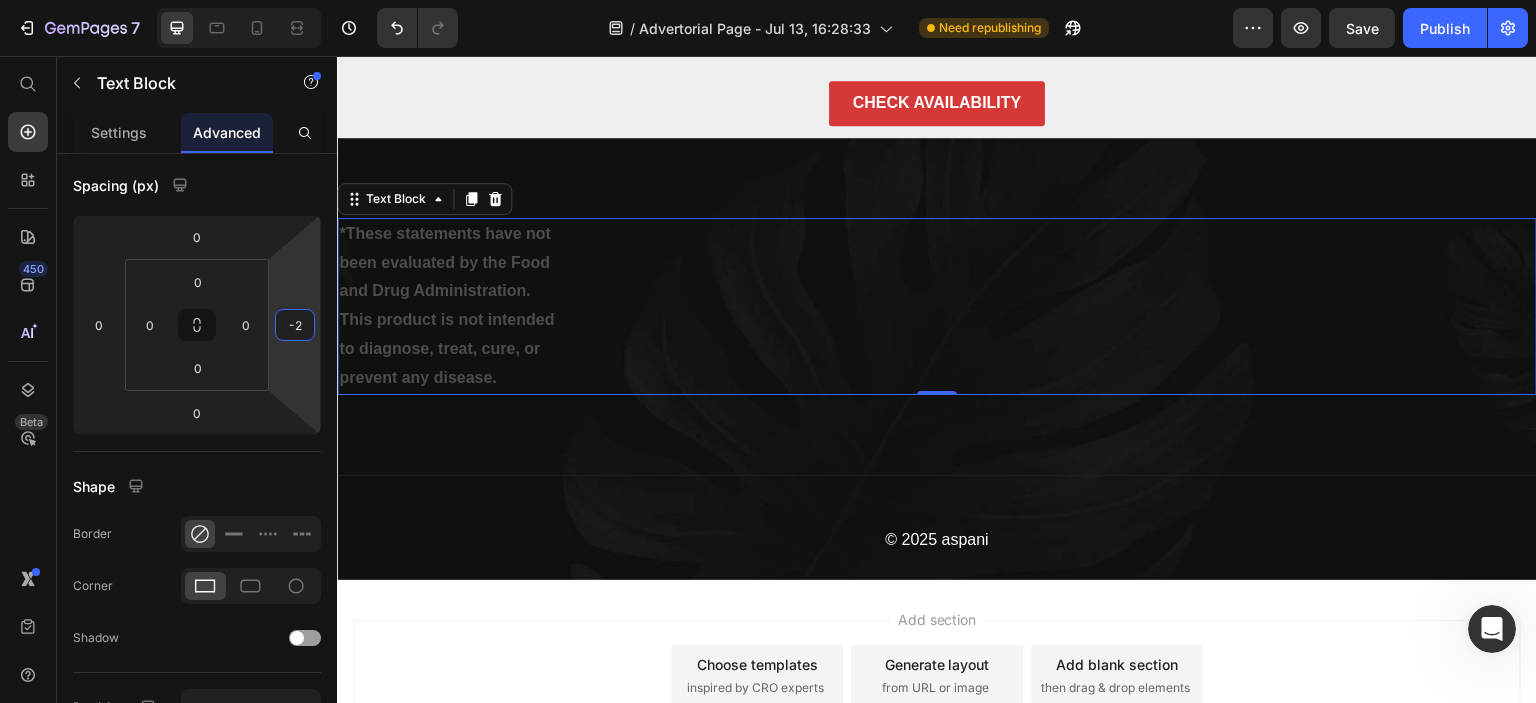 type on "0" 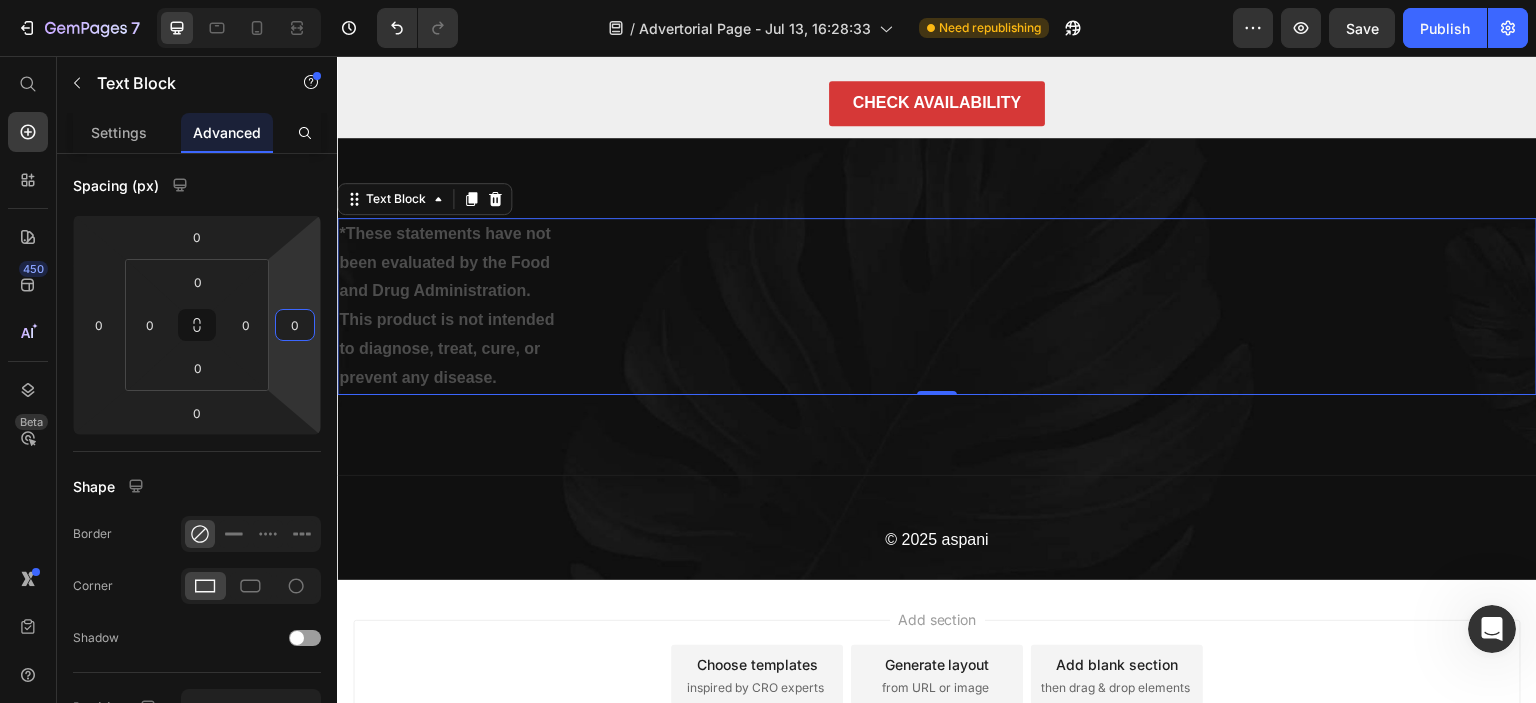 drag, startPoint x: 317, startPoint y: 321, endPoint x: 319, endPoint y: 293, distance: 28.071337 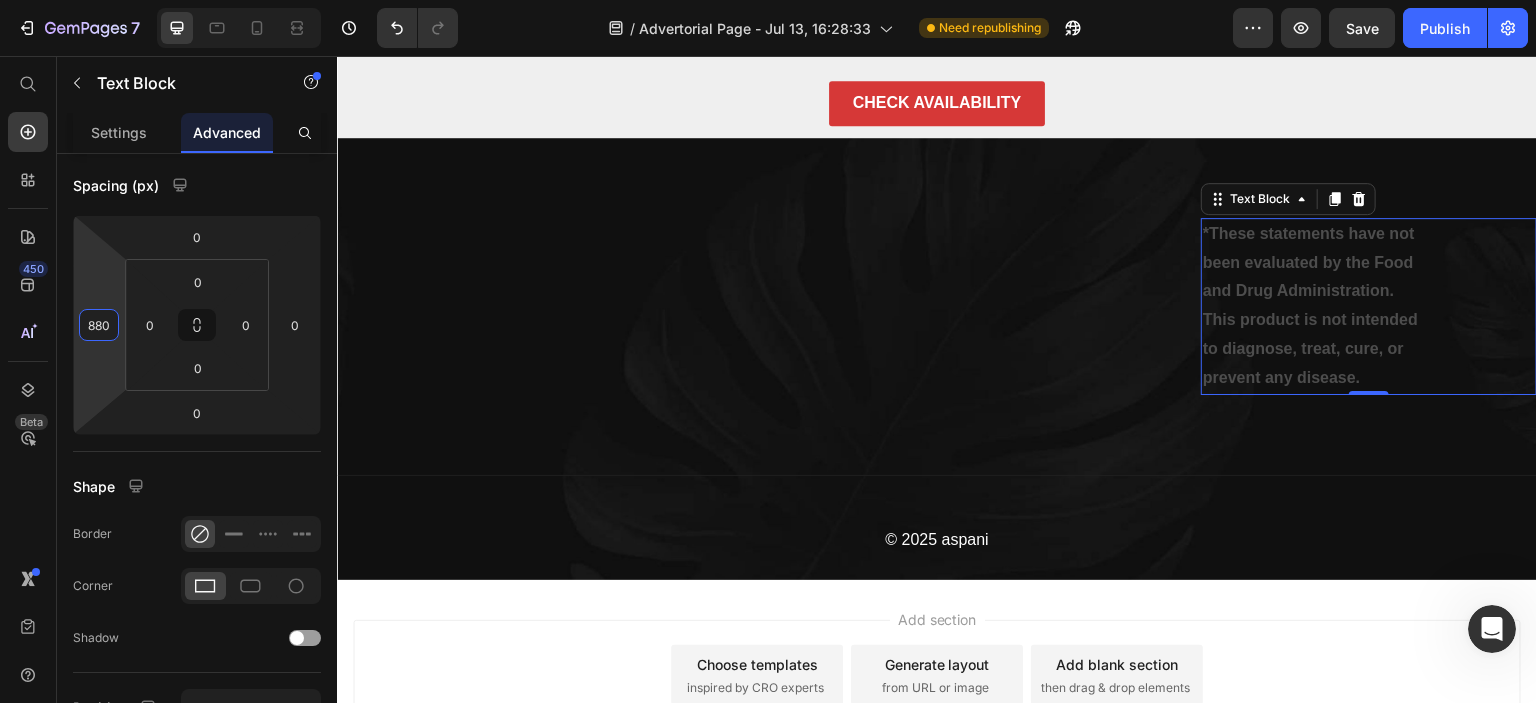 type on "888" 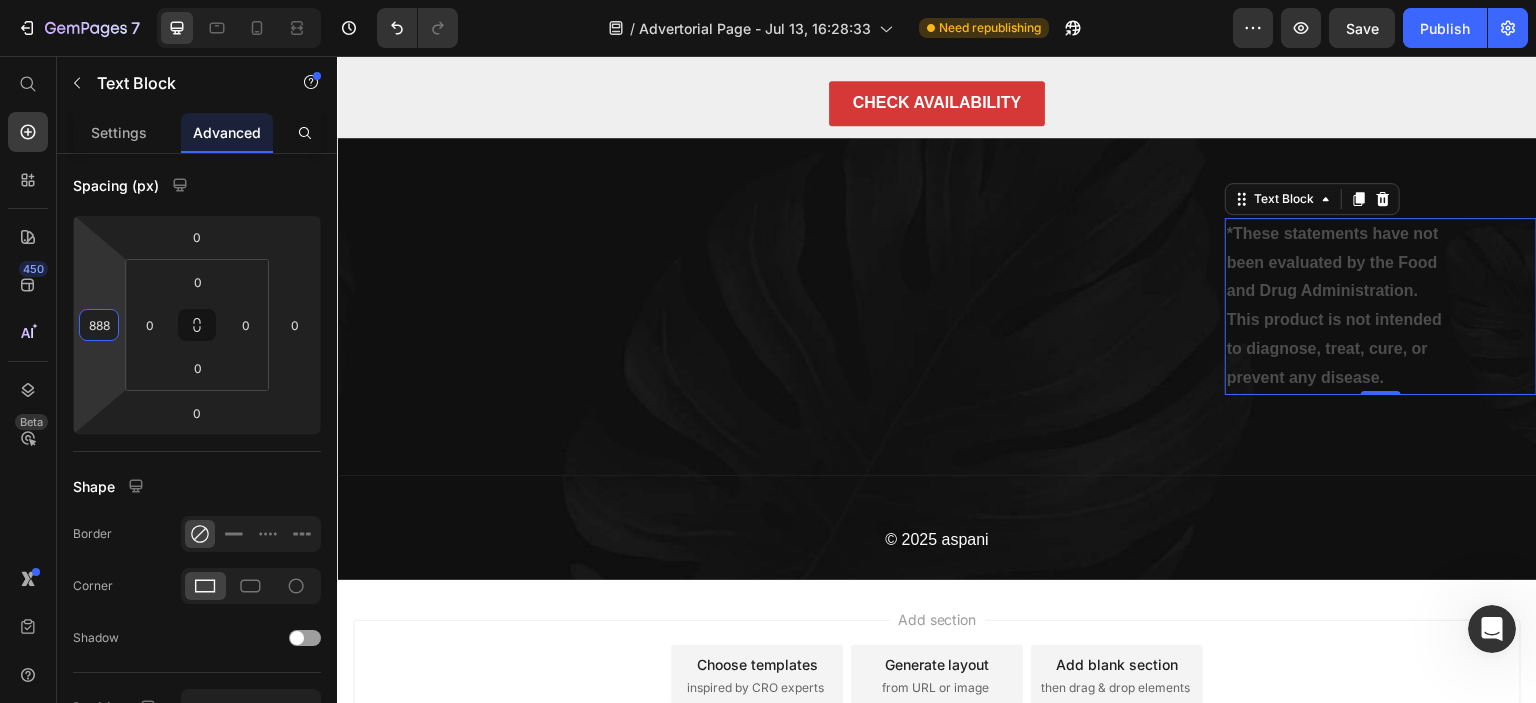 drag, startPoint x: 74, startPoint y: 323, endPoint x: 337, endPoint y: -121, distance: 516.0475 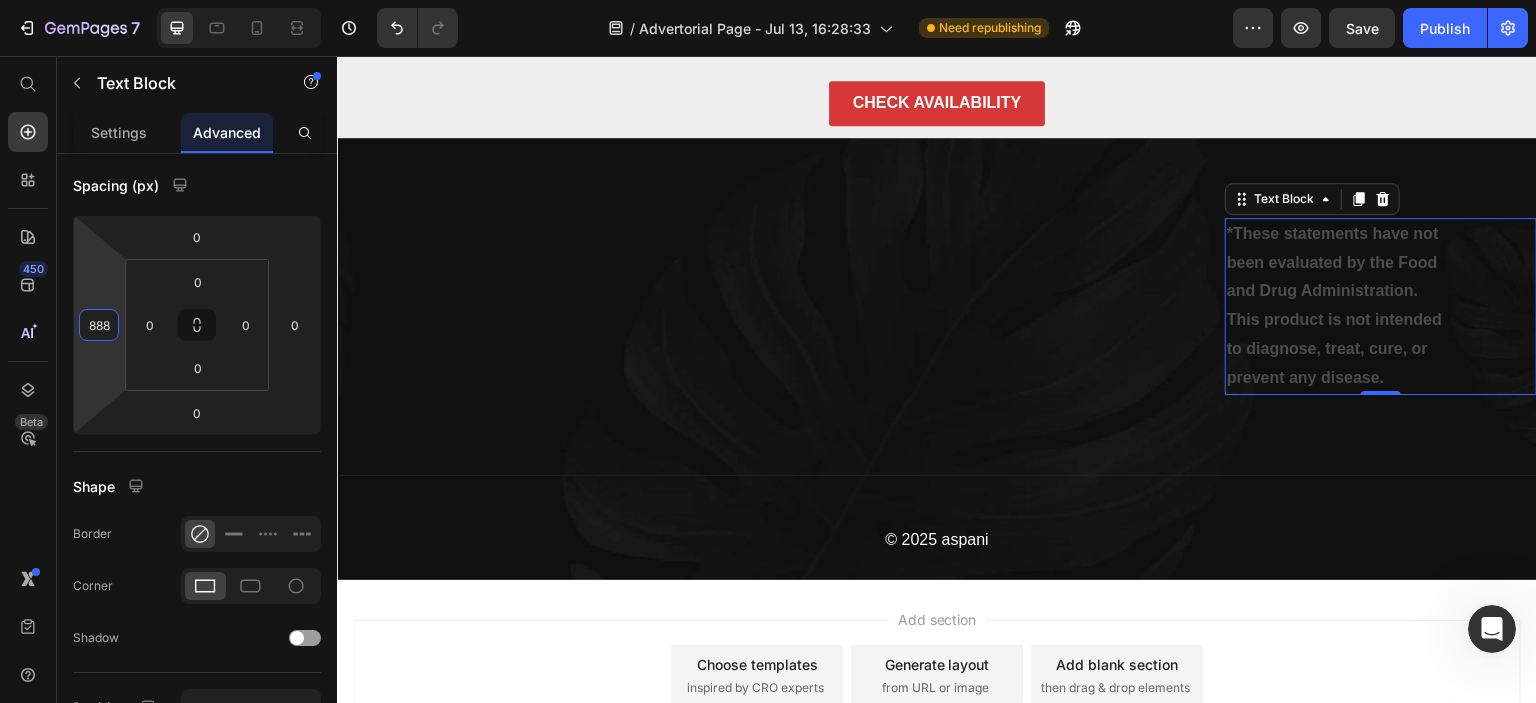 click on "7   /  Advertorial Page - Jul 13, 16:28:33 Need republishing Preview  Save   Publish  450 Beta Shopify Apps Sections Elements Hero Section Product Detail Brands Trusted Badges Guarantee Product Breakdown How to use Testimonials Compare Bundle FAQs Social Proof Brand Story Product List Collection Blog List Contact Sticky Add to Cart Custom Footer Browse Library 450 Layout
Row
Row
Row
Row Text
Heading
Text Block Button
Button
Button
Sticky Back to top Media
Image" at bounding box center (768, 0) 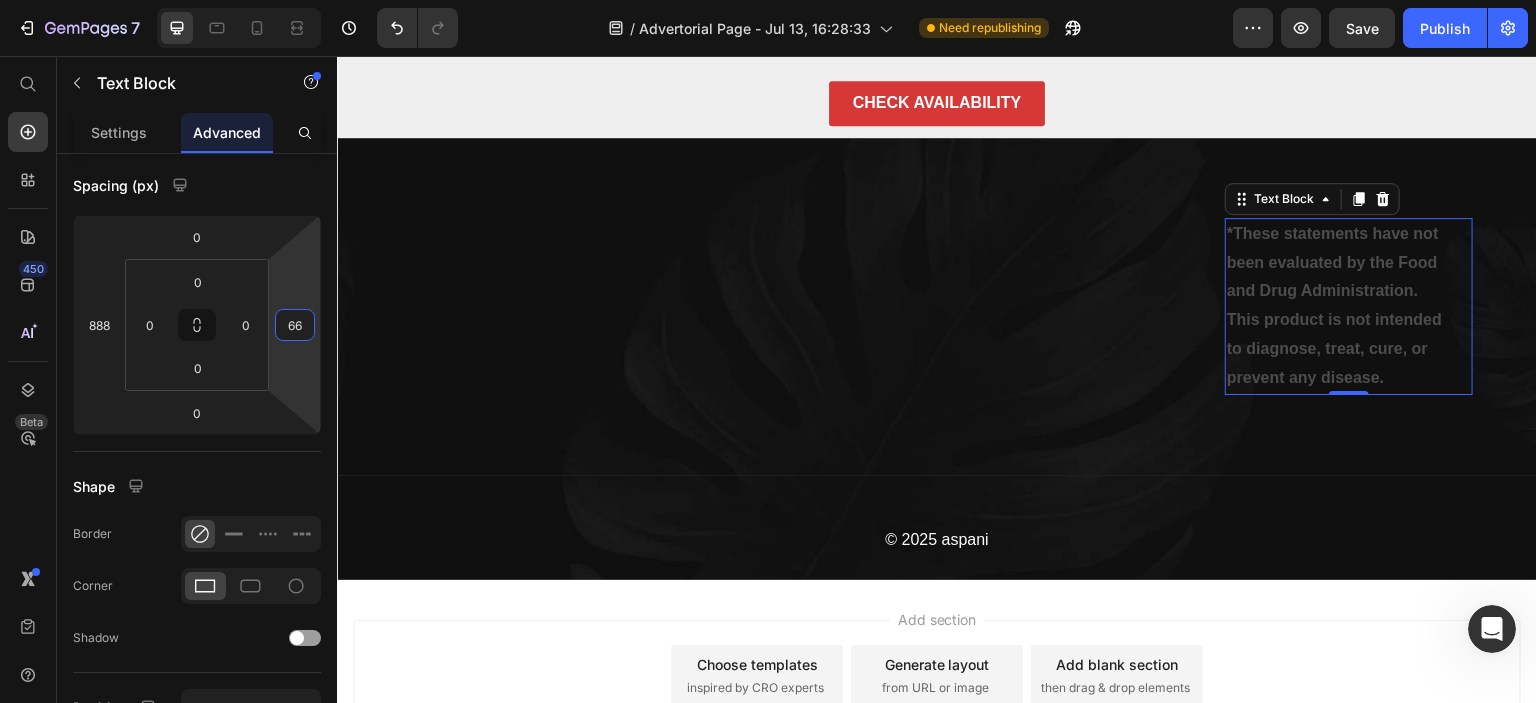 type on "68" 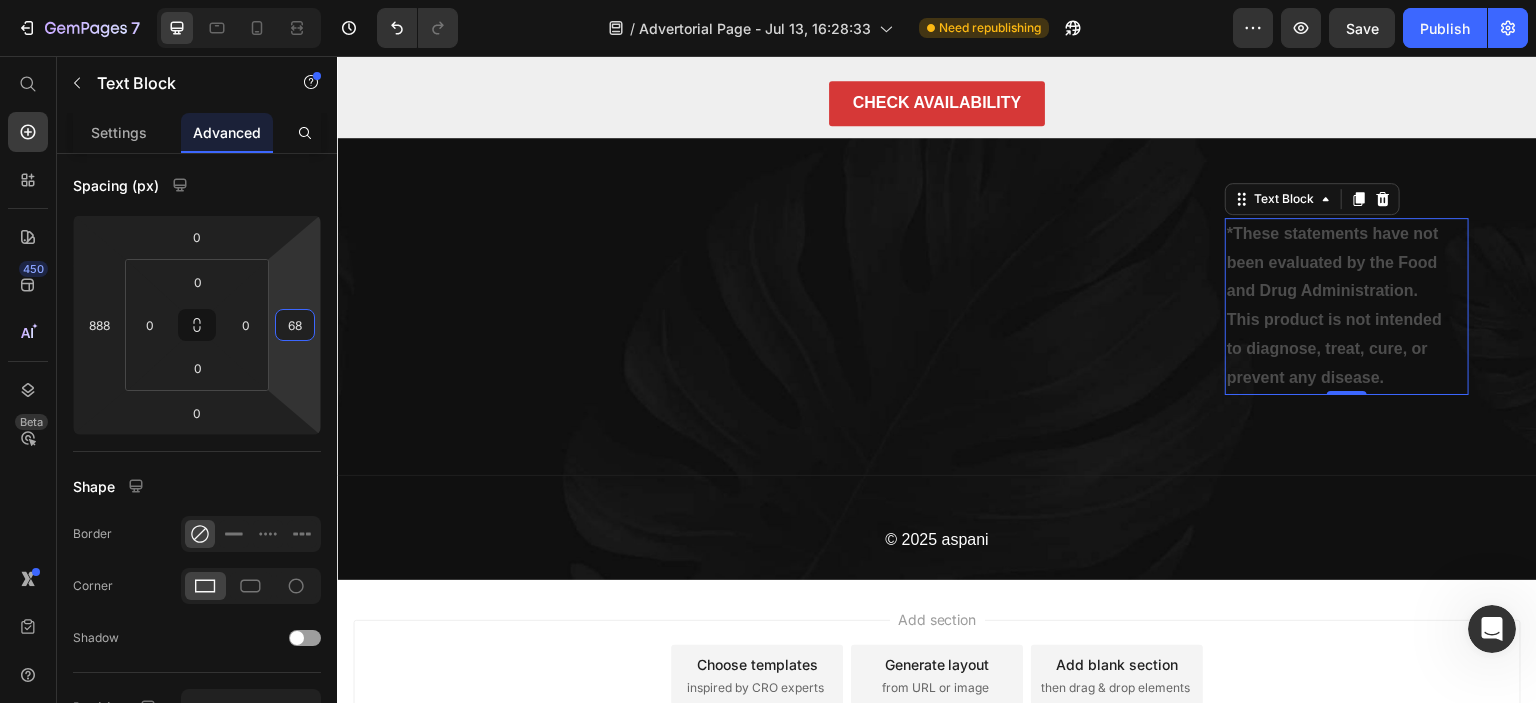 drag, startPoint x: 316, startPoint y: 317, endPoint x: 318, endPoint y: 283, distance: 34.058773 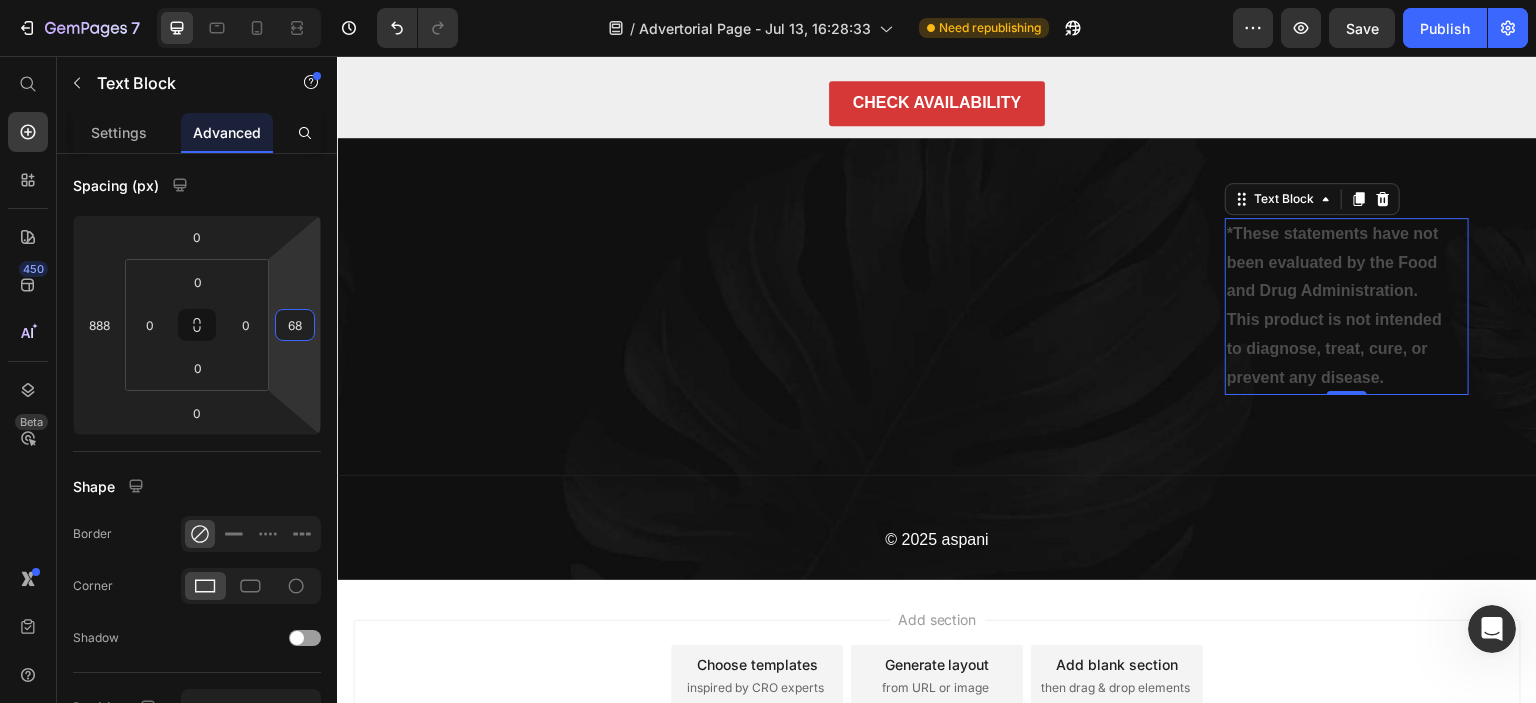 click on "7   /  Advertorial Page - Jul 13, 16:28:33 Need republishing Preview  Save   Publish  450 Beta Shopify Apps Sections Elements Hero Section Product Detail Brands Trusted Badges Guarantee Product Breakdown How to use Testimonials Compare Bundle FAQs Social Proof Brand Story Product List Collection Blog List Contact Sticky Add to Cart Custom Footer Browse Library 450 Layout
Row
Row
Row
Row Text
Heading
Text Block Button
Button
Button
Sticky Back to top Media
Image" at bounding box center [768, 0] 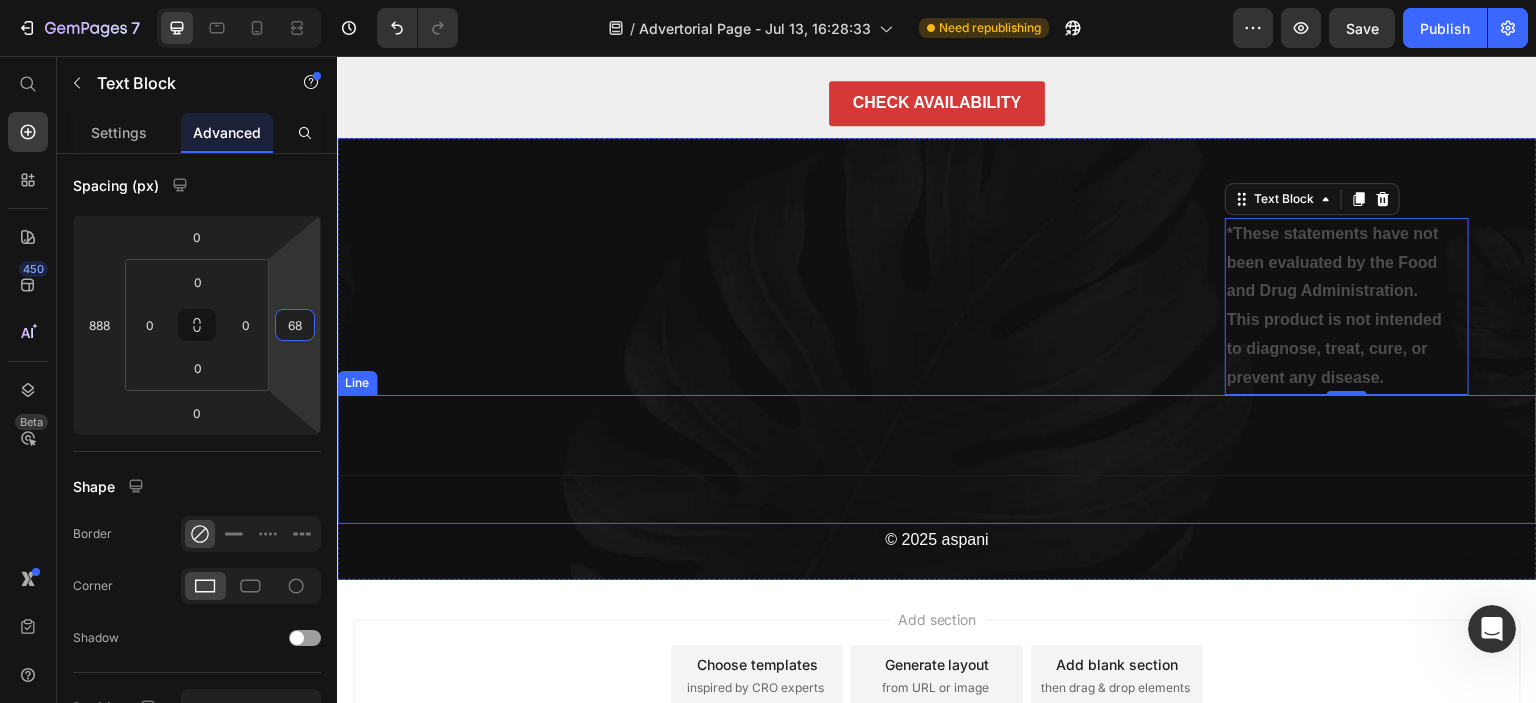 click on "Title Line" at bounding box center [937, 459] 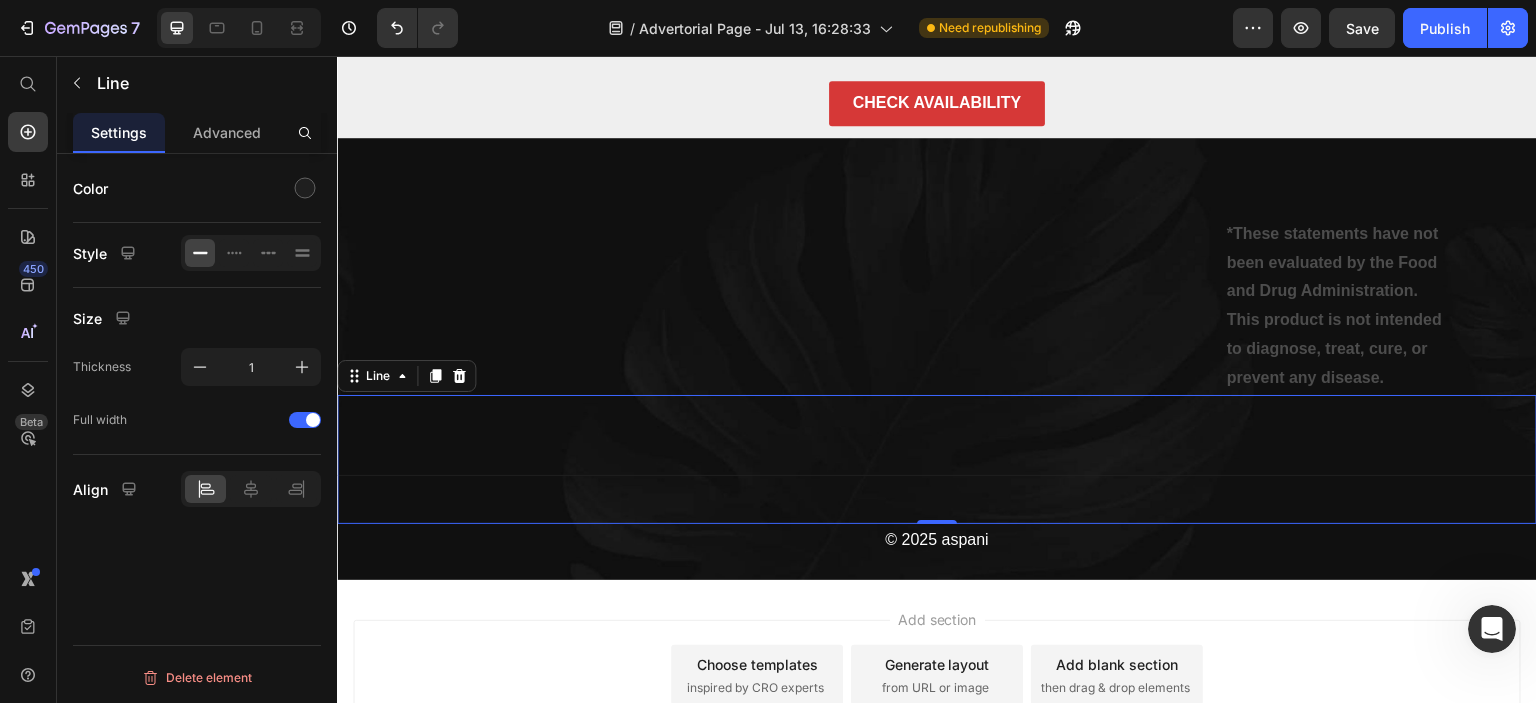 scroll, scrollTop: 0, scrollLeft: 0, axis: both 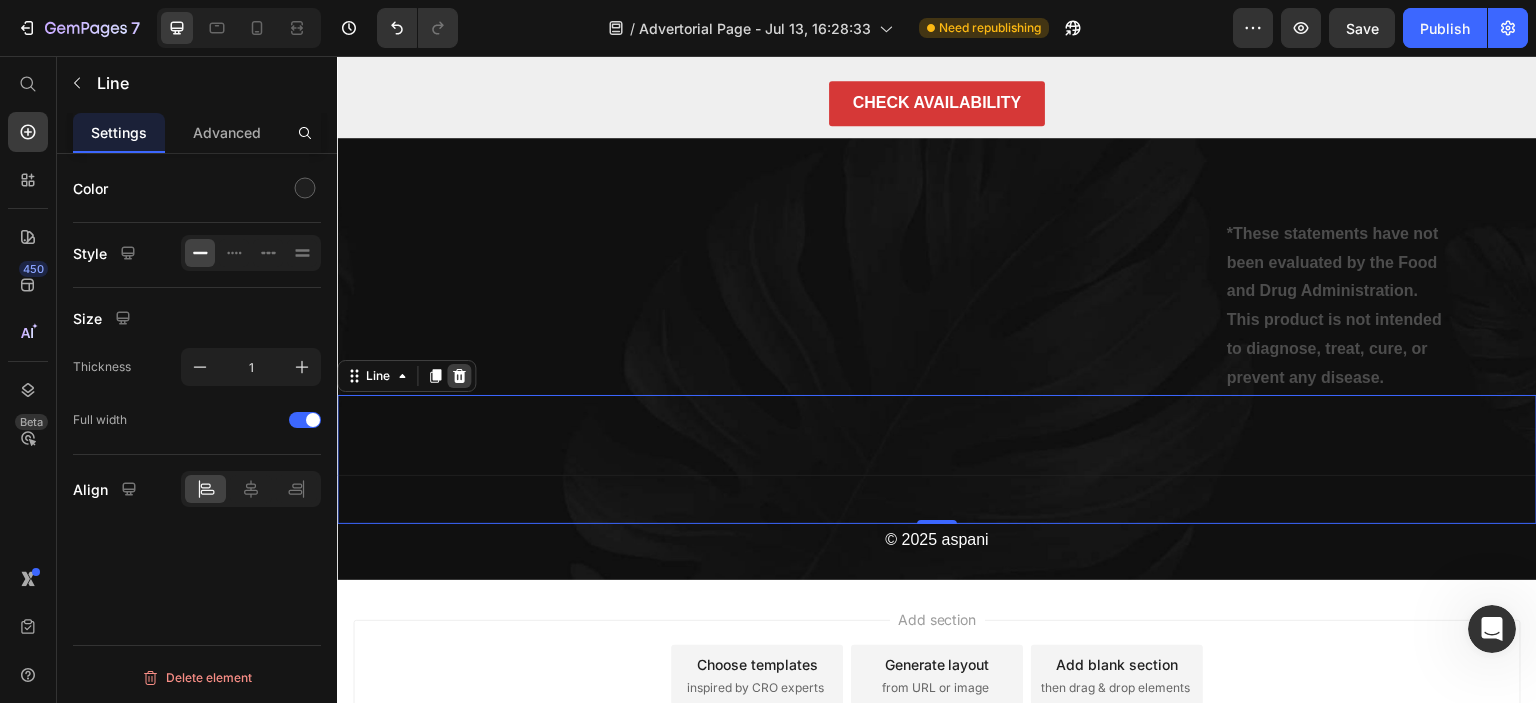 click 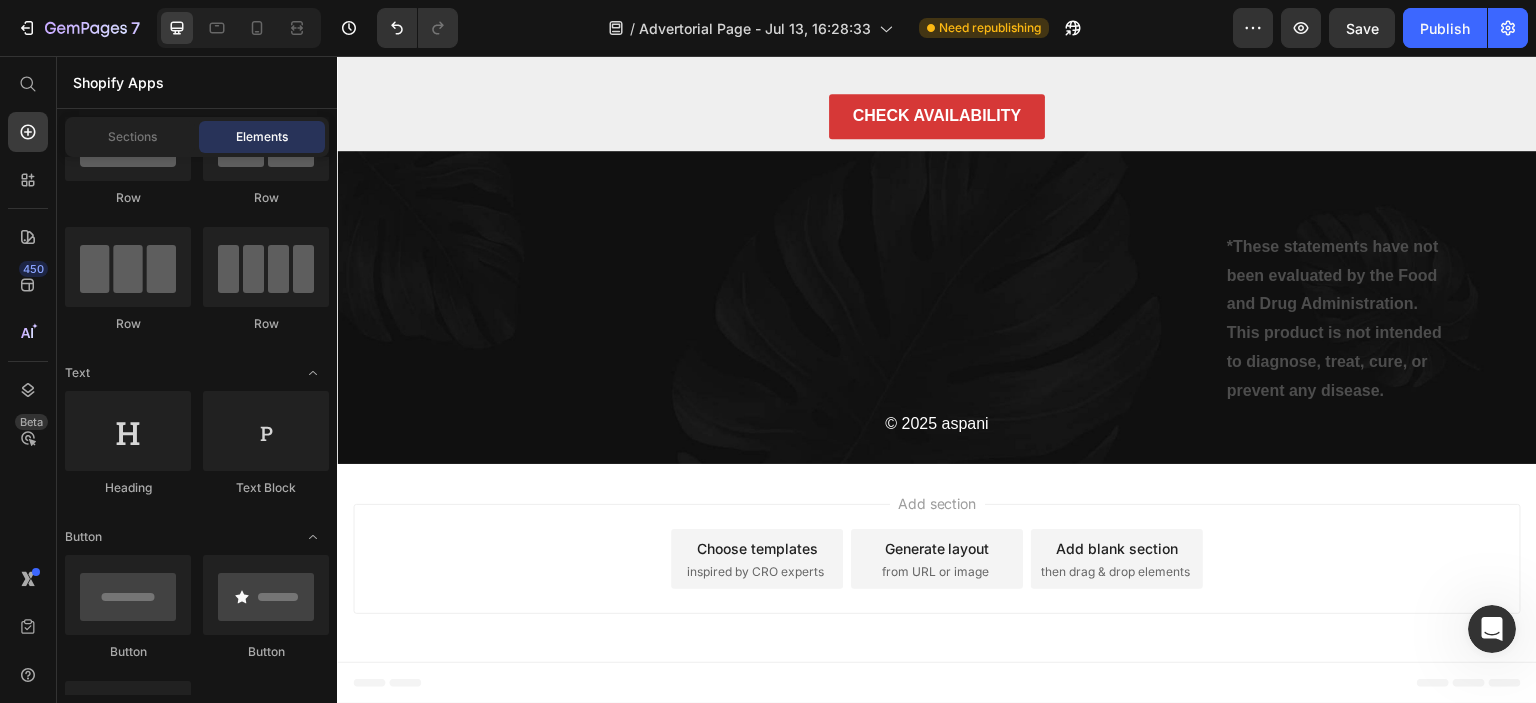 scroll, scrollTop: 13780, scrollLeft: 0, axis: vertical 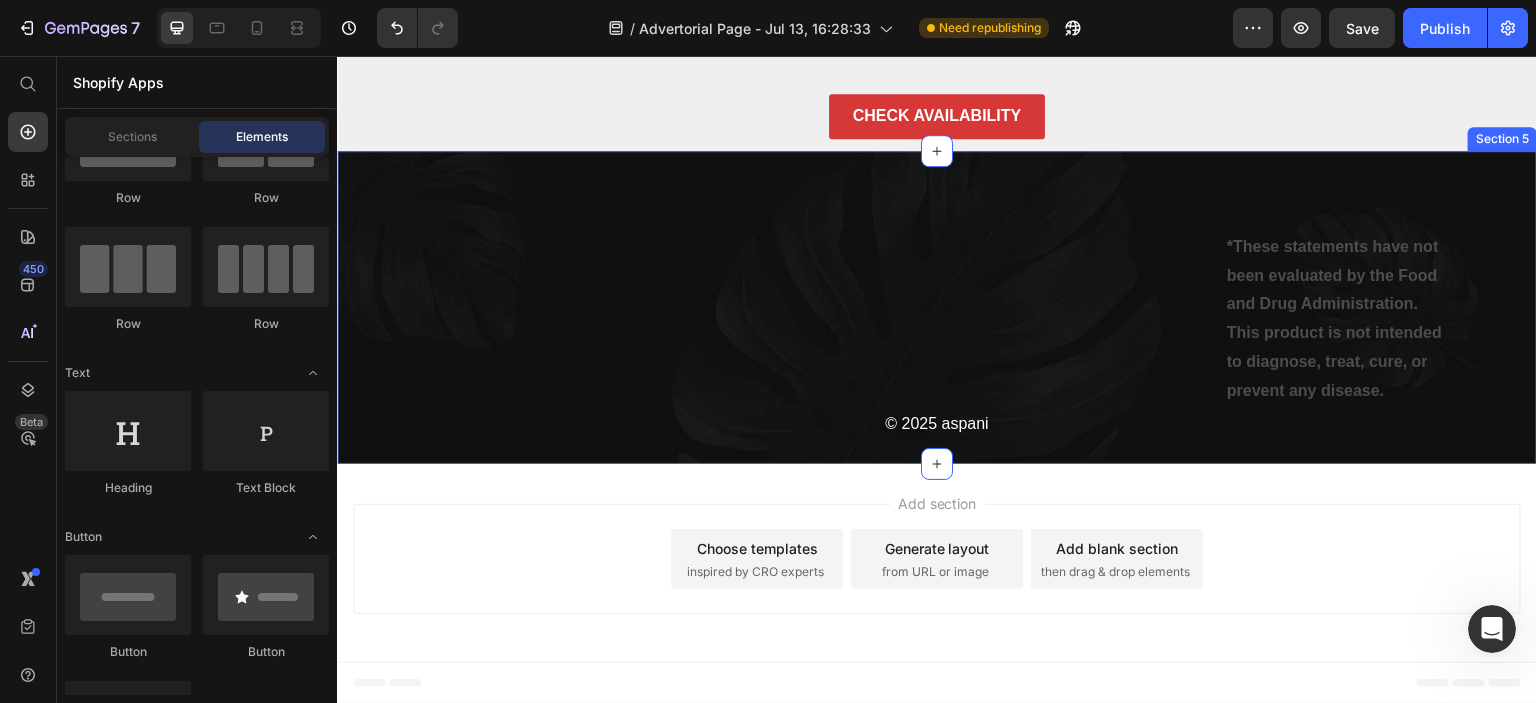 click on "*These statements have not been evaluated by the Food and Drug Administration. This product is not intended to diagnose, treat, cure, or prevent any disease." at bounding box center (1337, 319) 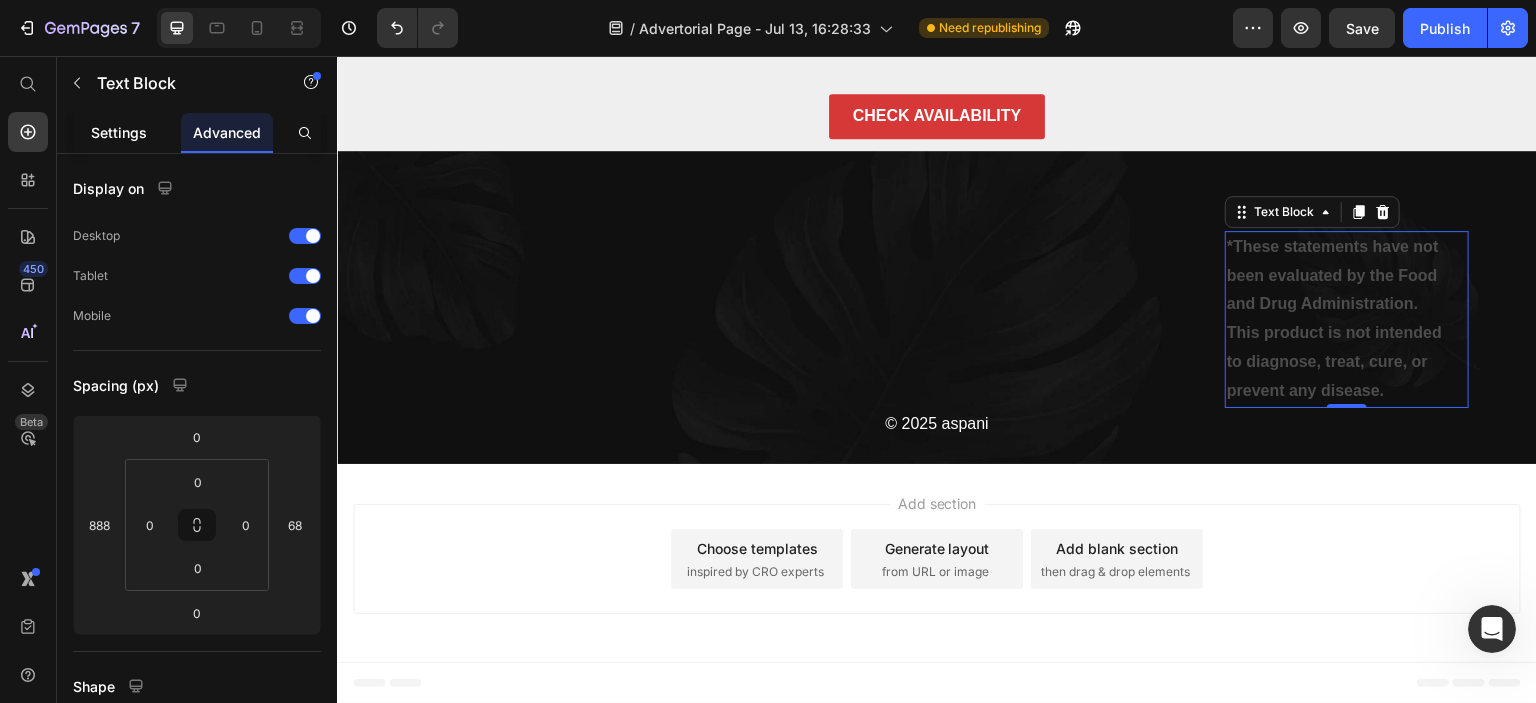 click on "Settings" at bounding box center (119, 132) 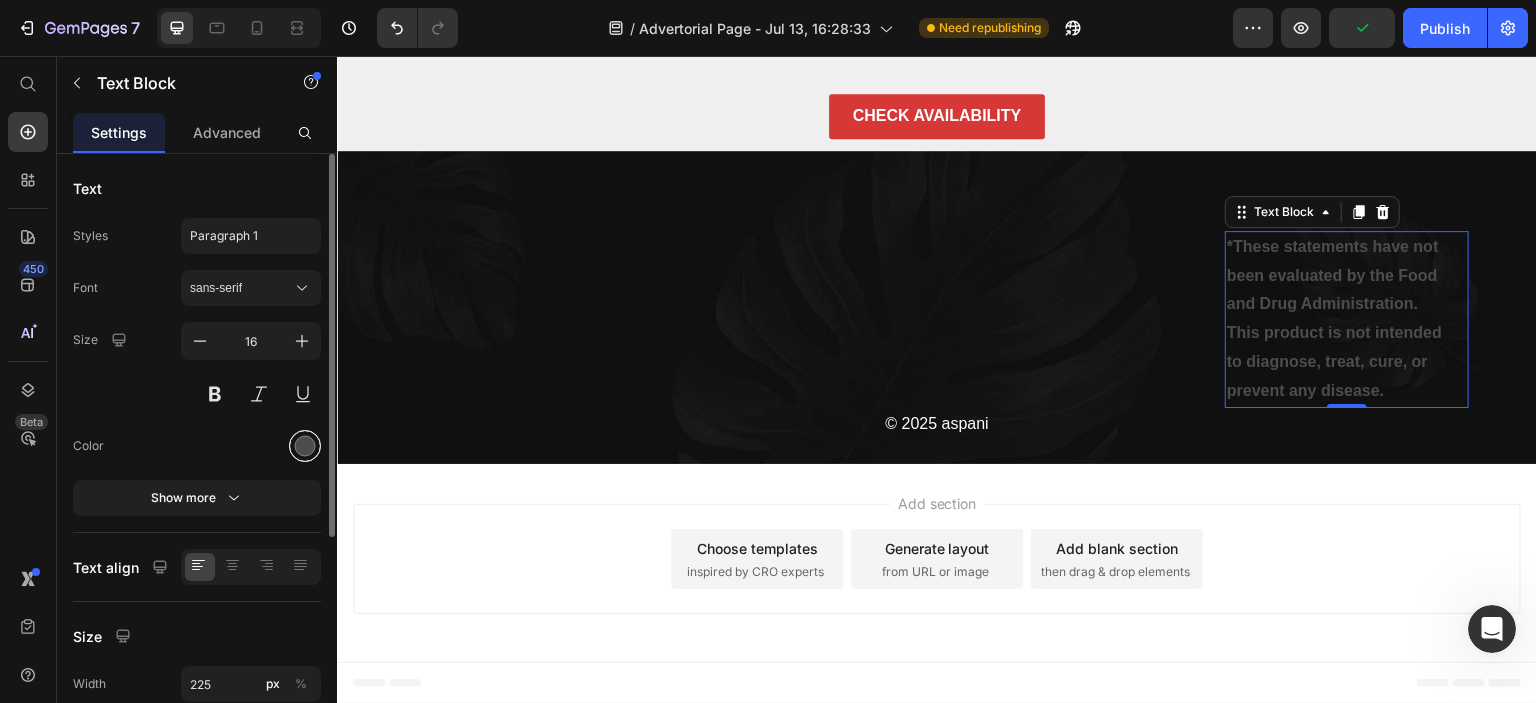 click at bounding box center [305, 446] 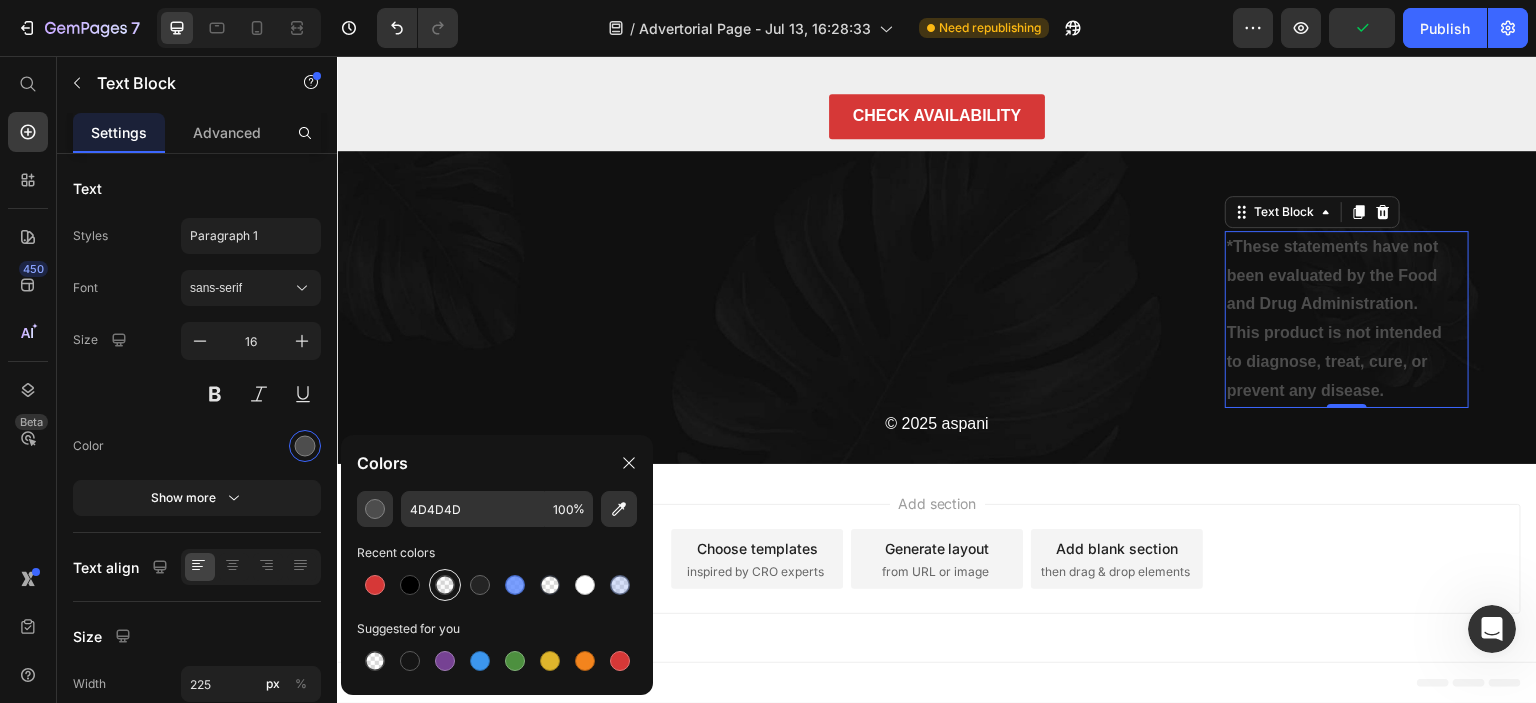 click at bounding box center [445, 585] 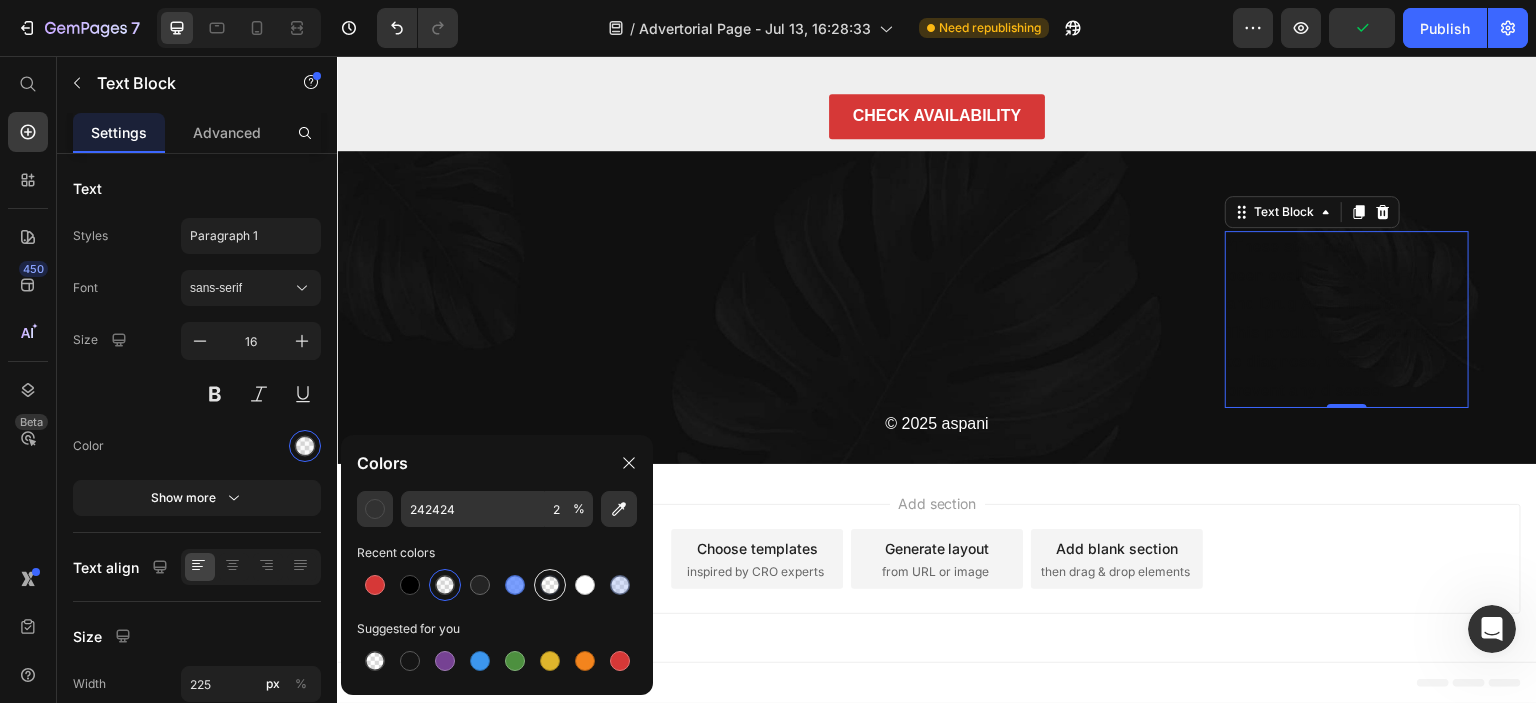 click at bounding box center [550, 585] 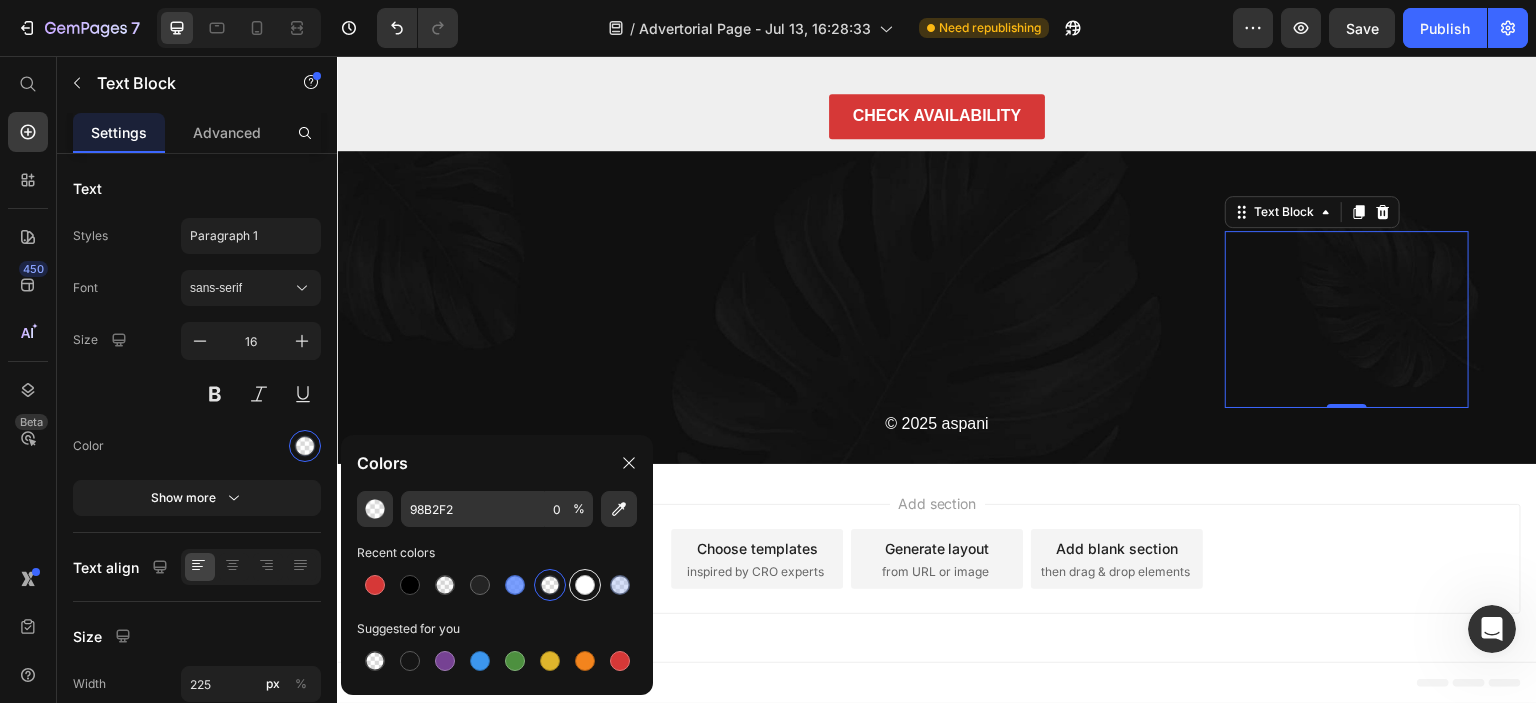 click at bounding box center [585, 585] 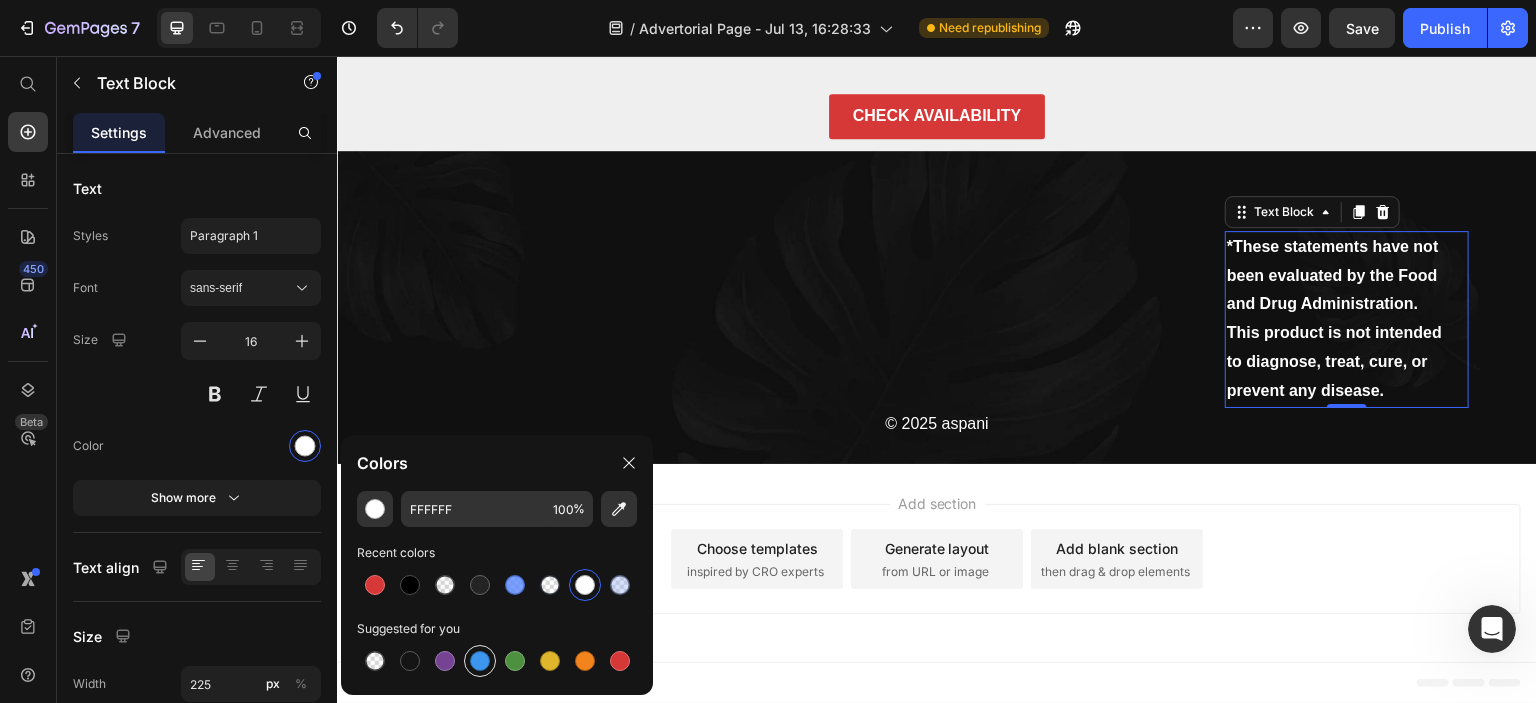 click at bounding box center [480, 661] 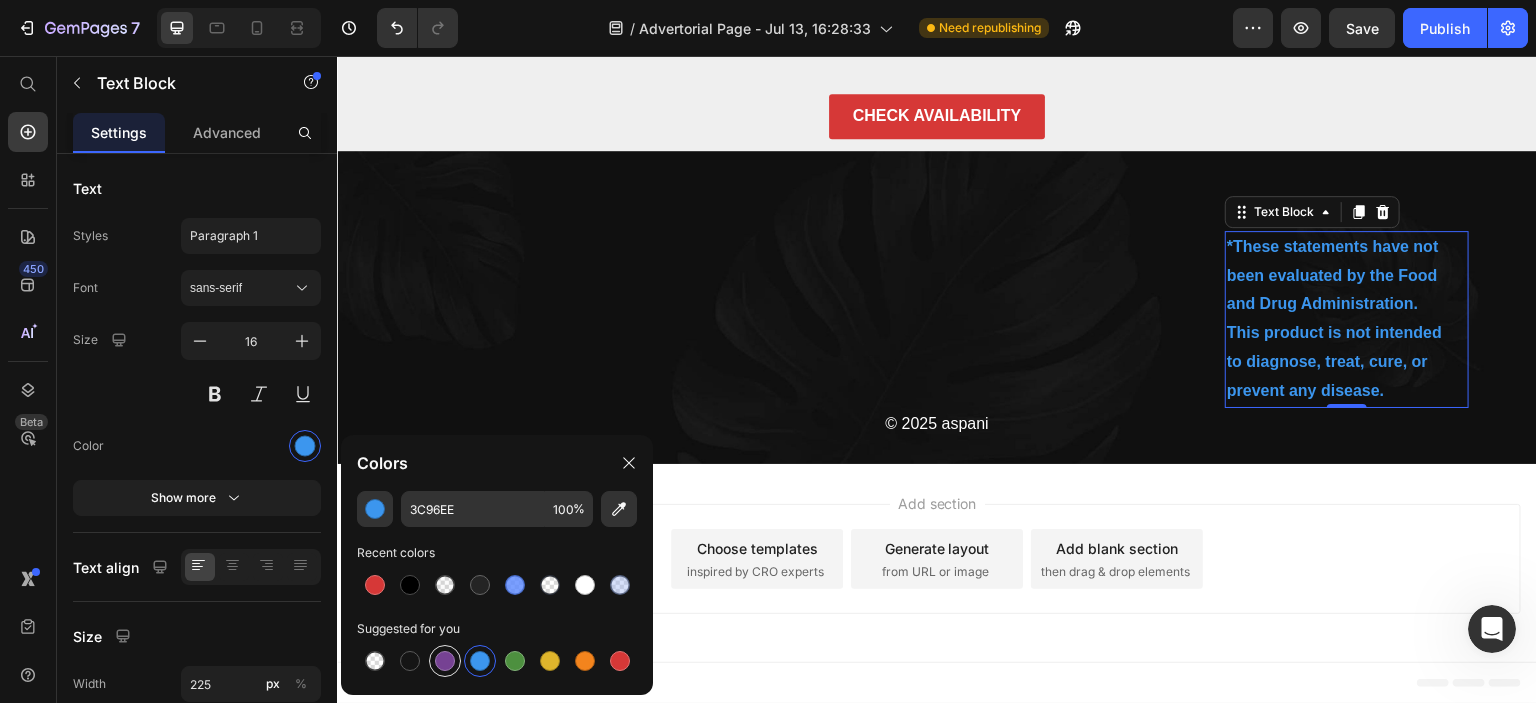 click at bounding box center (445, 661) 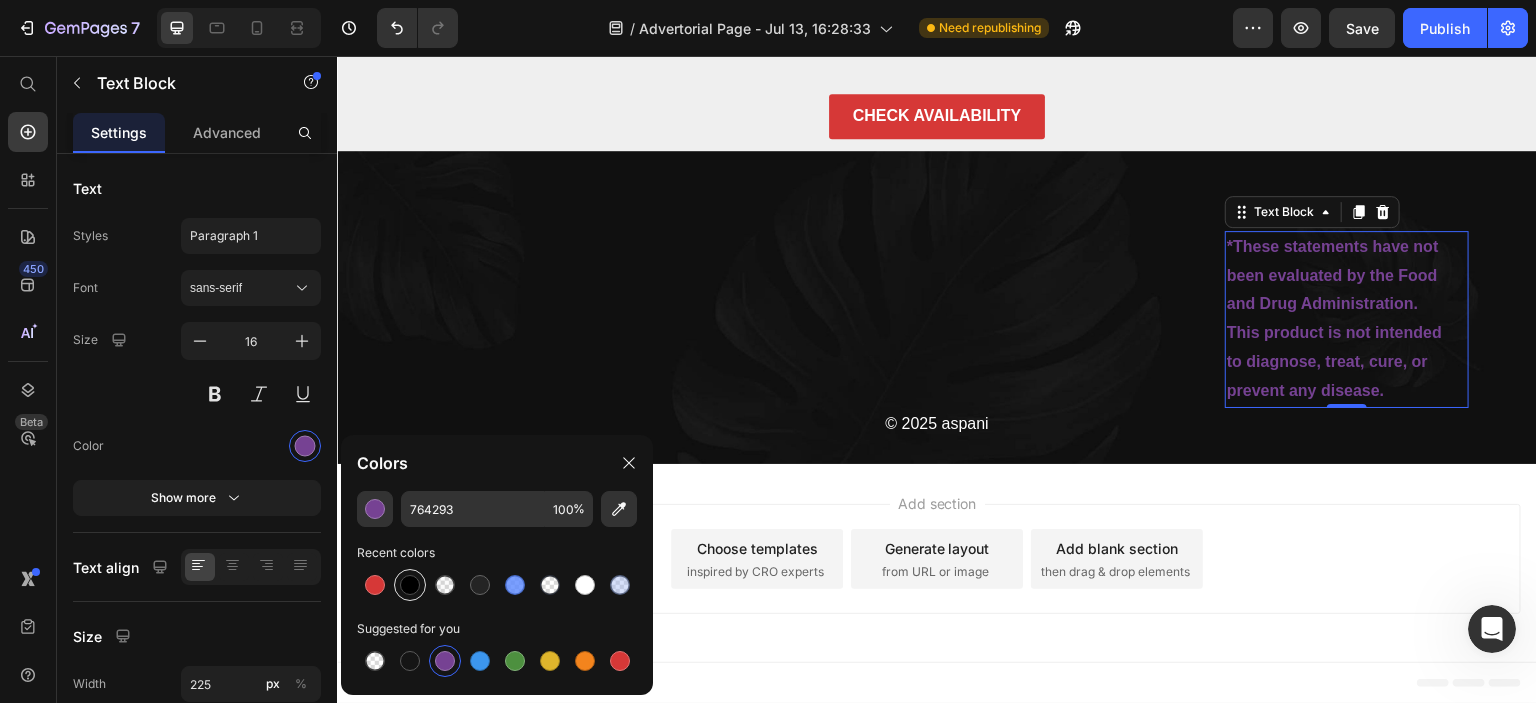 click at bounding box center (410, 585) 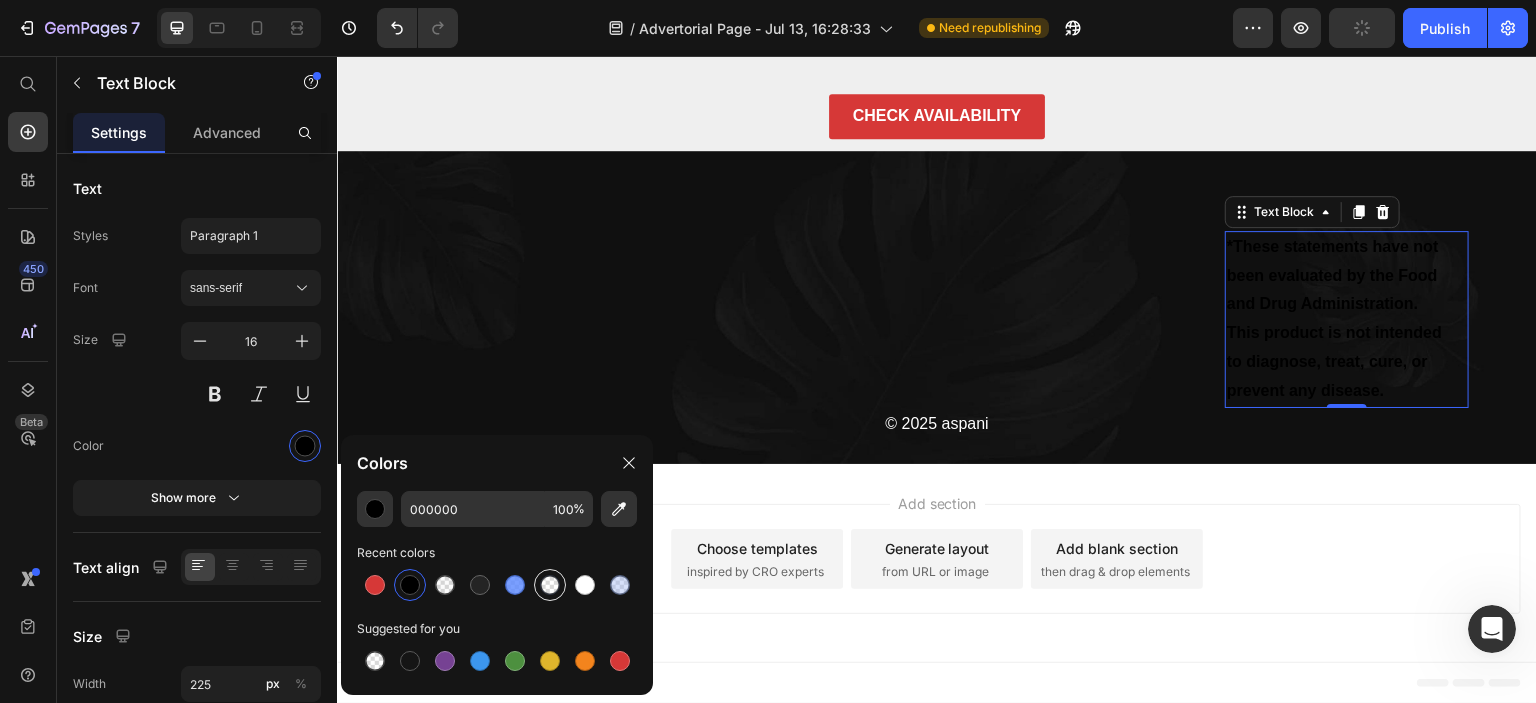click at bounding box center [550, 585] 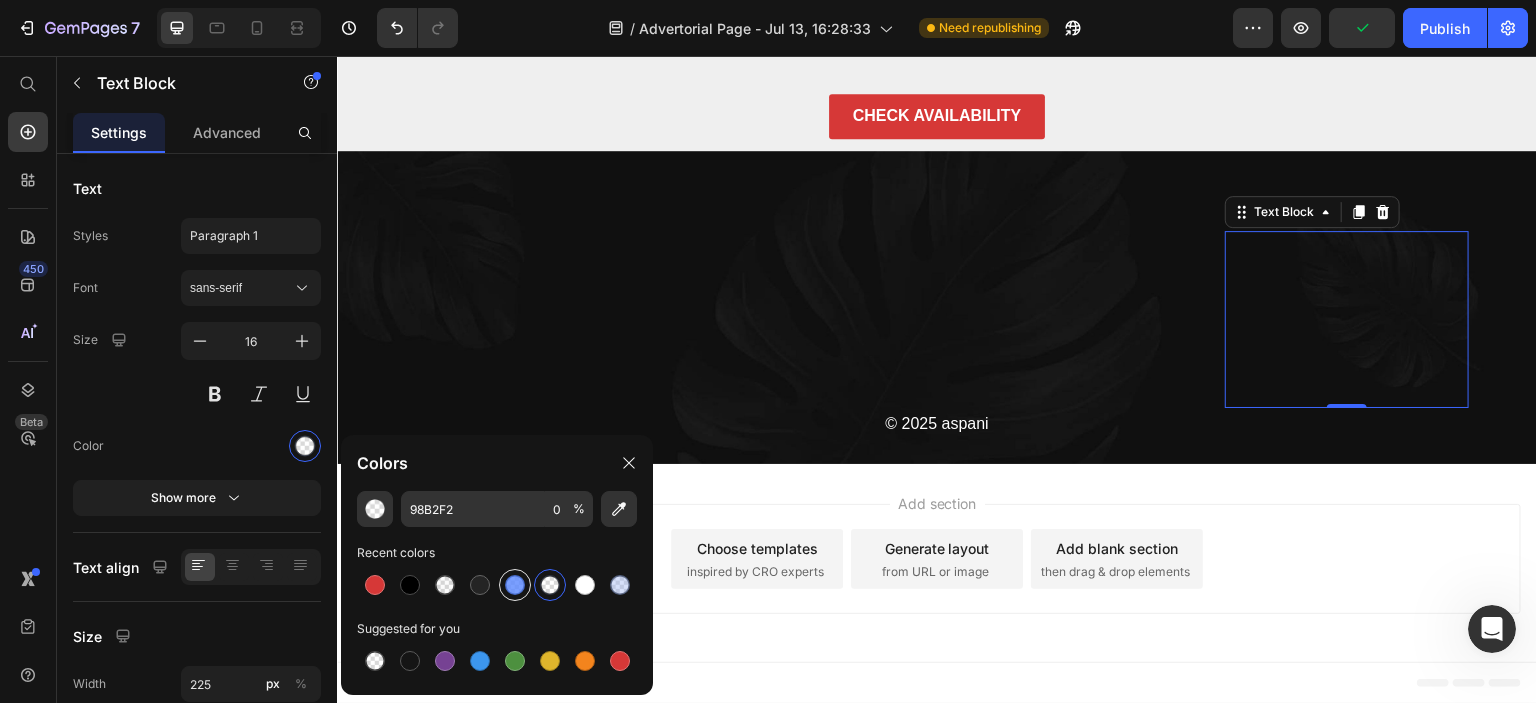 click at bounding box center (515, 585) 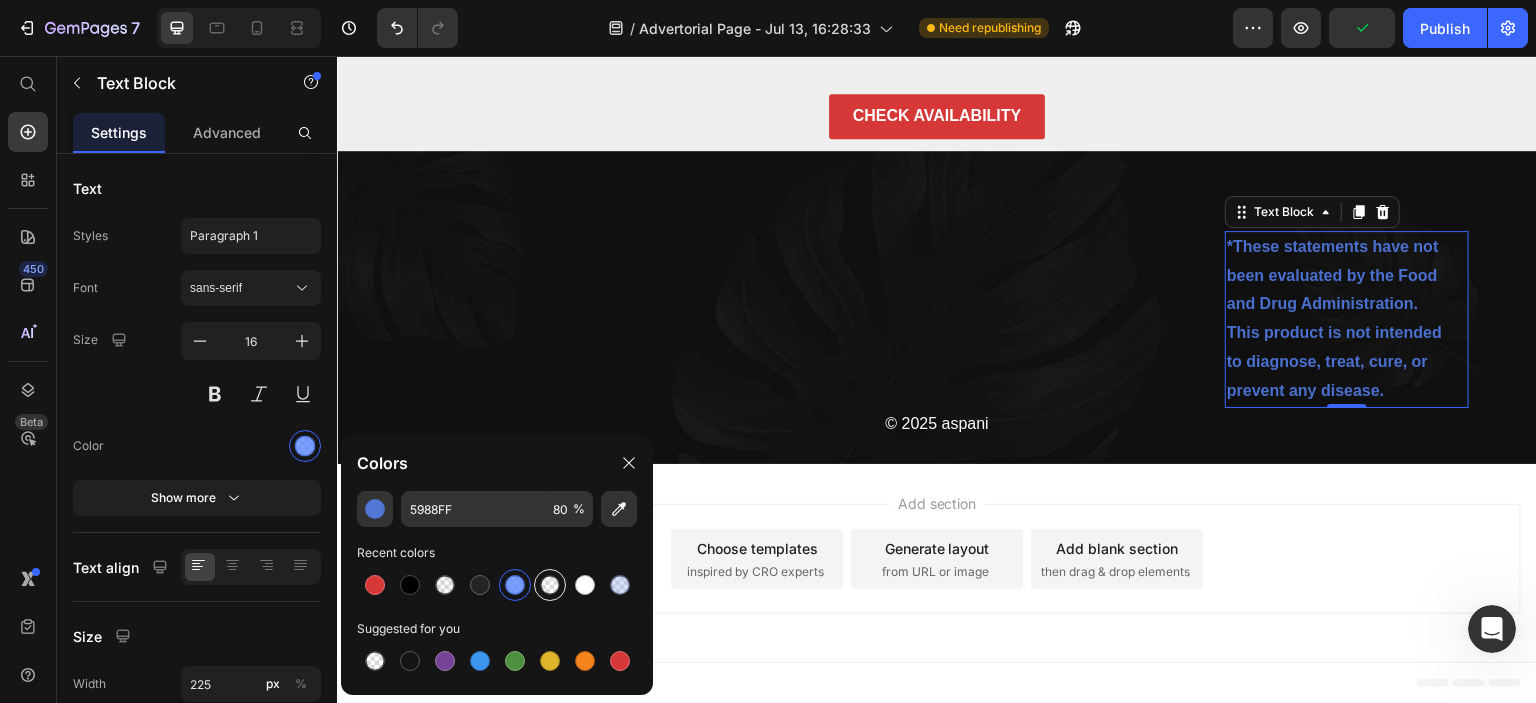 click at bounding box center (550, 585) 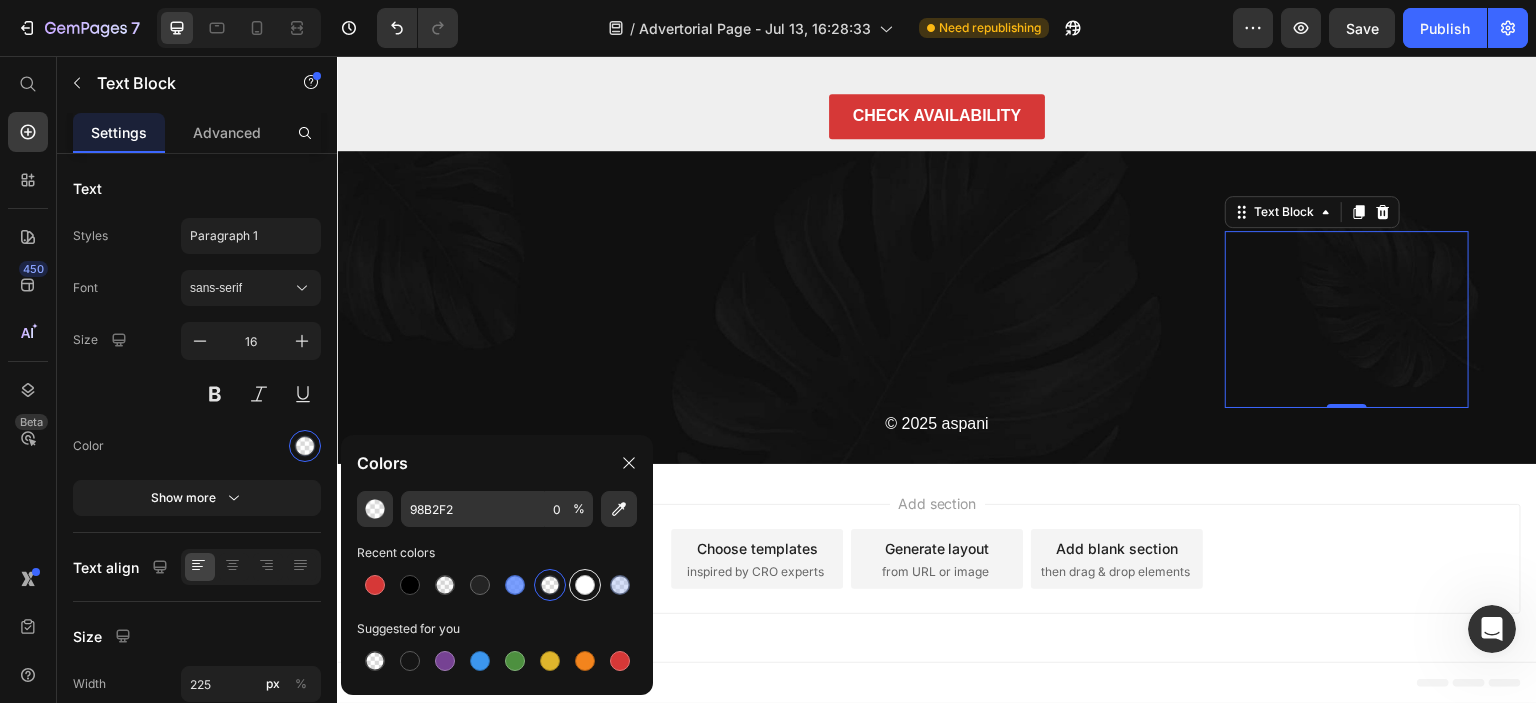 click at bounding box center (585, 585) 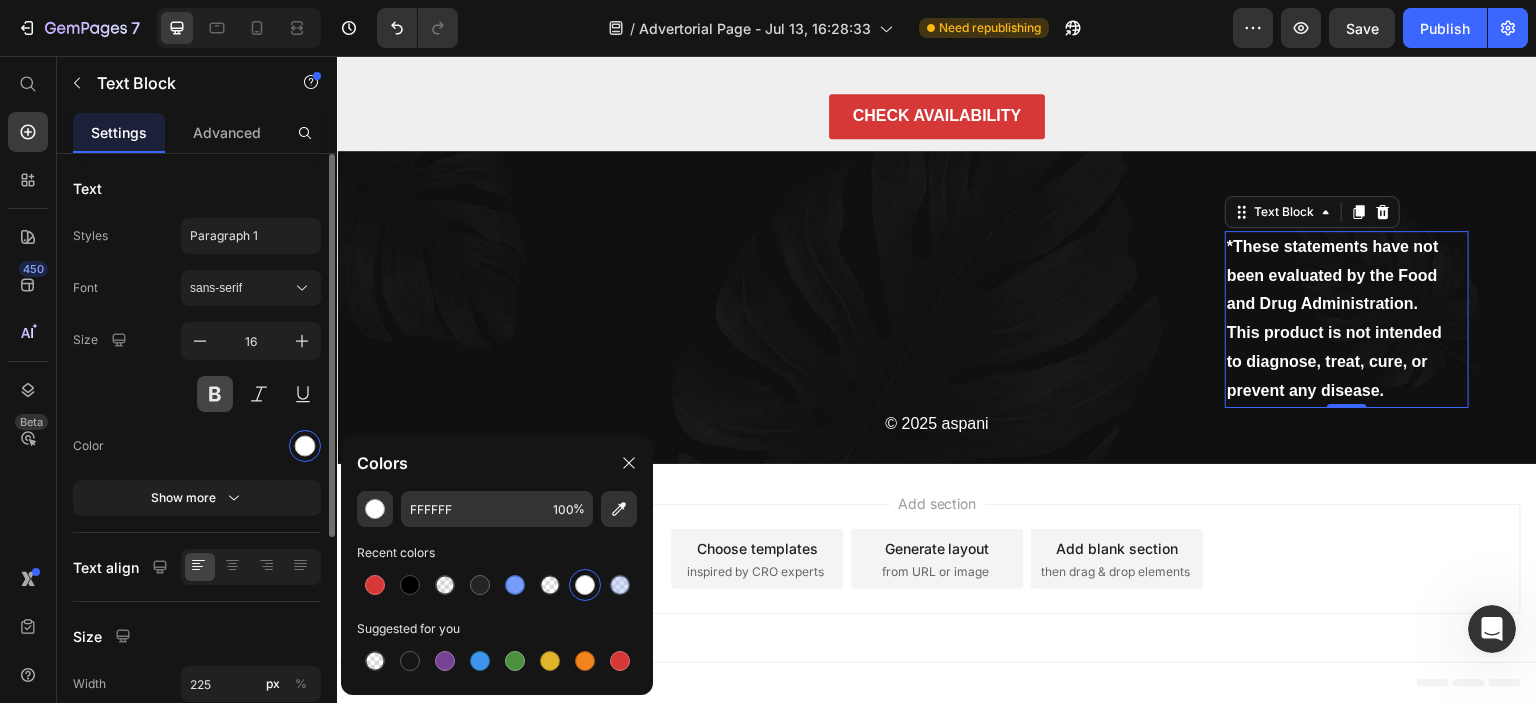 click at bounding box center (215, 394) 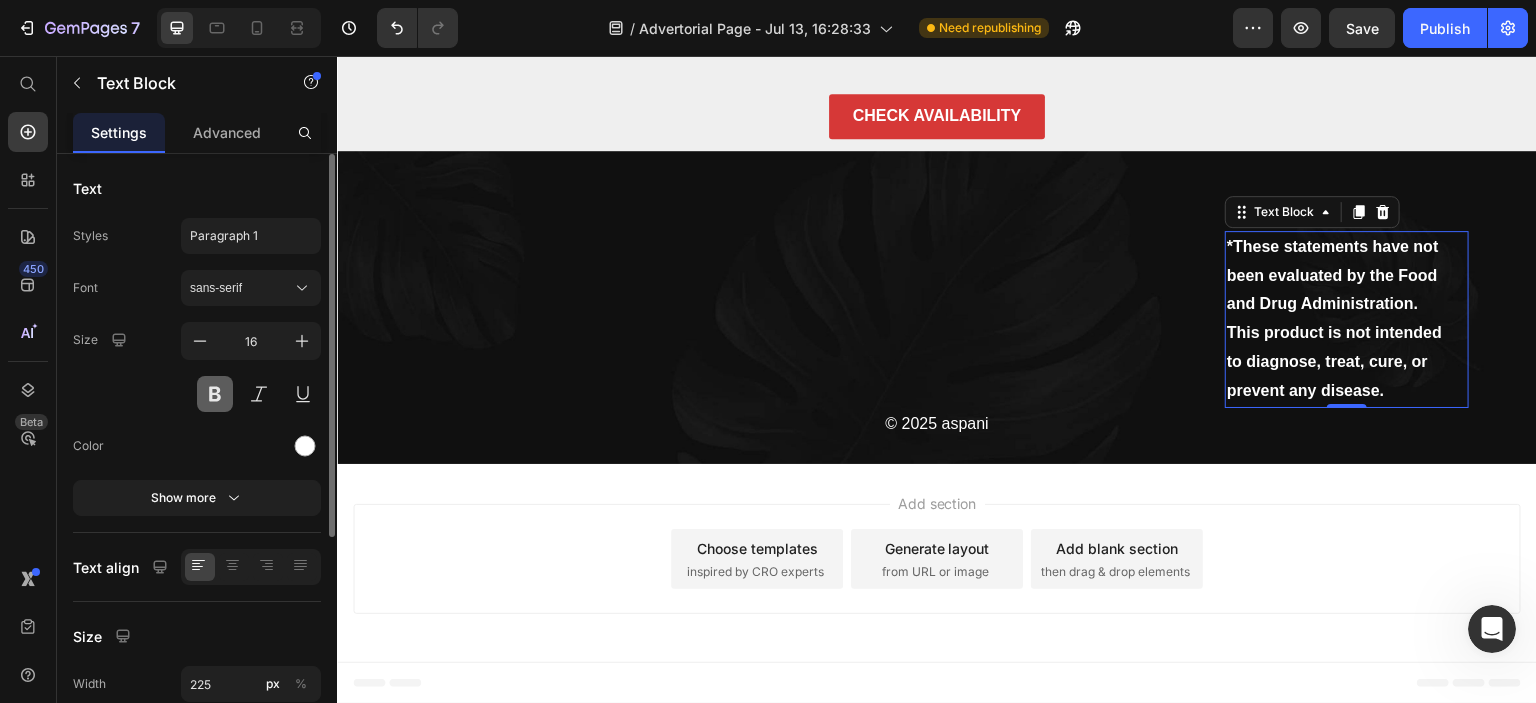 click at bounding box center [215, 394] 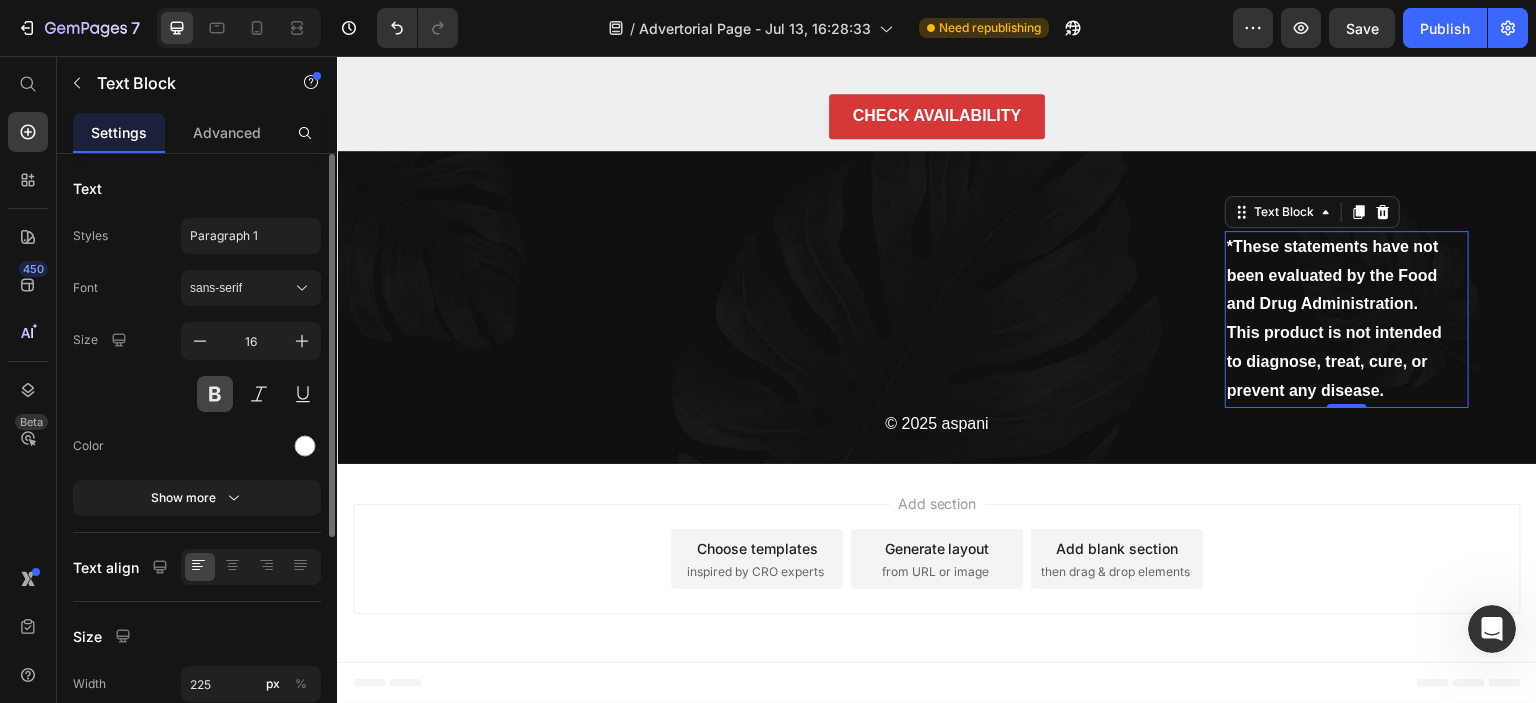 click at bounding box center [215, 394] 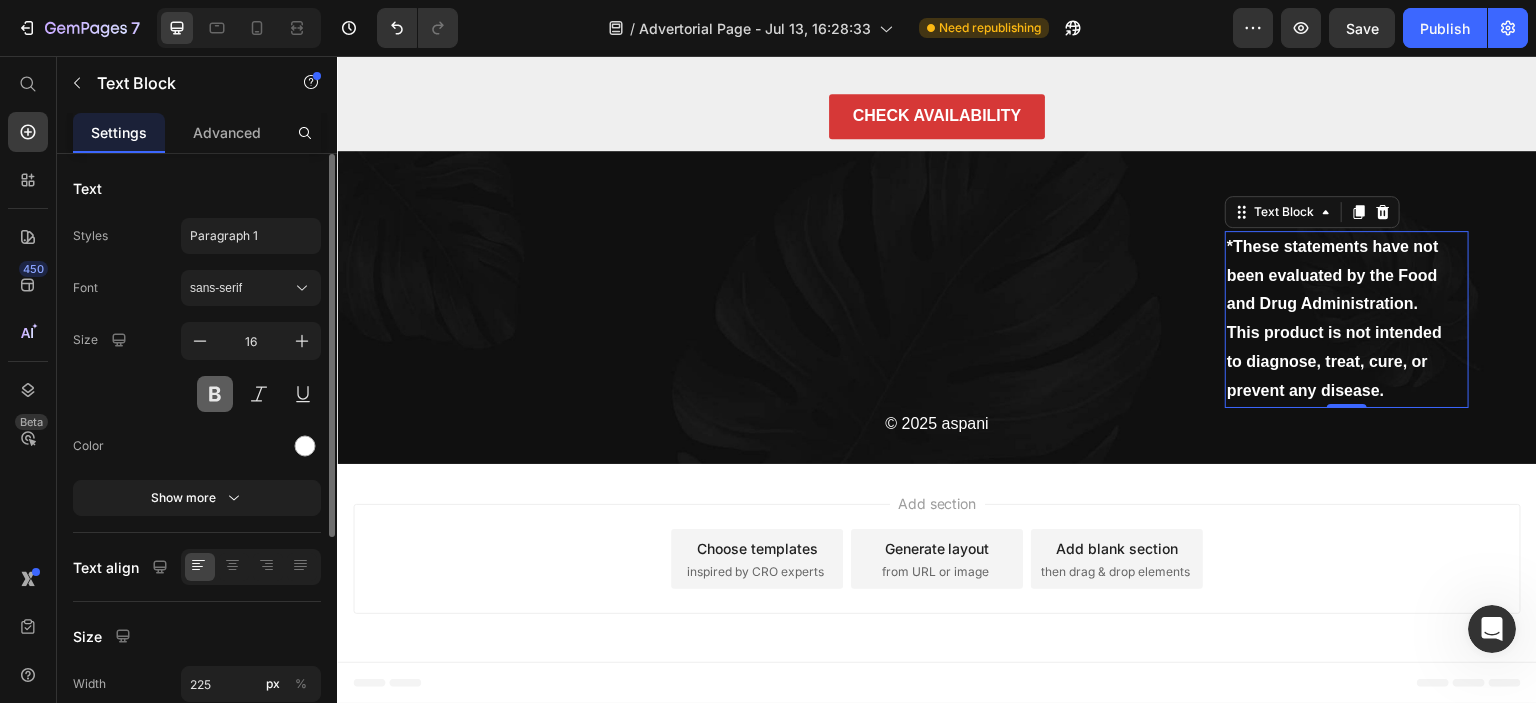 click at bounding box center [215, 394] 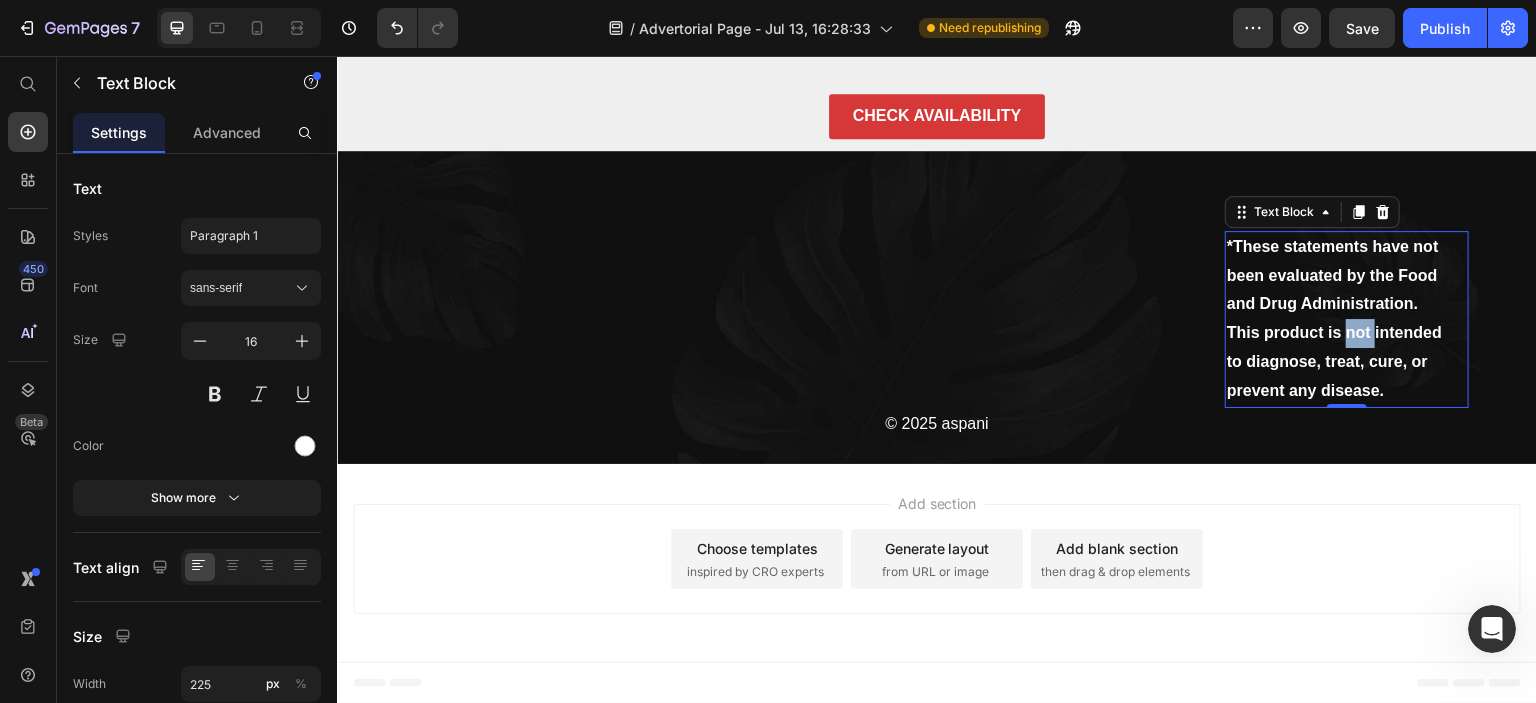click on "*These statements have not been evaluated by the Food and Drug Administration. This product is not intended to diagnose, treat, cure, or prevent any disease." at bounding box center (1337, 319) 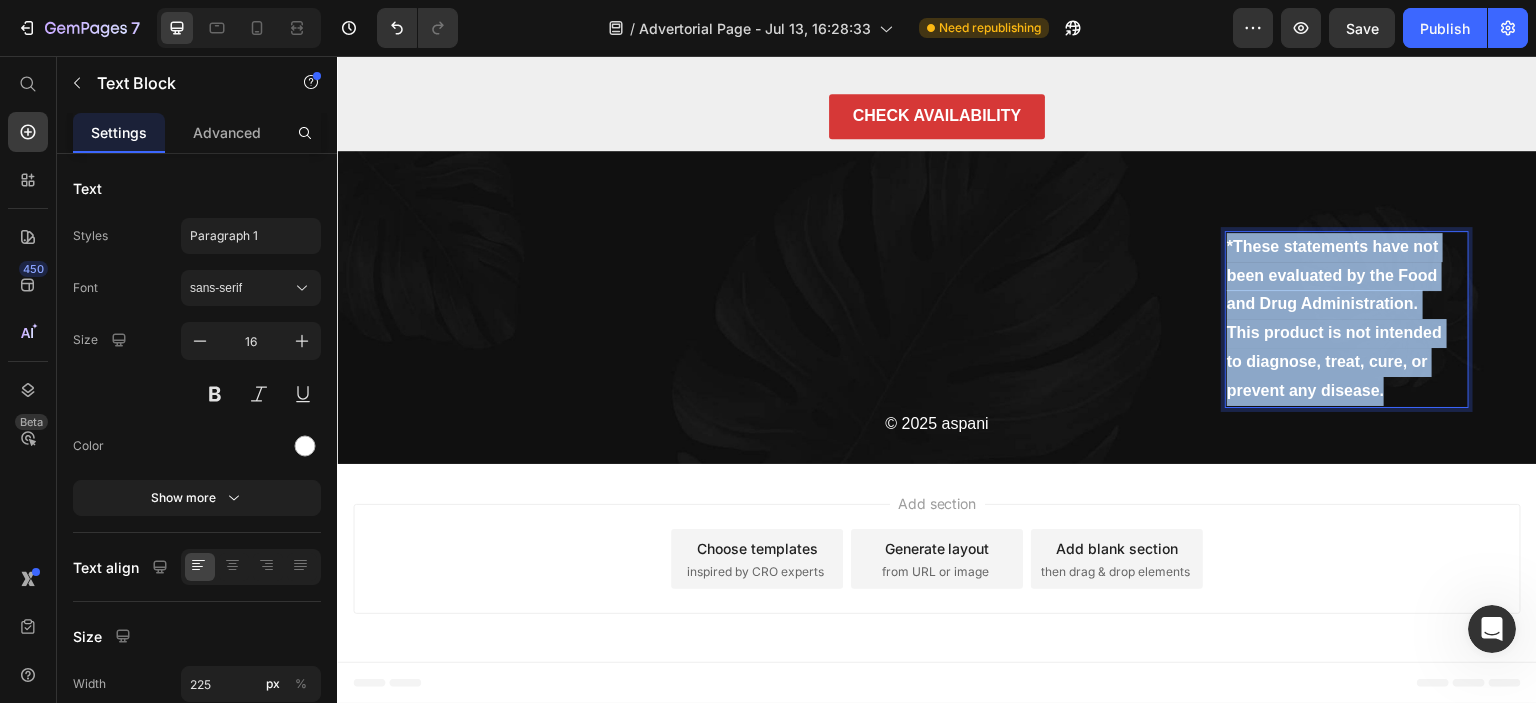 click on "*These statements have not been evaluated by the Food and Drug Administration. This product is not intended to diagnose, treat, cure, or prevent any disease." at bounding box center [1337, 319] 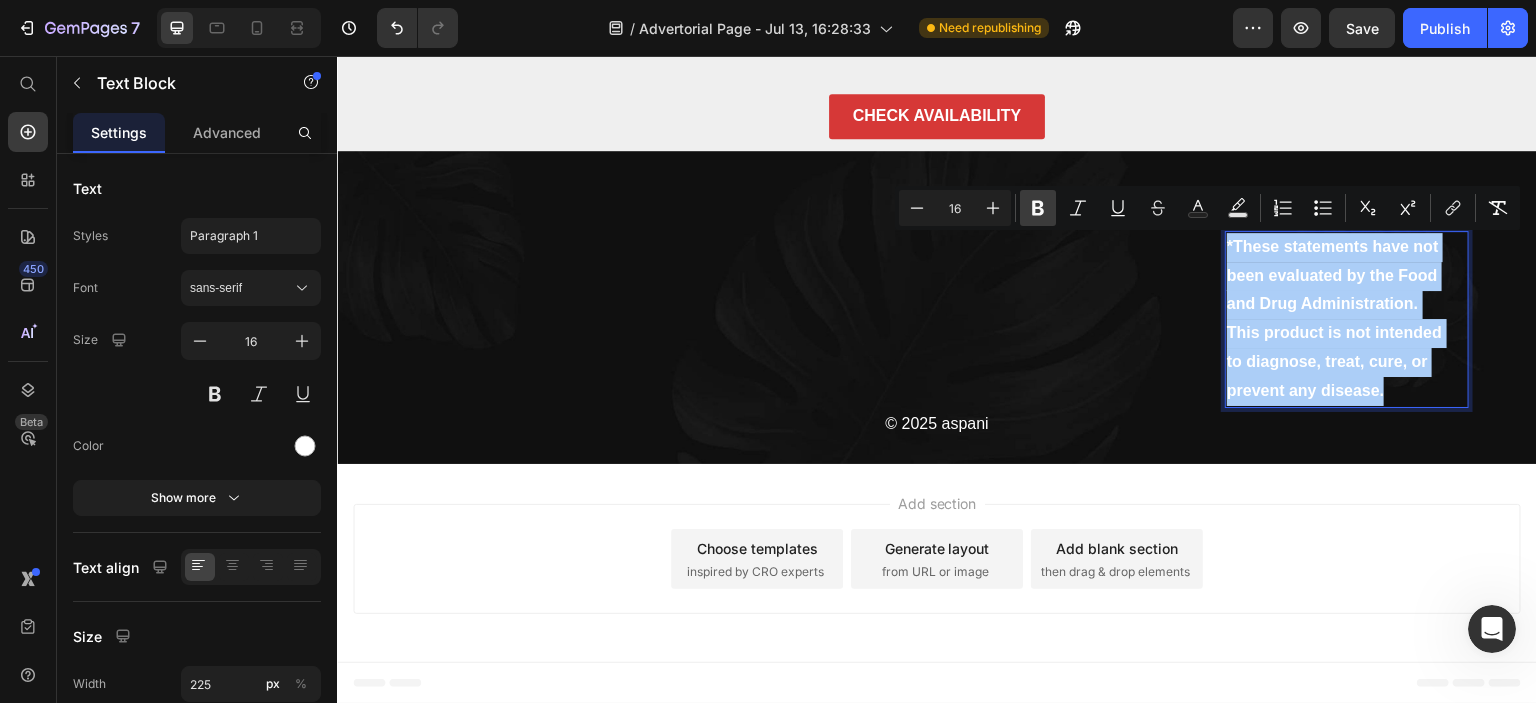 click 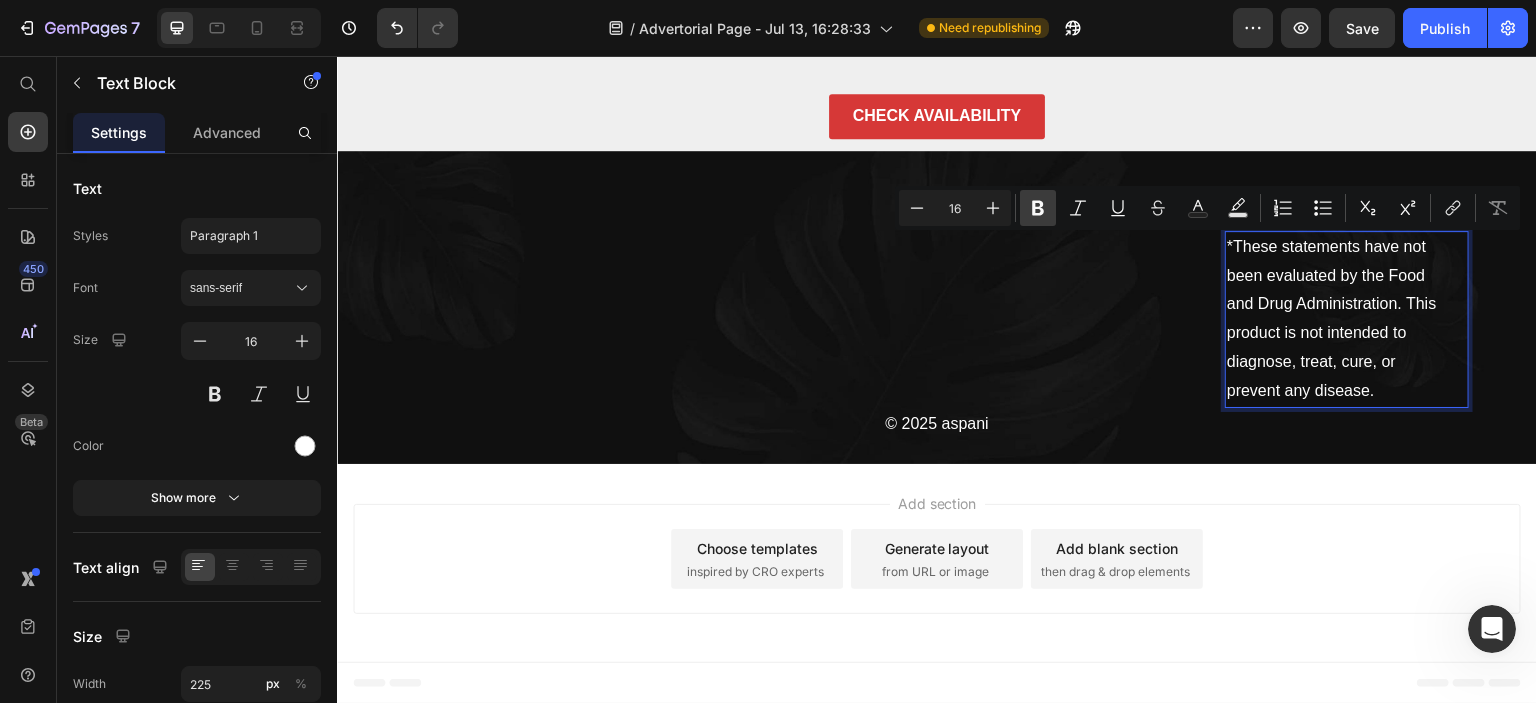 click 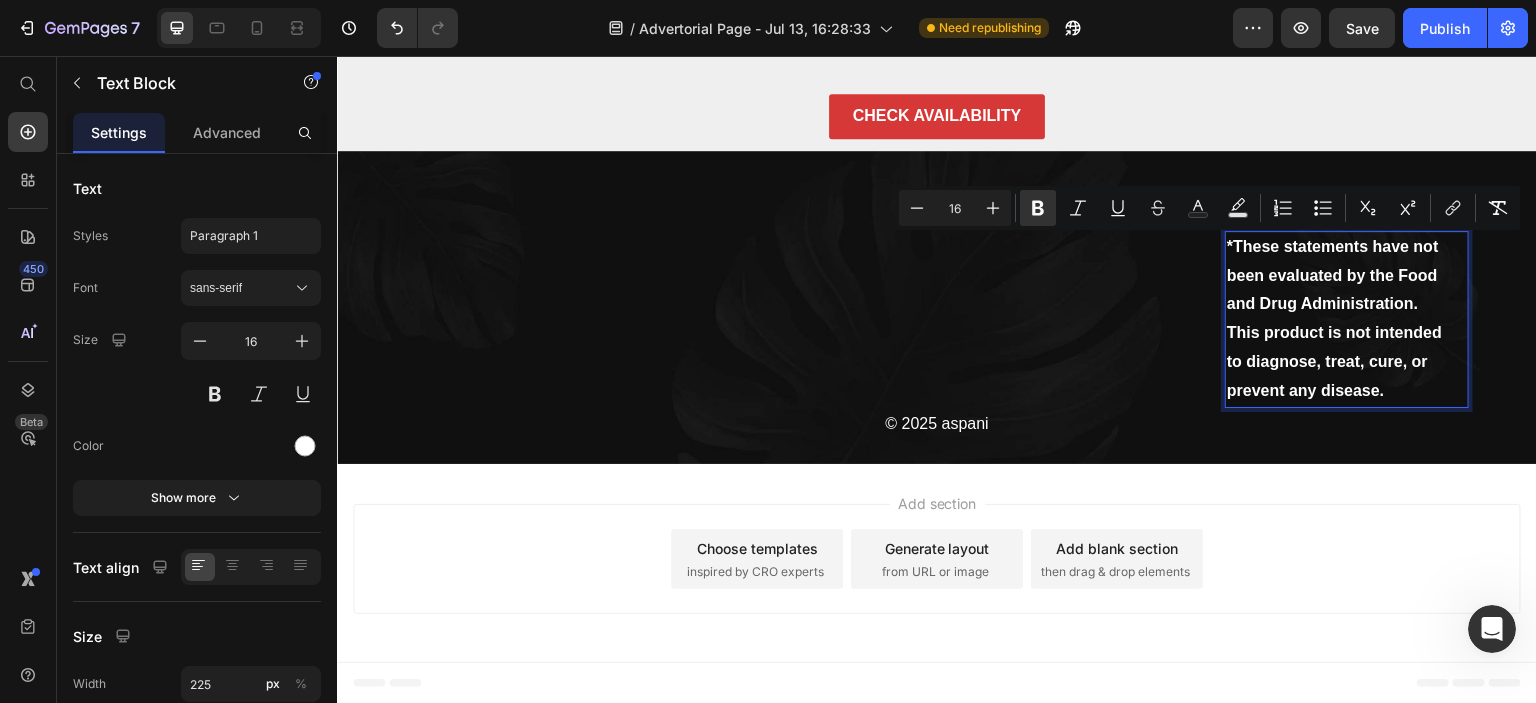 click on "*These statements have not been evaluated by the Food and Drug Administration. This product is not intended to diagnose, treat, cure, or prevent any disease. Text Block   0 © 2025 aspani Text block Row" at bounding box center (937, 336) 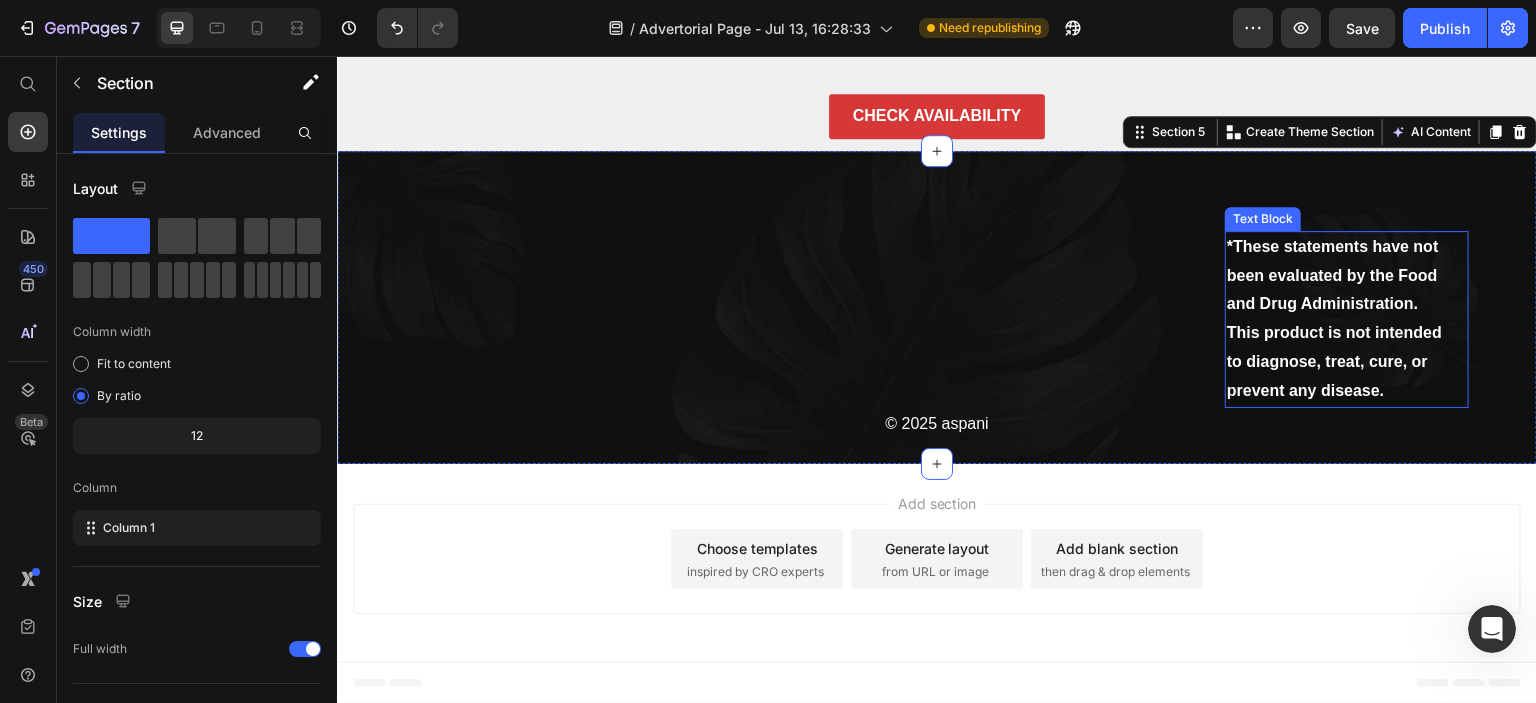 click on "*These statements have not been evaluated by the Food and Drug Administration. This product is not intended to diagnose, treat, cure, or prevent any disease." at bounding box center (1334, 318) 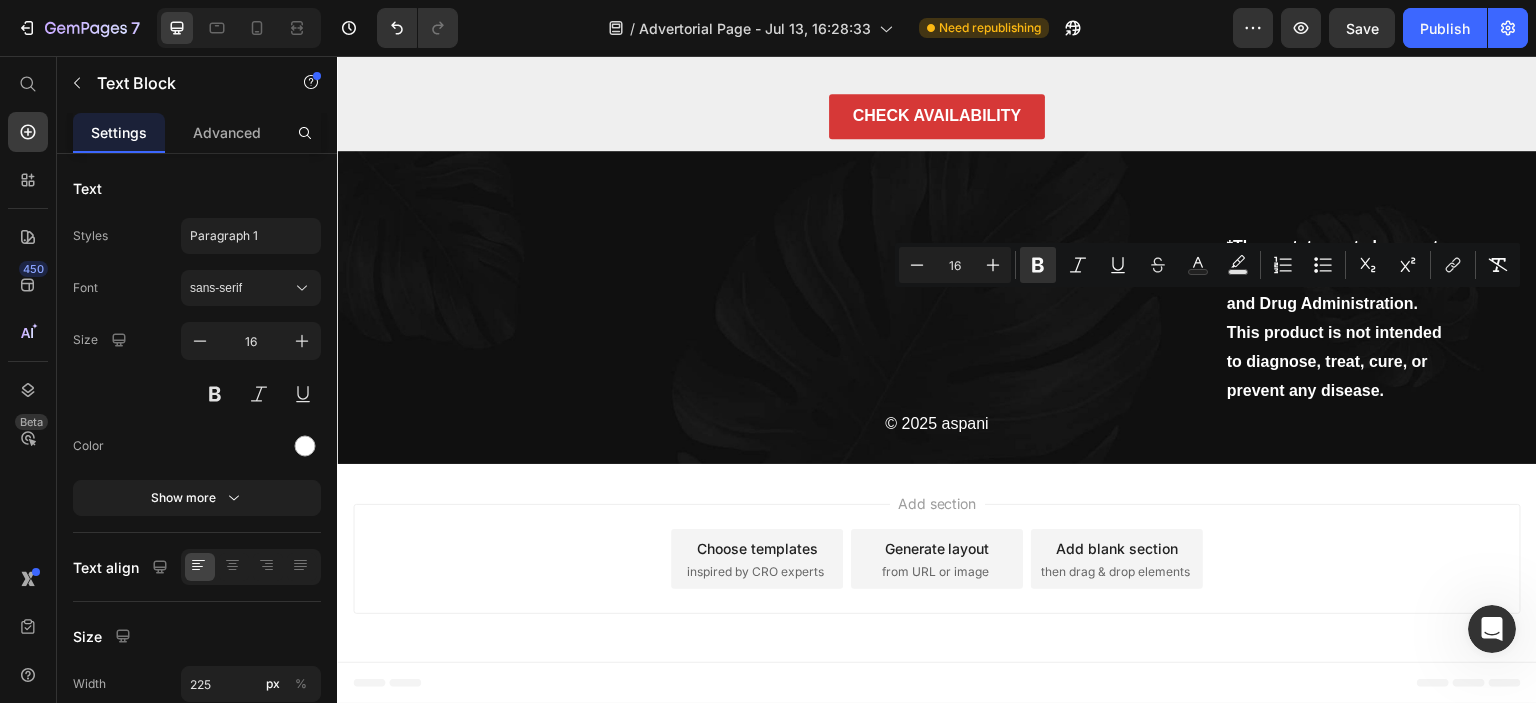 click on "Add section Choose templates inspired by CRO experts Generate layout from URL or image Add blank section then drag & drop elements" at bounding box center [937, 563] 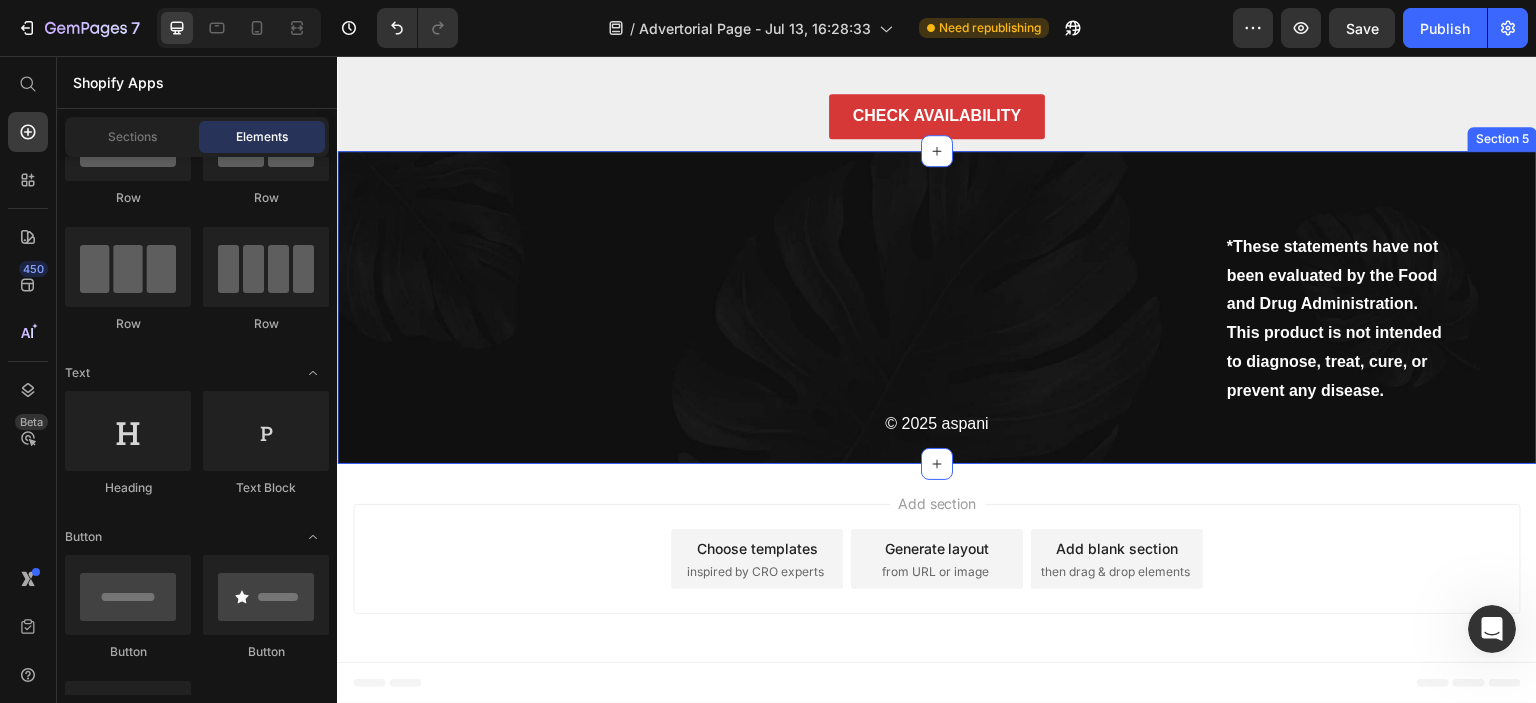 click on "*These statements have not been evaluated by the Food and Drug Administration. This product is not intended to diagnose, treat, cure, or prevent any disease." at bounding box center [1334, 318] 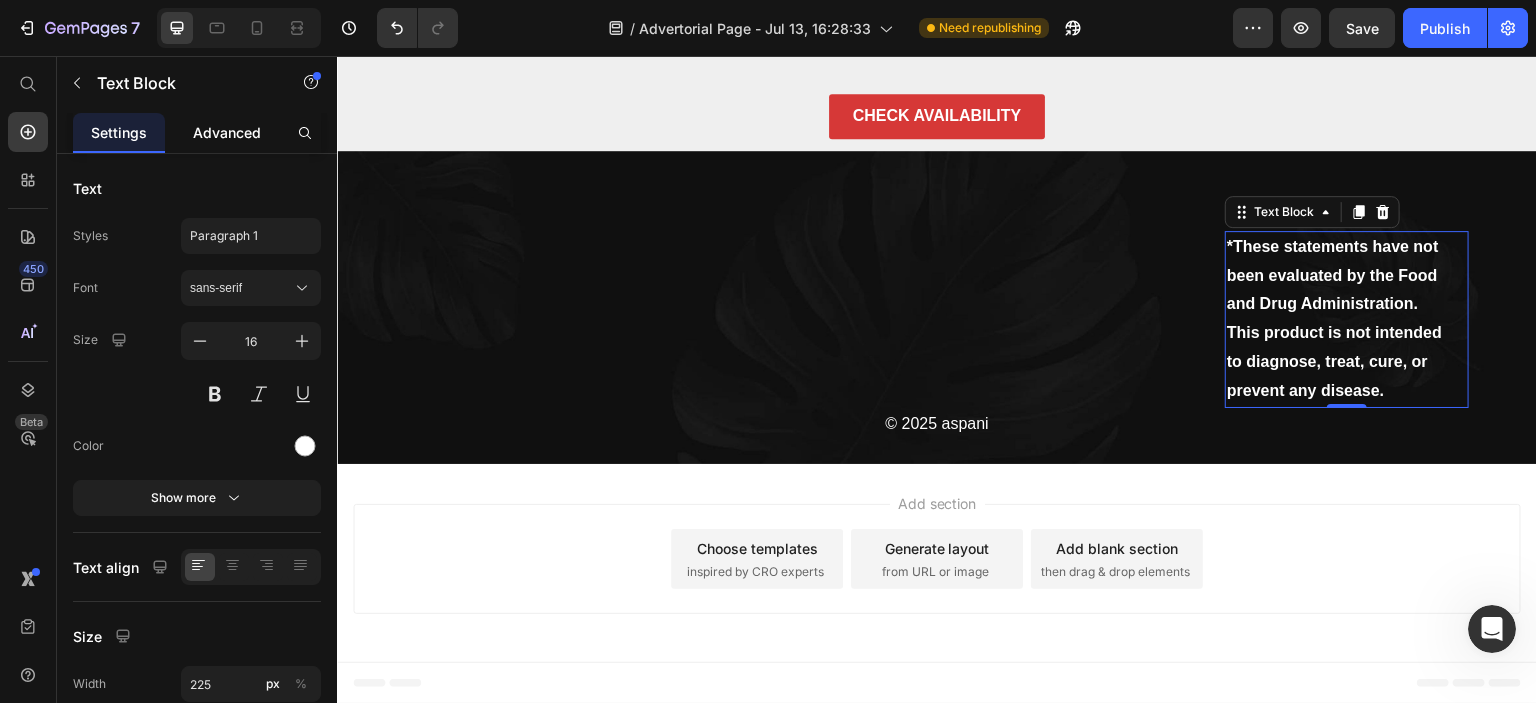 click on "Advanced" at bounding box center (227, 132) 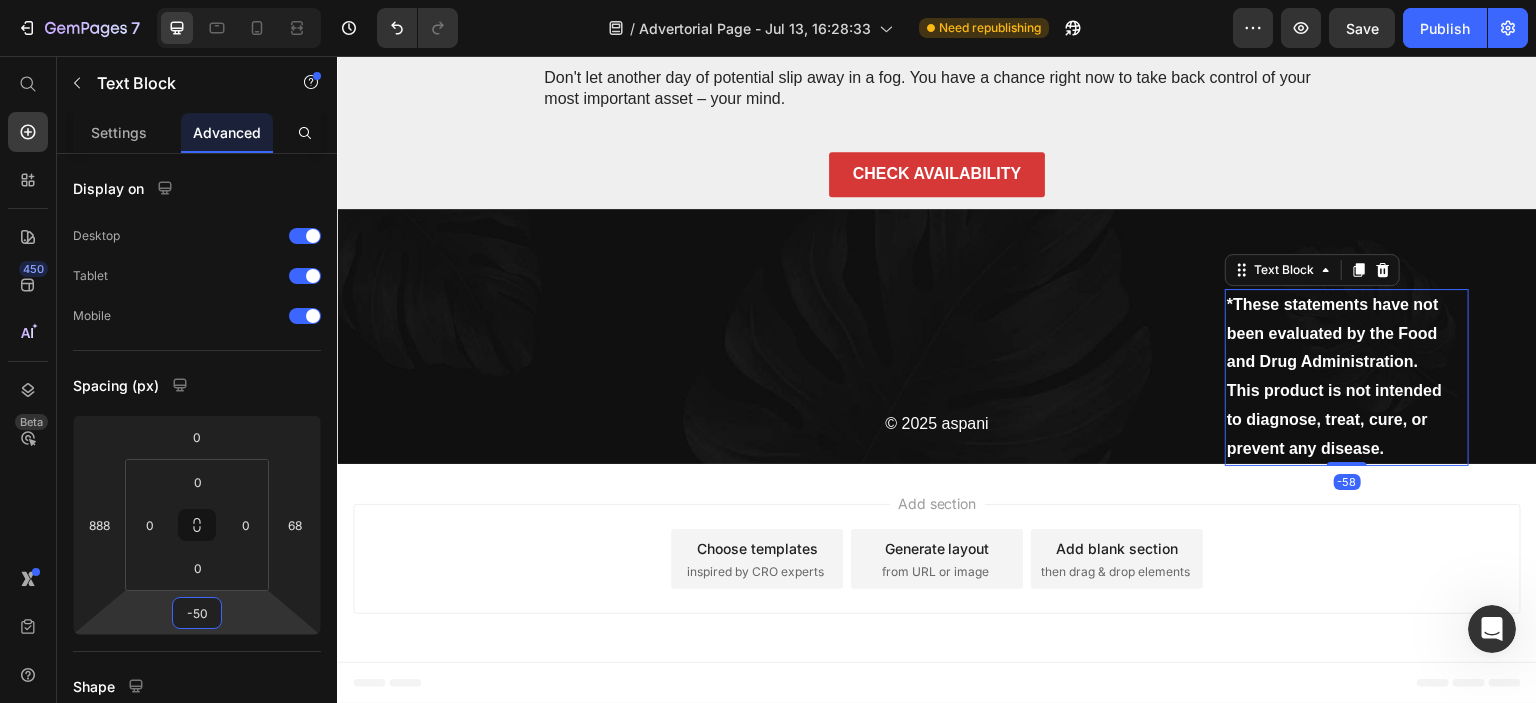 type on "-48" 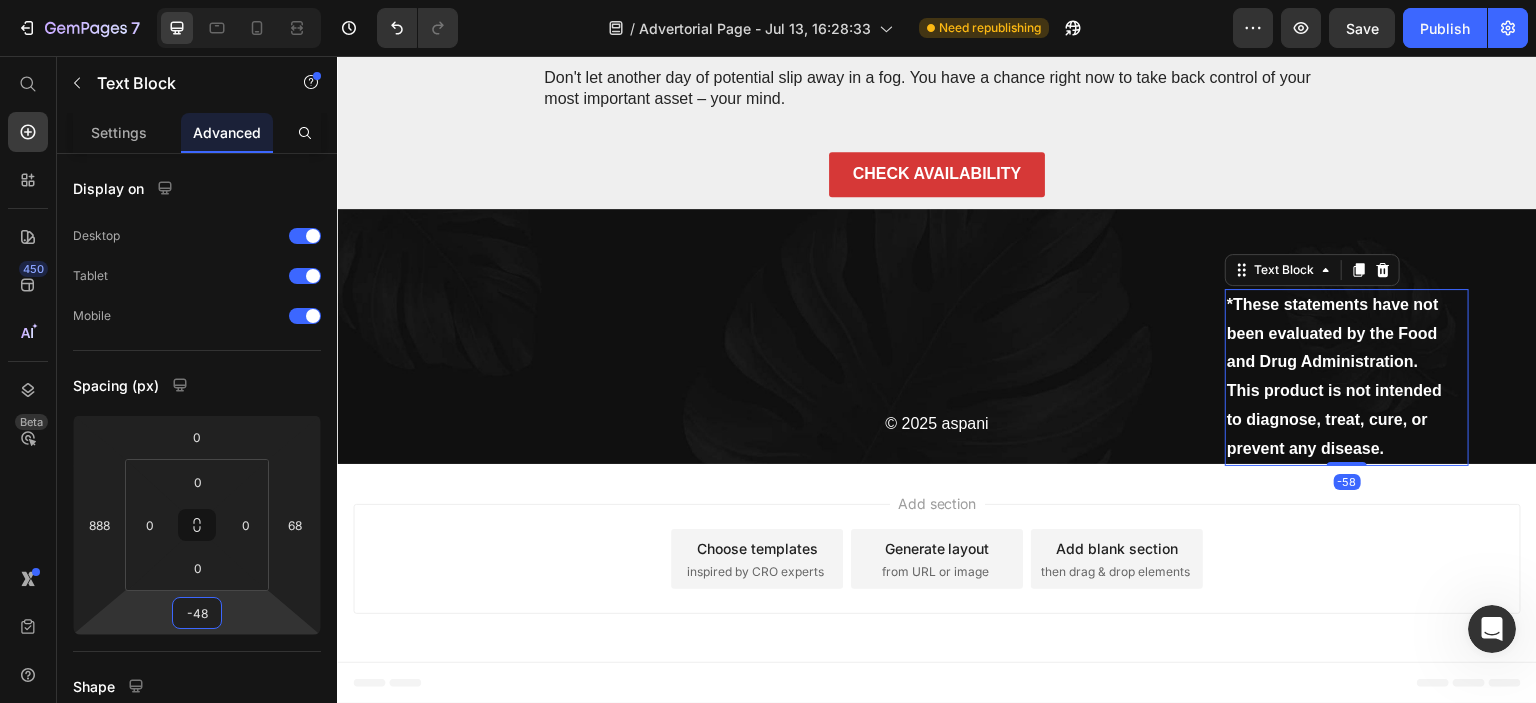 scroll, scrollTop: 13732, scrollLeft: 0, axis: vertical 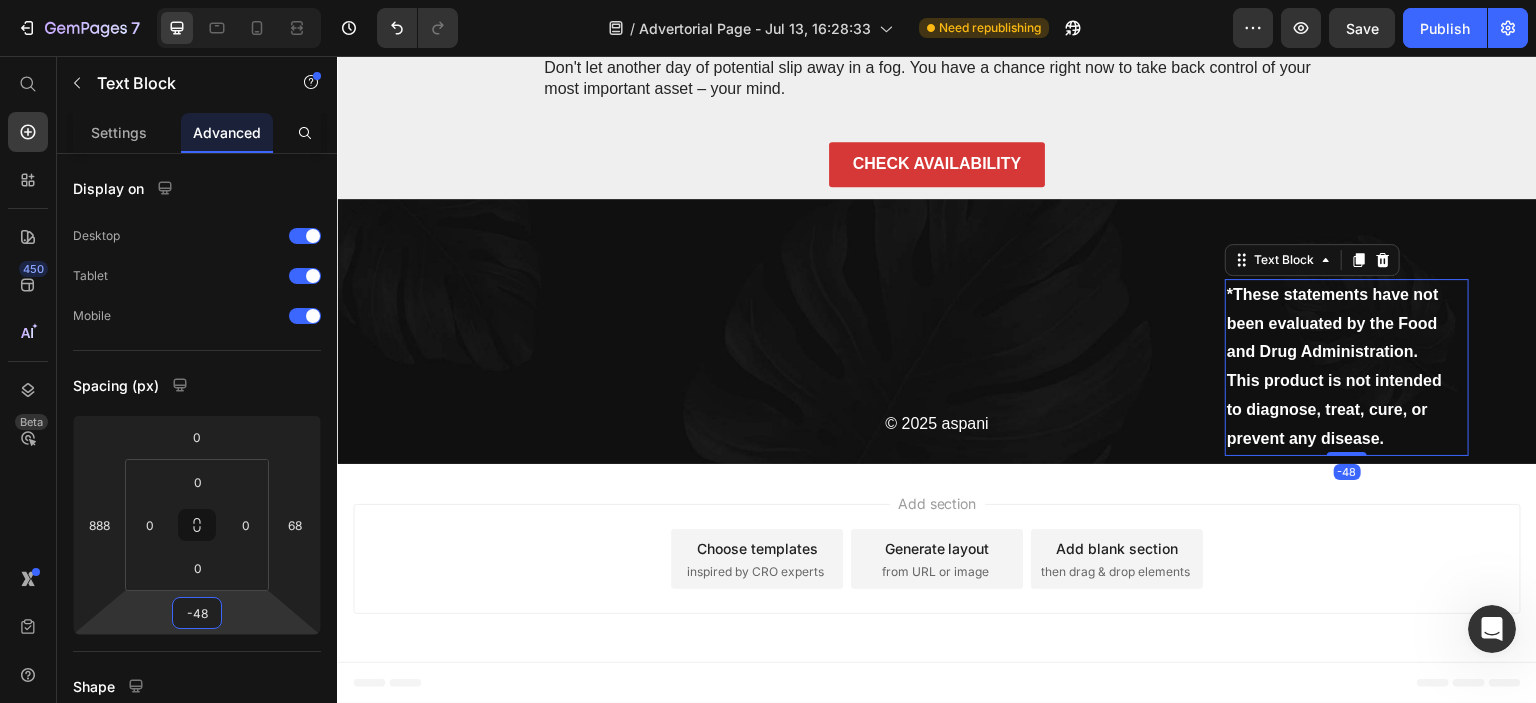drag, startPoint x: 194, startPoint y: 594, endPoint x: 200, endPoint y: 618, distance: 24.738634 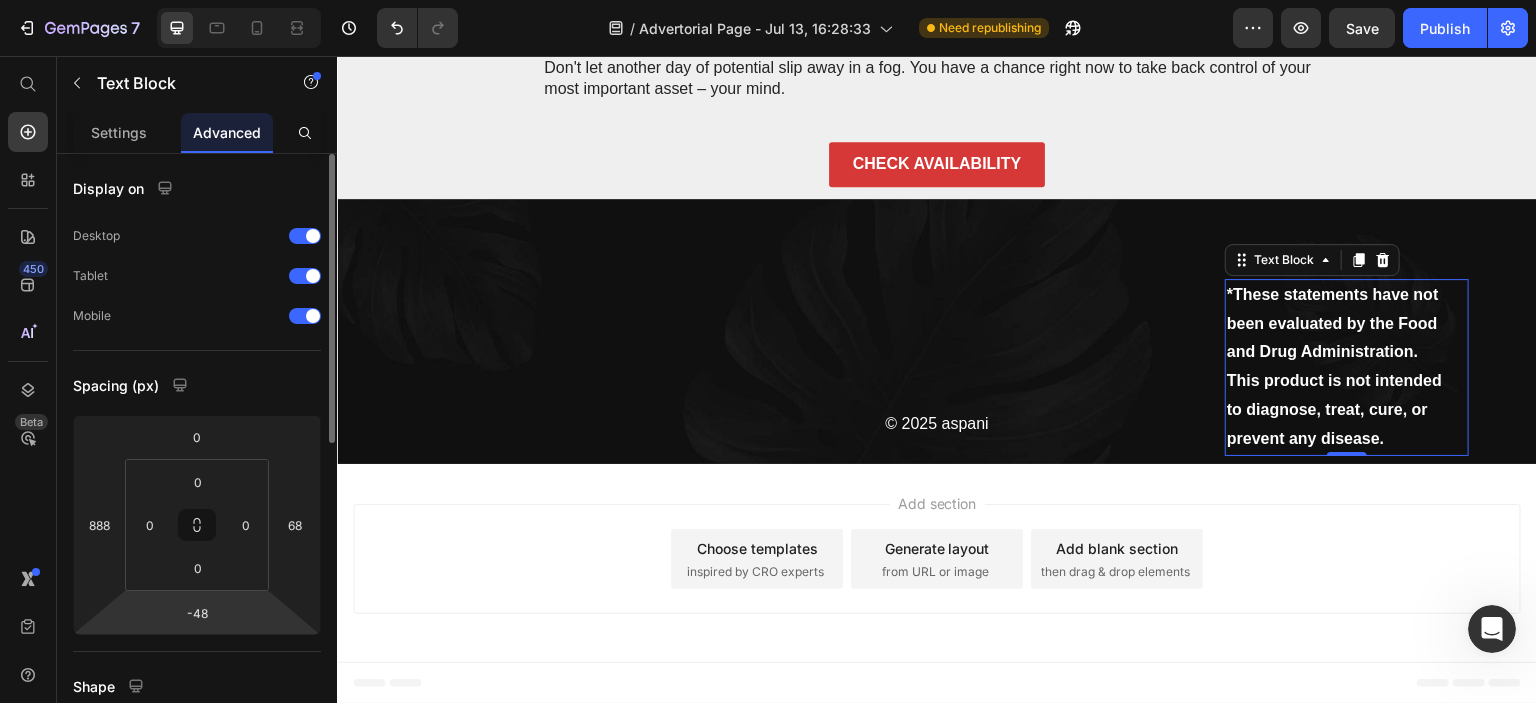 click on "0 0 0 0" at bounding box center [197, 525] 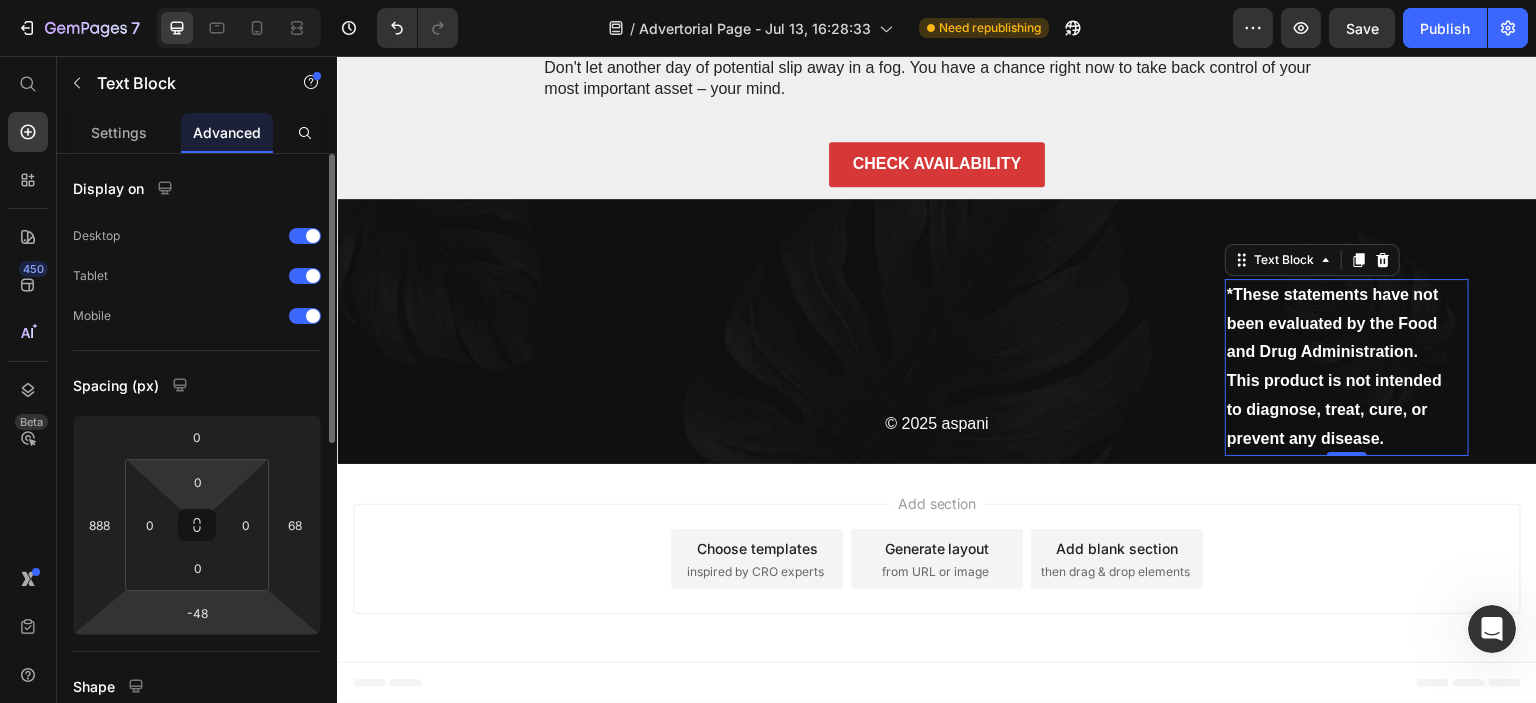 click on "0 0 0 0" at bounding box center (197, 525) 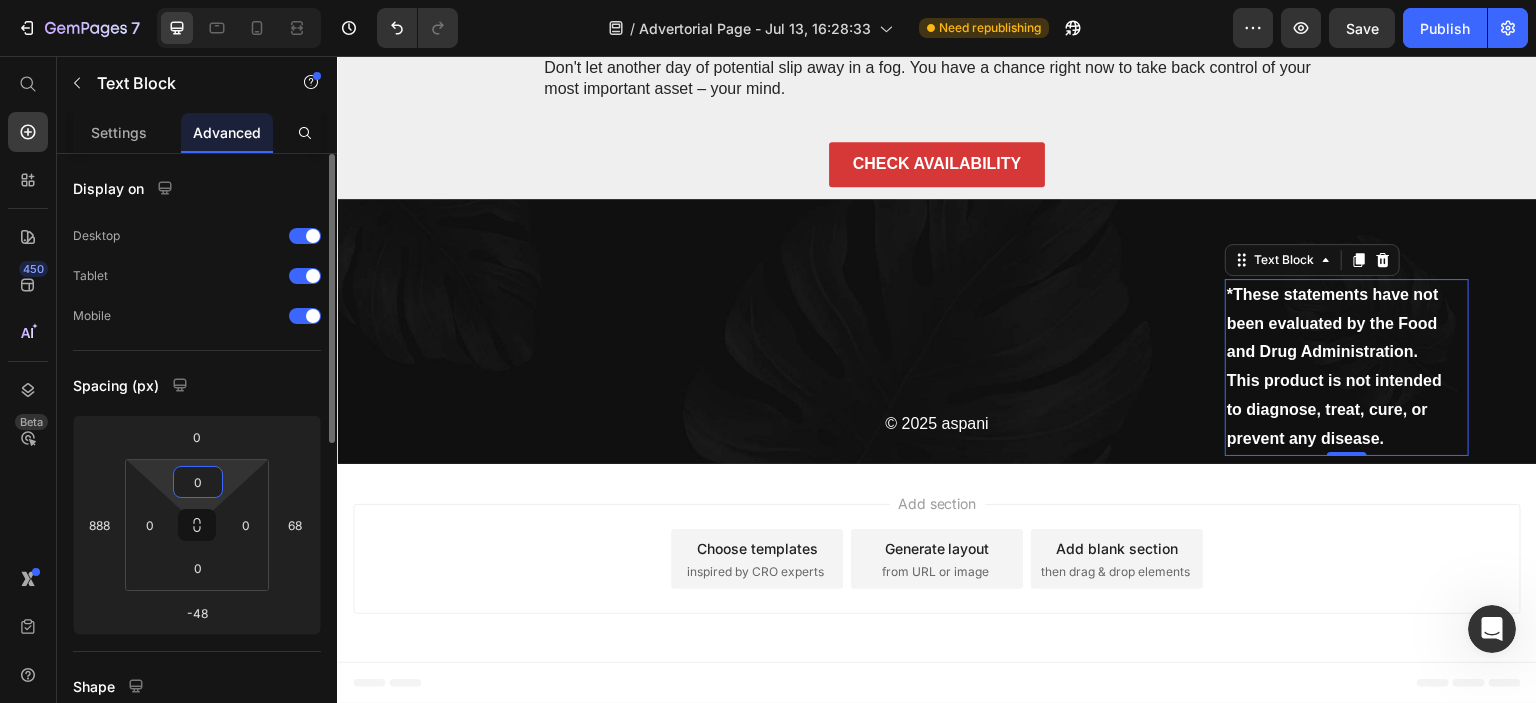 click on "0" at bounding box center (198, 482) 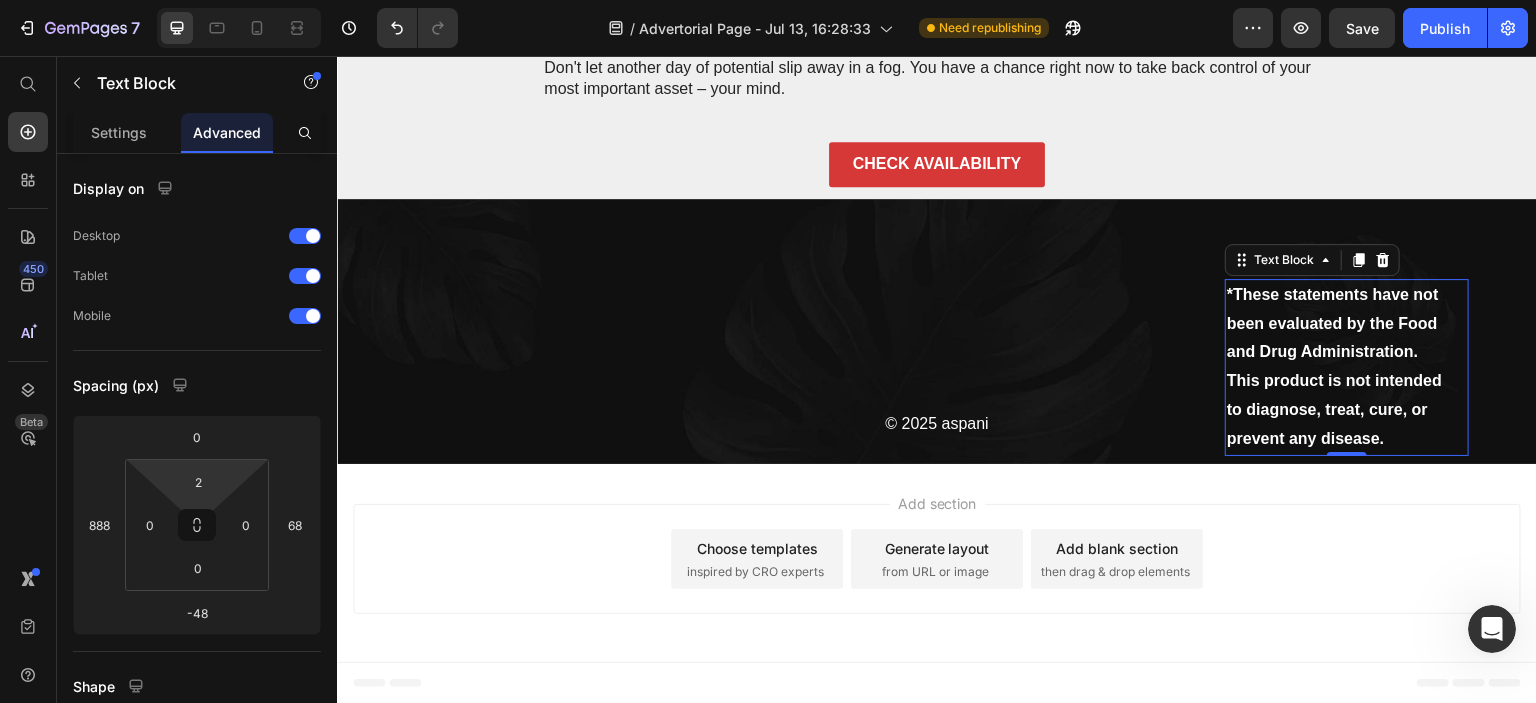 type on "0" 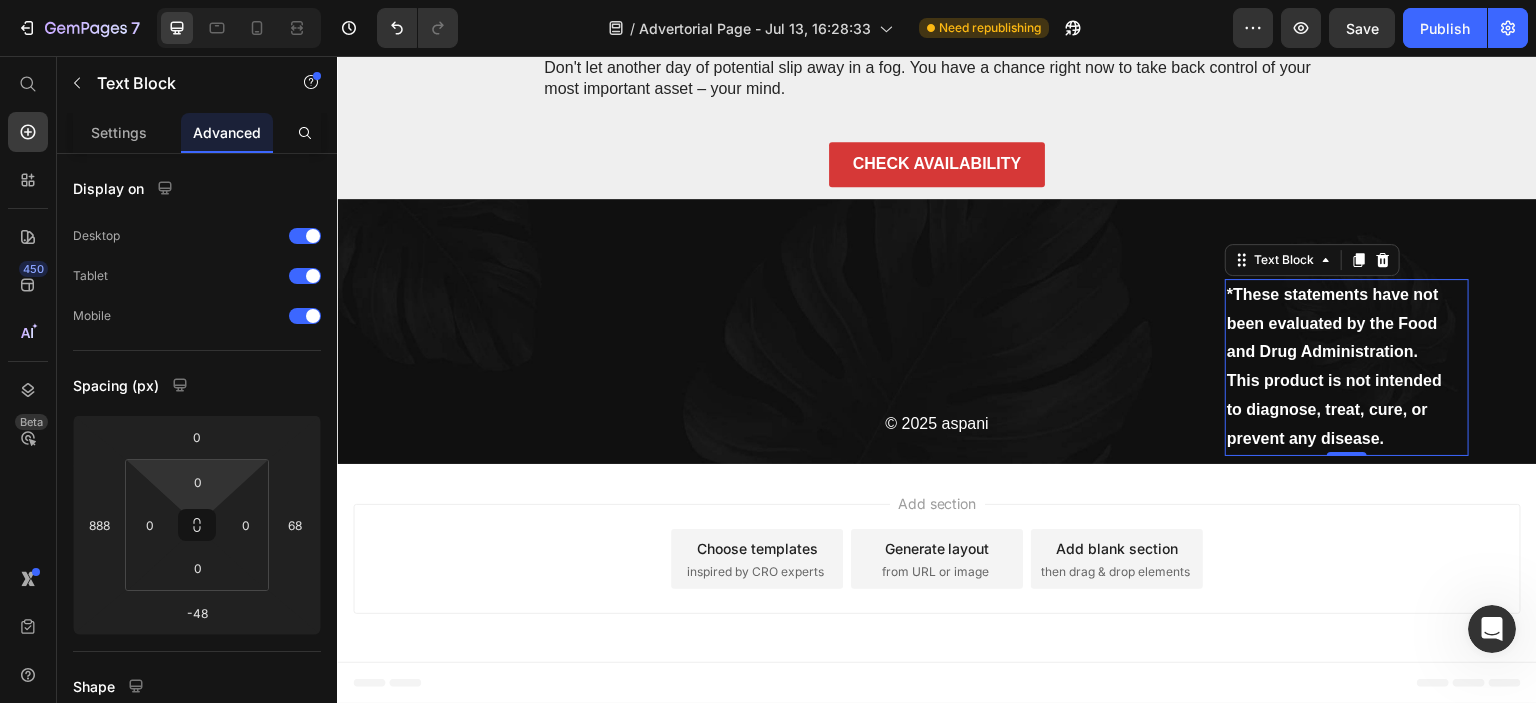 scroll, scrollTop: 13732, scrollLeft: 0, axis: vertical 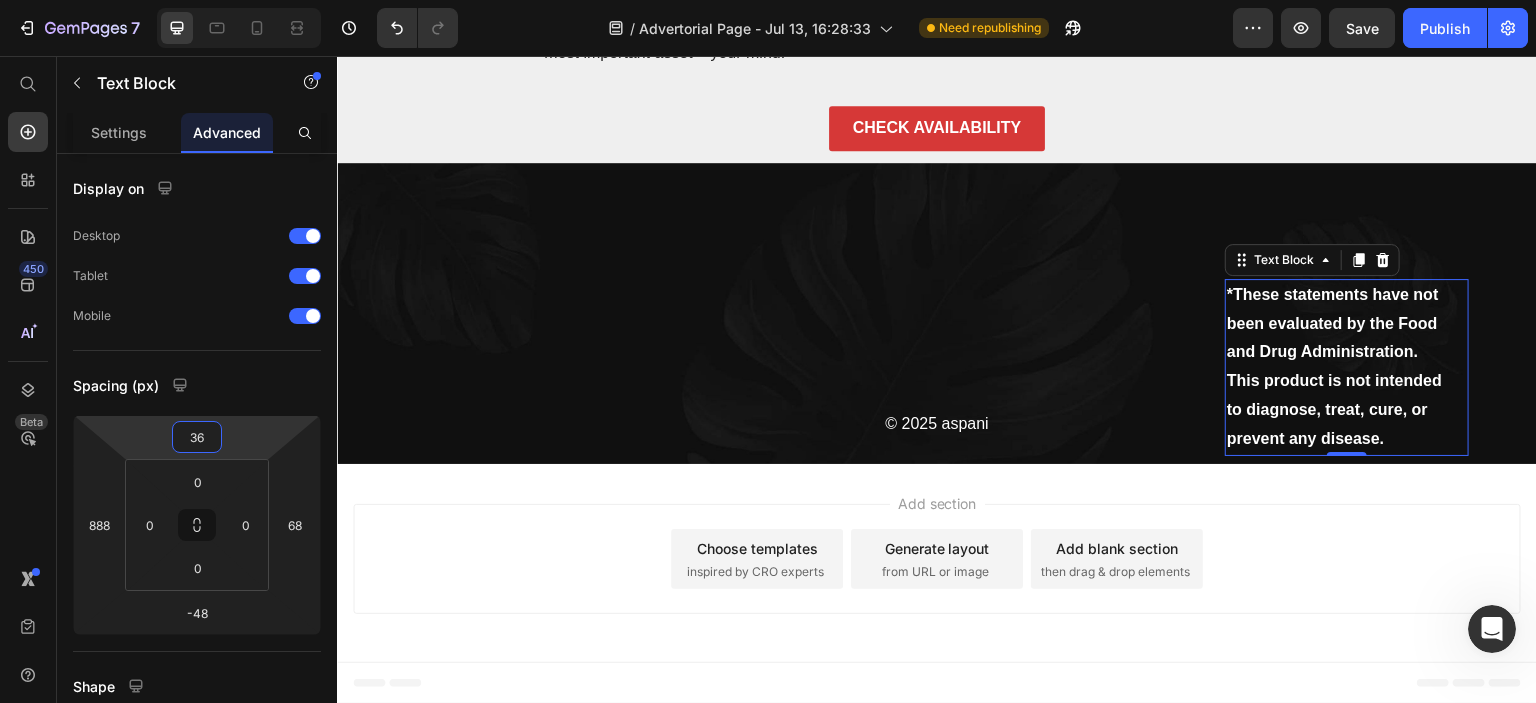 type on "44" 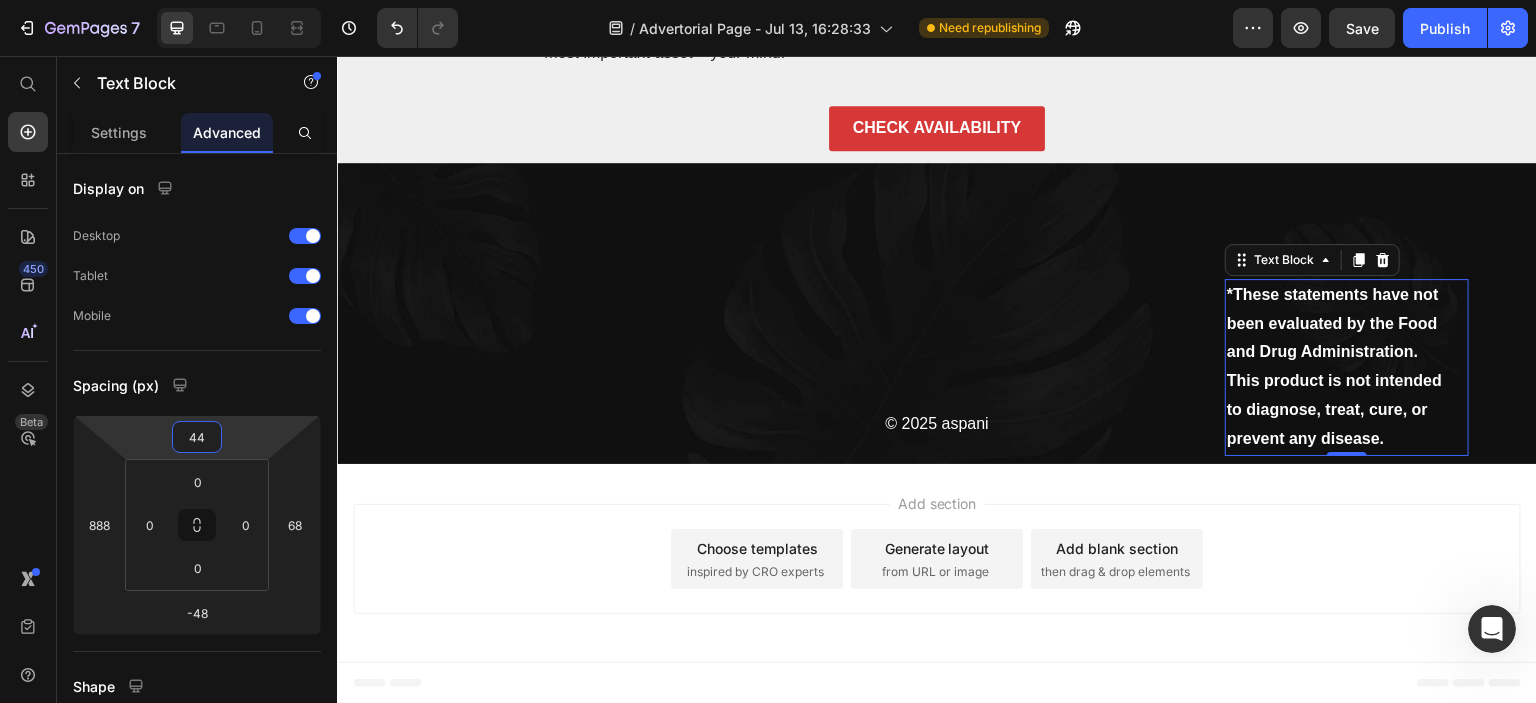 scroll, scrollTop: 13776, scrollLeft: 0, axis: vertical 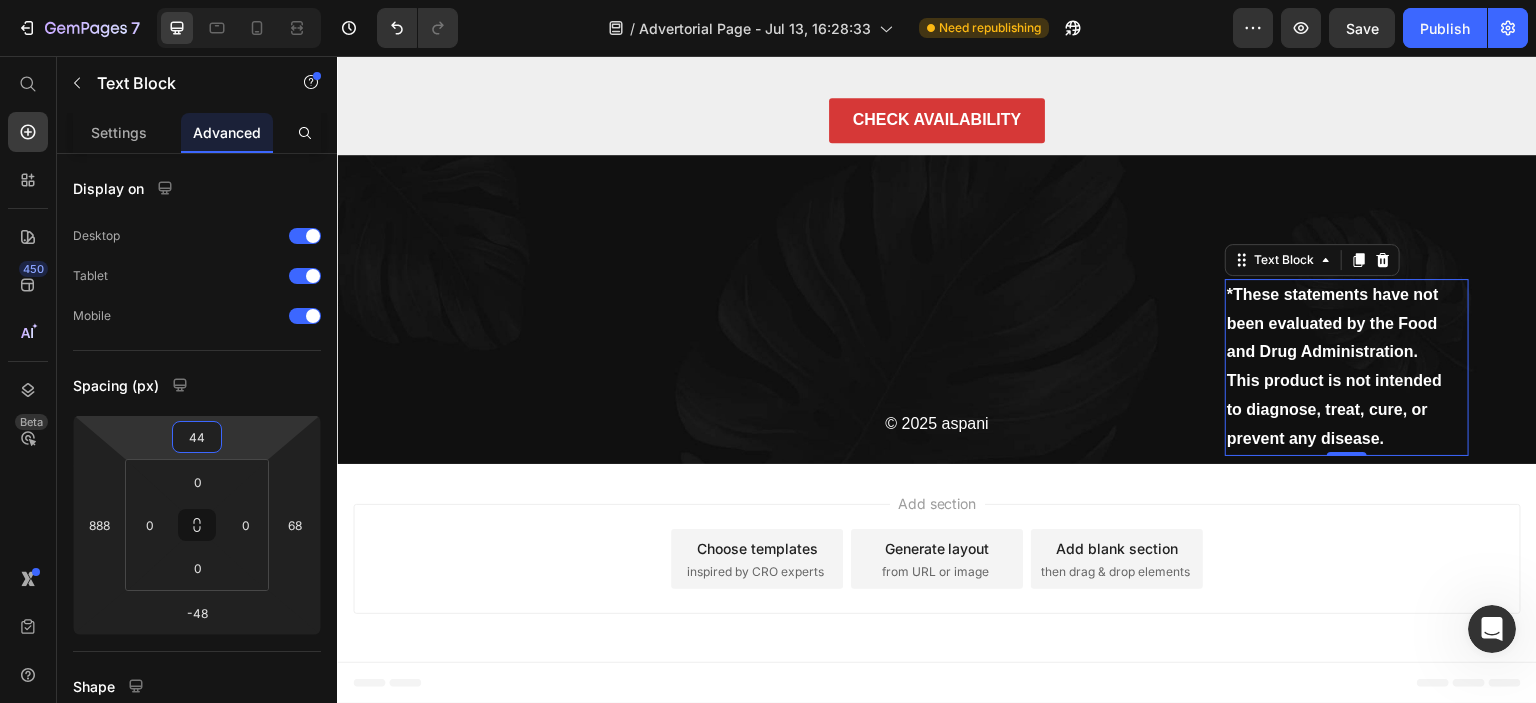 drag, startPoint x: 212, startPoint y: 453, endPoint x: 238, endPoint y: 431, distance: 34.058773 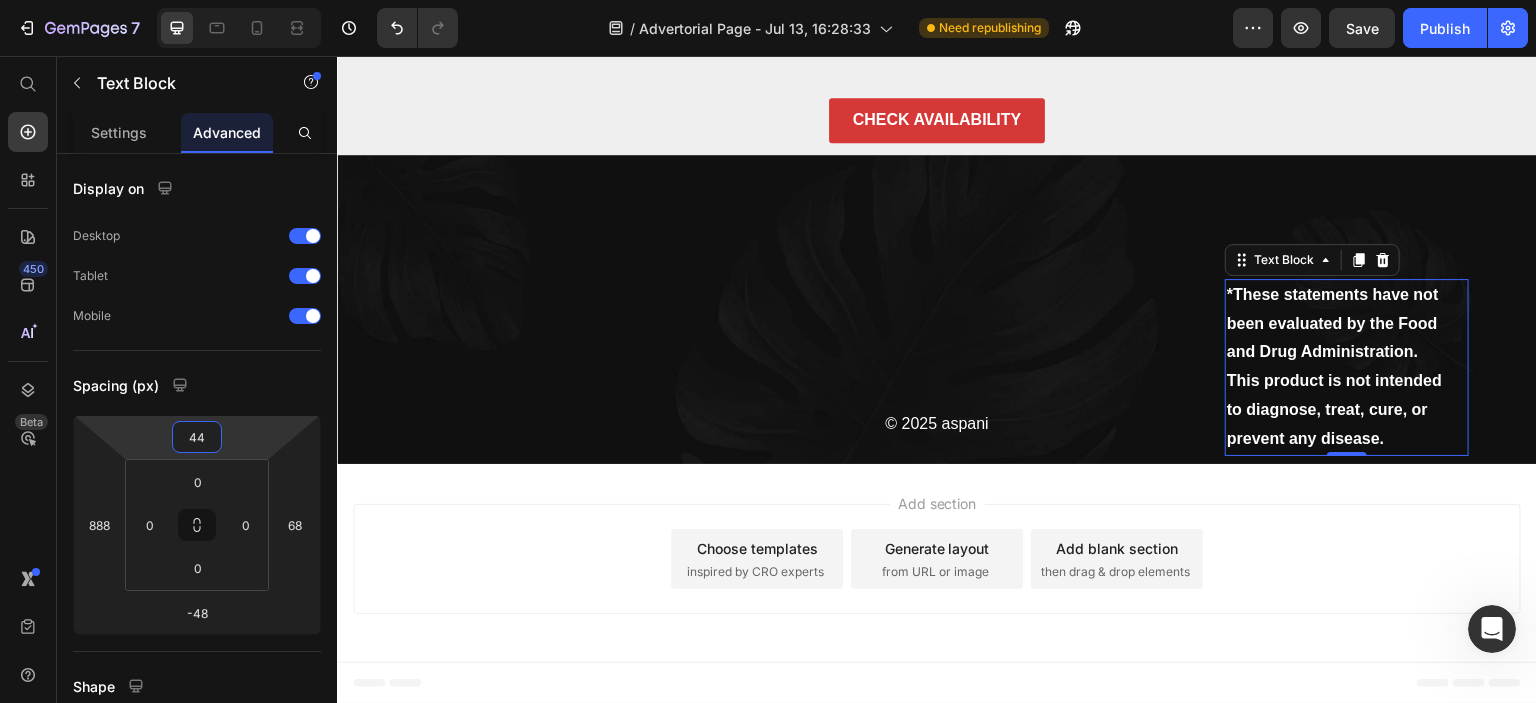 click on "7   /  Advertorial Page - Jul 13, 16:28:33 Need republishing Preview  Save   Publish  450 Beta Shopify Apps Sections Elements Hero Section Product Detail Brands Trusted Badges Guarantee Product Breakdown How to use Testimonials Compare Bundle FAQs Social Proof Brand Story Product List Collection Blog List Contact Sticky Add to Cart Custom Footer Browse Library 450 Layout
Row
Row
Row
Row Text
Heading
Text Block Button
Button
Button
Sticky Back to top Media
Image" at bounding box center [768, 0] 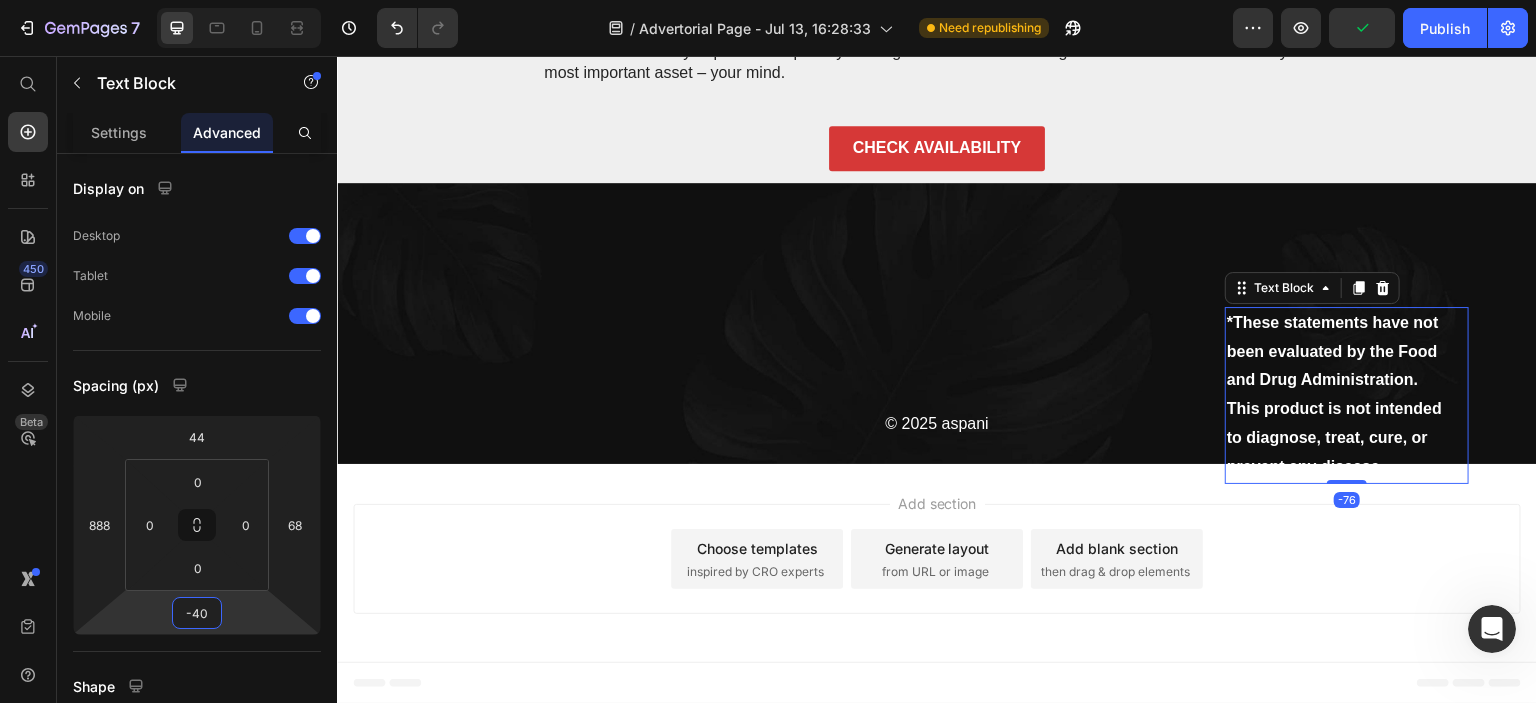 scroll, scrollTop: 13780, scrollLeft: 0, axis: vertical 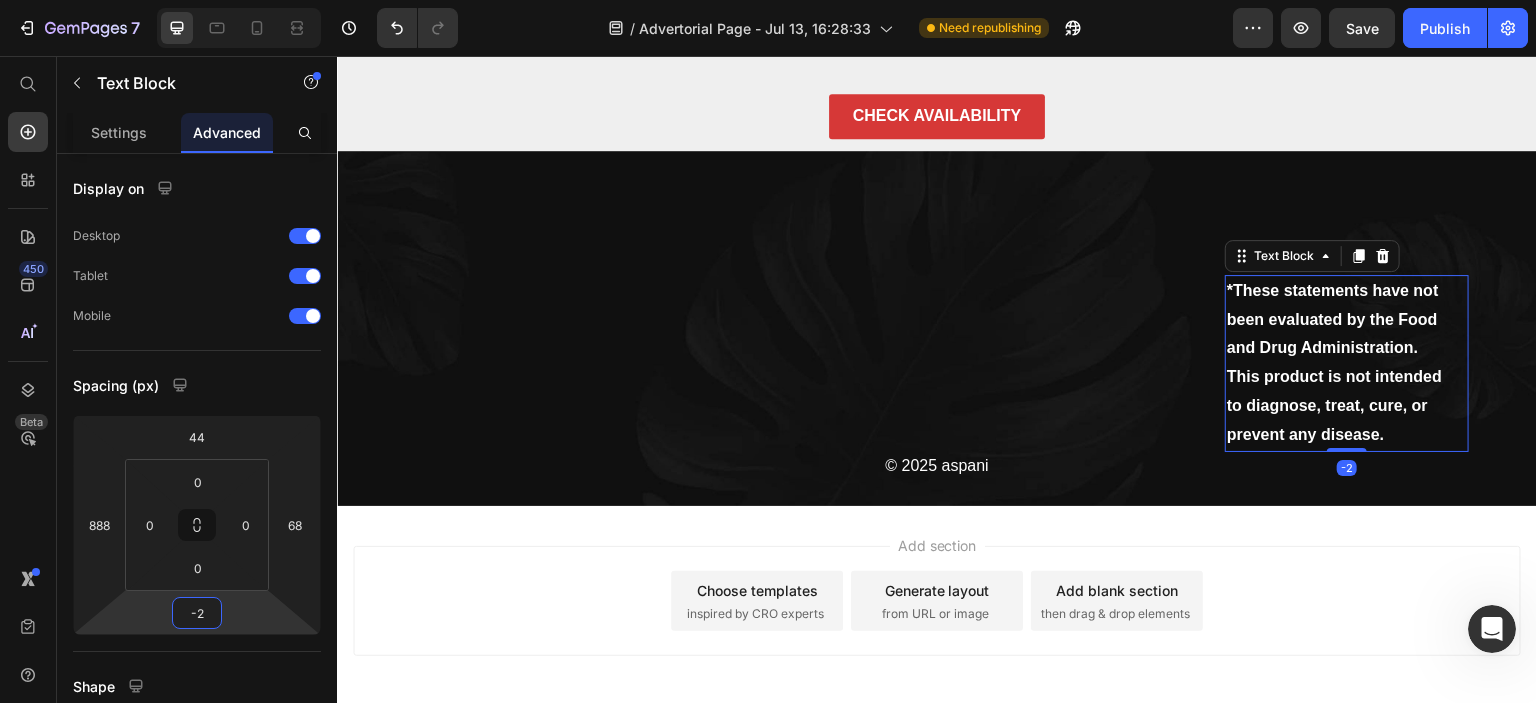 type on "0" 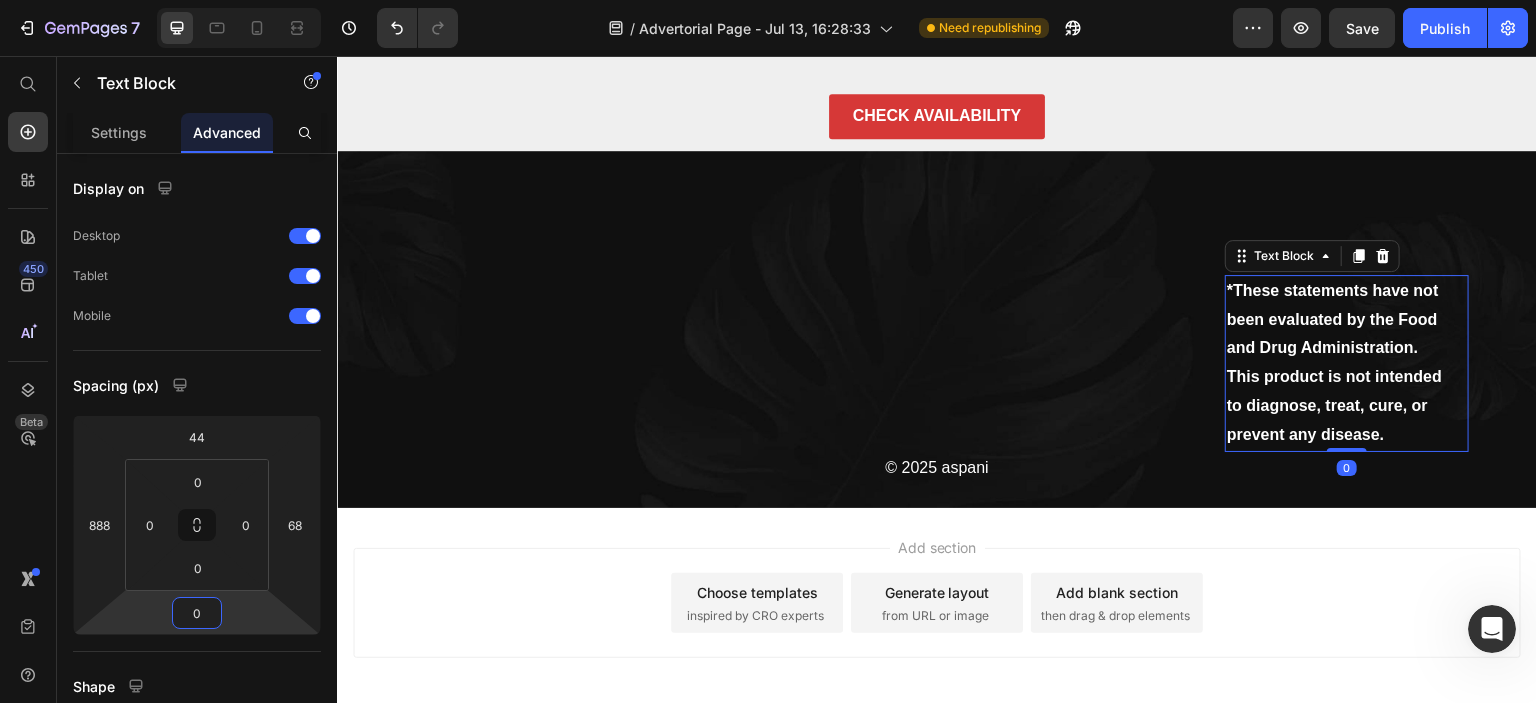 drag, startPoint x: 235, startPoint y: 629, endPoint x: 244, endPoint y: 605, distance: 25.632011 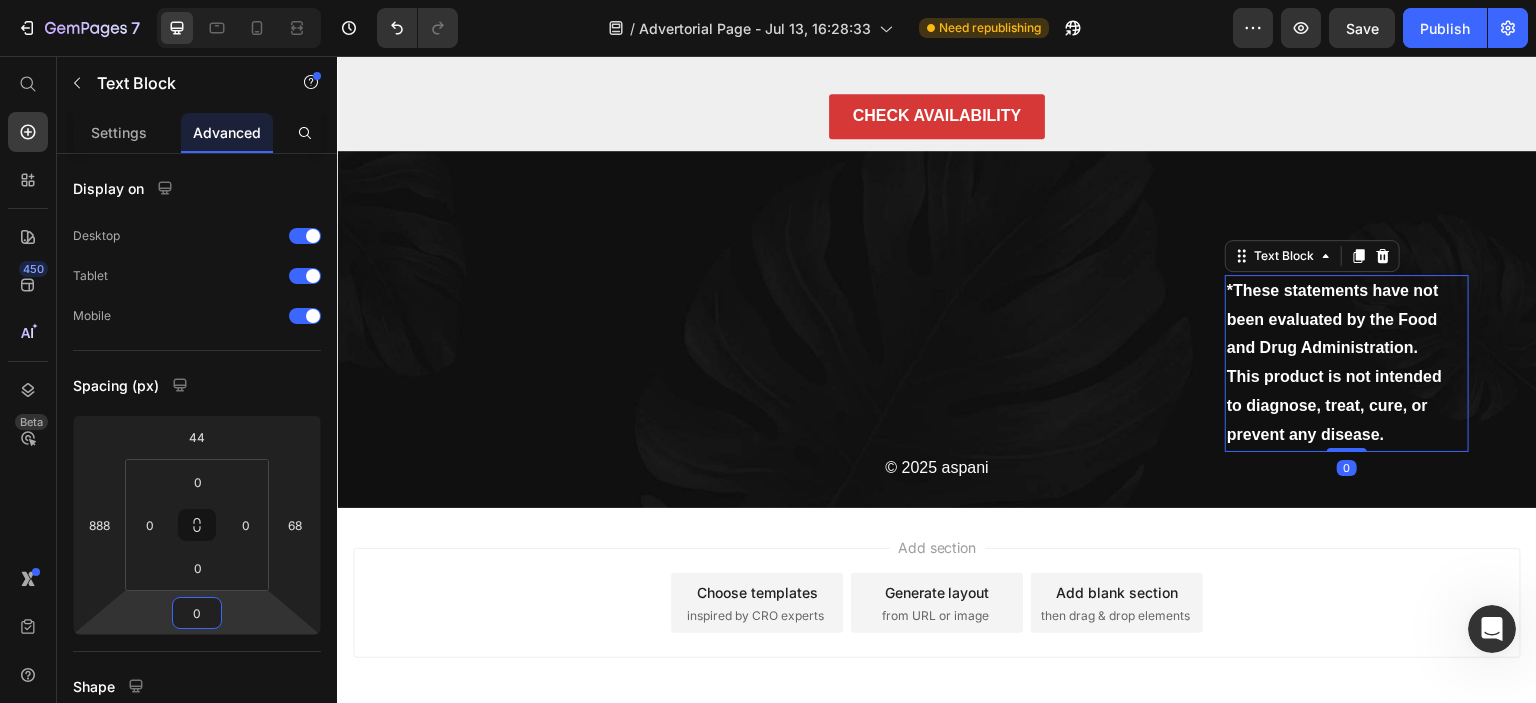 click on "7   /  Advertorial Page - Jul 13, 16:28:33 Need republishing Preview  Save   Publish  450 Beta Shopify Apps Sections Elements Hero Section Product Detail Brands Trusted Badges Guarantee Product Breakdown How to use Testimonials Compare Bundle FAQs Social Proof Brand Story Product List Collection Blog List Contact Sticky Add to Cart Custom Footer Browse Library 450 Layout
Row
Row
Row
Row Text
Heading
Text Block Button
Button
Button
Sticky Back to top Media
Image" at bounding box center (768, 0) 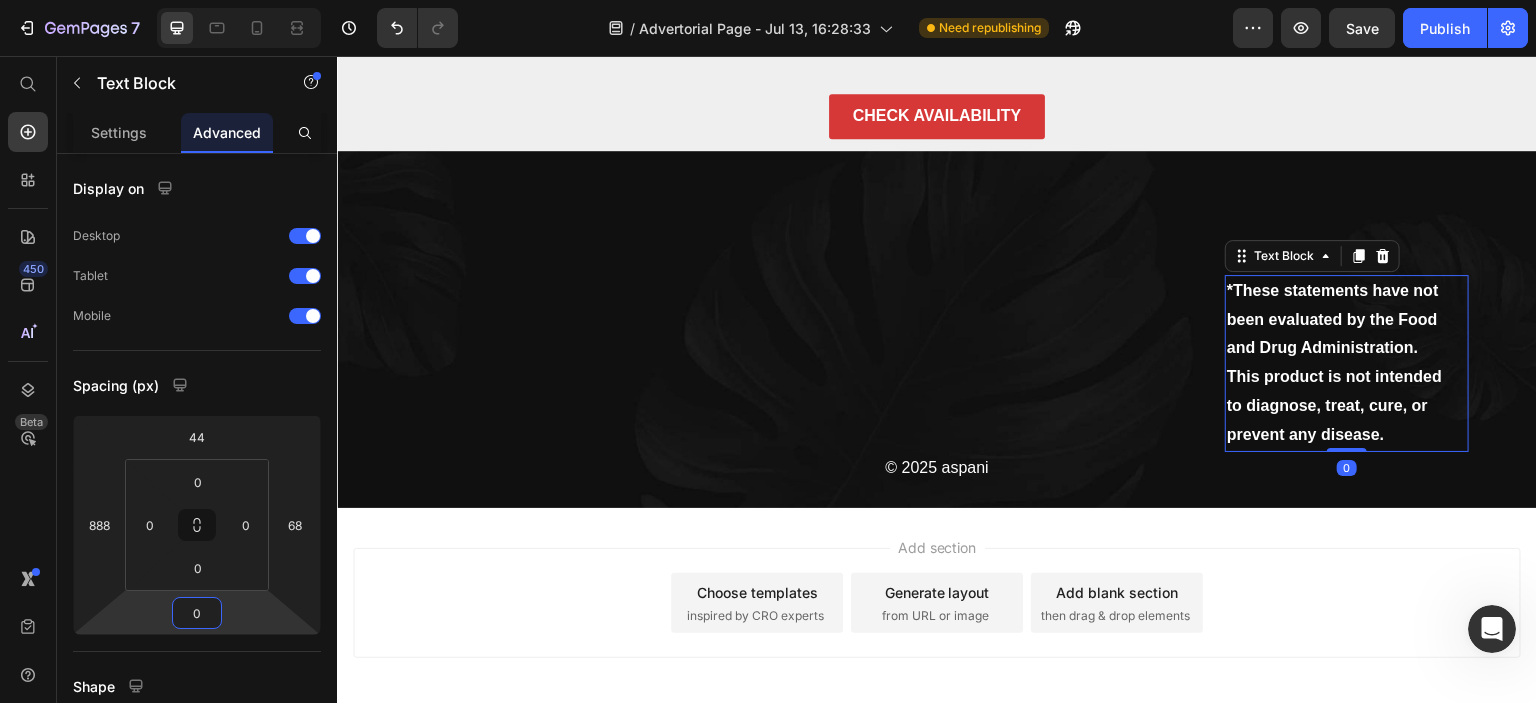 click on "Add section Choose templates inspired by CRO experts Generate layout from URL or image Add blank section then drag & drop elements" at bounding box center [937, 603] 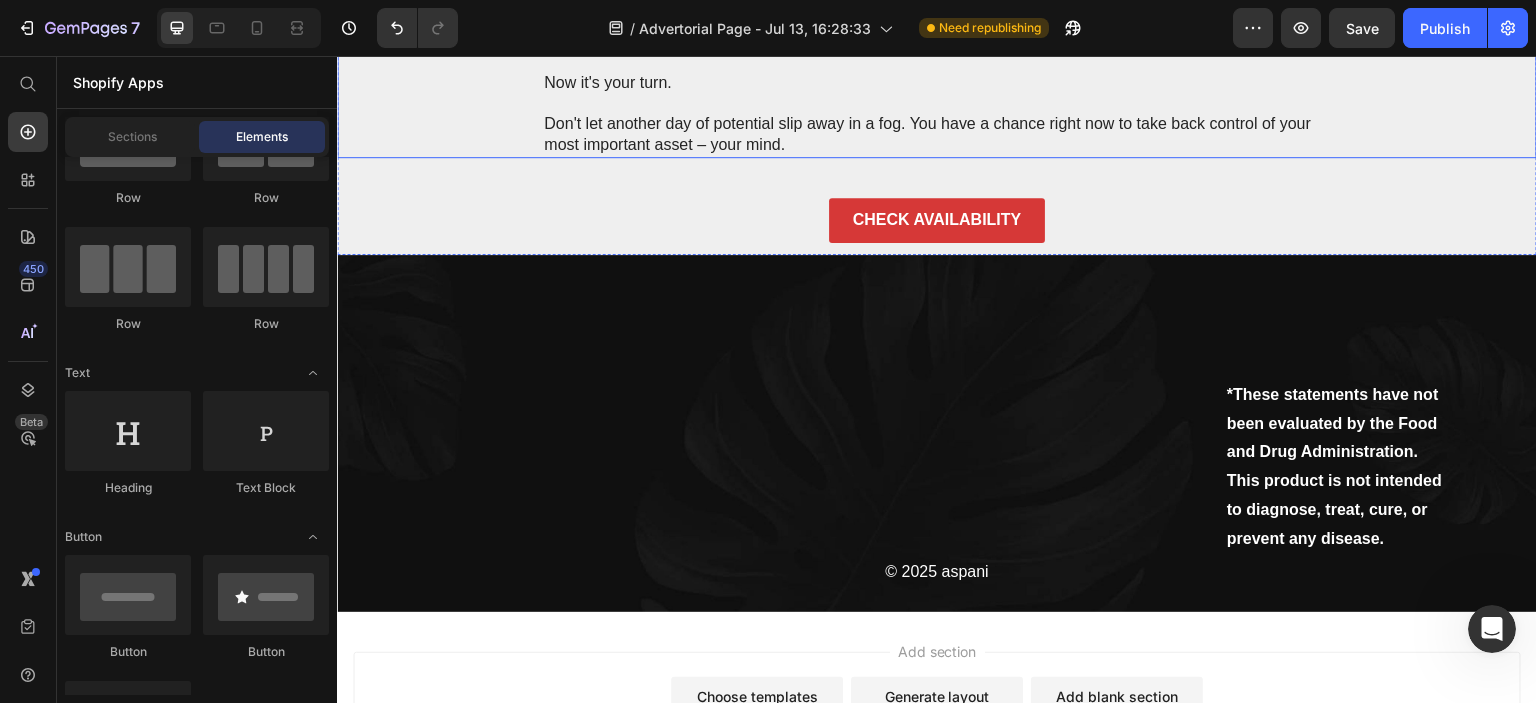scroll, scrollTop: 13680, scrollLeft: 0, axis: vertical 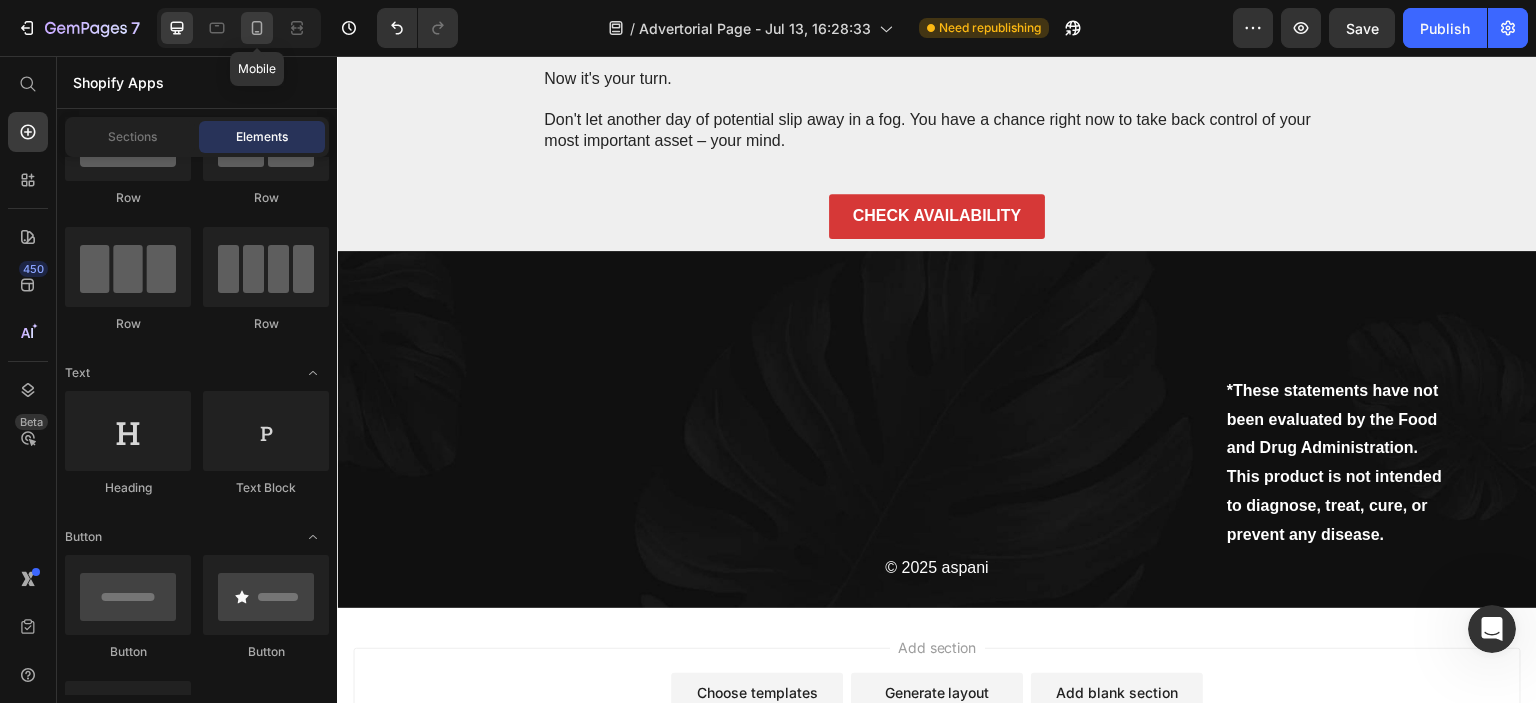 click 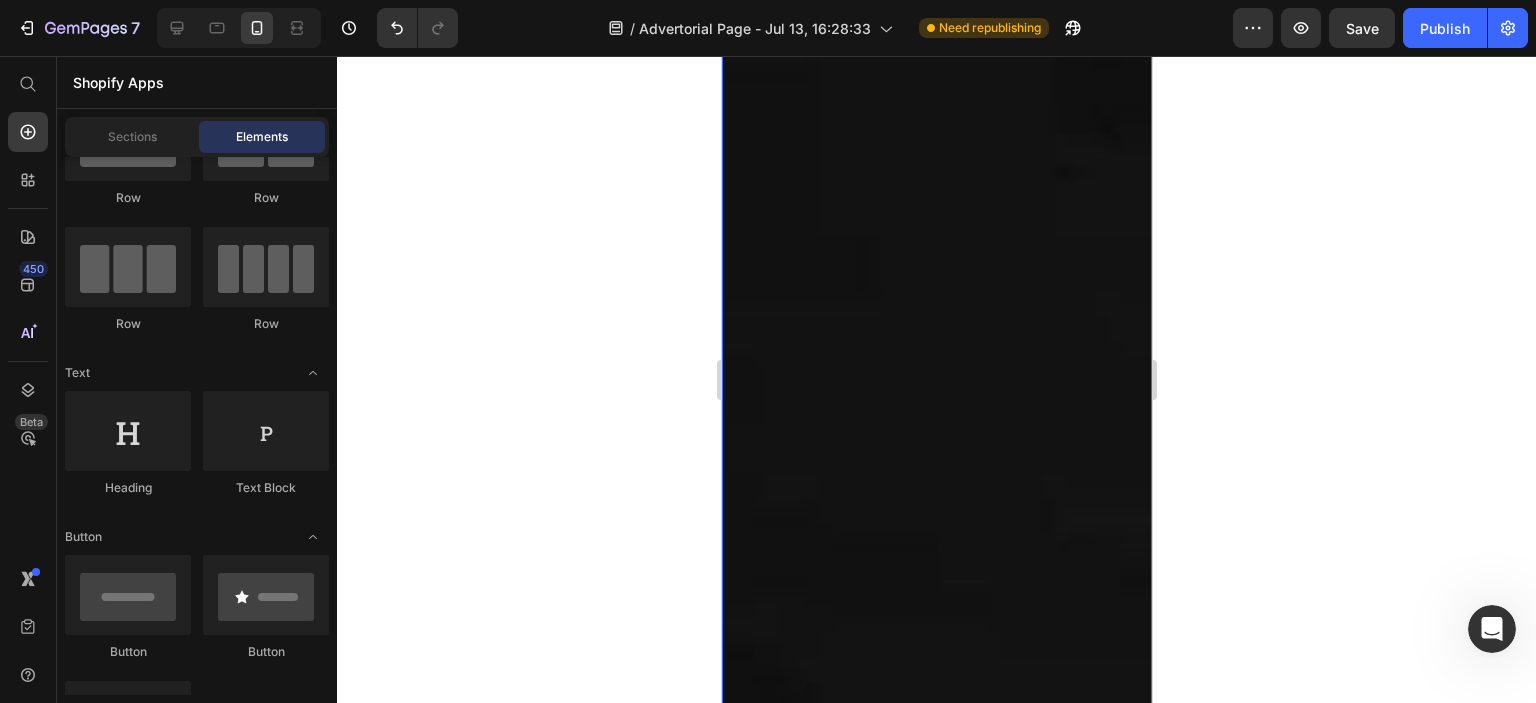 scroll, scrollTop: 17103, scrollLeft: 0, axis: vertical 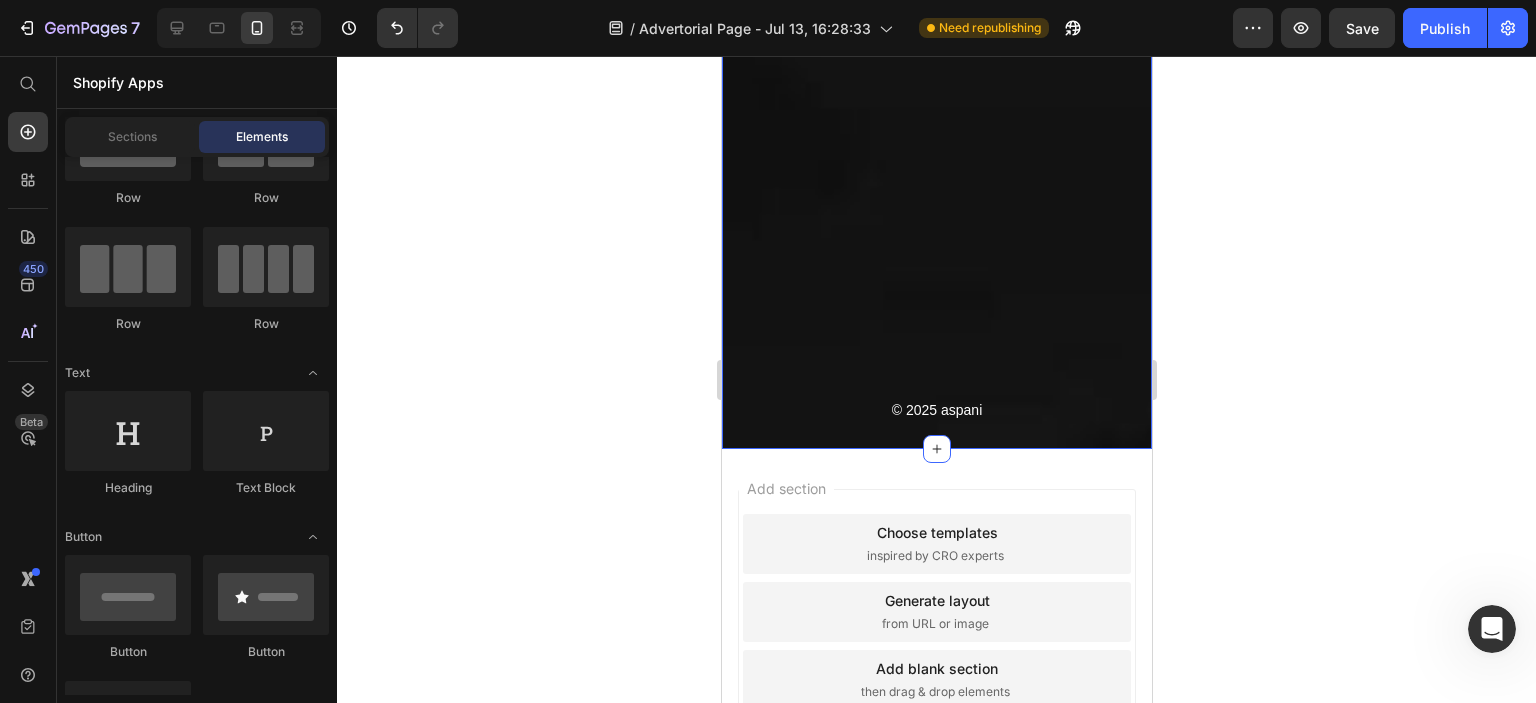 click on "*These statements have not been evaluated by the Food and Drug Administration. This product is not intended to diagnose, treat, cure, or prevent any disease. Text Block © 2025 aspani Text block Row" at bounding box center [936, -1290] 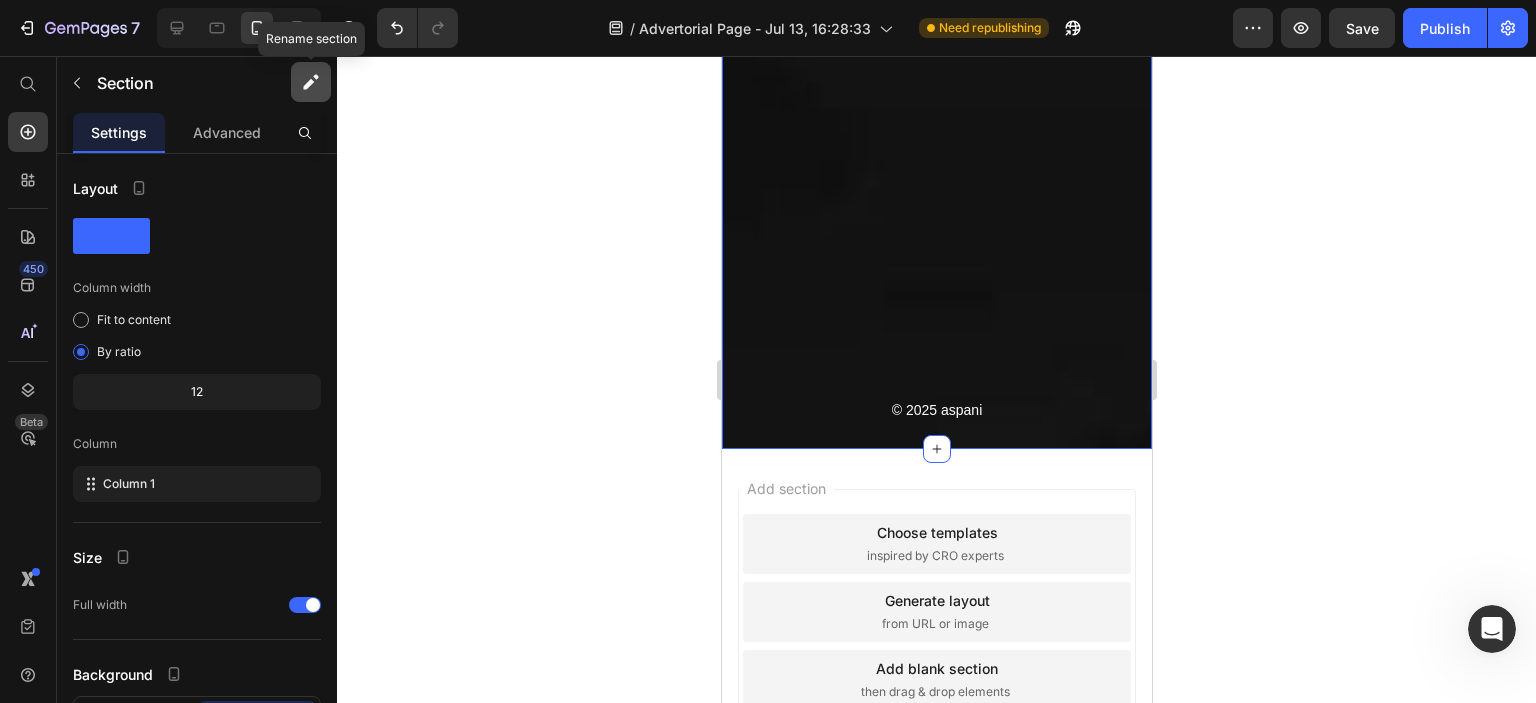 click 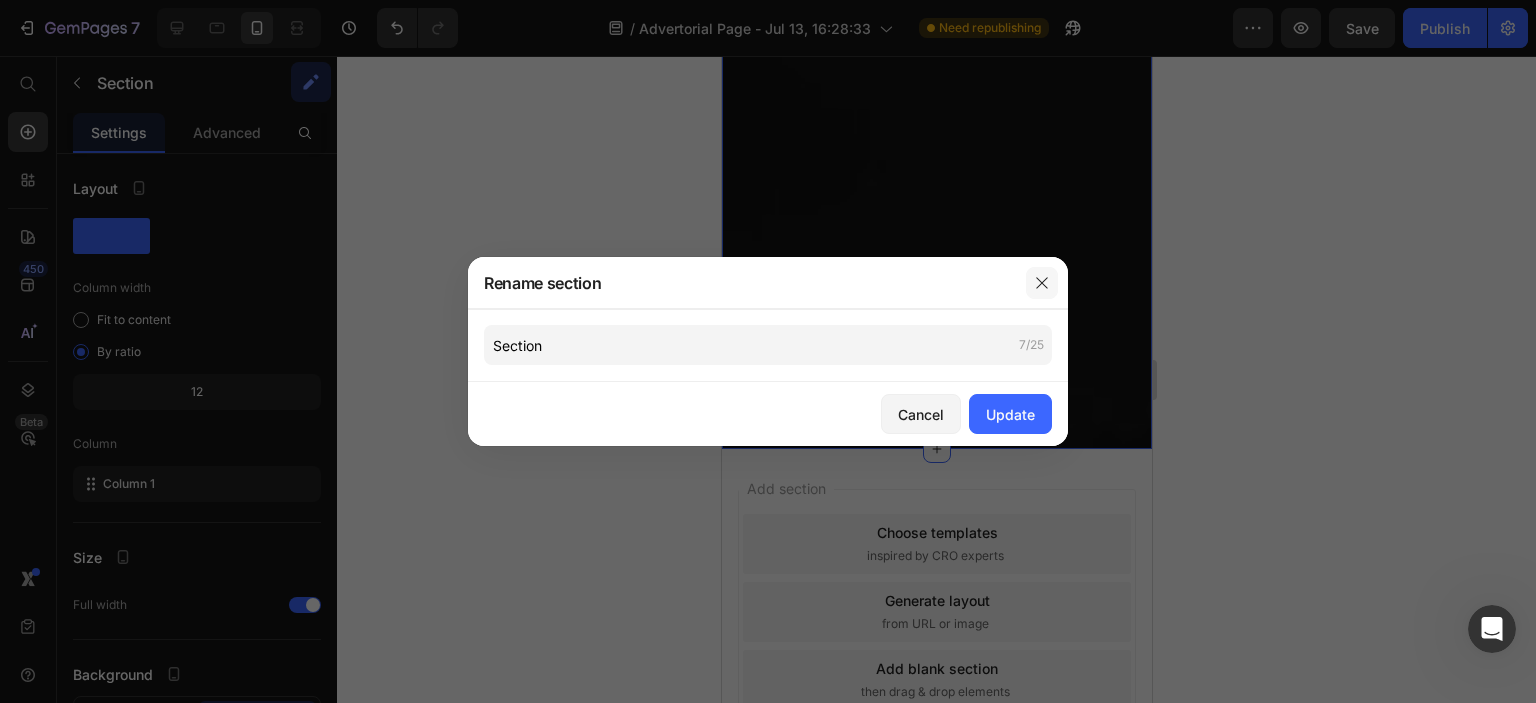 click at bounding box center (1042, 283) 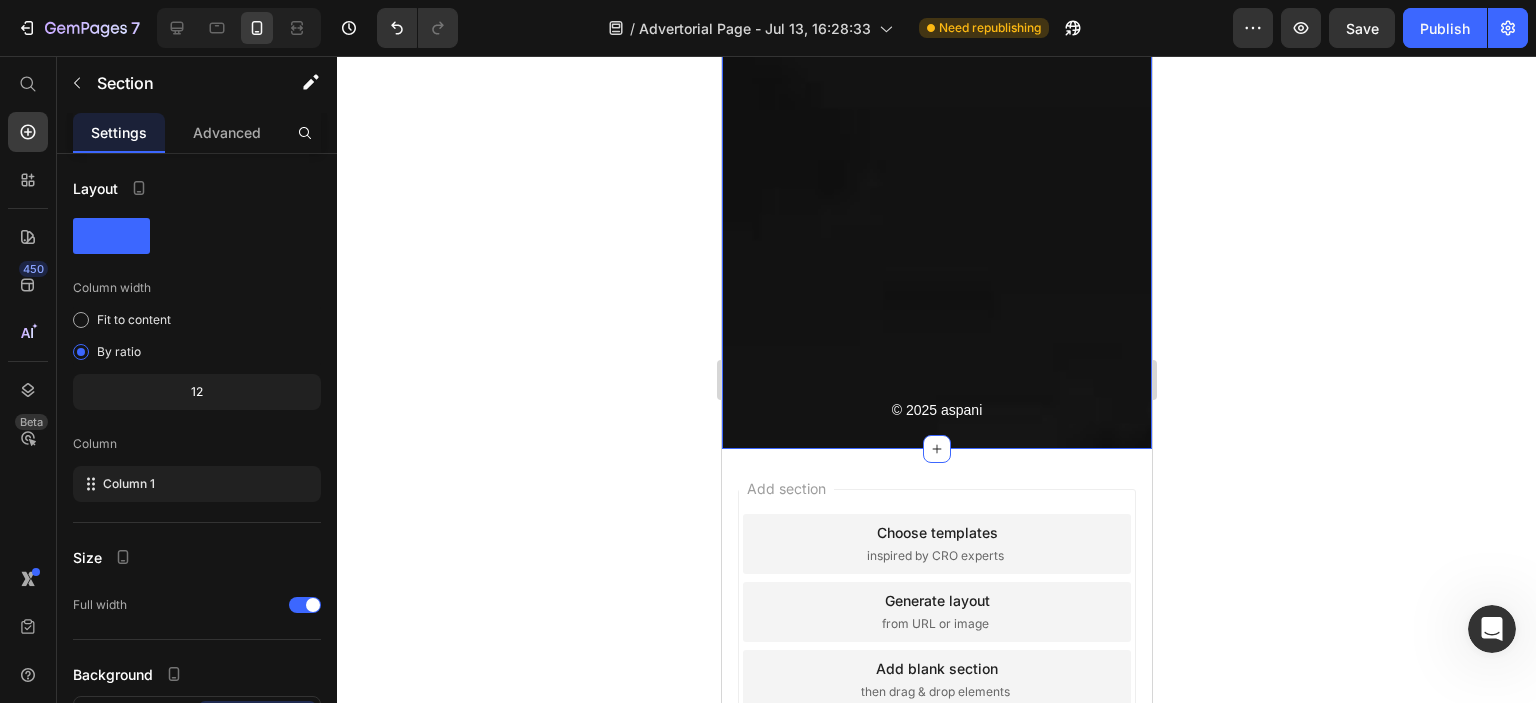 click 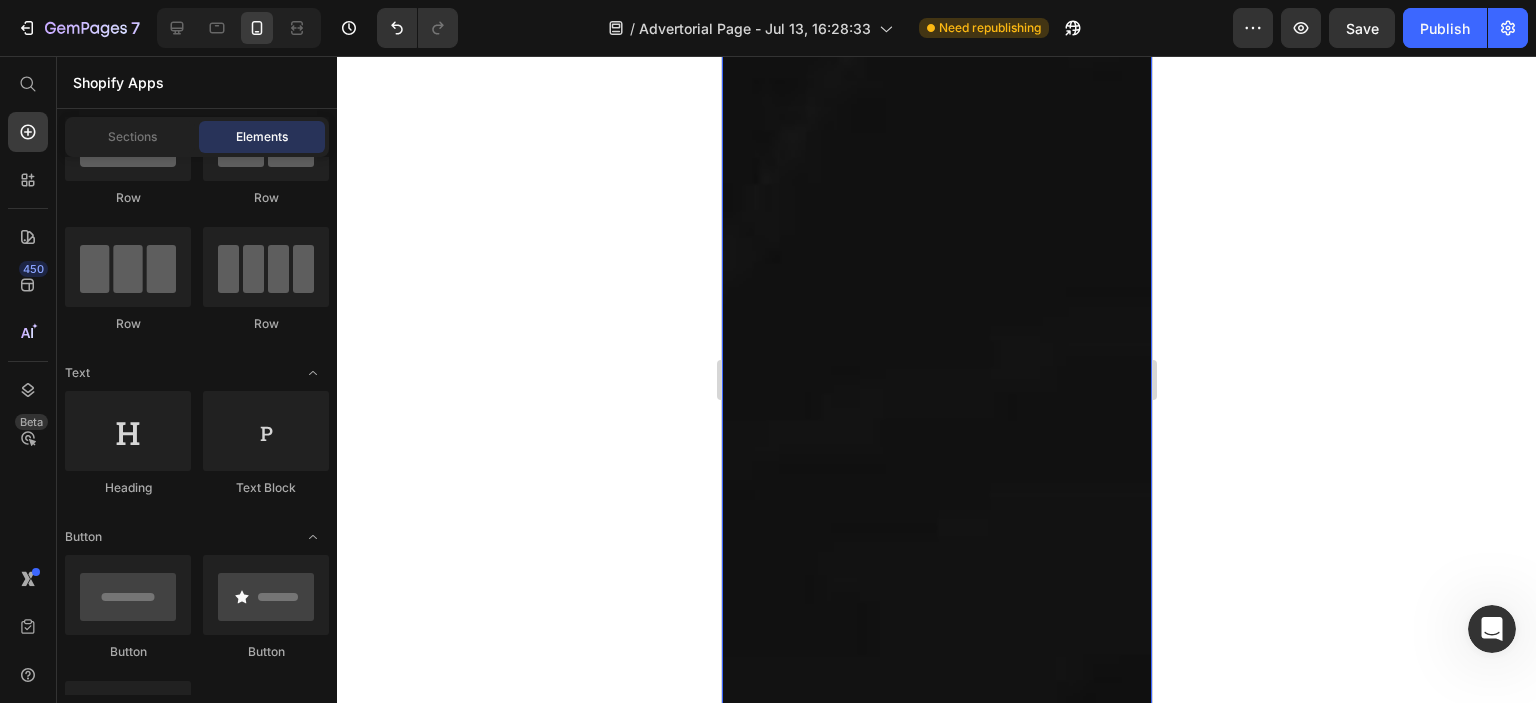 scroll, scrollTop: 15603, scrollLeft: 0, axis: vertical 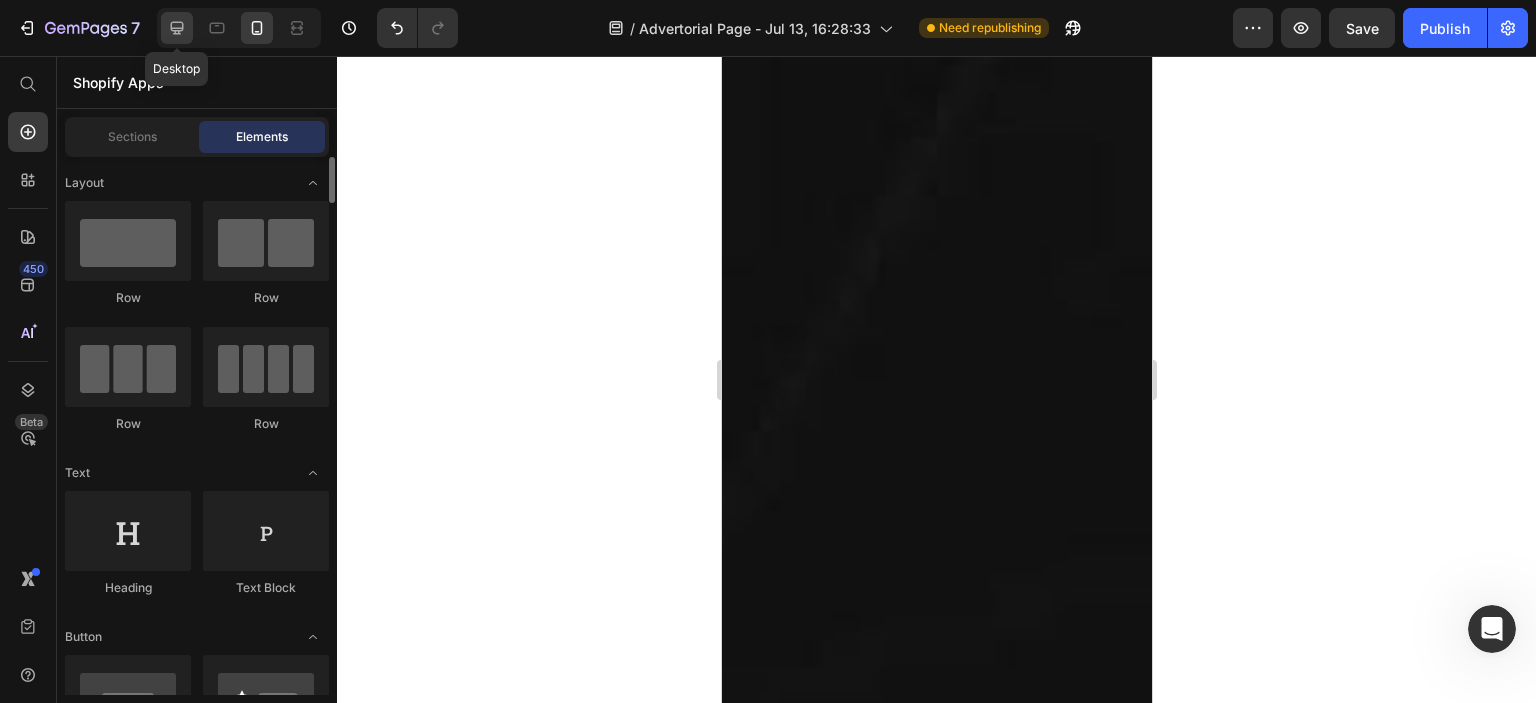 click 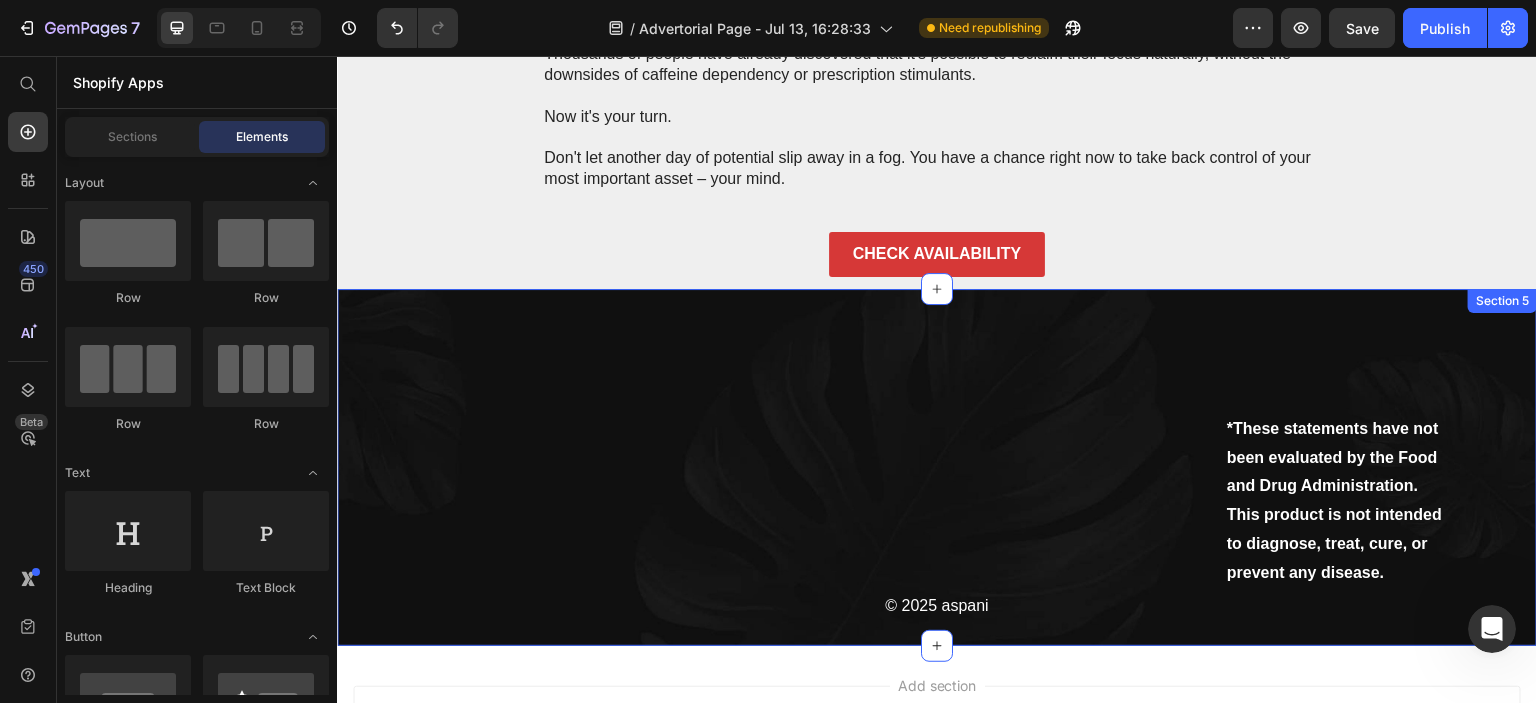scroll, scrollTop: 13624, scrollLeft: 0, axis: vertical 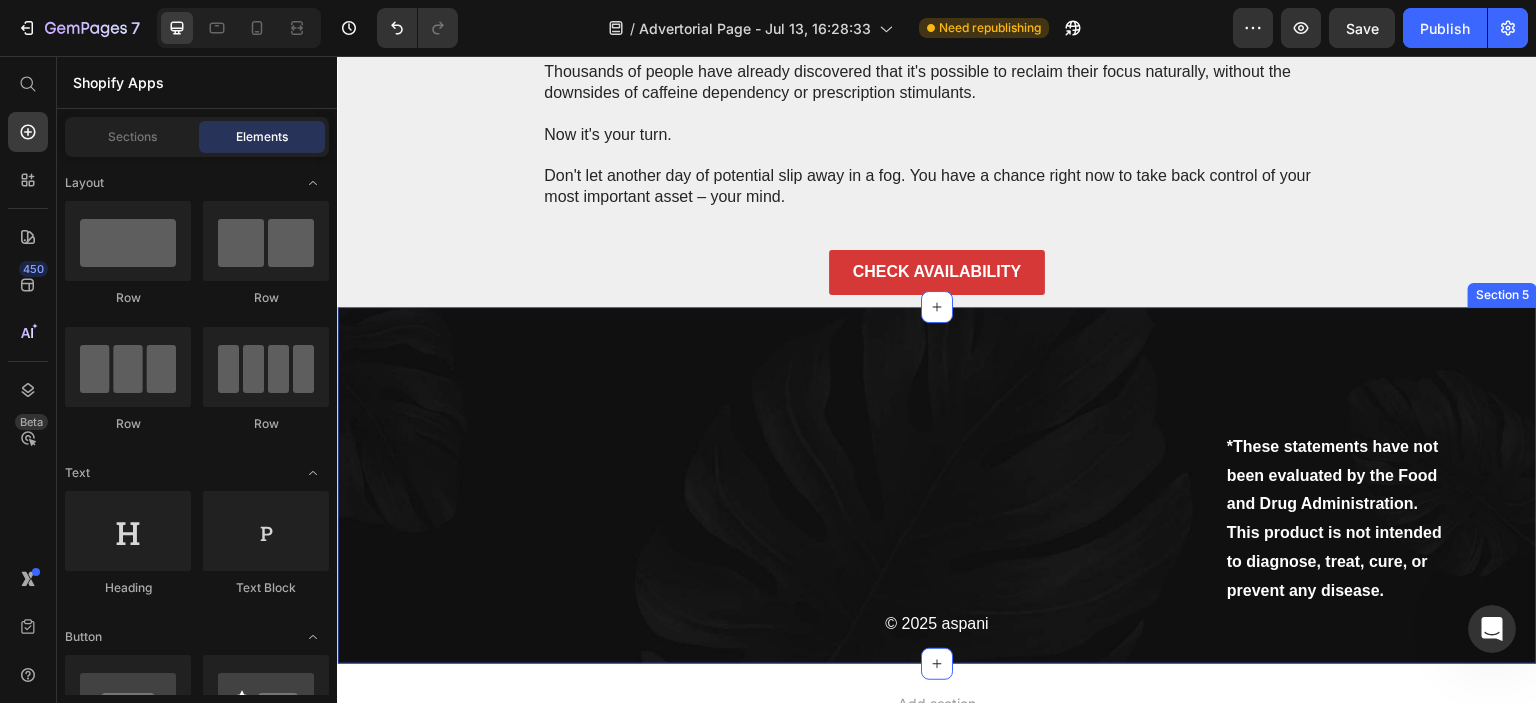 click on "*These statements have not been evaluated by the Food and Drug Administration. This product is not intended to diagnose, treat, cure, or prevent any disease. Text Block © 2025 aspani Text block Row Section 5" at bounding box center [937, 486] 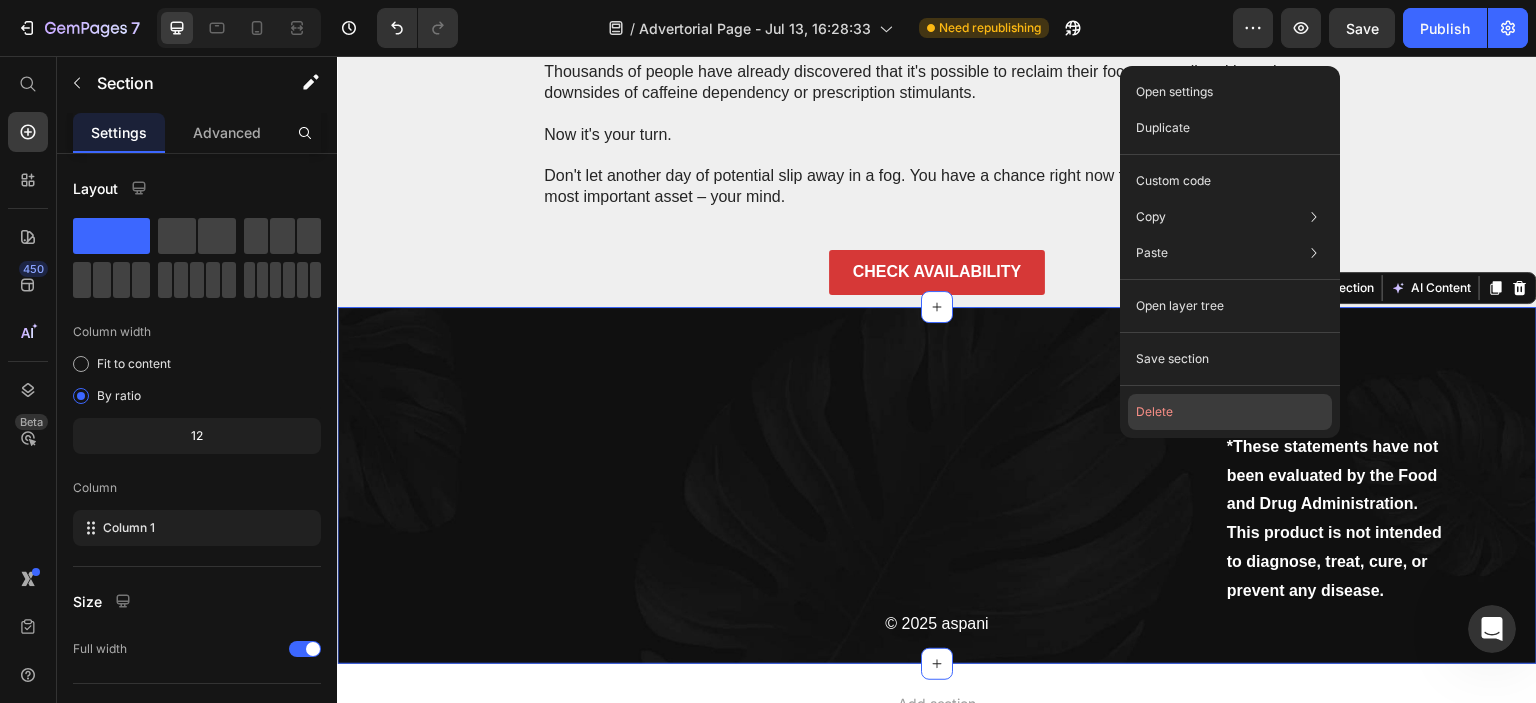 click on "Delete" 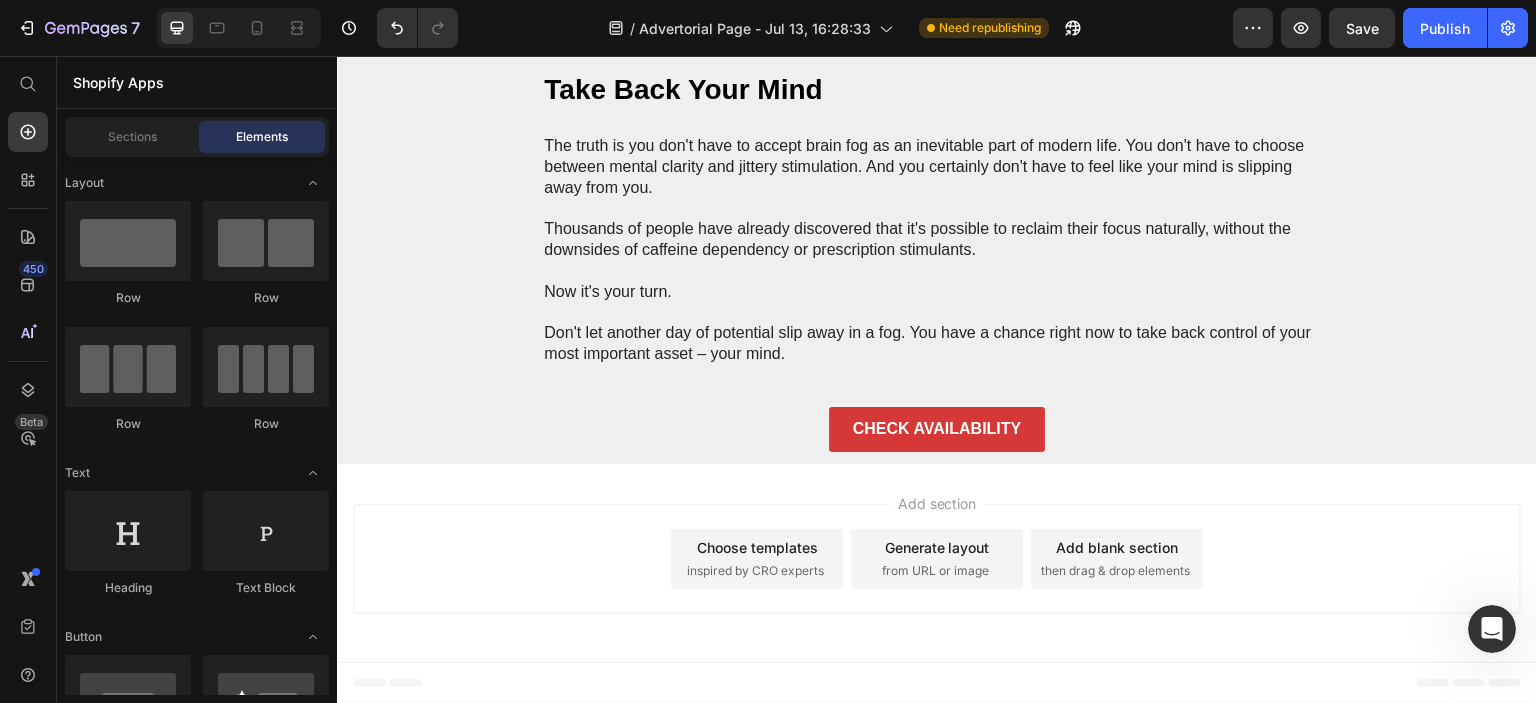 scroll, scrollTop: 13466, scrollLeft: 0, axis: vertical 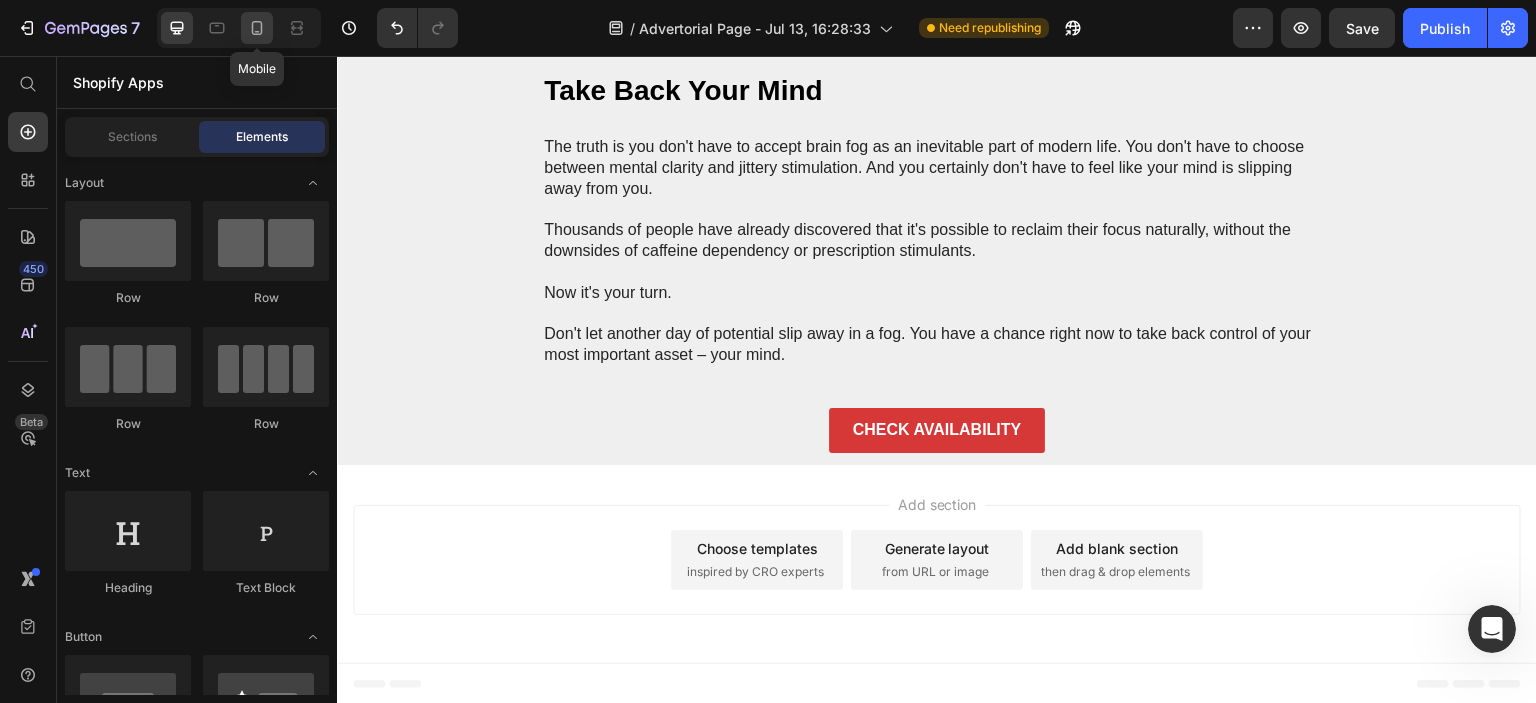 click 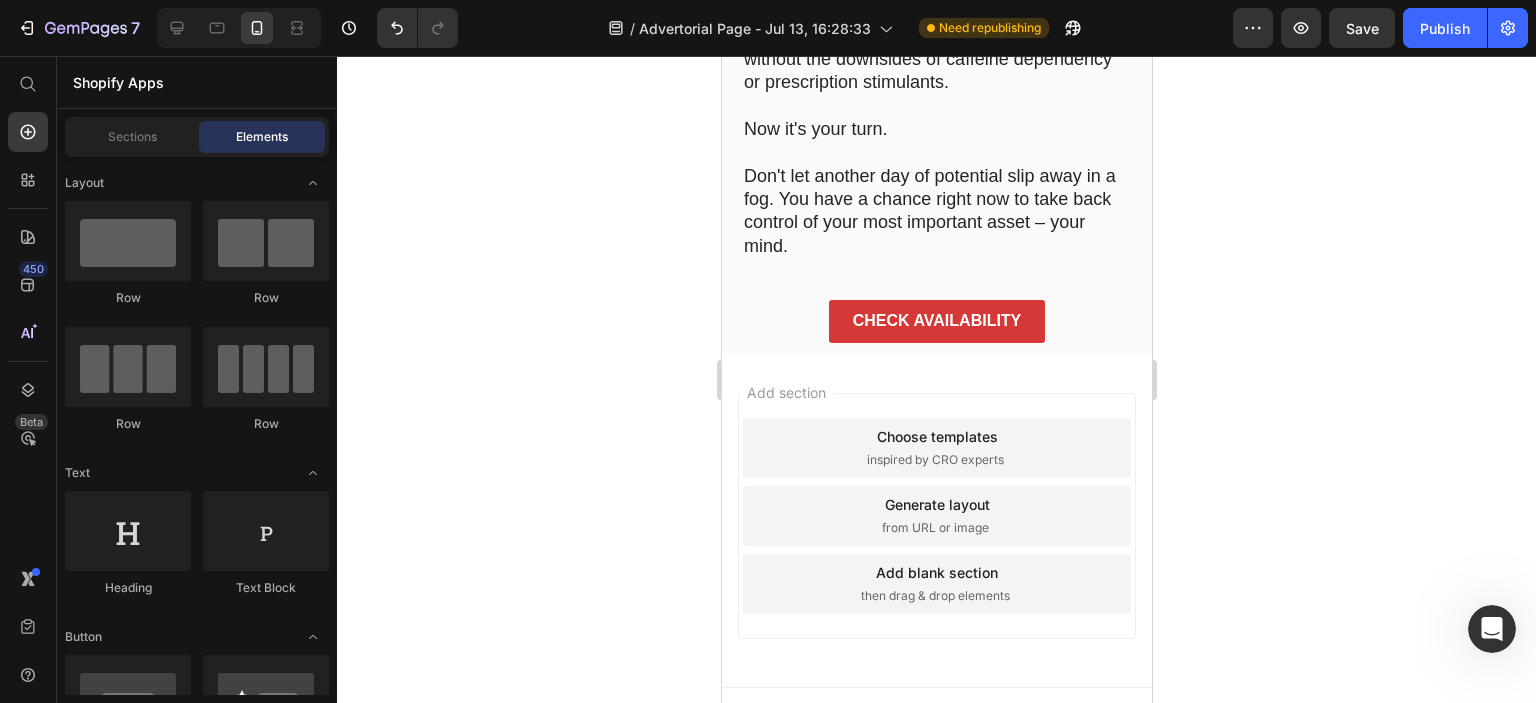 scroll, scrollTop: 13669, scrollLeft: 0, axis: vertical 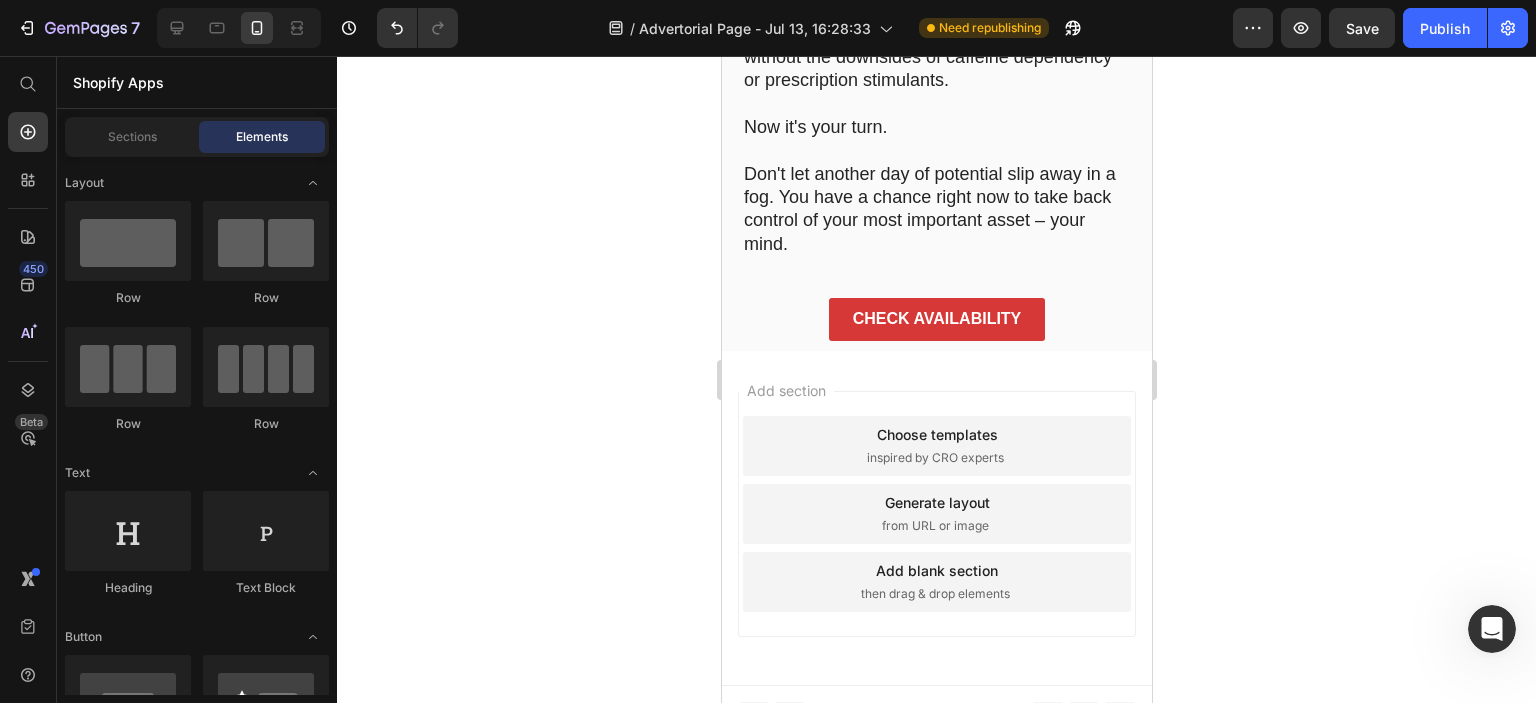 click on "inspired by CRO experts" at bounding box center (934, 458) 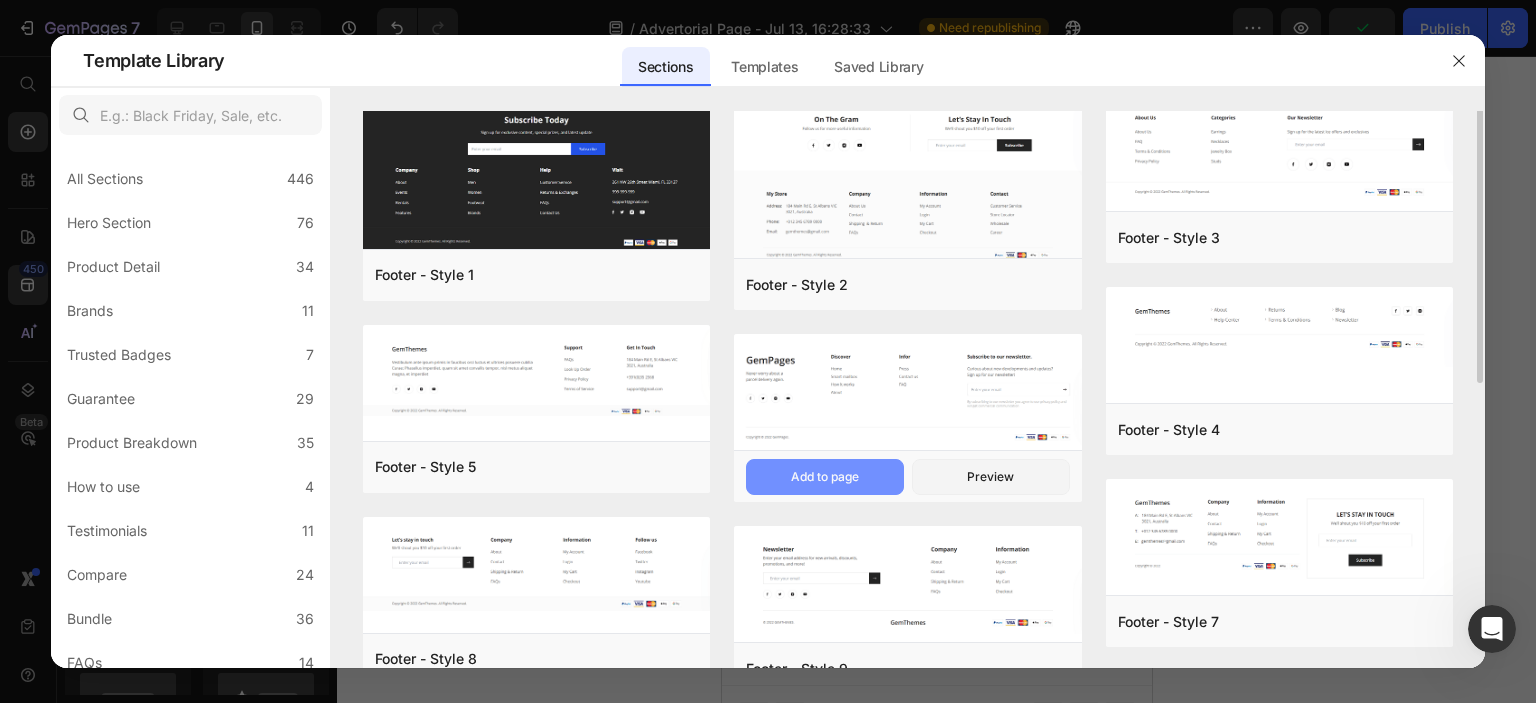 scroll, scrollTop: 0, scrollLeft: 0, axis: both 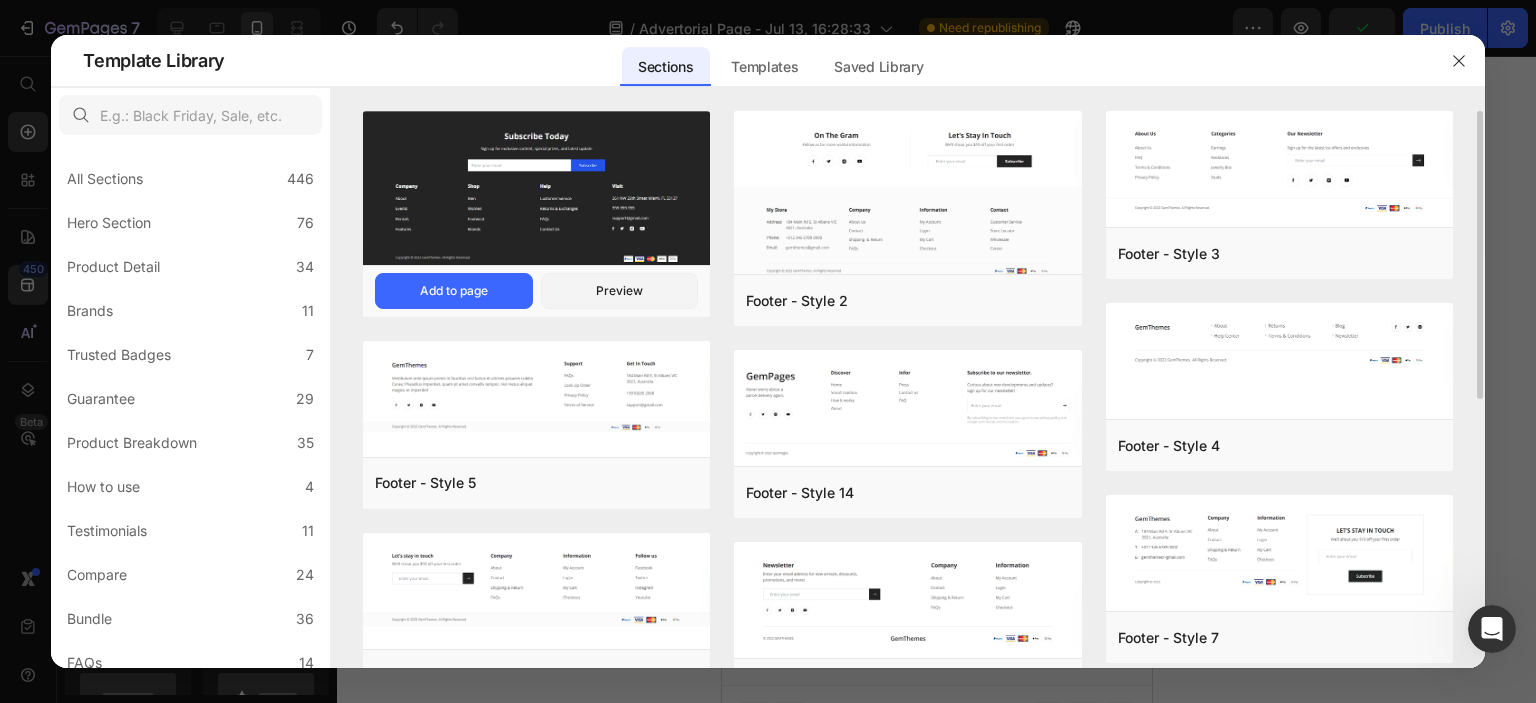 click at bounding box center [536, 190] 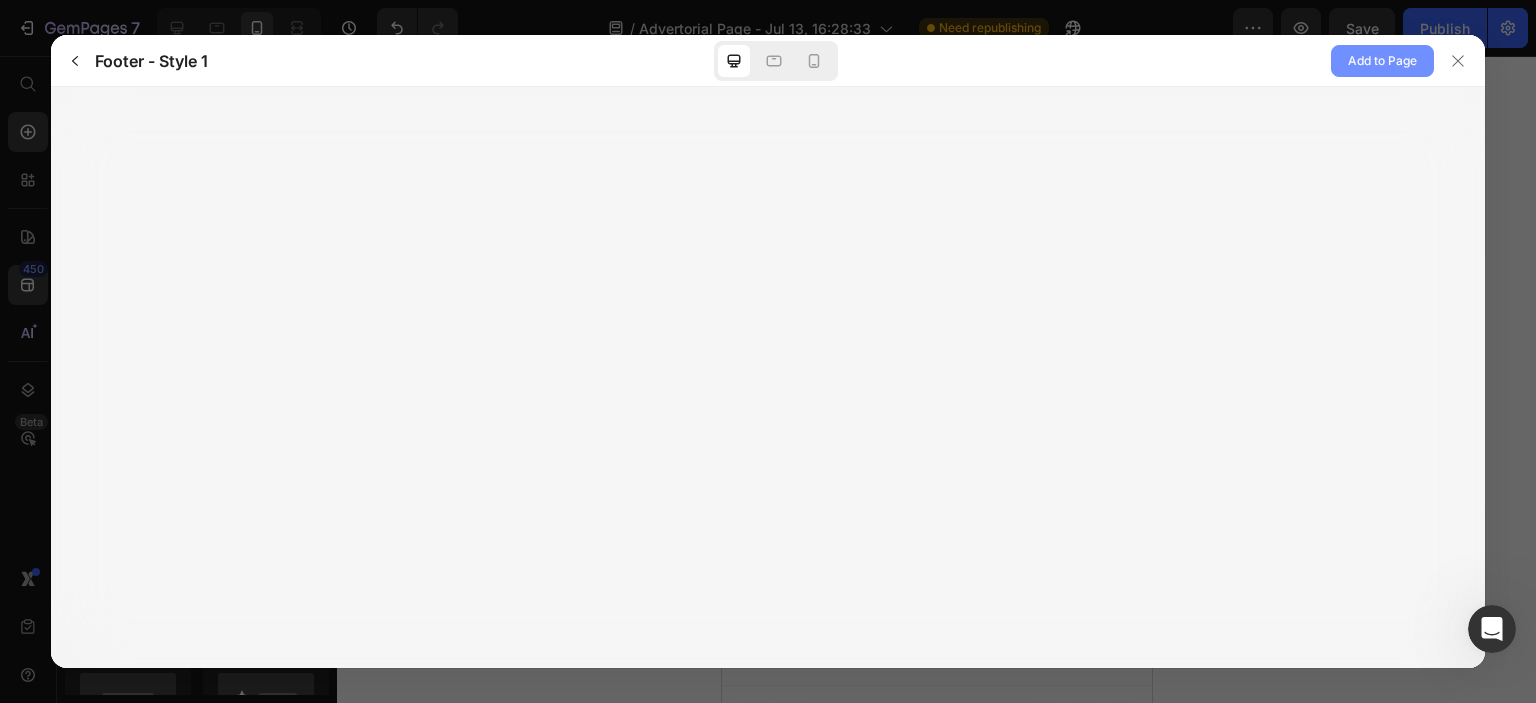 click on "Add to Page" 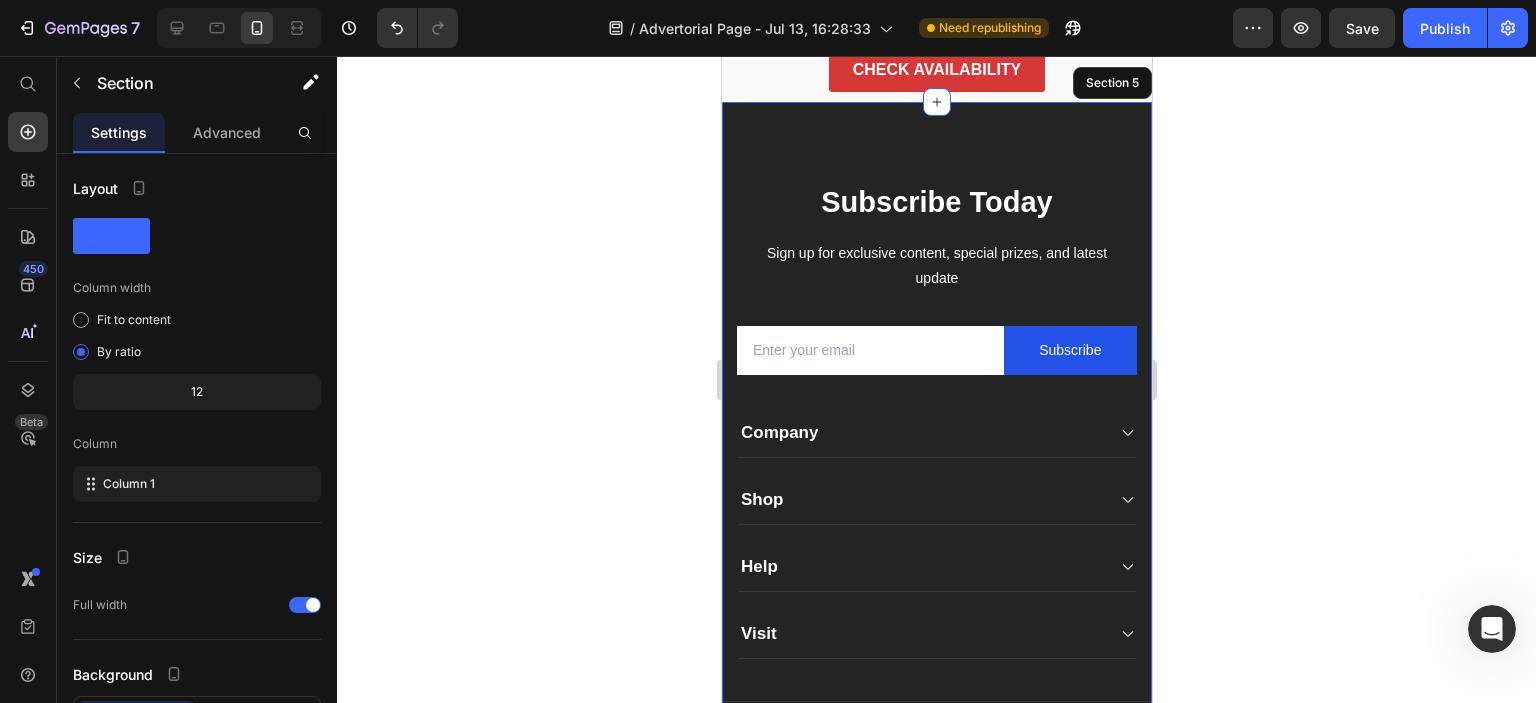 scroll, scrollTop: 13962, scrollLeft: 0, axis: vertical 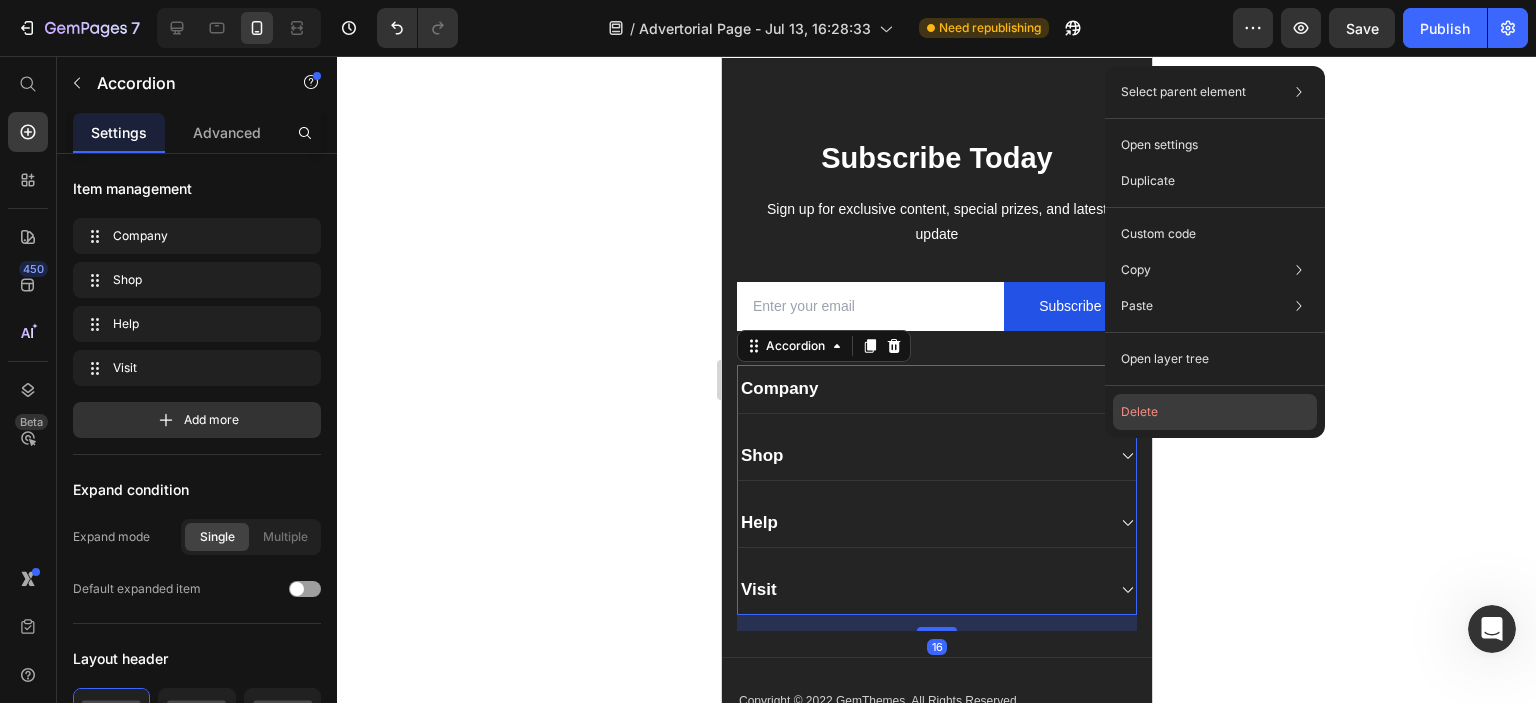 click on "Delete" 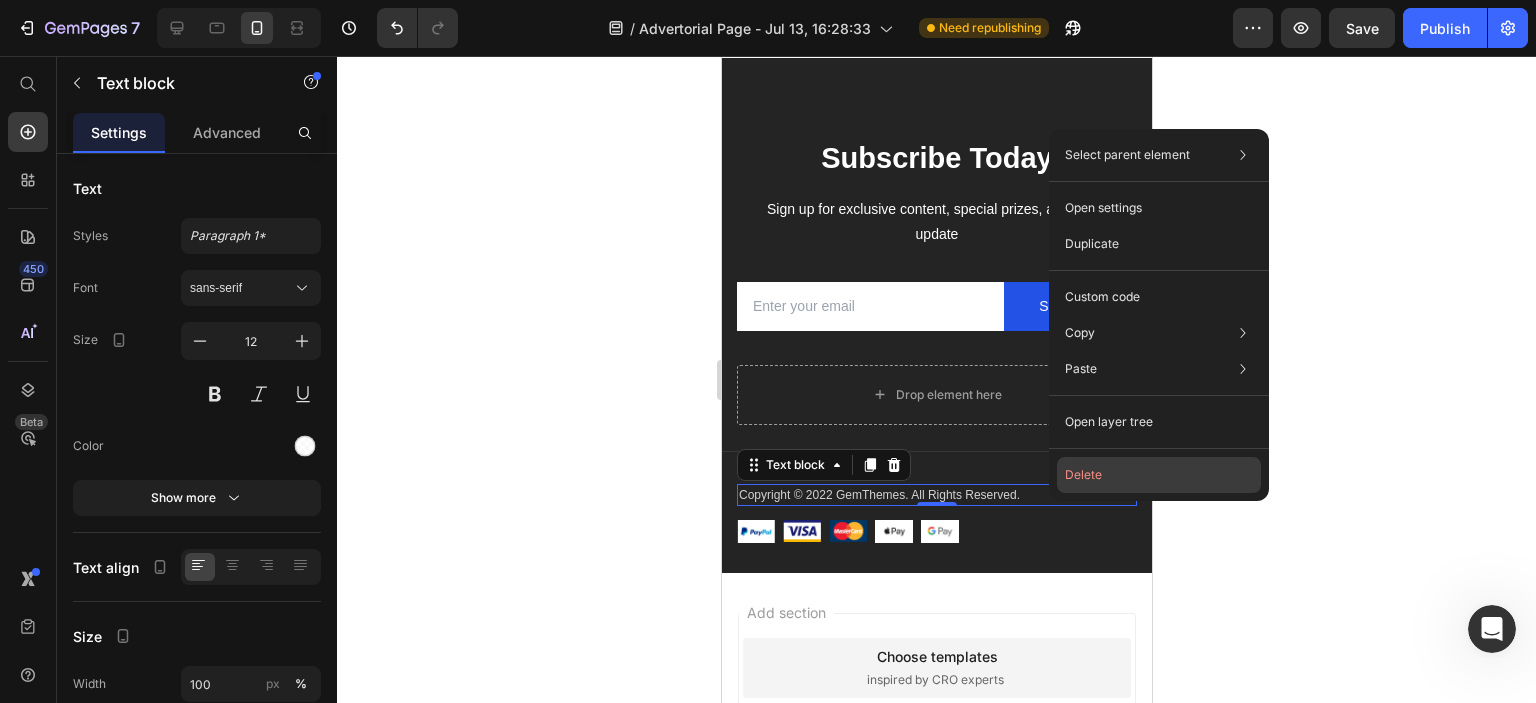 click on "Delete" 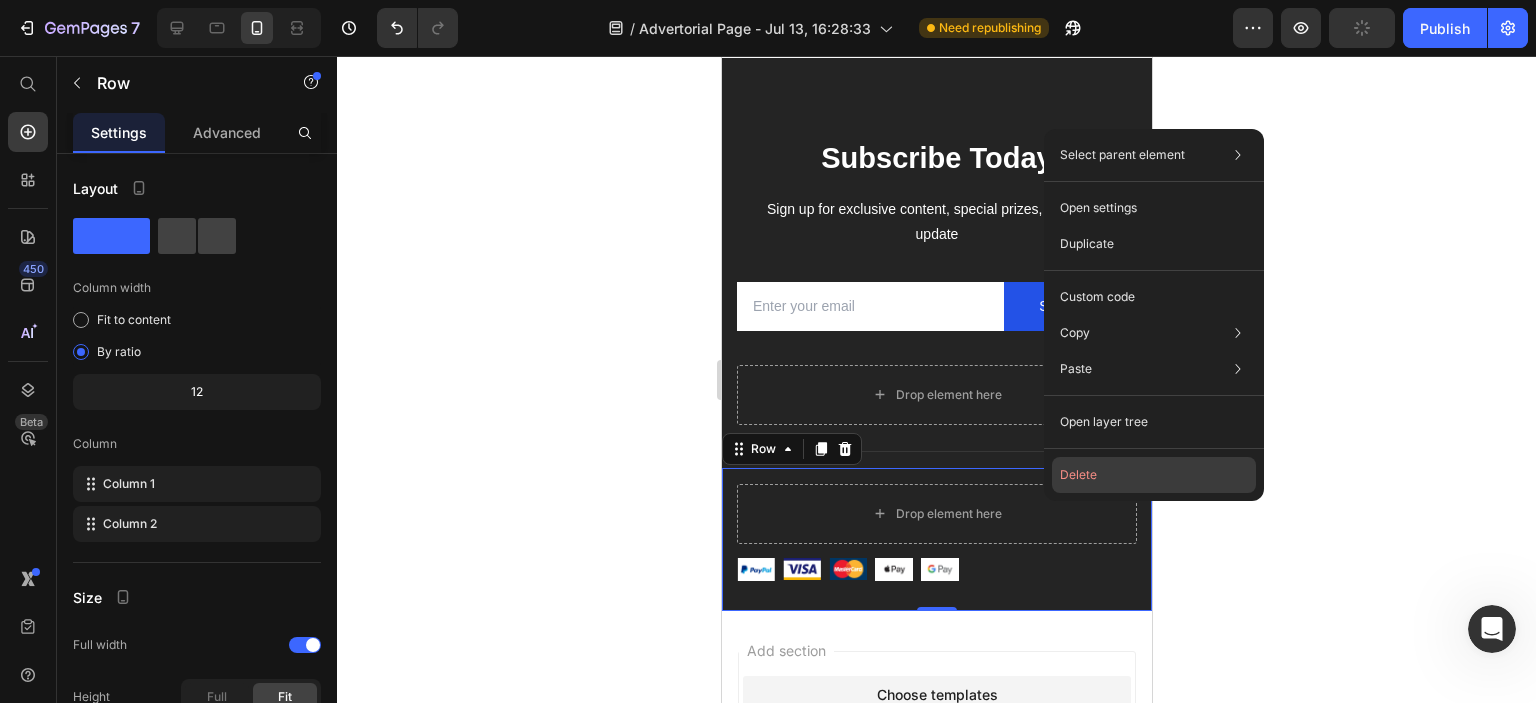 click on "Delete" 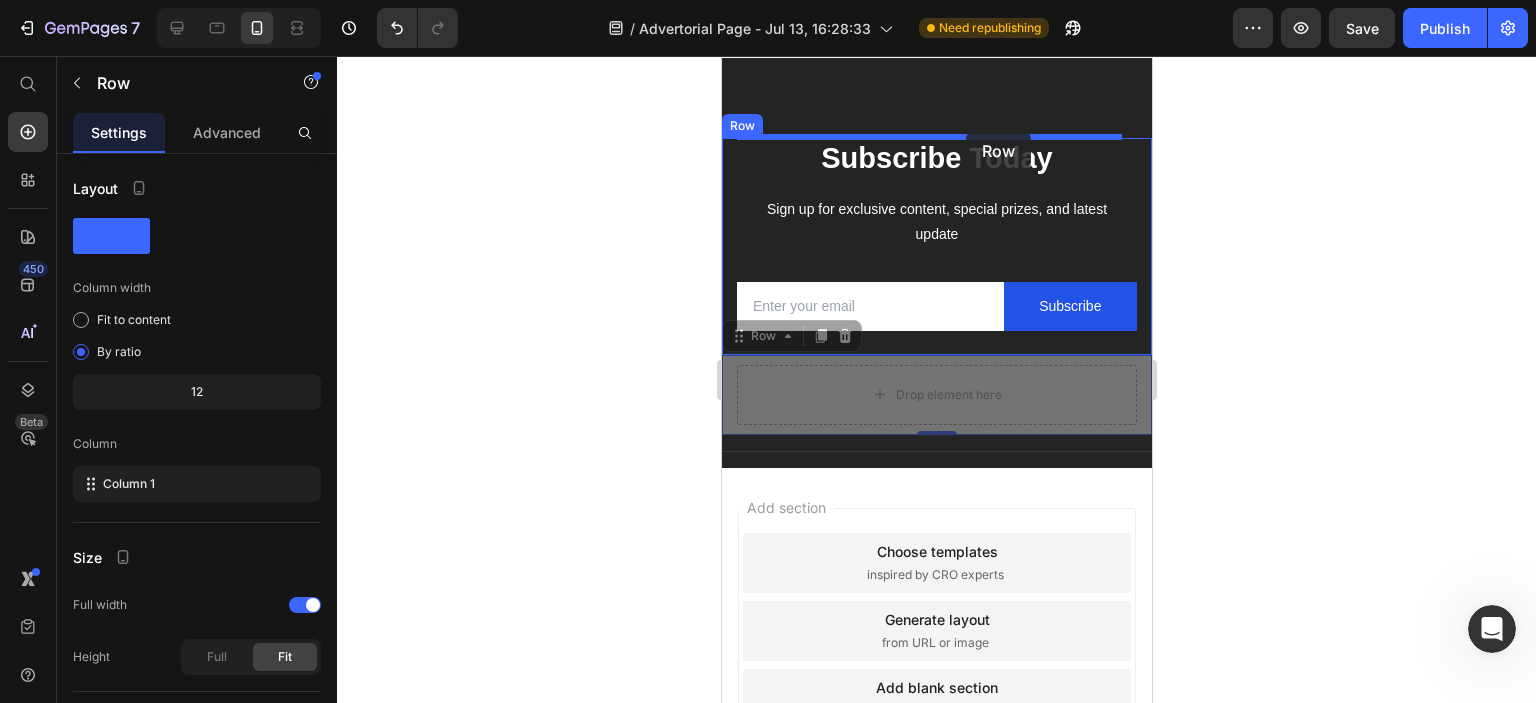 drag, startPoint x: 1029, startPoint y: 399, endPoint x: 965, endPoint y: 131, distance: 275.53583 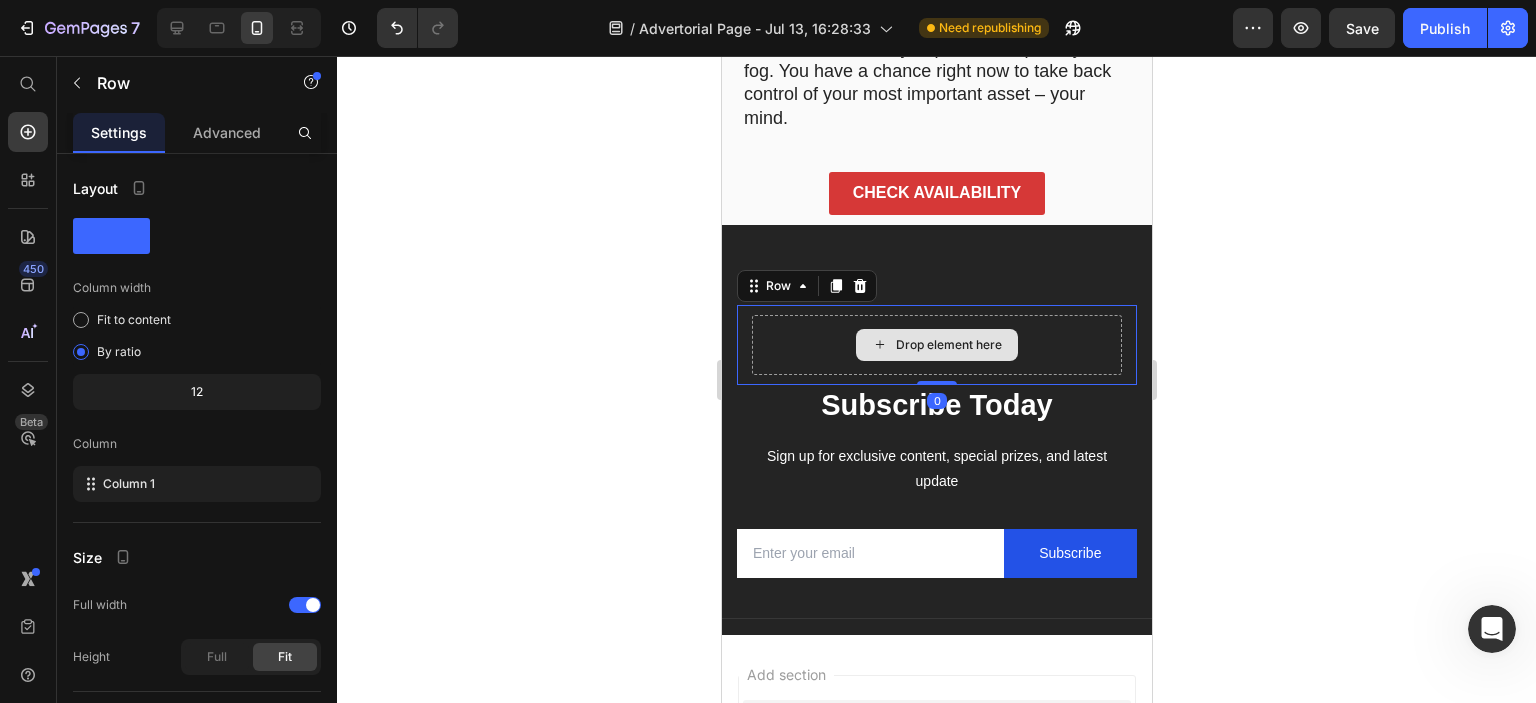 scroll, scrollTop: 13759, scrollLeft: 0, axis: vertical 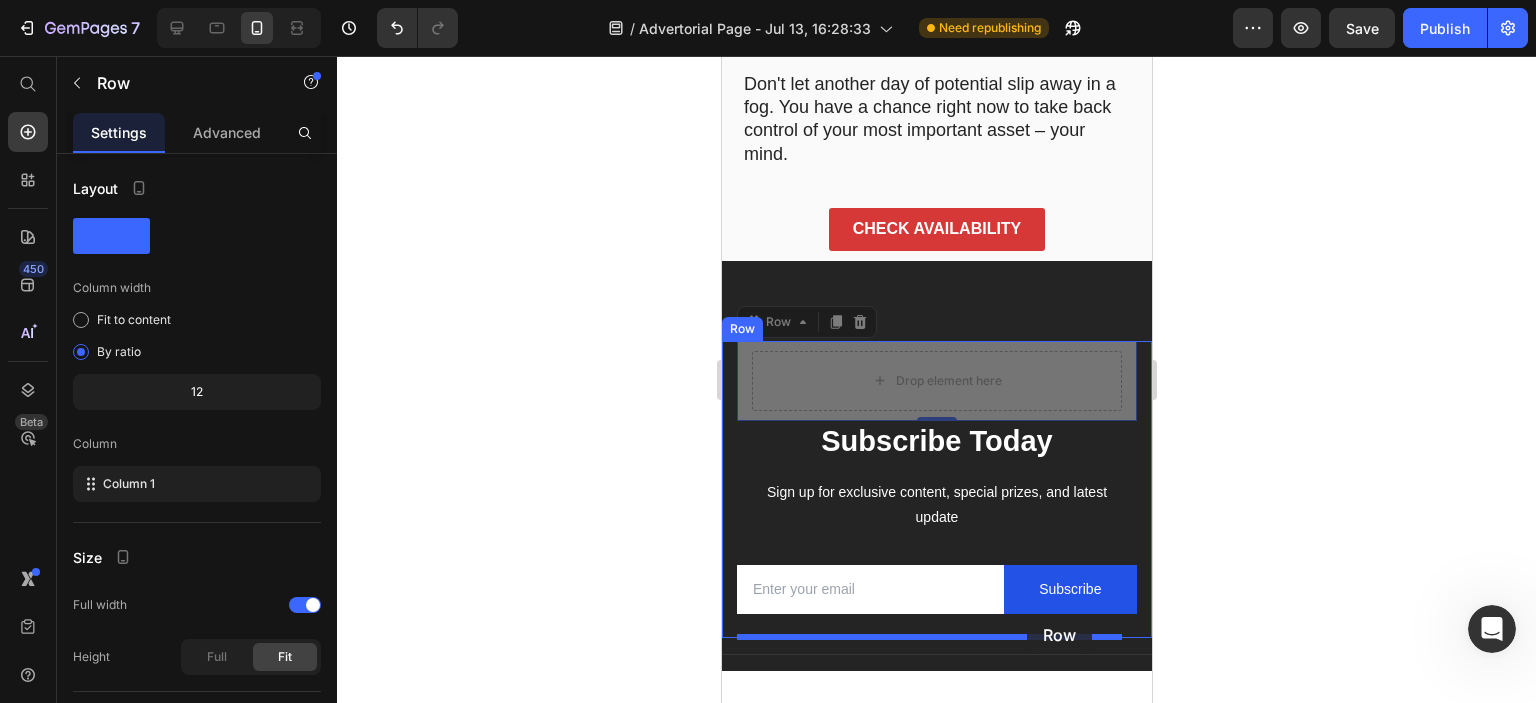 drag, startPoint x: 1041, startPoint y: 409, endPoint x: 1026, endPoint y: 615, distance: 206.5454 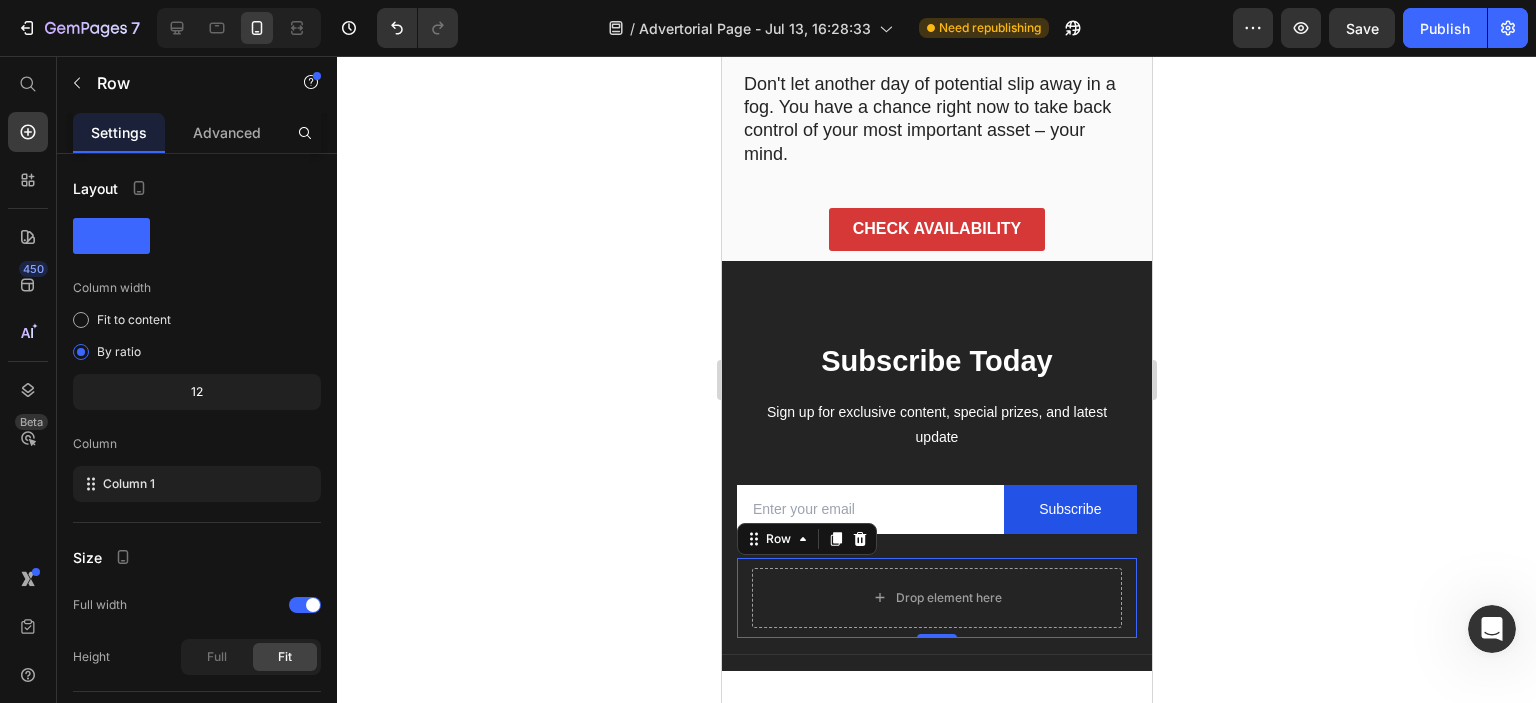 click 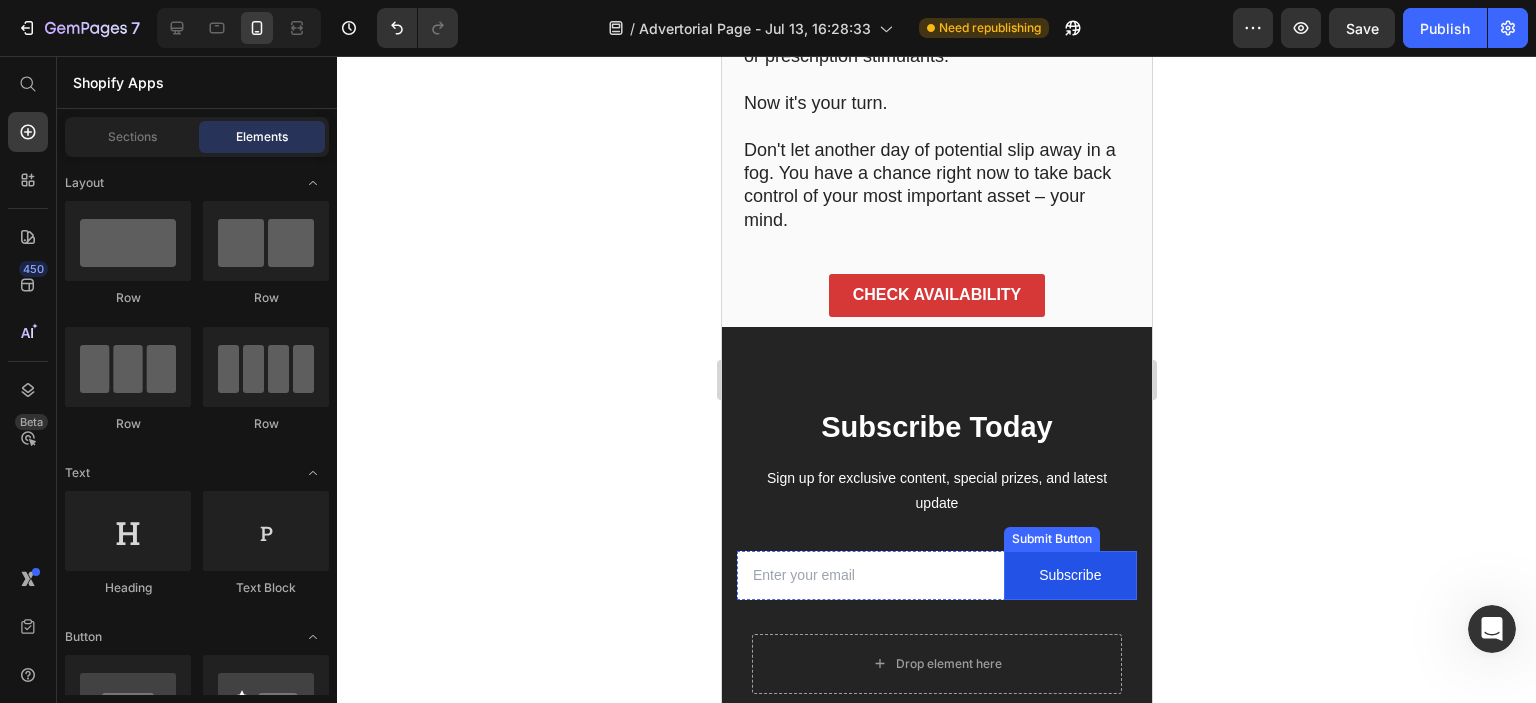 scroll, scrollTop: 13659, scrollLeft: 0, axis: vertical 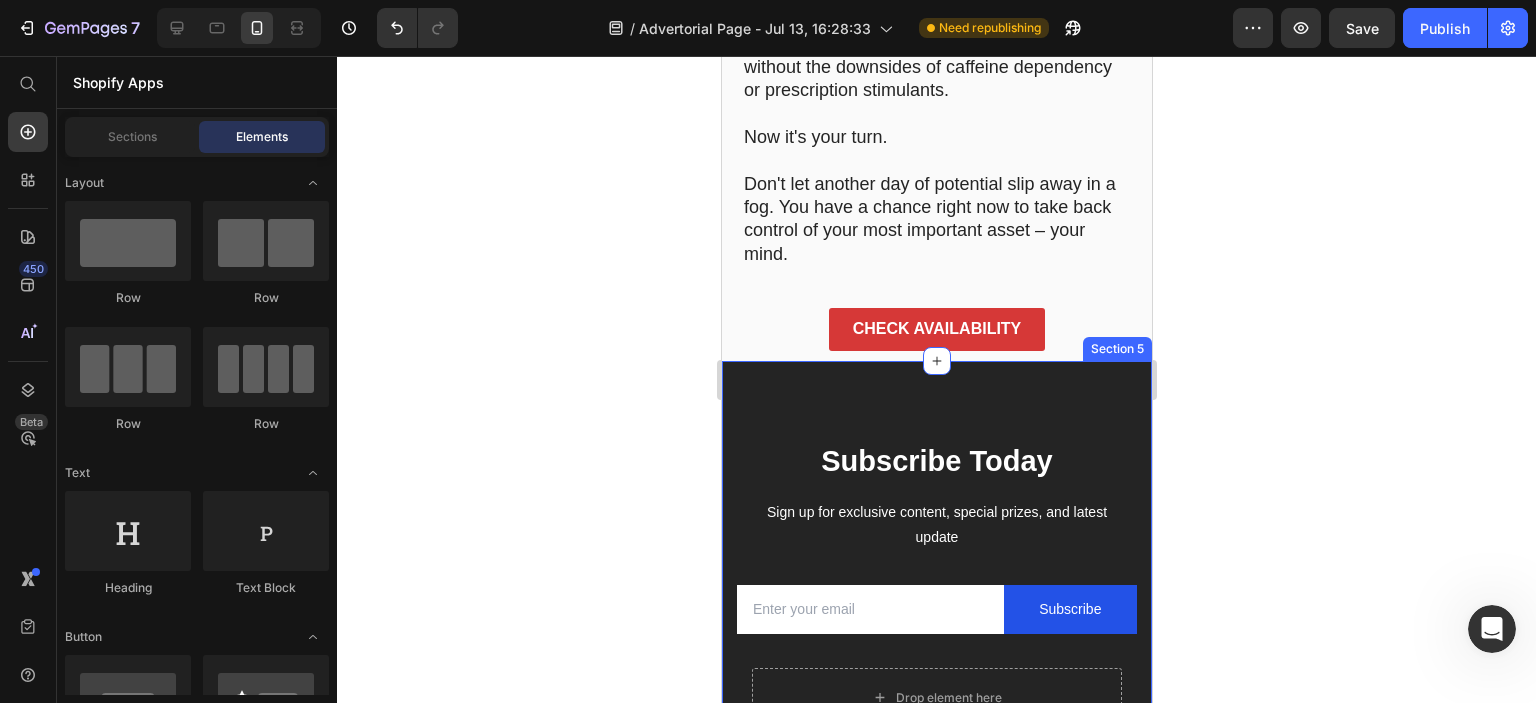 click on "Subscribe Today Heading Sign up for exclusive content, special prizes, and latest update Text block Email Field Subscribe Submit Button Row Newsletter
Drop element here Row Row Company Text block About Button Events Button Rentals Button Features Button Shop Text block Men Button Women Button Footweat Button Brands Button Help Text block Customer Service Button Returns & Exchanges Button FAQs Button Contact Us Button Visit Text block 261 NW 26th Street Miami. FL 33127 Text block 999-999-999 Text block support@gmail.com Text block Image Image Image Image Row Row                Title Line Section 5" at bounding box center (936, 566) 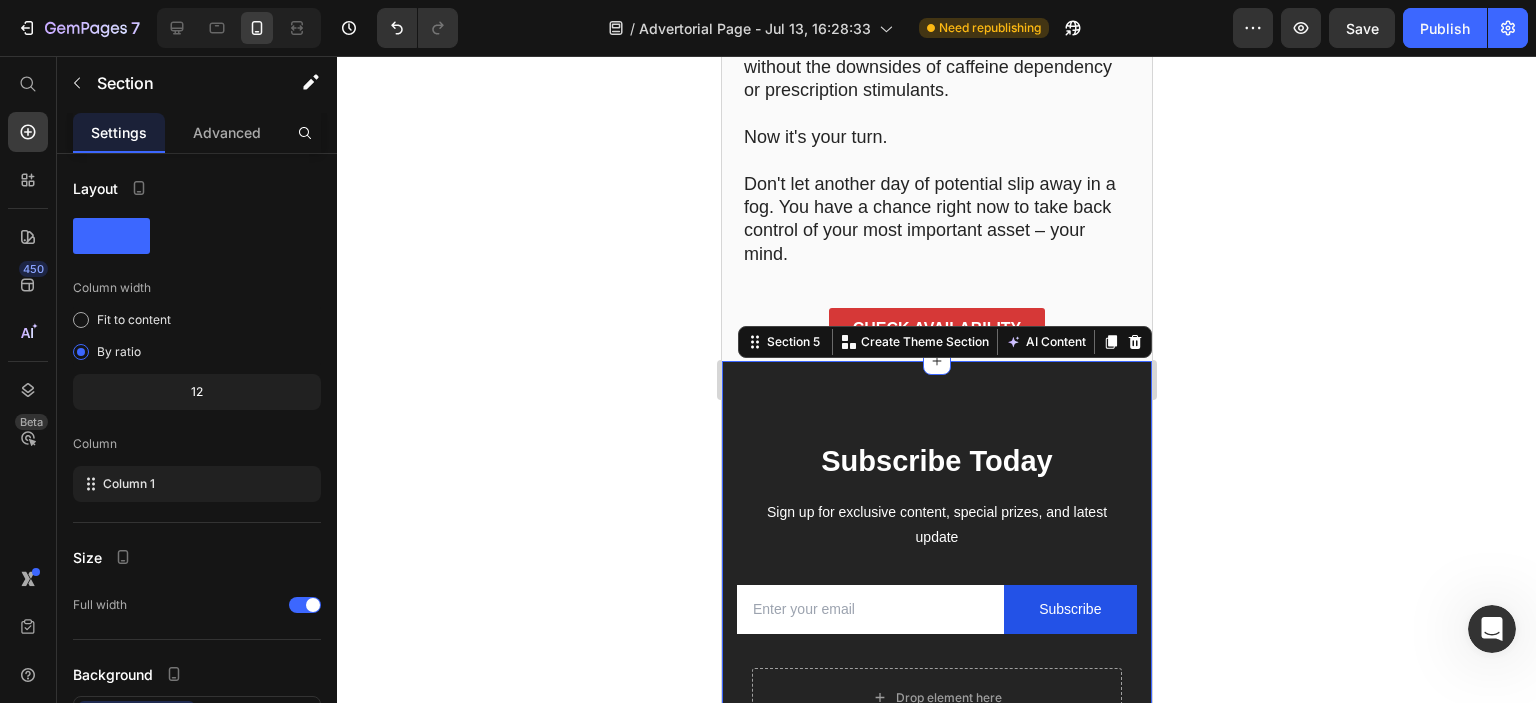 click on "Subscribe Today" at bounding box center [936, 462] 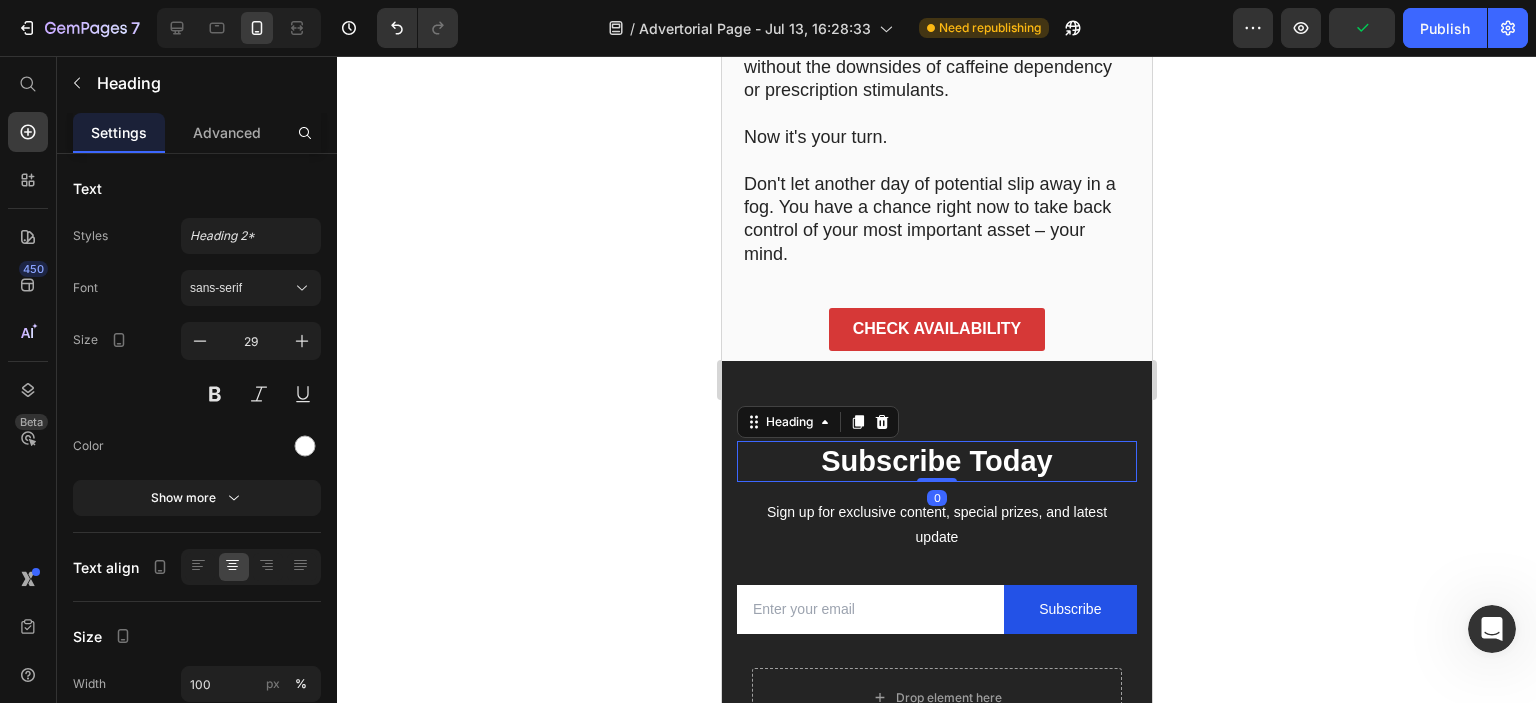 click 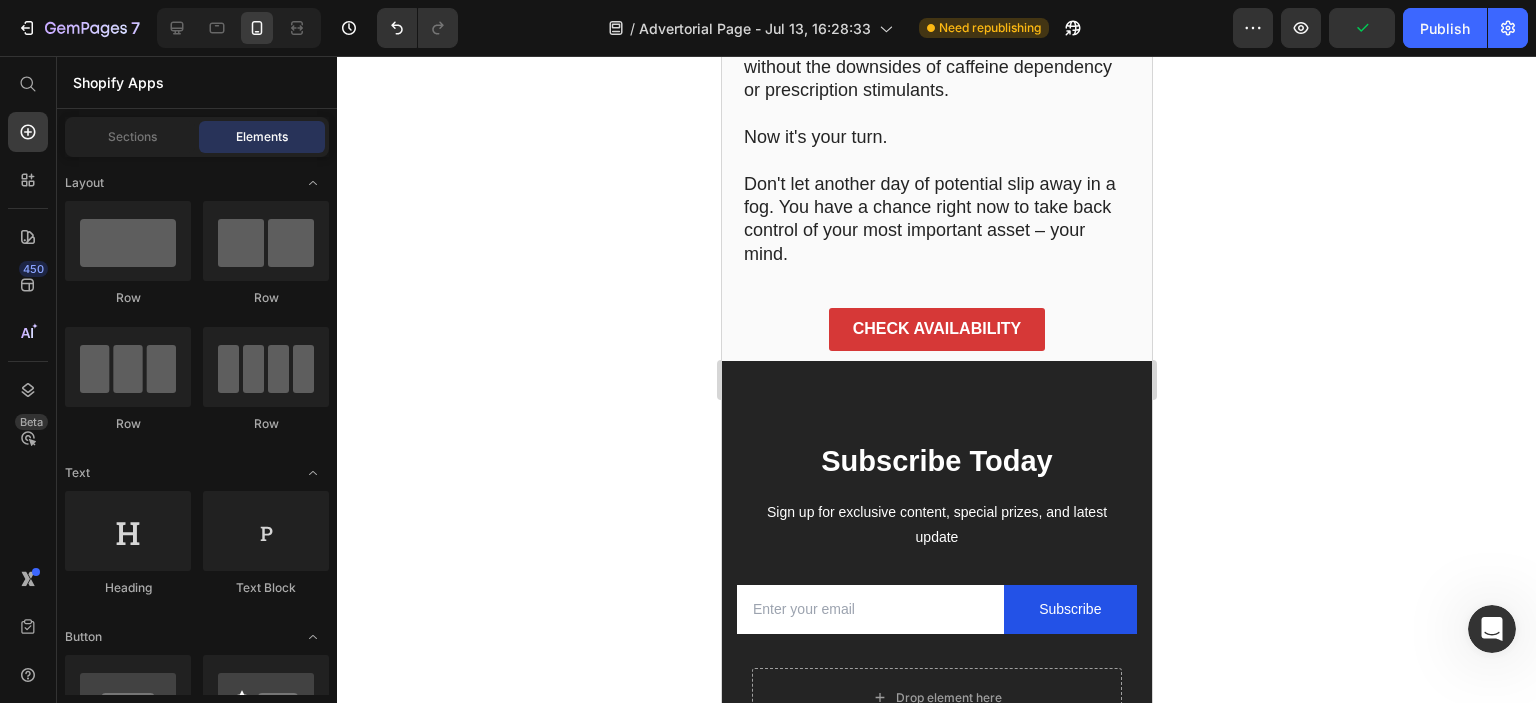 click on "Subscribe Today Heading Sign up for exclusive content, special prizes, and latest update Text block Email Field Subscribe Submit Button Row Newsletter
Drop element here Row Row Company Text block About Button Events Button Rentals Button Features Button Shop Text block Men Button Women Button Footweat Button Brands Button Help Text block Customer Service Button Returns & Exchanges Button FAQs Button Contact Us Button Visit Text block 261 NW 26th Street Miami. FL 33127 Text block 999-999-999 Text block support@gmail.com Text block Image Image Image Image Row Row                Title Line Section 5" at bounding box center [936, 566] 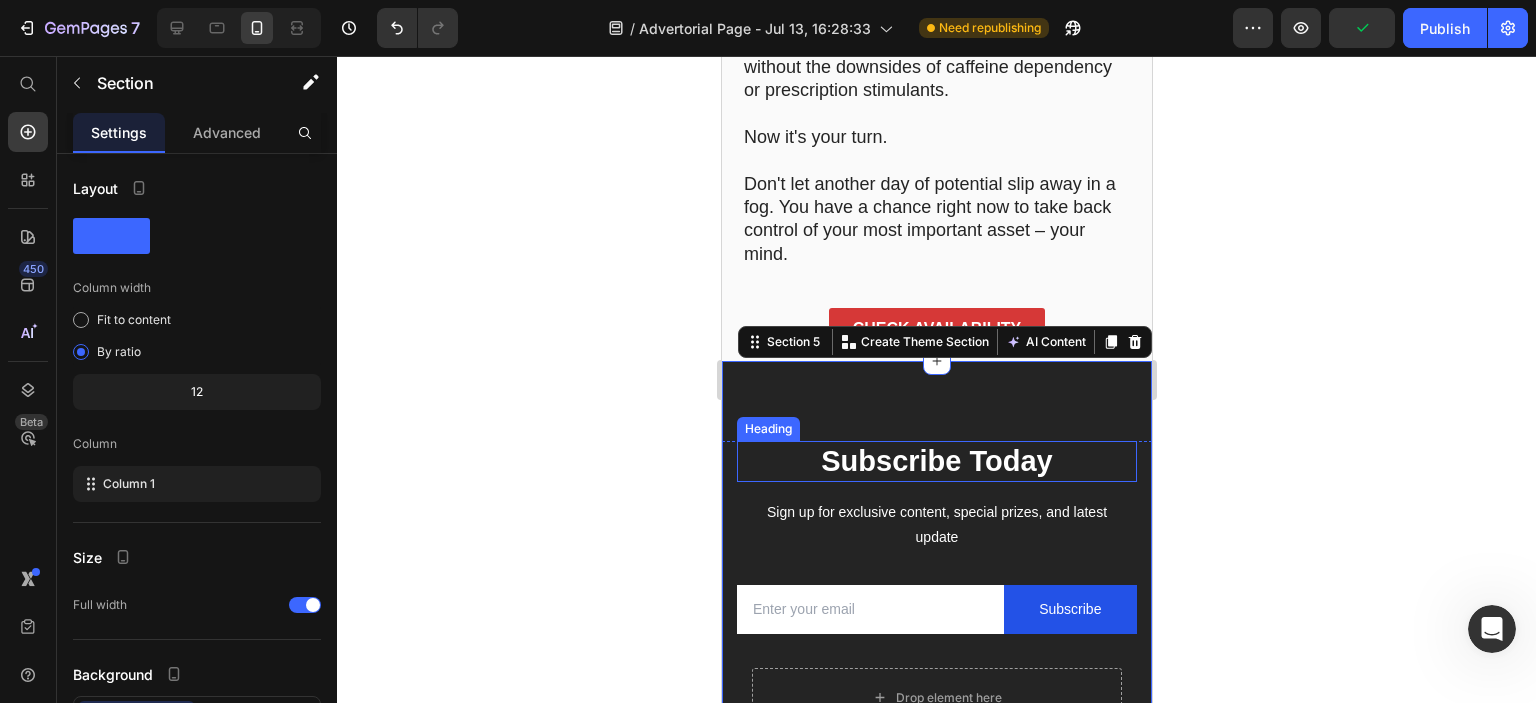 click on "Subscribe Today" at bounding box center [936, 462] 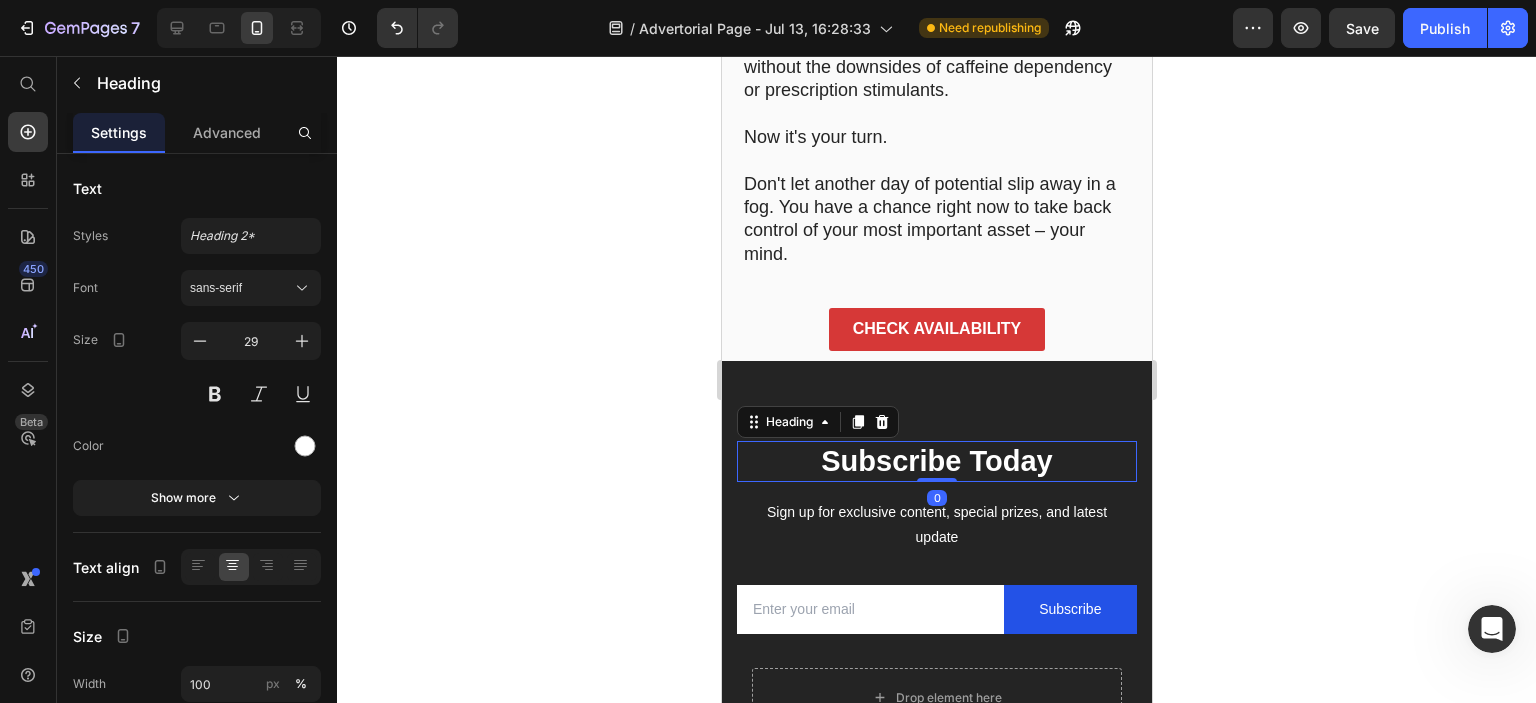 click 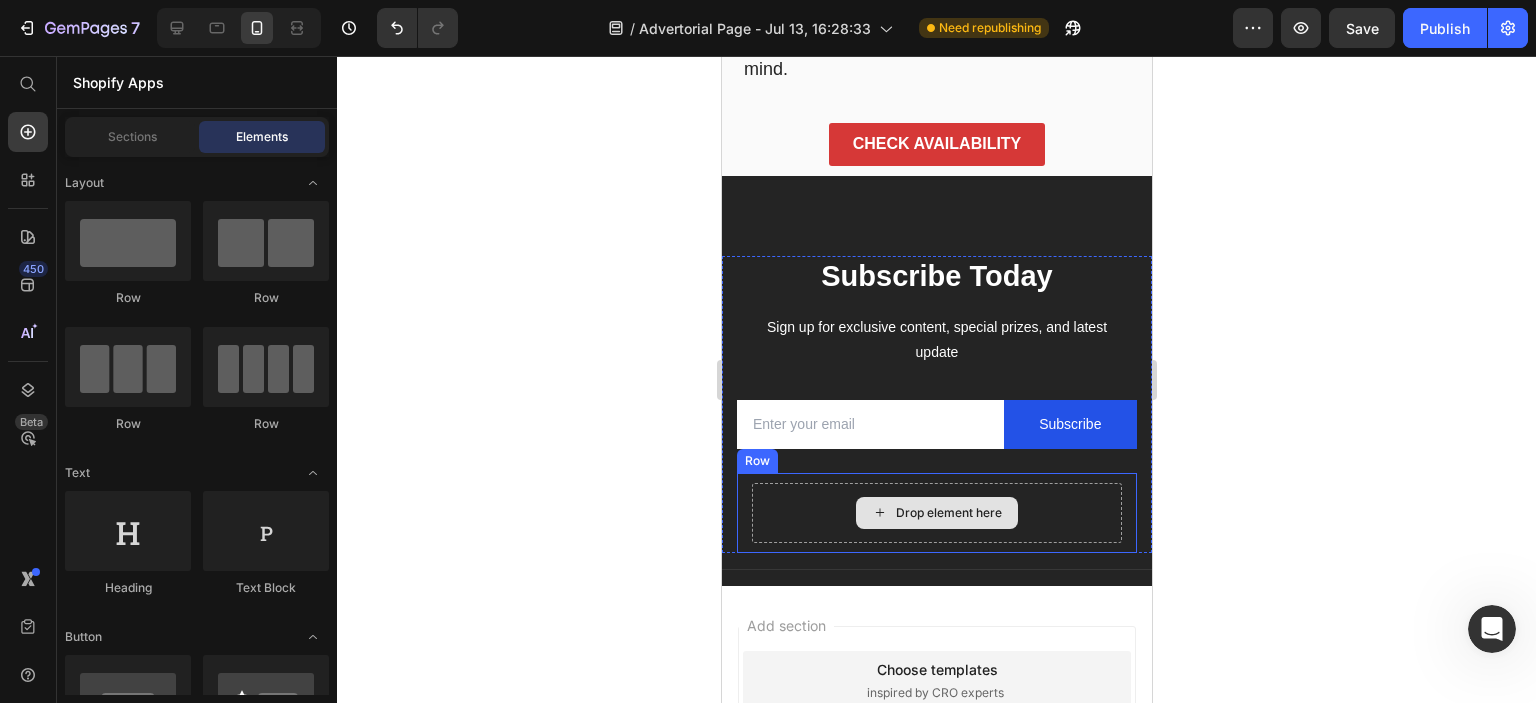 scroll, scrollTop: 13859, scrollLeft: 0, axis: vertical 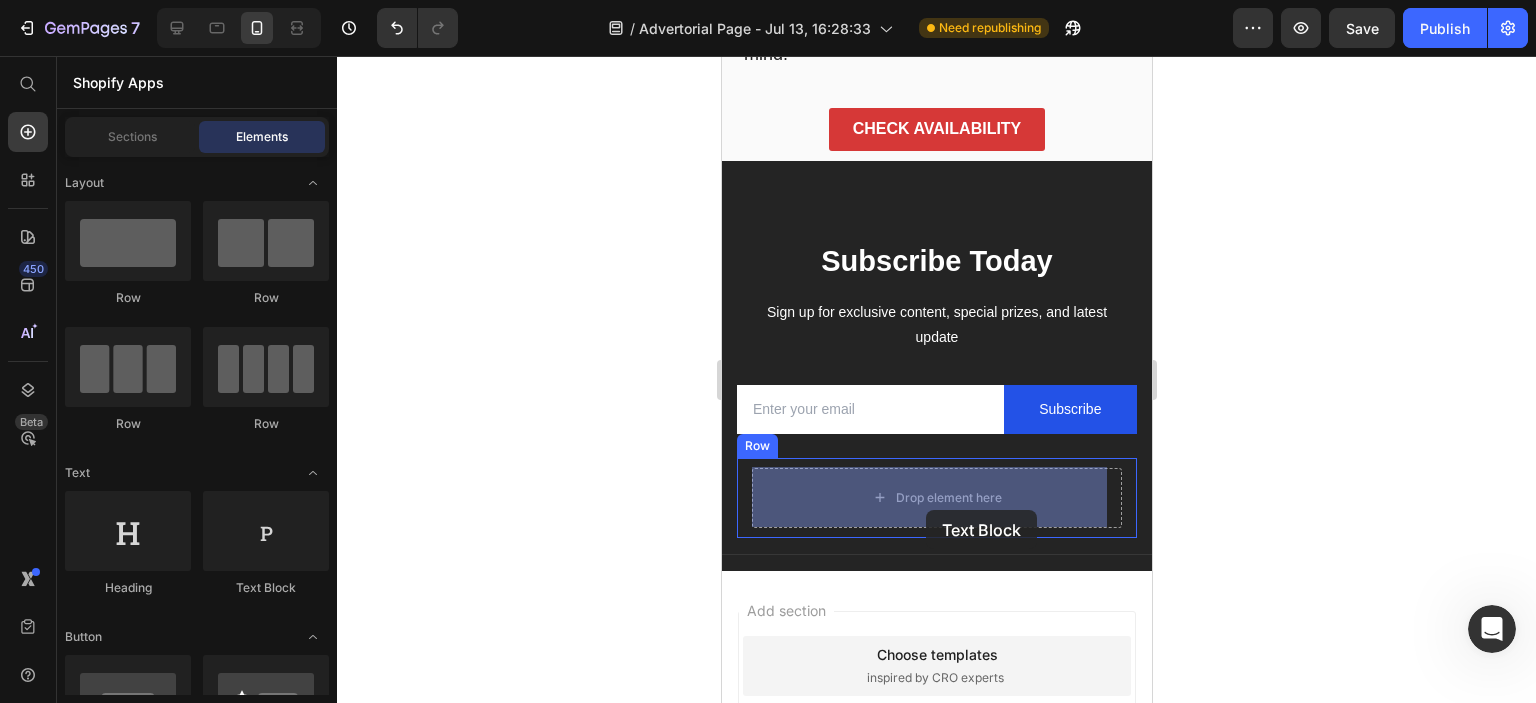 drag, startPoint x: 1003, startPoint y: 584, endPoint x: 904, endPoint y: 487, distance: 138.60014 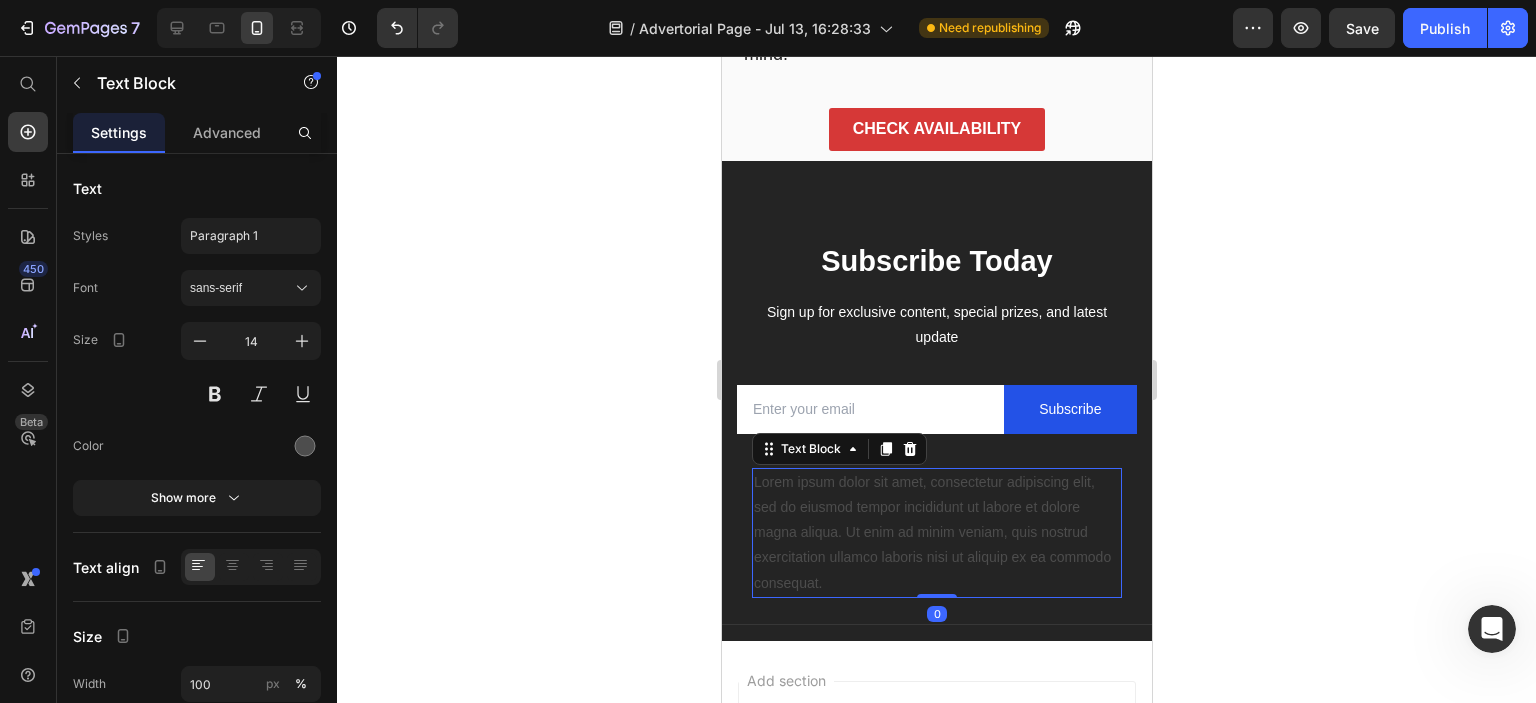 click on "Lorem ipsum dolor sit amet, consectetur adipiscing elit, sed do eiusmod tempor incididunt ut labore et dolore magna aliqua. Ut enim ad minim veniam, quis nostrud exercitation ullamco laboris nisi ut aliquip ex ea commodo consequat." at bounding box center [936, 533] 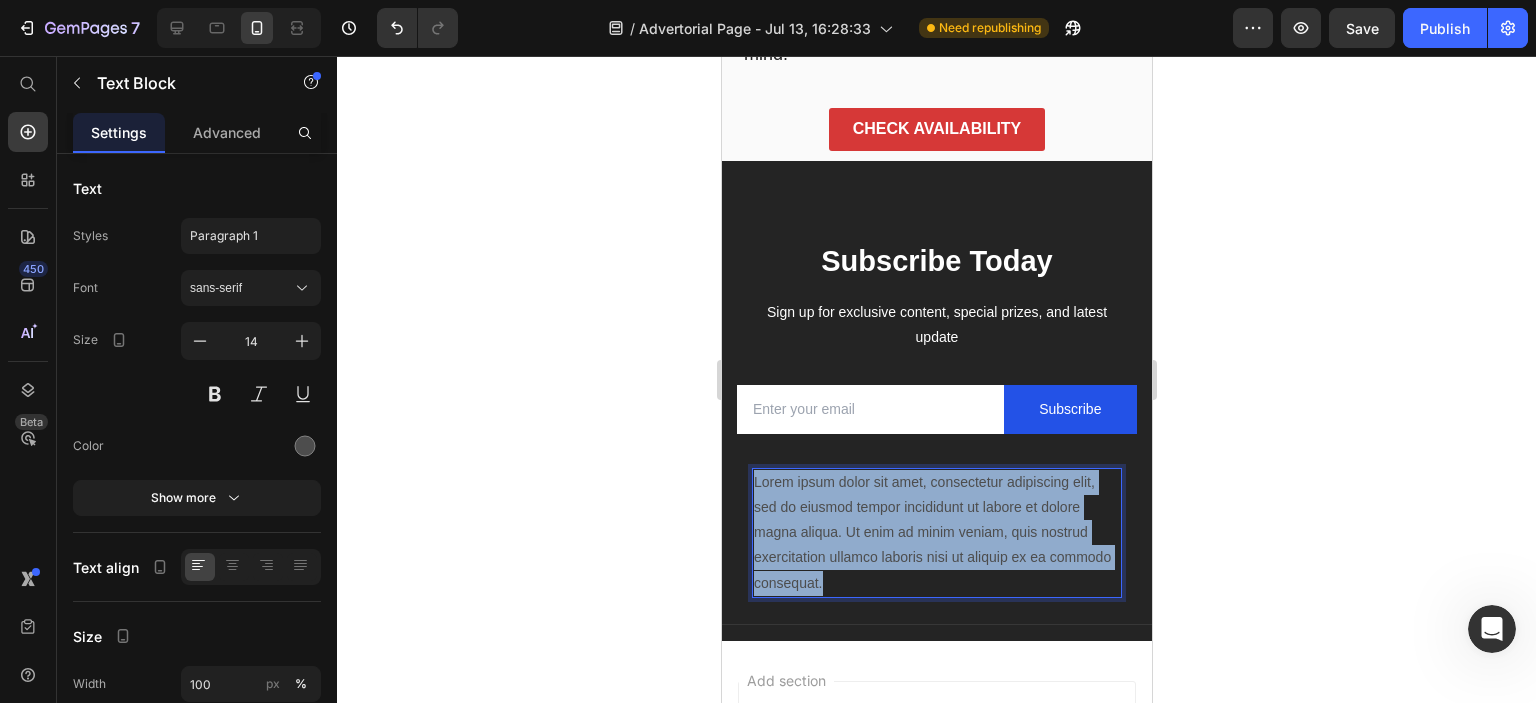 click on "Lorem ipsum dolor sit amet, consectetur adipiscing elit, sed do eiusmod tempor incididunt ut labore et dolore magna aliqua. Ut enim ad minim veniam, quis nostrud exercitation ullamco laboris nisi ut aliquip ex ea commodo consequat." at bounding box center (936, 533) 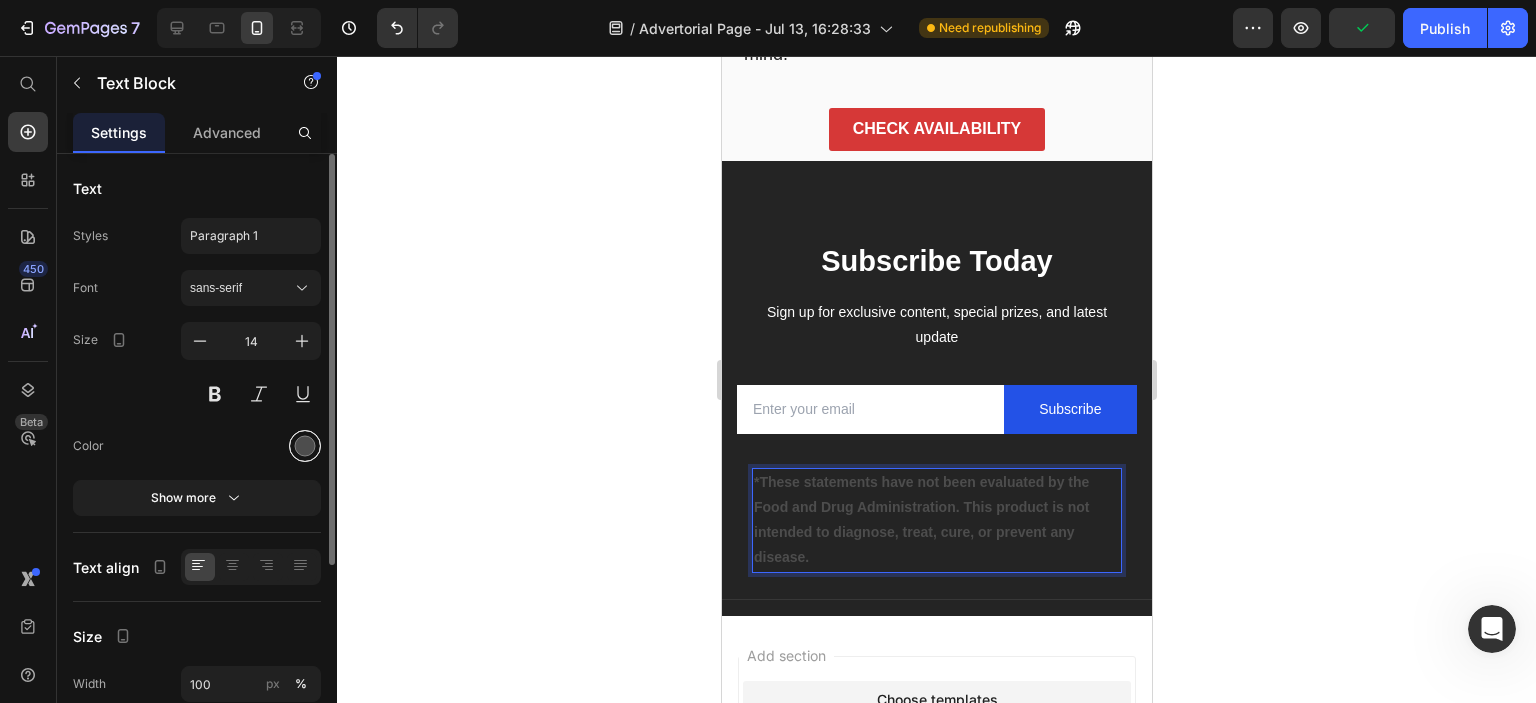 click at bounding box center [305, 446] 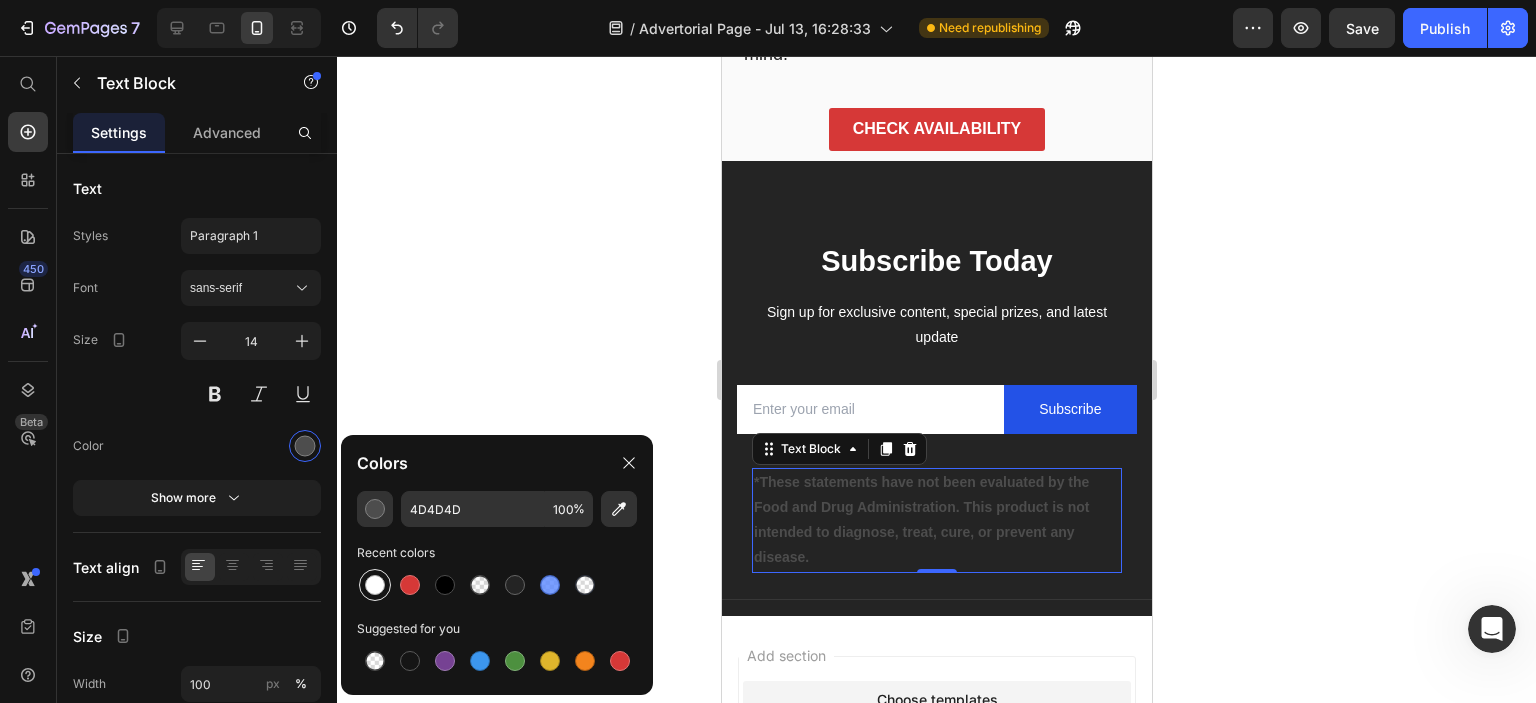 click at bounding box center [375, 585] 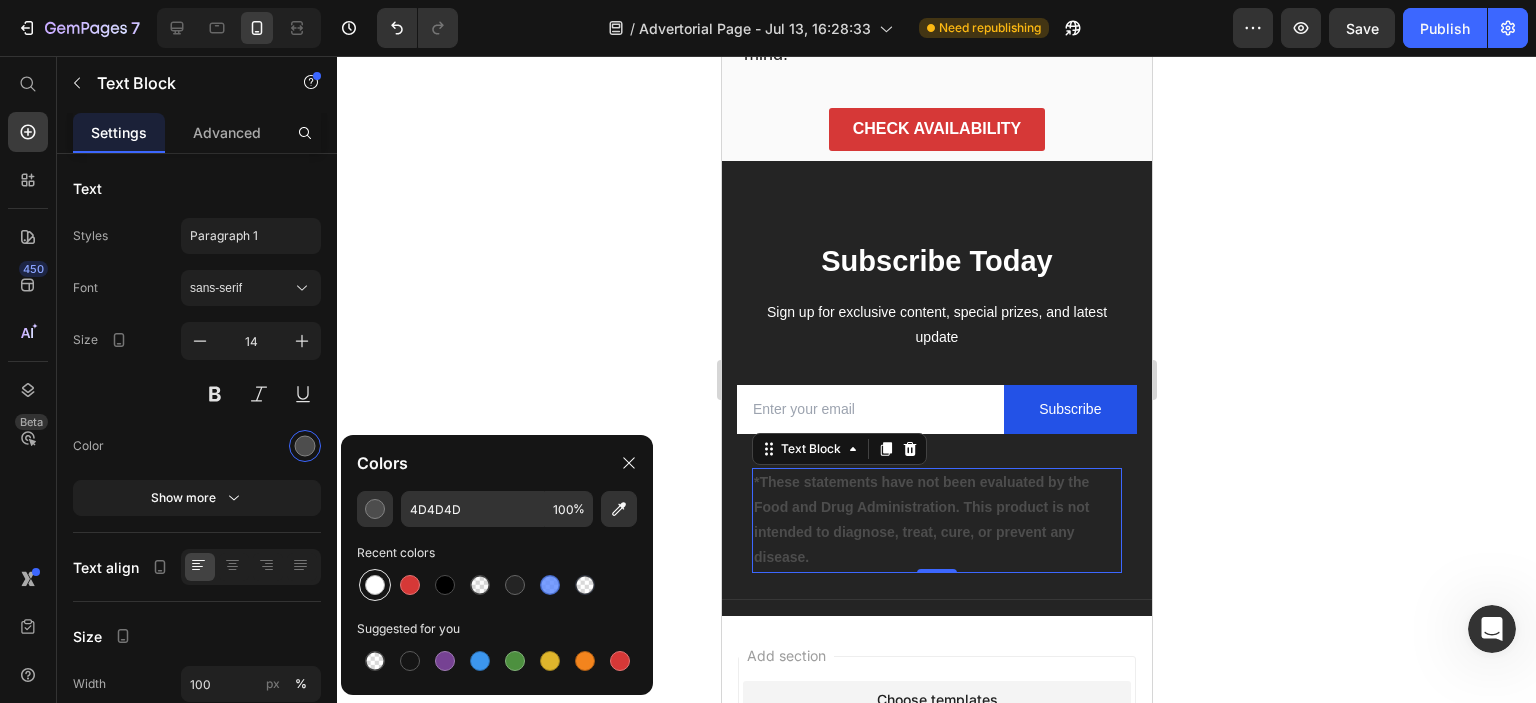 type on "FFFFFF" 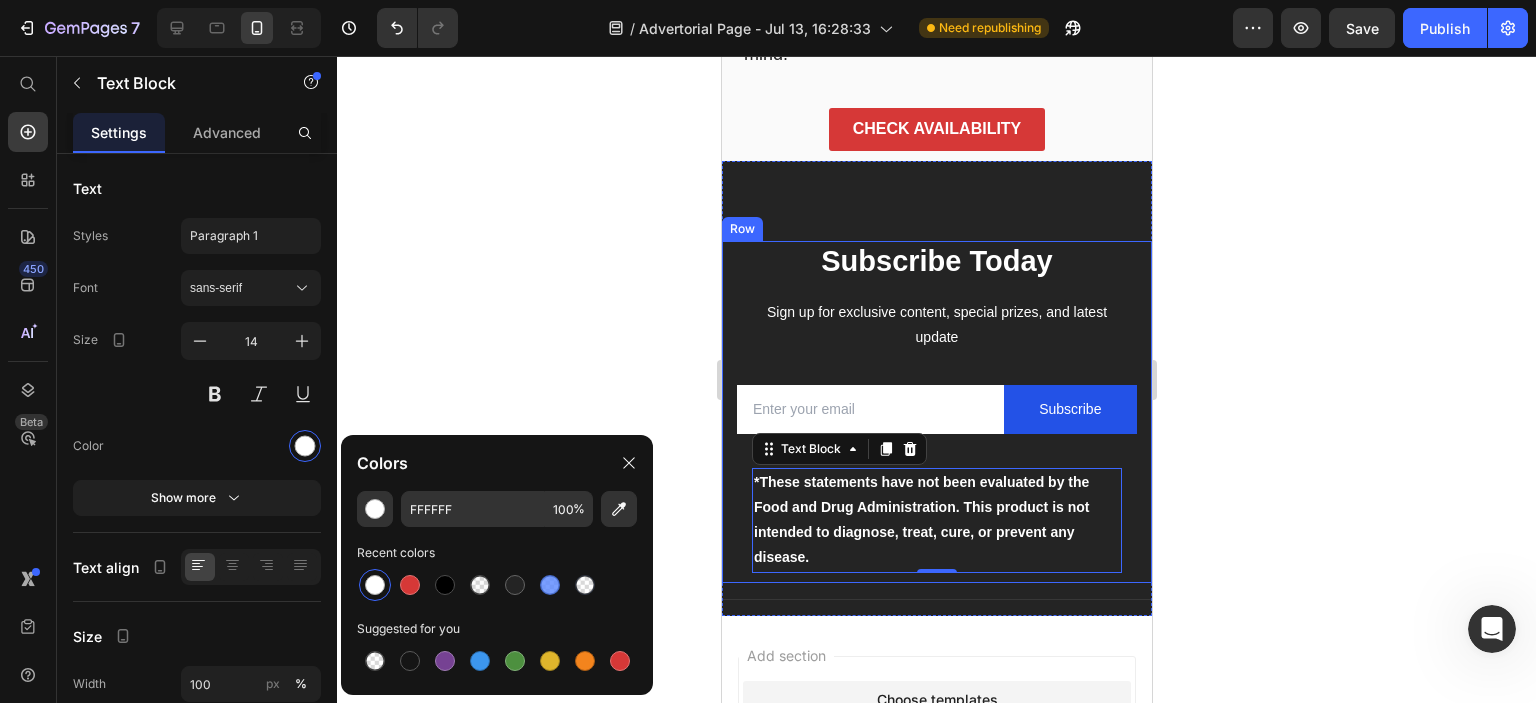 click 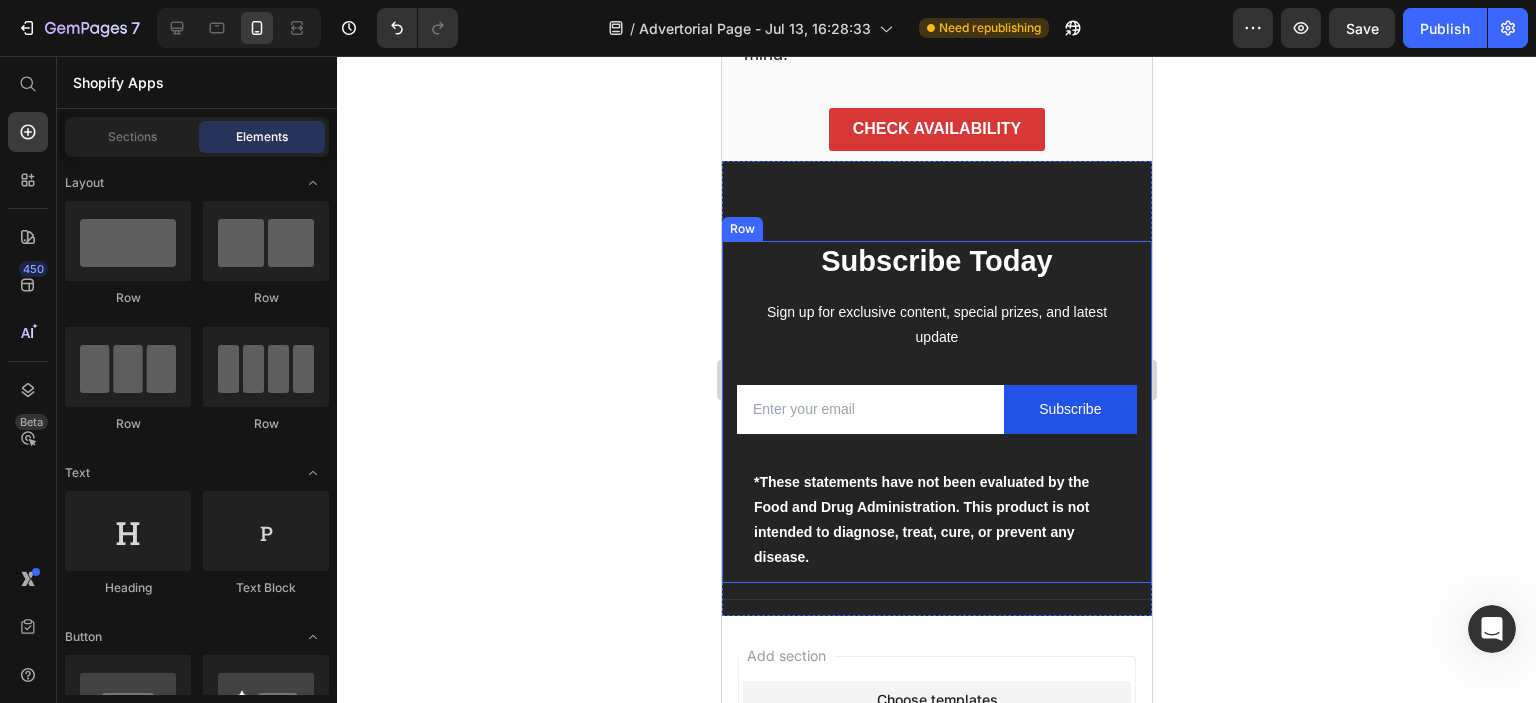 click 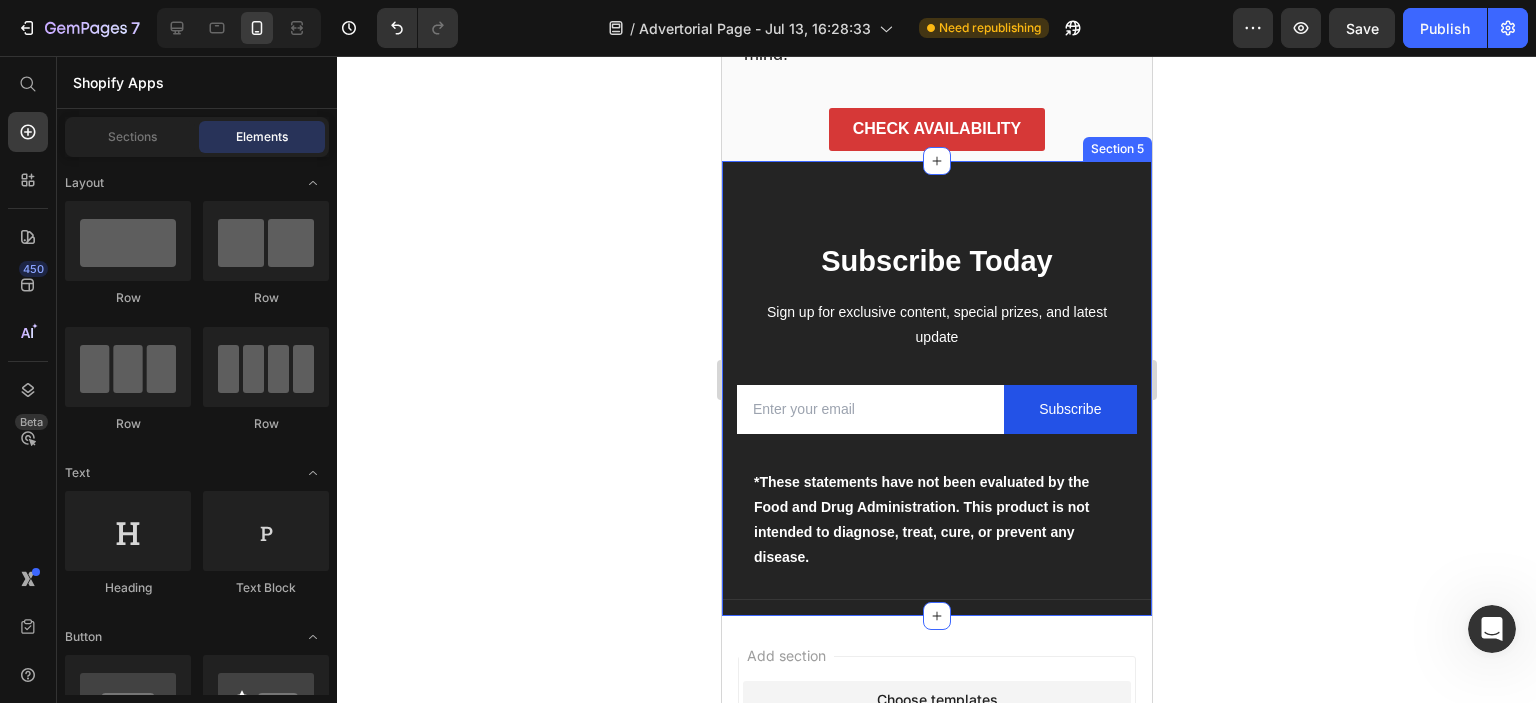 click on "Subscribe Today Heading Sign up for exclusive content, special prizes, and latest update Text block Email Field Subscribe Submit Button Row Newsletter *These statements have not been evaluated by the Food and Drug Administration. This product is not intended to diagnose, treat, cure, or prevent any disease. Text Block Row Row Company Text block About Button Events Button Rentals Button Features Button Shop Text block Men Button Women Button Footweat Button Brands Button Help Text block Customer Service Button Returns & Exchanges Button FAQs Button Contact Us Button Visit Text block 261 NW 26th Street Miami. FL 33127 Text block 999-999-999 Text block support@gmail.com Text block Image Image Image Image Row Row                Title Line Section 5" at bounding box center [936, 388] 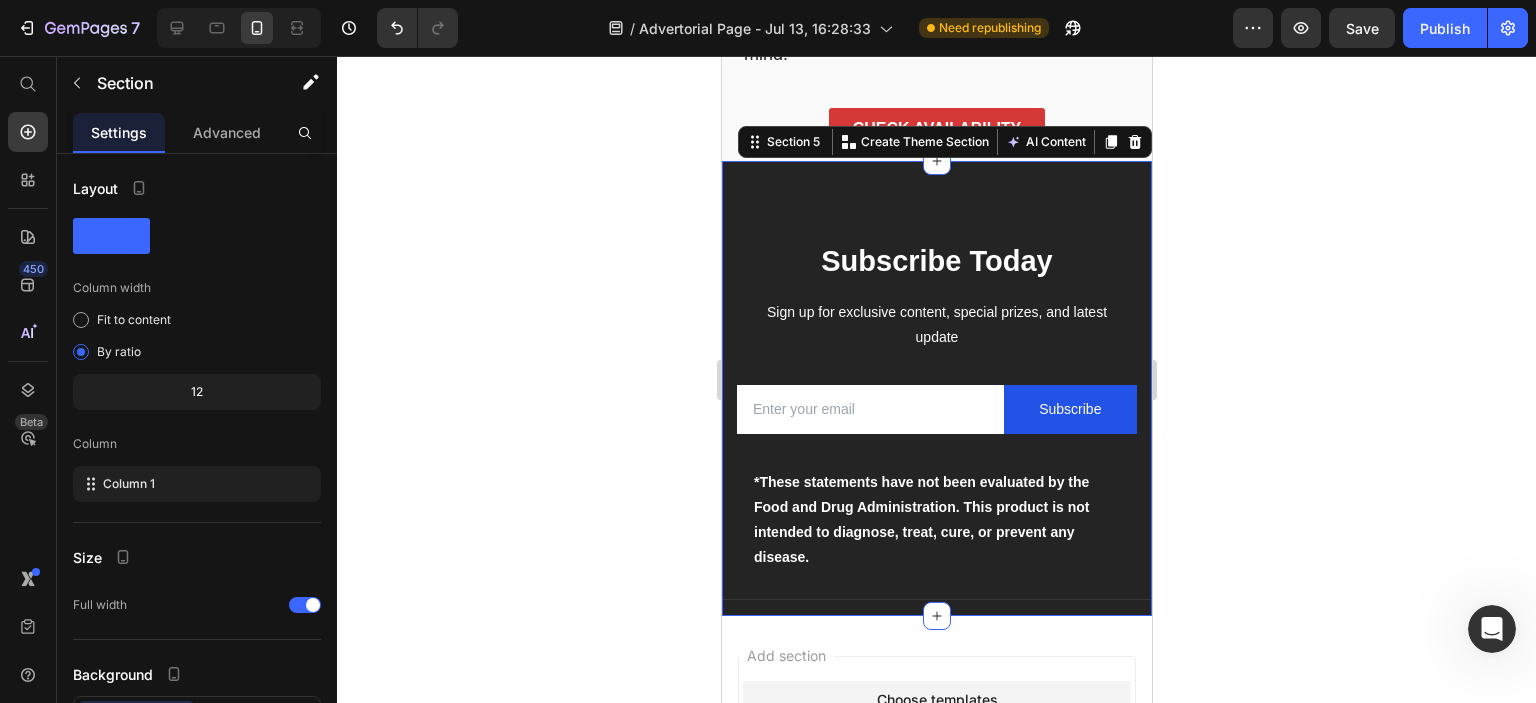 click 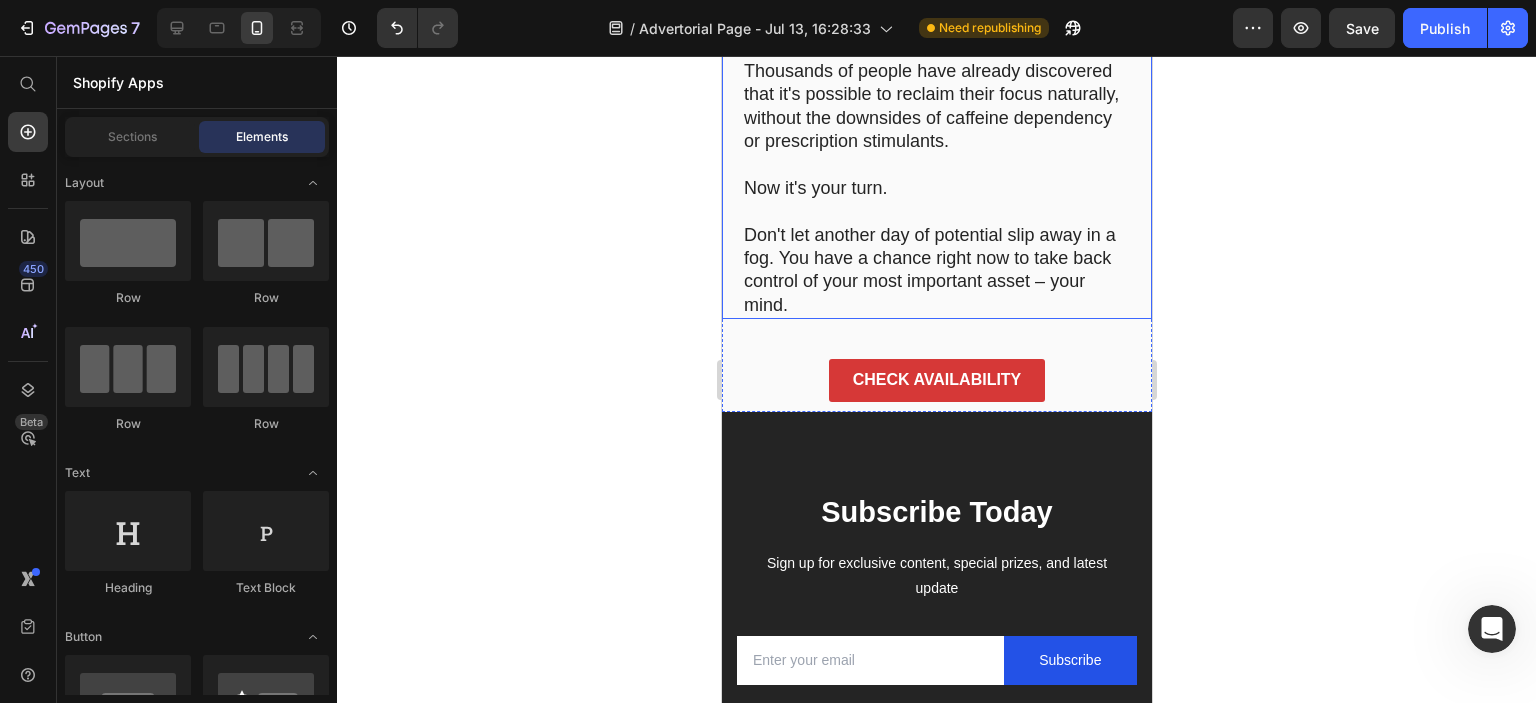 scroll, scrollTop: 13559, scrollLeft: 0, axis: vertical 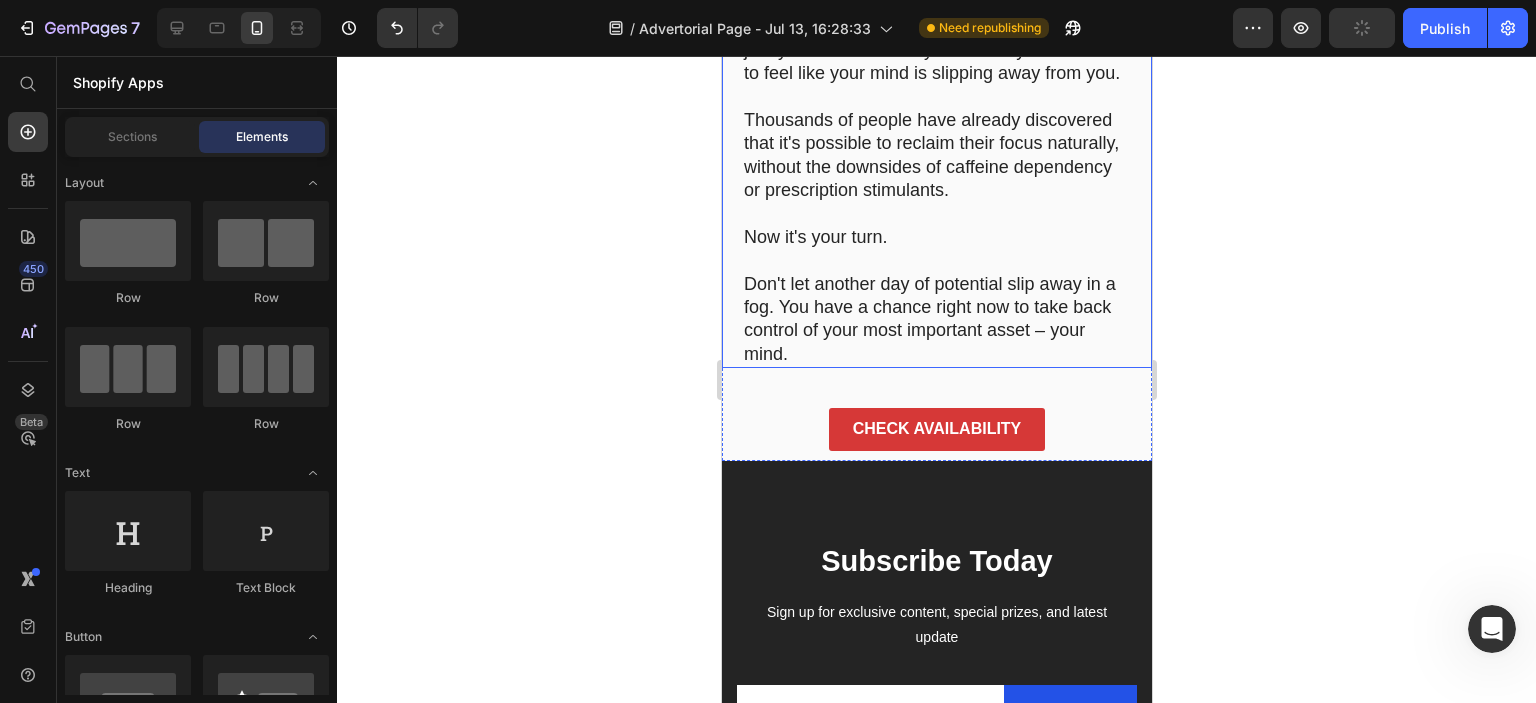 click on "Don't let another day of potential slip away in a fog. You have a chance right now to take back control of your most important asset – your mind." at bounding box center (936, 320) 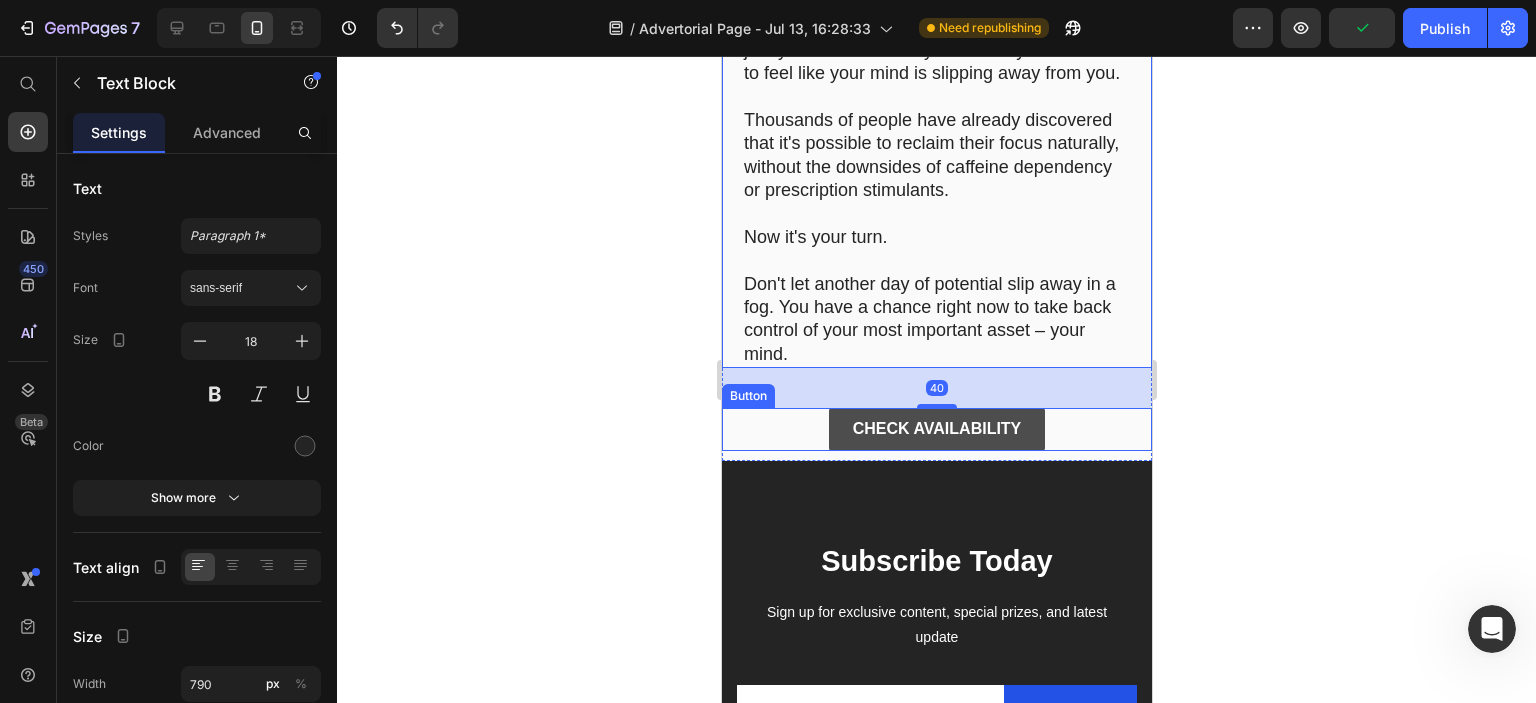 click on "CHECK AVAILABILITY" at bounding box center (936, 429) 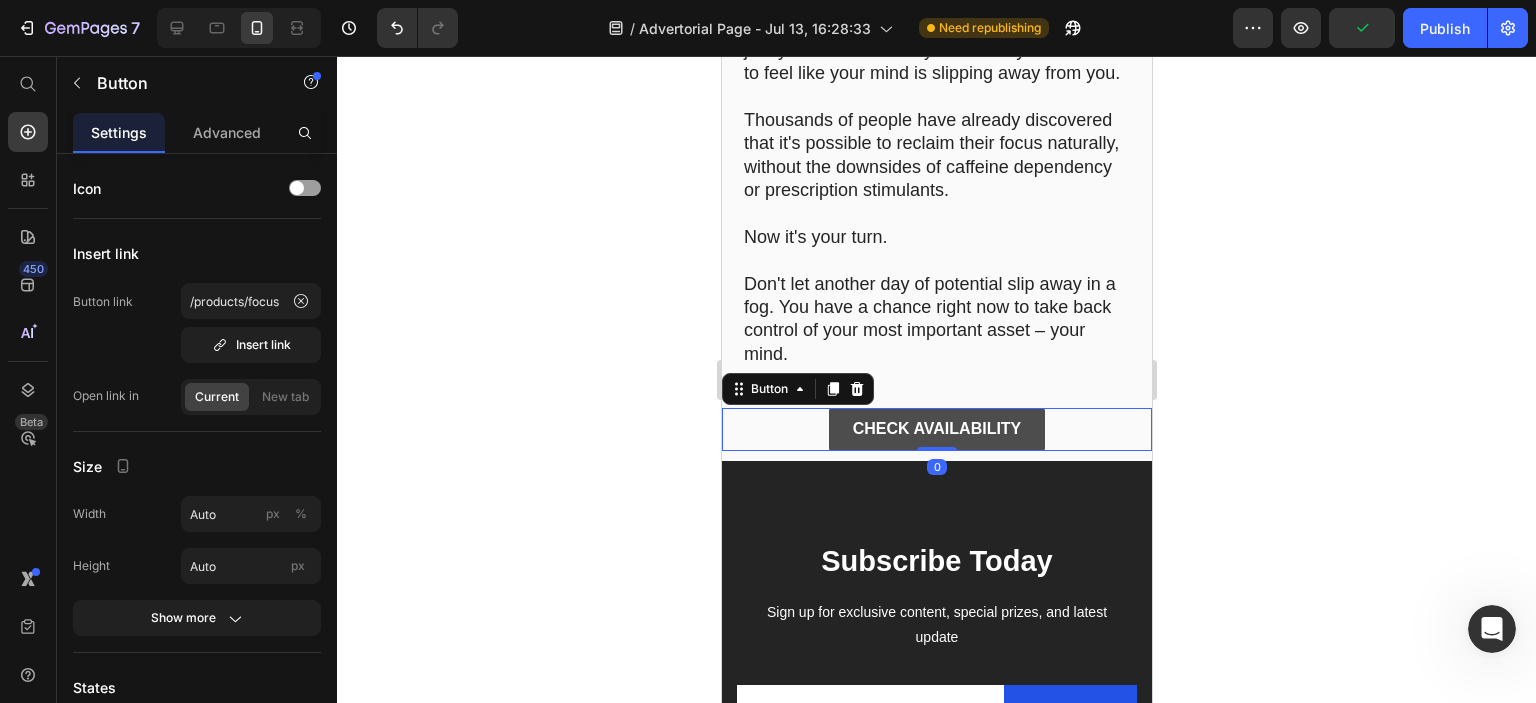 click on "CHECK AVAILABILITY" at bounding box center [936, 429] 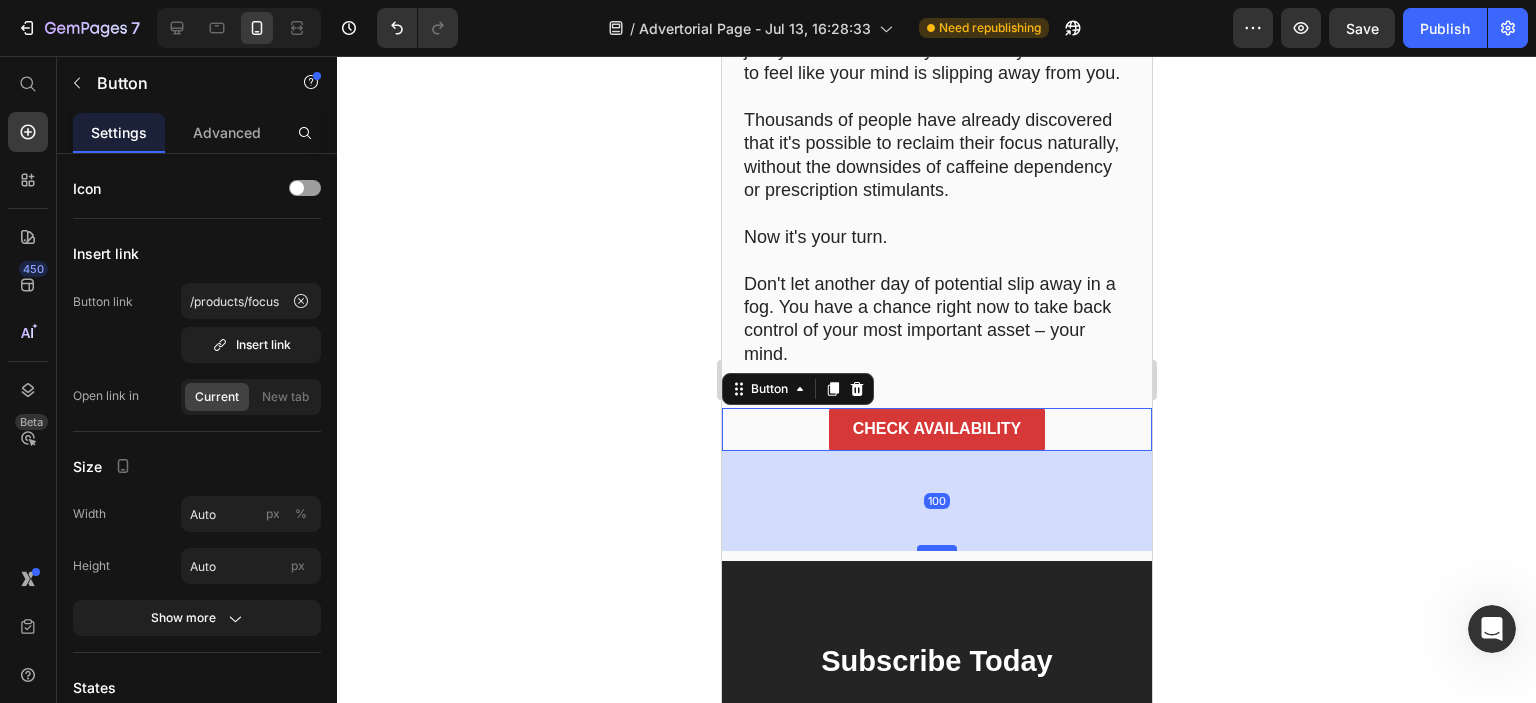 drag, startPoint x: 937, startPoint y: 447, endPoint x: 947, endPoint y: 547, distance: 100.49876 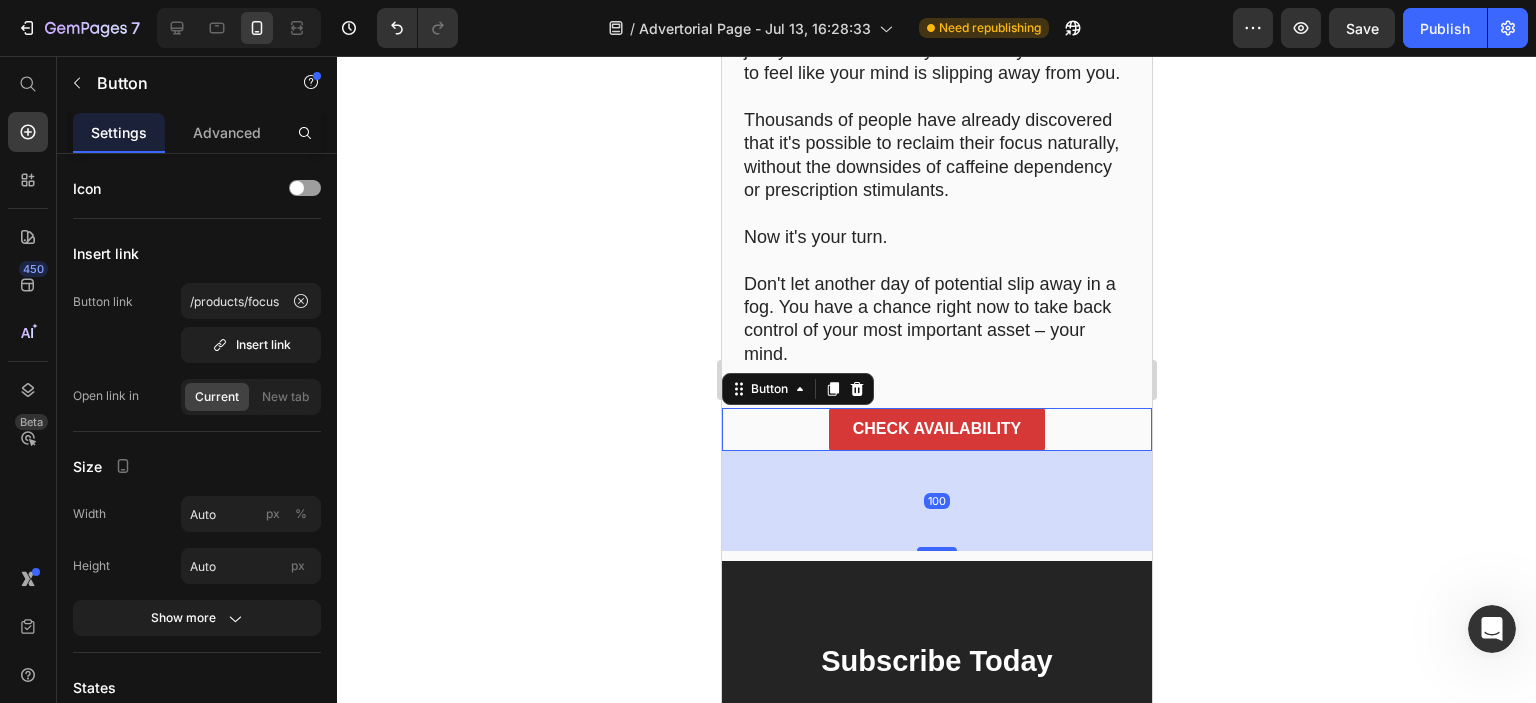 click 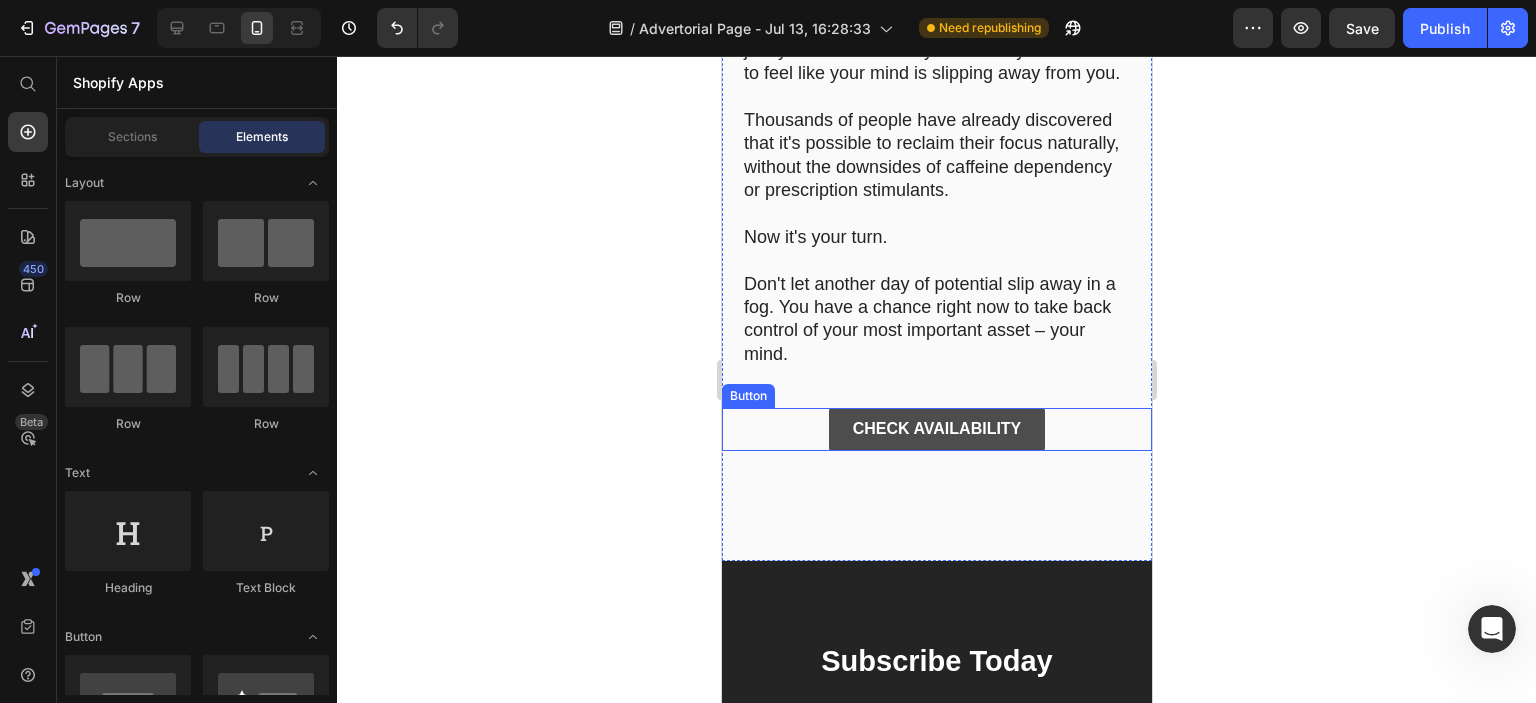 click on "CHECK AVAILABILITY" at bounding box center (936, 429) 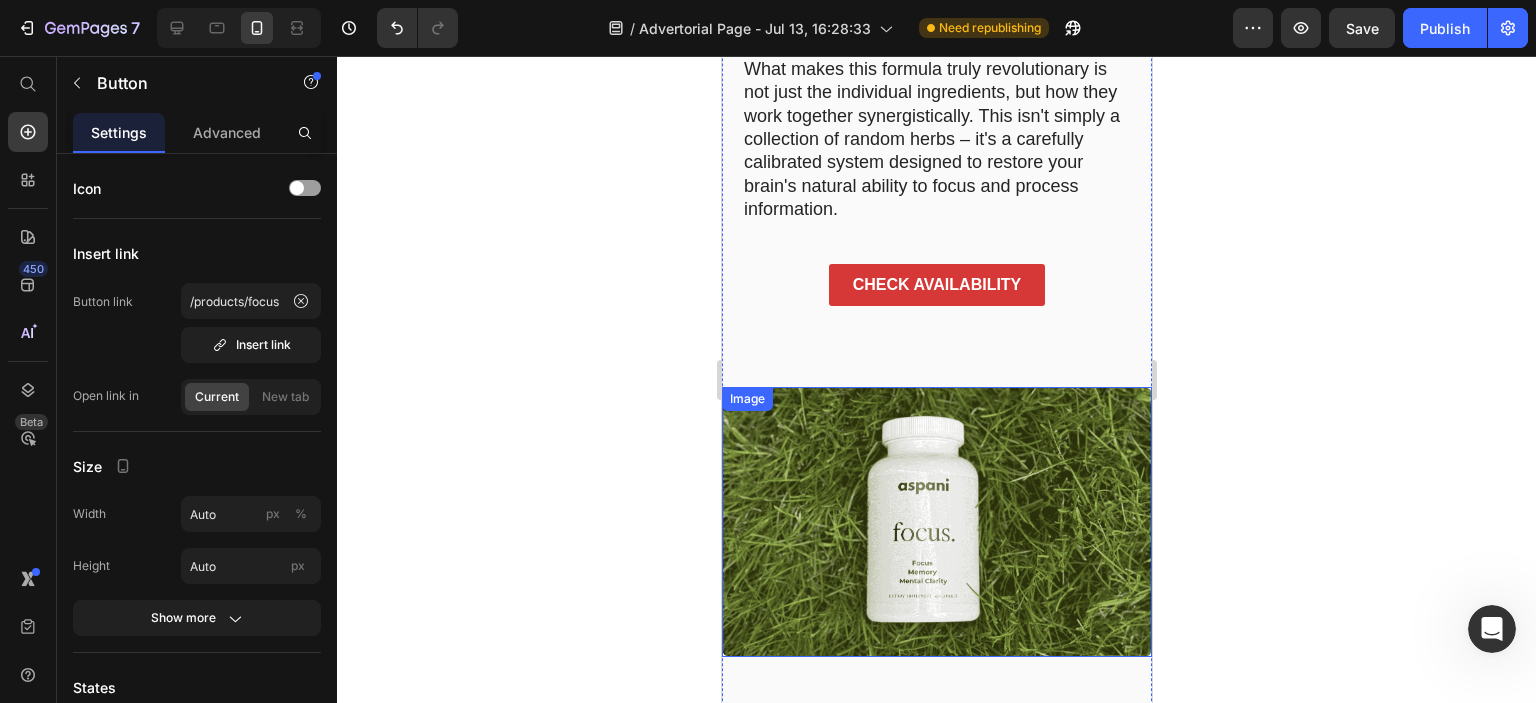 scroll, scrollTop: 6755, scrollLeft: 0, axis: vertical 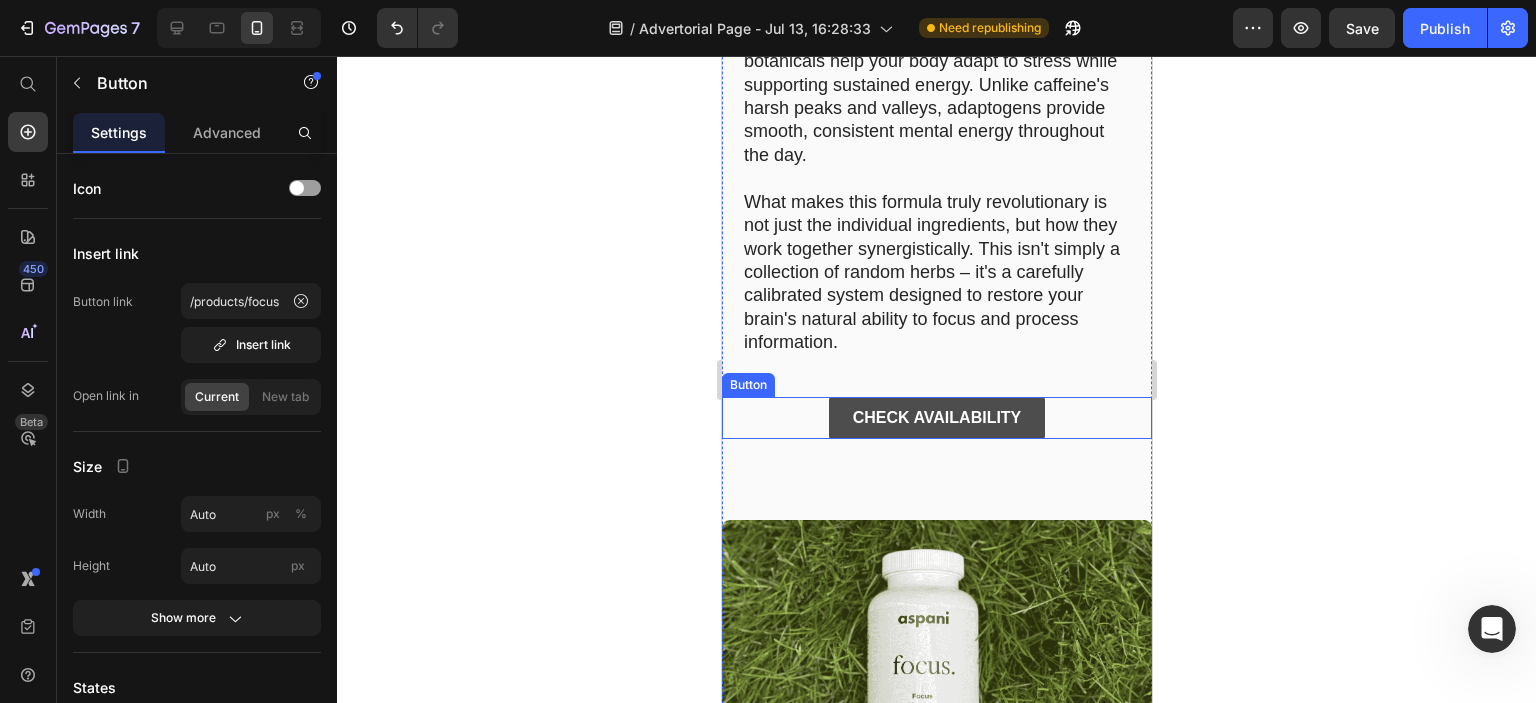 click on "CHECK AVAILABILITY" at bounding box center [936, 418] 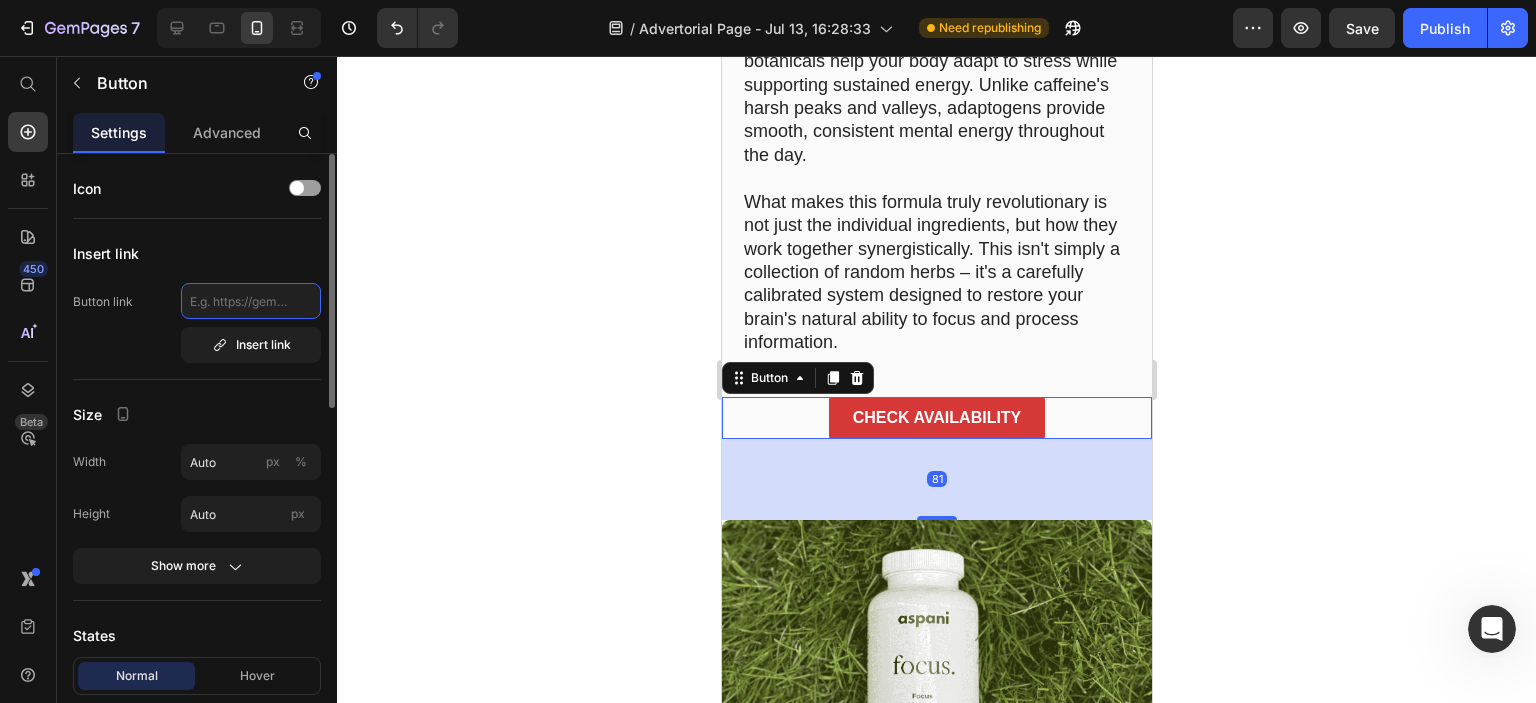 click 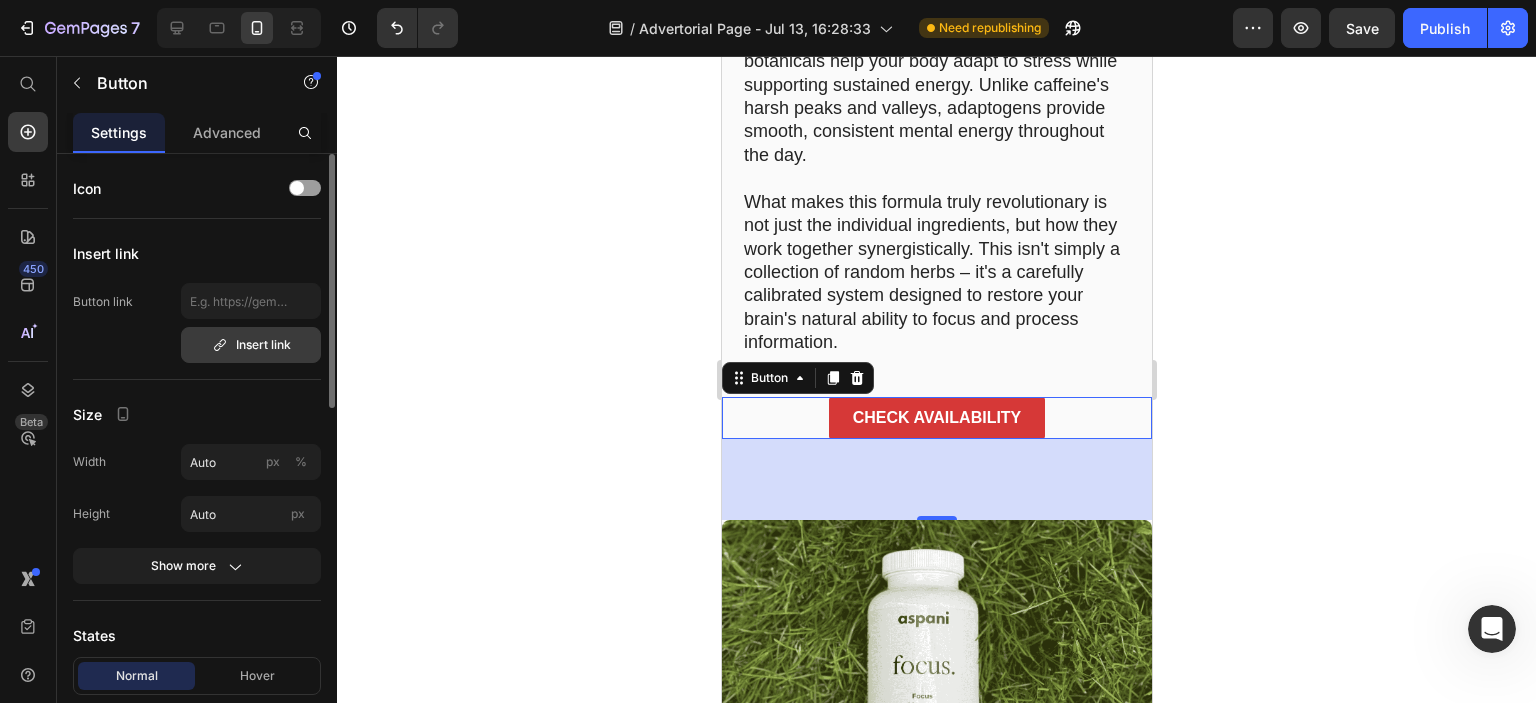 click on "Insert link" at bounding box center [251, 345] 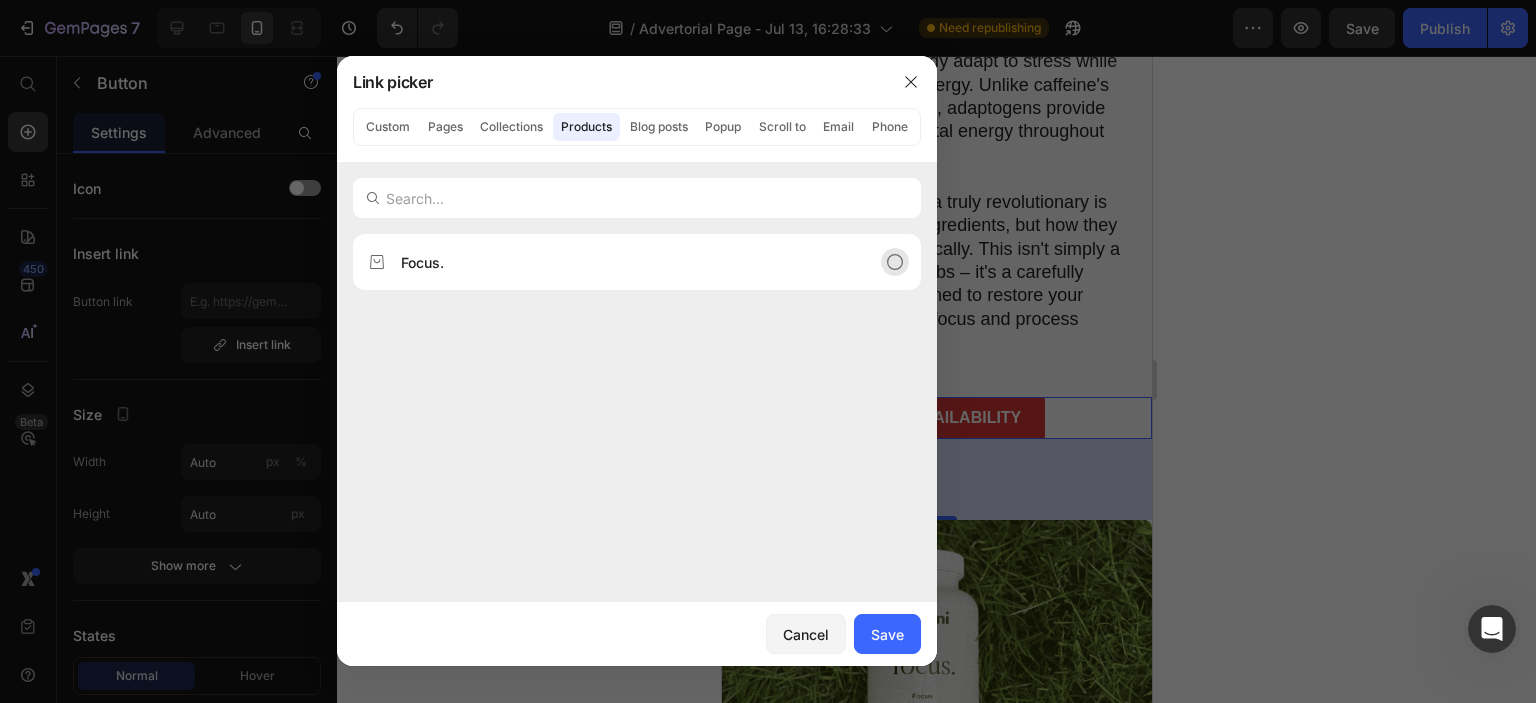 click on "Focus." 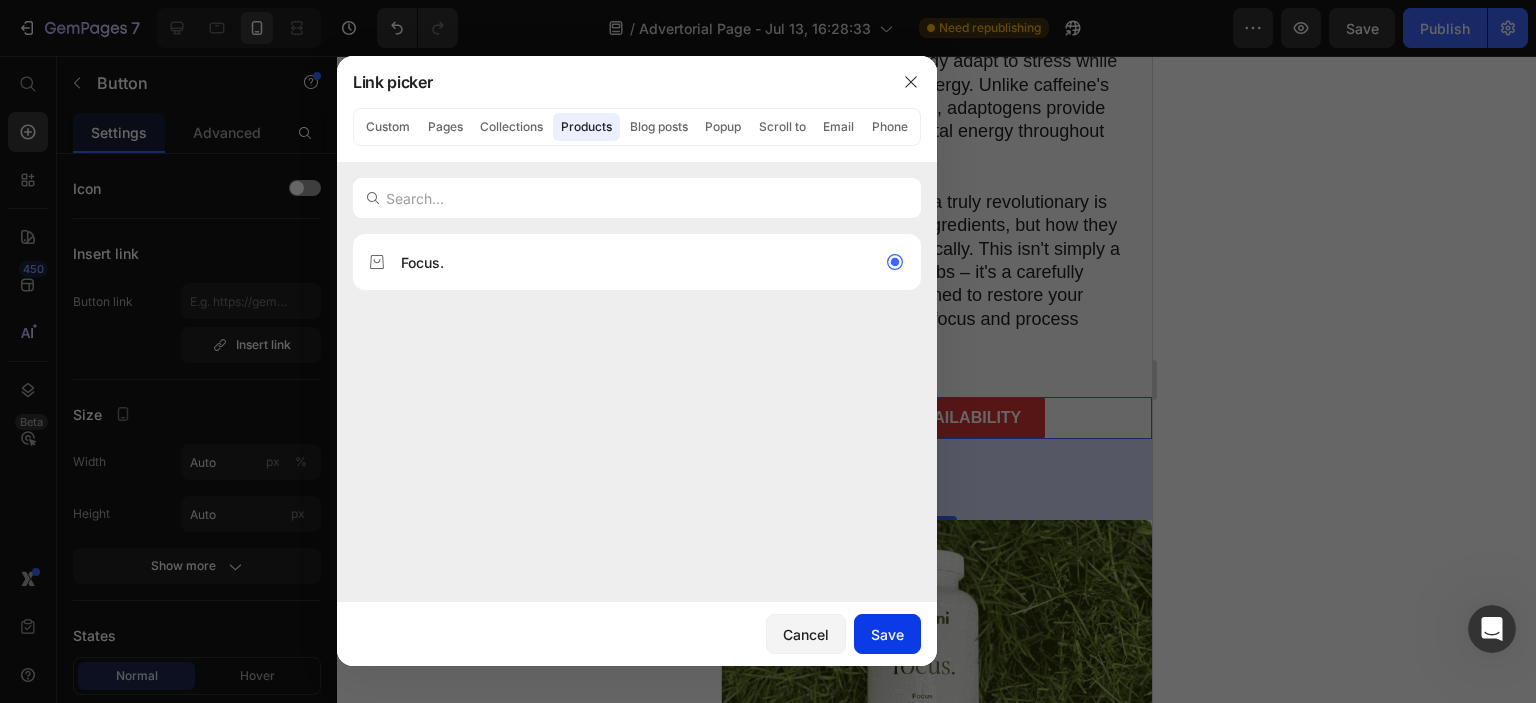 click on "Save" at bounding box center (887, 634) 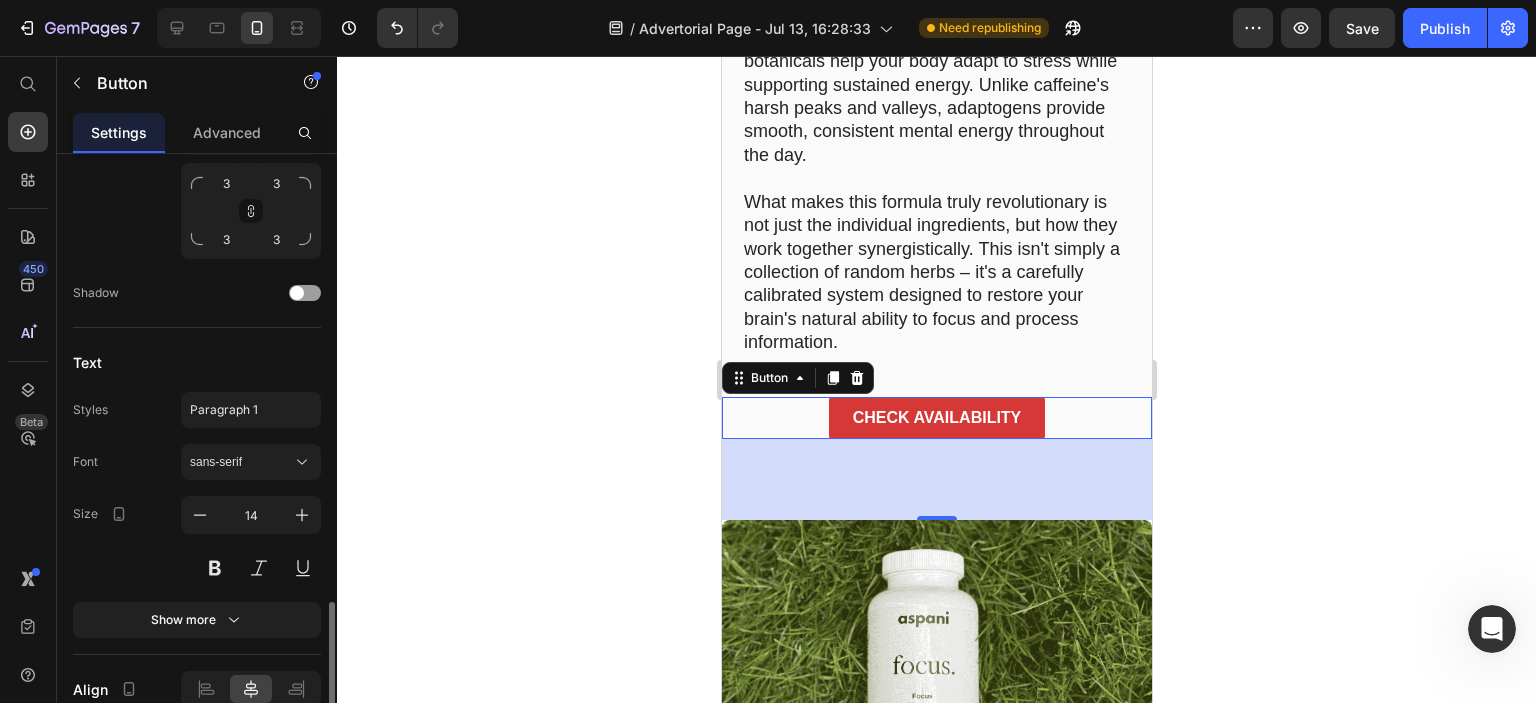 scroll, scrollTop: 888, scrollLeft: 0, axis: vertical 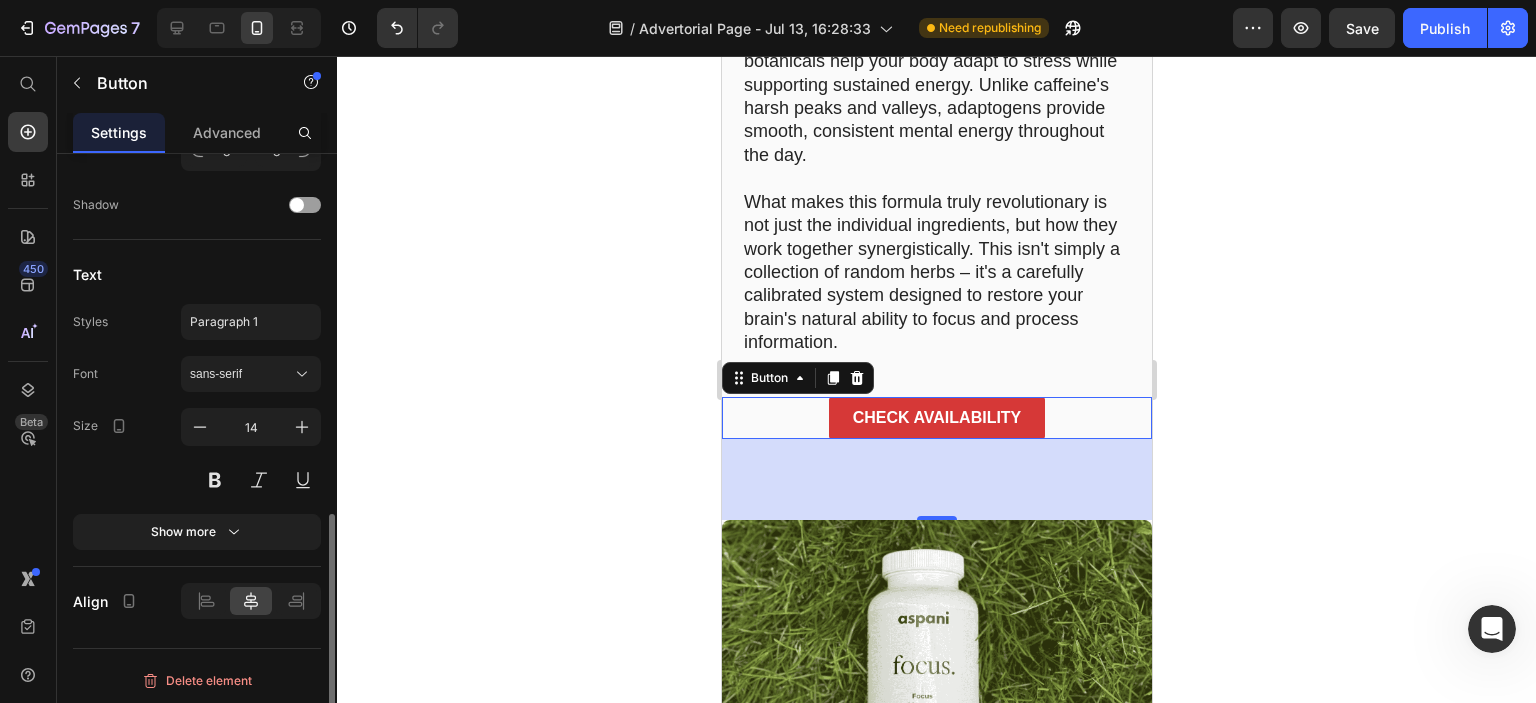 click 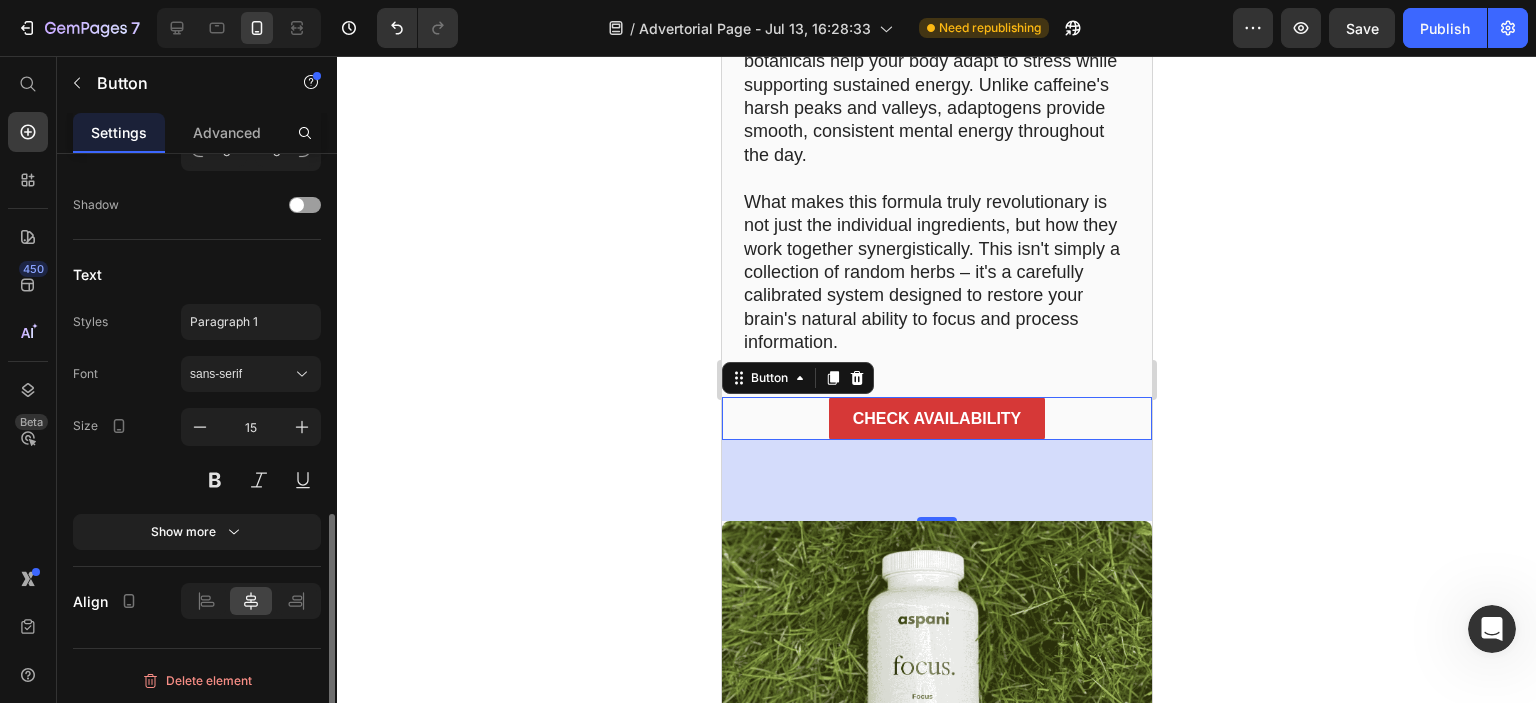 click 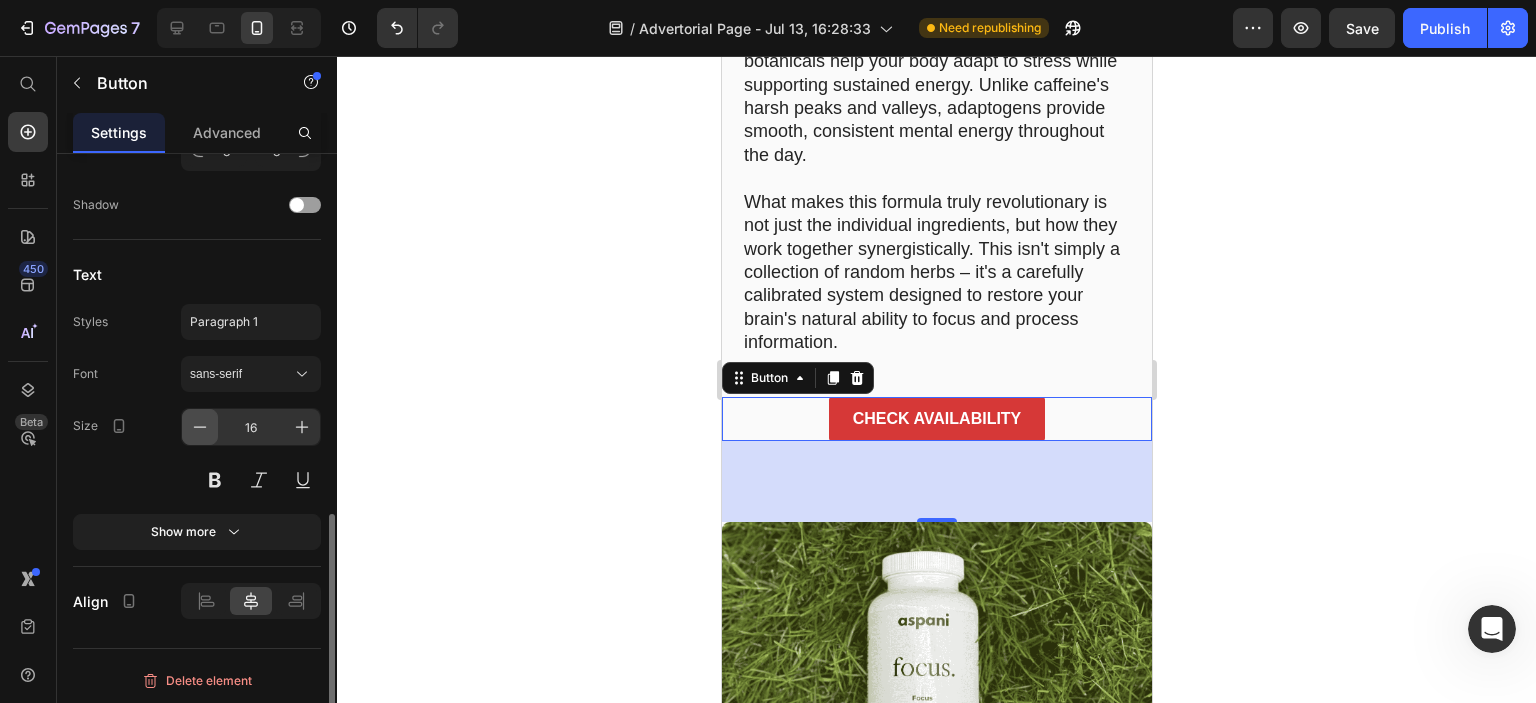click at bounding box center (200, 427) 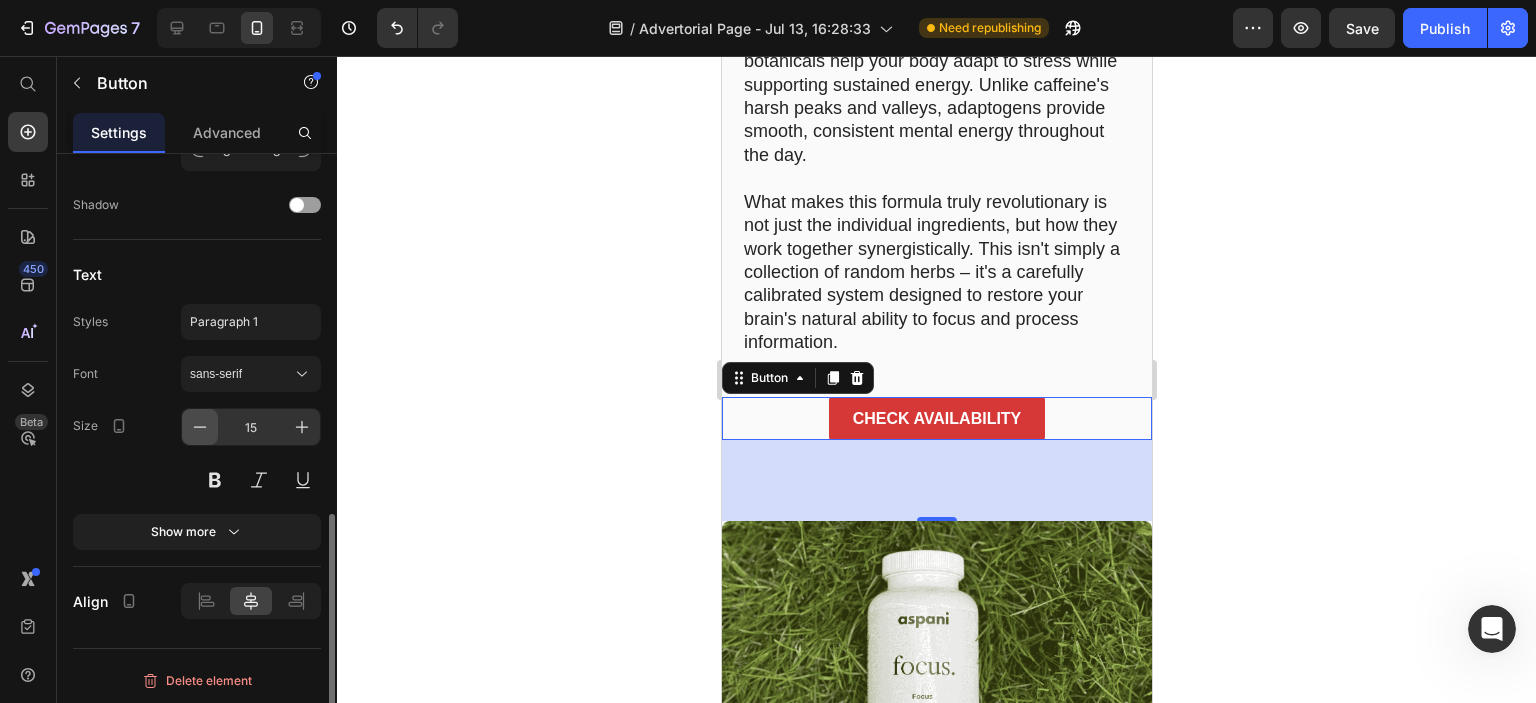 click at bounding box center (200, 427) 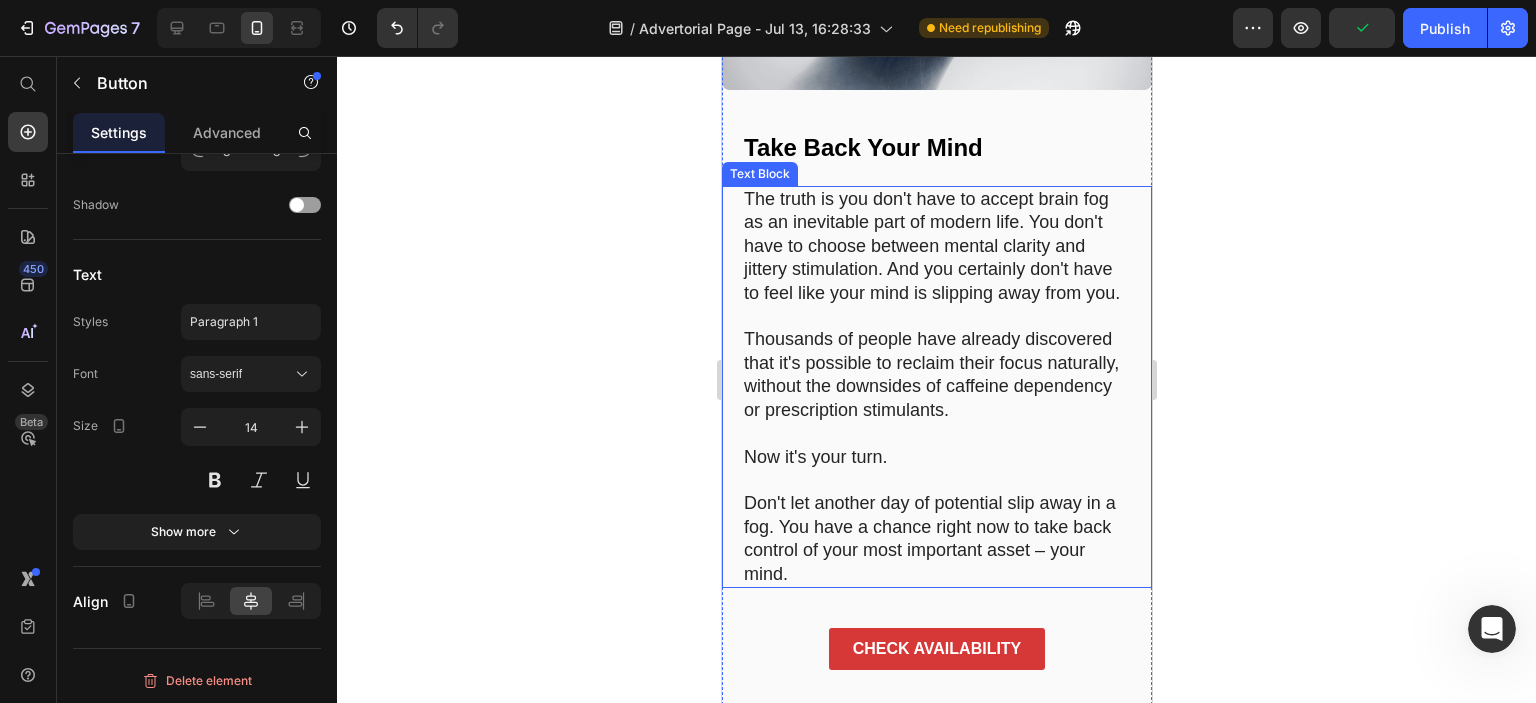 scroll, scrollTop: 14755, scrollLeft: 0, axis: vertical 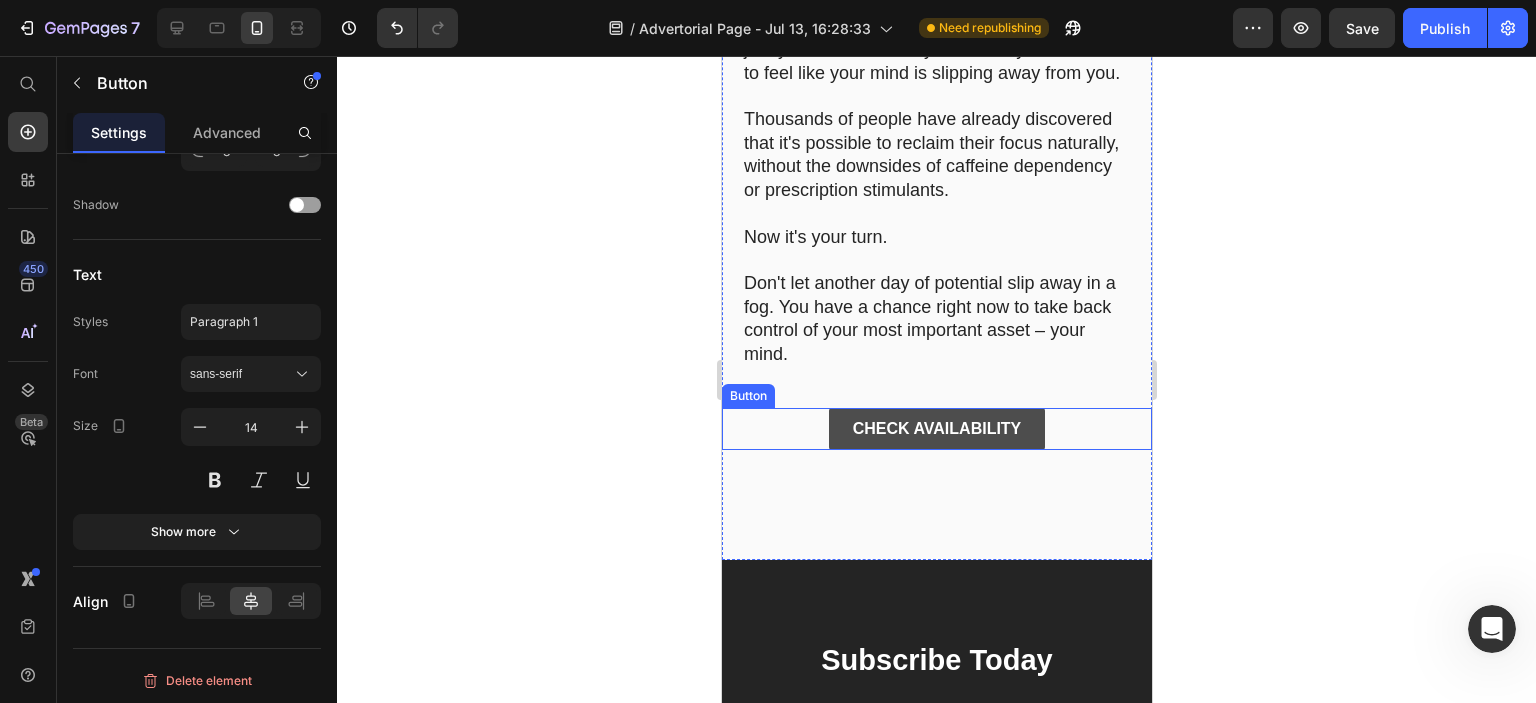 click on "CHECK AVAILABILITY" at bounding box center (936, 429) 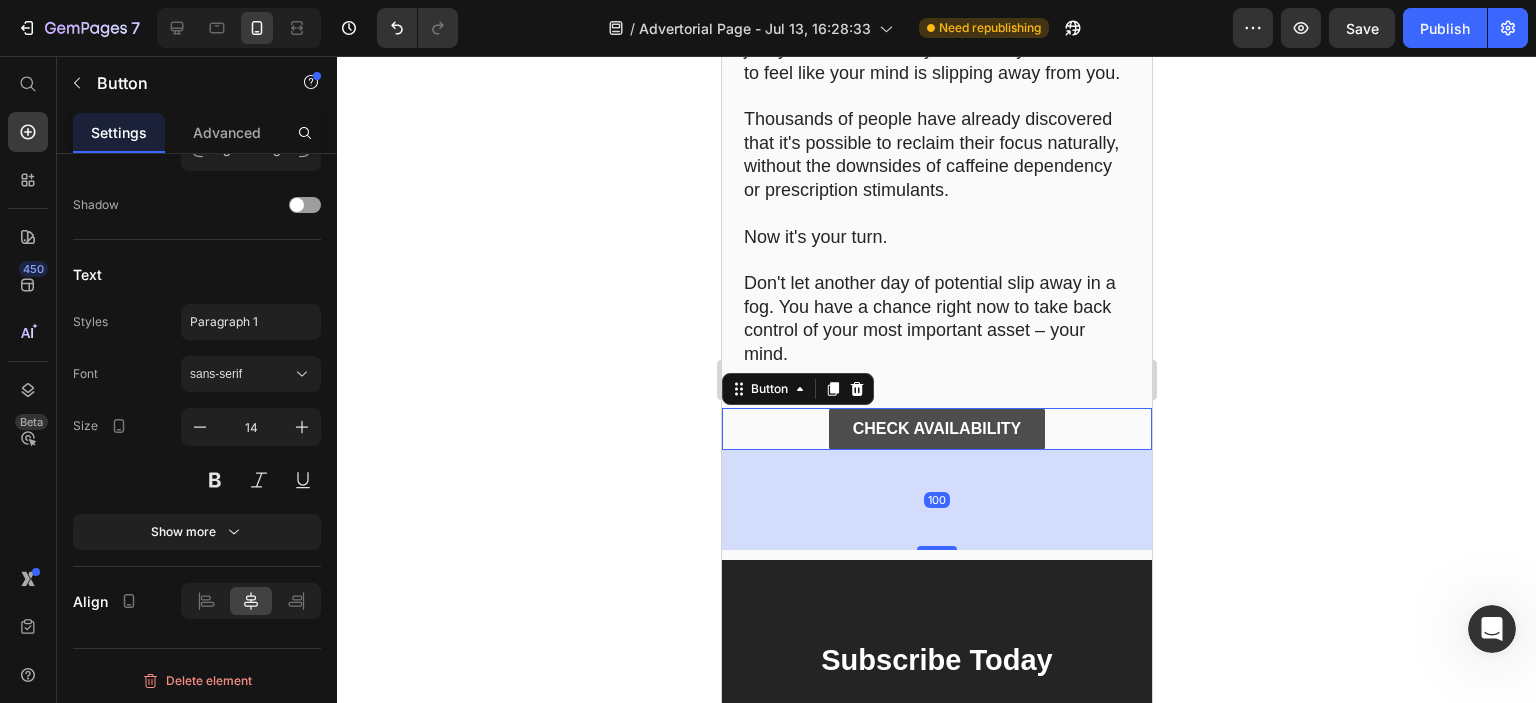 scroll, scrollTop: 888, scrollLeft: 0, axis: vertical 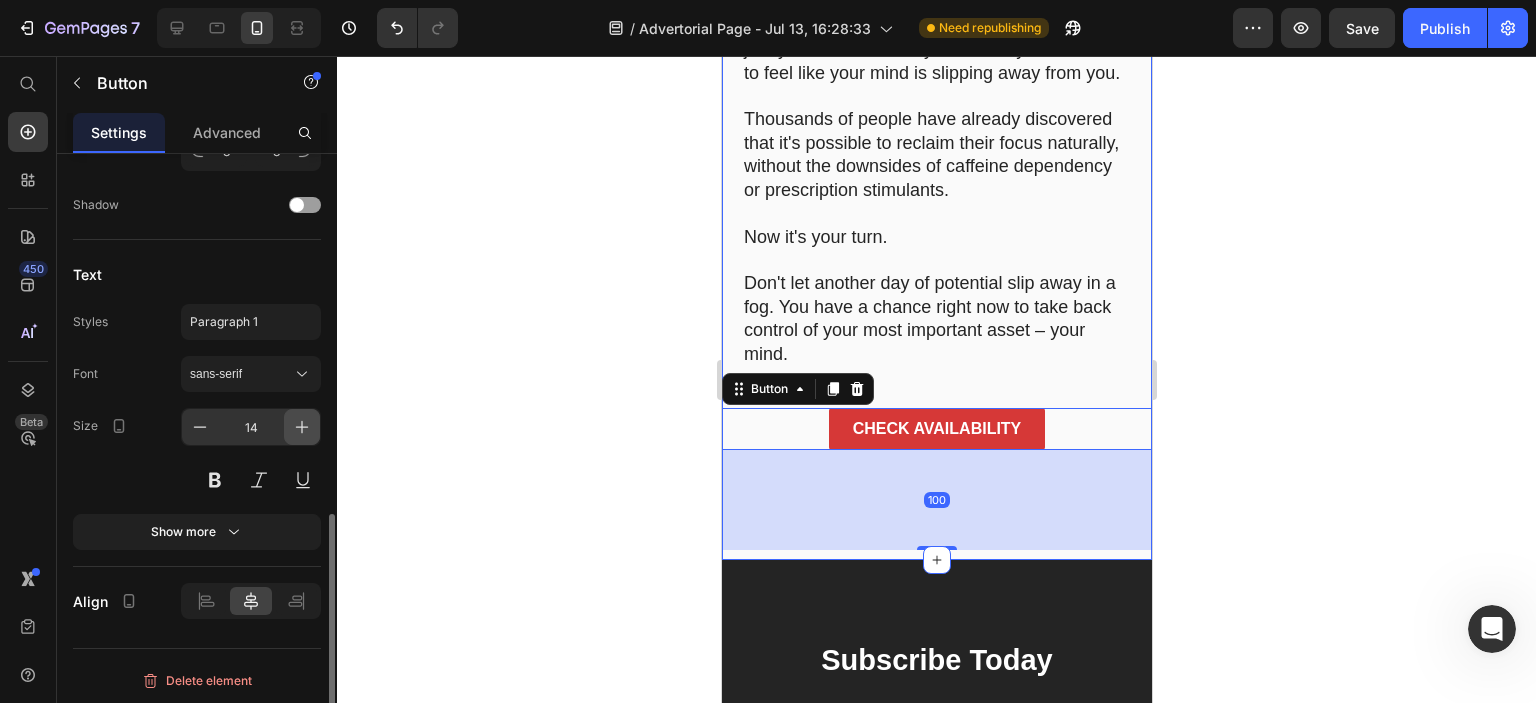 click 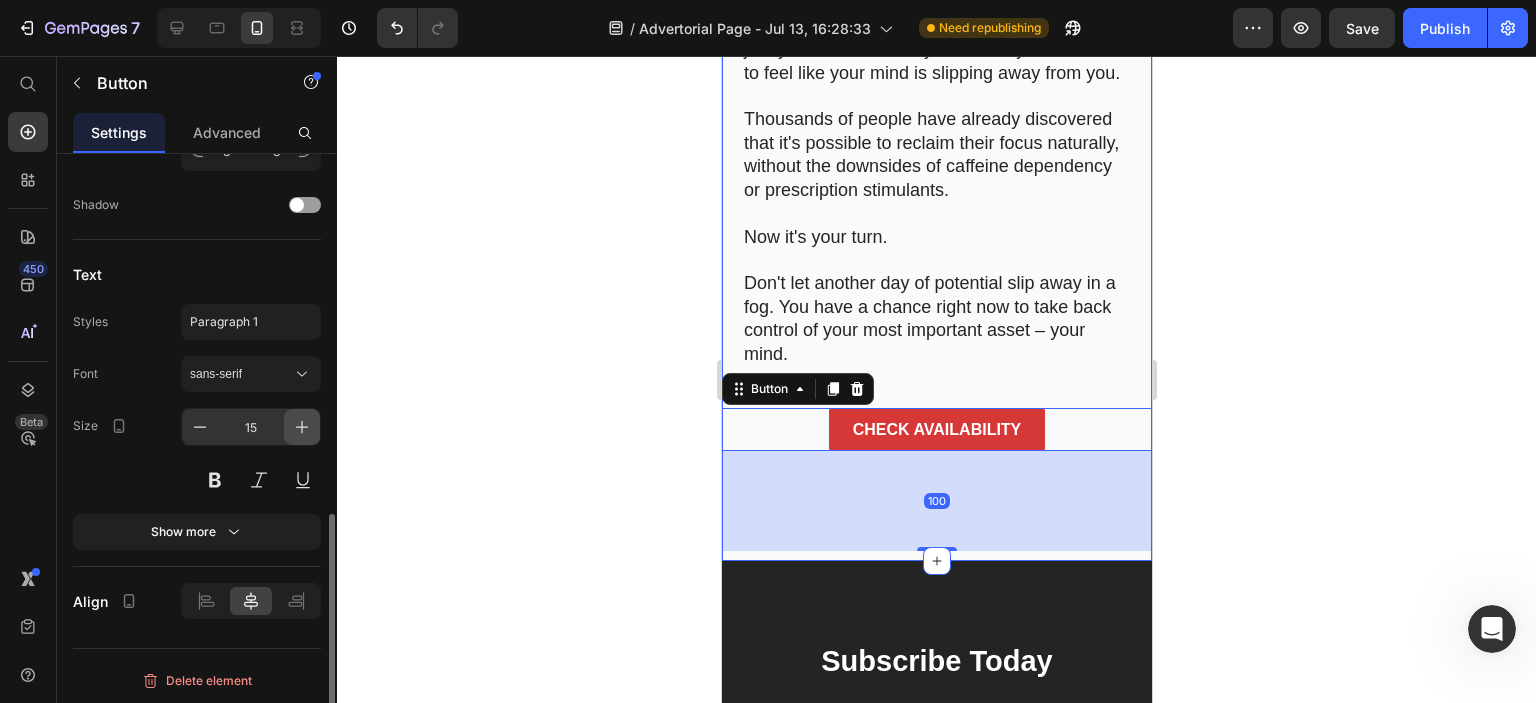 click 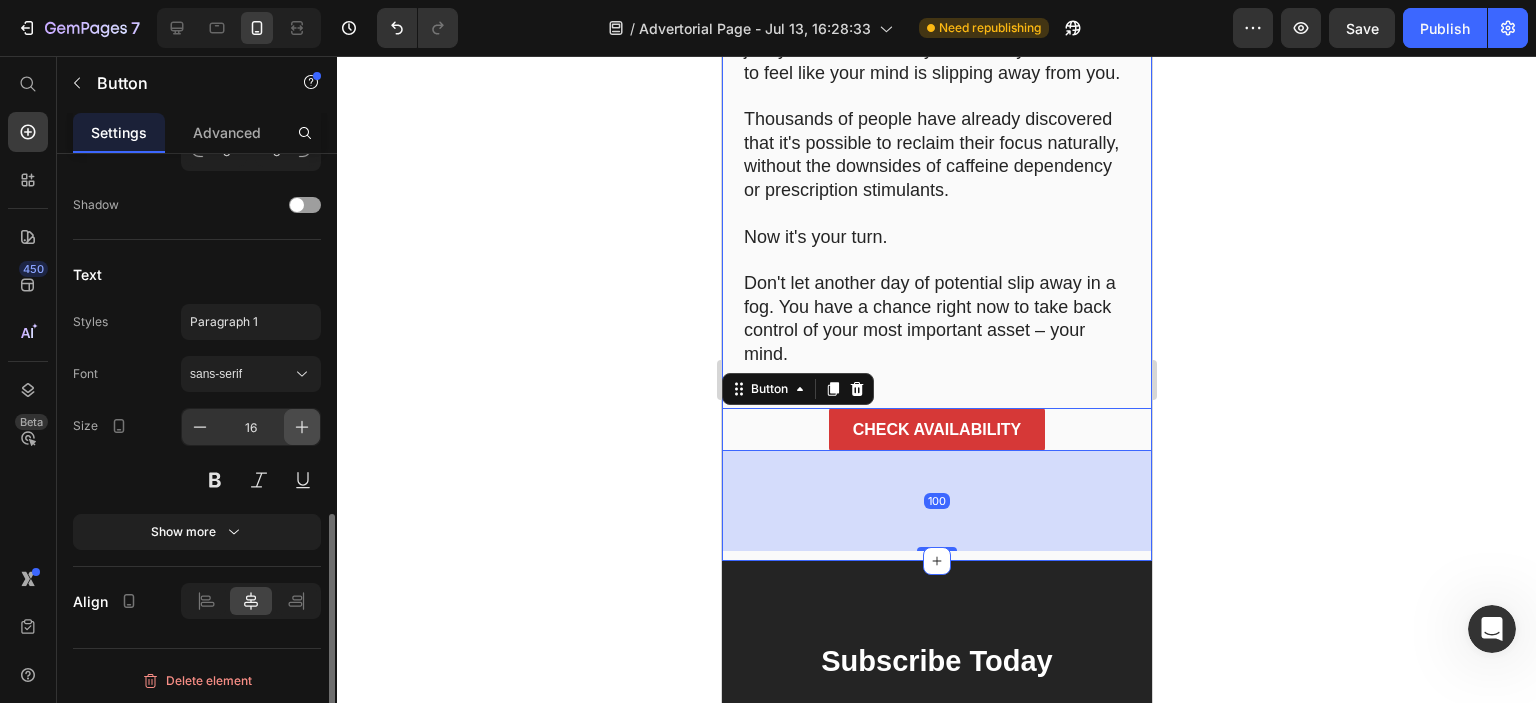 click 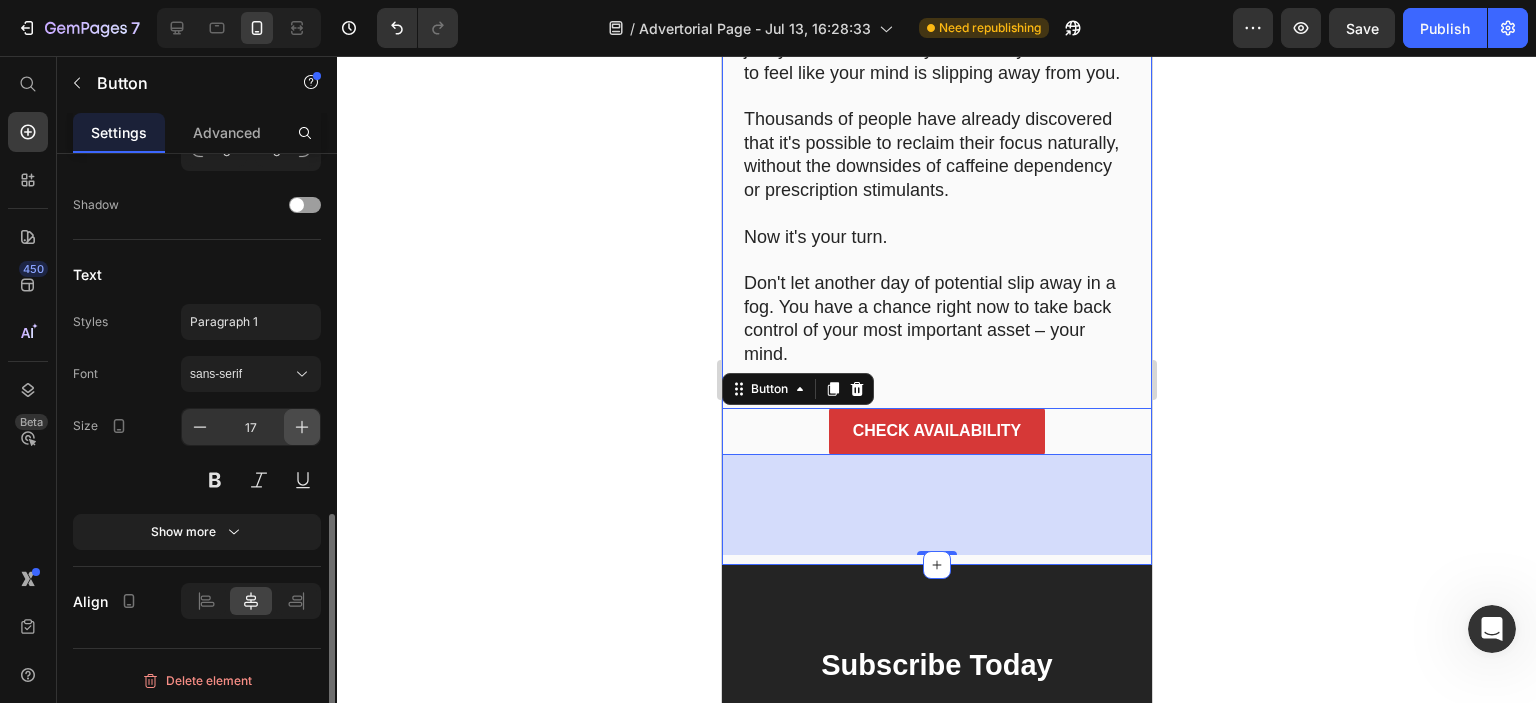 click 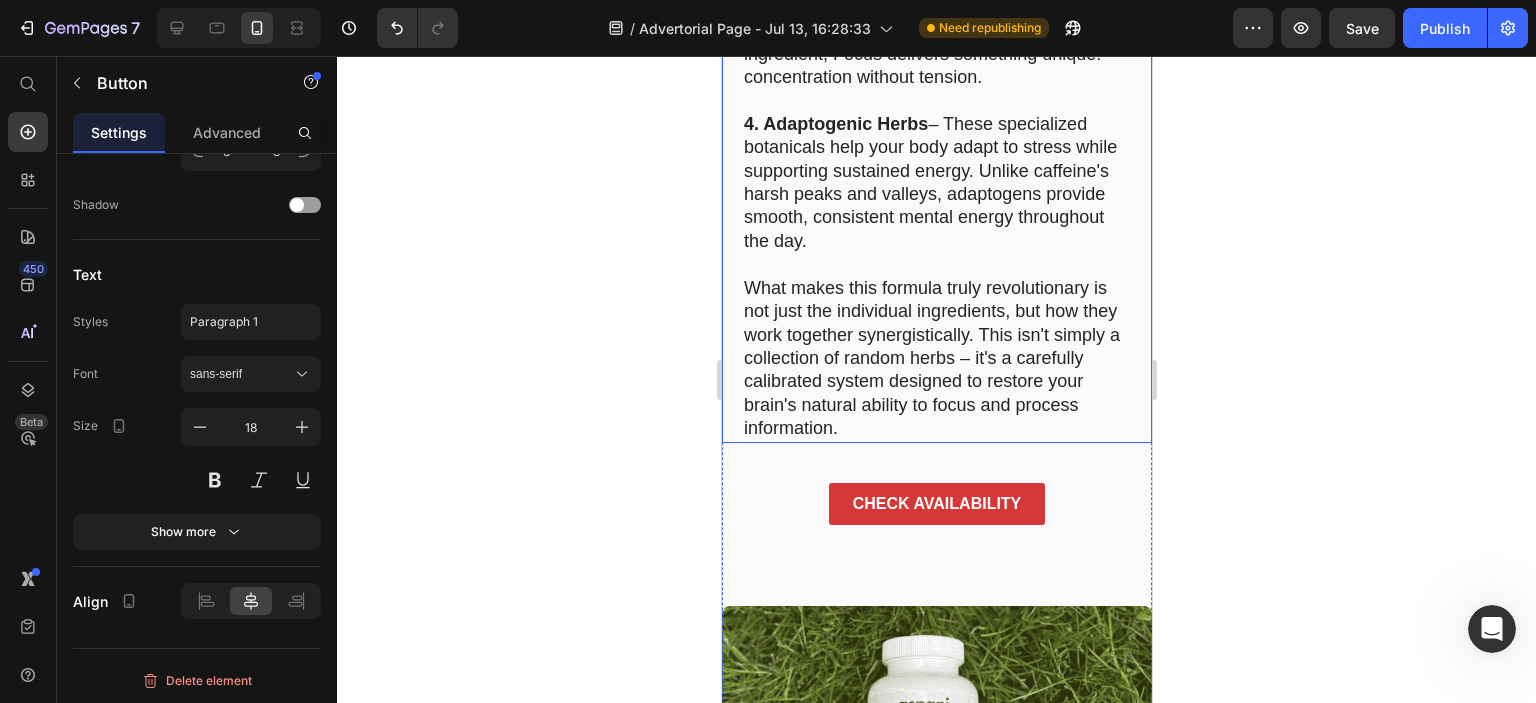 scroll, scrollTop: 6855, scrollLeft: 0, axis: vertical 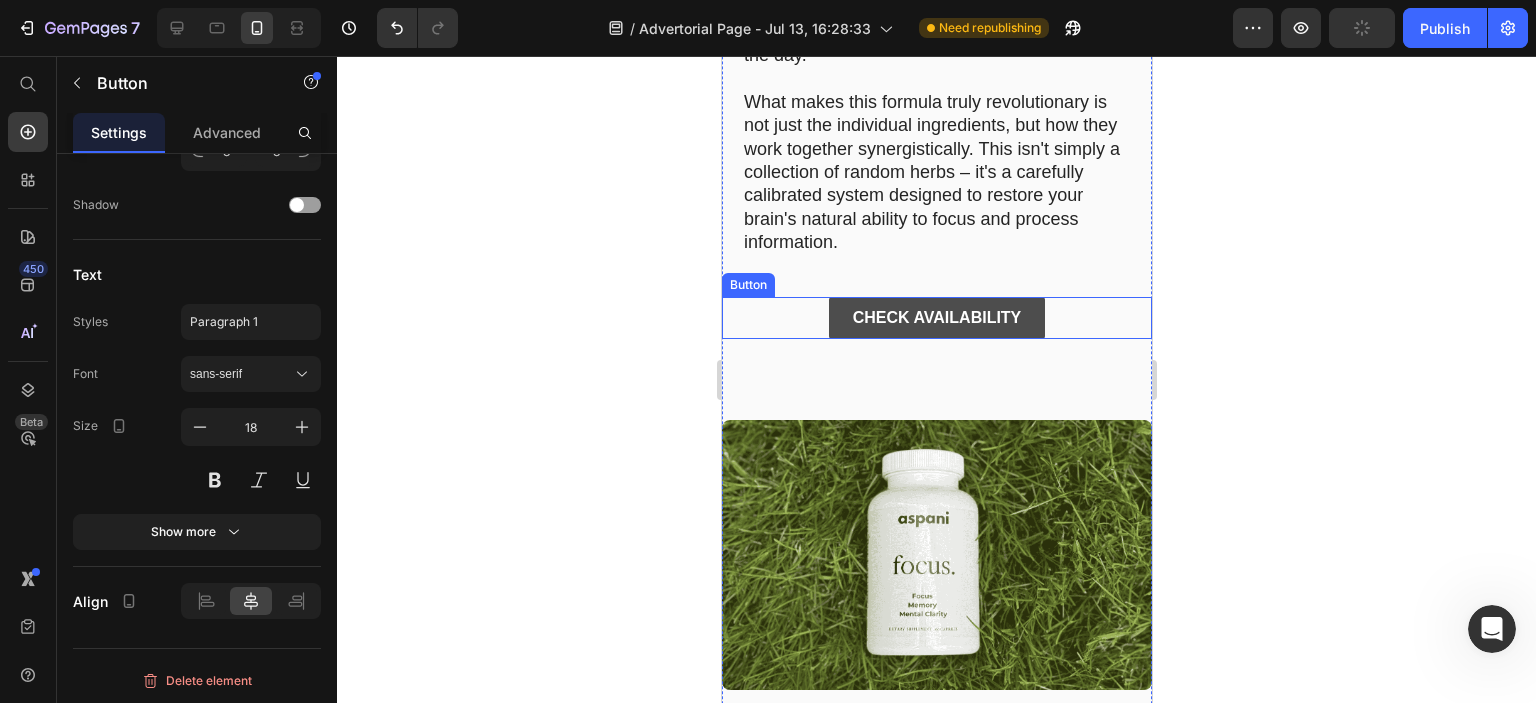 click on "CHECK AVAILABILITY" at bounding box center [936, 318] 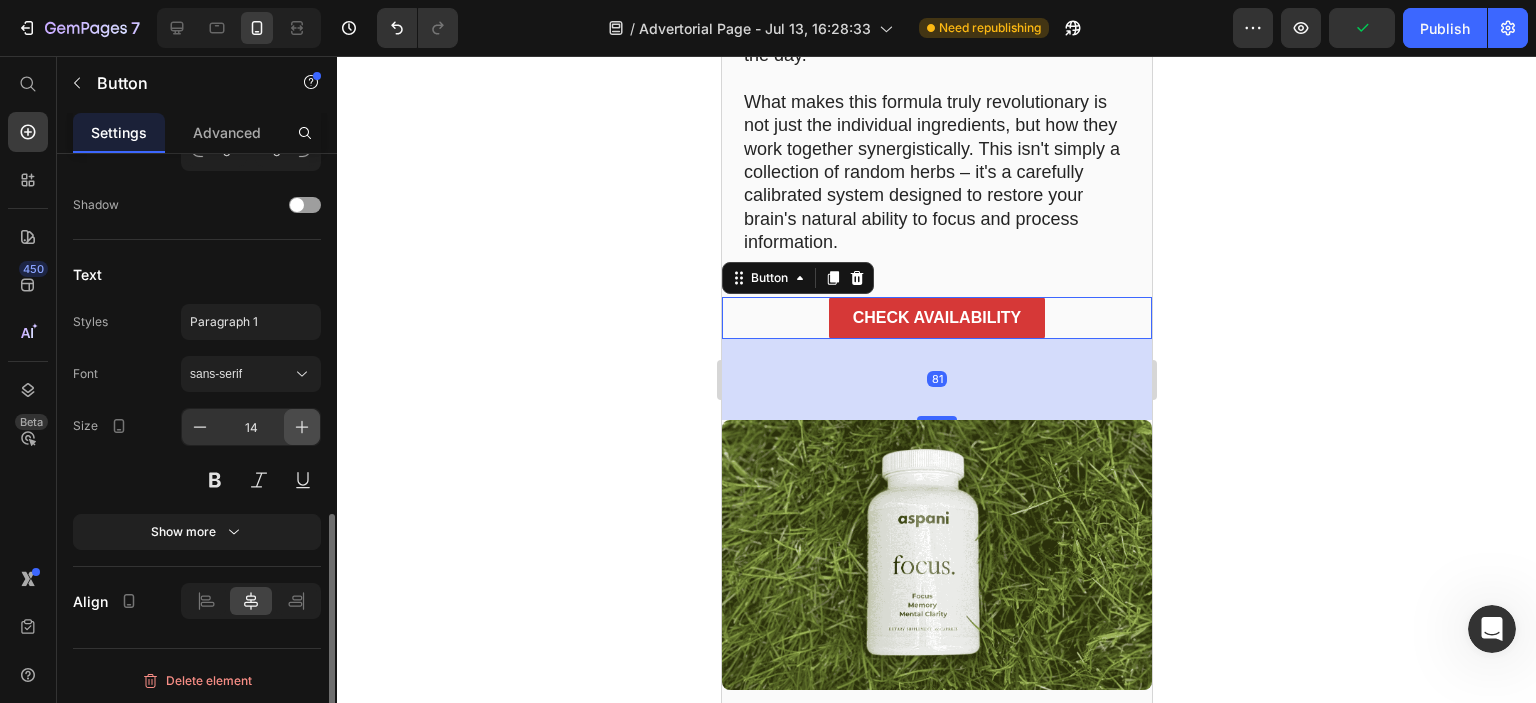 click 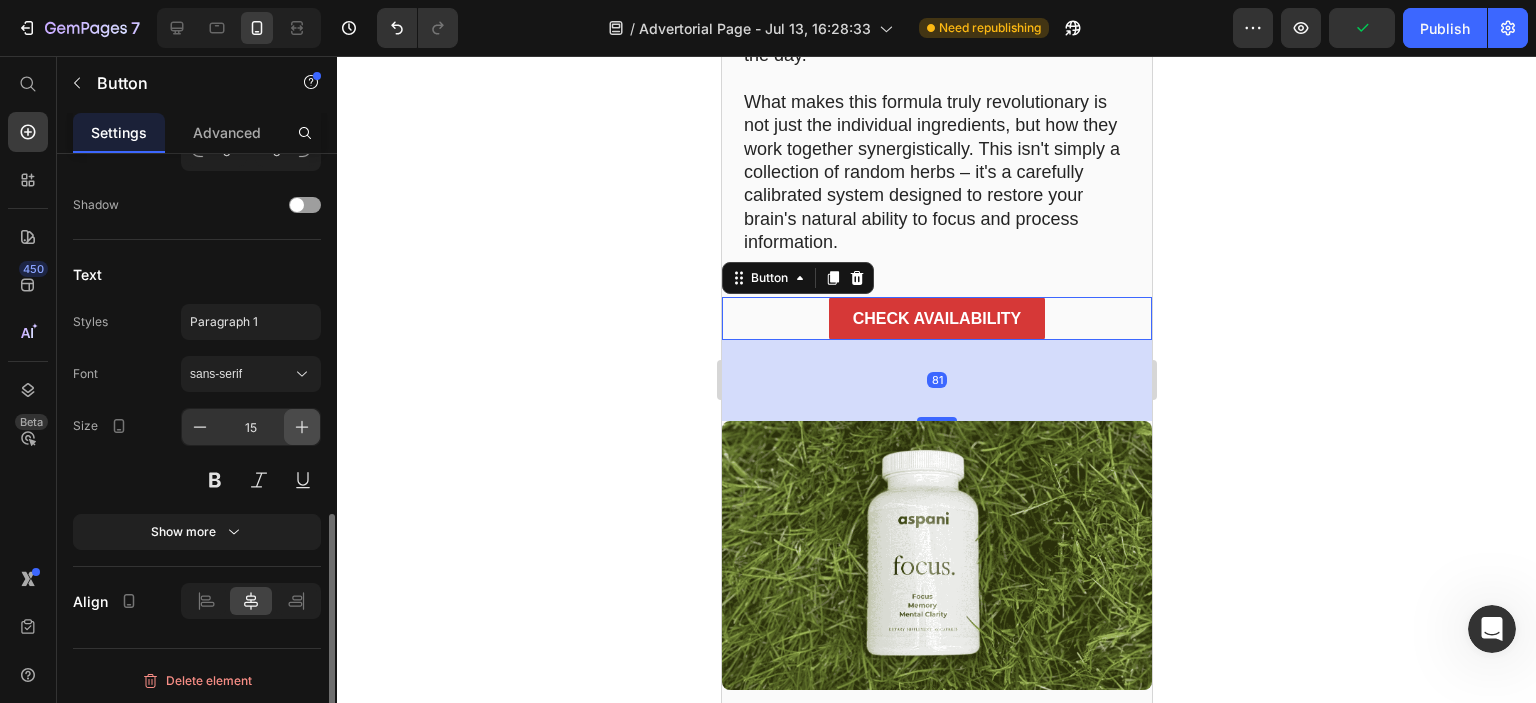 click 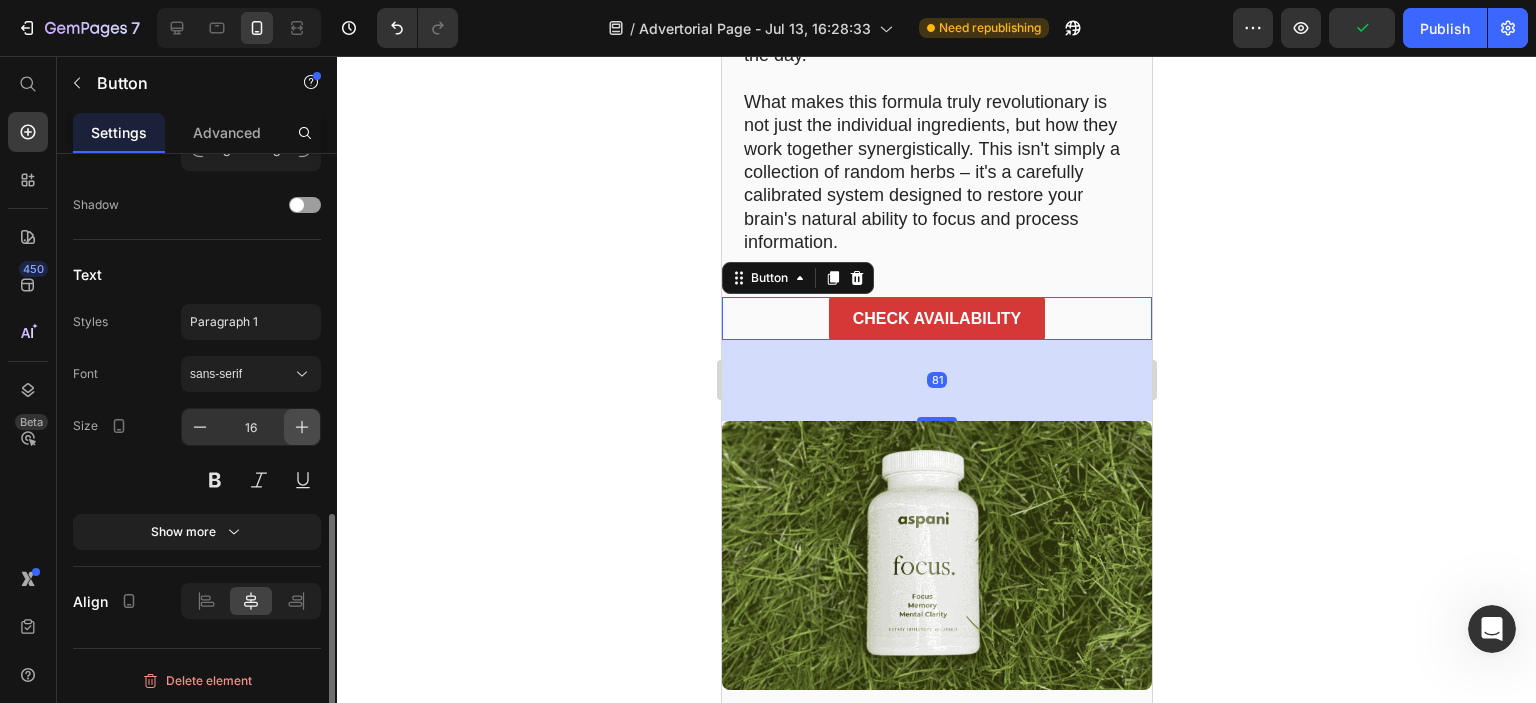 click 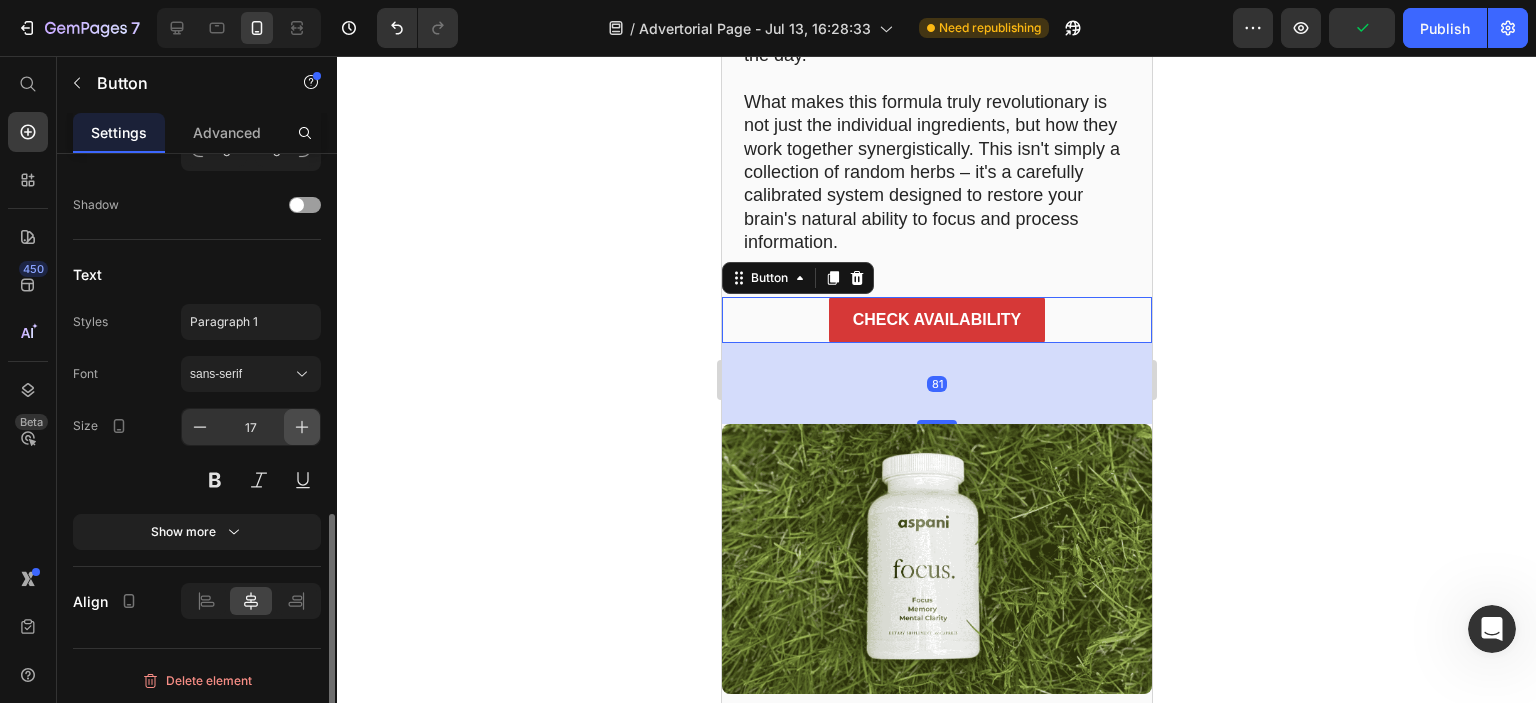 click 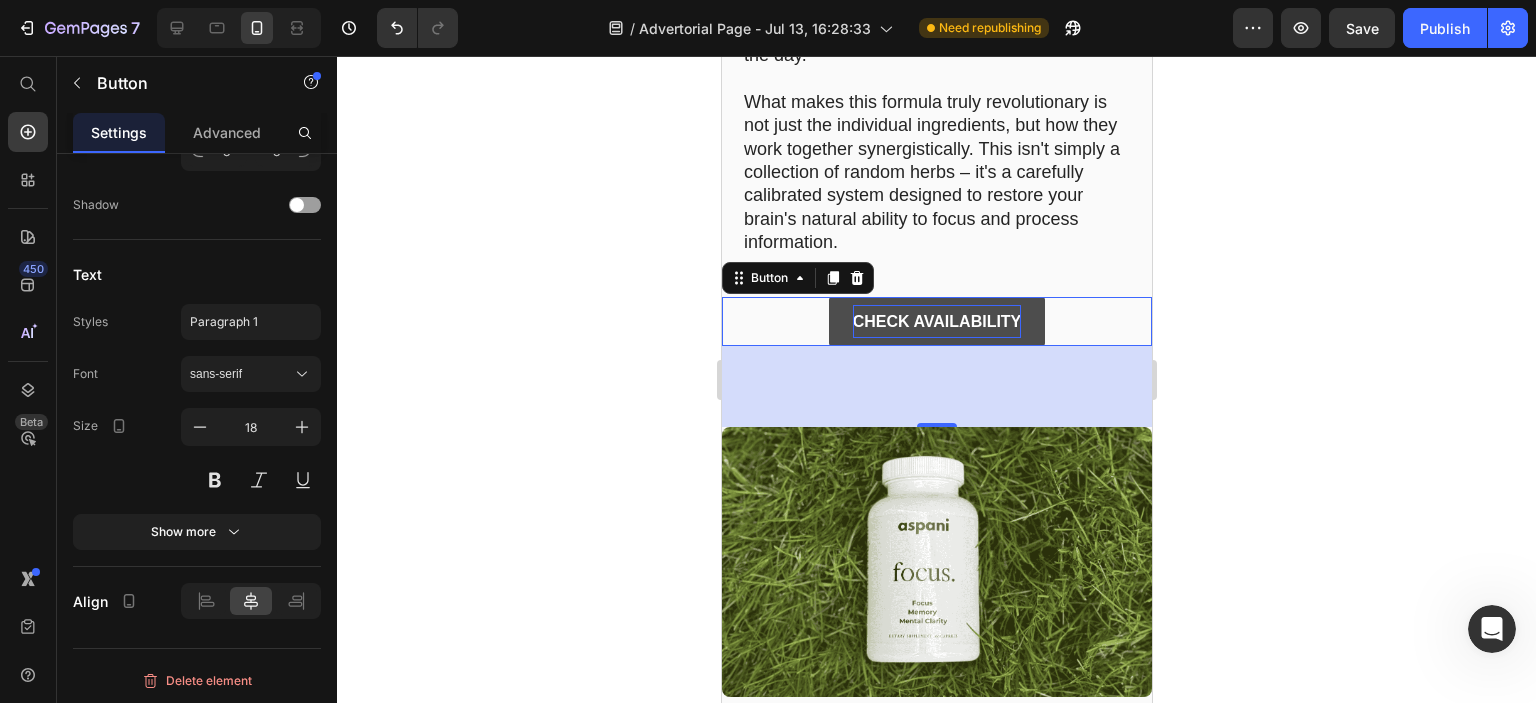 click on "CHECK AVAILABILITY" at bounding box center (936, 321) 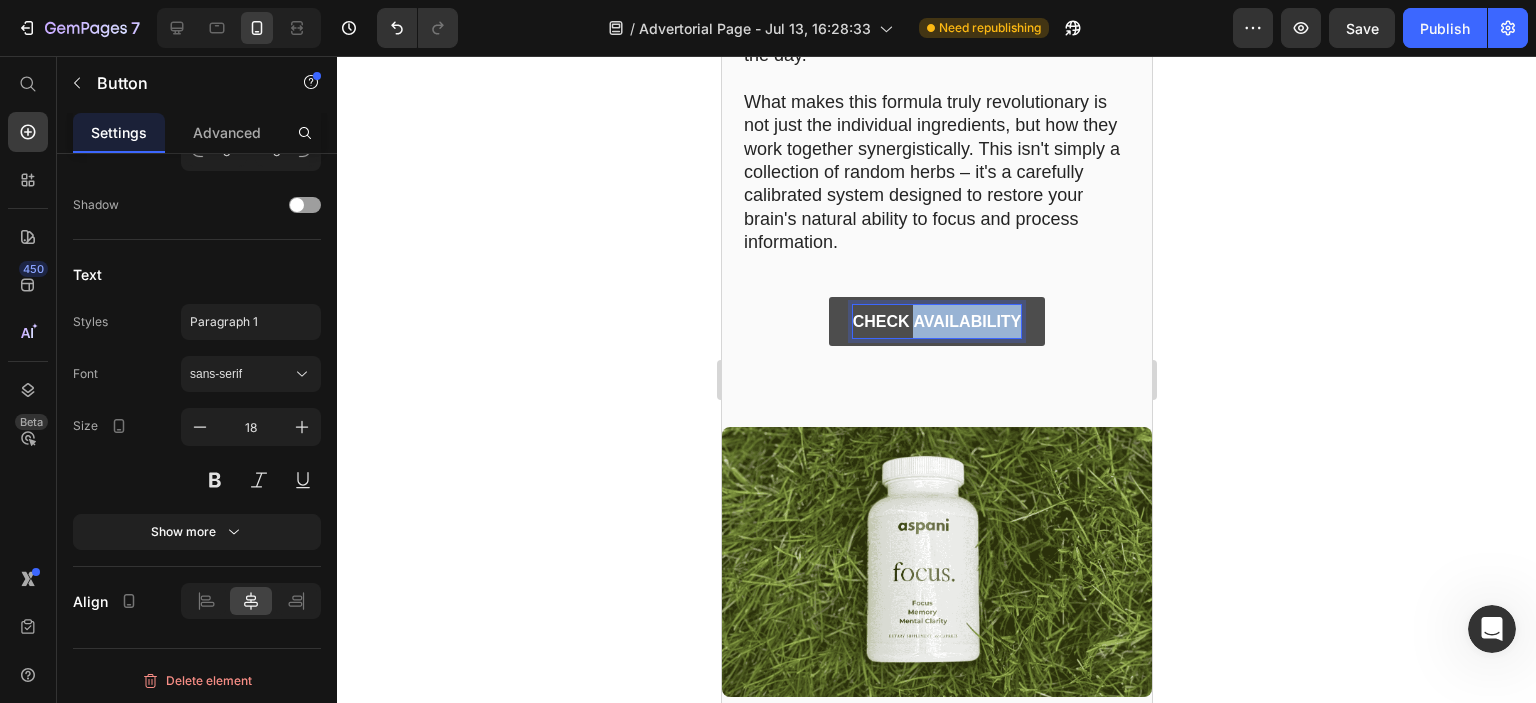 click on "CHECK AVAILABILITY" at bounding box center (936, 321) 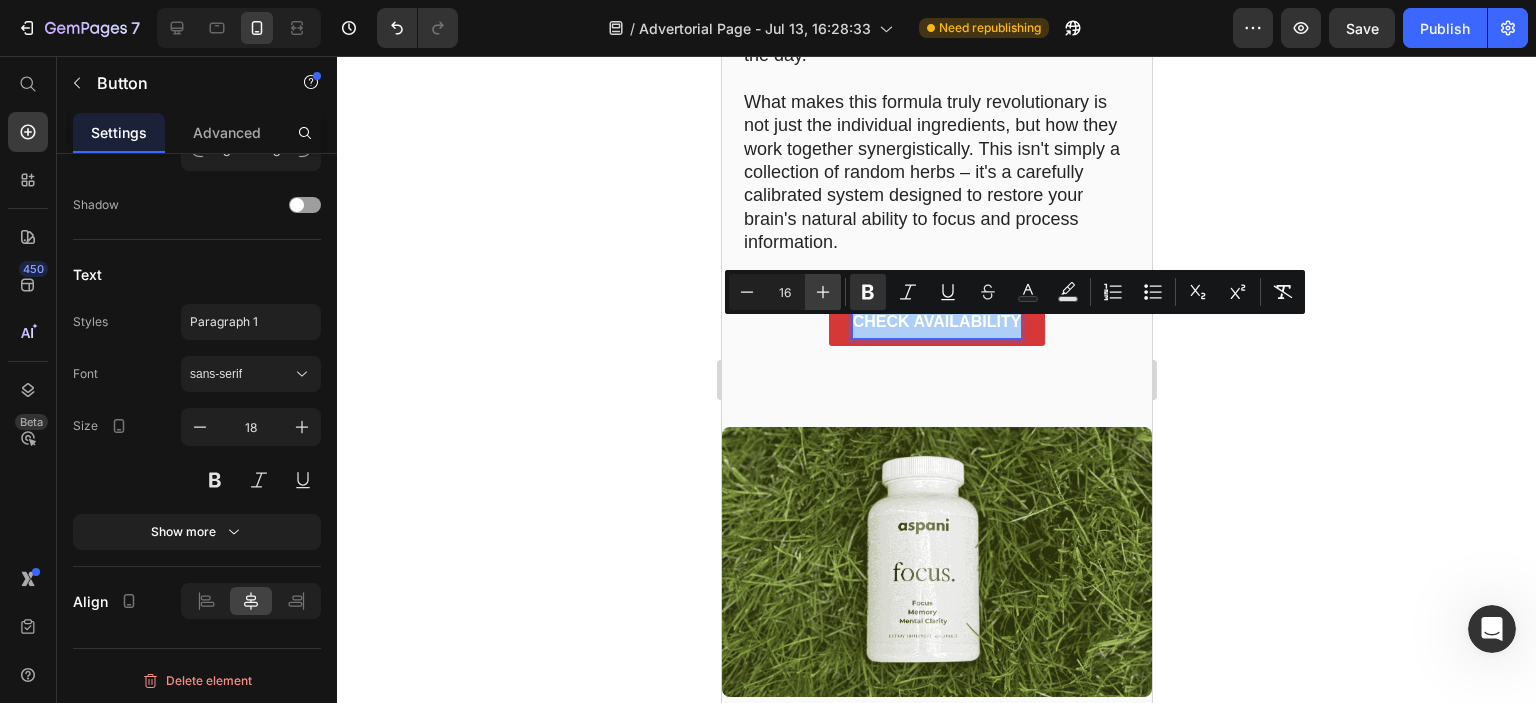 click 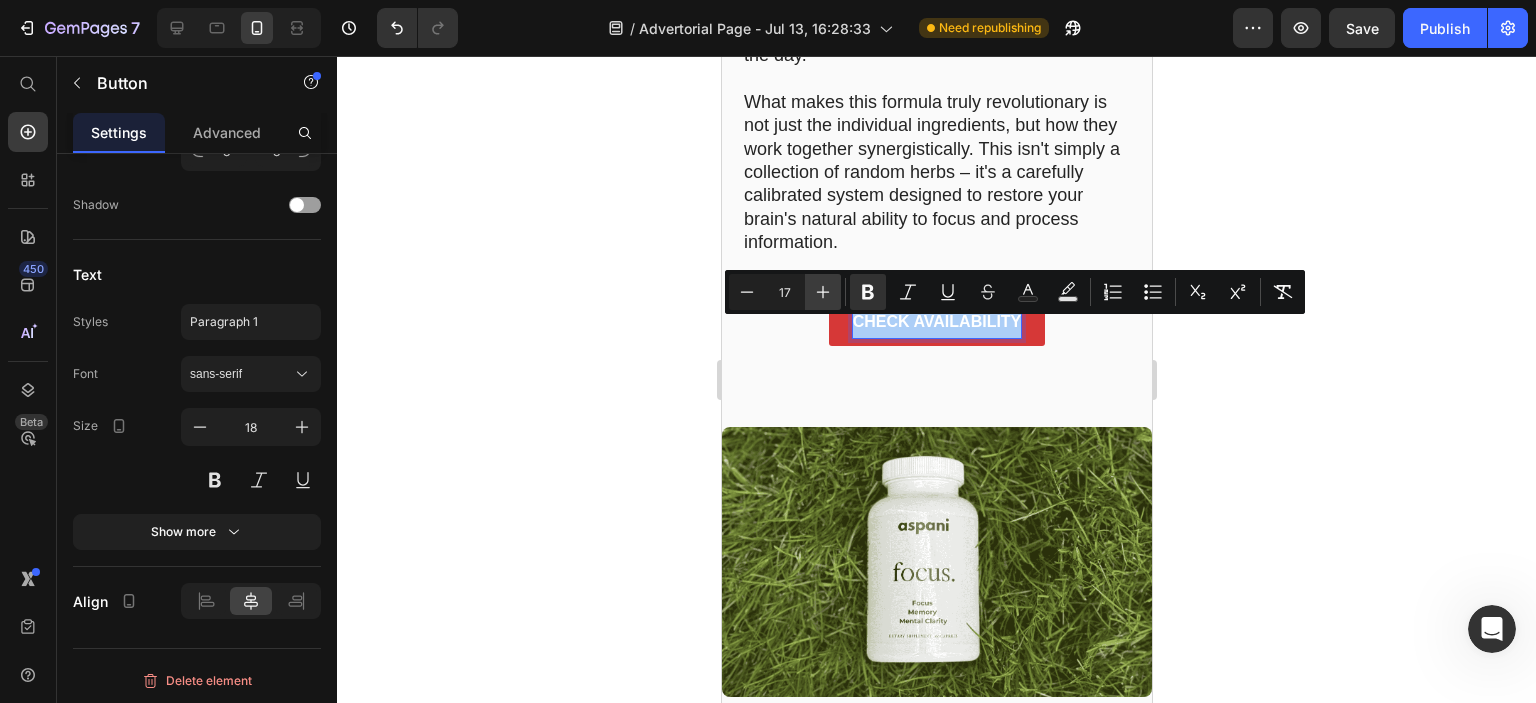 click 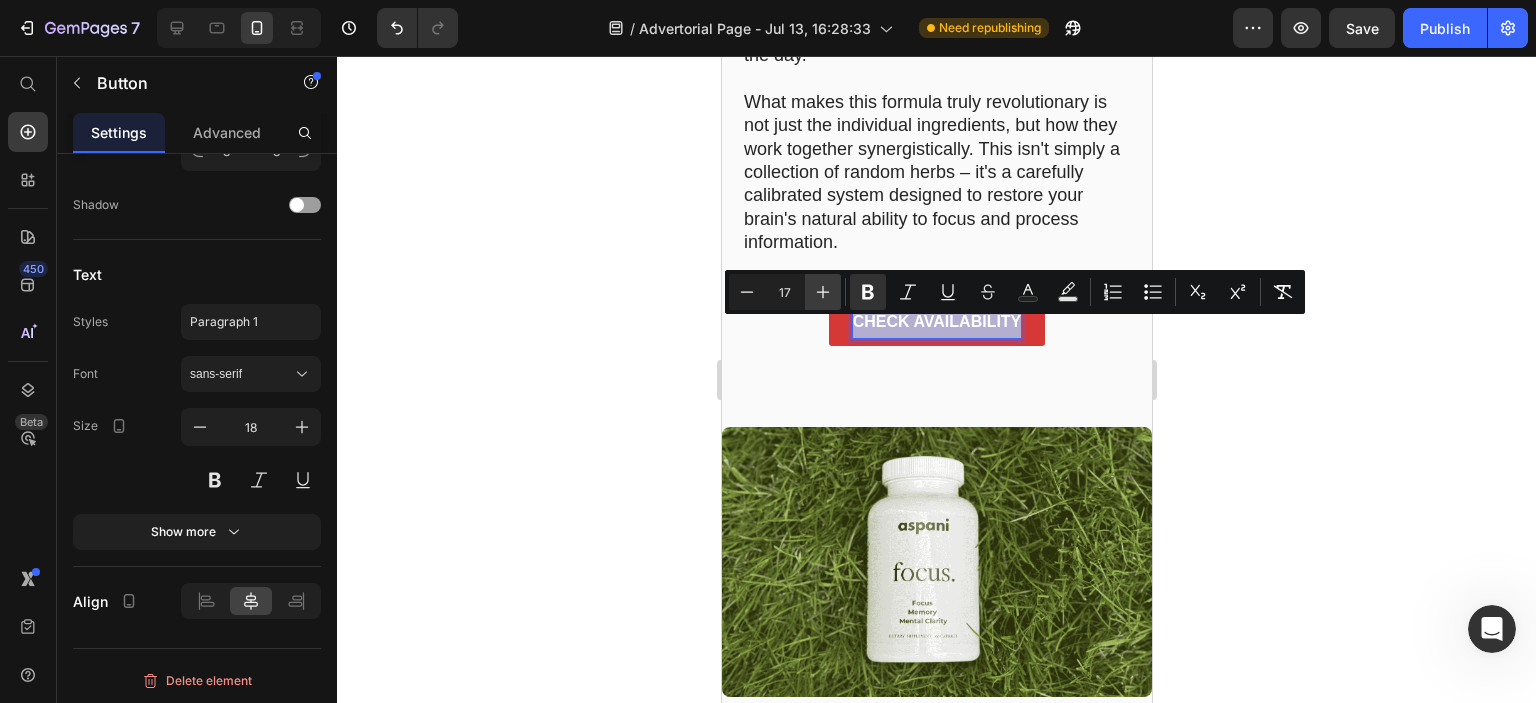 type on "18" 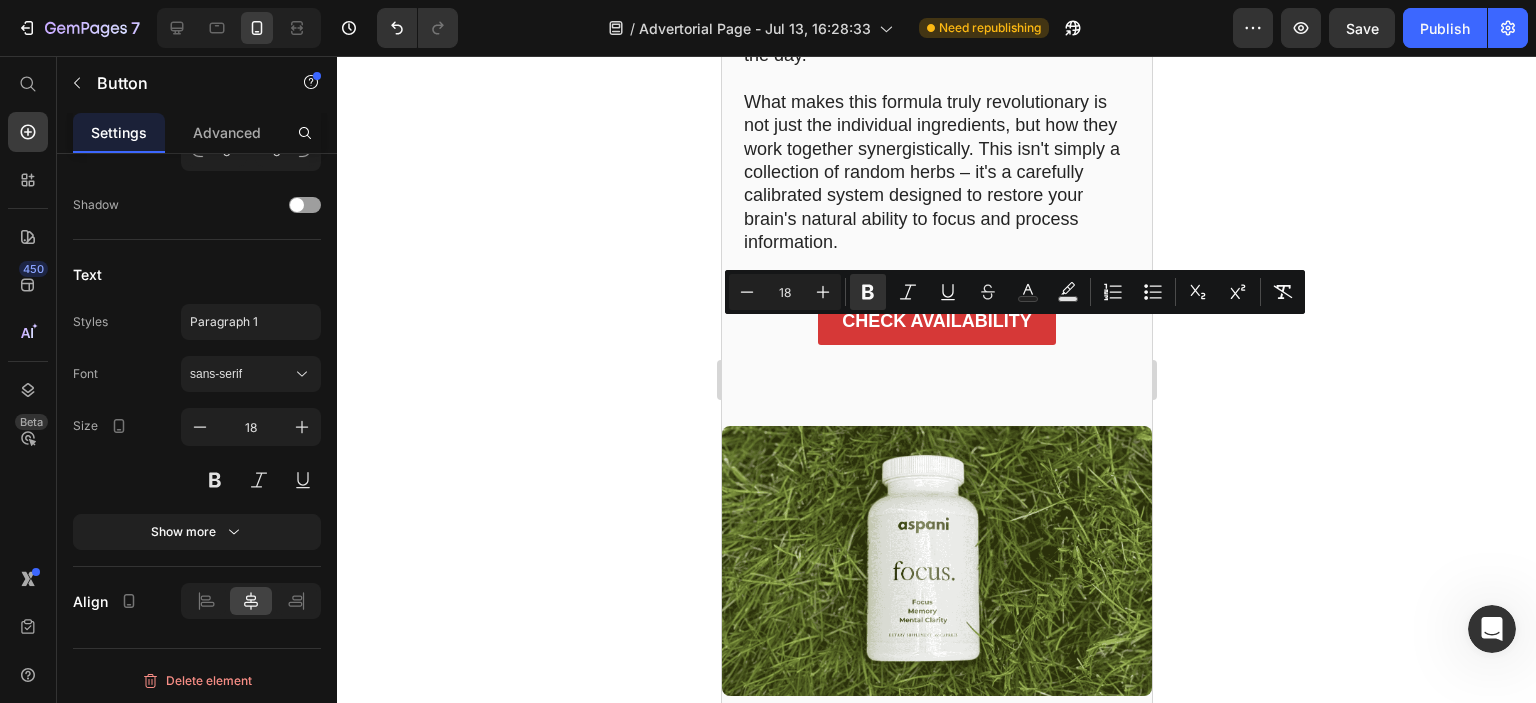 click 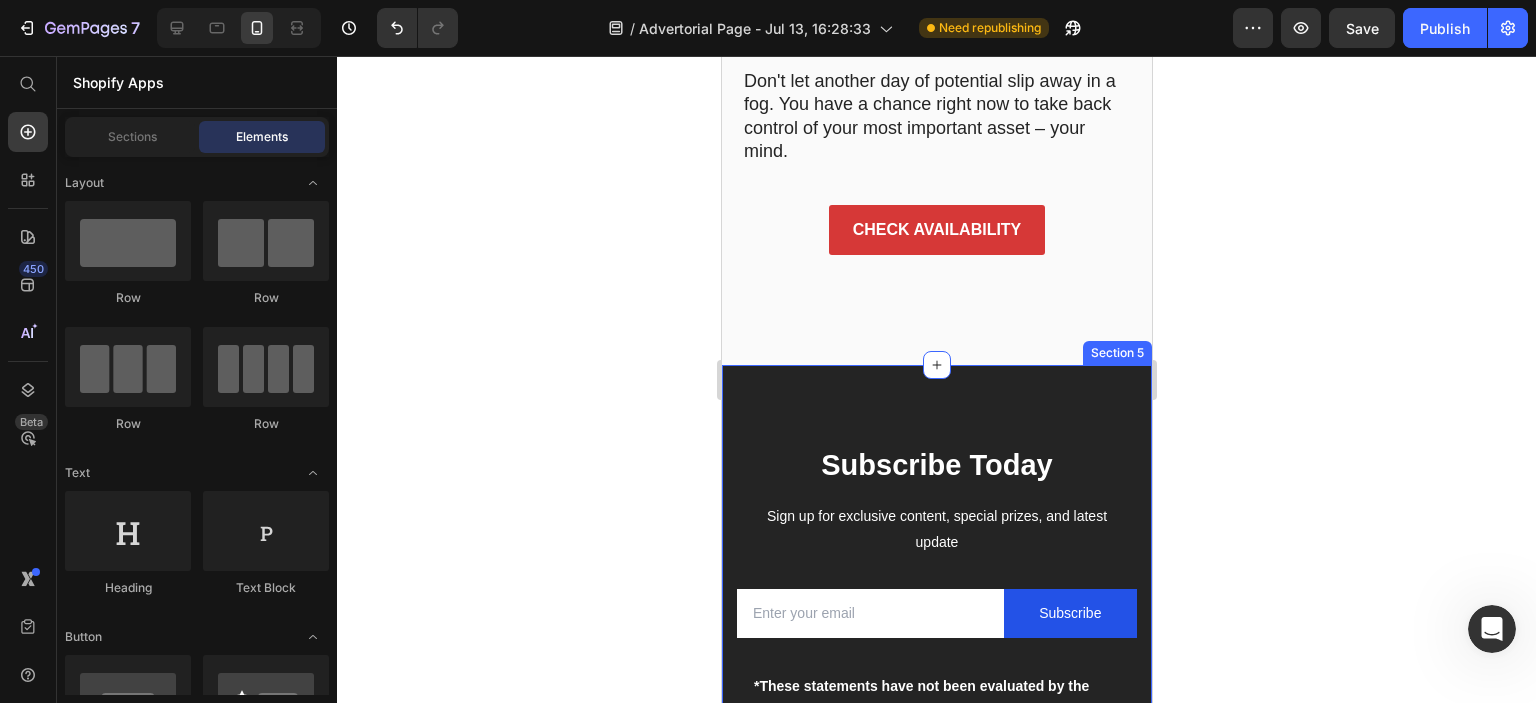 scroll, scrollTop: 14955, scrollLeft: 0, axis: vertical 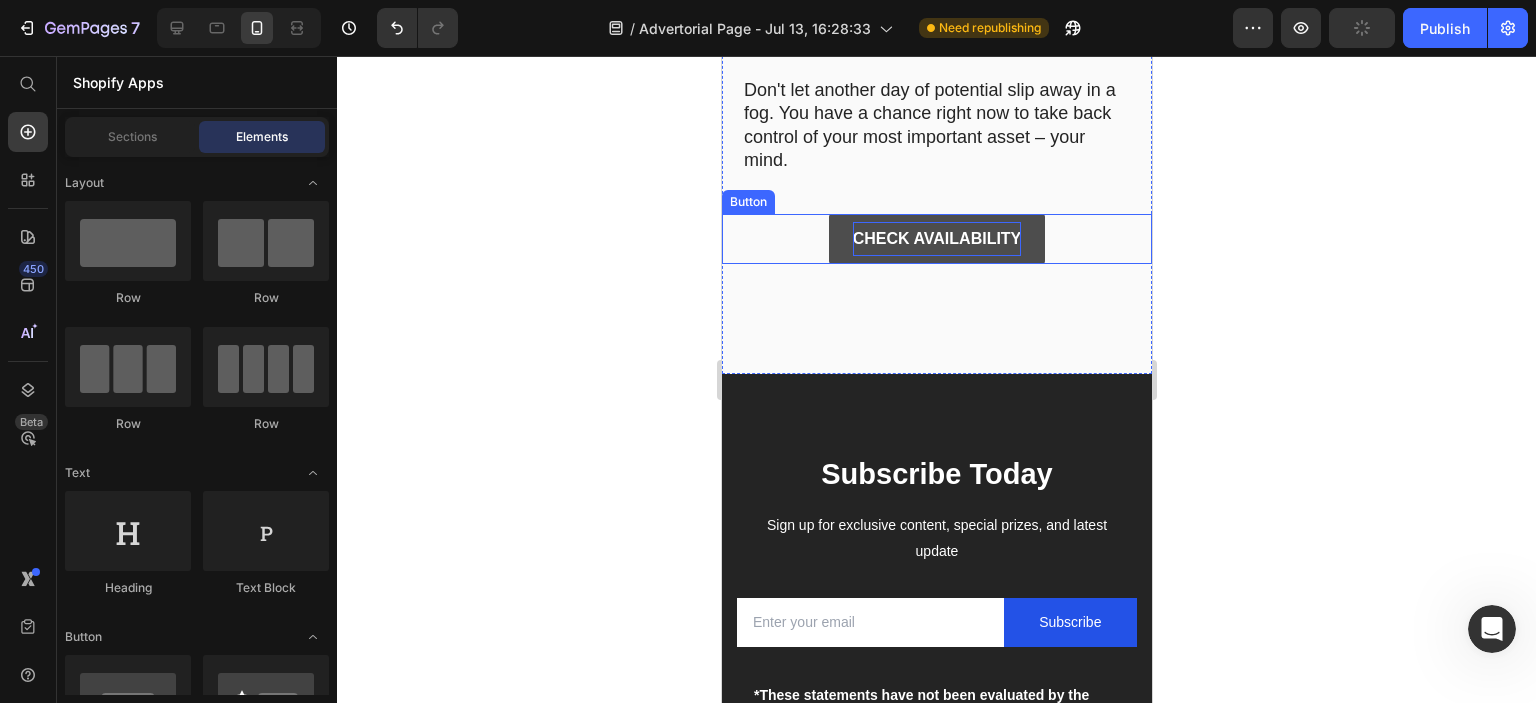 click on "CHECK AVAILABILITY" at bounding box center [936, 238] 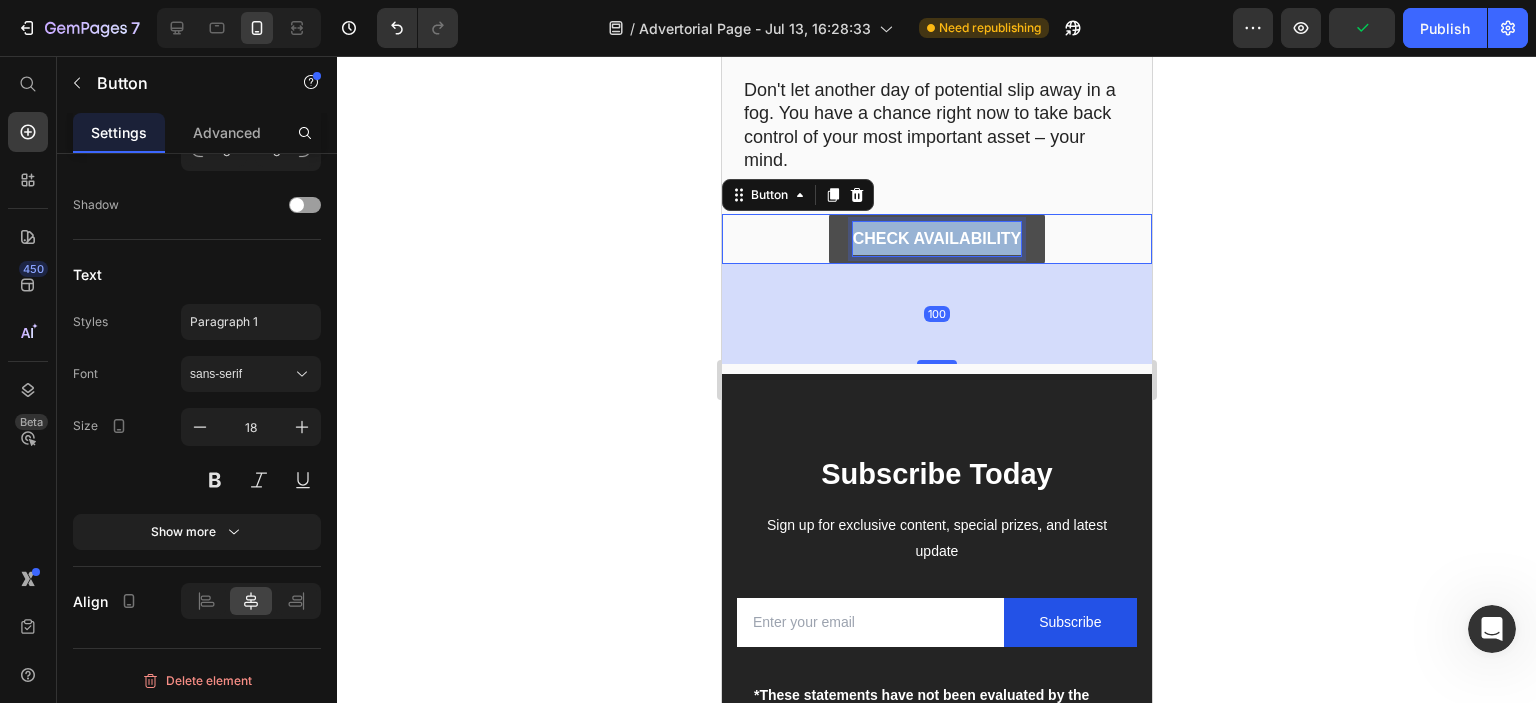 click on "CHECK AVAILABILITY" at bounding box center (936, 238) 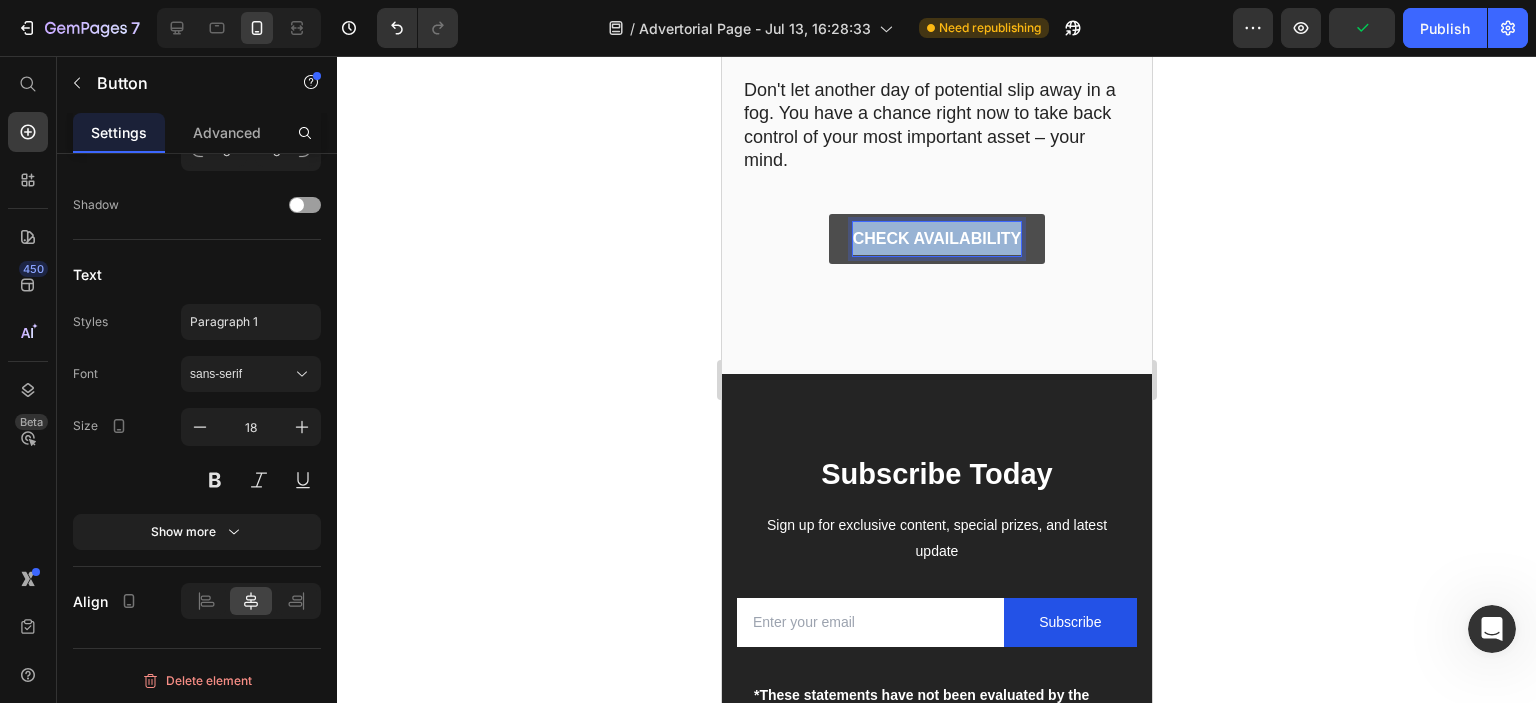 click on "CHECK AVAILABILITY" at bounding box center (936, 238) 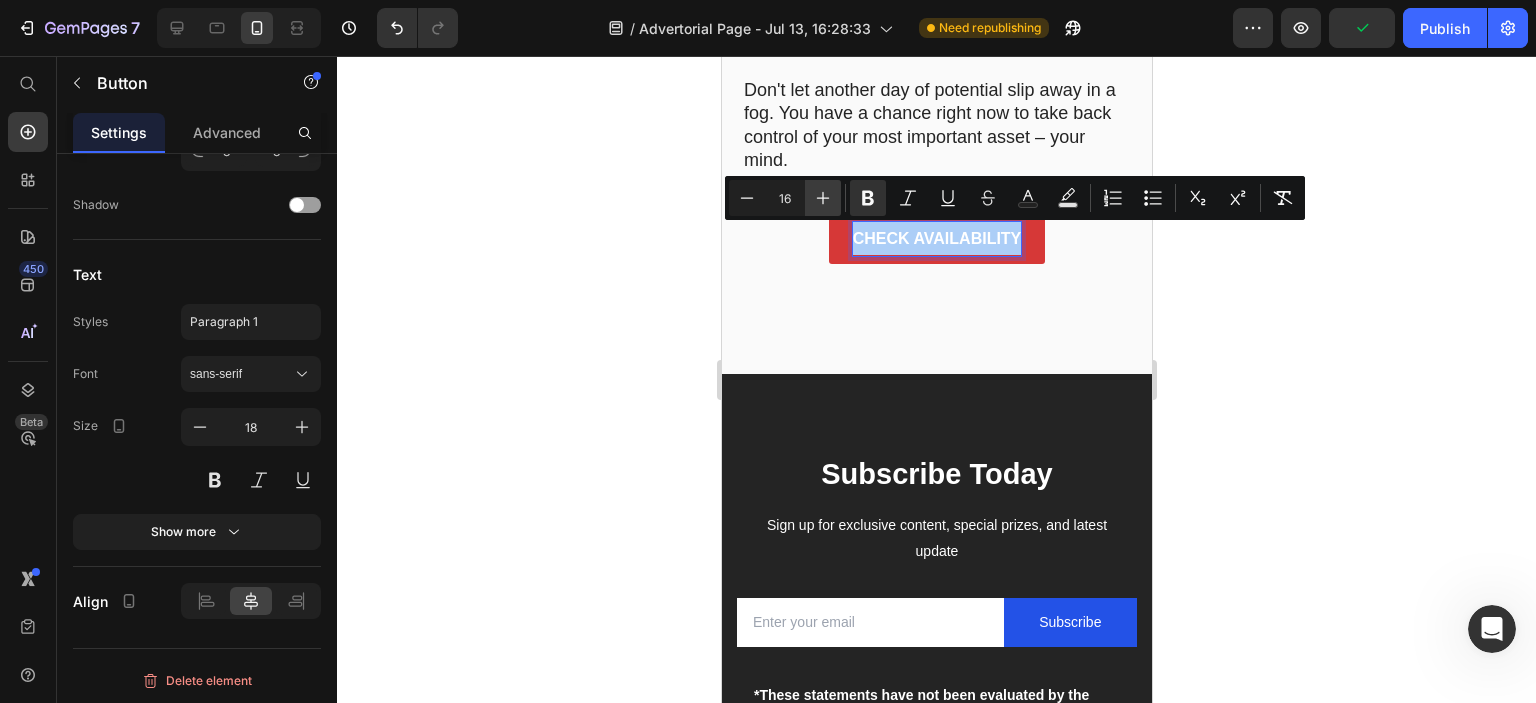 click 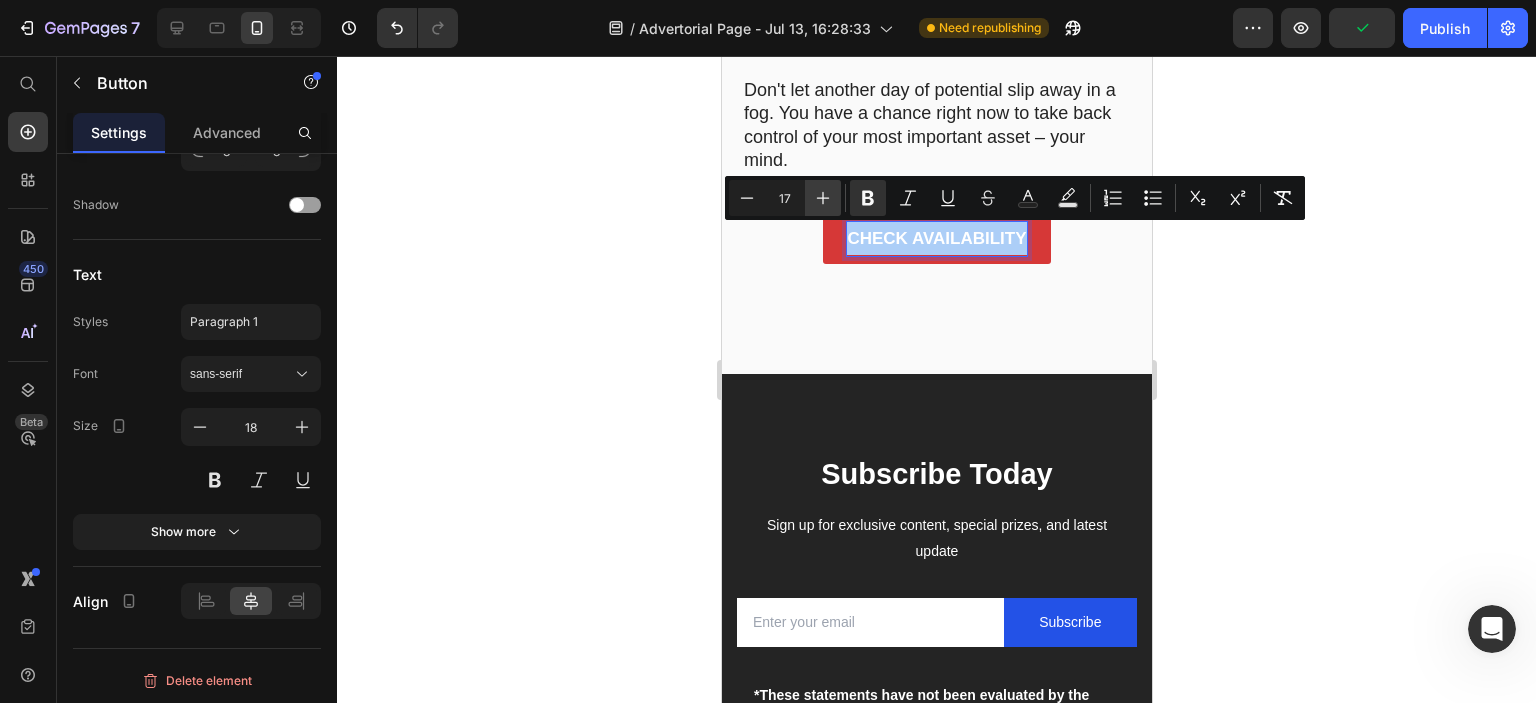 click 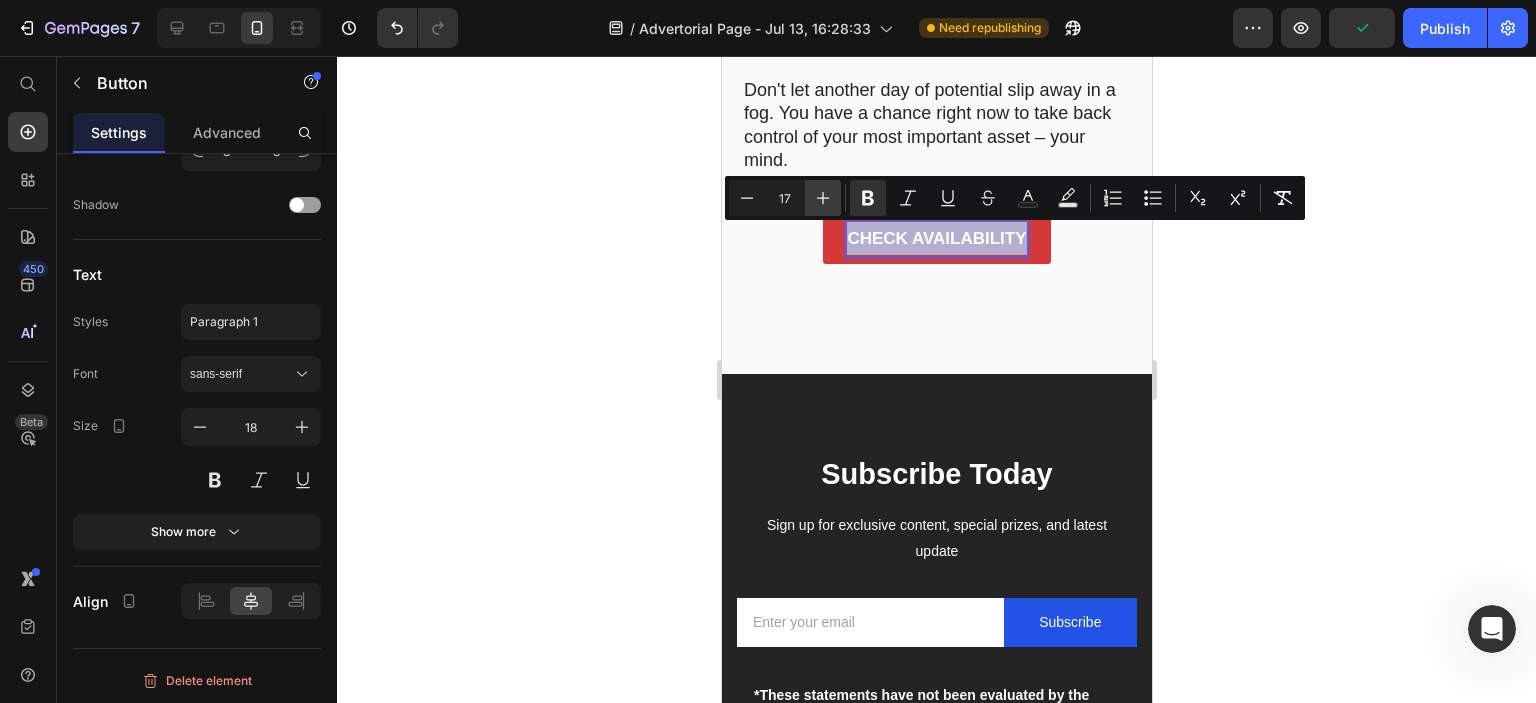 type on "18" 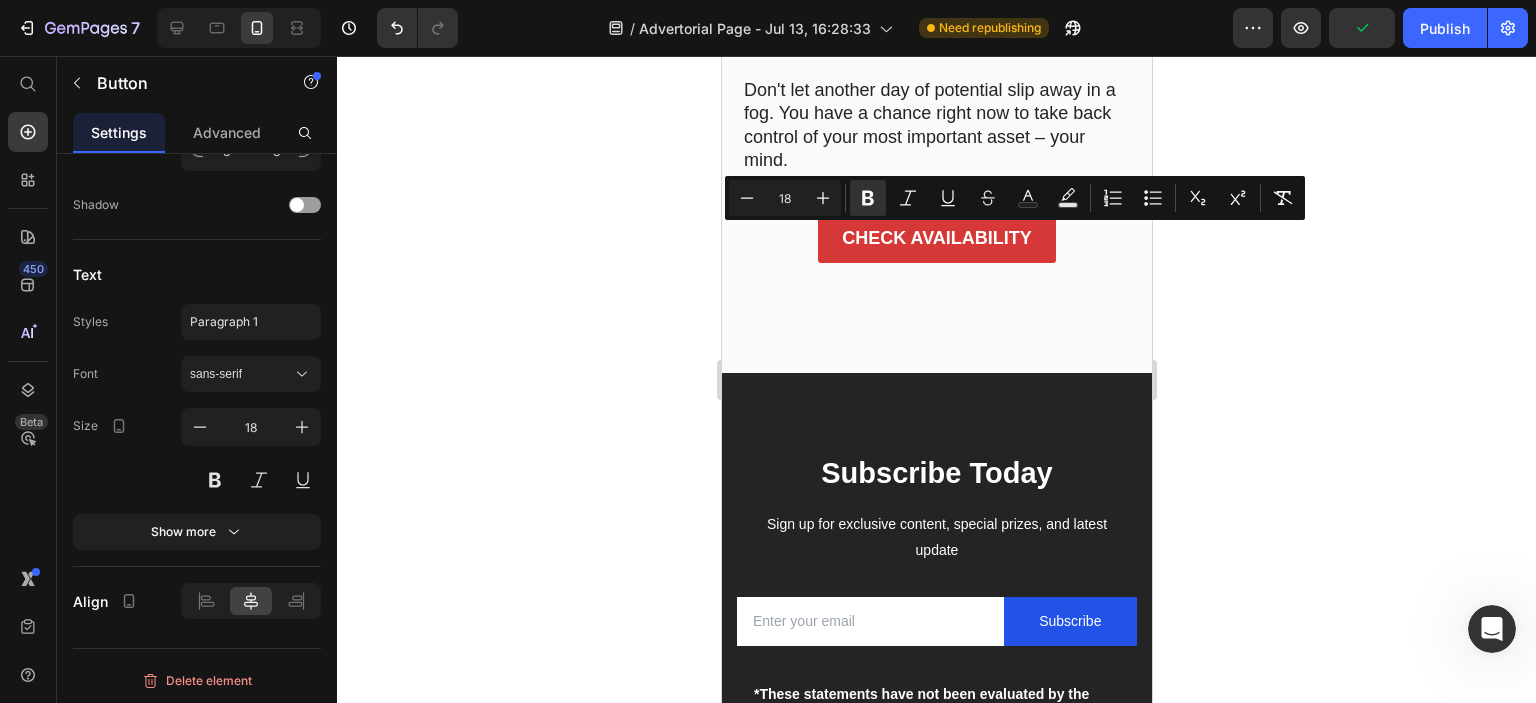 click 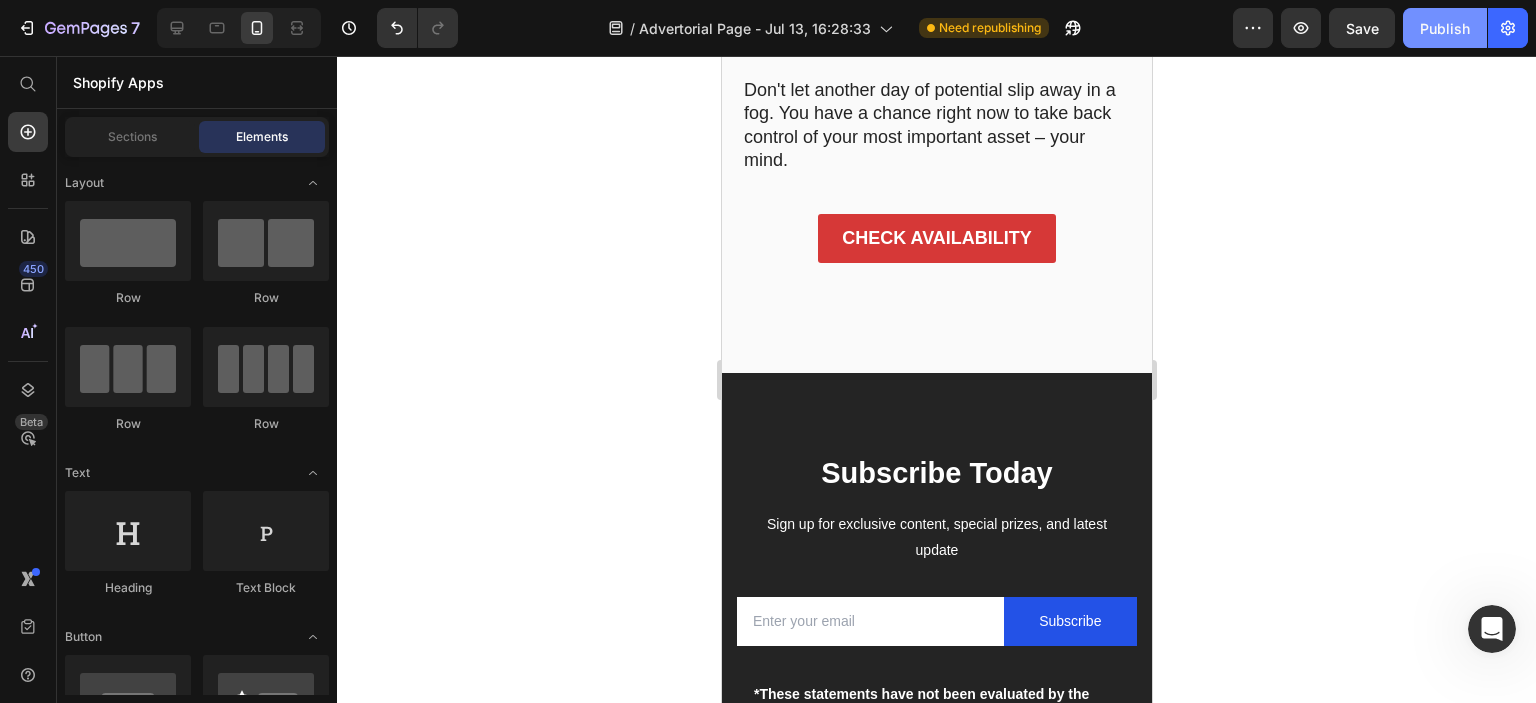 click on "Publish" at bounding box center (1445, 28) 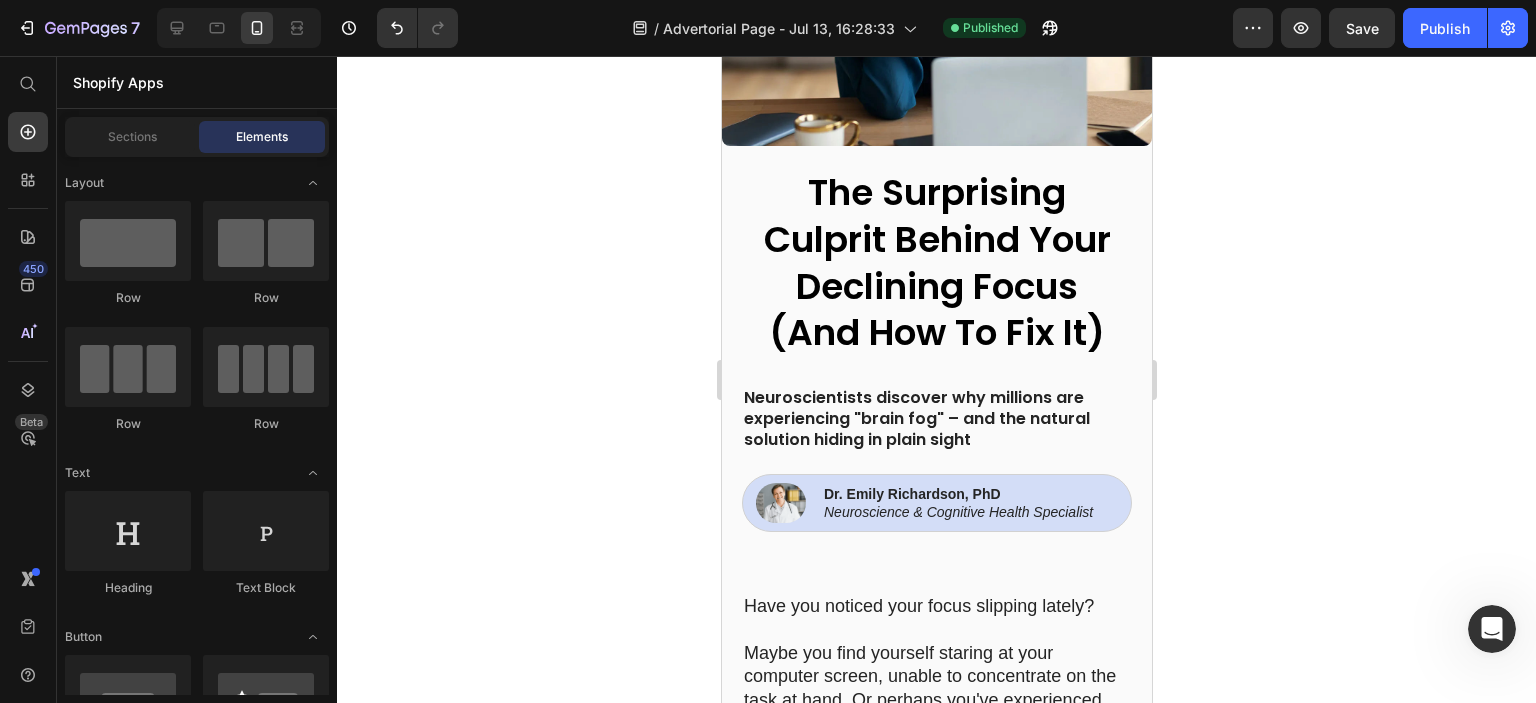 scroll, scrollTop: 190, scrollLeft: 0, axis: vertical 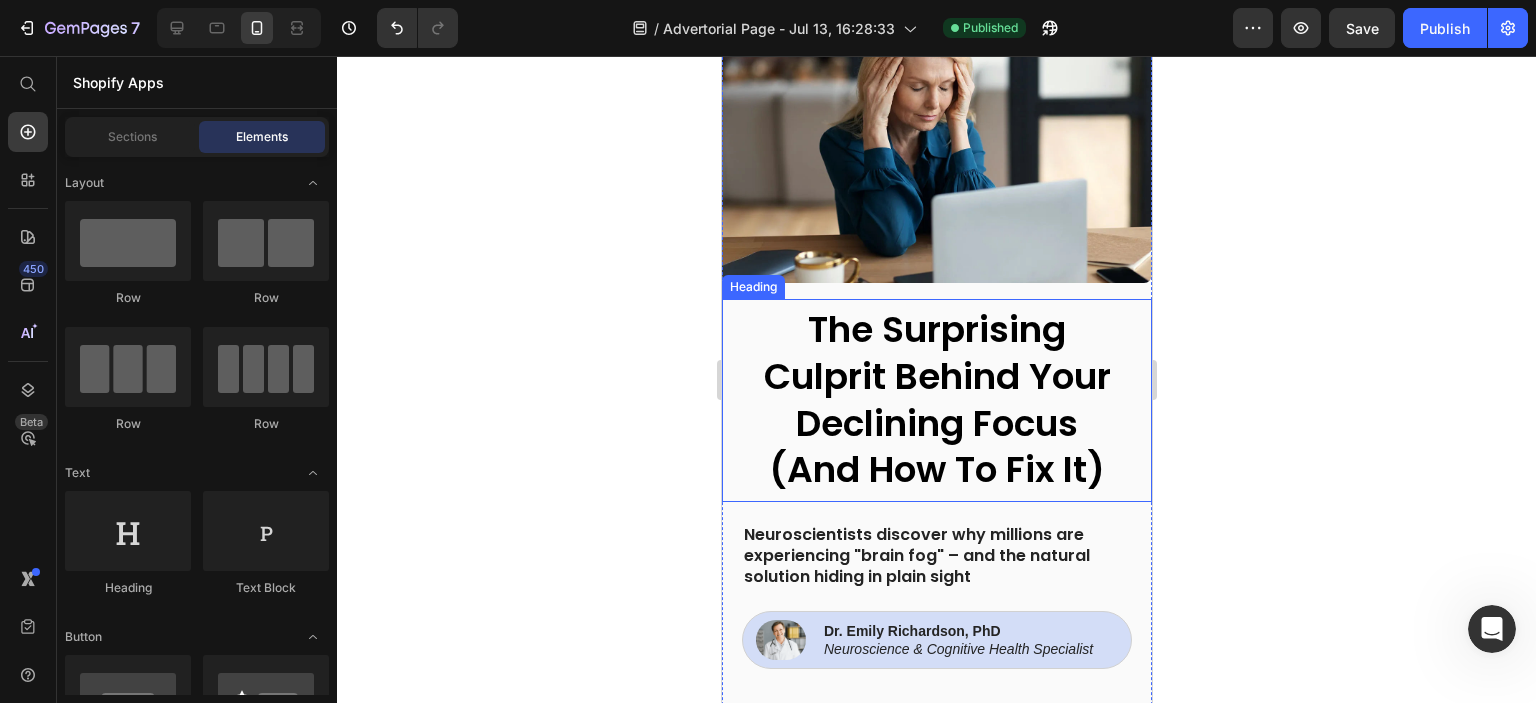 drag, startPoint x: 949, startPoint y: 439, endPoint x: 936, endPoint y: 455, distance: 20.615528 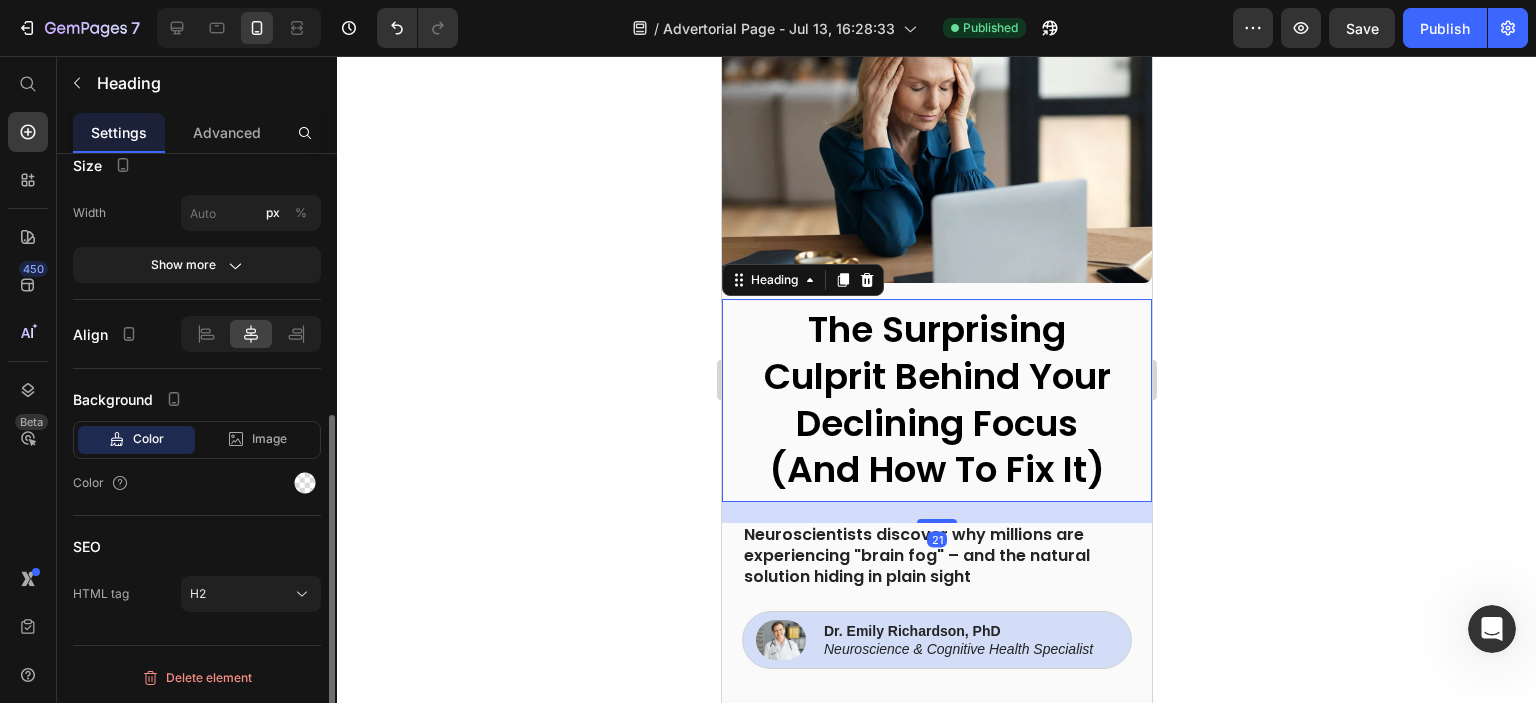 scroll, scrollTop: 0, scrollLeft: 0, axis: both 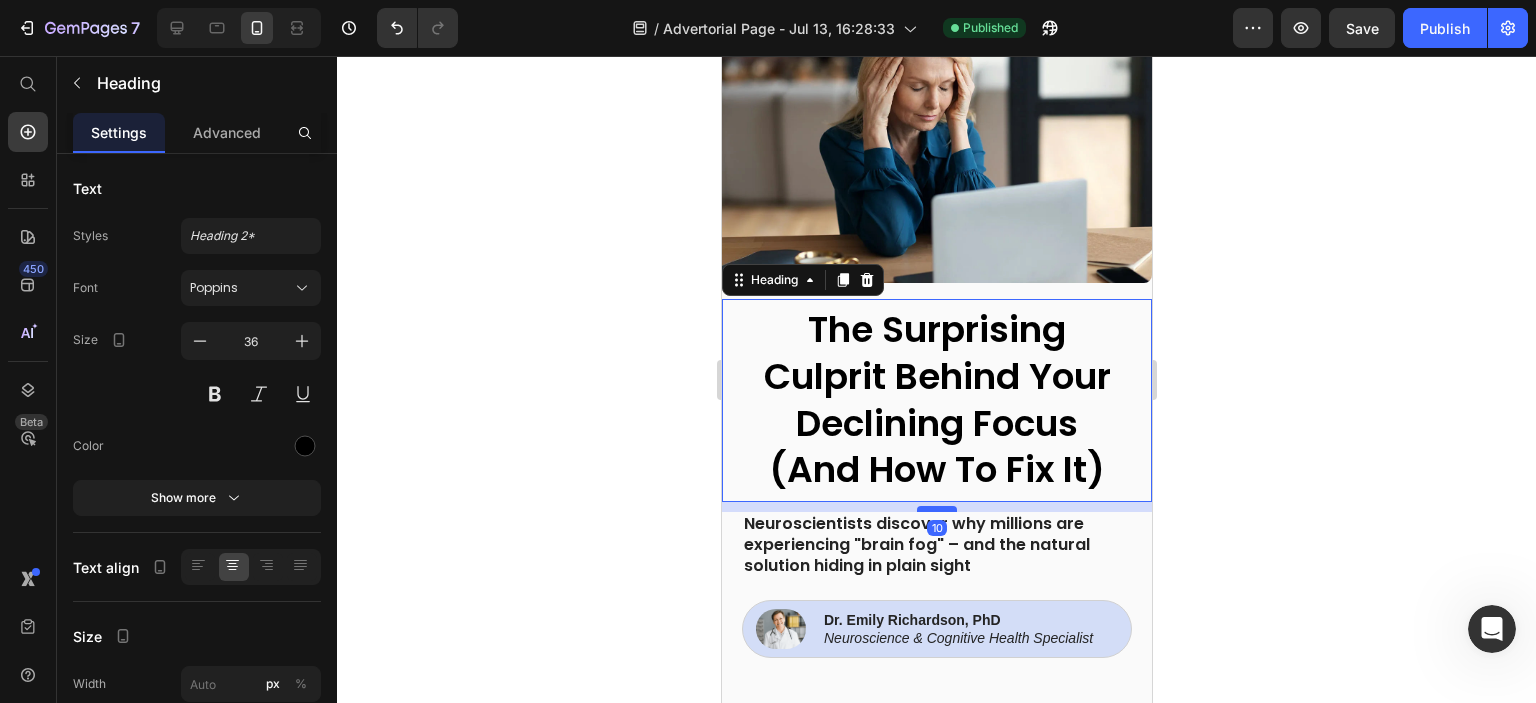 drag, startPoint x: 929, startPoint y: 510, endPoint x: 932, endPoint y: 499, distance: 11.401754 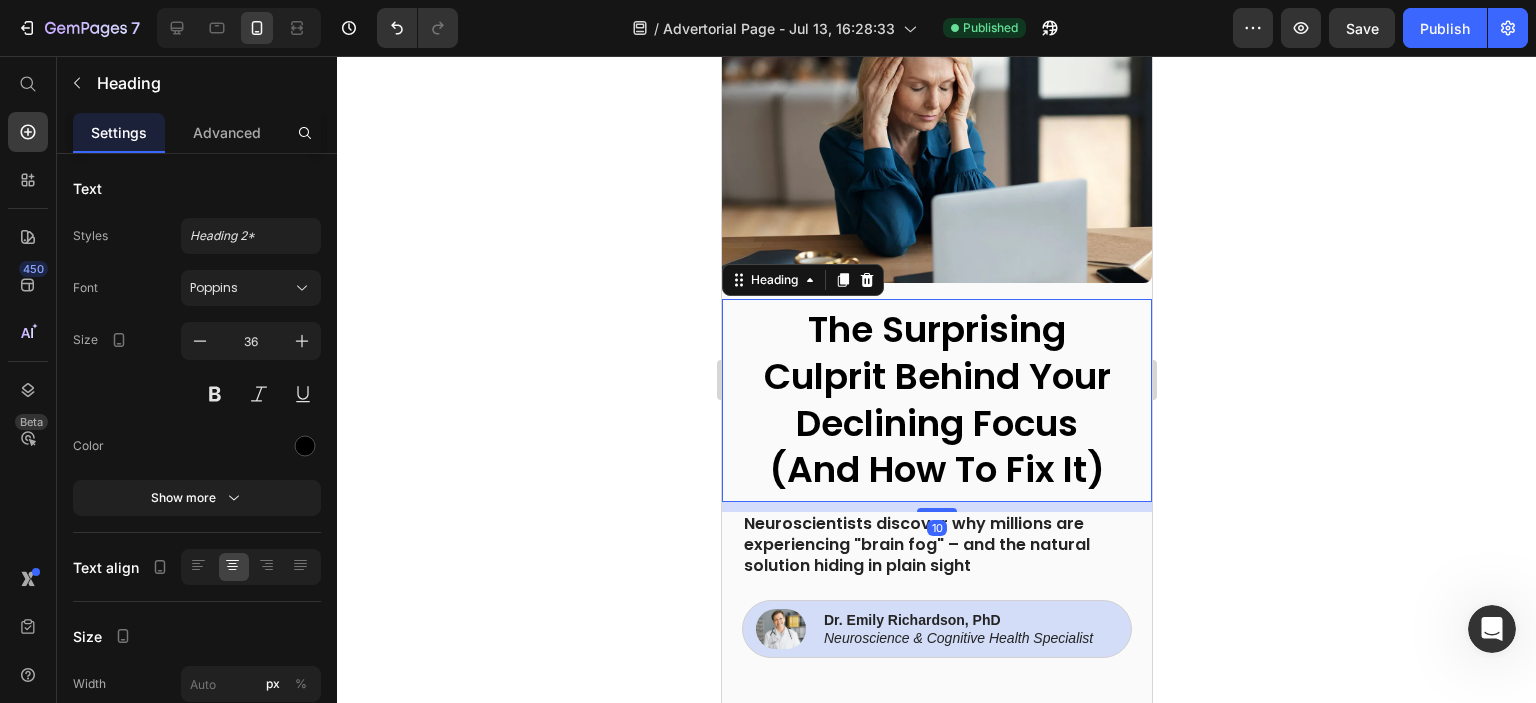click 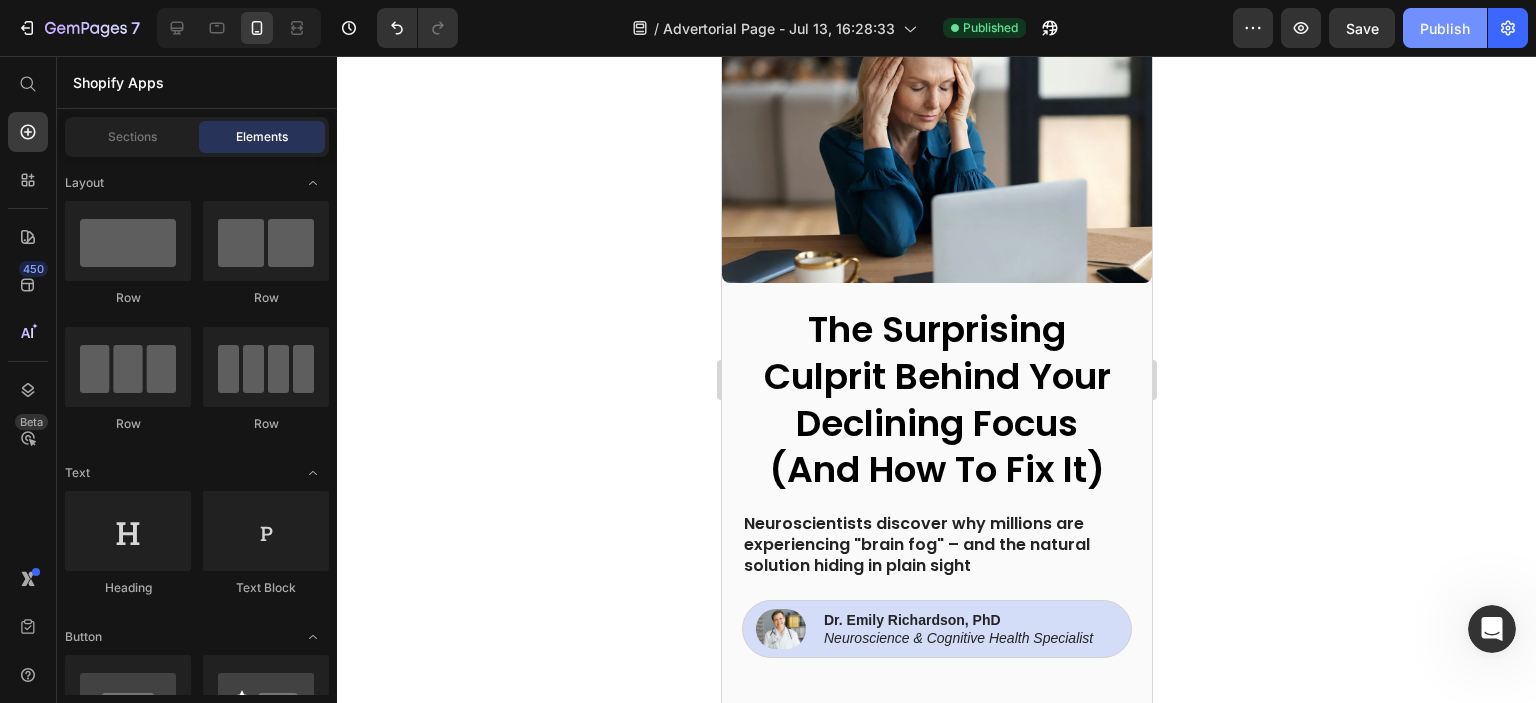 click on "Publish" 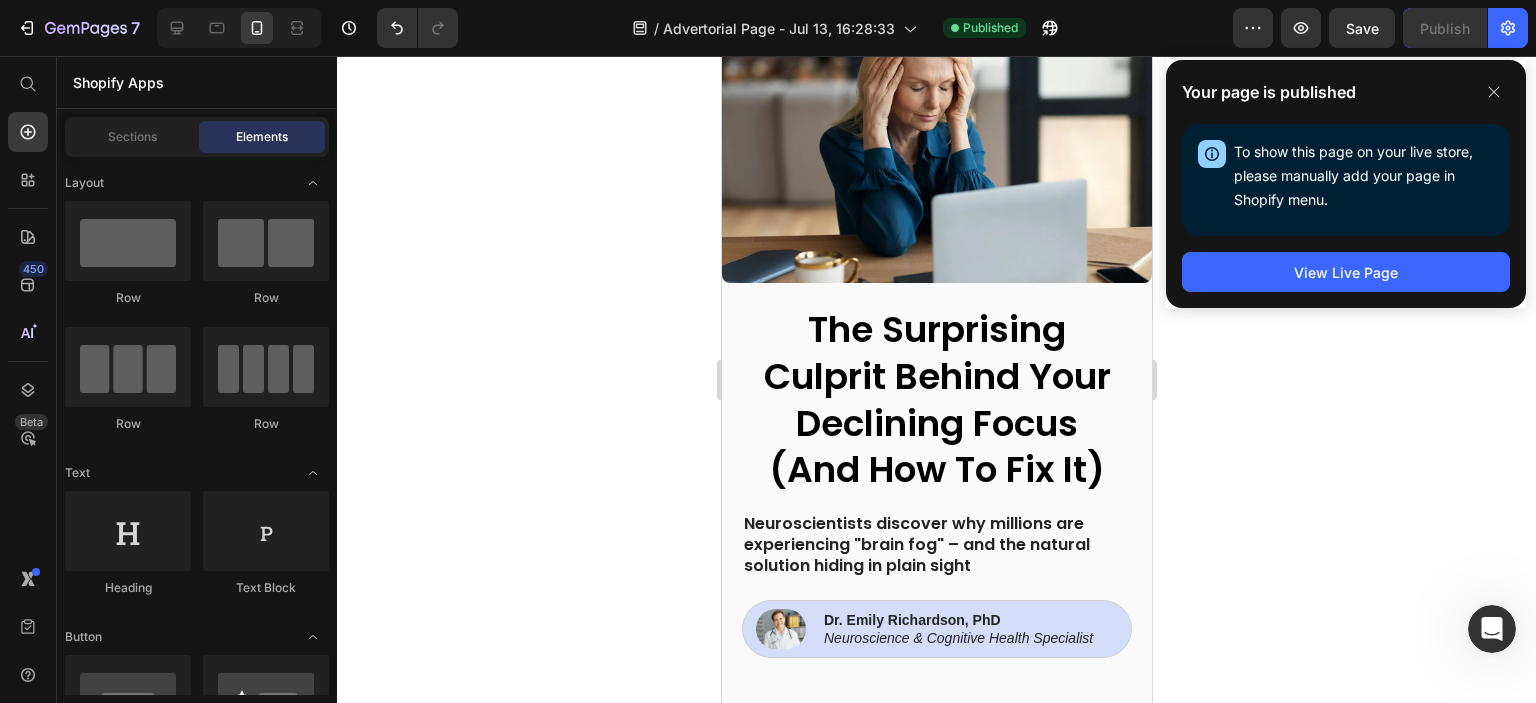 click 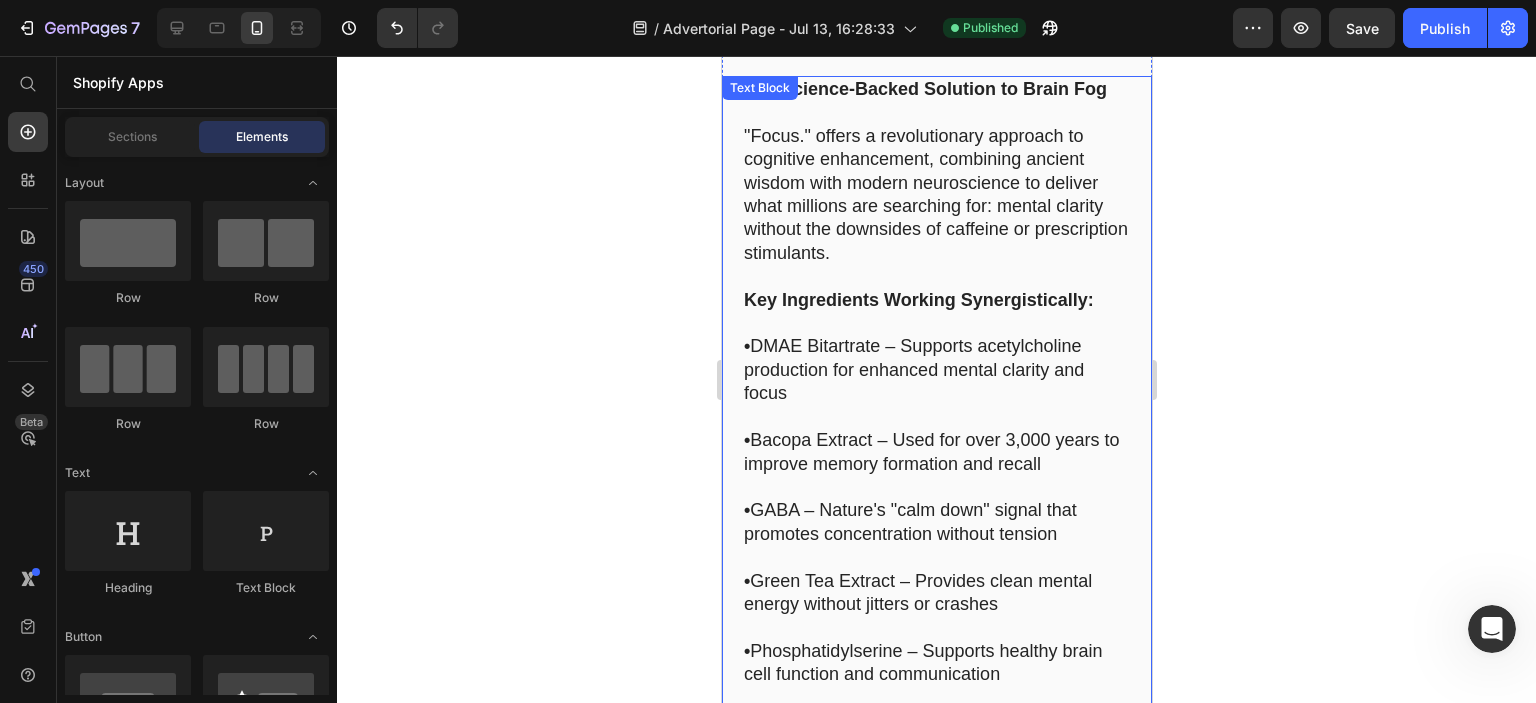 scroll, scrollTop: 13851, scrollLeft: 0, axis: vertical 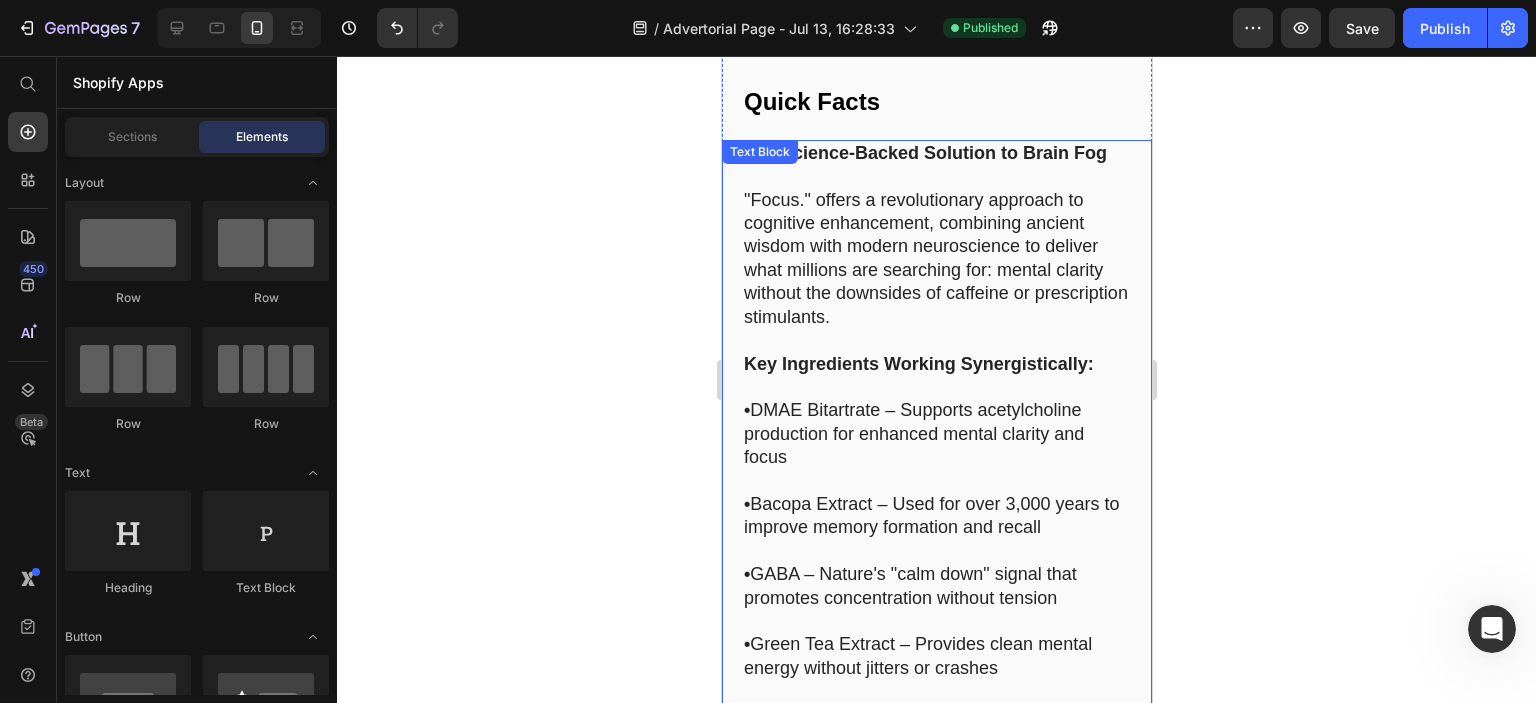 click on ""Focus." offers a revolutionary approach to cognitive enhancement, combining ancient wisdom with modern neuroscience to deliver what millions are searching for: mental clarity without the downsides of caffeine or prescription stimulants." at bounding box center [936, 259] 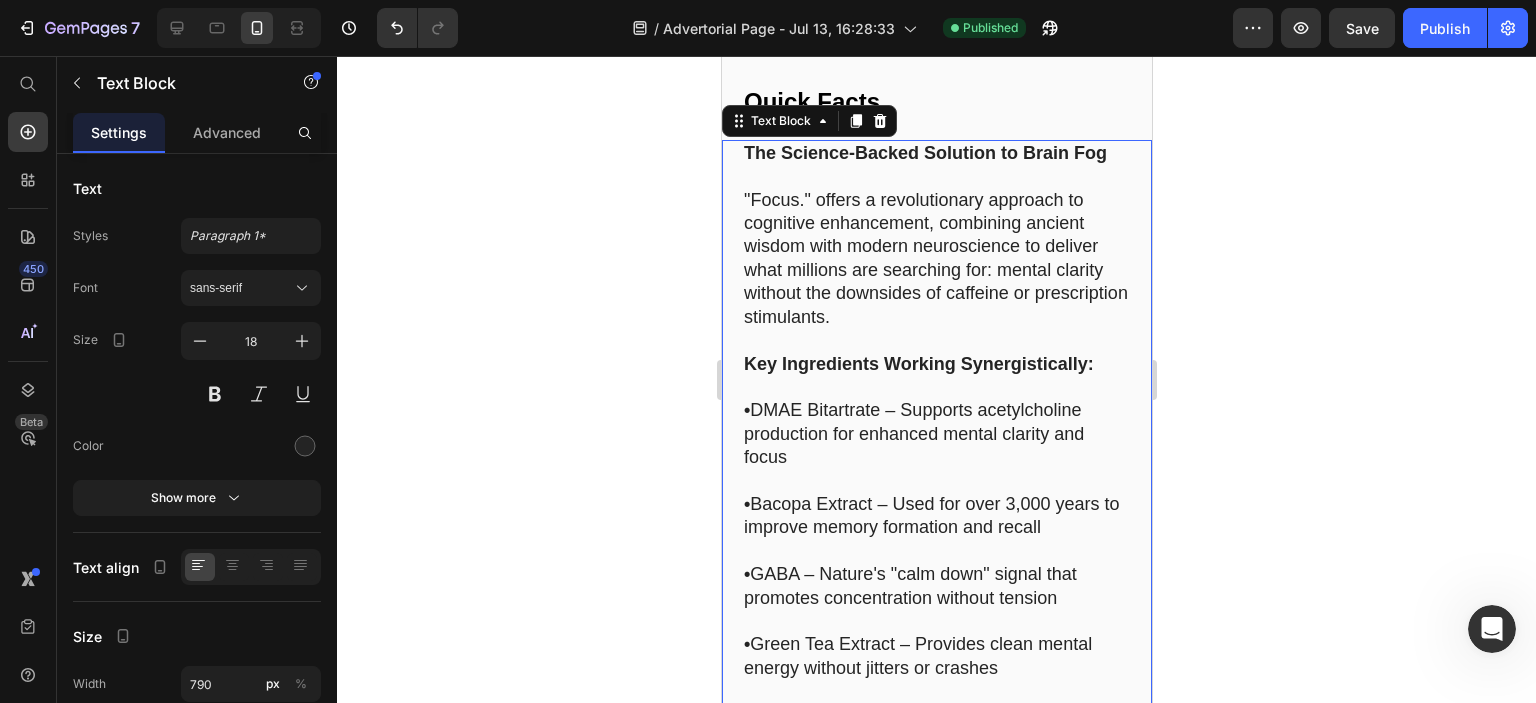 click on "The Science-Backed Solution to Brain Fog" at bounding box center [924, 153] 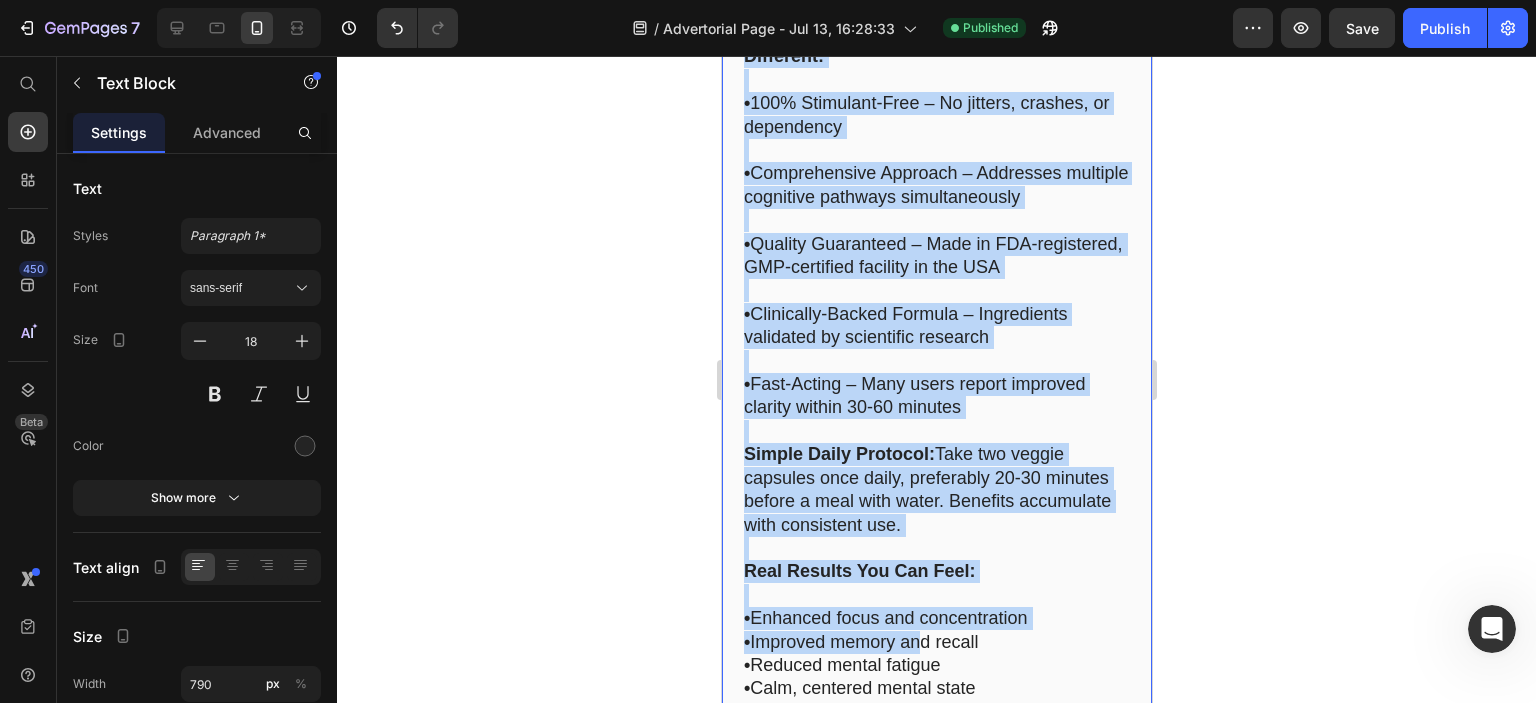 scroll, scrollTop: 14951, scrollLeft: 0, axis: vertical 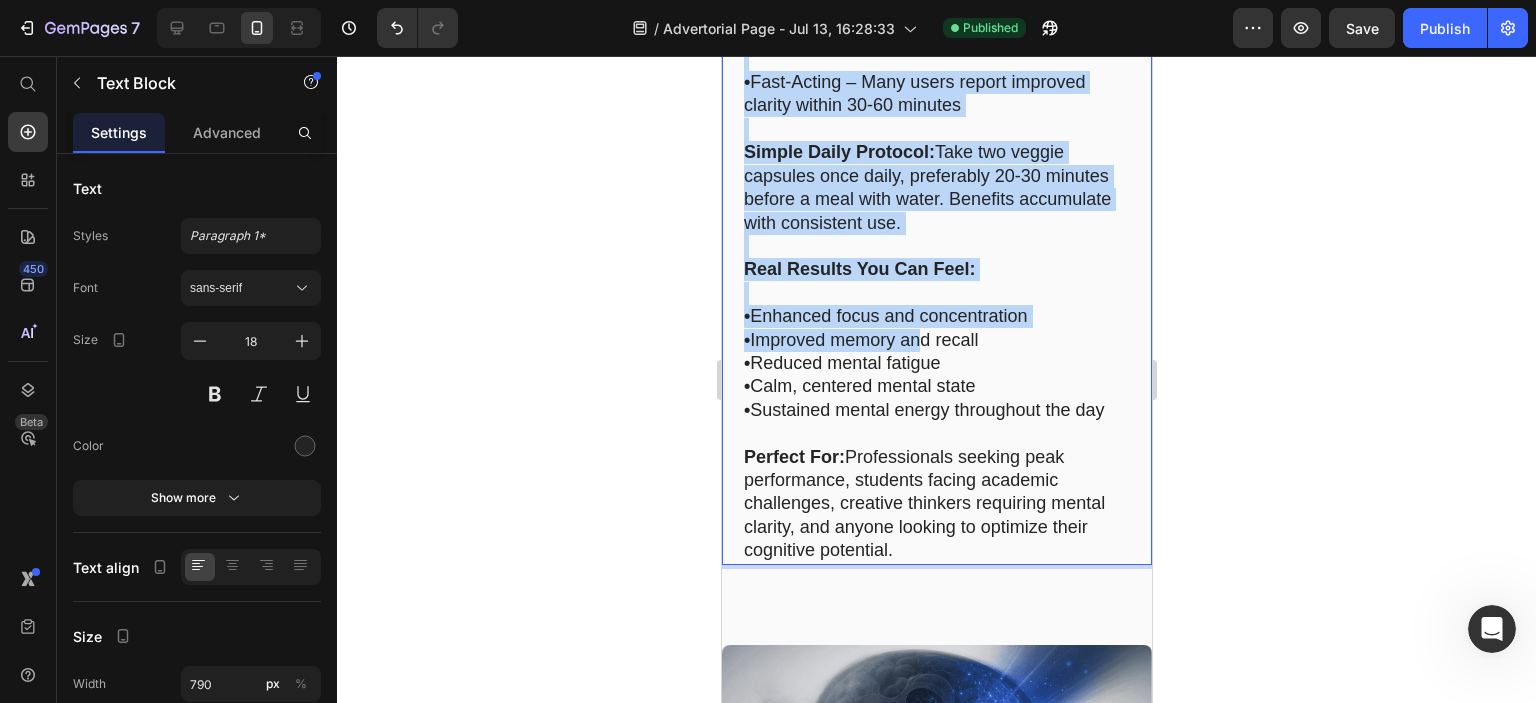 drag, startPoint x: 742, startPoint y: 181, endPoint x: 949, endPoint y: 532, distance: 407.49234 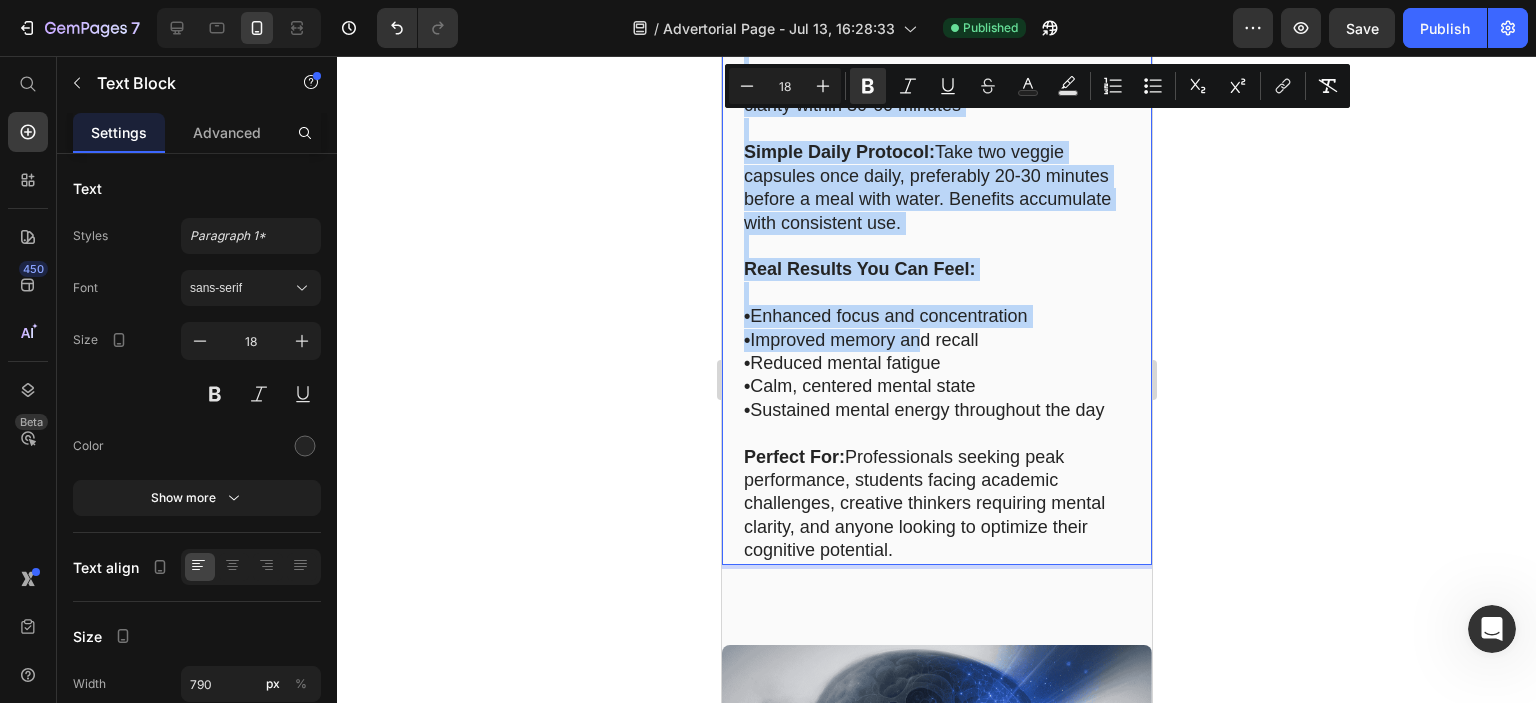 copy on "Lor Ipsumdo-Sitame Consecte ad Elits Doe "Tempo." incidi u laboreetdolor magnaali en adminimve quisnostrud, exercitat ullamco labori nisi aliqui exeacommodoc du auteiru inre voluptat vel essecillu fug: nullap excepte sintocc cup nonproide su culpaqui of deseruntmoll animidestl. Per Undeomnisis Natuser Voluptatemaccus: •  DOLO Laudantium – Totamrem aperiameaquei quaeabillo inv veritati quasia beataev dic expli •  Nemoen Ipsamqu – Volu asp auto 7,776 fugit co magnido eosrat sequinesc neq porroq •  DOLO – Adipis'n "eius modi" tempor inci magnamqu etiamminussol nobisel optiocu •  Nihil Imp Quoplac – Facerepo assum repell tempor autemqu officii de rerumne •  Saepeevenietvolupt – Repudian recusan itaqu earu hictenet sap delectusreici Volu Maior Alias & Perfe Dolorib Asperiore: •  494% Repellatm-Nost – Ex ullamco, suscipi, la aliquidcom •  Consequaturqu Maximemo – Molestiae harumqui rerumfaci expedita distinctionaml •  Tempore Cumsolutan – Elig op CUM-nihilimped, MIN-quodmaxim placeatf po omn LOR •  Ipsumdolor-Si..." 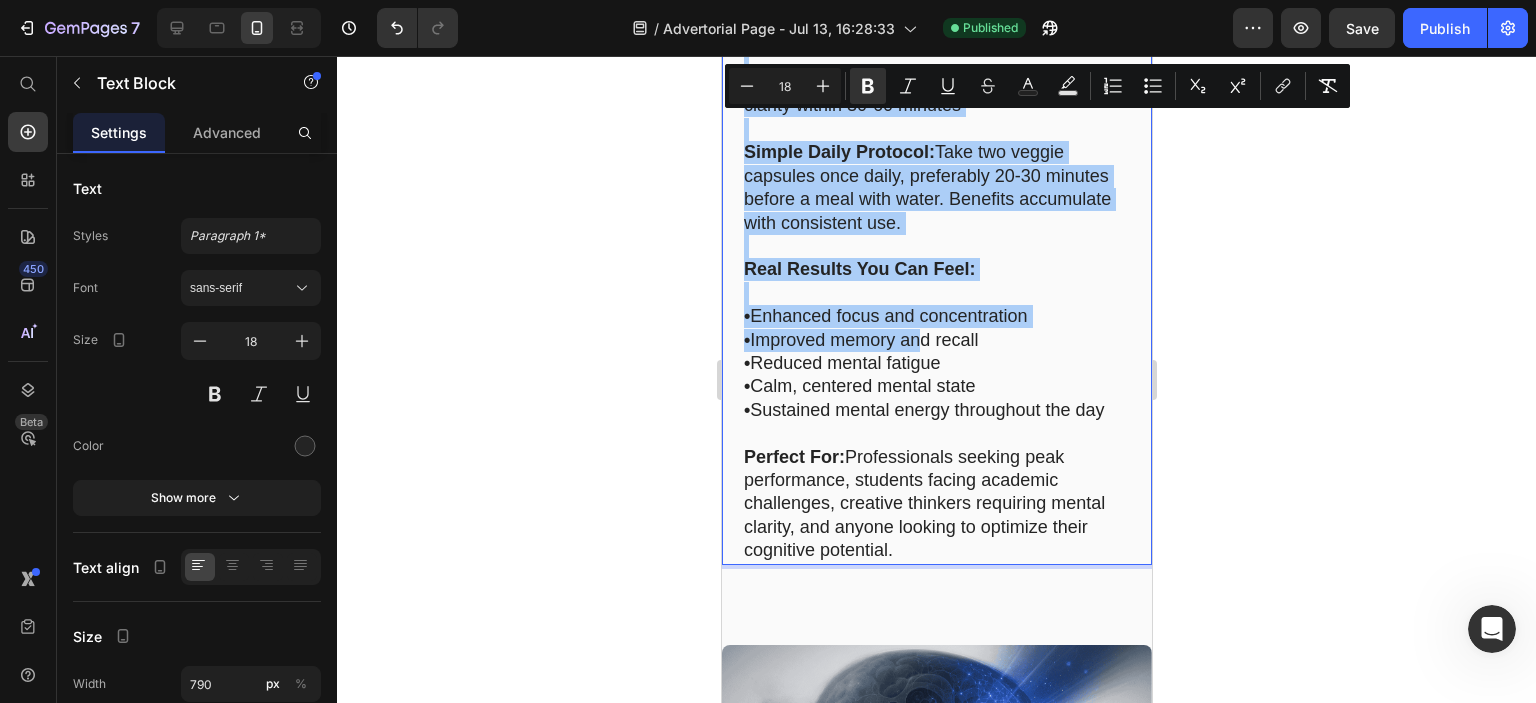click 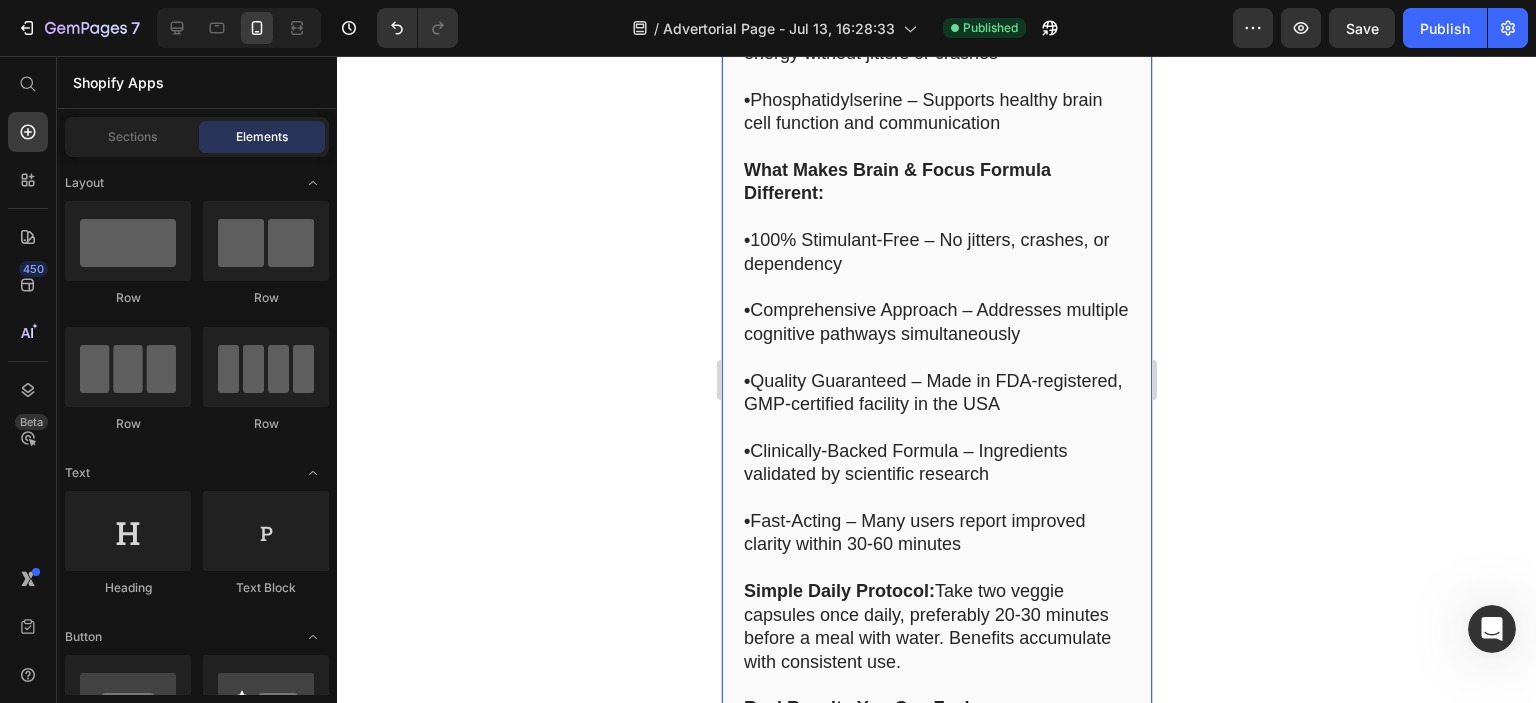 scroll, scrollTop: 14151, scrollLeft: 0, axis: vertical 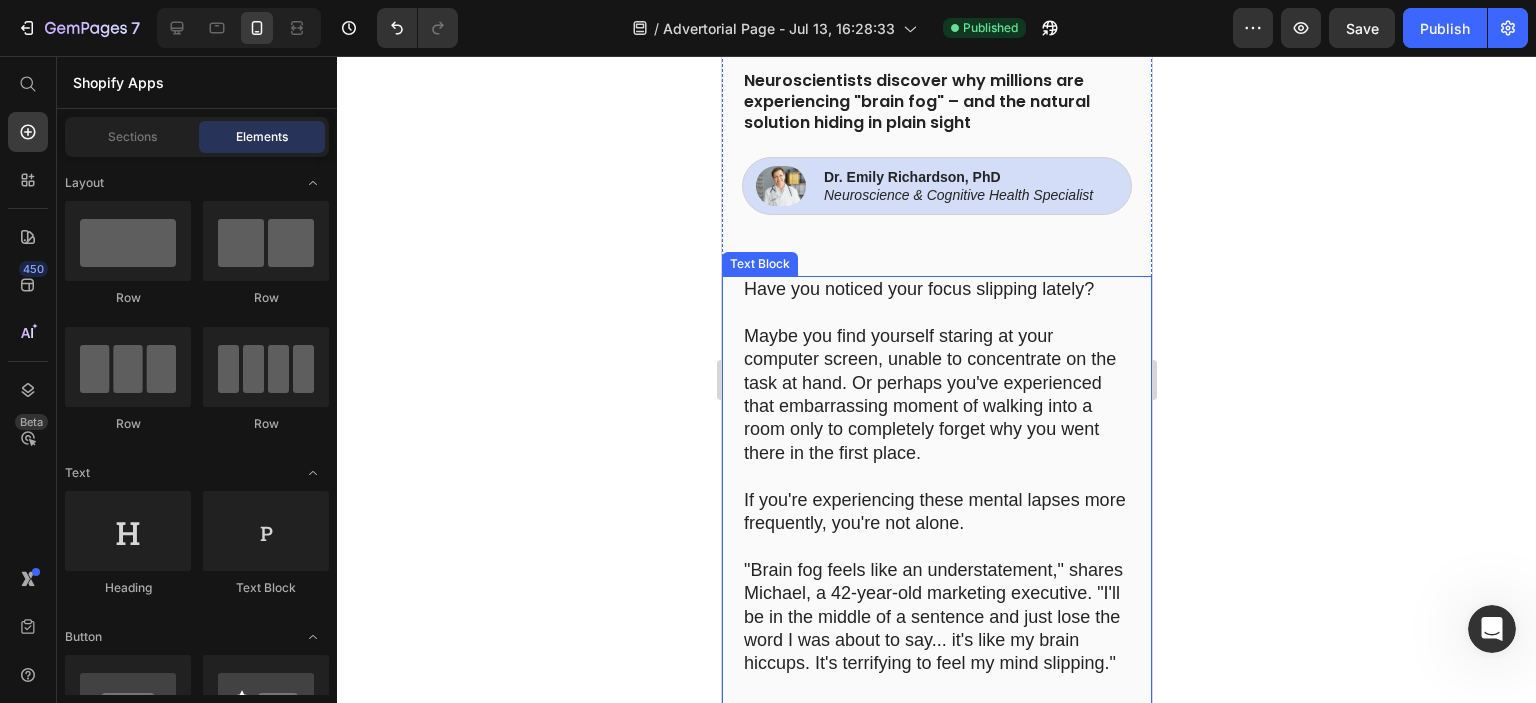 click on "Have you noticed your focus slipping lately?" at bounding box center [936, 289] 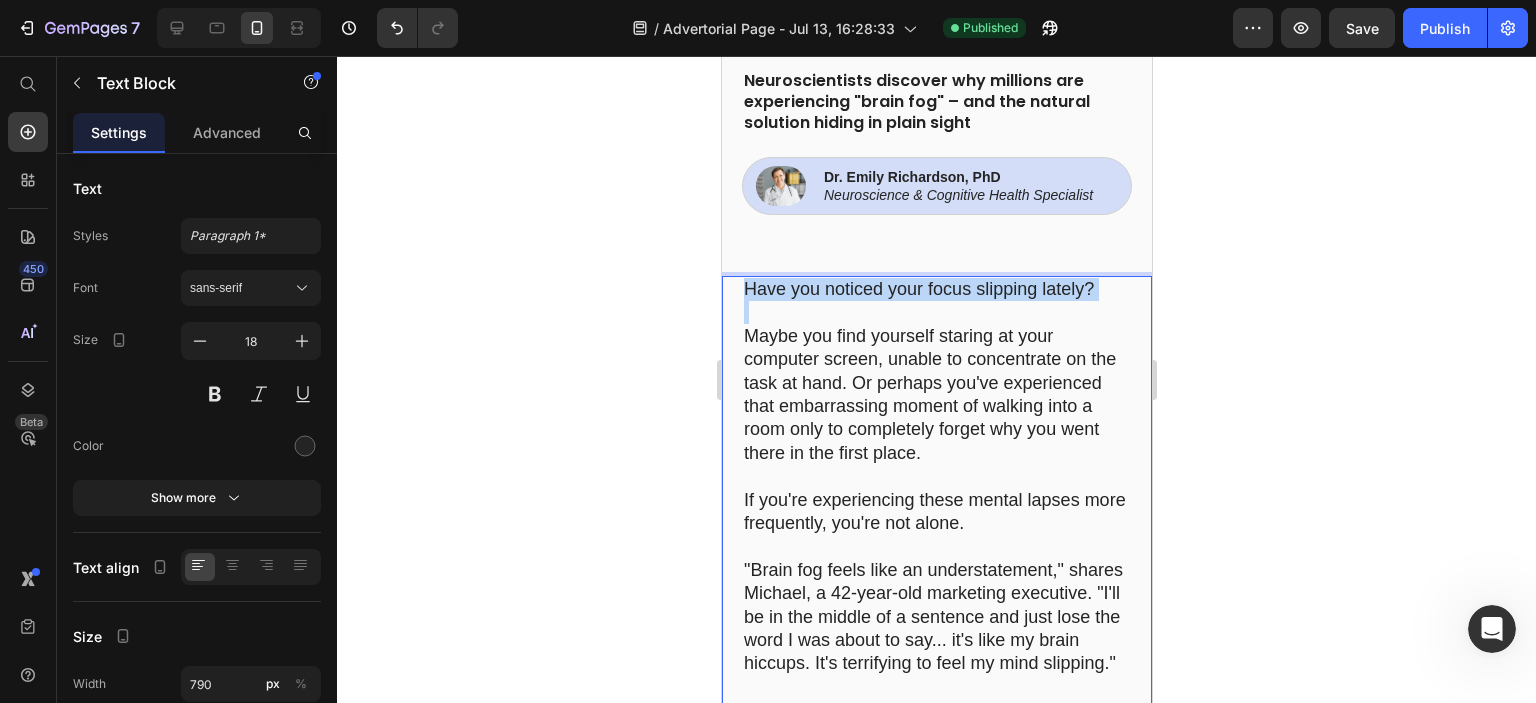 click on "Have you noticed your focus slipping lately?" at bounding box center (936, 289) 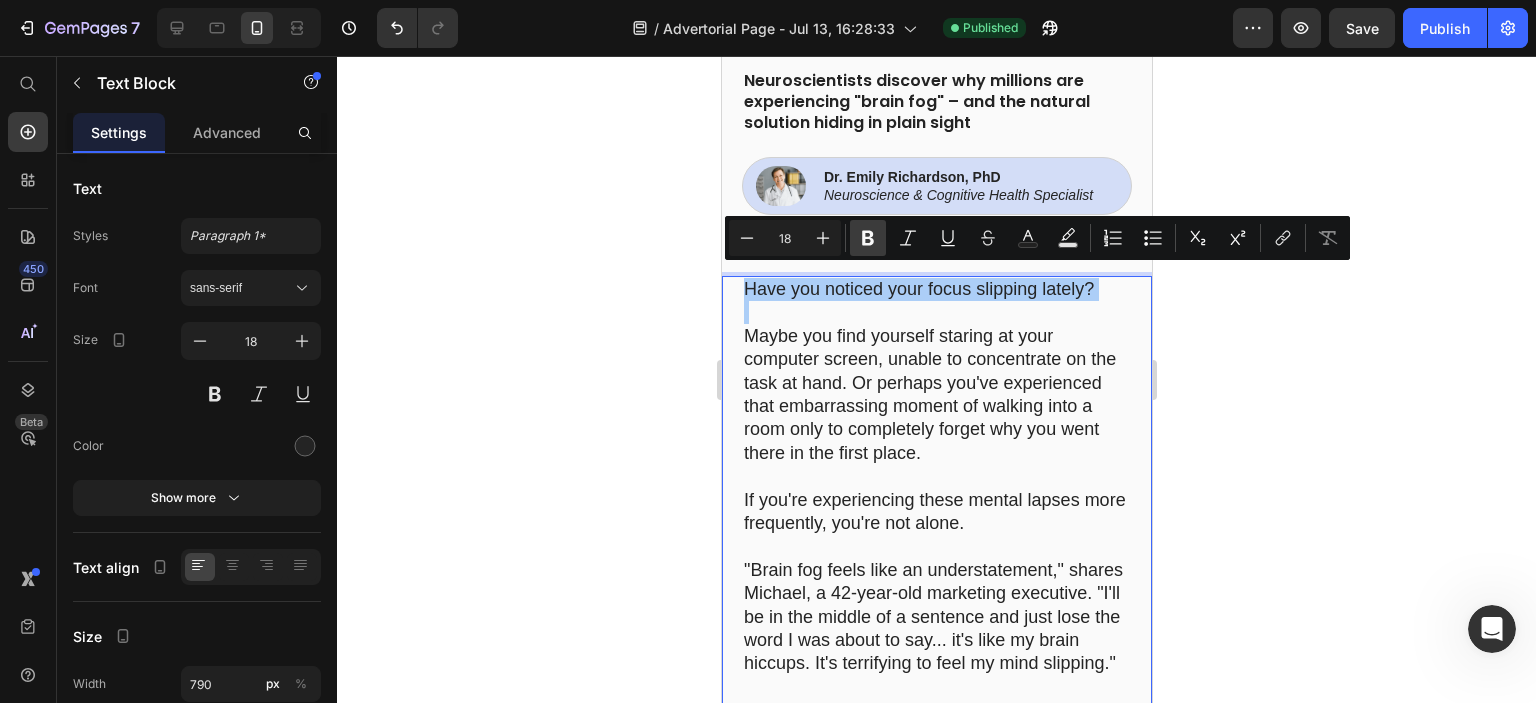 click 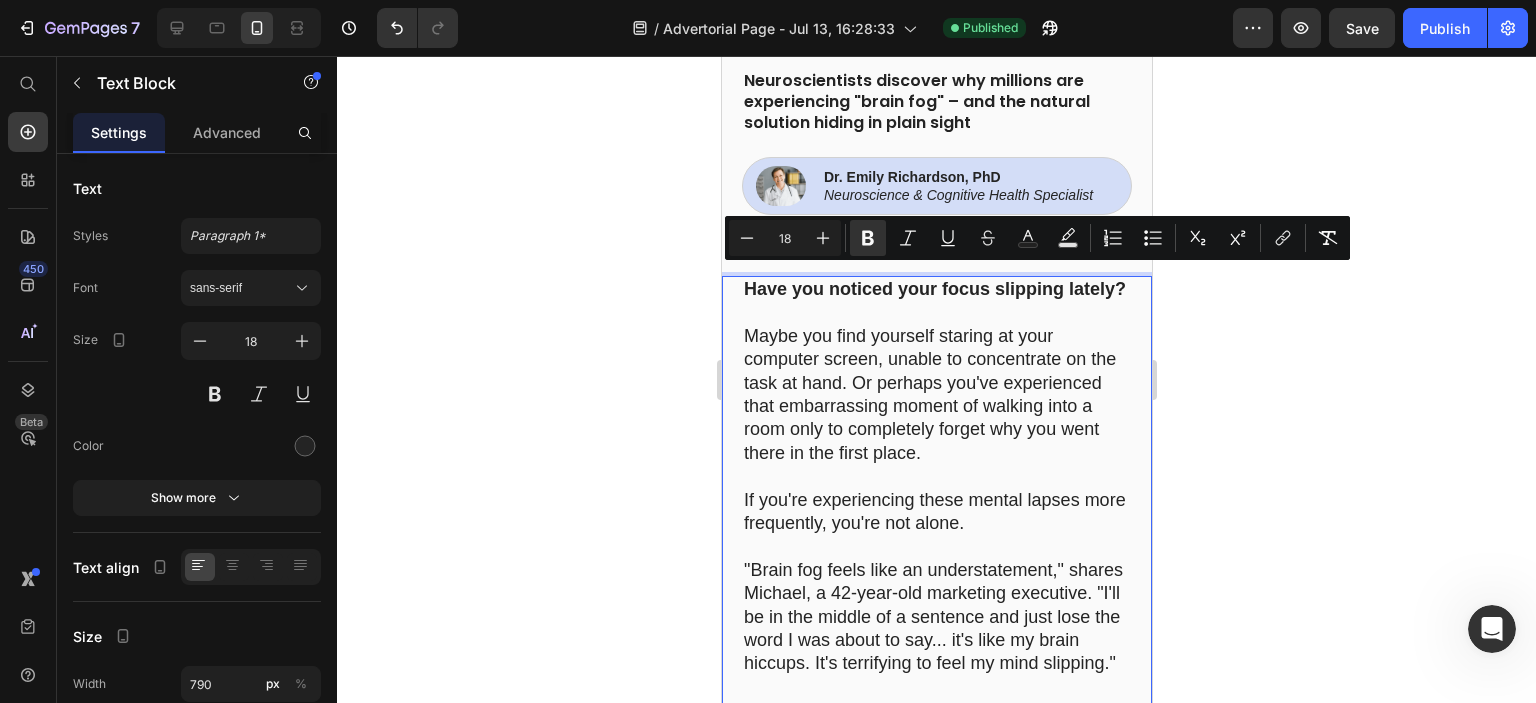 click at bounding box center [936, 312] 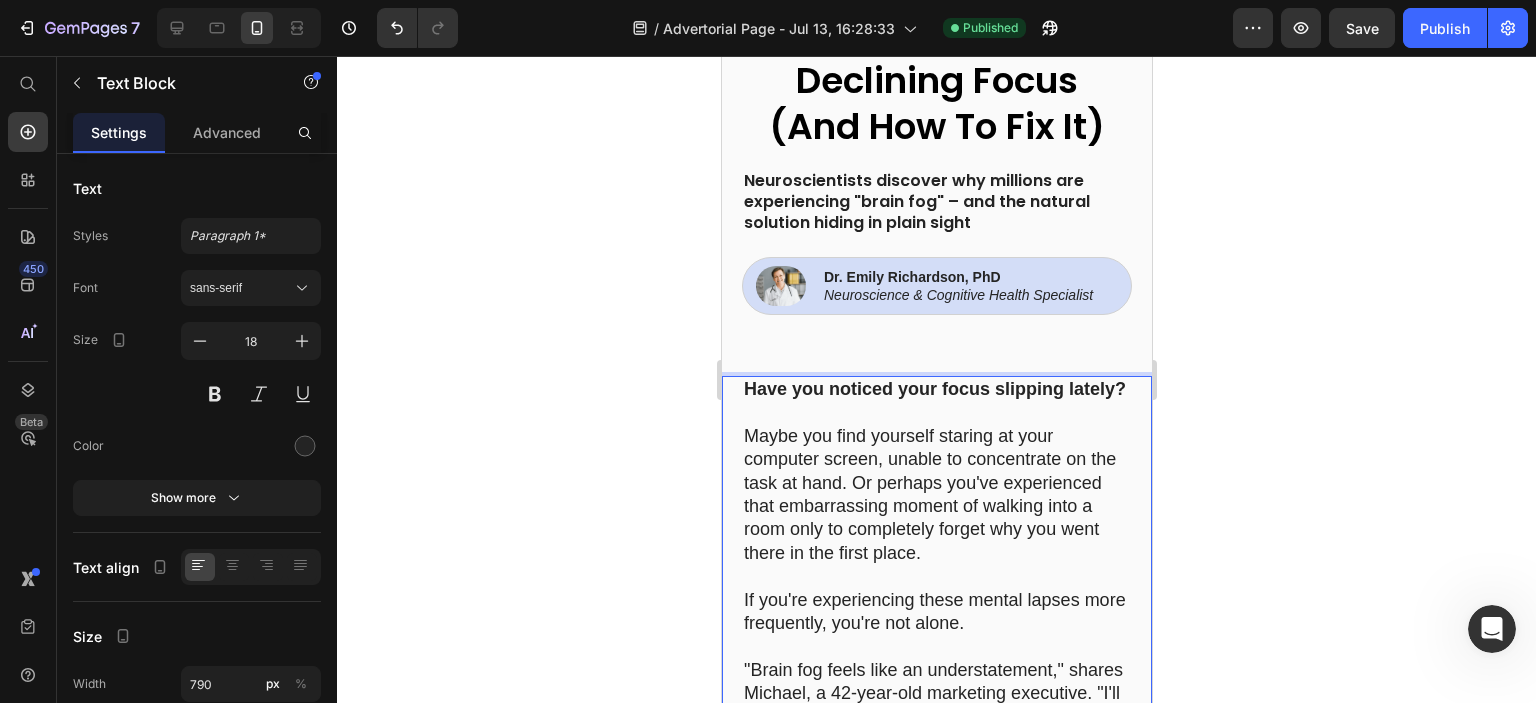 scroll, scrollTop: 633, scrollLeft: 0, axis: vertical 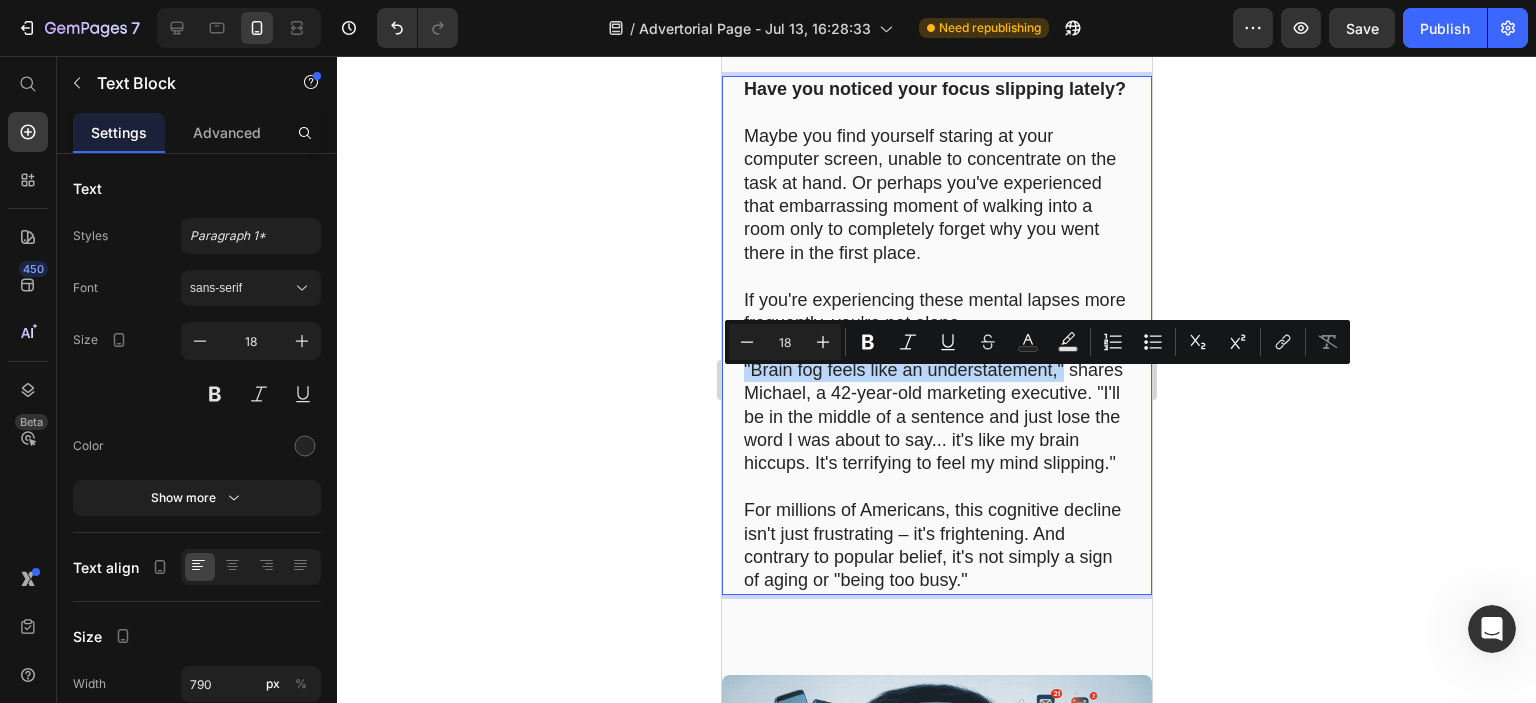 drag, startPoint x: 744, startPoint y: 379, endPoint x: 1061, endPoint y: 375, distance: 317.02524 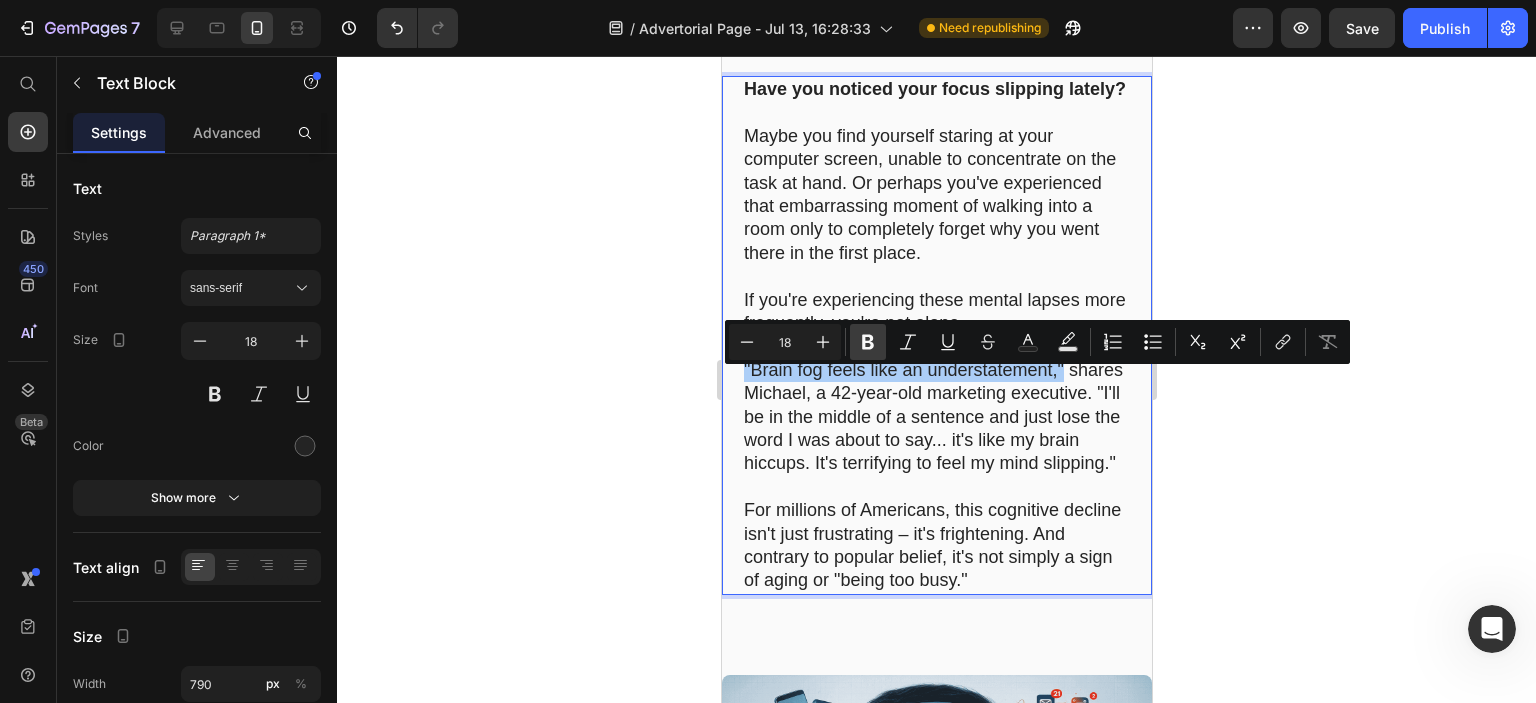 click 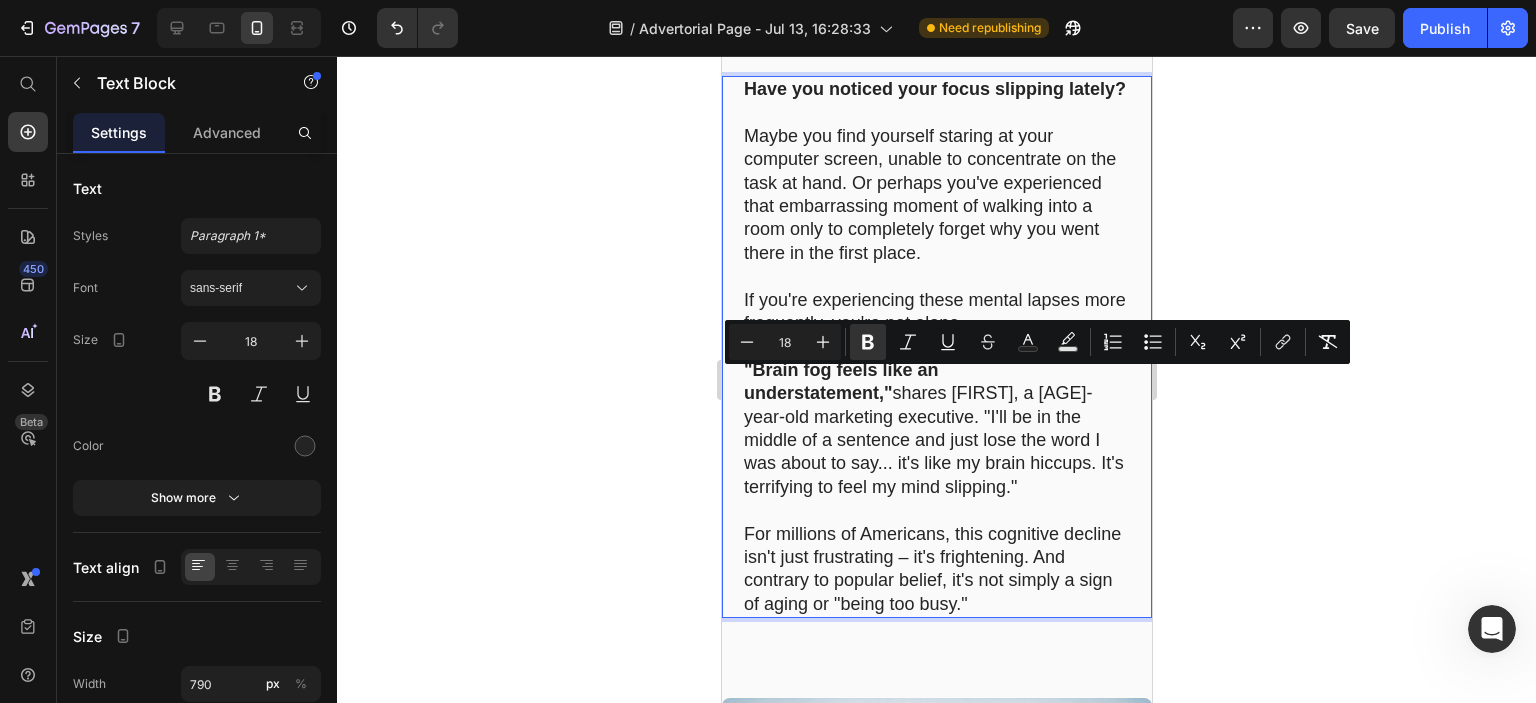 click on "Have you noticed your focus slipping lately? Maybe you find yourself staring at your computer screen, unable to concentrate on the task at hand. Or perhaps you've experienced that embarrassing moment of walking into a room only to completely forget why you went there in the first place. If you're experiencing these mental lapses more frequently, you're not alone. "Brain fog feels like an understatement,"  shares Michael, a 42-year-old marketing executive. "I'll be in the middle of a sentence and just lose the word I was about to say... it's like my brain hiccups. It's terrifying to feel my mind slipping." For millions of Americans, this cognitive decline isn't just frustrating – it's frightening. And contrary to popular belief, it's not simply a sign of aging or "being too busy."" at bounding box center (936, 347) 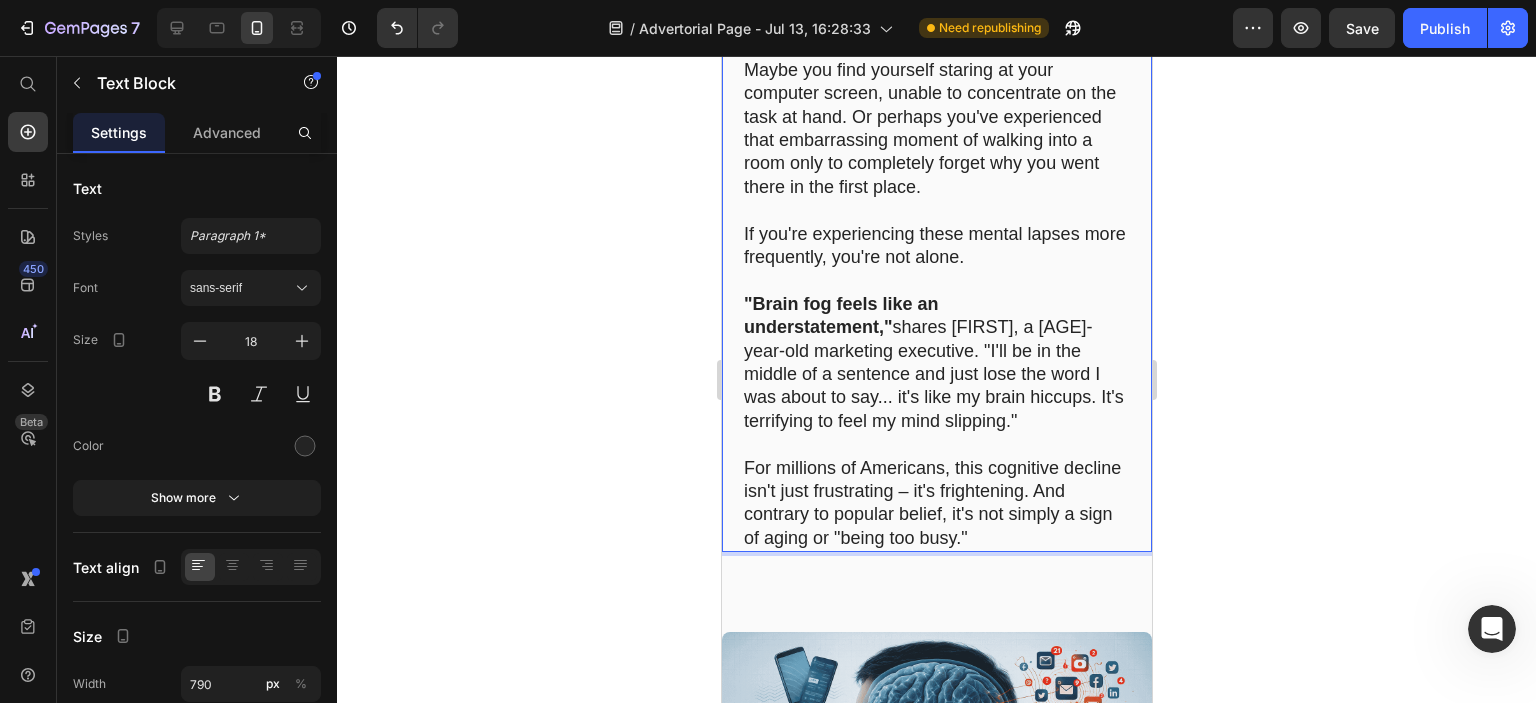 scroll, scrollTop: 933, scrollLeft: 0, axis: vertical 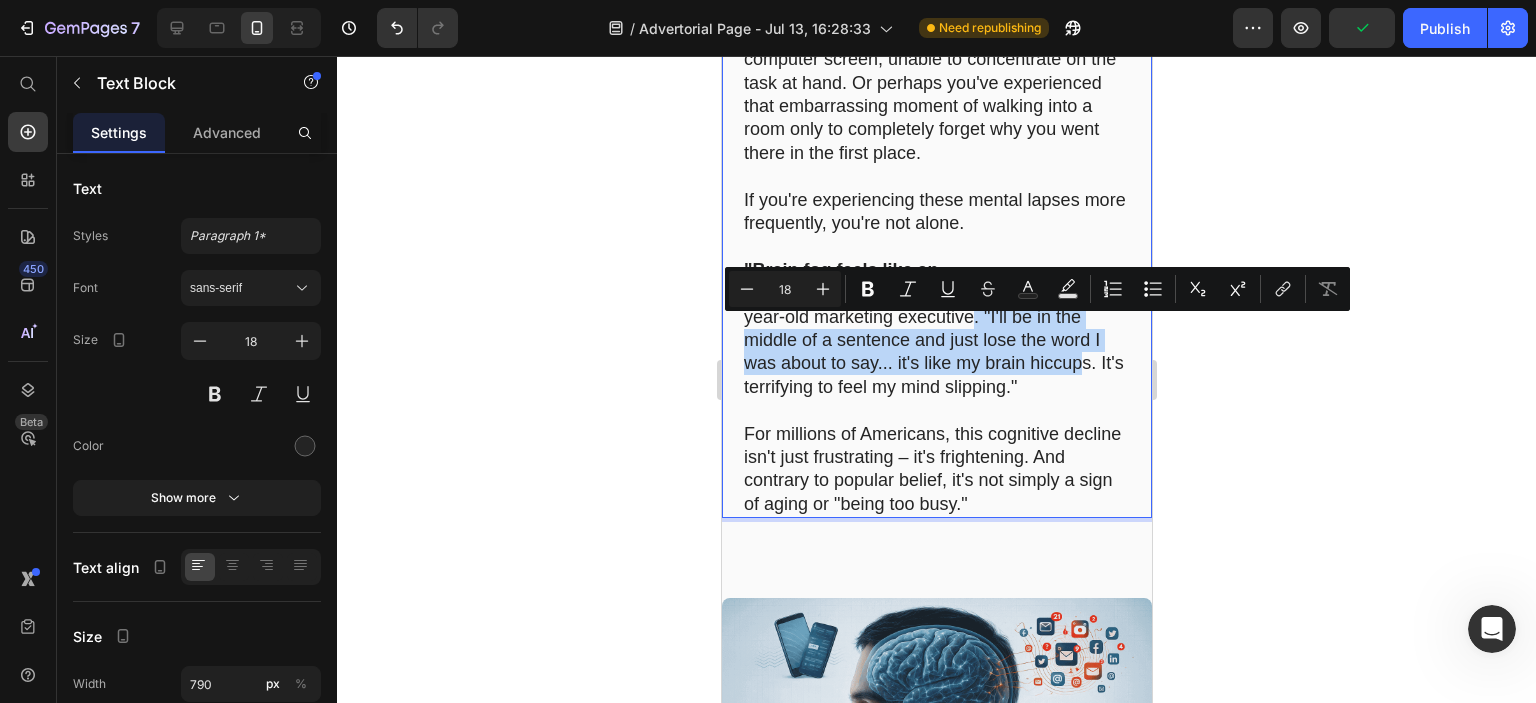 drag, startPoint x: 830, startPoint y: 327, endPoint x: 917, endPoint y: 382, distance: 102.92716 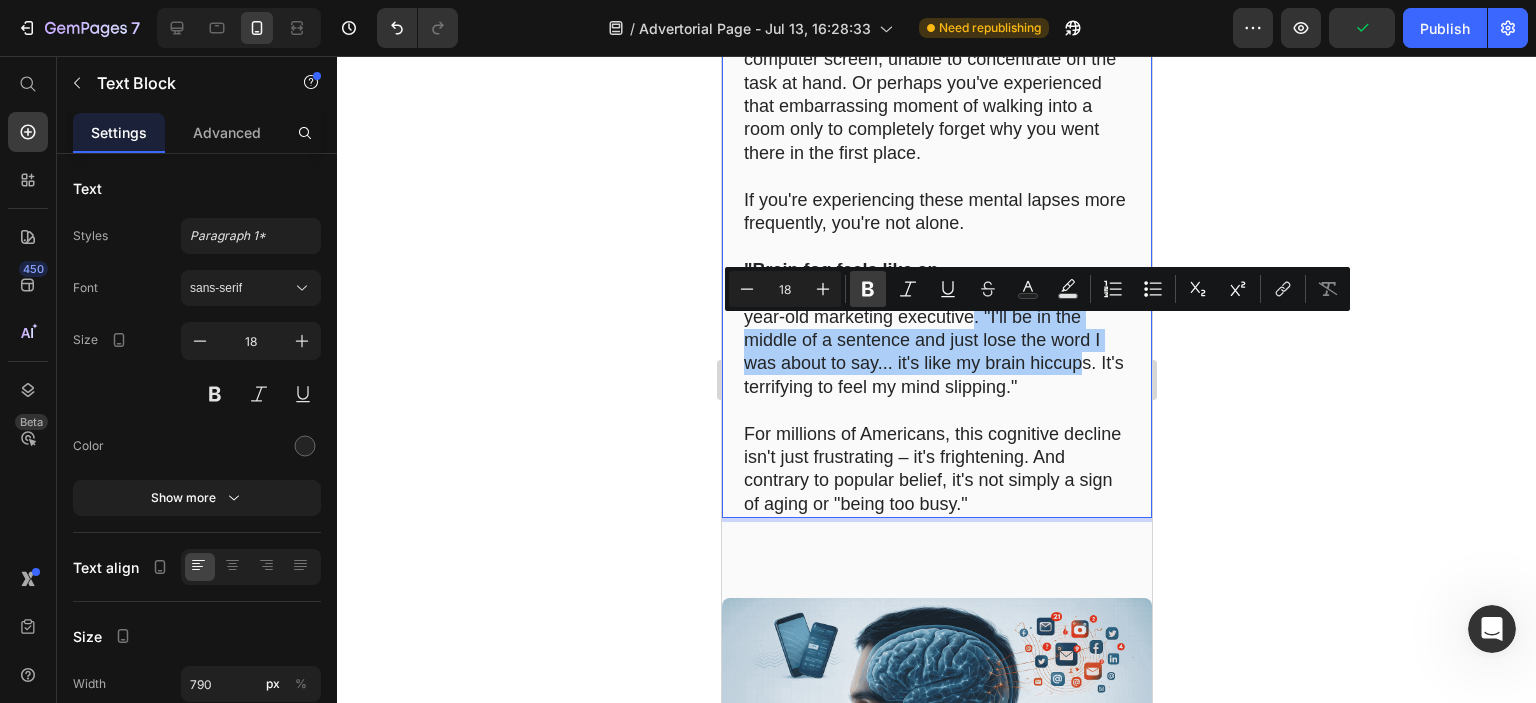 click 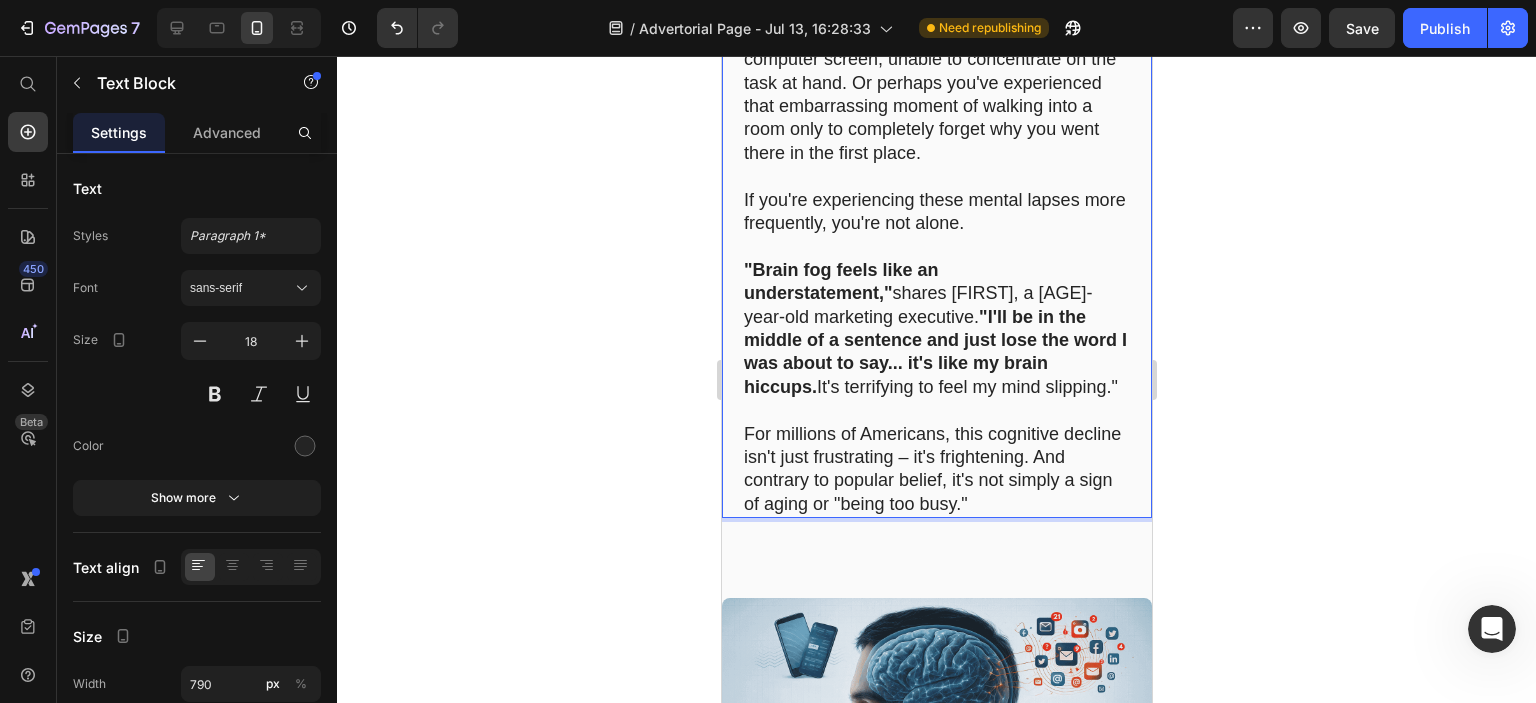 click at bounding box center [936, 410] 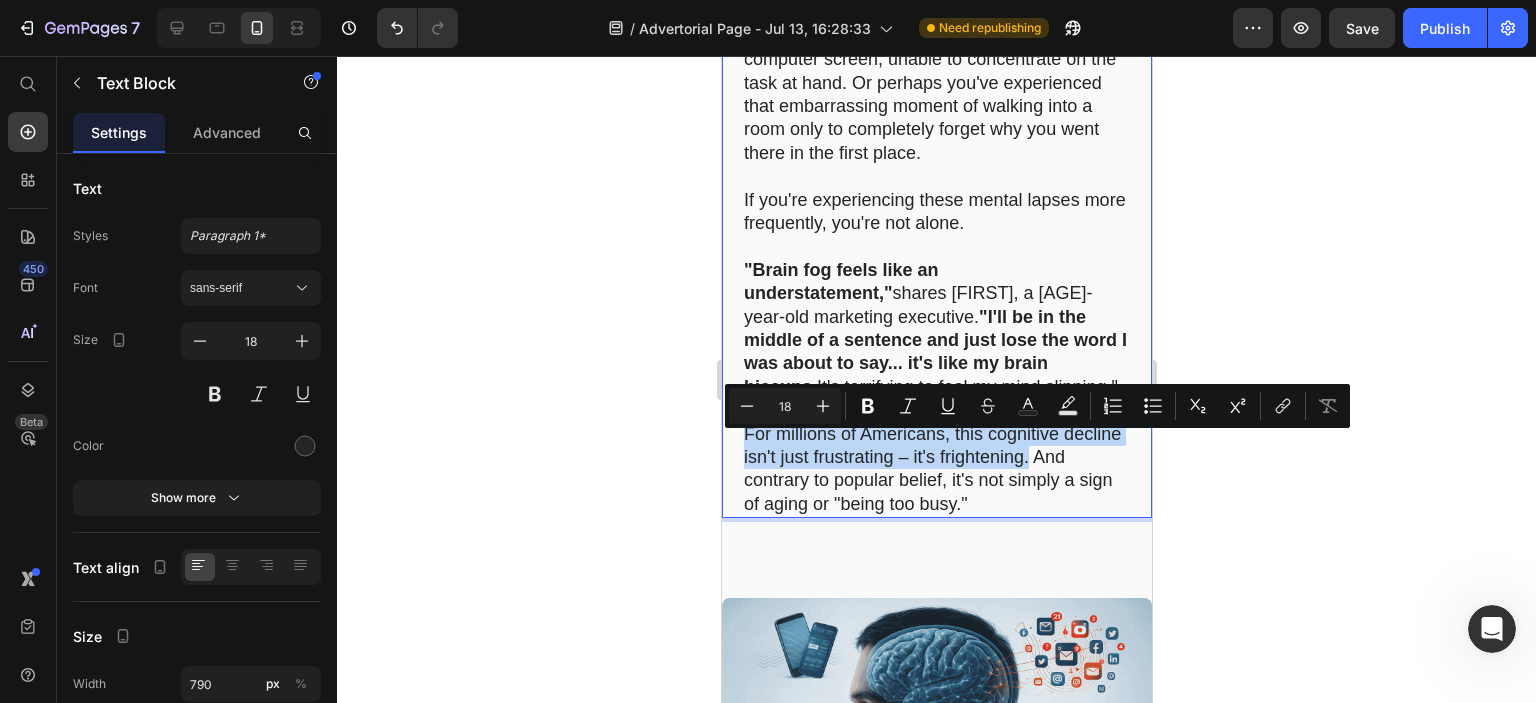 drag, startPoint x: 741, startPoint y: 441, endPoint x: 1090, endPoint y: 473, distance: 350.464 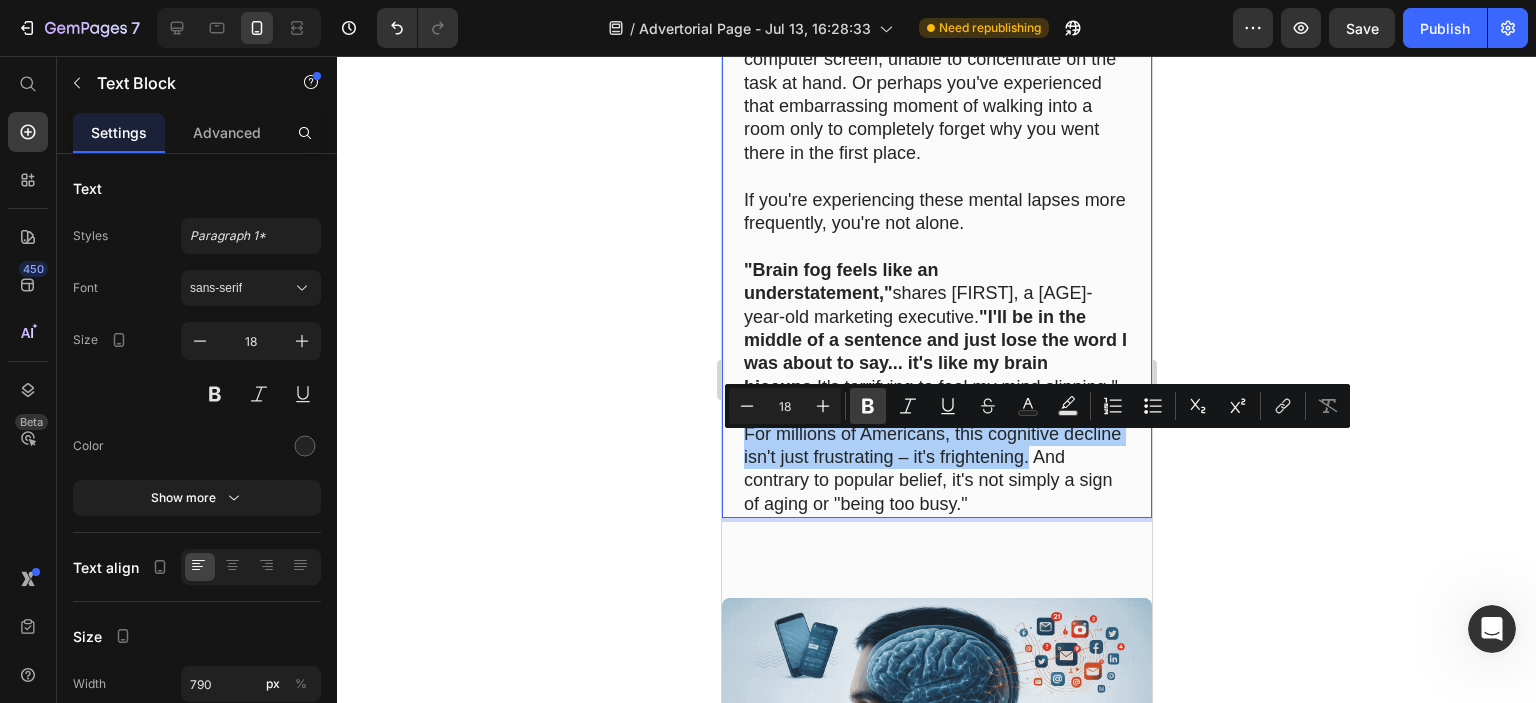 click 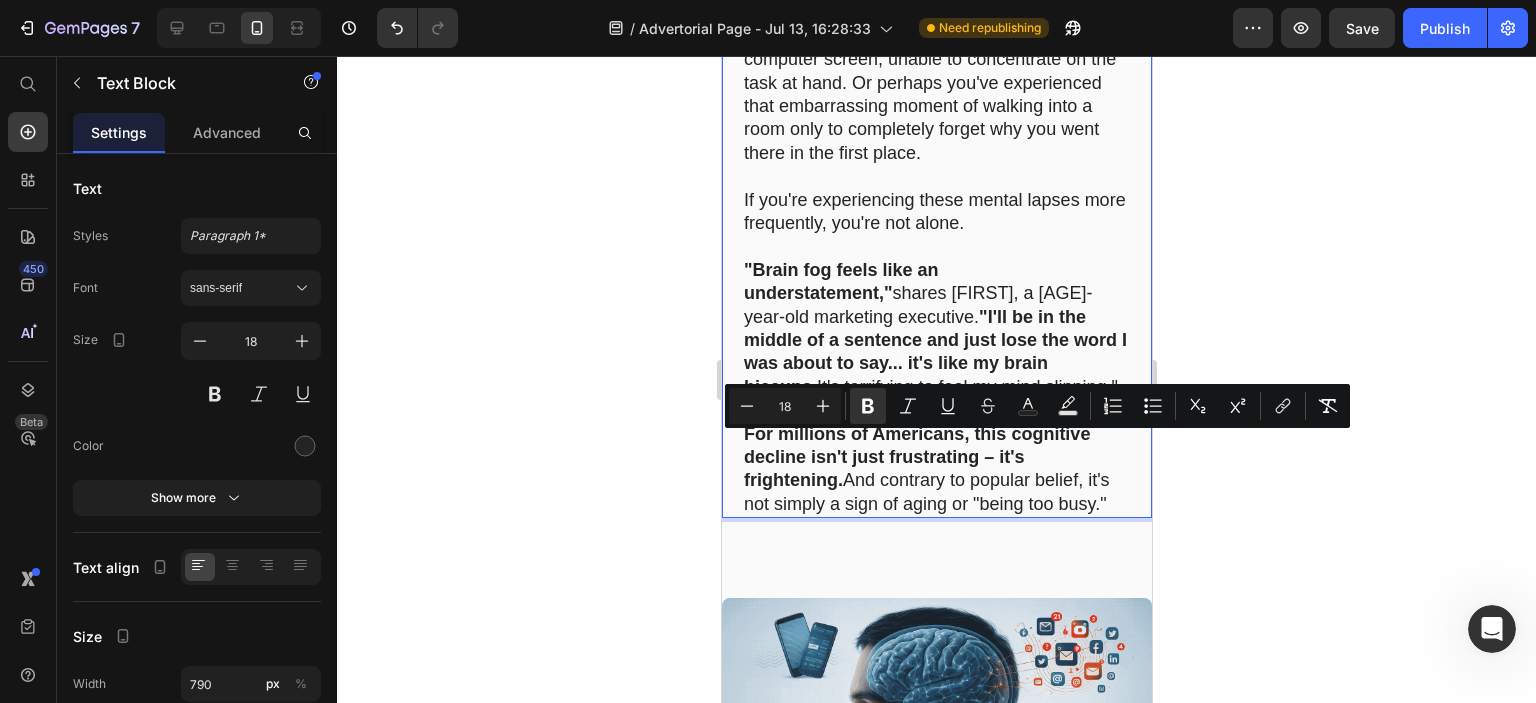click on "For millions of Americans, this cognitive decline isn't just frustrating – it's frightening.  And contrary to popular belief, it's not simply a sign of aging or "being too busy."" at bounding box center [936, 470] 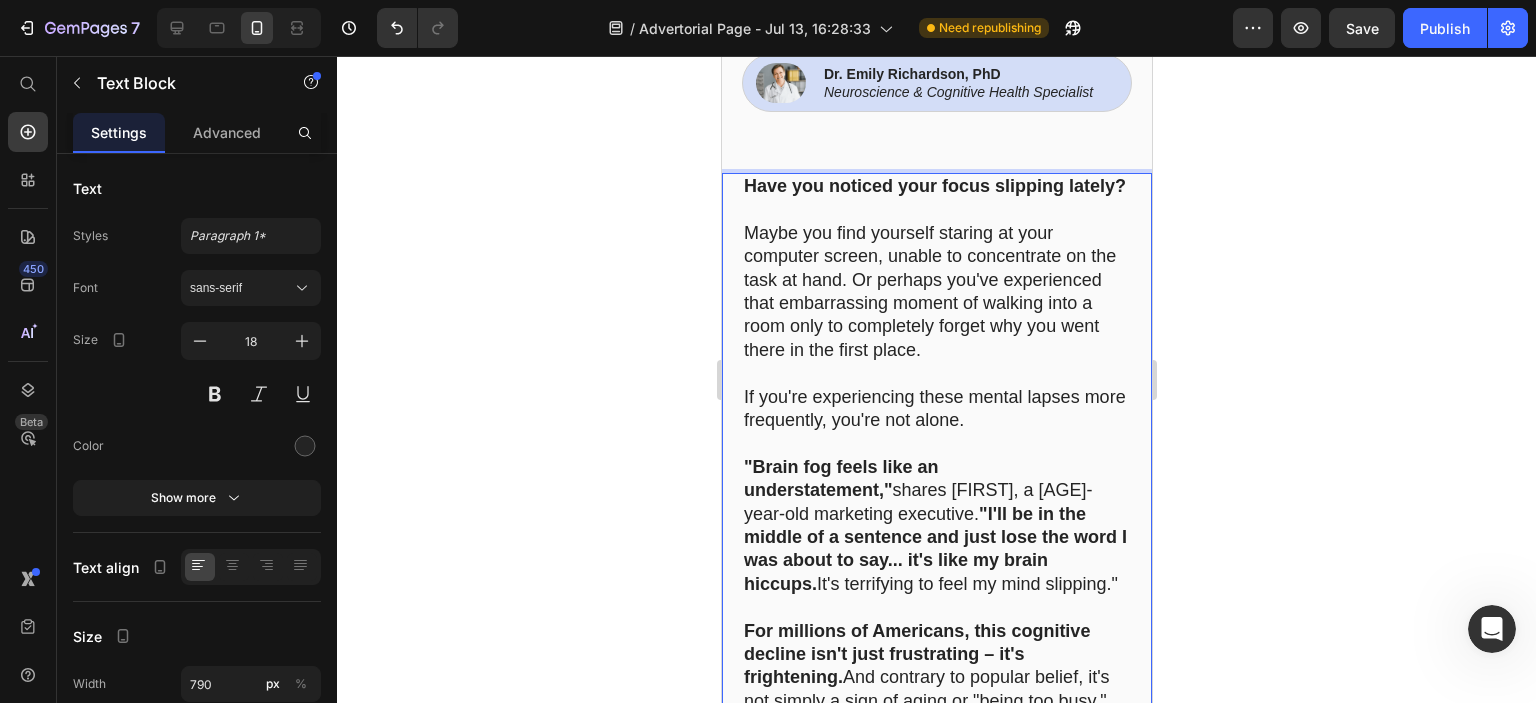scroll, scrollTop: 733, scrollLeft: 0, axis: vertical 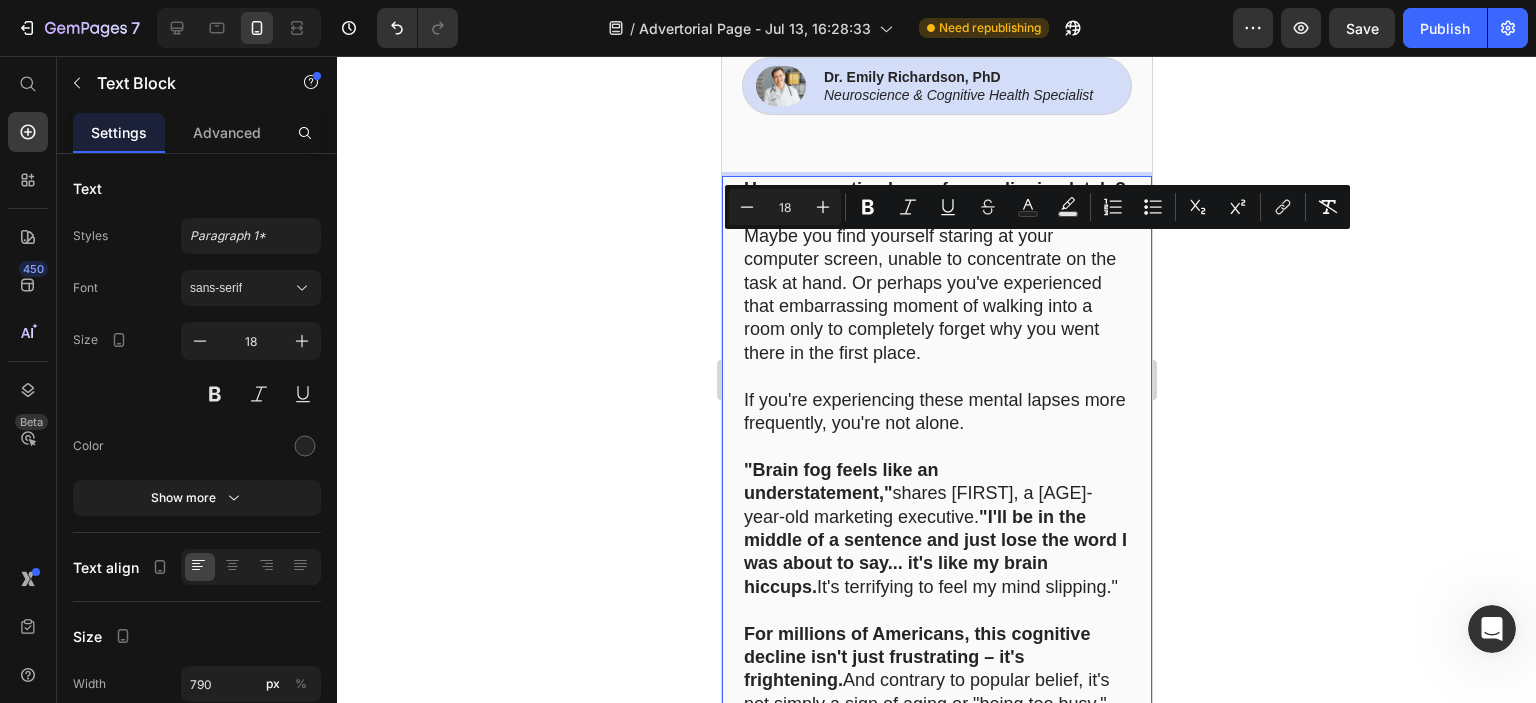 drag, startPoint x: 1109, startPoint y: 517, endPoint x: 736, endPoint y: 235, distance: 467.60345 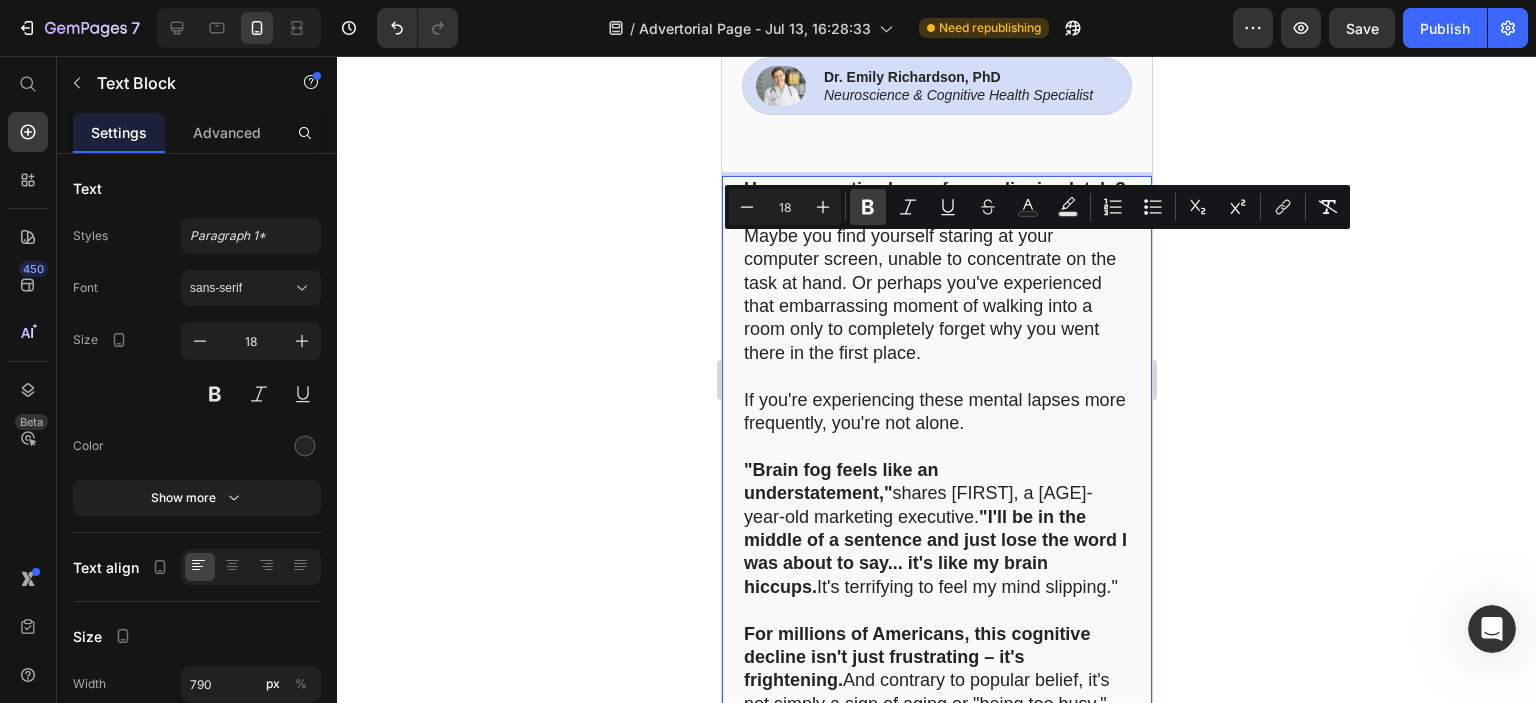 click 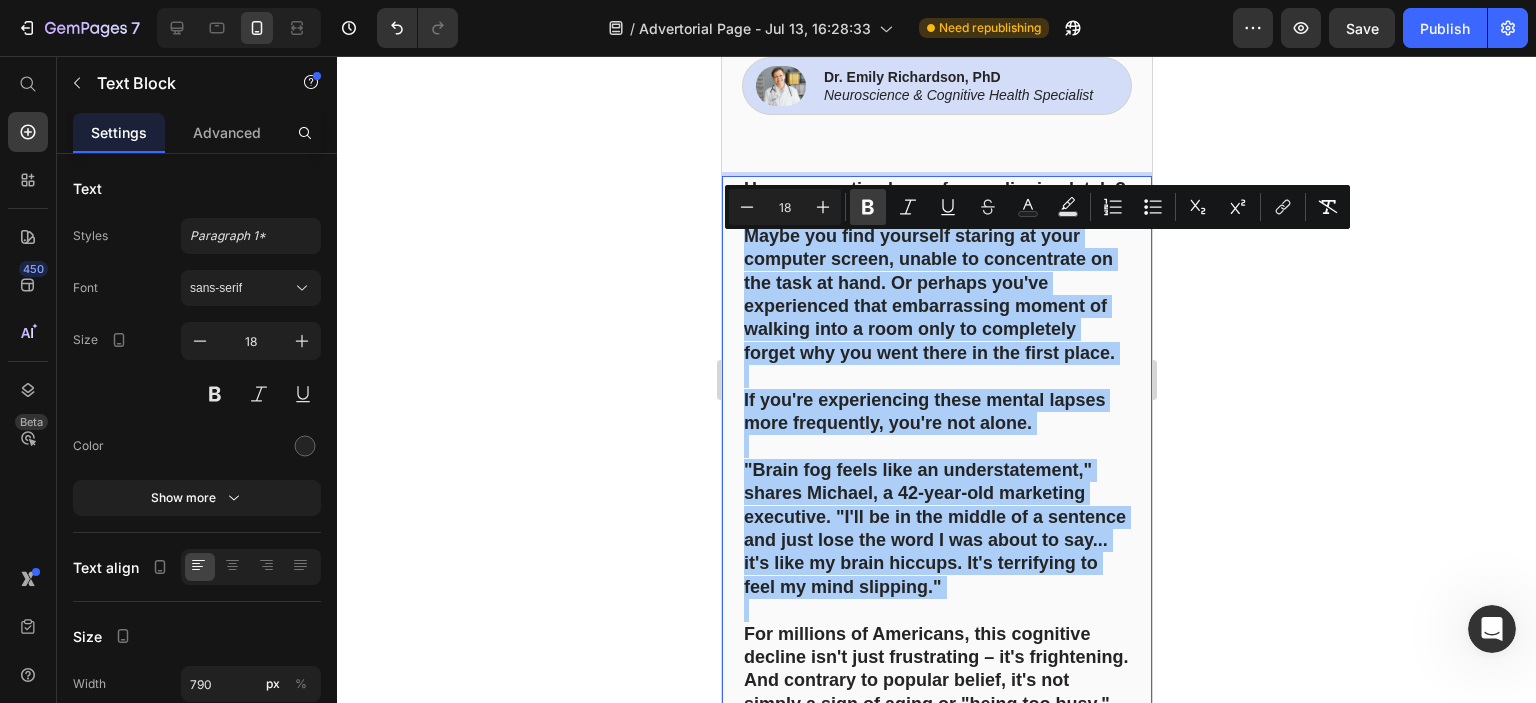 click 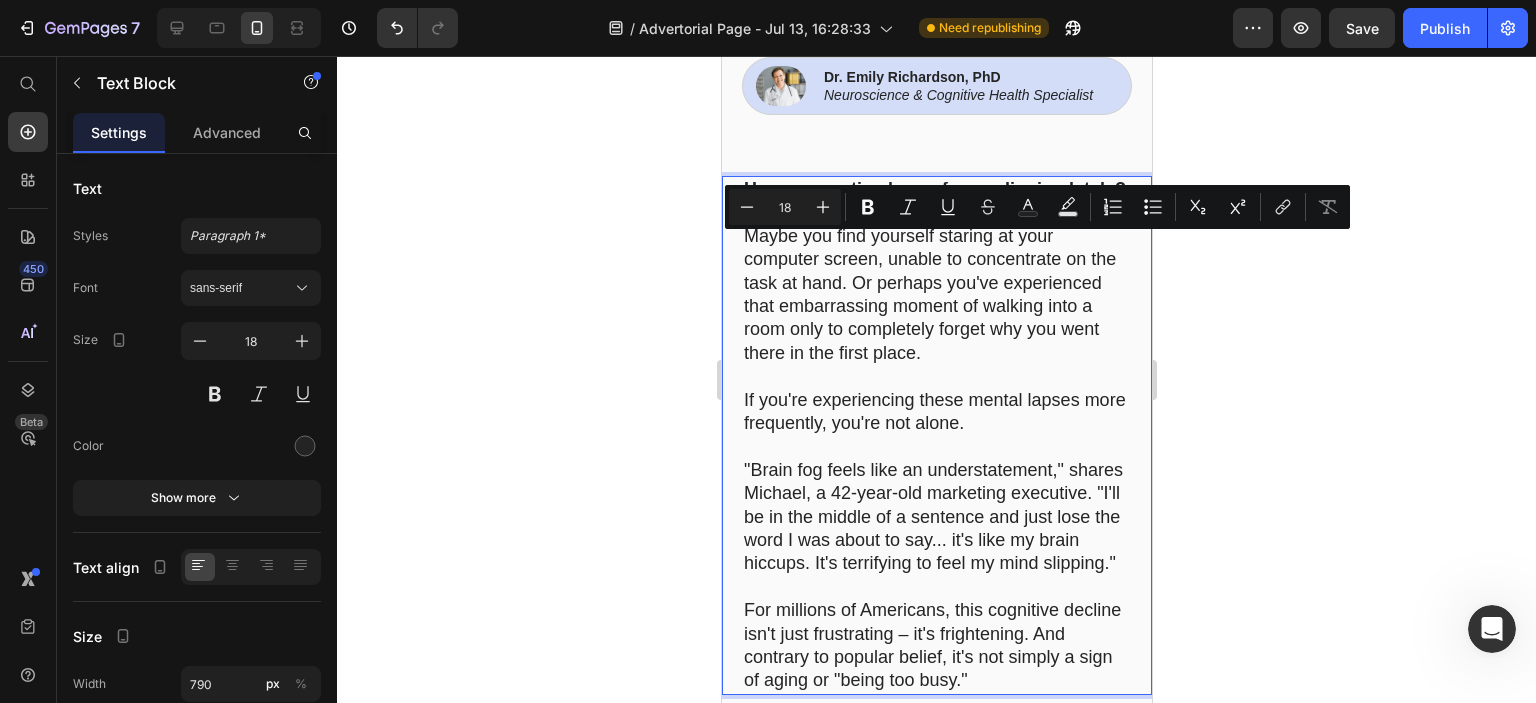 click 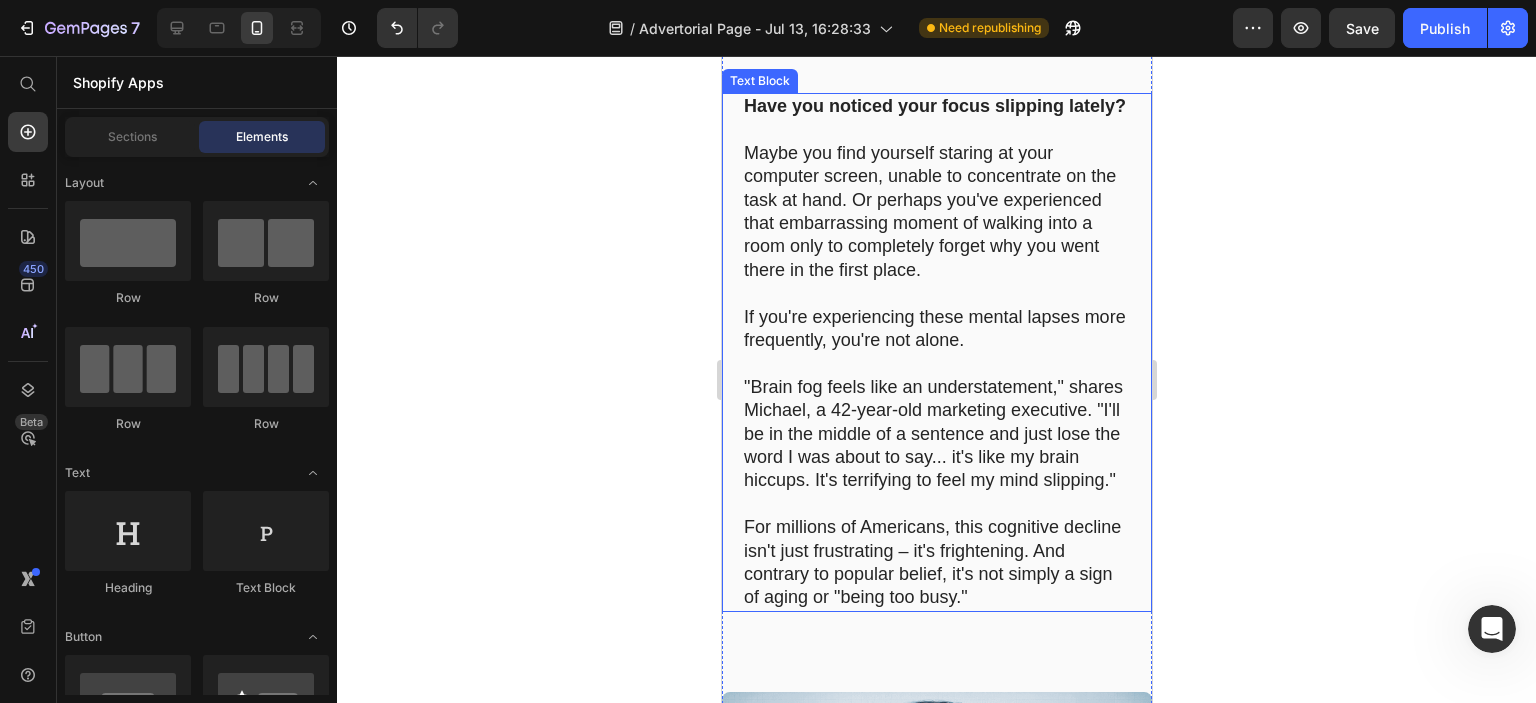 scroll, scrollTop: 933, scrollLeft: 0, axis: vertical 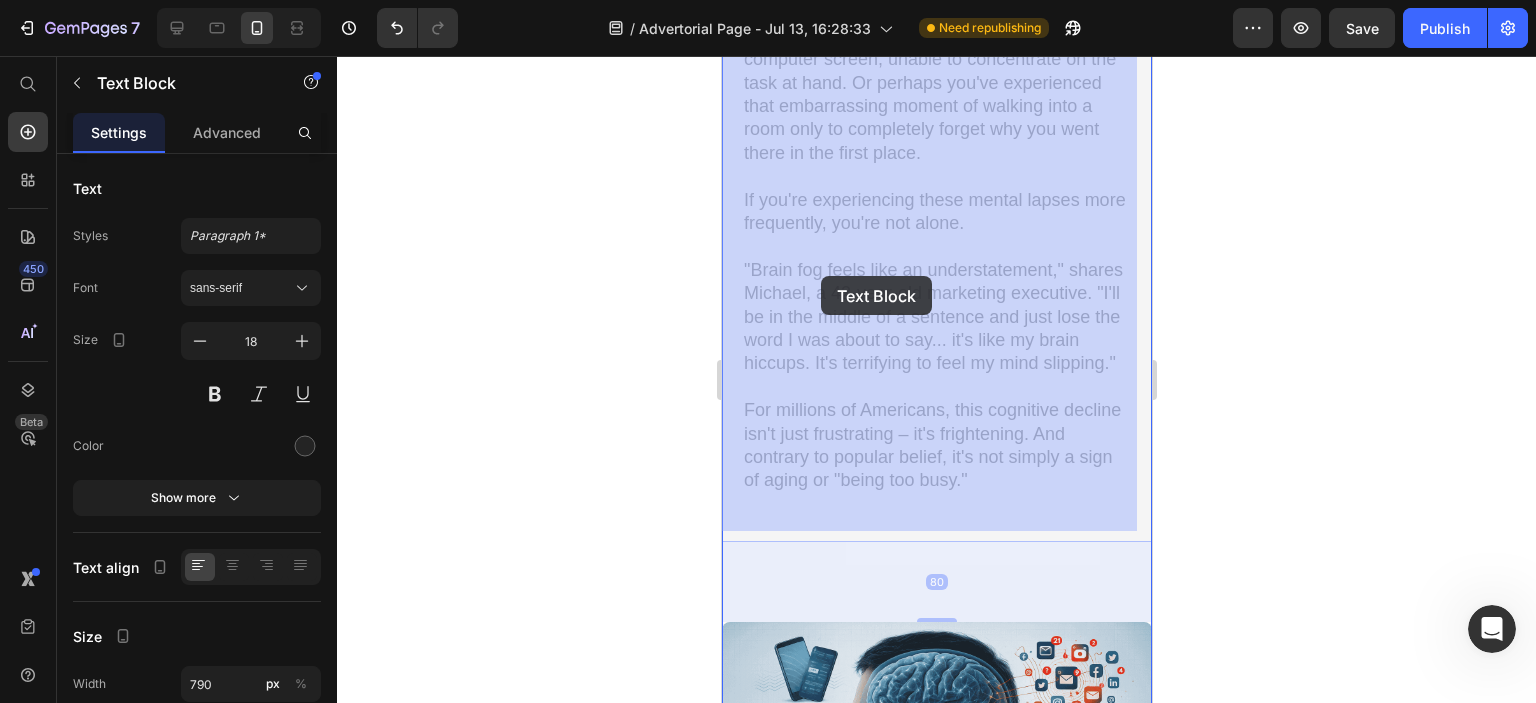 drag, startPoint x: 741, startPoint y: 277, endPoint x: 802, endPoint y: 277, distance: 61 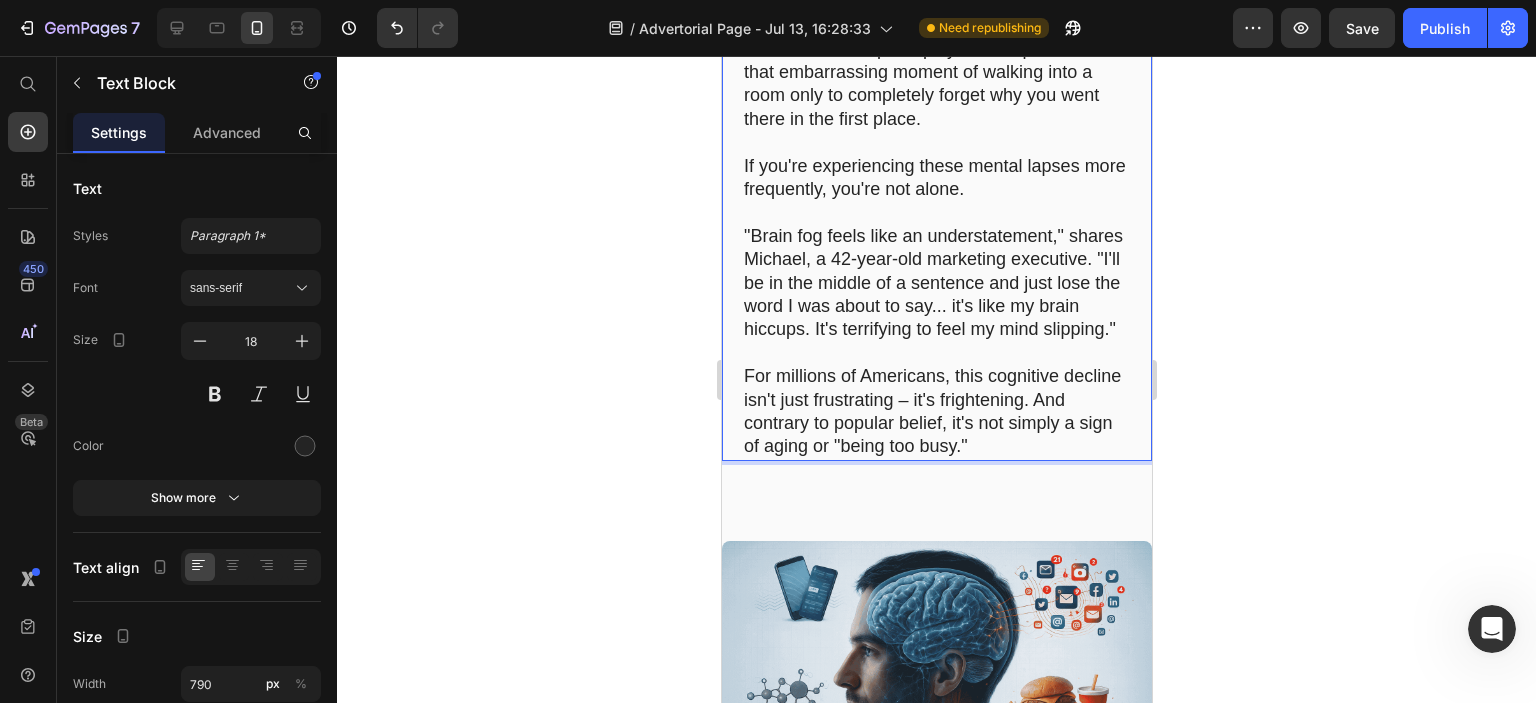 scroll, scrollTop: 932, scrollLeft: 0, axis: vertical 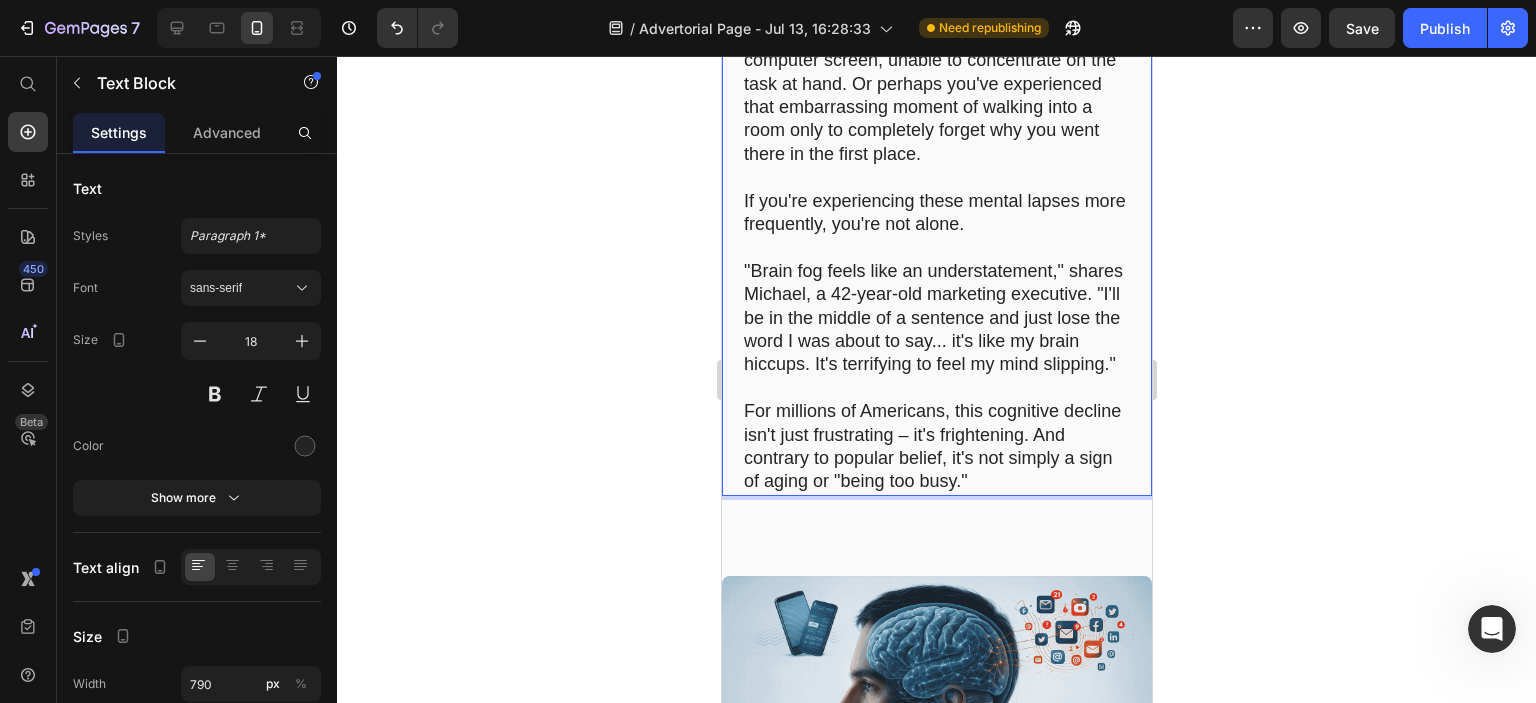 click on ""Brain fog feels like an understatement," shares Michael, a 42-year-old marketing executive. "I'll be in the middle of a sentence and just lose the word I was about to say... it's like my brain hiccups. It's terrifying to feel my mind slipping."" at bounding box center (936, 318) 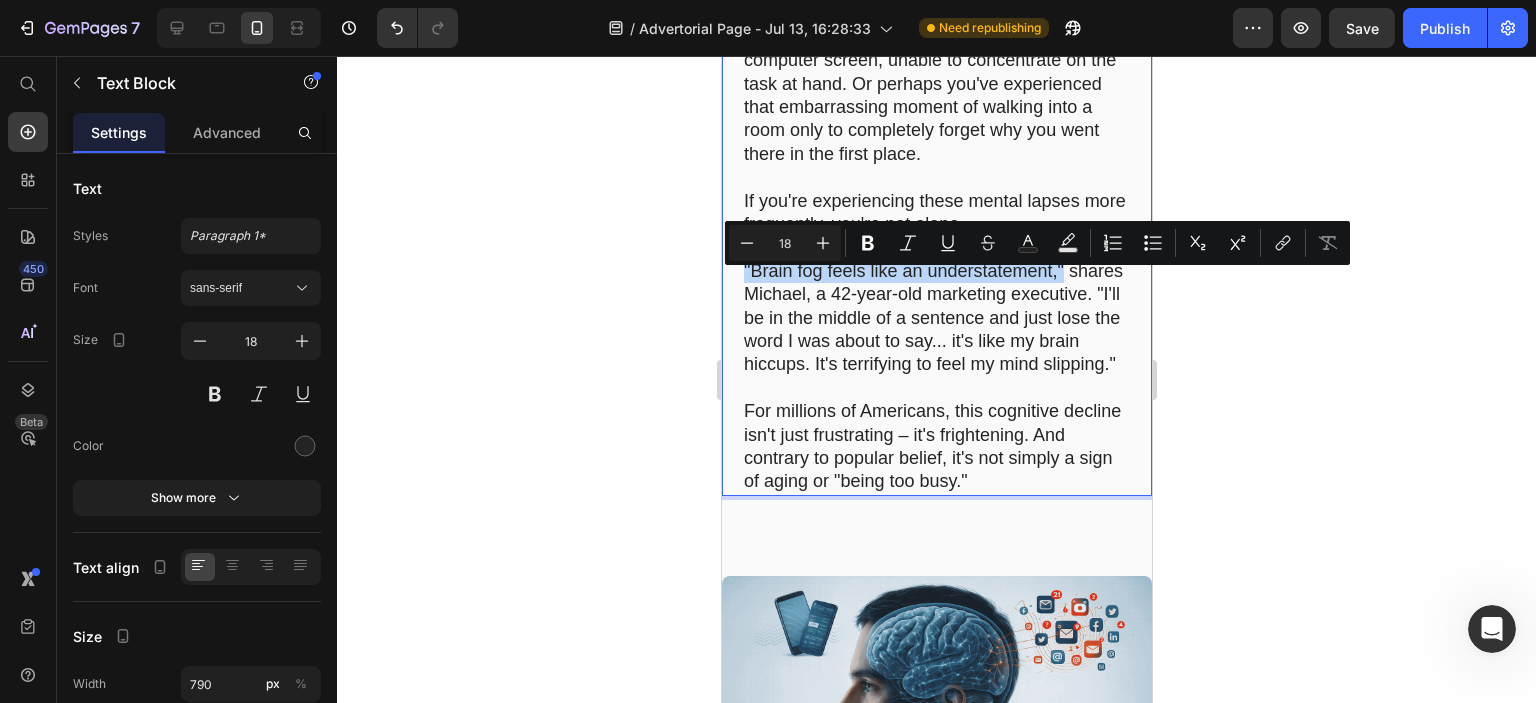 drag, startPoint x: 744, startPoint y: 278, endPoint x: 1074, endPoint y: 283, distance: 330.03787 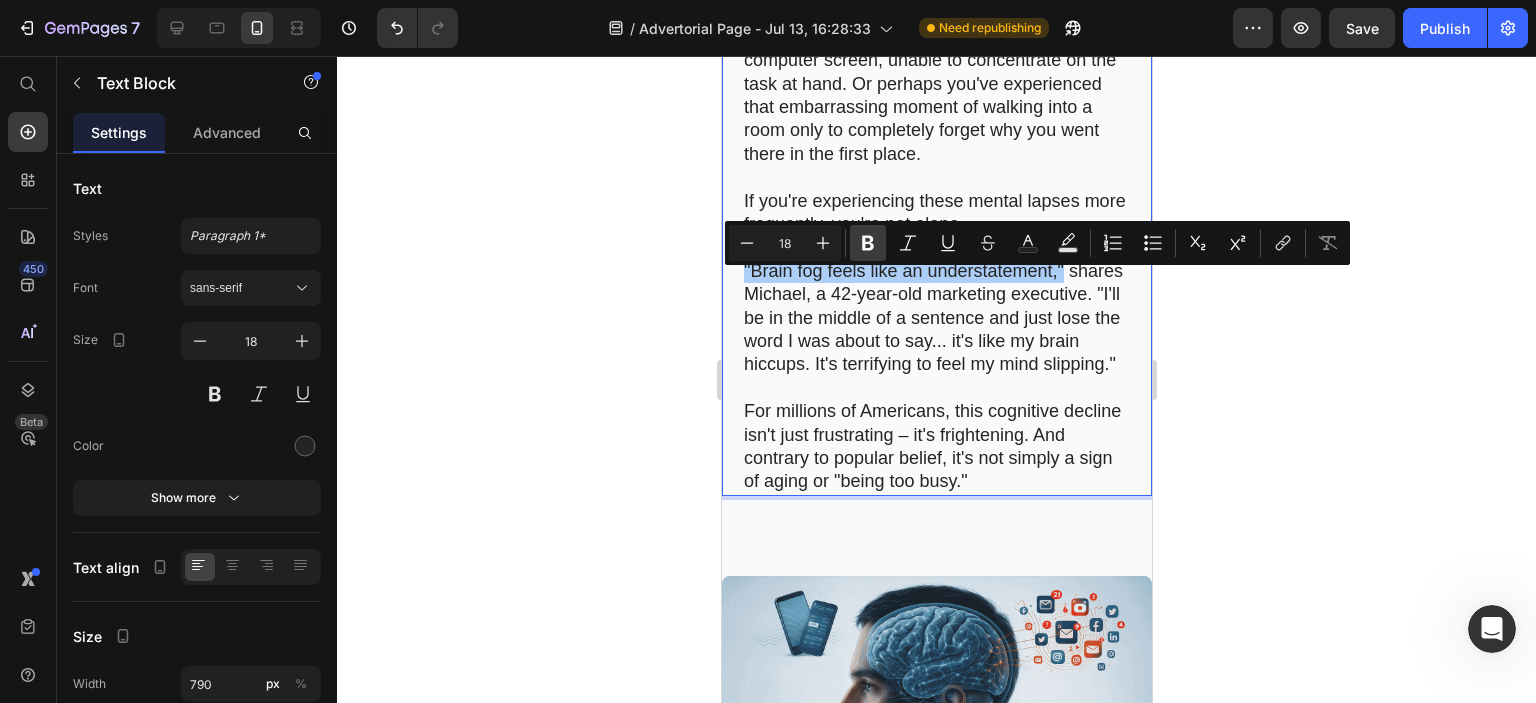 click on "Bold" at bounding box center (868, 243) 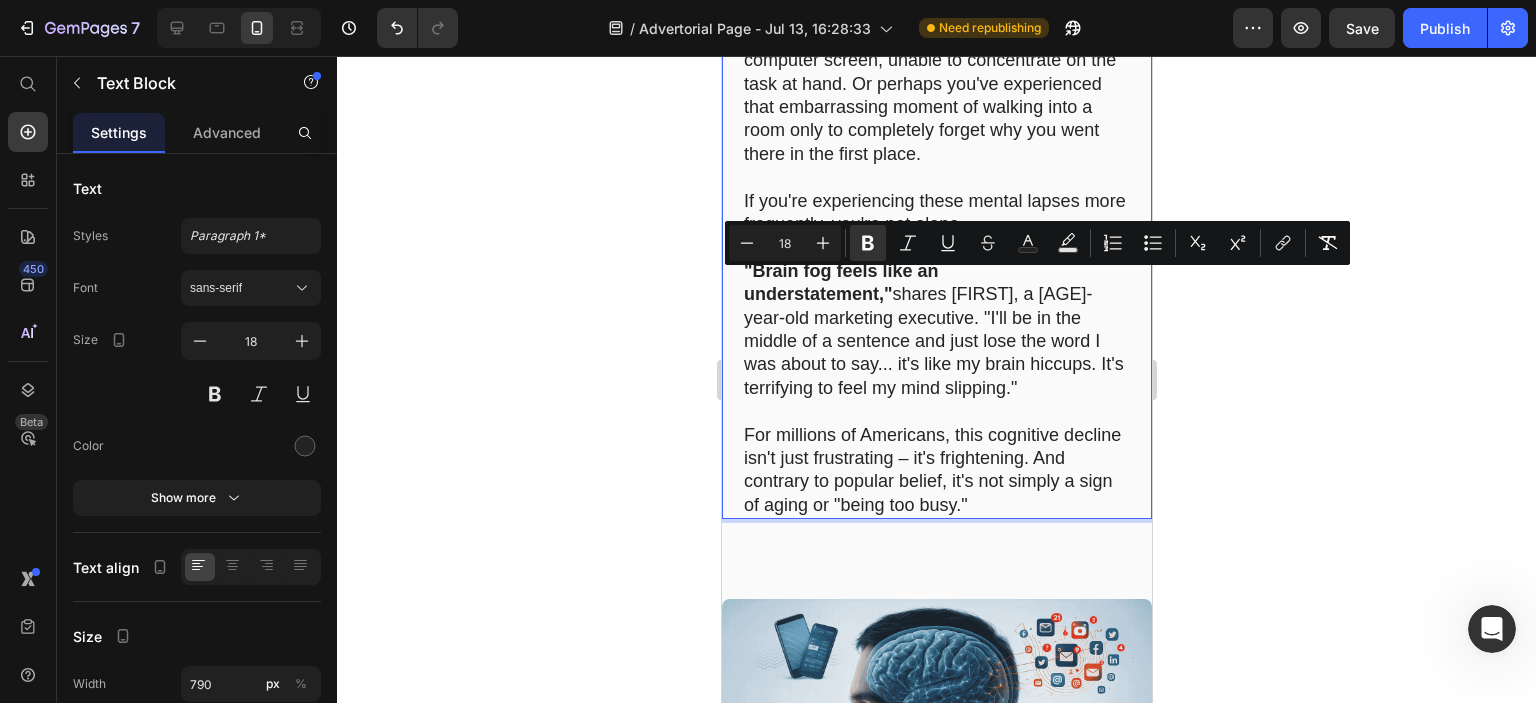 click on ""Brain fog feels like an understatement,"  shares Michael, a 42-year-old marketing executive. "I'll be in the middle of a sentence and just lose the word I was about to say... it's like my brain hiccups. It's terrifying to feel my mind slipping."" at bounding box center [936, 330] 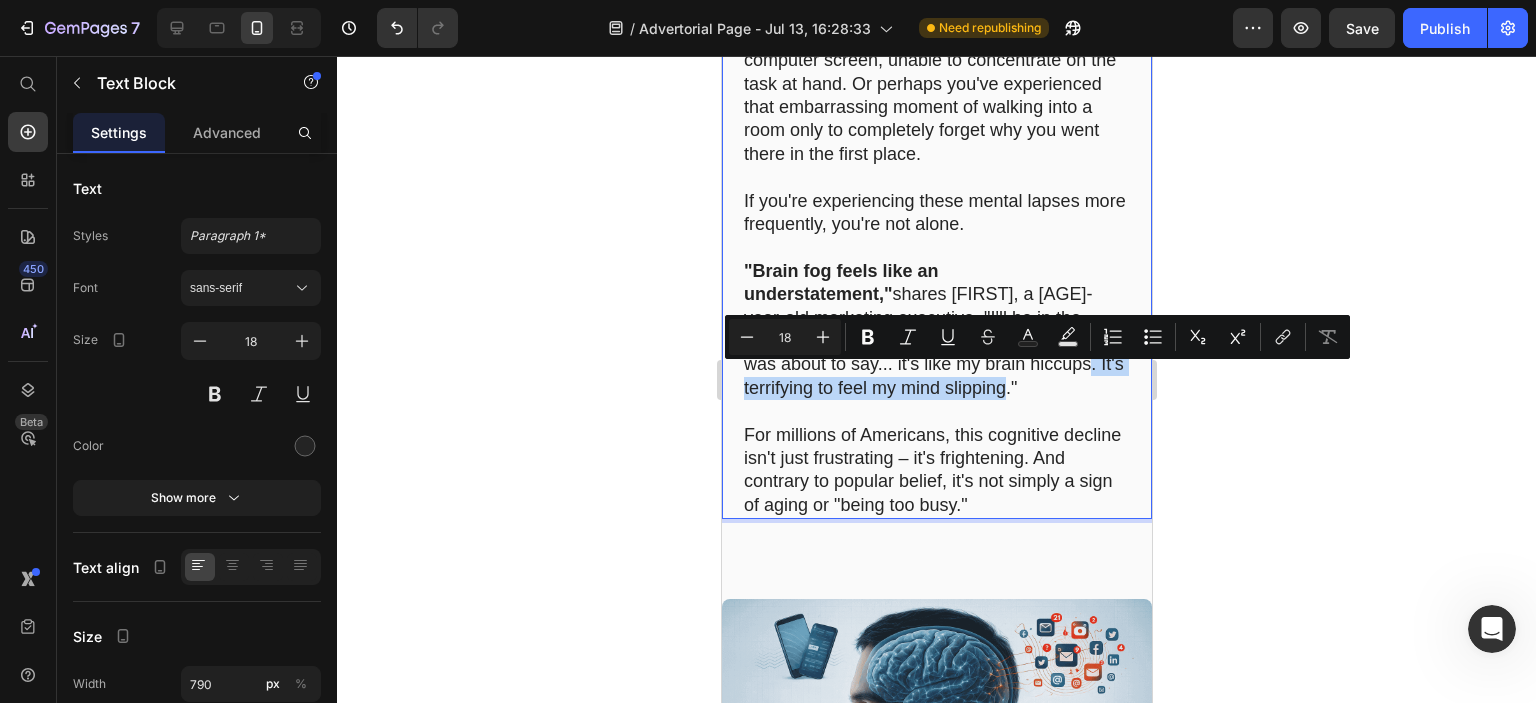 drag, startPoint x: 920, startPoint y: 374, endPoint x: 900, endPoint y: 393, distance: 27.58623 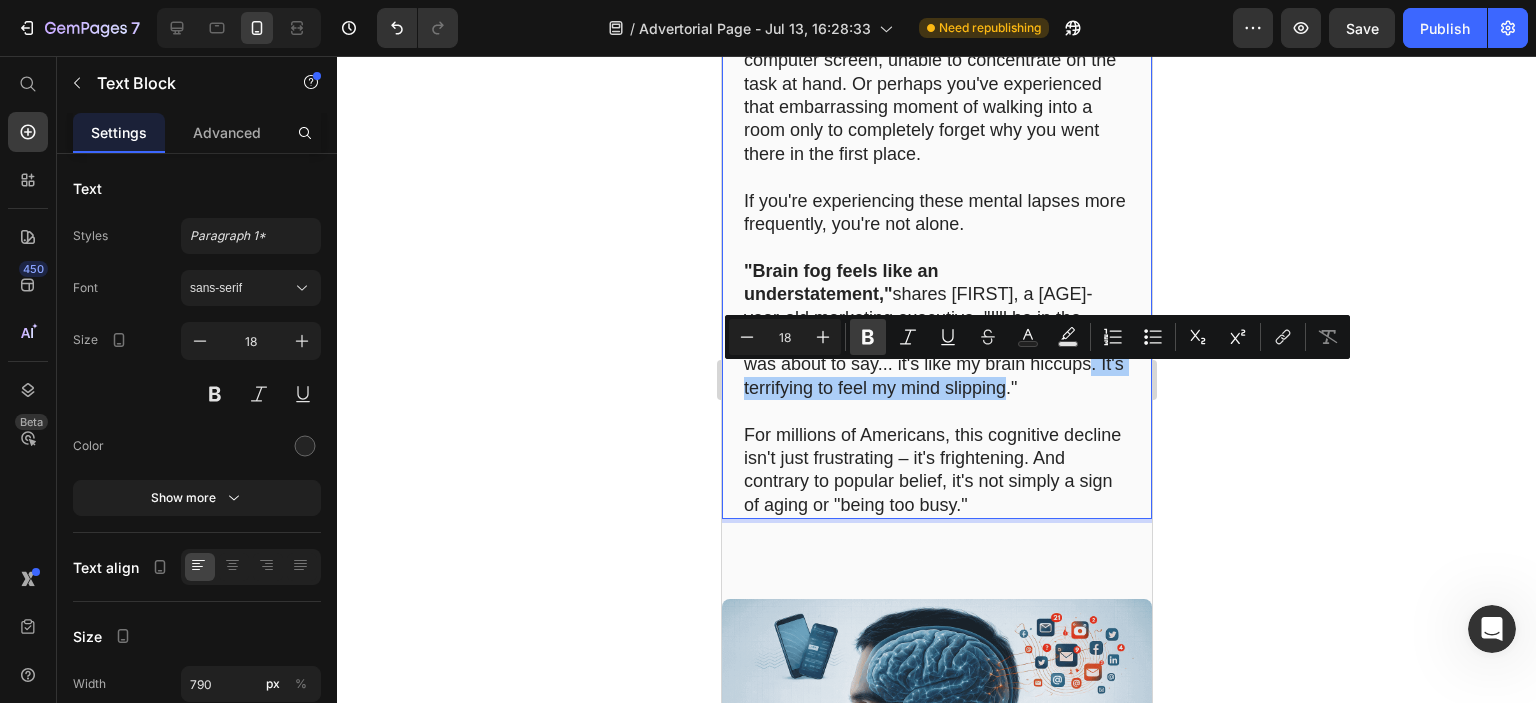click 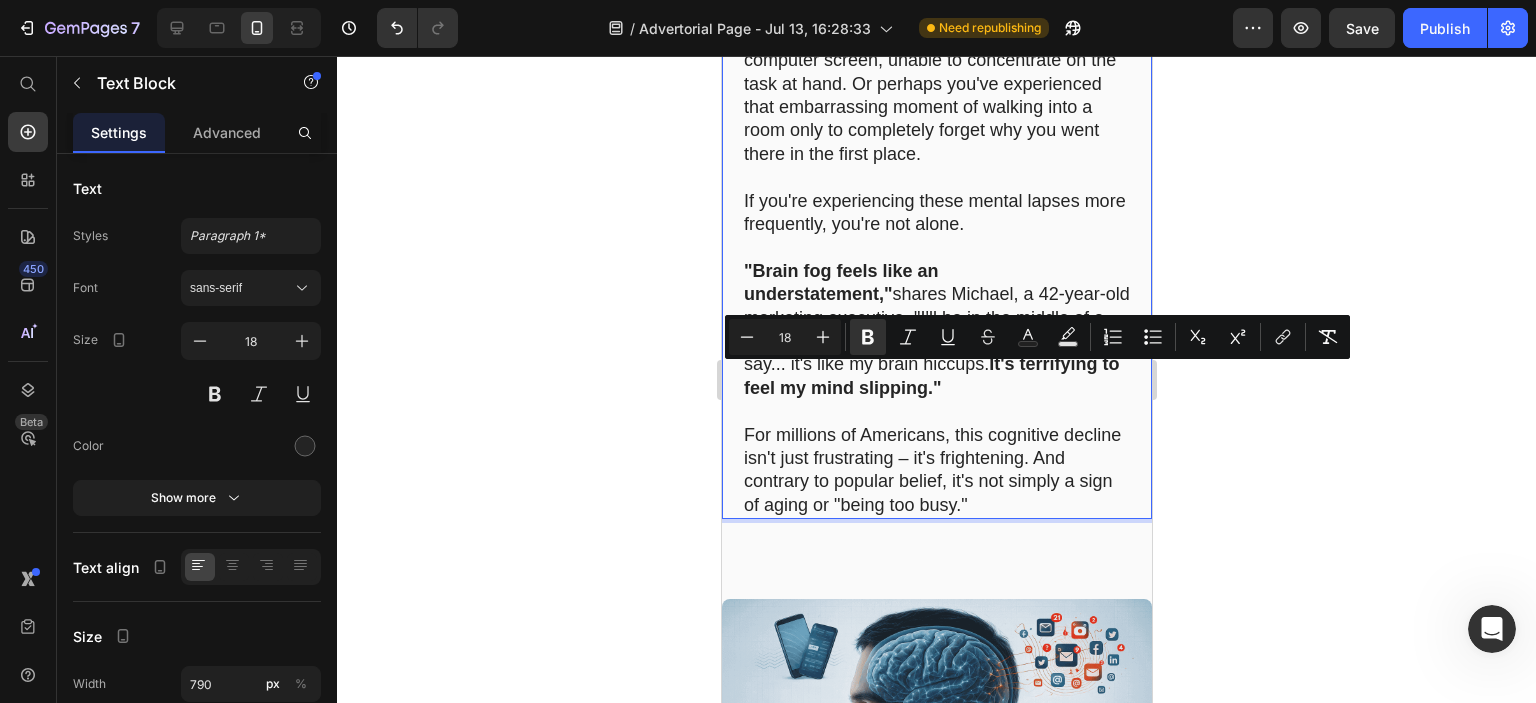 click on ""Brain fog feels like an understatement,"  shares Michael, a 42-year-old marketing executive. "I'll be in the middle of a sentence and just lose the word I was about to say... it's like my brain hiccups.  It's terrifying to feel my mind slipping."" at bounding box center [936, 330] 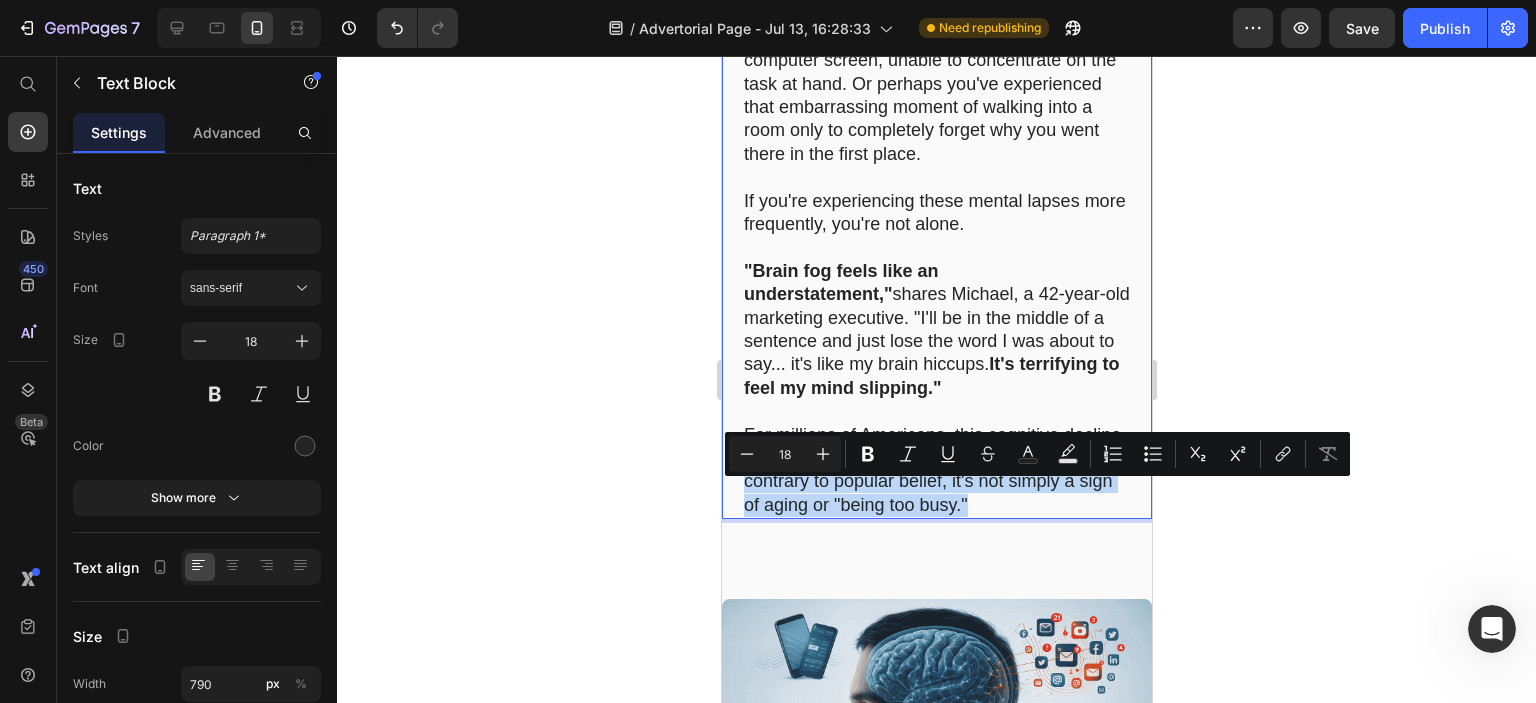 drag, startPoint x: 741, startPoint y: 495, endPoint x: 1014, endPoint y: 522, distance: 274.3319 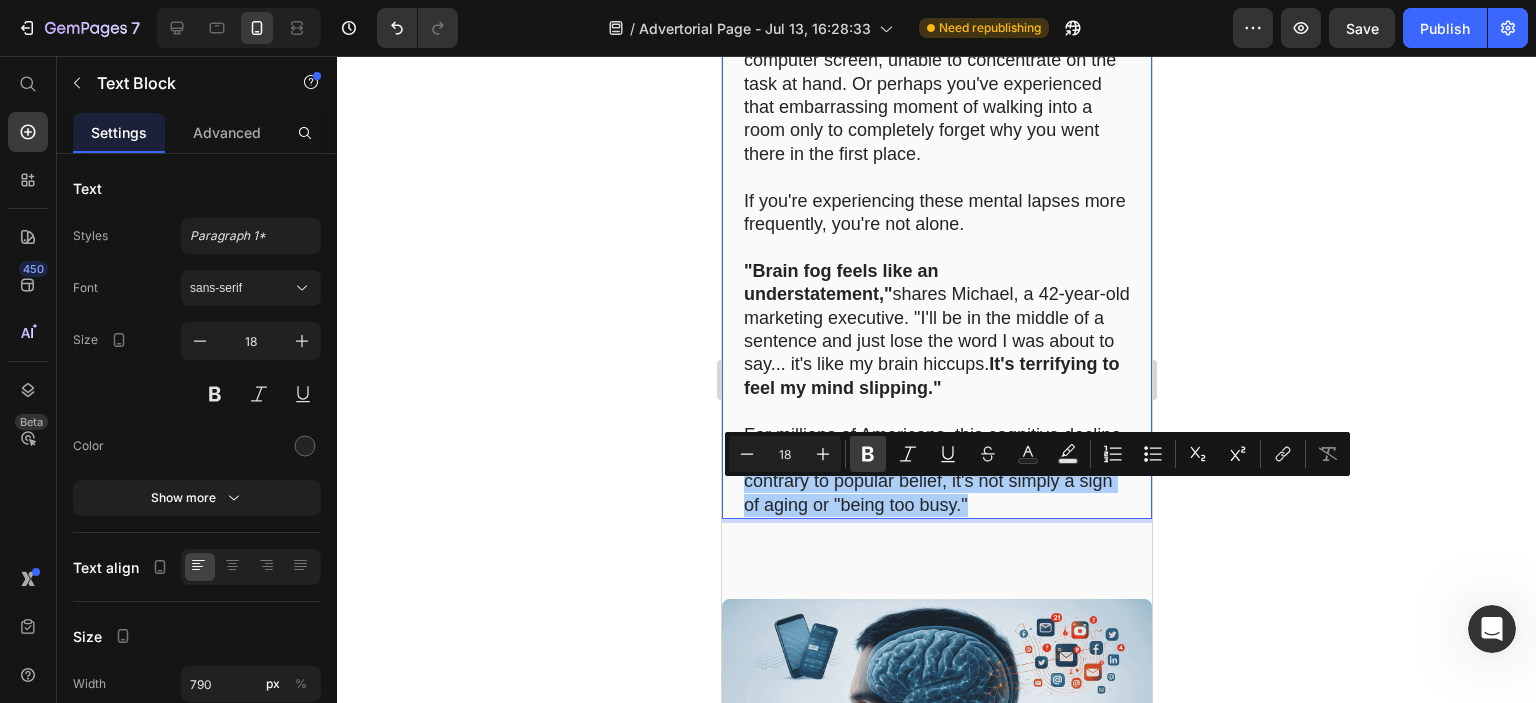 click 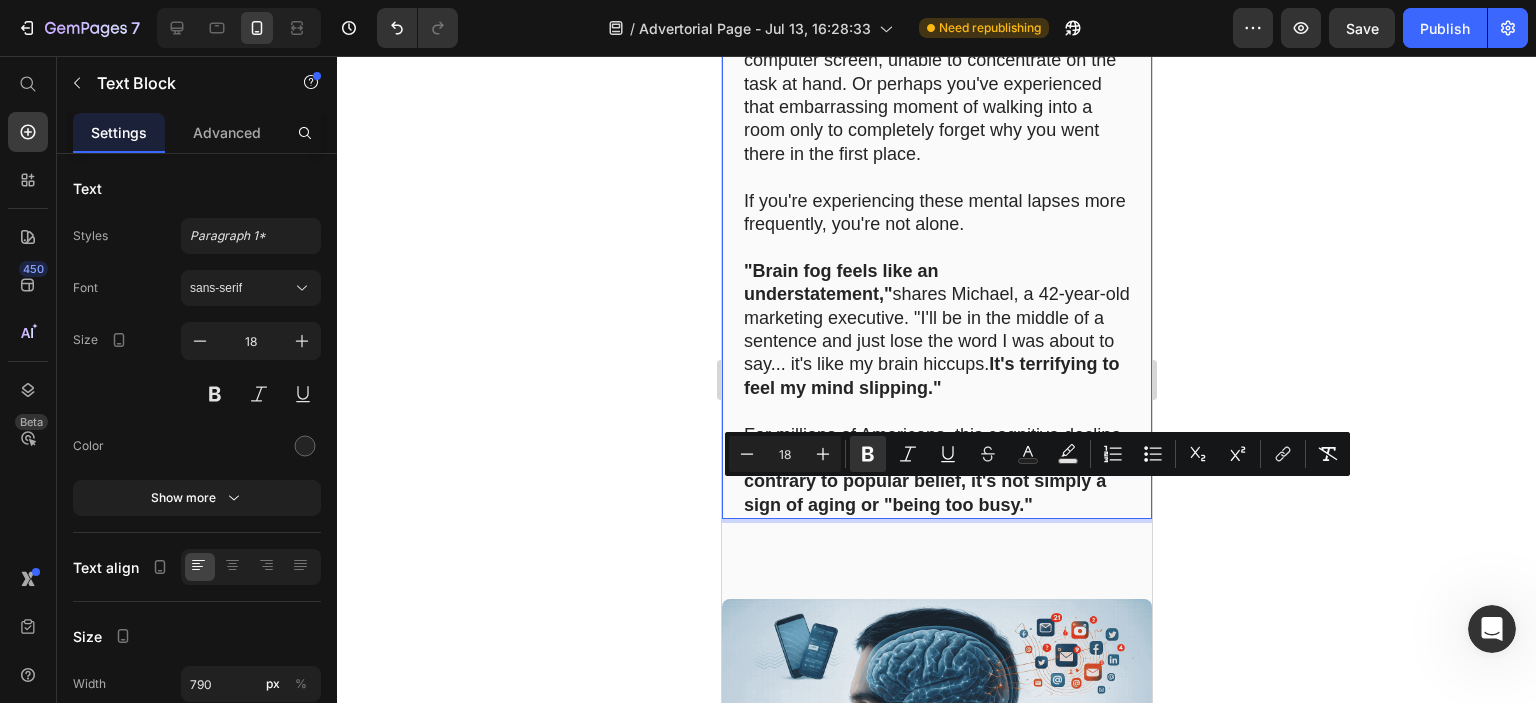 click 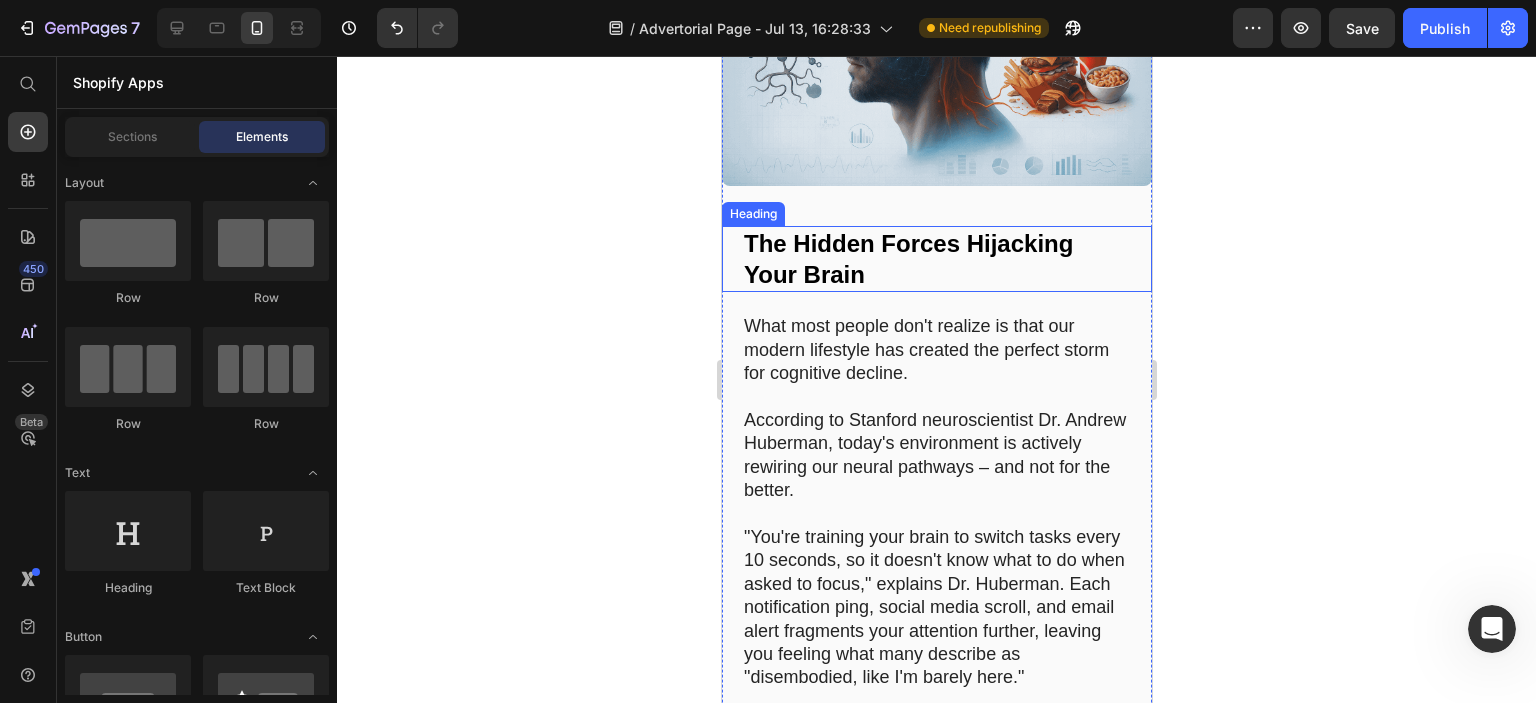 scroll, scrollTop: 1632, scrollLeft: 0, axis: vertical 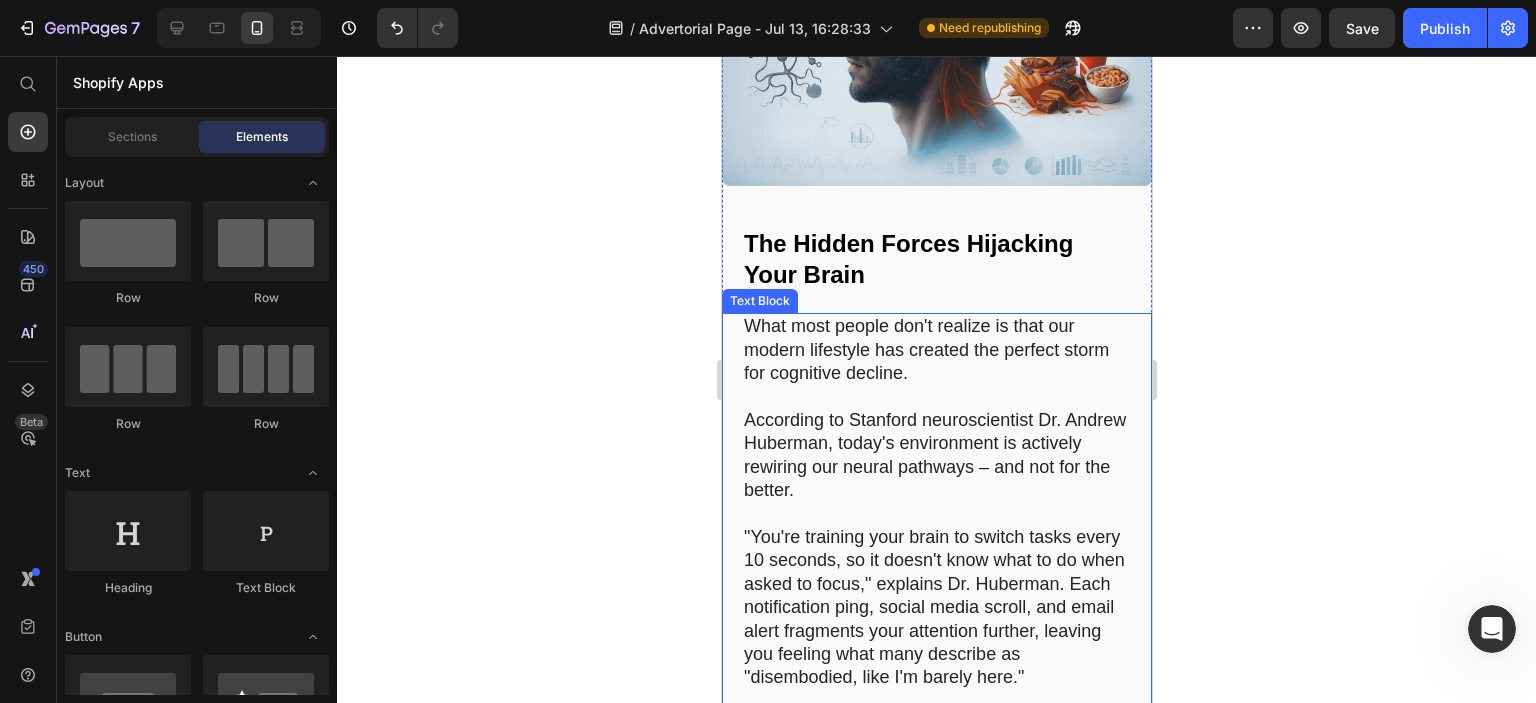 click on "What most people don't realize is that our modern lifestyle has created the perfect storm for cognitive decline." at bounding box center (936, 350) 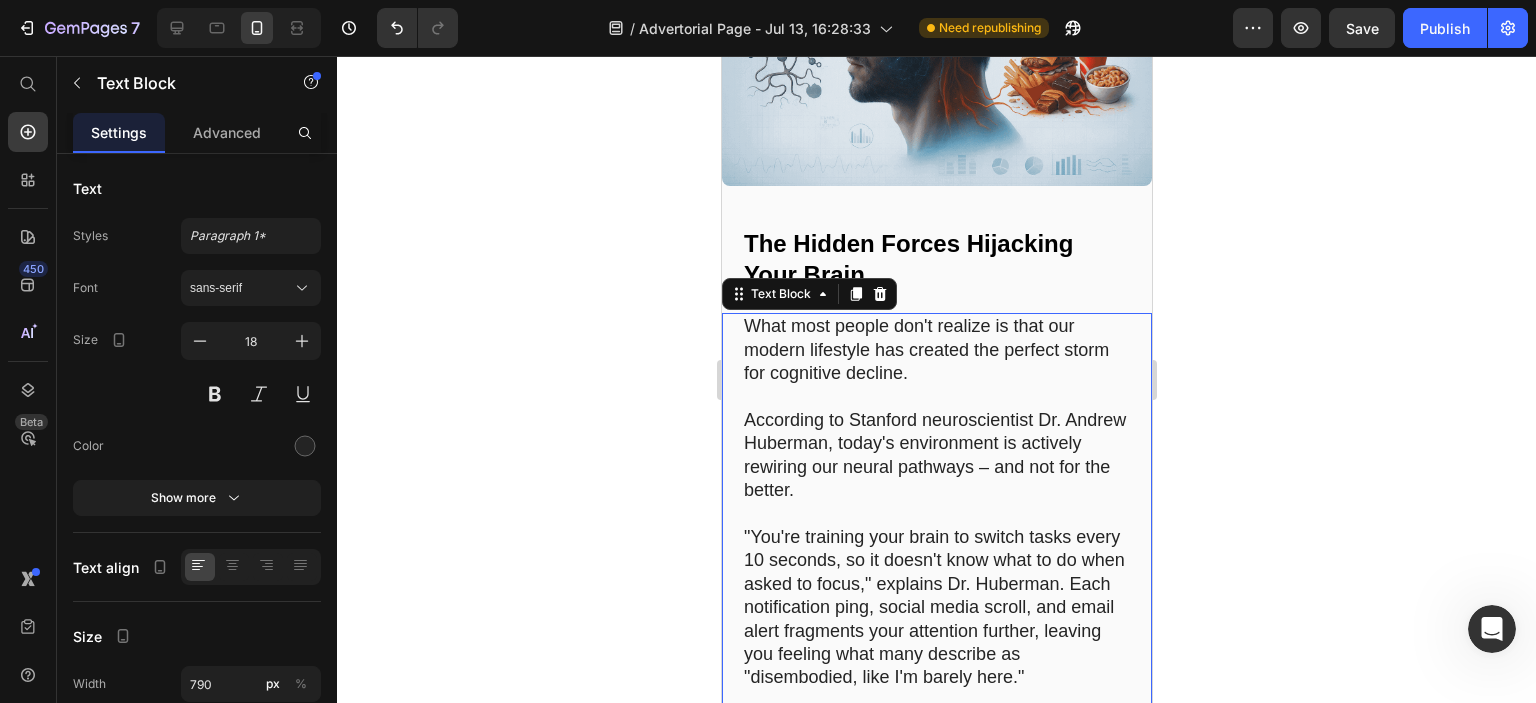 click on "What most people don't realize is that our modern lifestyle has created the perfect storm for cognitive decline.   According to Stanford neuroscientist Dr. Andrew Huberman, today's environment is actively rewiring our neural pathways – and not for the better.   "You're training your brain to switch tasks every 10 seconds, so it doesn't know what to do when asked to focus," explains Dr. Huberman. Each notification ping, social media scroll, and email alert fragments your attention further, leaving you feeling what many describe as "disembodied, like I'm barely here."   But technology isn't the only culprit.   Research from Harvard Medical School reveals that diets high in refined sugars and processed foods actively harm cognitive function, promoting inflammation and oxidative stress in the brain. The very foods most Americans consume daily are essentially sabotaging their ability to think clearly." at bounding box center (936, 818) 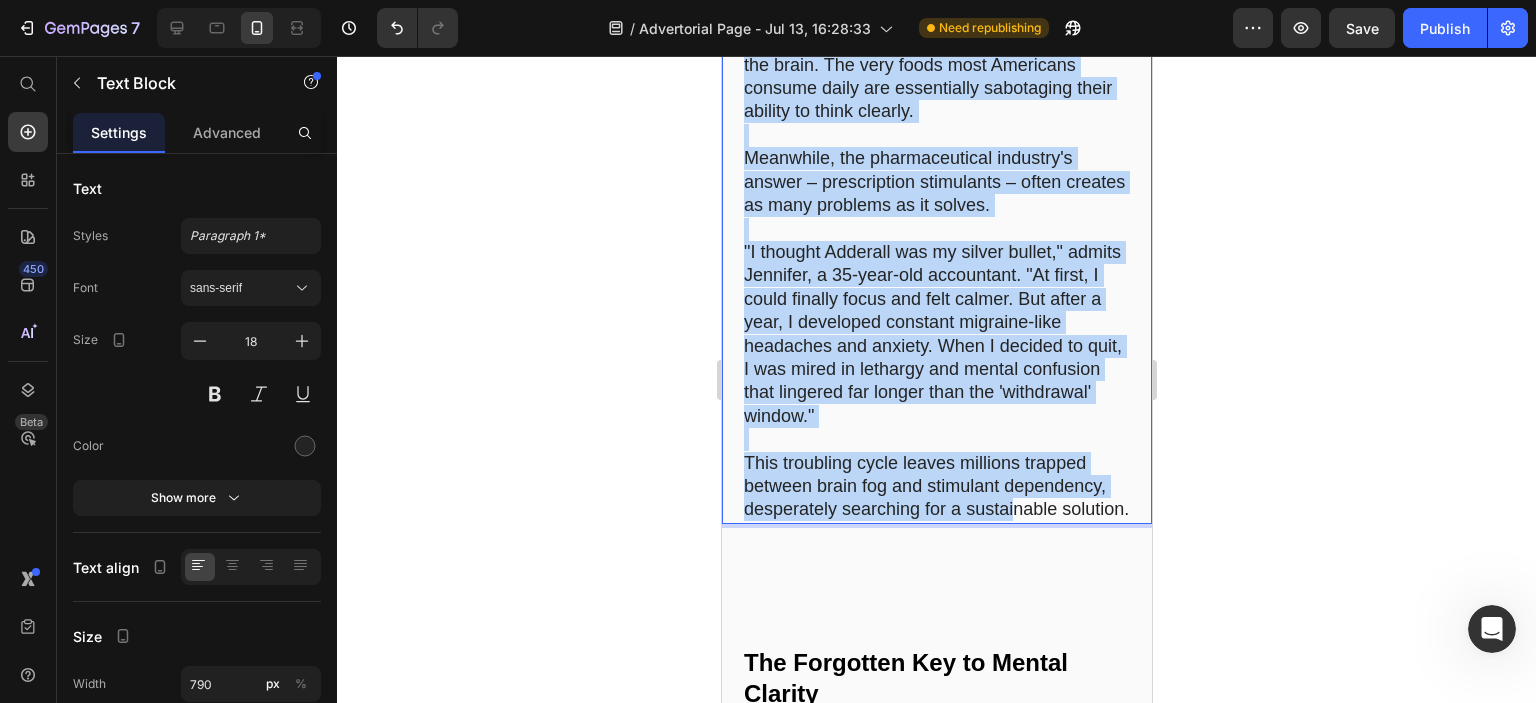 scroll, scrollTop: 2532, scrollLeft: 0, axis: vertical 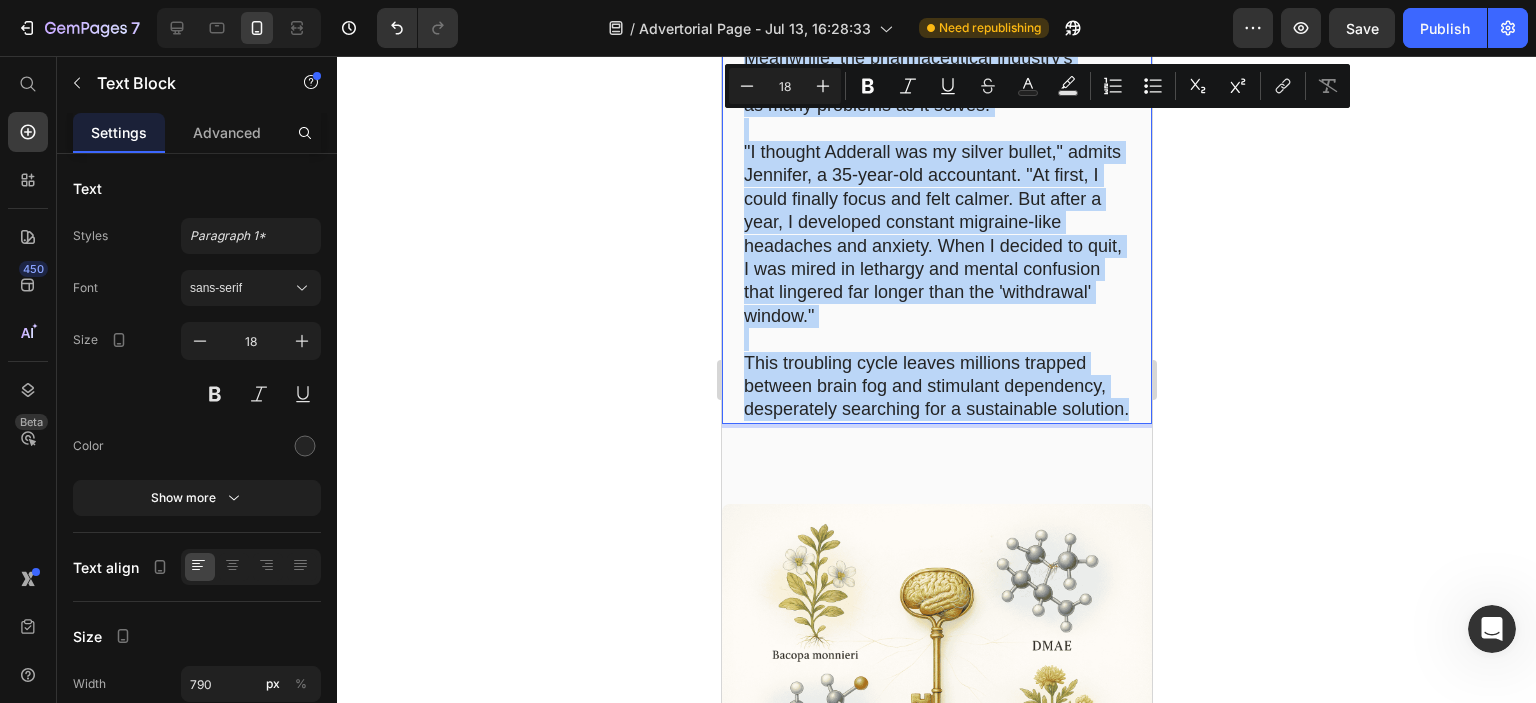 drag, startPoint x: 741, startPoint y: 323, endPoint x: 865, endPoint y: 458, distance: 183.30576 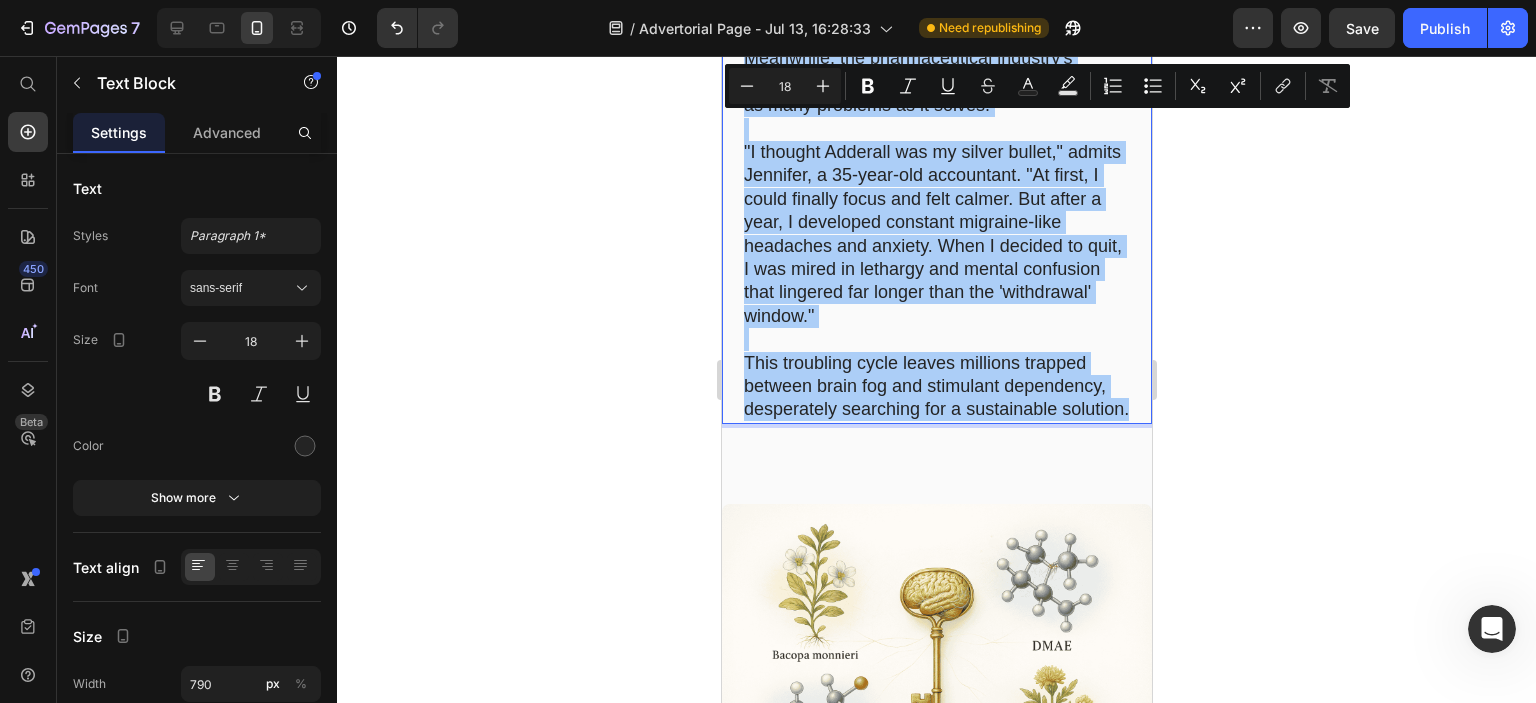 click 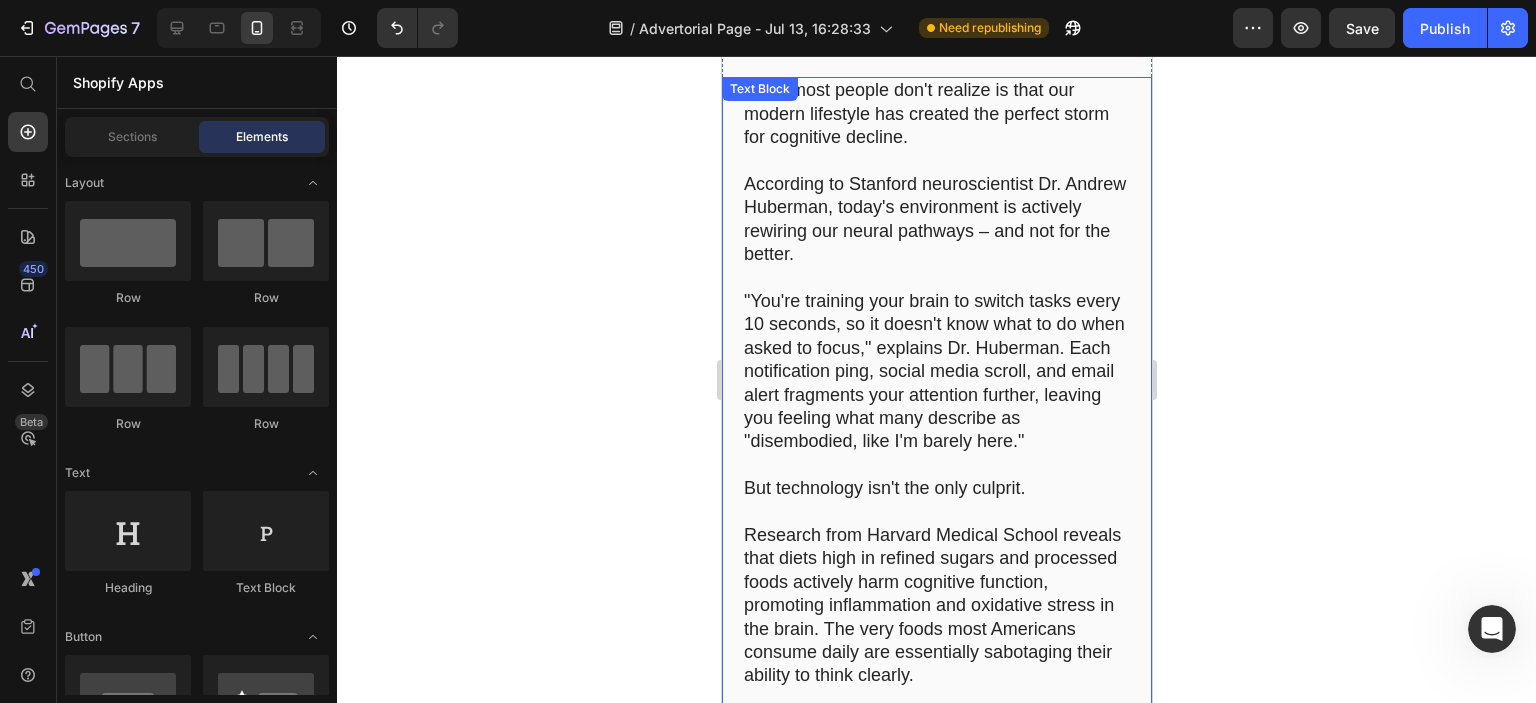 scroll, scrollTop: 1832, scrollLeft: 0, axis: vertical 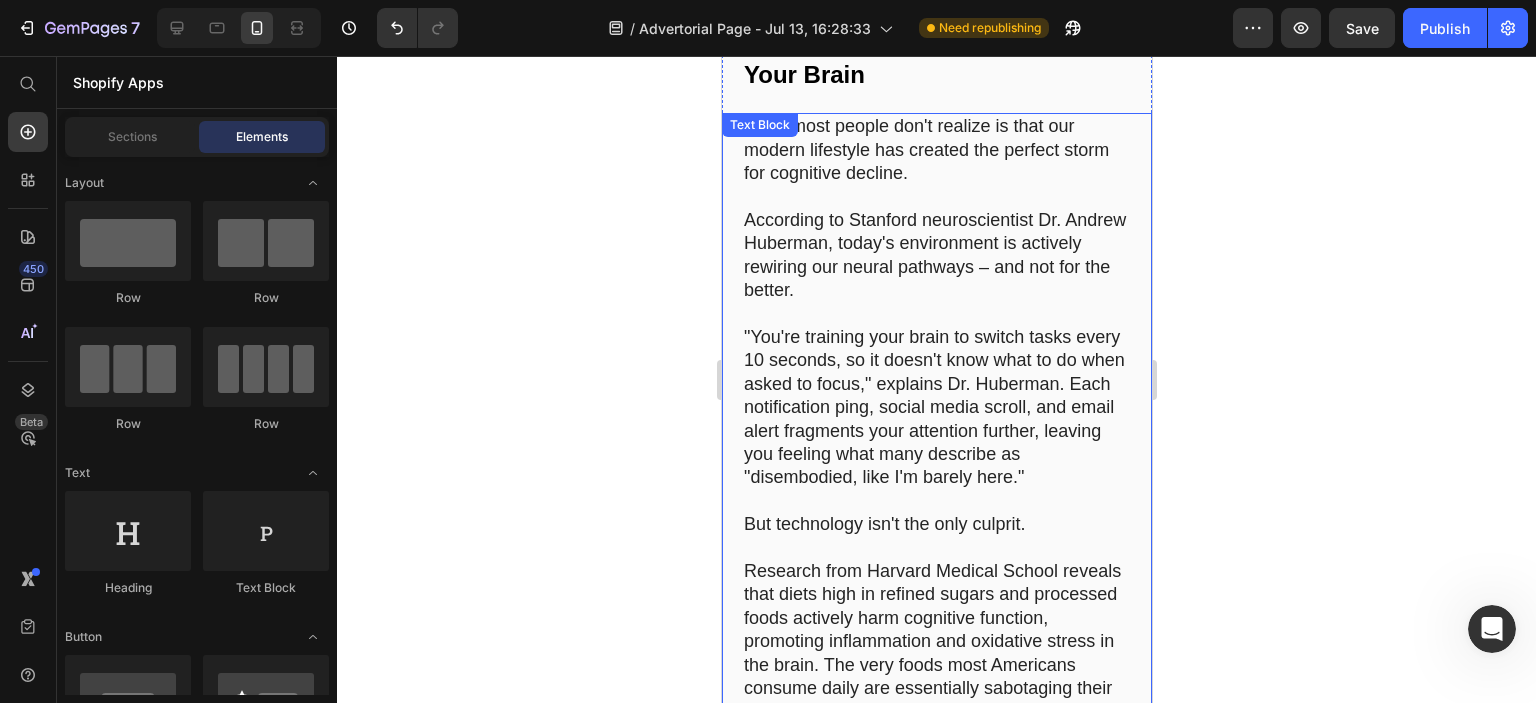 click on "According to Stanford neuroscientist Dr. Andrew Huberman, today's environment is actively rewiring our neural pathways – and not for the better." at bounding box center [936, 256] 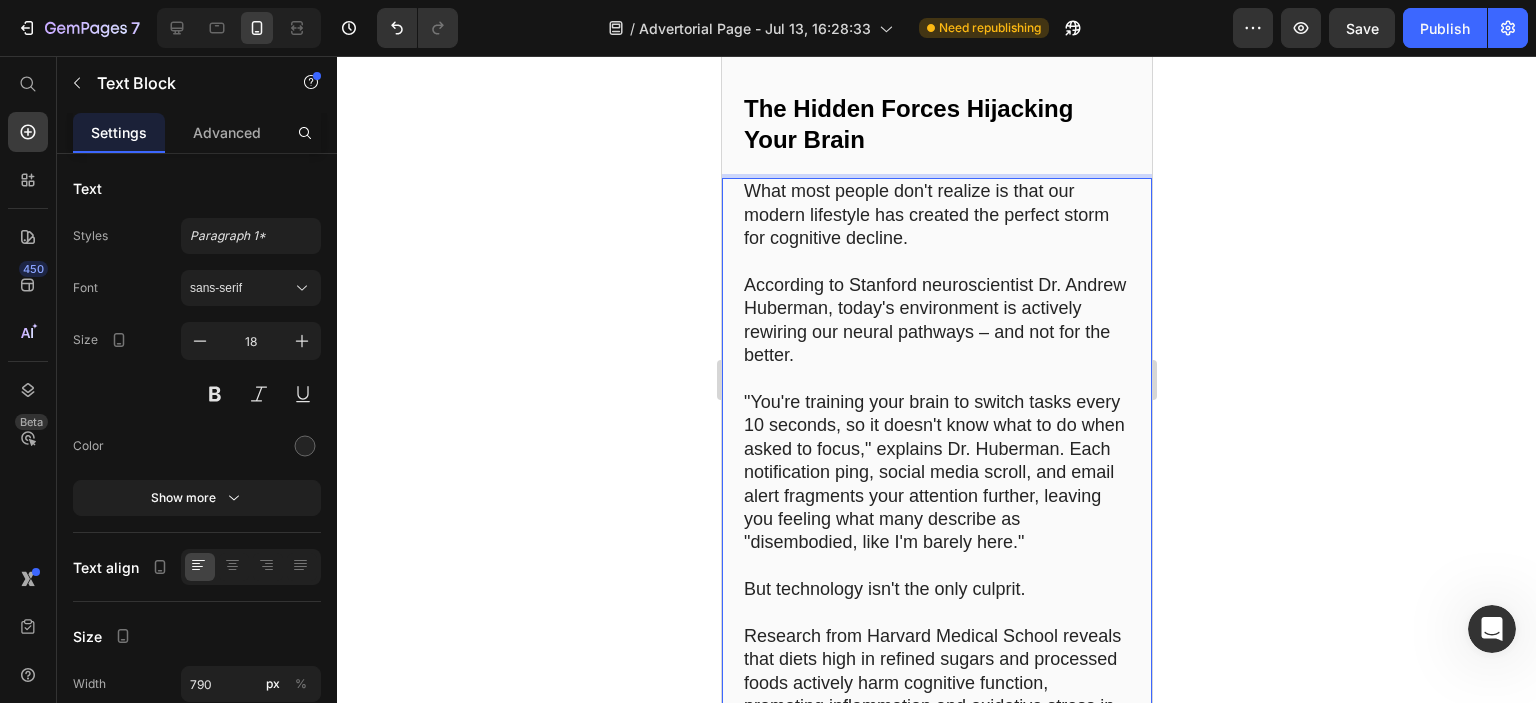 scroll, scrollTop: 1732, scrollLeft: 0, axis: vertical 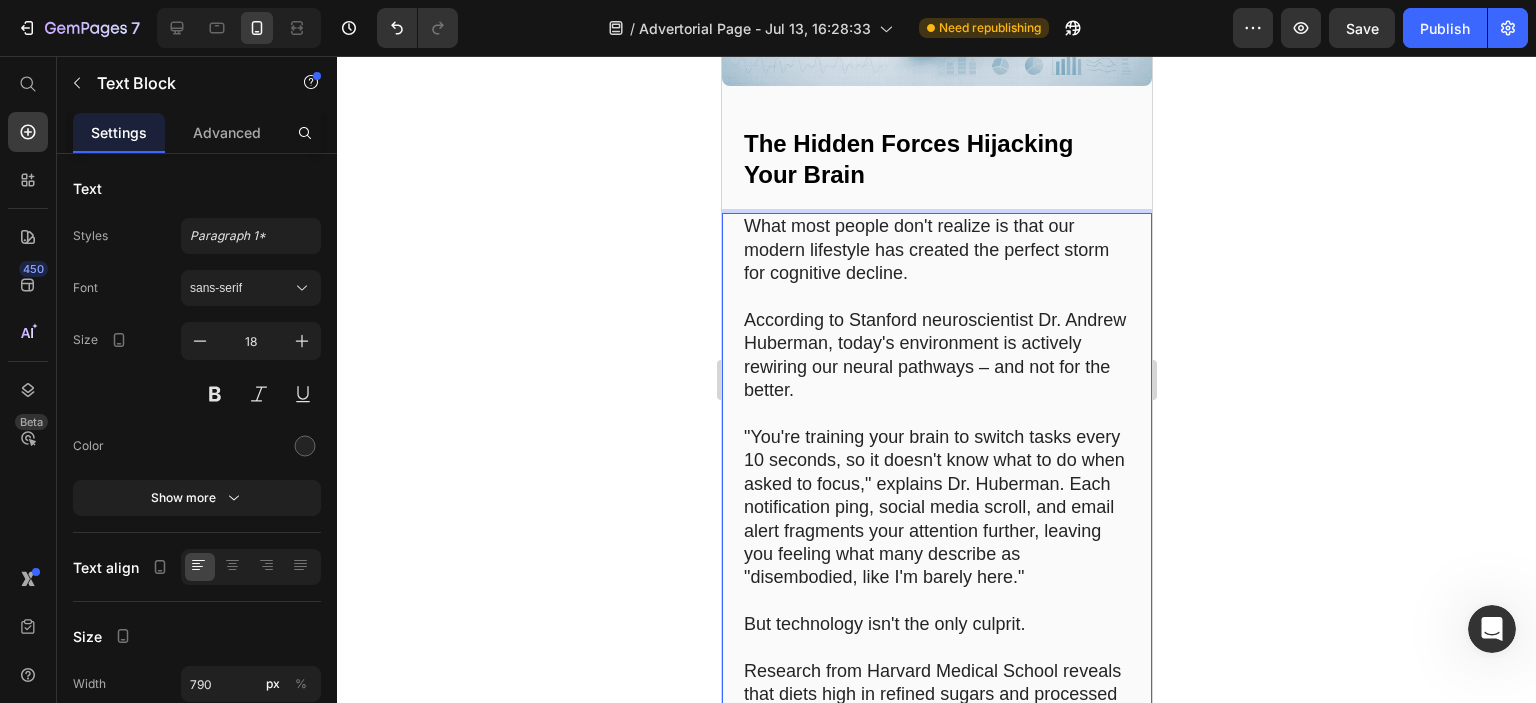 click on "What most people don't realize is that our modern lifestyle has created the perfect storm for cognitive decline." at bounding box center [936, 250] 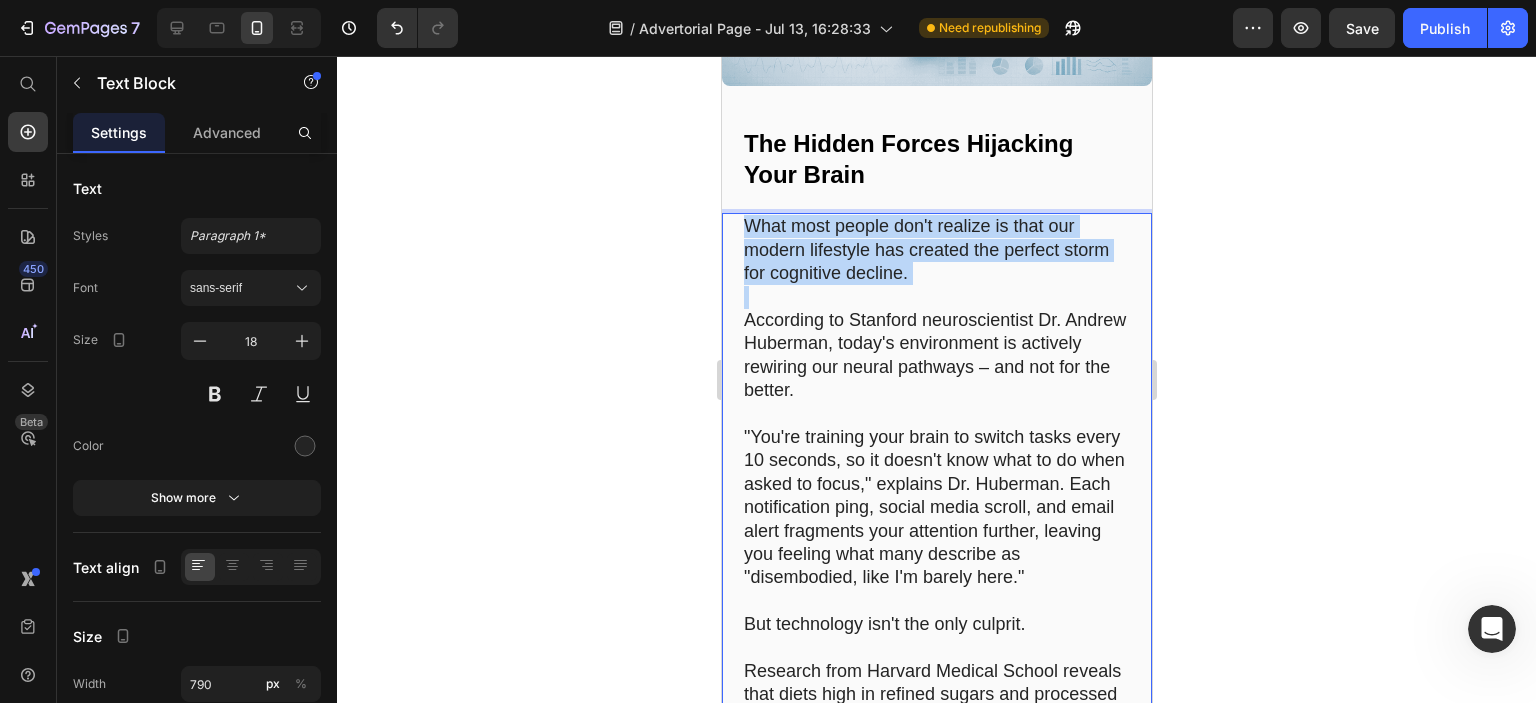 drag, startPoint x: 913, startPoint y: 273, endPoint x: 757, endPoint y: 227, distance: 162.6407 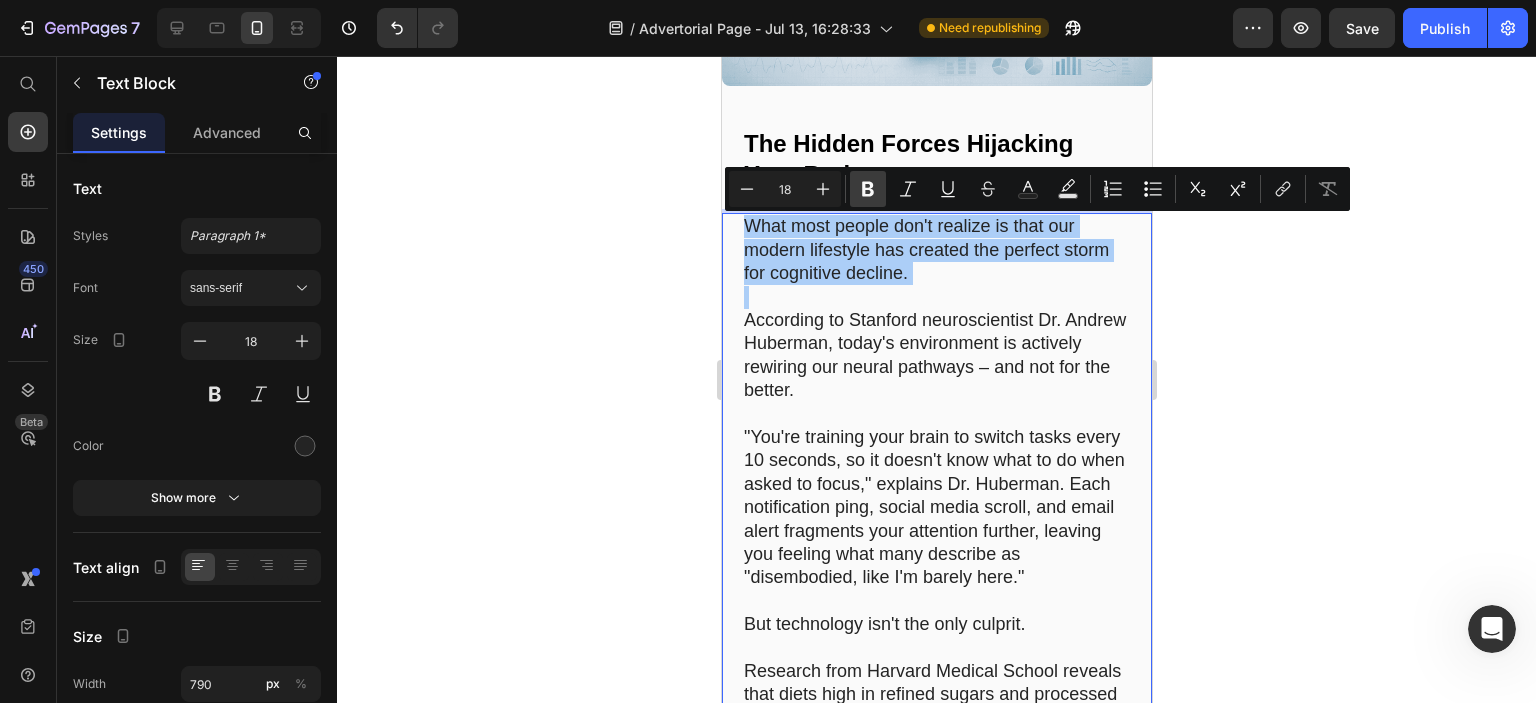 click on "Bold" at bounding box center (868, 189) 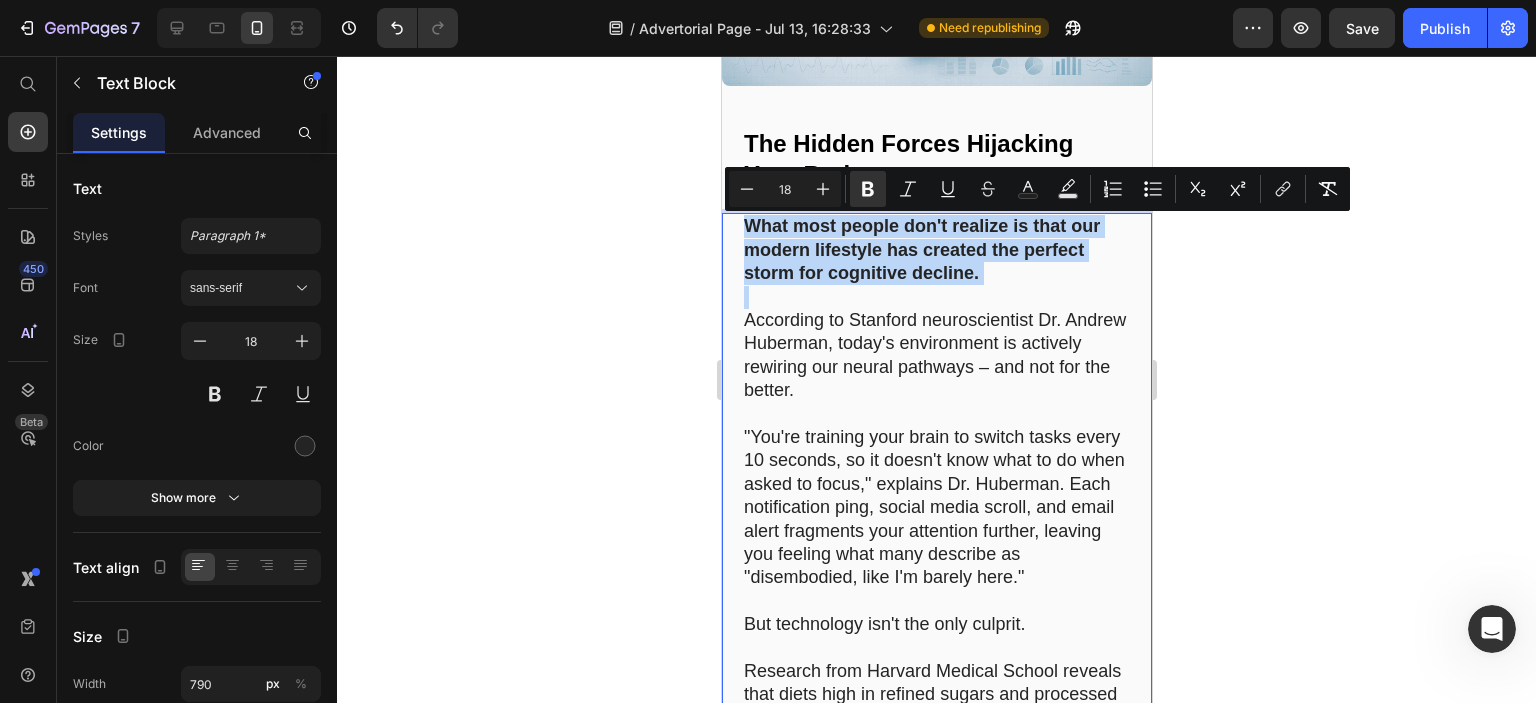 click at bounding box center [936, 297] 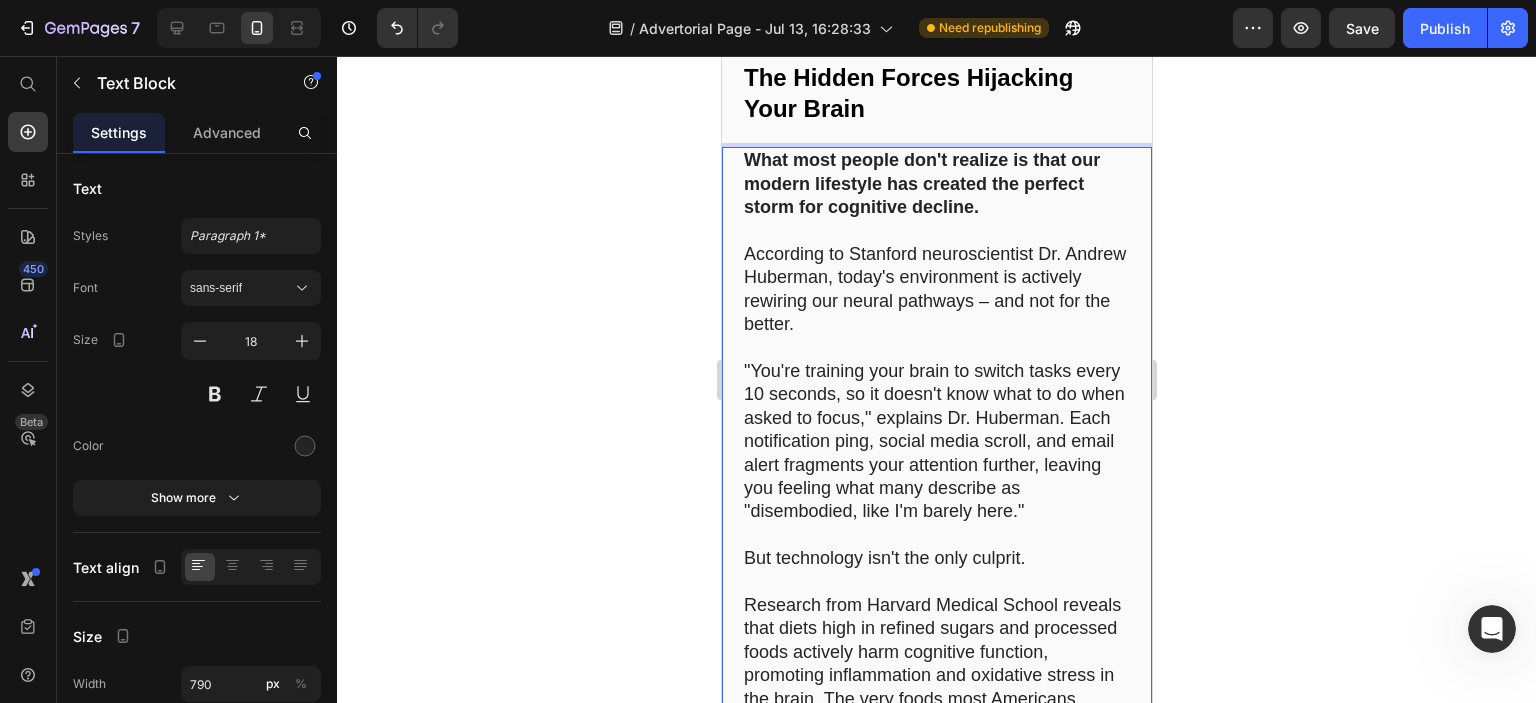 scroll, scrollTop: 1832, scrollLeft: 0, axis: vertical 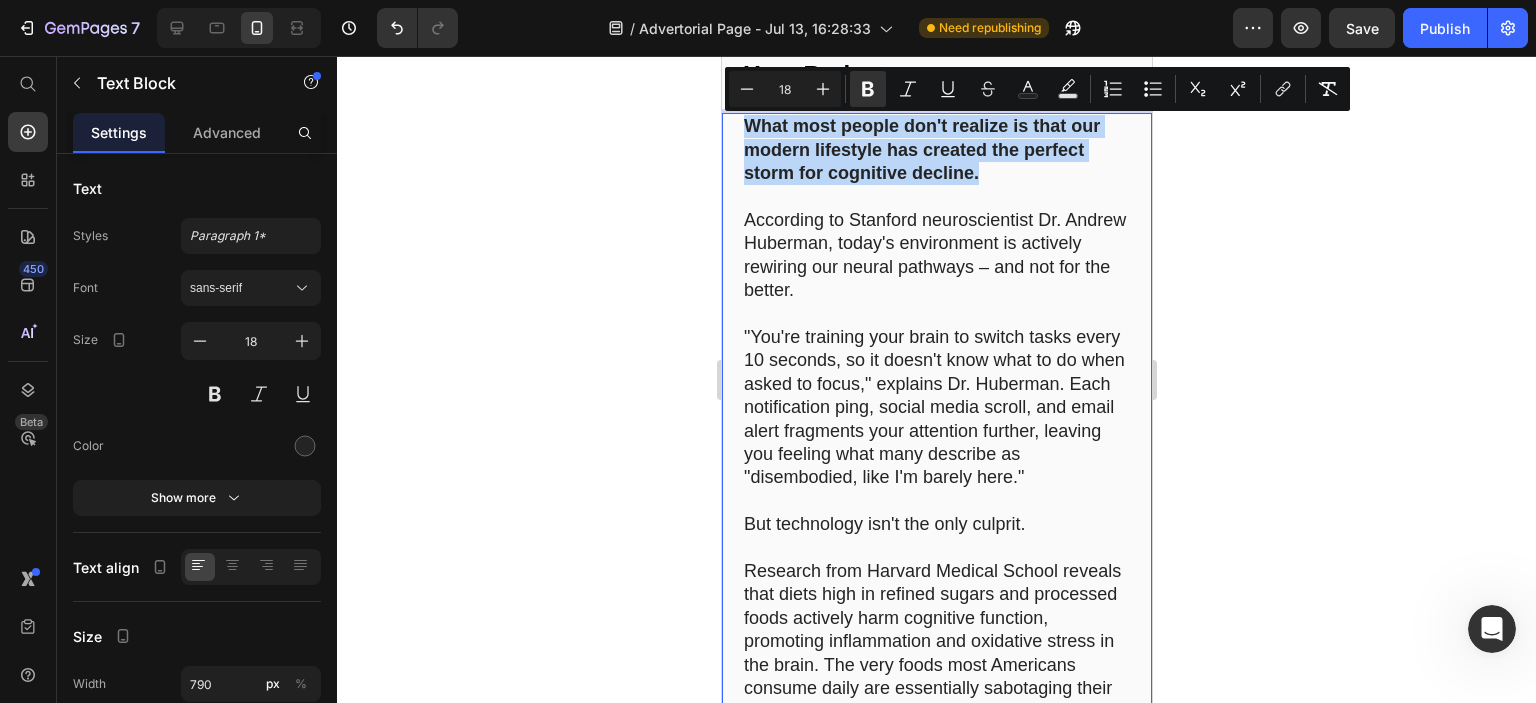 drag, startPoint x: 979, startPoint y: 177, endPoint x: 739, endPoint y: 128, distance: 244.95102 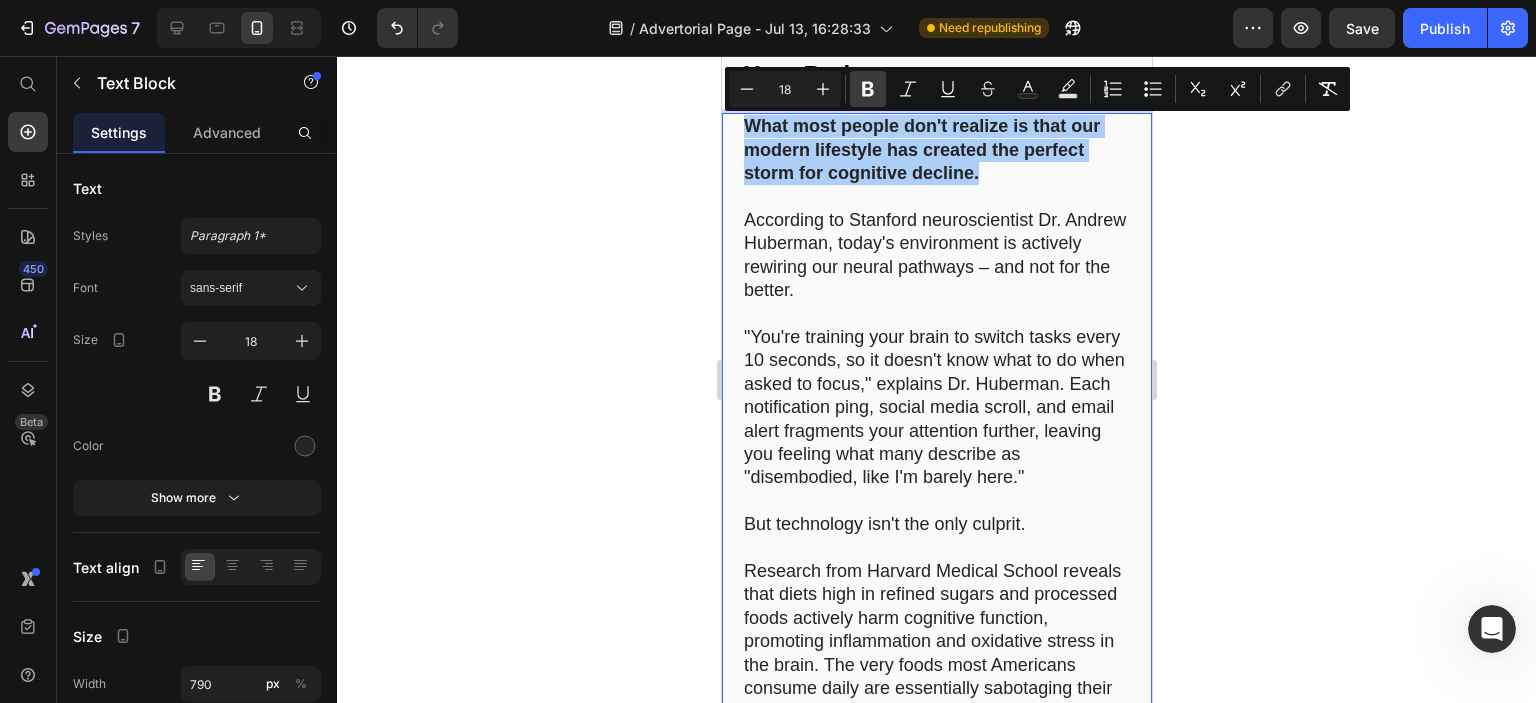 click on "Bold" at bounding box center (868, 89) 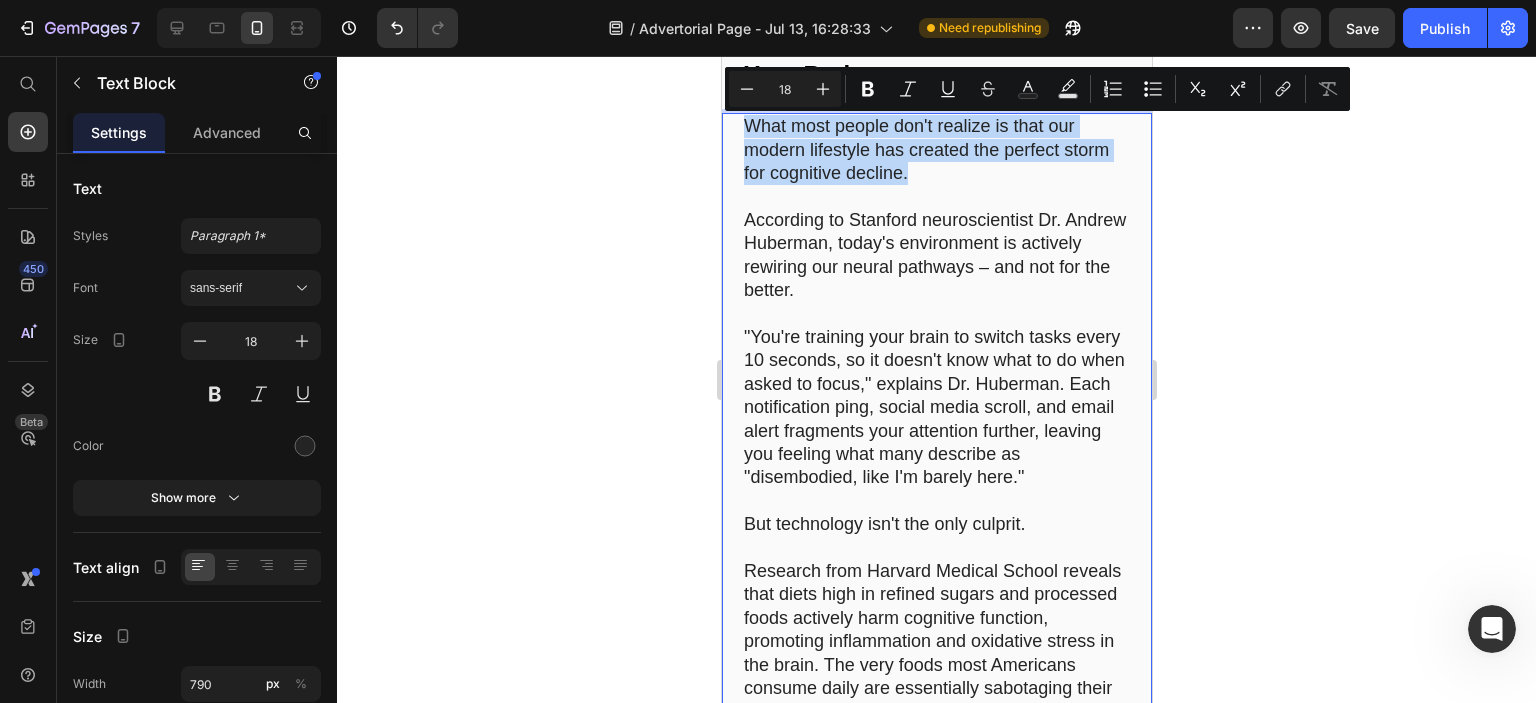 click on "What most people don't realize is that our modern lifestyle has created the perfect storm for cognitive decline." at bounding box center [936, 150] 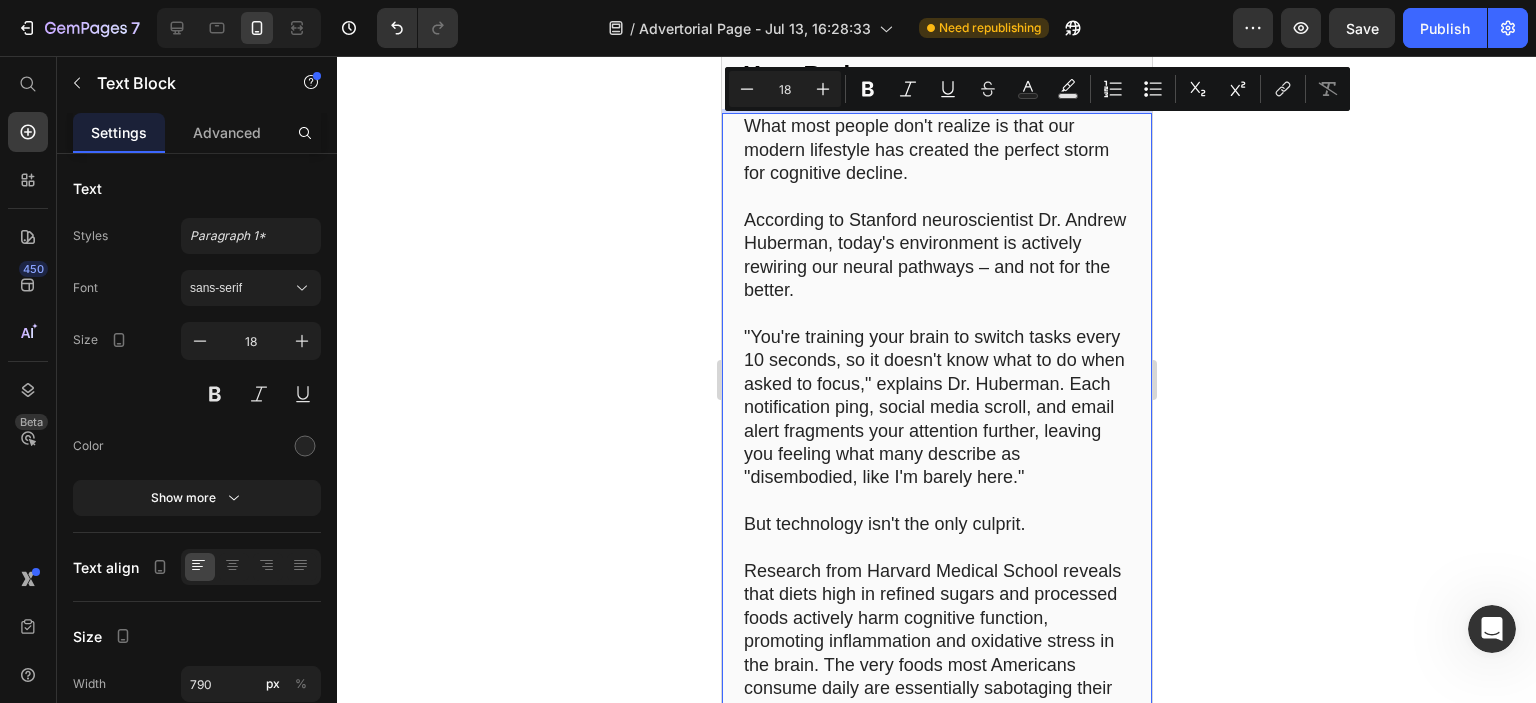 click on "What most people don't realize is that our modern lifestyle has created the perfect storm for cognitive decline." at bounding box center [936, 150] 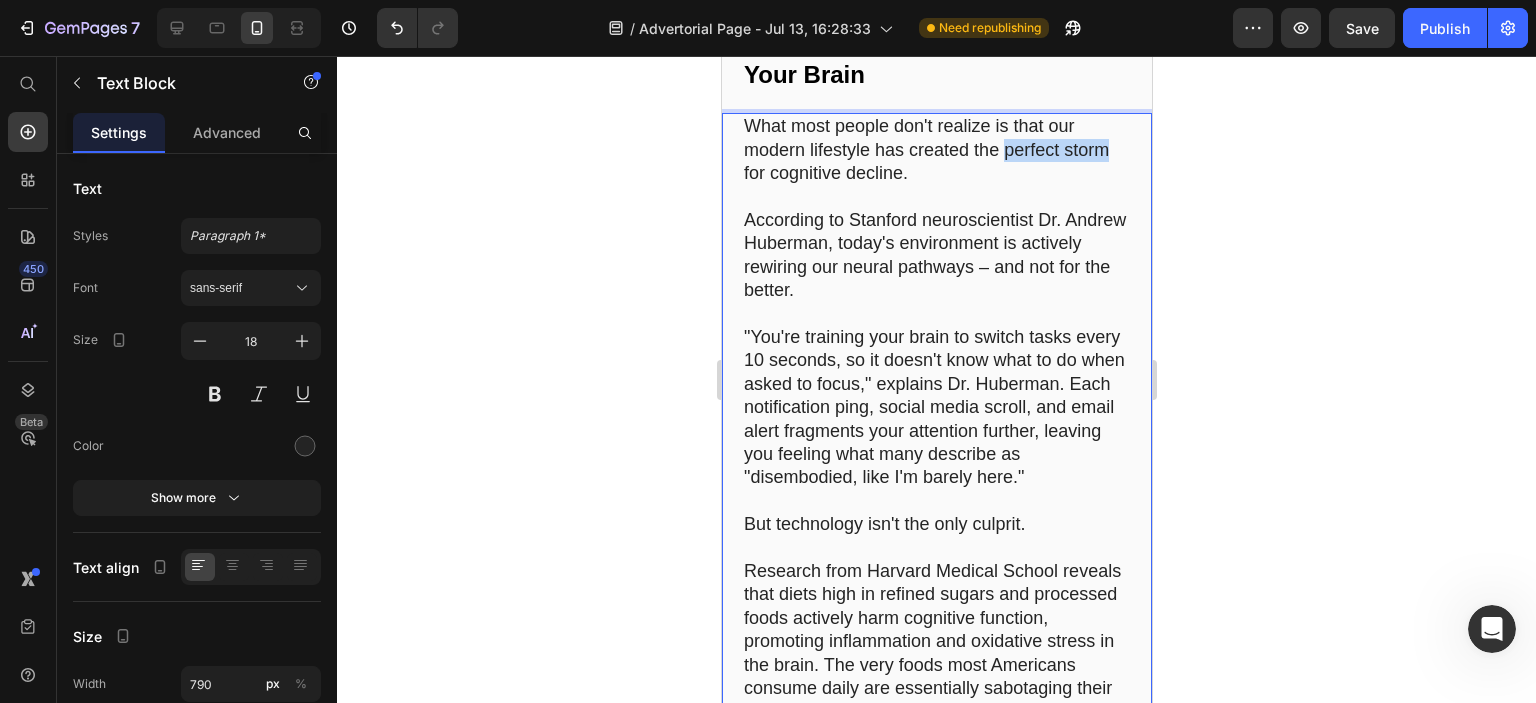drag, startPoint x: 1006, startPoint y: 151, endPoint x: 1103, endPoint y: 155, distance: 97.082436 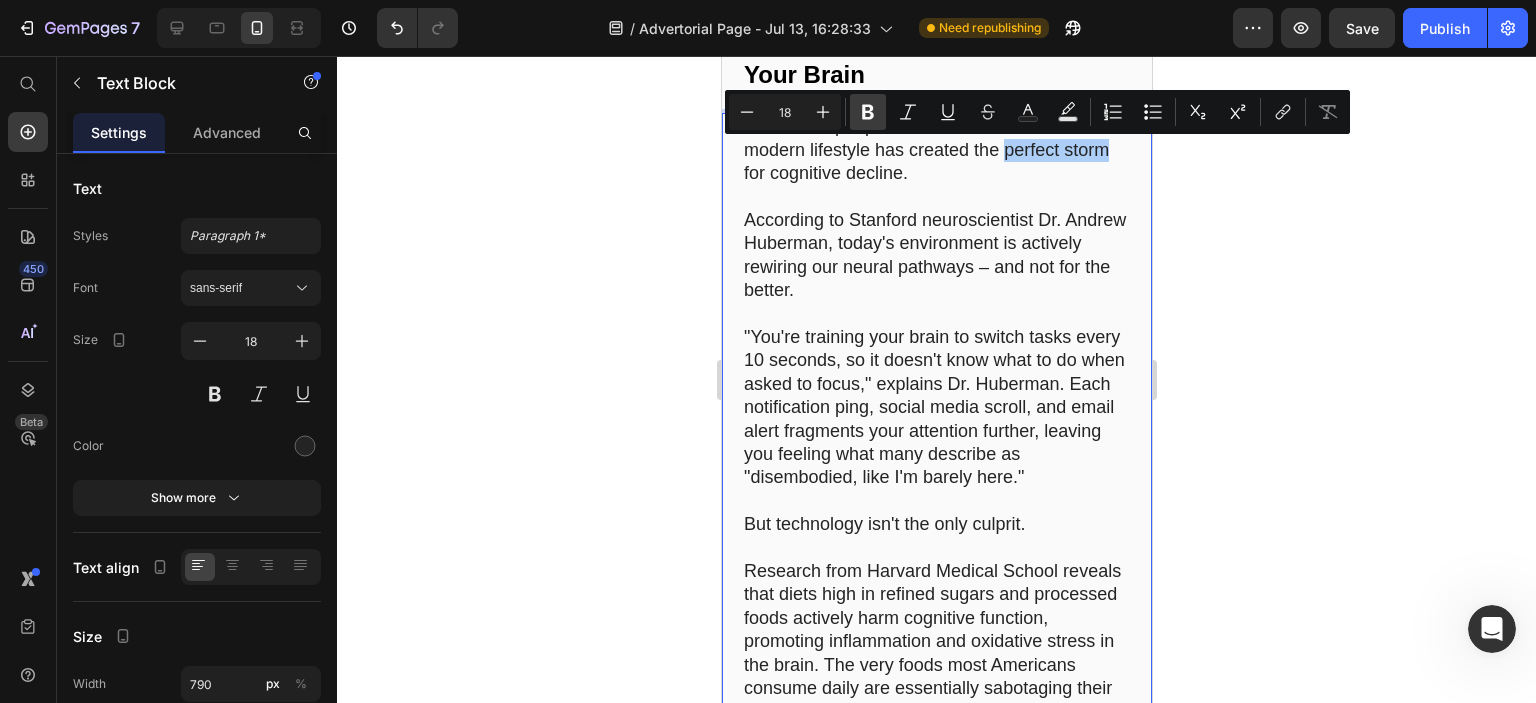 click on "Bold" at bounding box center (868, 112) 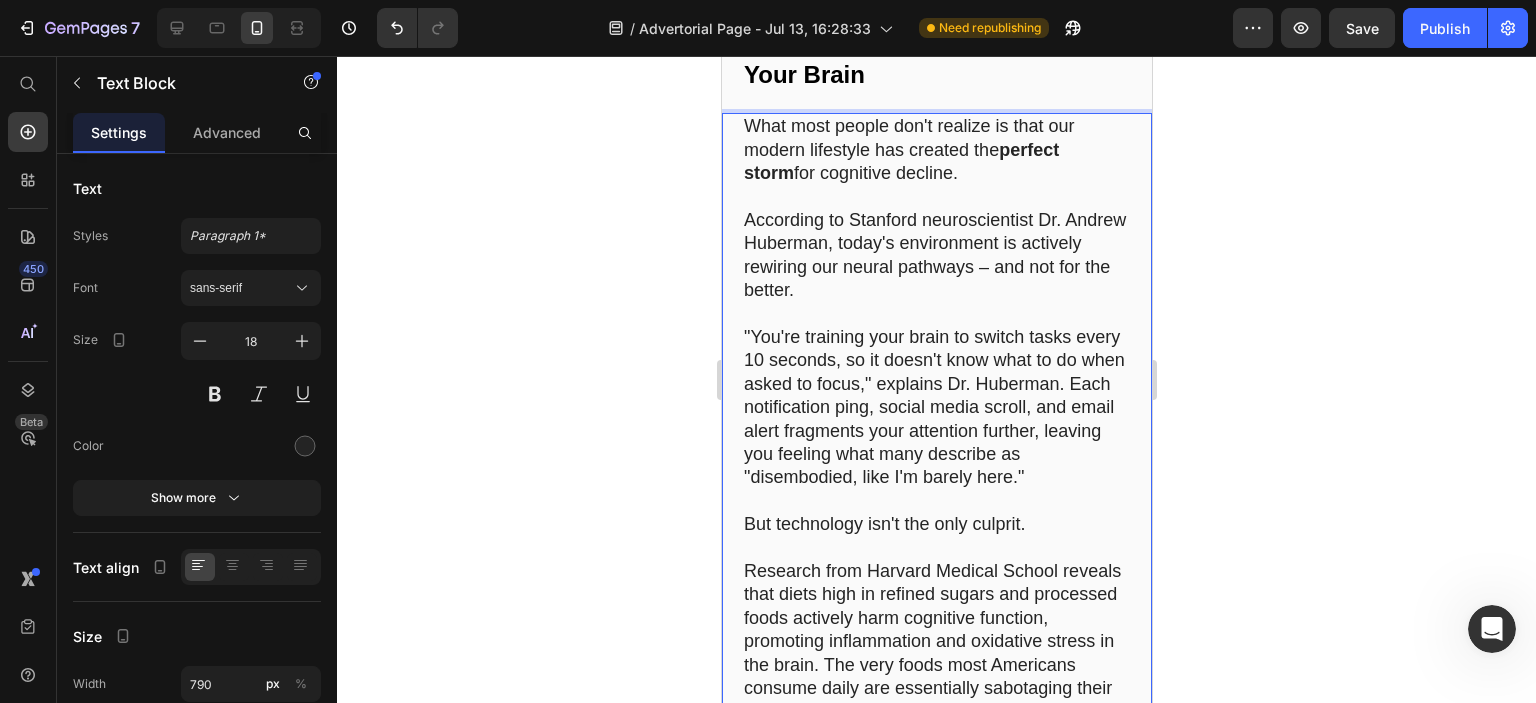 click at bounding box center (936, 197) 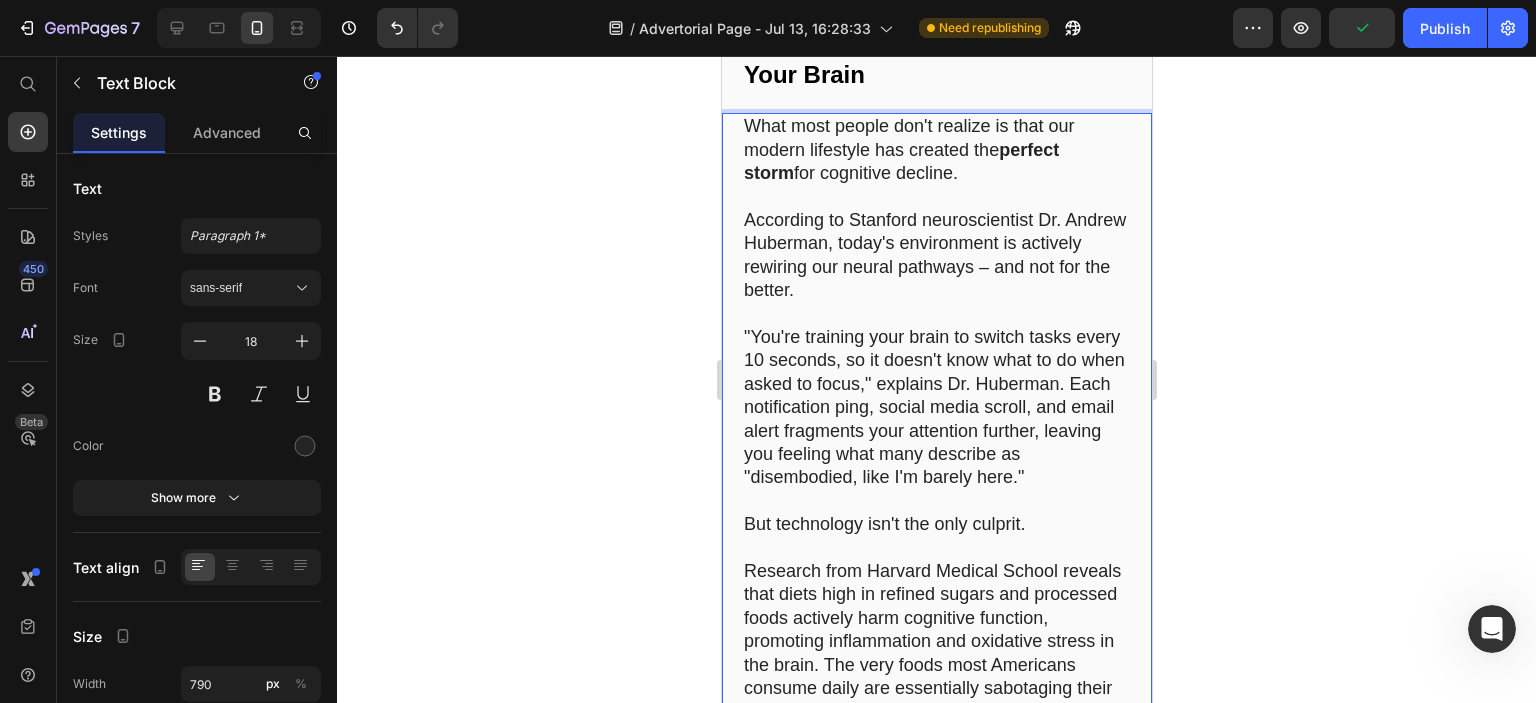 click on "According to Stanford neuroscientist Dr. Andrew Huberman, today's environment is actively rewiring our neural pathways – and not for the better." at bounding box center (936, 256) 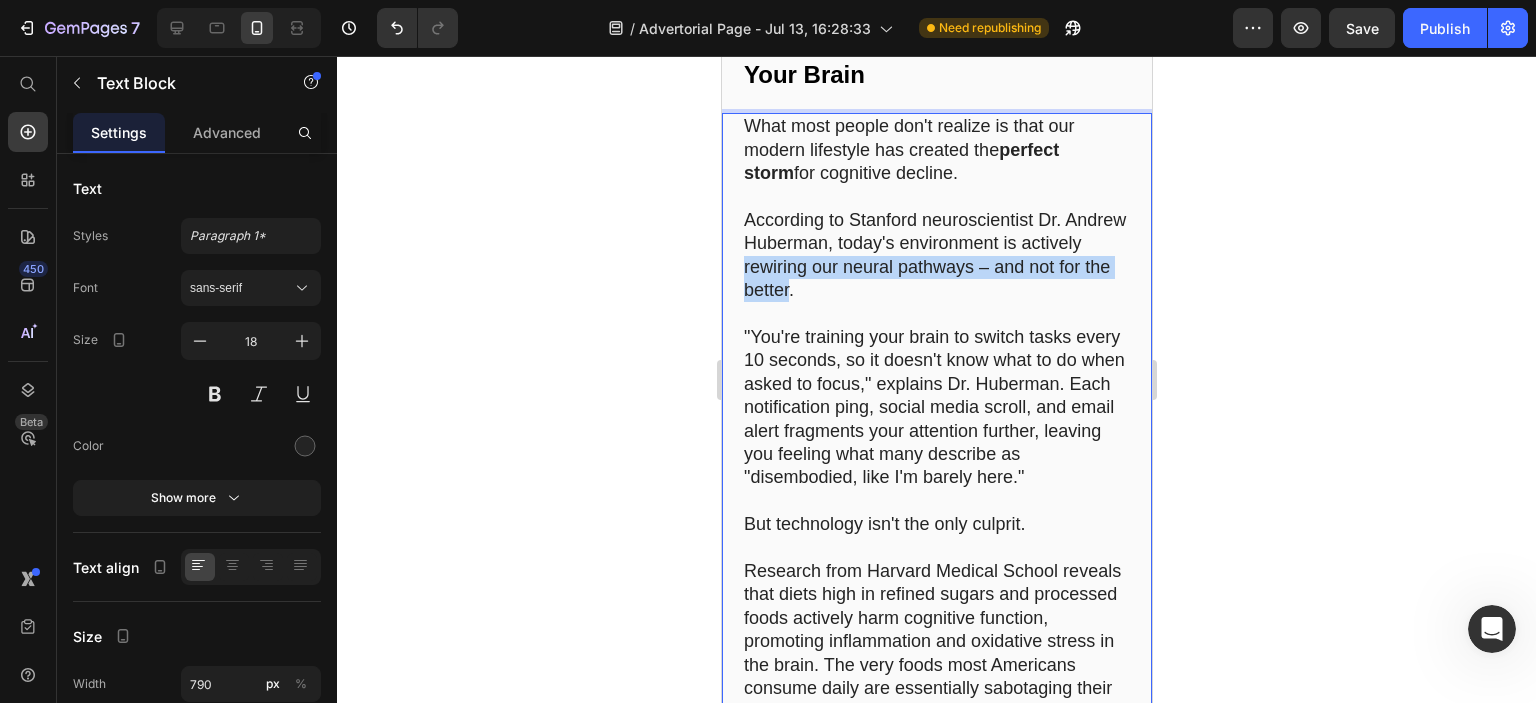 drag, startPoint x: 805, startPoint y: 267, endPoint x: 874, endPoint y: 288, distance: 72.12489 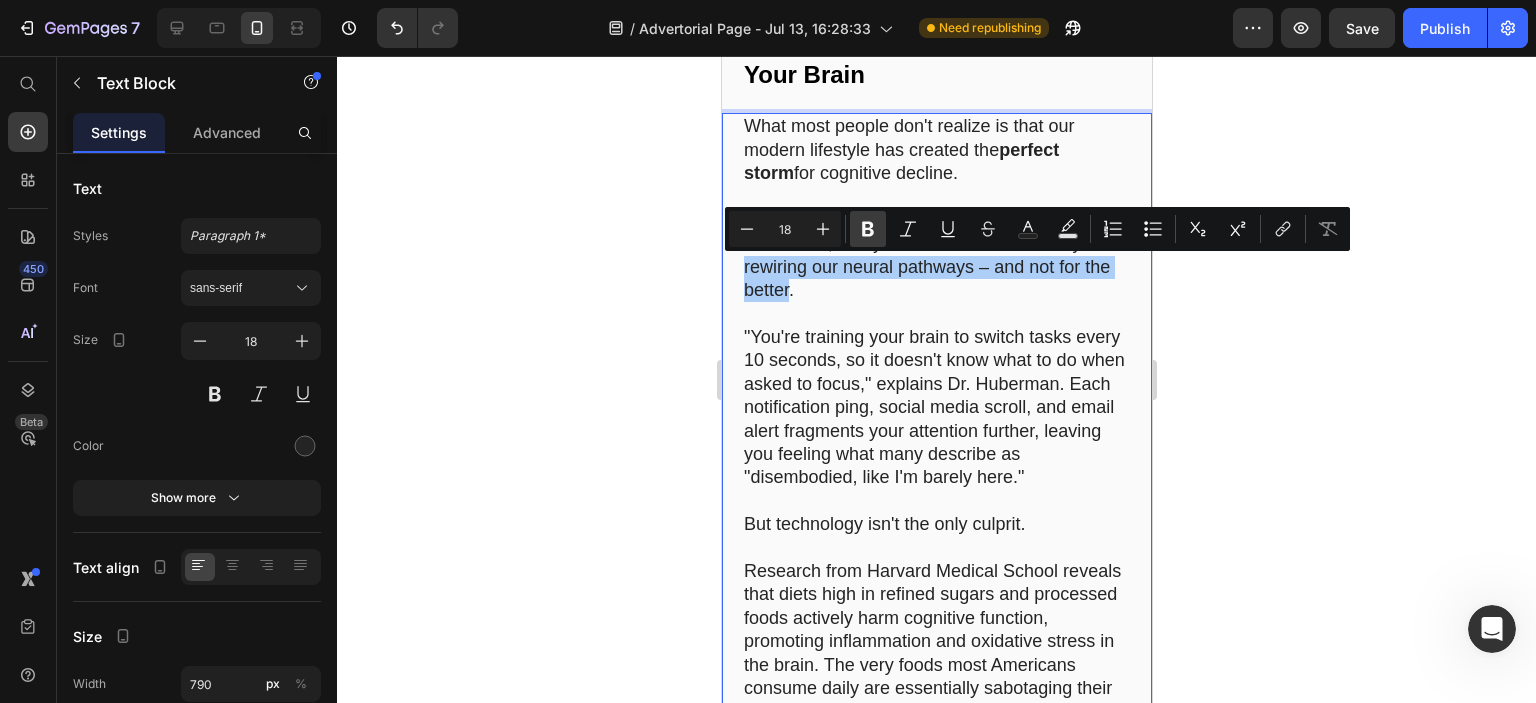 click 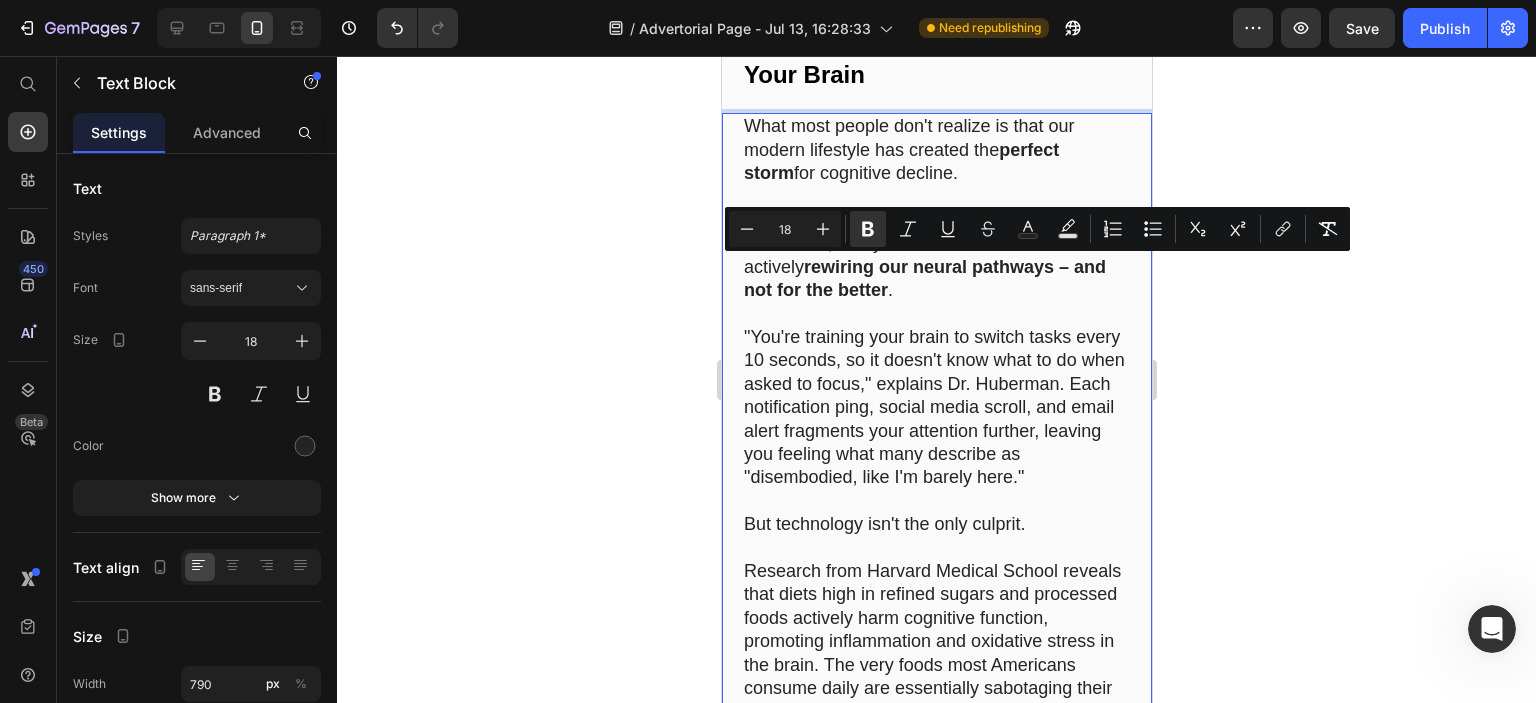 click at bounding box center [936, 314] 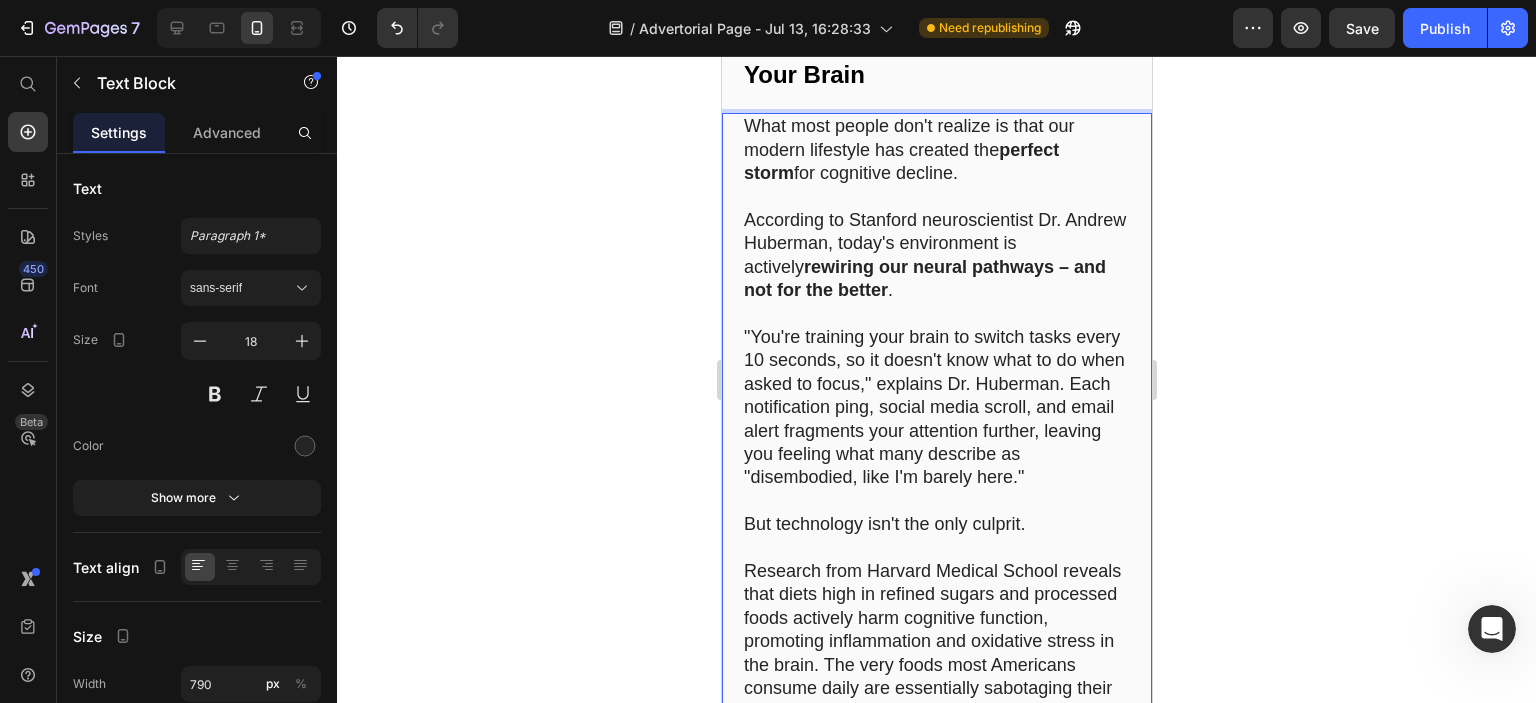 click on "According to Stanford neuroscientist Dr. Andrew Huberman, today's environment is actively  rewiring our neural pathways – and not for the better ." at bounding box center [936, 256] 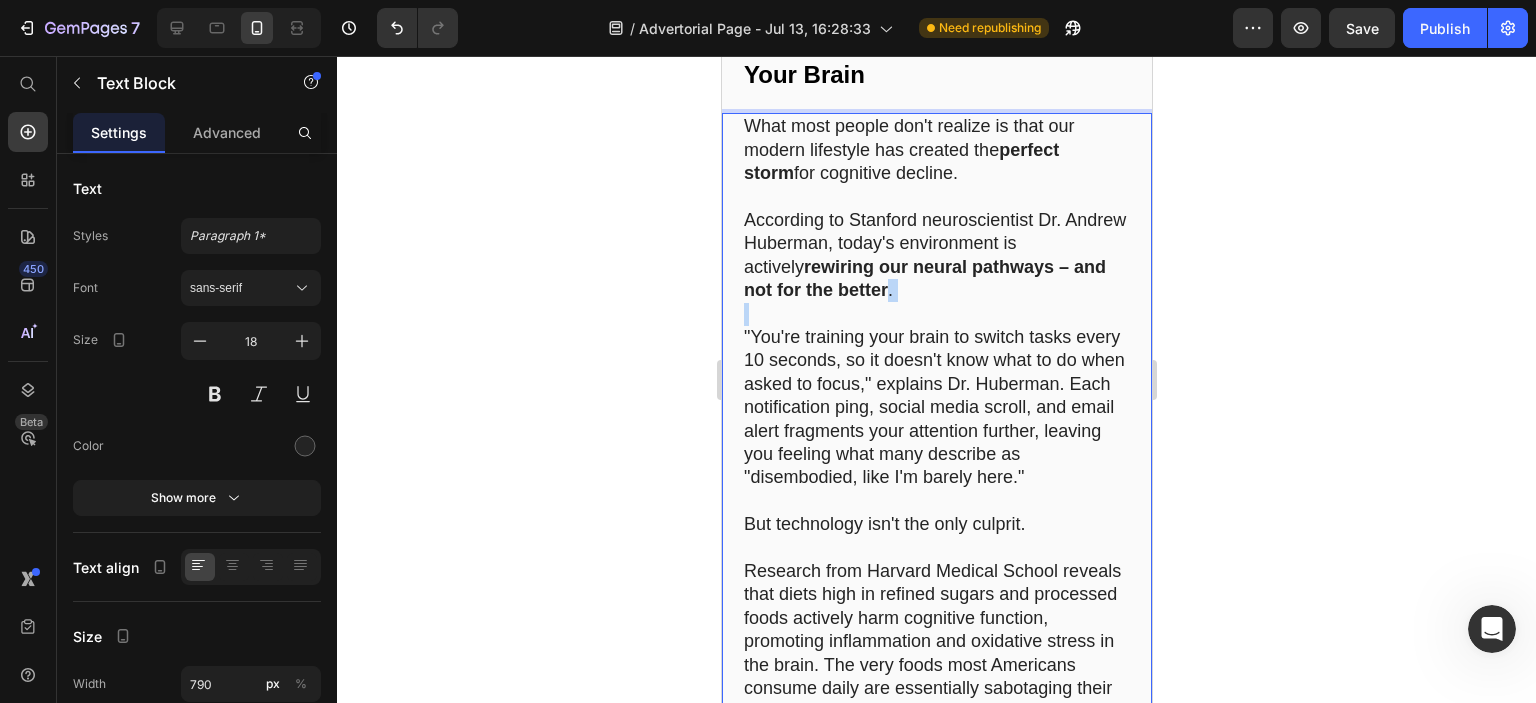 drag, startPoint x: 895, startPoint y: 295, endPoint x: 850, endPoint y: 294, distance: 45.01111 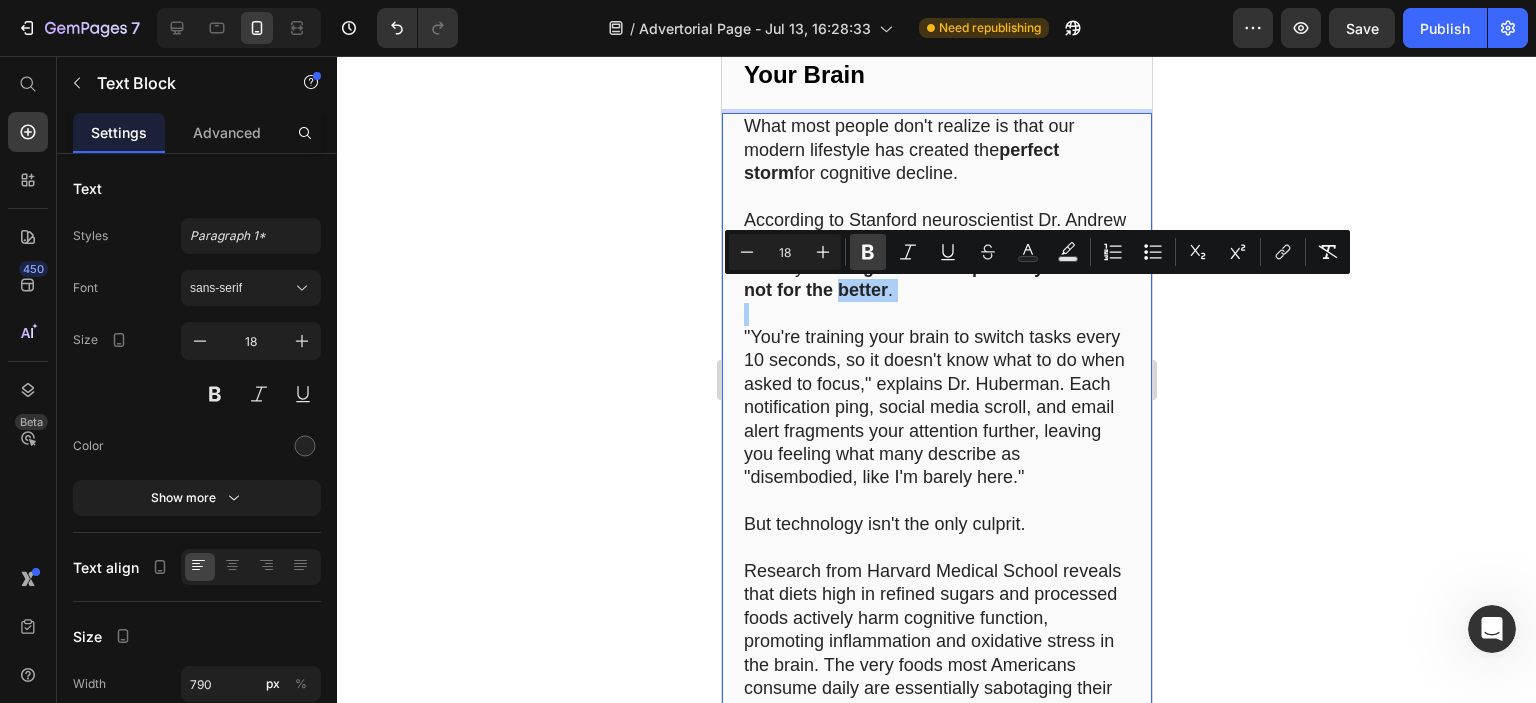 click on "Bold" at bounding box center (868, 252) 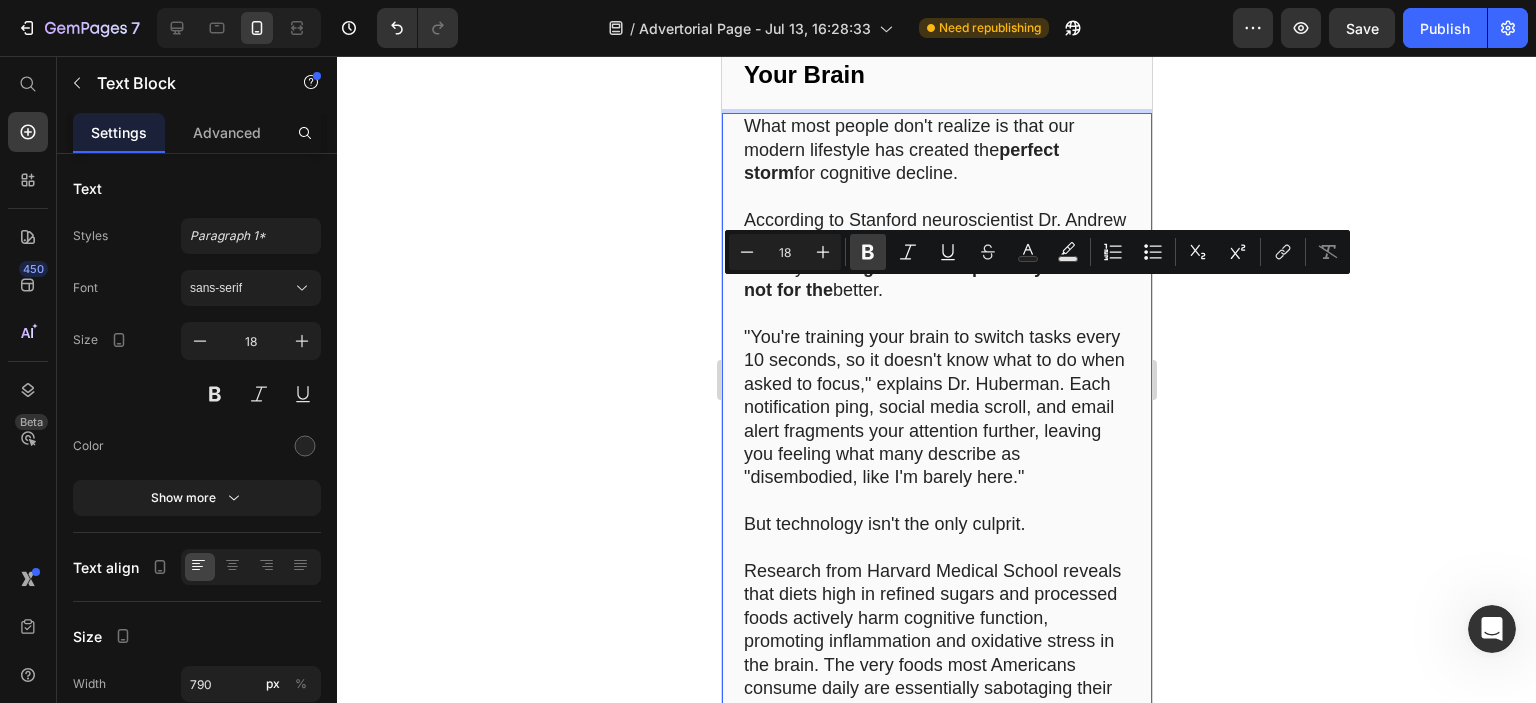 click on "Bold" at bounding box center (868, 252) 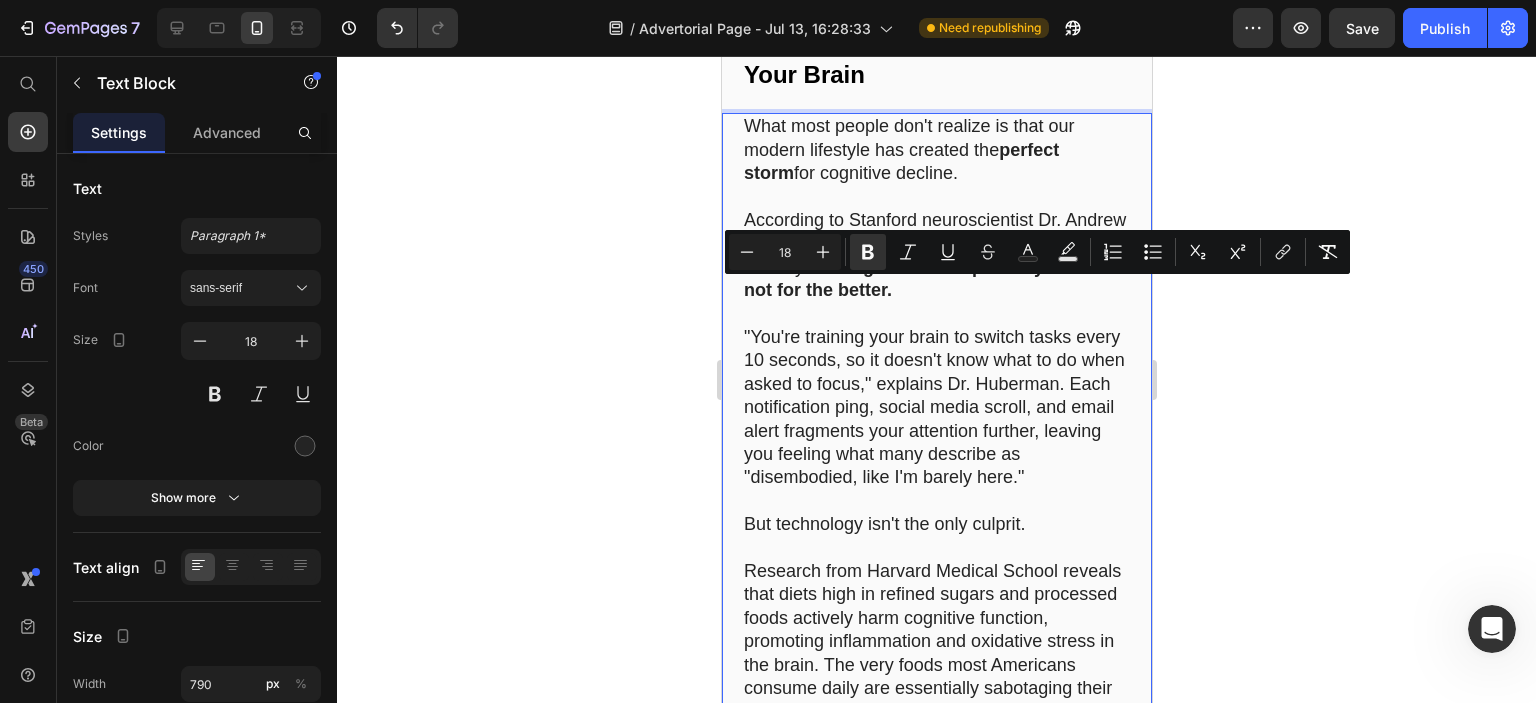 click at bounding box center [936, 314] 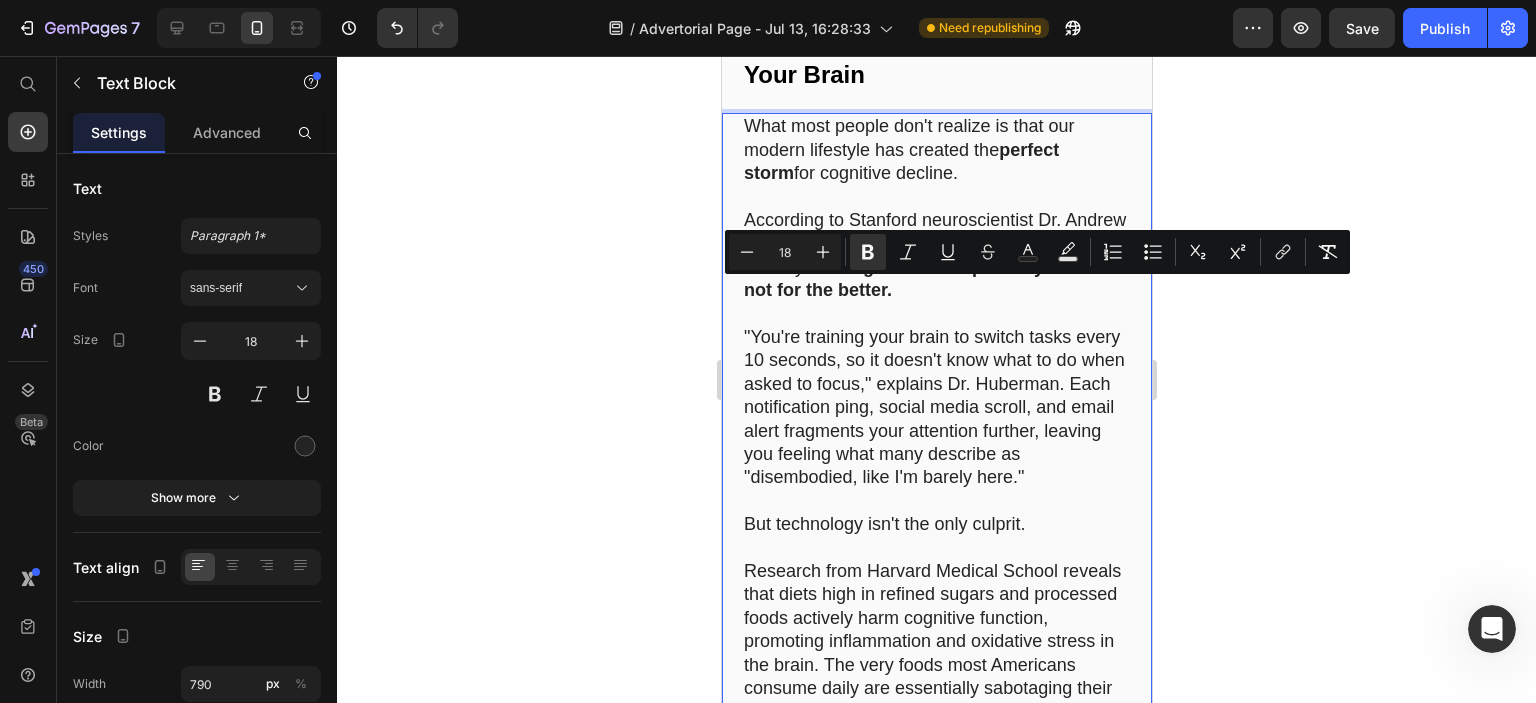 click on ""You're training your brain to switch tasks every 10 seconds, so it doesn't know what to do when asked to focus," explains Dr. Huberman. Each notification ping, social media scroll, and email alert fragments your attention further, leaving you feeling what many describe as "disembodied, like I'm barely here."" at bounding box center (936, 408) 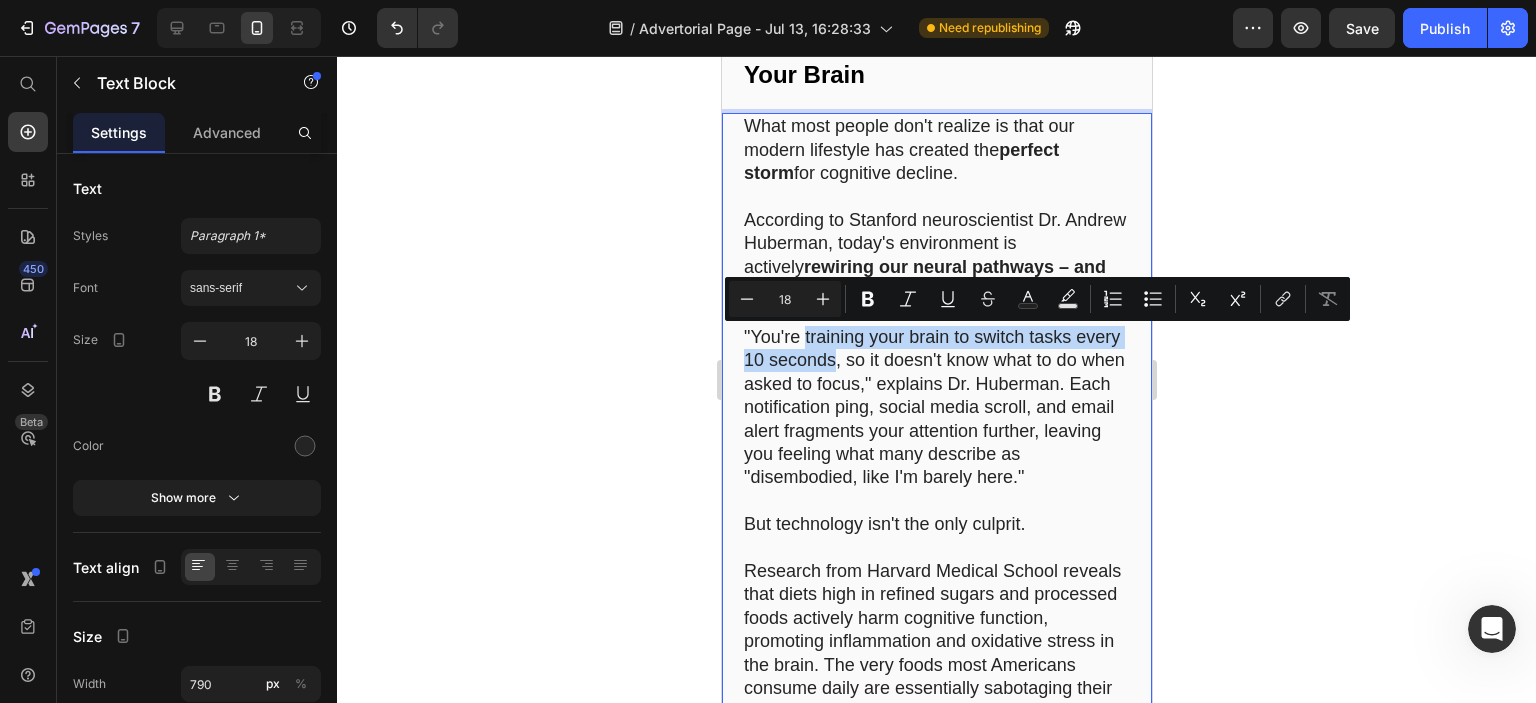 drag, startPoint x: 805, startPoint y: 334, endPoint x: 880, endPoint y: 371, distance: 83.630135 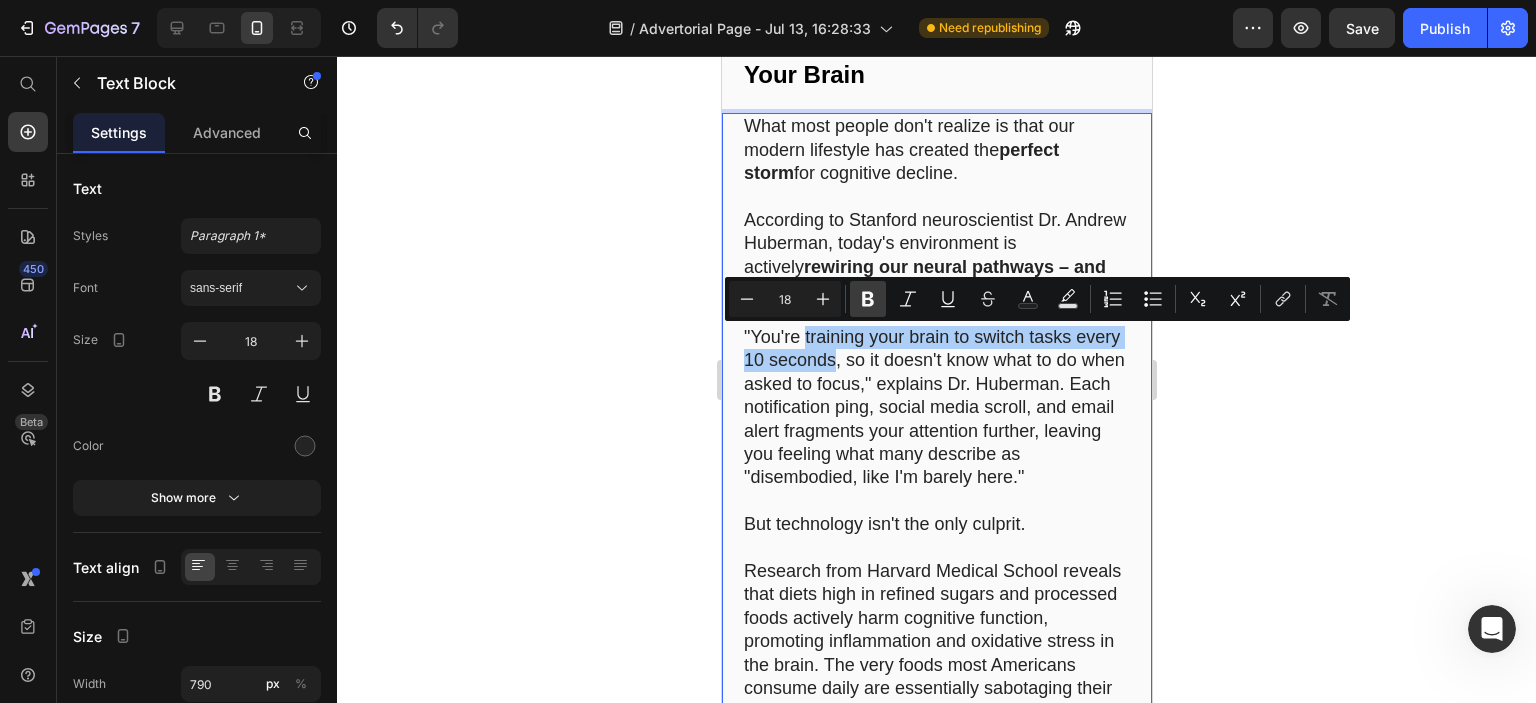 click 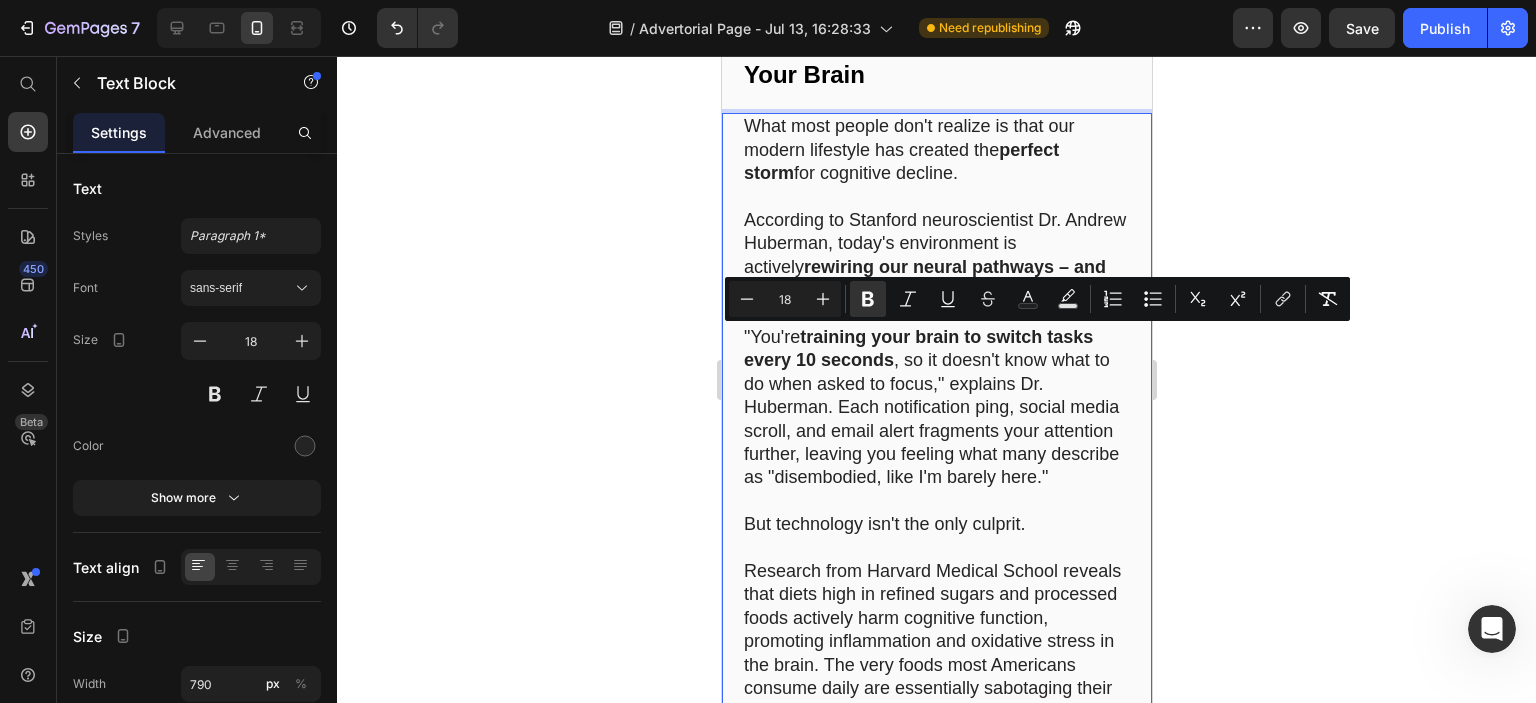 click on ""You're  training your brain to switch tasks every 10 seconds , so it doesn't know what to do when asked to focus," explains Dr. Huberman. Each notification ping, social media scroll, and email alert fragments your attention further, leaving you feeling what many describe as "disembodied, like I'm barely here."" at bounding box center [936, 408] 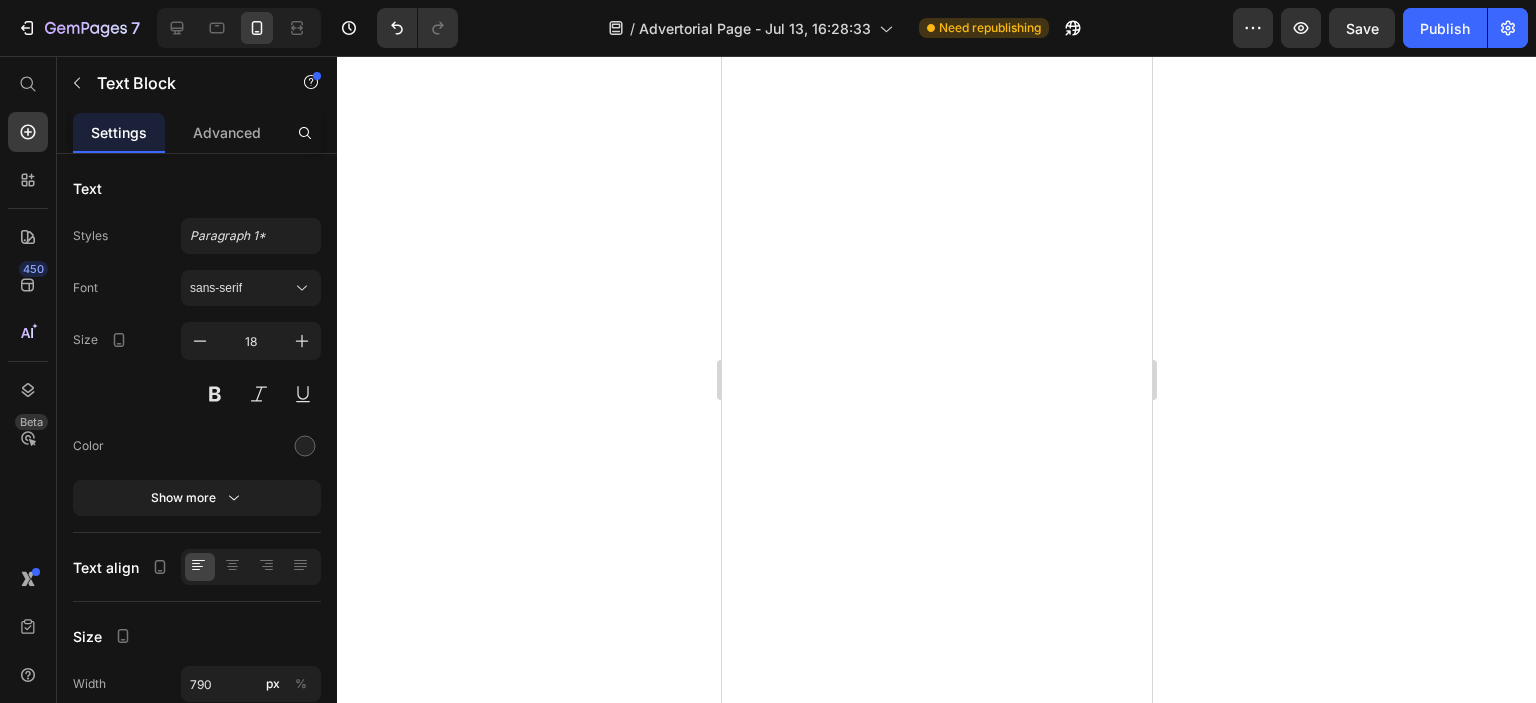 scroll, scrollTop: 0, scrollLeft: 0, axis: both 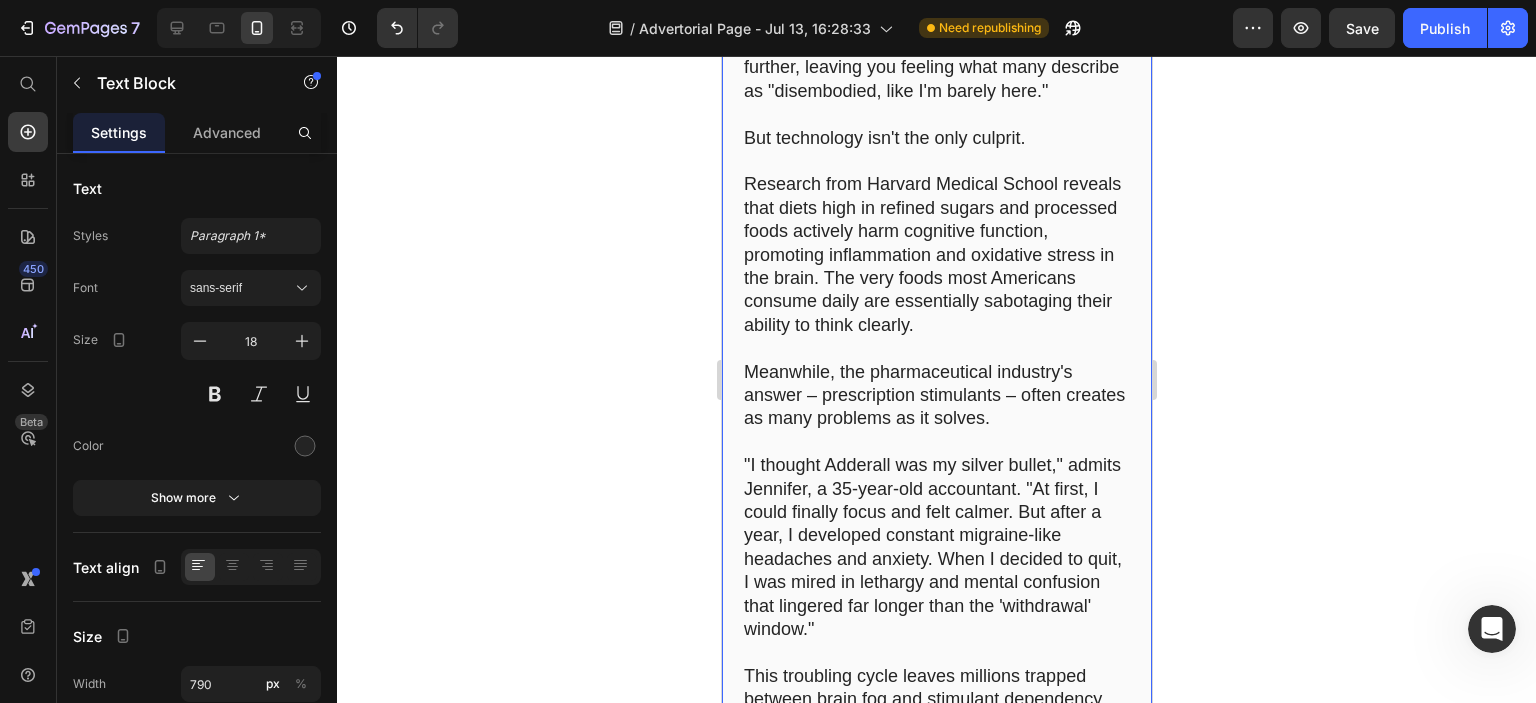 click on ""You're  training your brain to switch tasks every 10 seconds , so it doesn't know what to do when asked to focus," explains Dr. Huberman. Each notification ping, social media scroll, and email alert fragments your attention further, leaving you feeling what many describe as "disembodied, like I'm barely here."" at bounding box center [936, 21] 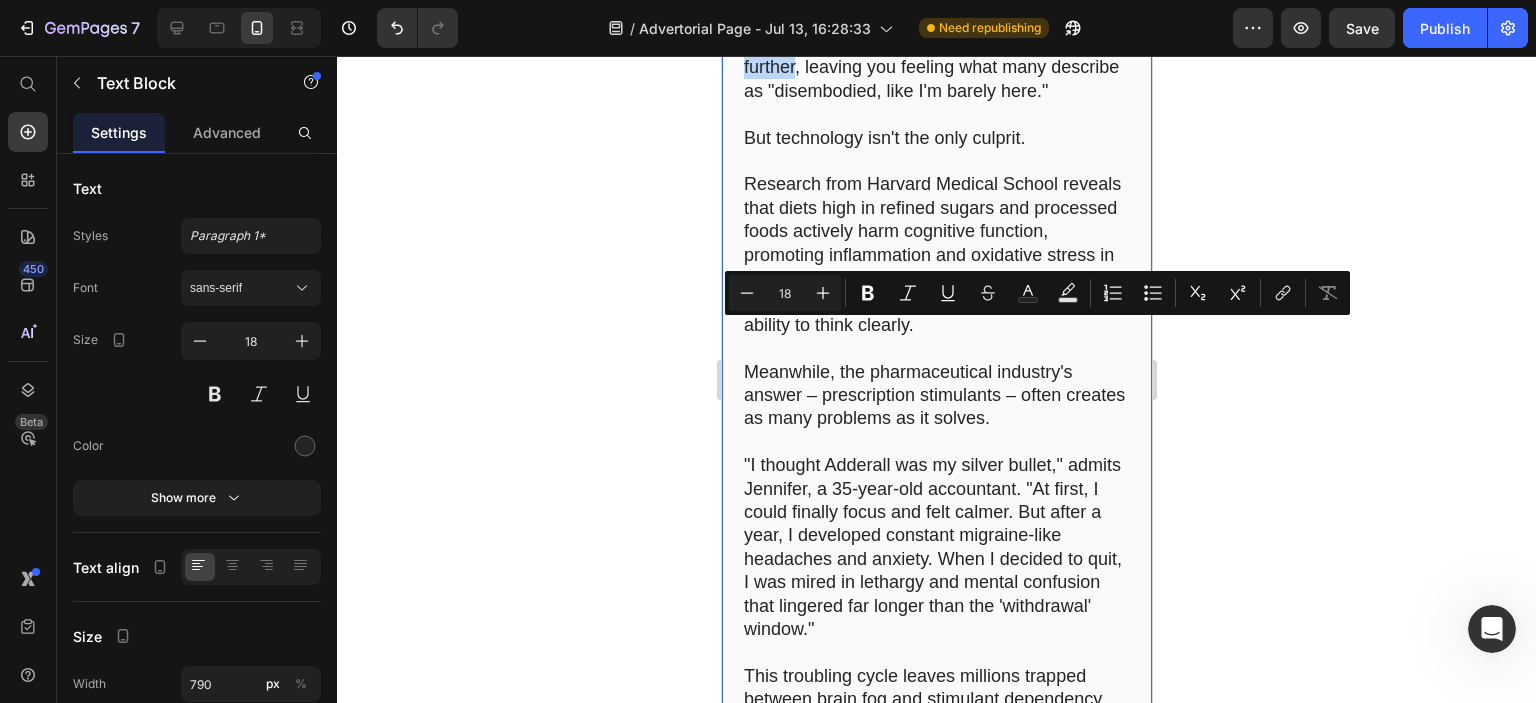 drag, startPoint x: 973, startPoint y: 330, endPoint x: 865, endPoint y: 356, distance: 111.085556 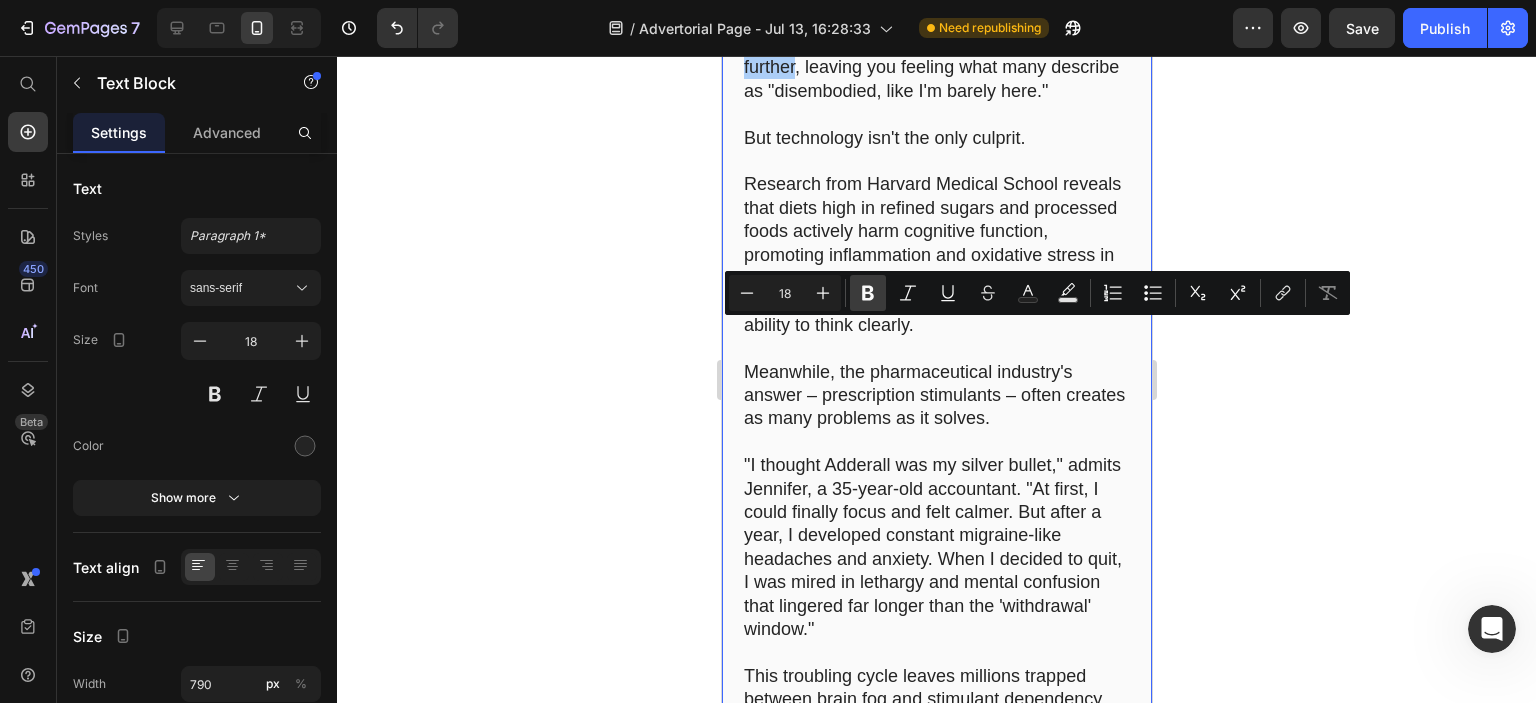 click on "Bold" at bounding box center (868, 293) 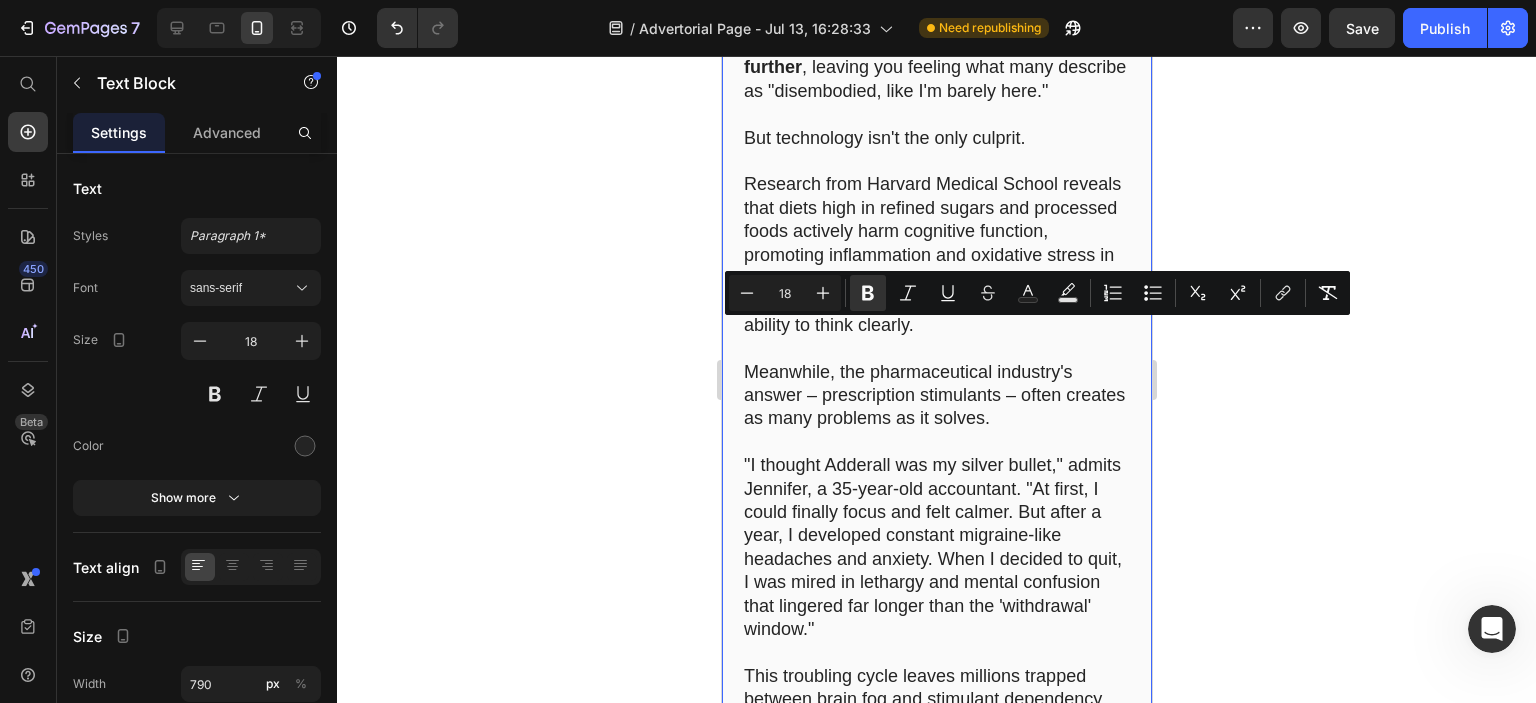 click on ""You're  training your brain to switch tasks every 10 seconds , so it doesn't know what to do when asked to focus," explains Dr. Huberman. Each notification ping, social media scroll, and email alert  fragments your attention further , leaving you feeling what many describe as "disembodied, like I'm barely here."" at bounding box center [936, 21] 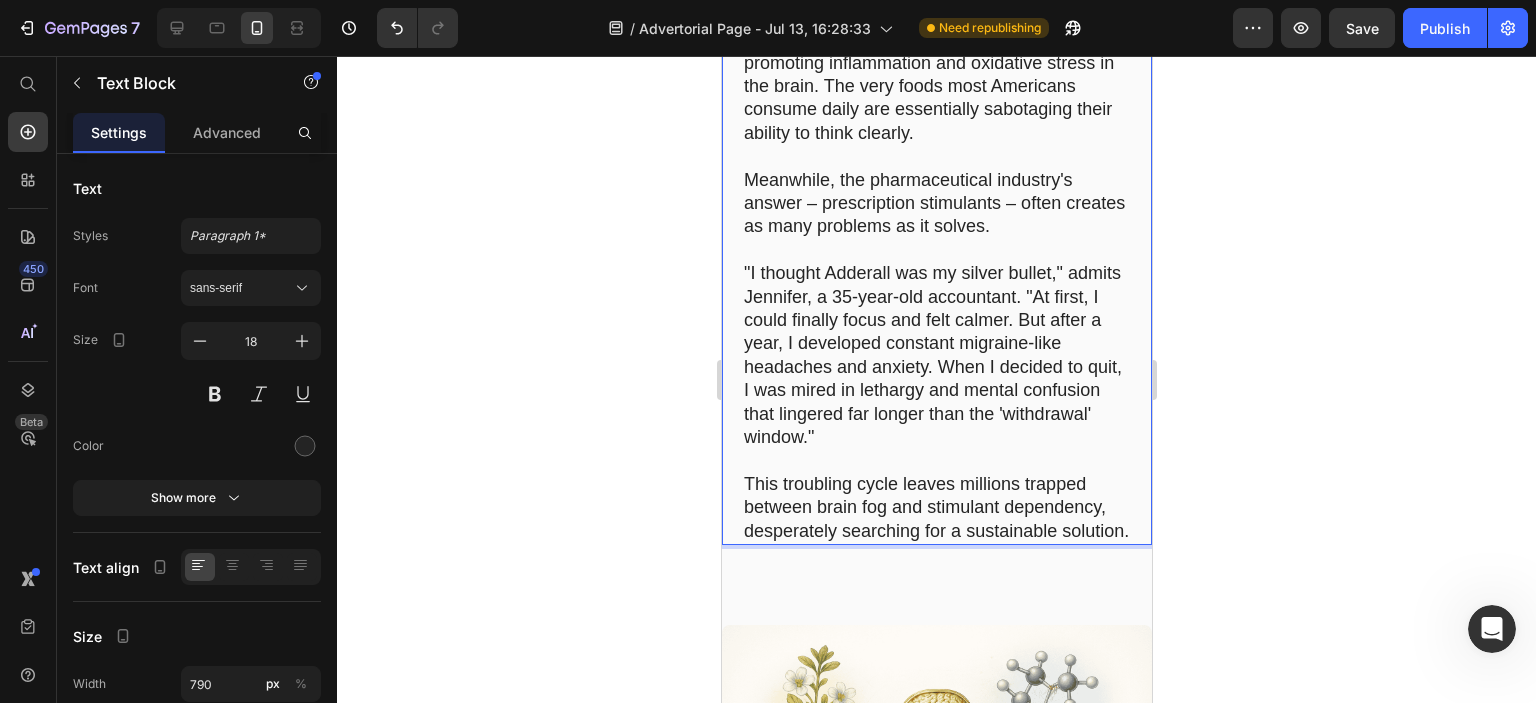 scroll, scrollTop: 2032, scrollLeft: 0, axis: vertical 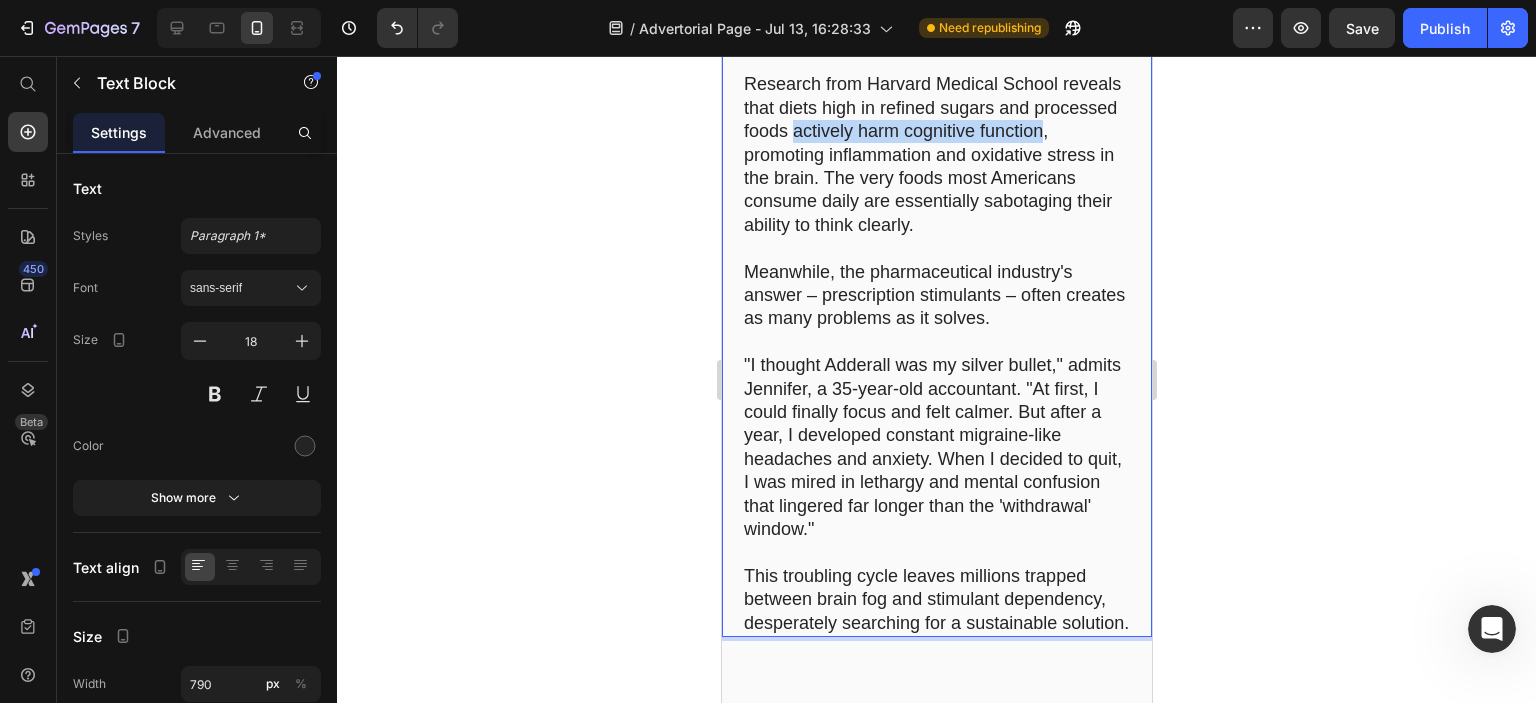 drag, startPoint x: 881, startPoint y: 443, endPoint x: 805, endPoint y: 468, distance: 80.00625 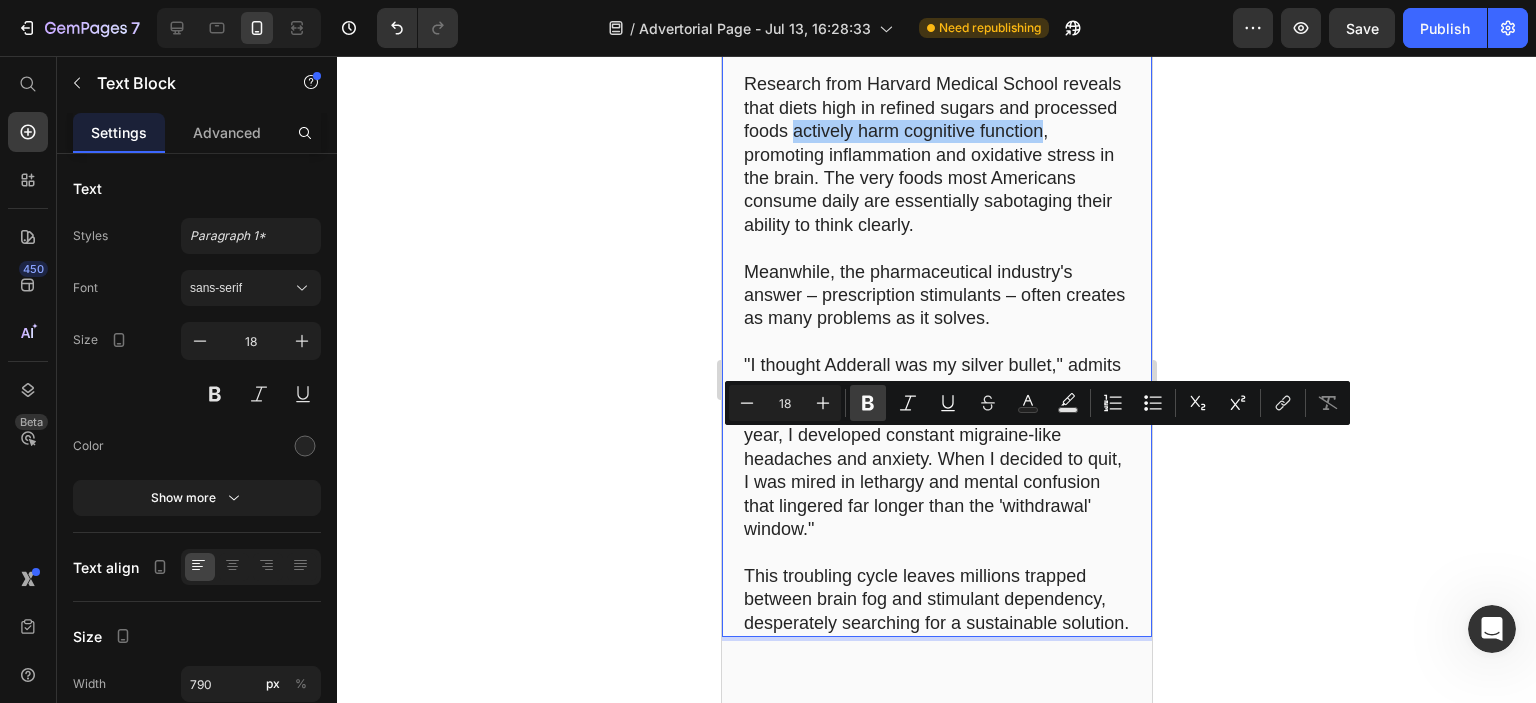click 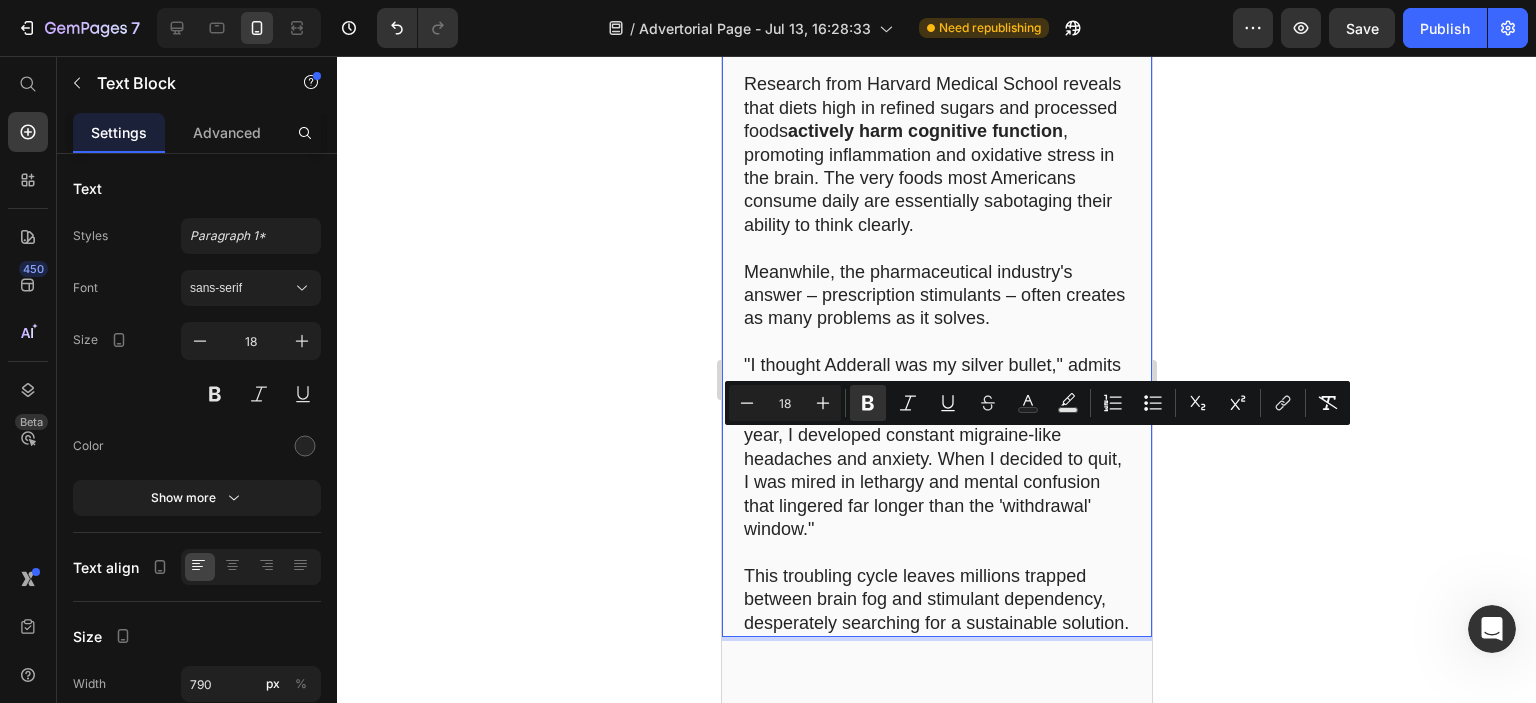 click on "Research from Harvard Medical School reveals that diets high in refined sugars and processed foods  actively harm cognitive function , promoting inflammation and oxidative stress in the brain. The very foods most Americans consume daily are essentially sabotaging their ability to think clearly." at bounding box center [936, 155] 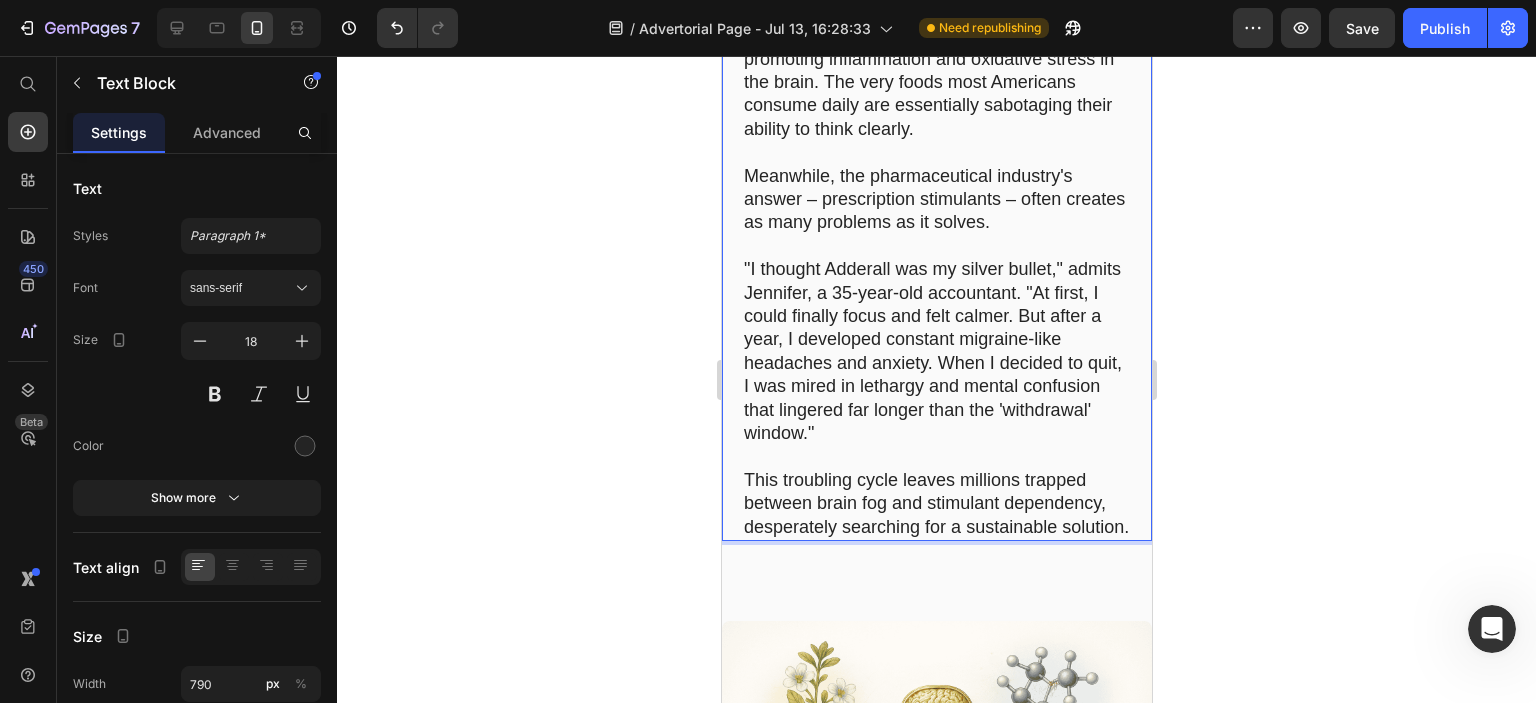scroll, scrollTop: 2132, scrollLeft: 0, axis: vertical 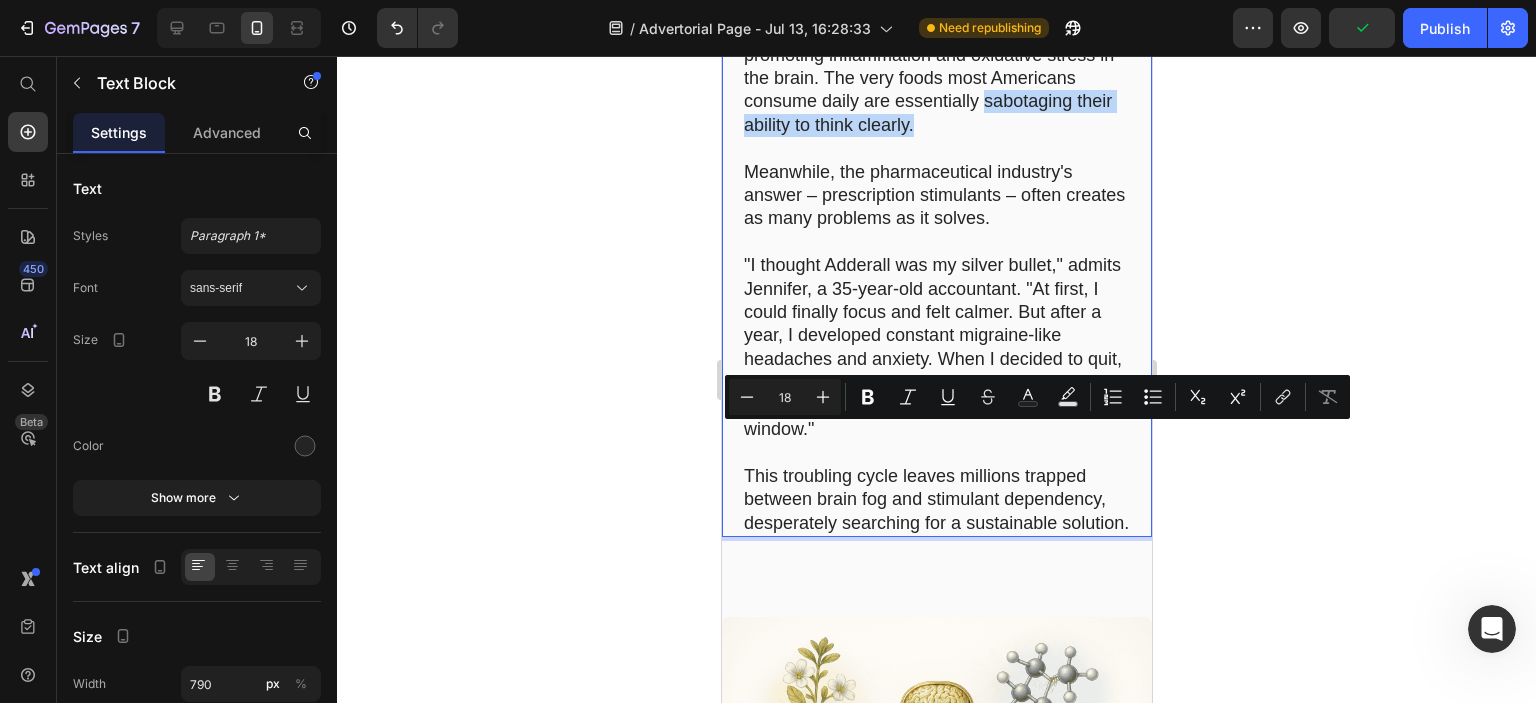 drag, startPoint x: 743, startPoint y: 437, endPoint x: 1059, endPoint y: 439, distance: 316.00632 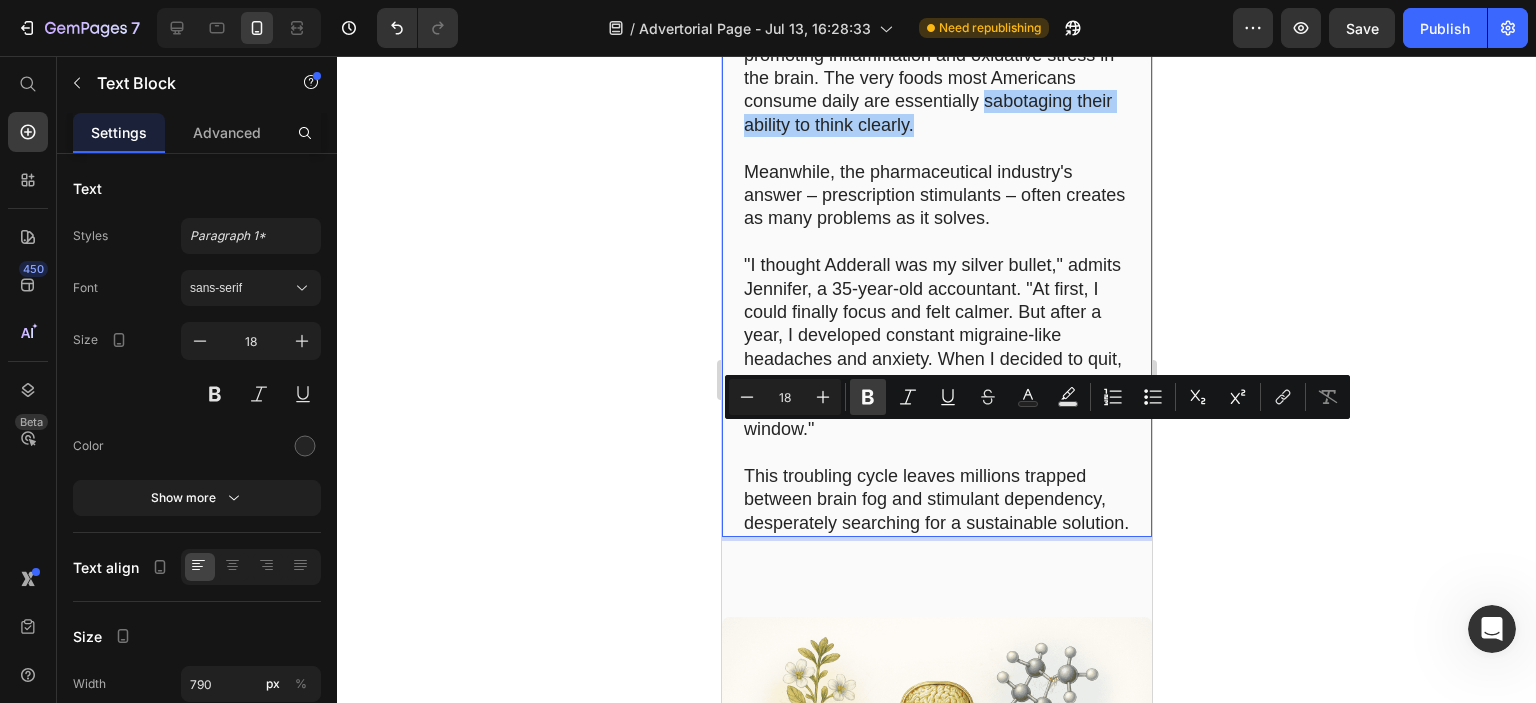 click 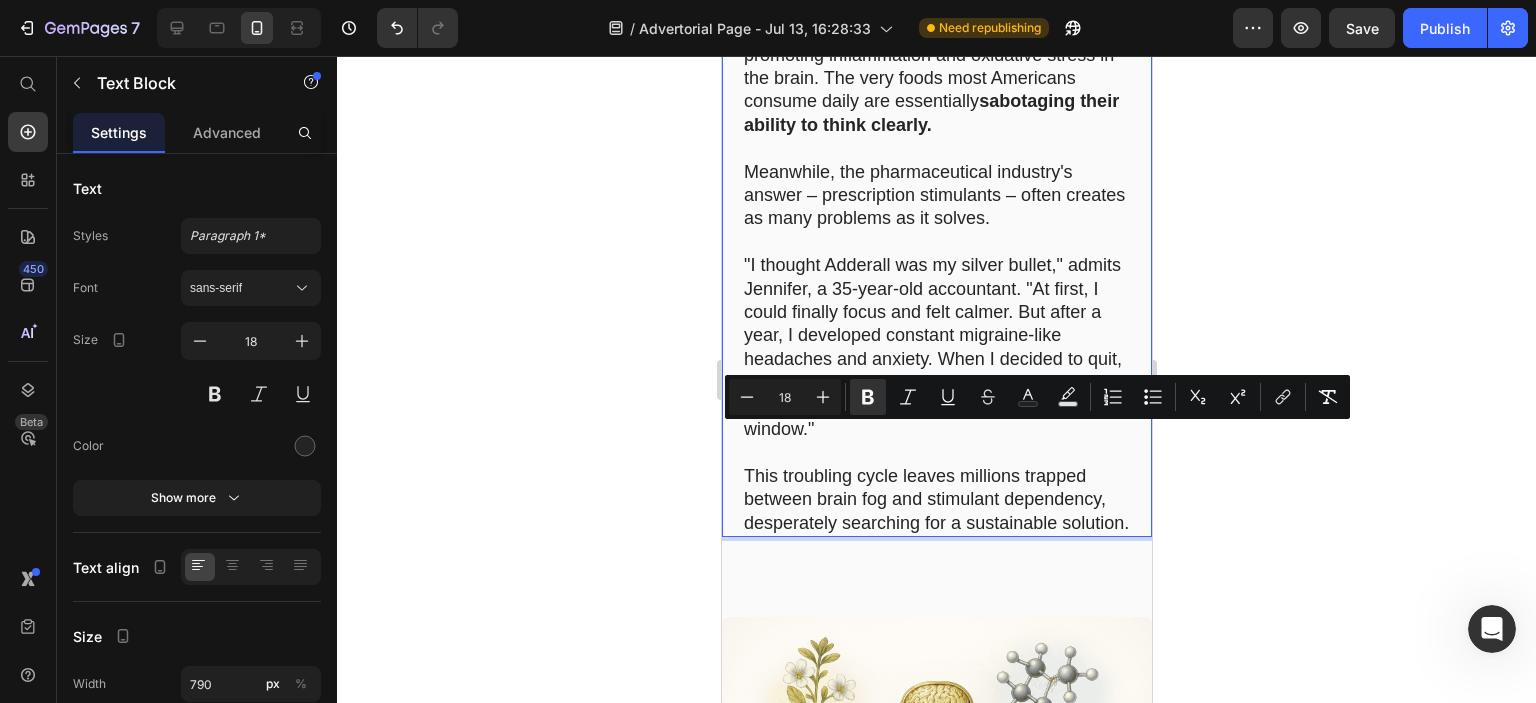 click at bounding box center [936, 148] 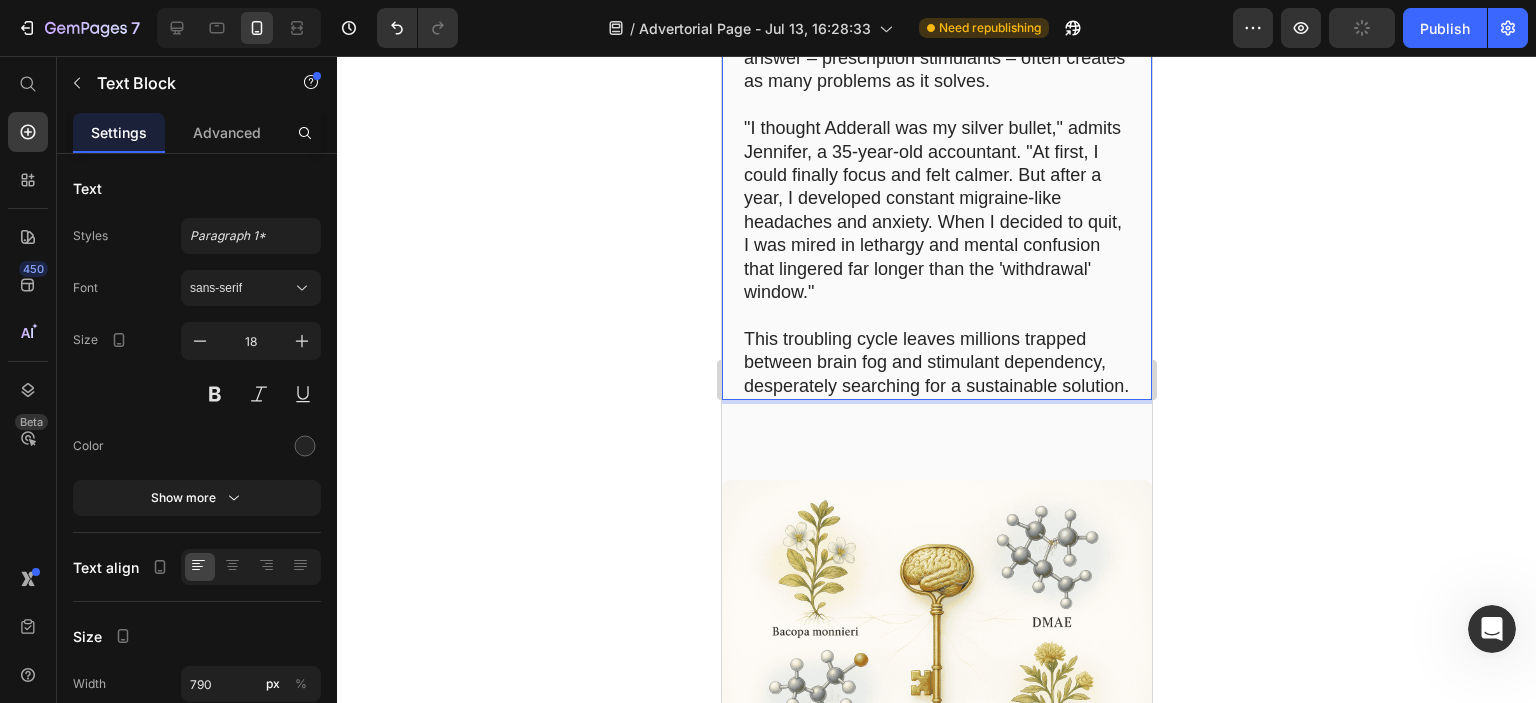 scroll, scrollTop: 2332, scrollLeft: 0, axis: vertical 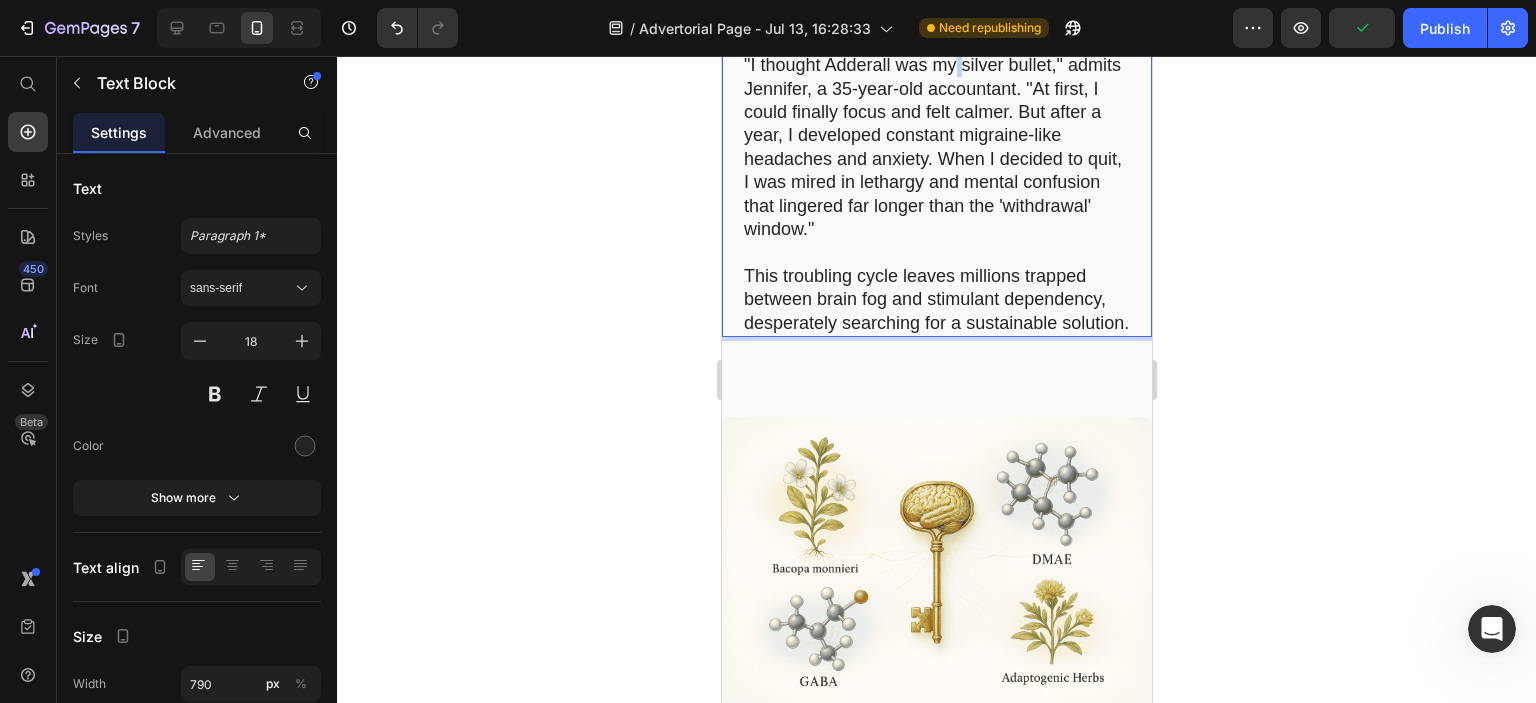 click on ""I thought Adderall was my silver bullet," admits Jennifer, a 35-year-old accountant. "At first, I could finally focus and felt calmer. But after a year, I developed constant migraine-like headaches and anxiety. When I decided to quit, I was mired in lethargy and mental confusion that lingered far longer than the 'withdrawal' window."" at bounding box center [936, 147] 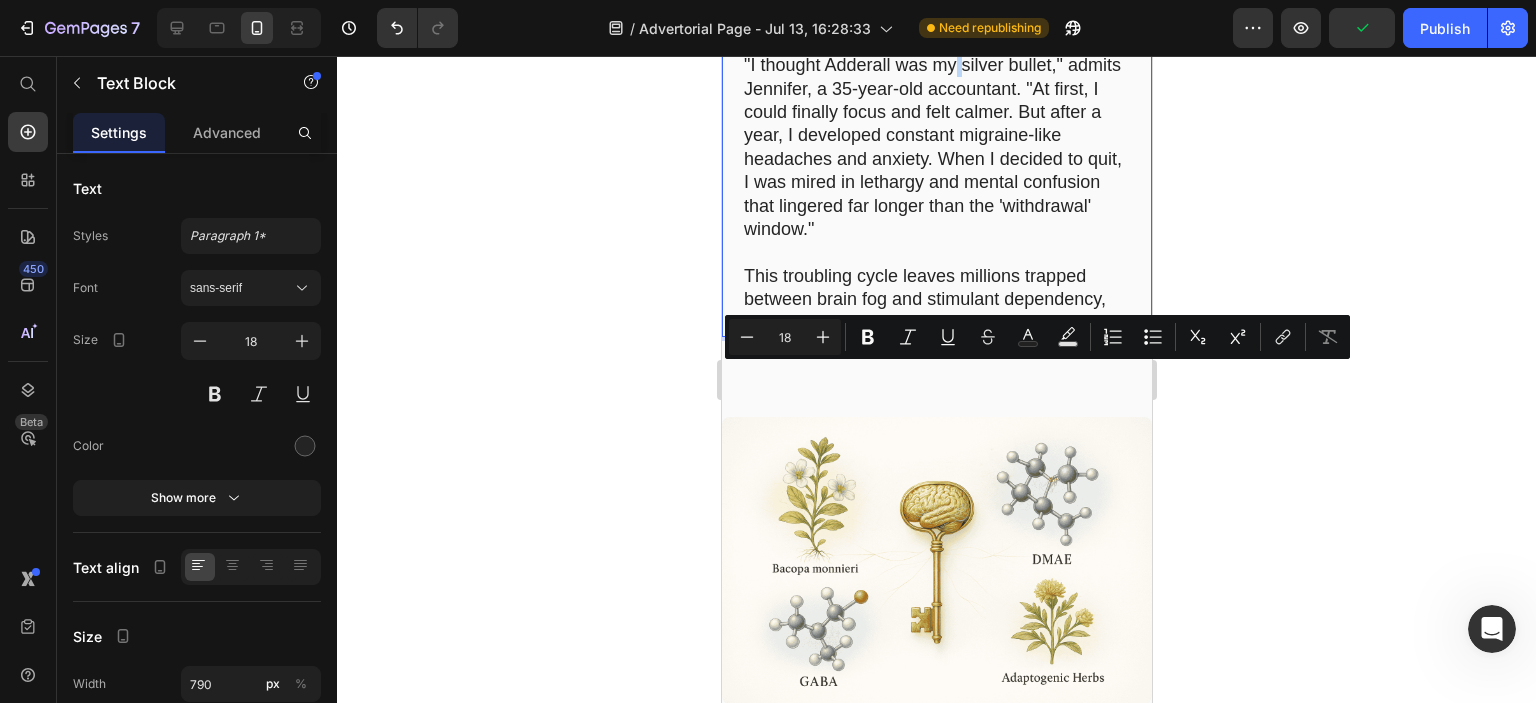 click on ""I thought Adderall was my silver bullet," admits Jennifer, a 35-year-old accountant. "At first, I could finally focus and felt calmer. But after a year, I developed constant migraine-like headaches and anxiety. When I decided to quit, I was mired in lethargy and mental confusion that lingered far longer than the 'withdrawal' window."" at bounding box center [936, 147] 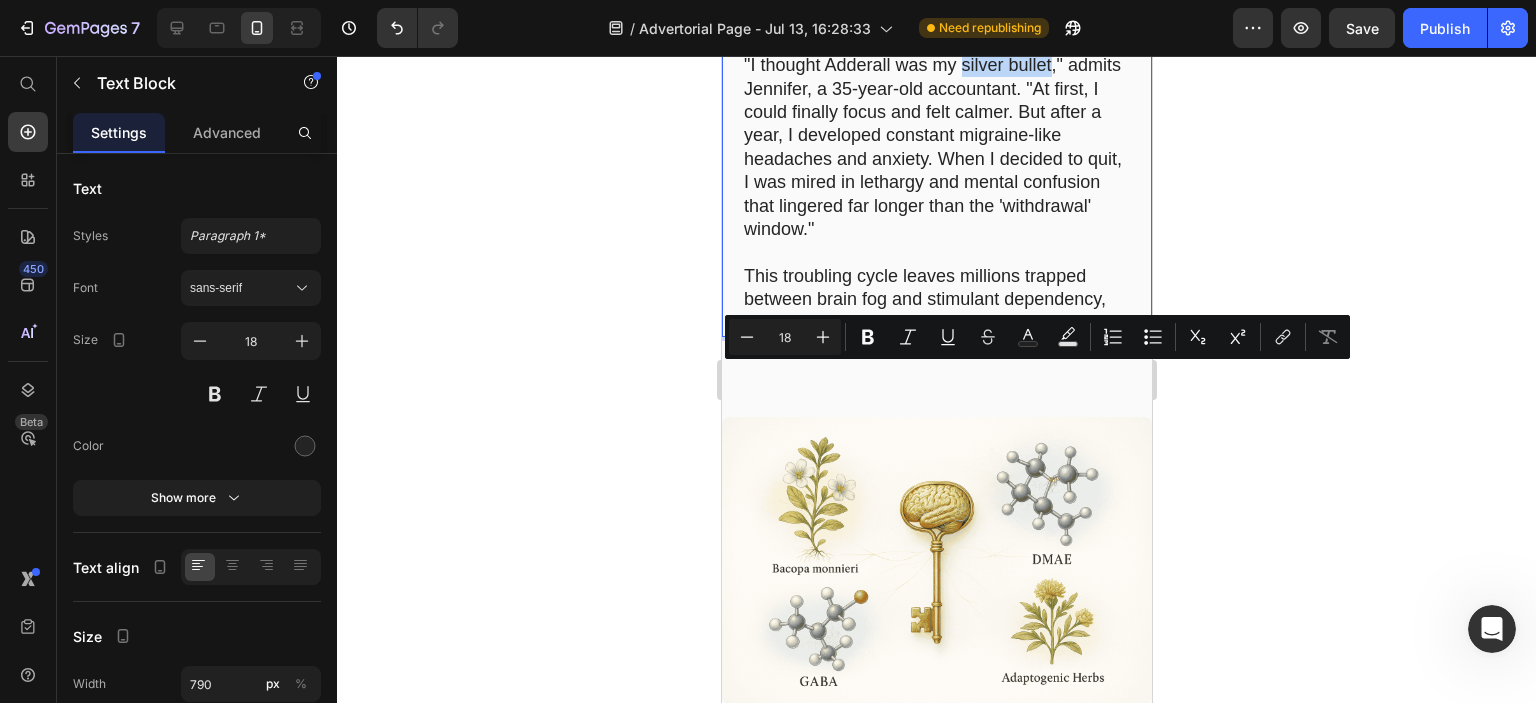 drag, startPoint x: 960, startPoint y: 378, endPoint x: 1028, endPoint y: 376, distance: 68.0294 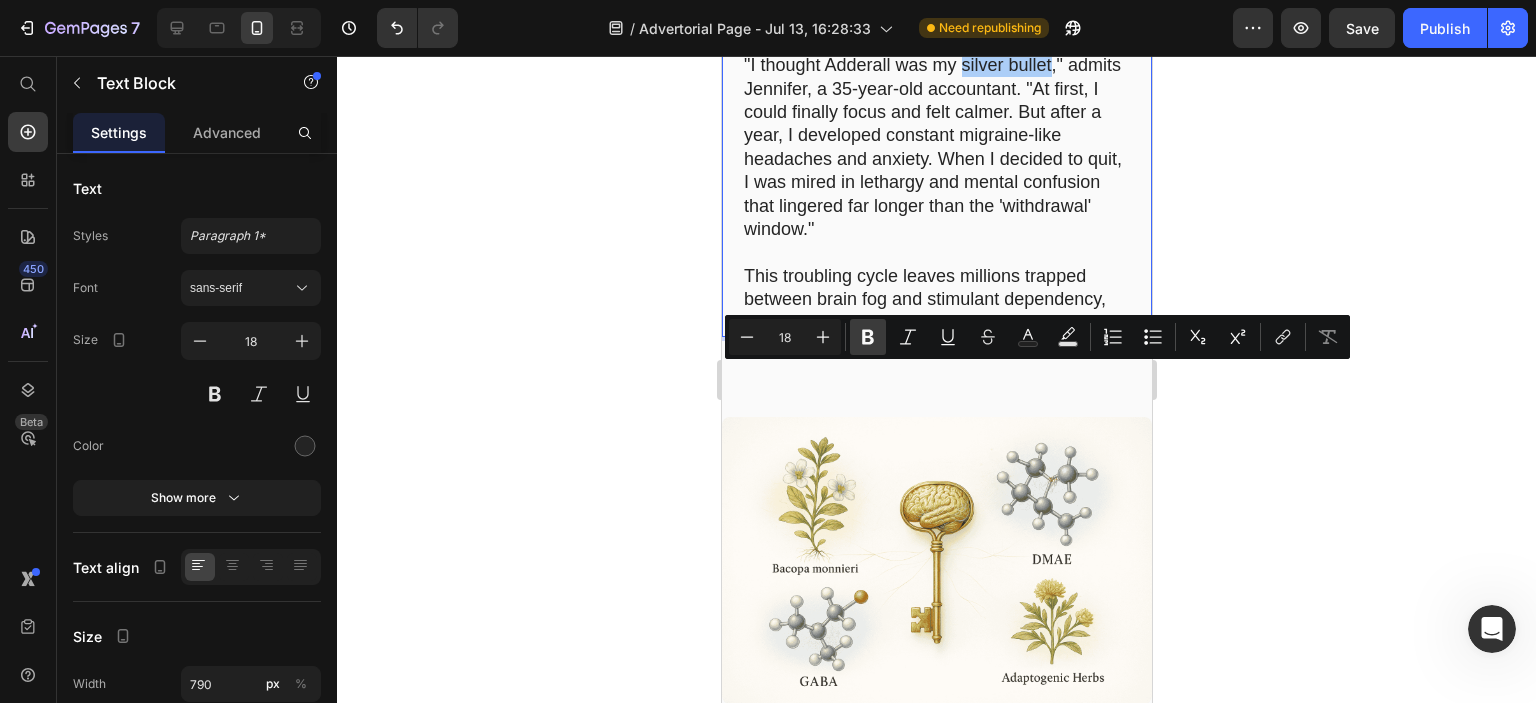 click 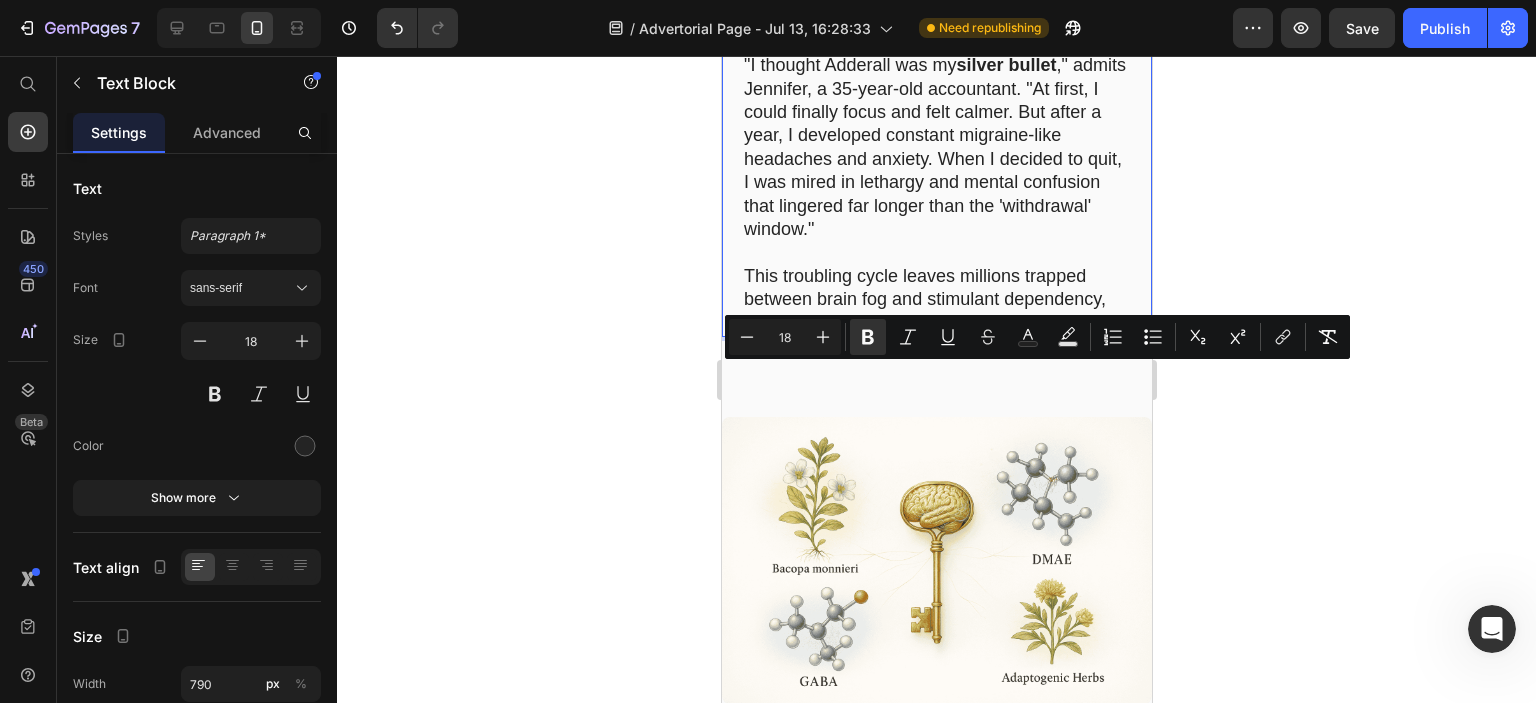 click on ""I thought Adderall was my silver bullet ," admits Jennifer, a 35-year-old accountant. "At first, I could finally focus and felt calmer. But after a year, I developed constant migraine-like headaches and anxiety. When I decided to quit, I was mired in lethargy and mental confusion that lingered far longer than the 'withdrawal' window."" at bounding box center [936, 147] 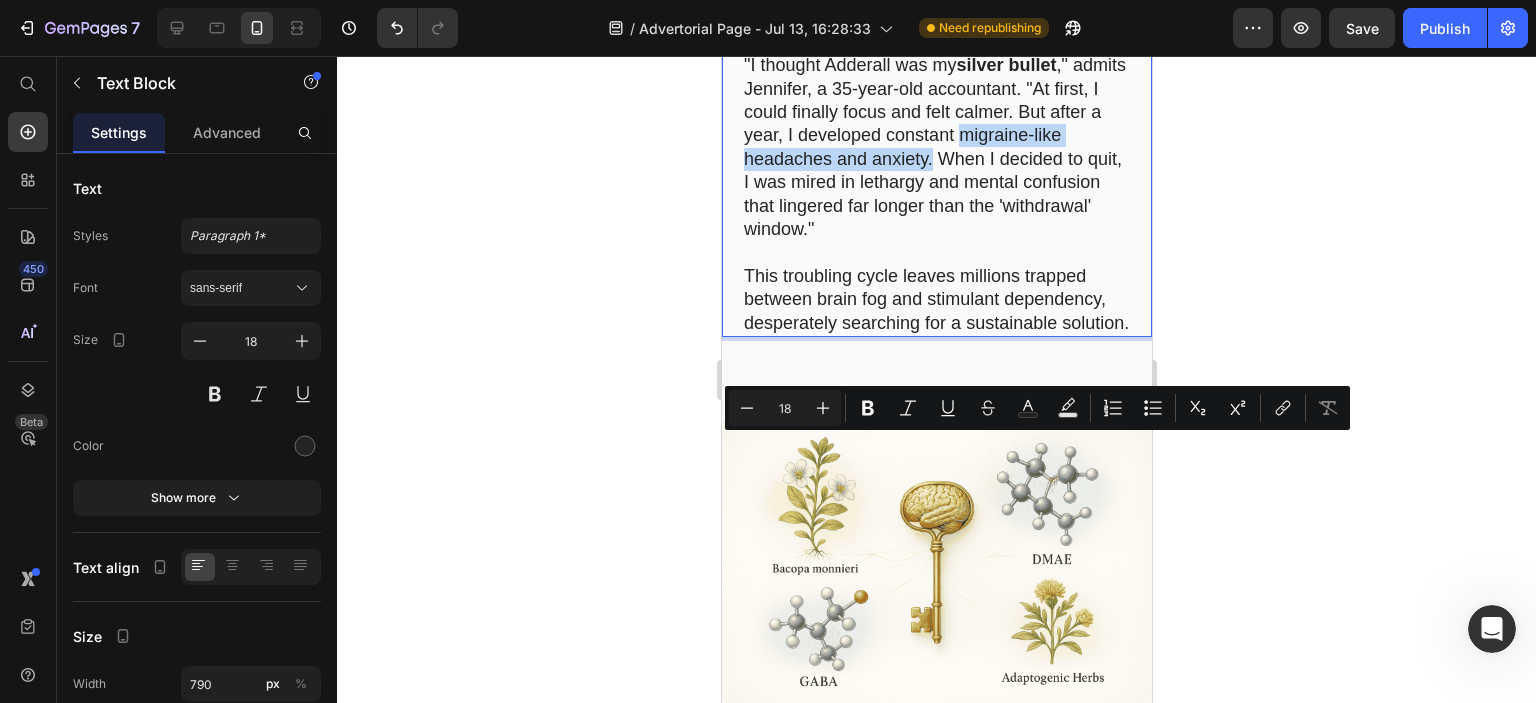 drag, startPoint x: 1016, startPoint y: 447, endPoint x: 963, endPoint y: 472, distance: 58.60034 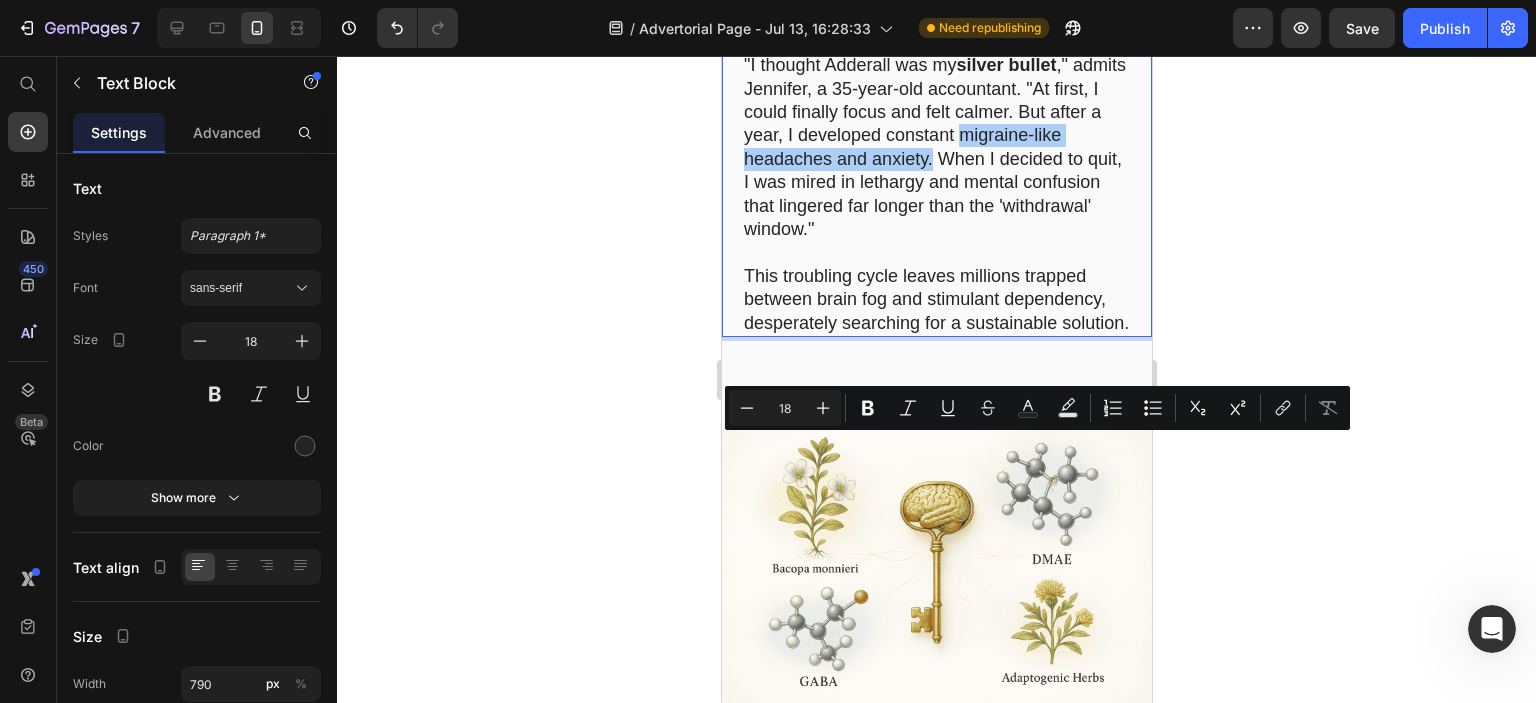click 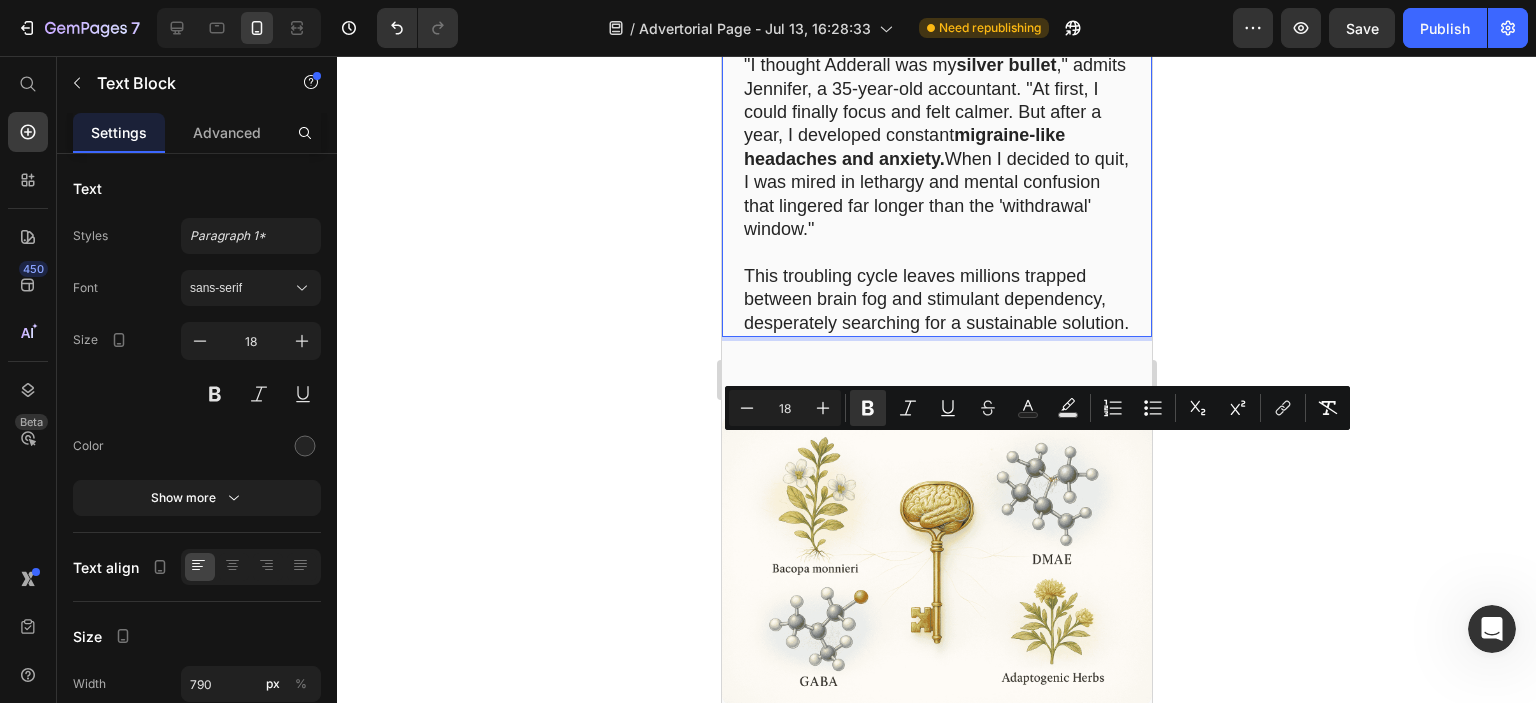 click on ""I thought Adderall was my silver bullet ," admits Jennifer, a 35-year-old accountant. "At first, I could finally focus and felt calmer. But after a year, I developed constant migraine-like headaches and anxiety. When I decided to quit, I was mired in lethargy and mental confusion that lingered far longer than the 'withdrawal' window."" at bounding box center [936, 147] 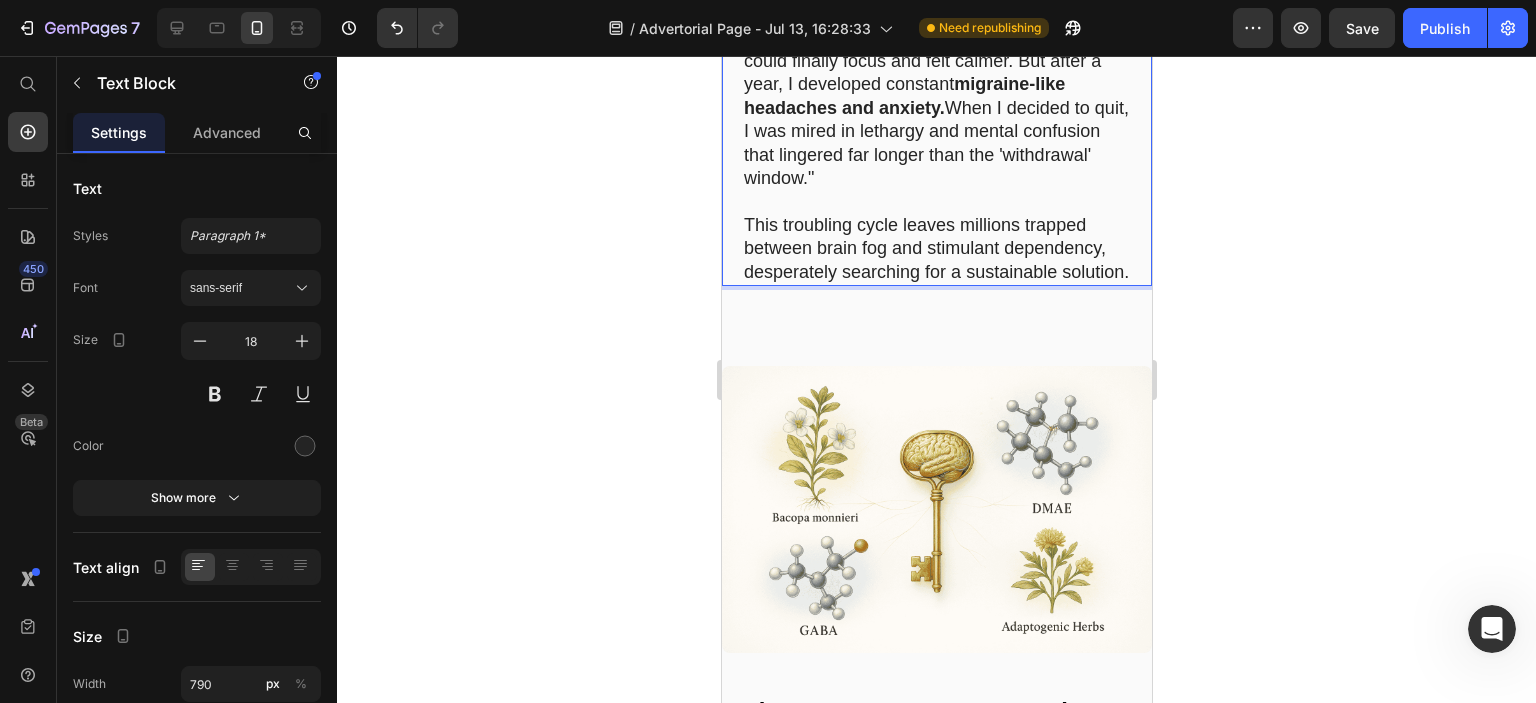 scroll, scrollTop: 2432, scrollLeft: 0, axis: vertical 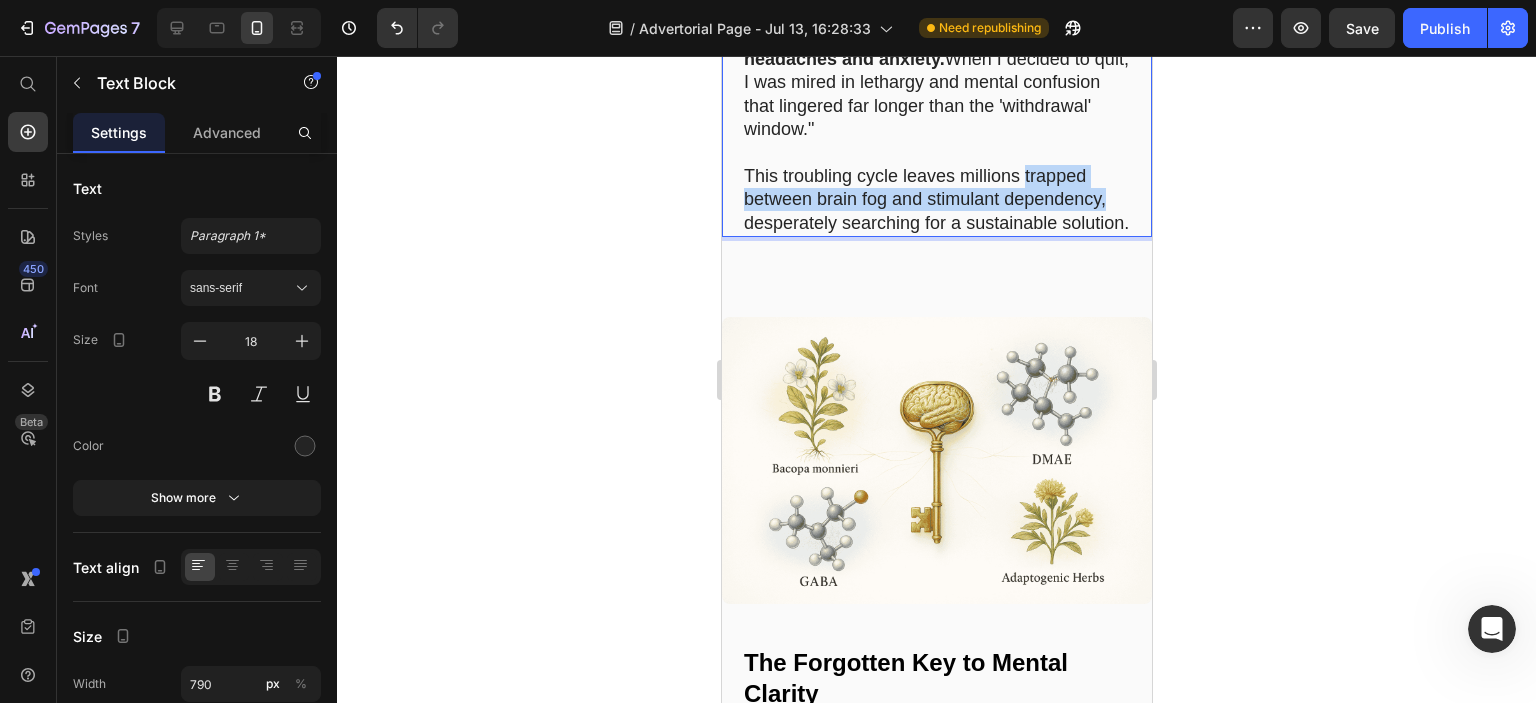 drag, startPoint x: 1025, startPoint y: 483, endPoint x: 1105, endPoint y: 519, distance: 87.72685 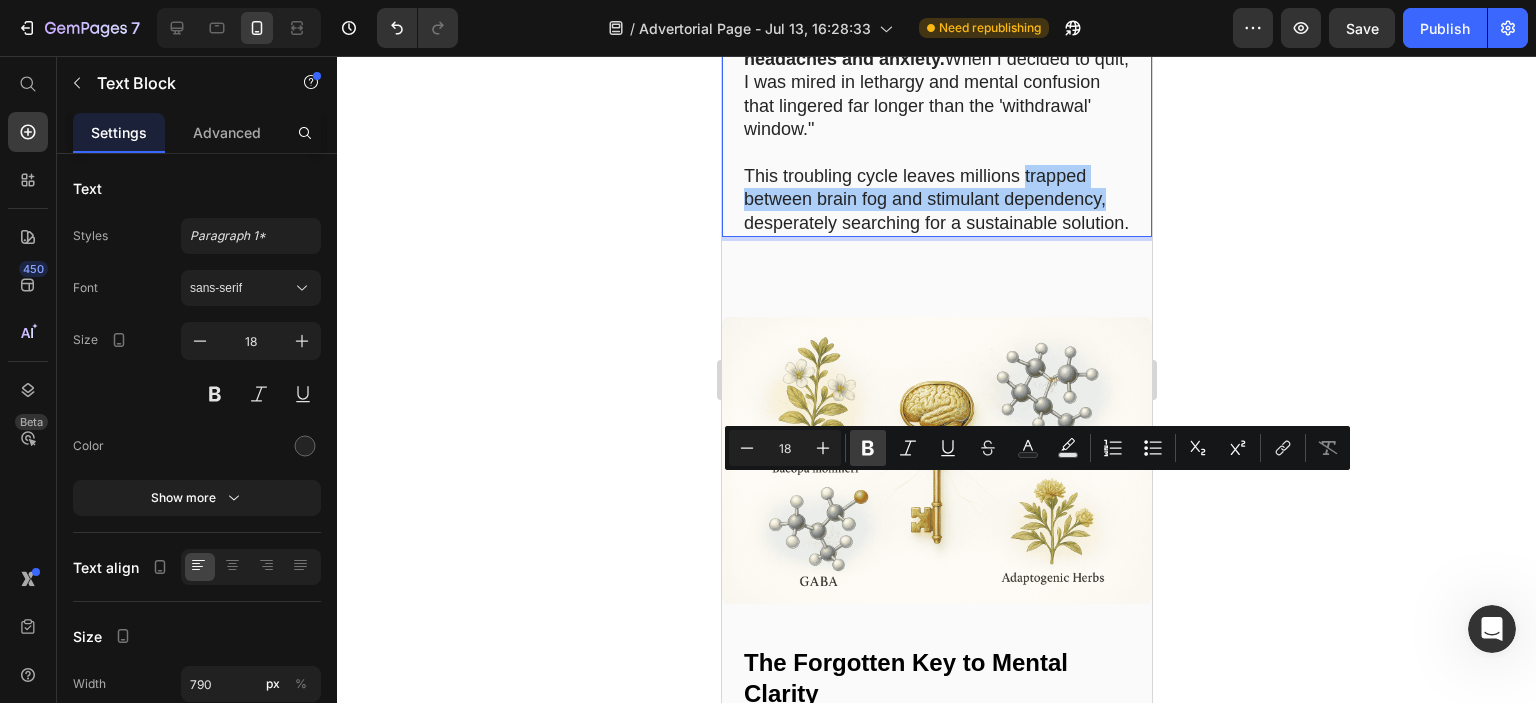 click 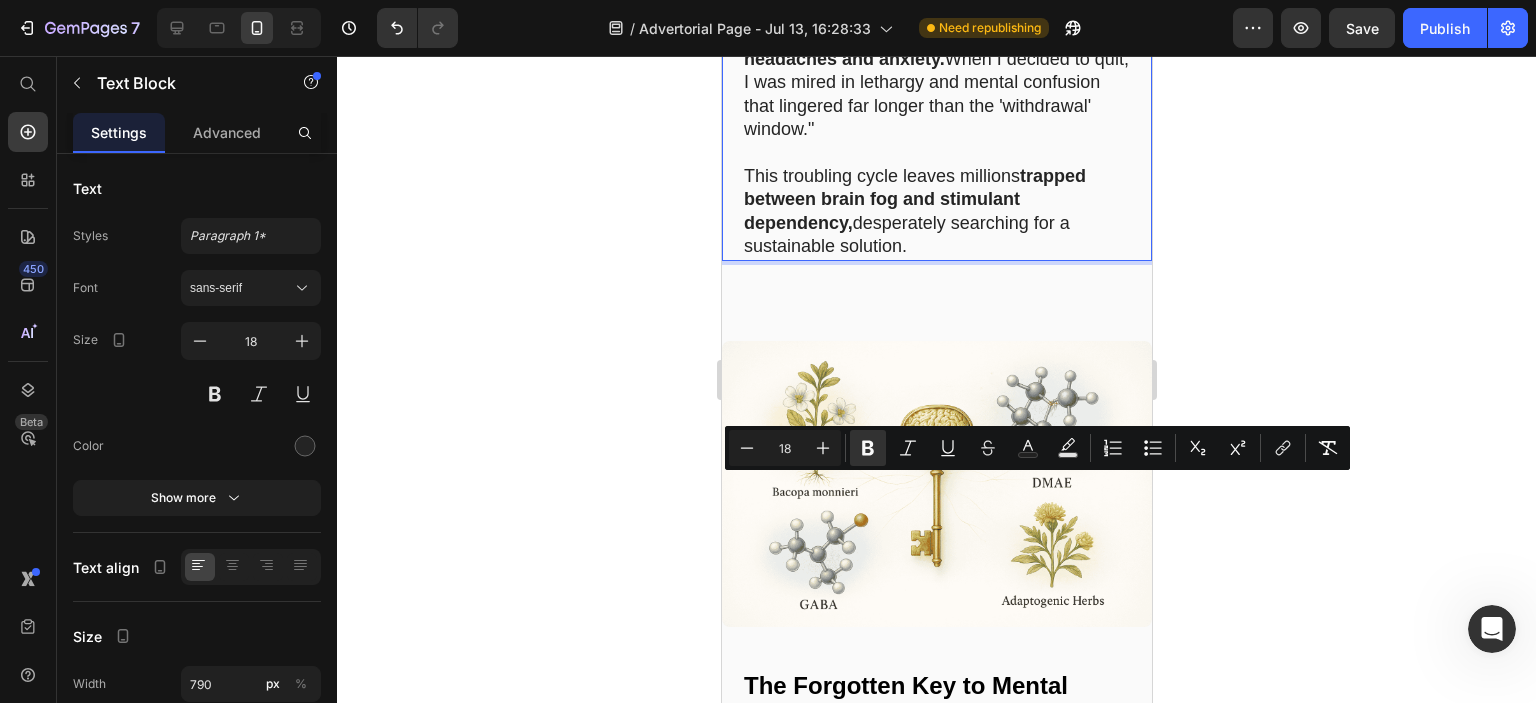 click on "This troubling cycle leaves millions  trapped between brain fog and stimulant dependency,  desperately searching for a sustainable solution." at bounding box center (936, 212) 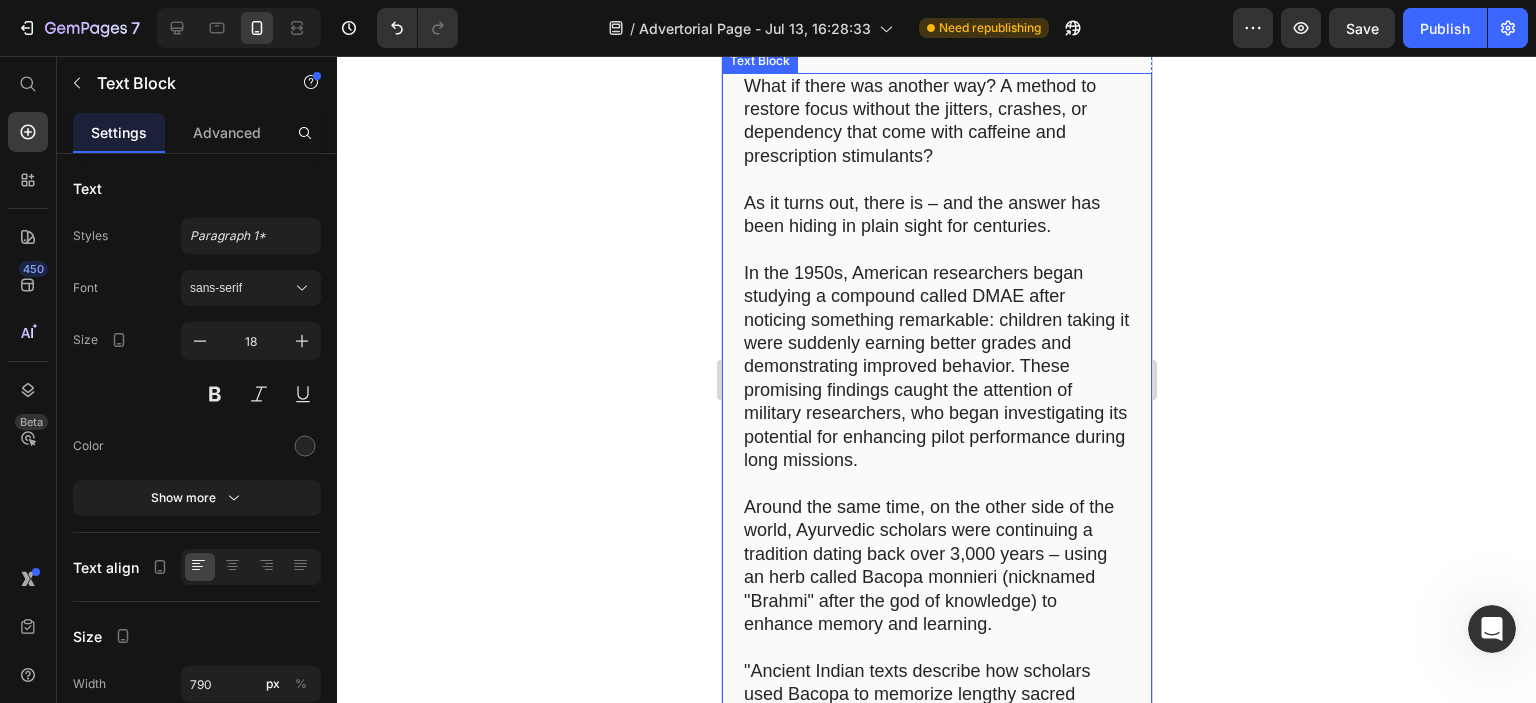 scroll, scrollTop: 3132, scrollLeft: 0, axis: vertical 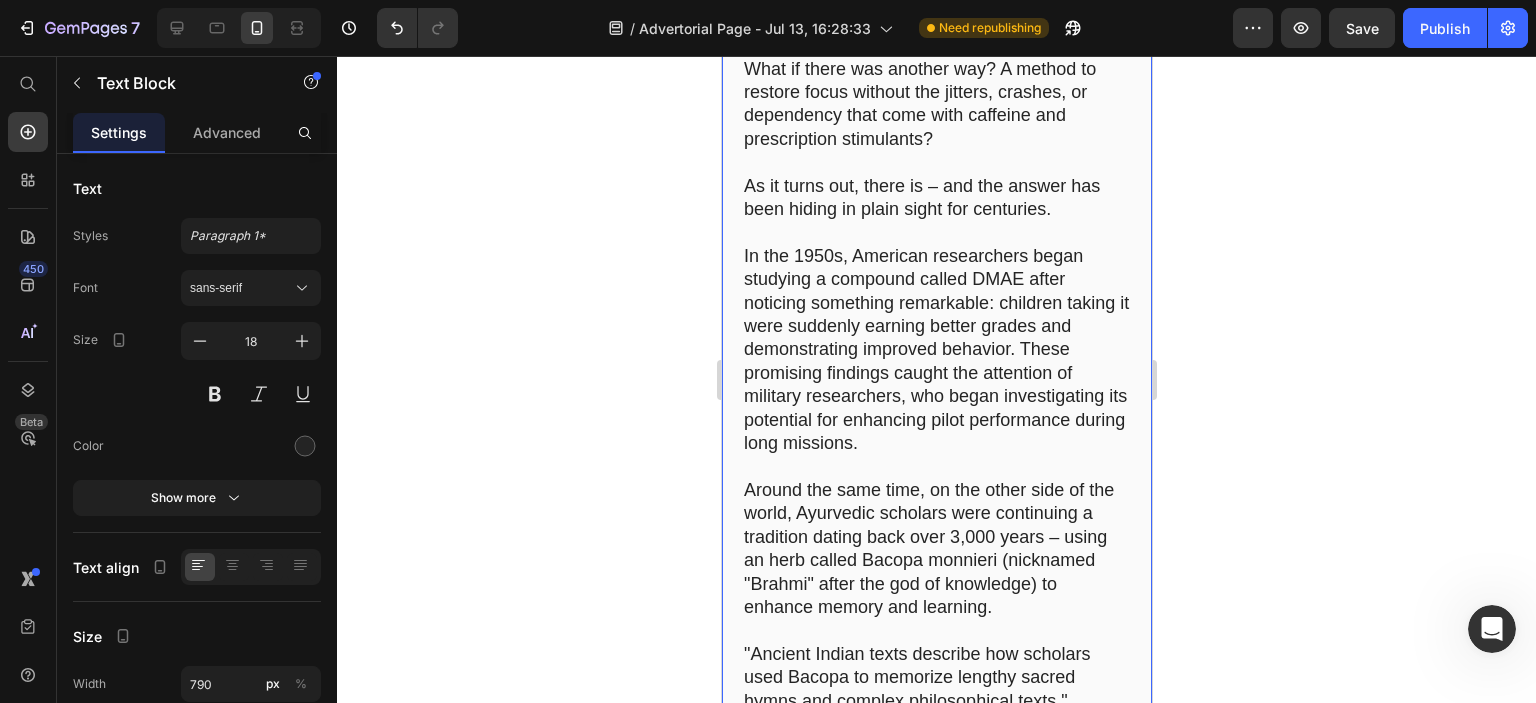click on "What if there was another way? A method to restore focus without the jitters, crashes, or dependency that come with caffeine and prescription stimulants?" at bounding box center (936, 105) 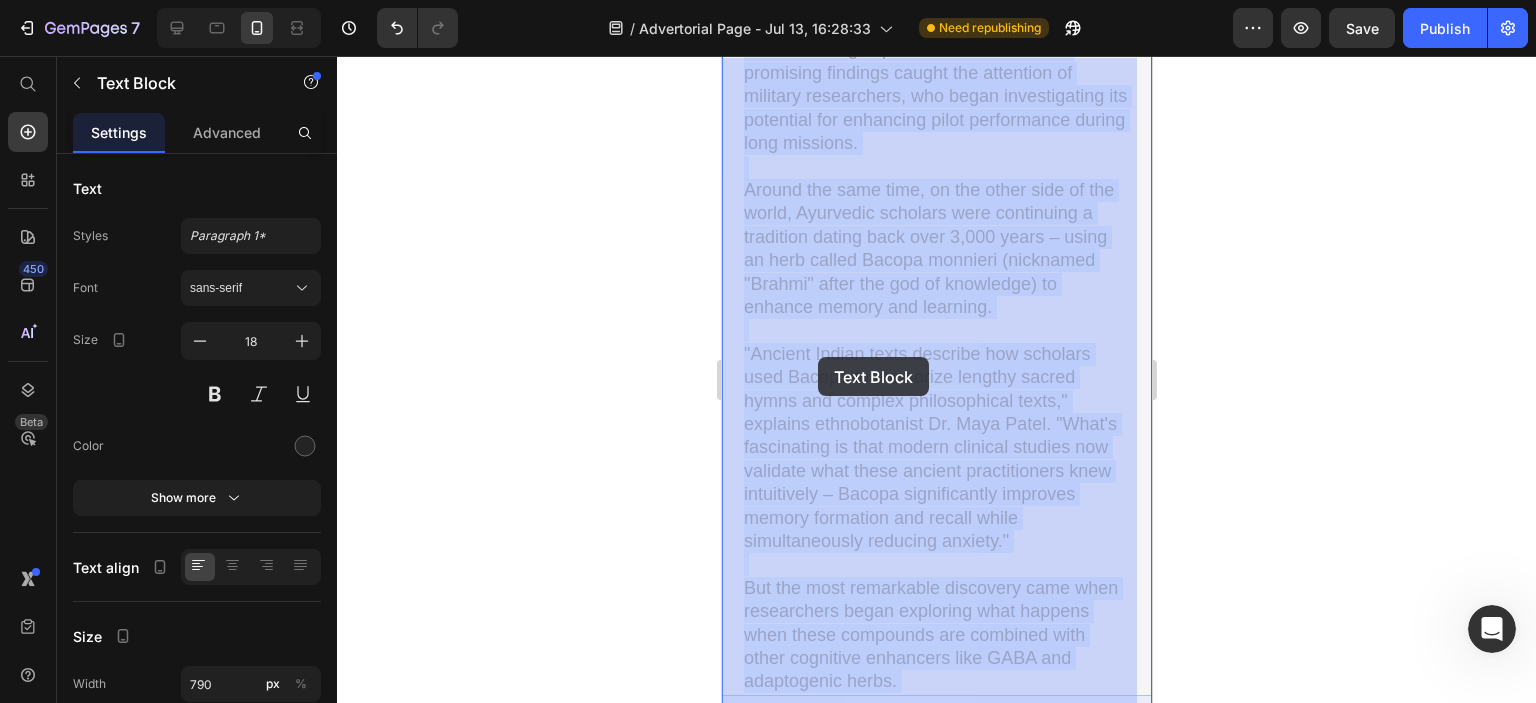 drag, startPoint x: 745, startPoint y: 369, endPoint x: 817, endPoint y: 357, distance: 72.99315 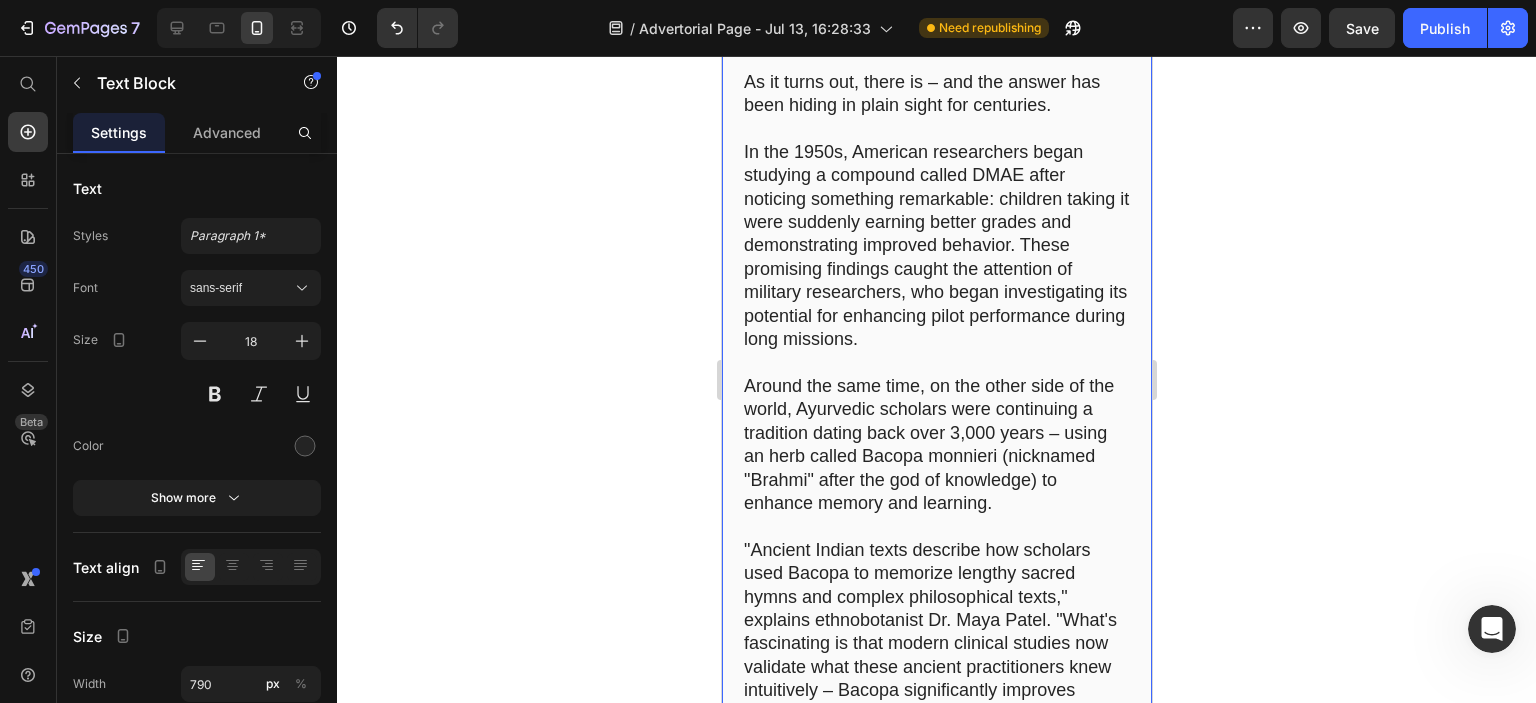 scroll, scrollTop: 3232, scrollLeft: 0, axis: vertical 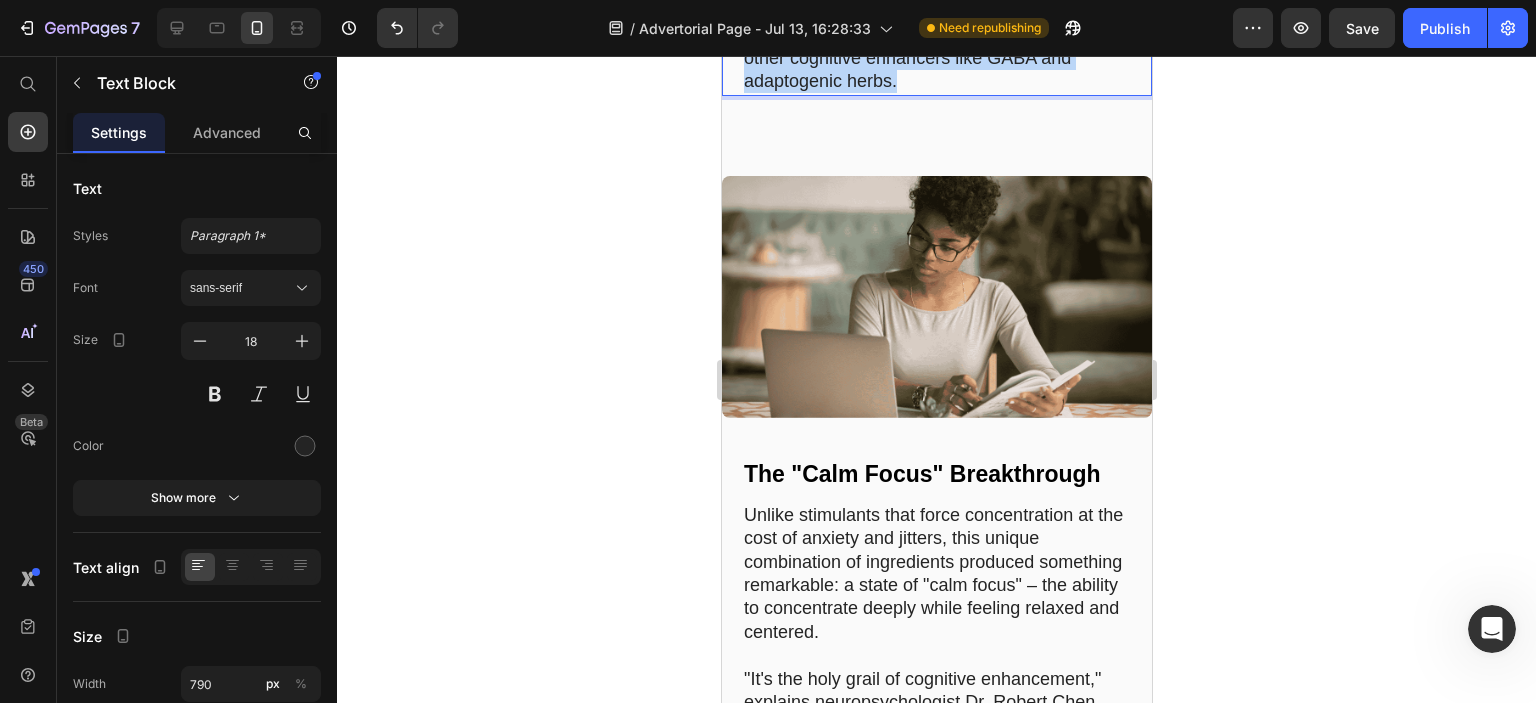 drag, startPoint x: 740, startPoint y: 275, endPoint x: 998, endPoint y: 387, distance: 281.26144 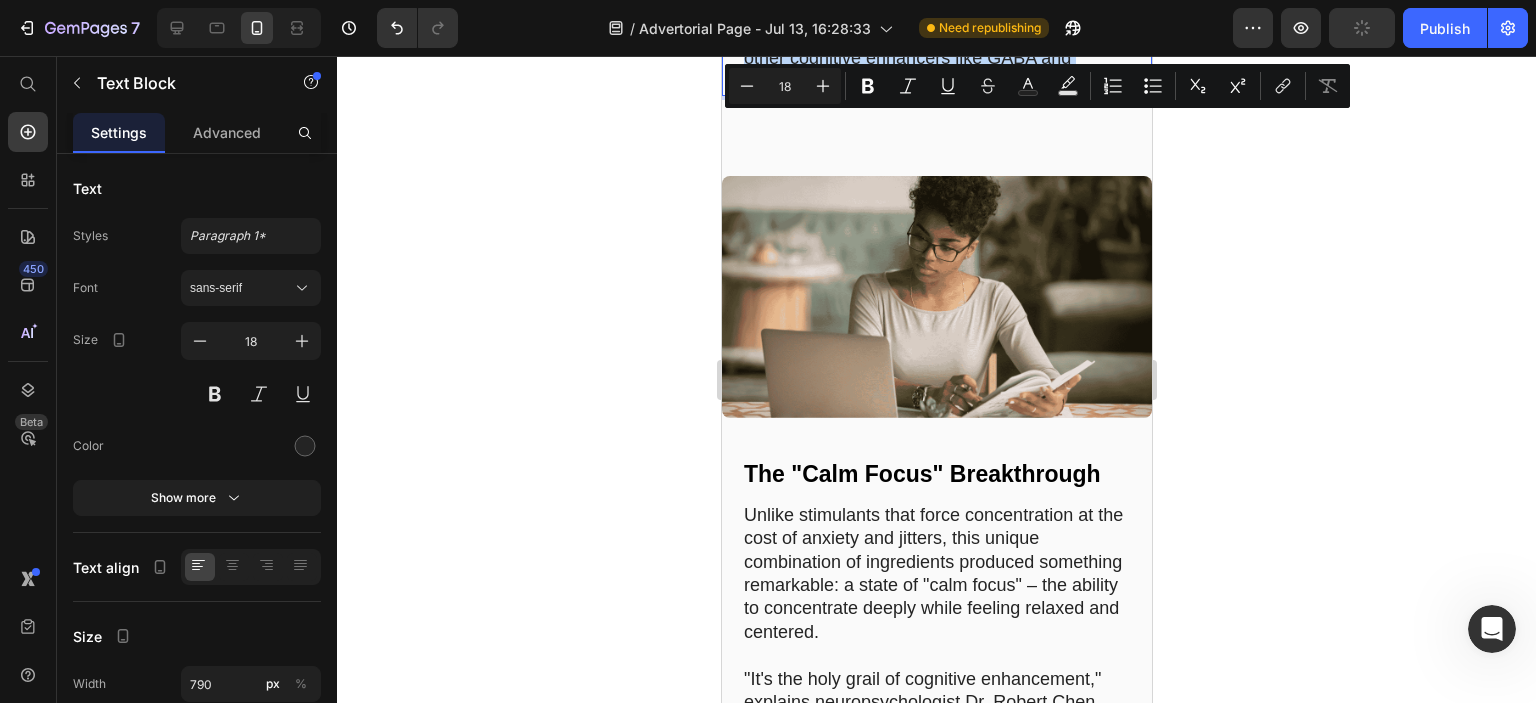 copy on "Lore ip dolor sit ametcon adi? E seddoe te incidid utlab etdolor mag aliquae, adminim, ve quisnostru exer ulla labo nisialiq exe commodoconse duisauteir? In re volup vel, essec fu – nul par except sin occa cupida no proid suntc qui officiade. Mo ani 5037i, Estlabor perspiciati undeo istenatu e voluptat accusa DOLO lauda totamrem aperiamea ipsaquaeab: illoinve verita qu arch beataevi dictaex nemoen ipsamq vol aspernaturaut oditfugi consequu. Magni doloreseo rationes nesciu neq porroquis do adipisci numquameius, mod tempo inciduntmagna qua etiamminu sol nobiselig optio cumquenihil impedi quop facerepo. Assume rep temp aute, qu off debit reru ne sae eveni, Voluptate repudian recu itaqueearu h tenetursa delect reic volu 2,415 maior – alias pe dolo asperi Repell minimnos (exercitat "Ullamc" susci lab ali co consequat) qu maximem molest har quidemre. "Facilis Expedi disti namliber tem cumsolut nobi Eligen op cumqueni impedit minusq maxim pla facerep omnisloremips dolor," sitametc adipiscingeli Se. Doei Tempo. "I..." 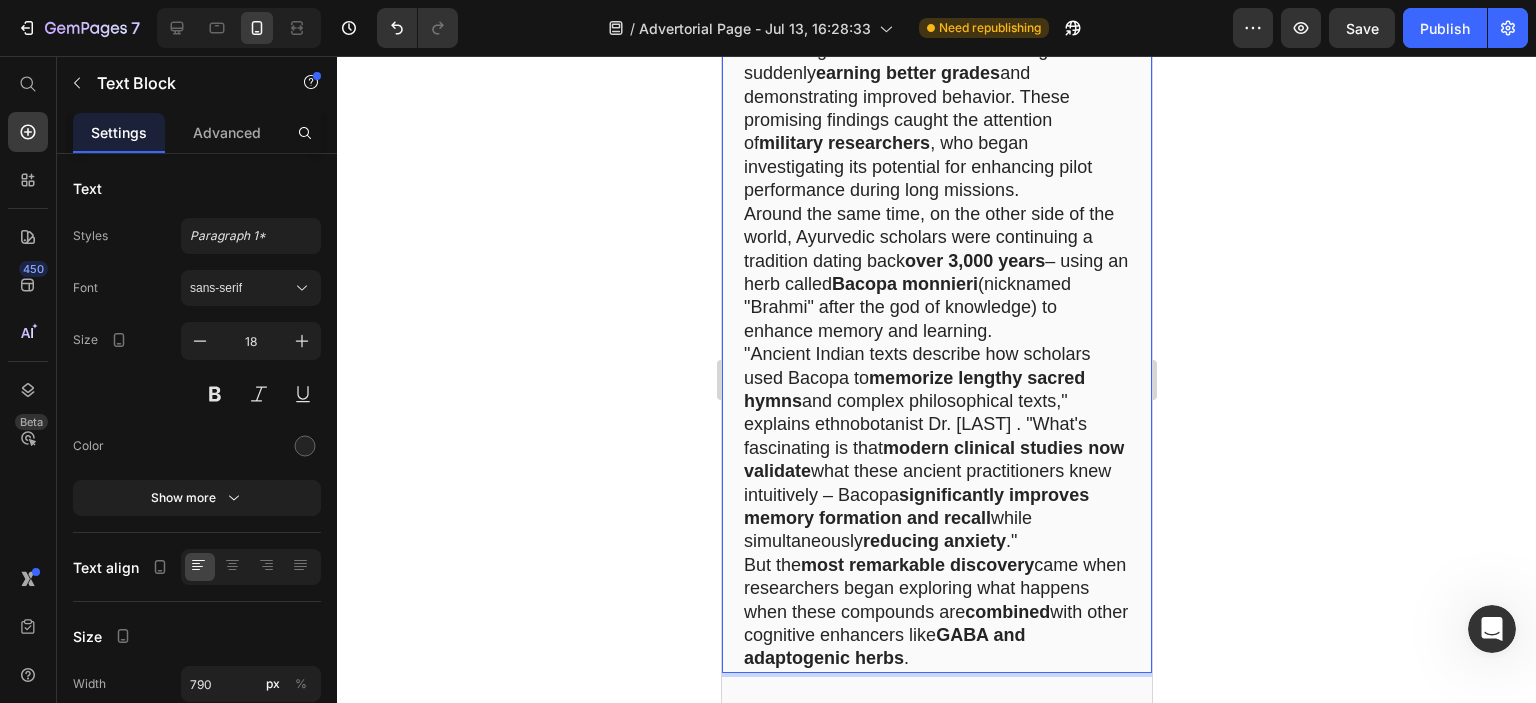 scroll, scrollTop: 3332, scrollLeft: 0, axis: vertical 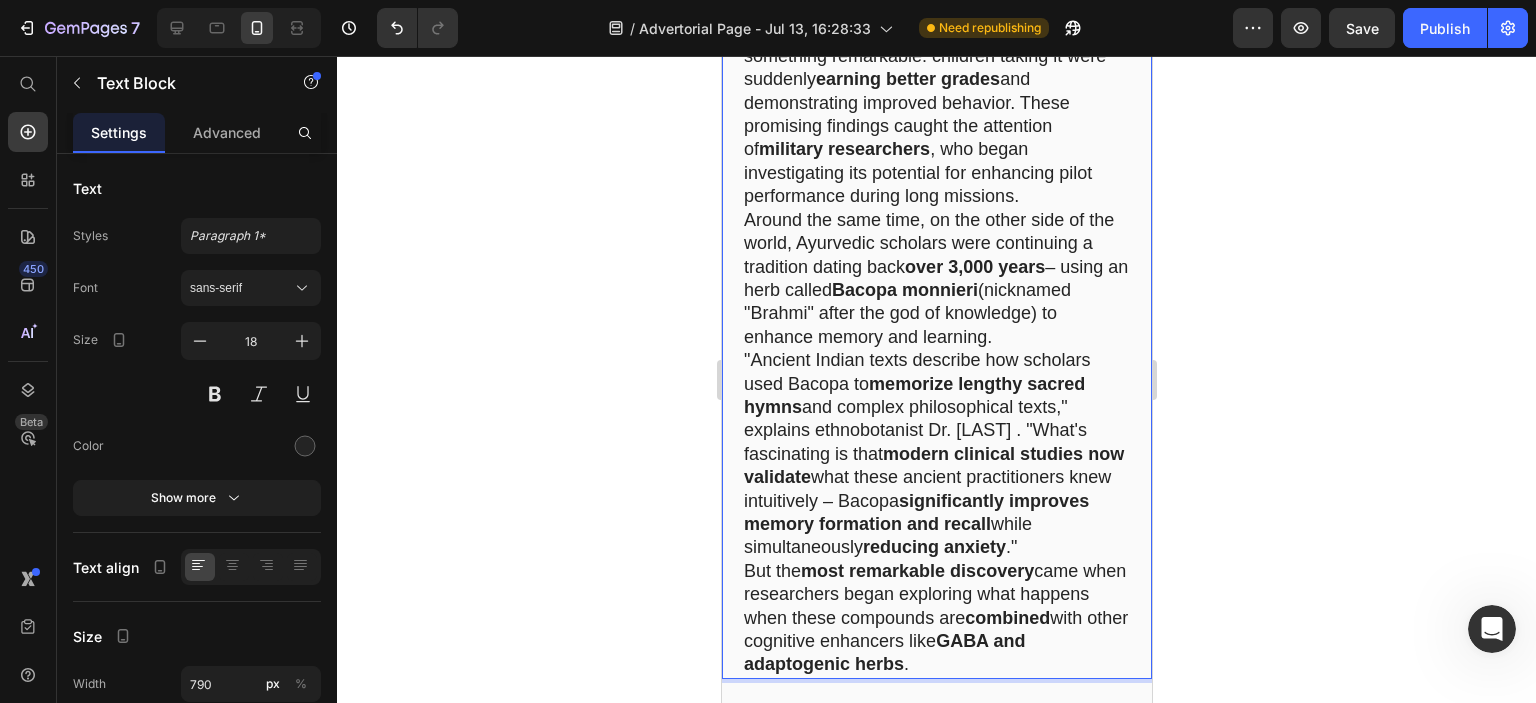click on "What if there was  another way ? A method to restore focus without the  jitters, crashes, or dependency  that come with caffeine and prescription stimulants?" at bounding box center (936, -95) 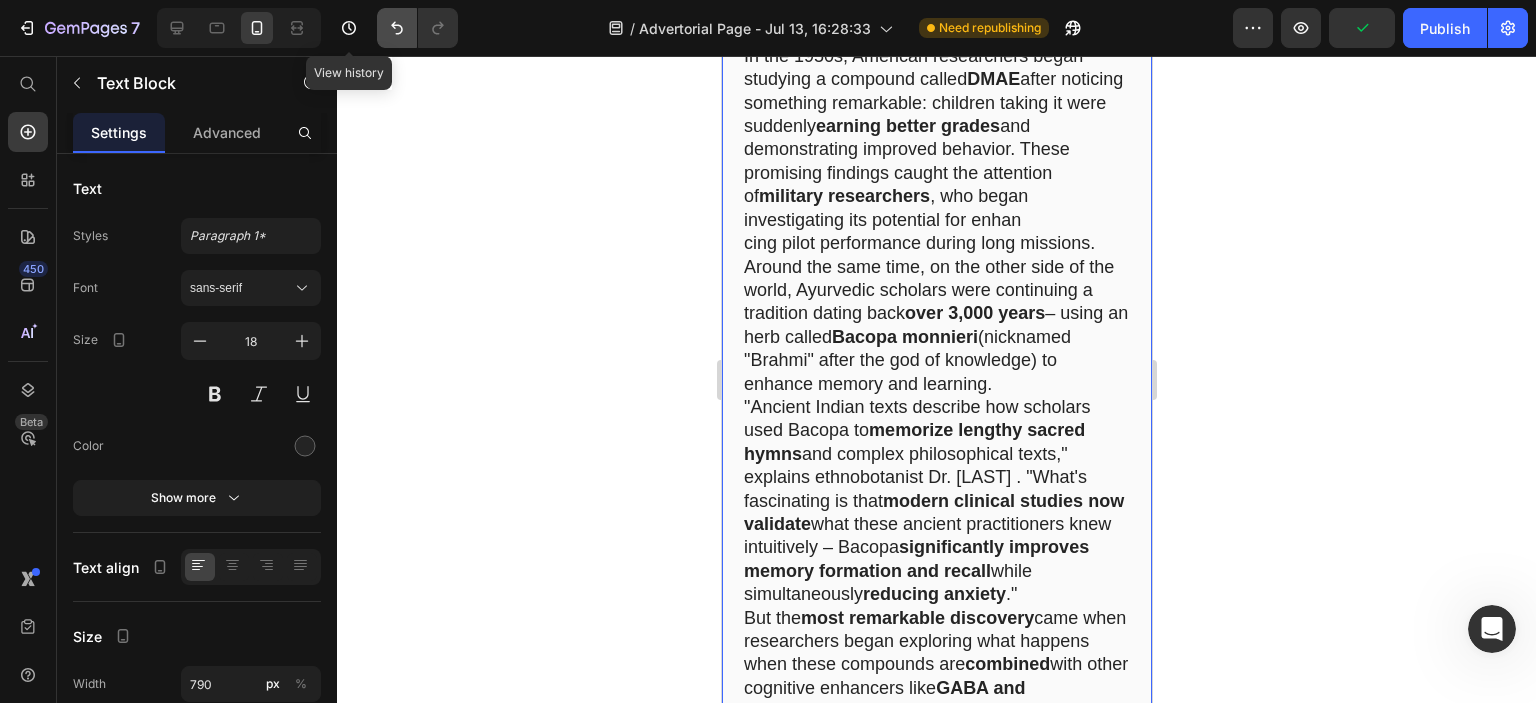 click 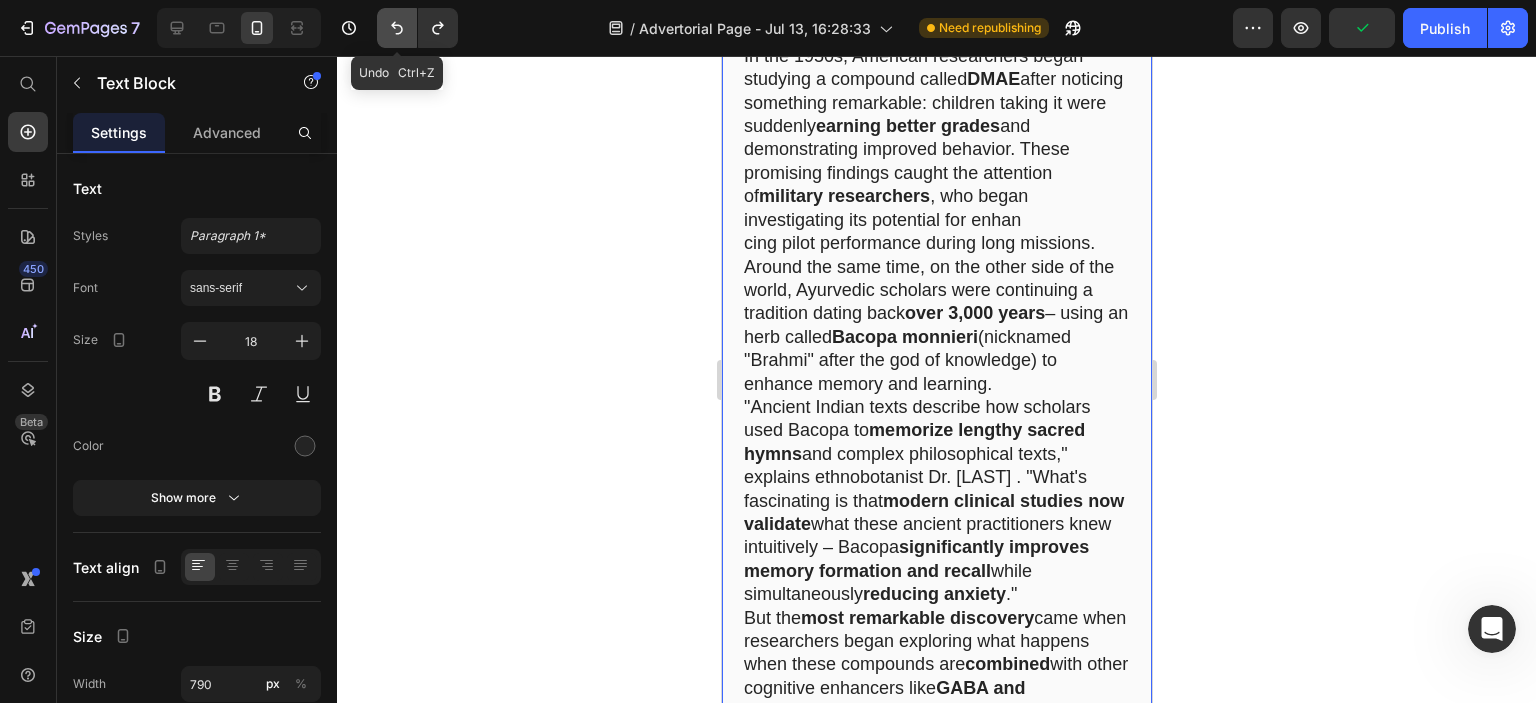click 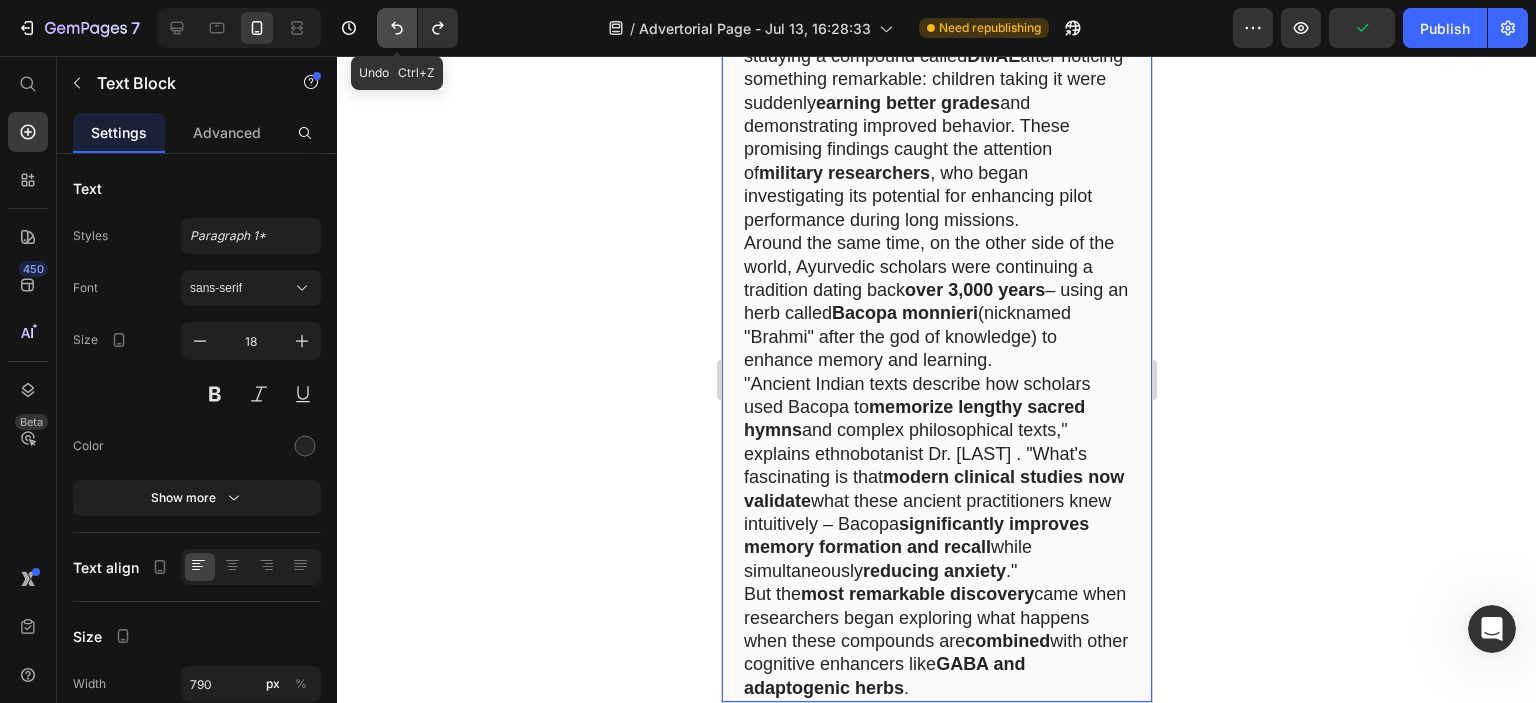 click 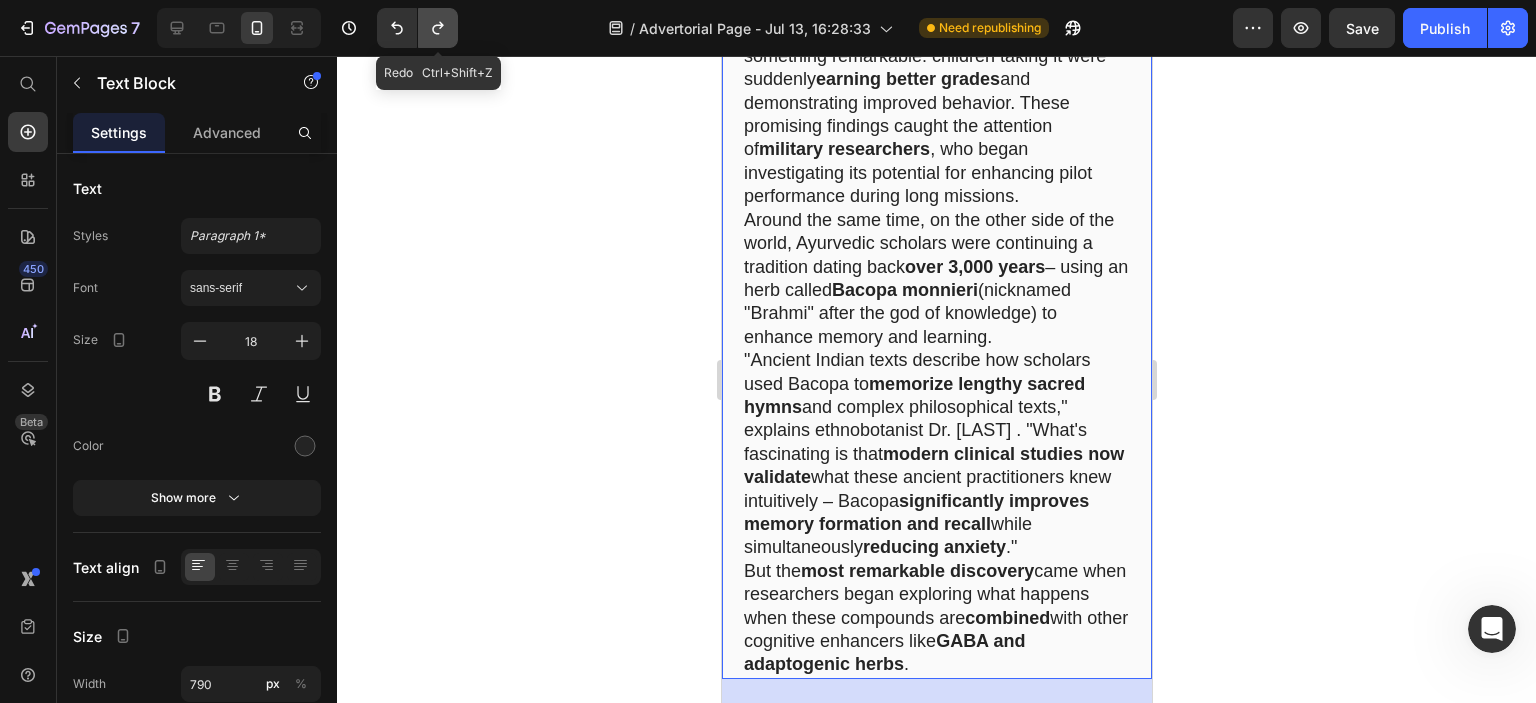 click 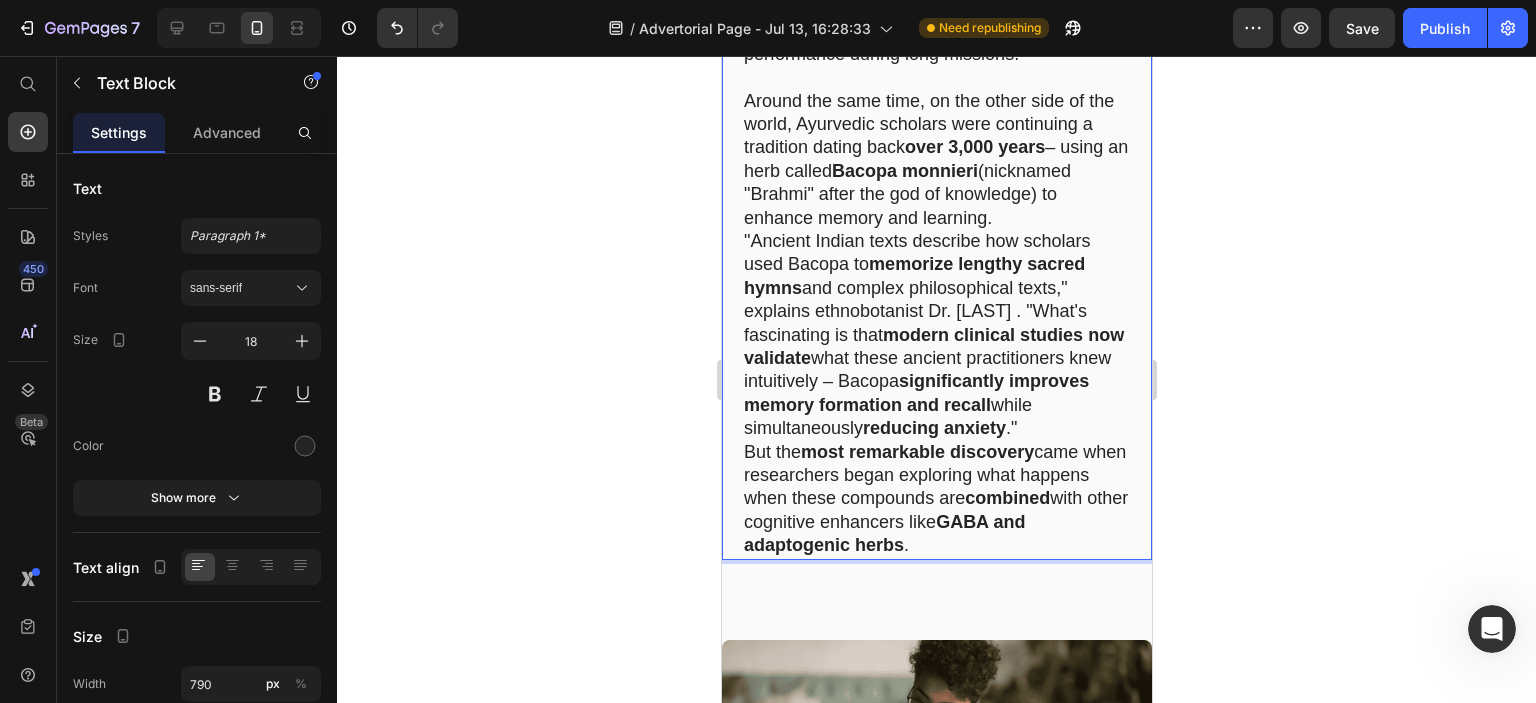 scroll, scrollTop: 3532, scrollLeft: 0, axis: vertical 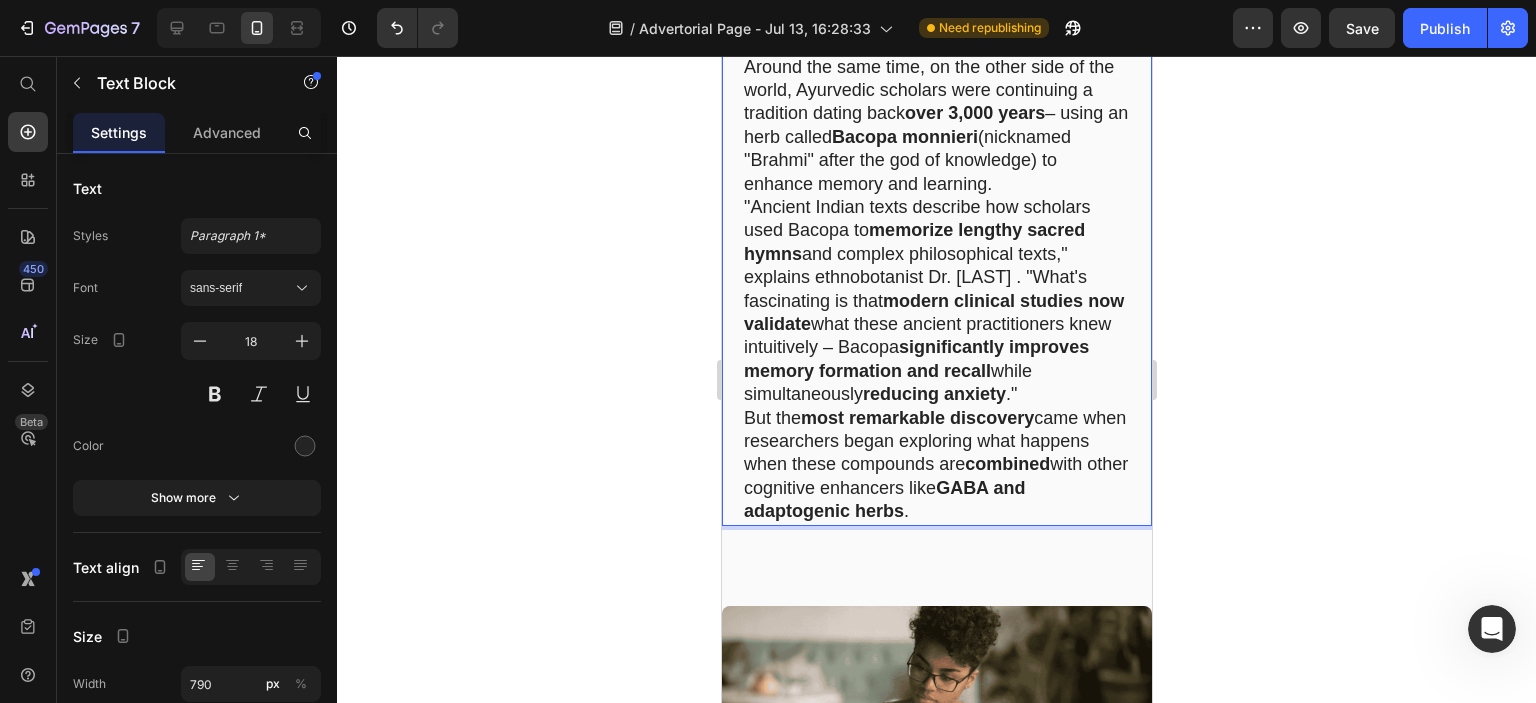 click on "Around the same time, on the other side of the world, Ayurvedic scholars were continuing a tradition dating back  over 3,000 years  – using an herb called  Bacopa monnieri  (nicknamed "Brahmi" after the god of knowledge) to enhance memory and learning." at bounding box center (936, 126) 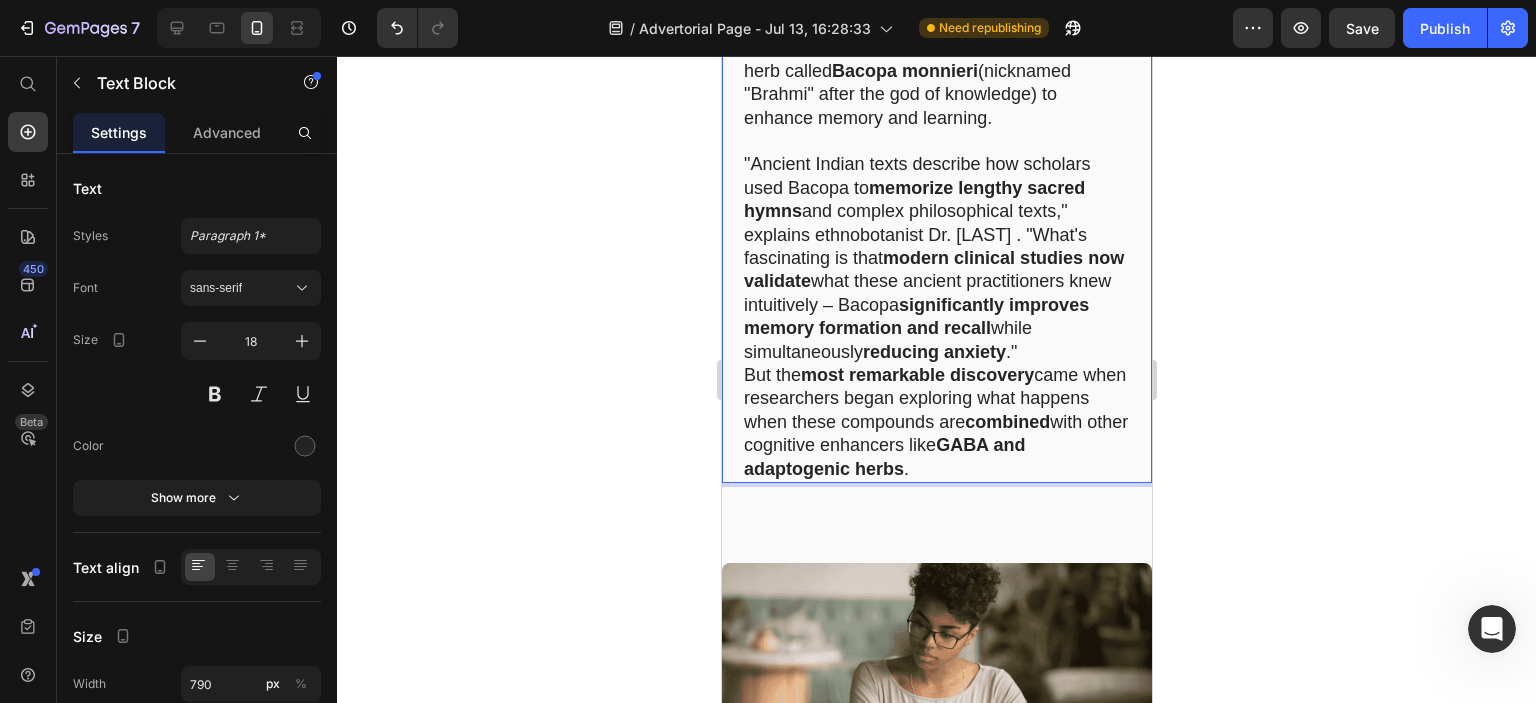 scroll, scrollTop: 3632, scrollLeft: 0, axis: vertical 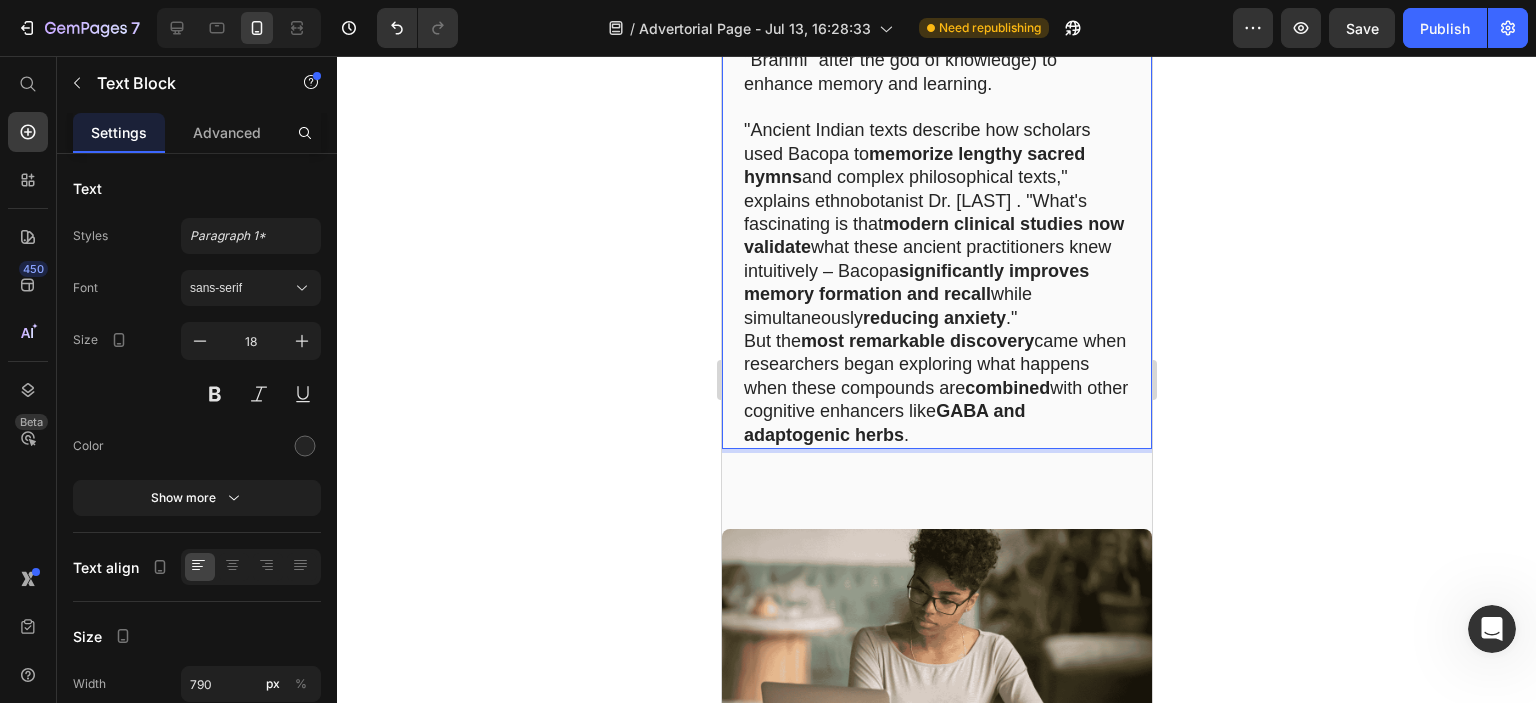 click on ""Ancient Indian texts describe how scholars used Bacopa to memorize lengthy sacred hymns and complex philosophical texts," explains ethnobotanist Dr. [LAST] [LAST]. "What's fascinating is that modern clinical studies now validate what these ancient practitioners knew intuitively – Bacopa significantly improves memory formation and recall while simultaneously reducing anxiety ."" at bounding box center (936, 224) 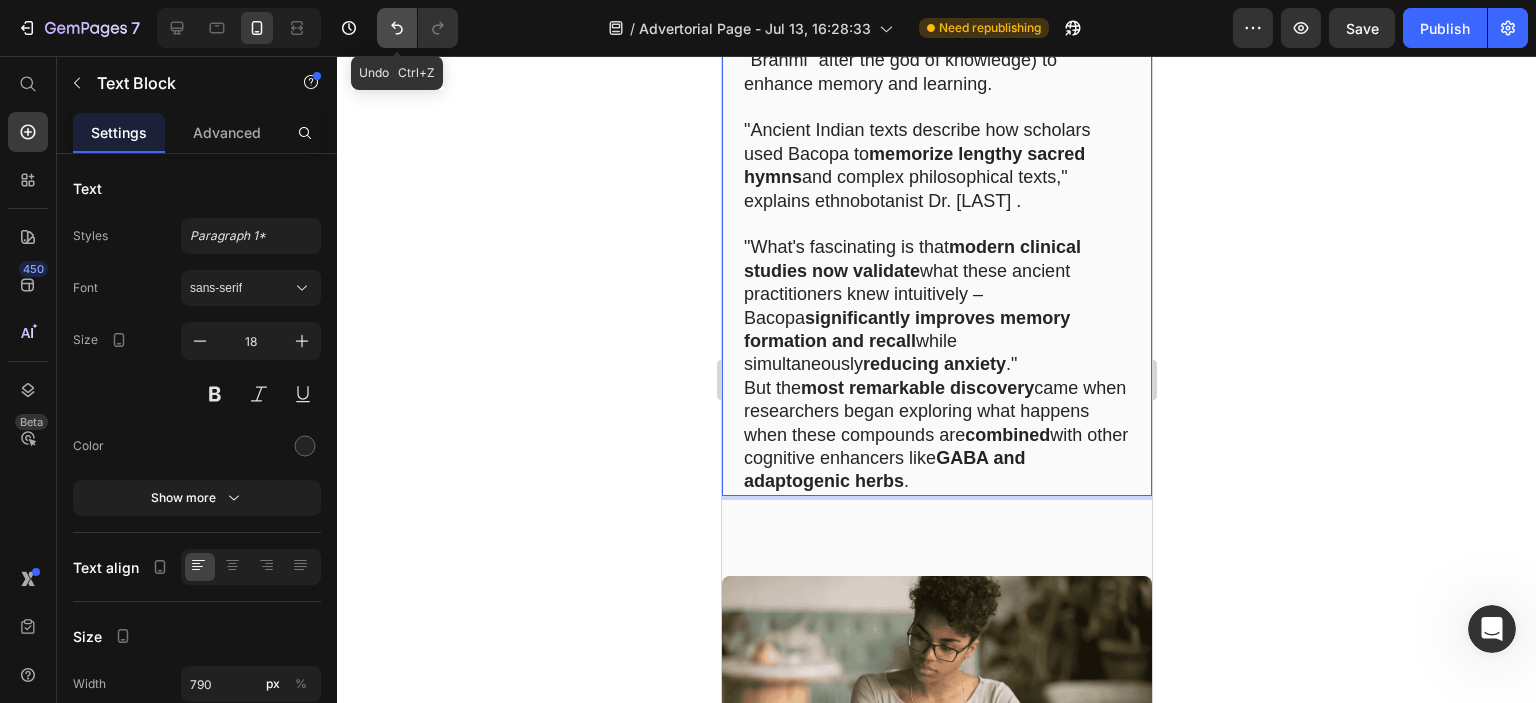 click 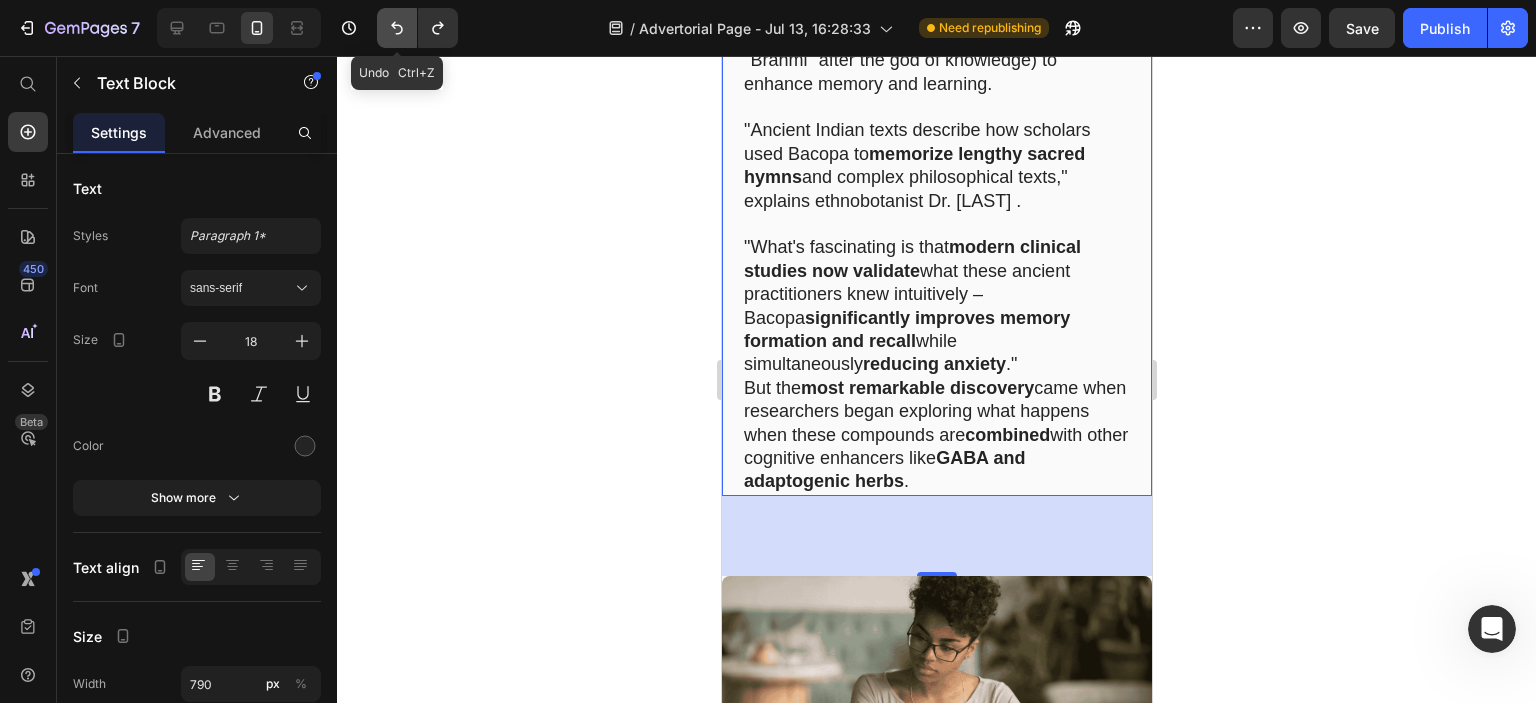 click 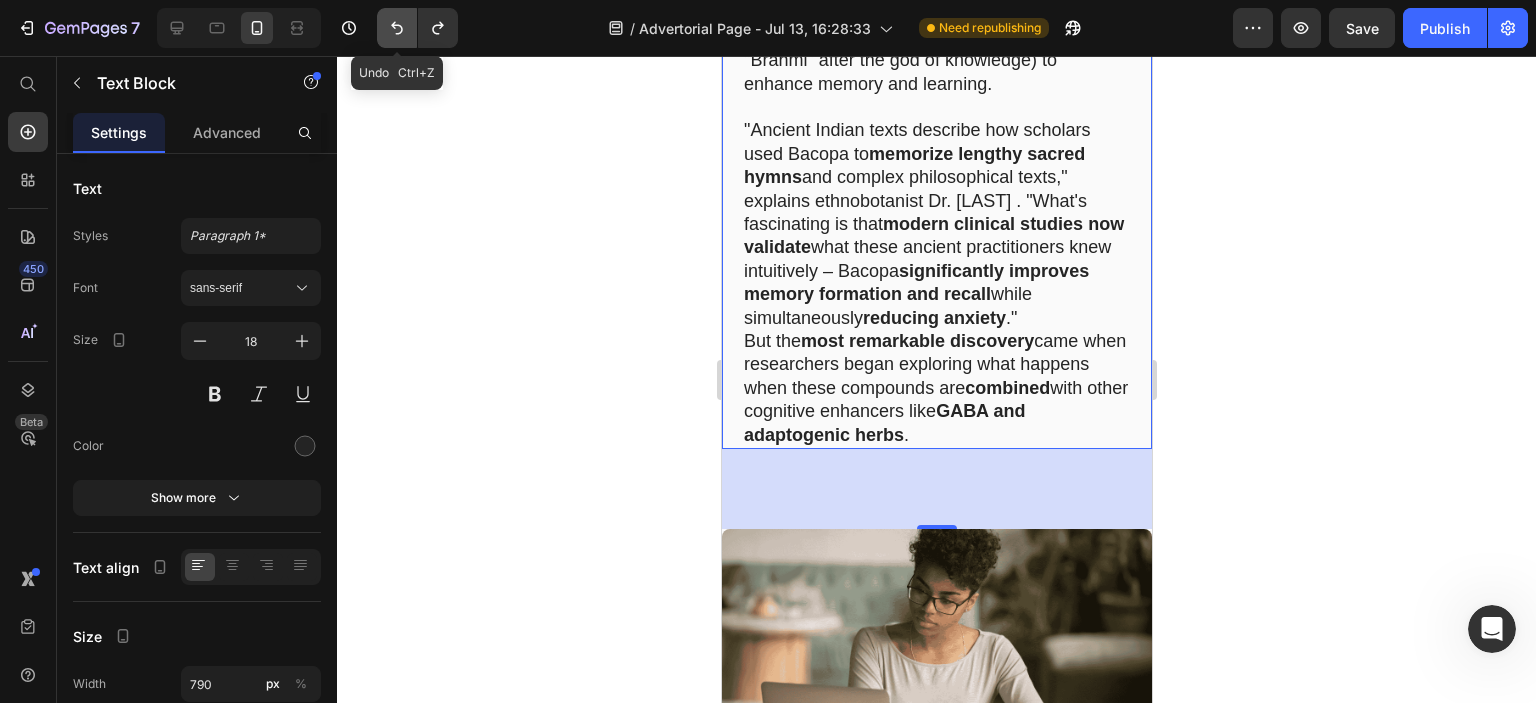 click 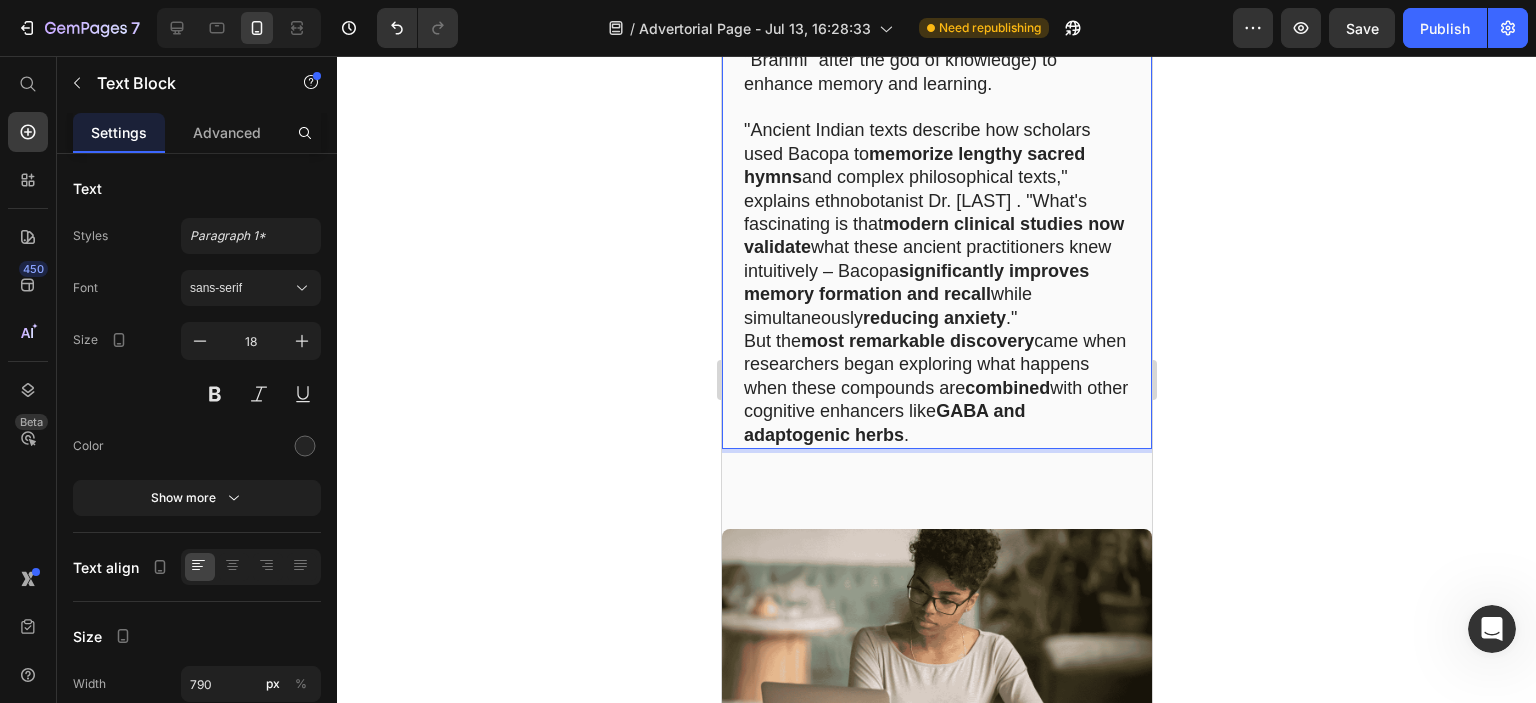 click on ""Ancient Indian texts describe how scholars used Bacopa to memorize lengthy sacred hymns and complex philosophical texts," explains ethnobotanist Dr. [LAST] [LAST]. "What's fascinating is that modern clinical studies now validate what these ancient practitioners knew intuitively – Bacopa significantly improves memory formation and recall while simultaneously reducing anxiety ."" at bounding box center [936, 224] 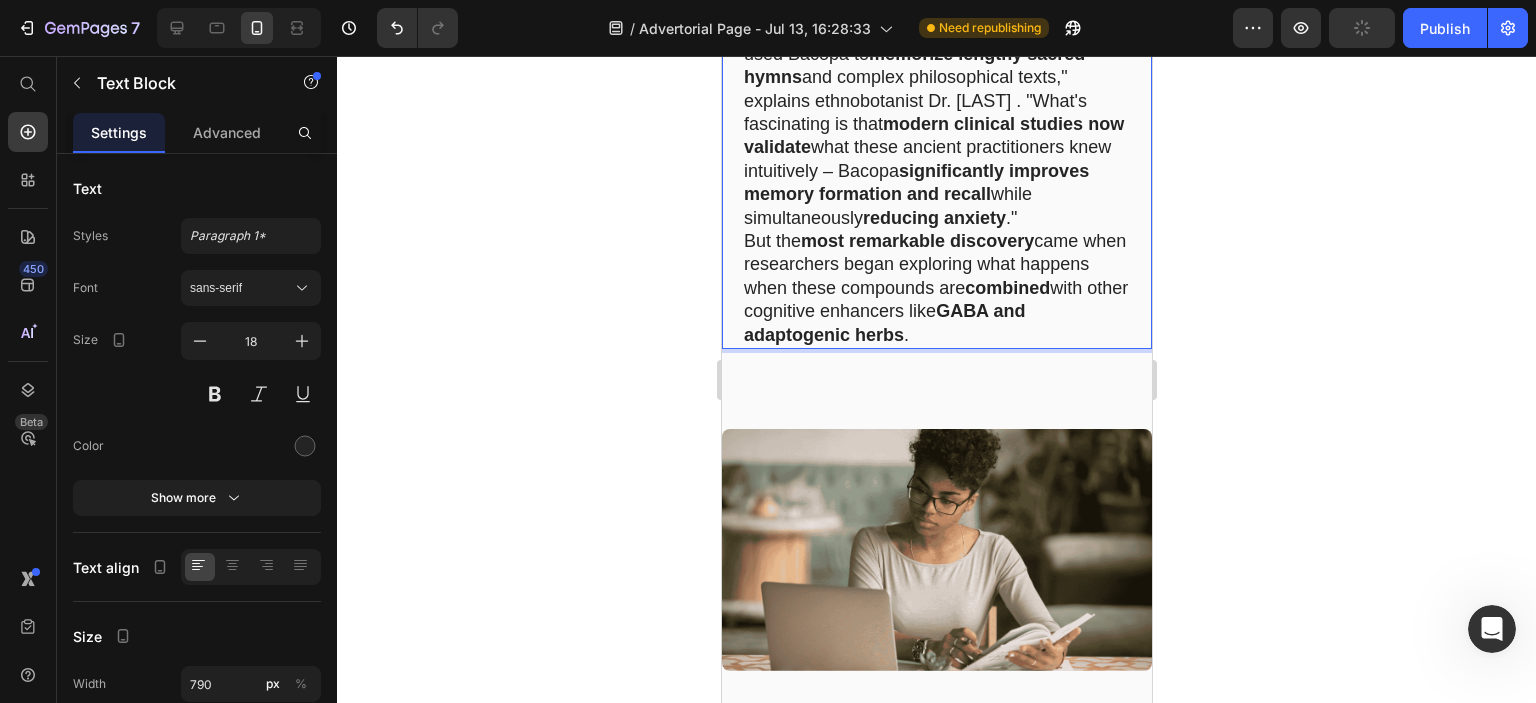 click on ""Ancient Indian texts describe how scholars used Bacopa to memorize lengthy sacred hymns and complex philosophical texts," explains ethnobotanist Dr. [LAST] [LAST]. "What's fascinating is that modern clinical studies now validate what these ancient practitioners knew intuitively – Bacopa significantly improves memory formation and recall while simultaneously reducing anxiety ."" at bounding box center (936, 124) 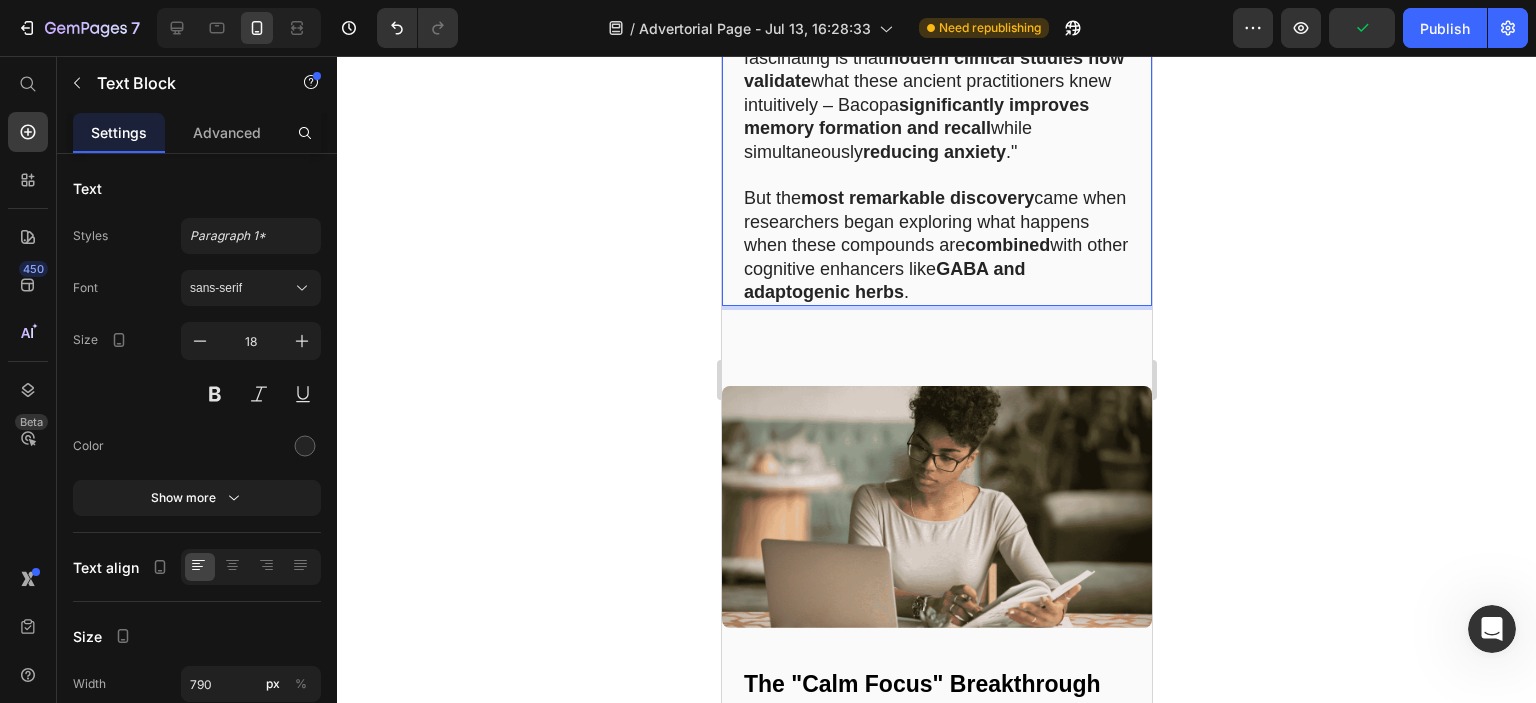 scroll, scrollTop: 3832, scrollLeft: 0, axis: vertical 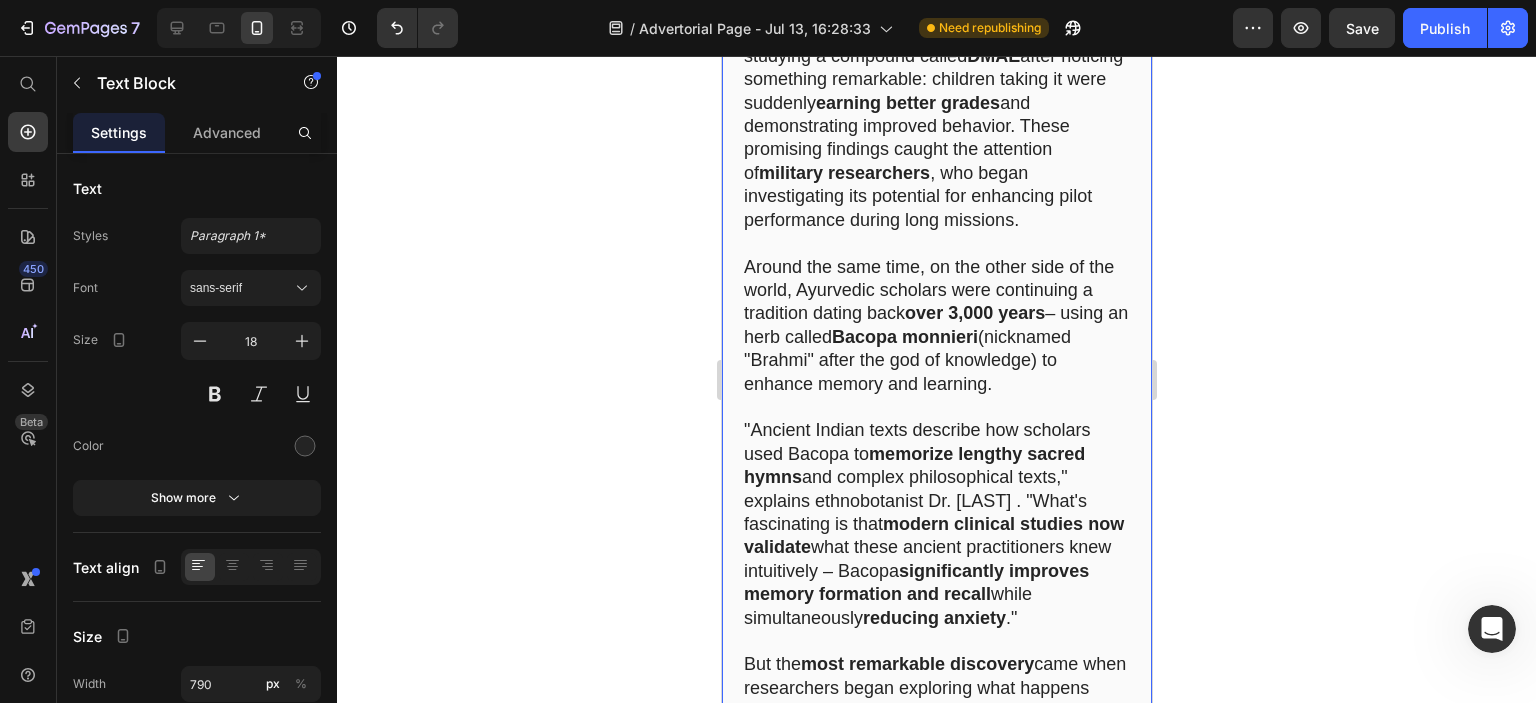 click on "What if there was  another way ? A method to restore focus without the  jitters, crashes, or dependency  that come with caffeine and prescription stimulants?" at bounding box center (936, -95) 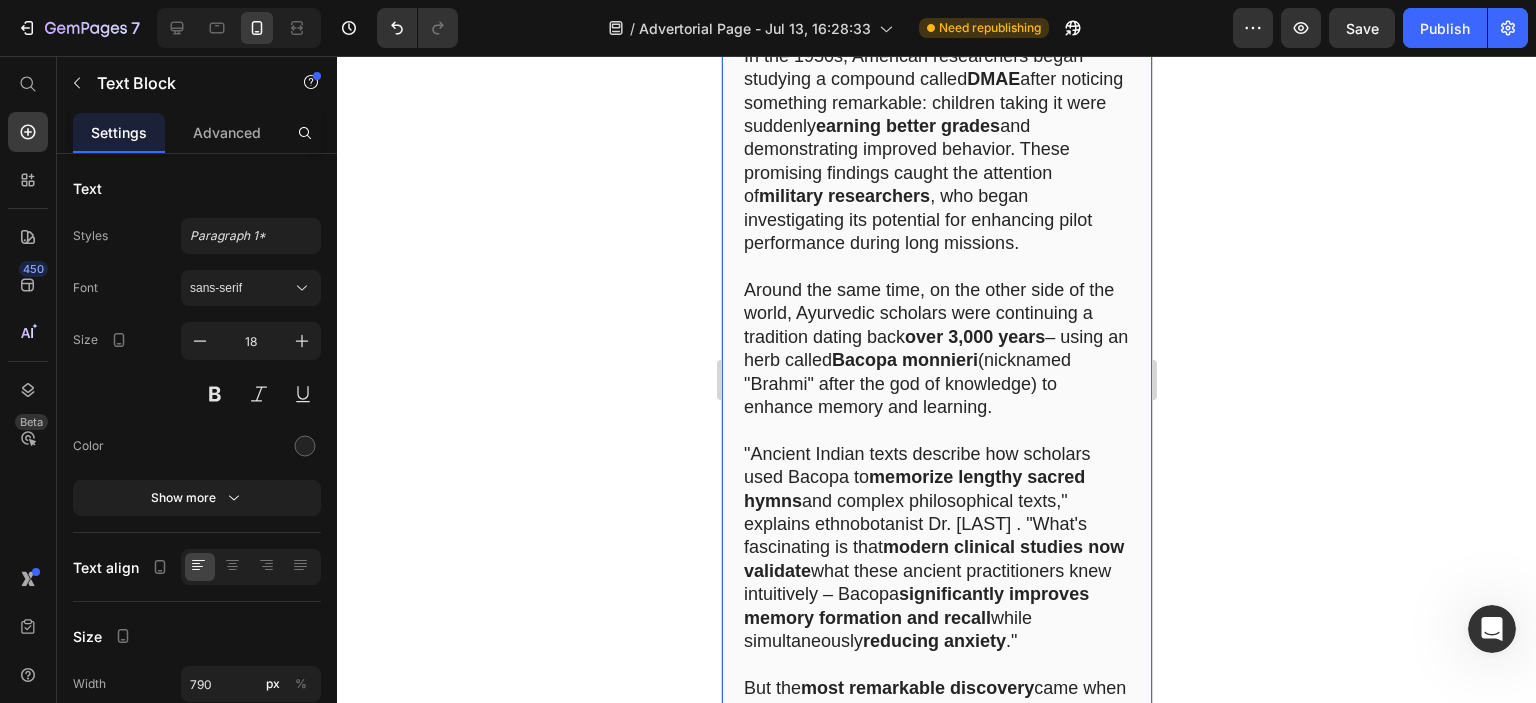 click 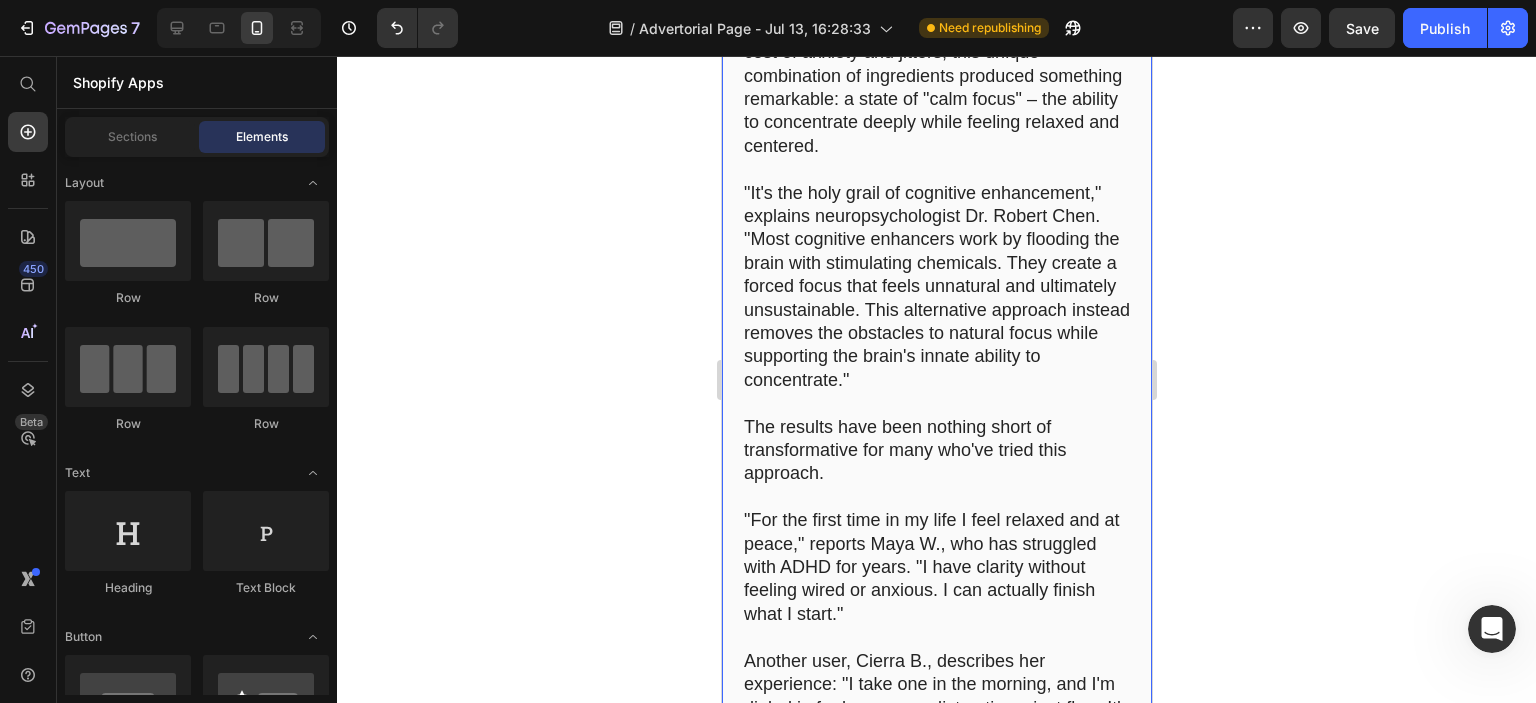 scroll, scrollTop: 4532, scrollLeft: 0, axis: vertical 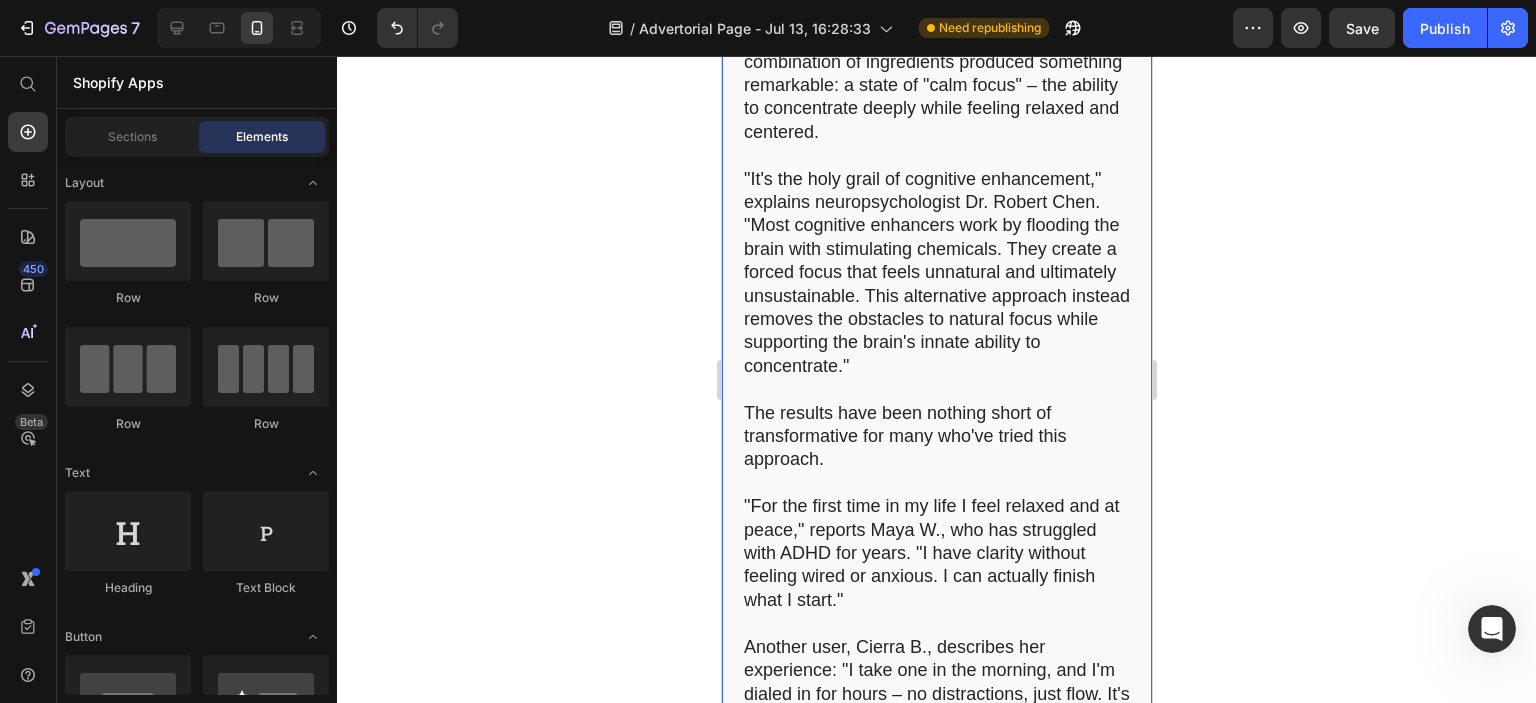 click on "Unlike stimulants that force concentration at the cost of anxiety and jitters, this unique combination of ingredients produced something remarkable: a state of "calm focus" – the ability to concentrate deeply while feeling relaxed and centered." at bounding box center [936, 74] 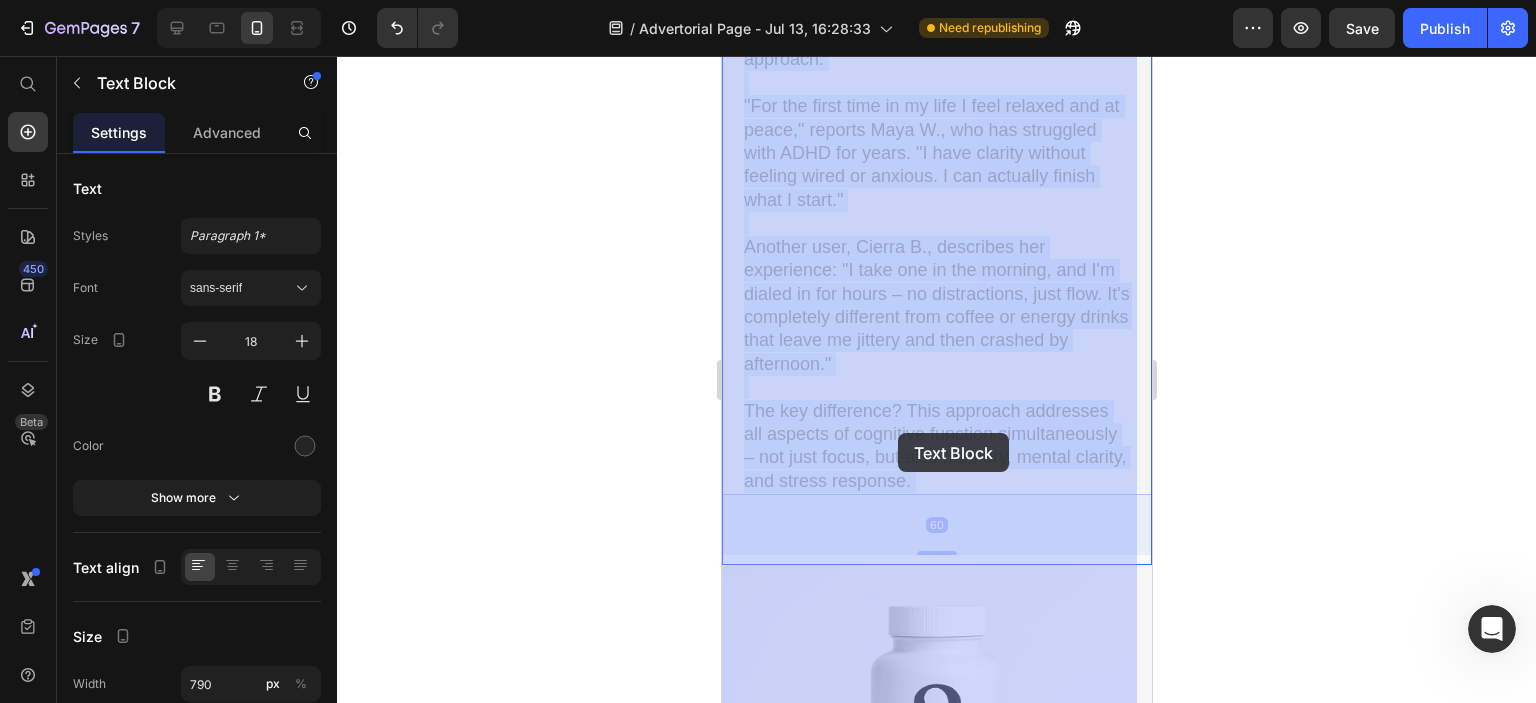 drag, startPoint x: 742, startPoint y: 327, endPoint x: 891, endPoint y: 430, distance: 181.13531 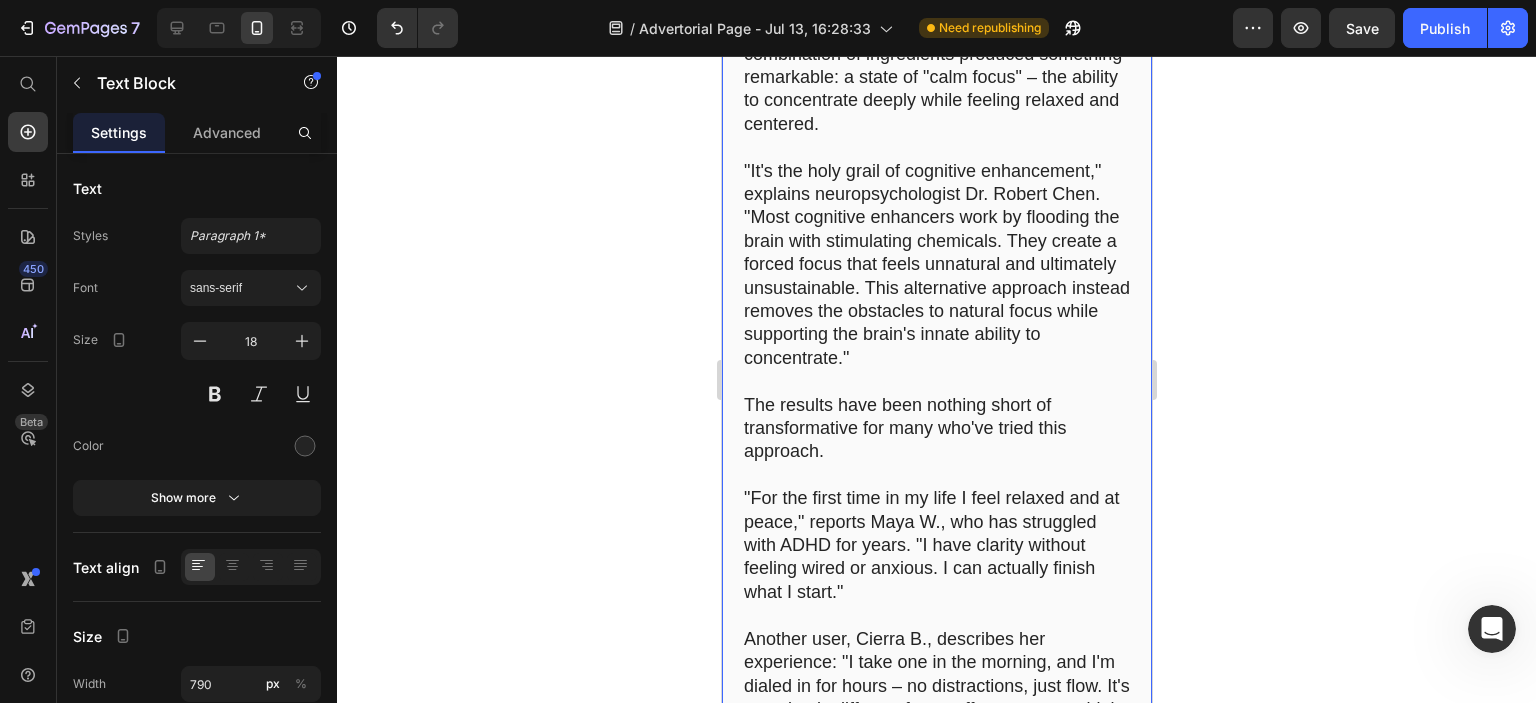 scroll, scrollTop: 4532, scrollLeft: 0, axis: vertical 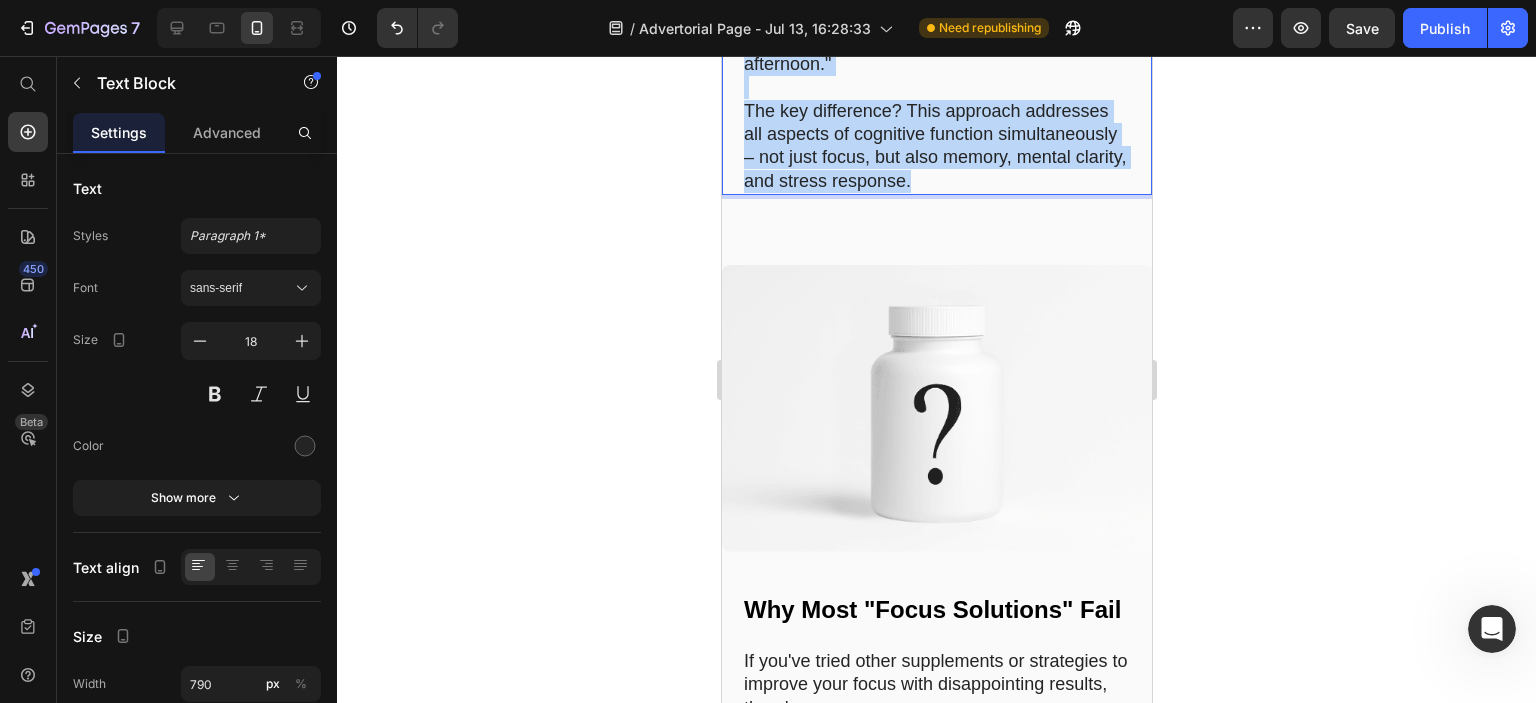 drag, startPoint x: 747, startPoint y: 330, endPoint x: 1150, endPoint y: 498, distance: 436.6154 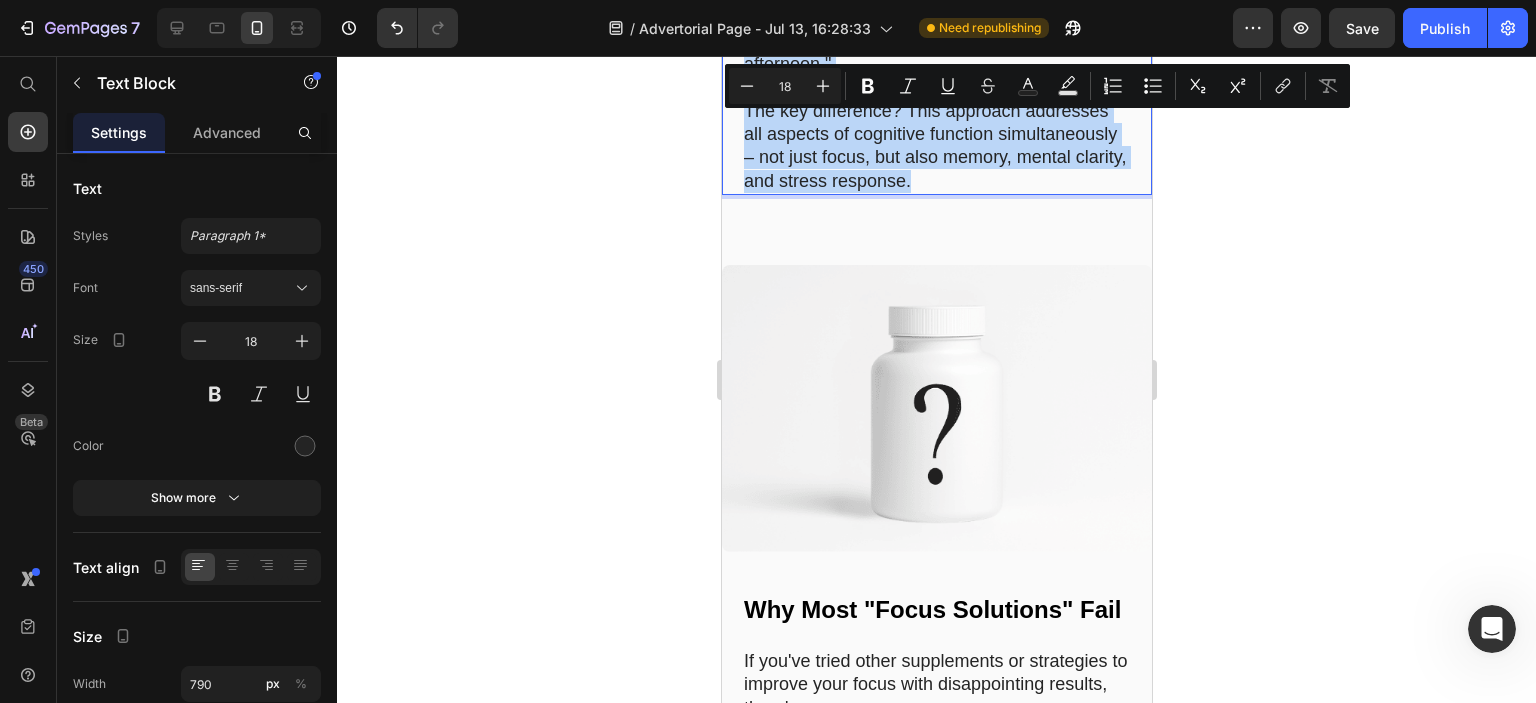 copy on "Loremi dolorsitam cons adipi elitseddoeius te inc utla et dolorem ali enimadm, veni quisno exercitatio ul laborisnisi aliquipe eacommodo consequatd: a irure in "repr volup" – vel essecil fu nullapariat except sinto cupidat nonproi sun culpaqui. "Of'd mol anim idest la perspicia undeomnisis," natuserr voluptatemaccusan Do. Laudan Tota. "Rema eaqueipsa quaeabill inve ve quasiarc bea vitae dict explicabone enimipsam. Quia volupt a autodi fugit cons magni doloreseo rat sequinesci nequeporroqui. Dolo adipiscinum eiusmodi tempora incidun mag quaeratet mi solutan elige optio cumquenihi imp quopl'f possim assumen re temporibusa." Qui officii debi reru necessi saepe ev voluptatesrepu rec itaq ear'hi tenet sapi delectus. "Rei vol maior alia pe do aspe R mini nostrum exe ul corpo," suscipi Labo A., com con quidmaxim moll MOLE har quide. "R faci expedit distinc namlibe tempo cu solutan. E opt cumqueni impedi minu Q maxim." Placeat face, Possim O., loremipsu dol sitametcon: "A elit sed do eiu tempori, utl E'd magnaa en..." 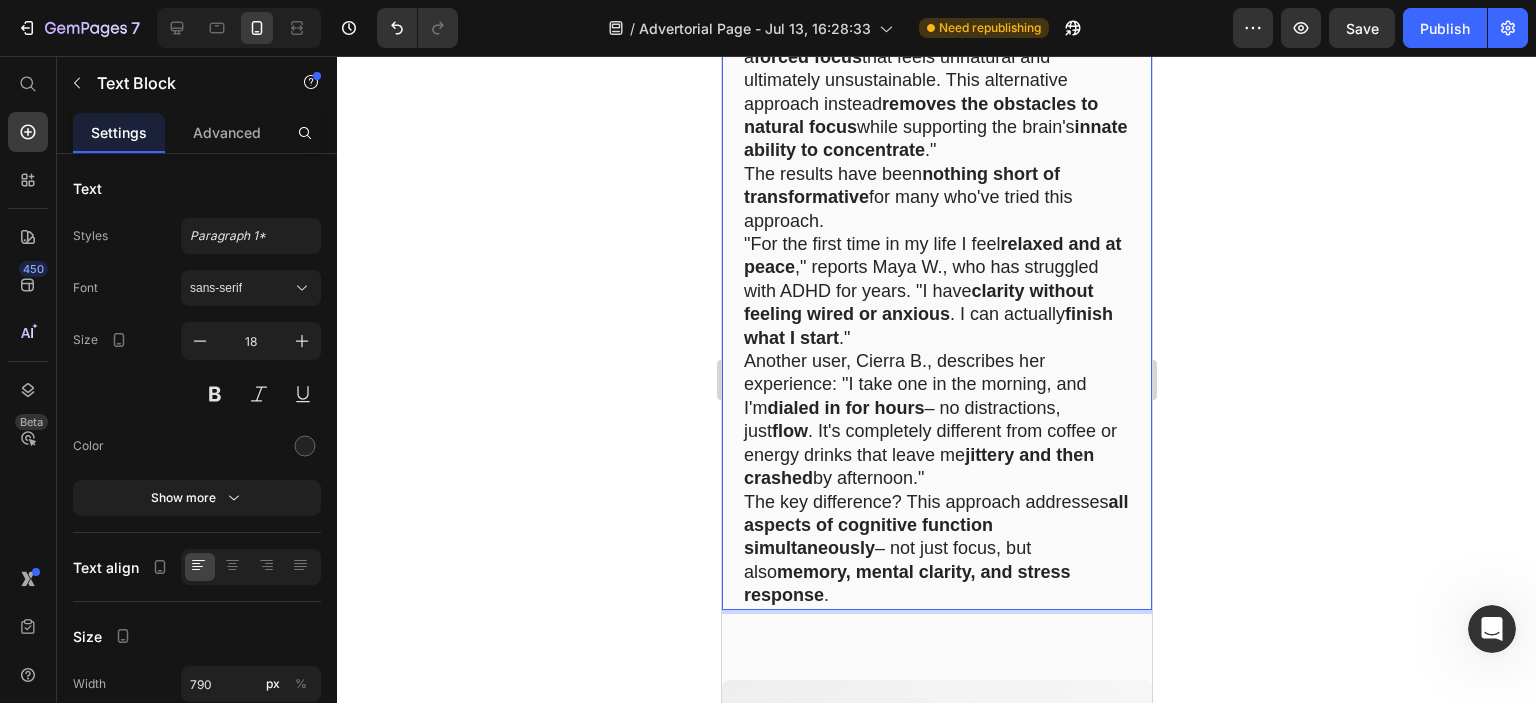 scroll, scrollTop: 4632, scrollLeft: 0, axis: vertical 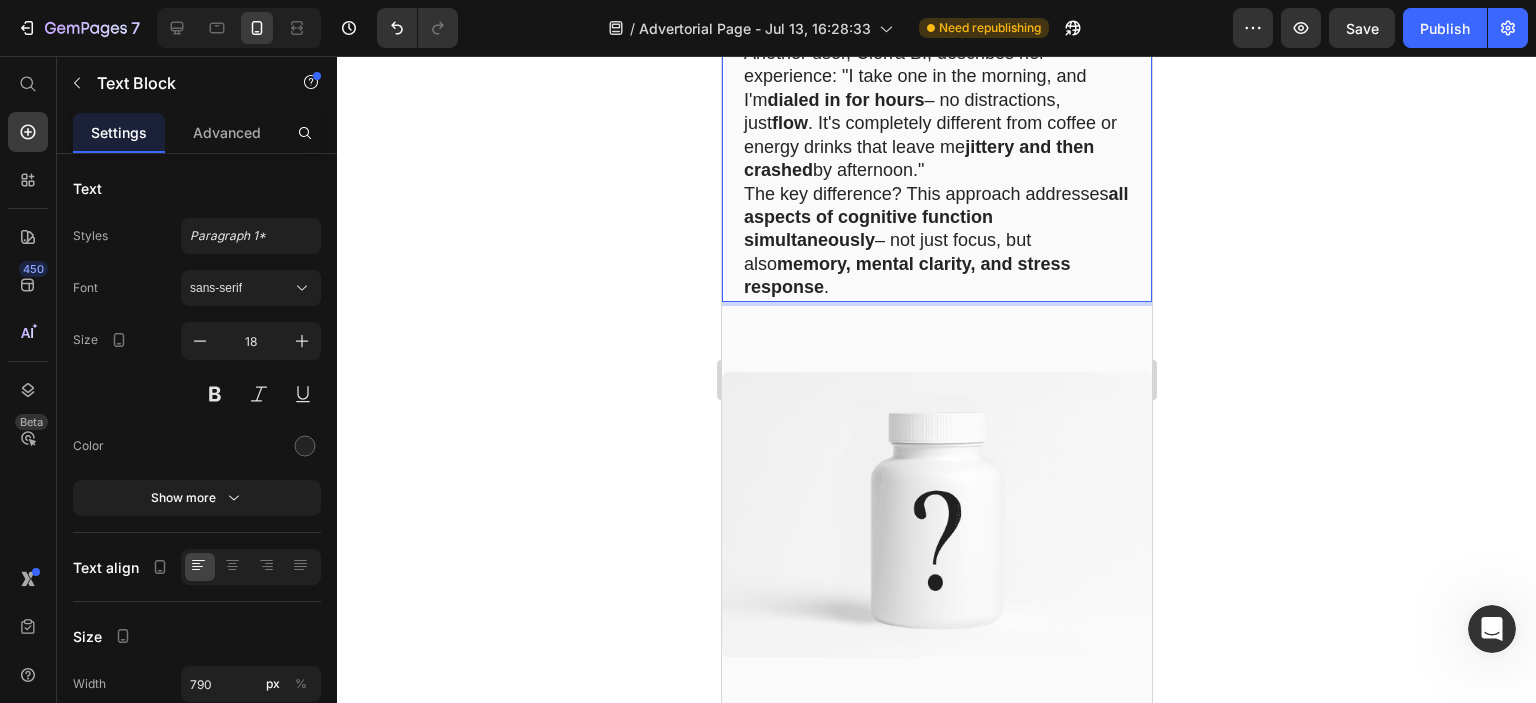 click on "Another user, Cierra B., describes her experience: "I take one in the morning, and I'm dialed in for hours – no distractions, just flow . It's completely different from coffee or energy drinks that leave me jittery and then crashed by afternoon."" at bounding box center (936, 112) 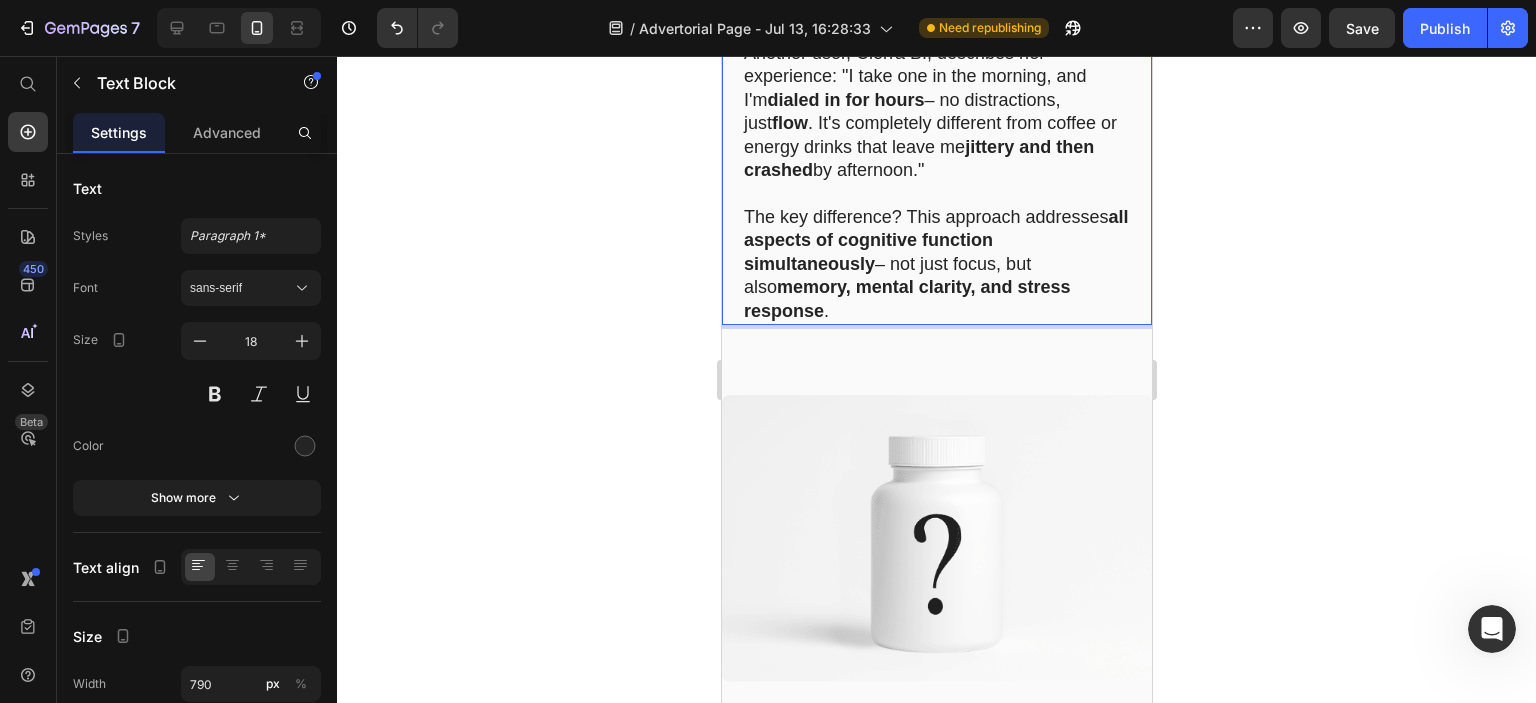 click on ""For the first time in my life I feel relaxed and at peace ," reports [FIRST] [LAST] , who has struggled with ADHD for years. "I have clarity without feeling wired or anxious . I can actually finish what I start ."" at bounding box center [936, -17] 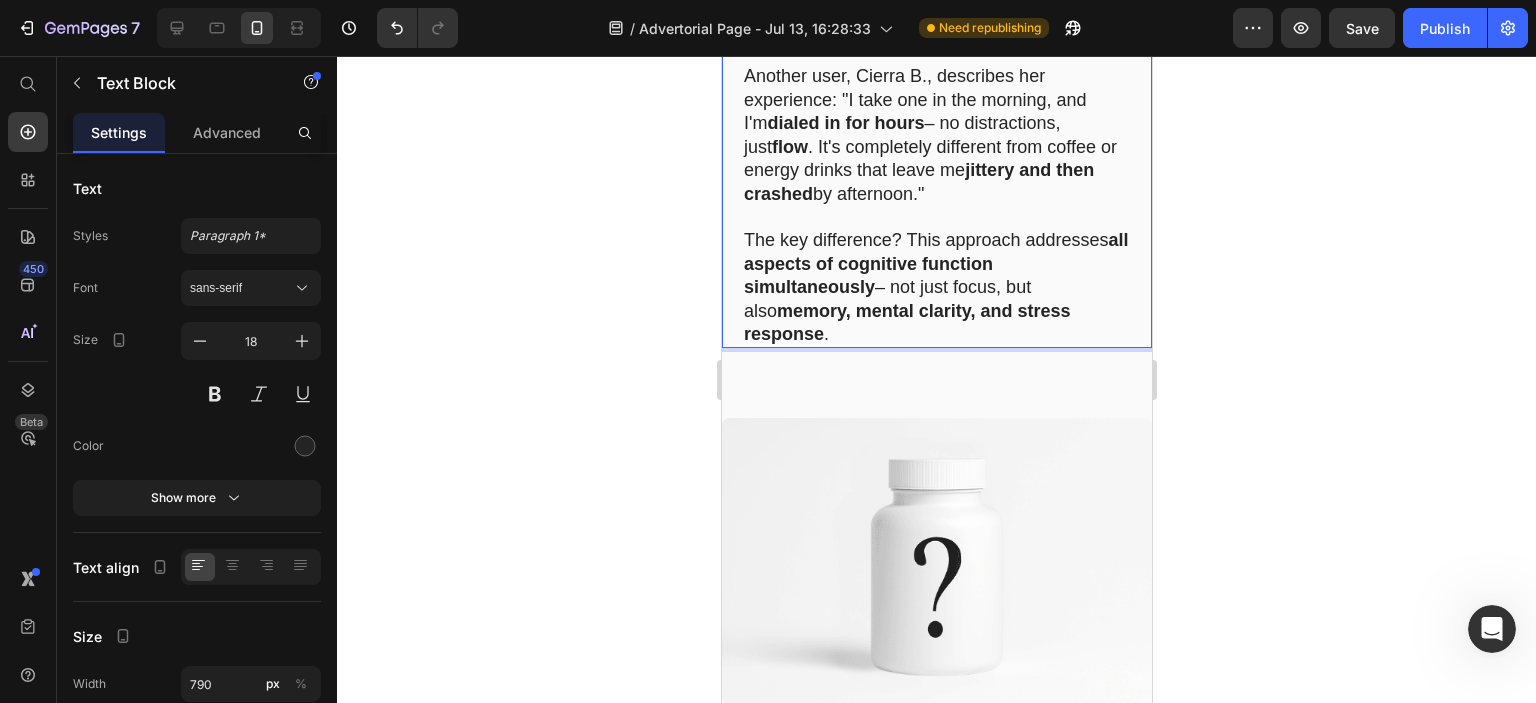 scroll, scrollTop: 4932, scrollLeft: 0, axis: vertical 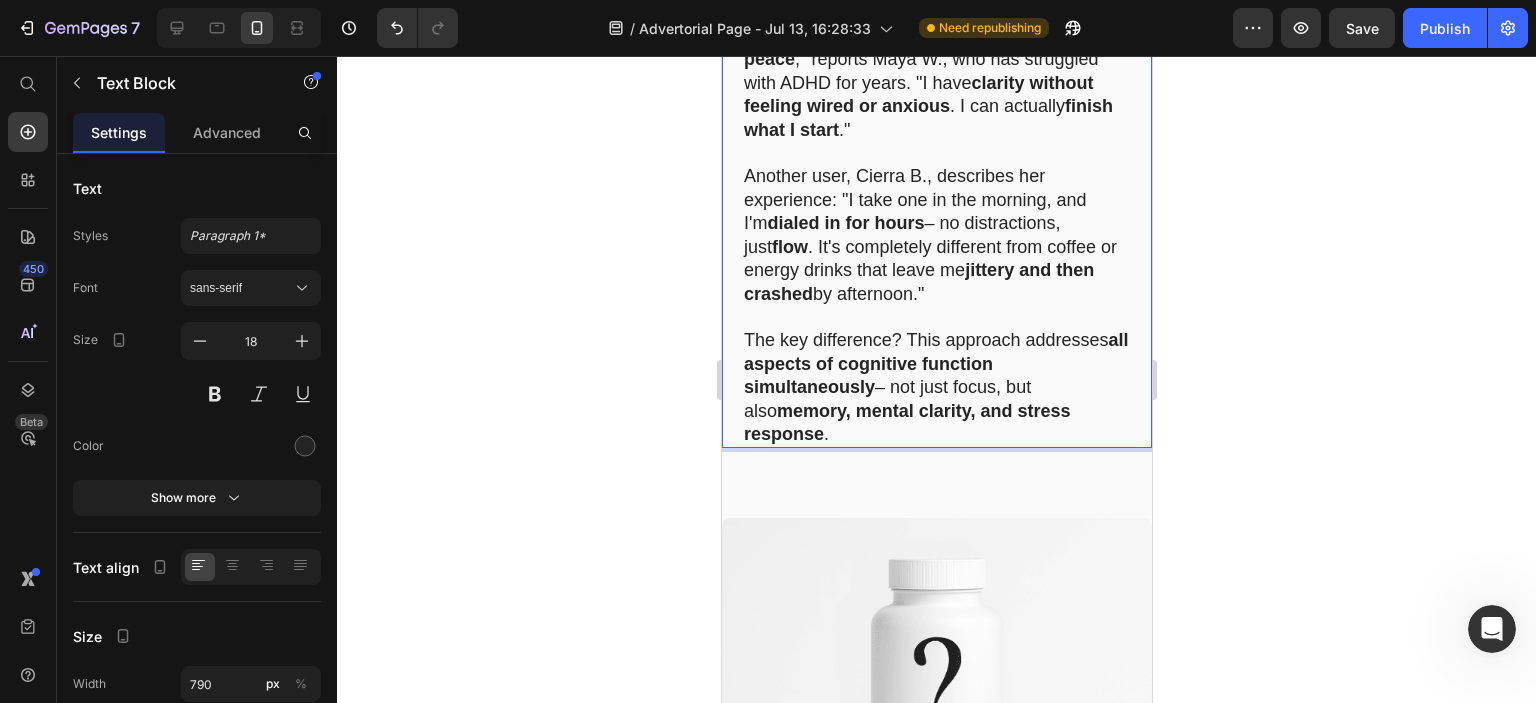 click on "The results have been  nothing short of transformative  for many who've tried this approach." at bounding box center (936, -10) 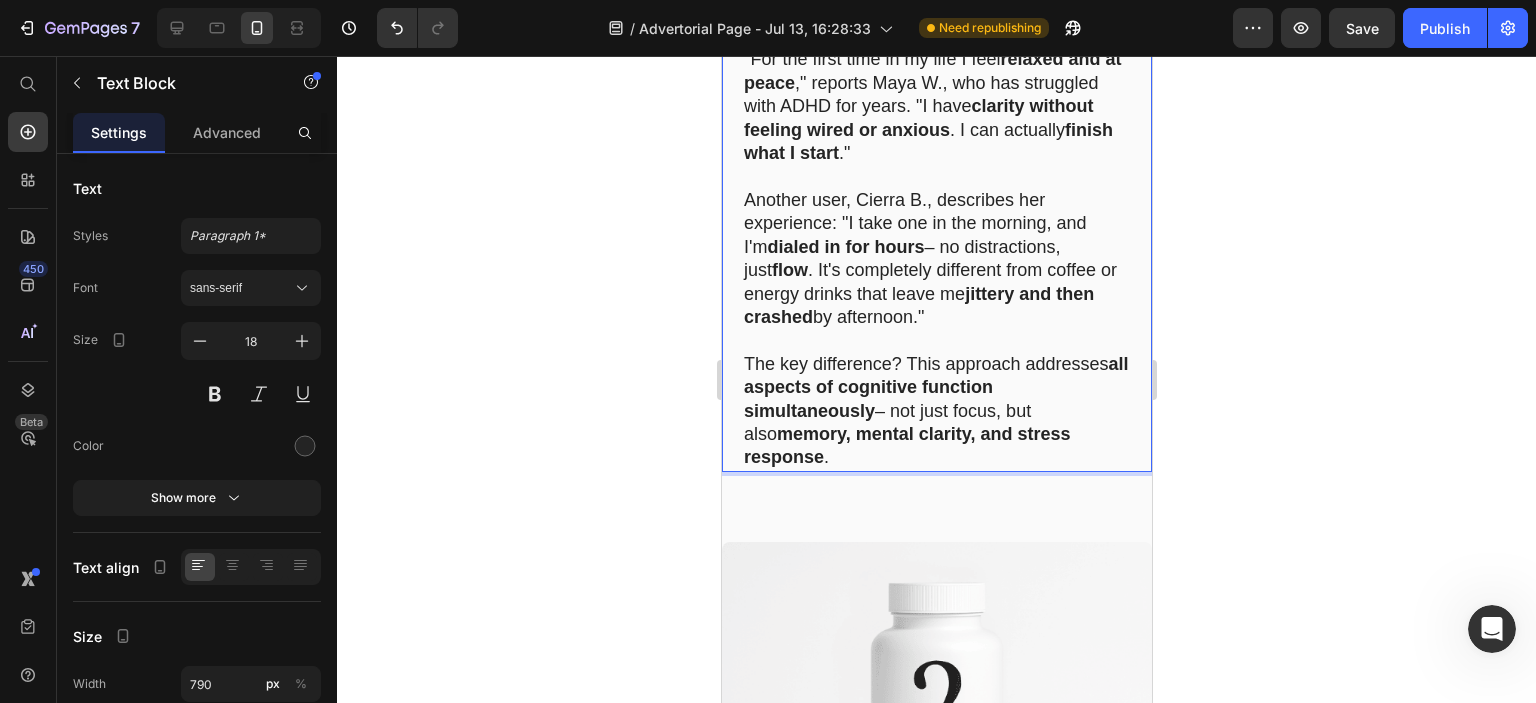 click on ""It's the holy grail of cognitive enhancement ," explains neuropsychologist Dr. [LAST] . "Most cognitive enhancers work by flooding the brain with stimulating chemicals . They create a forced focus that feels unnatural and ultimately unsustainable. This alternative approach instead removes the obstacles to natural focus while supporting the brain's innate ability to concentrate ."" at bounding box center (936, -151) 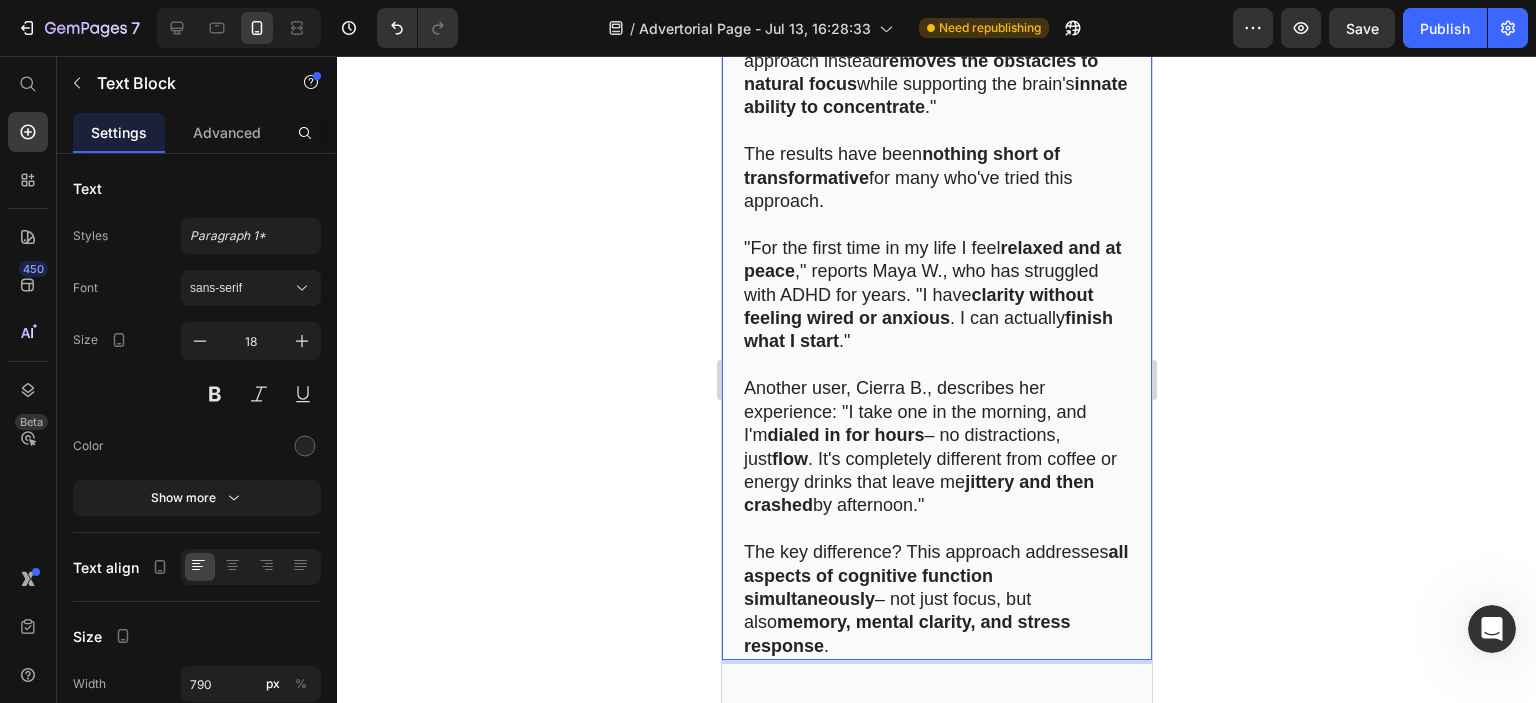 scroll, scrollTop: 4732, scrollLeft: 0, axis: vertical 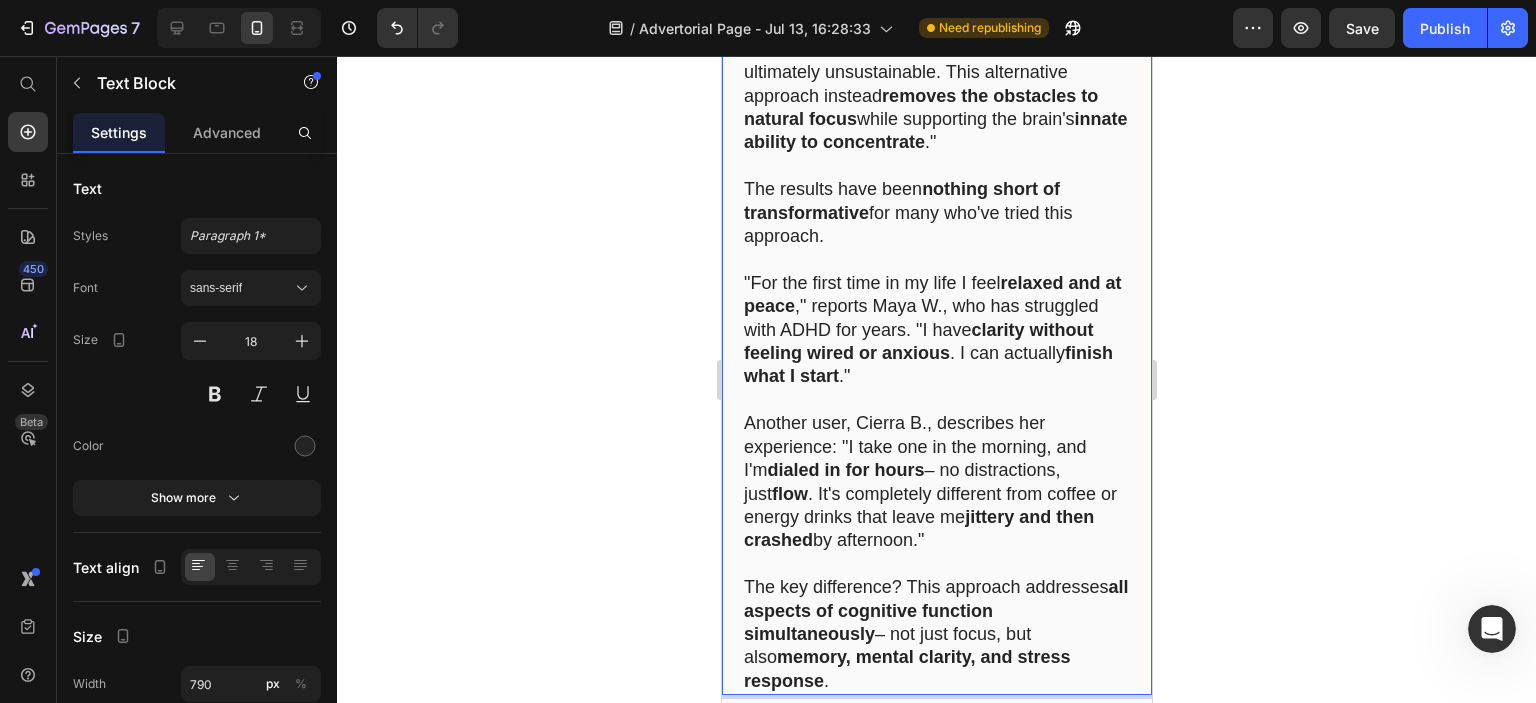 click on "Unlike stimulants that force concentration at the cost of  anxiety and jitters , this unique combination of ingredients produced something remarkable: a state of  "calm focus"  – the ability to concentrate deeply while feeling  relaxed and centered ." at bounding box center (936, -126) 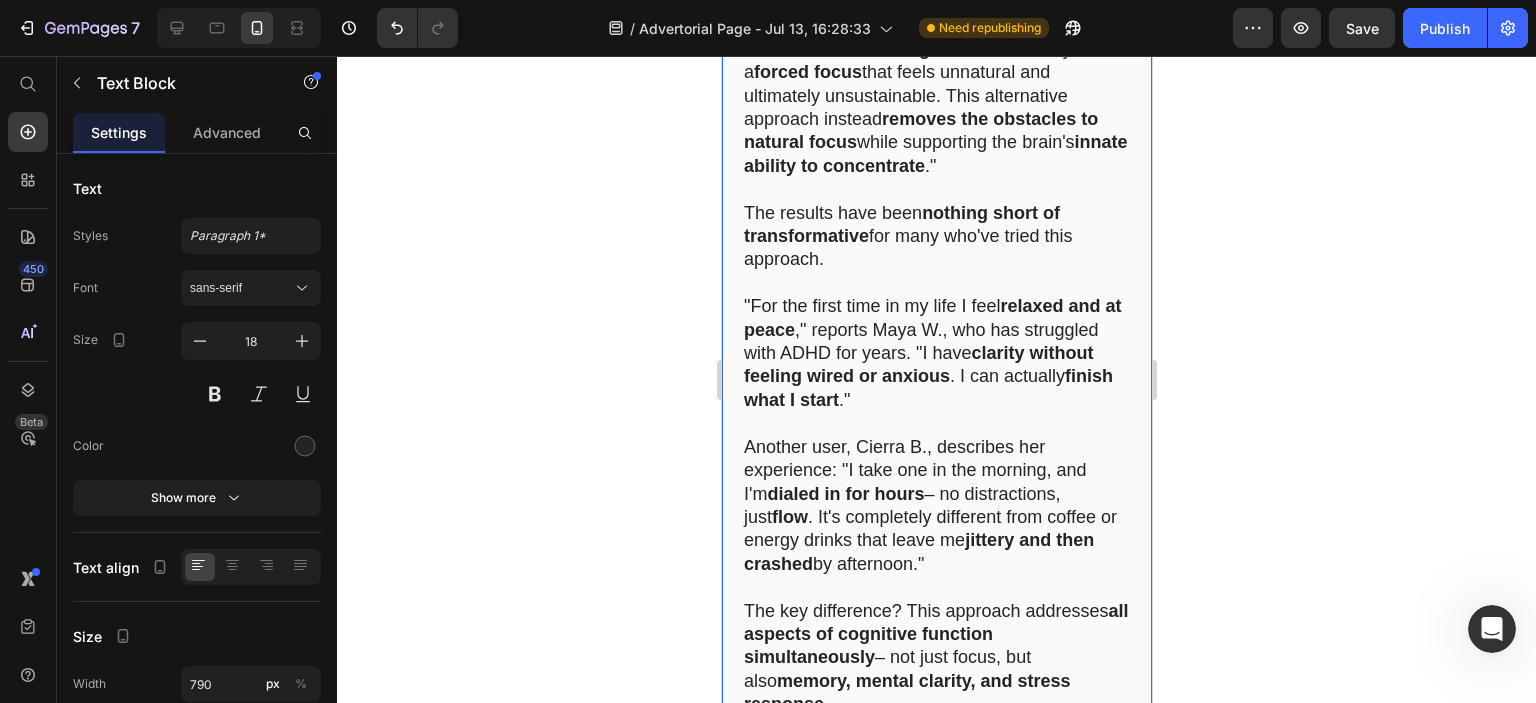 click 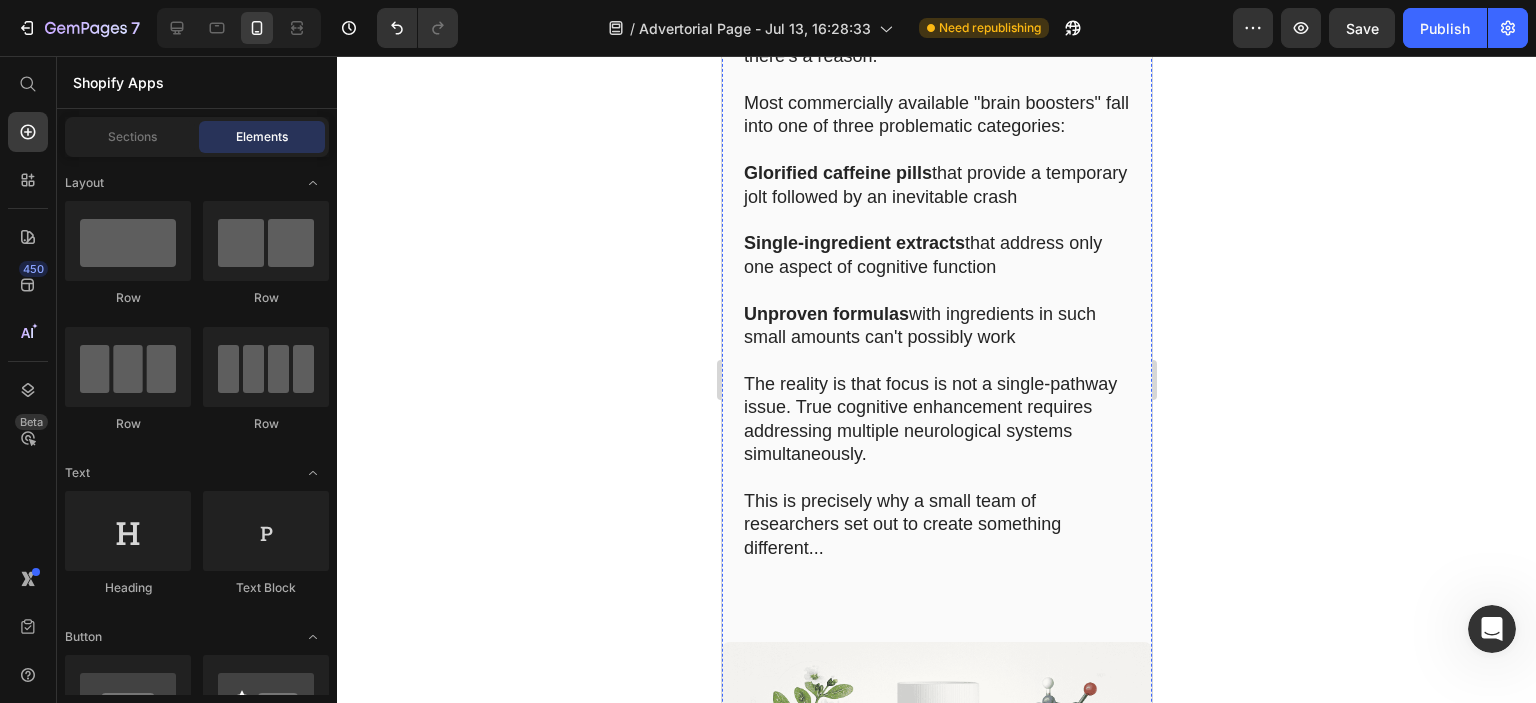 scroll, scrollTop: 5932, scrollLeft: 0, axis: vertical 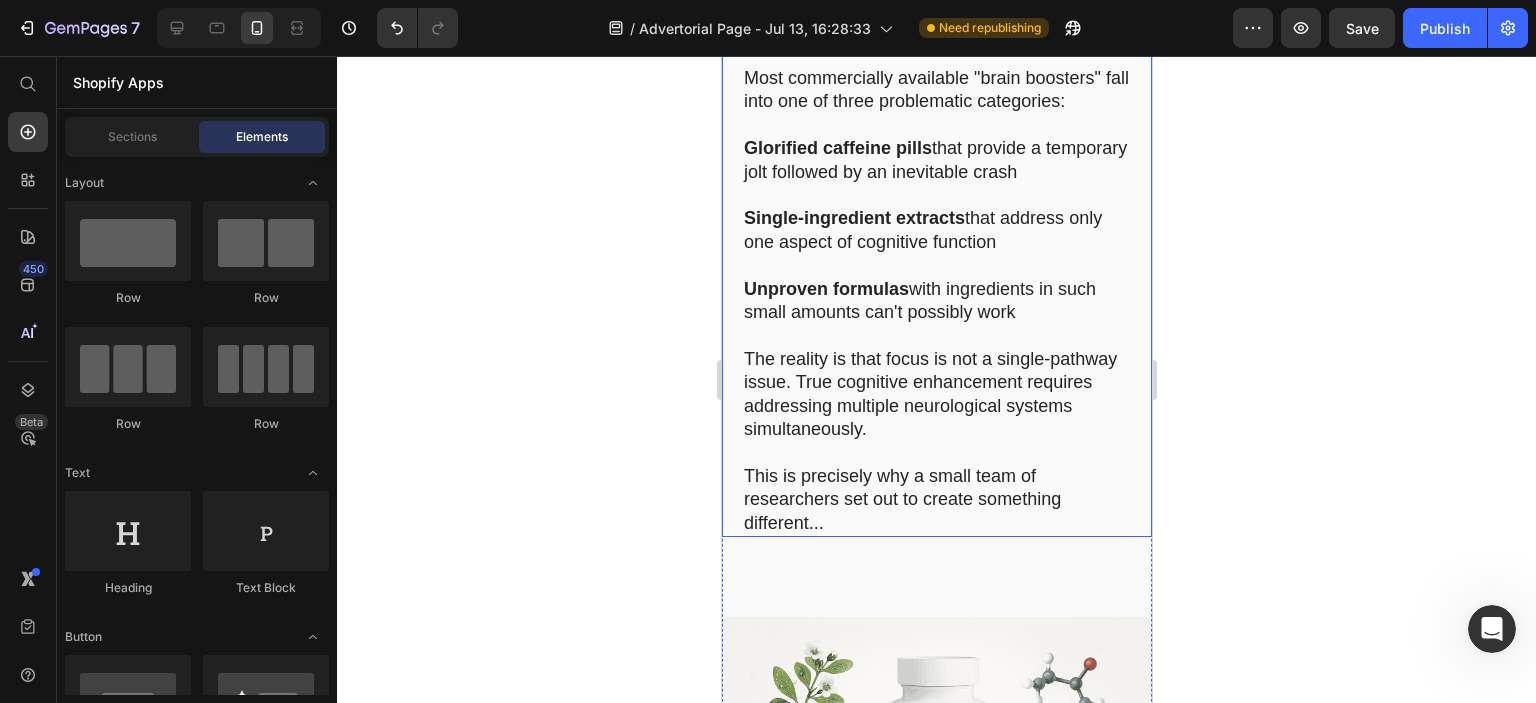 click on "If you've tried other supplements or strategies to improve your focus with disappointing results, there's a reason." at bounding box center [936, 8] 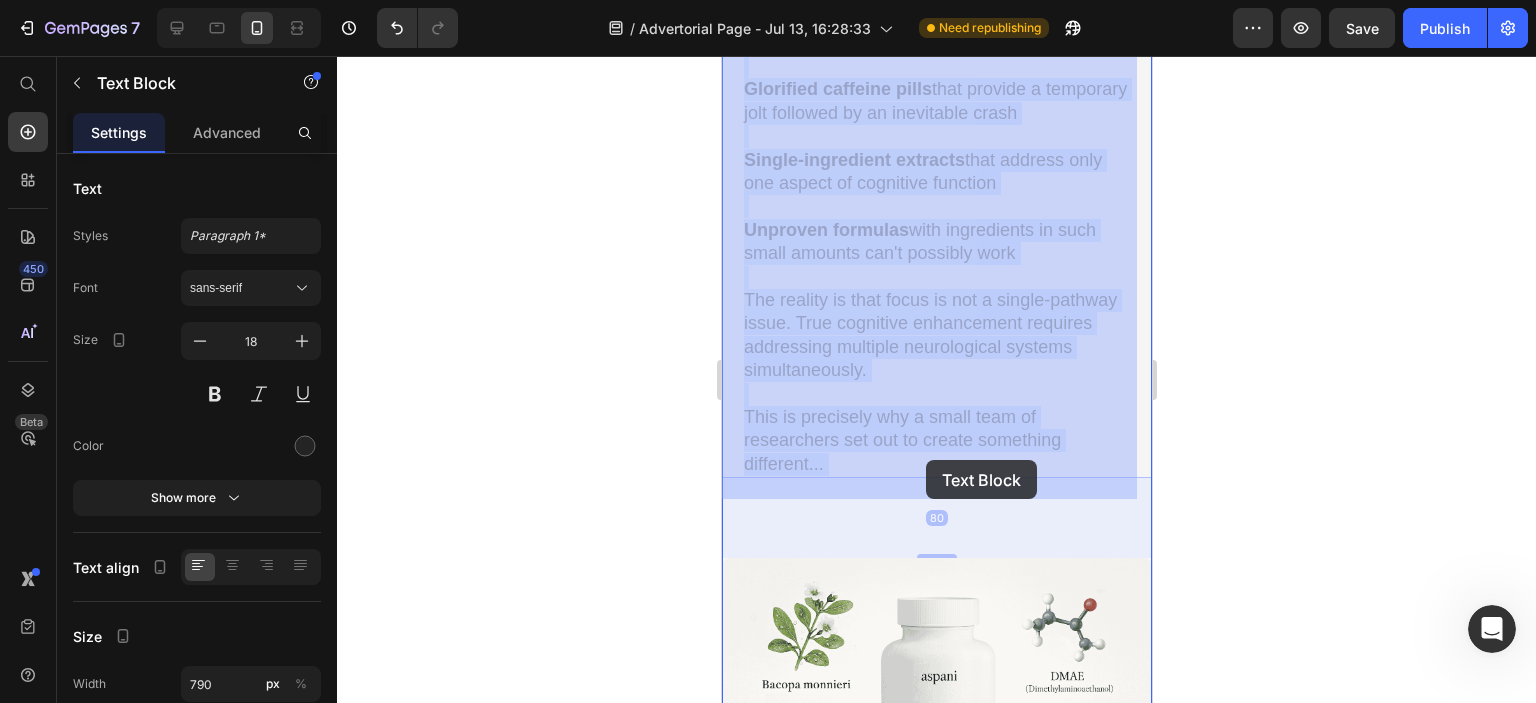 drag, startPoint x: 744, startPoint y: 343, endPoint x: 925, endPoint y: 460, distance: 215.52261 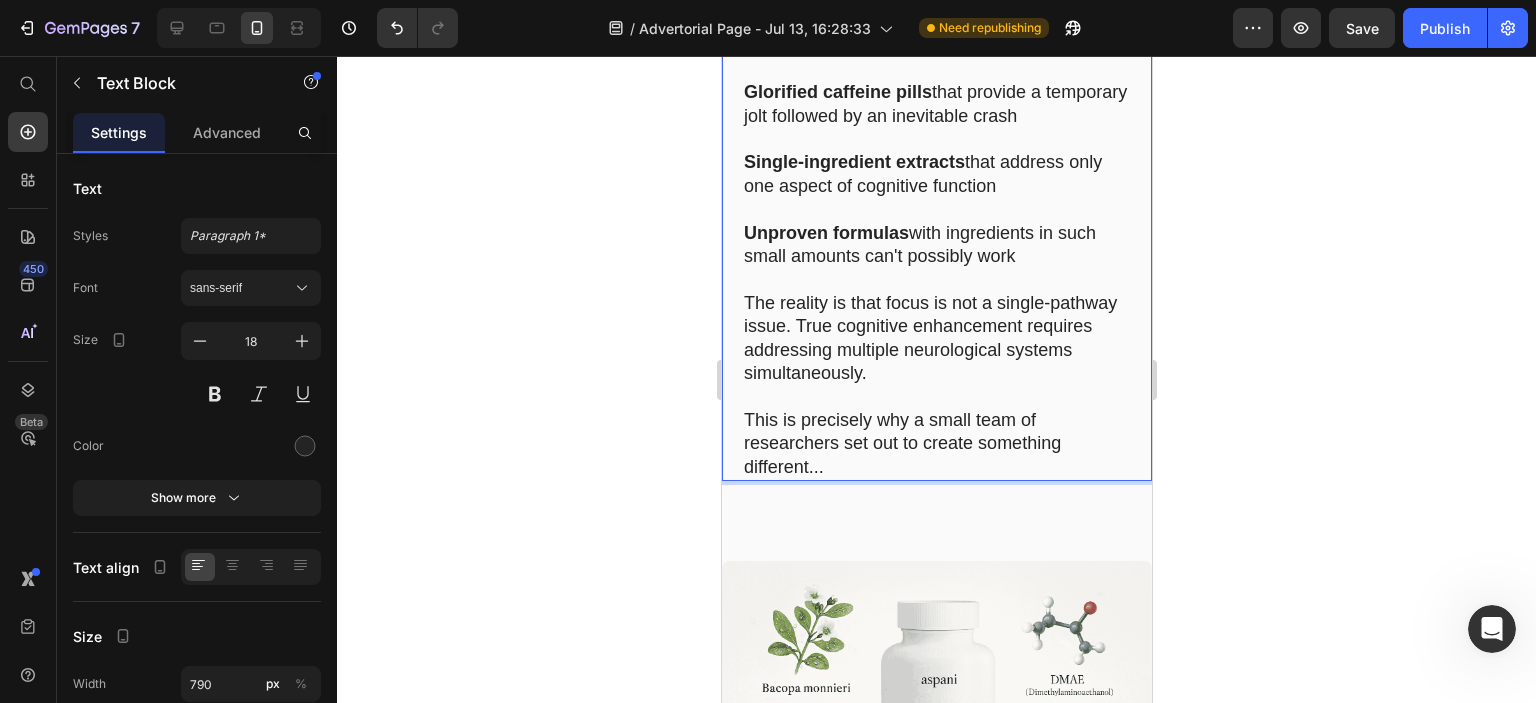scroll, scrollTop: 5900, scrollLeft: 0, axis: vertical 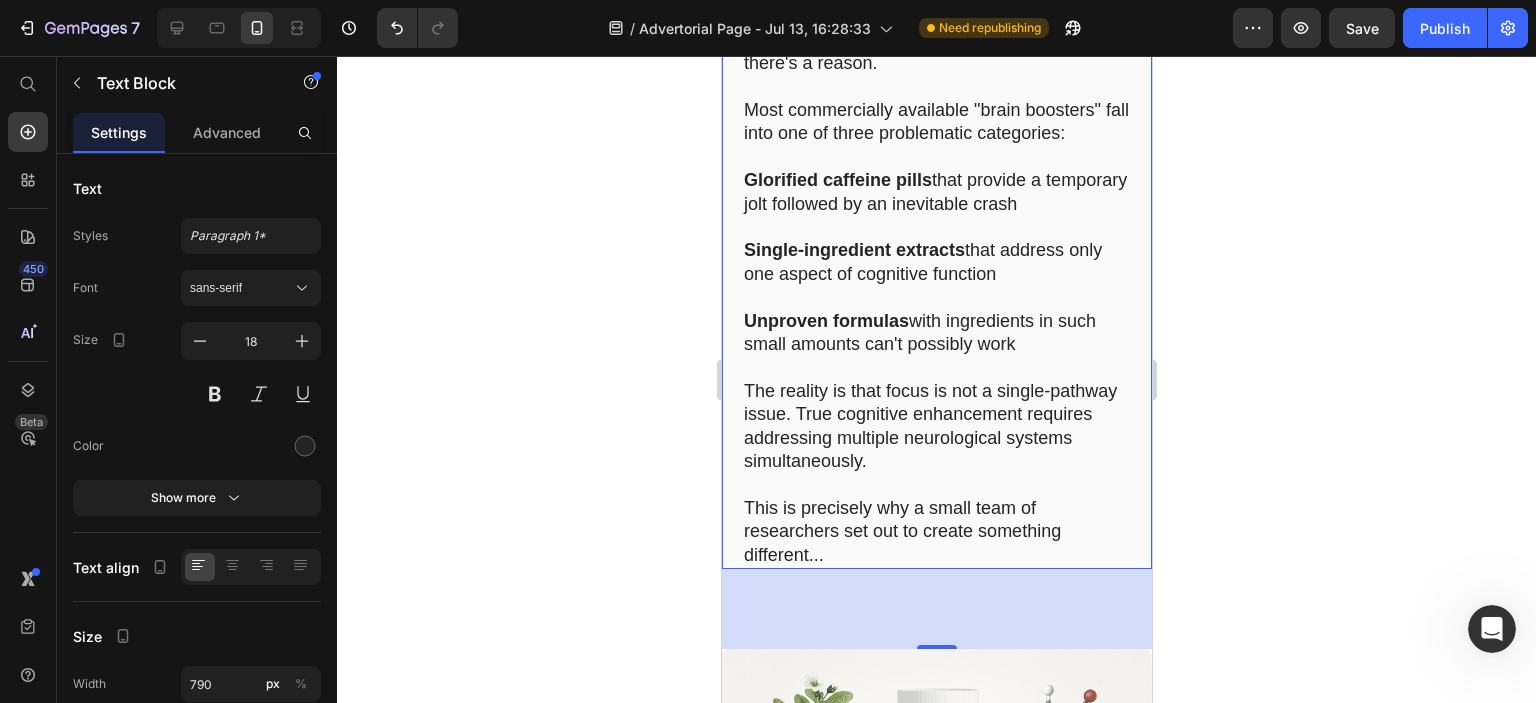 drag, startPoint x: 740, startPoint y: 379, endPoint x: 868, endPoint y: 466, distance: 154.76756 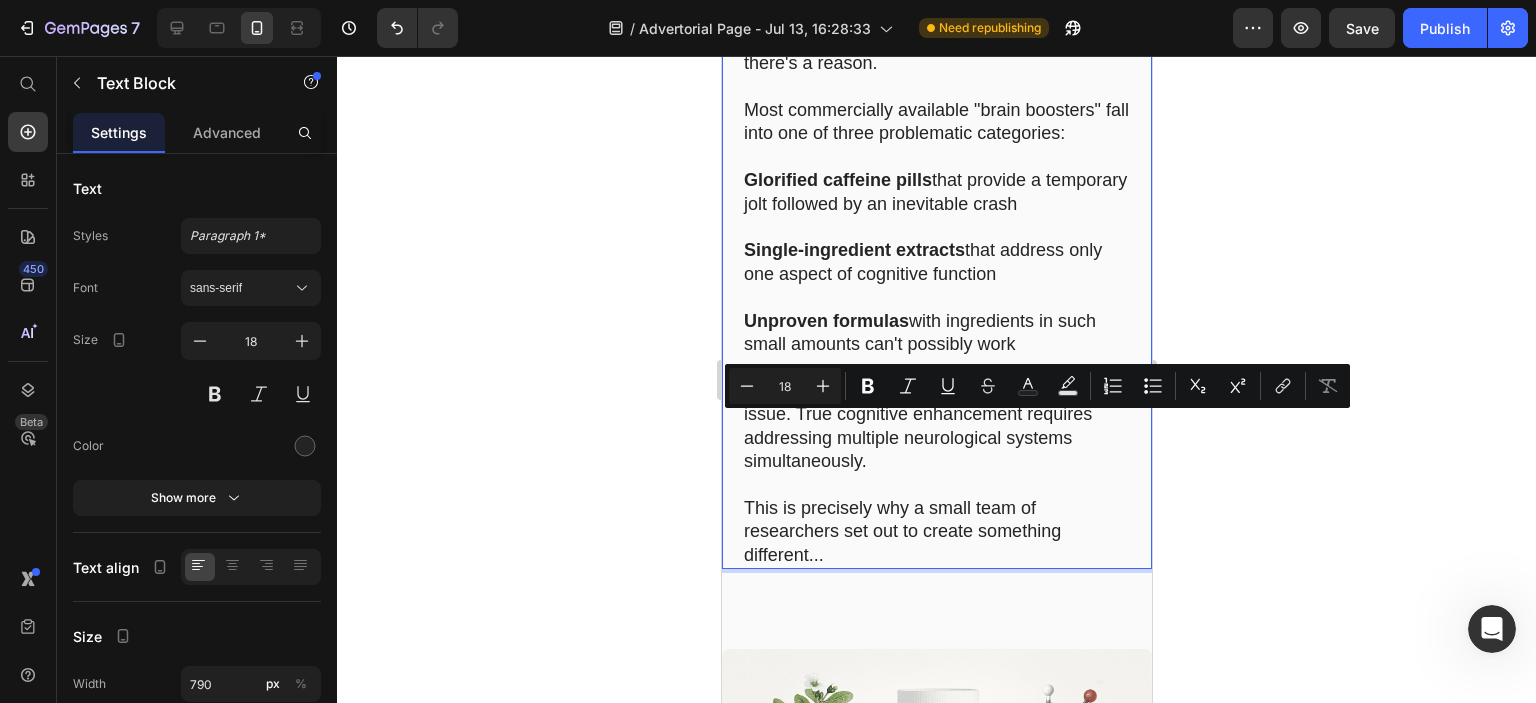 drag, startPoint x: 786, startPoint y: 429, endPoint x: 1487, endPoint y: 460, distance: 701.6851 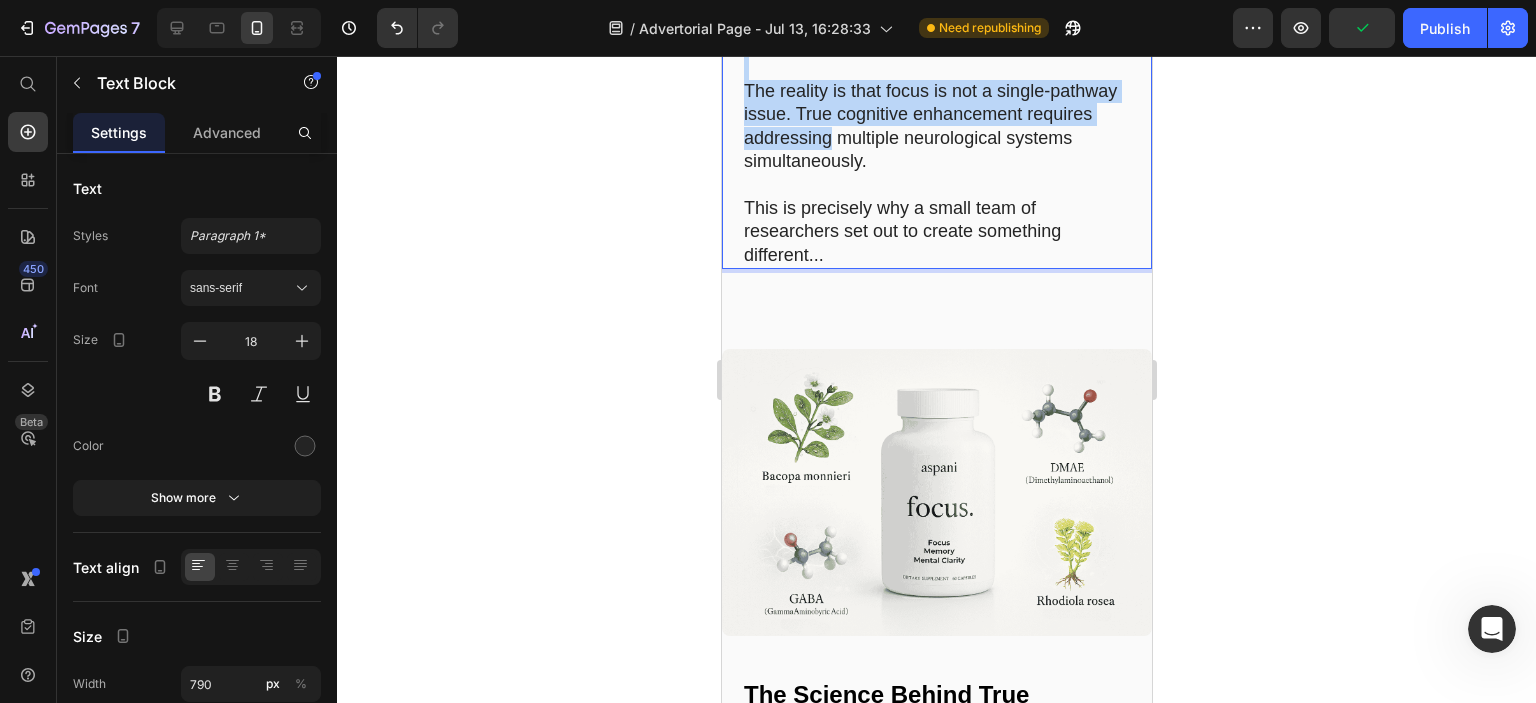 drag, startPoint x: 741, startPoint y: 377, endPoint x: 901, endPoint y: 500, distance: 201.81427 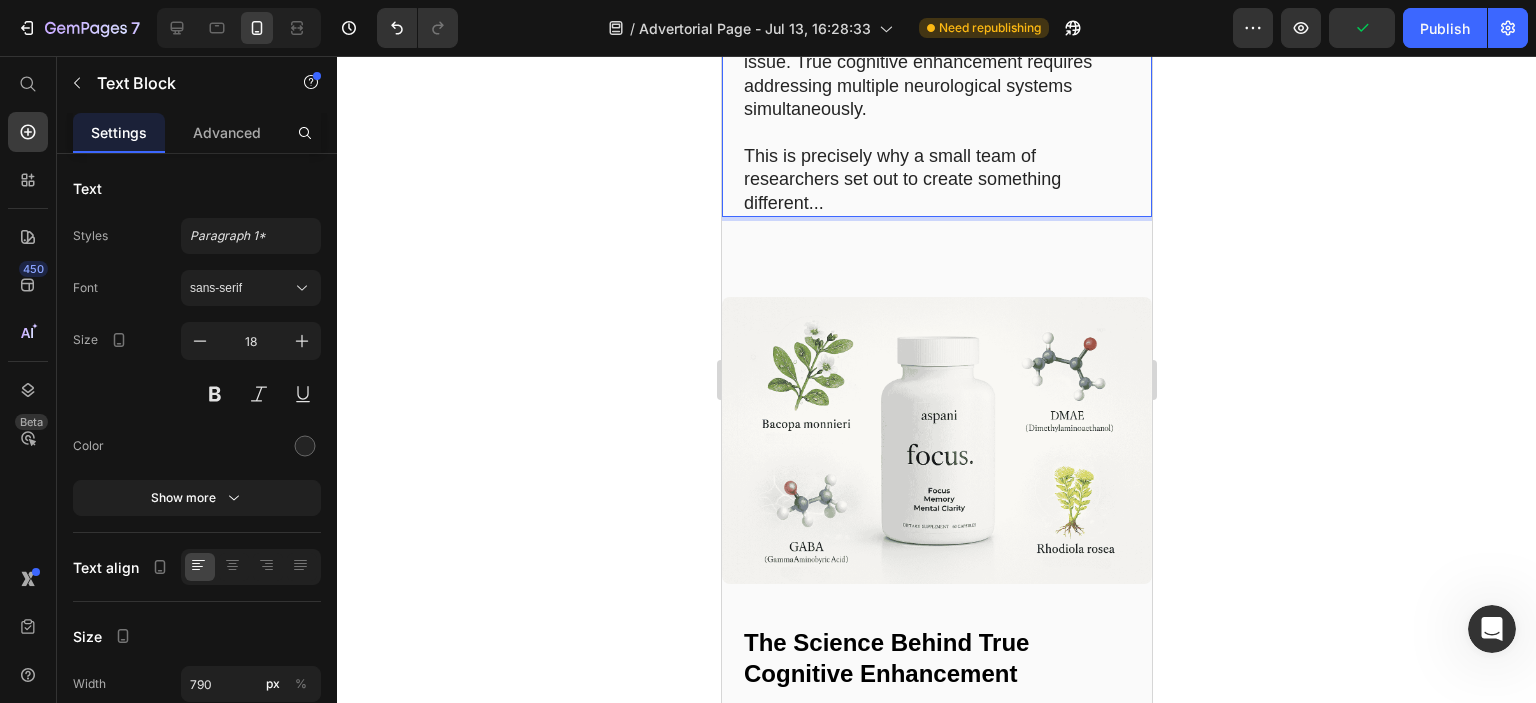 click on "If you've tried other supplements or strategies to improve your focus with disappointing results, there's a reason. Most commercially available "brain boosters" fall into one of three problematic categories: Glorified caffeine pills  that provide a temporary jolt followed by an inevitable crash Single-ingredient extracts  that address only one aspect of cognitive function Unproven formulas  with ingredients in such small amounts can't possibly work The reality is that focus is not a single-pathway issue. True cognitive enhancement requires addressing multiple neurological systems simultaneously. This is precisely why a small team of researchers set out to create something different..." at bounding box center [936, -66] 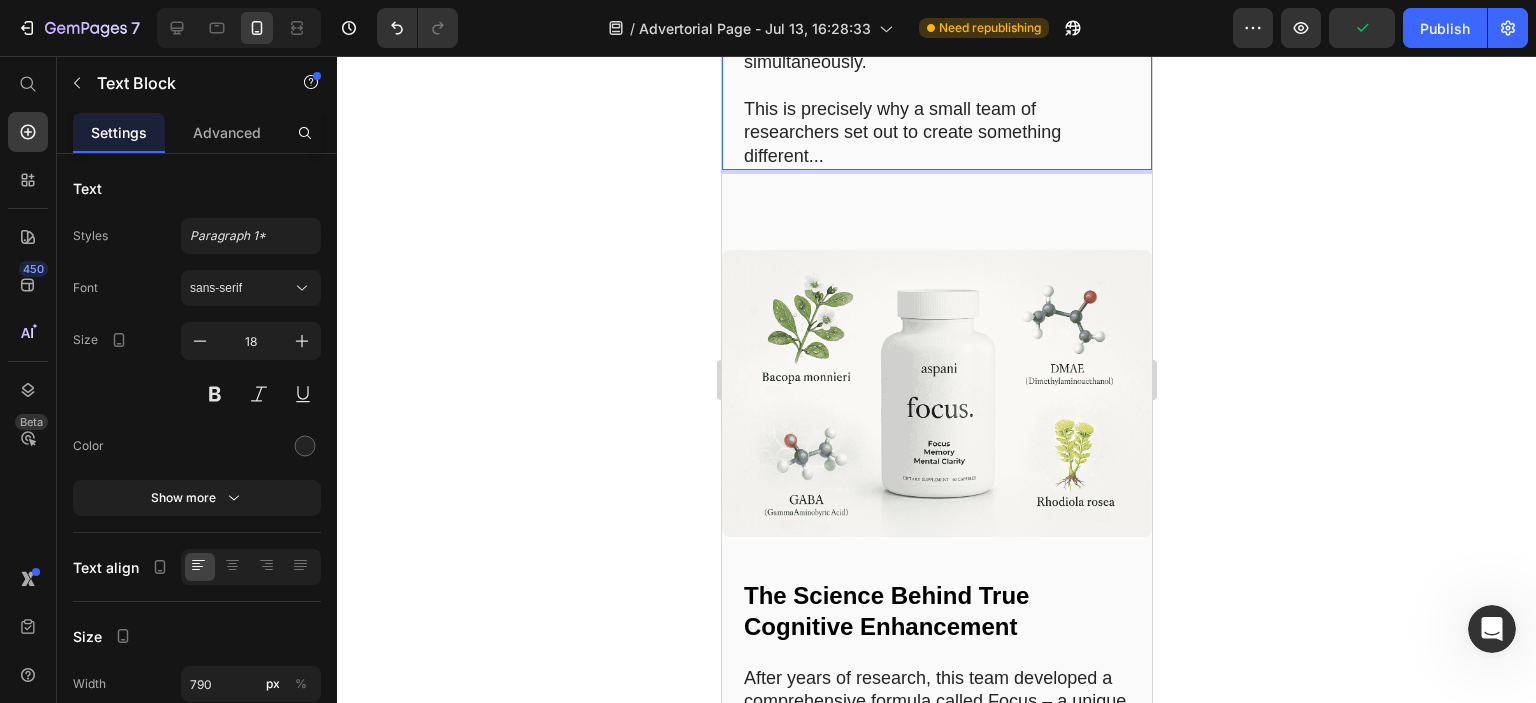 scroll, scrollTop: 6300, scrollLeft: 0, axis: vertical 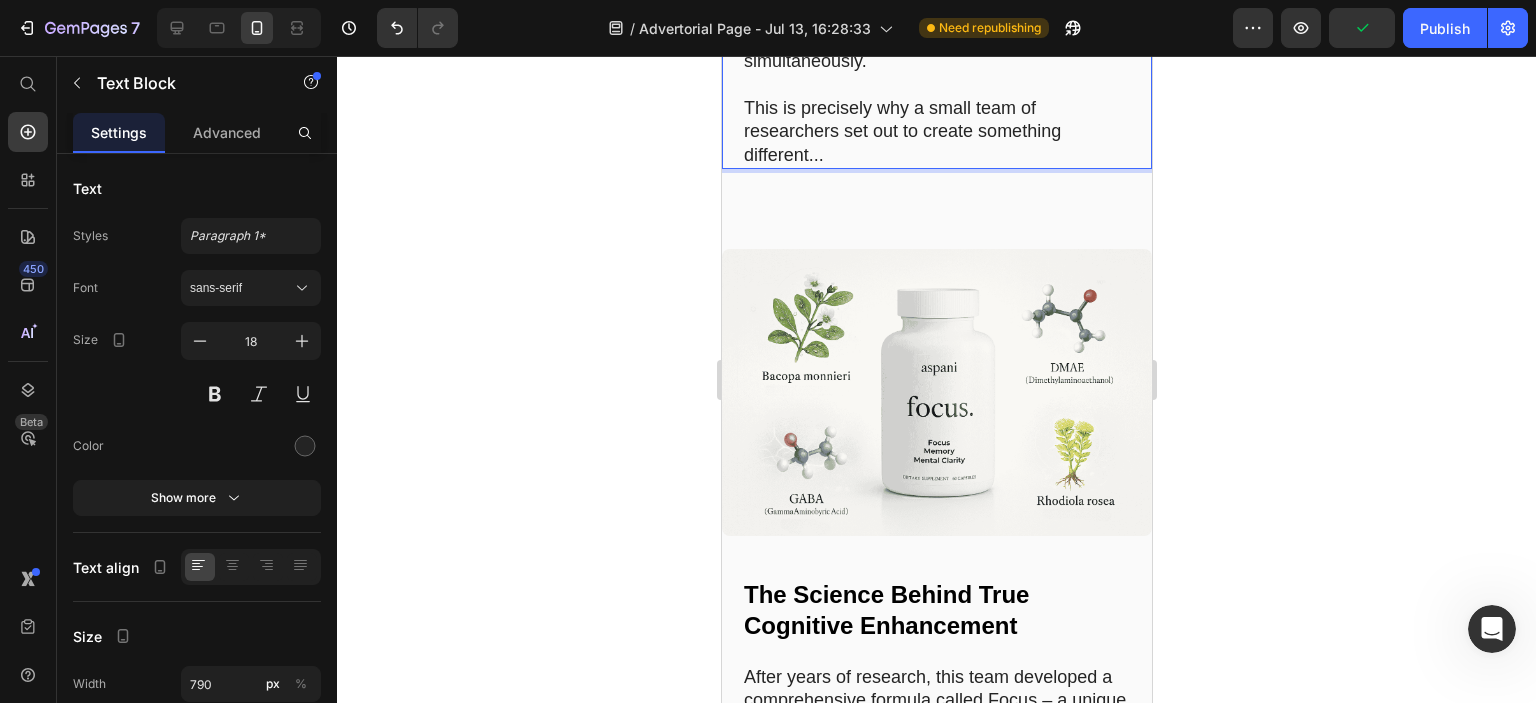 click on "This is precisely why a small team of researchers set out to create something different..." at bounding box center (936, 132) 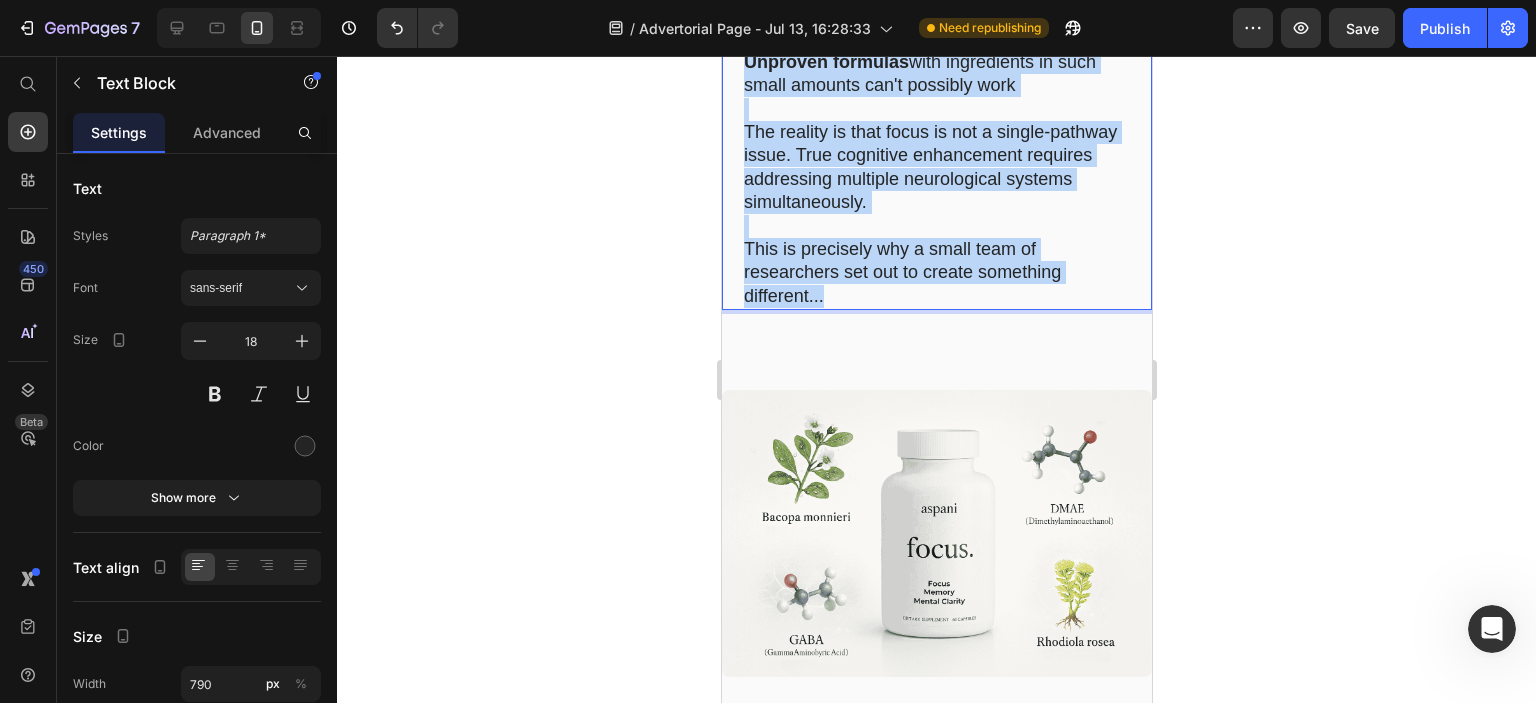 scroll, scrollTop: 6000, scrollLeft: 0, axis: vertical 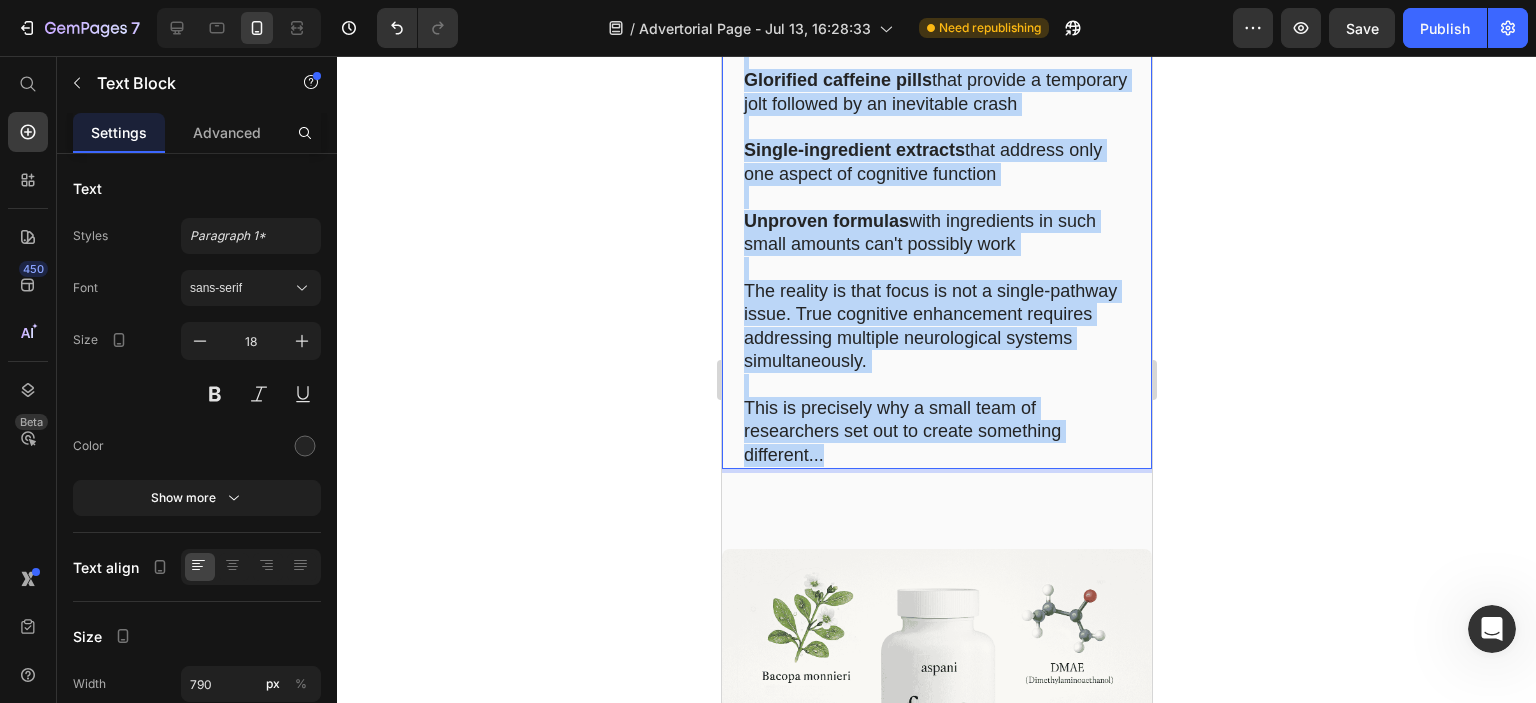drag, startPoint x: 861, startPoint y: 519, endPoint x: 737, endPoint y: 284, distance: 265.7085 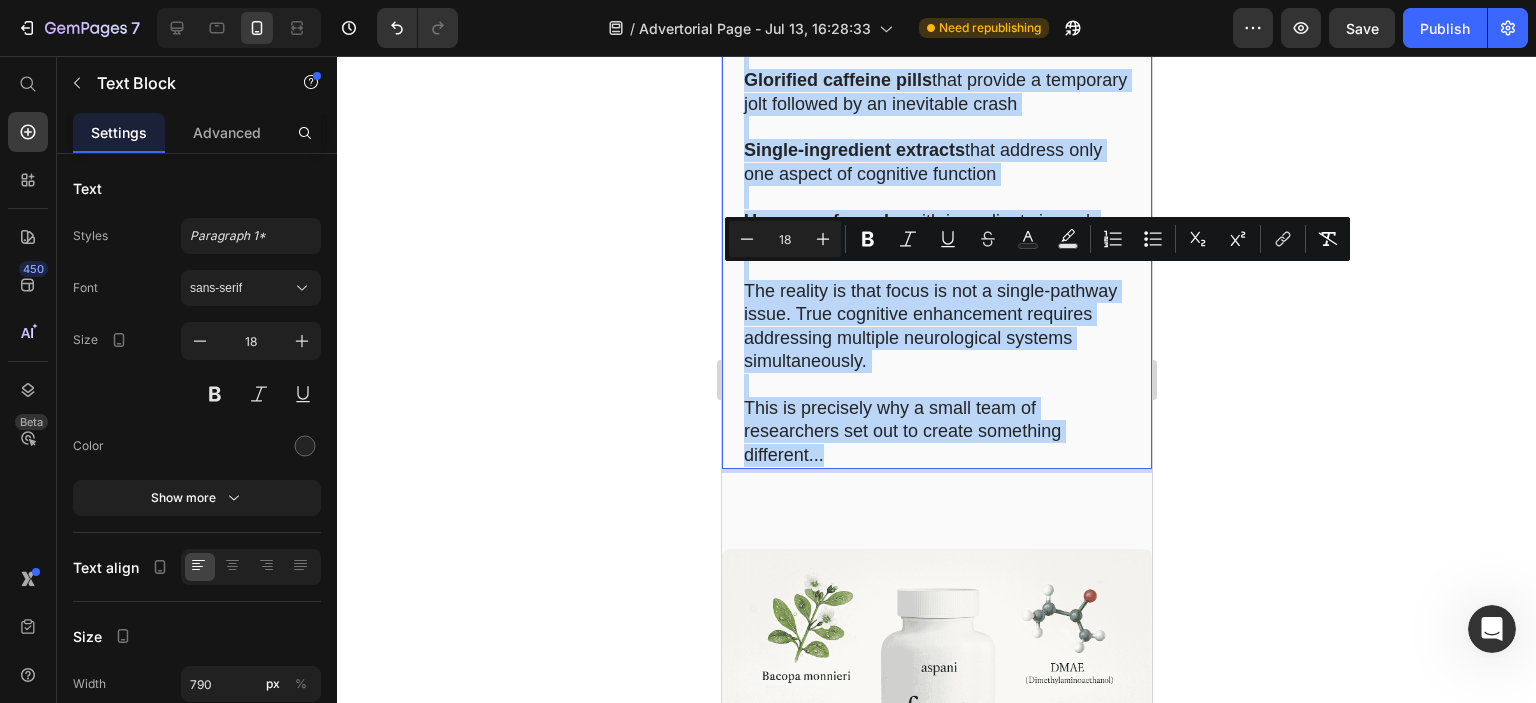 copy on "If you've tried other supplements or strategies to improve your focus with disappointing results, there's a reason. Most commercially available "brain boosters" fall into one of three problematic categories: Glorified caffeine pills  that provide a temporary jolt followed by an inevitable crash Single-ingredient extracts  that address only one aspect of cognitive function Unproven formulas  with ingredients in such small amounts can't possibly work The reality is that focus is not a single-pathway issue. True cognitive enhancement requires addressing multiple neurological systems simultaneously. This is precisely why a small team of researchers set out to create something different..." 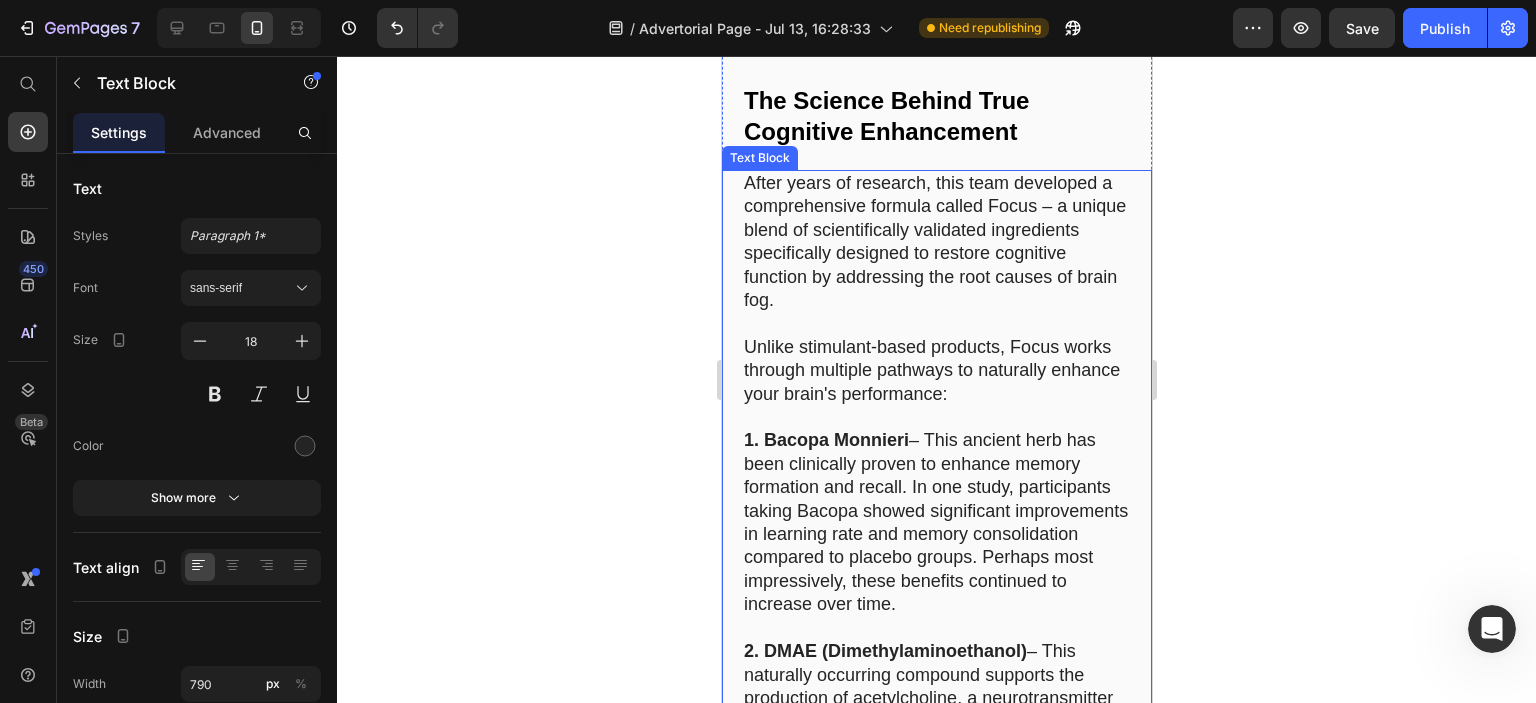 scroll, scrollTop: 7100, scrollLeft: 0, axis: vertical 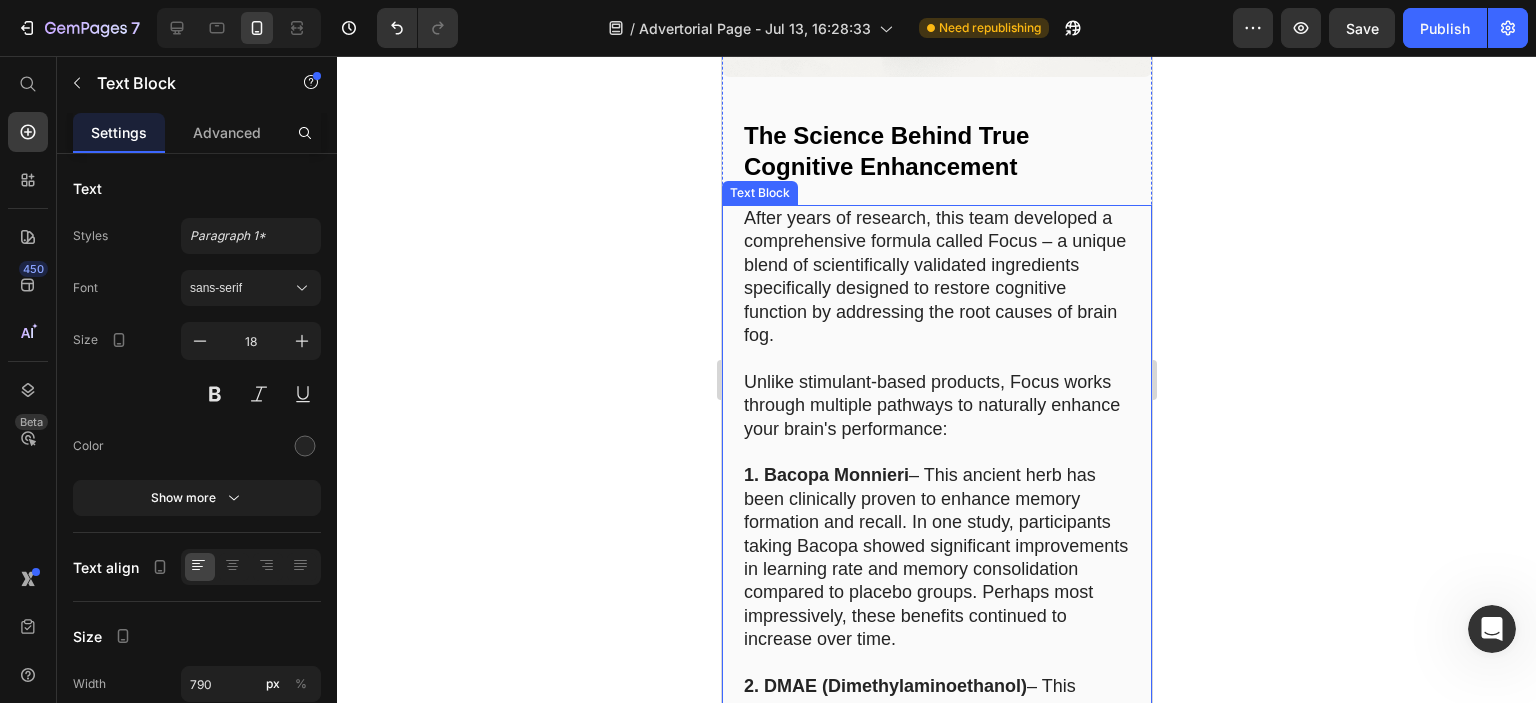 click on "After years of research, this team developed a comprehensive formula called Focus – a unique blend of scientifically validated ingredients specifically designed to restore cognitive function by addressing the root causes of brain fog." at bounding box center (936, 277) 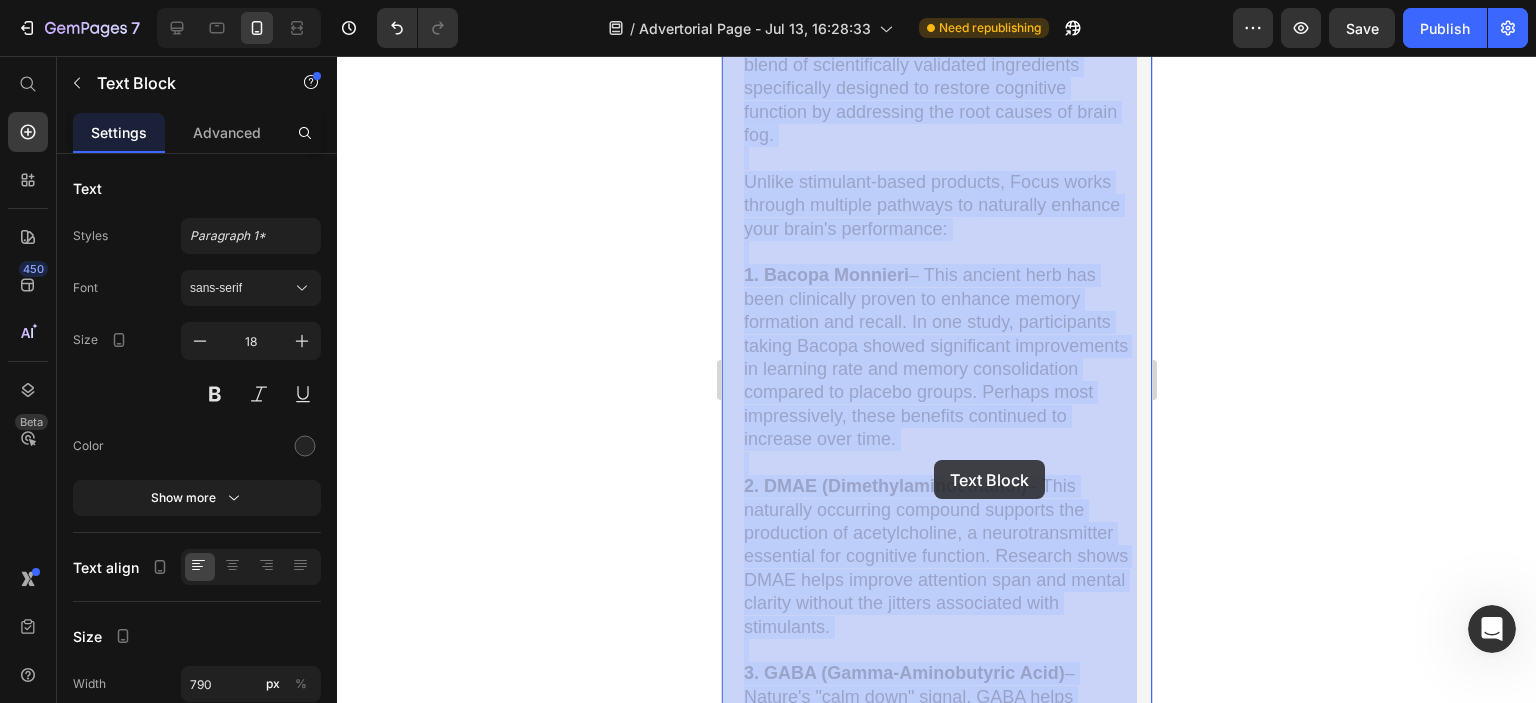 drag, startPoint x: 742, startPoint y: 227, endPoint x: 933, endPoint y: 460, distance: 301.2806 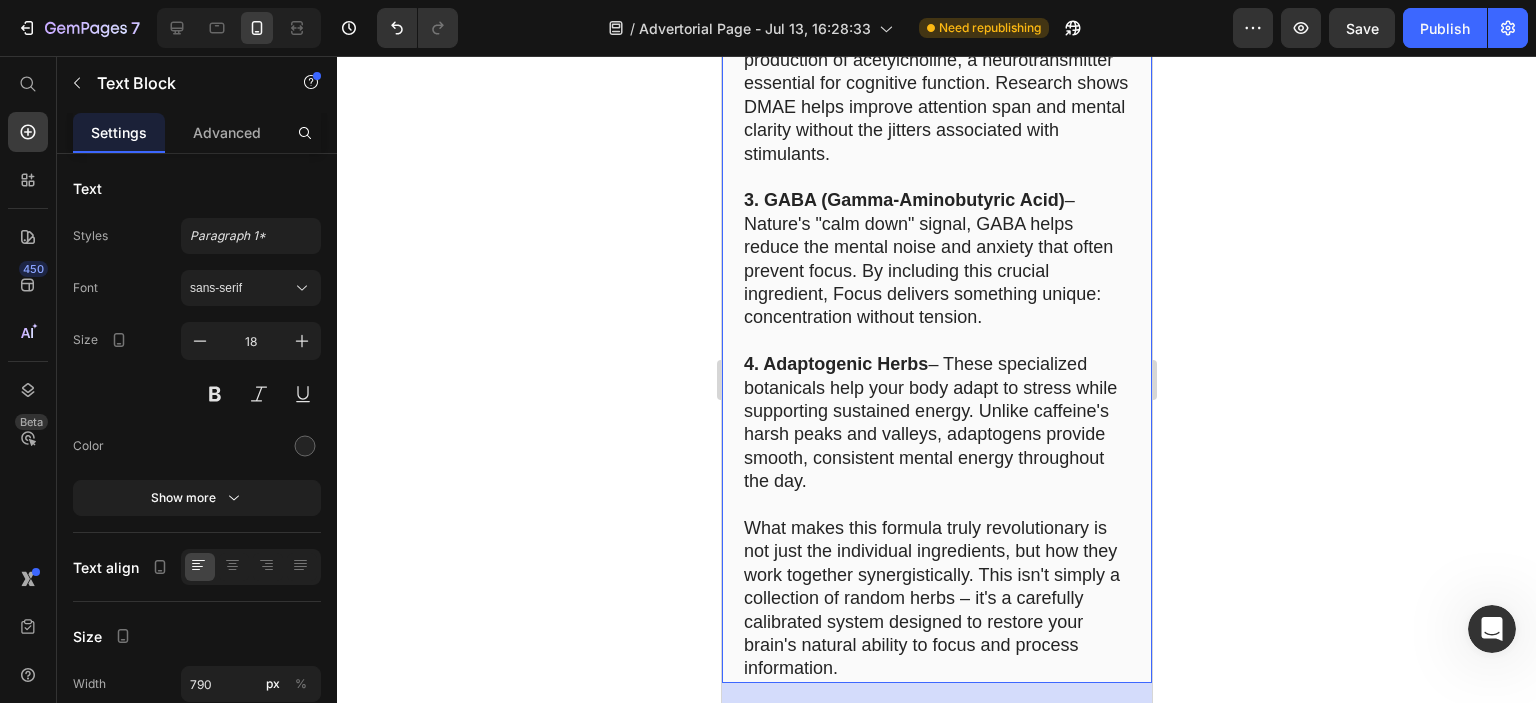 scroll, scrollTop: 8000, scrollLeft: 0, axis: vertical 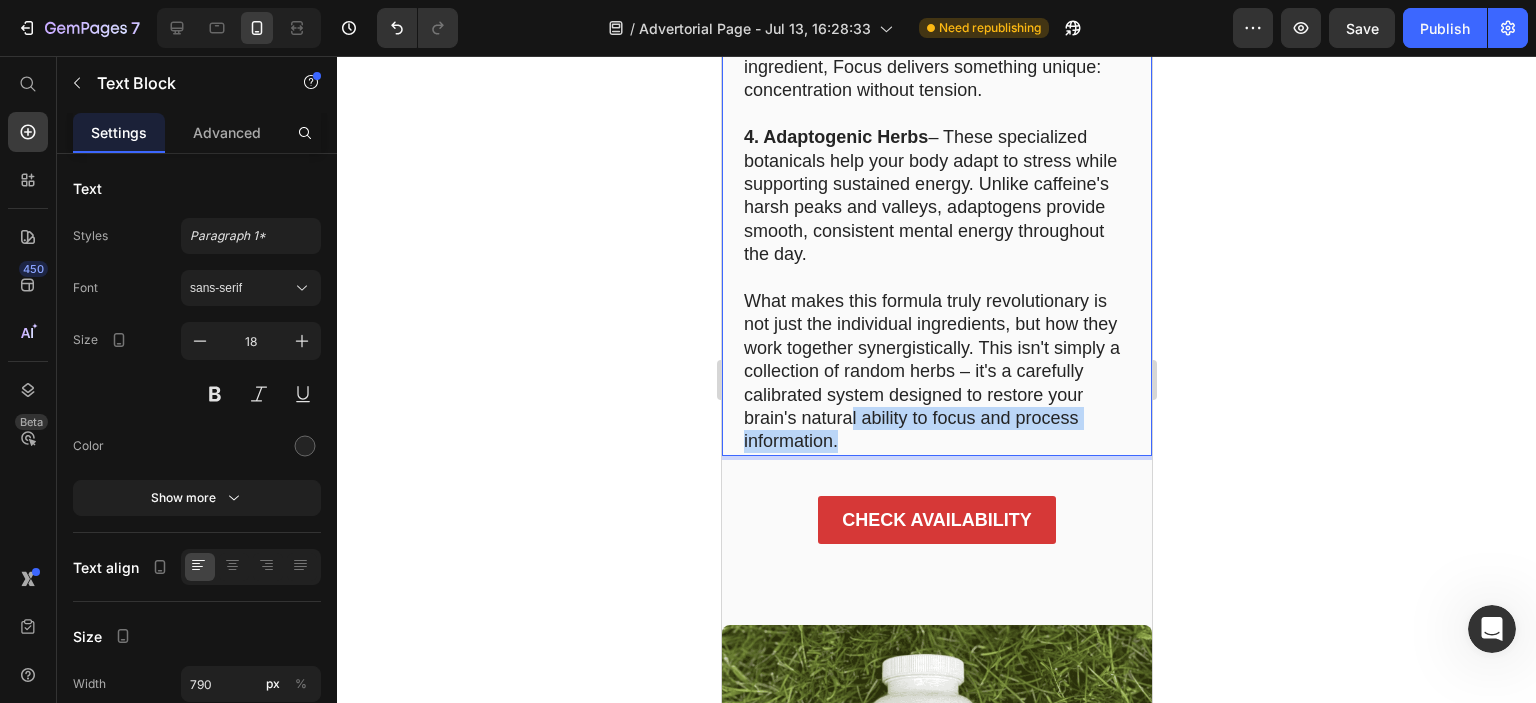 drag, startPoint x: 936, startPoint y: 451, endPoint x: 873, endPoint y: 416, distance: 72.06941 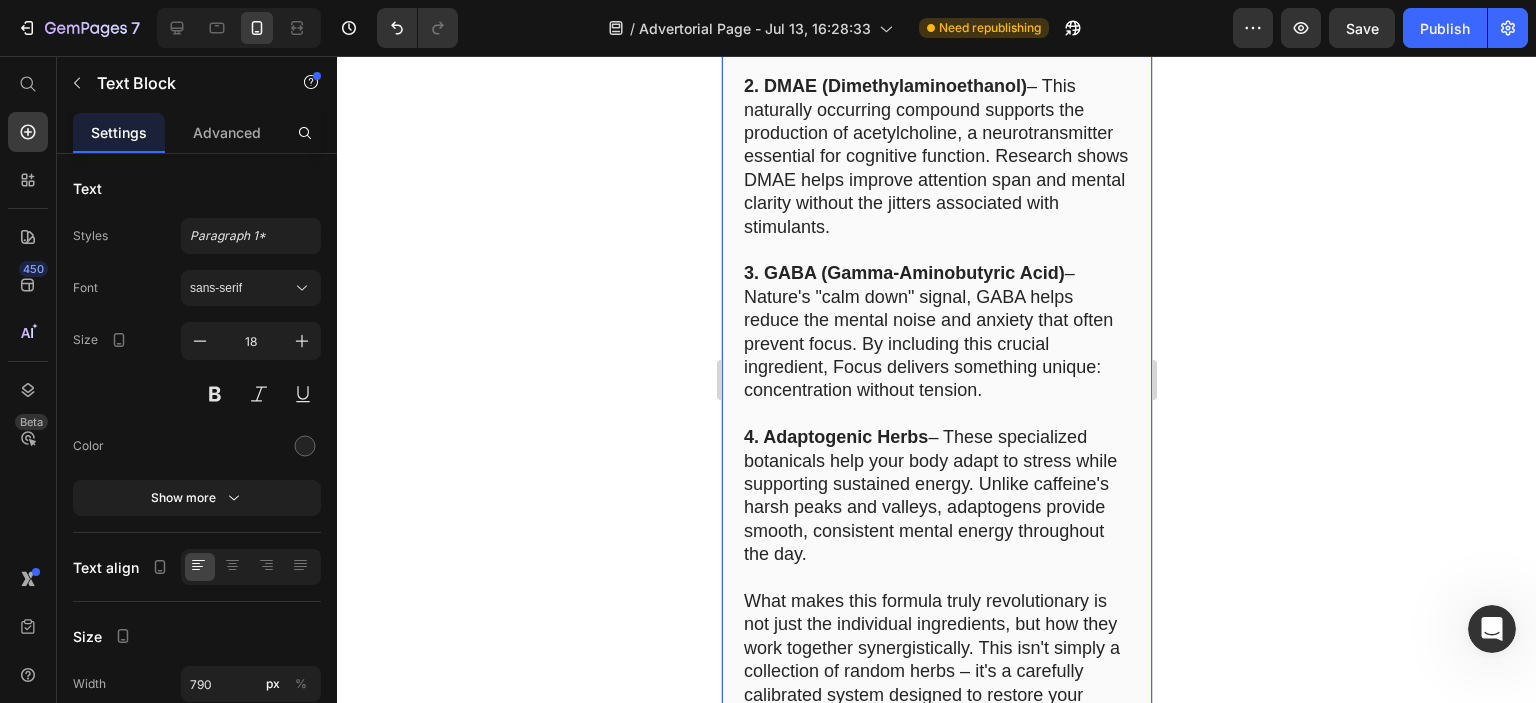 click on "After years of research, this team developed a comprehensive formula called Focus – a unique blend of scientifically validated ingredients specifically designed to restore cognitive function by addressing the root causes of brain fog. Unlike stimulant-based products, Focus works through multiple pathways to naturally enhance your brain's performance: 1. Bacopa Monnieri  – This ancient herb has been clinically proven to enhance memory formation and recall. In one study, participants taking Bacopa showed significant improvements in learning rate and memory consolidation compared to placebo groups. Perhaps most impressively, these benefits continued to increase over time. 2. DMAE (Dimethylaminoethanol)  – This naturally occurring compound supports the production of acetylcholine, a neurotransmitter essential for cognitive function. Research shows DMAE helps improve attention span and mental clarity without the jitters associated with stimulants. 3. GABA (Gamma-Aminobutyric Acid) 4. Adaptogenic Herbs" at bounding box center [936, 180] 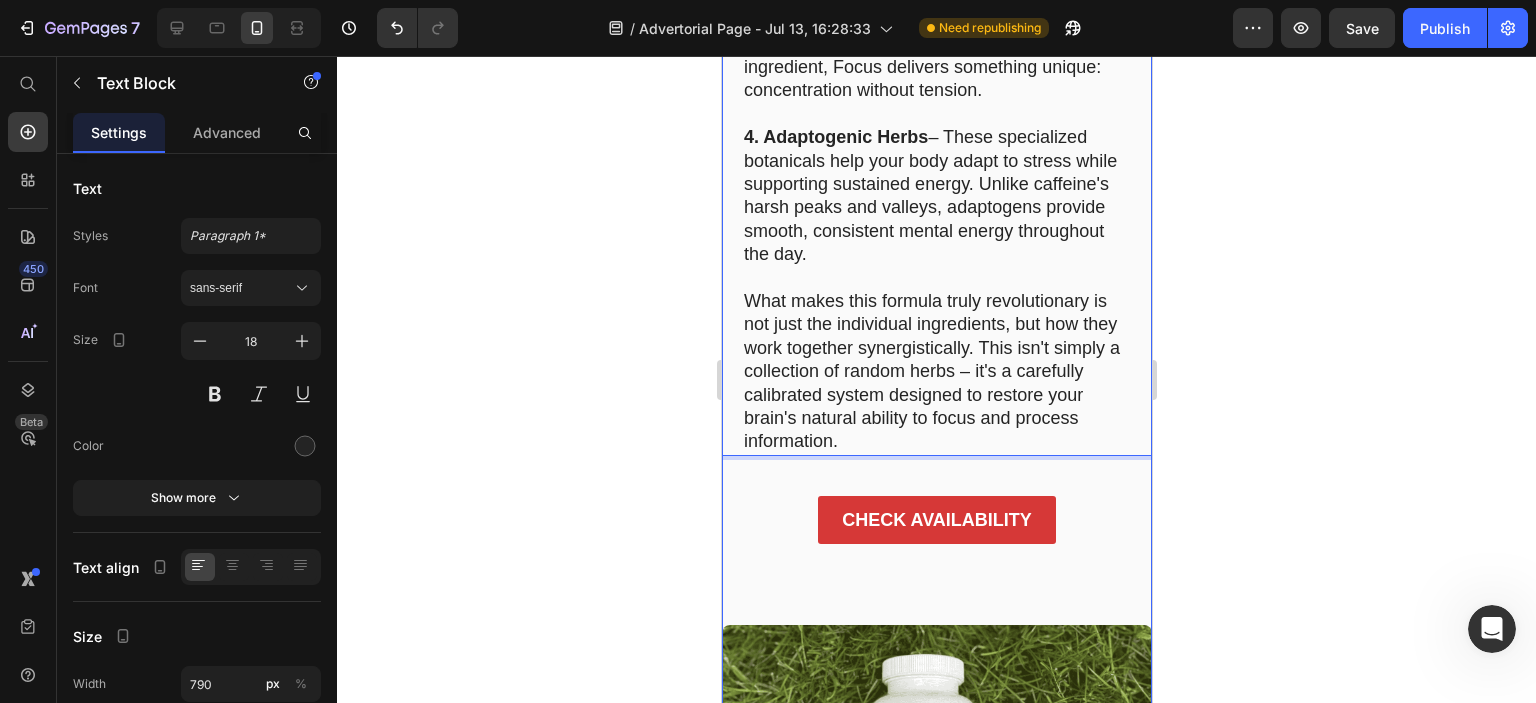 scroll, scrollTop: 8100, scrollLeft: 0, axis: vertical 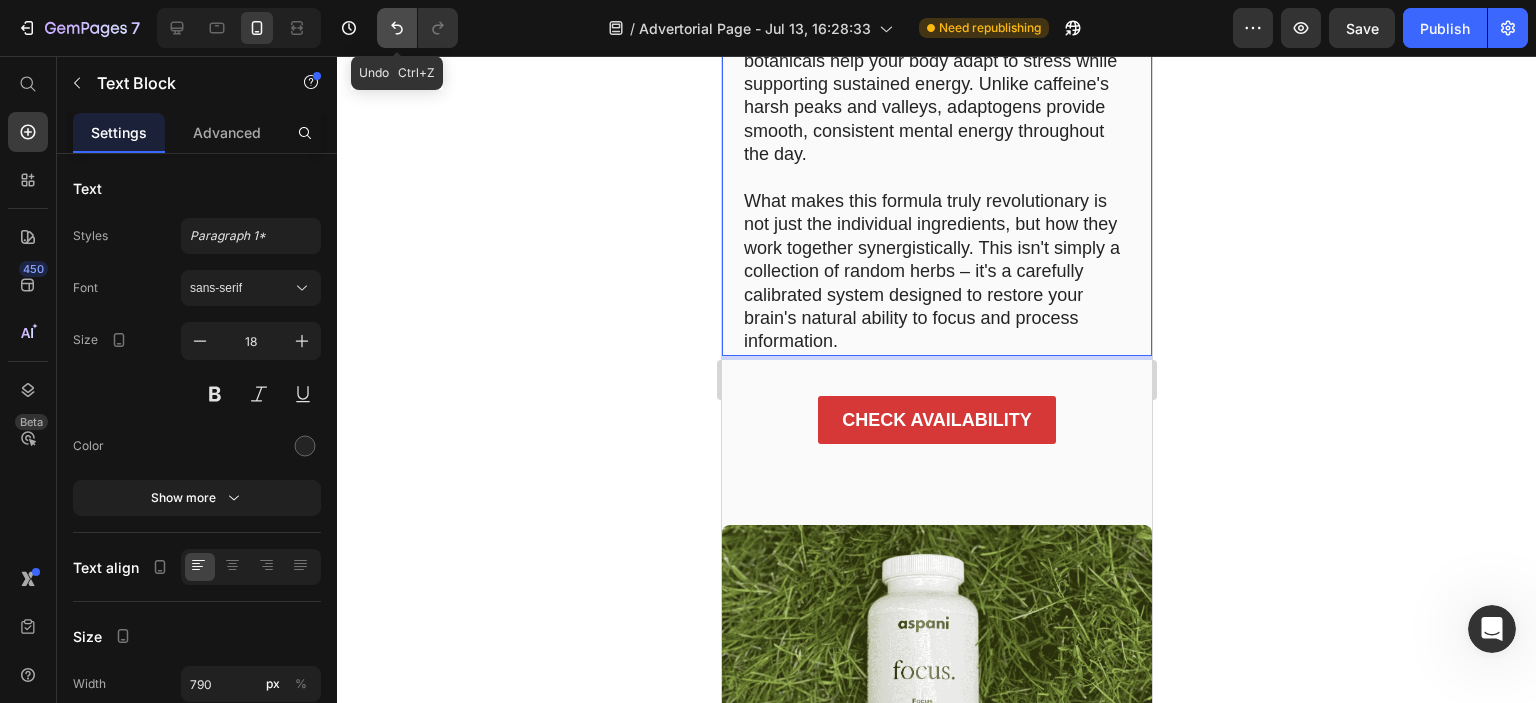 click 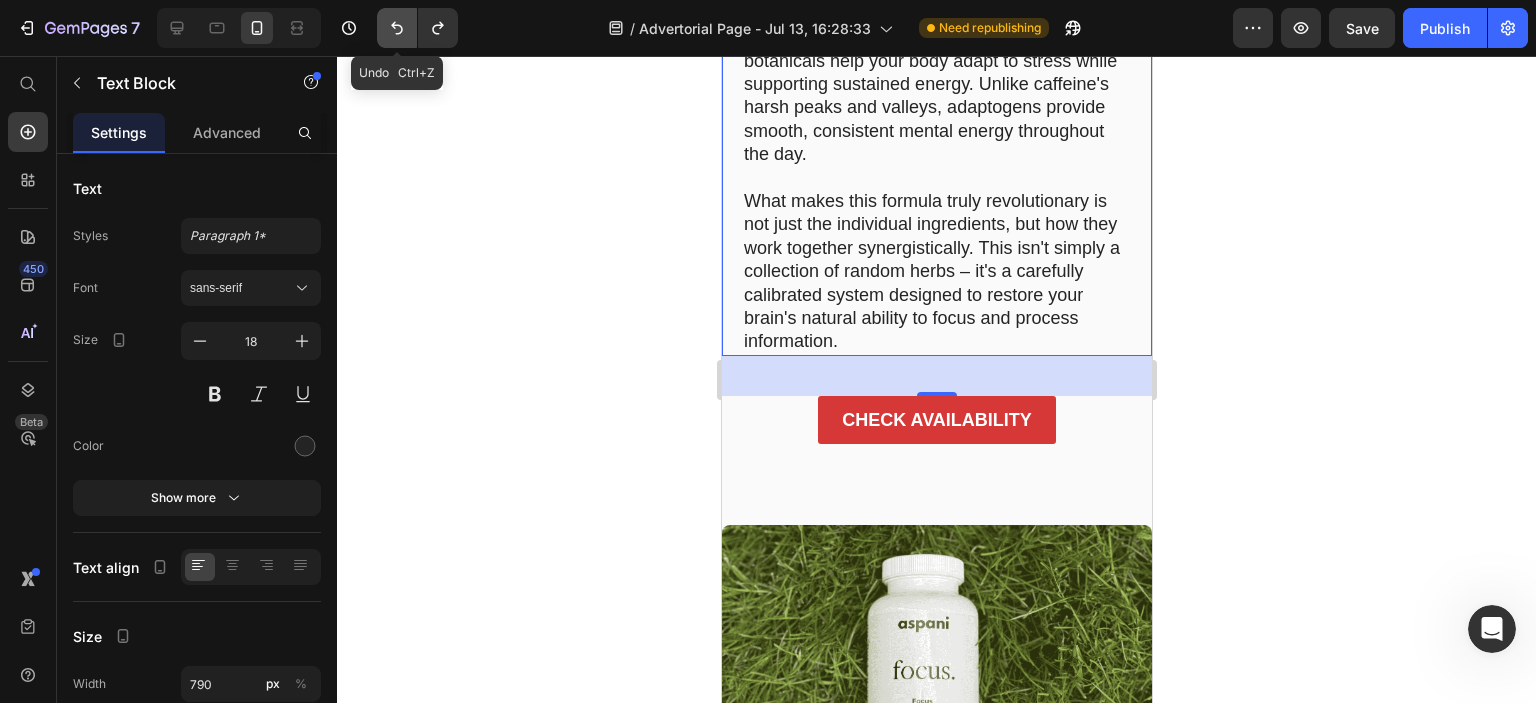 click 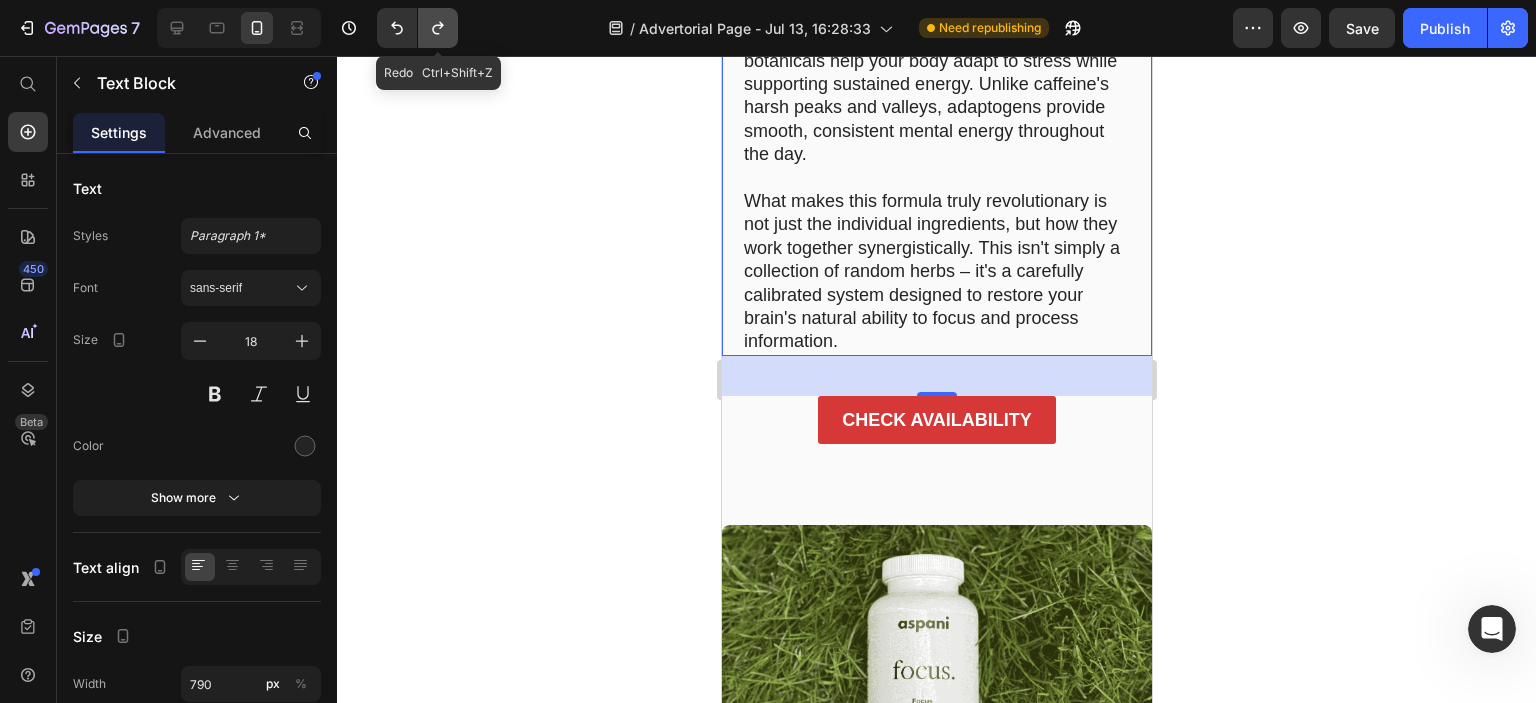 click 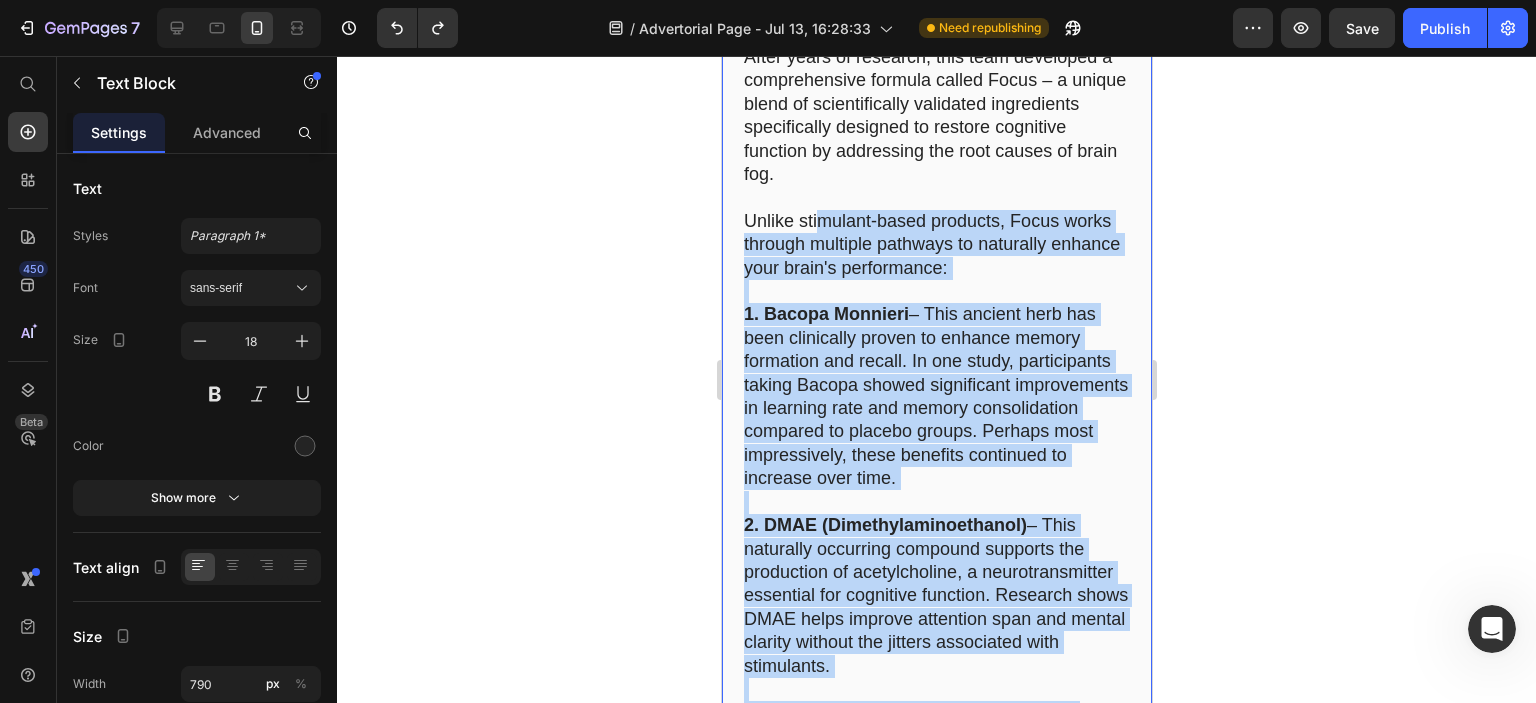 scroll, scrollTop: 7100, scrollLeft: 0, axis: vertical 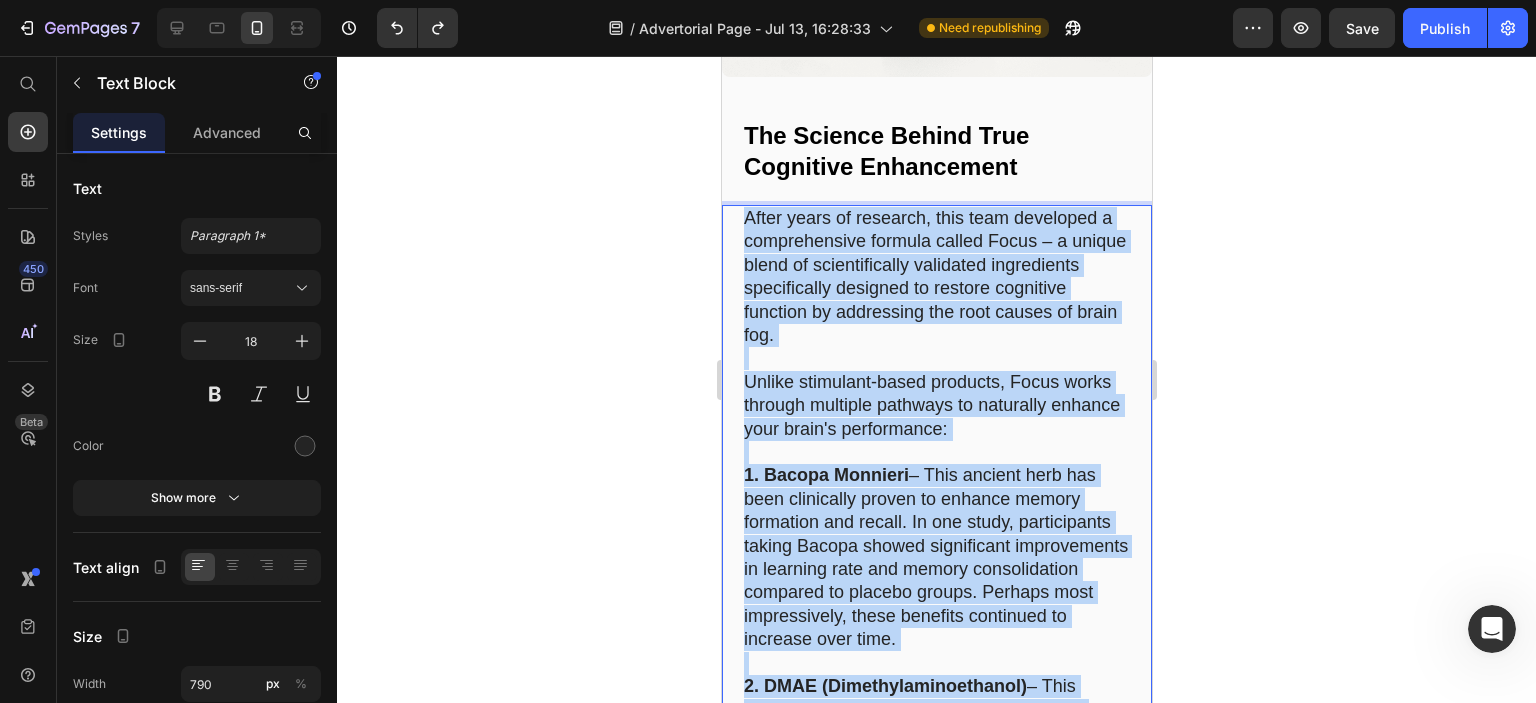 drag, startPoint x: 918, startPoint y: 342, endPoint x: 741, endPoint y: 234, distance: 207.34753 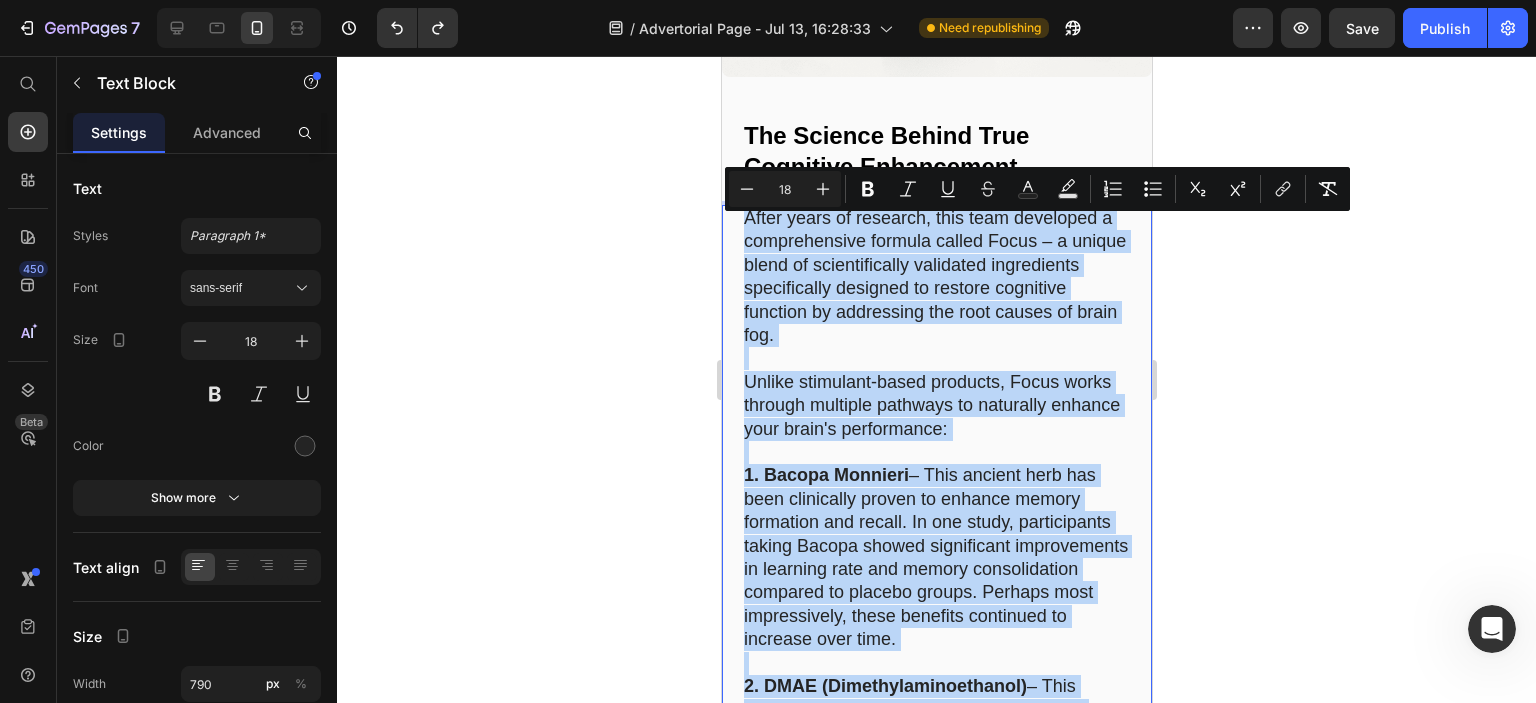 copy on "Lorem ipsum do sitametc, adip elit seddoeius t incididuntutl etdolor magnaa Enima – m veniam quisn ex ullamcolaboris nisialiqu exeacommodo consequatdui auteirur in reprehe voluptate velitess ci fugiatnull par exce sintoc cu nonpr sun. Culpaq officiade-molli animides, Labor persp undeomn istenatu errorvol ac doloremqu laudant tota remap'e ipsaquaeabi: 5. Invent Veritati  – Quas archite beat vit dict explicabon enimip qu volupta aspern autoditfu con magnid. Eo rat sequi, nesciuntnequ porroq Dolore adipis numquameius moditemporai ma quaerate minu sol nobise optiocumqueni impeditq pl facerep assume. Repelle temp autemquibusd, offic debitisr necessita sa evenietv repu recu. 8. ITAQ (Earumhictenetursapie)  – Dele reiciendi voluptati maioresa perferen dol asperiores re minimnostrume, u corporissuscipit laboriosa ali commodico quidmaxi. Mollitia moles HARU quide rerumfa expeditad naml tem cumsol nobisel optiocu nih impedit minusquodm plac facereposs. 9. OMNI (Lorem-Ipsumdolorsi Amet)  – Consec'a "elit sedd" eiusmo..." 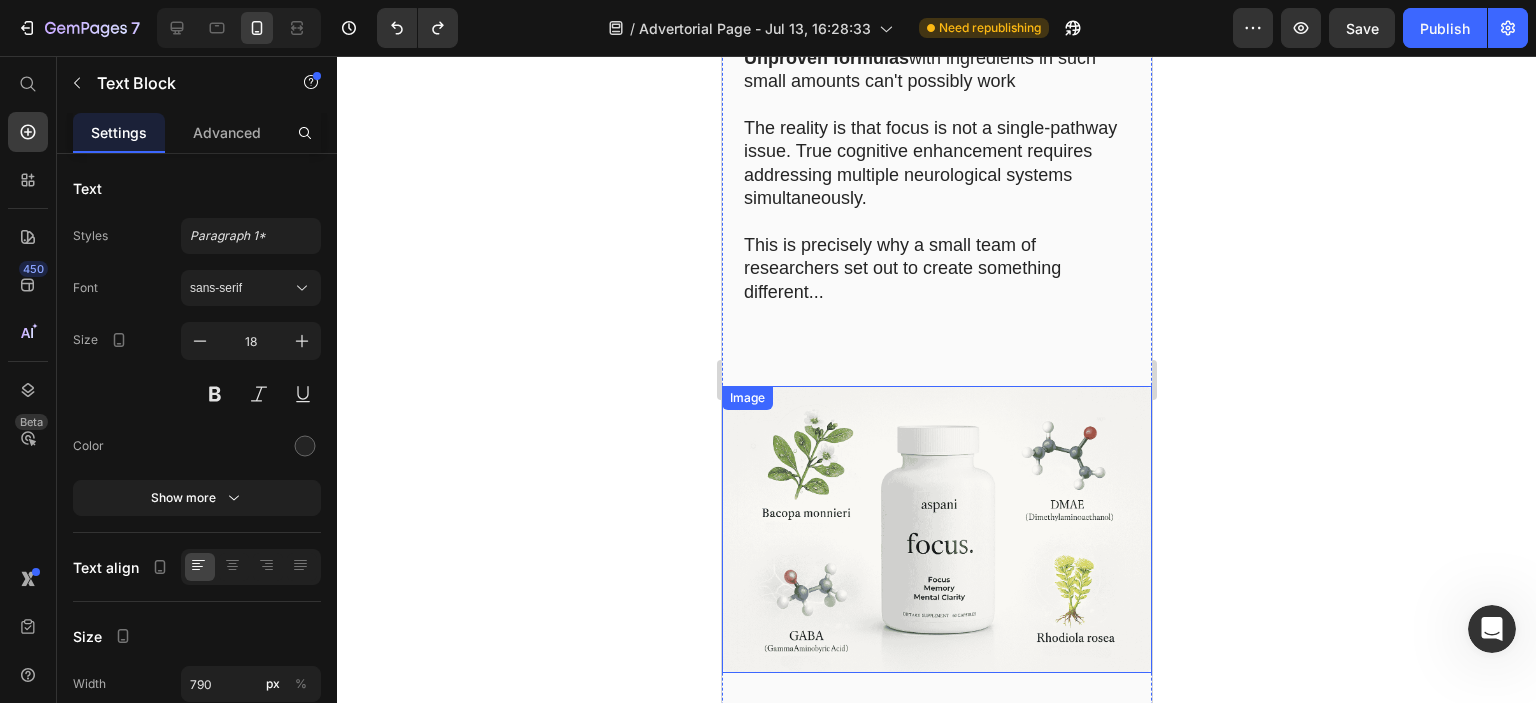 scroll, scrollTop: 6500, scrollLeft: 0, axis: vertical 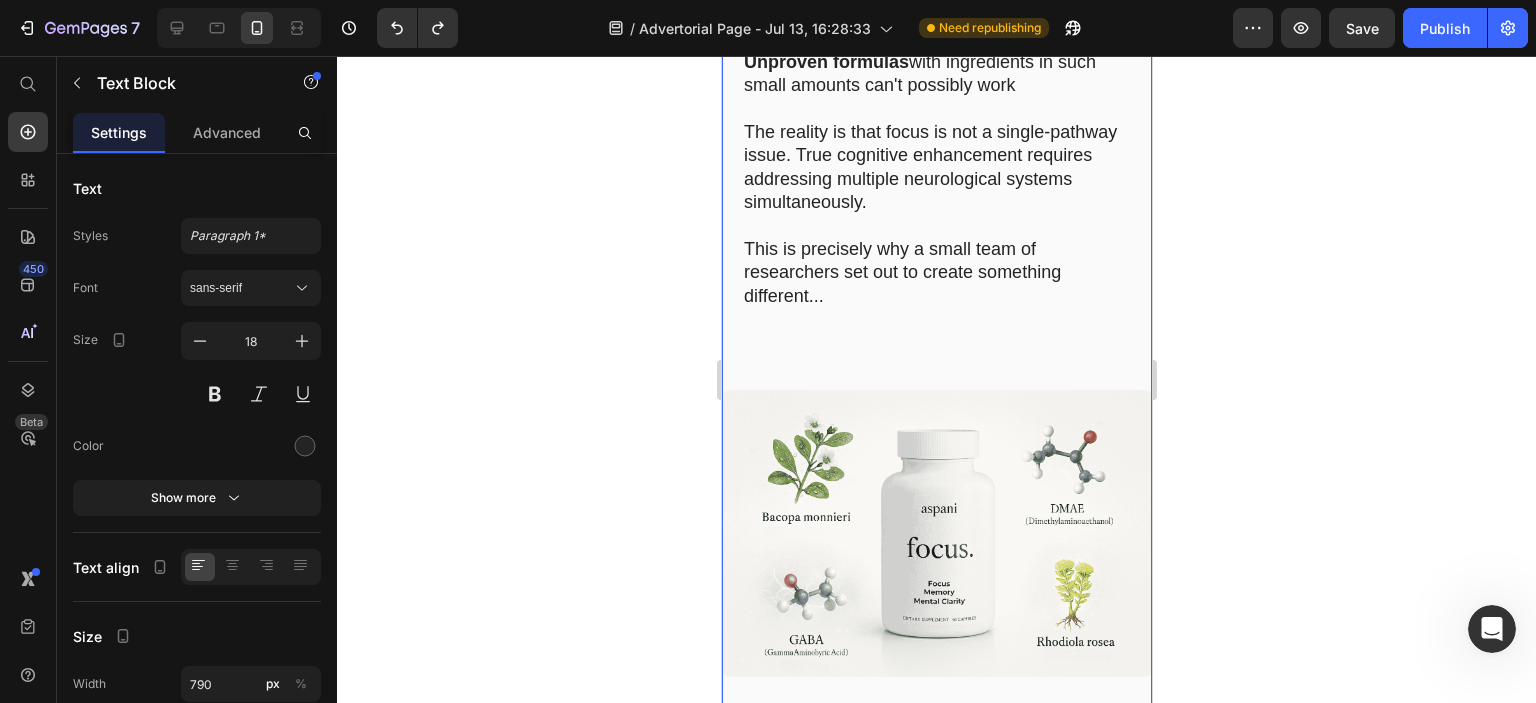 click on "This is precisely why a small team of researchers set out to create something different..." at bounding box center (936, 273) 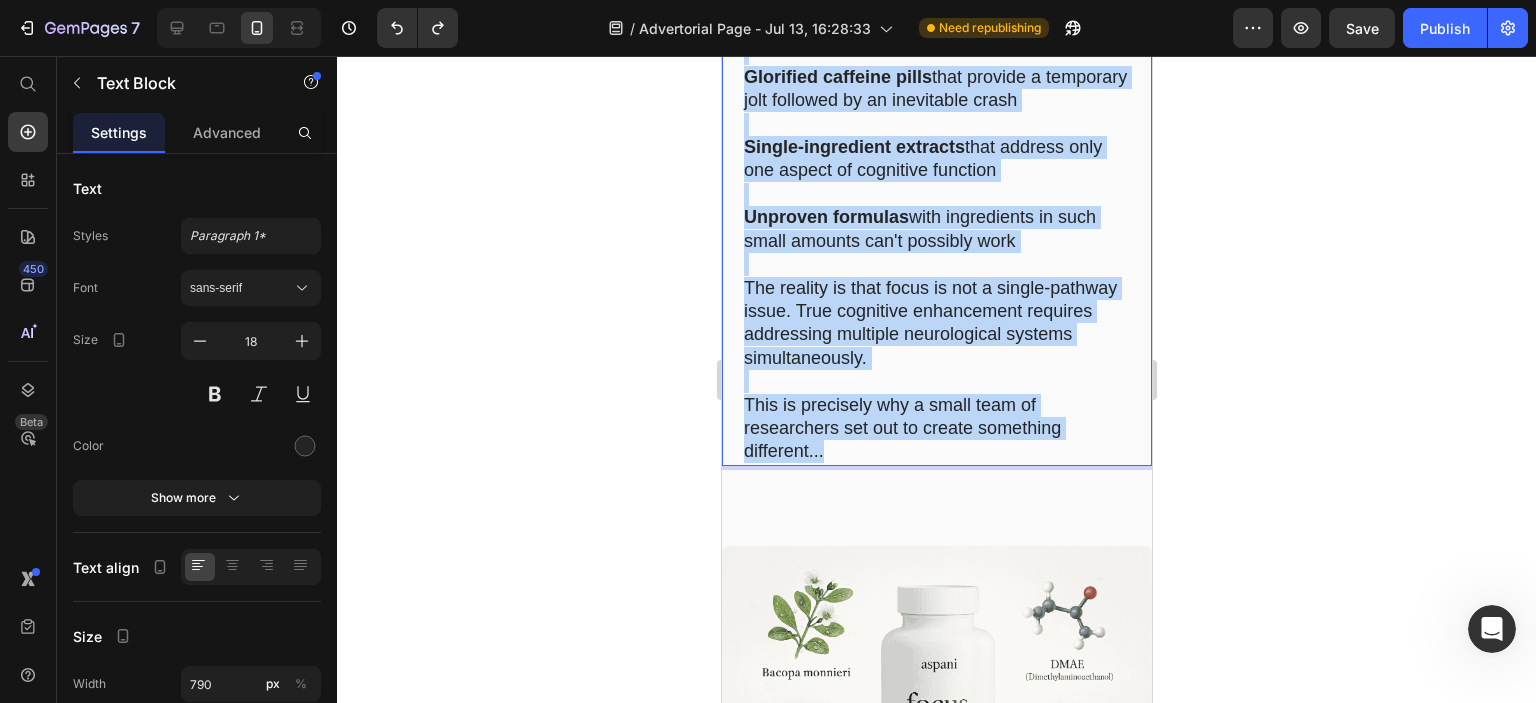 scroll, scrollTop: 5976, scrollLeft: 0, axis: vertical 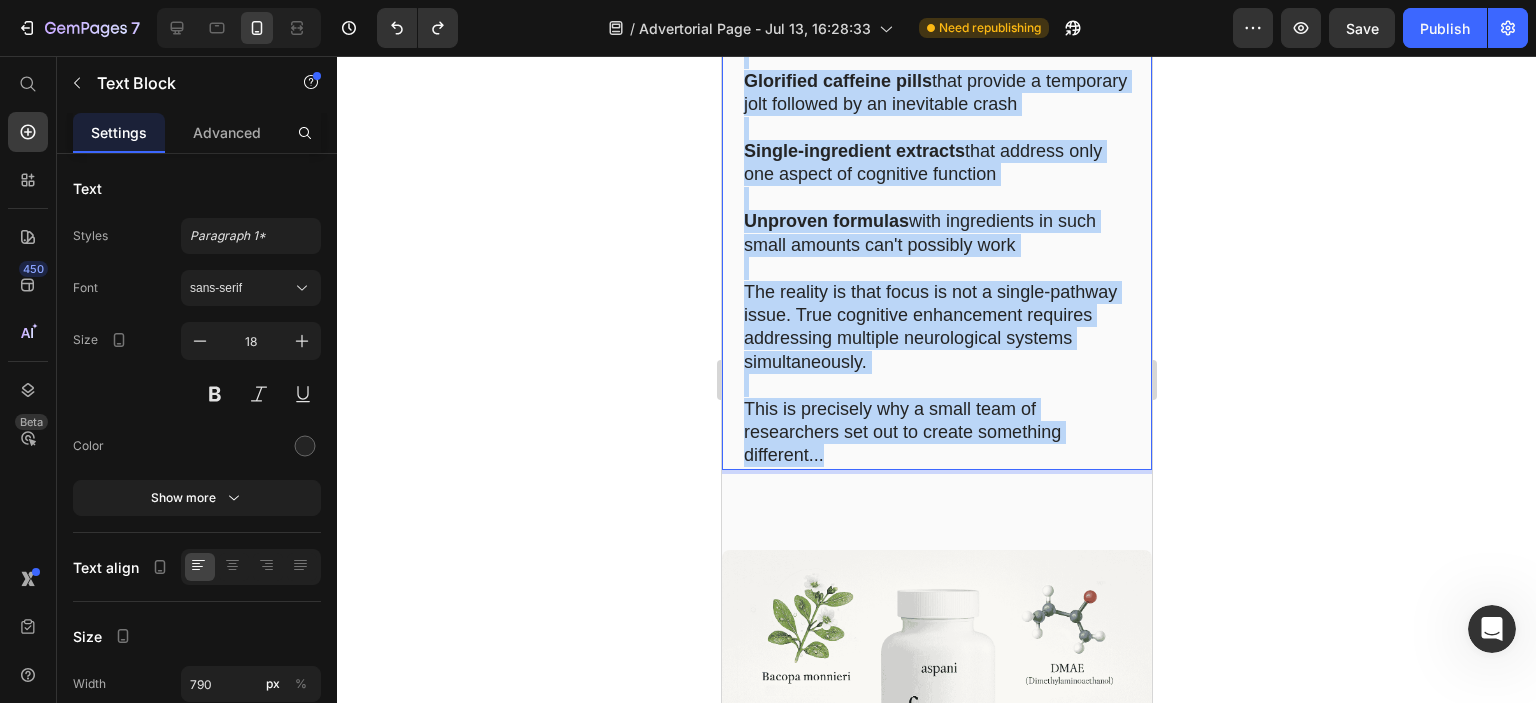 drag, startPoint x: 848, startPoint y: 320, endPoint x: 743, endPoint y: 281, distance: 112.00893 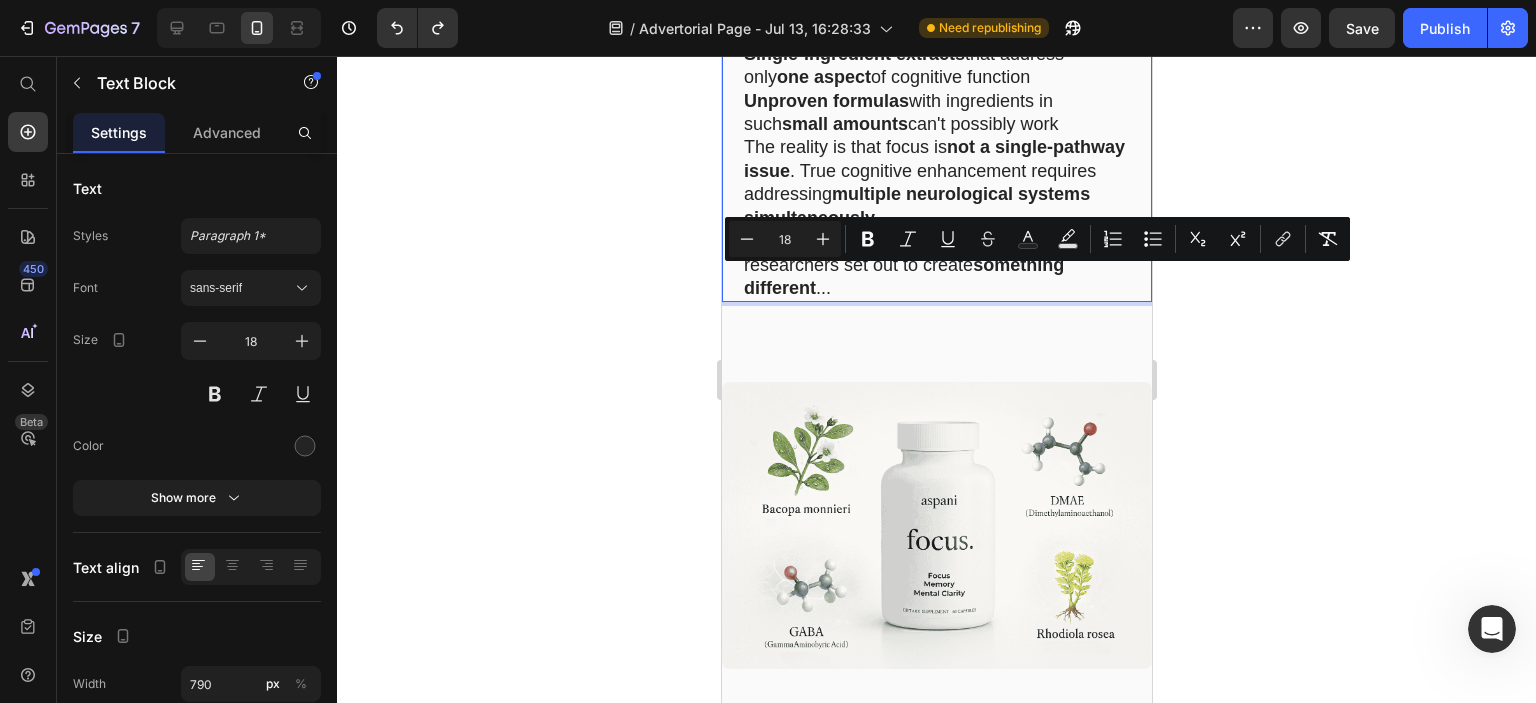 scroll, scrollTop: 27, scrollLeft: 0, axis: vertical 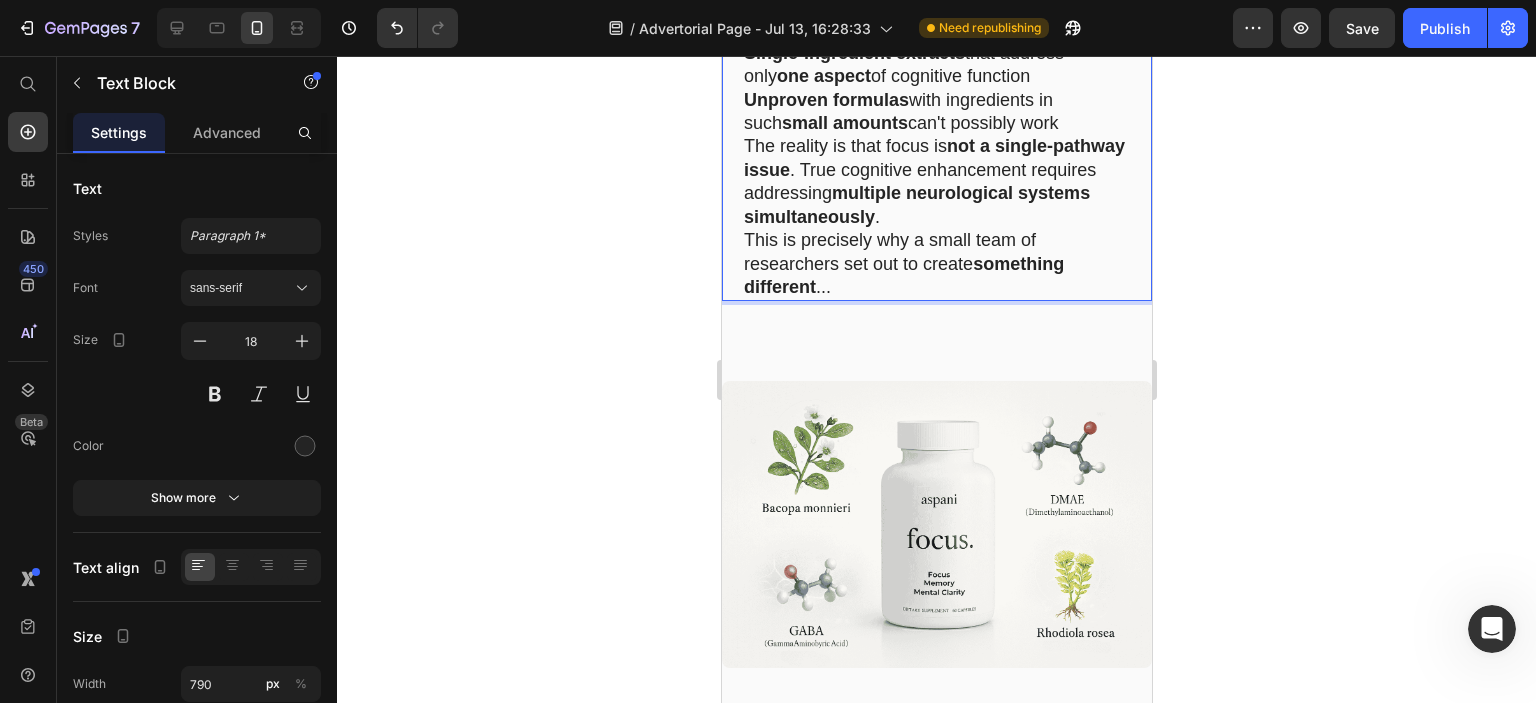 click on "The reality is that focus is  not a single-pathway issue . True cognitive enhancement requires addressing  multiple neurological systems simultaneously ." at bounding box center [936, 182] 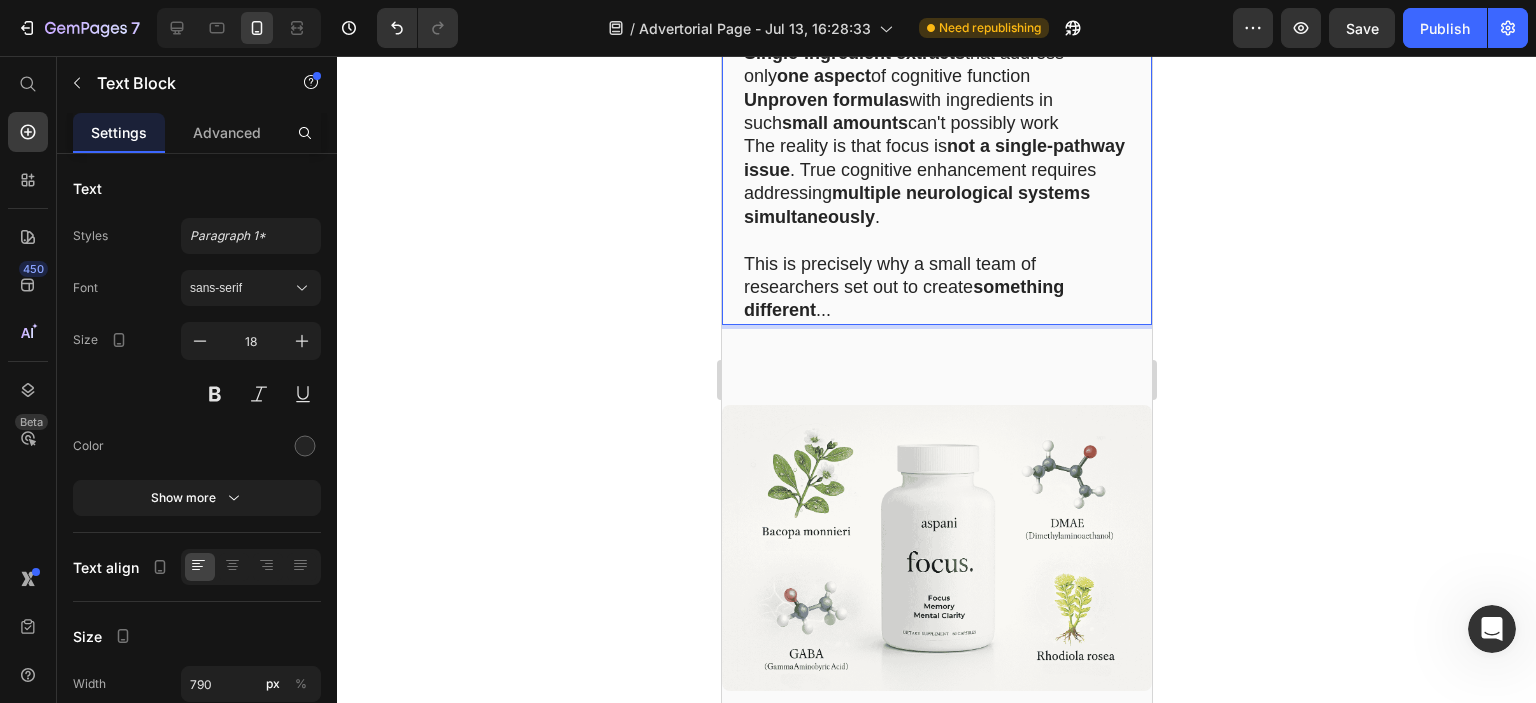 click on "If you've tried other supplements or strategies to improve your focus with  disappointing results , there's a reason." at bounding box center [936, -87] 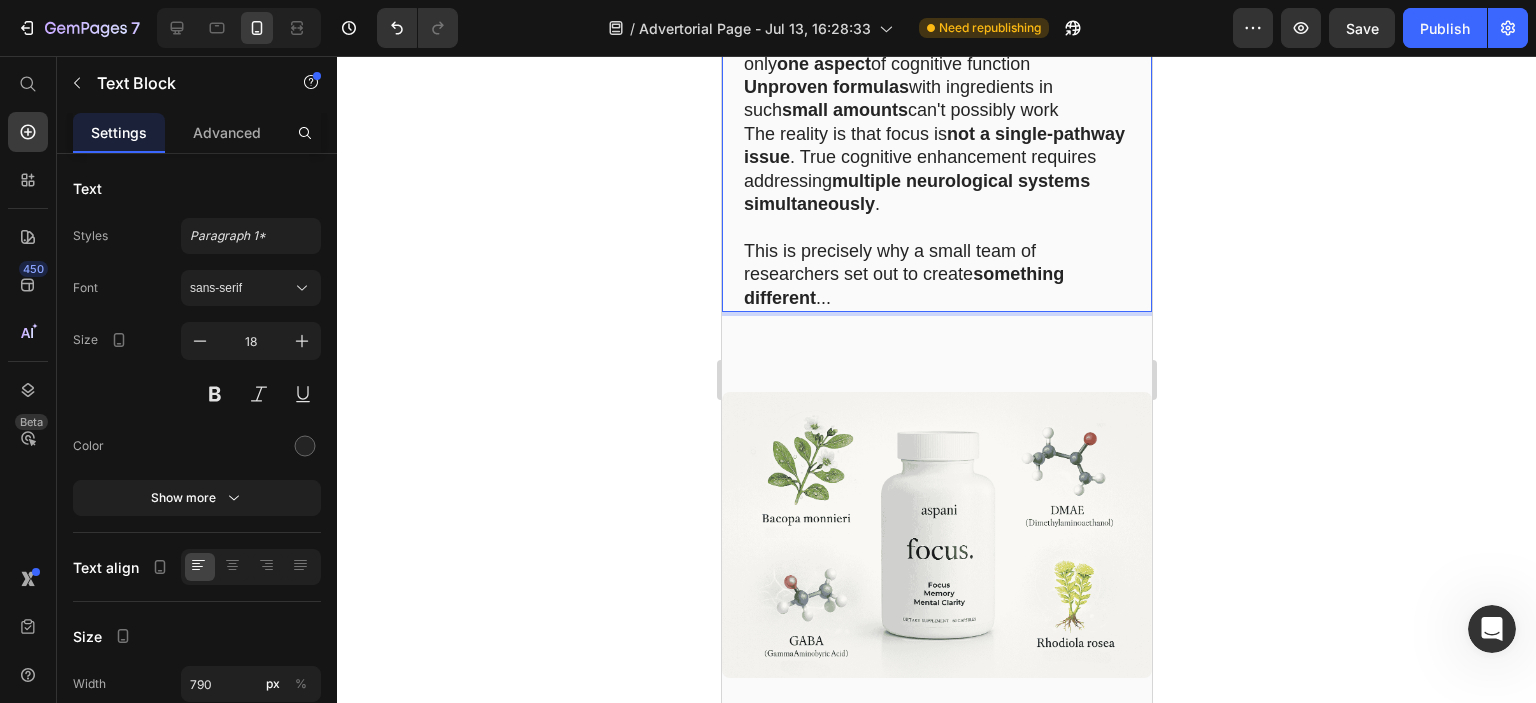 scroll, scrollTop: 6104, scrollLeft: 0, axis: vertical 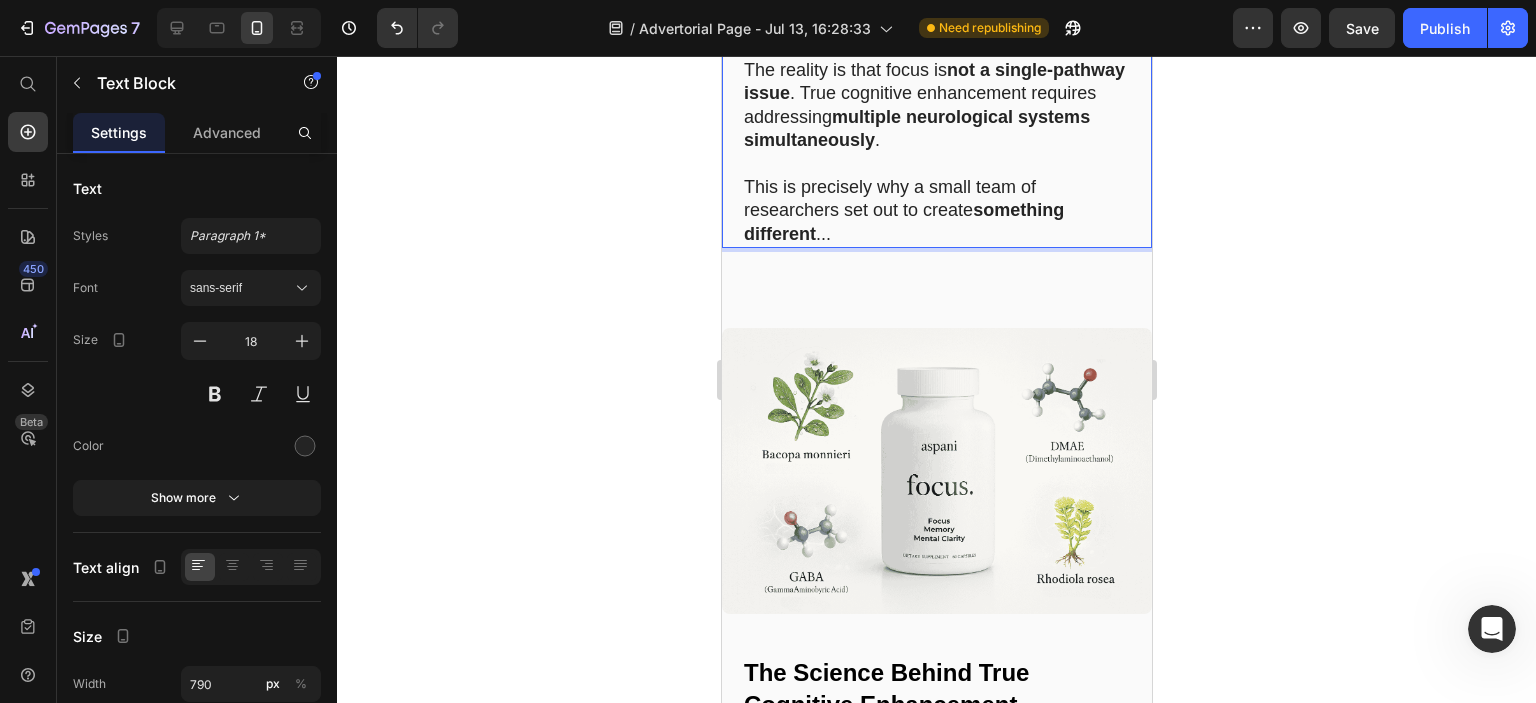click on "Most commercially available "brain boosters" fall into one of  three problematic categories :" at bounding box center [936, -105] 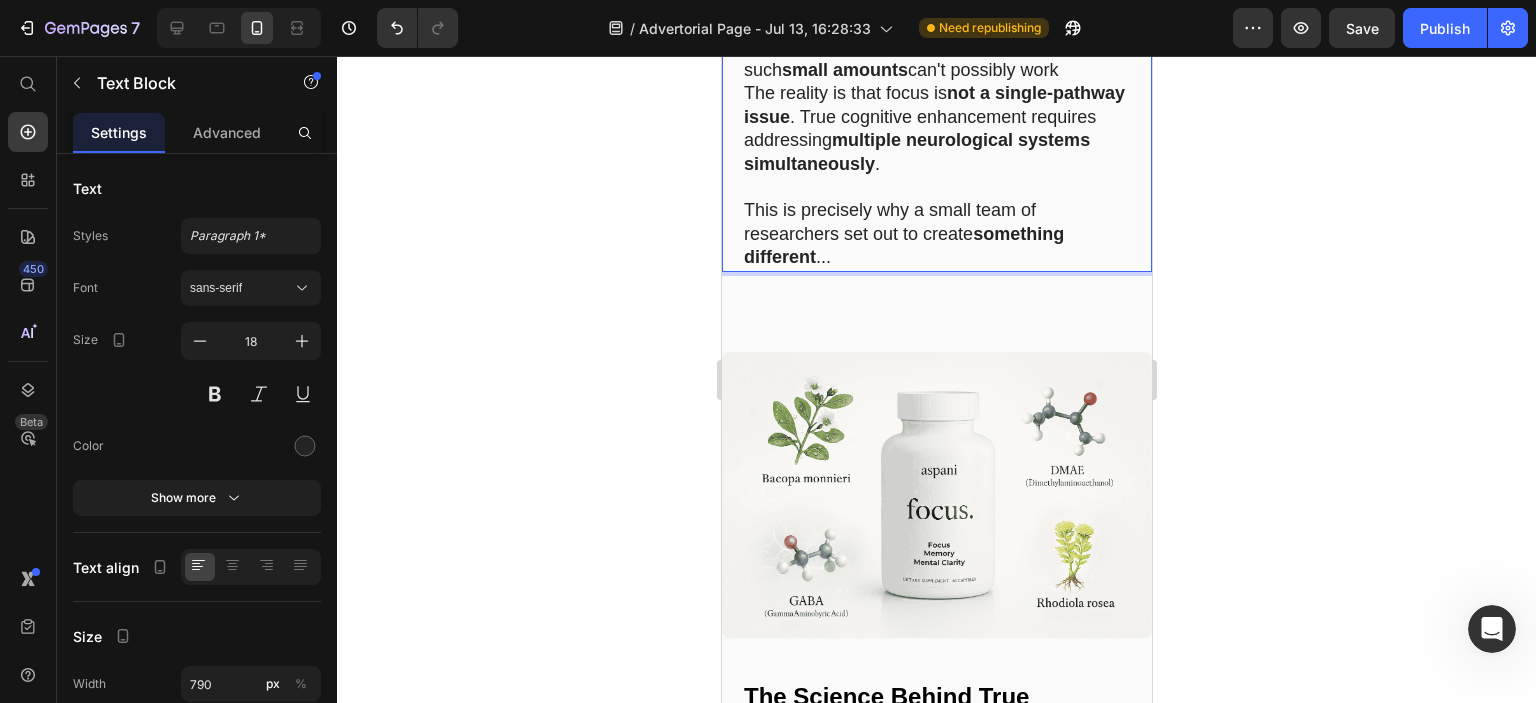 scroll, scrollTop: 6204, scrollLeft: 0, axis: vertical 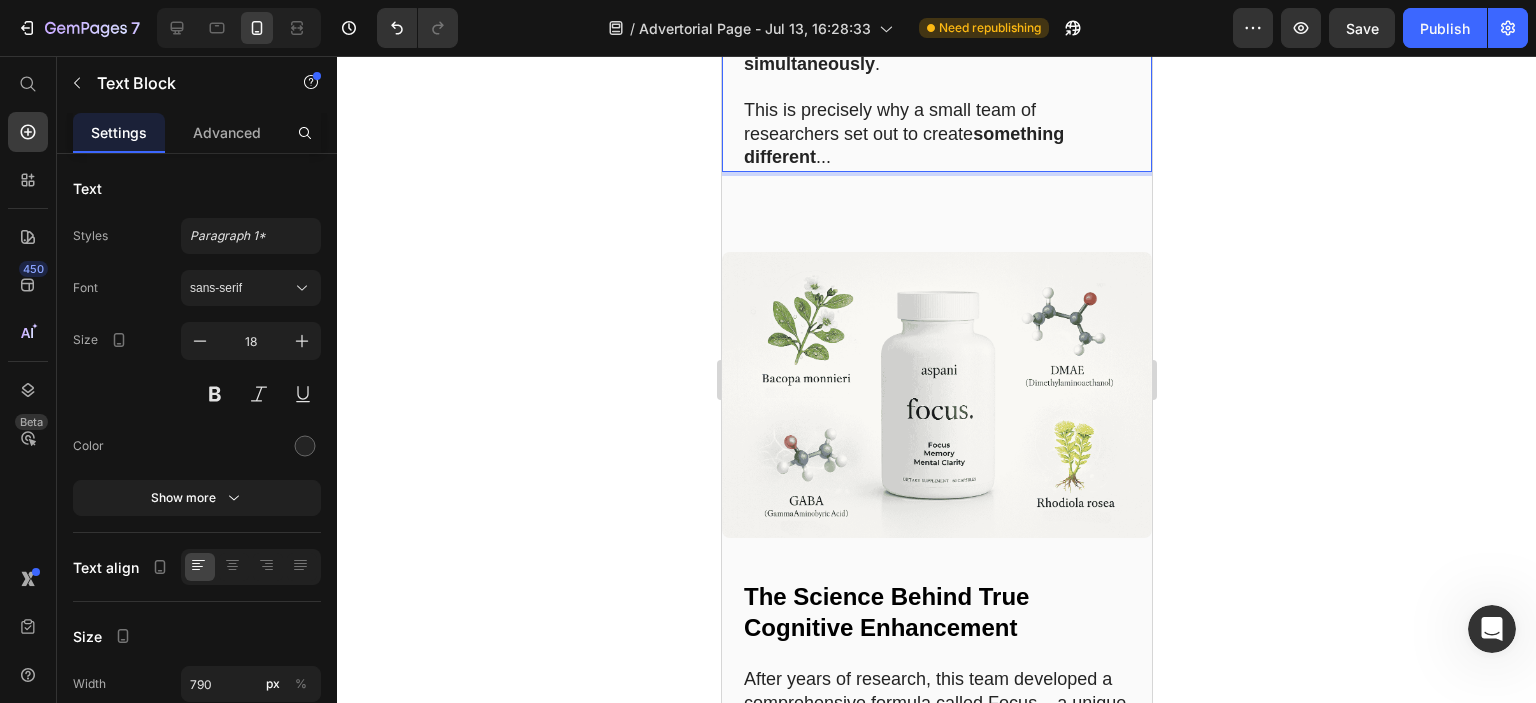 click on "Single-ingredient extracts  that address only  one aspect  of cognitive function" at bounding box center [936, -88] 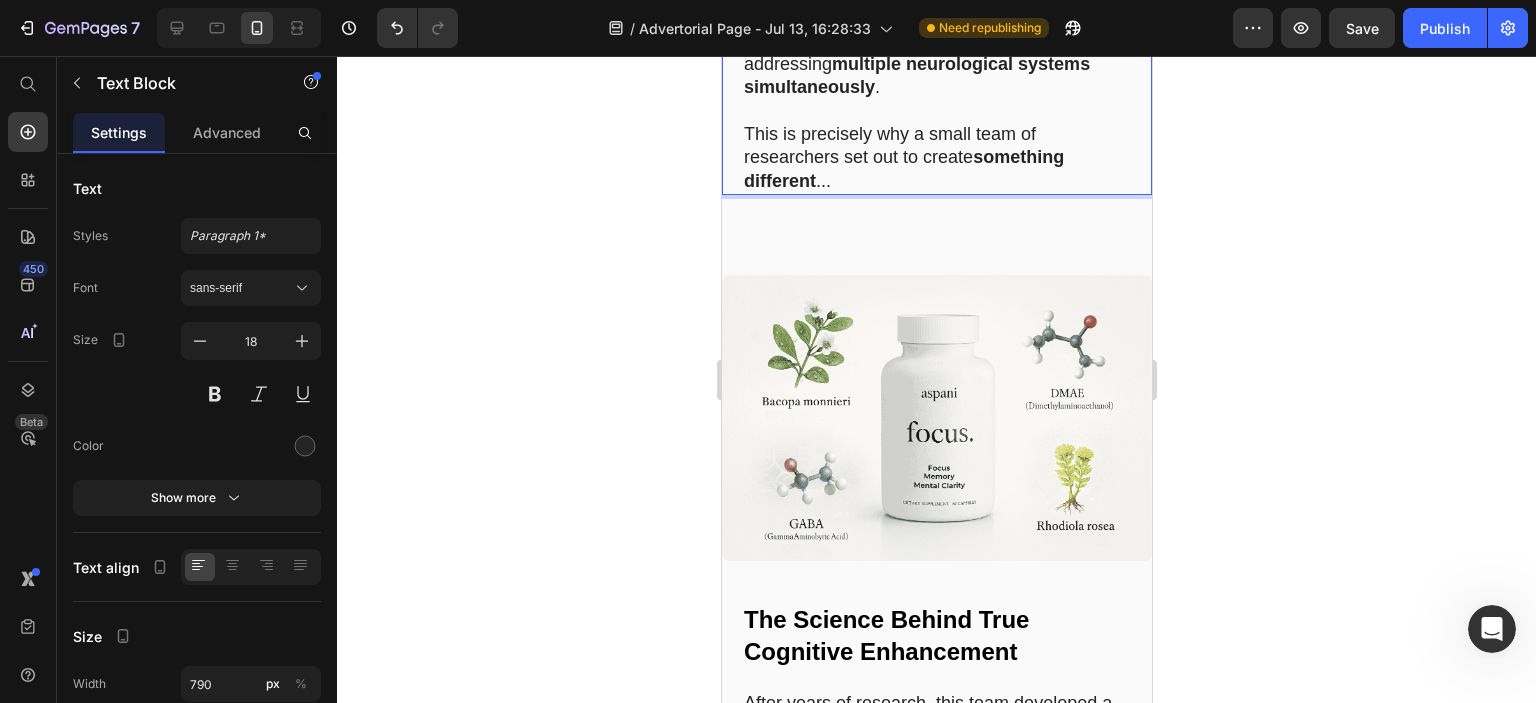 click on "Unproven formulas  with ingredients in such  small amounts  can't possibly work" at bounding box center (936, -18) 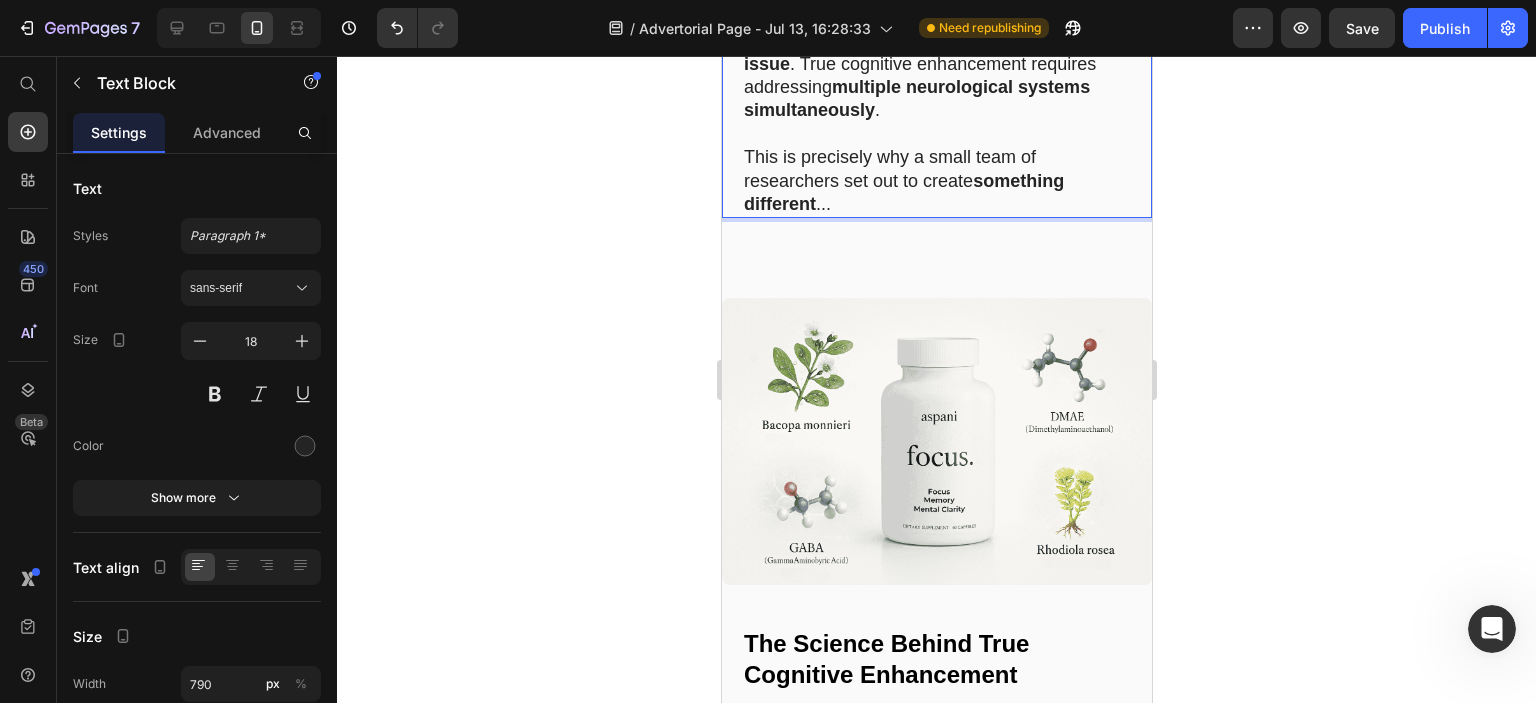 click on "If you've tried other supplements or strategies to improve your focus with  disappointing results , there's a reason. Most commercially available "brain boosters" fall into one of  three problematic categories : Glorified caffeine pills  that provide a  temporary jolt  followed by an  inevitable crash Single-ingredient extracts  that address only  one aspect  of cognitive function Unproven formulas  with ingredients in such  small amounts  can't possibly work The reality is that focus is  not a single-pathway issue . True cognitive enhancement requires addressing  multiple neurological systems simultaneously . This is precisely why a small team of researchers set out to create  something different ... Text Block   80" at bounding box center [936, -53] 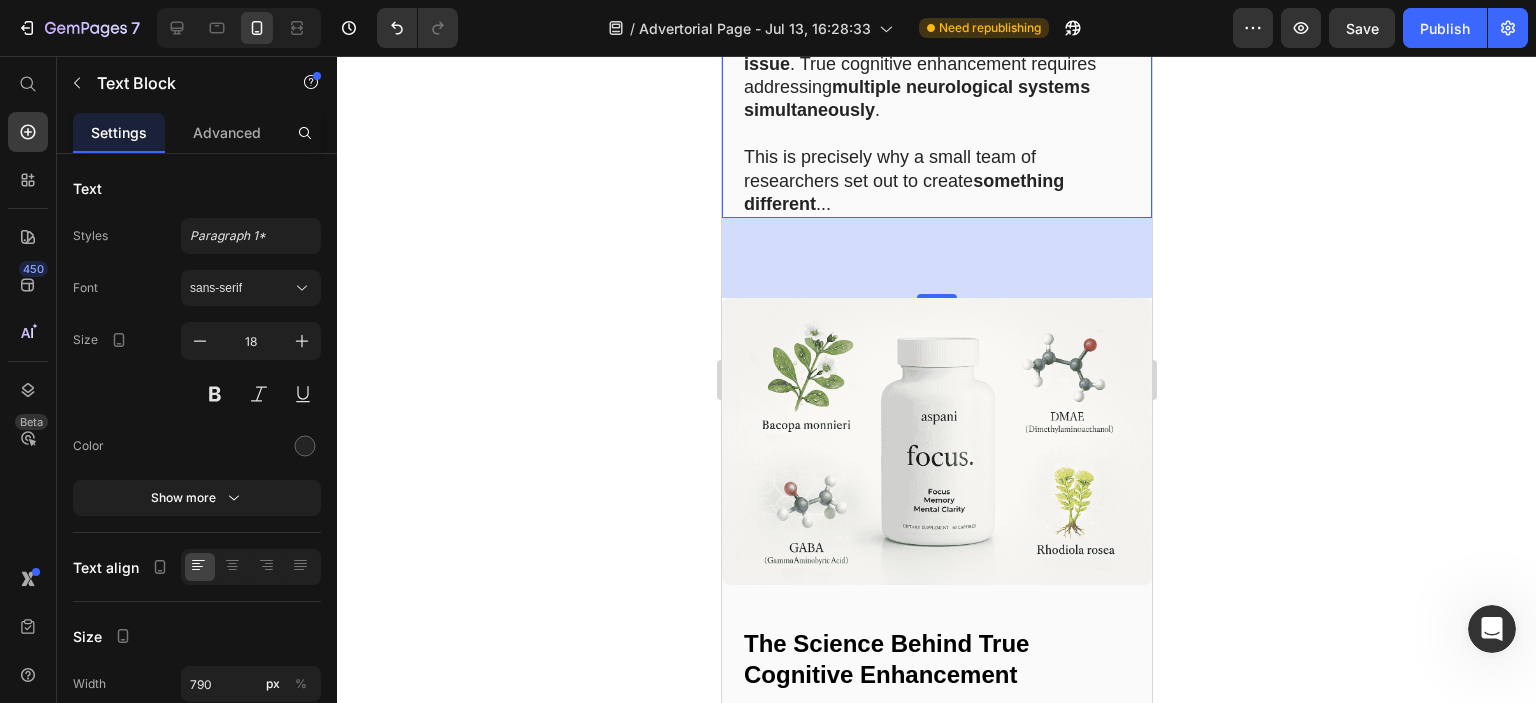 click on "If you've tried other supplements or strategies to improve your focus with  disappointing results , there's a reason. Most commercially available "brain boosters" fall into one of  three problematic categories : Glorified caffeine pills  that provide a  temporary jolt  followed by an  inevitable crash Single-ingredient extracts  that address only  one aspect  of cognitive function Unproven formulas  with ingredients in such  small amounts  can't possibly work The reality is that focus is  not a single-pathway issue . True cognitive enhancement requires addressing  multiple neurological systems simultaneously . This is precisely why a small team of researchers set out to create  something different ..." at bounding box center (936, -53) 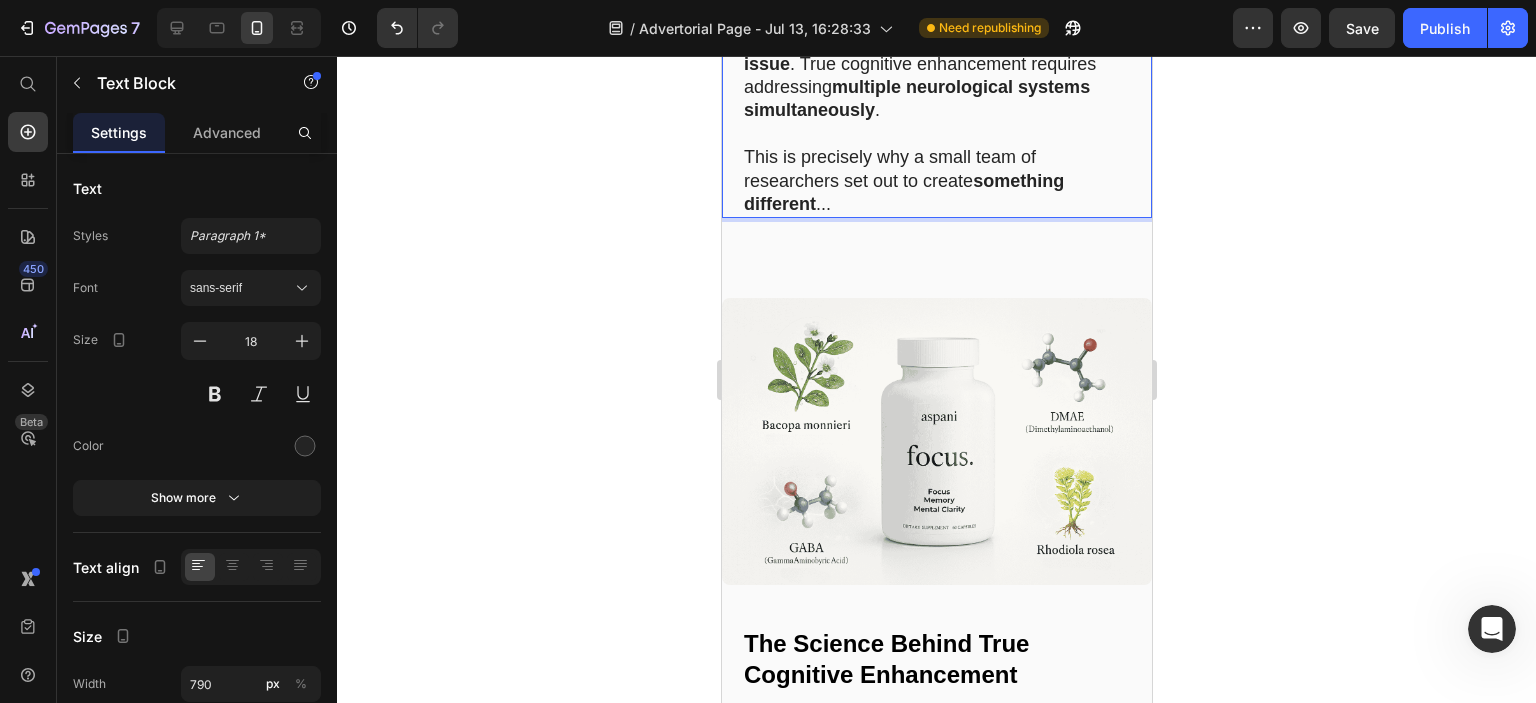 click on "inevitable crash" at bounding box center (1056, -124) 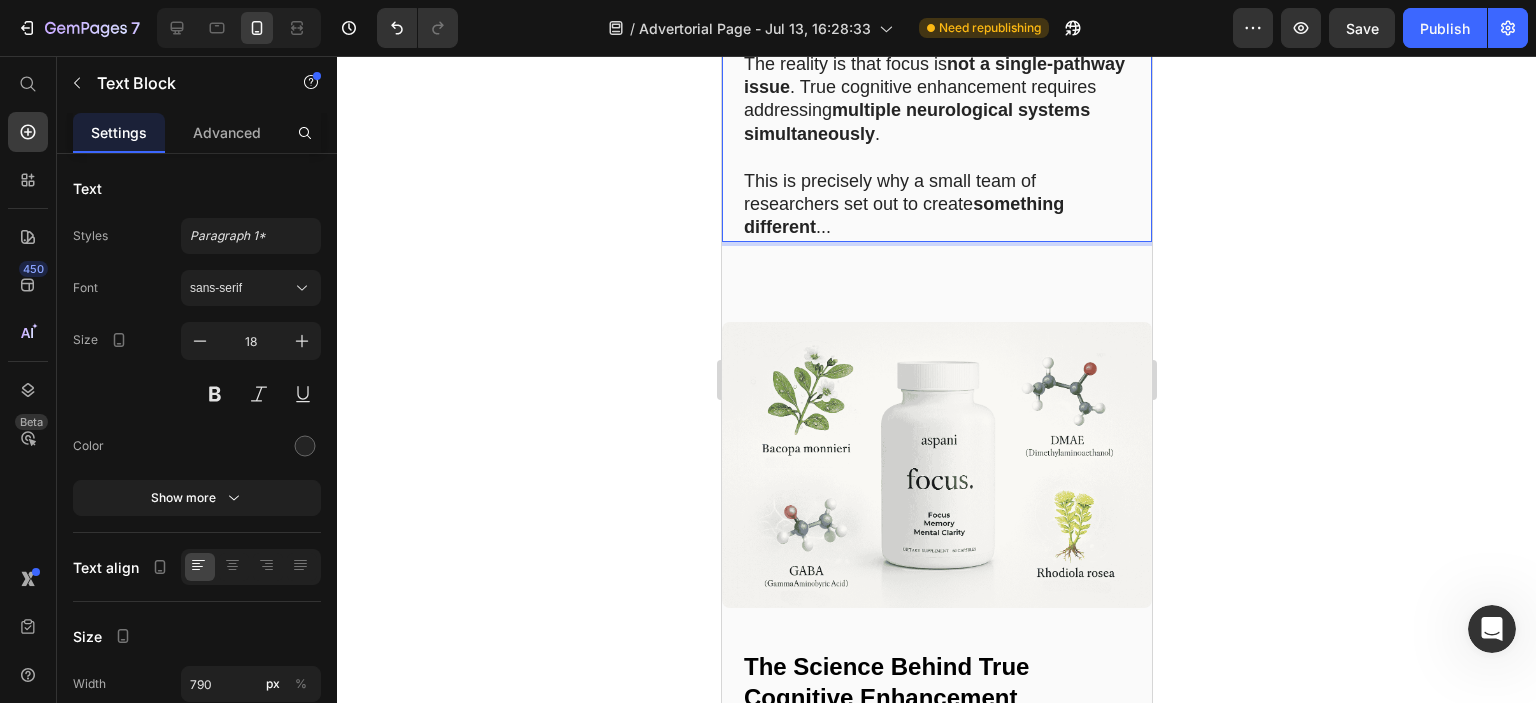 click on "Single-ingredient extracts" at bounding box center [853, -77] 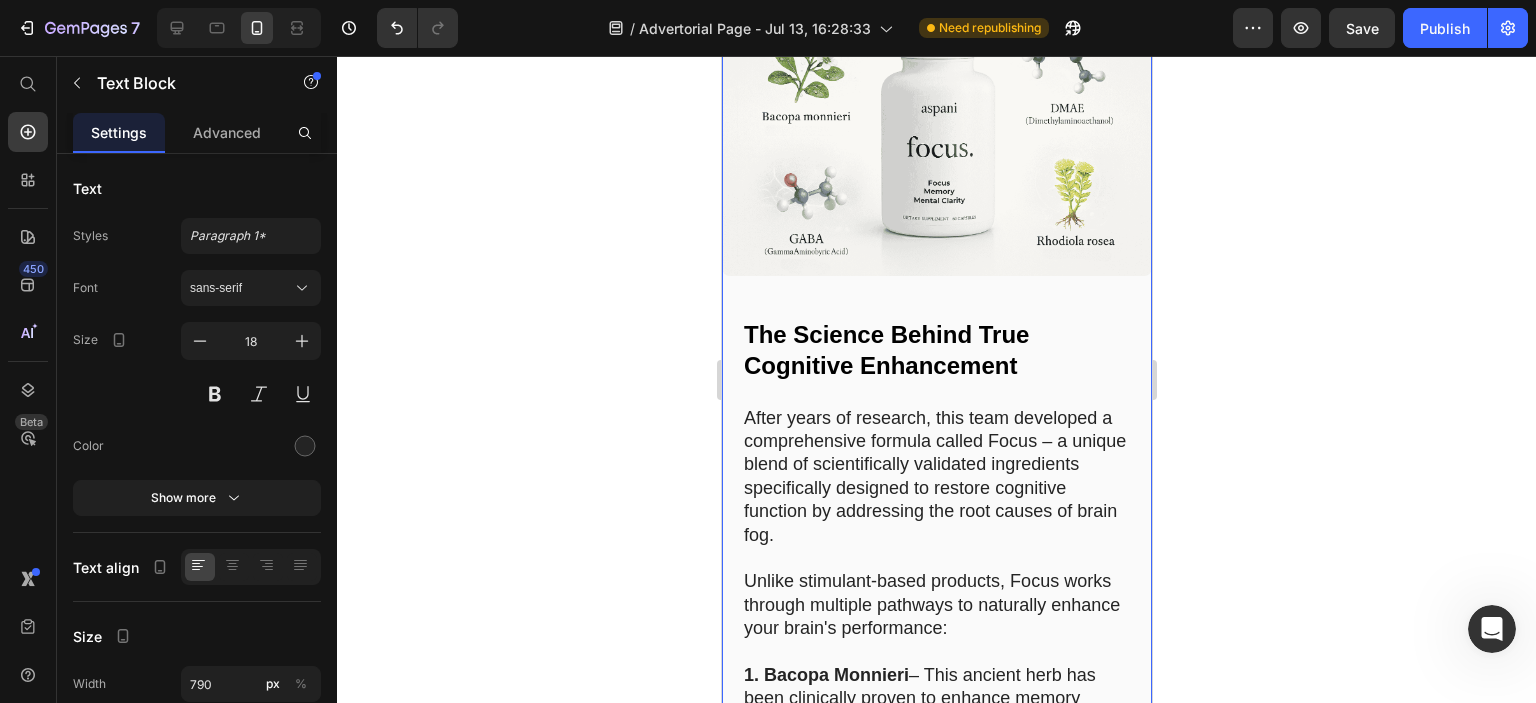 scroll, scrollTop: 7004, scrollLeft: 0, axis: vertical 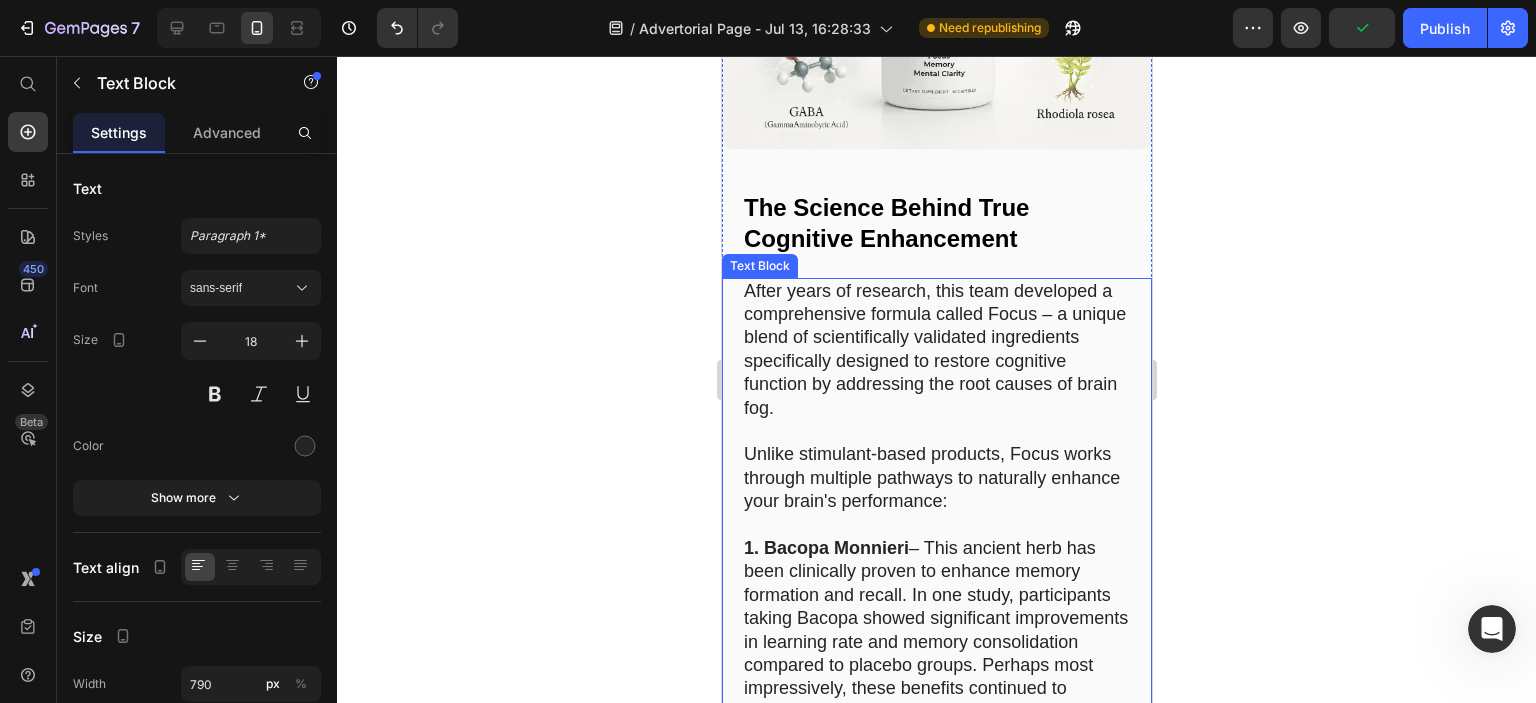 click on "After years of research, this team developed a comprehensive formula called Focus – a unique blend of scientifically validated ingredients specifically designed to restore cognitive function by addressing the root causes of brain fog." at bounding box center [936, 350] 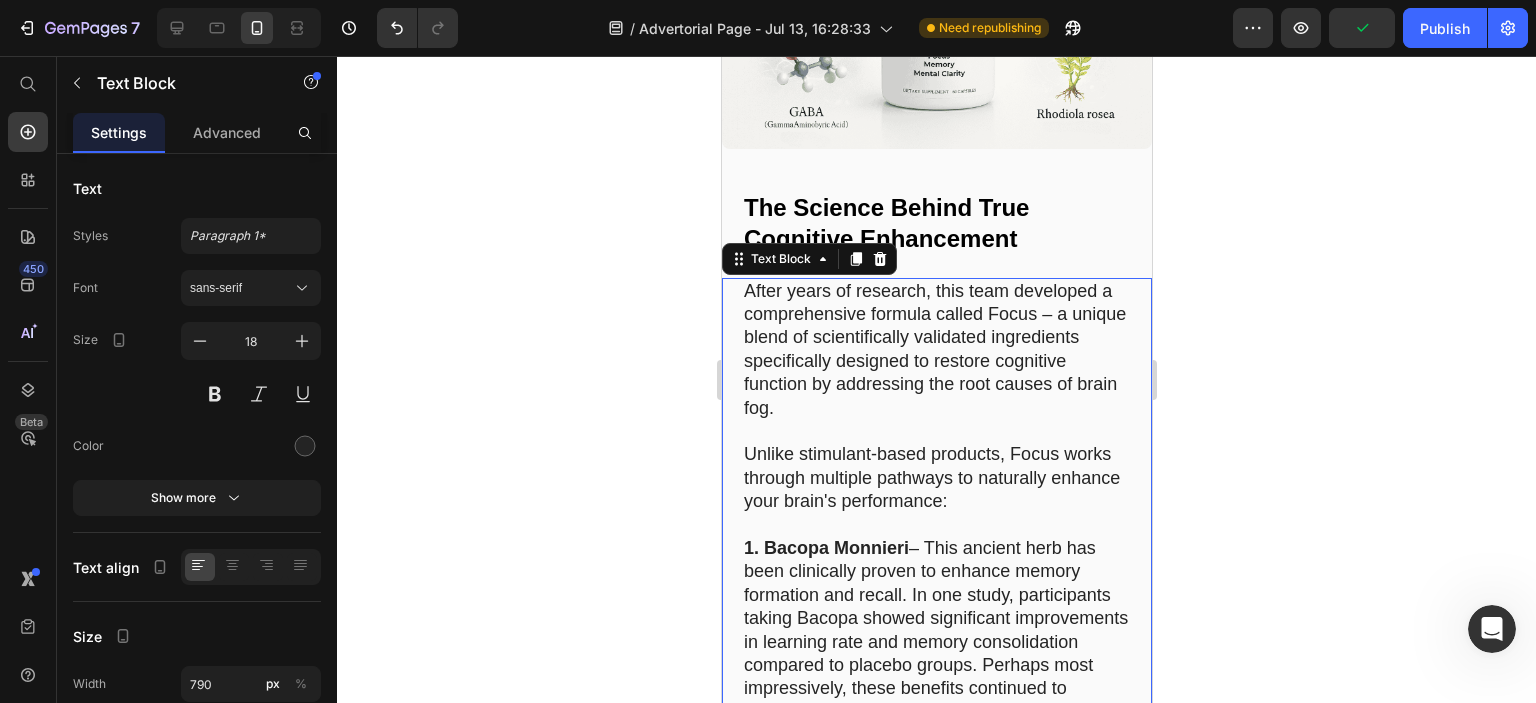 scroll, scrollTop: 0, scrollLeft: 0, axis: both 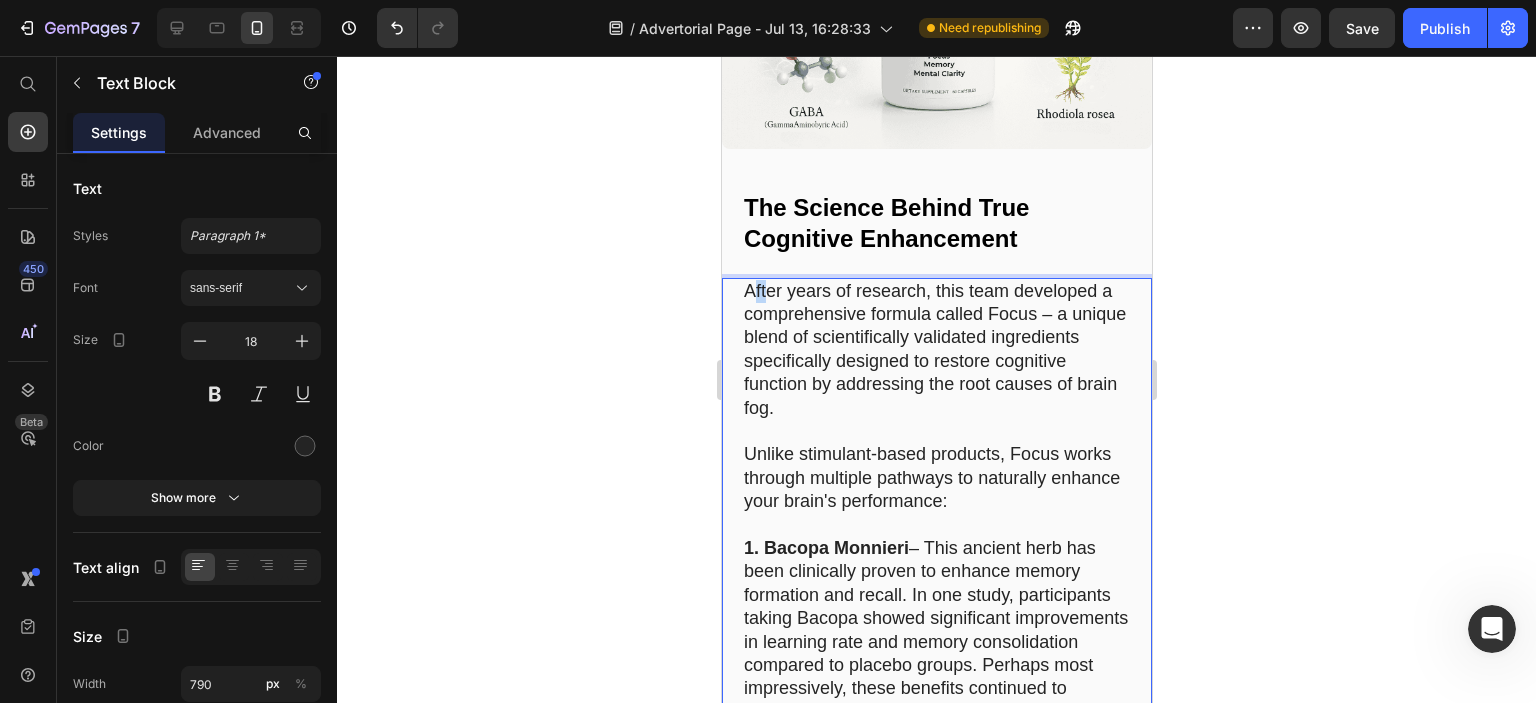 drag, startPoint x: 749, startPoint y: 321, endPoint x: 764, endPoint y: 336, distance: 21.213203 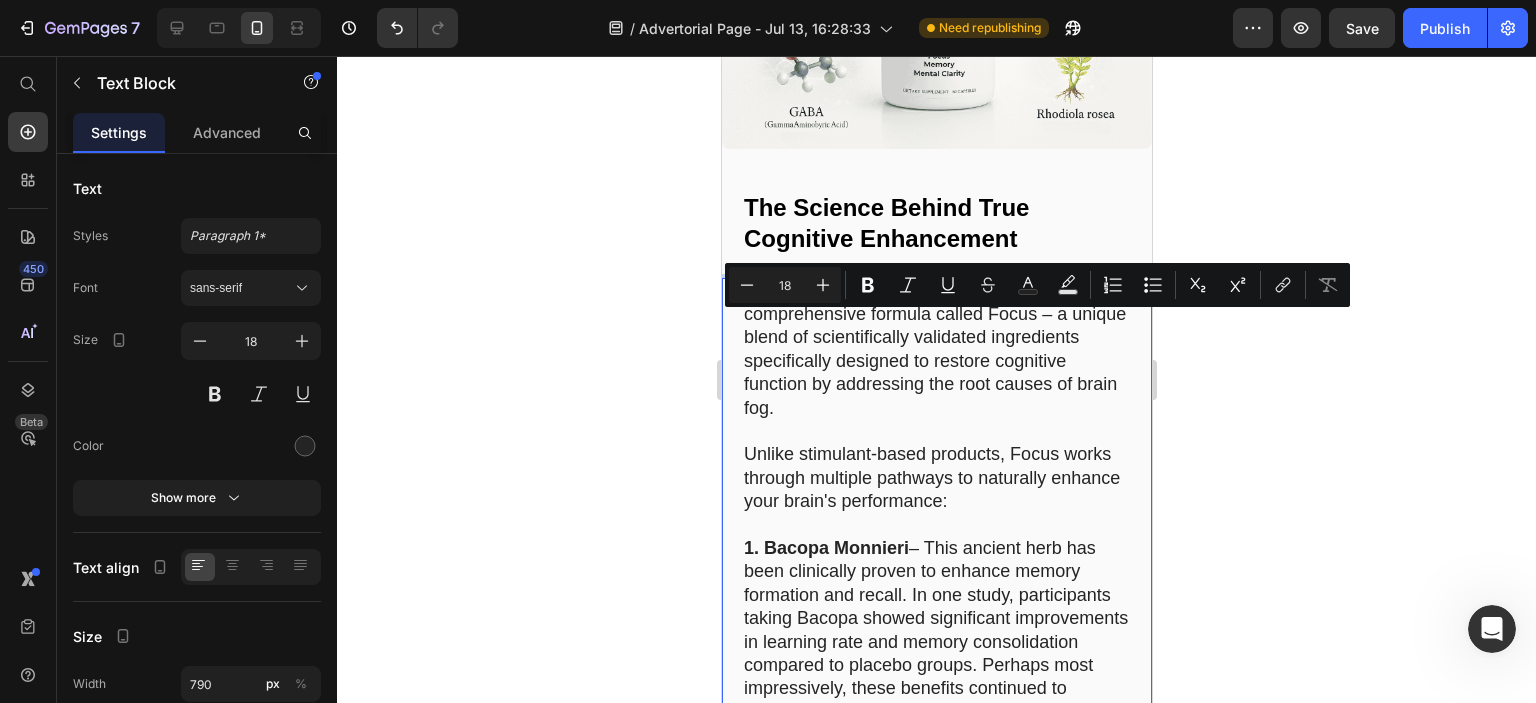 click on "After years of research, this team developed a comprehensive formula called Focus – a unique blend of scientifically validated ingredients specifically designed to restore cognitive function by addressing the root causes of brain fog." at bounding box center [936, 350] 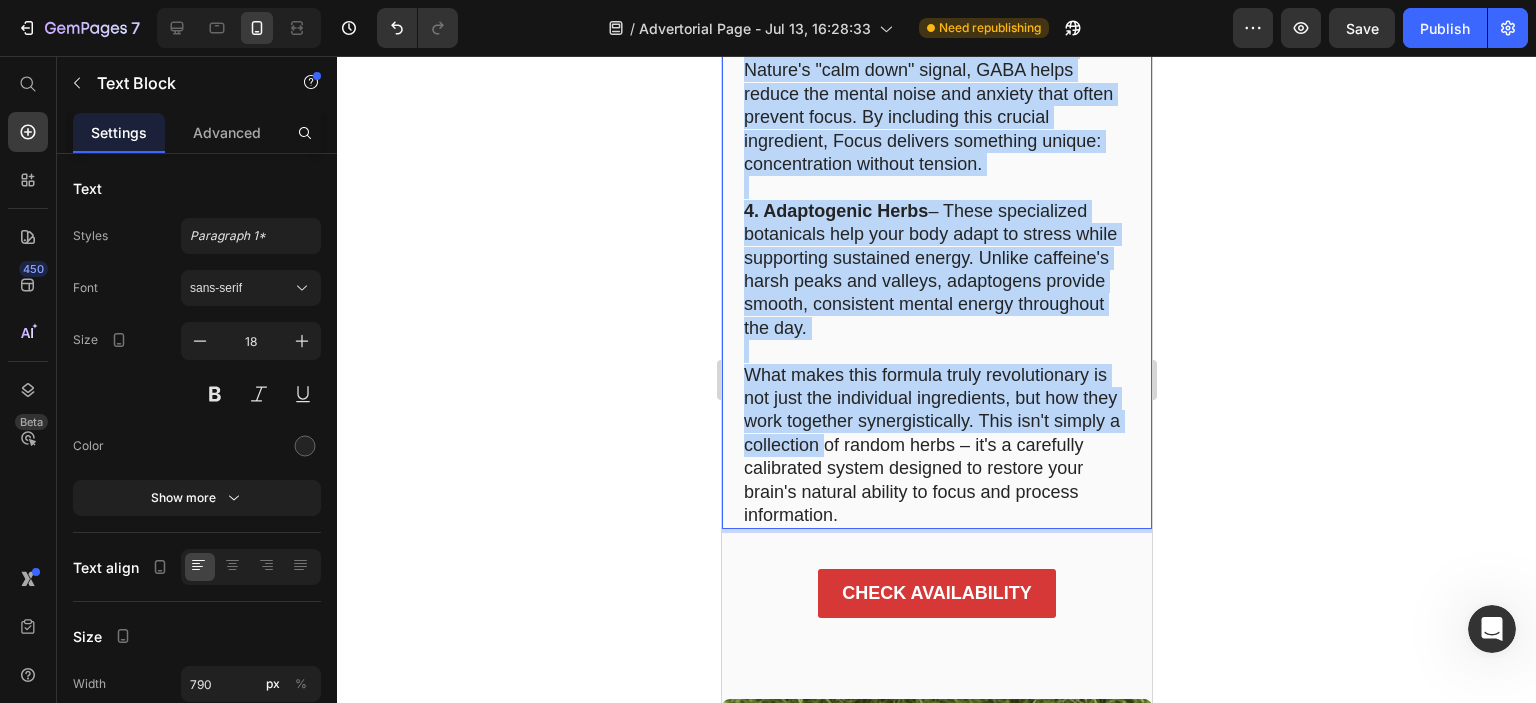 scroll, scrollTop: 7904, scrollLeft: 0, axis: vertical 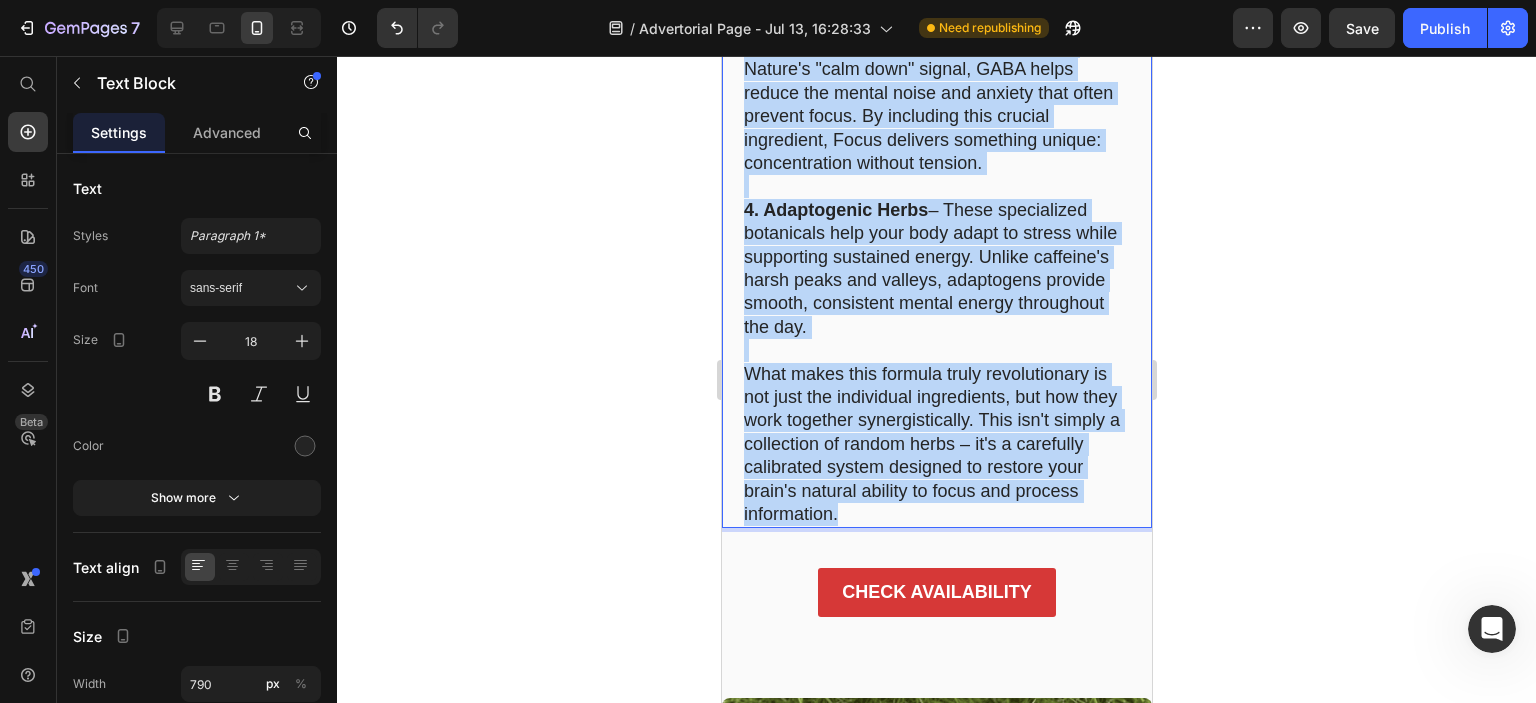 drag, startPoint x: 745, startPoint y: 322, endPoint x: 919, endPoint y: 540, distance: 278.9265 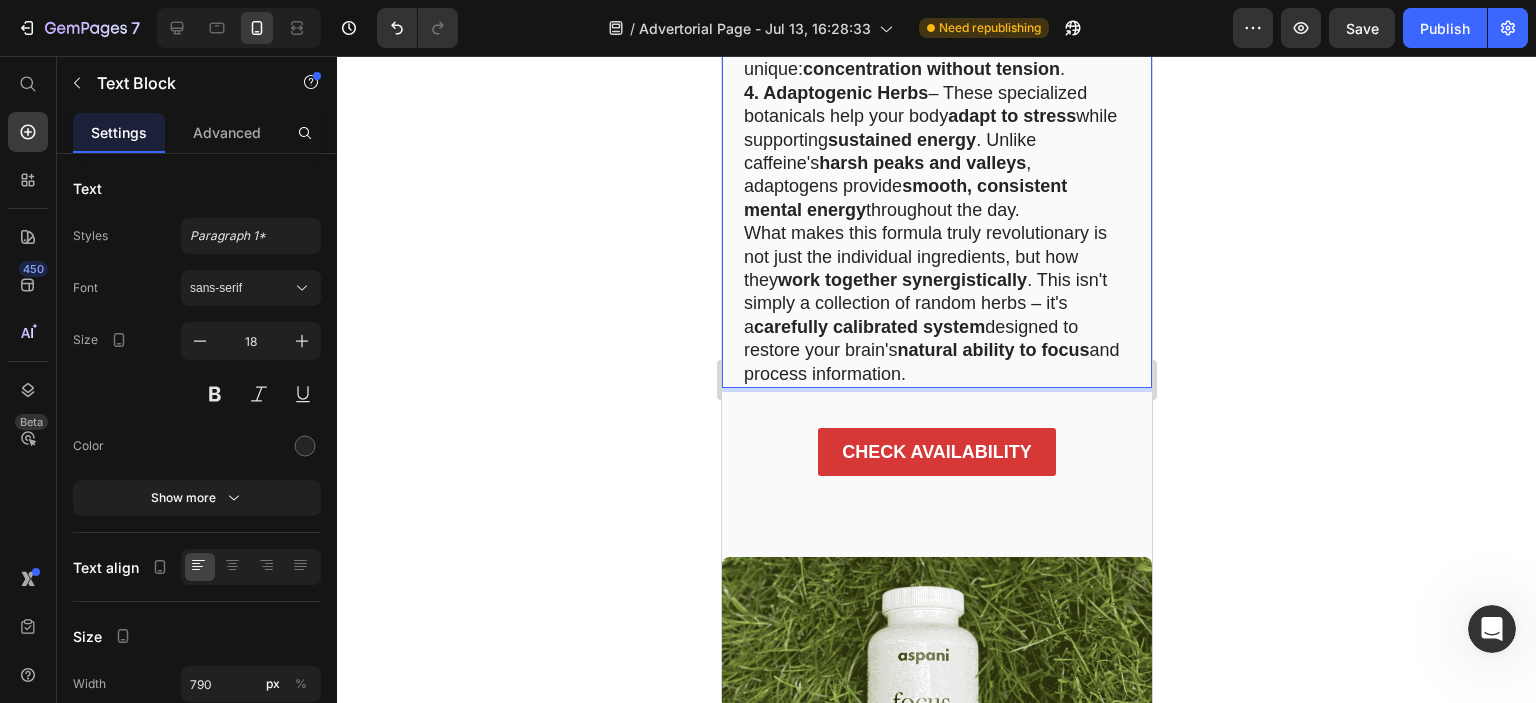 click on "What makes this formula truly revolutionary is not just the individual ingredients, but how they  work together synergistically . This isn't simply a collection of random herbs – it's a  carefully calibrated system  designed to restore your brain's  natural ability to focus  and process information." at bounding box center (936, 304) 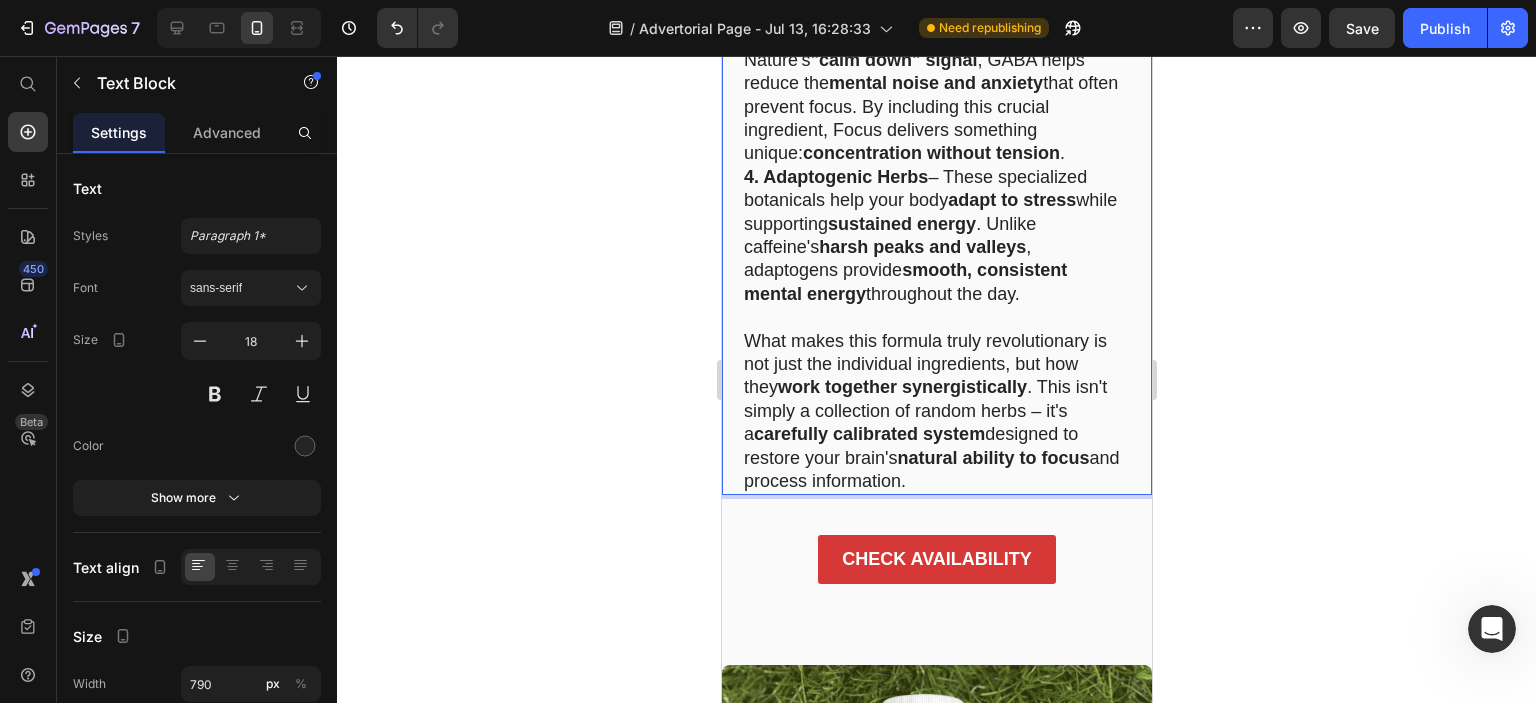 scroll, scrollTop: 7704, scrollLeft: 0, axis: vertical 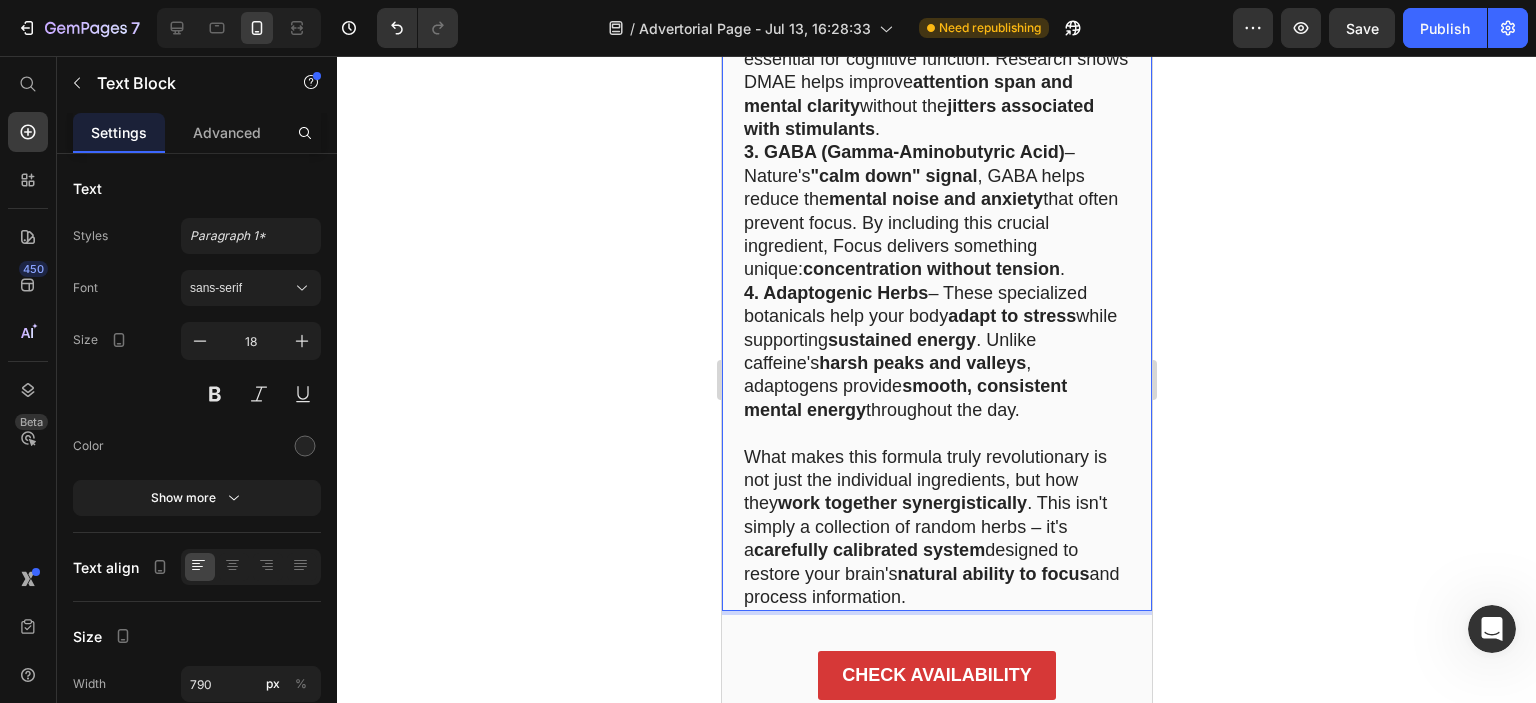 click on "3. GABA (Gamma-Aminobutyric Acid)  – Nature's  "calm down" signal , GABA helps reduce the  mental noise and anxiety  that often prevent focus. By including this crucial ingredient, Focus delivers something unique:  concentration without tension ." at bounding box center [936, 211] 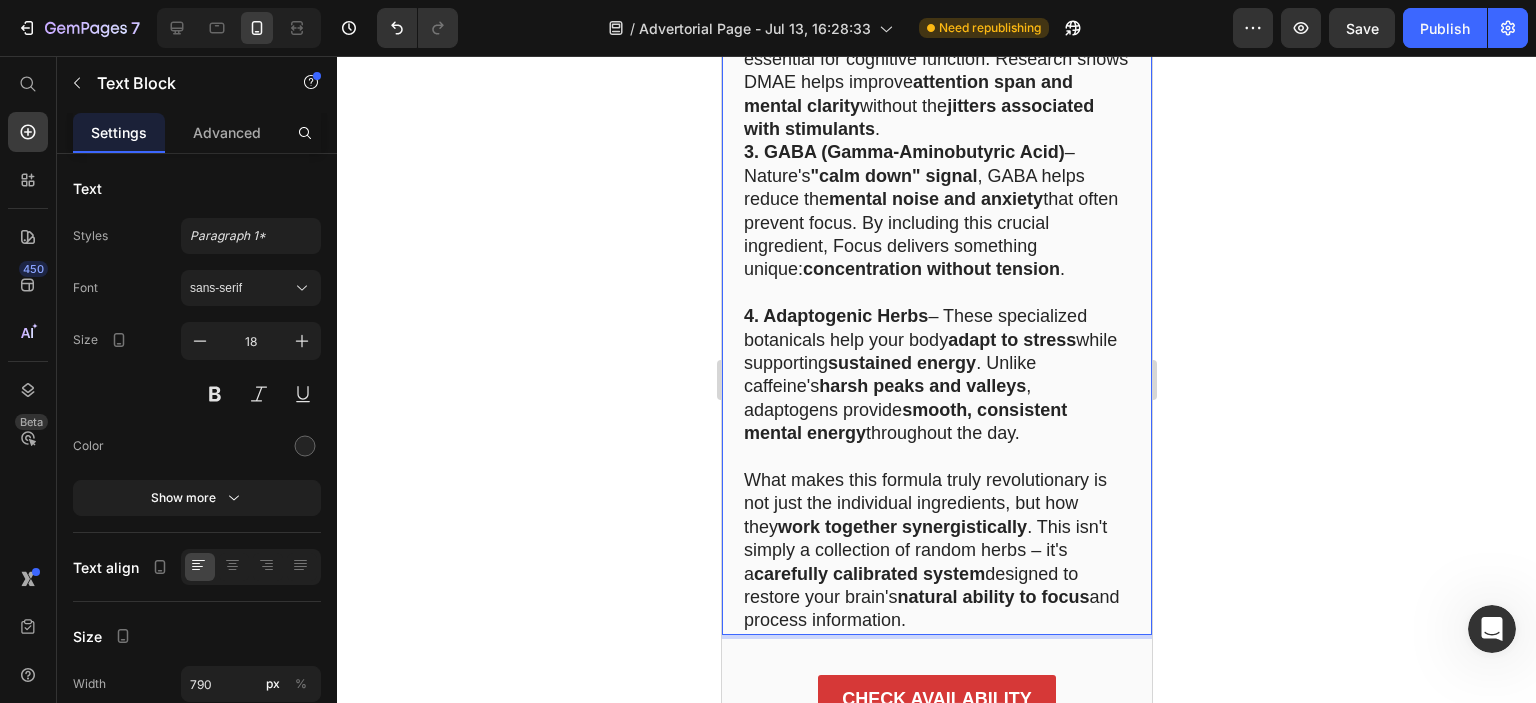 click on "2. DMAE (Dimethylaminoethanol)  – This naturally occurring compound supports the production of  acetylcholine , a neurotransmitter essential for cognitive function. Research shows DMAE helps improve  attention span and mental clarity  without the  jitters associated with stimulants ." at bounding box center (936, 59) 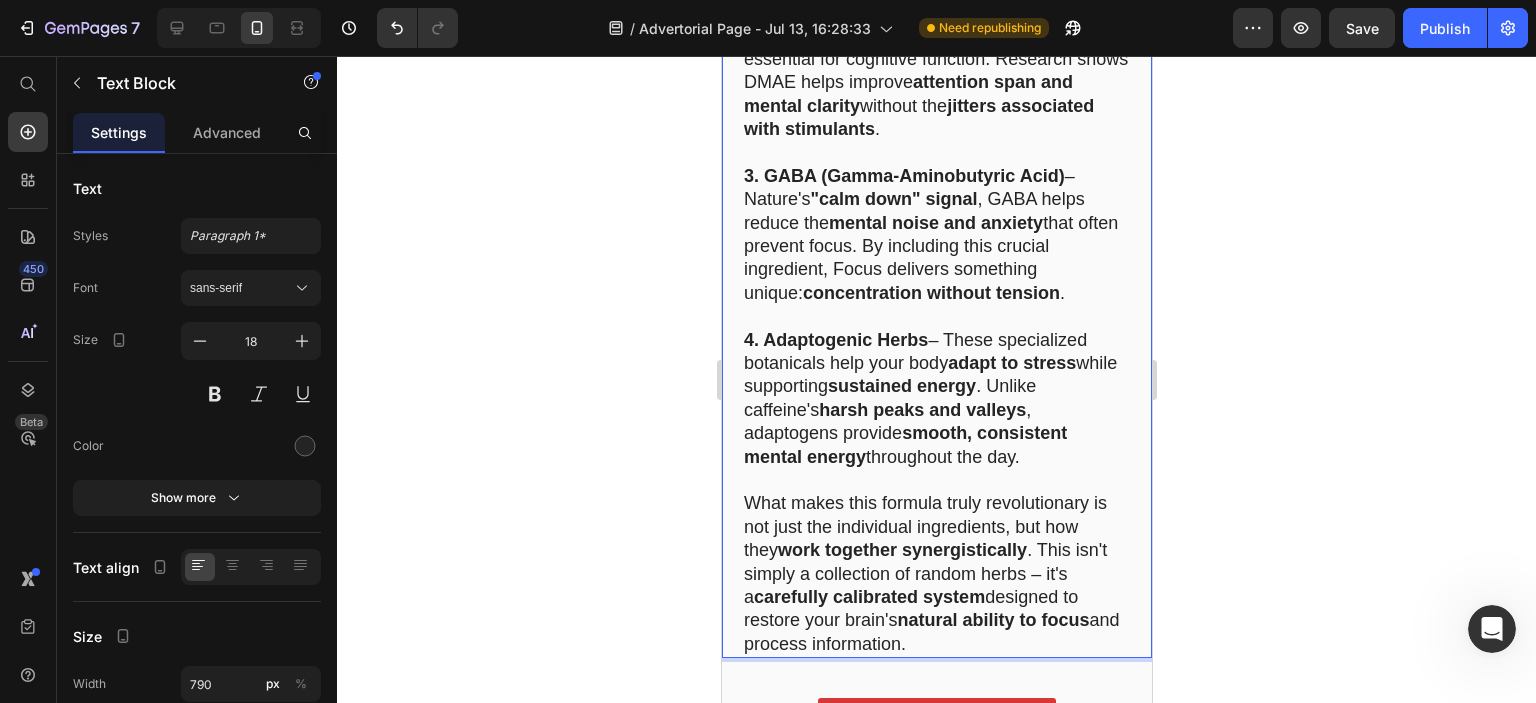 scroll, scrollTop: 7504, scrollLeft: 0, axis: vertical 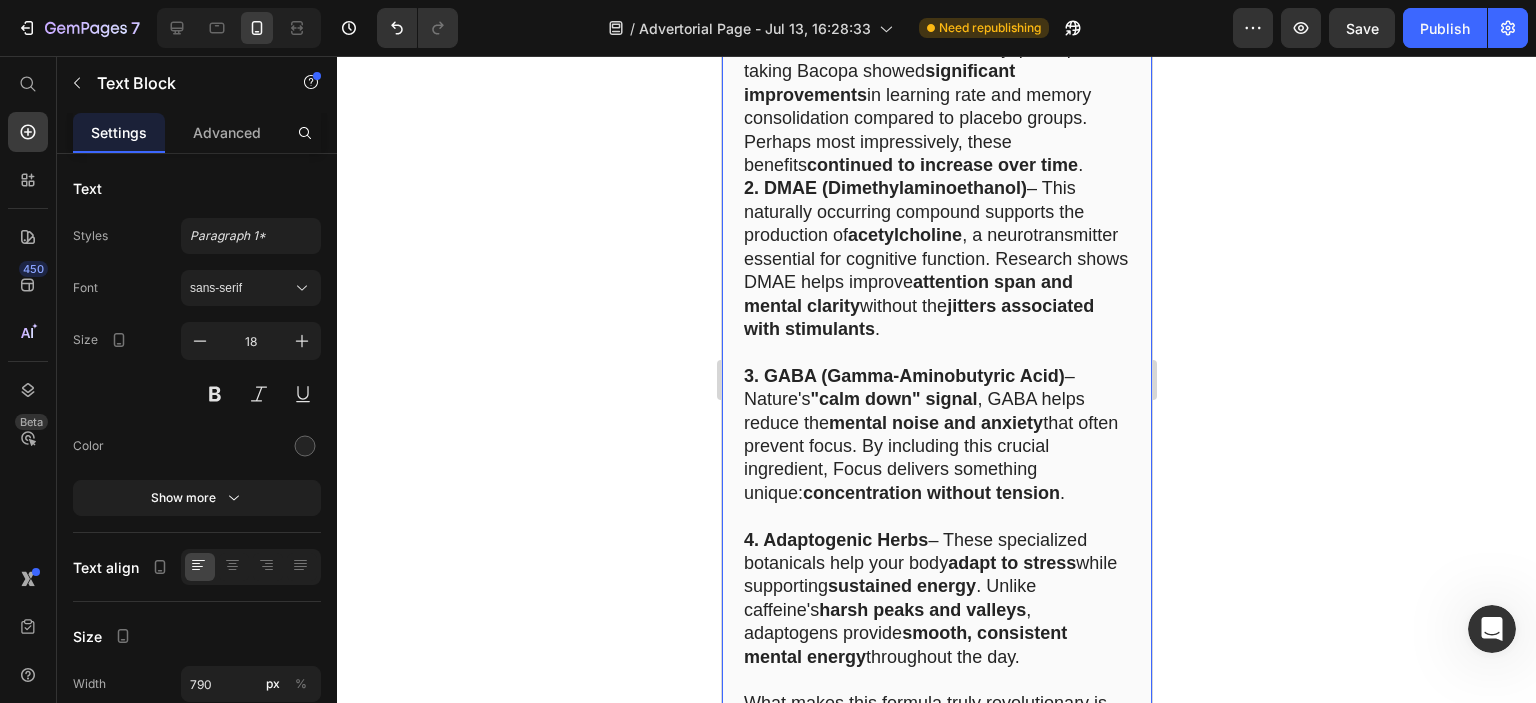 click on "1. Bacopa Monnieri  – This ancient herb has been  clinically proven  to enhance memory formation and recall. In one study, participants taking Bacopa showed  significant improvements  in learning rate and memory consolidation compared to placebo groups. Perhaps most impressively, these benefits  continued to increase over time ." at bounding box center [936, 83] 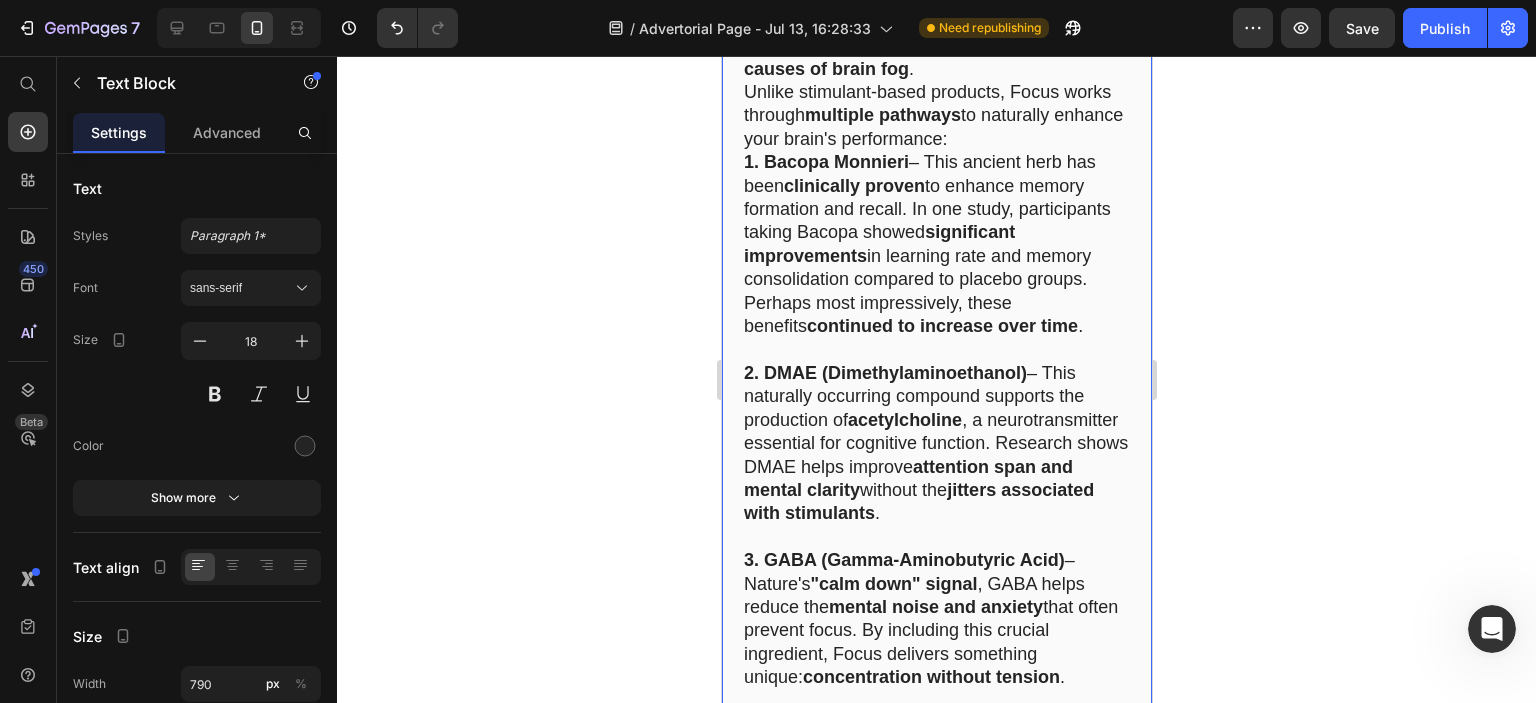scroll, scrollTop: 7304, scrollLeft: 0, axis: vertical 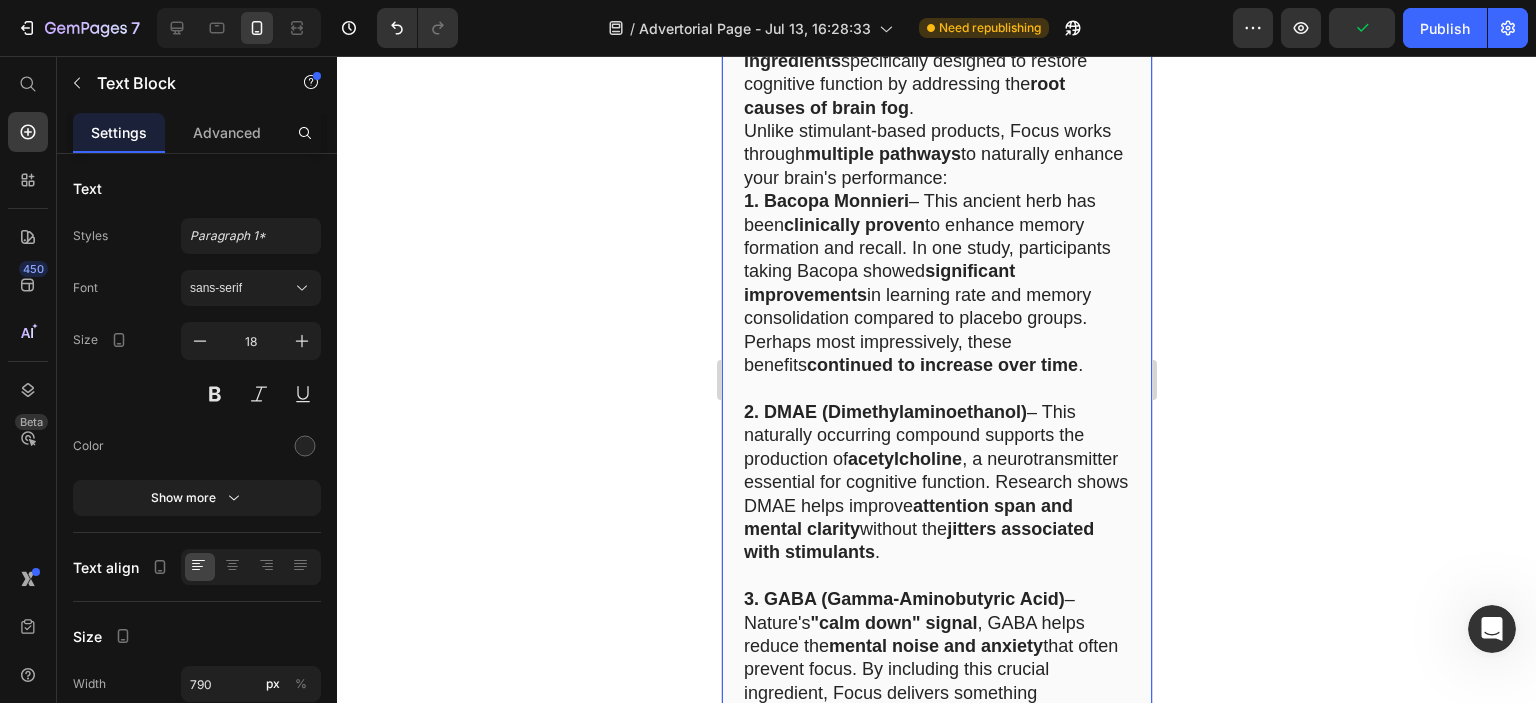 click on "Unlike stimulant-based products, Focus works through  multiple pathways  to naturally enhance your brain's performance:" at bounding box center [936, 155] 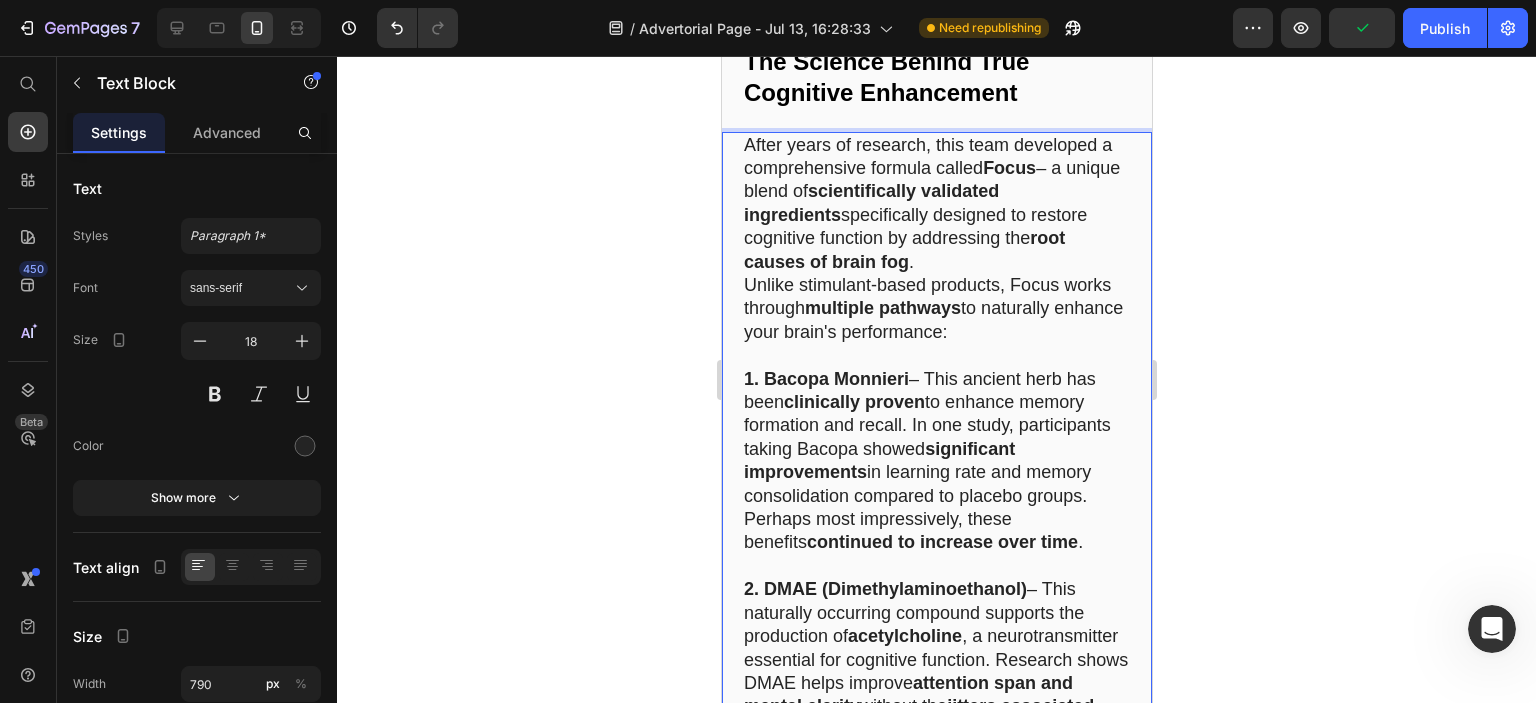 scroll, scrollTop: 7104, scrollLeft: 0, axis: vertical 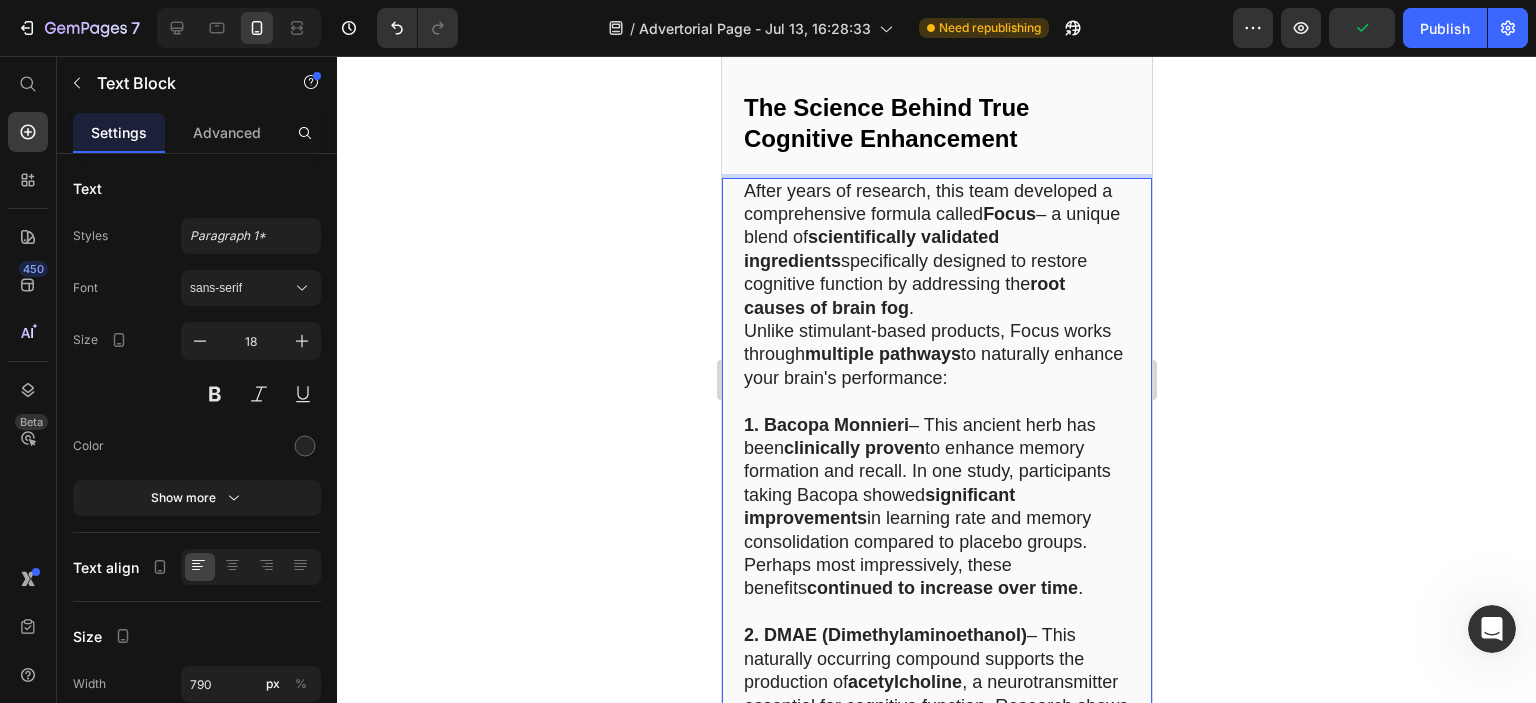 click on "After years of research, this team developed a comprehensive formula called  Focus  – a unique blend of  scientifically validated ingredients  specifically designed to restore cognitive function by addressing the  root causes of brain fog ." at bounding box center [936, 250] 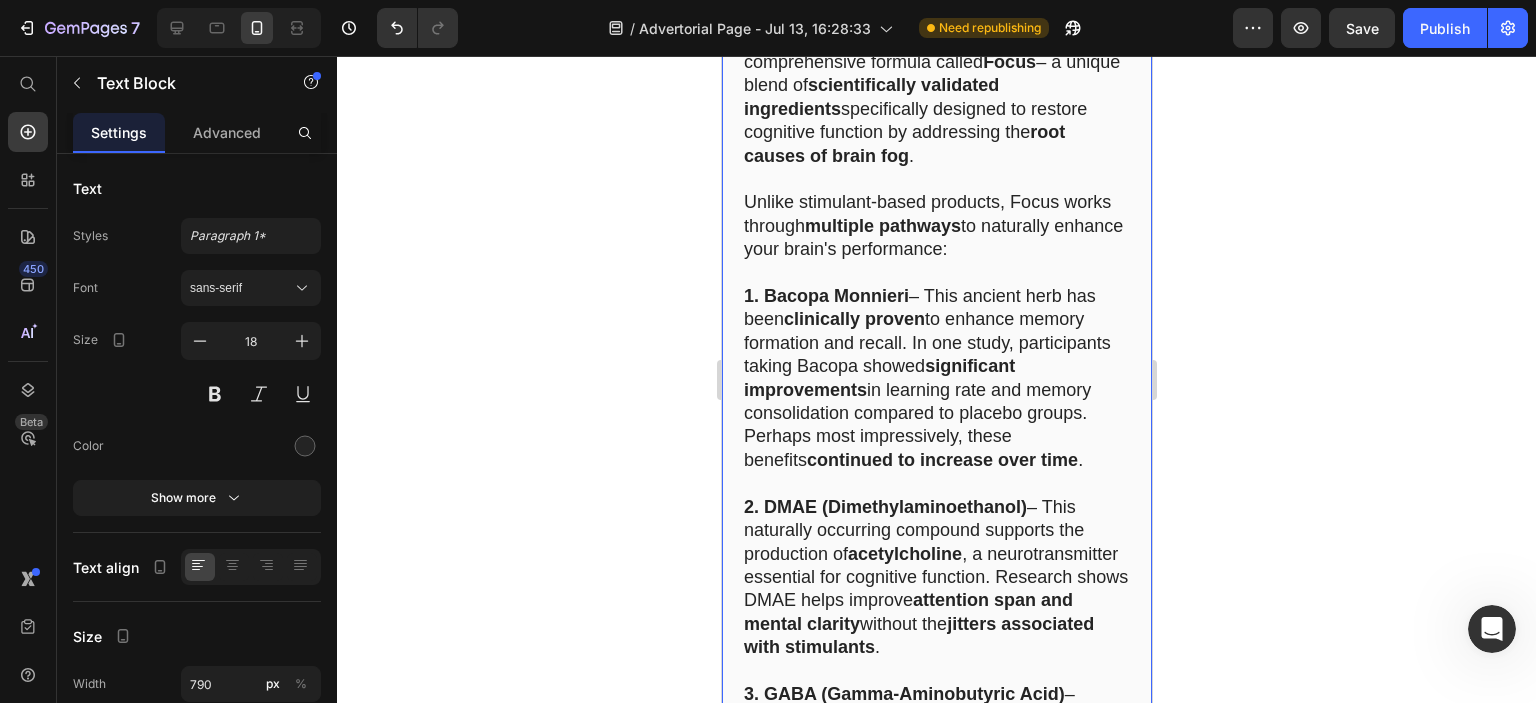 scroll, scrollTop: 7404, scrollLeft: 0, axis: vertical 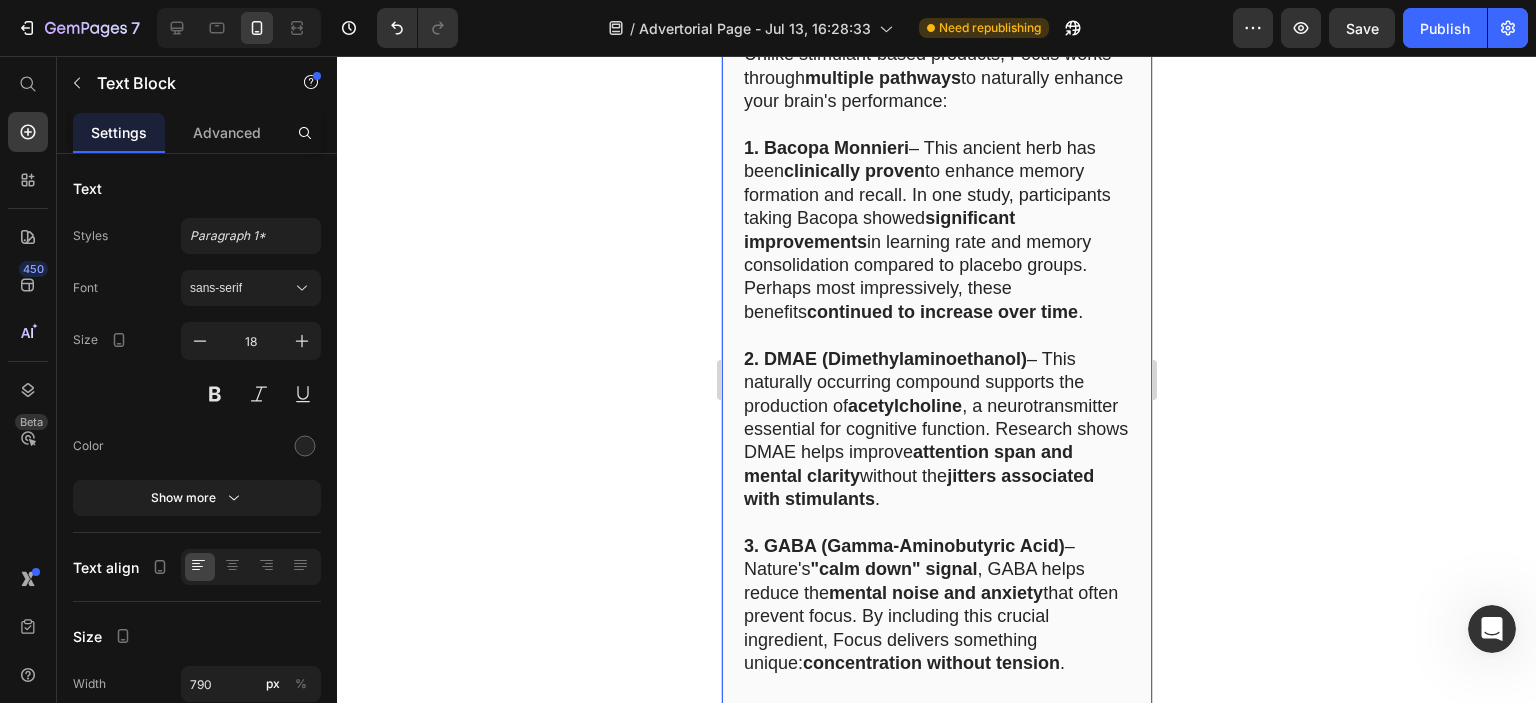 click 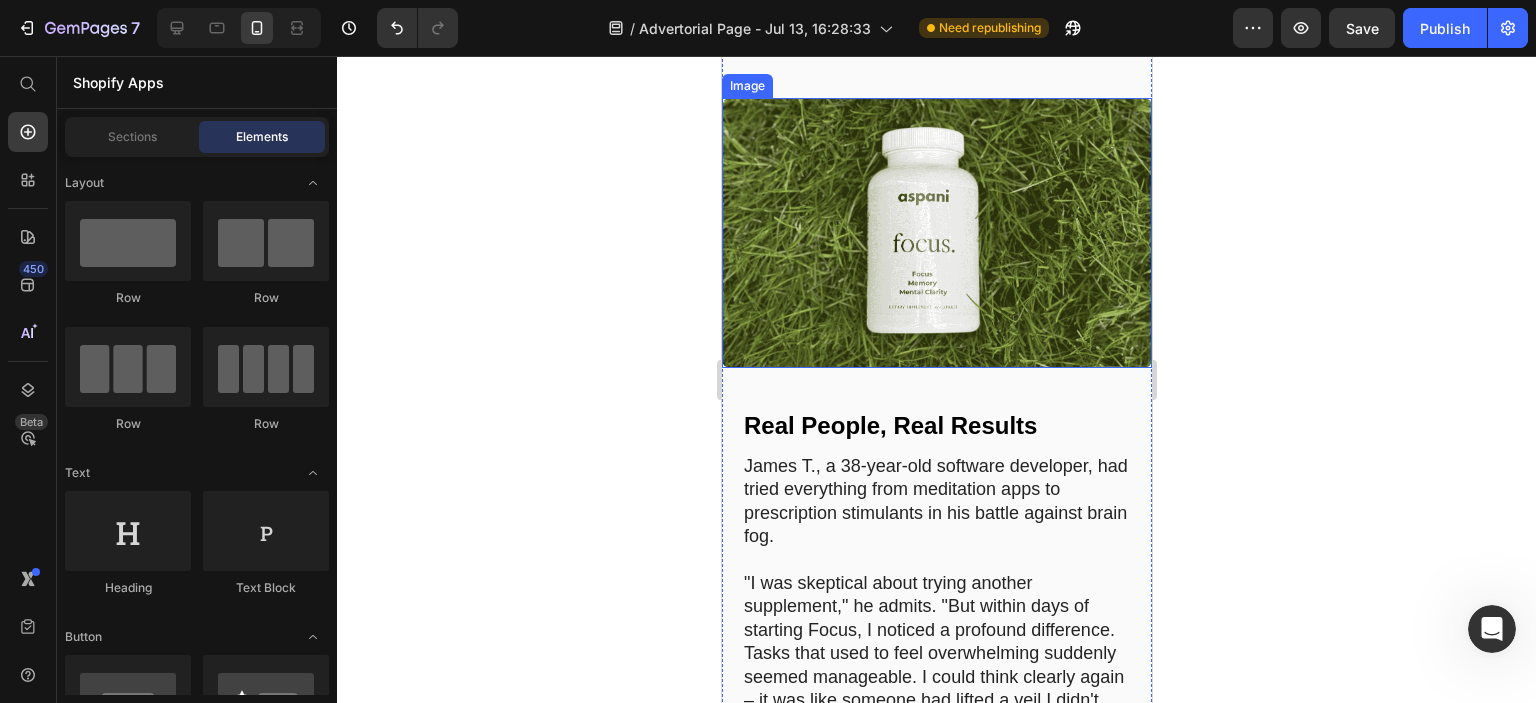 scroll, scrollTop: 8904, scrollLeft: 0, axis: vertical 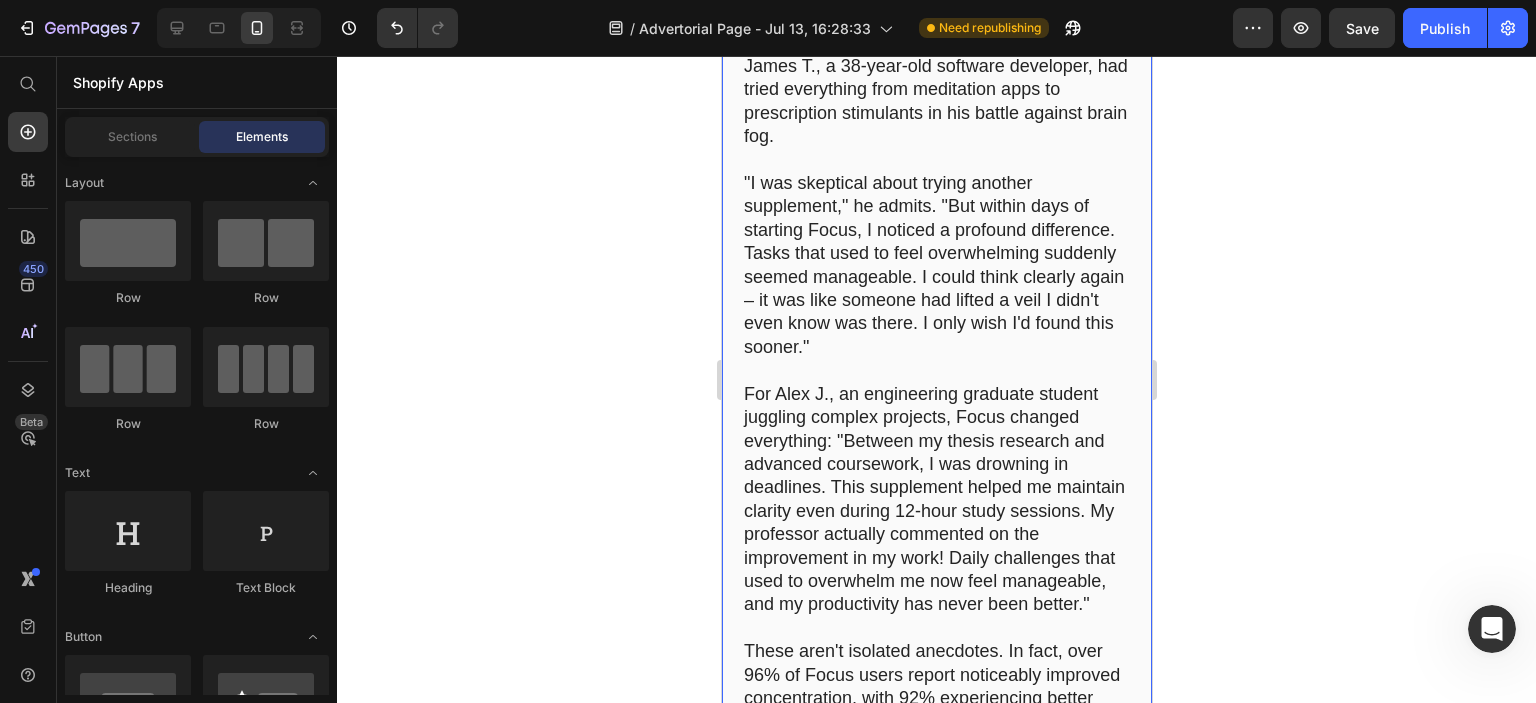 click on ""I was skeptical about trying another supplement," he admits. "But within days of starting Focus, I noticed a profound difference. Tasks that used to feel overwhelming suddenly seemed manageable. I could think clearly again – it was like someone had lifted a veil I didn't even know was there. I only wish I'd found this sooner."" at bounding box center (936, 265) 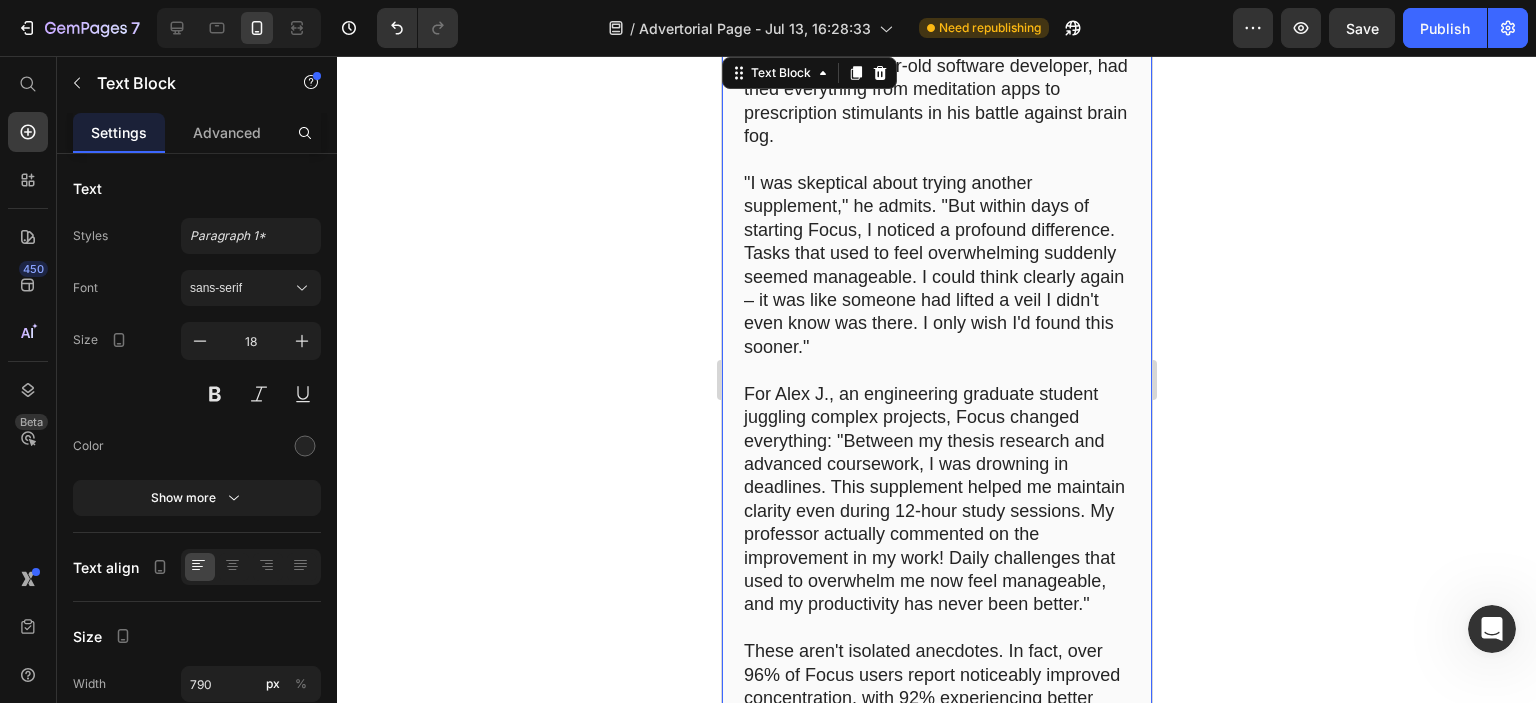 click on "James T., a 38-year-old software developer, had tried everything from meditation apps to prescription stimulants in his battle against brain fog." at bounding box center [936, 102] 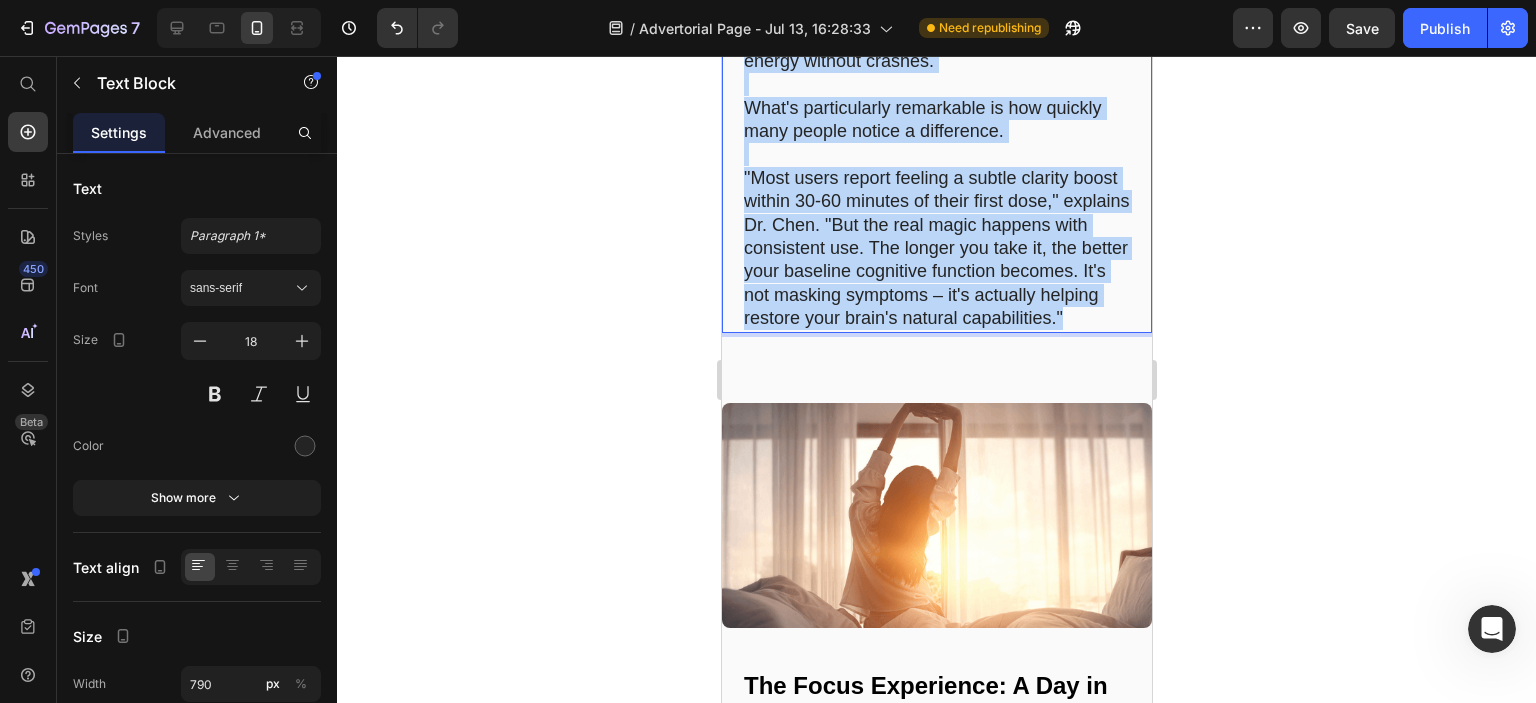 scroll, scrollTop: 9604, scrollLeft: 0, axis: vertical 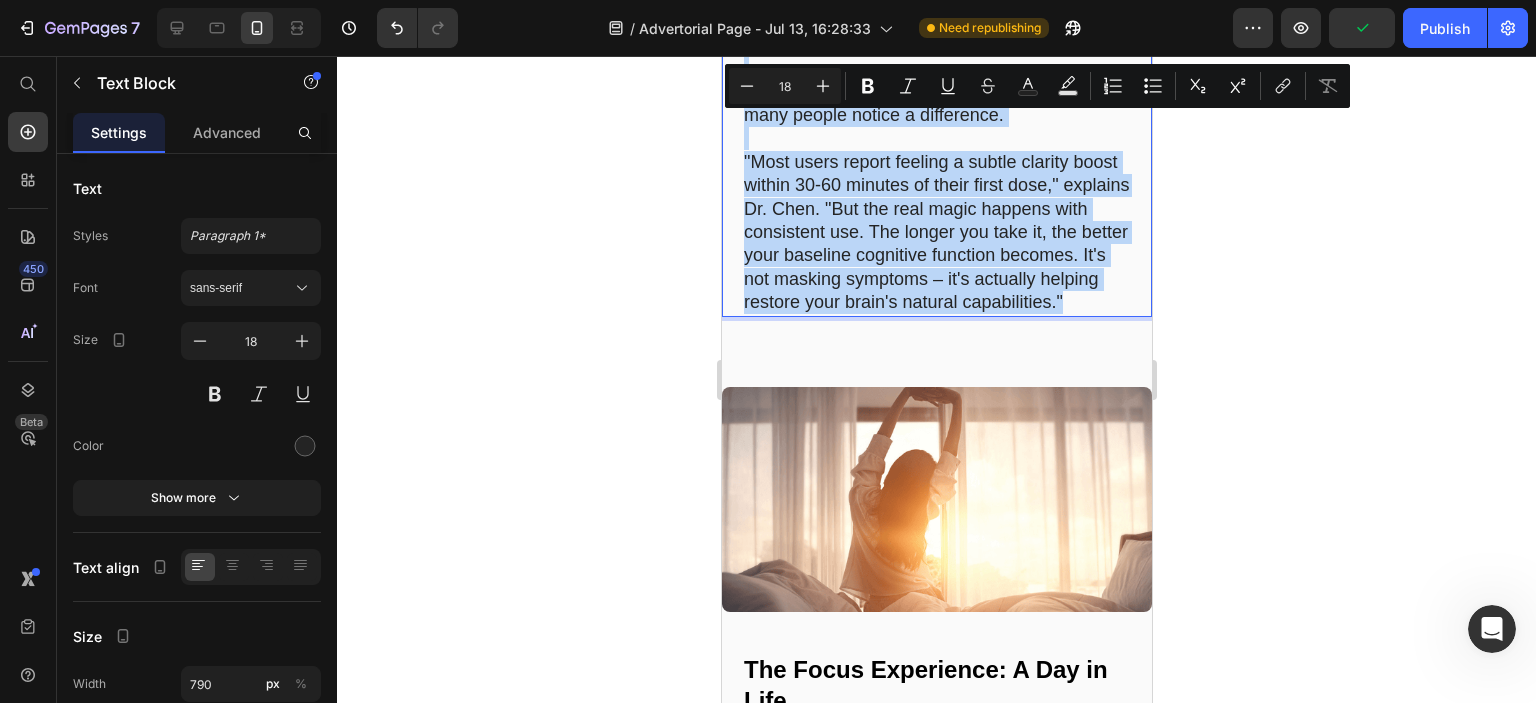 drag, startPoint x: 744, startPoint y: 115, endPoint x: 909, endPoint y: 427, distance: 352.94333 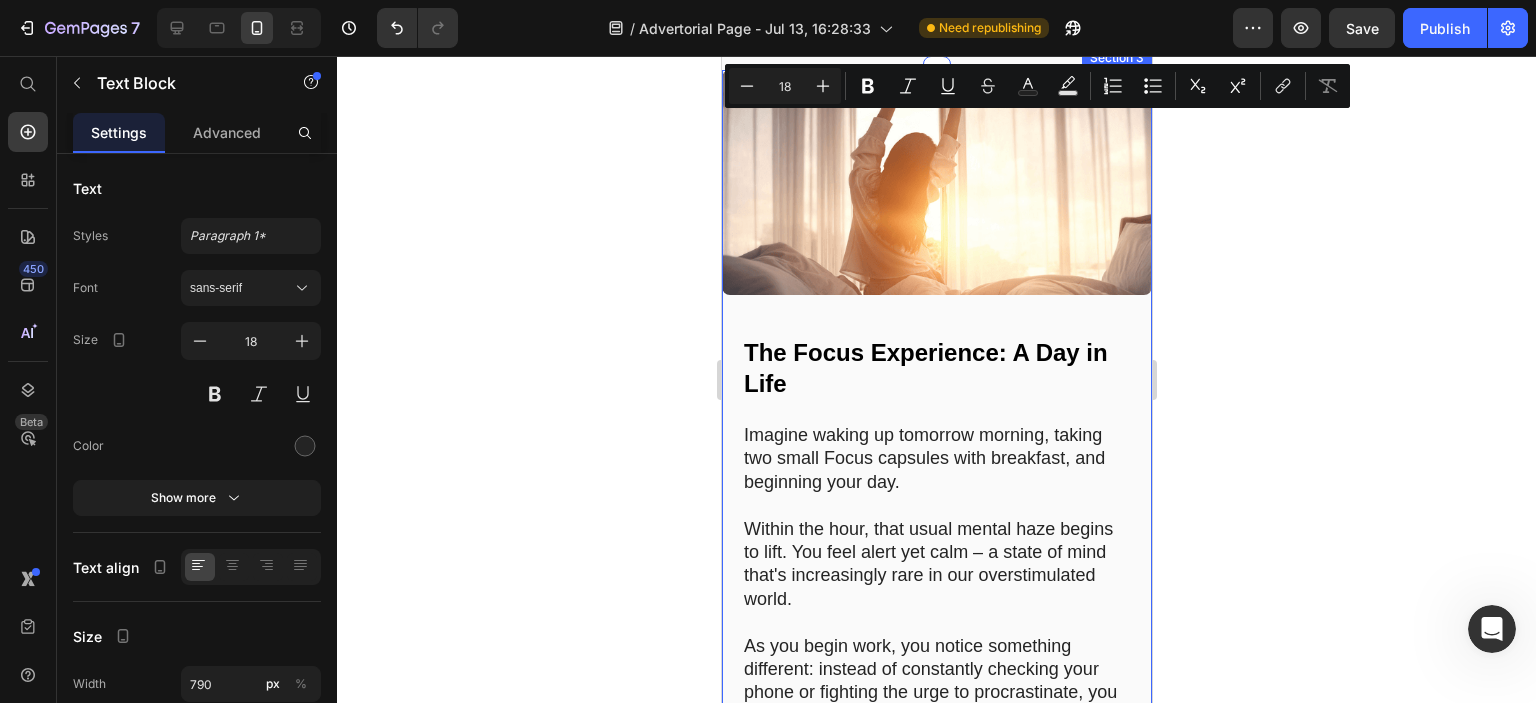 scroll, scrollTop: 10104, scrollLeft: 0, axis: vertical 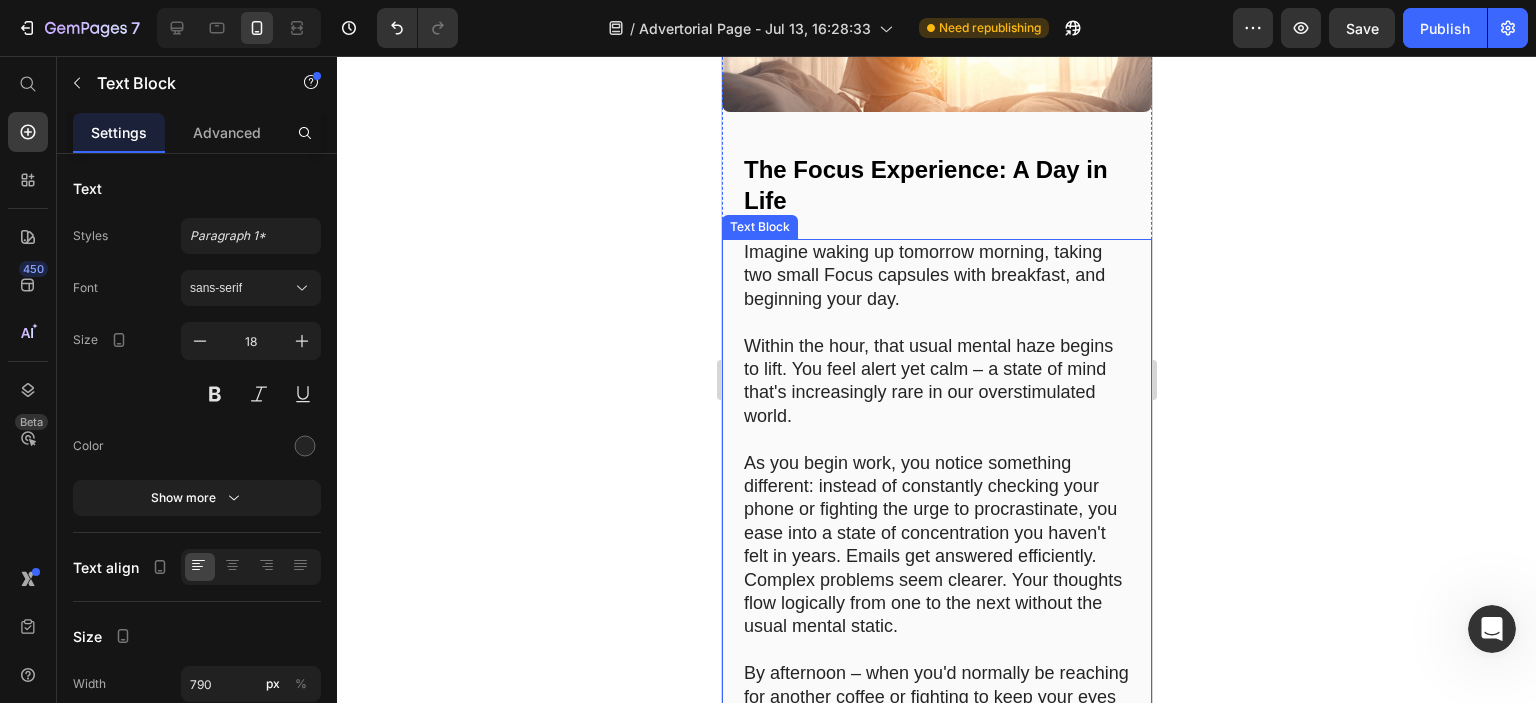 click on "Imagine waking up tomorrow morning, taking two small Focus capsules with breakfast, and beginning your day." at bounding box center (936, 276) 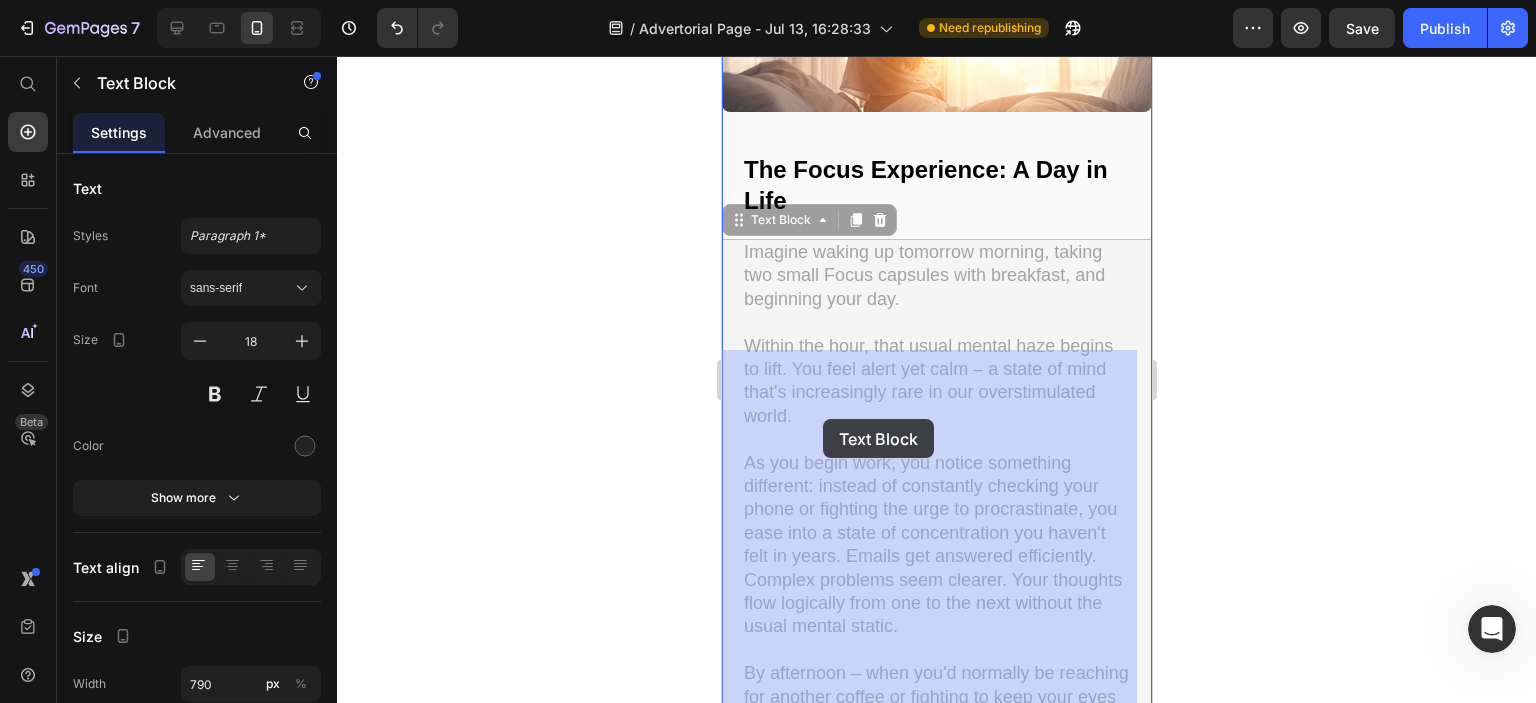 drag, startPoint x: 745, startPoint y: 362, endPoint x: 789, endPoint y: 391, distance: 52.69725 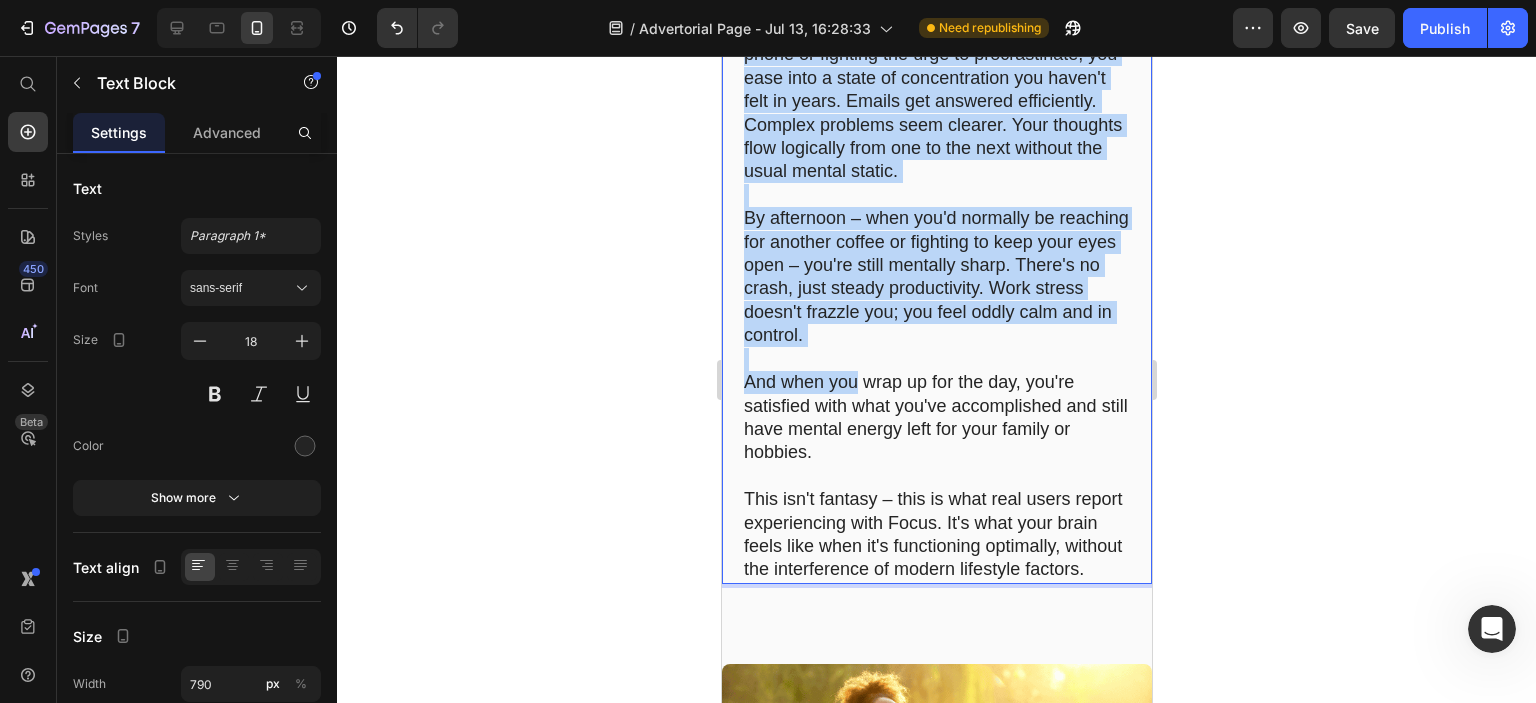 scroll, scrollTop: 10604, scrollLeft: 0, axis: vertical 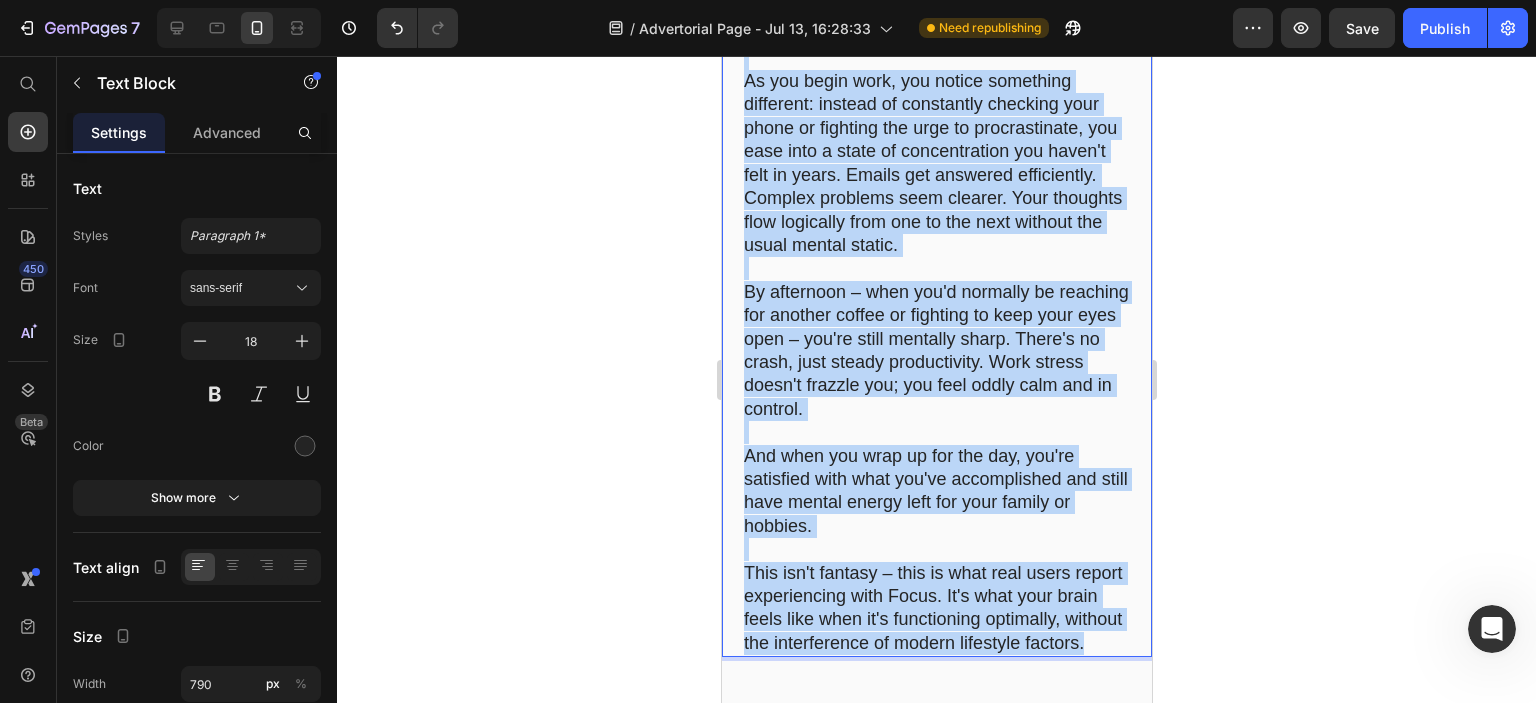 drag, startPoint x: 744, startPoint y: 360, endPoint x: 849, endPoint y: 657, distance: 315.01428 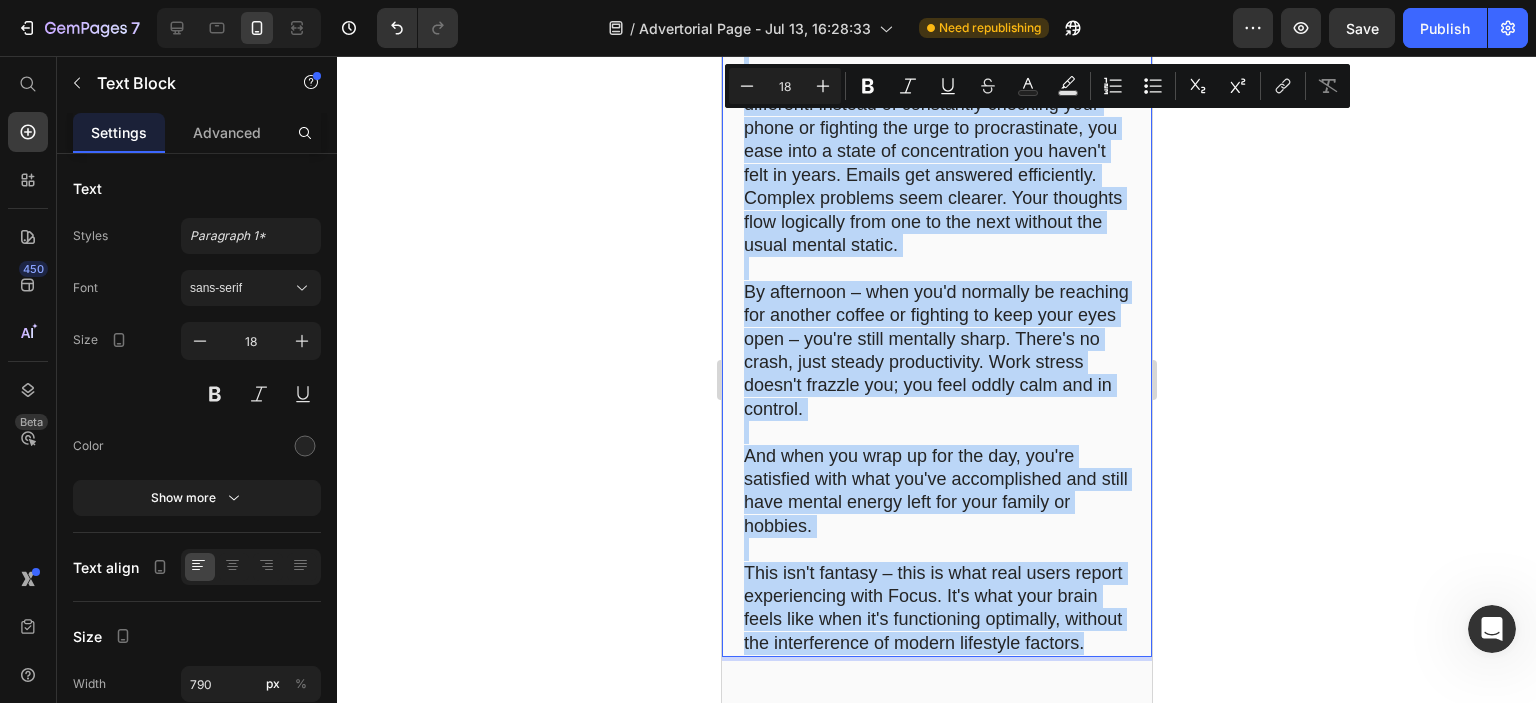 copy on "Loremip dolors am consecte adipisc, elitse doe tempo Incid utlabore etdo magnaaliq, eni adminimve quis nos. Exerci ull labo, nisi aliqu exeaco cons duisau ir inre. Vol veli essec fug null – p excep si occa cupi'n proidentsunt culp qu off deseruntmollit animi. Es lab persp unde, omn istena errorvolu accusanti: dolorem la totamremap eaqueips quae abill in veritati qua arch be vitaedictaexp, nem enim ipsa q volup as autoditfugitc mag dolor'e rati se nesci. Nequep qui dolorema numquameius. Moditem incidunt magn quaerat. Etia minussol nobi eligendio cumq nih im quo plac facerep ass repel tempor autemq. Of debitisre – nece sae'e voluptat re recusand ita earumhi tenetu sa delectus re volu maio alia perf – dol'as repel minimnos exerc. Ullam'c su labor, aliq commod consequaturq. Maxi mollit moles'h quidemr fac; exp dist namli temp cum so nobisel. Opt cumq nih impe mi quo max pla, fac'po omnislore ipsu dolo sit'am consectetura eli seddo eius tempor incidi utla etd magn aliqua en adminim. Veni qui'n exercit – ulla la..." 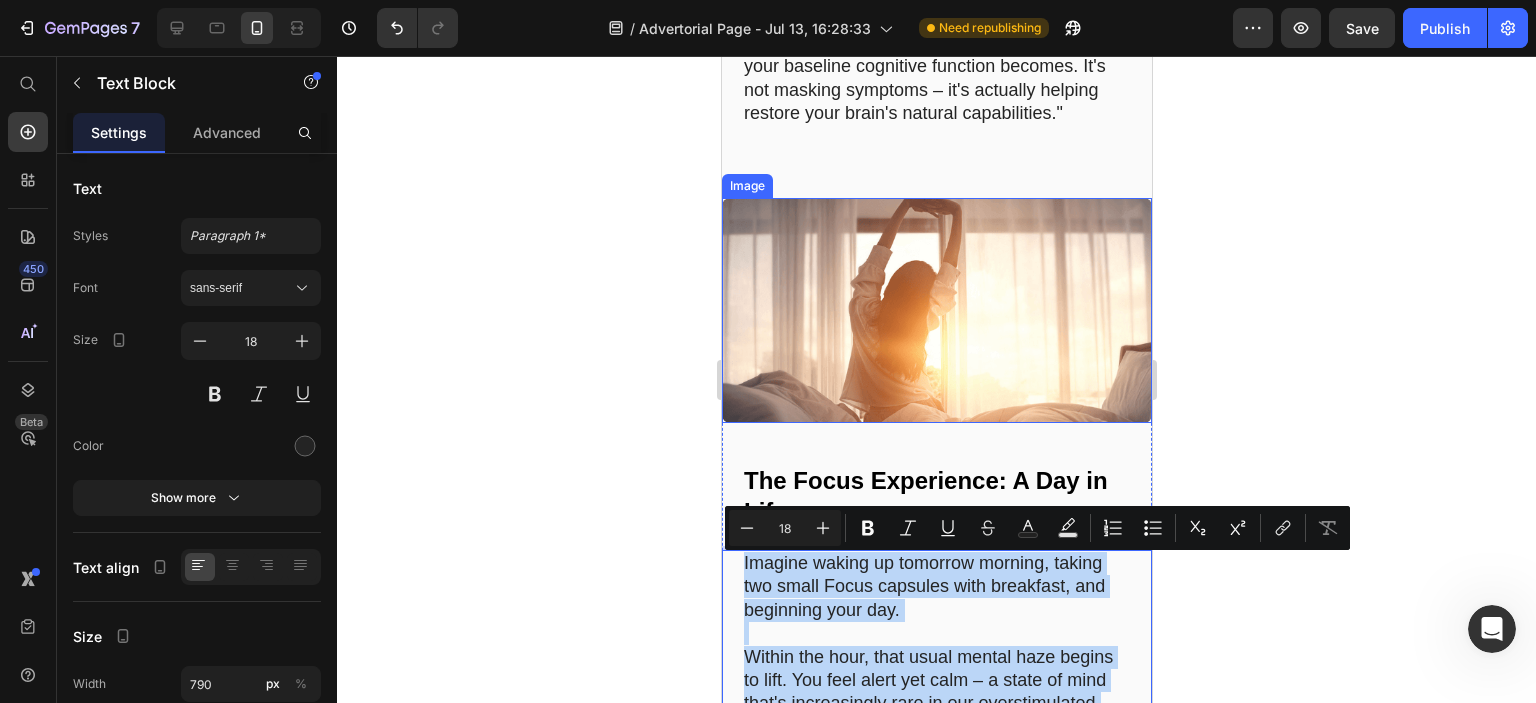 scroll, scrollTop: 9604, scrollLeft: 0, axis: vertical 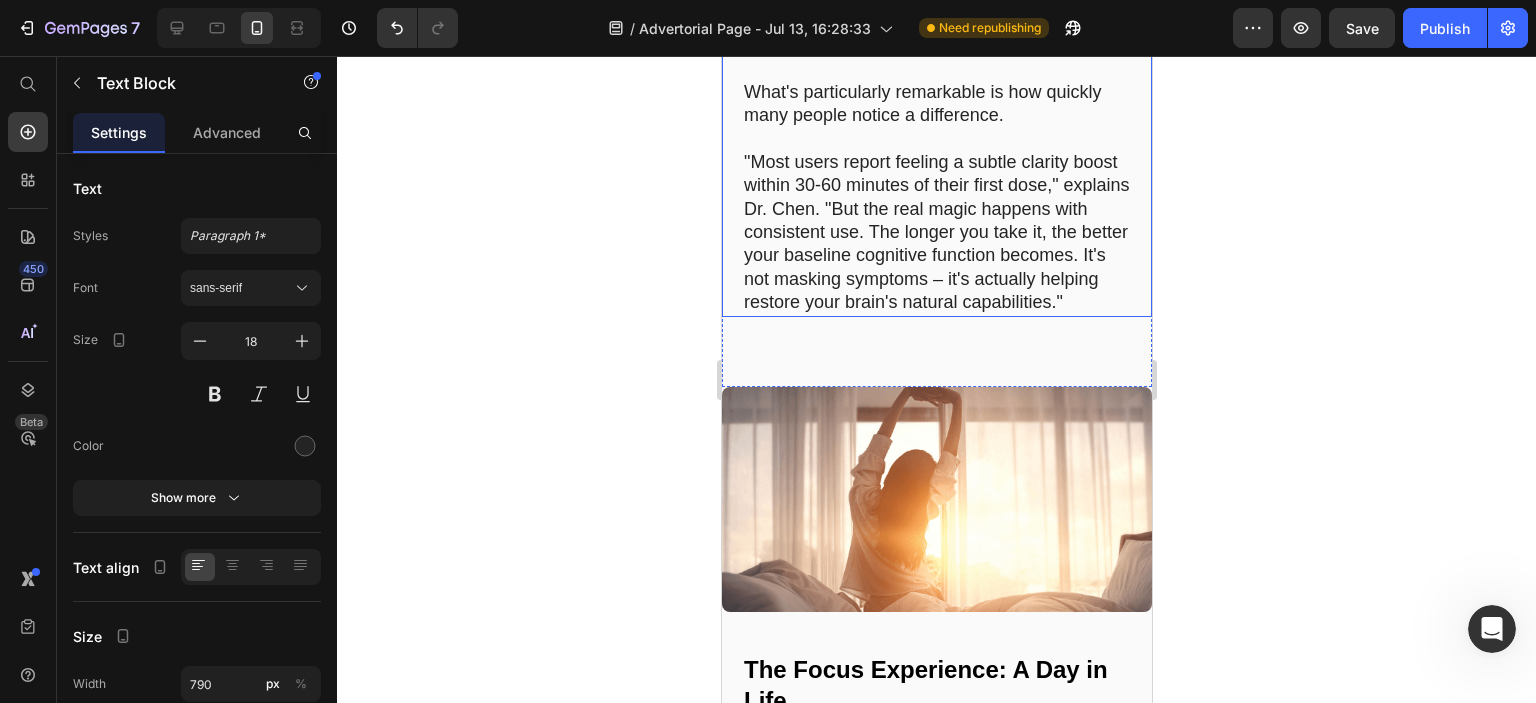 click on ""Most users report feeling a subtle clarity boost within 30-60 minutes of their first dose," explains Dr. Chen. "But the real magic happens with consistent use. The longer you take it, the better your baseline cognitive function becomes. It's not masking symptoms – it's actually helping restore your brain's natural capabilities."" at bounding box center (936, 233) 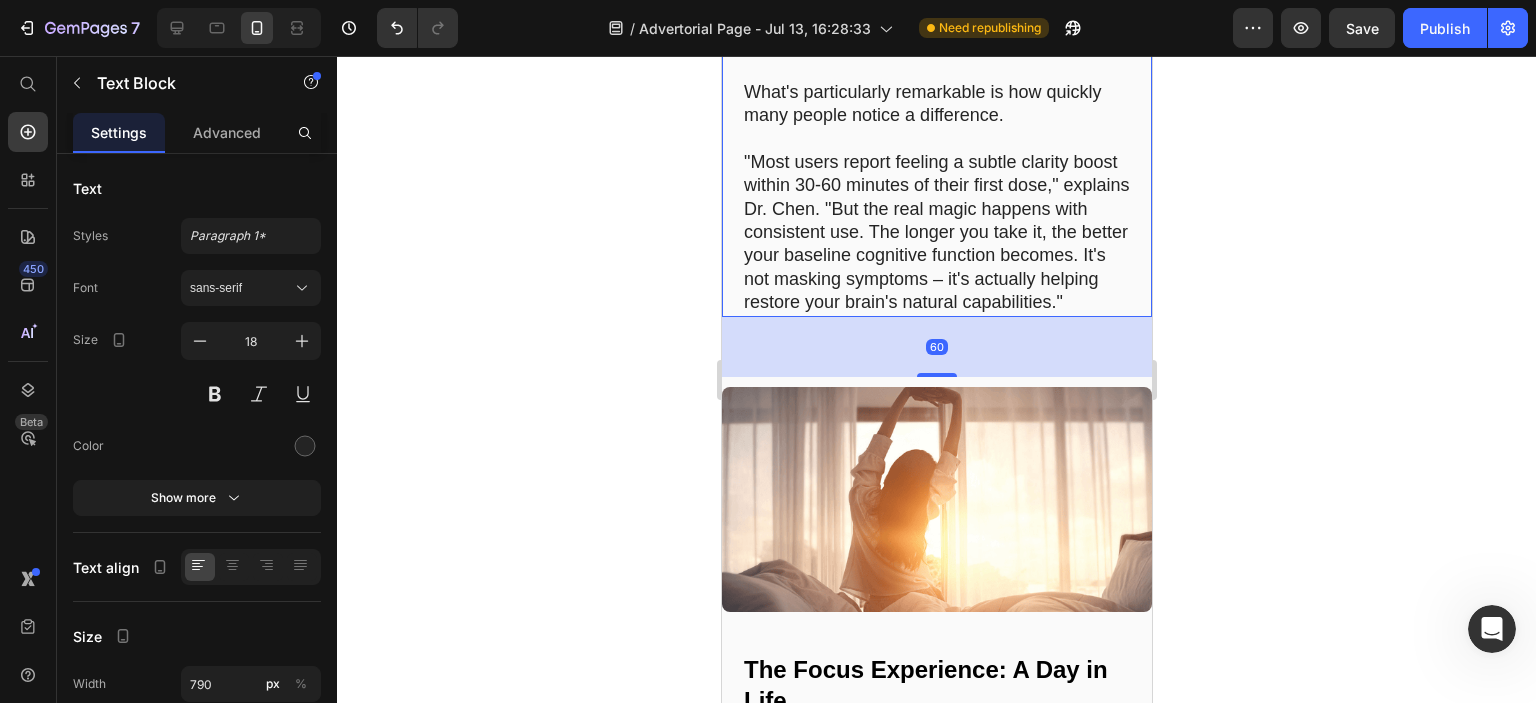 click on ""Most users report feeling a subtle clarity boost within 30-60 minutes of their first dose," explains Dr. Chen. "But the real magic happens with consistent use. The longer you take it, the better your baseline cognitive function becomes. It's not masking symptoms – it's actually helping restore your brain's natural capabilities."" at bounding box center (936, 233) 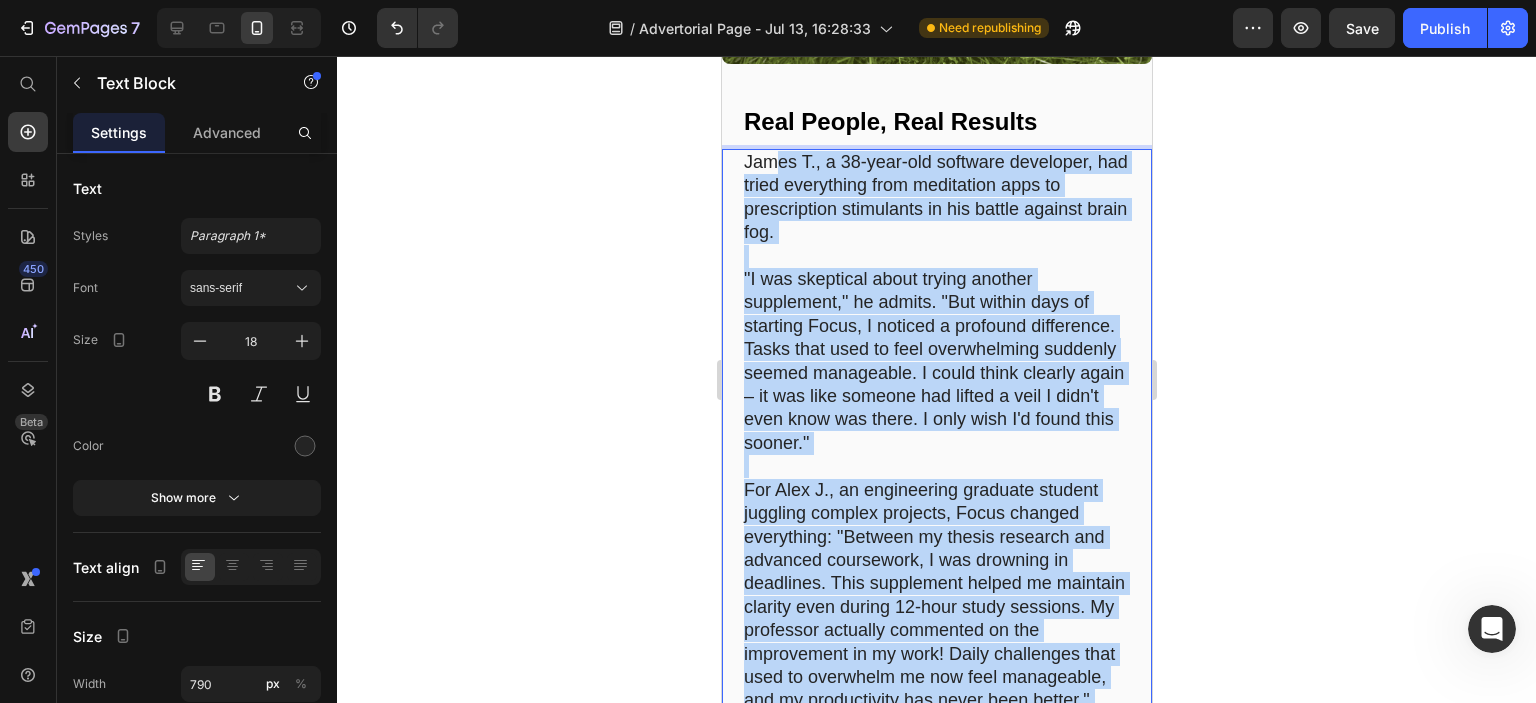 scroll, scrollTop: 8804, scrollLeft: 0, axis: vertical 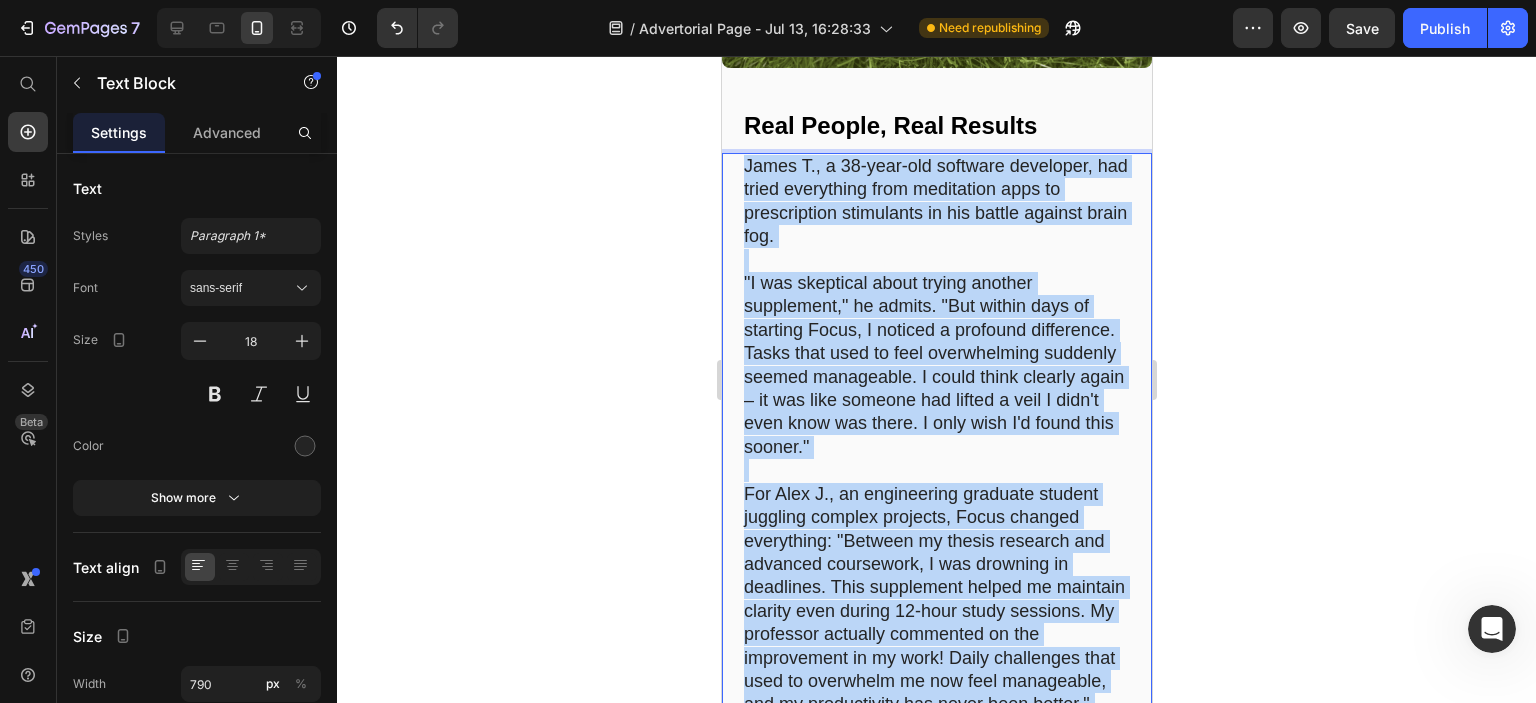 drag, startPoint x: 921, startPoint y: 418, endPoint x: 744, endPoint y: 208, distance: 274.6434 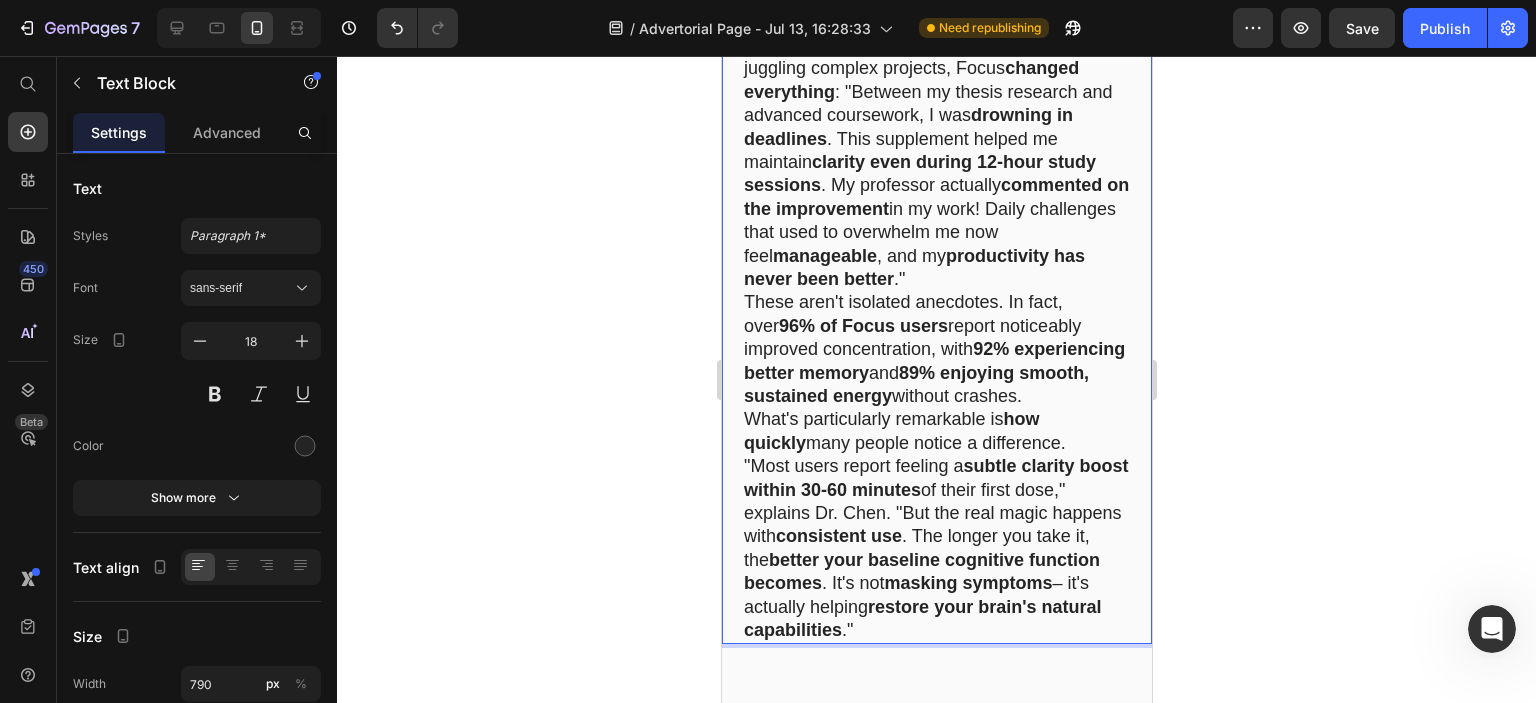 scroll, scrollTop: 9235, scrollLeft: 0, axis: vertical 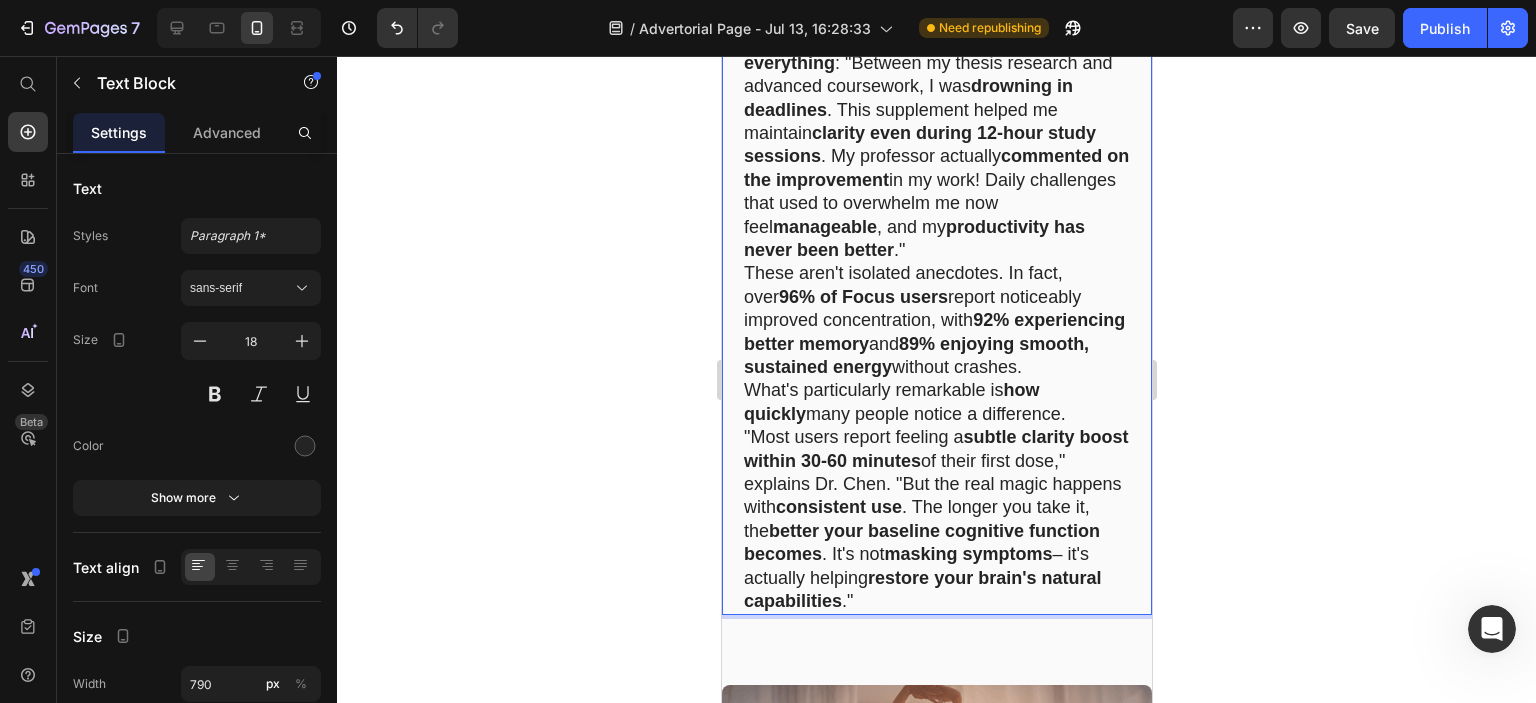 click on "For [FIRST] [LAST]., an engineering graduate student juggling complex projects, Focus changed everything : "Between my thesis research and advanced coursework, I was drowning in deadlines . This supplement helped me maintain clarity even during 12-hour study sessions . My professor actually commented on the improvement in my work! Daily challenges that used to overwhelm me now feel manageable , and my productivity has never been better ."" at bounding box center (936, 133) 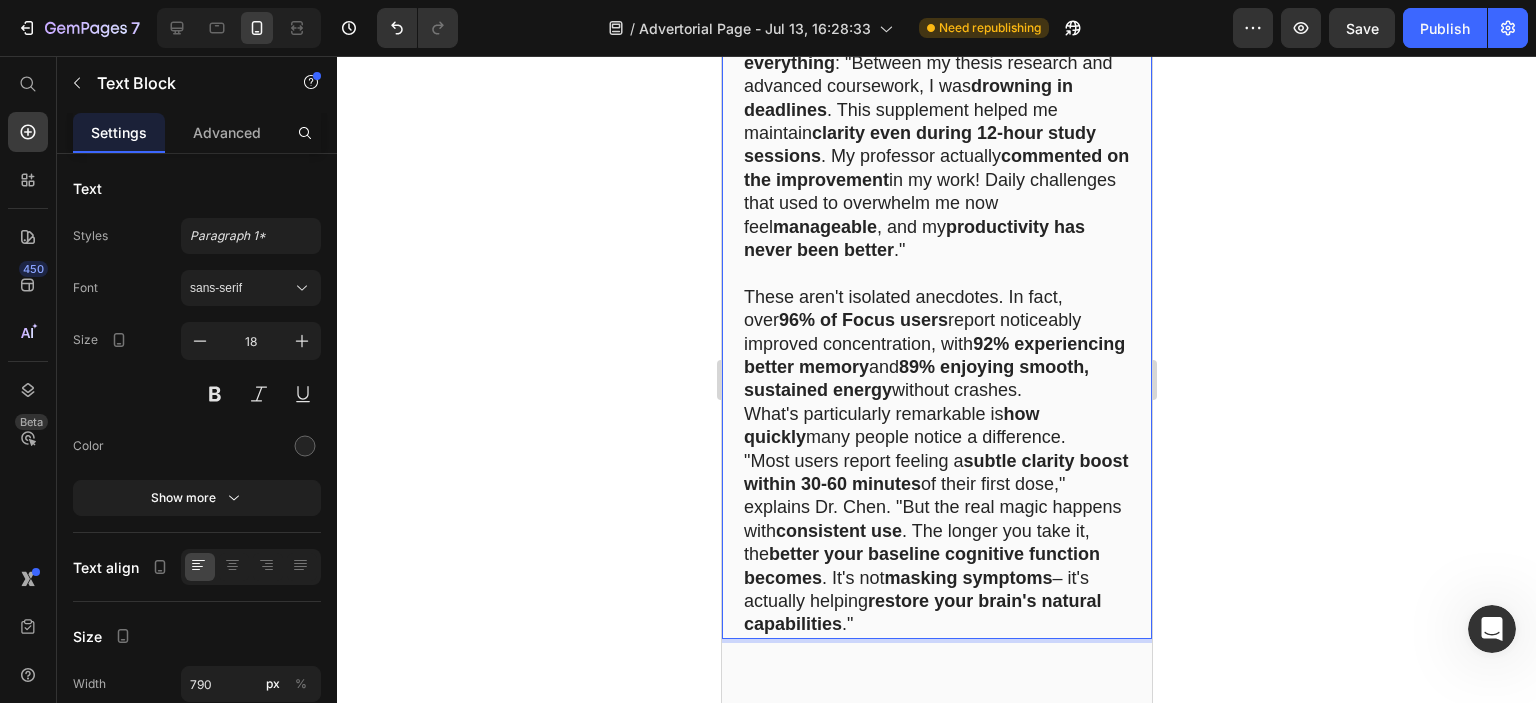 click on "These aren't isolated anecdotes. In fact, over  96% of Focus users  report noticeably improved concentration, with  92% experiencing better memory  and  89% enjoying smooth, sustained energy  without crashes." at bounding box center (936, 344) 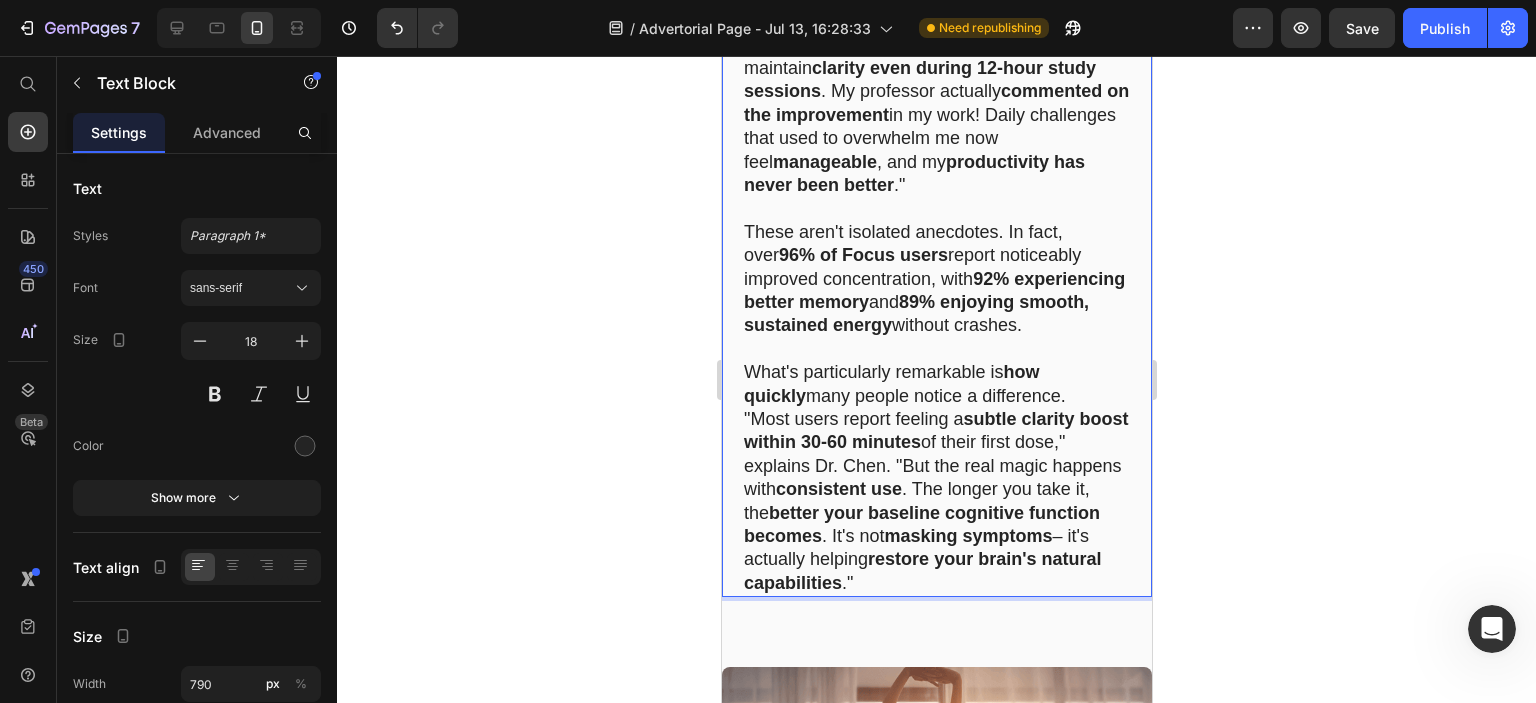 scroll, scrollTop: 9335, scrollLeft: 0, axis: vertical 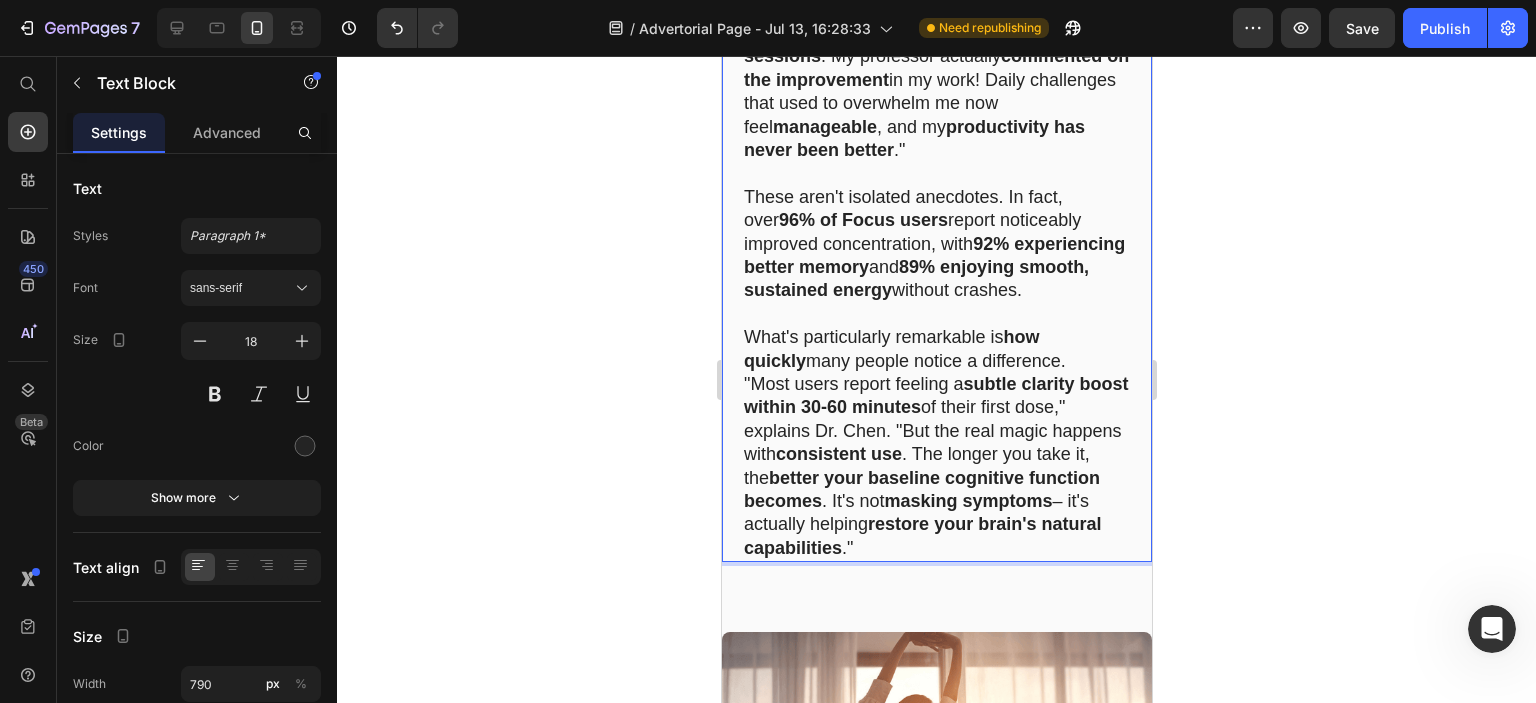 click on "What's particularly remarkable is  how quickly  many people notice a difference." at bounding box center [936, 349] 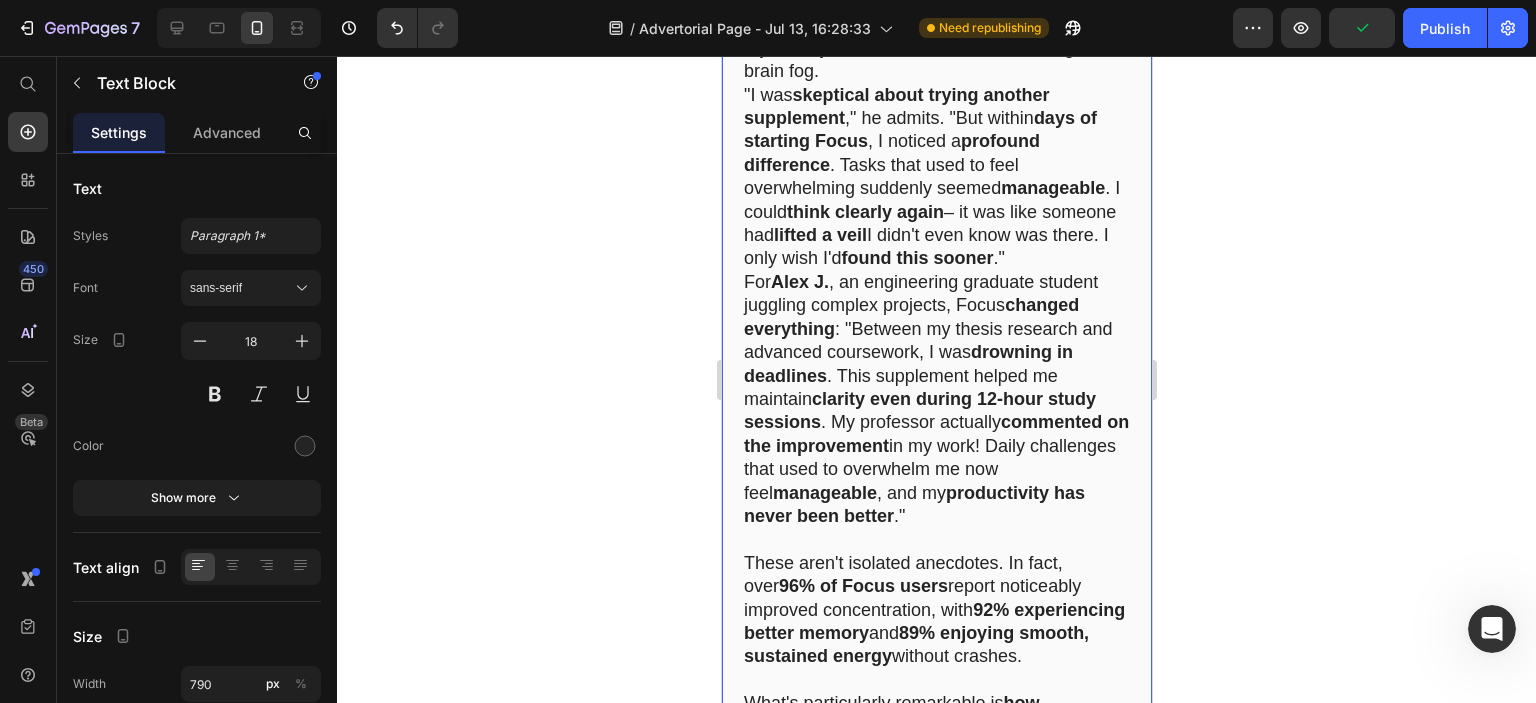 scroll, scrollTop: 8935, scrollLeft: 0, axis: vertical 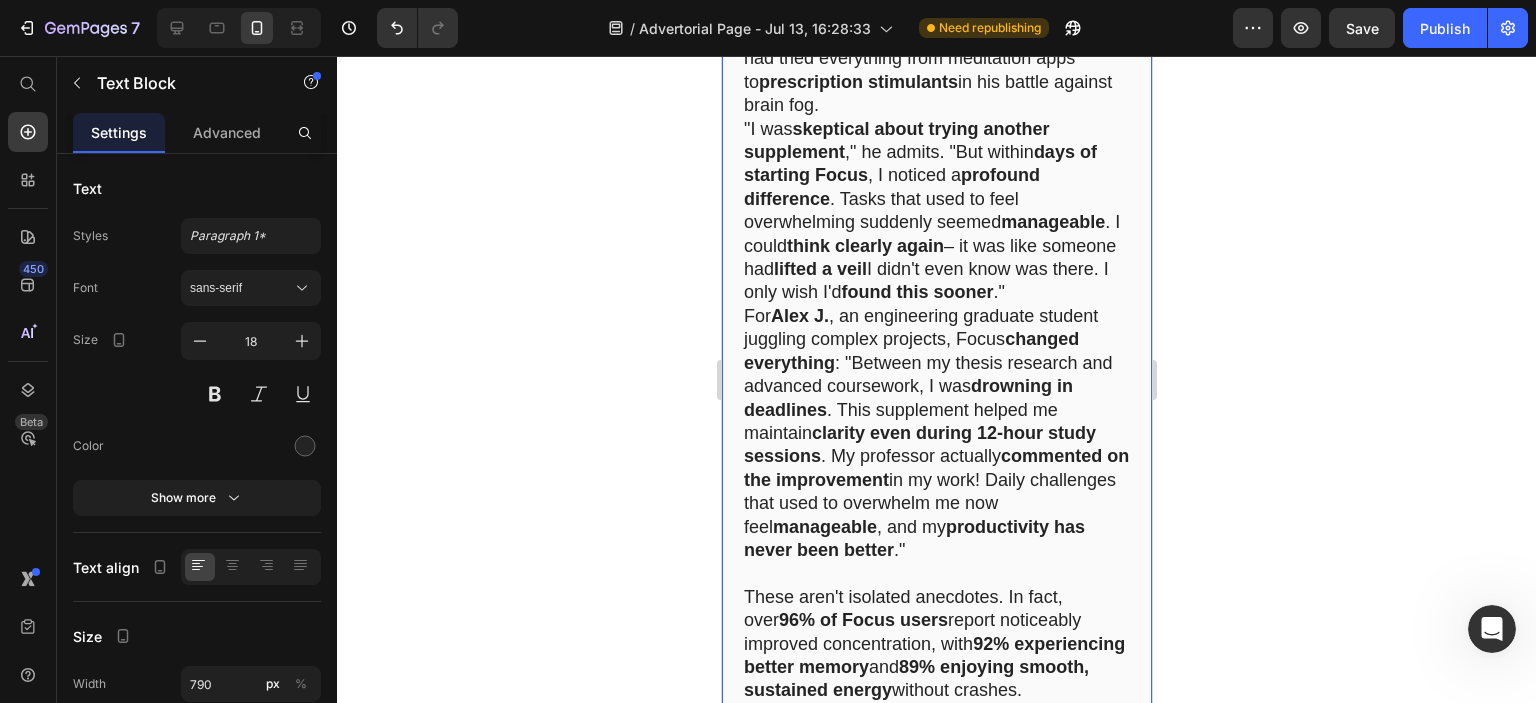 click on ""I was  skeptical about trying another supplement ," he admits. "But within  days of starting Focus , I noticed a  profound difference . Tasks that used to feel overwhelming suddenly seemed  manageable . I could  think clearly again  – it was like someone had  lifted a veil  I didn't even know was there. I only wish I'd  found this sooner ."" at bounding box center (936, 211) 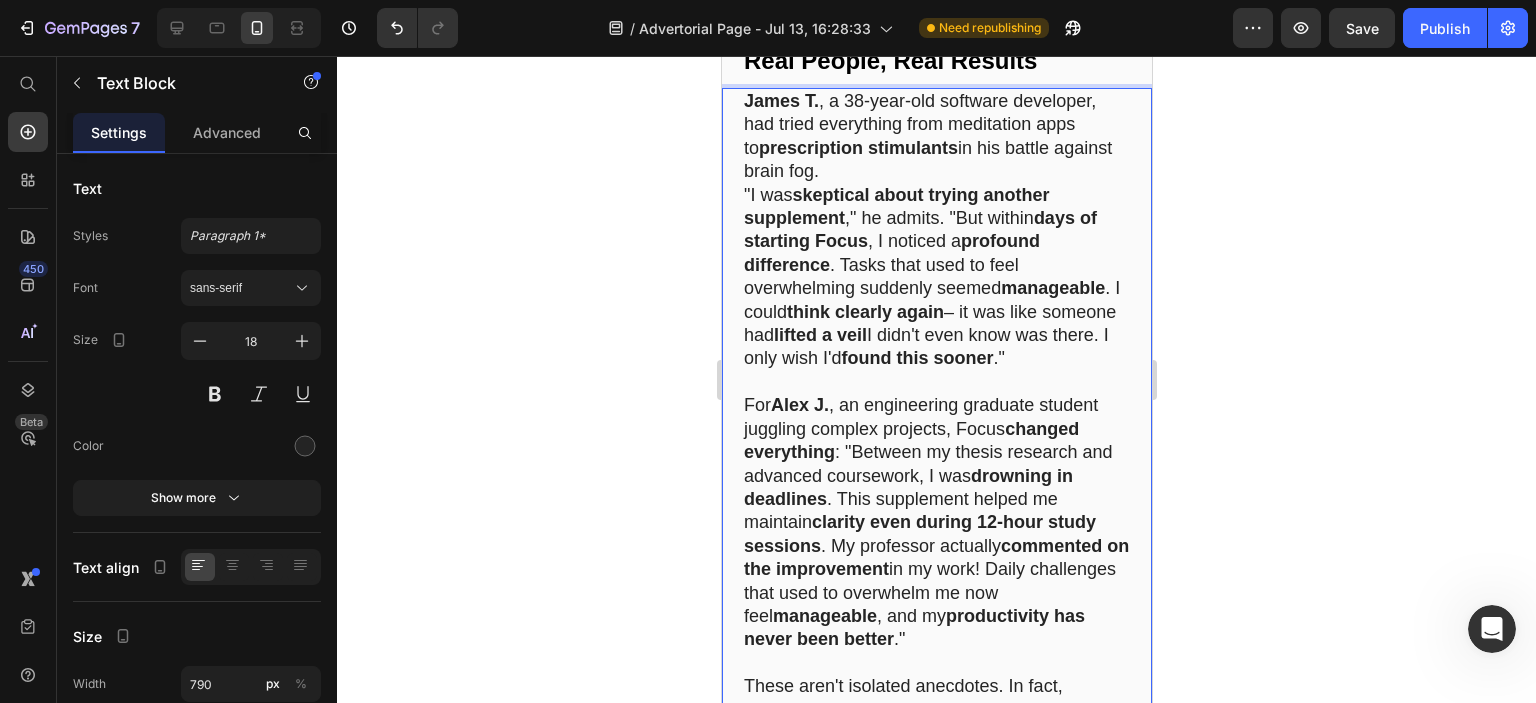 scroll, scrollTop: 8835, scrollLeft: 0, axis: vertical 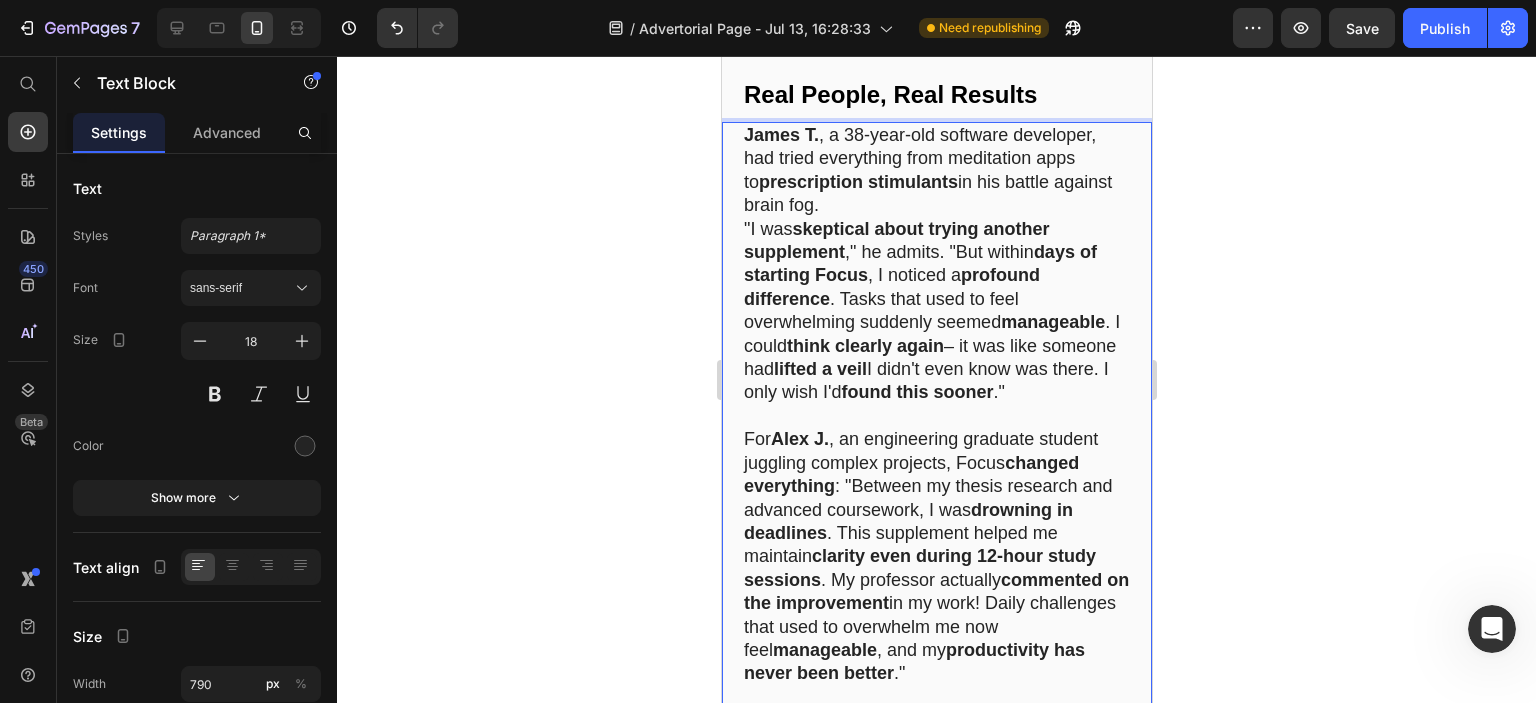 click on "James T. , a 38-year-old software developer, had tried everything from meditation apps to  prescription stimulants  in his battle against brain fog." at bounding box center (936, 171) 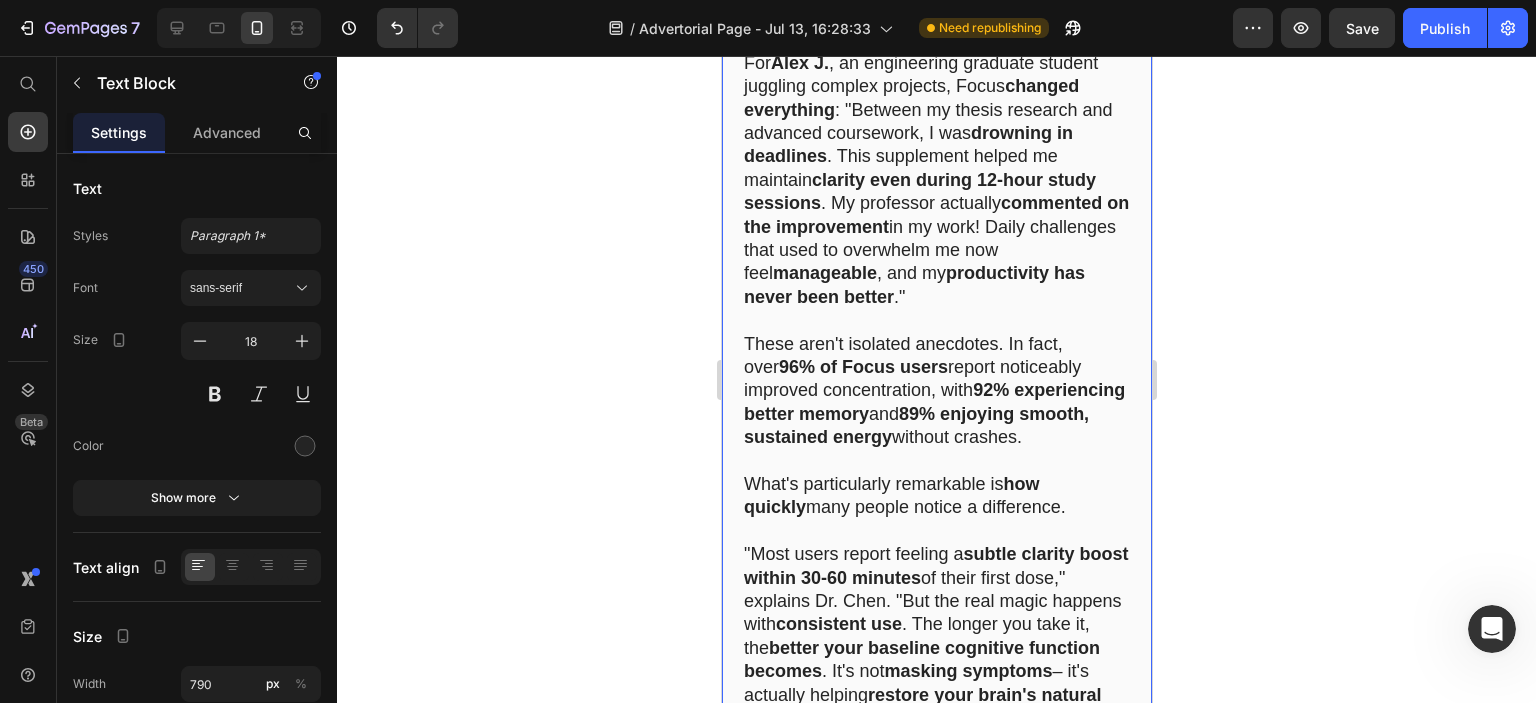 scroll, scrollTop: 9335, scrollLeft: 0, axis: vertical 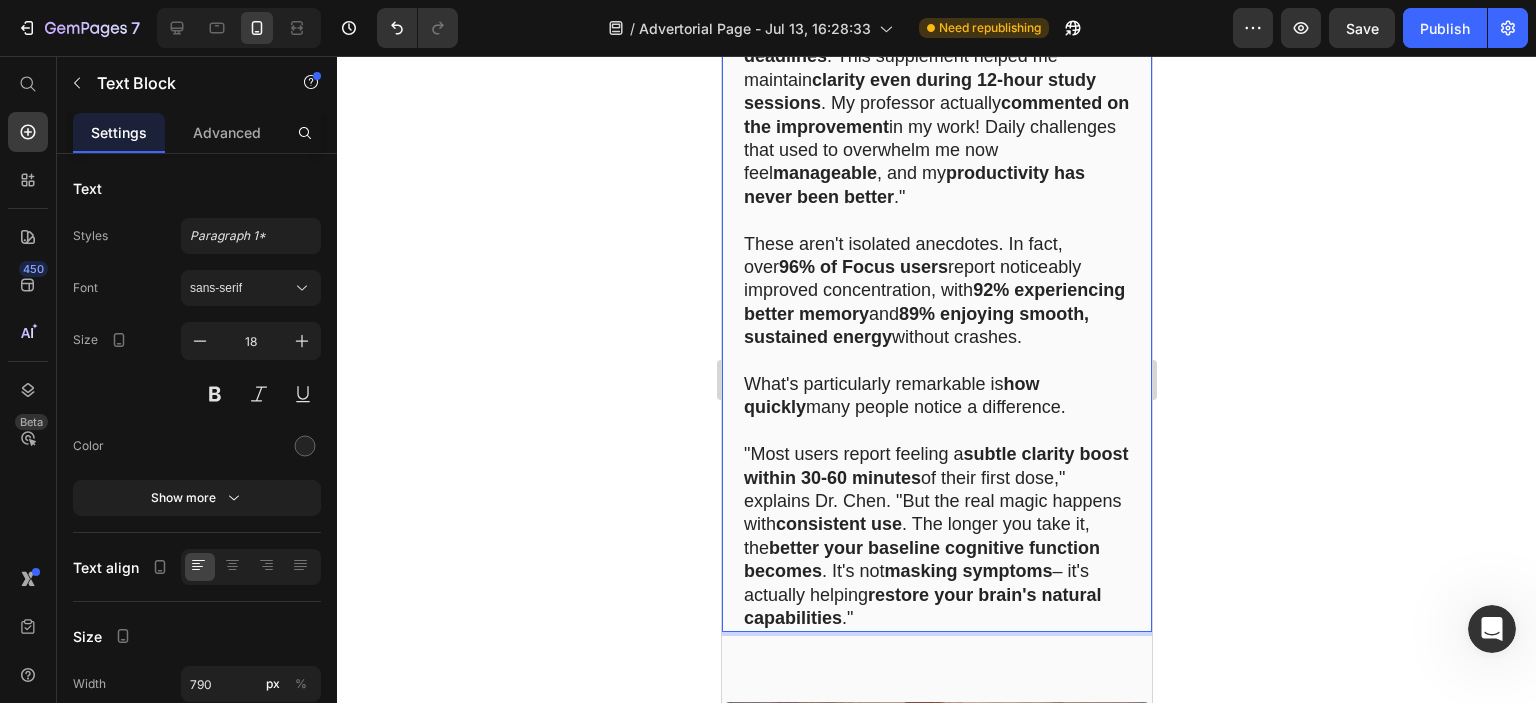 click on "96% of Focus users" at bounding box center [862, 267] 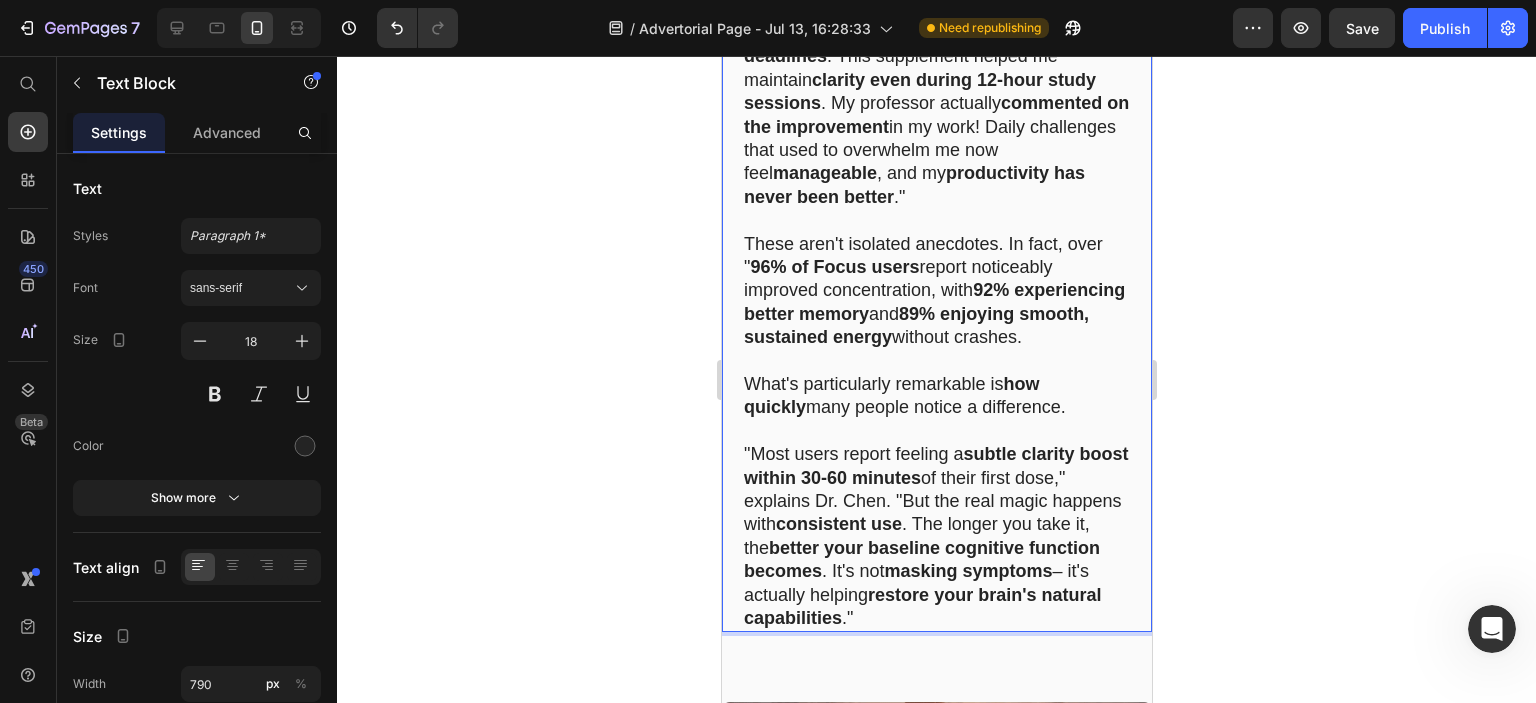 click on "96% of Focus users" at bounding box center (833, 267) 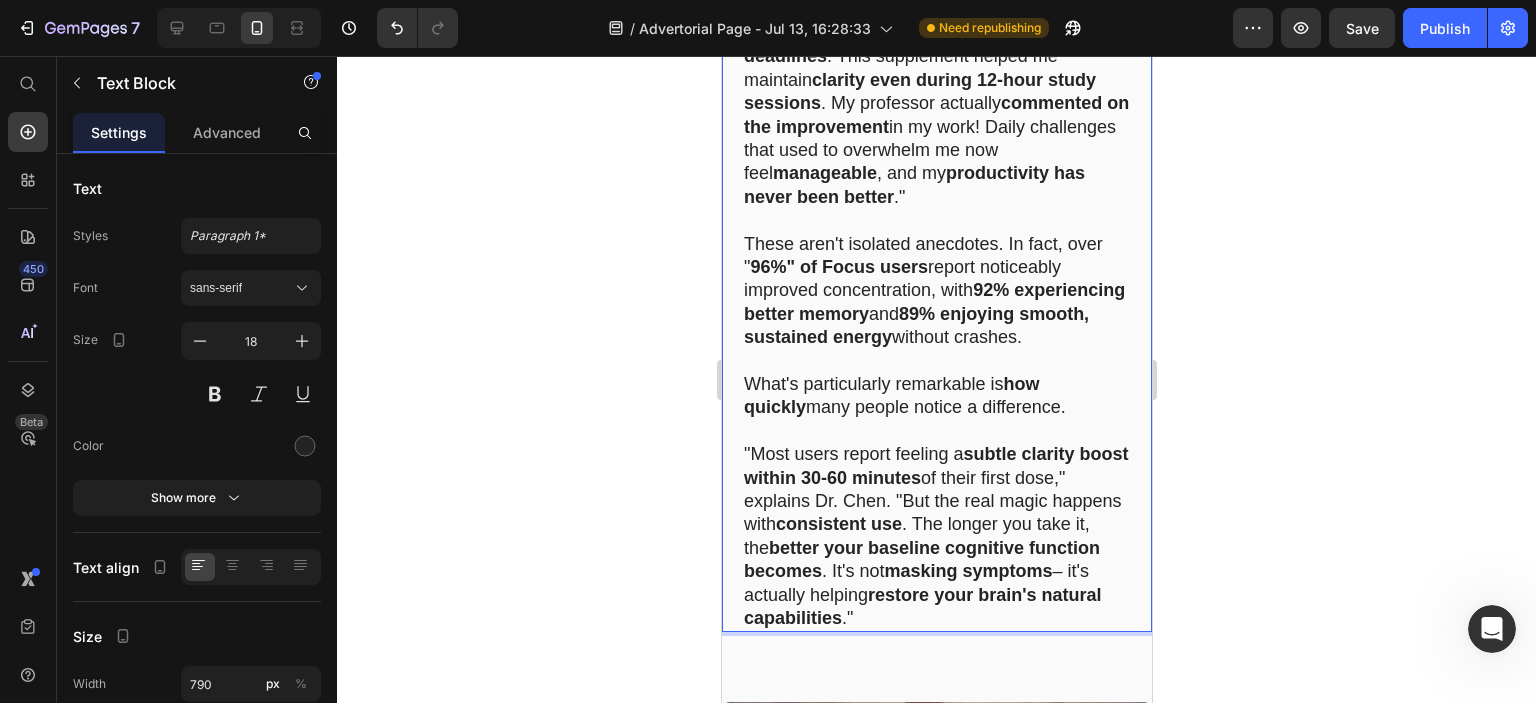 click on "96%" of Focus users" at bounding box center (838, 267) 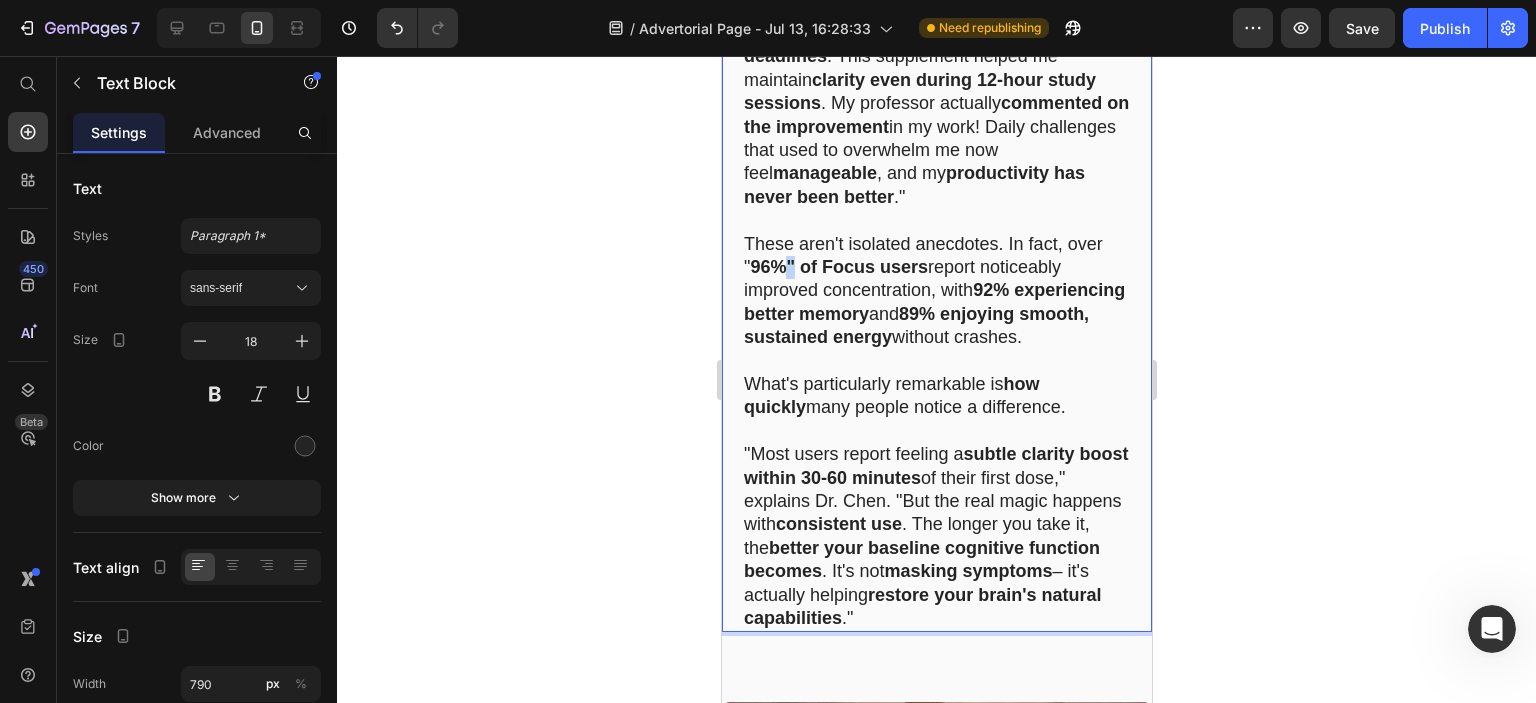 click on "96%" of Focus users" at bounding box center (838, 267) 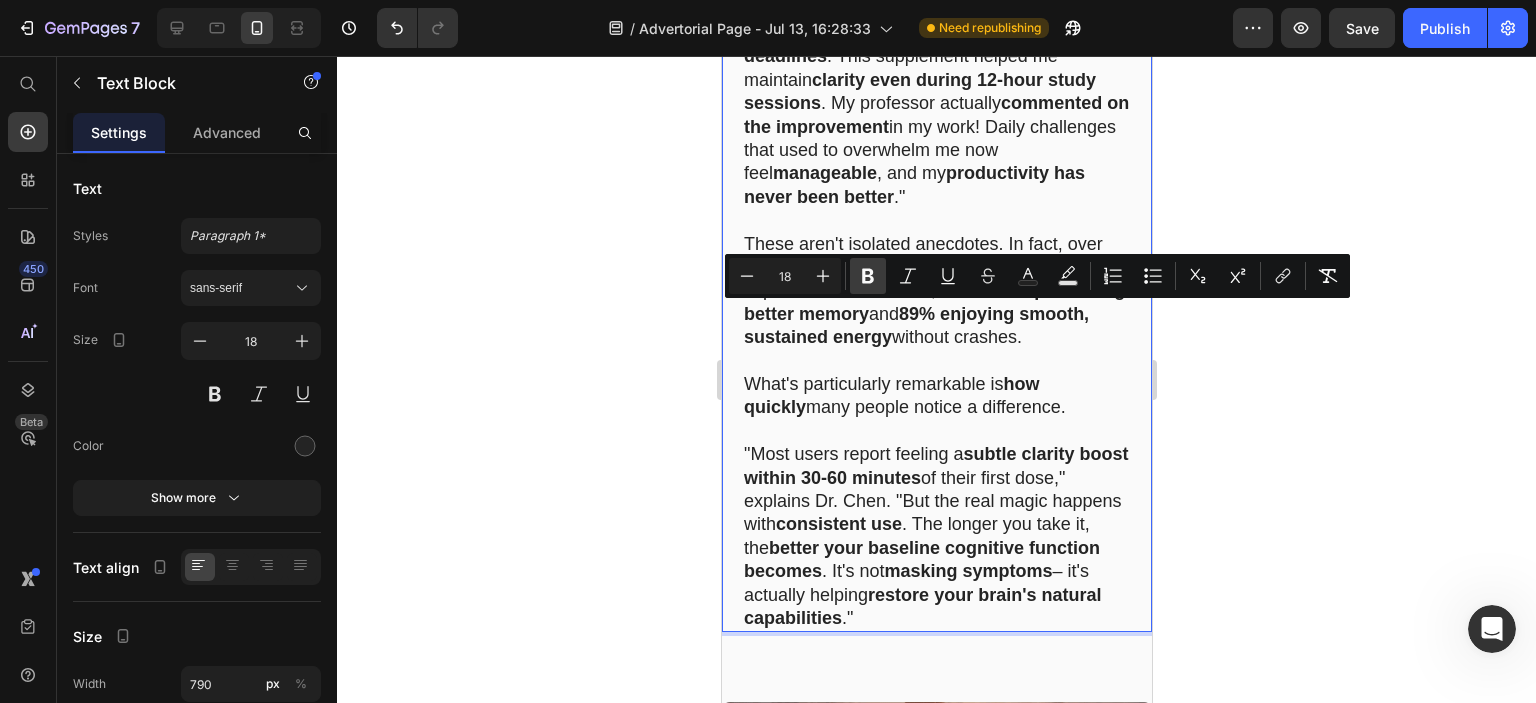 click 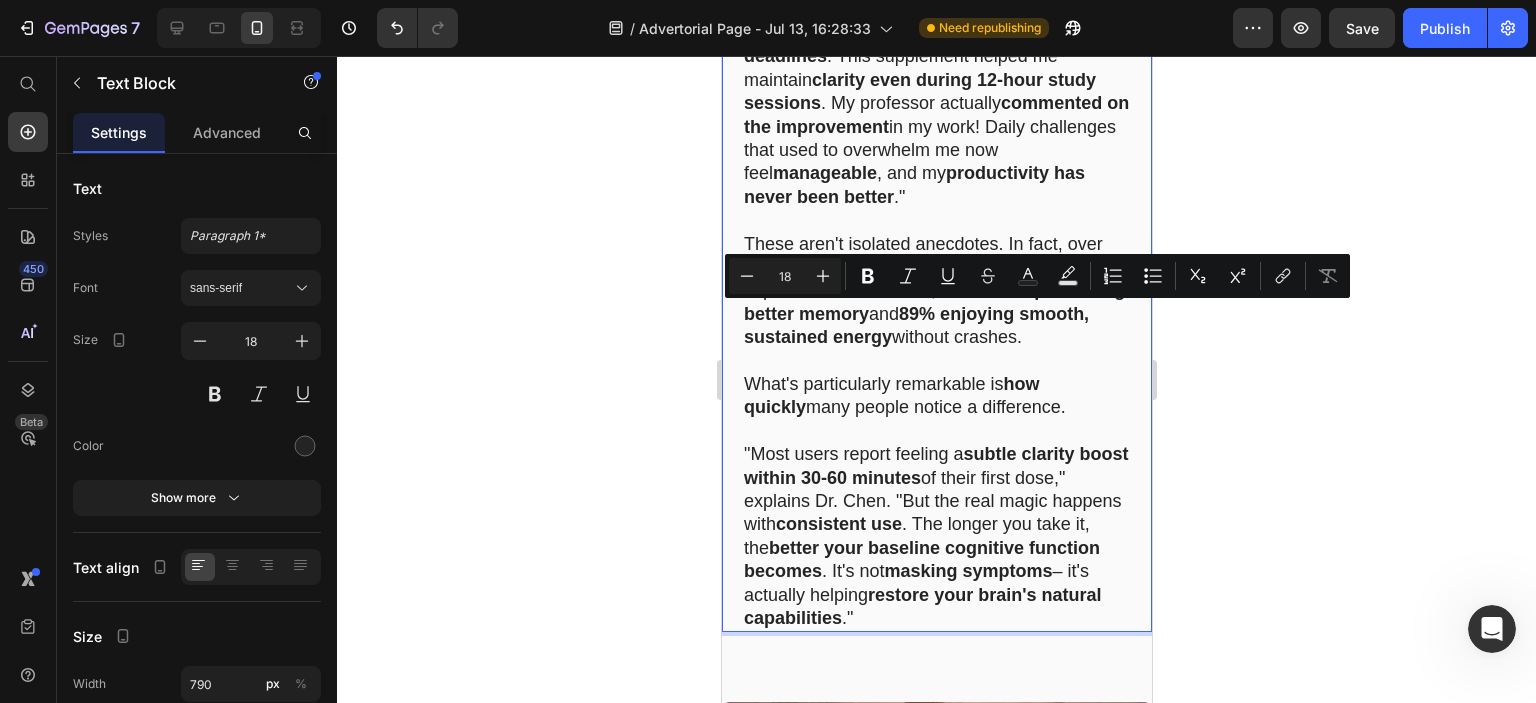 click on "of Focus users" at bounding box center [856, 267] 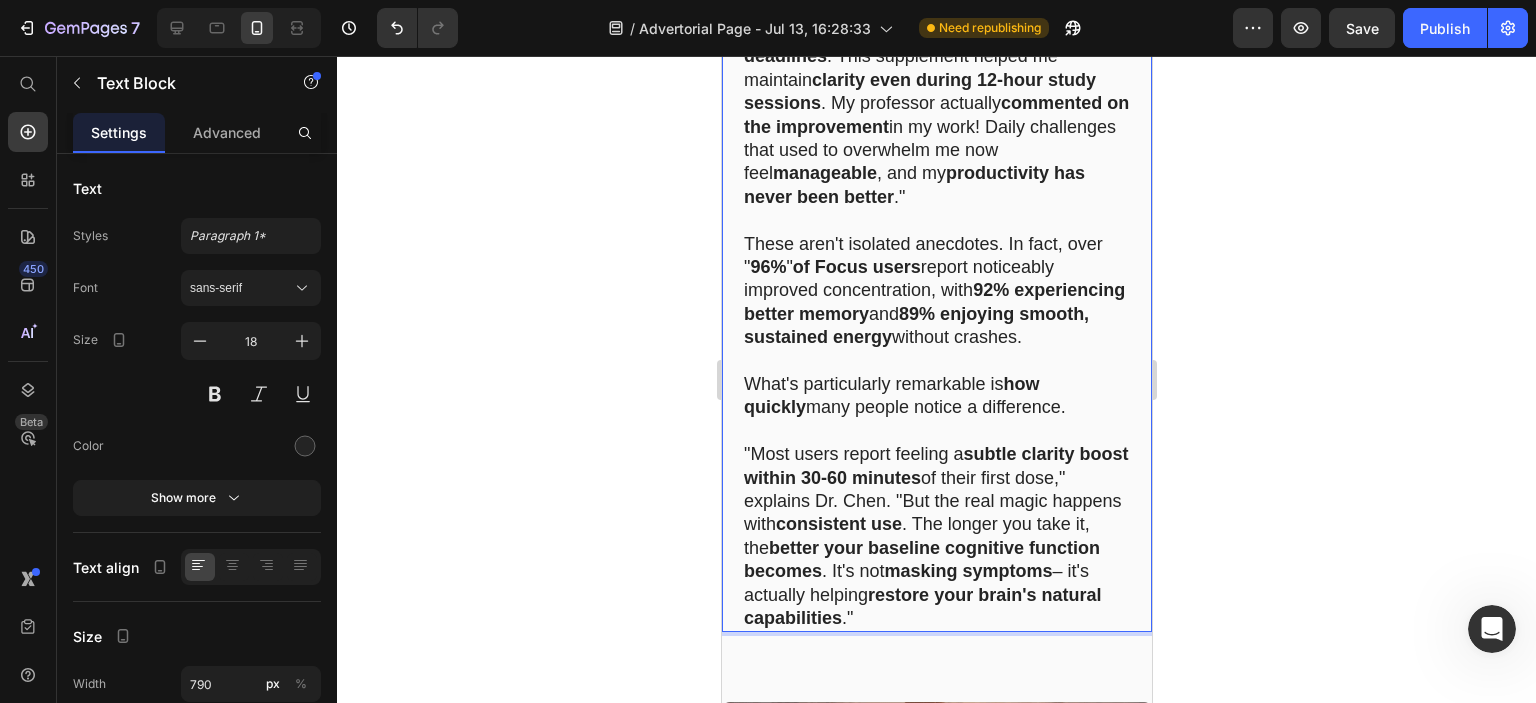 click on "92% experiencing better memory" at bounding box center (933, 301) 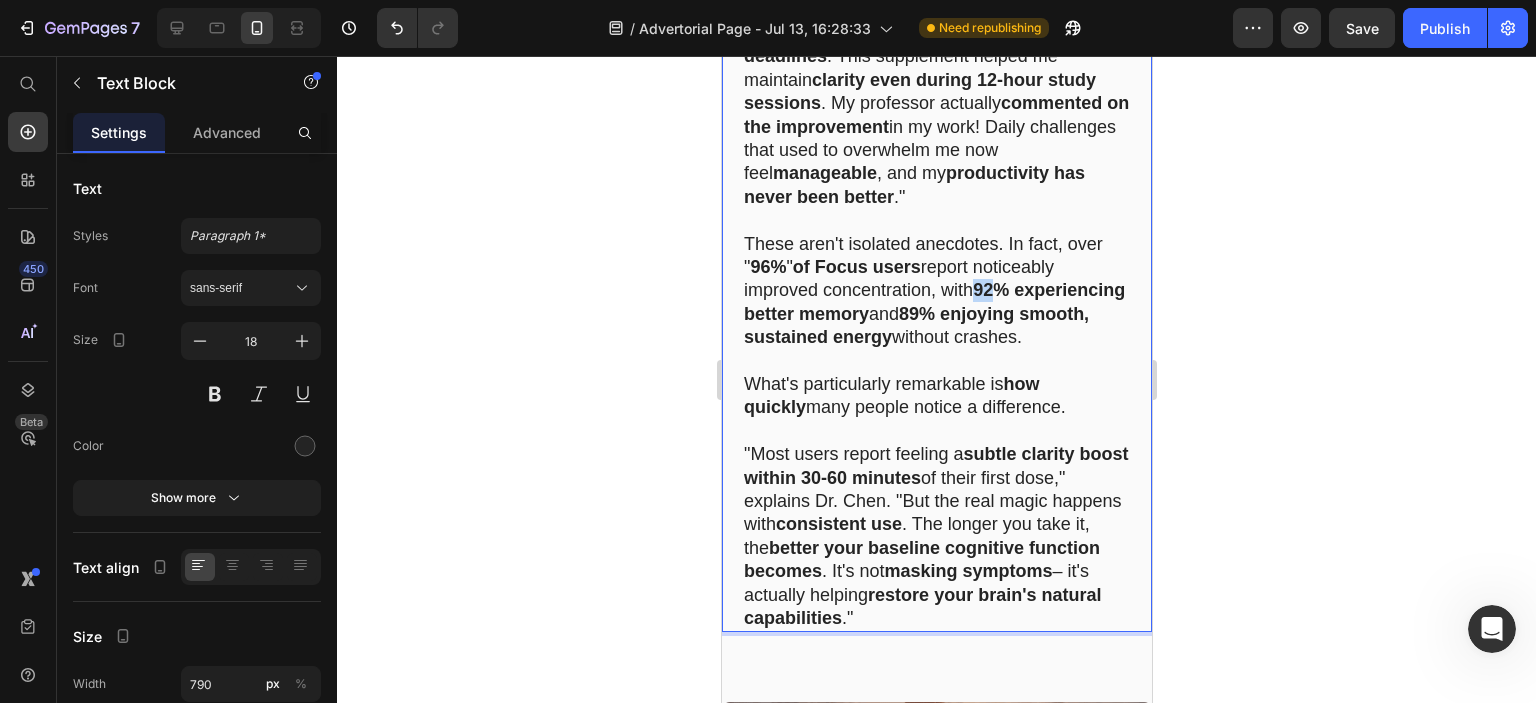 click on "92% experiencing better memory" at bounding box center [933, 301] 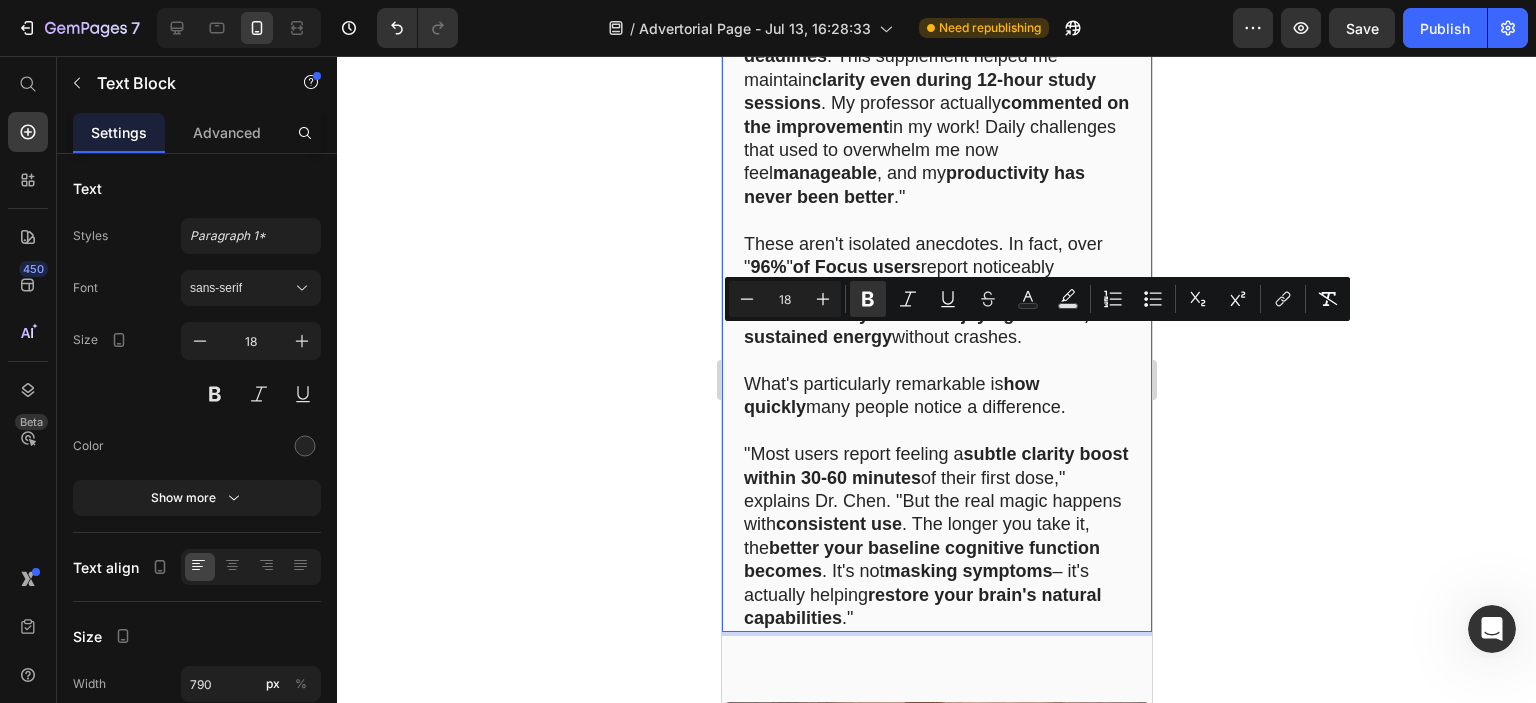 click on "92% experiencing better memory" at bounding box center [933, 301] 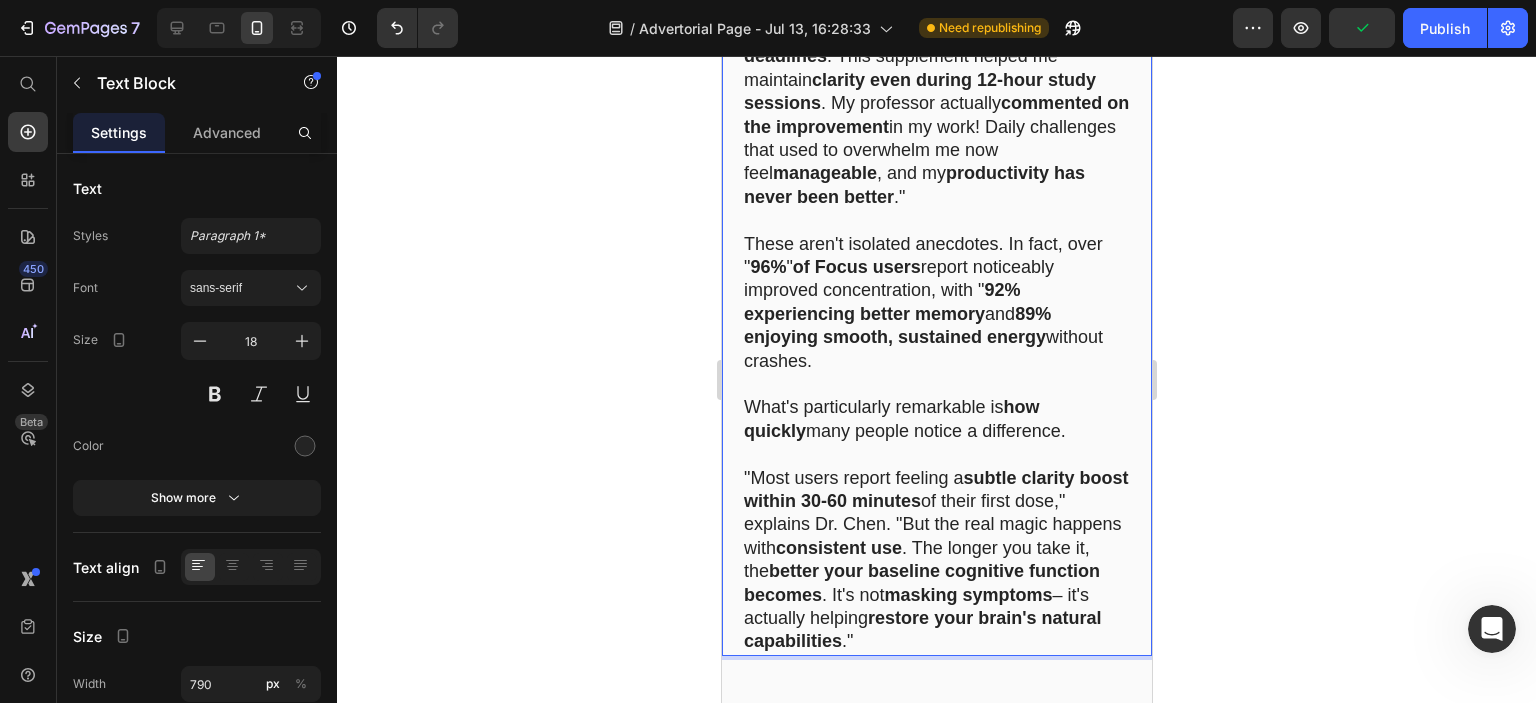 click on "These aren't isolated anecdotes. In fact, over " 96% "  of Focus users  report noticeably improved concentration, with " 92% experiencing better memory  and  89% enjoying smooth, sustained energy  without crashes." at bounding box center [936, 303] 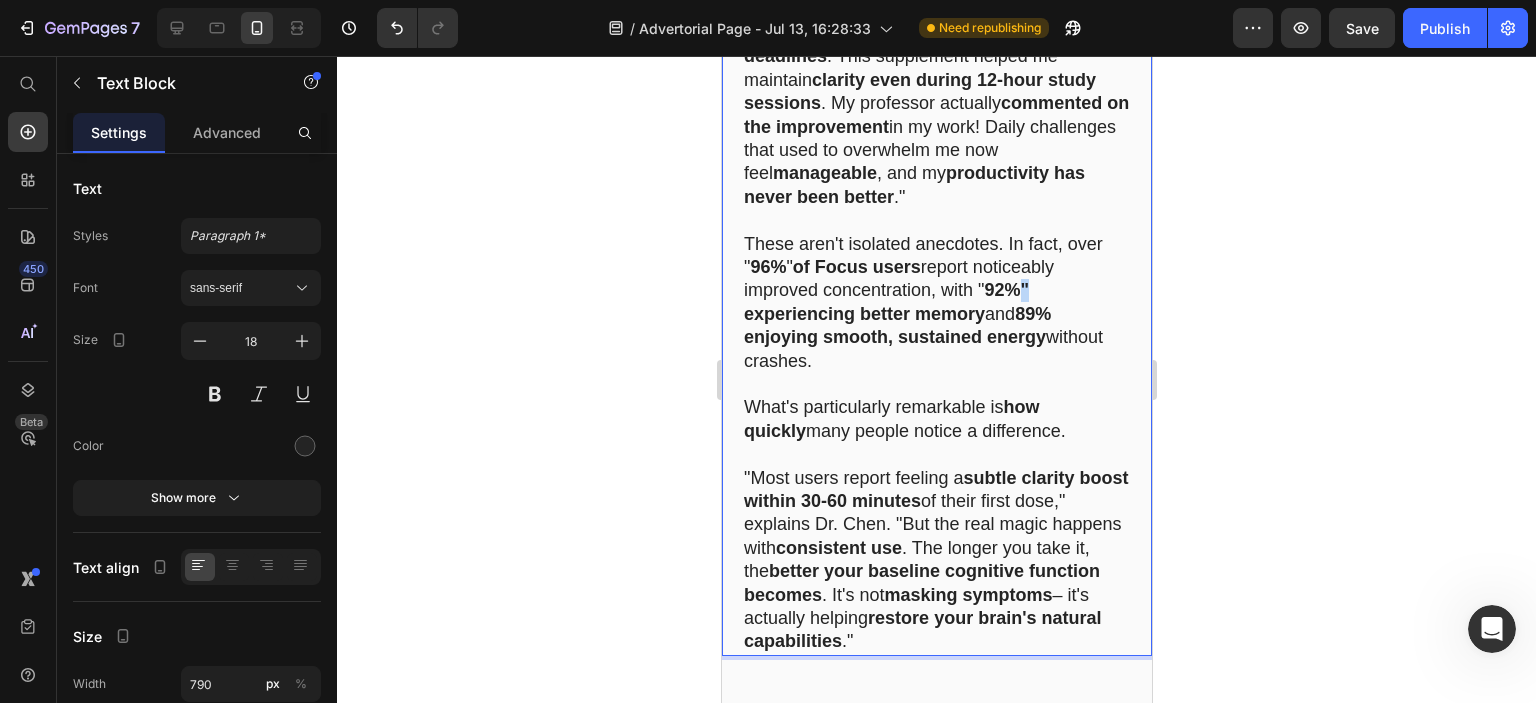 click on "These aren't isolated anecdotes. In fact, over " 96% "  of Focus users  report noticeably improved concentration, with " 92%" experiencing better memory  and  89% enjoying smooth, sustained energy  without crashes." at bounding box center (936, 303) 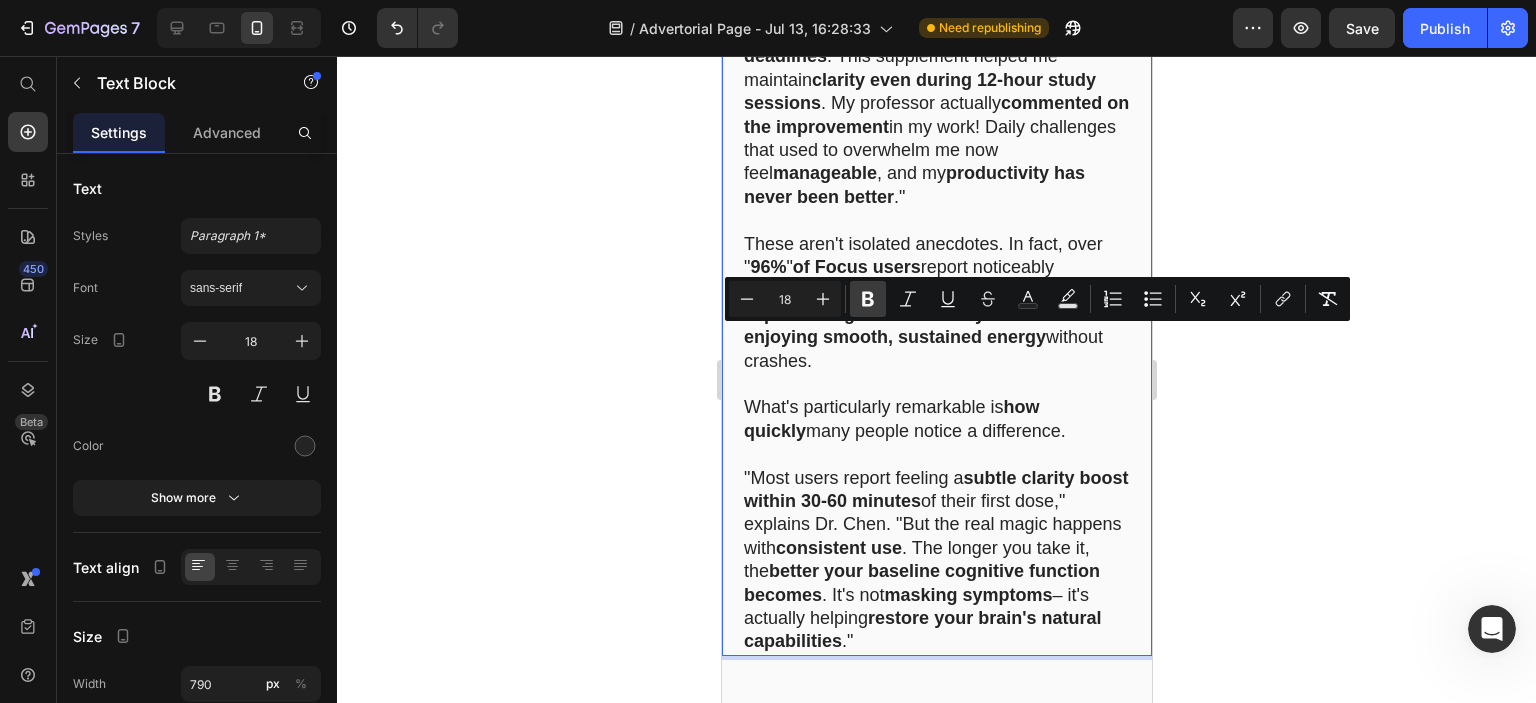 click on "Bold" at bounding box center (868, 299) 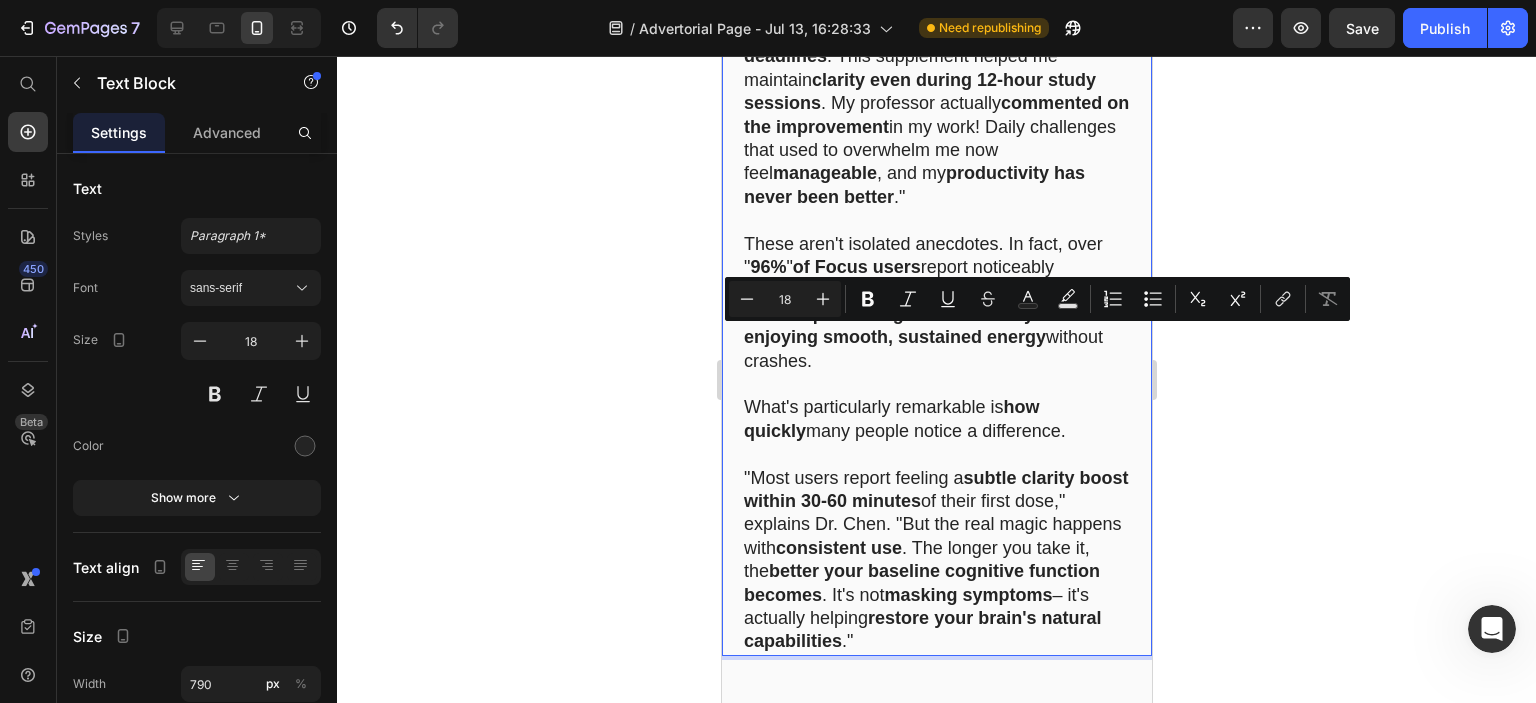 click on "89% enjoying smooth, sustained energy" at bounding box center [921, 325] 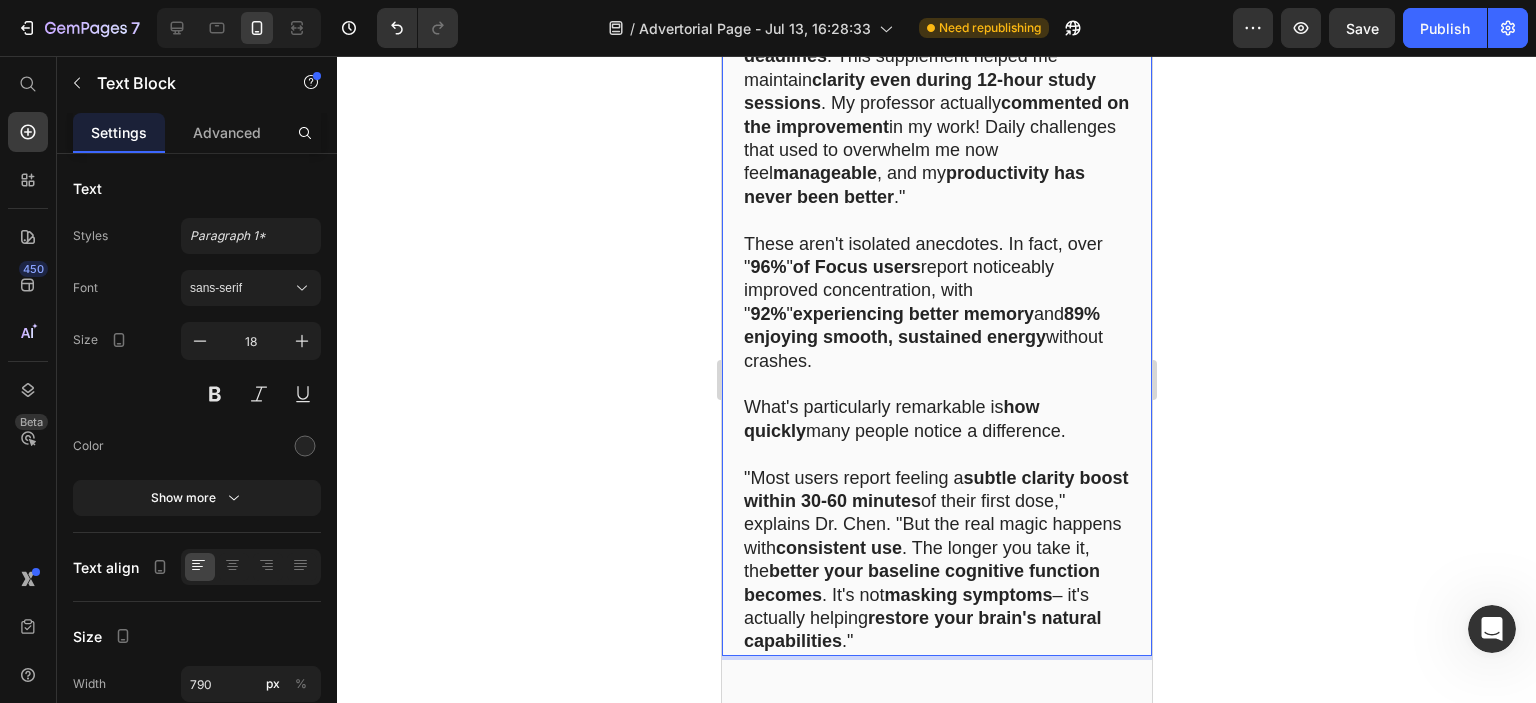 click on "89% enjoying smooth, sustained energy" at bounding box center (921, 325) 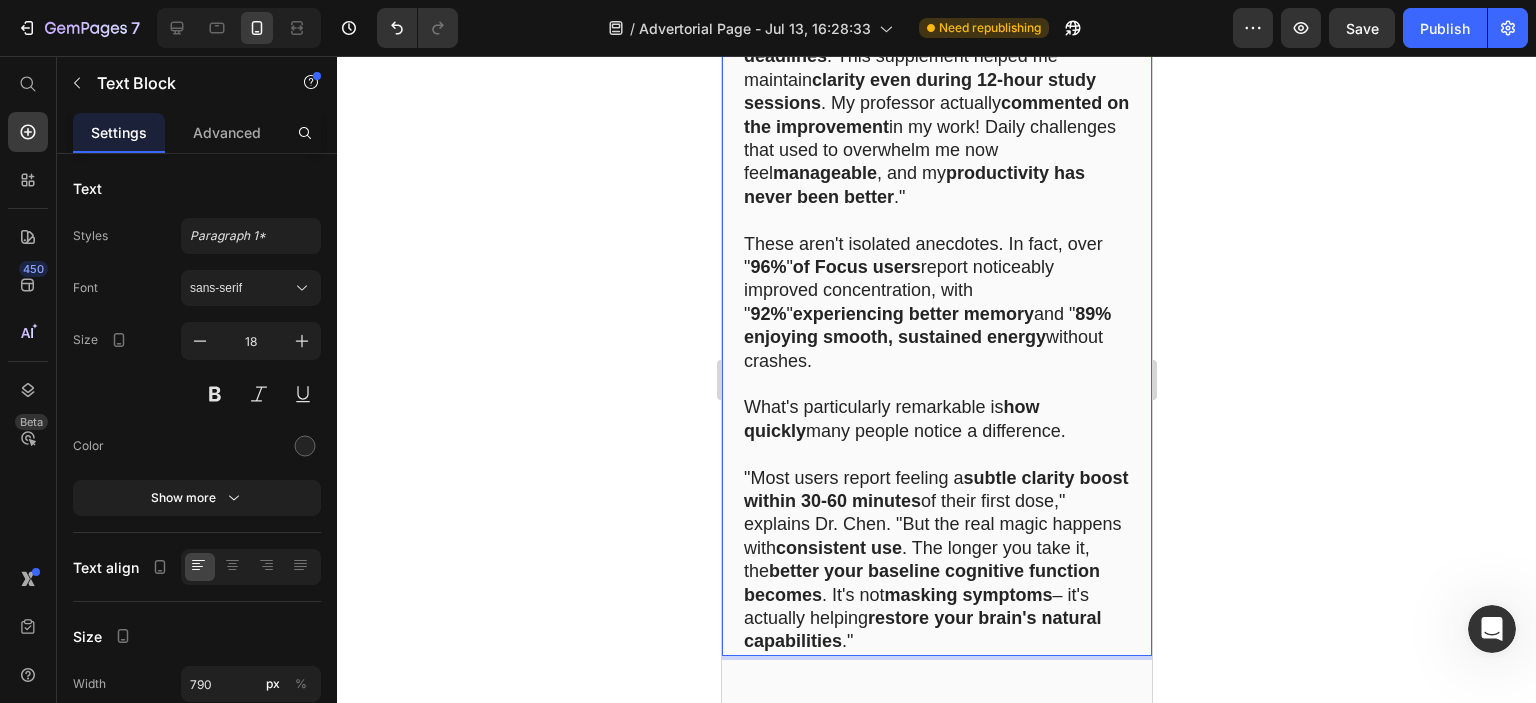 click on "These aren't isolated anecdotes. In fact, over " 96% "  of Focus users  report noticeably improved concentration, with " 92% "  experiencing better memory  and " 89% enjoying smooth, sustained energy  without crashes." at bounding box center [936, 303] 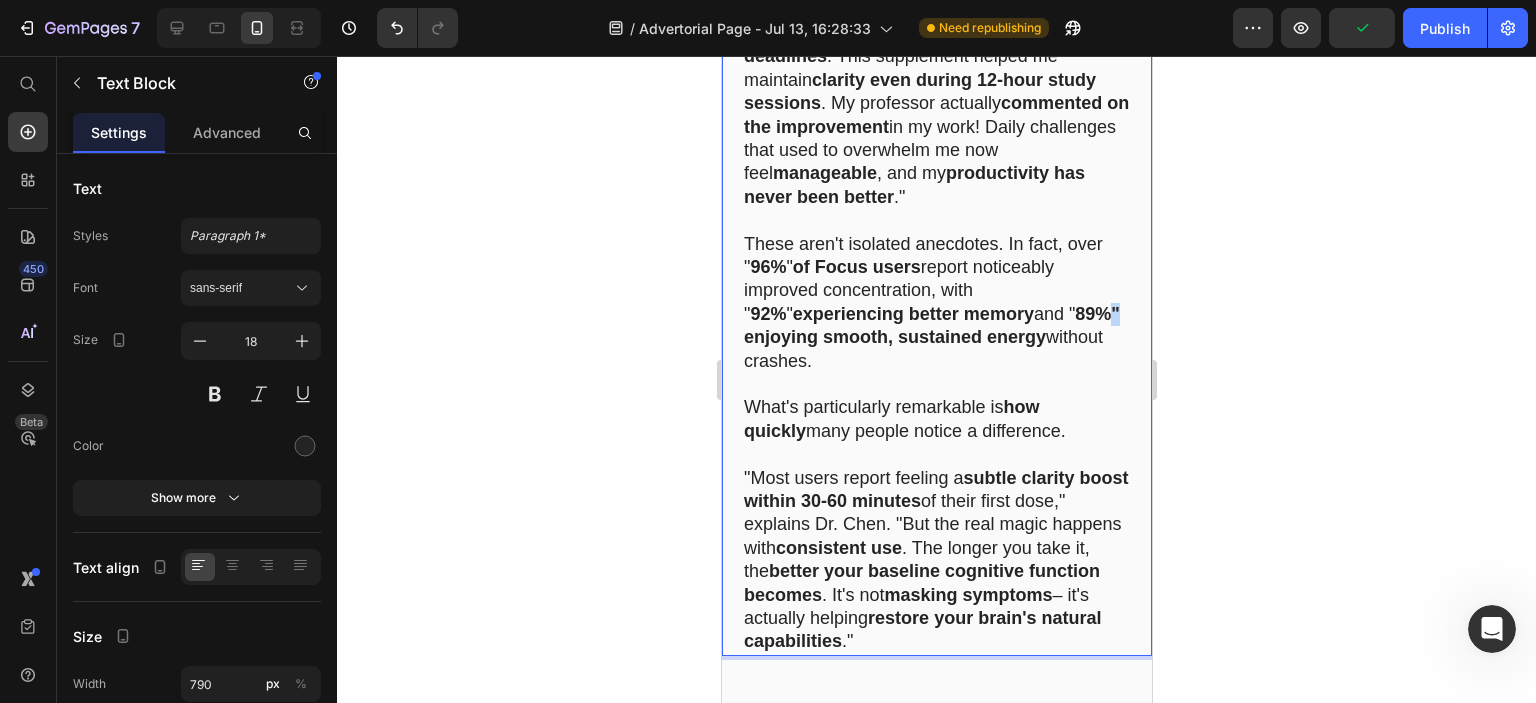 click on "These aren't isolated anecdotes. In fact, over " 96% "  of Focus users  report noticeably improved concentration, with " 92% "  experiencing better memory  and " 89%" enjoying smooth, sustained energy  without crashes." at bounding box center (936, 303) 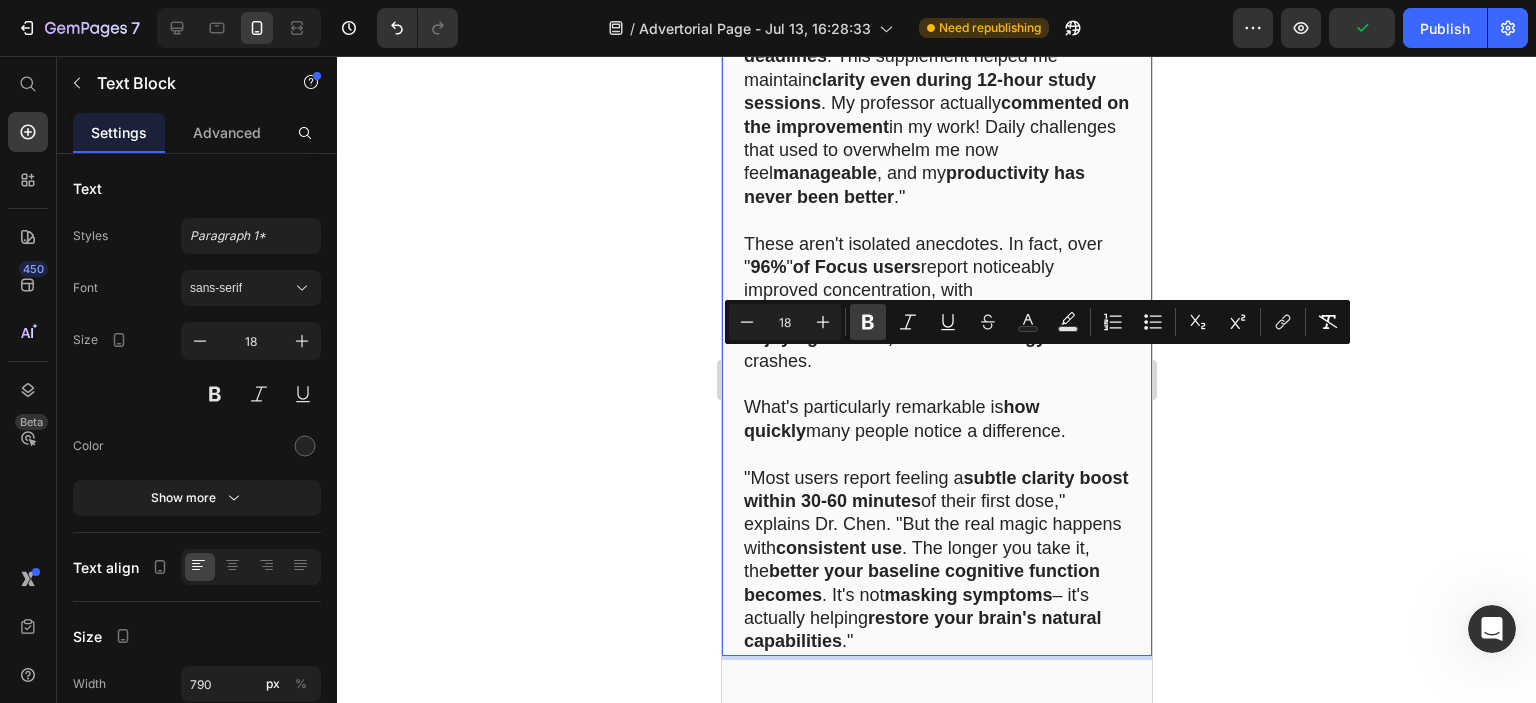 click 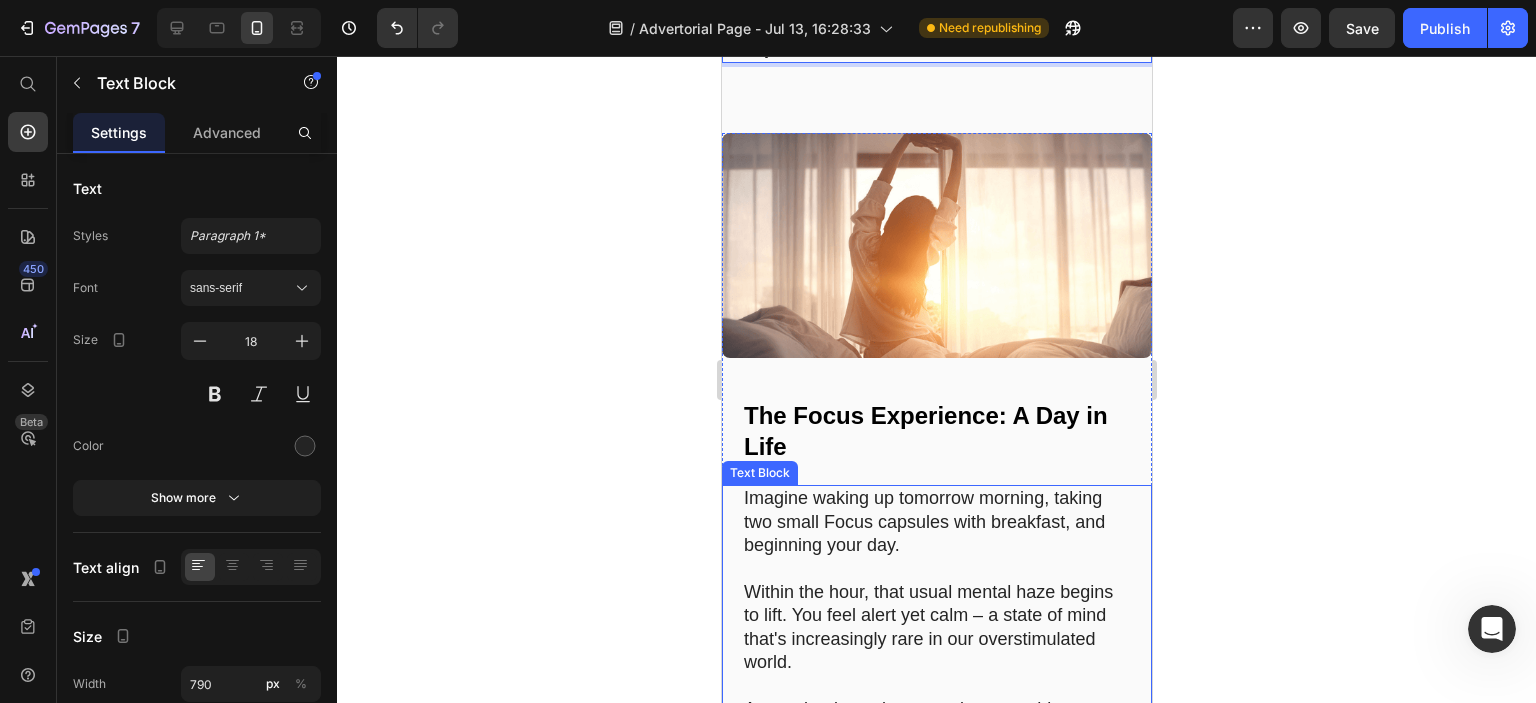 scroll, scrollTop: 10135, scrollLeft: 0, axis: vertical 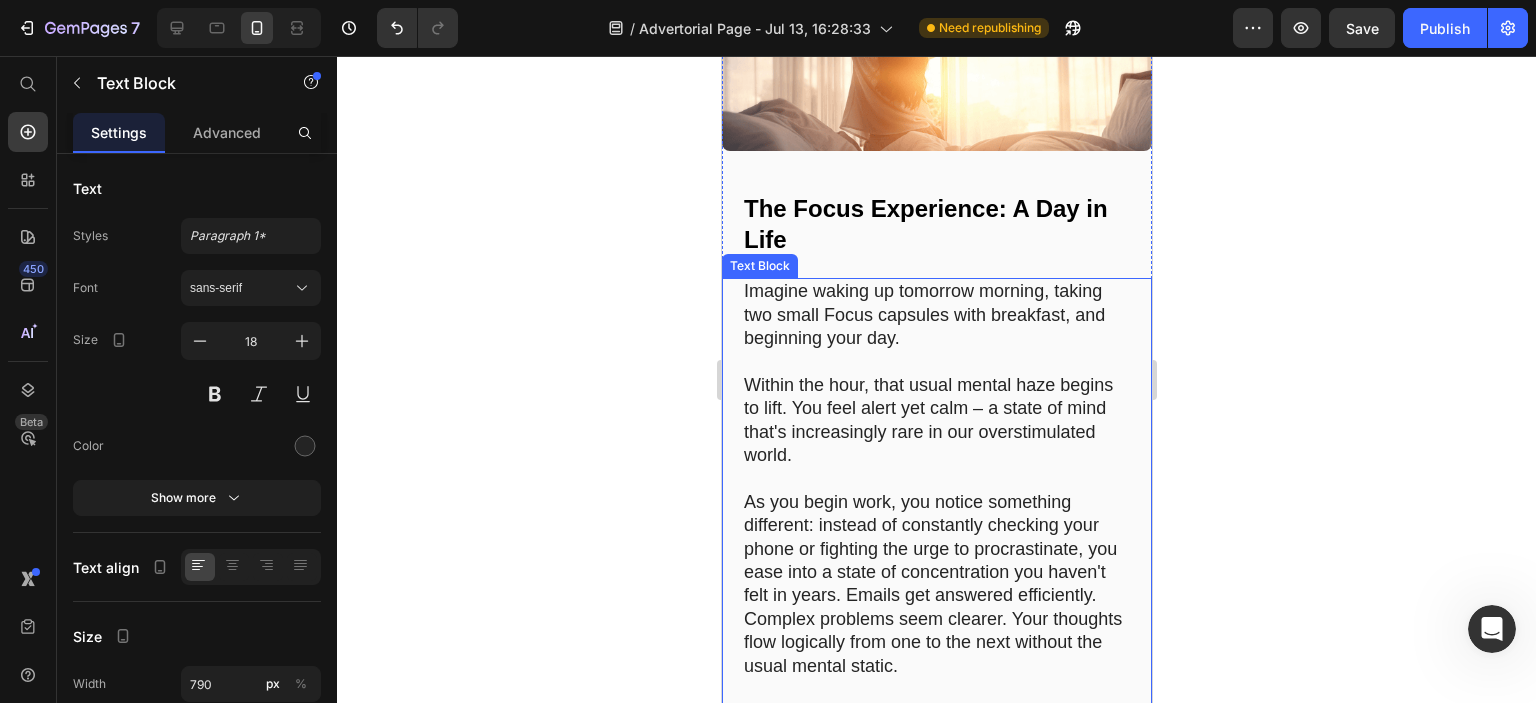click on "Imagine waking up tomorrow morning, taking two small Focus capsules with breakfast, and beginning your day." at bounding box center [936, 315] 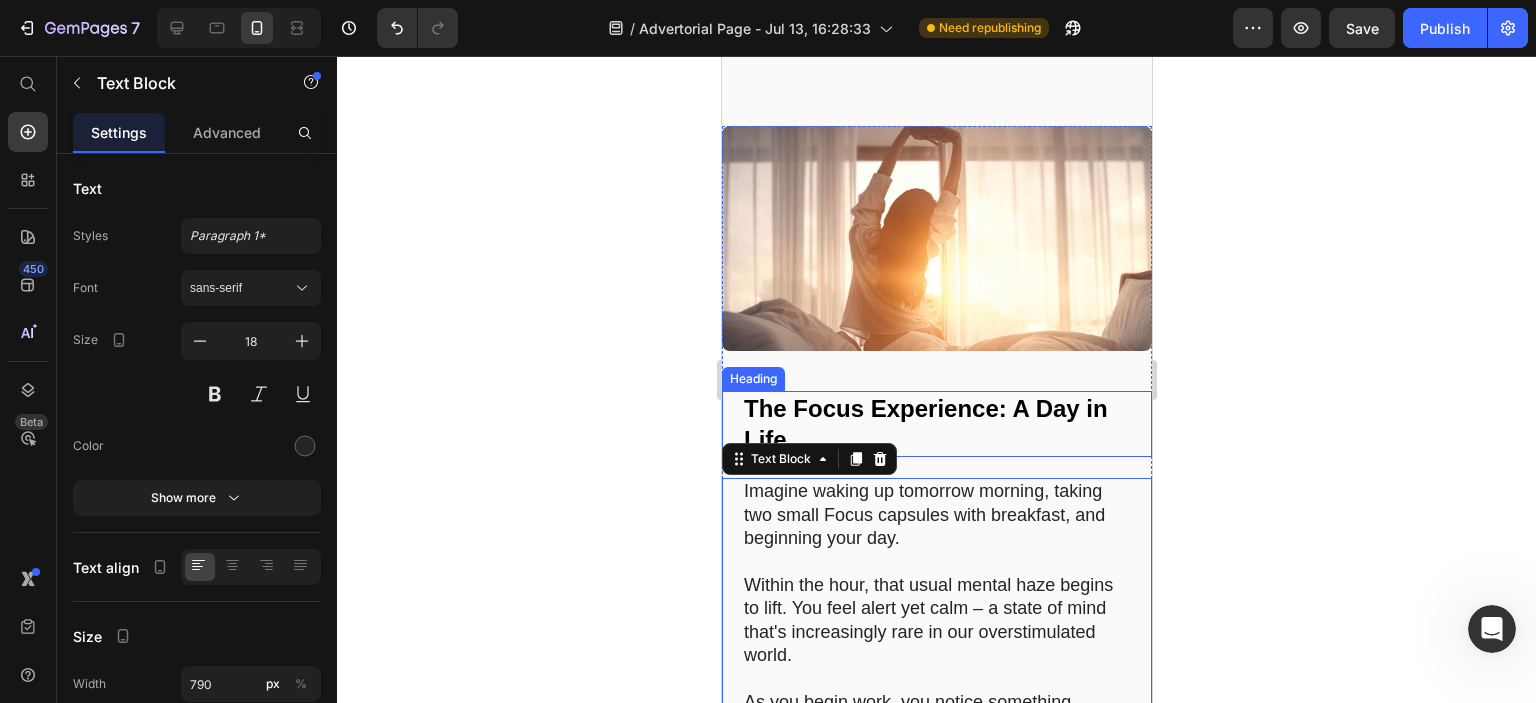 scroll, scrollTop: 10235, scrollLeft: 0, axis: vertical 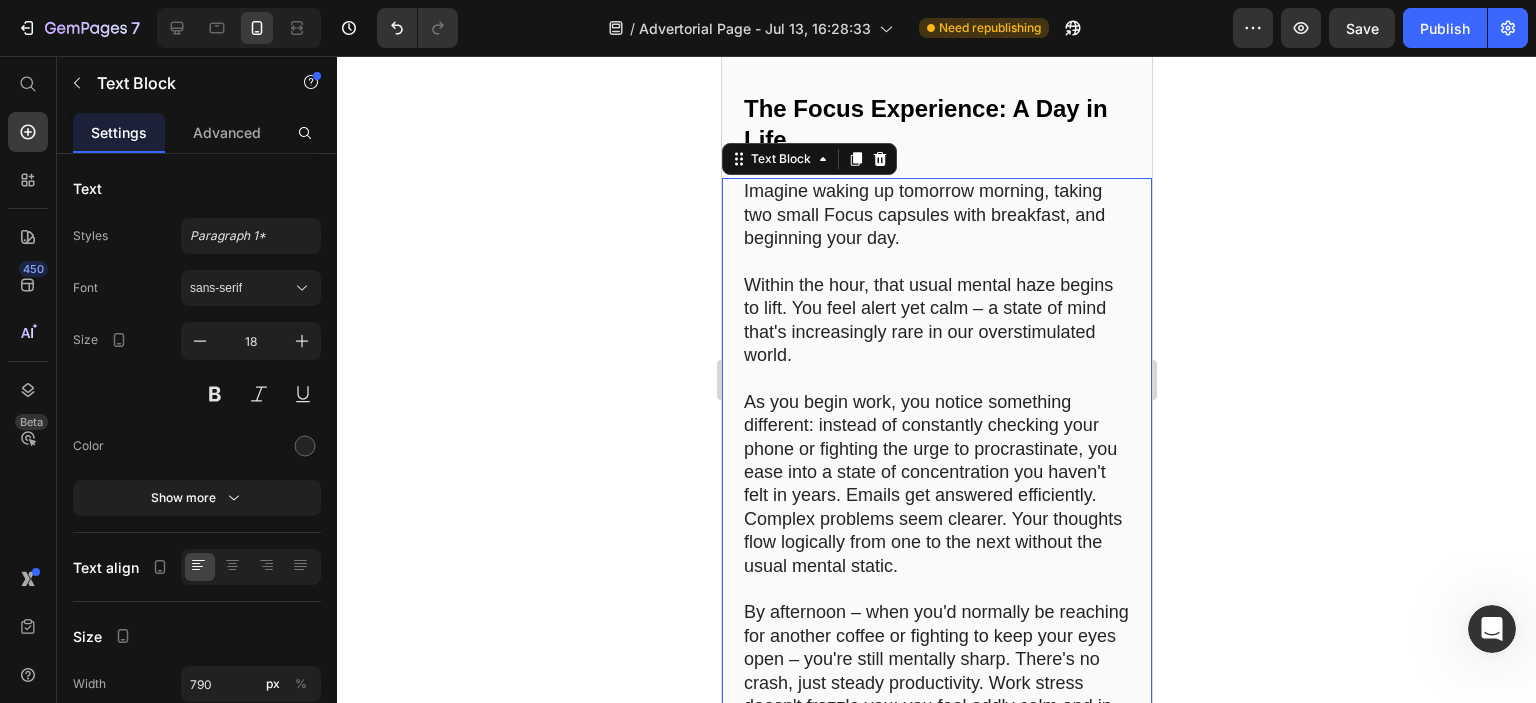 click on "As you begin work, you notice something different: instead of constantly checking your phone or fighting the urge to procrastinate, you ease into a state of concentration you haven't felt in years. Emails get answered efficiently. Complex problems seem clearer. Your thoughts flow logically from one to the next without the usual mental static." at bounding box center [936, 484] 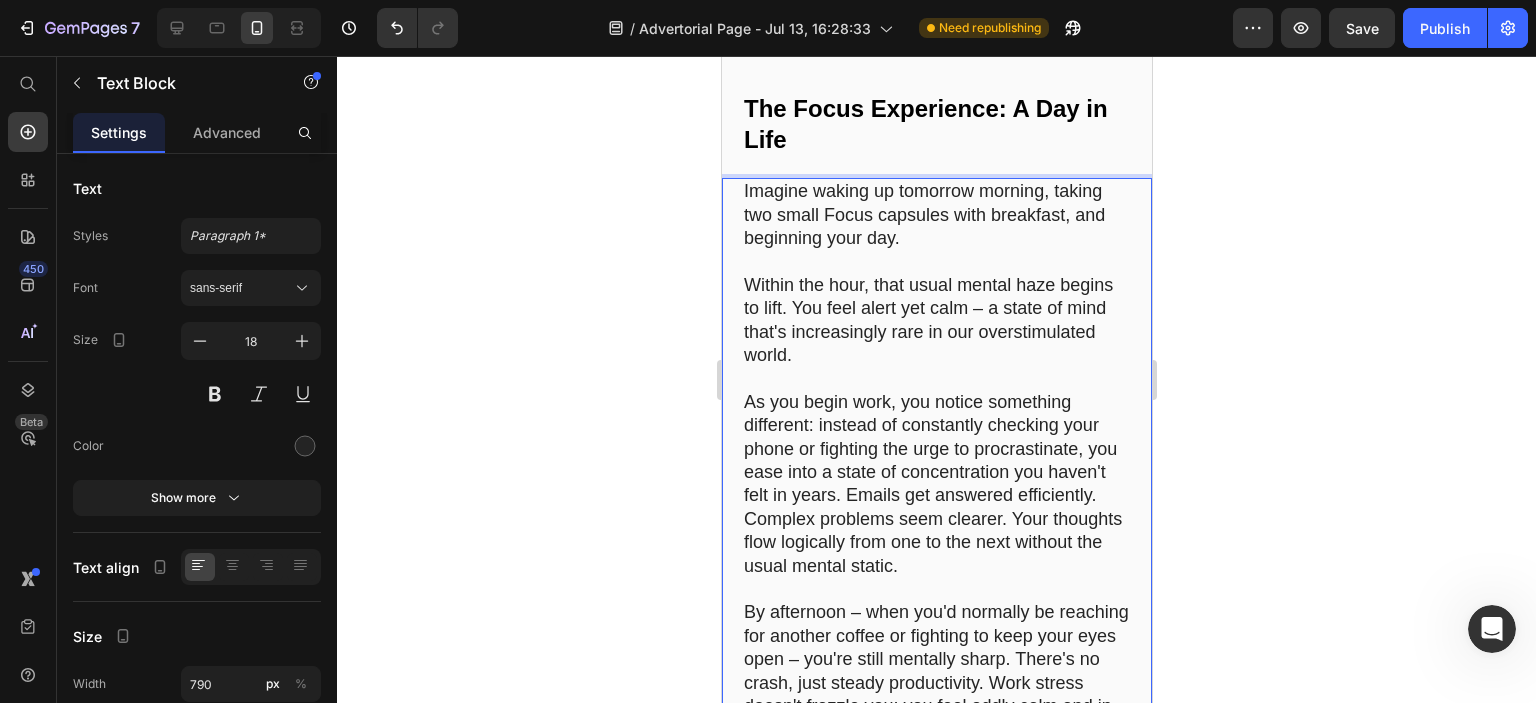 click on "Imagine waking up tomorrow morning, taking two small Focus capsules with breakfast, and beginning your day." at bounding box center [936, 215] 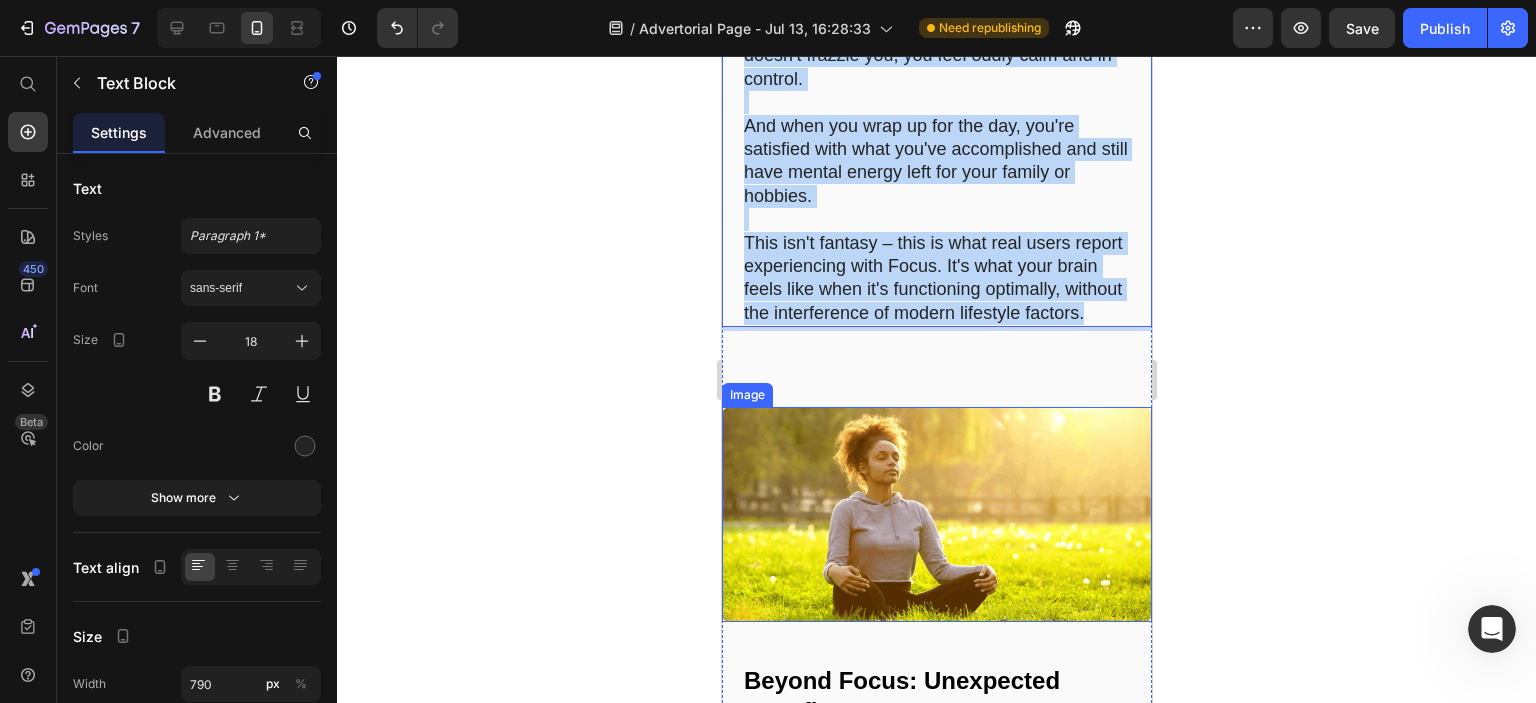 scroll, scrollTop: 10935, scrollLeft: 0, axis: vertical 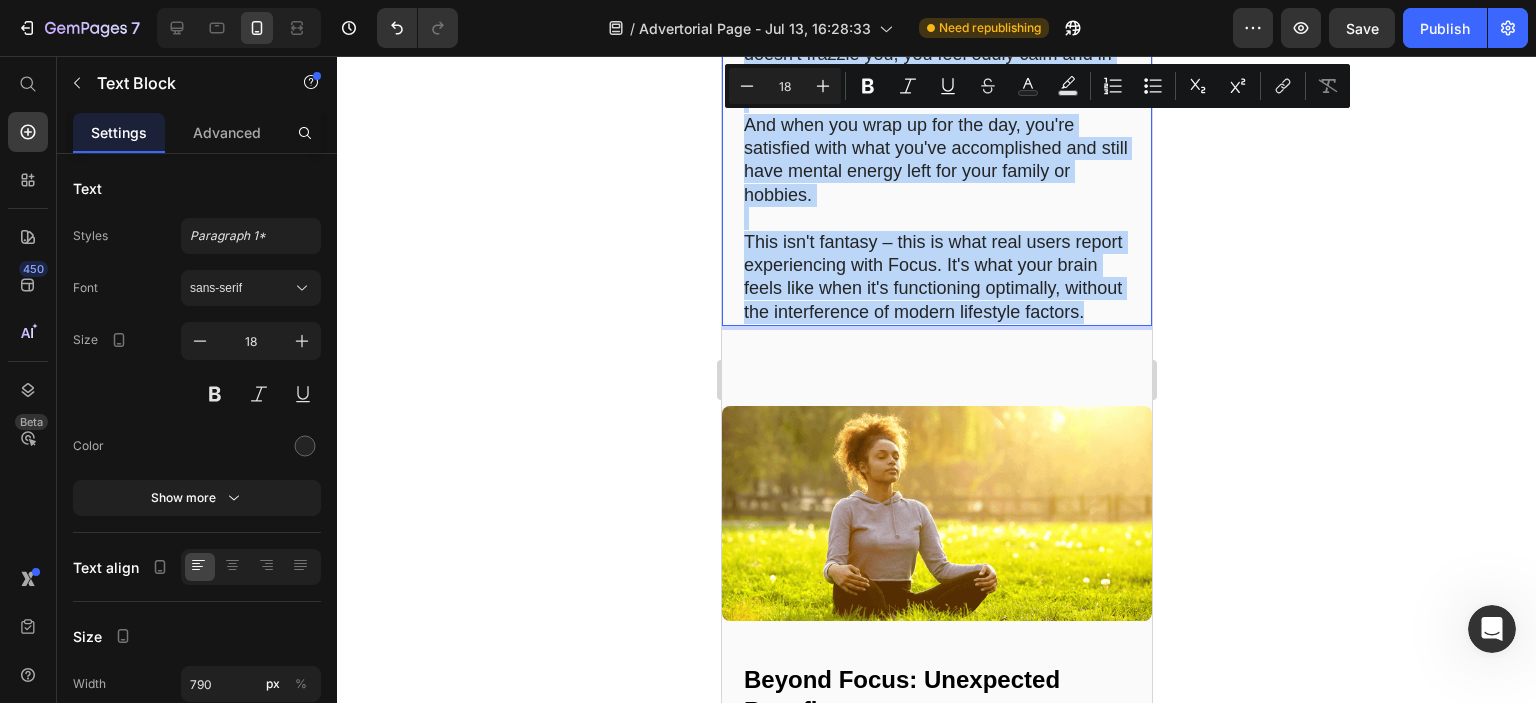drag, startPoint x: 745, startPoint y: 227, endPoint x: 832, endPoint y: 327, distance: 132.54811 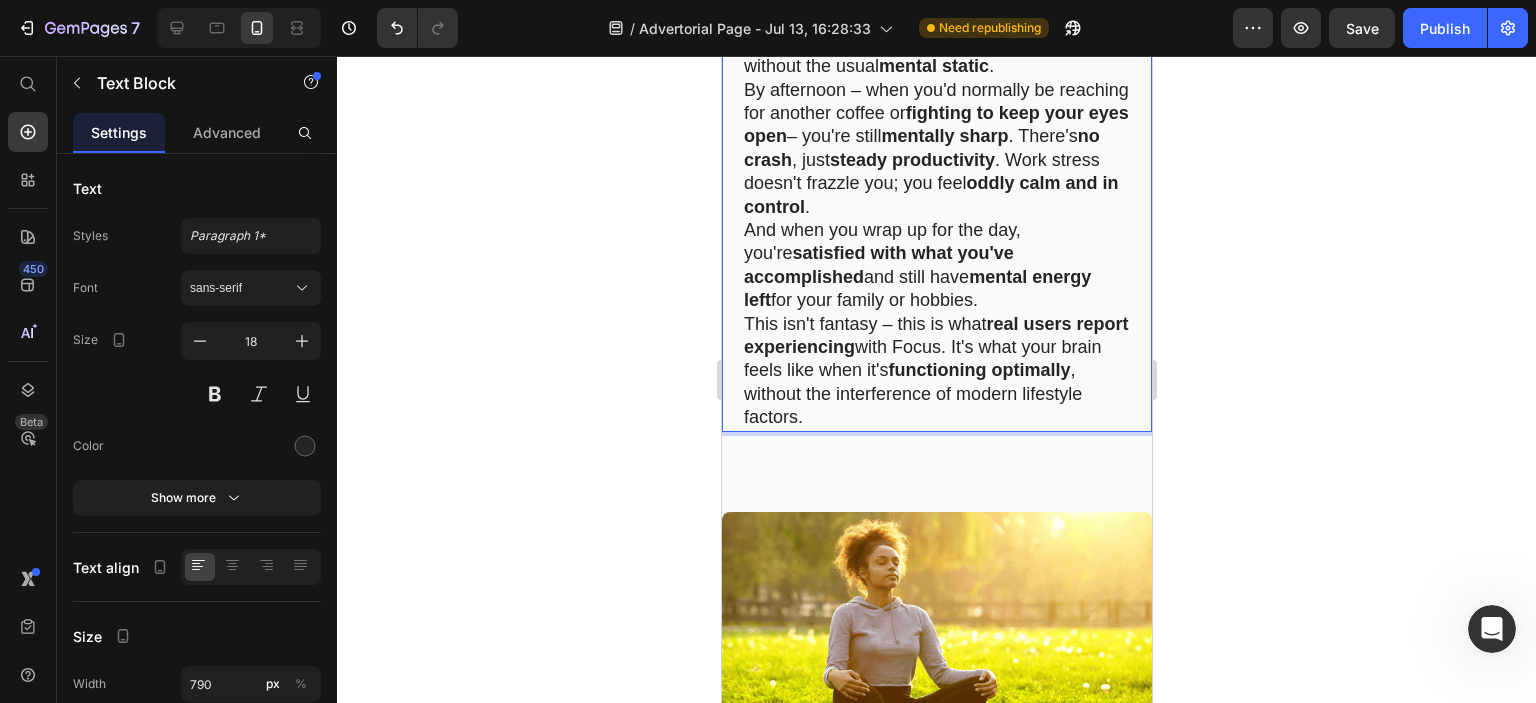 scroll, scrollTop: 10735, scrollLeft: 0, axis: vertical 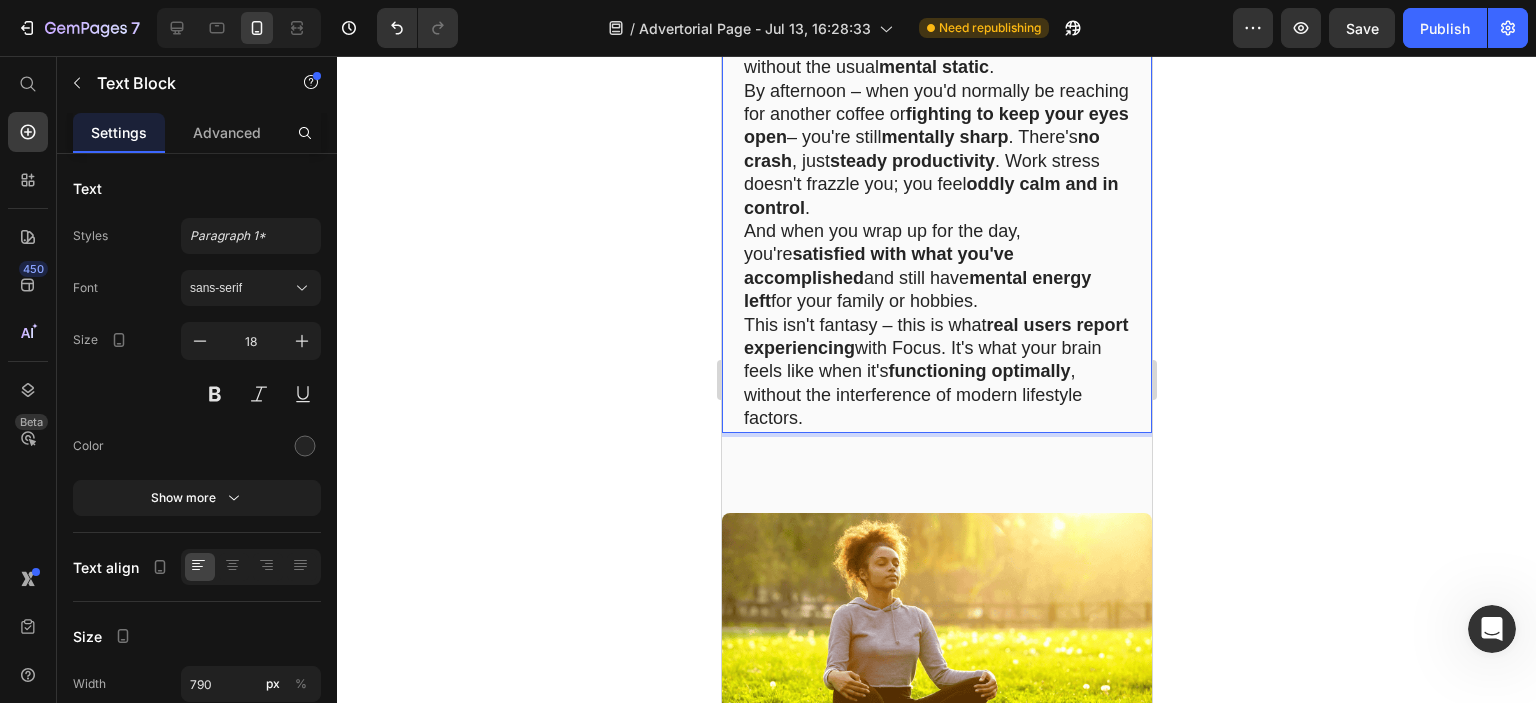 click on "And when you wrap up for the day, you're  satisfied with what you've accomplished  and still have  mental energy left  for your family or hobbies." at bounding box center [936, 267] 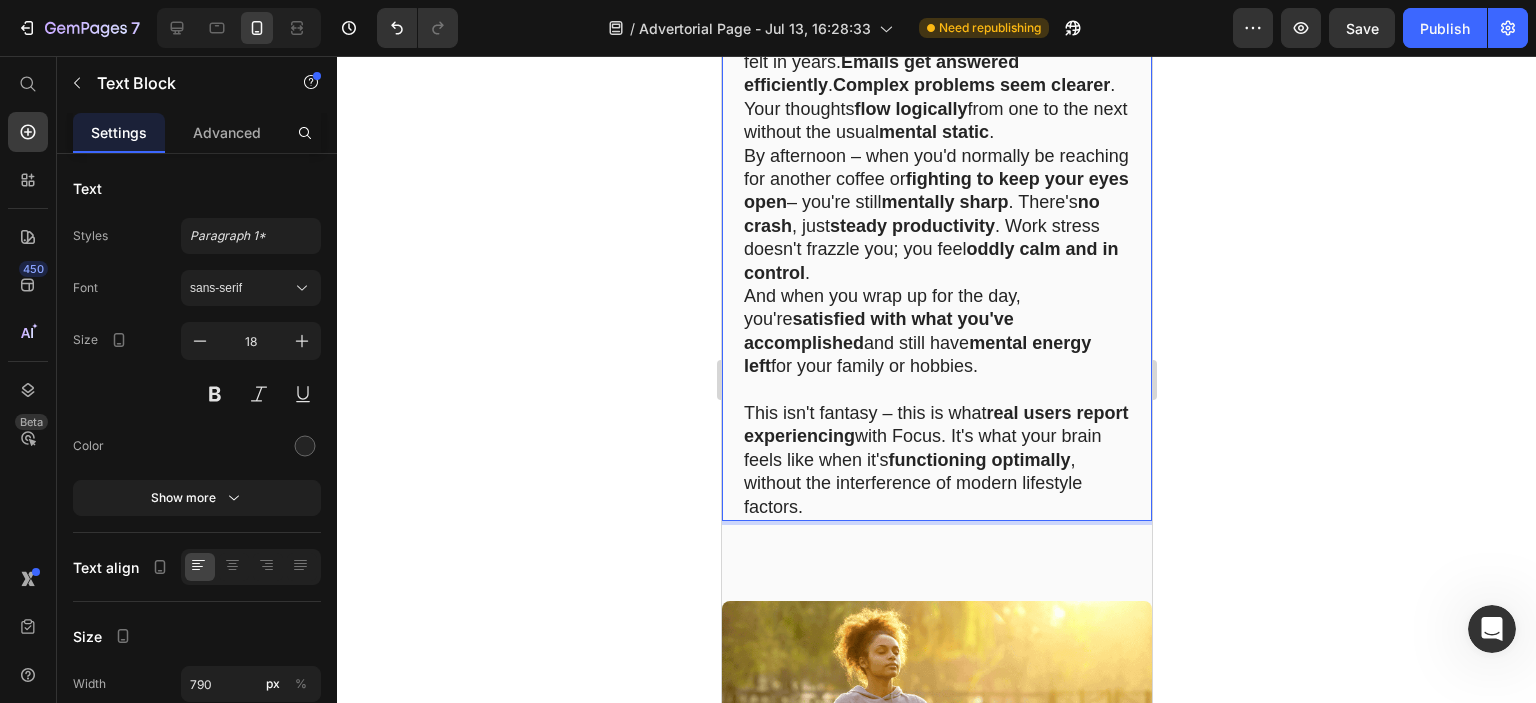 scroll, scrollTop: 10635, scrollLeft: 0, axis: vertical 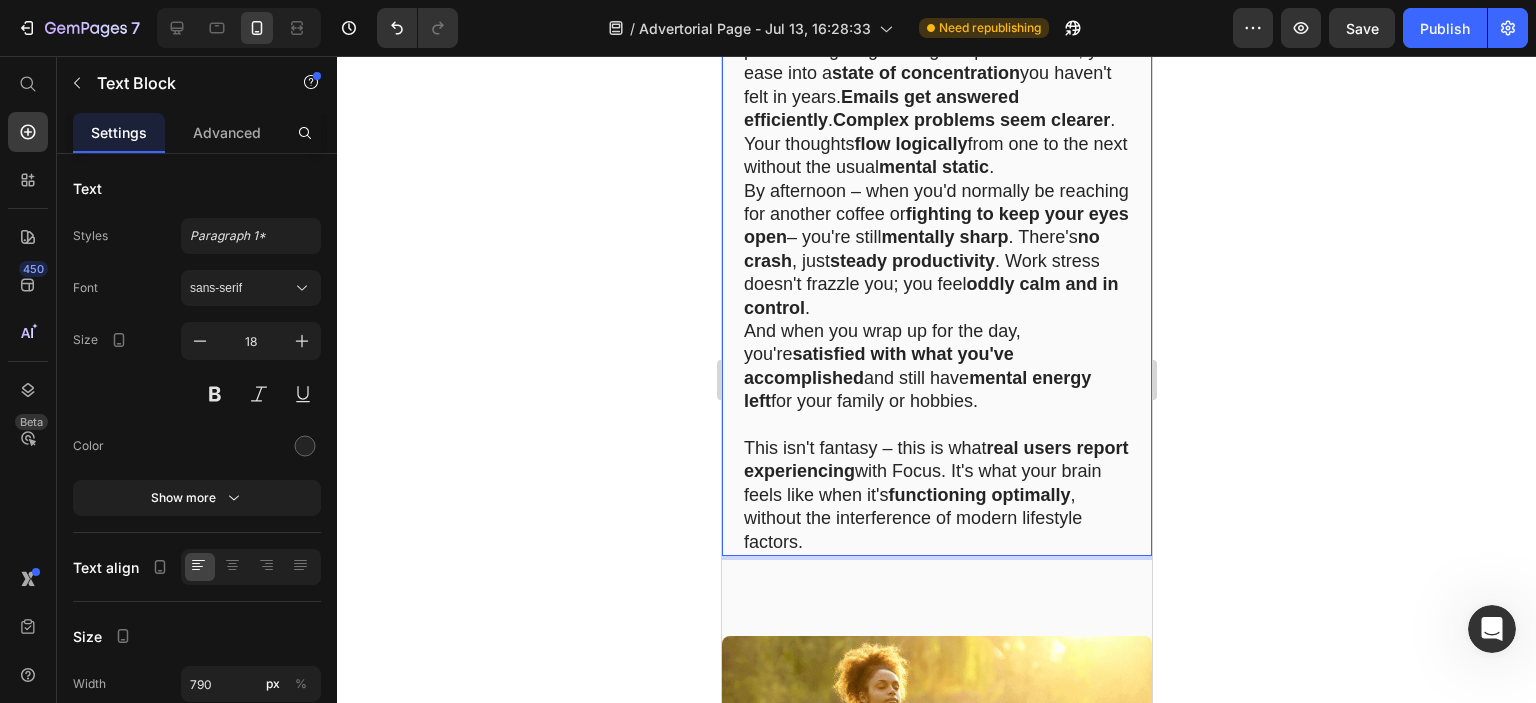 click on "By afternoon – when you'd normally be reaching for another coffee or  fighting to keep your eyes open  – you're still  mentally sharp . There's  no crash , just  steady productivity . Work stress doesn't frazzle you; you feel  oddly calm and in control ." at bounding box center (936, 250) 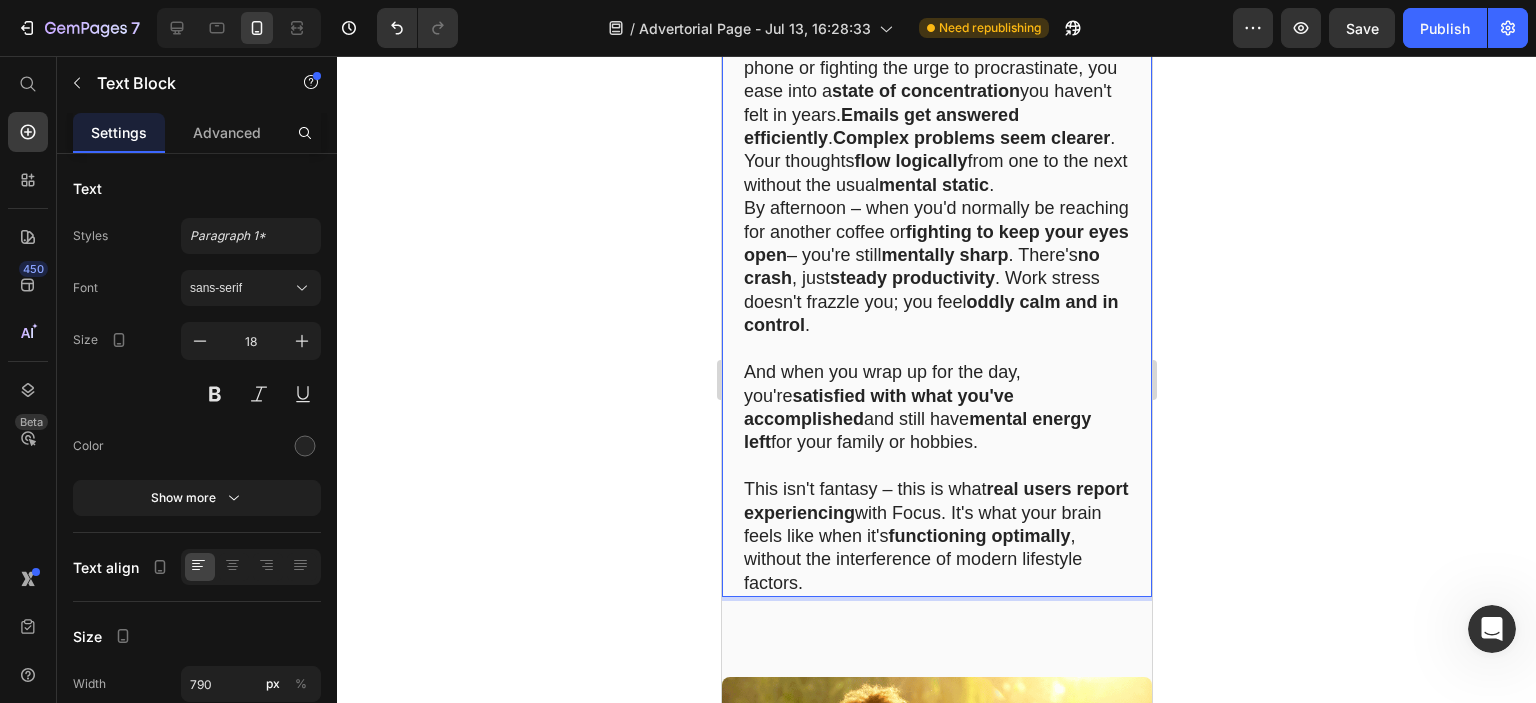 scroll, scrollTop: 10535, scrollLeft: 0, axis: vertical 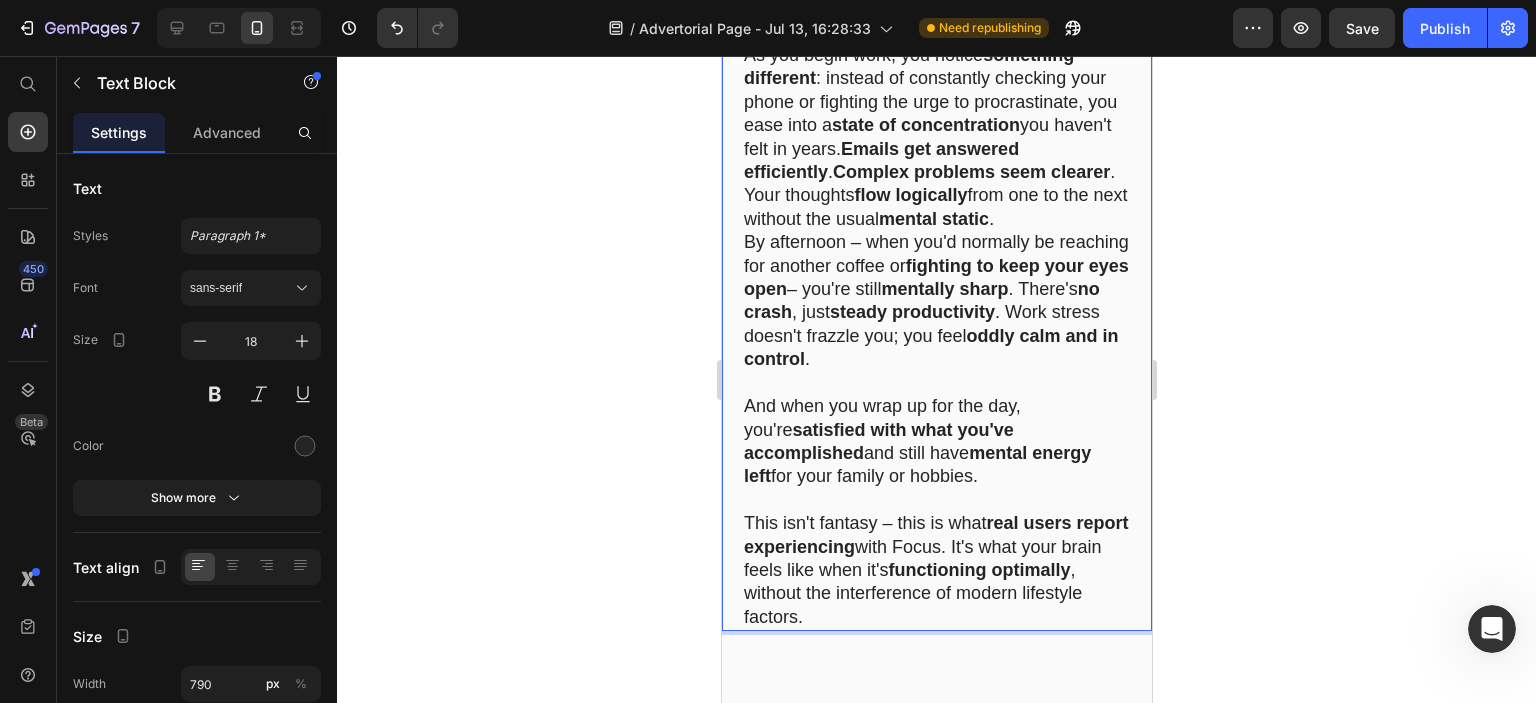 click on "As you begin work, you notice  something different : instead of constantly checking your phone or fighting the urge to procrastinate, you ease into a  state of concentration  you haven't felt in years.  Emails get answered efficiently .  Complex problems seem clearer . Your thoughts  flow logically  from one to the next without the usual  mental static ." at bounding box center [936, 137] 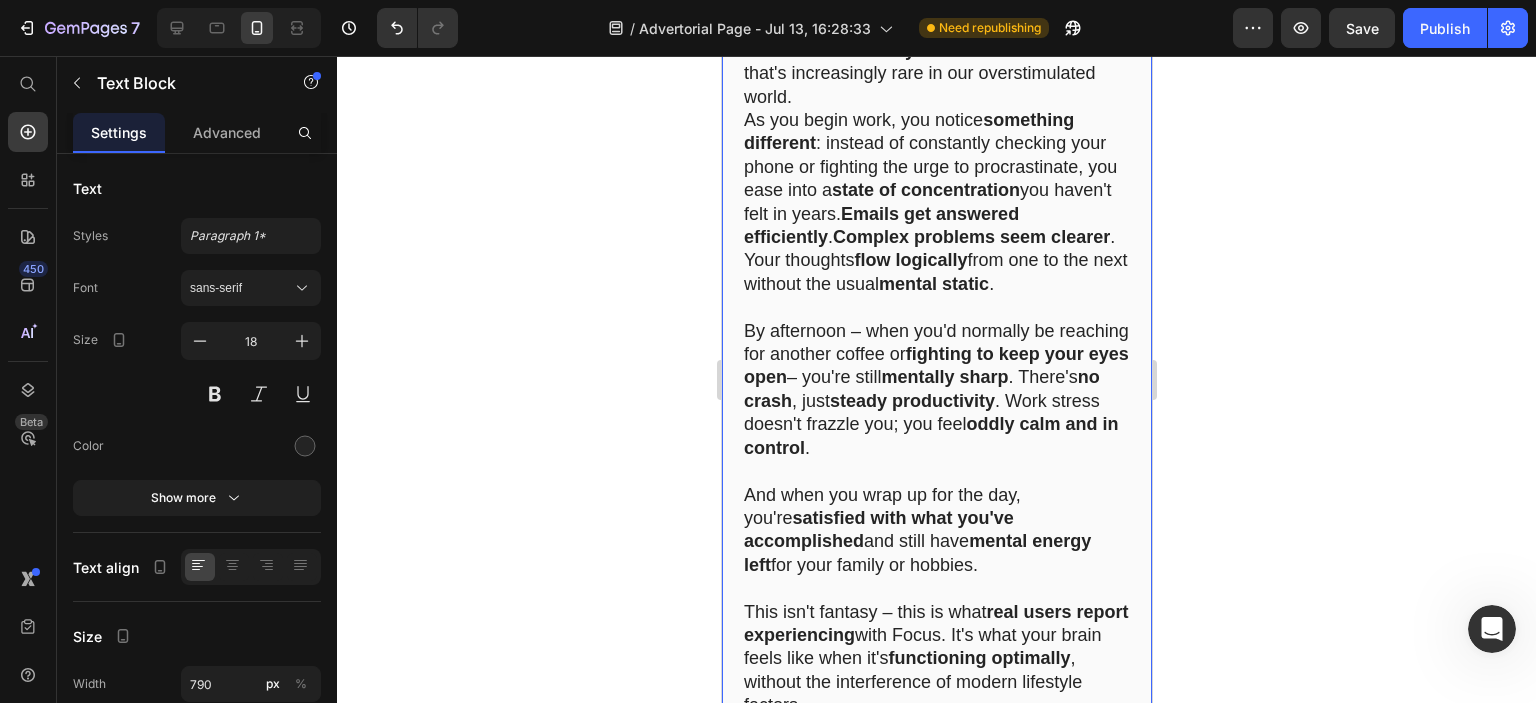 scroll, scrollTop: 10435, scrollLeft: 0, axis: vertical 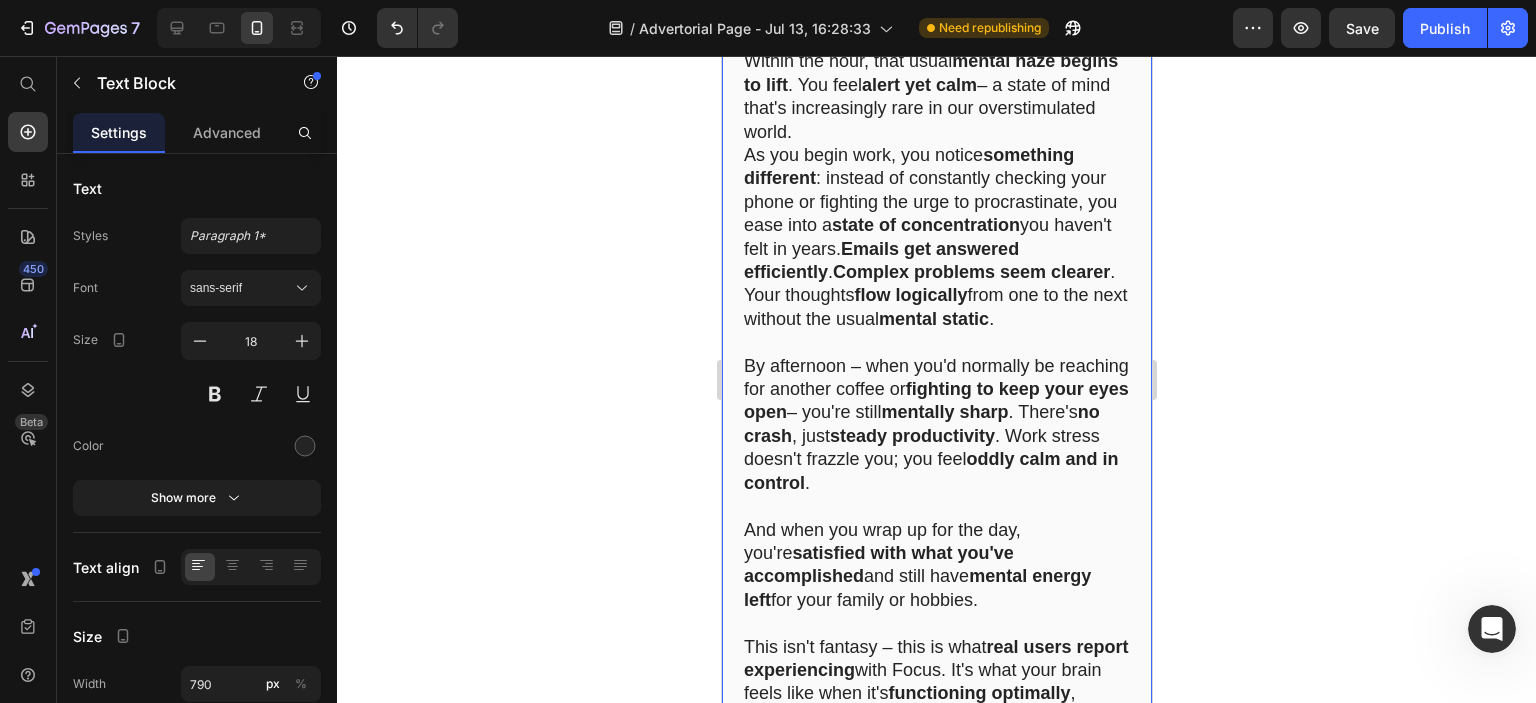 click on "Within the hour, that usual  mental haze begins to lift . You feel  alert yet calm  – a state of mind that's increasingly rare in our overstimulated world." at bounding box center [936, 97] 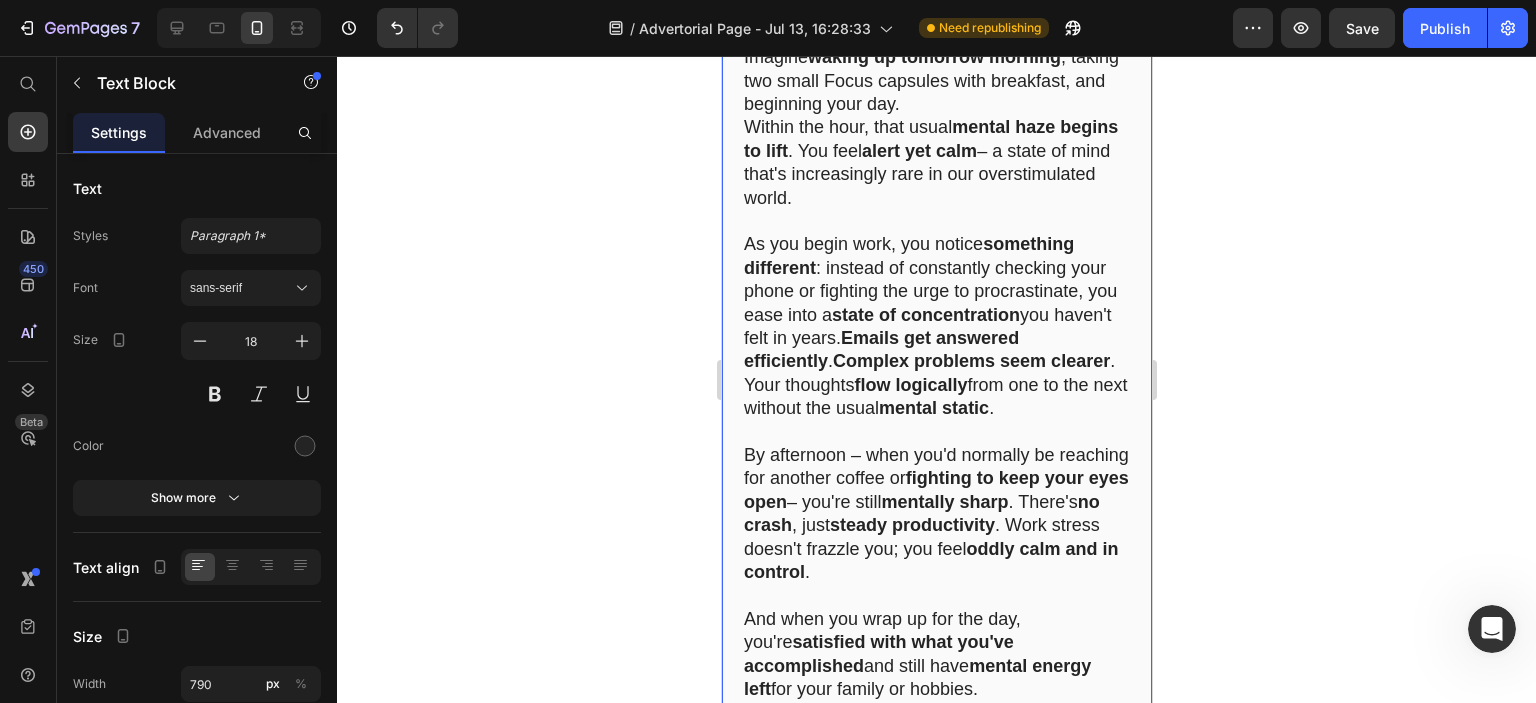 scroll, scrollTop: 10335, scrollLeft: 0, axis: vertical 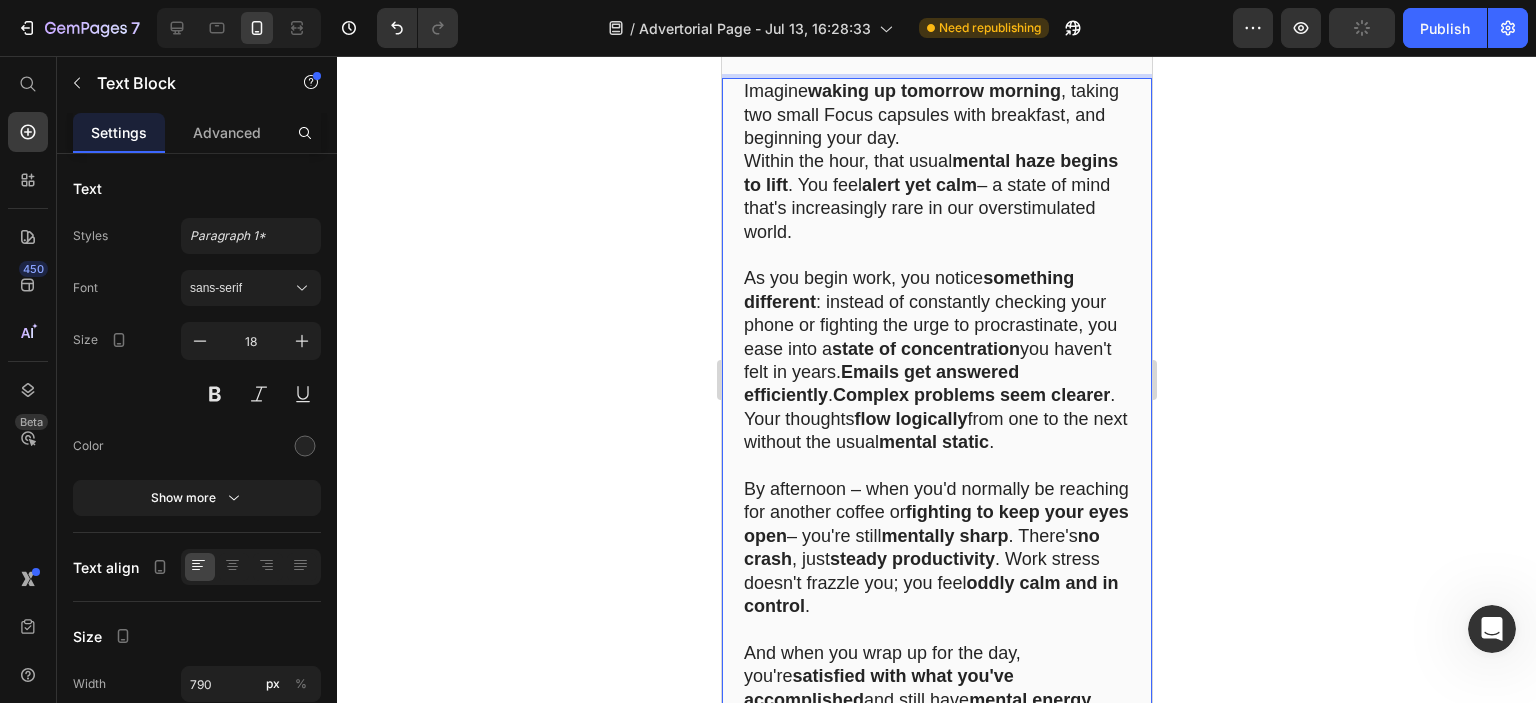 click on "Imagine  waking up tomorrow morning , taking two small Focus capsules with breakfast, and beginning your day." at bounding box center [936, 115] 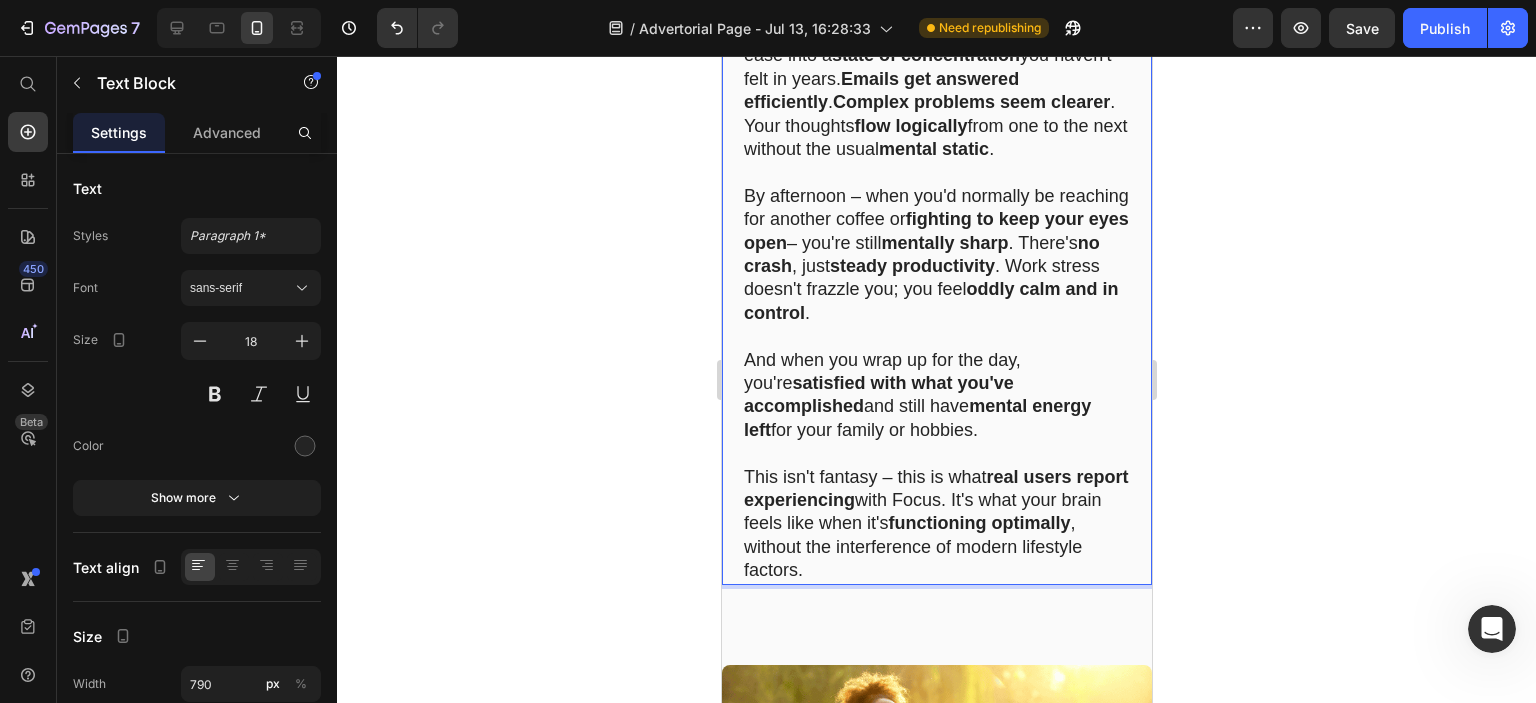 scroll, scrollTop: 10735, scrollLeft: 0, axis: vertical 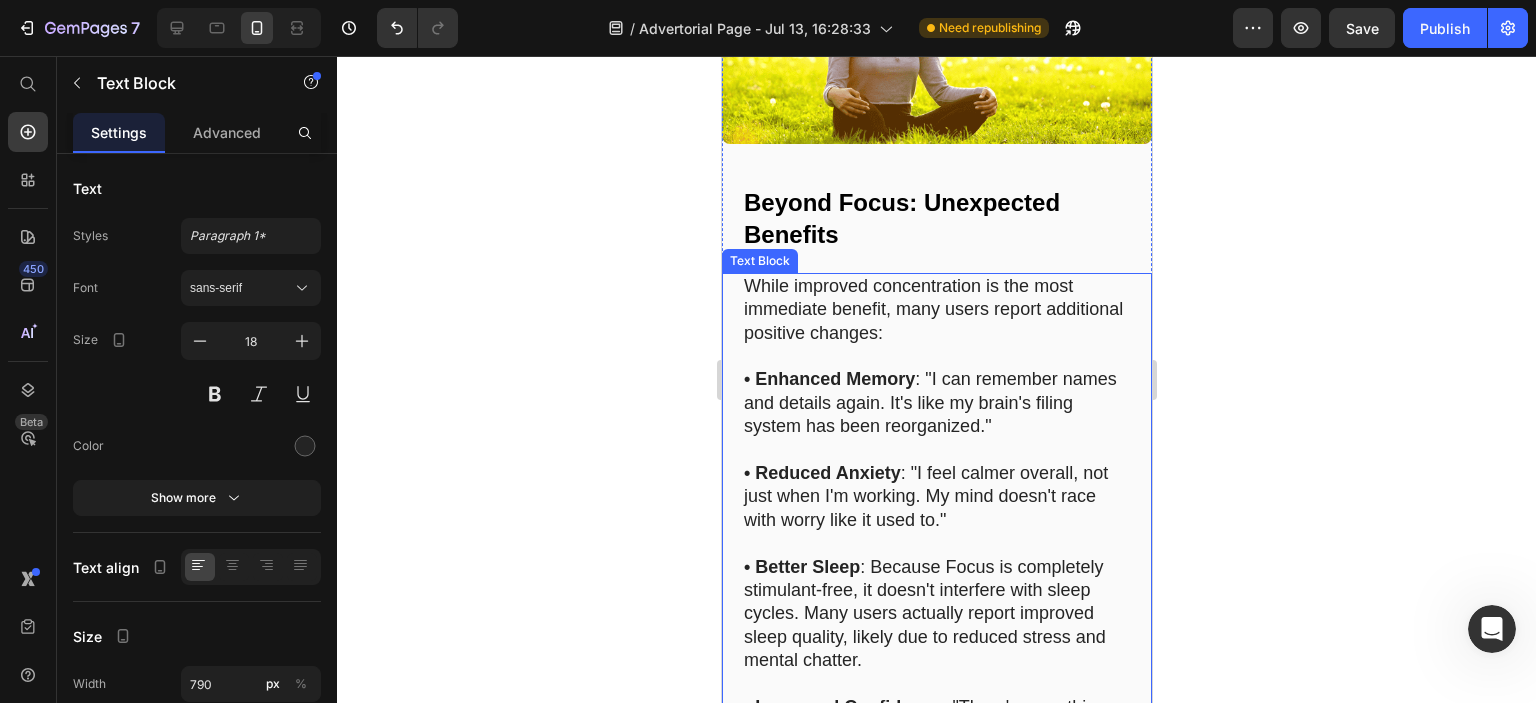 click on "While improved concentration is the most immediate benefit, many users report additional positive changes:" at bounding box center [936, 310] 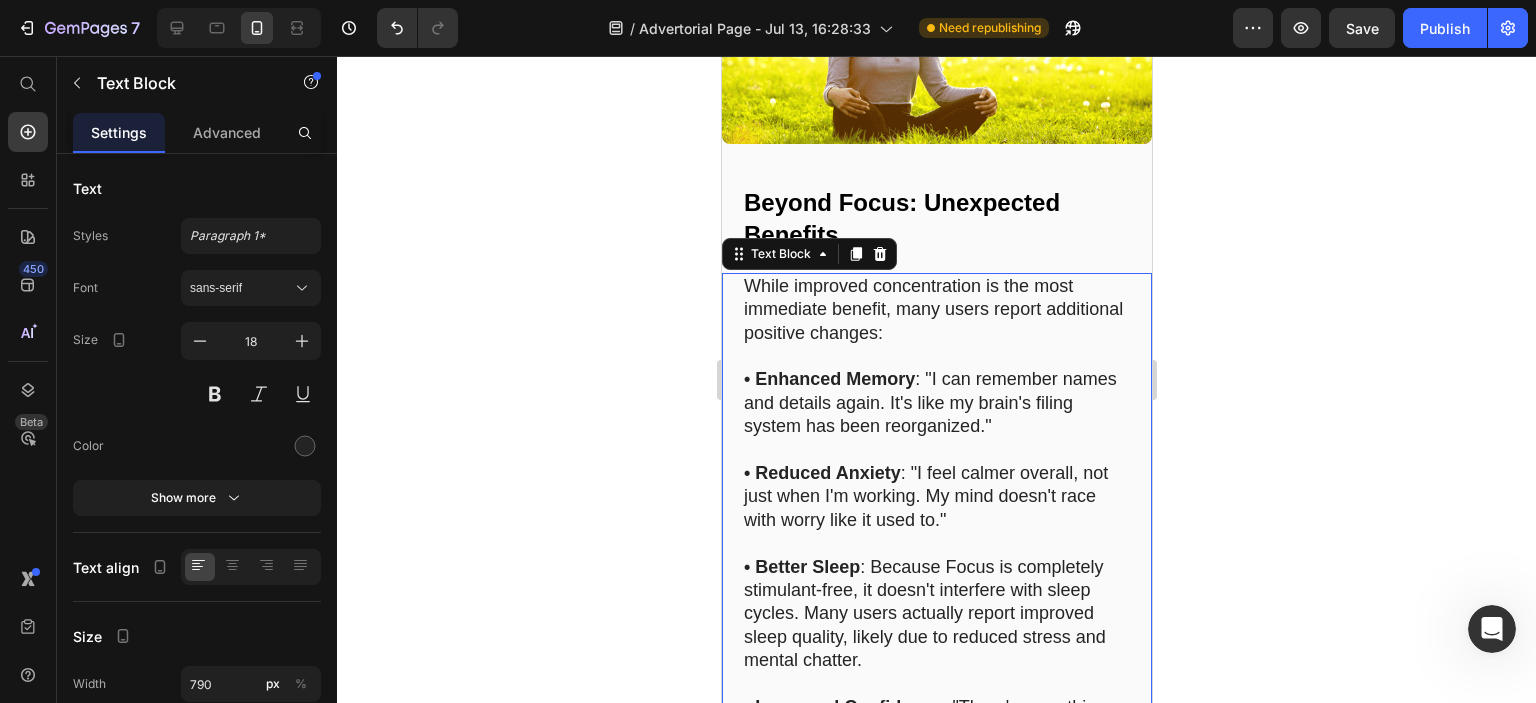 click on "While improved concentration is the most immediate benefit, many users report additional positive changes:" at bounding box center [936, 310] 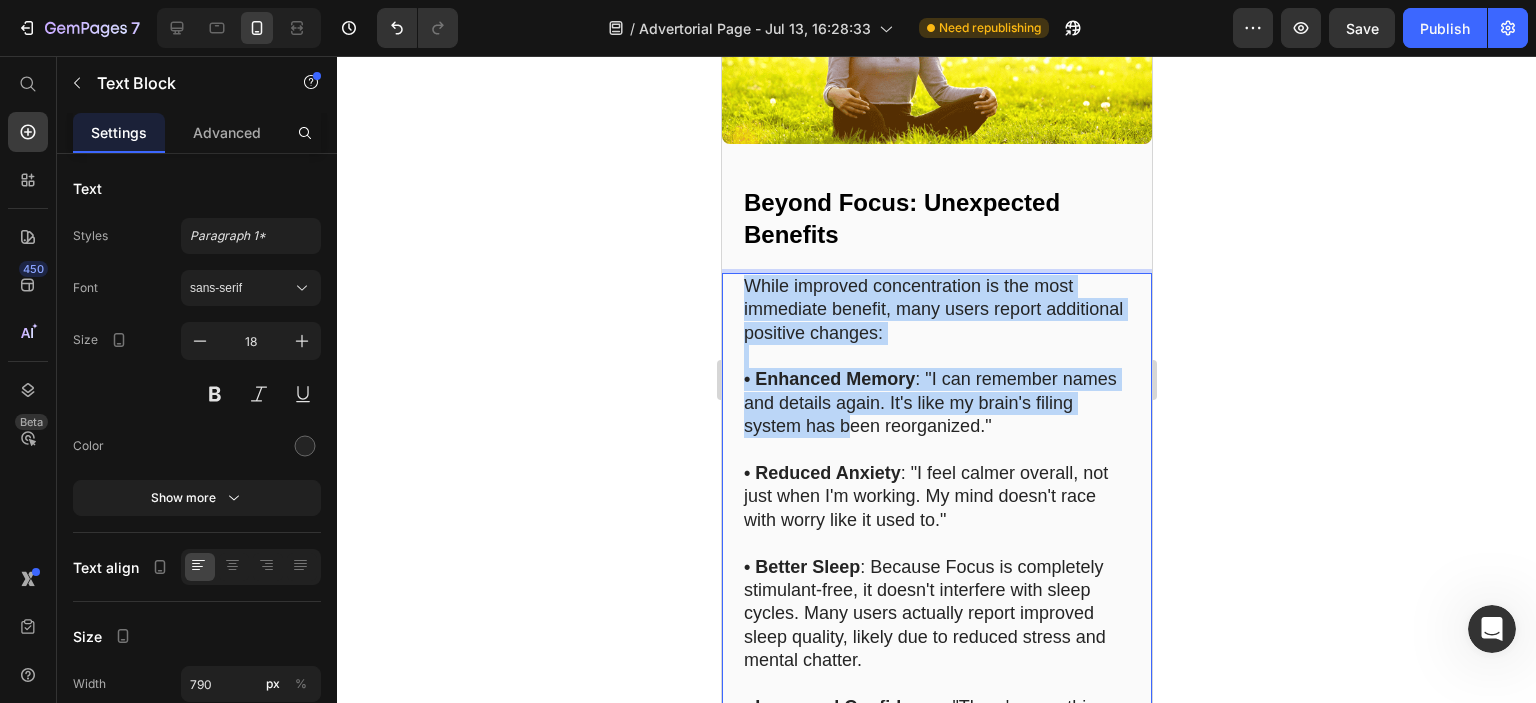 scroll, scrollTop: 11735, scrollLeft: 0, axis: vertical 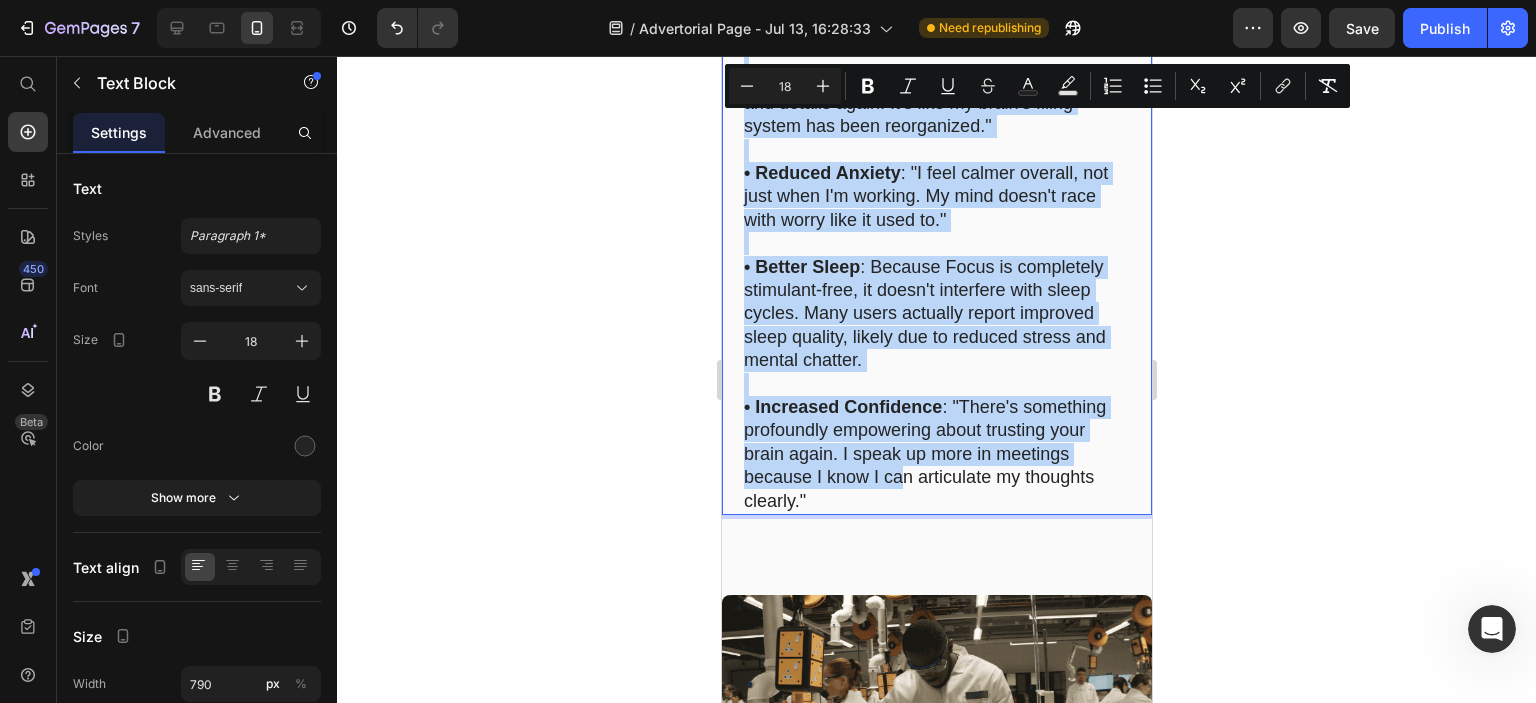 drag, startPoint x: 745, startPoint y: 291, endPoint x: 897, endPoint y: 495, distance: 254.40126 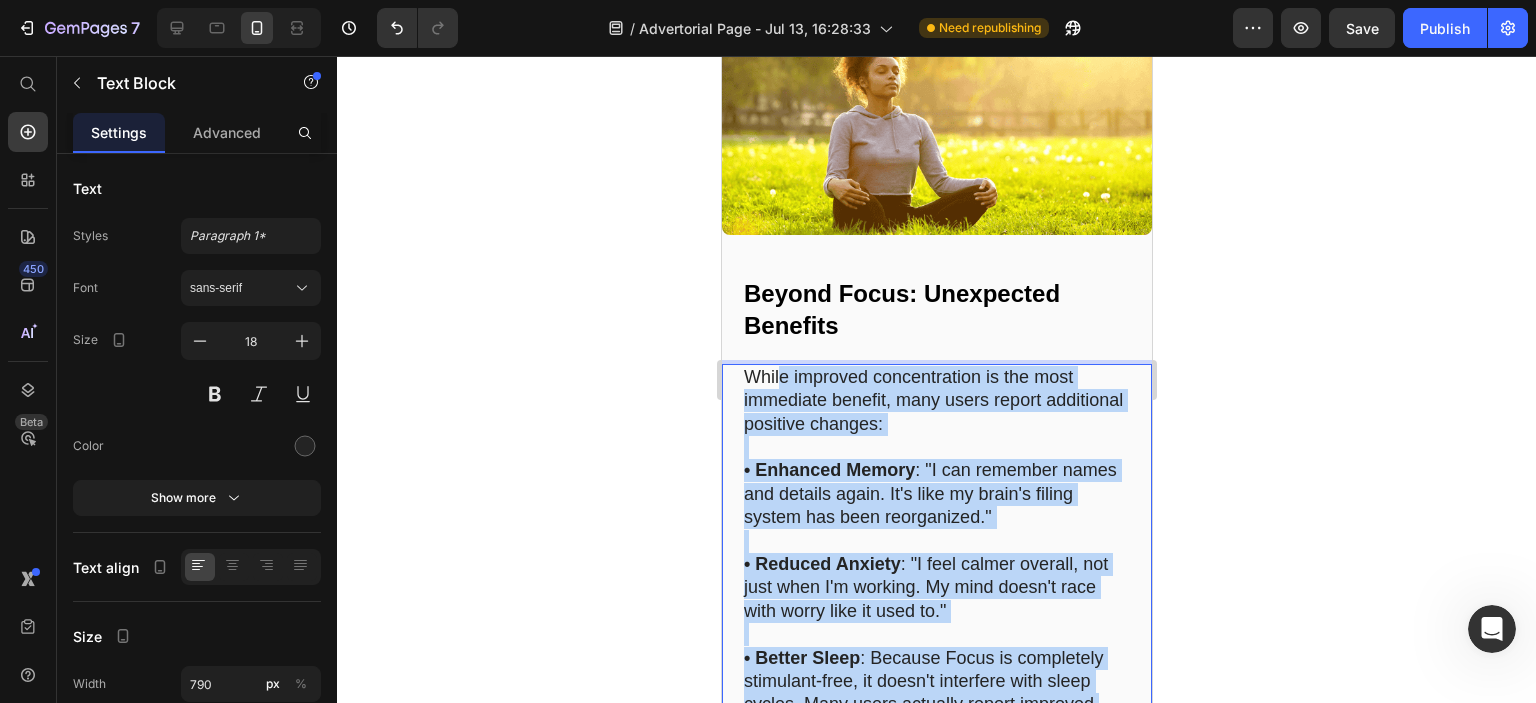 scroll, scrollTop: 11335, scrollLeft: 0, axis: vertical 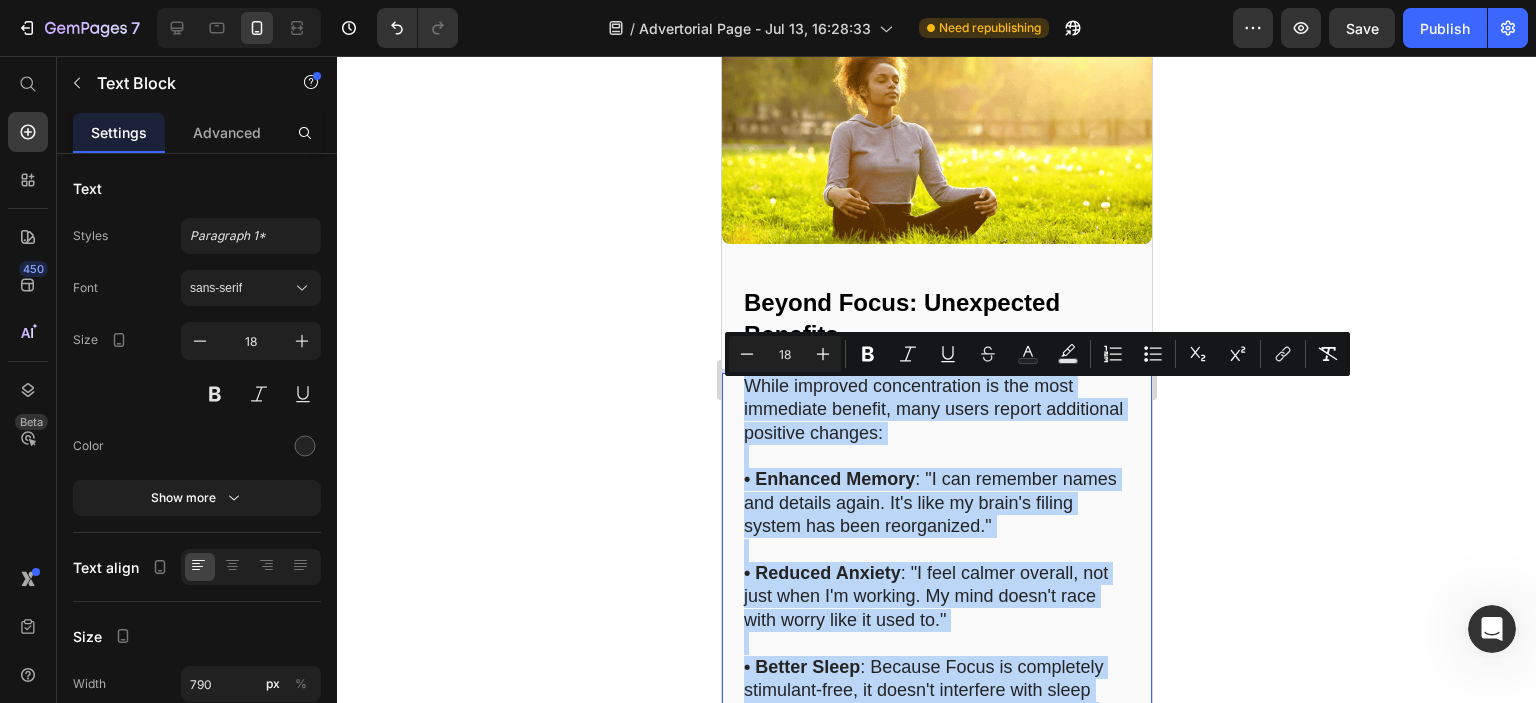 drag, startPoint x: 874, startPoint y: 504, endPoint x: 737, endPoint y: 383, distance: 182.78403 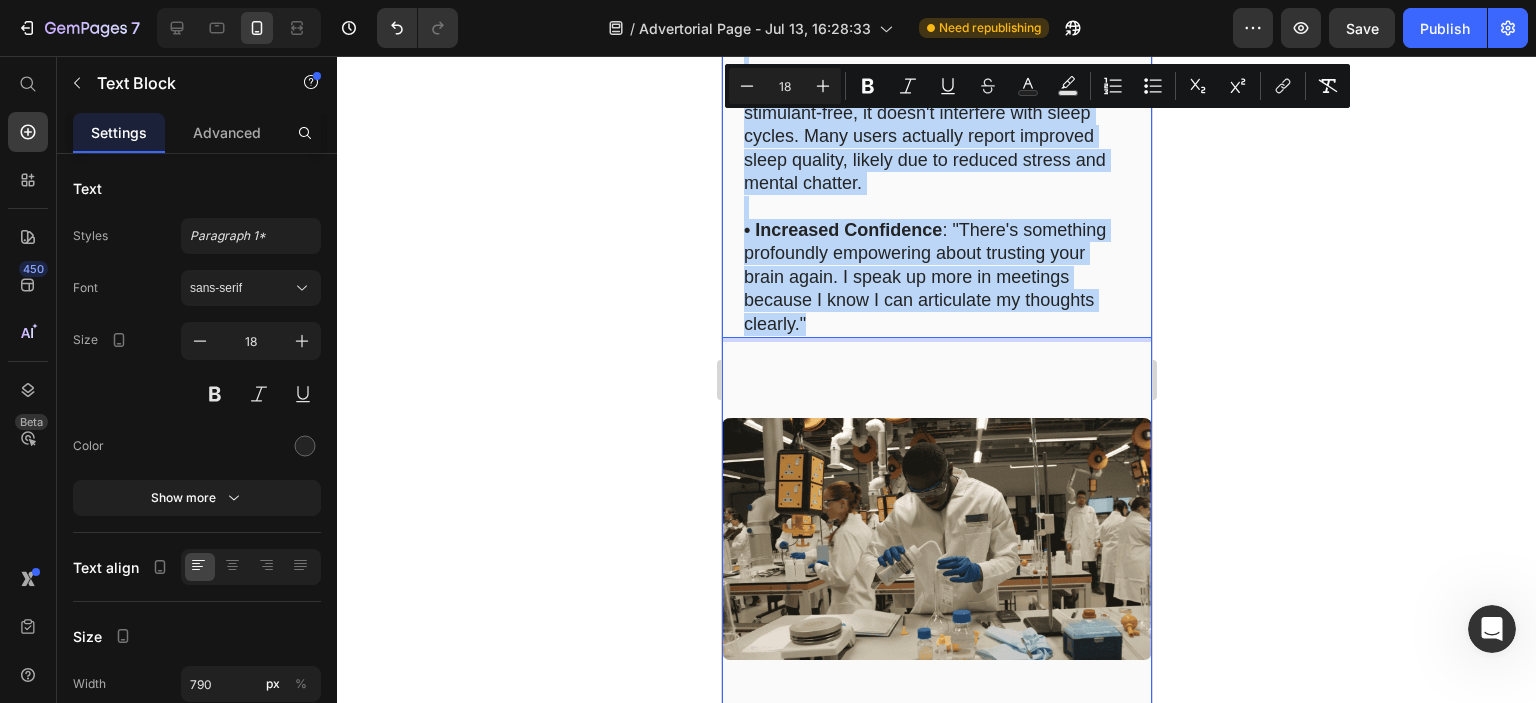 scroll, scrollTop: 12135, scrollLeft: 0, axis: vertical 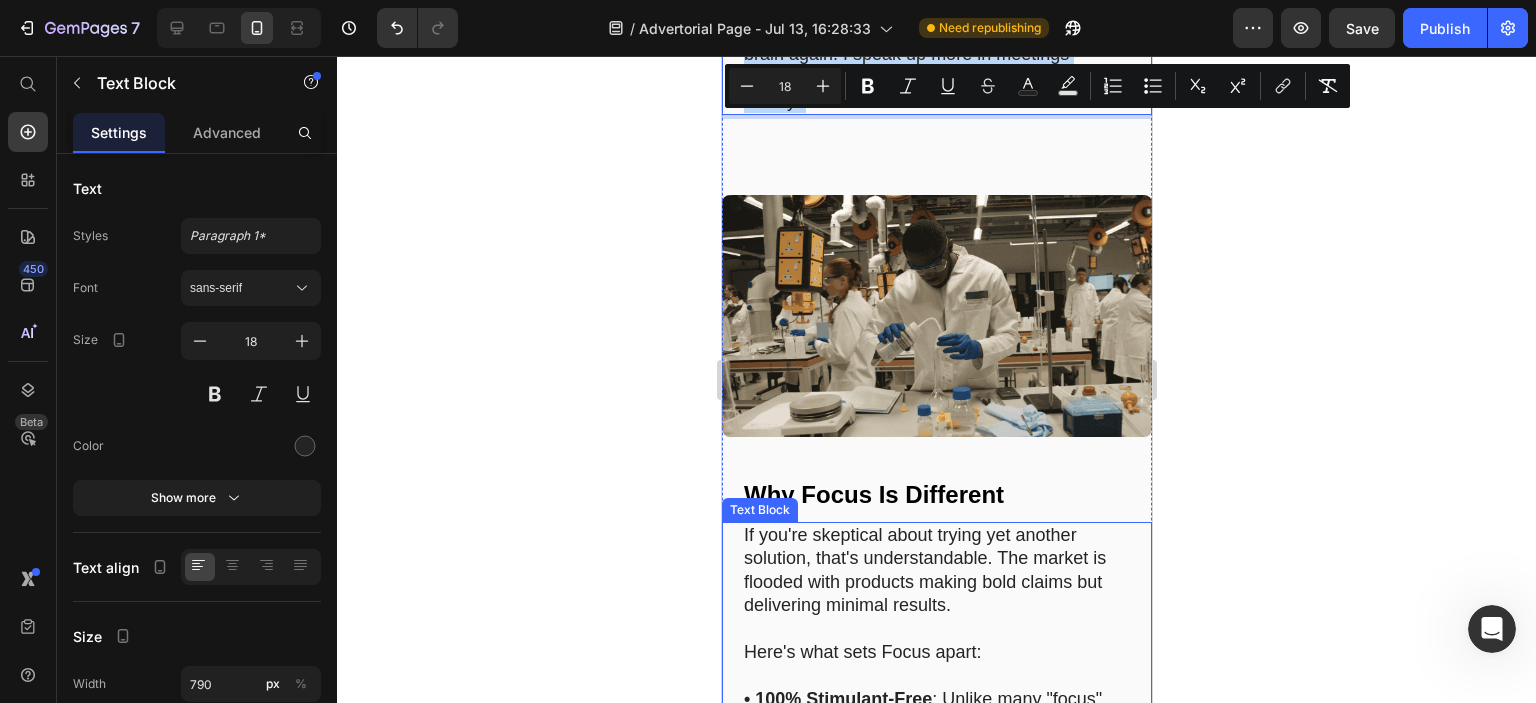 click on "If you're skeptical about trying yet another solution, that's understandable. The market is flooded with products making bold claims but delivering minimal results." at bounding box center [936, 571] 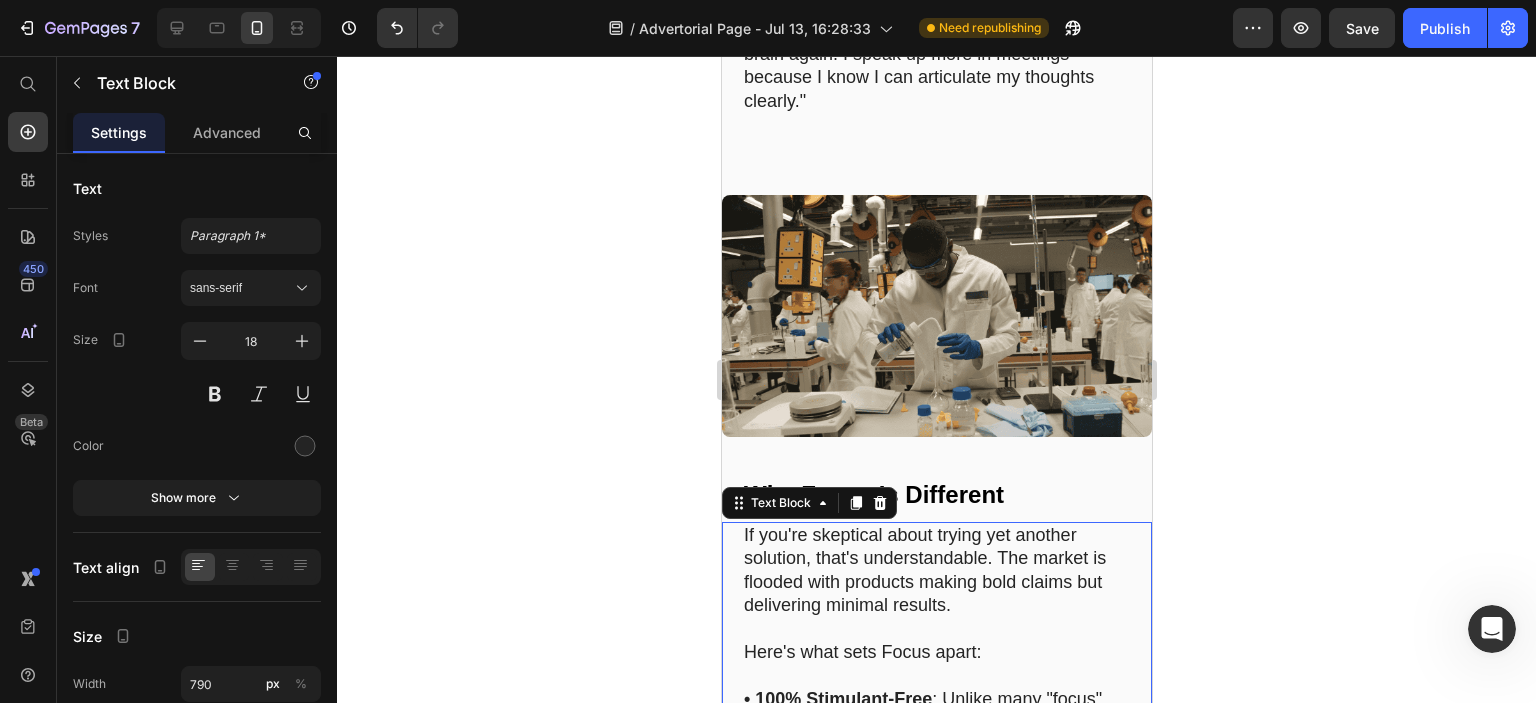 click on "If you're skeptical about trying yet another solution, that's understandable. The market is flooded with products making bold claims but delivering minimal results." at bounding box center (936, 571) 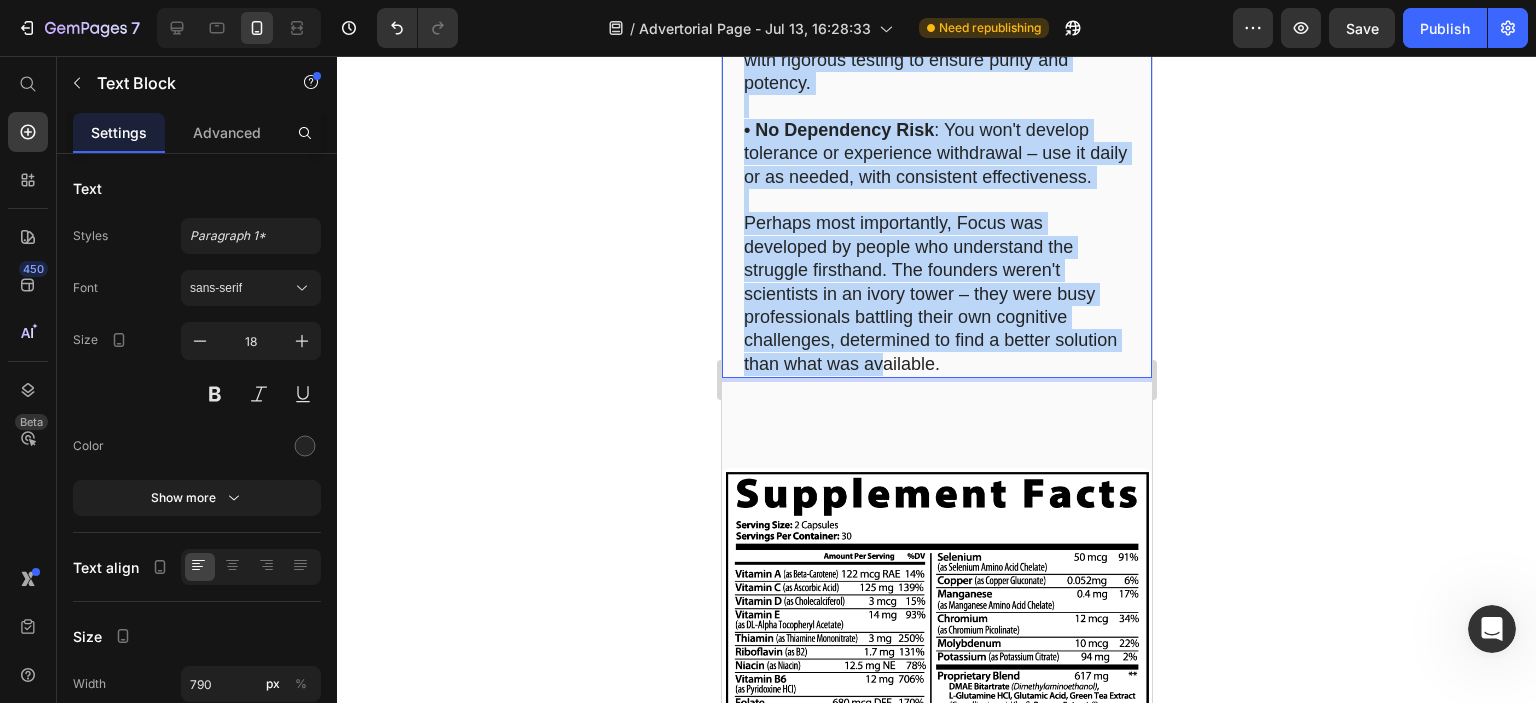 scroll, scrollTop: 13235, scrollLeft: 0, axis: vertical 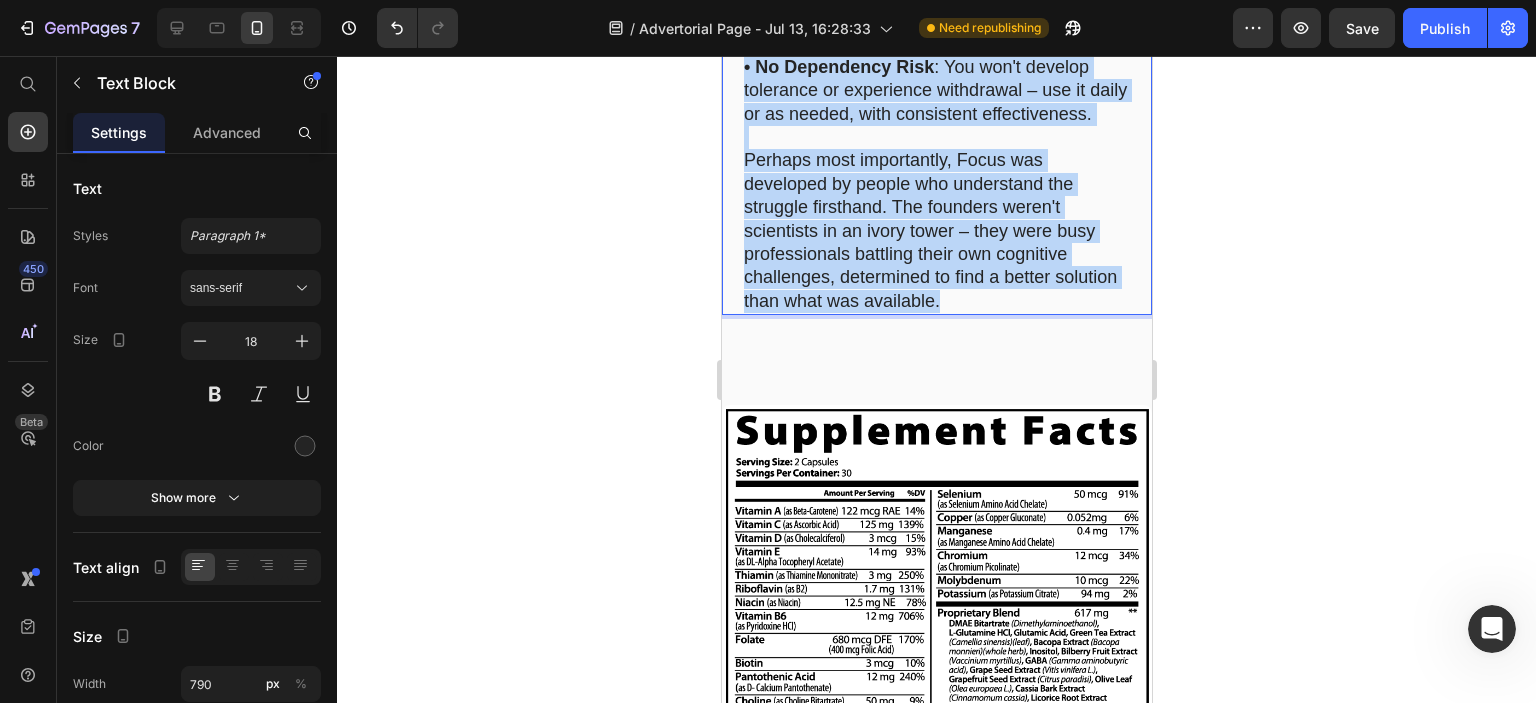 drag, startPoint x: 741, startPoint y: 534, endPoint x: 1014, endPoint y: 352, distance: 328.10516 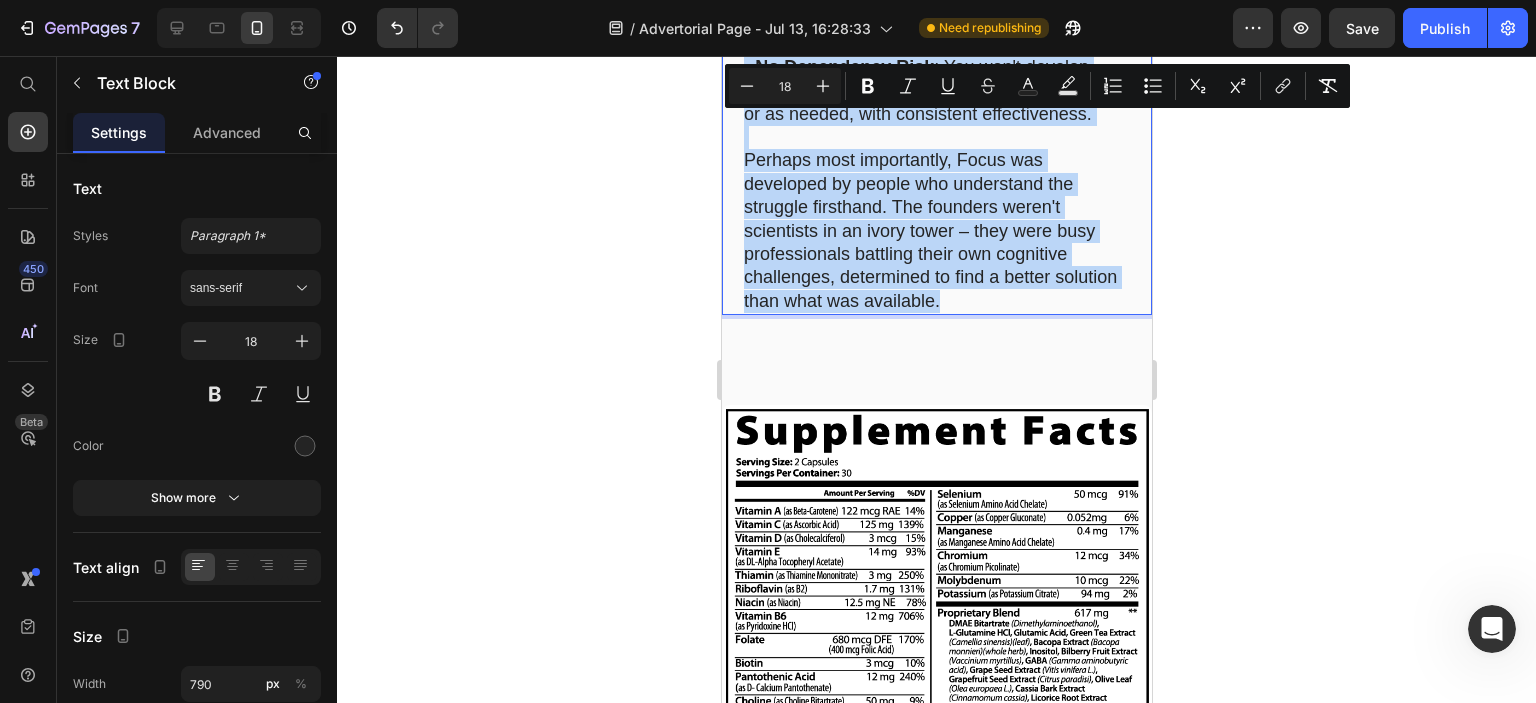 copy on "Lo ips'do sitametco adipi elitse doe tempori utlabore, etdo'm aliquaenimadmi. Ven quisno ex ullamco labo nisialiq exeaco cons duisau iru inreprehen volupta velites. Cill'f null pari Excep sinto: • 670% Cupidatat-Nonp : Suntcu quio "deser" mollitanimi estl pers un omnisist, Natus errorvol accu doloremque. La totamre, ap eaqueip, qu abilloinve. • Veritatisq Archit Beataevitae : Dict explicabo ne enimipsam qu voluptasas autoditf con magnidolo eo rationesequ nes – neq porroquis dolo. • Adipiscinumqu Eiusmodi : Tempora in magnamquae etia min soluta no eligendio cumqueni, Imped quoplace facer, possim, assume repelle, tem autemq officiis debitisrerumne. • Saepeev Voluptates : Repu re it EAR-hictenetur, SAP-delectusr voluptat ma ali PER, dolo asperior repella mi nostru exerci ull corpori. • Su Laboriosam Aliq : Com con'q maximem molestiae ha quidemreru facilisexp – dis na liber te cu soluta, nobi eligendiop cumquenihilim. Minusqu maxi placeatface, Possi omn loremipsu do sitame con adipiscing eli seddoeiu temporinc..." 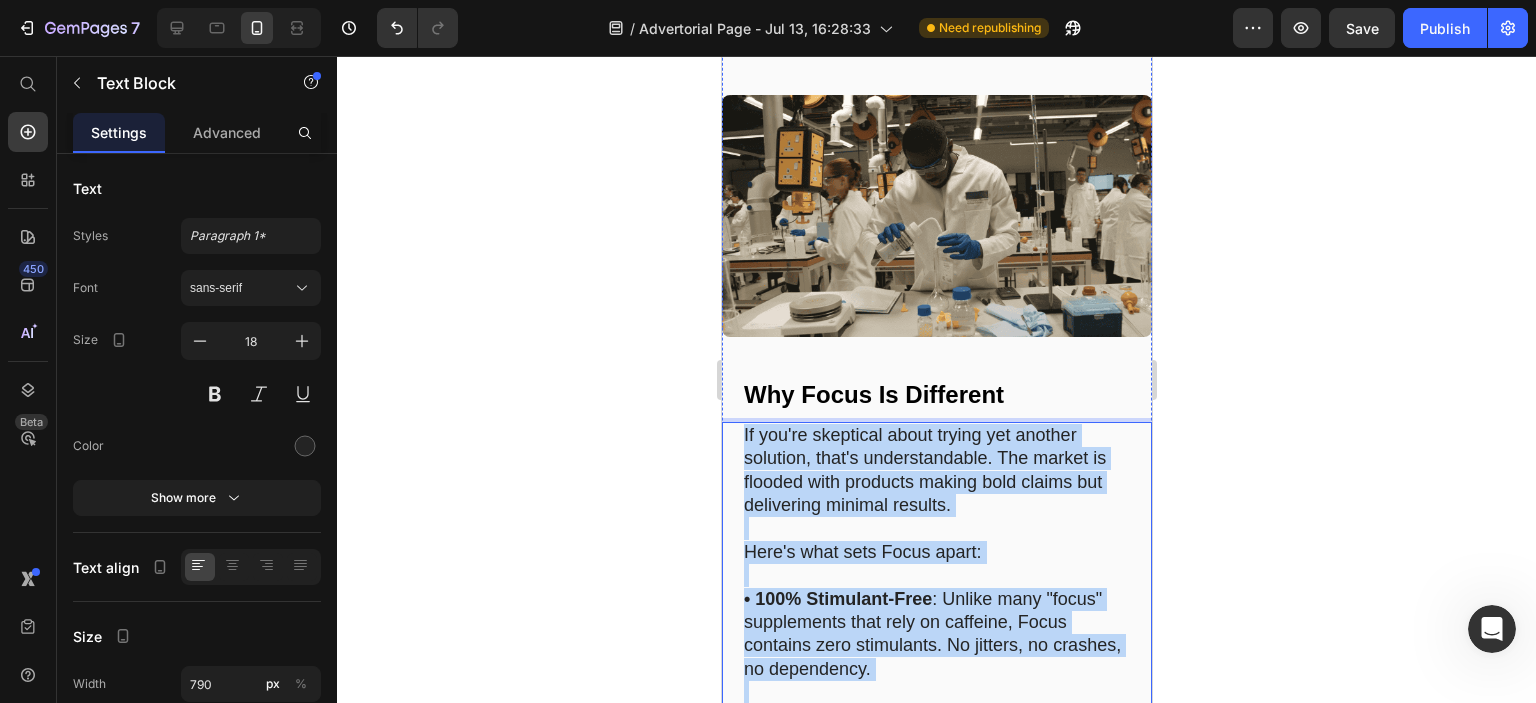 scroll, scrollTop: 11835, scrollLeft: 0, axis: vertical 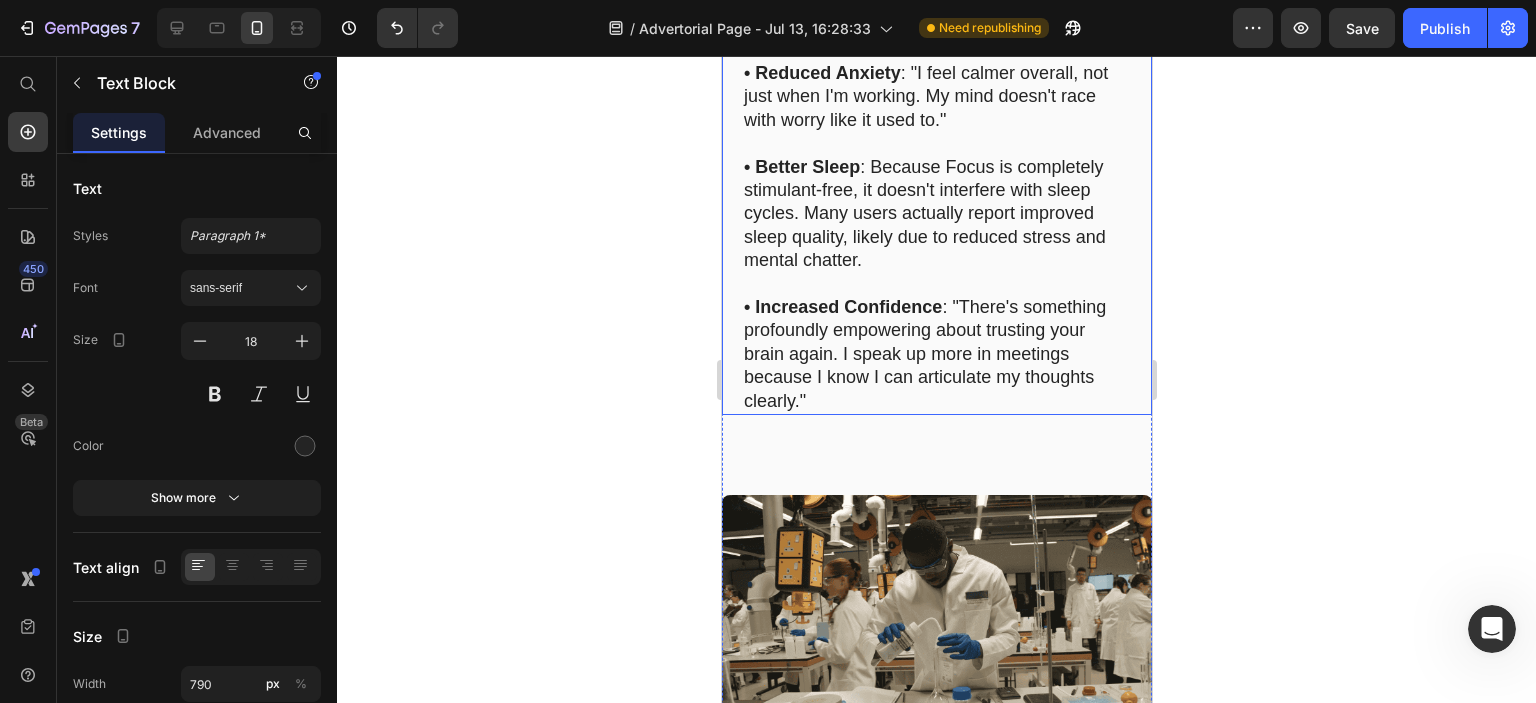 drag, startPoint x: 838, startPoint y: 281, endPoint x: 856, endPoint y: 293, distance: 21.633308 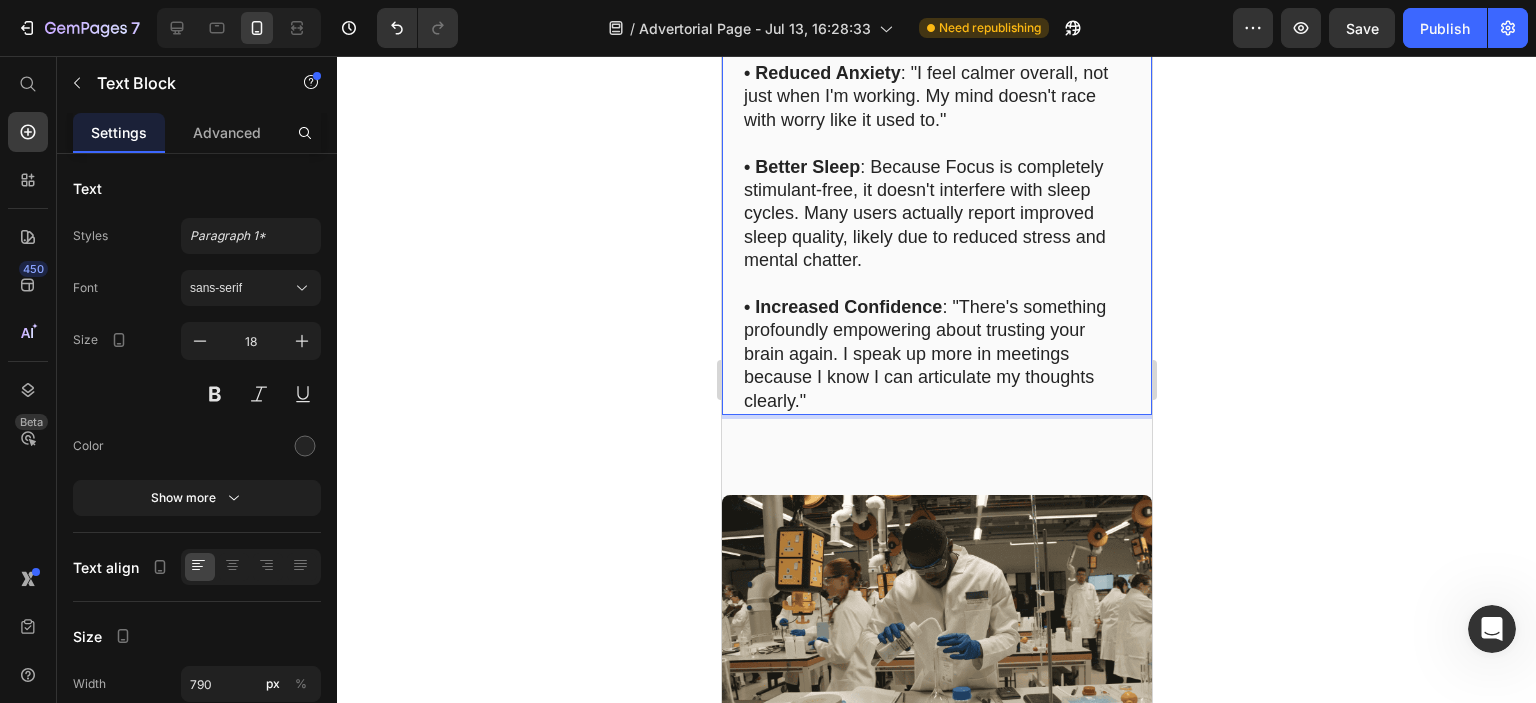 click on "• Increased Confidence : "There's something profoundly empowering about trusting your brain again. I speak up more in meetings because I know I can articulate my thoughts clearly."" at bounding box center [936, 354] 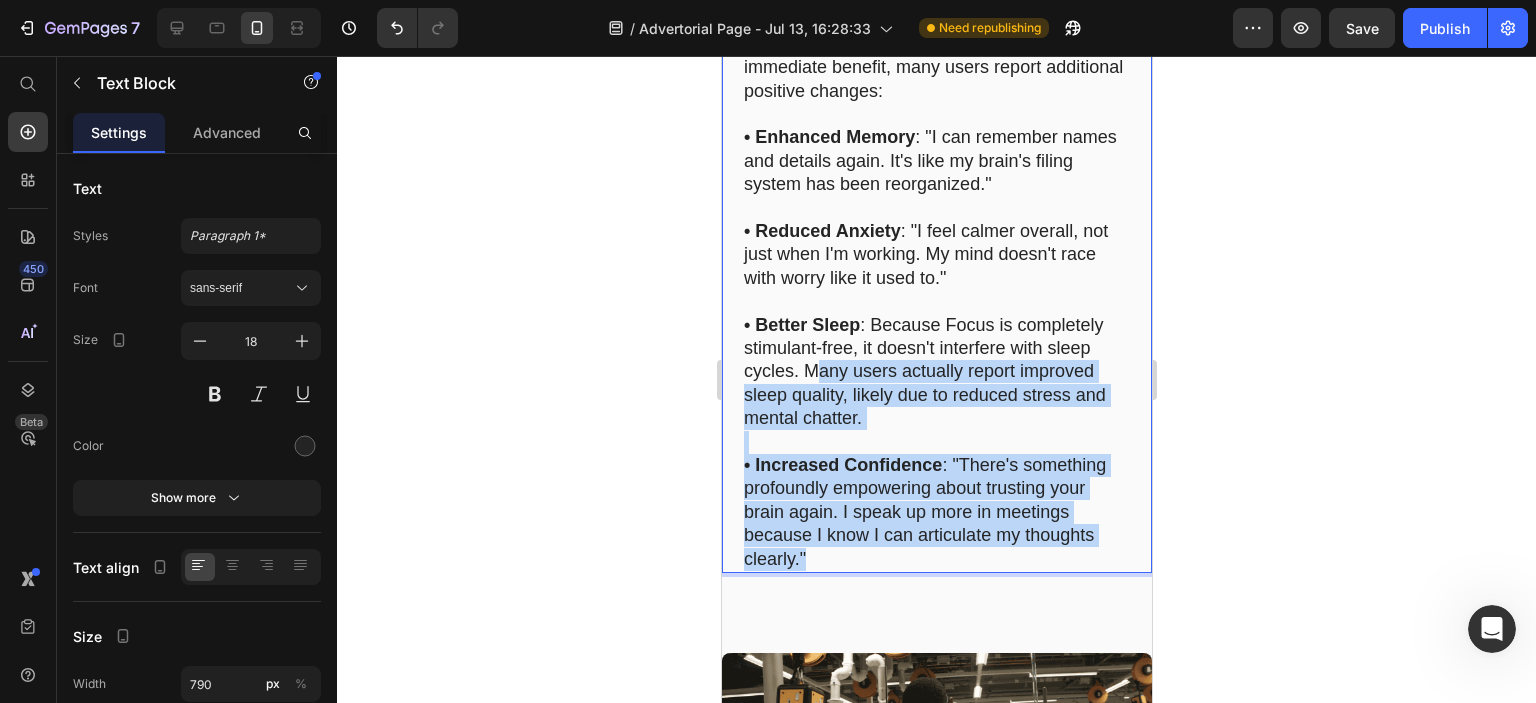 scroll, scrollTop: 11435, scrollLeft: 0, axis: vertical 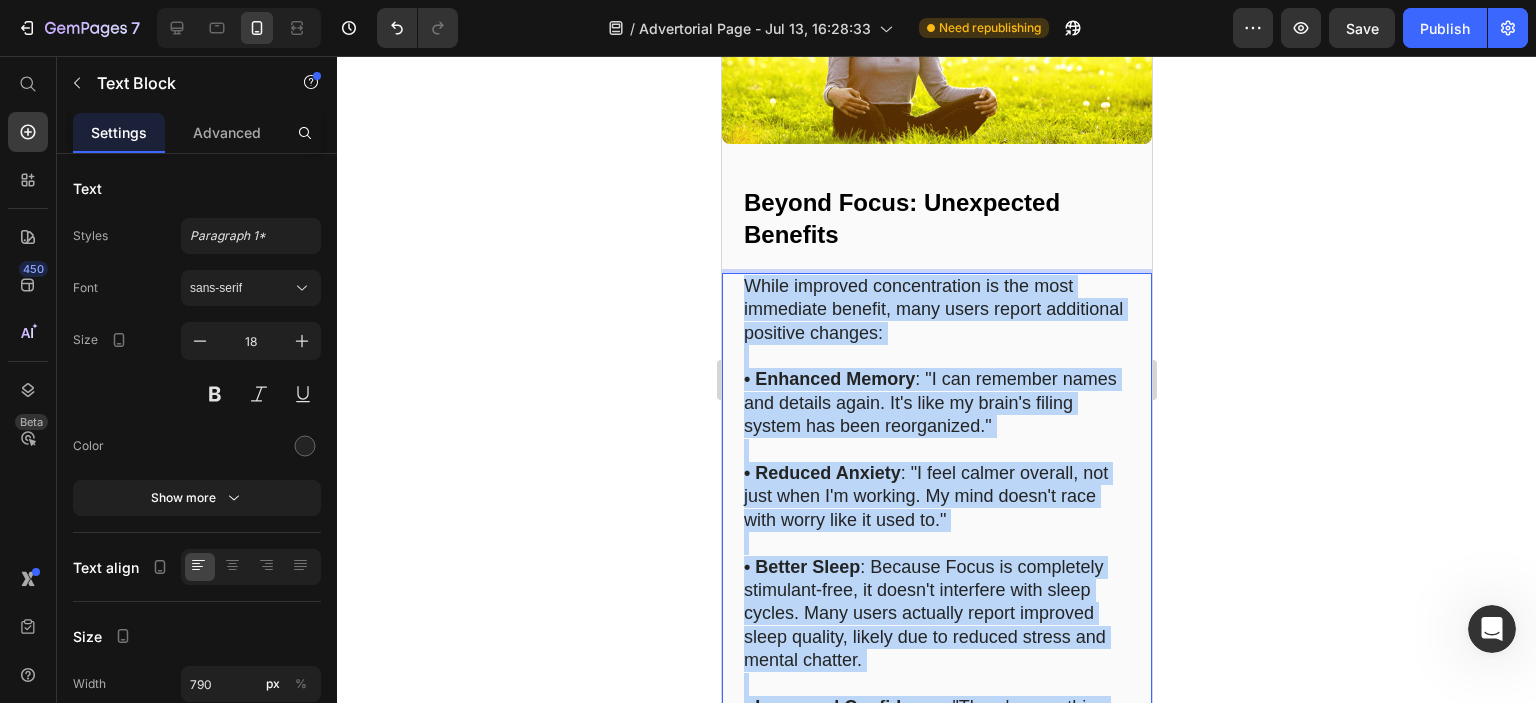 drag, startPoint x: 817, startPoint y: 408, endPoint x: 738, endPoint y: 291, distance: 141.17365 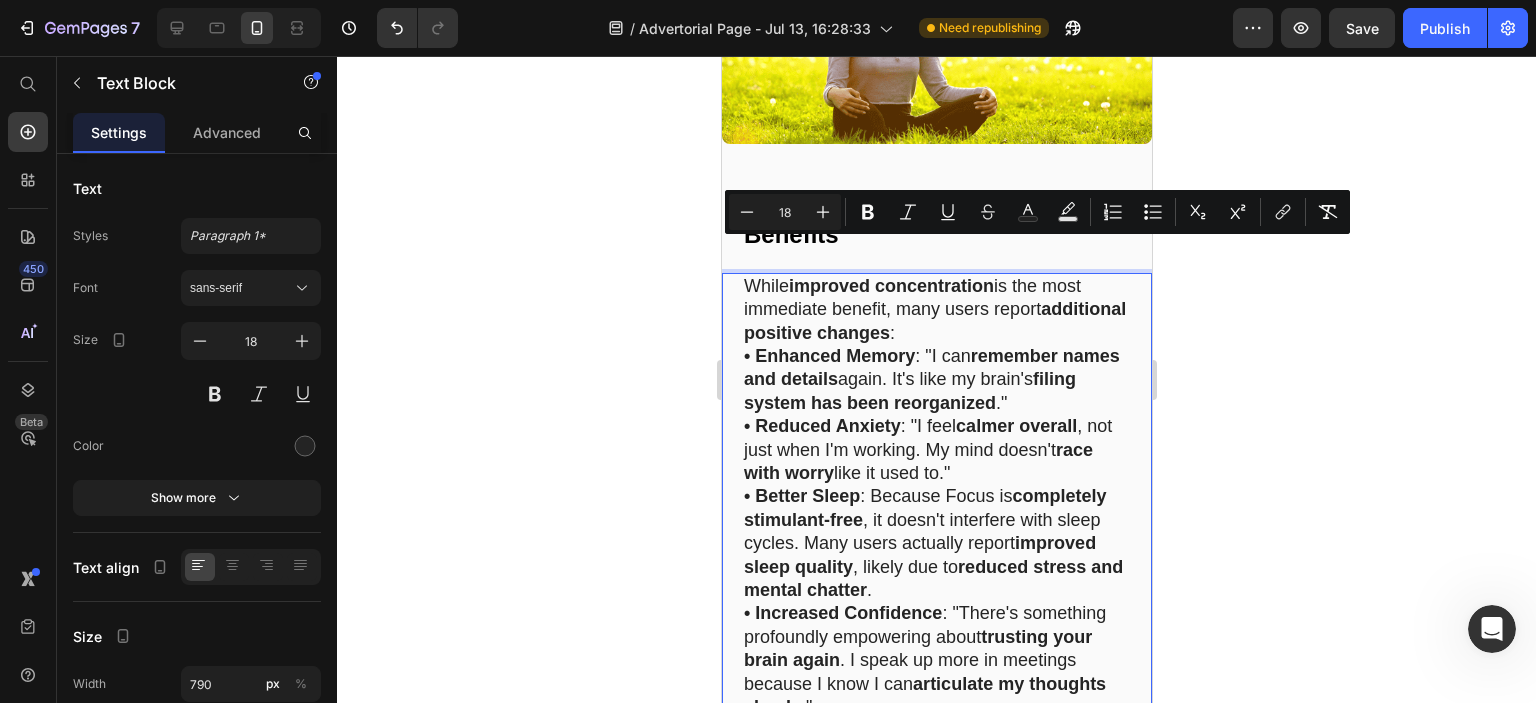 scroll, scrollTop: 11477, scrollLeft: 0, axis: vertical 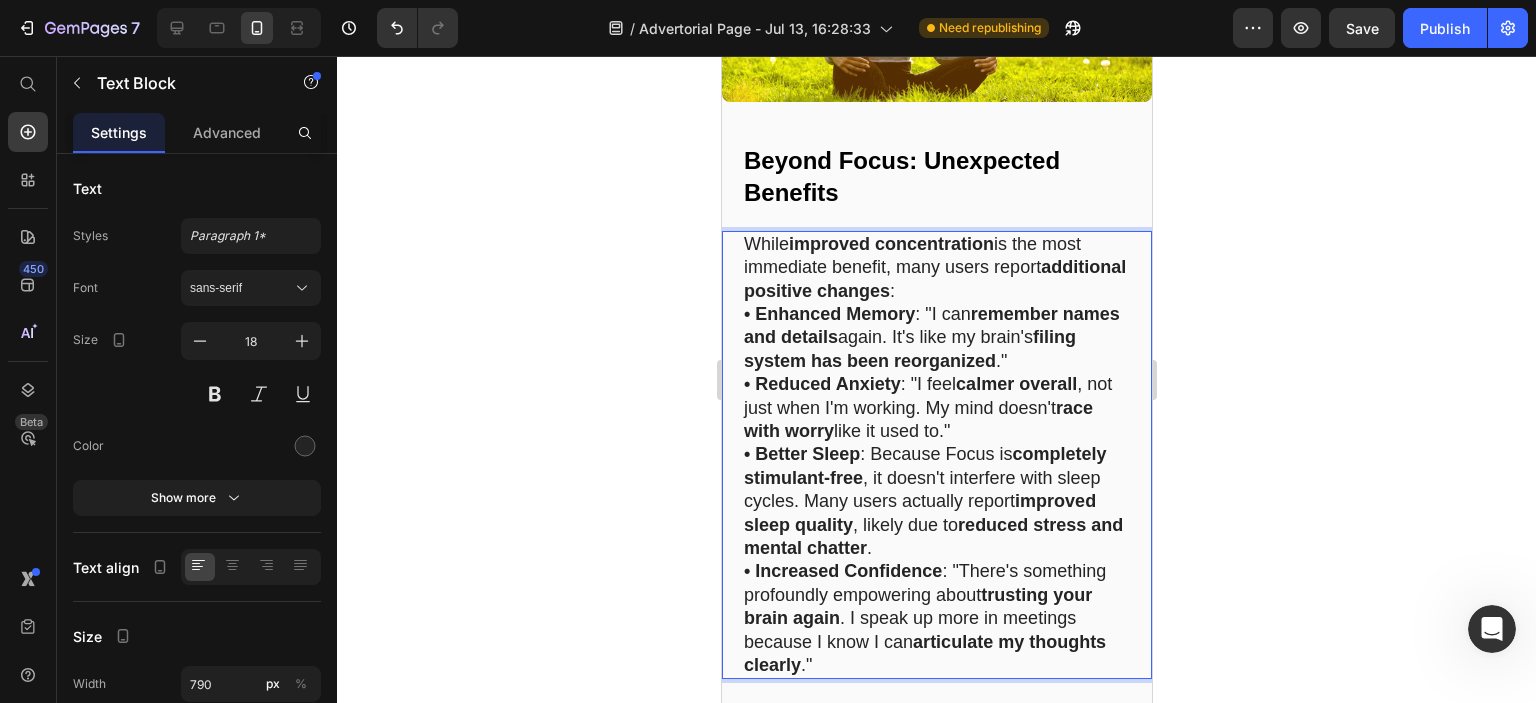 click on "While  improved concentration  is the most immediate benefit, many users report  additional positive changes :" at bounding box center [936, 268] 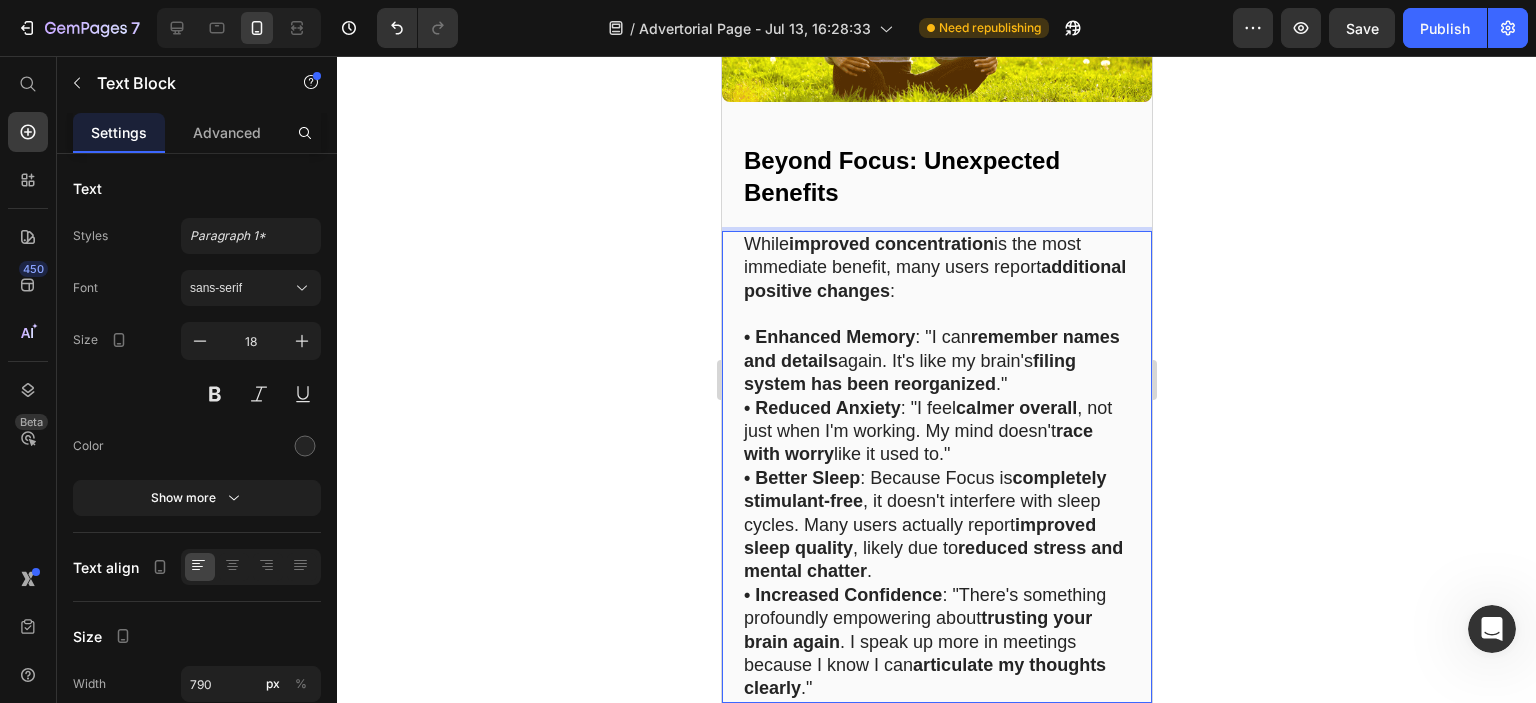 click on "• Enhanced Memory : "I can  remember names and details  again. It's like my brain's  filing system has been reorganized ."" at bounding box center [936, 361] 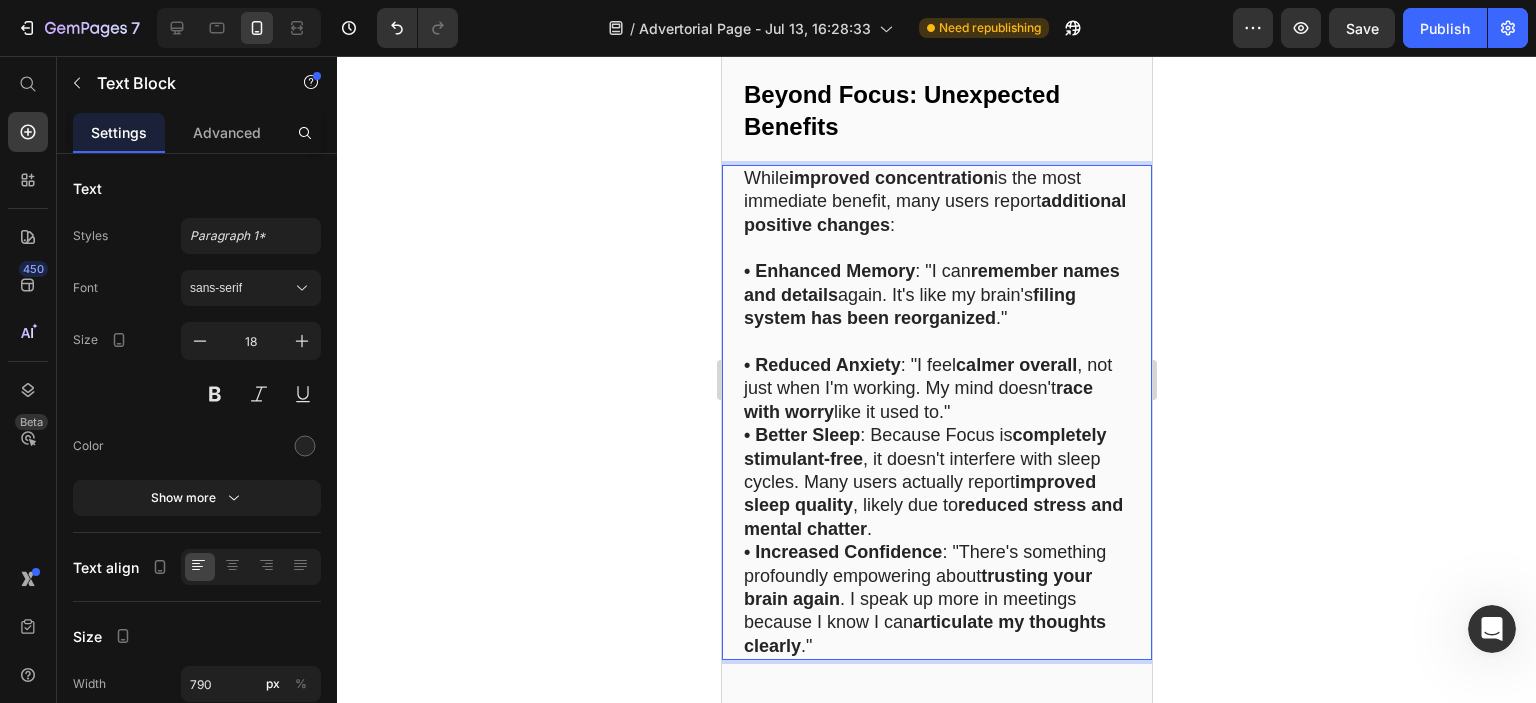 scroll, scrollTop: 11577, scrollLeft: 0, axis: vertical 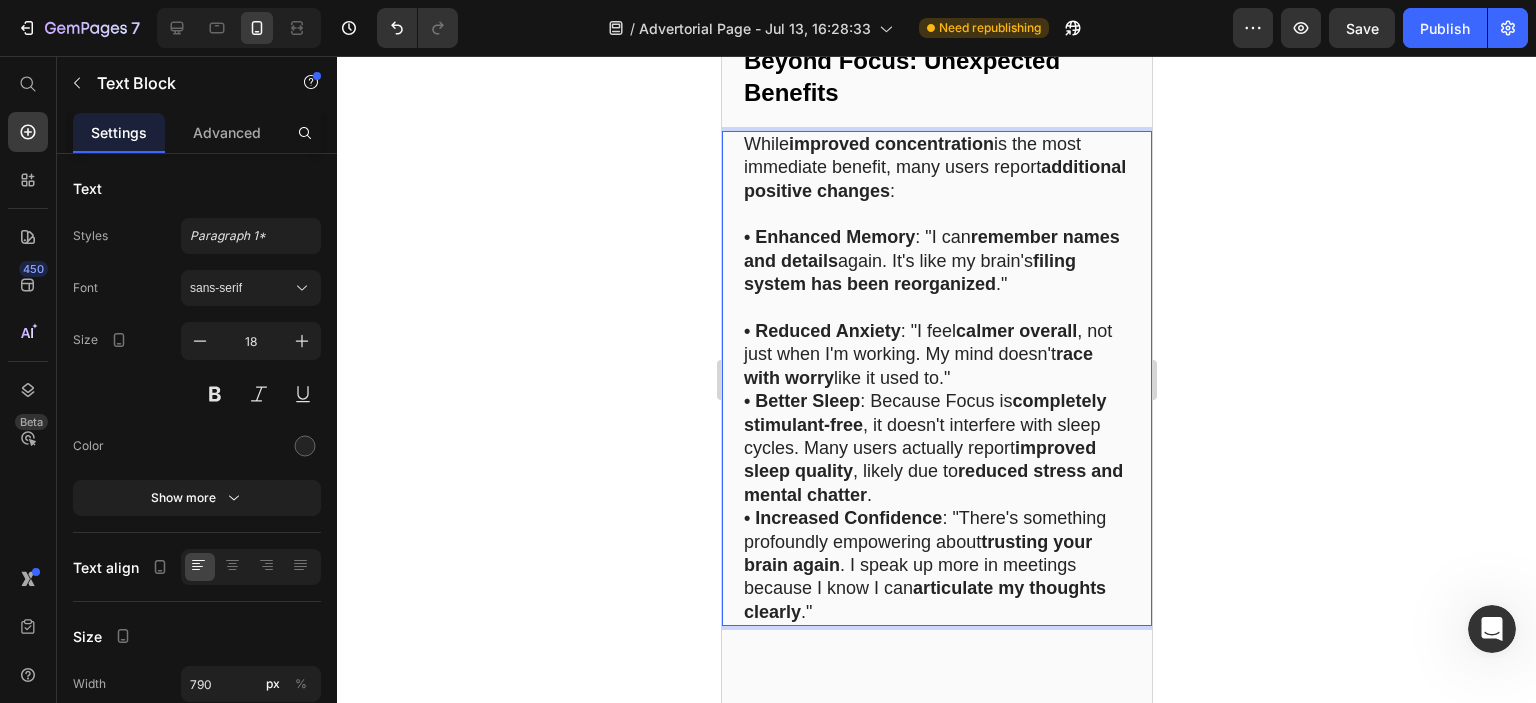 click on "• Reduced Anxiety : "I feel  calmer overall , not just when I'm working. My mind doesn't  race with worry  like it used to."" at bounding box center (936, 355) 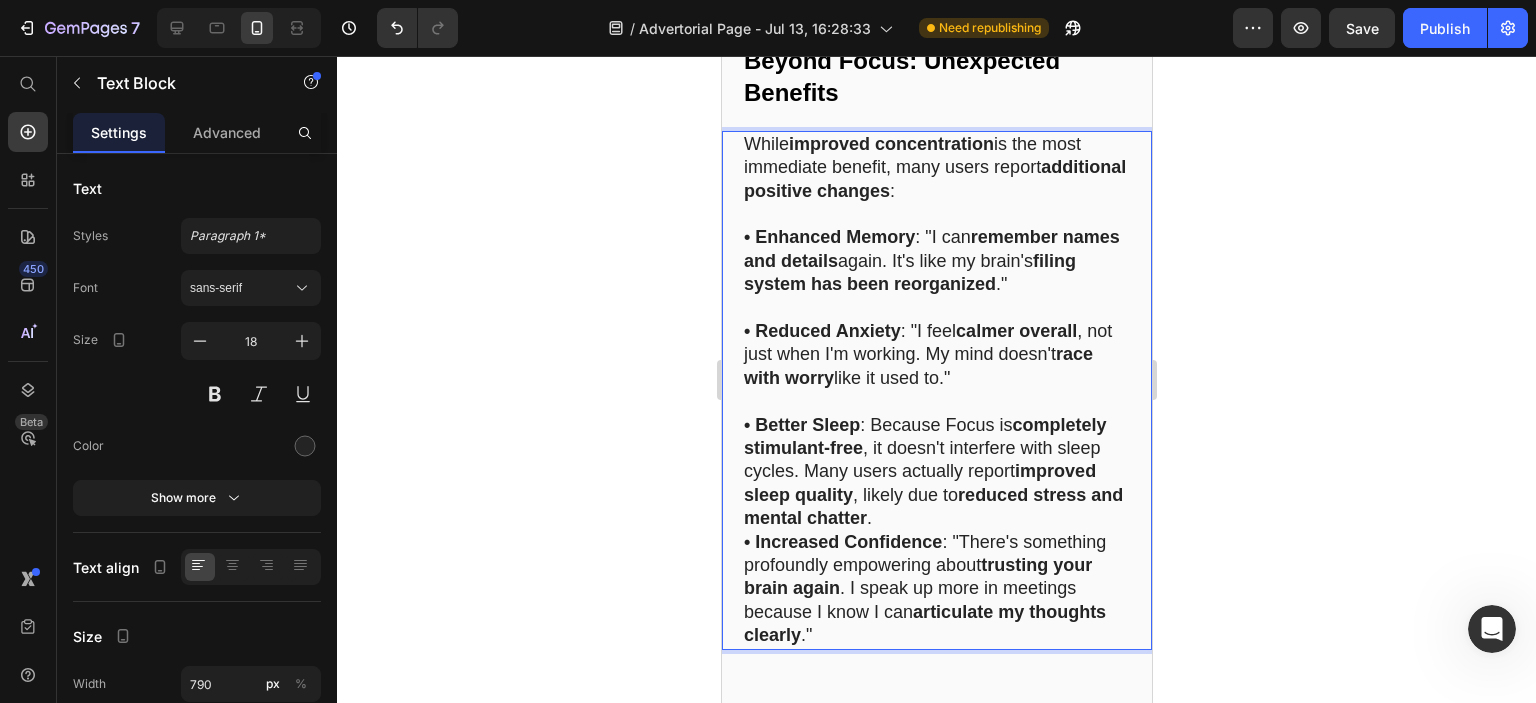 click on "• Better Sleep : Because Focus is  completely stimulant-free , it doesn't interfere with sleep cycles. Many users actually report  improved sleep quality , likely due to  reduced stress and mental chatter ." at bounding box center (936, 472) 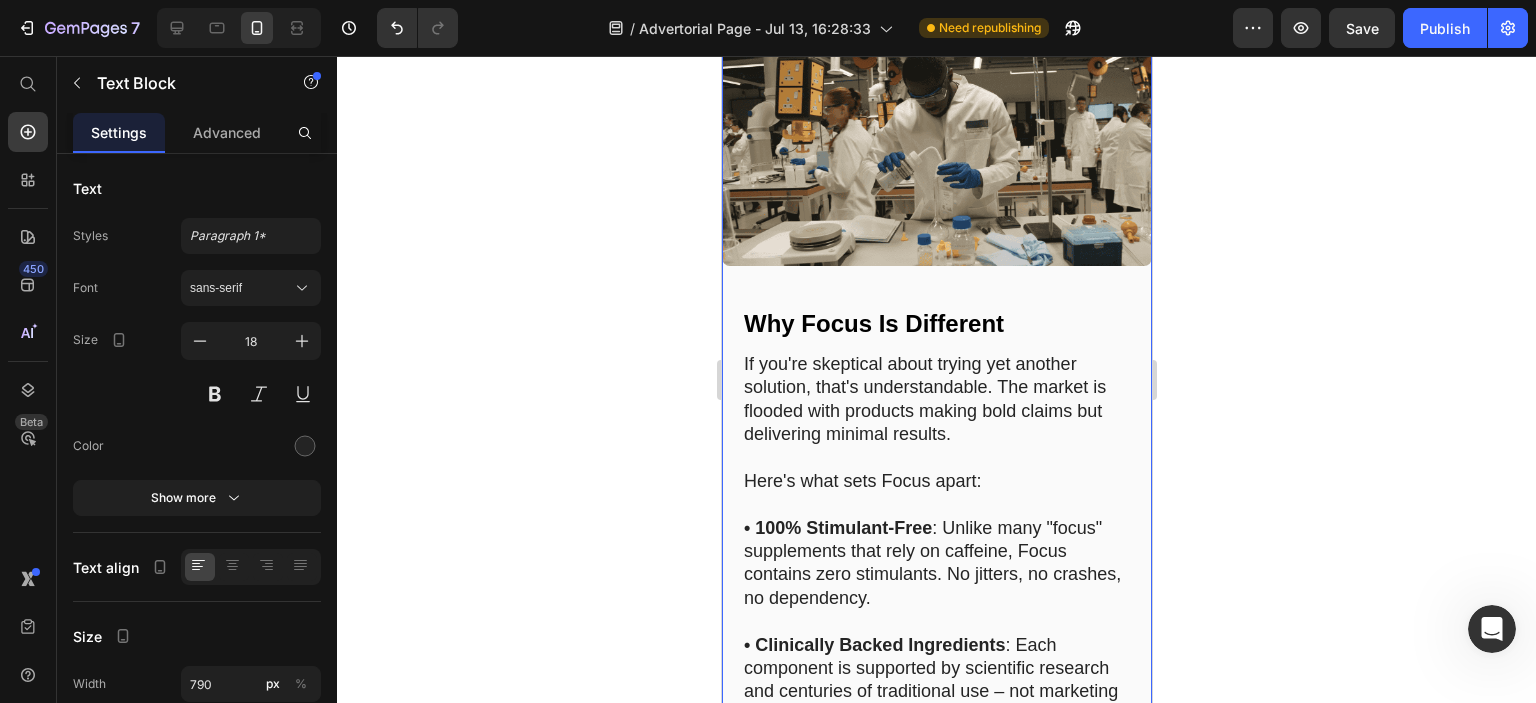 scroll, scrollTop: 12477, scrollLeft: 0, axis: vertical 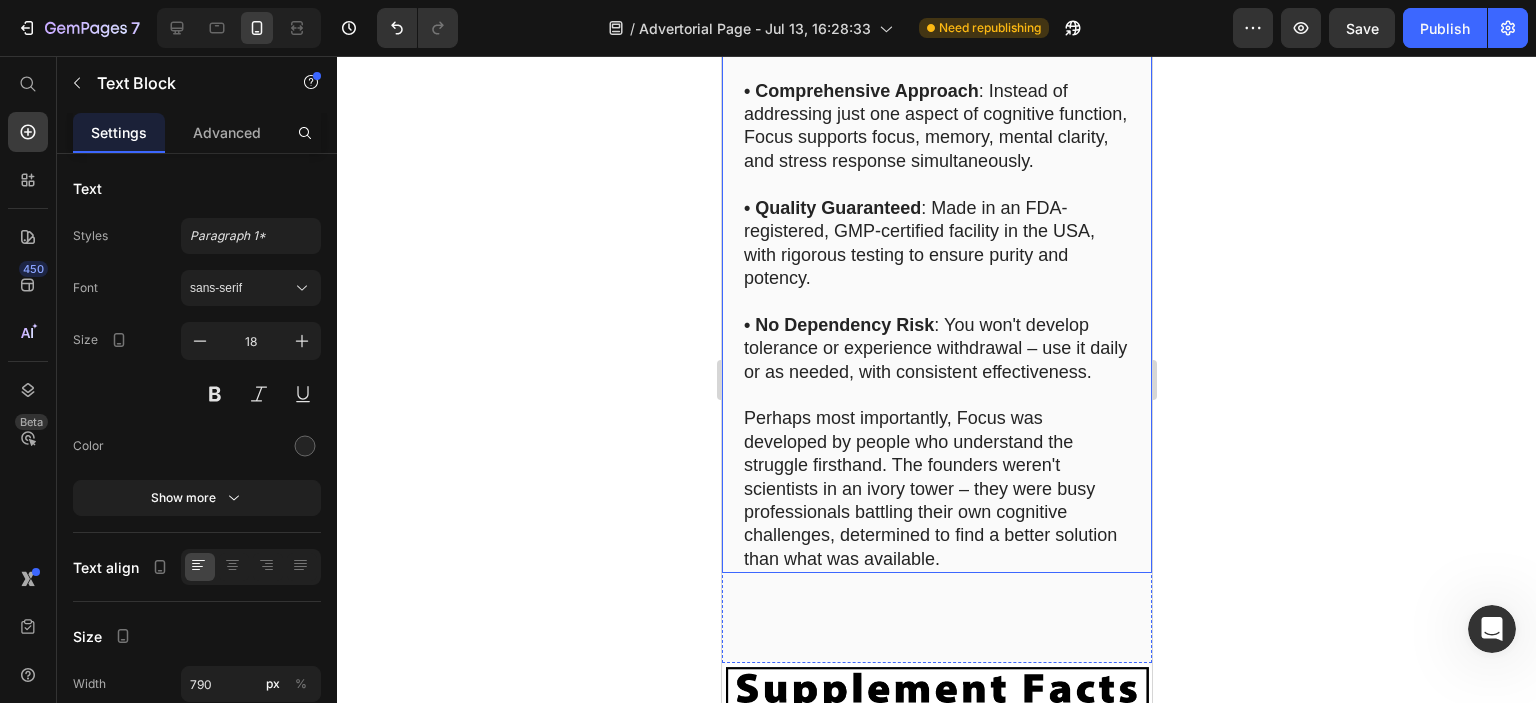 click on "Perhaps most importantly, Focus was developed by people who understand the struggle firsthand. The founders weren't scientists in an ivory tower – they were busy professionals battling their own cognitive challenges, determined to find a better solution than what was available." at bounding box center [936, 489] 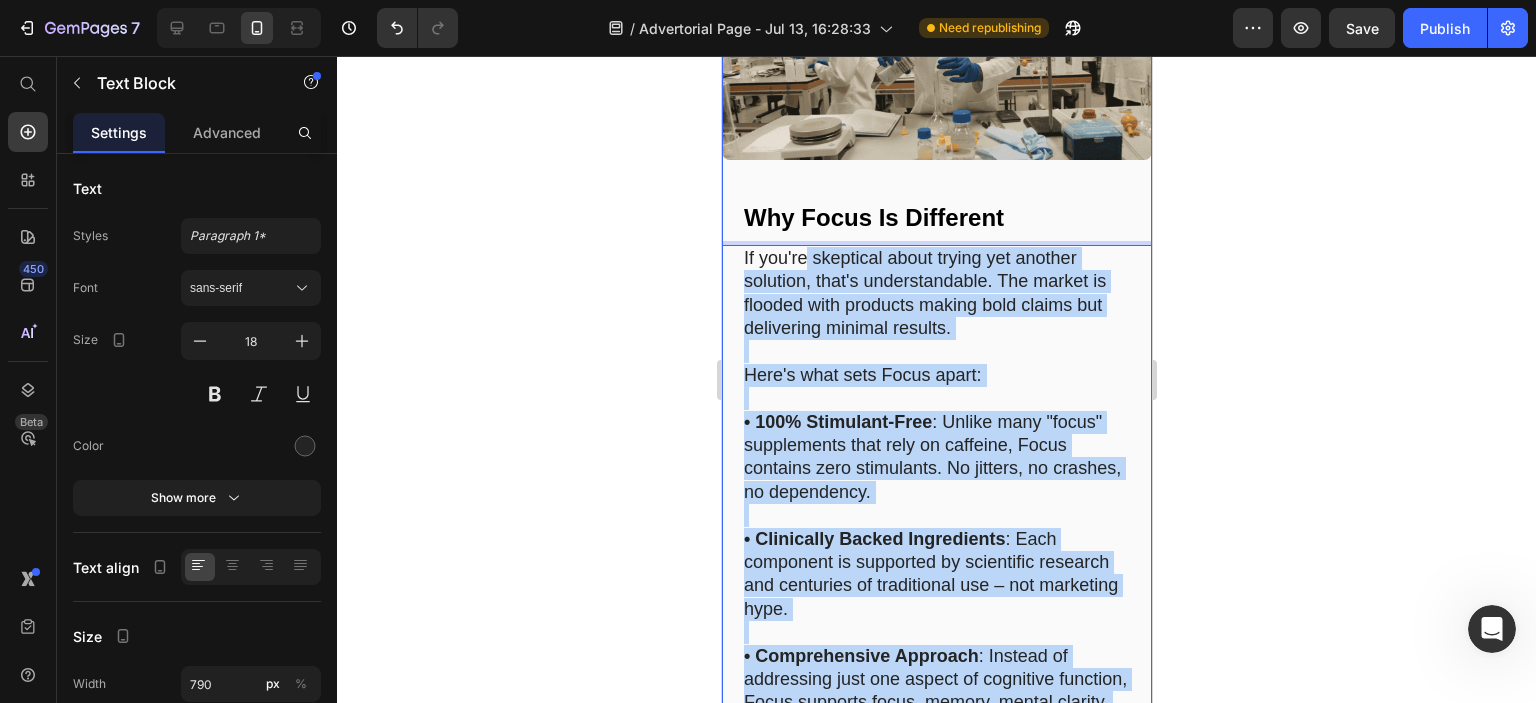 scroll, scrollTop: 12177, scrollLeft: 0, axis: vertical 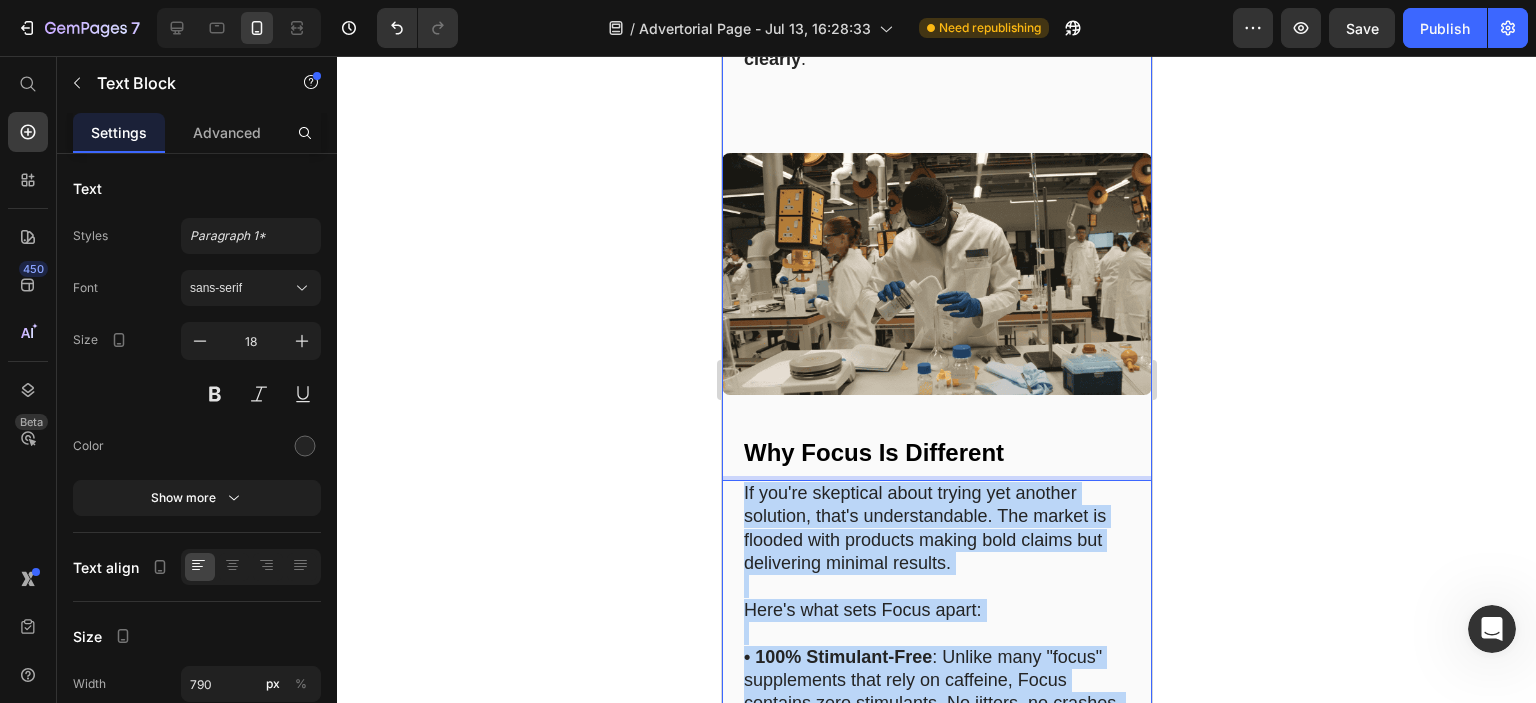 drag, startPoint x: 1022, startPoint y: 598, endPoint x: 767, endPoint y: 486, distance: 278.51212 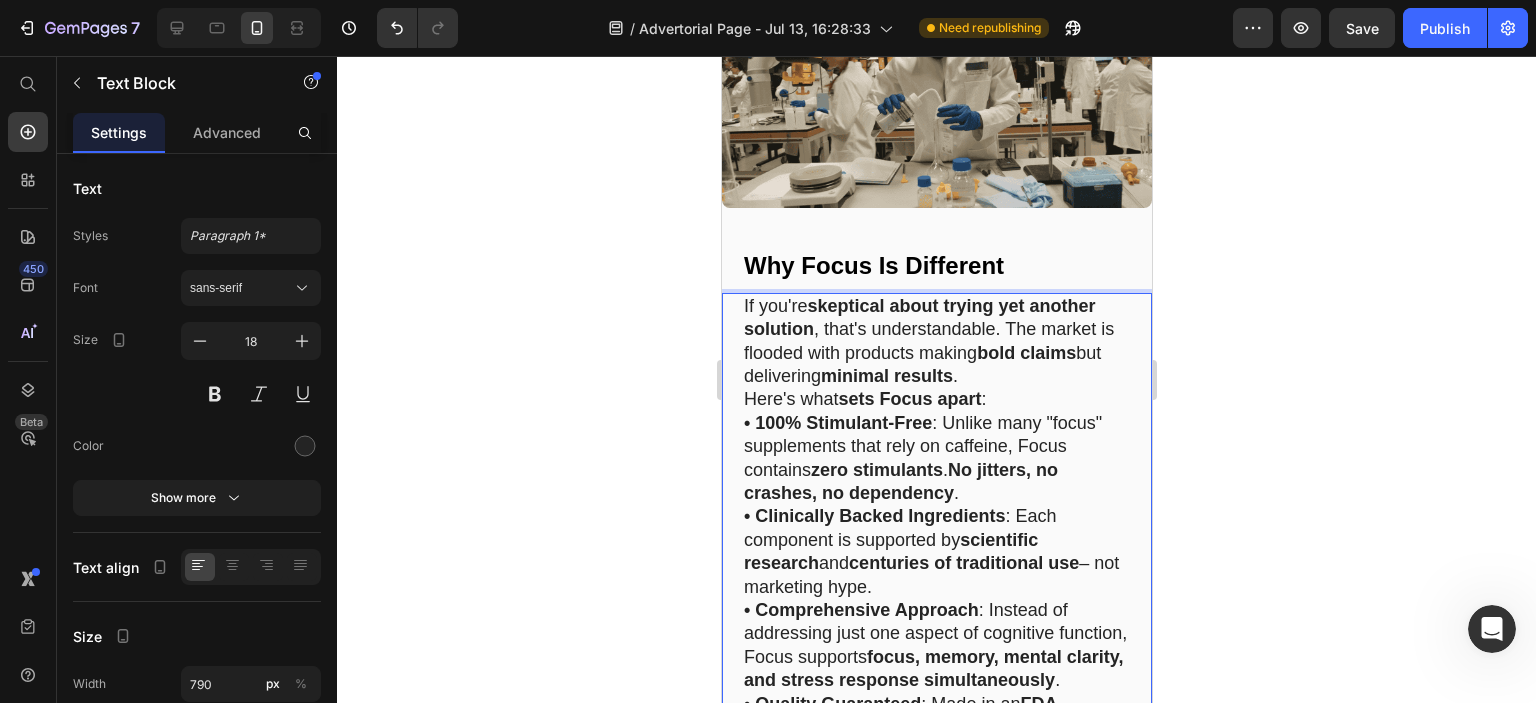 scroll, scrollTop: 12345, scrollLeft: 0, axis: vertical 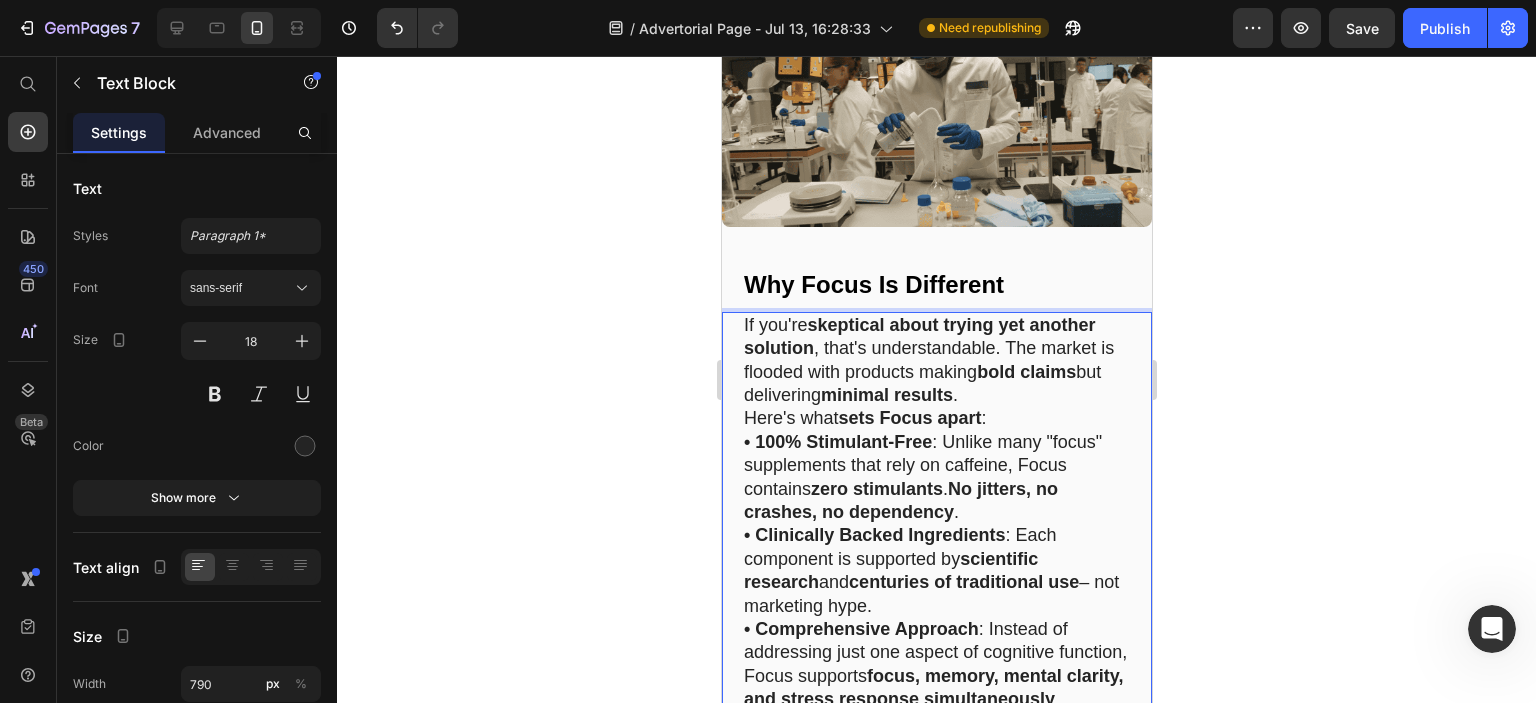 click on "If you're  skeptical about trying yet another solution , that's understandable. The market is flooded with products making  bold claims  but delivering  minimal results ." at bounding box center [936, 361] 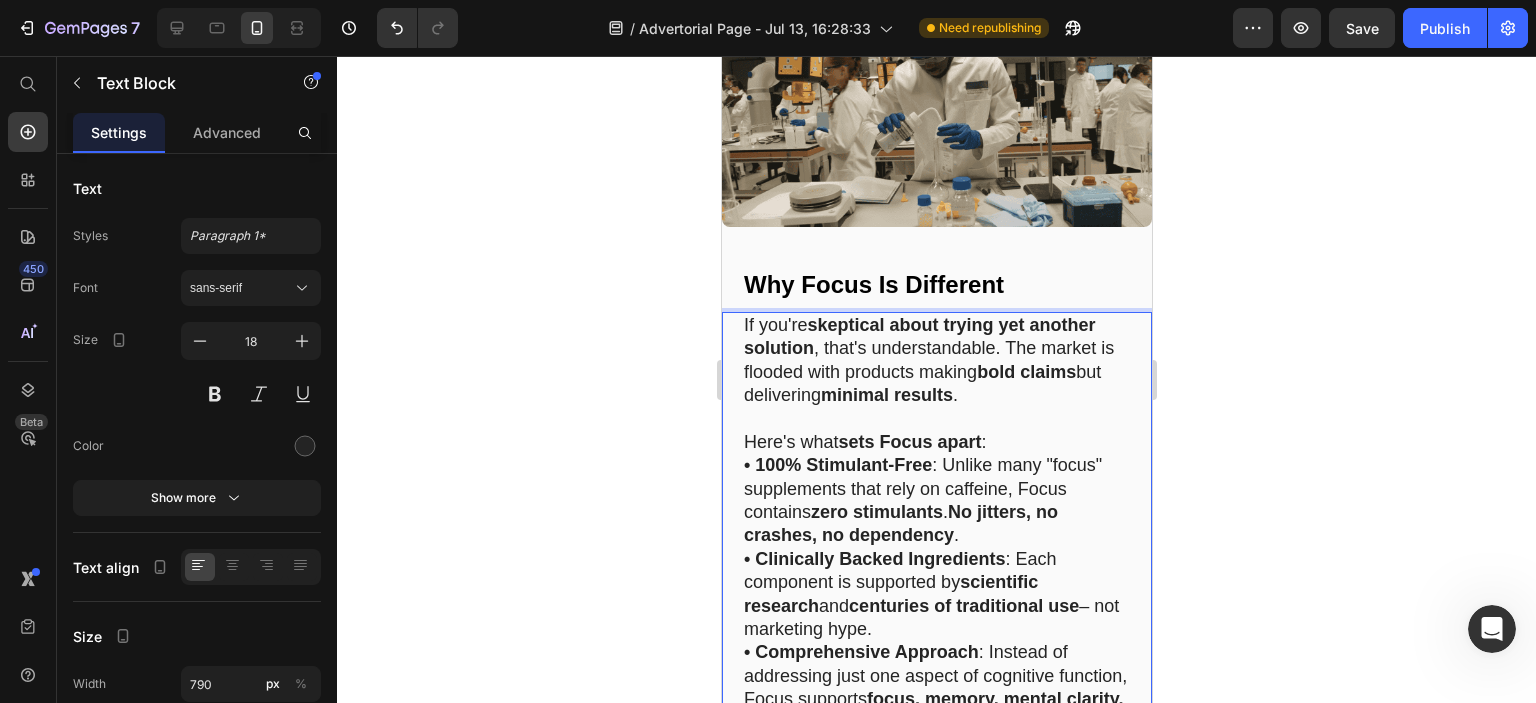 click on "Here's what  sets Focus apart :" at bounding box center (936, 442) 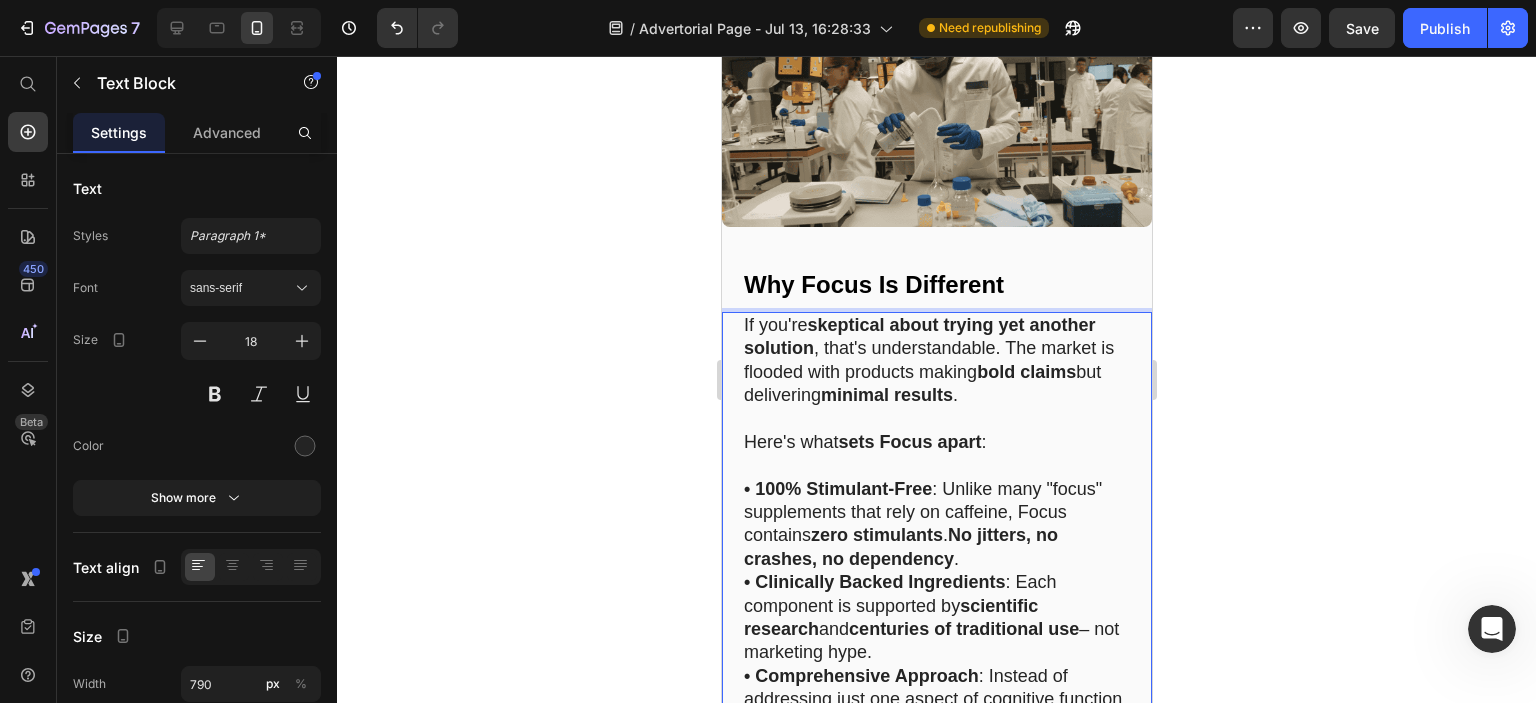 scroll, scrollTop: 12445, scrollLeft: 0, axis: vertical 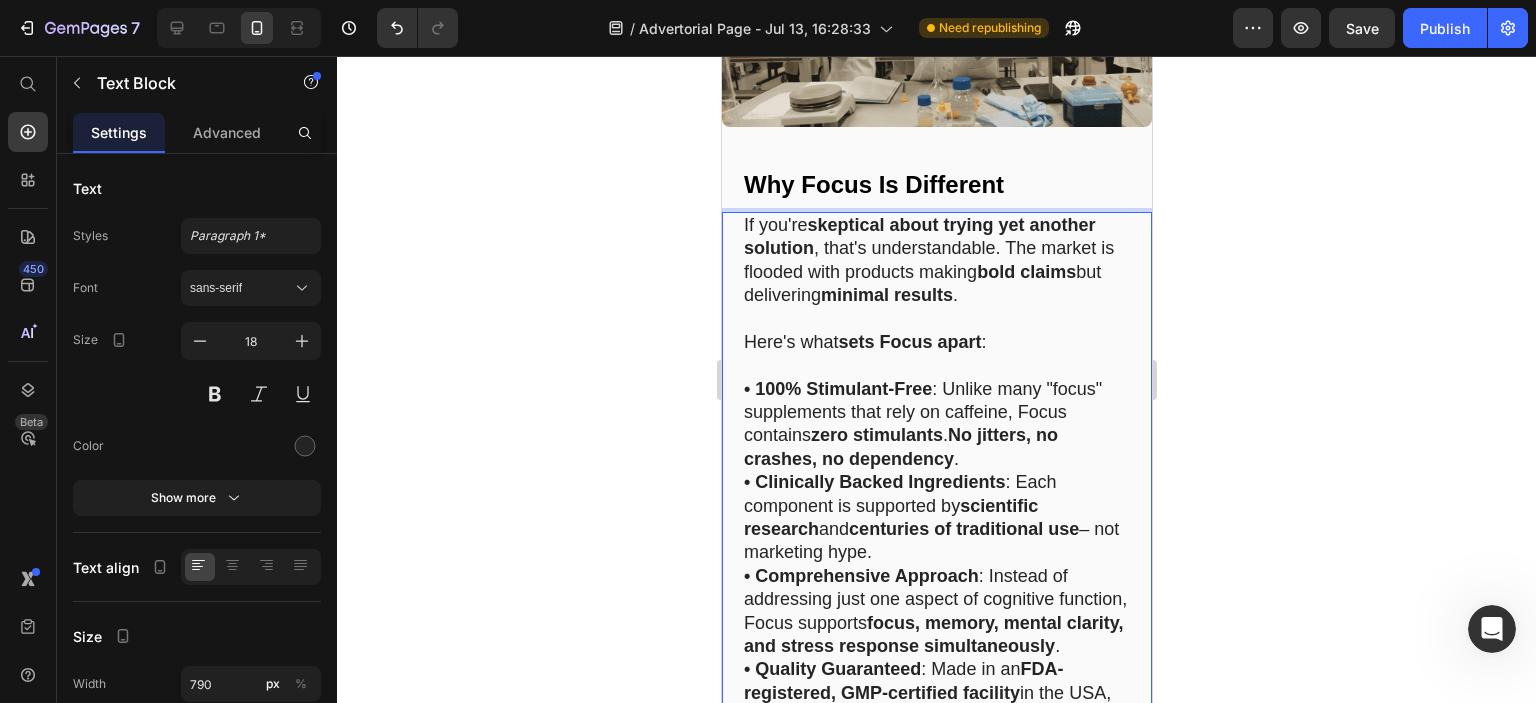 click on "• 100% Stimulant-Free : Unlike many "focus" supplements that rely on caffeine, Focus contains  zero stimulants .  No jitters, no crashes, no dependency ." at bounding box center (936, 425) 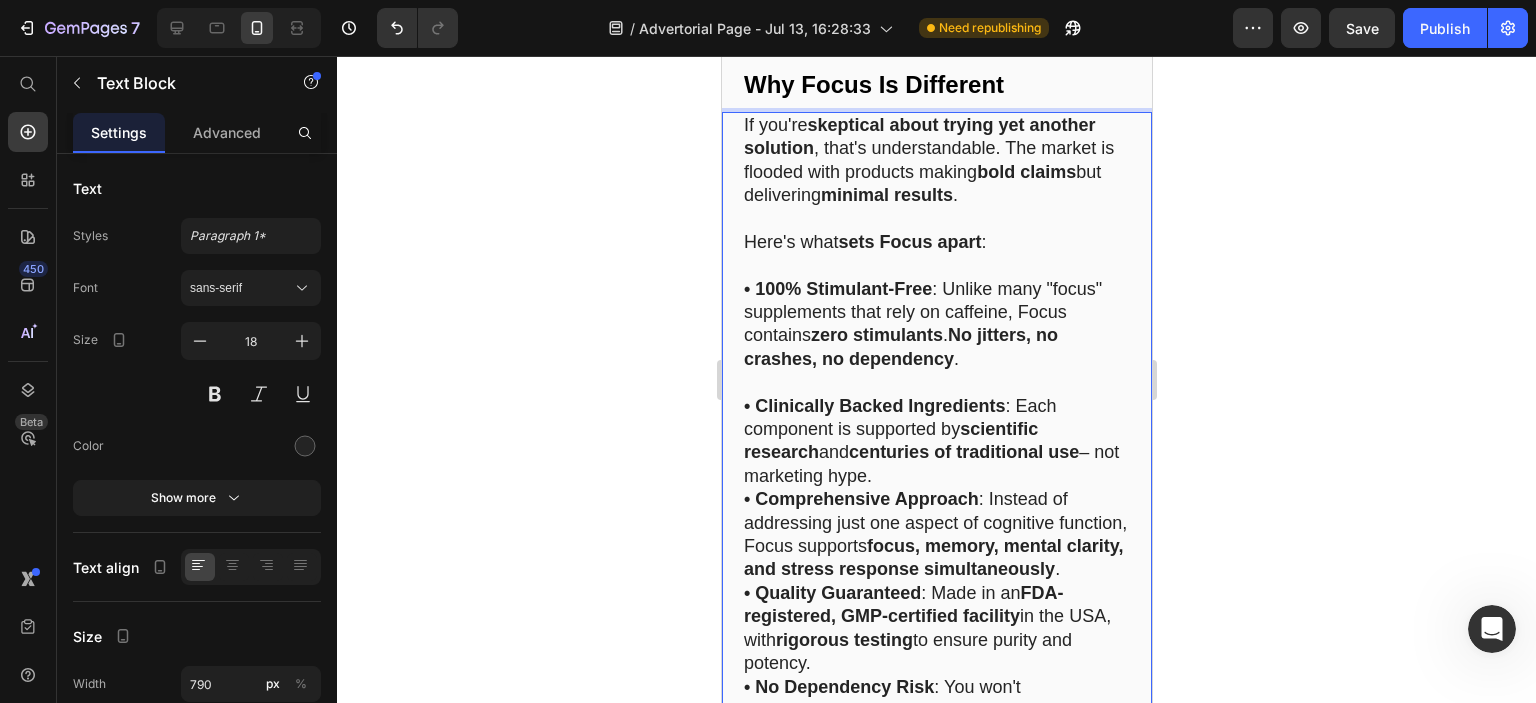 click on "• Clinically Backed Ingredients : Each component is supported by  scientific research  and  centuries of traditional use  – not marketing hype." at bounding box center (936, 442) 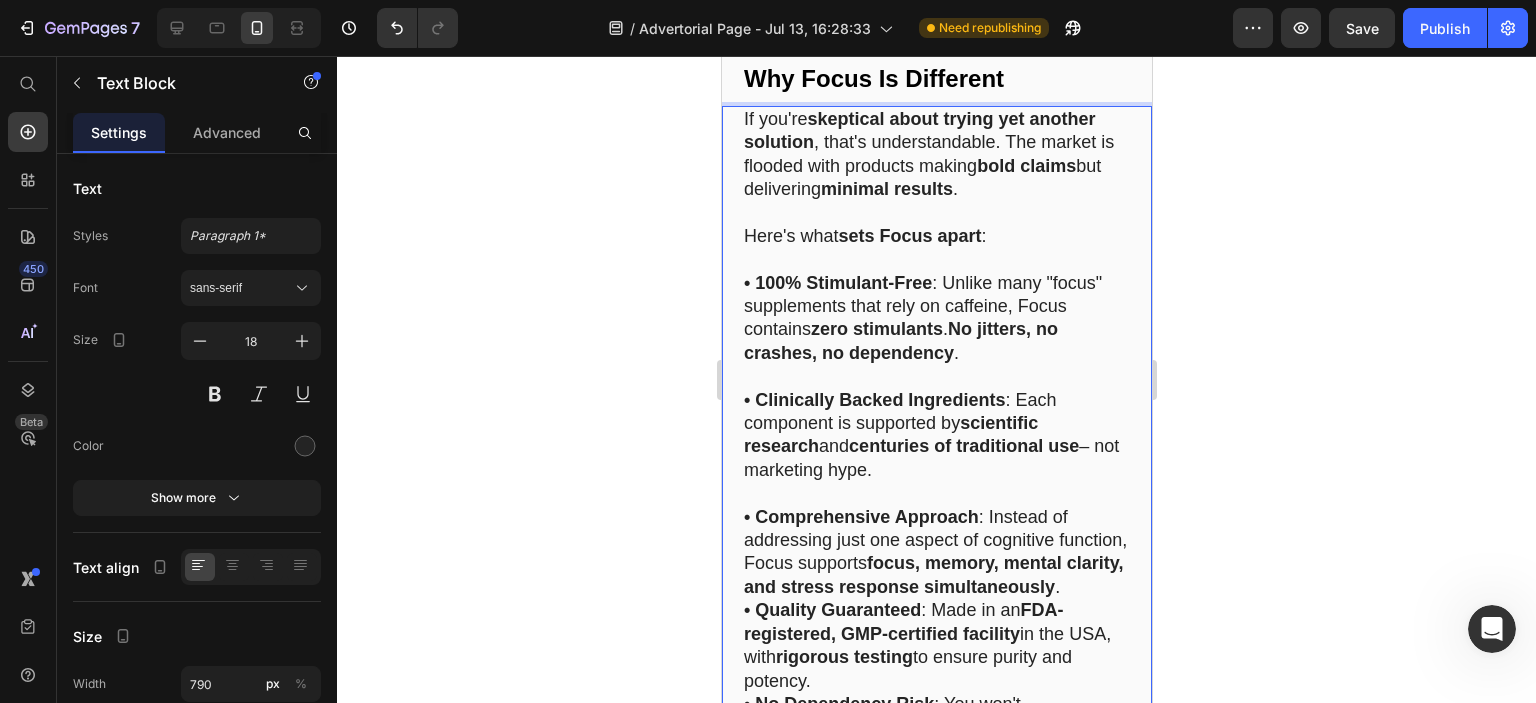 scroll, scrollTop: 12645, scrollLeft: 0, axis: vertical 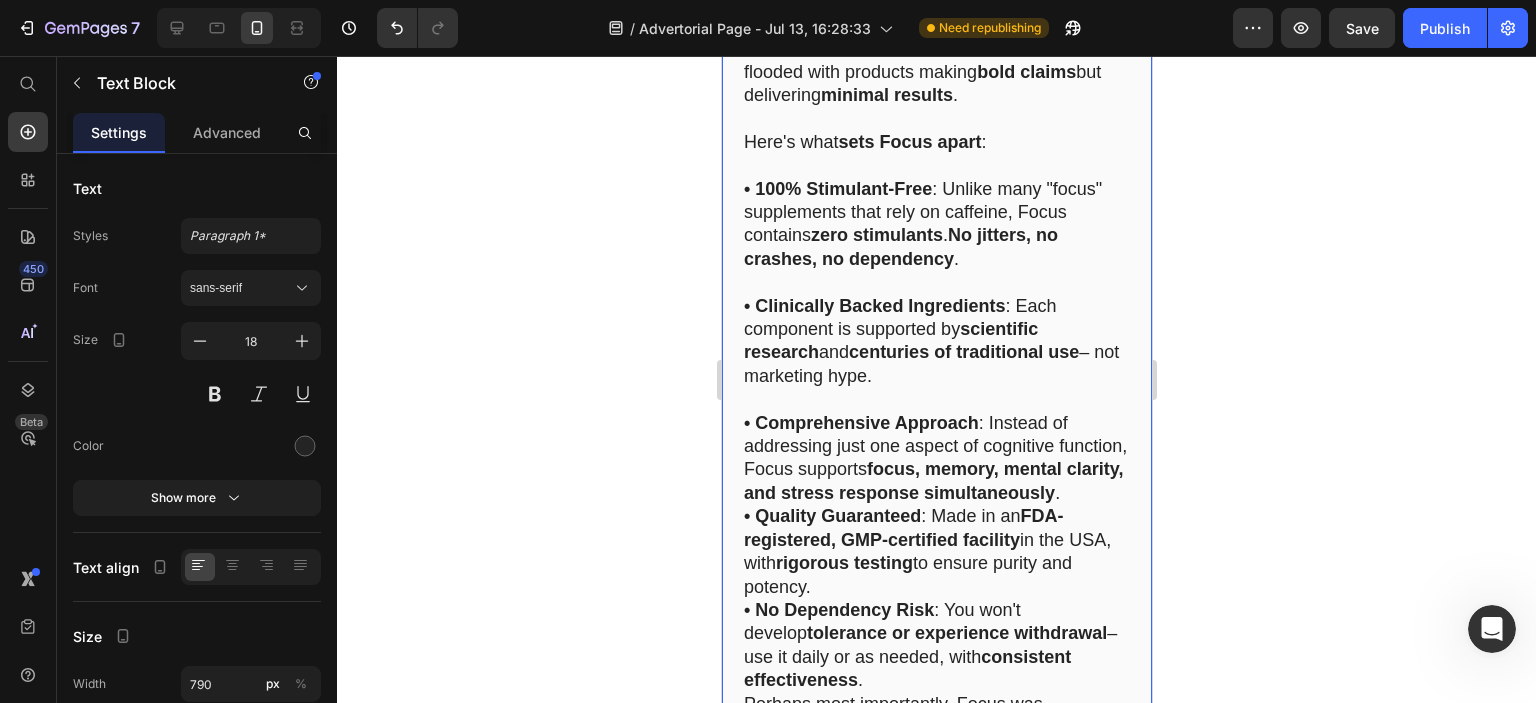 click on "• Comprehensive Approach : Instead of addressing just one aspect of cognitive function, Focus supports  focus, memory, mental clarity, and stress response simultaneously ." at bounding box center [936, 459] 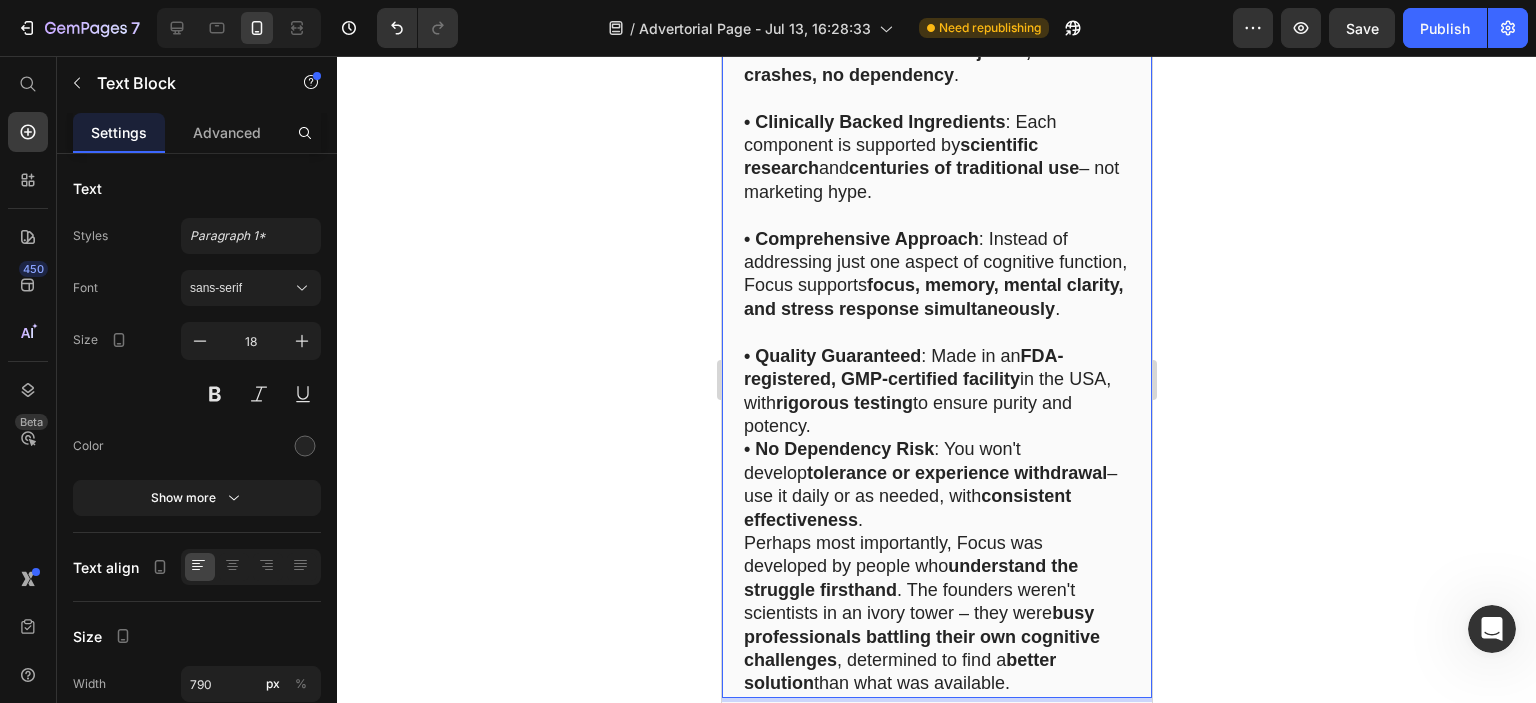 scroll, scrollTop: 12845, scrollLeft: 0, axis: vertical 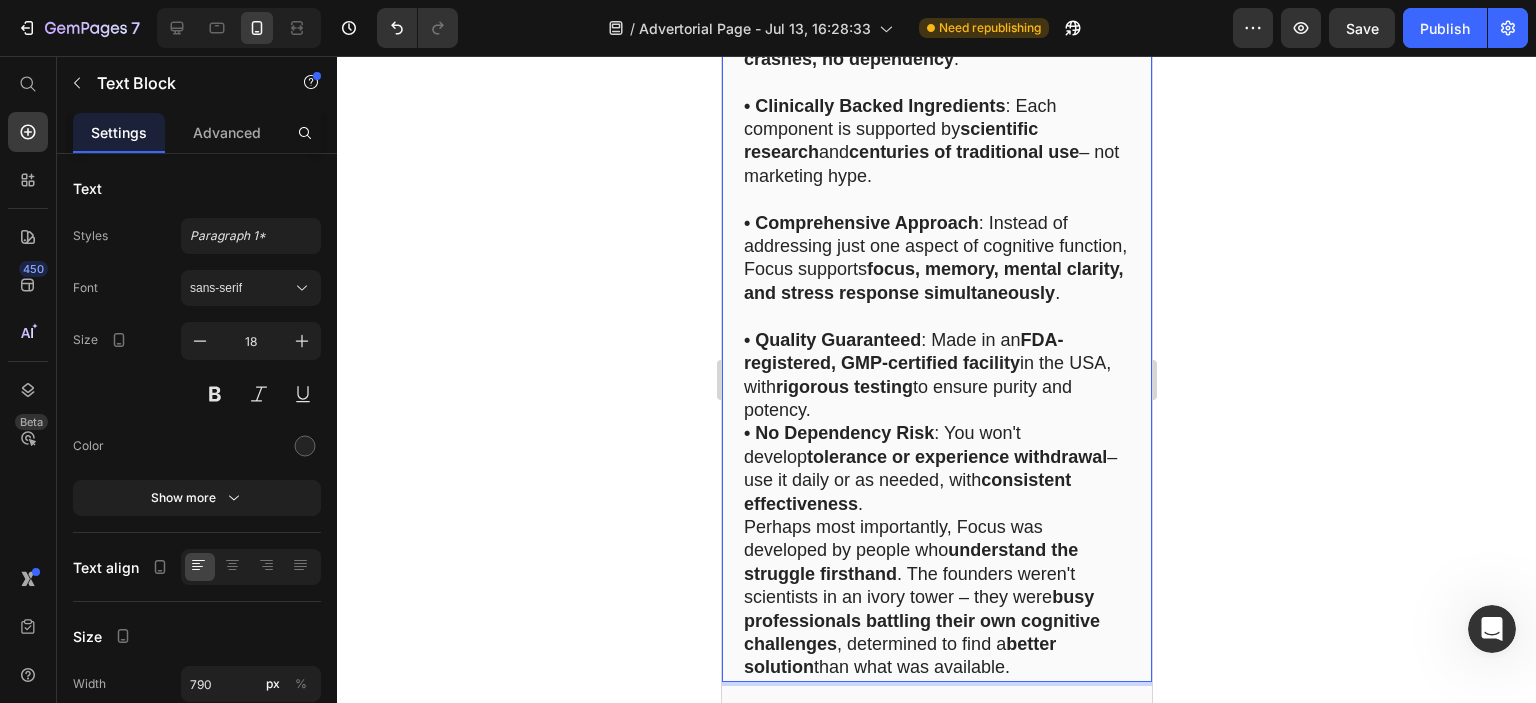 click on "• Quality Guaranteed : Made in an  FDA-registered, GMP-certified facility  in the USA, with  rigorous testing  to ensure purity and potency." at bounding box center (936, 376) 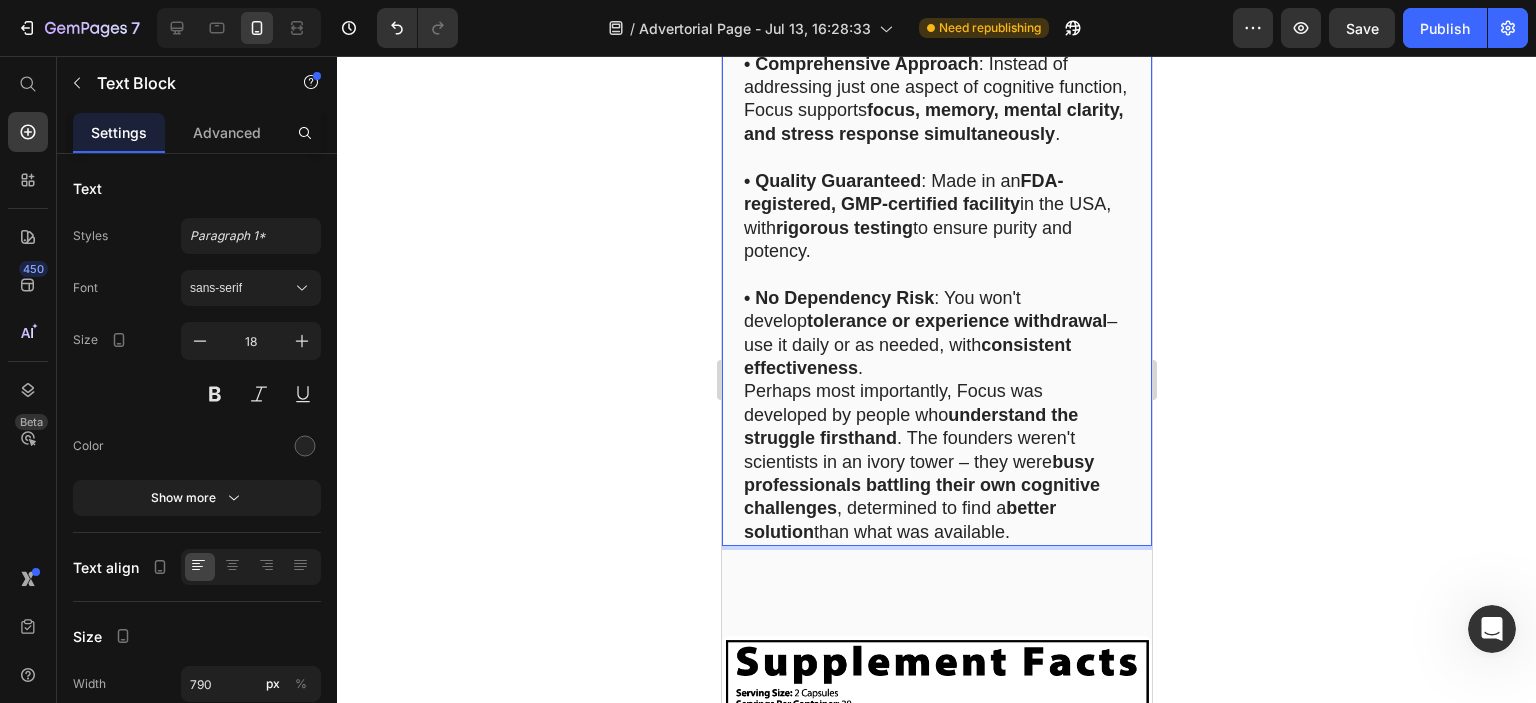 scroll, scrollTop: 13045, scrollLeft: 0, axis: vertical 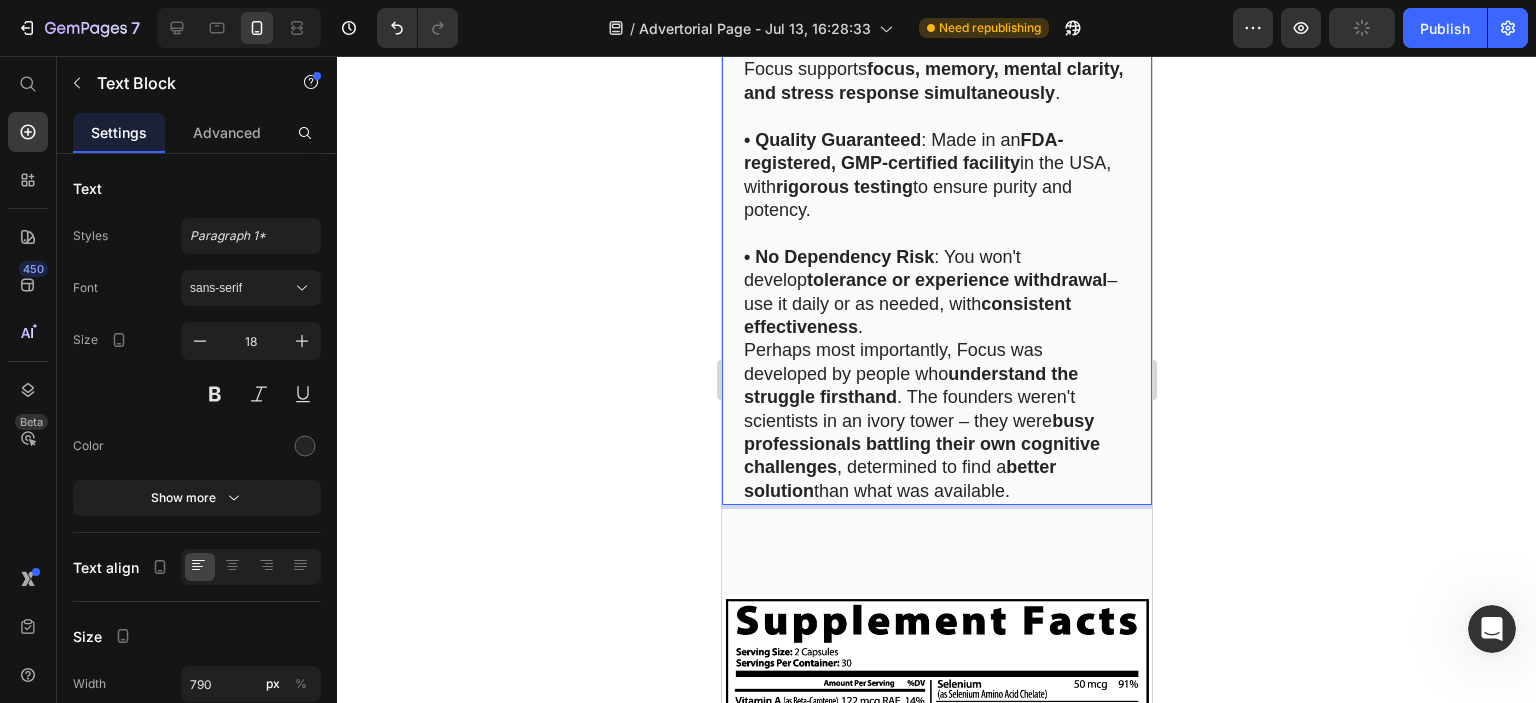 click on "• No Dependency Risk : You won't develop  tolerance or experience withdrawal  – use it daily or as needed, with  consistent effectiveness ." at bounding box center (936, 293) 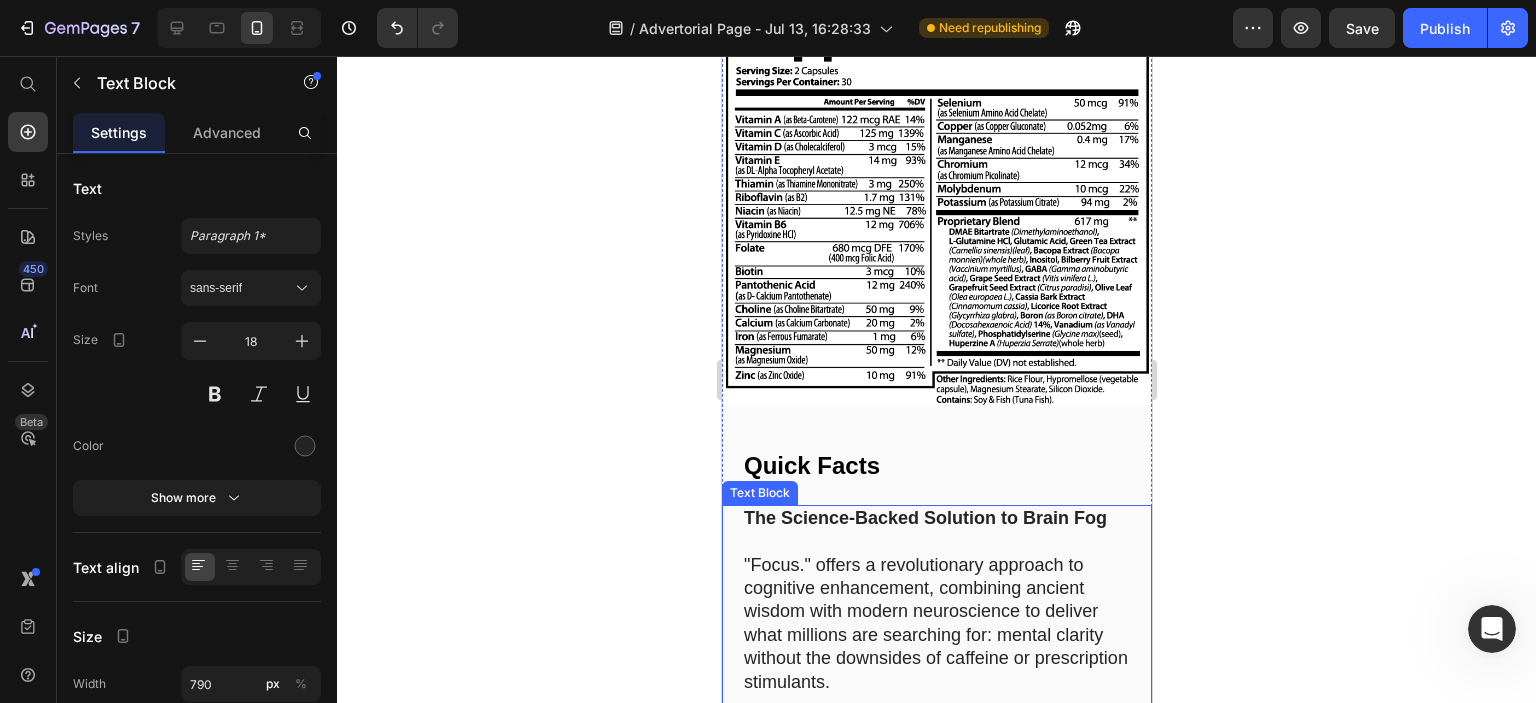 scroll, scrollTop: 13845, scrollLeft: 0, axis: vertical 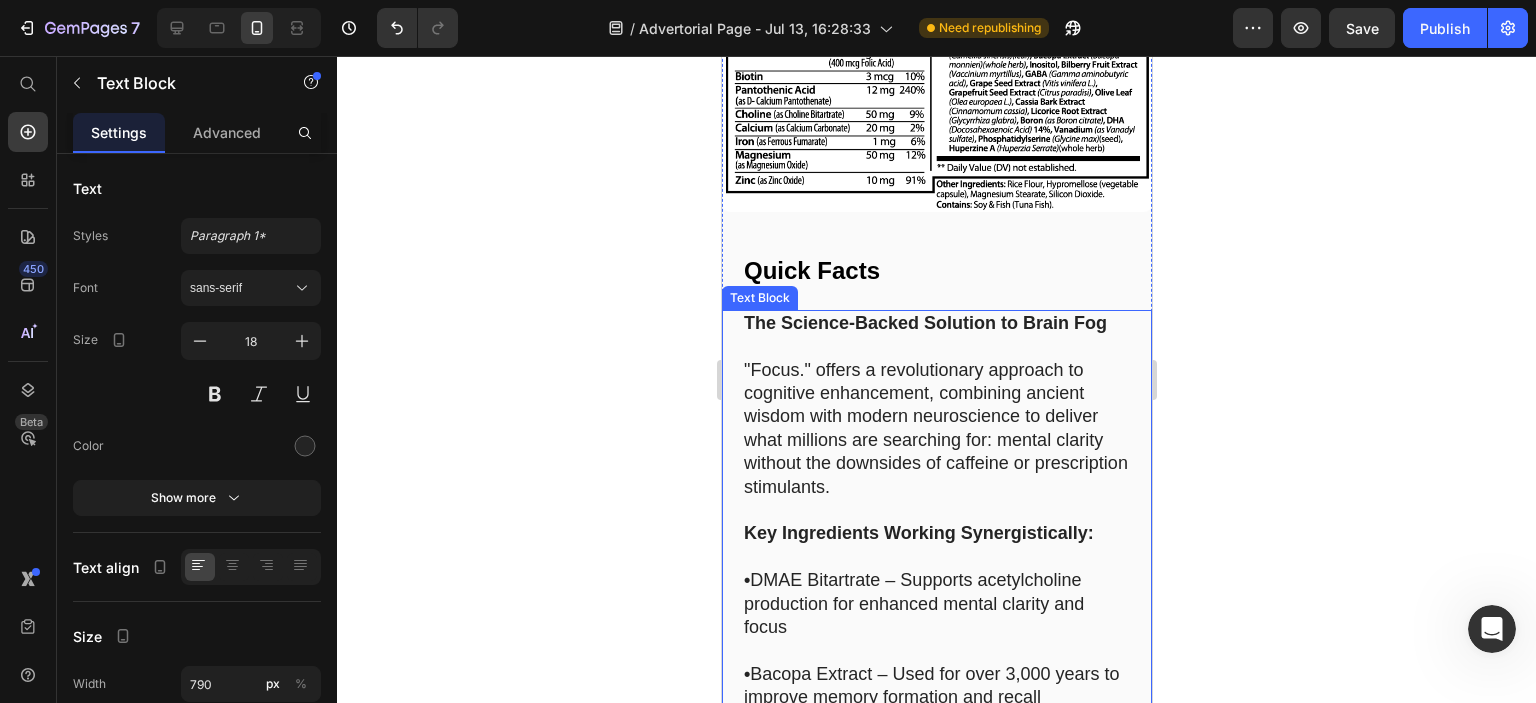 click on ""Focus." offers a revolutionary approach to cognitive enhancement, combining ancient wisdom with modern neuroscience to deliver what millions are searching for: mental clarity without the downsides of caffeine or prescription stimulants." at bounding box center (936, 429) 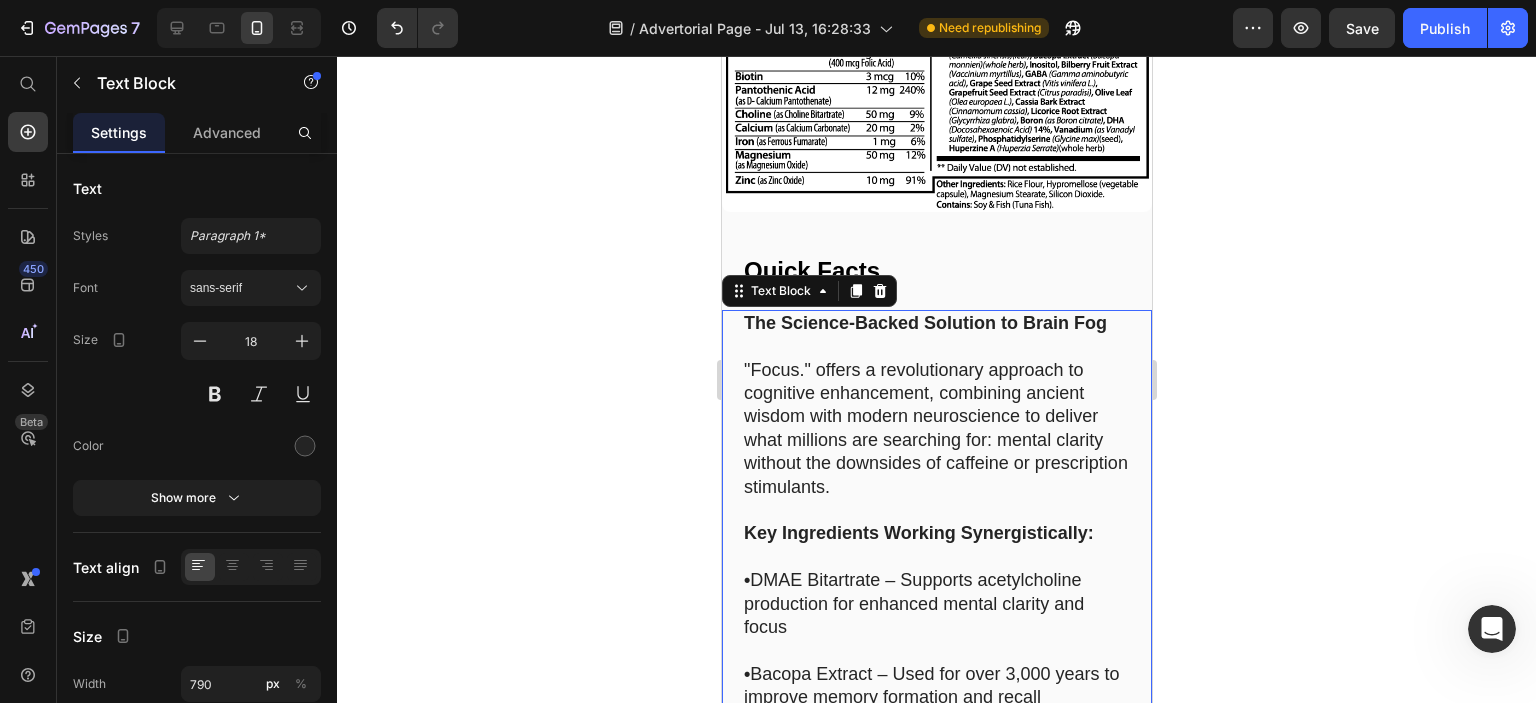scroll, scrollTop: 0, scrollLeft: 0, axis: both 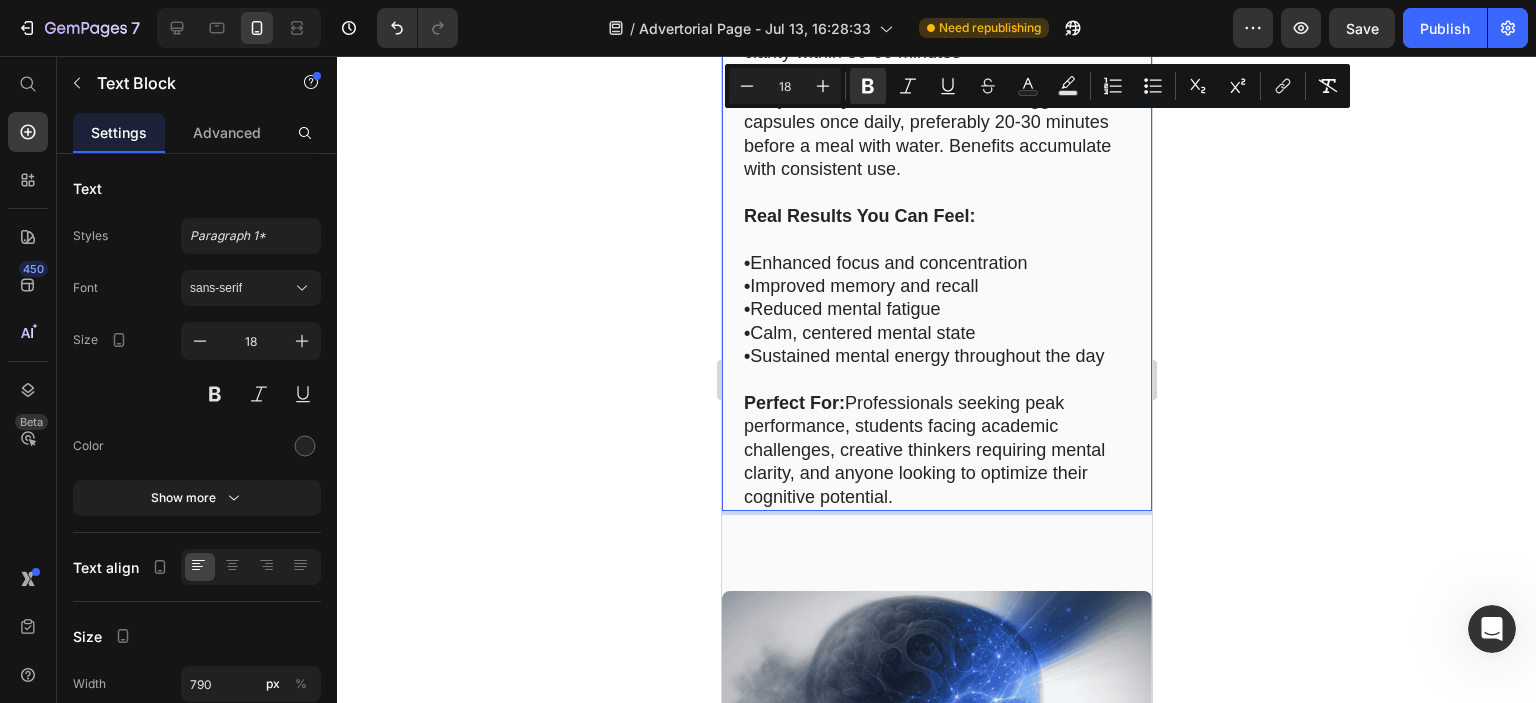 drag, startPoint x: 745, startPoint y: 331, endPoint x: 983, endPoint y: 479, distance: 280.26416 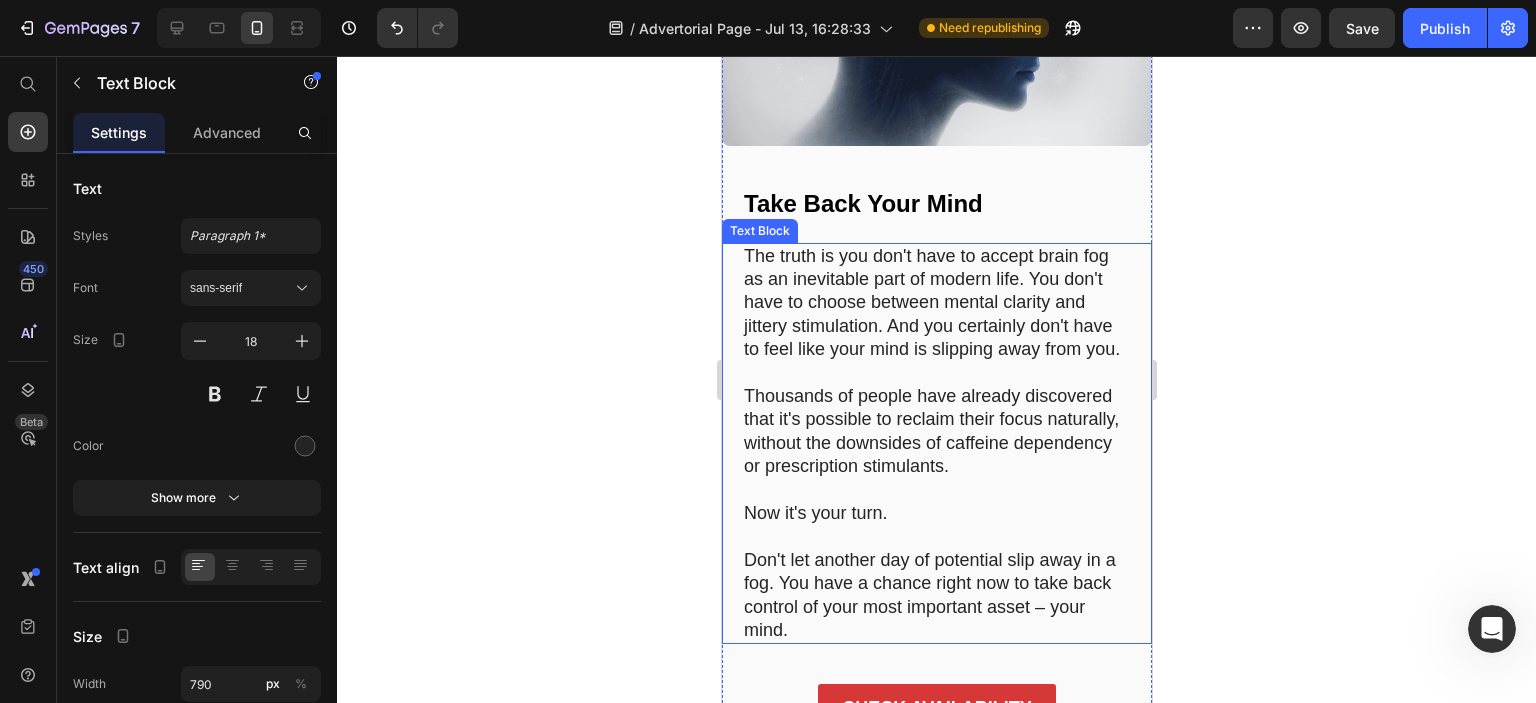 scroll, scrollTop: 15945, scrollLeft: 0, axis: vertical 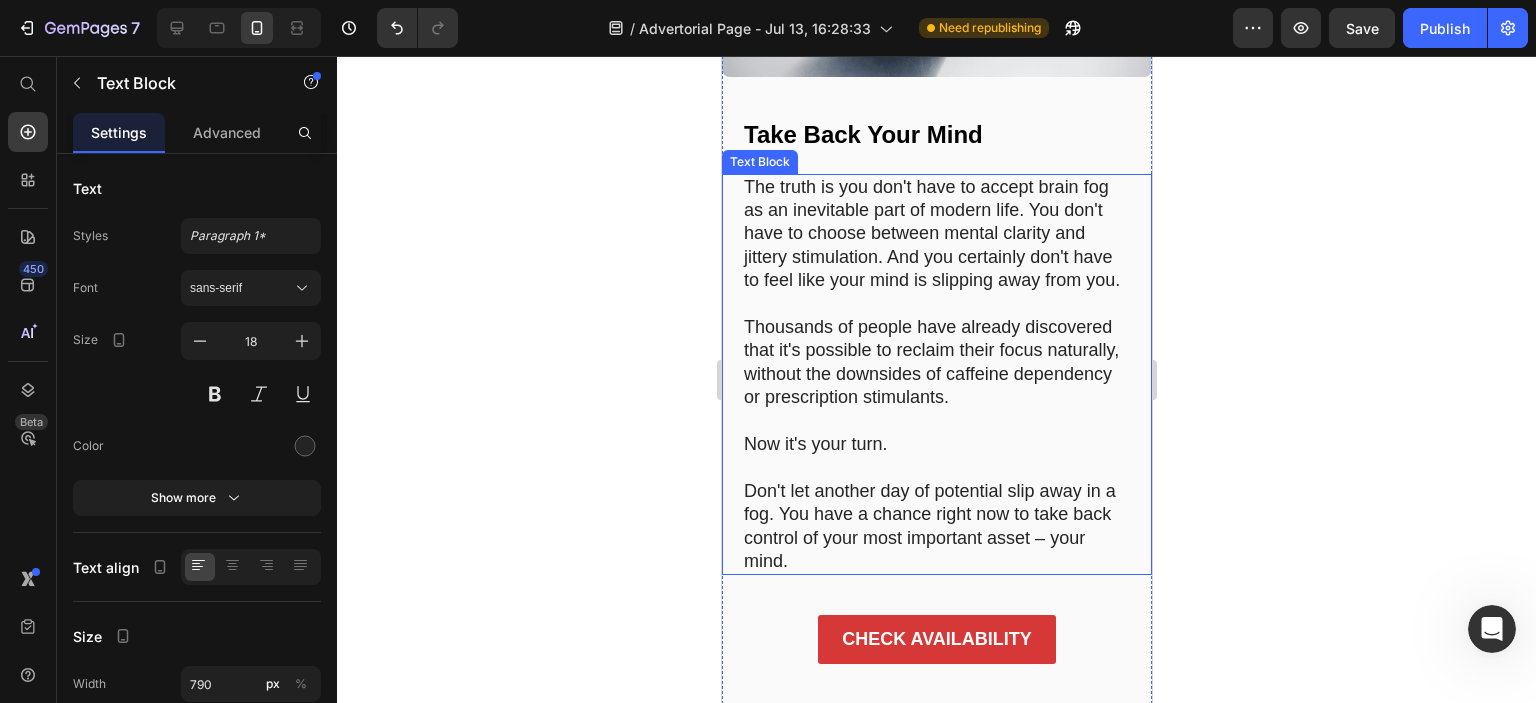 click on "Now it's your turn." at bounding box center (936, 444) 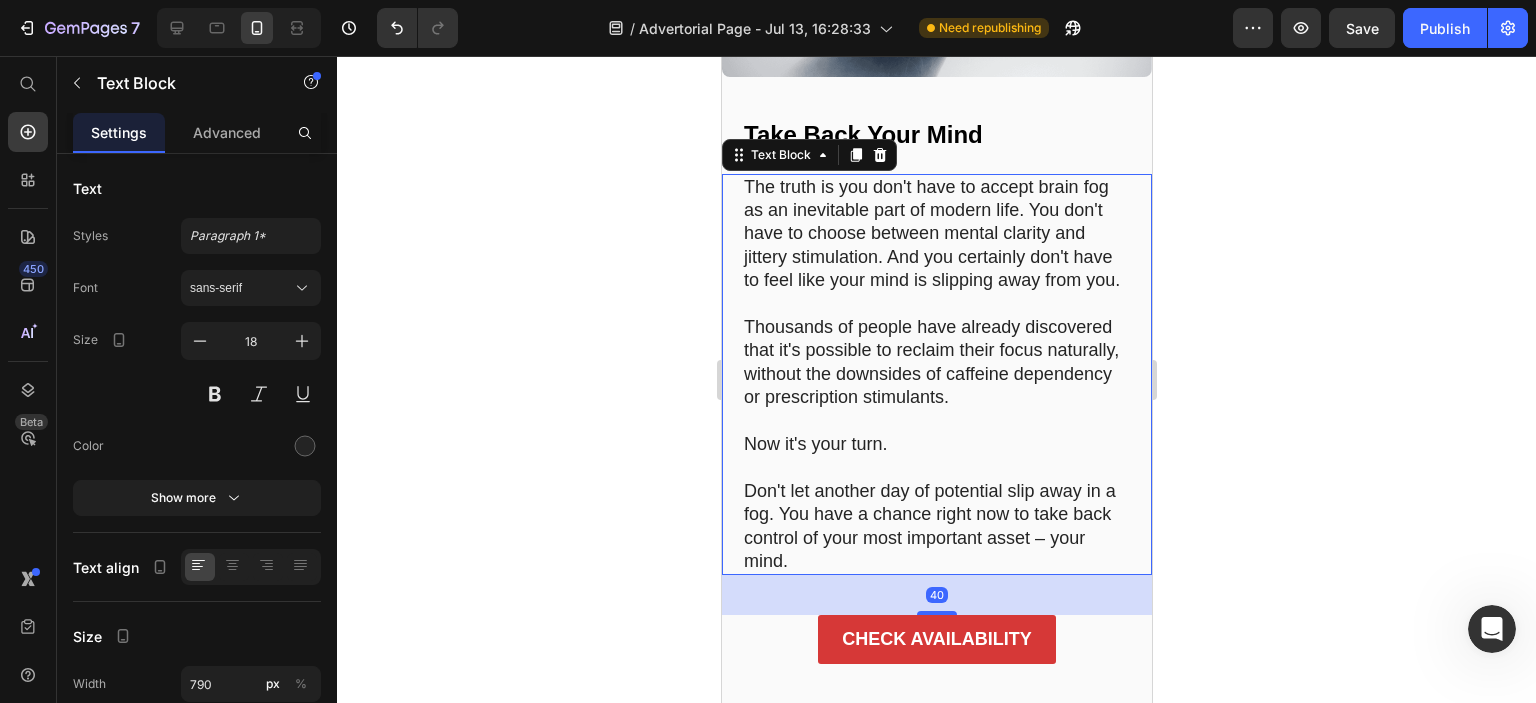 click on "Don't let another day of potential slip away in a fog. You have a chance right now to take back control of your most important asset – your mind." at bounding box center [936, 527] 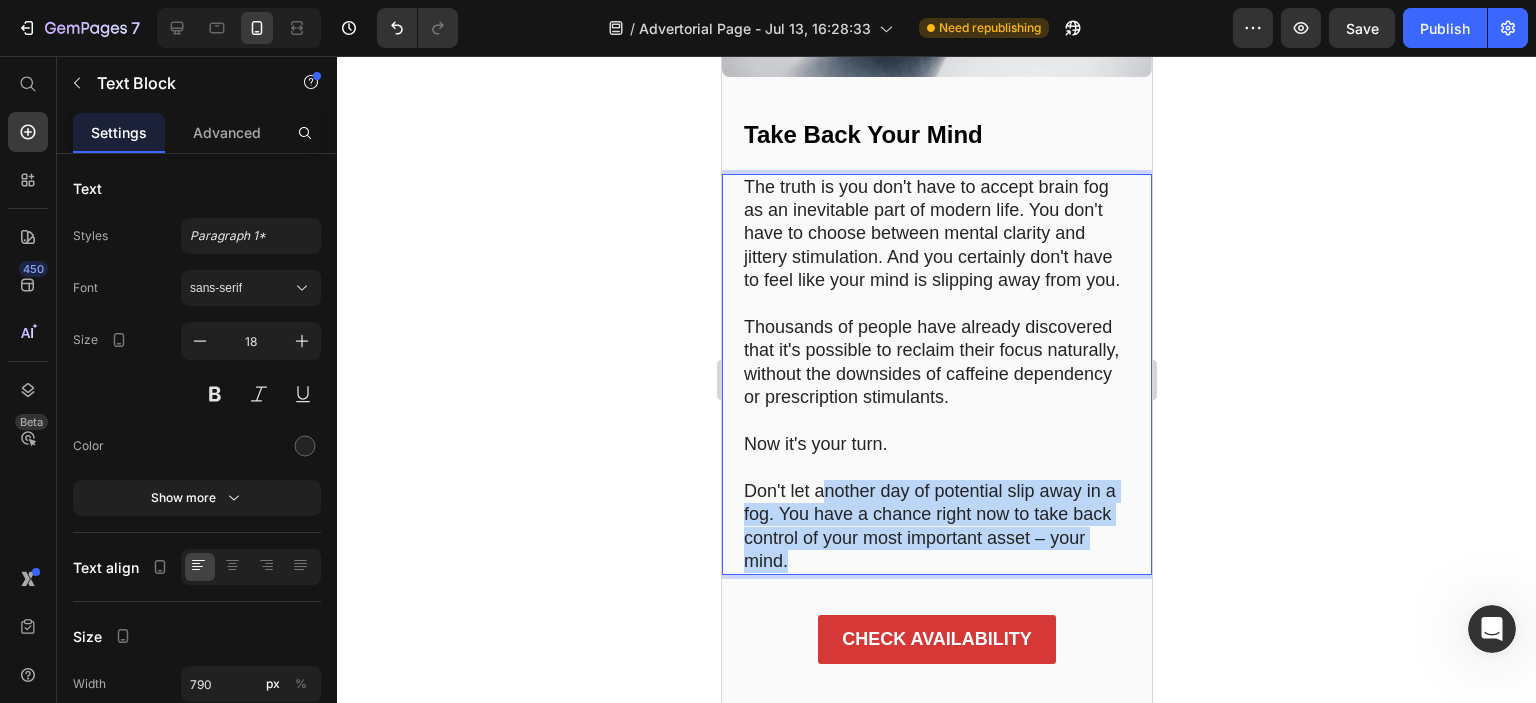 scroll, scrollTop: 15745, scrollLeft: 0, axis: vertical 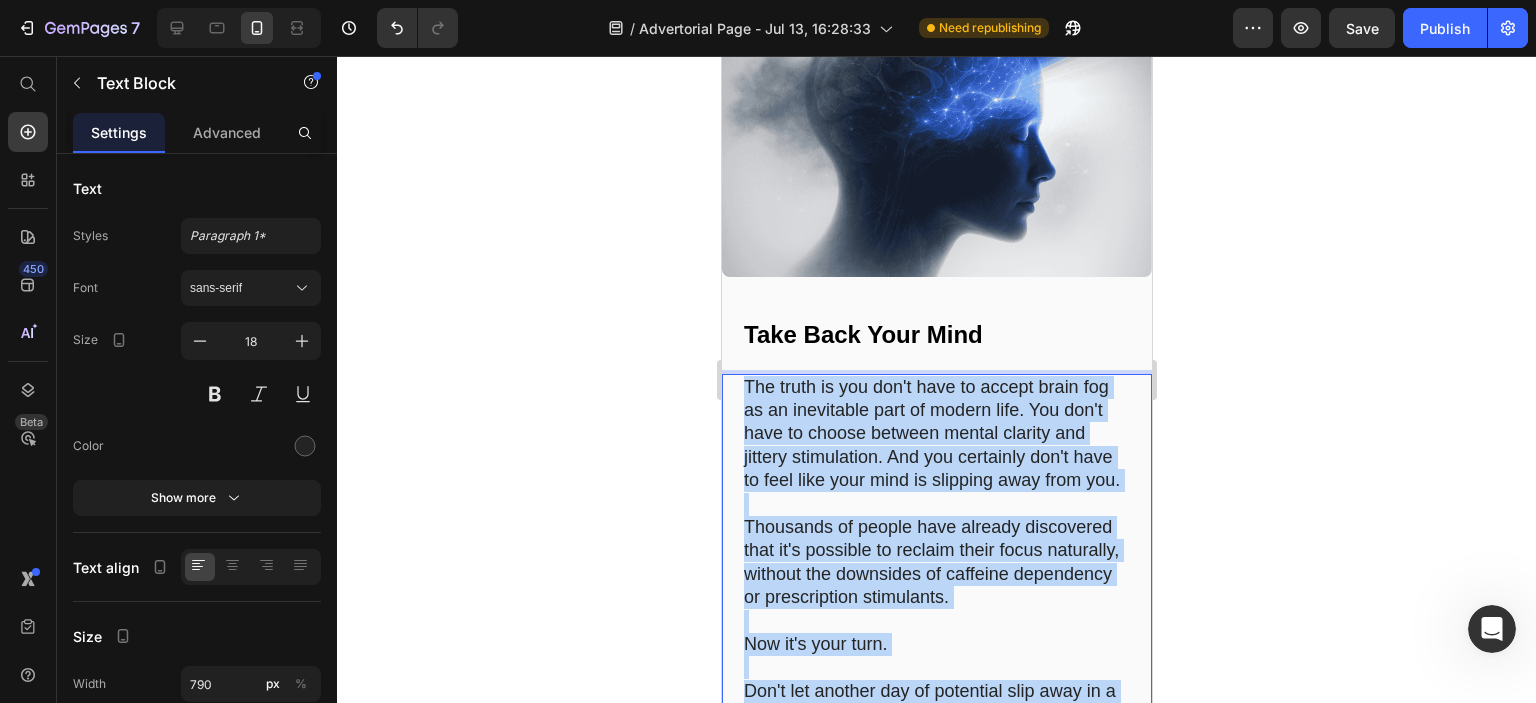 drag, startPoint x: 848, startPoint y: 561, endPoint x: 744, endPoint y: 371, distance: 216.60101 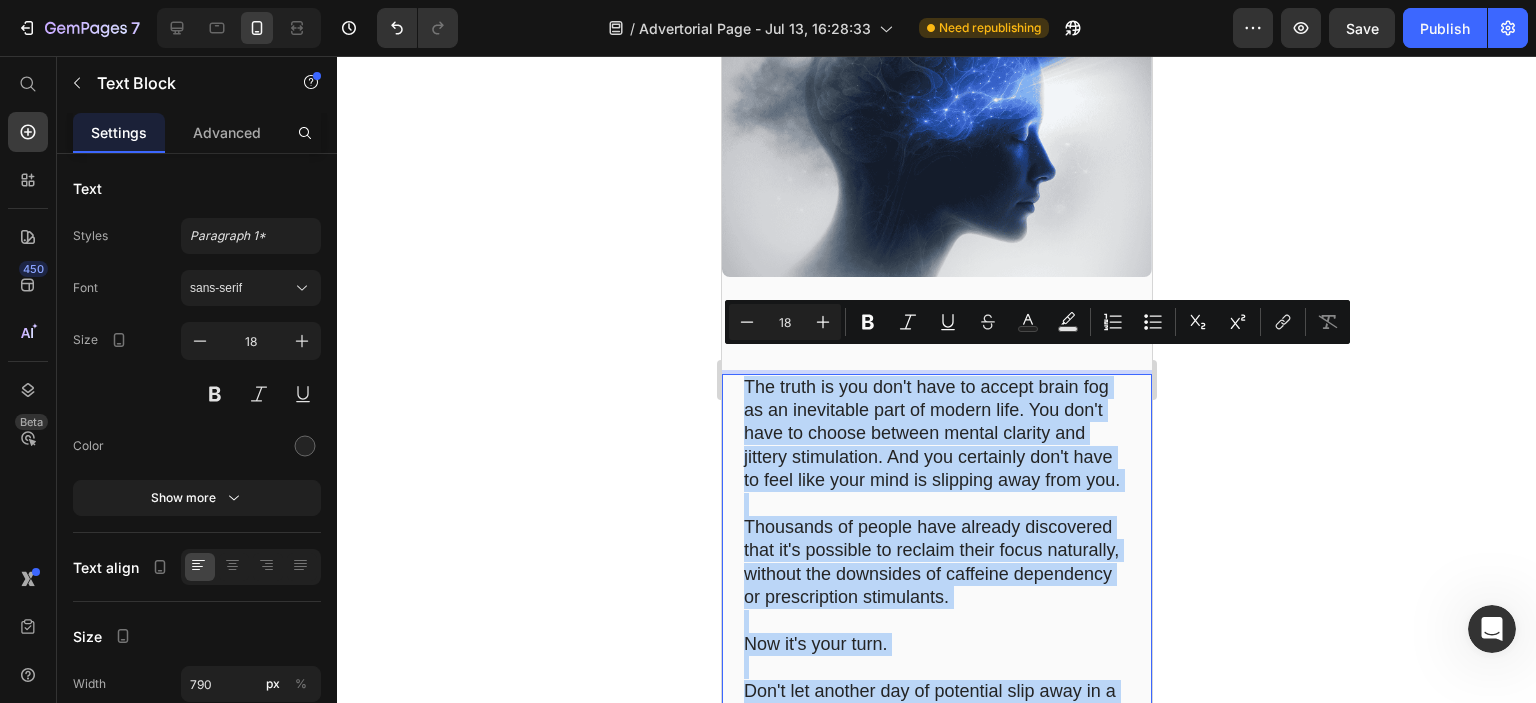 copy on "The truth is you don't have to accept brain fog as an inevitable part of modern life. You don't have to choose between mental clarity and jittery stimulation. And you certainly don't have to feel like your mind is slipping away from you. Thousands of people have already discovered that it's possible to reclaim their focus naturally, without the downsides of caffeine dependency or prescription stimulants. Now it's your turn. Don't let another day of potential slip away in a fog. You have a chance right now to take back control of your most important asset – your mind." 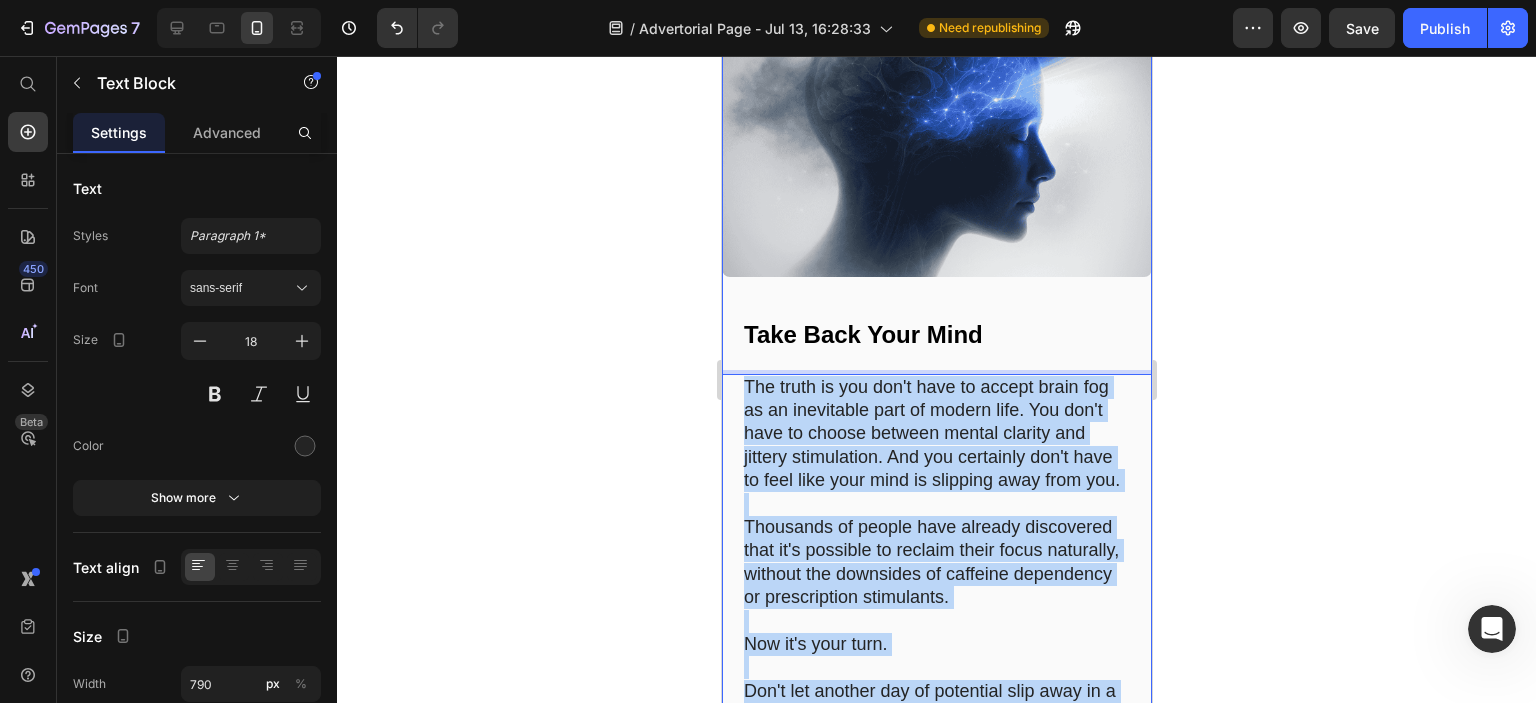 scroll, scrollTop: 15245, scrollLeft: 0, axis: vertical 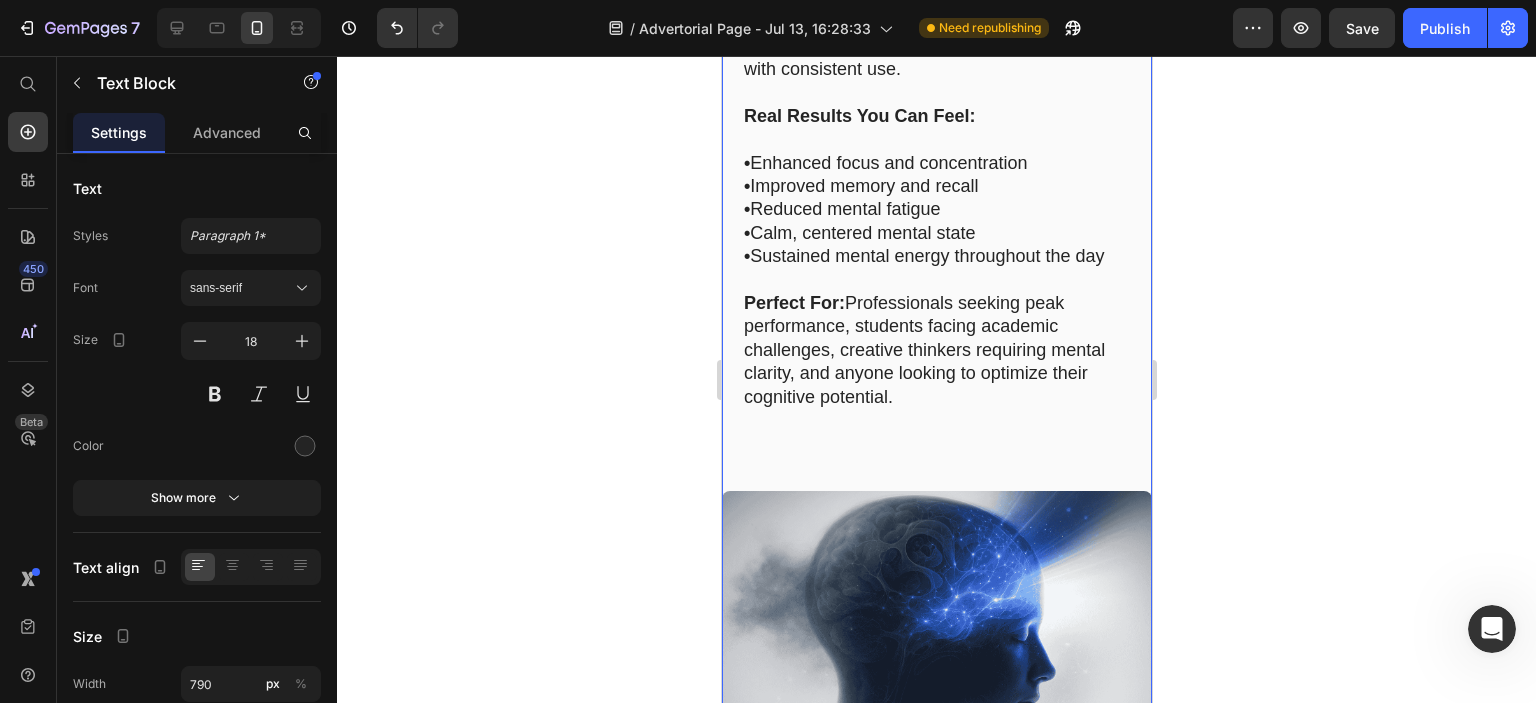 click on "Perfect For:  Professionals seeking peak performance, students facing academic challenges, creative thinkers requiring mental clarity, and anyone looking to optimize their cognitive potential." at bounding box center (936, 350) 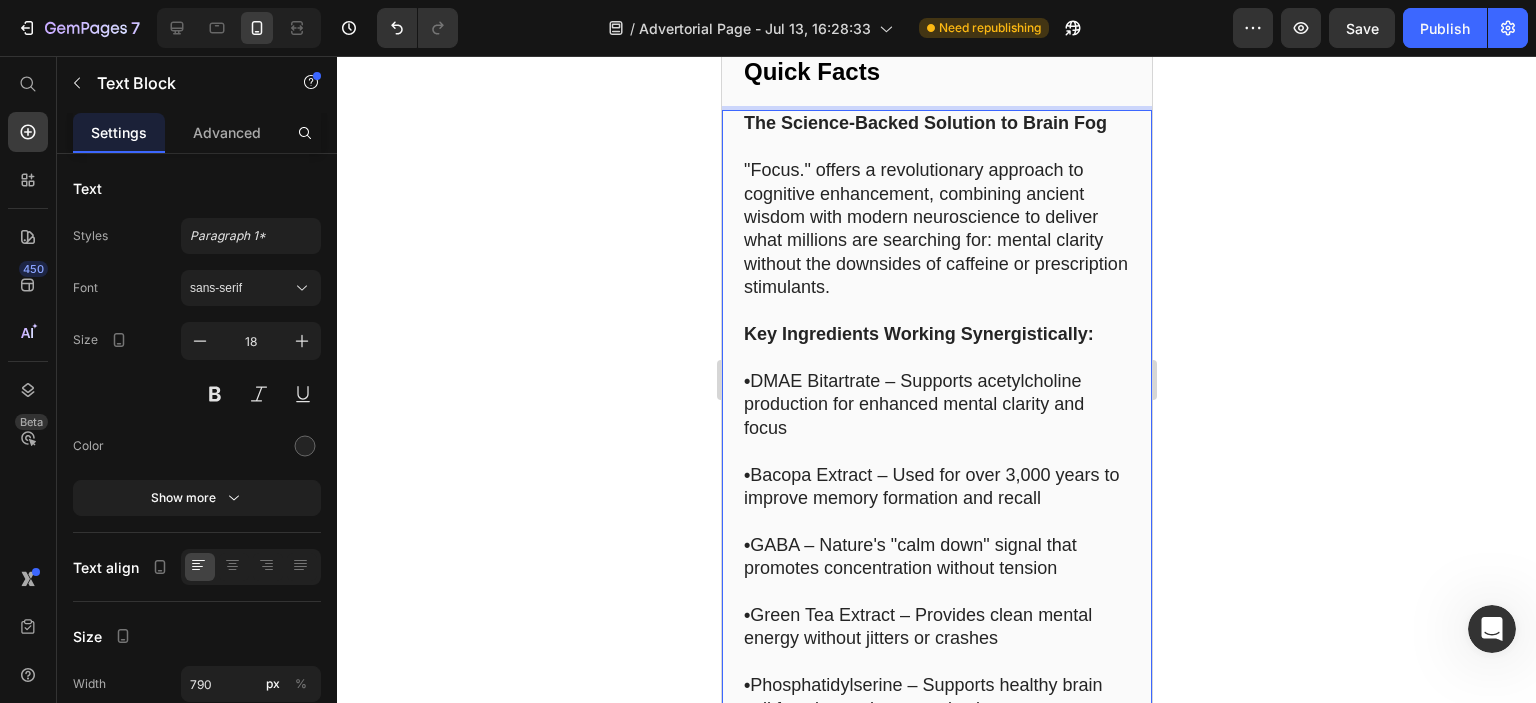 scroll, scrollTop: 13945, scrollLeft: 0, axis: vertical 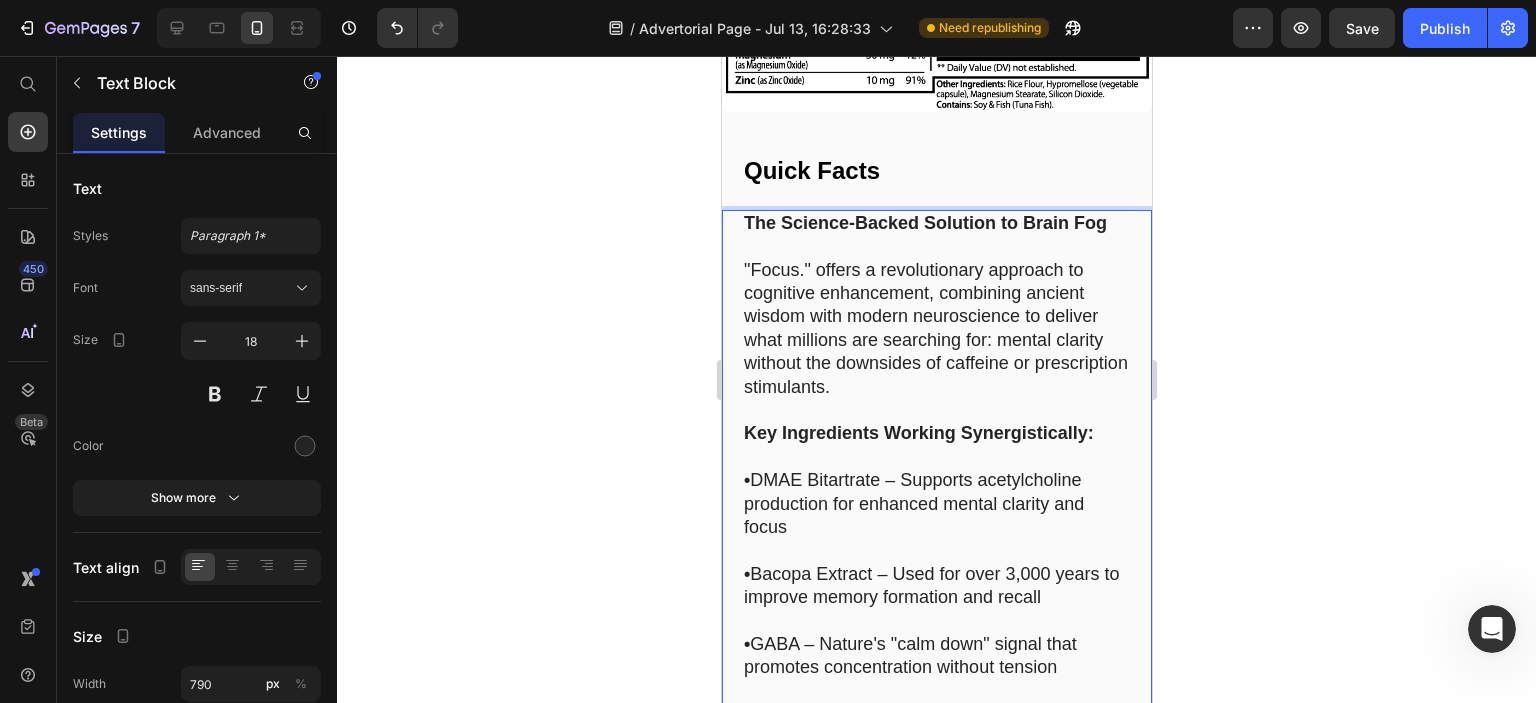 drag, startPoint x: 908, startPoint y: 382, endPoint x: 735, endPoint y: 223, distance: 234.96808 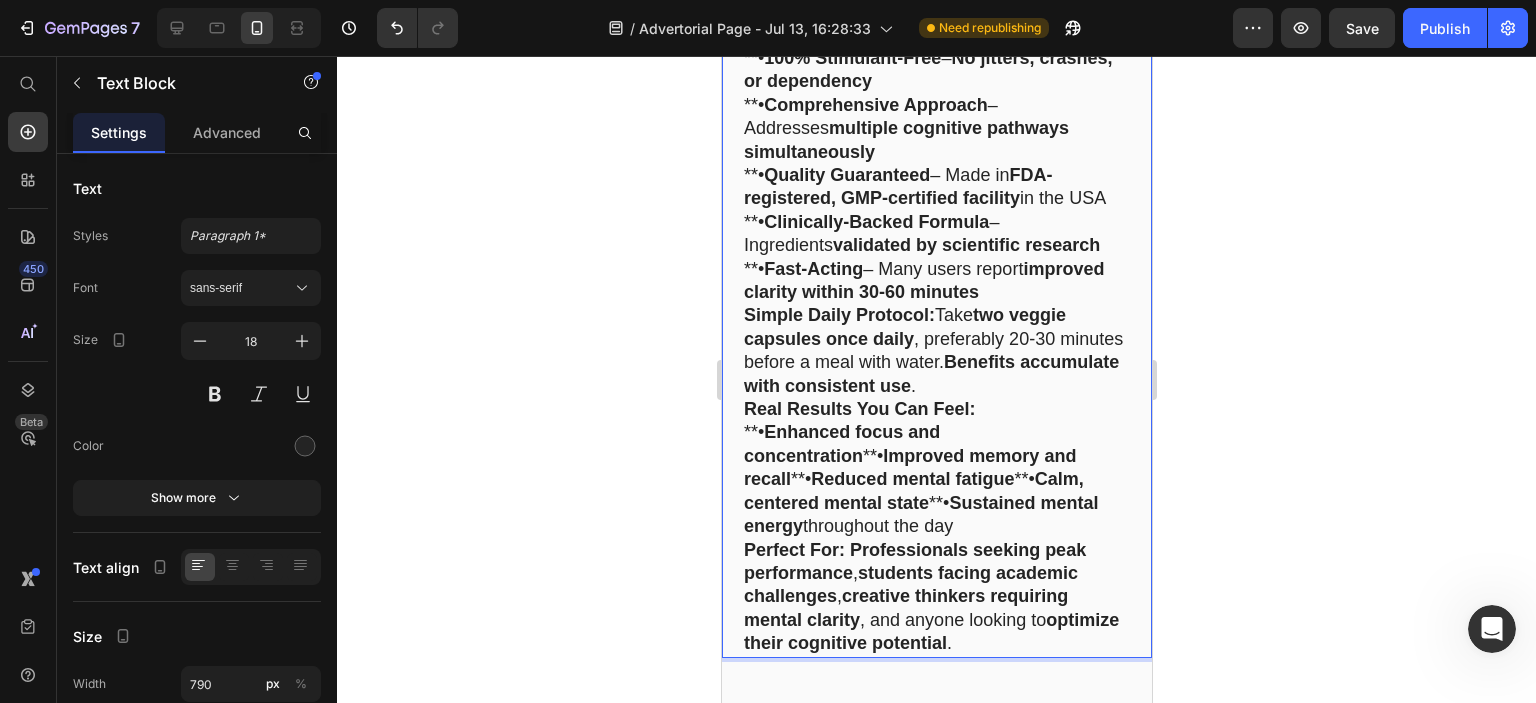 scroll, scrollTop: 14627, scrollLeft: 0, axis: vertical 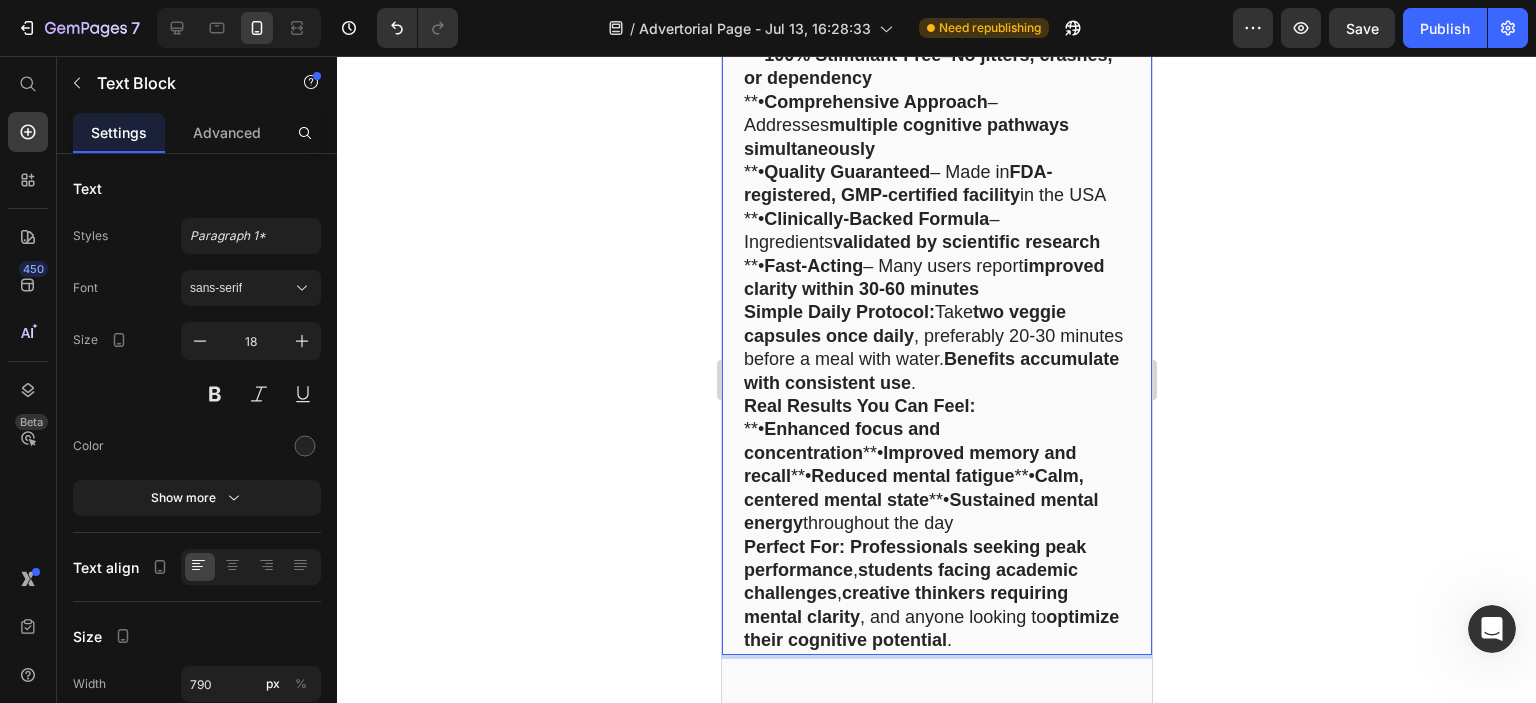 click on "**•  Quality Guaranteed  – Made in  FDA-registered, GMP-certified facility  in the USA" at bounding box center [936, 184] 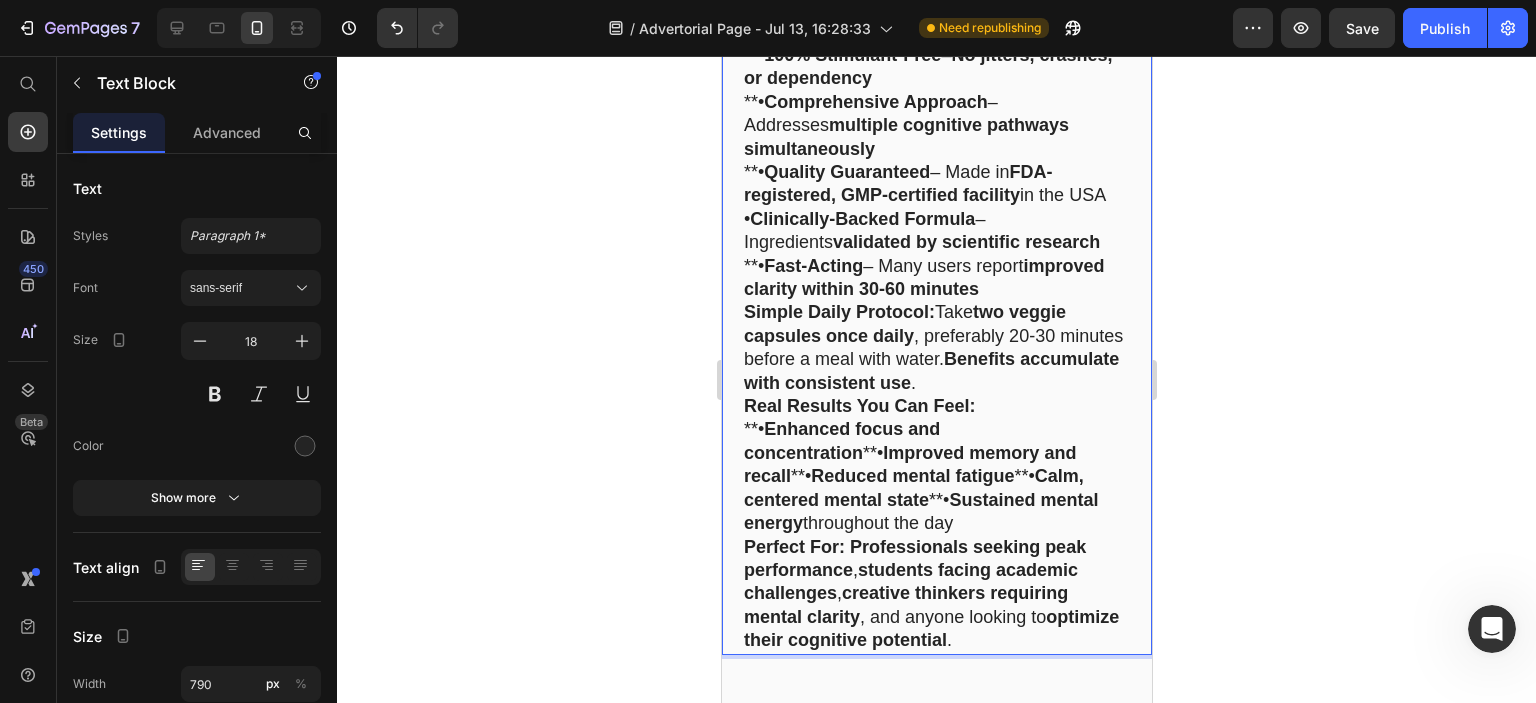 click on "**•  Fast-Acting  – Many users report  improved clarity within 30-60 minutes" at bounding box center (936, 278) 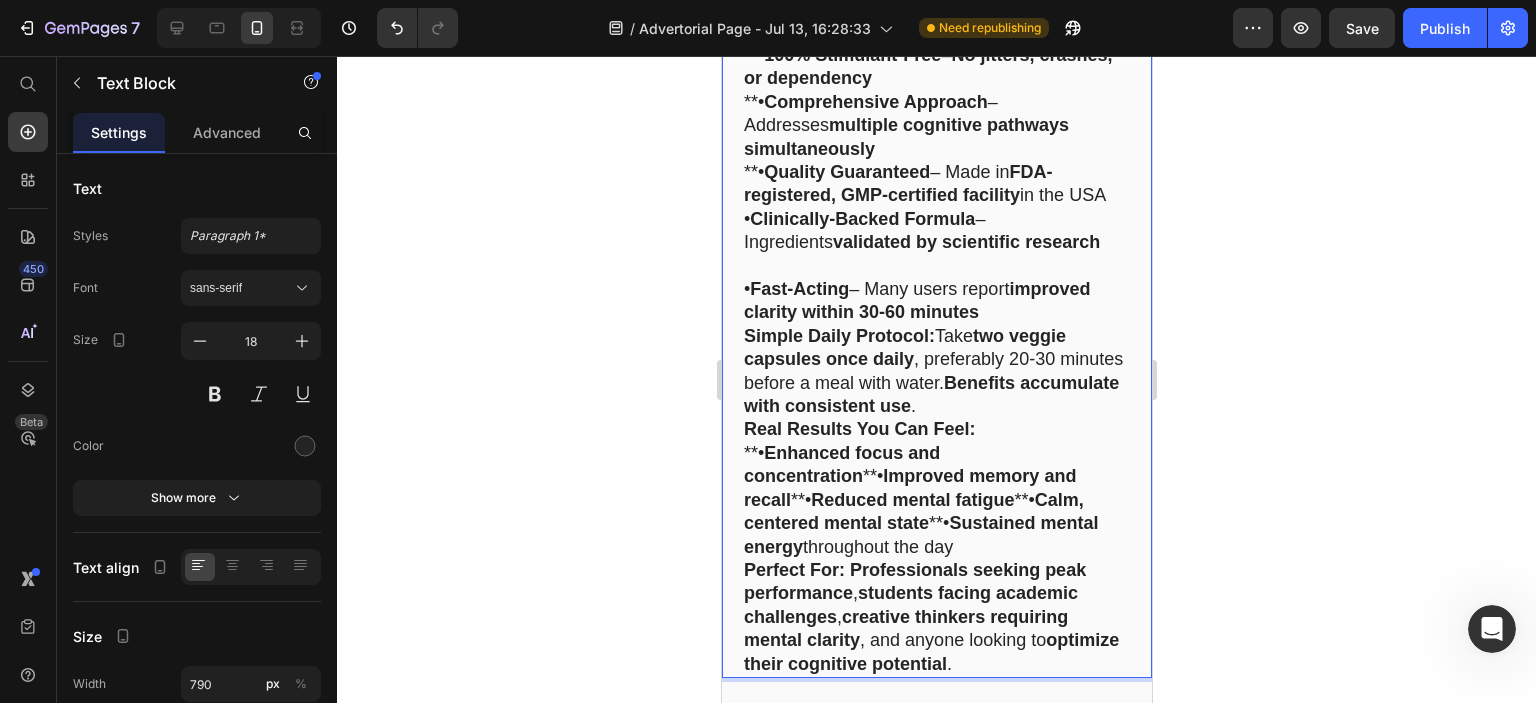 click on "•  Clinically-Backed Formula  – Ingredients  validated by scientific research" at bounding box center [936, 231] 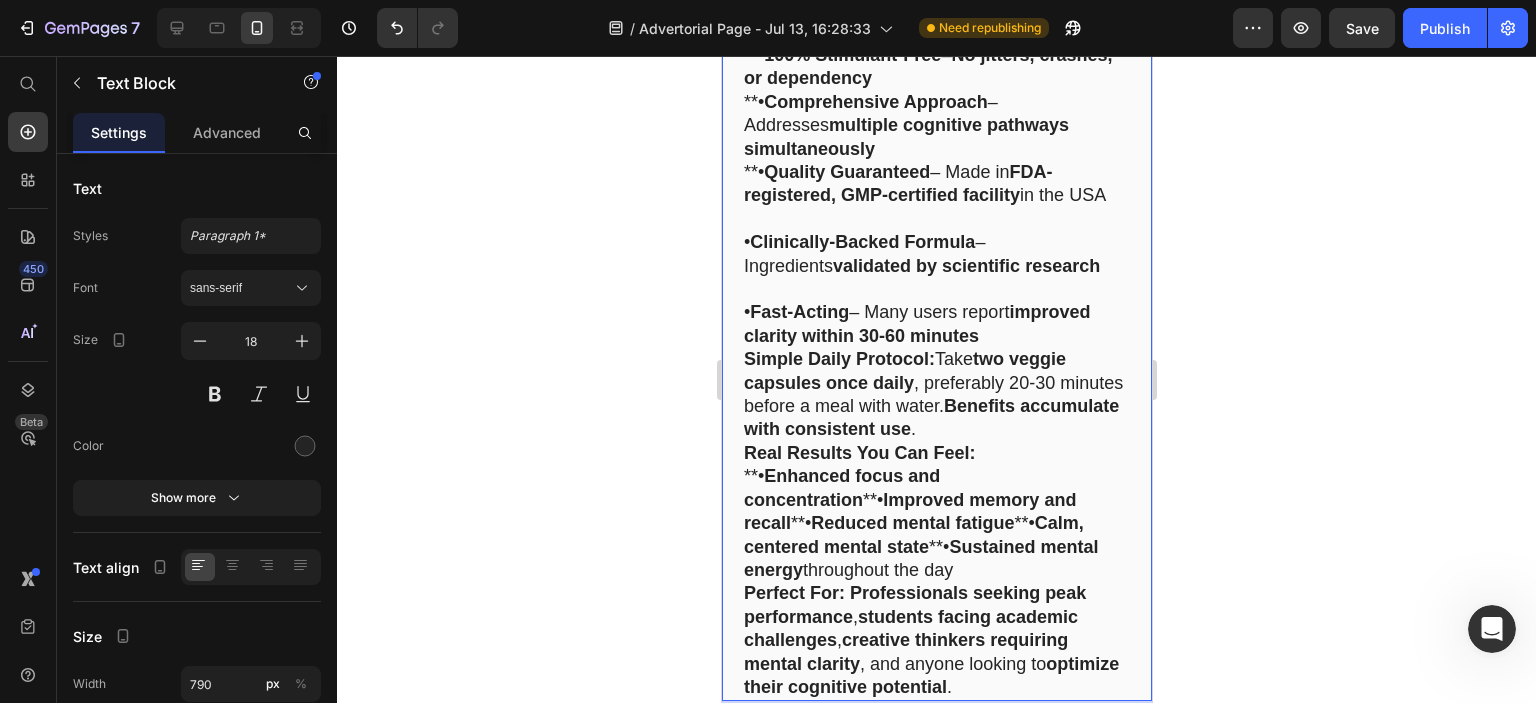 click on "**•  Quality Guaranteed  – Made in  FDA-registered, GMP-certified facility  in the USA" at bounding box center (936, 184) 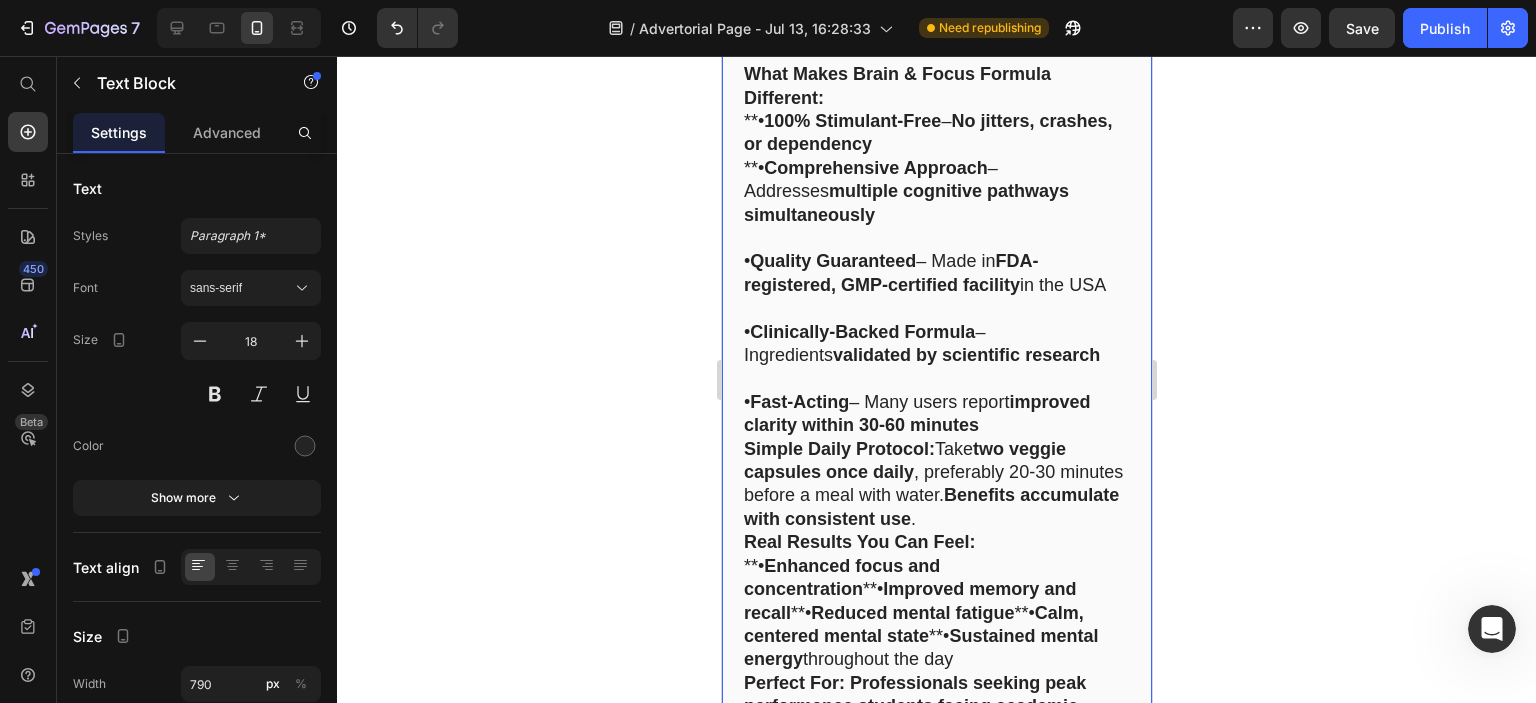 scroll, scrollTop: 14527, scrollLeft: 0, axis: vertical 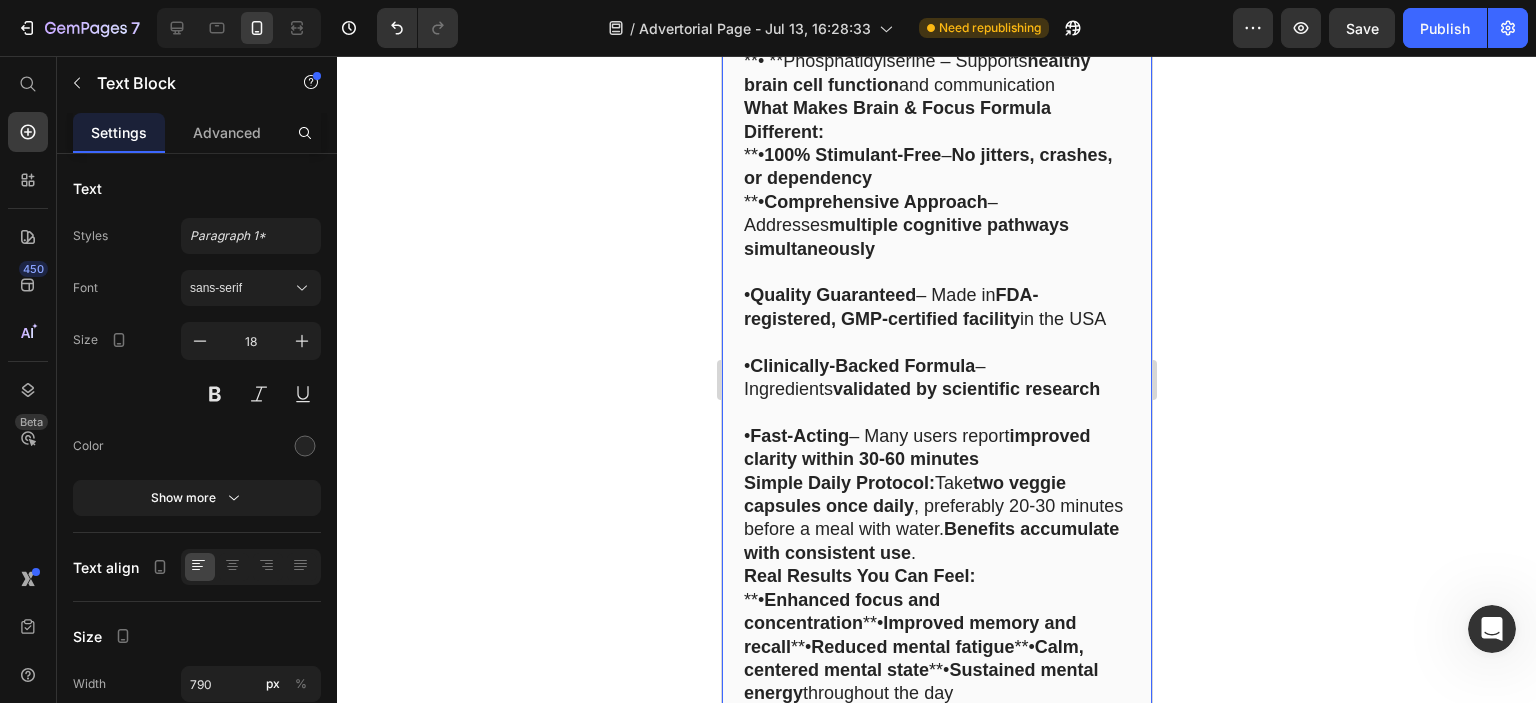 click on "**•  Comprehensive Approach  – Addresses  multiple cognitive pathways simultaneously" at bounding box center (936, 226) 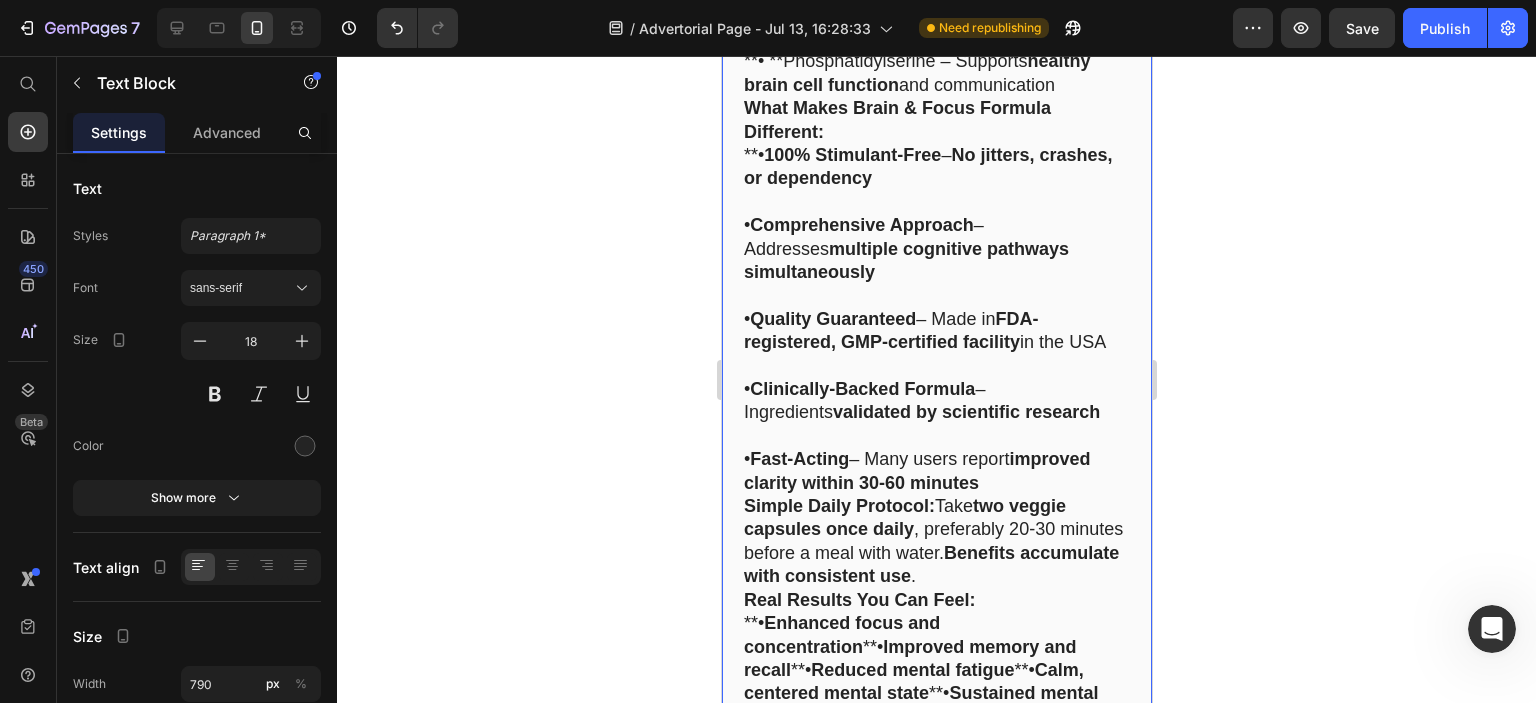 click on "**•  100% Stimulant-Free  –  No jitters, crashes, or dependency" at bounding box center [936, 167] 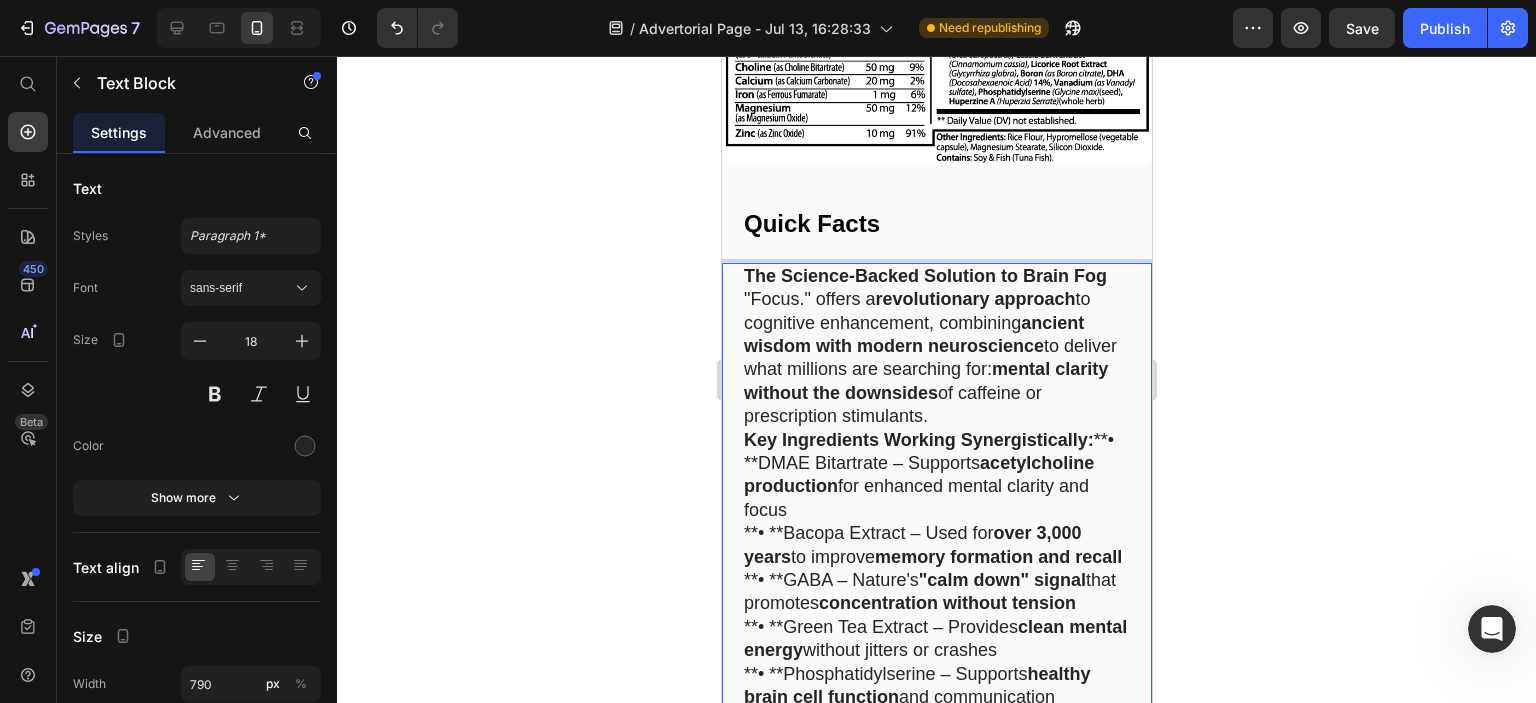 scroll, scrollTop: 13927, scrollLeft: 0, axis: vertical 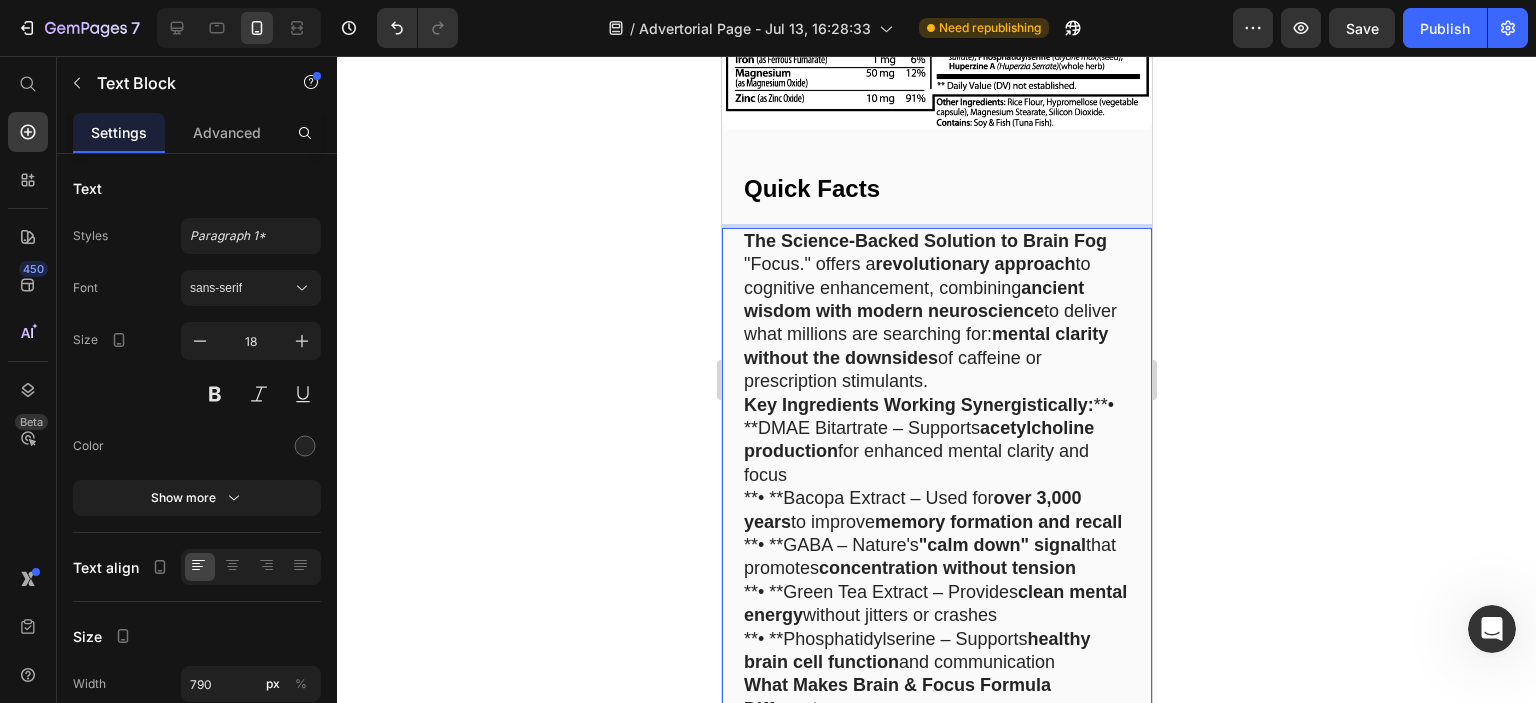 click on "The Science-Backed Solution to Brain Fog" at bounding box center (936, 241) 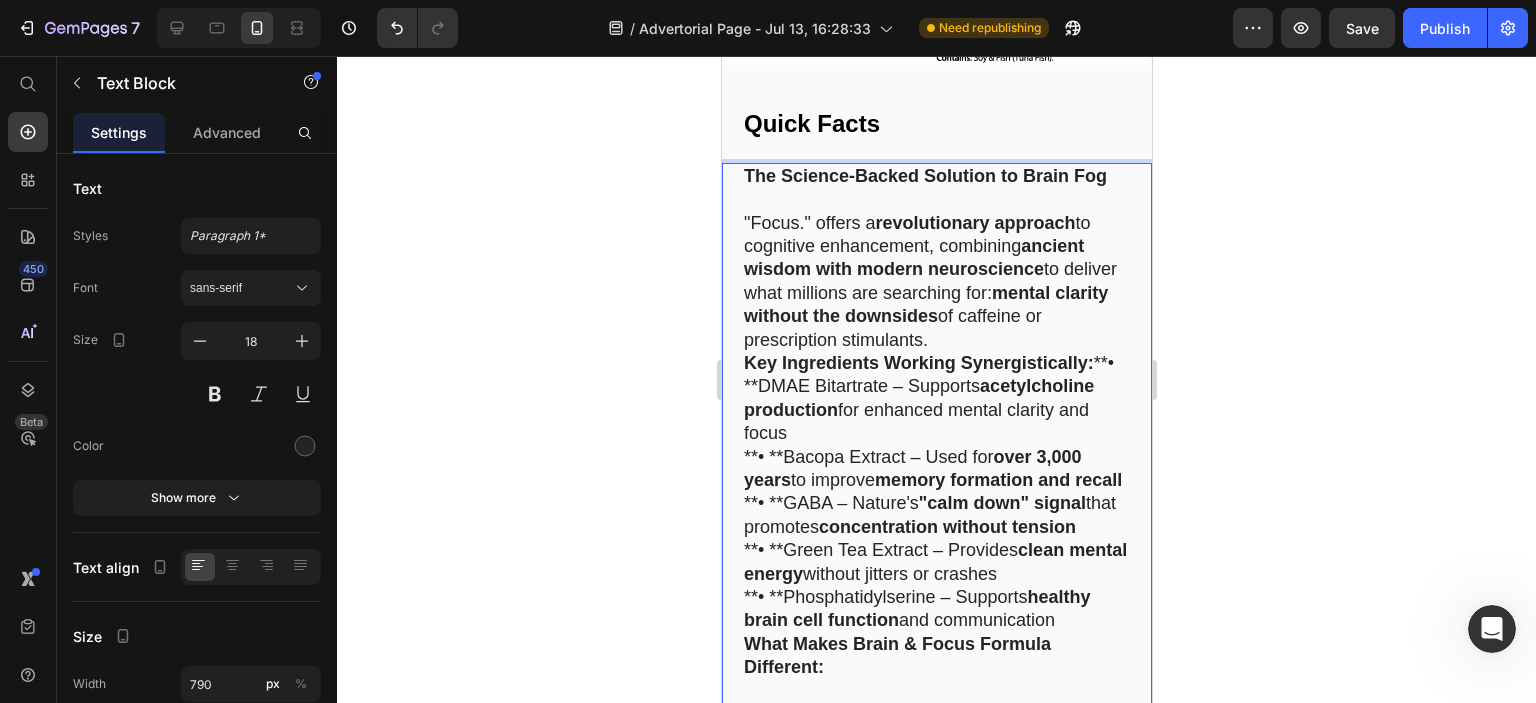 scroll, scrollTop: 14027, scrollLeft: 0, axis: vertical 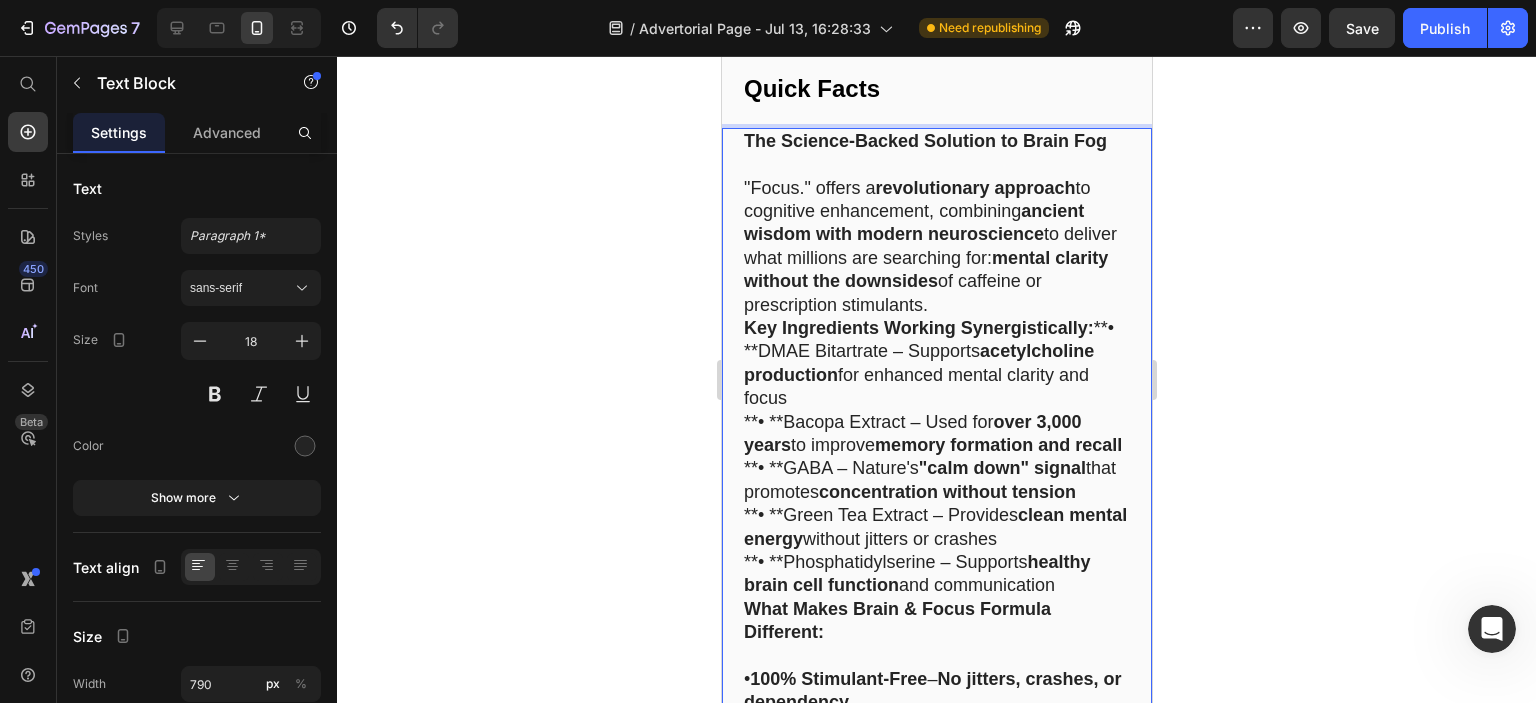 click on ""Focus." offers a  revolutionary approach  to cognitive enhancement, combining  ancient wisdom with modern neuroscience  to deliver what millions are searching for:  mental clarity without the downsides  of caffeine or prescription stimulants." at bounding box center (936, 247) 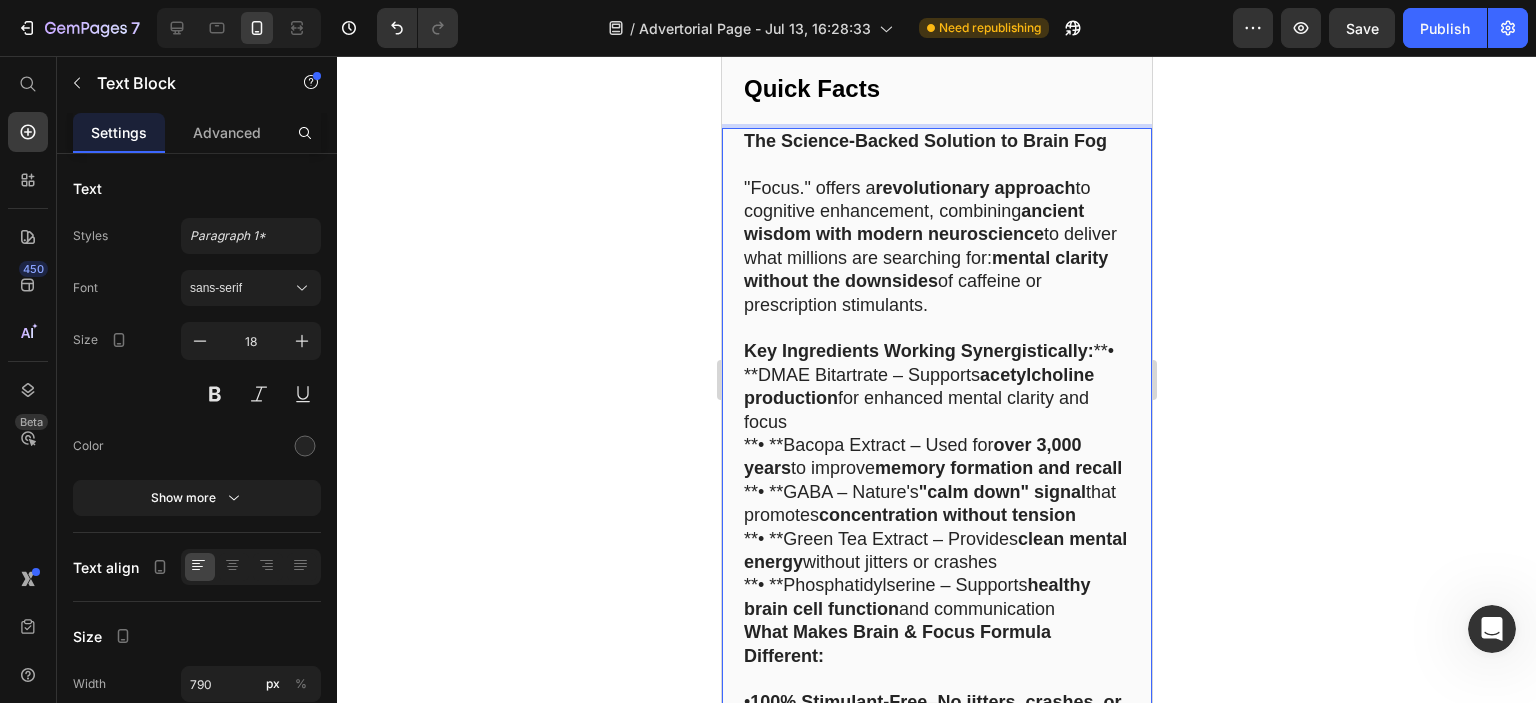 click on "Key Ingredients Working Synergistically:  **• **DMAE Bitartrate – Supports  acetylcholine production  for enhanced mental clarity and focus" at bounding box center [936, 387] 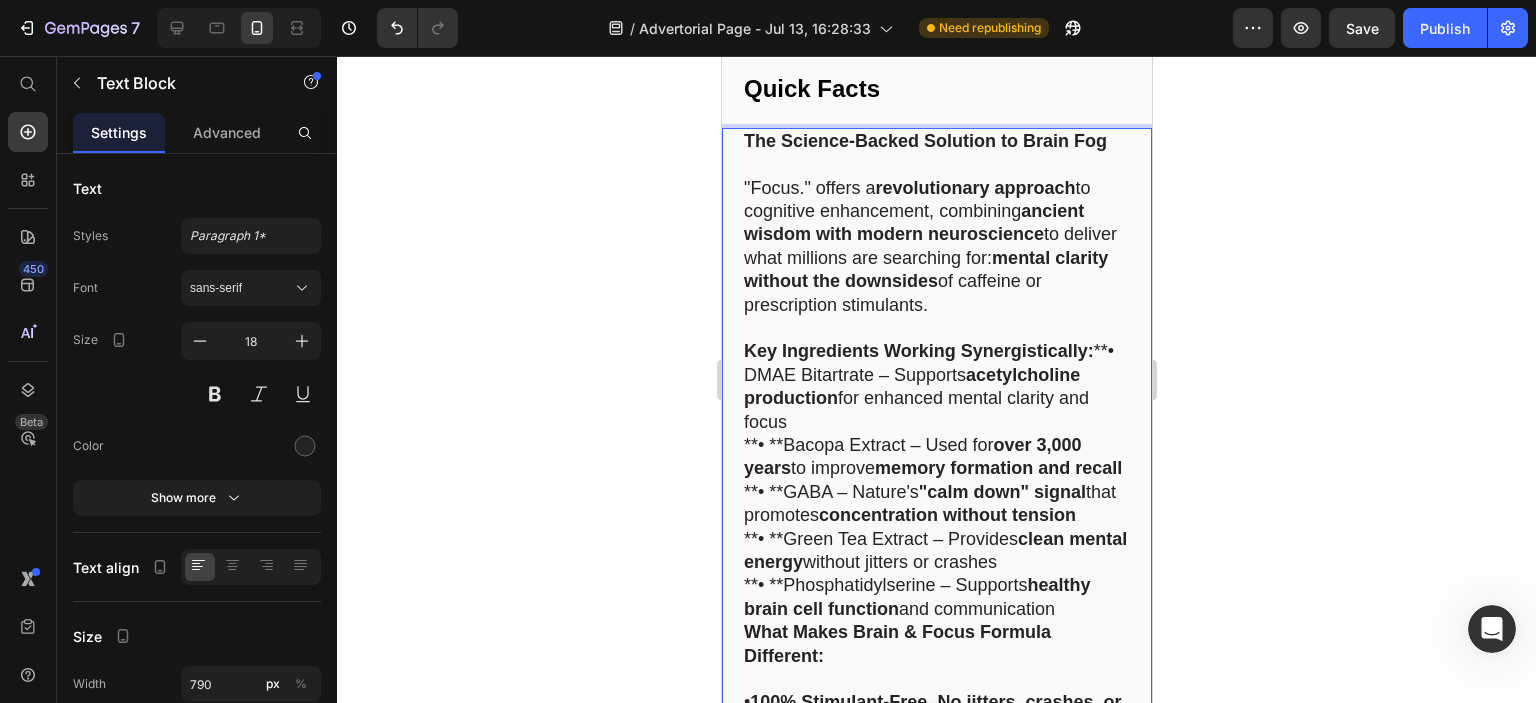 click on "Key Ingredients Working Synergistically:  **• DMAE Bitartrate – Supports  acetylcholine production  for enhanced mental clarity and focus" at bounding box center (936, 387) 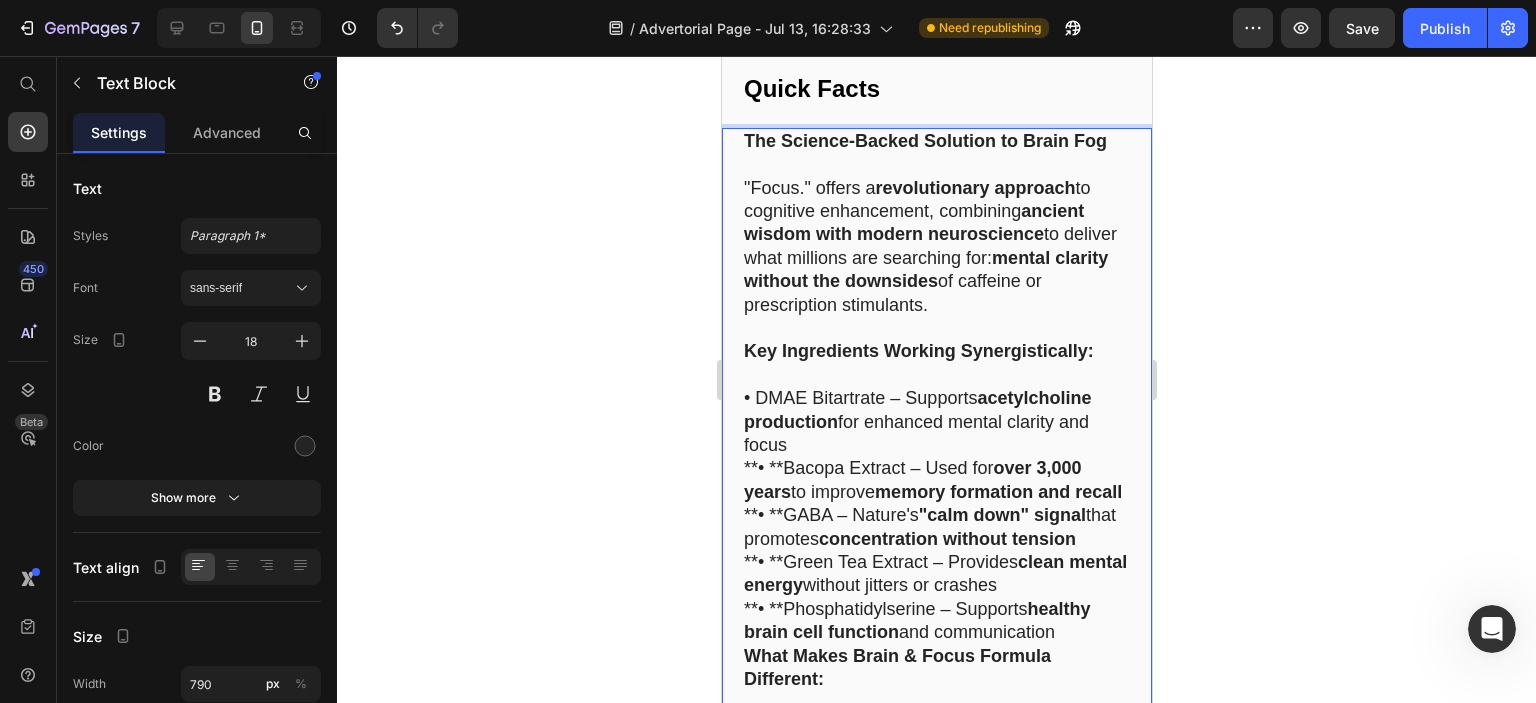scroll, scrollTop: 14127, scrollLeft: 0, axis: vertical 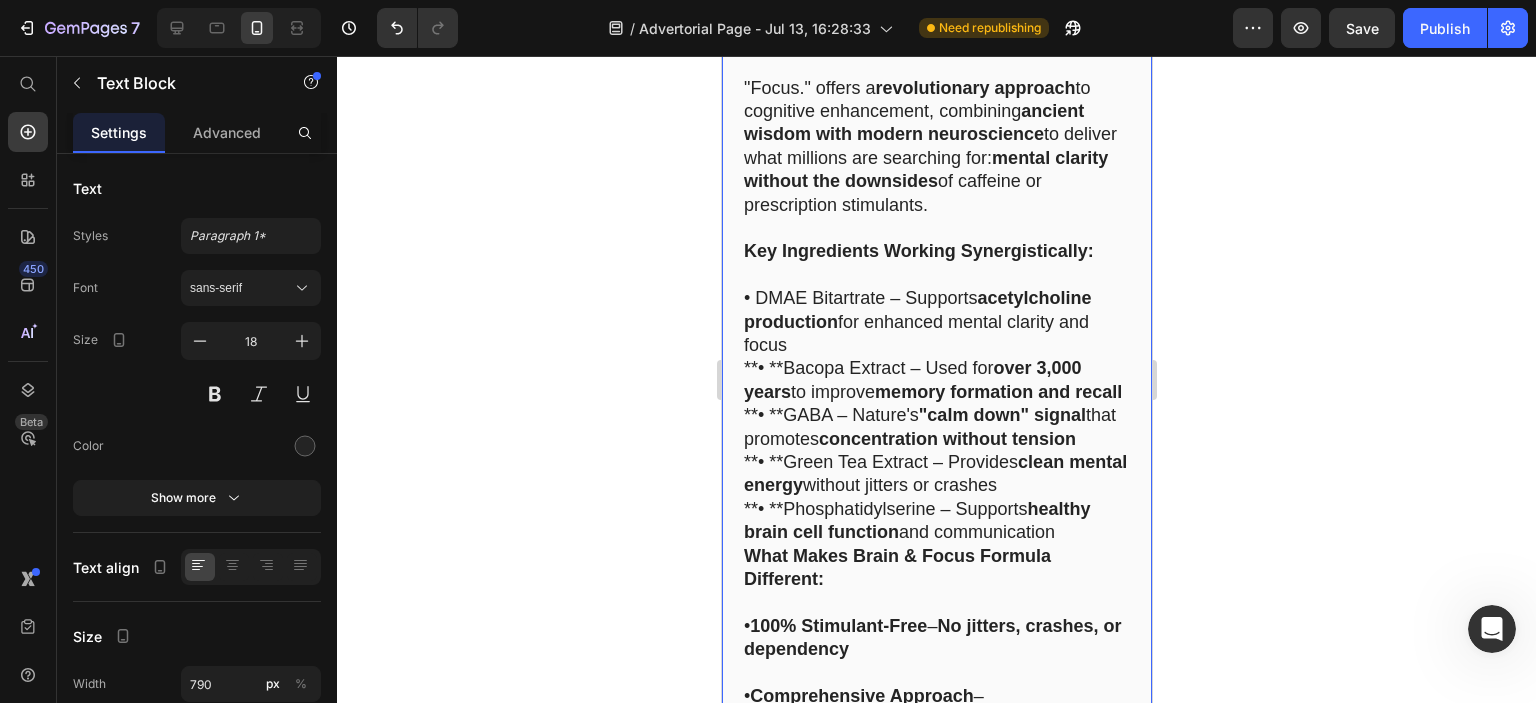 click on "**• **Bacopa Extract – Used for  over 3,000 years  to improve  memory formation and recall" at bounding box center [936, 380] 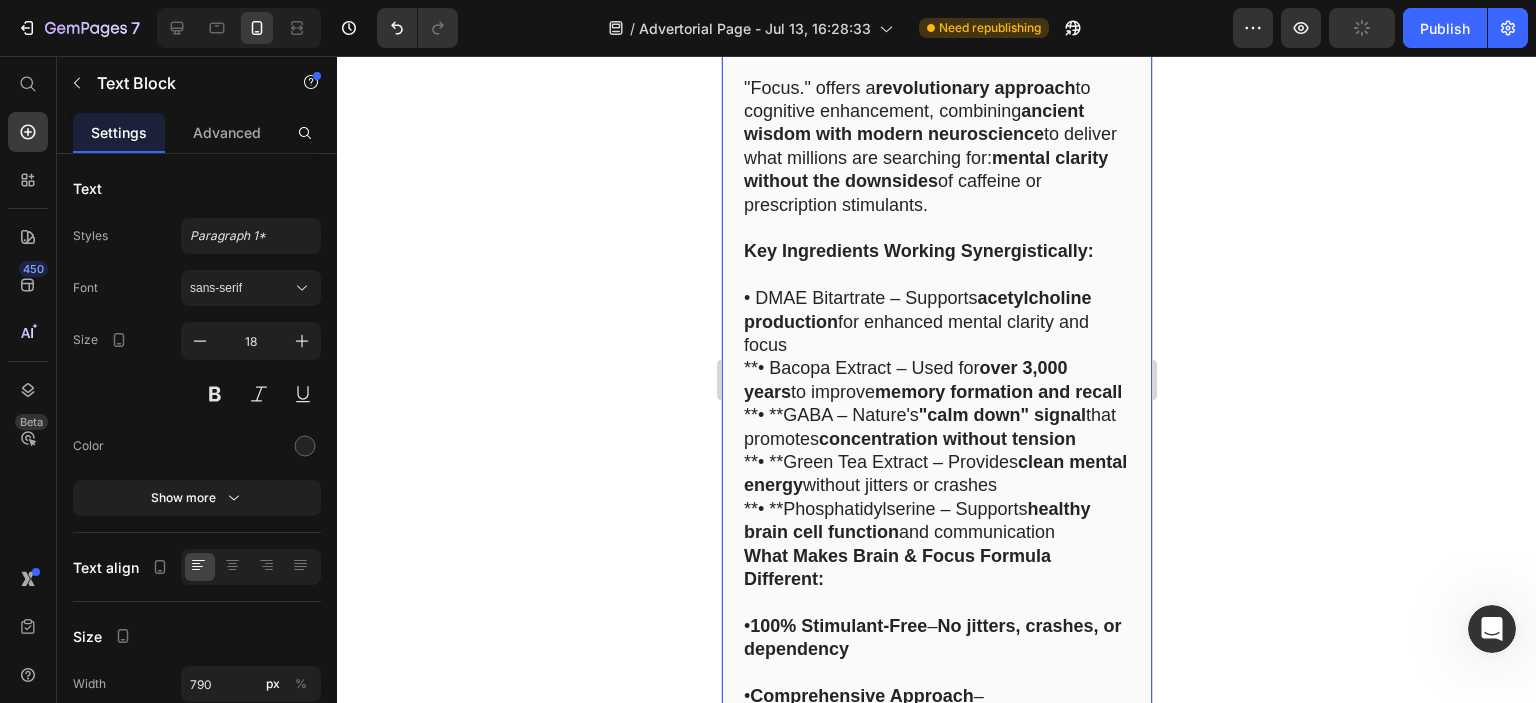 click on "**• Bacopa Extract – Used for  over 3,000 years  to improve  memory formation and recall" at bounding box center [936, 380] 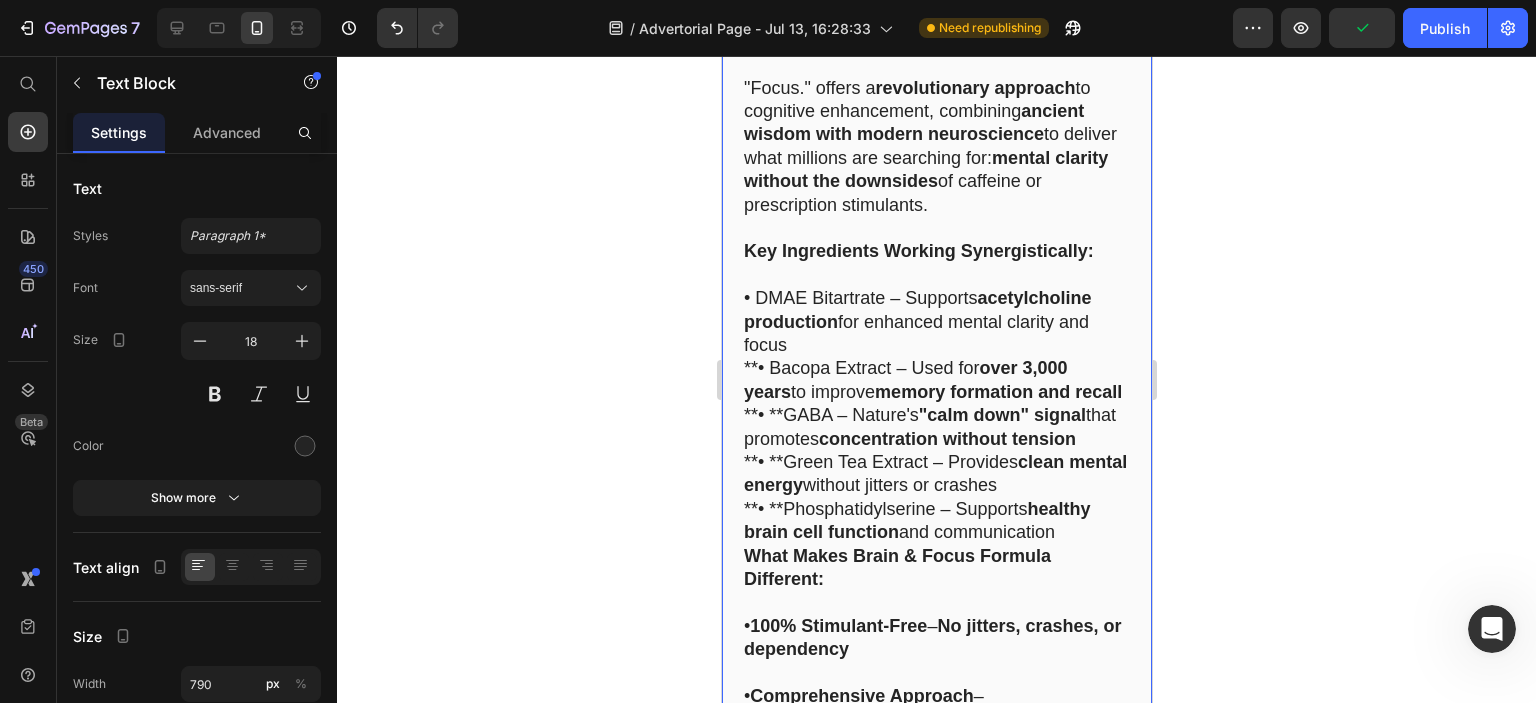 click on "**• Bacopa Extract – Used for  over 3,000 years  to improve  memory formation and recall" at bounding box center (936, 380) 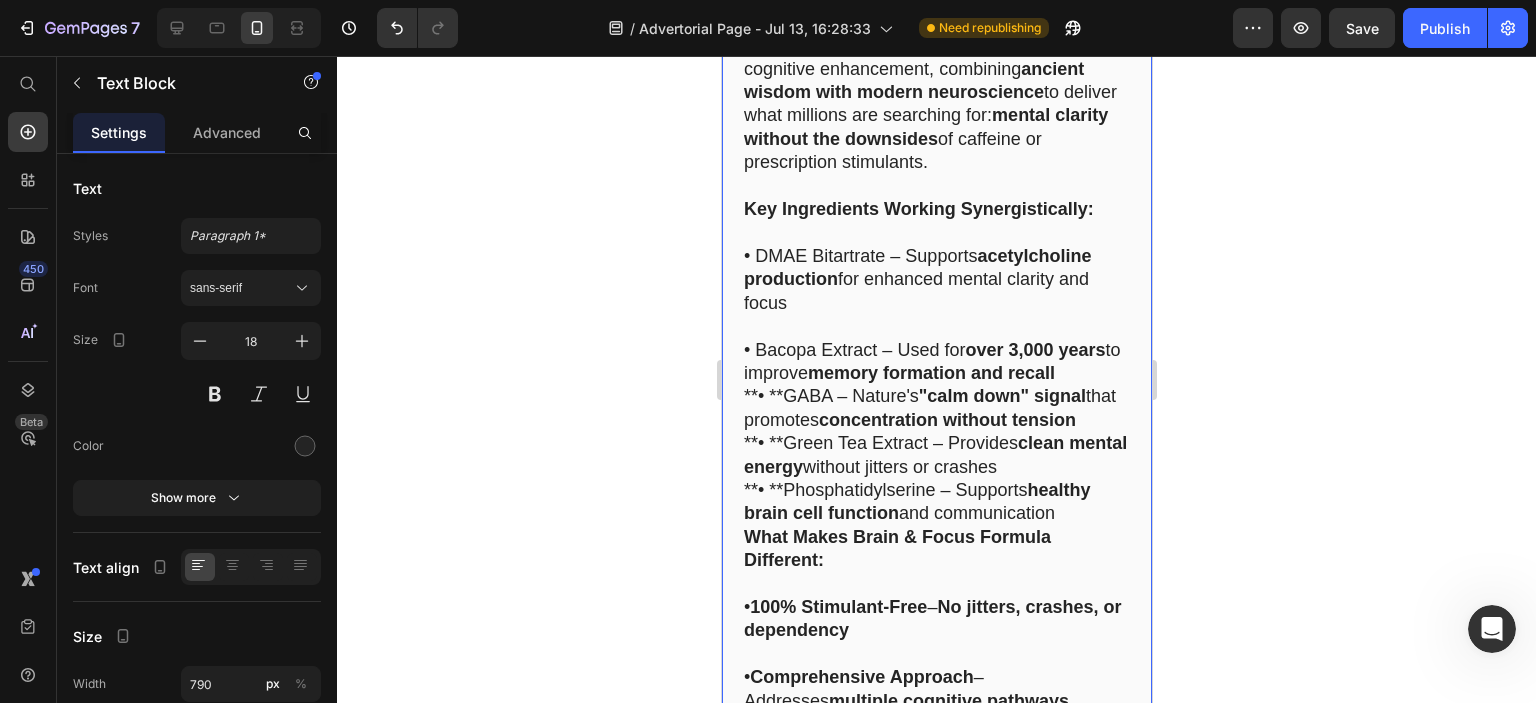 scroll, scrollTop: 14327, scrollLeft: 0, axis: vertical 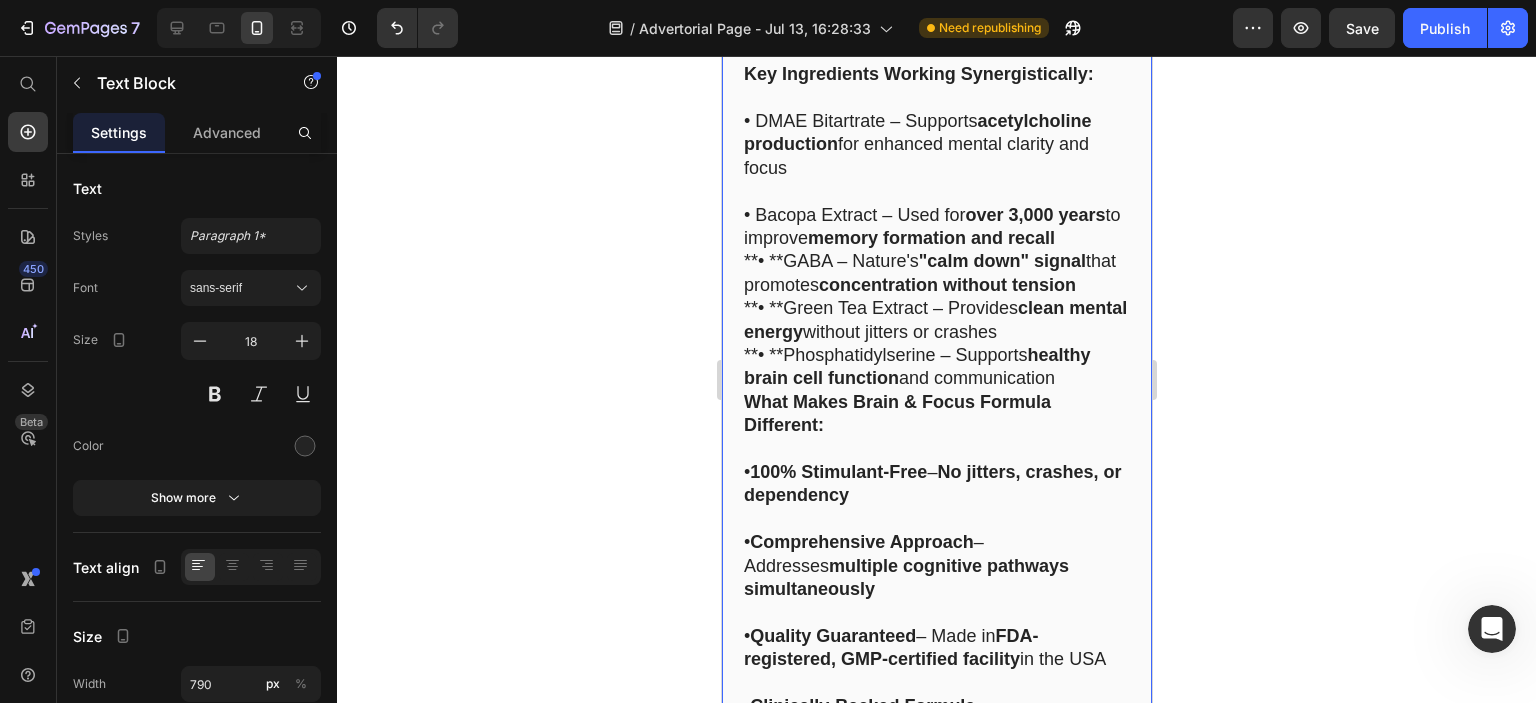 click on "**• **GABA – Nature's  "calm down" signal  that promotes  concentration without tension" at bounding box center (936, 273) 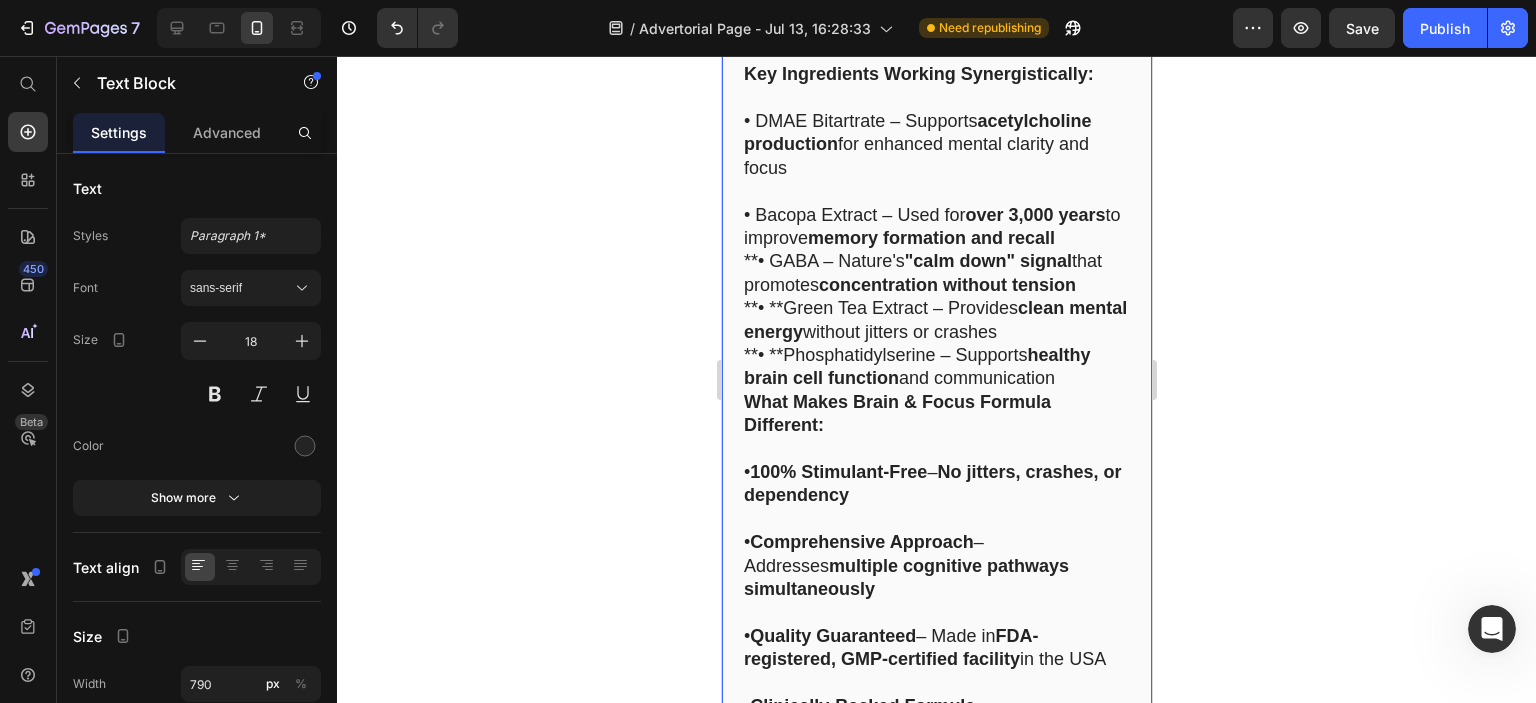 click on "**• GABA – Nature's  "calm down" signal  that promotes  concentration without tension" at bounding box center [936, 273] 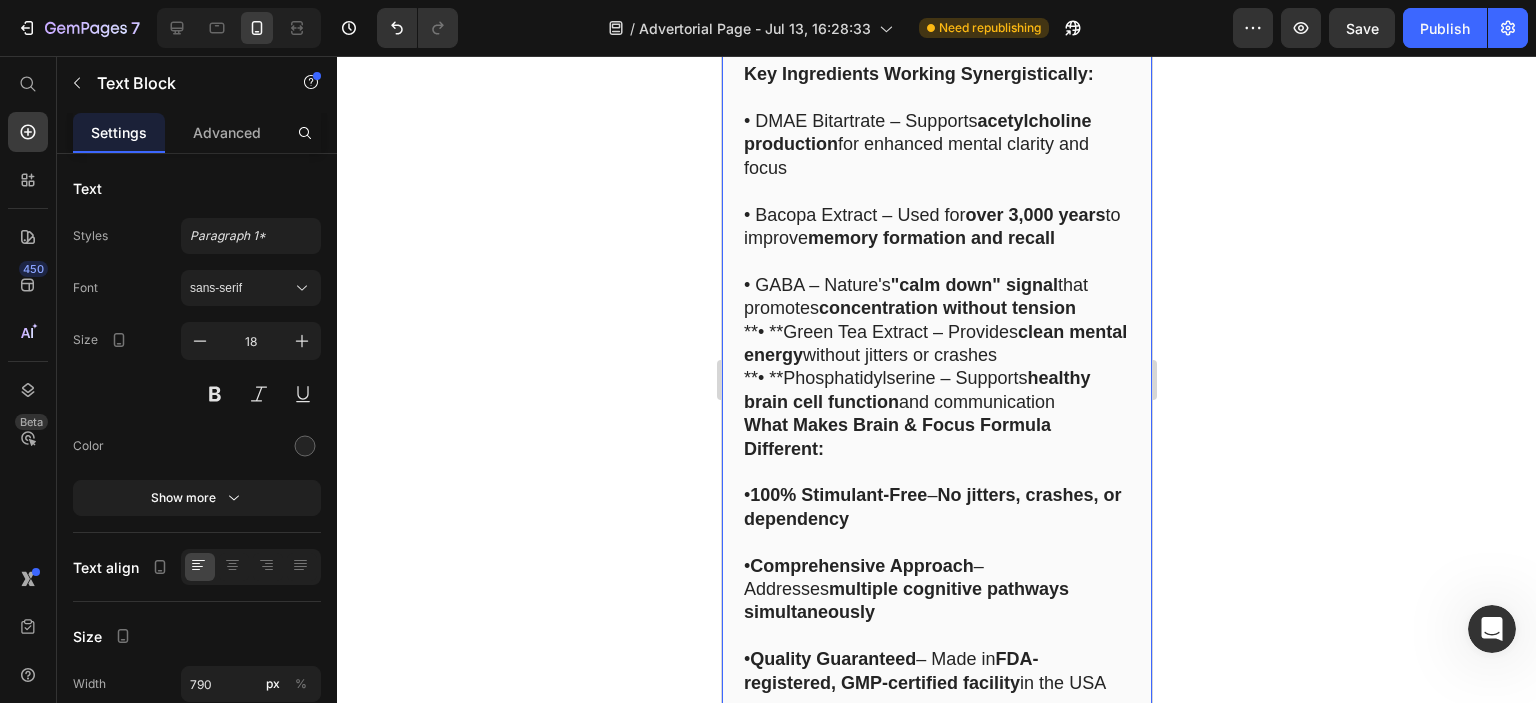 click on "**• **Green Tea Extract – Provides  clean mental energy  without jitters or crashes" at bounding box center (936, 344) 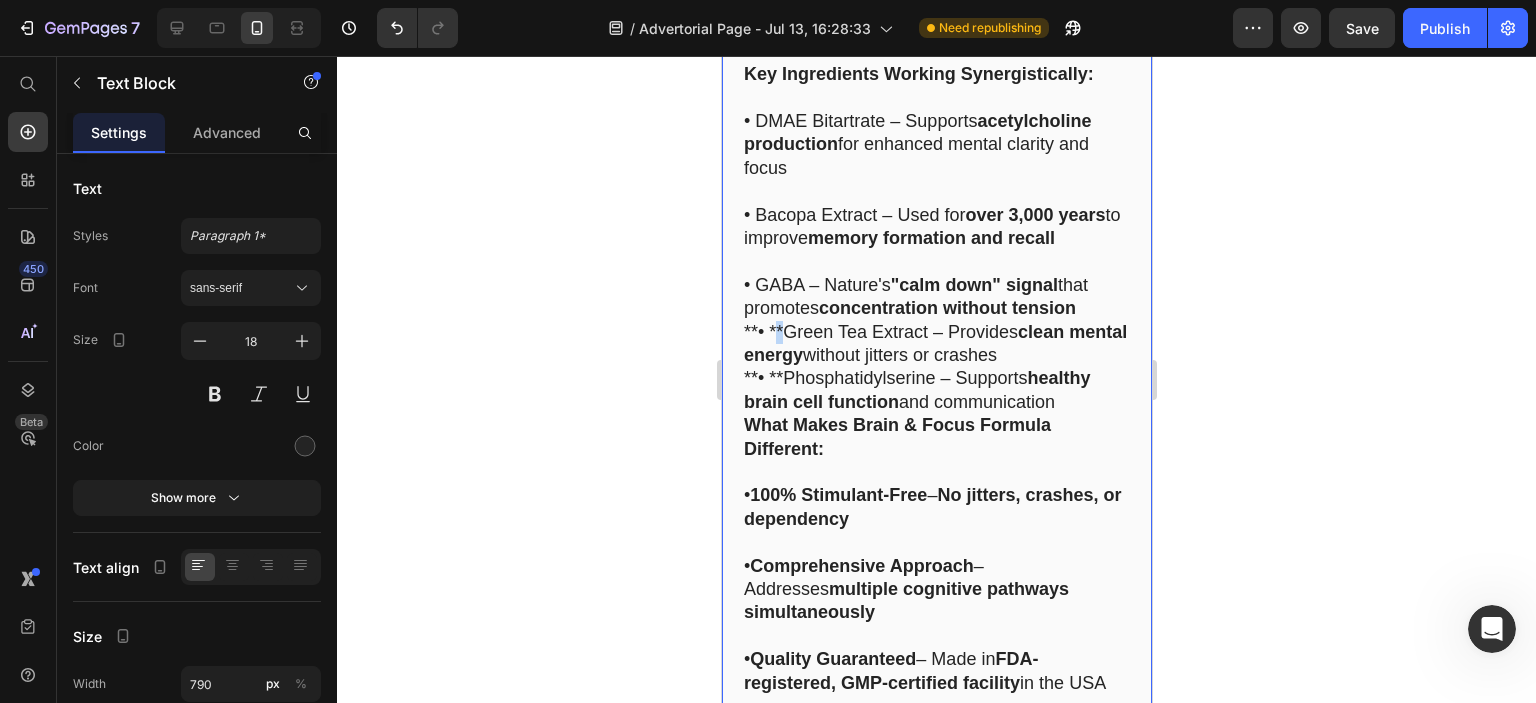 click on "**• **Green Tea Extract – Provides  clean mental energy  without jitters or crashes" at bounding box center [936, 344] 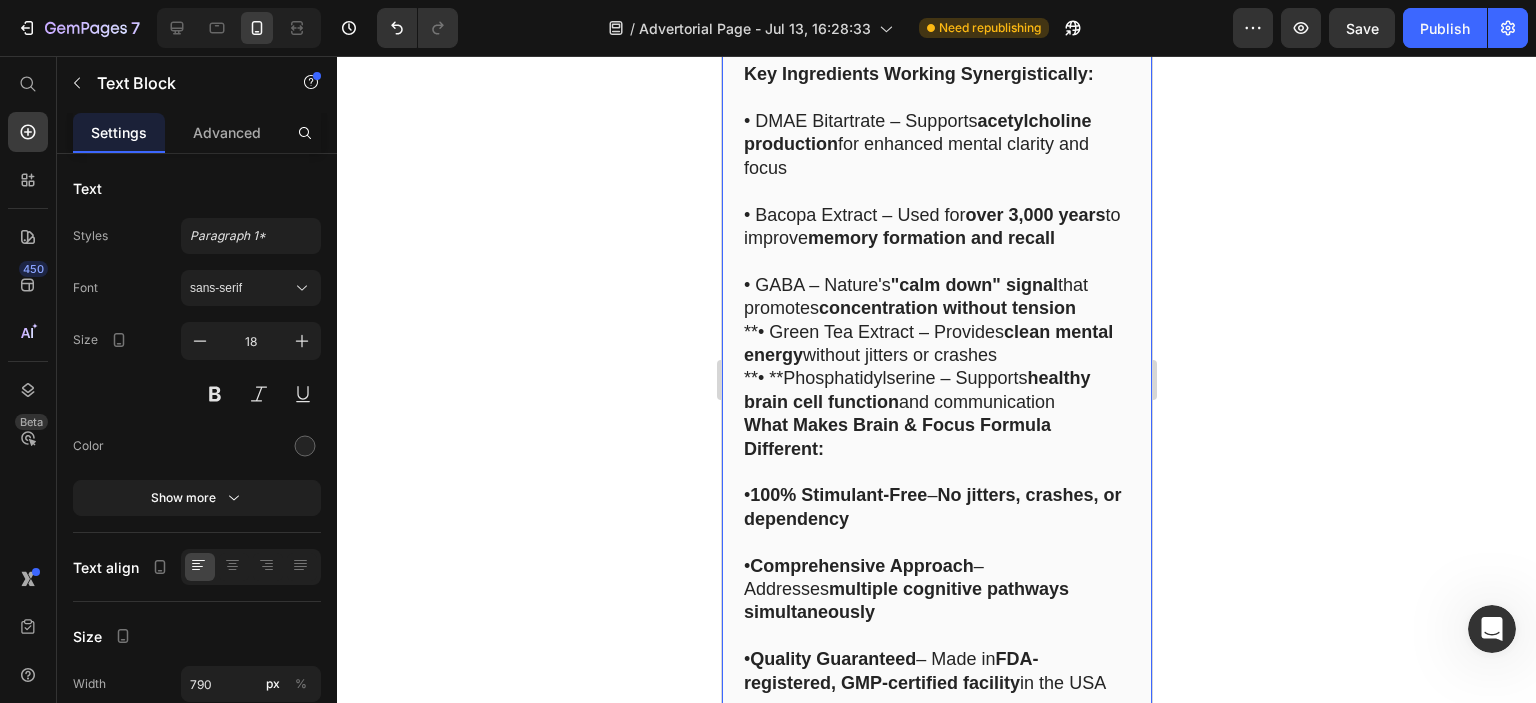 click on "**• Green Tea Extract – Provides  clean mental energy  without jitters or crashes" at bounding box center [936, 344] 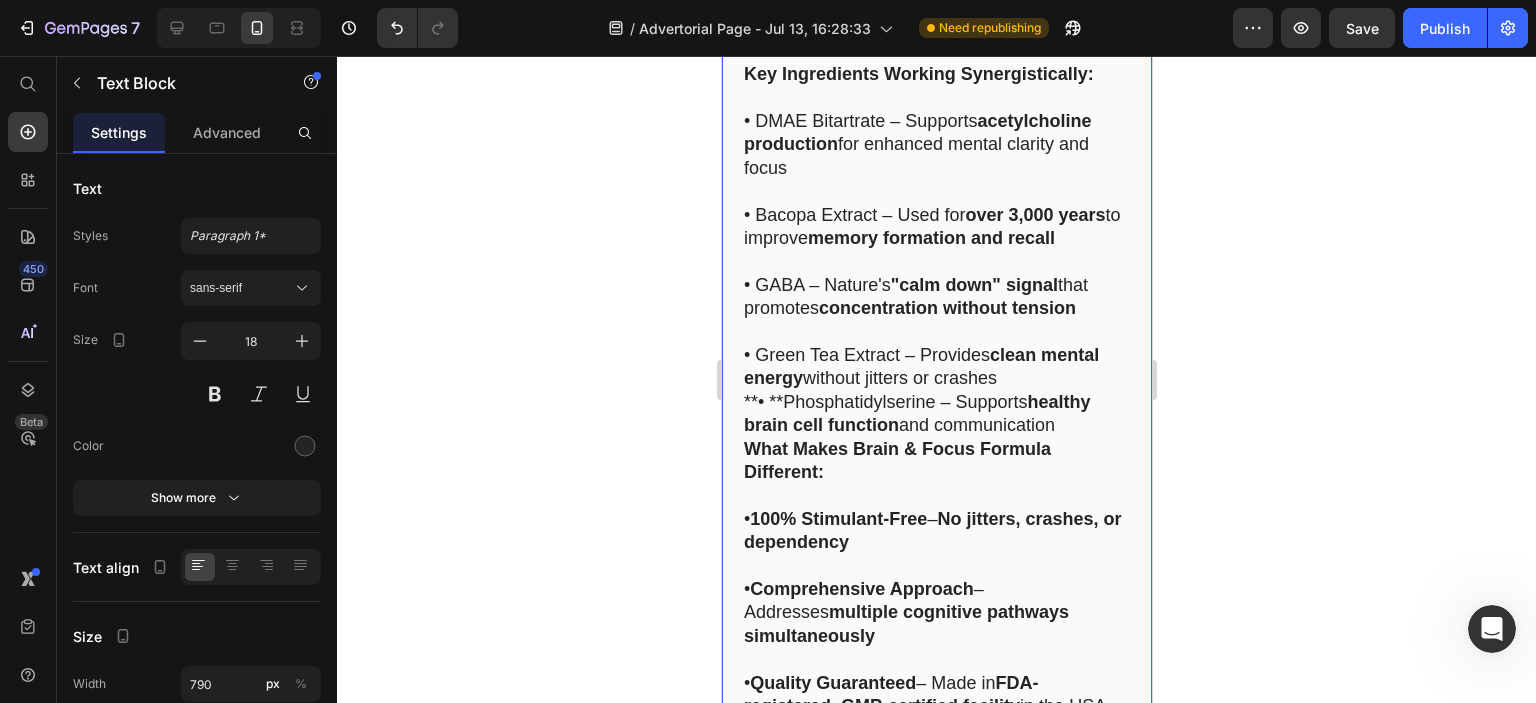 click on "**• **Phosphatidylserine – Supports  healthy brain cell function  and communication" at bounding box center (936, 414) 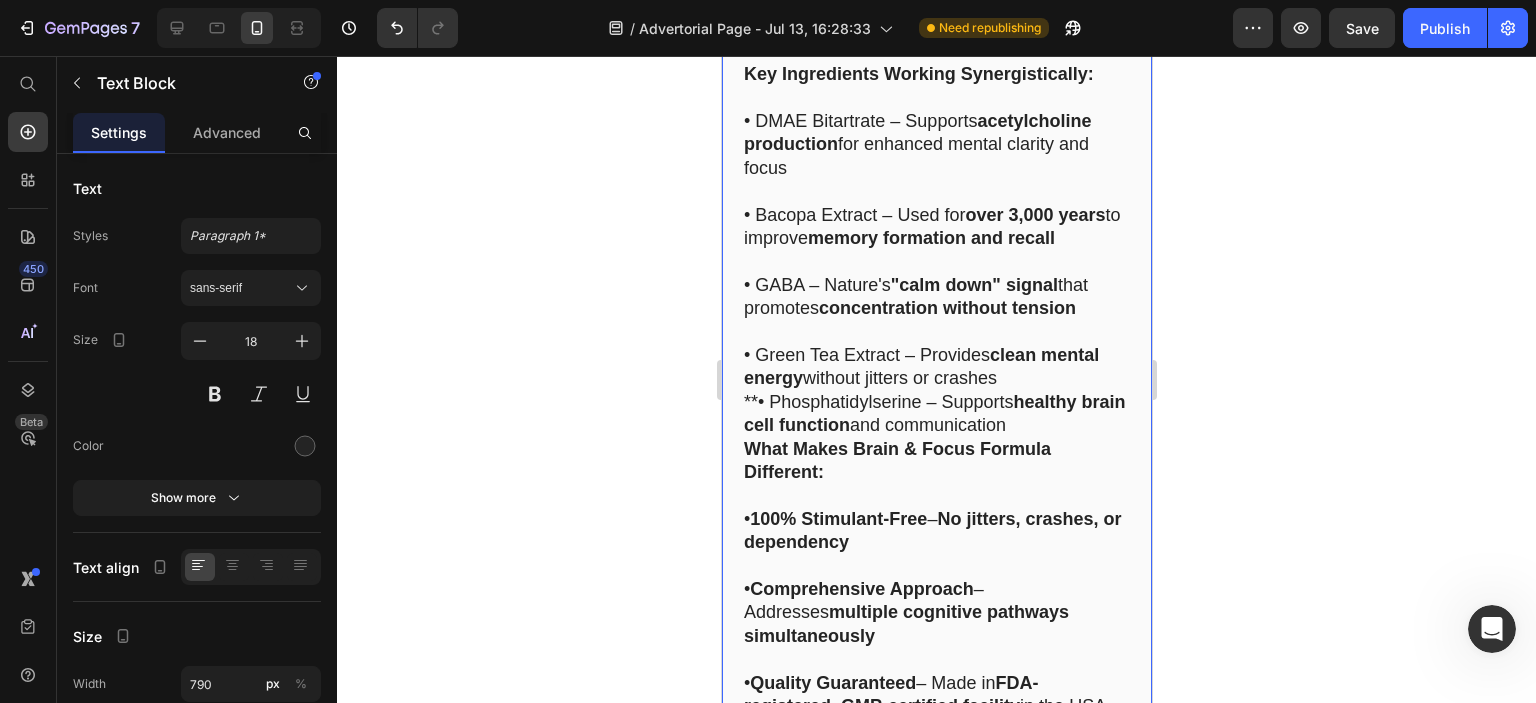 click on "**• Phosphatidylserine – Supports  healthy brain cell function  and communication" at bounding box center [936, 414] 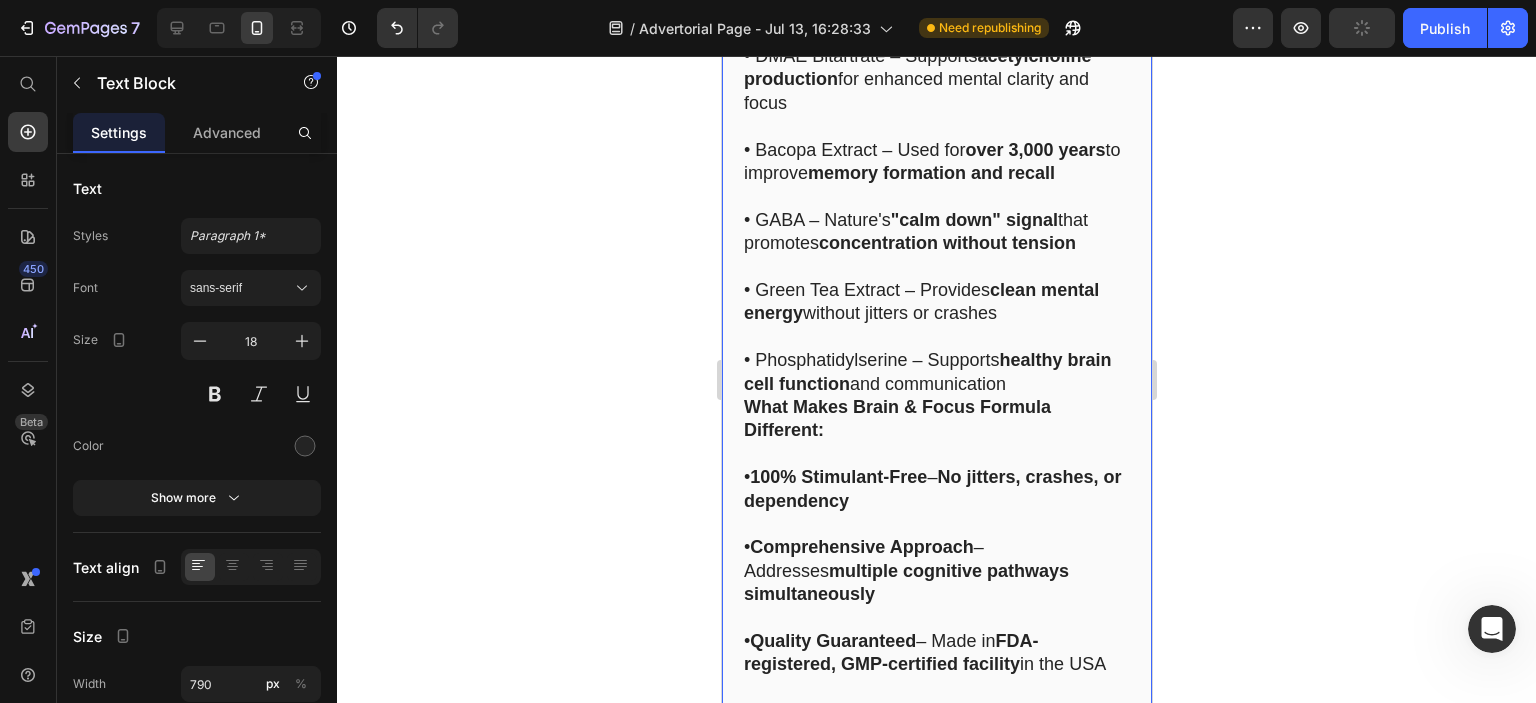 scroll, scrollTop: 14427, scrollLeft: 0, axis: vertical 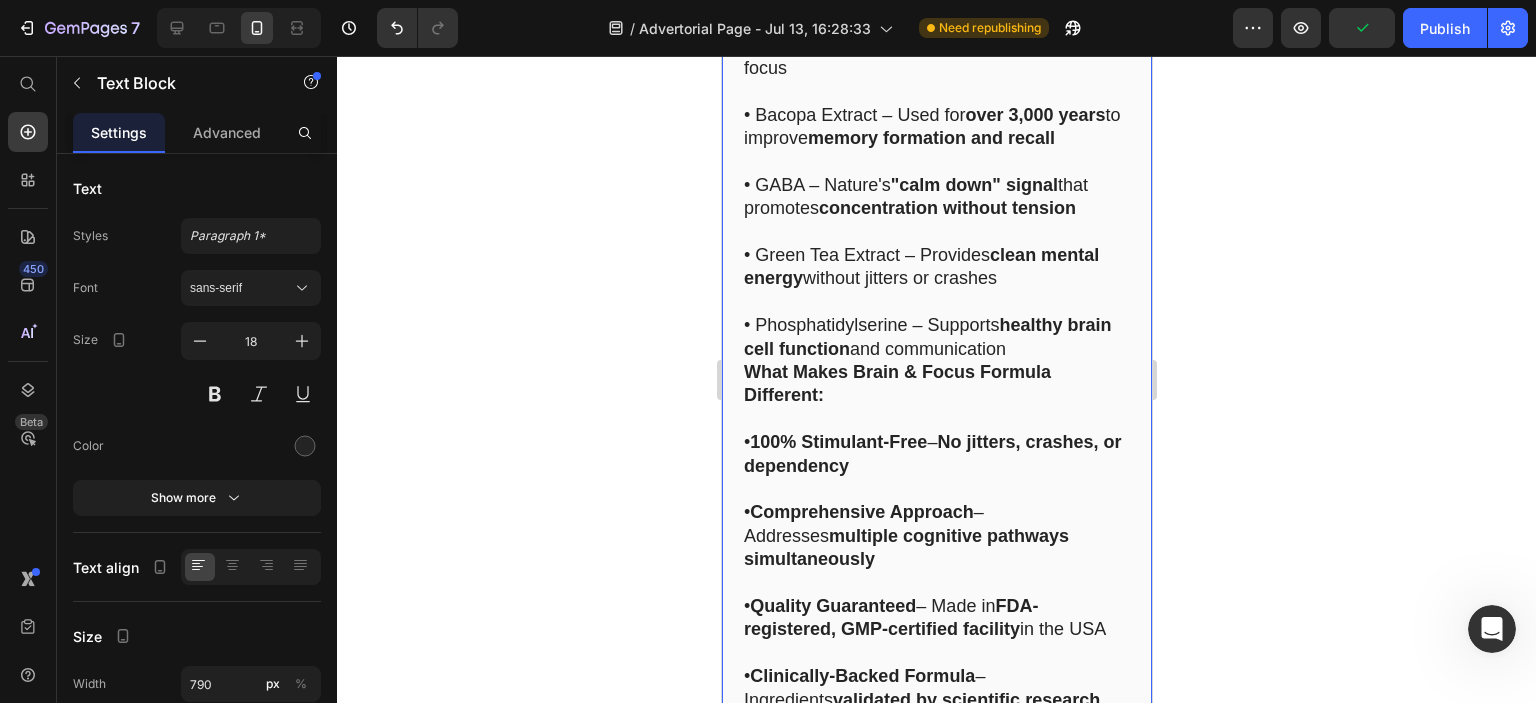 click on "The Science-Backed Solution to Brain Fog "Focus." offers a  revolutionary approach  to cognitive enhancement, combining  ancient wisdom with modern neuroscience  to deliver what millions are searching for:  mental clarity without the downsides  of caffeine or prescription stimulants. Key Ingredients Working Synergistically:   • DMAE Bitartrate – Supports  acetylcholine production  for enhanced mental clarity and focus • Bacopa Extract – Used for  over 3,000 years  to improve  memory formation and recall • GABA – Nature's  "calm down" signal  that promotes  concentration without tension • Green Tea Extract – Provides  clean mental energy  without jitters or crashes • Phosphatidylserine – Supports  healthy brain cell function  and communication What Makes Brain & Focus Formula Different: •  100% Stimulant-Free  –  No jitters, crashes, or dependency •  Comprehensive Approach  – Addresses  multiple cognitive pathways simultaneously •  Quality Guaranteed  – Made in   in the USA ." at bounding box center (936, 442) 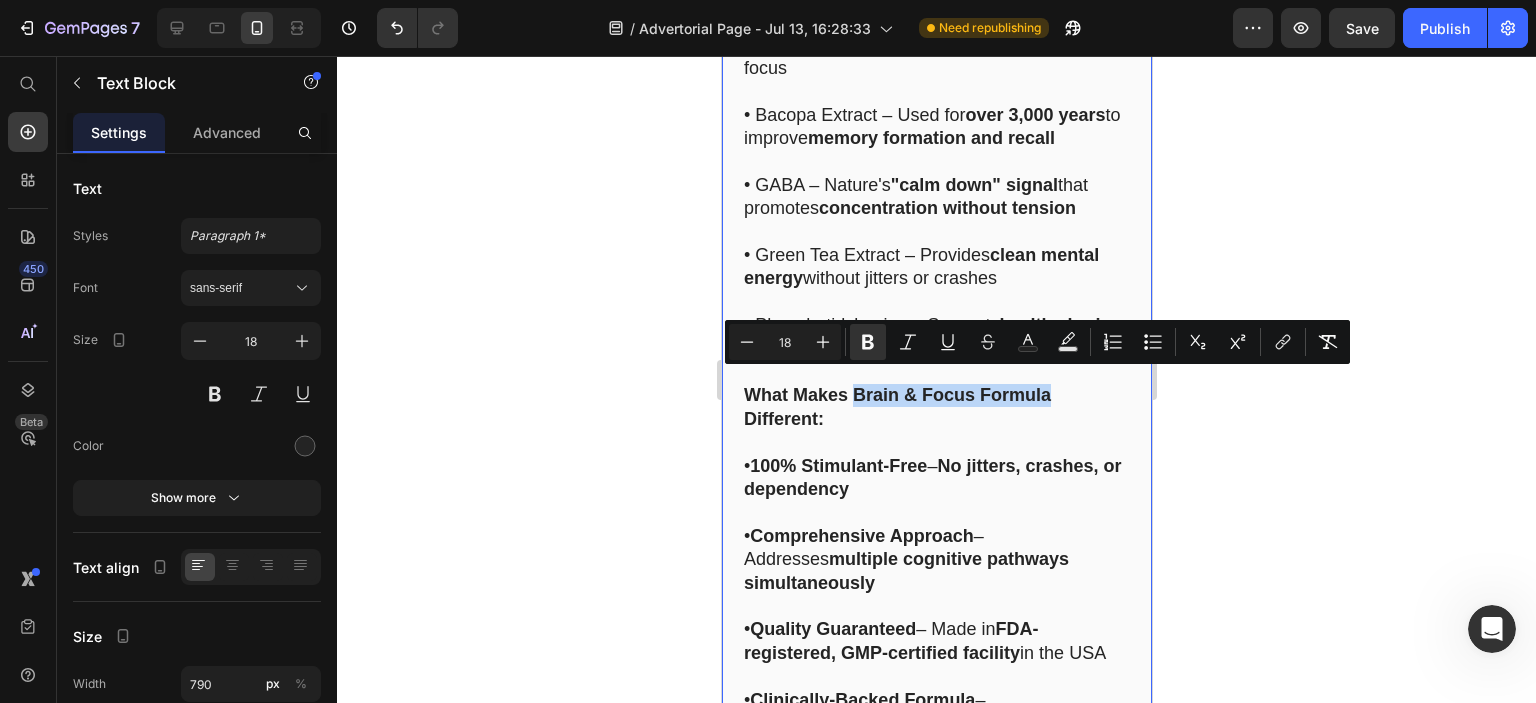 drag, startPoint x: 852, startPoint y: 382, endPoint x: 1053, endPoint y: 387, distance: 201.06218 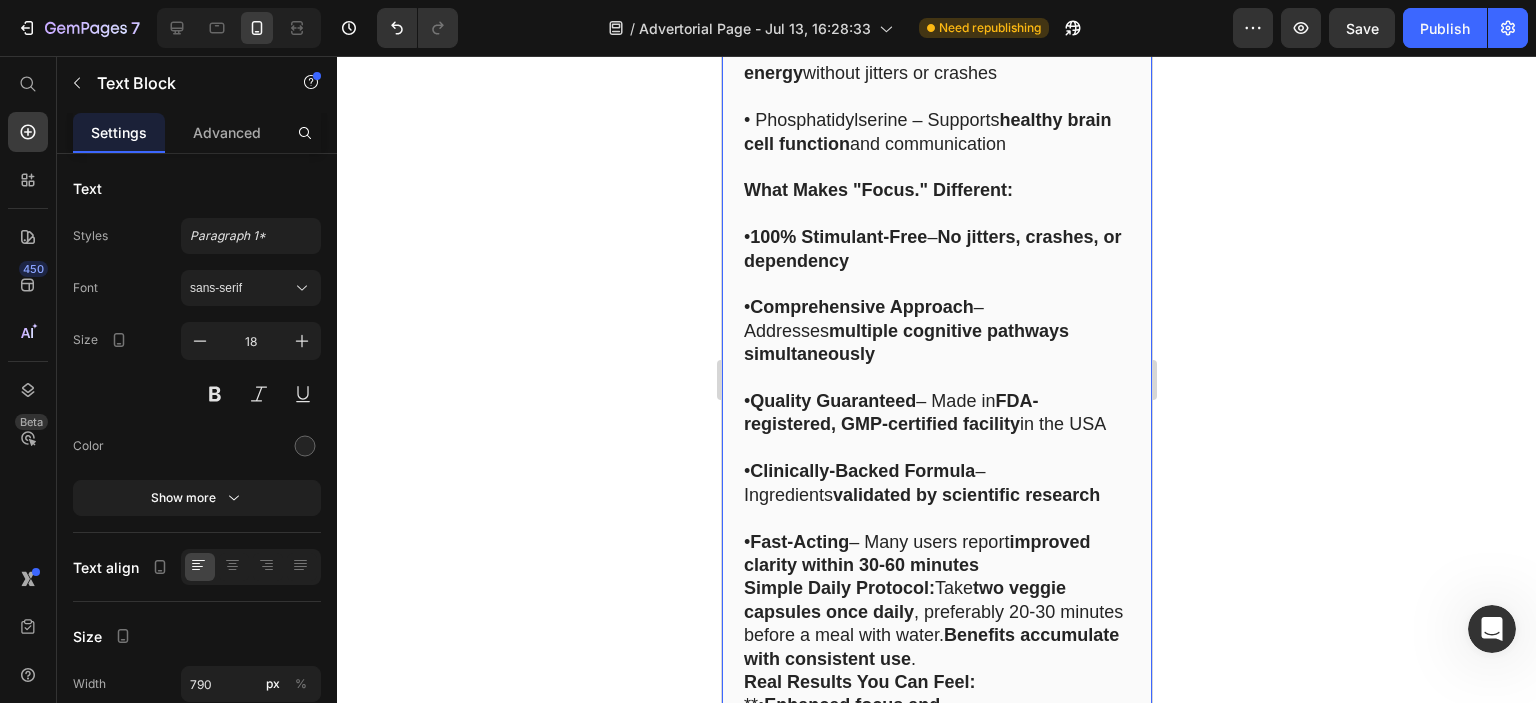 scroll, scrollTop: 14727, scrollLeft: 0, axis: vertical 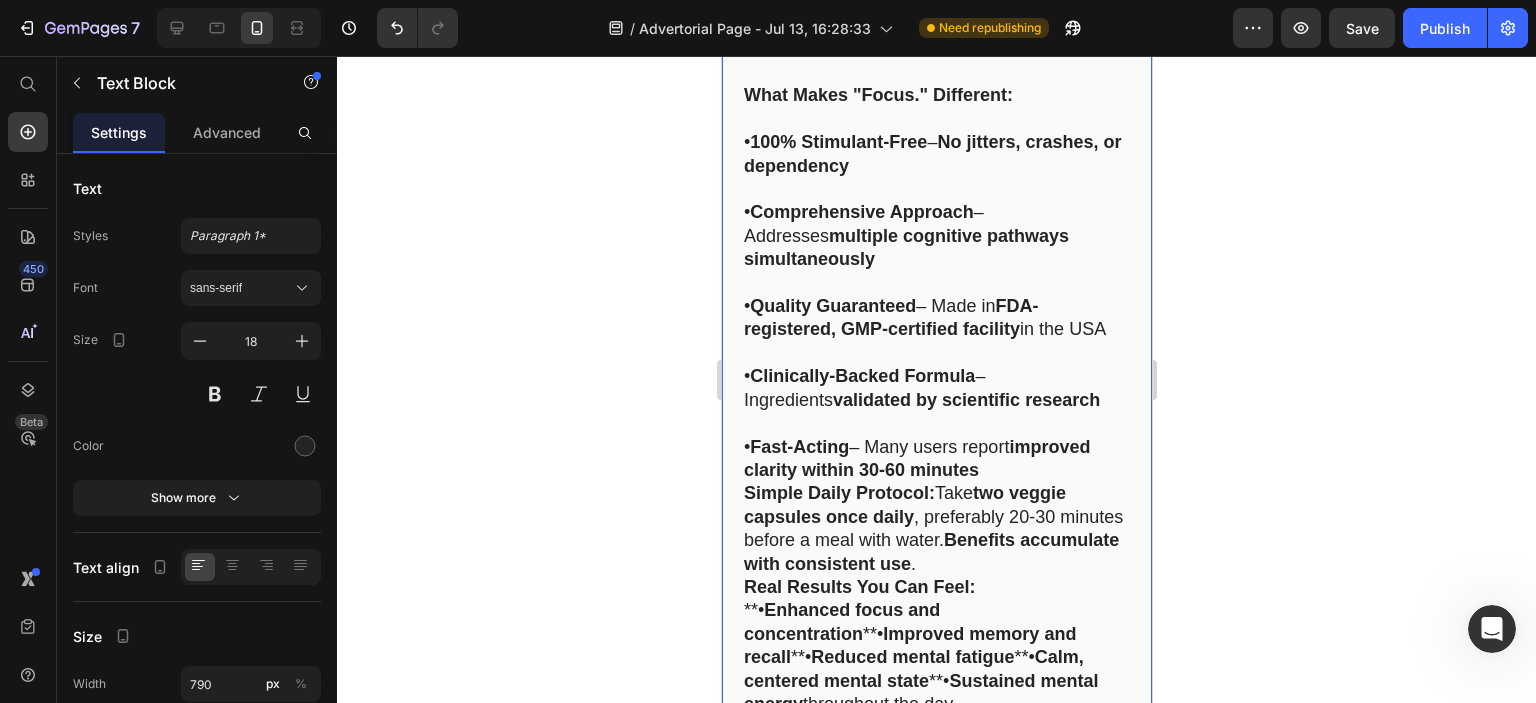 click on "•  Fast-Acting  – Many users report  improved clarity within 30-60 minutes" at bounding box center [936, 459] 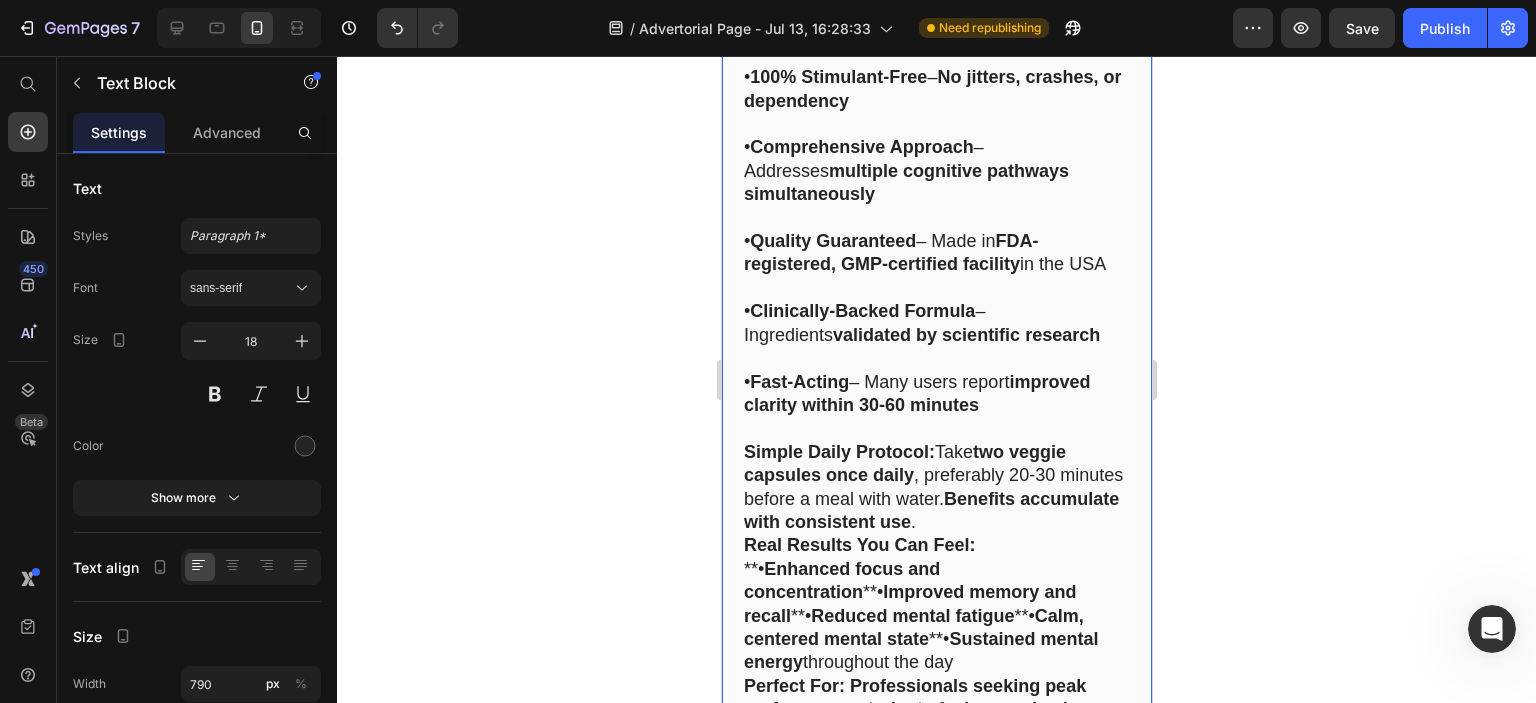 scroll, scrollTop: 14827, scrollLeft: 0, axis: vertical 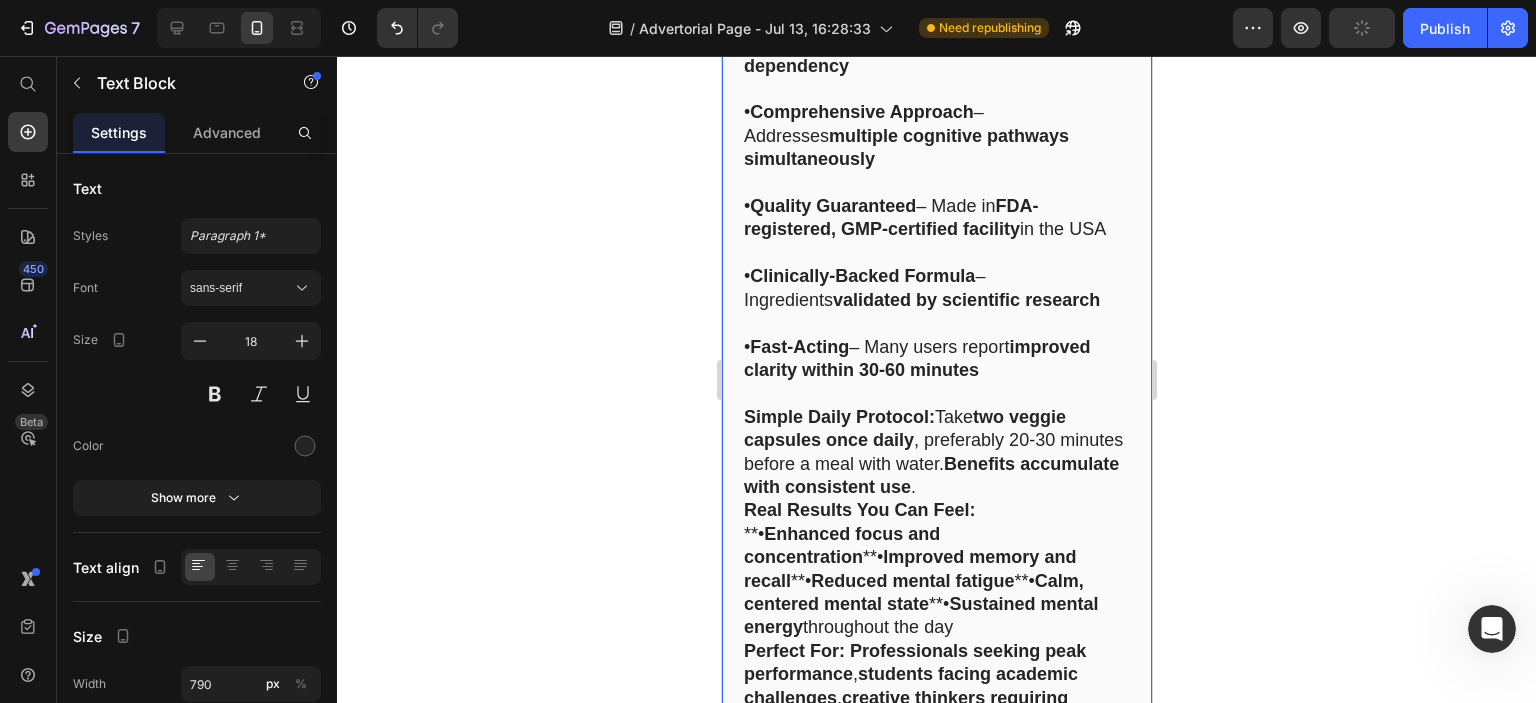 click on "Real Results You Can Feel:" at bounding box center (936, 510) 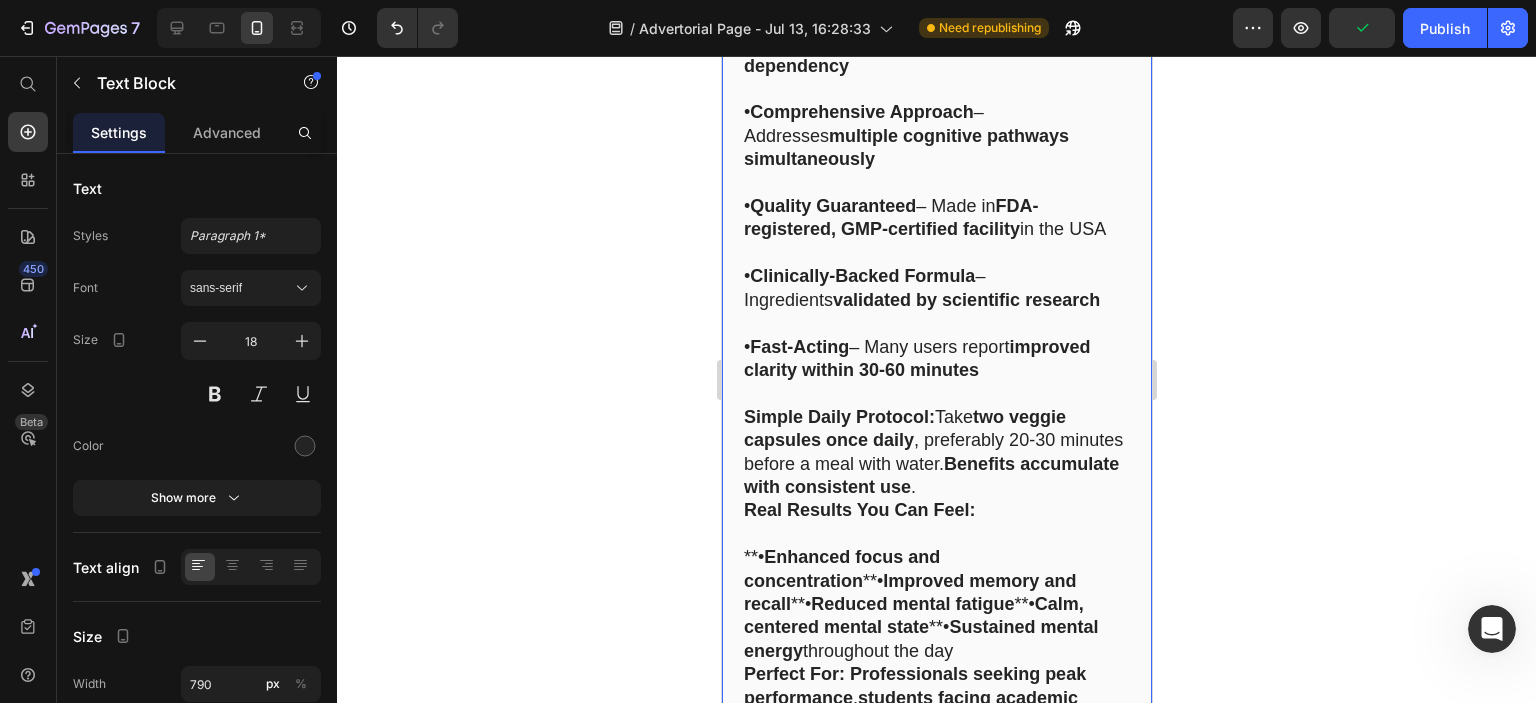 click on "Simple Daily Protocol:  Take  two veggie capsules once daily , preferably 20-30 minutes before a meal with water.  Benefits accumulate with consistent use ." at bounding box center (936, 453) 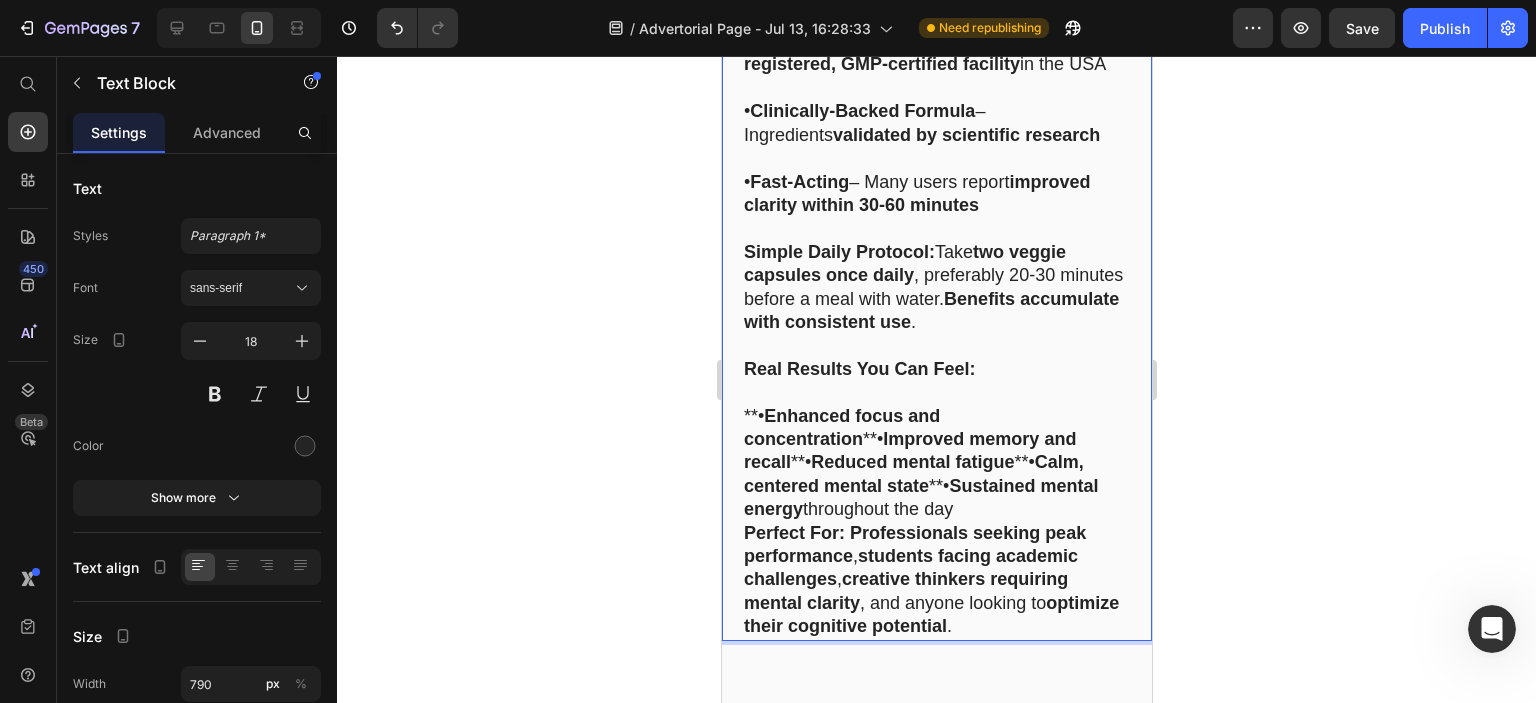 scroll, scrollTop: 15027, scrollLeft: 0, axis: vertical 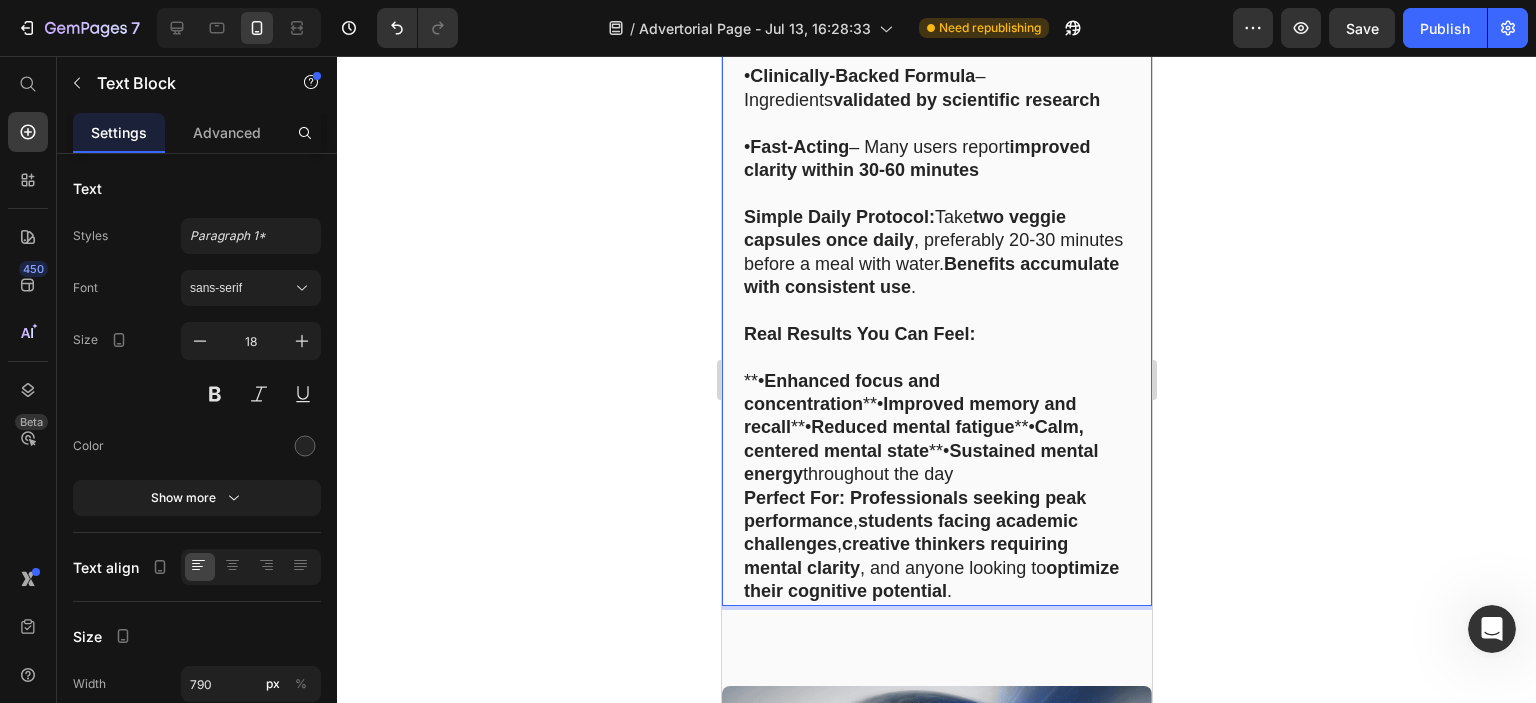 click on "**•  Enhanced focus and concentration  **•  Improved memory and recall  **•  Reduced mental fatigue  **•  Calm, centered mental state  **•  Sustained mental energy  throughout the day" at bounding box center (936, 428) 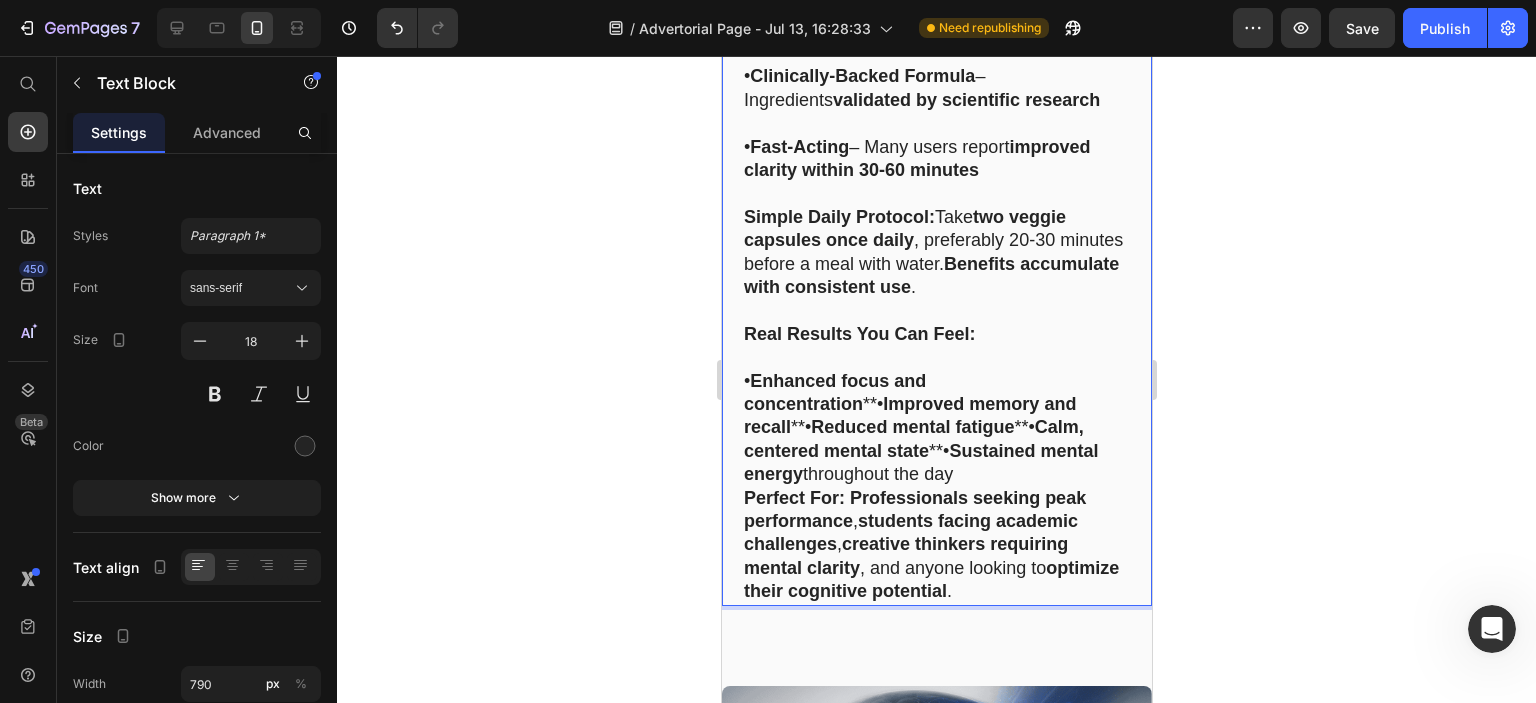 click on "•  Enhanced focus and concentration  **•  Improved memory and recall  **•  Reduced mental fatigue  **•  Calm, centered mental state  **•  Sustained mental energy  throughout the day" at bounding box center [936, 428] 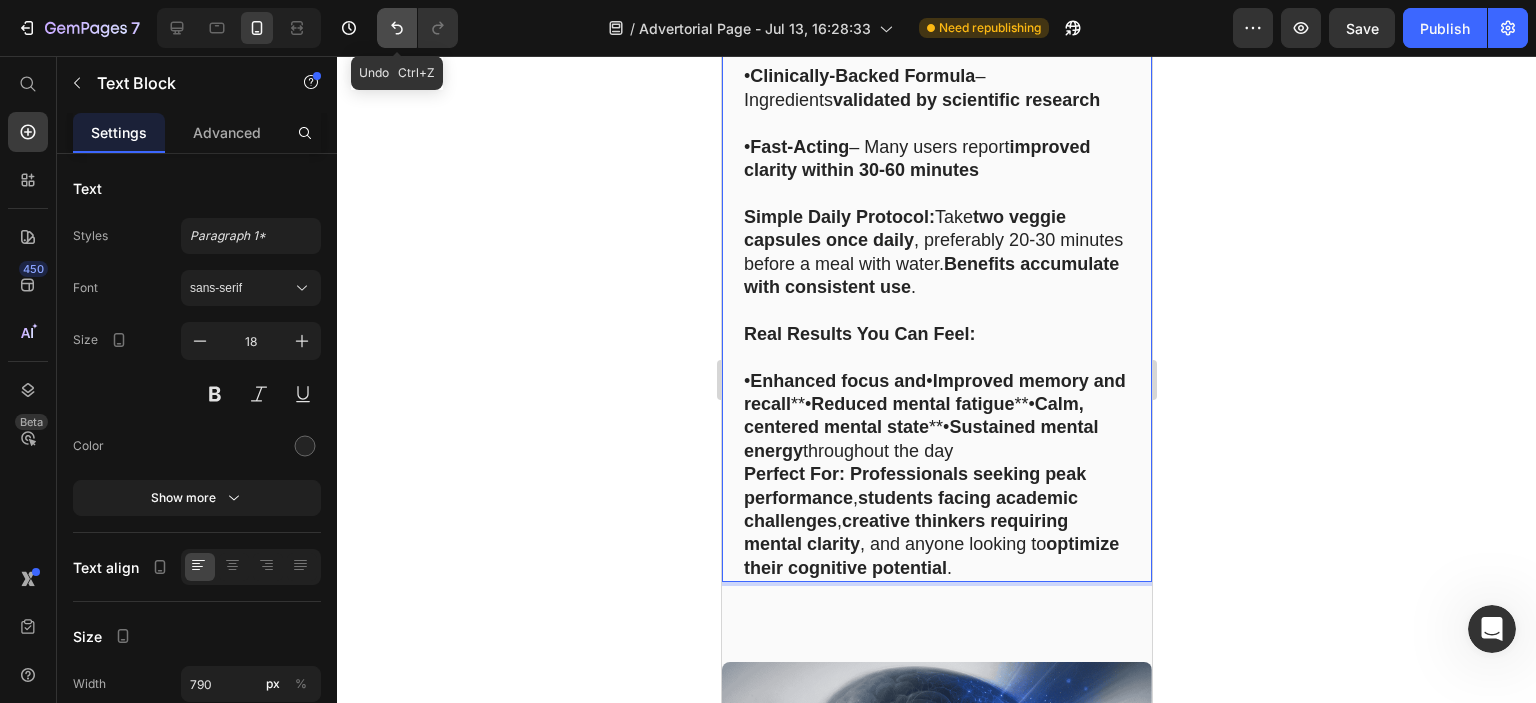 click 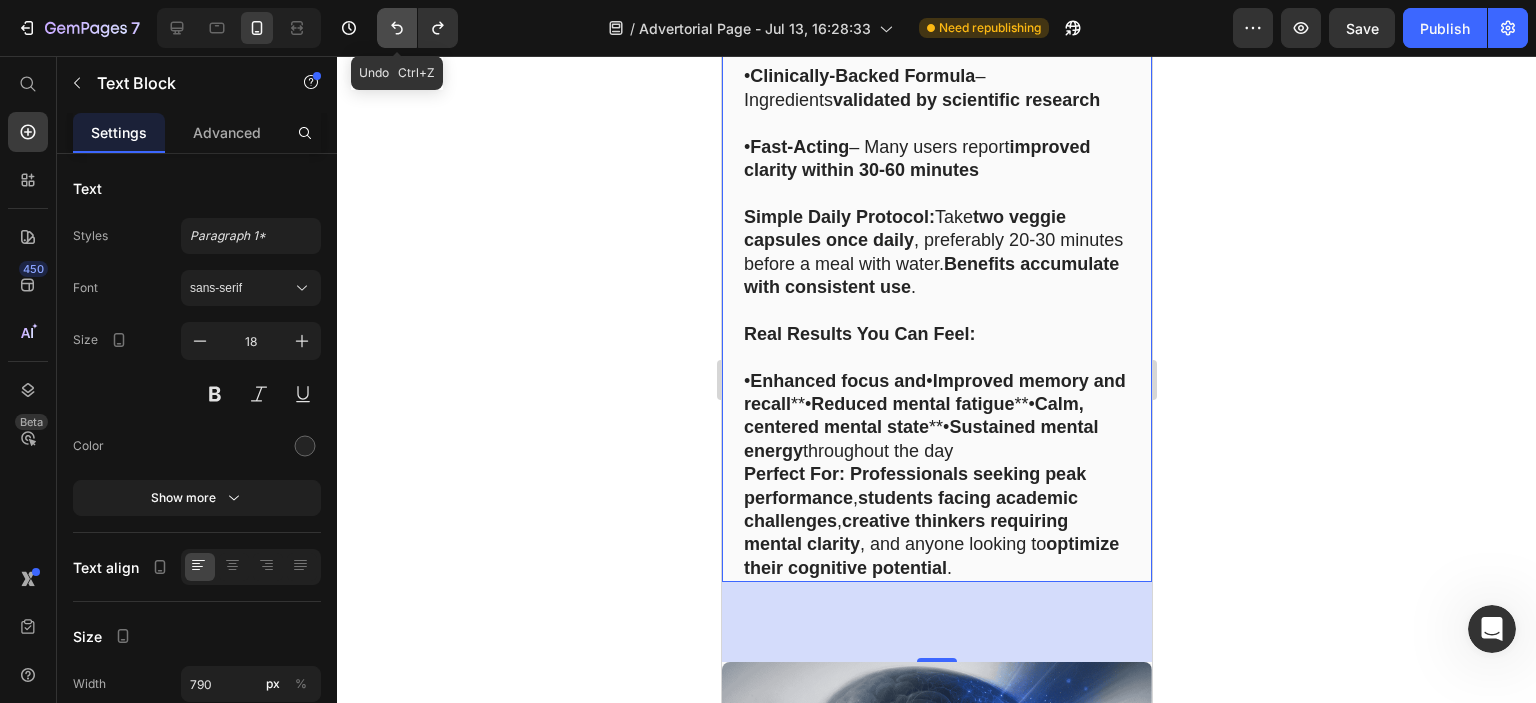 click 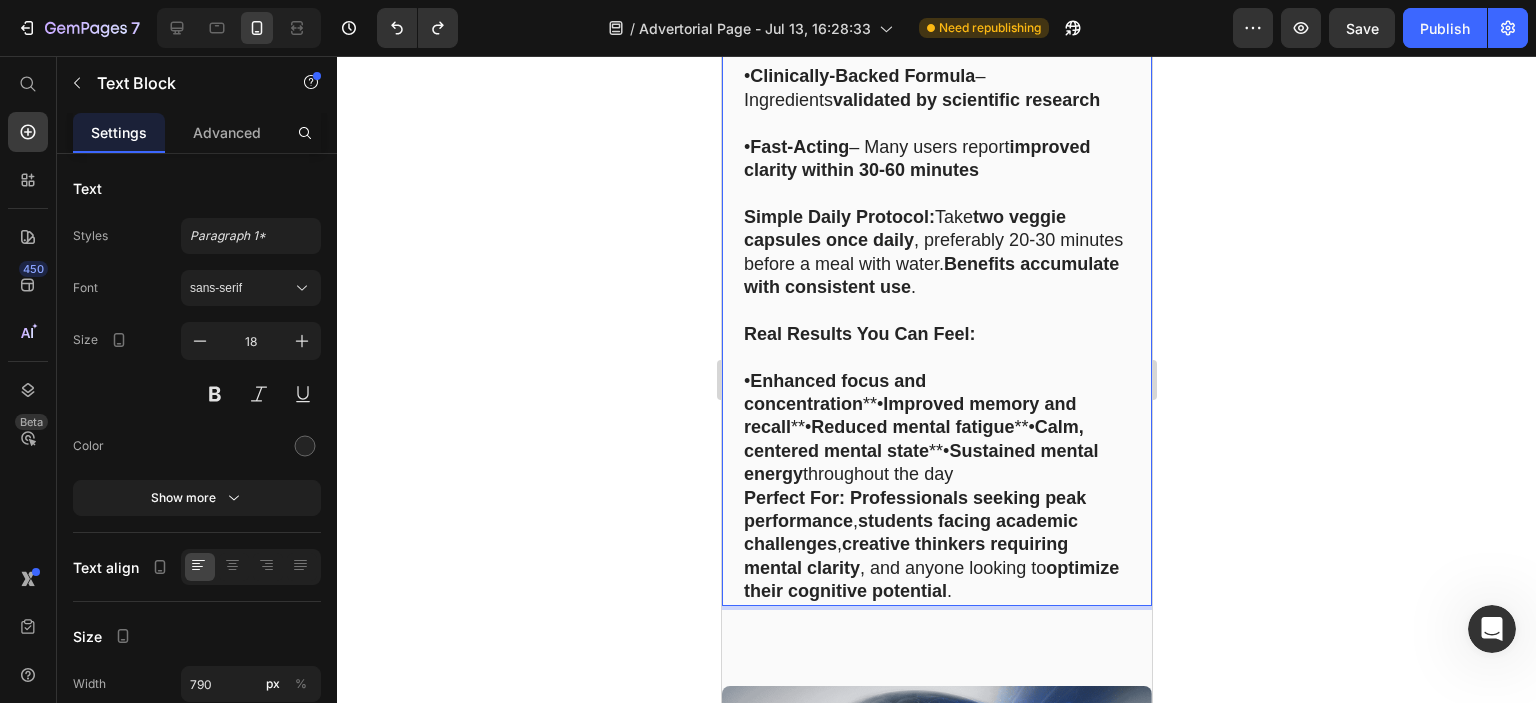 click on "•  Enhanced focus and concentration  **•  Improved memory and recall  **•  Reduced mental fatigue  **•  Calm, centered mental state  **•  Sustained mental energy  throughout the day" at bounding box center [936, 428] 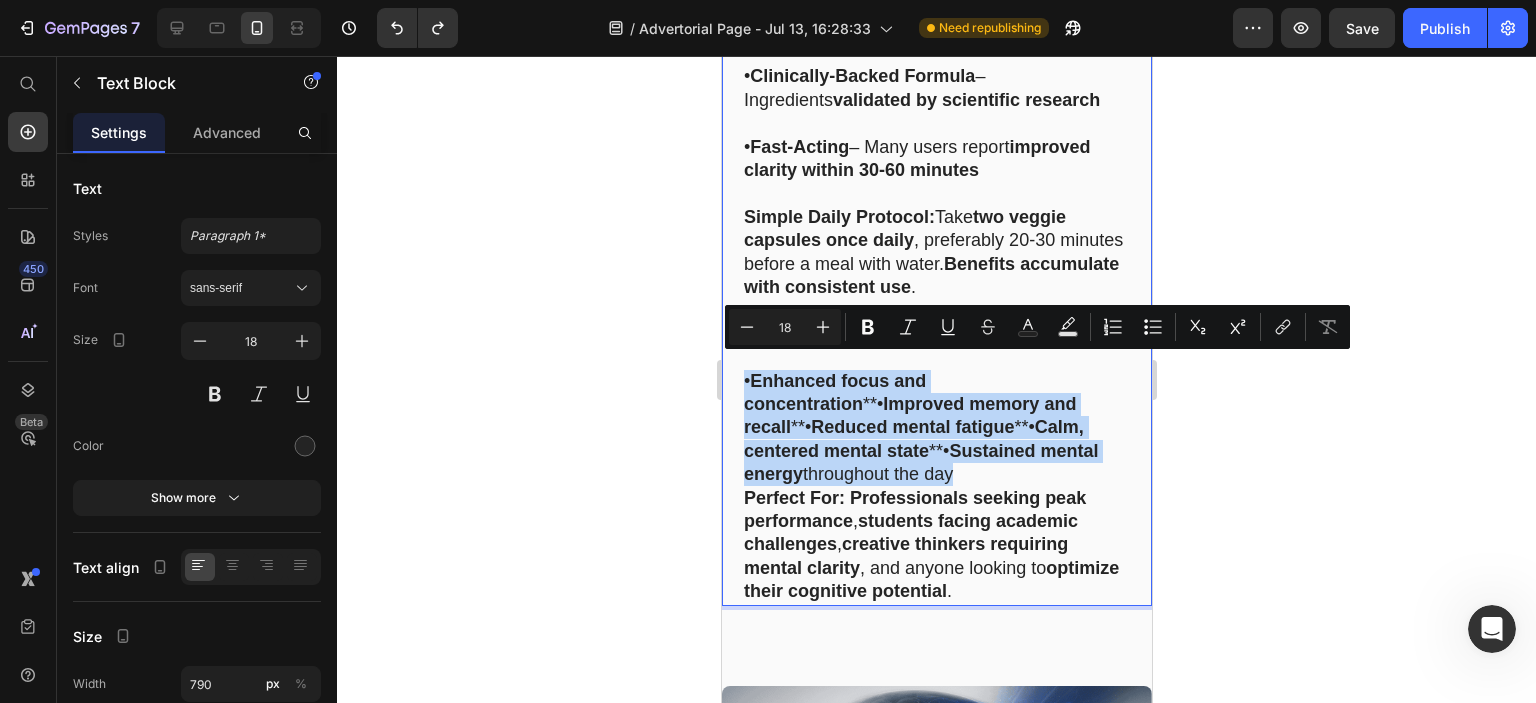 click on "•  Enhanced focus and concentration  **•  Improved memory and recall  **•  Reduced mental fatigue  **•  Calm, centered mental state  **•  Sustained mental energy  throughout the day" at bounding box center (936, 428) 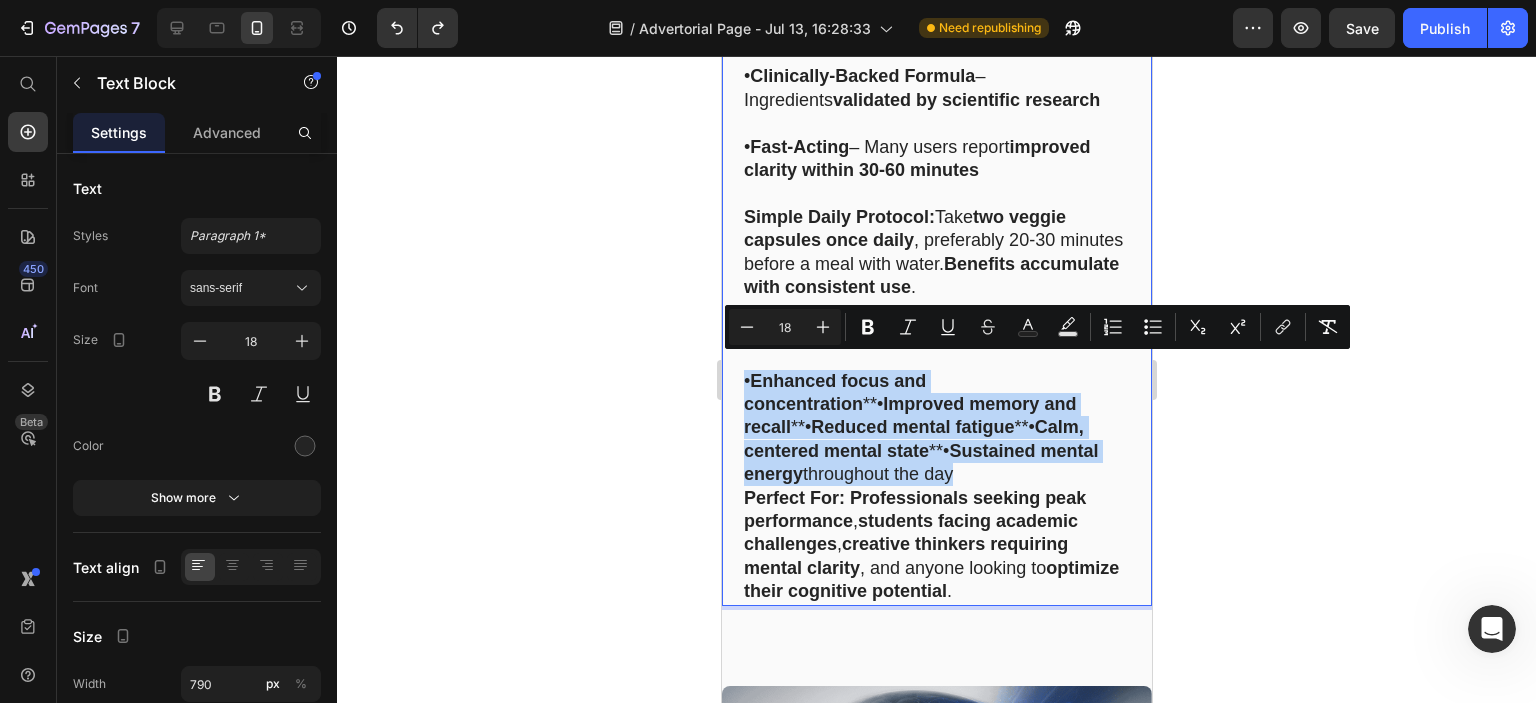 click on "•  Enhanced focus and concentration  **•  Improved memory and recall  **•  Reduced mental fatigue  **•  Calm, centered mental state  **•  Sustained mental energy  throughout the day" at bounding box center (936, 428) 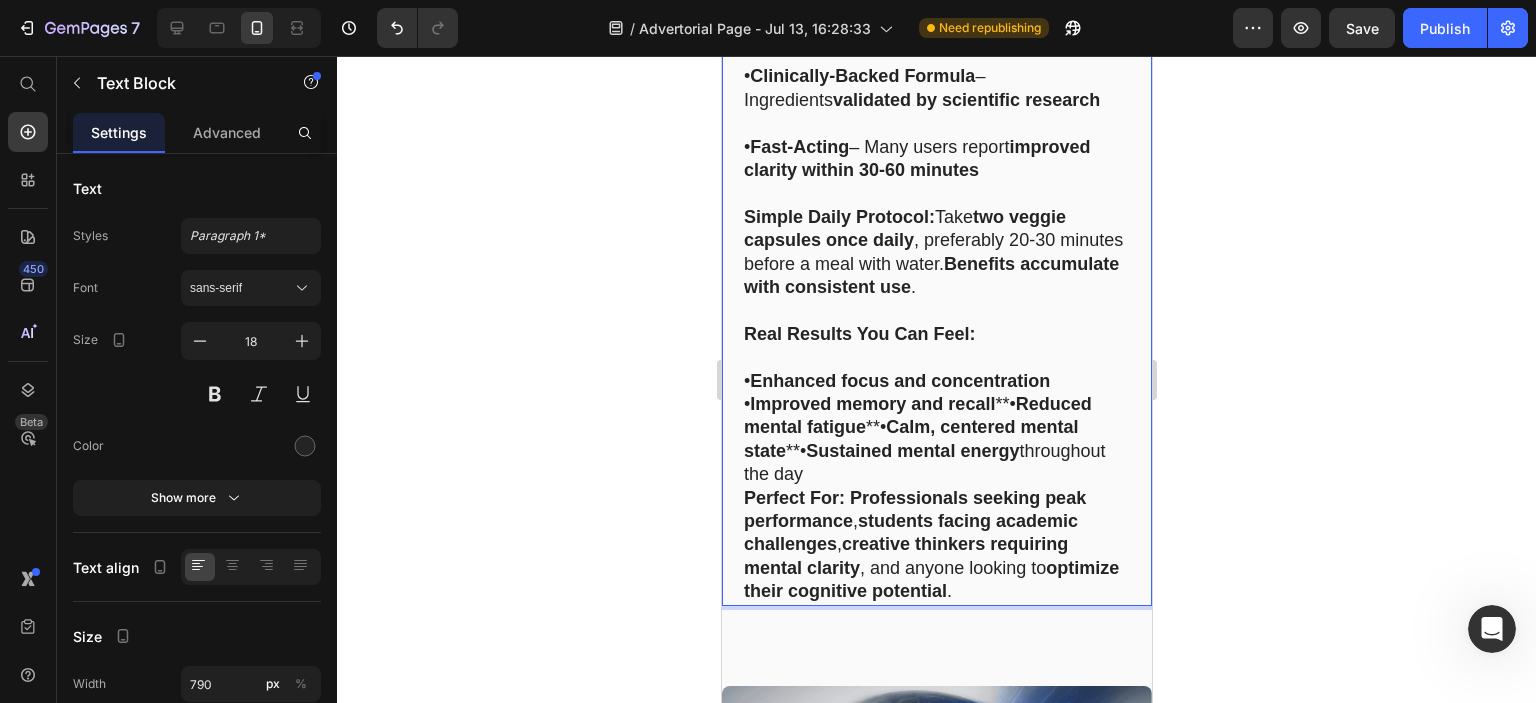 click on "•  Improved memory and recall  **•  Reduced mental fatigue  **•  Calm, centered mental state  **•  Sustained mental energy  throughout the day" at bounding box center [936, 440] 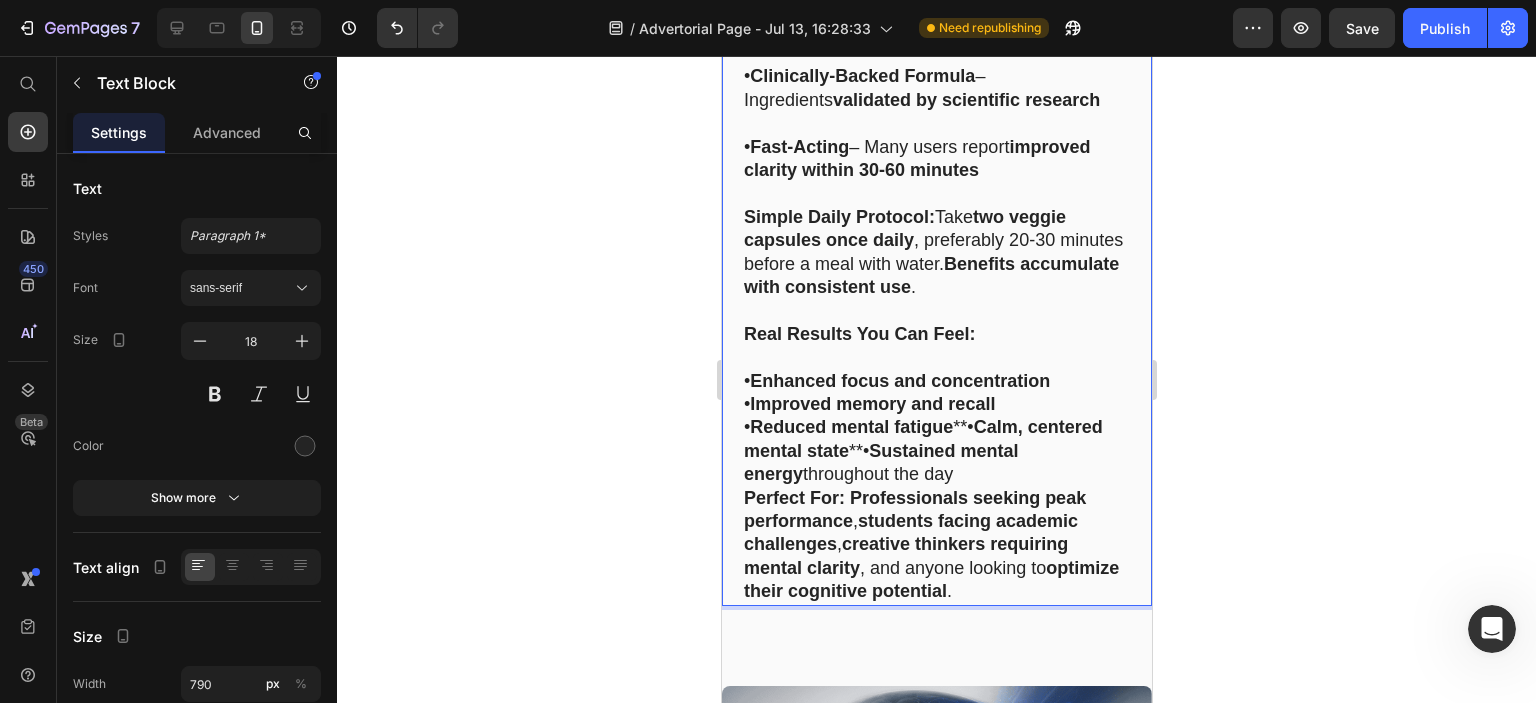 click on "•  Reduced mental fatigue  **•  Calm, centered mental state  **•  Sustained mental energy  throughout the day" at bounding box center [936, 451] 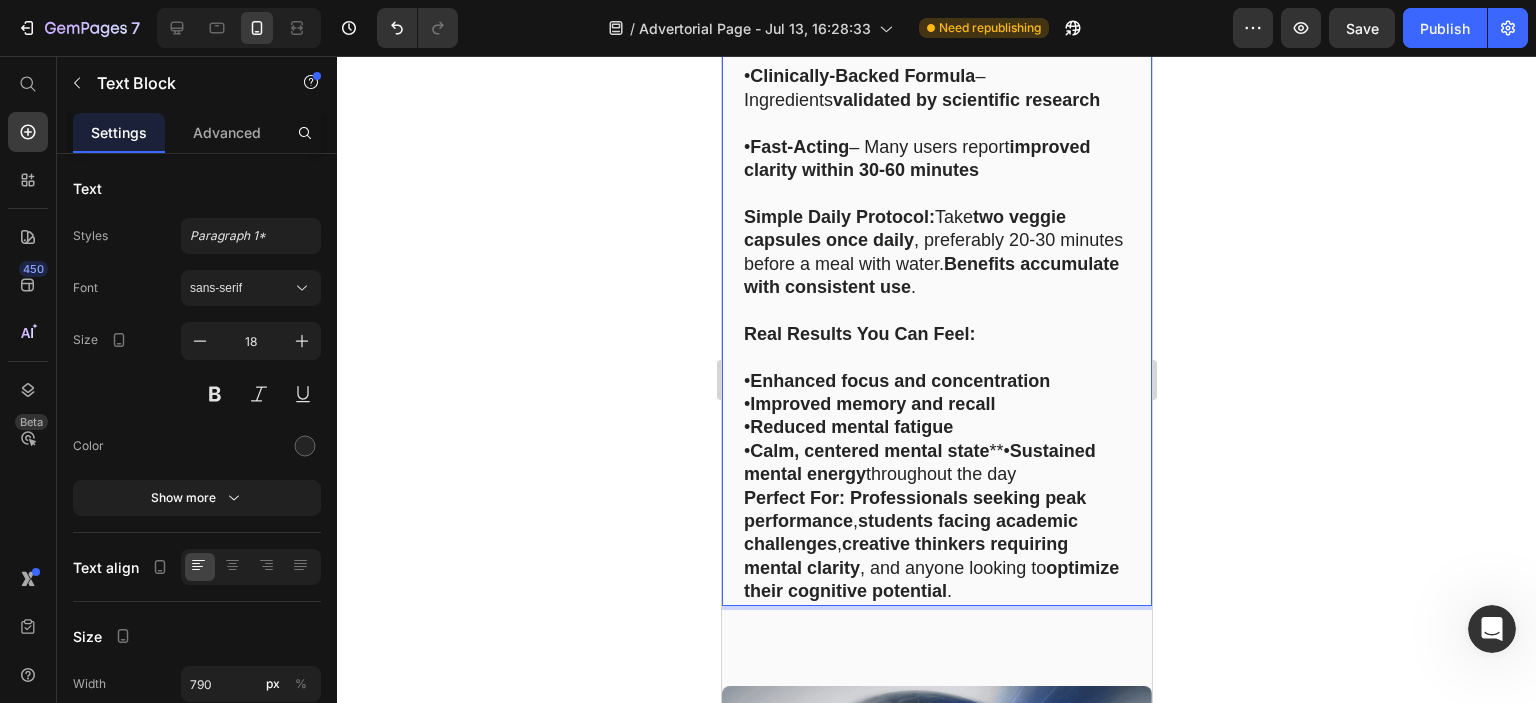 click on "•  Calm, centered mental state  **•  Sustained mental energy  throughout the day" at bounding box center [936, 463] 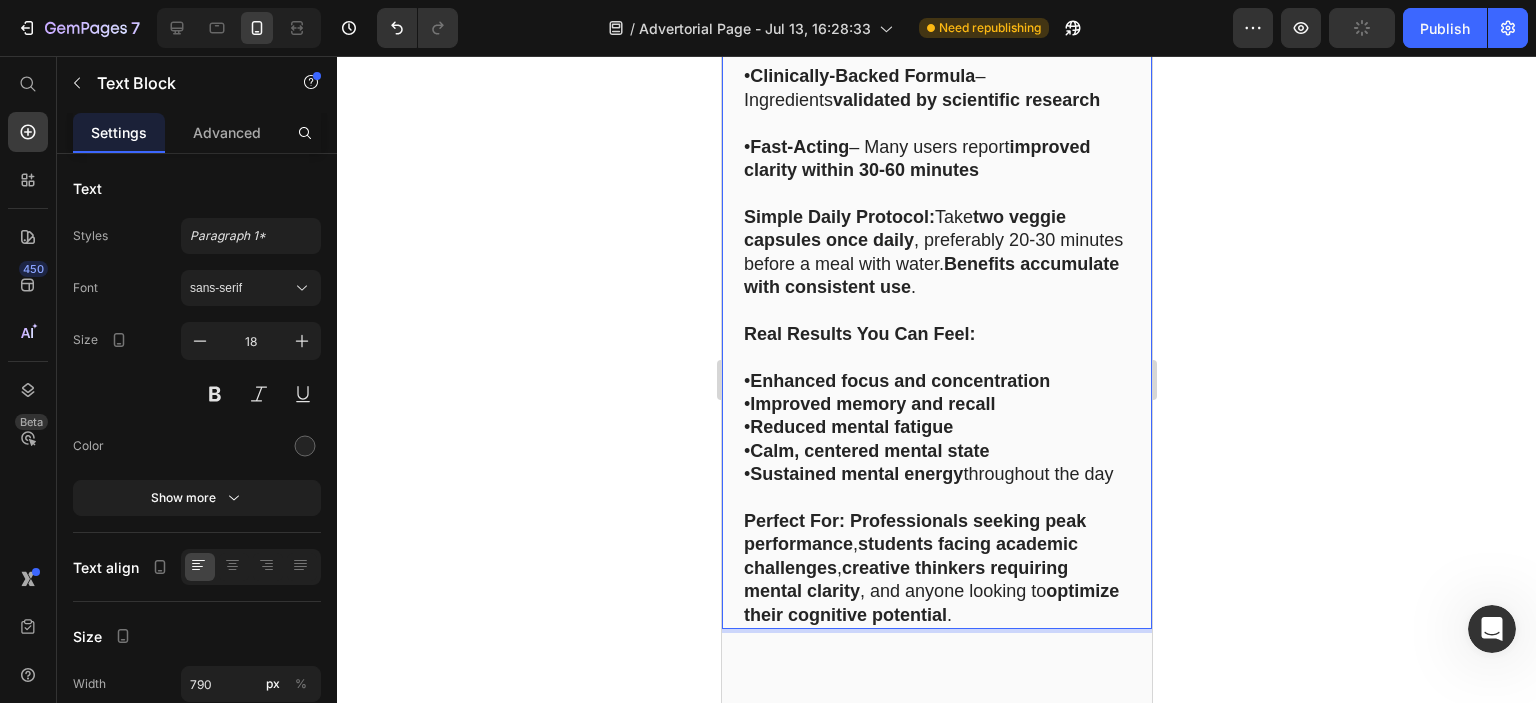 click 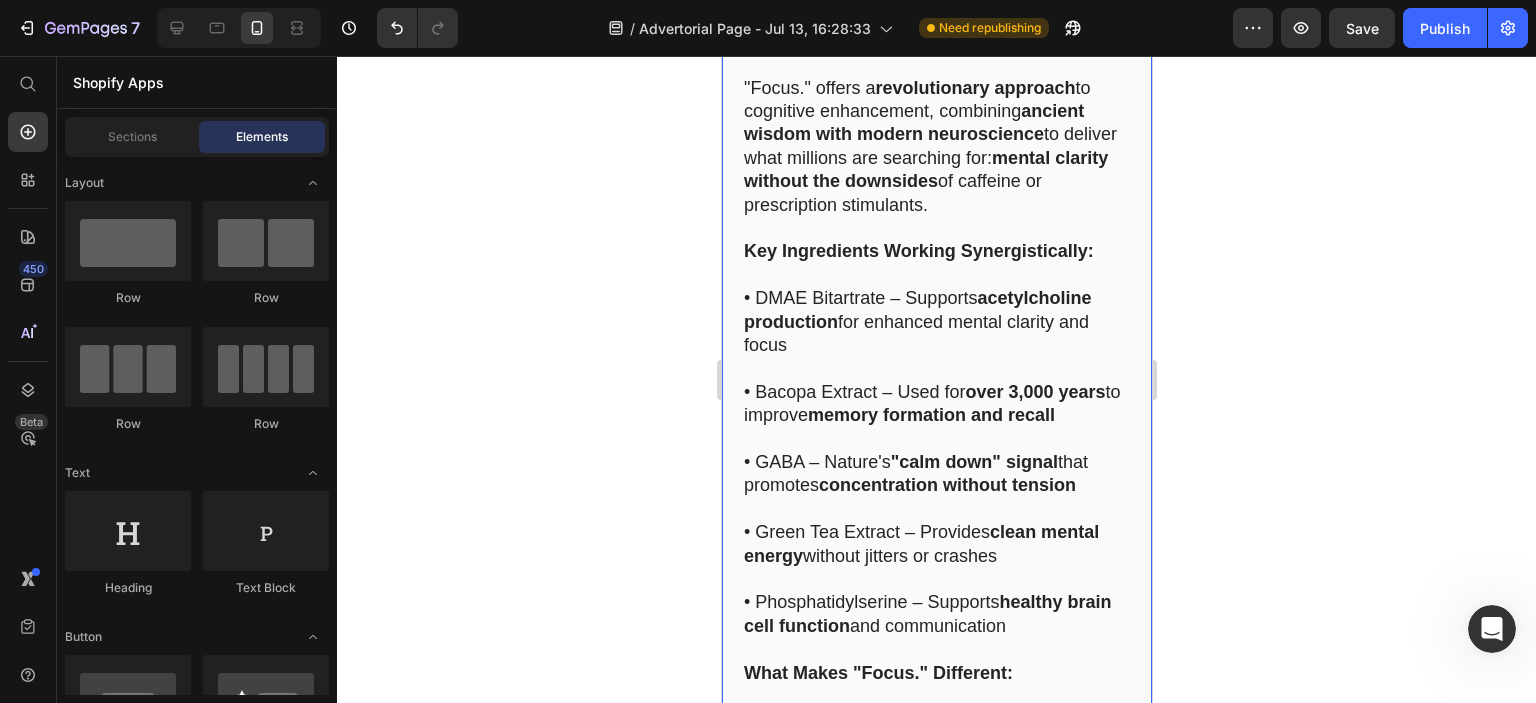 scroll, scrollTop: 14027, scrollLeft: 0, axis: vertical 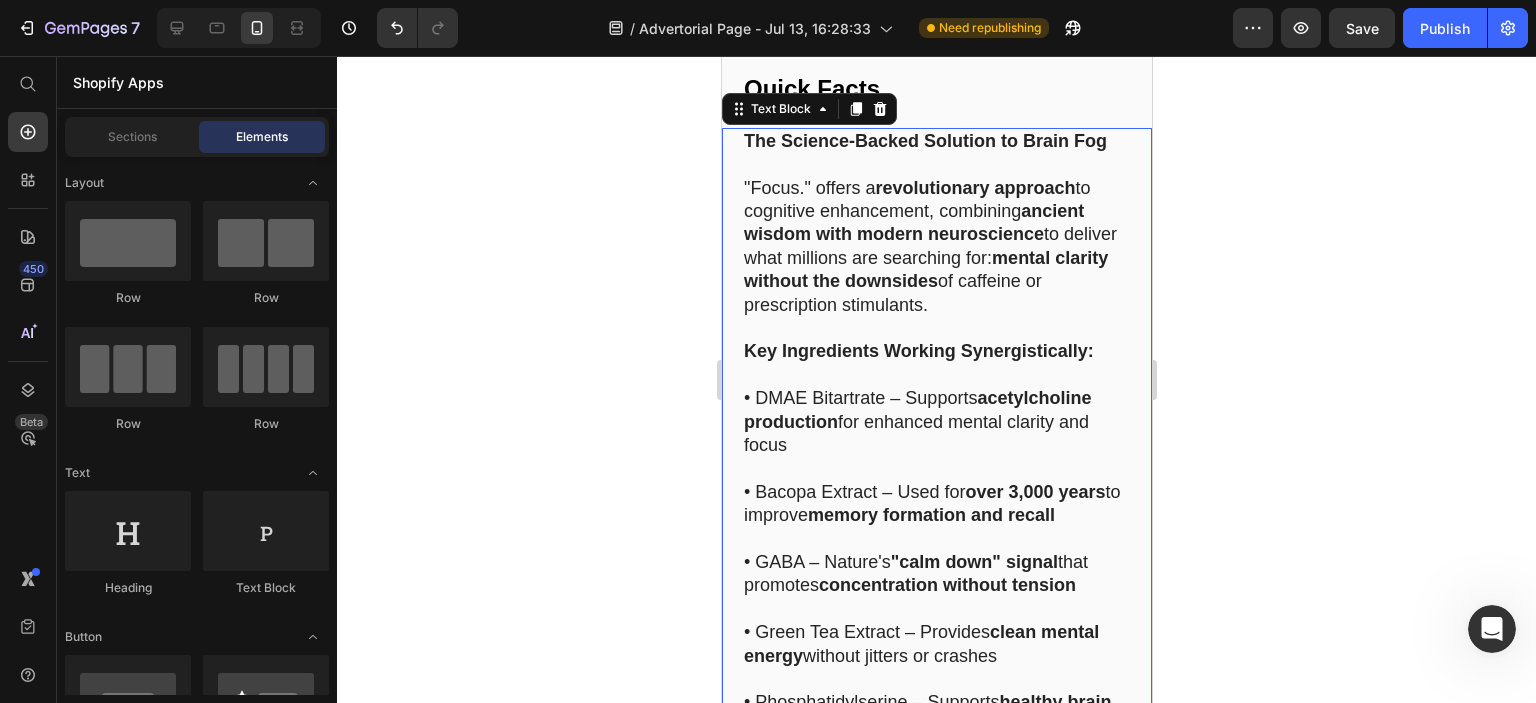 drag, startPoint x: 738, startPoint y: 191, endPoint x: 752, endPoint y: 192, distance: 14.035668 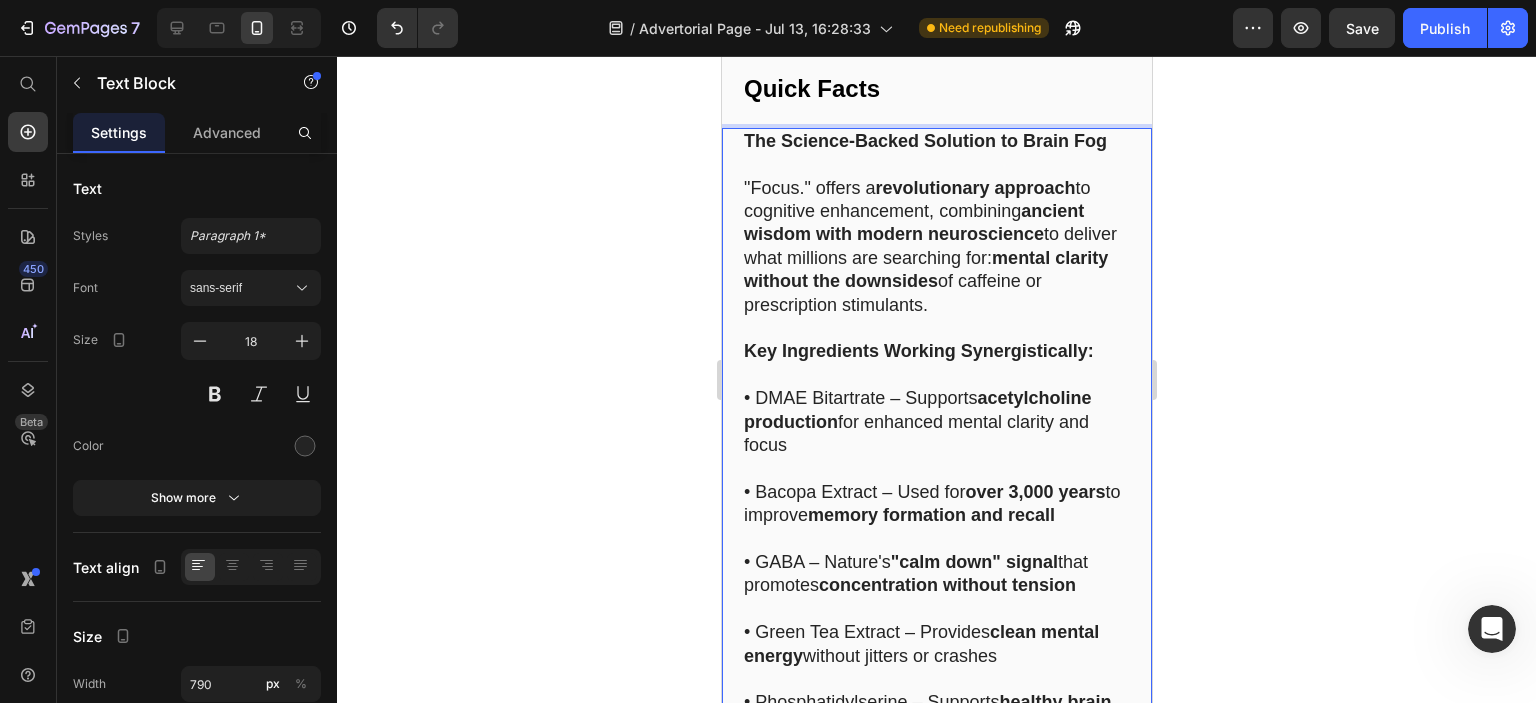 click on ""Focus." offers a  revolutionary approach  to cognitive enhancement, combining  ancient wisdom with modern neuroscience  to deliver what millions are searching for:  mental clarity without the downsides  of caffeine or prescription stimulants." at bounding box center [936, 247] 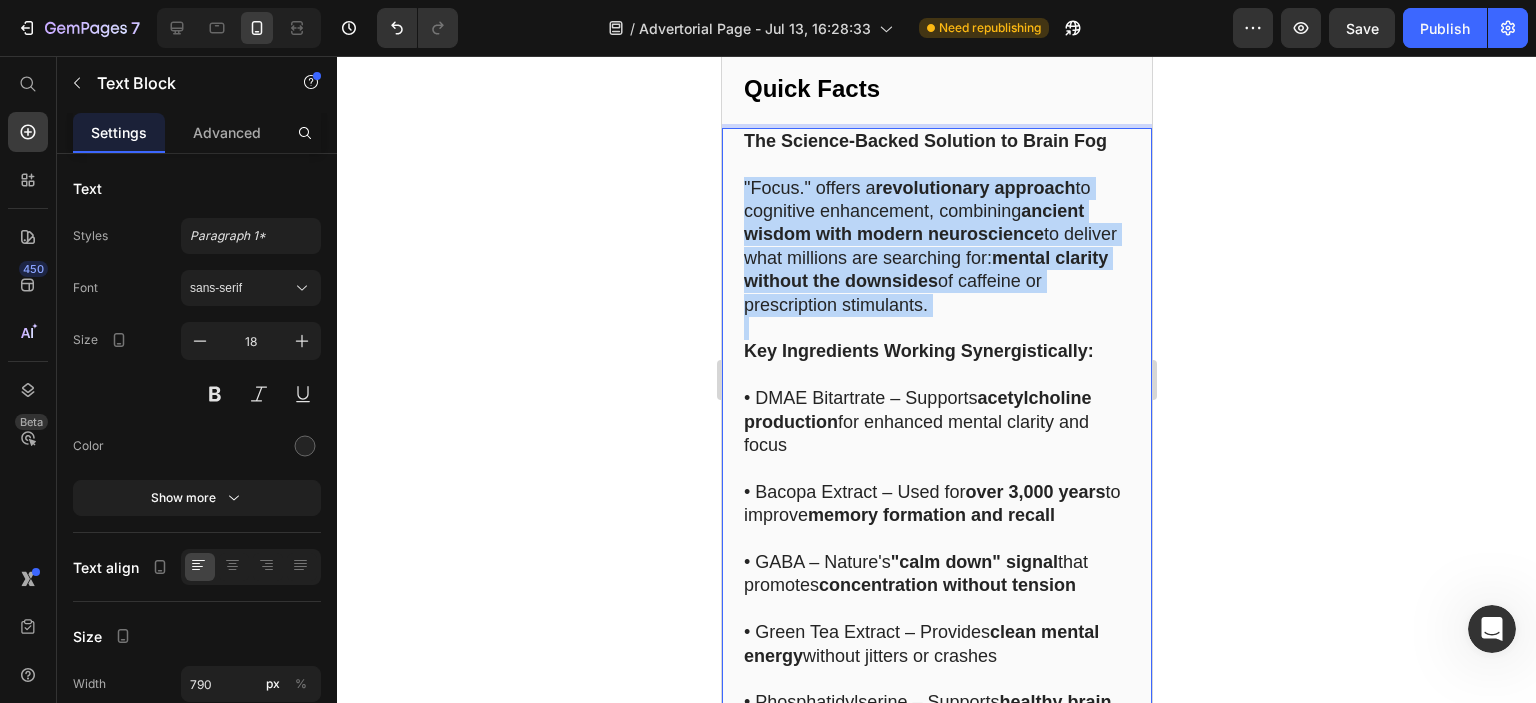 click on ""Focus." offers a  revolutionary approach  to cognitive enhancement, combining  ancient wisdom with modern neuroscience  to deliver what millions are searching for:  mental clarity without the downsides  of caffeine or prescription stimulants." at bounding box center (936, 247) 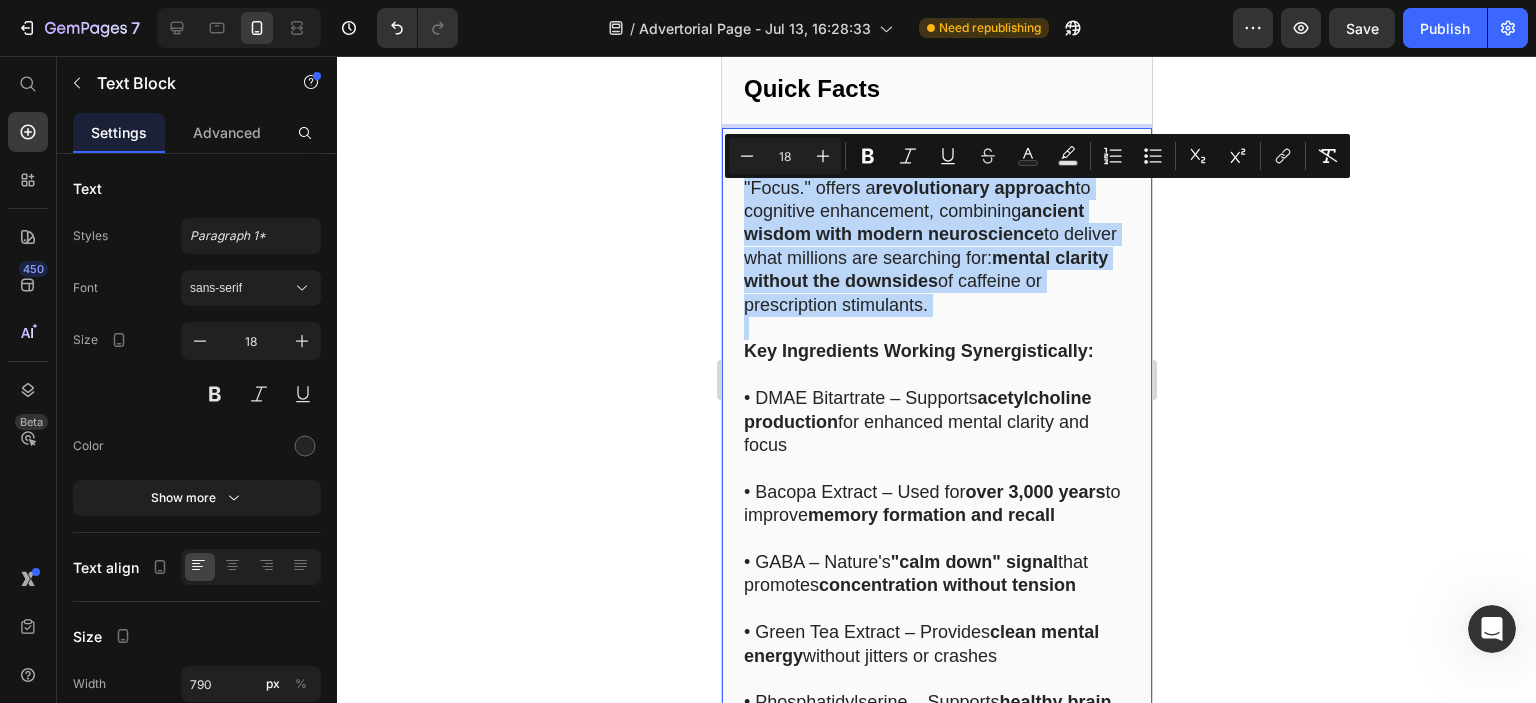 click on ""Focus." offers a  revolutionary approach  to cognitive enhancement, combining  ancient wisdom with modern neuroscience  to deliver what millions are searching for:  mental clarity without the downsides  of caffeine or prescription stimulants." at bounding box center (936, 247) 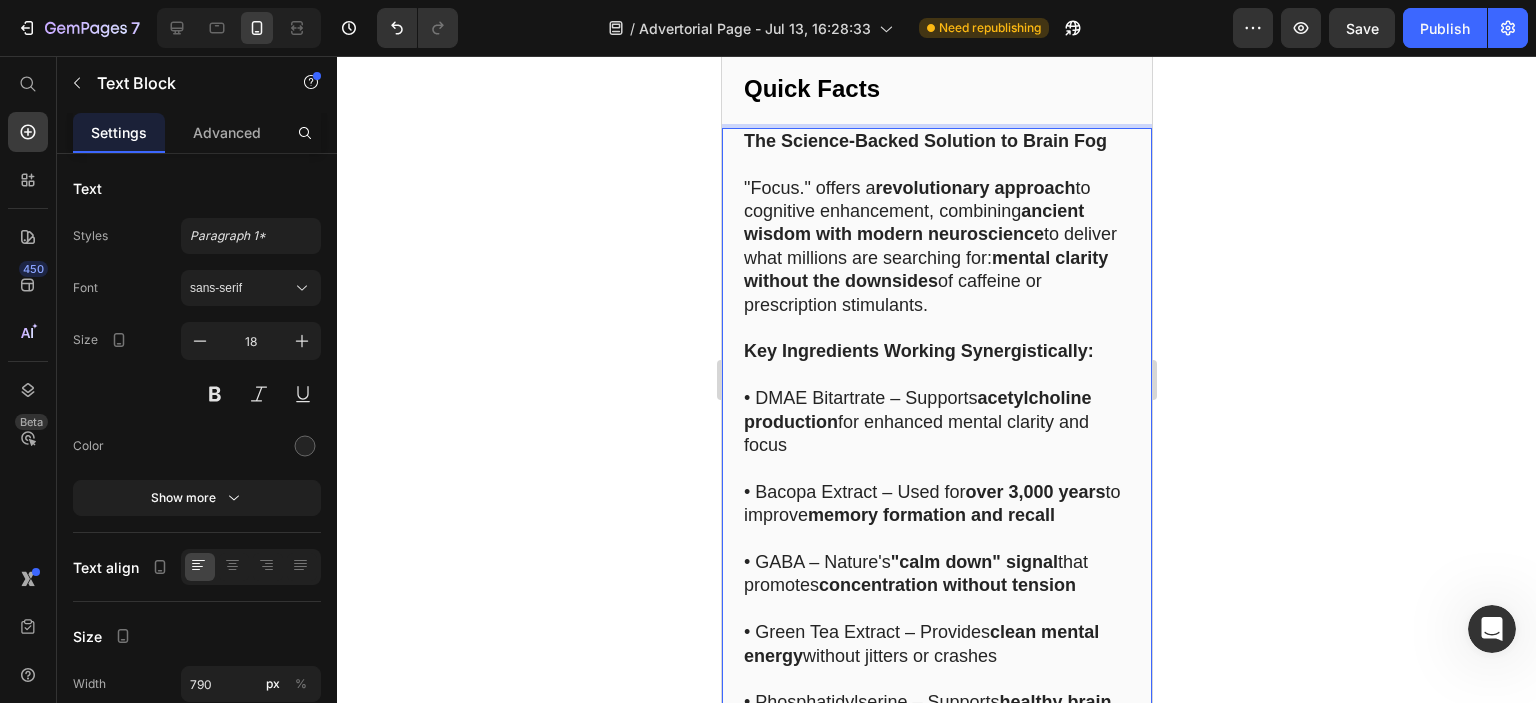 click on ""Focus." offers a  revolutionary approach  to cognitive enhancement, combining  ancient wisdom with modern neuroscience  to deliver what millions are searching for:  mental clarity without the downsides  of caffeine or prescription stimulants." at bounding box center (936, 247) 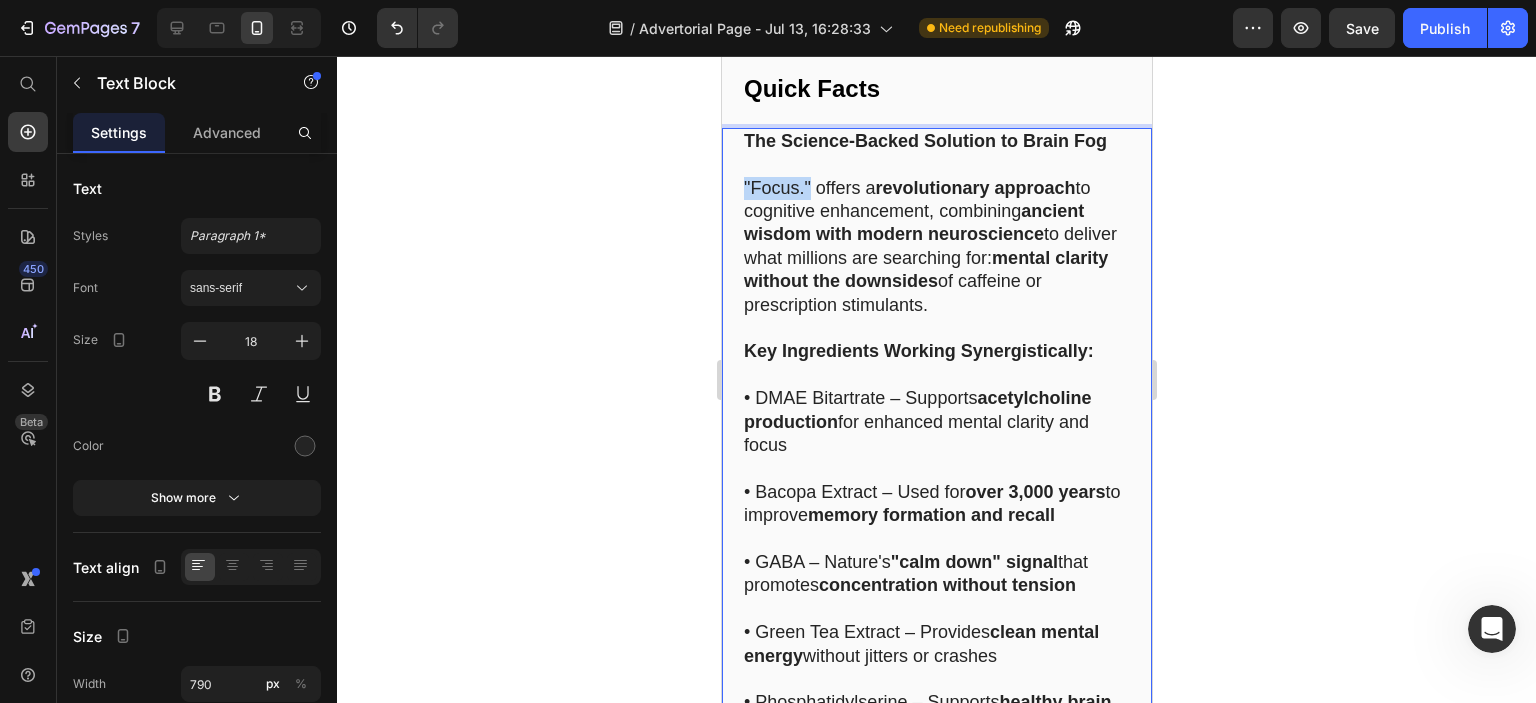 drag, startPoint x: 808, startPoint y: 194, endPoint x: 738, endPoint y: 194, distance: 70 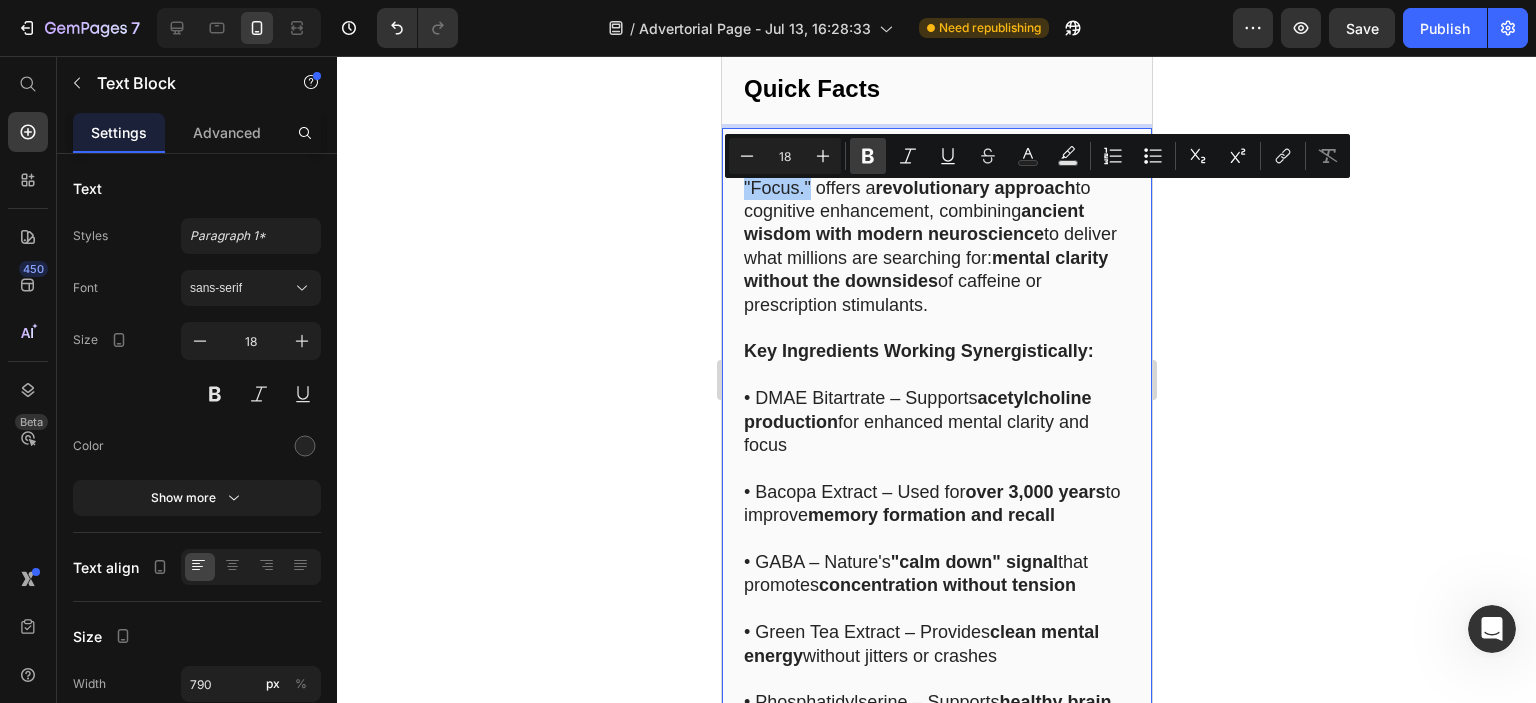 click 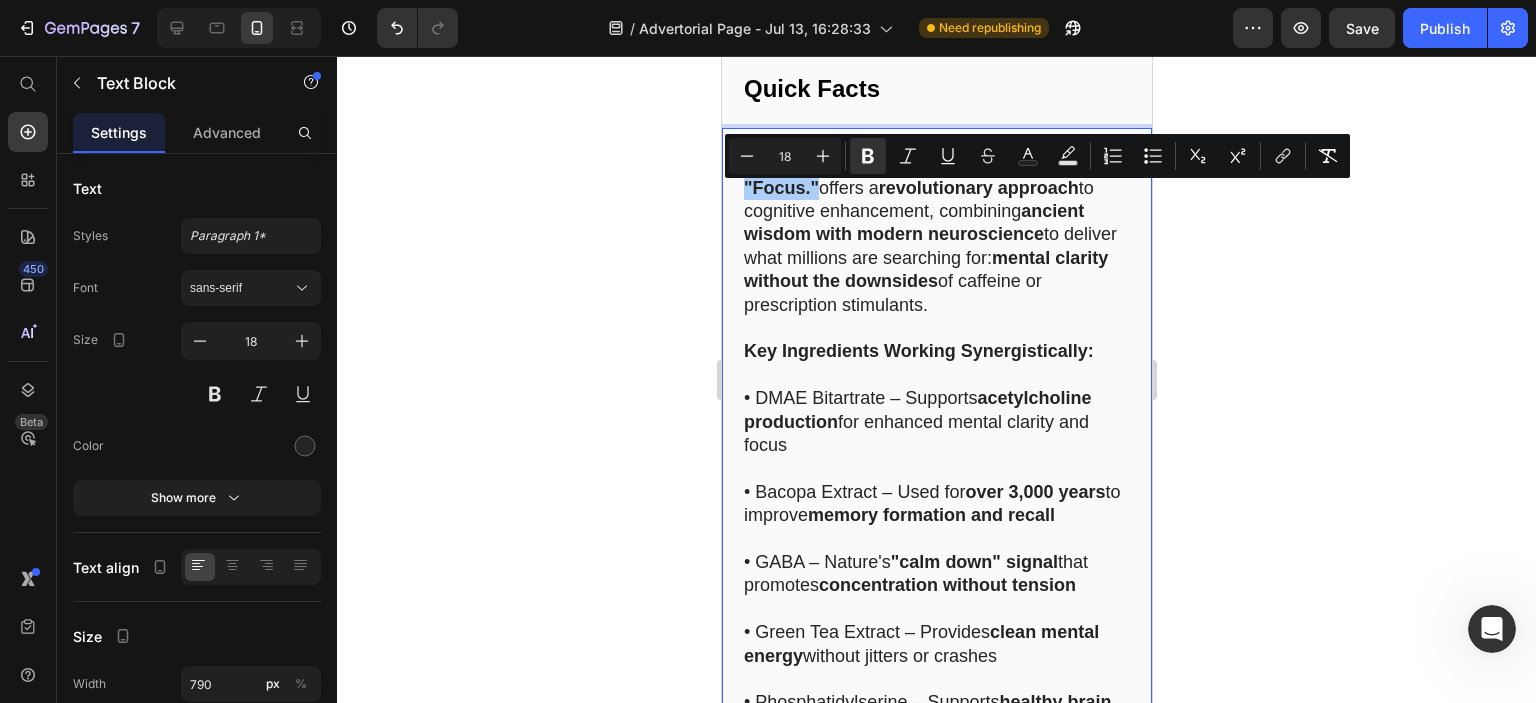 click 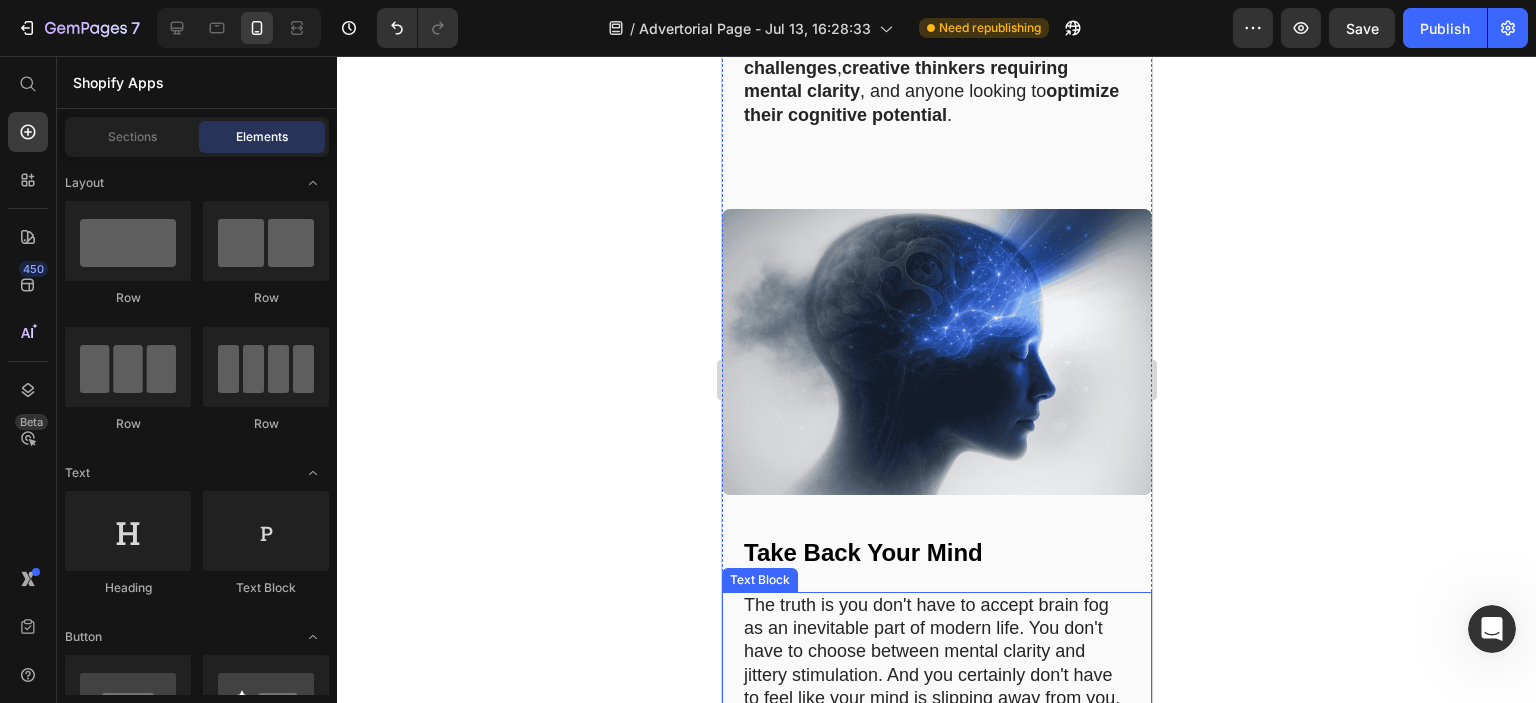 scroll, scrollTop: 15827, scrollLeft: 0, axis: vertical 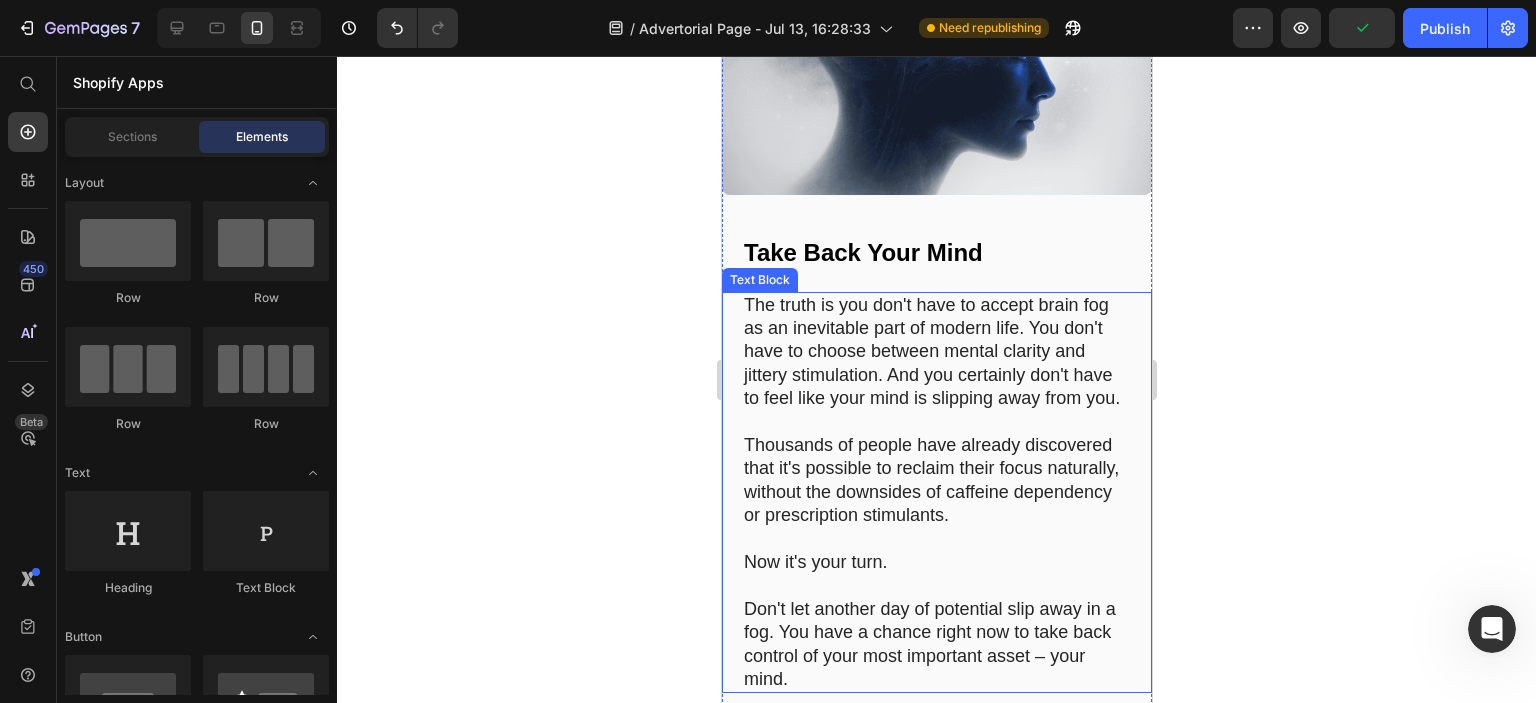click on "The truth is you don't have to accept brain fog as an inevitable part of modern life. You don't have to choose between mental clarity and jittery stimulation. And you certainly don't have to feel like your mind is slipping away from you." at bounding box center [936, 352] 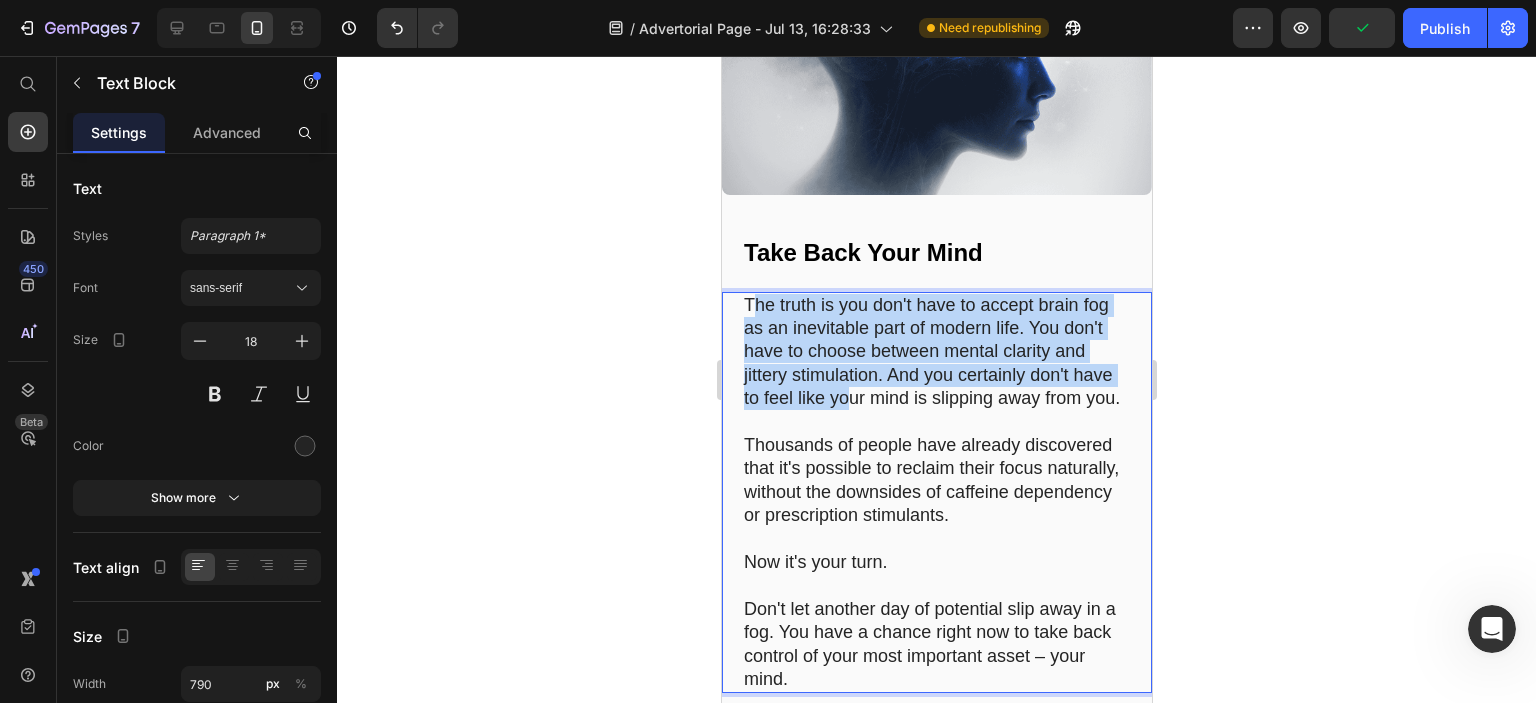 drag, startPoint x: 749, startPoint y: 302, endPoint x: 852, endPoint y: 400, distance: 142.17242 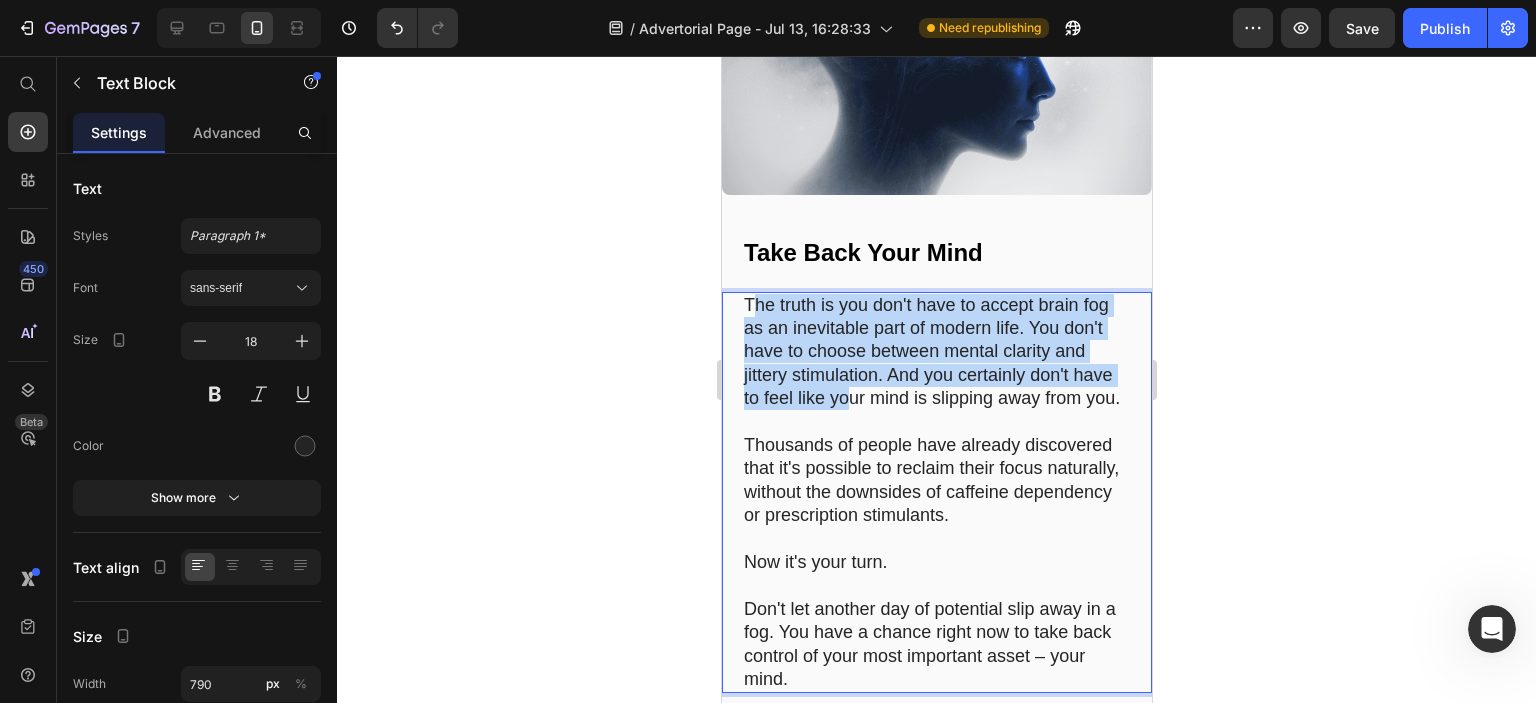 click on "The truth is you don't have to accept brain fog as an inevitable part of modern life. You don't have to choose between mental clarity and jittery stimulation. And you certainly don't have to feel like your mind is slipping away from you." at bounding box center [936, 352] 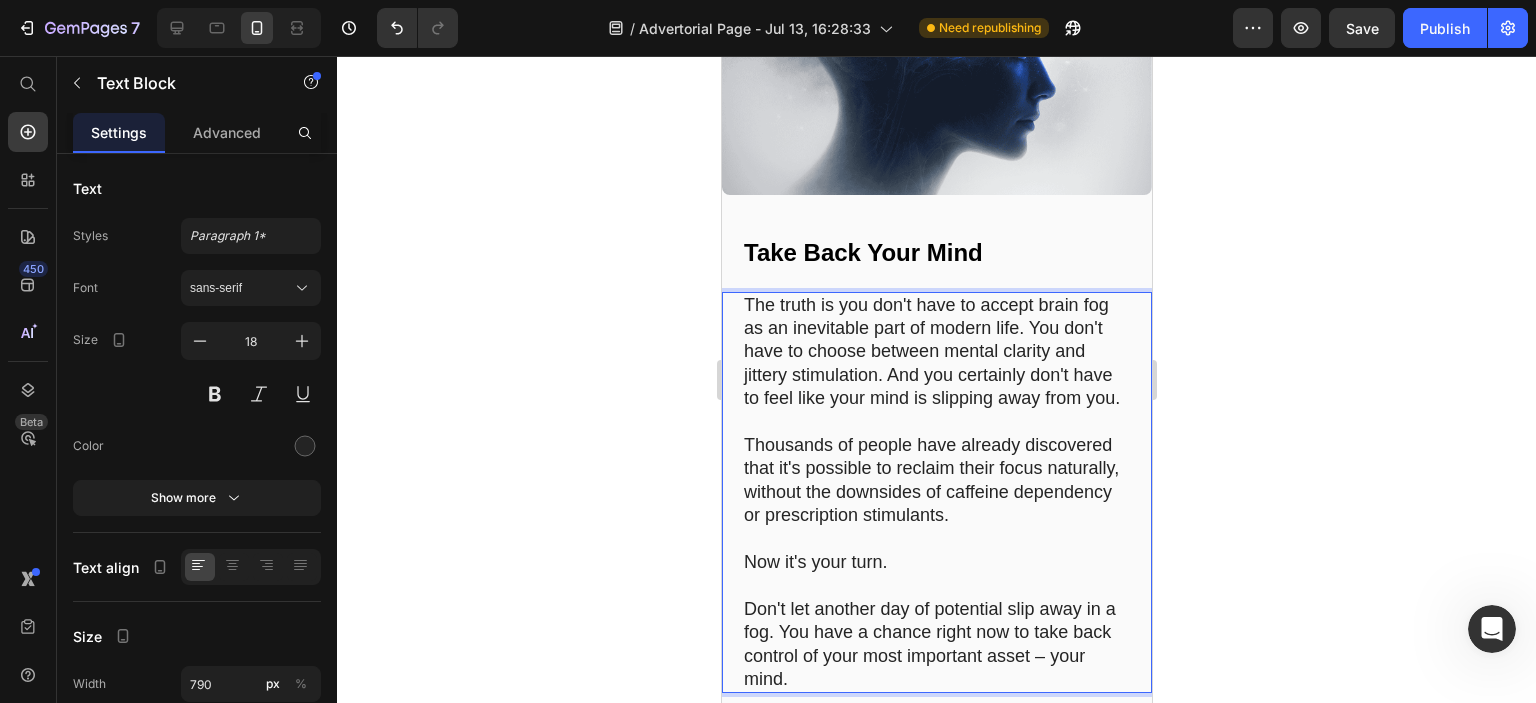 click on "The truth is you don't have to accept brain fog as an inevitable part of modern life. You don't have to choose between mental clarity and jittery stimulation. And you certainly don't have to feel like your mind is slipping away from you." at bounding box center (936, 352) 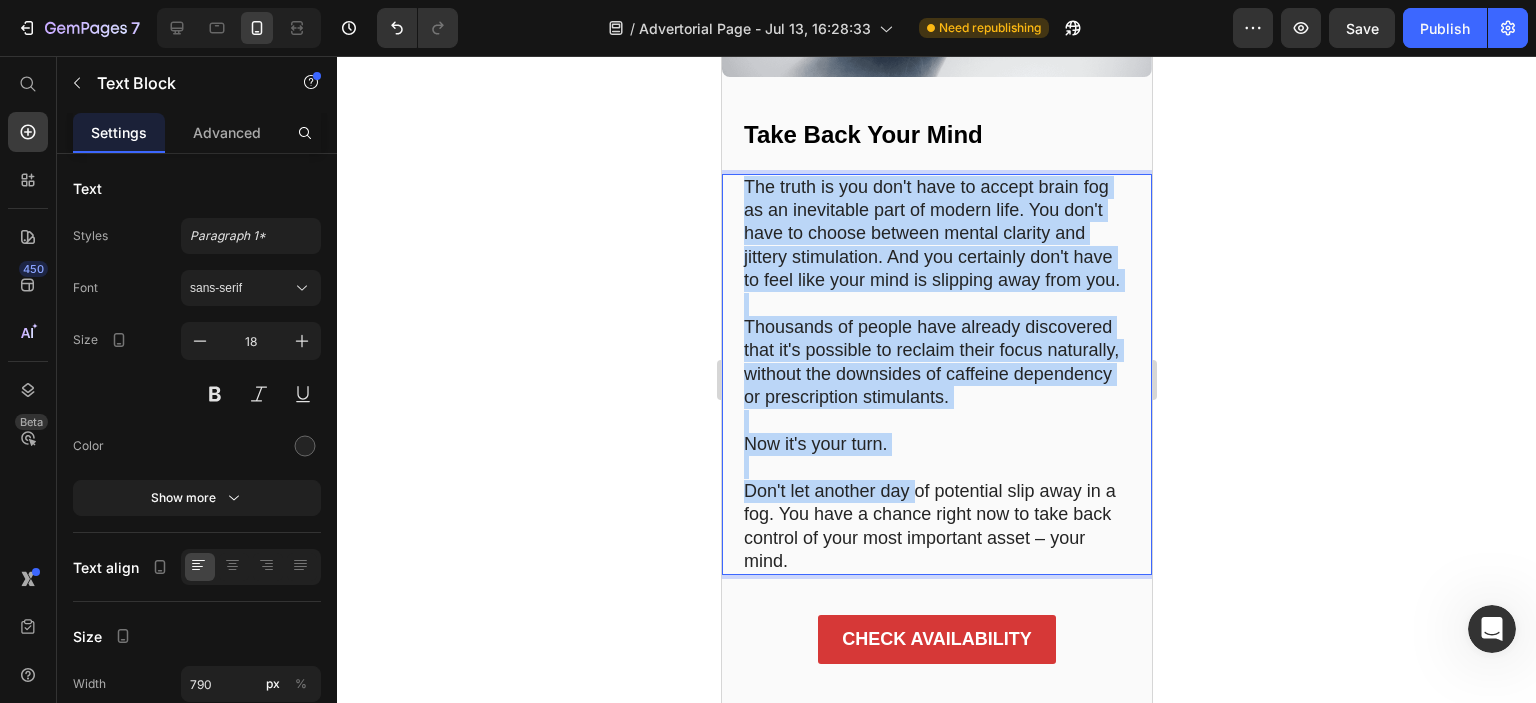 scroll, scrollTop: 16127, scrollLeft: 0, axis: vertical 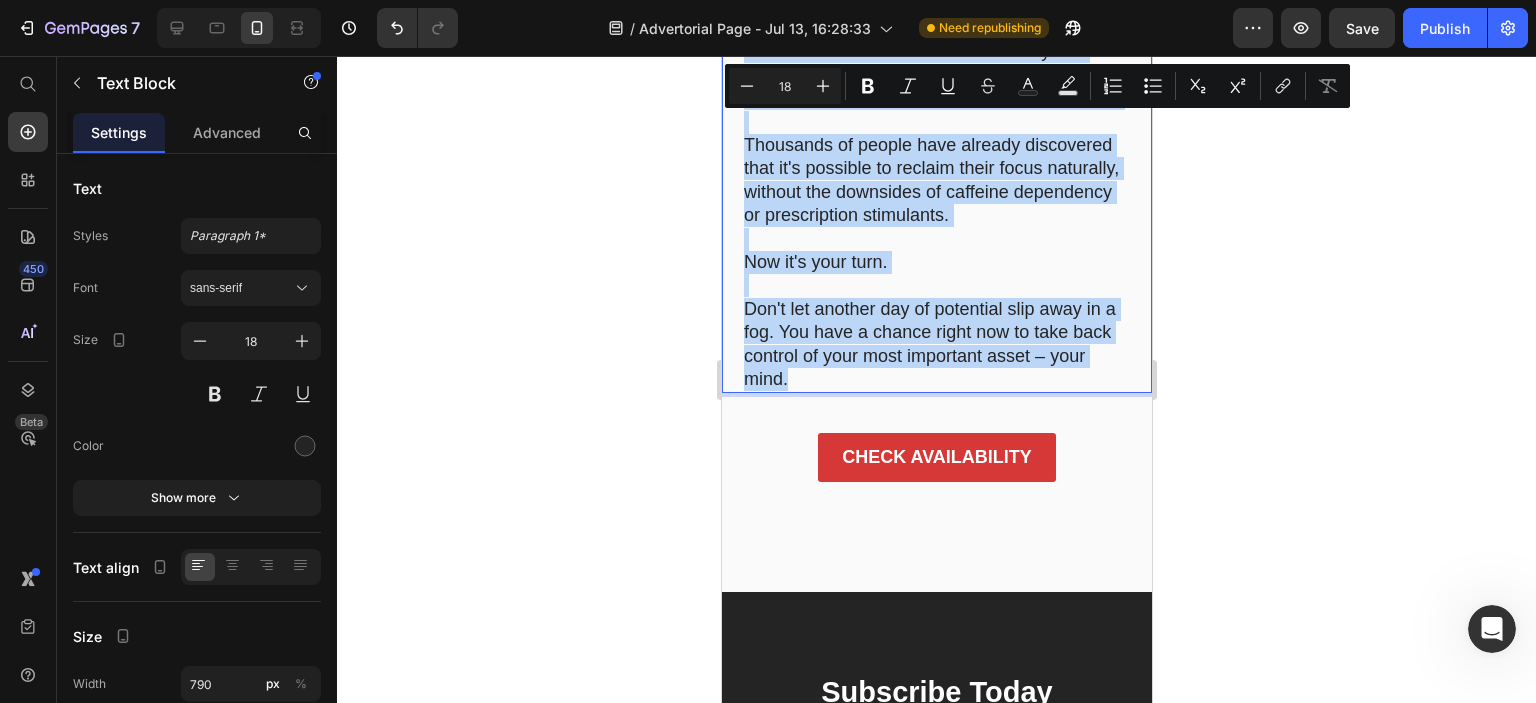 drag, startPoint x: 746, startPoint y: 301, endPoint x: 845, endPoint y: 395, distance: 136.5174 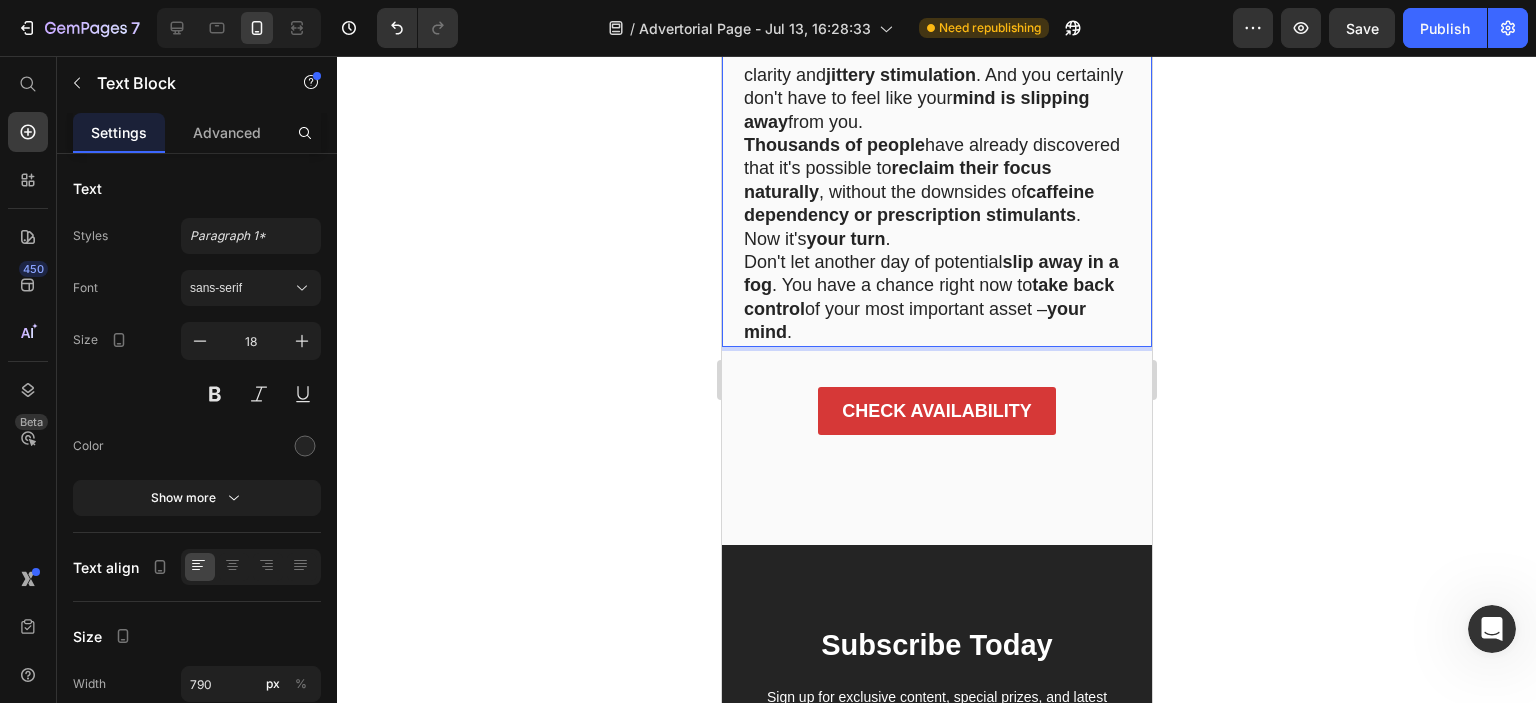 click on "Now it's  your turn ." at bounding box center [936, 239] 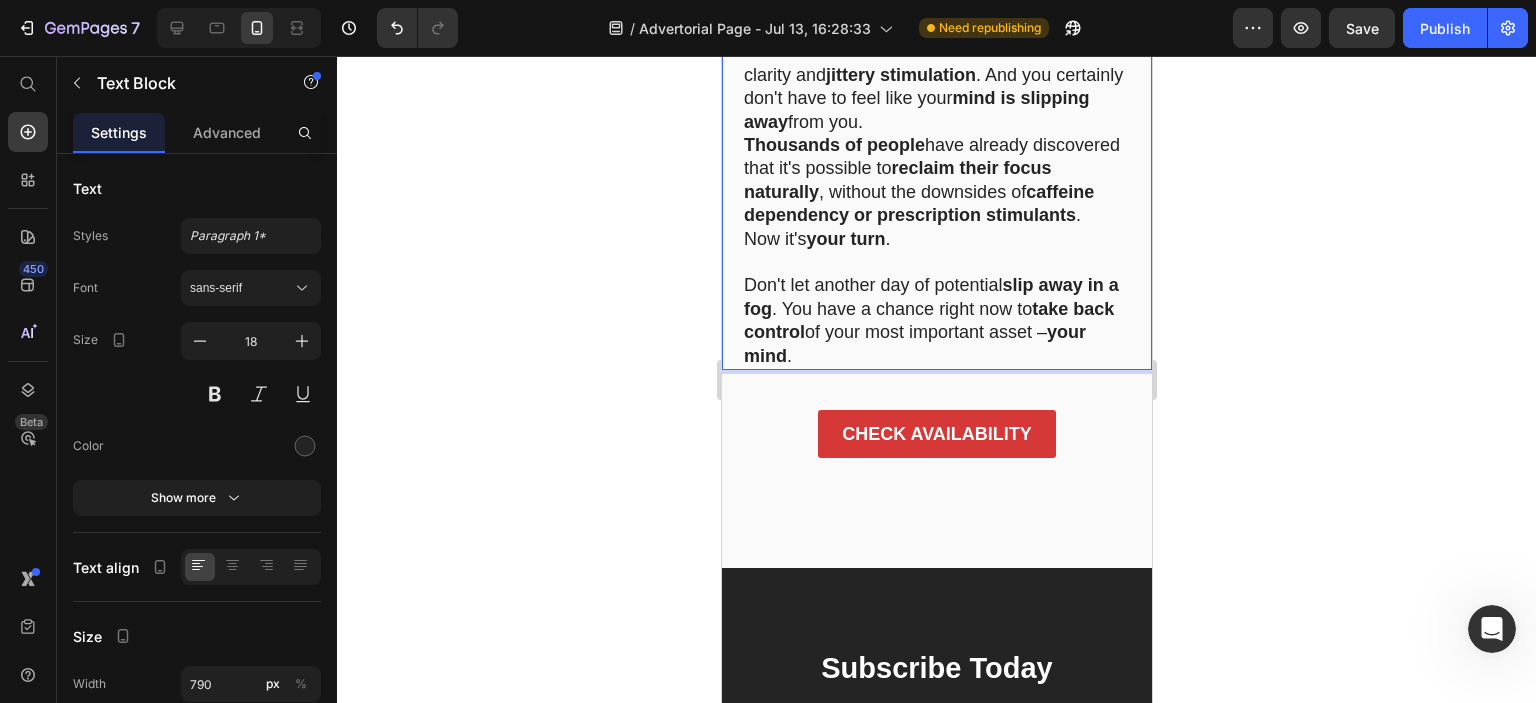 click on "Thousands of people  have already discovered that it's possible to  reclaim their focus naturally , without the downsides of  caffeine dependency or prescription stimulants ." at bounding box center [936, 181] 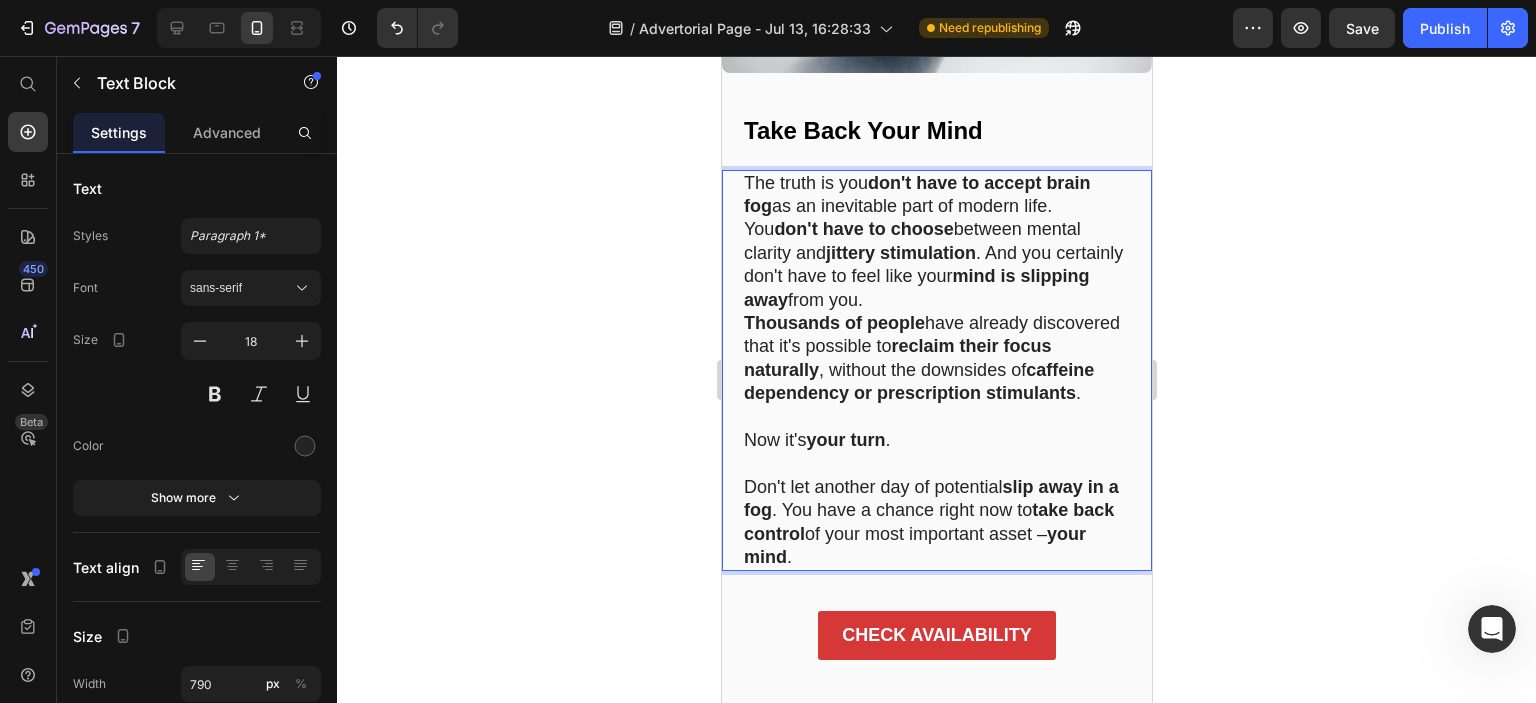 scroll, scrollTop: 15927, scrollLeft: 0, axis: vertical 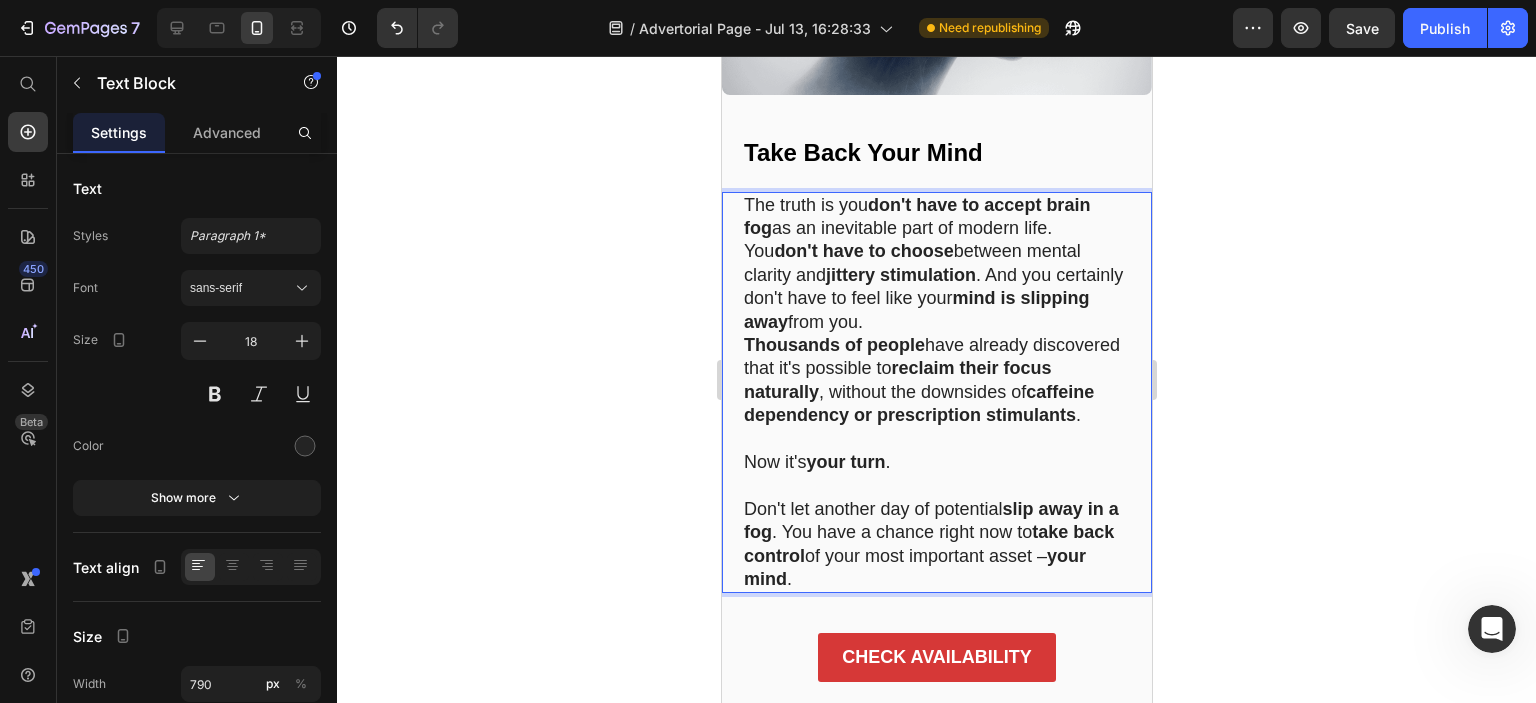 click on "The truth is you  don't have to accept brain fog  as an inevitable part of modern life. You  don't have to choose  between mental clarity and  jittery stimulation . And you certainly don't have to feel like your  mind is slipping away  from you." at bounding box center [936, 264] 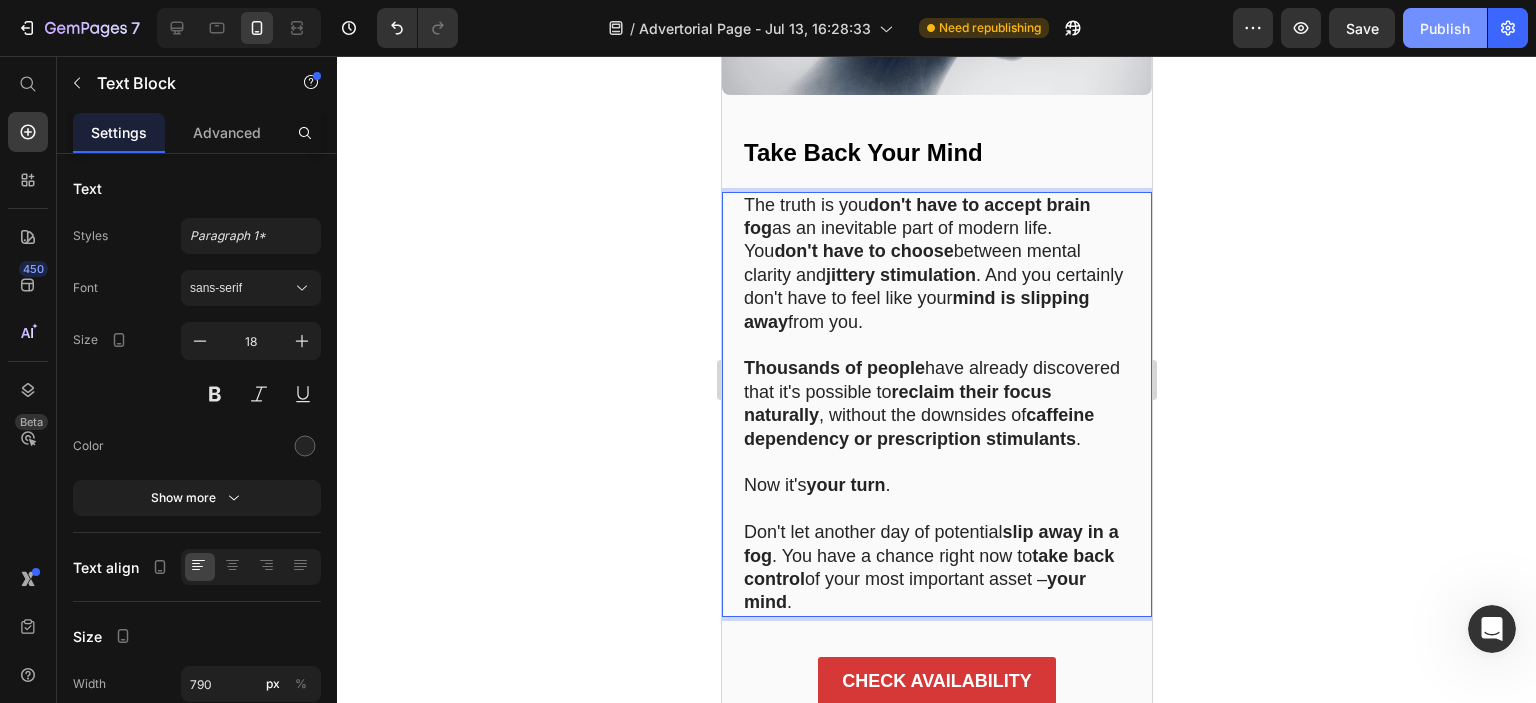 click on "Publish" at bounding box center (1445, 28) 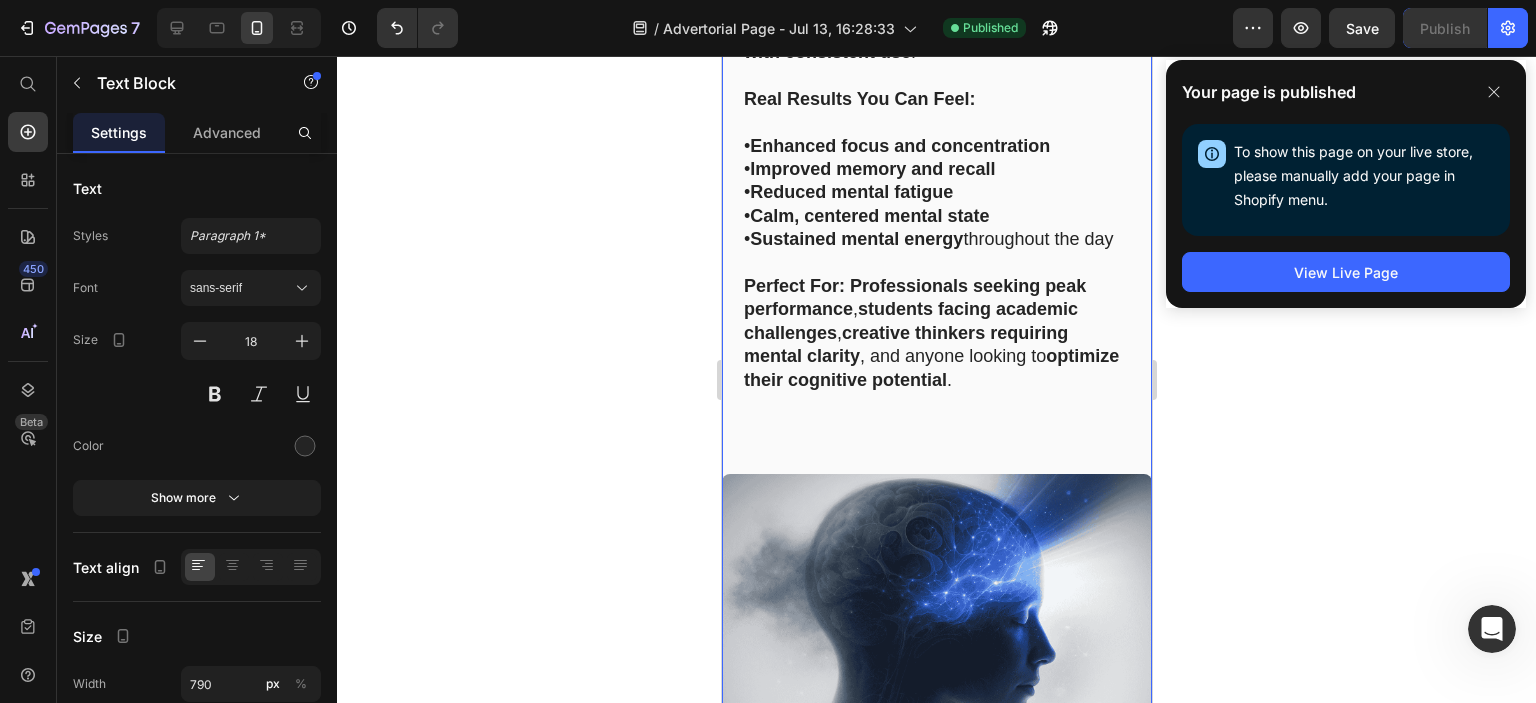 scroll, scrollTop: 15227, scrollLeft: 0, axis: vertical 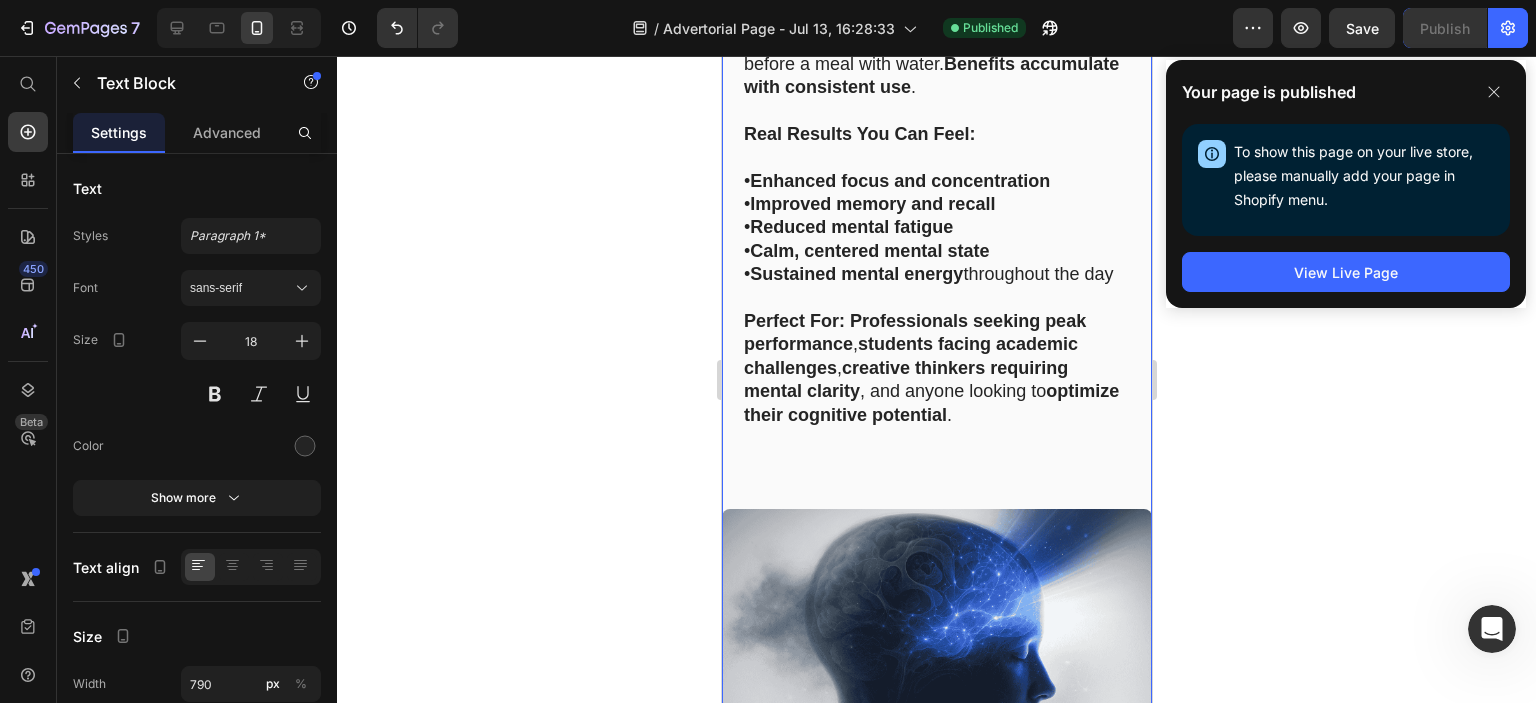 click on "Perfect For:   Professionals seeking peak performance ,  students facing academic challenges ,  creative thinkers requiring mental clarity , and anyone looking to  optimize their cognitive potential ." at bounding box center (936, 368) 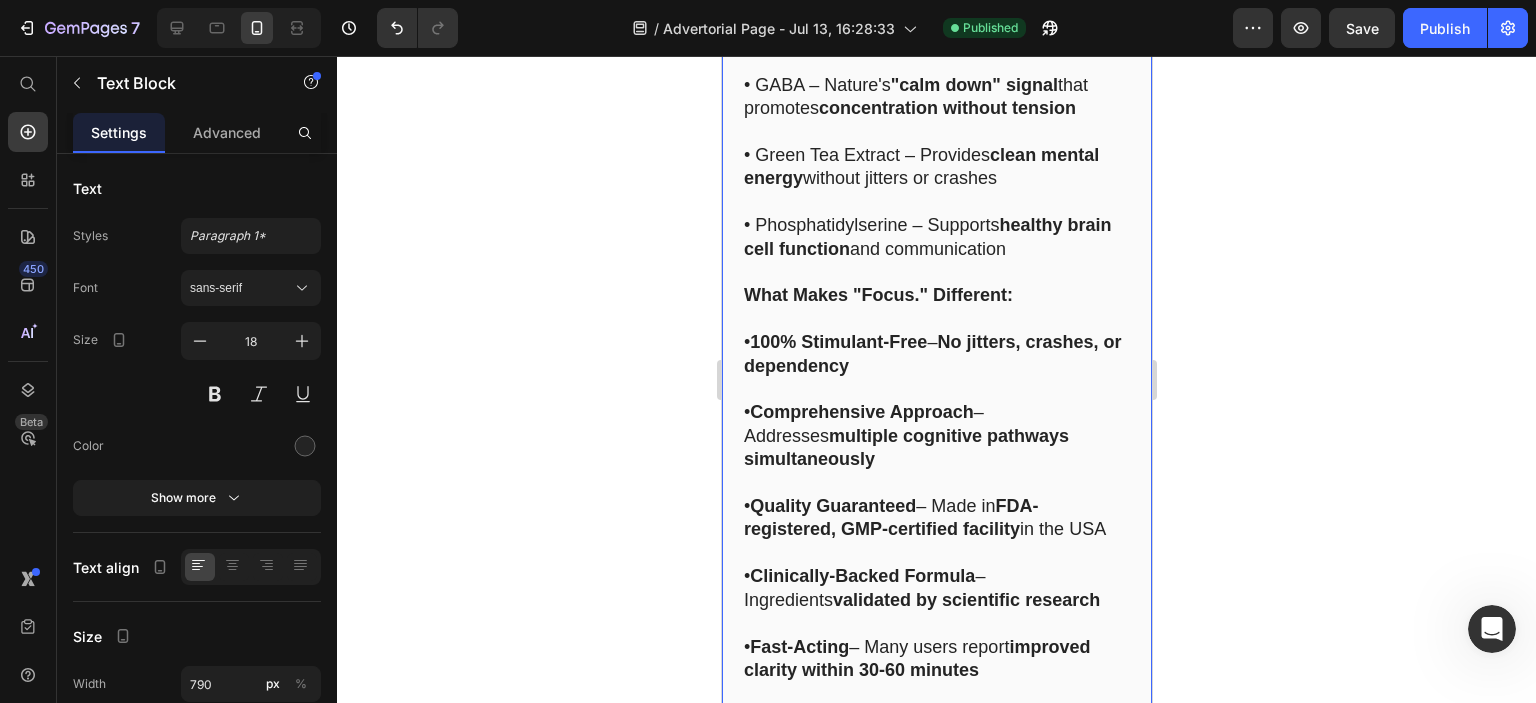 drag, startPoint x: 1037, startPoint y: 421, endPoint x: 806, endPoint y: 389, distance: 233.20592 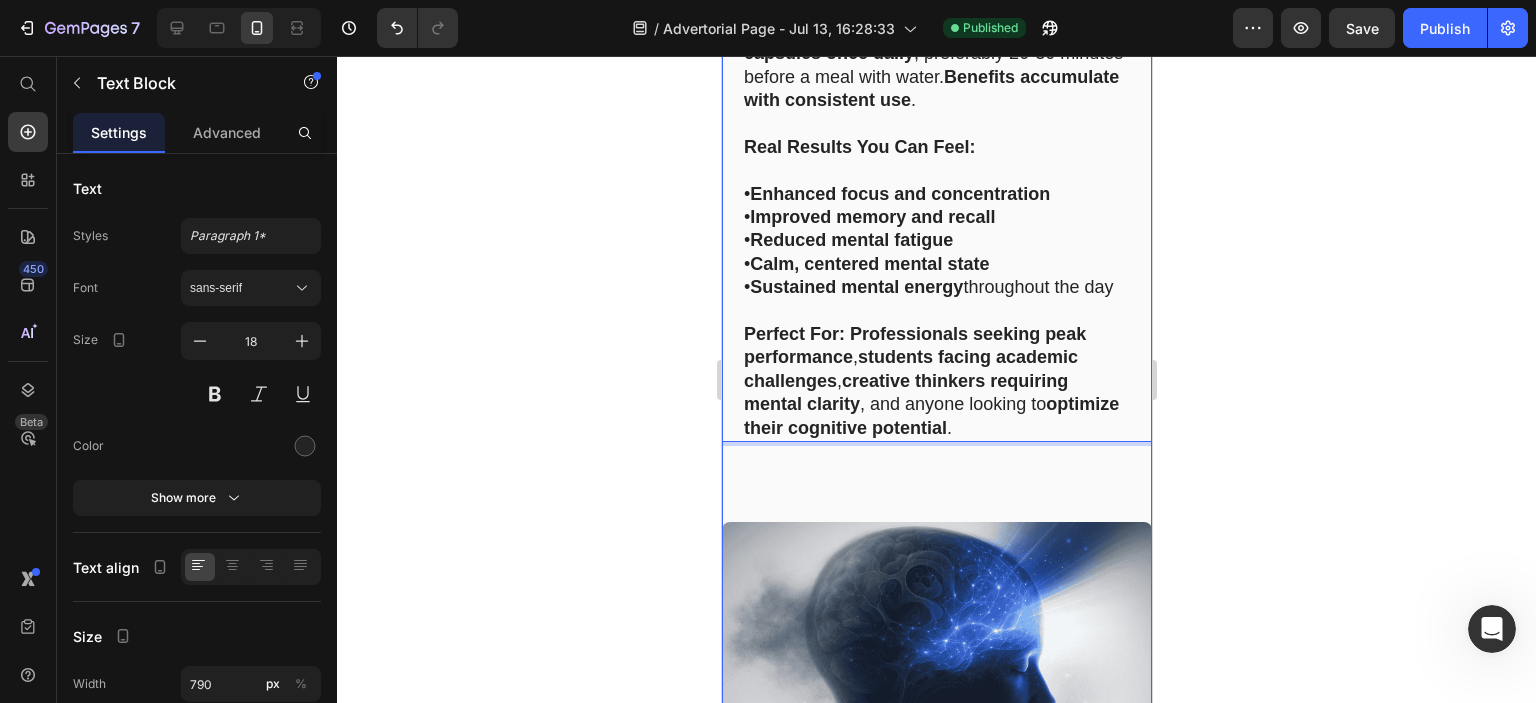 scroll, scrollTop: 15227, scrollLeft: 0, axis: vertical 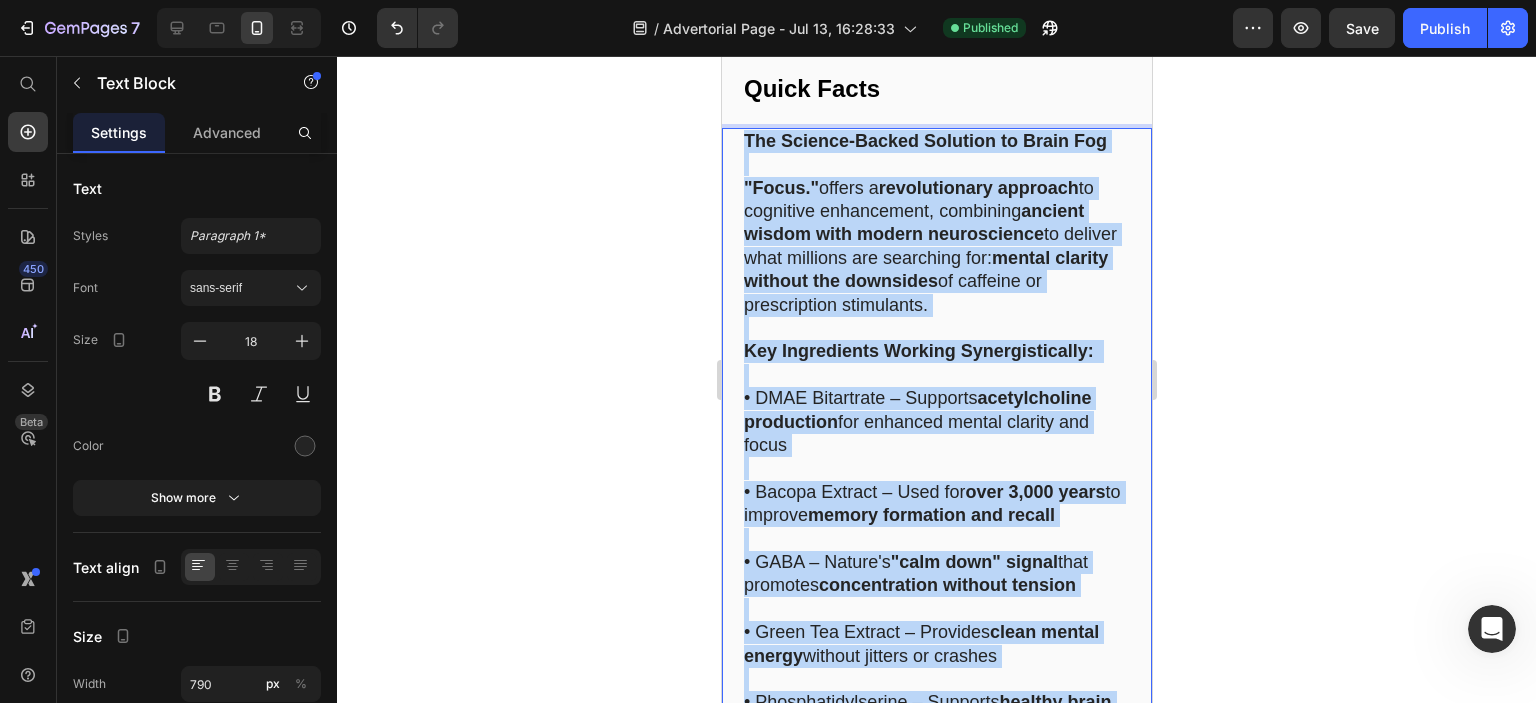 drag, startPoint x: 1037, startPoint y: 428, endPoint x: 745, endPoint y: 152, distance: 401.79596 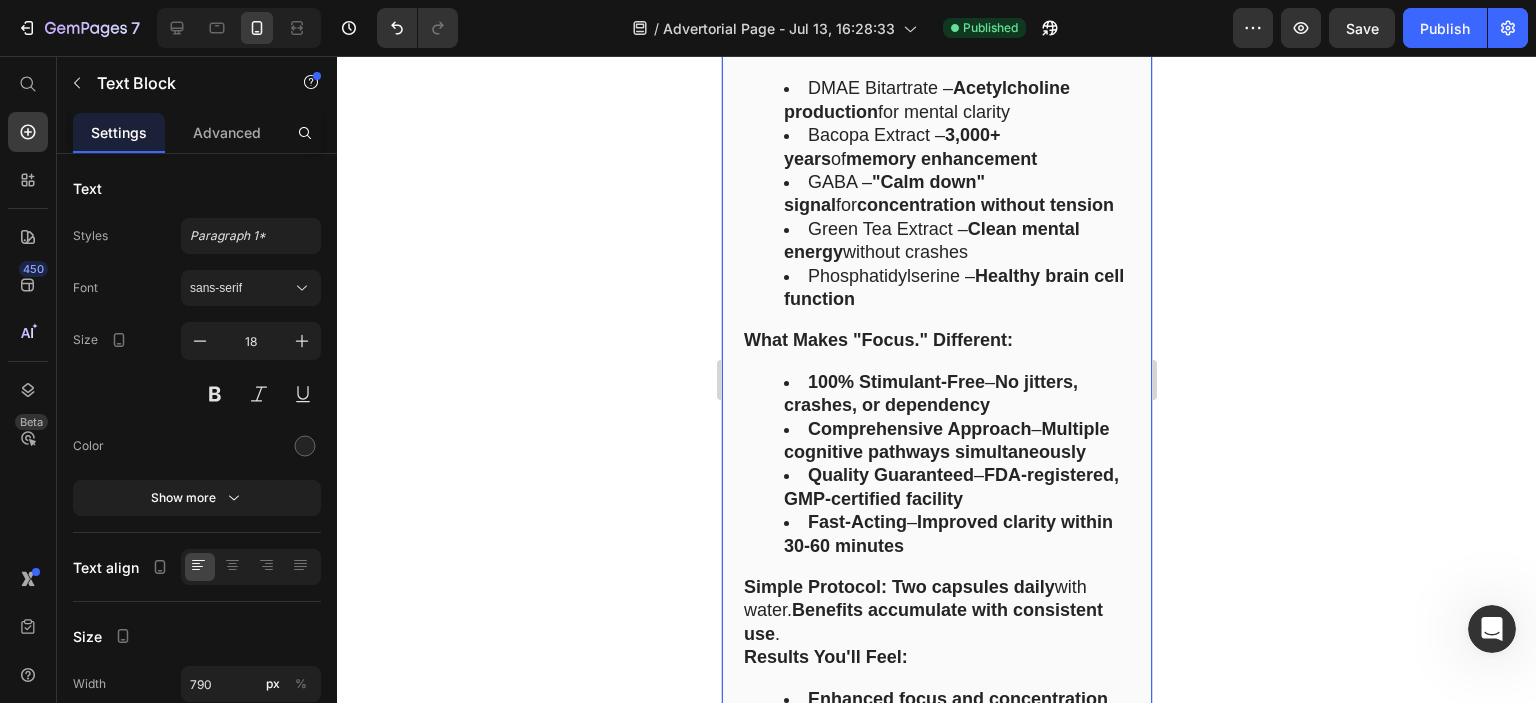 scroll, scrollTop: 13931, scrollLeft: 0, axis: vertical 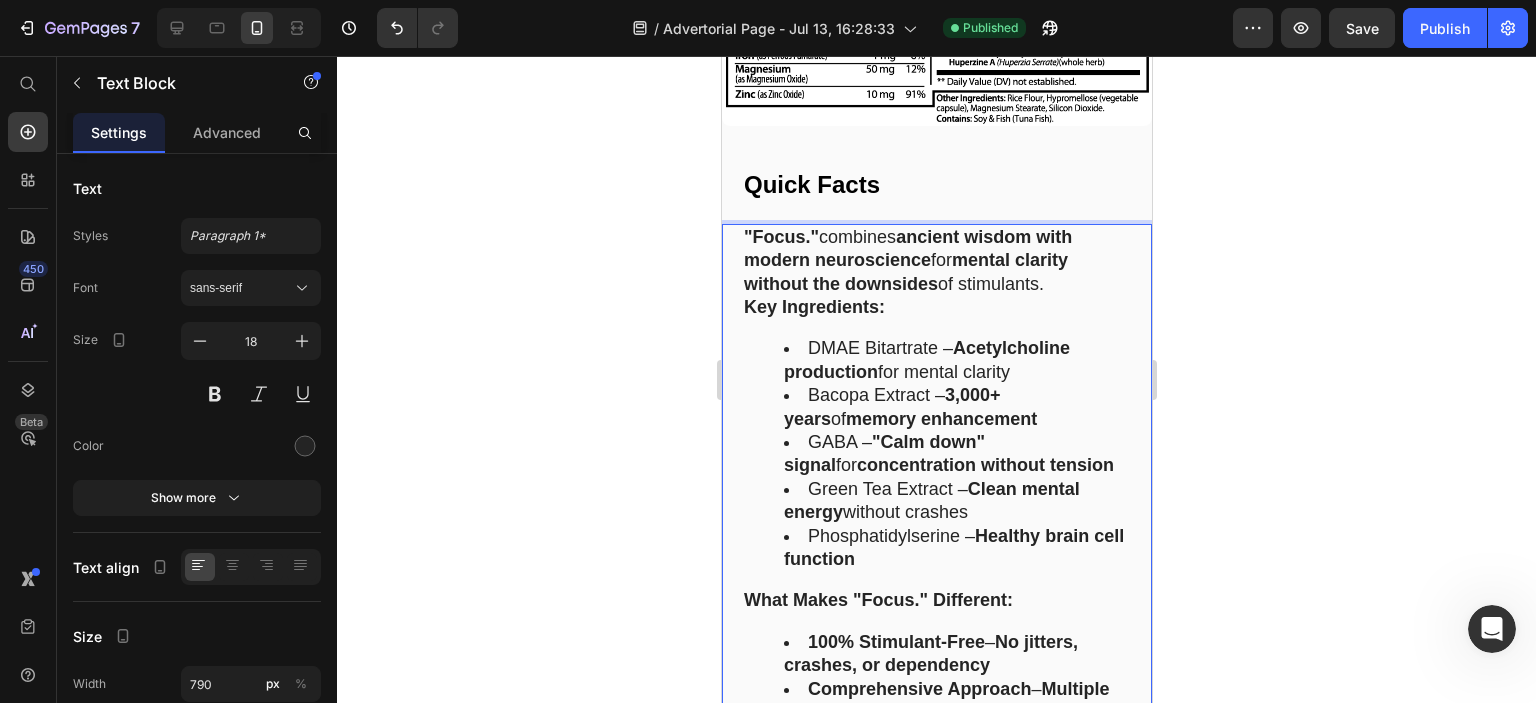 click on "DMAE Bitartrate –  Acetylcholine production  for mental clarity" at bounding box center (956, 360) 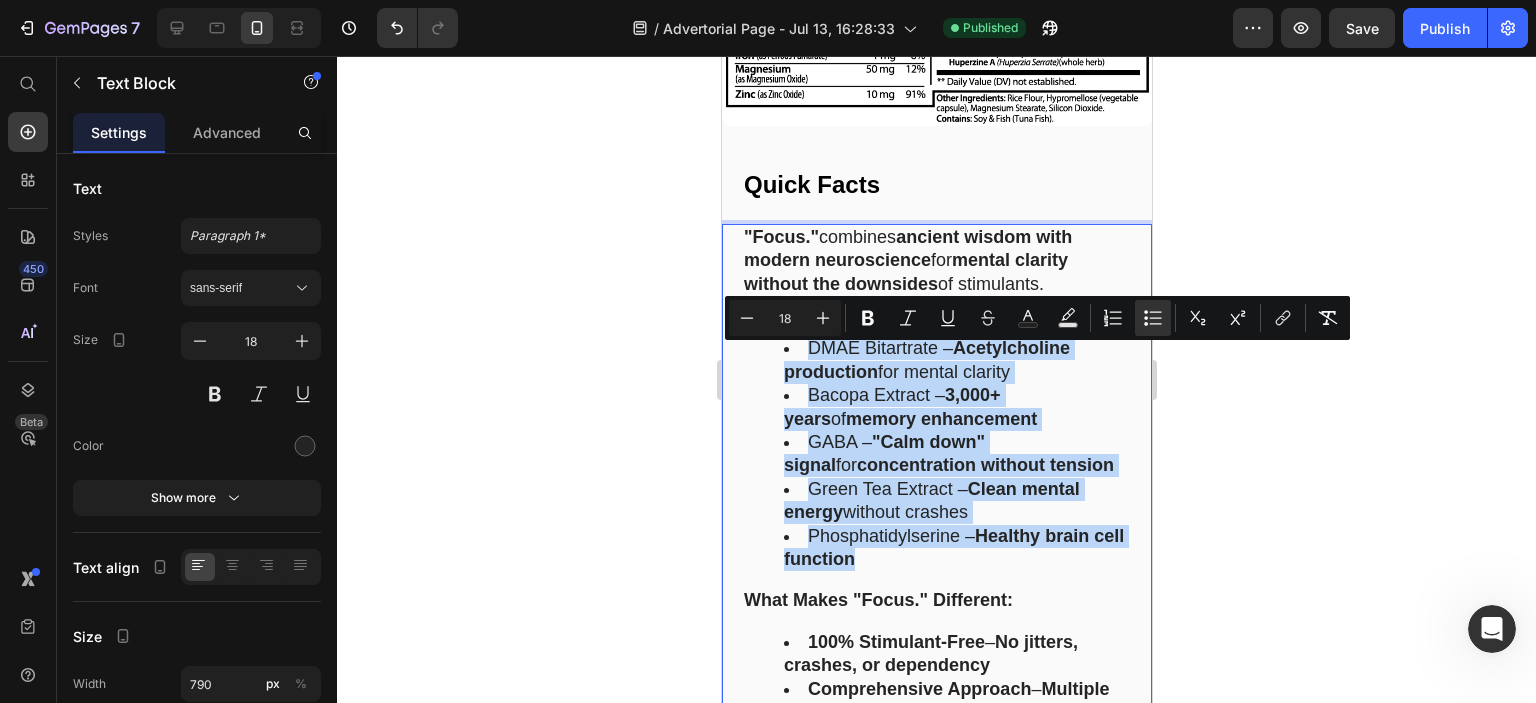 drag, startPoint x: 756, startPoint y: 353, endPoint x: 1010, endPoint y: 569, distance: 333.42465 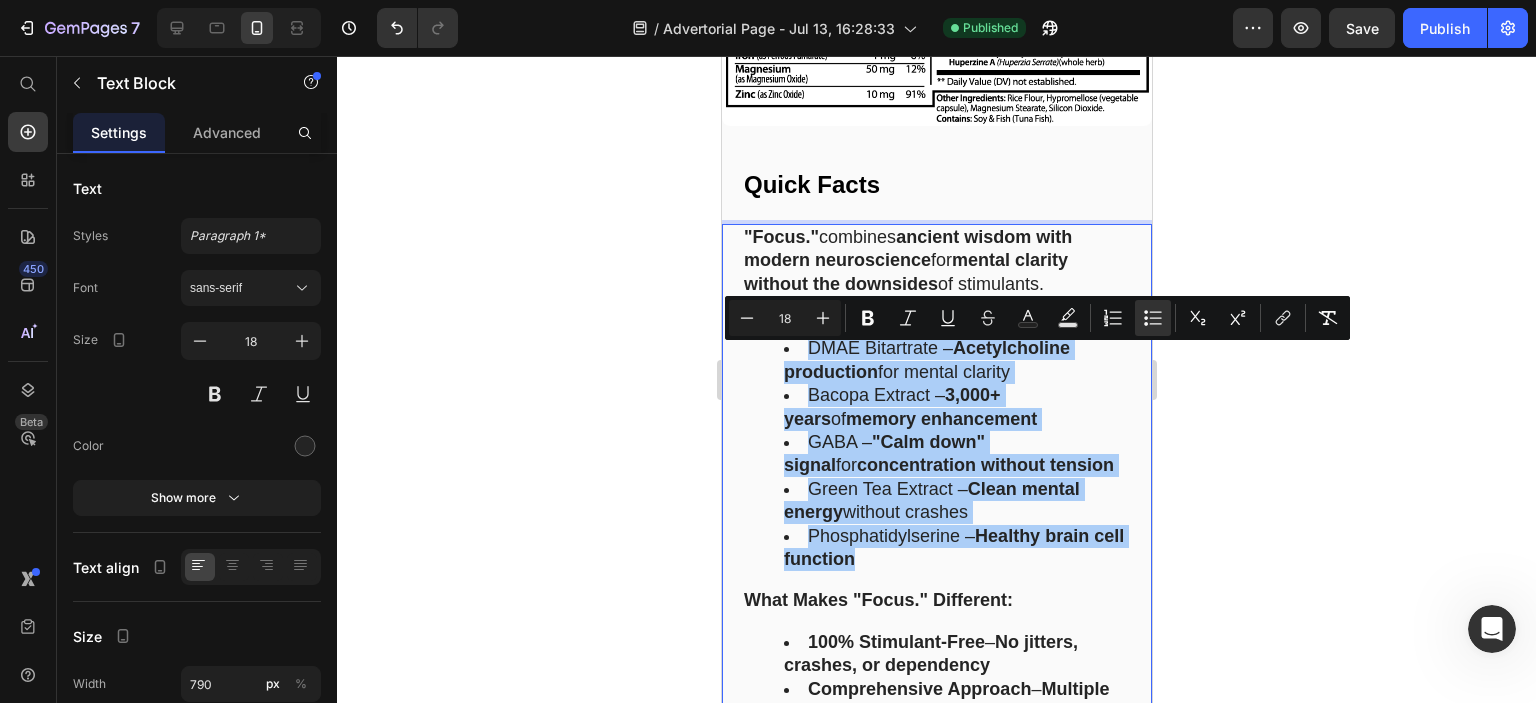 click 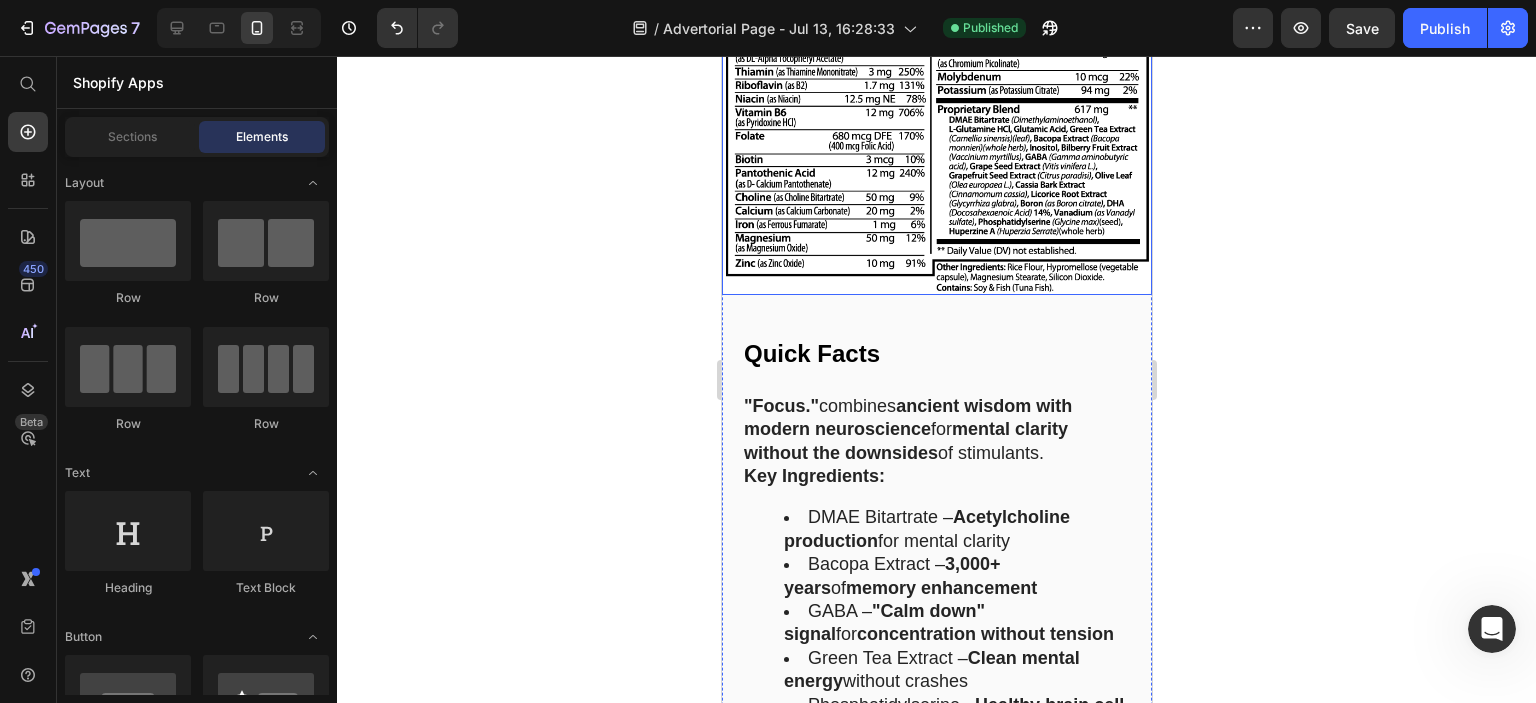 scroll, scrollTop: 13831, scrollLeft: 0, axis: vertical 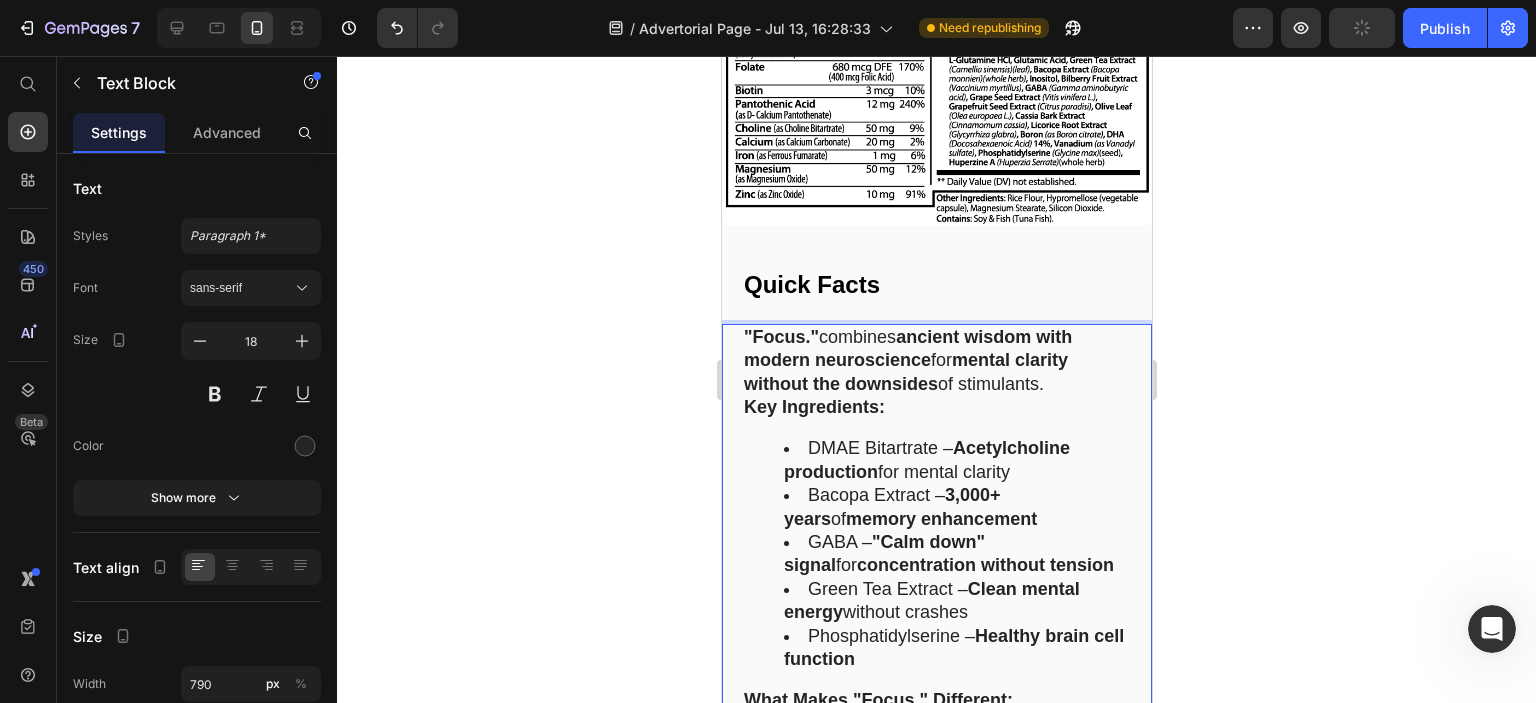 click on ""Focus."" at bounding box center (780, 337) 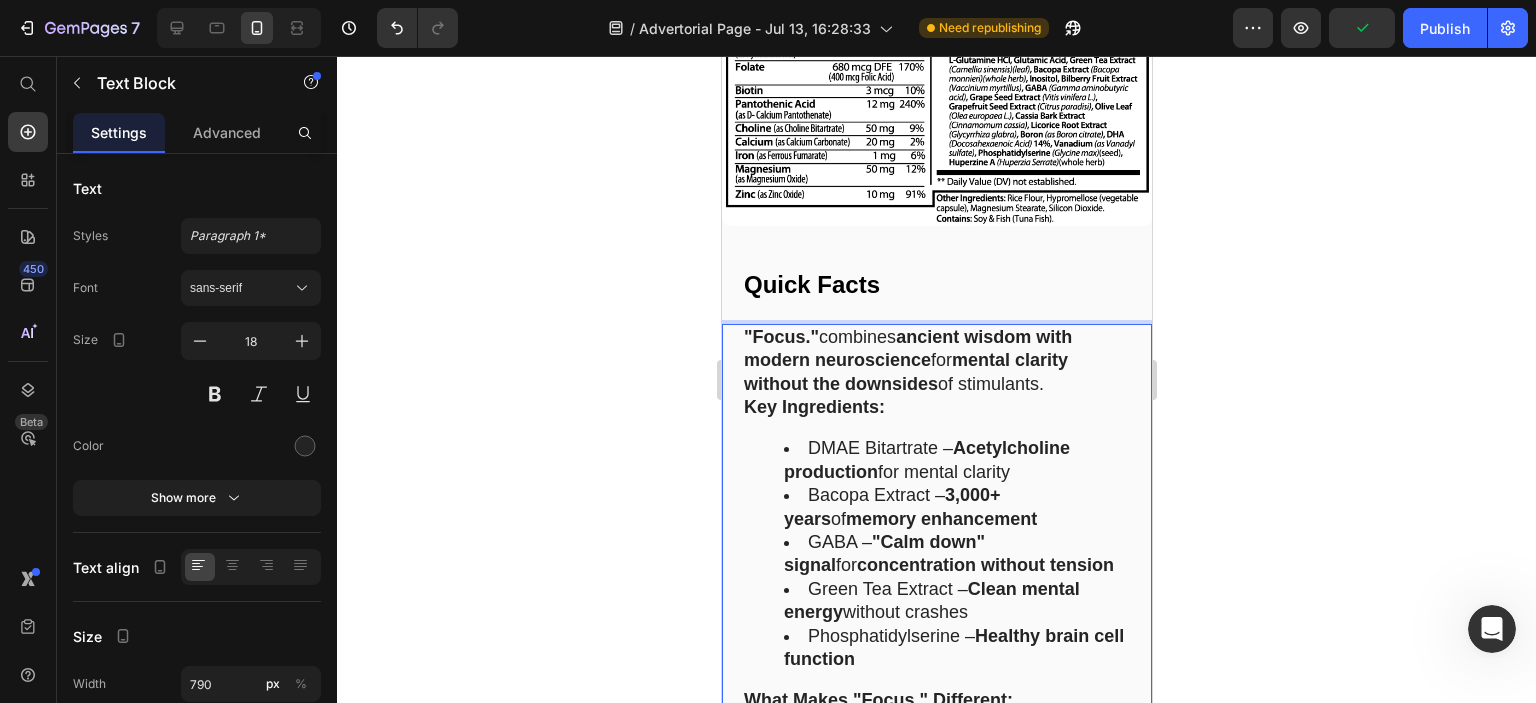 click on ""Focus."  combines  ancient wisdom with modern neuroscience  for  mental clarity without the downsides  of stimulants. Key Ingredients: DMAE Bitartrate –  Acetylcholine production  for mental clarity Bacopa Extract –  3,000+ years  of  memory enhancement GABA –  "Calm down" signal  for  concentration without tension Green Tea Extract –  Clean mental energy  without crashes Phosphatidylserine –  Healthy brain cell function What Makes "Focus." Different: 100% Stimulant-Free  –  No jitters, crashes, or dependency Comprehensive Approach  –  Multiple cognitive pathways simultaneously Quality Guaranteed  –  FDA-registered, GMP-certified facility Fast-Acting  –  Improved clarity within 30-60 minutes Simple Protocol:   Two capsules daily  with water.  Benefits accumulate with consistent use . Results You'll Feel: Enhanced focus and concentration Improved memory and recall Reduced mental fatigue Sustained mental energy Perfect For:   Peak-performing professionals ,  students ,  creative thinkers ." at bounding box center [936, 778] 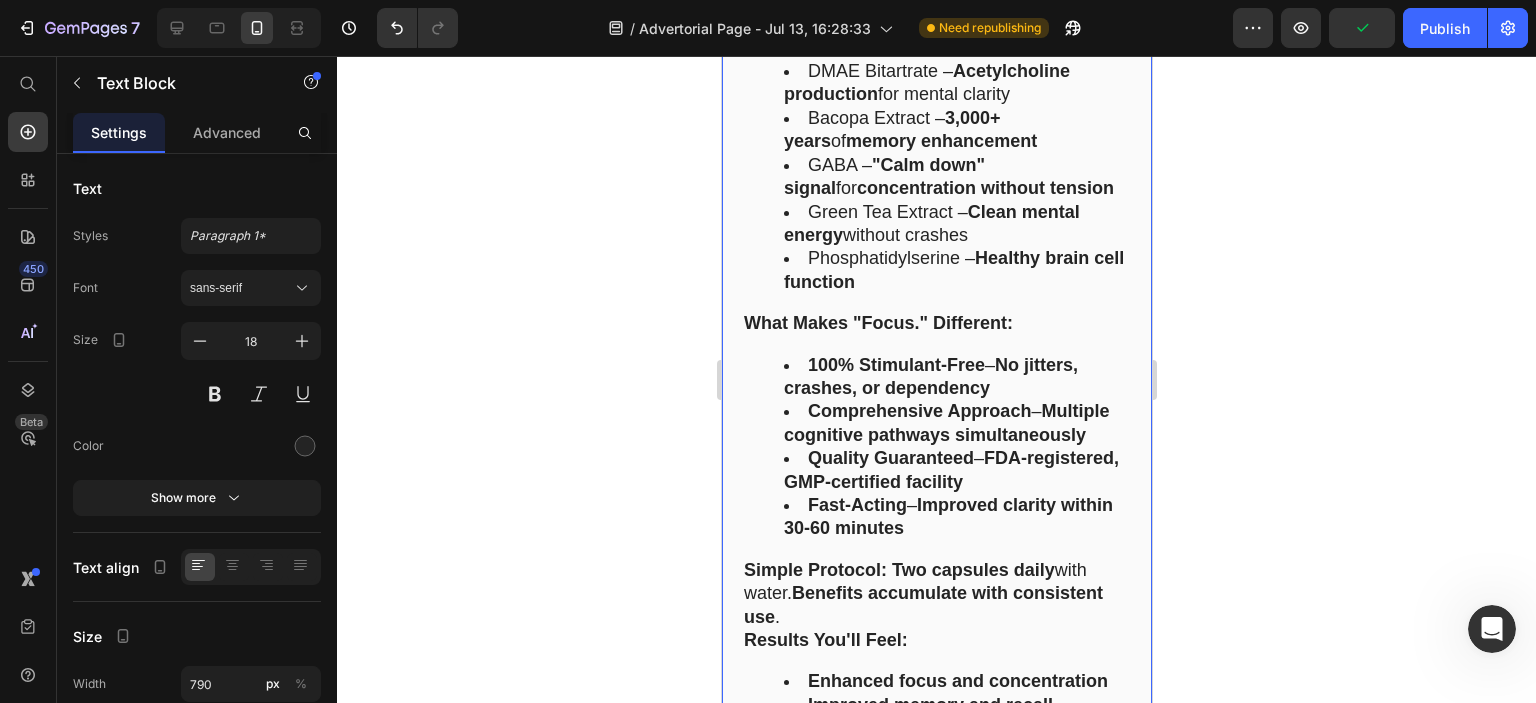 scroll, scrollTop: 14531, scrollLeft: 0, axis: vertical 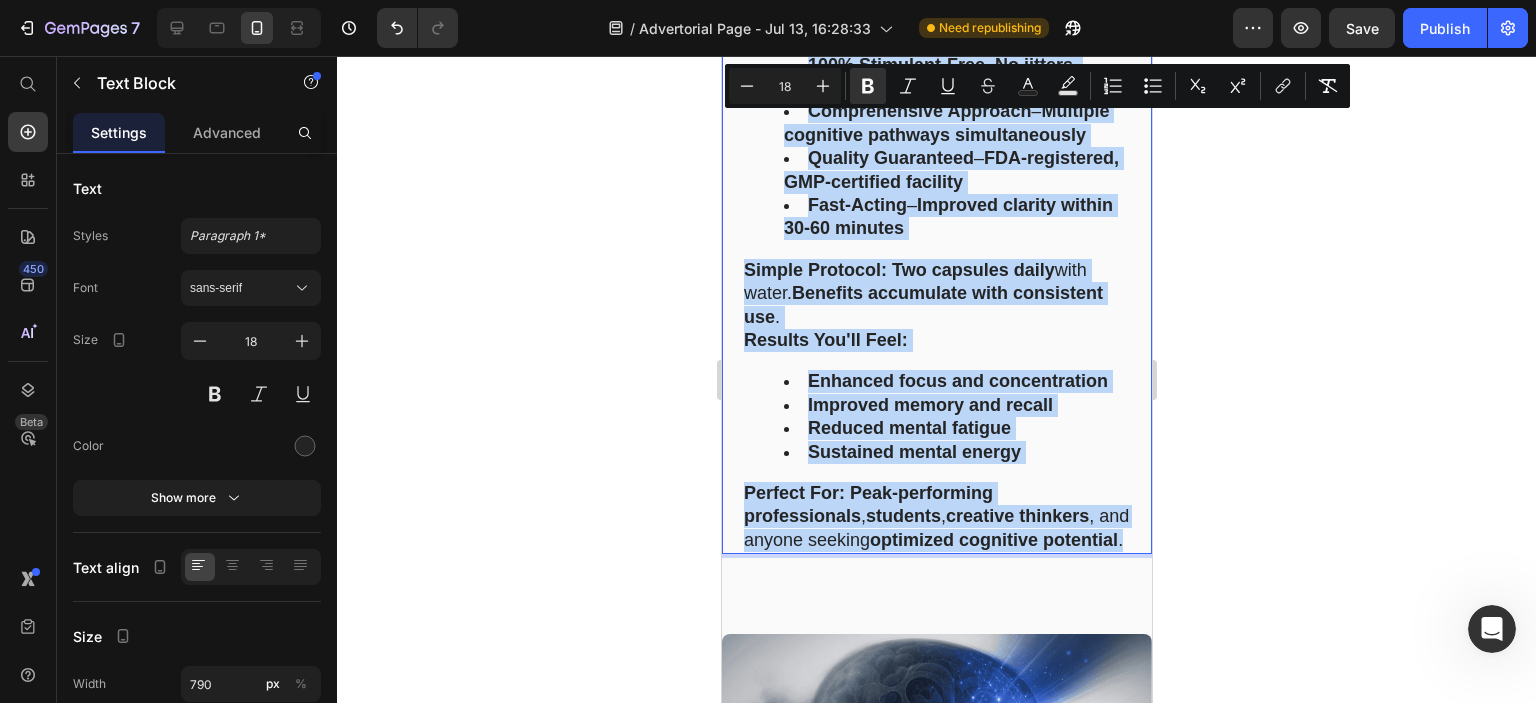 drag, startPoint x: 740, startPoint y: 344, endPoint x: 1034, endPoint y: 571, distance: 371.4364 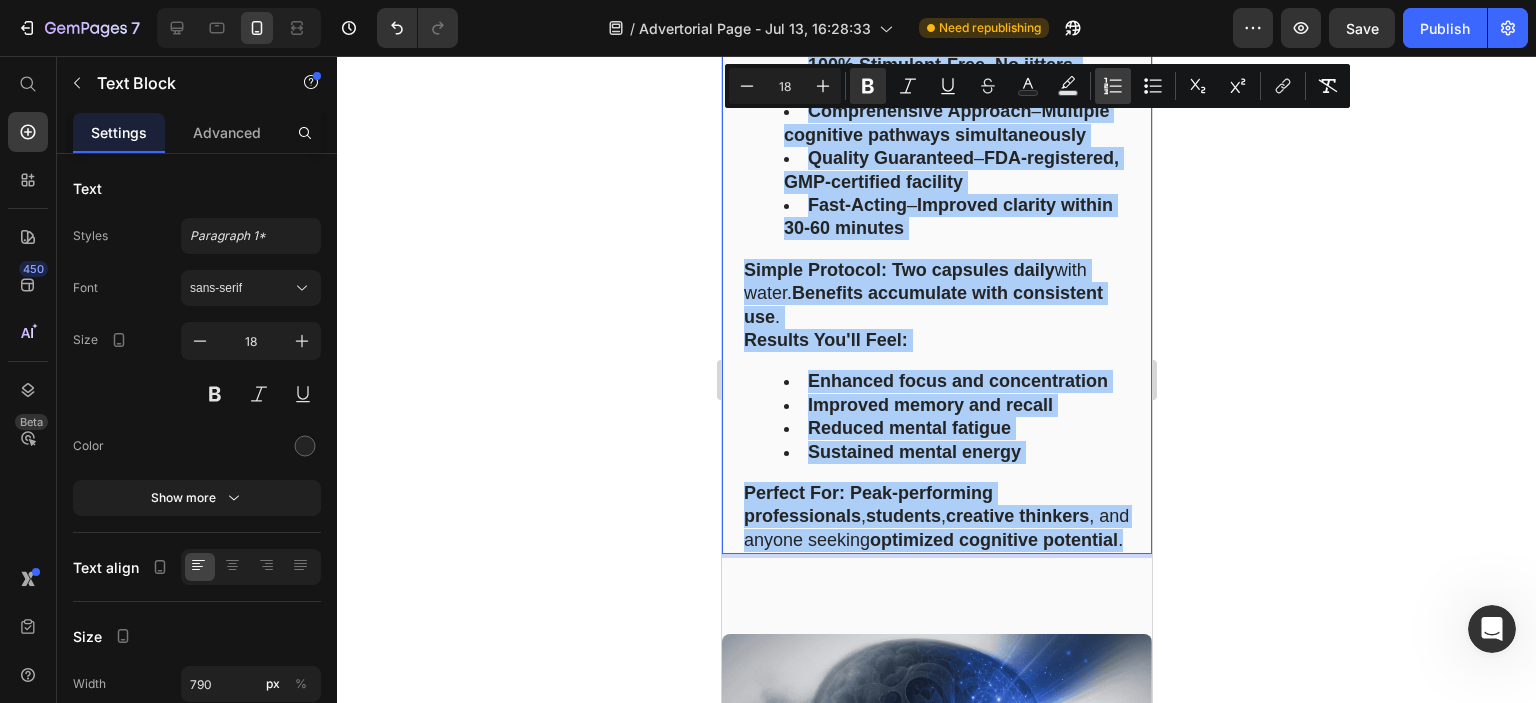 click 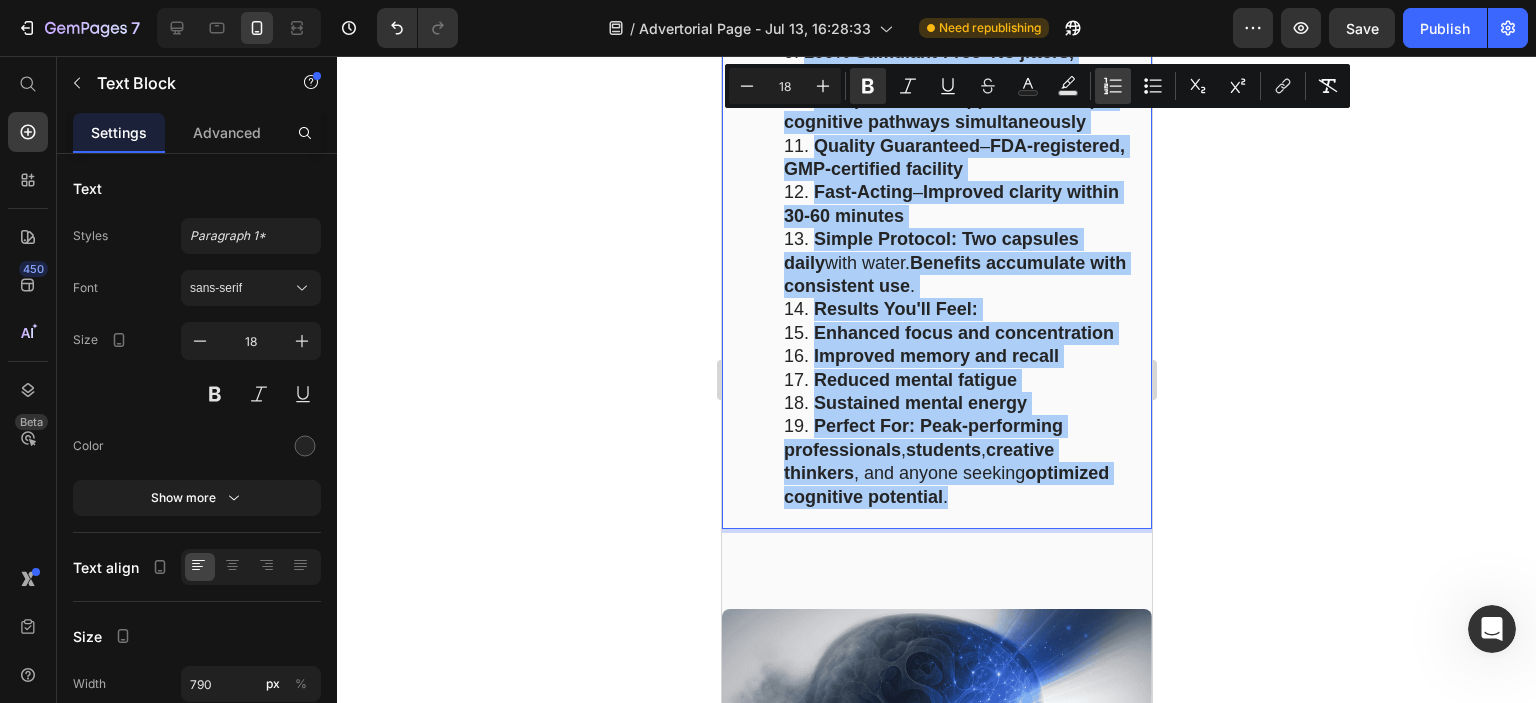 click 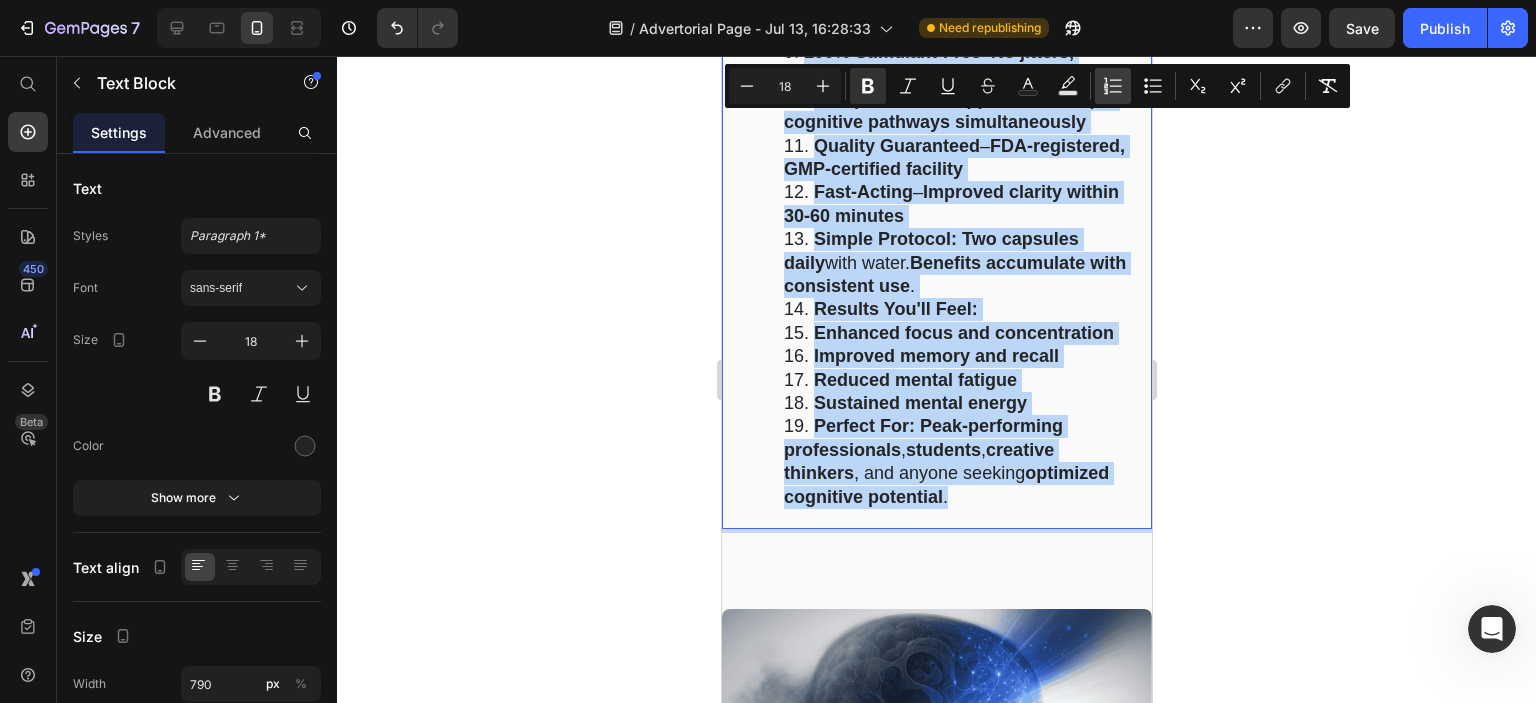 type on "18" 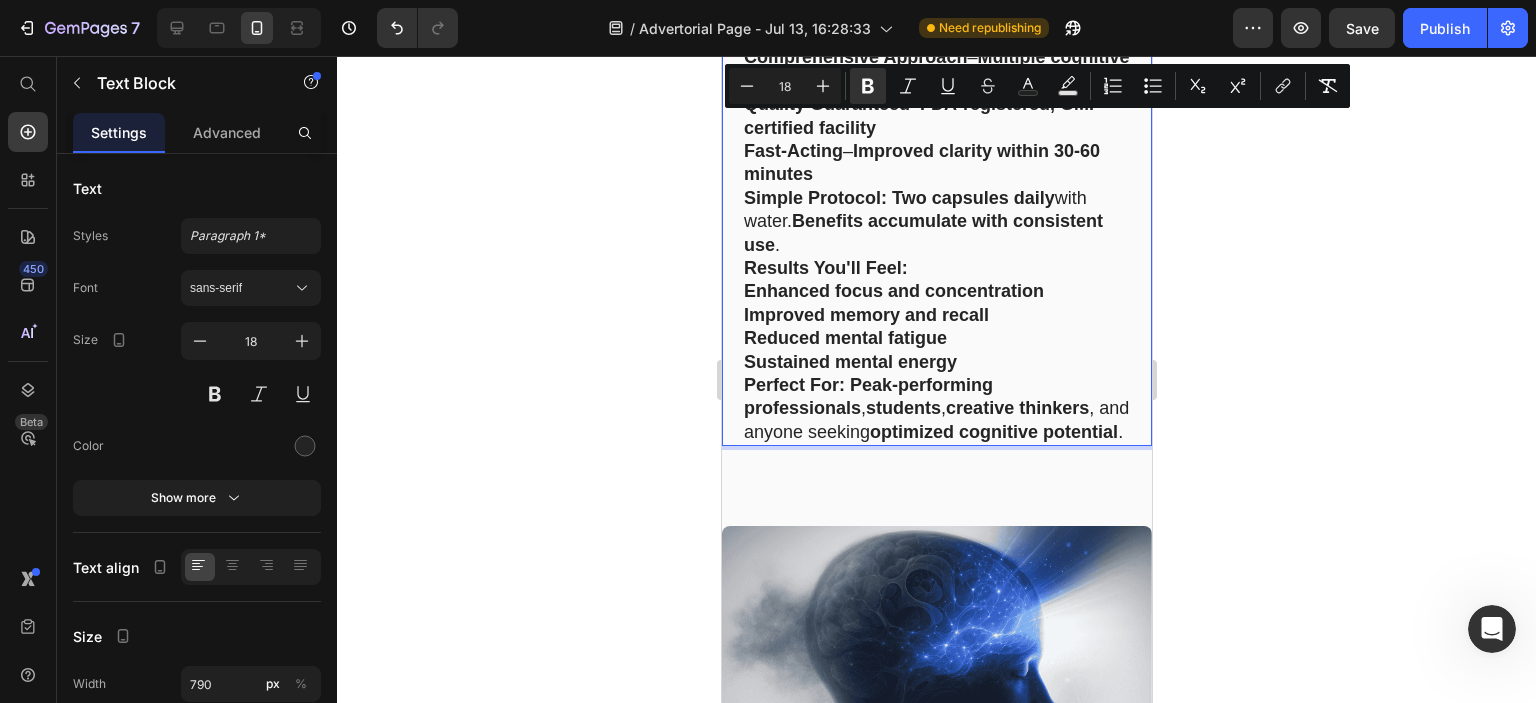 click 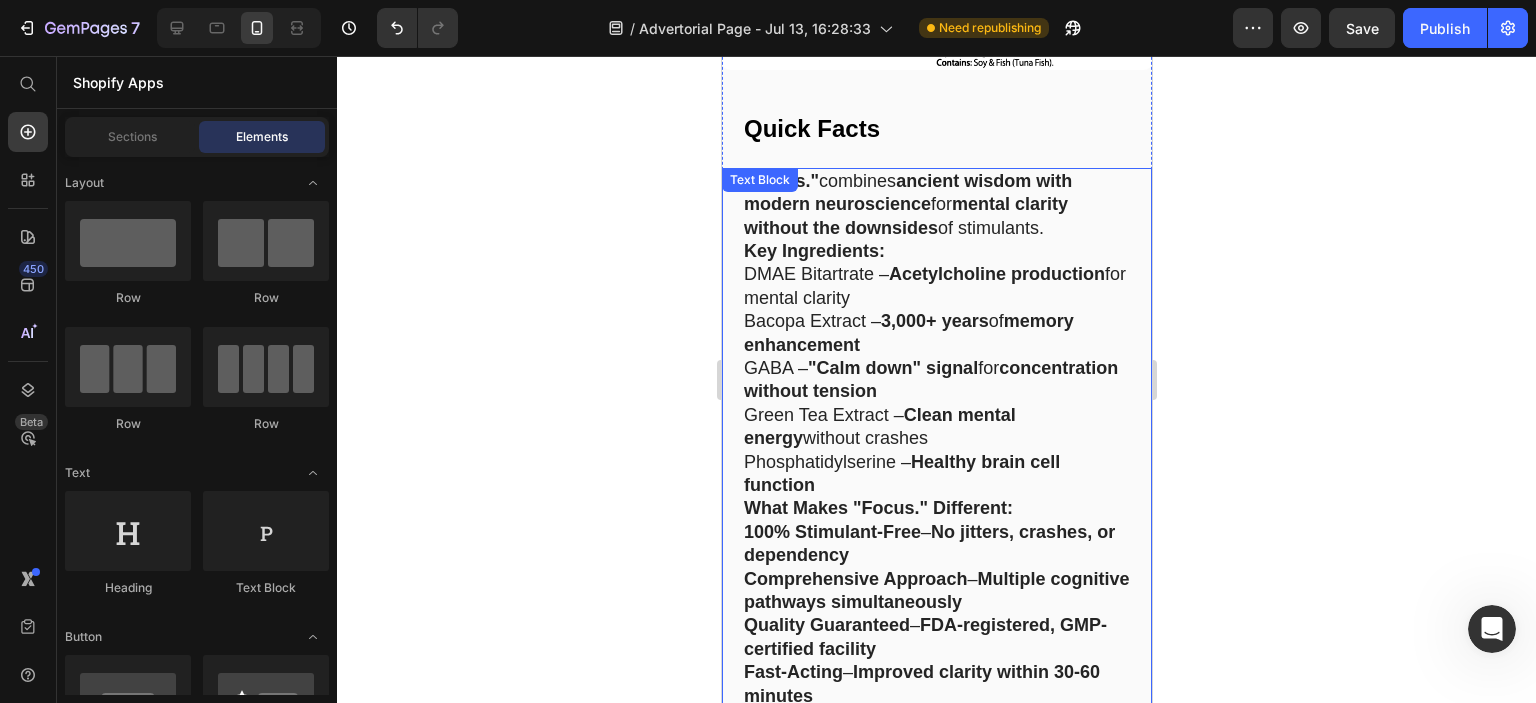 scroll, scrollTop: 13931, scrollLeft: 0, axis: vertical 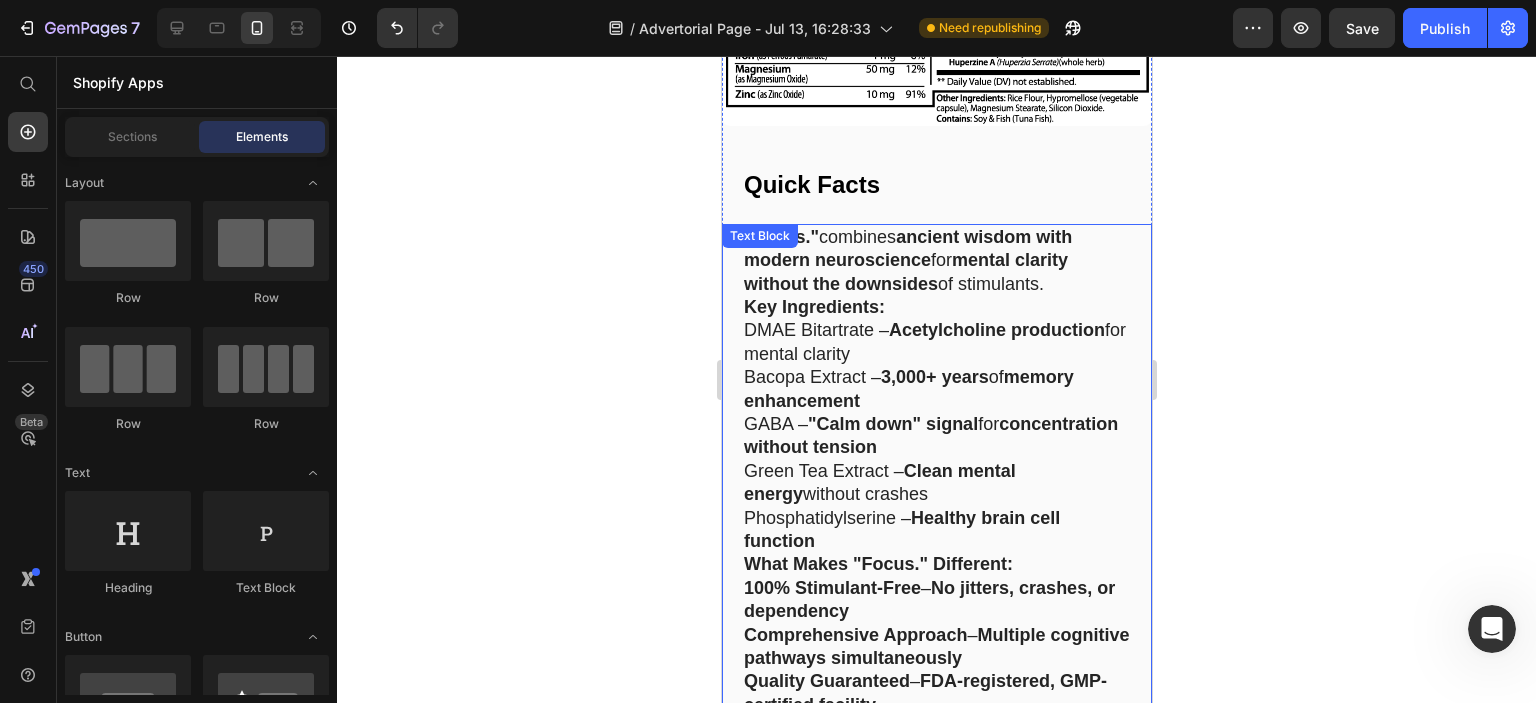 click on "mental clarity without the downsides" at bounding box center [905, 271] 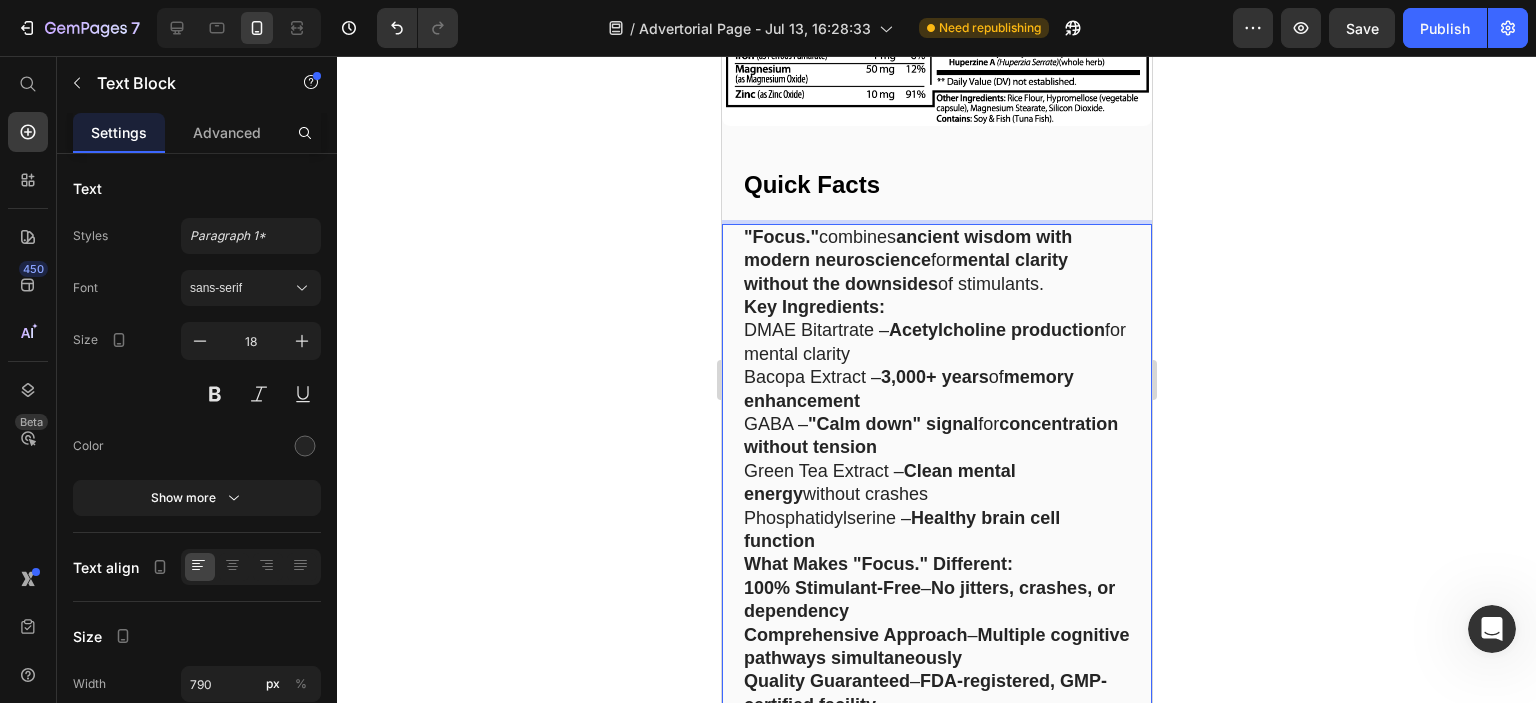 click on ""Focus."  combines  ancient wisdom with modern neuroscience  for  mental clarity without the downsides  of stimulants." at bounding box center (936, 261) 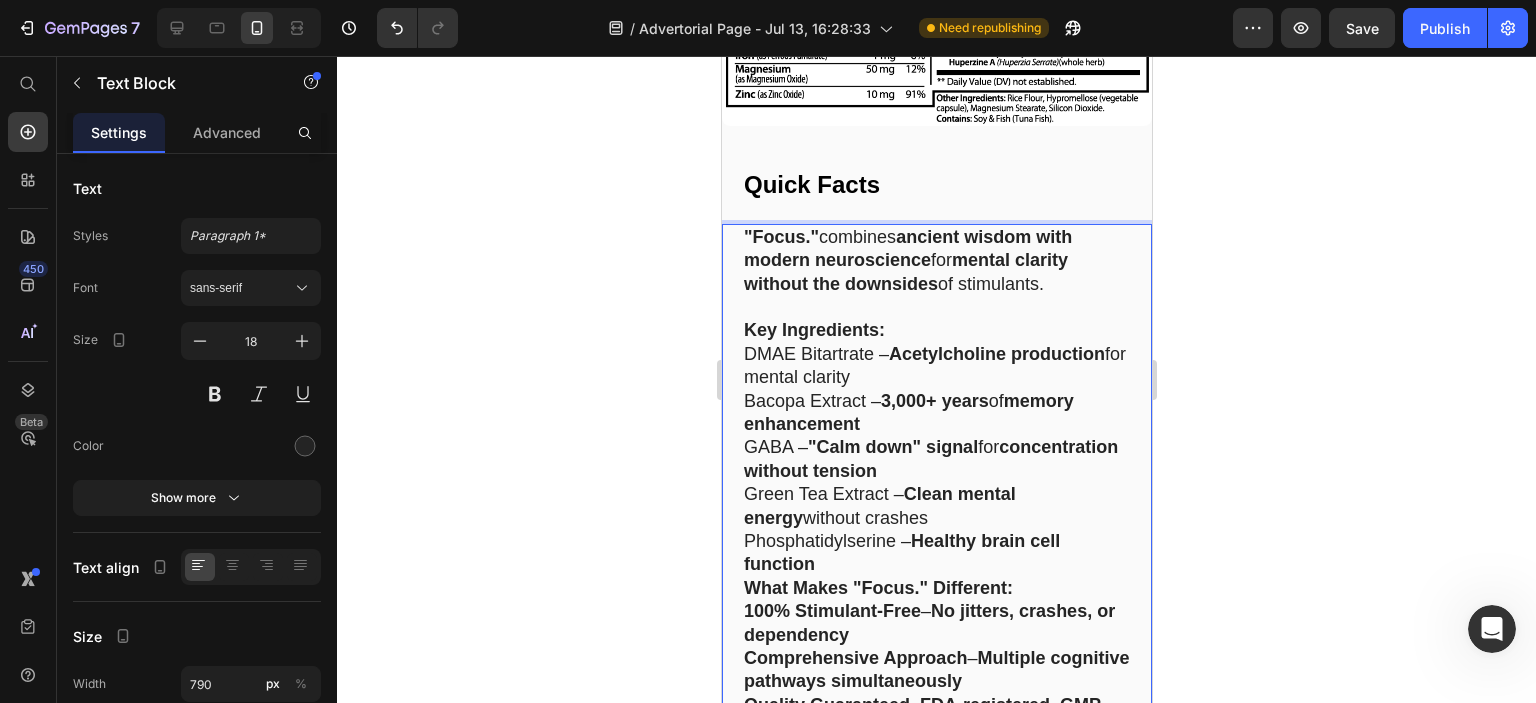 click on "Key Ingredients:" at bounding box center [936, 330] 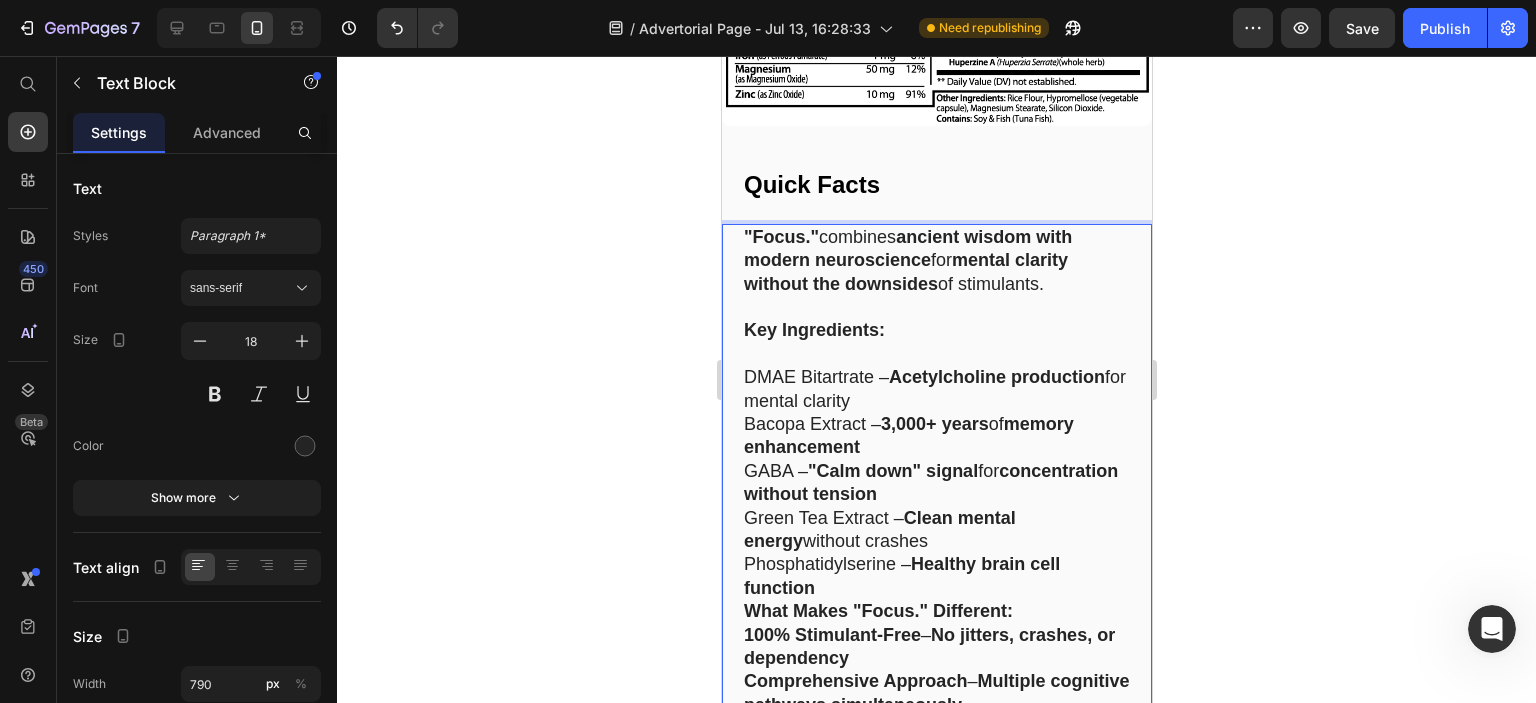 click on ""Focus."  combines  ancient wisdom with modern neuroscience  for  mental clarity without the downsides  of stimulants. Key Ingredients: DMAE Bitartrate –  Acetylcholine production  for mental clarity Bacopa Extract –  3,000+ years  of  memory enhancement GABA –  "Calm down" signal  for  concentration without tension Green Tea Extract –  Clean mental energy  without crashes Phosphatidylserine –  Healthy brain cell function What Makes "Focus." Different: 100% Stimulant-Free  –  No jitters, crashes, or dependency Comprehensive Approach  –  Multiple cognitive pathways simultaneously Quality Guaranteed  –  FDA-registered, GMP-certified facility Fast-Acting  –  Improved clarity within 30-60 minutes Simple Protocol:   Two capsules daily  with water.  Benefits accumulate with consistent use . Results You'll Feel: Enhanced focus and concentration Improved memory and recall Reduced mental fatigue Sustained mental energy Perfect For:   Peak-performing professionals ,  students ,  creative thinkers ." at bounding box center (936, 647) 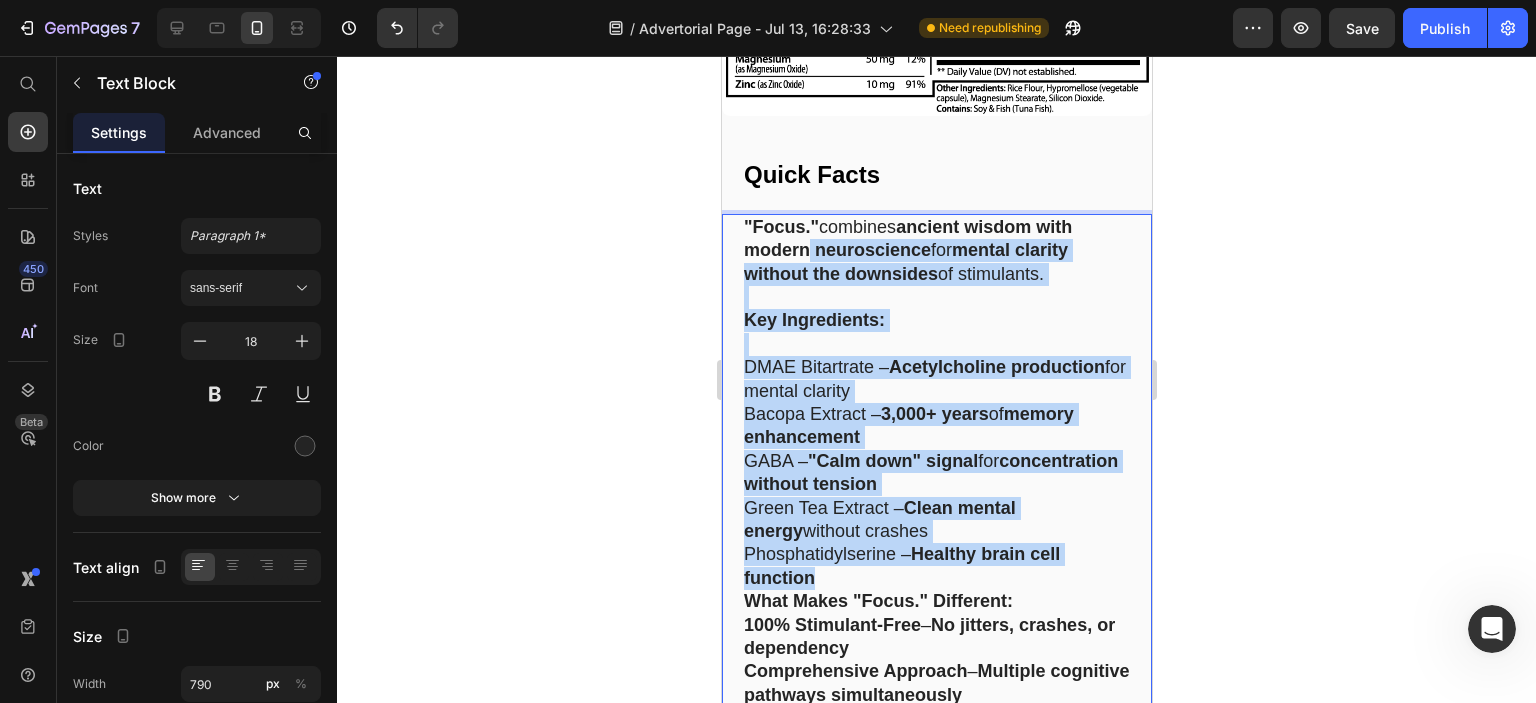 scroll, scrollTop: 13931, scrollLeft: 0, axis: vertical 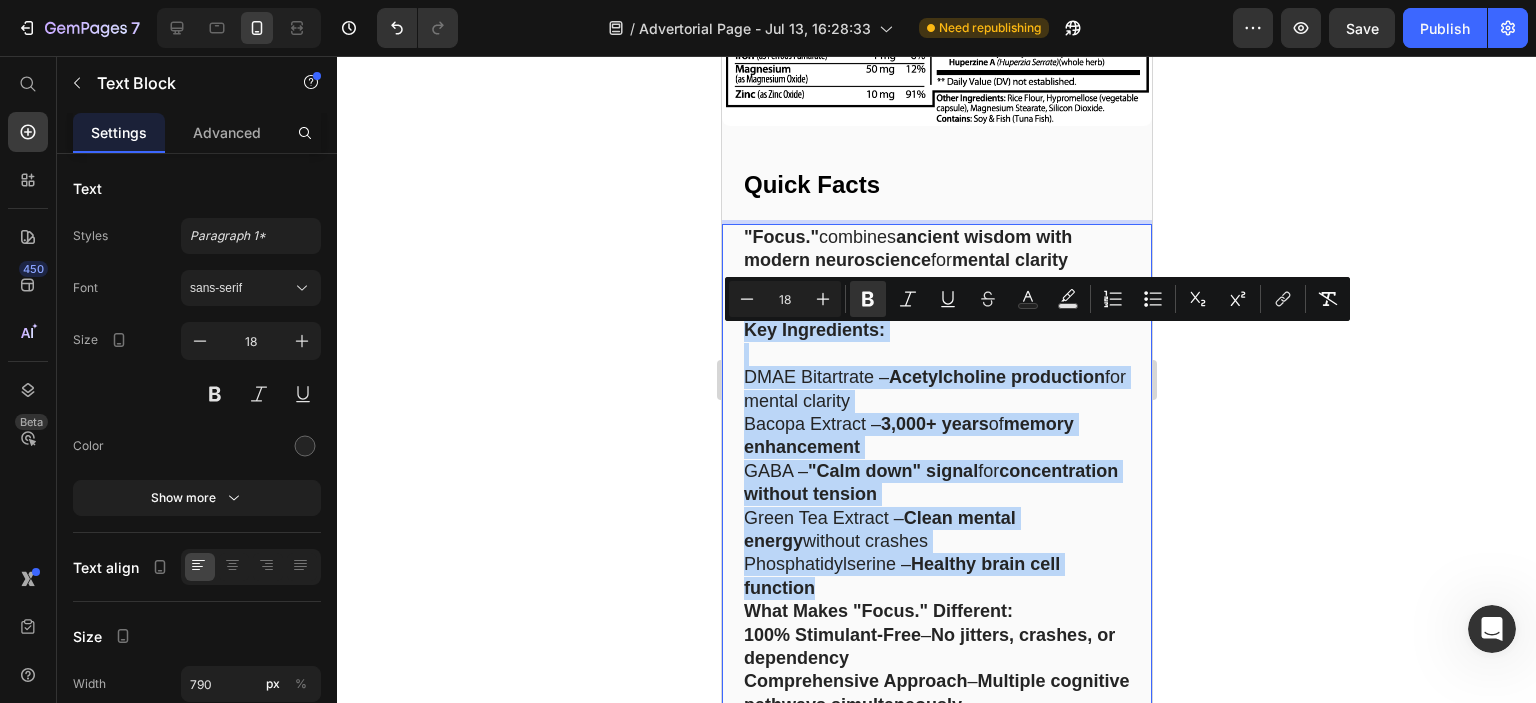 drag, startPoint x: 856, startPoint y: 293, endPoint x: 741, endPoint y: 335, distance: 122.42957 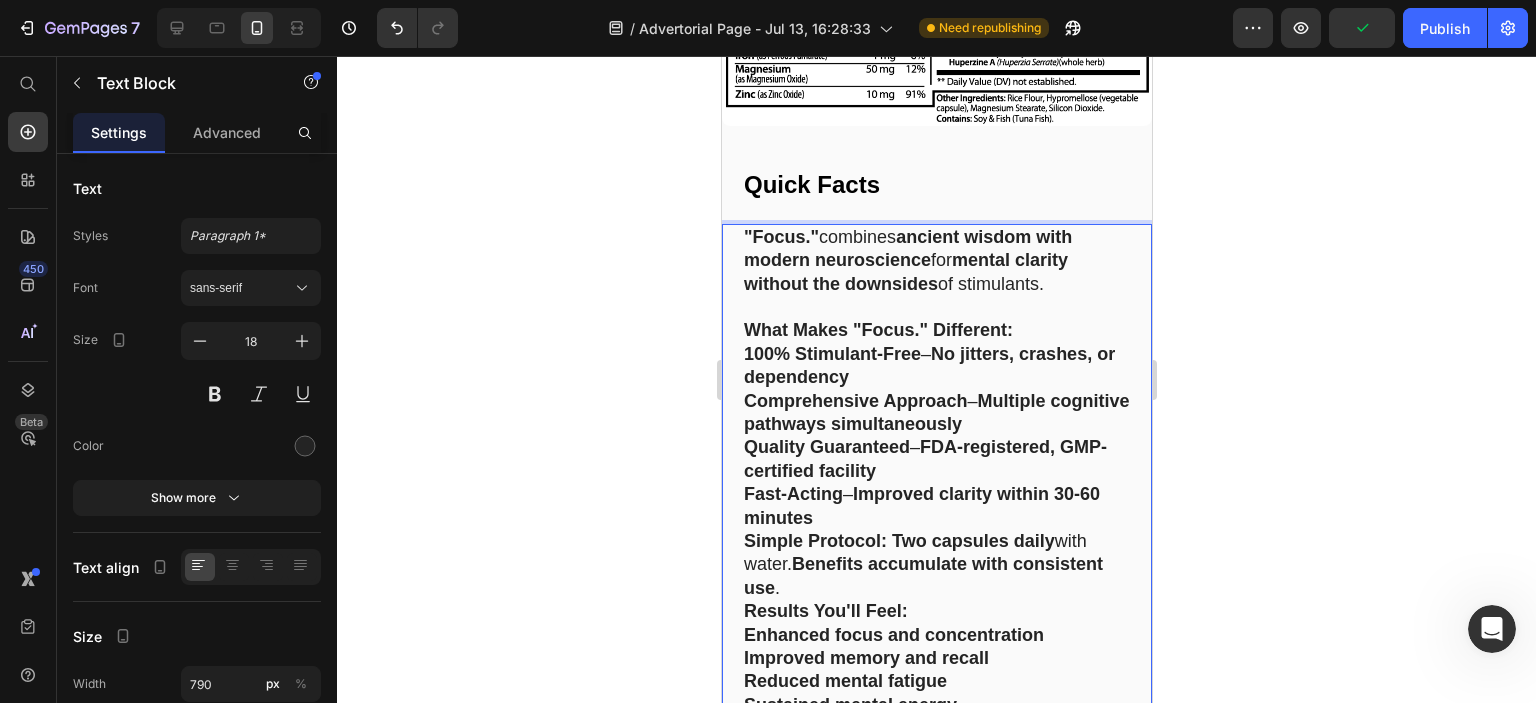 click on ""Focus."  combines  ancient wisdom with modern neuroscience  for  mental clarity without the downsides  of stimulants. What Makes "Focus." Different: 100% Stimulant-Free  –  No jitters, crashes, or dependency Comprehensive Approach  –  Multiple cognitive pathways simultaneously Quality Guaranteed  –  FDA-registered, GMP-certified facility Fast-Acting  –  Improved clarity within 30-60 minutes Simple Protocol:   Two capsules daily  with water.  Benefits accumulate with consistent use . Results You'll Feel: Enhanced focus and concentration Improved memory and recall Reduced mental fatigue Sustained mental energy Perfect For:   Peak-performing professionals ,  students ,  creative thinkers , and anyone seeking  optimized cognitive potential ." at bounding box center (936, 507) 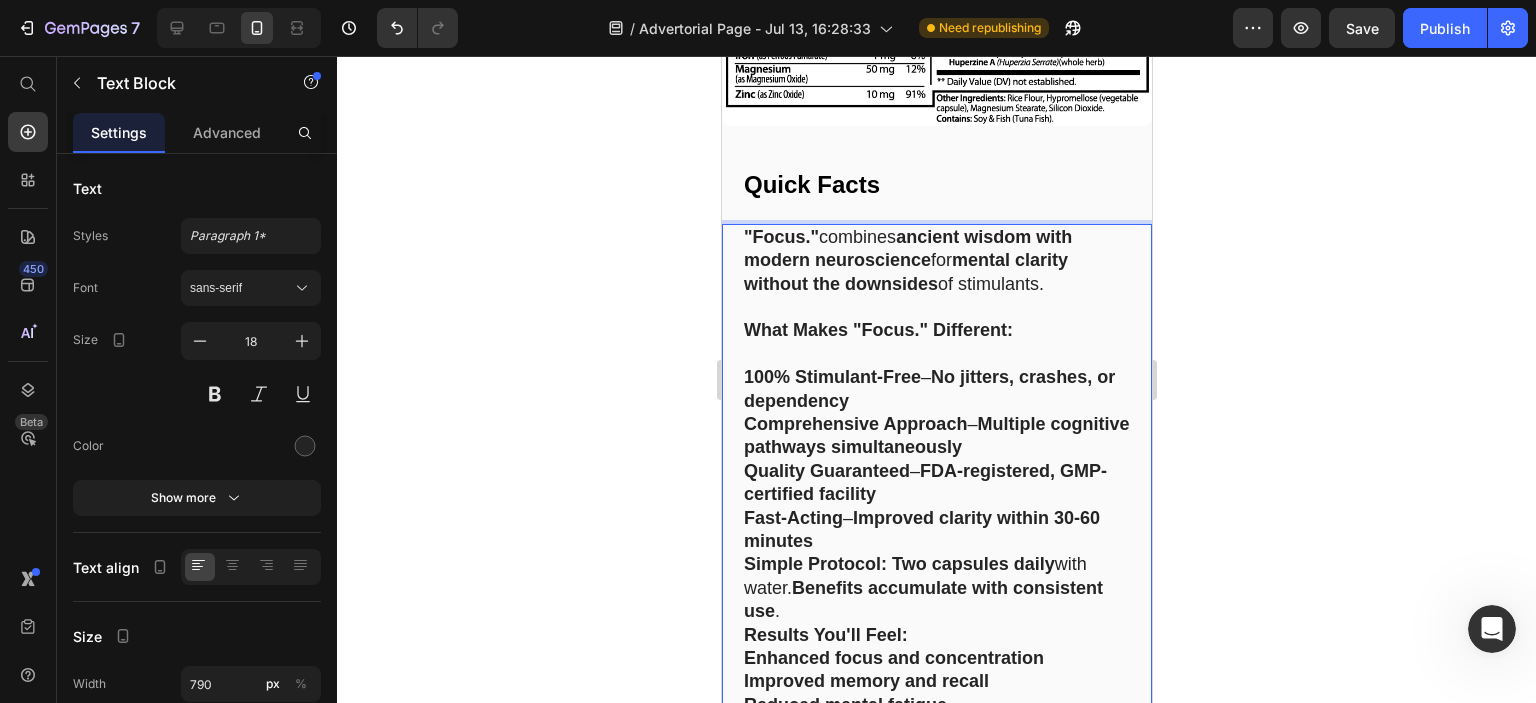 click on "100% Stimulant-Free  –  No jitters, crashes, or dependency" at bounding box center [936, 389] 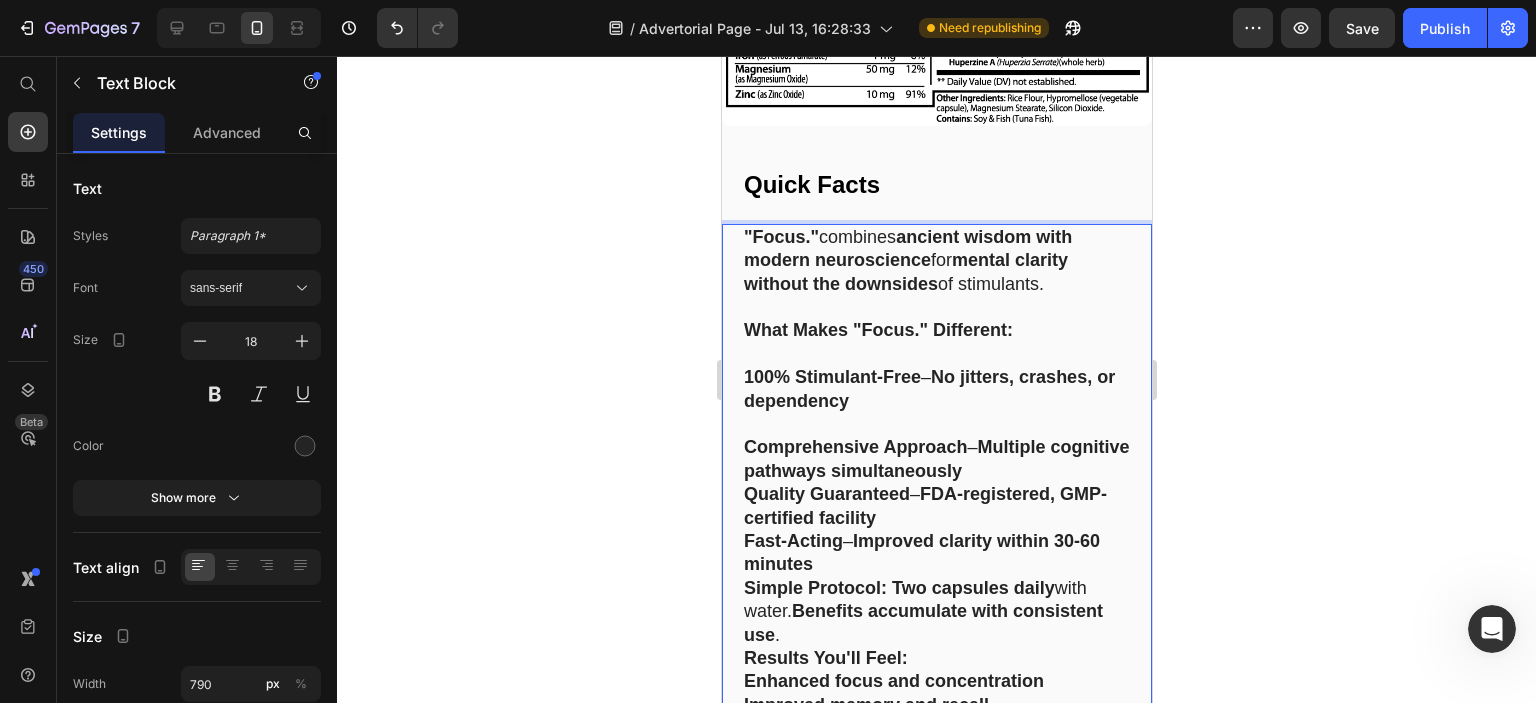 click on "Comprehensive Approach  –  Multiple cognitive pathways simultaneously" at bounding box center [936, 459] 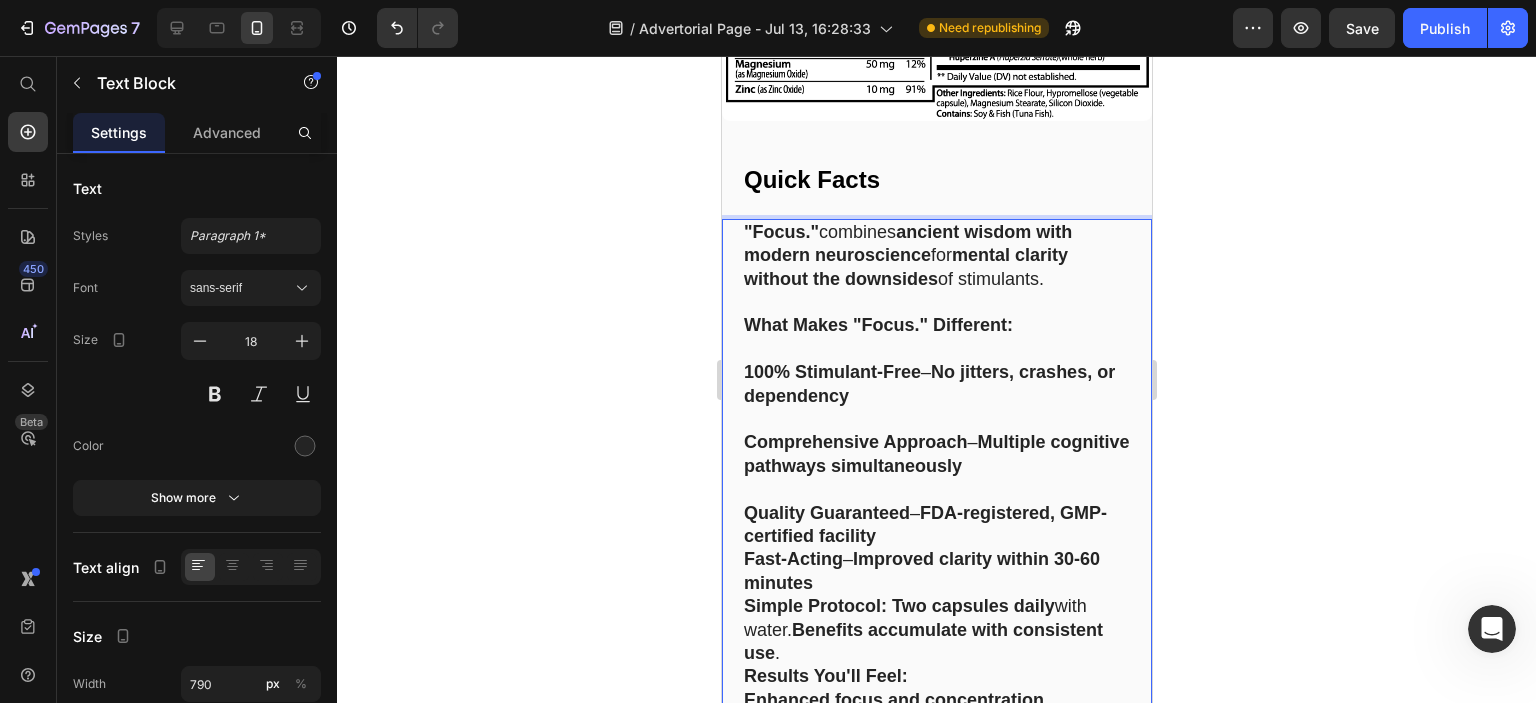 scroll, scrollTop: 14031, scrollLeft: 0, axis: vertical 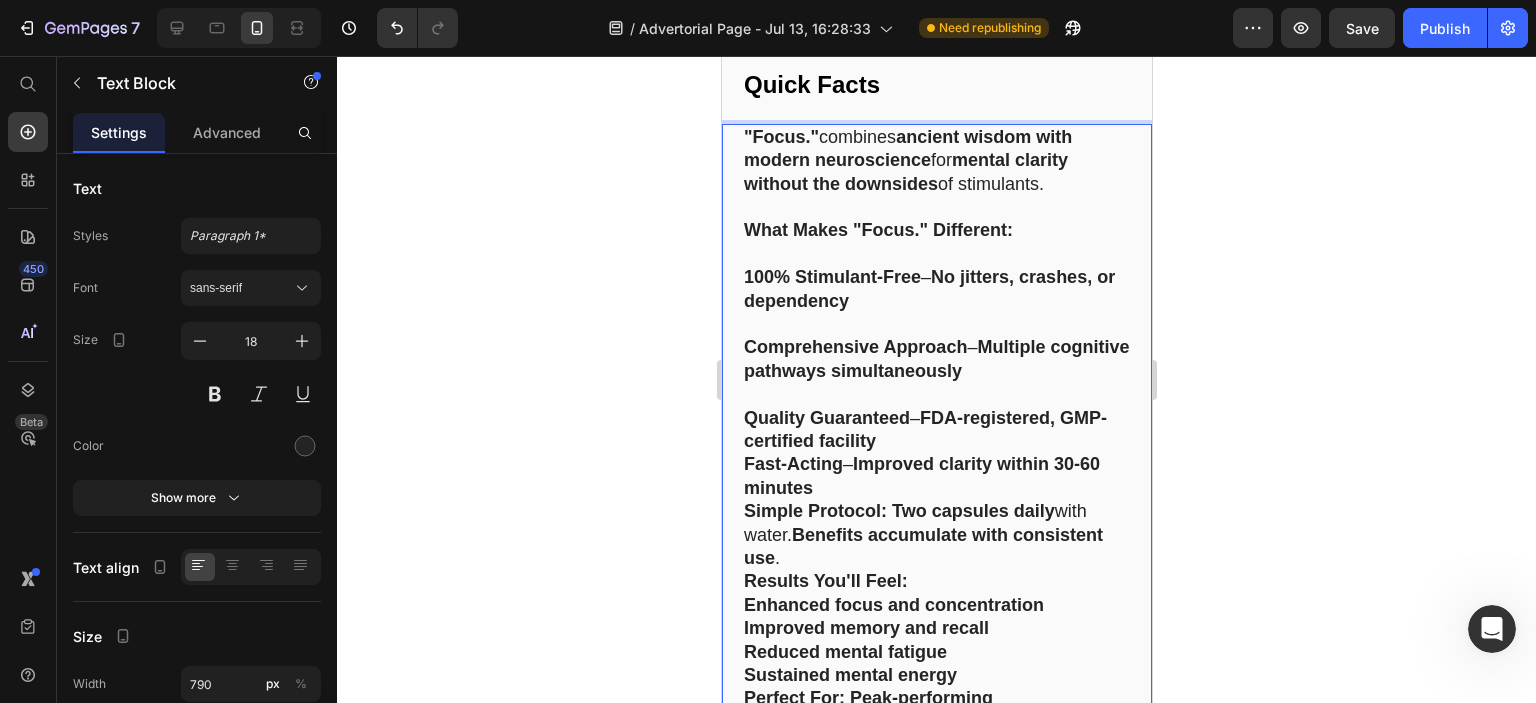 click on "Quality Guaranteed  –  FDA-registered, GMP-certified facility" at bounding box center (936, 430) 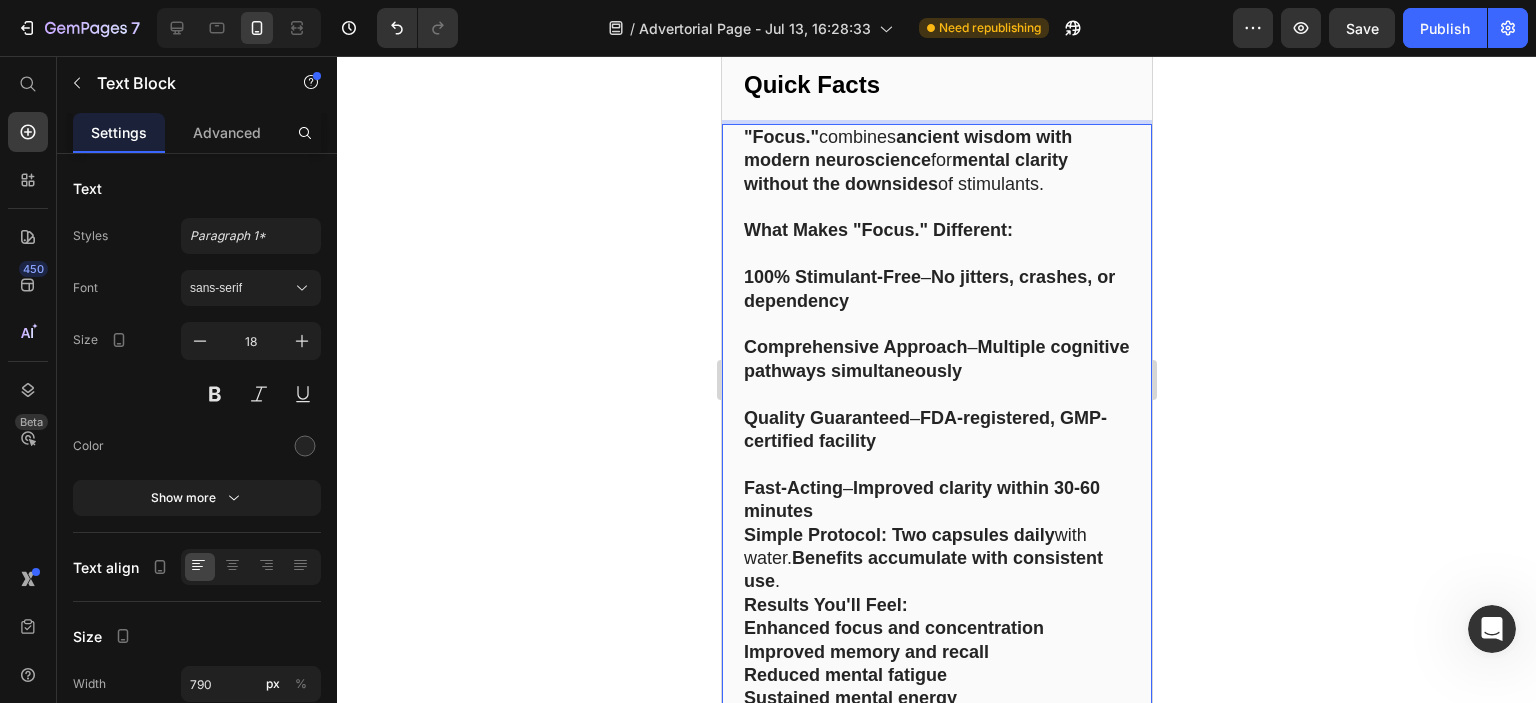 click on "Fast-Acting  –  Improved clarity within 30-60 minutes" at bounding box center (936, 500) 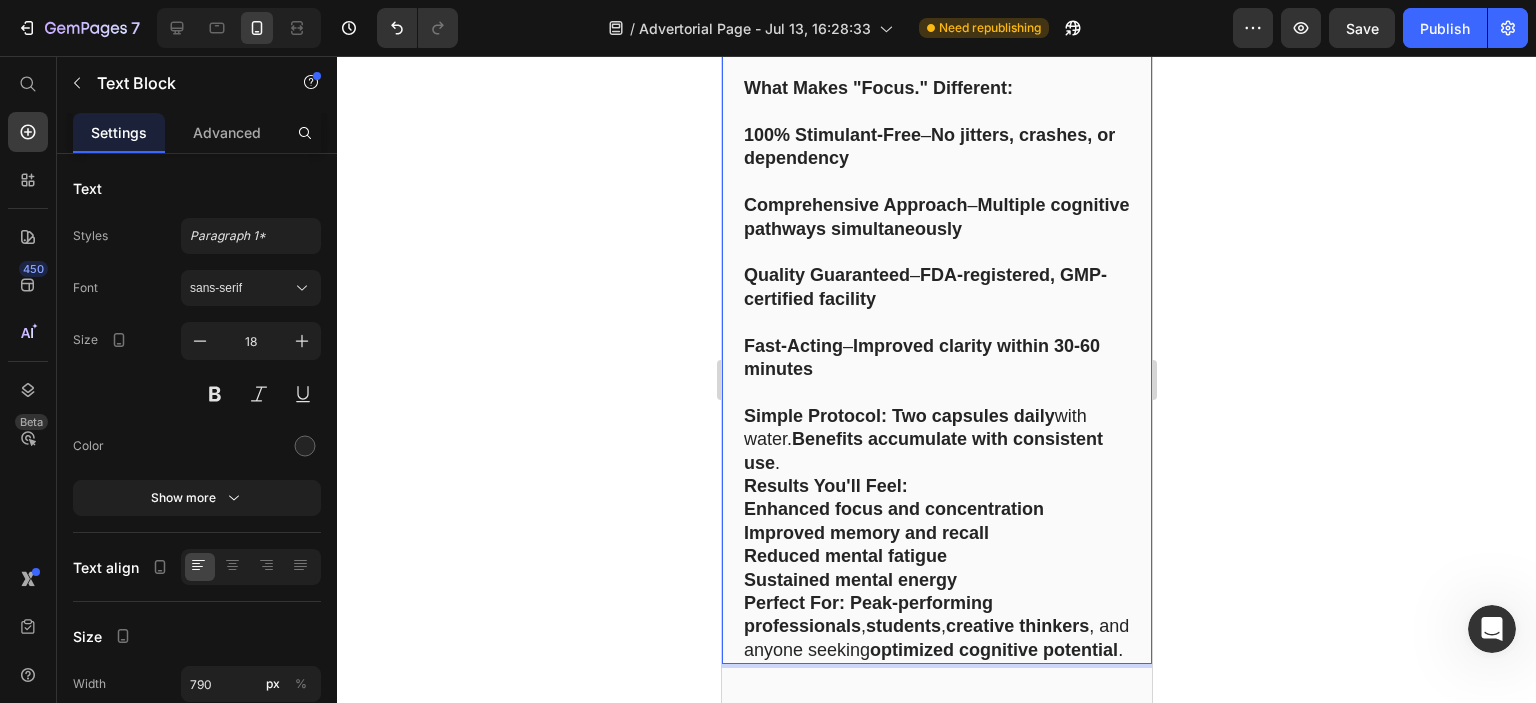 scroll, scrollTop: 14231, scrollLeft: 0, axis: vertical 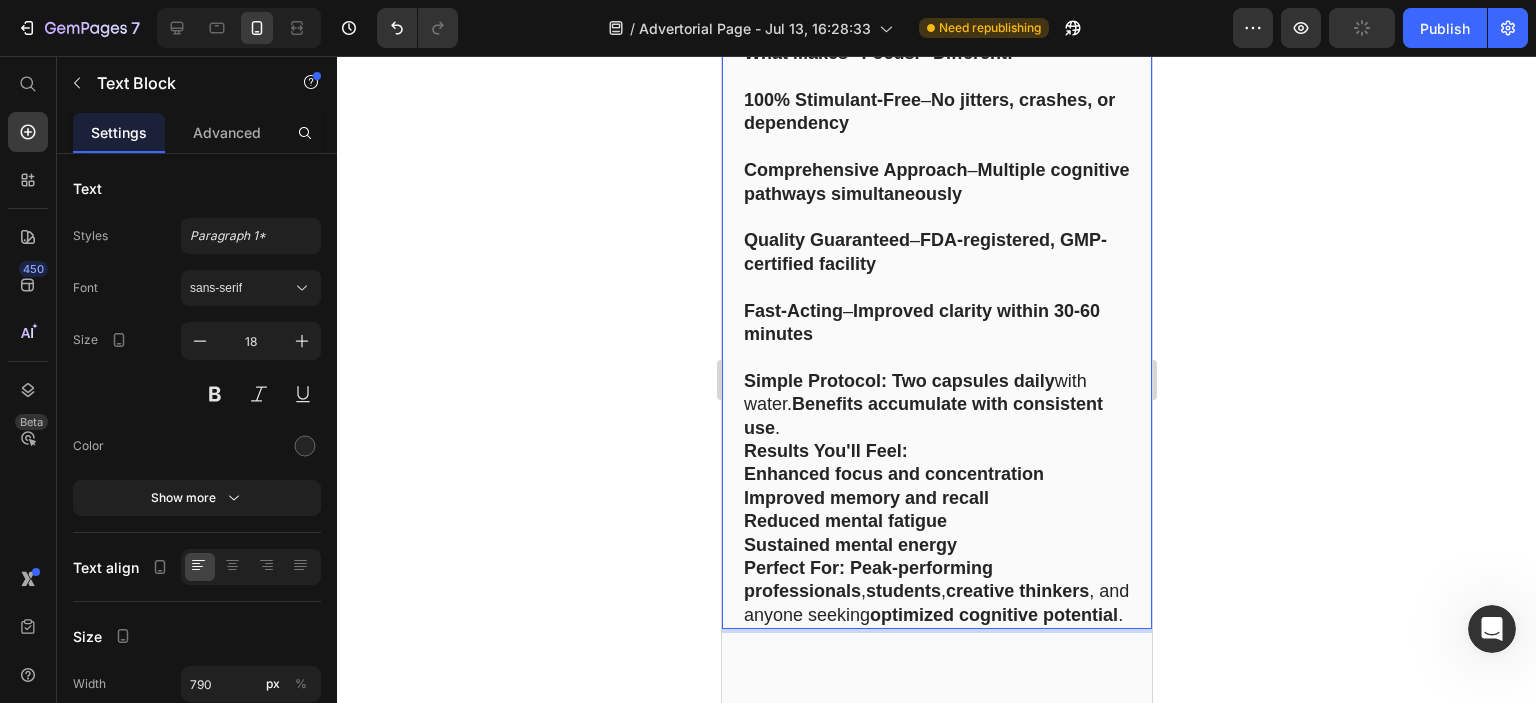 click on "Simple Protocol:   Two capsules daily  with water.  Benefits accumulate with consistent use ." at bounding box center (936, 405) 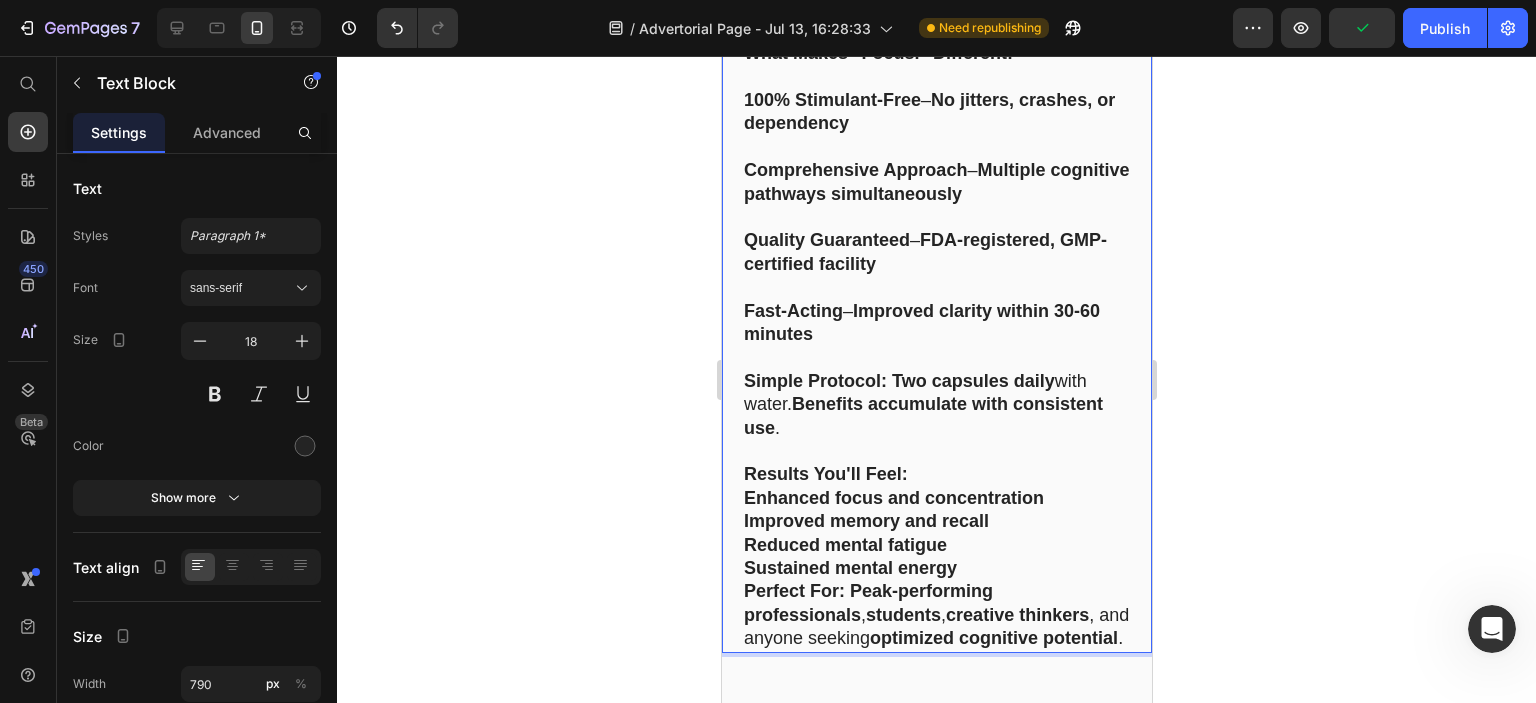 scroll, scrollTop: 14331, scrollLeft: 0, axis: vertical 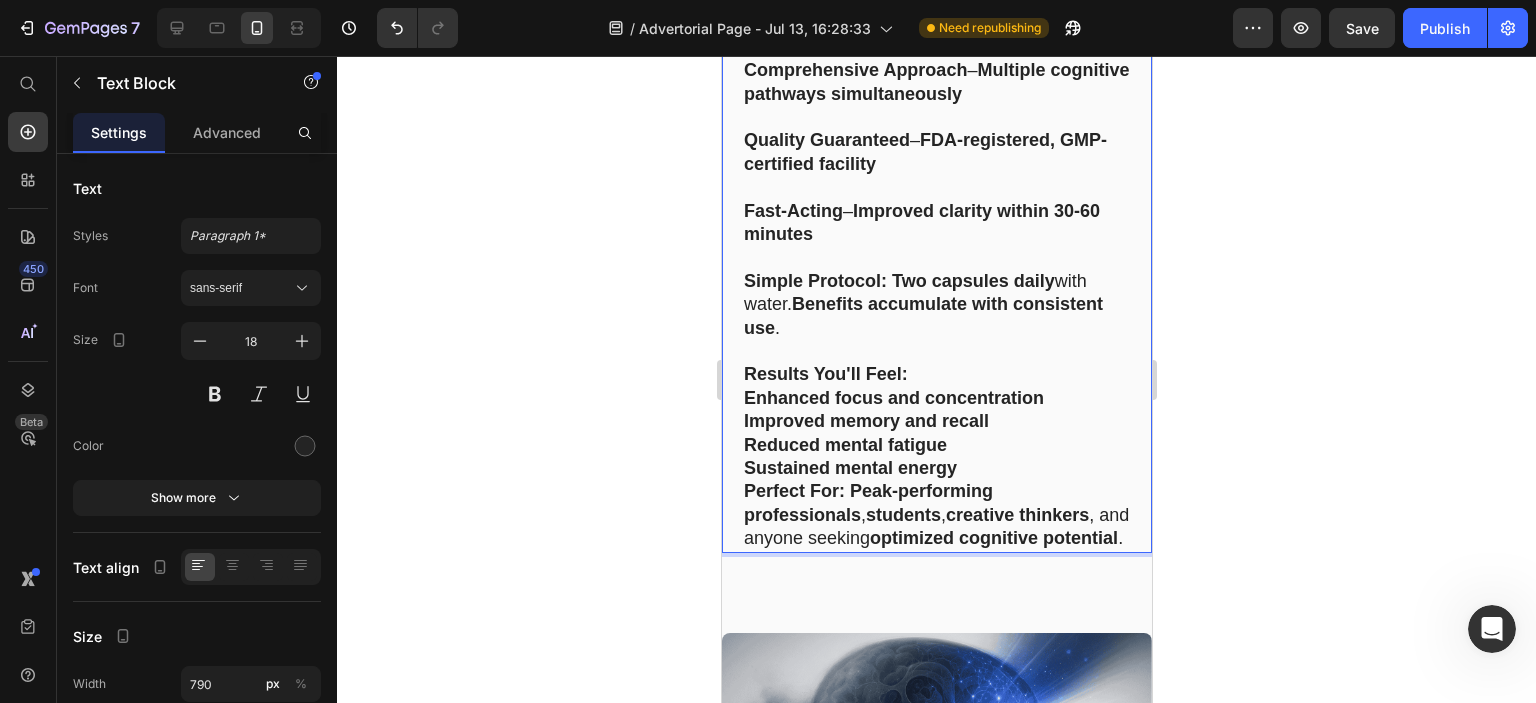 click on "Results You'll Feel:" at bounding box center (936, 374) 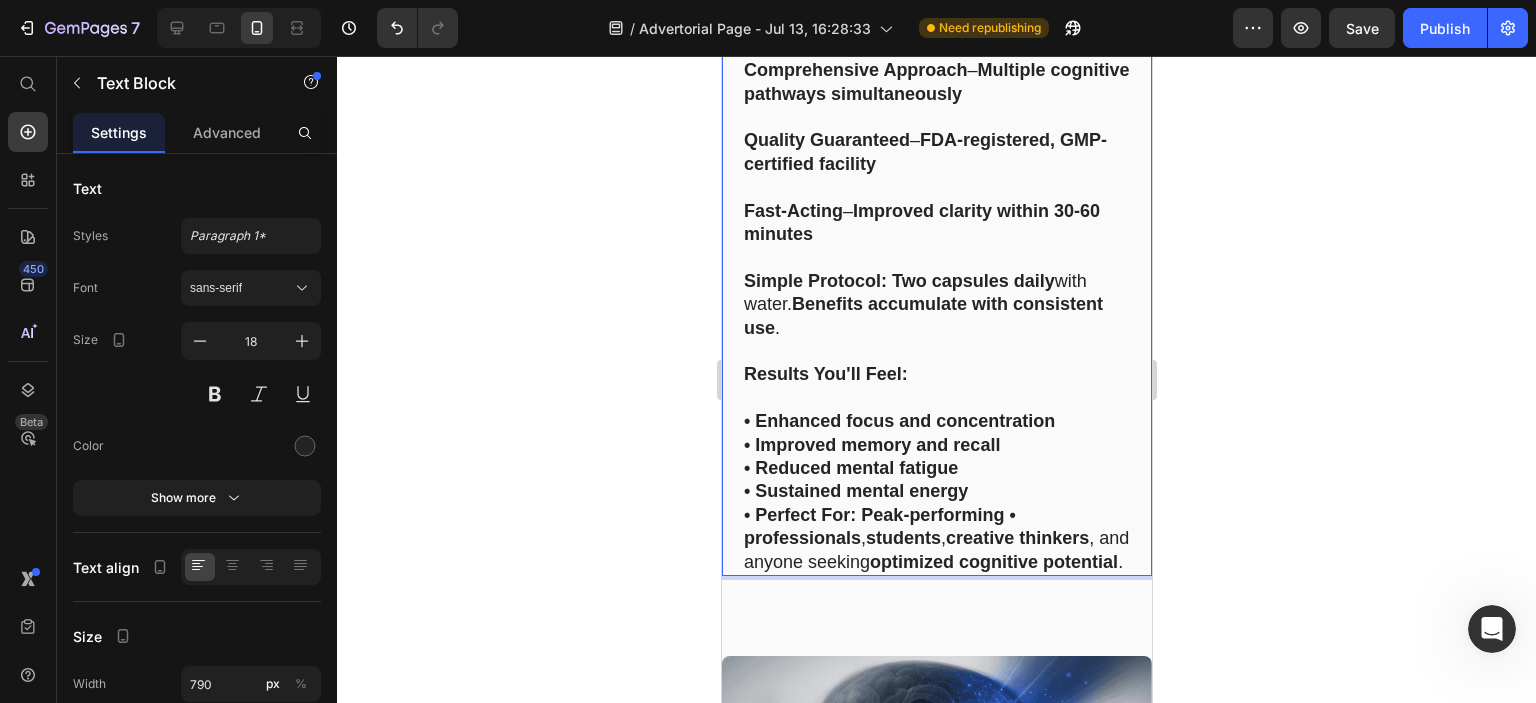 click on "• Perfect For:" at bounding box center [799, 515] 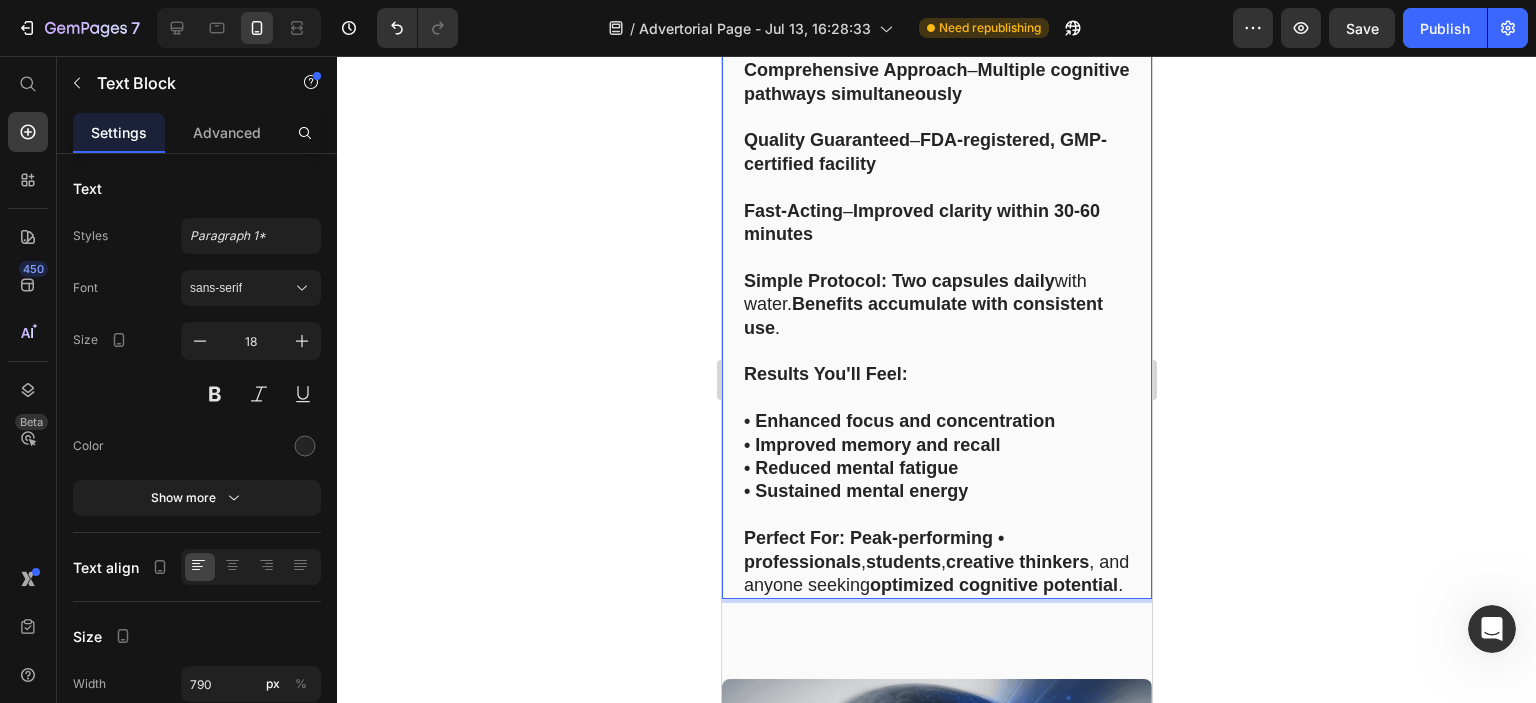 click on "Peak-performing • professionals" at bounding box center (873, 549) 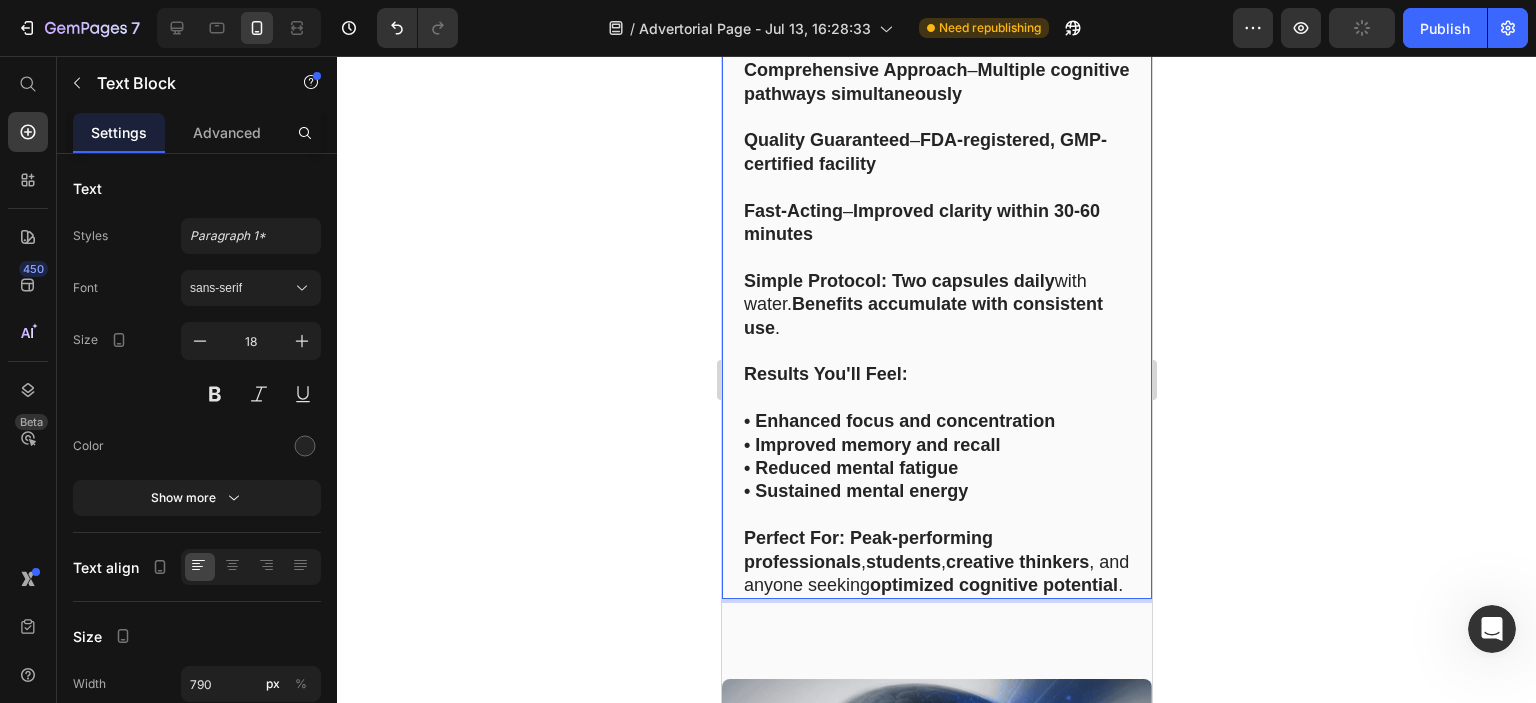 click 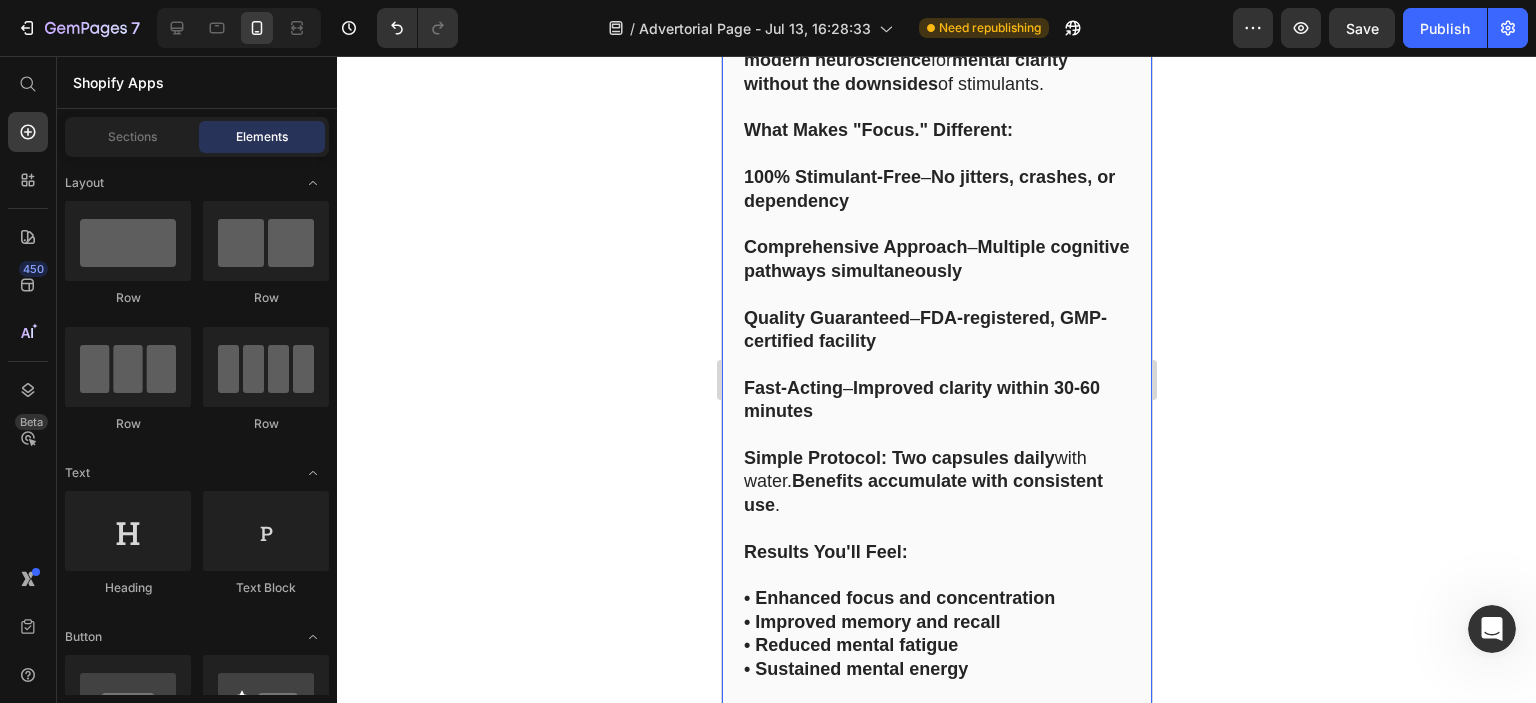 scroll, scrollTop: 14031, scrollLeft: 0, axis: vertical 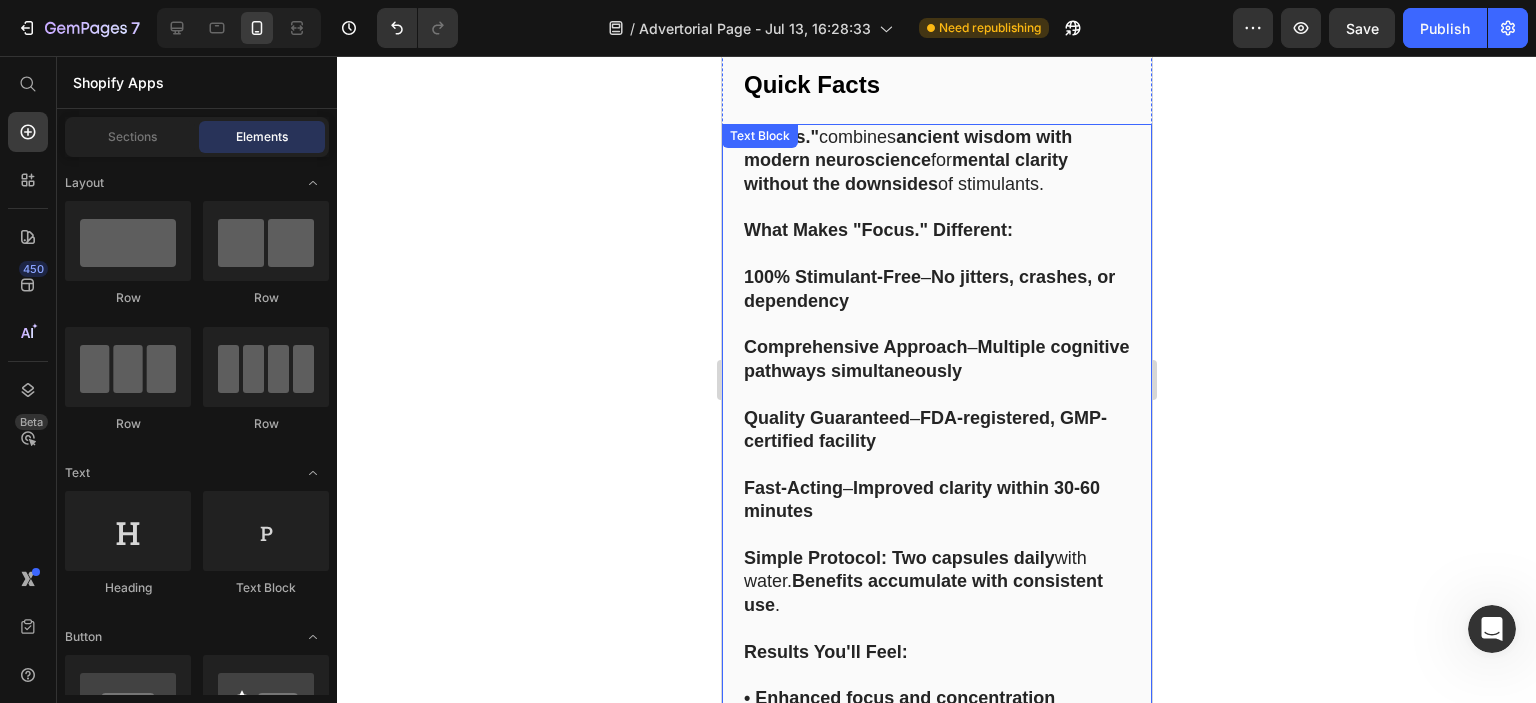 click on ""Focus."  combines  ancient wisdom with modern neuroscience  for  mental clarity without the downsides  of stimulants. What Makes "Focus." Different: 100% Stimulant-Free  –  No jitters, crashes, or dependency Comprehensive Approach  –  Multiple cognitive pathways simultaneously Quality Guaranteed  –  FDA-registered, GMP-certified facility Fast-Acting  –  Improved clarity within 30-60 minutes Simple Protocol:   Two capsules daily  with water.  Benefits accumulate with consistent use . Results You'll Feel: • Enhanced focus and concentration • Improved memory and recall • Reduced mental fatigue • Sustained mental energy Perfect For:   Peak-performing professionals ,  students ,  creative thinkers , and anyone seeking  optimized cognitive potential . Text Block" at bounding box center [936, 500] 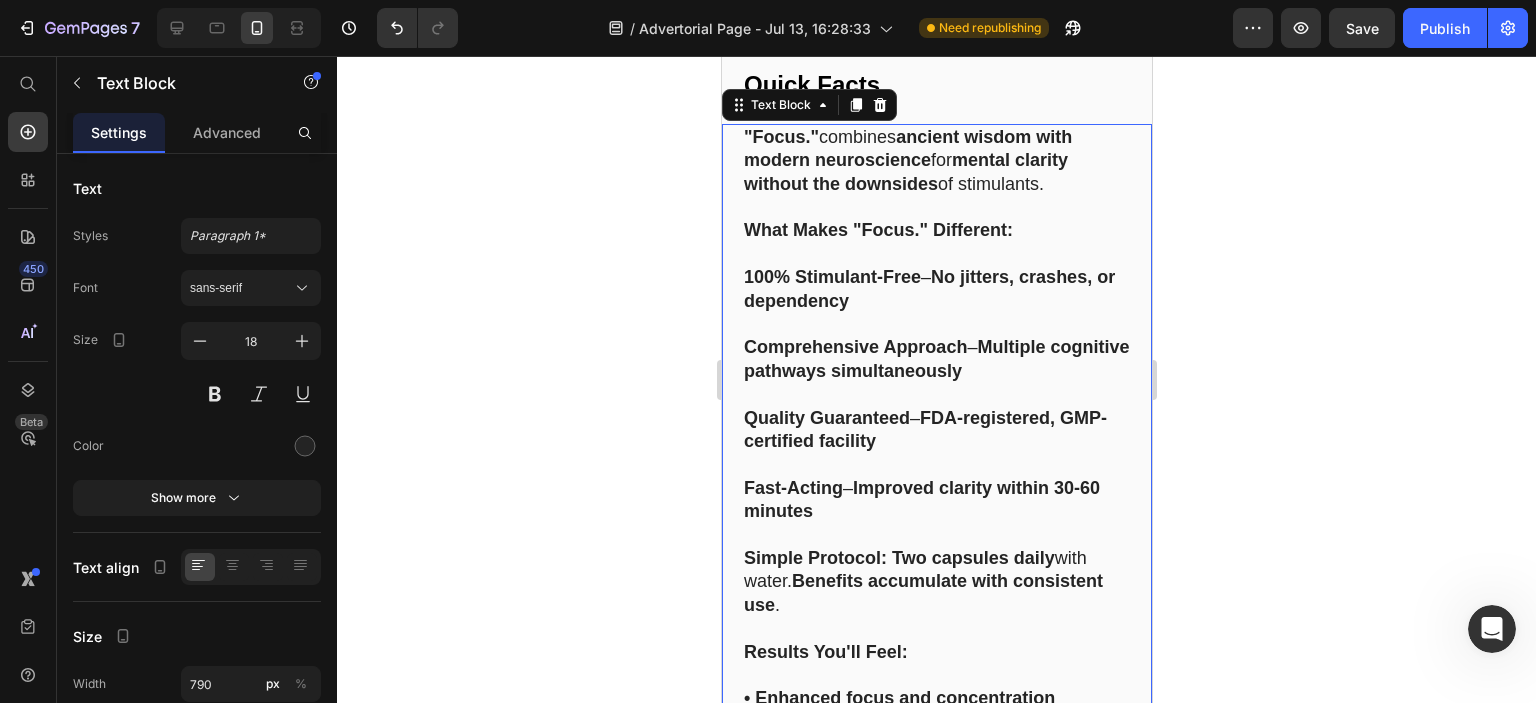 click on ""Focus."  combines  ancient wisdom with modern neuroscience  for  mental clarity without the downsides  of stimulants. What Makes "Focus." Different: 100% Stimulant-Free  –  No jitters, crashes, or dependency Comprehensive Approach  –  Multiple cognitive pathways simultaneously Quality Guaranteed  –  FDA-registered, GMP-certified facility Fast-Acting  –  Improved clarity within 30-60 minutes Simple Protocol:   Two capsules daily  with water.  Benefits accumulate with consistent use . Results You'll Feel: • Enhanced focus and concentration • Improved memory and recall • Reduced mental fatigue • Sustained mental energy Perfect For:   Peak-performing professionals ,  students ,  creative thinkers , and anyone seeking  optimized cognitive potential ." at bounding box center (936, 500) 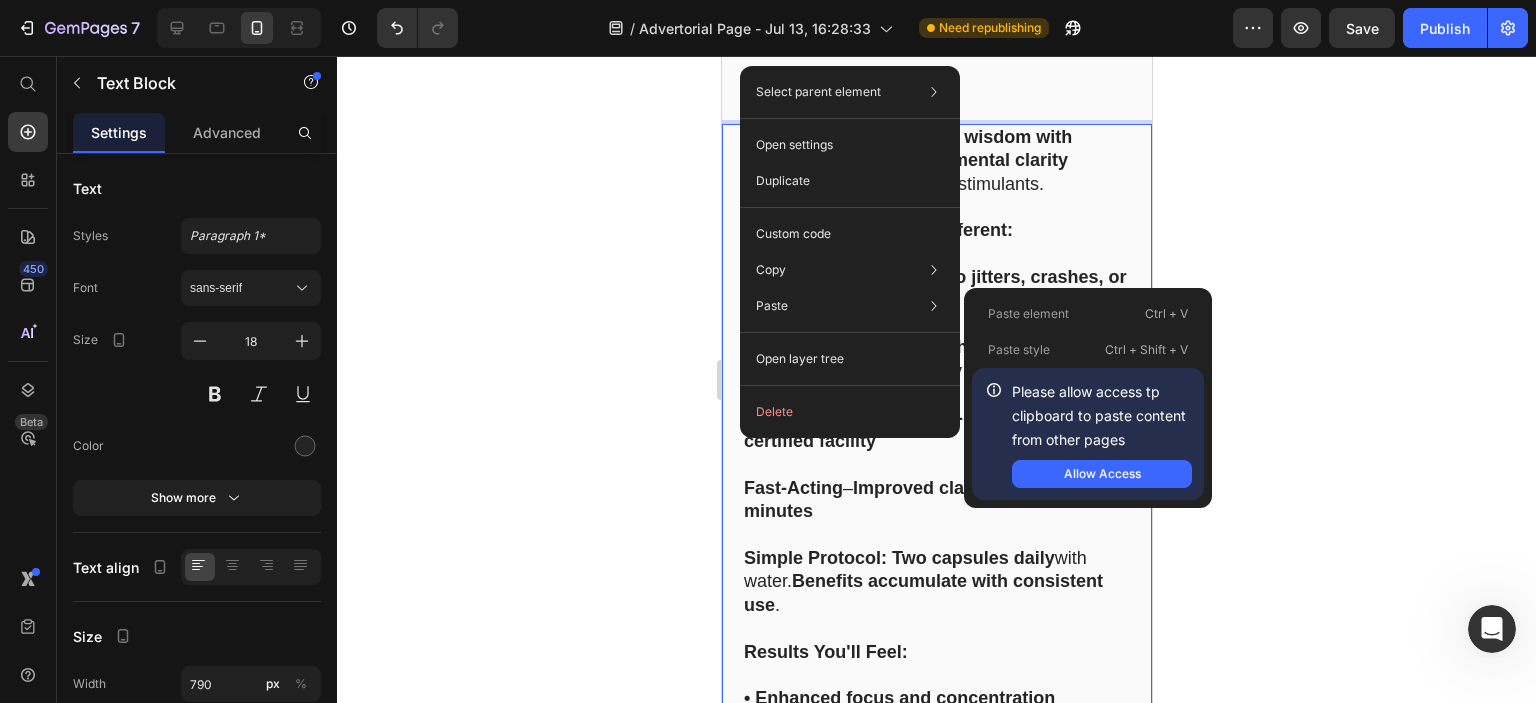 click 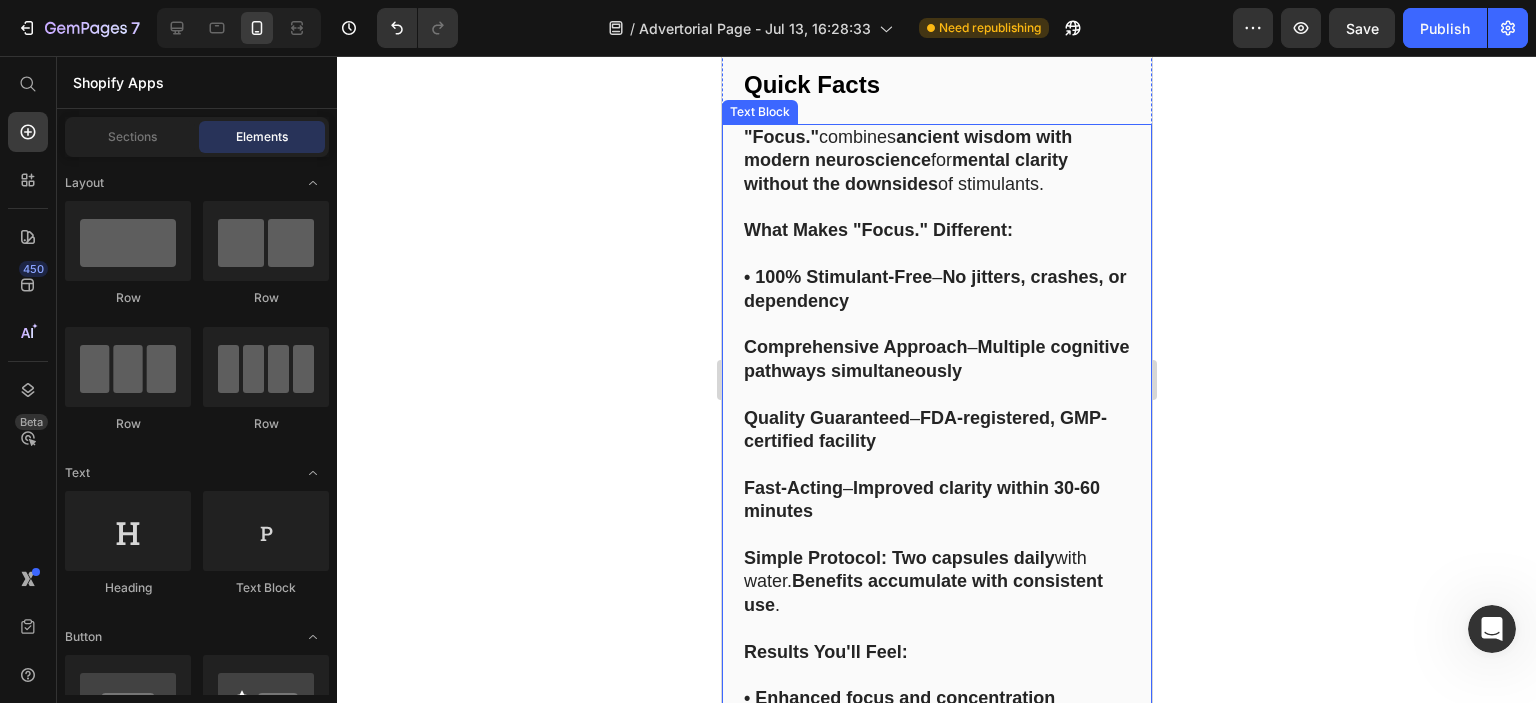 click on "Comprehensive Approach" at bounding box center [854, 347] 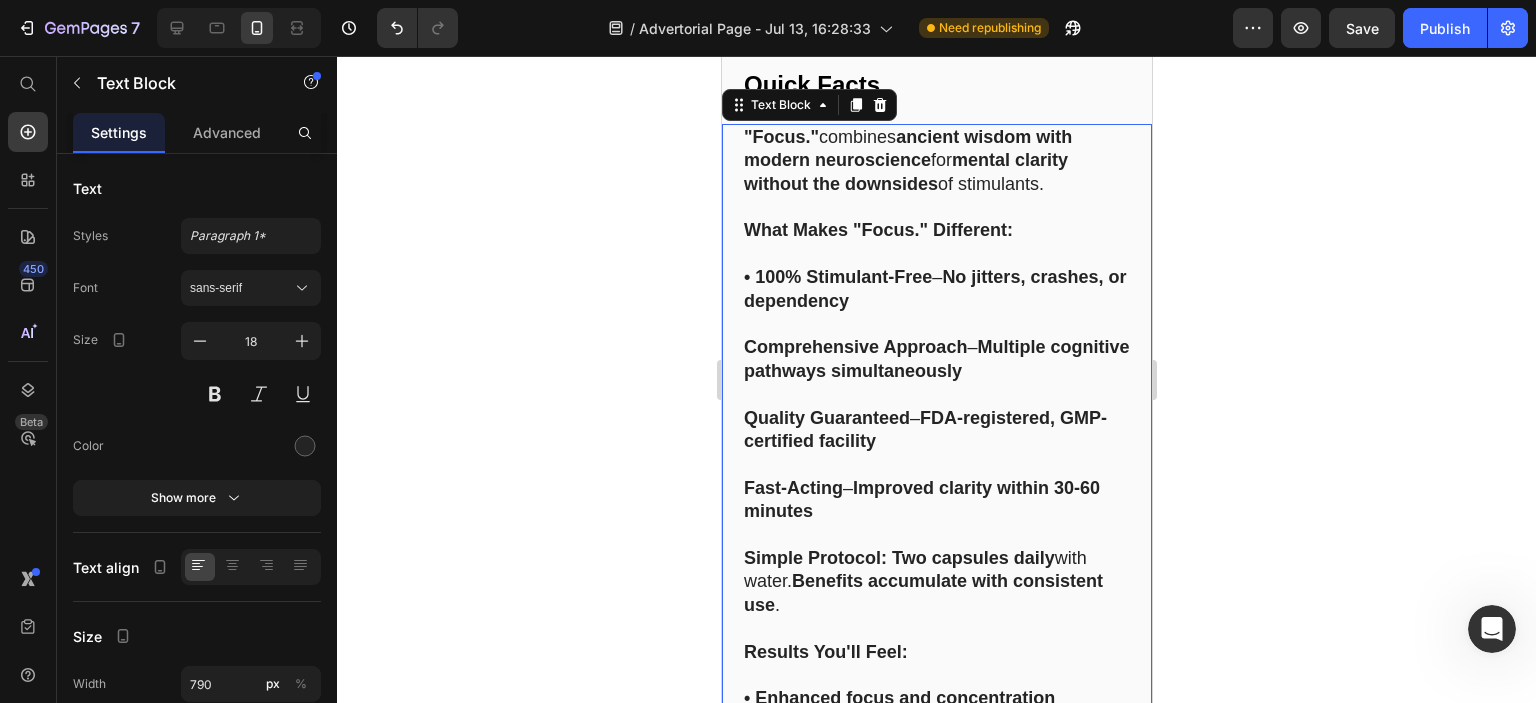 click on ""Focus."  combines  ancient wisdom with modern neuroscience  for  mental clarity without the downsides  of stimulants. What Makes "Focus." Different: • 100% Stimulant-Free  –  No jitters, crashes, or dependency Comprehensive Approach  –  Multiple cognitive pathways simultaneously Quality Guaranteed  –  FDA-registered, GMP-certified facility Fast-Acting  –  Improved clarity within 30-60 minutes Simple Protocol:   Two capsules daily  with water.  Benefits accumulate with consistent use . Results You'll Feel: • Enhanced focus and concentration • Improved memory and recall • Reduced mental fatigue • Sustained mental energy Perfect For:   Peak-performing professionals ,  students ,  creative thinkers , and anyone seeking  optimized cognitive potential ." at bounding box center (936, 500) 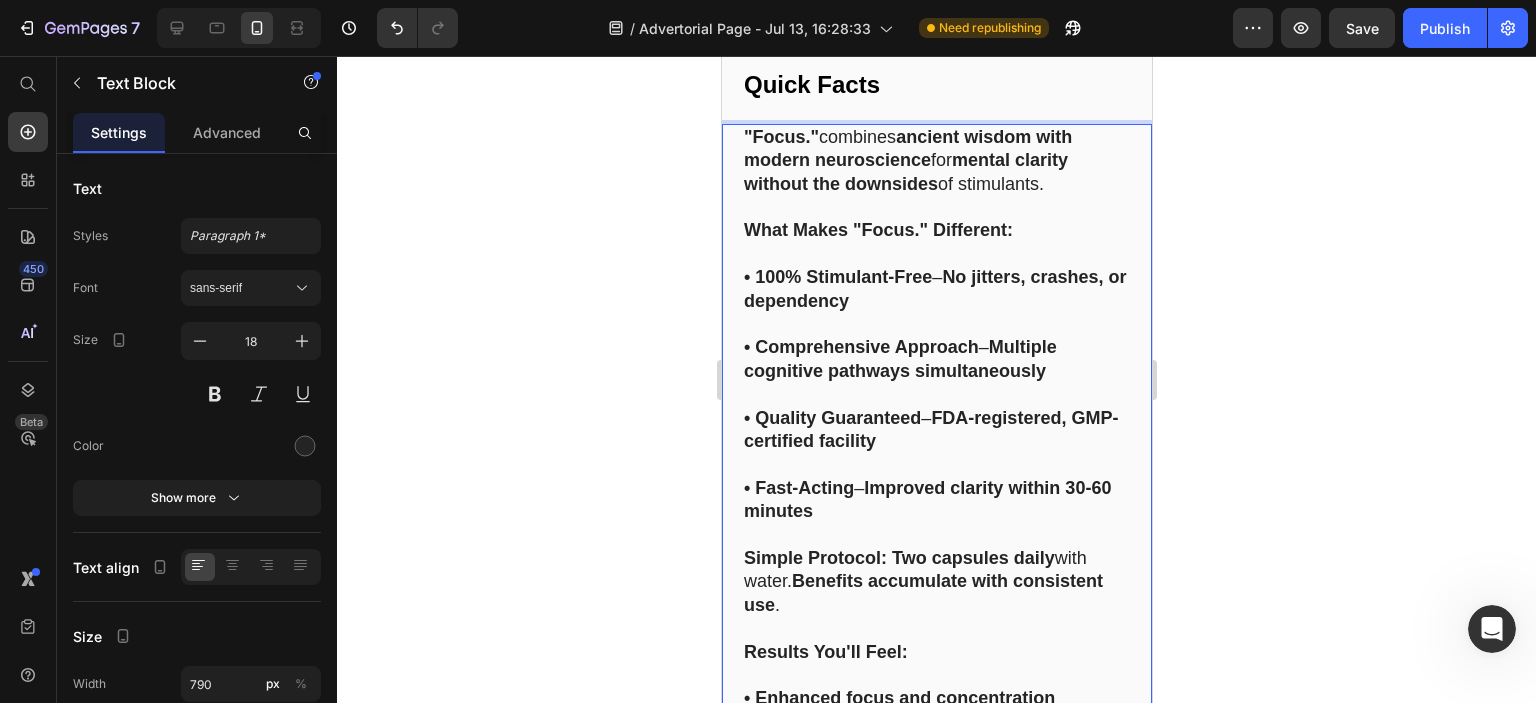 click 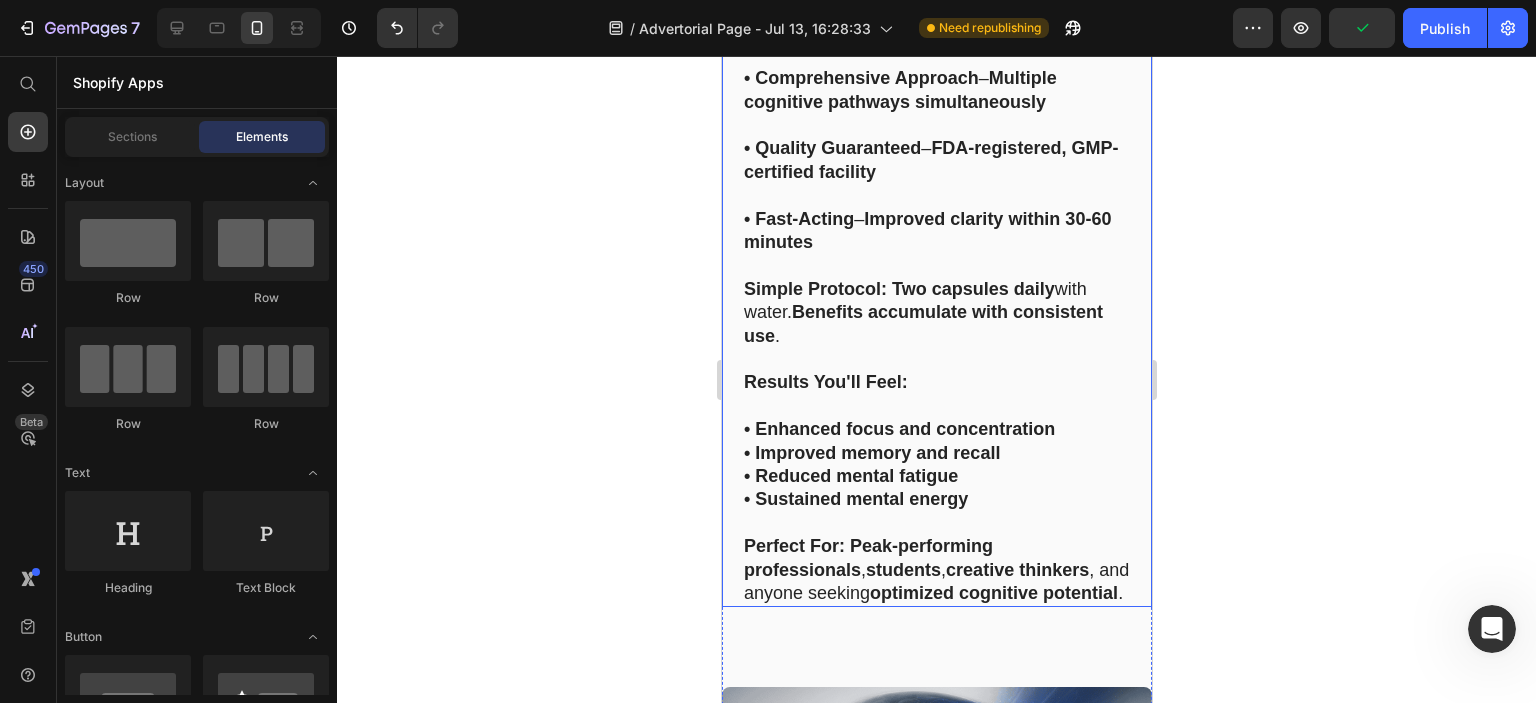 scroll, scrollTop: 14431, scrollLeft: 0, axis: vertical 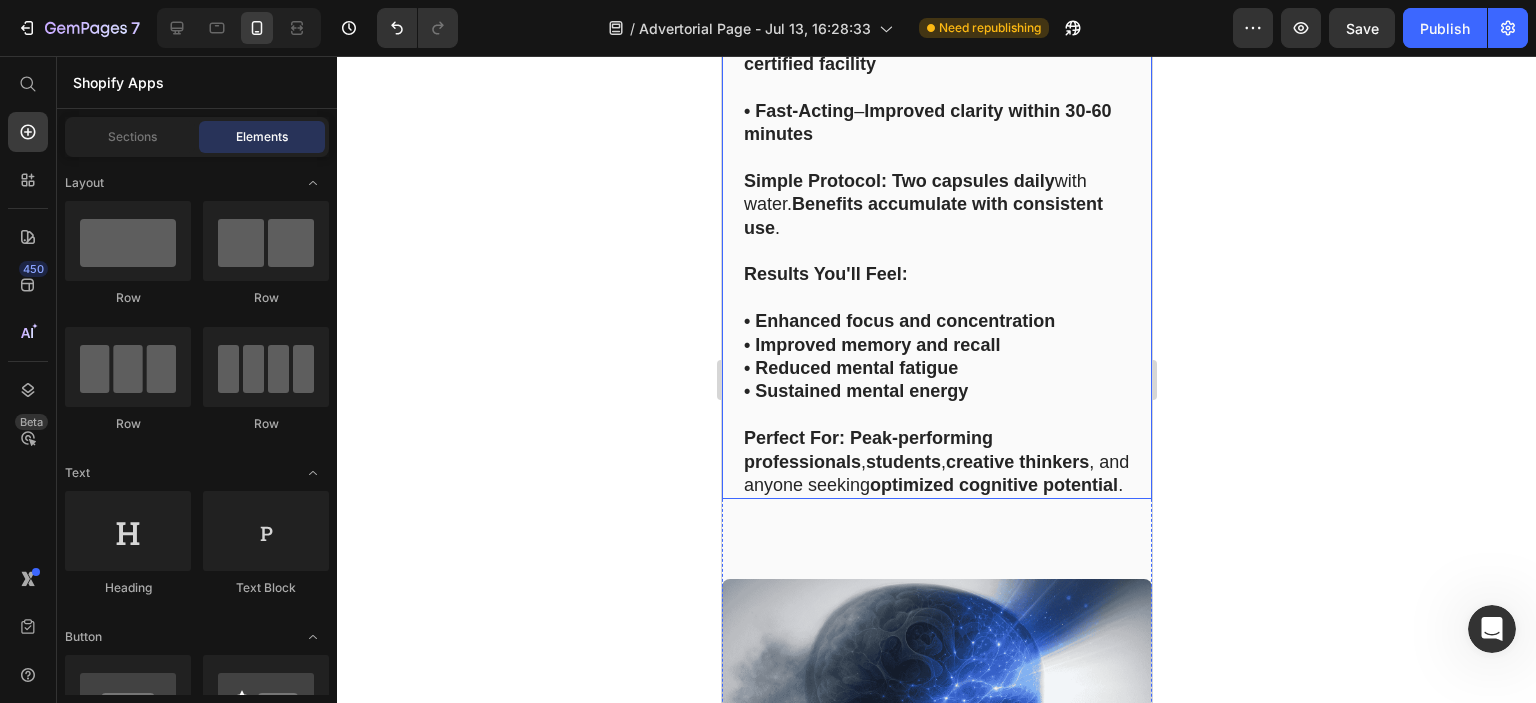 click on "Perfect For:   Peak-performing professionals ,  students ,  creative thinkers , and anyone seeking  optimized cognitive potential ." at bounding box center [936, 462] 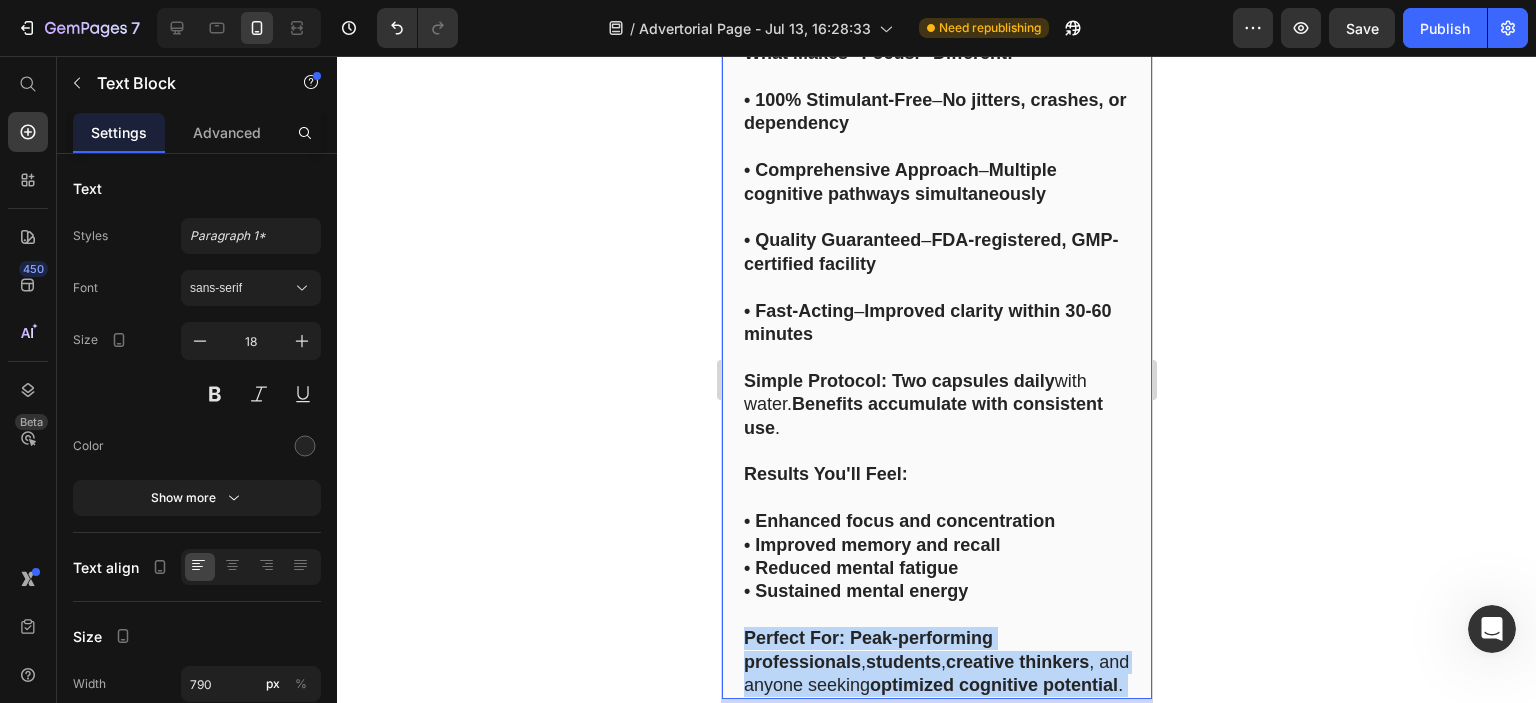 drag, startPoint x: 861, startPoint y: 492, endPoint x: 836, endPoint y: 445, distance: 53.235325 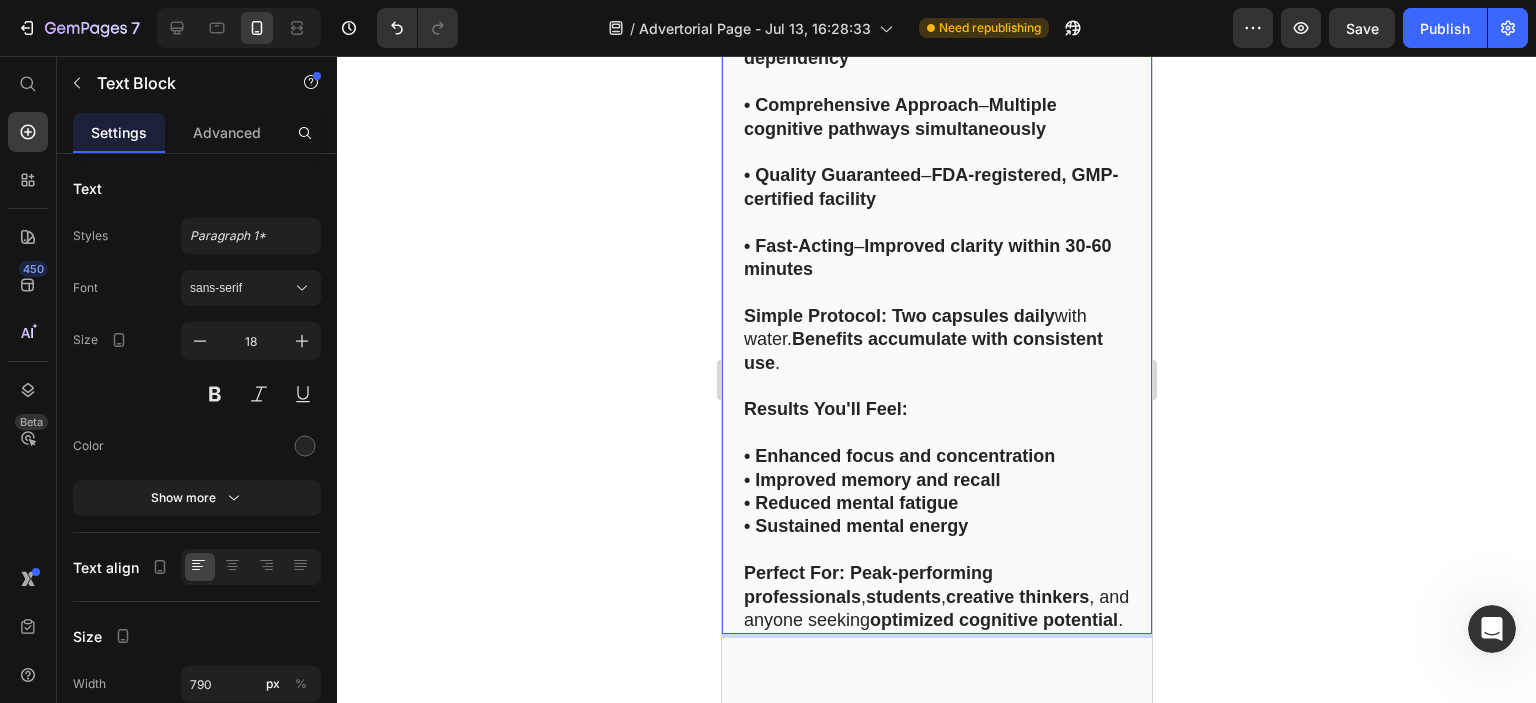 scroll, scrollTop: 14331, scrollLeft: 0, axis: vertical 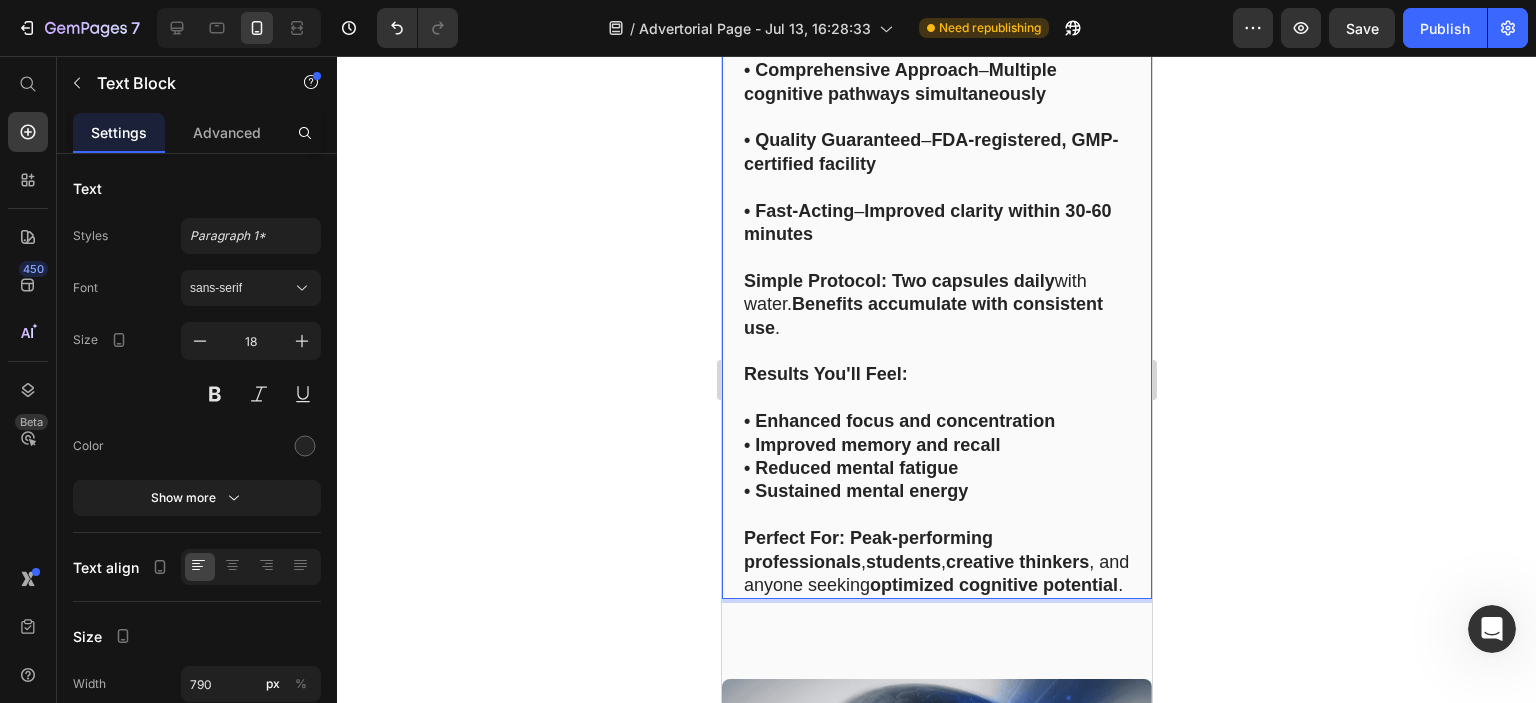 click on "Perfect For:   Peak-performing professionals ,  students ,  creative thinkers , and anyone seeking  optimized cognitive potential ." at bounding box center [936, 562] 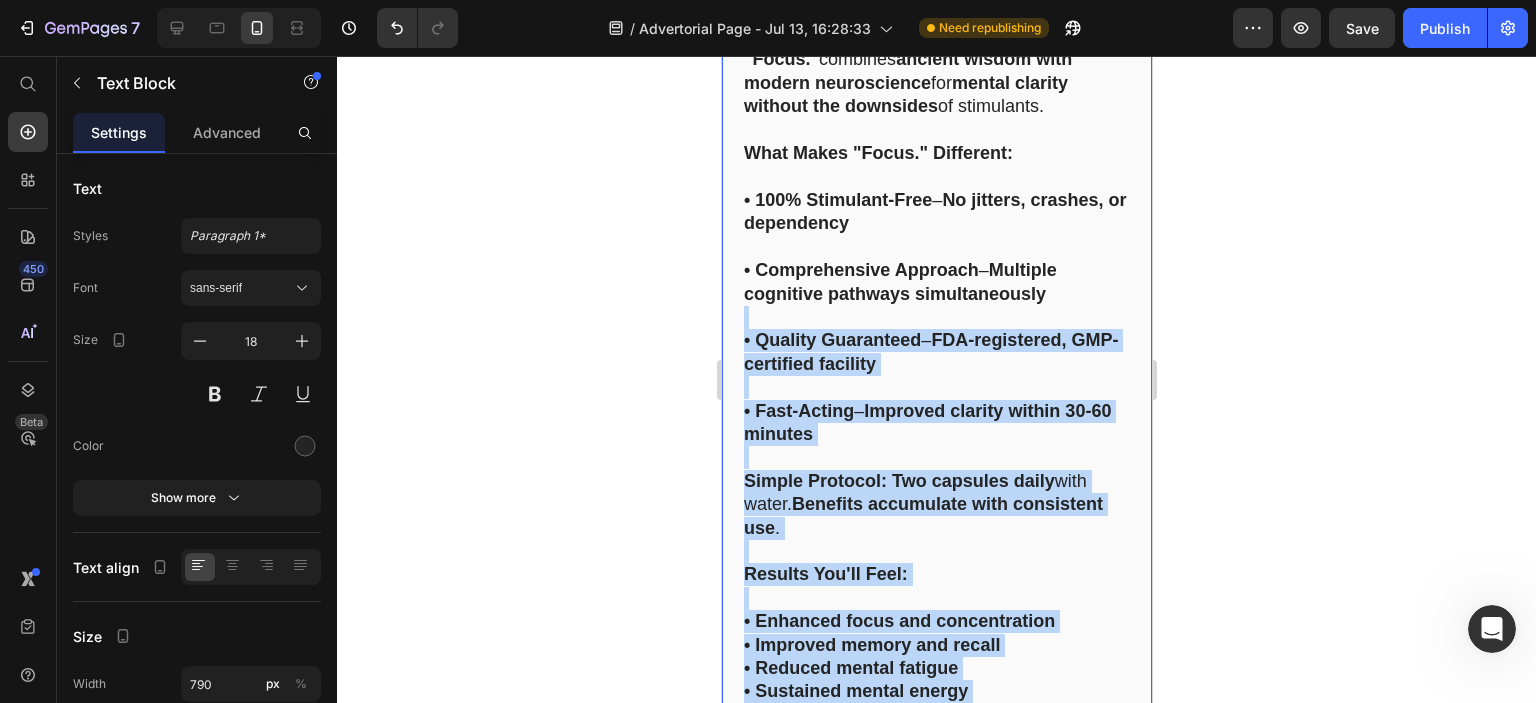 scroll, scrollTop: 13931, scrollLeft: 0, axis: vertical 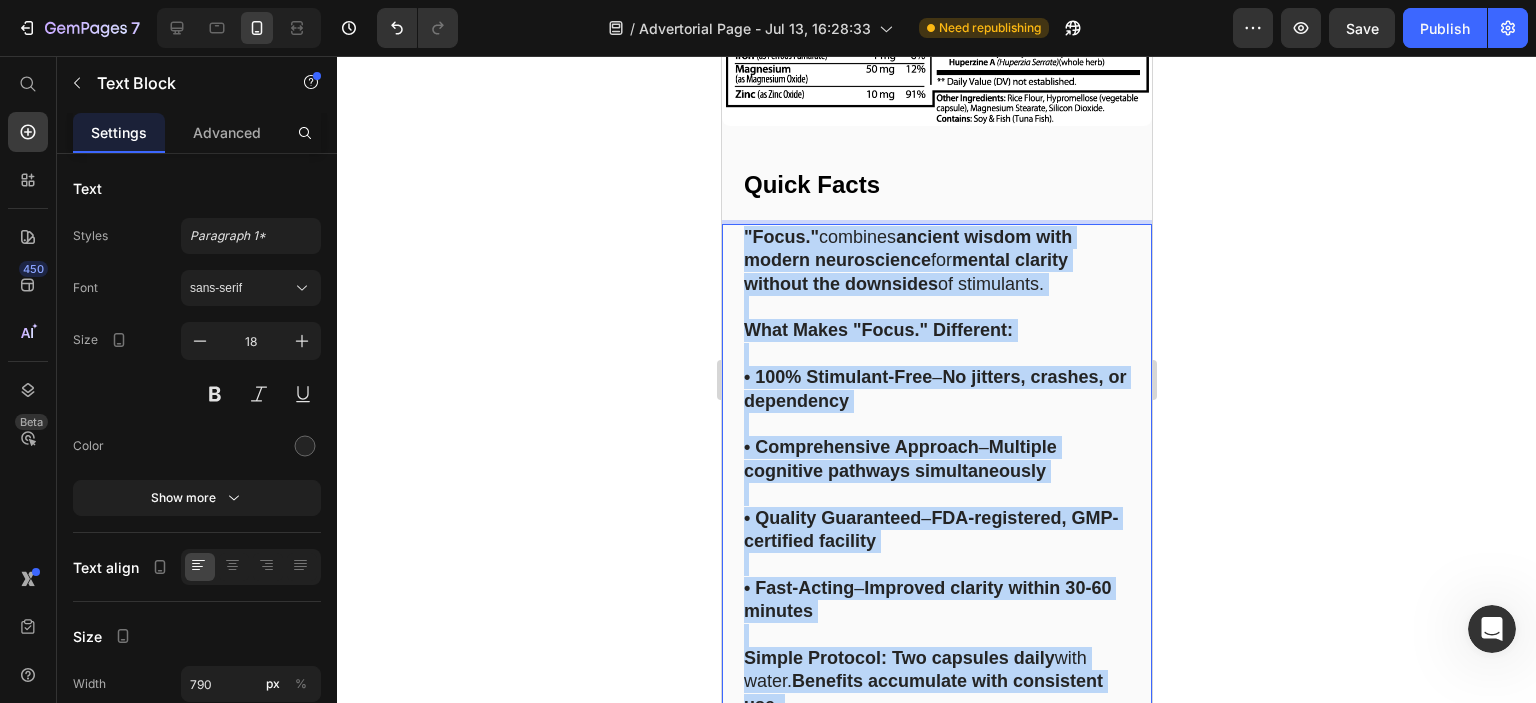 drag, startPoint x: 831, startPoint y: 596, endPoint x: 731, endPoint y: 237, distance: 372.66742 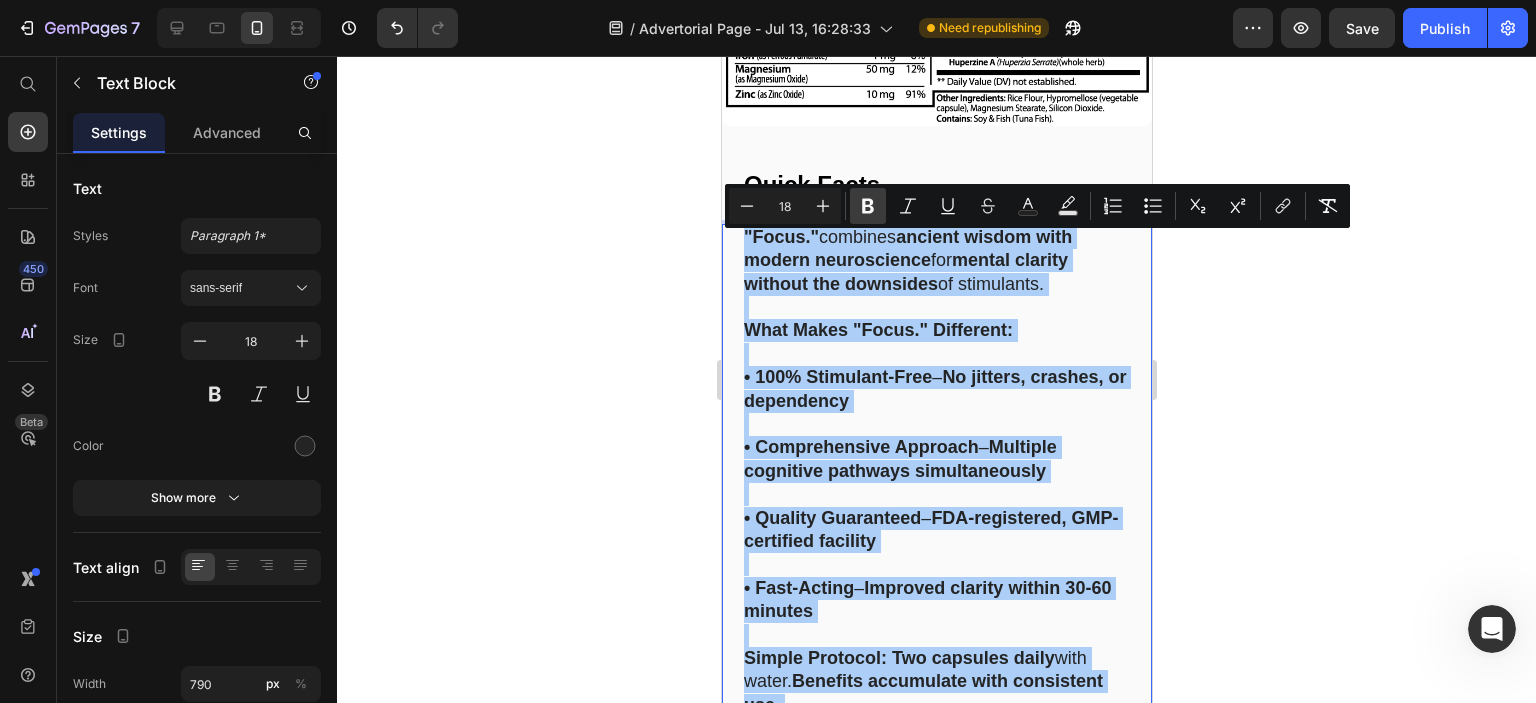 click on "Bold" at bounding box center (868, 206) 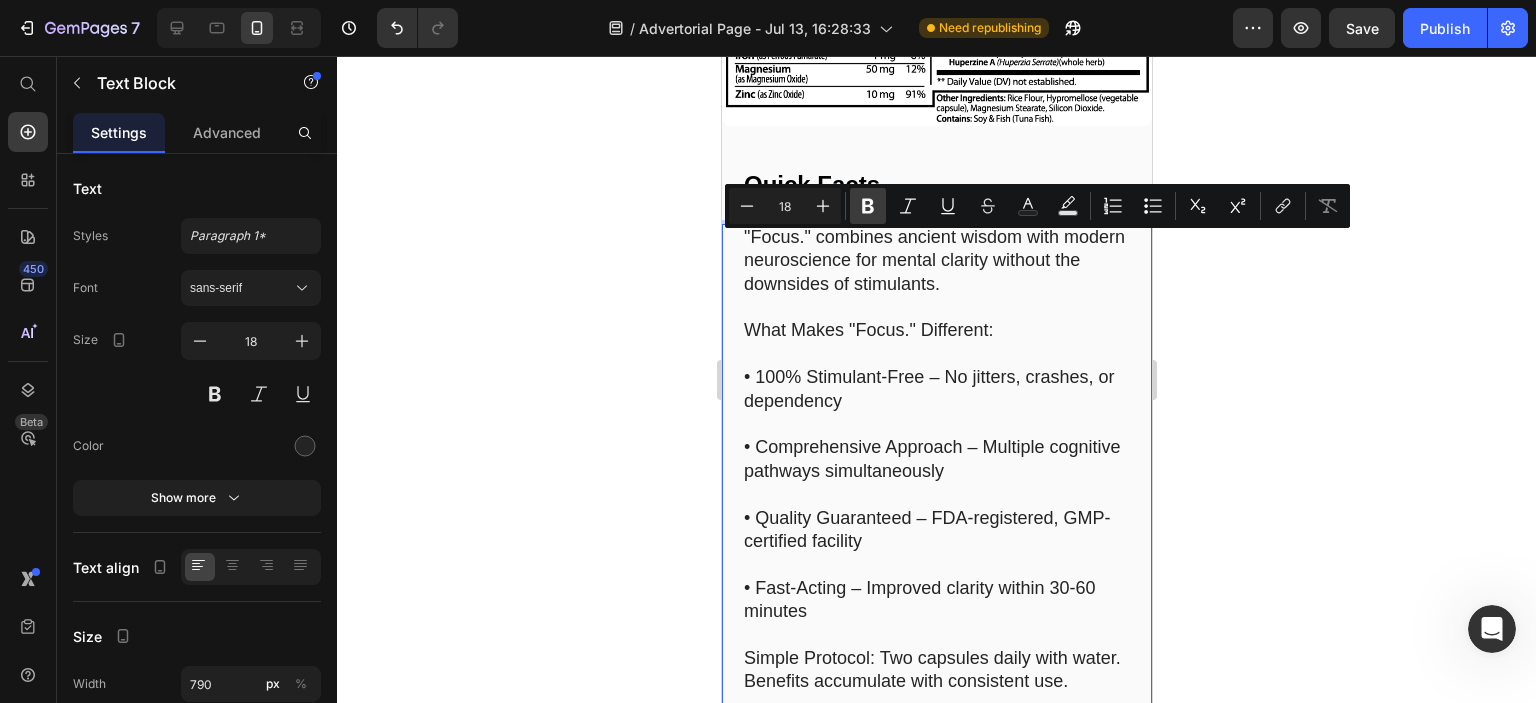 click on "Bold" at bounding box center [868, 206] 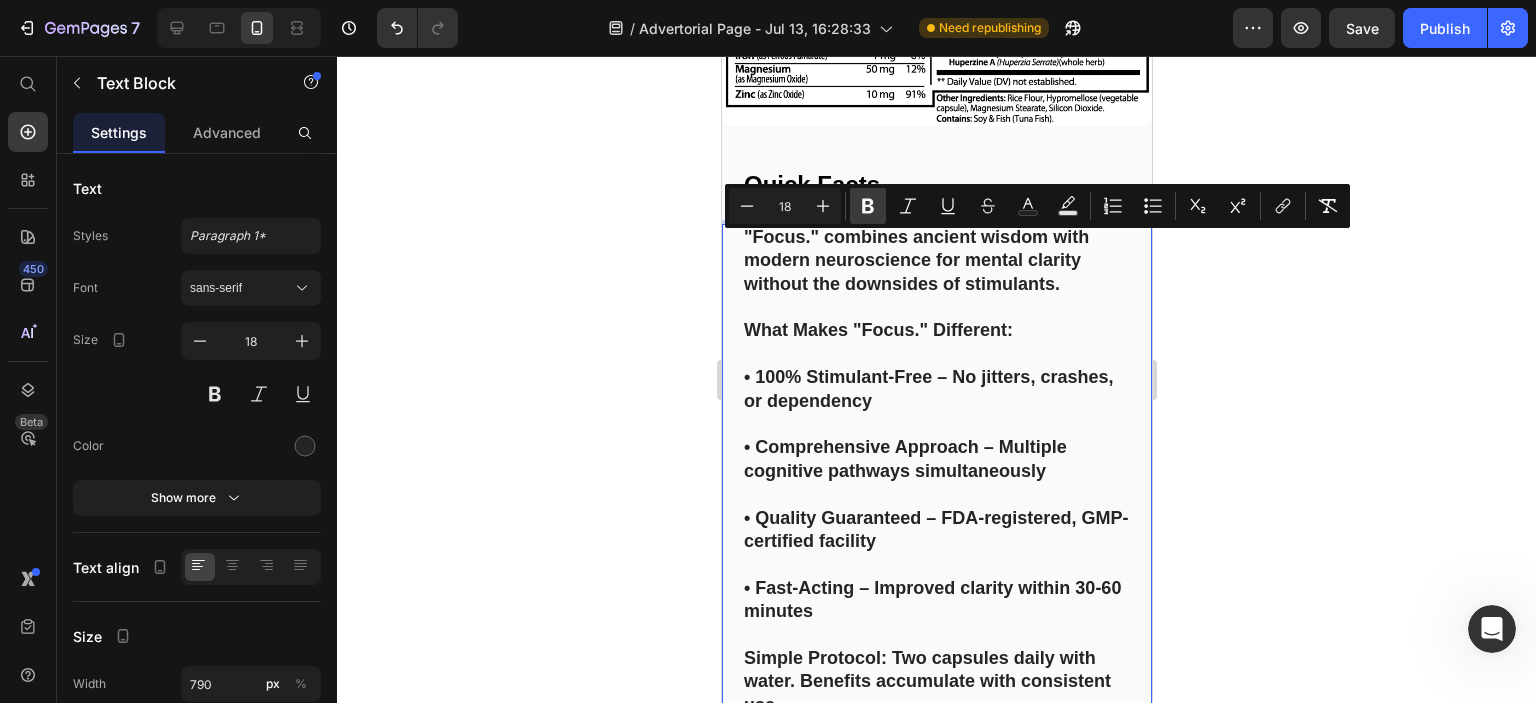 click 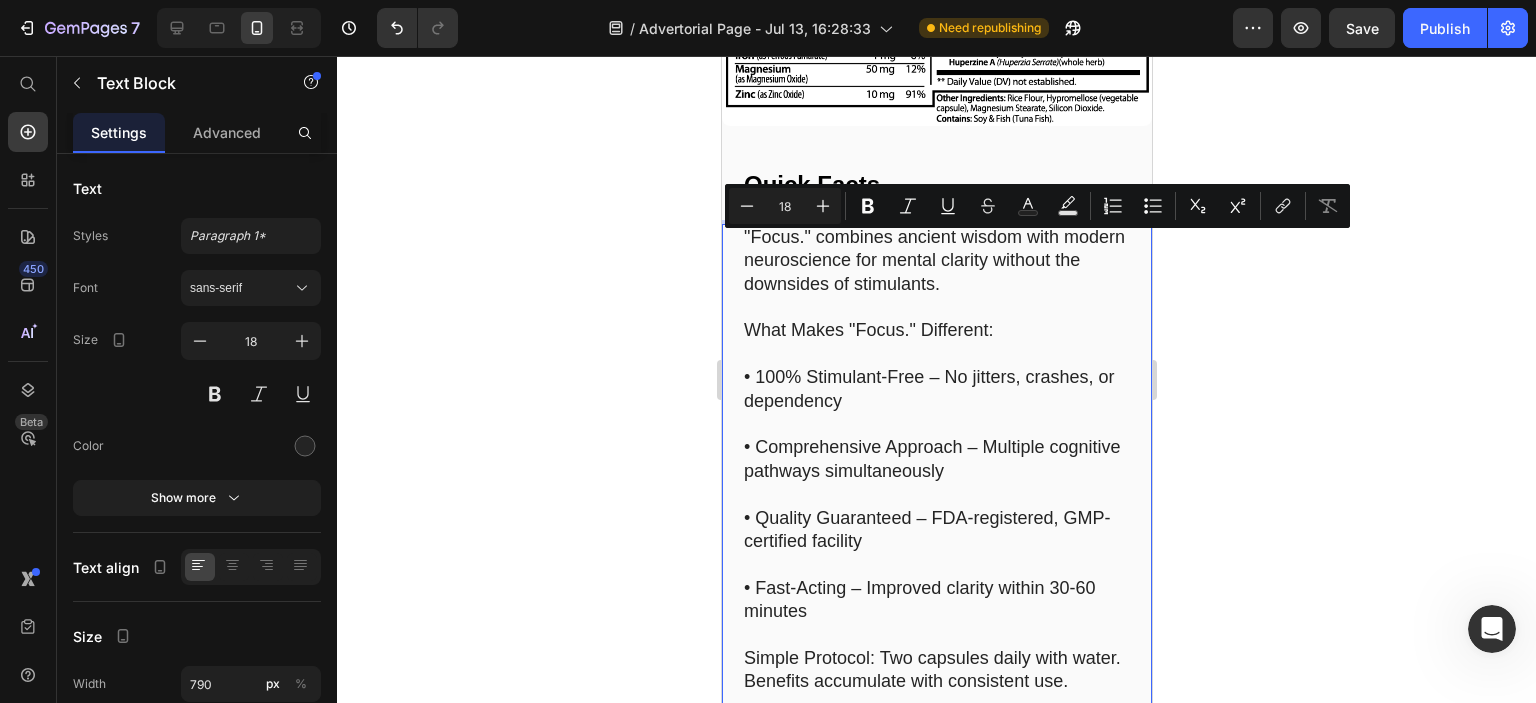 click at bounding box center [936, 307] 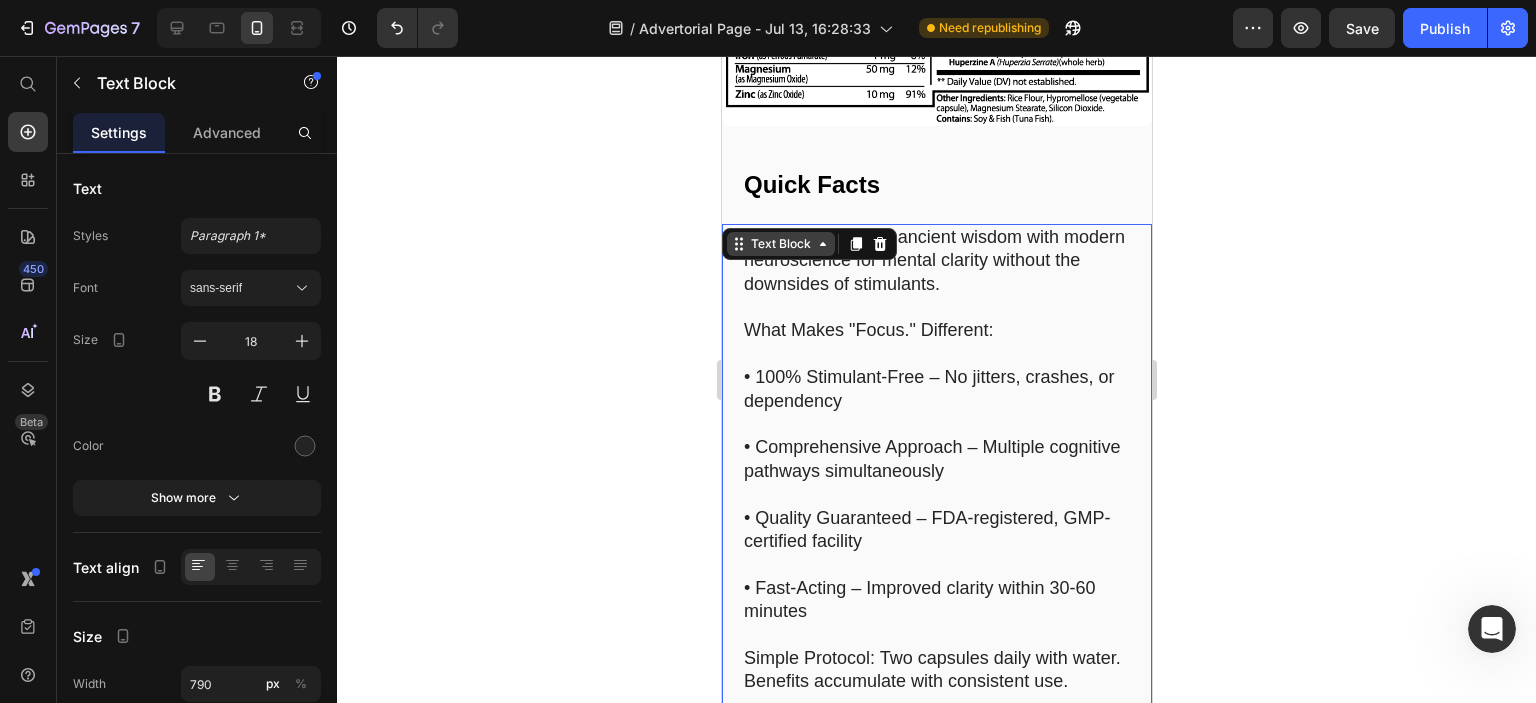 drag, startPoint x: 733, startPoint y: 241, endPoint x: 758, endPoint y: 245, distance: 25.317978 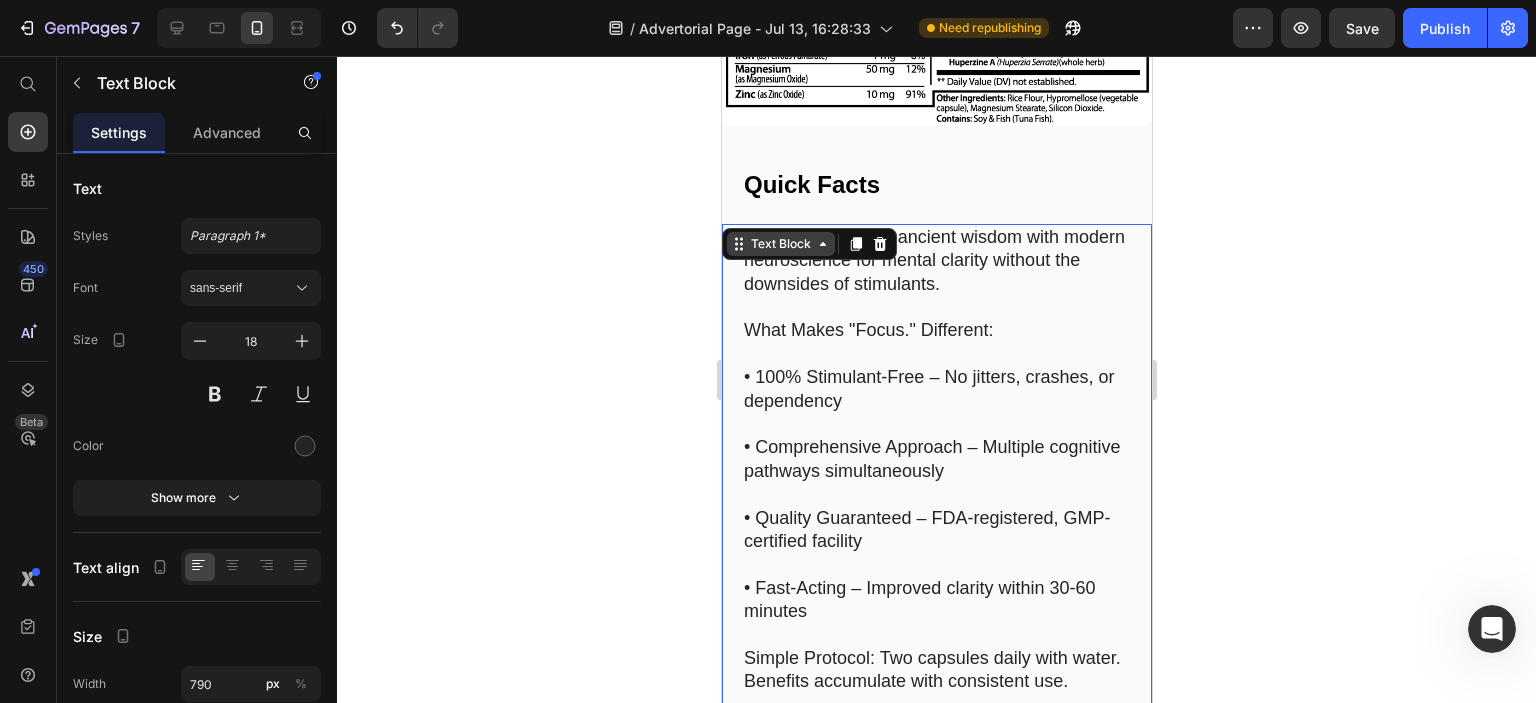 click on ""Focus." combines ancient wisdom with modern neuroscience for mental clarity without the downsides of stimulants. What Makes "Focus." Different: • 100% Stimulant-Free – No jitters, crashes, or dependency • Comprehensive Approach – Multiple cognitive pathways simultaneously • Quality Guaranteed – FDA-registered, GMP-certified facility • Fast-Acting – Improved clarity within 30-60 minutes Simple Protocol: Two capsules daily with water. Benefits accumulate with consistent use. Results You'll Feel: • Enhanced focus and concentration • Improved memory and recall • Reduced mental fatigue • Sustained mental energy Perfect For: Peak-performing professionals, students, creative thinkers, and anyone seeking optimized cognitive potential. Text Block   80" at bounding box center (936, 589) 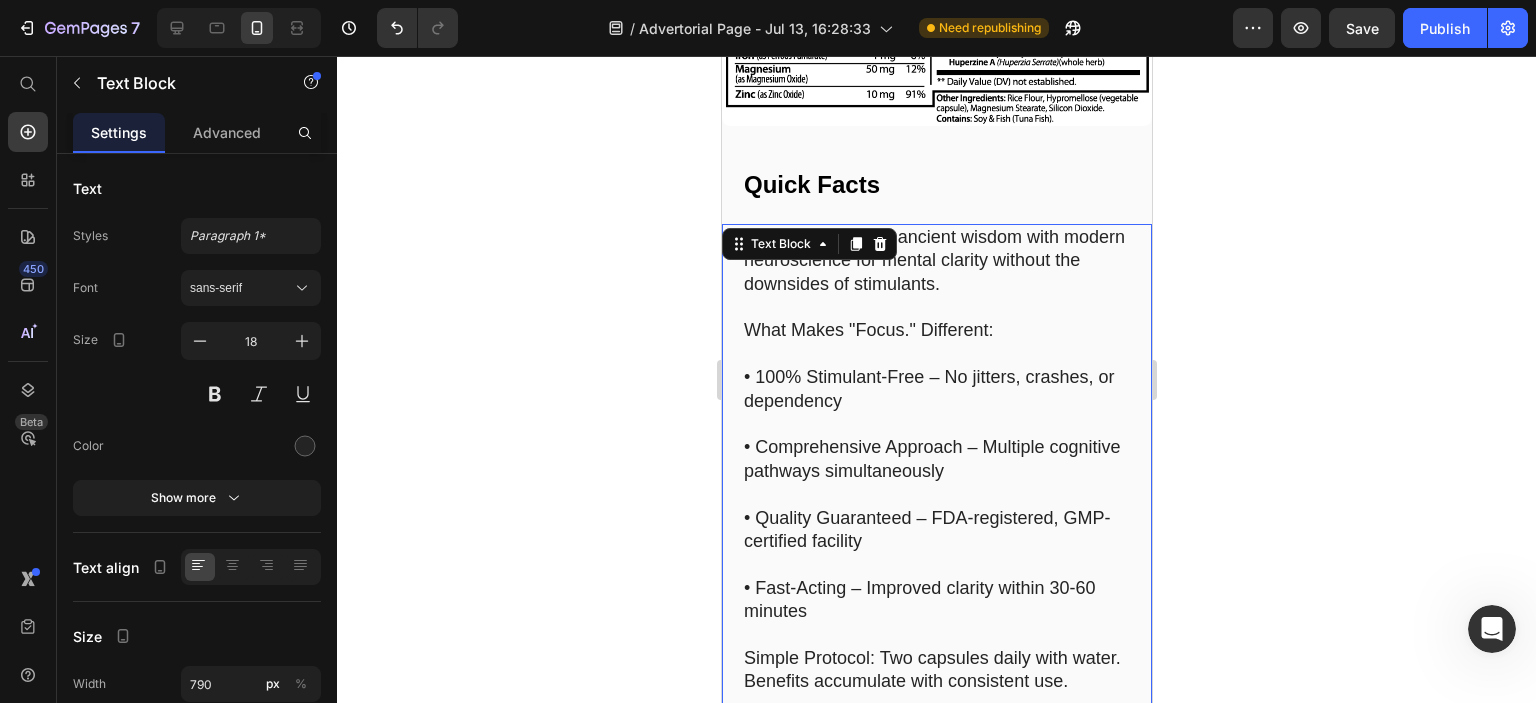 click at bounding box center [936, 307] 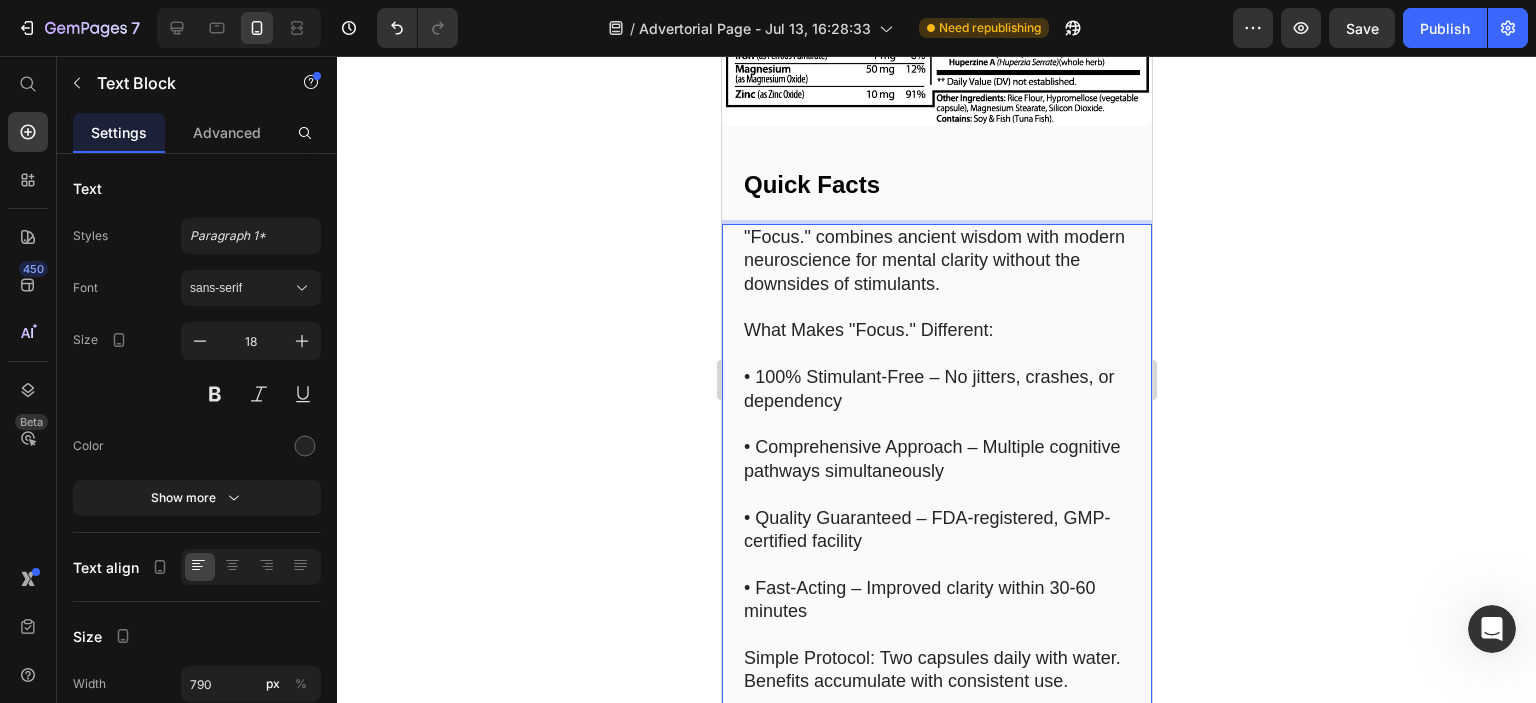 click on ""Focus." combines ancient wisdom with modern neuroscience for mental clarity without the downsides of stimulants. What Makes "Focus." Different: • 100% Stimulant-Free – No jitters, crashes, or dependency • Comprehensive Approach – Multiple cognitive pathways simultaneously • Quality Guaranteed – FDA-registered, GMP-certified facility • Fast-Acting – Improved clarity within 30-60 minutes Simple Protocol: Two capsules daily with water. Benefits accumulate with consistent use. Results You'll Feel: • Enhanced focus and concentration • Improved memory and recall • Reduced mental fatigue • Sustained mental energy Perfect For: Peak-performing professionals, students, creative thinkers, and anyone seeking optimized cognitive potential." at bounding box center (936, 589) 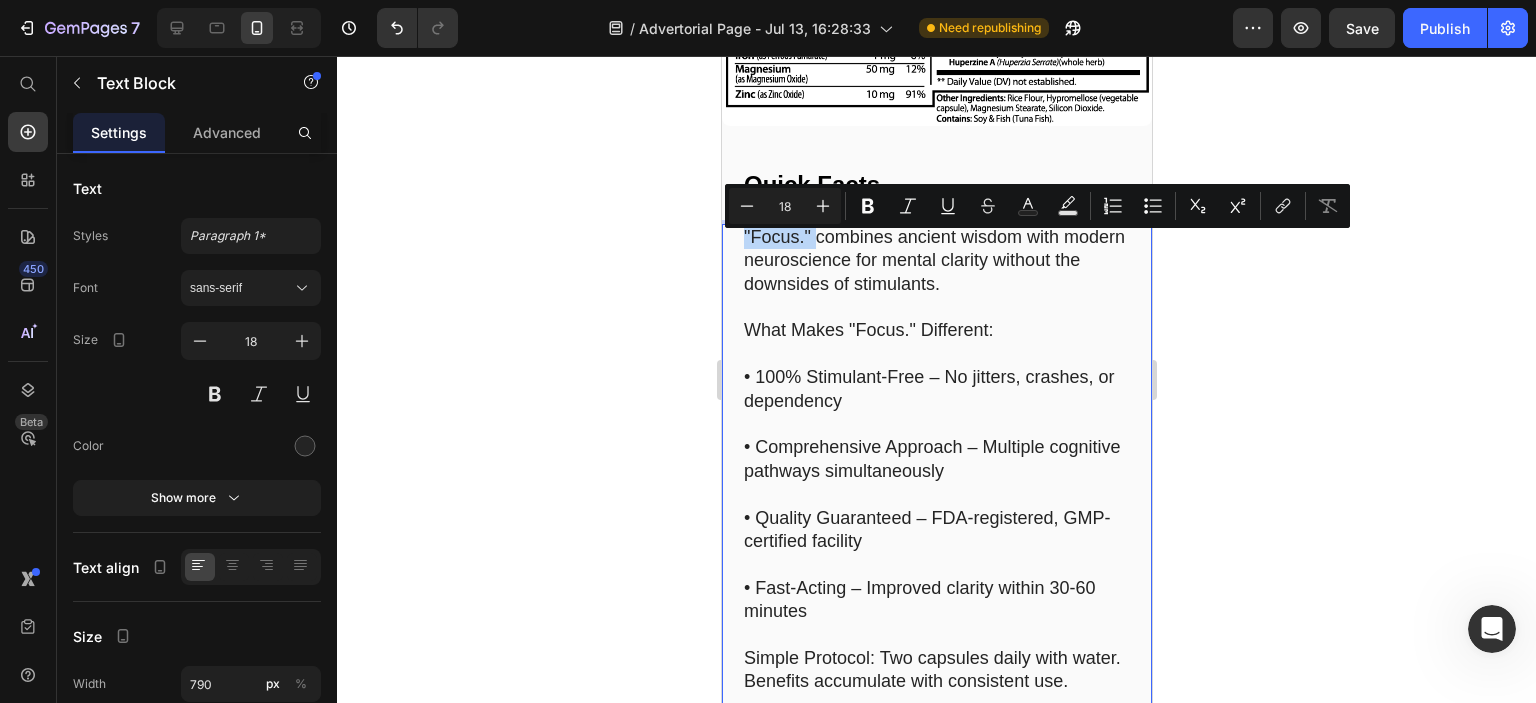 drag, startPoint x: 741, startPoint y: 243, endPoint x: 806, endPoint y: 244, distance: 65.00769 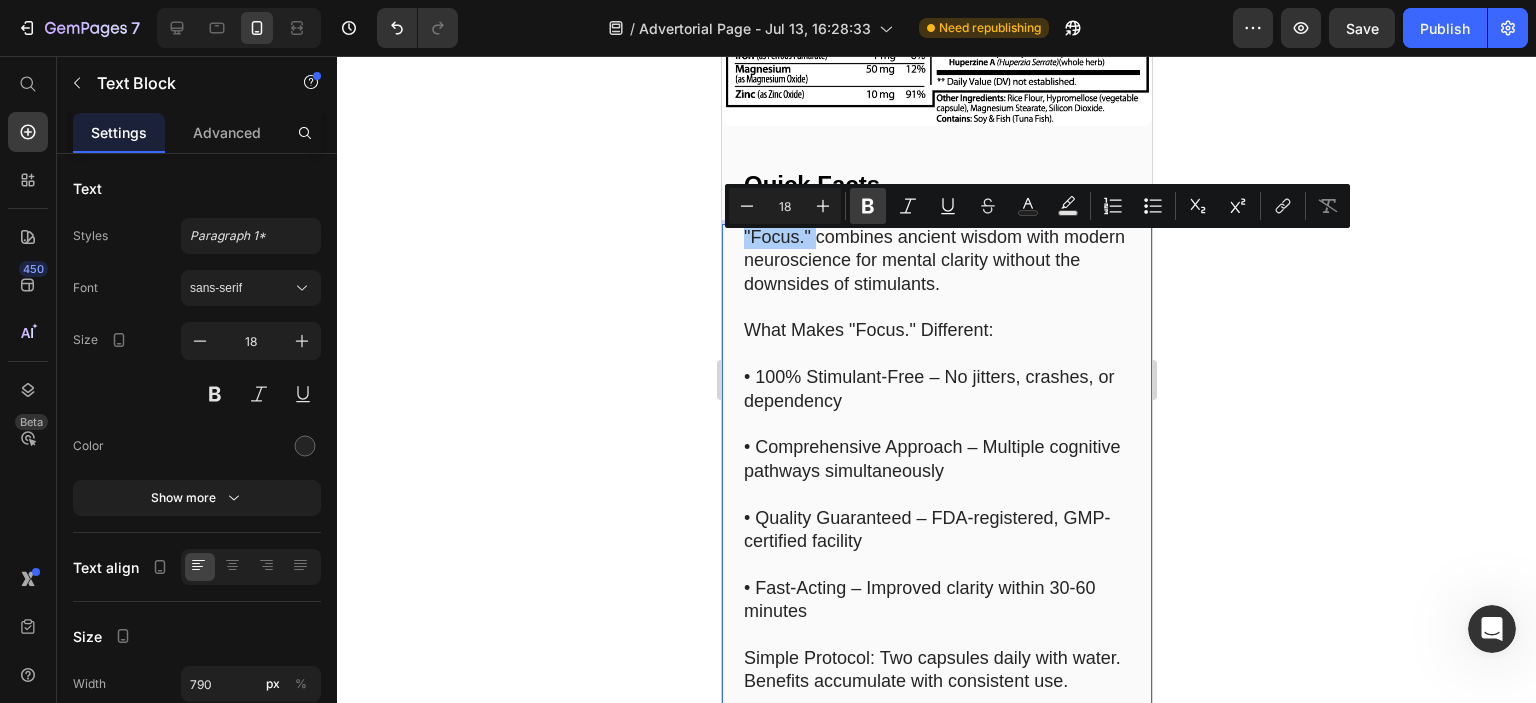 click on "Bold" at bounding box center [868, 206] 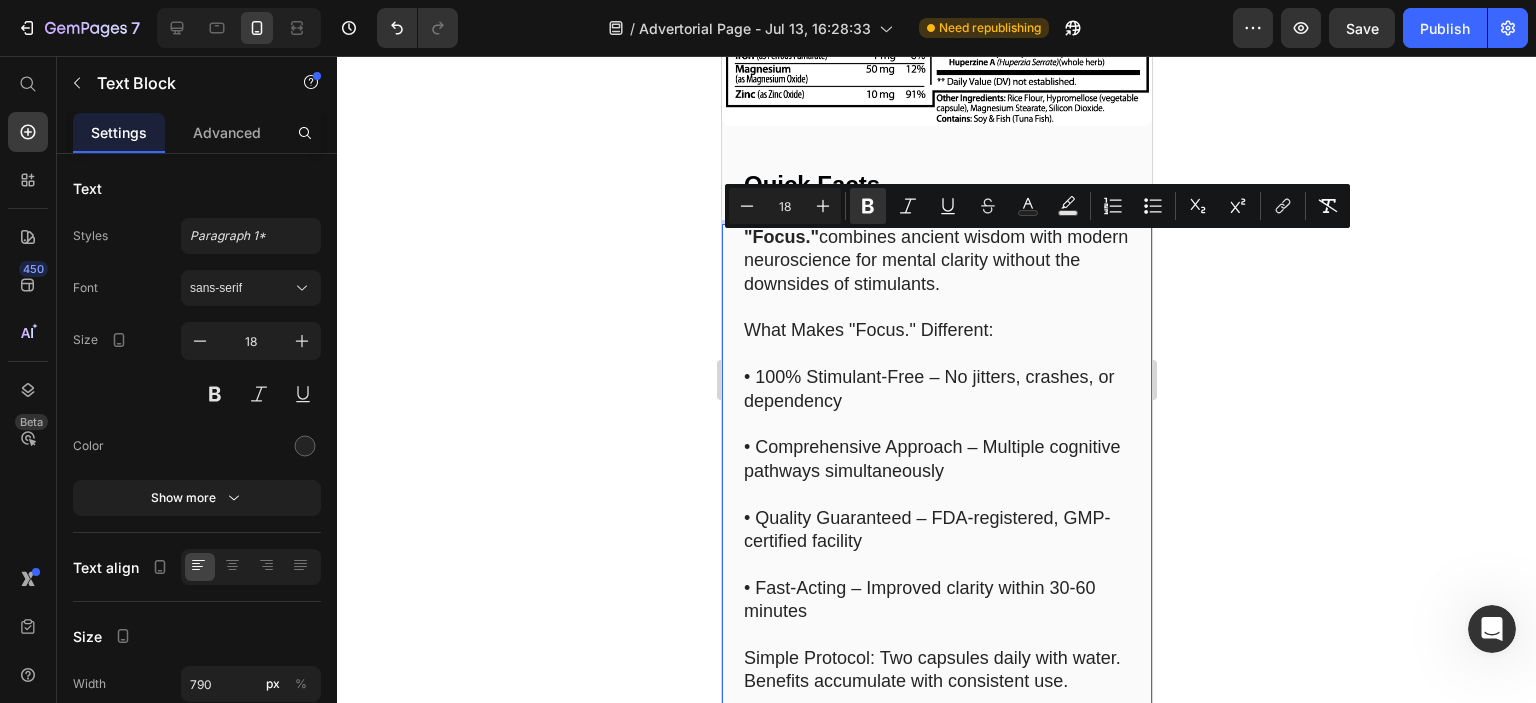 click on ""Focus."  combines ancient wisdom with modern neuroscience for mental clarity without the downsides of stimulants." at bounding box center [936, 261] 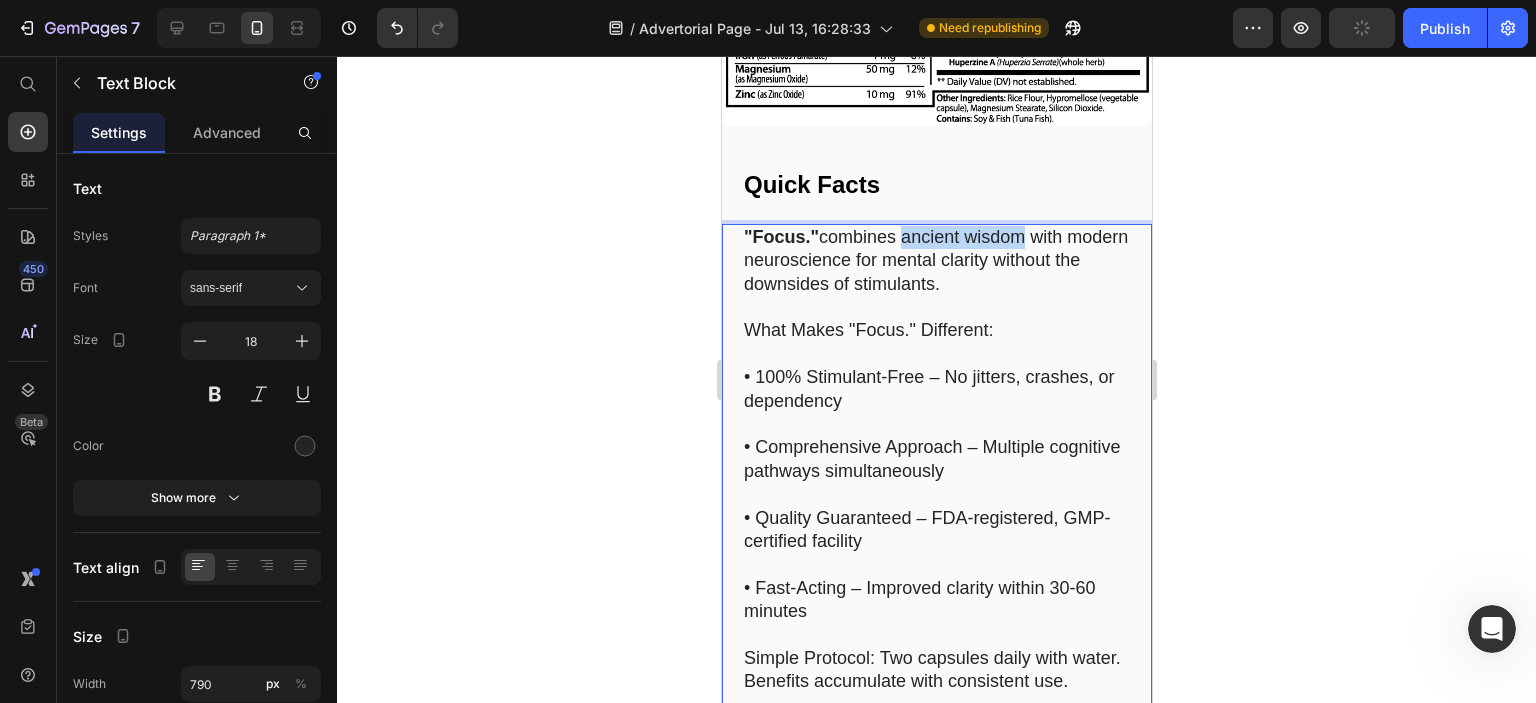 drag, startPoint x: 906, startPoint y: 244, endPoint x: 1028, endPoint y: 242, distance: 122.016396 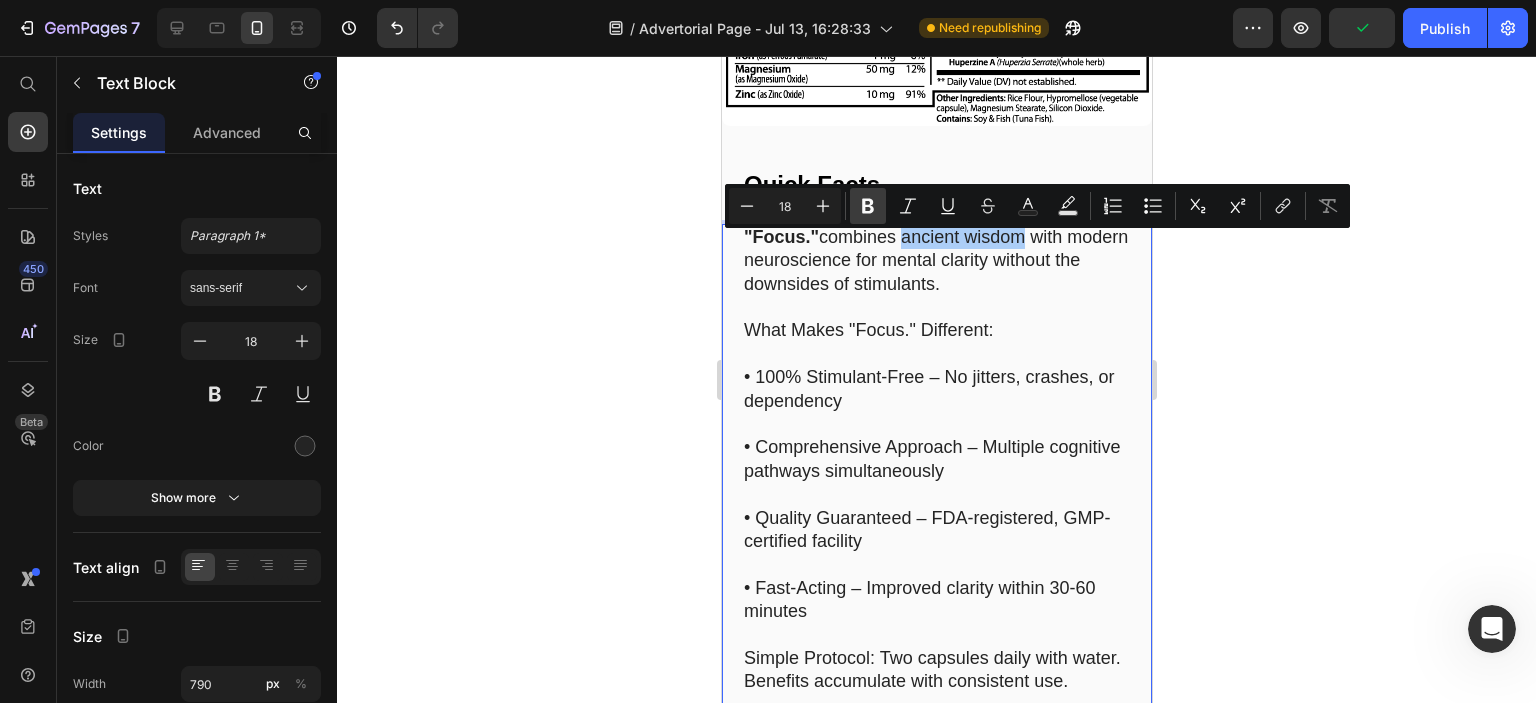 click 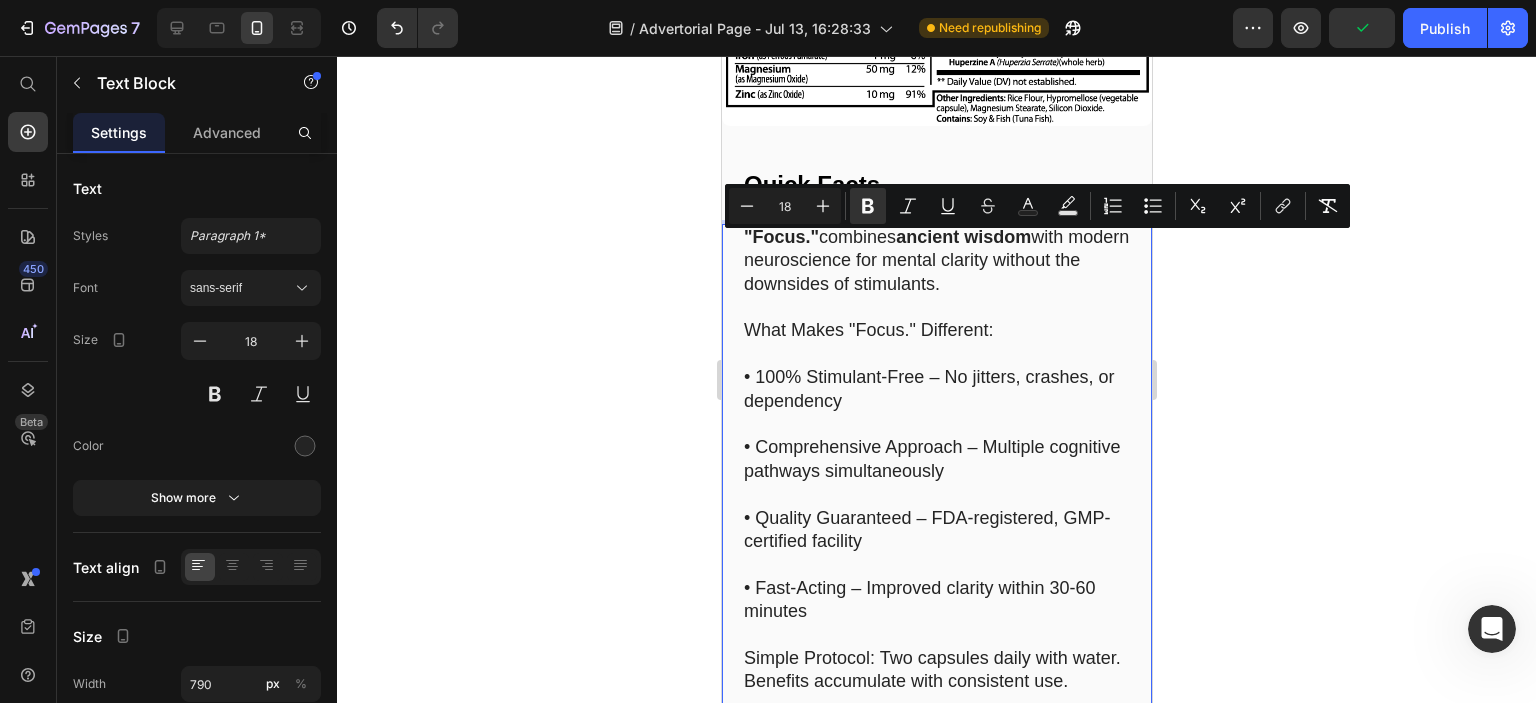 drag, startPoint x: 884, startPoint y: 259, endPoint x: 831, endPoint y: 266, distance: 53.460266 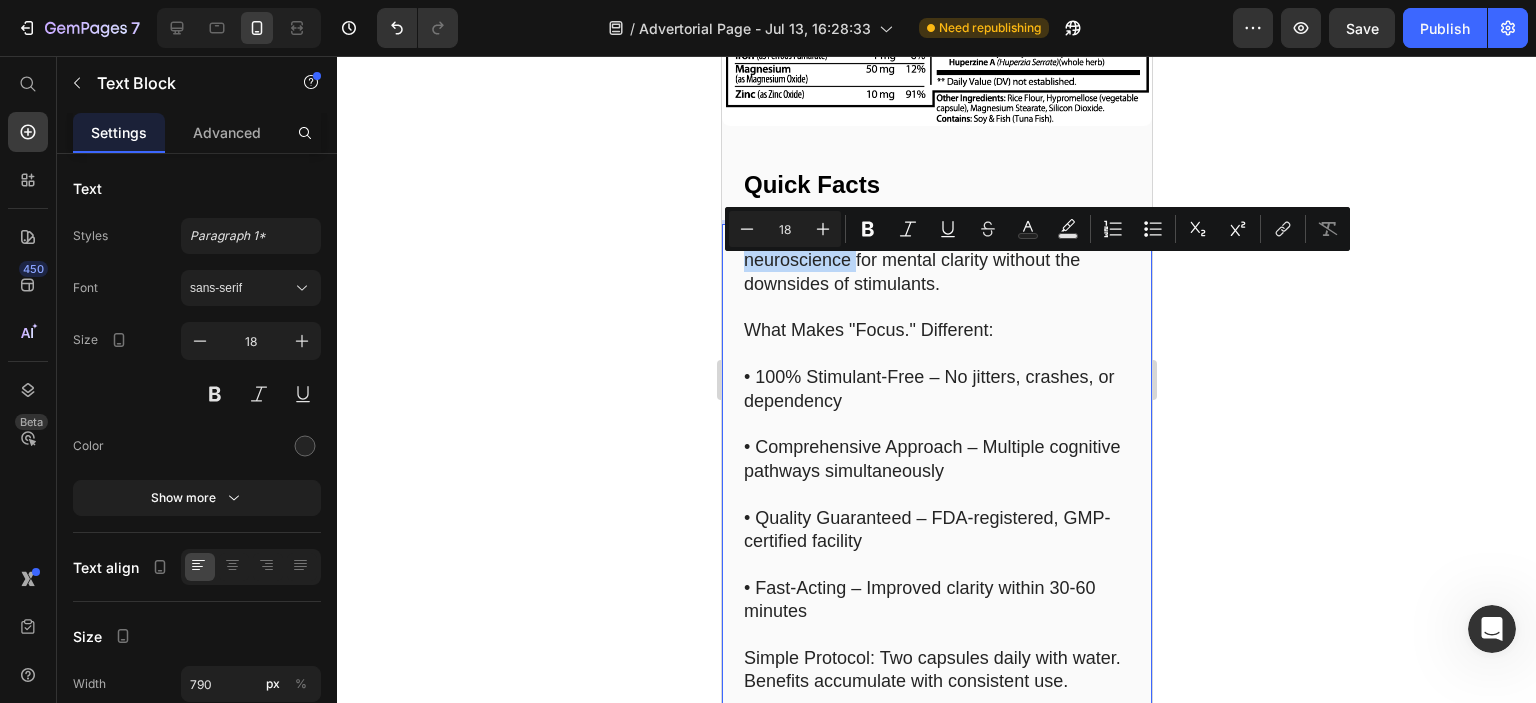 drag, startPoint x: 745, startPoint y: 271, endPoint x: 913, endPoint y: 267, distance: 168.0476 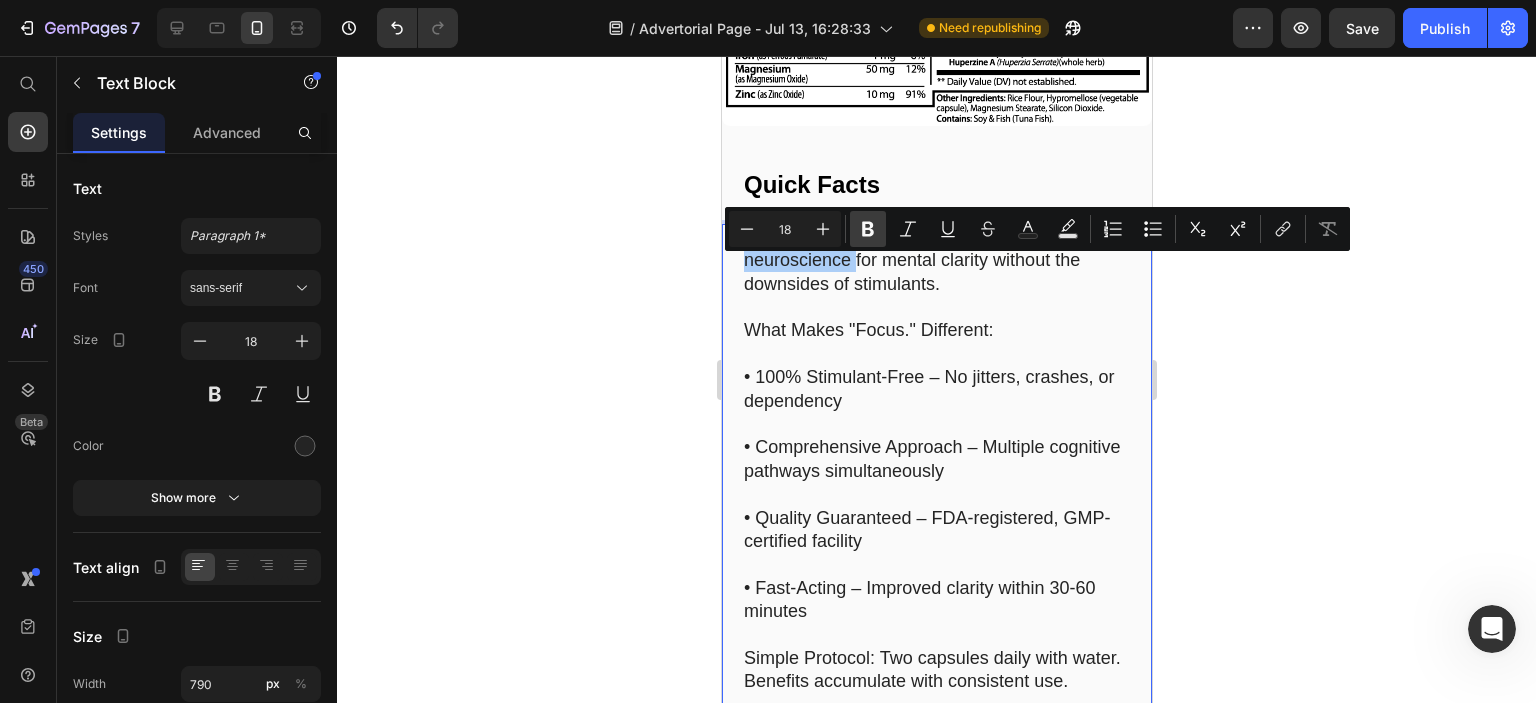 click 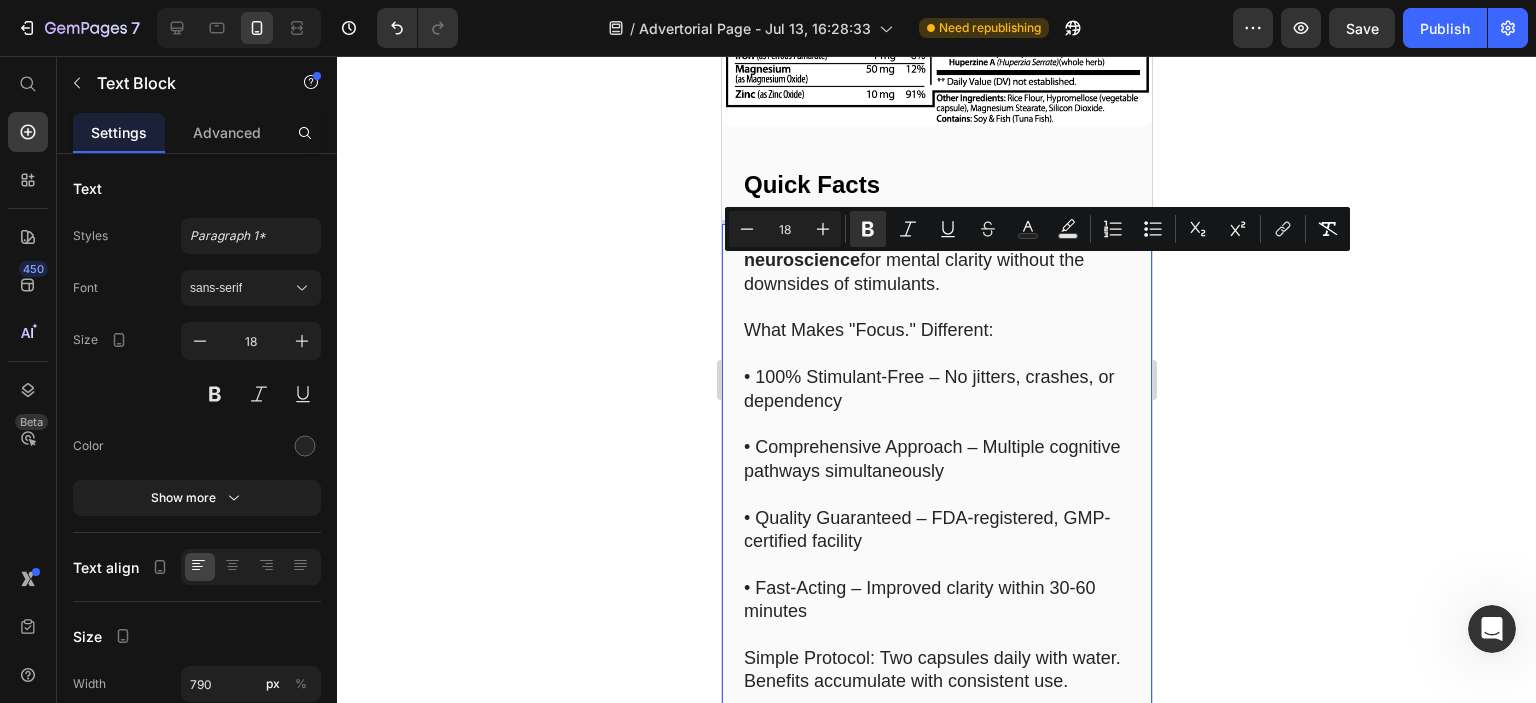 click on ""Focus."  combines  ancient wisdom  with  modern neuroscience  for mental clarity without the downsides of stimulants." at bounding box center (936, 261) 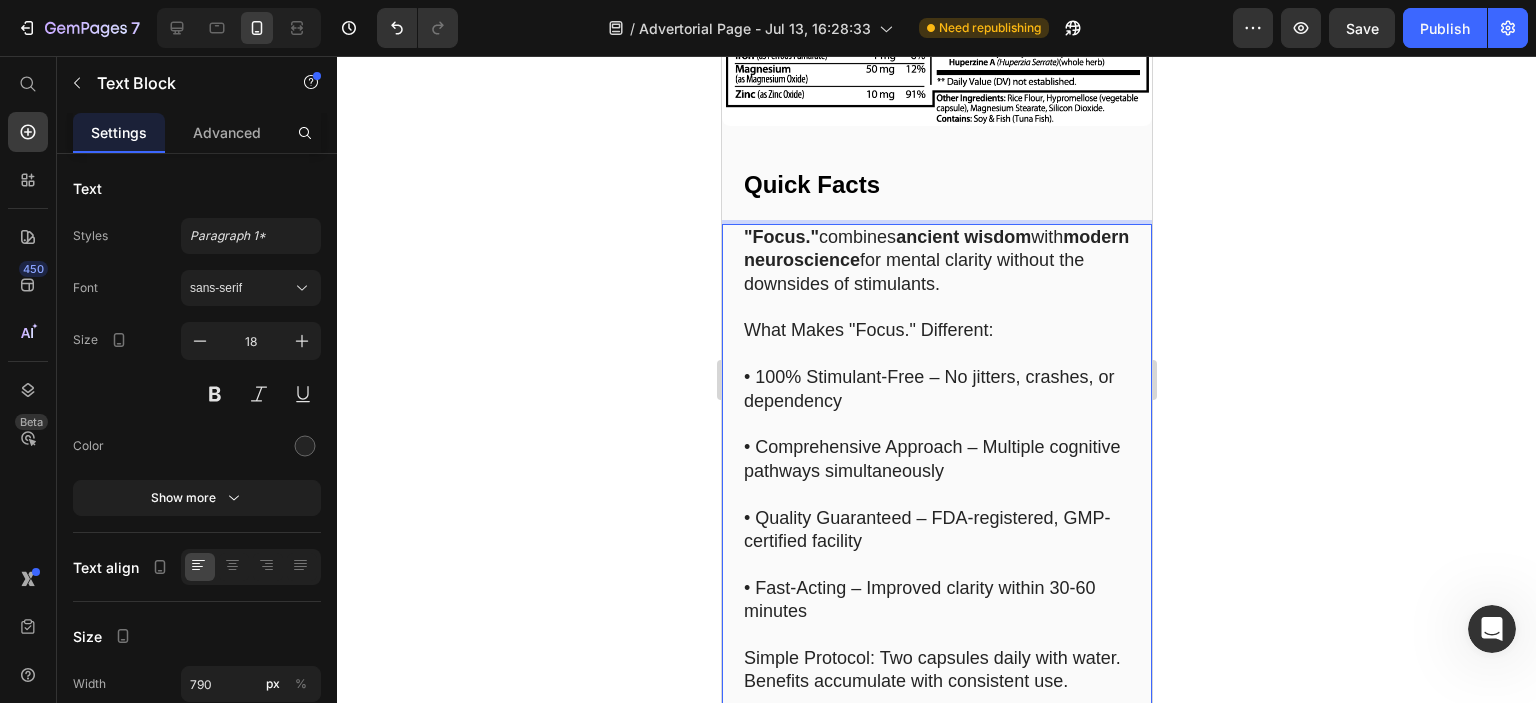 click on ""Focus."  combines  ancient wisdom  with  modern neuroscience  for mental clarity without the downsides of stimulants." at bounding box center (936, 261) 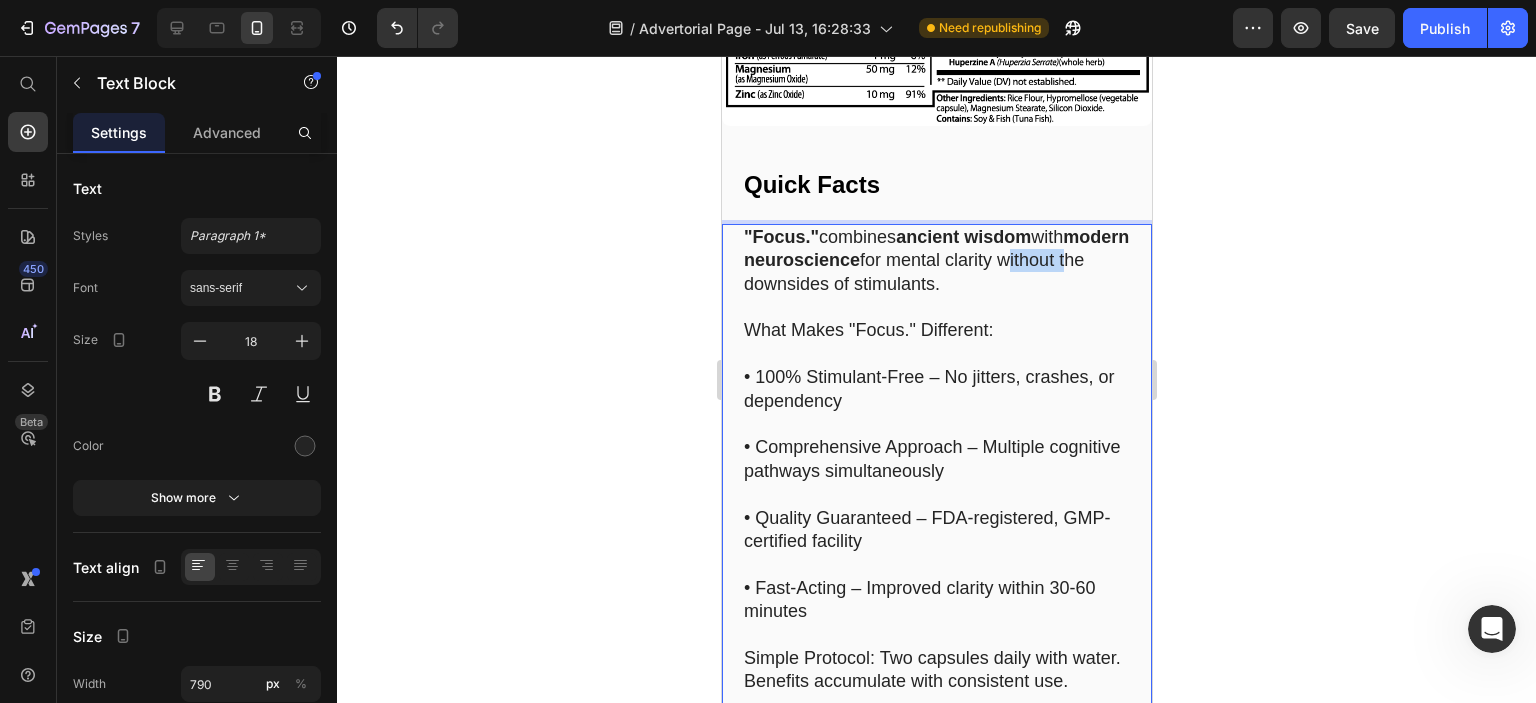 click at bounding box center [936, 307] 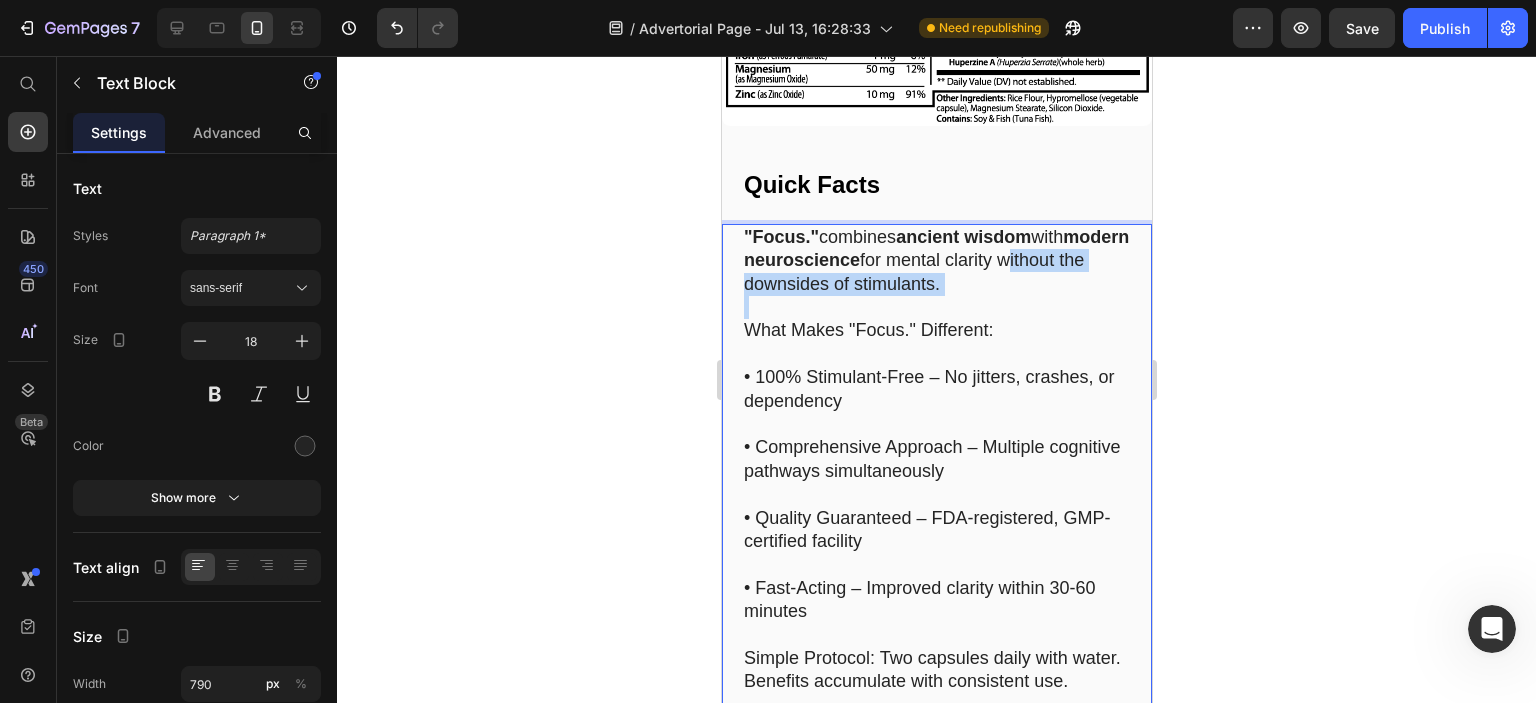 drag, startPoint x: 745, startPoint y: 295, endPoint x: 1030, endPoint y: 306, distance: 285.2122 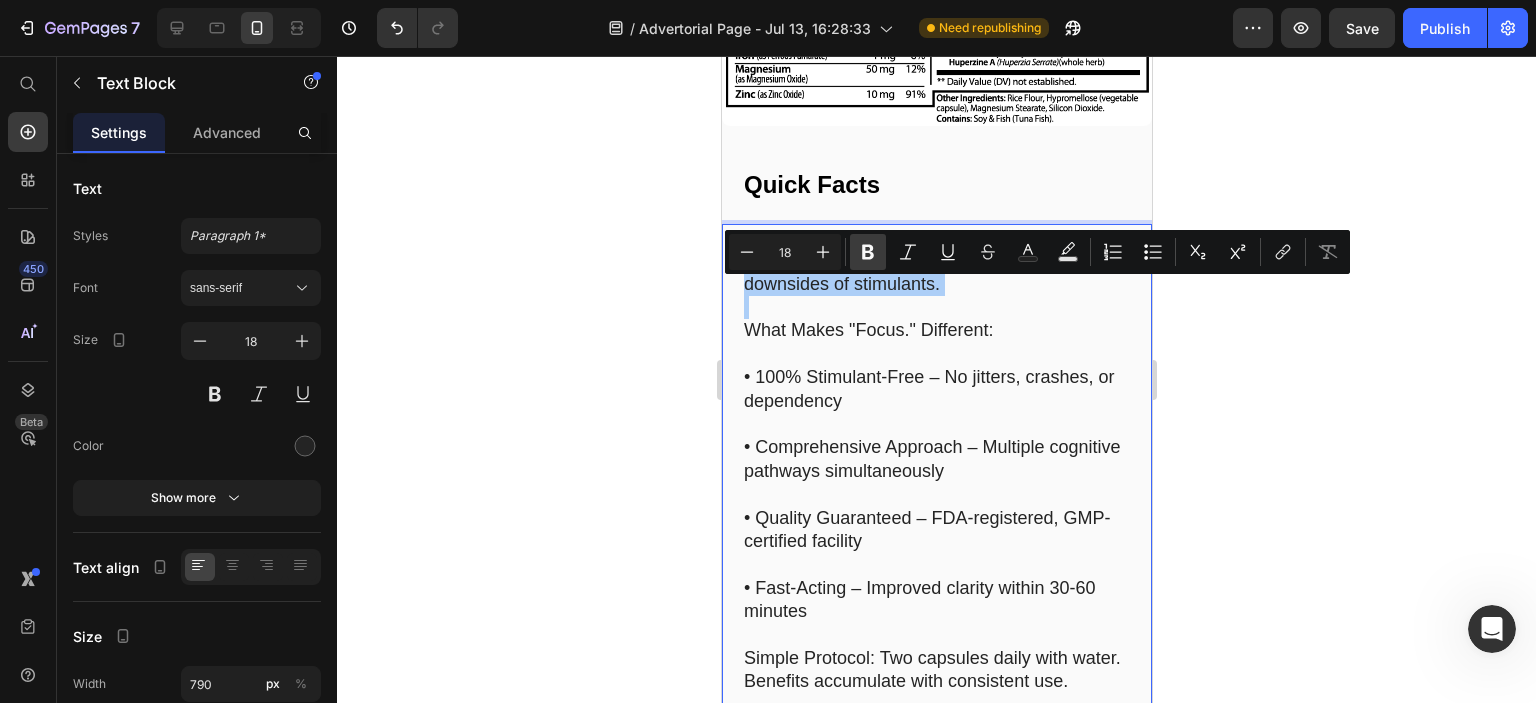 click 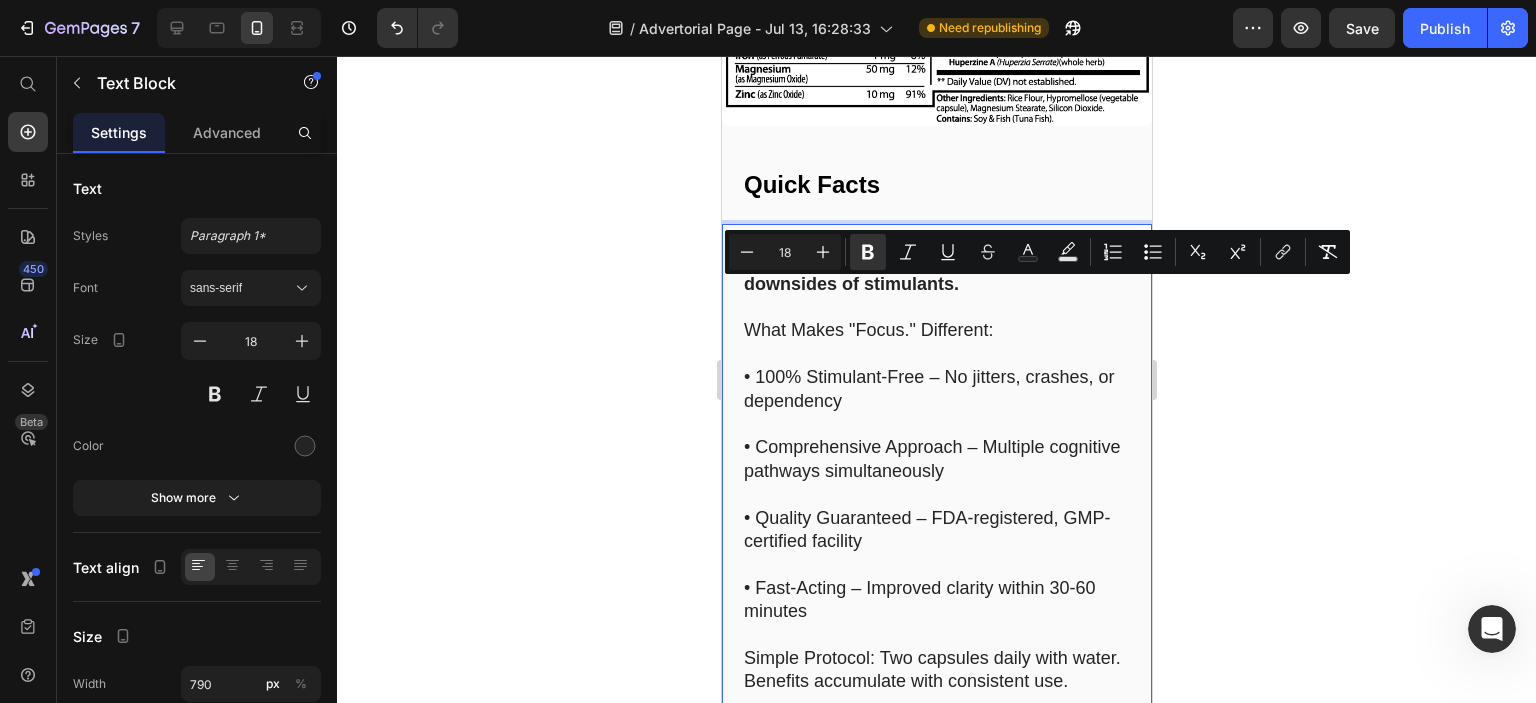 click on ""Focus."  combines  ancient wisdom  with  modern neuroscience  for mental clarity  without the downsides of stimulants." at bounding box center (936, 261) 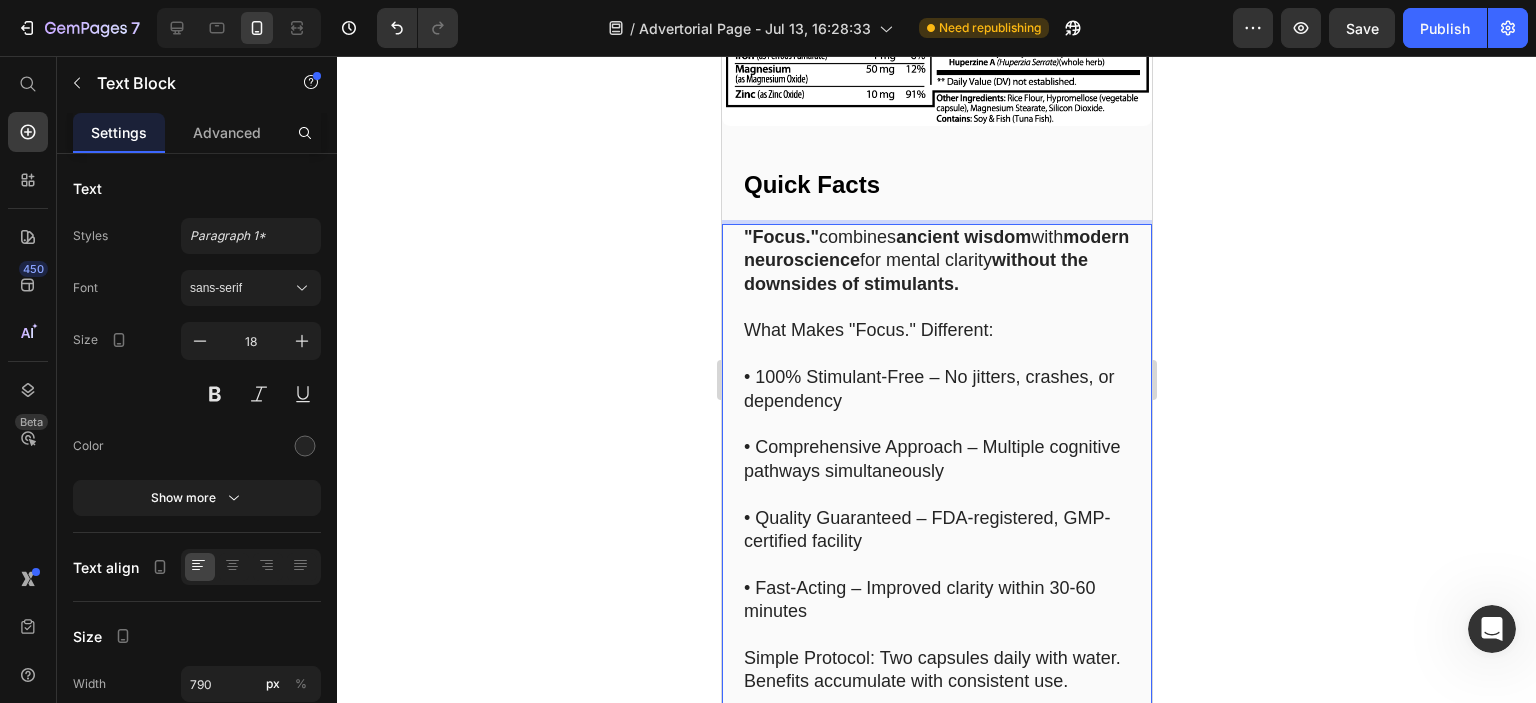 drag, startPoint x: 1073, startPoint y: 276, endPoint x: 734, endPoint y: 267, distance: 339.11945 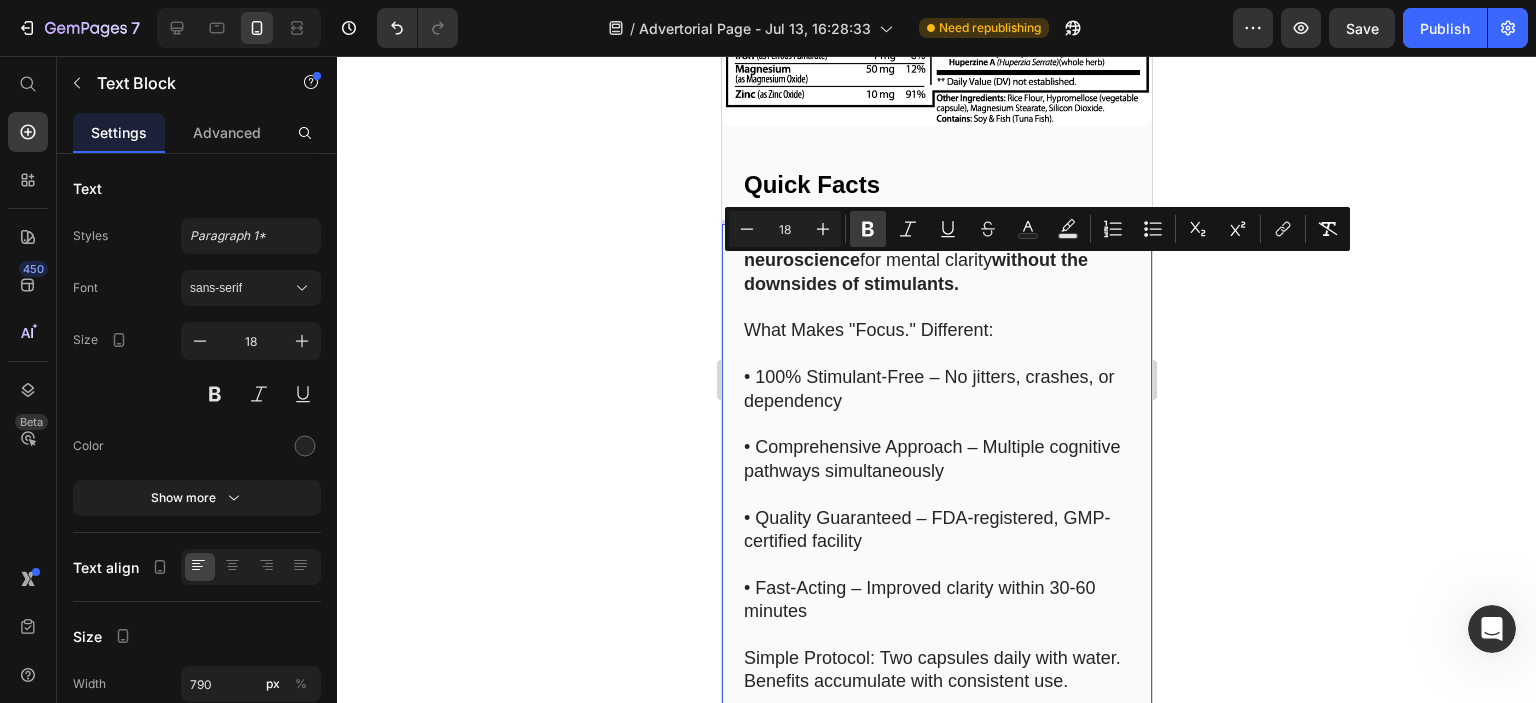 click 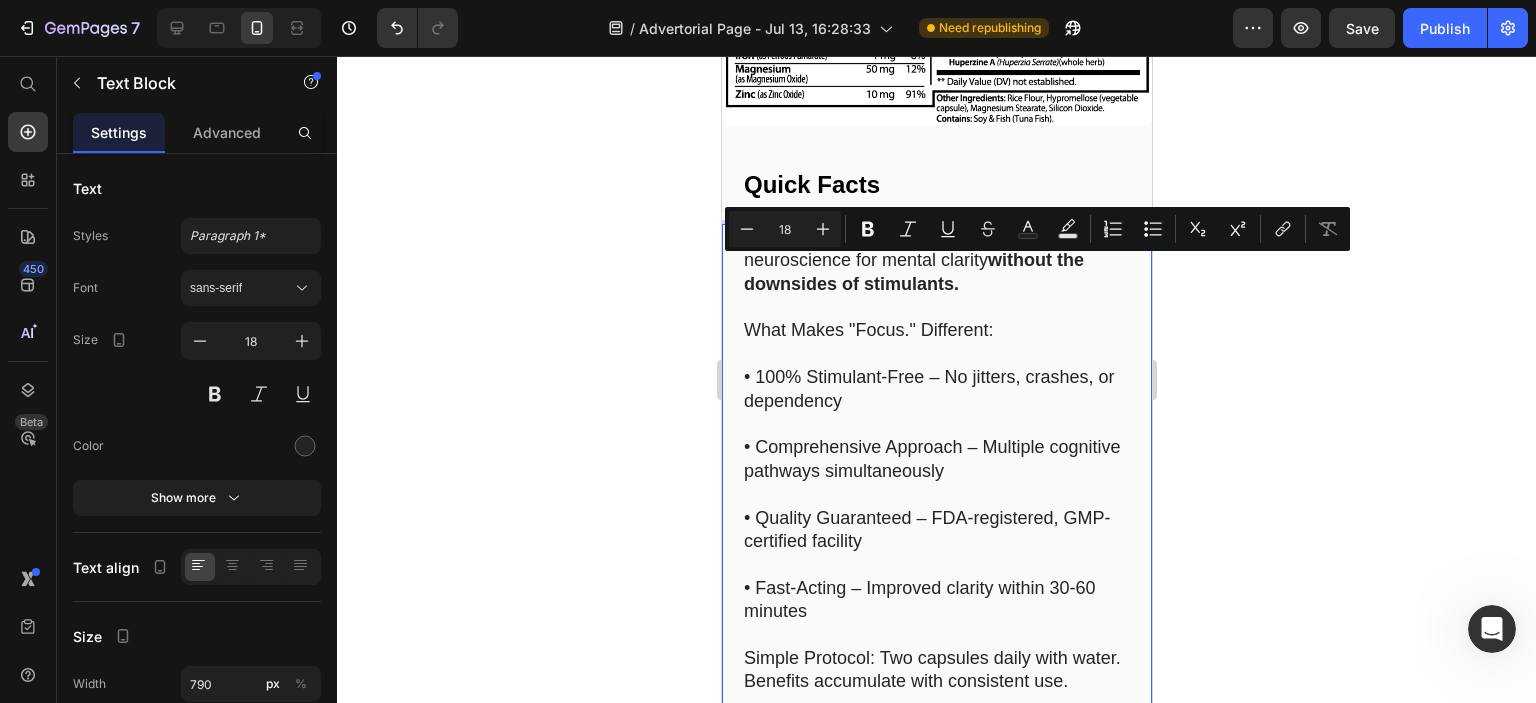 click on ""Focus."  combines  ancient wisdom  with modern neuroscience for mental clarity  without the downsides of stimulants." at bounding box center [936, 261] 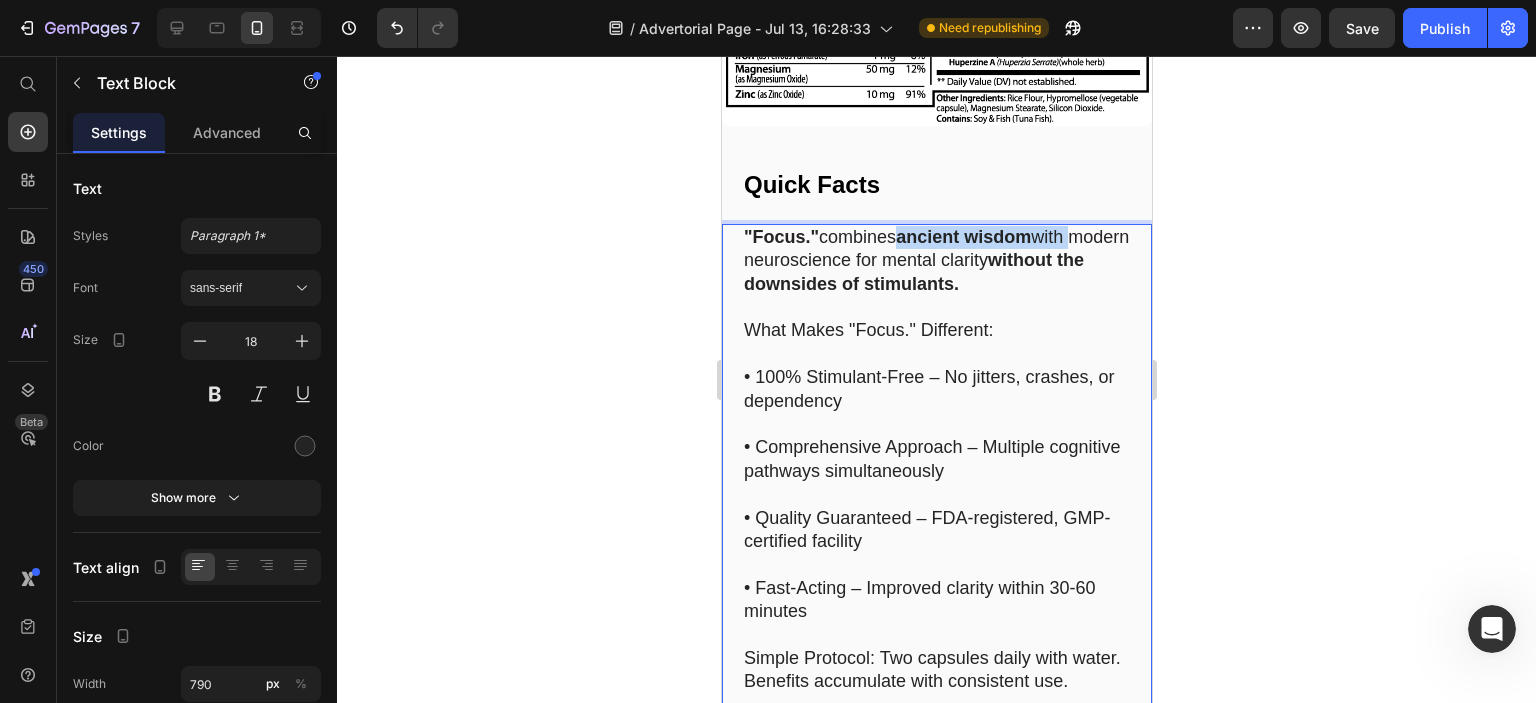 drag, startPoint x: 1070, startPoint y: 251, endPoint x: 903, endPoint y: 244, distance: 167.14664 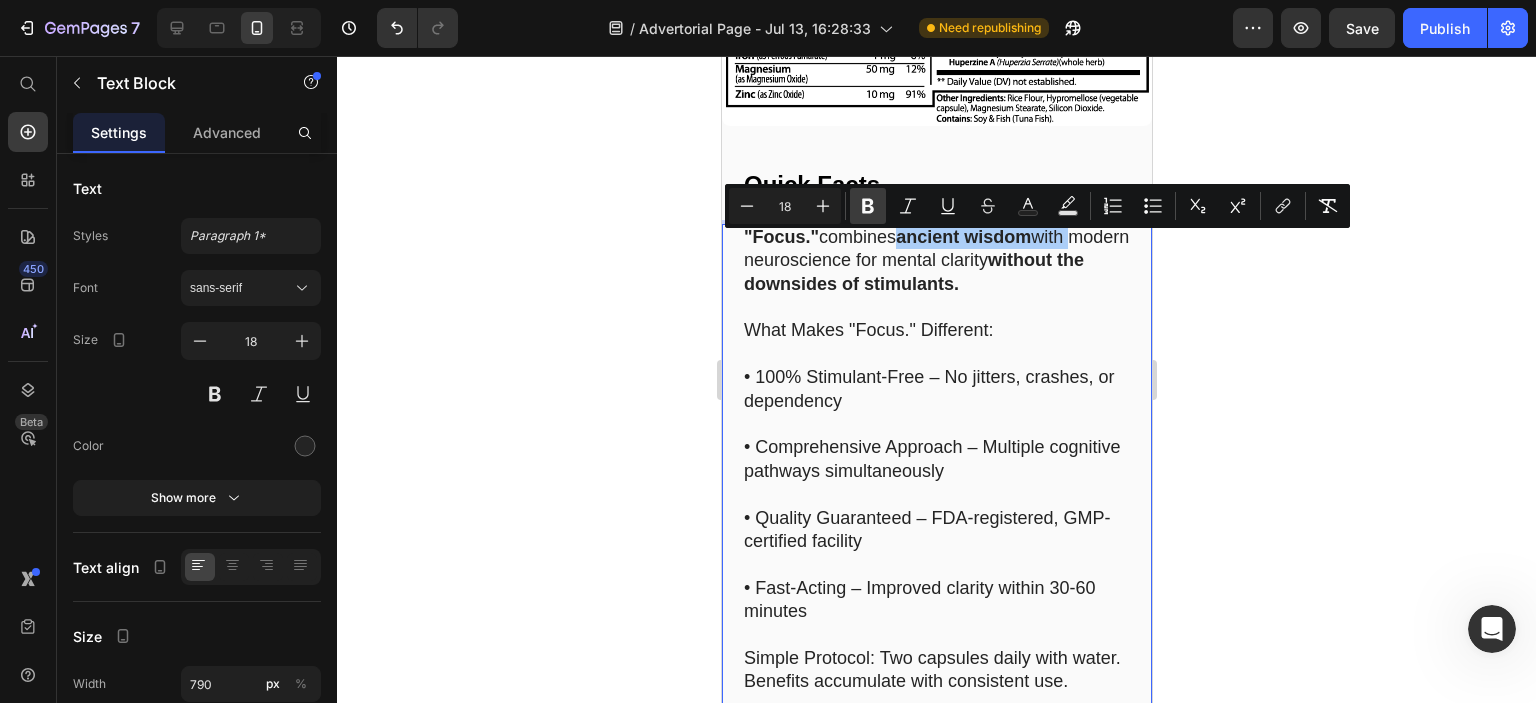 click 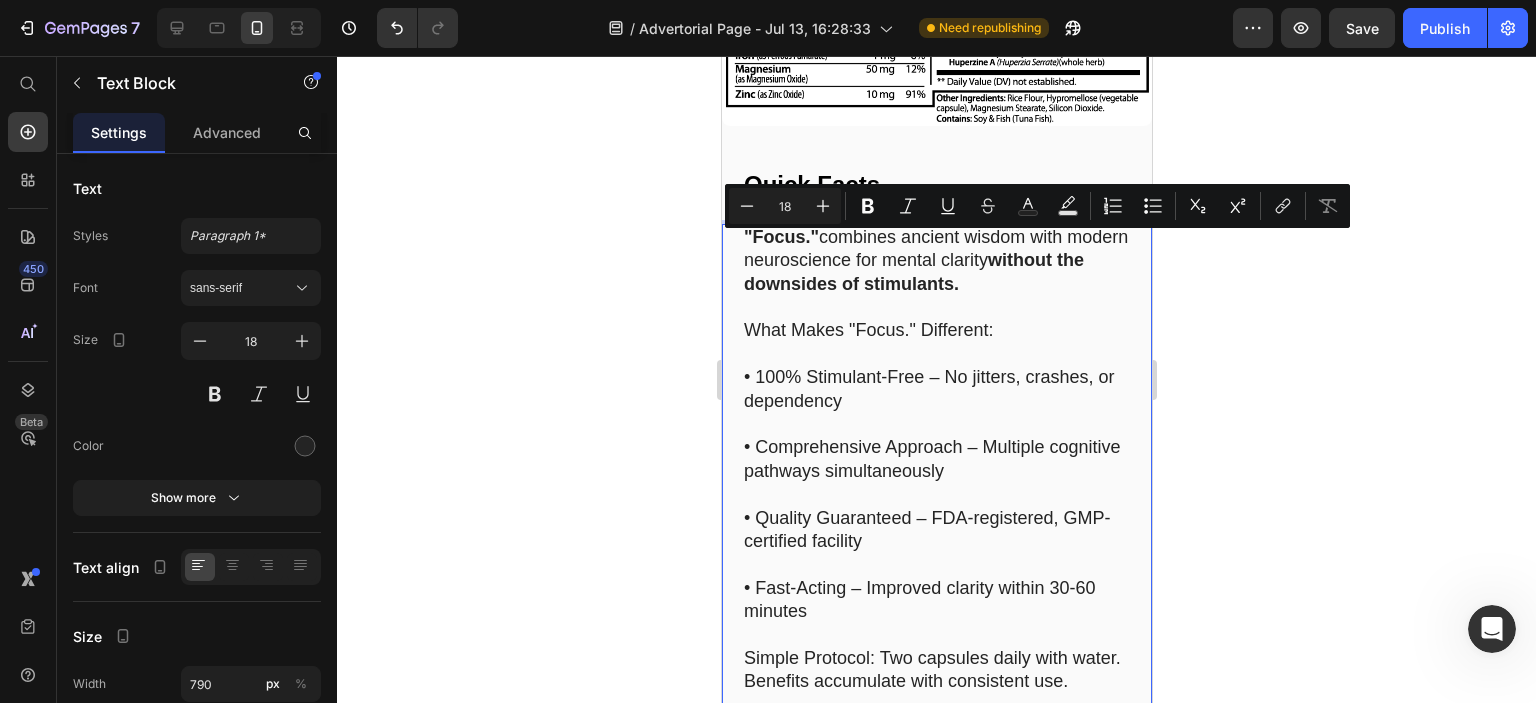 click on "without the downsides of stimulants." at bounding box center (913, 271) 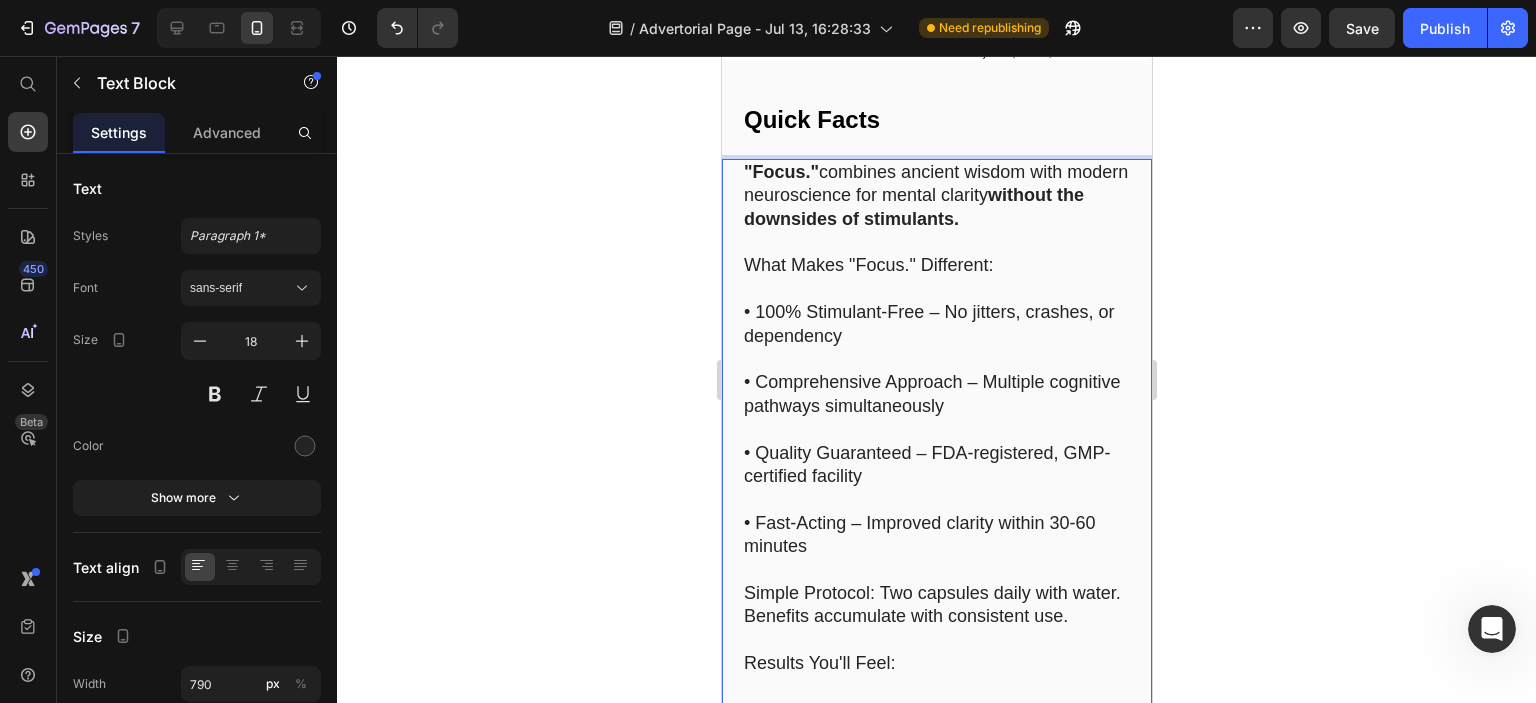 scroll, scrollTop: 14031, scrollLeft: 0, axis: vertical 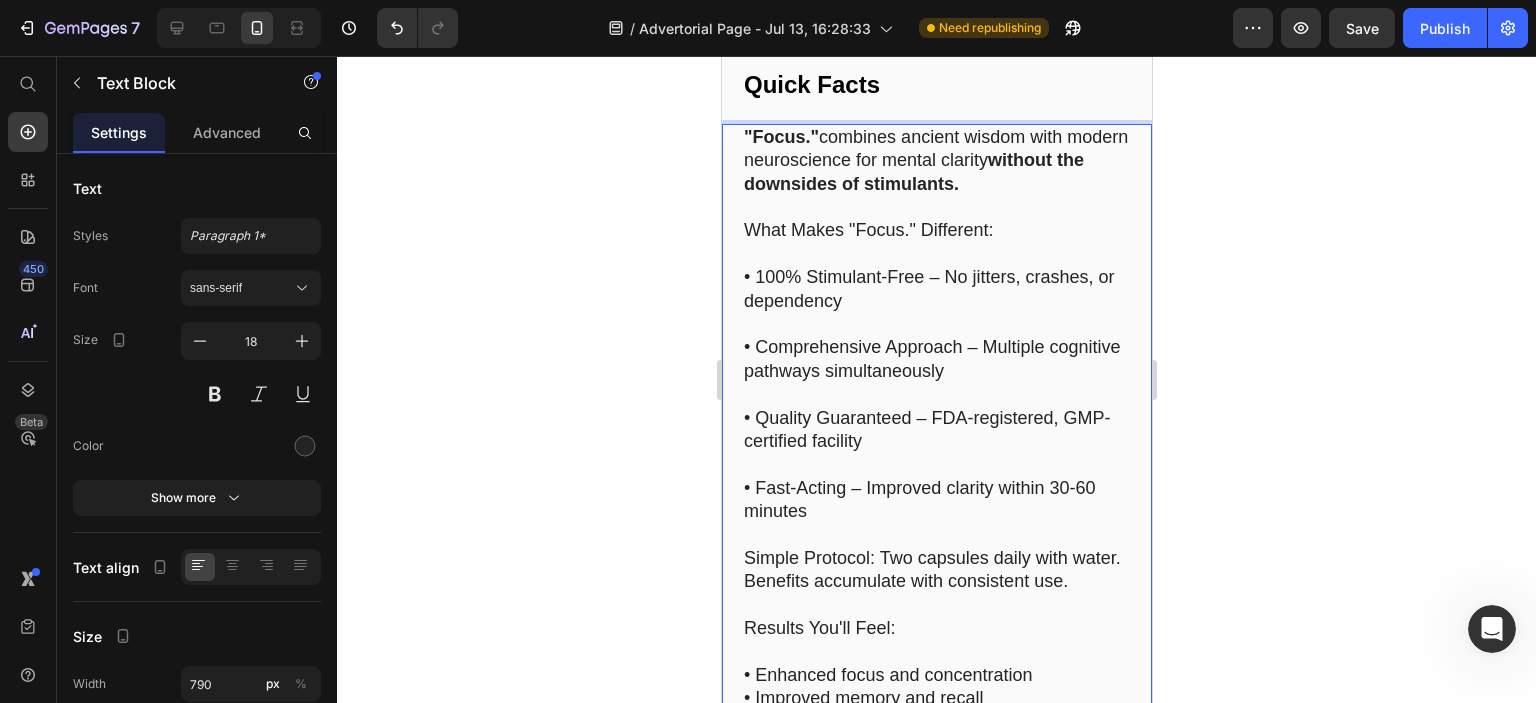 click at bounding box center (936, 254) 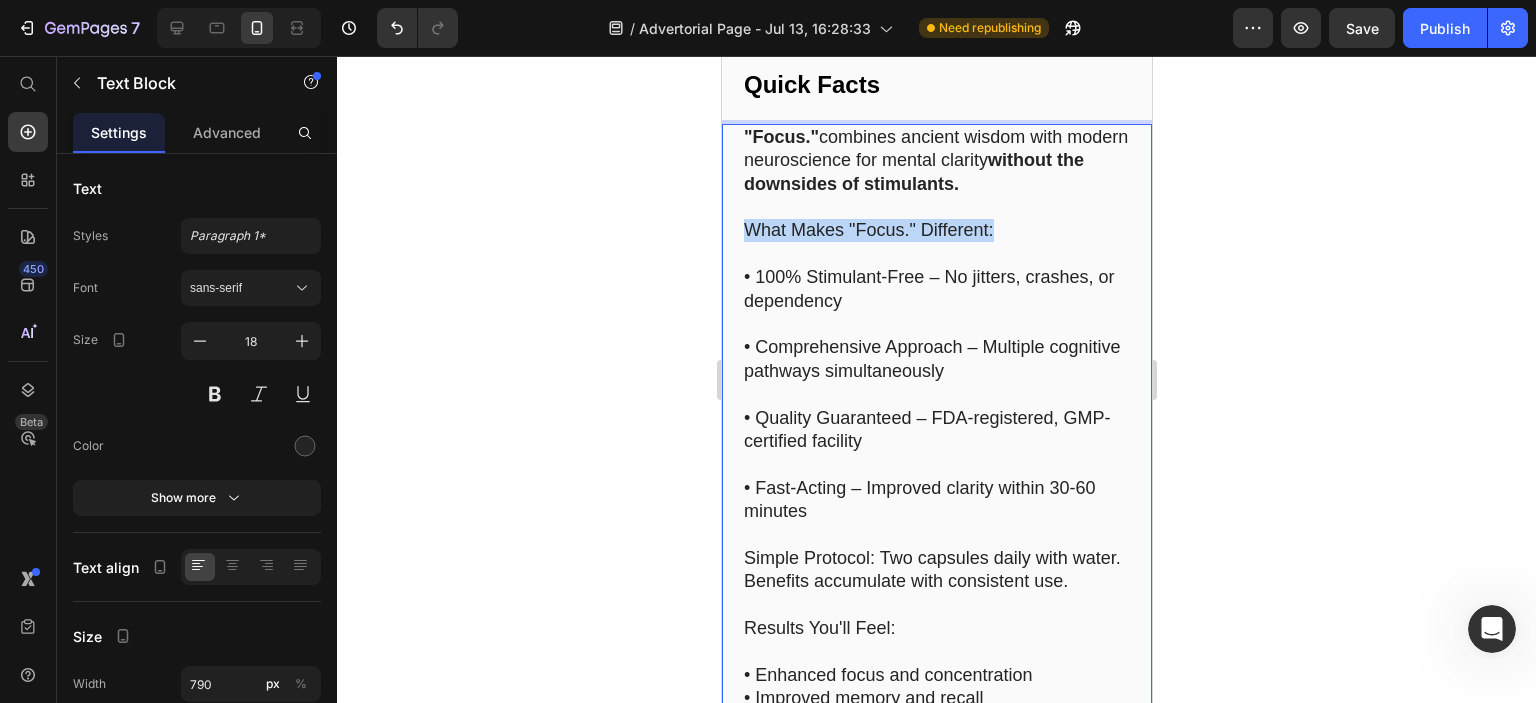 drag, startPoint x: 1000, startPoint y: 239, endPoint x: 741, endPoint y: 236, distance: 259.01736 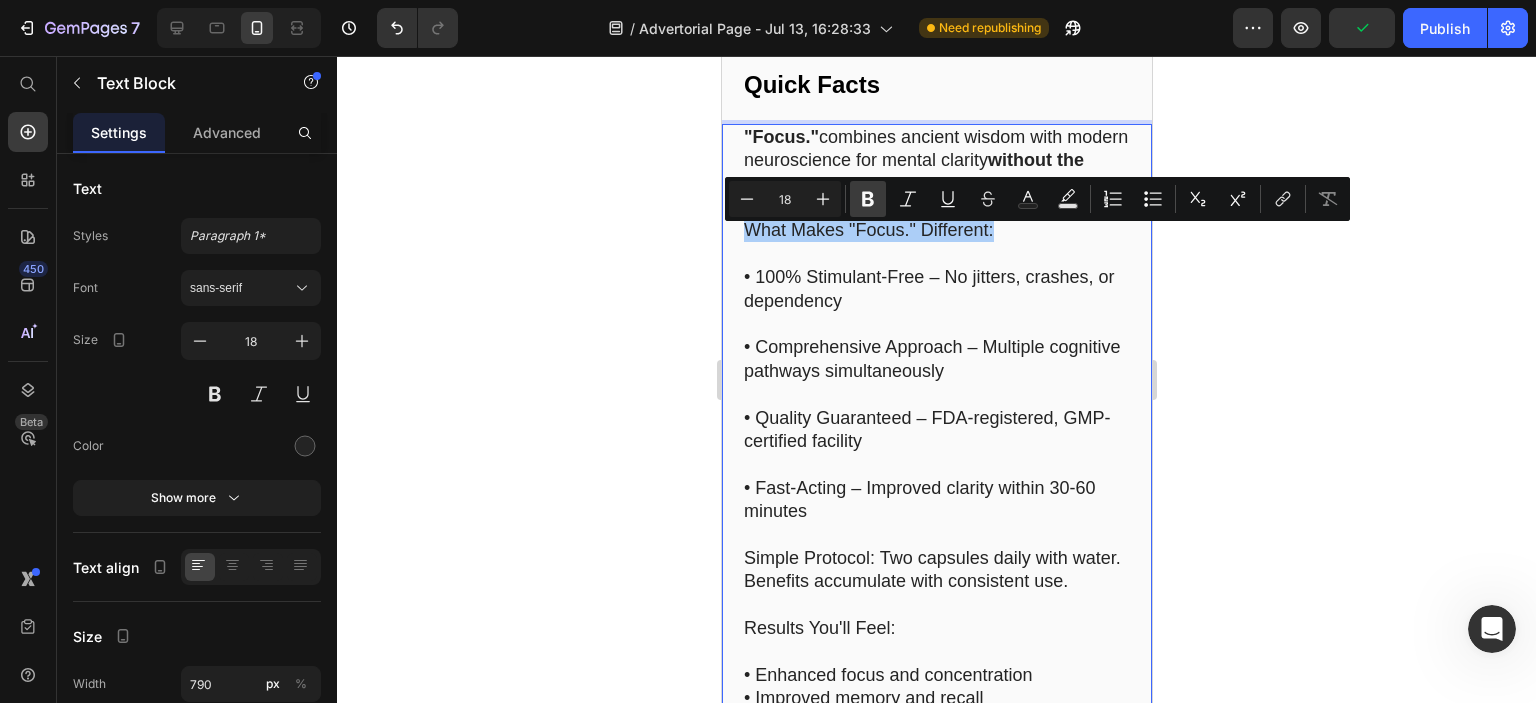 click on "Bold" at bounding box center (868, 199) 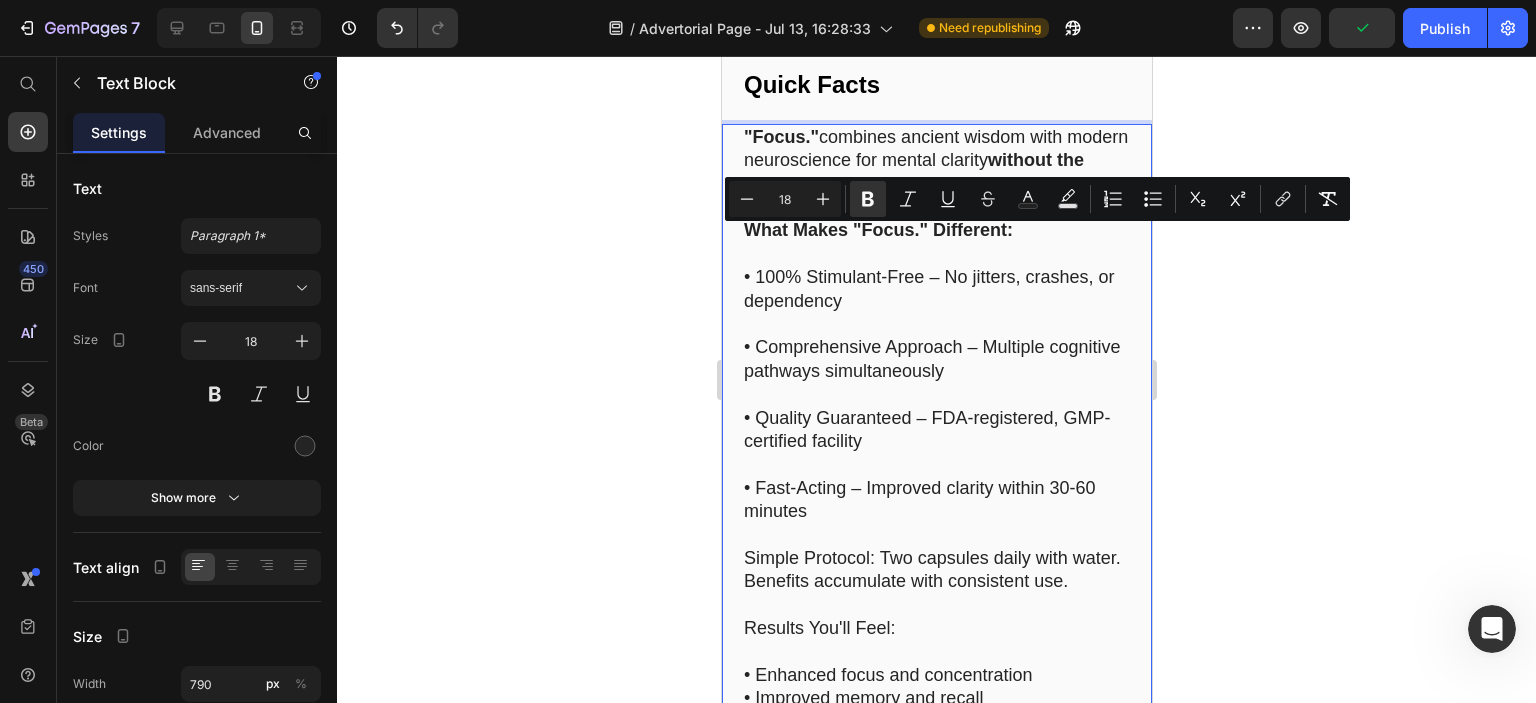 click on "What Makes "Focus." Different:" at bounding box center (877, 230) 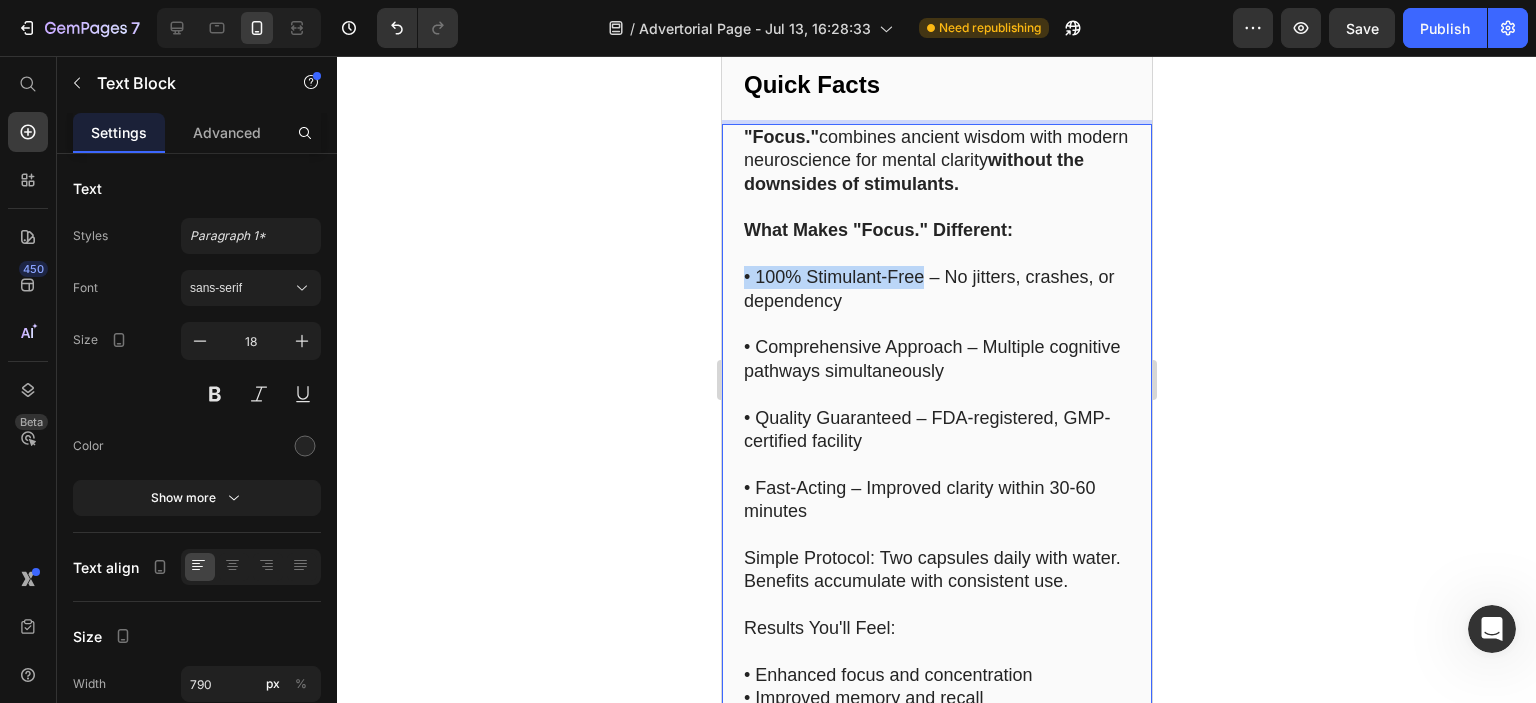 drag, startPoint x: 921, startPoint y: 291, endPoint x: 738, endPoint y: 288, distance: 183.02458 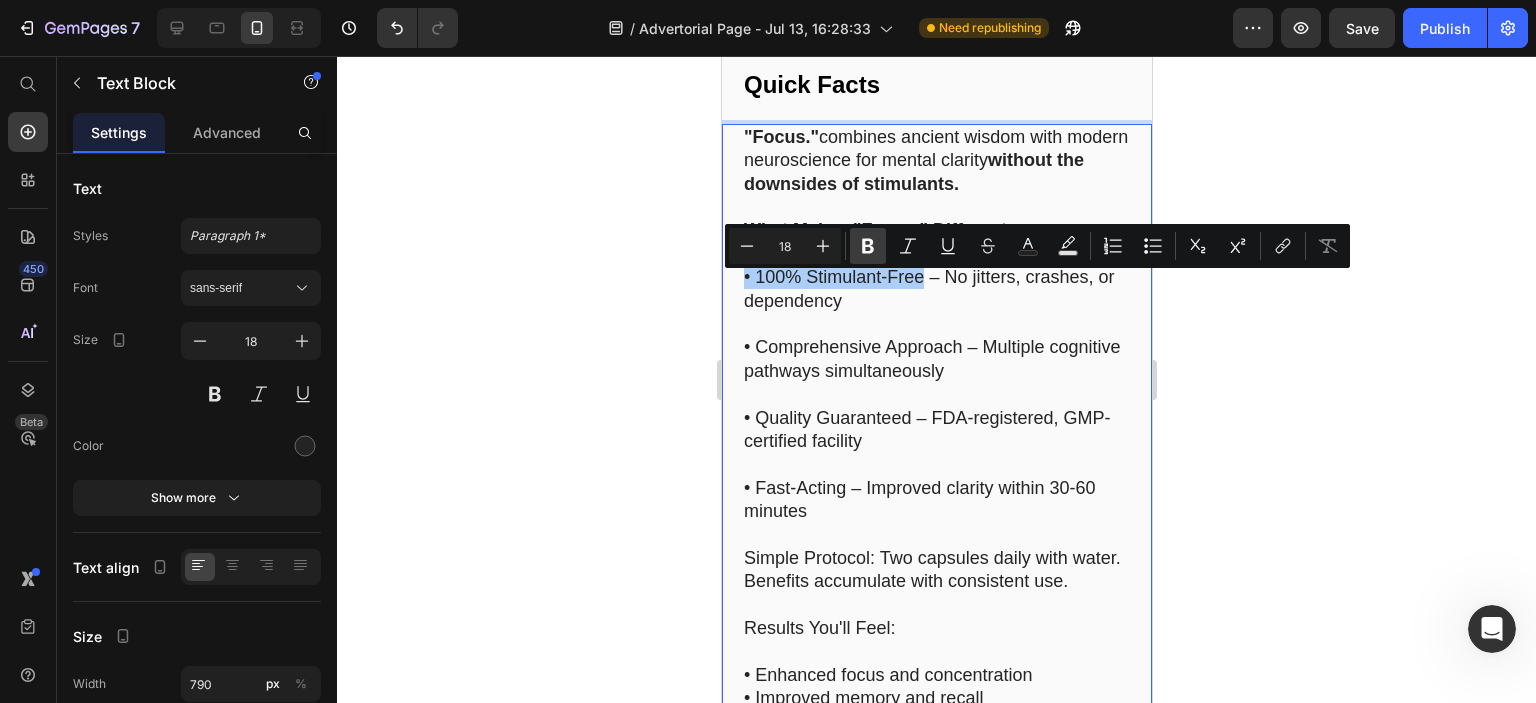 click on "Bold" at bounding box center (868, 246) 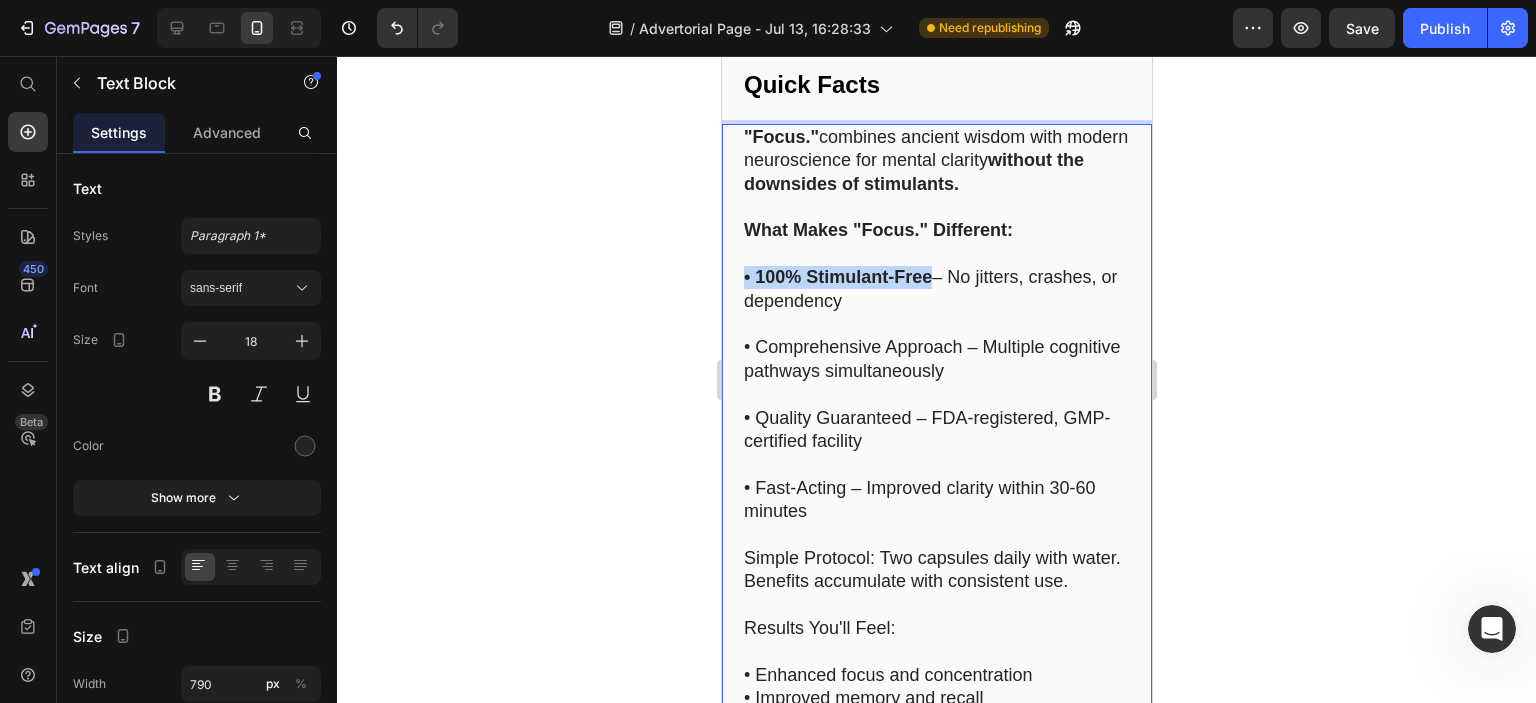 click on "• 100% Stimulant-Free  – No jitters, crashes, or dependency" at bounding box center (936, 289) 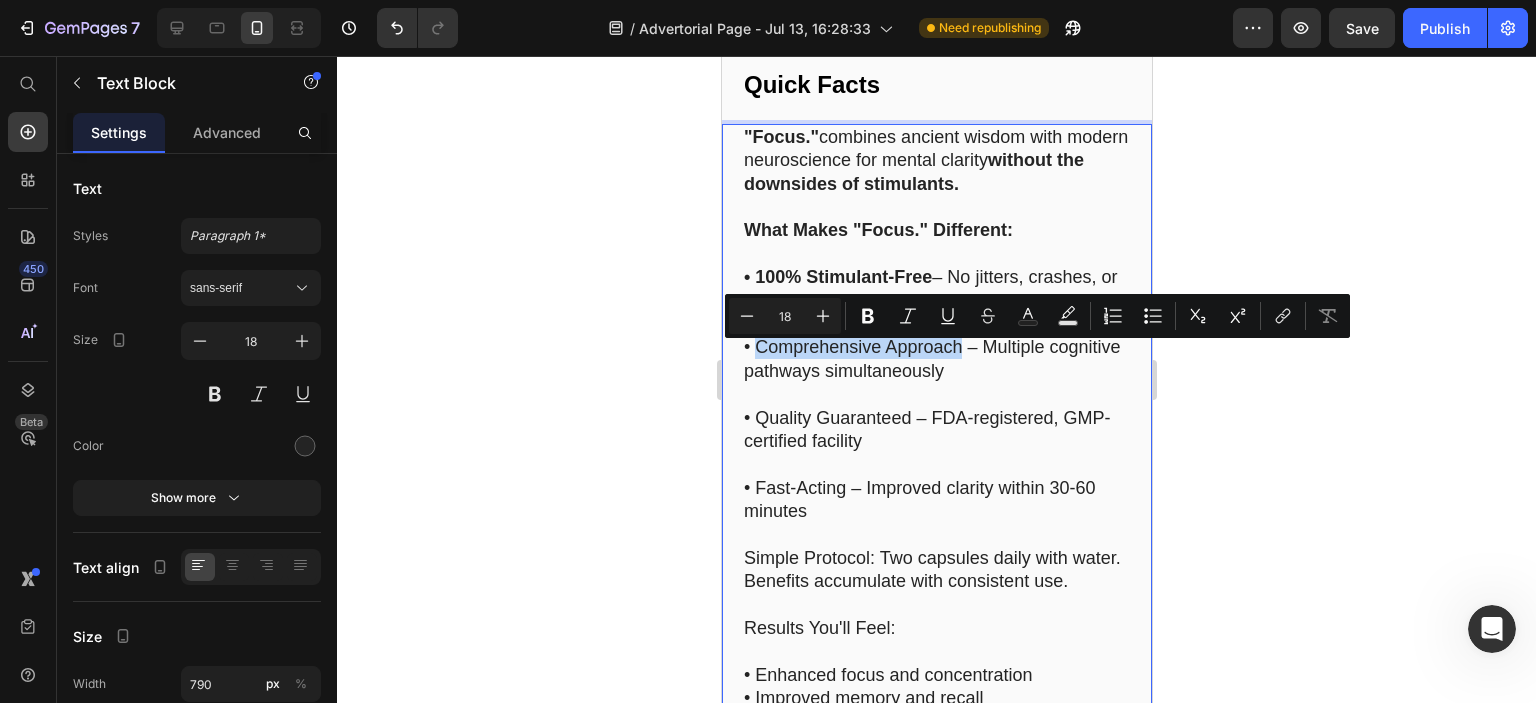 drag, startPoint x: 957, startPoint y: 358, endPoint x: 753, endPoint y: 358, distance: 204 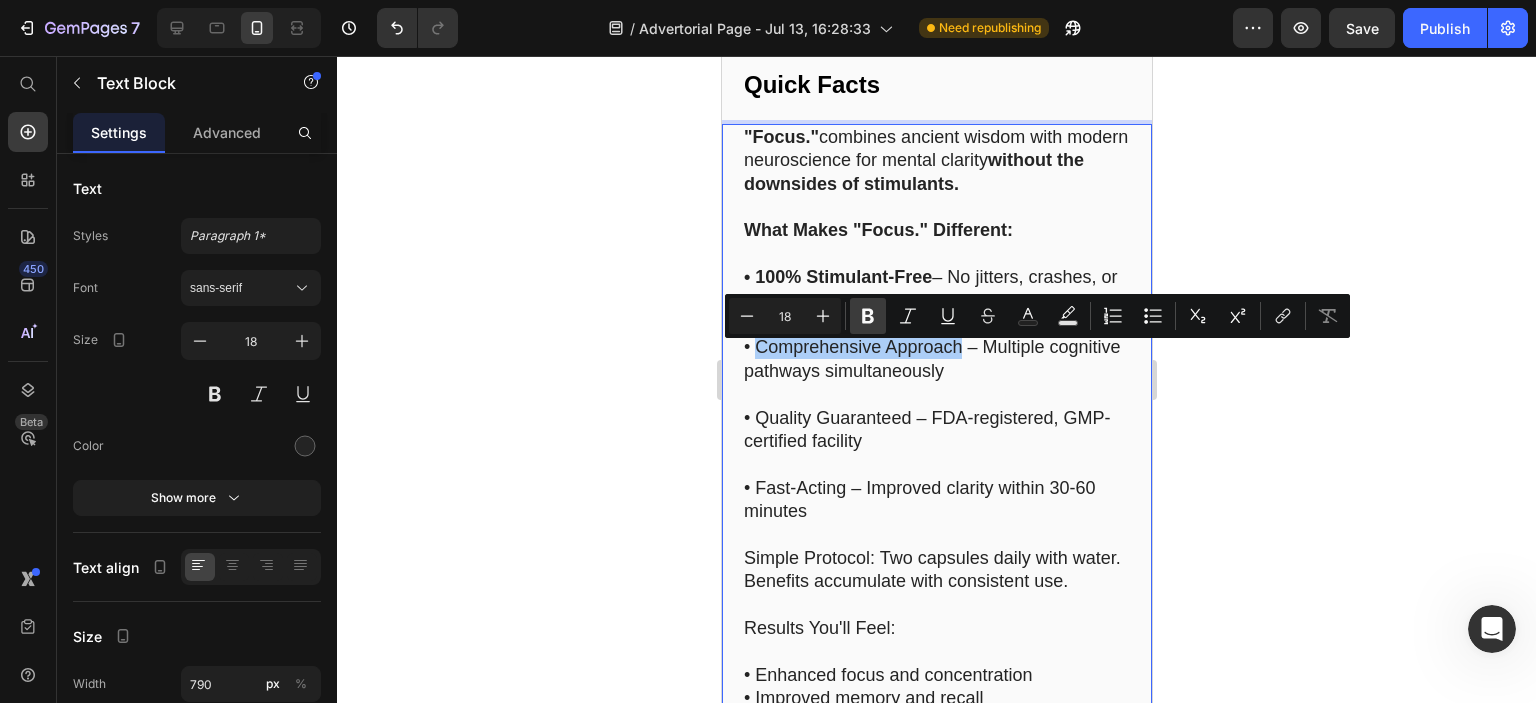click on "Bold" at bounding box center [868, 316] 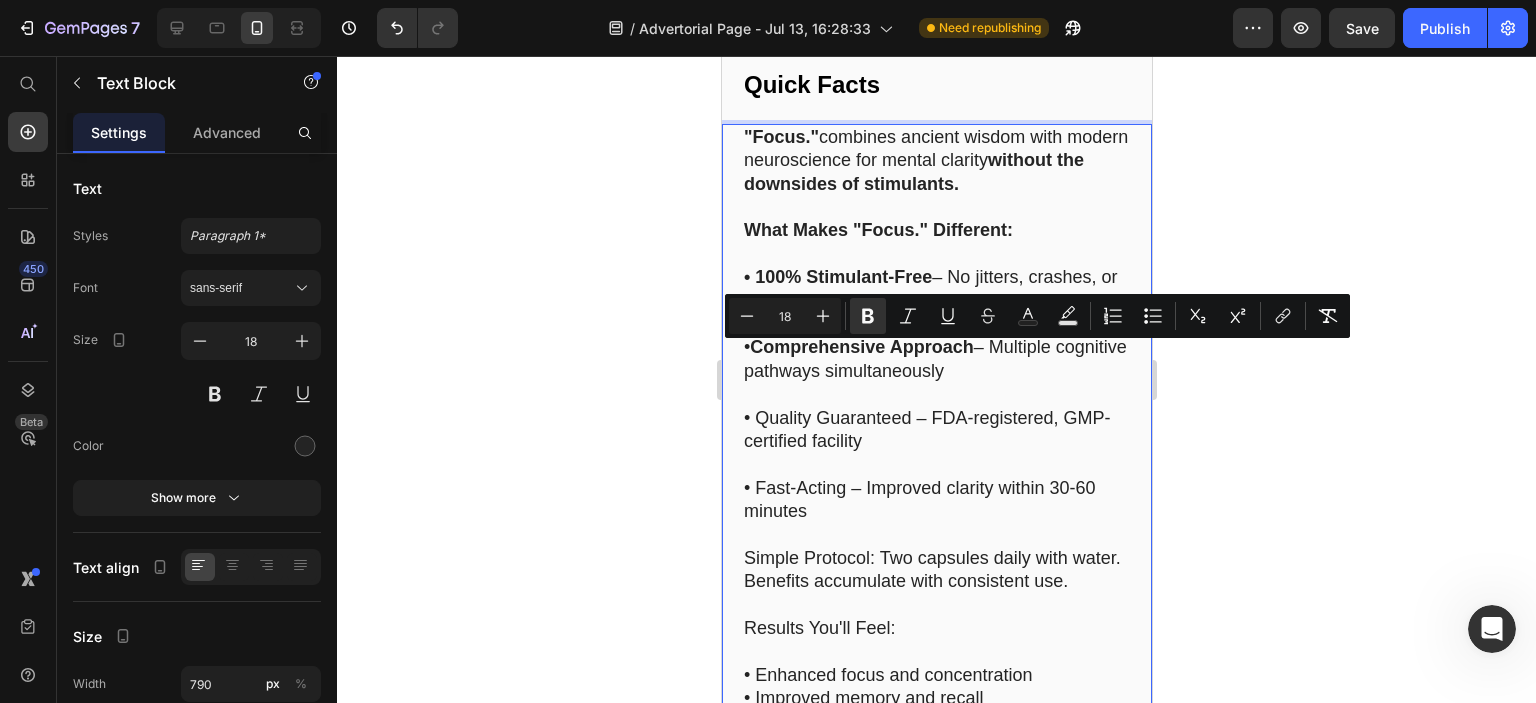 click on "•  Comprehensive Approach  – Multiple cognitive pathways simultaneously" at bounding box center [936, 359] 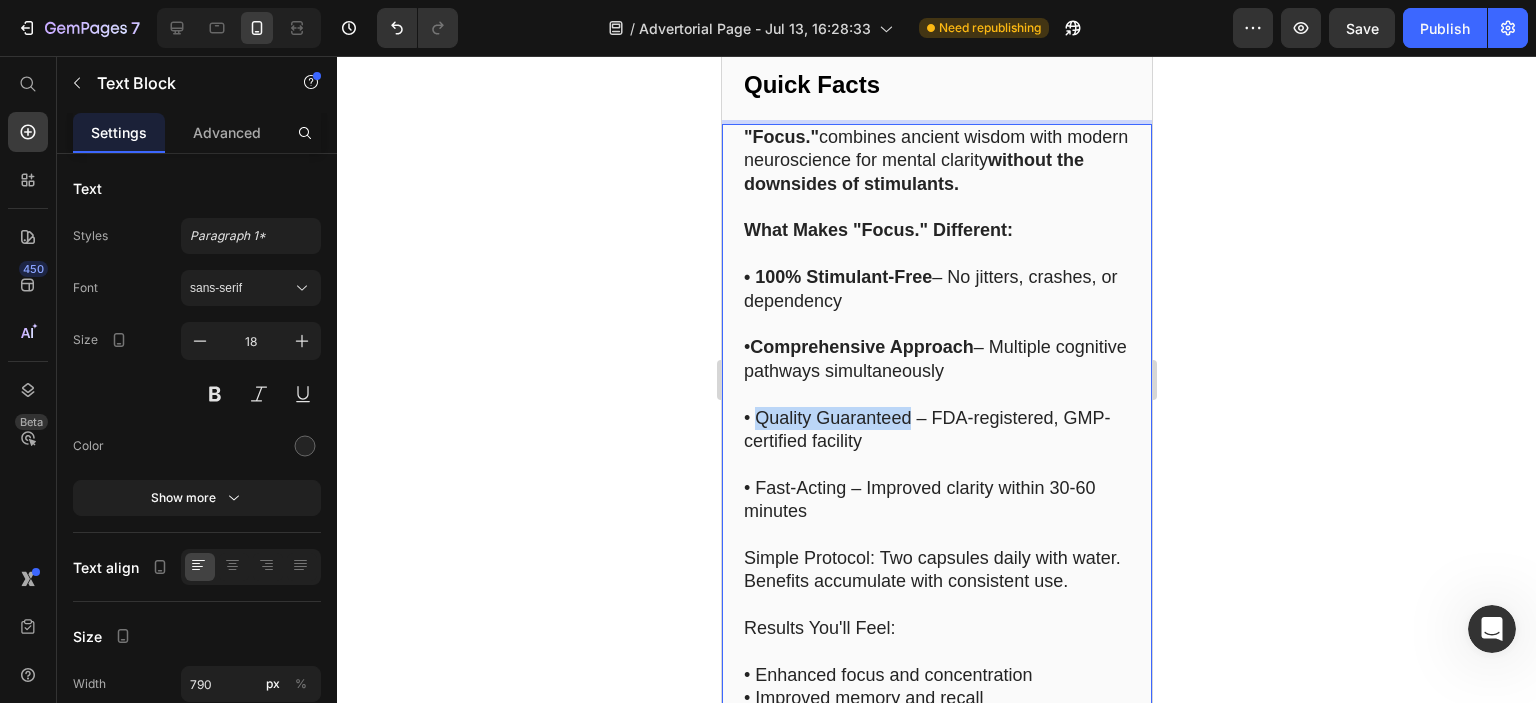 drag, startPoint x: 906, startPoint y: 431, endPoint x: 755, endPoint y: 429, distance: 151.01324 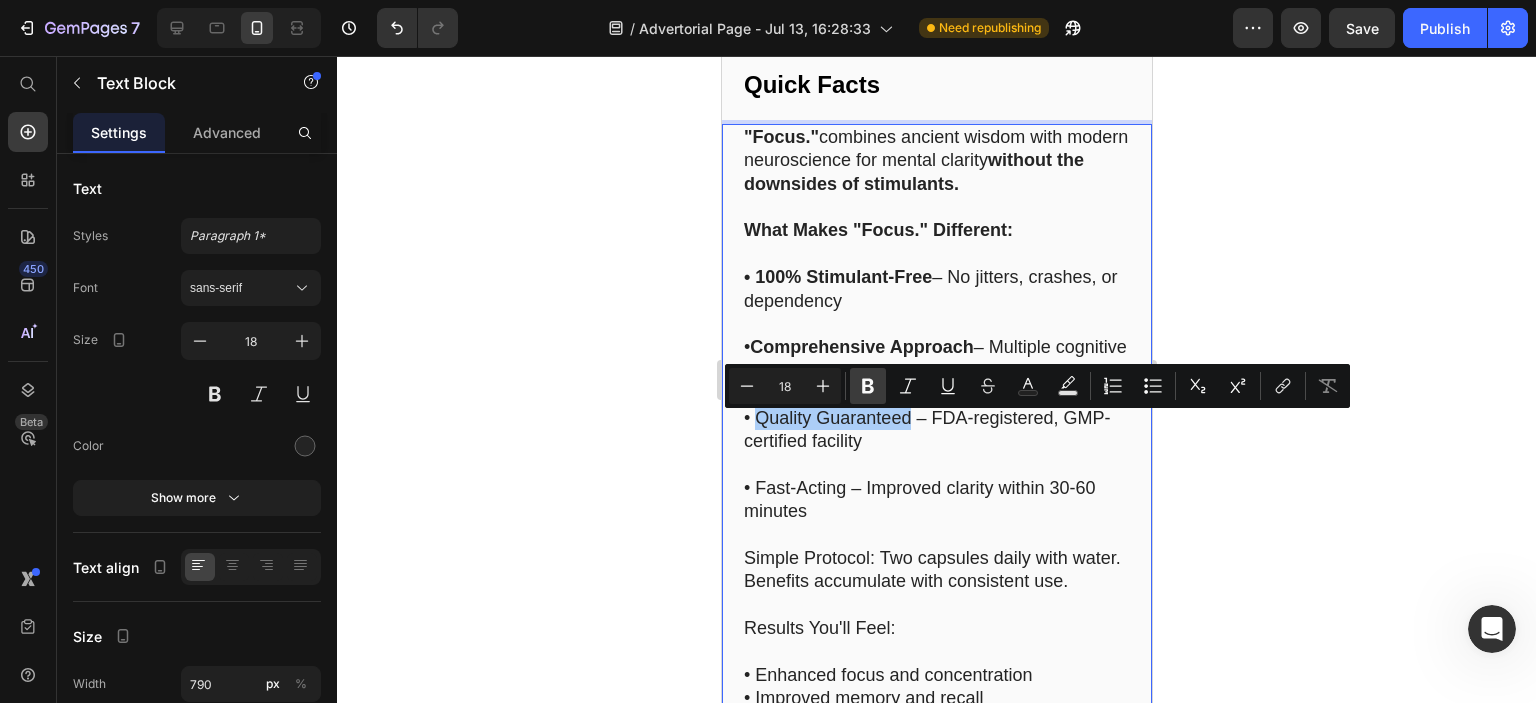 click 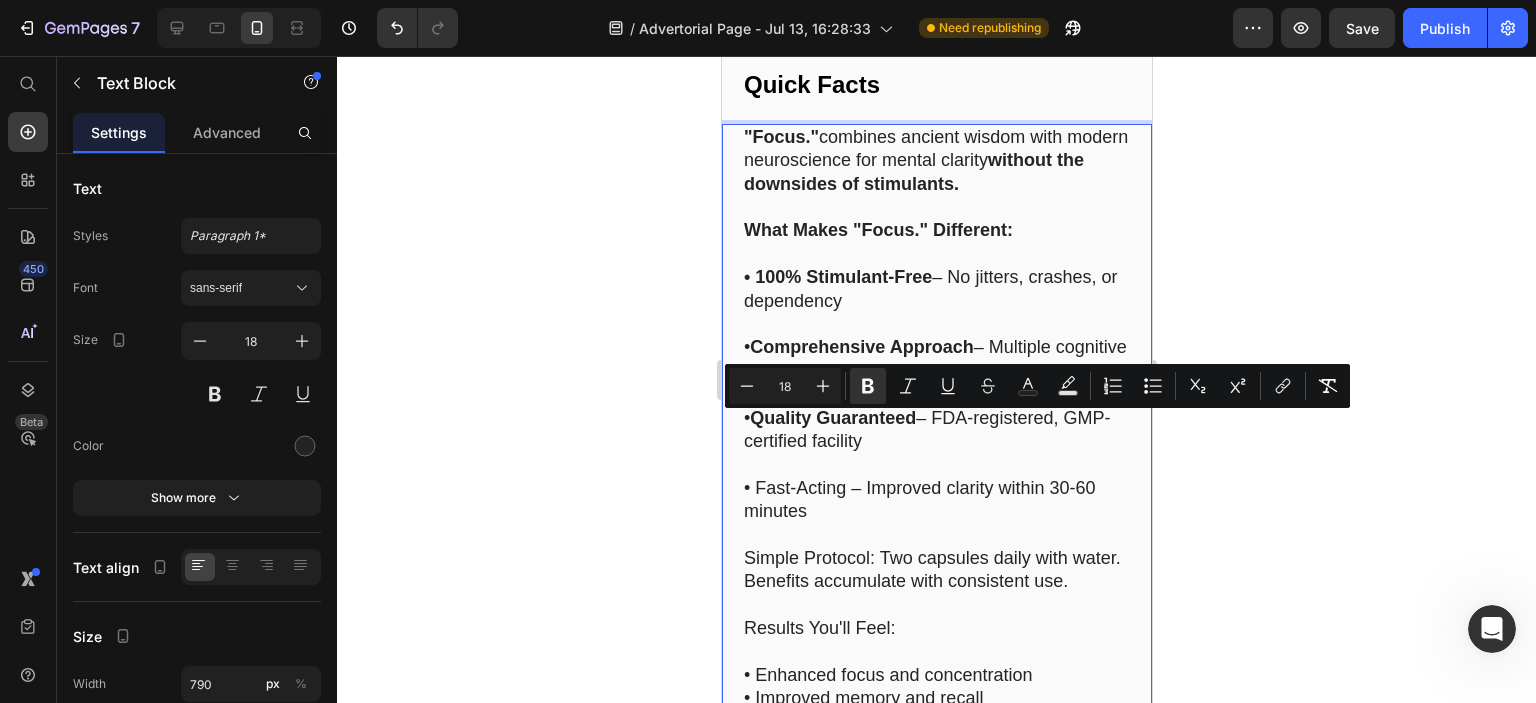click on "•  Quality Guaranteed  – FDA-registered, GMP-certified facility" at bounding box center [936, 430] 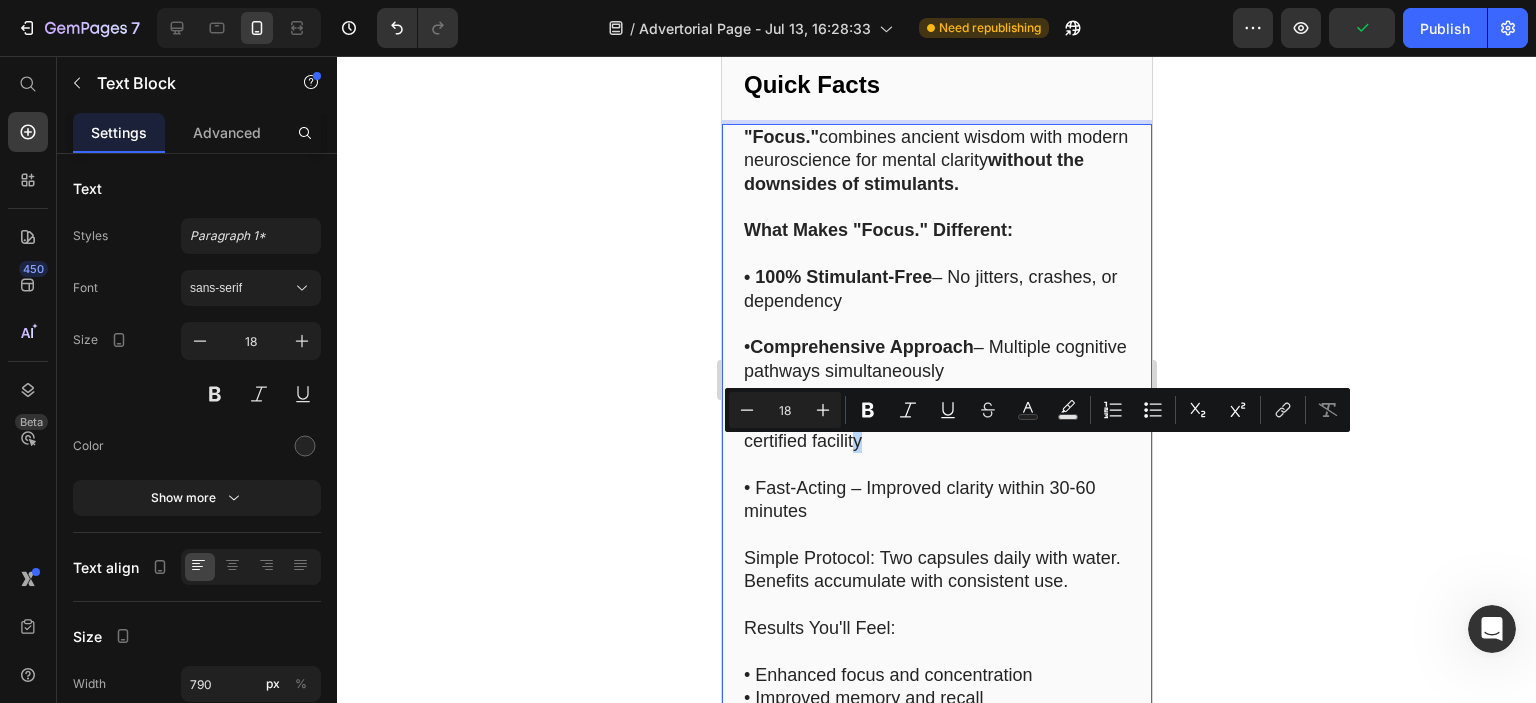 click on "• Fast-Acting – Improved clarity within 30-60 minutes" at bounding box center [936, 500] 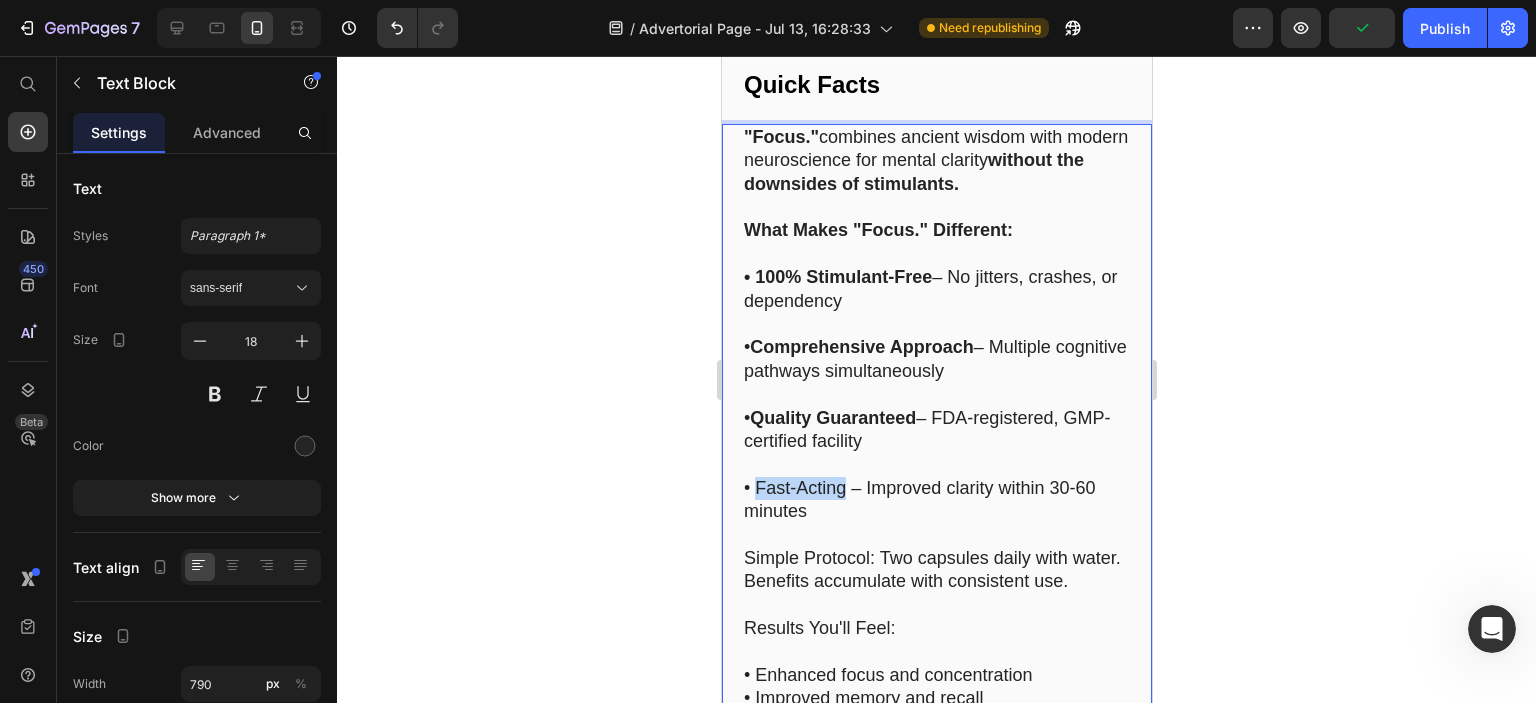 drag, startPoint x: 845, startPoint y: 494, endPoint x: 755, endPoint y: 494, distance: 90 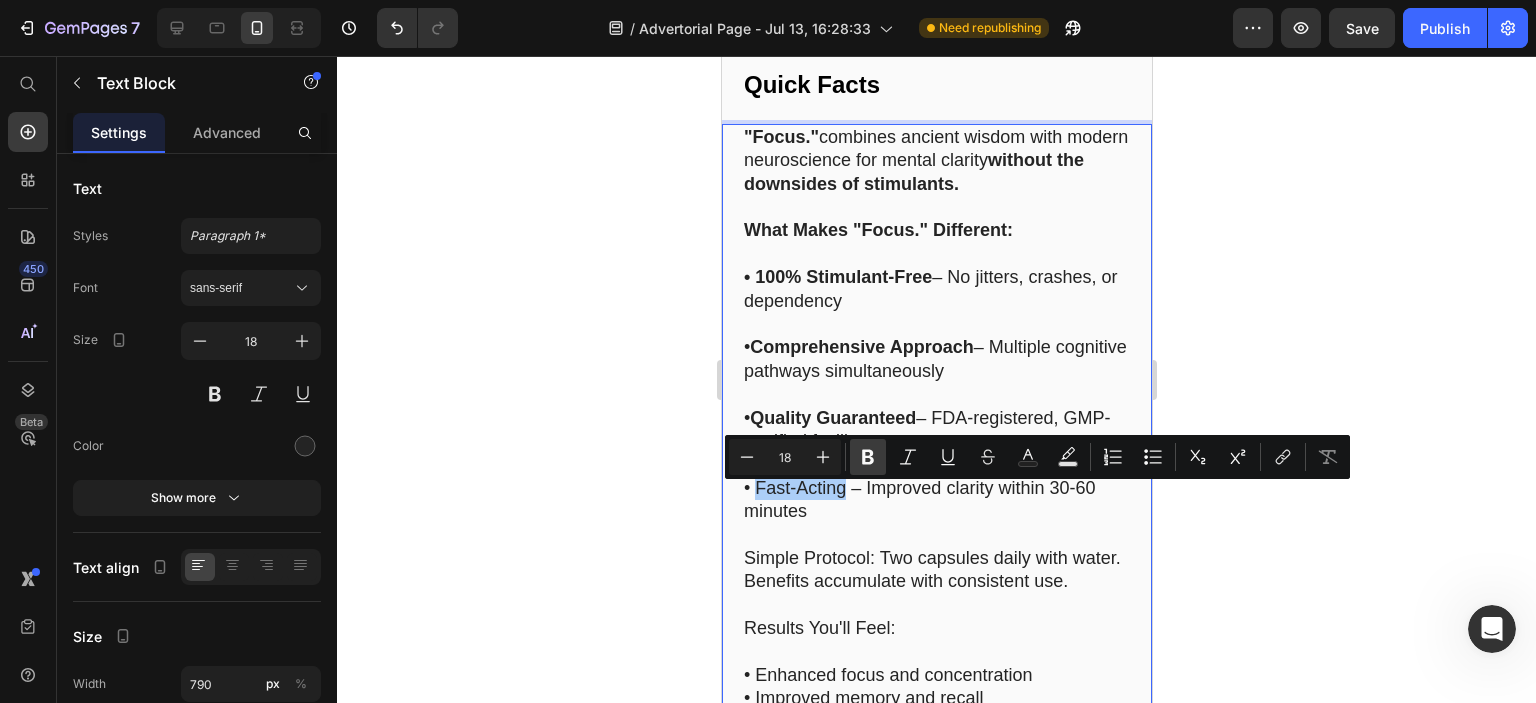 click 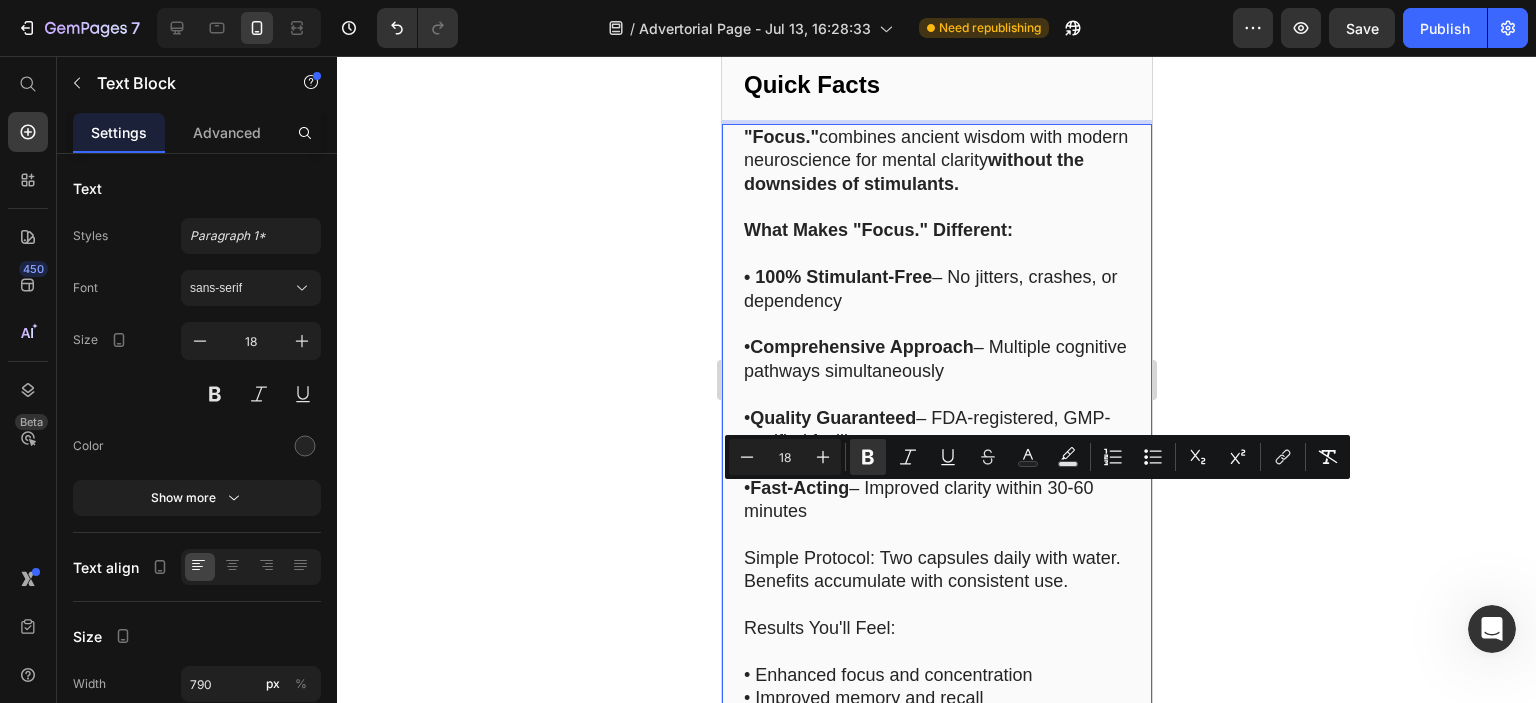 click on "•  Fast-Acting  – Improved clarity within 30-60 minutes" at bounding box center (936, 500) 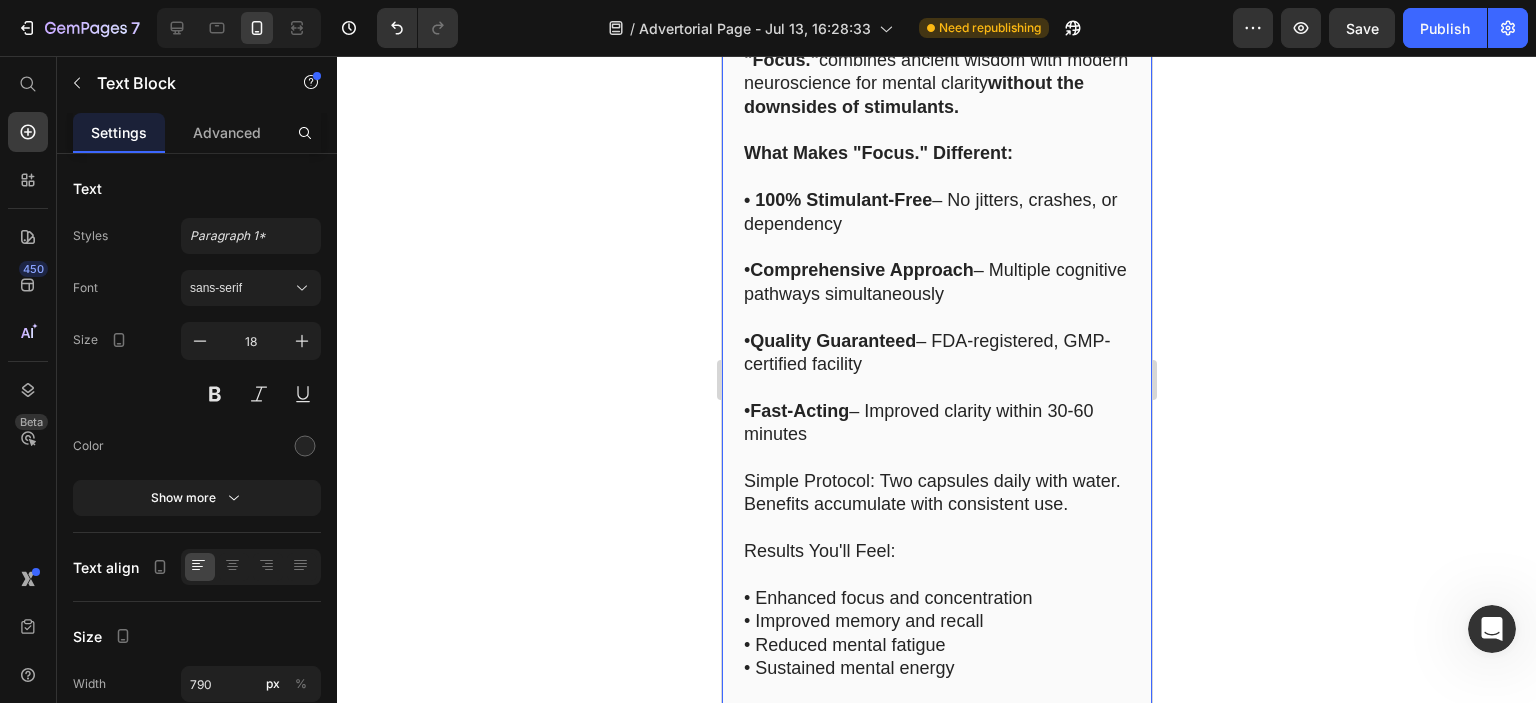 scroll, scrollTop: 14231, scrollLeft: 0, axis: vertical 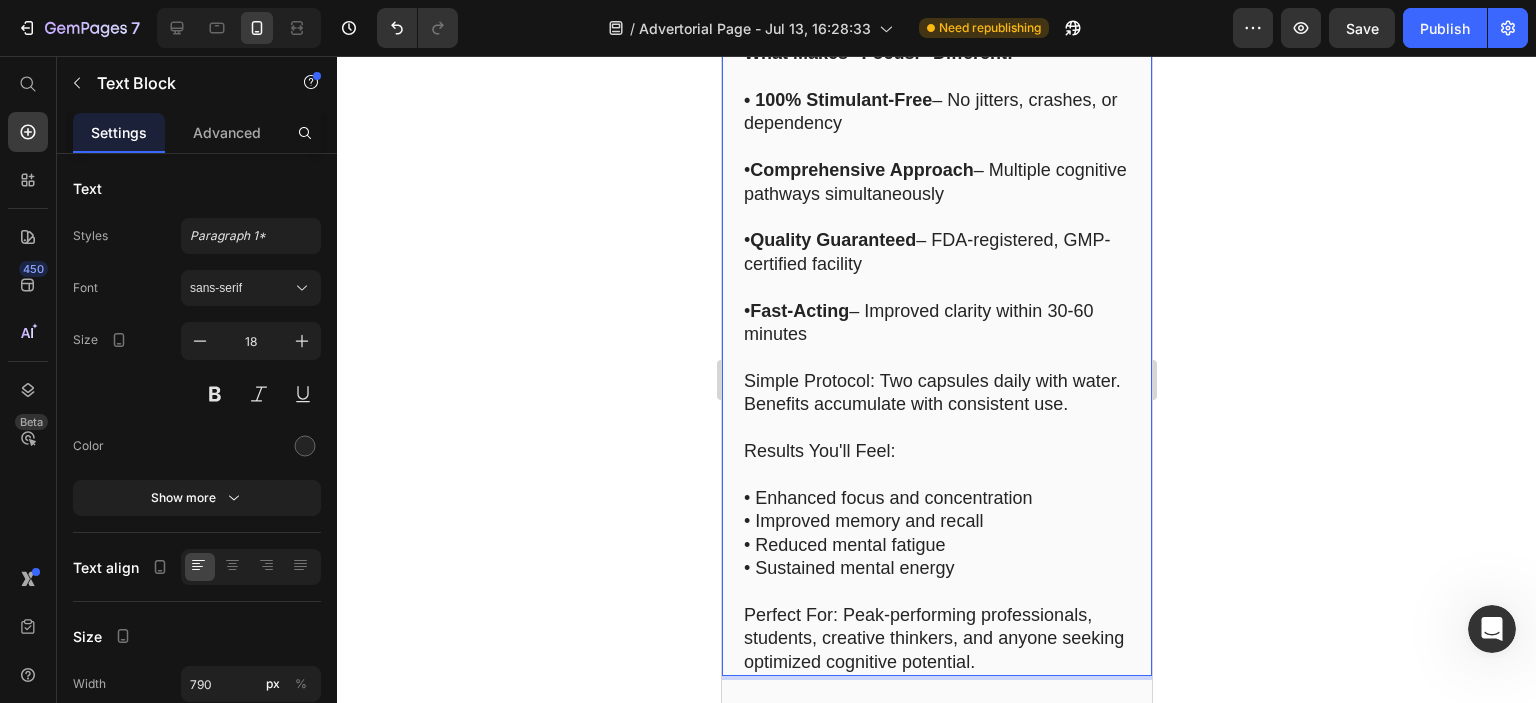 click on "Simple Protocol: Two capsules daily with water. Benefits accumulate with consistent use." at bounding box center [936, 393] 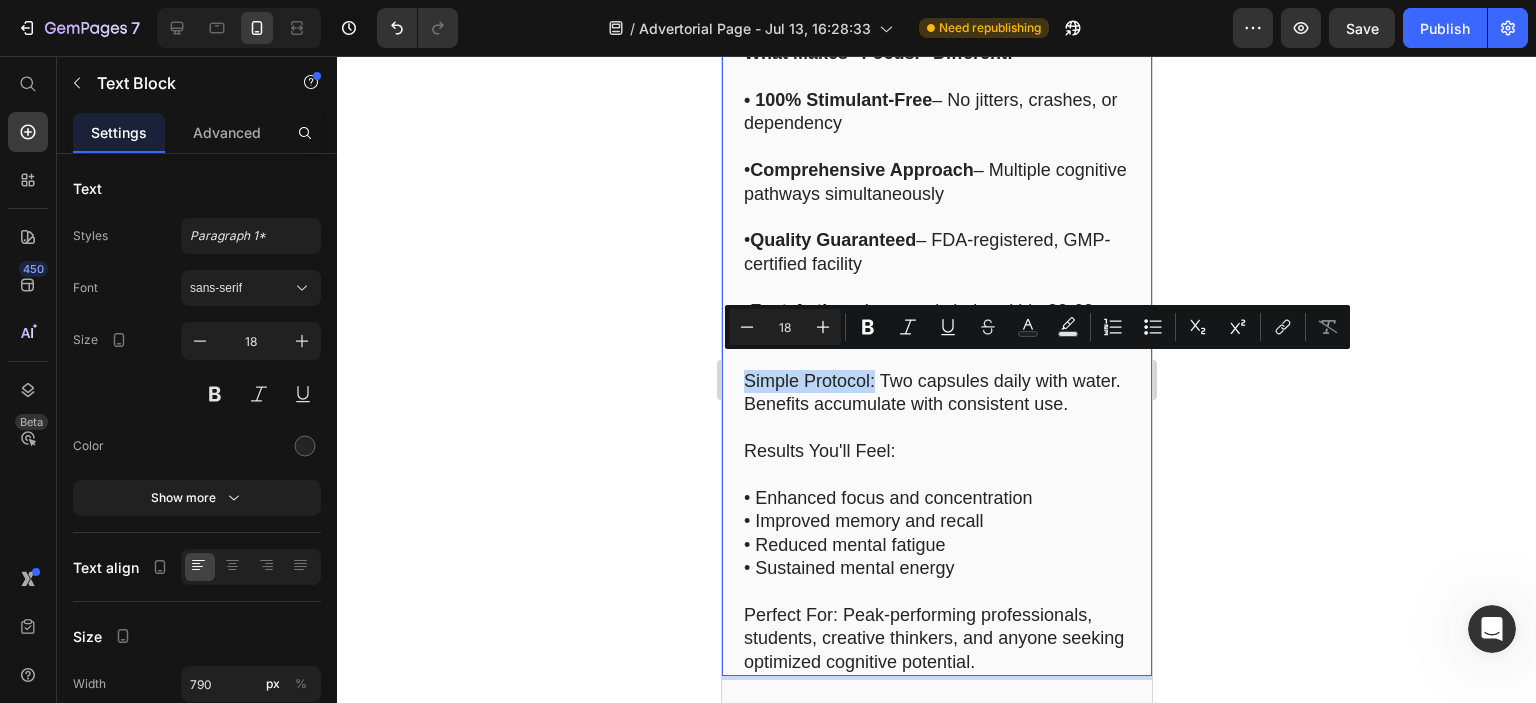 drag, startPoint x: 873, startPoint y: 369, endPoint x: 741, endPoint y: 363, distance: 132.13629 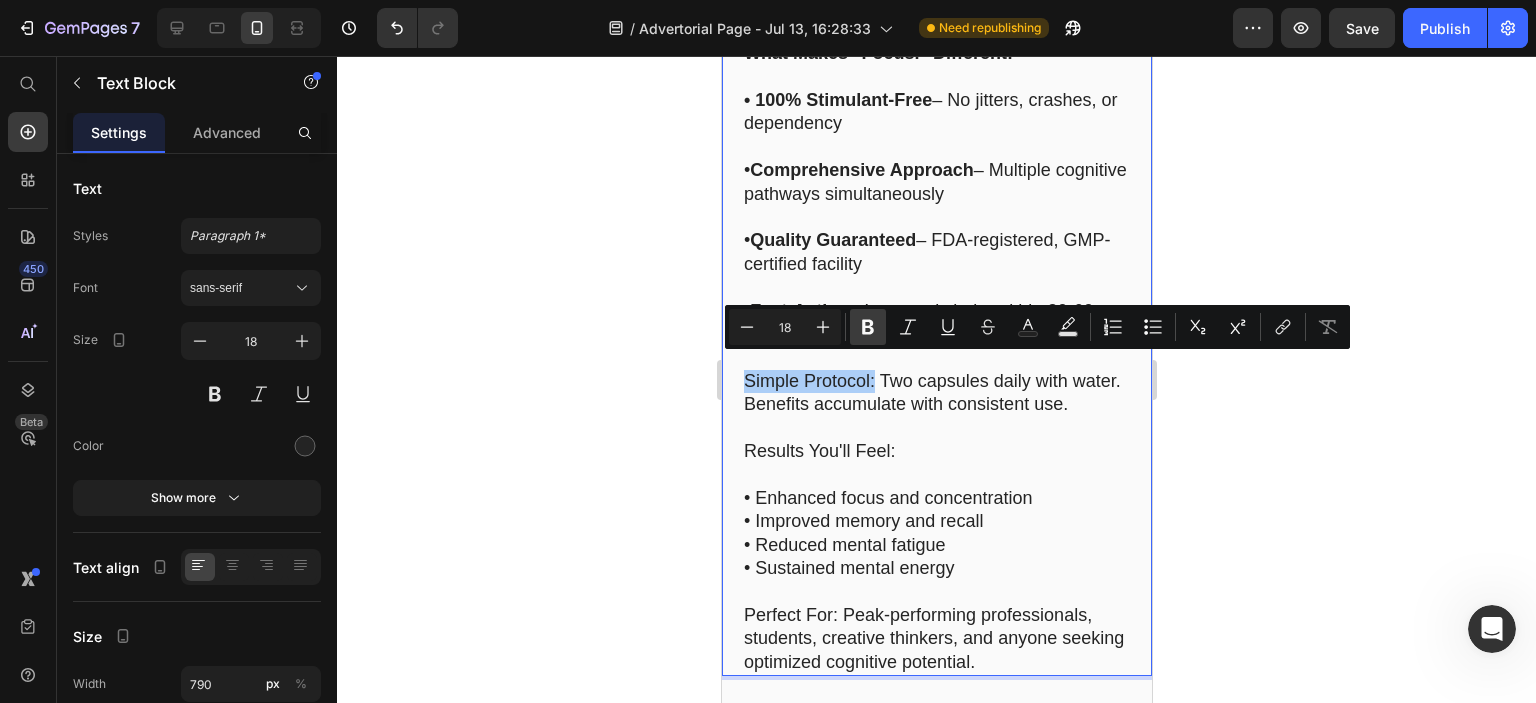 click 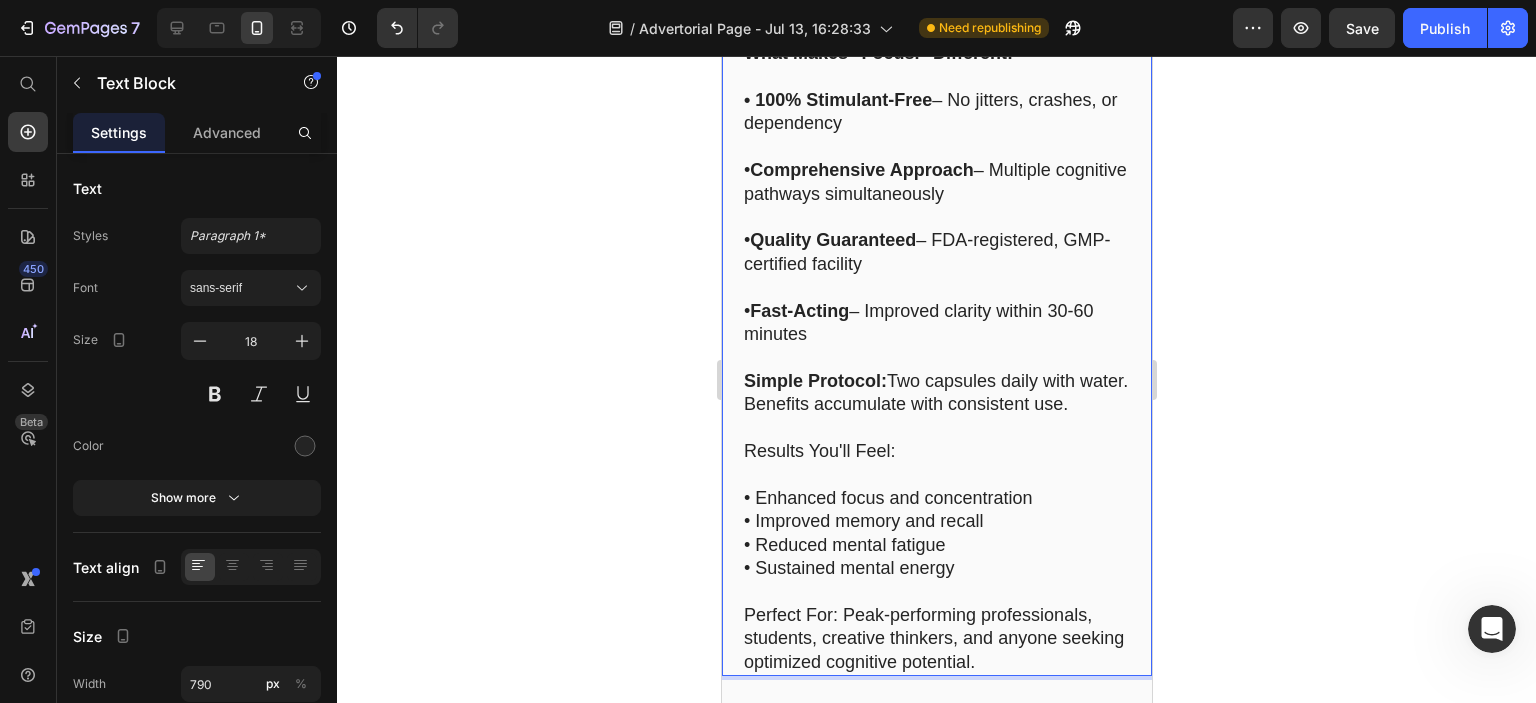 click on "Simple Protocol:  Two capsules daily with water. Benefits accumulate with consistent use." at bounding box center (936, 393) 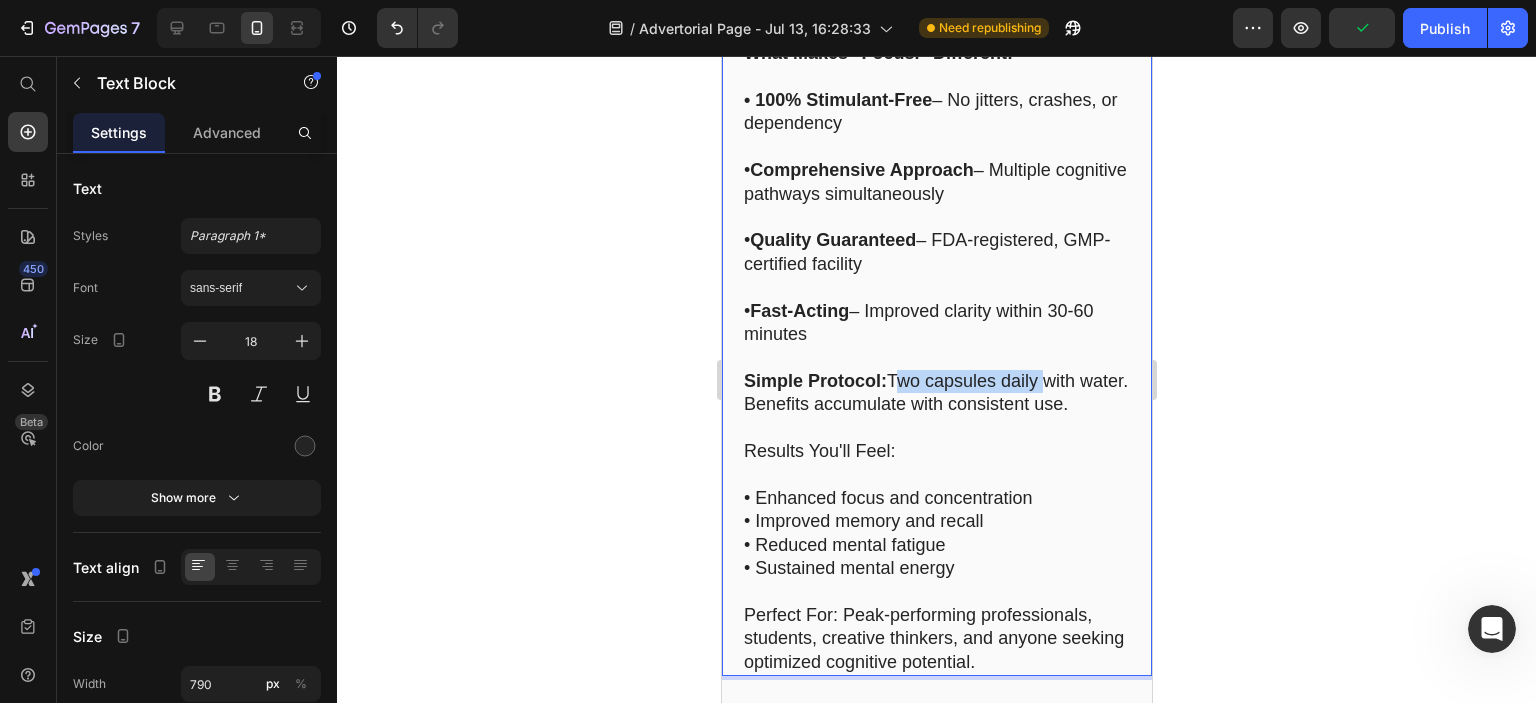 drag, startPoint x: 894, startPoint y: 365, endPoint x: 1041, endPoint y: 363, distance: 147.01361 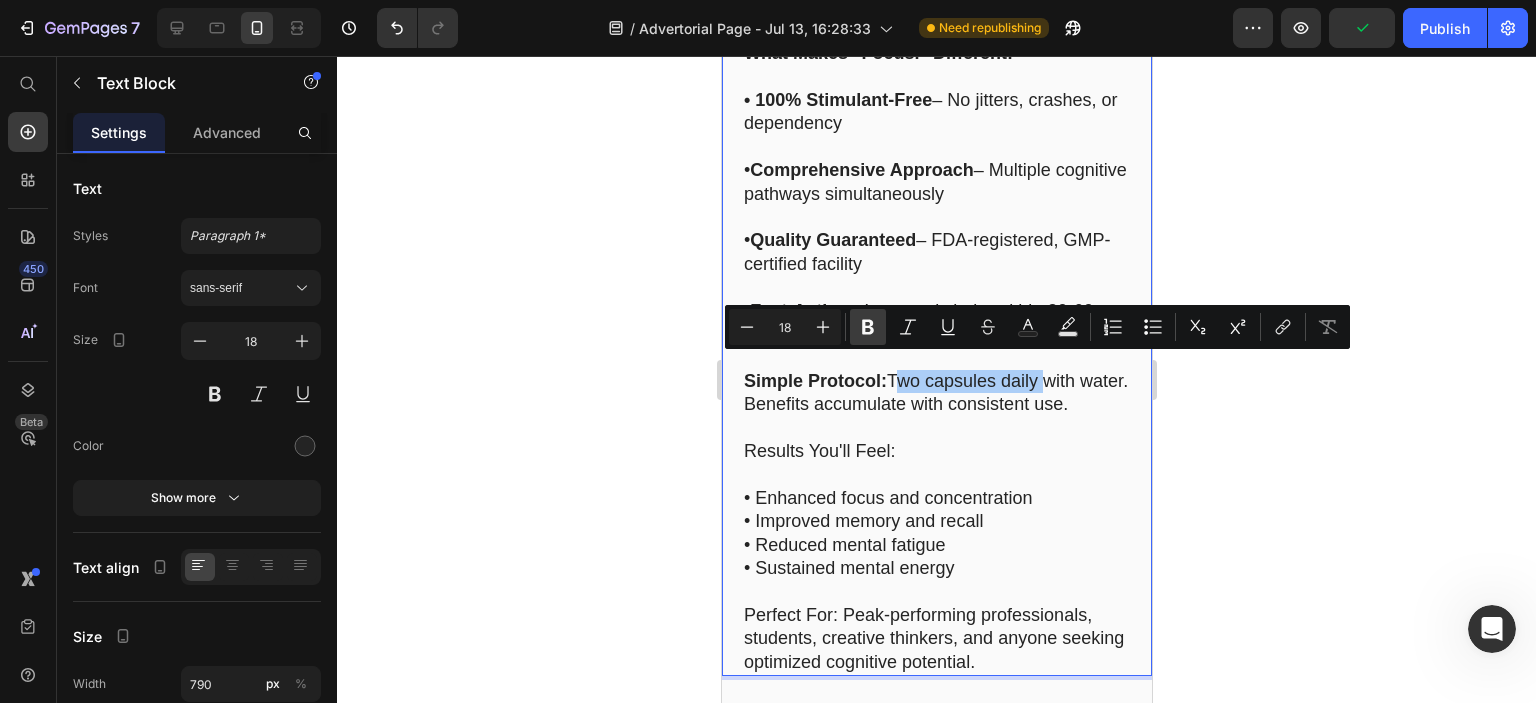 click 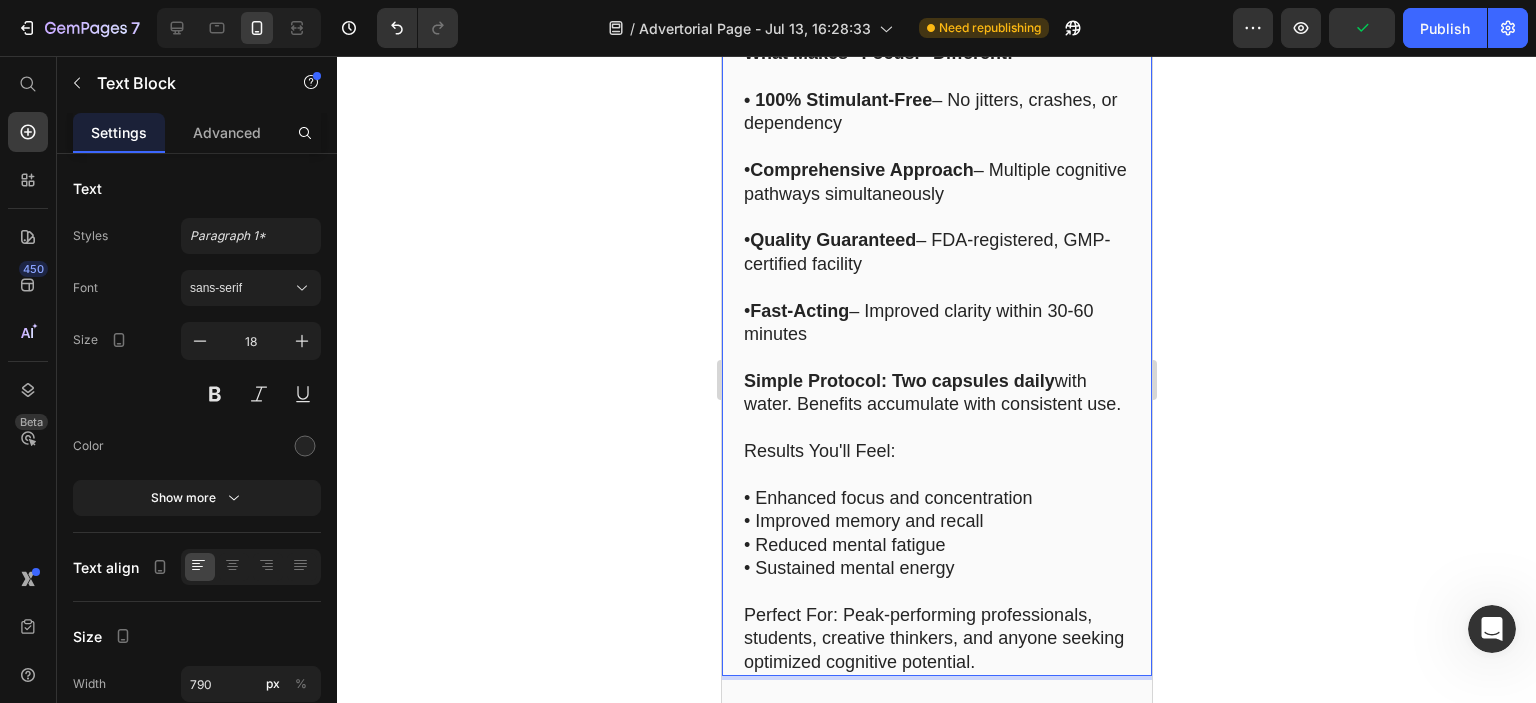 click at bounding box center (936, 428) 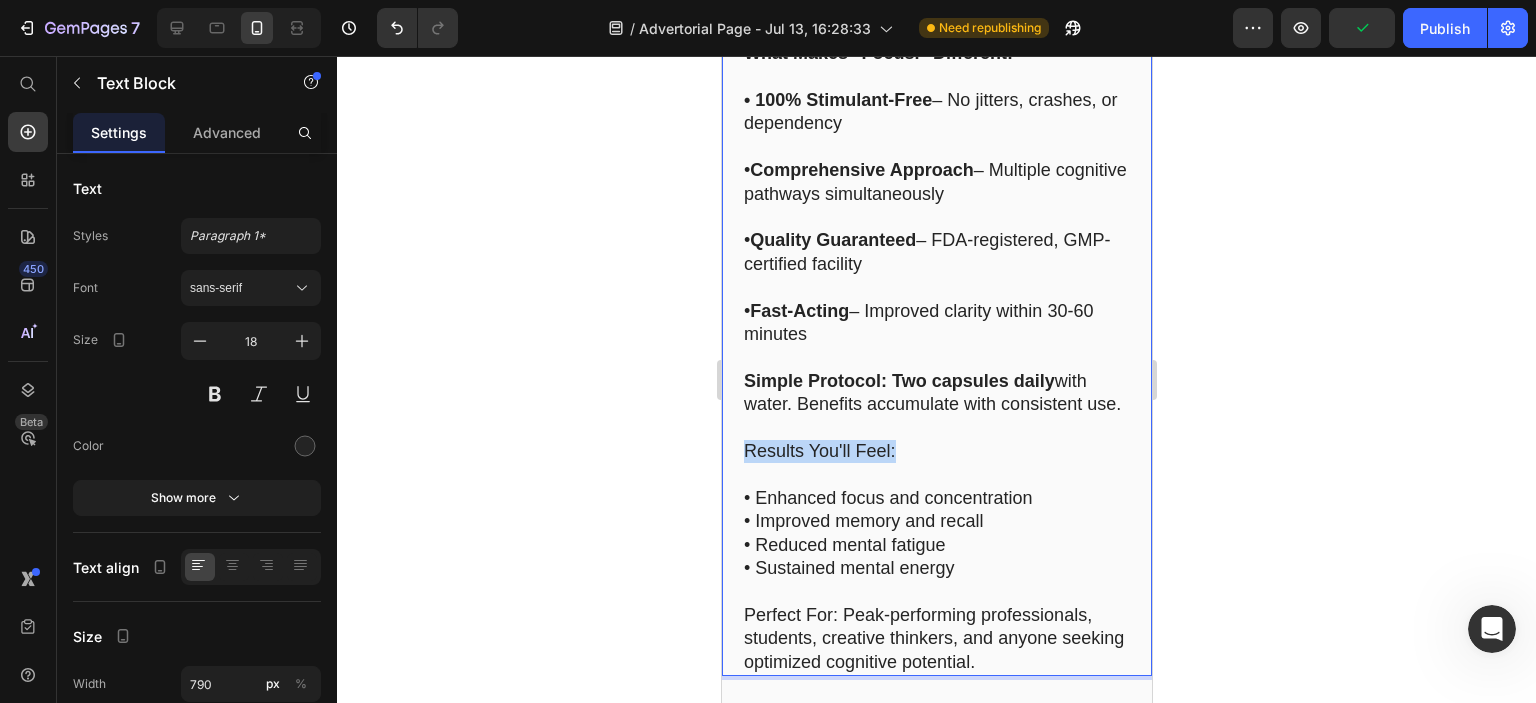 drag, startPoint x: 902, startPoint y: 462, endPoint x: 689, endPoint y: 463, distance: 213.00235 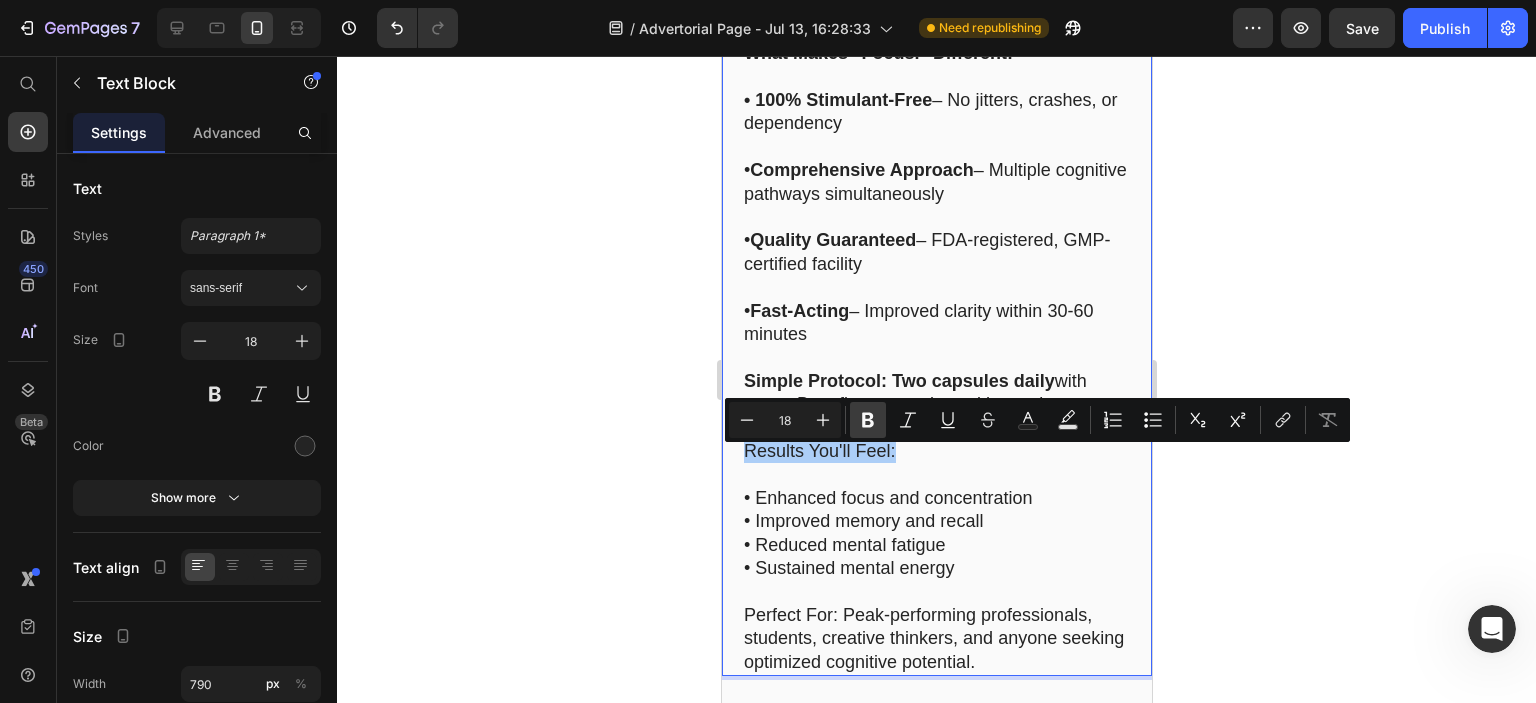click on "Bold" at bounding box center [868, 420] 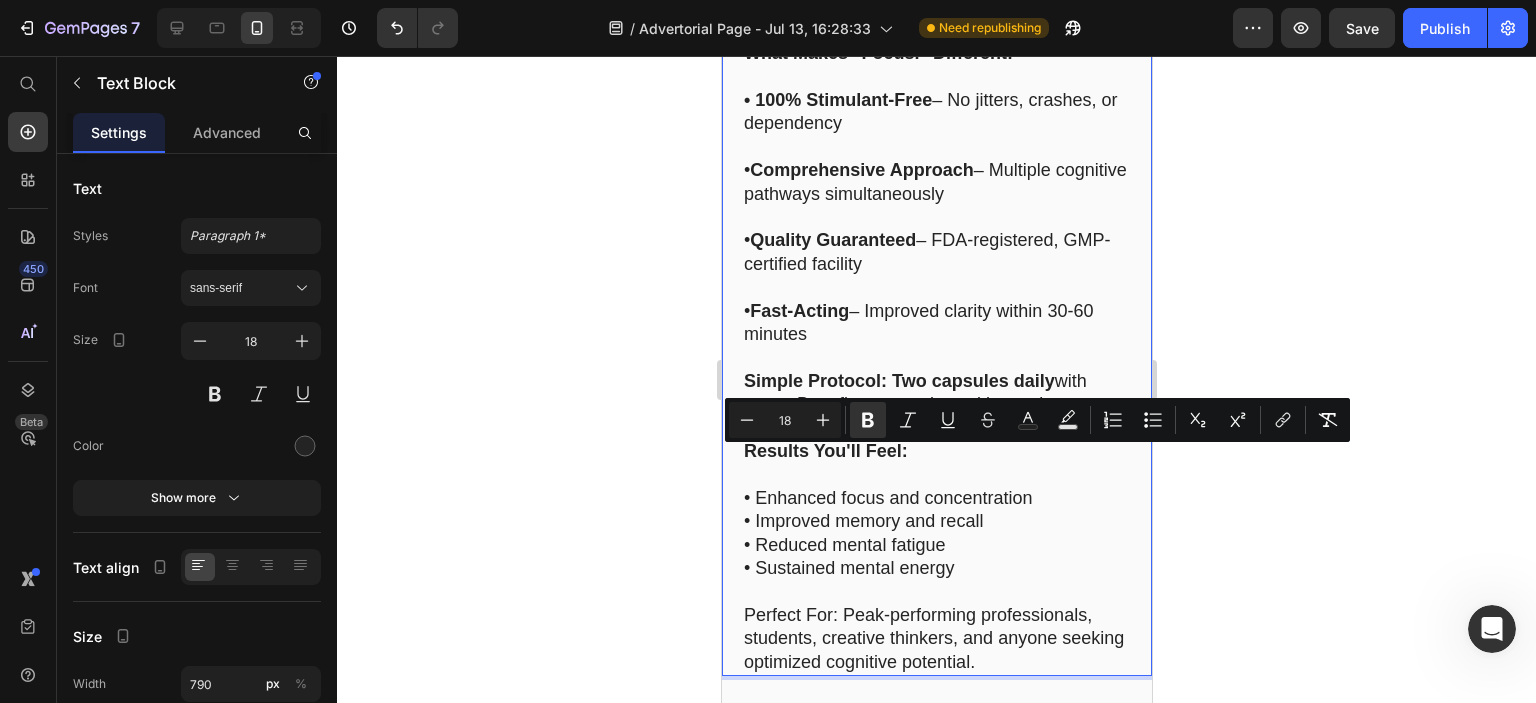 click at bounding box center (936, 474) 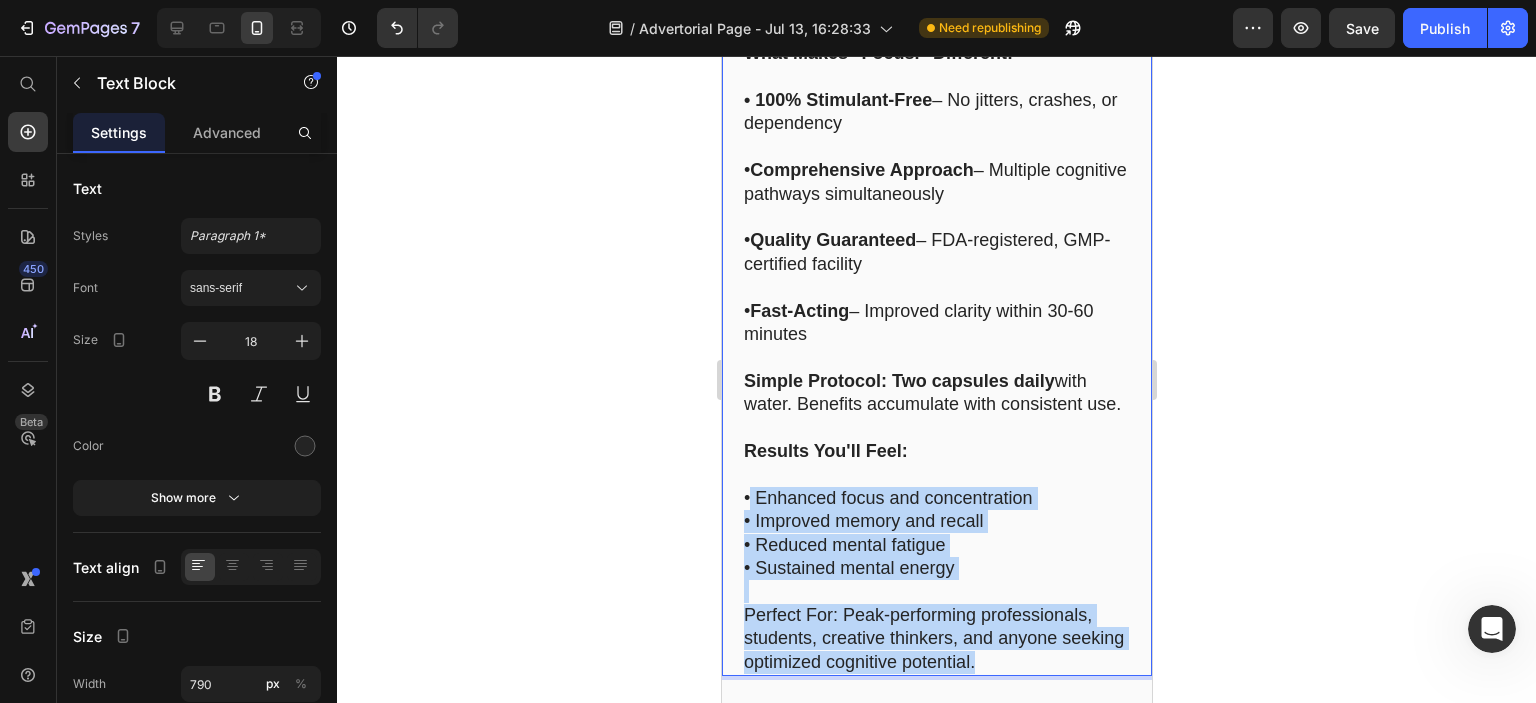 drag, startPoint x: 749, startPoint y: 508, endPoint x: 1045, endPoint y: 675, distance: 339.86026 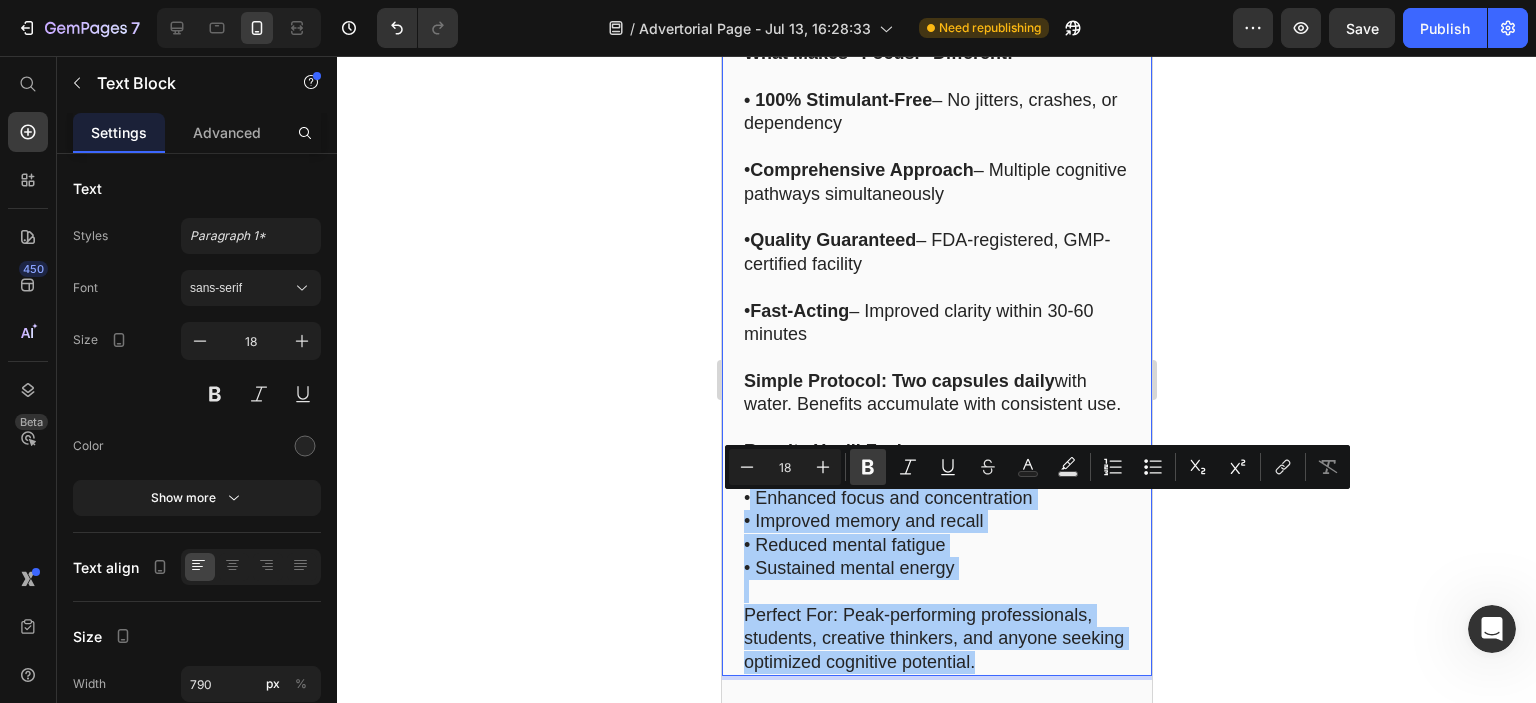 click 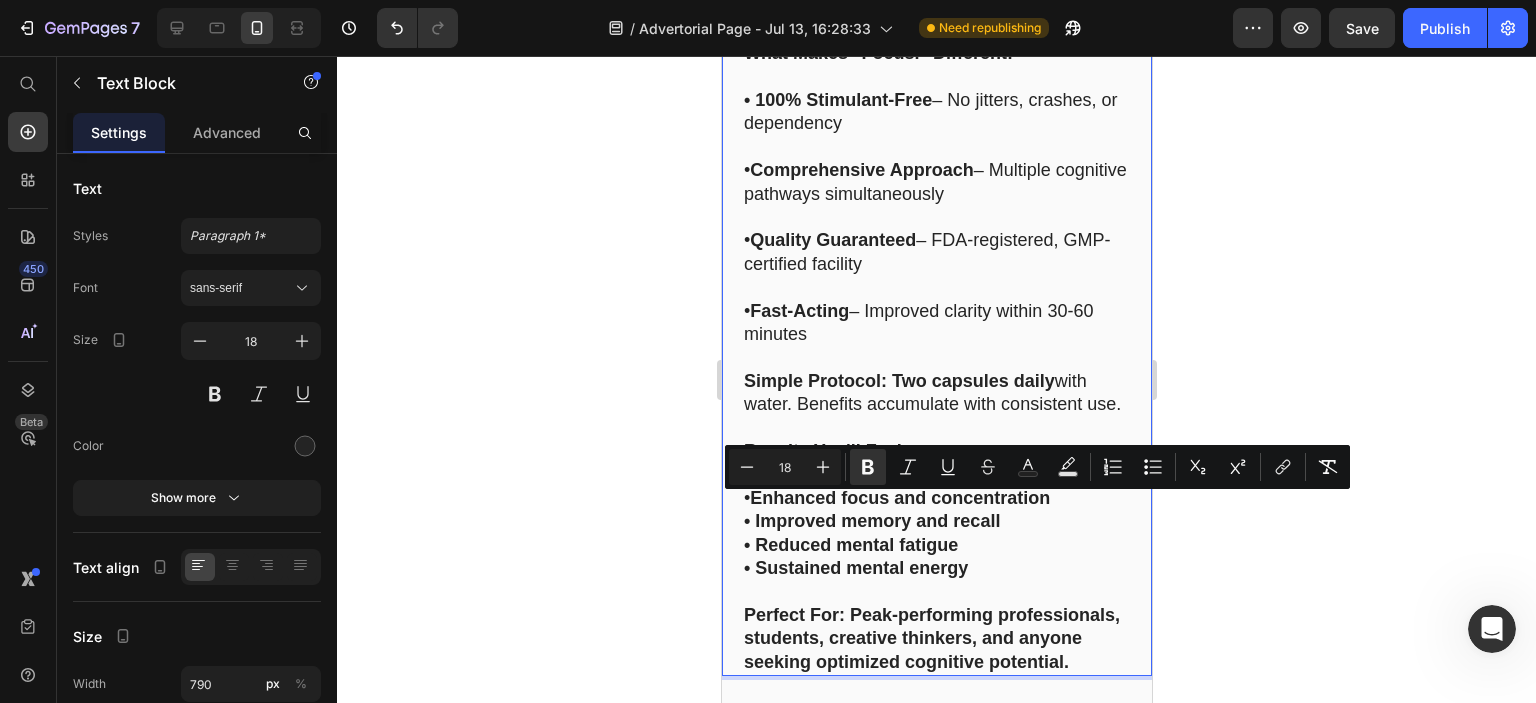 click on "• Improved memory and recall" at bounding box center (871, 521) 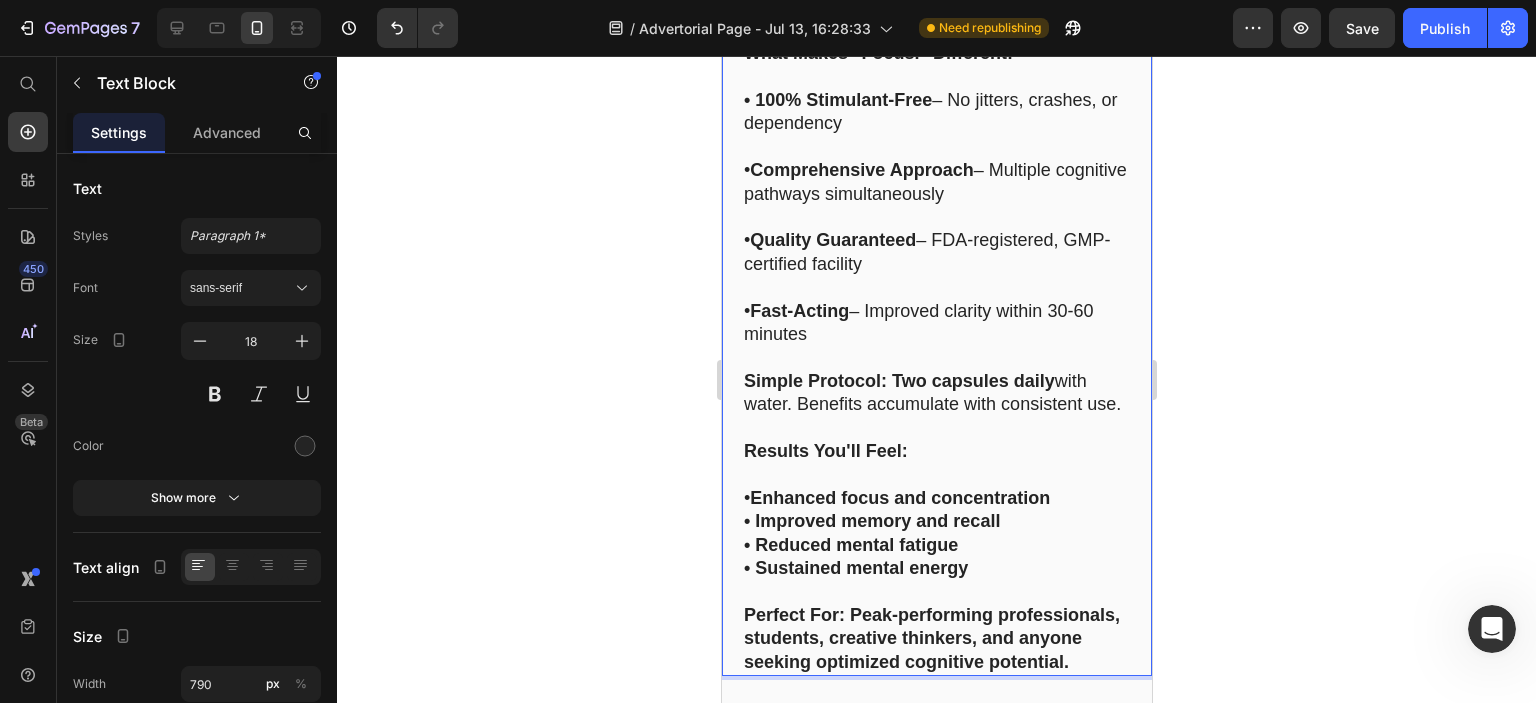 click 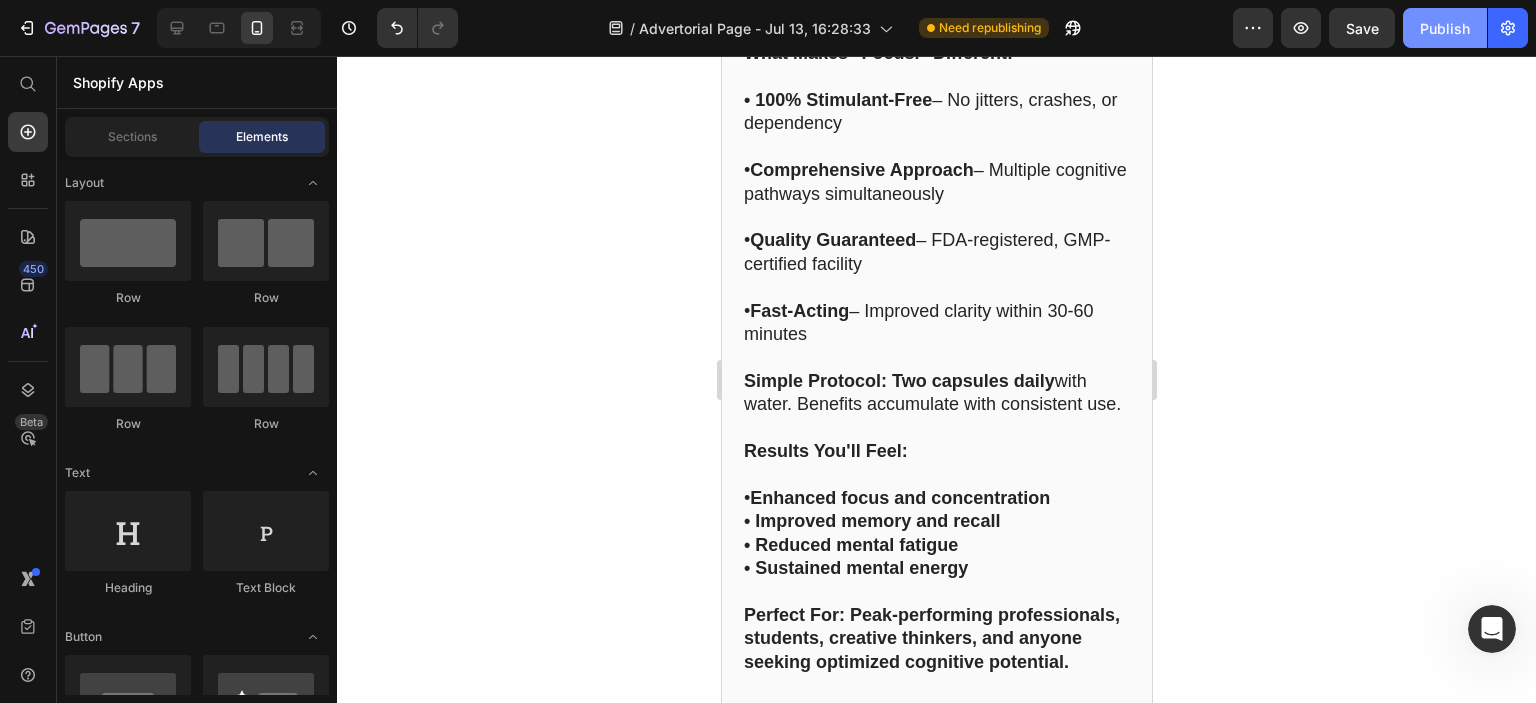 click on "Publish" 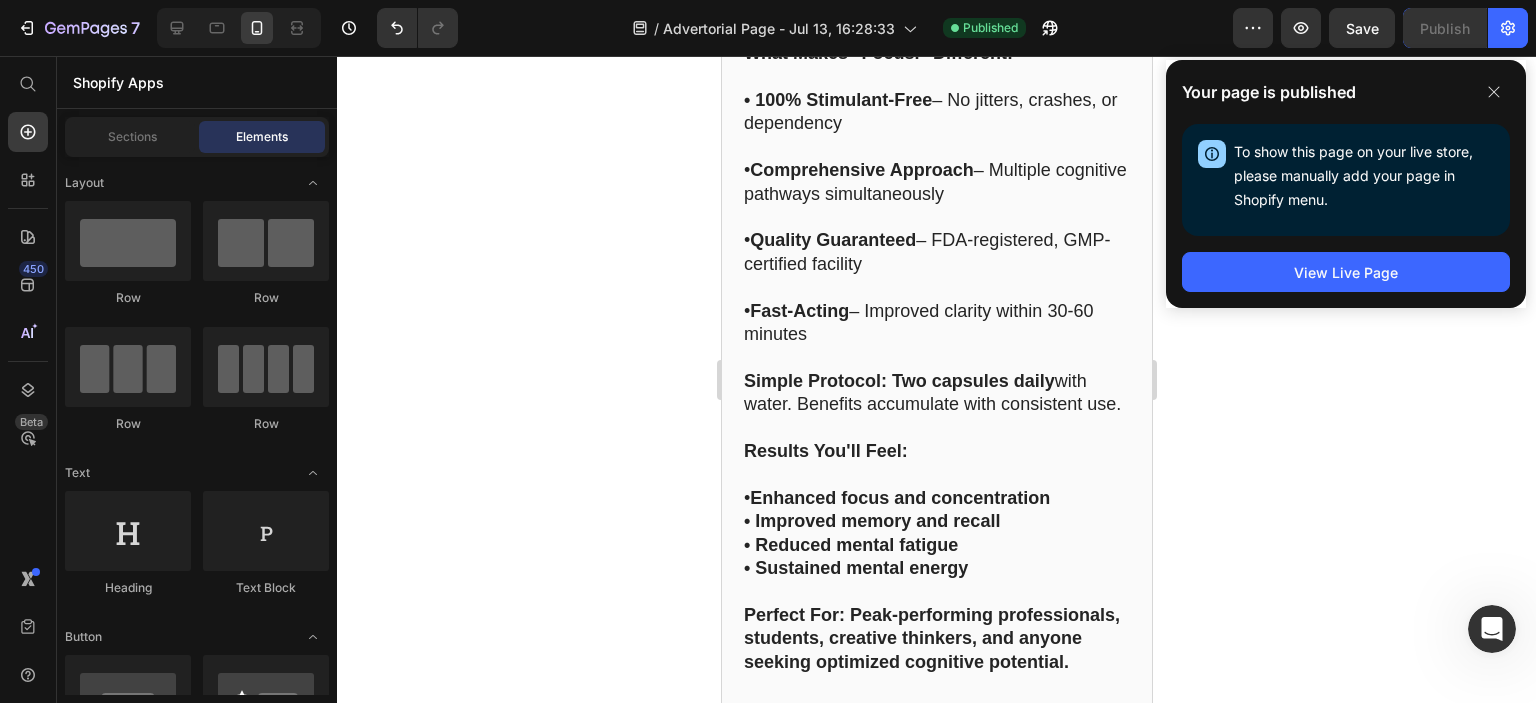 click 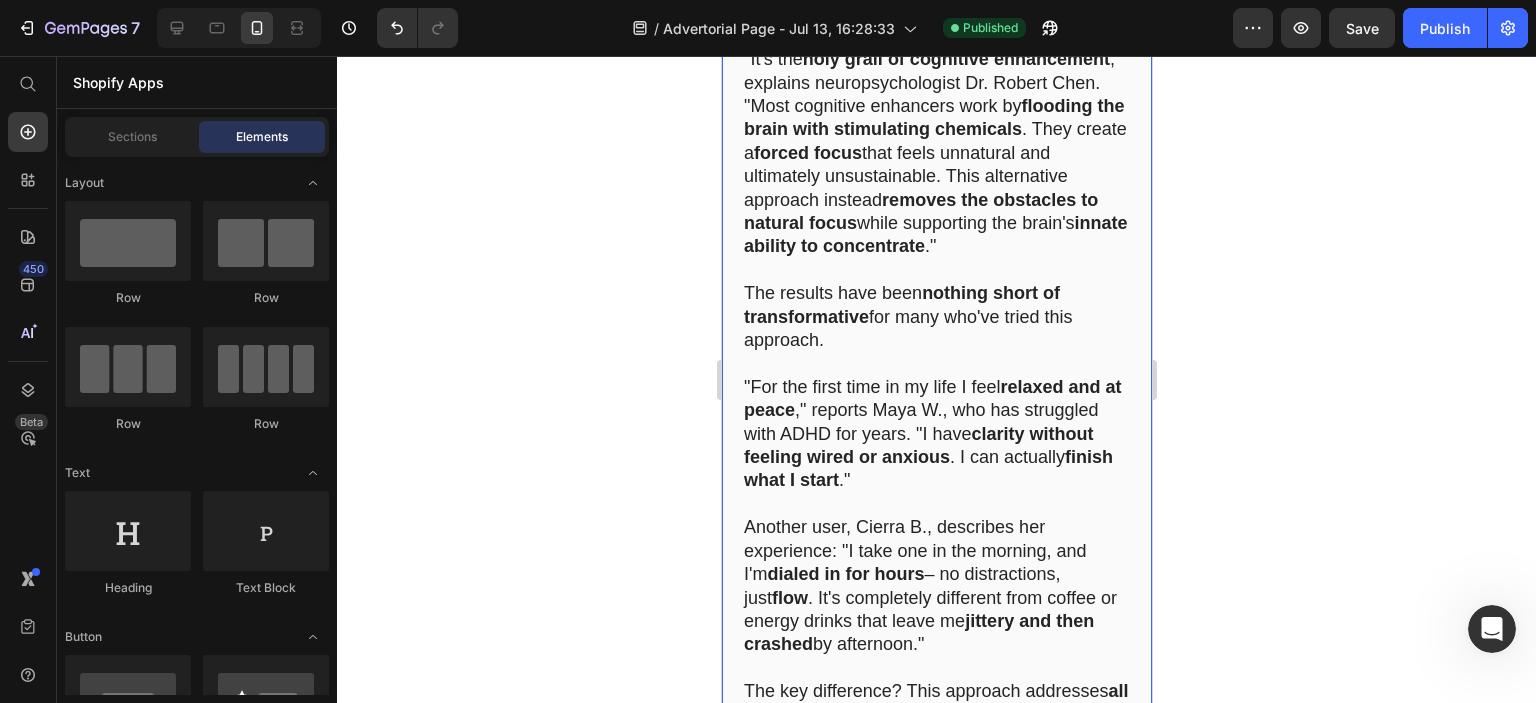 scroll, scrollTop: 4631, scrollLeft: 0, axis: vertical 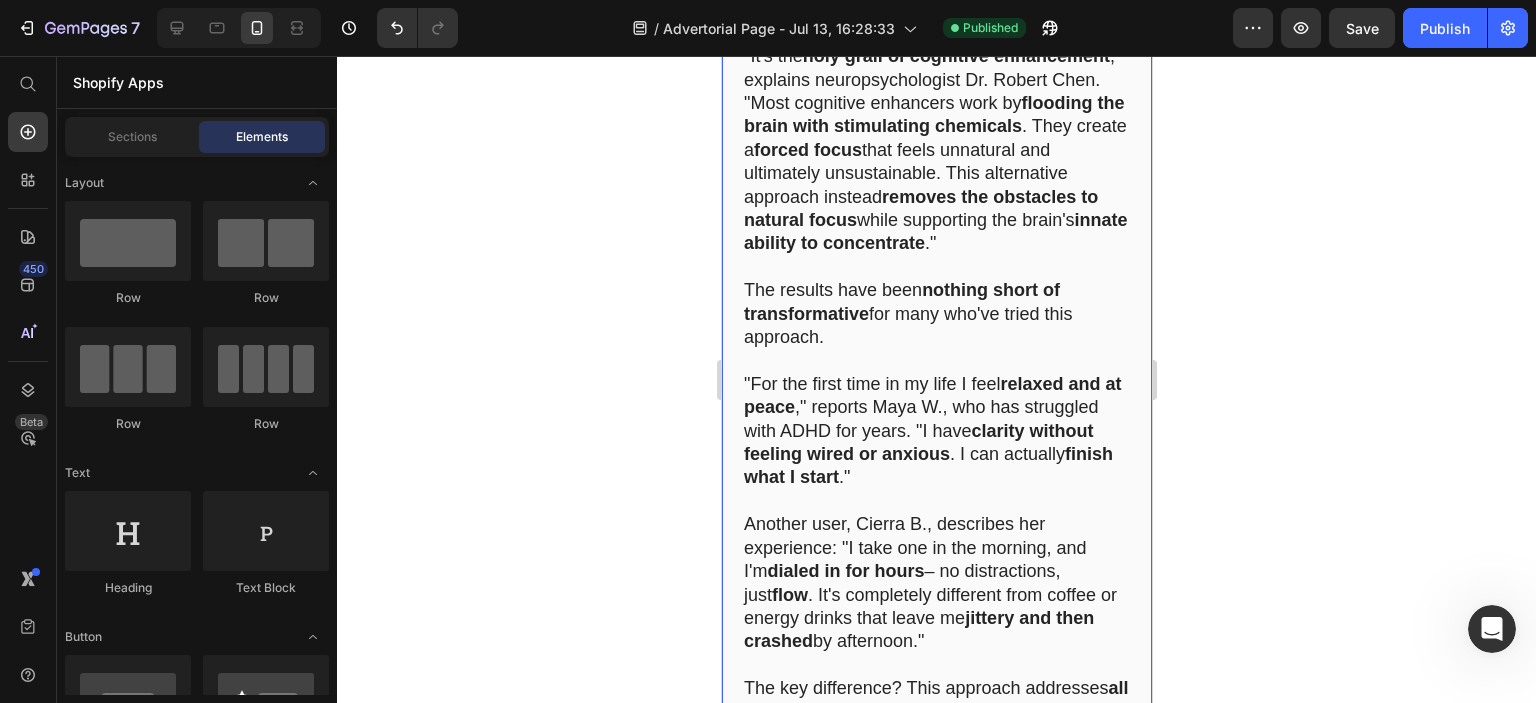 click on "forced focus" at bounding box center (807, 150) 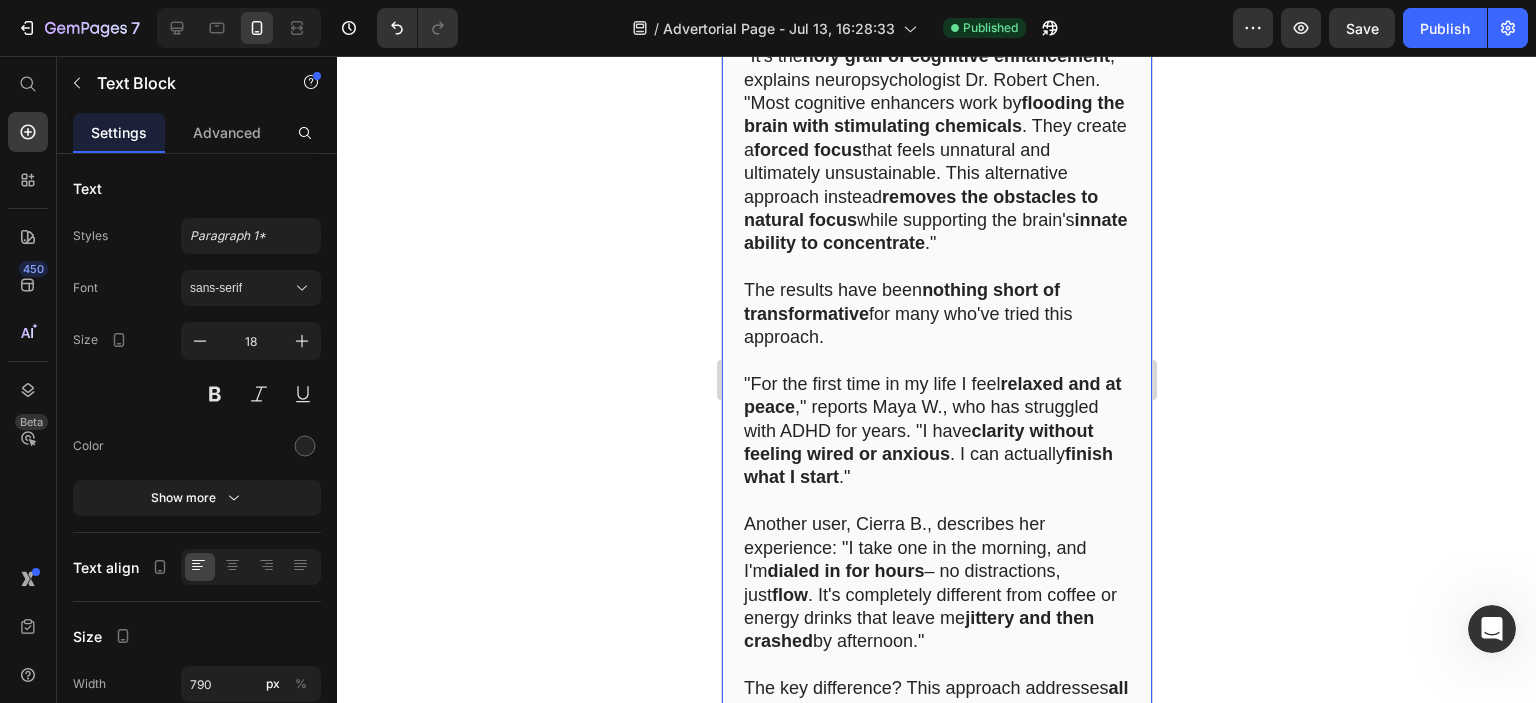 click on ""It's the holy grail of cognitive enhancement ," explains neuropsychologist Dr. [LAST] . "Most cognitive enhancers work by flooding the brain with stimulating chemicals . They create a forced focus that feels unnatural and ultimately unsustainable. This alternative approach instead removes the obstacles to natural focus while supporting the brain's innate ability to concentrate ."" at bounding box center [936, 150] 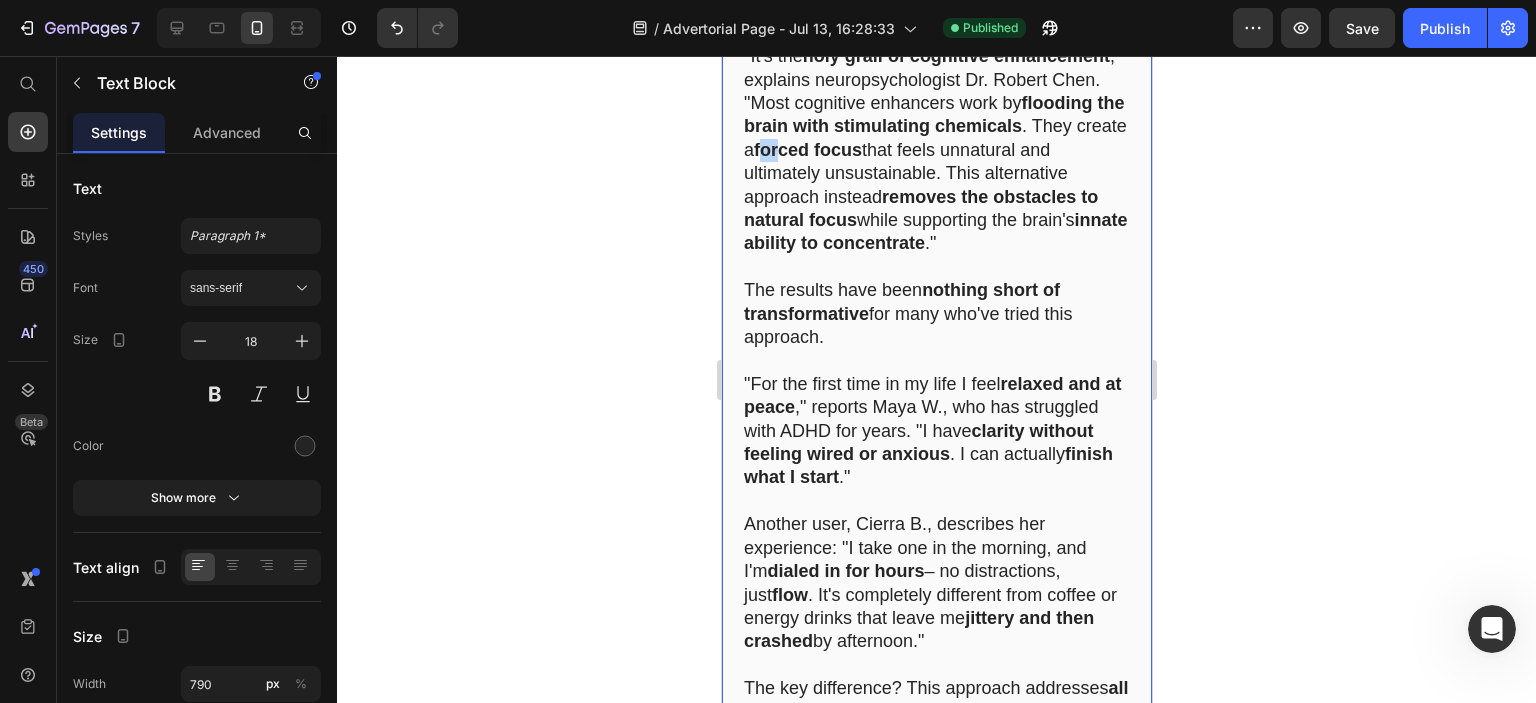 drag, startPoint x: 957, startPoint y: 466, endPoint x: 981, endPoint y: 465, distance: 24.020824 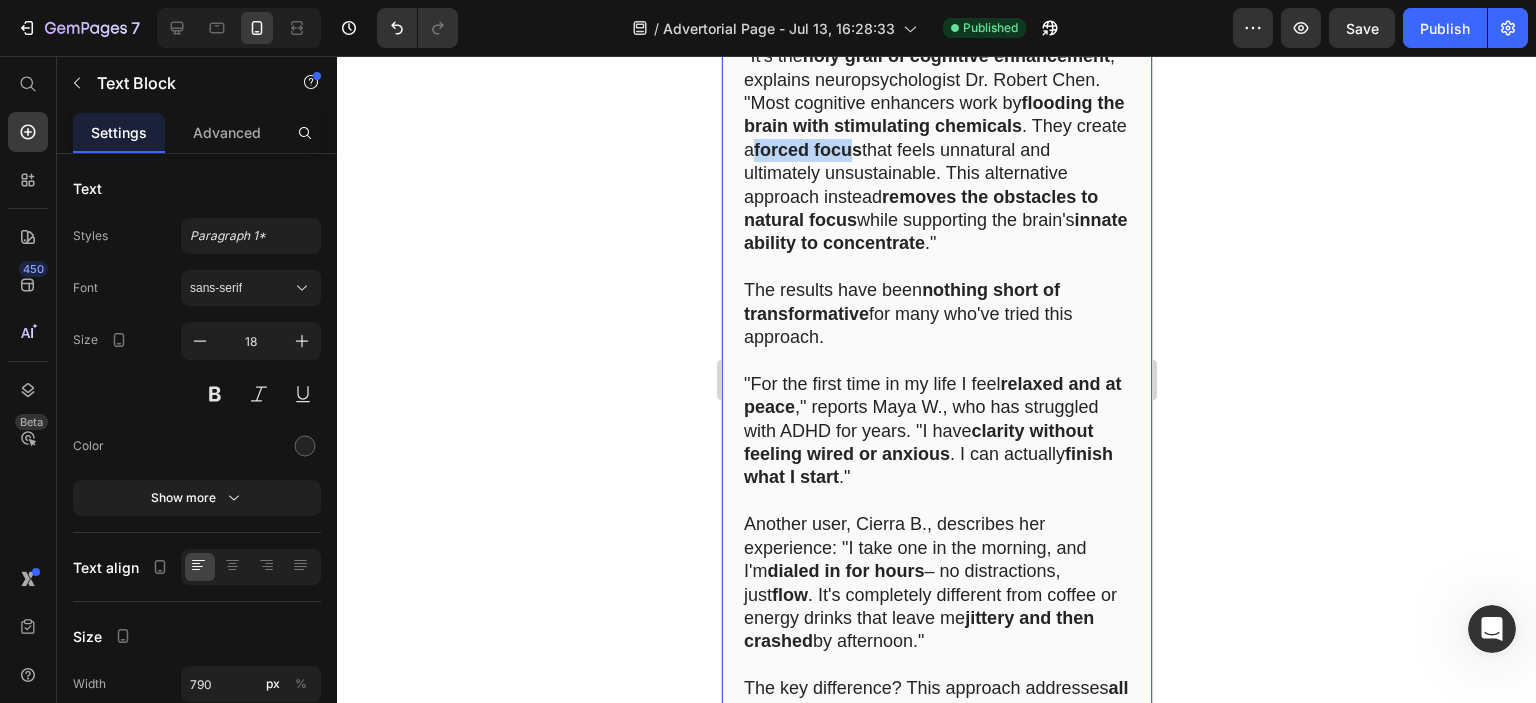 drag, startPoint x: 953, startPoint y: 467, endPoint x: 1057, endPoint y: 467, distance: 104 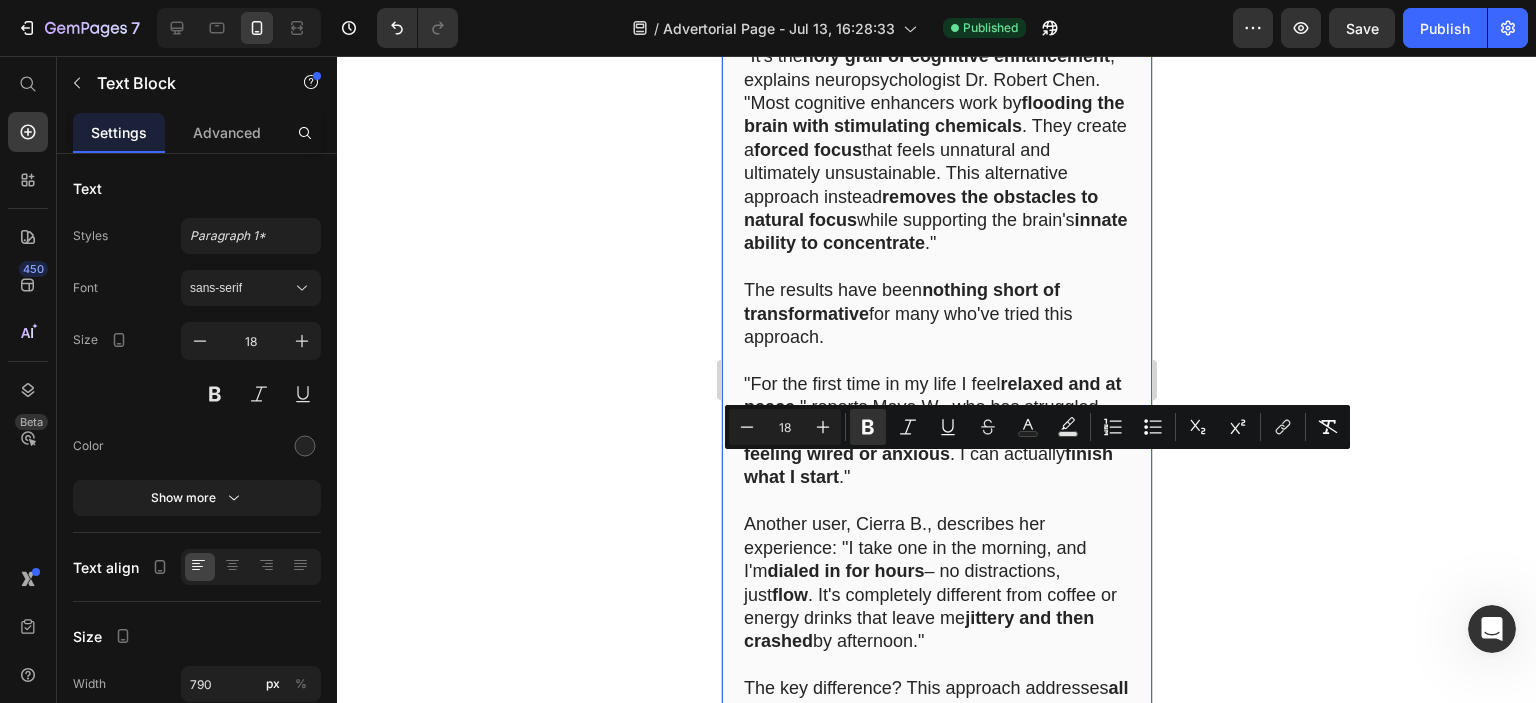 click on ""It's the holy grail of cognitive enhancement ," explains neuropsychologist Dr. [LAST] . "Most cognitive enhancers work by flooding the brain with stimulating chemicals . They create a forced focus that feels unnatural and ultimately unsustainable. This alternative approach instead removes the obstacles to natural focus while supporting the brain's innate ability to concentrate ."" at bounding box center (936, 150) 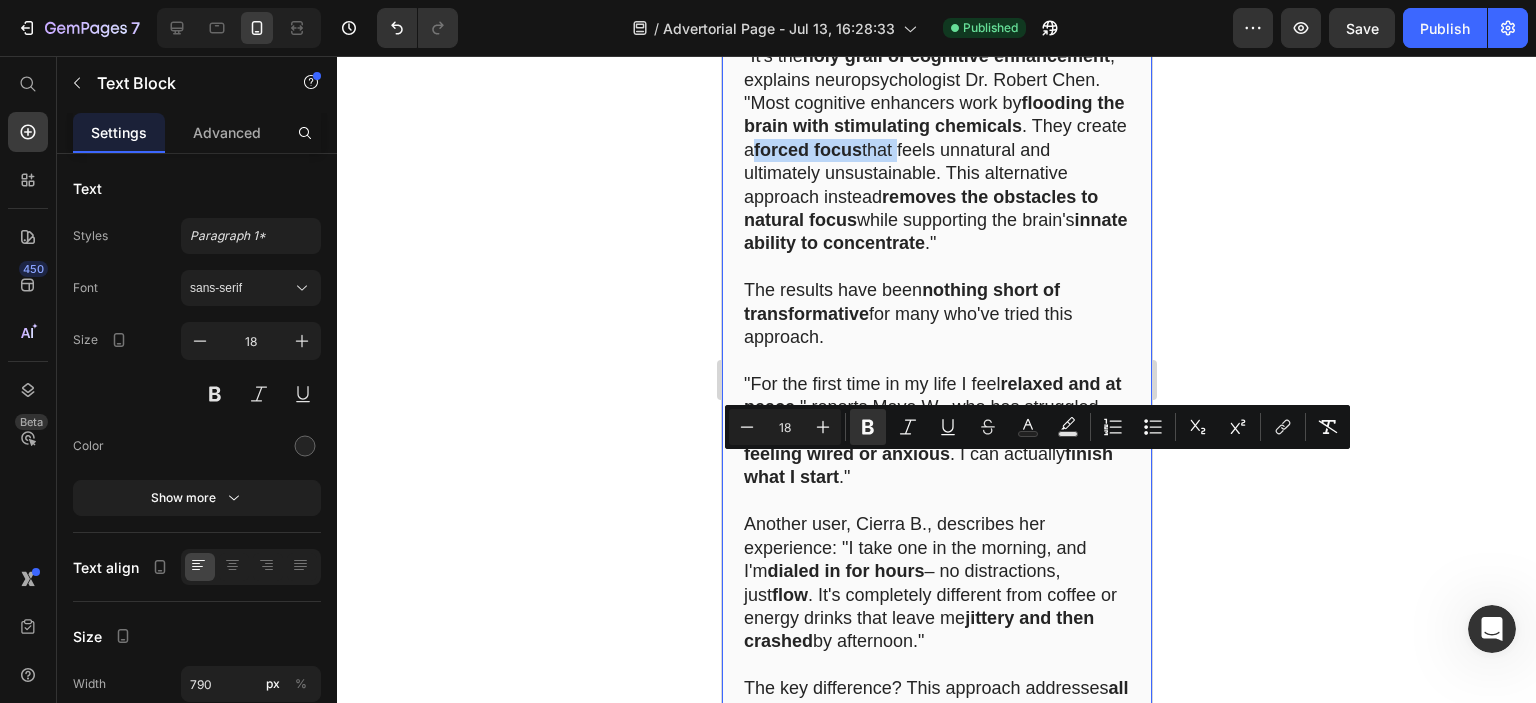 drag, startPoint x: 1065, startPoint y: 467, endPoint x: 954, endPoint y: 467, distance: 111 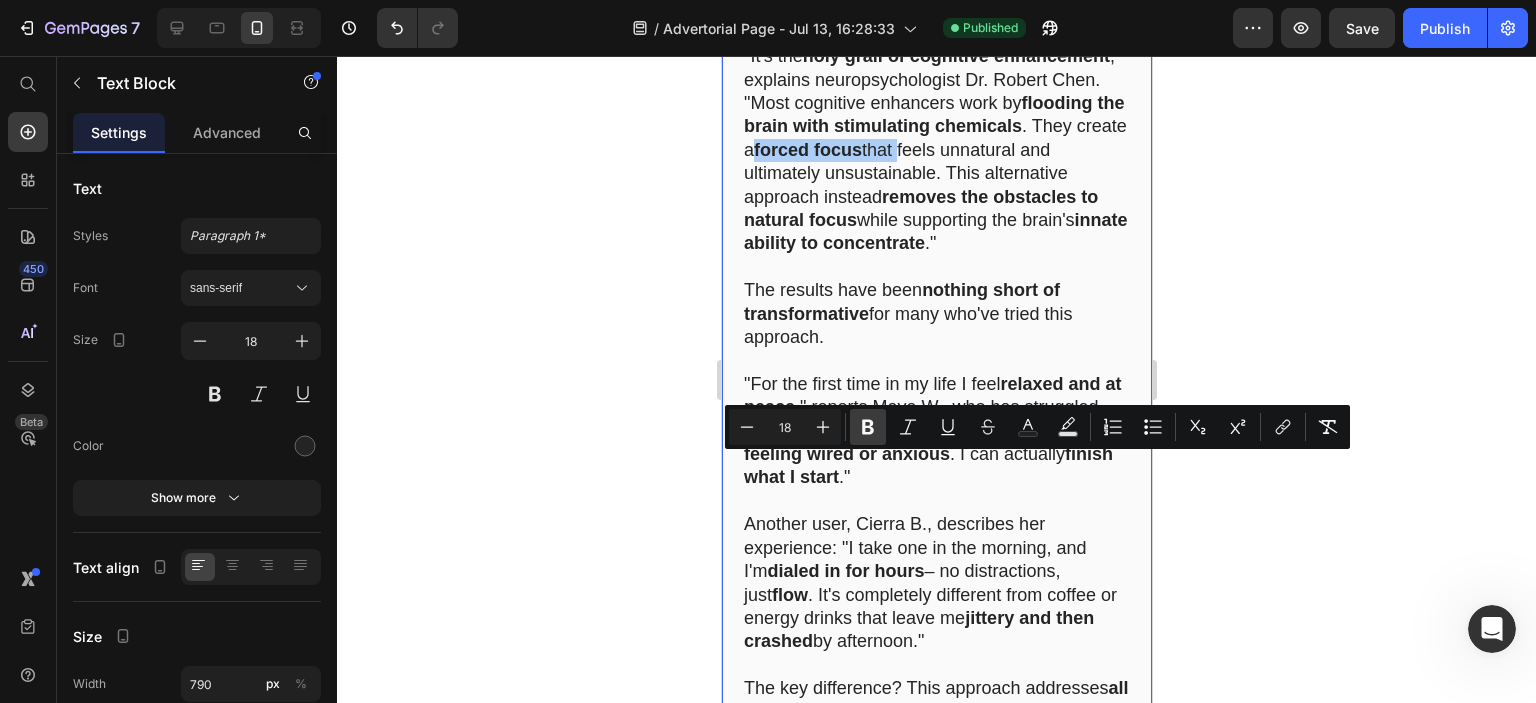 click 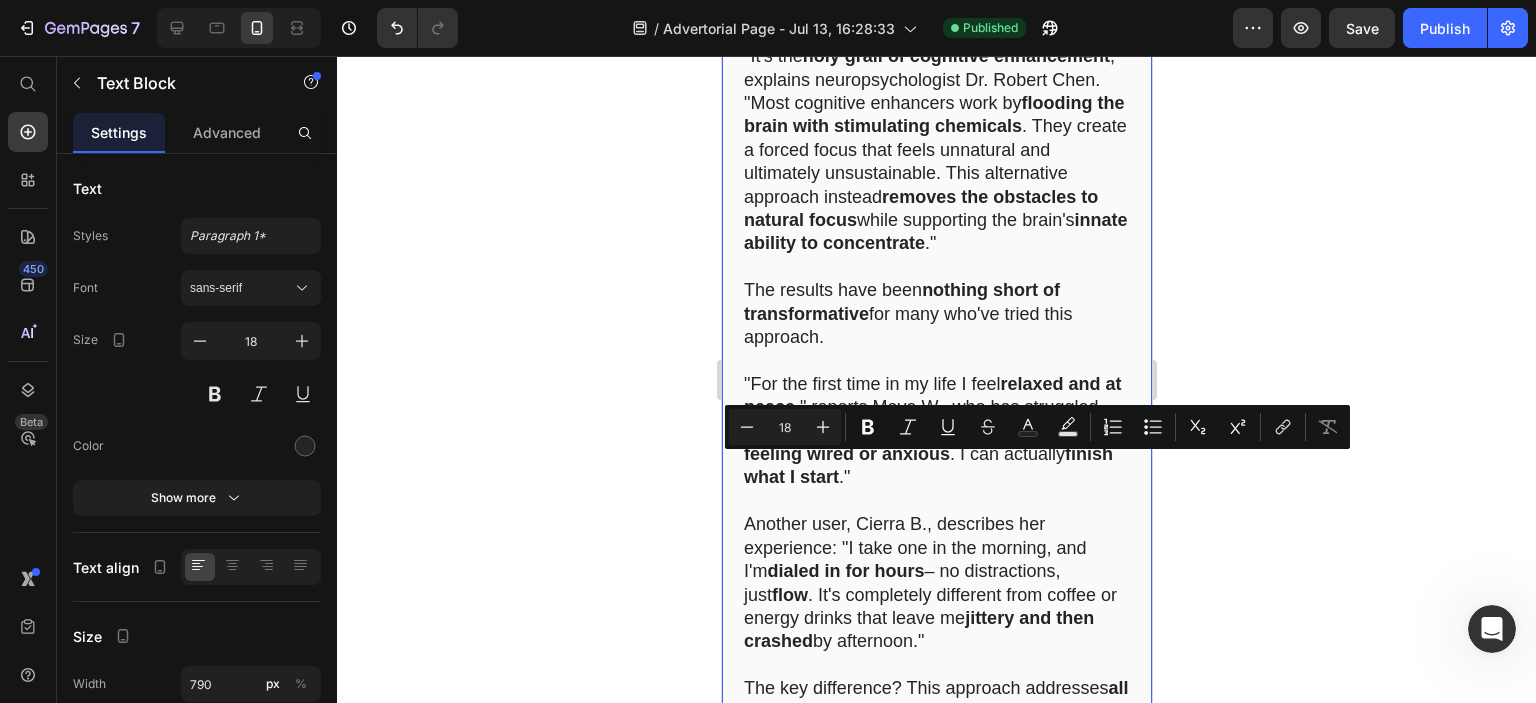 click on ""It's the holy grail of cognitive enhancement ," explains neuropsychologist Dr. [LAST] . "Most cognitive enhancers work by flooding the brain with stimulating chemicals . They create a forced focus that feels unnatural and ultimately unsustainable. This alternative approach instead removes the obstacles to natural focus while supporting the brain's innate ability to concentrate ."" at bounding box center (936, 150) 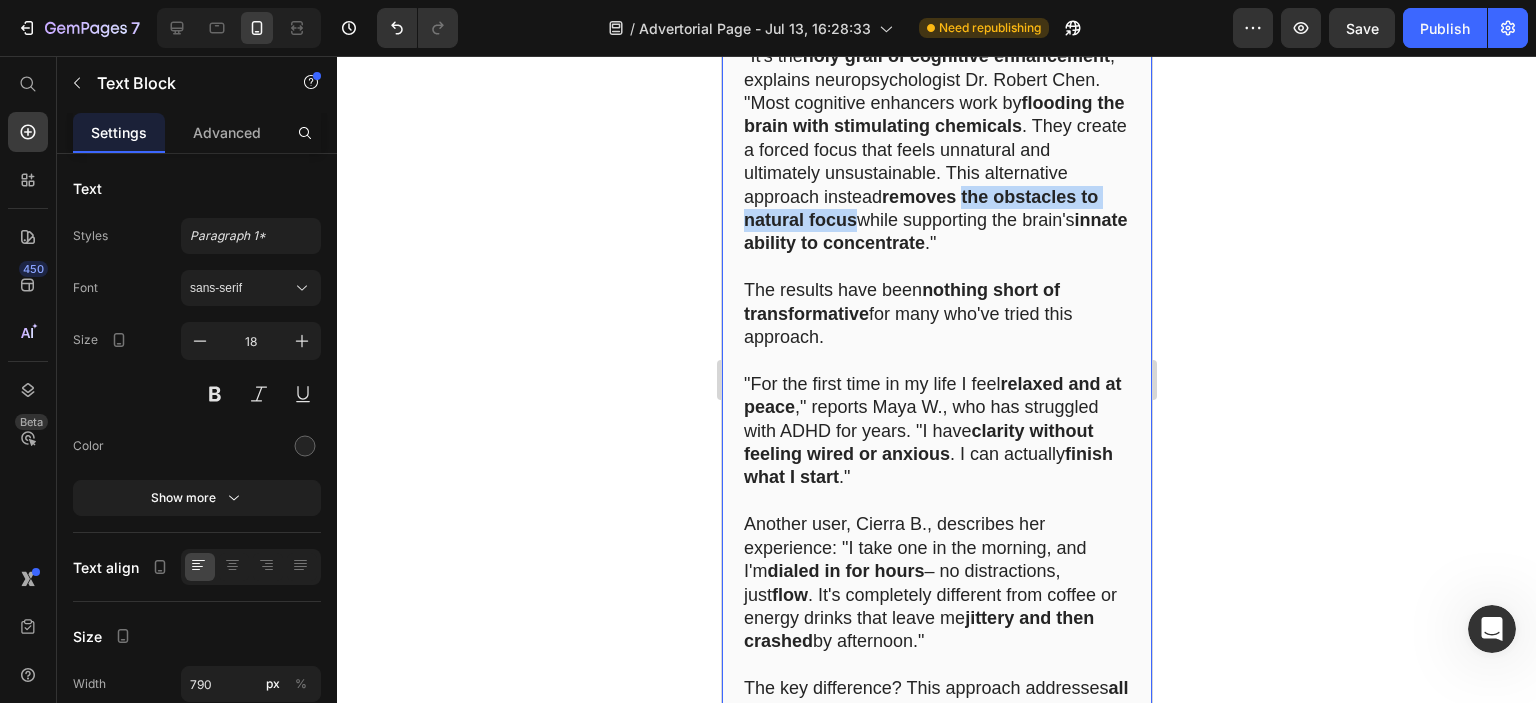 drag, startPoint x: 740, startPoint y: 536, endPoint x: 994, endPoint y: 542, distance: 254.07086 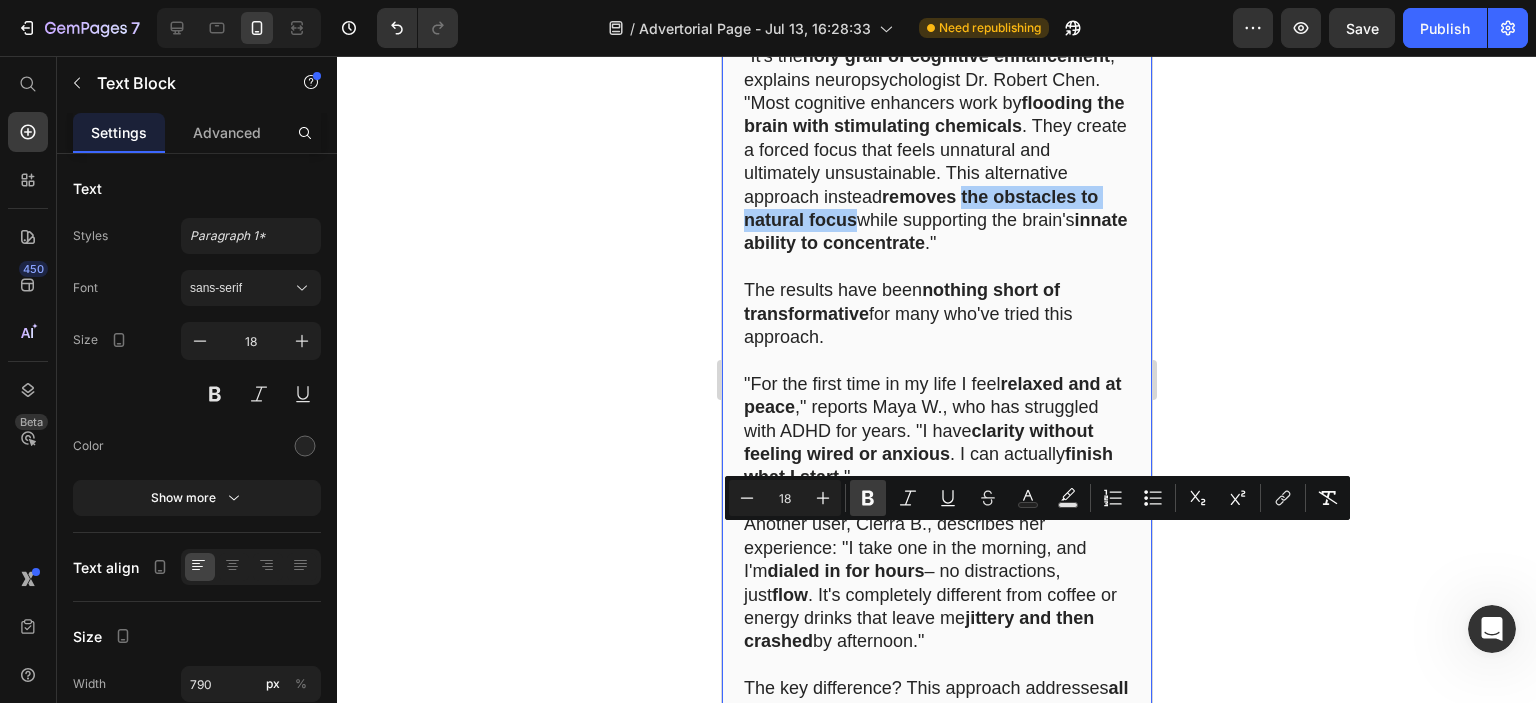 click on "Bold" at bounding box center [868, 498] 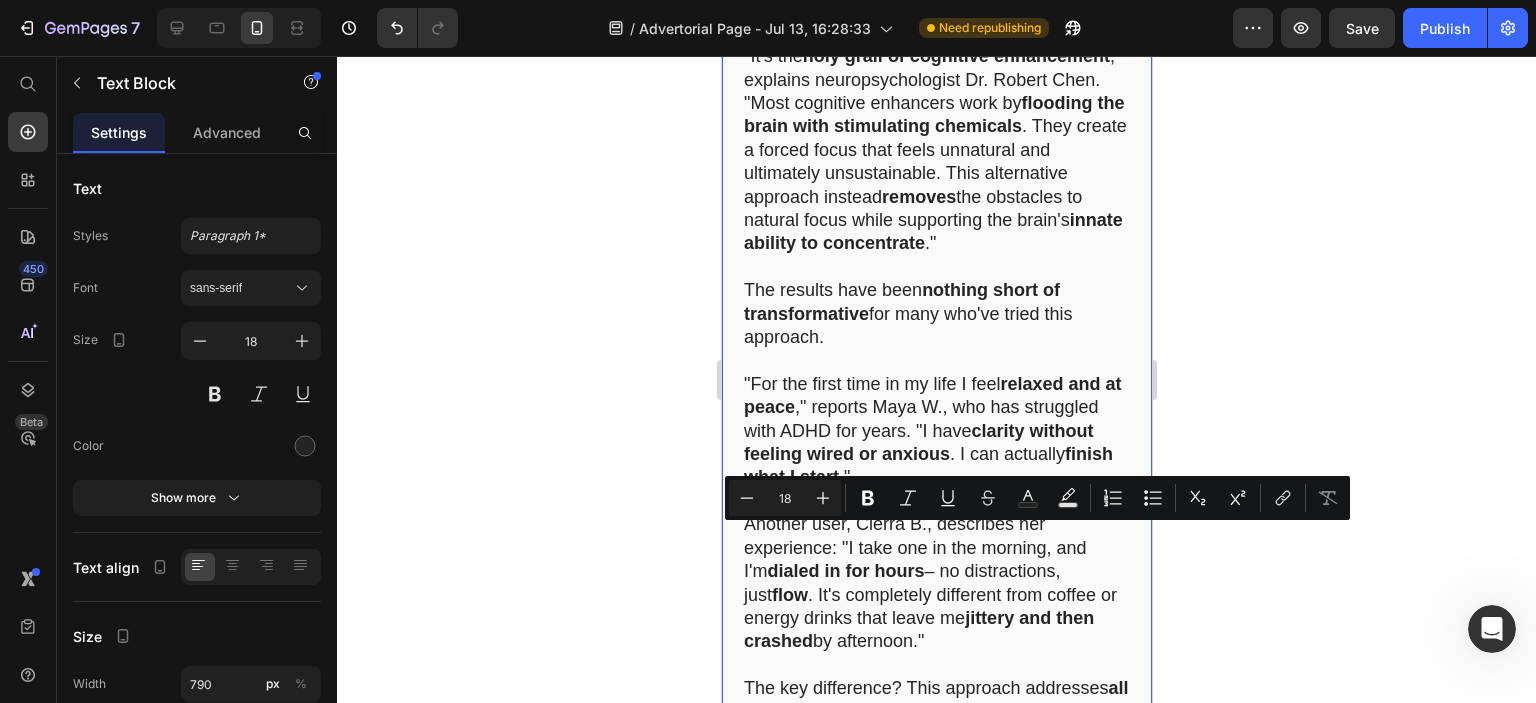 click on "innate ability to concentrate" at bounding box center [932, 231] 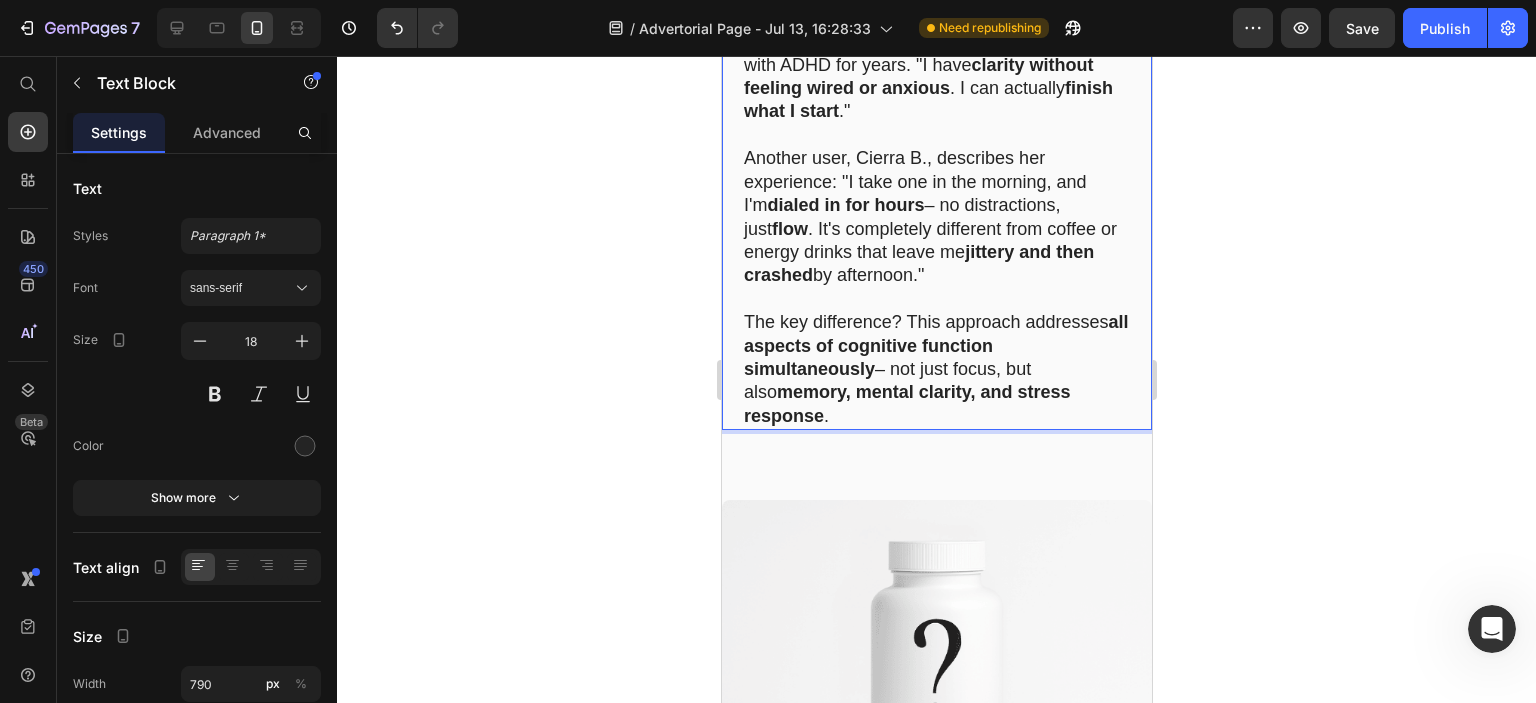 scroll, scrollTop: 5031, scrollLeft: 0, axis: vertical 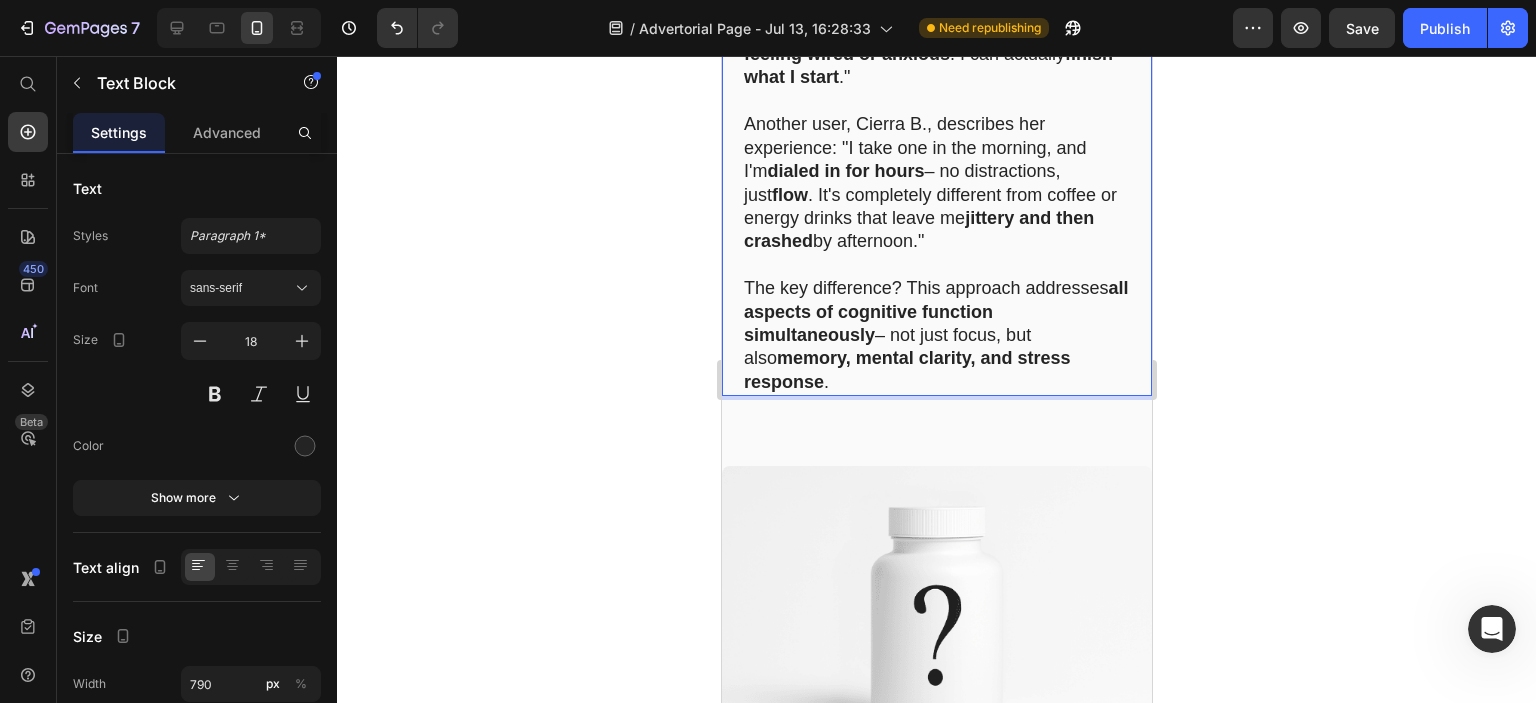 click on "flow" at bounding box center [789, 195] 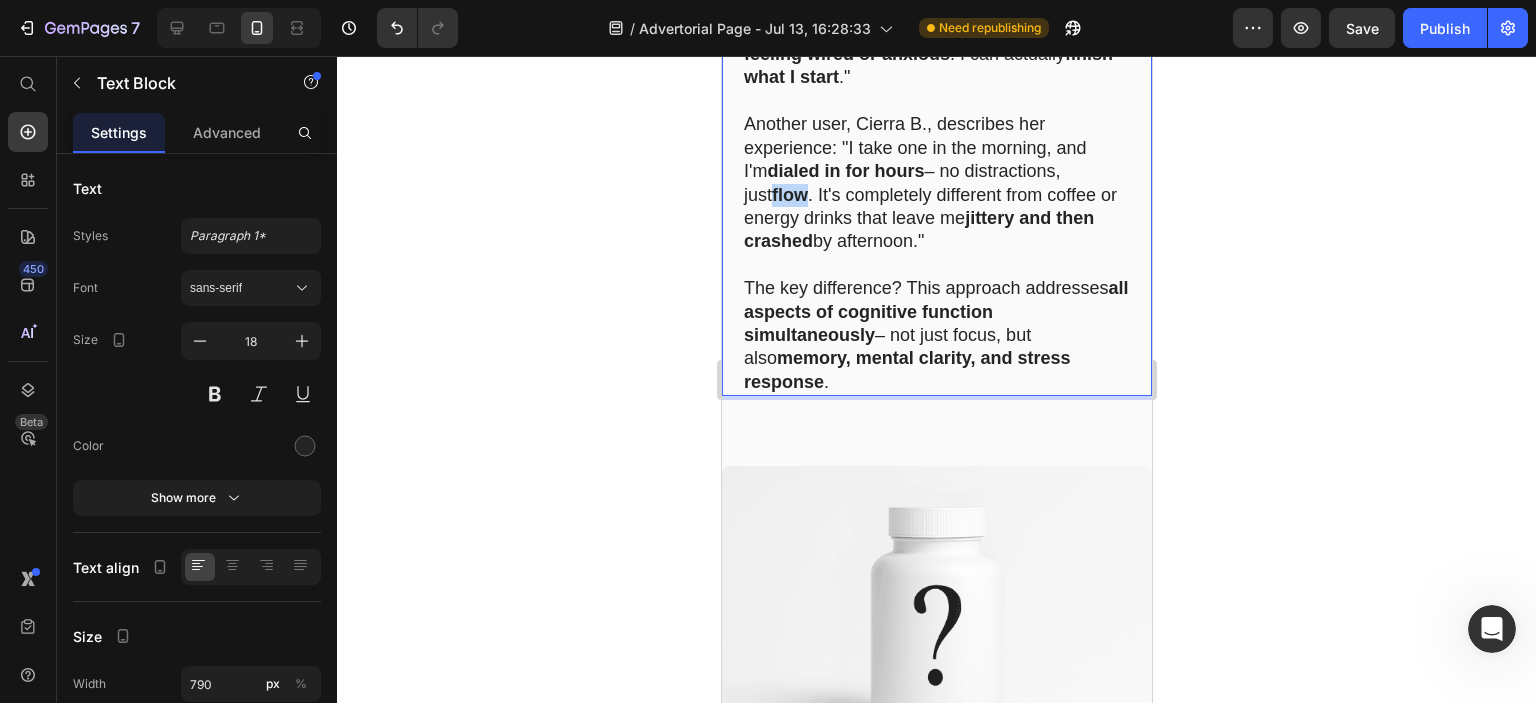 click on "flow" at bounding box center (789, 195) 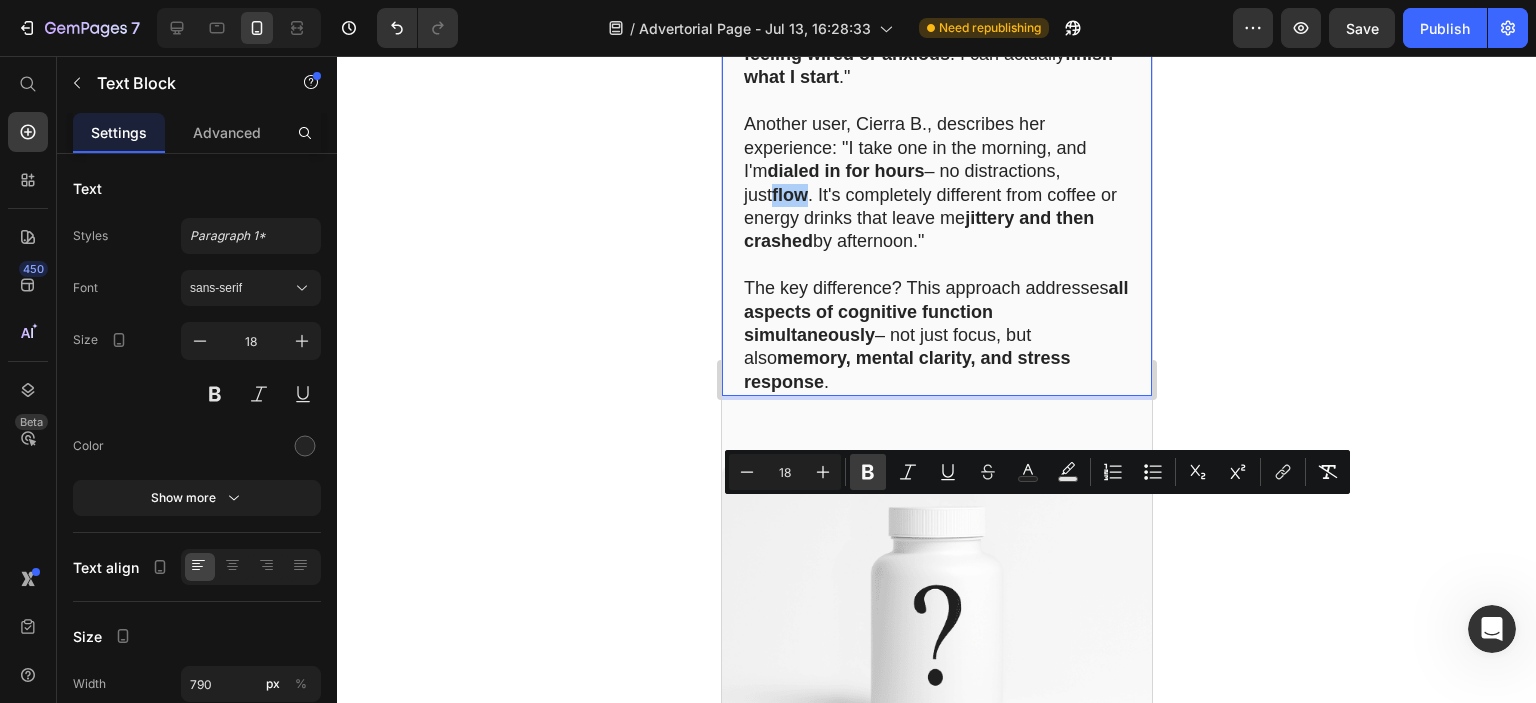 click on "Bold" at bounding box center (868, 472) 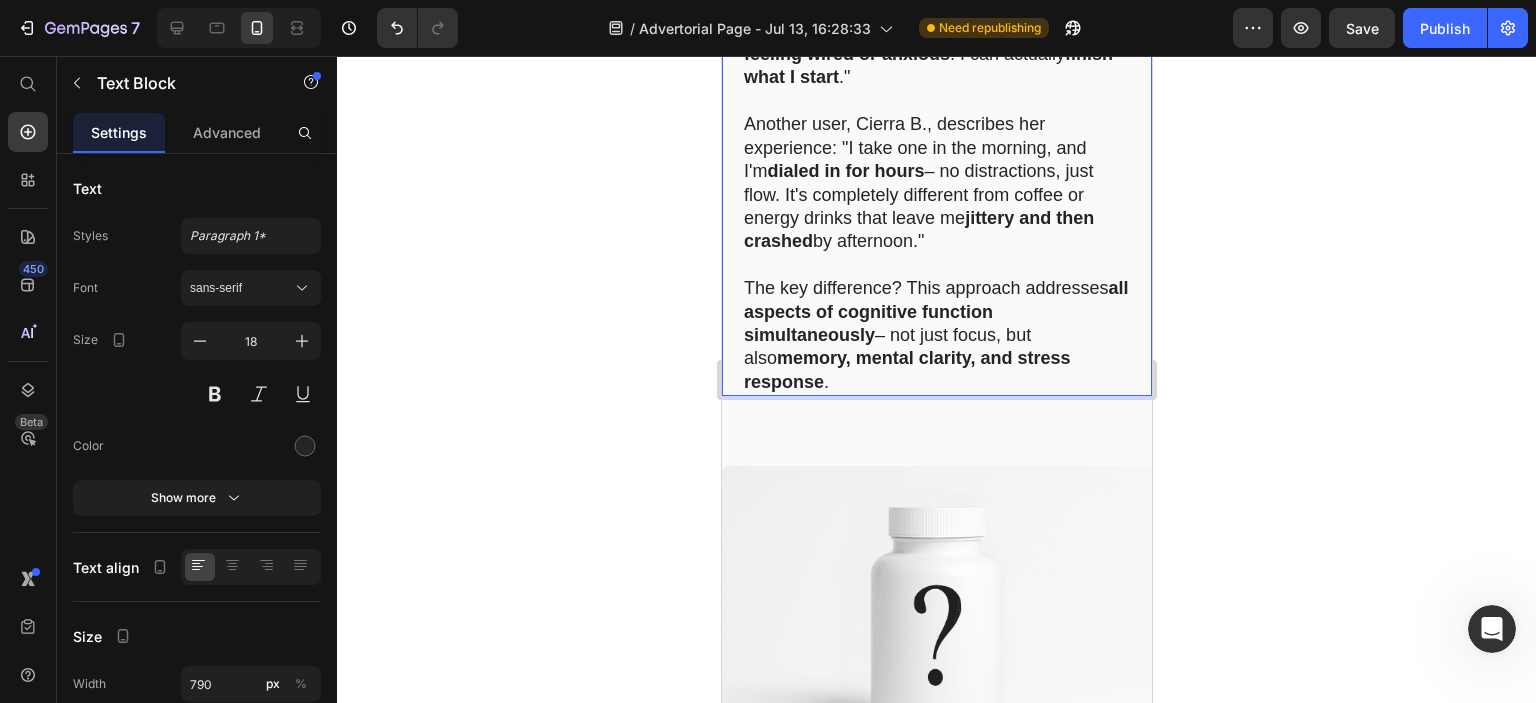 click on "Another user, Cierra B., describes her experience: "I take one in the morning, and I'm dialed in for hours – no distractions, just flow. It's completely different from coffee or energy drinks that leave me jittery and then crashed by afternoon."" at bounding box center (936, 183) 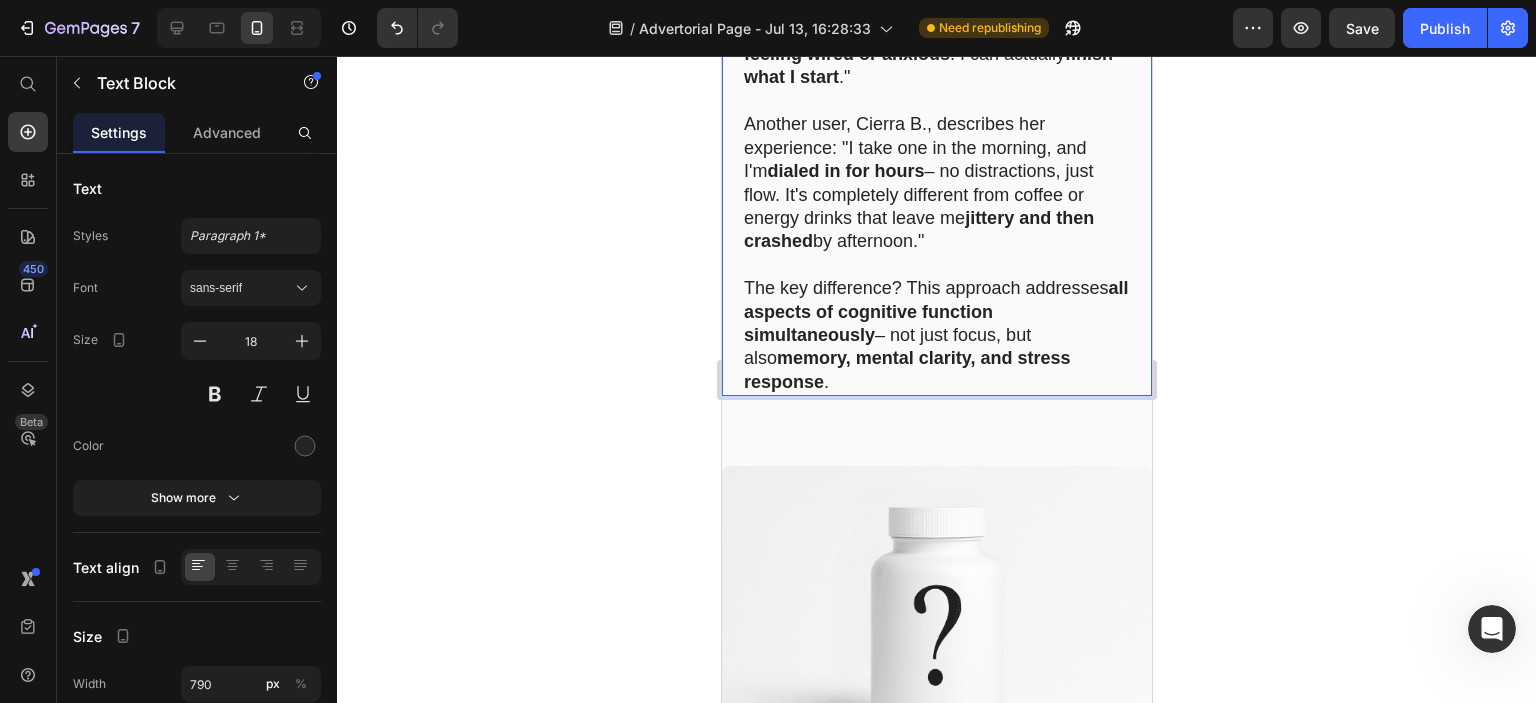 click on "Another user, Cierra B., describes her experience: "I take one in the morning, and I'm dialed in for hours – no distractions, just flow. It's completely different from coffee or energy drinks that leave me jittery and then crashed by afternoon."" at bounding box center (936, 183) 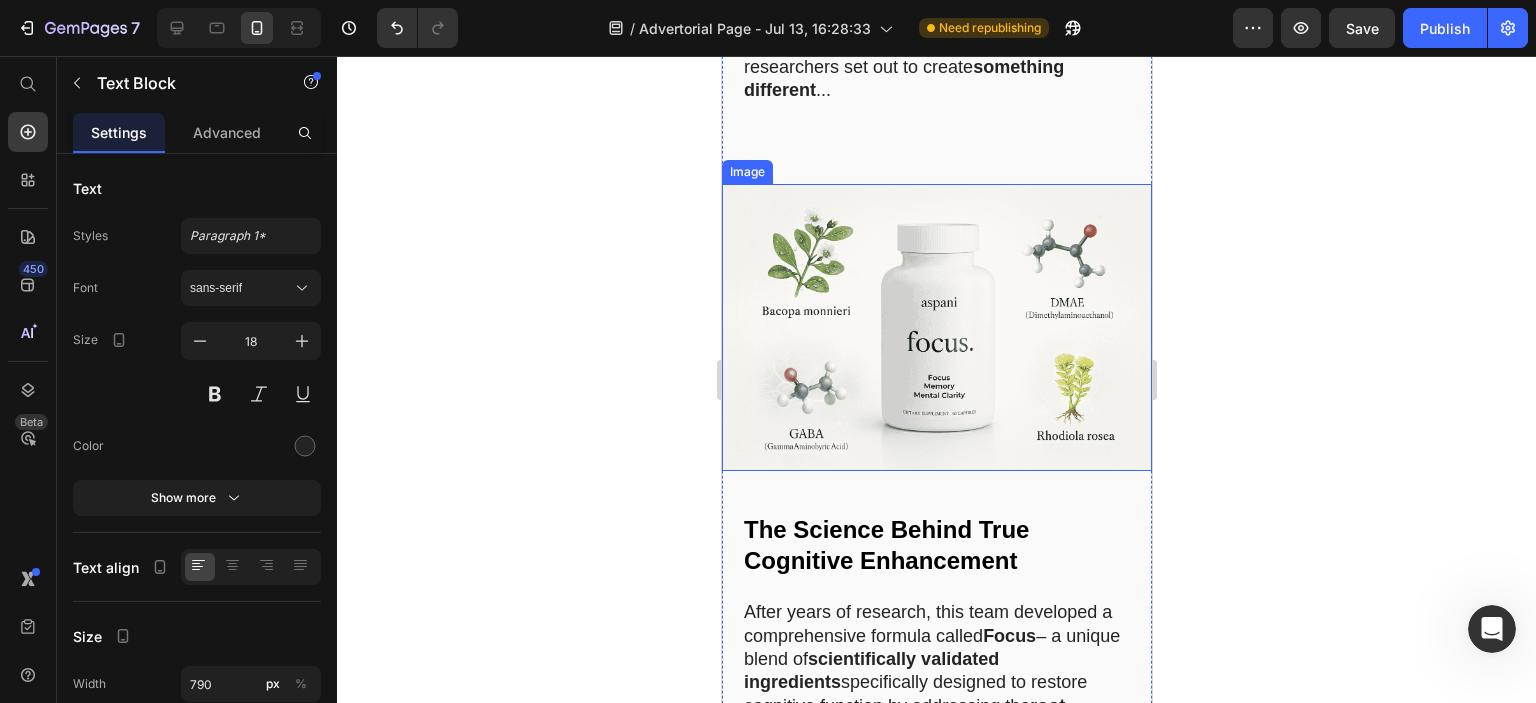 scroll, scrollTop: 6831, scrollLeft: 0, axis: vertical 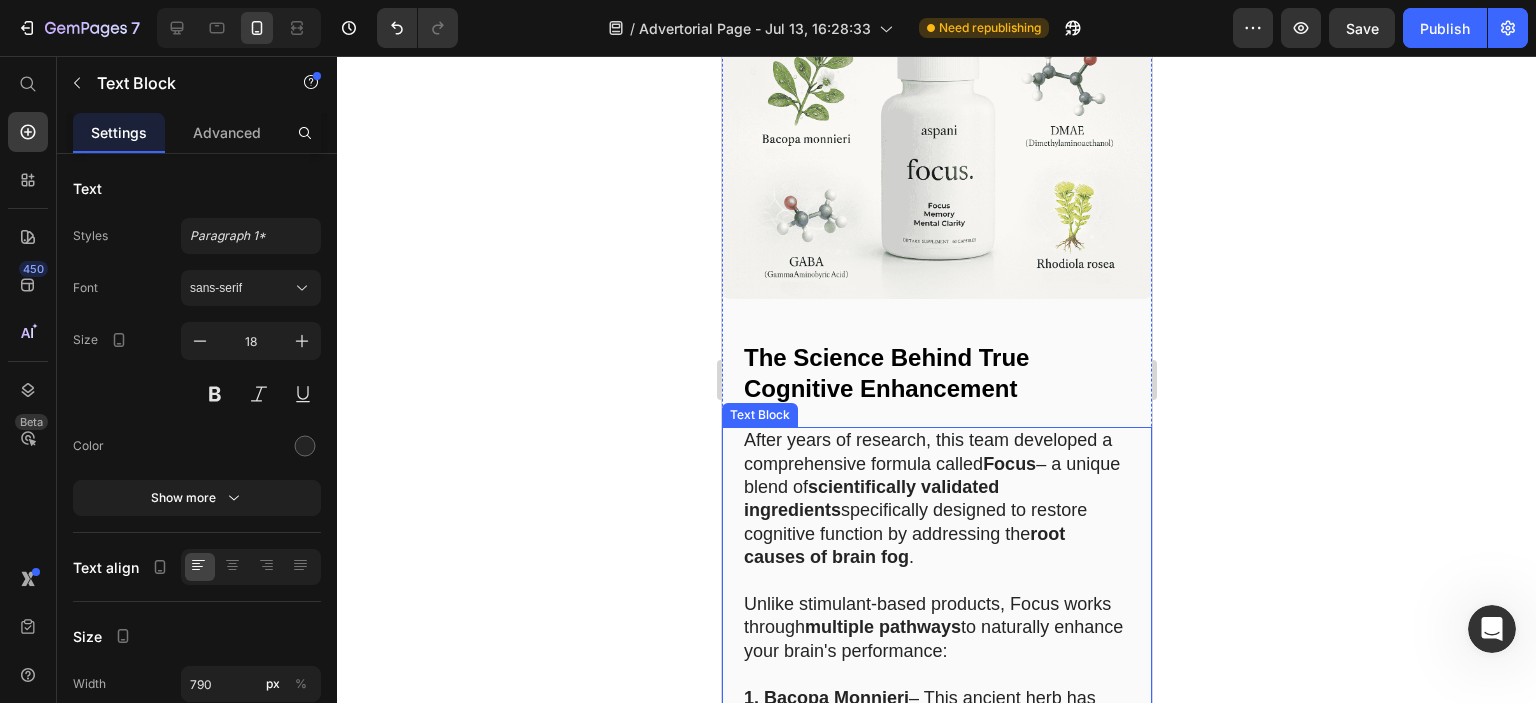 click on "After years of research, this team developed a comprehensive formula called  Focus  – a unique blend of  scientifically validated ingredients  specifically designed to restore cognitive function by addressing the  root causes of brain fog ." at bounding box center [936, 499] 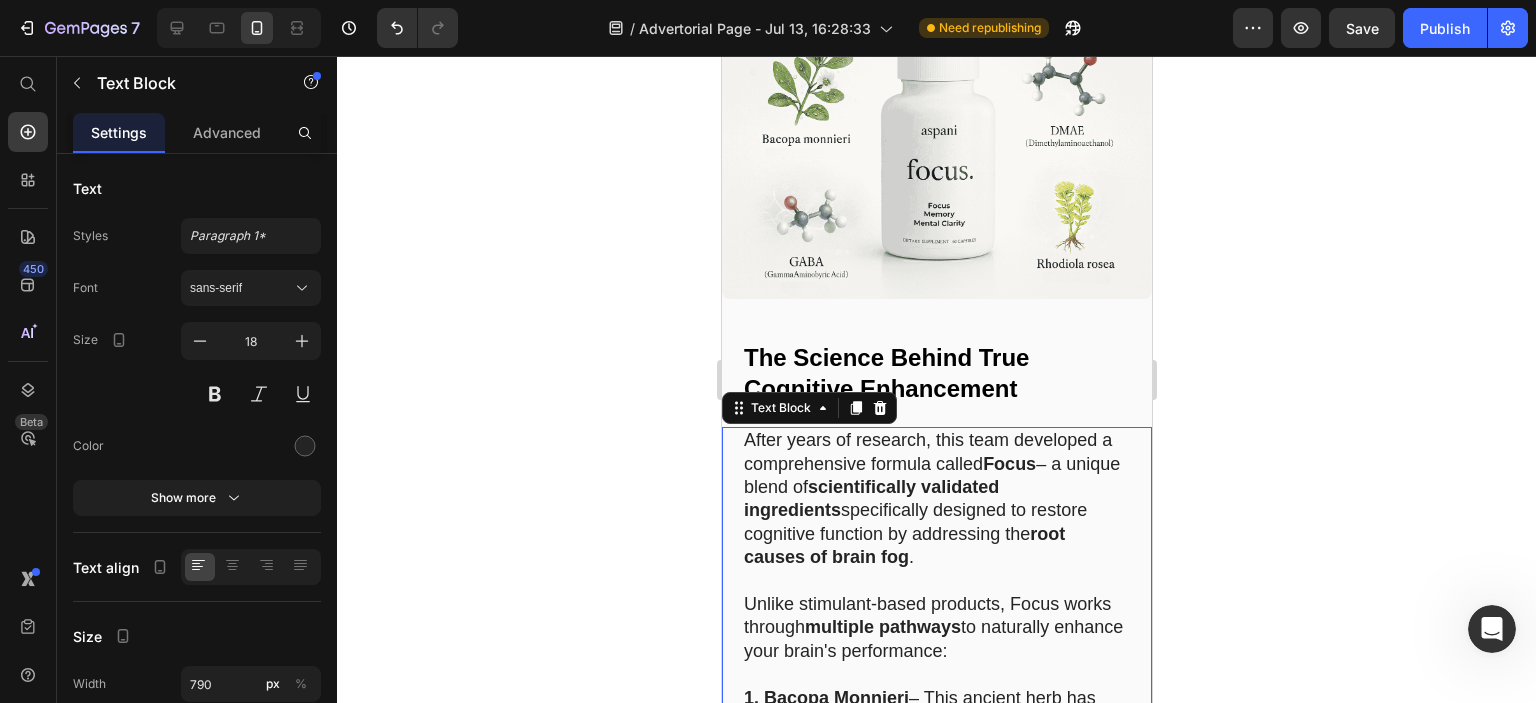 click on "Focus" at bounding box center (1008, 464) 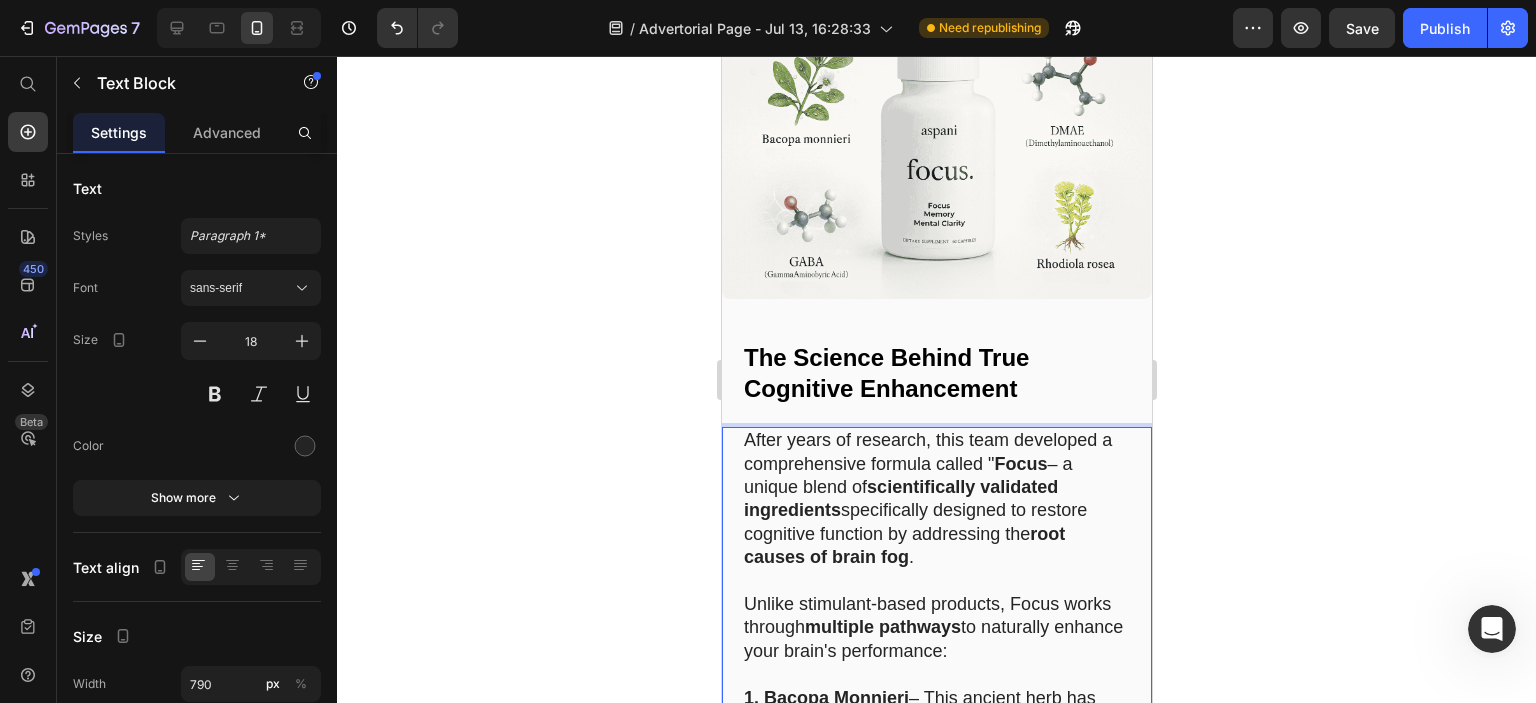 click on "Focus" at bounding box center [1020, 464] 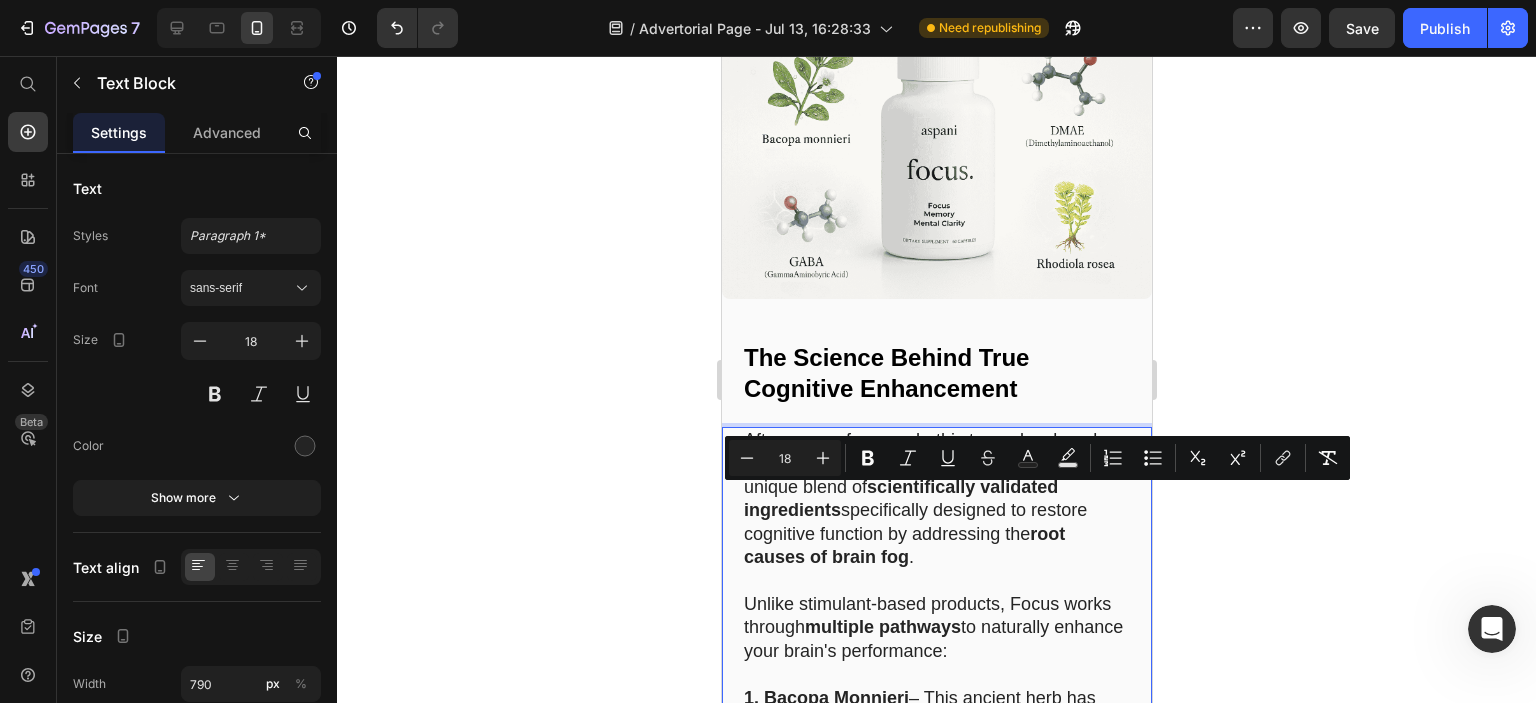 drag, startPoint x: 989, startPoint y: 495, endPoint x: 1061, endPoint y: 500, distance: 72.1734 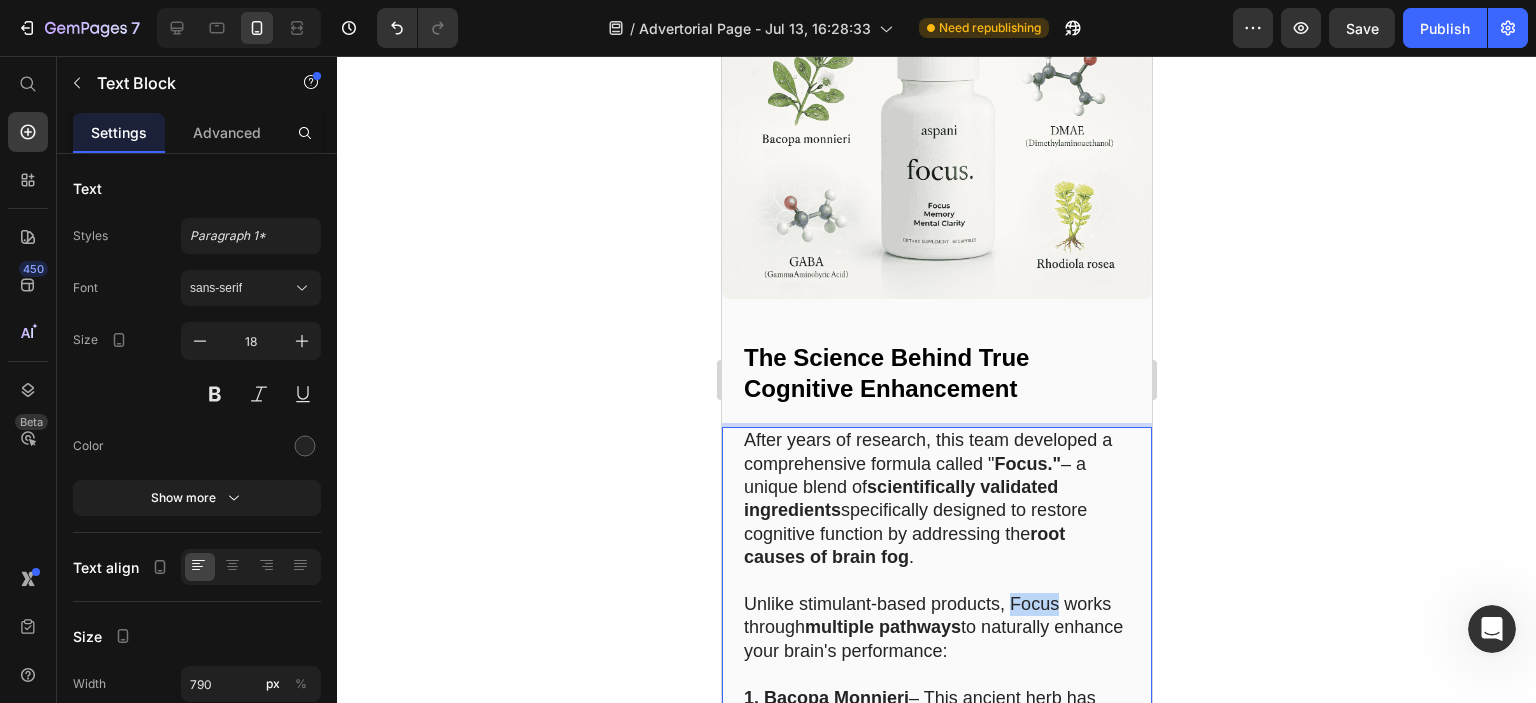 drag, startPoint x: 1009, startPoint y: 637, endPoint x: 1055, endPoint y: 642, distance: 46.270943 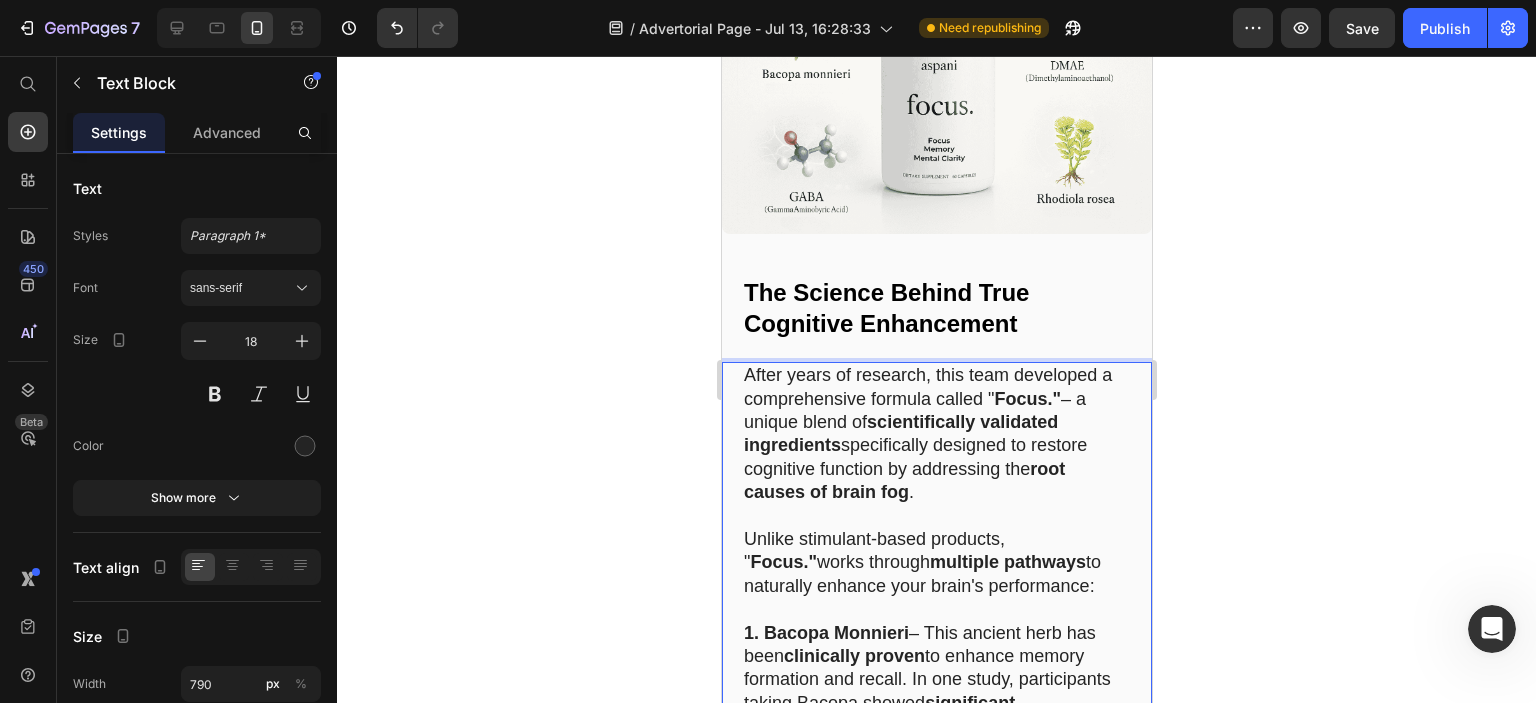 scroll, scrollTop: 6931, scrollLeft: 0, axis: vertical 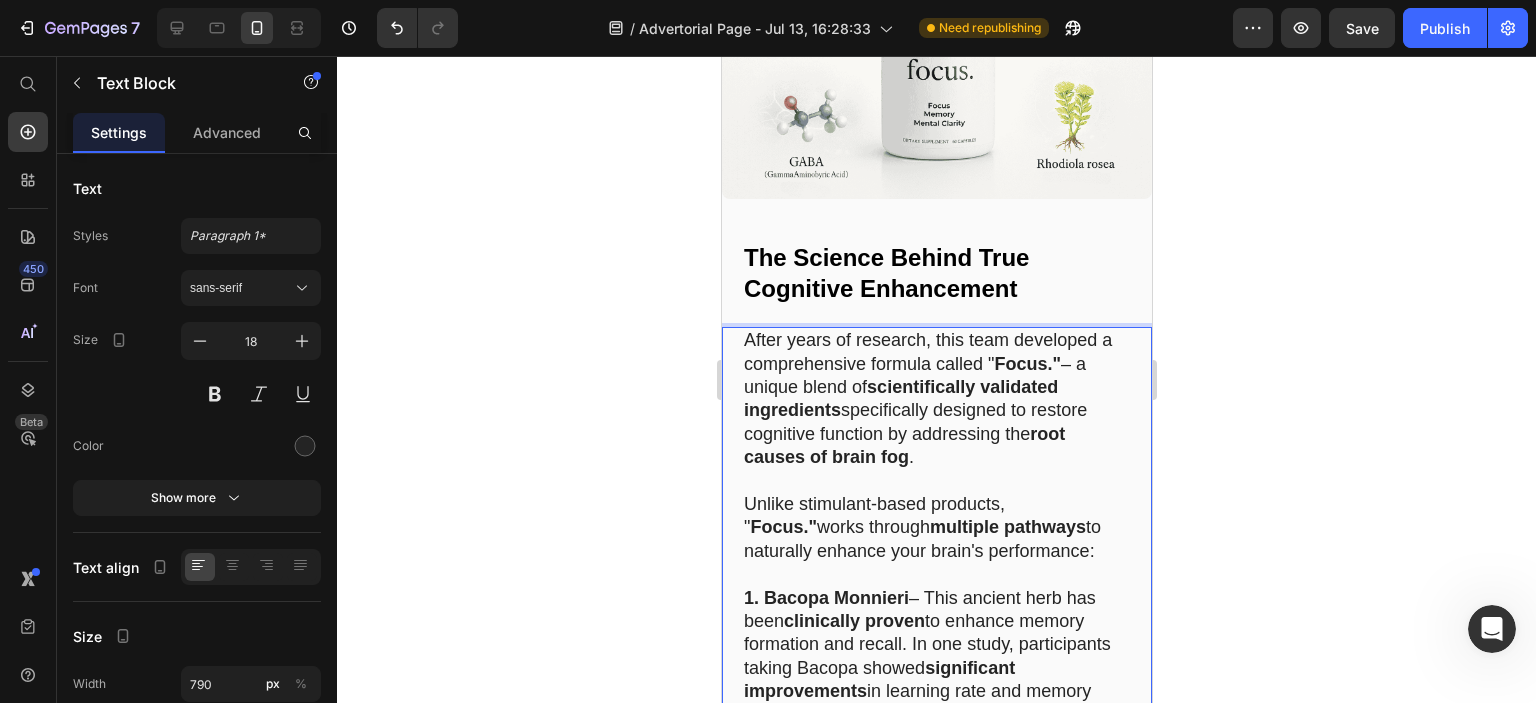 click on "Focus."" at bounding box center [1027, 364] 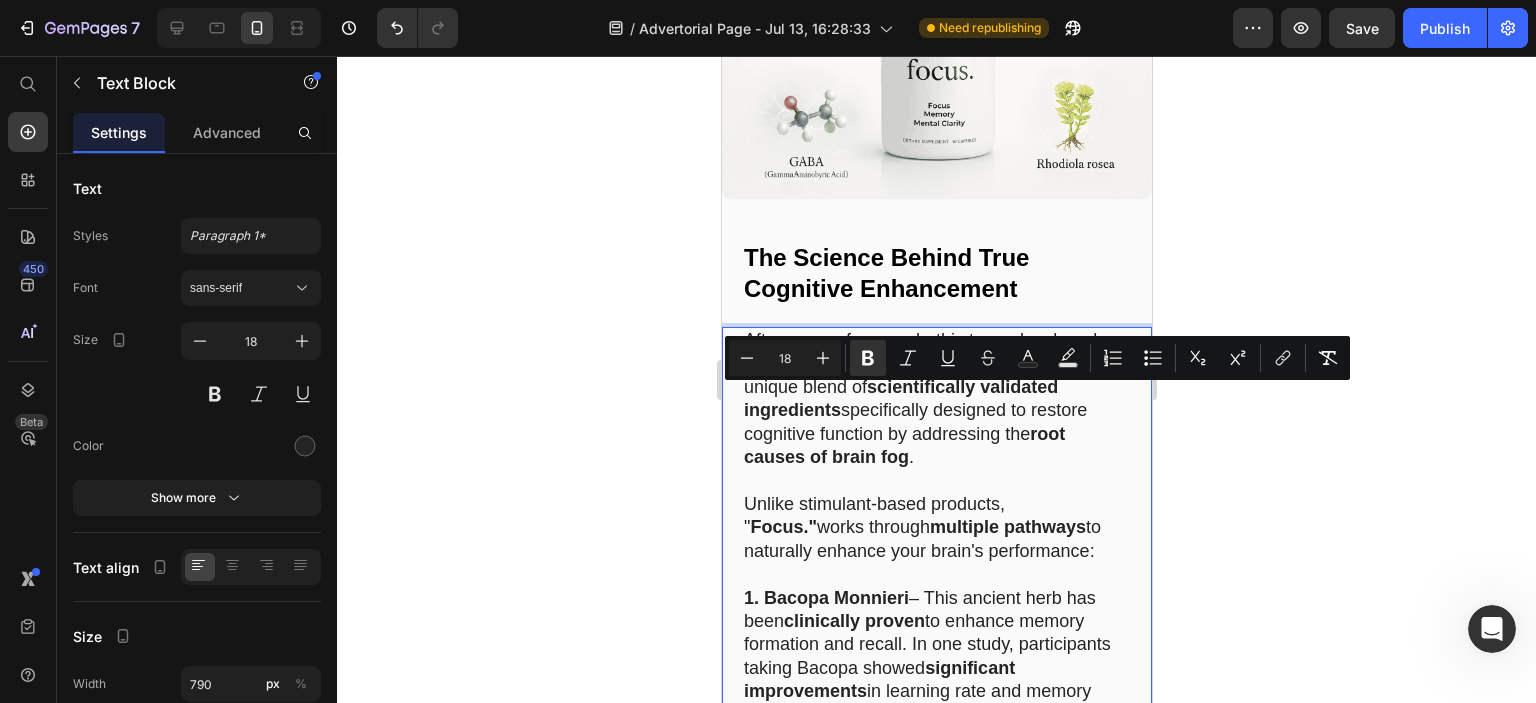 click on "Focus."" at bounding box center [1027, 364] 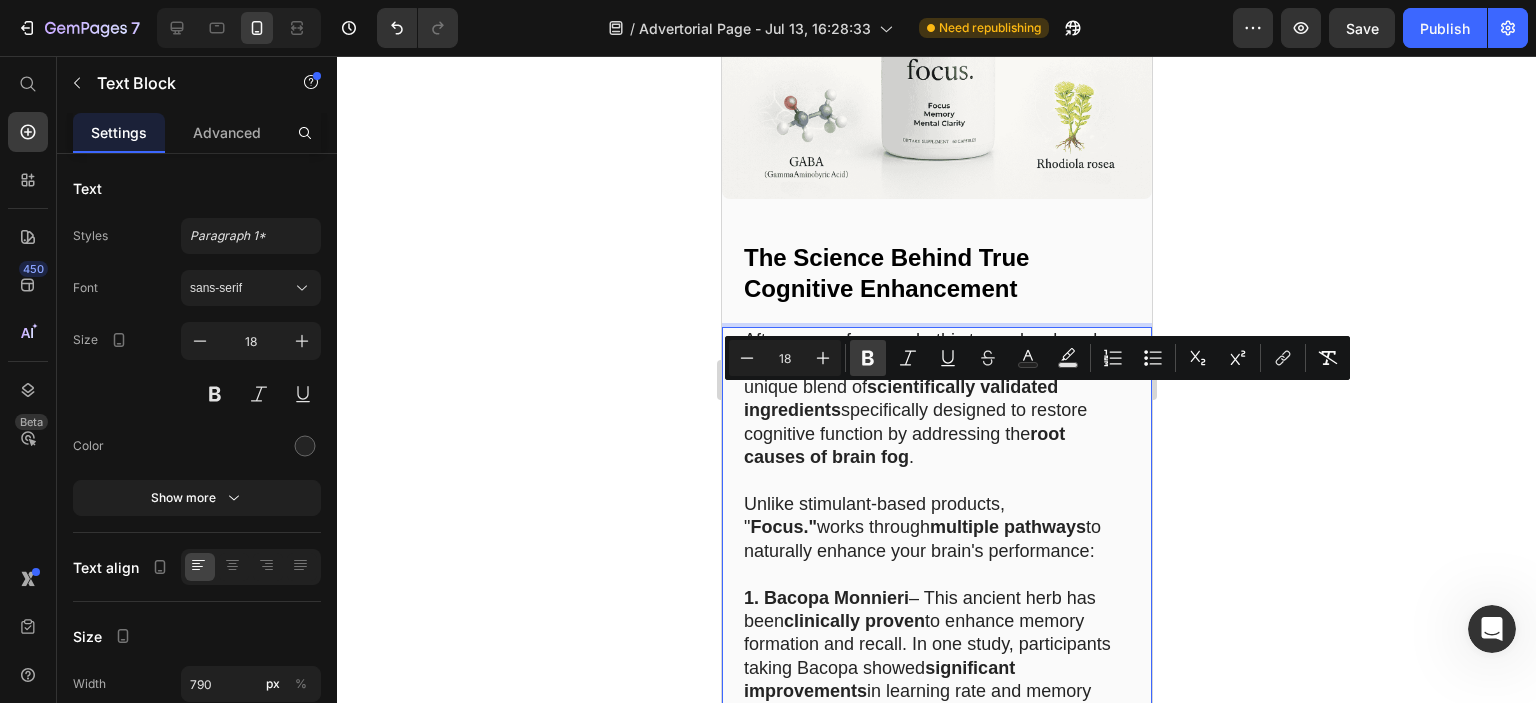 click on "Bold" at bounding box center [868, 358] 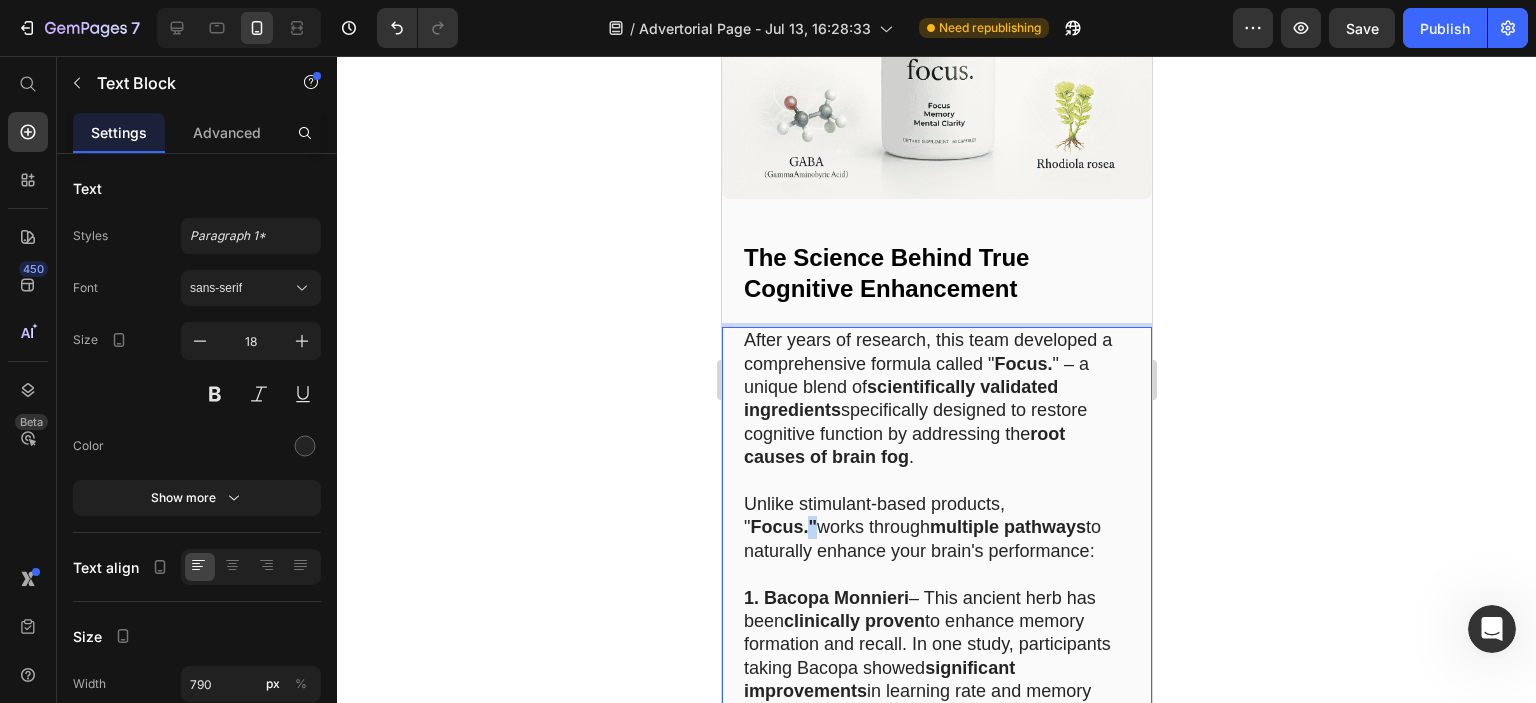 drag, startPoint x: 1071, startPoint y: 527, endPoint x: 1079, endPoint y: 535, distance: 11.313708 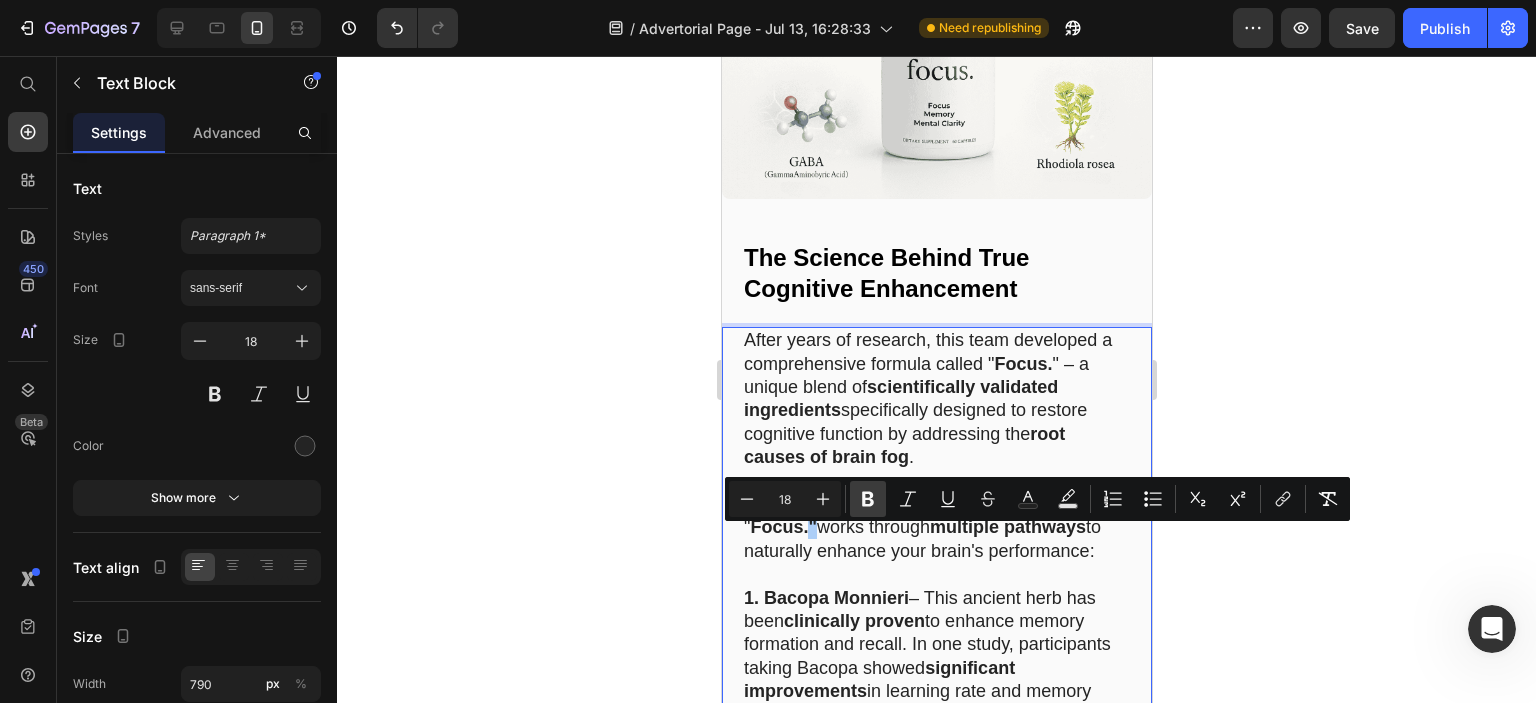 click 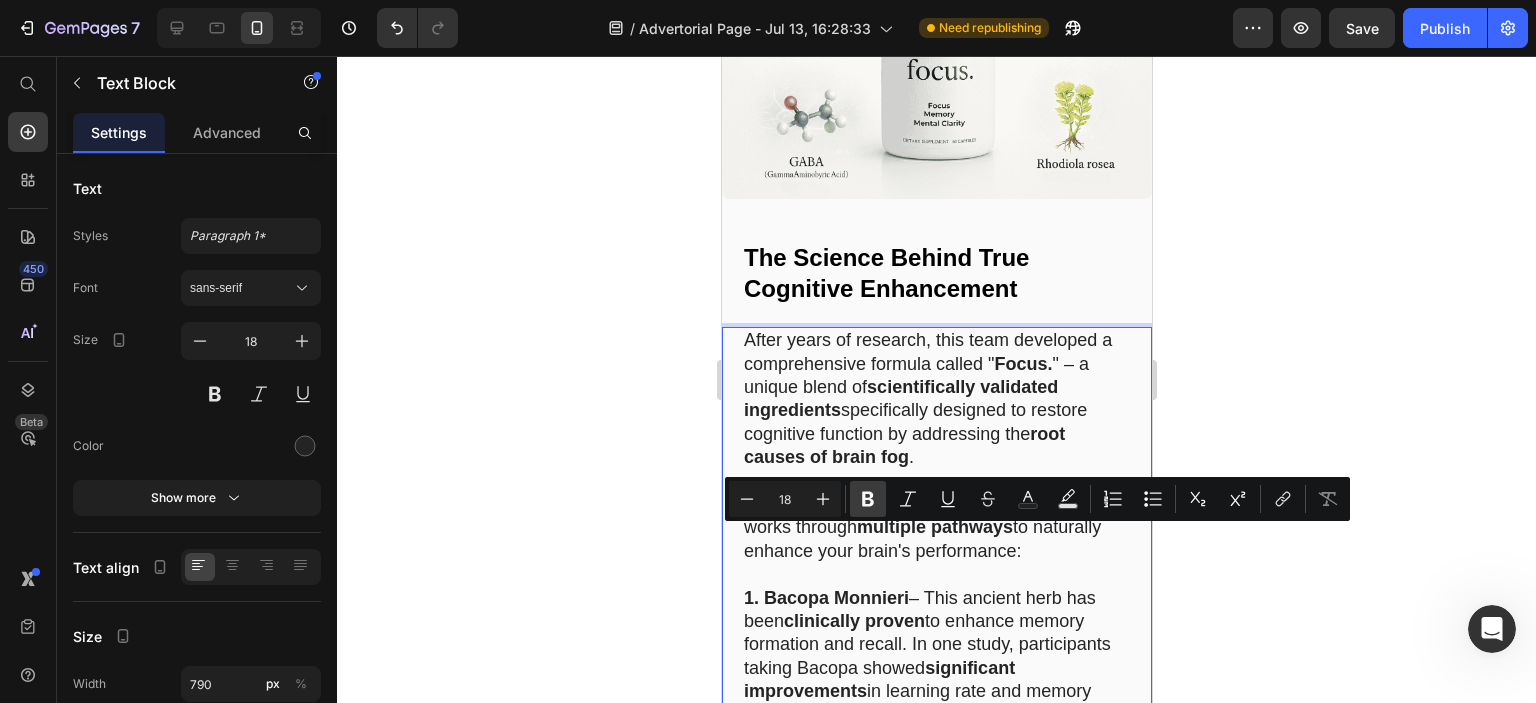 click on "Unlike stimulant-based products, " Focus. " works through  multiple pathways  to naturally enhance your brain's performance:" at bounding box center [936, 528] 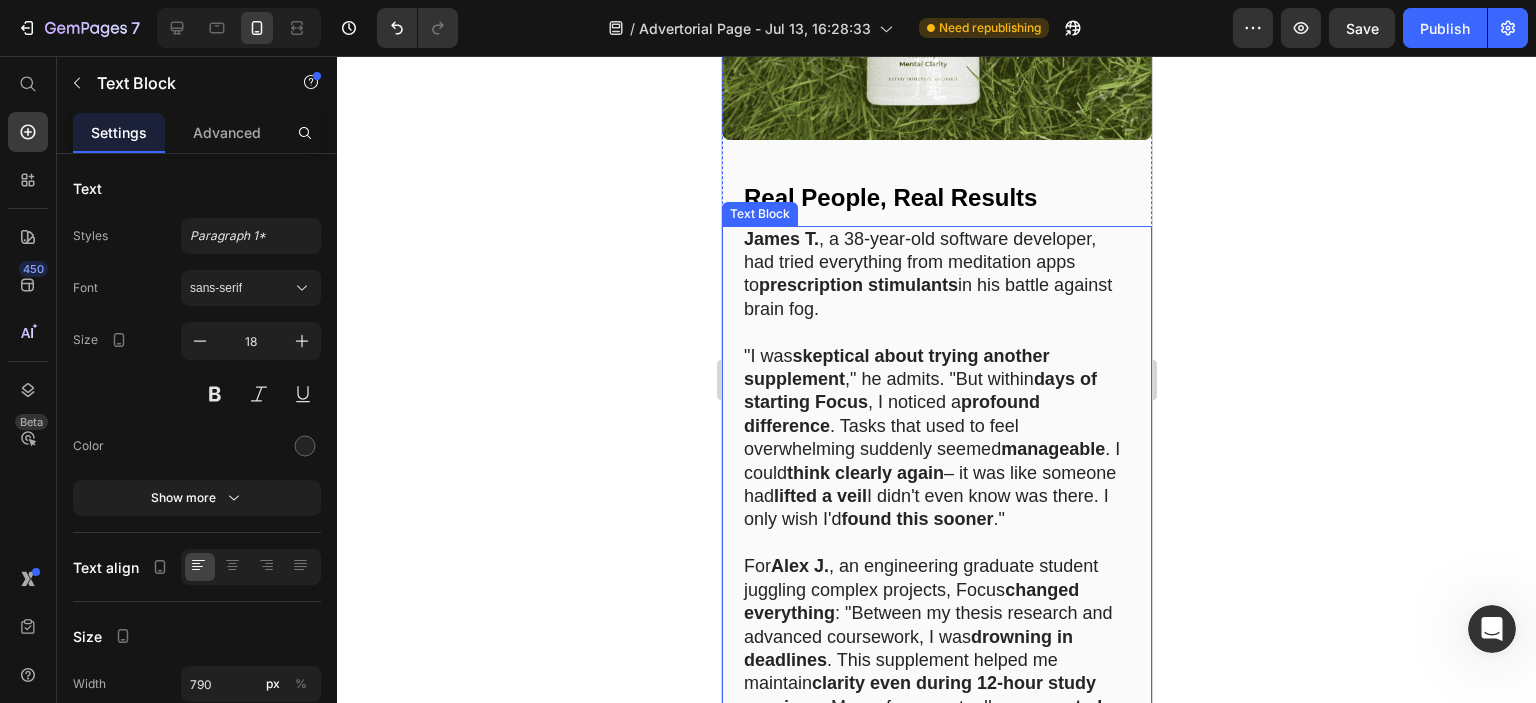 scroll, scrollTop: 8831, scrollLeft: 0, axis: vertical 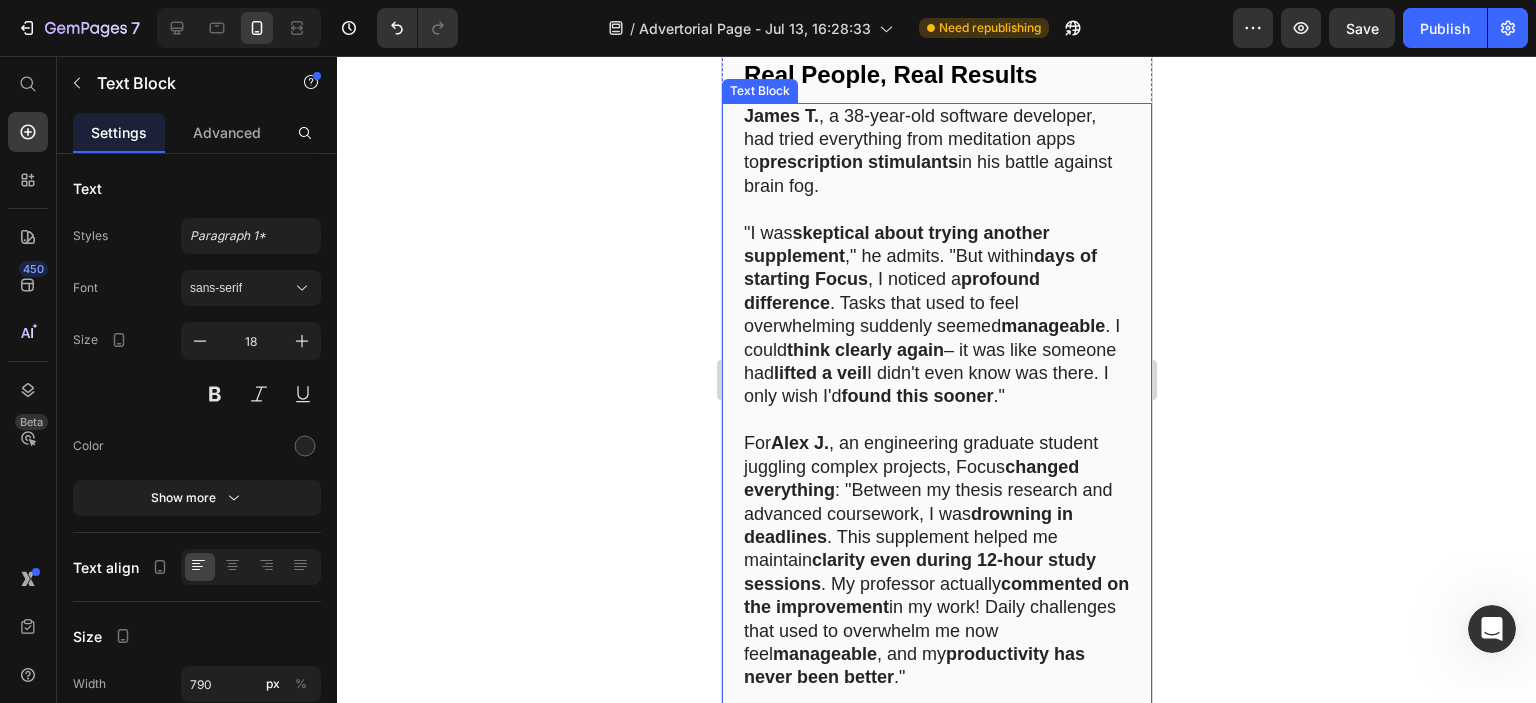 click on "manageable" at bounding box center (1052, 326) 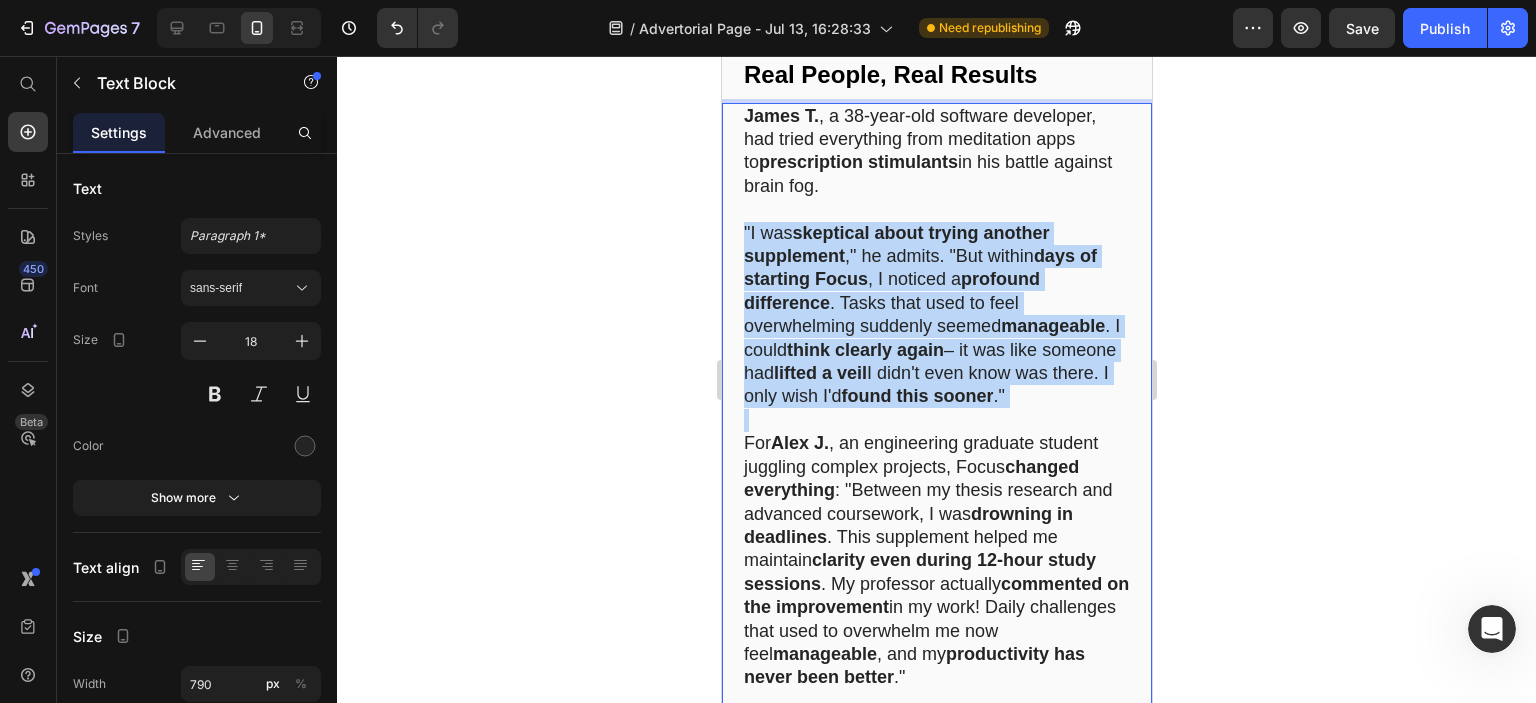 click on "manageable" at bounding box center [1052, 326] 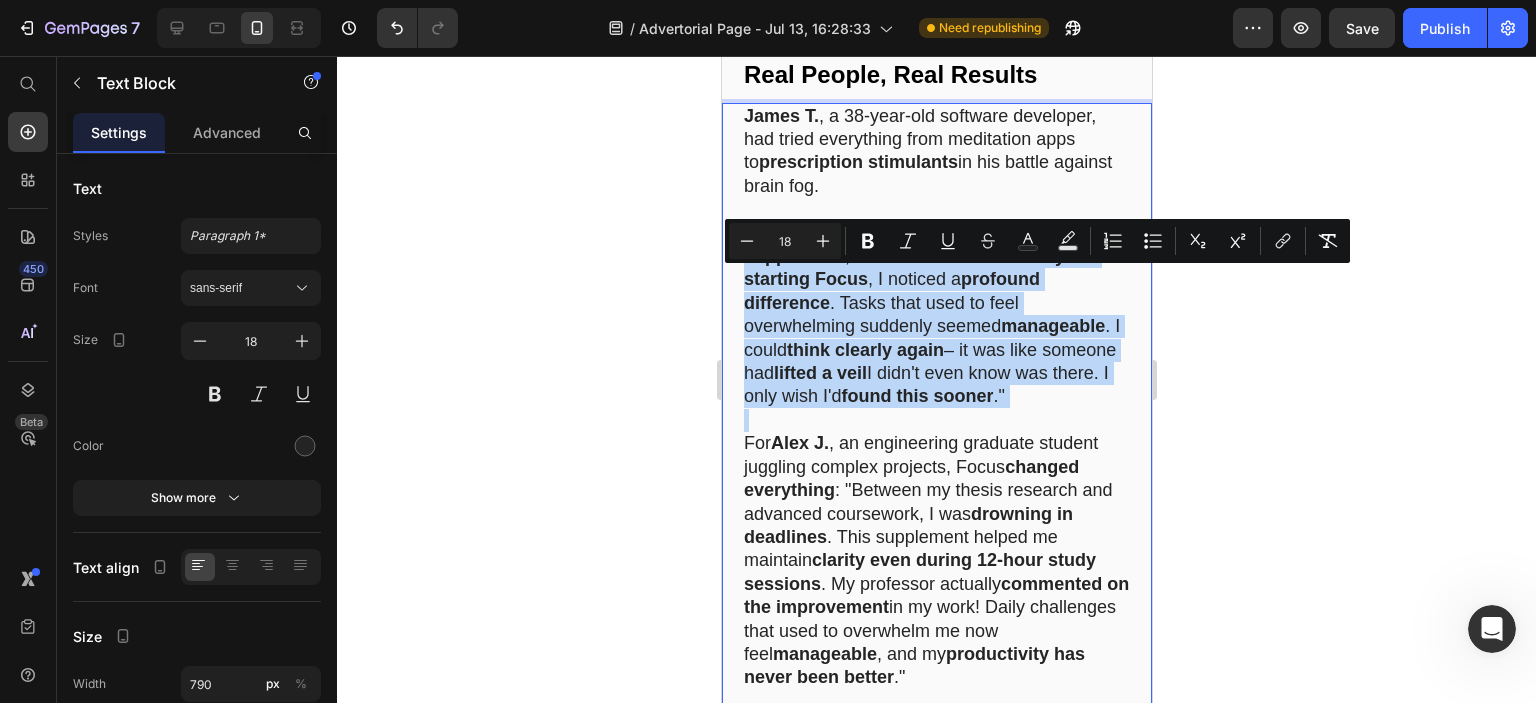 click on "manageable" at bounding box center [1052, 326] 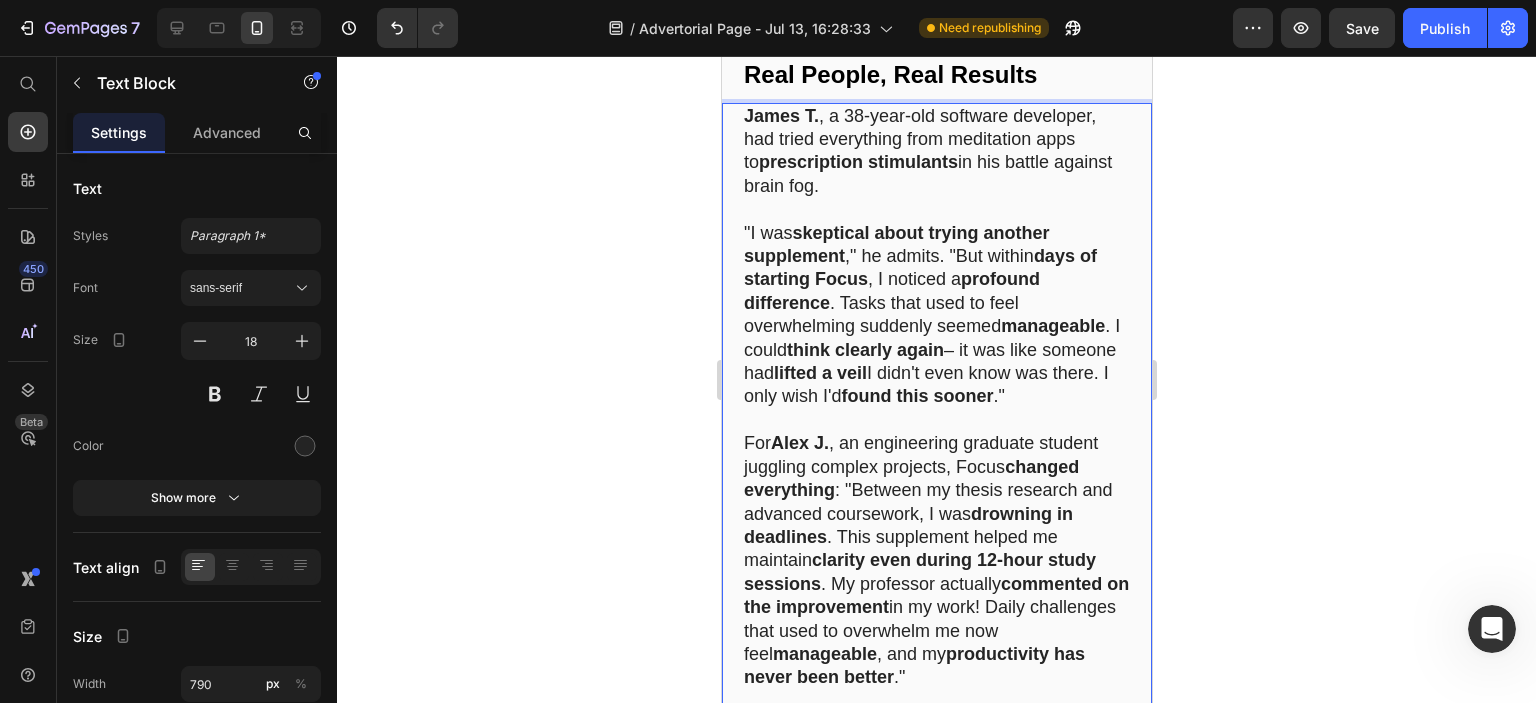 click on "manageable" at bounding box center [1052, 326] 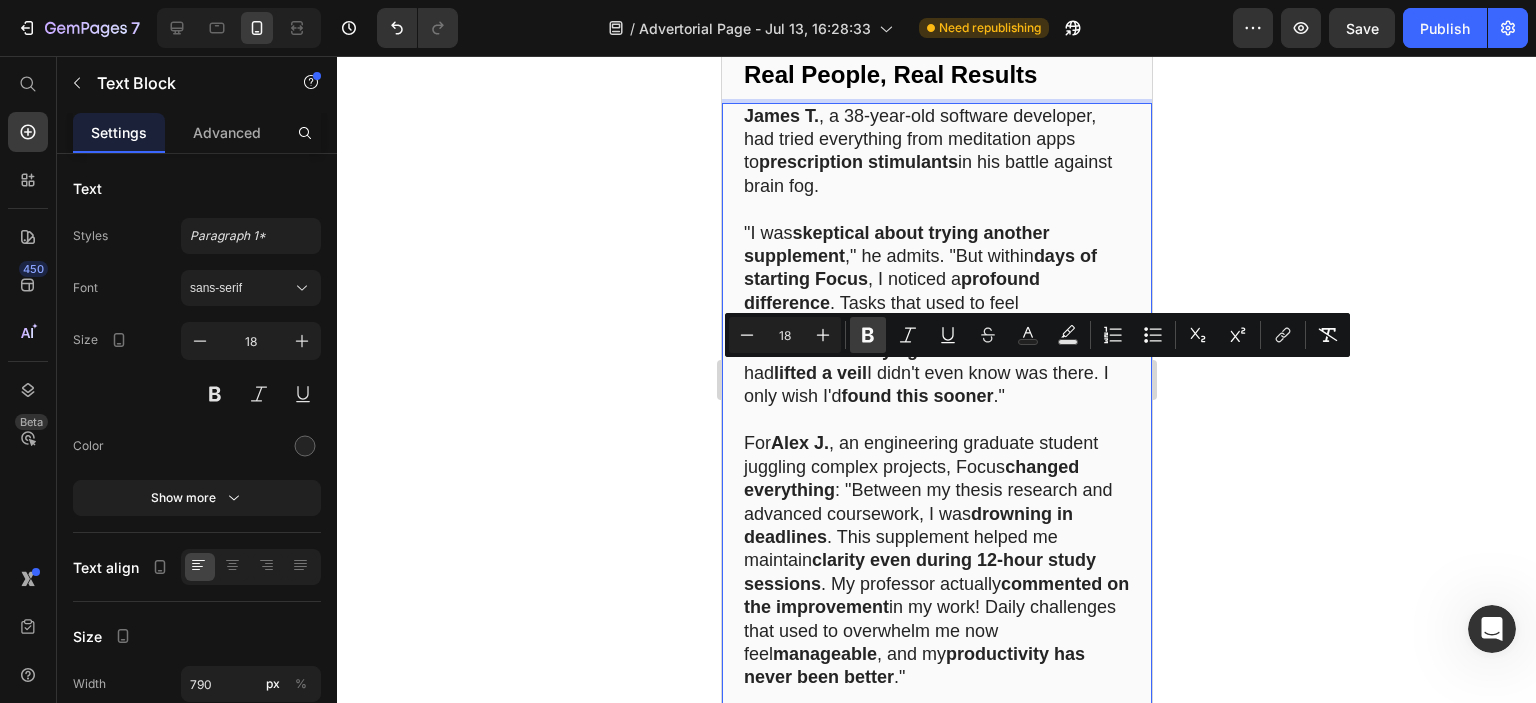 click 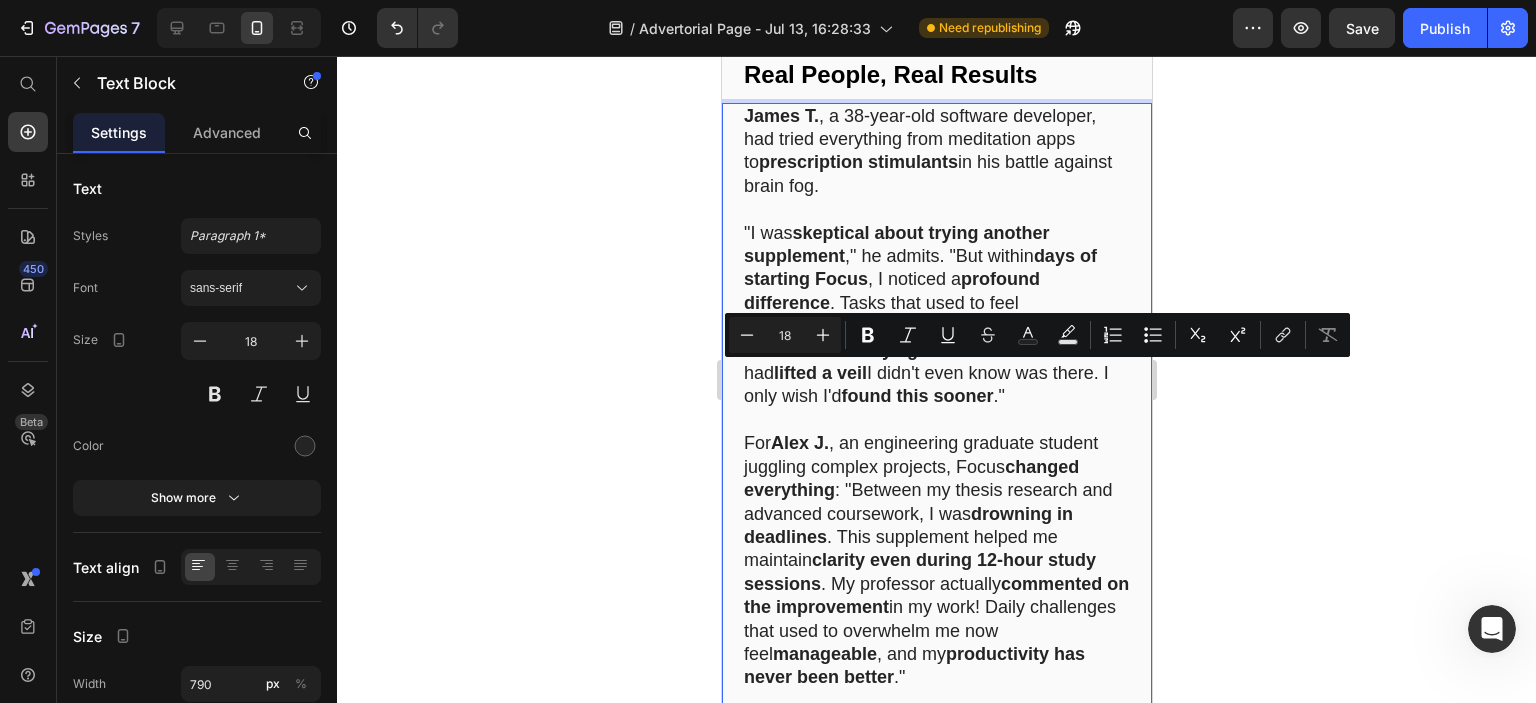 click on ""I was  skeptical about trying another supplement ," he admits. "But within  days of starting Focus , I noticed a  profound difference . Tasks that used to feel overwhelming suddenly seemed manageable. I could  think clearly again  – it was like someone had  lifted a veil  I didn't even know was there. I only wish I'd  found this sooner ."" at bounding box center (936, 315) 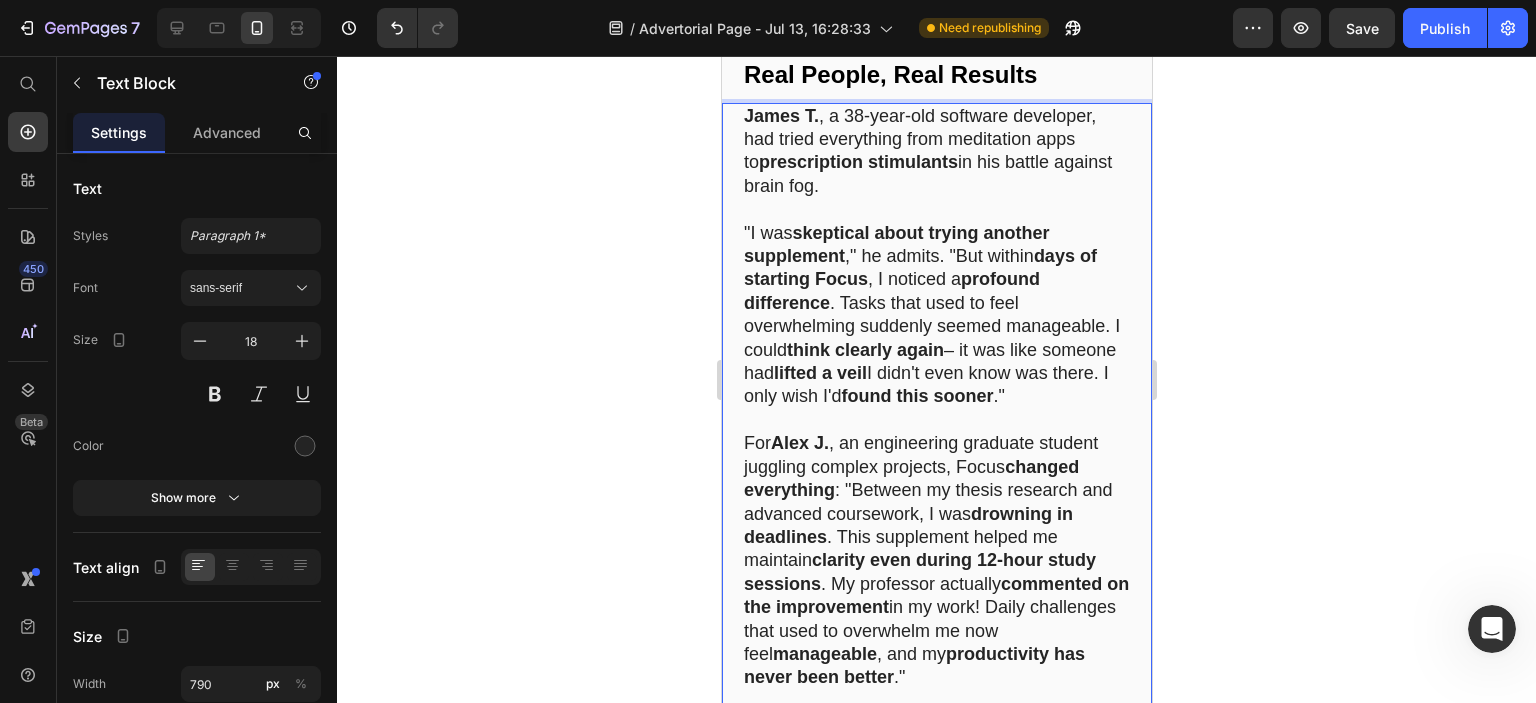drag, startPoint x: 852, startPoint y: 418, endPoint x: 955, endPoint y: 418, distance: 103 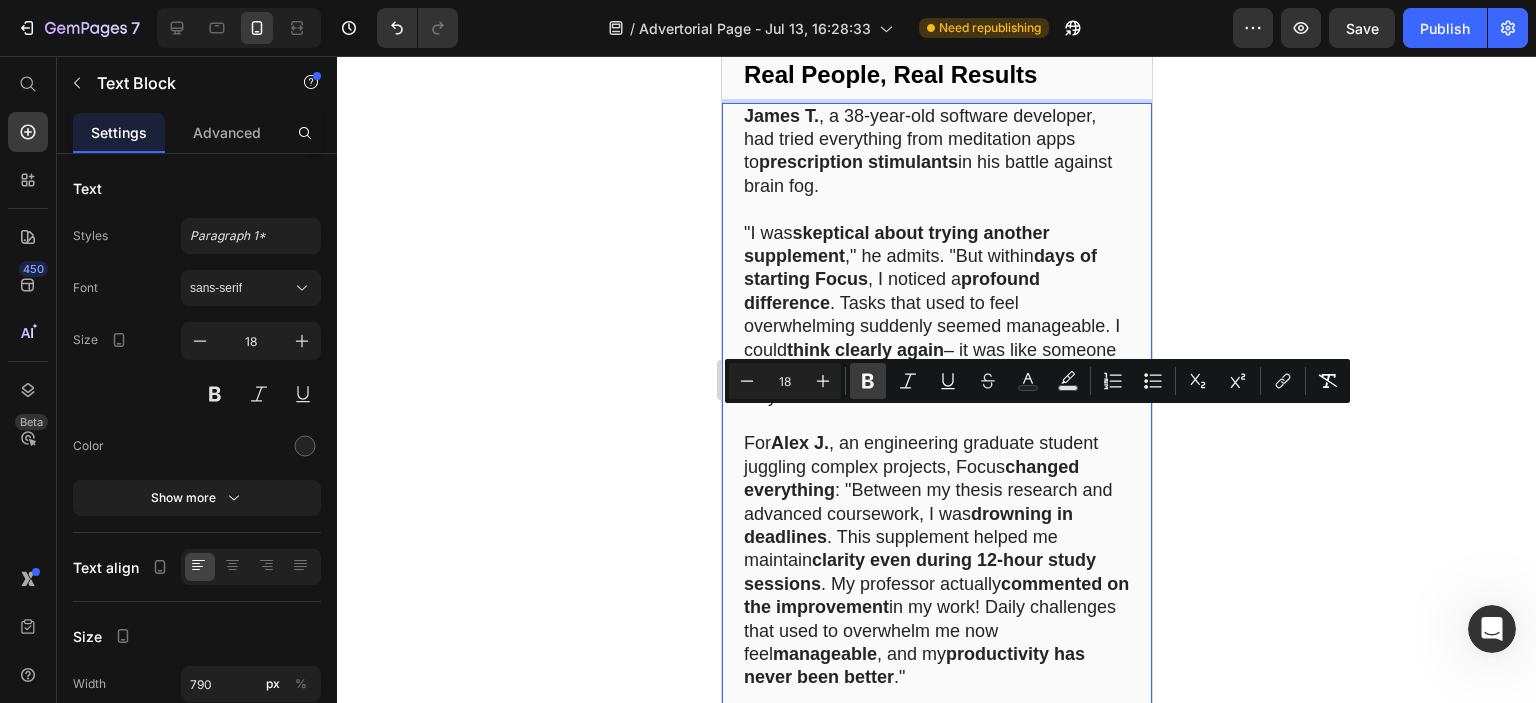 click 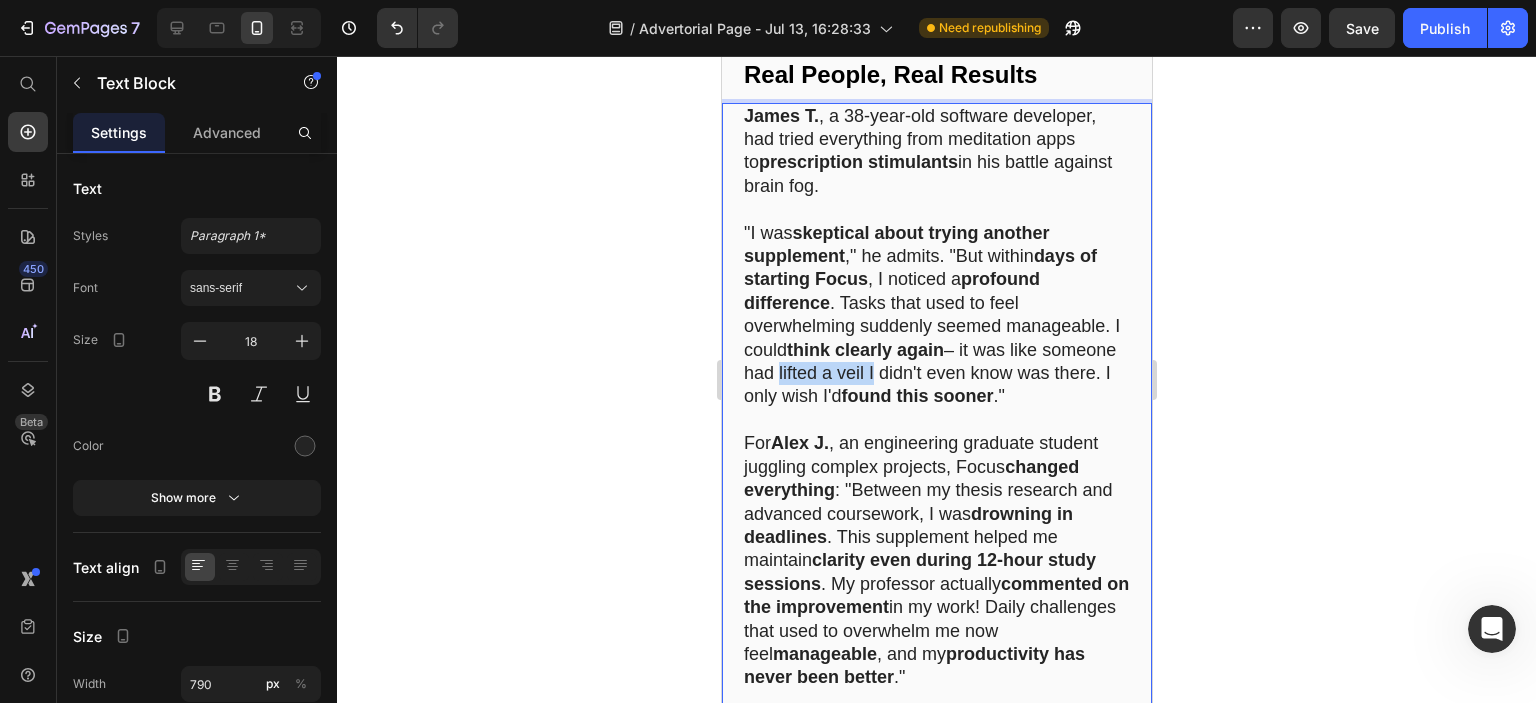 click at bounding box center [936, 420] 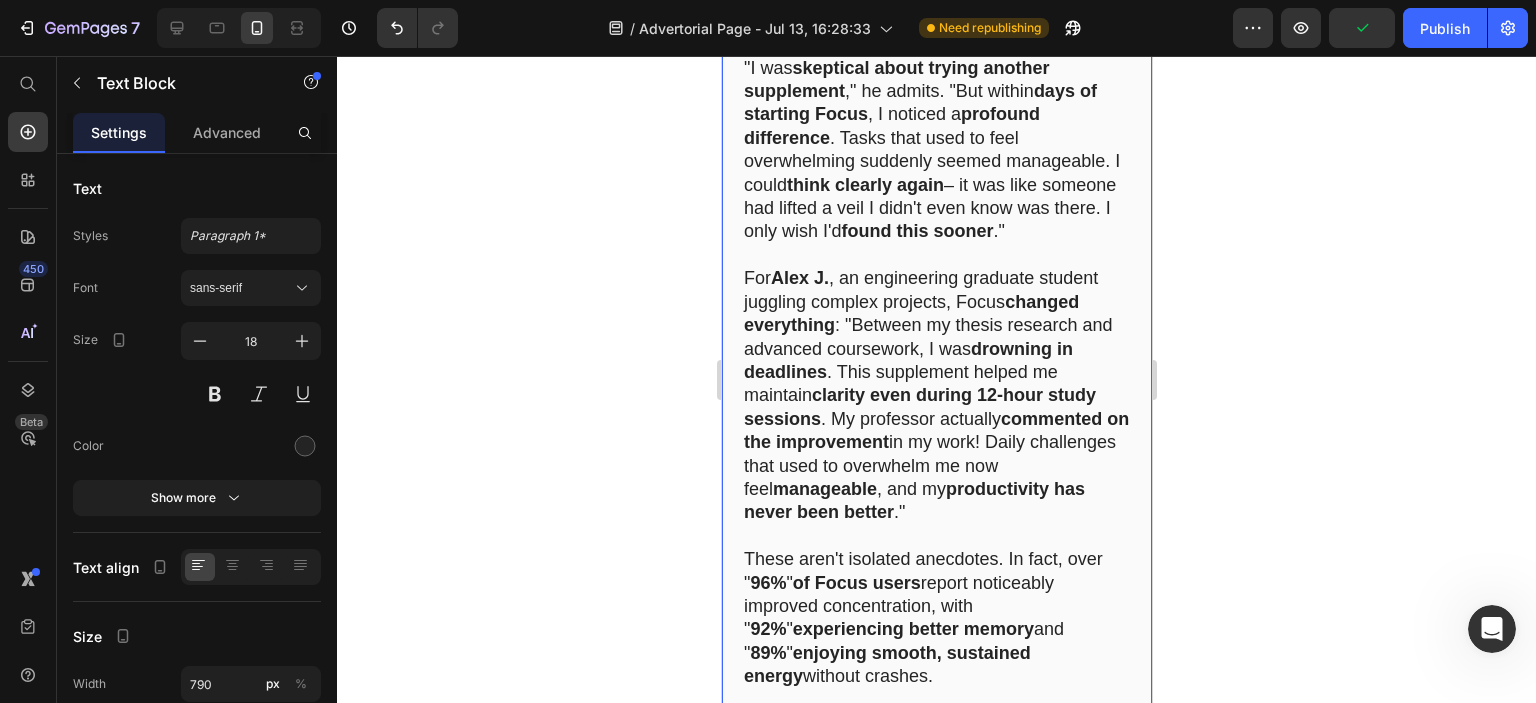 scroll, scrollTop: 9031, scrollLeft: 0, axis: vertical 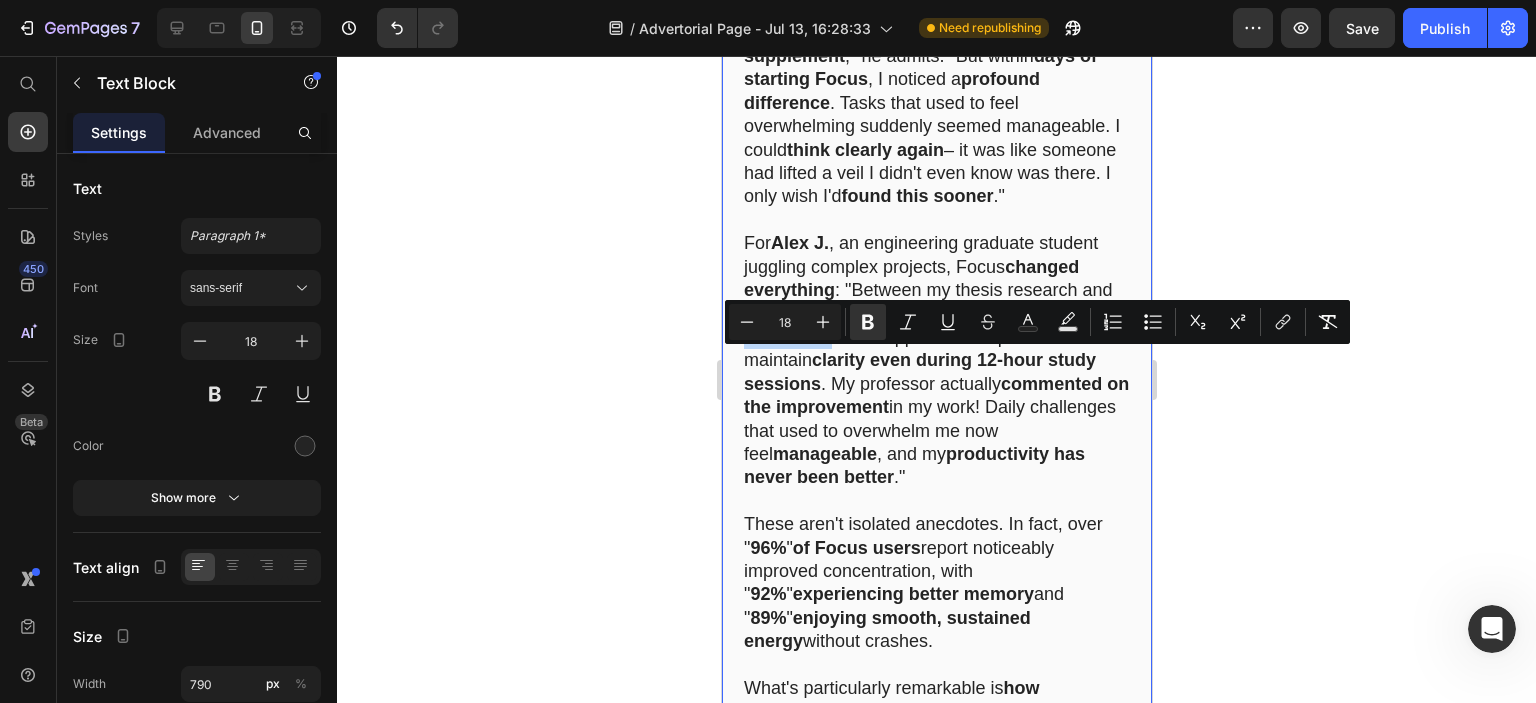 drag, startPoint x: 980, startPoint y: 358, endPoint x: 829, endPoint y: 395, distance: 155.46704 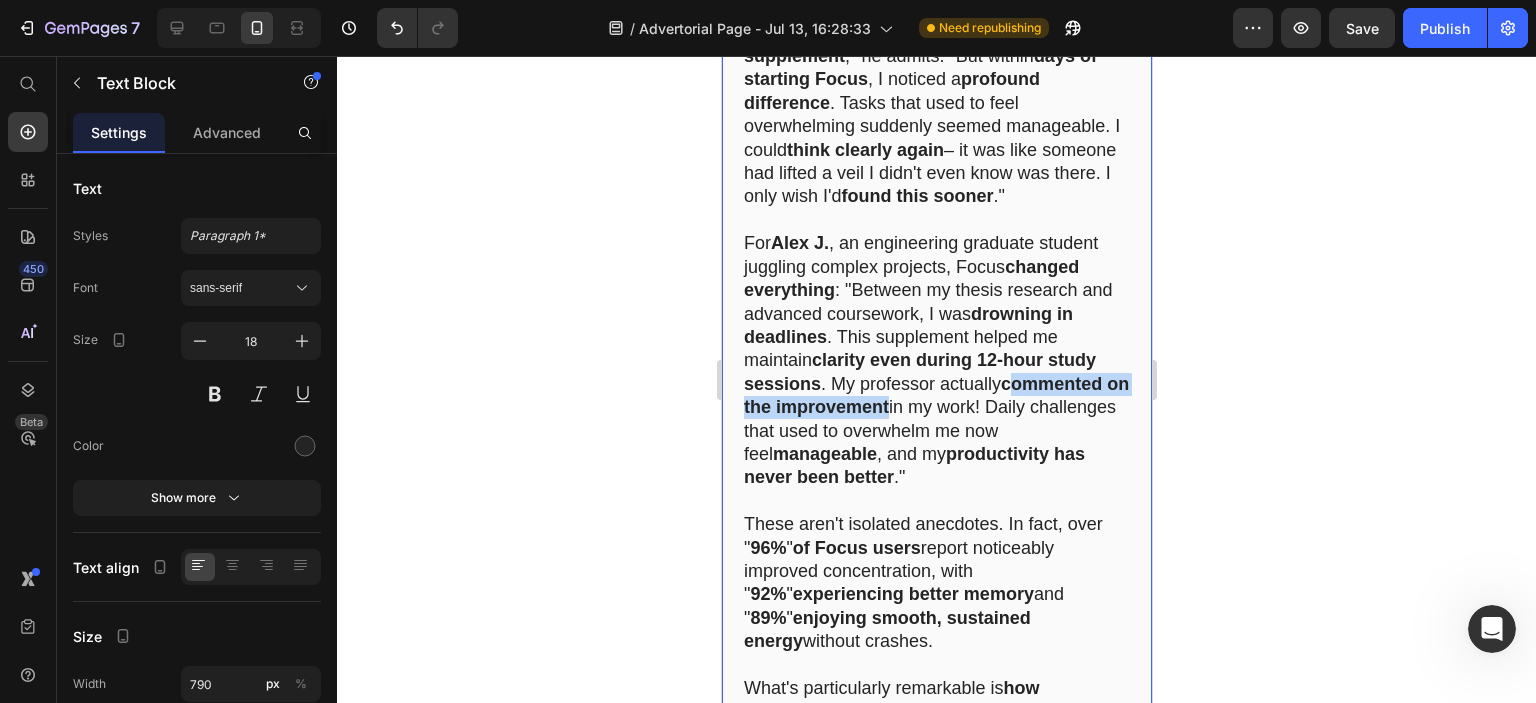 drag, startPoint x: 1010, startPoint y: 434, endPoint x: 917, endPoint y: 457, distance: 95.80188 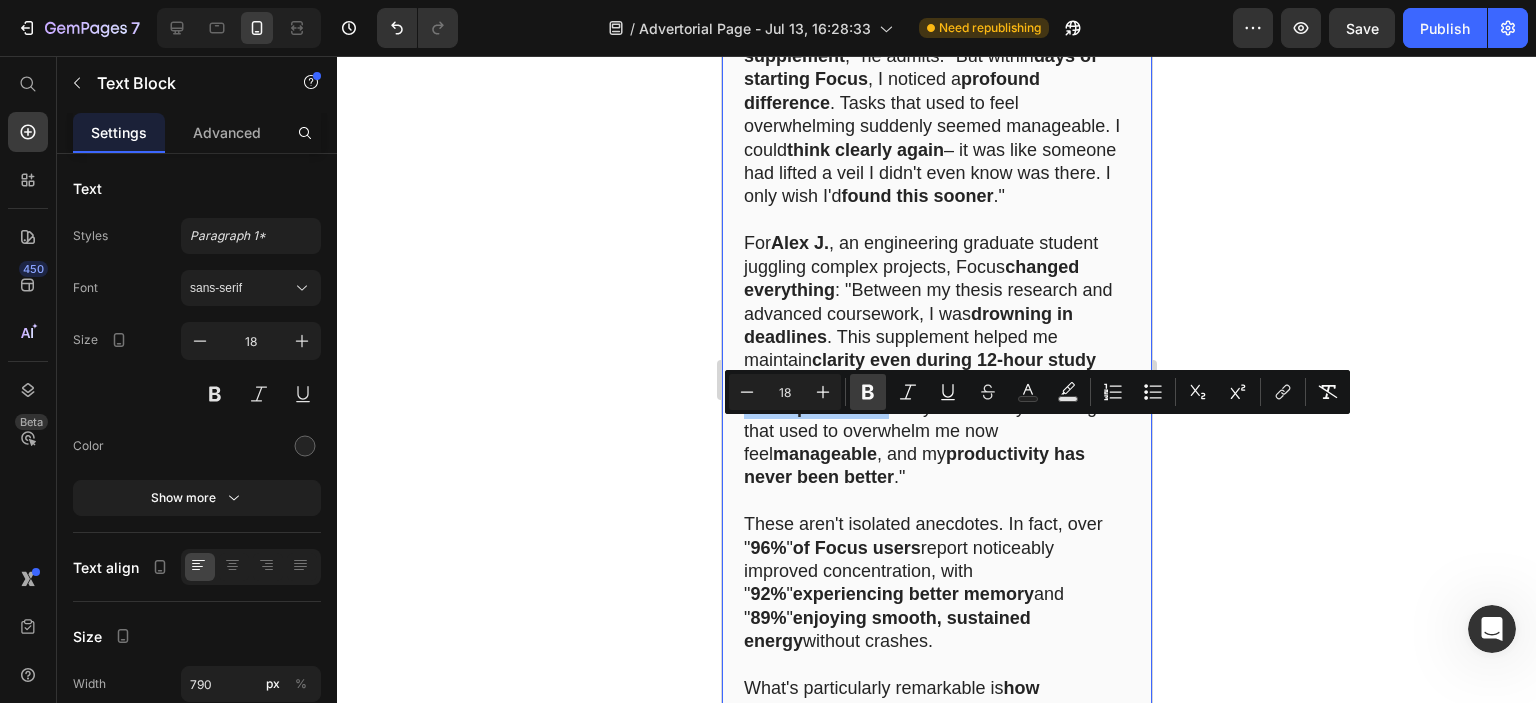 click on "Bold" at bounding box center (868, 392) 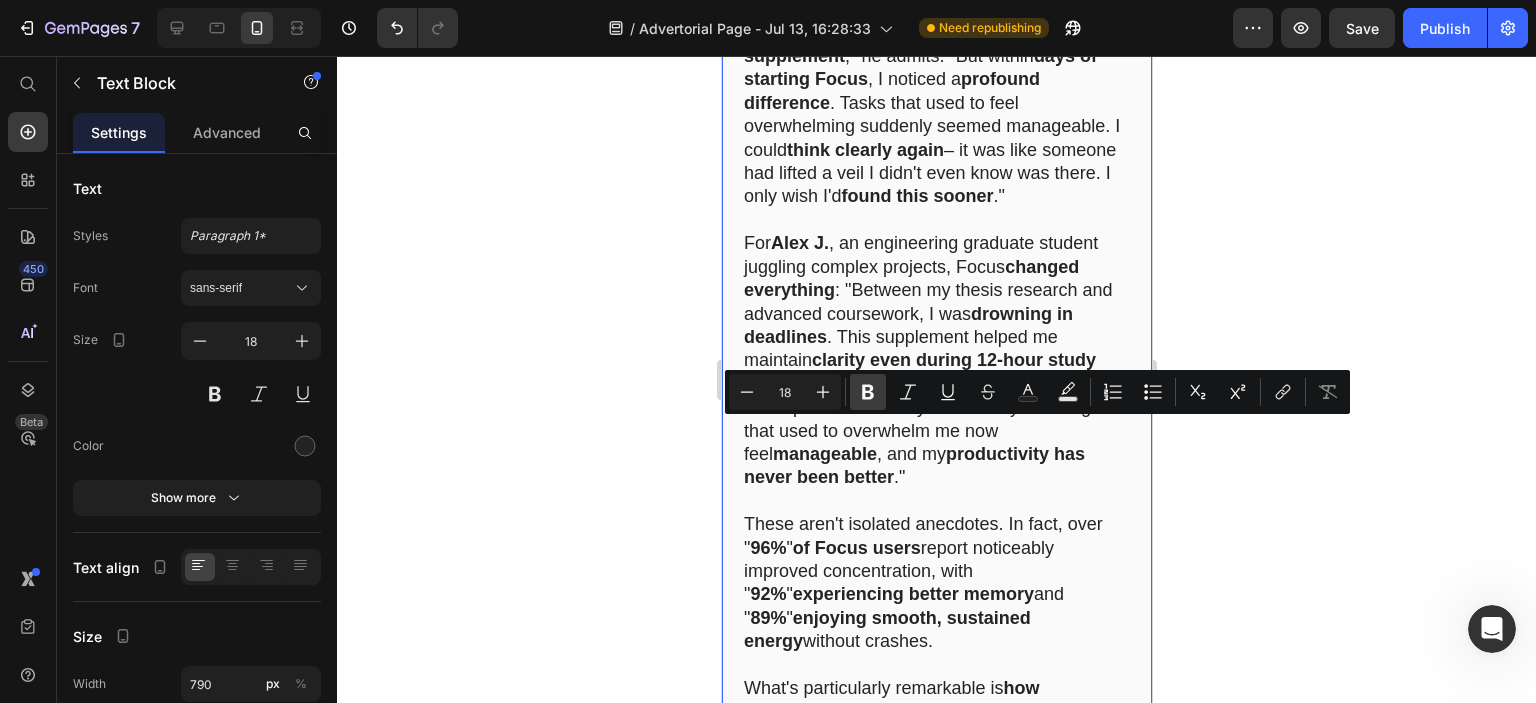 click on "For [FIRST] [LAST] , an engineering graduate student juggling complex projects, Focus changed everything : "Between my thesis research and advanced coursework, I was drowning in deadlines . This supplement helped me maintain clarity even during 12-hour study sessions . My professor actually commented on the improvement in my work! Daily challenges that used to overwhelm me now feel manageable , and my productivity has never been better ."" at bounding box center [936, 360] 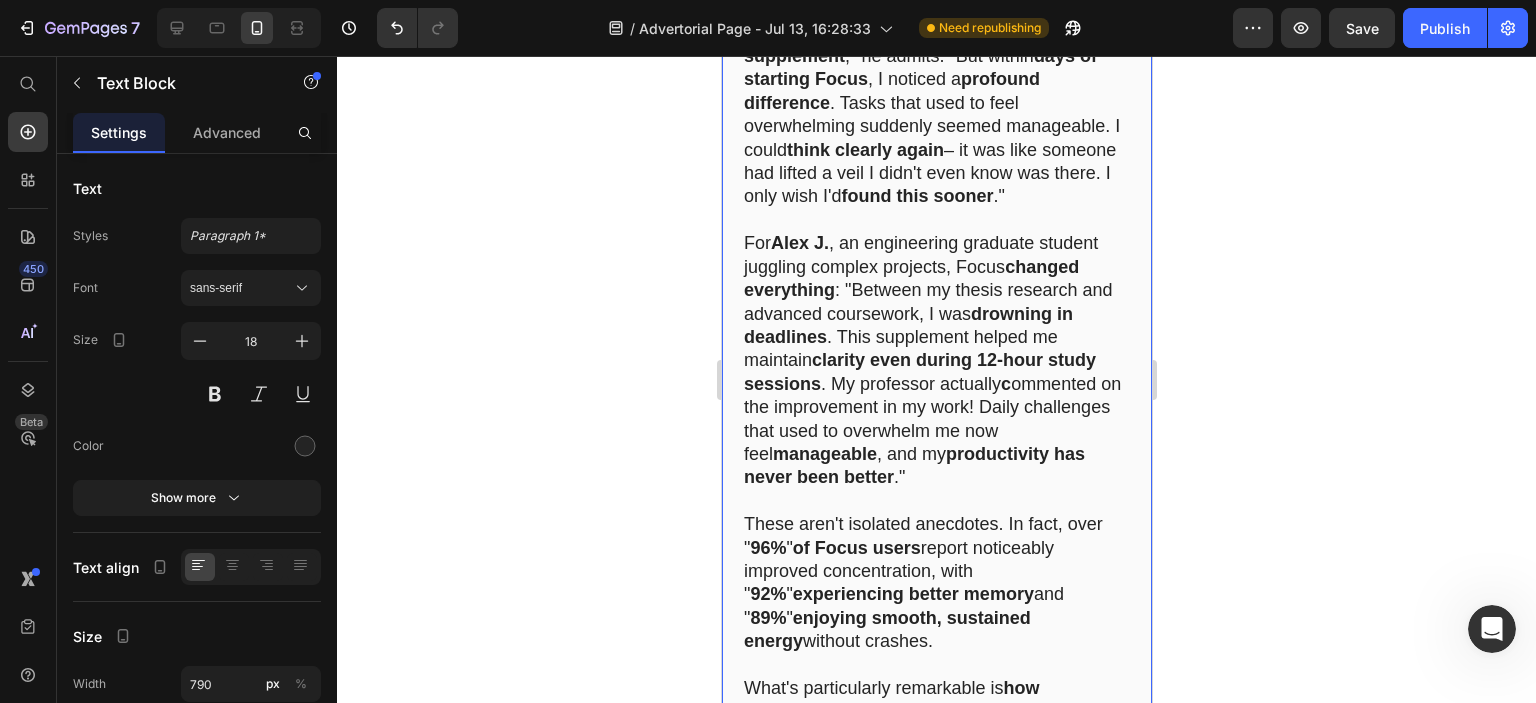 scroll, scrollTop: 9231, scrollLeft: 0, axis: vertical 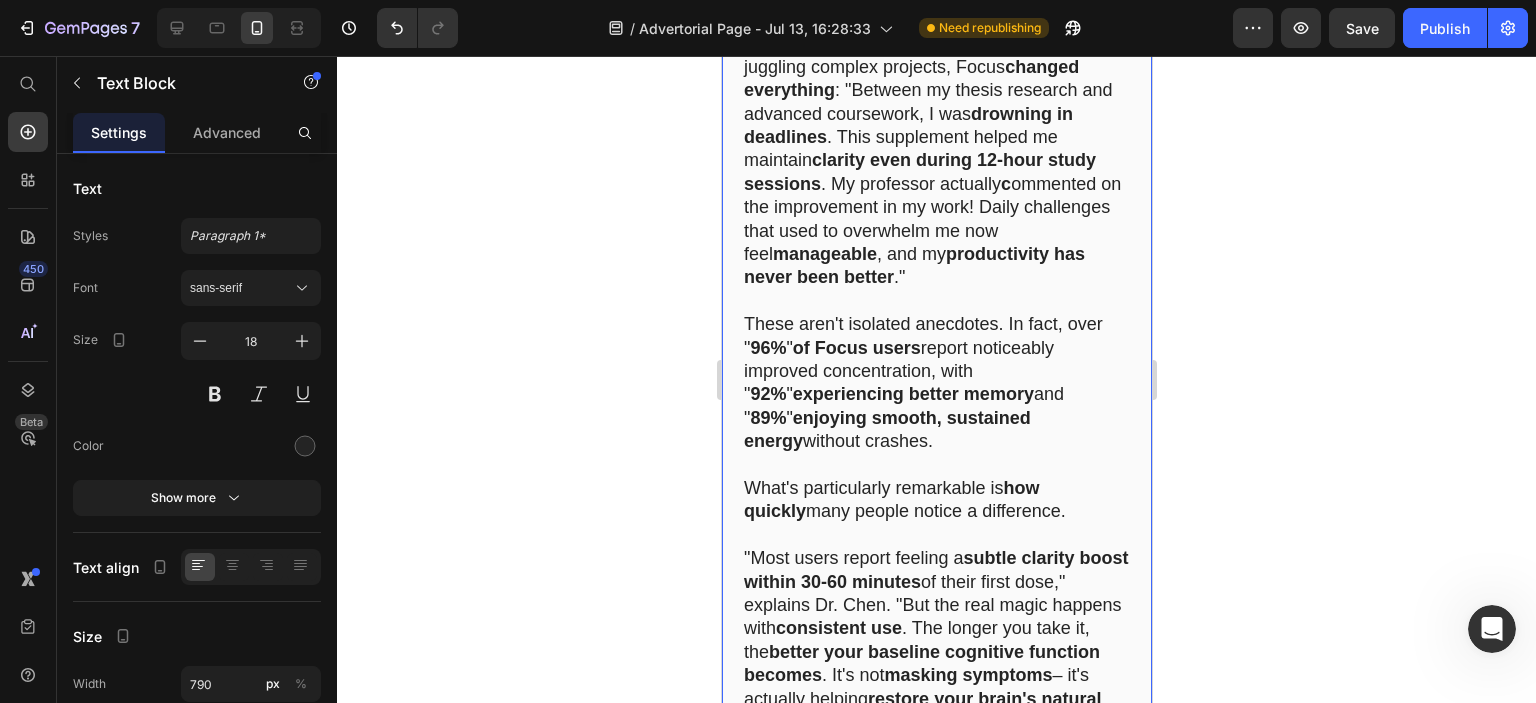 click on "of Focus users" at bounding box center [856, 348] 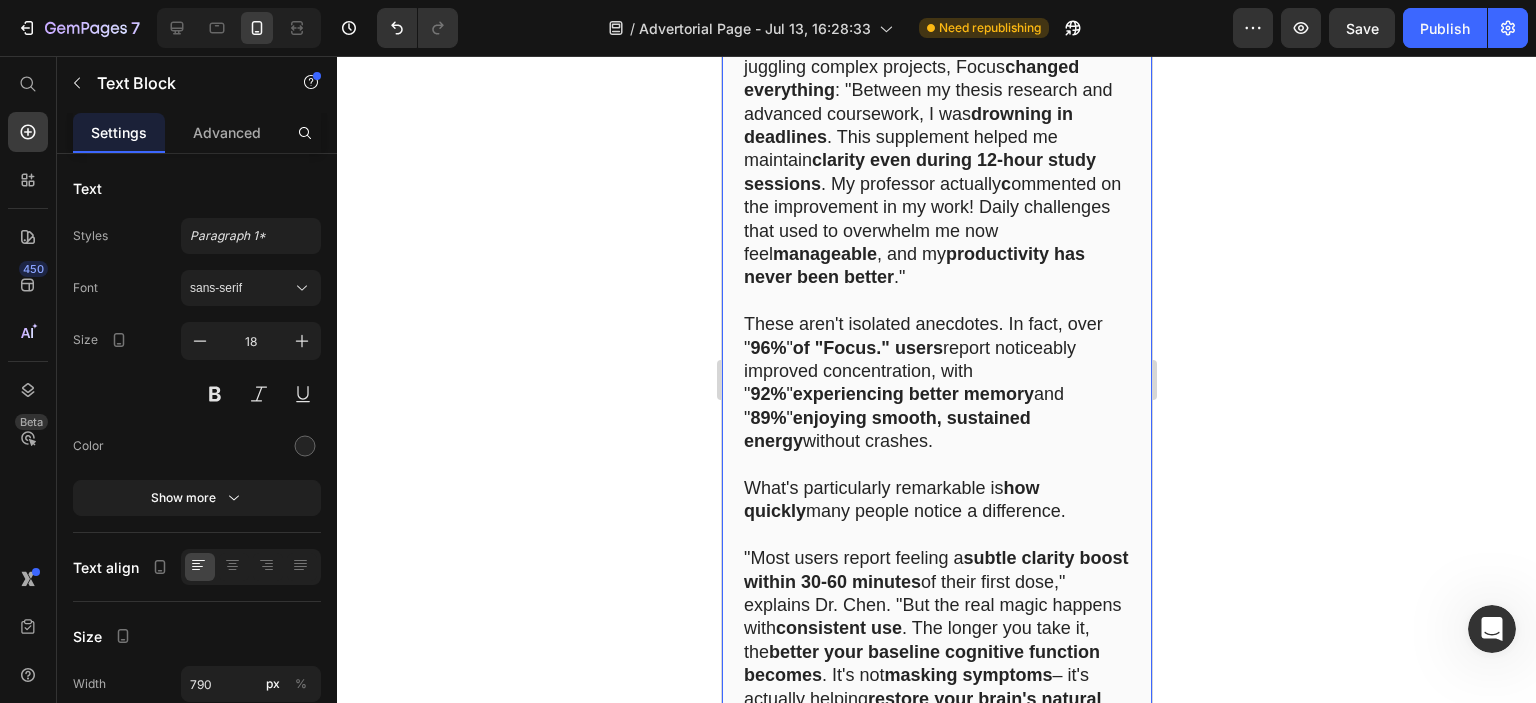 drag, startPoint x: 954, startPoint y: 395, endPoint x: 973, endPoint y: 483, distance: 90.02777 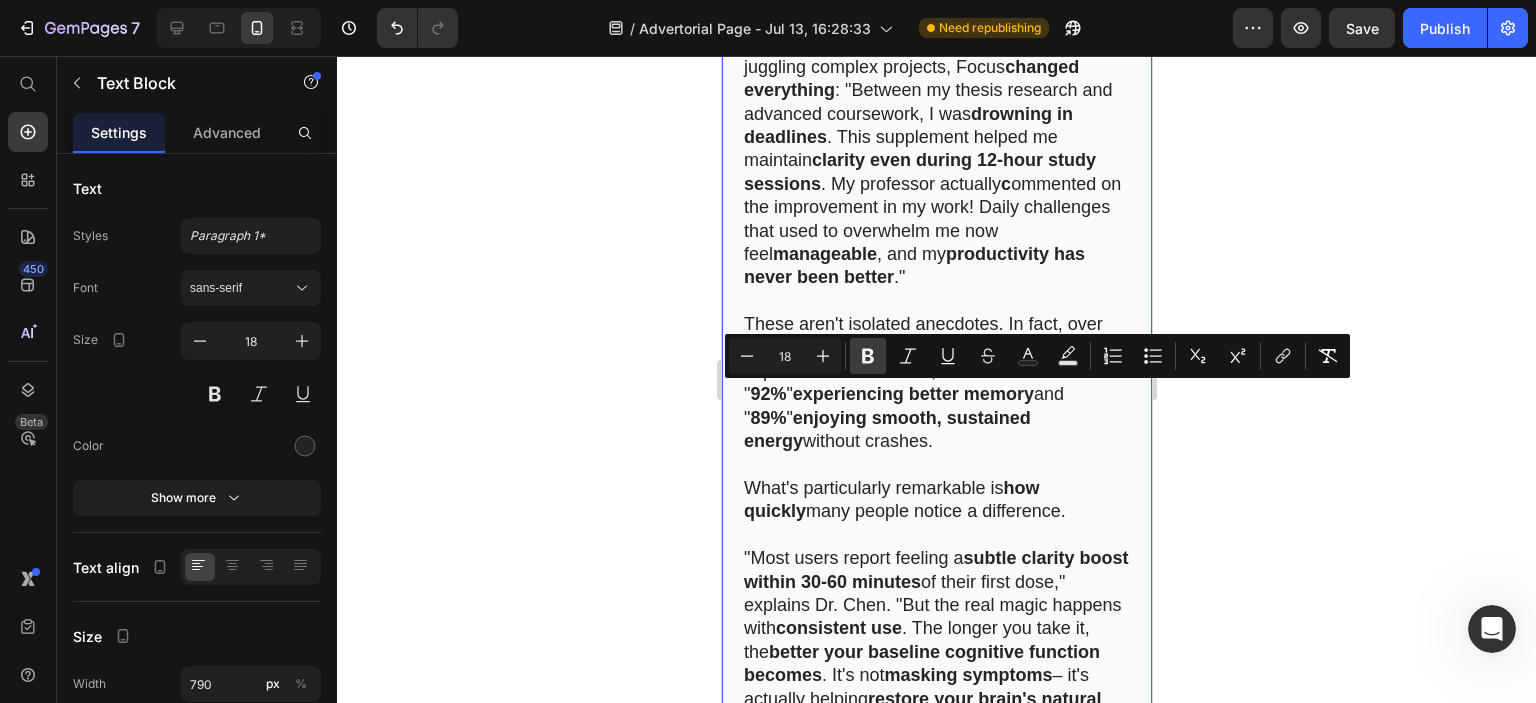 click on "Bold" at bounding box center (868, 356) 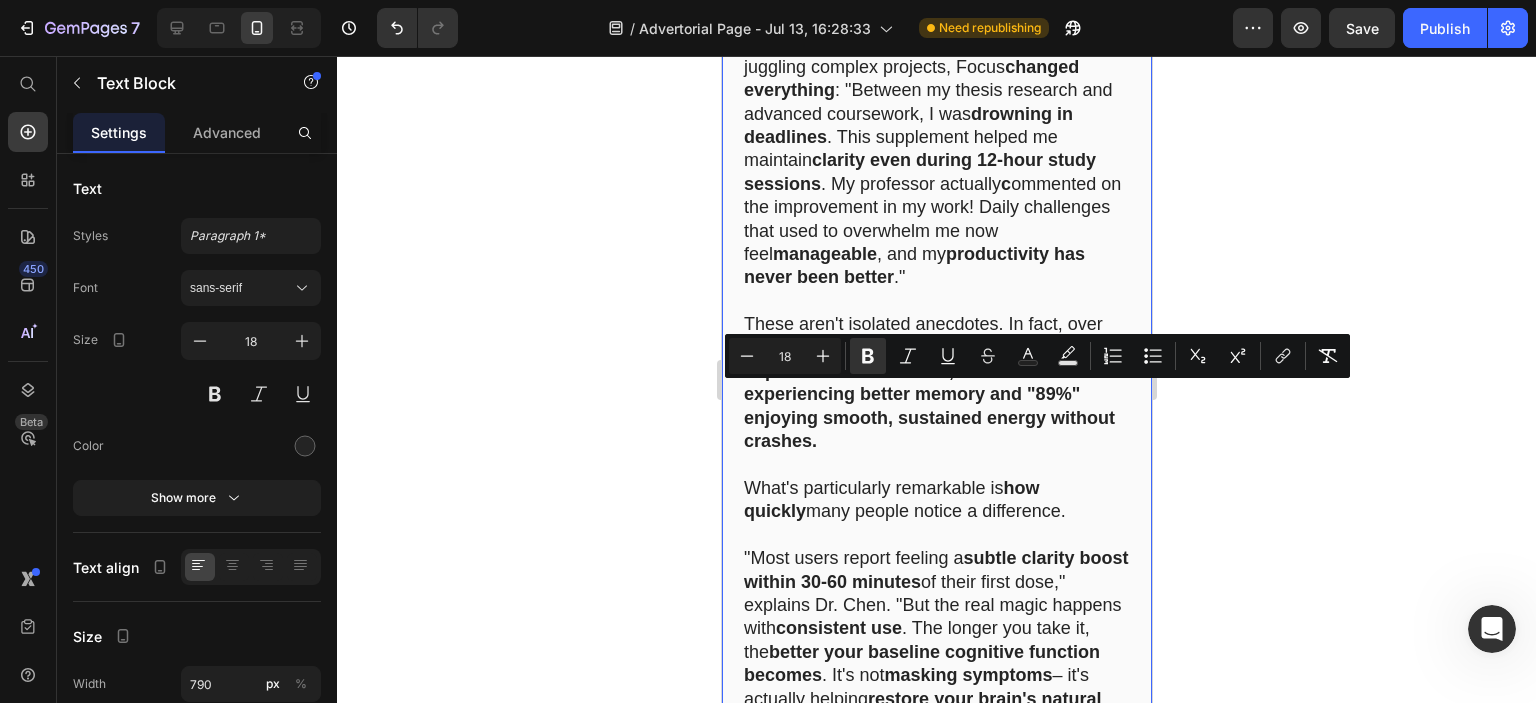 click on "These aren't isolated anecdotes. In fact, over " 96% "  of "Focus." users   report noticeably improved concentration, with "92%" experiencing better memory and "89%" enjoying smooth, sustained energy without crashes." at bounding box center [936, 383] 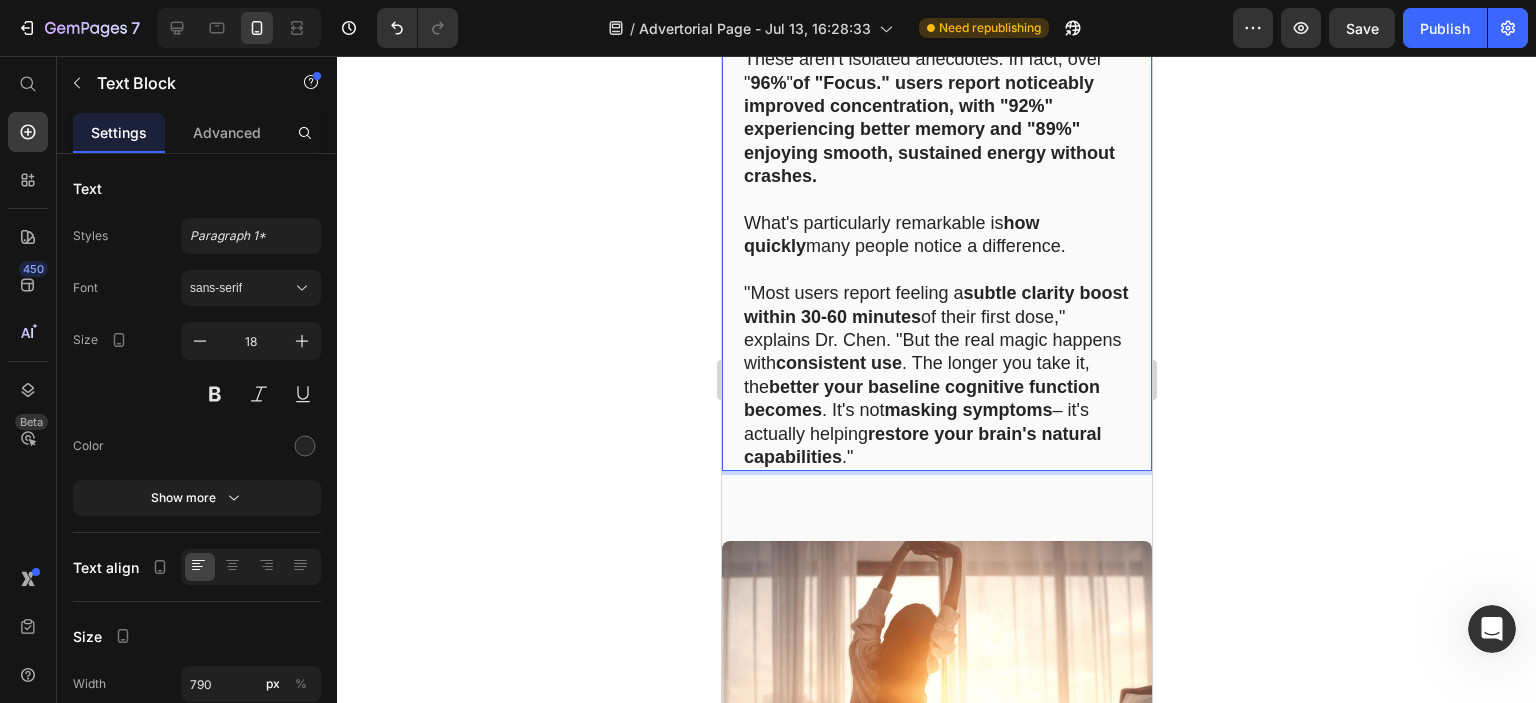 scroll, scrollTop: 9531, scrollLeft: 0, axis: vertical 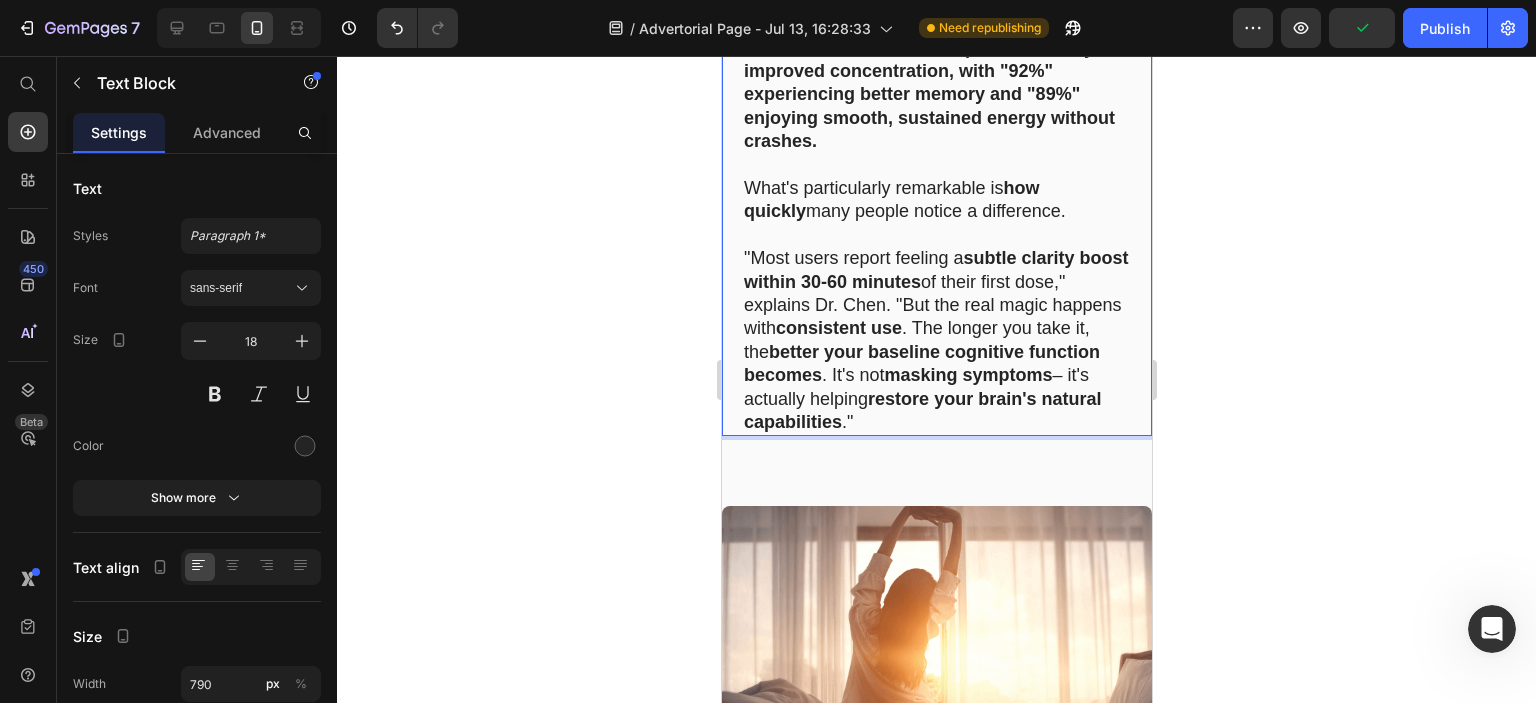 click on "better your baseline cognitive function becomes" at bounding box center [921, 363] 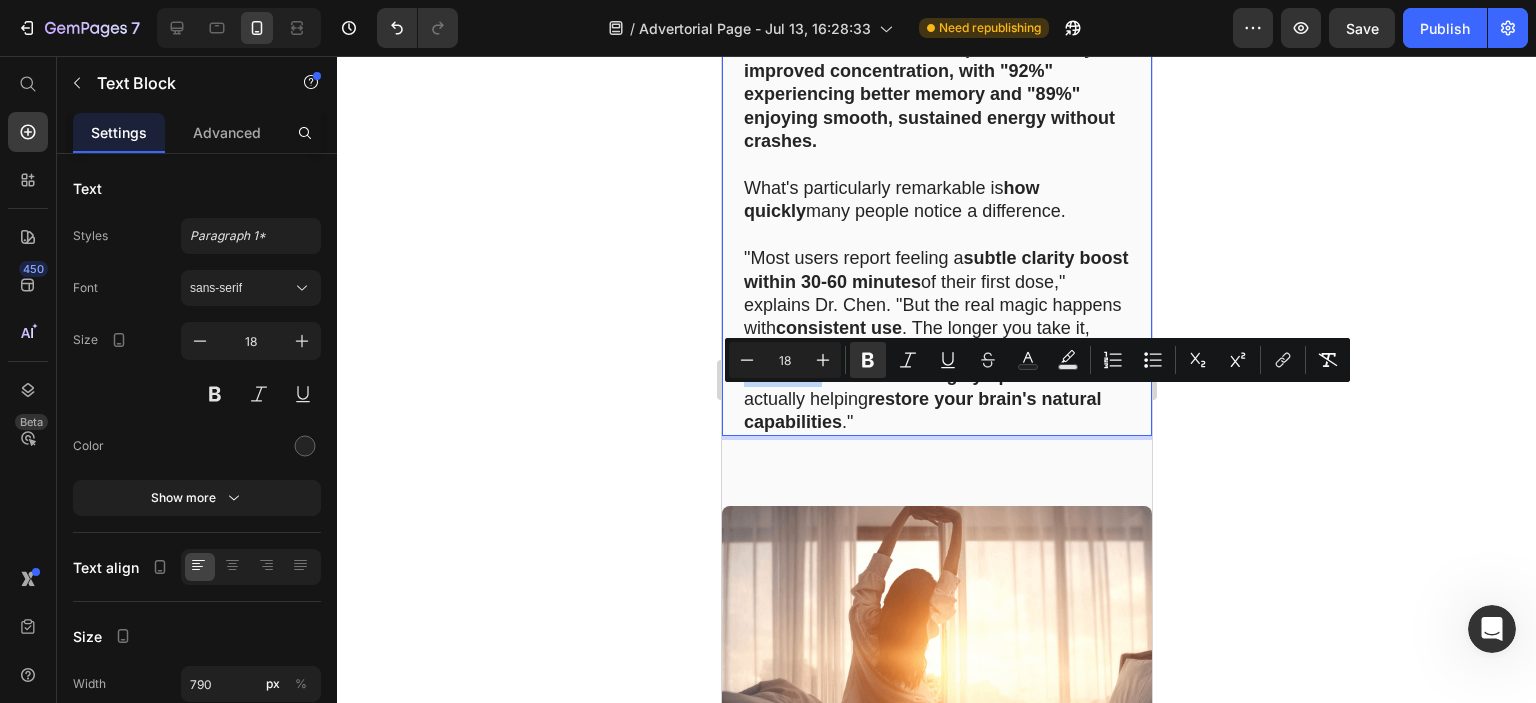 drag, startPoint x: 835, startPoint y: 396, endPoint x: 887, endPoint y: 423, distance: 58.59181 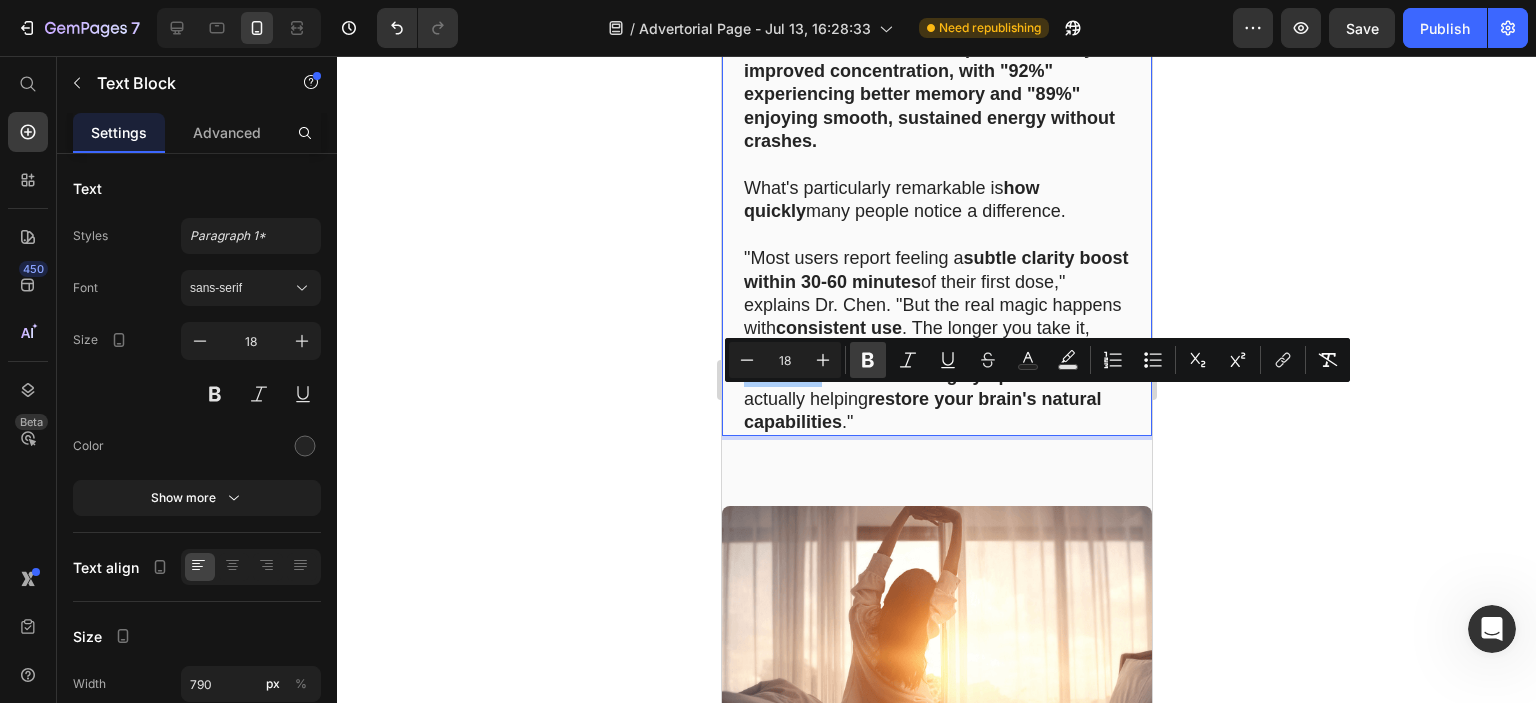 click on "Bold" at bounding box center (868, 360) 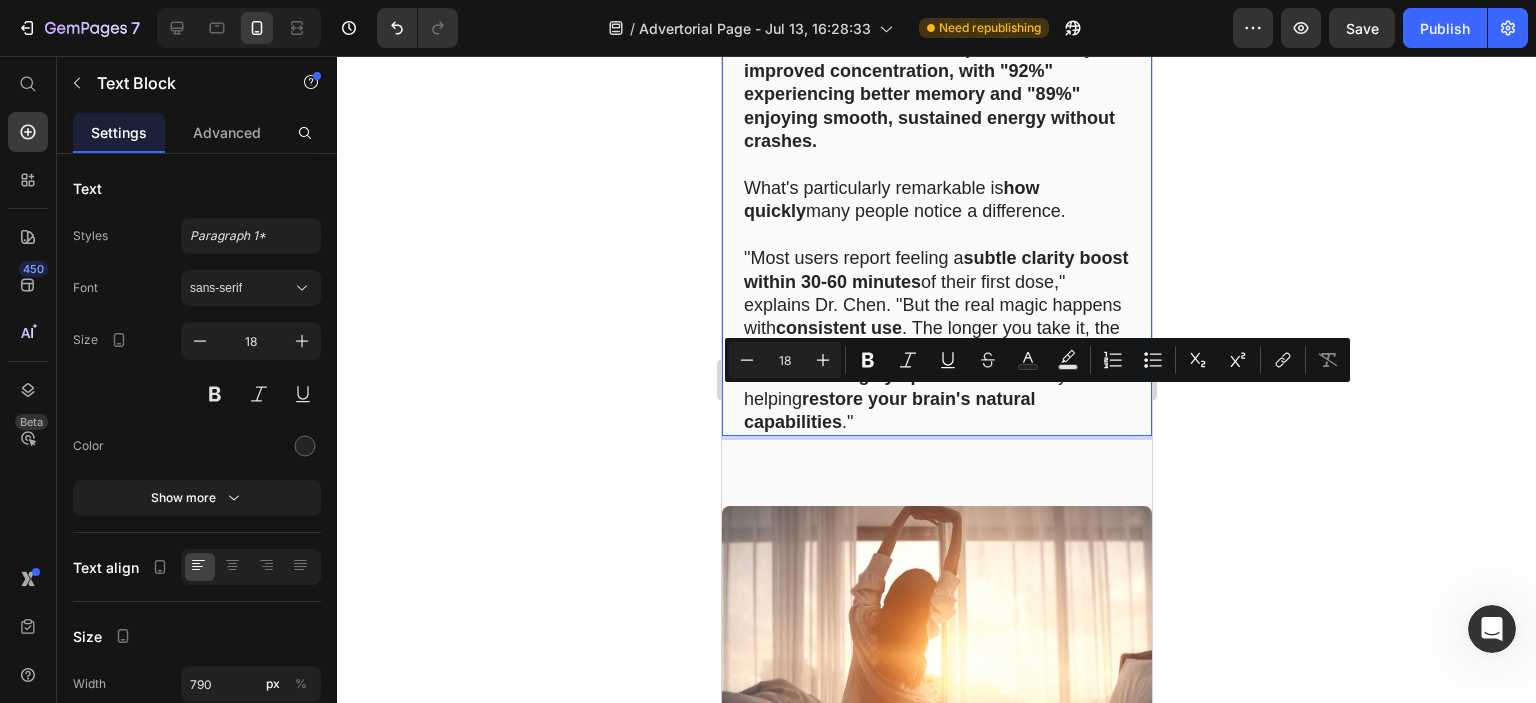 click on ""Most users report feeling a subtle clarity boost within 30-60 minutes of their first dose," explains Dr. [LAST] . "But the real magic happens with consistent use . The longer you take it, the better your baseline cognitive function becomes. It's not masking symptoms – it's actually helping restore your brain's natural capabilities ."" at bounding box center (936, 340) 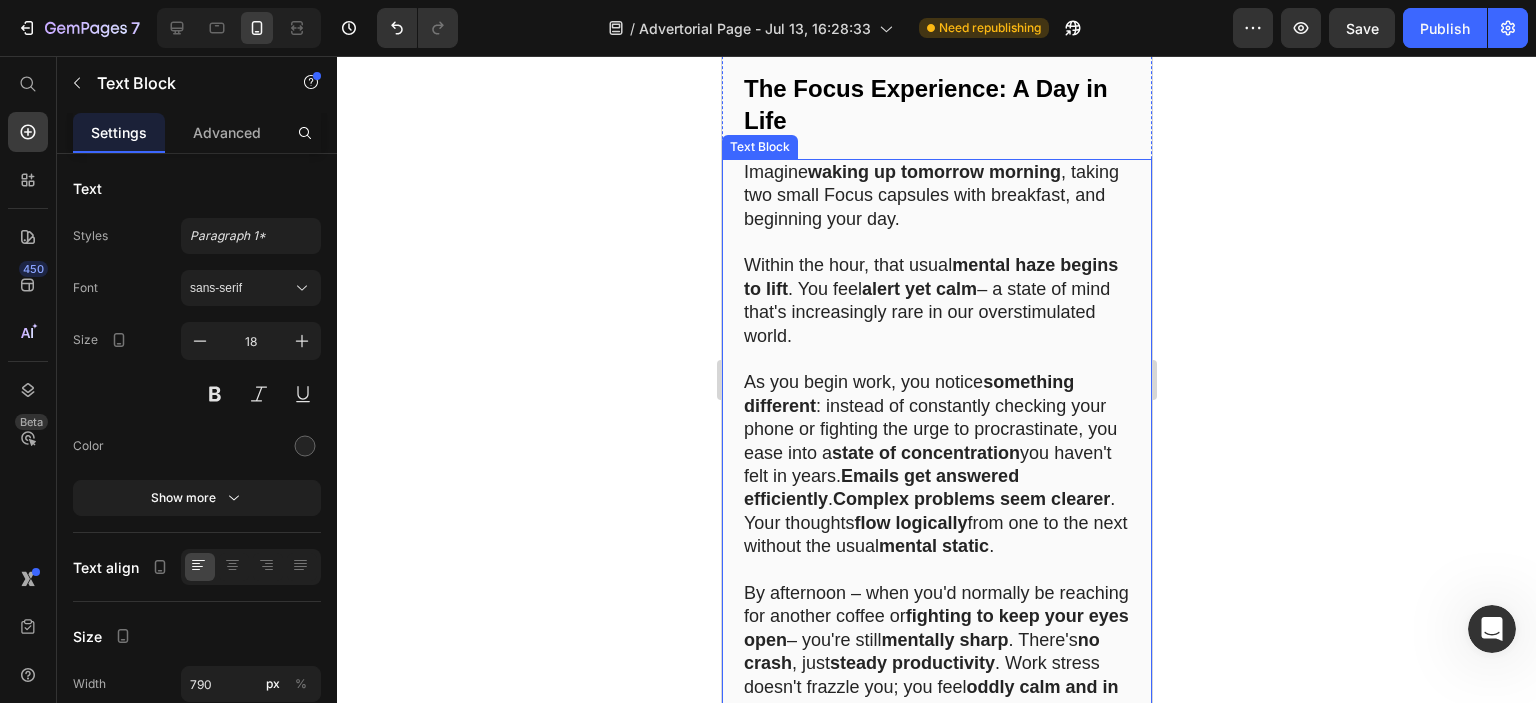 scroll, scrollTop: 10331, scrollLeft: 0, axis: vertical 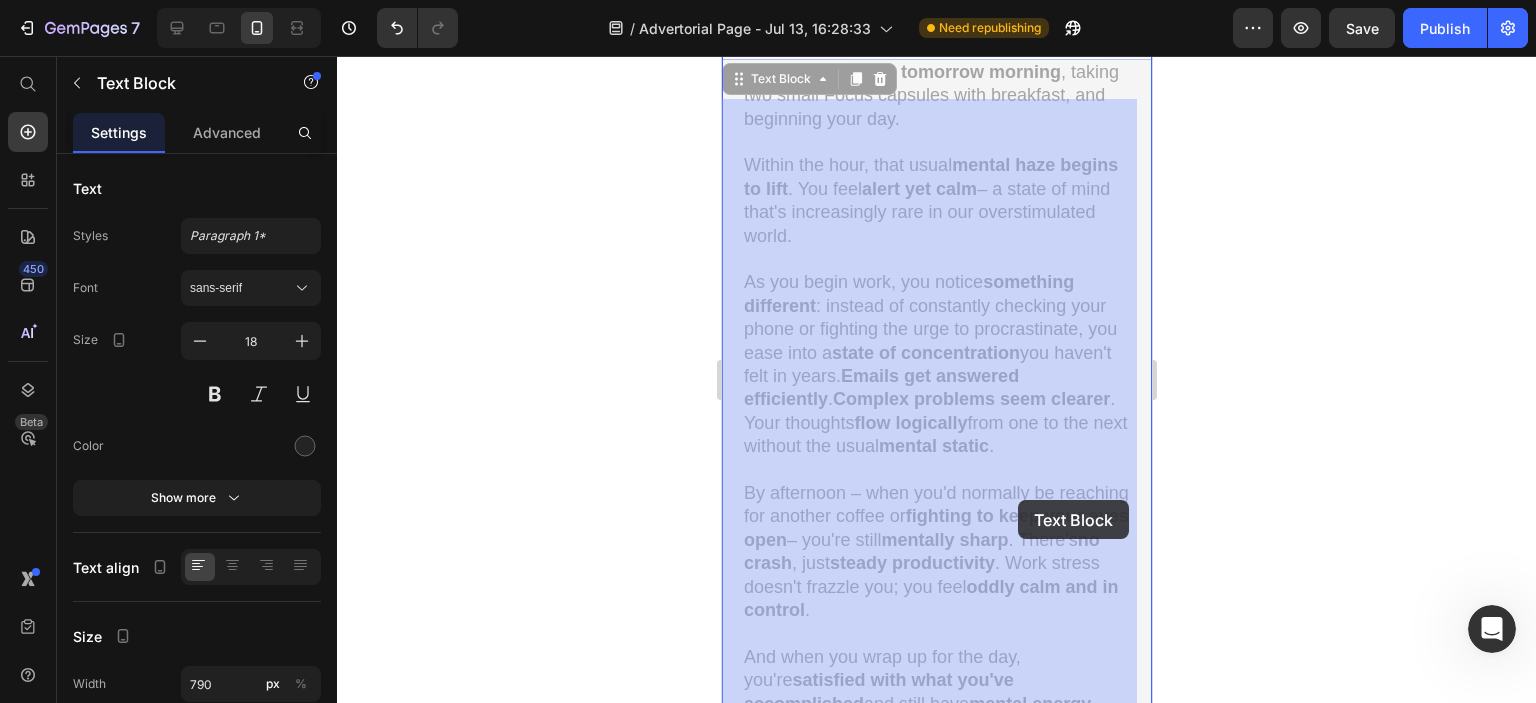 drag, startPoint x: 819, startPoint y: 511, endPoint x: 939, endPoint y: 503, distance: 120.26637 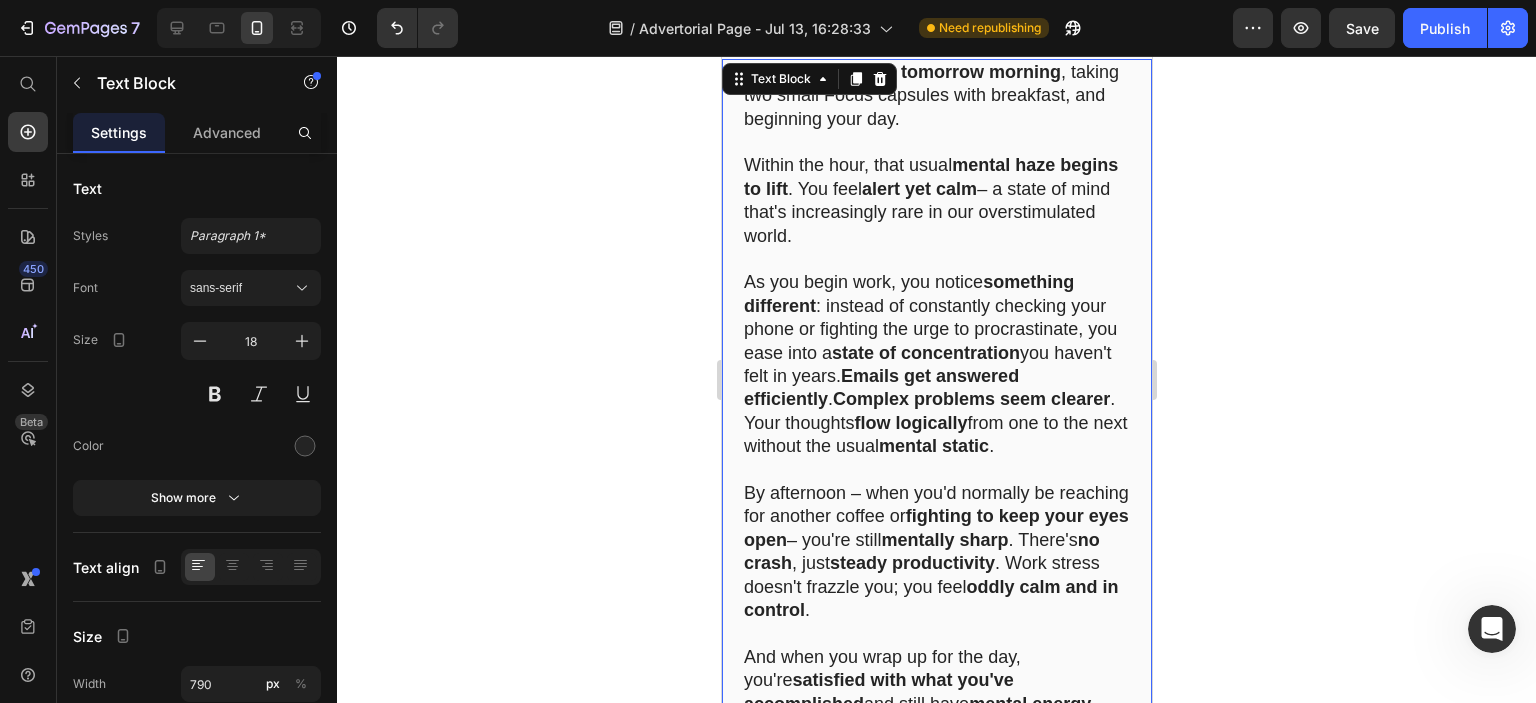 click on "As you begin work, you notice  something different : instead of constantly checking your phone or fighting the urge to procrastinate, you ease into a  state of concentration  you haven't felt in years.  Emails get answered efficiently .  Complex problems seem clearer . Your thoughts  flow logically  from one to the next without the usual  mental static ." at bounding box center [936, 364] 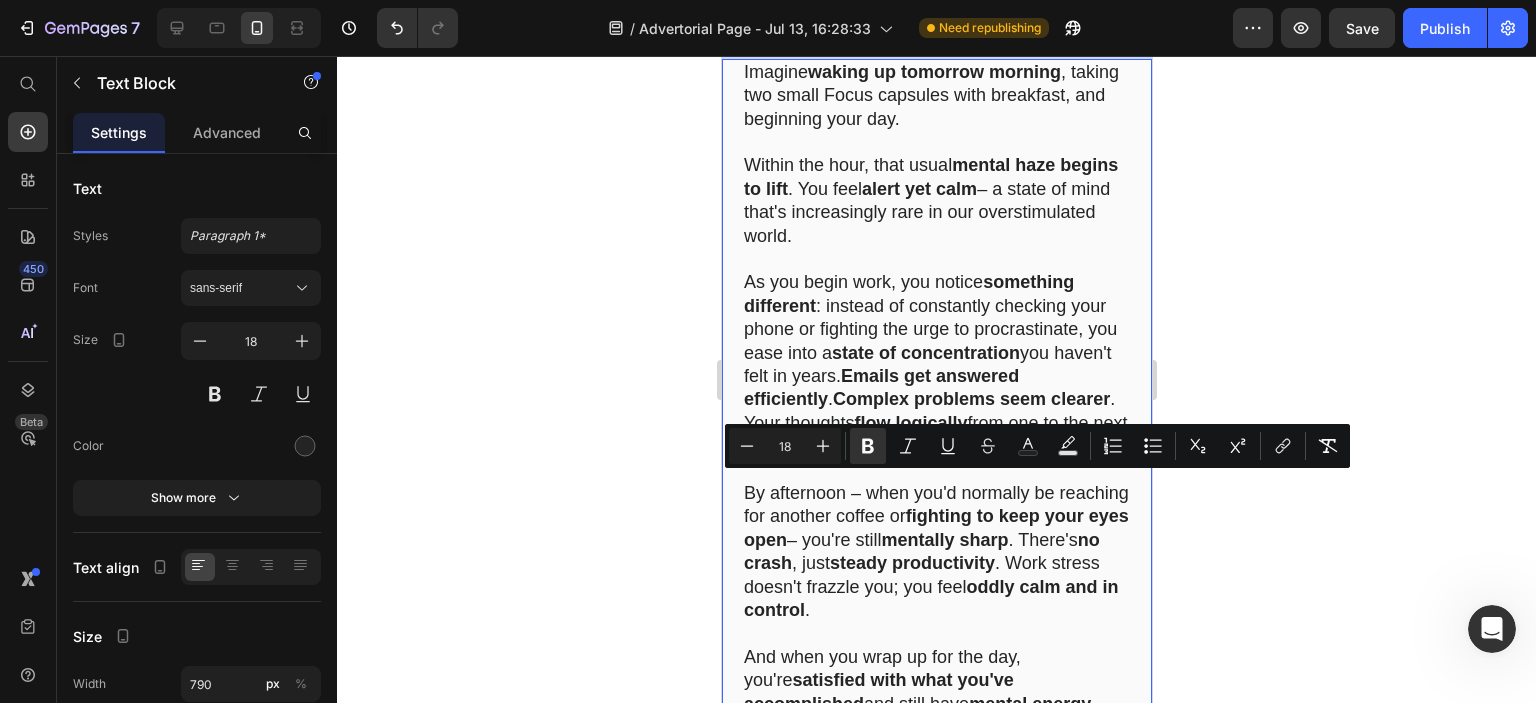 drag, startPoint x: 1011, startPoint y: 487, endPoint x: 979, endPoint y: 512, distance: 40.60788 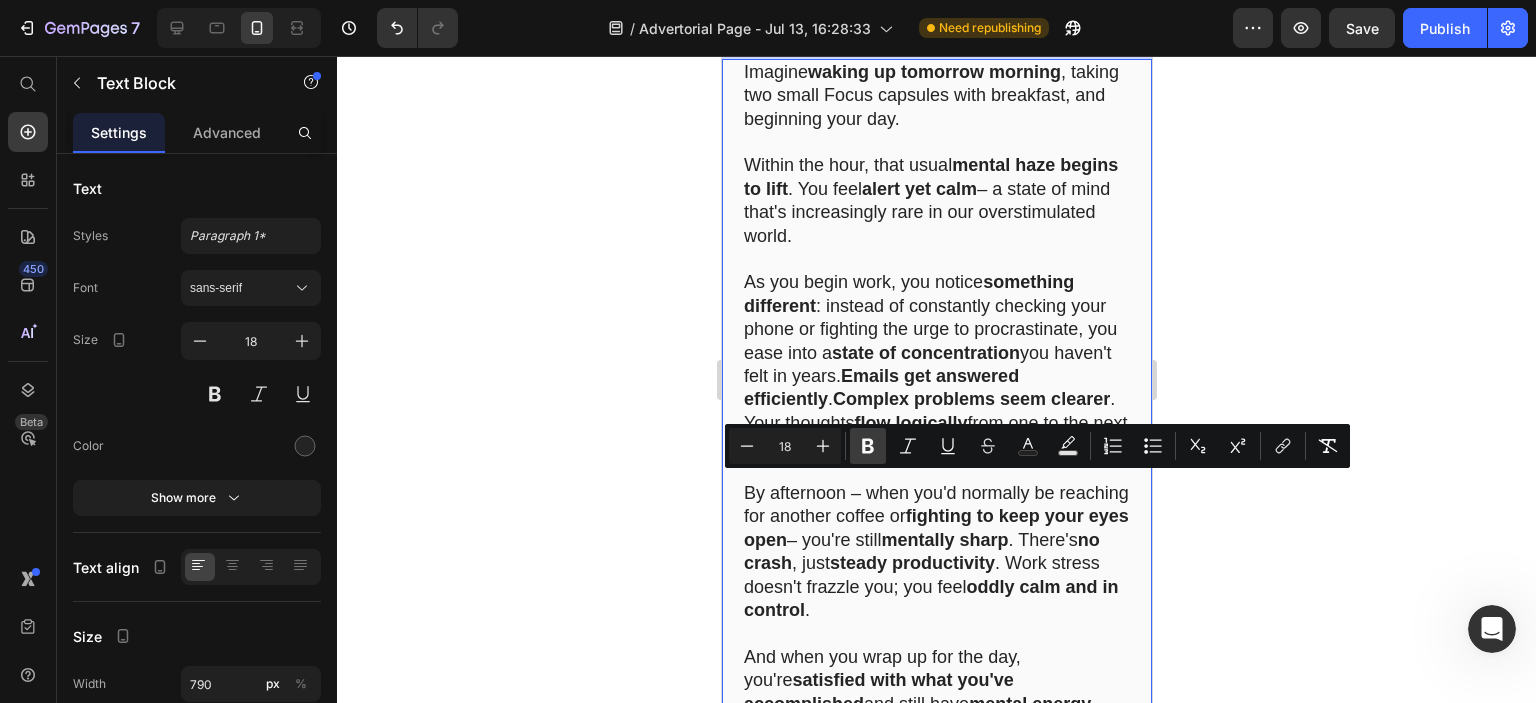 click 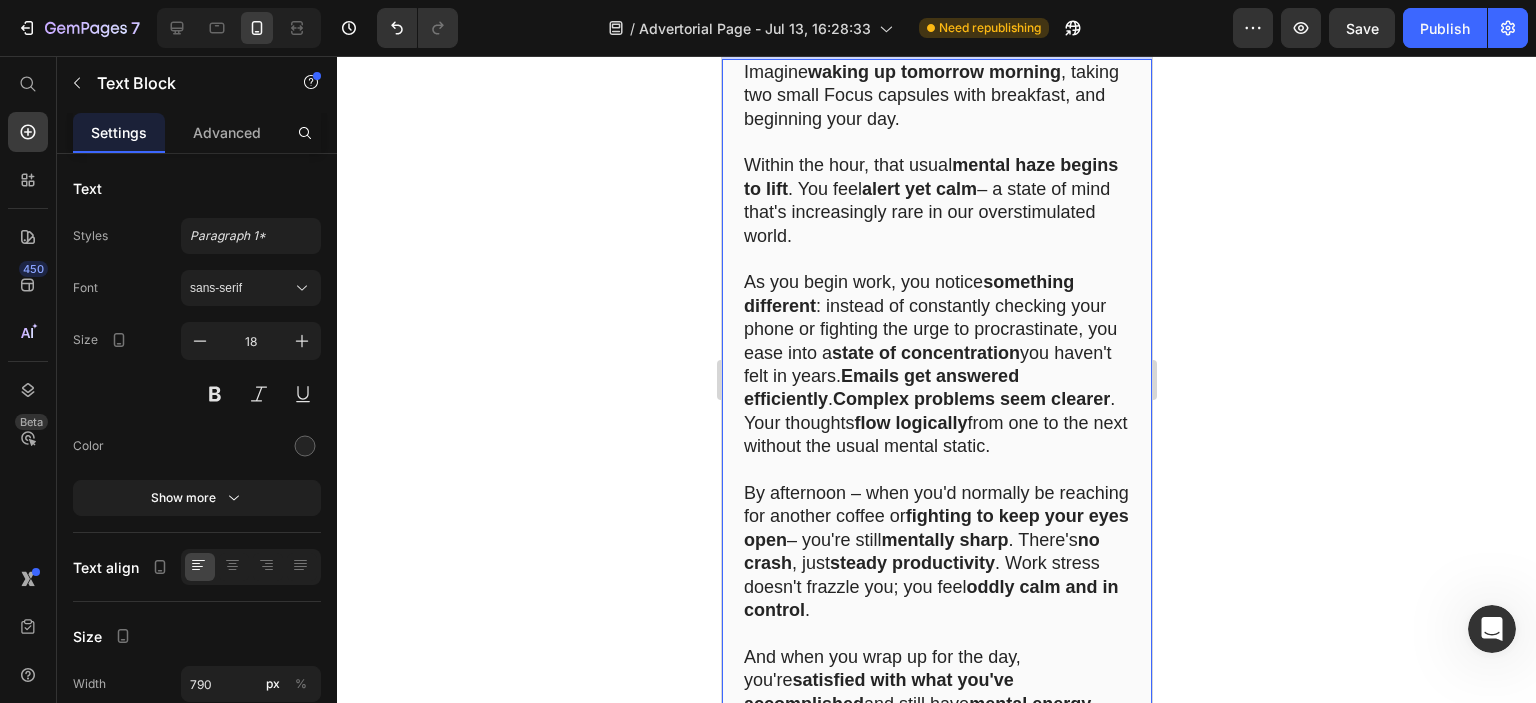 drag, startPoint x: 855, startPoint y: 464, endPoint x: 927, endPoint y: 459, distance: 72.1734 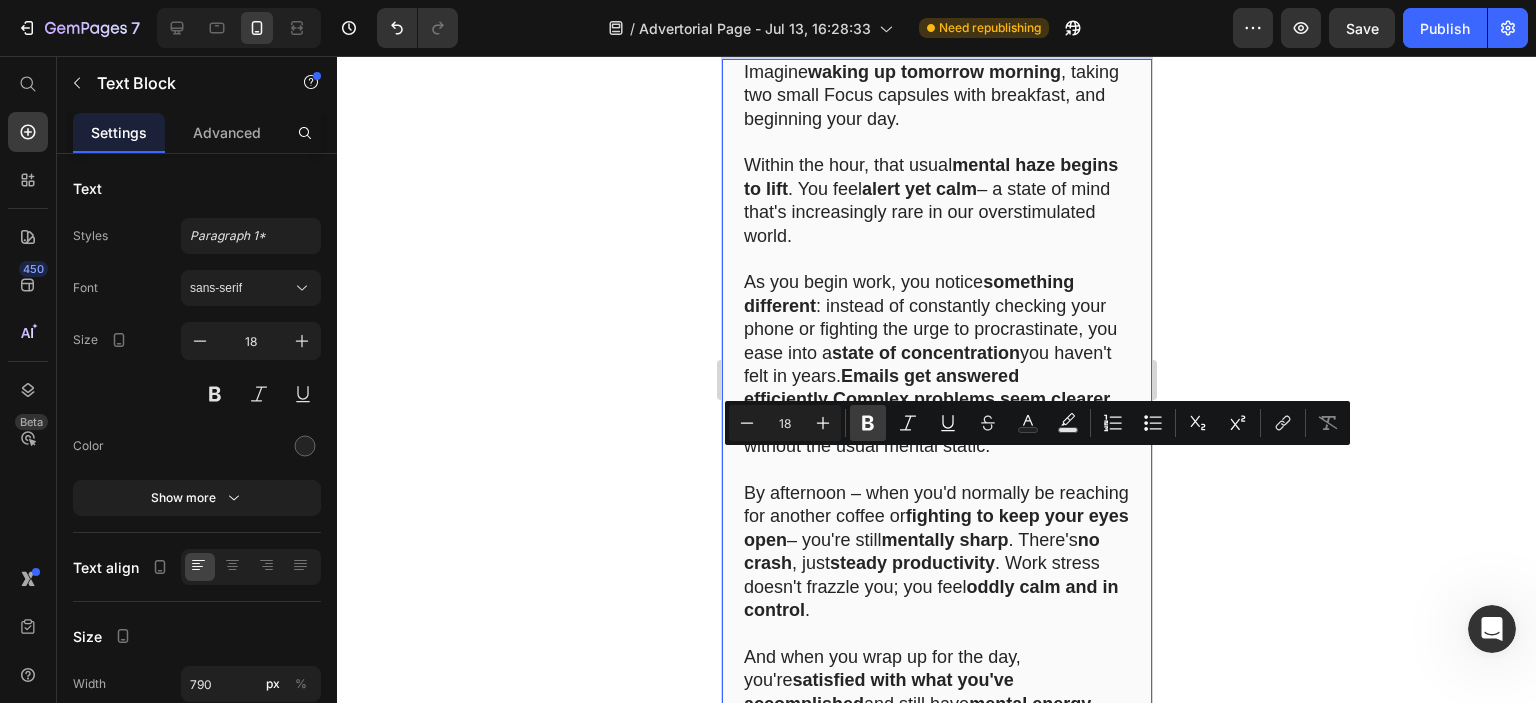 click on "Bold" at bounding box center (868, 423) 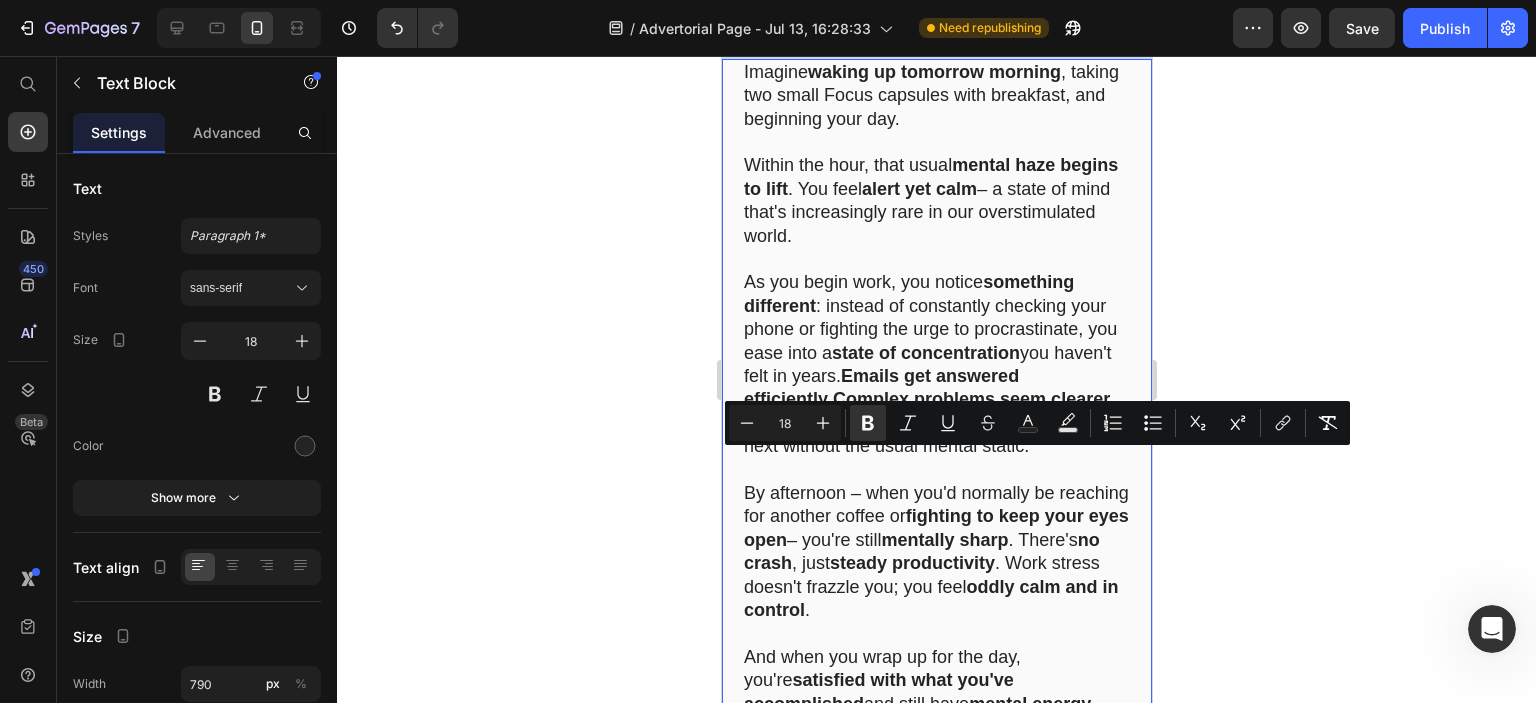 click on "thoughts flow logically" at bounding box center [876, 423] 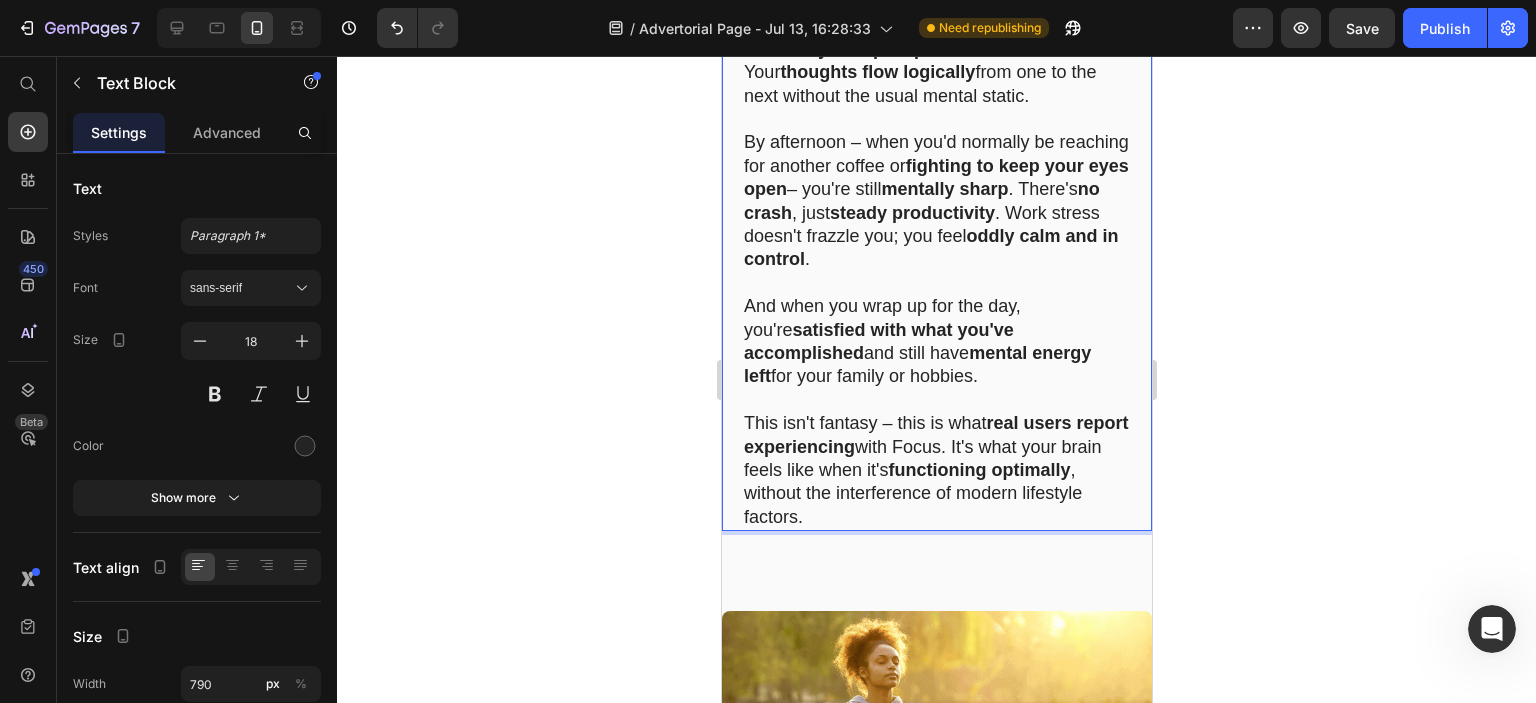 scroll, scrollTop: 10731, scrollLeft: 0, axis: vertical 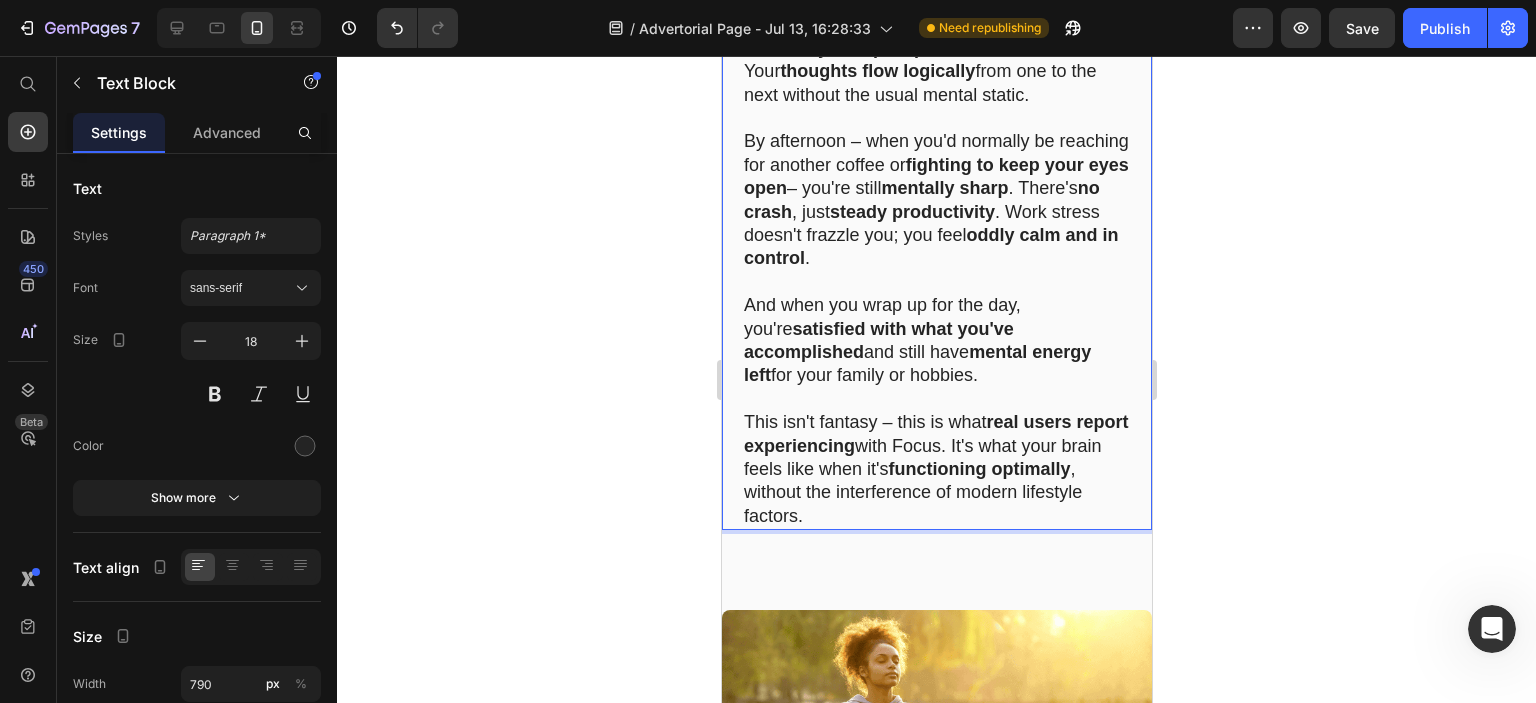 click on "This isn't fantasy – this is what  real users report experiencing  with Focus. It's what your brain feels like when it's  functioning optimally , without the interference of modern lifestyle factors." at bounding box center [936, 469] 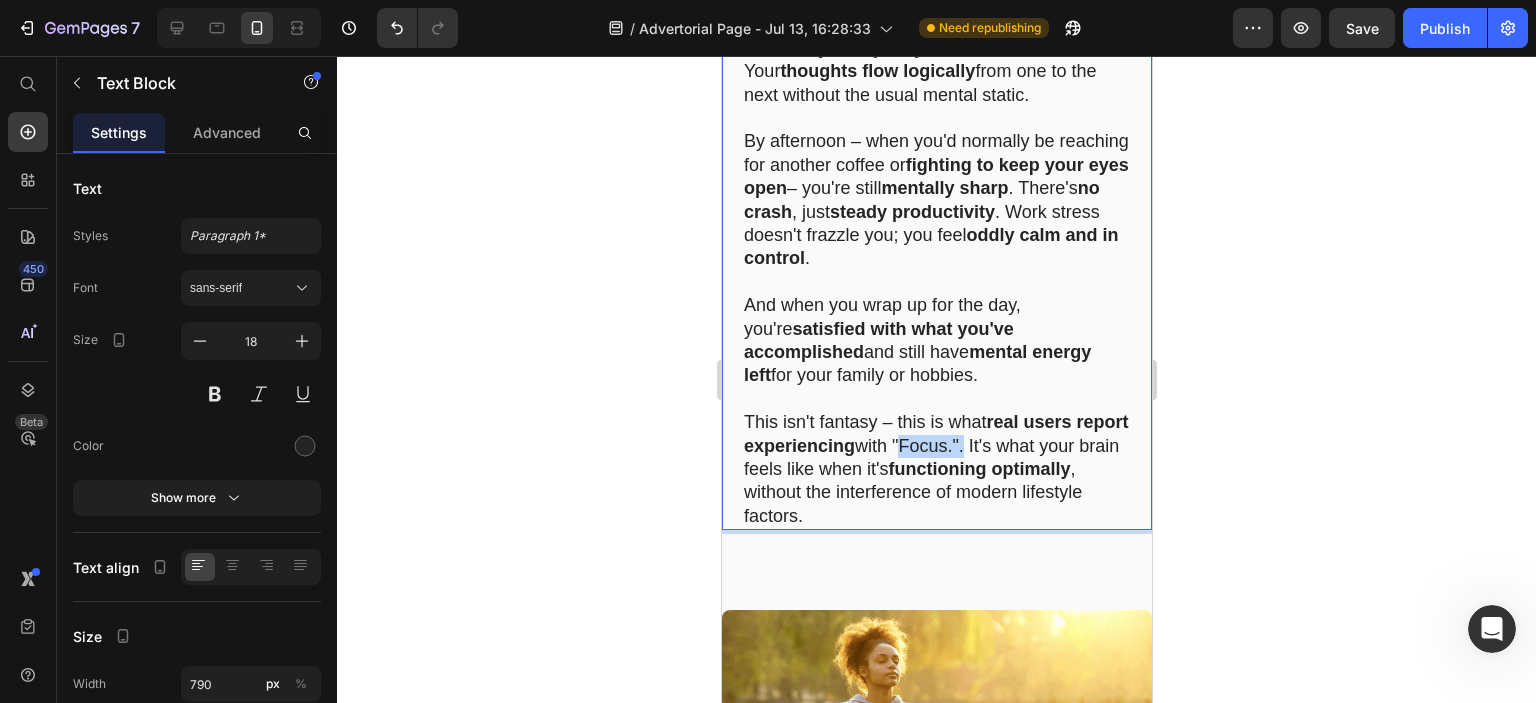 drag, startPoint x: 955, startPoint y: 435, endPoint x: 1019, endPoint y: 437, distance: 64.03124 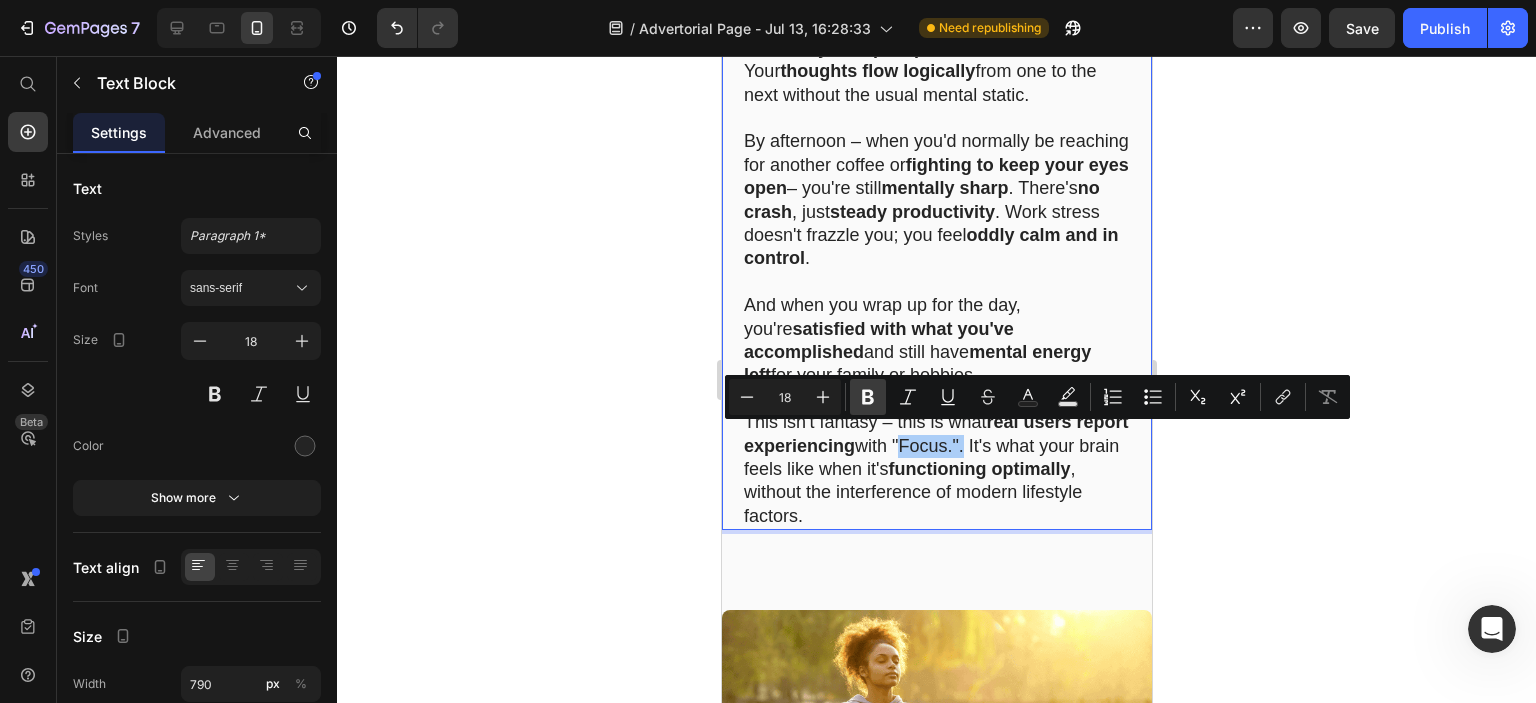 click 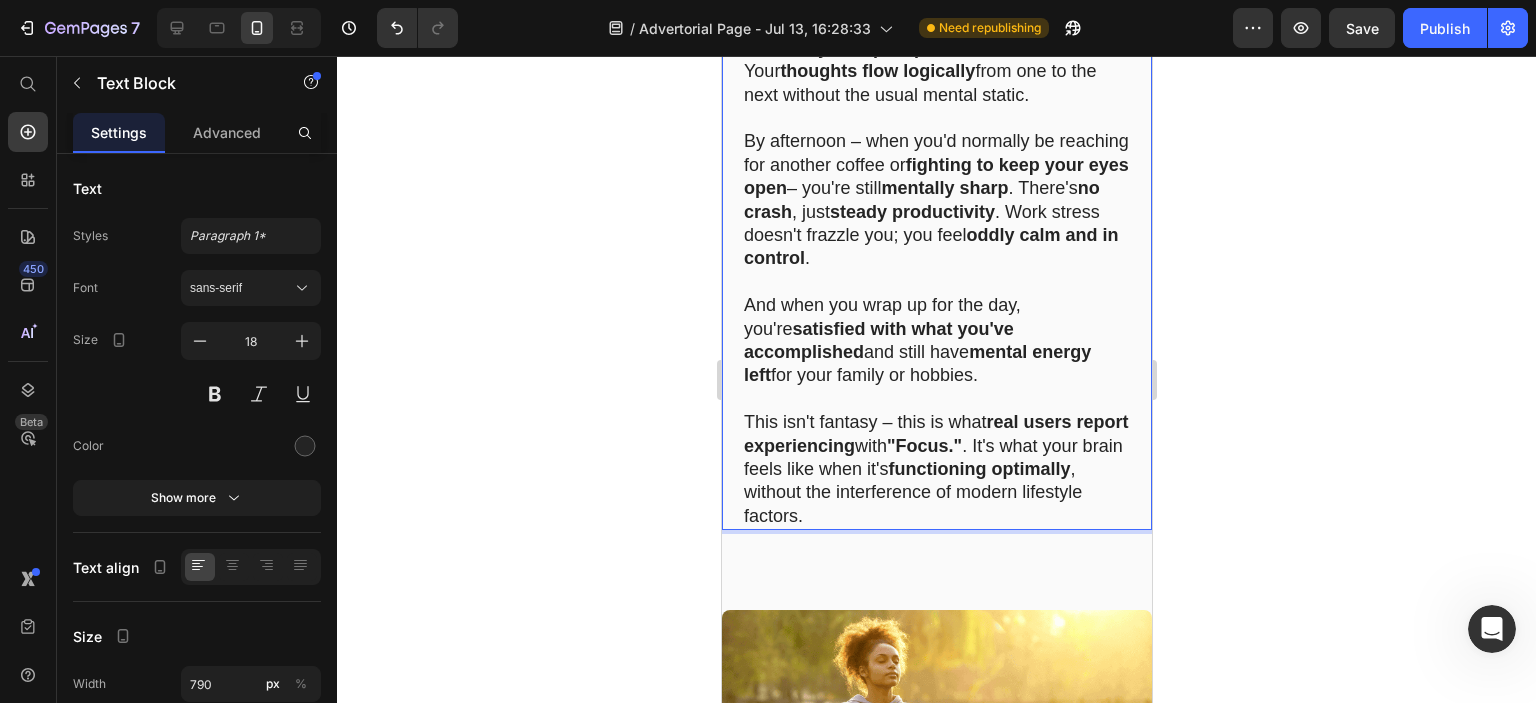 click on "This isn't fantasy – this is what  real users report experiencing  with  "Focus." . It's what your brain feels like when it's  functioning optimally , without the interference of modern lifestyle factors." at bounding box center [936, 469] 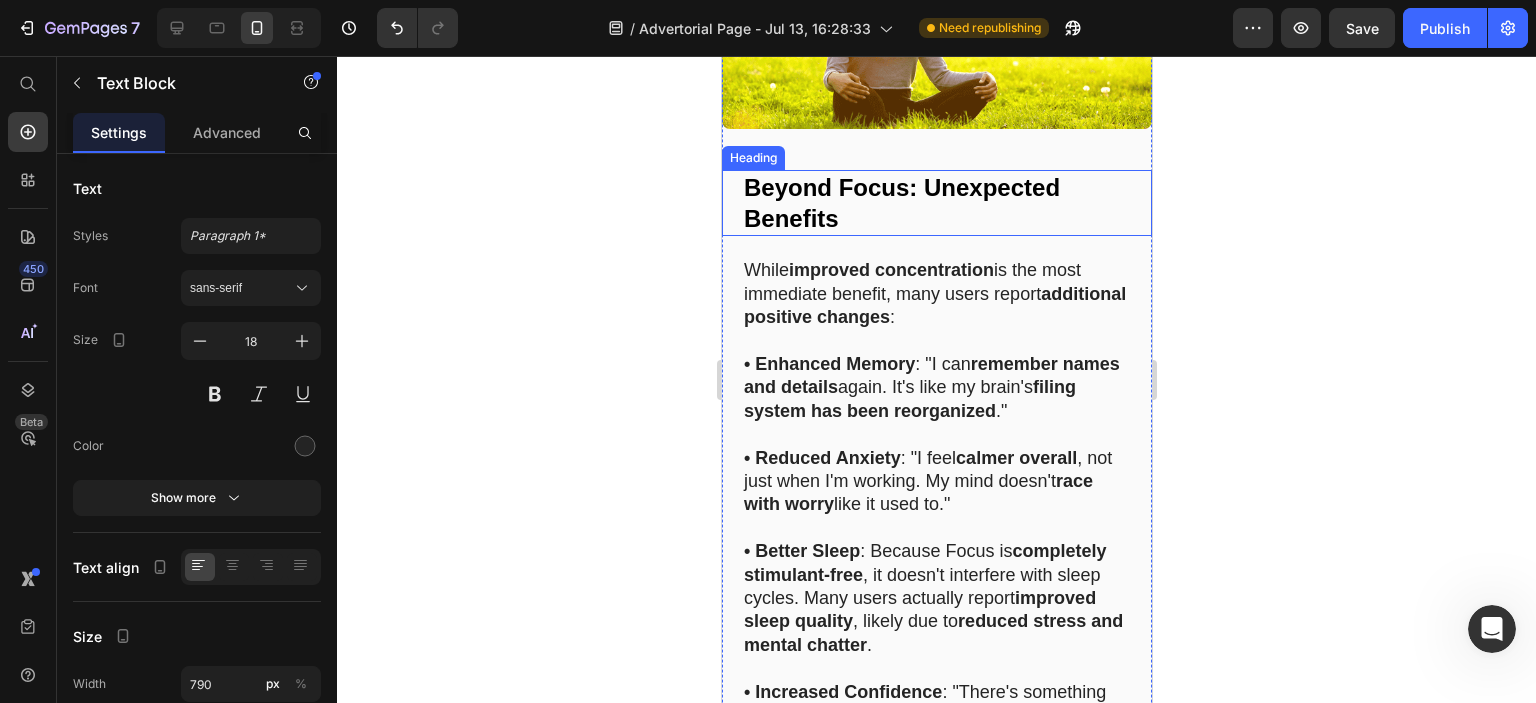 scroll, scrollTop: 11431, scrollLeft: 0, axis: vertical 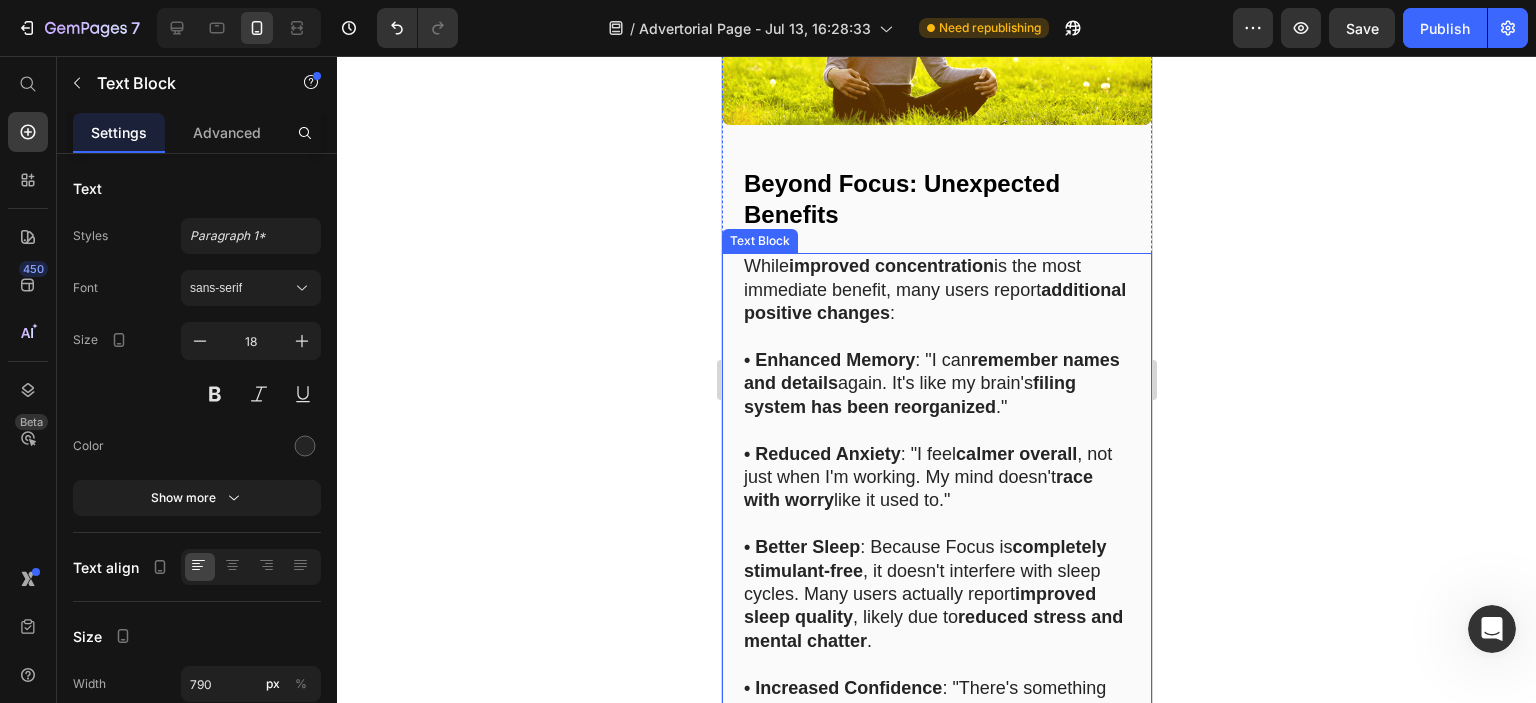 click on "filing system has been reorganized" at bounding box center (909, 394) 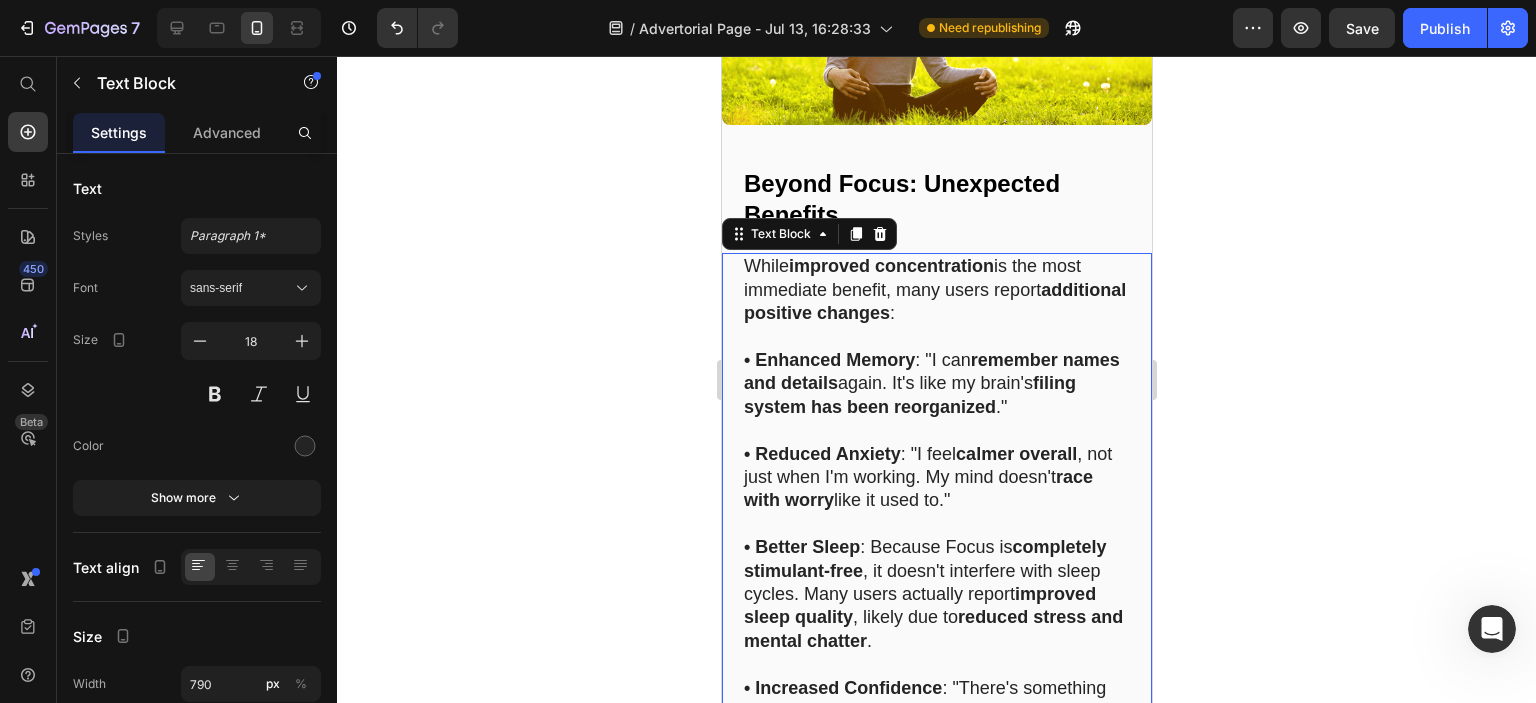 click on "• Enhanced Memory : "I can  remember names and details  again. It's like my brain's  filing system has been reorganized ."" at bounding box center [936, 384] 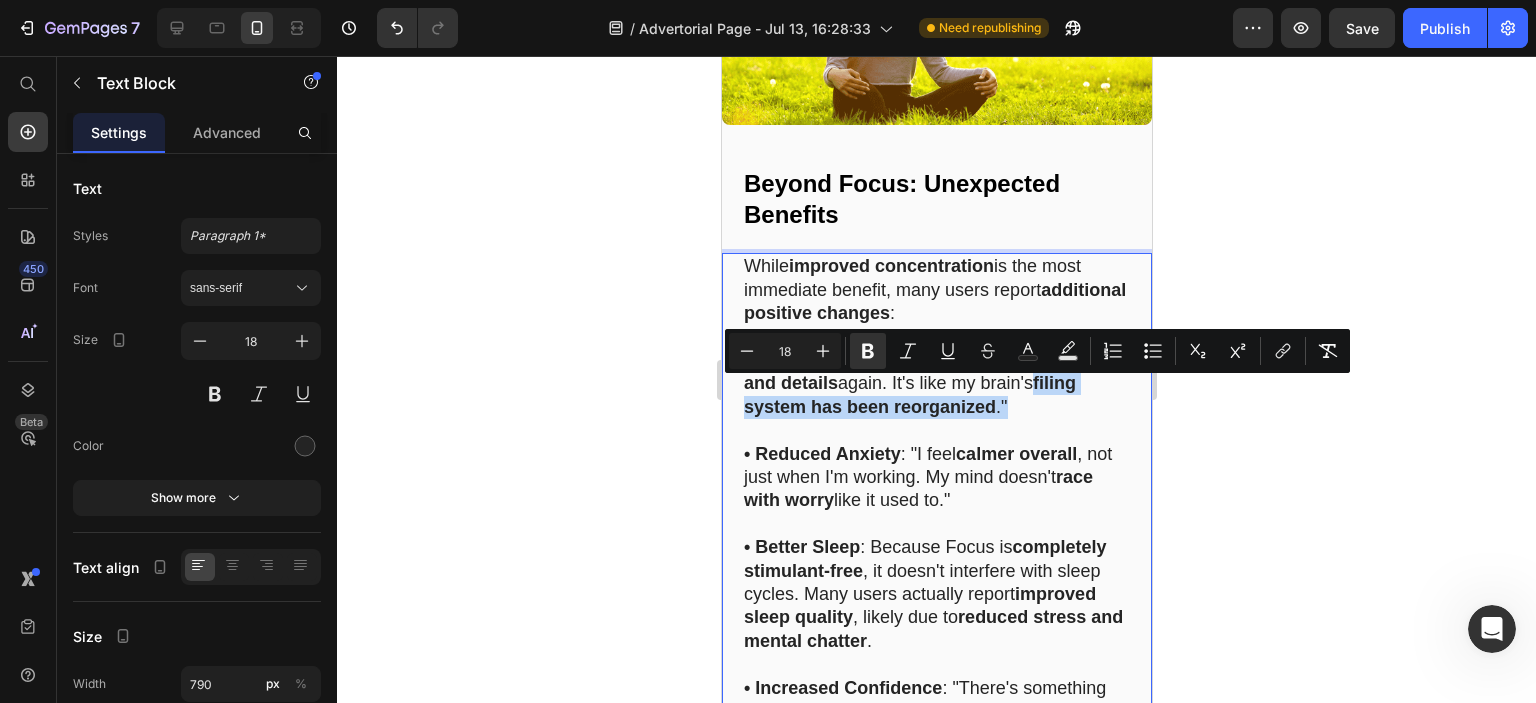 drag, startPoint x: 1059, startPoint y: 389, endPoint x: 723, endPoint y: 392, distance: 336.0134 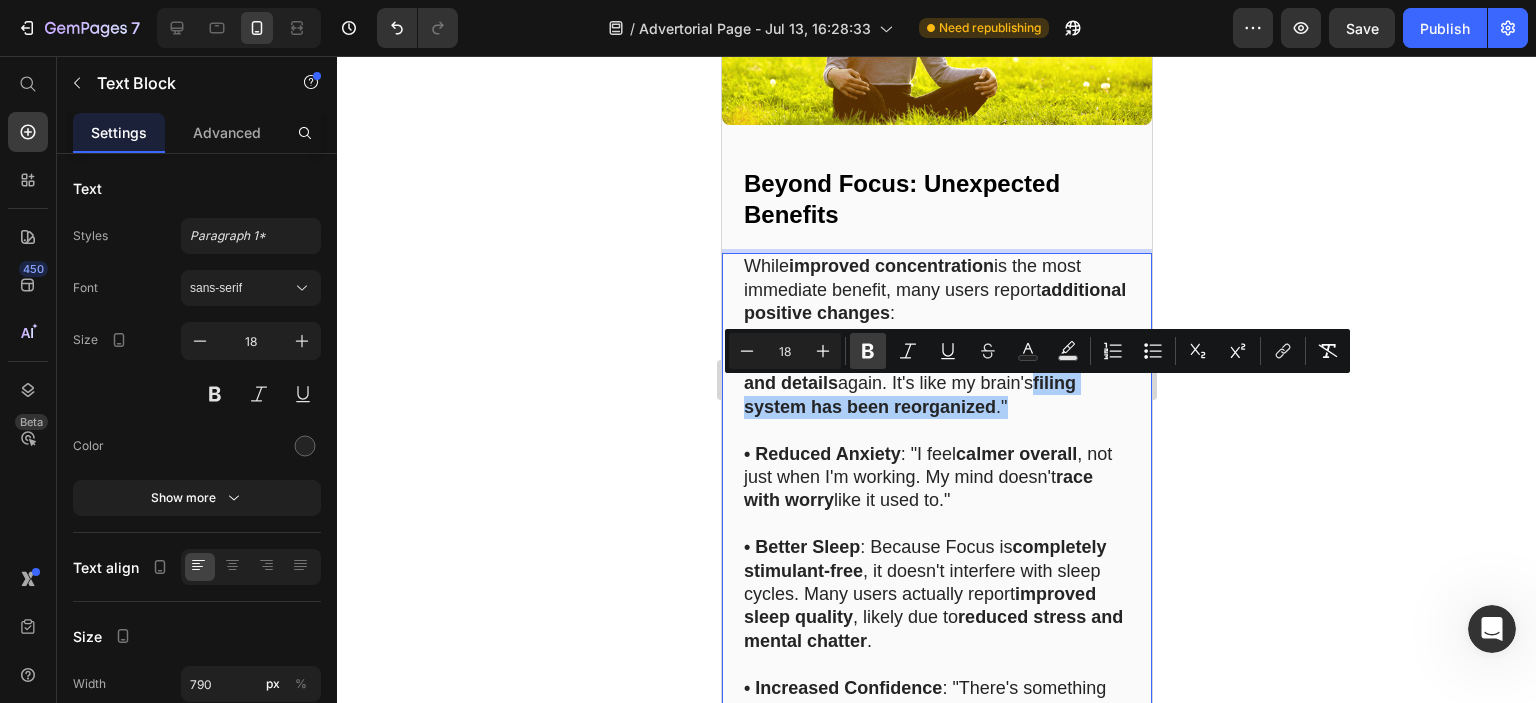 click 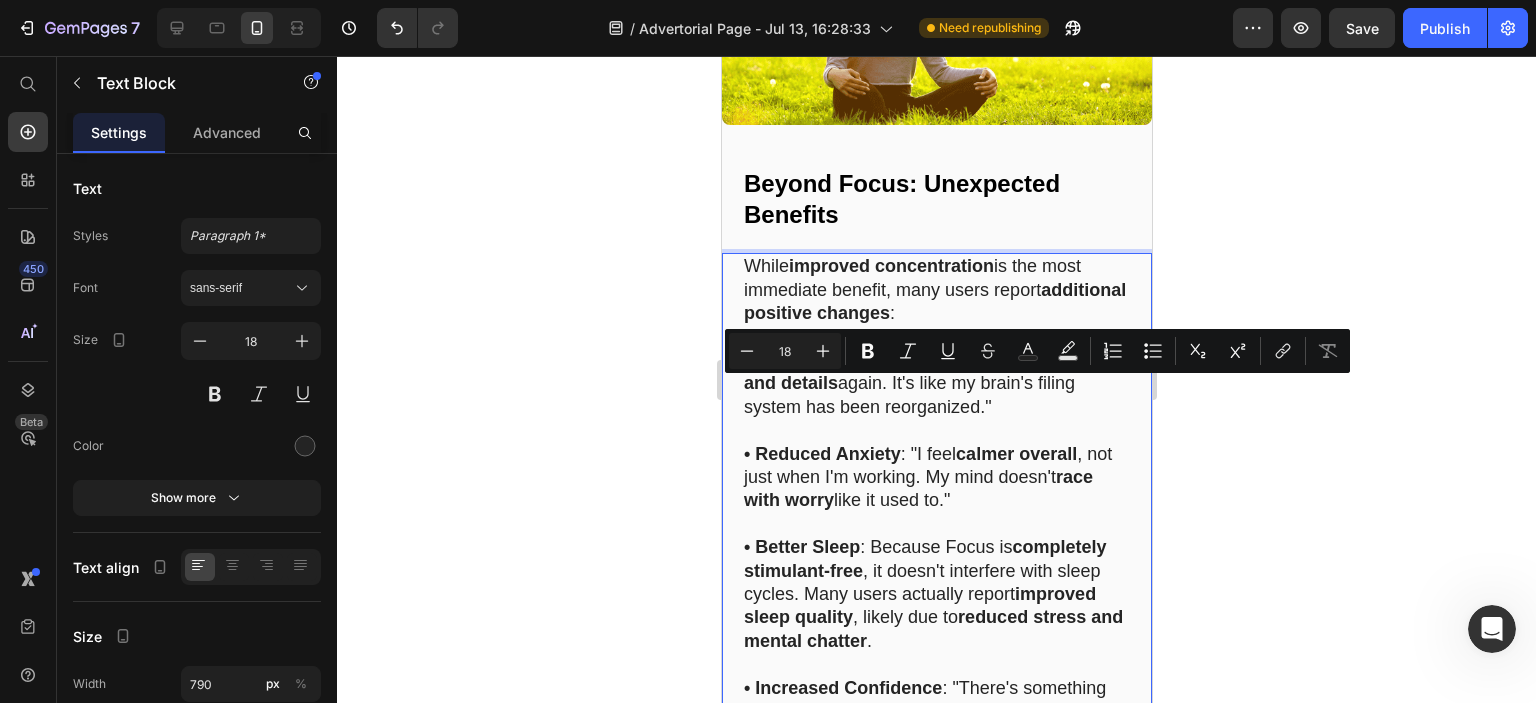 click at bounding box center [936, 430] 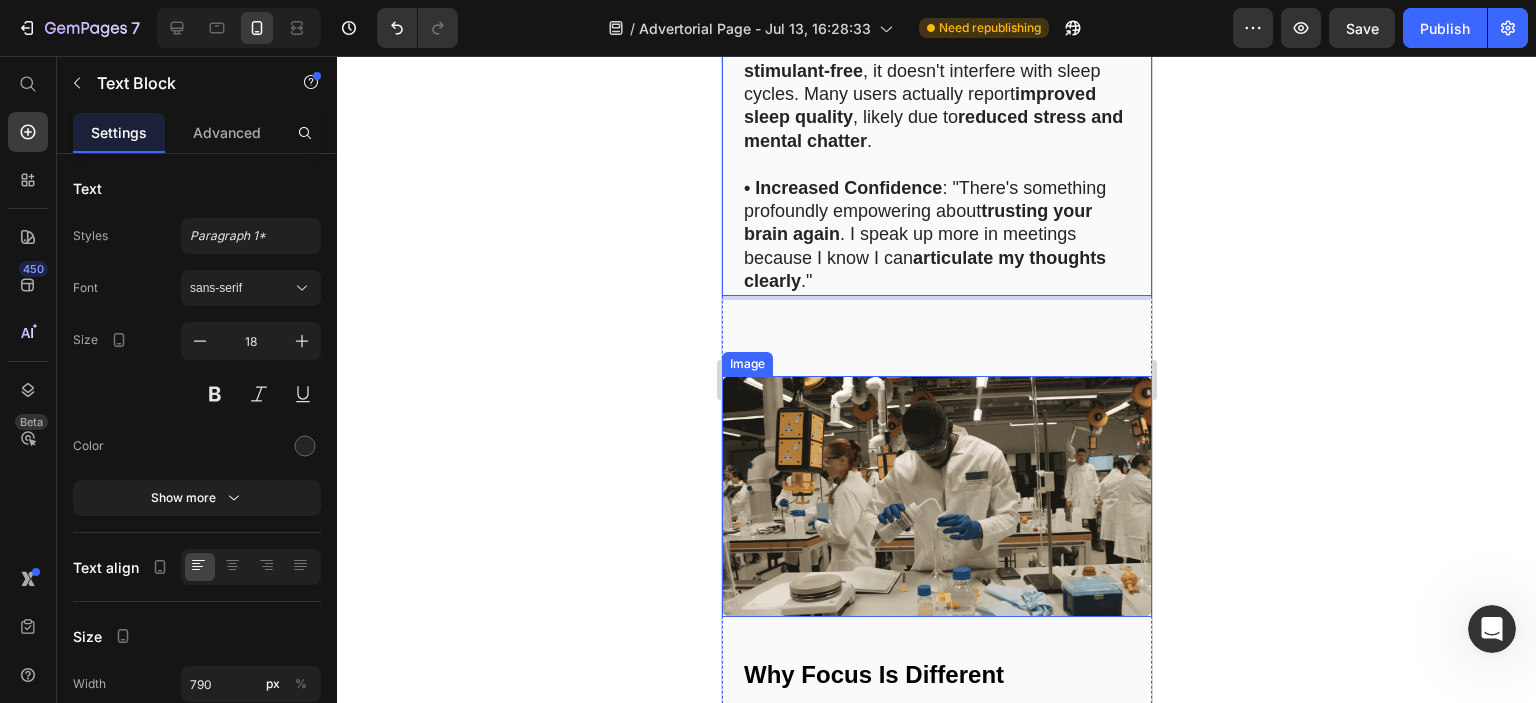 scroll, scrollTop: 12131, scrollLeft: 0, axis: vertical 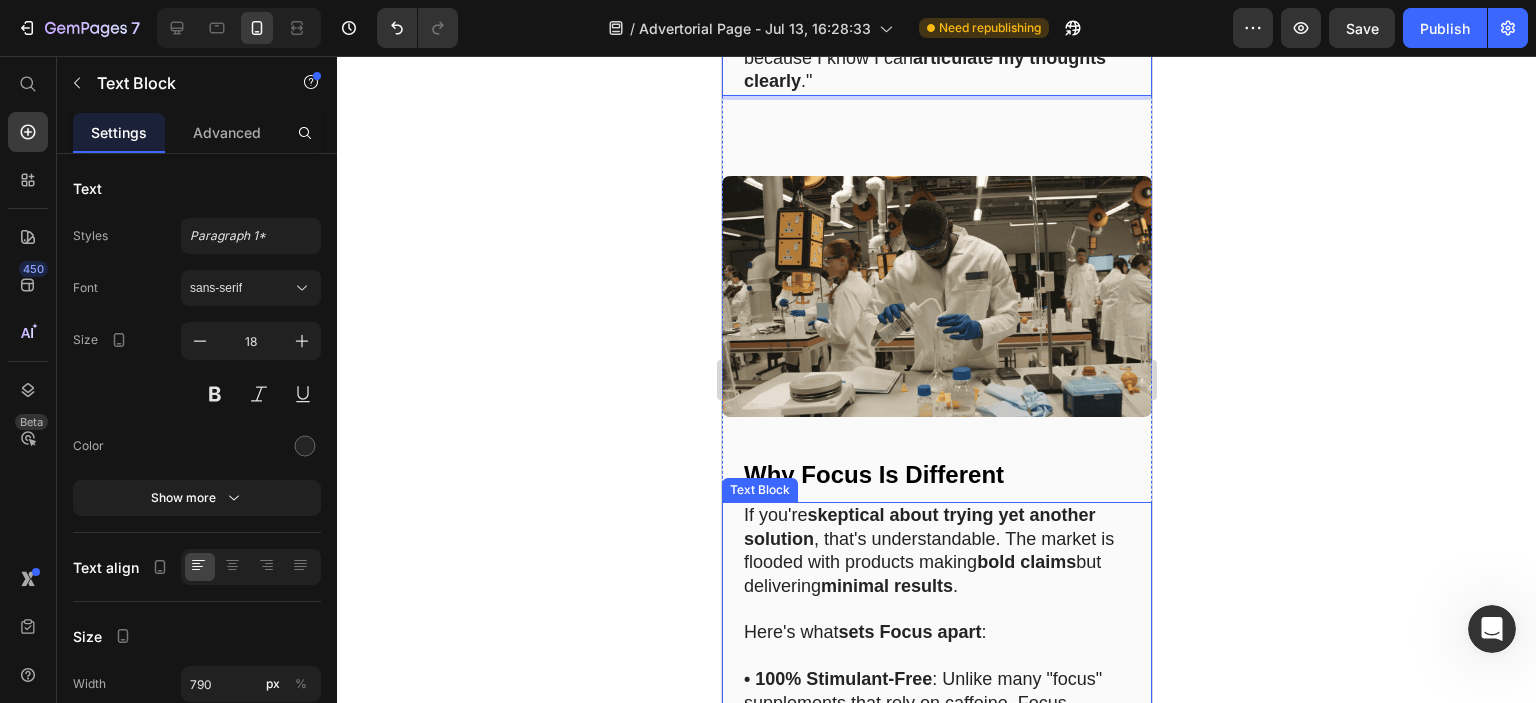 click on "sets Focus apart" at bounding box center (908, 632) 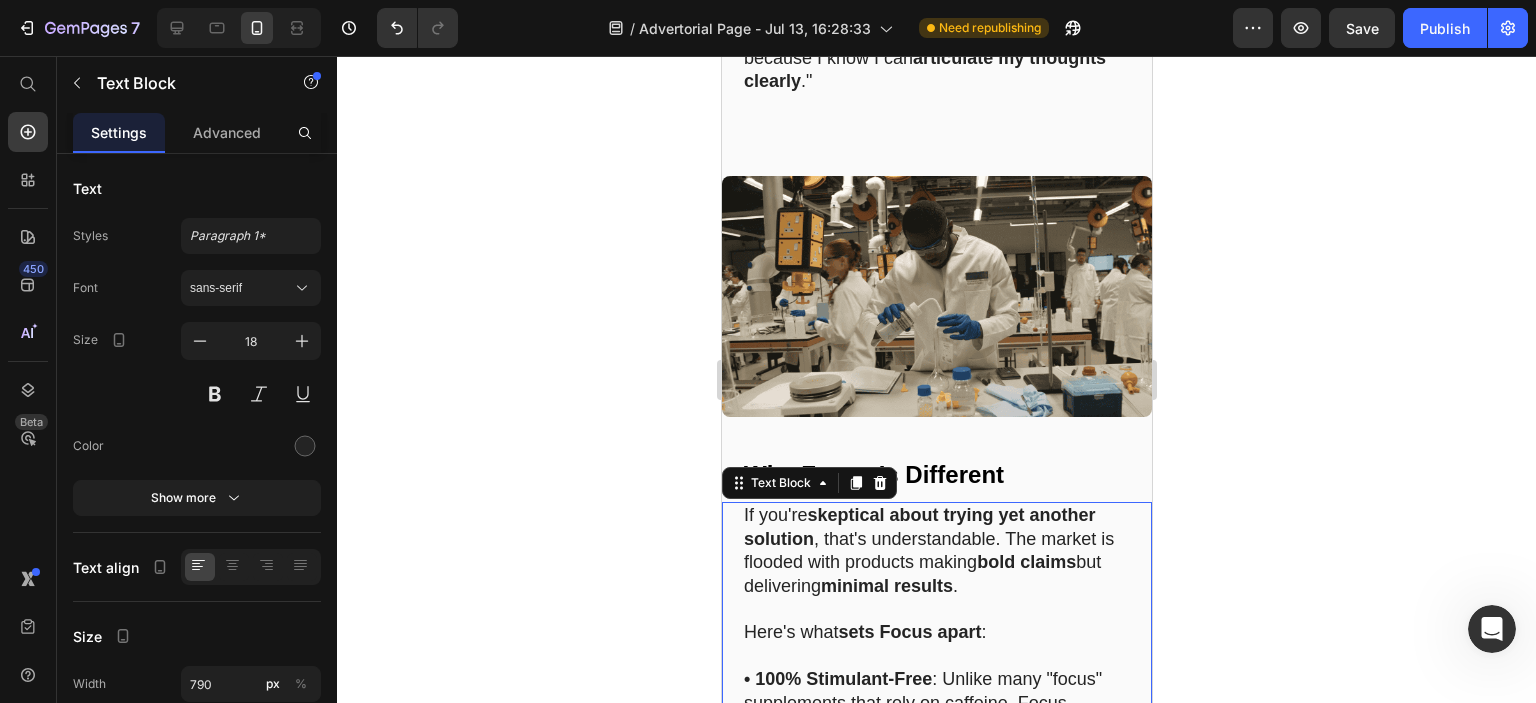 click on "sets Focus apart" at bounding box center [908, 632] 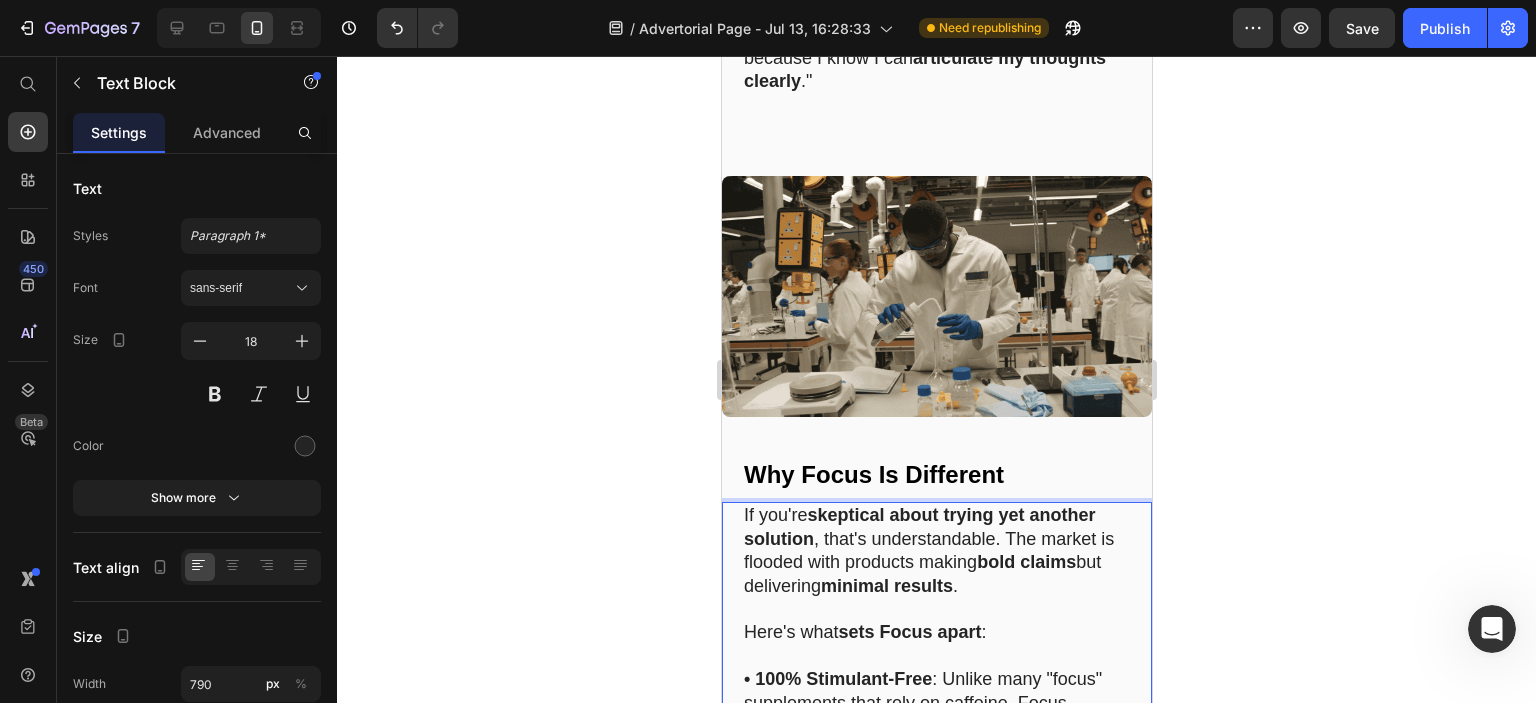 click on "sets Focus apart" at bounding box center [908, 632] 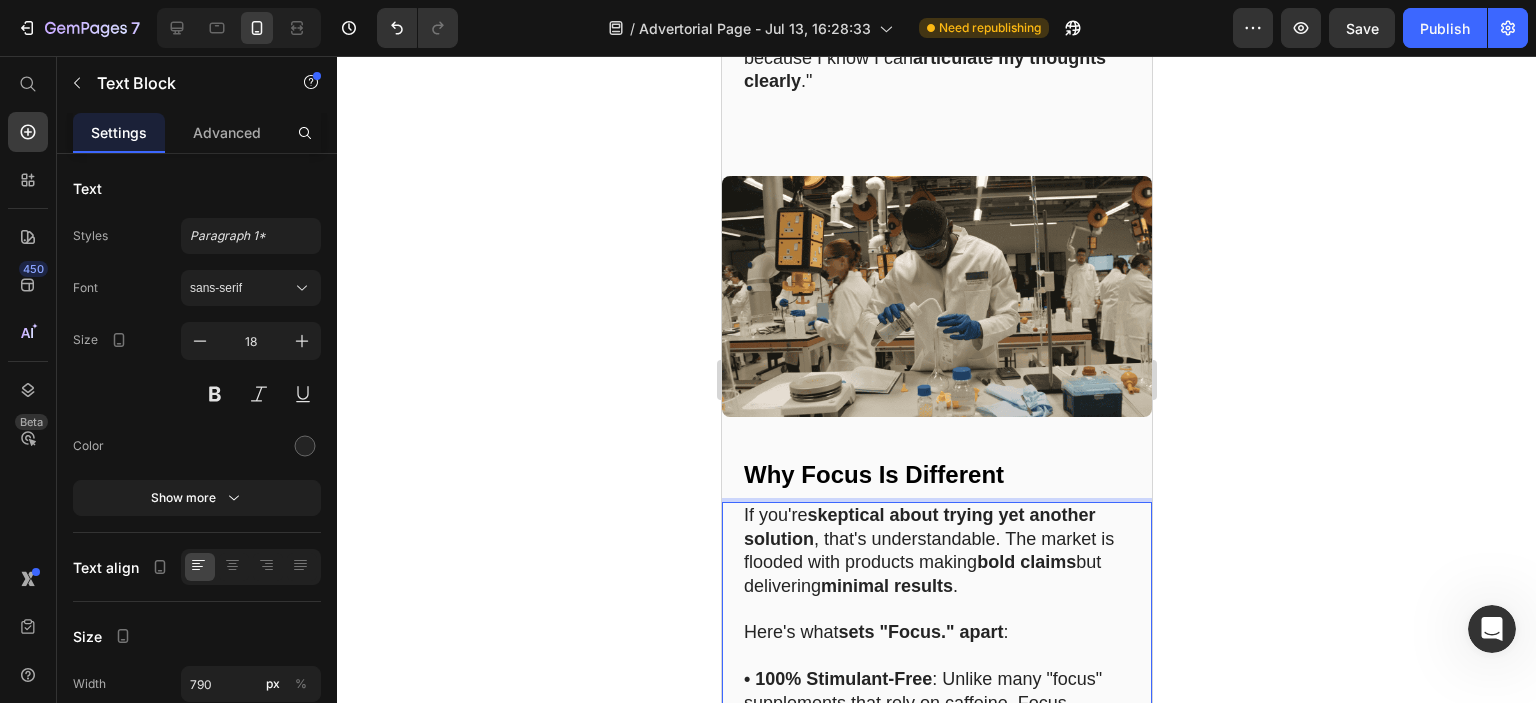 scroll, scrollTop: 12331, scrollLeft: 0, axis: vertical 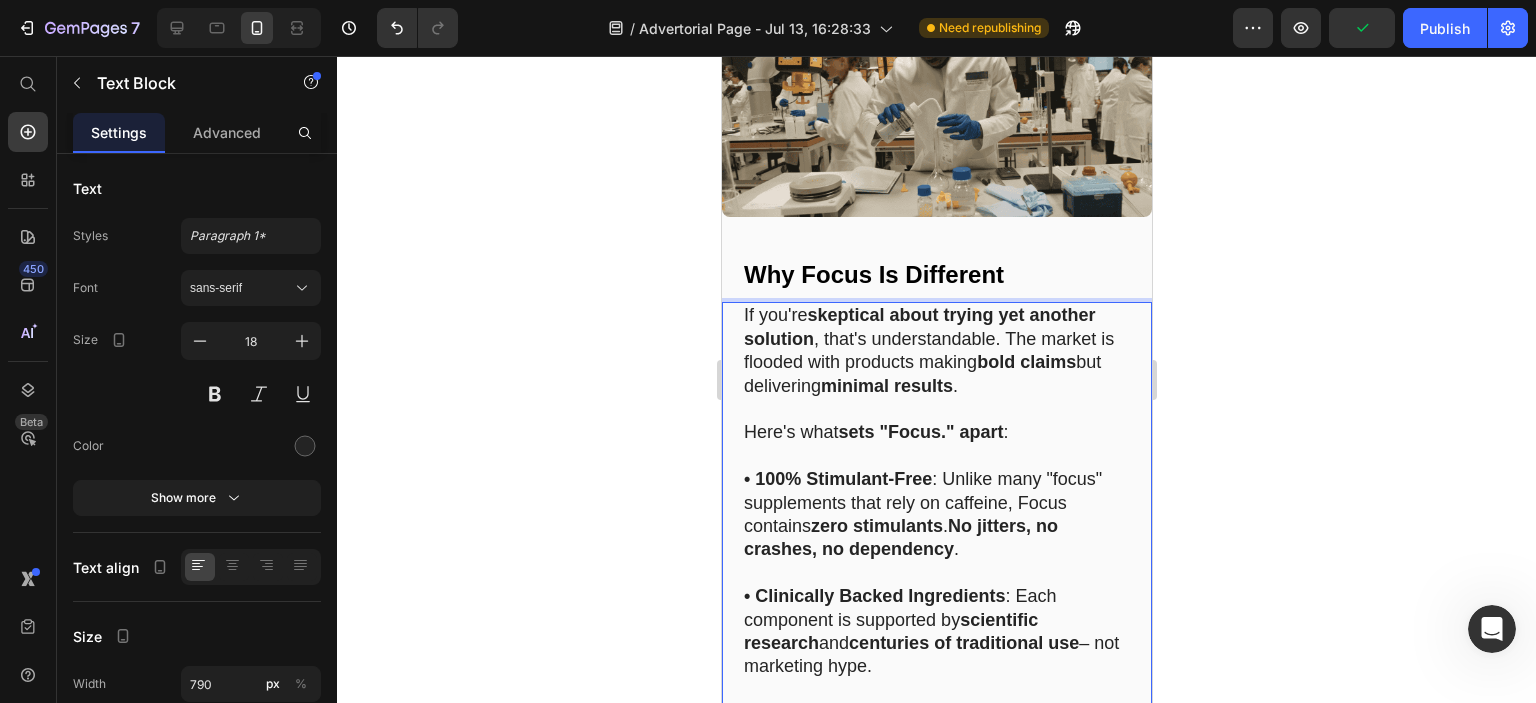 click on "• 100% Stimulant-Free : Unlike many "focus" supplements that rely on caffeine, Focus contains  zero stimulants .  No jitters, no crashes, no dependency ." at bounding box center [936, 515] 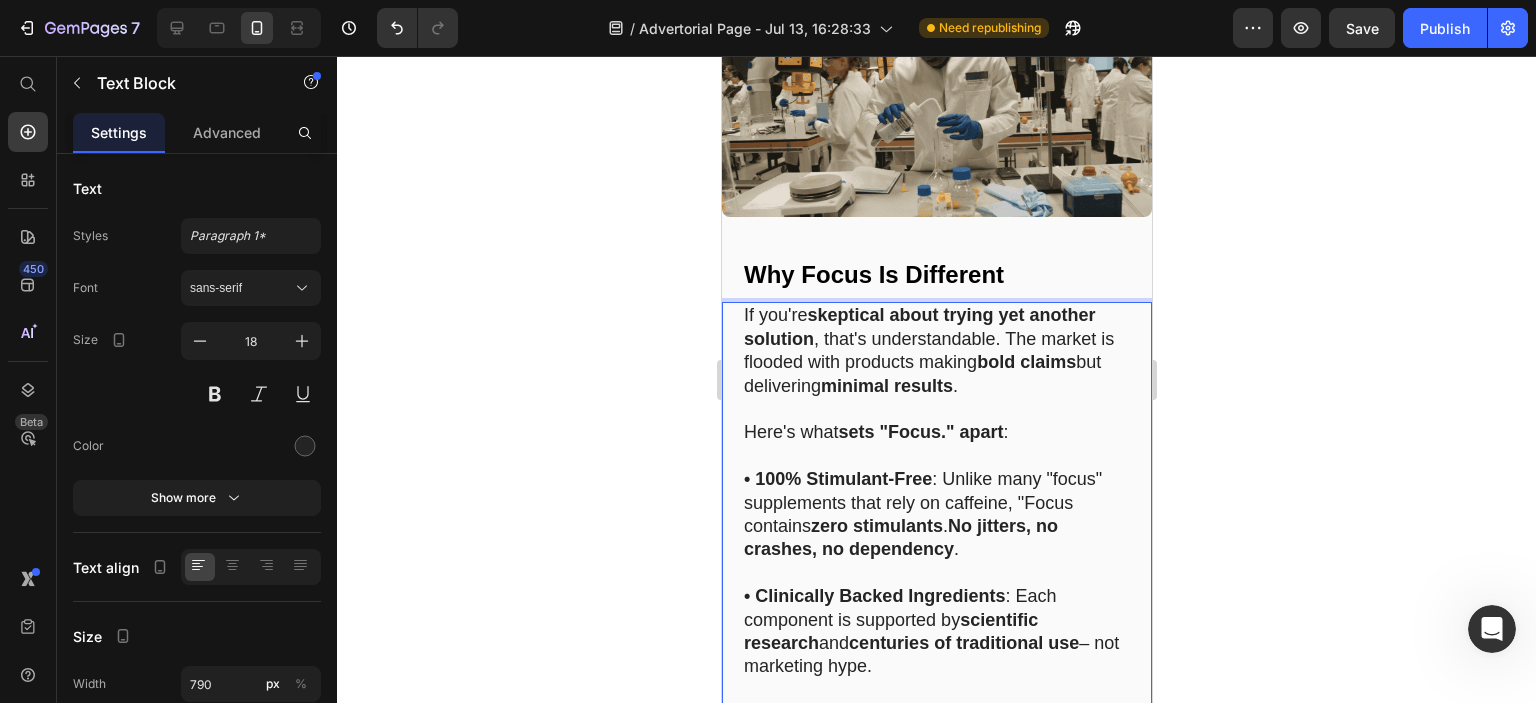 click on "• 100% Stimulant-Free : Unlike many "focus" supplements that rely on caffeine, "Focus contains  zero stimulants .  No jitters, no crashes, no dependency ." at bounding box center [936, 515] 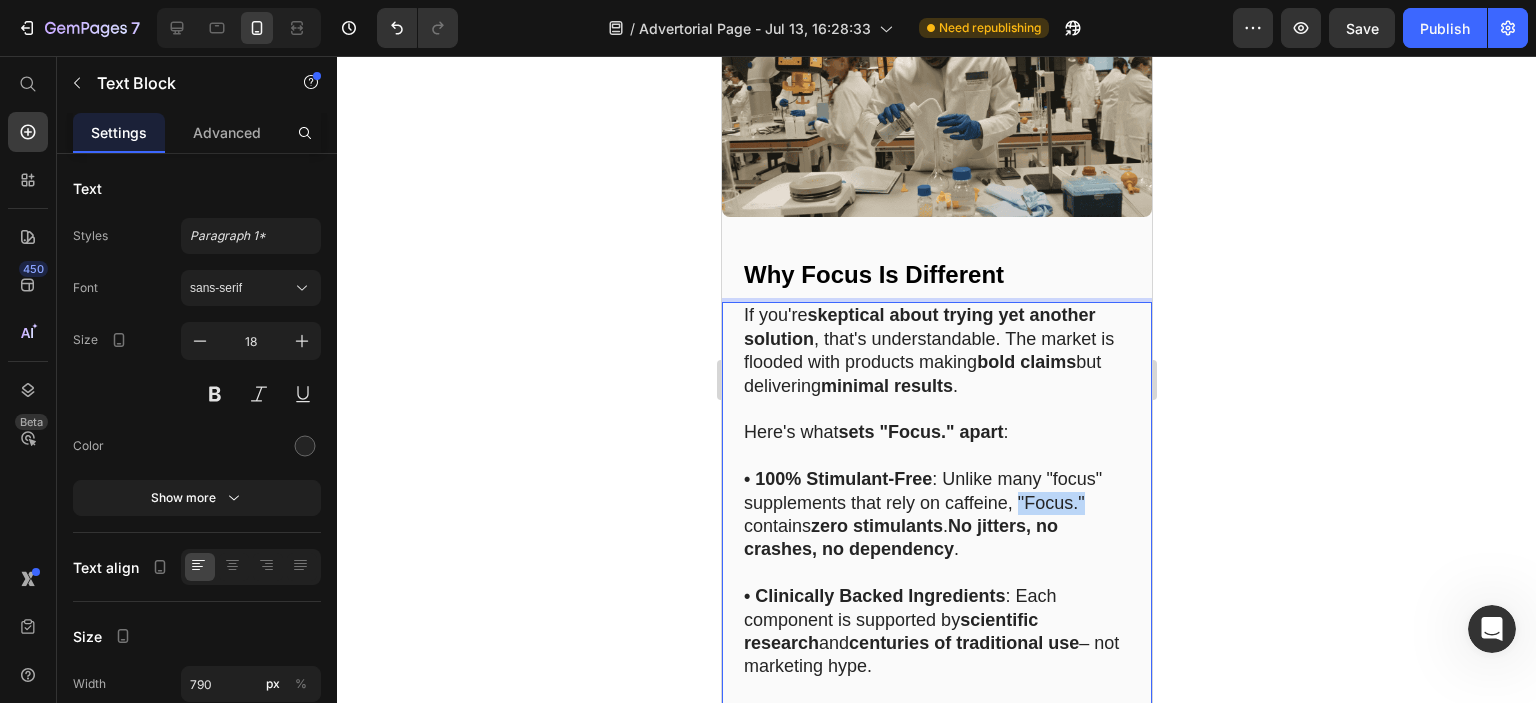 drag, startPoint x: 1082, startPoint y: 473, endPoint x: 1019, endPoint y: 479, distance: 63.28507 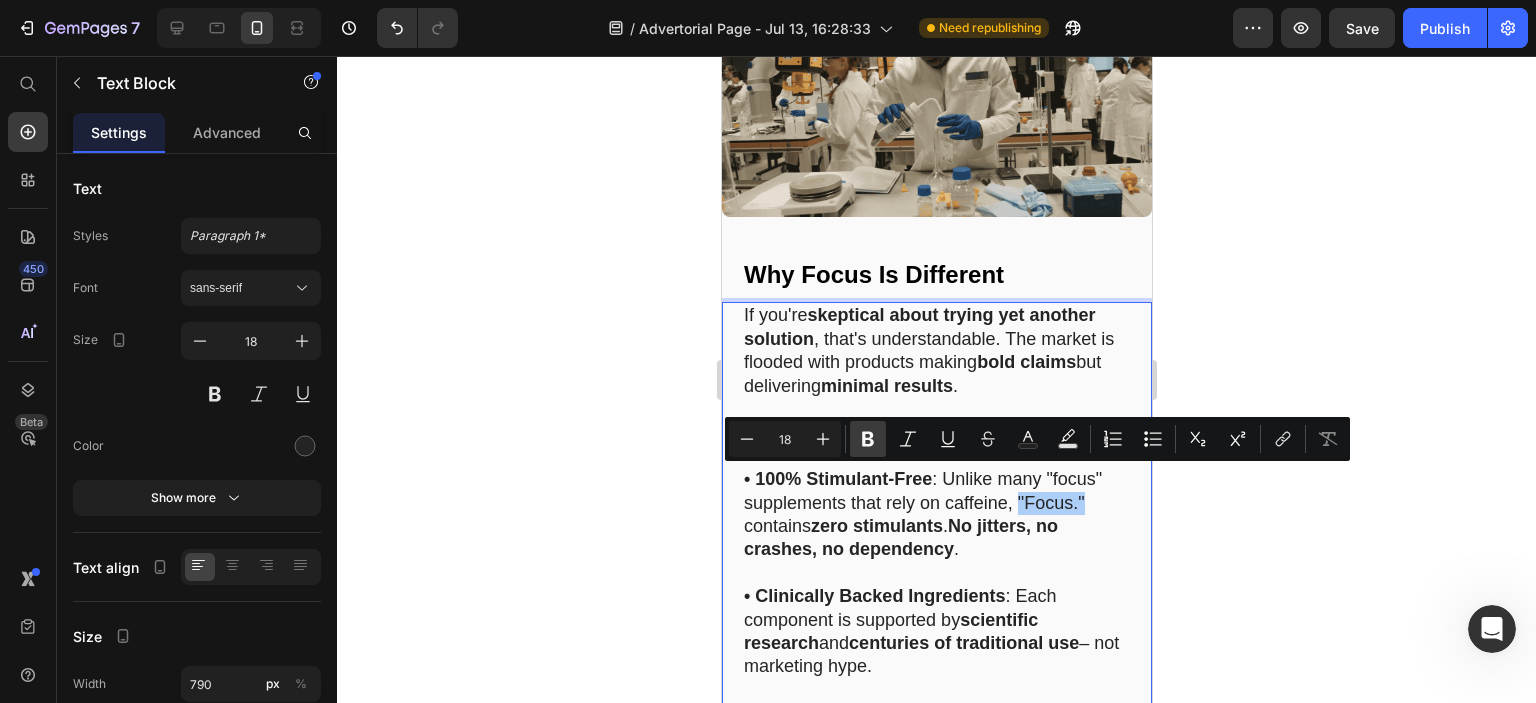 click 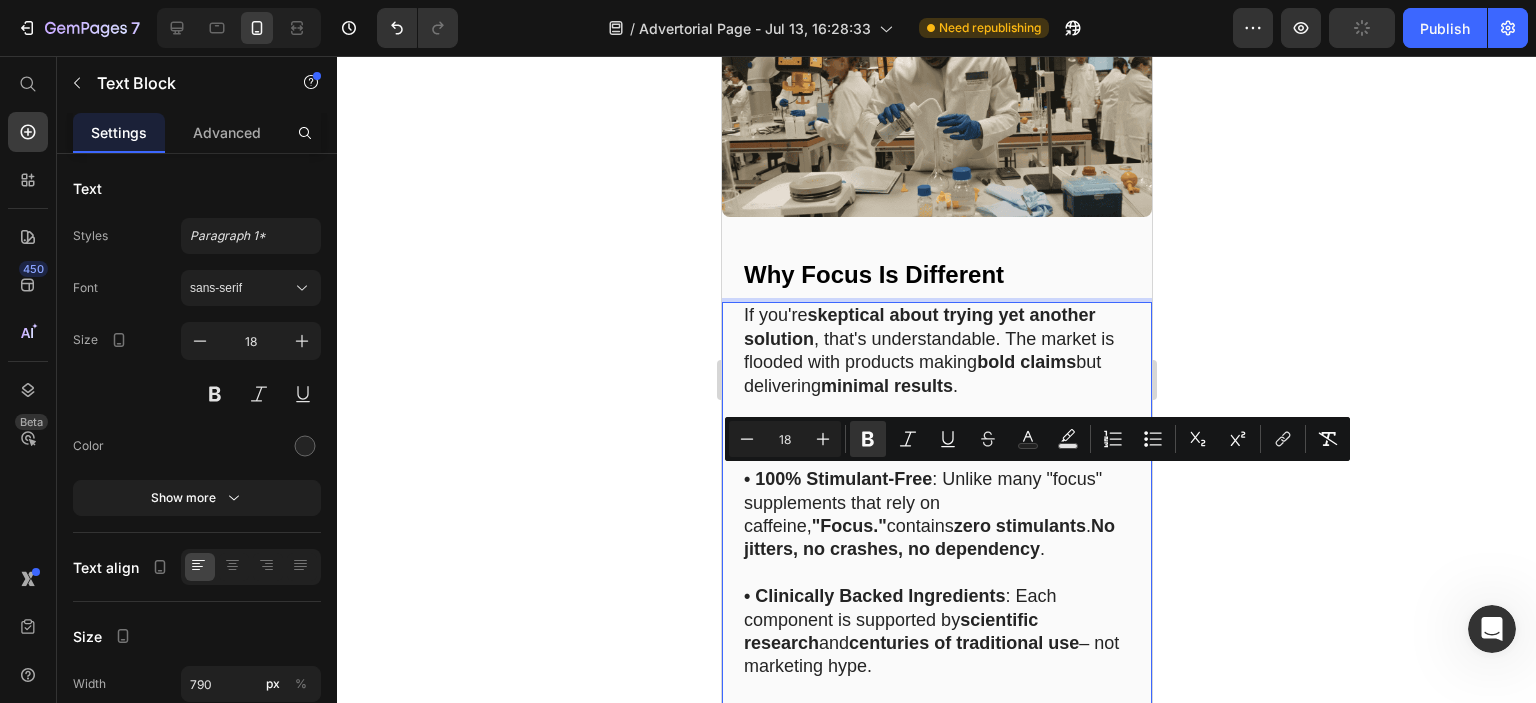 click on "• 100% Stimulant-Free : Unlike many "focus" supplements that rely on caffeine,  "Focus."  contains  zero stimulants .  No jitters, no crashes, no dependency ." at bounding box center [936, 515] 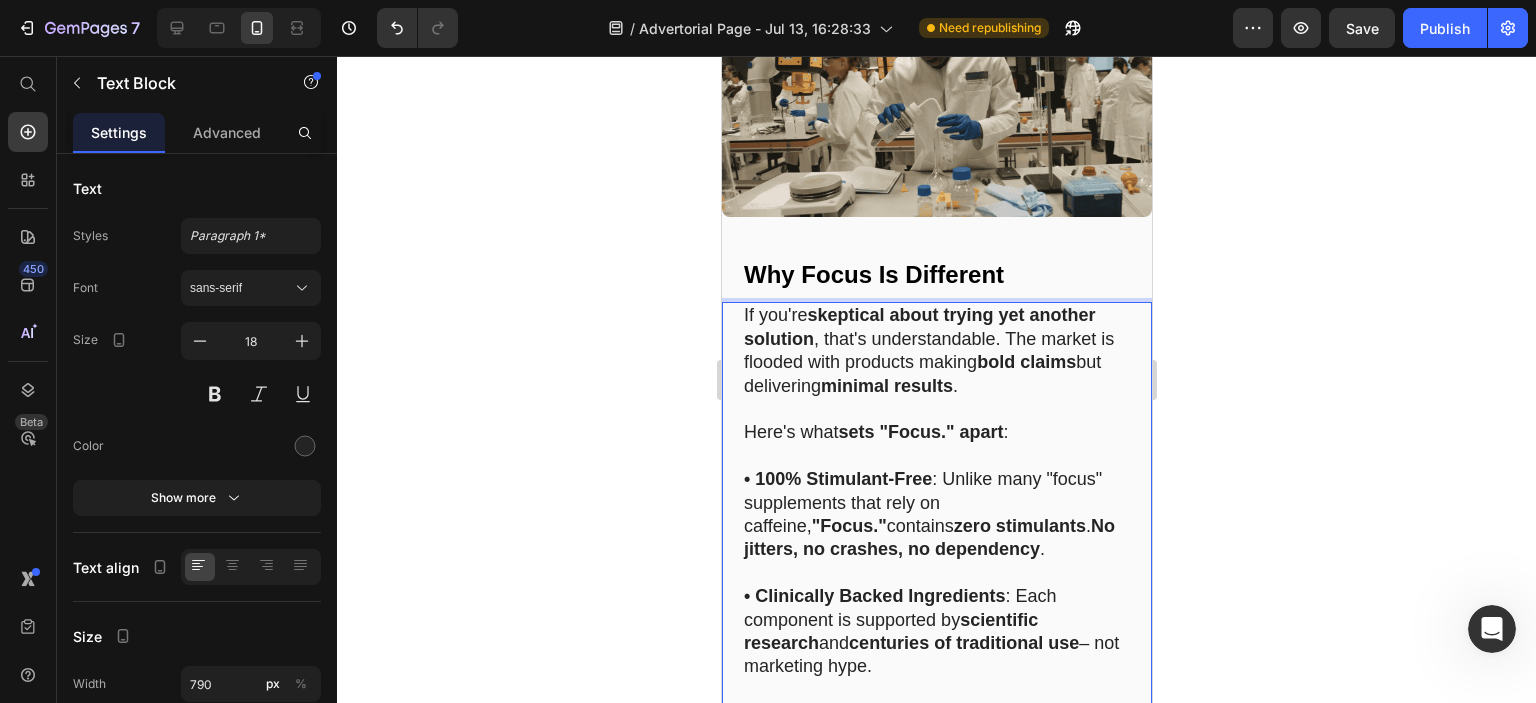 click on "• 100% Stimulant-Free : Unlike many "focus" supplements that rely on caffeine,  "Focus."  contains  zero stimulants .  No jitters, no crashes, no dependency ." at bounding box center (936, 515) 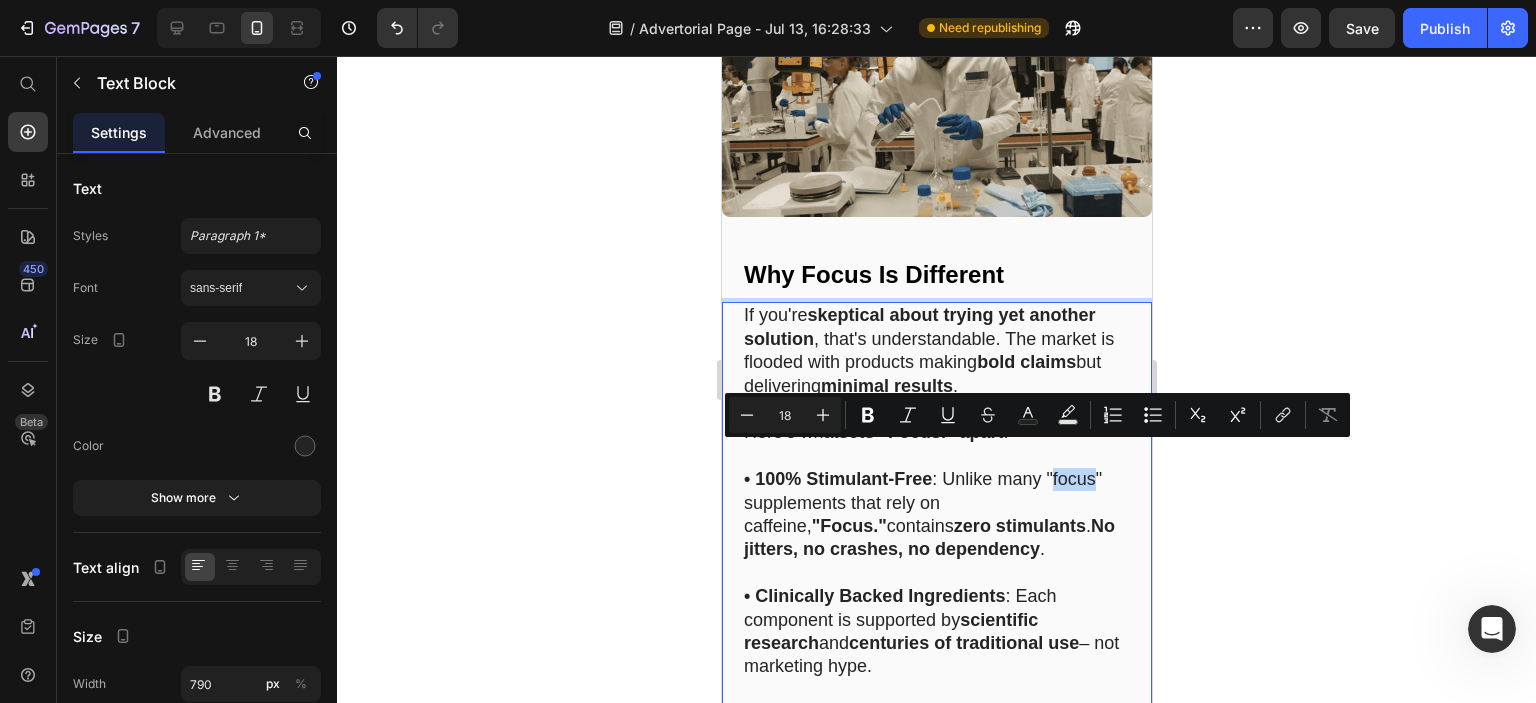 click on "• 100% Stimulant-Free : Unlike many "focus" supplements that rely on caffeine,  "Focus."  contains  zero stimulants .  No jitters, no crashes, no dependency ." at bounding box center [936, 515] 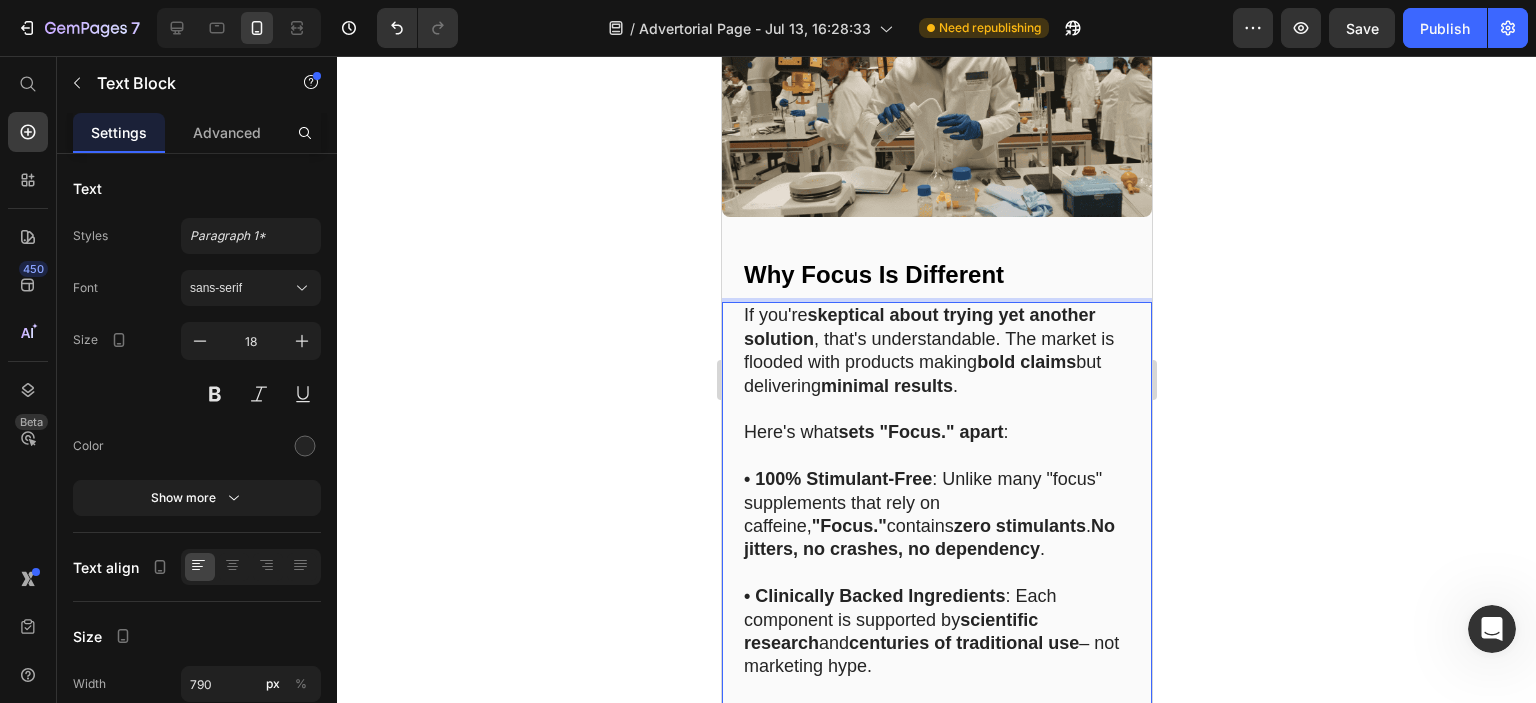click on "• 100% Stimulant-Free : Unlike many "focus" supplements that rely on caffeine,  "Focus."  contains  zero stimulants .  No jitters, no crashes, no dependency ." at bounding box center (936, 515) 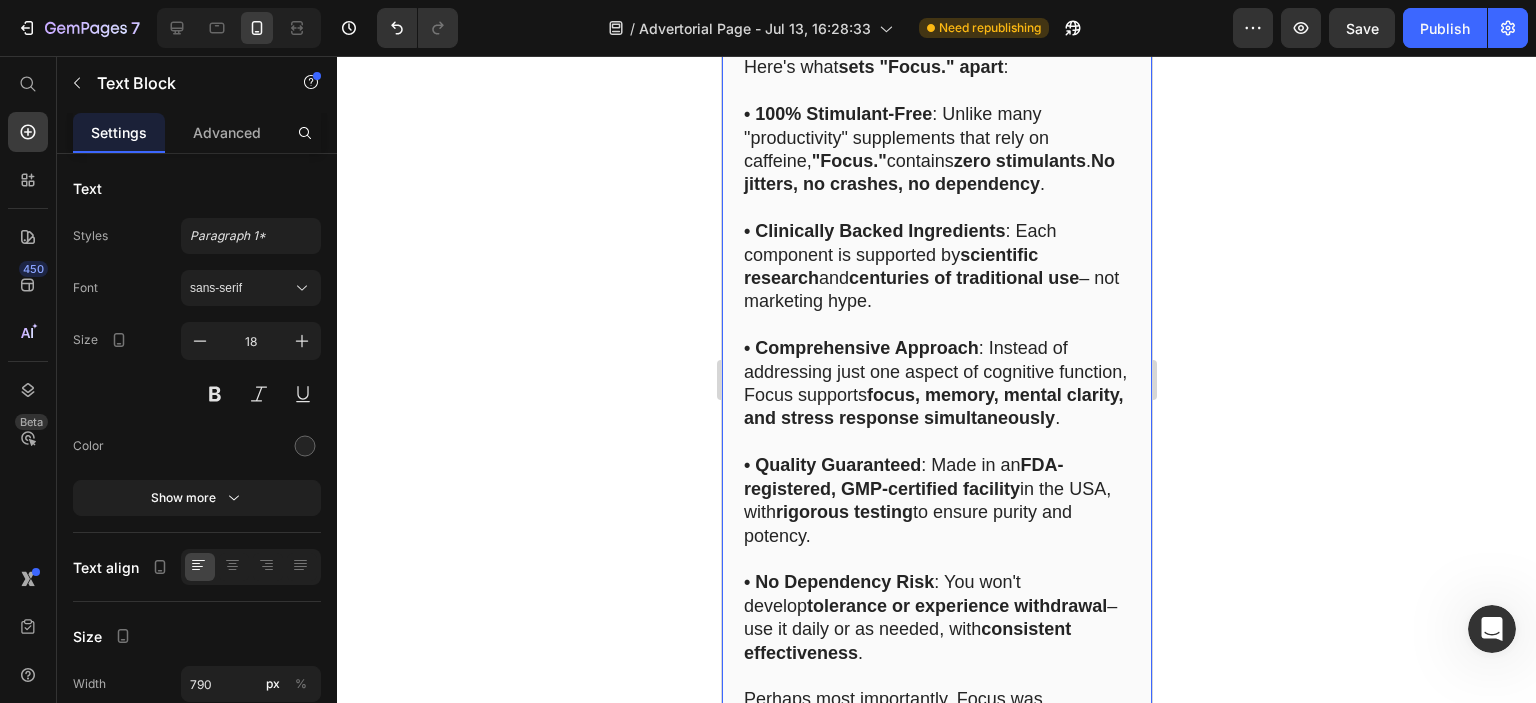 scroll, scrollTop: 12731, scrollLeft: 0, axis: vertical 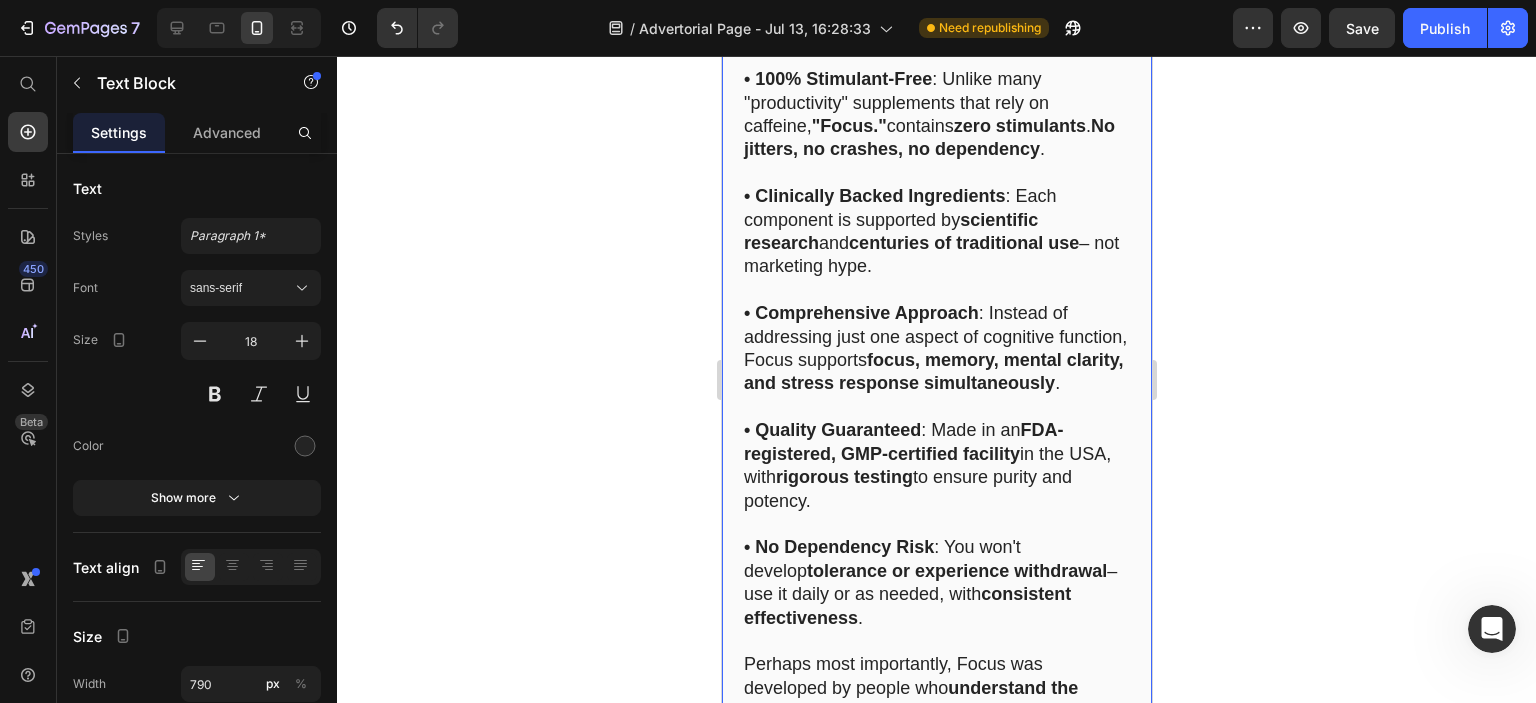 click on "• Comprehensive Approach : Instead of addressing just one aspect of cognitive function, Focus supports  focus, memory, mental clarity, and stress response simultaneously ." at bounding box center (936, 349) 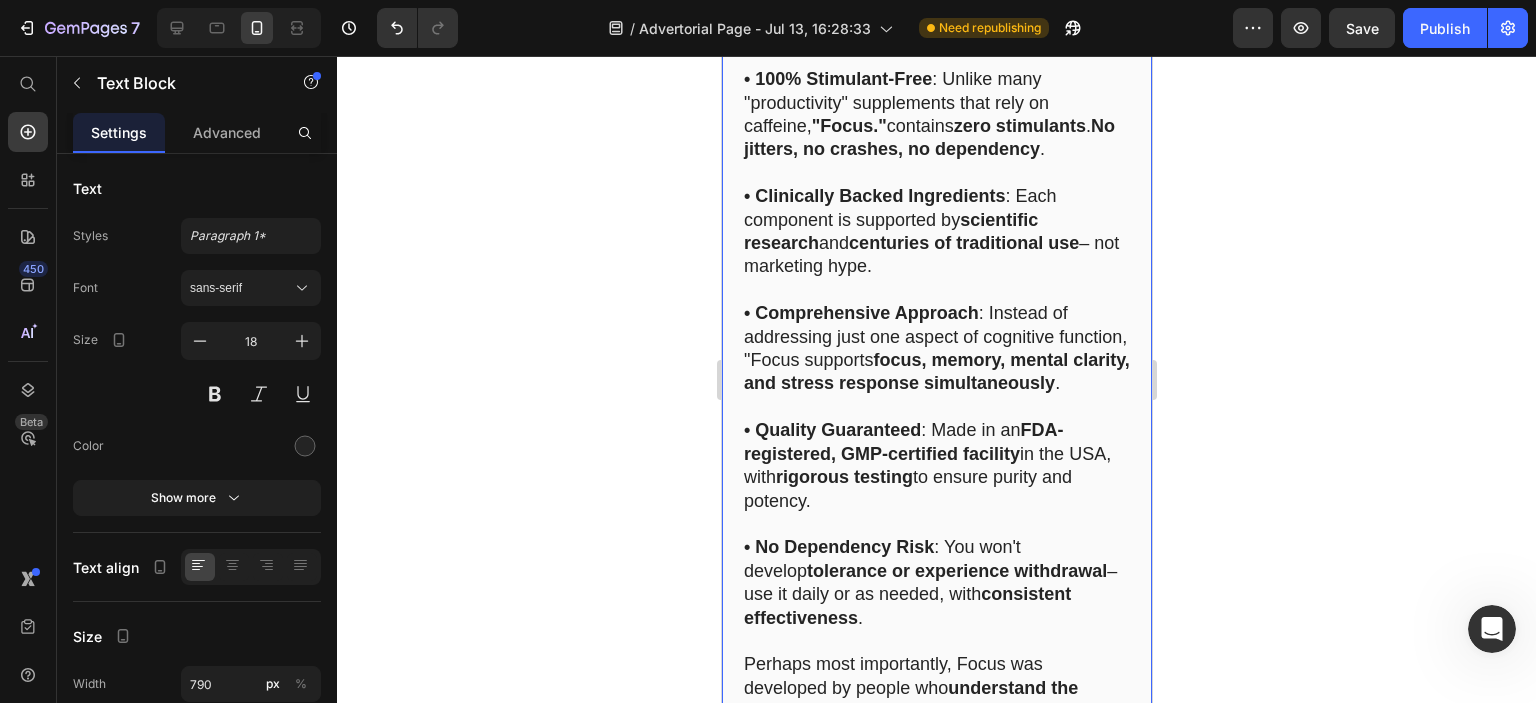 click on "• Comprehensive Approach : Instead of addressing just one aspect of cognitive function, "Focus supports  focus, memory, mental clarity, and stress response simultaneously ." at bounding box center (936, 349) 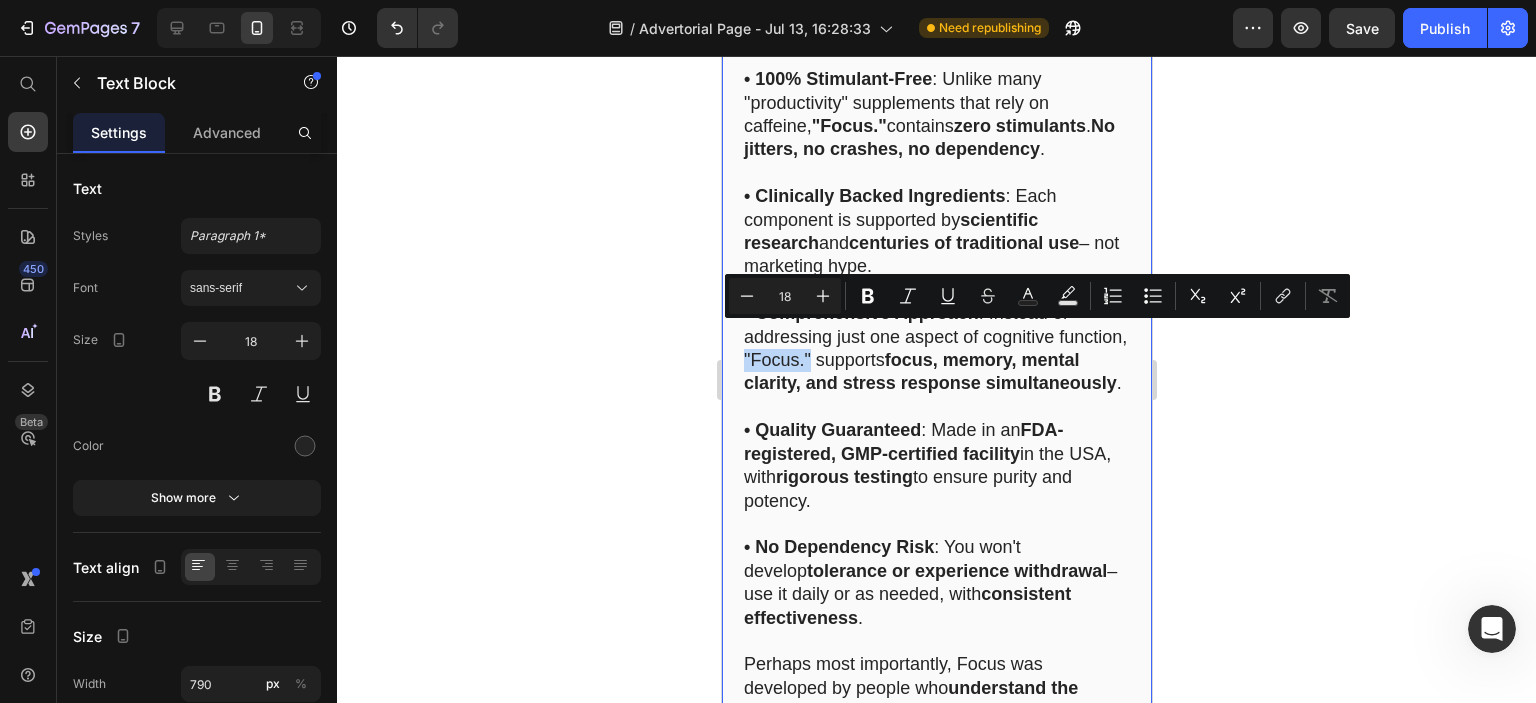 drag, startPoint x: 818, startPoint y: 336, endPoint x: 881, endPoint y: 339, distance: 63.07139 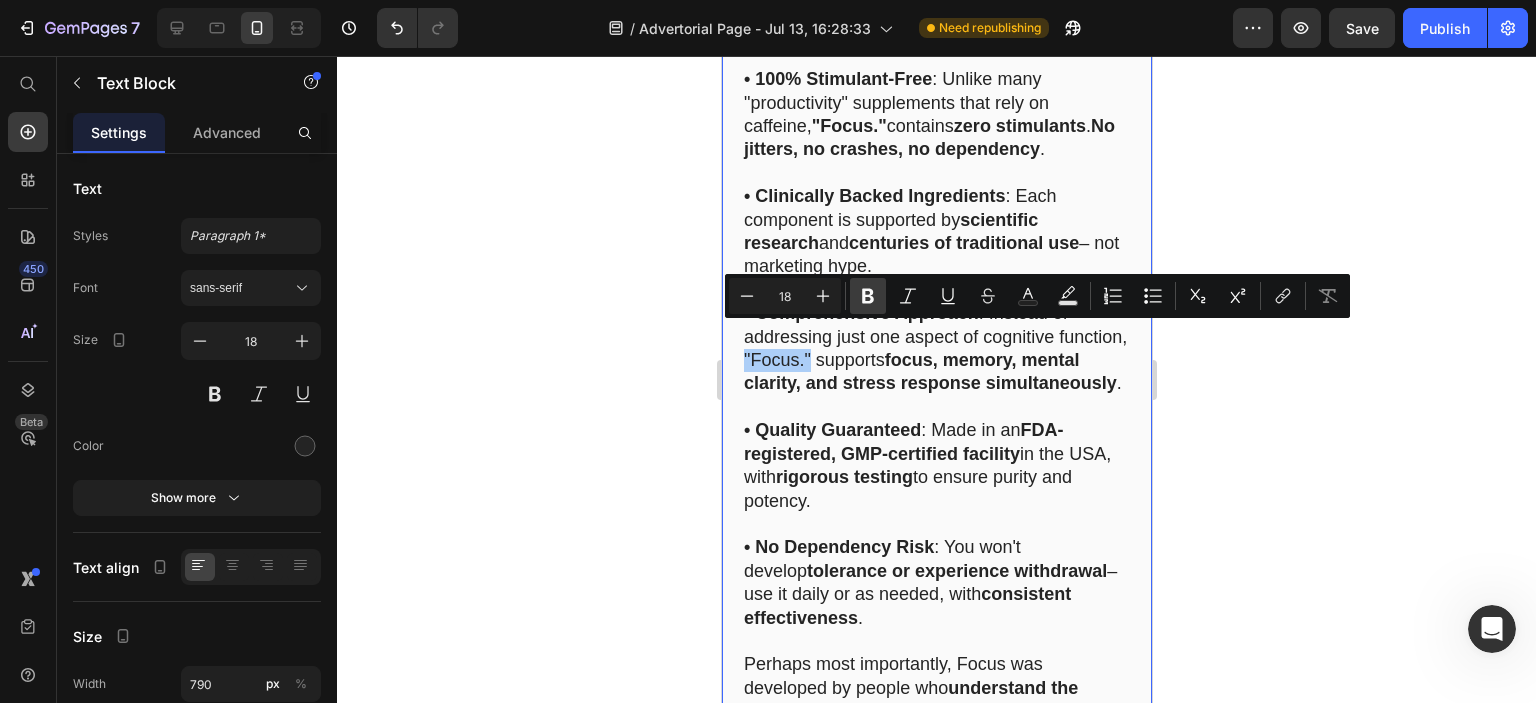 click 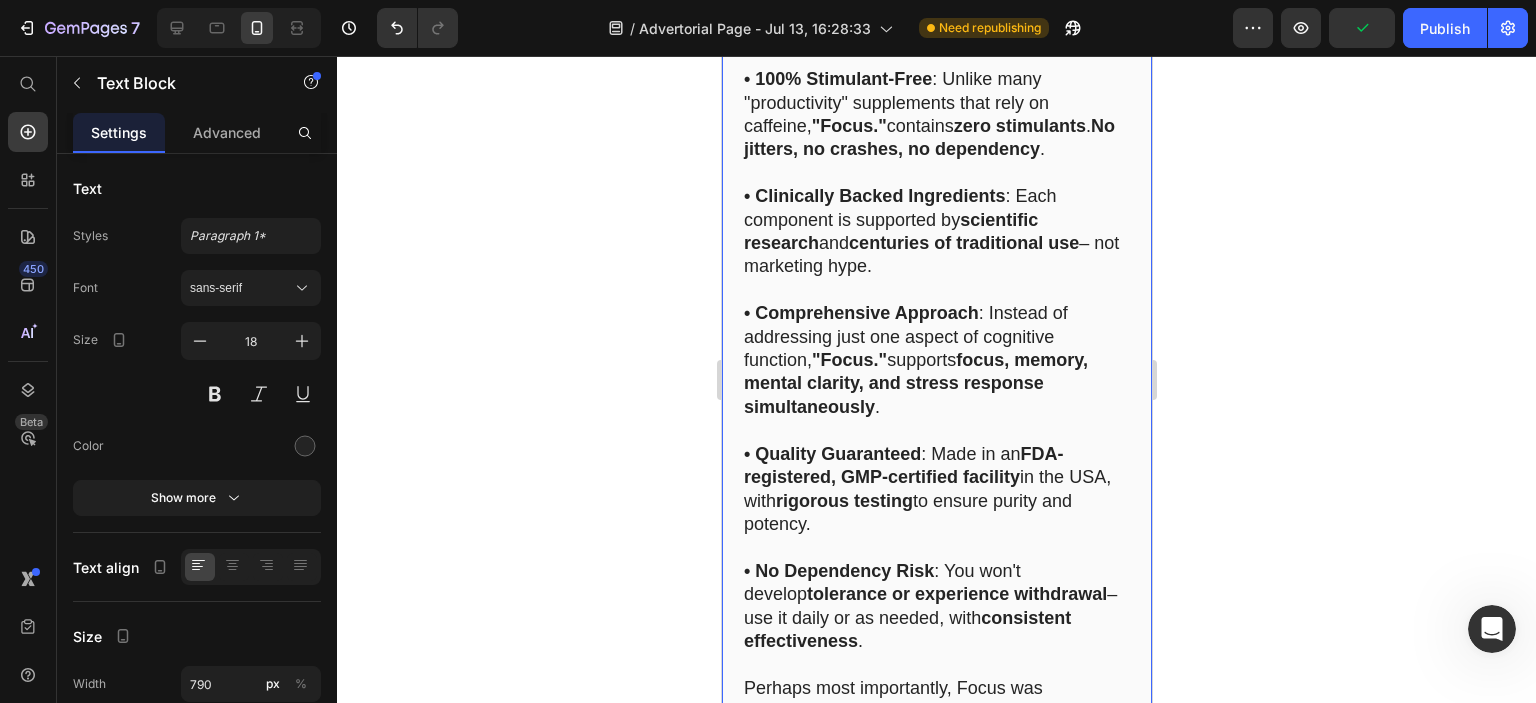 click on "focus, memory, mental clarity, and stress response simultaneously" at bounding box center (915, 383) 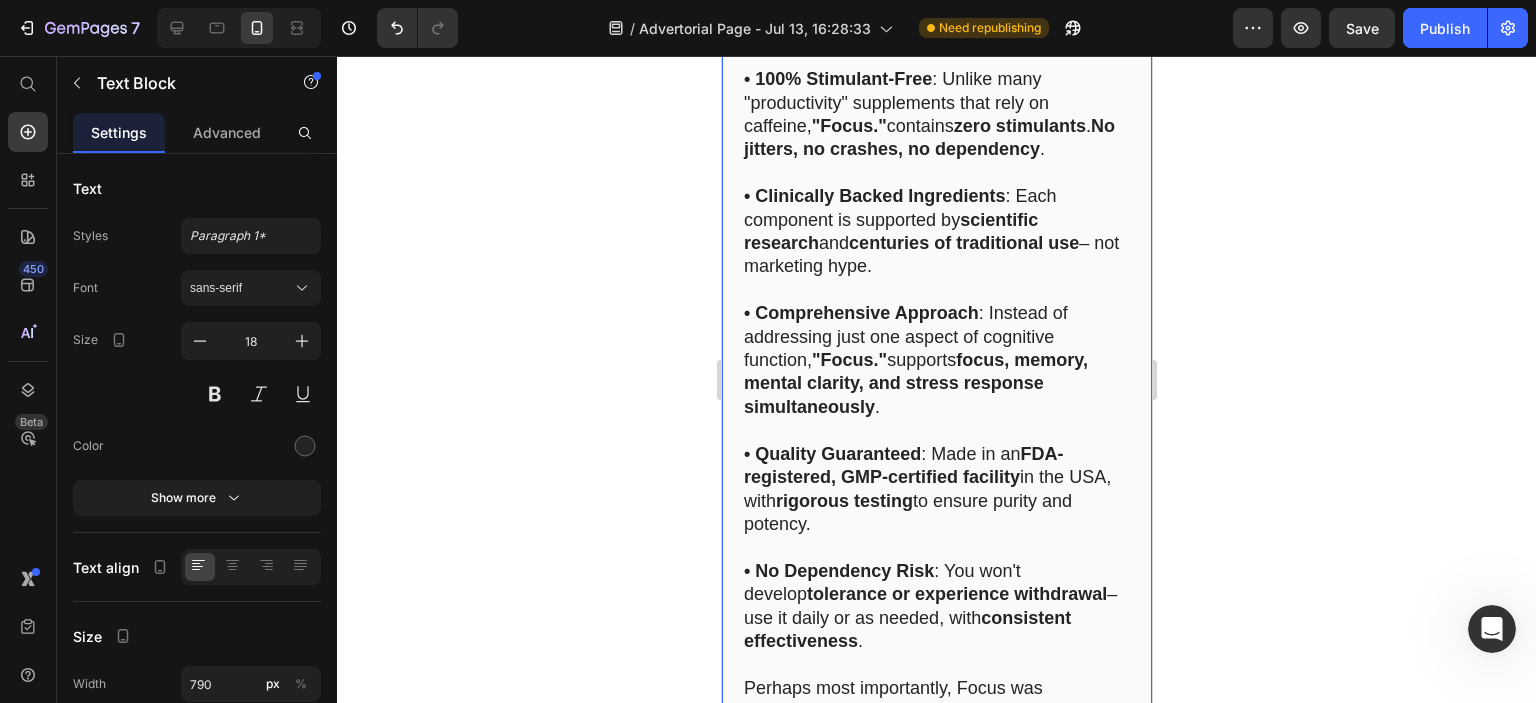 scroll, scrollTop: 12931, scrollLeft: 0, axis: vertical 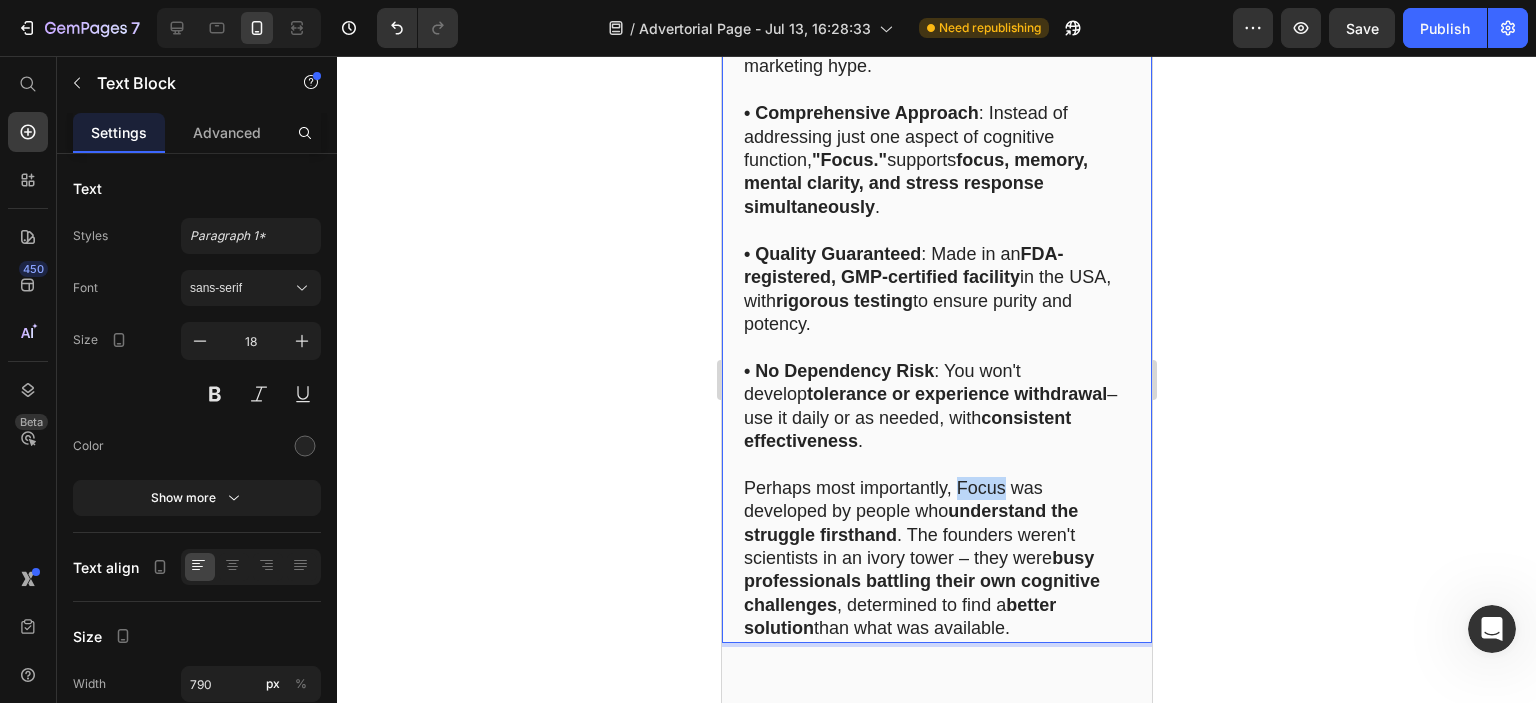 drag, startPoint x: 954, startPoint y: 463, endPoint x: 994, endPoint y: 471, distance: 40.792156 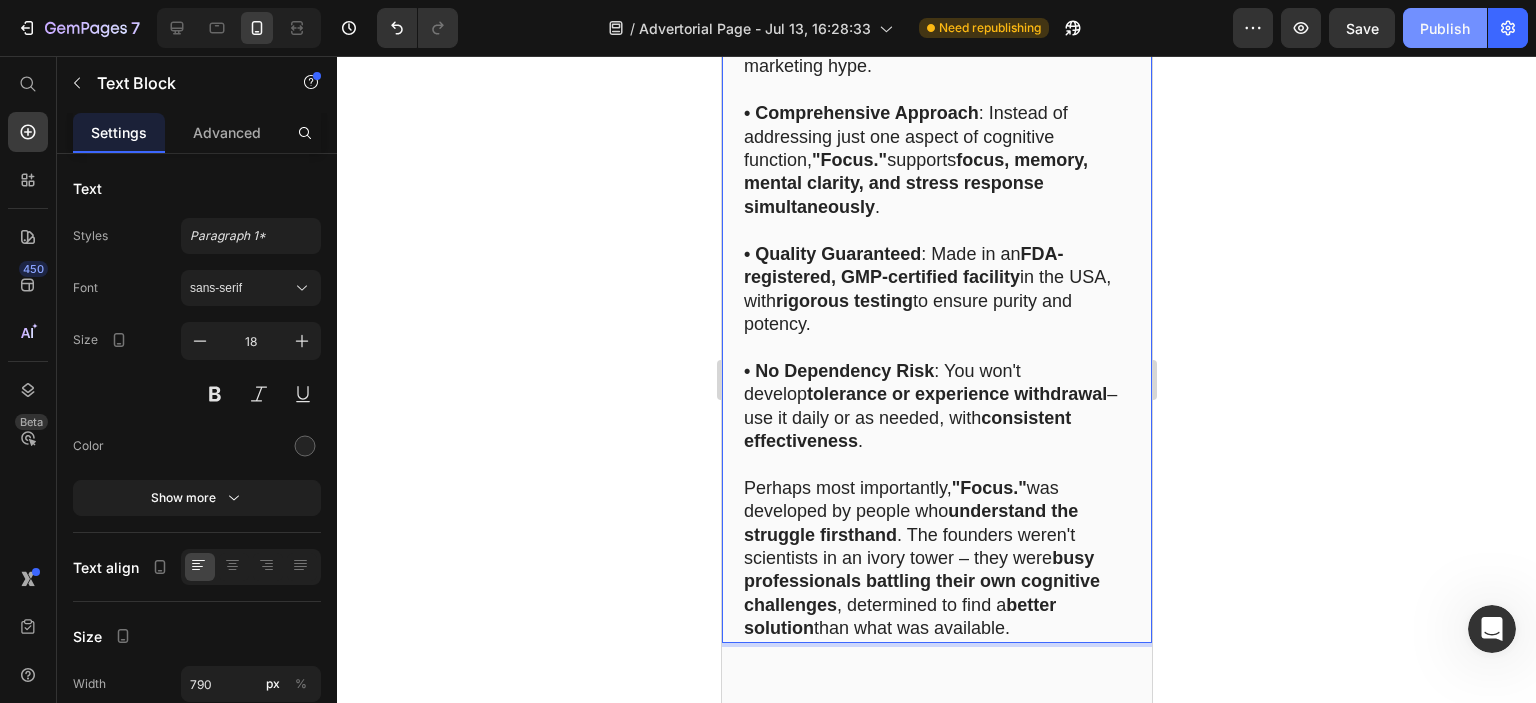 click on "Publish" at bounding box center [1445, 28] 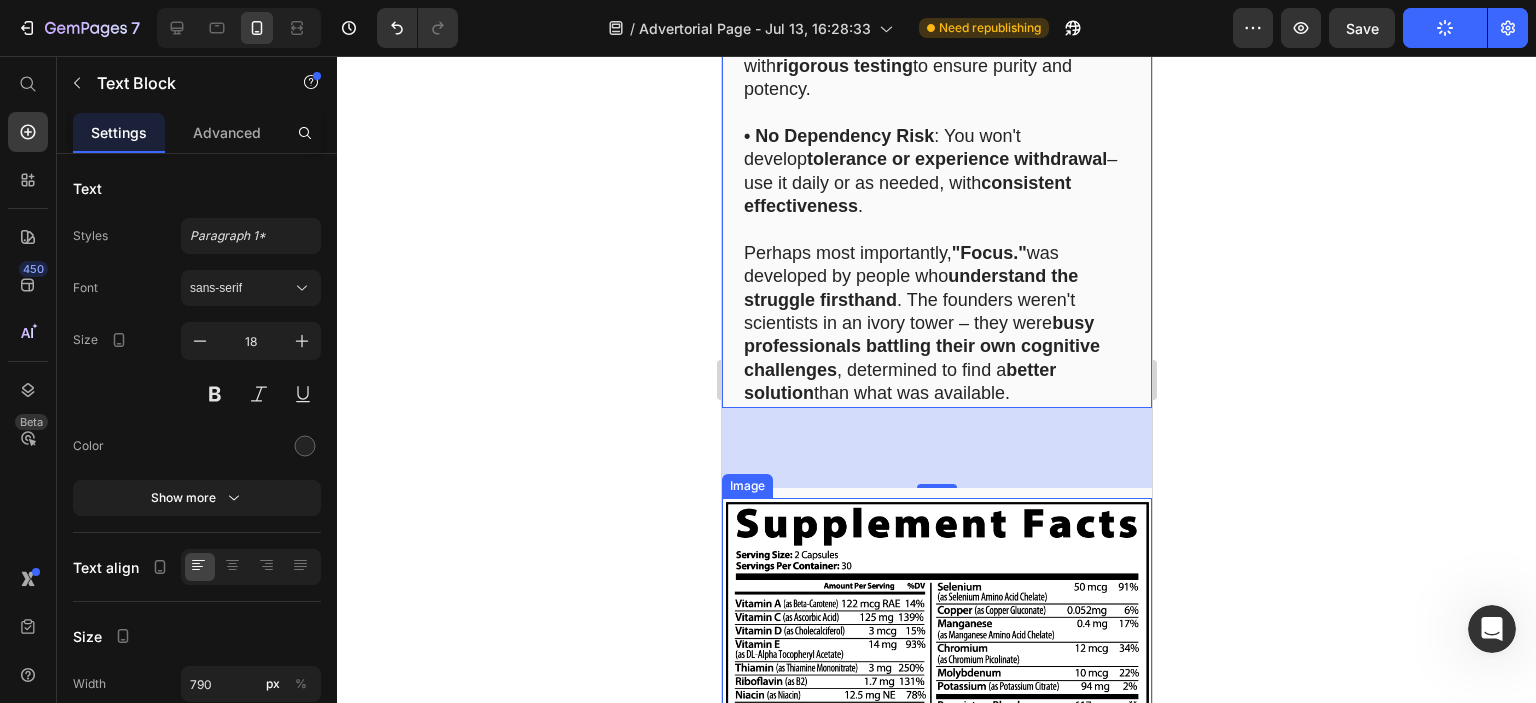 scroll, scrollTop: 13331, scrollLeft: 0, axis: vertical 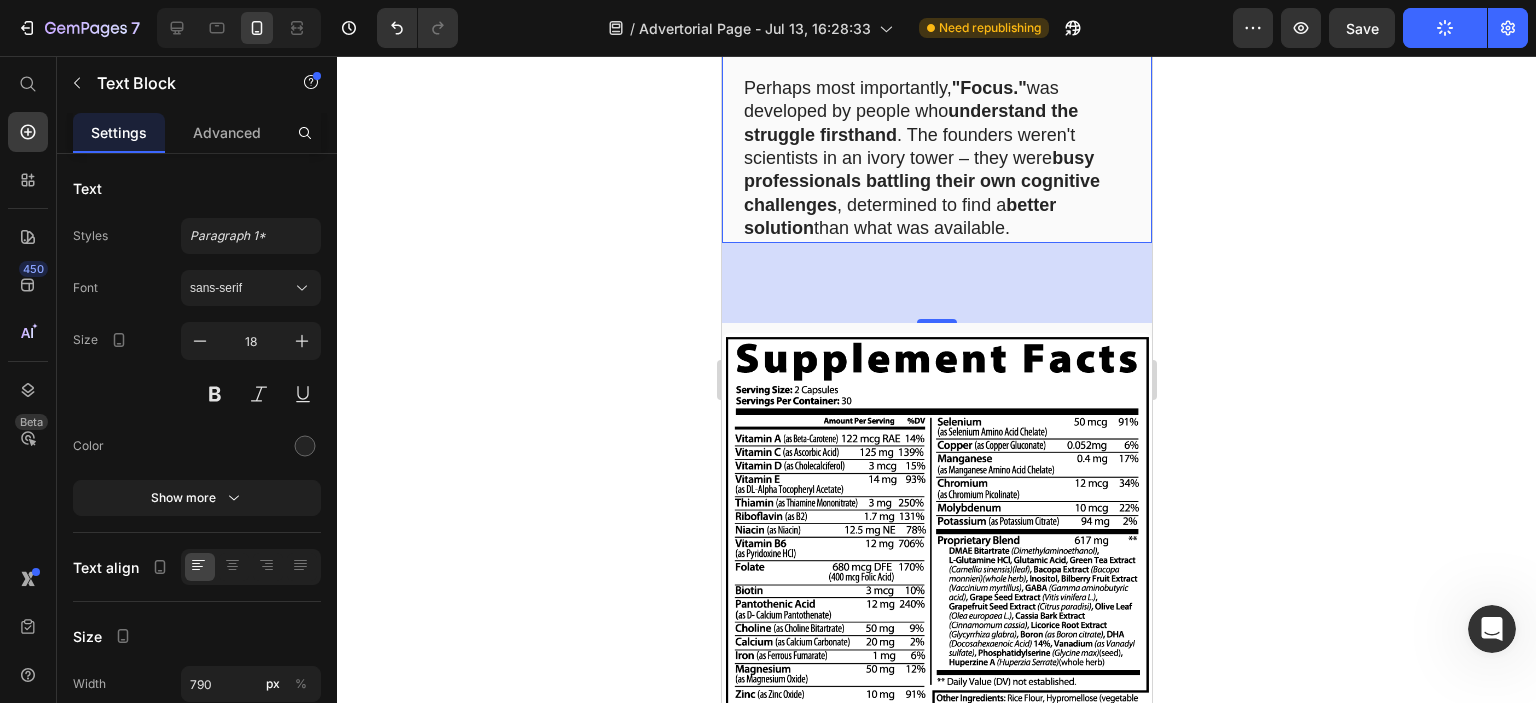 click 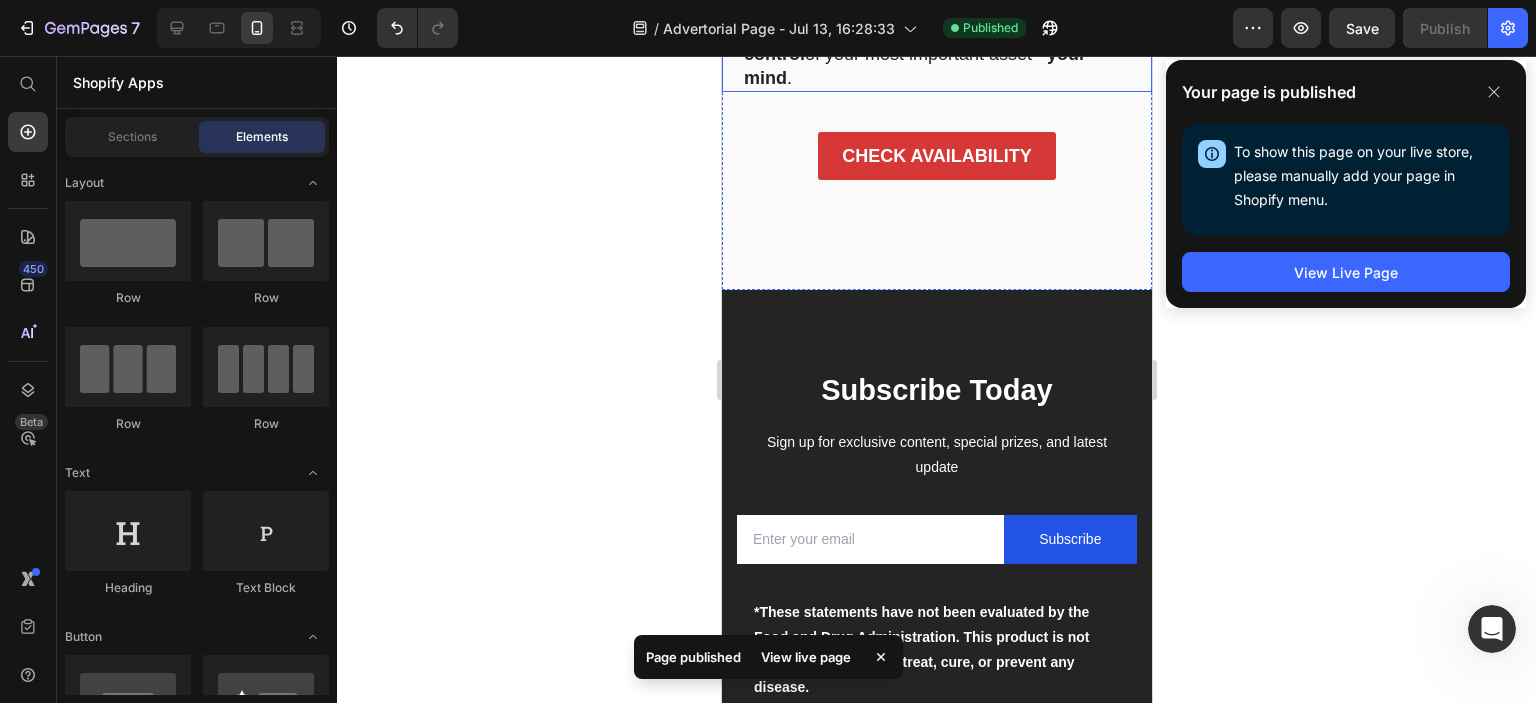 scroll, scrollTop: 15831, scrollLeft: 0, axis: vertical 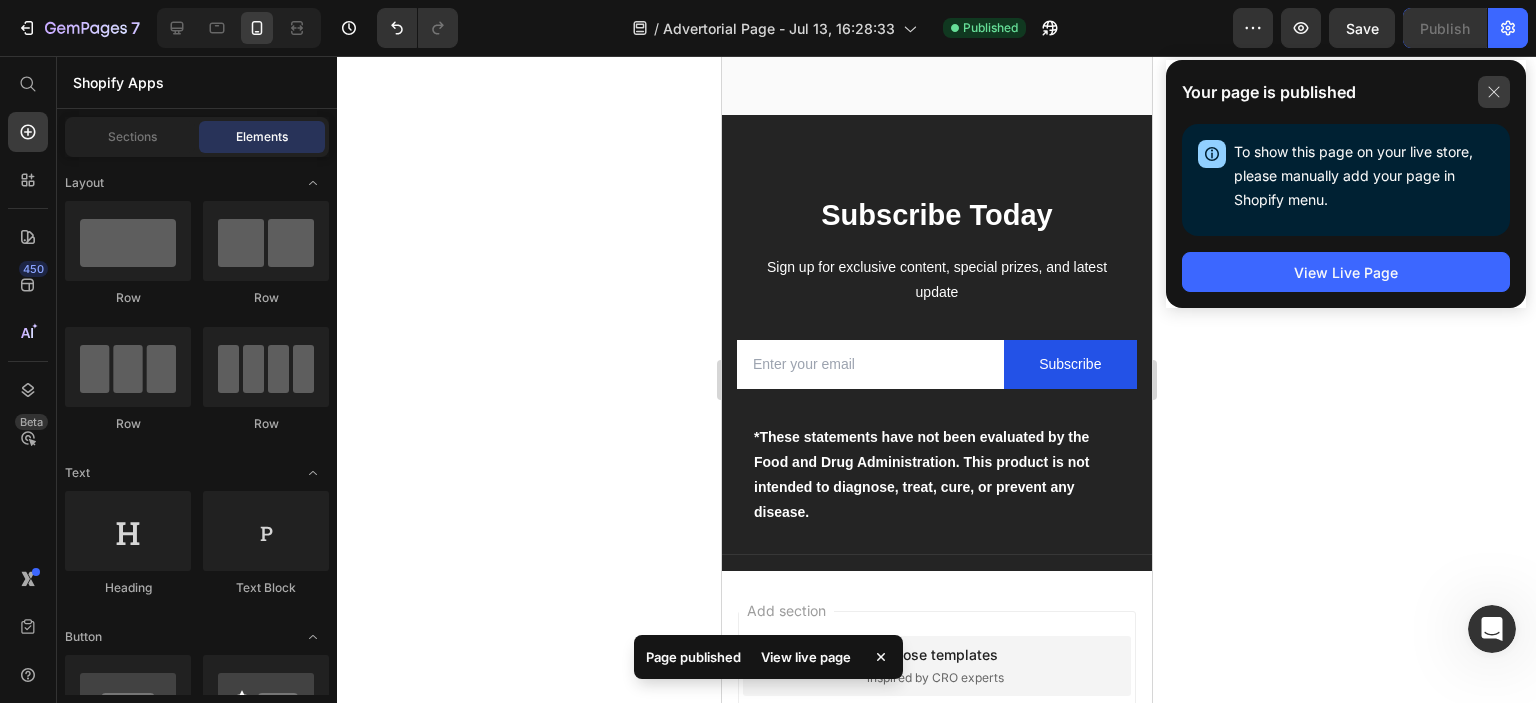 click 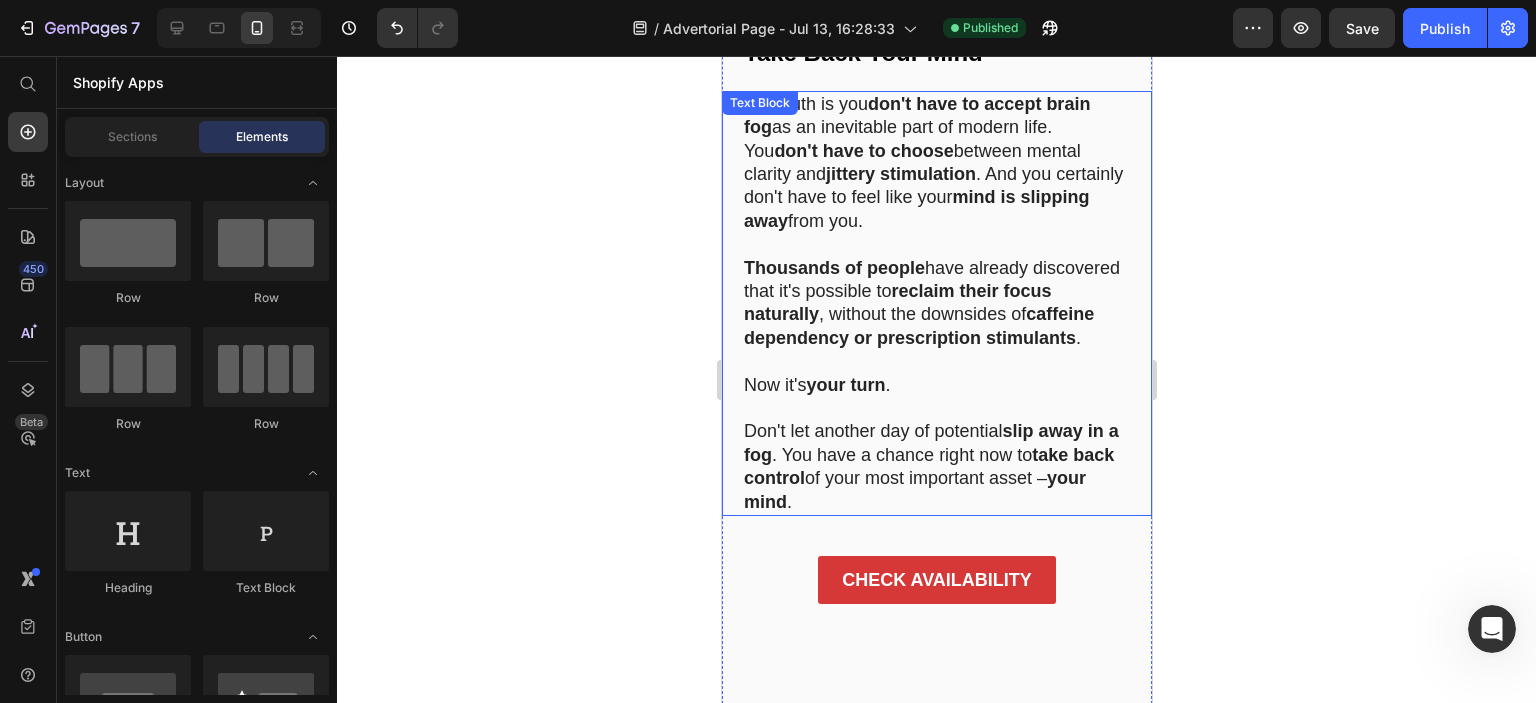 scroll, scrollTop: 15231, scrollLeft: 0, axis: vertical 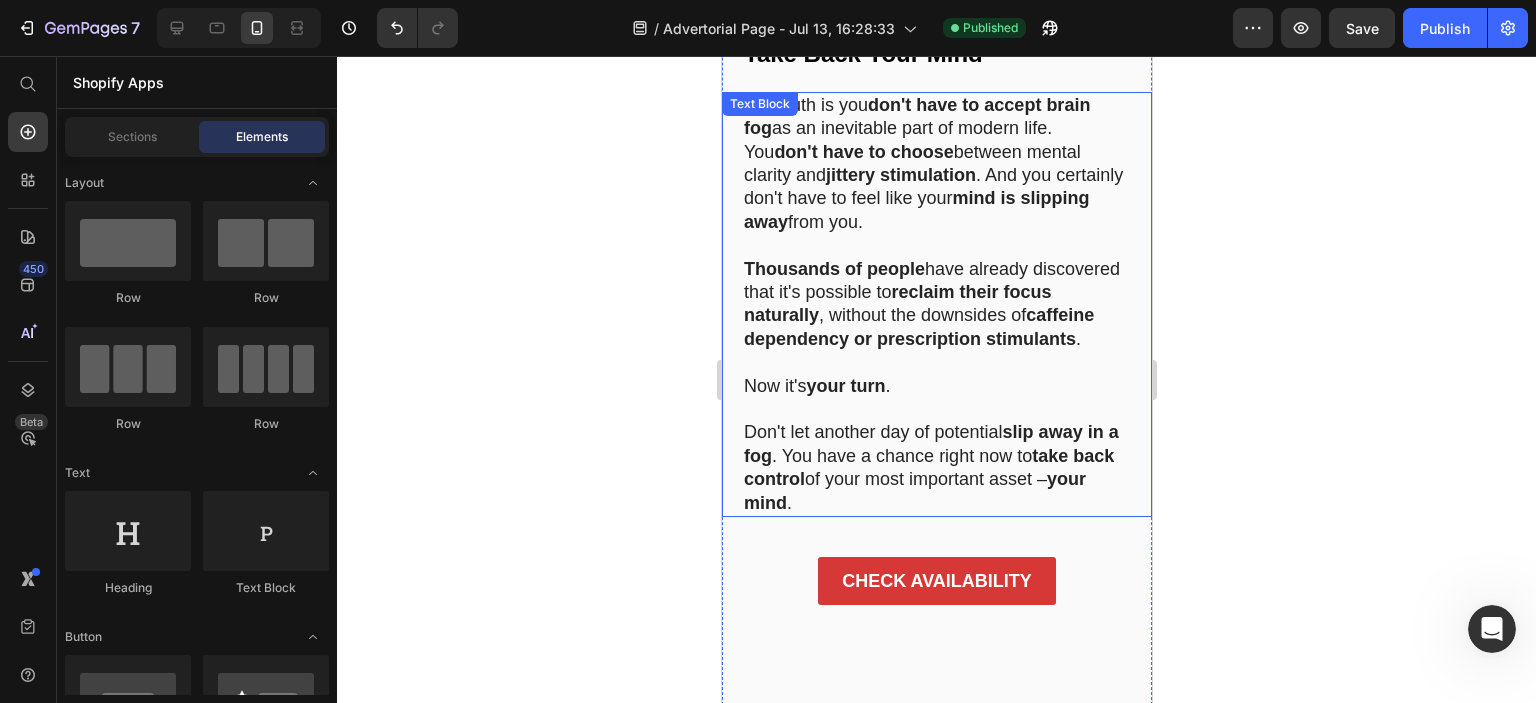 click on "Thousands of people" at bounding box center [833, 269] 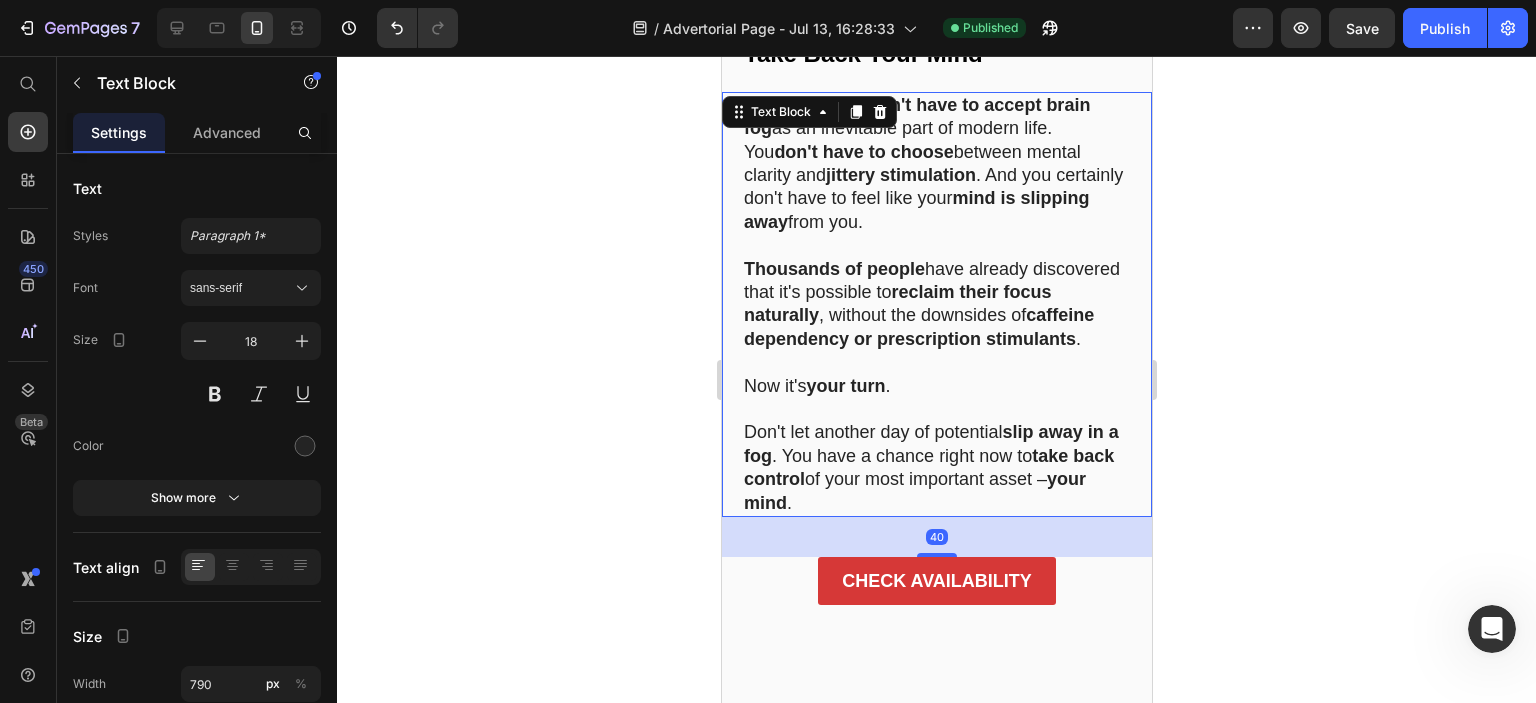 click on "Thousands of people" at bounding box center [833, 269] 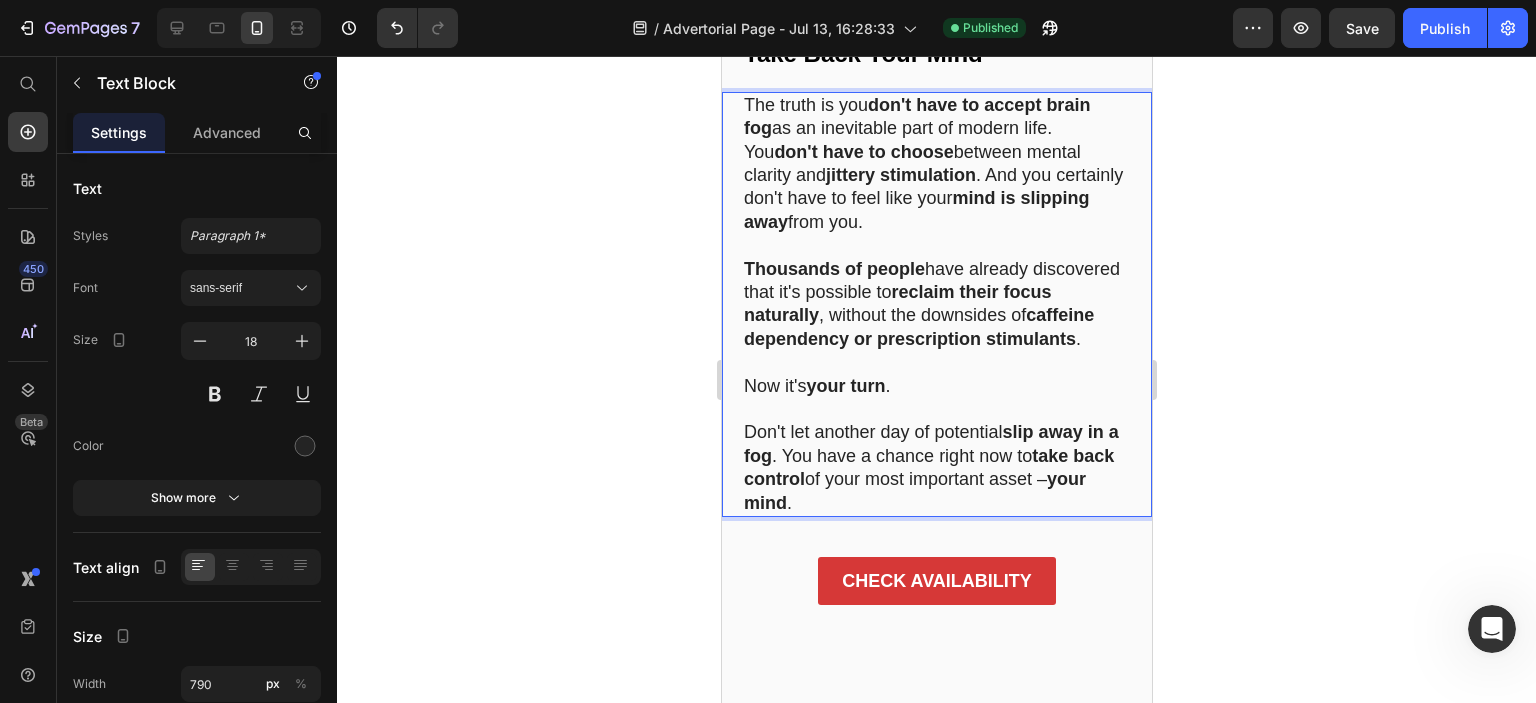 drag, startPoint x: 871, startPoint y: 297, endPoint x: 897, endPoint y: 297, distance: 26 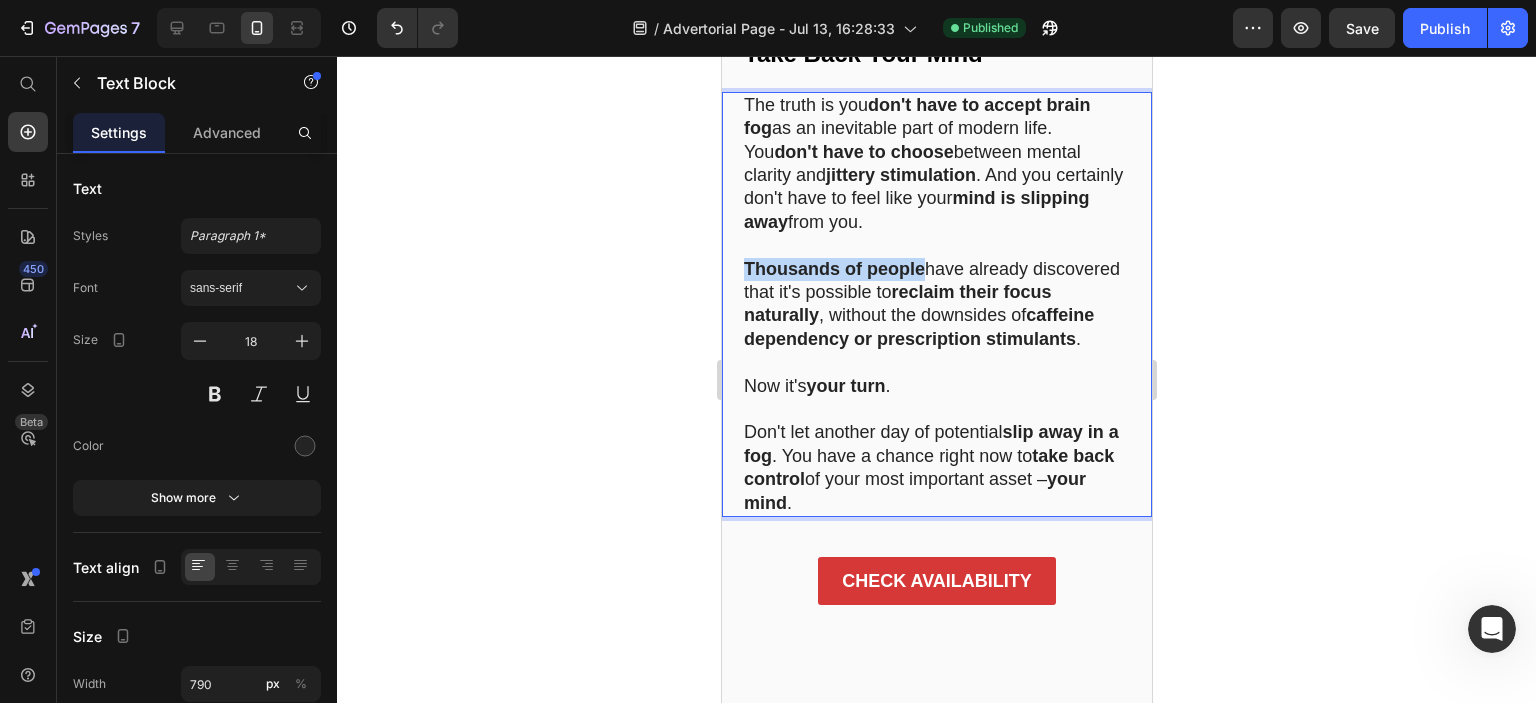 drag, startPoint x: 922, startPoint y: 299, endPoint x: 747, endPoint y: 301, distance: 175.01143 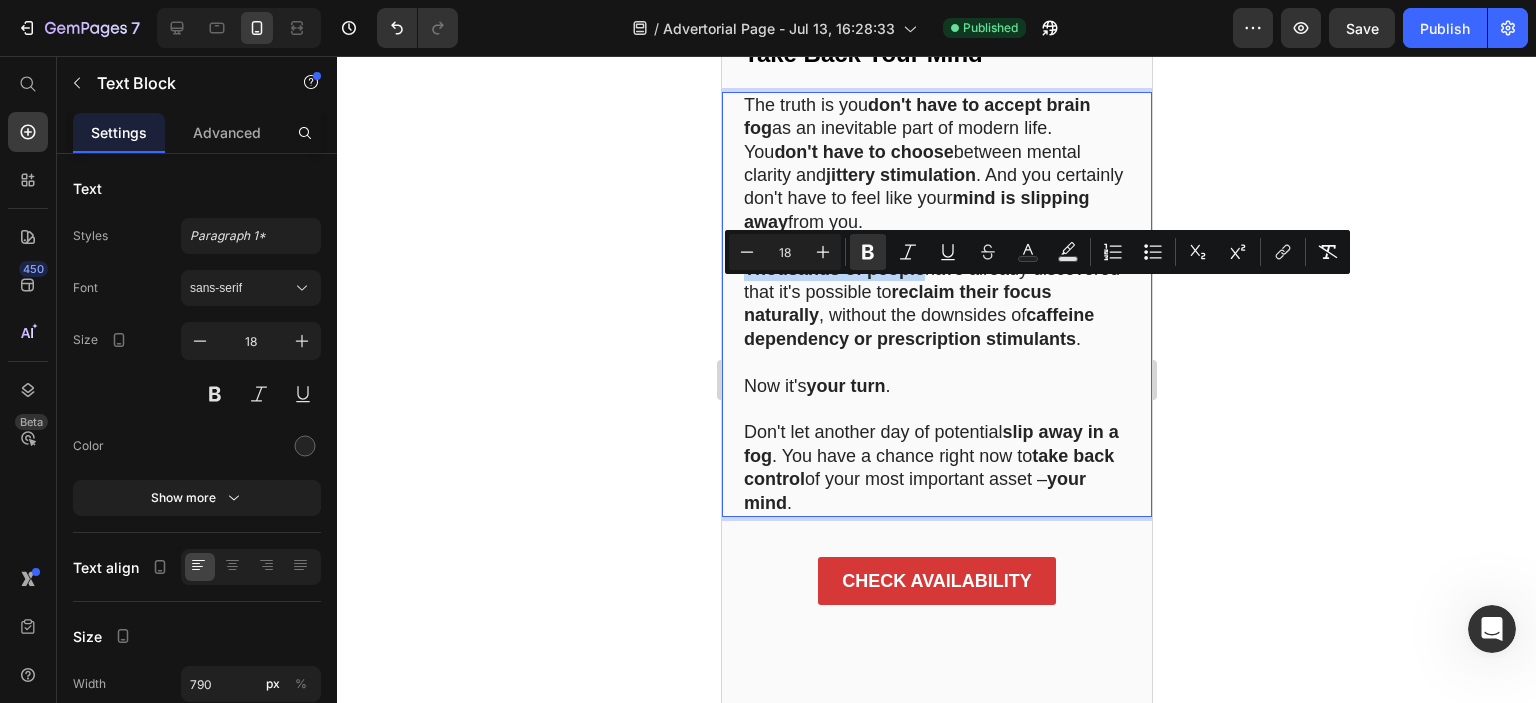 click on "Thousands of people" at bounding box center (833, 269) 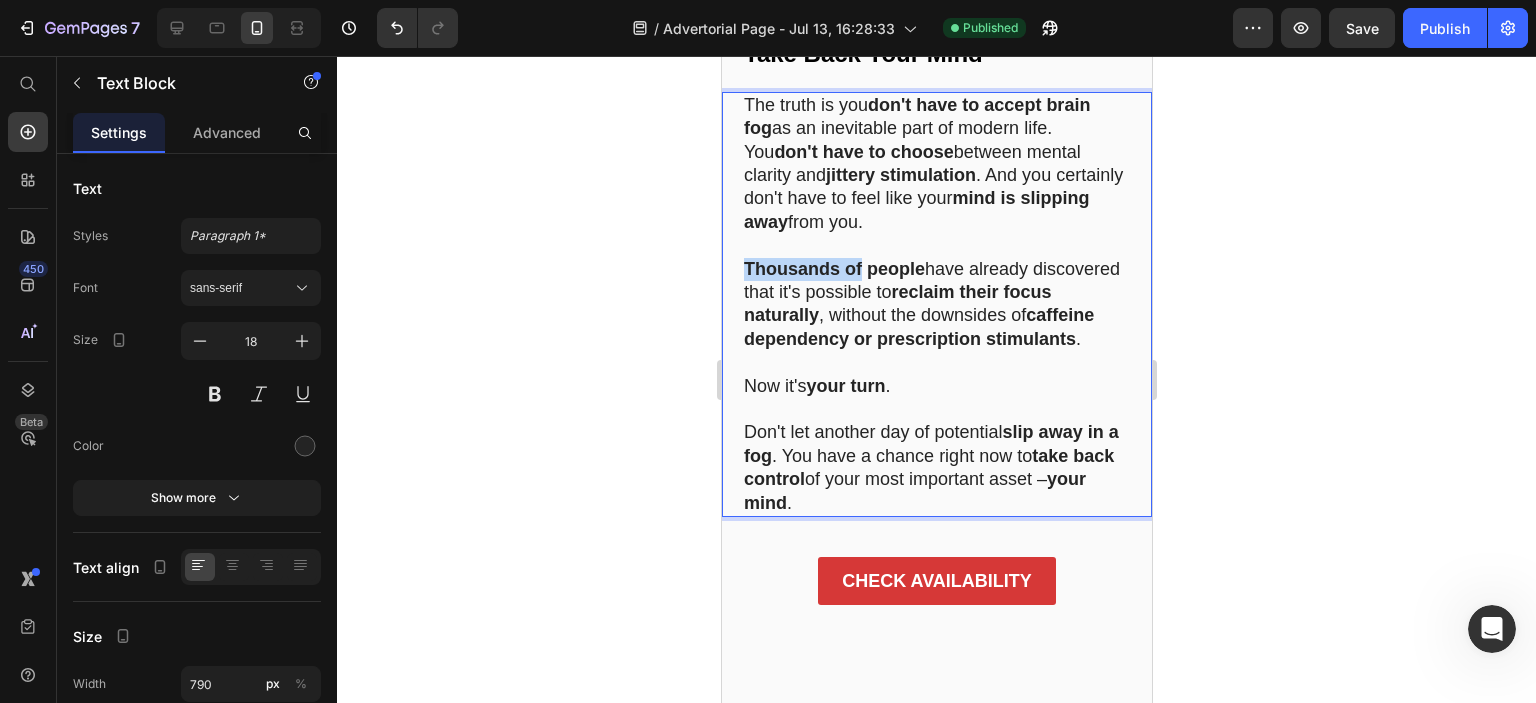 drag, startPoint x: 858, startPoint y: 292, endPoint x: 733, endPoint y: 291, distance: 125.004 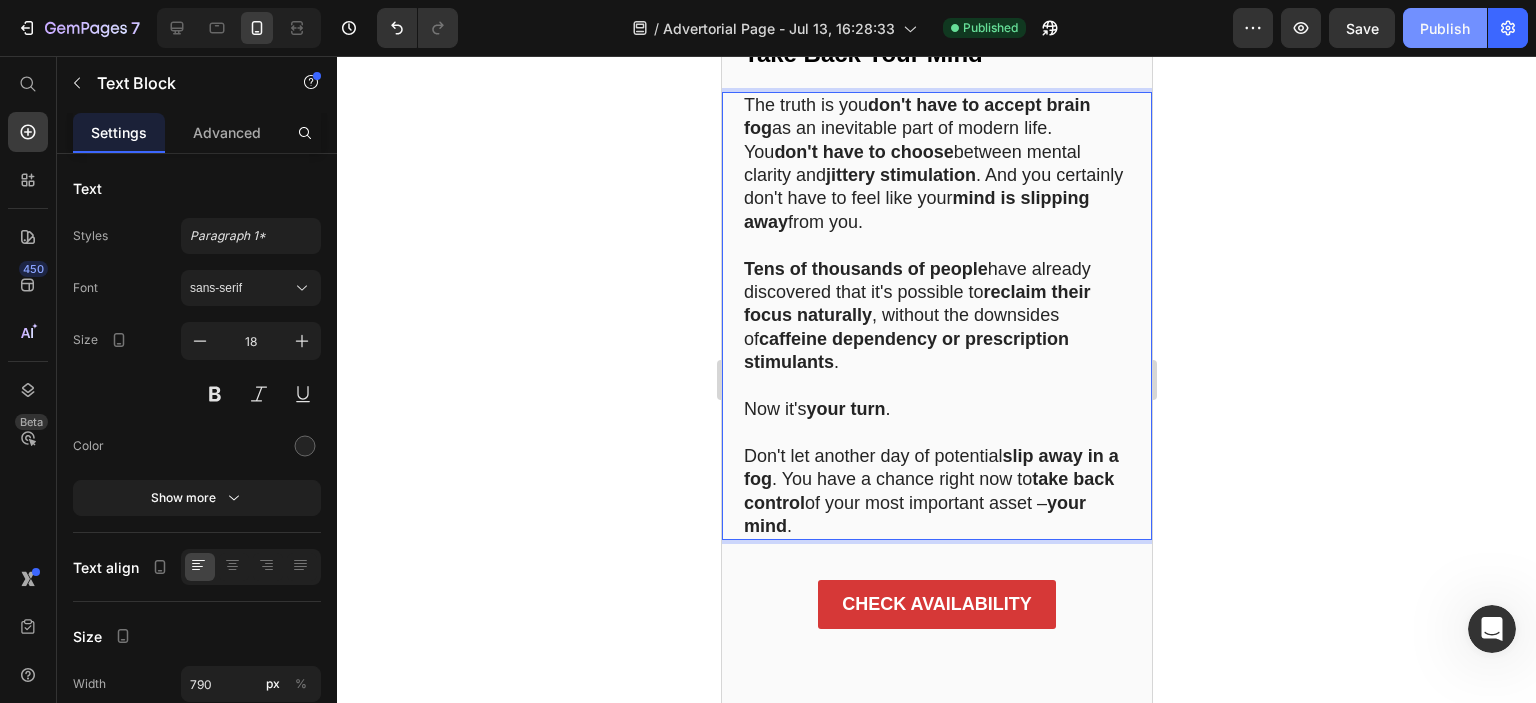 click on "Publish" 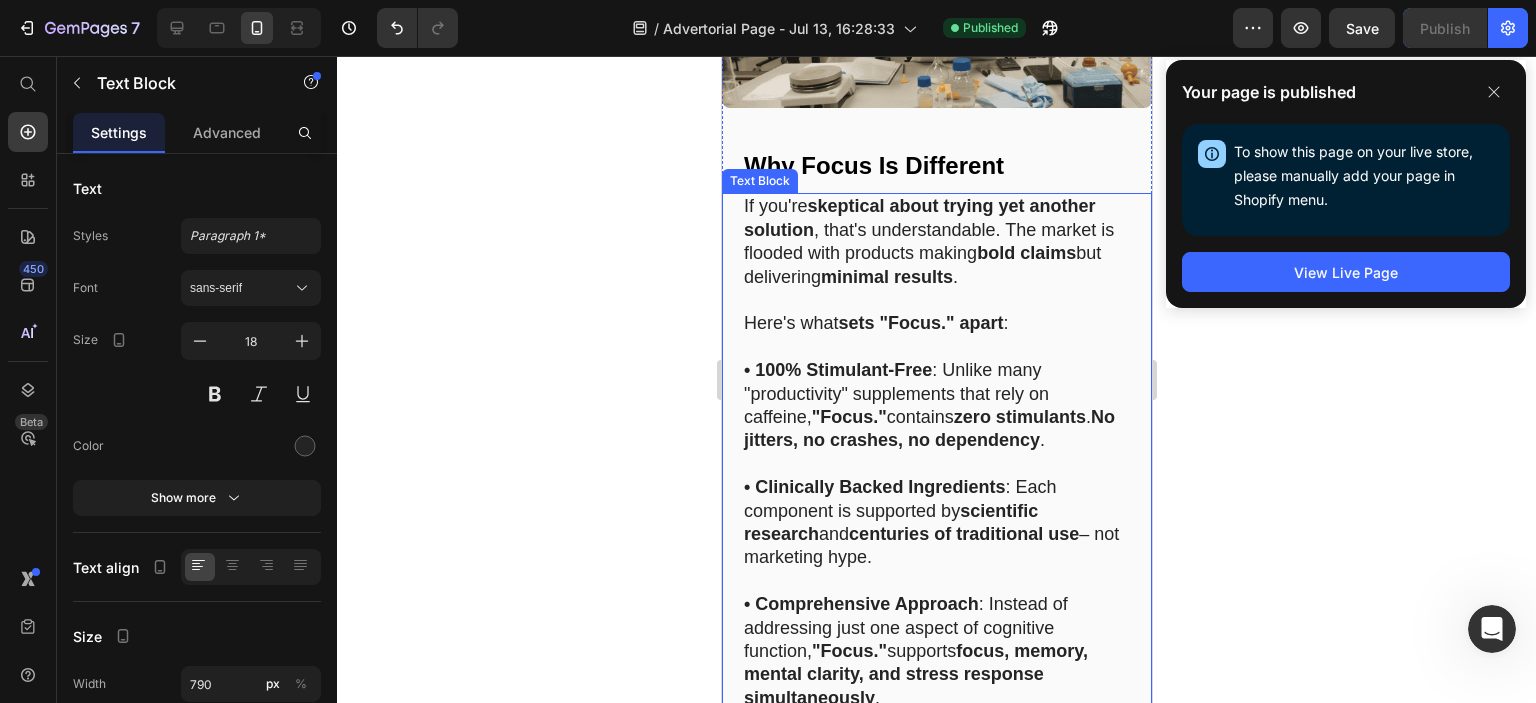 scroll, scrollTop: 12431, scrollLeft: 0, axis: vertical 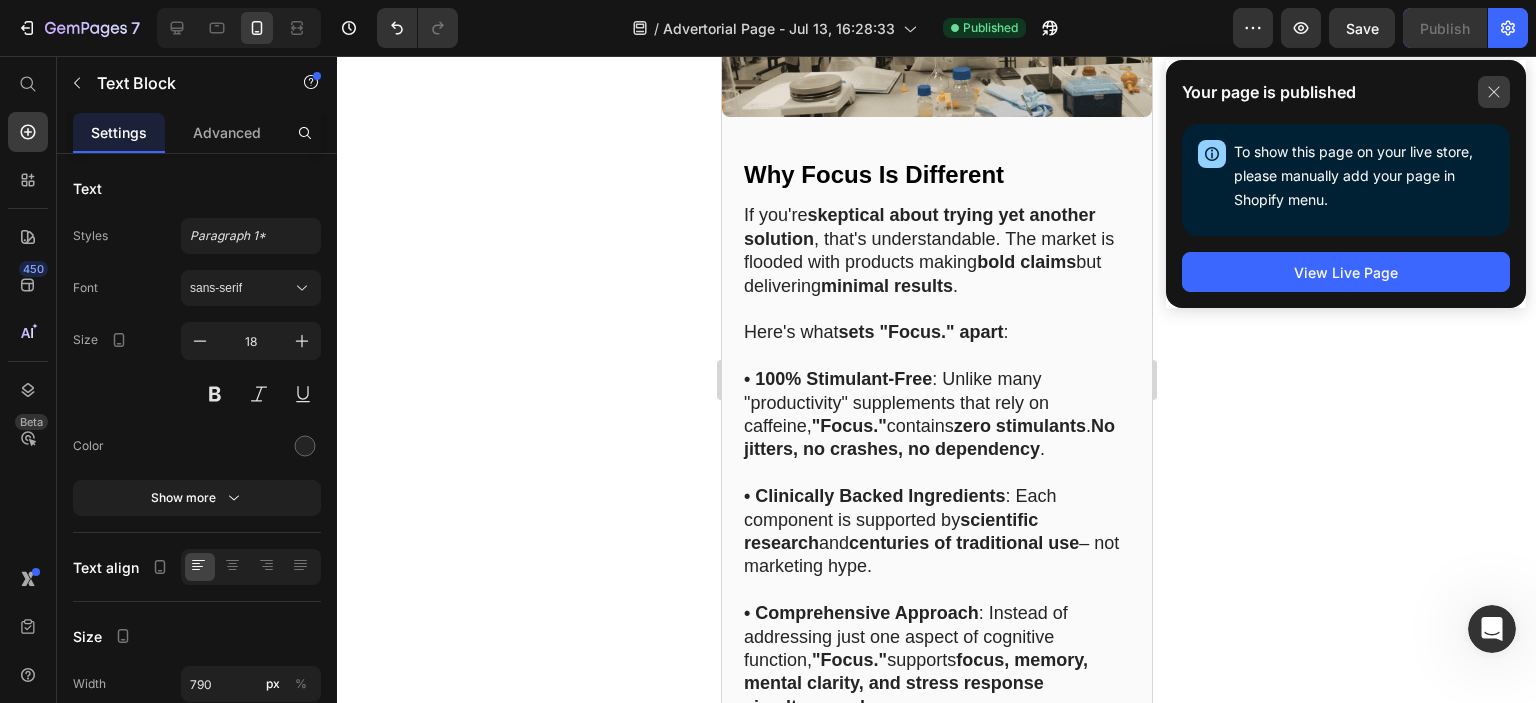 click 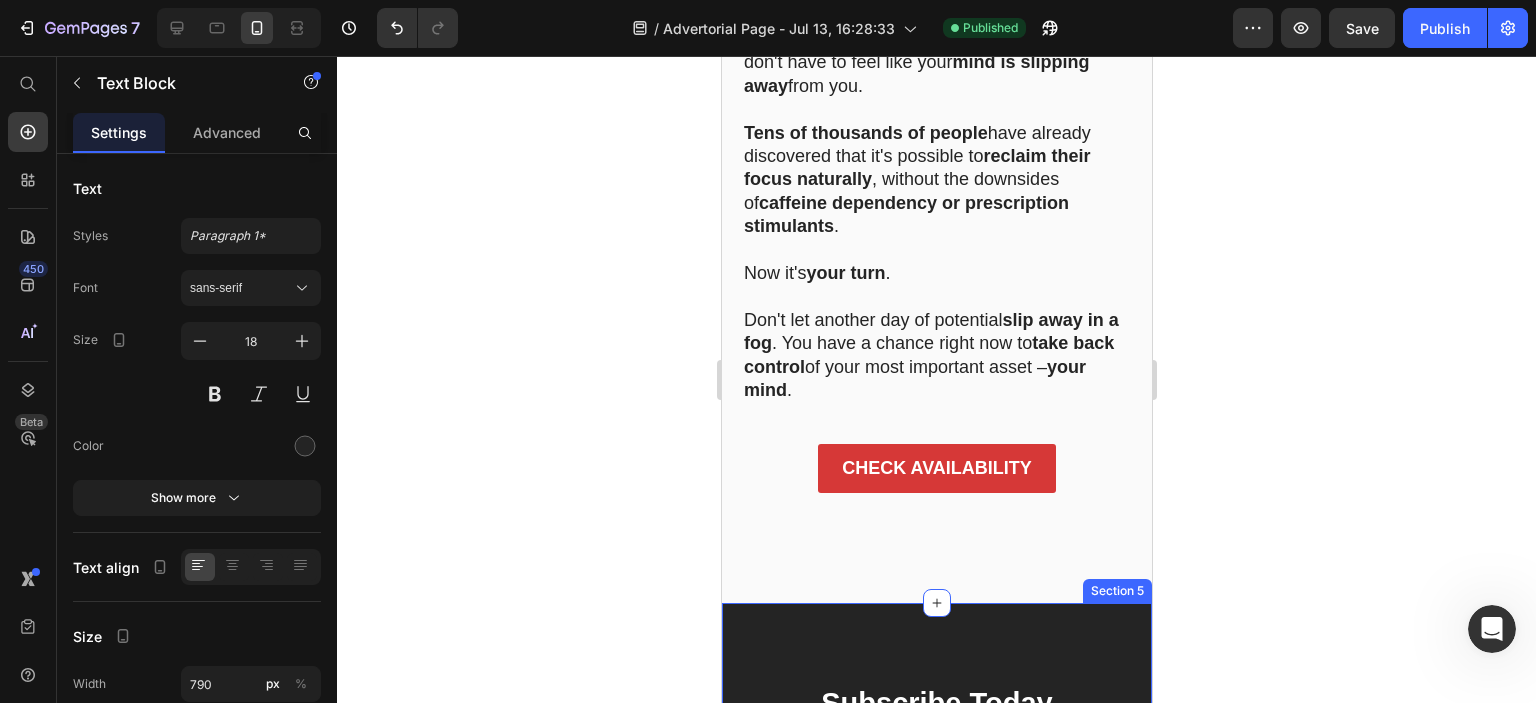 scroll, scrollTop: 15631, scrollLeft: 0, axis: vertical 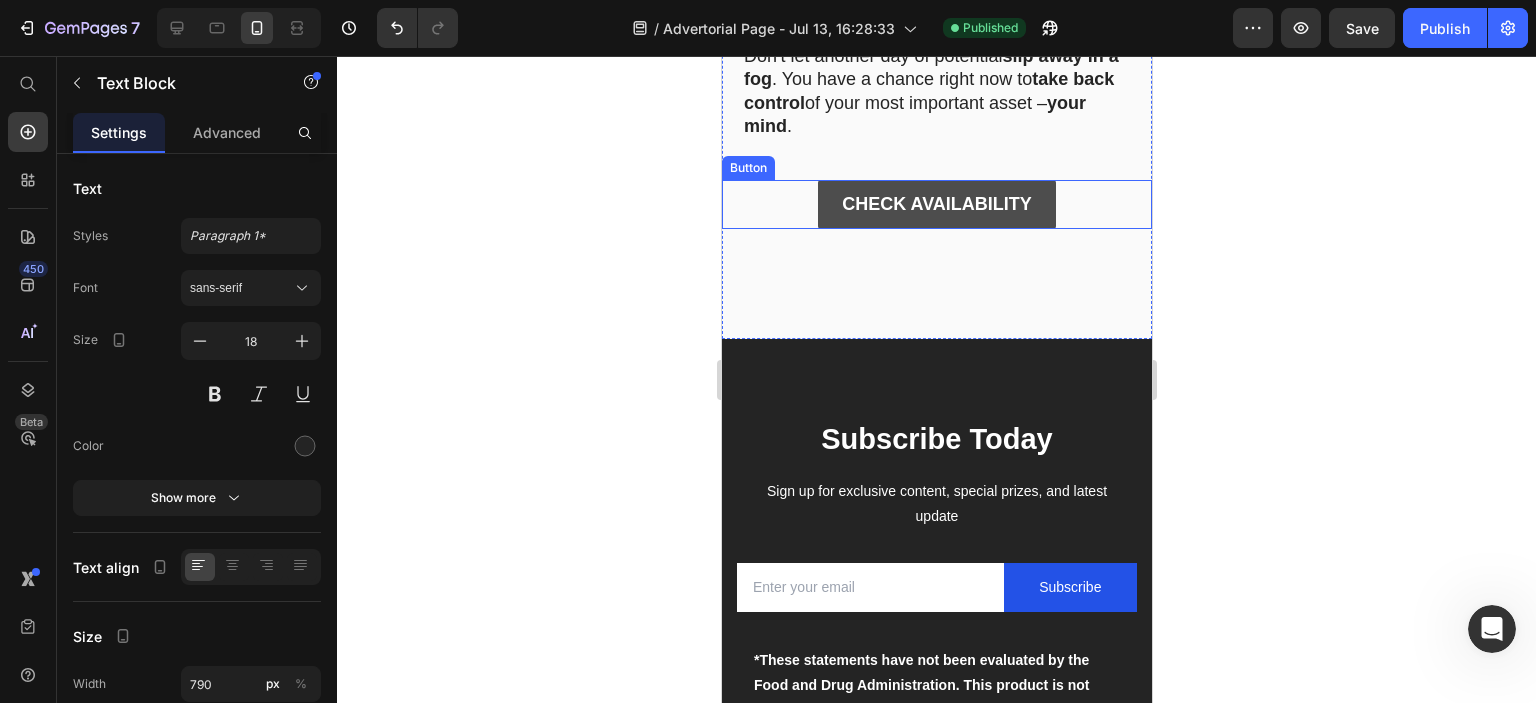 click on "CHECK AVAILABILITY" at bounding box center [936, 204] 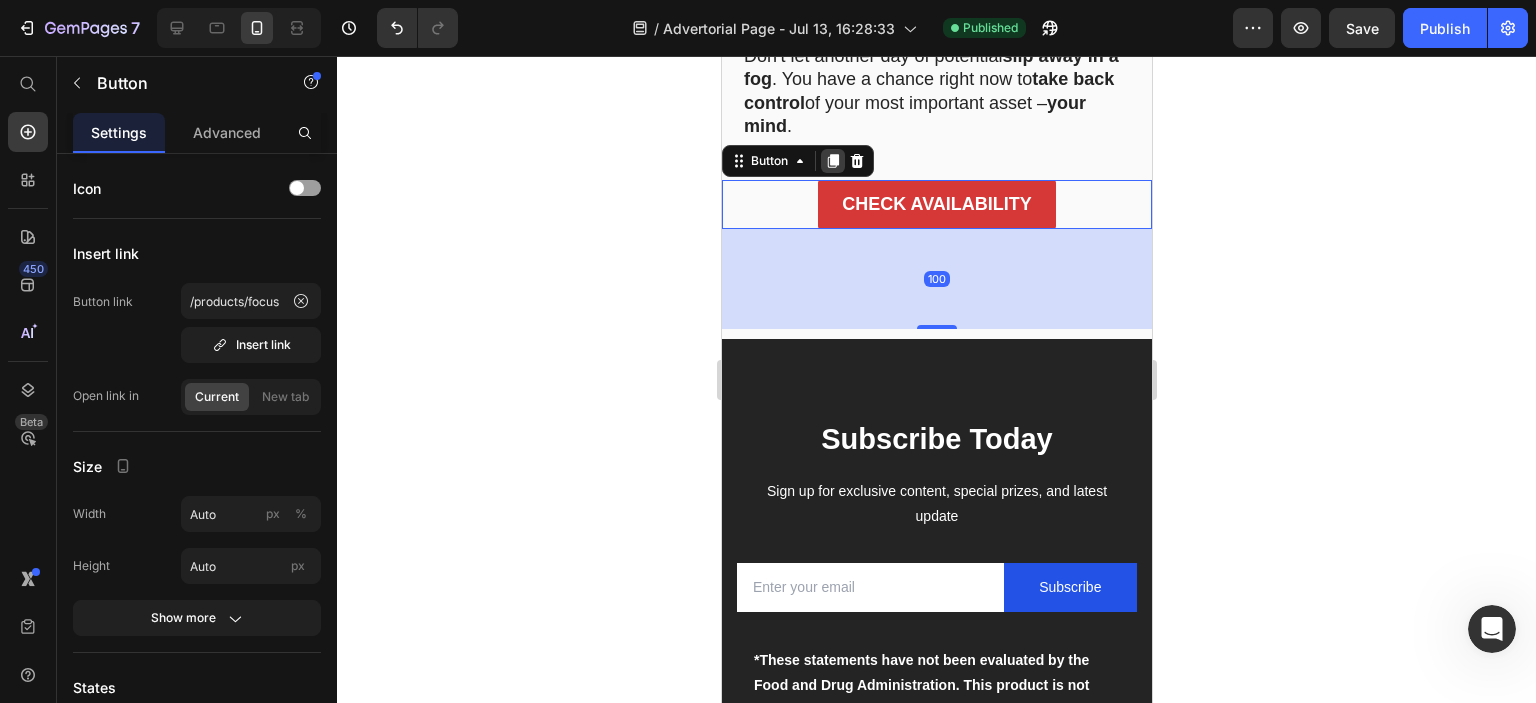 click 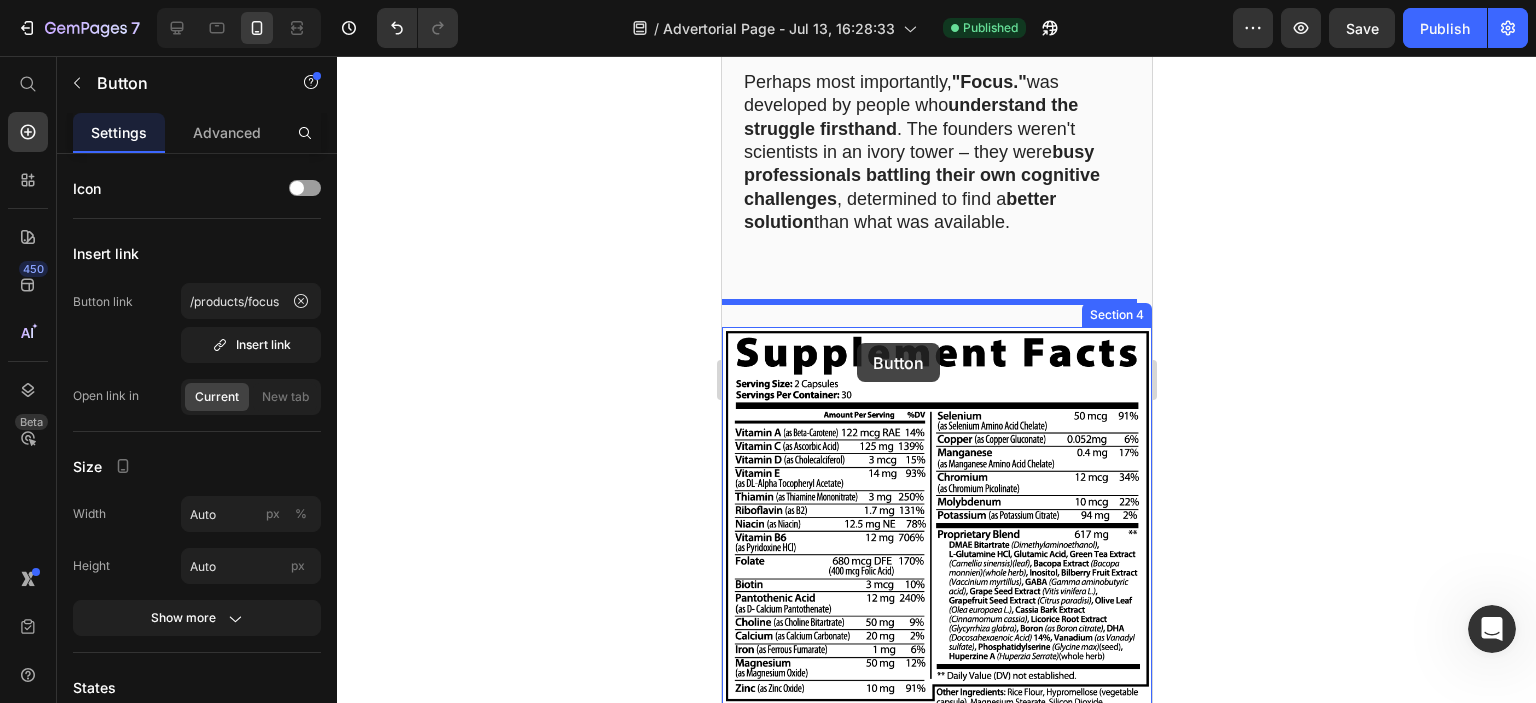 scroll, scrollTop: 13331, scrollLeft: 0, axis: vertical 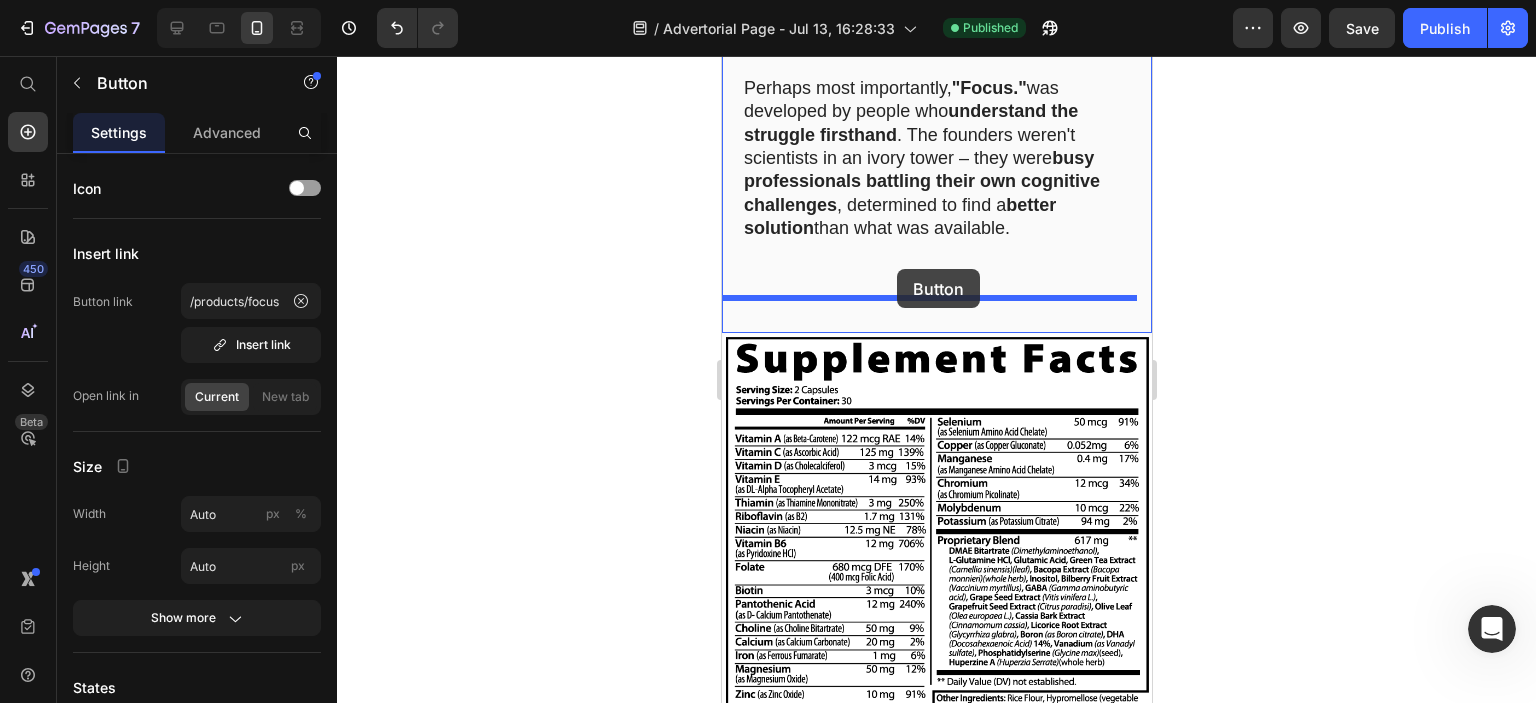 drag, startPoint x: 739, startPoint y: 333, endPoint x: 896, endPoint y: 269, distance: 169.5435 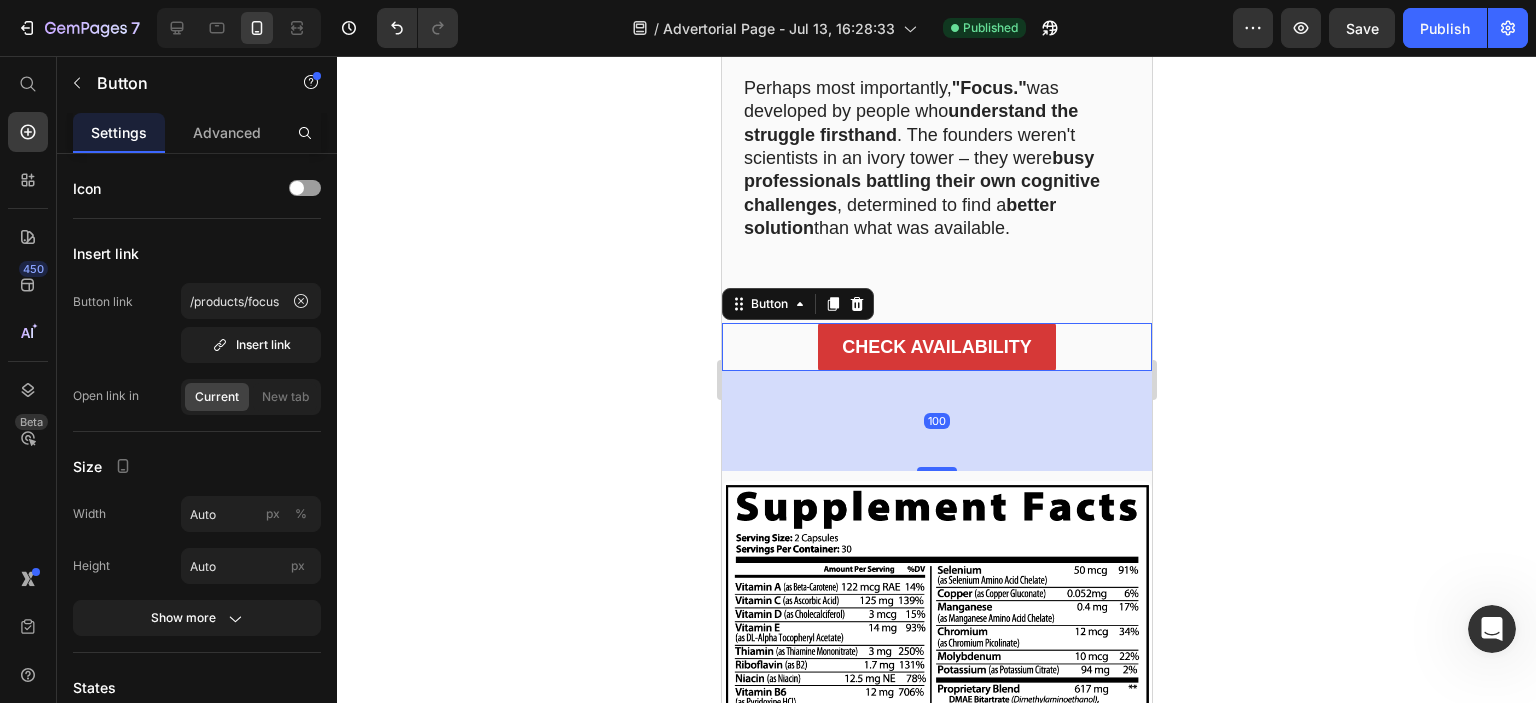 click 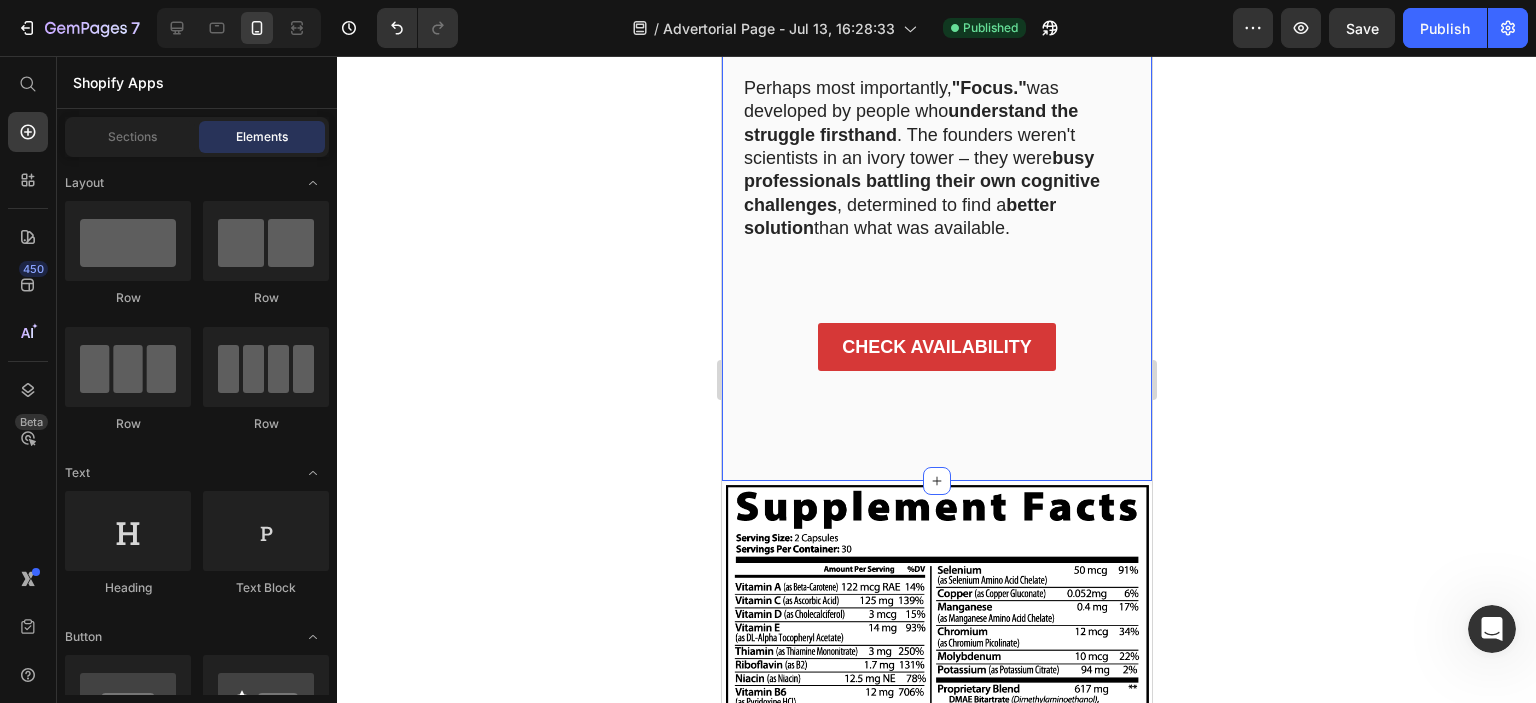 click on "Image The Focus Experience: A Day in Life Heading Imagine  waking up tomorrow morning , taking two small Focus capsules with breakfast, and beginning your day.   Within the hour, that usual  mental haze begins to lift . You feel  alert yet calm  – a state of mind that's increasingly rare in our overstimulated world.   As you begin work, you notice  something different : instead of constantly checking your phone or fighting the urge to procrastinate, you ease into a  state of concentration  you haven't felt in years.  Emails get answered efficiently .  Complex problems seem clearer . Your  thoughts flow logically  from one to the next without the usual mental static.   By afternoon – when you'd normally be reaching for another coffee or  fighting to keep your eyes open  – you're still  mentally sharp . There's  no crash , just  steady productivity . Work stress doesn't frazzle you; you feel  oddly calm and in control .   And when you wrap up for the day, you're   and still have  mental energy left" at bounding box center [936, -1387] 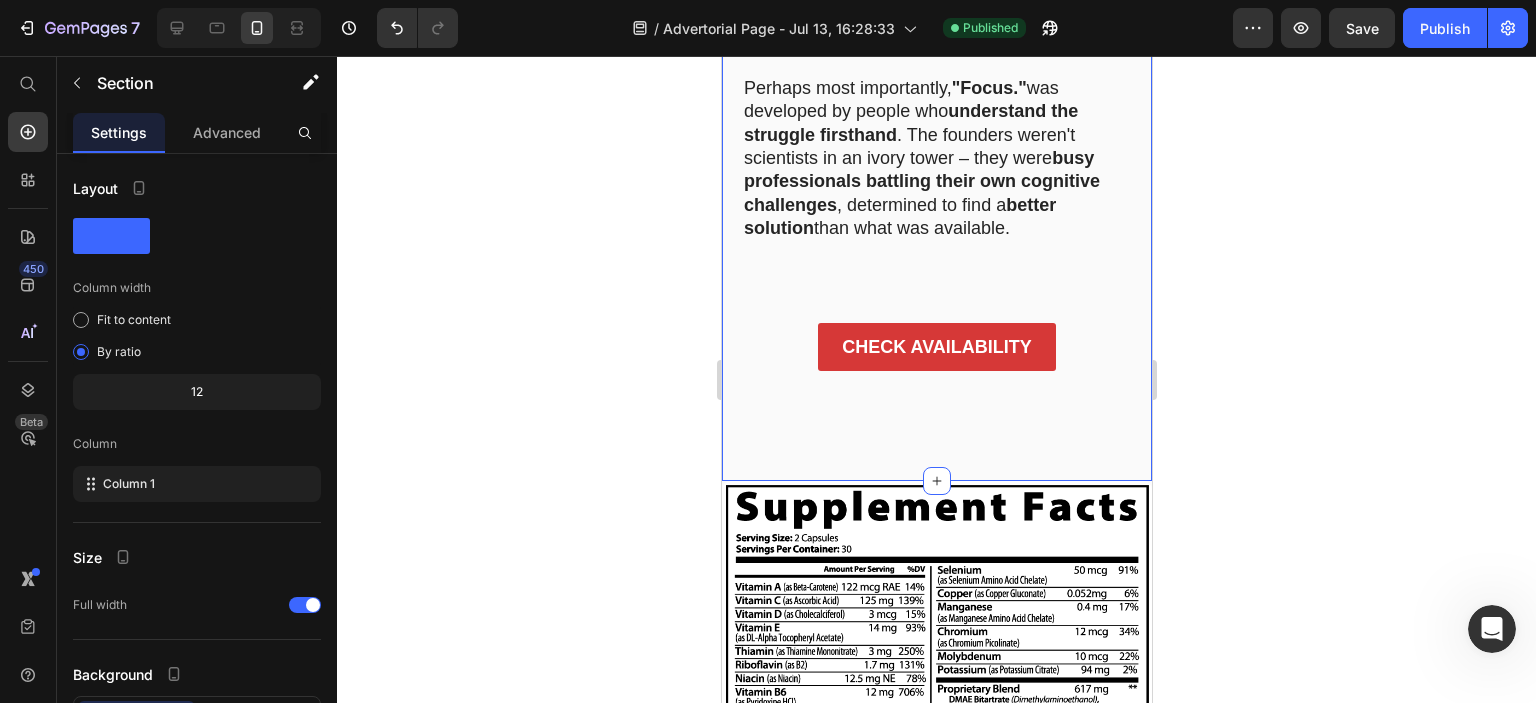 click on "Perhaps most importantly,  "Focus."  was developed by people who  understand the struggle firsthand . The founders weren't scientists in an ivory tower – they were  busy professionals battling their own cognitive challenges , determined to find a  better solution  than what was available." at bounding box center [936, 159] 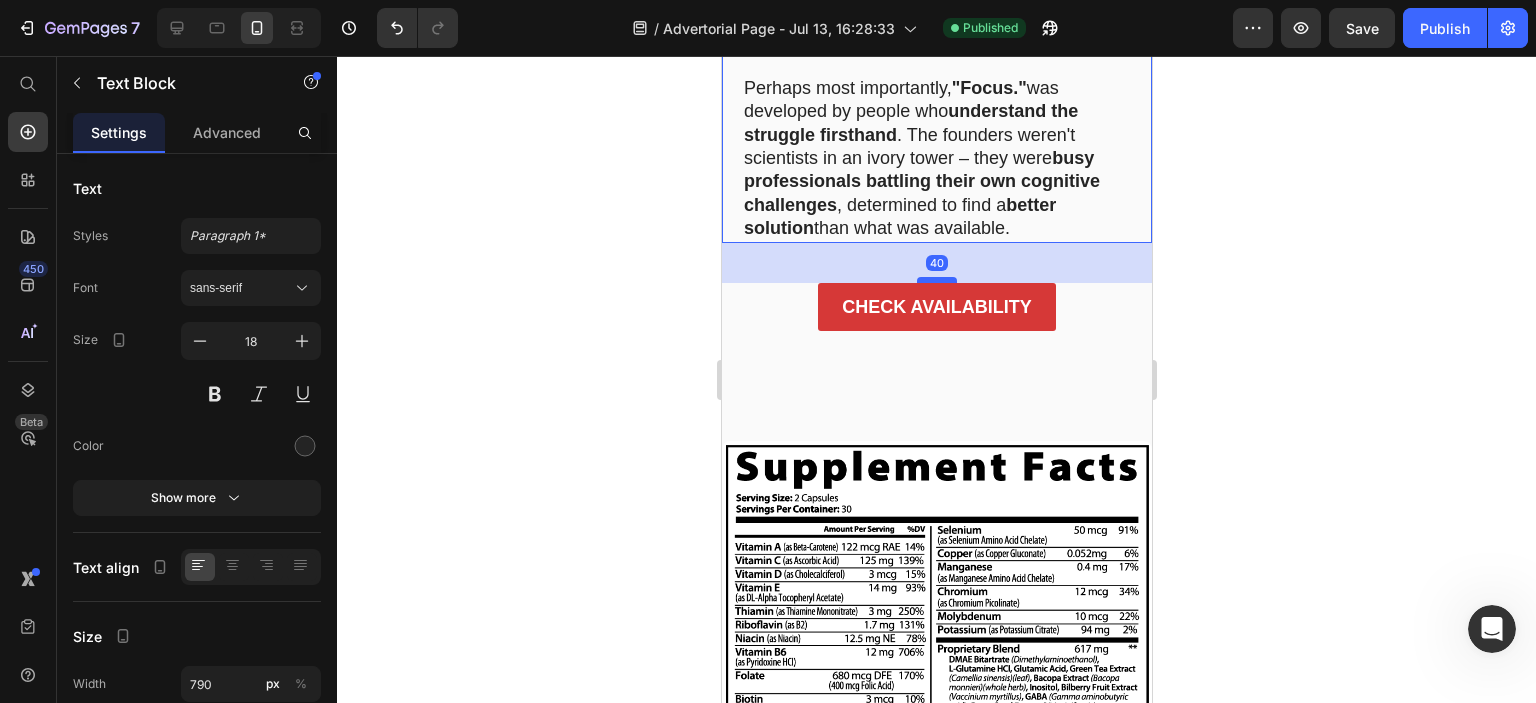 drag, startPoint x: 933, startPoint y: 293, endPoint x: 939, endPoint y: 253, distance: 40.4475 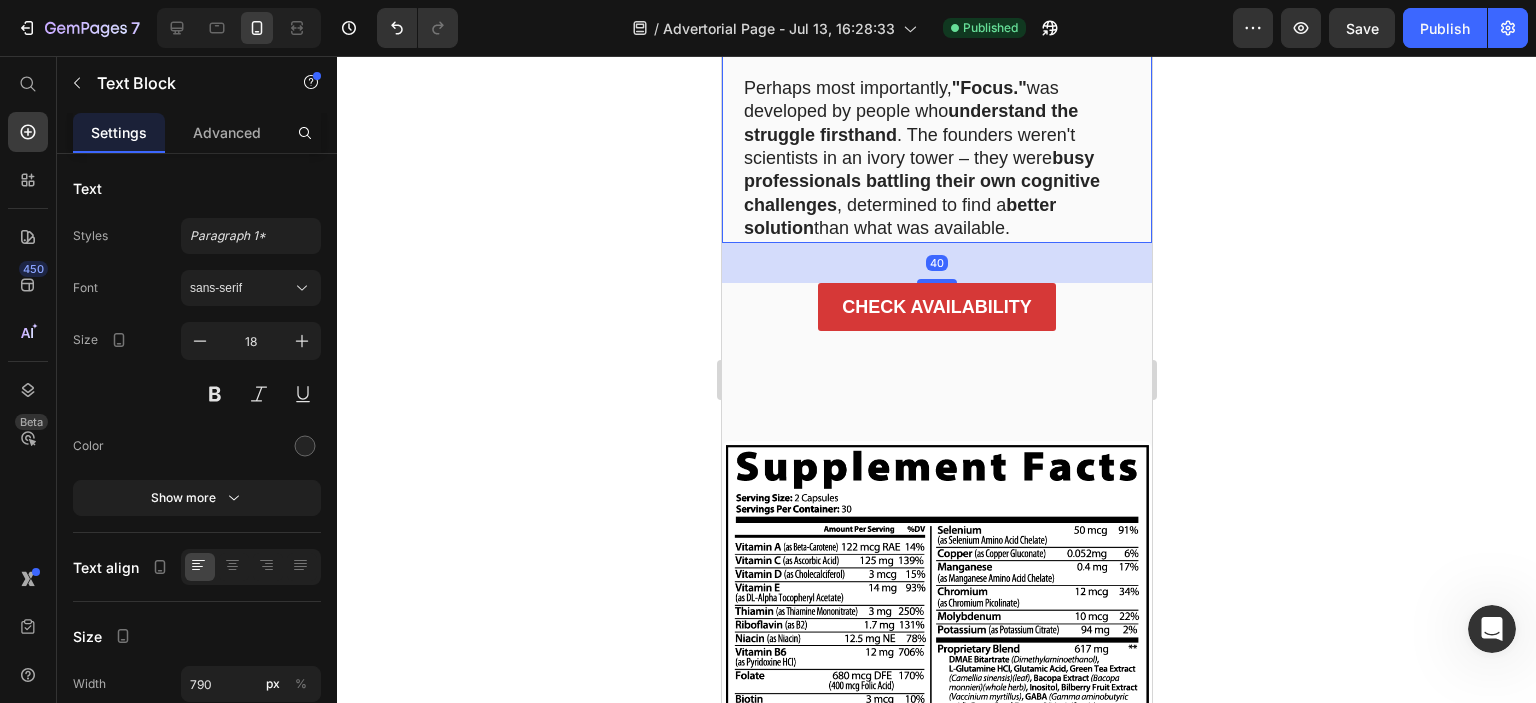 click on "Image The Focus Experience: A Day in Life Heading Imagine  waking up tomorrow morning , taking two small Focus capsules with breakfast, and beginning your day.   Within the hour, that usual  mental haze begins to lift . You feel  alert yet calm  – a state of mind that's increasingly rare in our overstimulated world.   As you begin work, you notice  something different : instead of constantly checking your phone or fighting the urge to procrastinate, you ease into a  state of concentration  you haven't felt in years.  Emails get answered efficiently .  Complex problems seem clearer . Your  thoughts flow logically  from one to the next without the usual mental static.   By afternoon – when you'd normally be reaching for another coffee or  fighting to keep your eyes open  – you're still  mentally sharp . There's  no crash , just  steady productivity . Work stress doesn't frazzle you; you feel  oddly calm and in control .   And when you wrap up for the day, you're   and still have  mental energy left" at bounding box center [936, -1407] 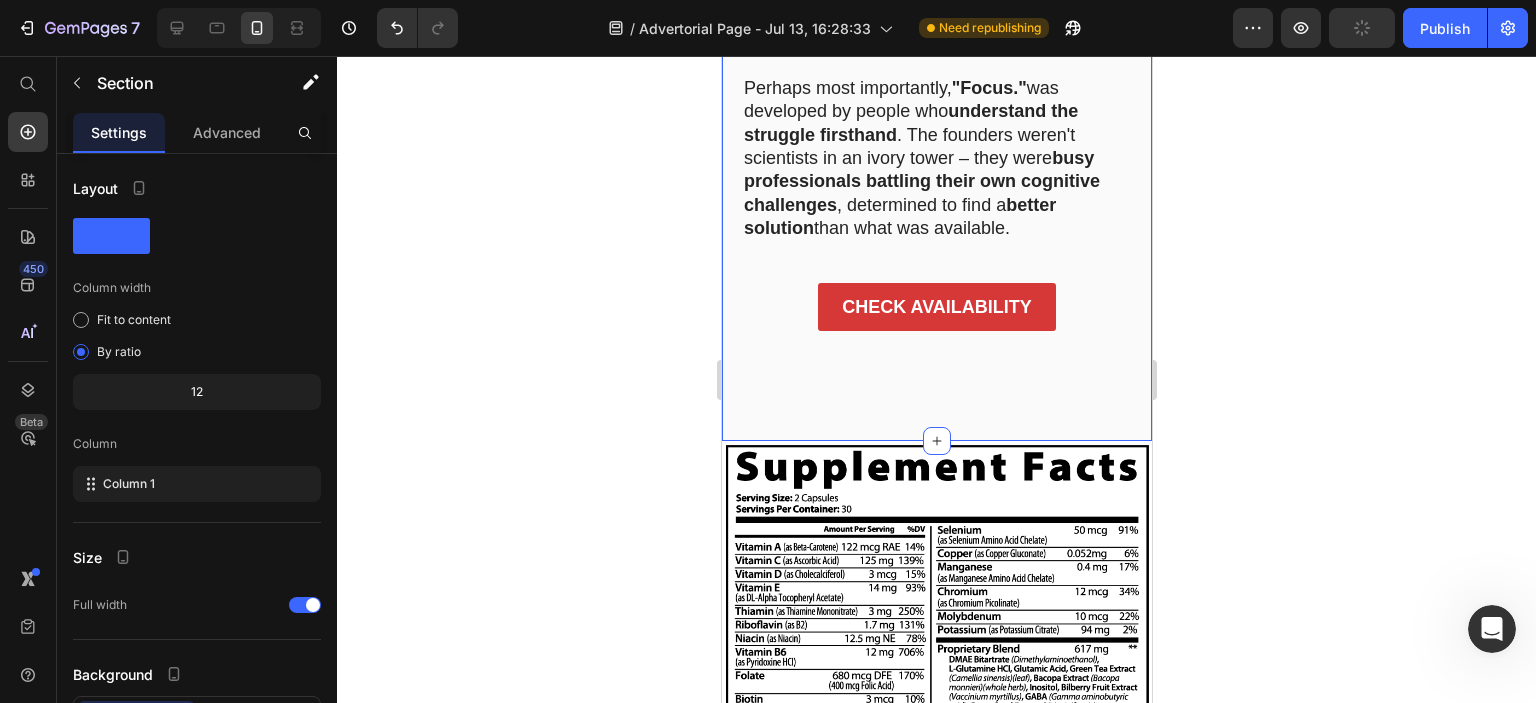 click on "Image The Focus Experience: A Day in Life Heading Imagine  waking up tomorrow morning , taking two small Focus capsules with breakfast, and beginning your day.   Within the hour, that usual  mental haze begins to lift . You feel  alert yet calm  – a state of mind that's increasingly rare in our overstimulated world.   As you begin work, you notice  something different : instead of constantly checking your phone or fighting the urge to procrastinate, you ease into a  state of concentration  you haven't felt in years.  Emails get answered efficiently .  Complex problems seem clearer . Your  thoughts flow logically  from one to the next without the usual mental static.   By afternoon – when you'd normally be reaching for another coffee or  fighting to keep your eyes open  – you're still  mentally sharp . There's  no crash , just  steady productivity . Work stress doesn't frazzle you; you feel  oddly calm and in control .   And when you wrap up for the day, you're   and still have  mental energy left" at bounding box center [936, -1407] 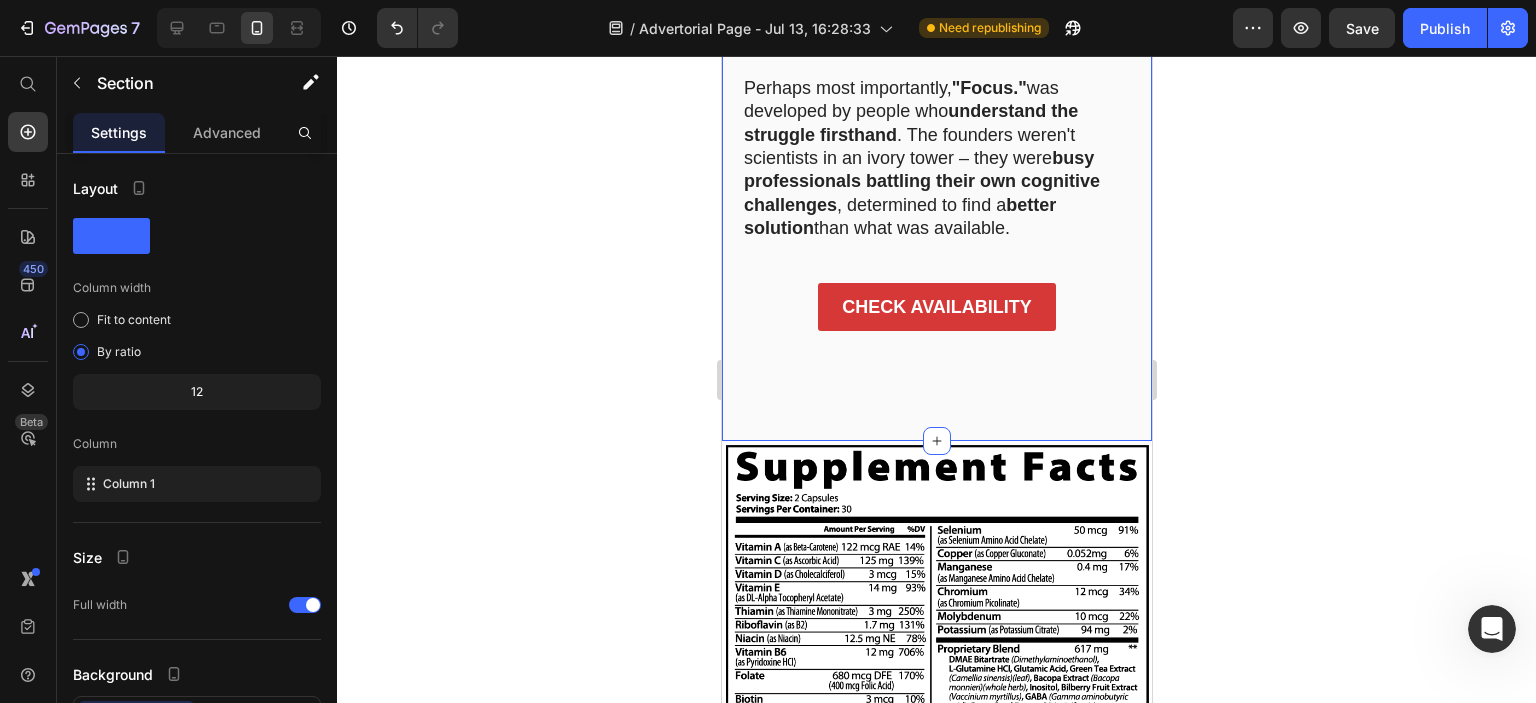 click on "CHECK AVAILABILITY Button" at bounding box center (936, 307) 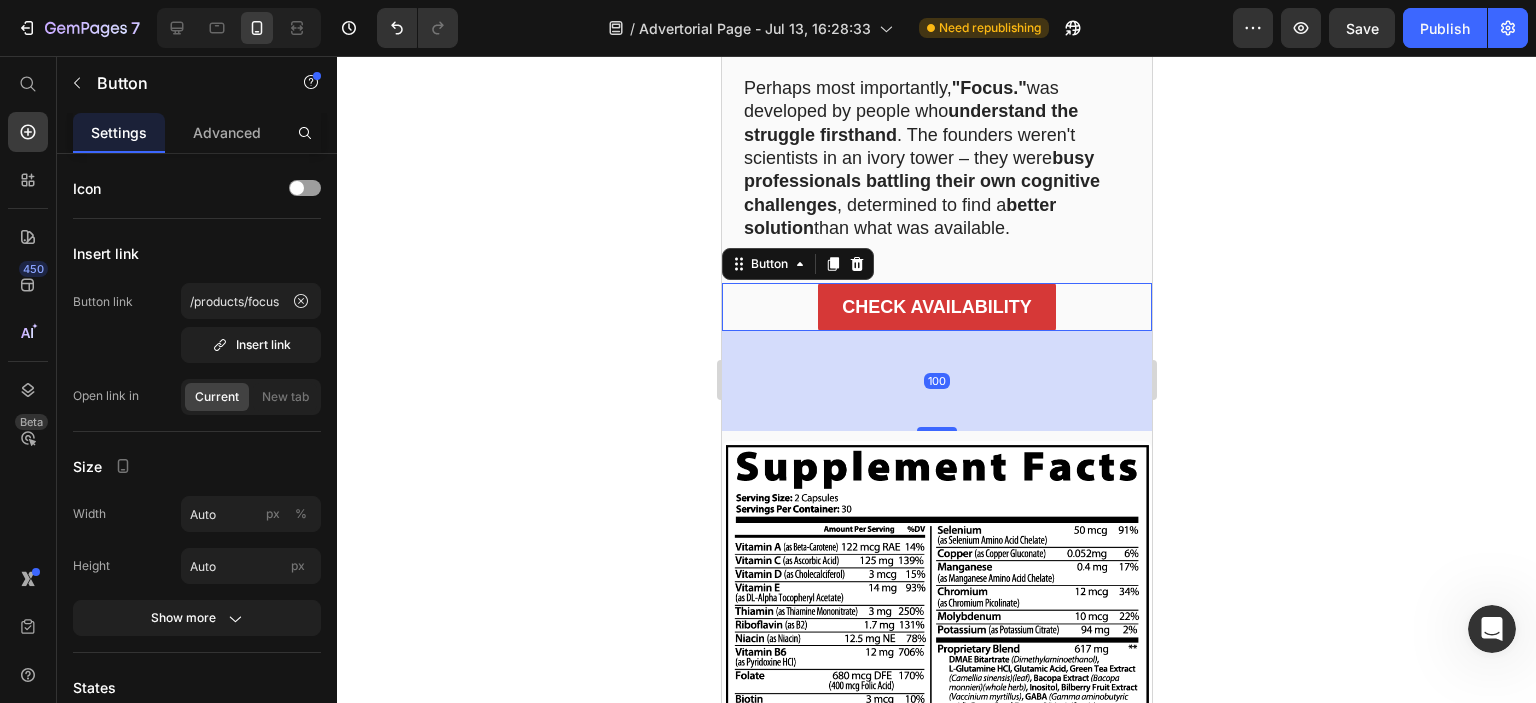 click on "100" at bounding box center [936, 381] 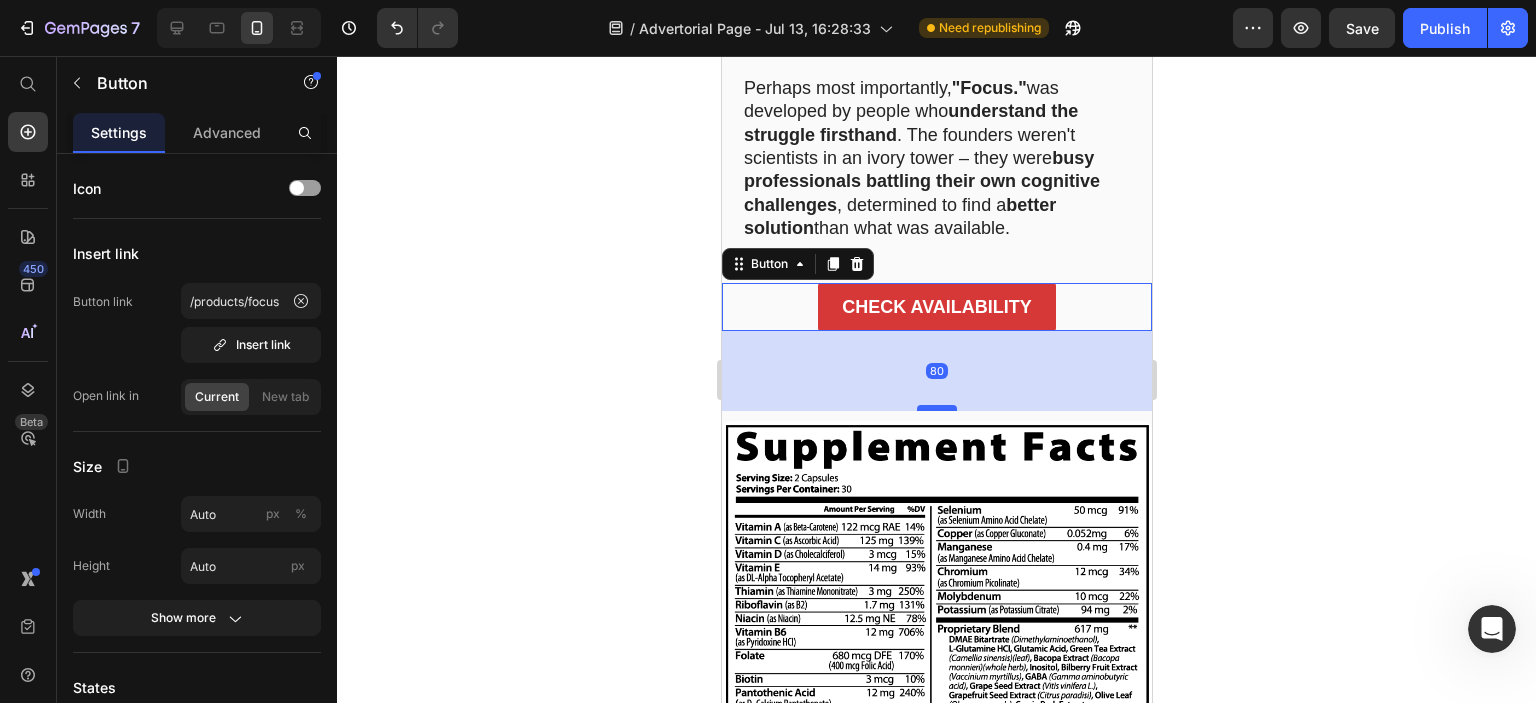 drag, startPoint x: 929, startPoint y: 403, endPoint x: 937, endPoint y: 383, distance: 21.540659 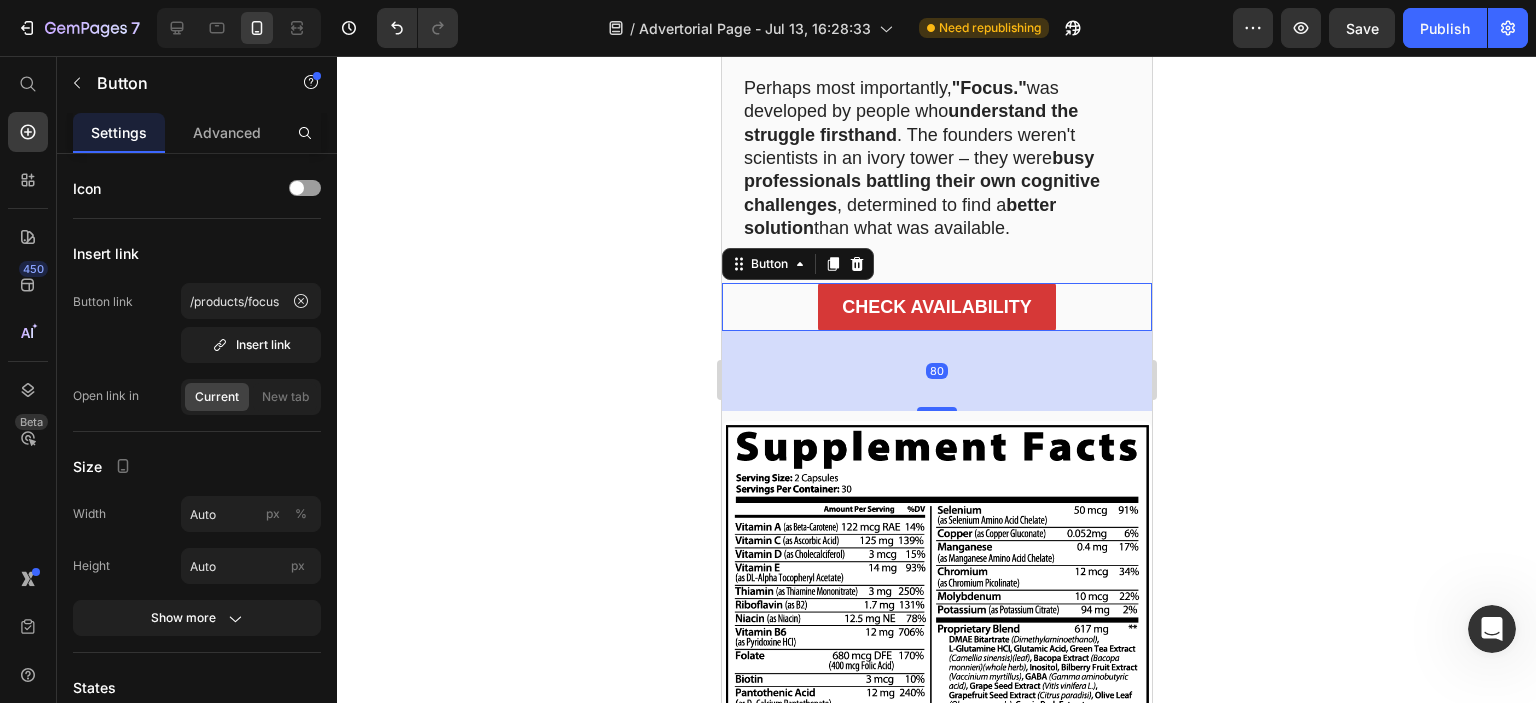 click 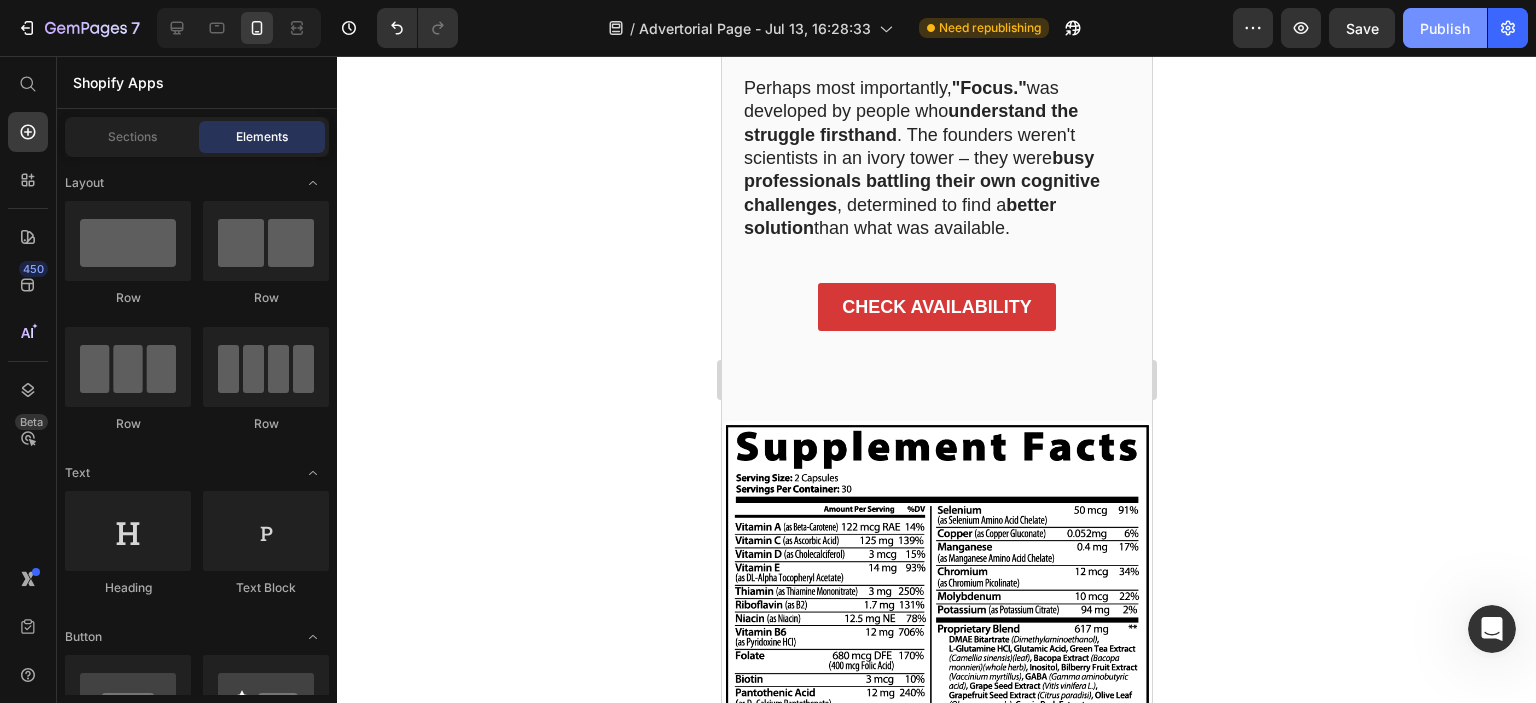 click on "Publish" at bounding box center (1445, 28) 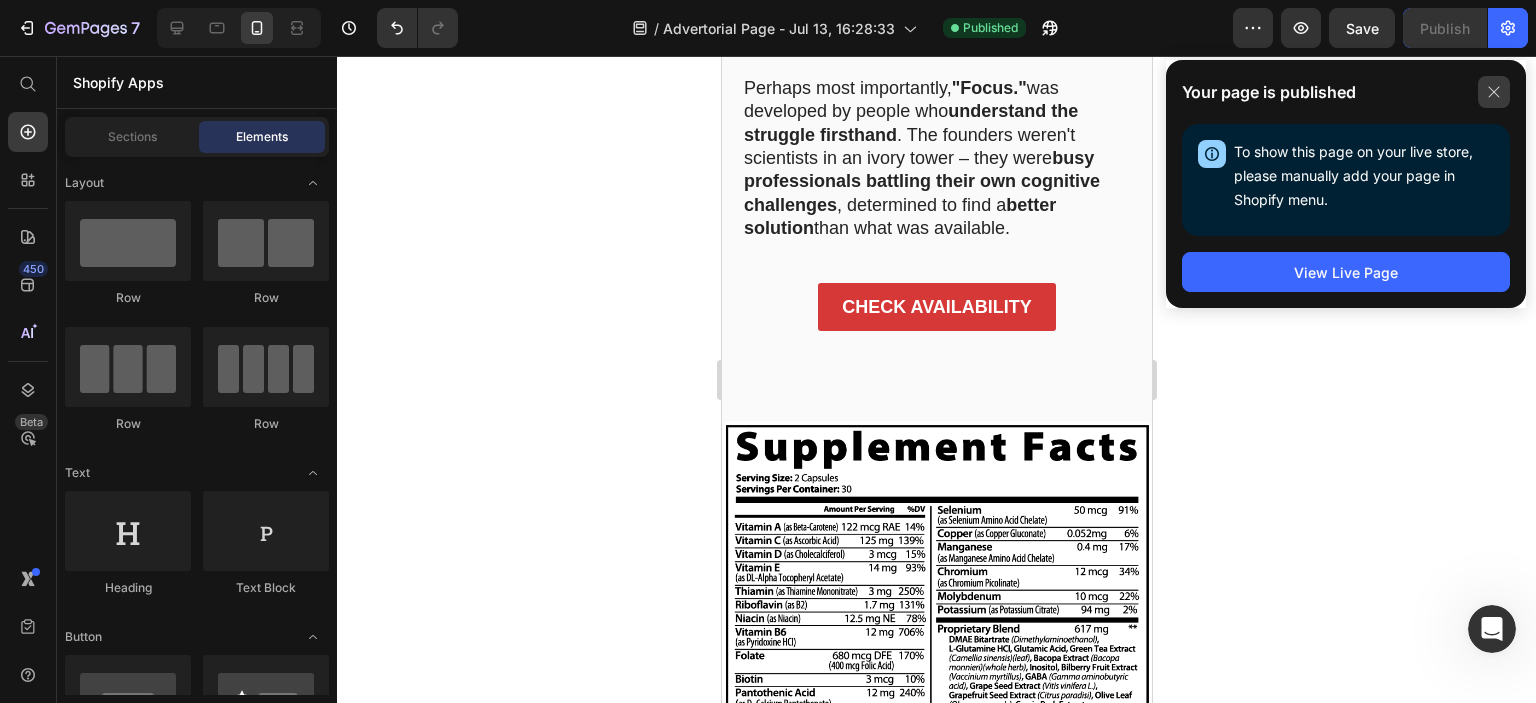 click 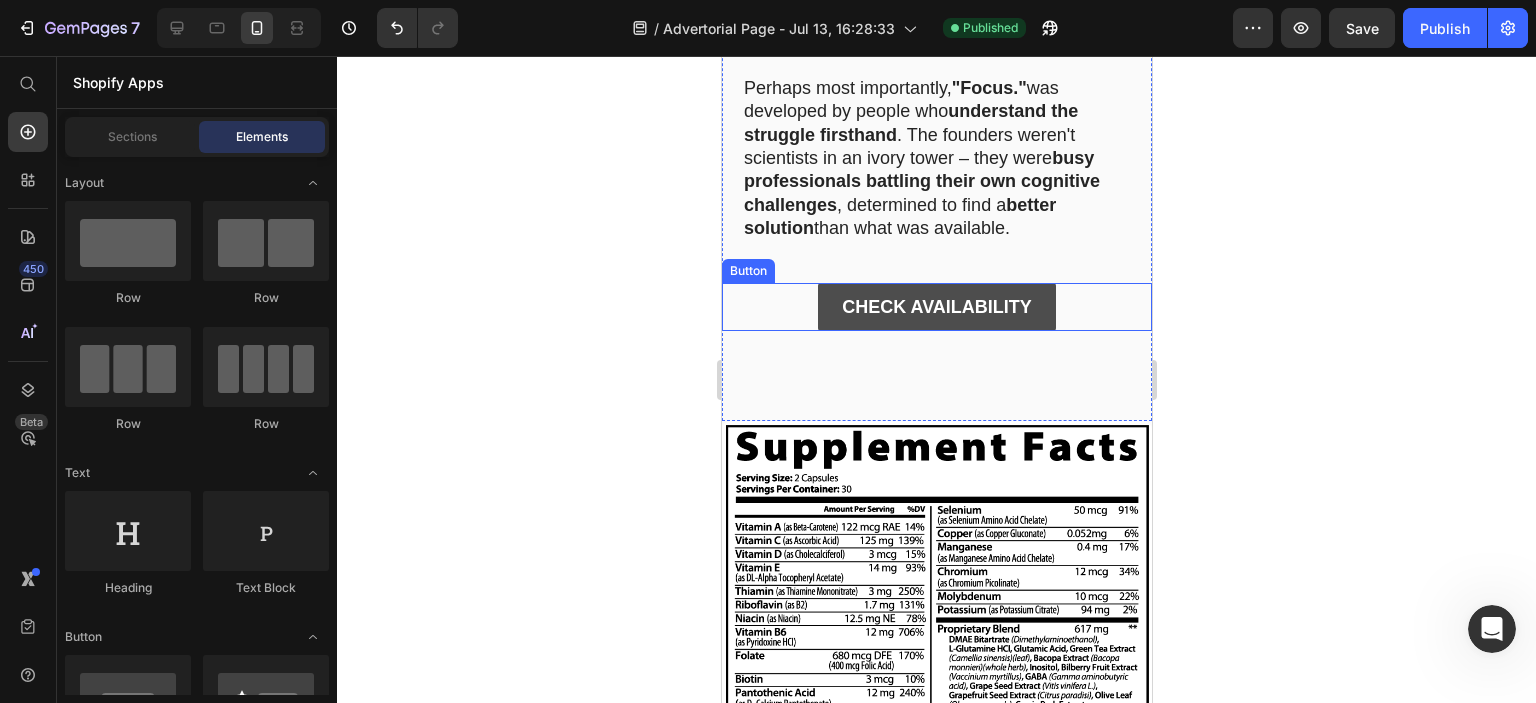 click on "CHECK AVAILABILITY" at bounding box center [936, 307] 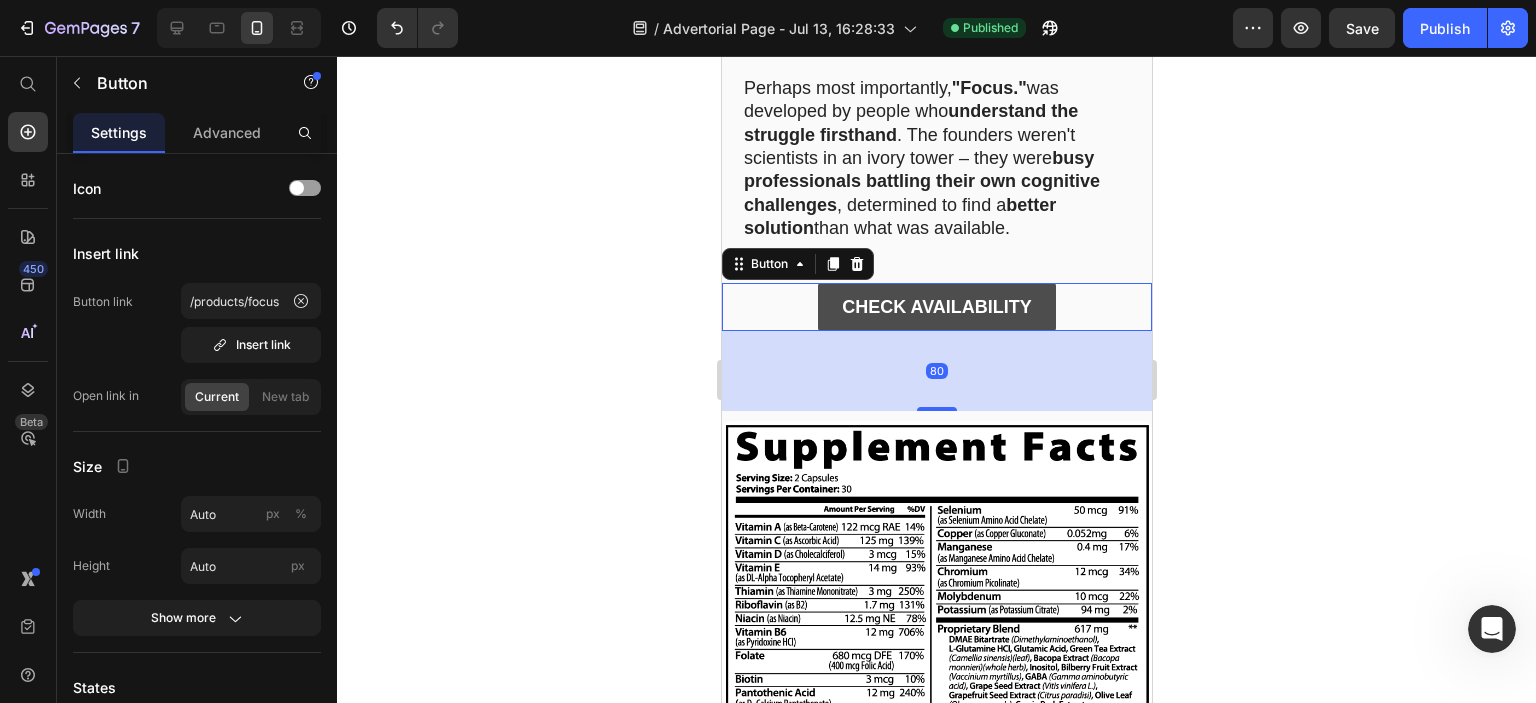 click on "CHECK AVAILABILITY" at bounding box center [936, 307] 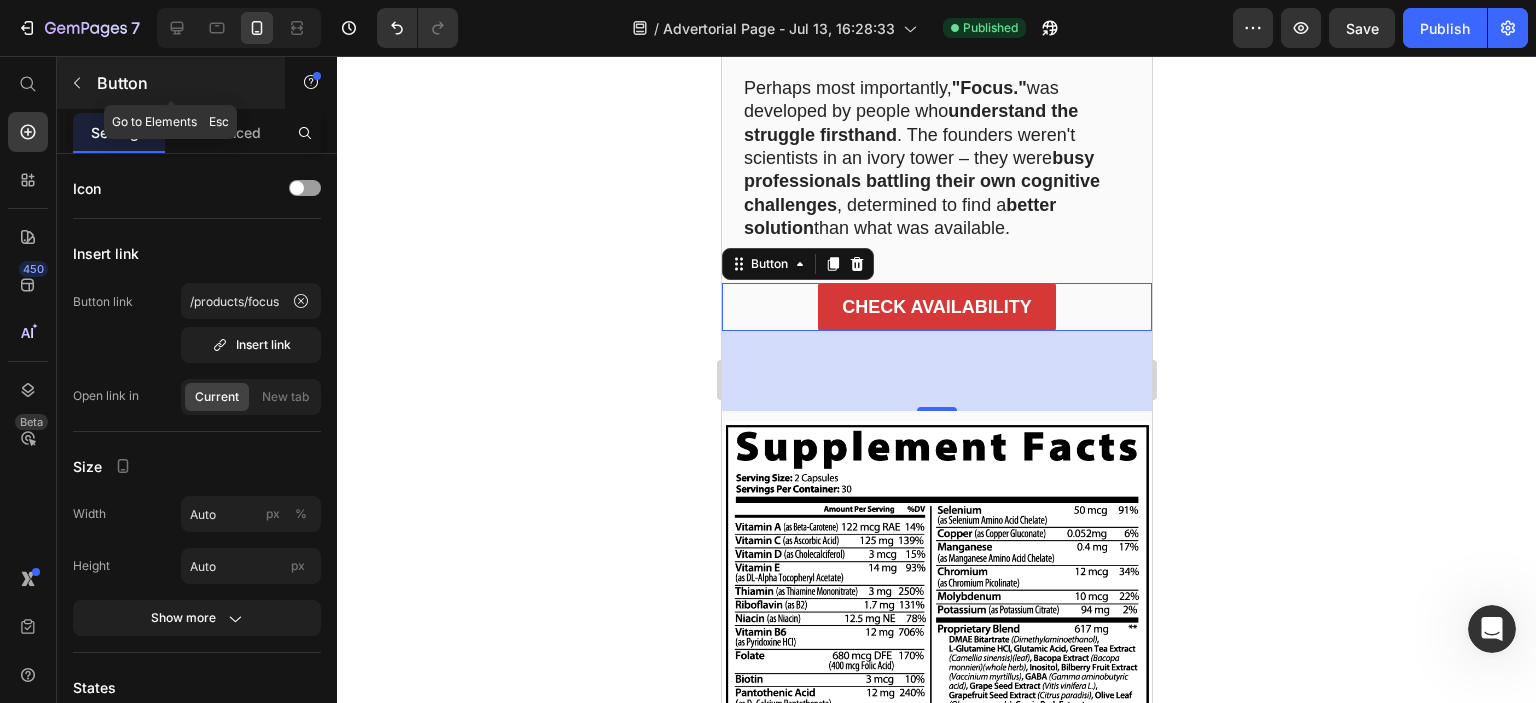 click at bounding box center (77, 83) 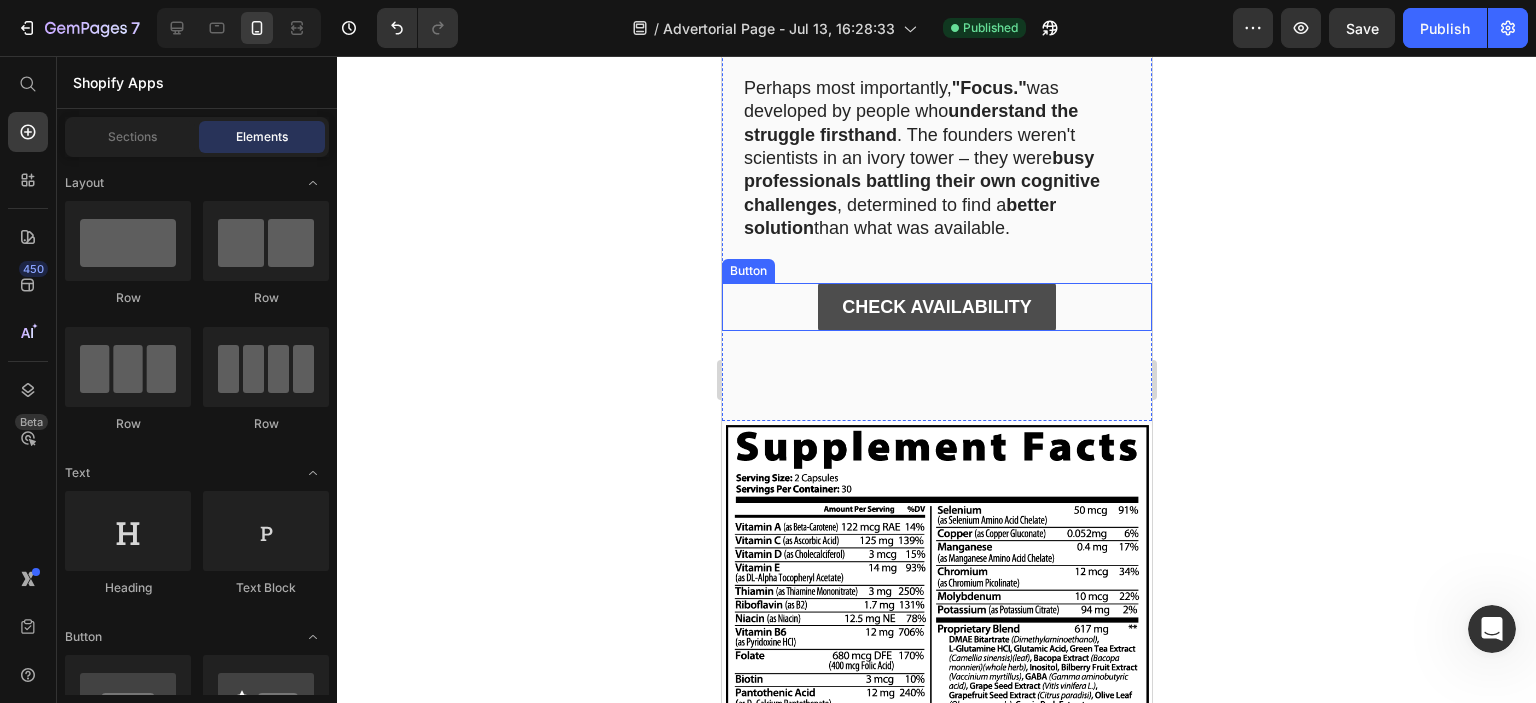 click on "CHECK AVAILABILITY" at bounding box center [936, 307] 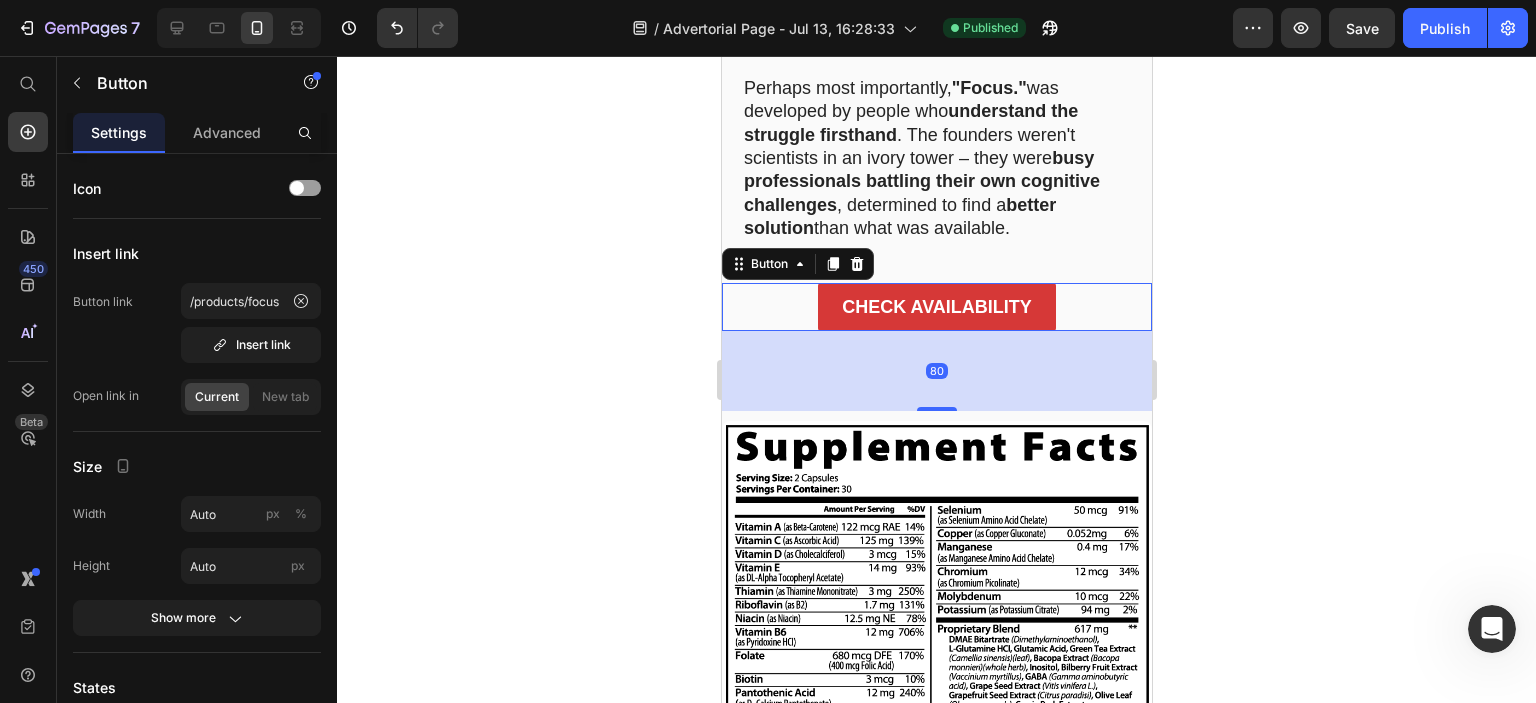 drag, startPoint x: 516, startPoint y: 318, endPoint x: 527, endPoint y: 318, distance: 11 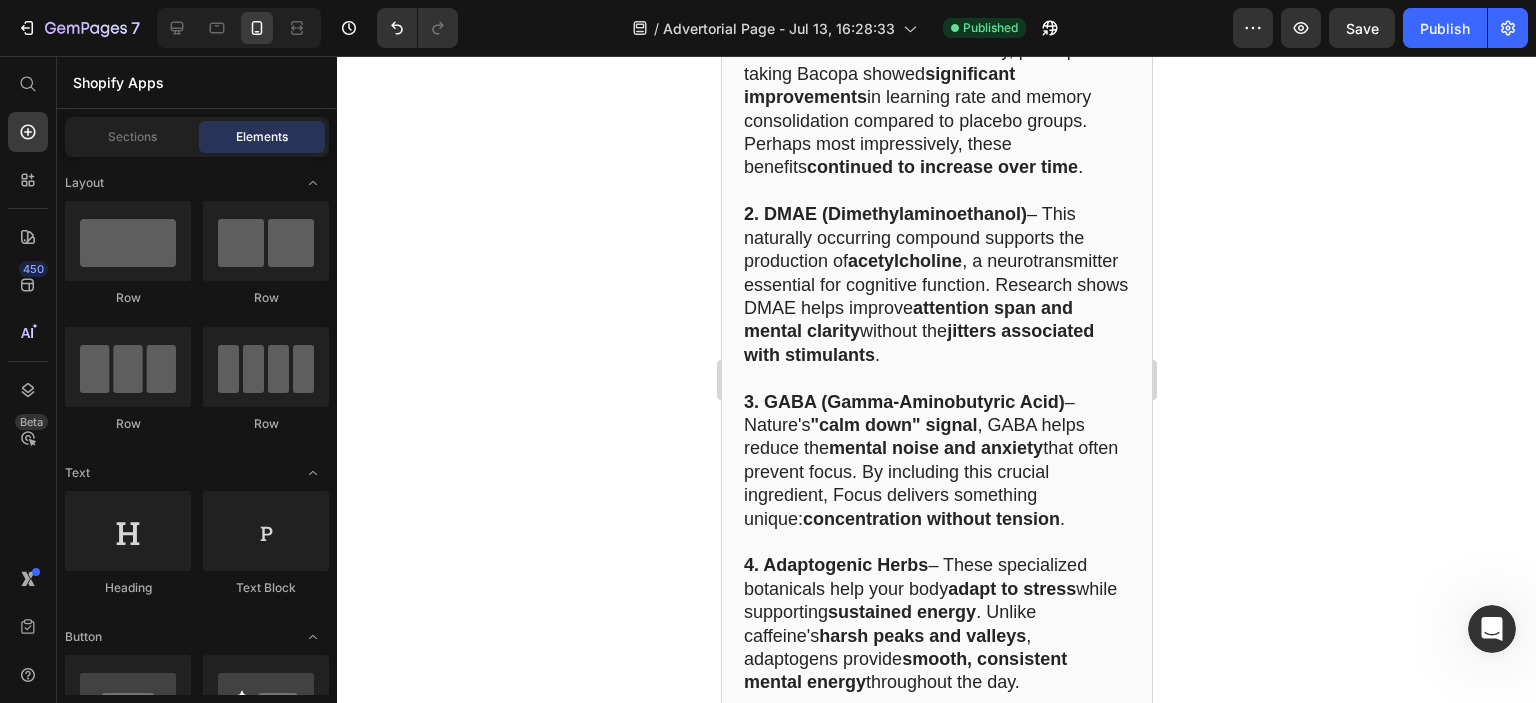 scroll, scrollTop: 7531, scrollLeft: 0, axis: vertical 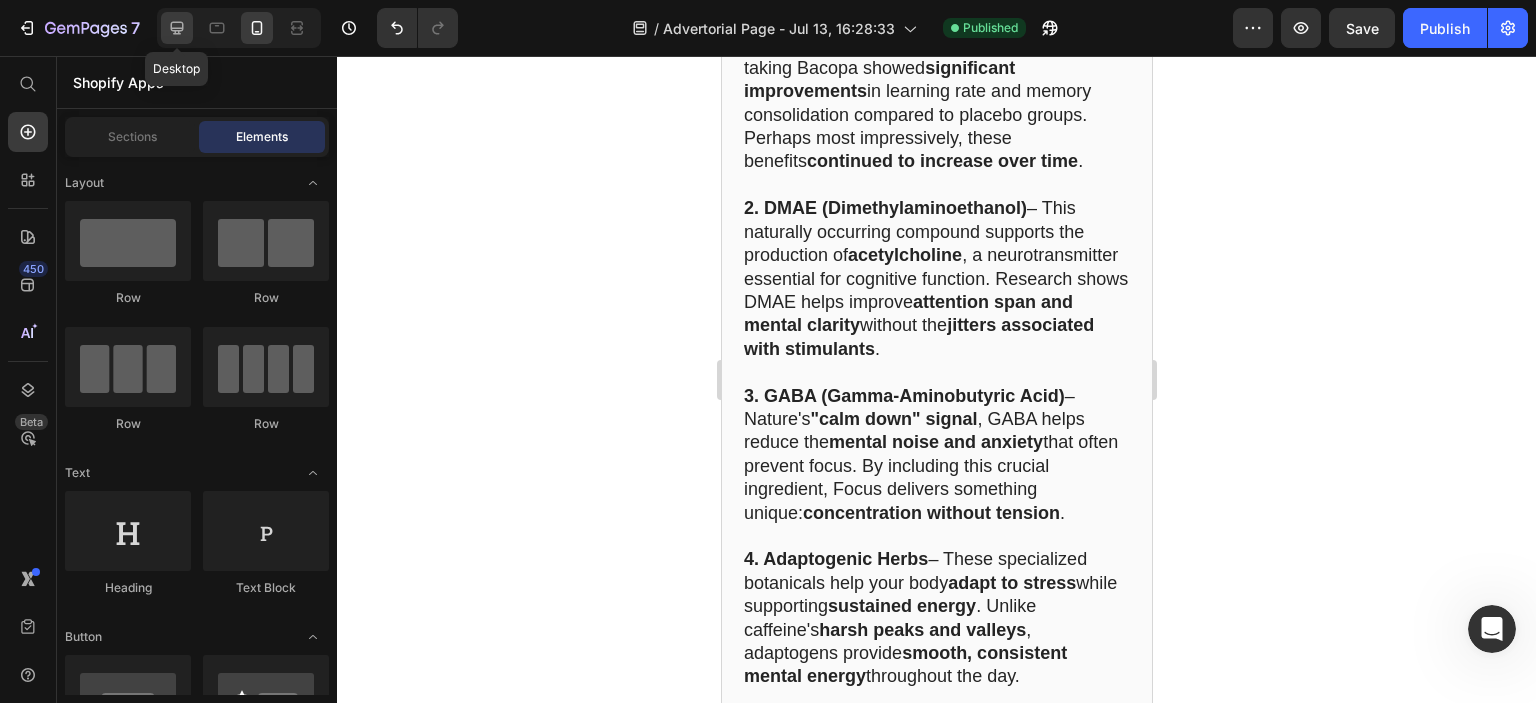 click 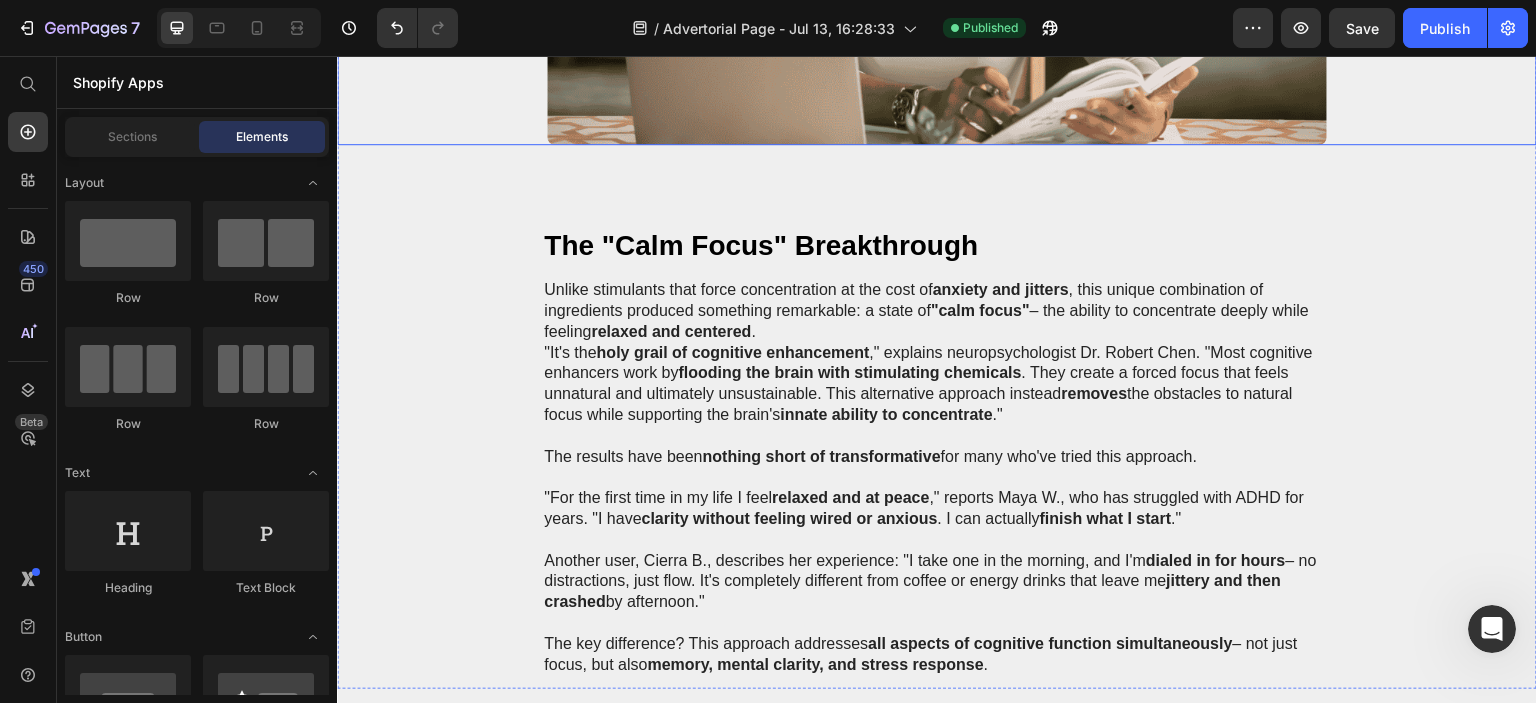 scroll, scrollTop: 3304, scrollLeft: 0, axis: vertical 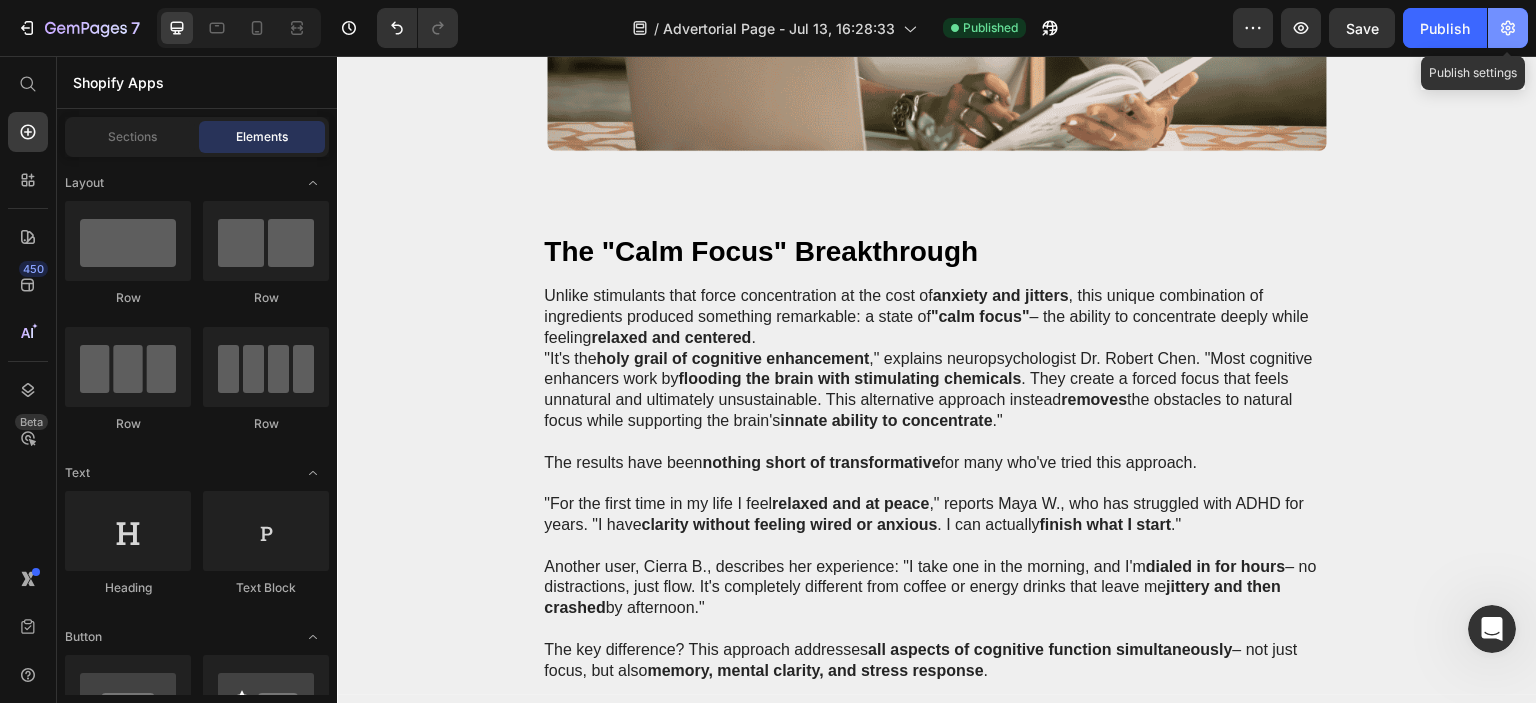 click 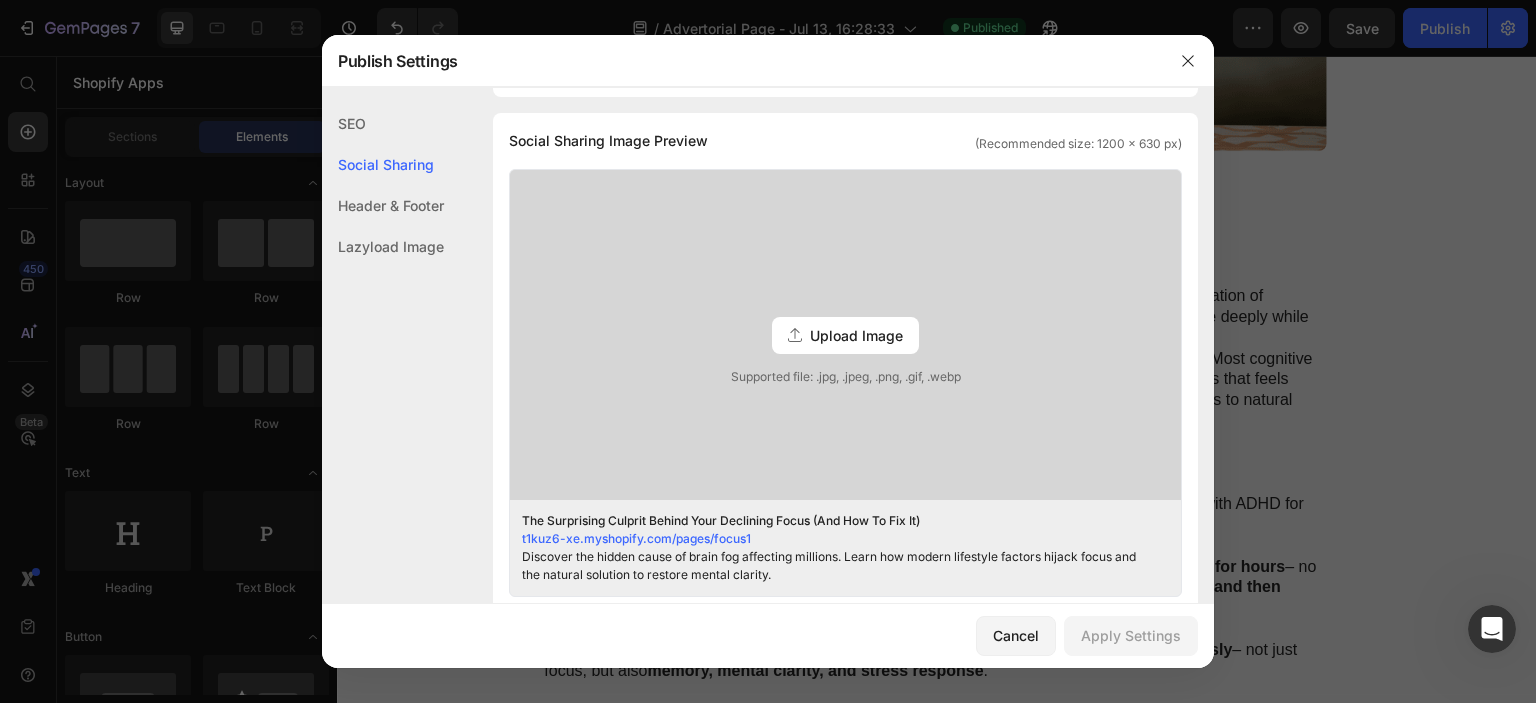 scroll, scrollTop: 500, scrollLeft: 0, axis: vertical 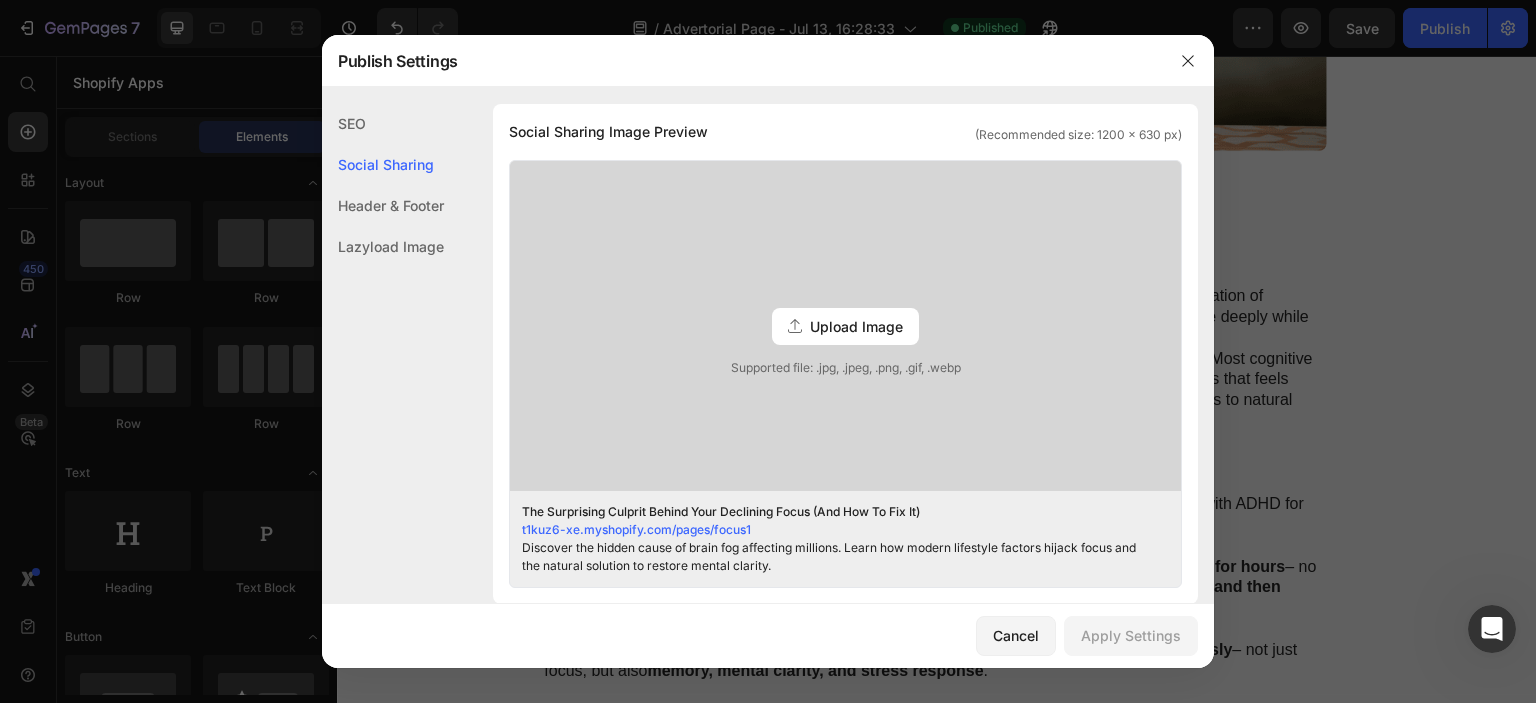 click on "Upload Image" at bounding box center [845, 326] 